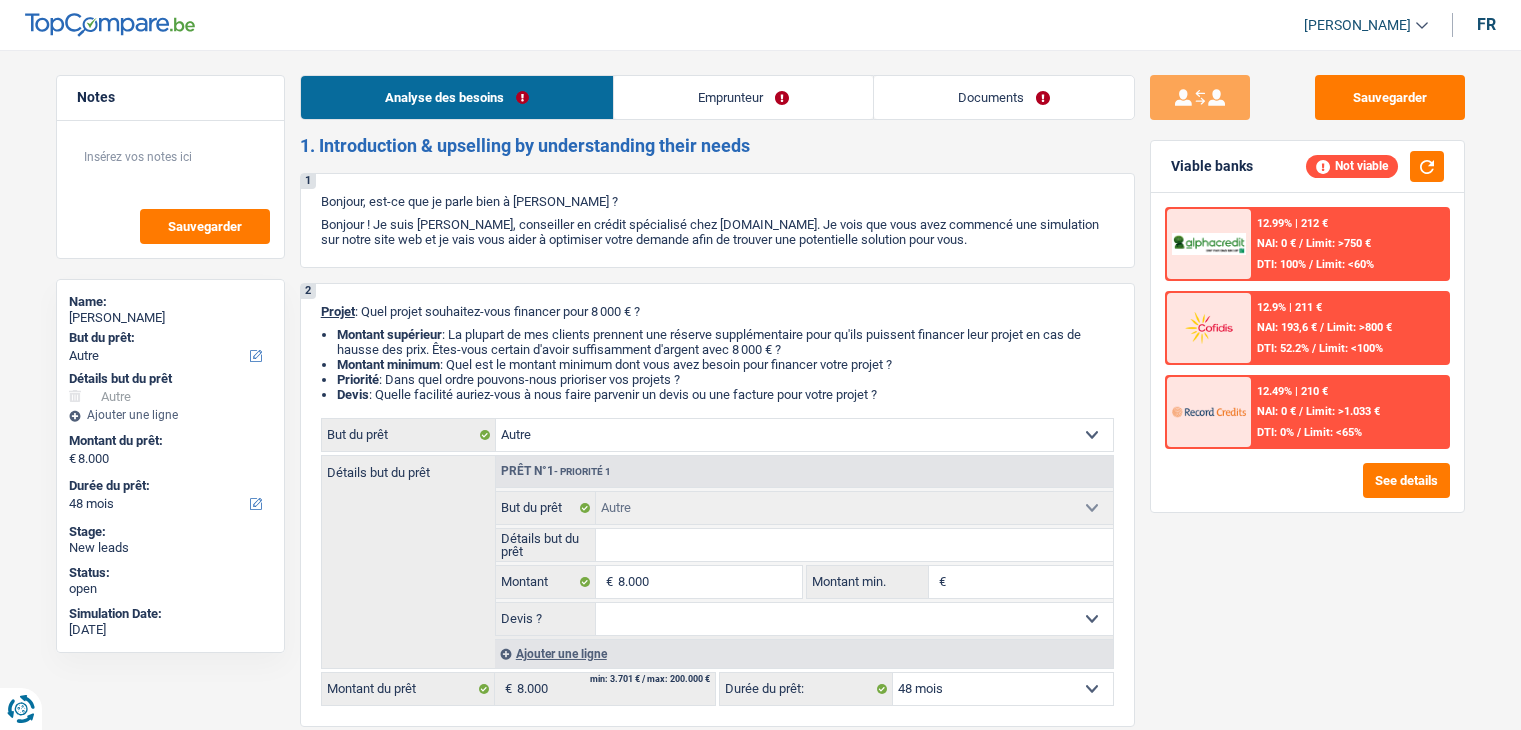 select on "other" 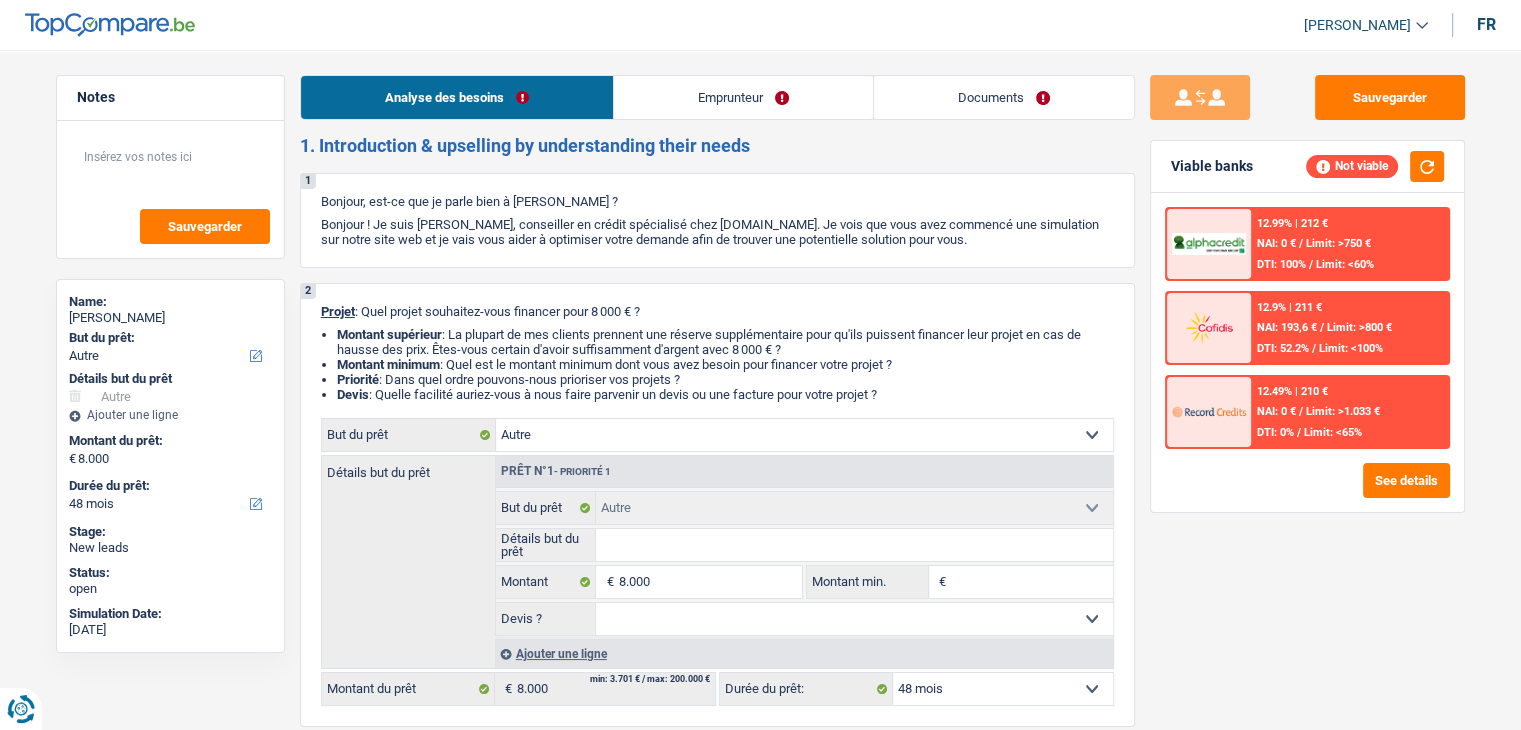 scroll, scrollTop: 0, scrollLeft: 0, axis: both 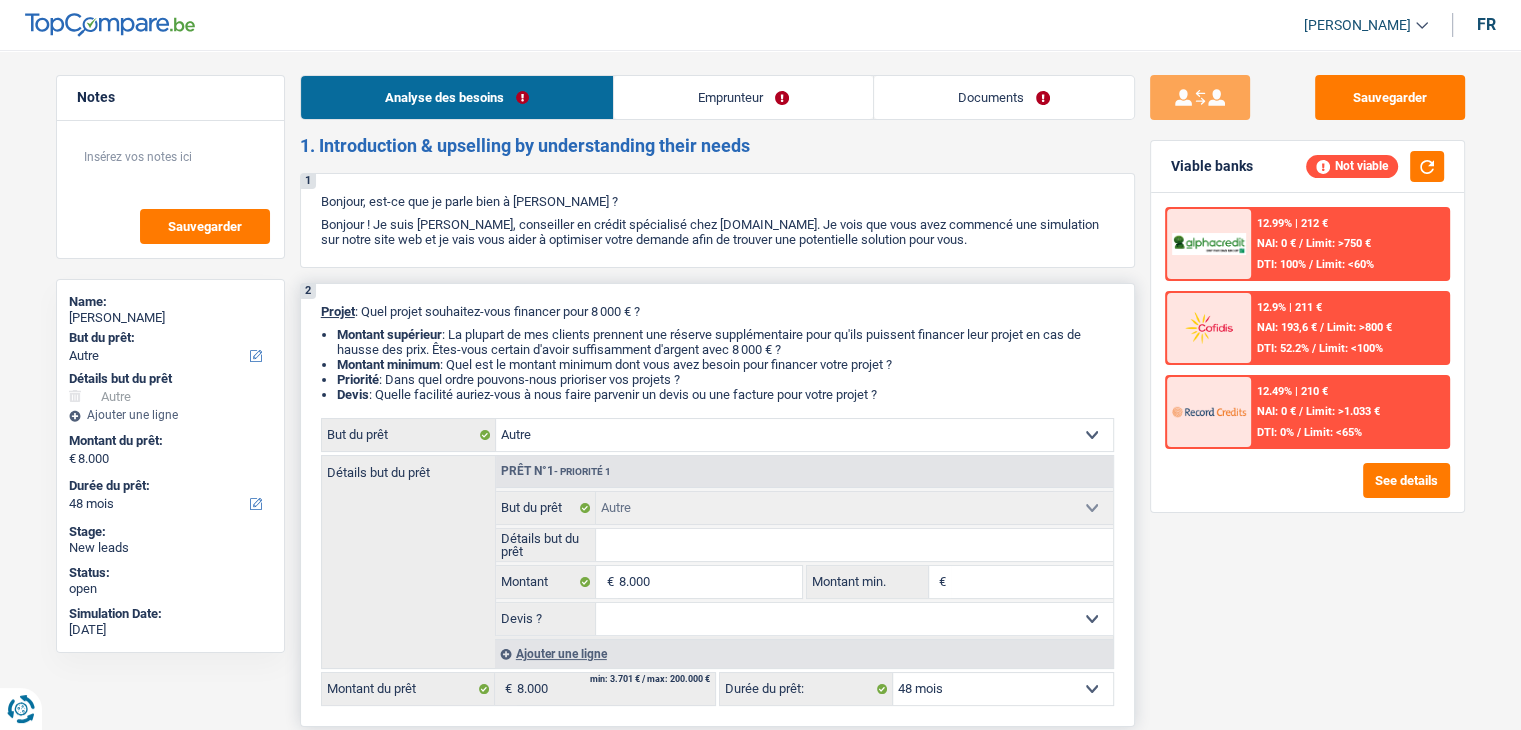 click on "Confort maison: meubles, textile, peinture, électroménager, outillage non-professionnel Hifi, multimédia, gsm, ordinateur Aménagement: frais d'installation, déménagement Evénement familial: naissance, mariage, divorce, communion, décès Frais médicaux Frais d'études Frais permis de conduire Loisirs: voyage, sport, musique Rafraîchissement: petits travaux maison et jardin Frais judiciaires Réparation voiture Prêt rénovation Prêt énergie Prêt voiture Taxes, impôts non professionnels Rénovation bien à l'étranger Dettes familiales Assurance Autre
Sélectionner une option" at bounding box center (804, 435) 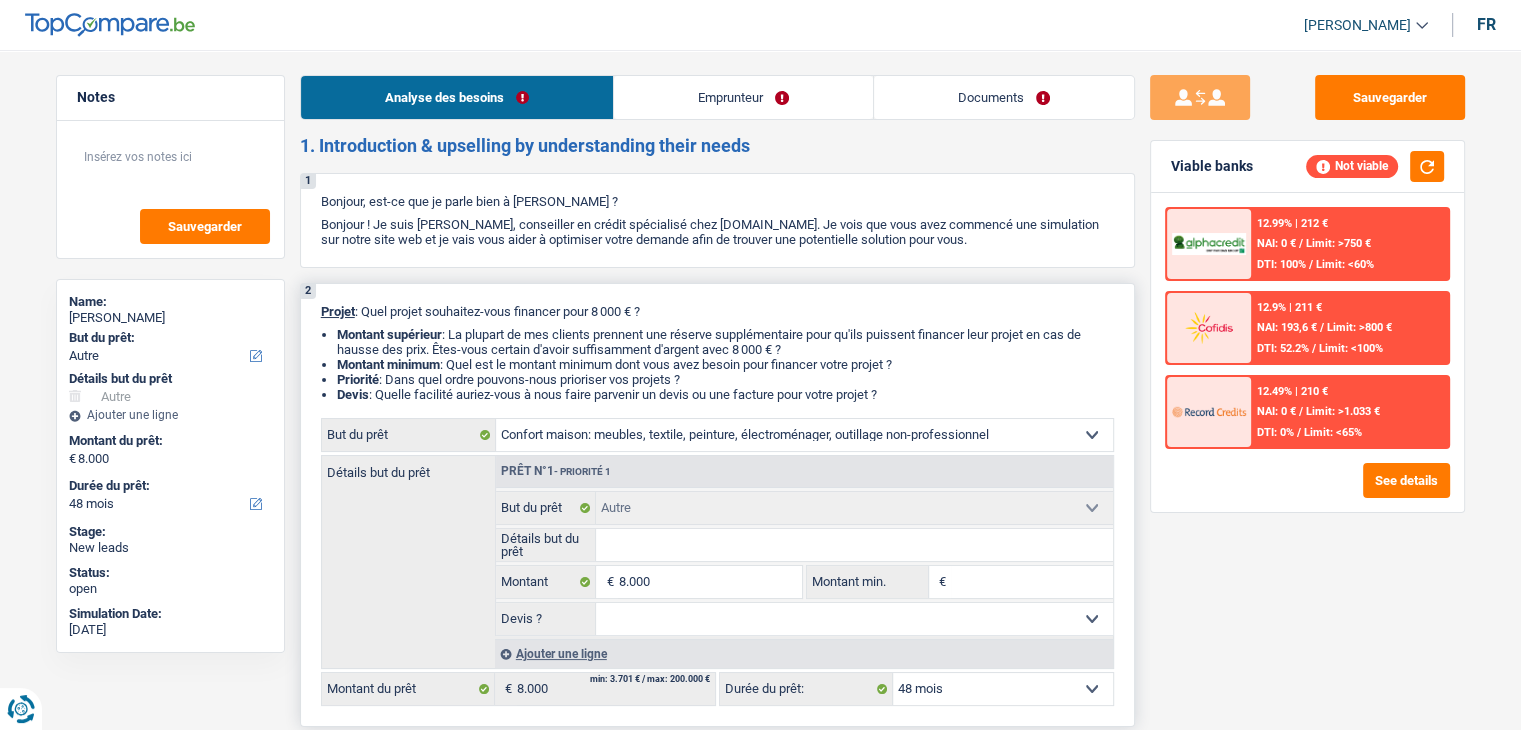 click on "Confort maison: meubles, textile, peinture, électroménager, outillage non-professionnel Hifi, multimédia, gsm, ordinateur Aménagement: frais d'installation, déménagement Evénement familial: naissance, mariage, divorce, communion, décès Frais médicaux Frais d'études Frais permis de conduire Loisirs: voyage, sport, musique Rafraîchissement: petits travaux maison et jardin Frais judiciaires Réparation voiture Prêt rénovation Prêt énergie Prêt voiture Taxes, impôts non professionnels Rénovation bien à l'étranger Dettes familiales Assurance Autre
Sélectionner une option" at bounding box center (804, 435) 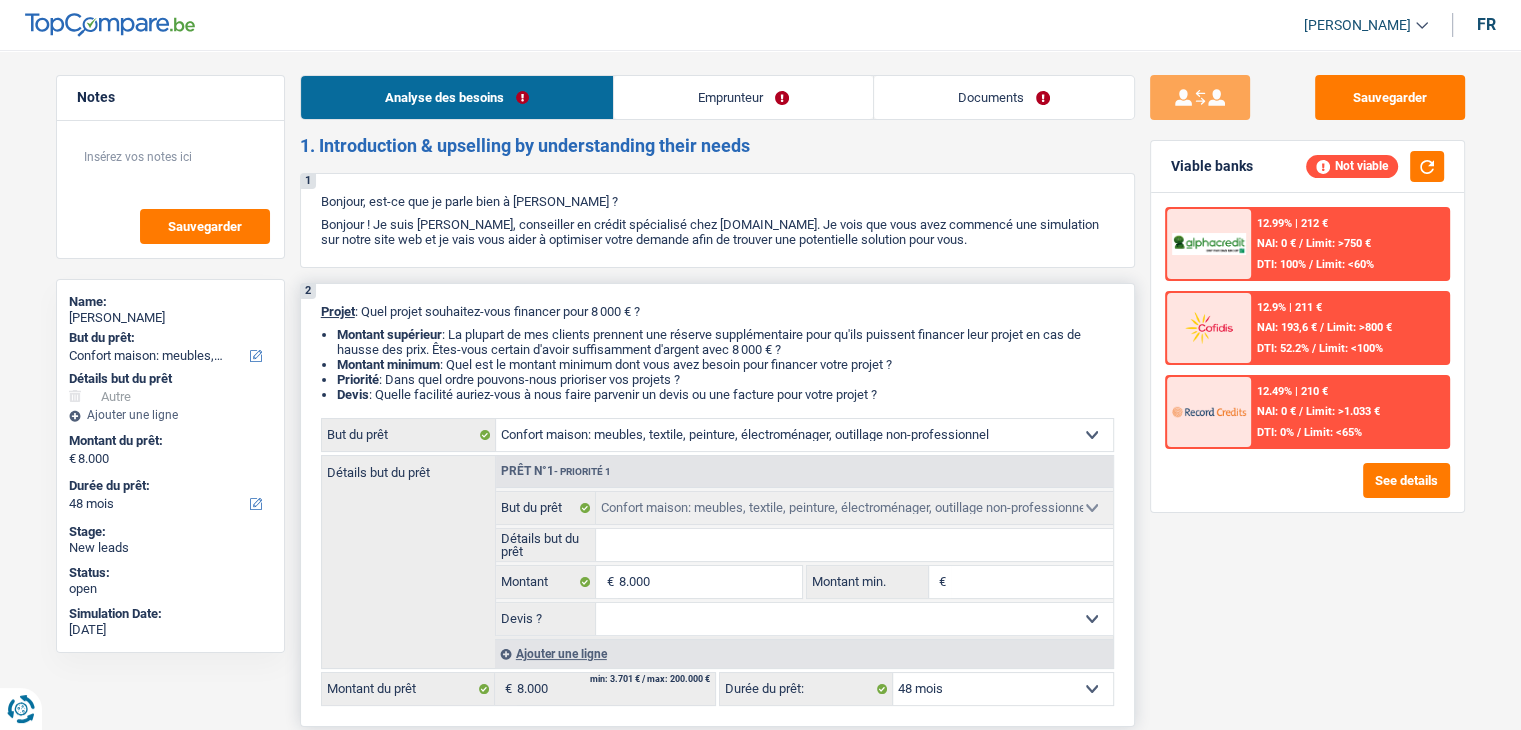 select on "household" 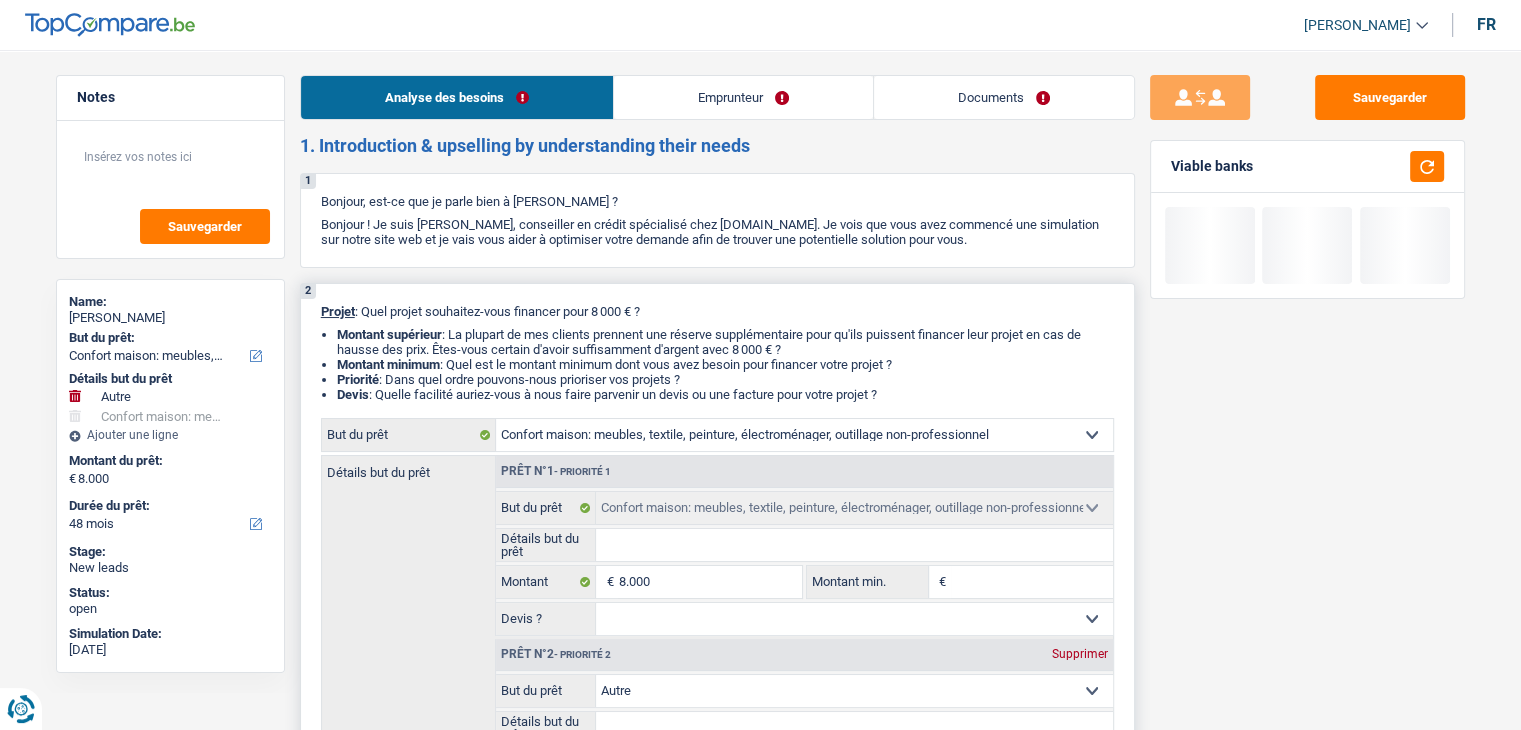 click on "Détails but du prêt" at bounding box center [854, 545] 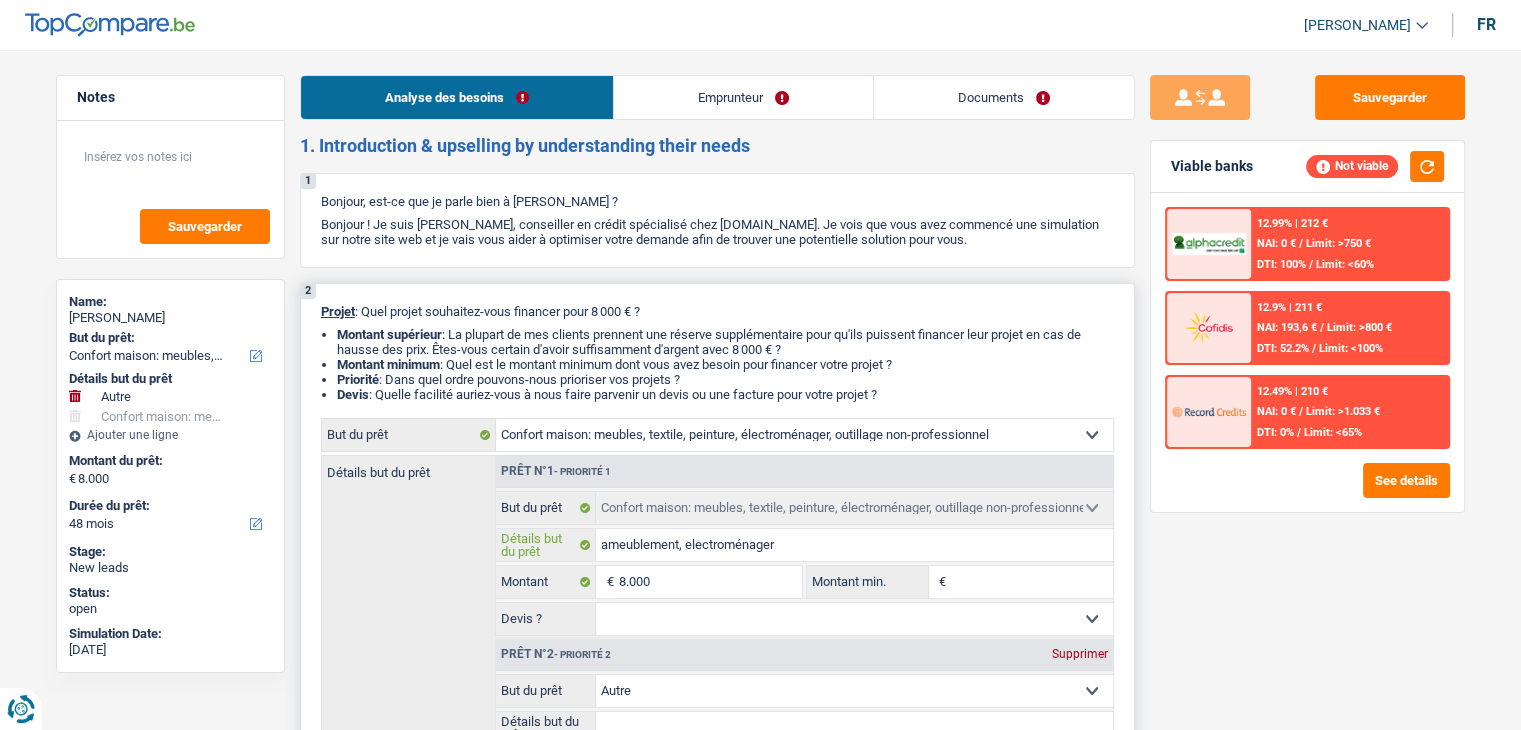 type on "ameublement, electroménager" 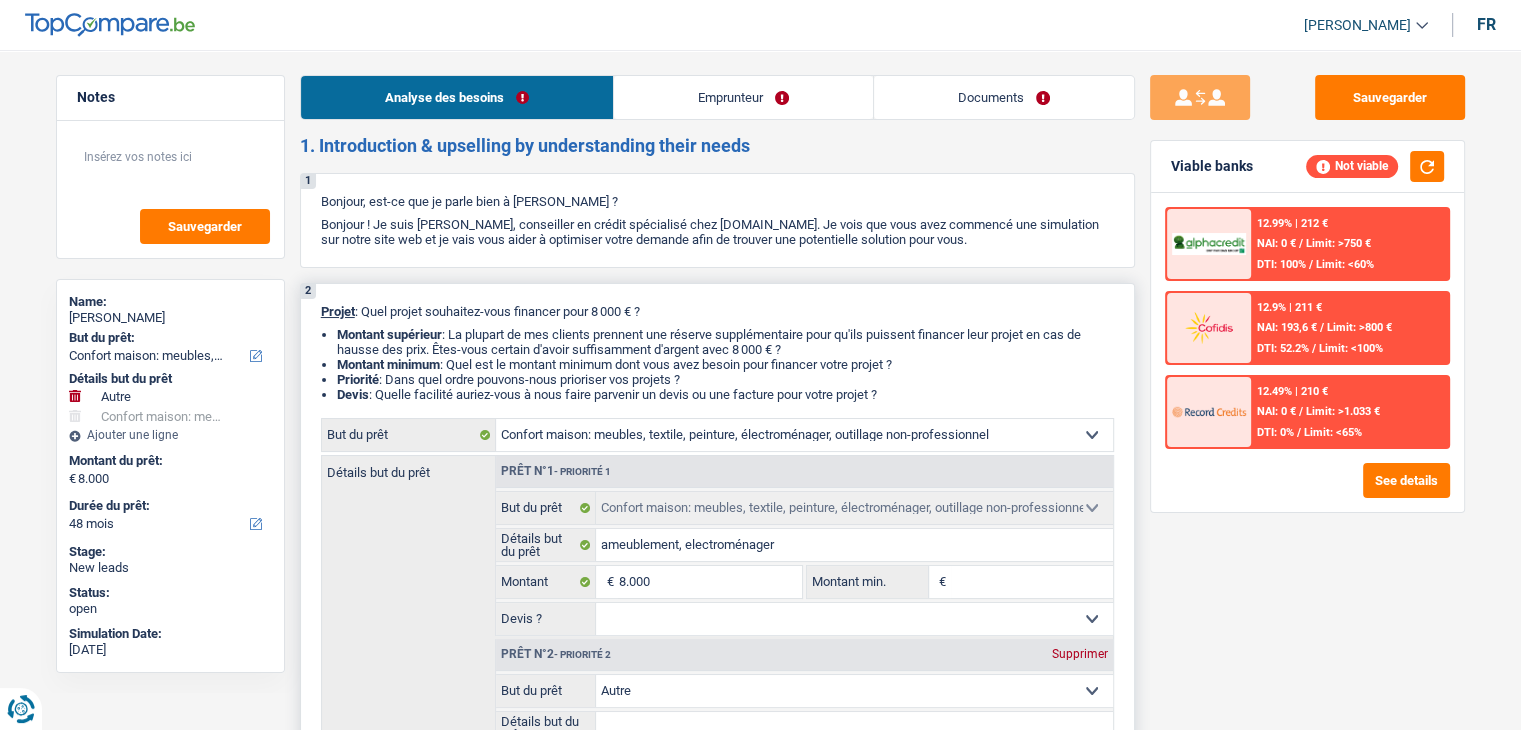 select on "household" 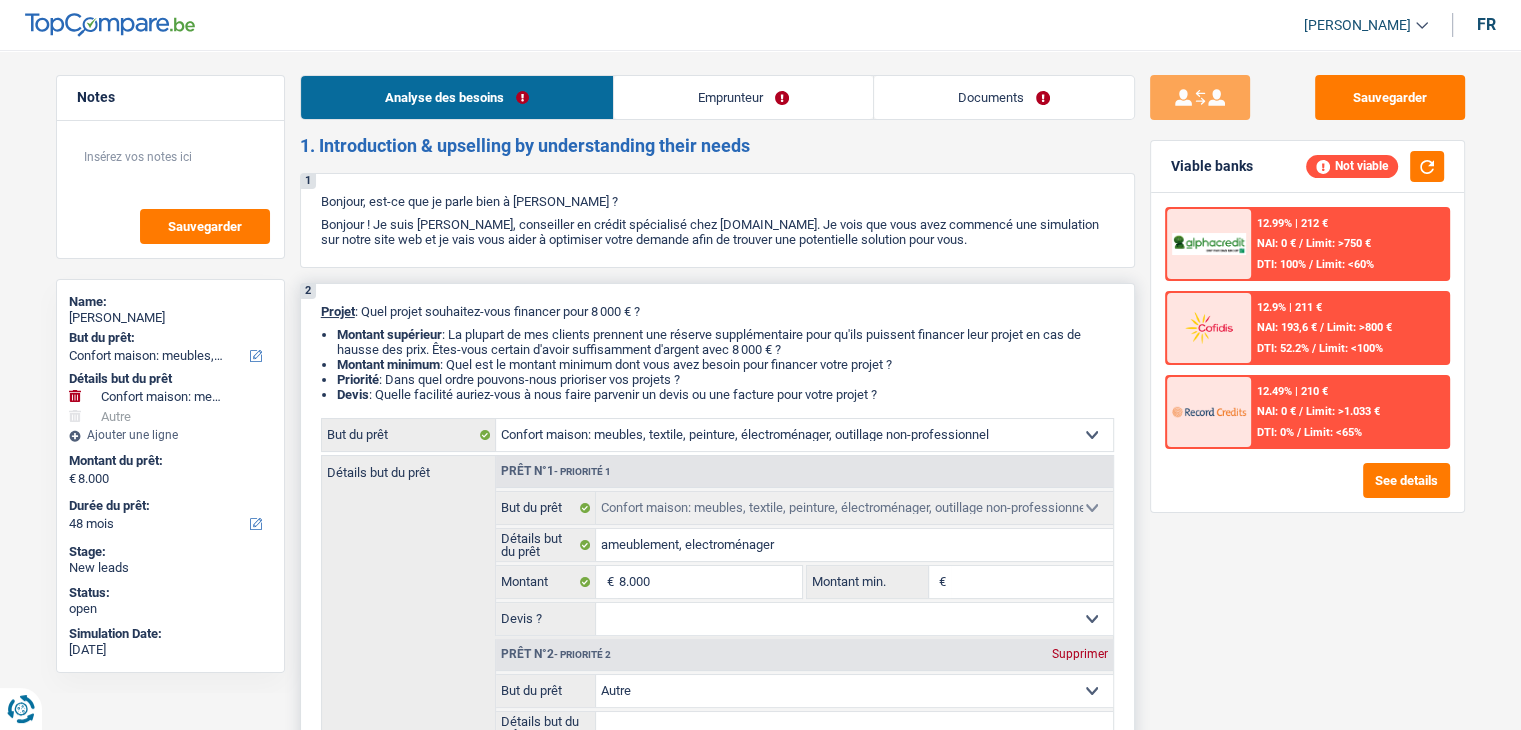 click on "Montant min." at bounding box center [1032, 582] 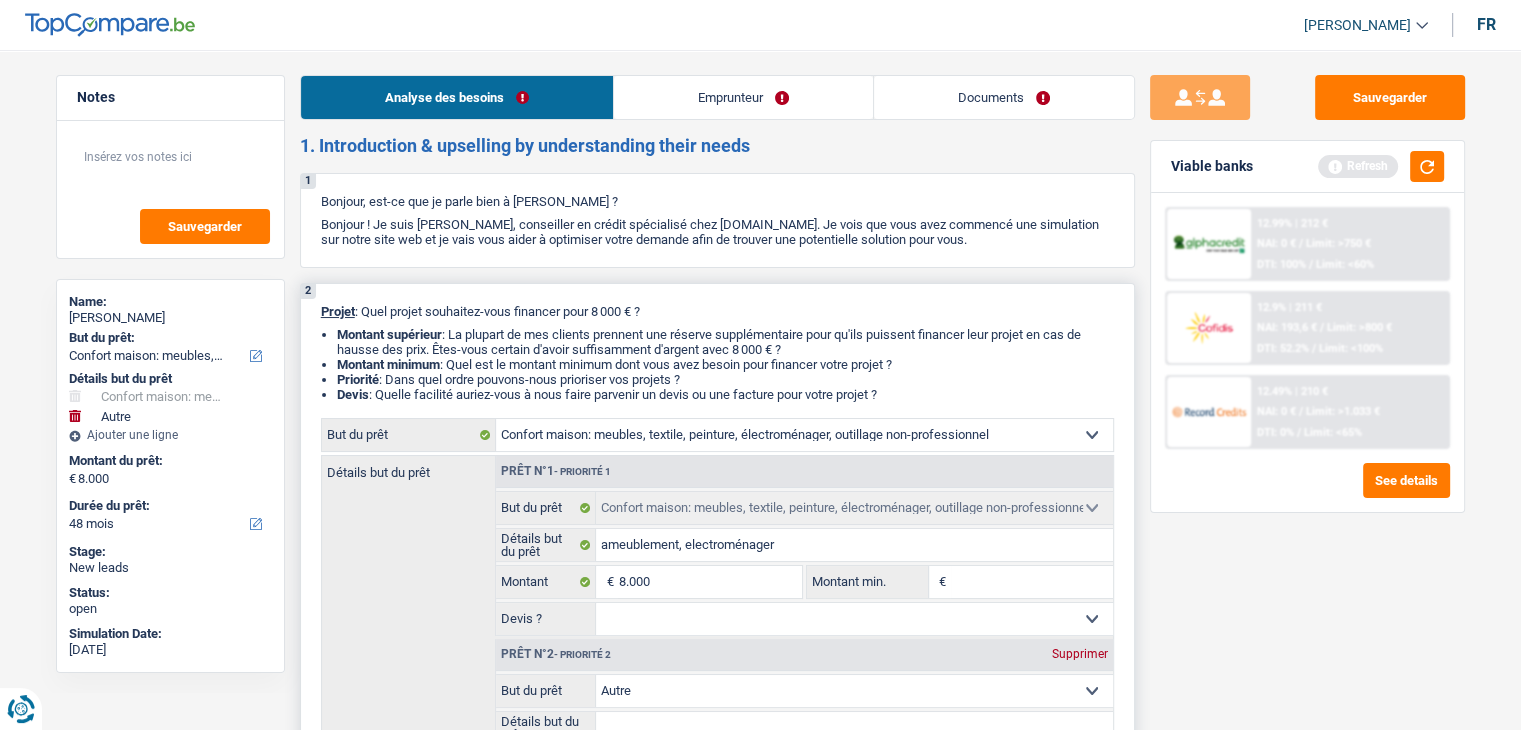 type on "8" 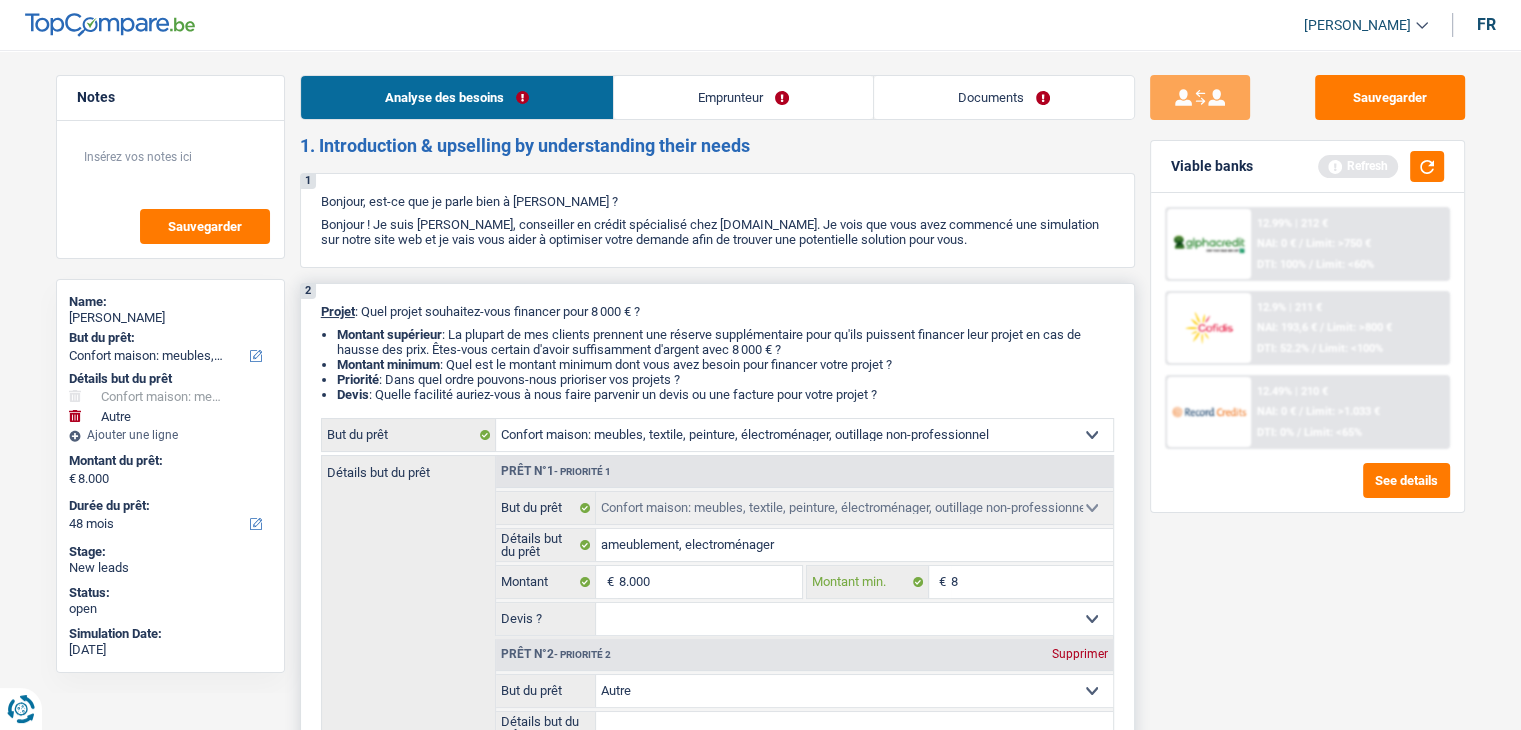type on "80" 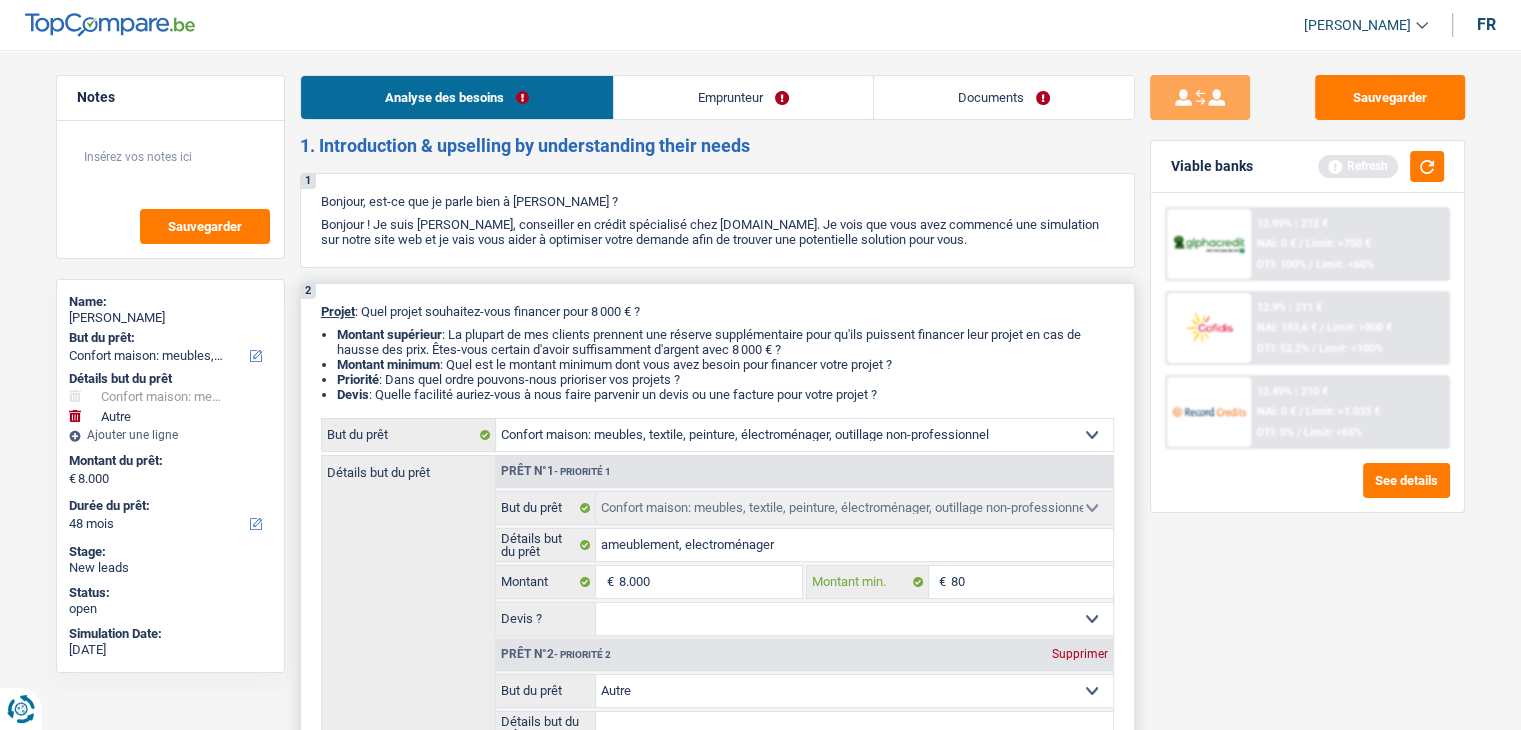 type on "800" 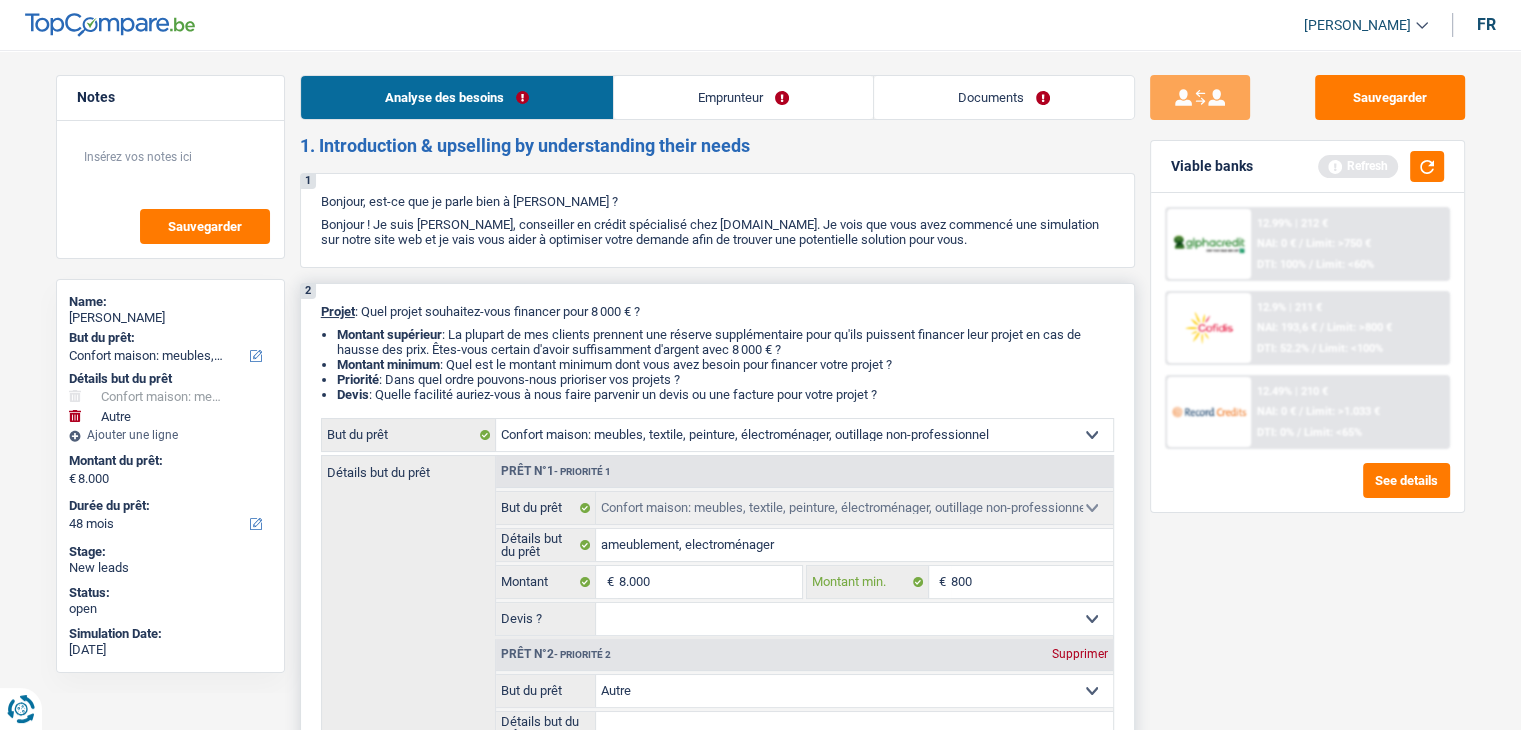 type on "8.000" 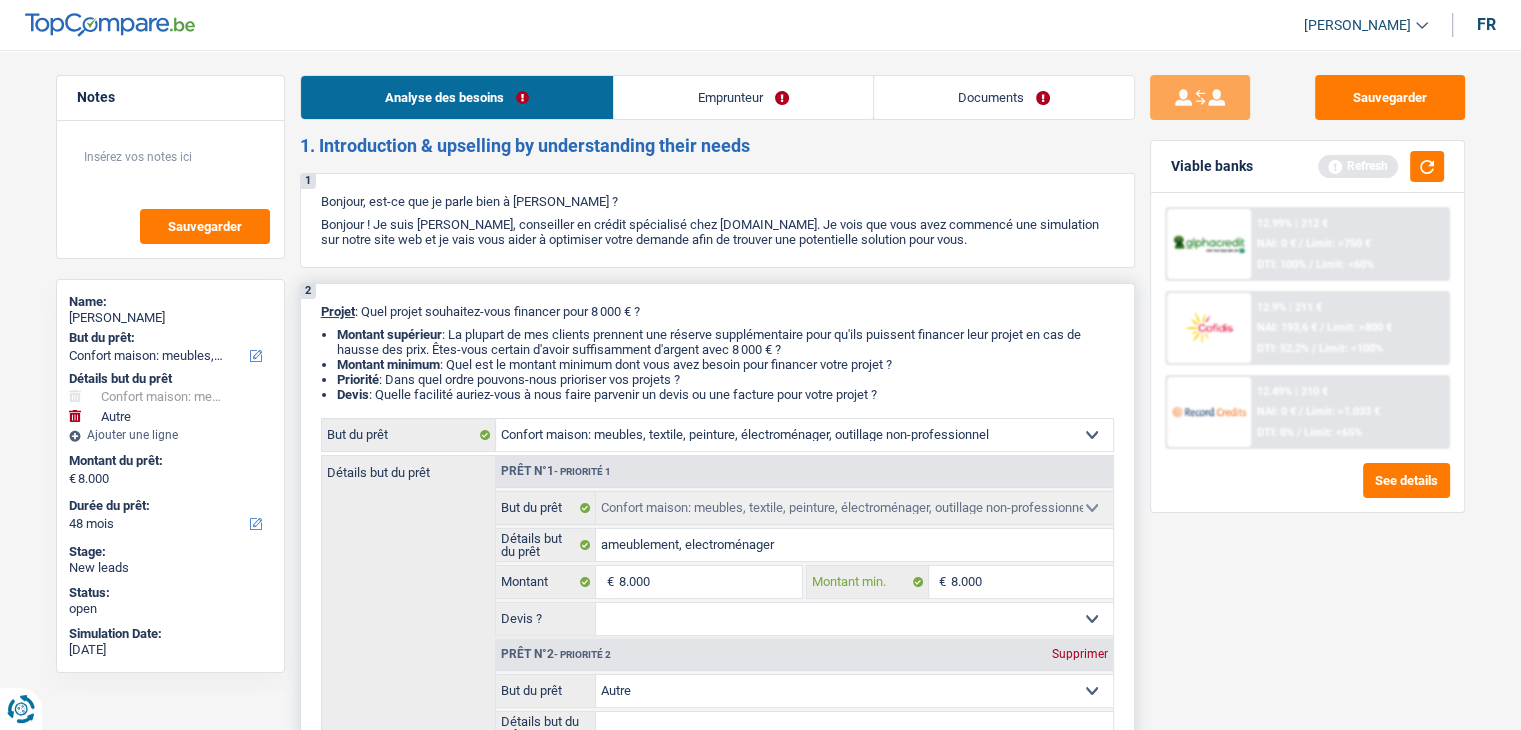 type on "8.000" 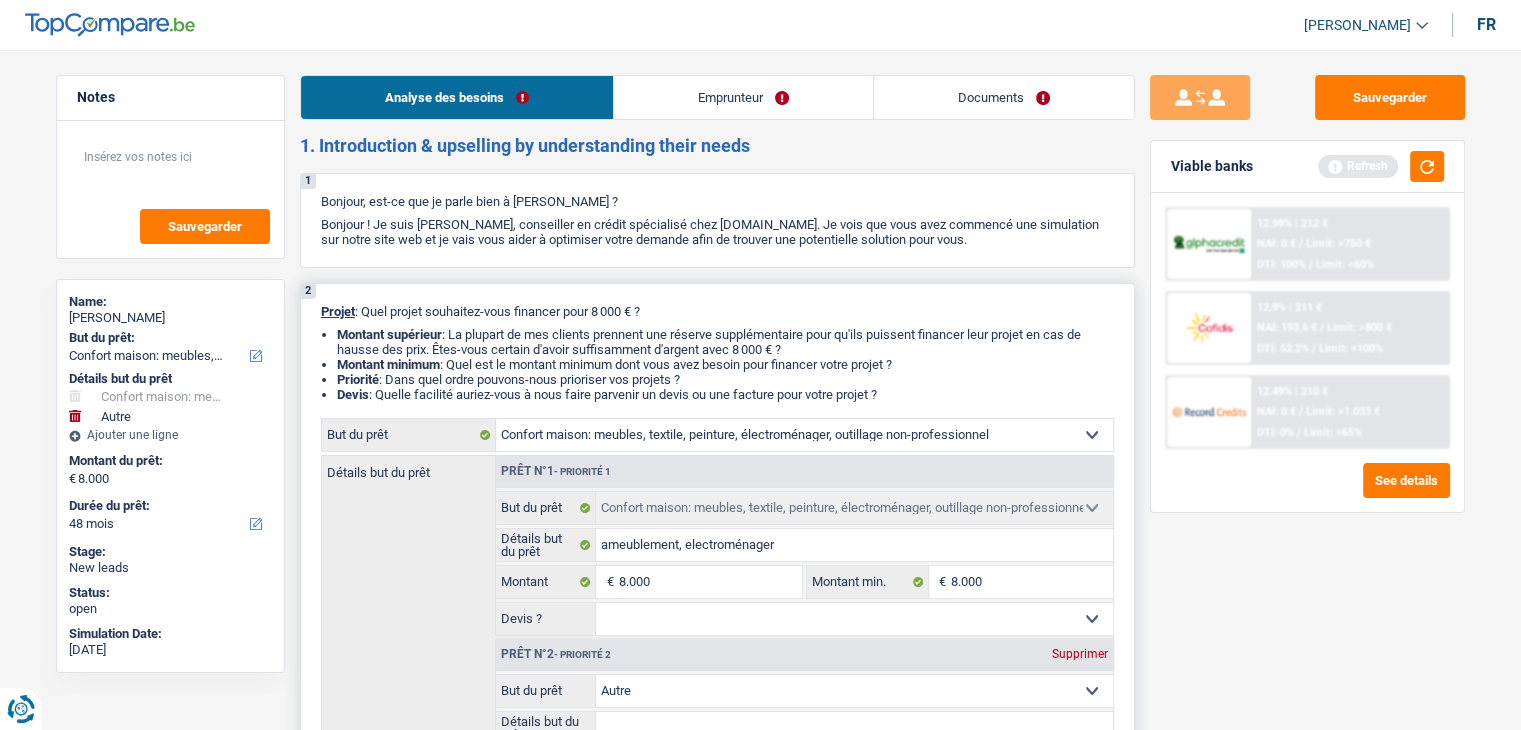 click on "Oui Non Non répondu
Sélectionner une option" at bounding box center (854, 619) 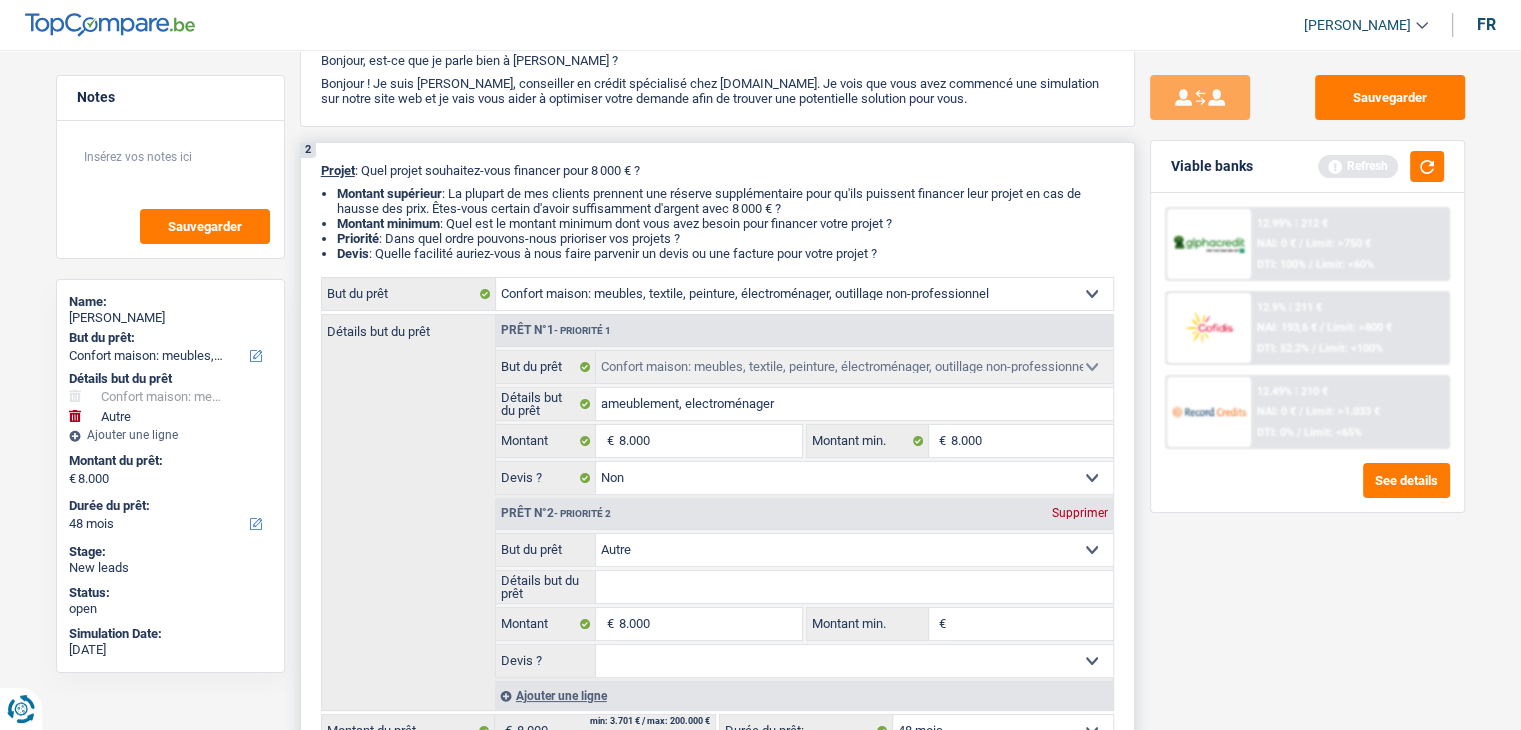 scroll, scrollTop: 300, scrollLeft: 0, axis: vertical 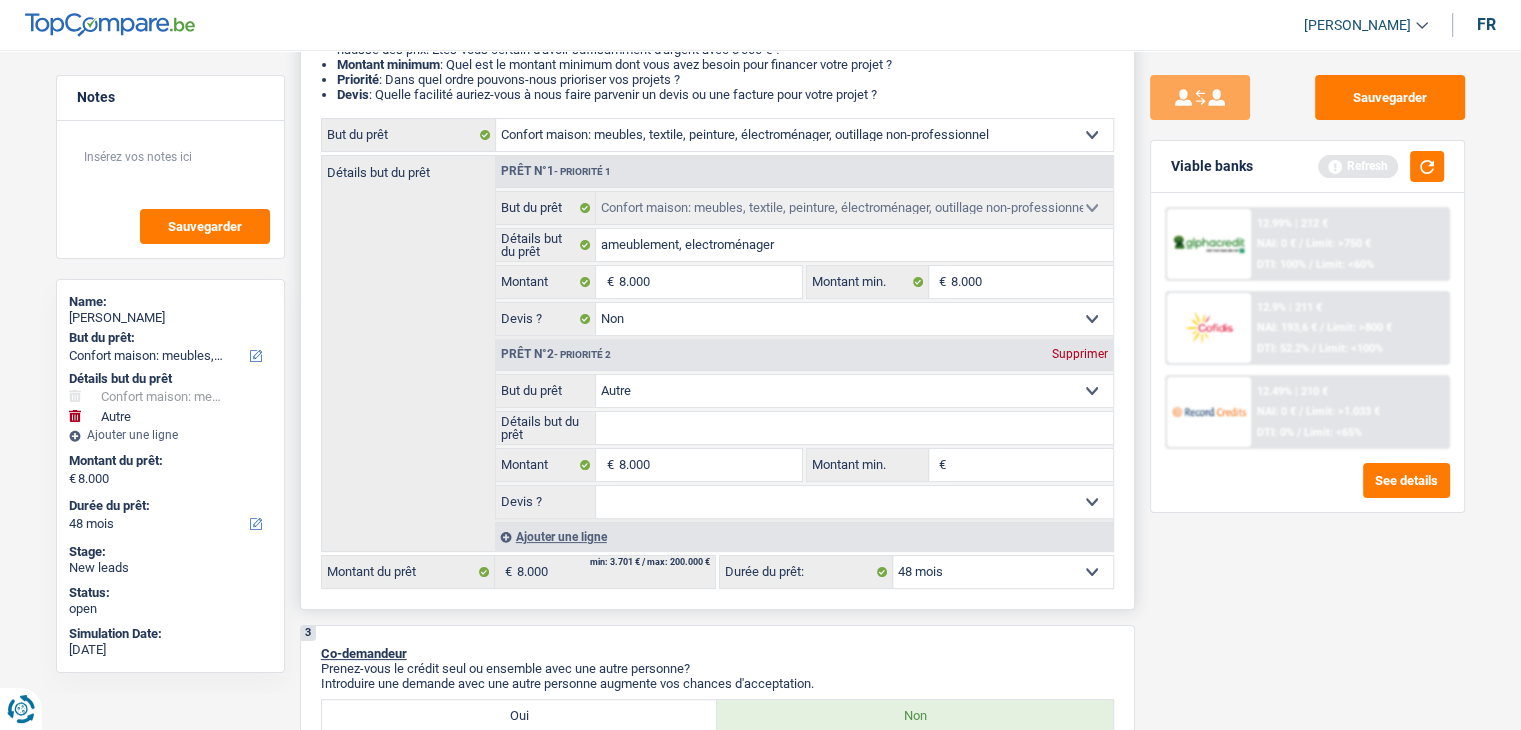 click on "Supprimer" at bounding box center [1080, 354] 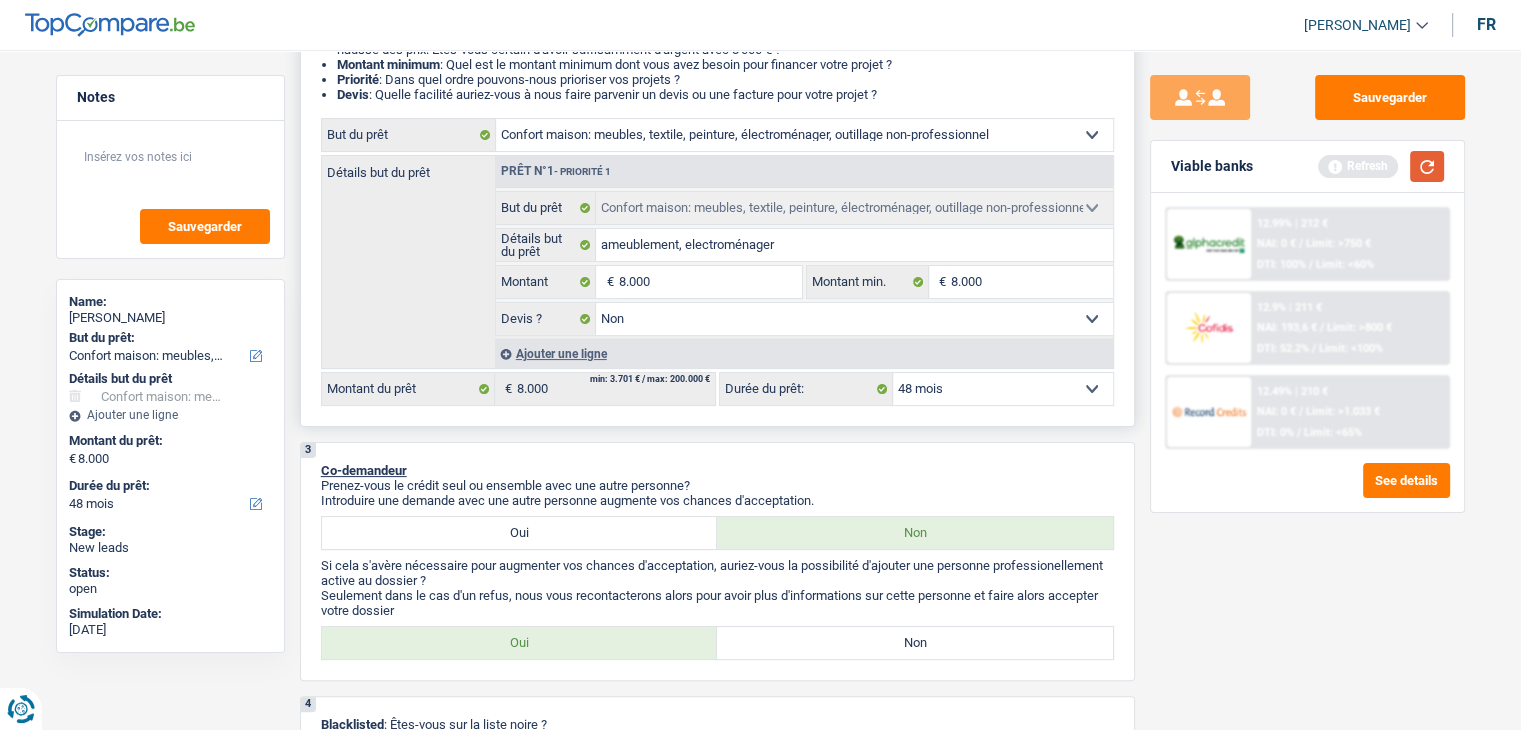 click at bounding box center (1427, 166) 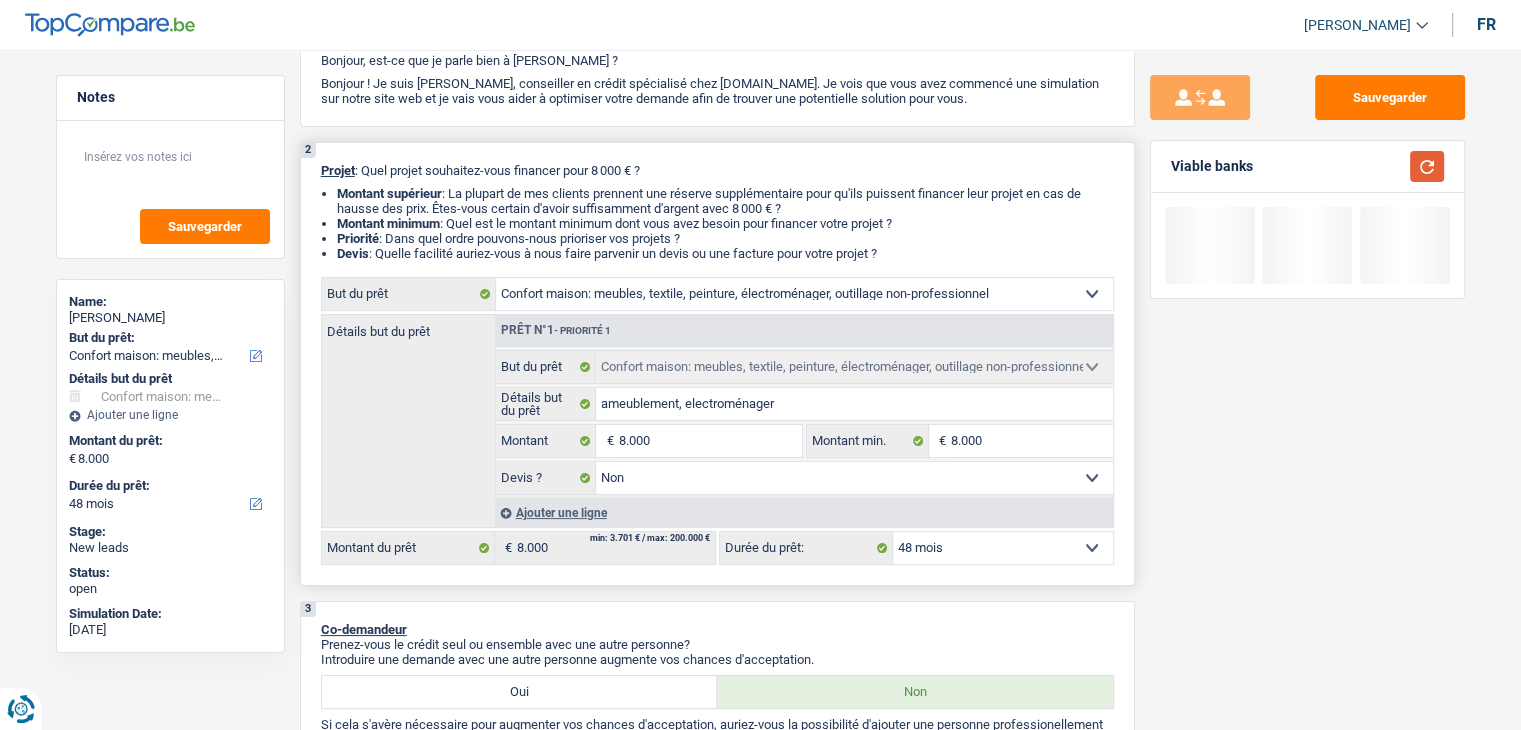 scroll, scrollTop: 300, scrollLeft: 0, axis: vertical 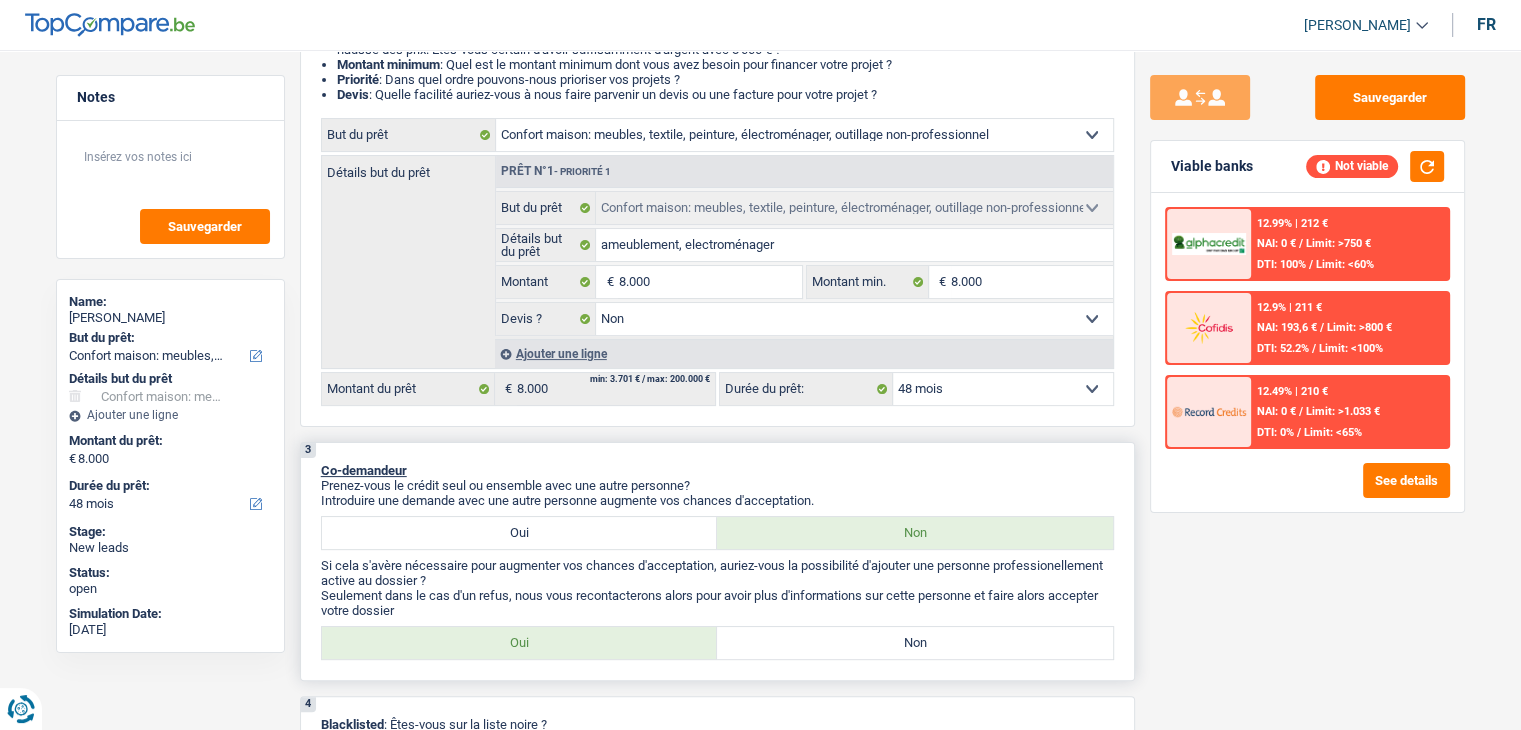 click on "Non" at bounding box center (915, 643) 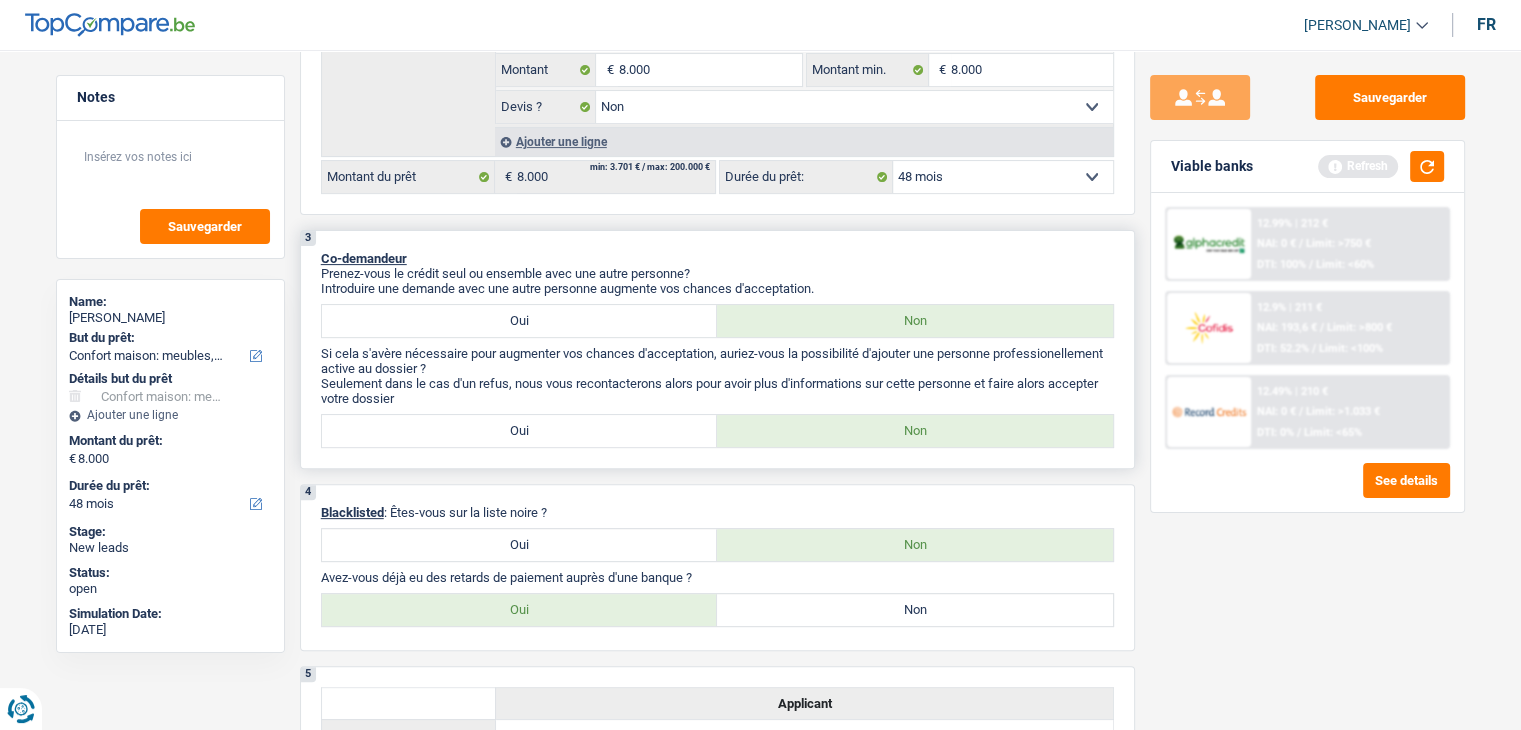 scroll, scrollTop: 700, scrollLeft: 0, axis: vertical 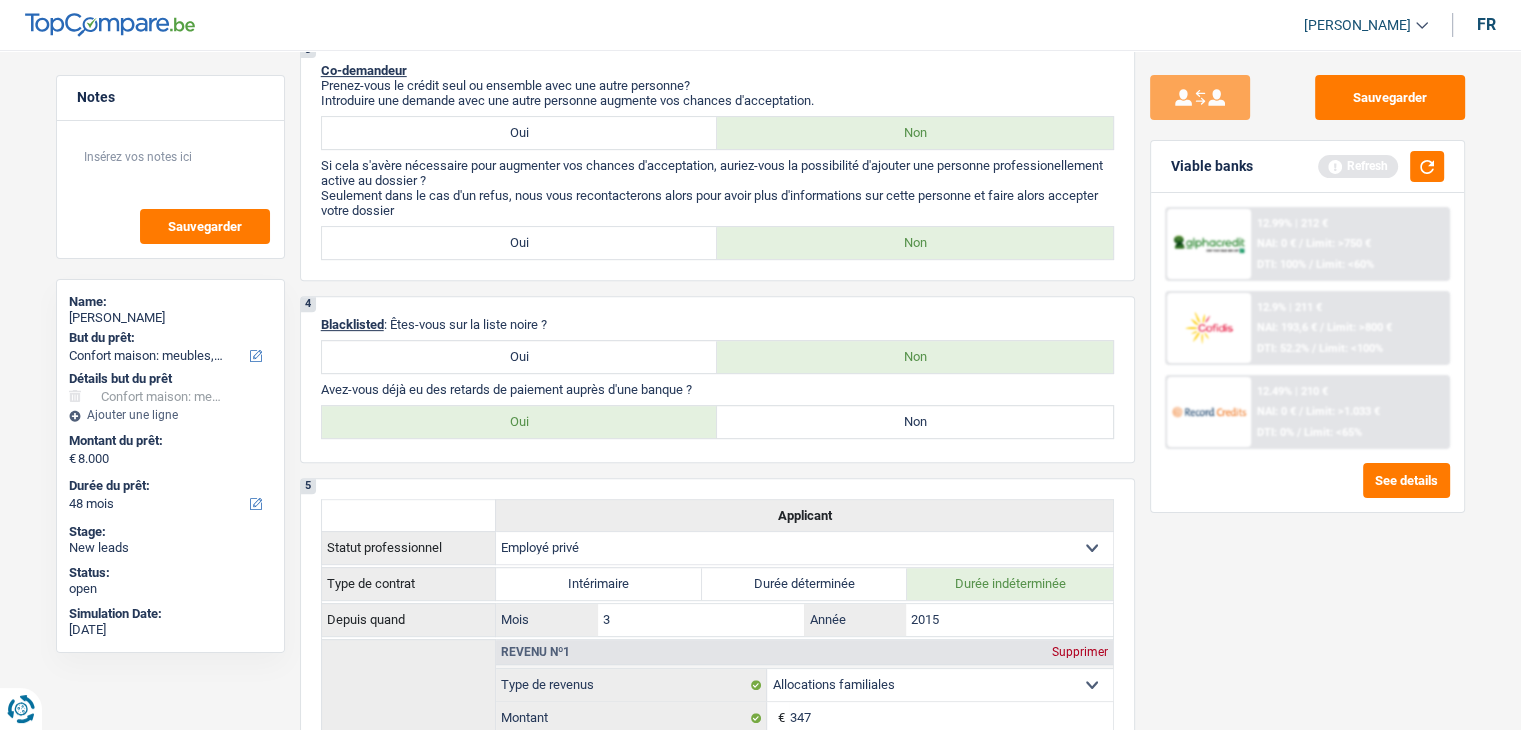 click on "Refresh" at bounding box center (1381, 166) 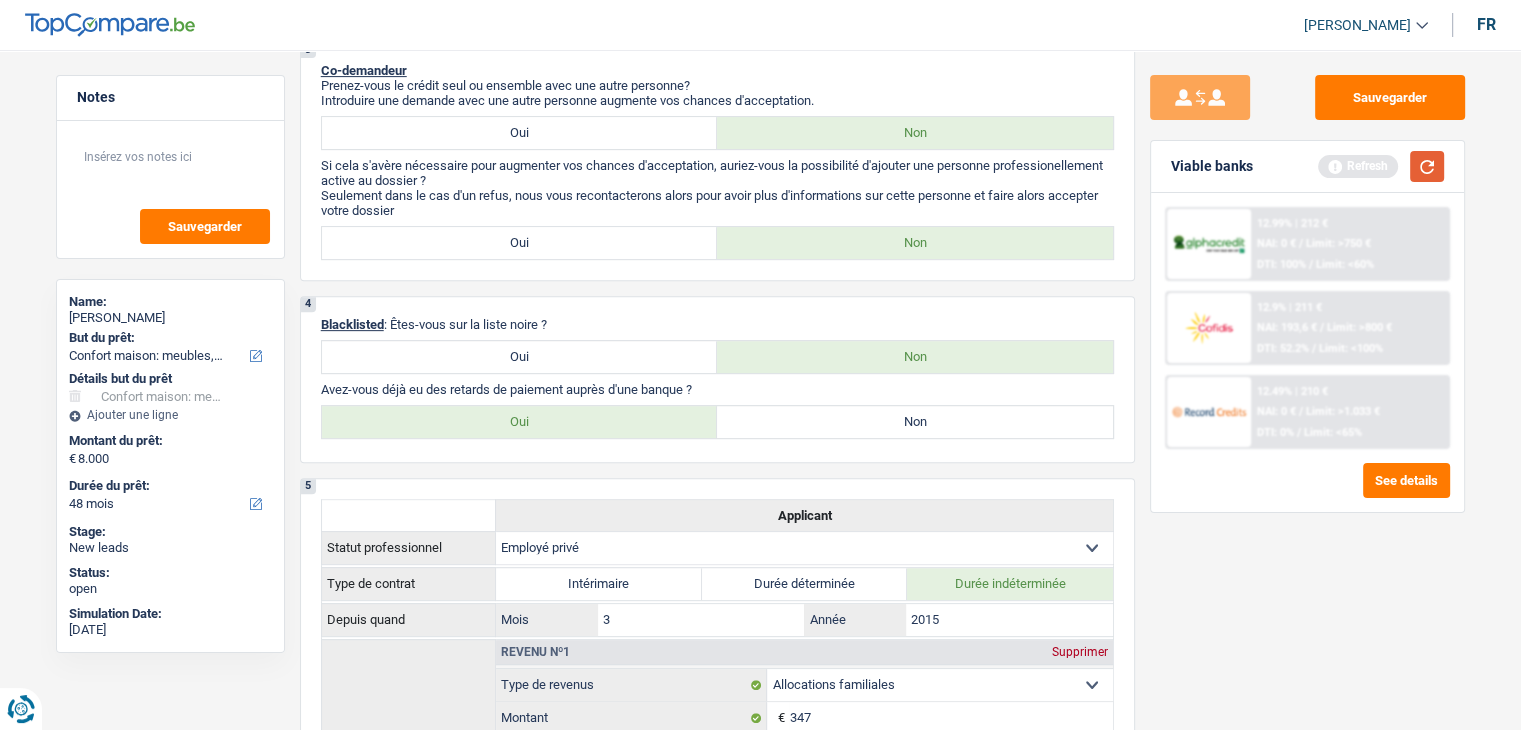 click at bounding box center (1427, 166) 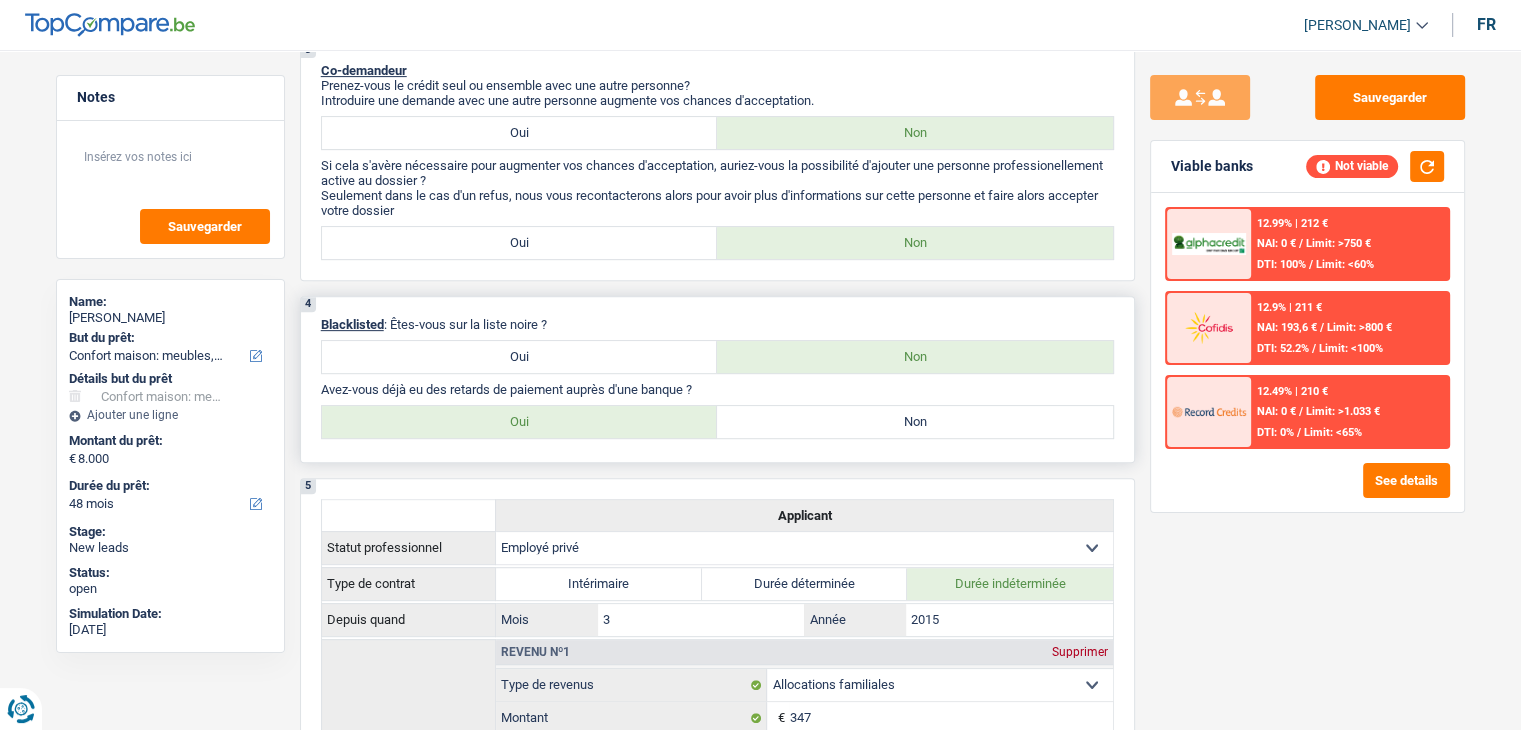 drag, startPoint x: 557, startPoint y: 323, endPoint x: 398, endPoint y: 327, distance: 159.05031 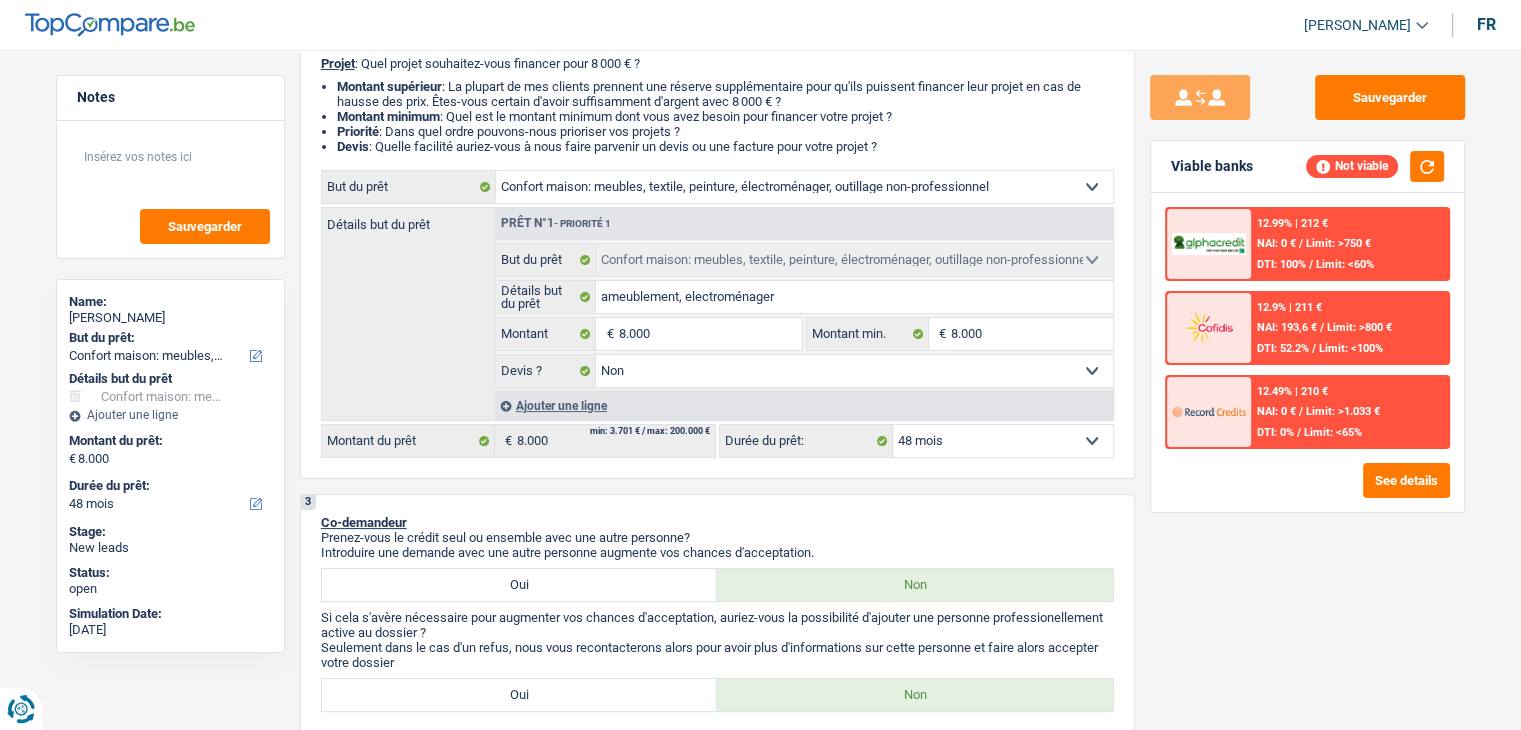 scroll, scrollTop: 0, scrollLeft: 0, axis: both 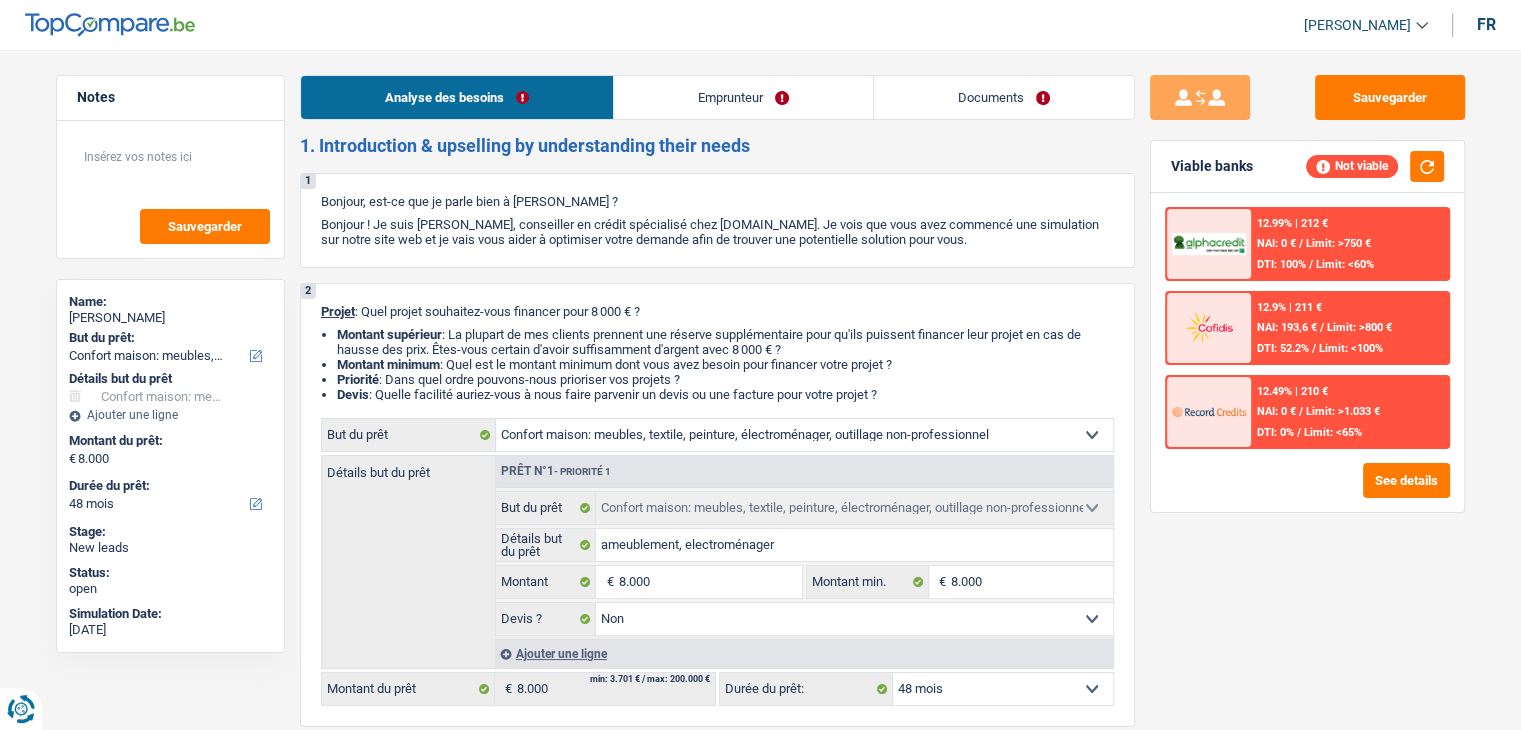 click on "Emprunteur" at bounding box center [743, 97] 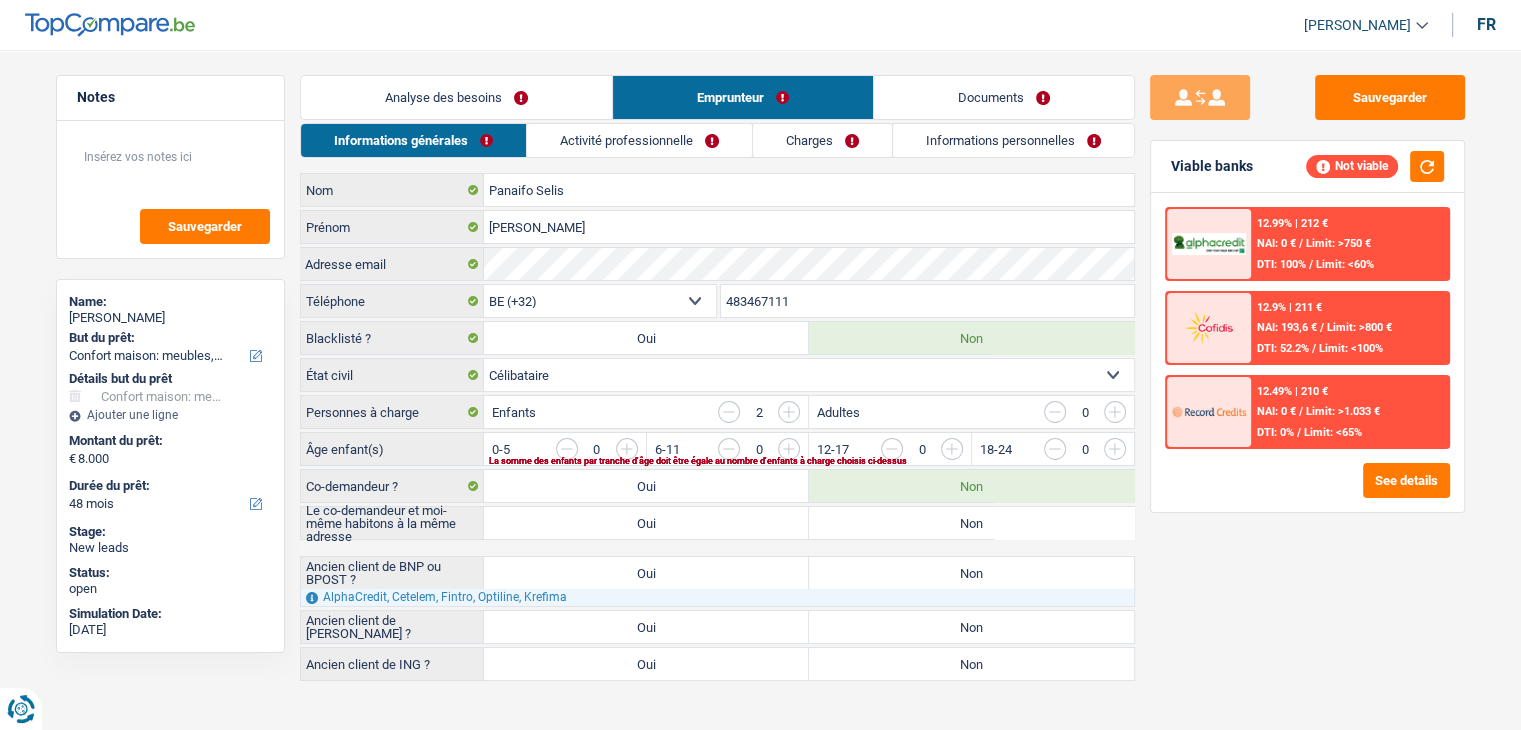 click on "Informations générales Activité professionnelle Charges Informations personnelles Panaifo Selis
Nom
Jacquelin
Prénom
Adresse email
BE (+32) LU (+352)
Sélectionner une option
Téléphone
483467111
Téléphone
Blacklisté ?
Oui
Non
Célibataire Marié(e) Cohabitant(e) légal(e) Divorcé(e) Veuf(ve) Séparé (de fait)
Sélectionner une option
État civil
Personnes à charge
Enfants
2
Adultes" at bounding box center [717, 402] 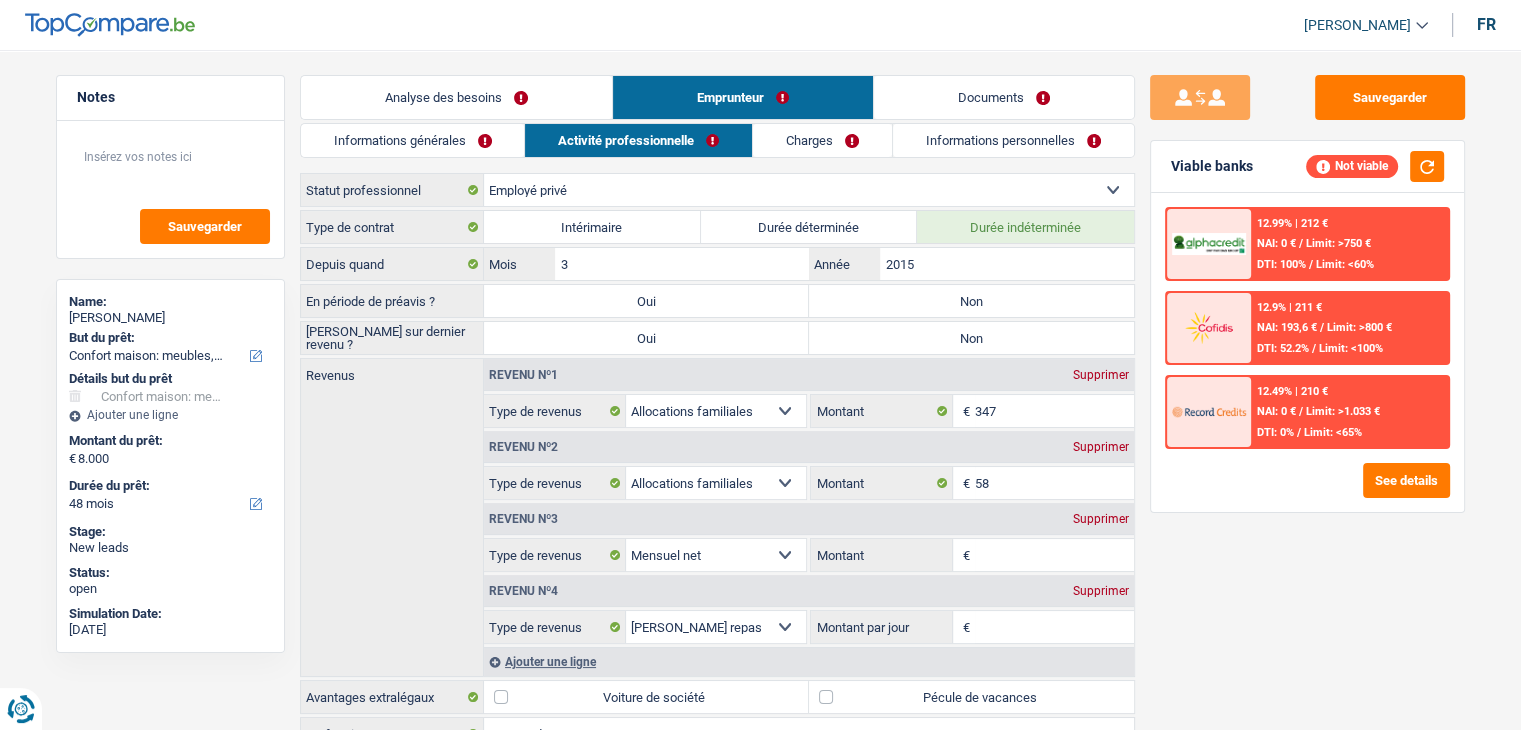 click on "Informations générales" at bounding box center [413, 140] 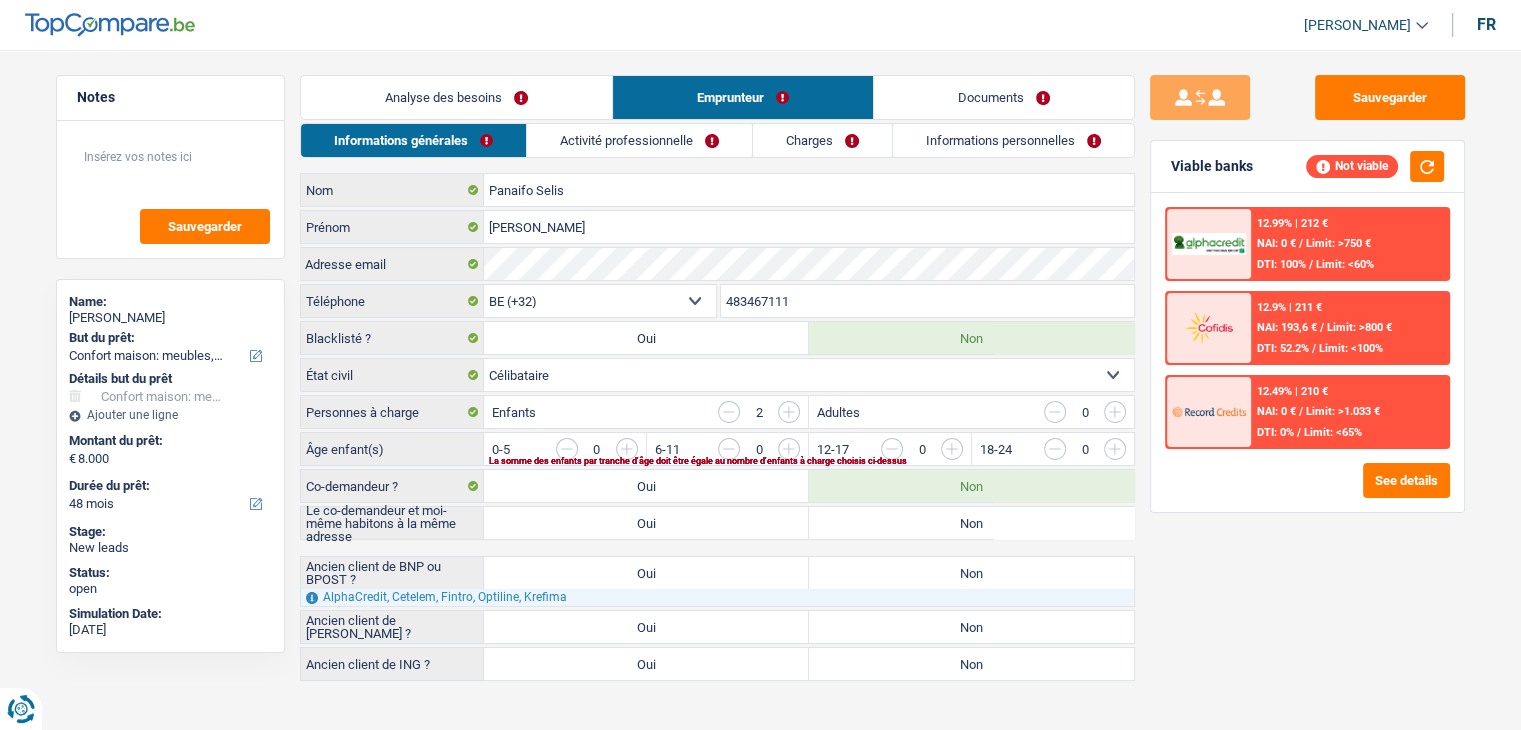 click on "Analyse des besoins" at bounding box center [456, 97] 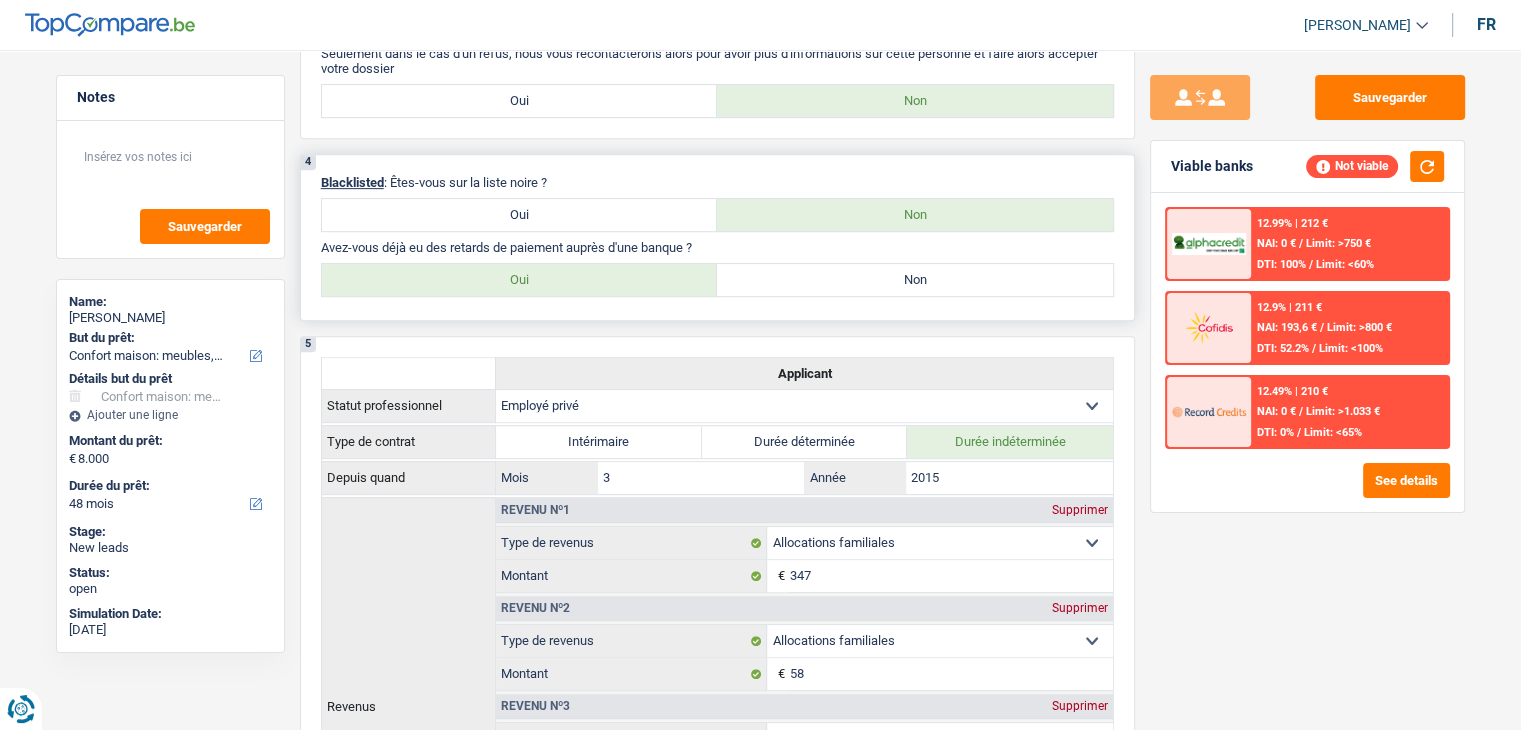 scroll, scrollTop: 900, scrollLeft: 0, axis: vertical 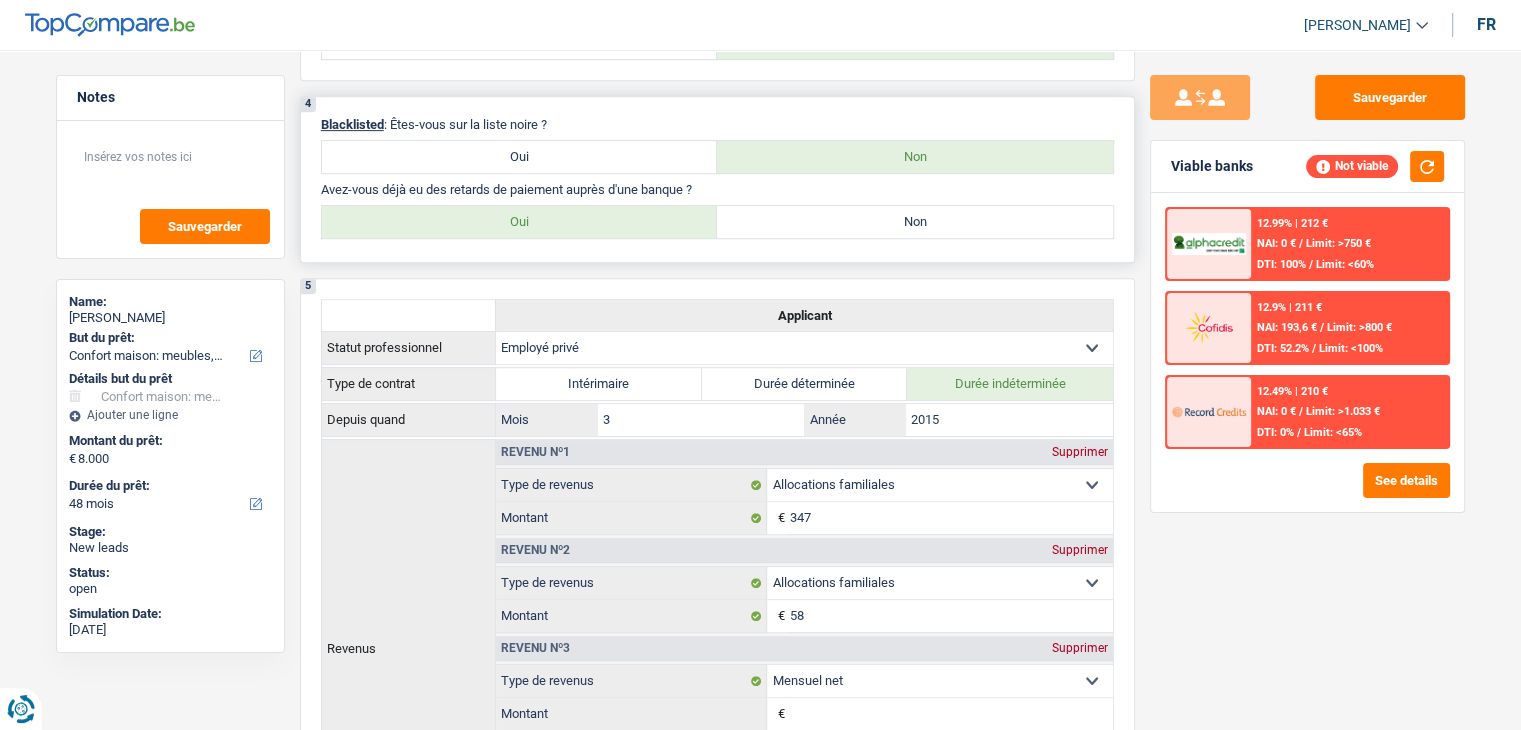 click on "Non" at bounding box center (915, 222) 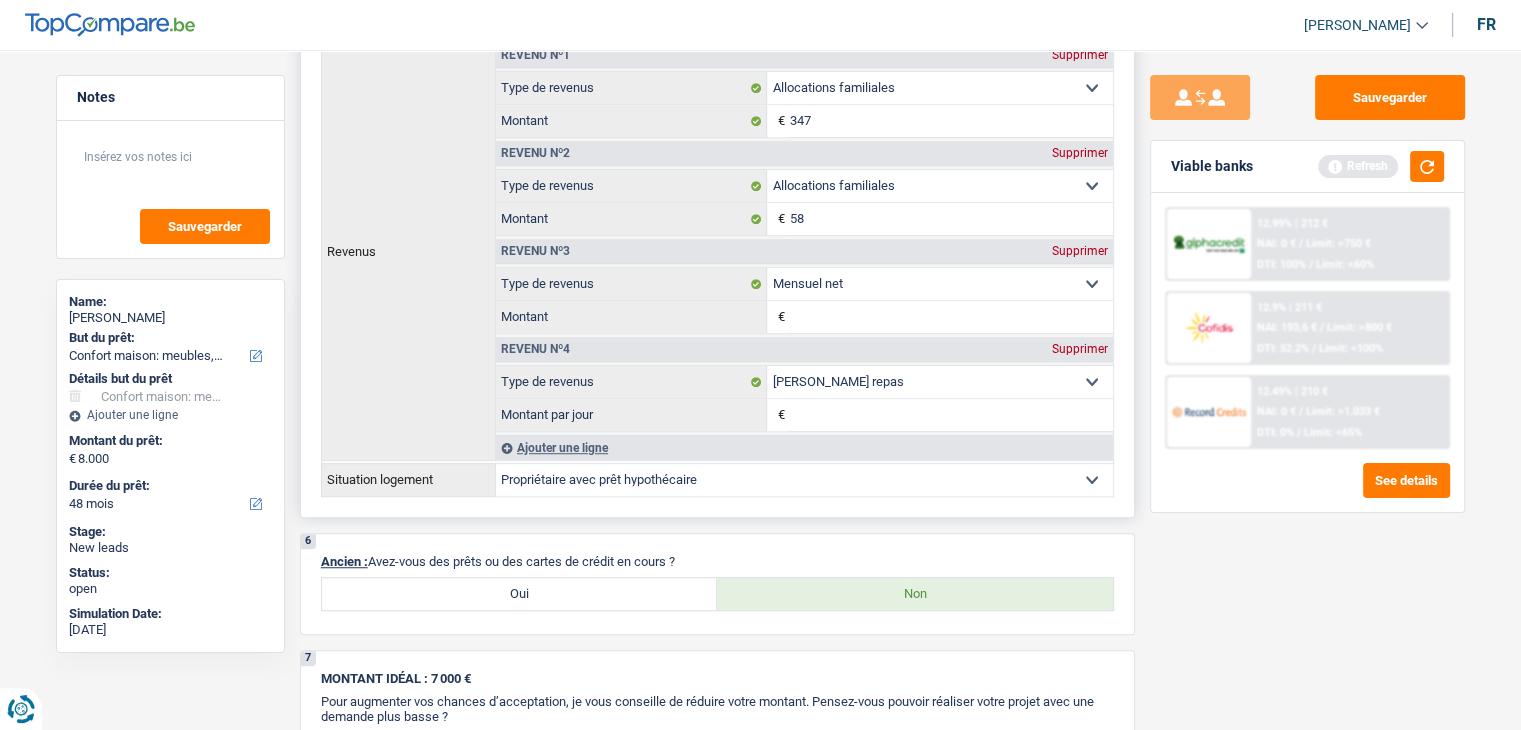 scroll, scrollTop: 1400, scrollLeft: 0, axis: vertical 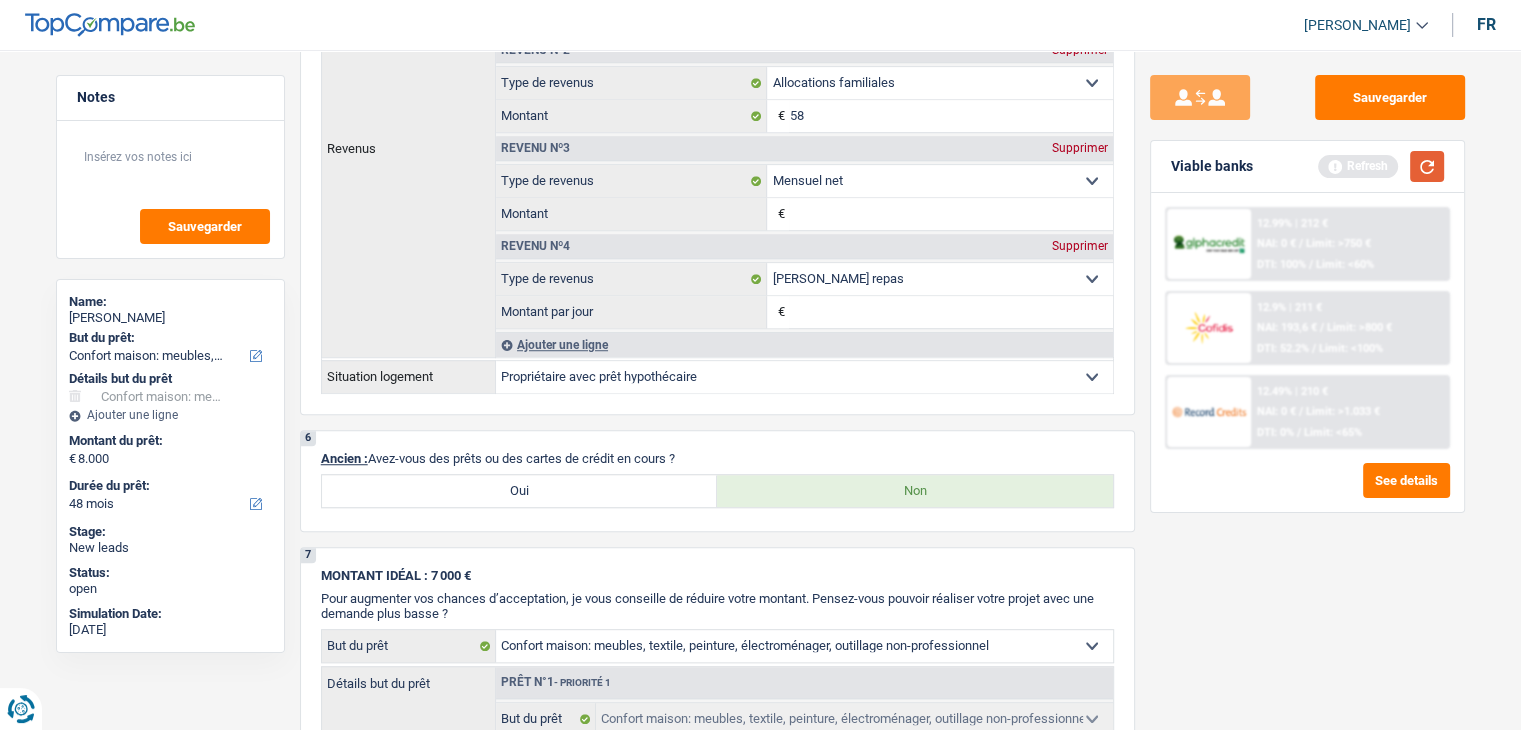 click at bounding box center [1427, 166] 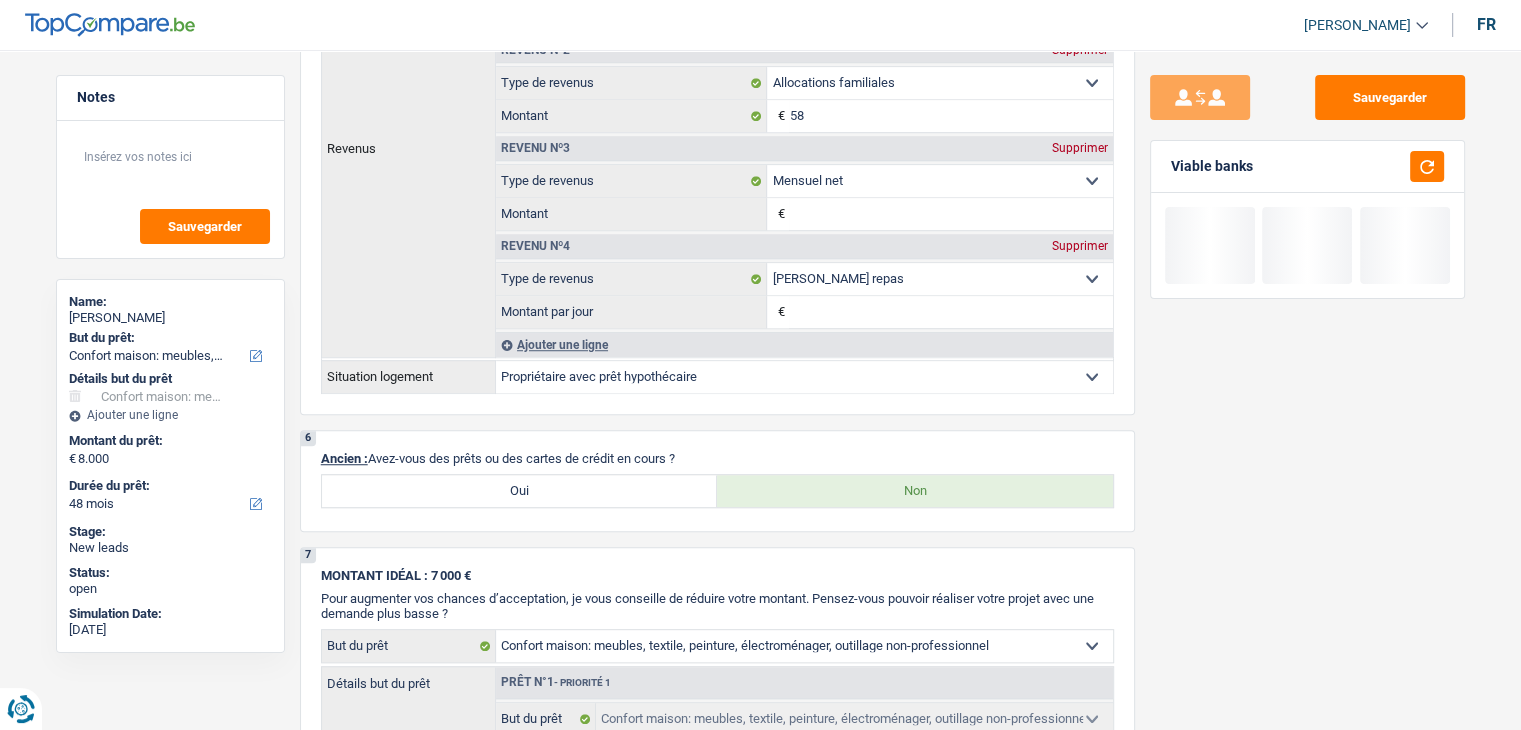 drag, startPoint x: 1251, startPoint y: 166, endPoint x: 1174, endPoint y: 169, distance: 77.05842 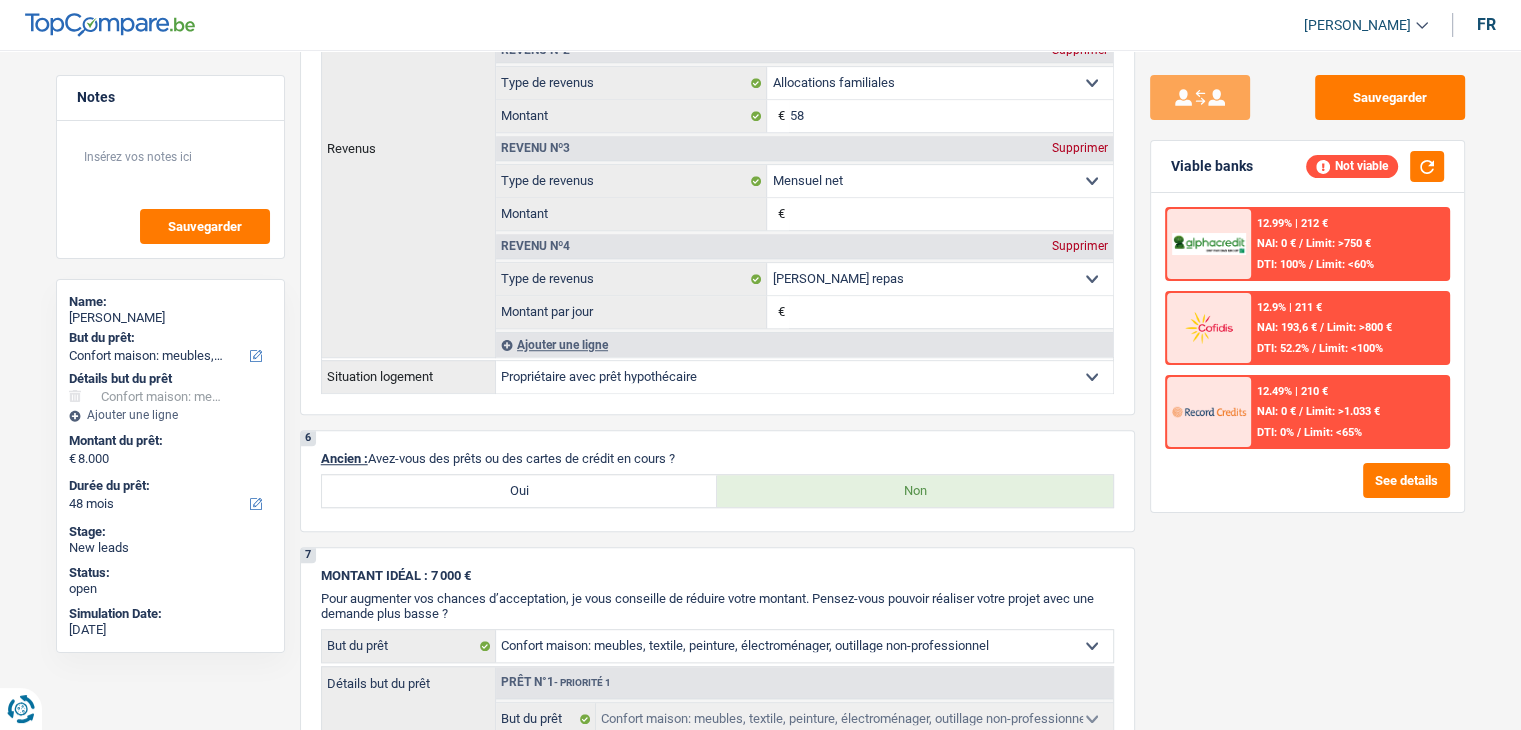 click on "Viable banks" at bounding box center (1212, 166) 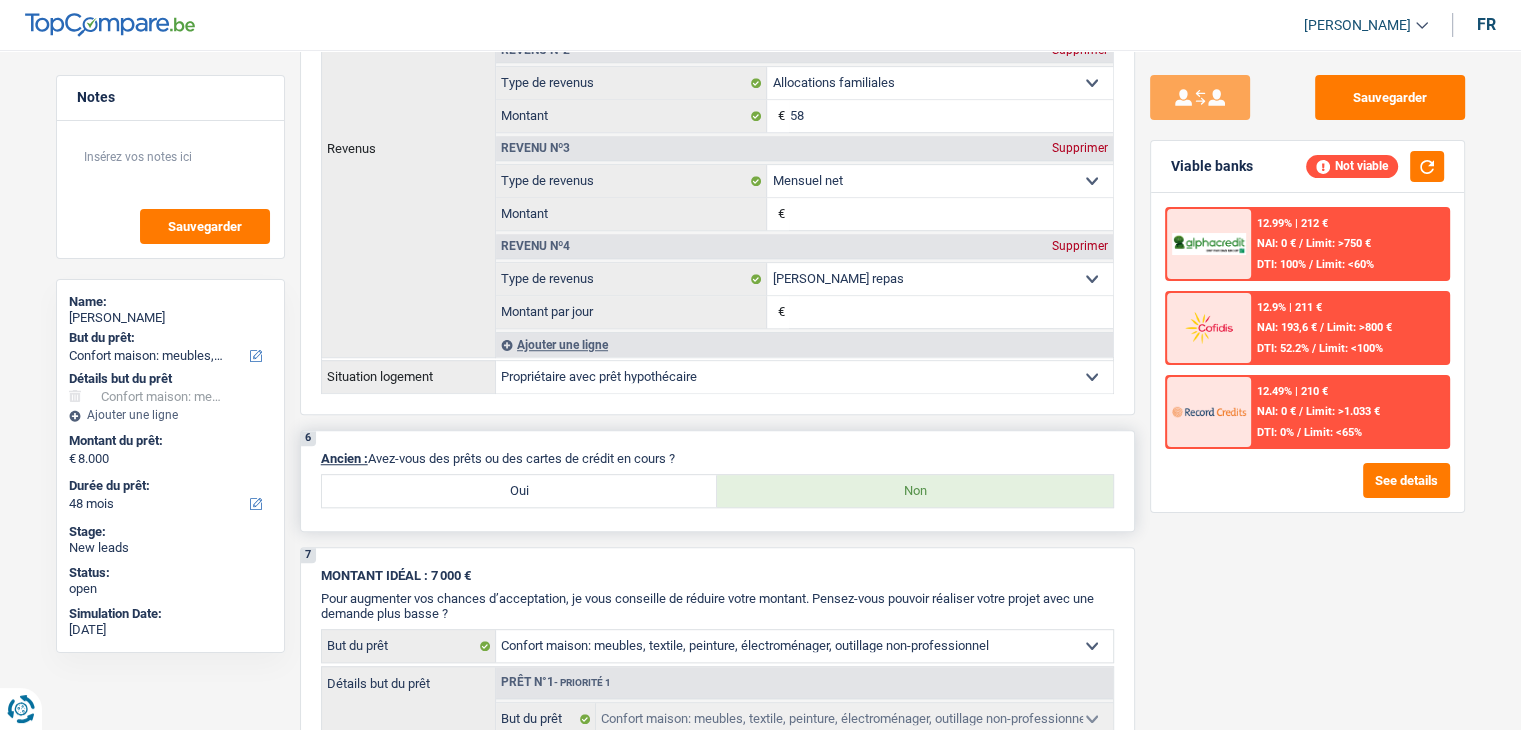click on "Oui" at bounding box center (520, 491) 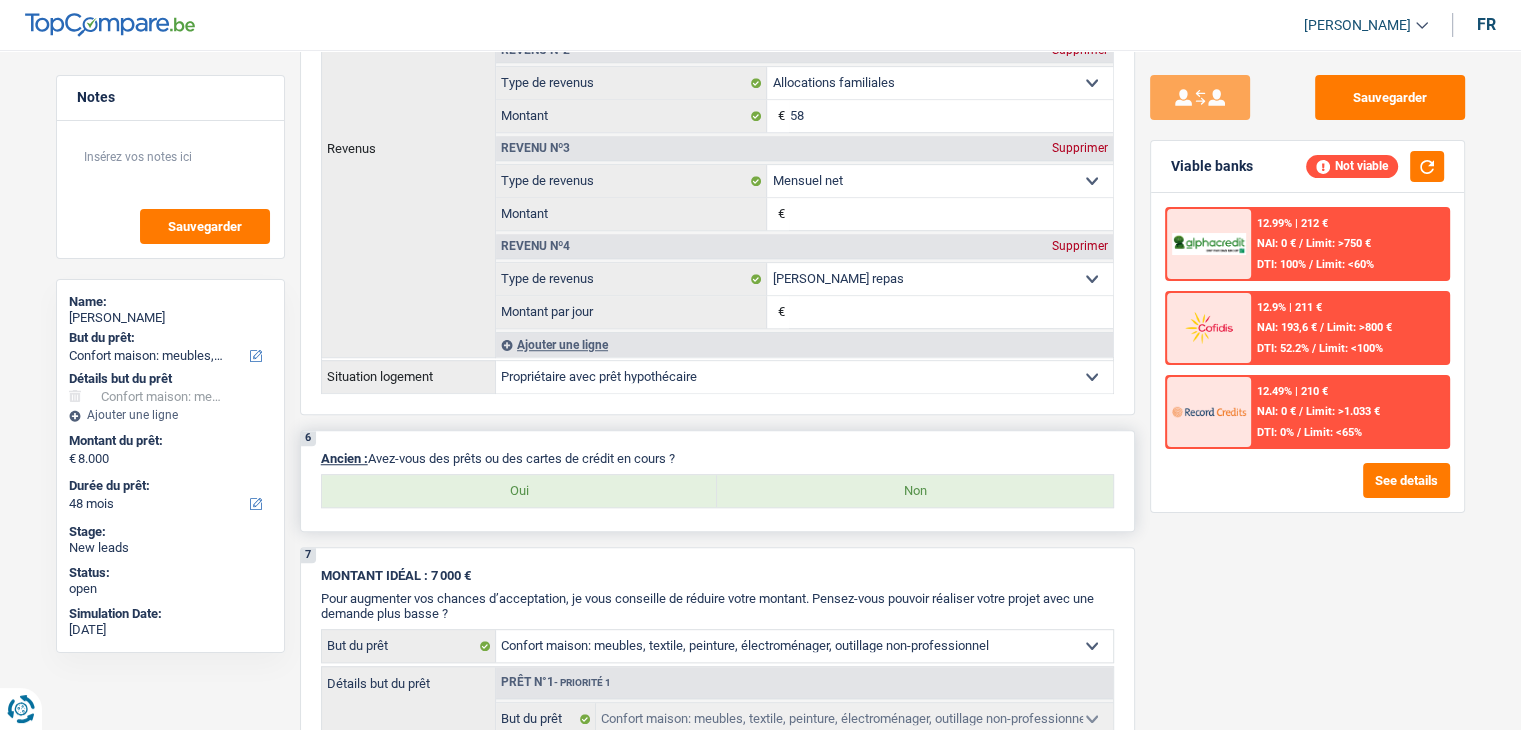 select on "mortgage" 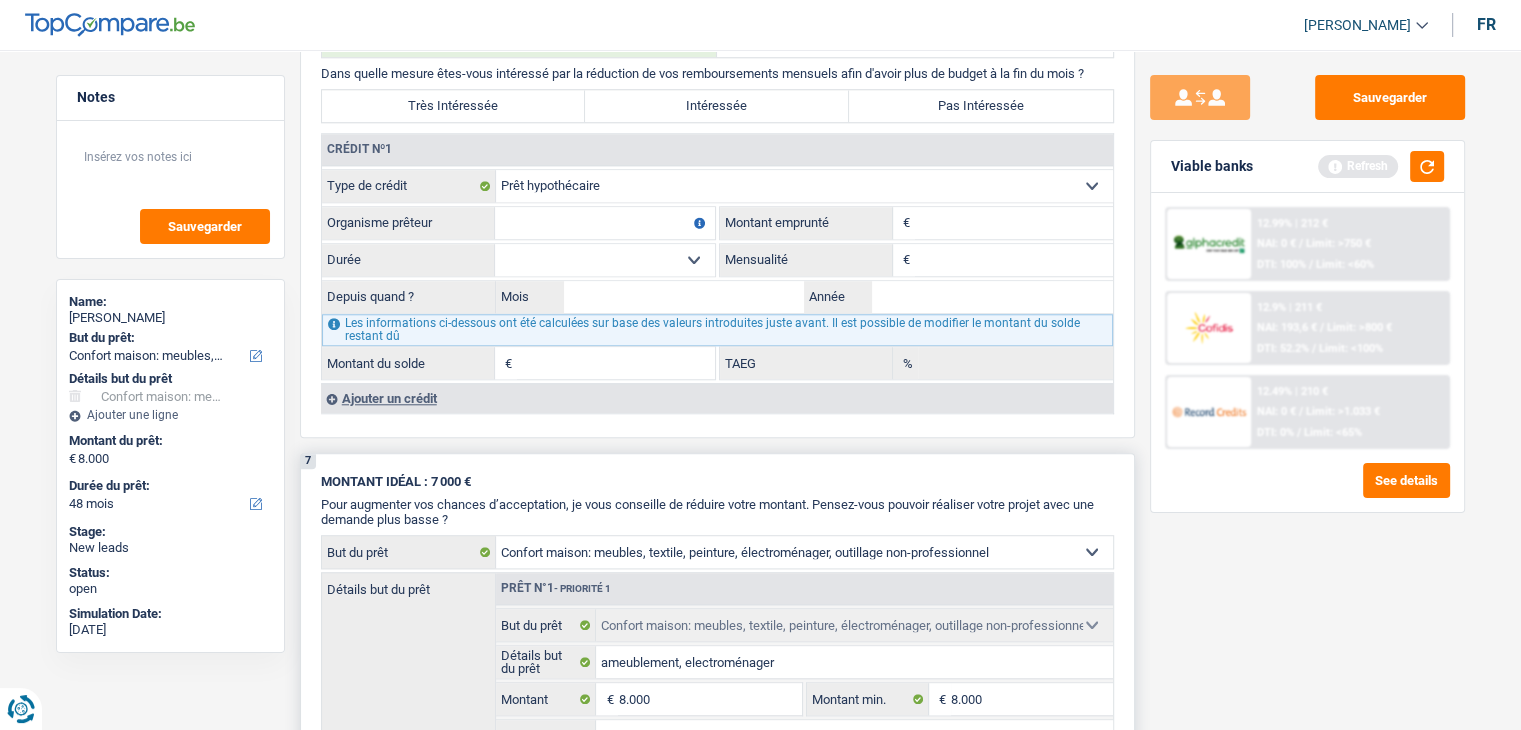 scroll, scrollTop: 1900, scrollLeft: 0, axis: vertical 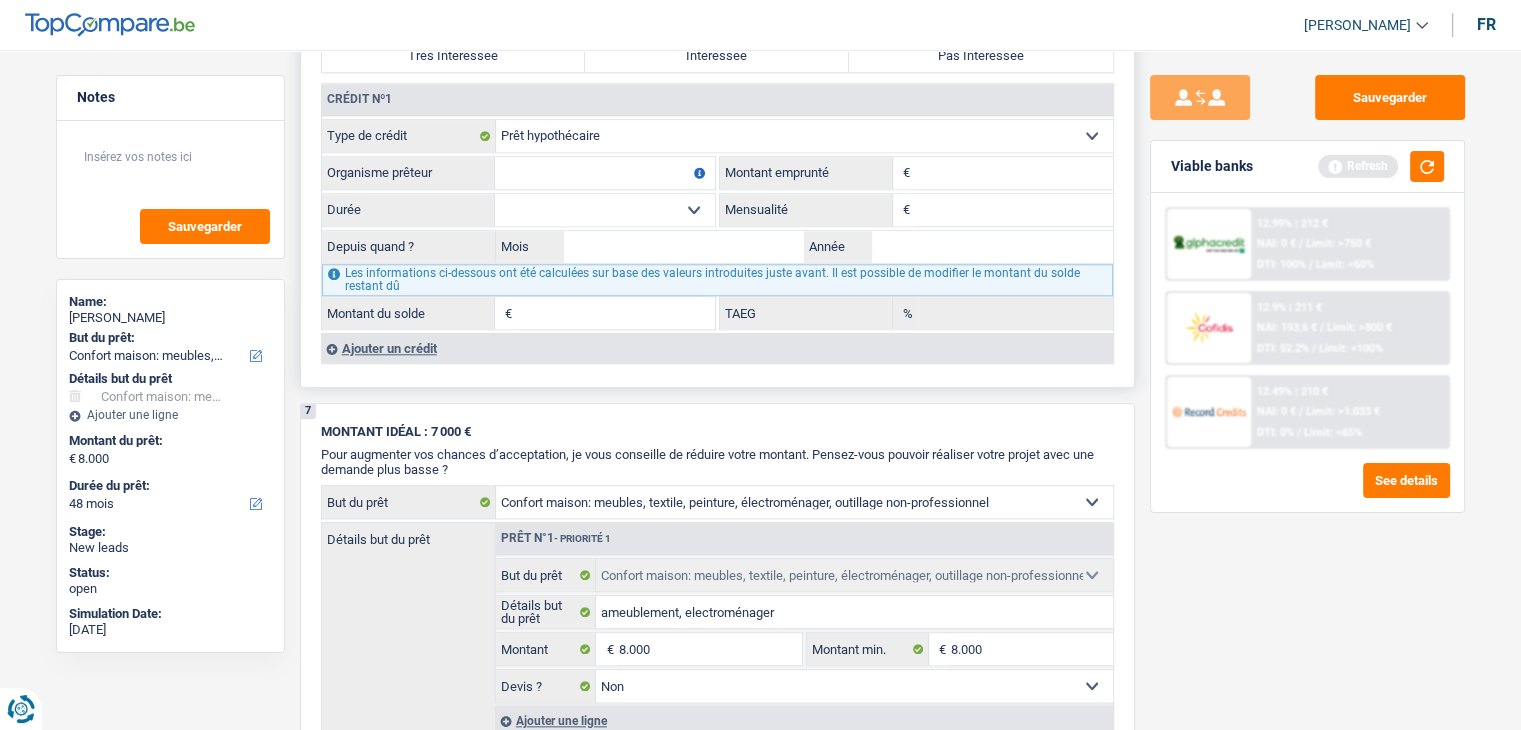 click on "Ajouter un crédit" at bounding box center (717, 348) 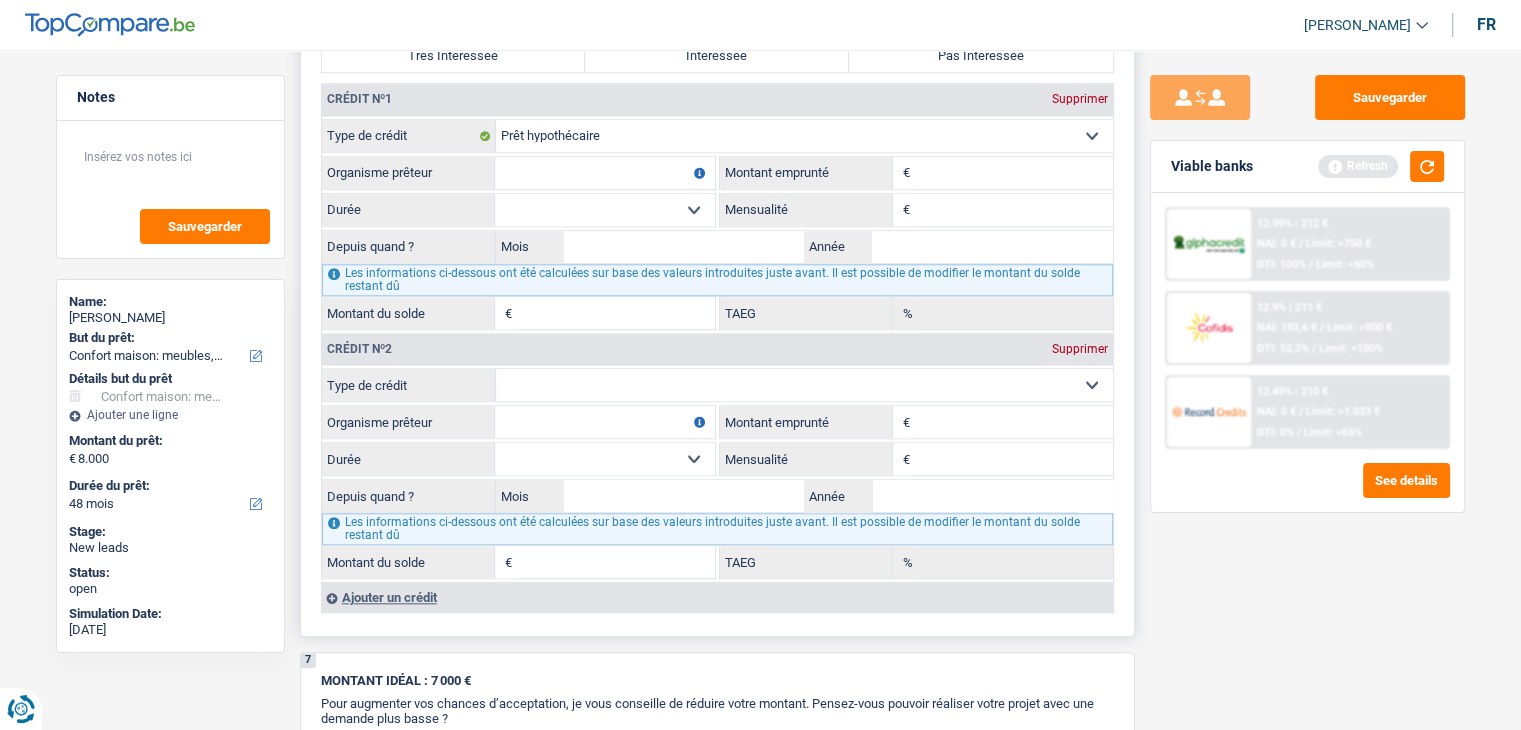 click on "Montant emprunté" at bounding box center [1014, 422] 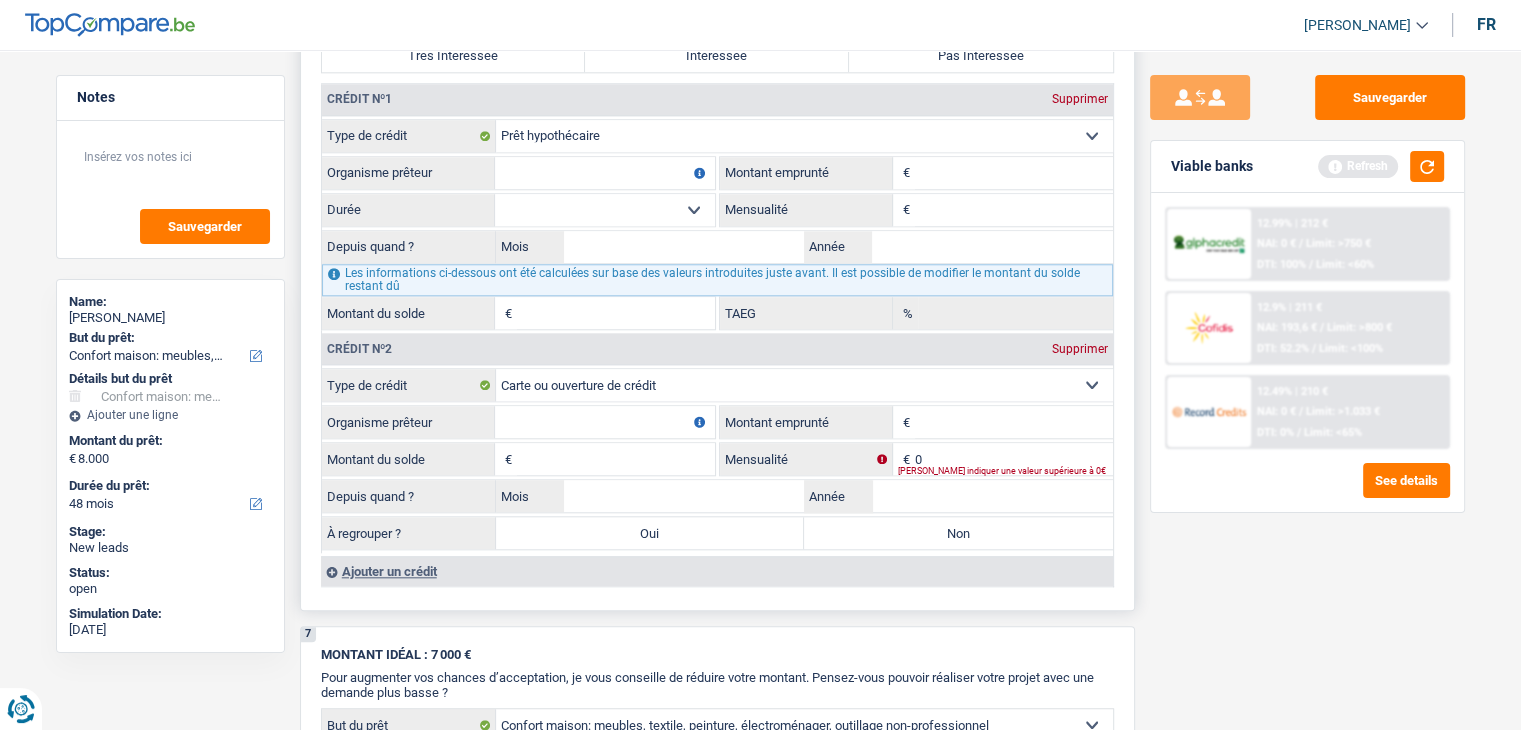 click on "Montant emprunté" at bounding box center [1014, 422] 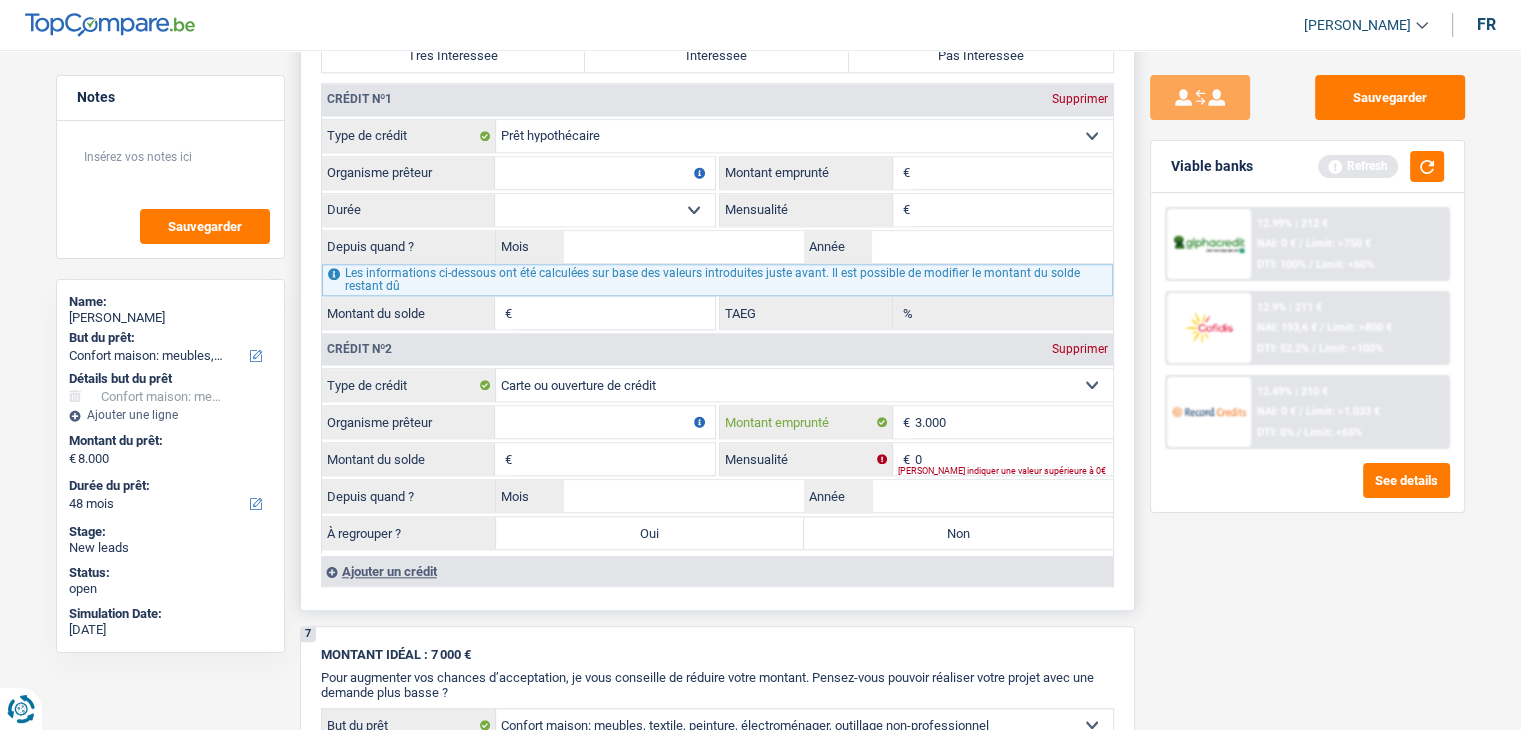 type on "3.000" 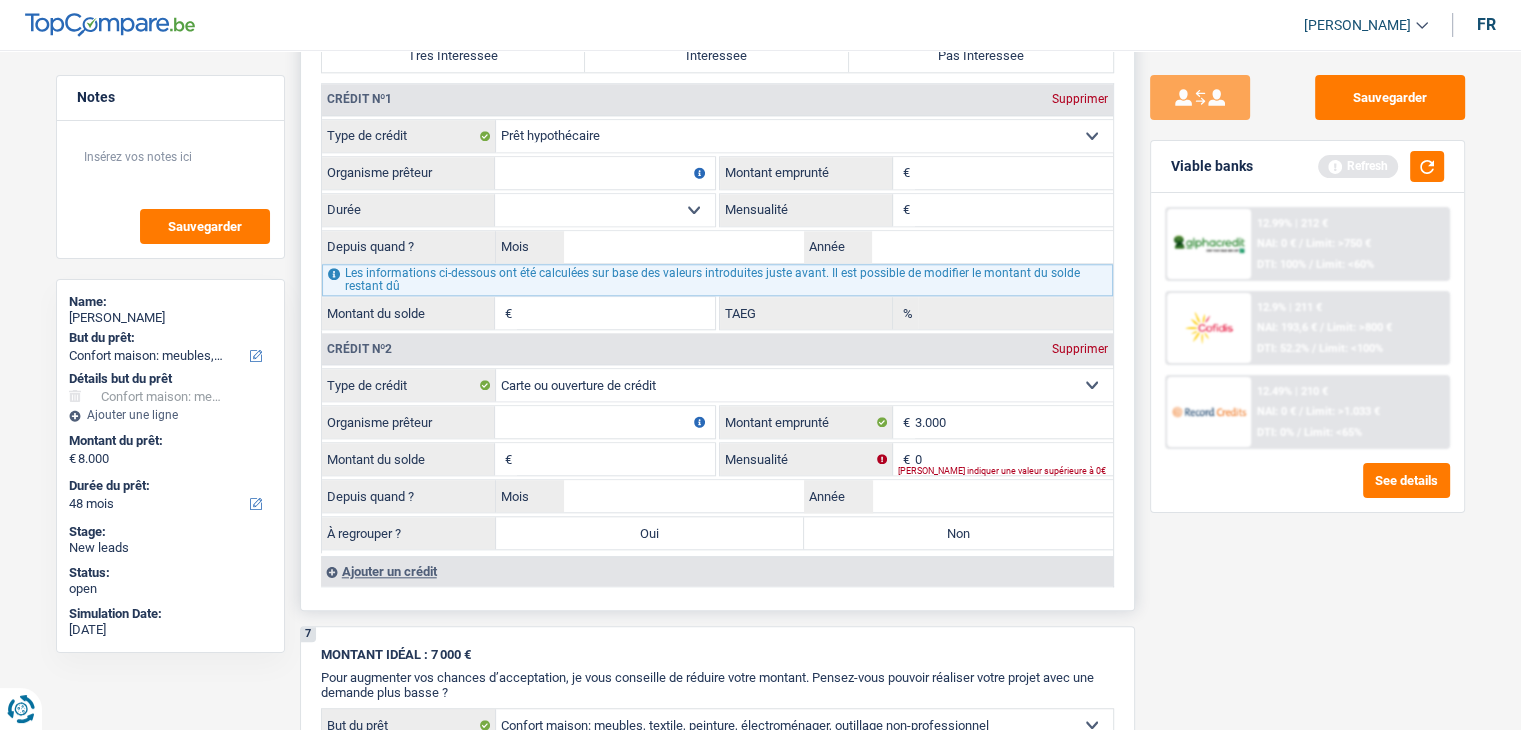 click on "Organisme prêteur" at bounding box center [605, 422] 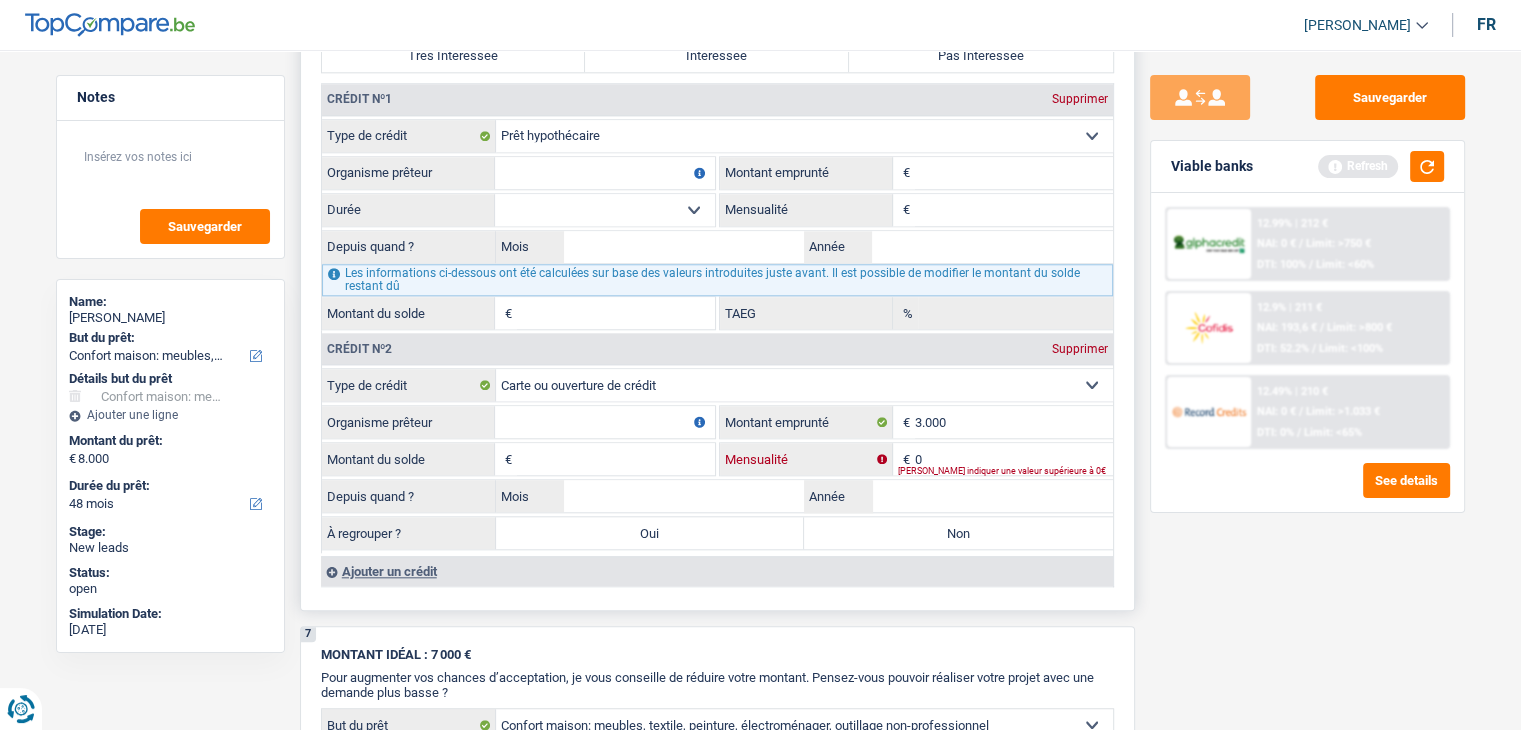 click on "0" at bounding box center [1014, 459] 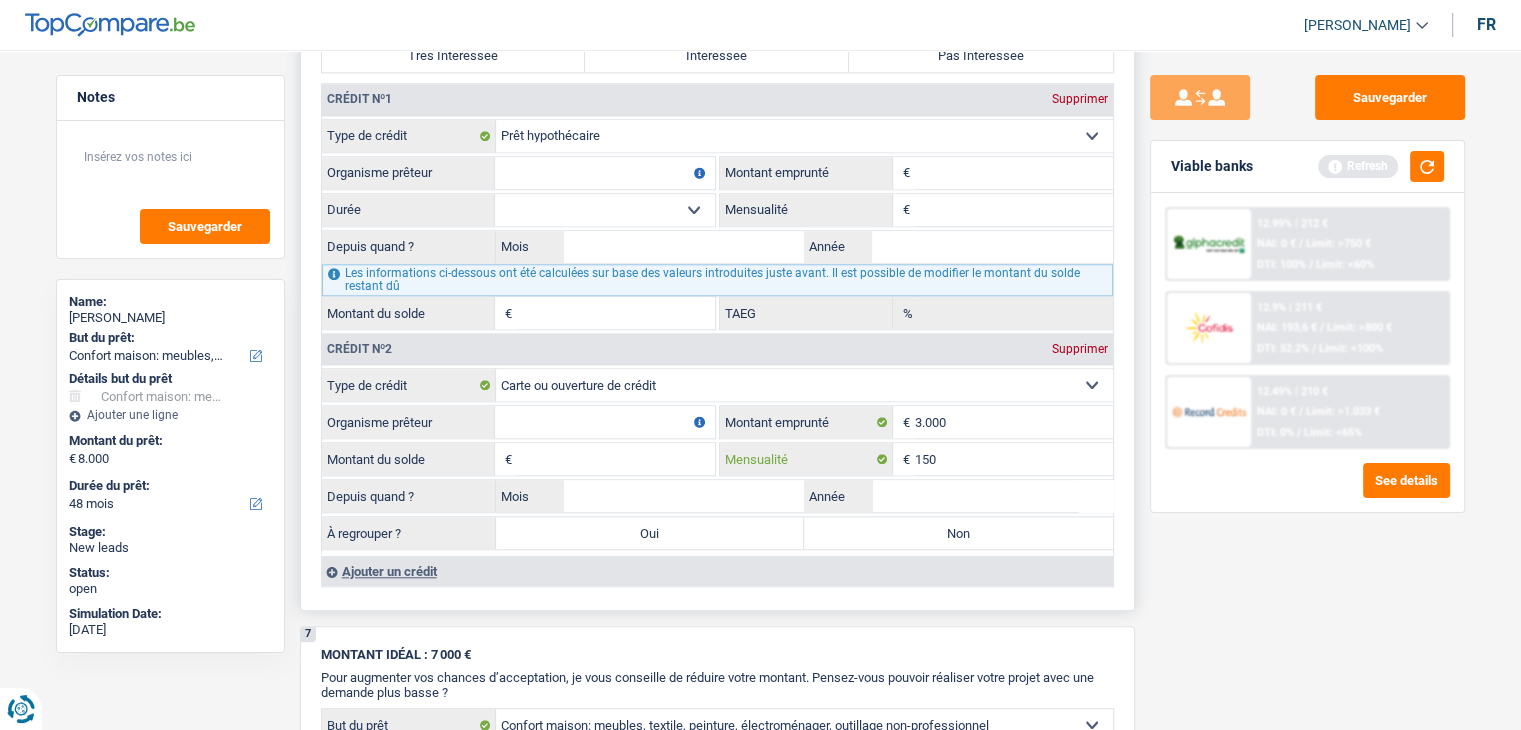 type on "150" 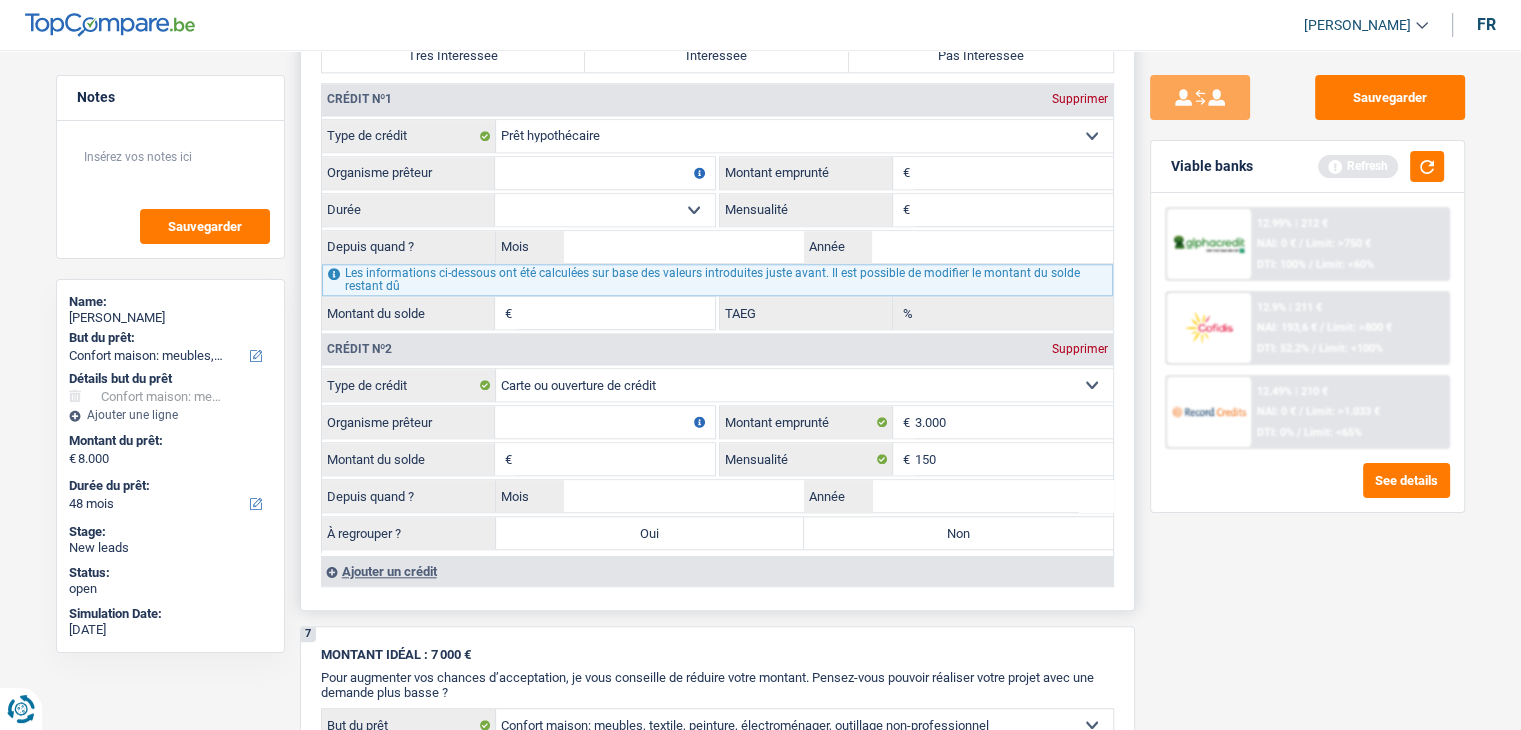 click on "Montant du solde" at bounding box center [616, 459] 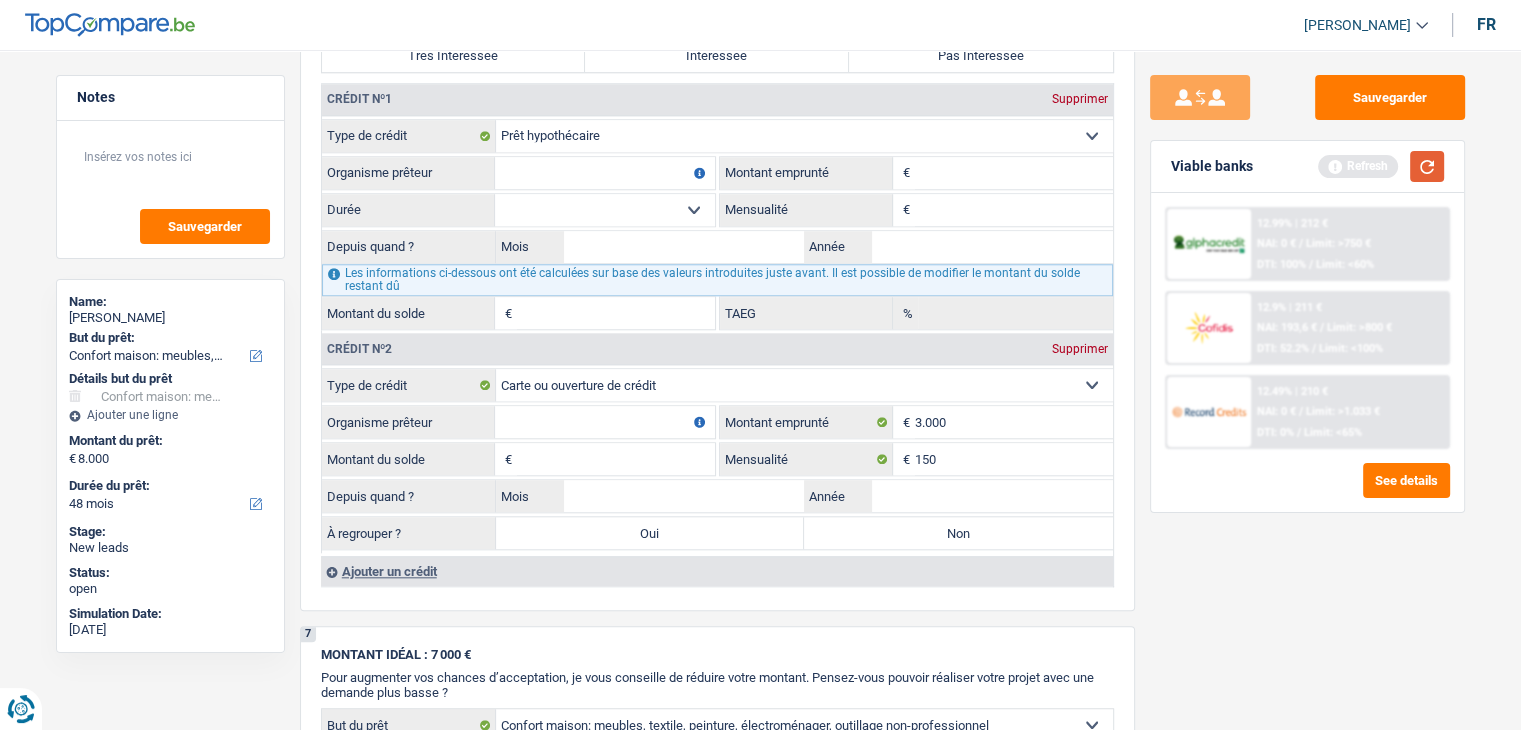 click at bounding box center [1427, 166] 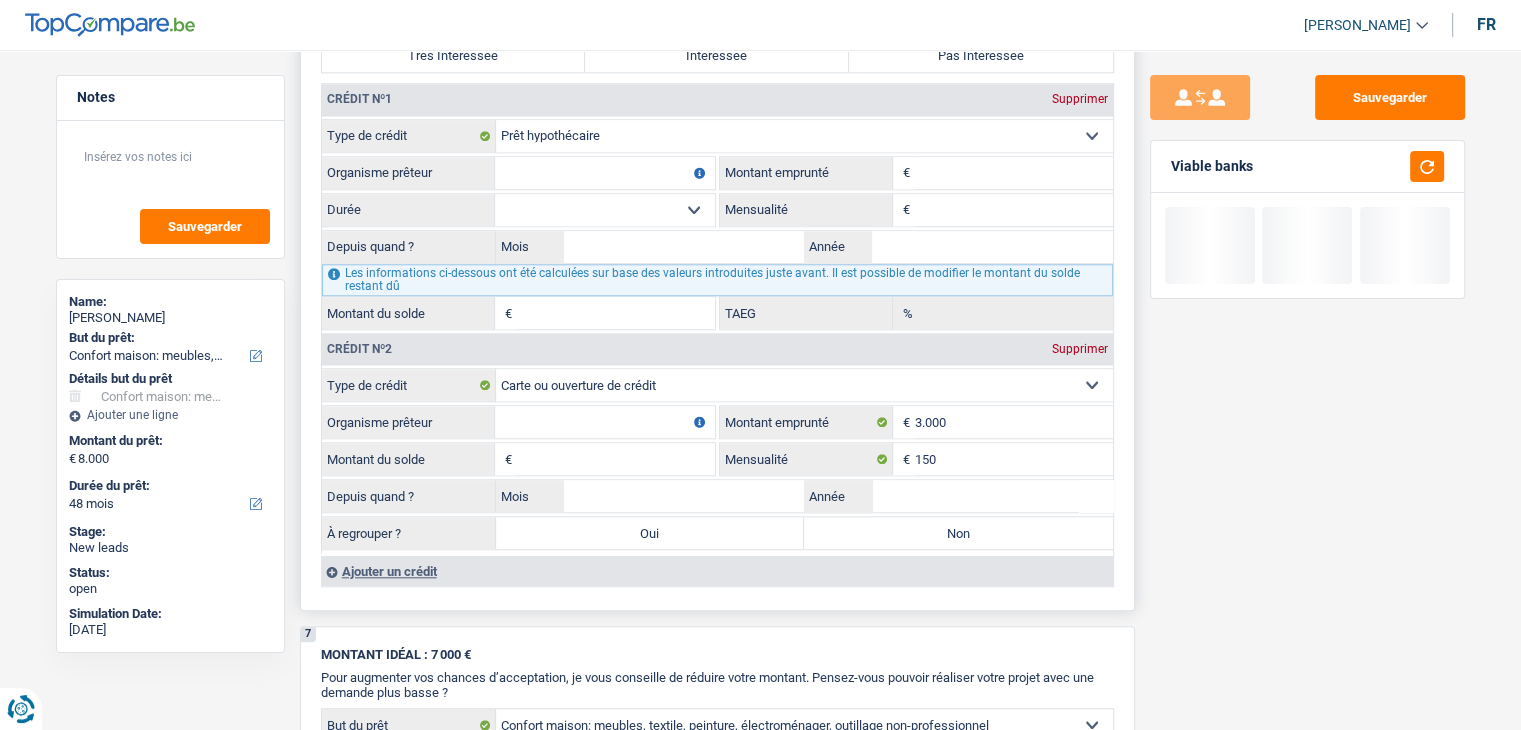 click on "Montant du solde" at bounding box center [616, 459] 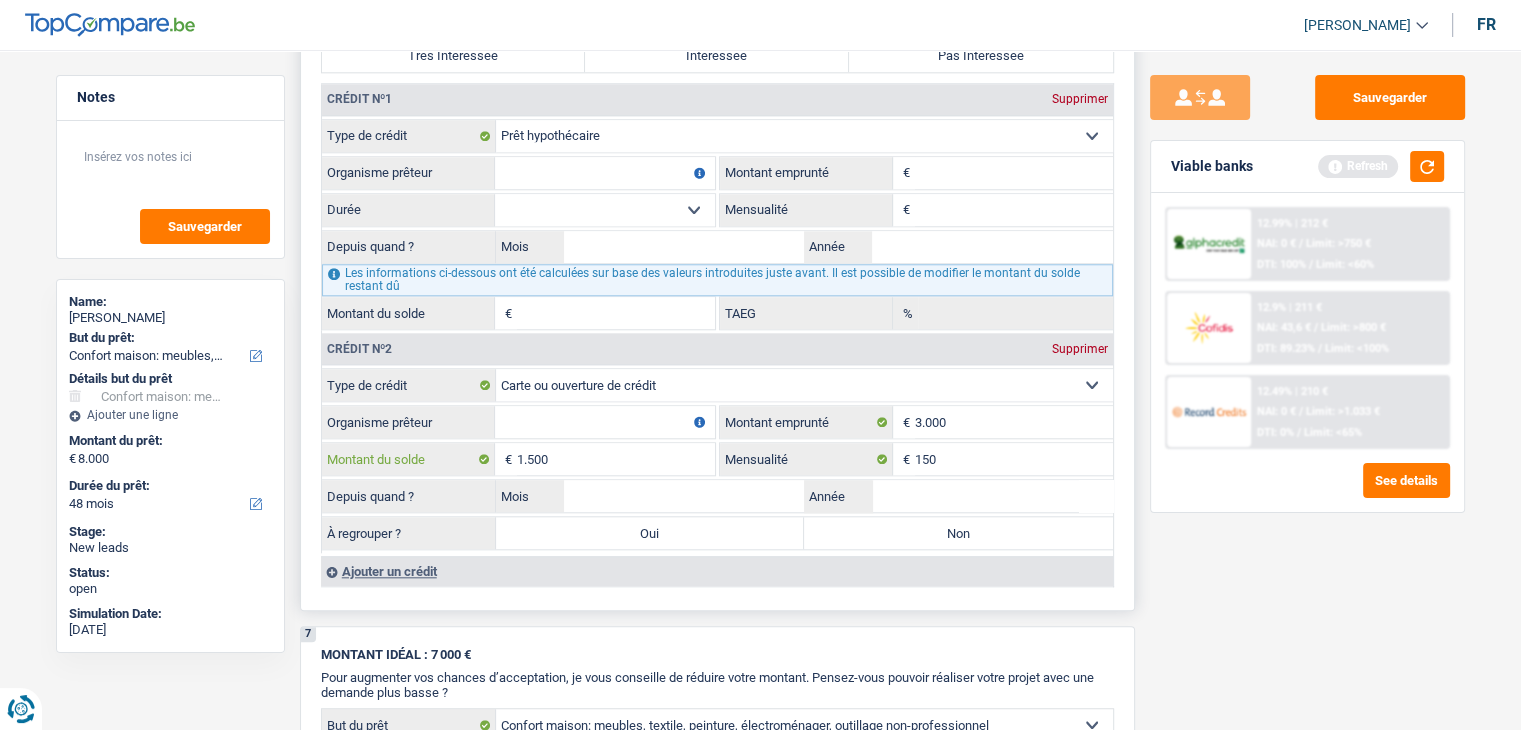 type on "1.500" 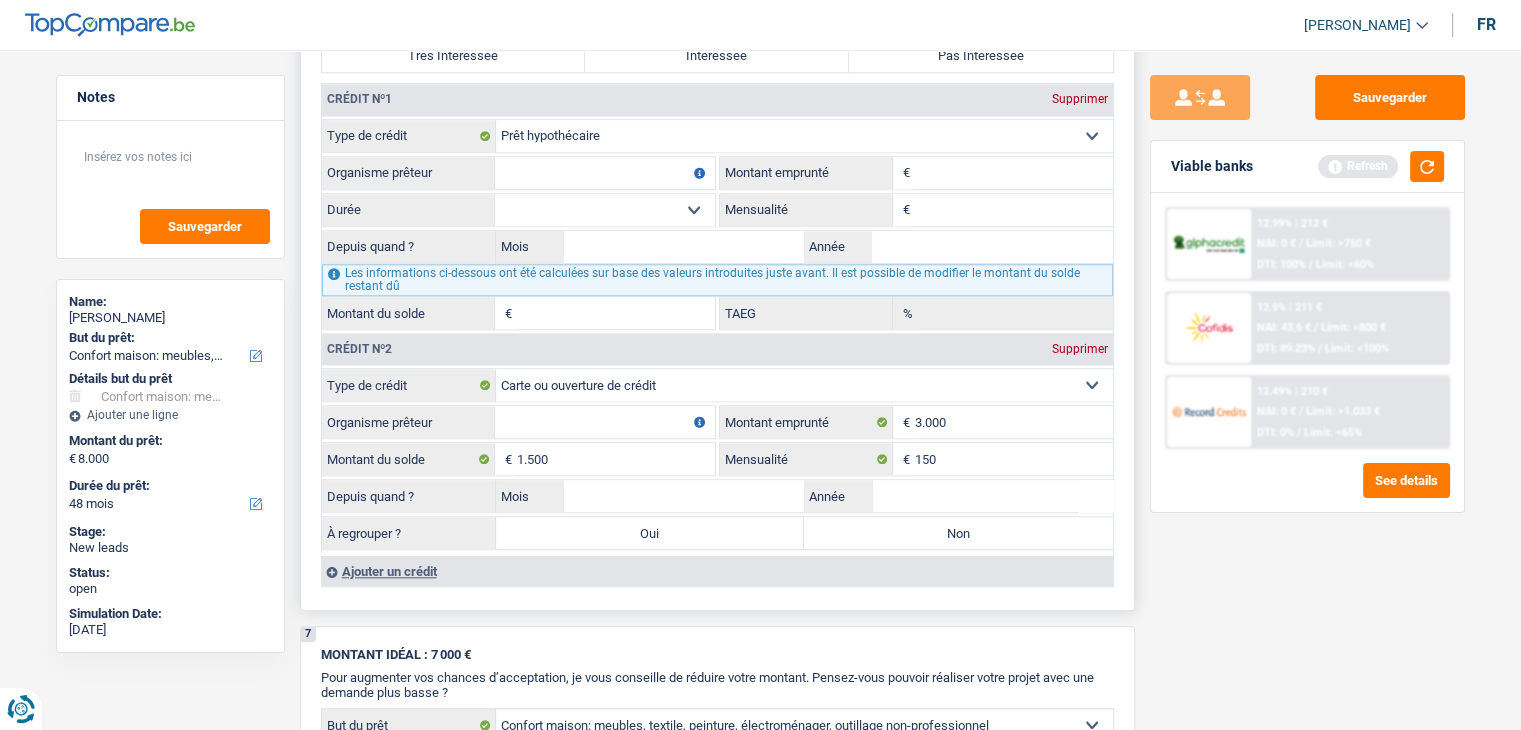 click on "Organisme prêteur" at bounding box center [605, 422] 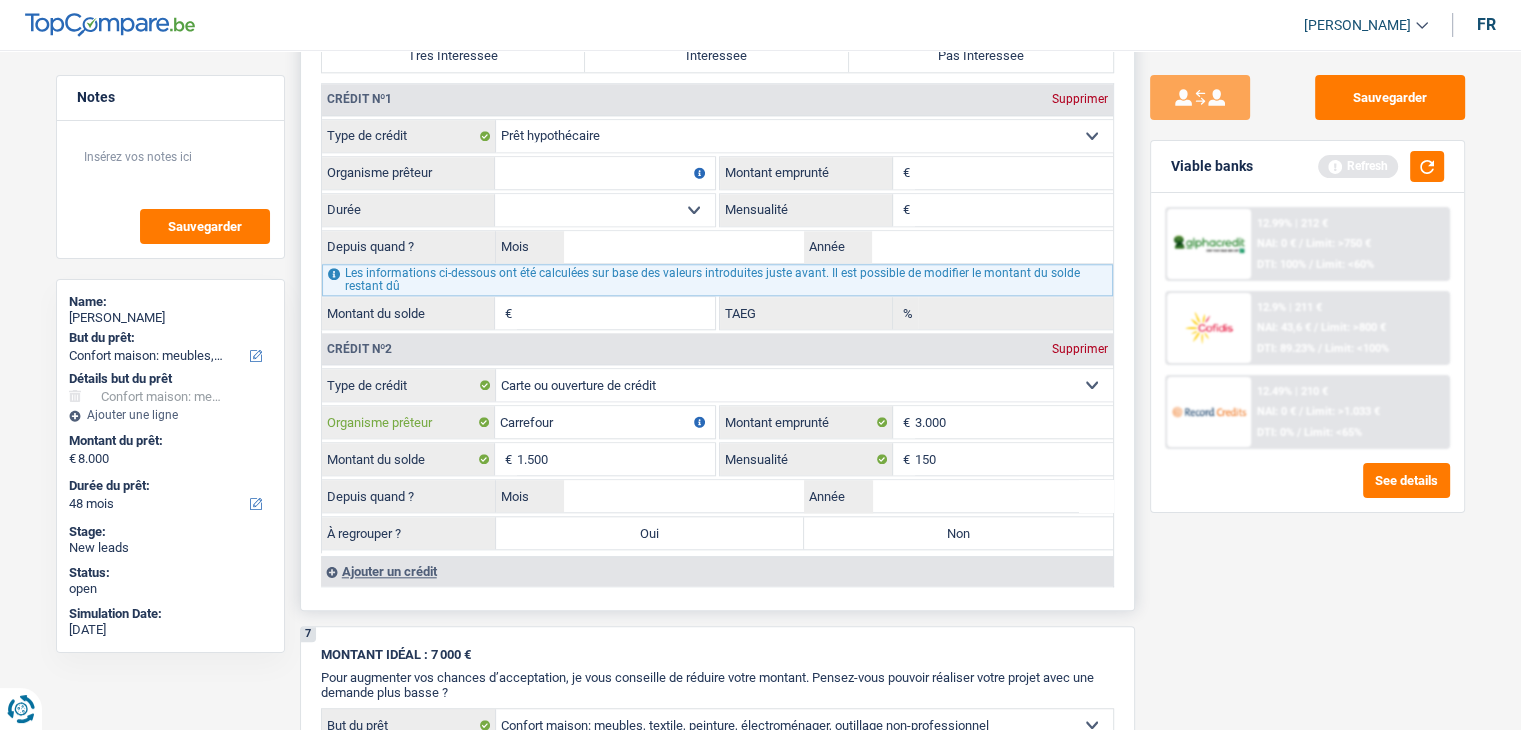 type on "Carrefour" 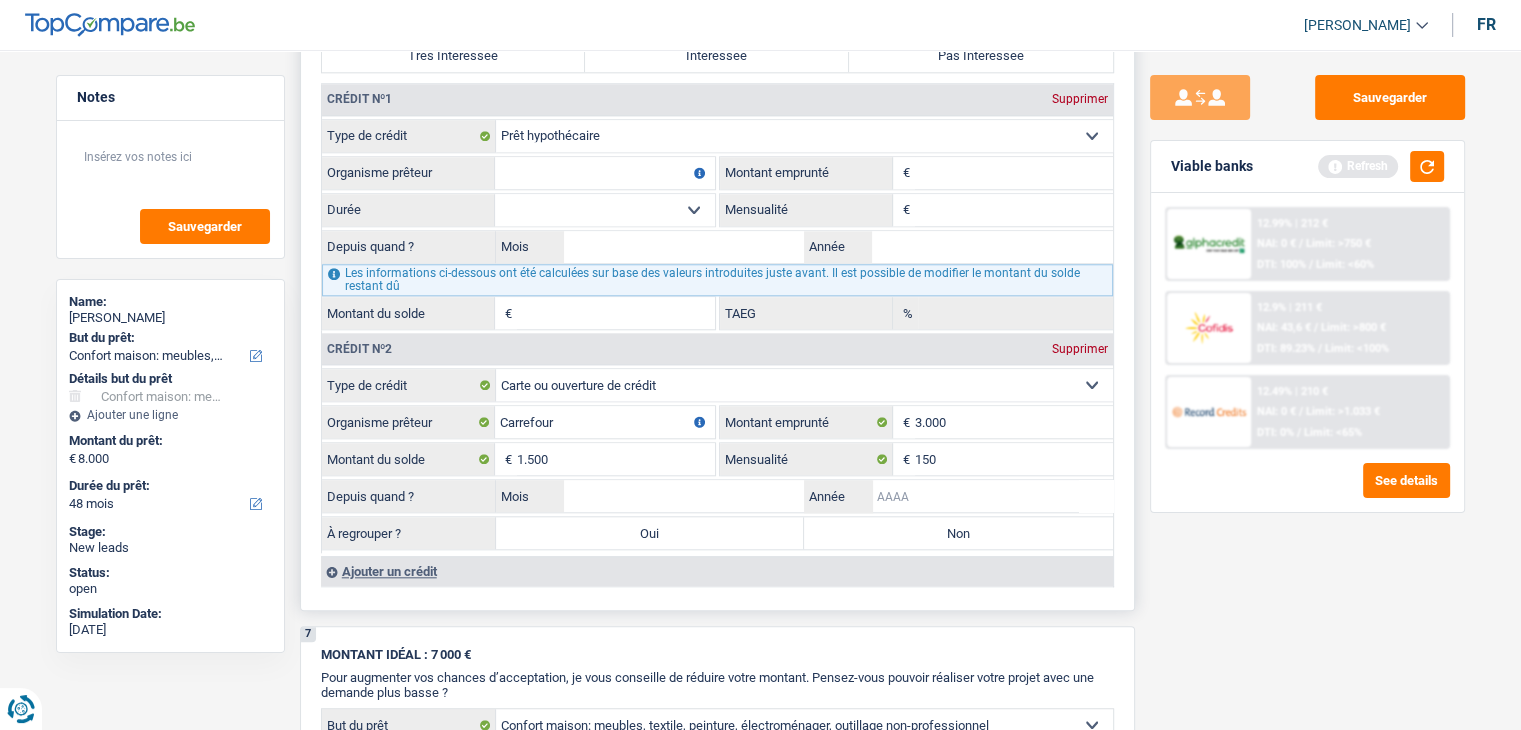 click on "Année" at bounding box center [992, 496] 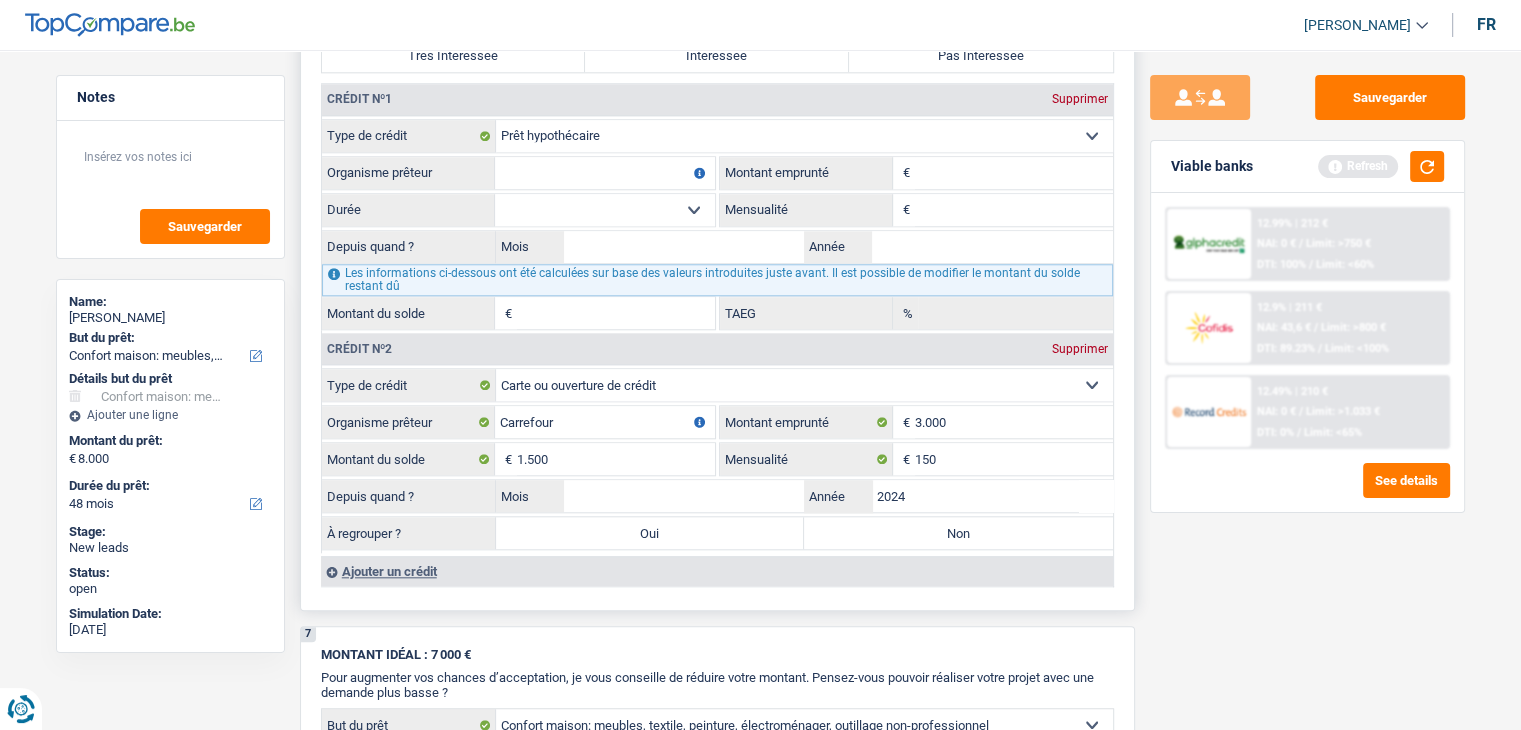 type on "2024" 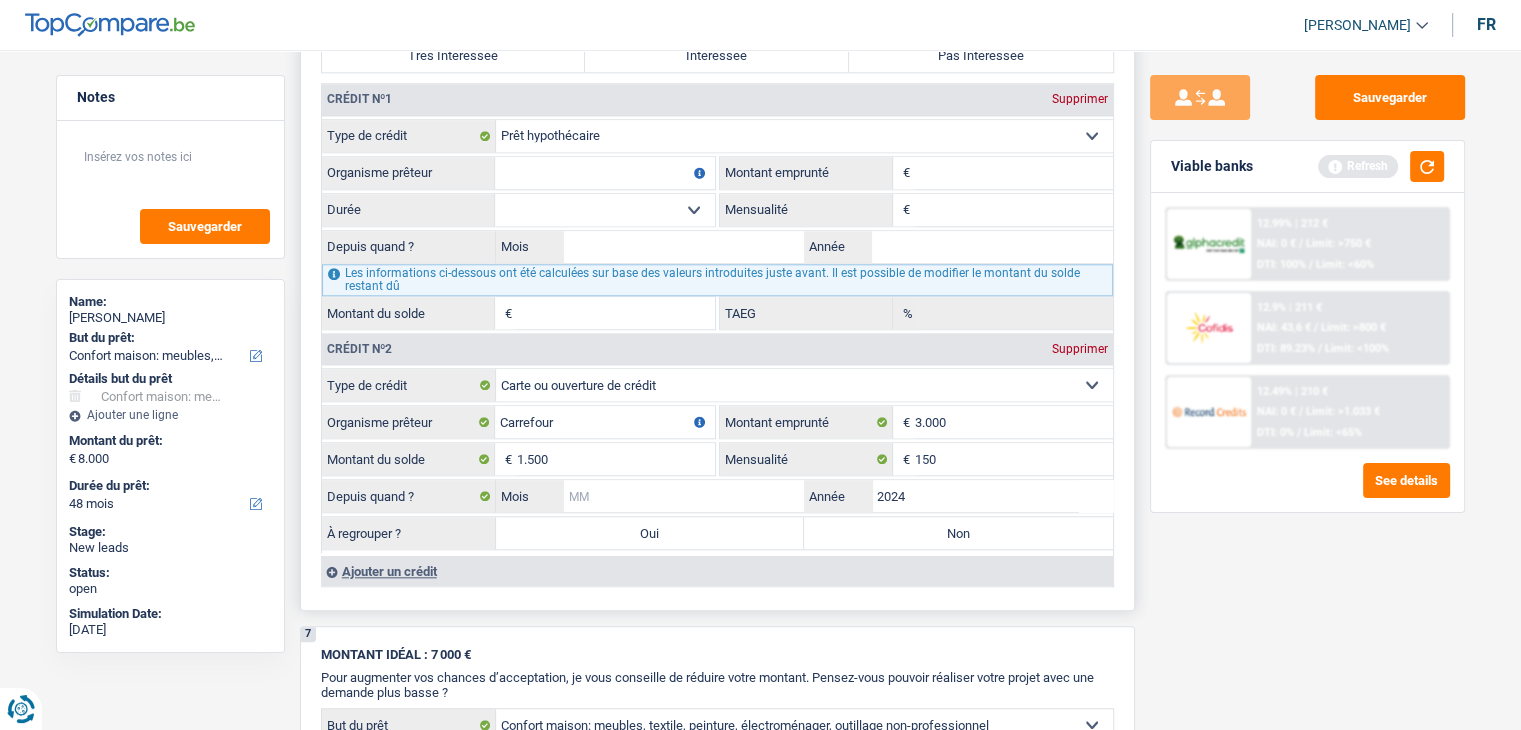 click on "Mois" at bounding box center [684, 496] 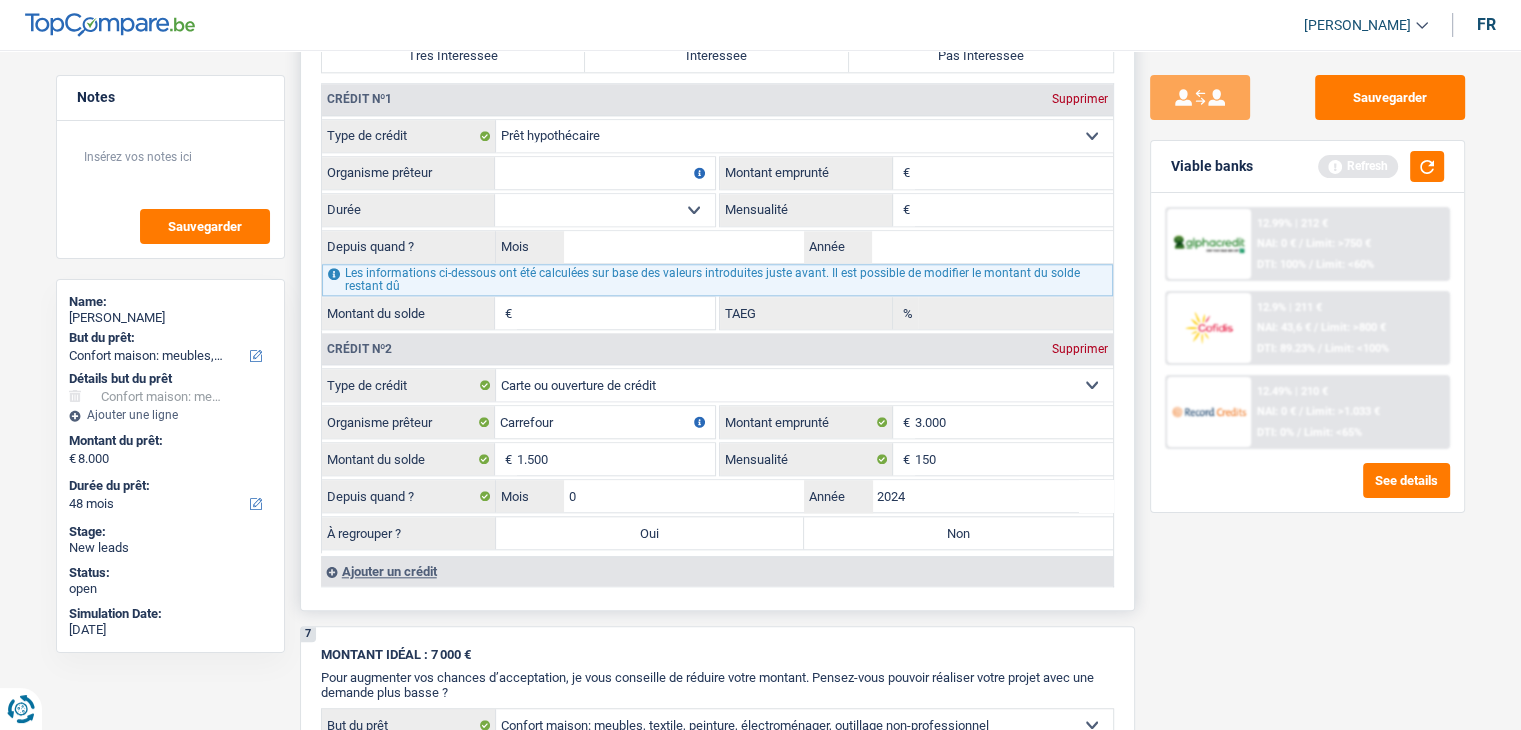 type on "07" 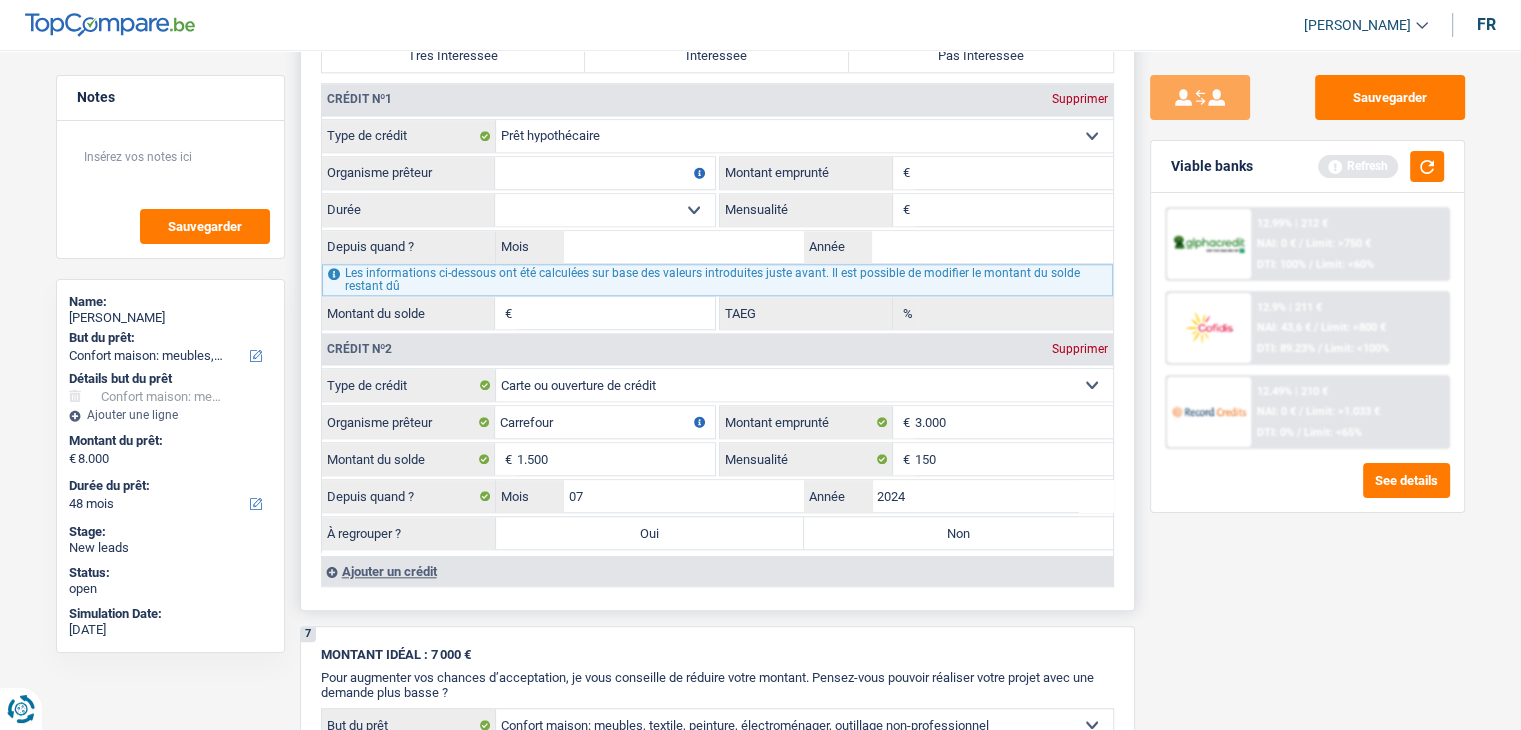 click on "Non" at bounding box center [958, 533] 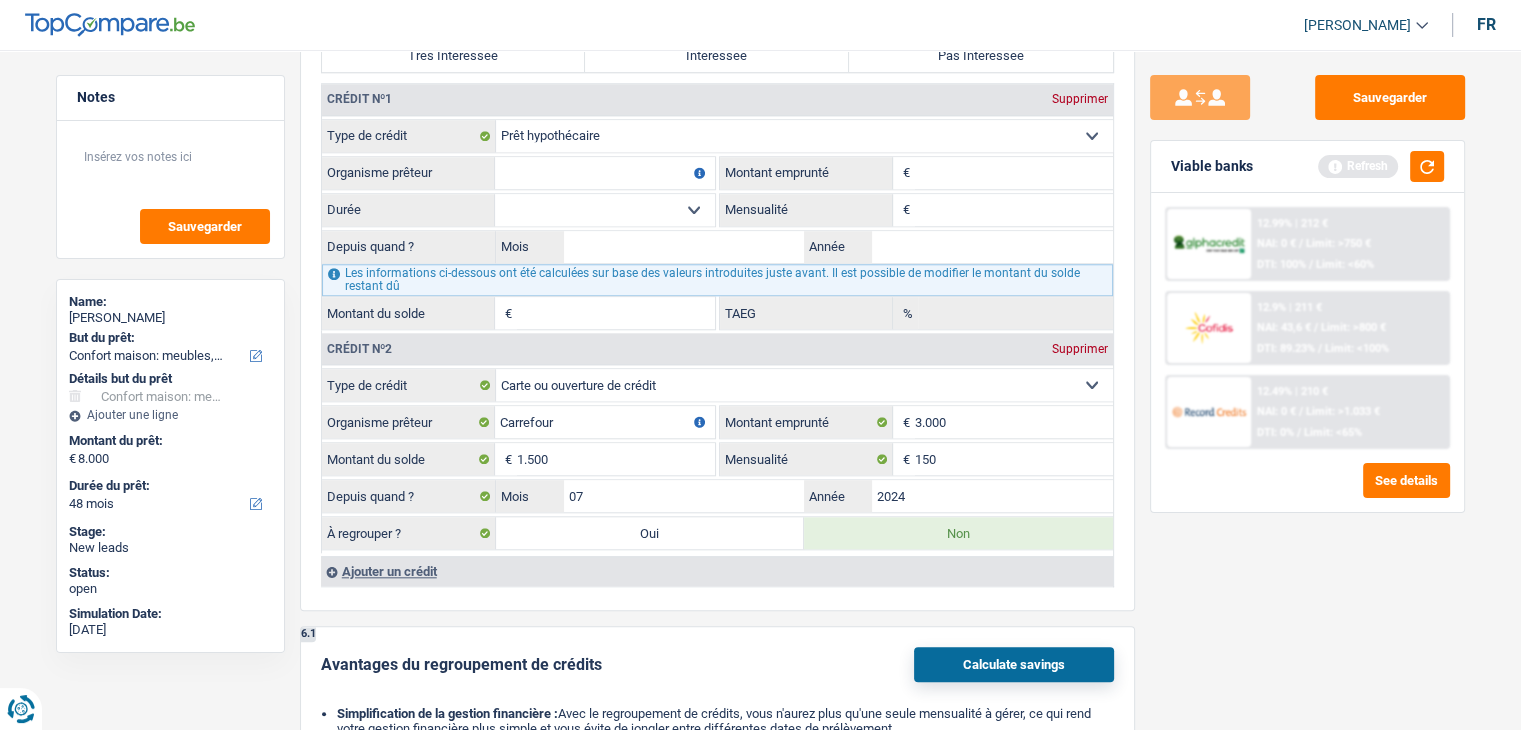 click on "Viable banks
Refresh" at bounding box center (1307, 167) 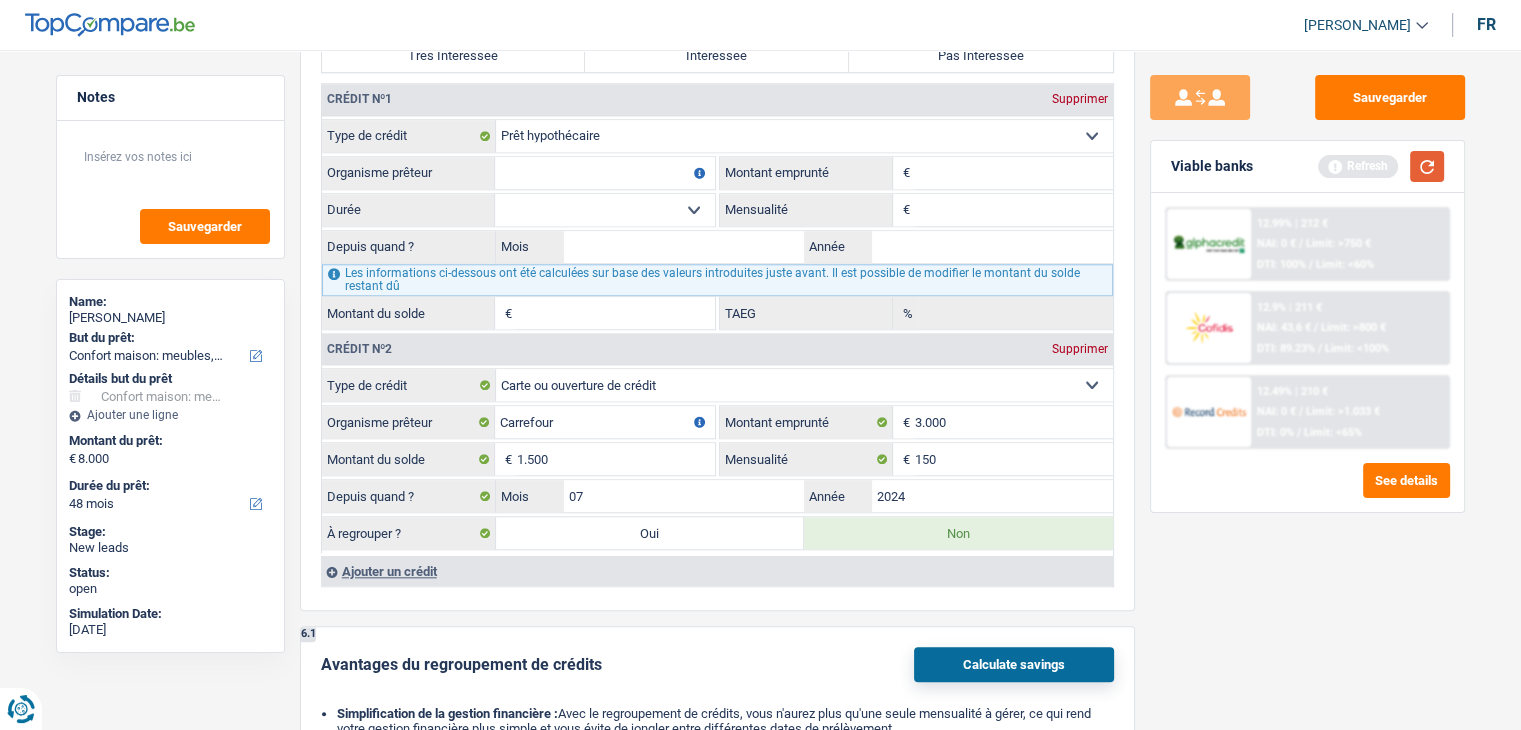 click at bounding box center (1427, 166) 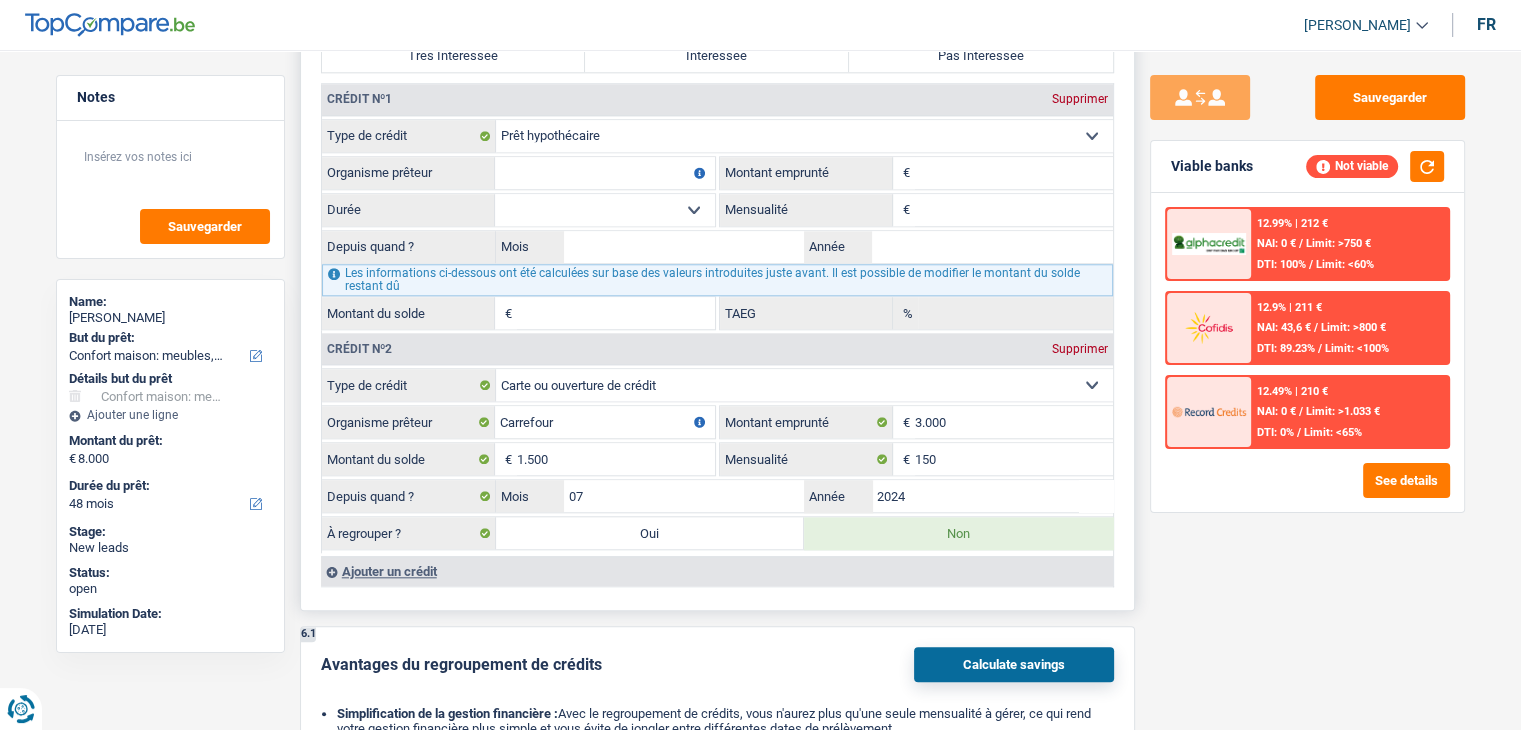 click on "Organisme prêteur" at bounding box center [605, 173] 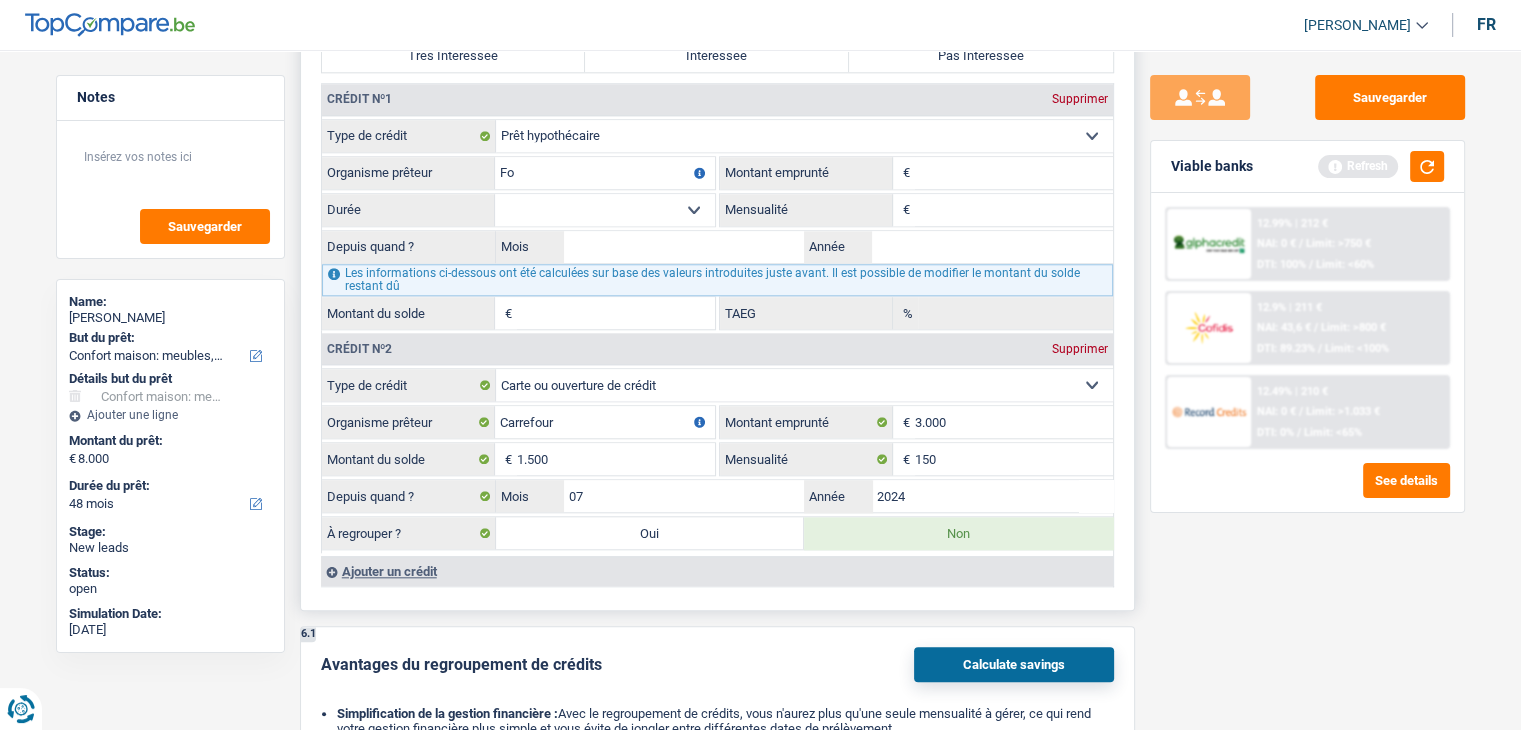type on "F" 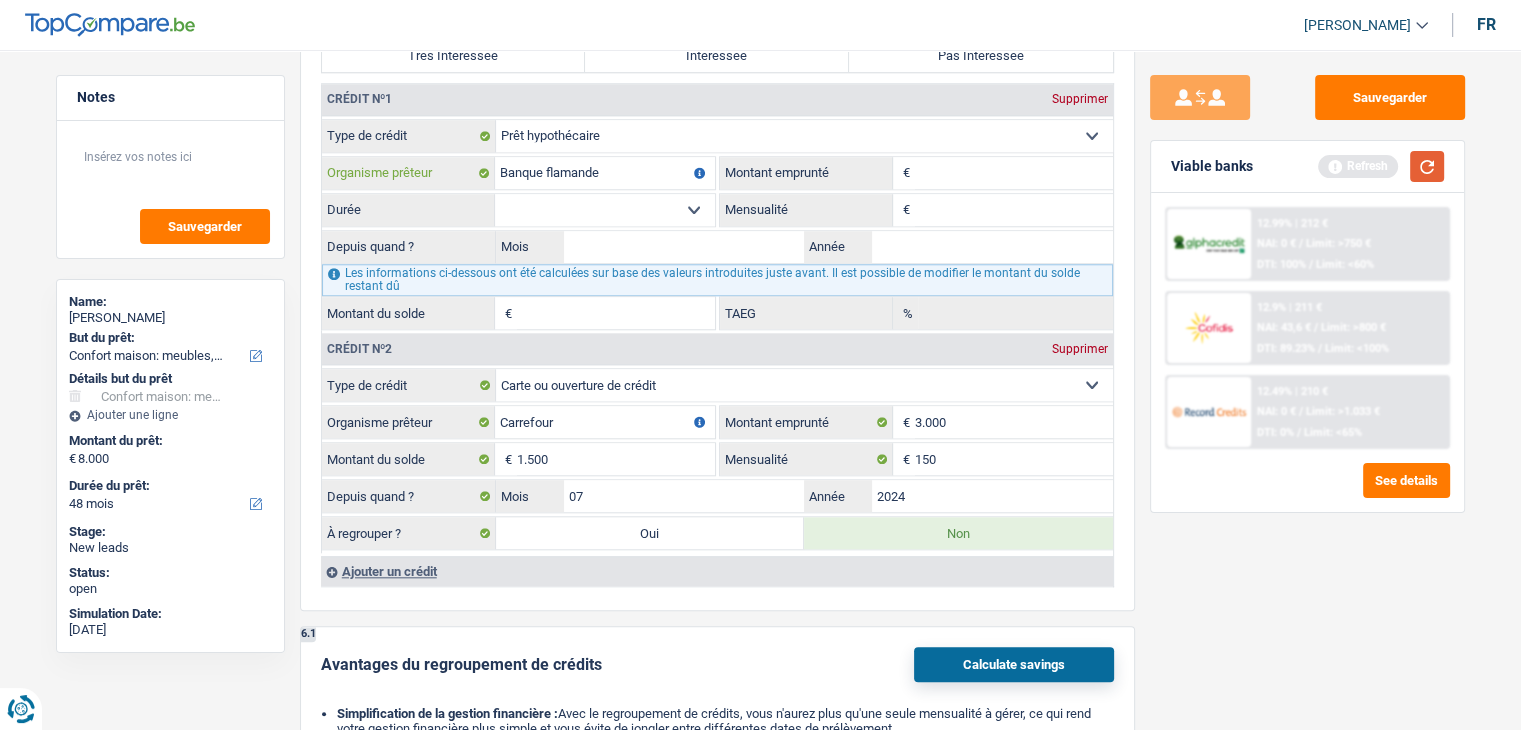 type on "Banque flamande" 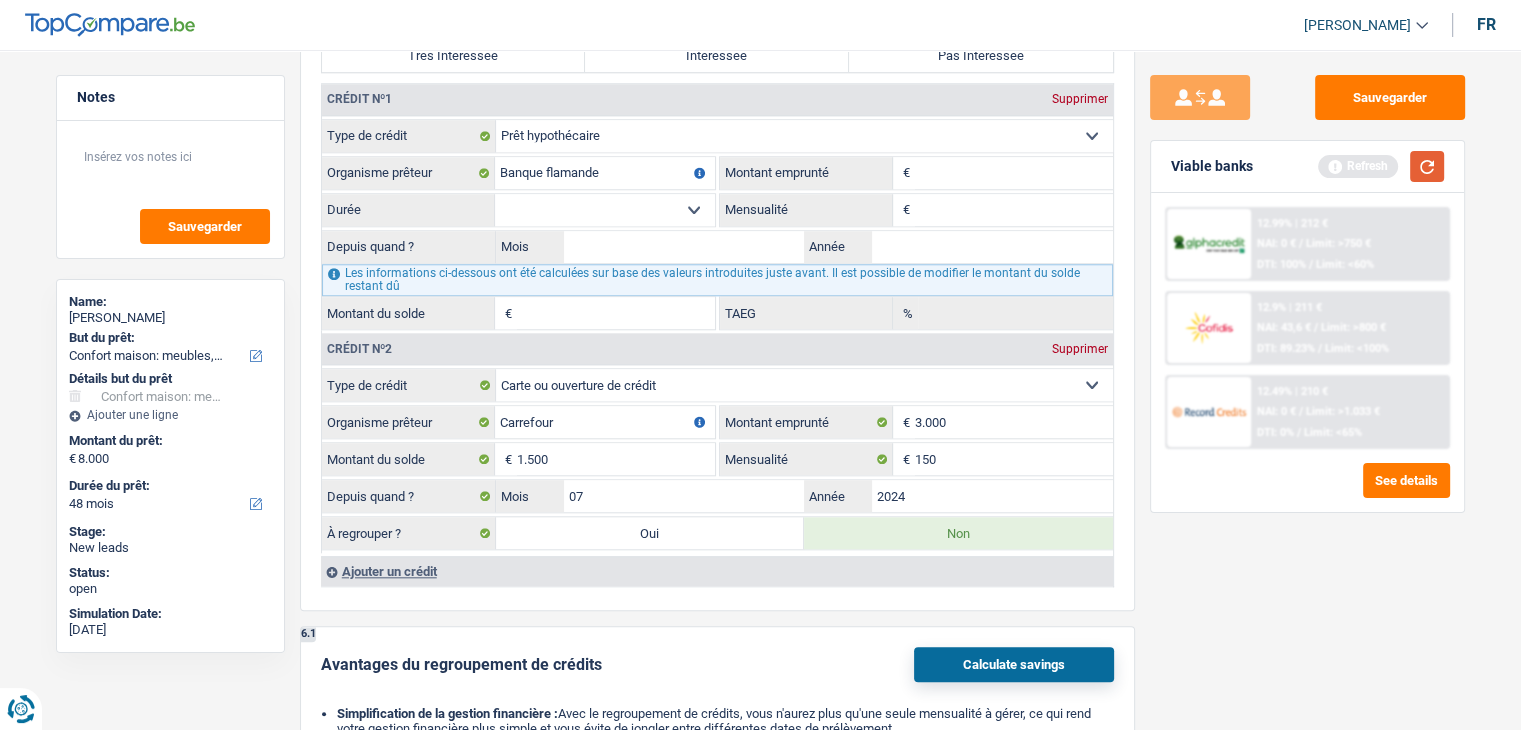 click at bounding box center (1427, 166) 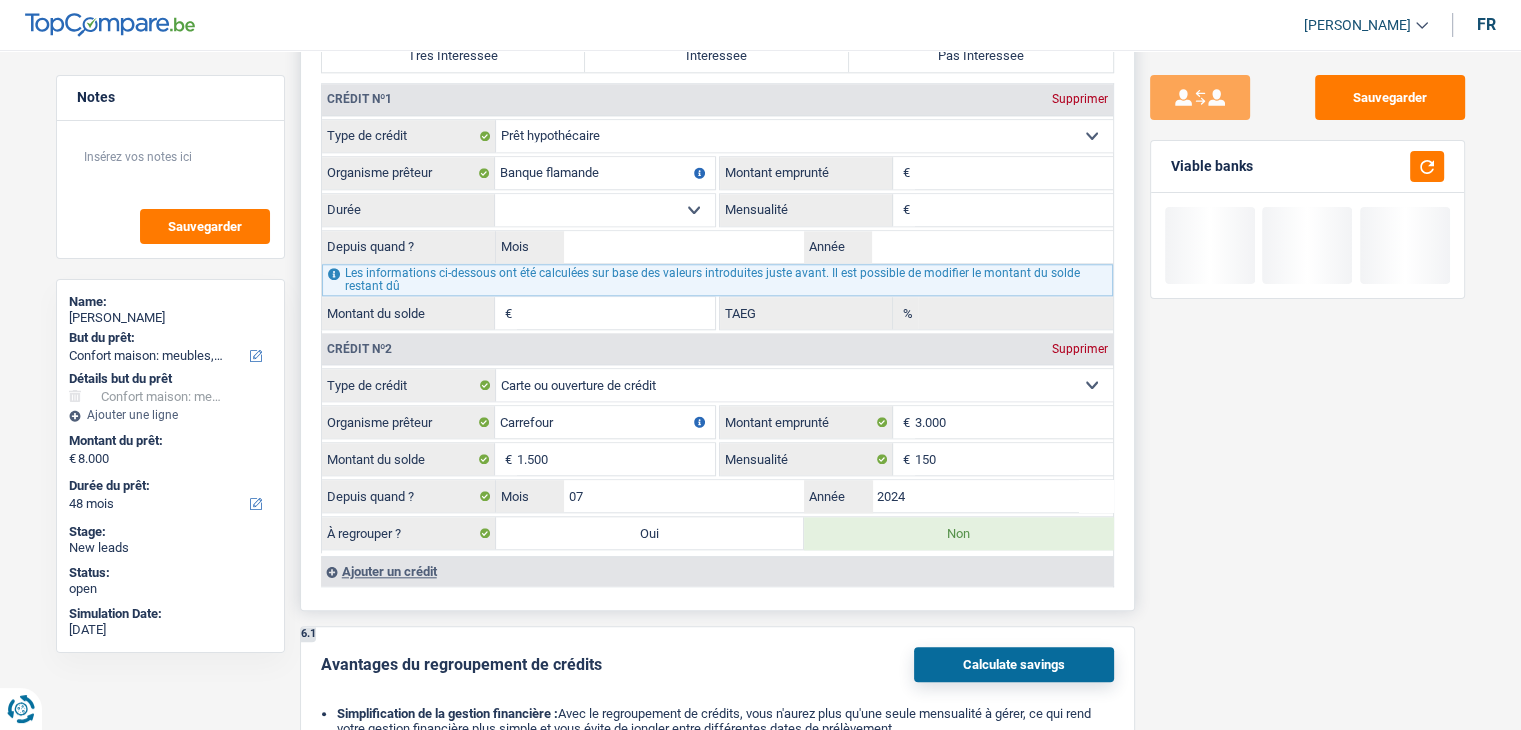 click on "Montant" at bounding box center (1014, 173) 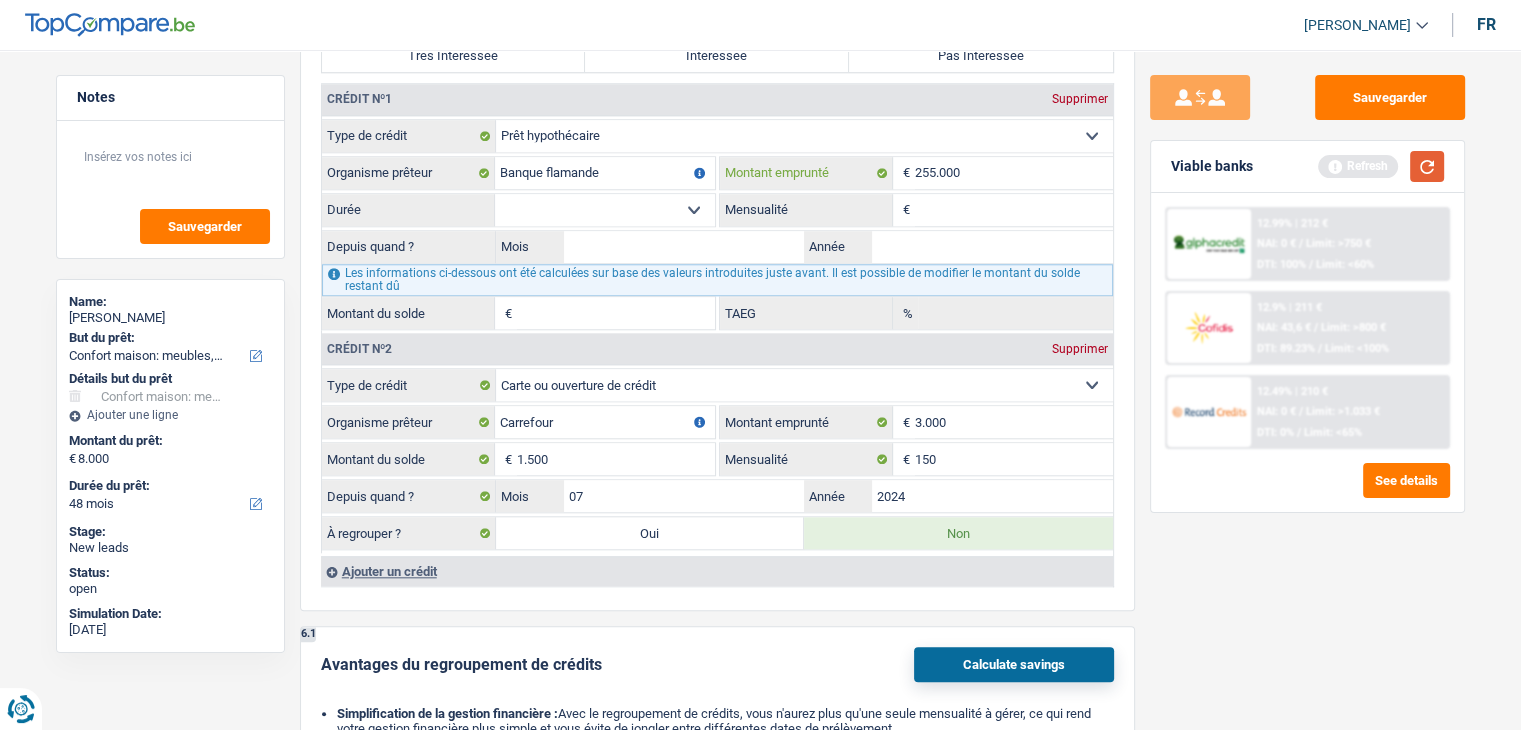 type on "255.000" 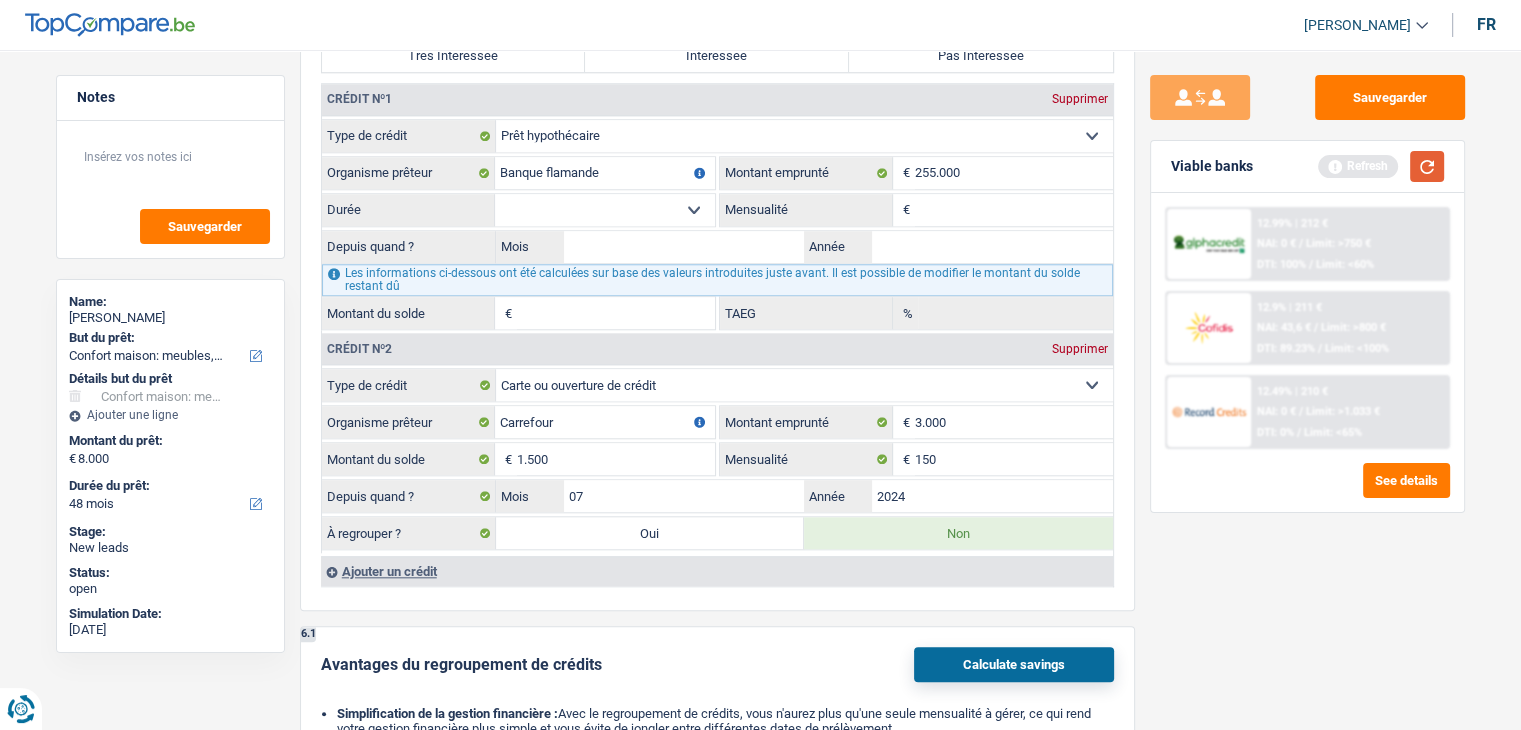 click at bounding box center [1427, 166] 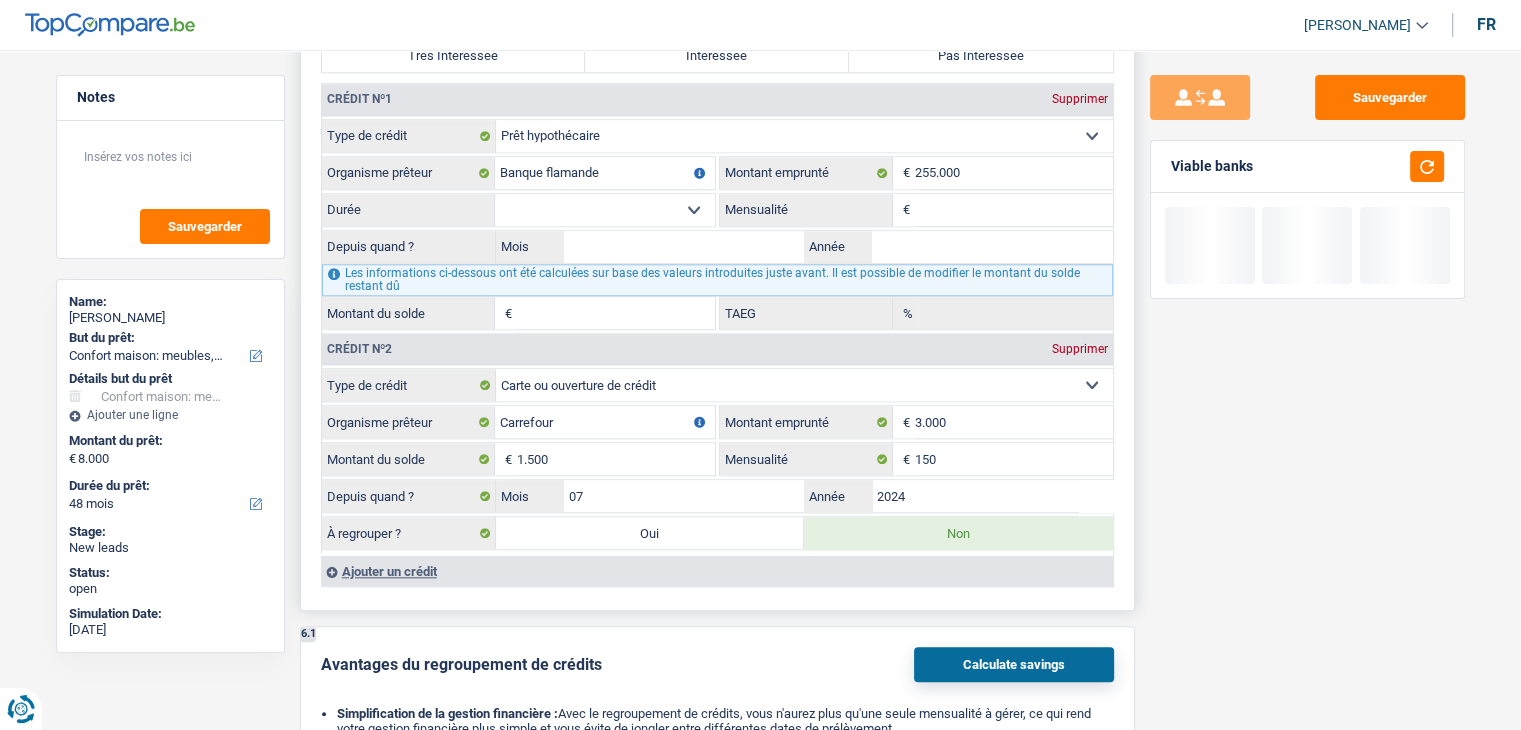 click on "120 mois 132 mois 144 mois 180 mois 240 mois 300 mois 360 mois 420 mois
Sélectionner une option" at bounding box center (605, 210) 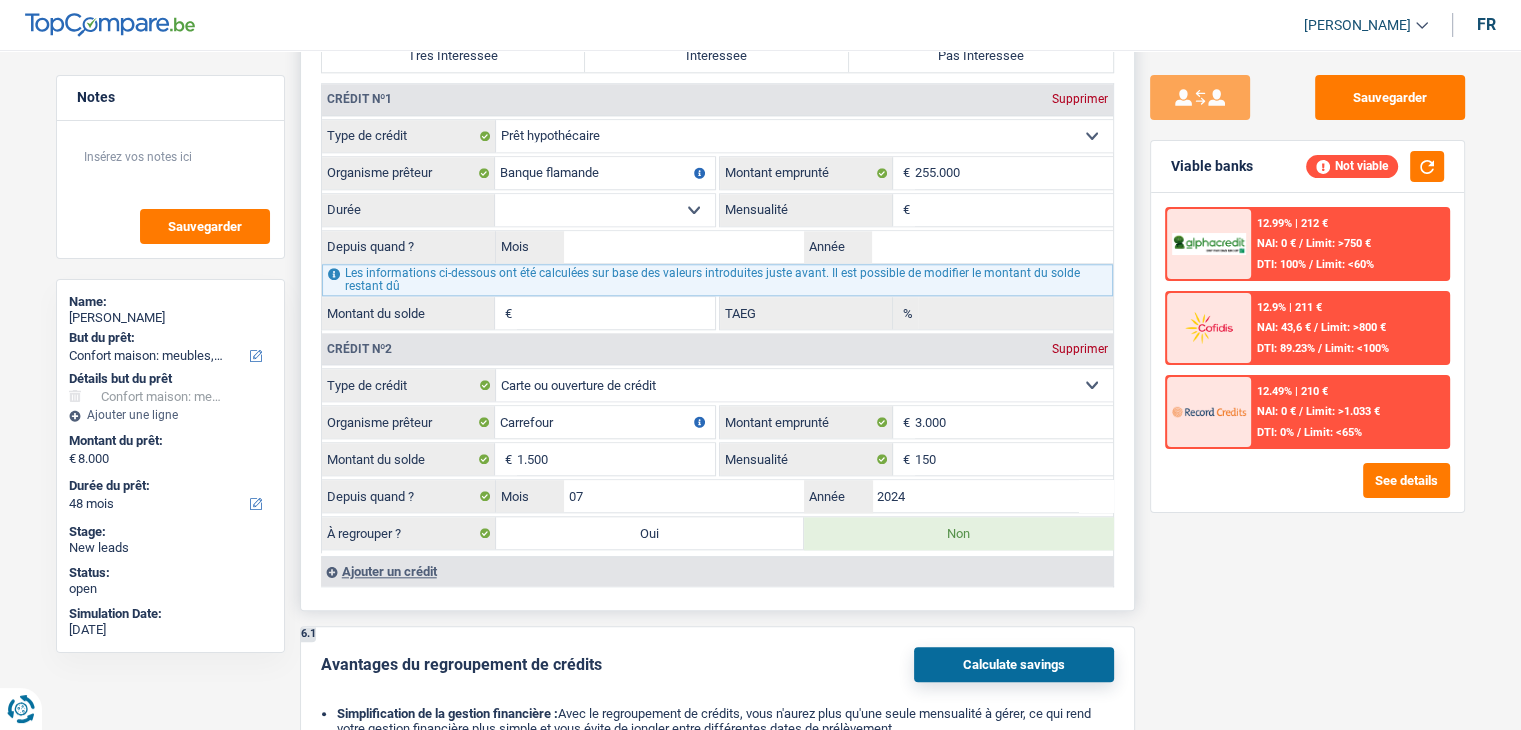 click on "Mensualité" at bounding box center [1014, 210] 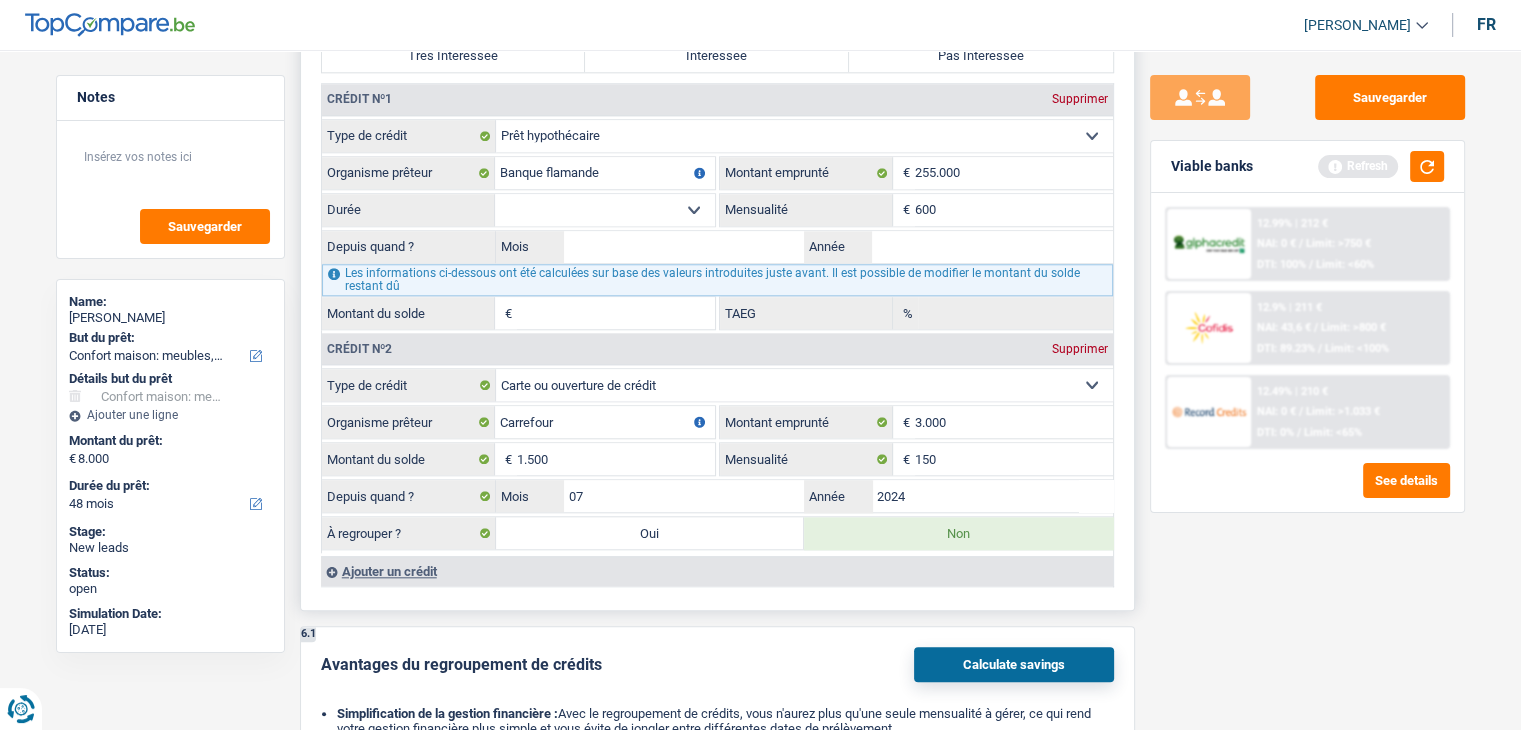 type on "600" 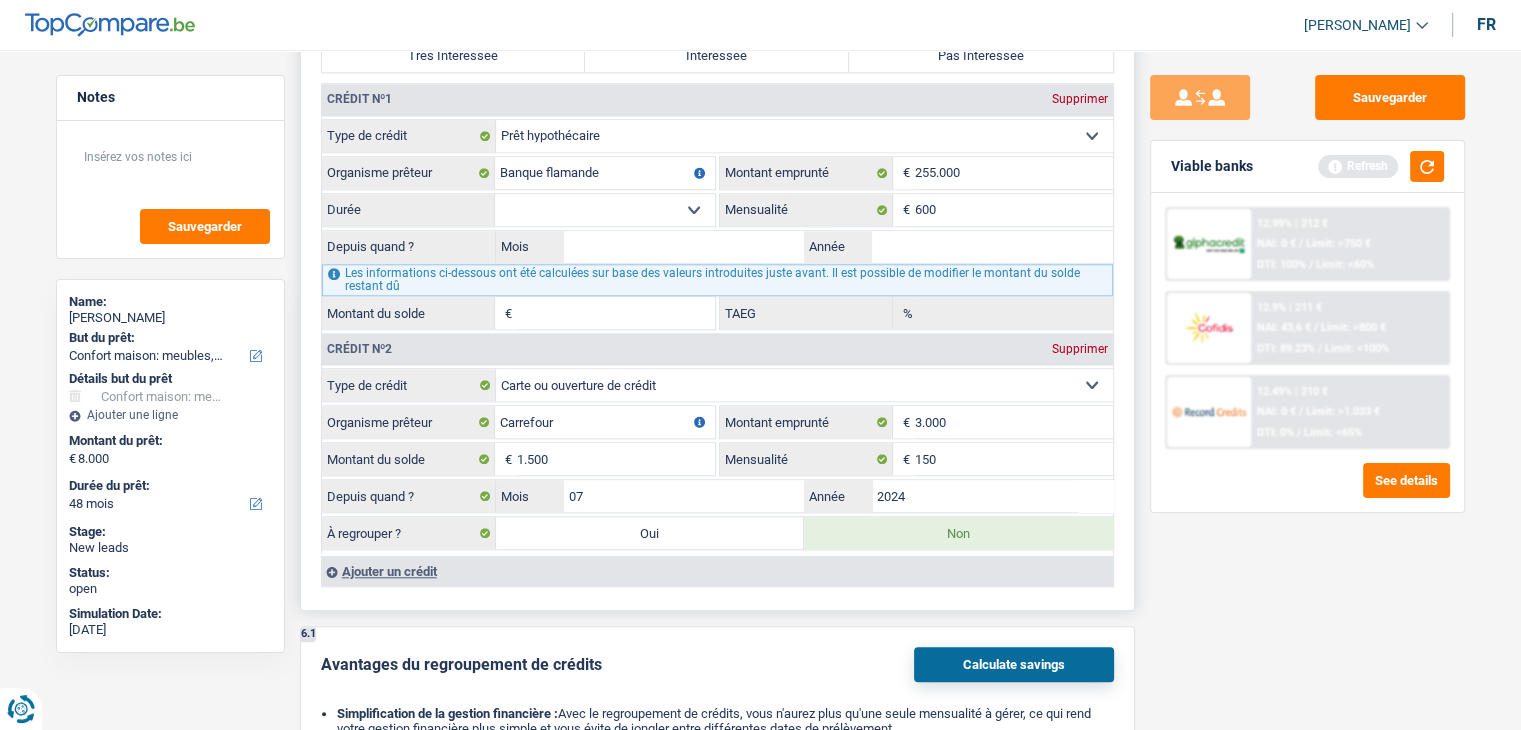 click on "120 mois 132 mois 144 mois 180 mois 240 mois 300 mois 360 mois 420 mois
Sélectionner une option" at bounding box center [605, 210] 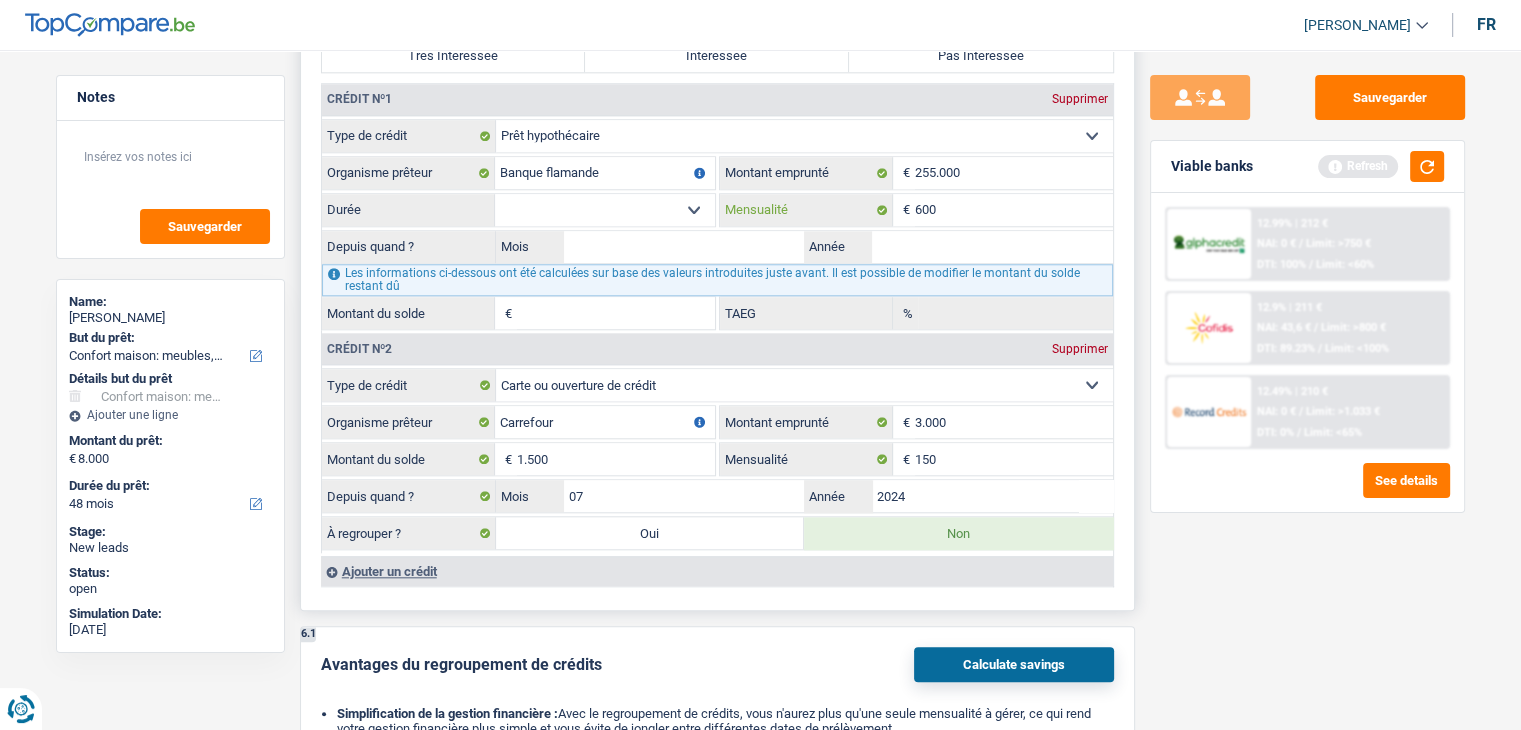 click on "600" at bounding box center (1014, 210) 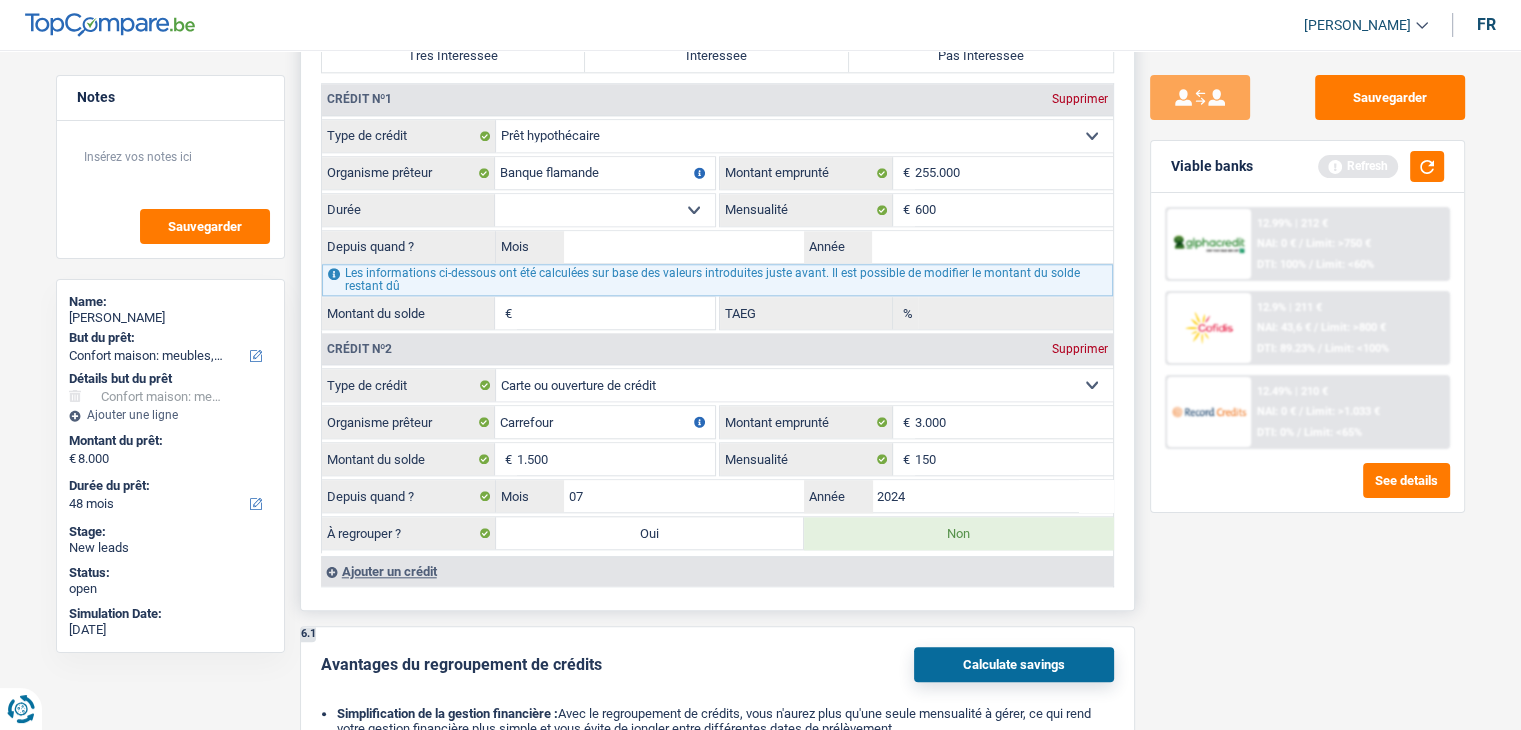click on "120 mois 132 mois 144 mois 180 mois 240 mois 300 mois 360 mois 420 mois
Sélectionner une option" at bounding box center (605, 210) 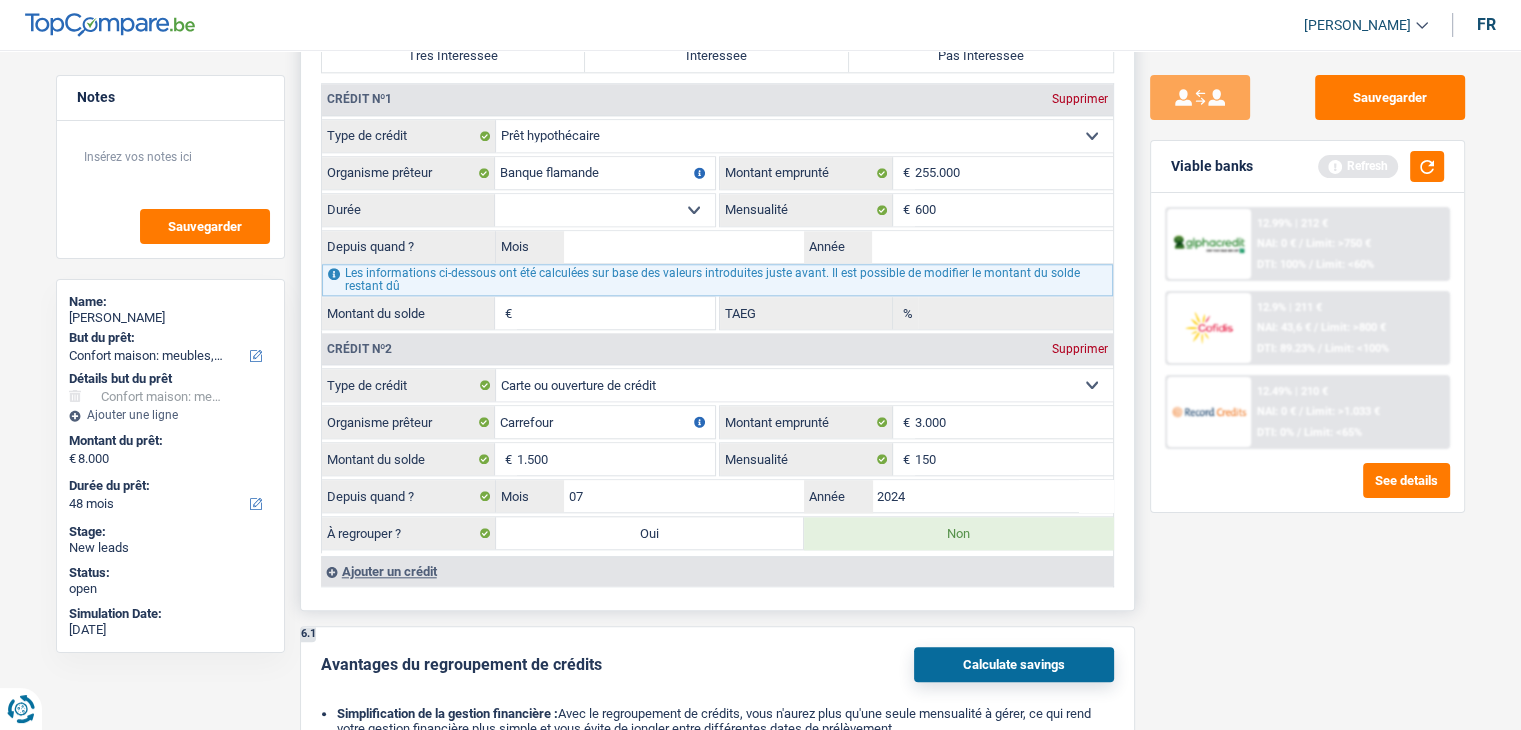 select on "300" 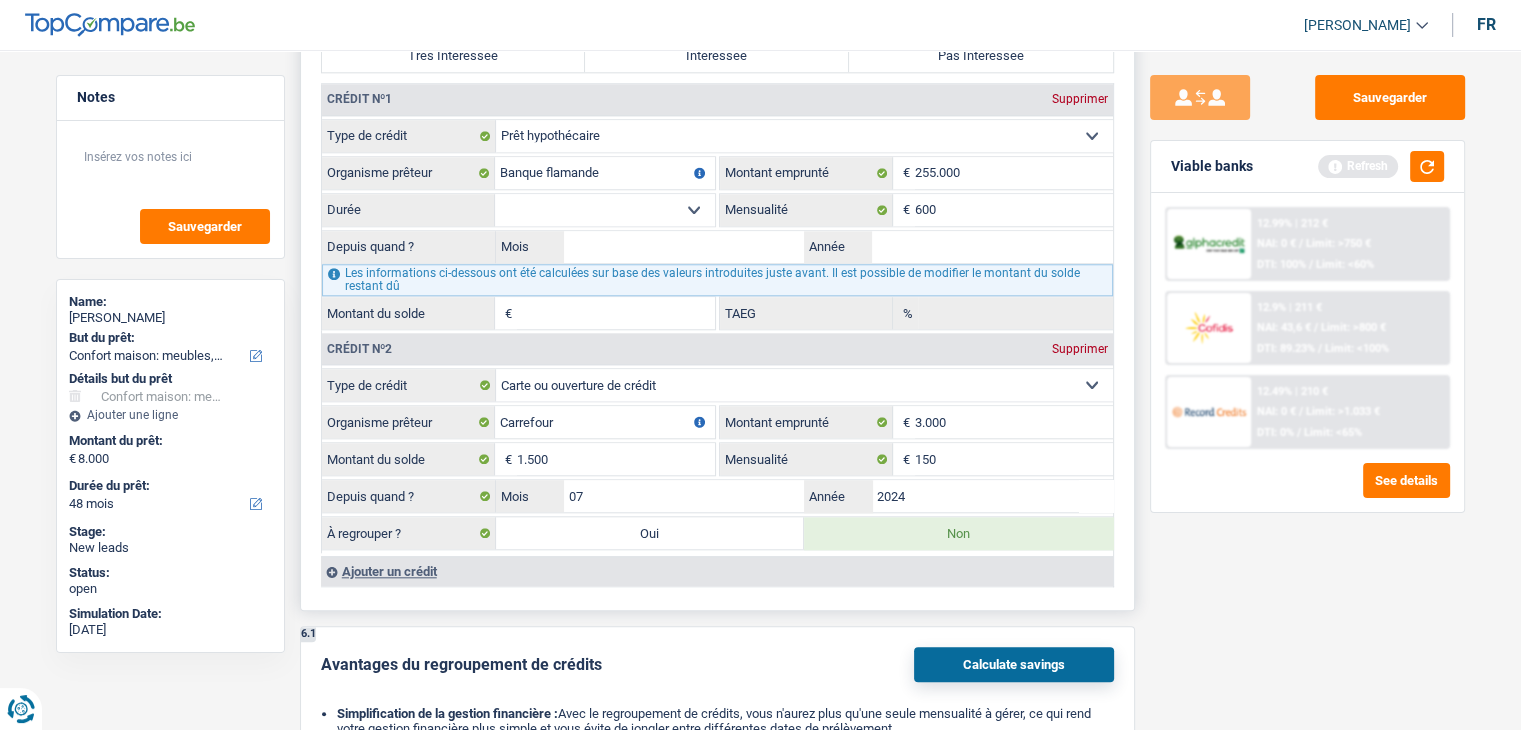 click on "120 mois 132 mois 144 mois 180 mois 240 mois 300 mois 360 mois 420 mois
Sélectionner une option" at bounding box center [605, 210] 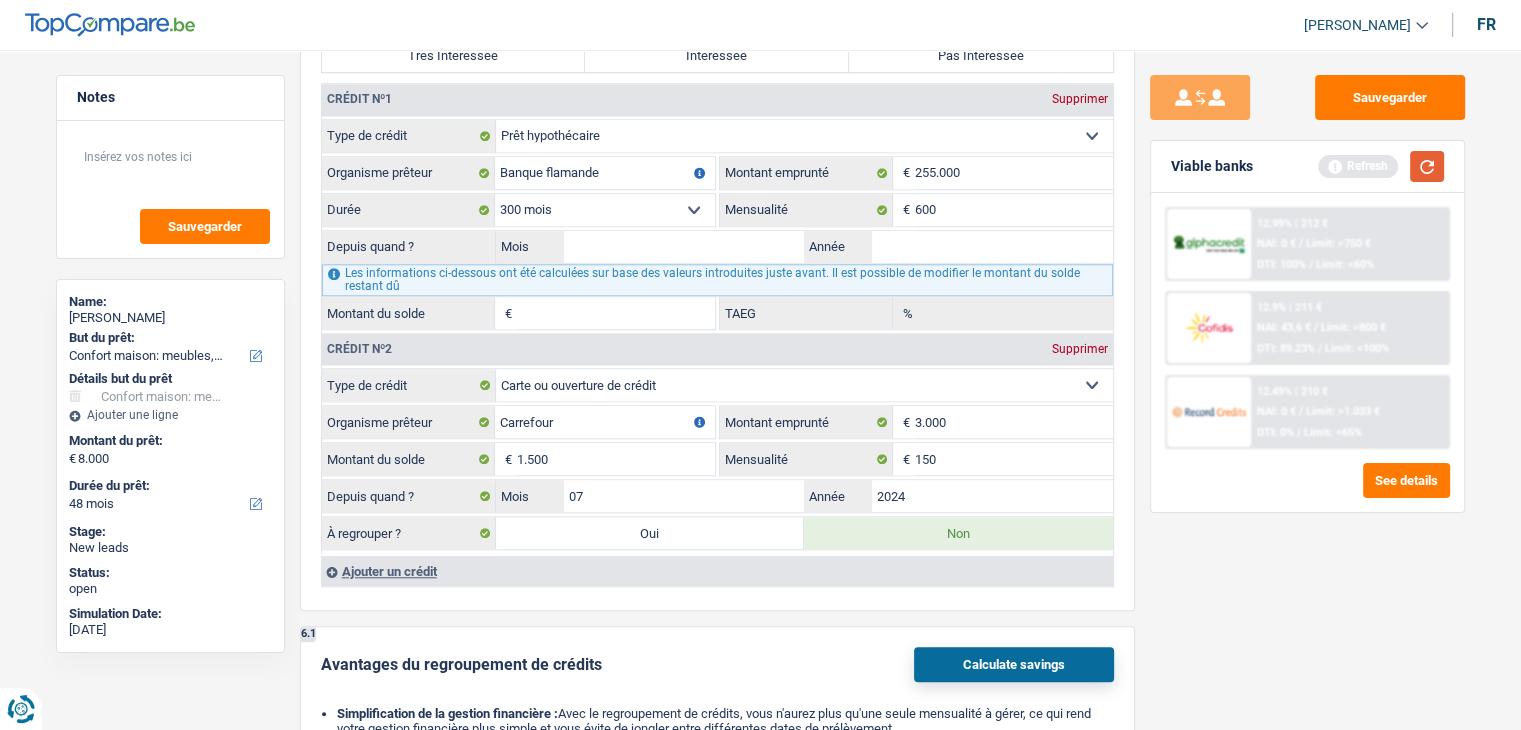 click at bounding box center (1427, 166) 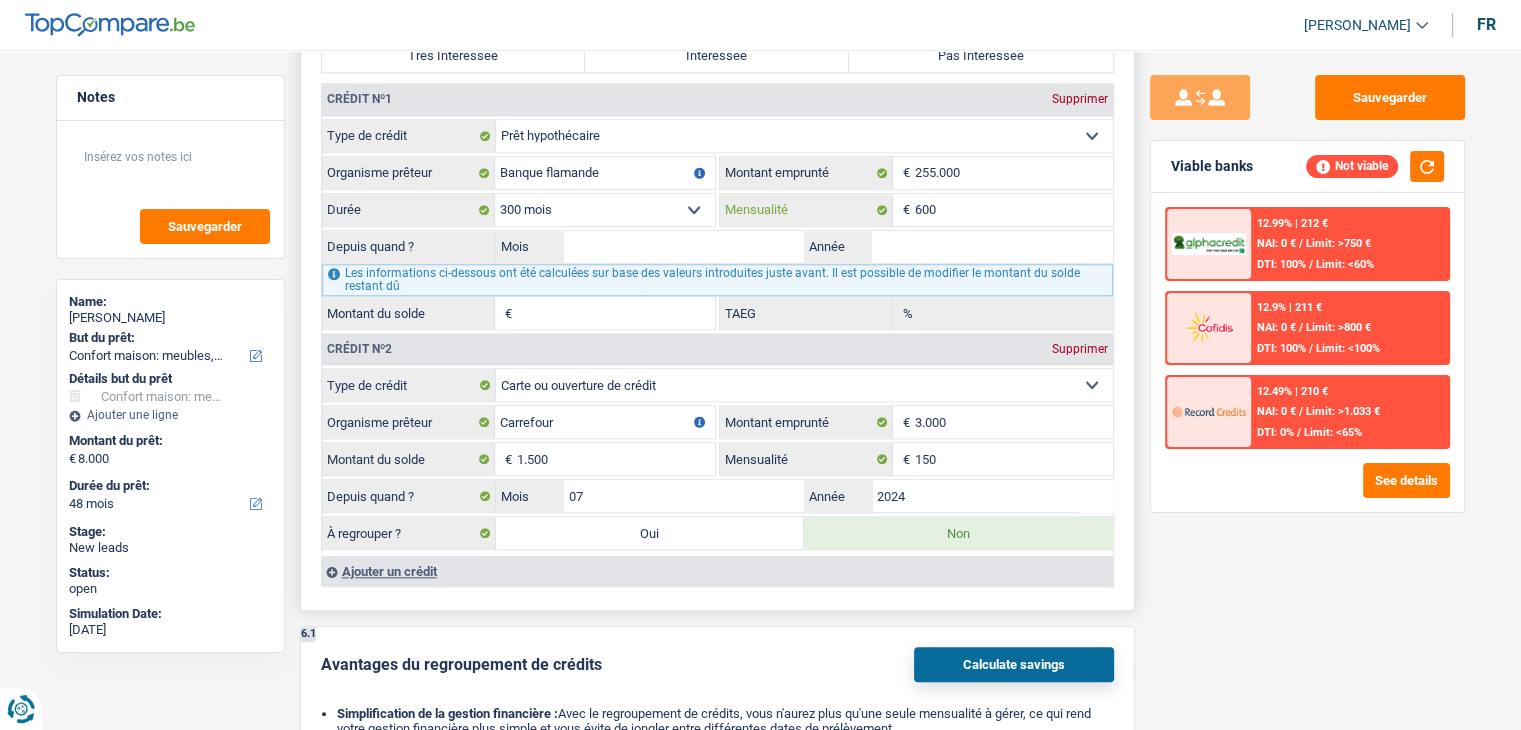 click on "600" at bounding box center (1014, 210) 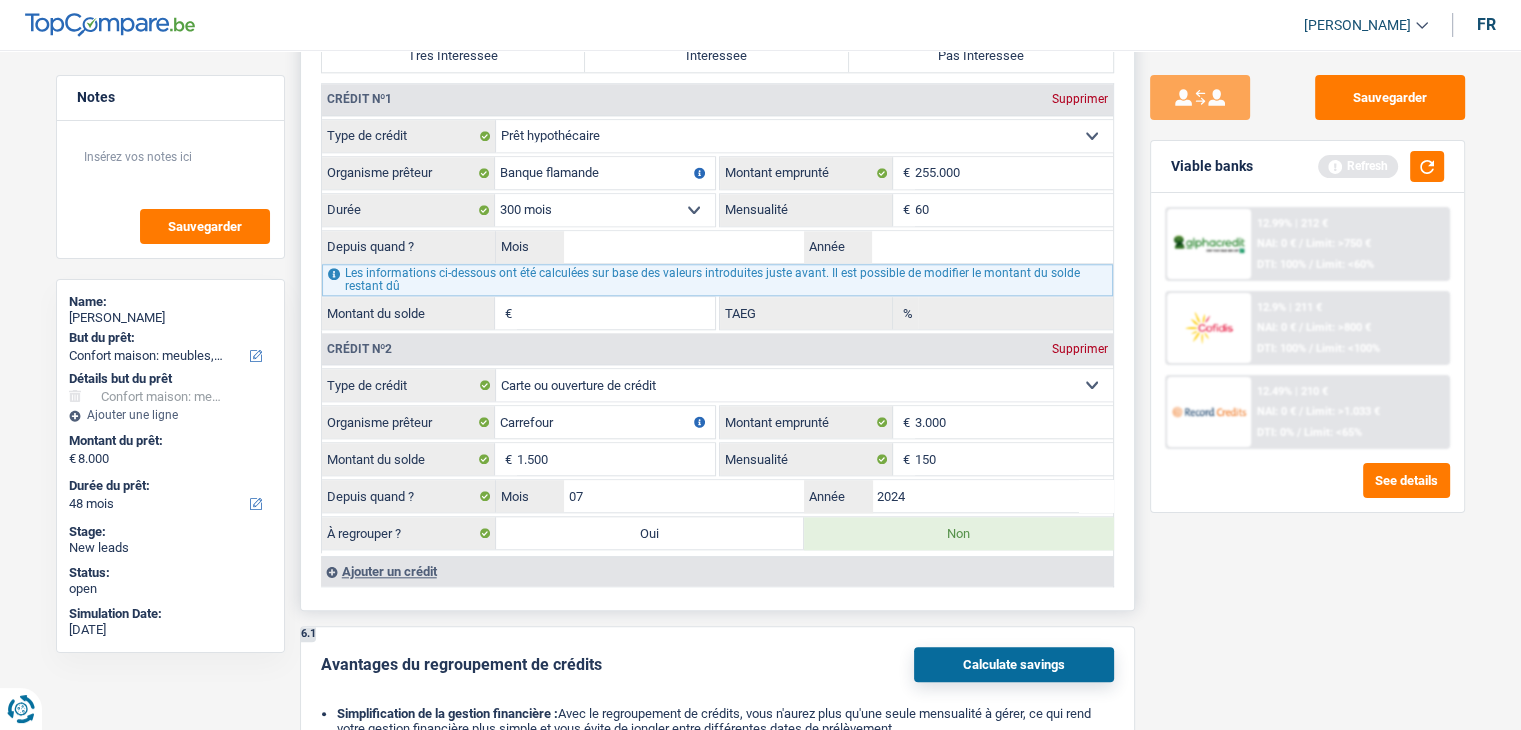 type on "6" 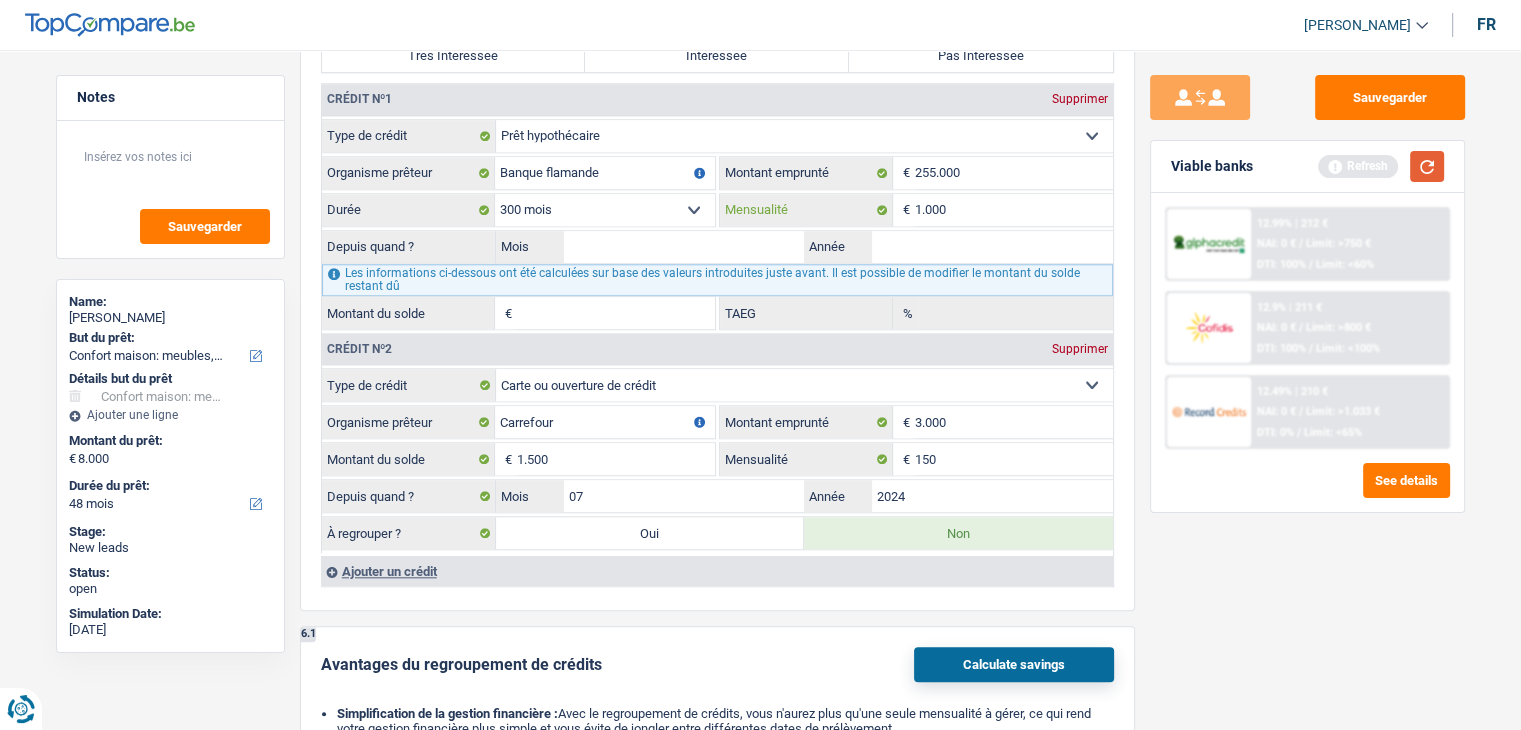 type on "1.000" 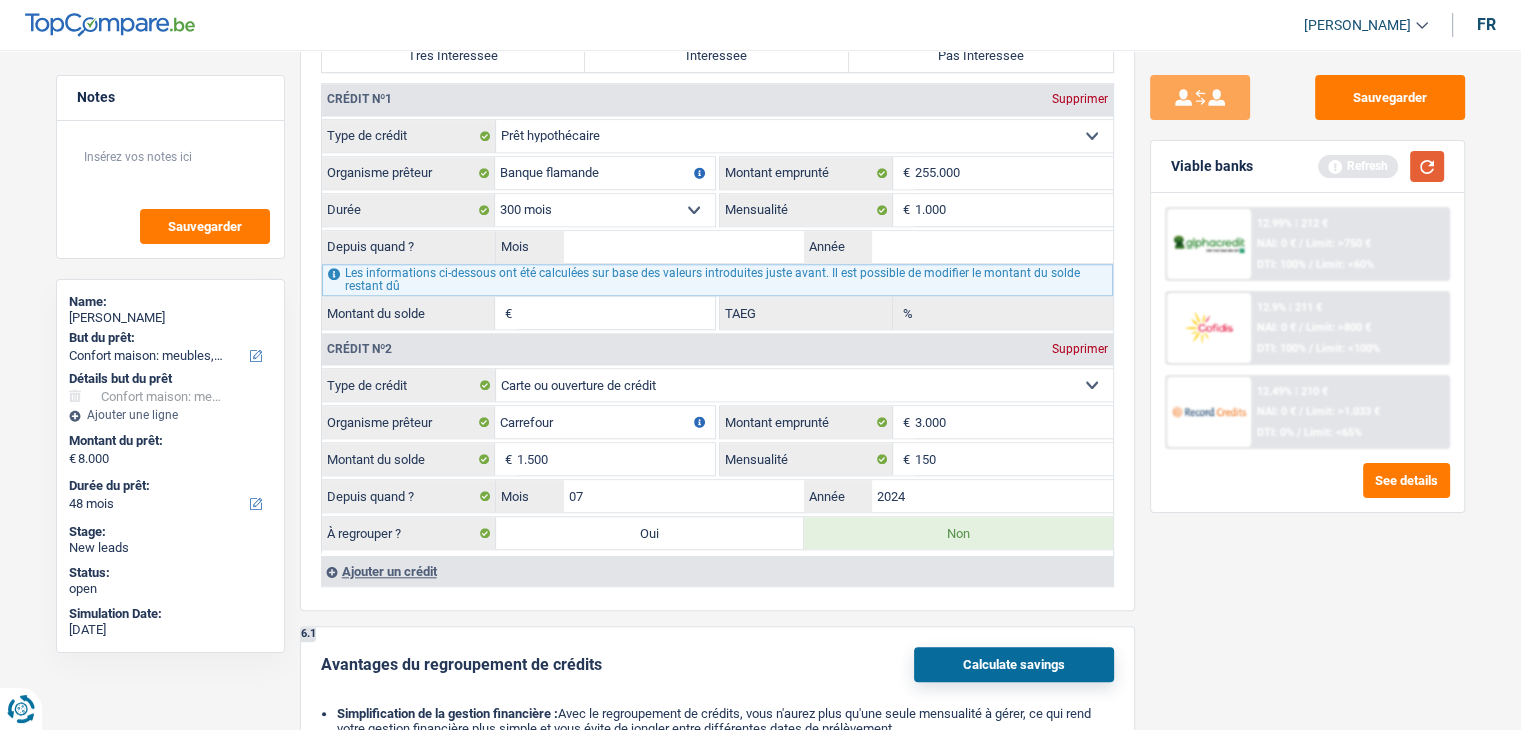 click at bounding box center (1427, 166) 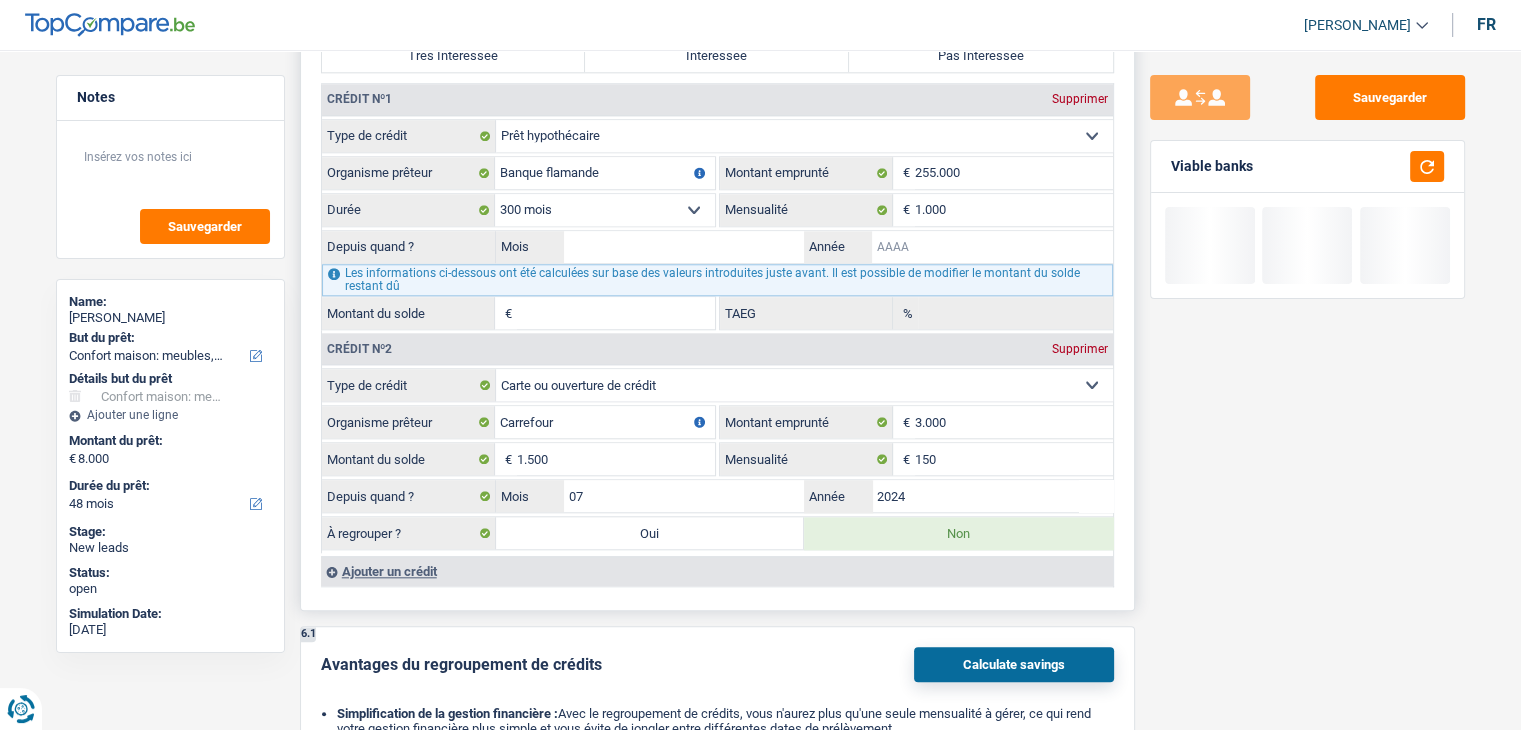 click on "Année" at bounding box center [992, 247] 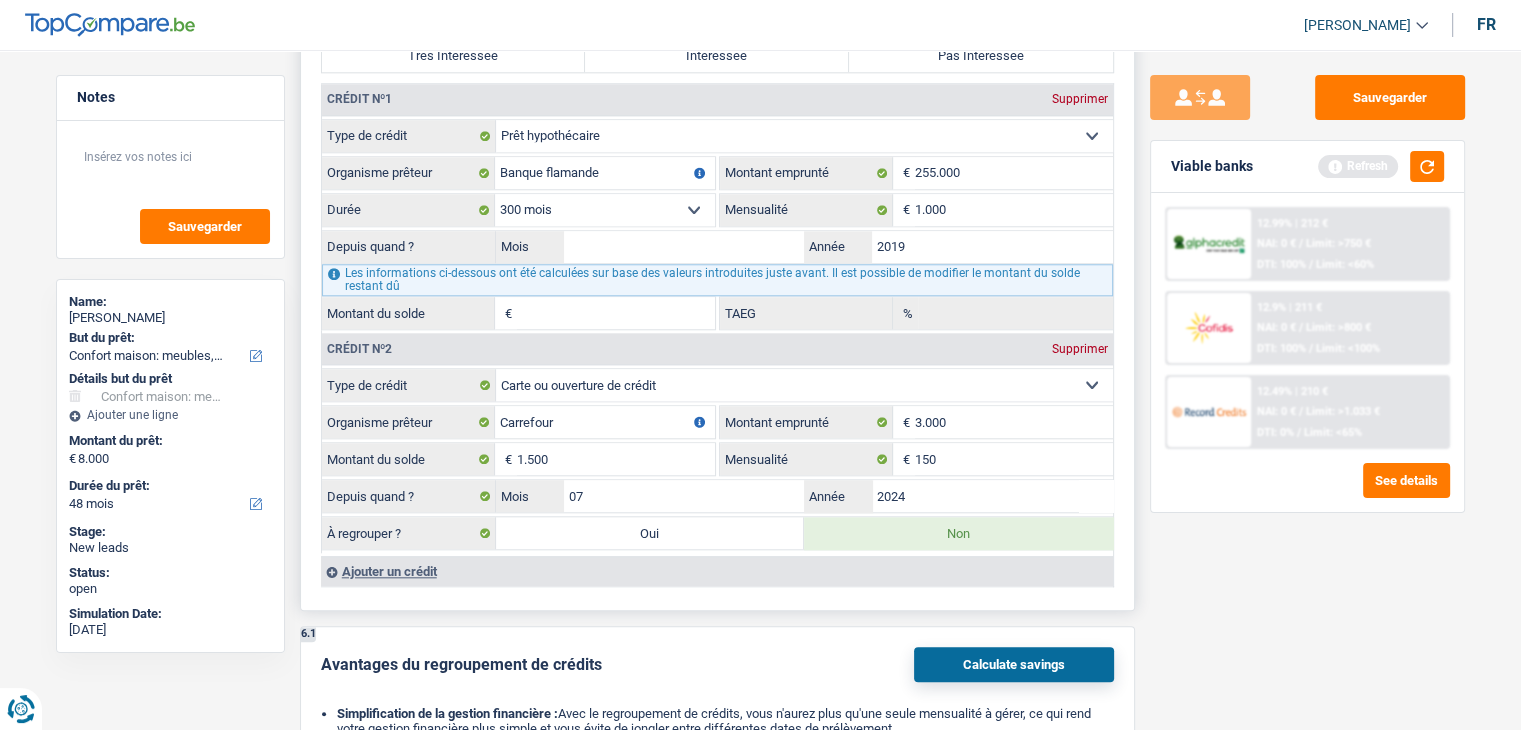type on "2019" 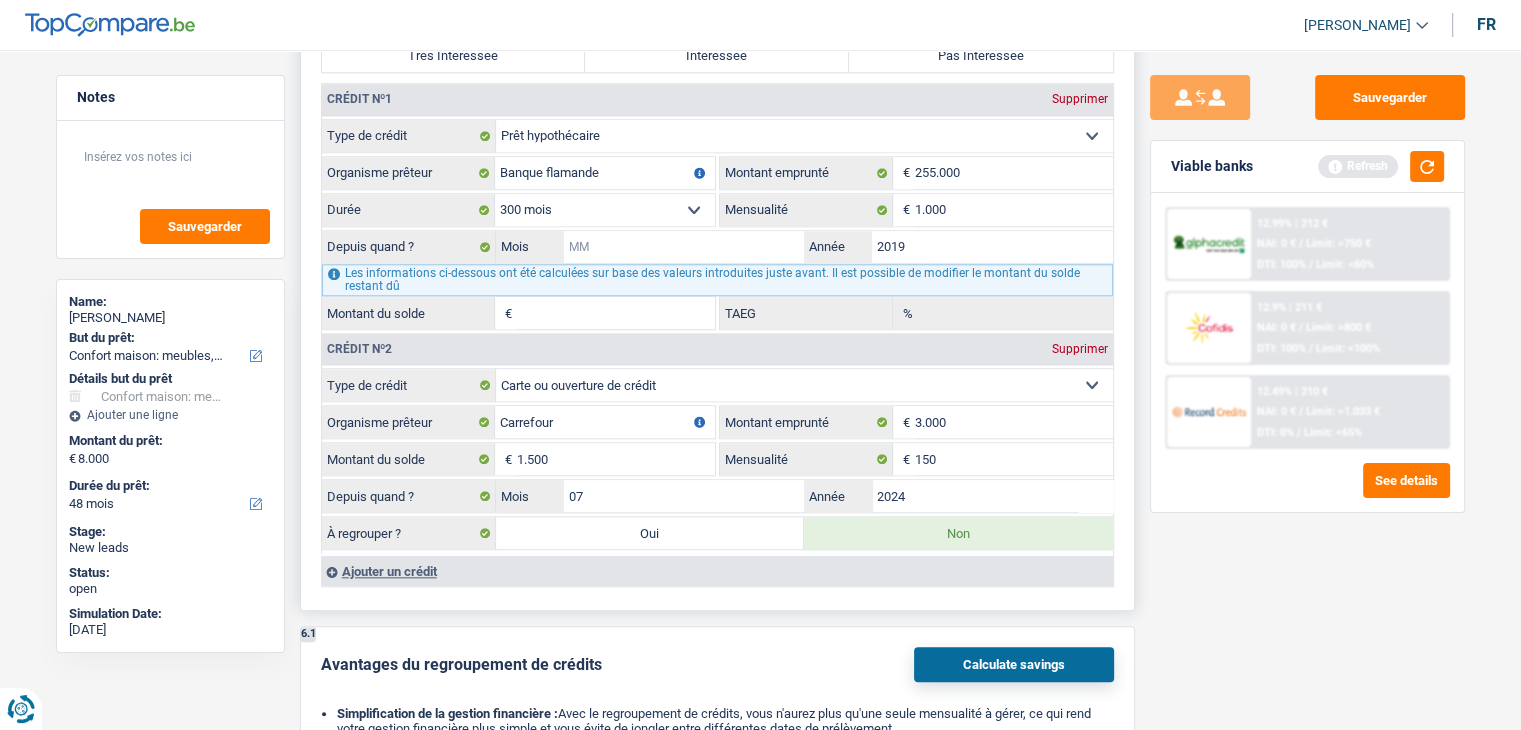 click on "Mois" at bounding box center [684, 247] 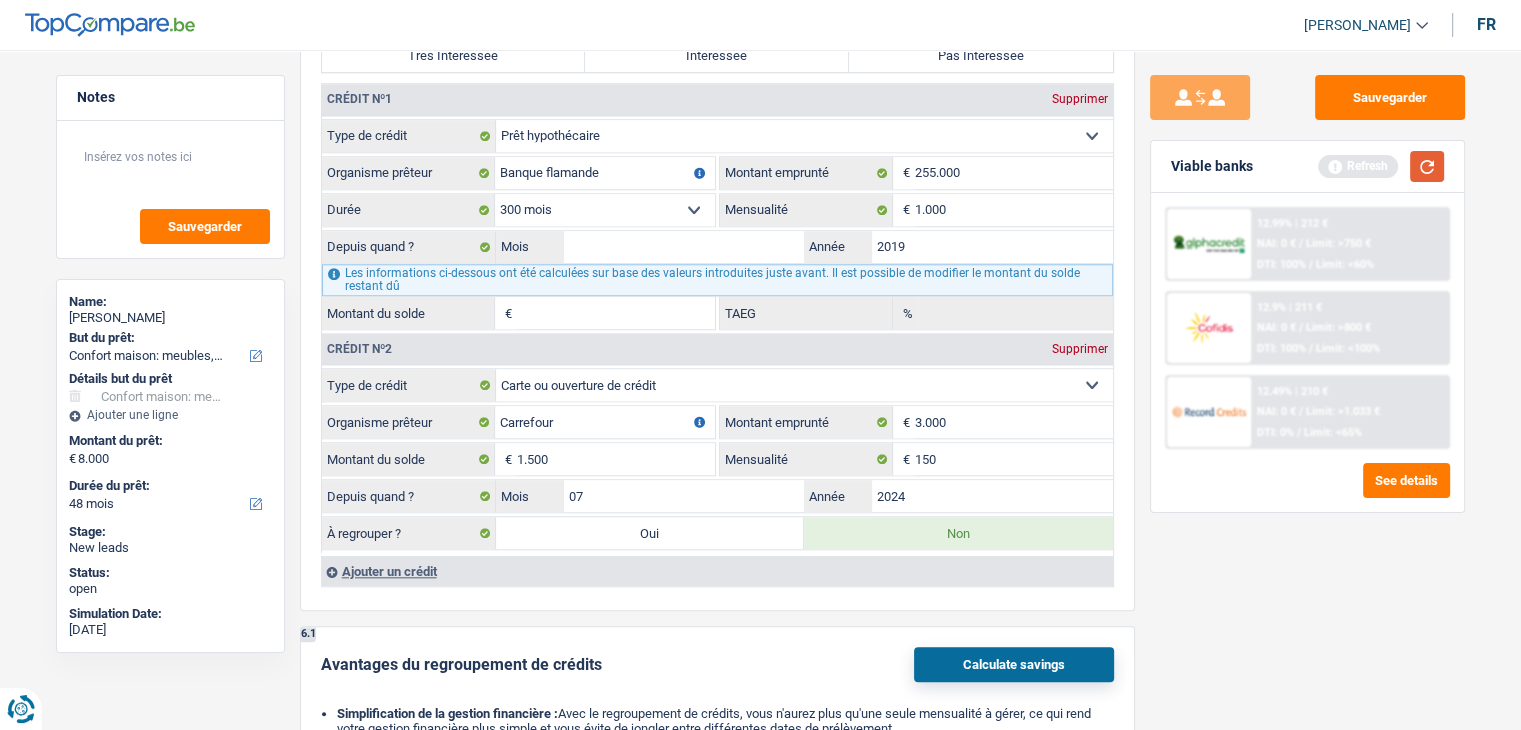 click at bounding box center (1427, 166) 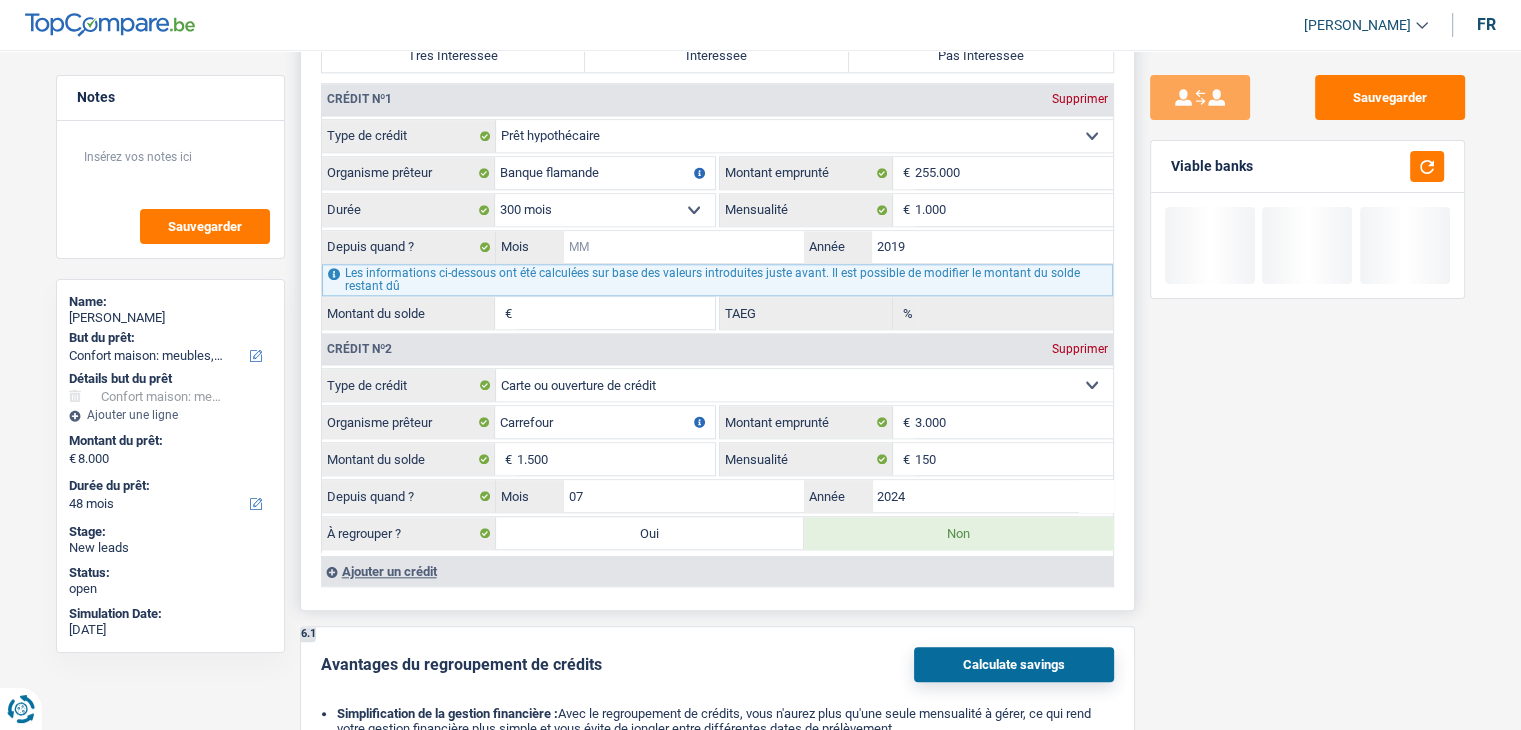 click on "Mois" at bounding box center (684, 247) 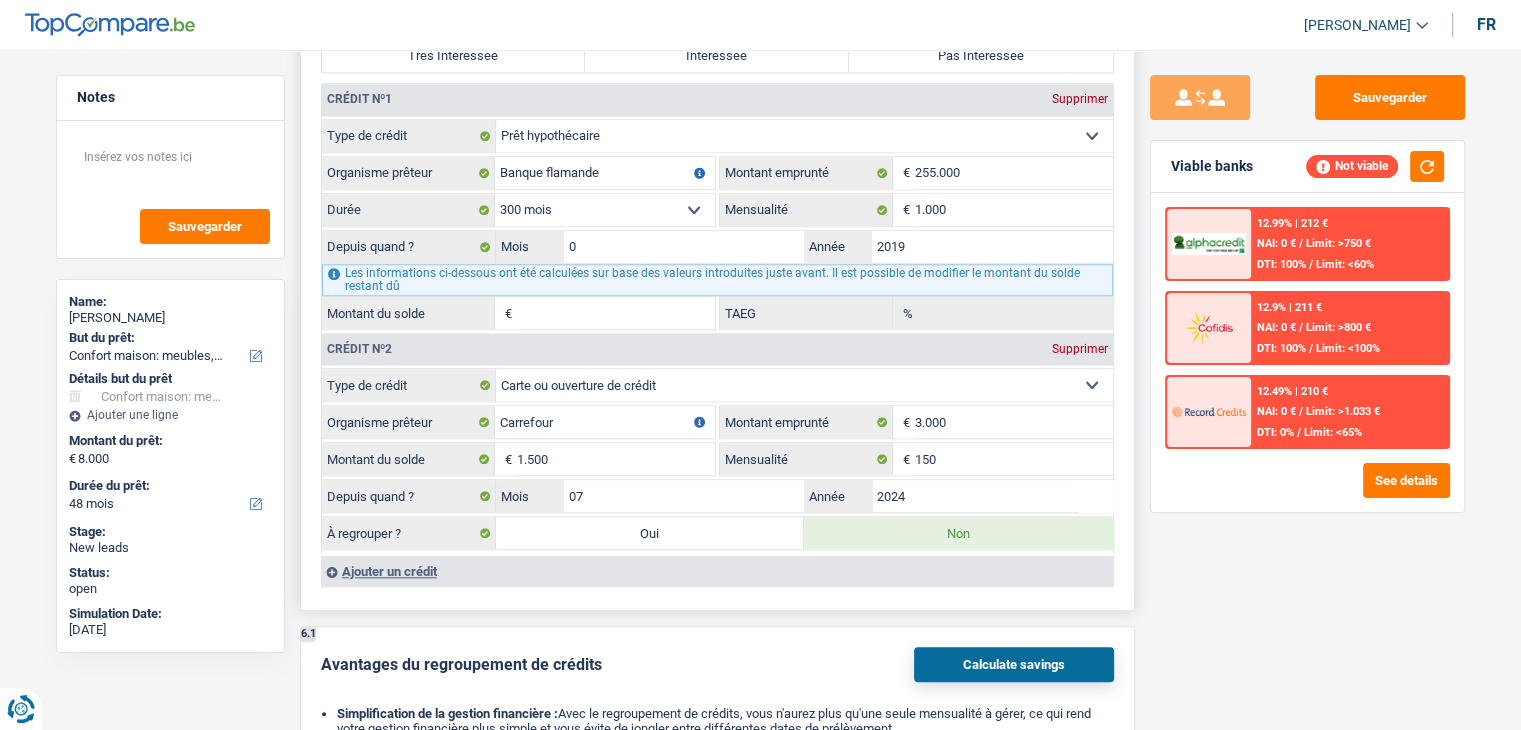 type on "03" 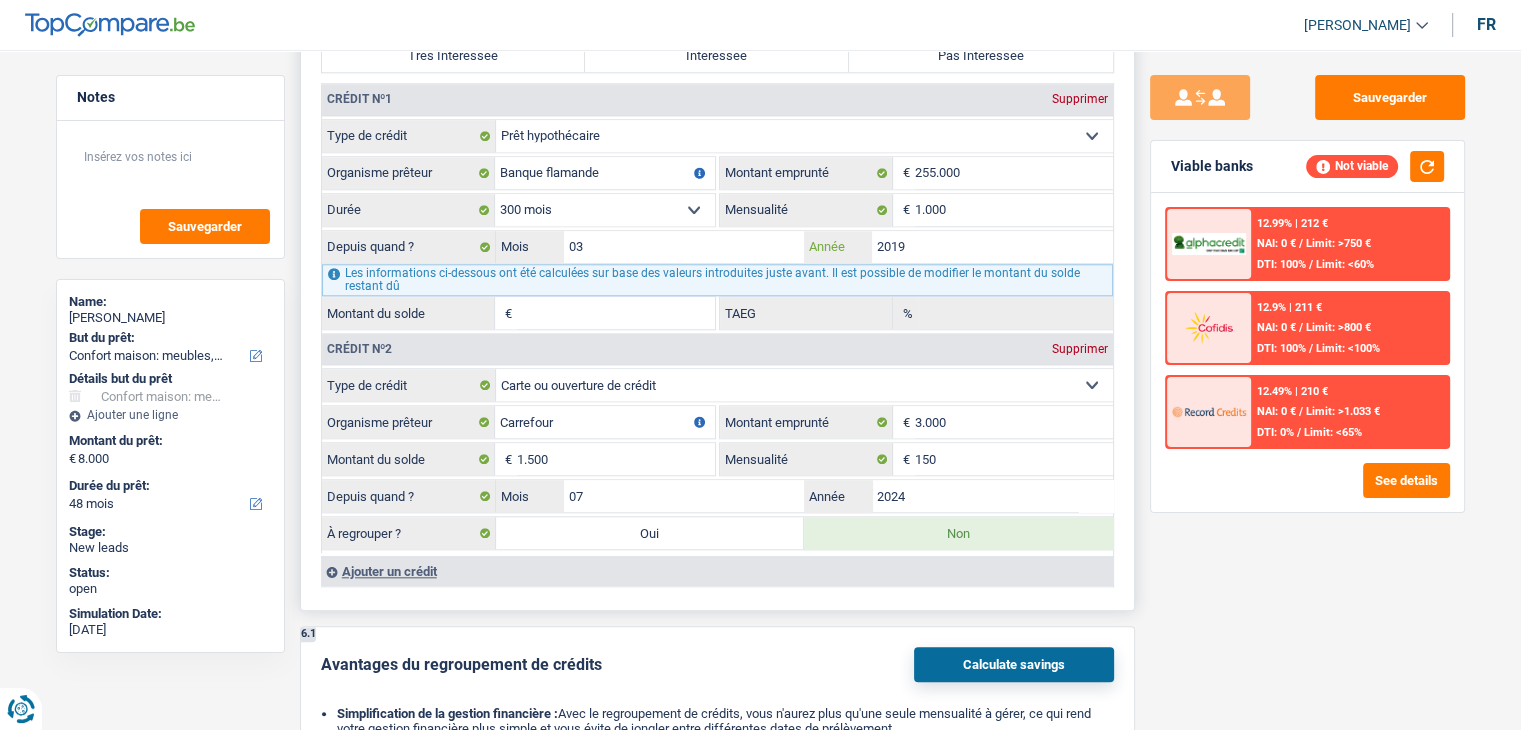 type on "198.202" 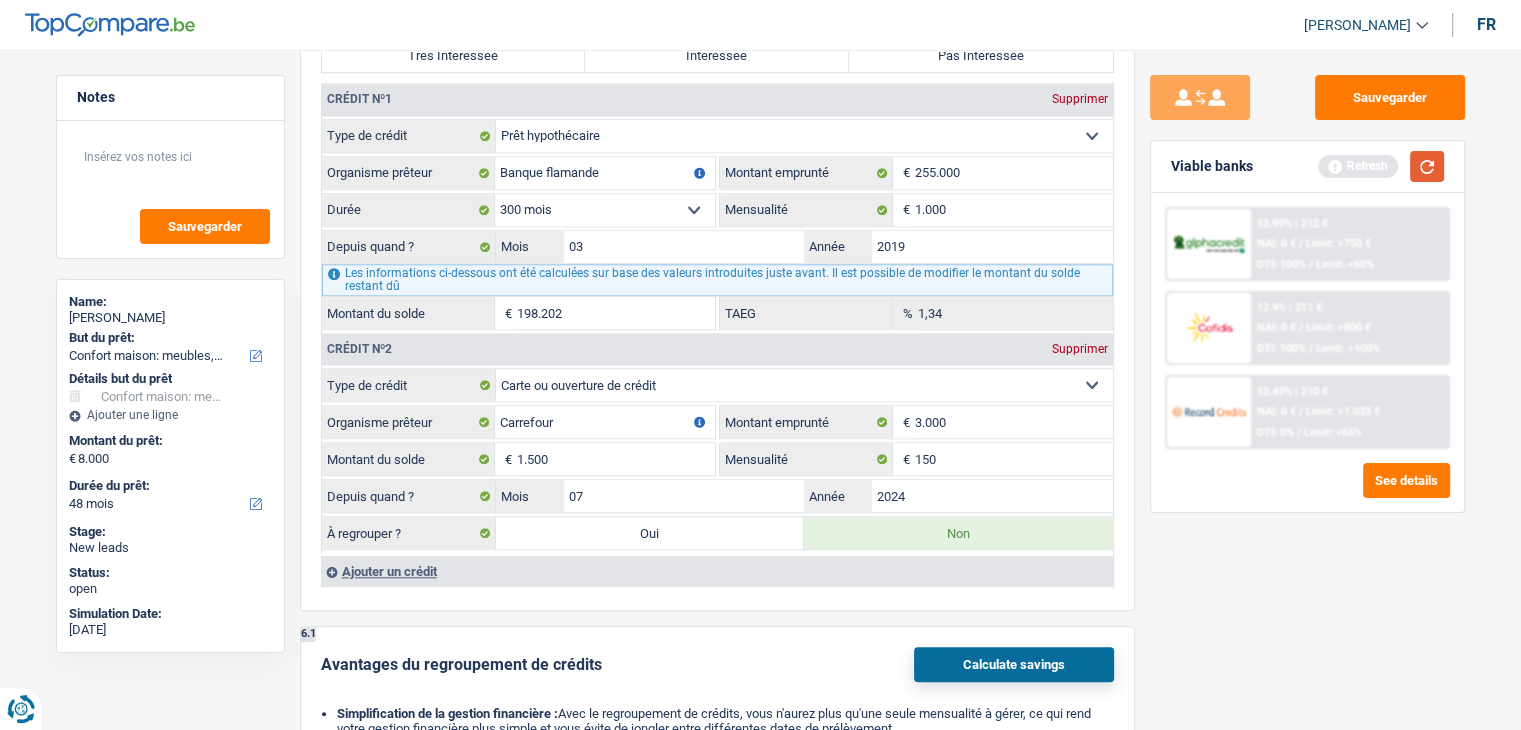 click at bounding box center (1427, 166) 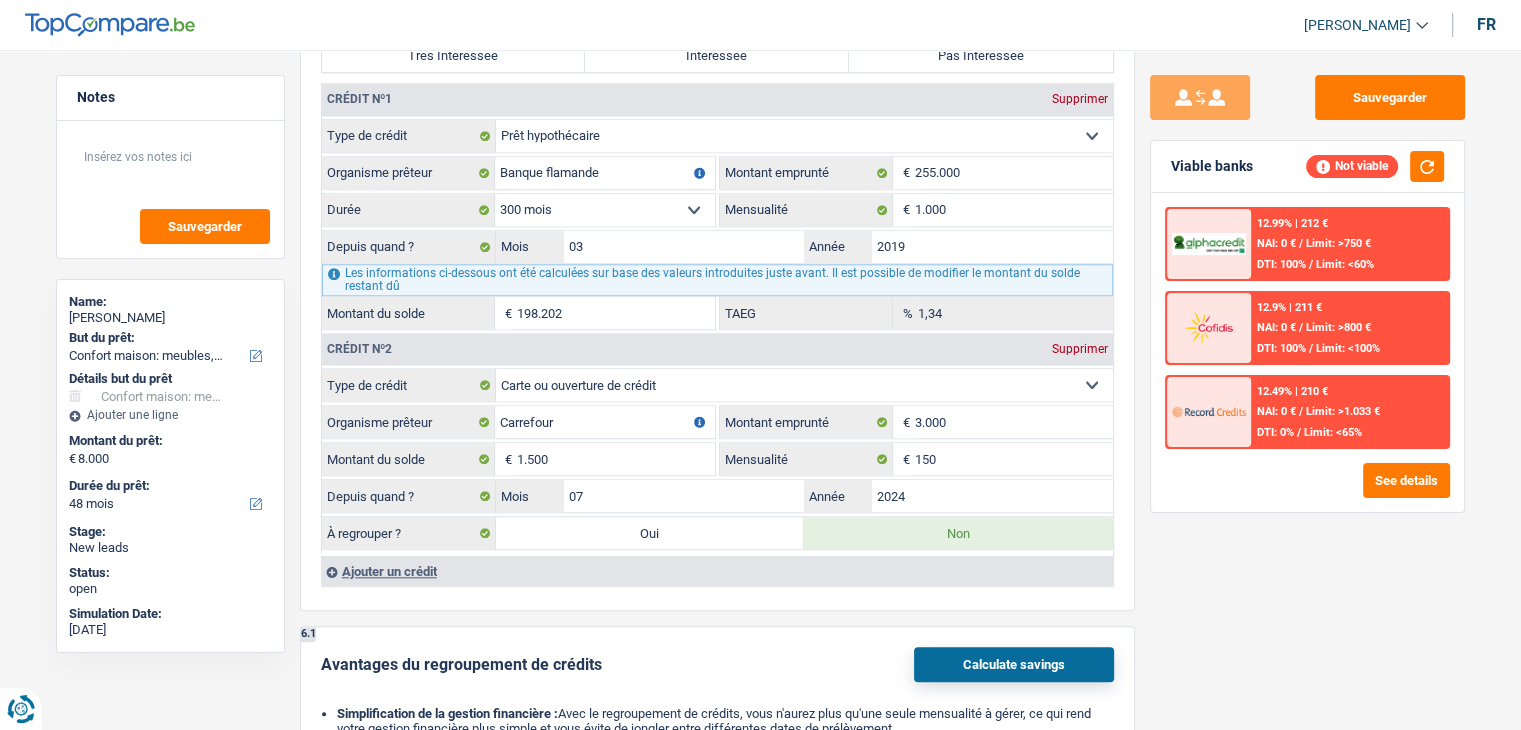click on "Sauvegarder
Viable banks
Not viable
12.99% | 212 €
NAI: 0 €
/
Limit: >750 €
DTI: 100%
/
Limit: <60%
12.9% | 211 €
NAI: 0 €
/
Limit: >800 €
DTI: 100%
/
Limit: <100%
/       /" at bounding box center [1307, 384] 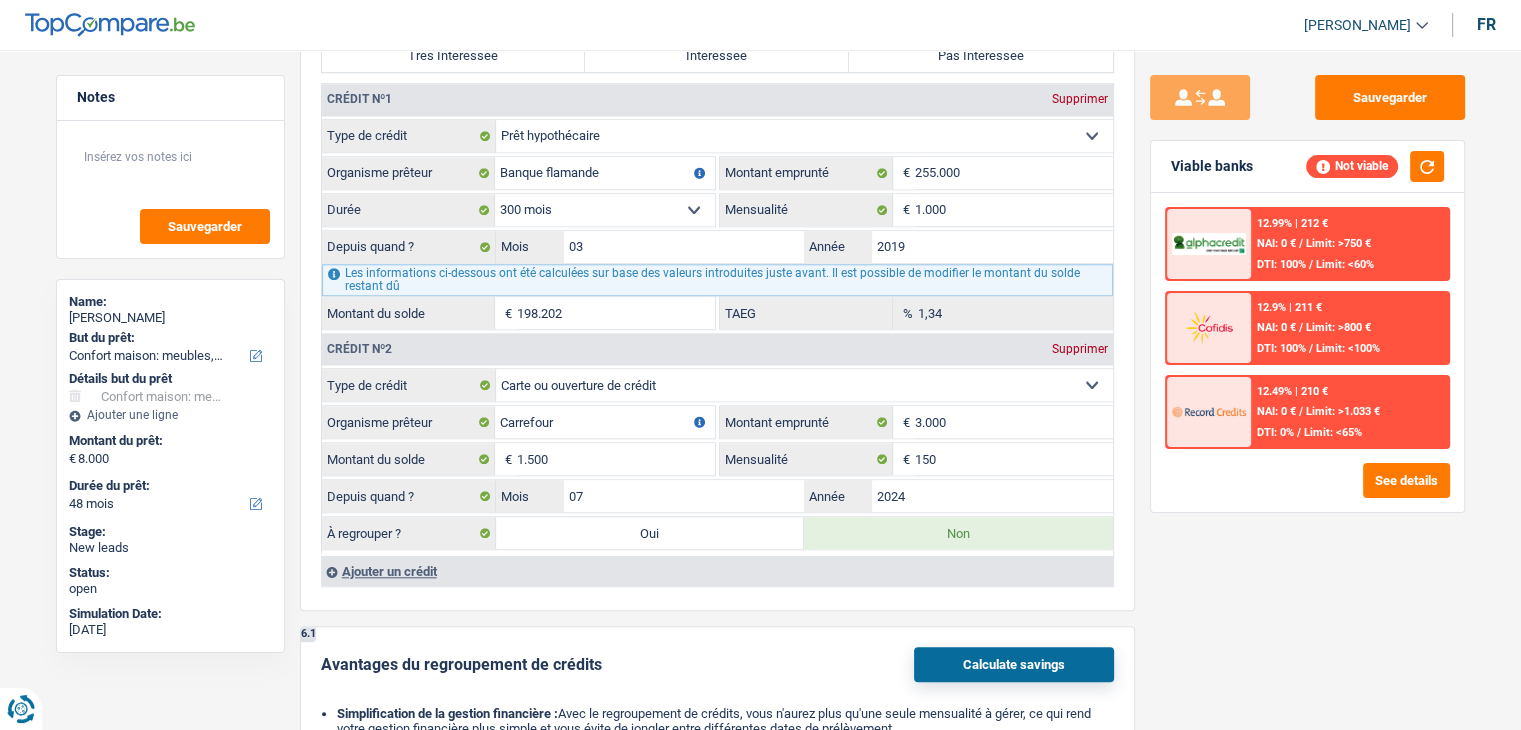 click on "Sauvegarder
Viable banks
Not viable
12.99% | 212 €
NAI: 0 €
/
Limit: >750 €
DTI: 100%
/
Limit: <60%
12.9% | 211 €
NAI: 0 €
/
Limit: >800 €
DTI: 100%
/
Limit: <100%
/       /" at bounding box center (1307, 384) 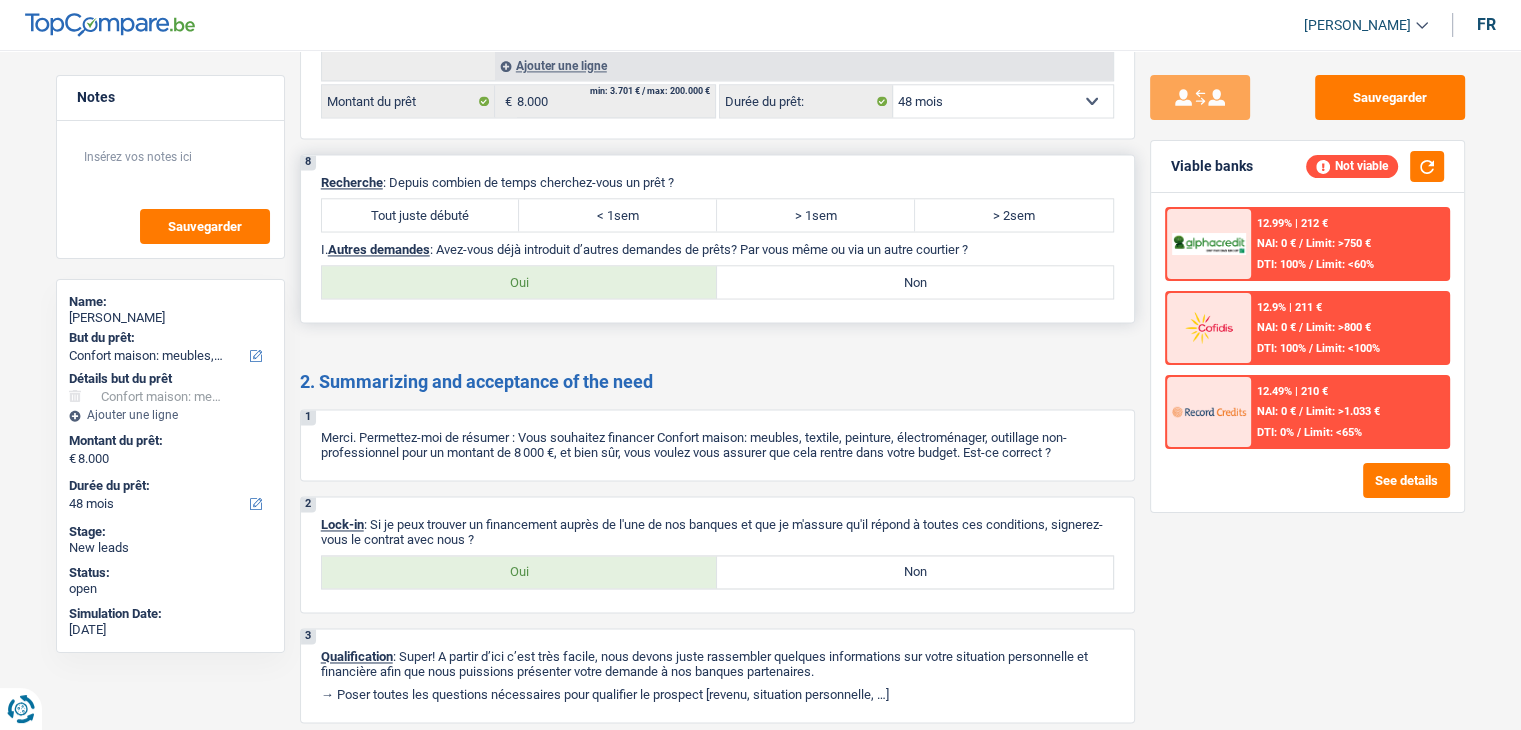 click on "Tout juste débuté" at bounding box center [421, 215] 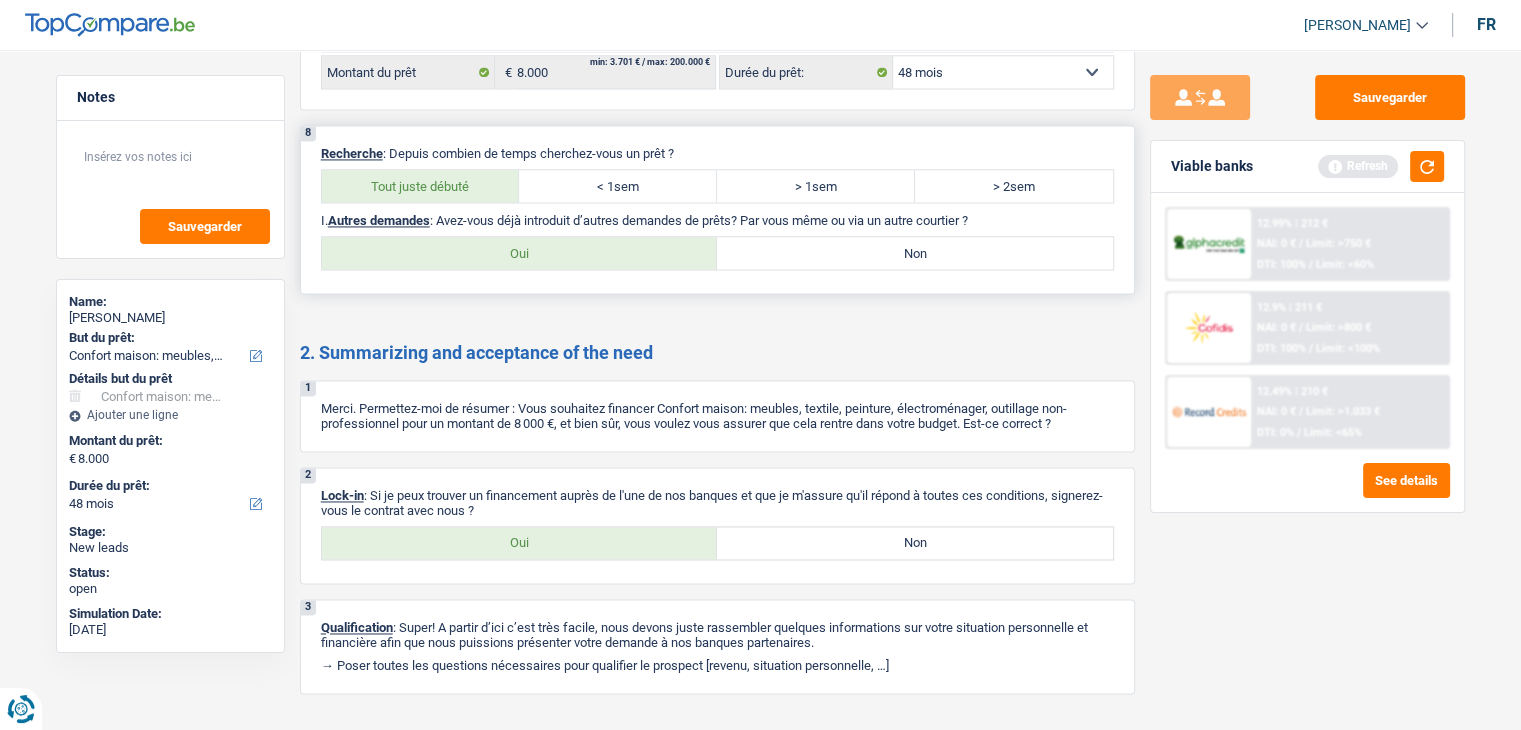 scroll, scrollTop: 3052, scrollLeft: 0, axis: vertical 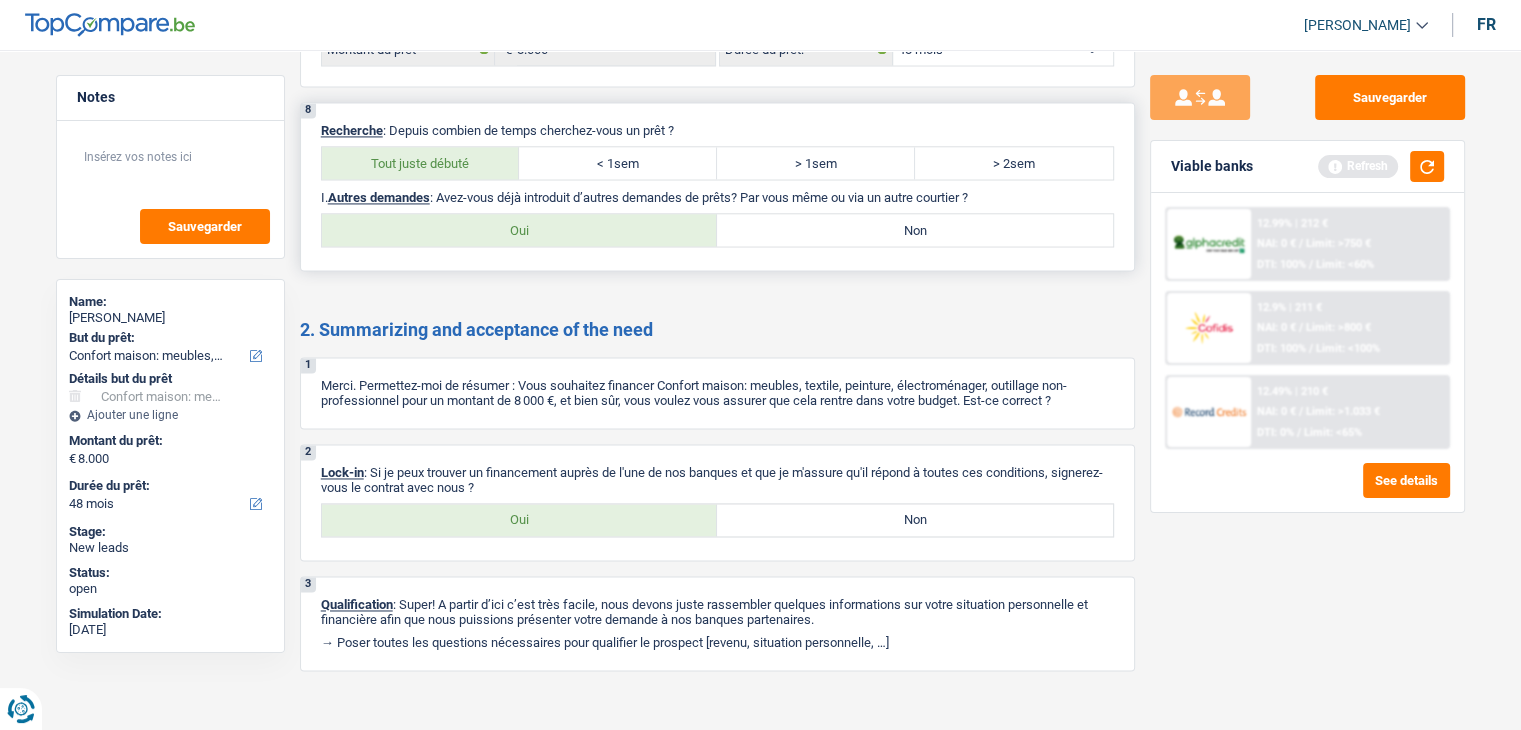 click on "Non" at bounding box center (915, 230) 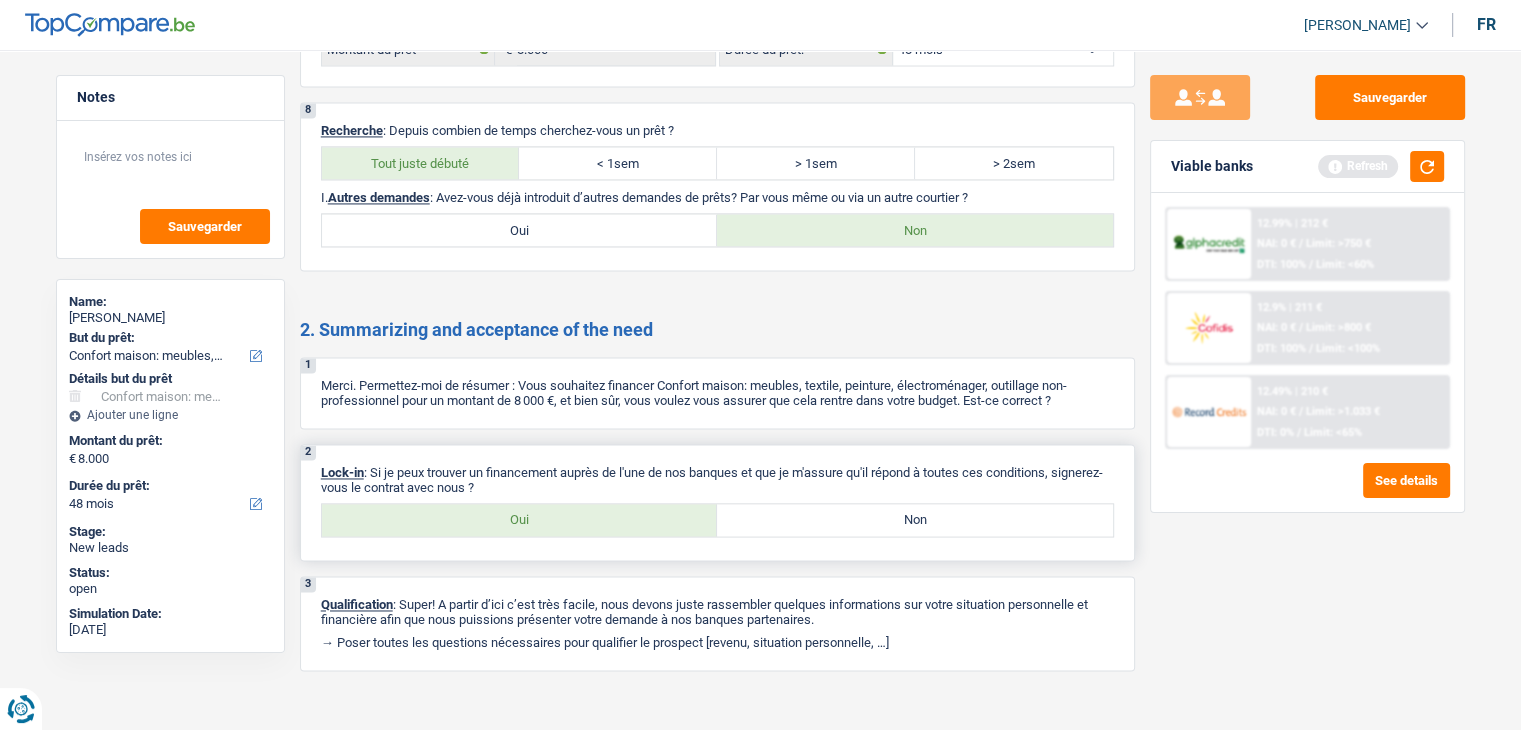 click on "Oui" at bounding box center [520, 520] 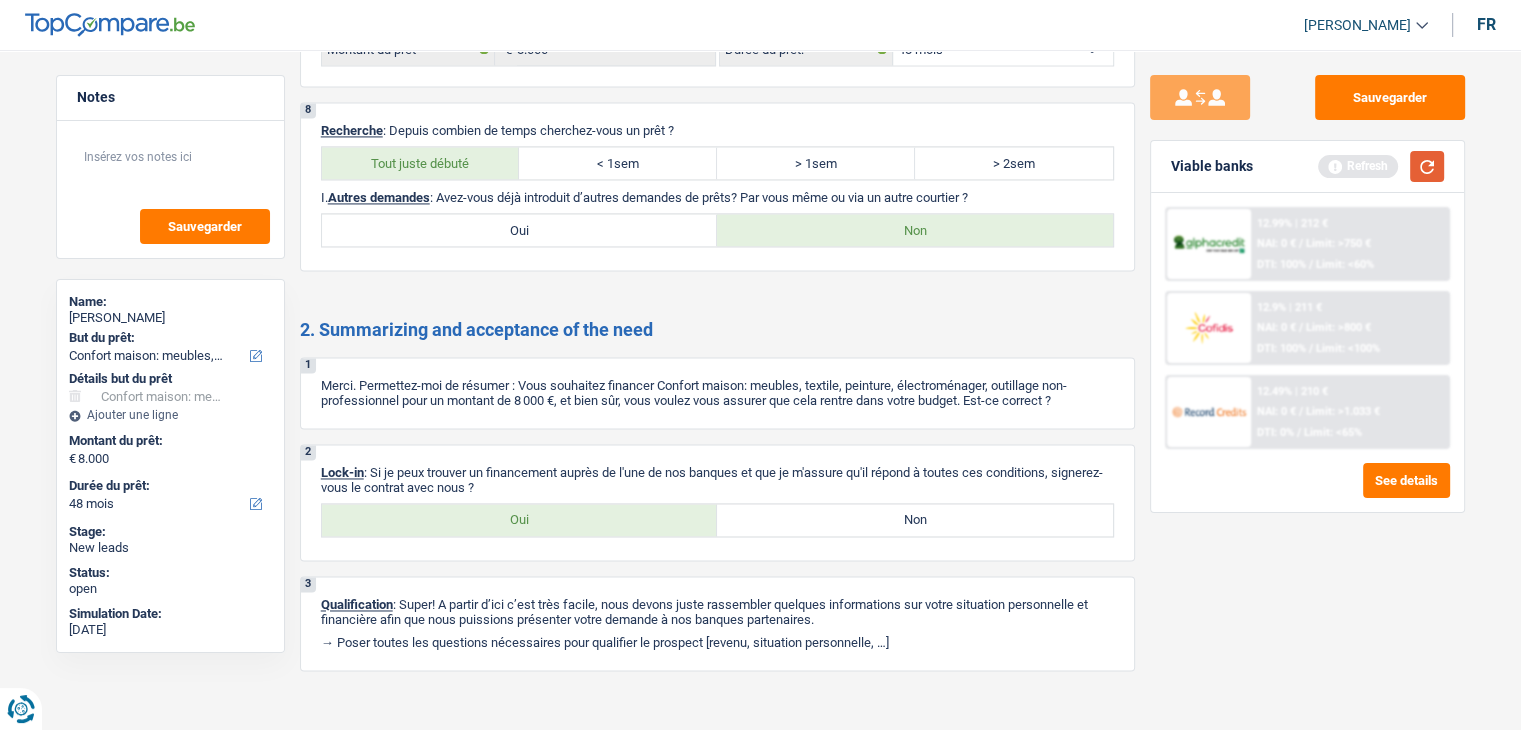 click at bounding box center [1427, 166] 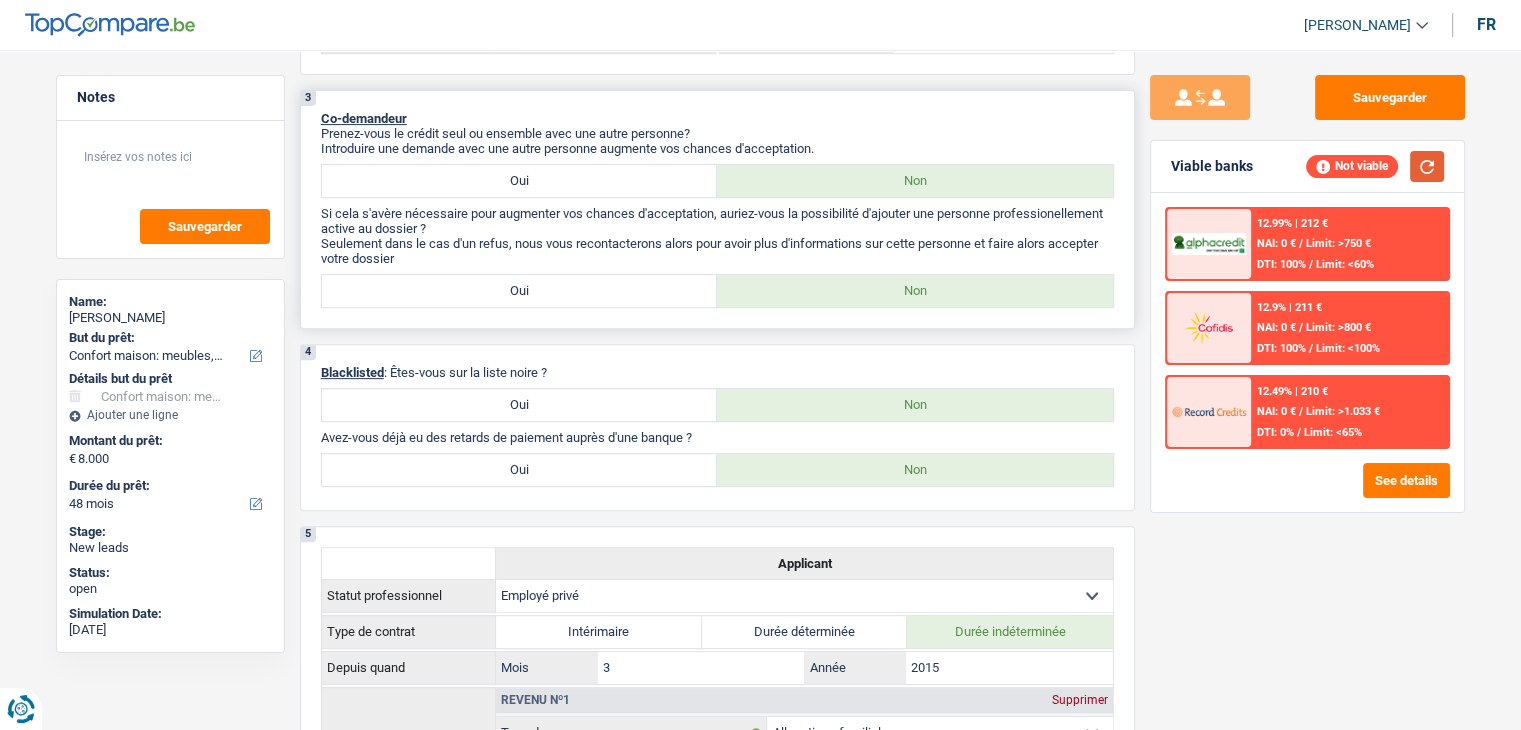 scroll, scrollTop: 0, scrollLeft: 0, axis: both 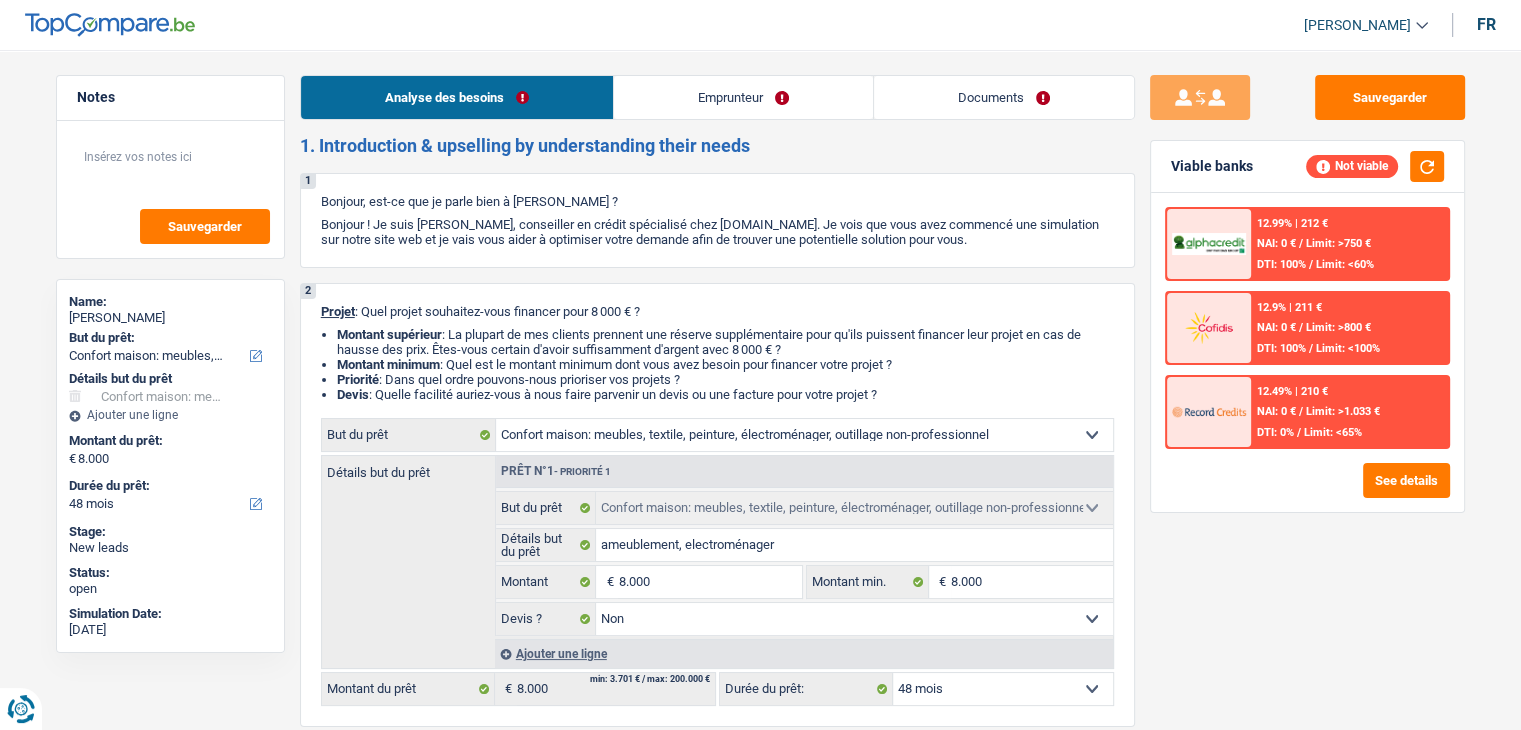 click on "Emprunteur" at bounding box center [743, 97] 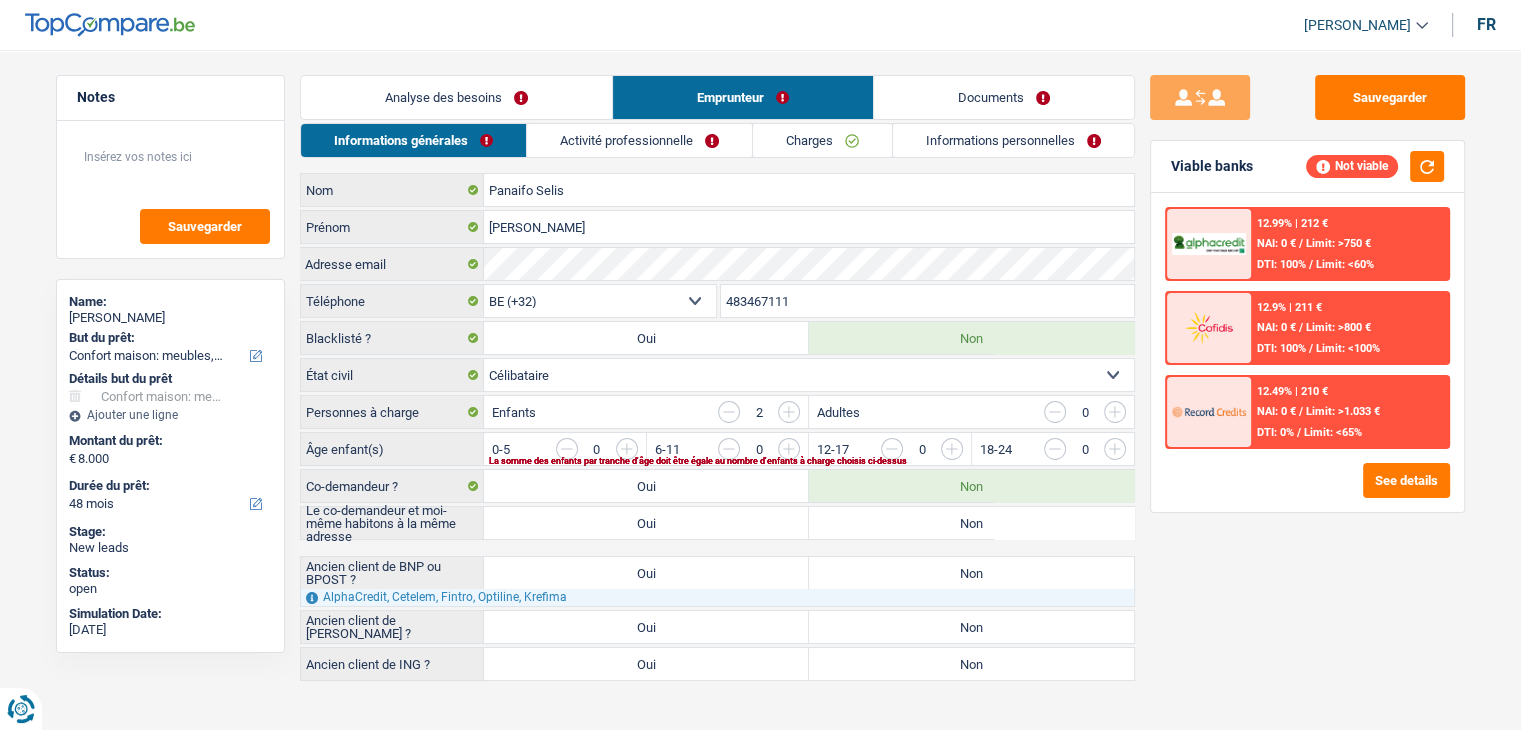 click on "Sauvegarder
Viable banks
Not viable
12.99% | 212 €
NAI: 0 €
/
Limit: >750 €
DTI: 100%
/
Limit: <60%
12.9% | 211 €
NAI: 0 €
/
Limit: >800 €
DTI: 100%
/
Limit: <100%
/       /" at bounding box center [1307, 384] 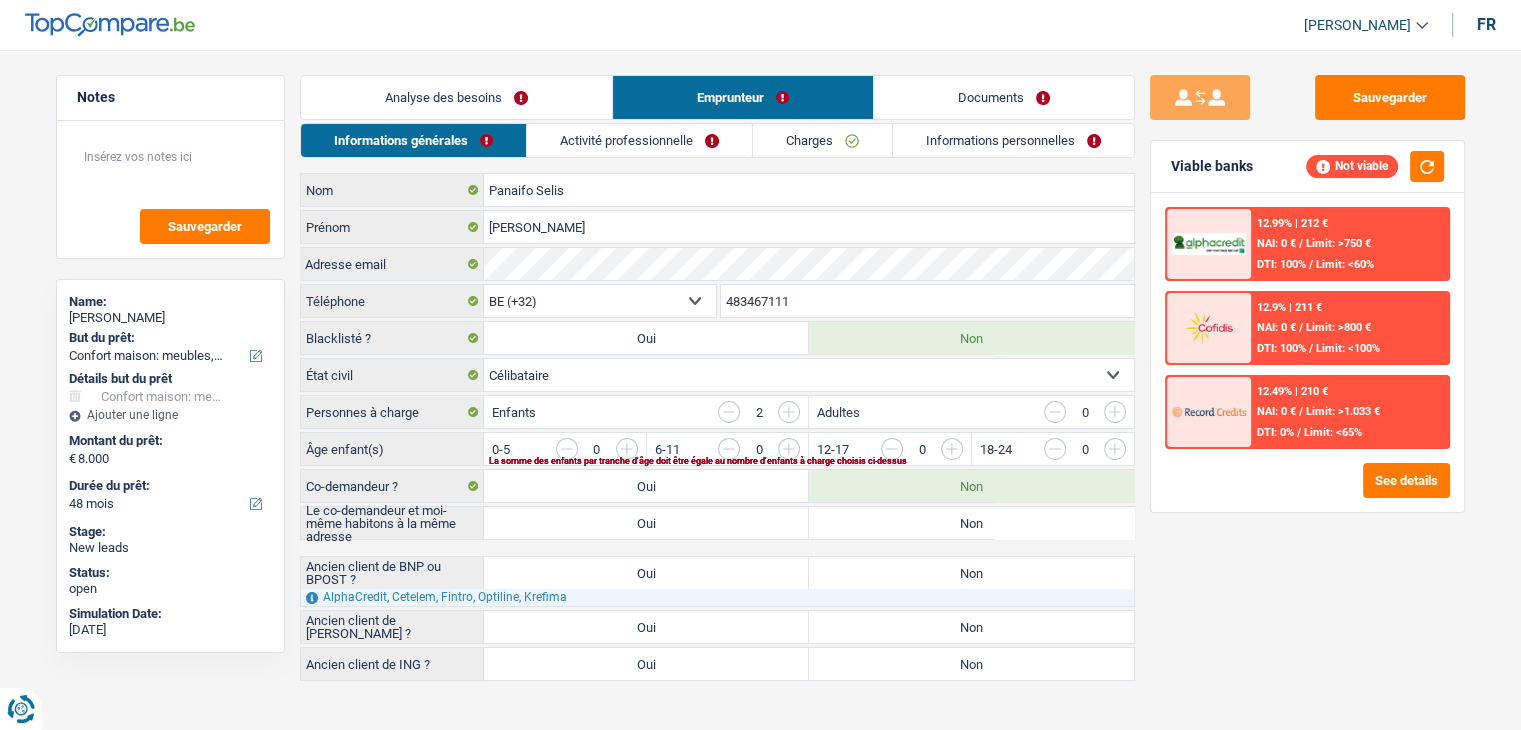 click on "Sauvegarder
Viable banks
Not viable
12.99% | 212 €
NAI: 0 €
/
Limit: >750 €
DTI: 100%
/
Limit: <60%
12.9% | 211 €
NAI: 0 €
/
Limit: >800 €
DTI: 100%
/
Limit: <100%
/       /" at bounding box center [1307, 384] 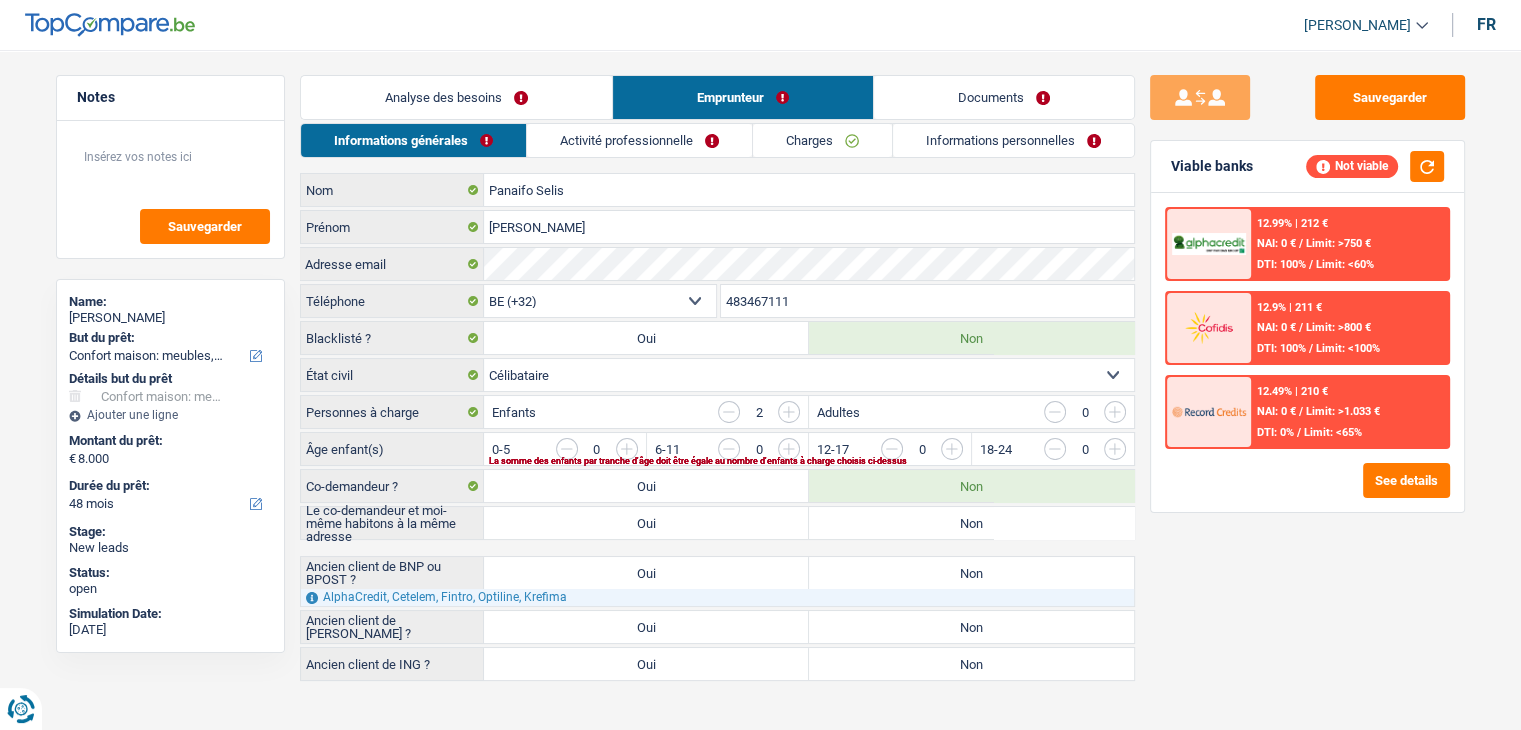 click at bounding box center (789, 412) 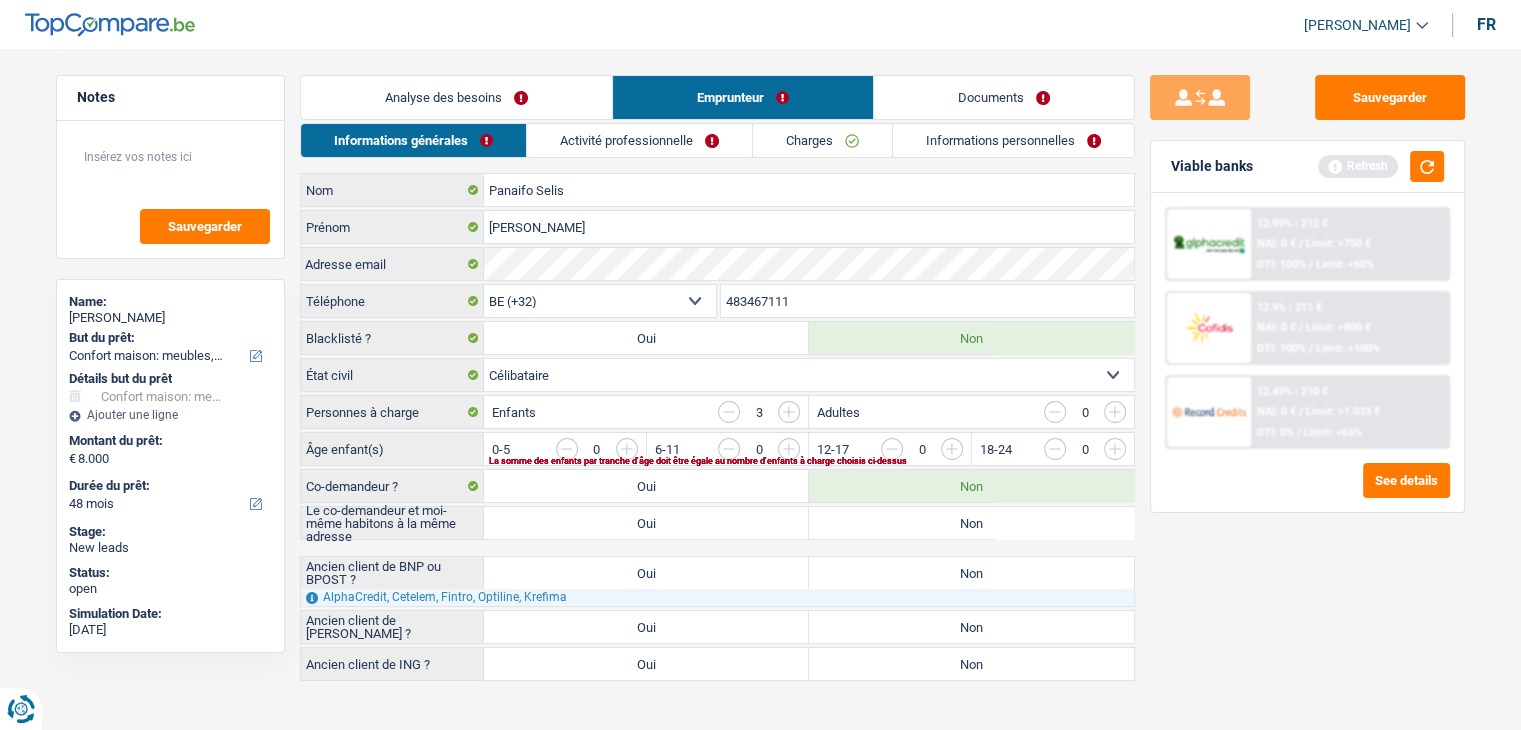 click at bounding box center [729, 412] 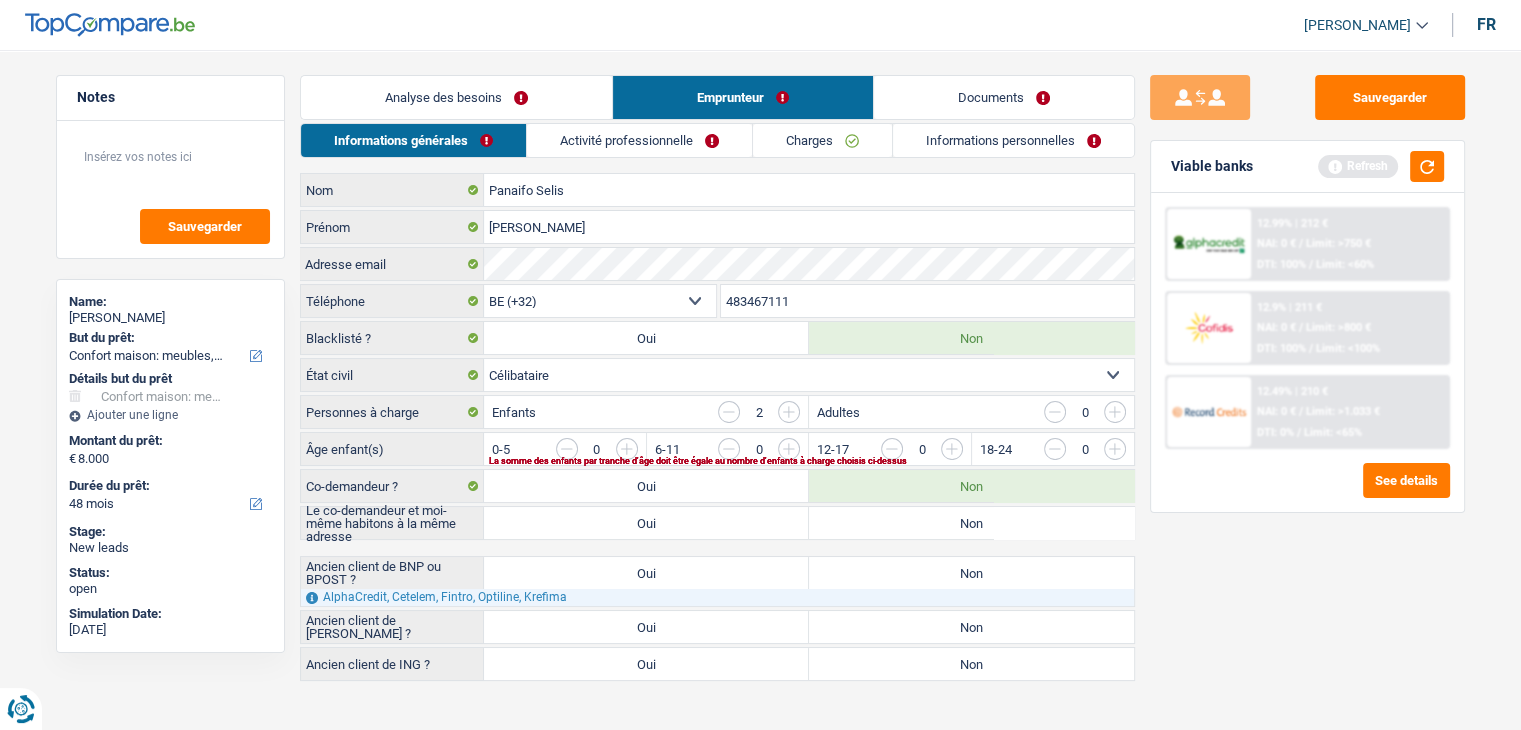 click at bounding box center [1194, 454] 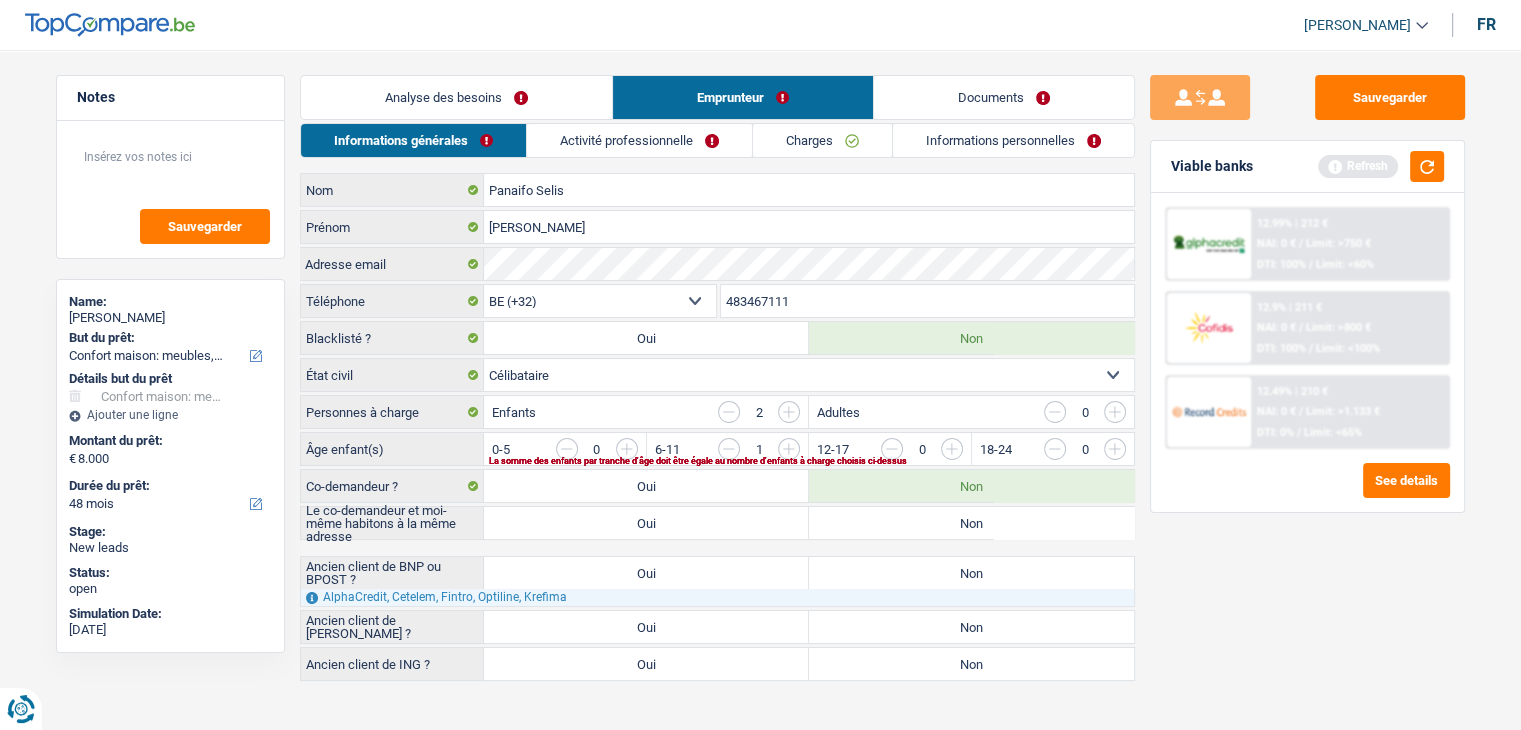 click at bounding box center [1357, 454] 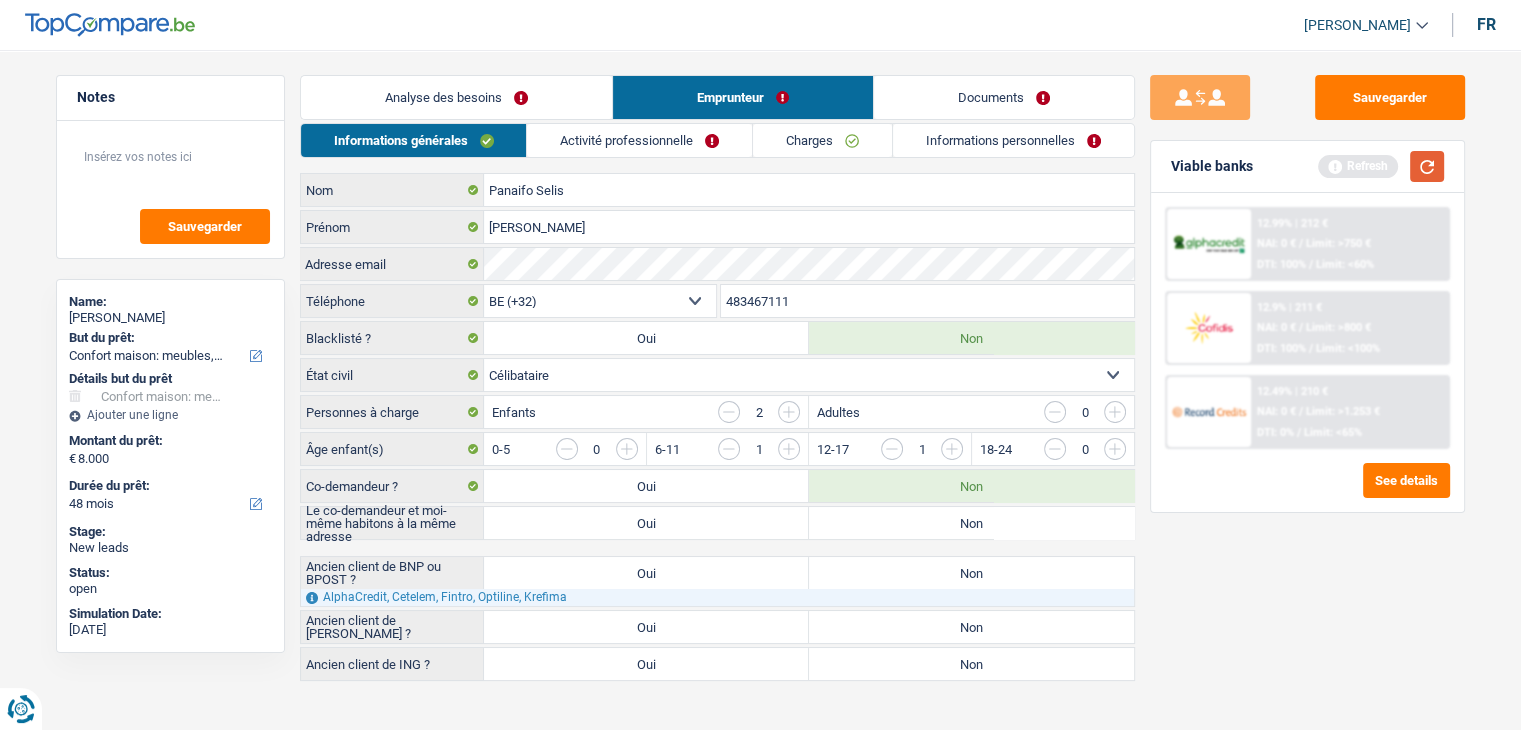 click at bounding box center [1427, 166] 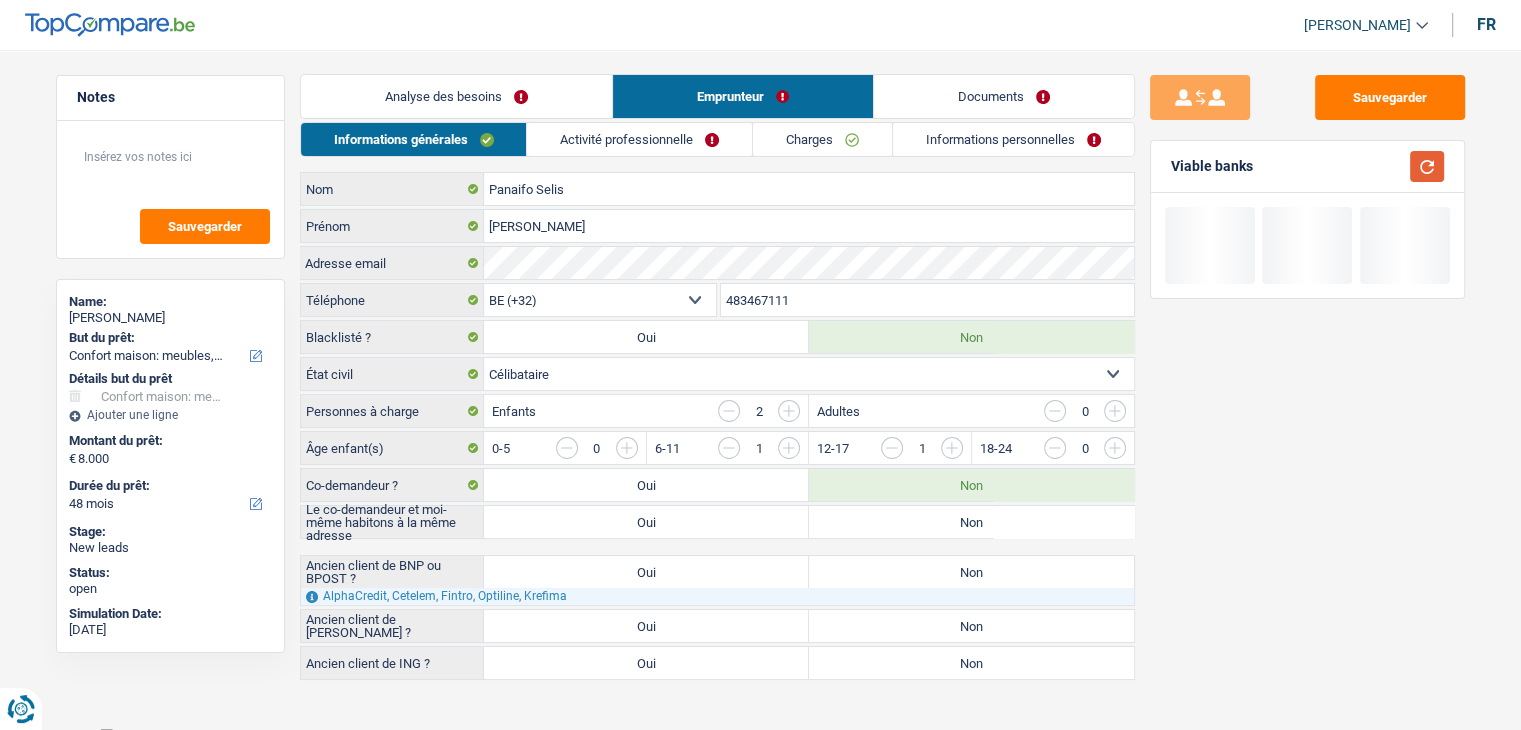 scroll, scrollTop: 9, scrollLeft: 0, axis: vertical 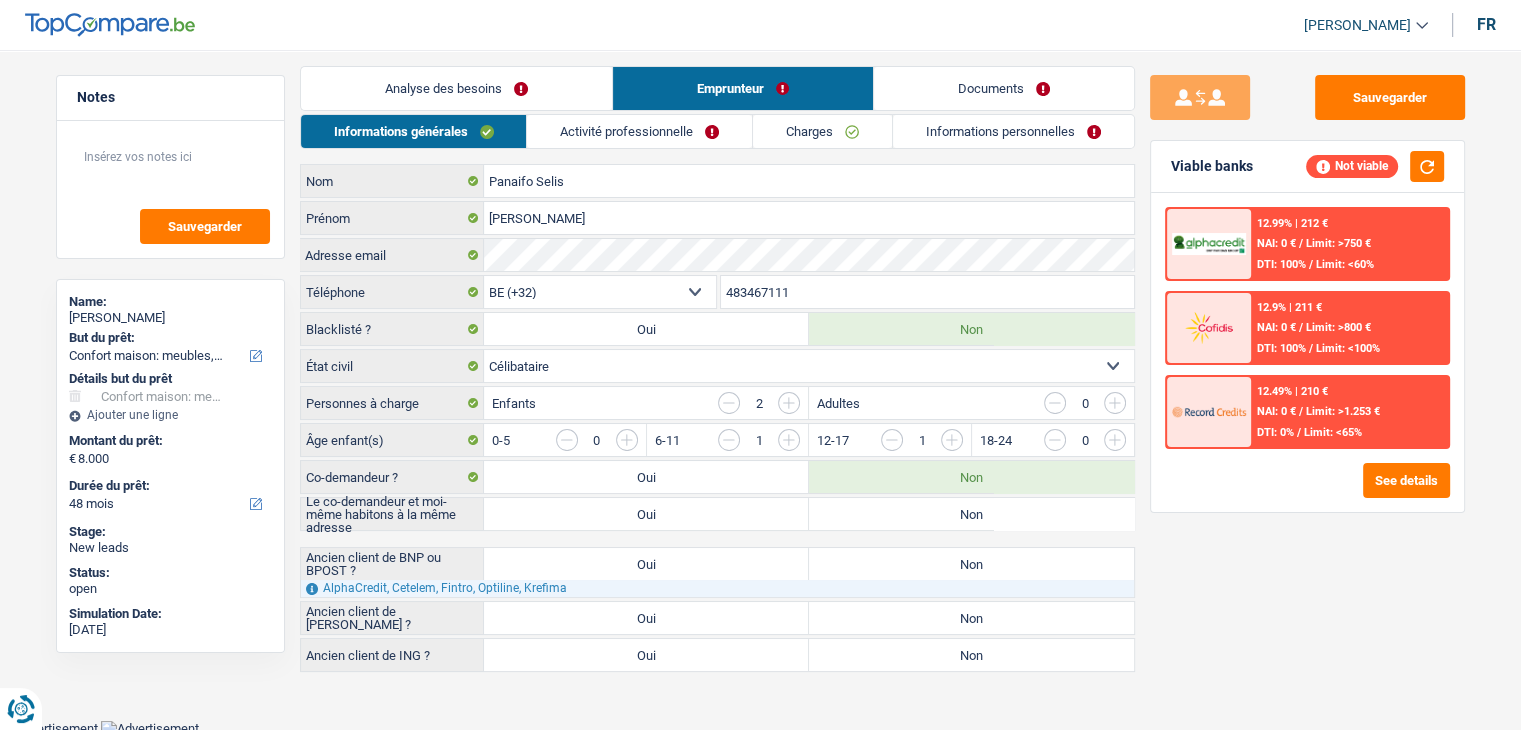 click on "Non" at bounding box center [971, 514] 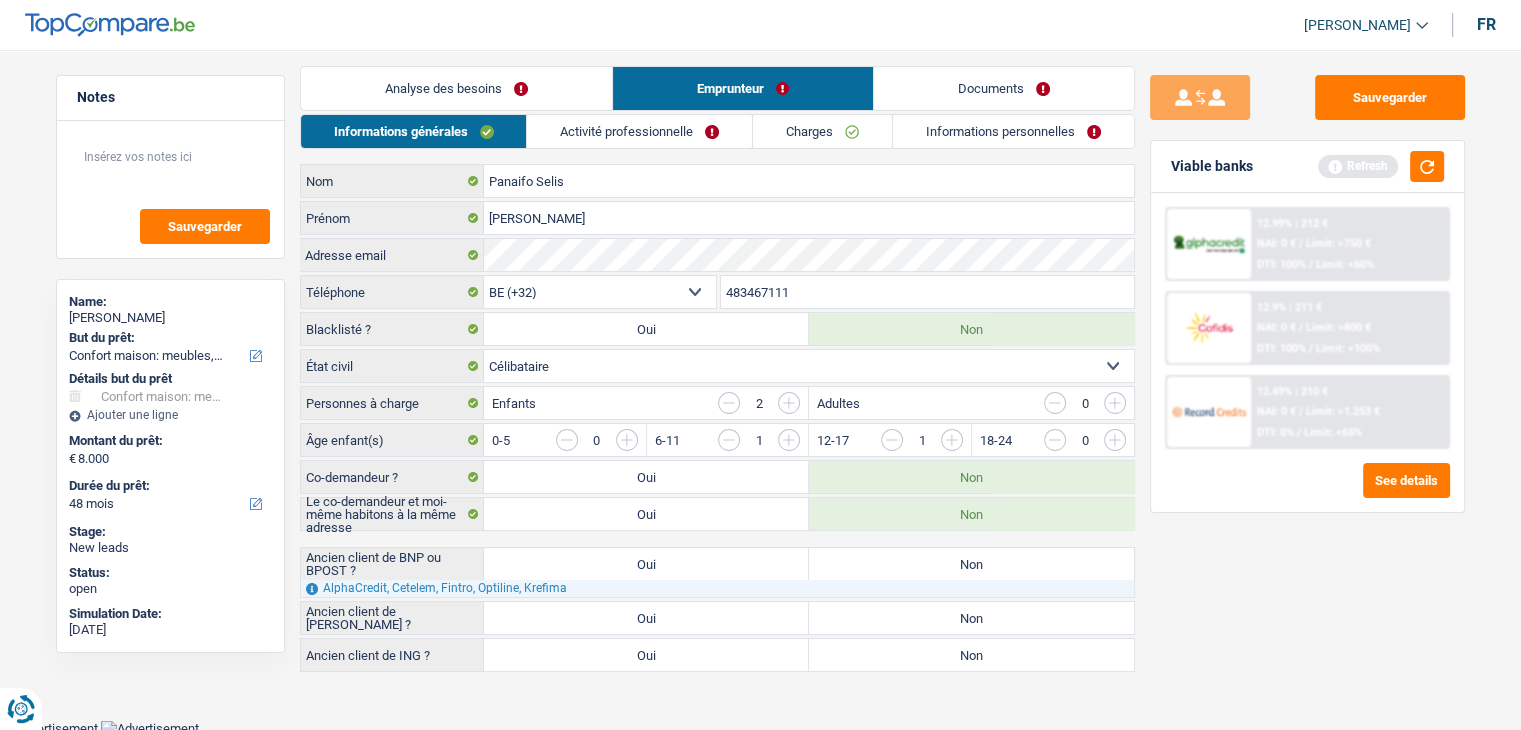 click on "Analyse des besoins" at bounding box center [456, 88] 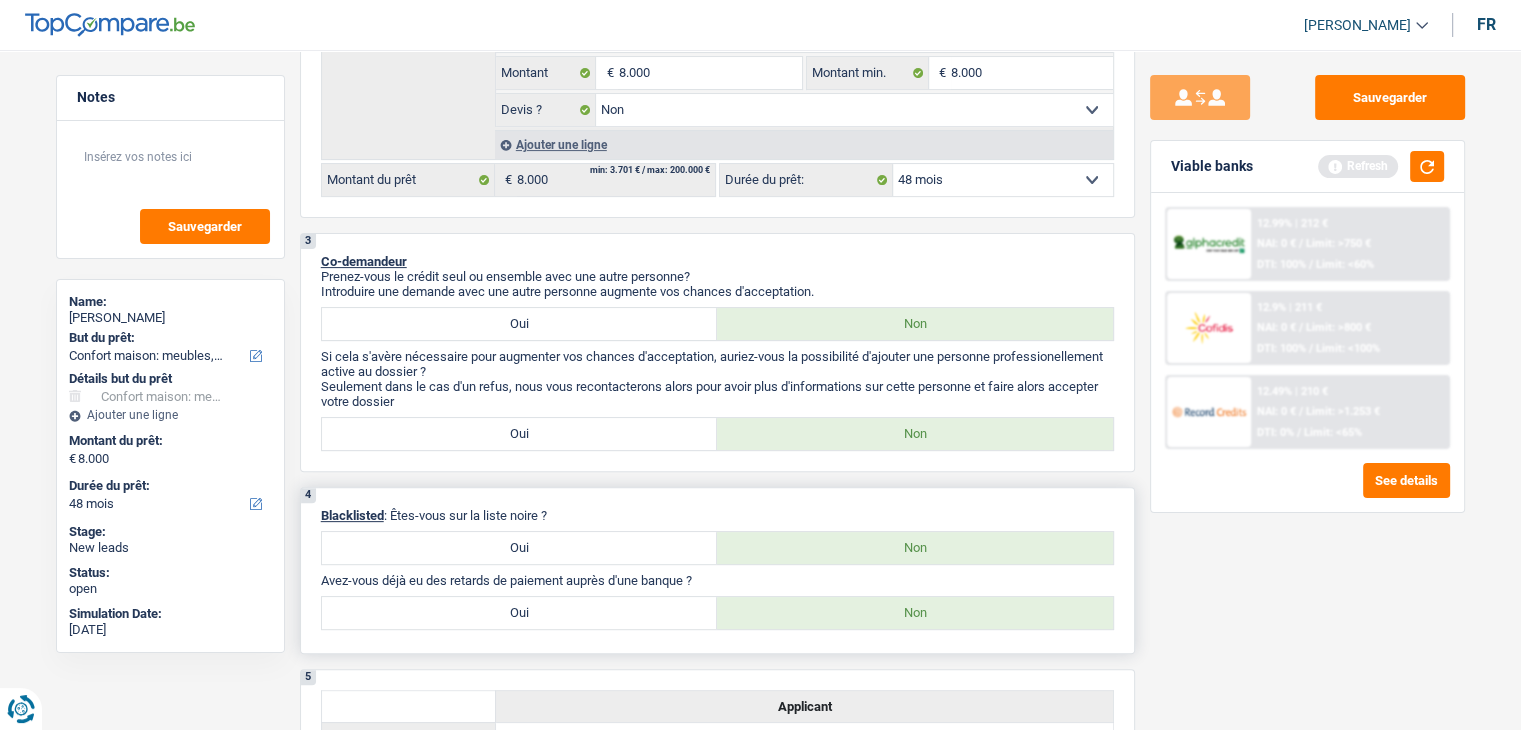 scroll, scrollTop: 0, scrollLeft: 0, axis: both 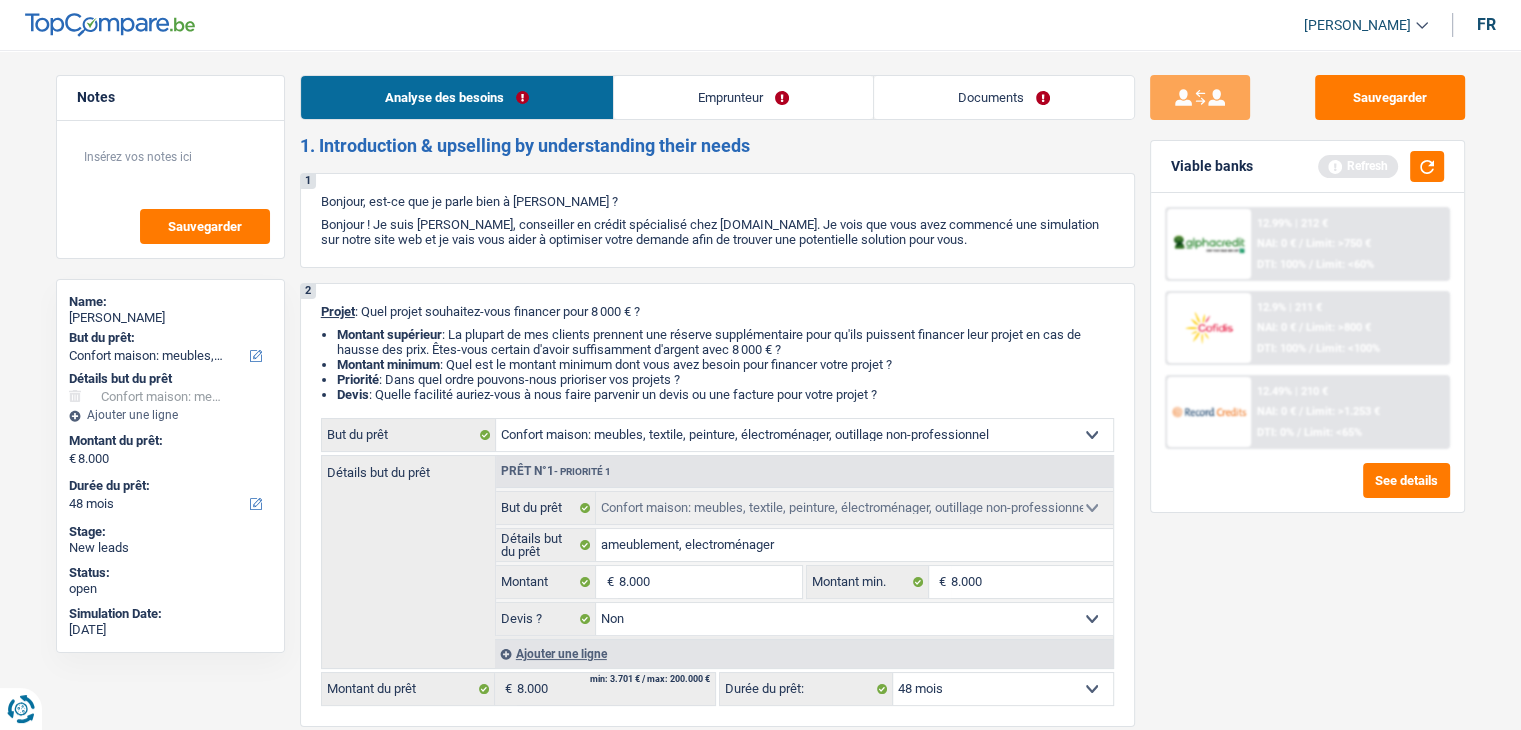 click on "Viable banks
Refresh" at bounding box center (1307, 167) 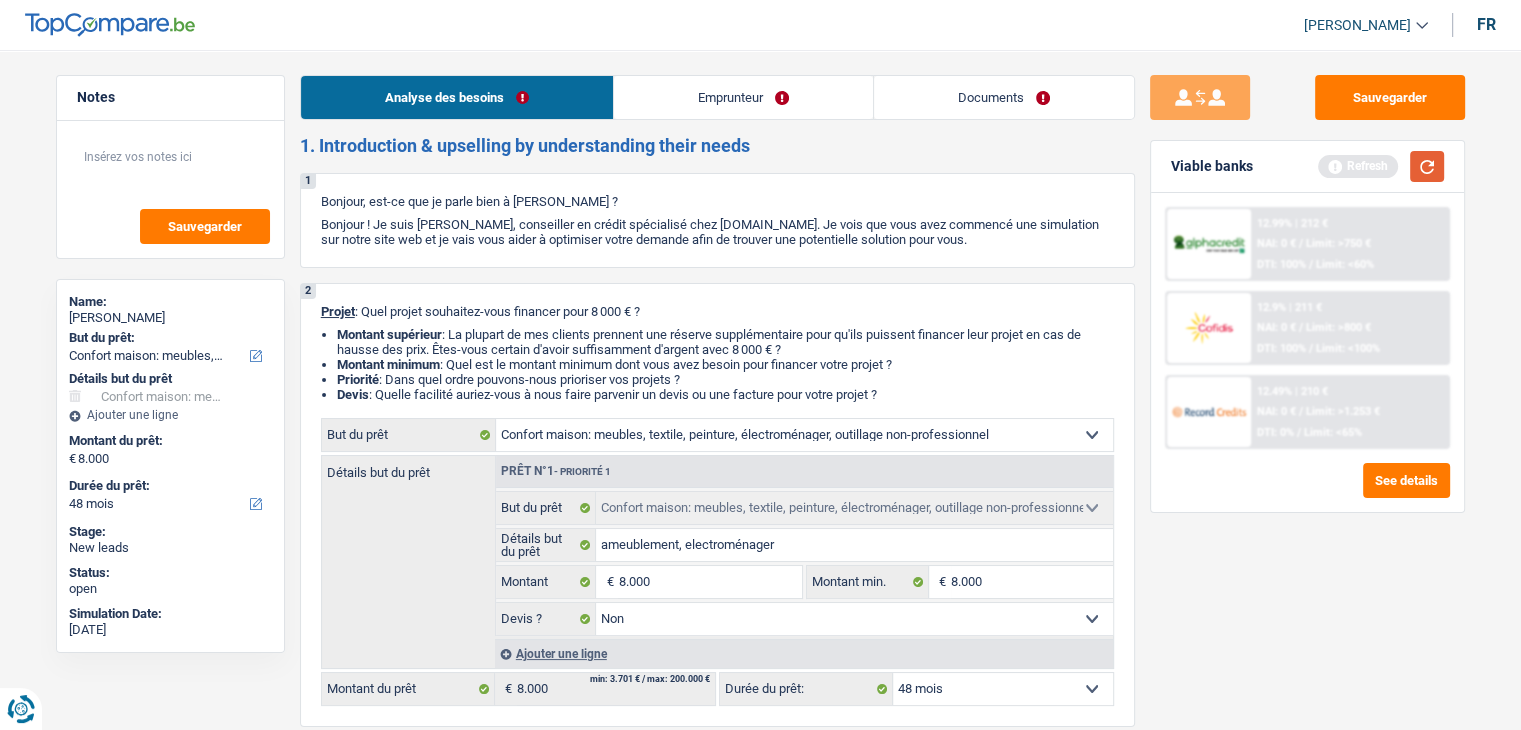 click at bounding box center [1427, 166] 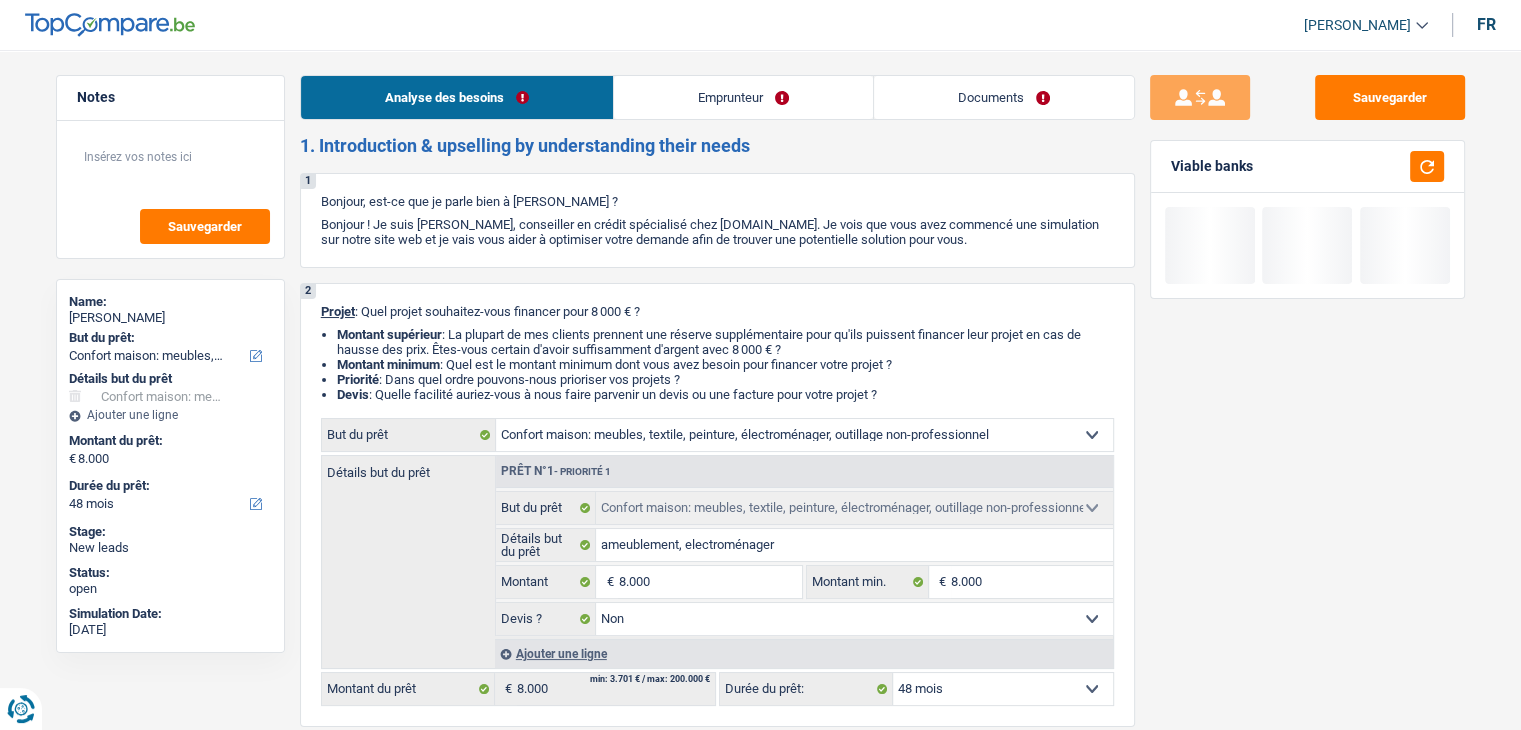 click on "Emprunteur" at bounding box center [743, 97] 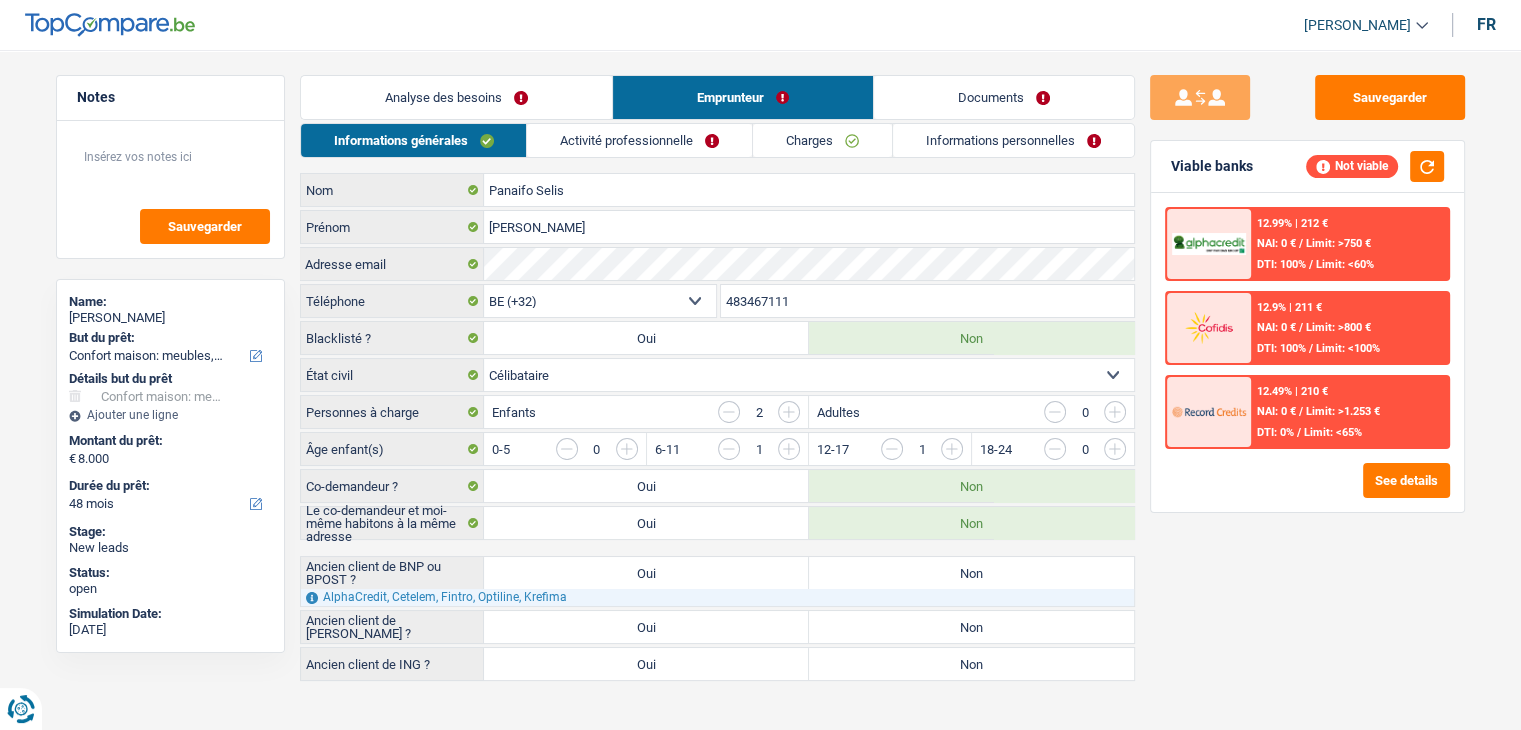 click on "Activité professionnelle" at bounding box center [639, 140] 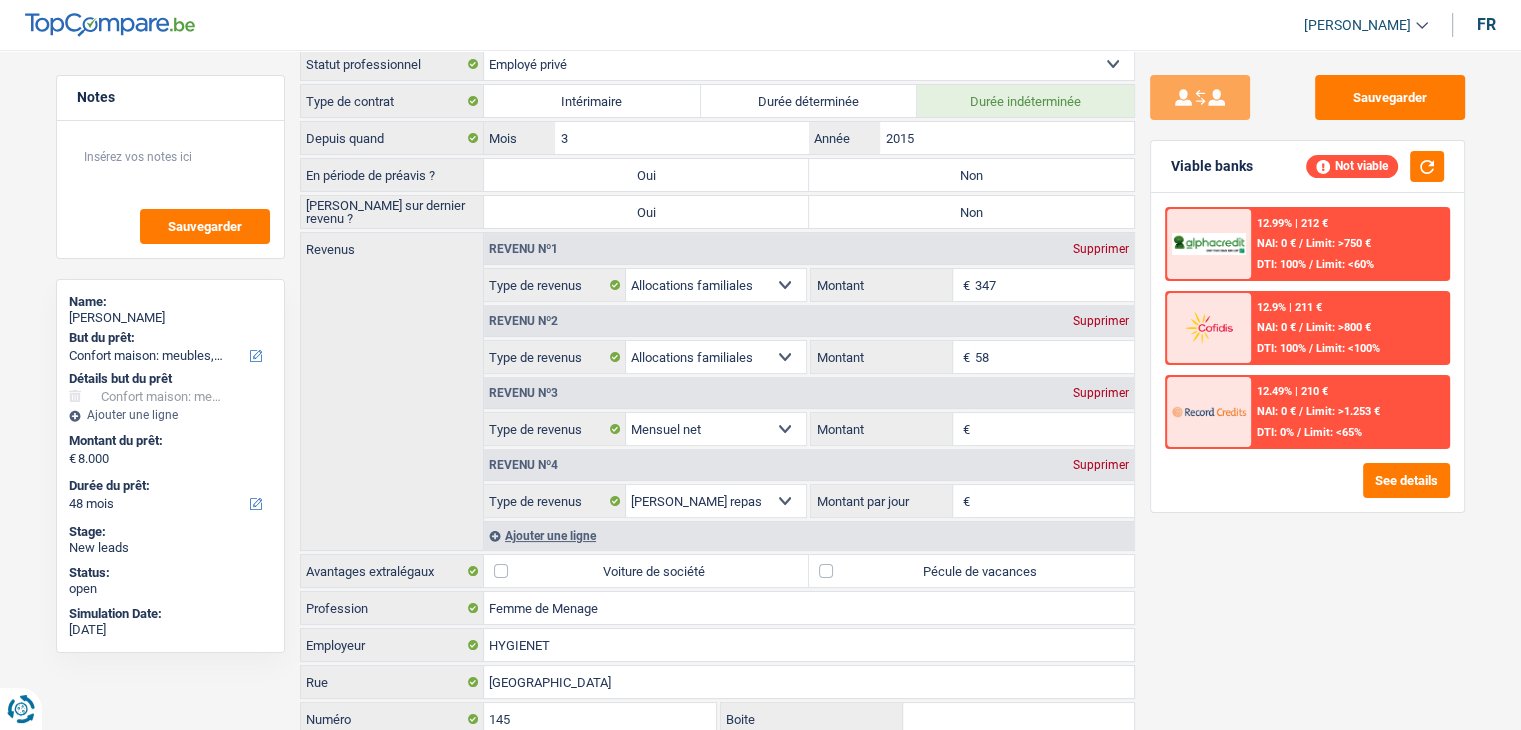 scroll, scrollTop: 0, scrollLeft: 0, axis: both 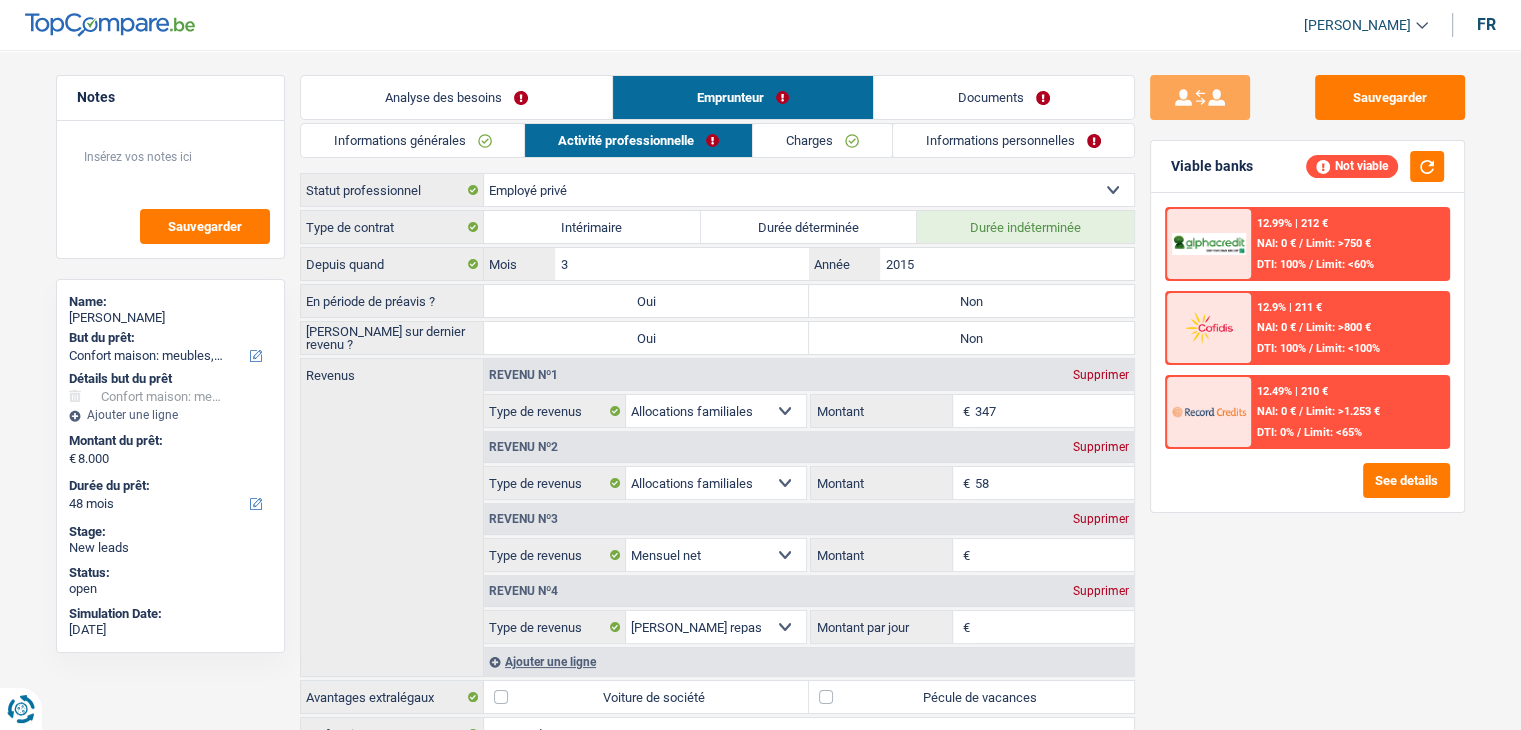 click on "Informations générales" at bounding box center [413, 140] 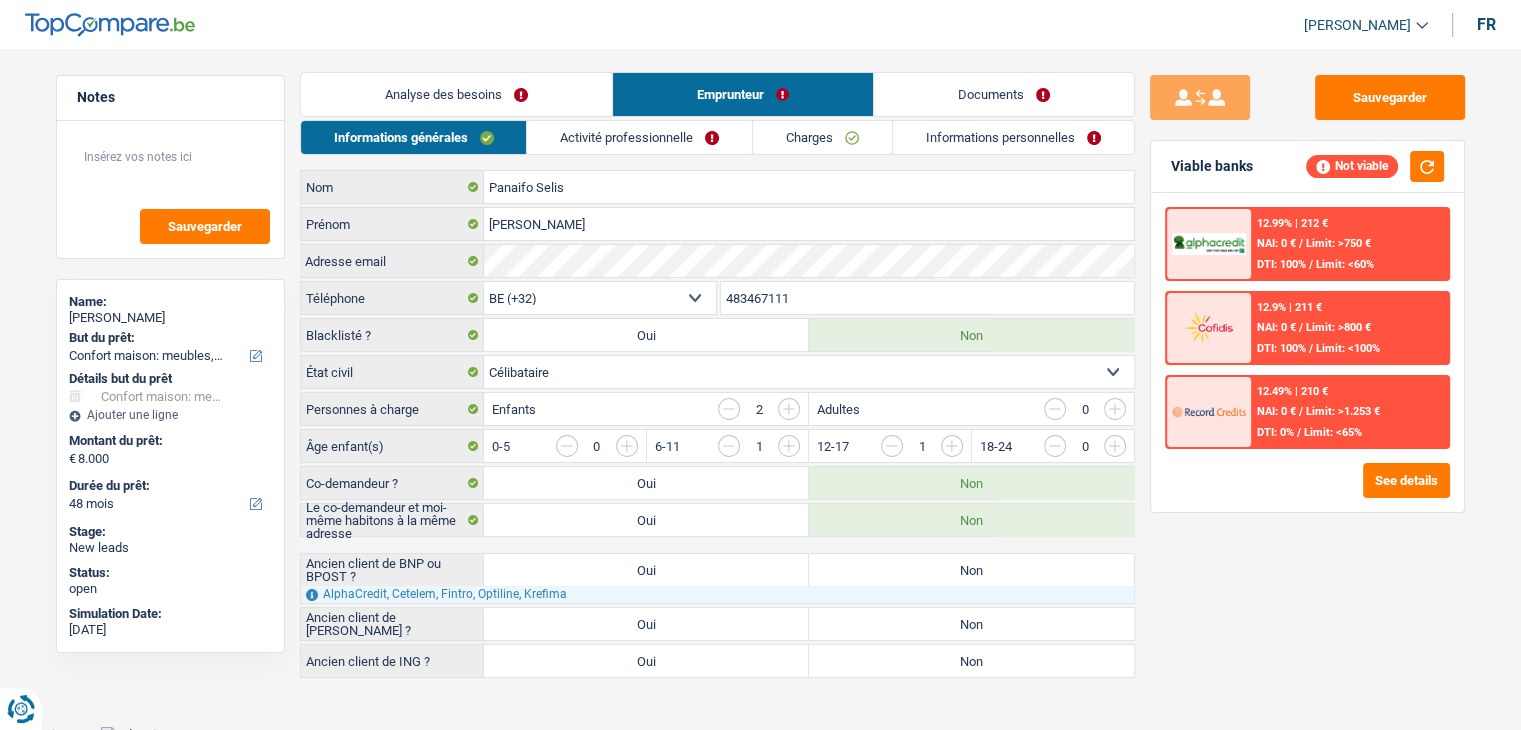 scroll, scrollTop: 9, scrollLeft: 0, axis: vertical 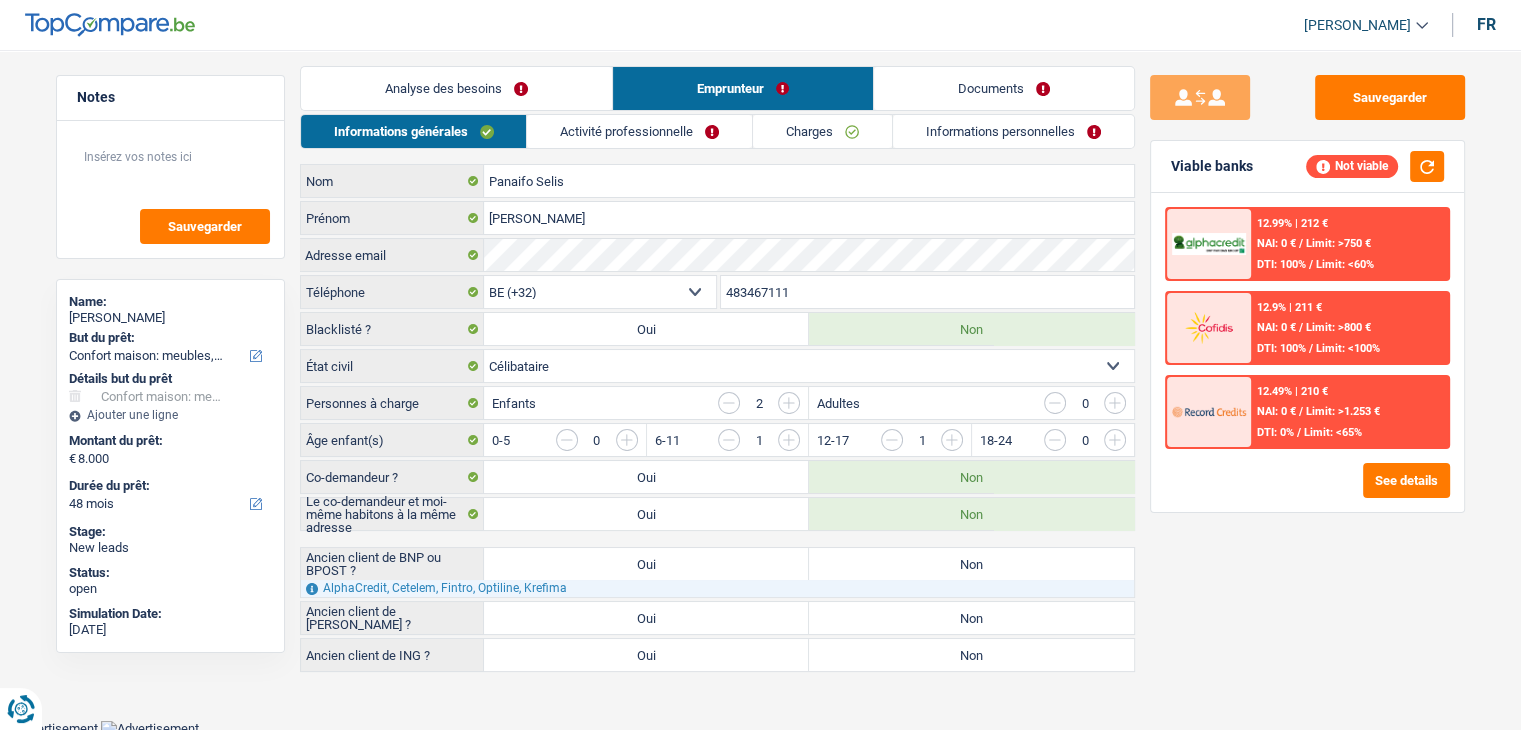 click on "Sauvegarder
Viable banks
Not viable
12.99% | 212 €
NAI: 0 €
/
Limit: >750 €
DTI: 100%
/
Limit: <60%
12.9% | 211 €
NAI: 0 €
/
Limit: >800 €
DTI: 100%
/
Limit: <100%
/       /" at bounding box center (1307, 384) 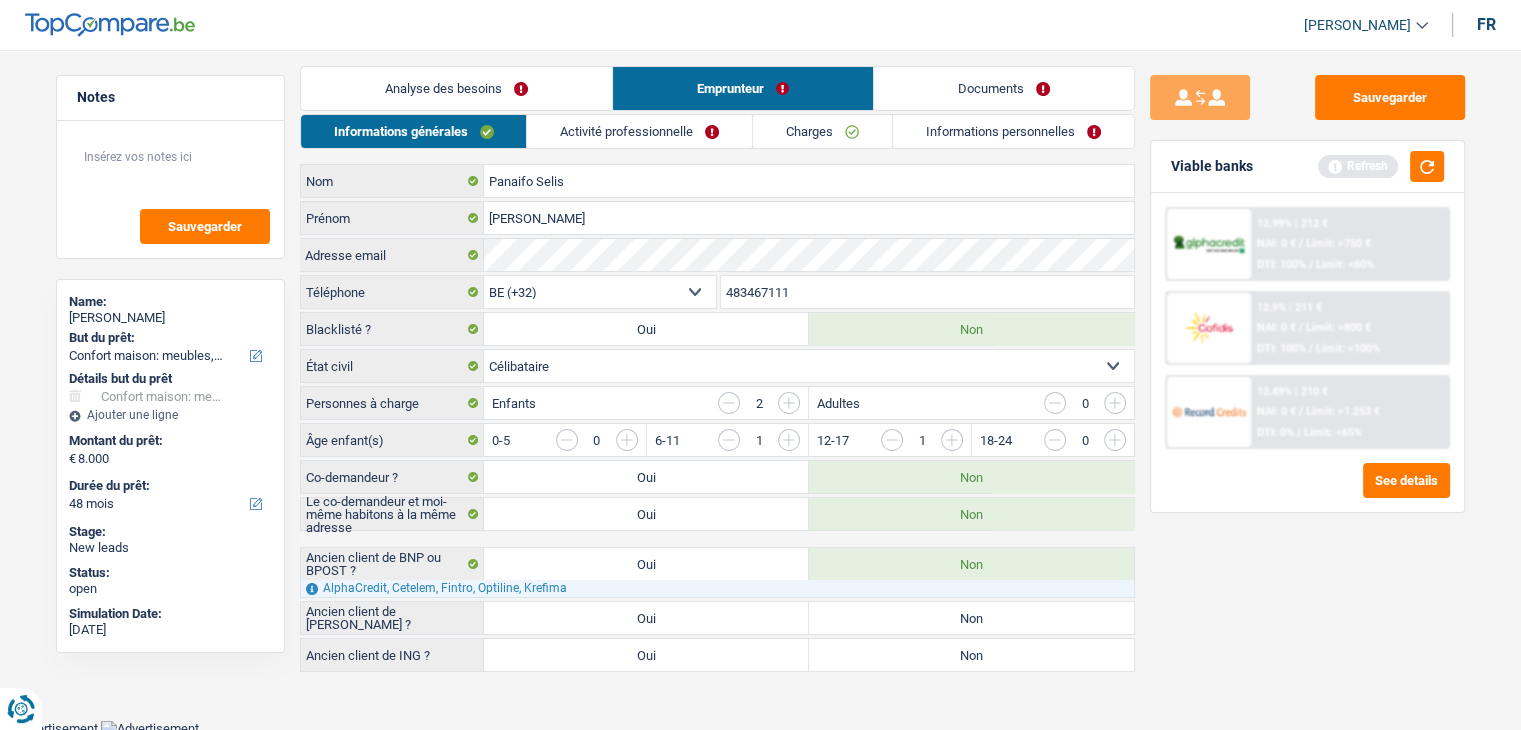 click on "Non" at bounding box center [971, 618] 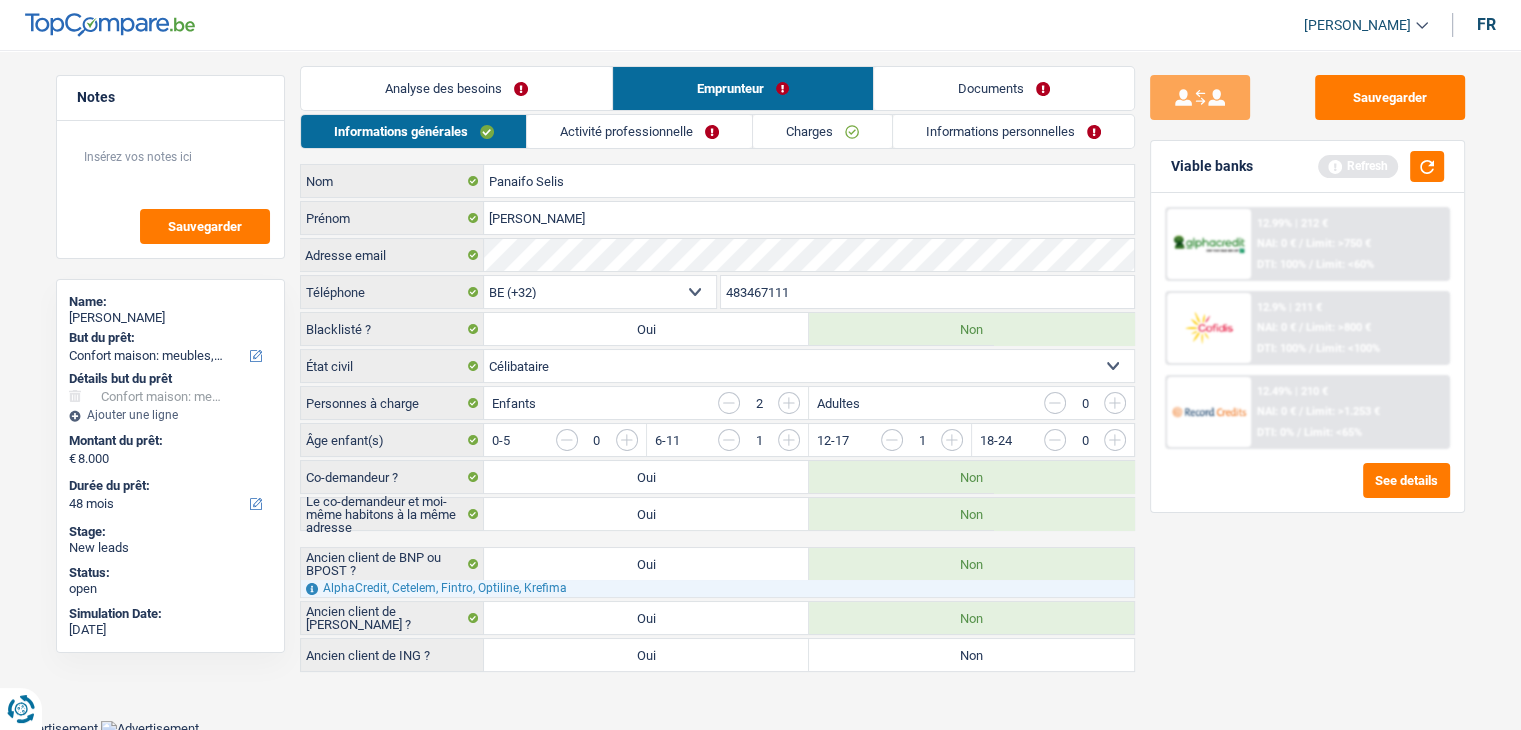 click on "Non" at bounding box center (971, 655) 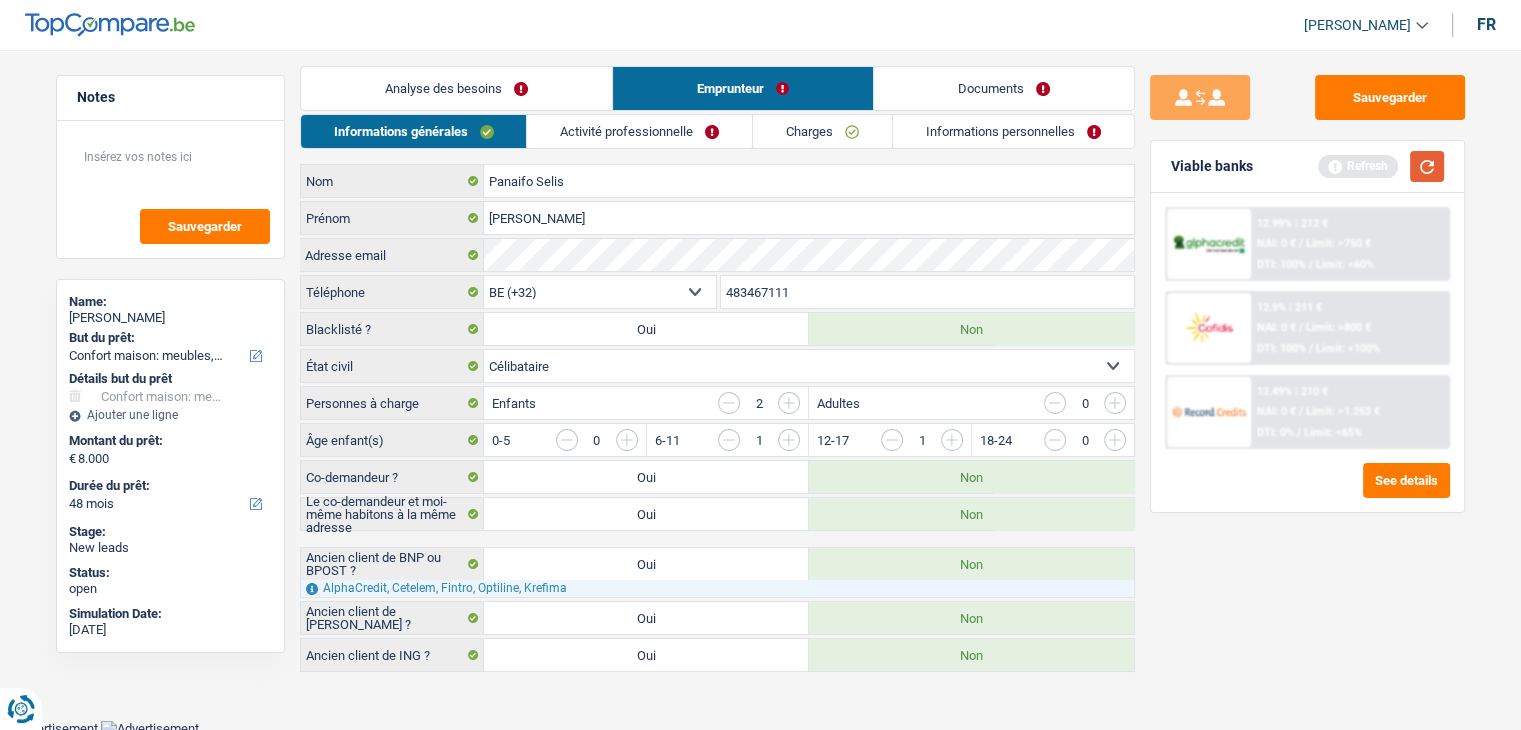 click at bounding box center (1427, 166) 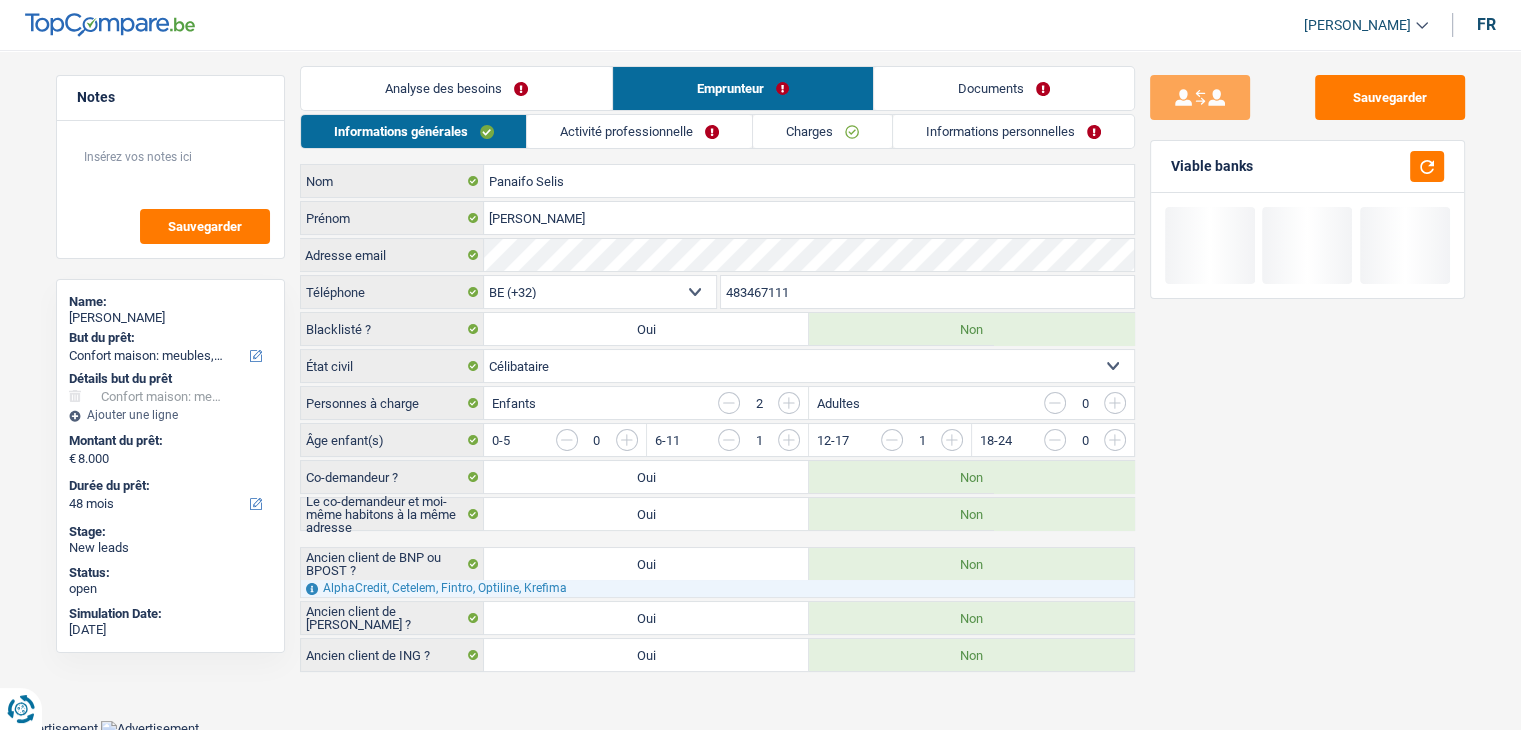 drag, startPoint x: 1253, startPoint y: 165, endPoint x: 1178, endPoint y: 168, distance: 75.059975 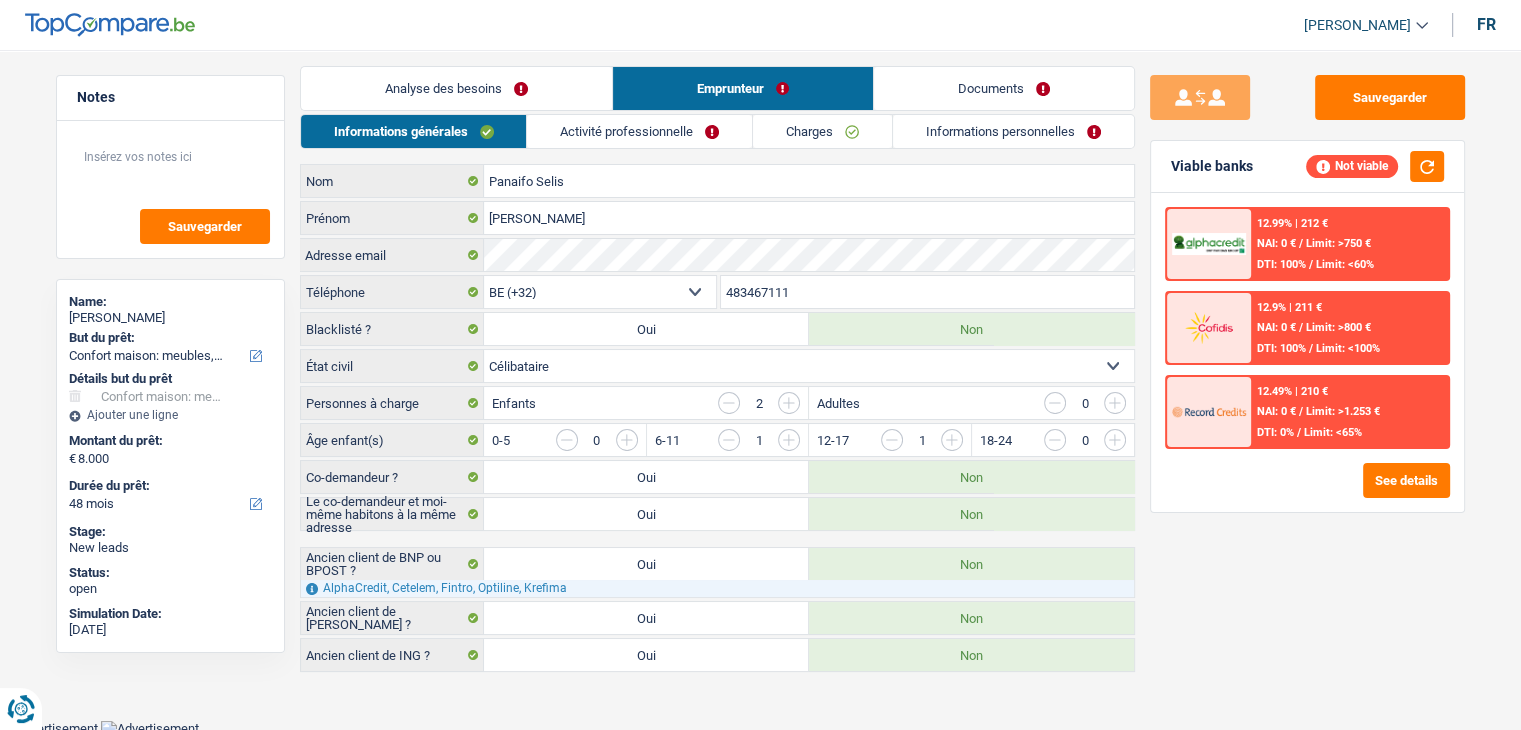click on "Activité professionnelle" at bounding box center [639, 131] 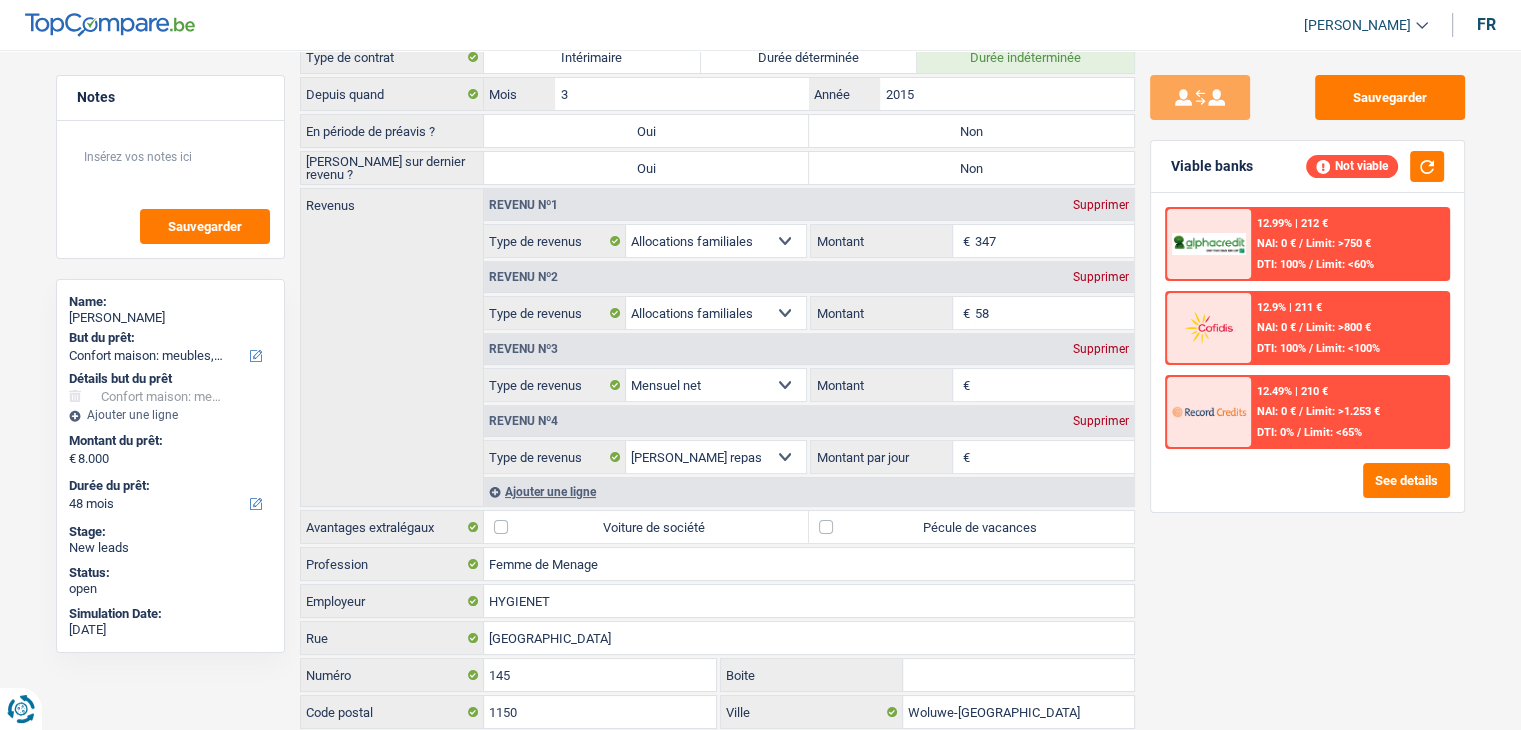 scroll, scrollTop: 0, scrollLeft: 0, axis: both 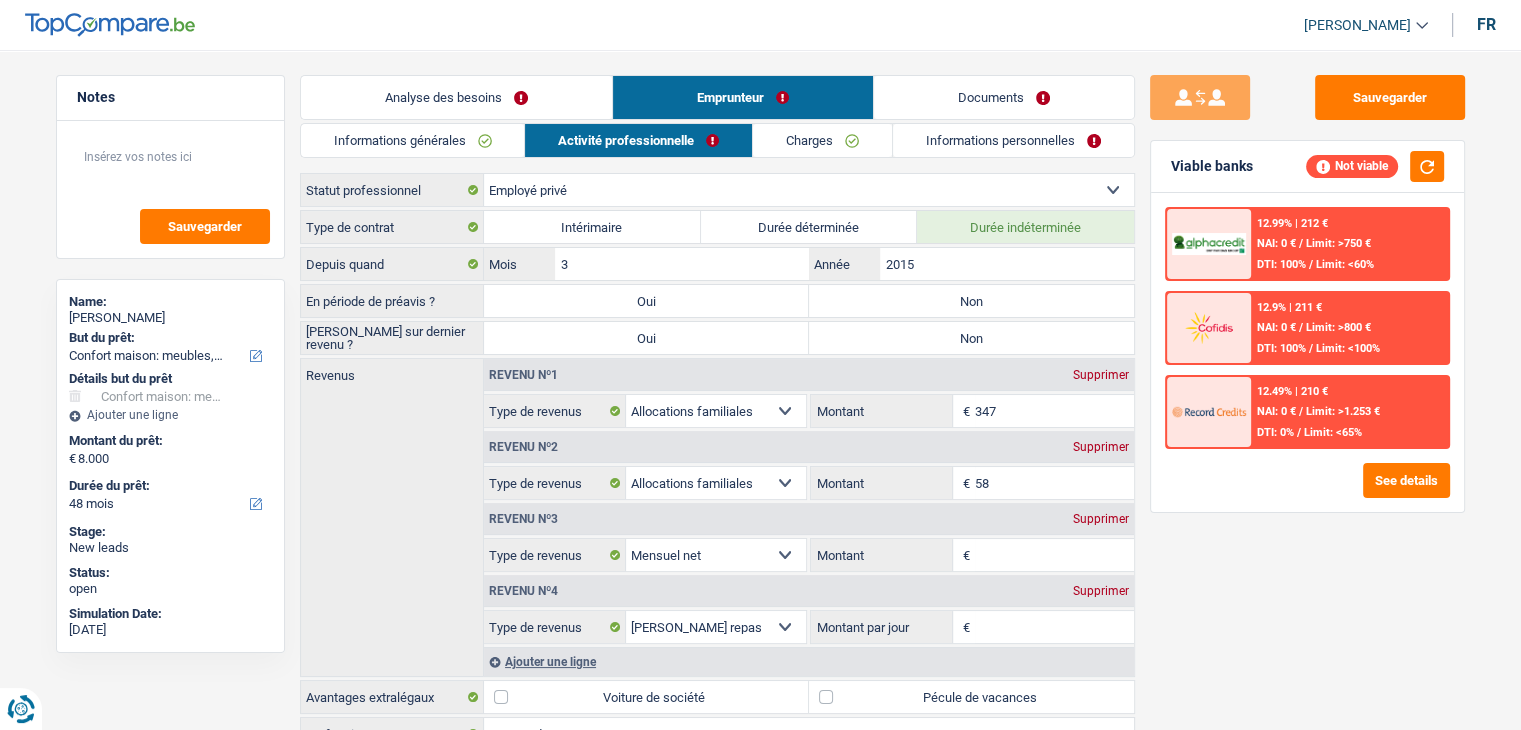 click on "Sauvegarder
Viable banks
Not viable
12.99% | 212 €
NAI: 0 €
/
Limit: >750 €
DTI: 100%
/
Limit: <60%
12.9% | 211 €
NAI: 0 €
/
Limit: >800 €
DTI: 100%
/
Limit: <100%
/       /" at bounding box center (1307, 384) 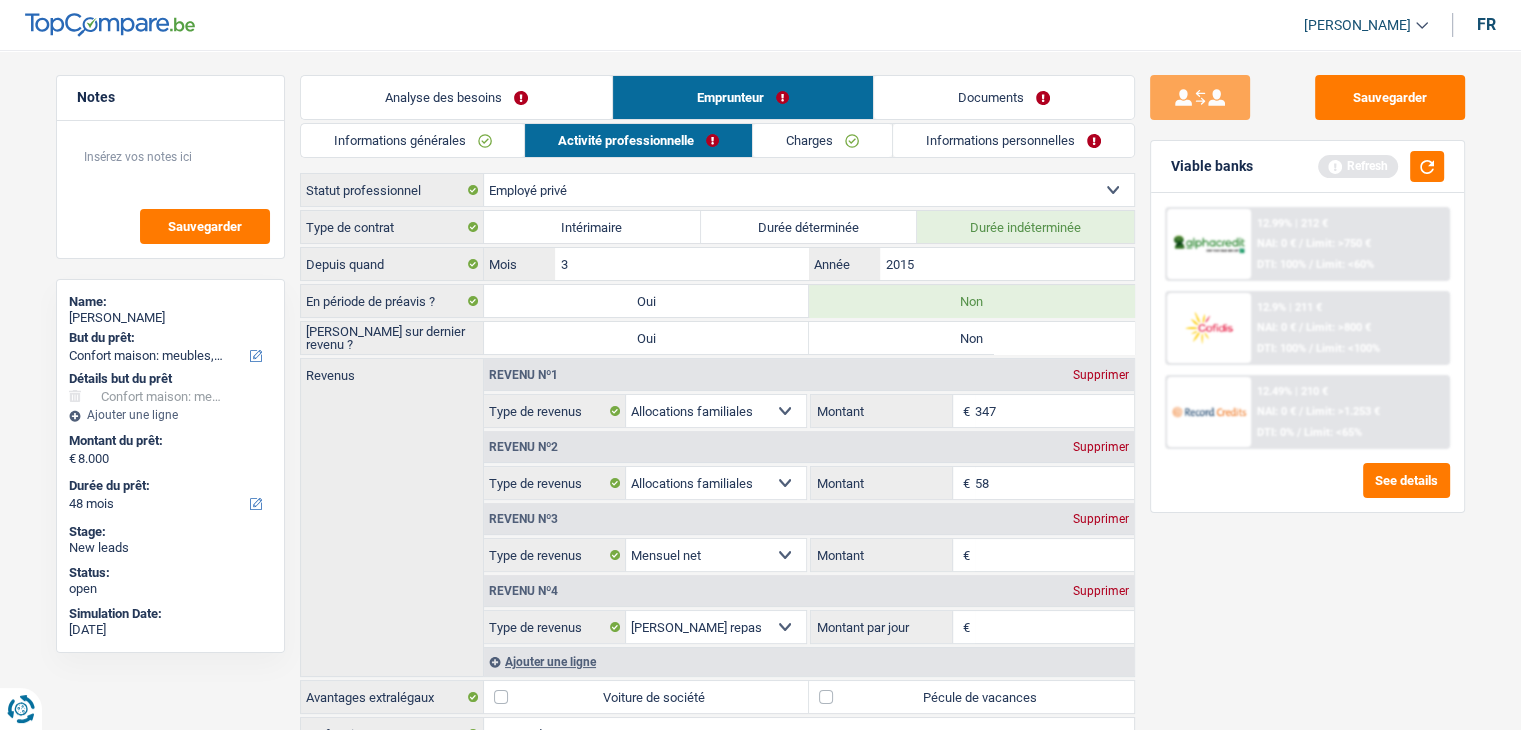 click on "Non" at bounding box center [971, 338] 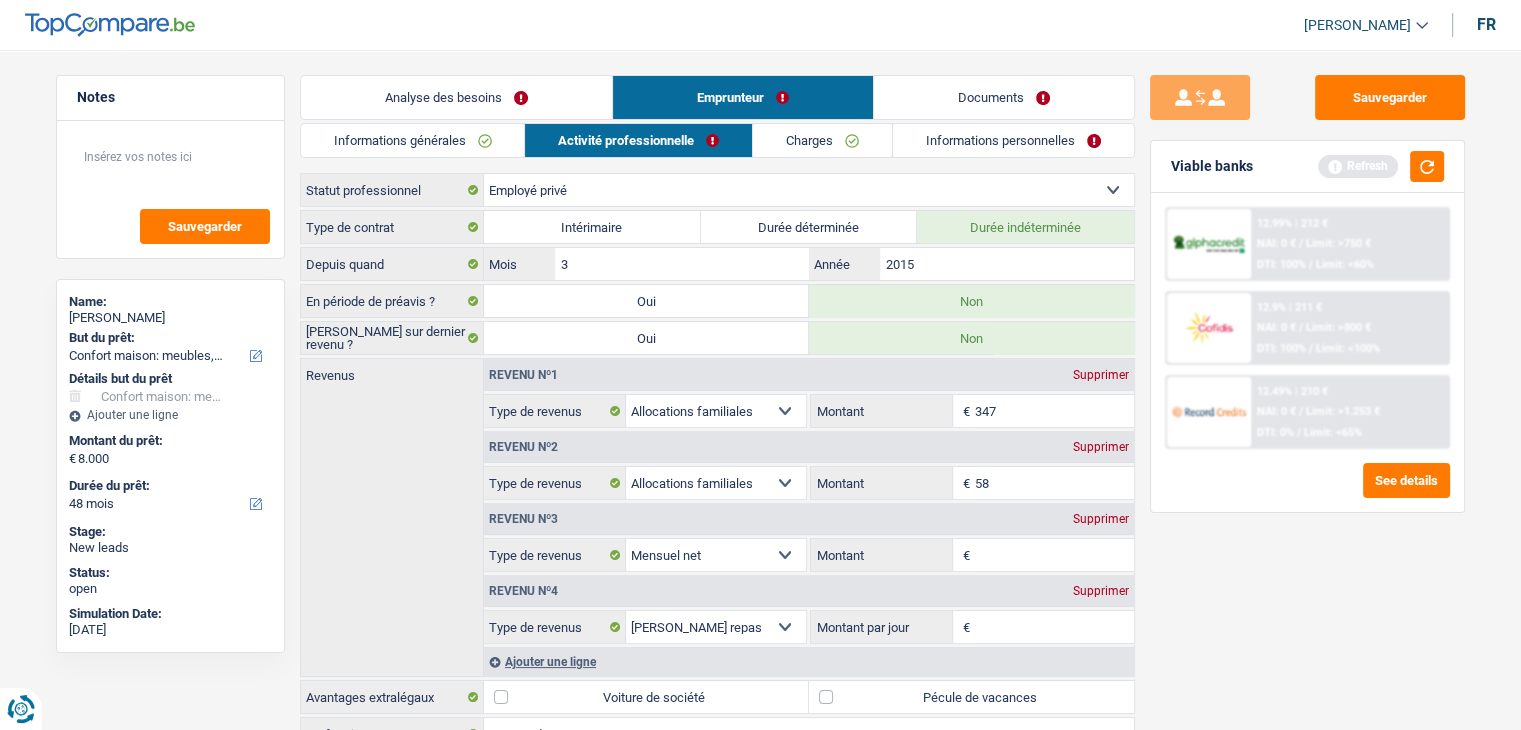 scroll, scrollTop: 100, scrollLeft: 0, axis: vertical 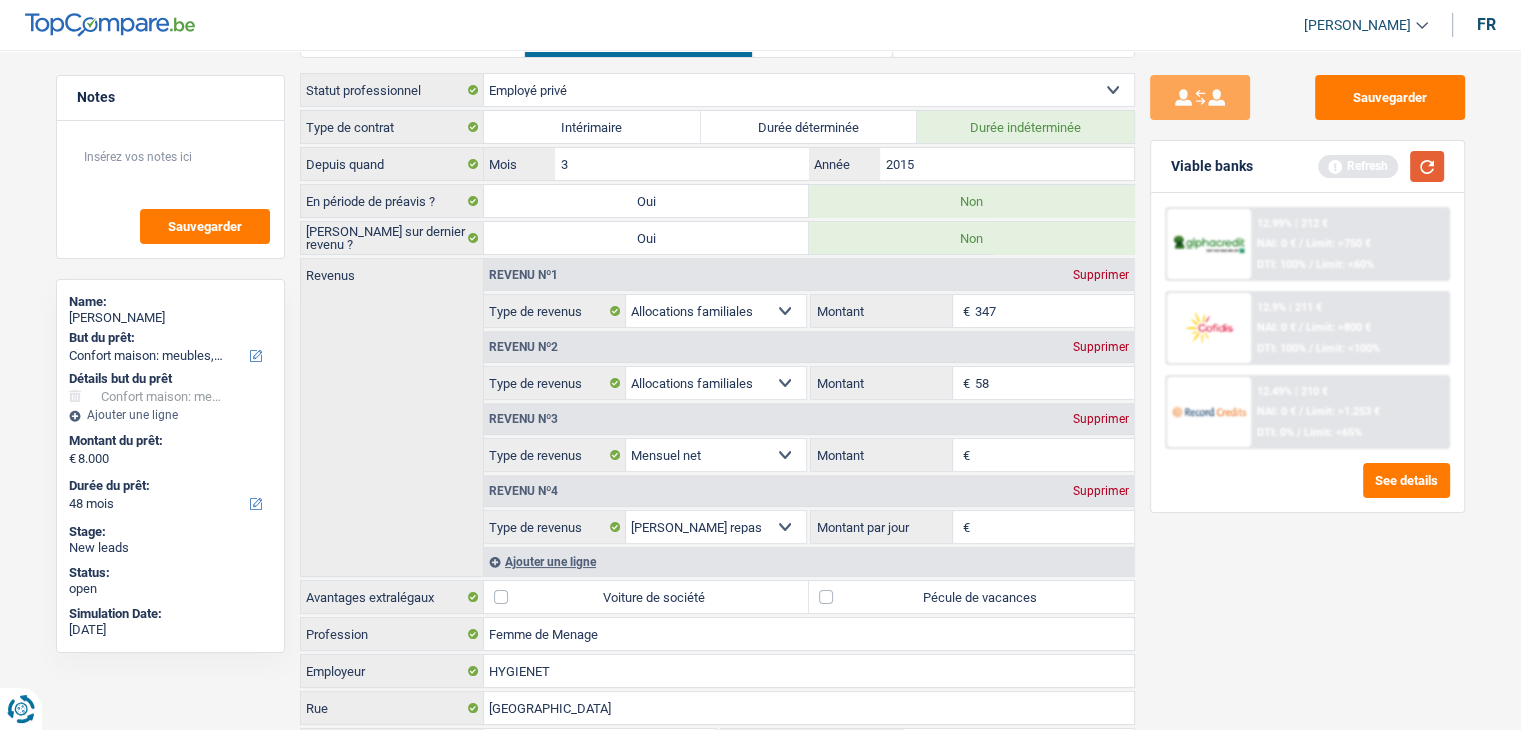 click at bounding box center [1427, 166] 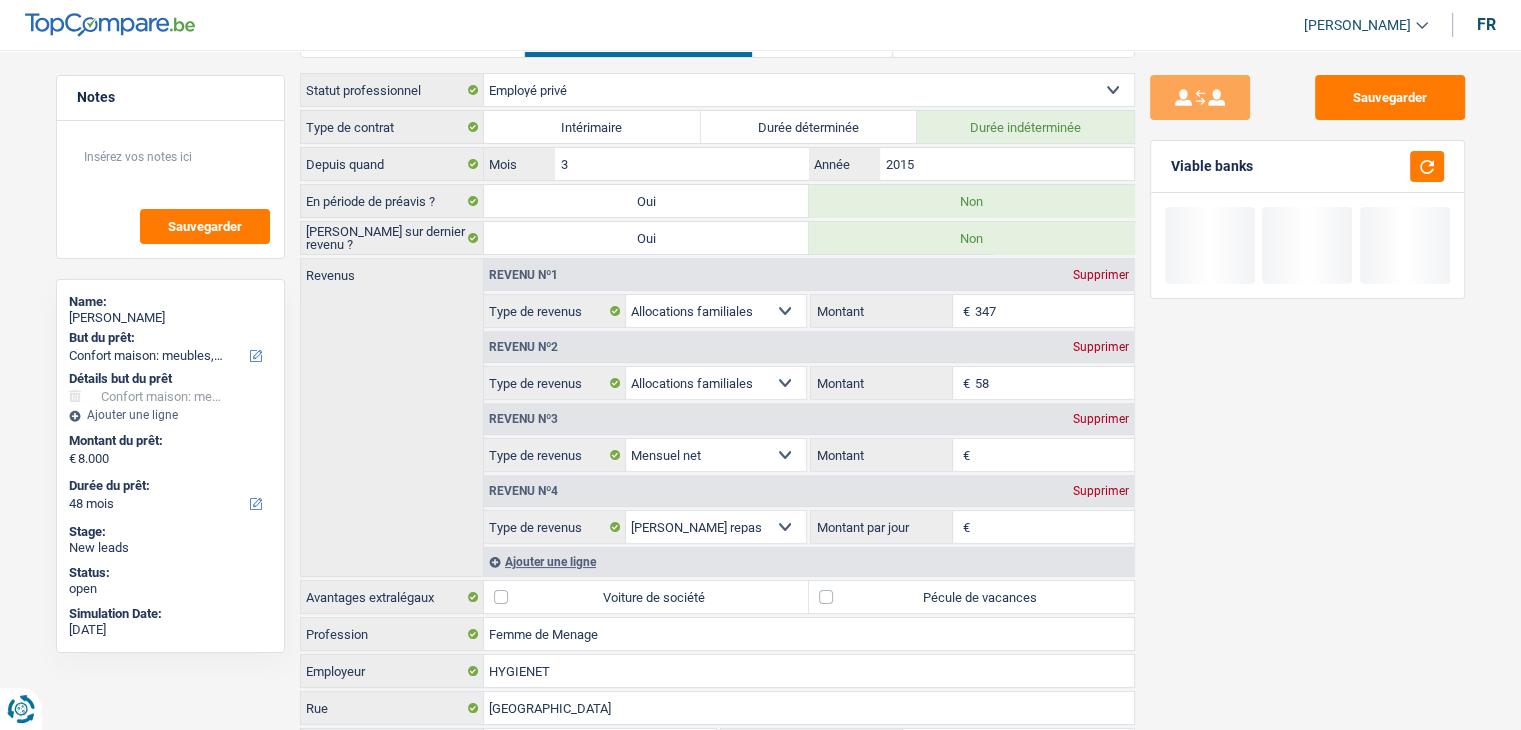 click on "Montant" at bounding box center [1054, 455] 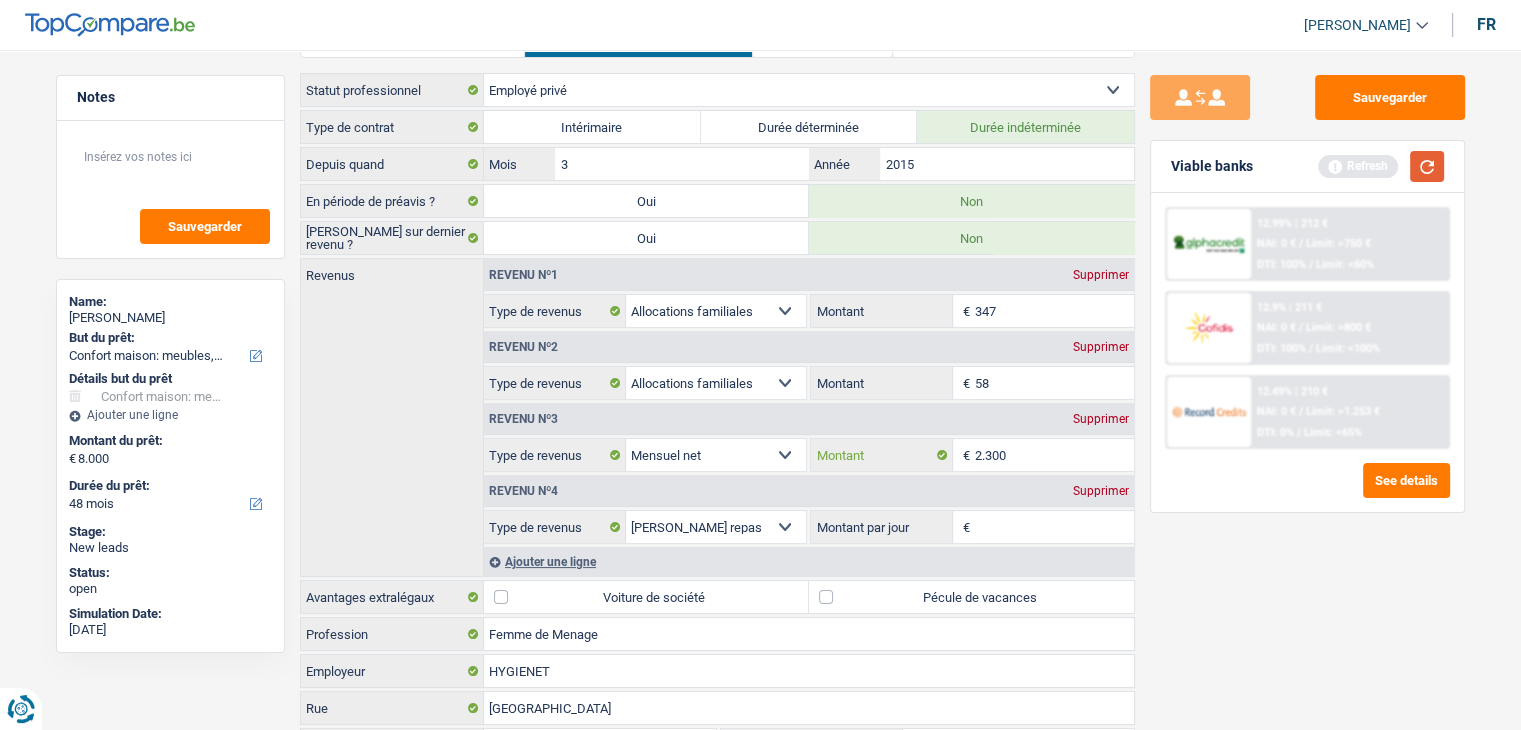 type on "2.300" 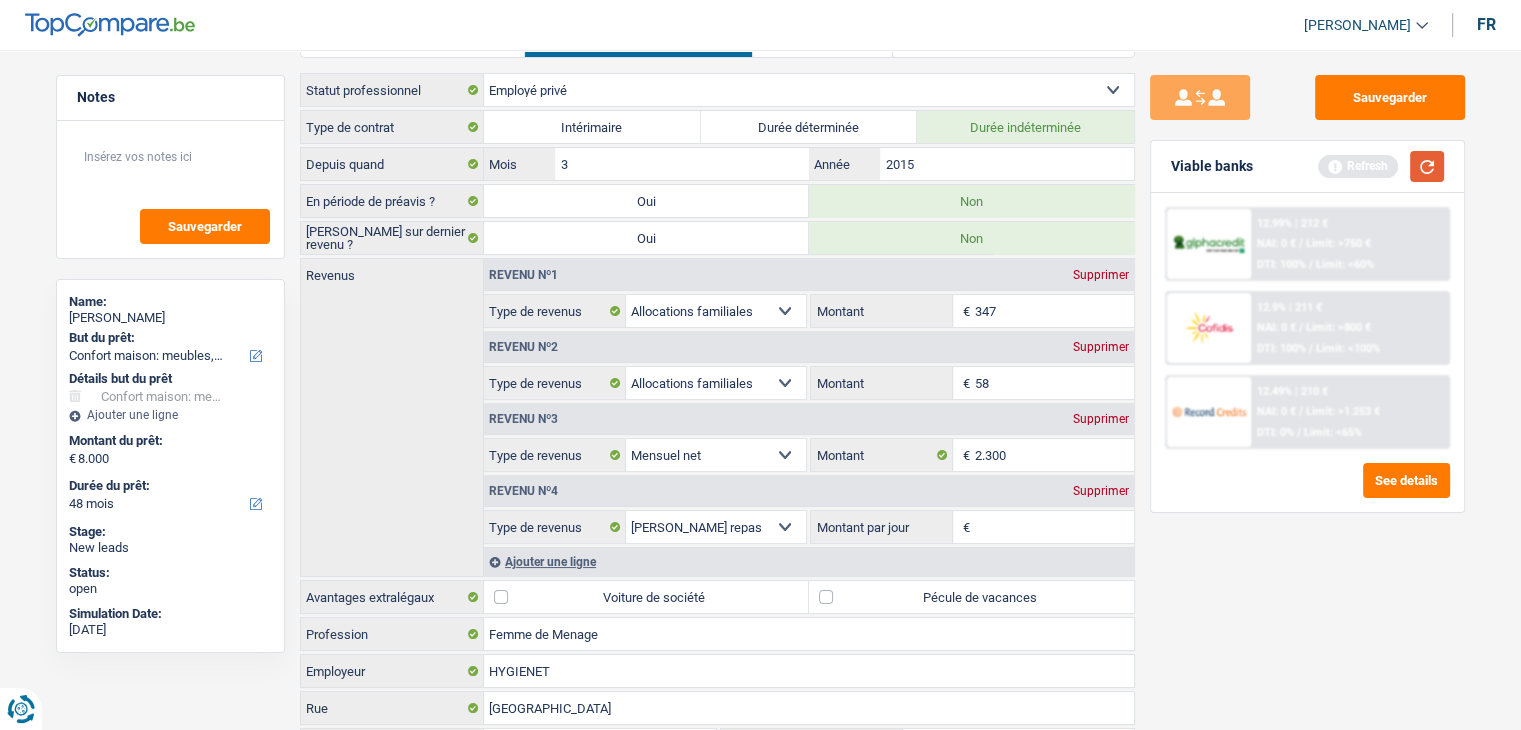 click at bounding box center (1427, 166) 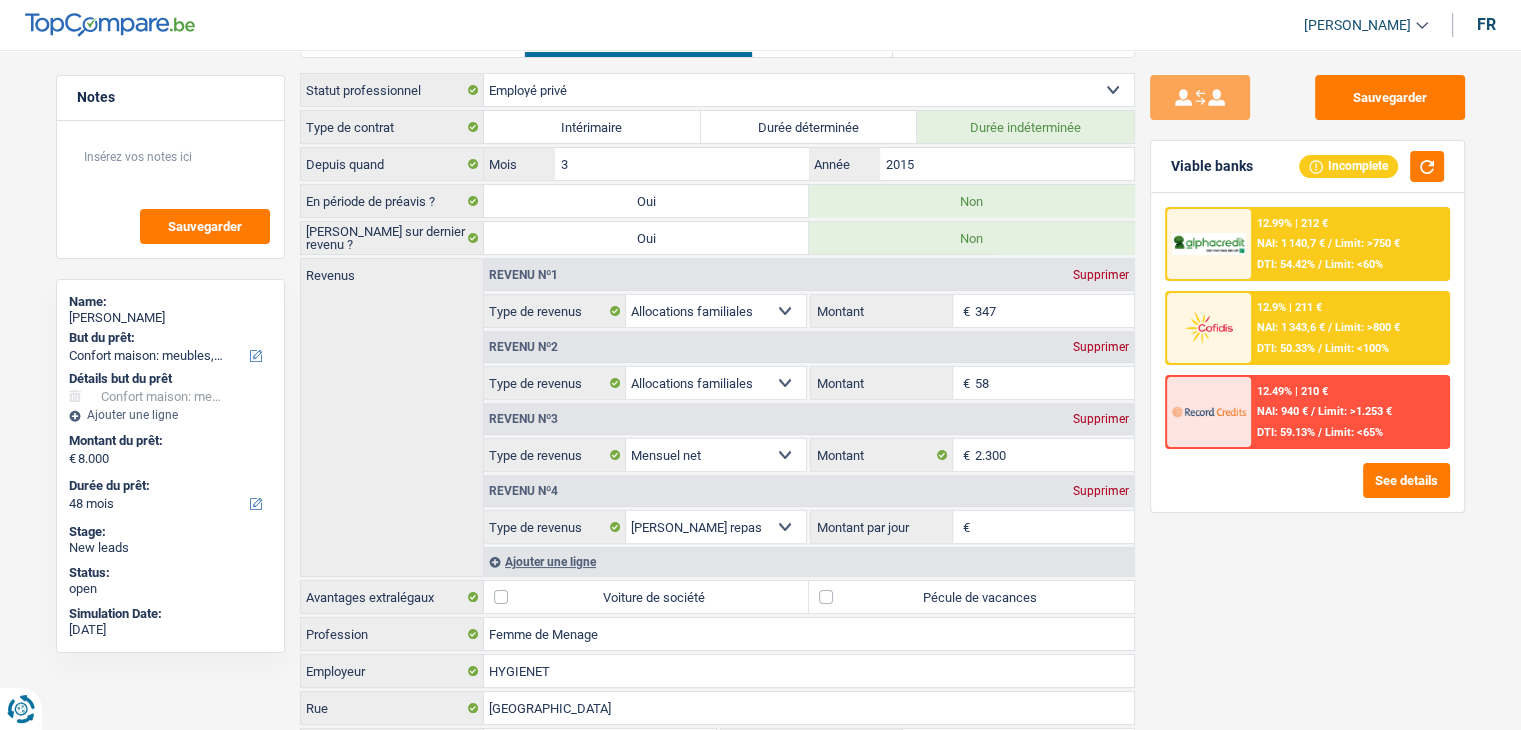 click on "Montant par jour" at bounding box center (1054, 527) 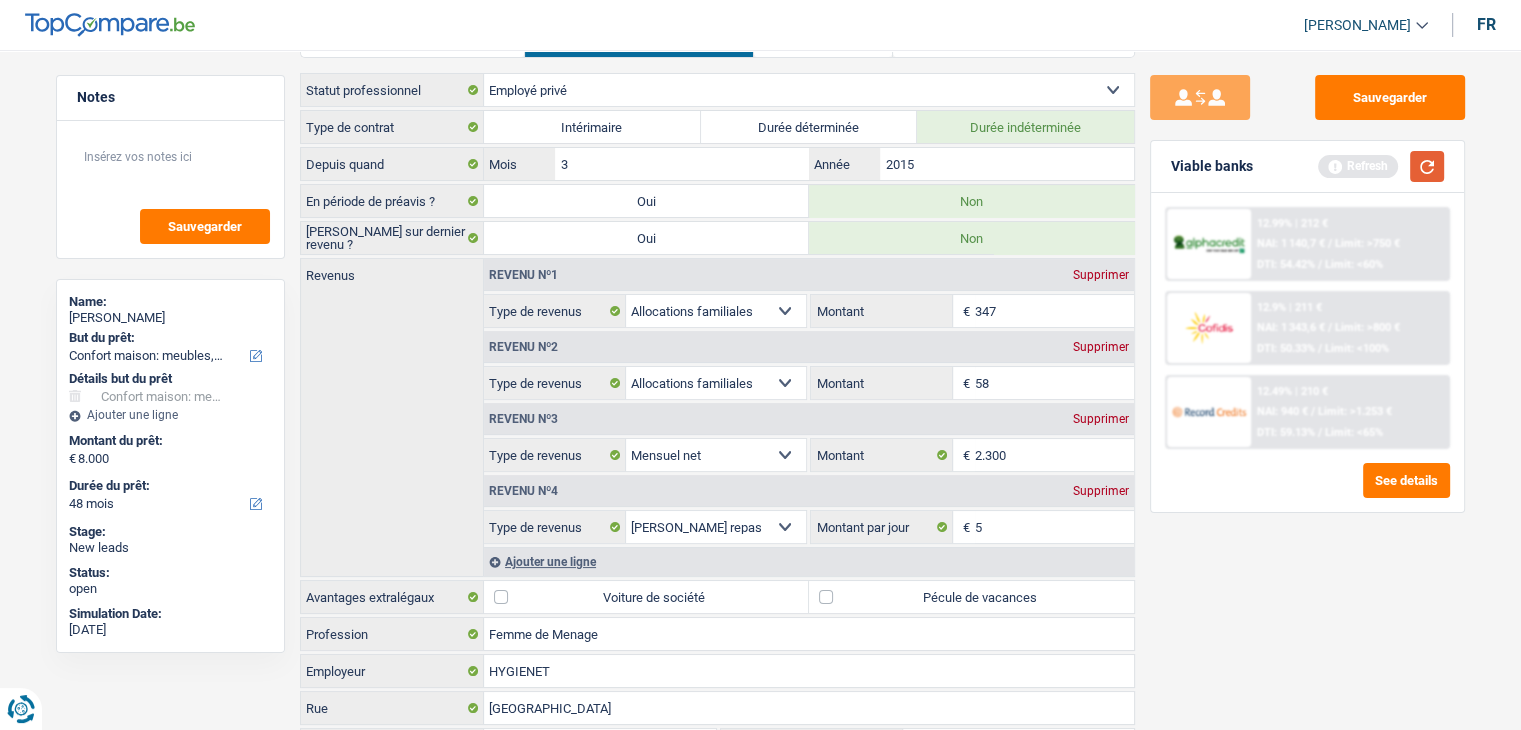 type on "5,0" 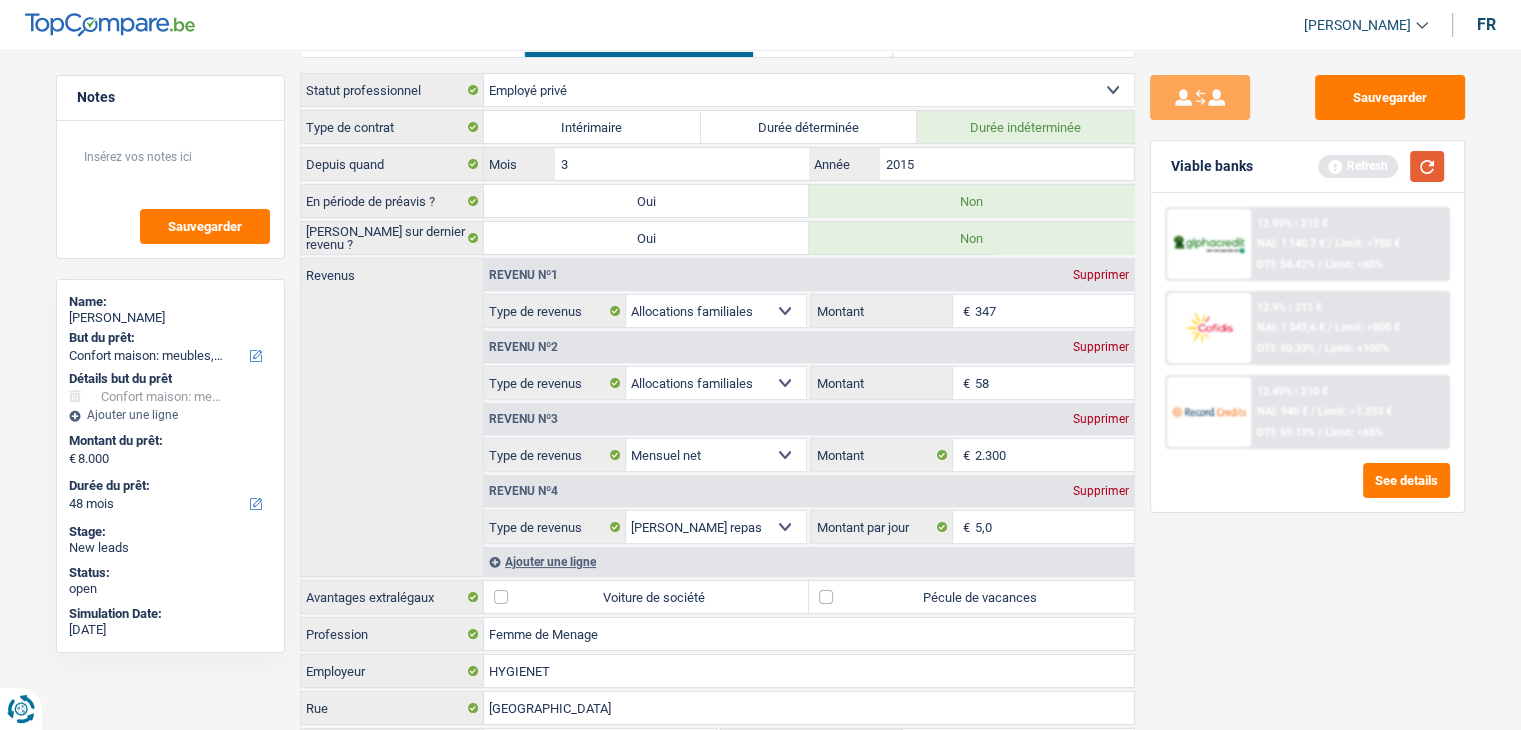 click at bounding box center (1427, 166) 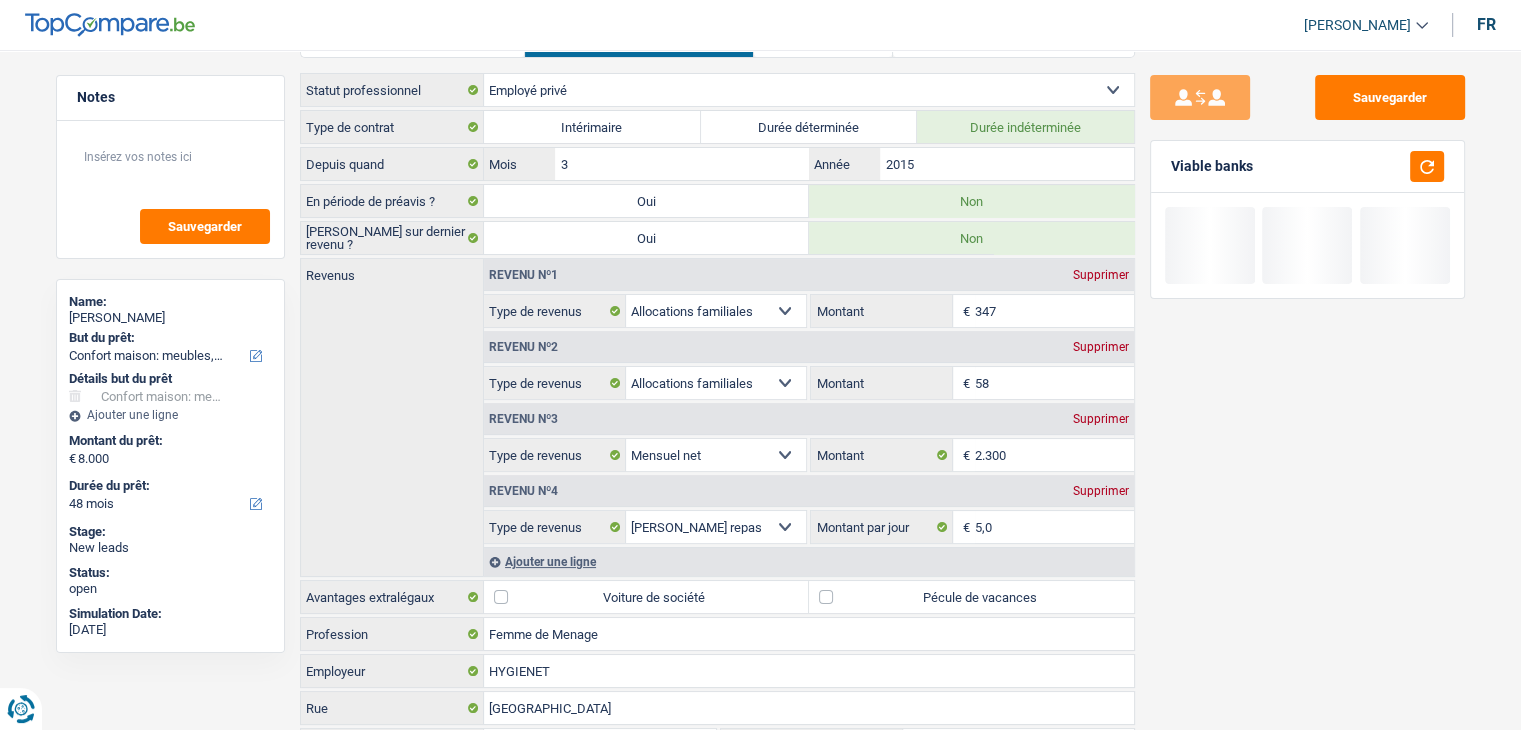 drag, startPoint x: 1255, startPoint y: 167, endPoint x: 1170, endPoint y: 169, distance: 85.02353 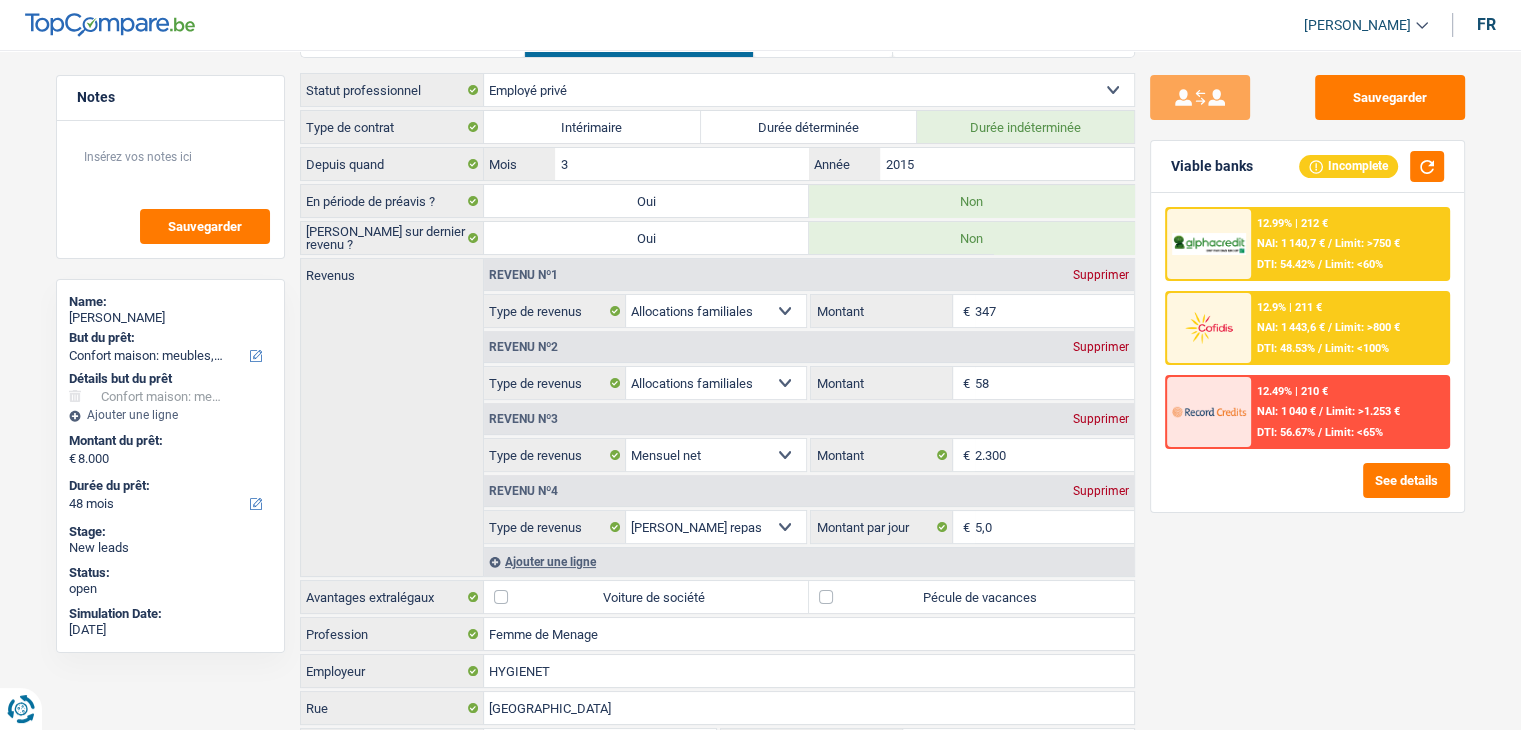 click on "58" at bounding box center [1054, 383] 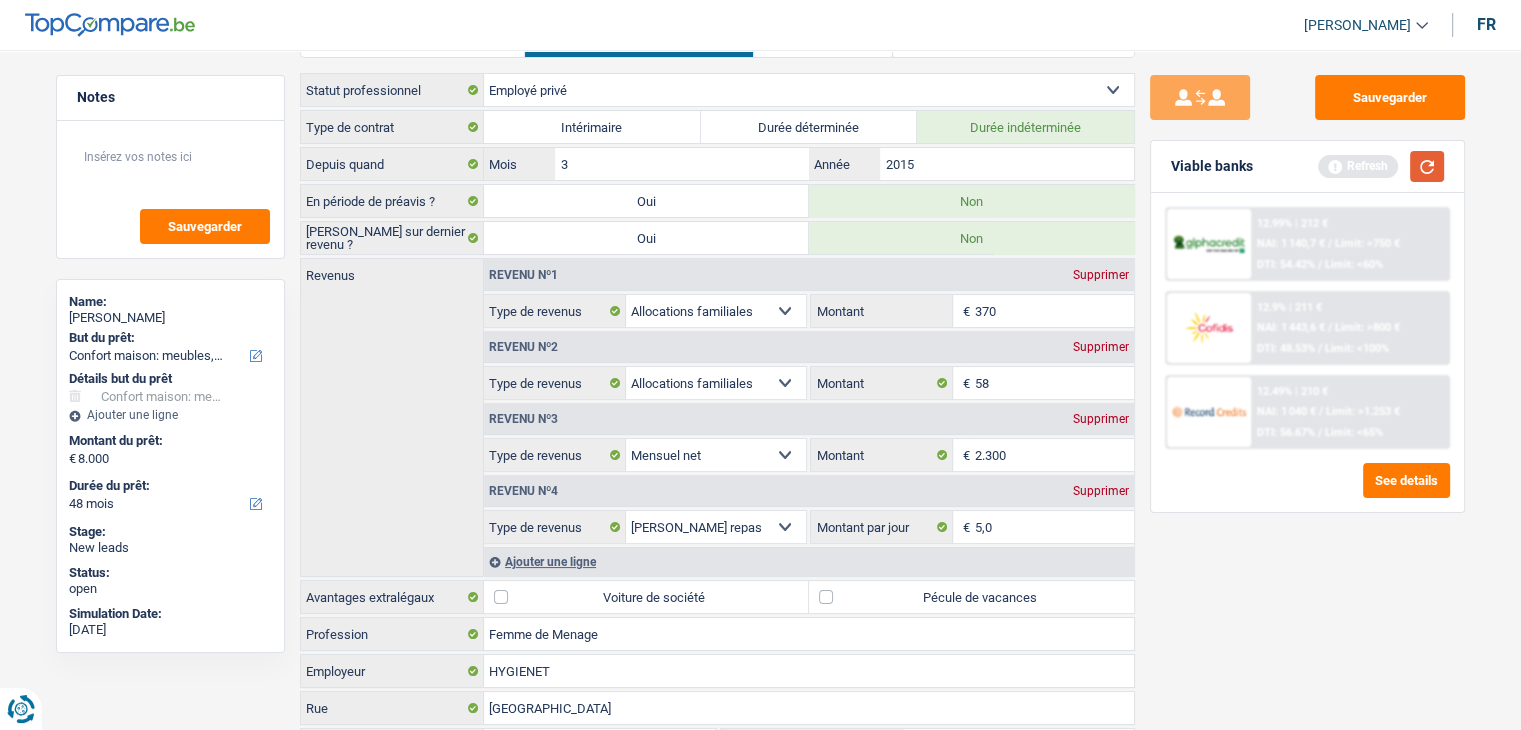 type on "370" 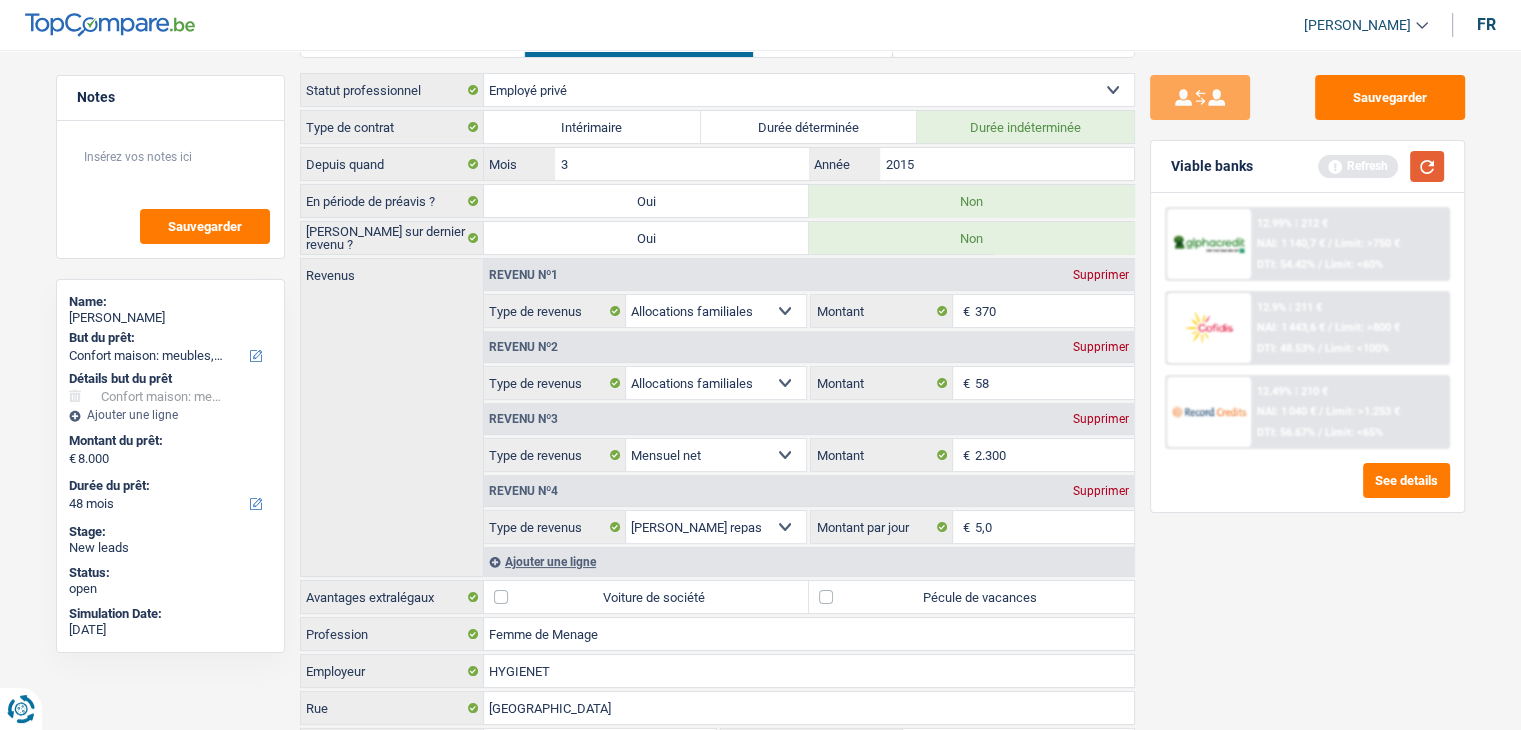 click at bounding box center (1427, 166) 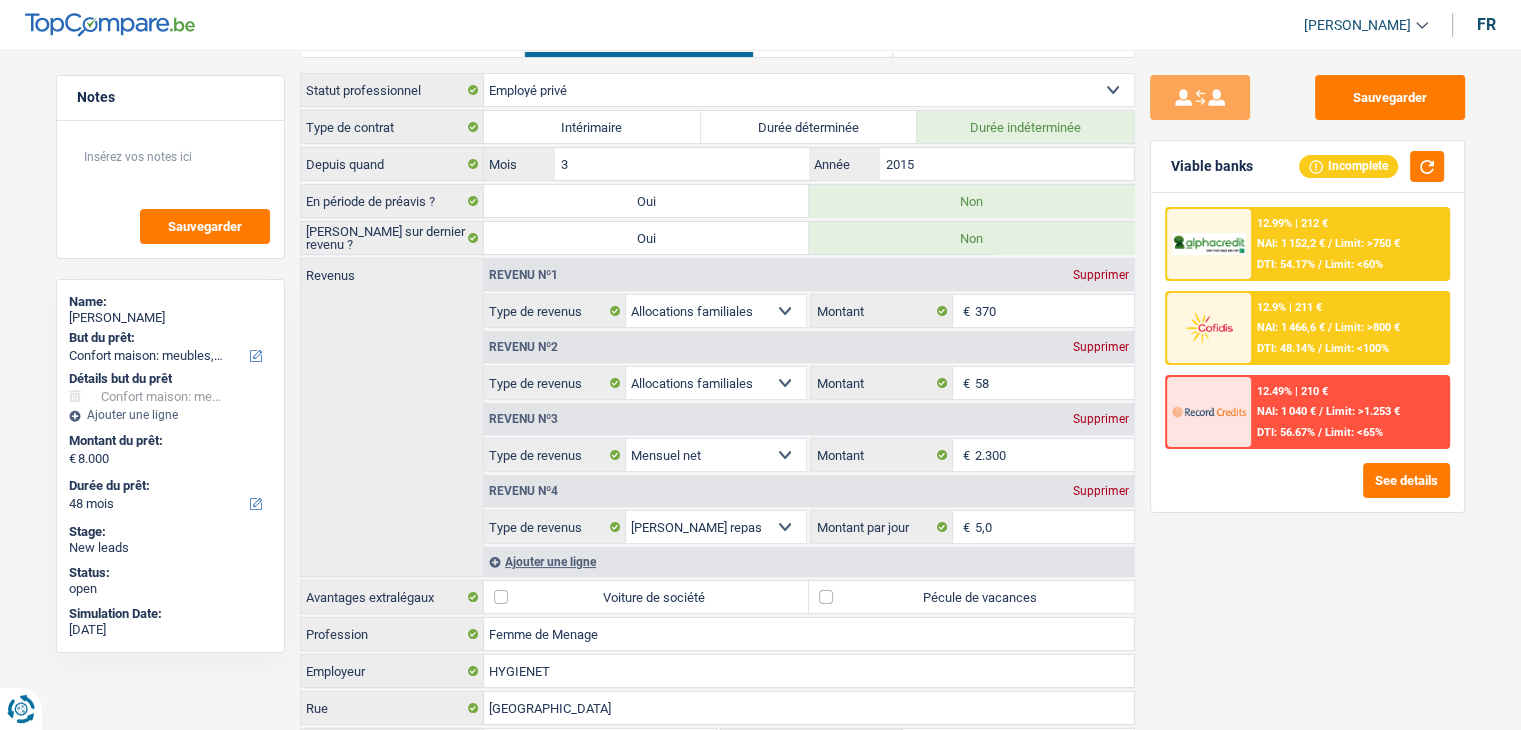 click on "Sauvegarder
Viable banks
Incomplete
12.99% | 212 €
NAI: 1 152,2 €
/
Limit: >750 €
DTI: 54.17%
/
Limit: <60%
12.9% | 211 €
NAI: 1 466,6 €
/
Limit: >800 €
DTI: 48.14%
/
Limit: <100%
/       /" at bounding box center [1307, 384] 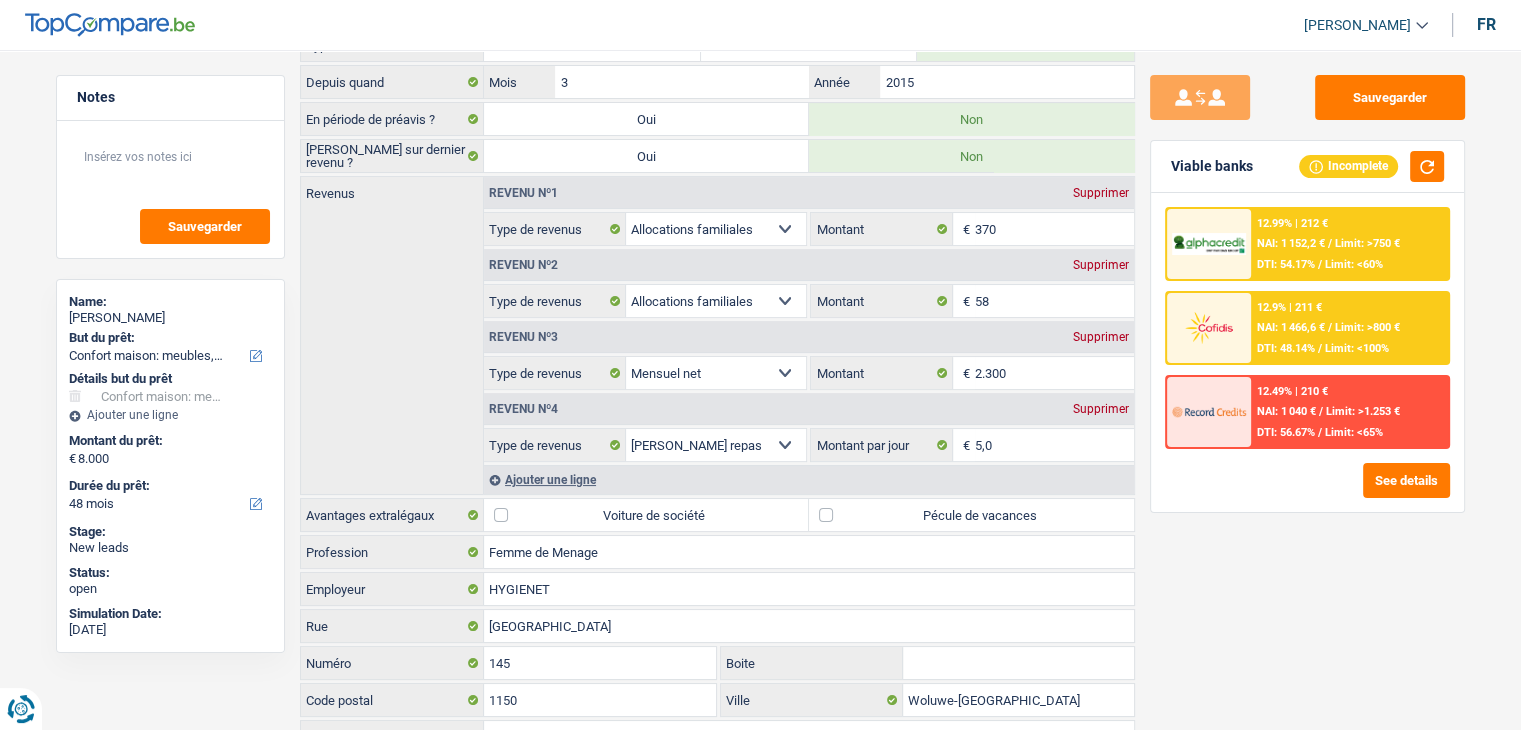 scroll, scrollTop: 299, scrollLeft: 0, axis: vertical 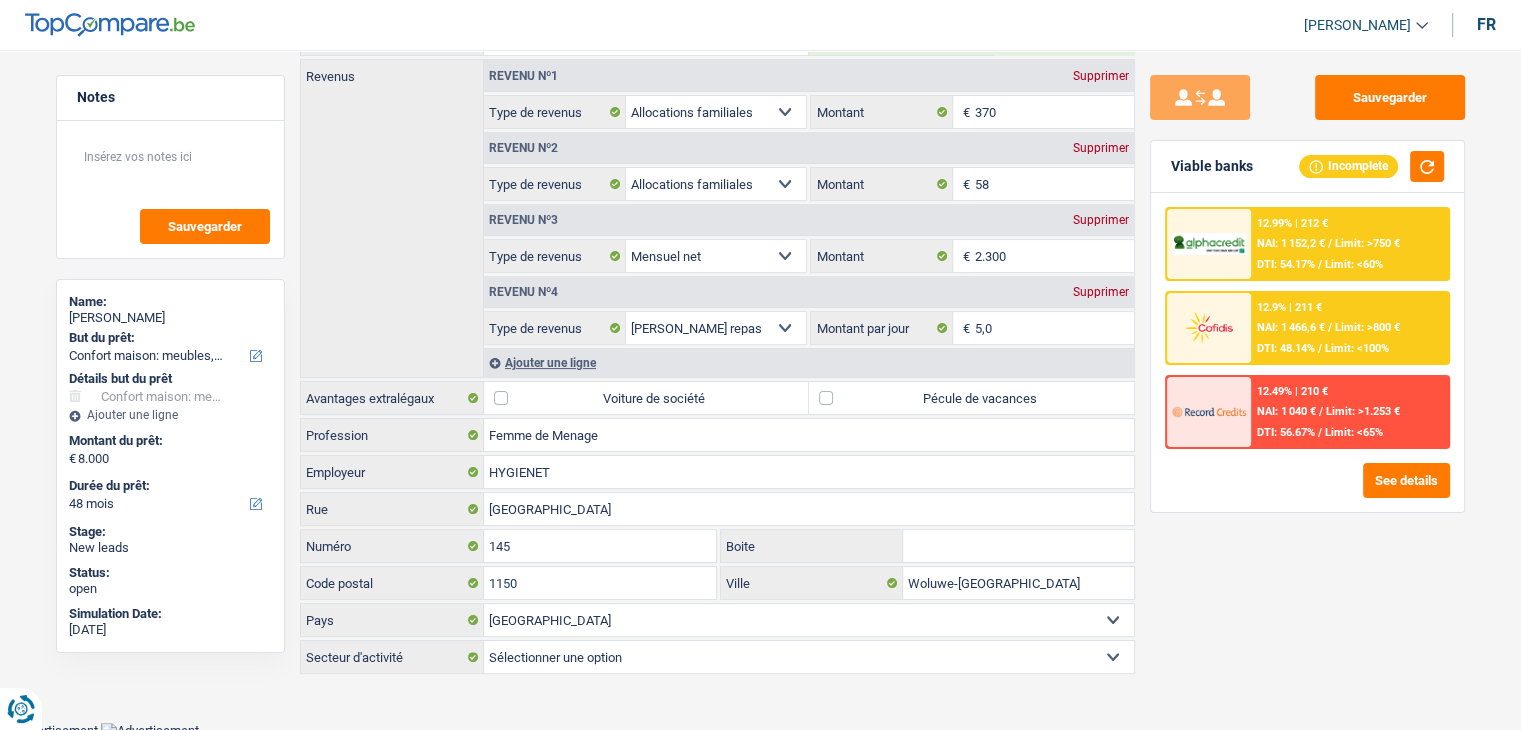 click on "Sauvegarder
Viable banks
Incomplete
12.99% | 212 €
NAI: 1 152,2 €
/
Limit: >750 €
DTI: 54.17%
/
Limit: <60%
12.9% | 211 €
NAI: 1 466,6 €
/
Limit: >800 €
DTI: 48.14%
/
Limit: <100%
/       /" at bounding box center [1307, 384] 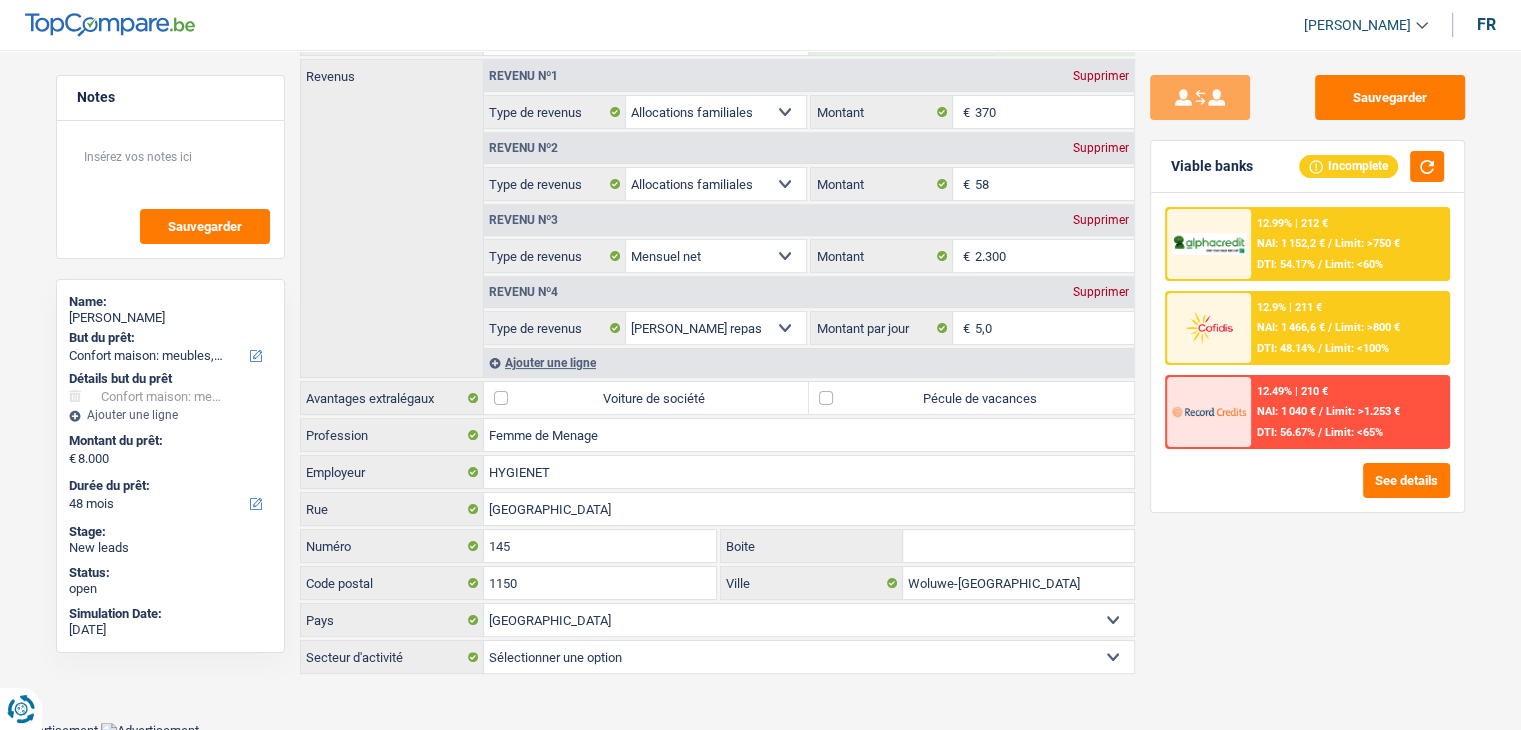 click on "Pécule de vacances" at bounding box center (971, 398) 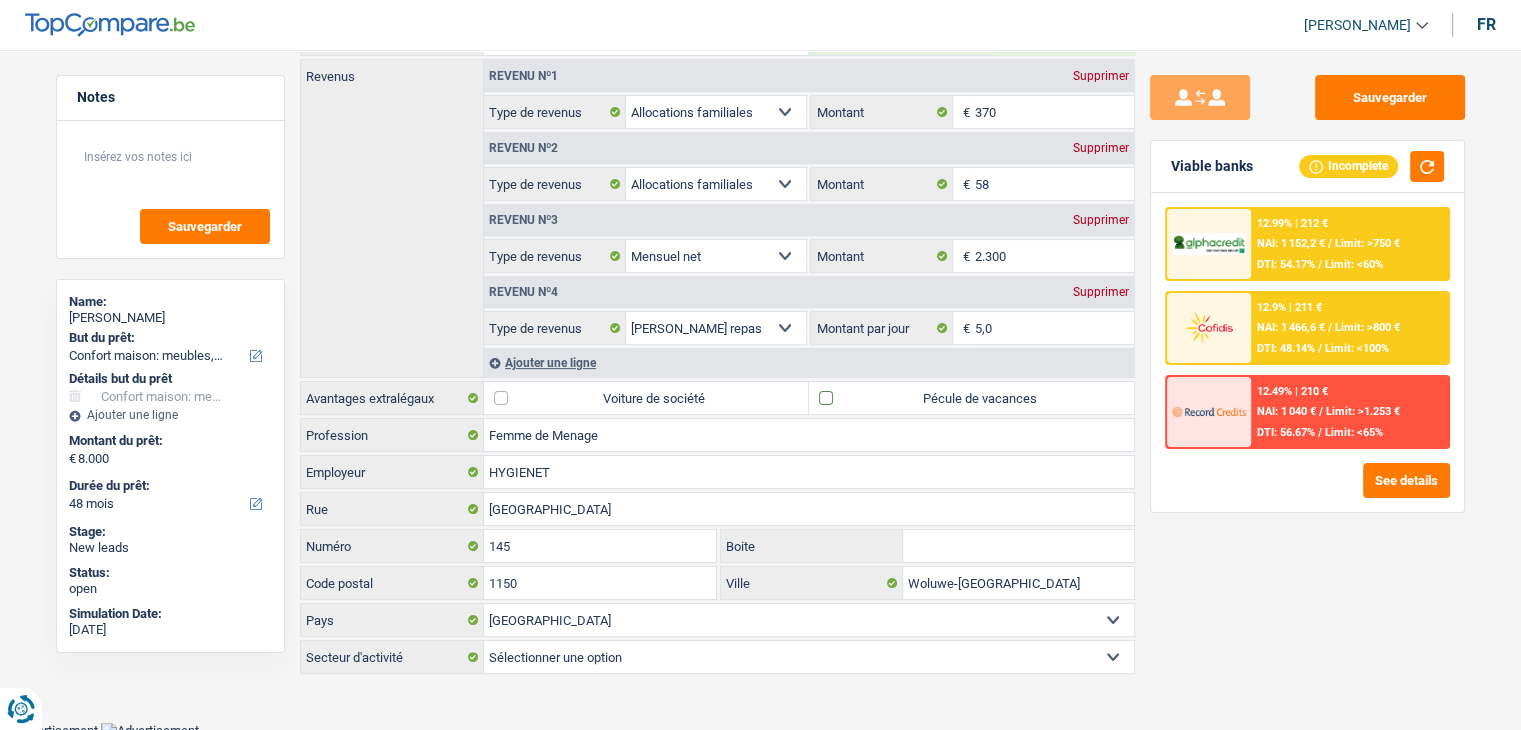 click on "Pécule de vacances" at bounding box center (971, 398) 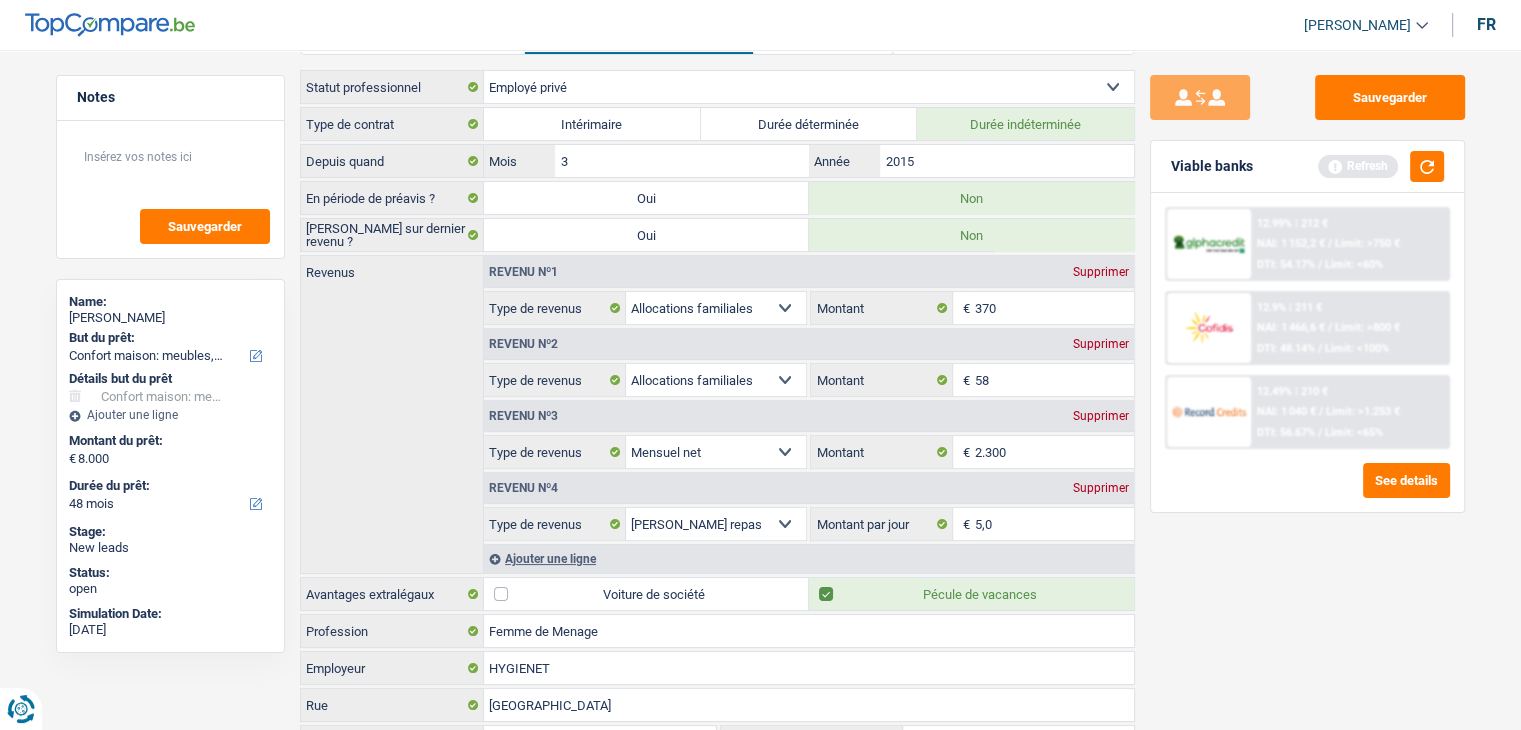 scroll, scrollTop: 0, scrollLeft: 0, axis: both 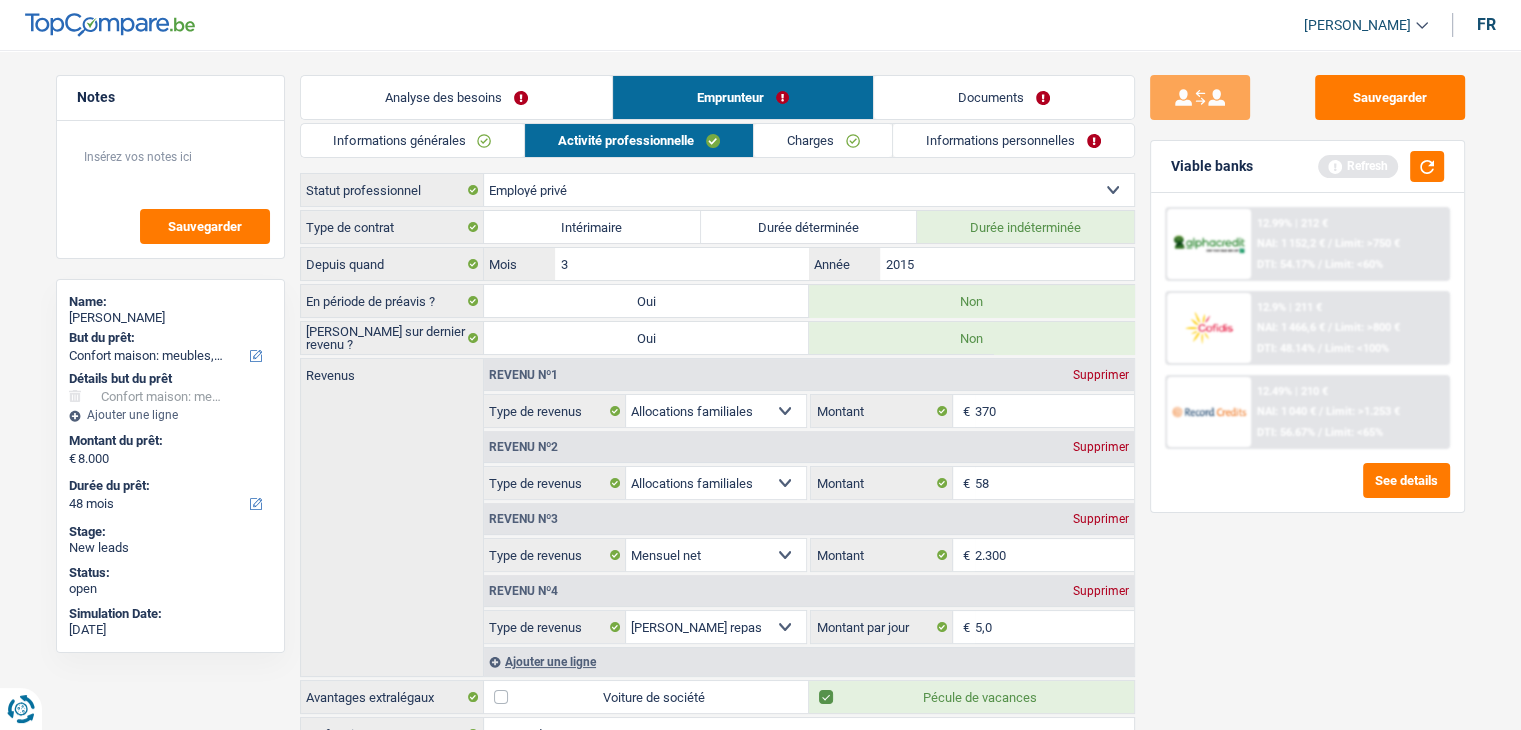 click on "Viable banks
Refresh" at bounding box center (1307, 167) 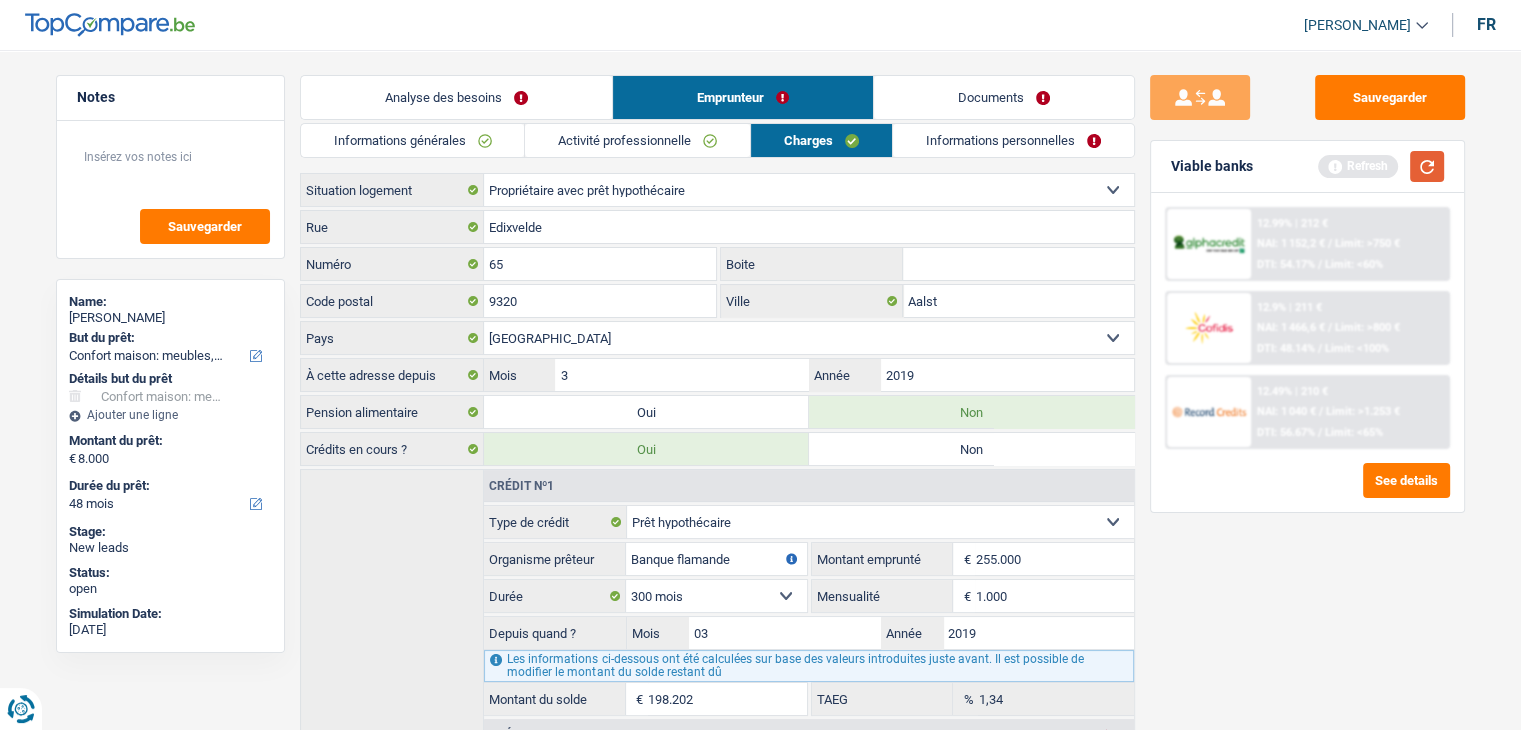click at bounding box center (1427, 166) 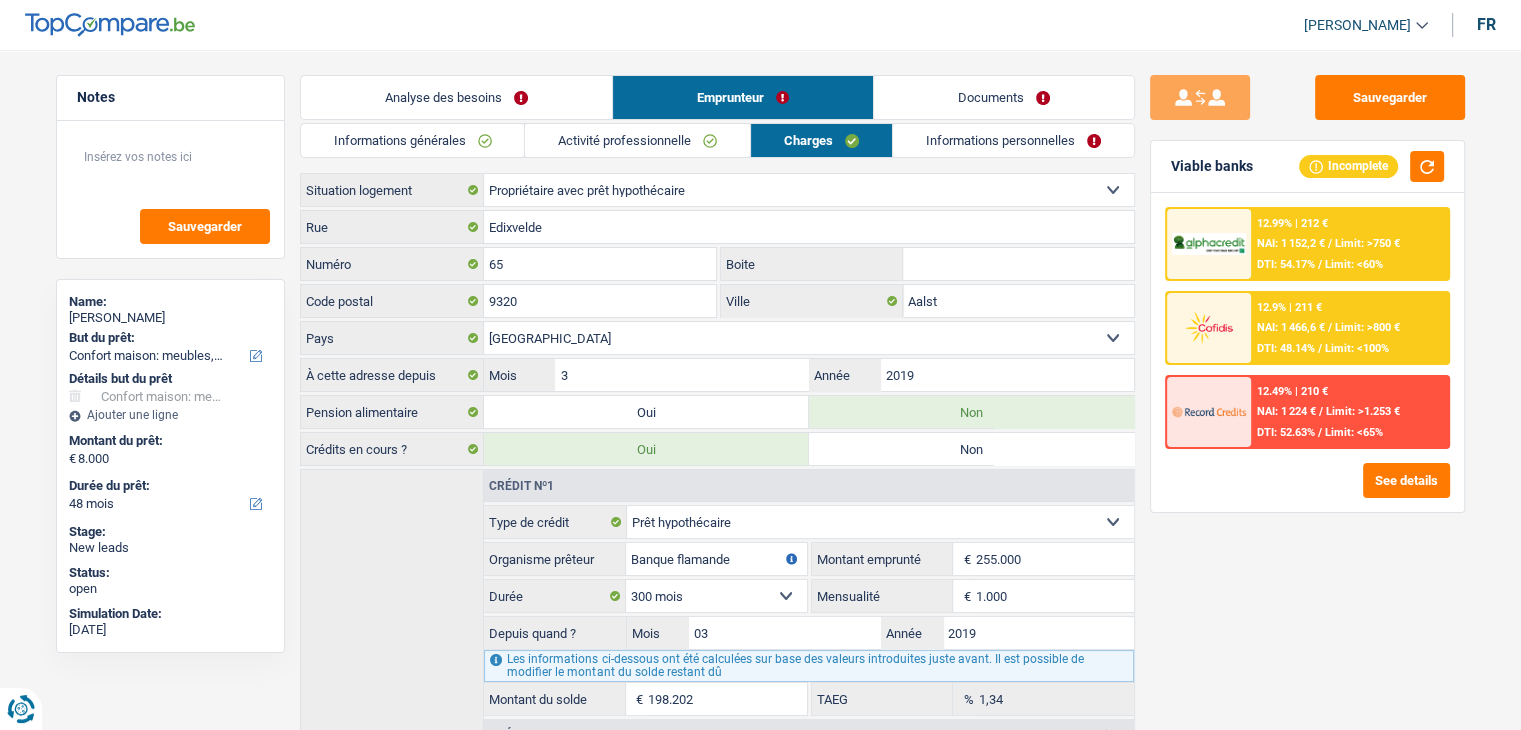 click on "Sauvegarder
Viable banks
Incomplete
12.99% | 212 €
NAI: 1 152,2 €
/
Limit: >750 €
DTI: 54.17%
/
Limit: <60%
12.9% | 211 €
NAI: 1 466,6 €
/
Limit: >800 €
DTI: 48.14%
/
Limit: <100%
/       /" at bounding box center (1307, 384) 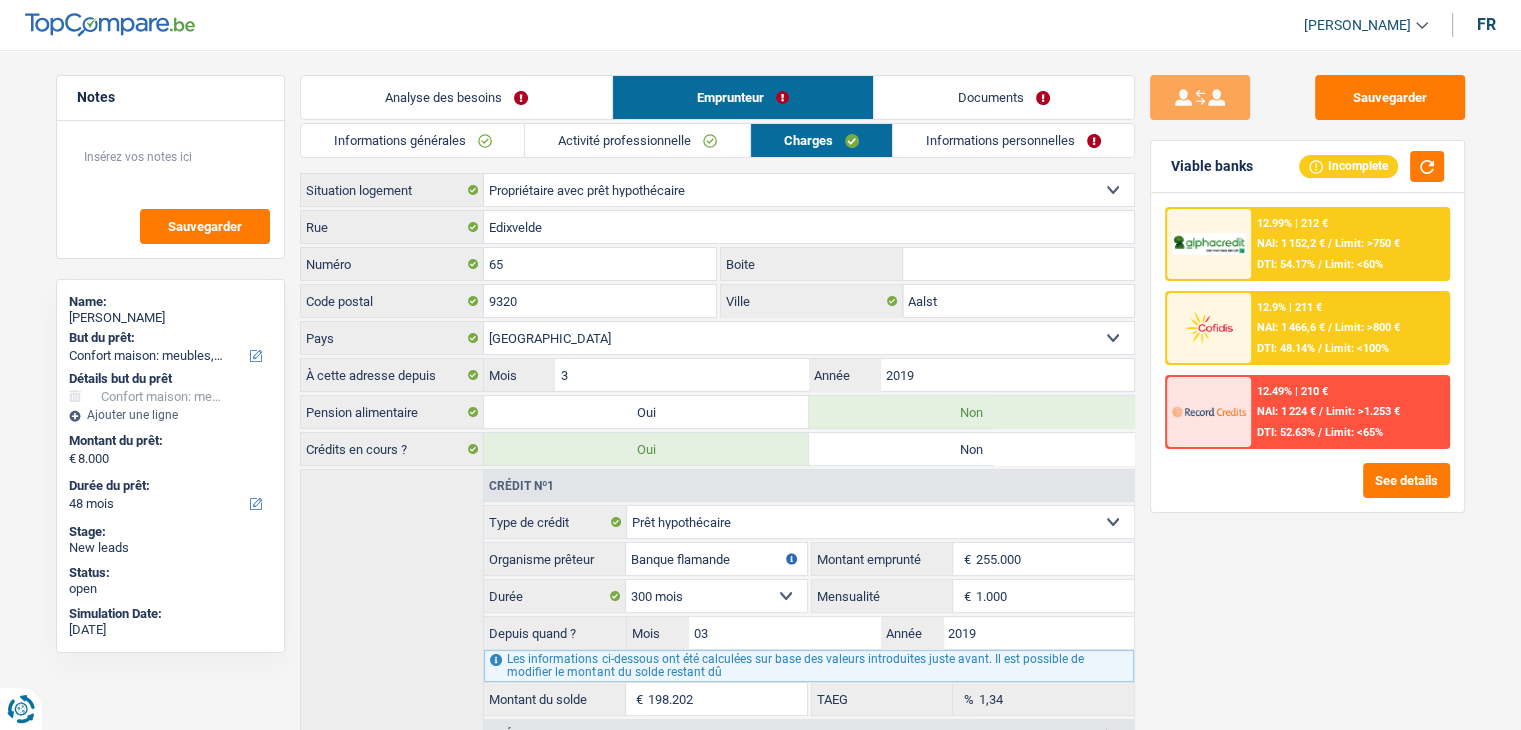 click on "Sauvegarder
Viable banks
Incomplete
12.99% | 212 €
NAI: 1 152,2 €
/
Limit: >750 €
DTI: 54.17%
/
Limit: <60%
12.9% | 211 €
NAI: 1 466,6 €
/
Limit: >800 €
DTI: 48.14%
/
Limit: <100%
/       /" at bounding box center (1307, 384) 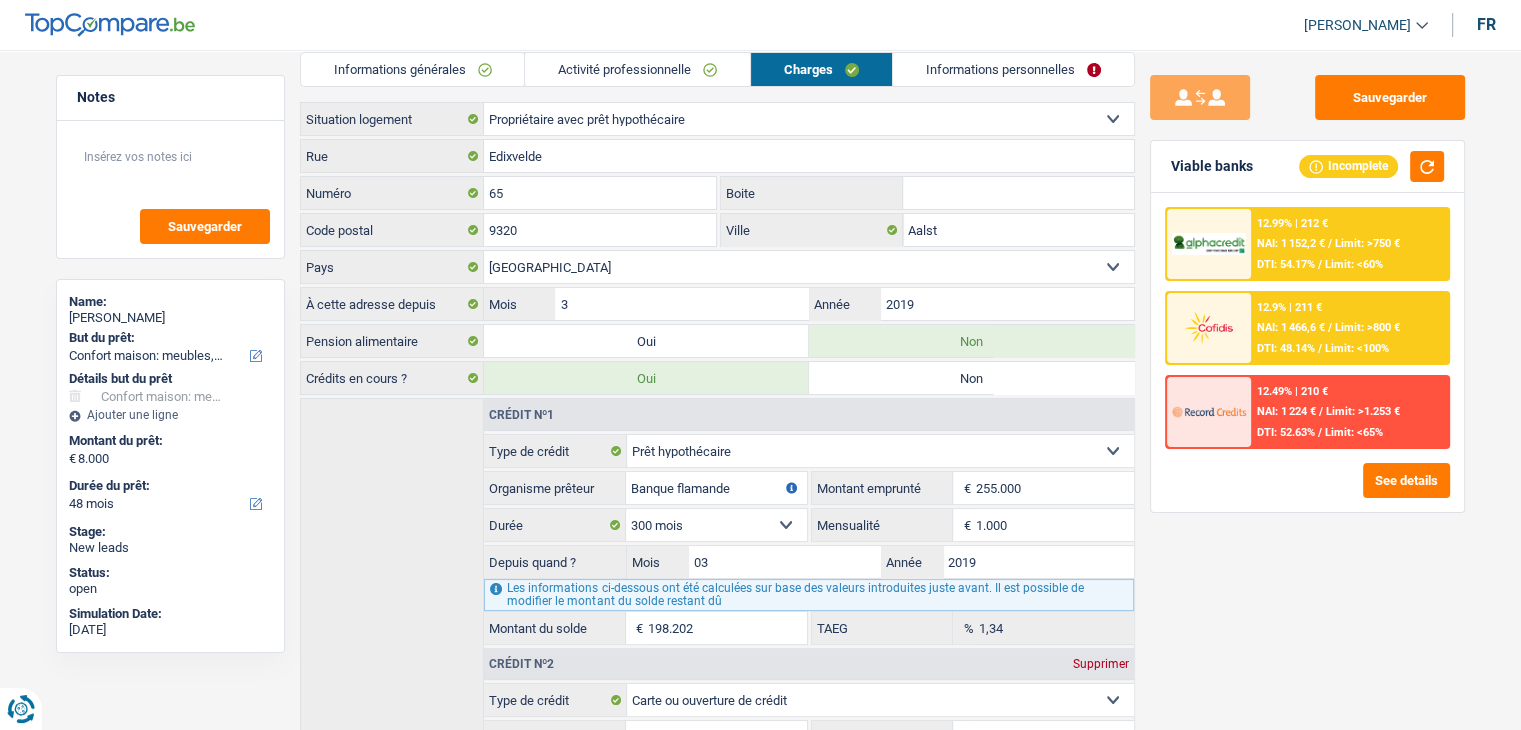scroll, scrollTop: 0, scrollLeft: 0, axis: both 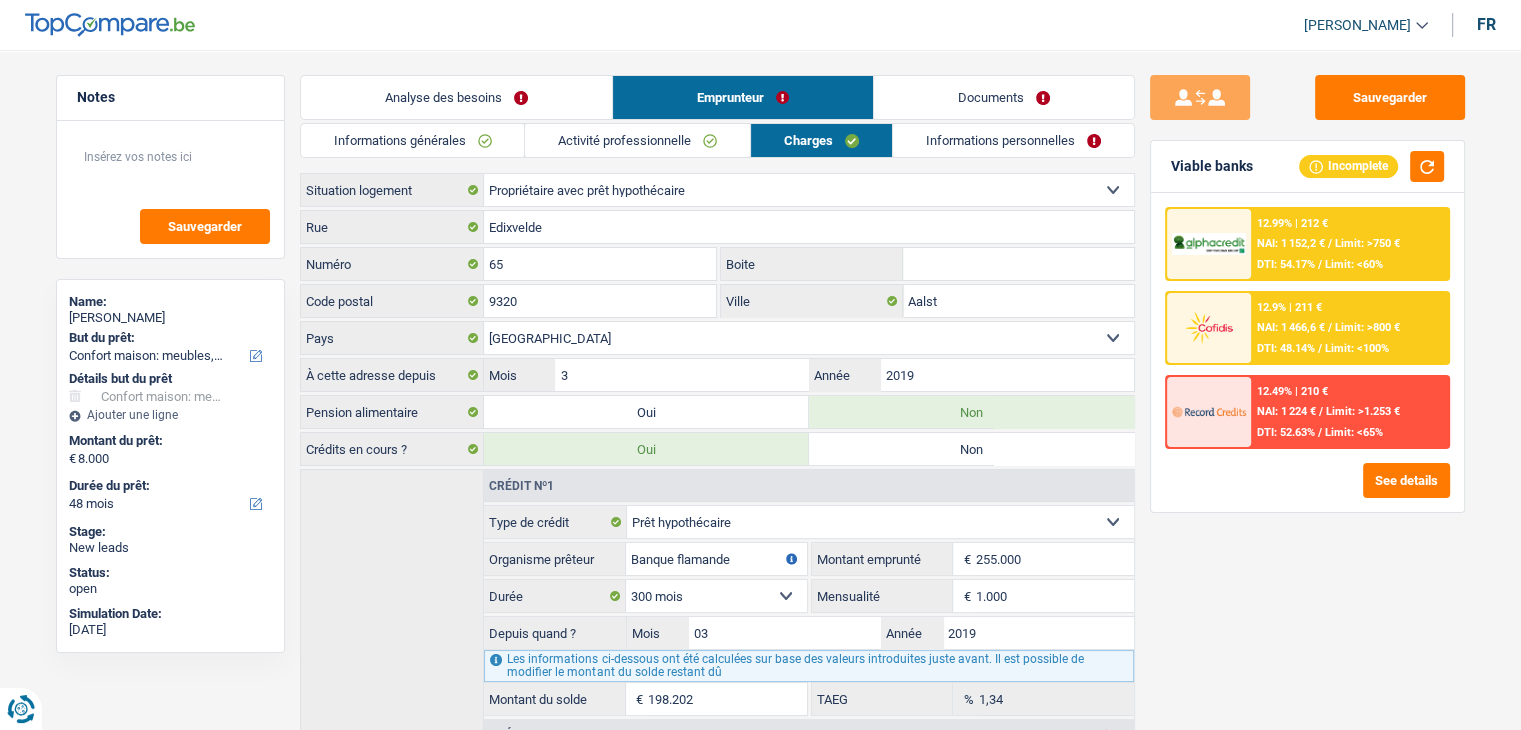 click on "Informations personnelles" at bounding box center [1013, 140] 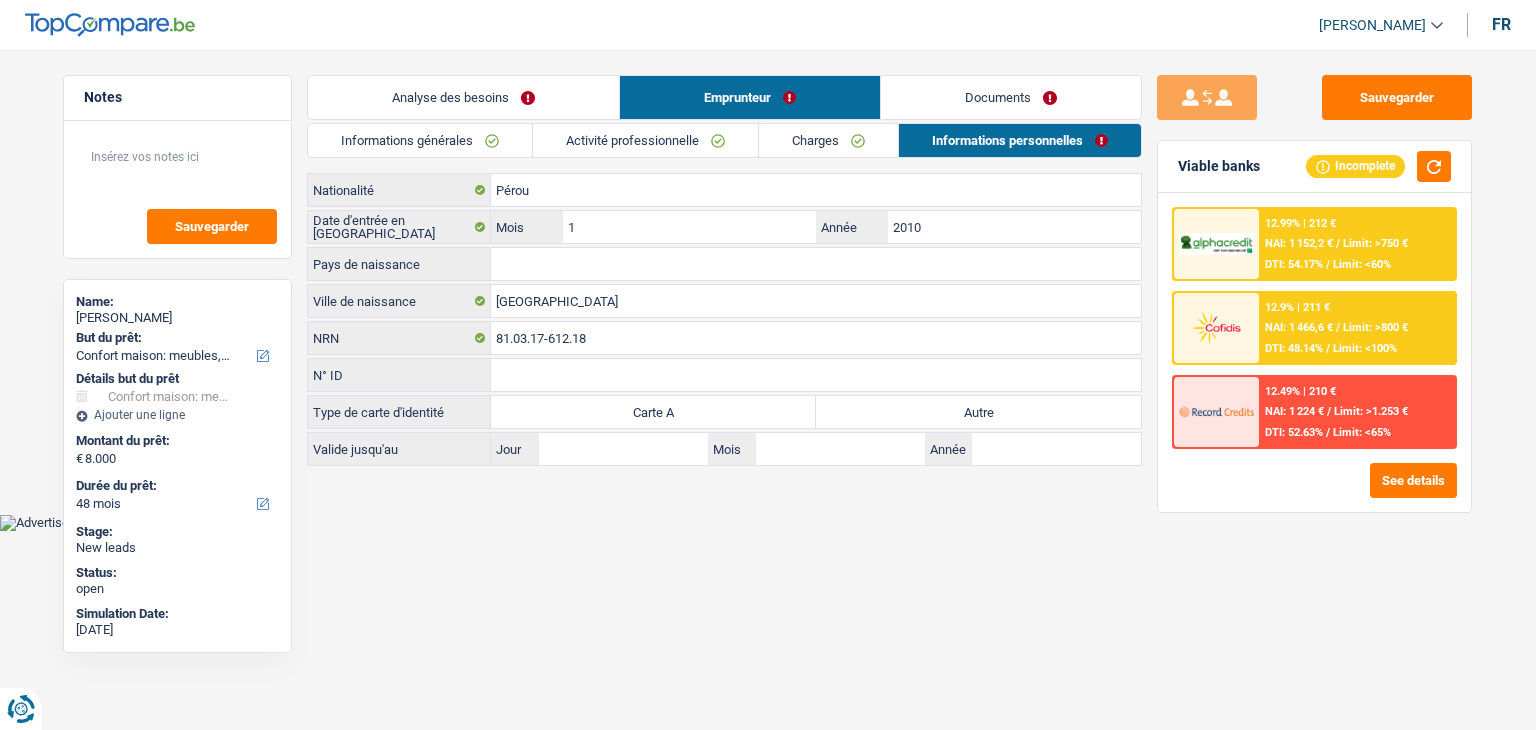 drag, startPoint x: 376, startPoint y: 190, endPoint x: 309, endPoint y: 199, distance: 67.601776 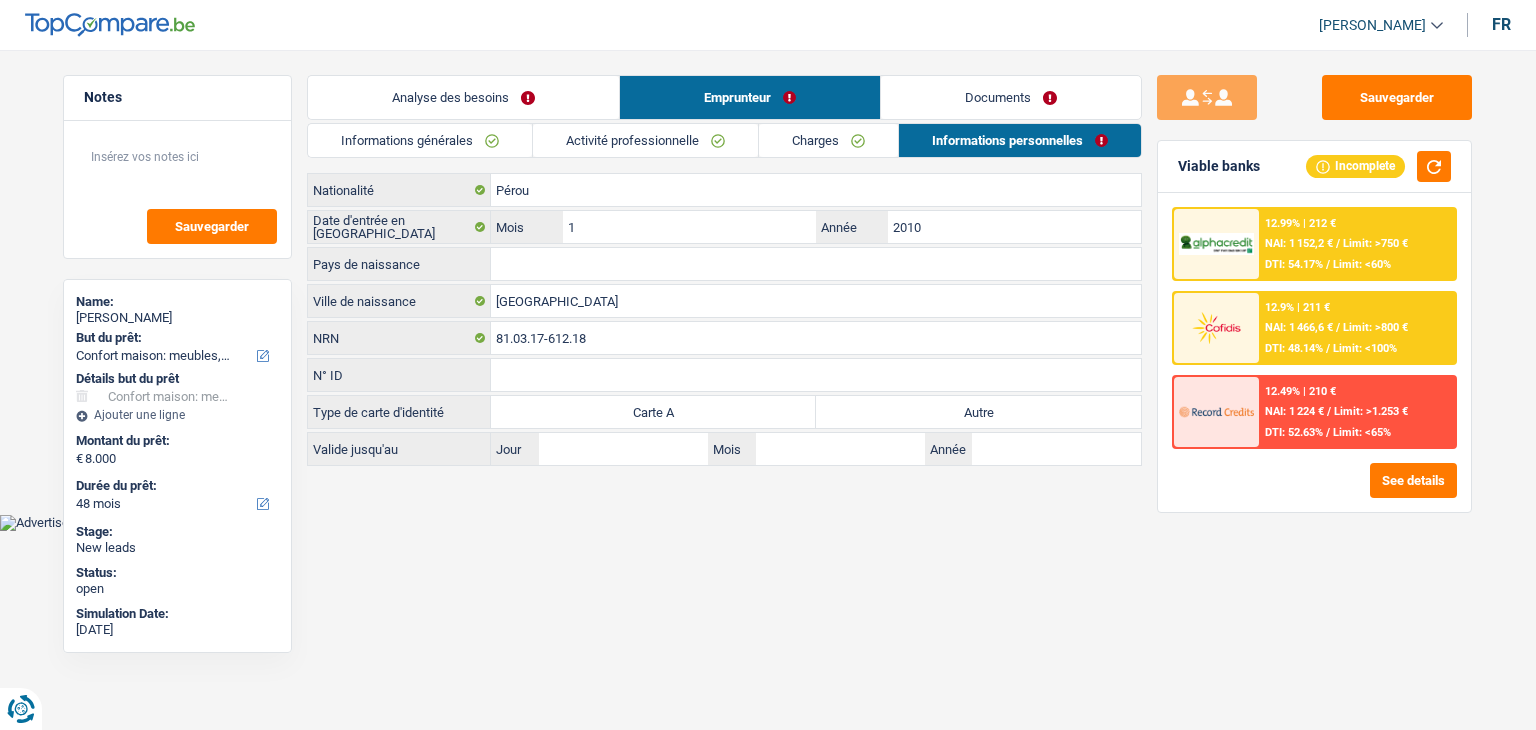 click on "Nationalité" at bounding box center (399, 190) 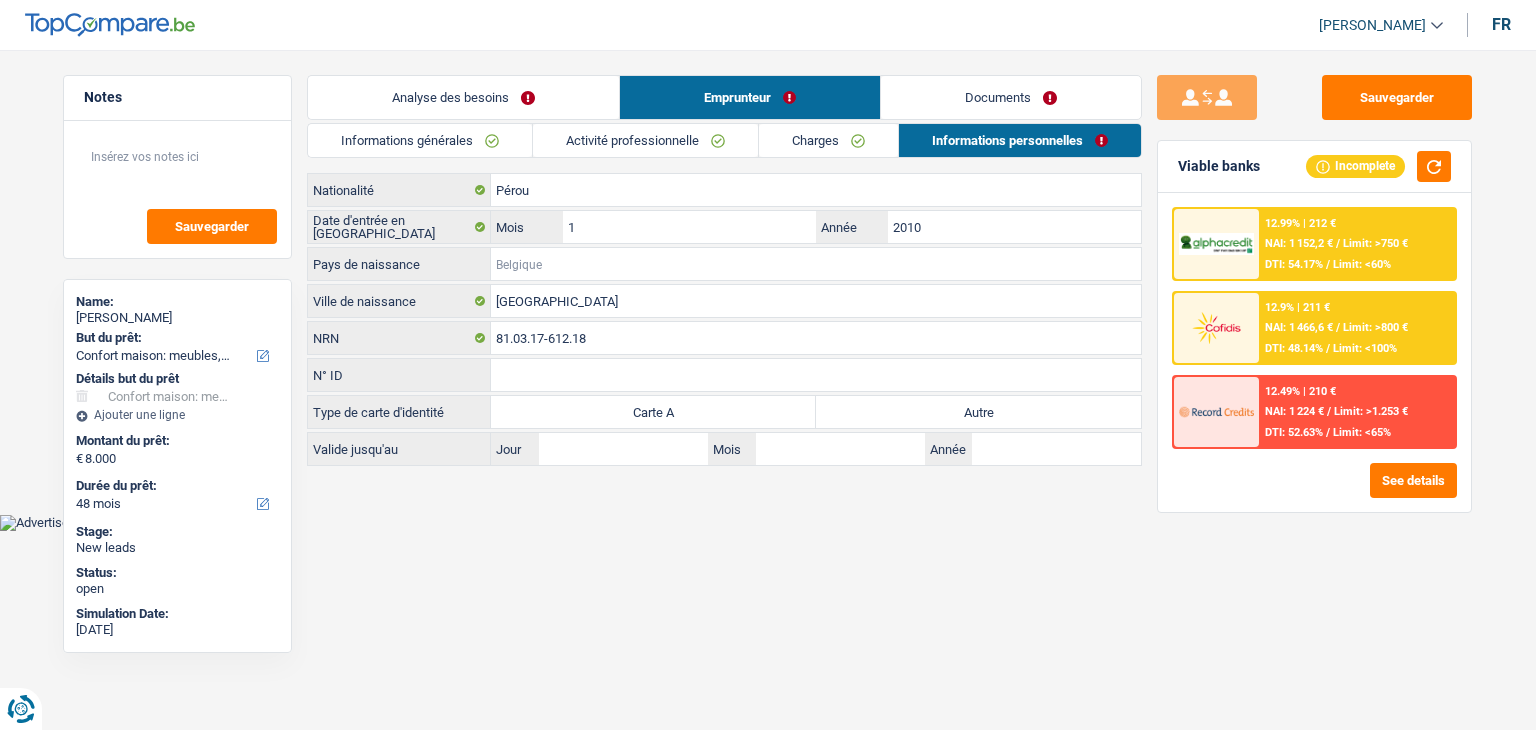 click on "Pays de naissance" at bounding box center [816, 264] 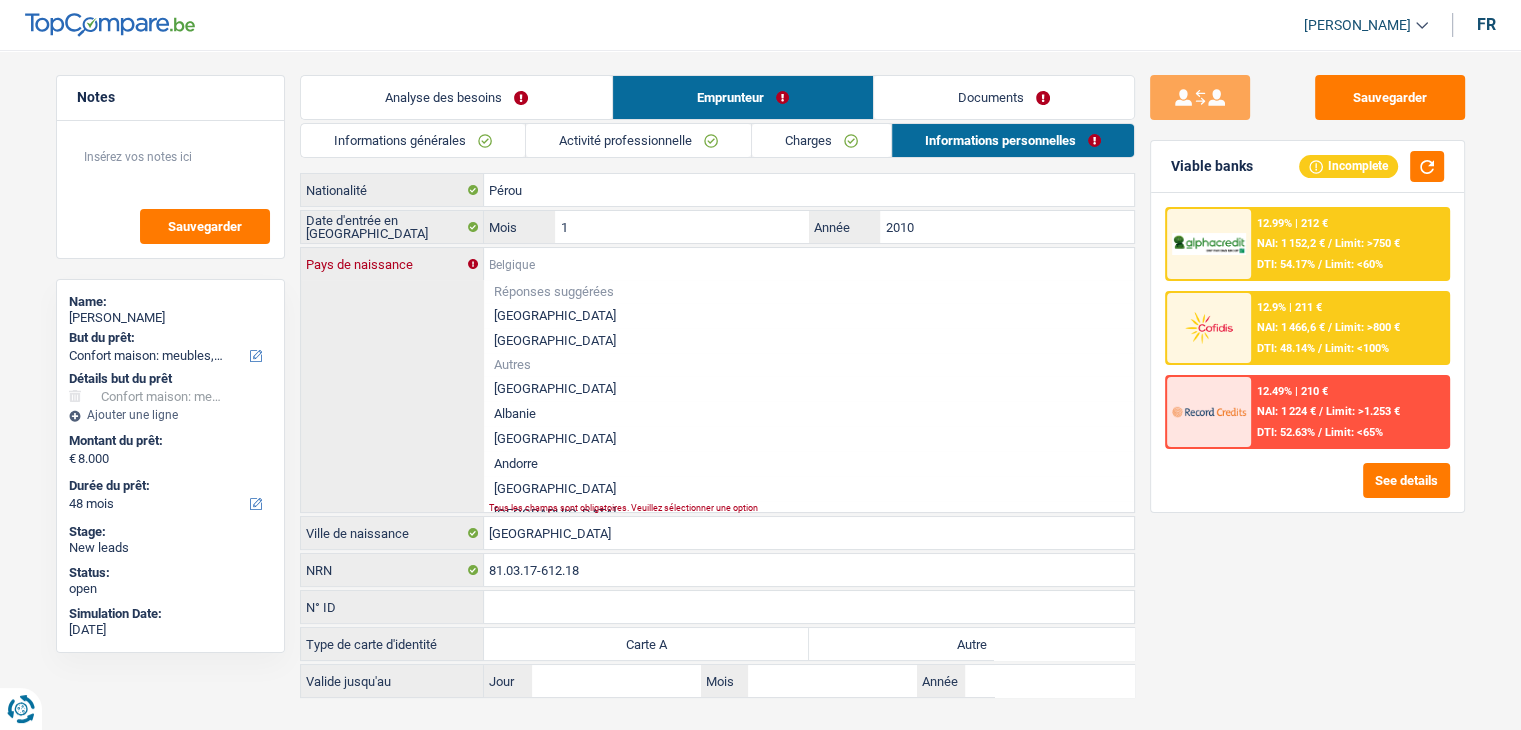 type on "P" 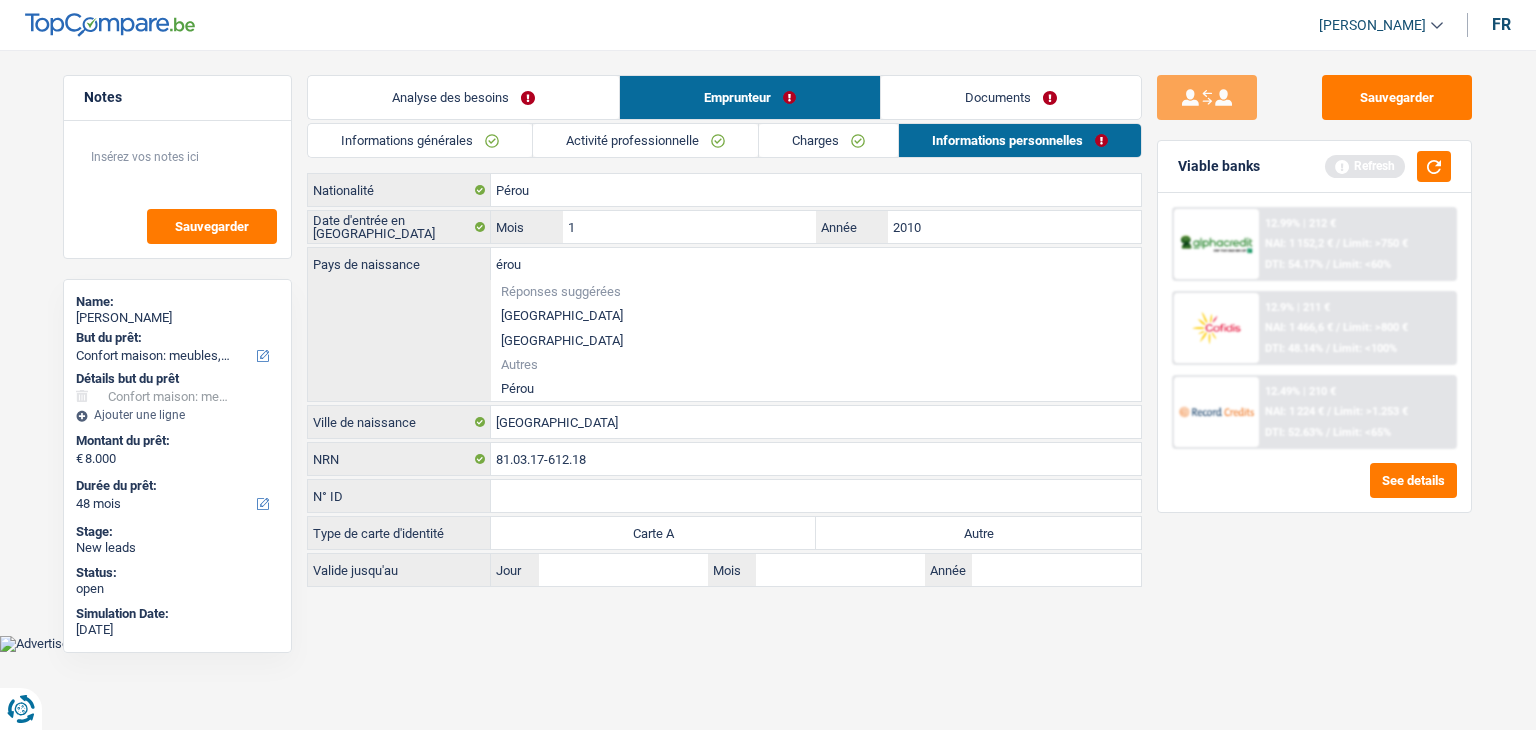 click on "érou
Pays de naissance
Réponses suggérées
Belgique
Luxembourg
Autres
Pérou
Tous les champs sont obligatoires. Veuillez sélectionner une option" at bounding box center [724, 324] 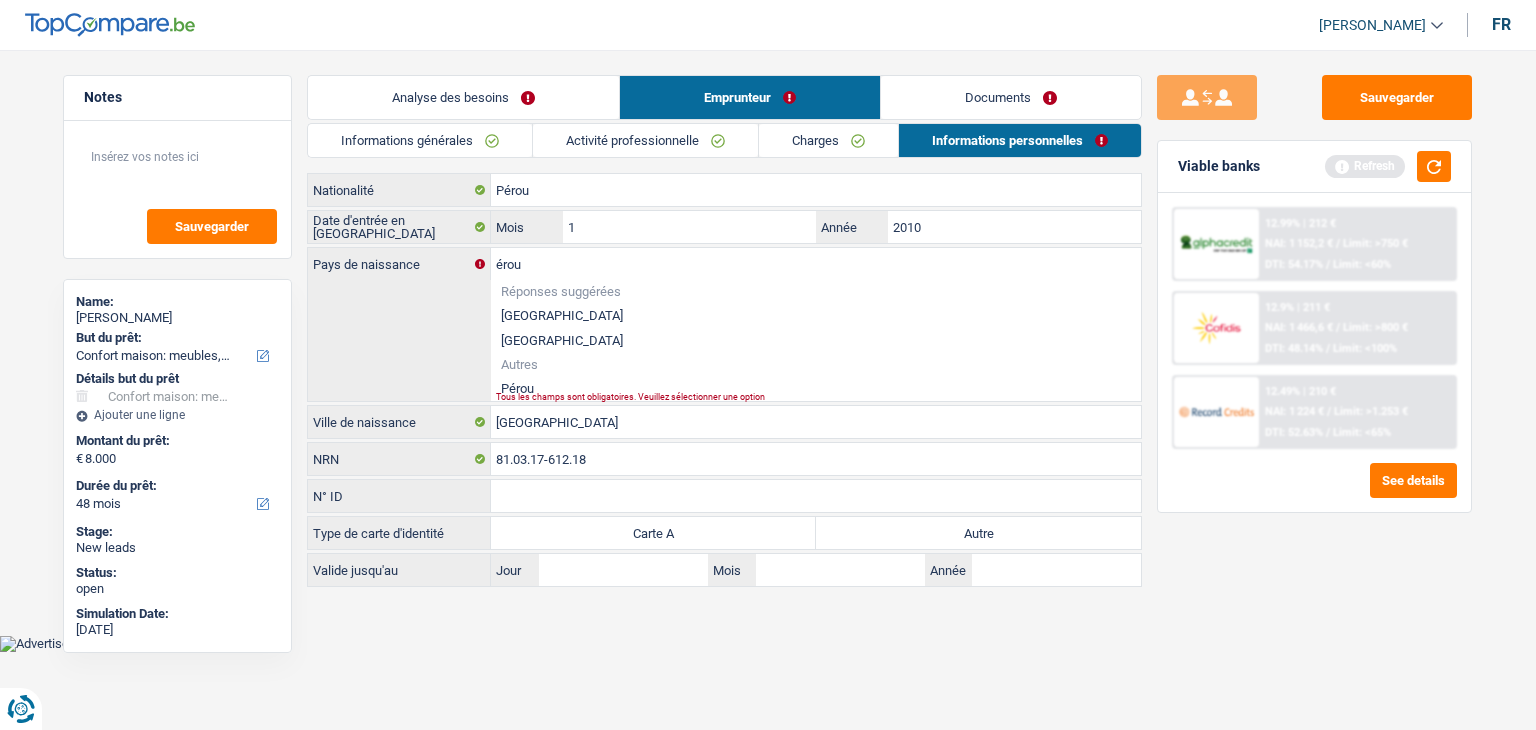 click on "Pérou" at bounding box center (816, 388) 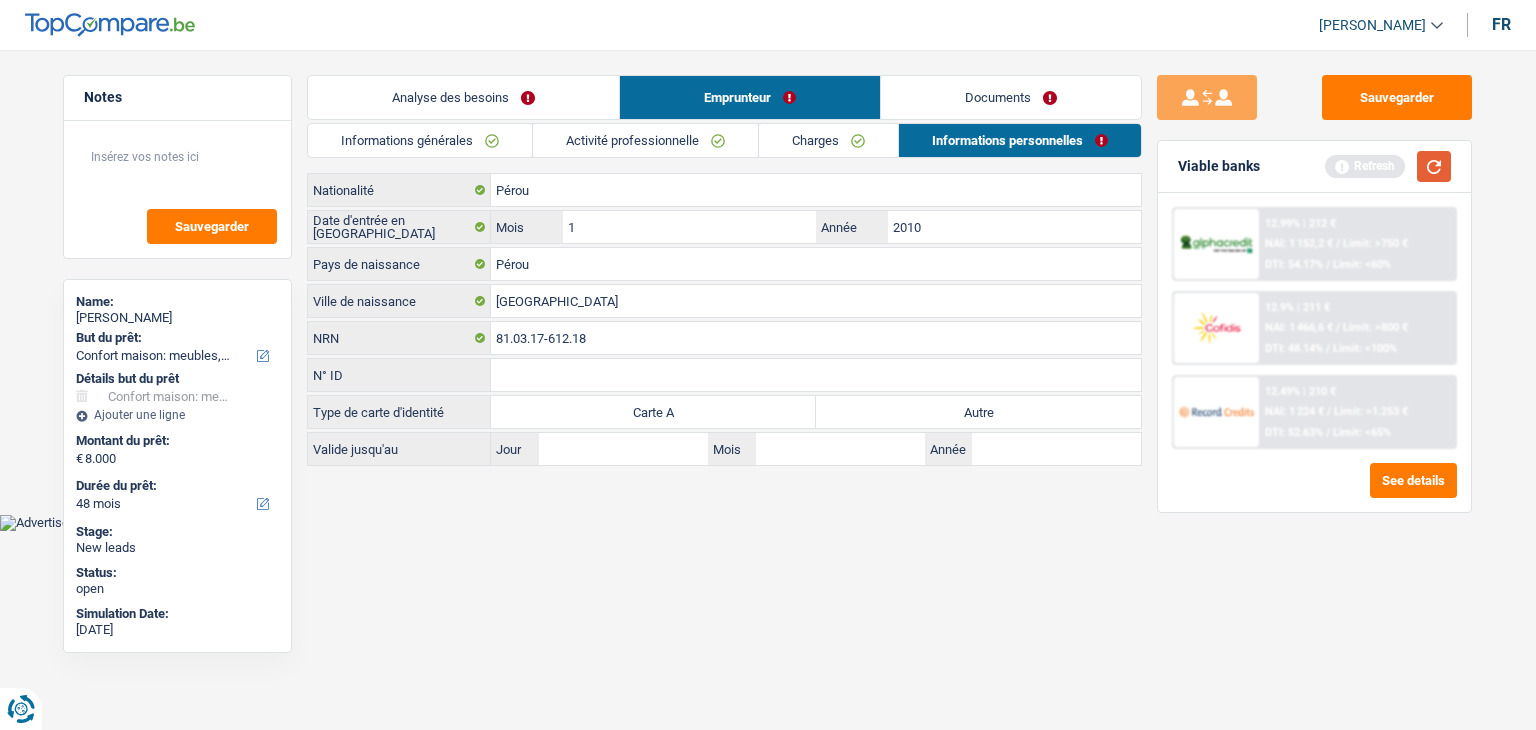 click at bounding box center [1434, 166] 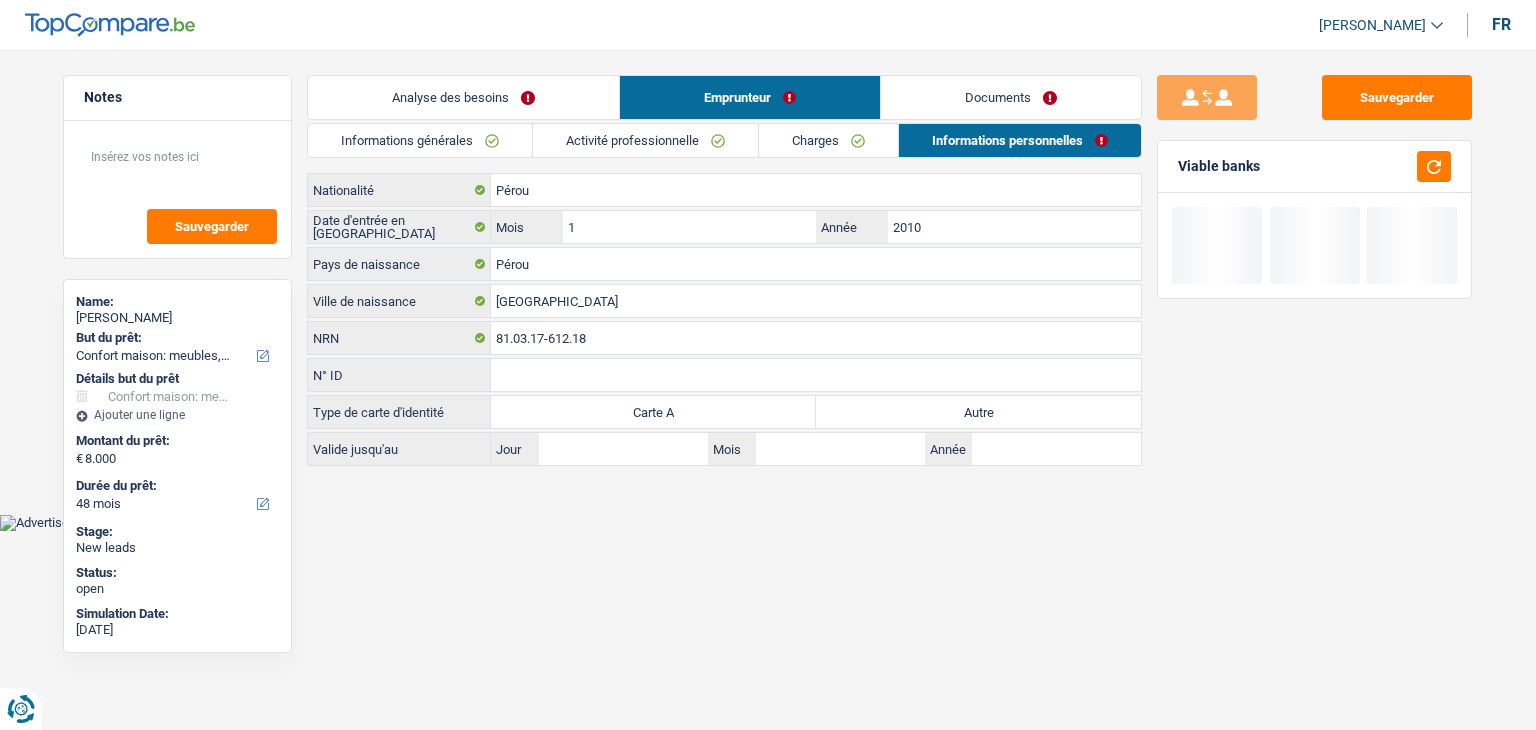 click on "Documents" at bounding box center (1011, 97) 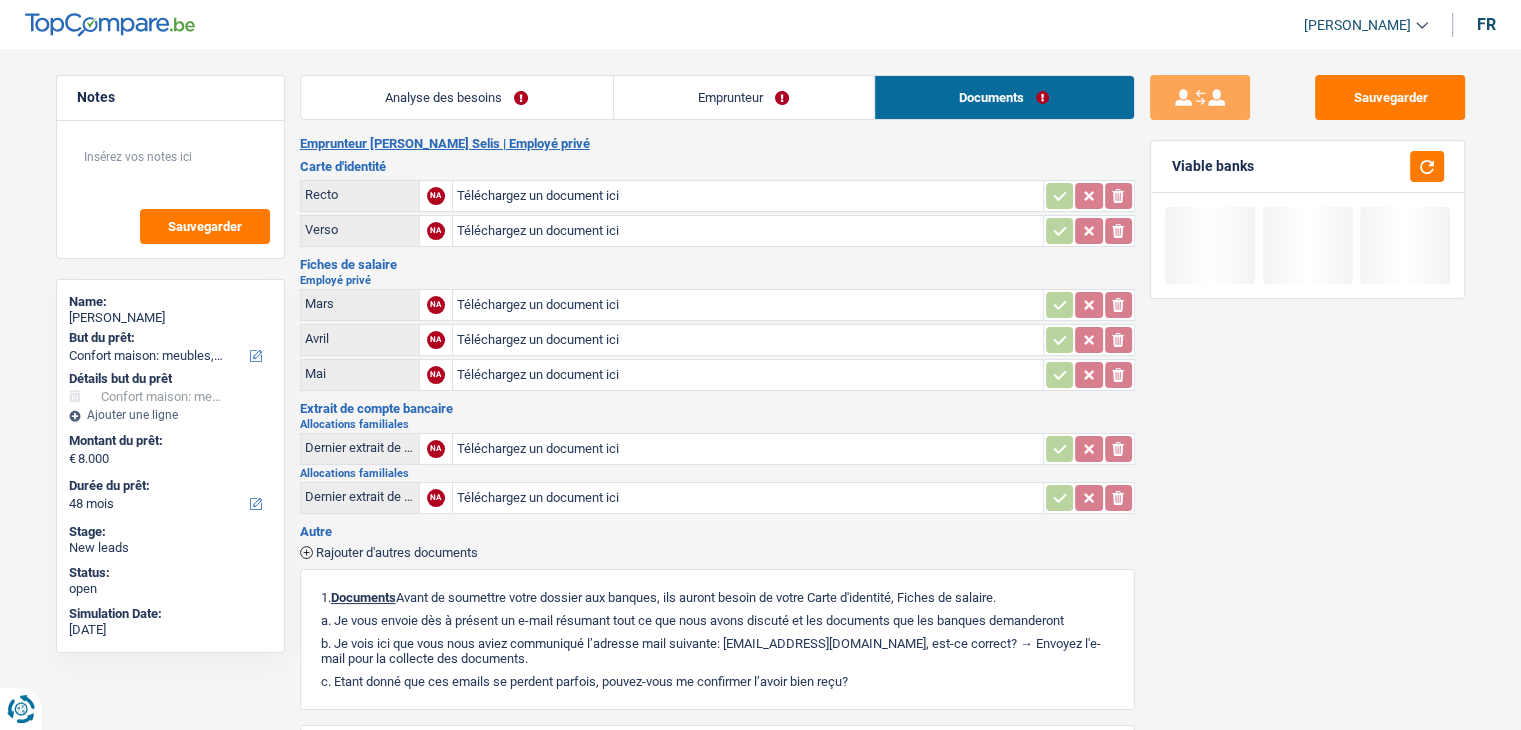 click on "Analyse des besoins Emprunteur Documents
1. Introduction & upselling by understanding their needs
1
Bonjour, est-ce que je parle bien à Jacquelin Panaifo Selis ?
Bonjour ! Je suis Yanis Duboc, conseiller en crédit spécialisé chez TopCompare.be. Je vois que vous avez commencé une simulation sur notre site web et je vais vous aider à optimiser votre demande afin de trouver une potentielle solution pour vous.
2   Projet  : Quel projet souhaitez-vous financer pour 8 000 € ?
Montant supérieur : La plupart de mes clients prennent une réserve supplémentaire pour qu'ils puissent financer leur projet en cas de hausse des prix. Êtes-vous certain d'avoir suffisamment d'argent avec 8 000 € ?   Montant minimum : Quel est le montant minimum dont vous avez besoin pour financer votre projet ?   Priorité : Dans quel ordre pouvons-nous prioriser vos projets ?   Devis     Hifi, multimédia, gsm, ordinateur Frais médicaux Autre" at bounding box center (717, 505) 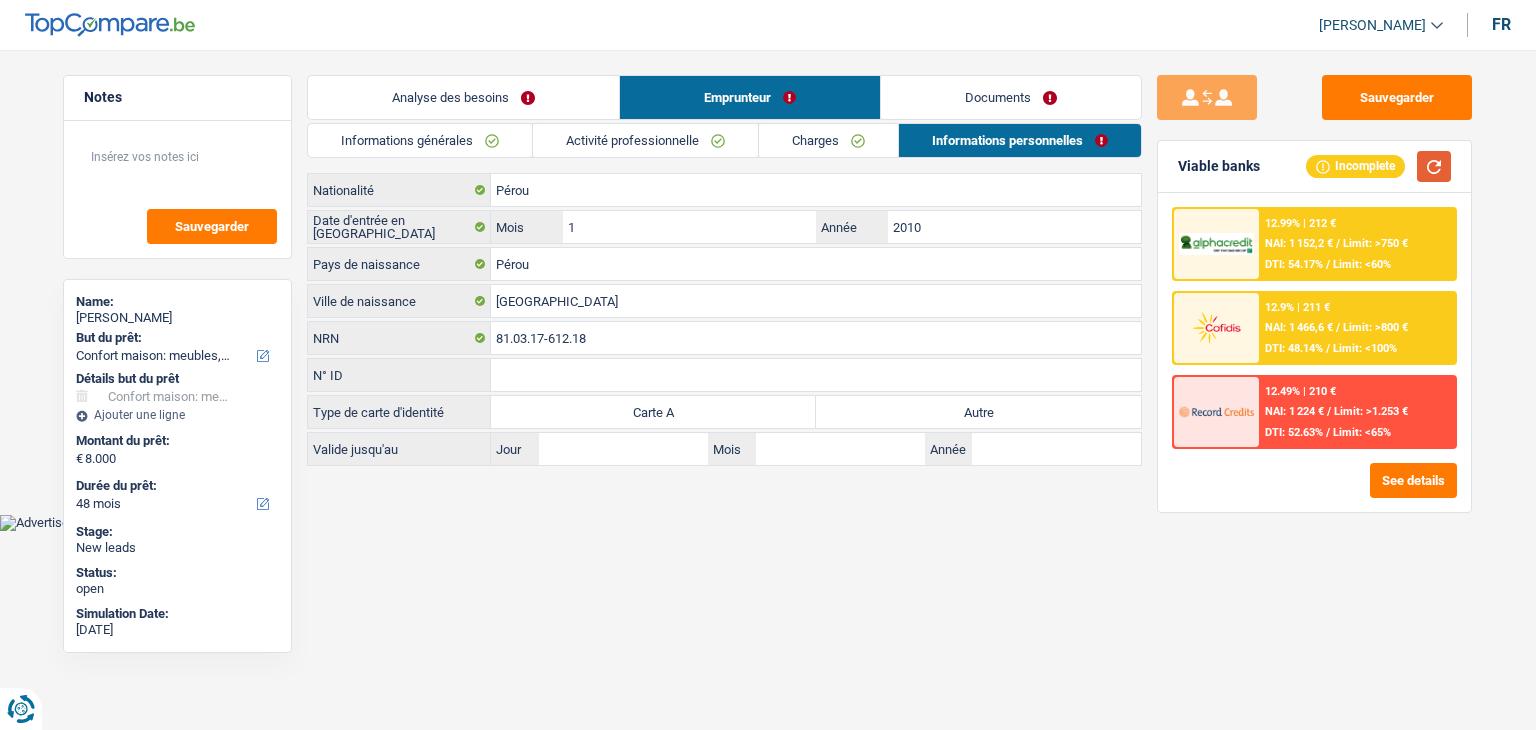 click at bounding box center [1434, 166] 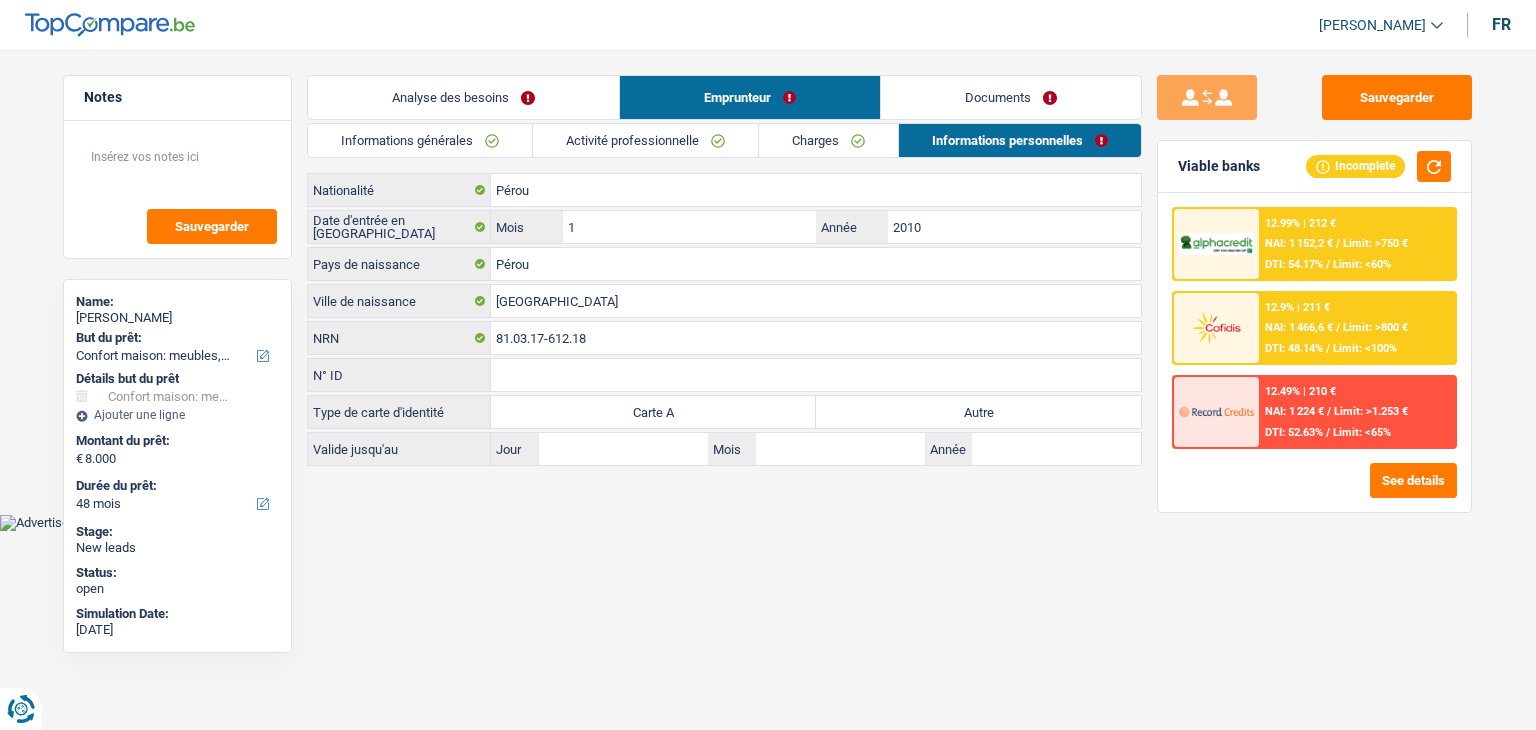 click on "Autre" at bounding box center [978, 412] 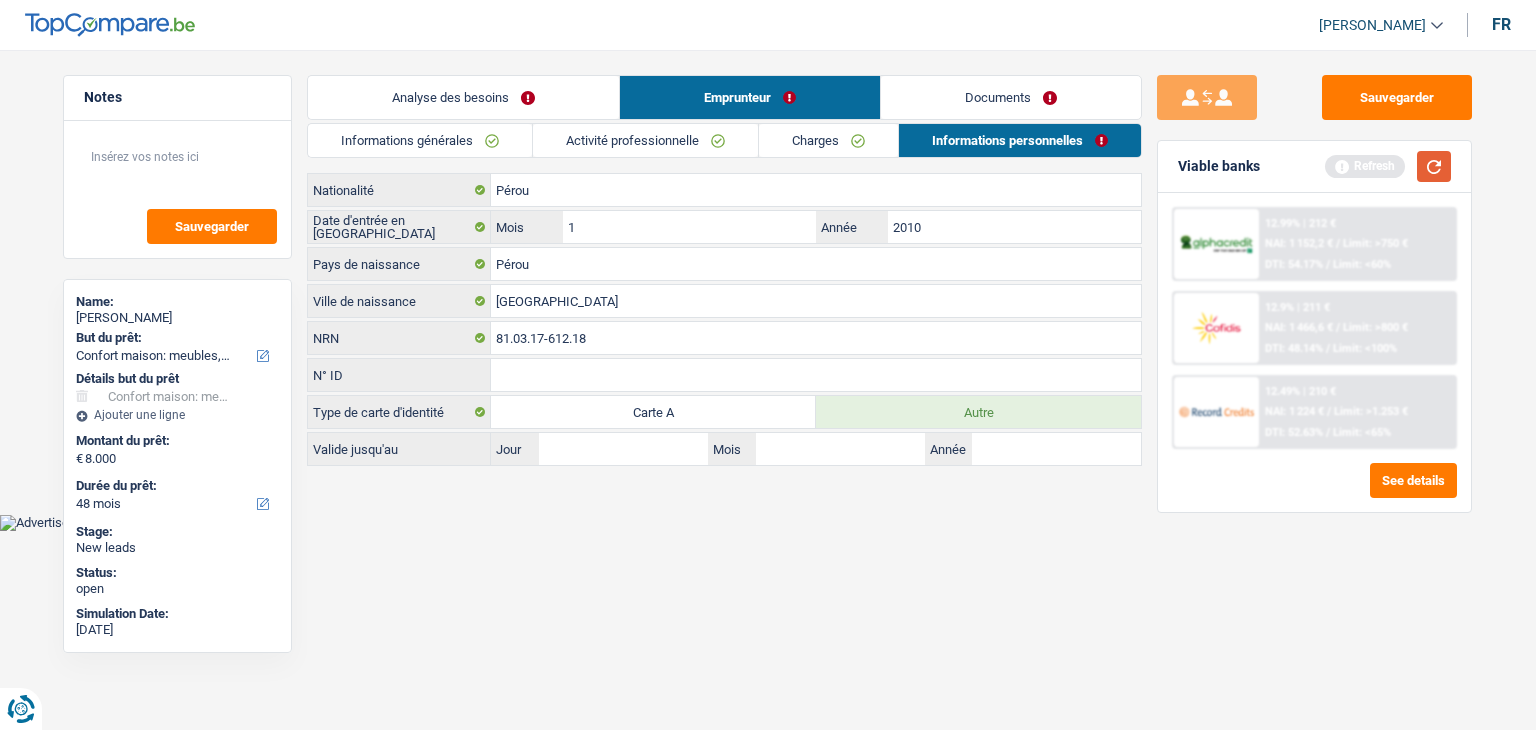 click at bounding box center (1434, 166) 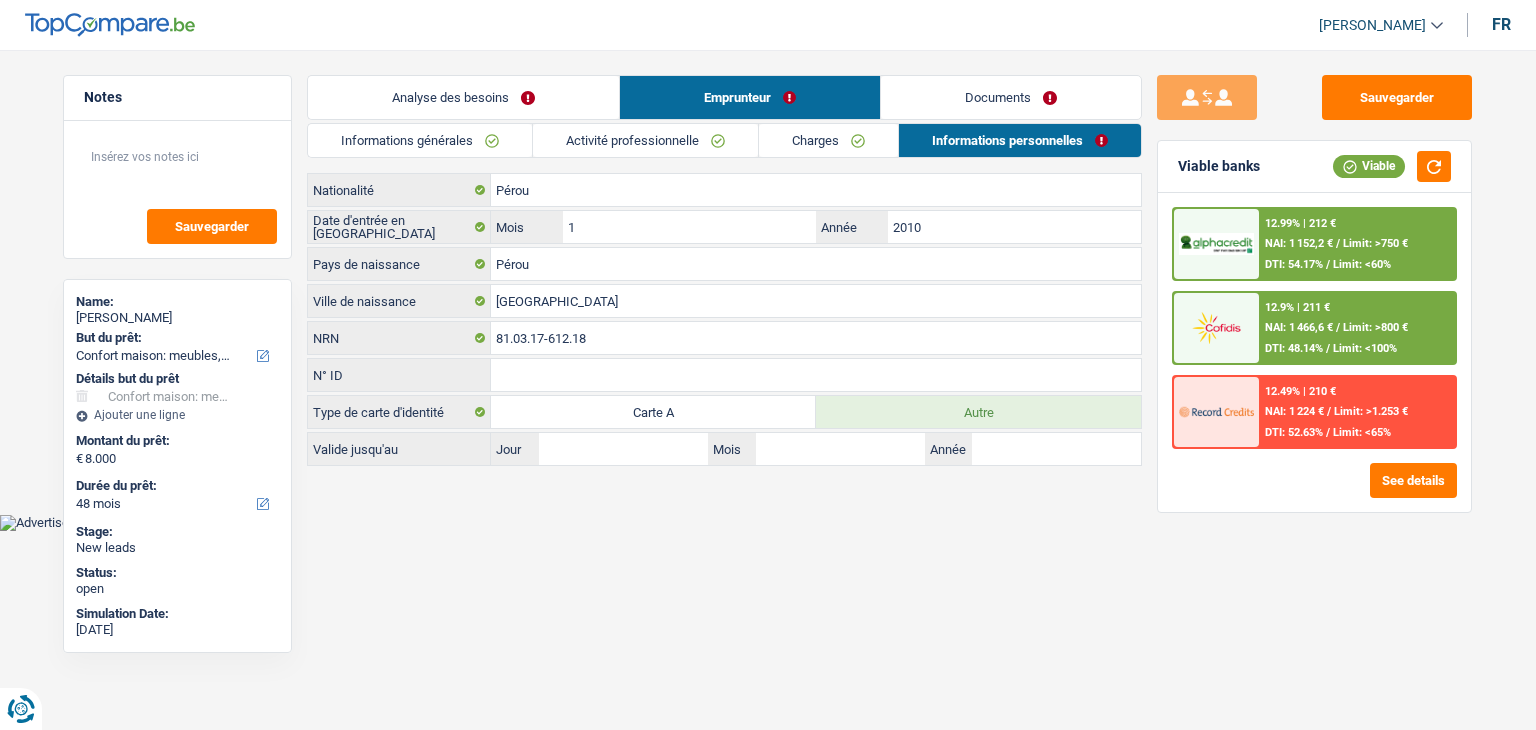 click on "Documents" at bounding box center (1011, 97) 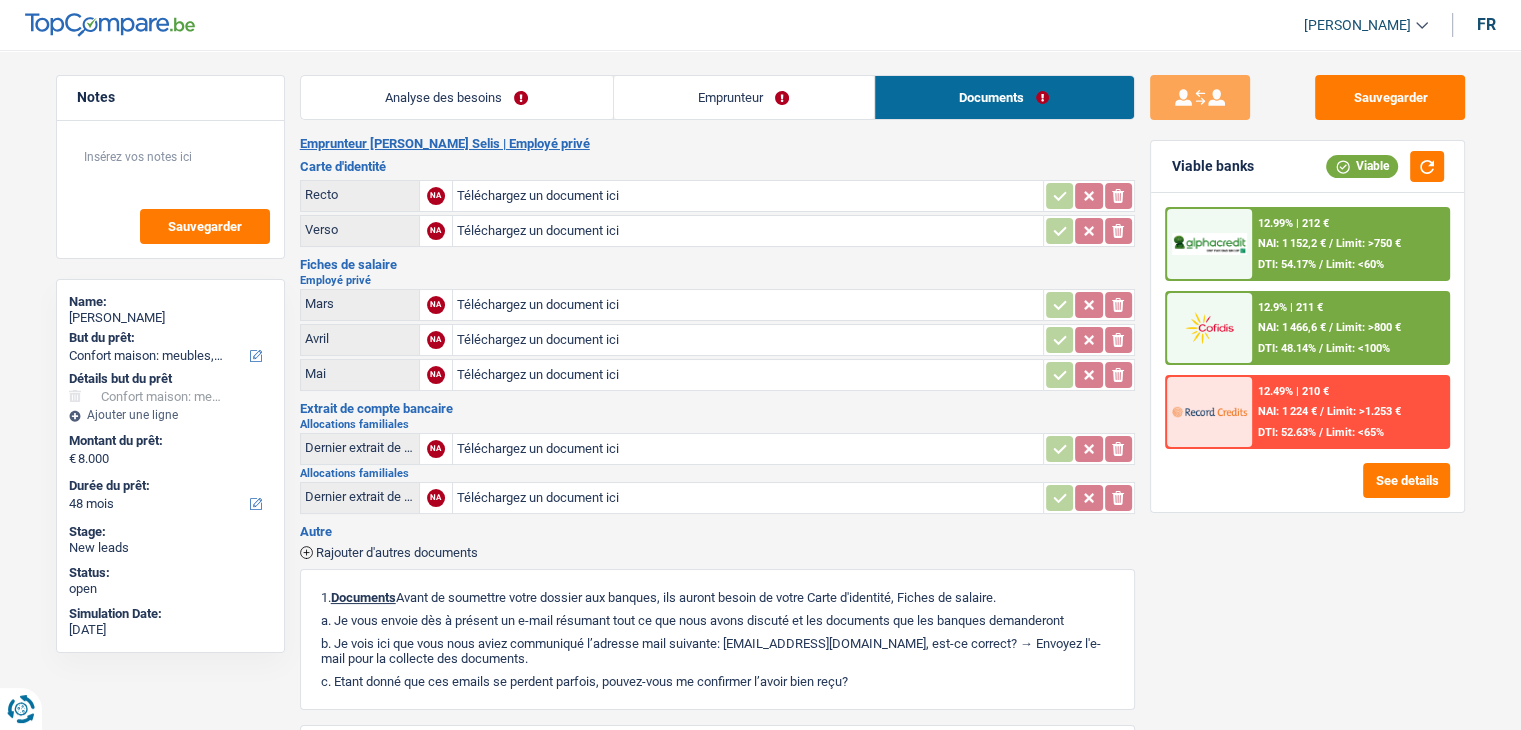 click on "Emprunteur" at bounding box center (744, 97) 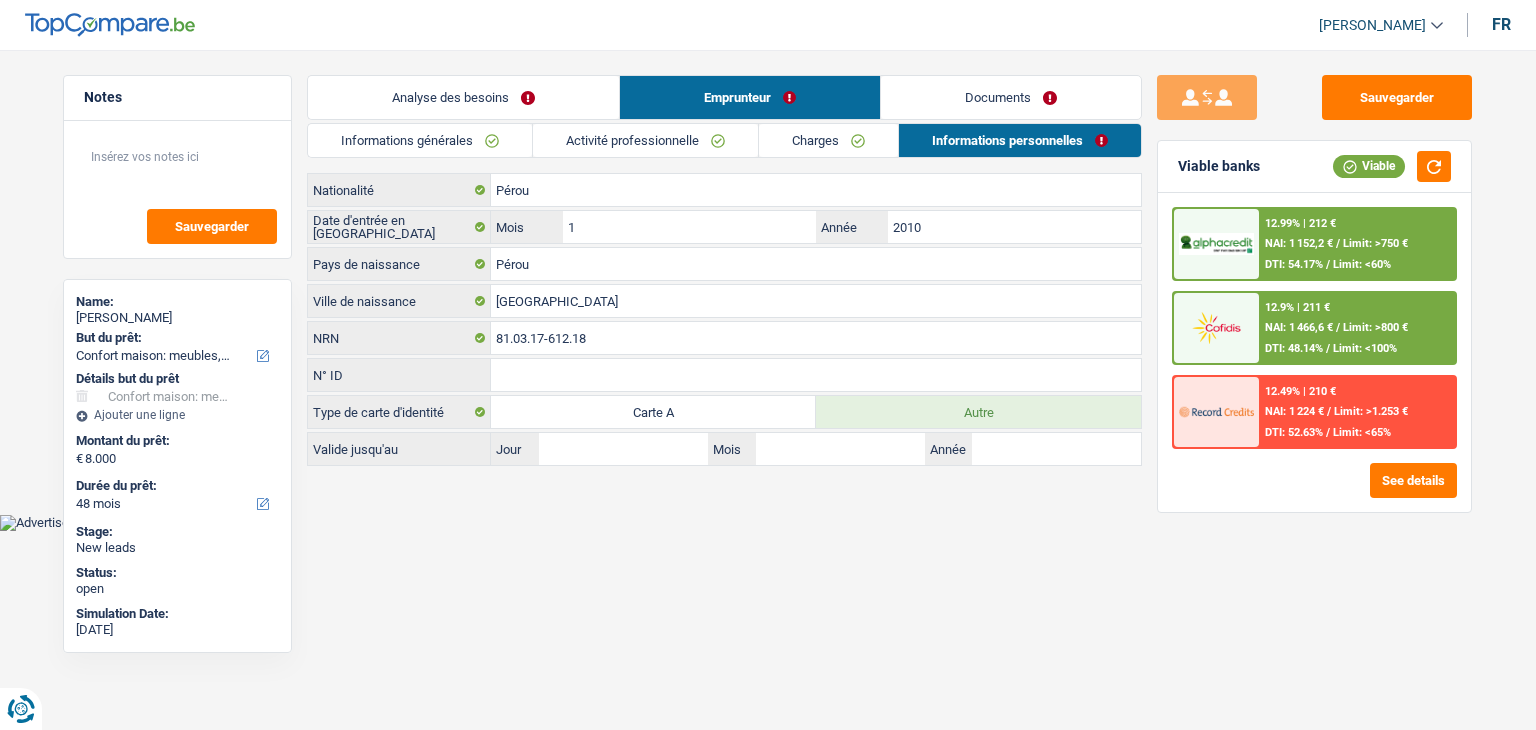 click on "Documents" at bounding box center (1011, 97) 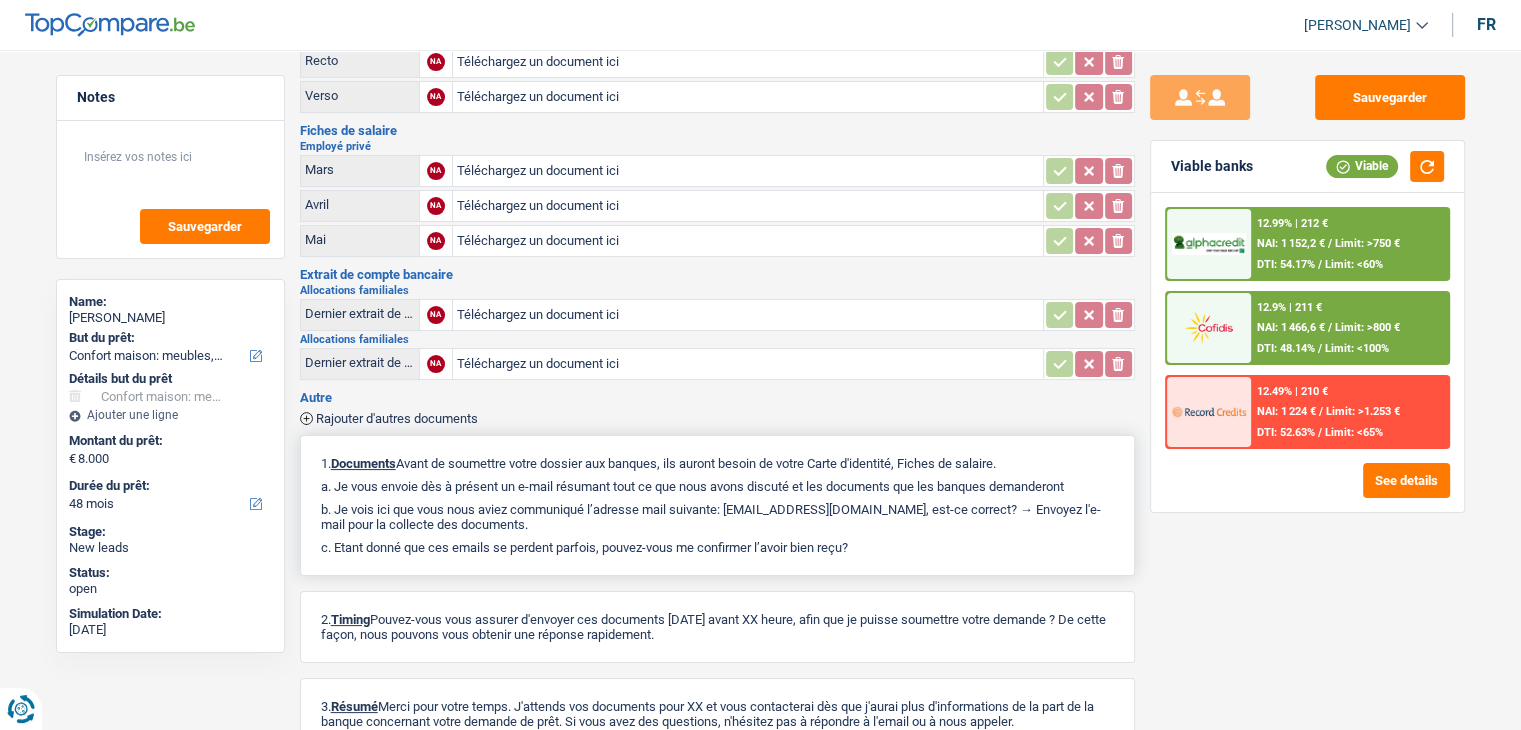 scroll, scrollTop: 0, scrollLeft: 0, axis: both 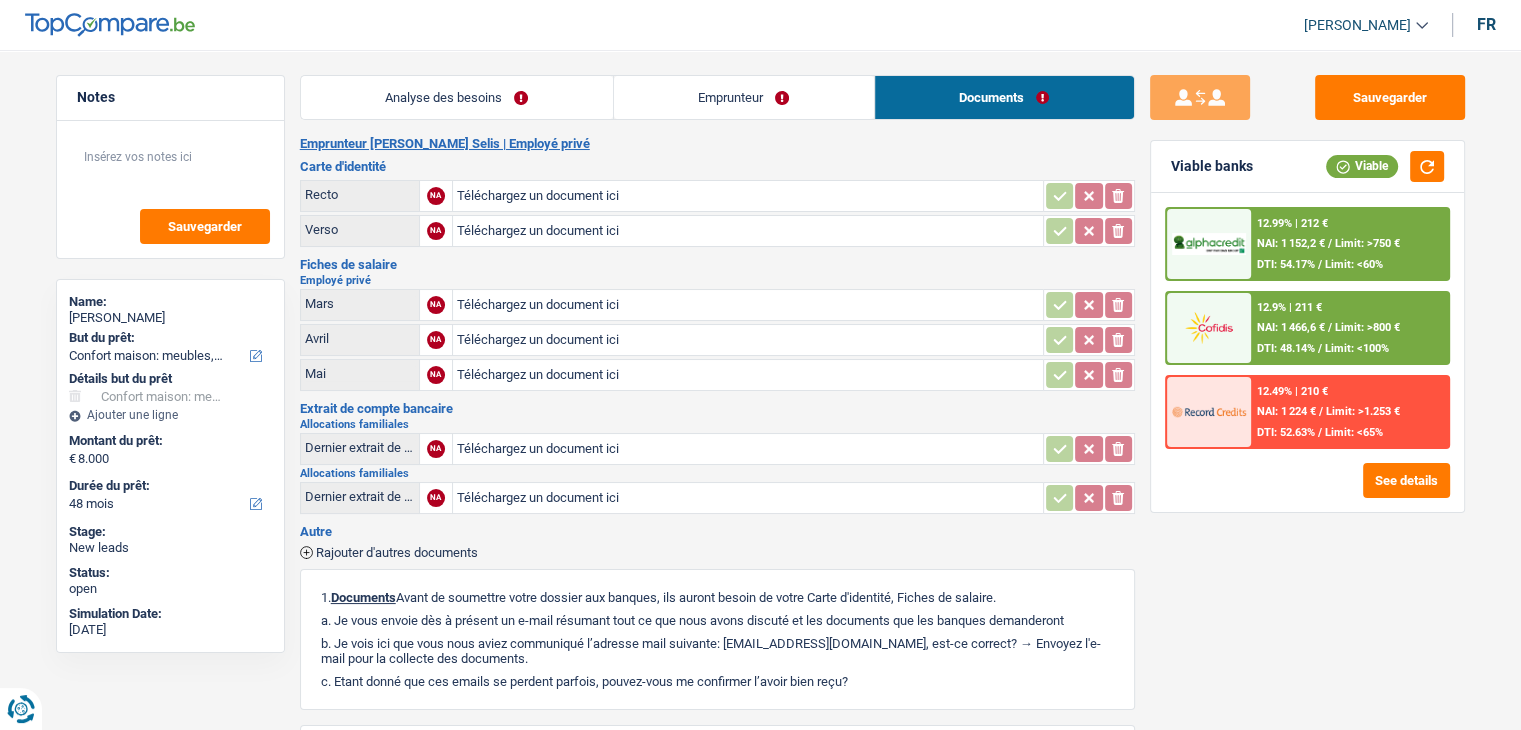 click on "Extrait de compte bancaire
Allocations familiales
Dernier extrait de compte pour vos allocations familiales
NA
Téléchargez un document ici
ionicons-v5-e
Allocations familiales
Dernier extrait de compte pour vos allocations familiales
NA
Téléchargez un document ici
ionicons-v5-e" at bounding box center (717, 459) 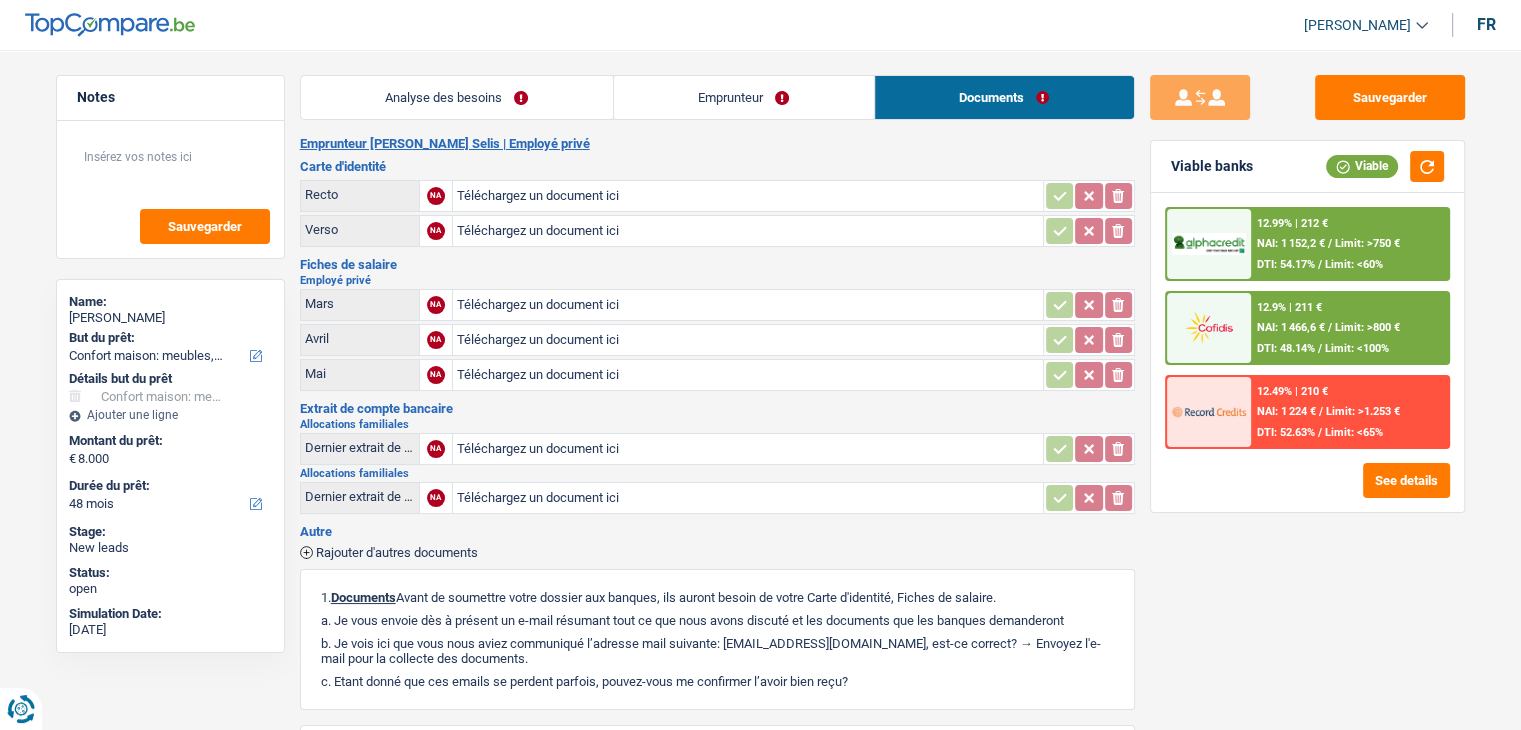click on "Allocations familiales" at bounding box center (717, 424) 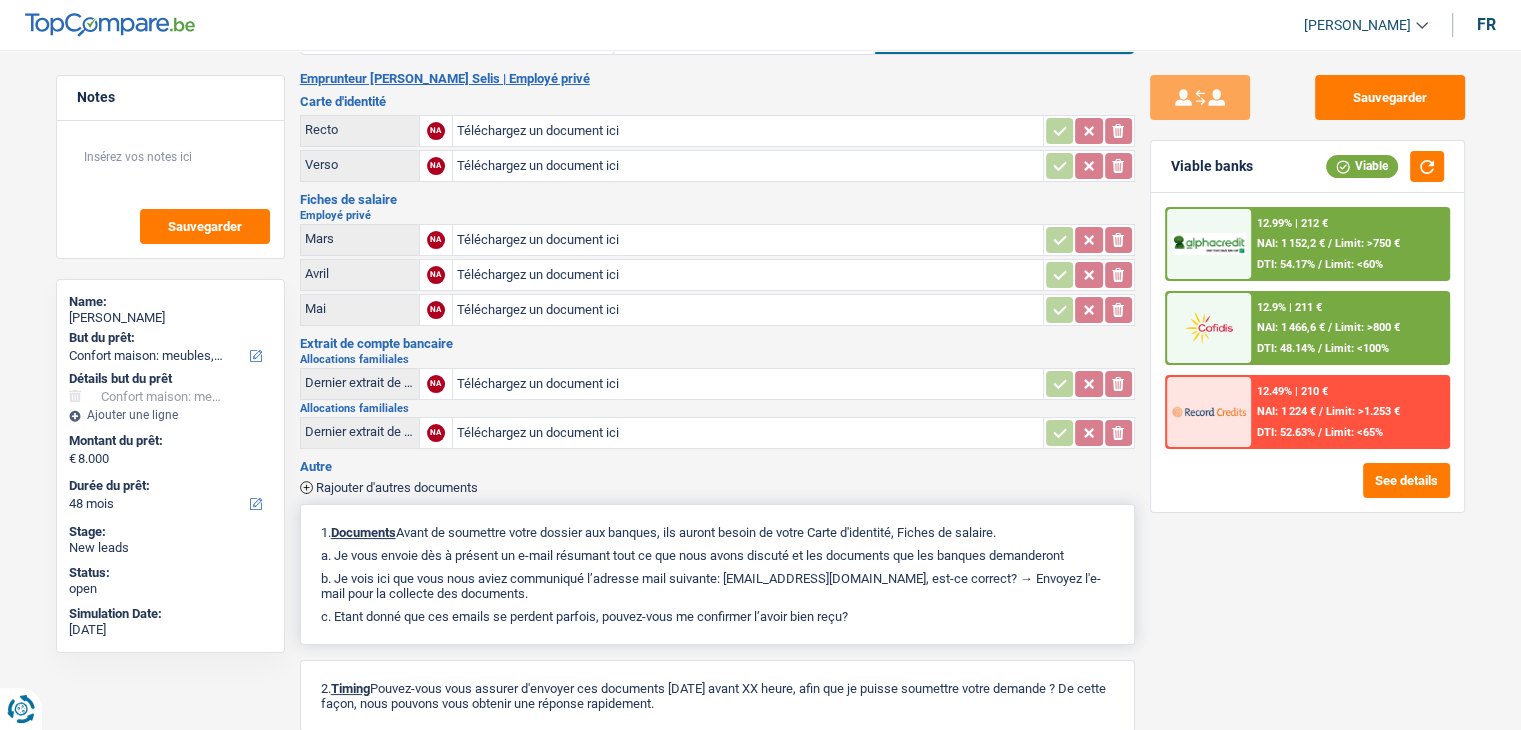 scroll, scrollTop: 100, scrollLeft: 0, axis: vertical 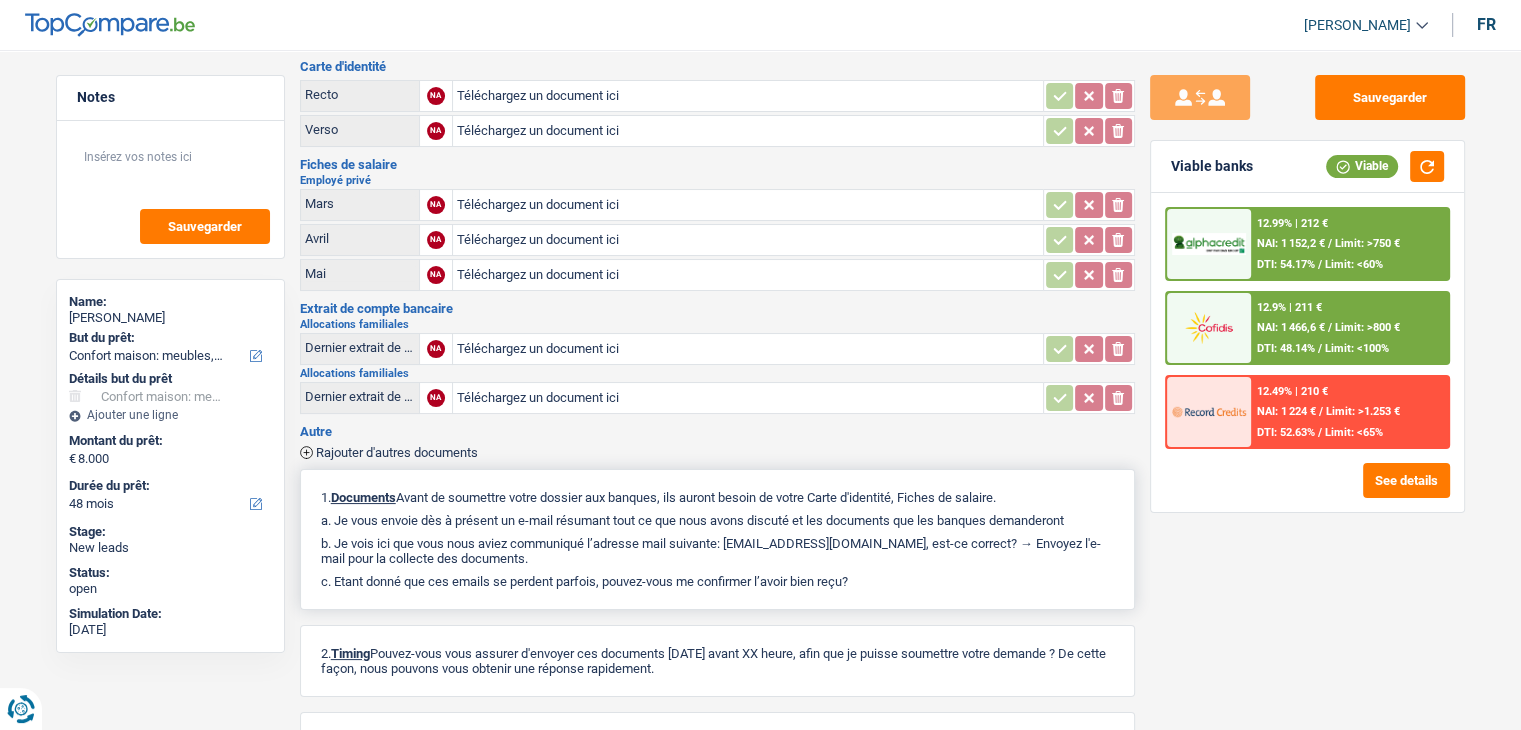 drag, startPoint x: 861, startPoint y: 573, endPoint x: 318, endPoint y: 485, distance: 550.08453 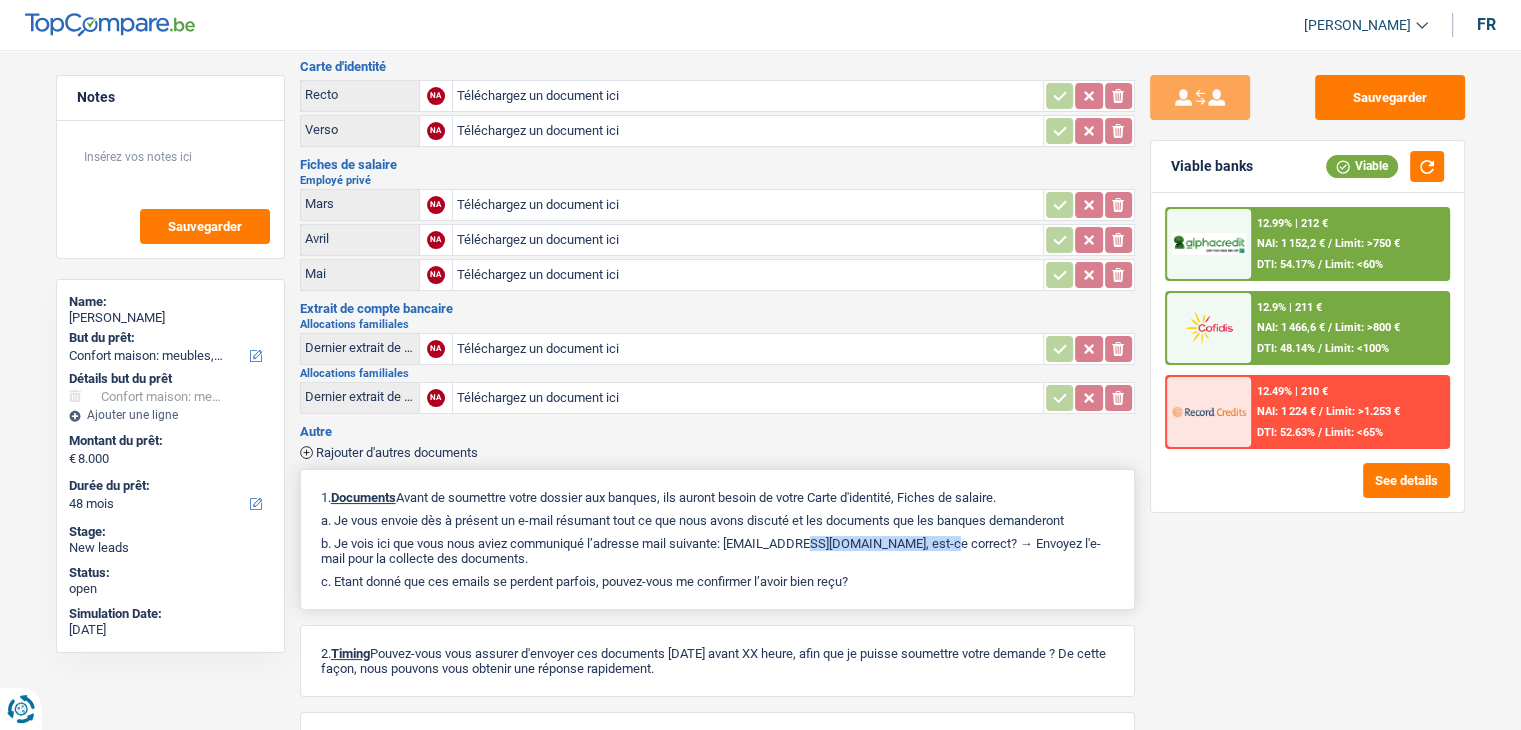 drag, startPoint x: 728, startPoint y: 537, endPoint x: 871, endPoint y: 536, distance: 143.0035 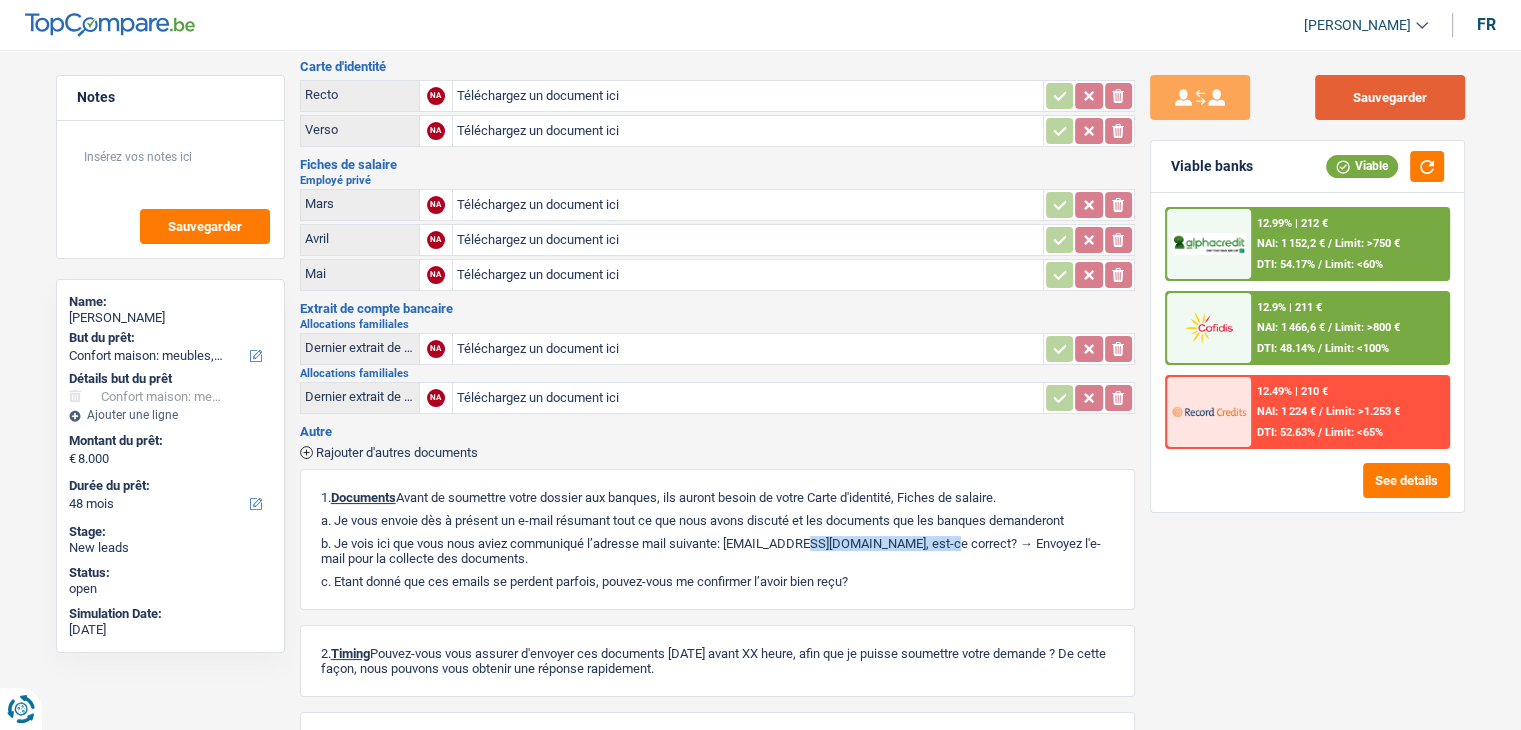 click on "Sauvegarder" at bounding box center (1390, 97) 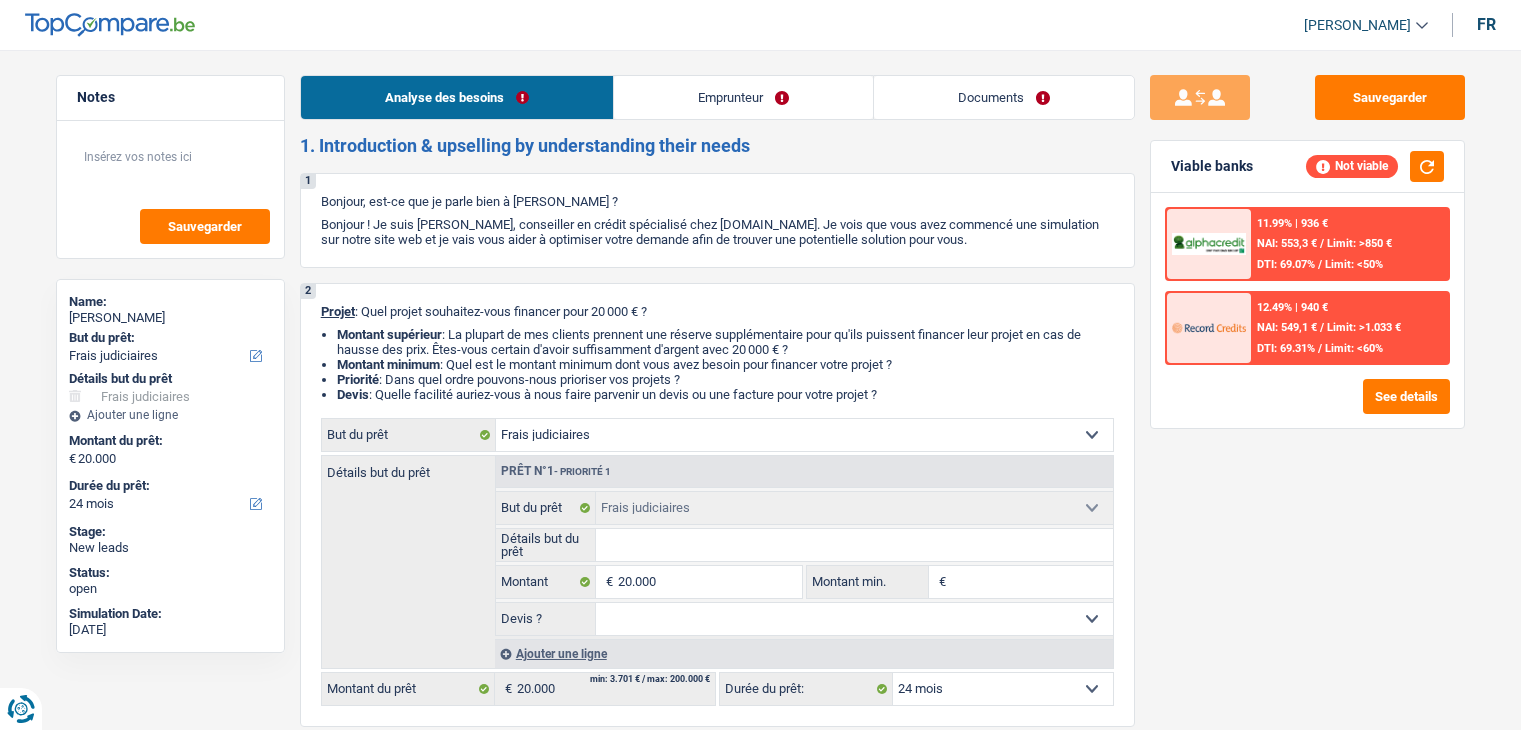select on "judicial" 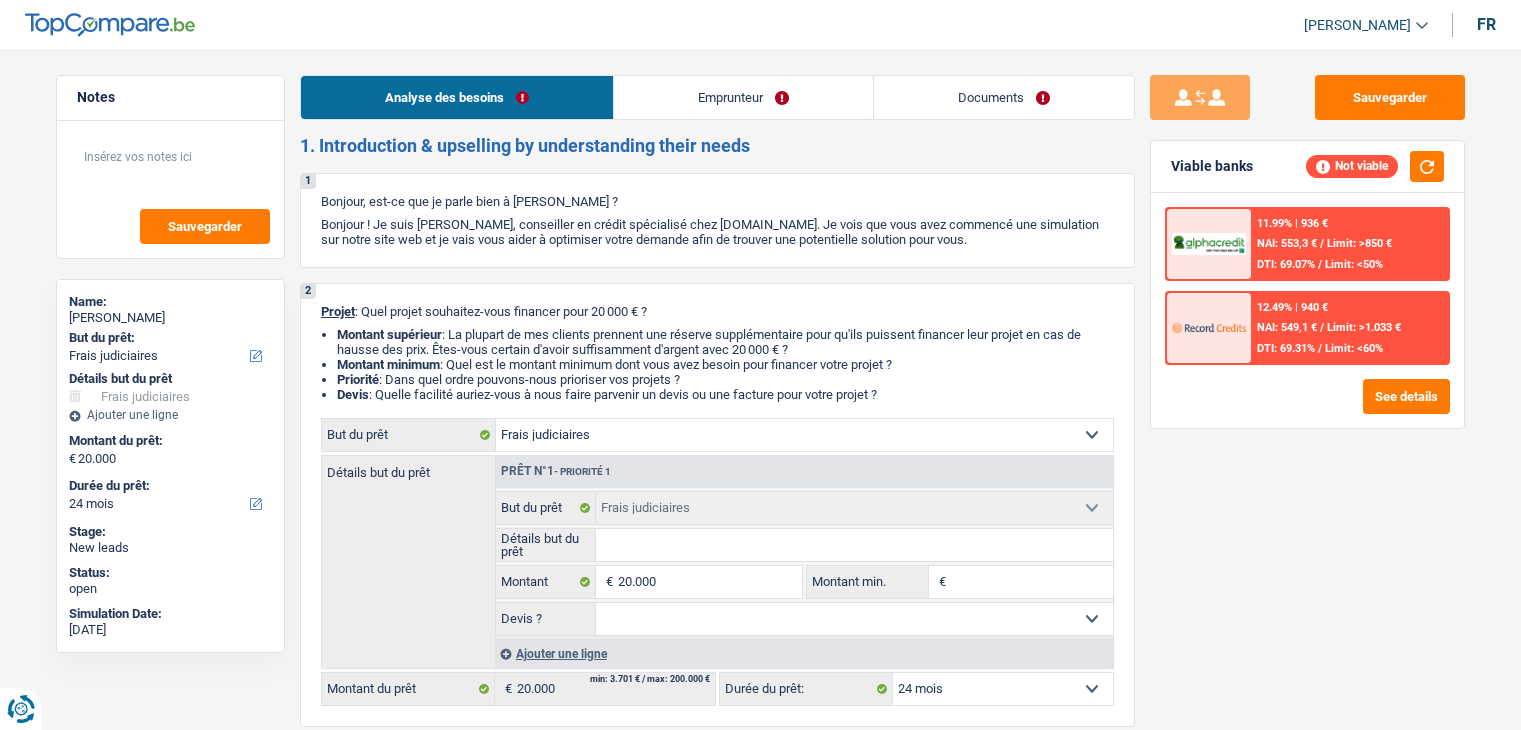 scroll, scrollTop: 0, scrollLeft: 0, axis: both 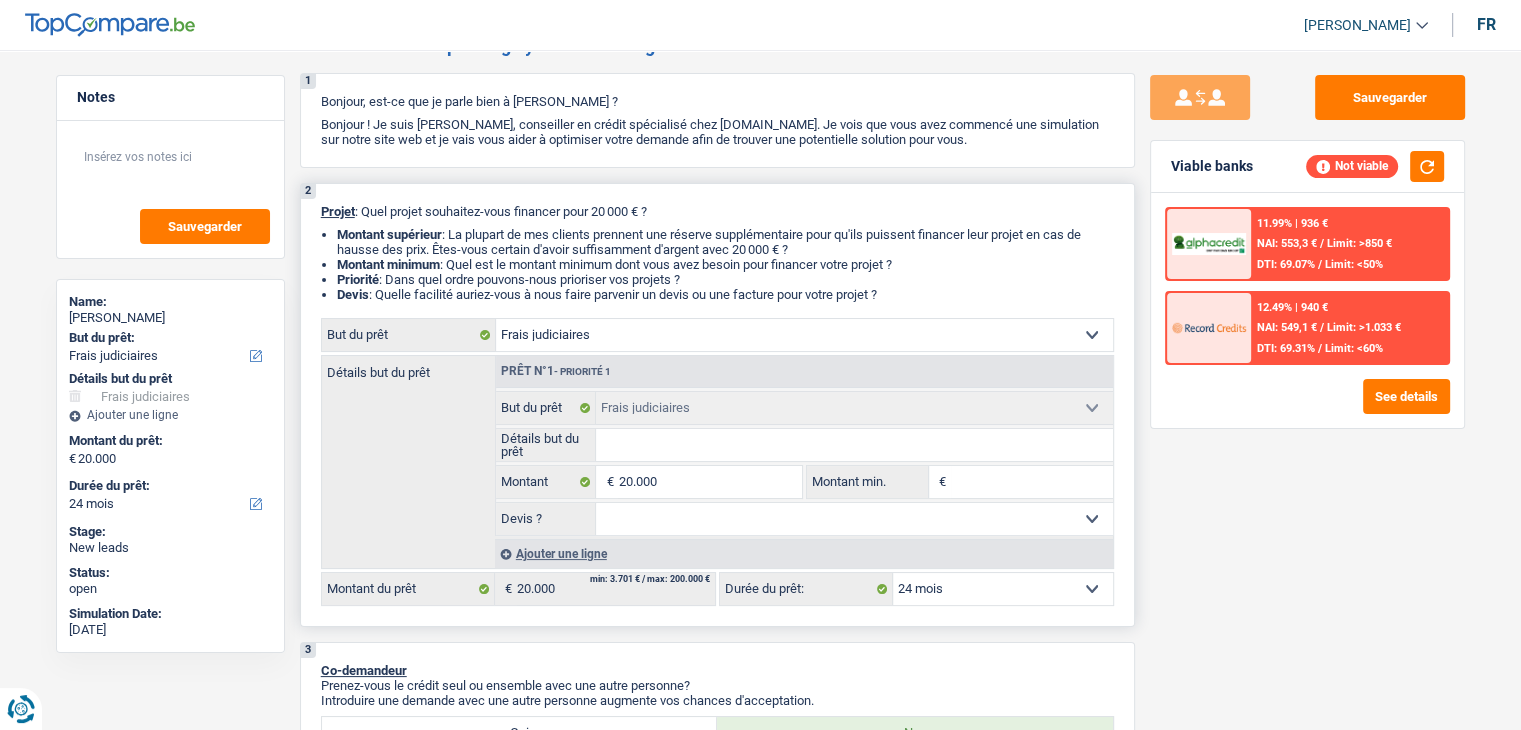 drag, startPoint x: 894, startPoint y: 294, endPoint x: 394, endPoint y: 222, distance: 505.1574 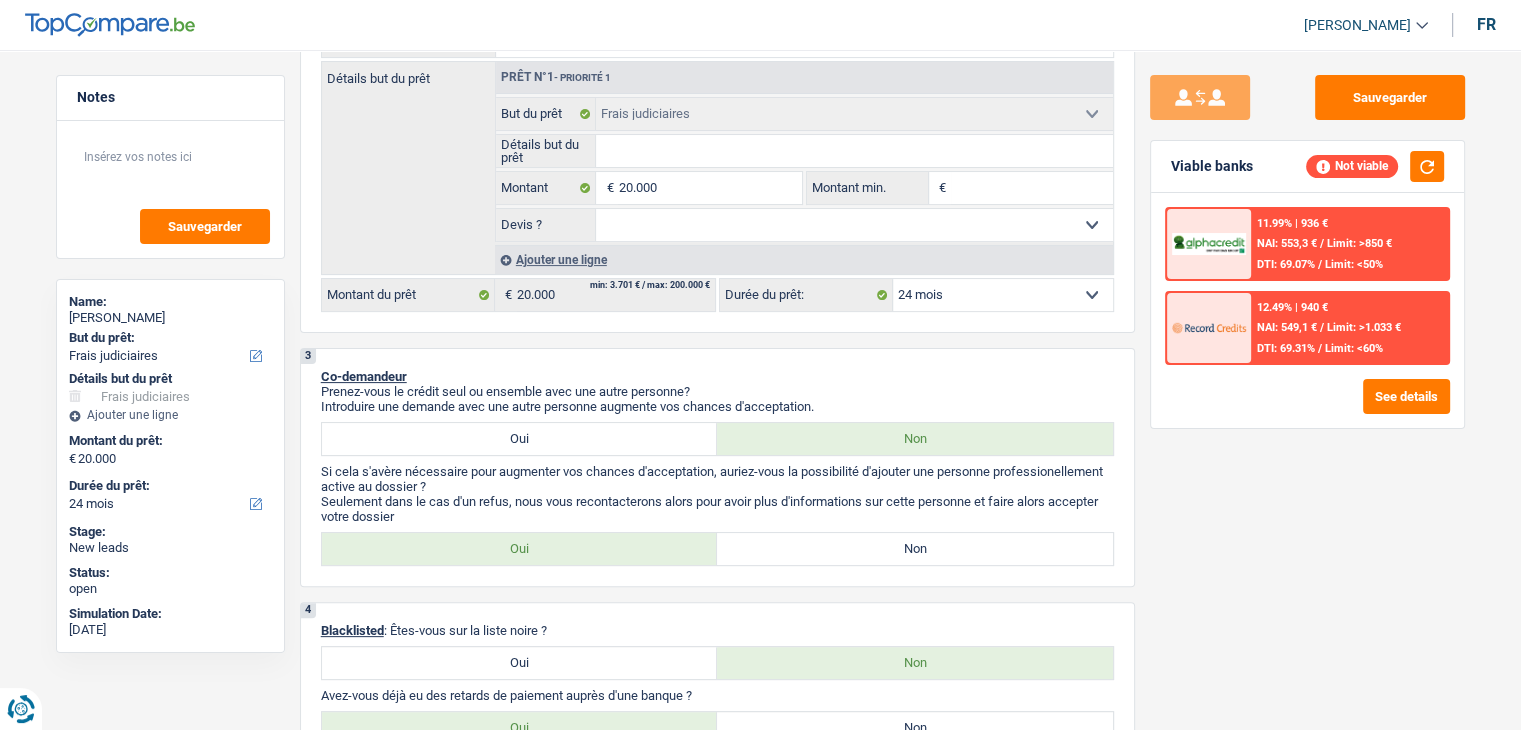 scroll, scrollTop: 300, scrollLeft: 0, axis: vertical 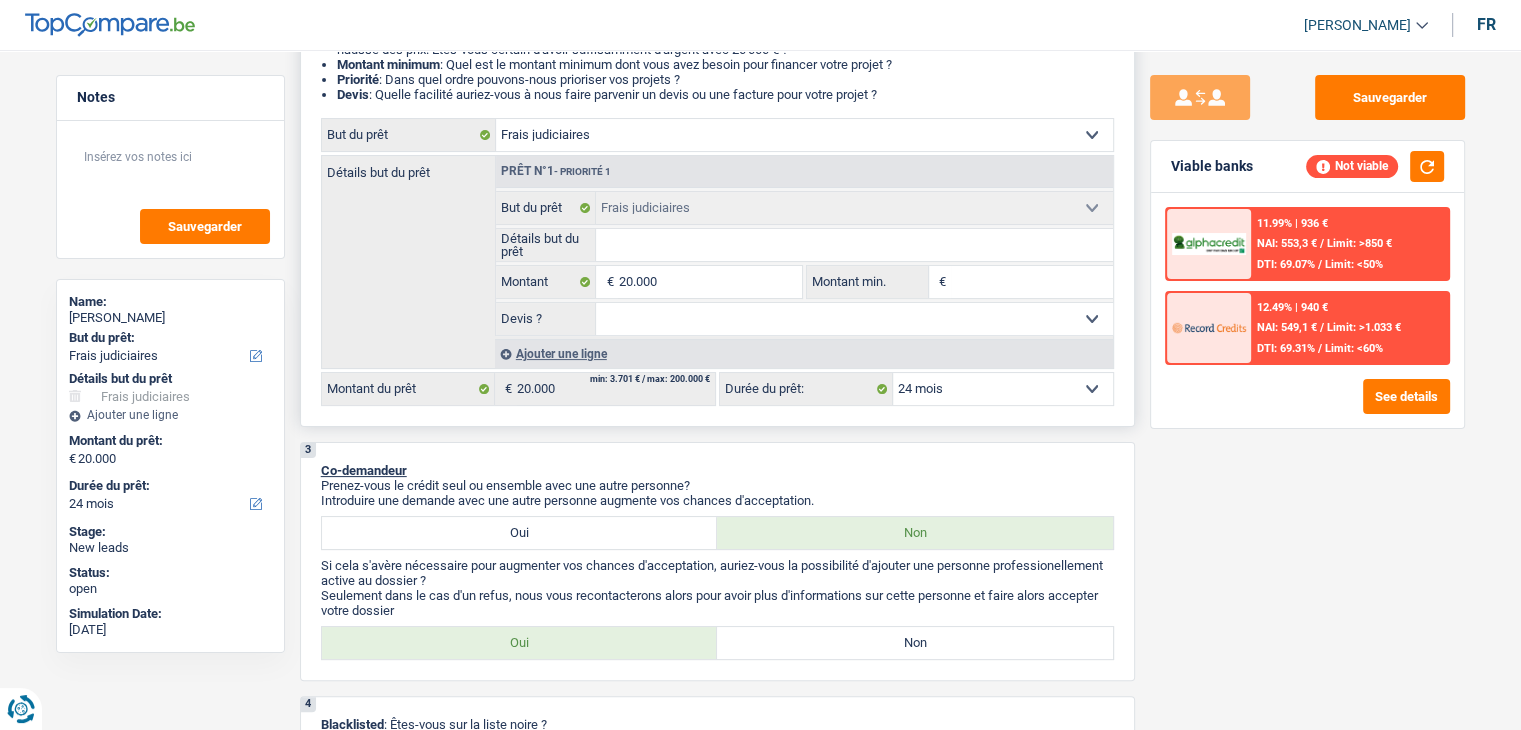 click on "Priorité : Dans quel ordre pouvons-nous prioriser vos projets ?" at bounding box center (725, 79) 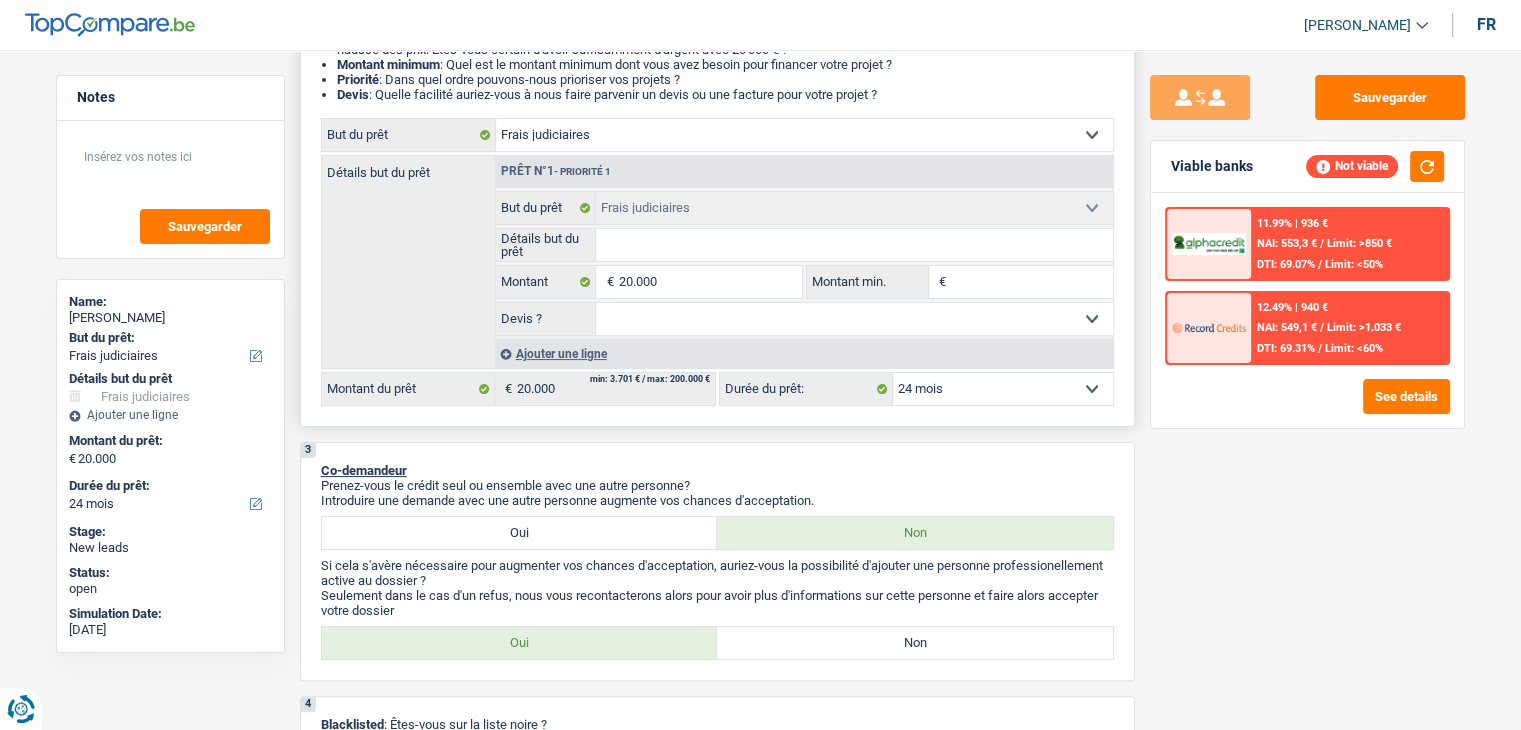 click on "12 mois 18 mois 24 mois 30 mois 36 mois 42 mois 48 mois 60 mois 72 mois 84 mois
Sélectionner une option" at bounding box center (1003, 389) 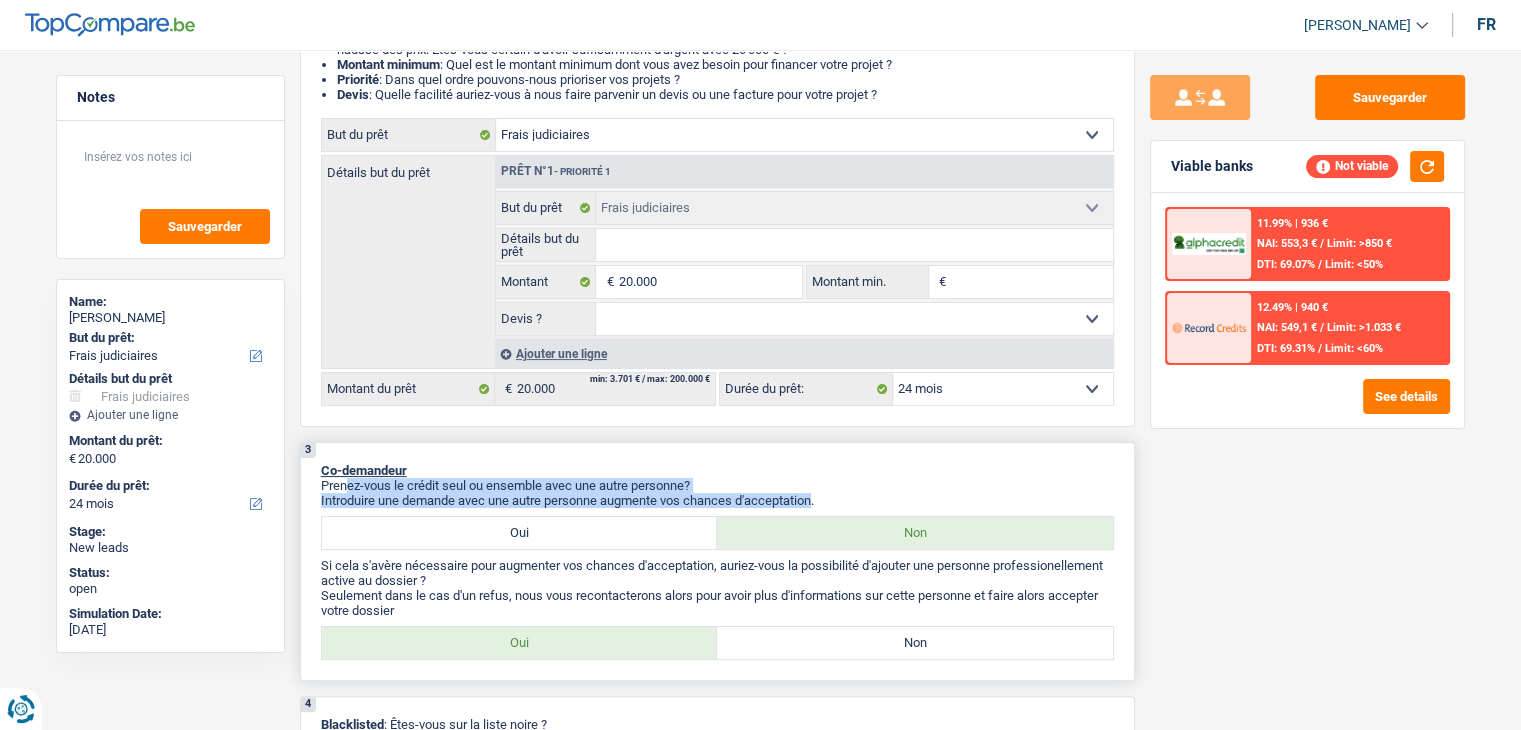 drag, startPoint x: 820, startPoint y: 499, endPoint x: 346, endPoint y: 475, distance: 474.6072 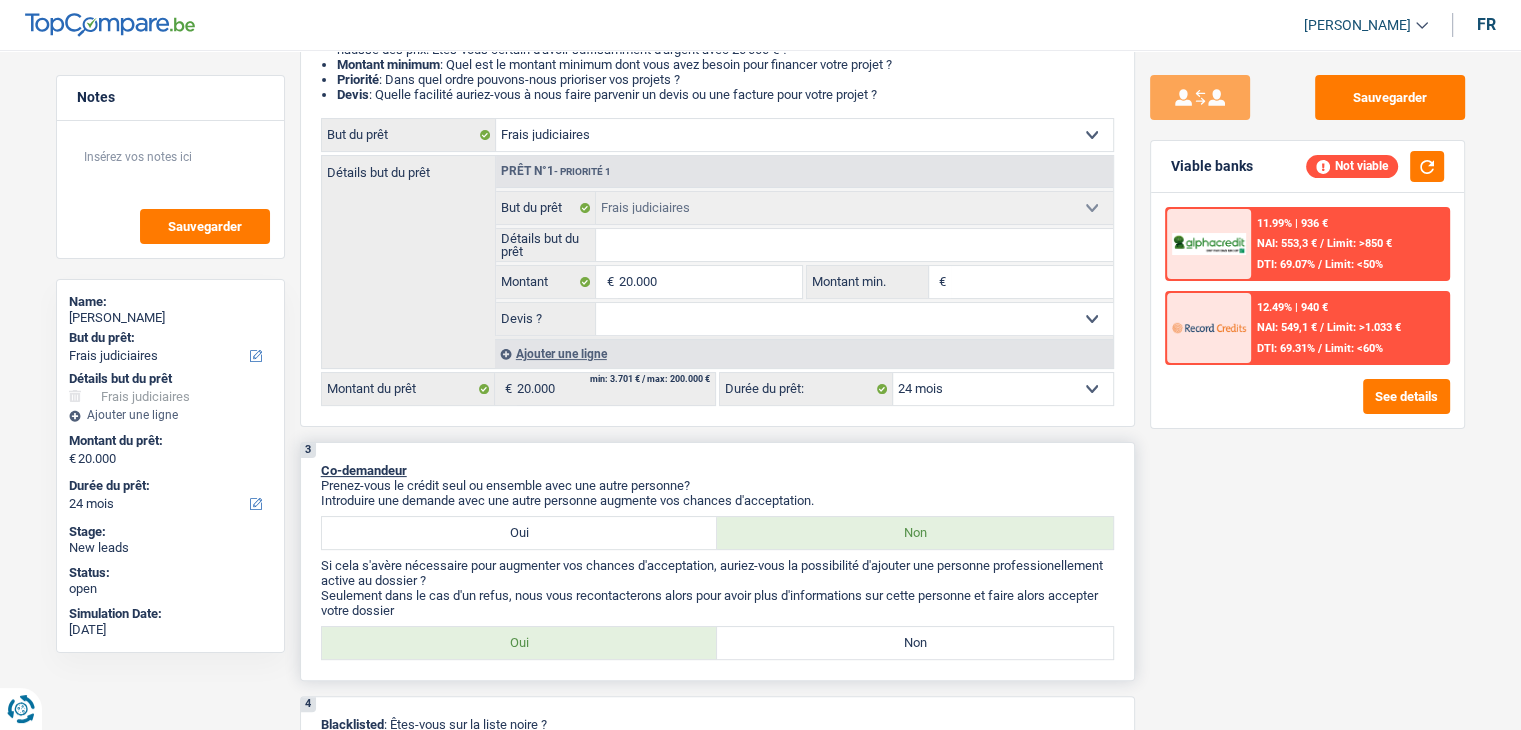 click on "Co-demandeur" at bounding box center [717, 470] 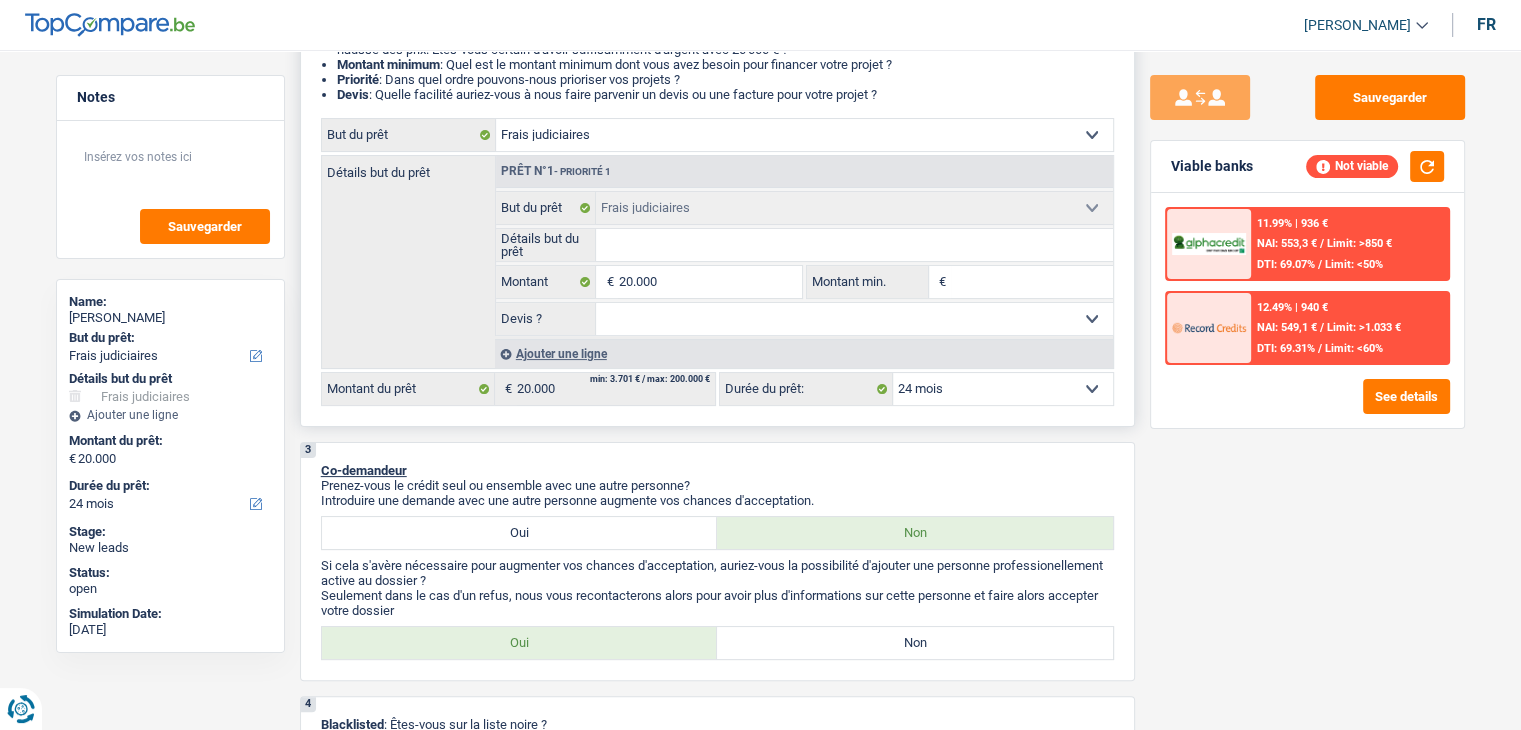 click on "12 mois 18 mois 24 mois 30 mois 36 mois 42 mois 48 mois 60 mois 72 mois 84 mois
Sélectionner une option" at bounding box center (1003, 389) 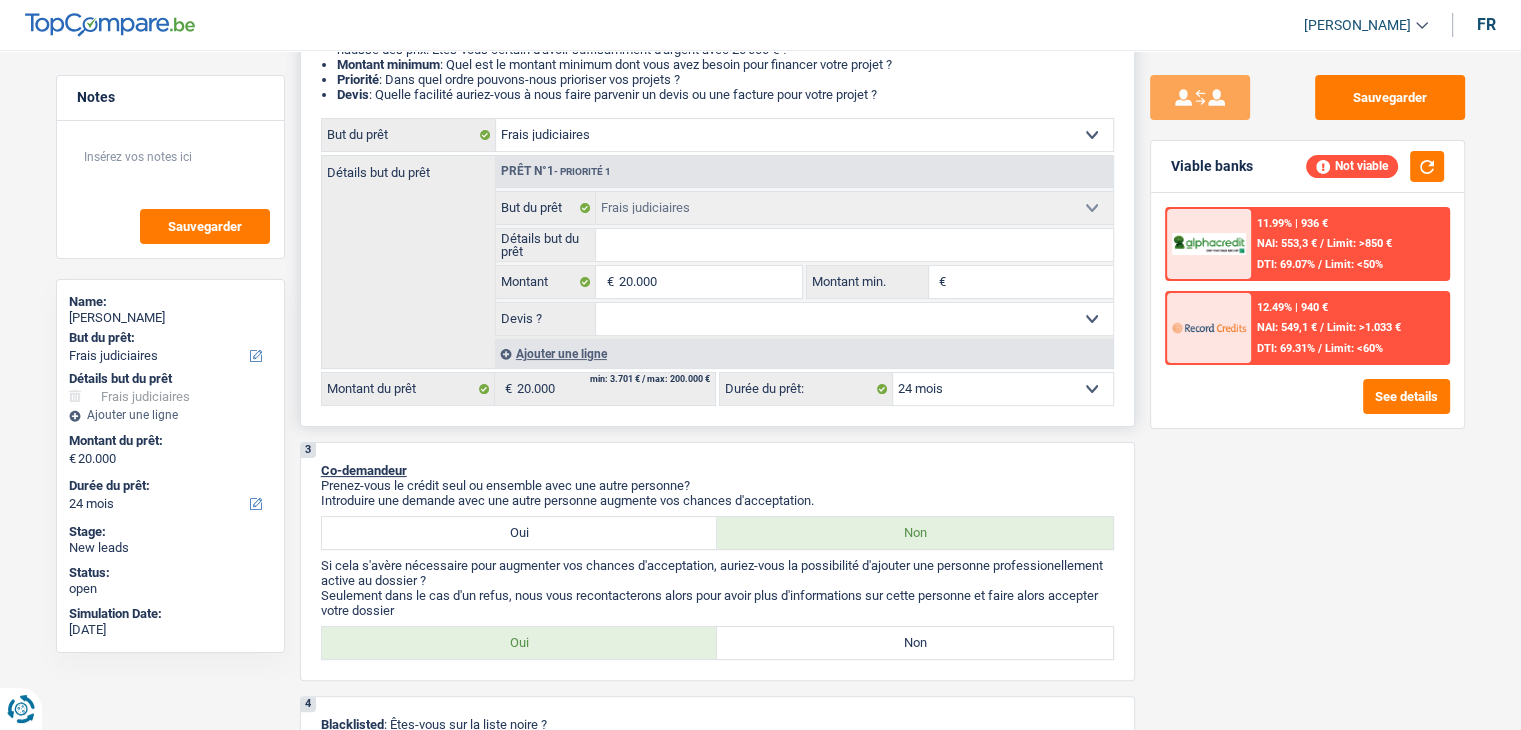click on "Confort maison: meubles, textile, peinture, électroménager, outillage non-professionnel Hifi, multimédia, gsm, ordinateur Aménagement: frais d'installation, déménagement Evénement familial: naissance, mariage, divorce, communion, décès Frais médicaux Frais d'études Frais permis de conduire Loisirs: voyage, sport, musique Rafraîchissement: petits travaux maison et jardin Frais judiciaires Réparation voiture Prêt rénovation (non disponible pour les non-propriétaires) Prêt énergie (non disponible pour les non-propriétaires) Prêt voiture Taxes, impôts non professionnels Rénovation bien à l'étranger Dettes familiales Assurance Autre
Sélectionner une option" at bounding box center [804, 135] 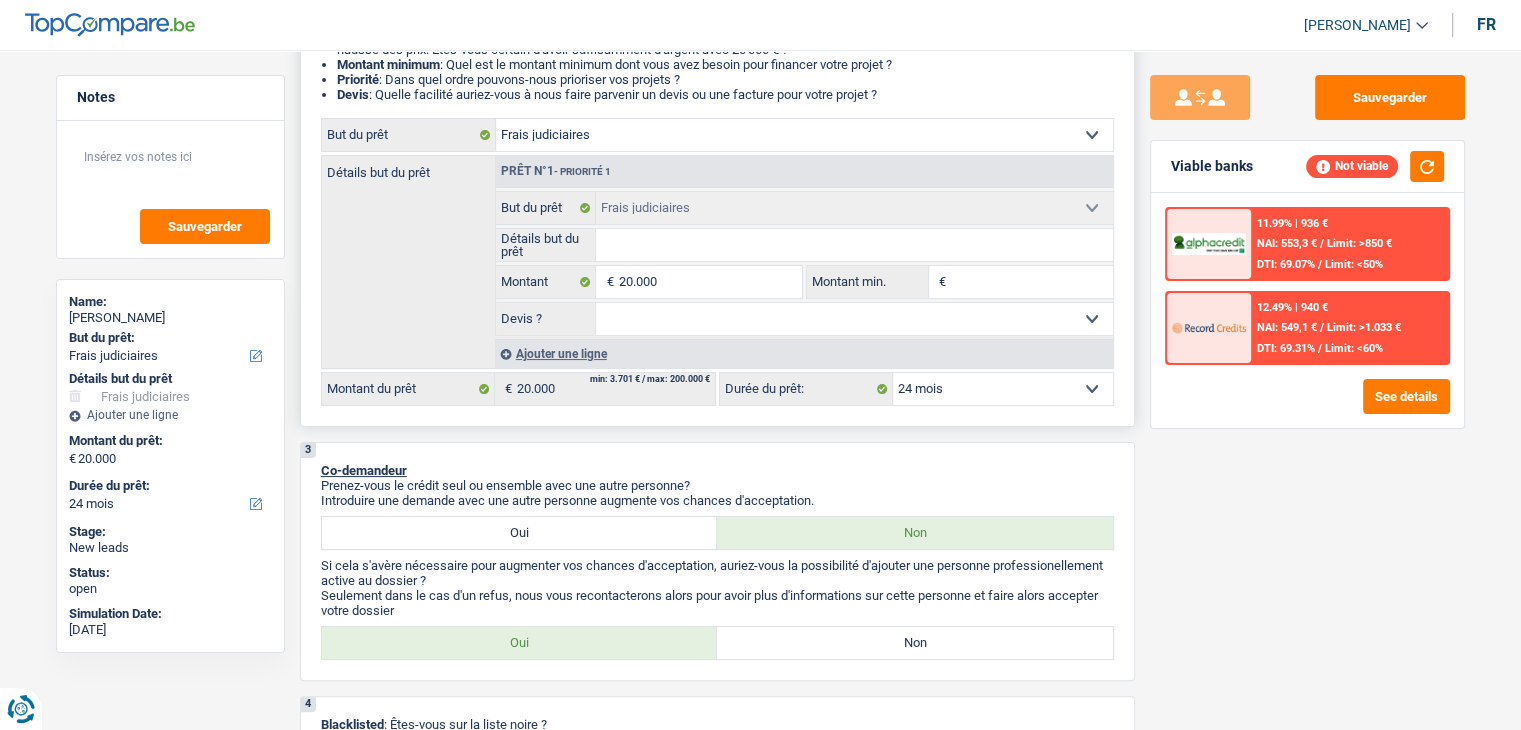 select on "household" 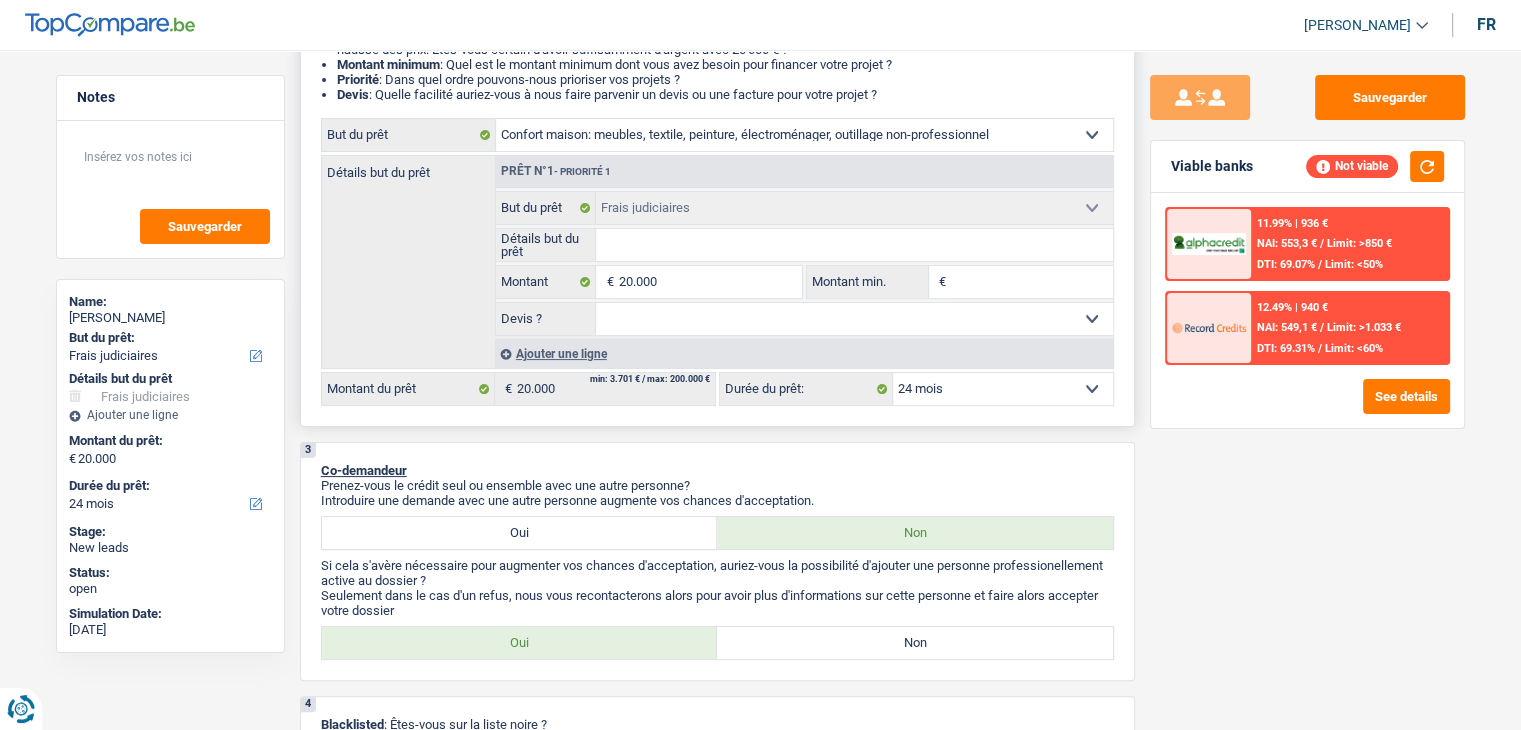 click on "Confort maison: meubles, textile, peinture, électroménager, outillage non-professionnel Hifi, multimédia, gsm, ordinateur Aménagement: frais d'installation, déménagement Evénement familial: naissance, mariage, divorce, communion, décès Frais médicaux Frais d'études Frais permis de conduire Loisirs: voyage, sport, musique Rafraîchissement: petits travaux maison et jardin Frais judiciaires Réparation voiture Prêt rénovation (non disponible pour les non-propriétaires) Prêt énergie (non disponible pour les non-propriétaires) Prêt voiture Taxes, impôts non professionnels Rénovation bien à l'étranger Dettes familiales Assurance Autre
Sélectionner une option" at bounding box center [804, 135] 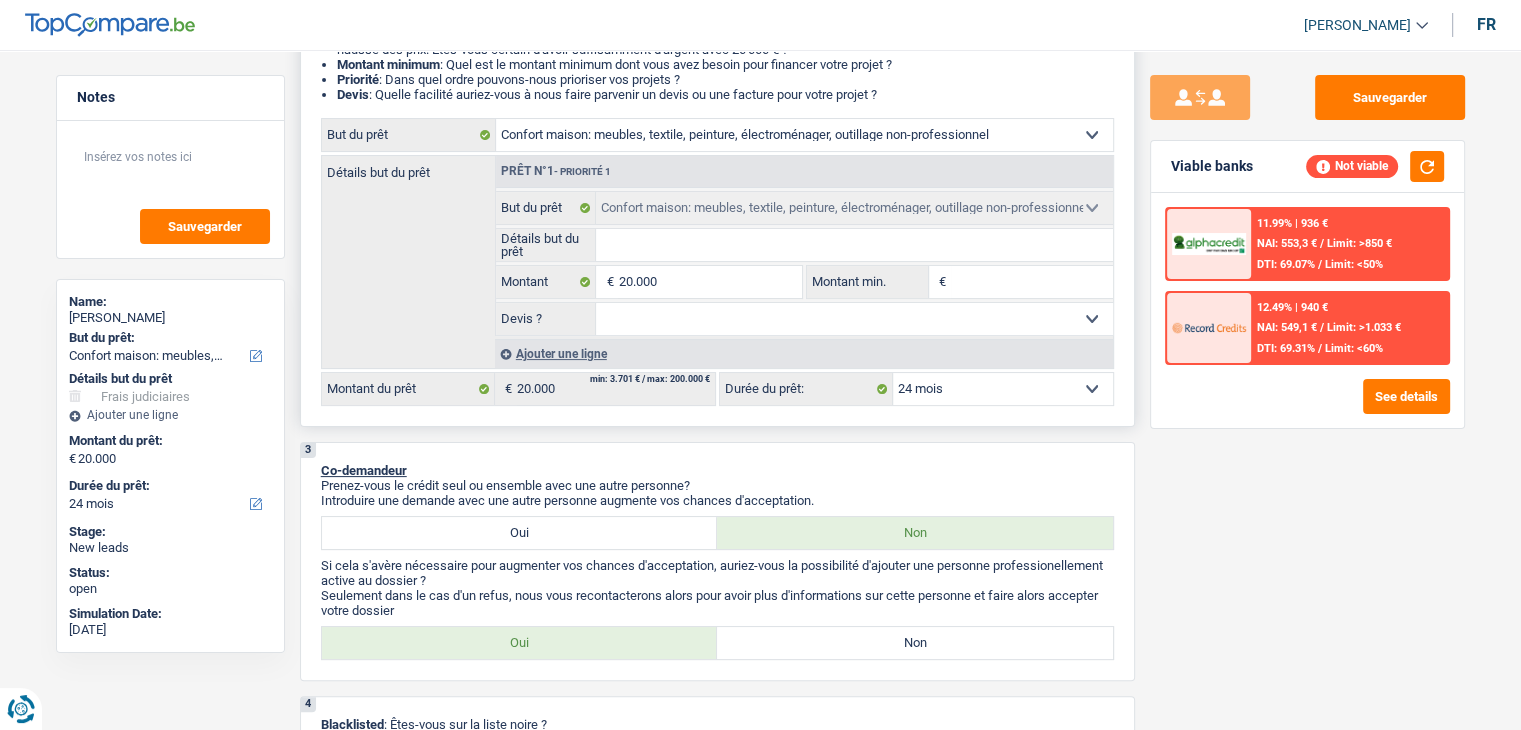 select on "household" 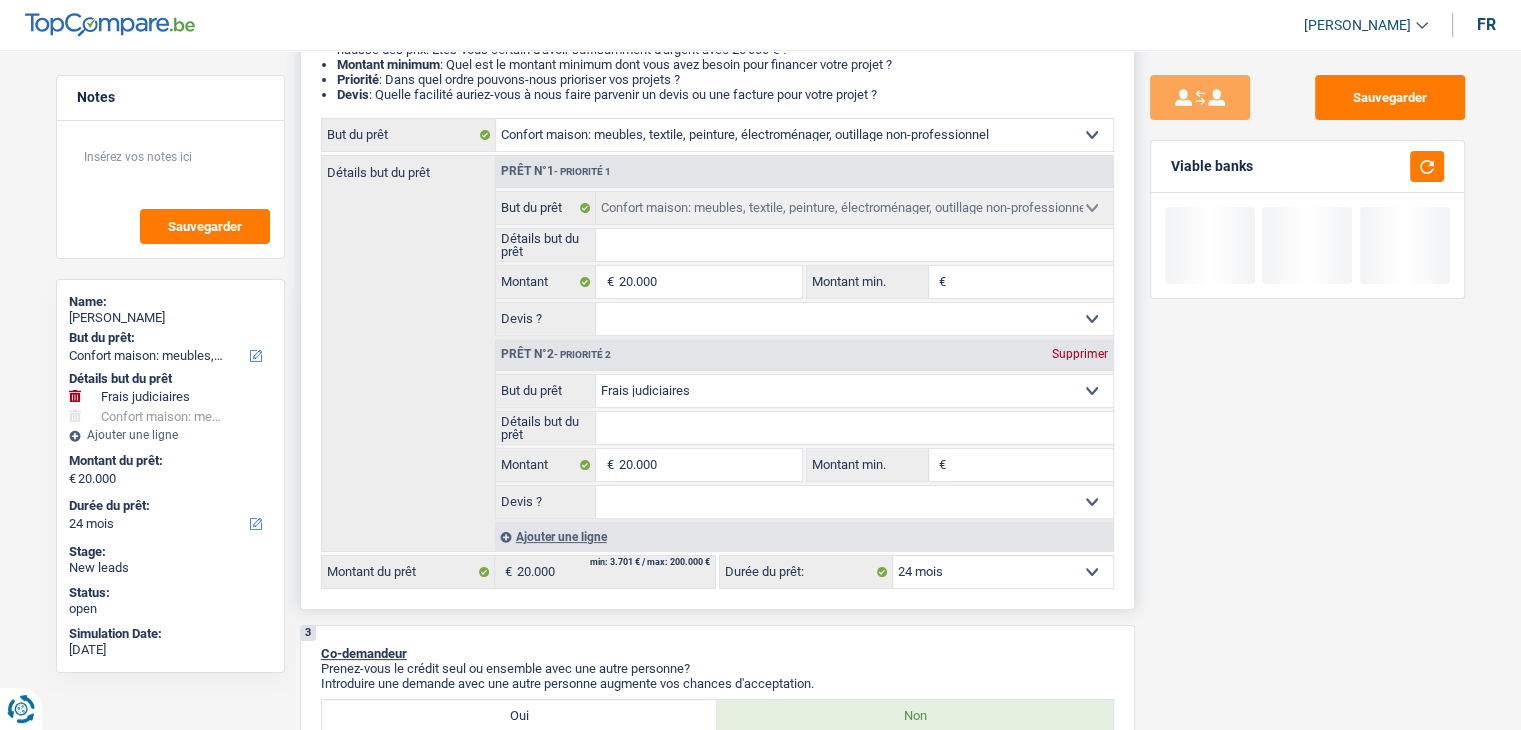 click on "Détails but du prêt" at bounding box center [854, 245] 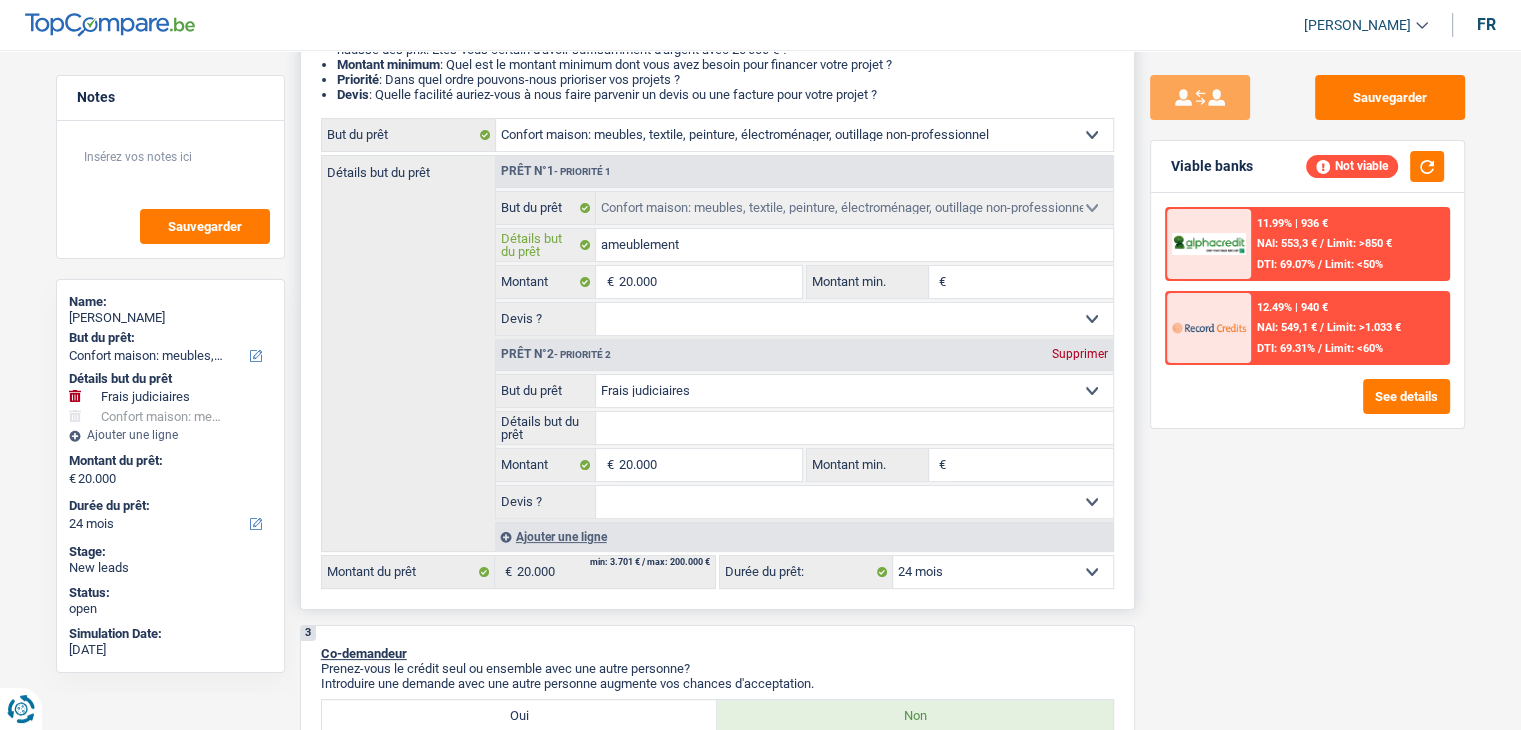 type on "ameublement," 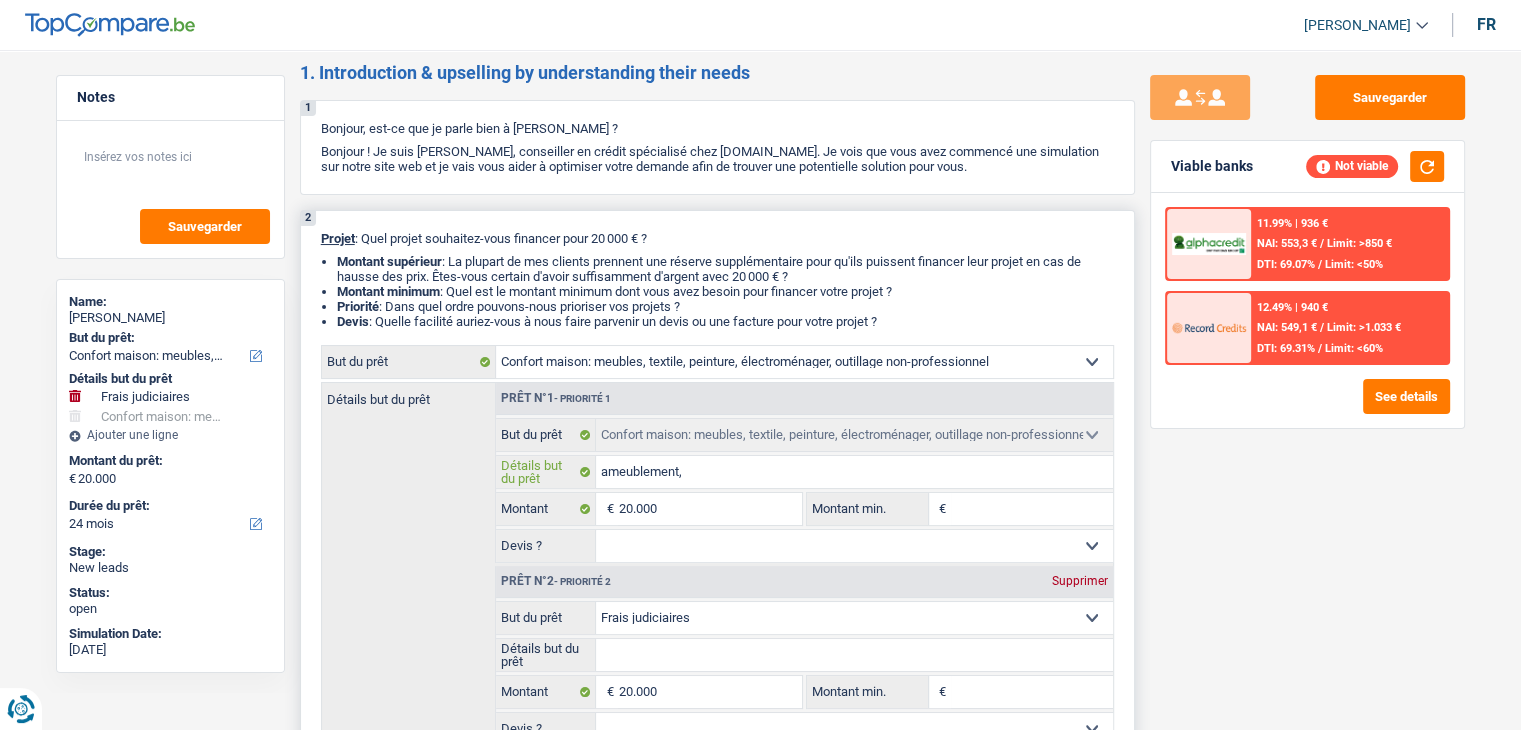 scroll, scrollTop: 0, scrollLeft: 0, axis: both 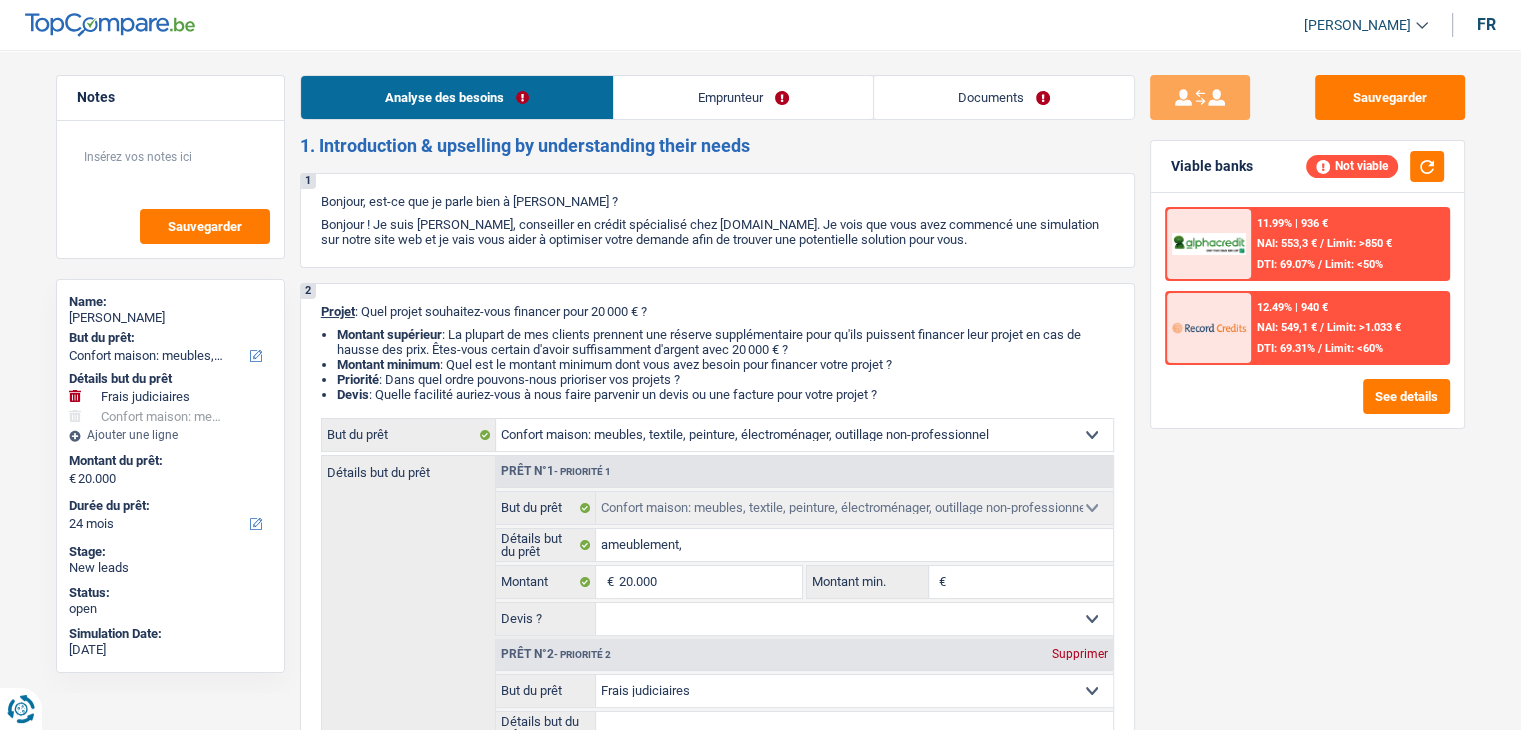 select on "household" 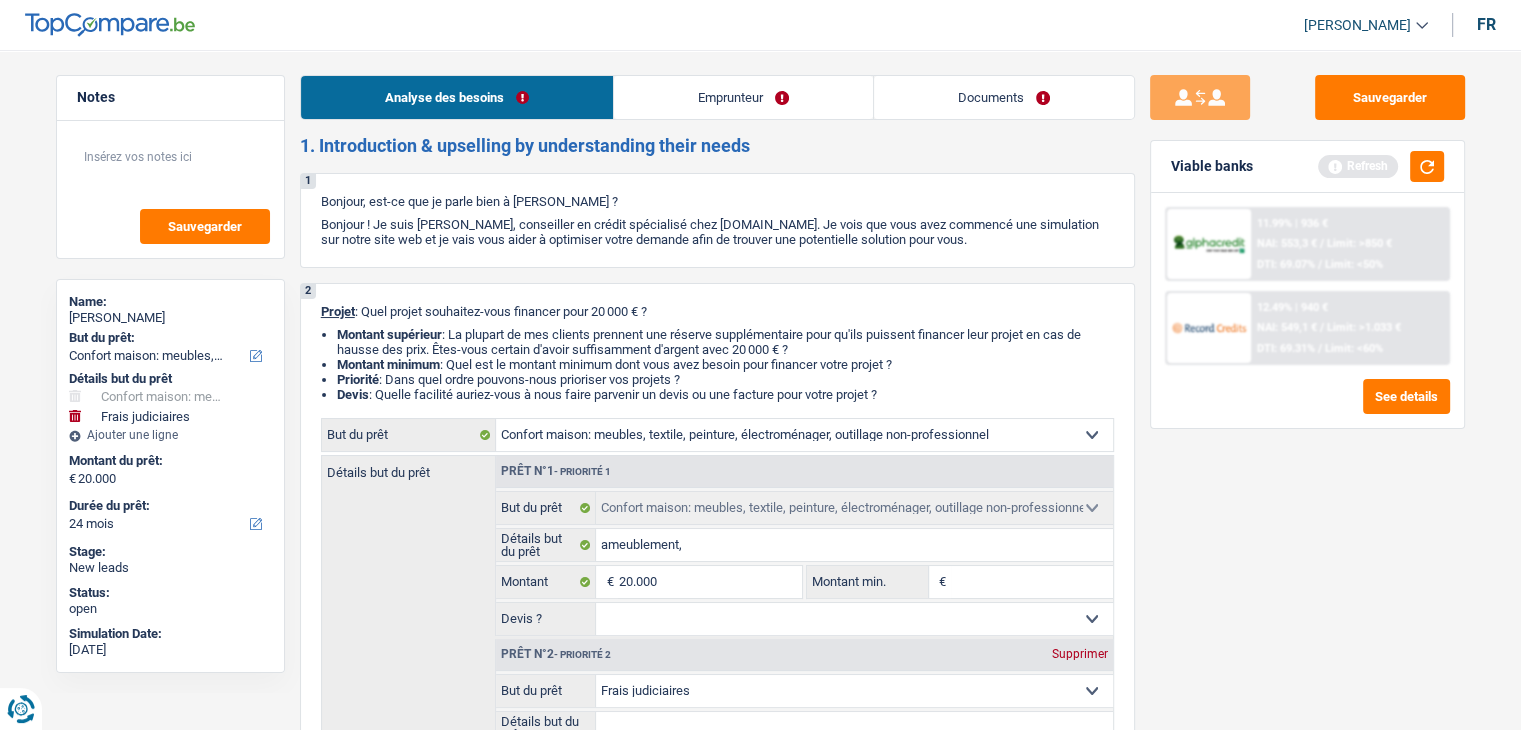 click on "Emprunteur" at bounding box center (743, 97) 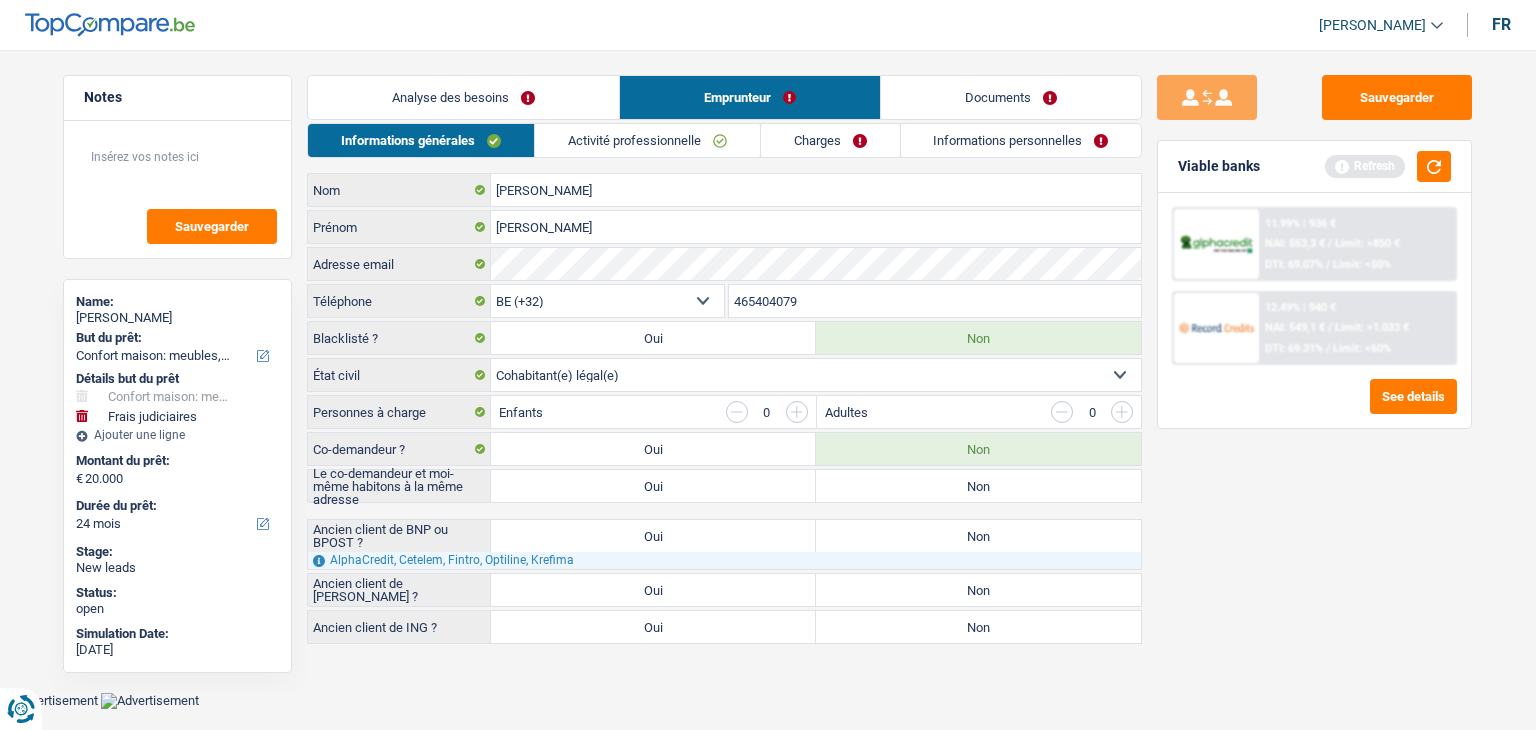 click on "Activité professionnelle" at bounding box center [647, 140] 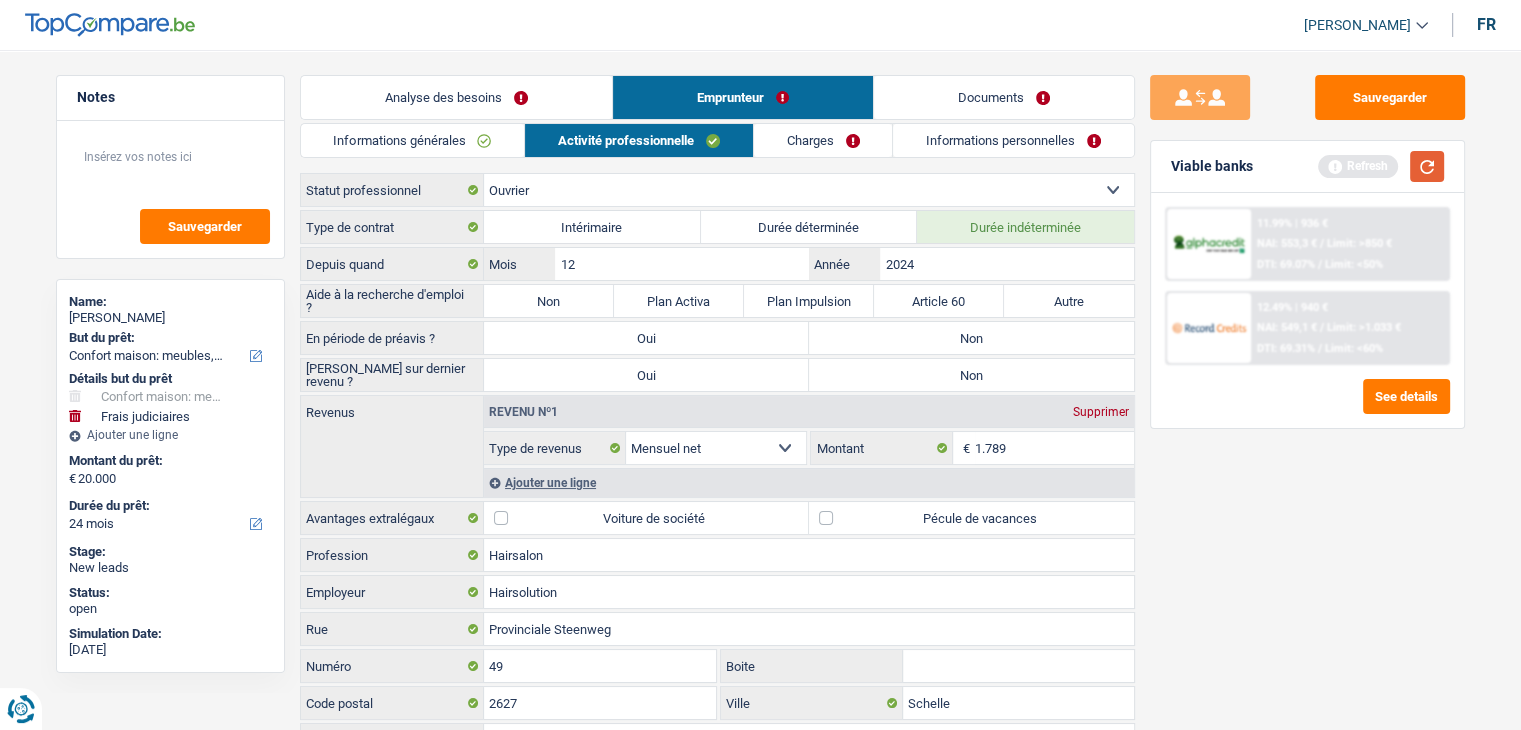 click at bounding box center [1427, 166] 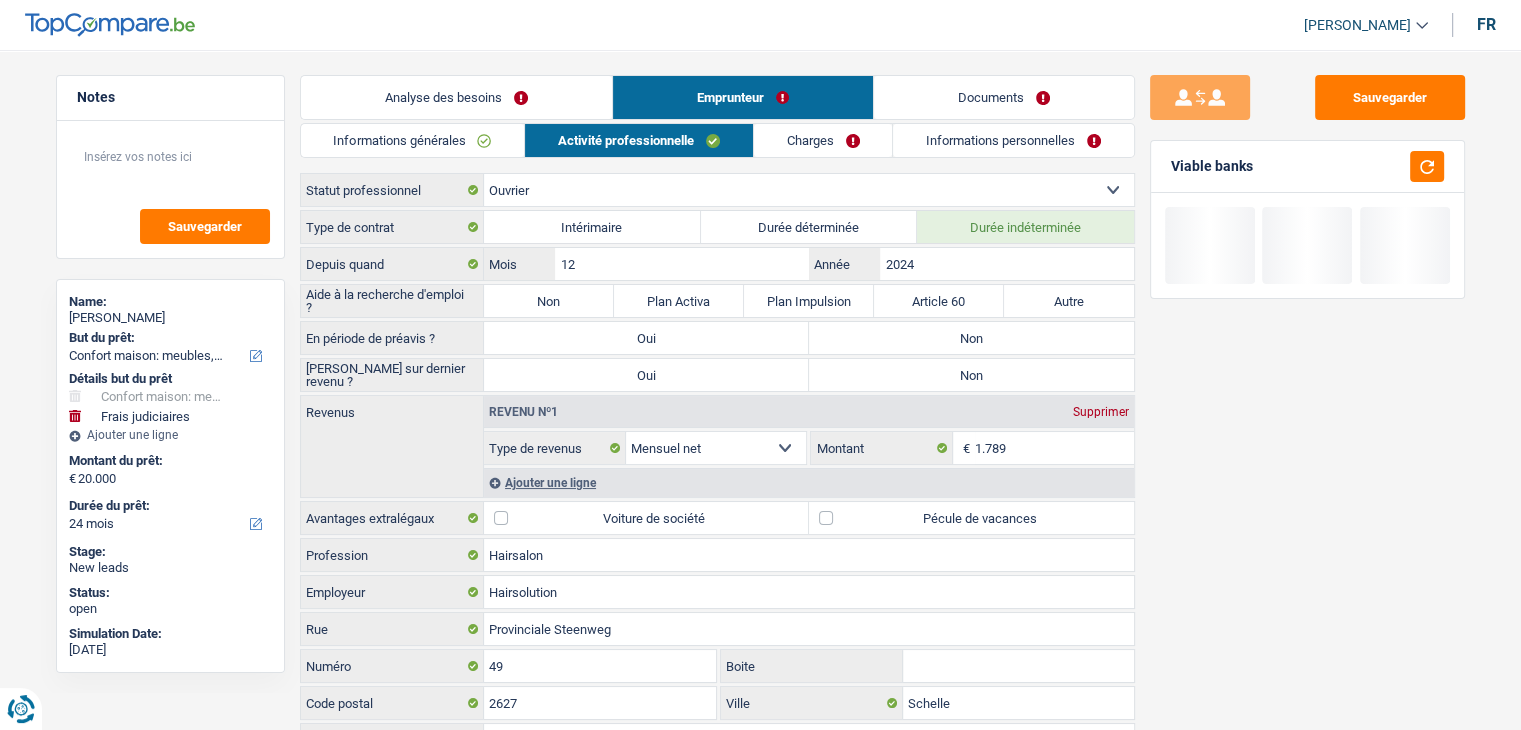 drag, startPoint x: 1251, startPoint y: 164, endPoint x: 1169, endPoint y: 172, distance: 82.38932 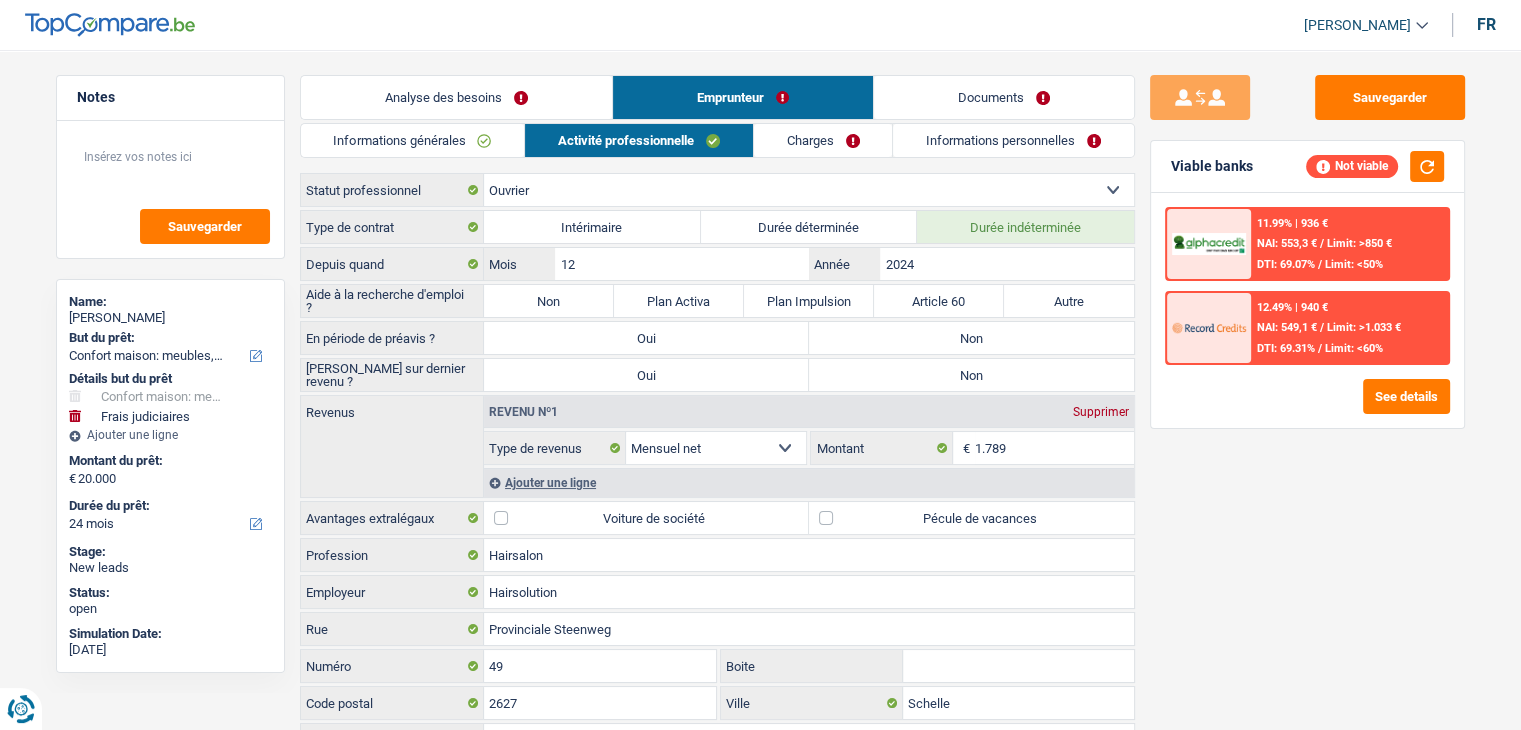 drag, startPoint x: 1196, startPoint y: 164, endPoint x: 1263, endPoint y: 164, distance: 67 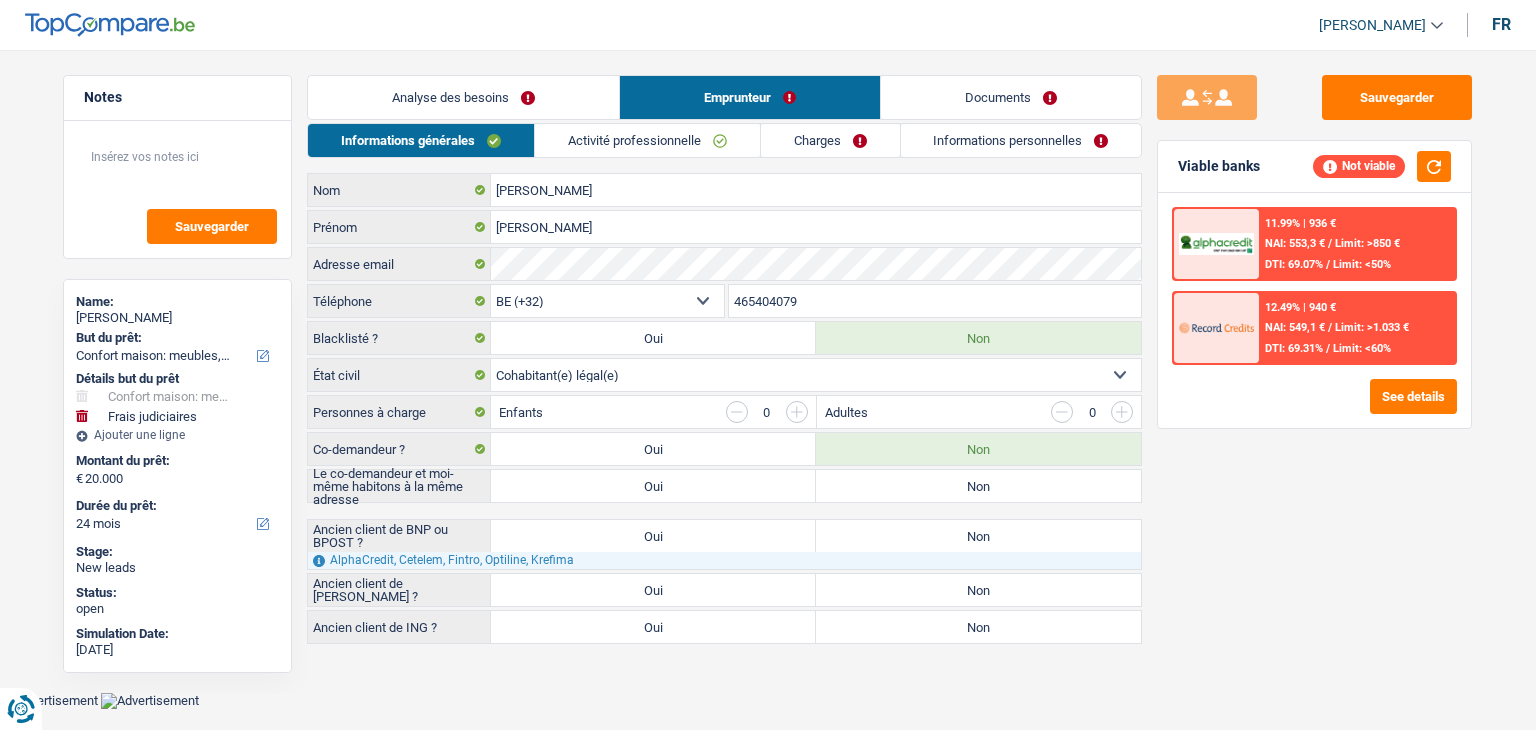 click on "Analyse des besoins" at bounding box center (463, 97) 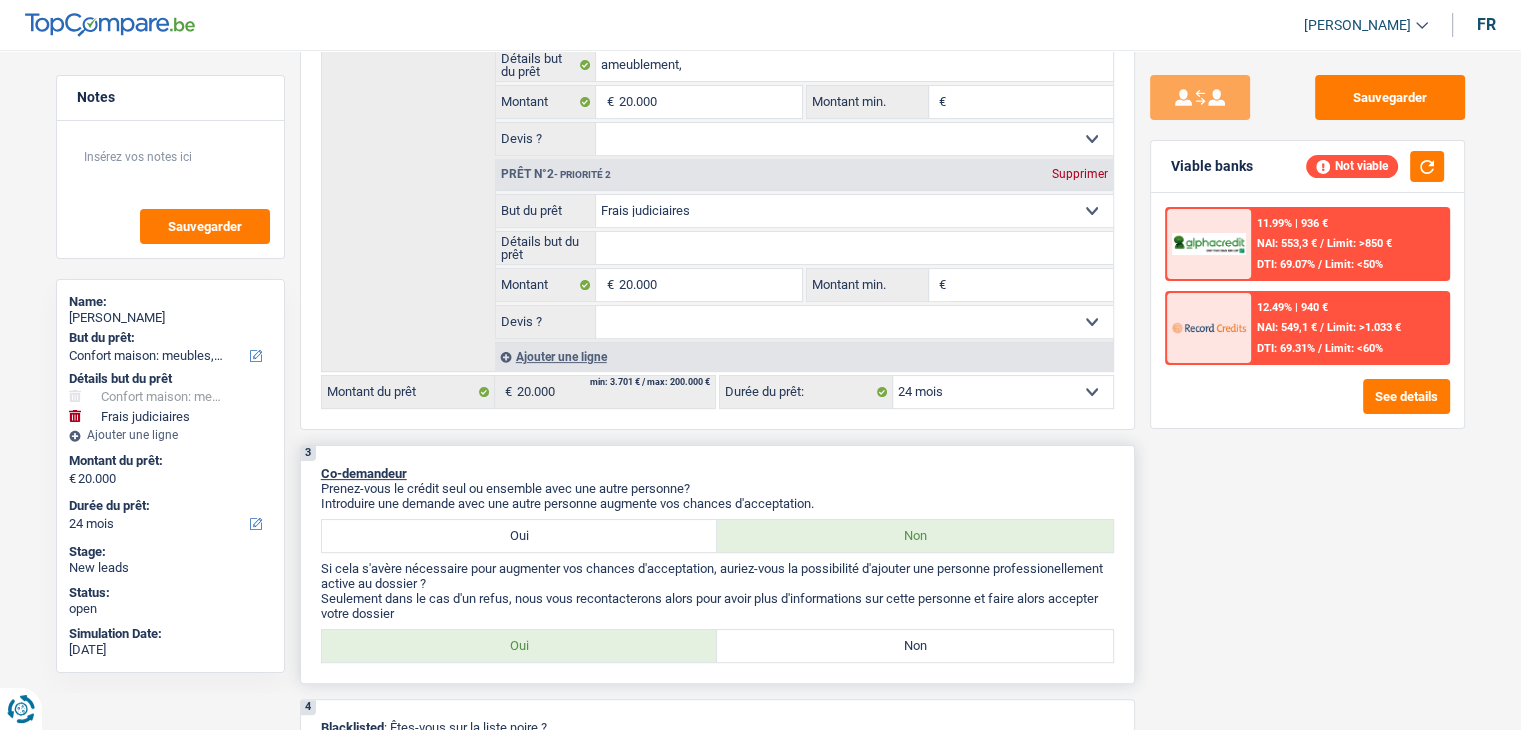 scroll, scrollTop: 700, scrollLeft: 0, axis: vertical 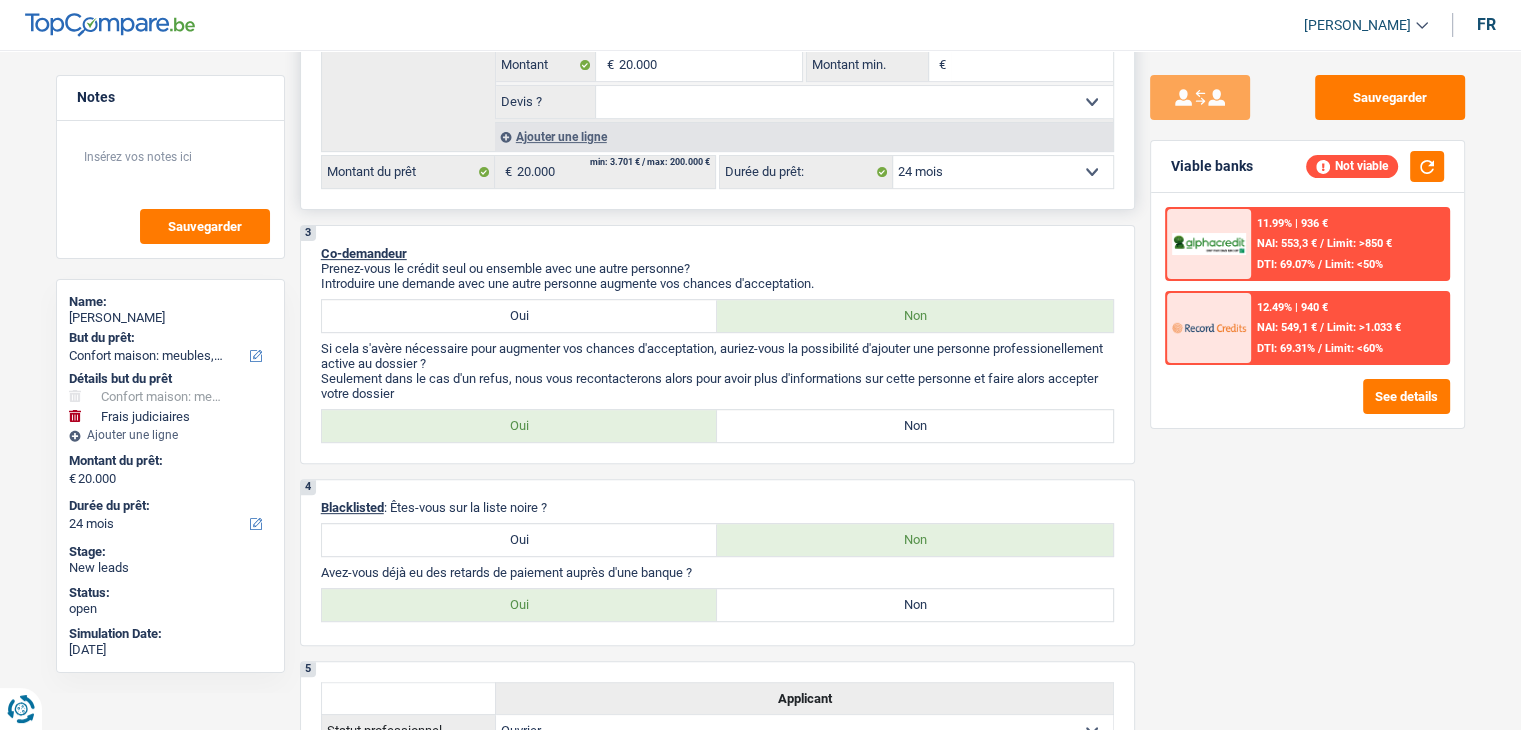 click on "12 mois 18 mois 24 mois 30 mois 36 mois 42 mois 48 mois 60 mois 72 mois 84 mois
Sélectionner une option" at bounding box center (1003, 172) 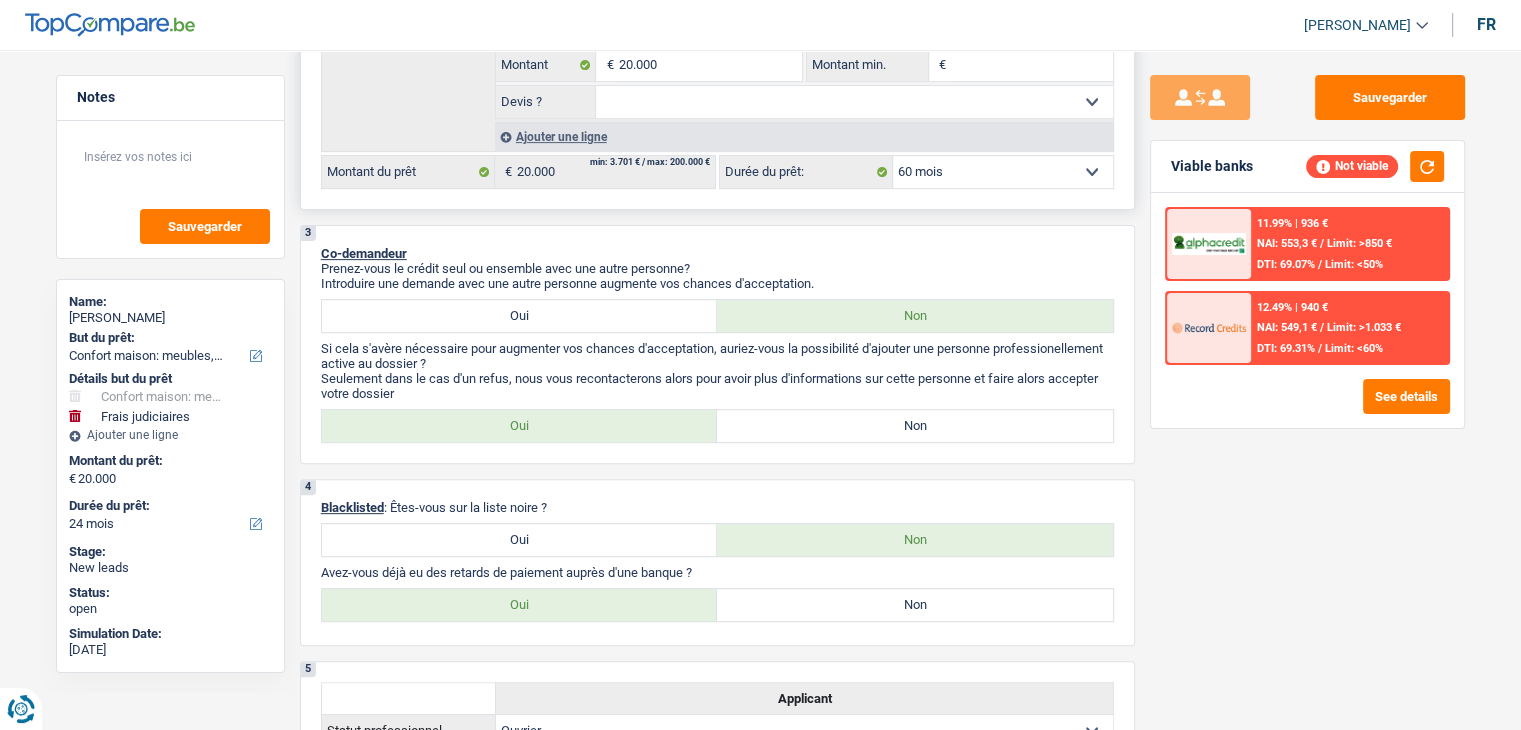 click on "12 mois 18 mois 24 mois 30 mois 36 mois 42 mois 48 mois 60 mois 72 mois 84 mois
Sélectionner une option" at bounding box center [1003, 172] 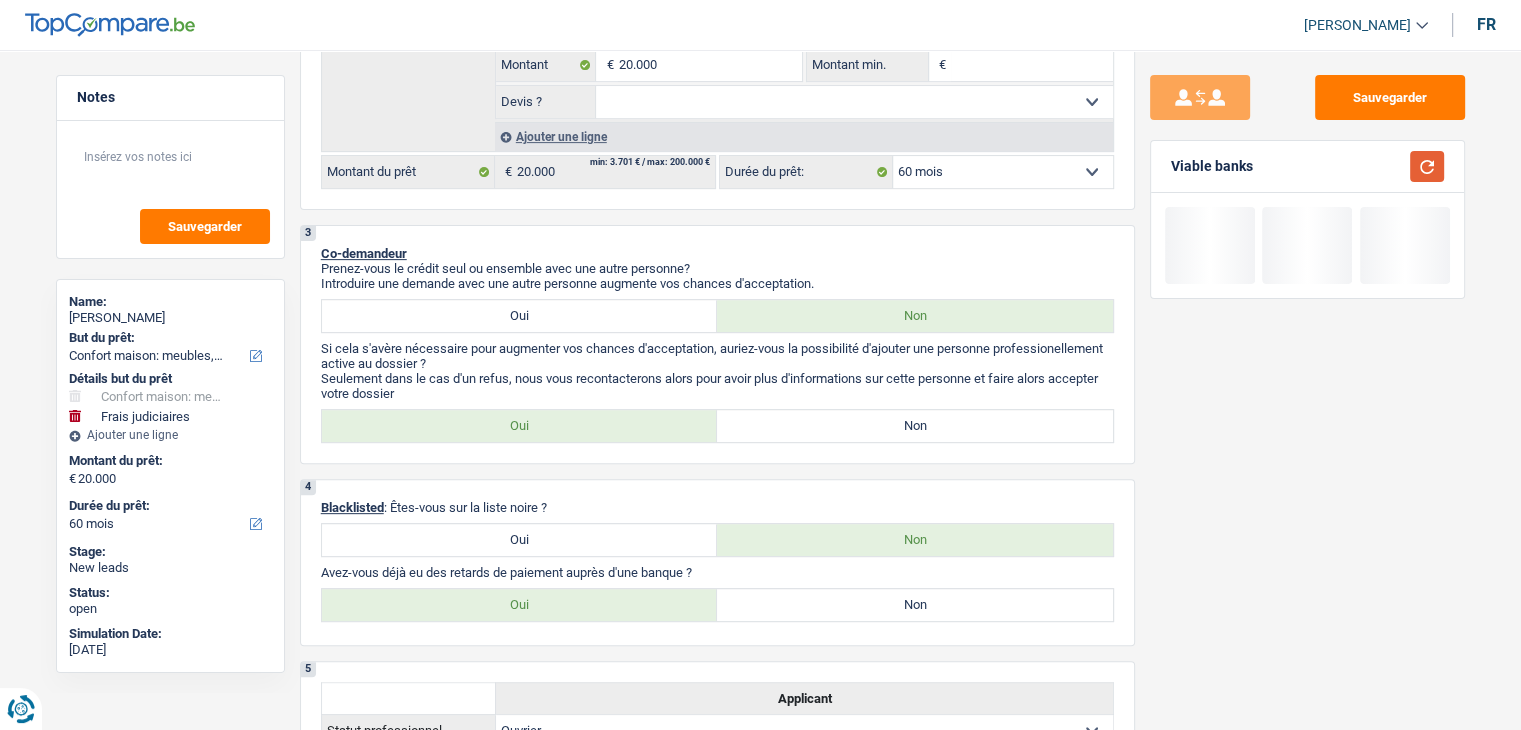 drag, startPoint x: 1436, startPoint y: 159, endPoint x: 1412, endPoint y: 179, distance: 31.241 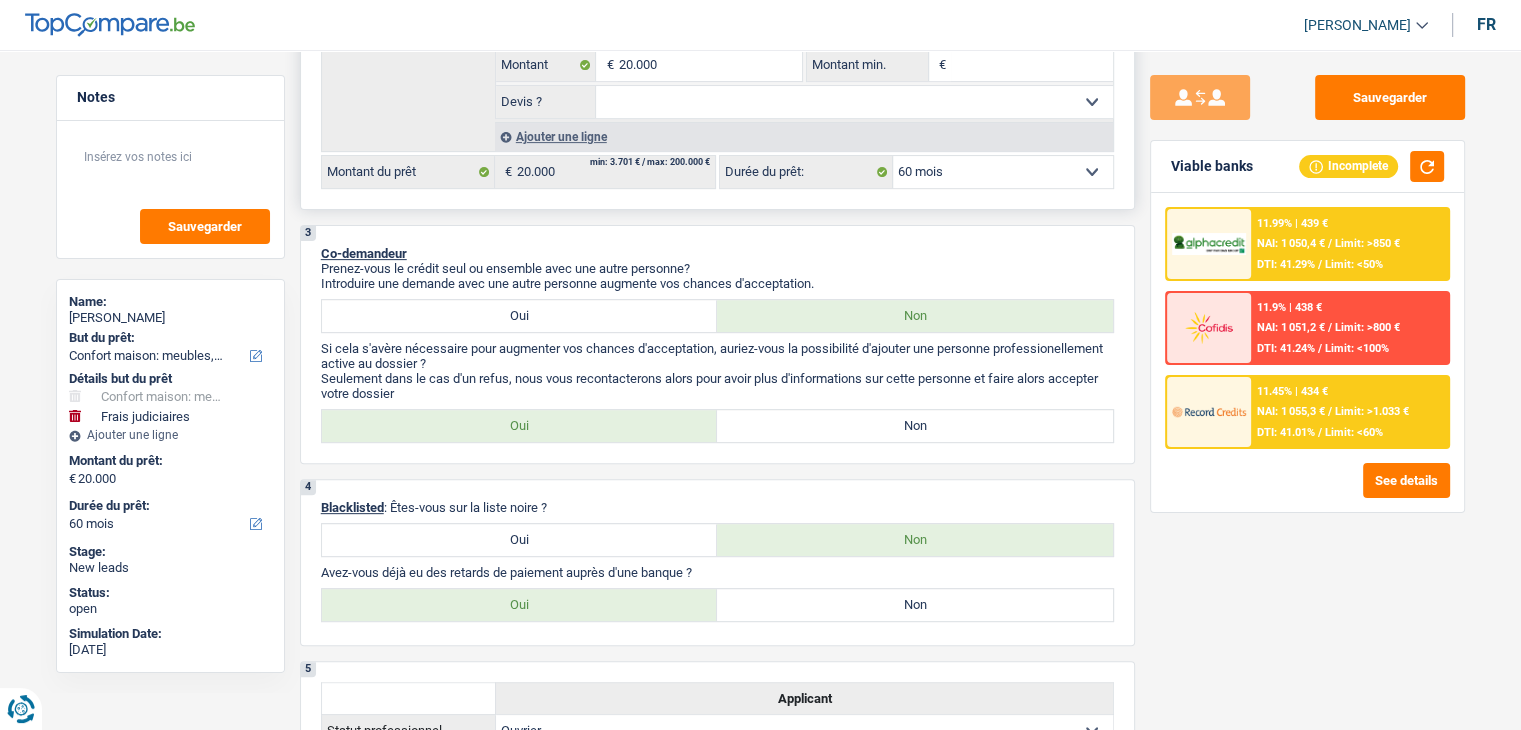 click on "12 mois 18 mois 24 mois 30 mois 36 mois 42 mois 48 mois 60 mois 72 mois 84 mois
Sélectionner une option" at bounding box center (1003, 172) 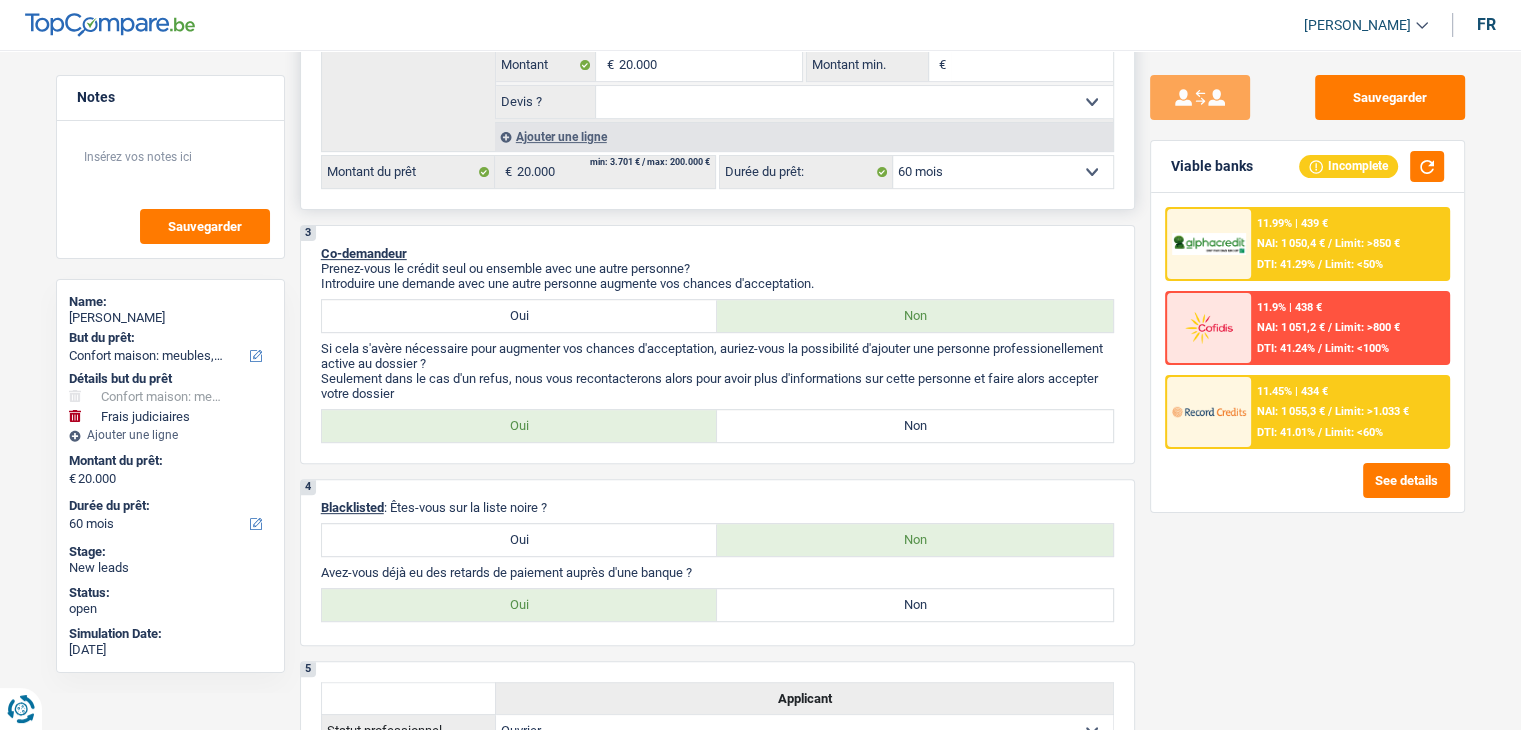 select on "36" 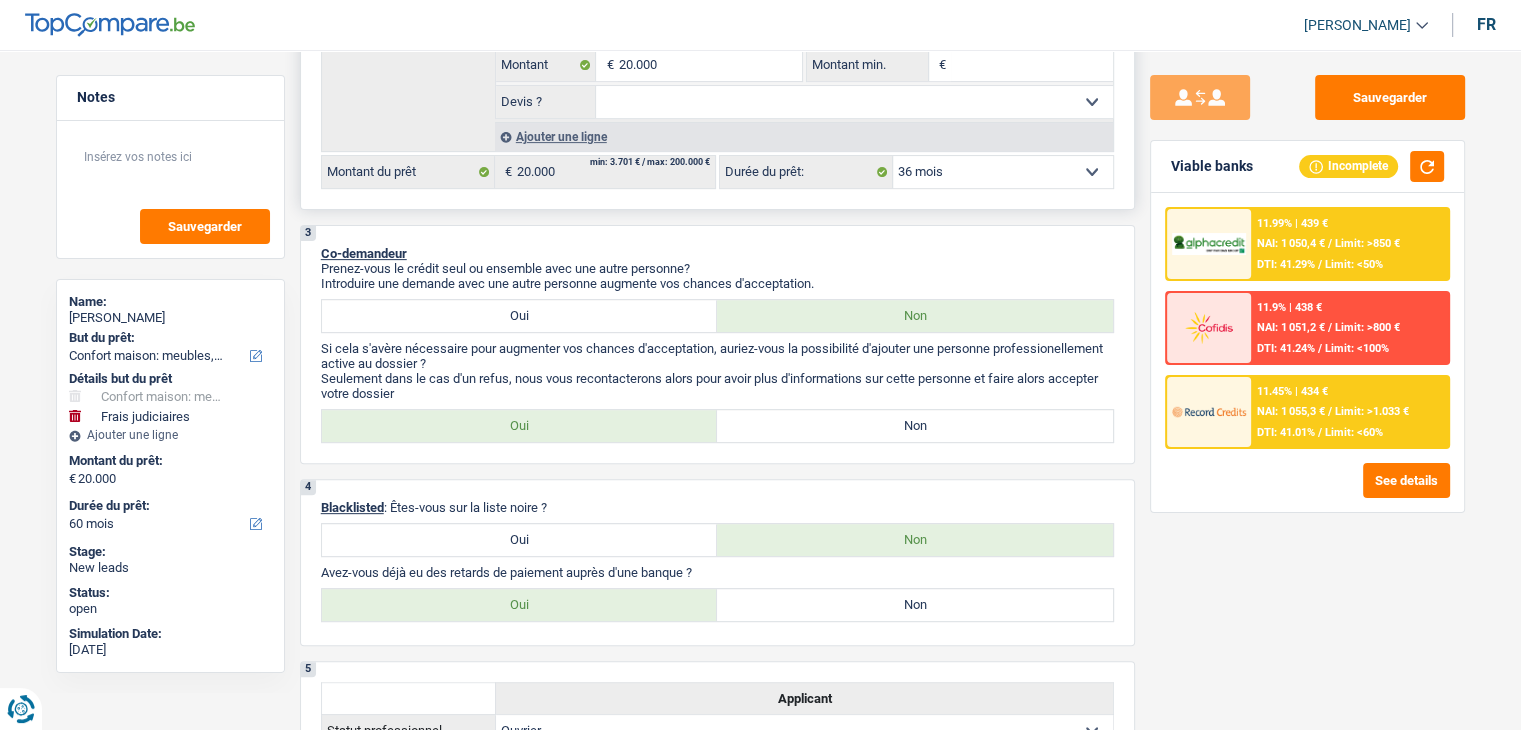 click on "12 mois 18 mois 24 mois 30 mois 36 mois 42 mois 48 mois 60 mois 72 mois 84 mois
Sélectionner une option" at bounding box center (1003, 172) 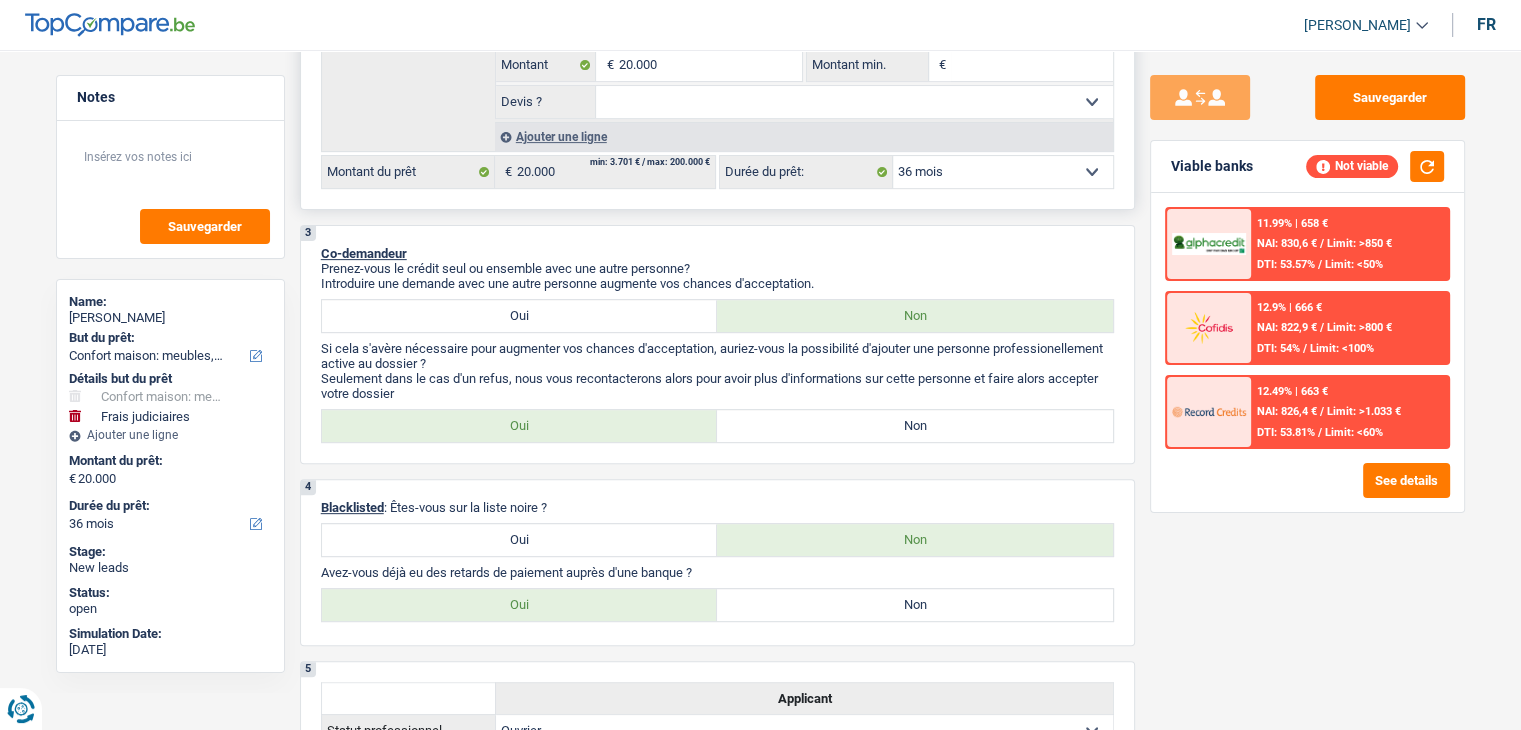 drag, startPoint x: 1031, startPoint y: 162, endPoint x: 1023, endPoint y: 169, distance: 10.630146 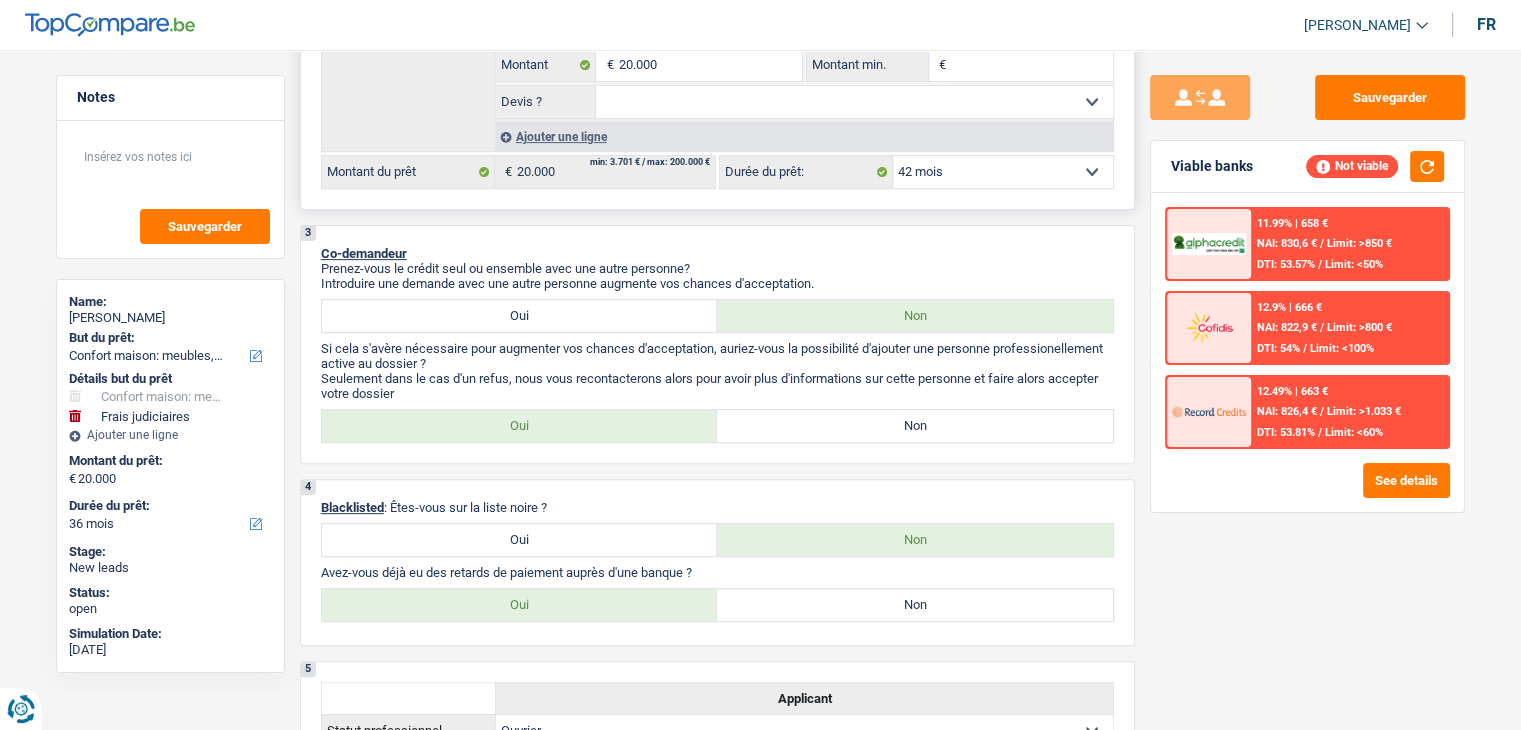 click on "12 mois 18 mois 24 mois 30 mois 36 mois 42 mois 48 mois 60 mois 72 mois 84 mois
Sélectionner une option" at bounding box center (1003, 172) 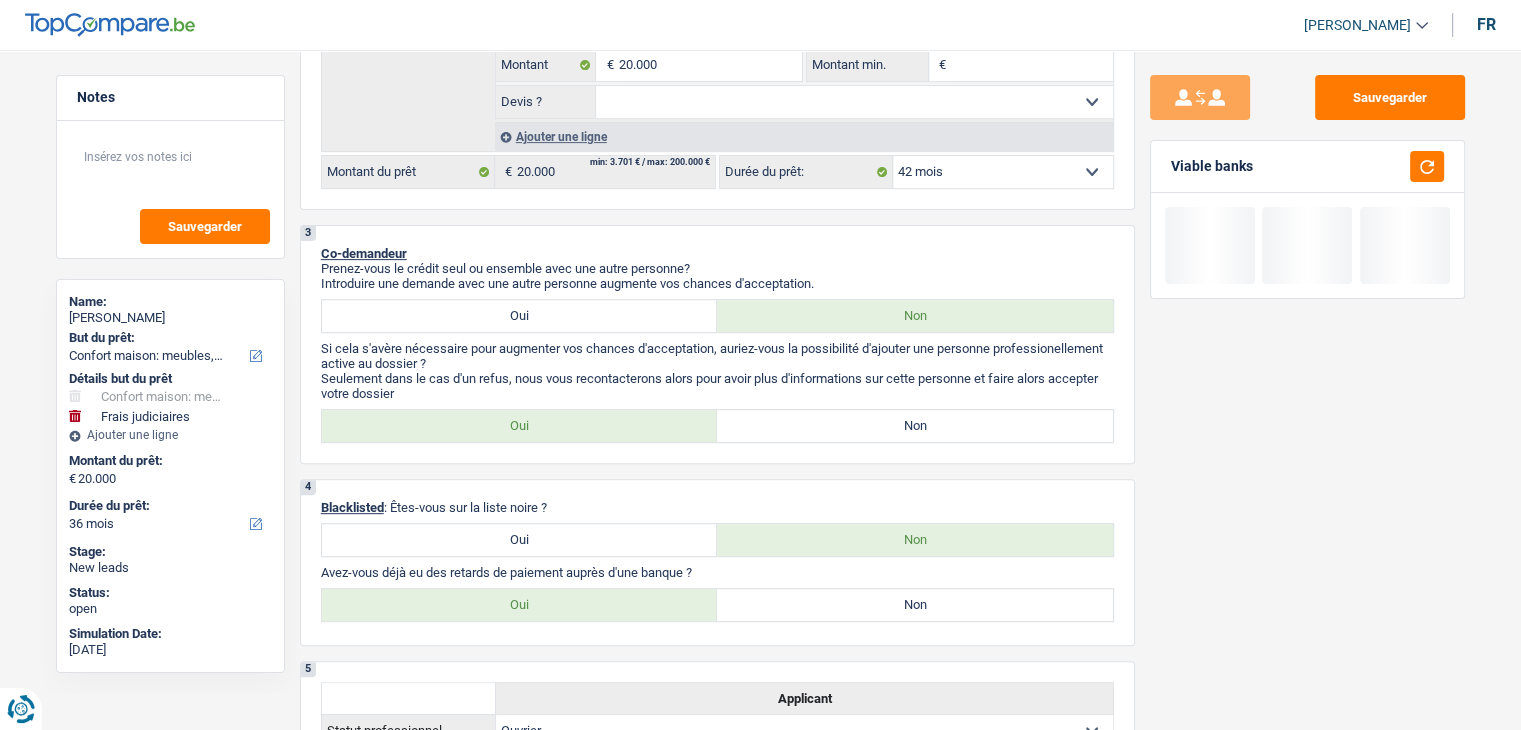 select on "42" 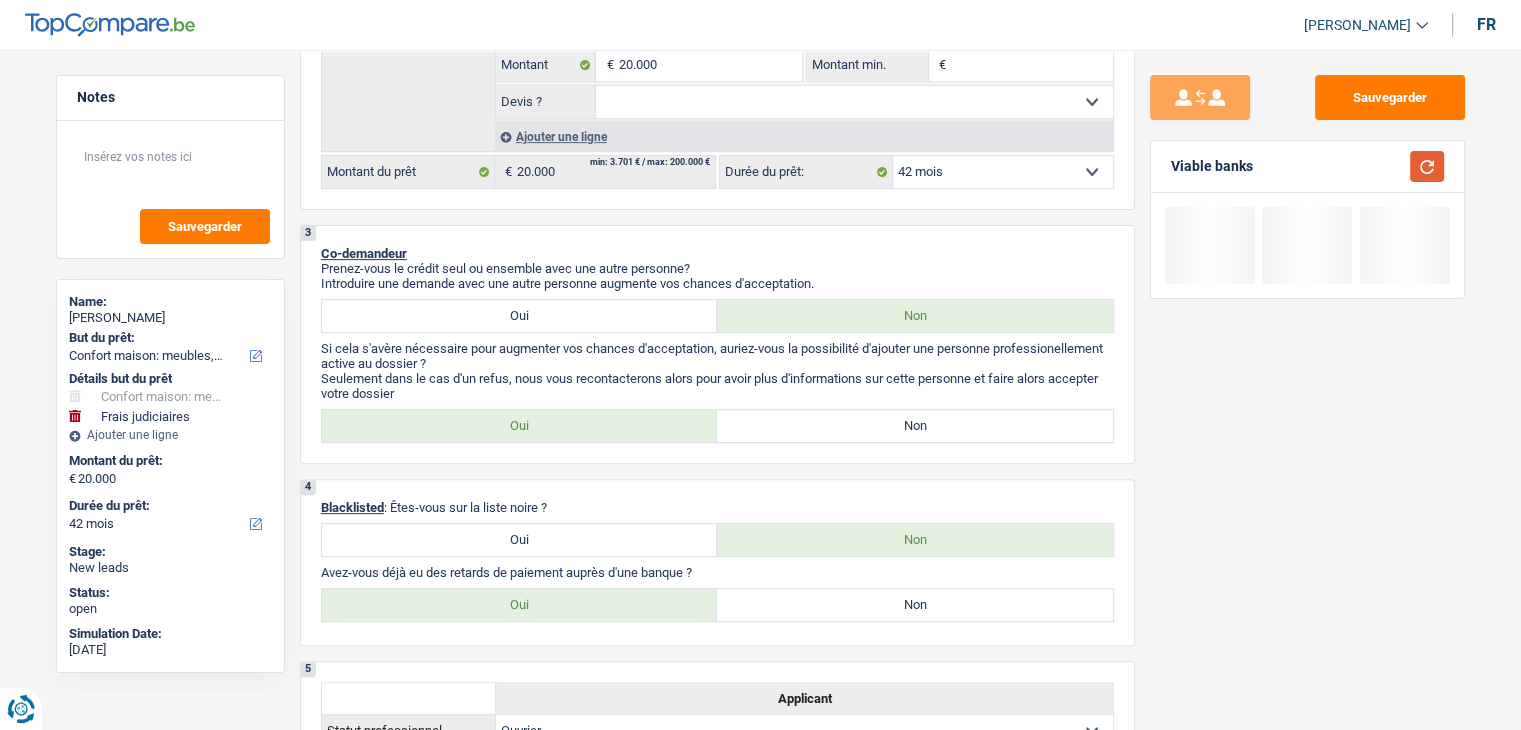 click at bounding box center (1427, 166) 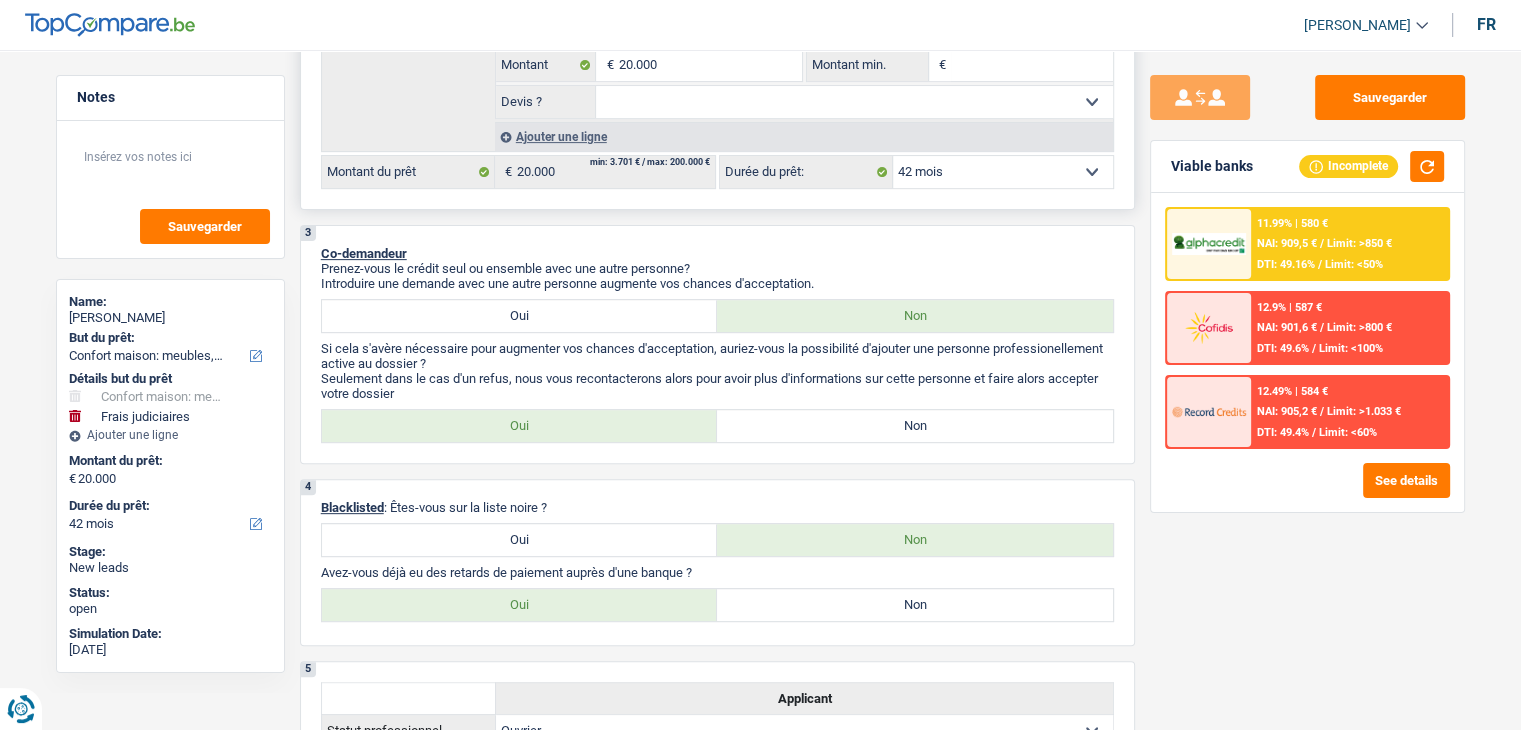 click on "12 mois 18 mois 24 mois 30 mois 36 mois 42 mois 48 mois 60 mois 72 mois 84 mois
Sélectionner une option" at bounding box center (1003, 172) 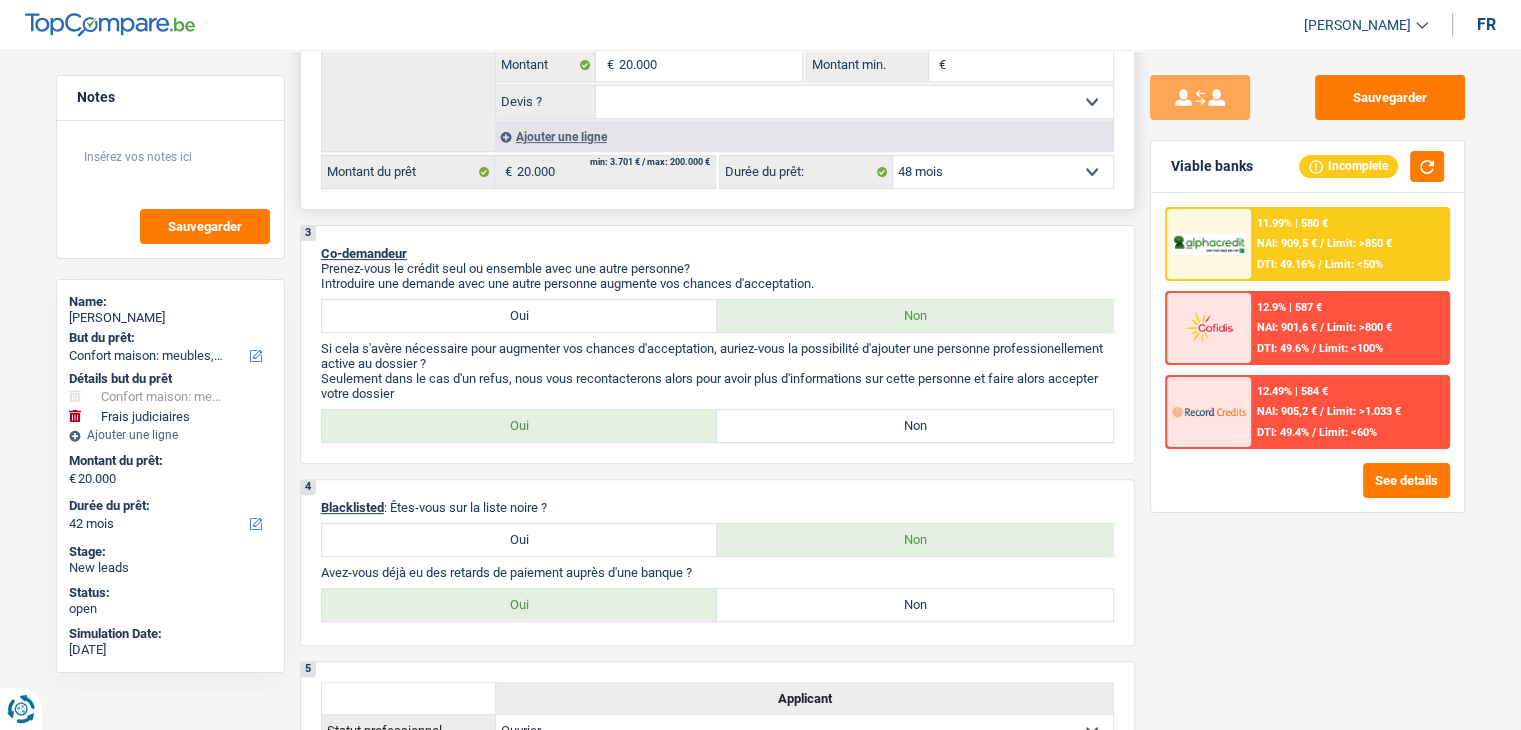 click on "12 mois 18 mois 24 mois 30 mois 36 mois 42 mois 48 mois 60 mois 72 mois 84 mois
Sélectionner une option" at bounding box center (1003, 172) 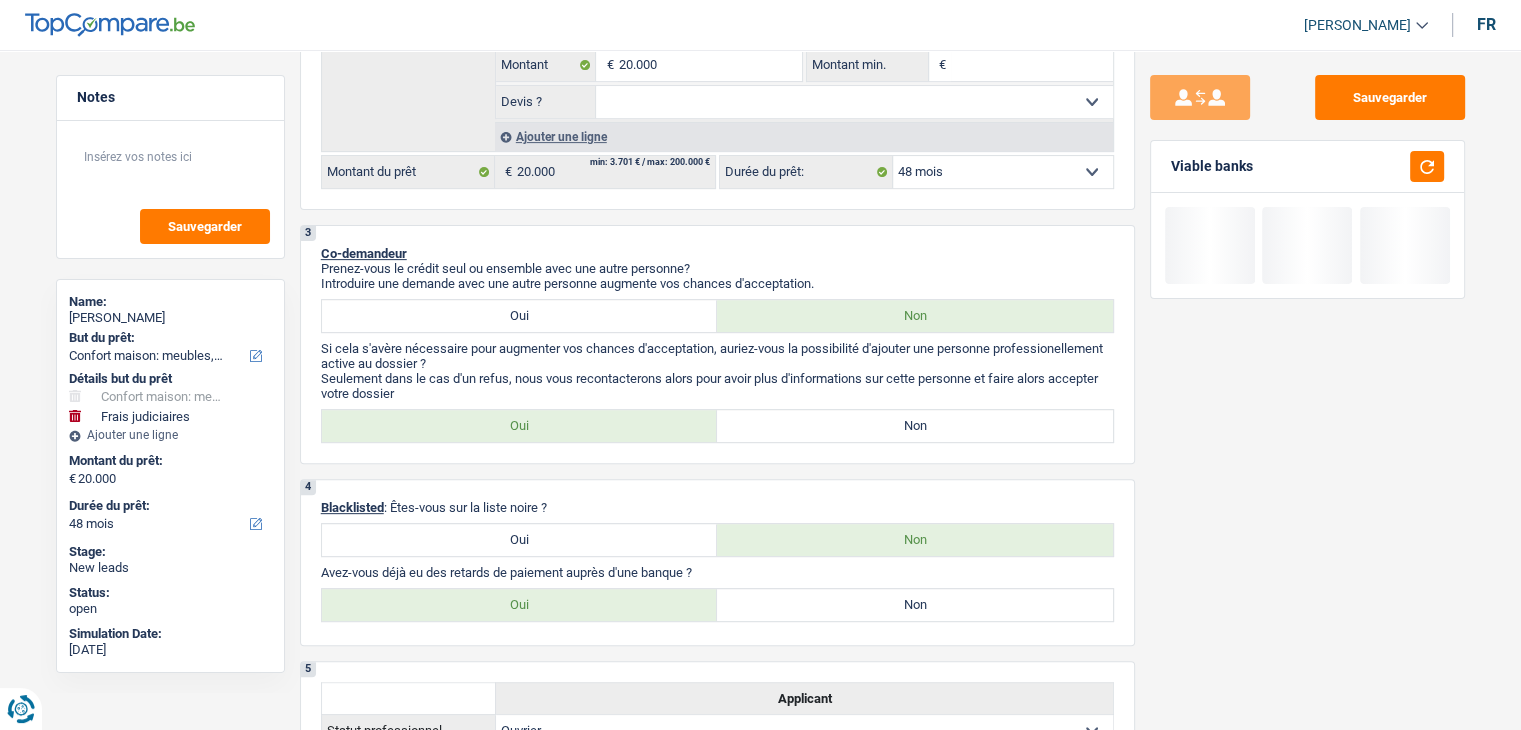 click on "Viable banks" at bounding box center (1307, 167) 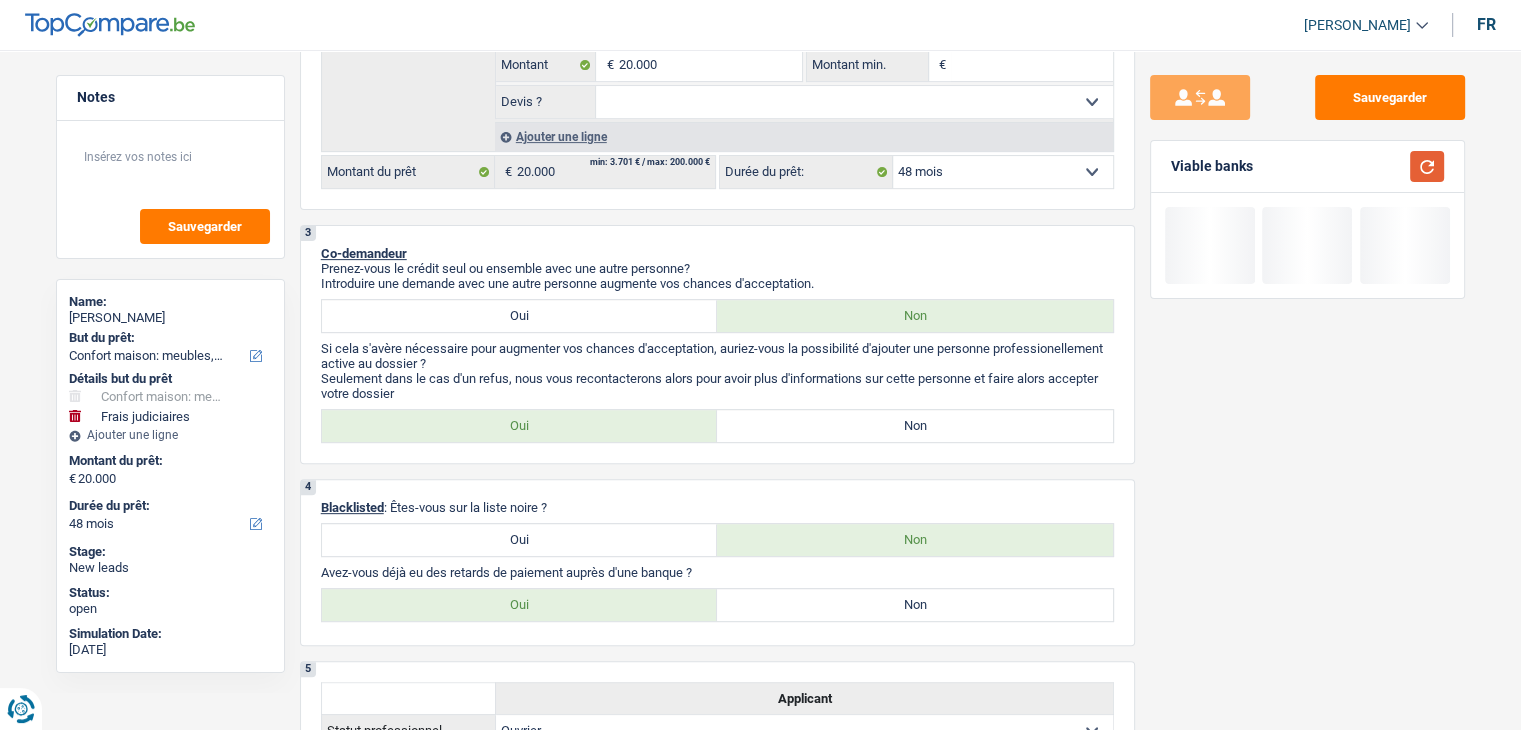 click at bounding box center [1427, 166] 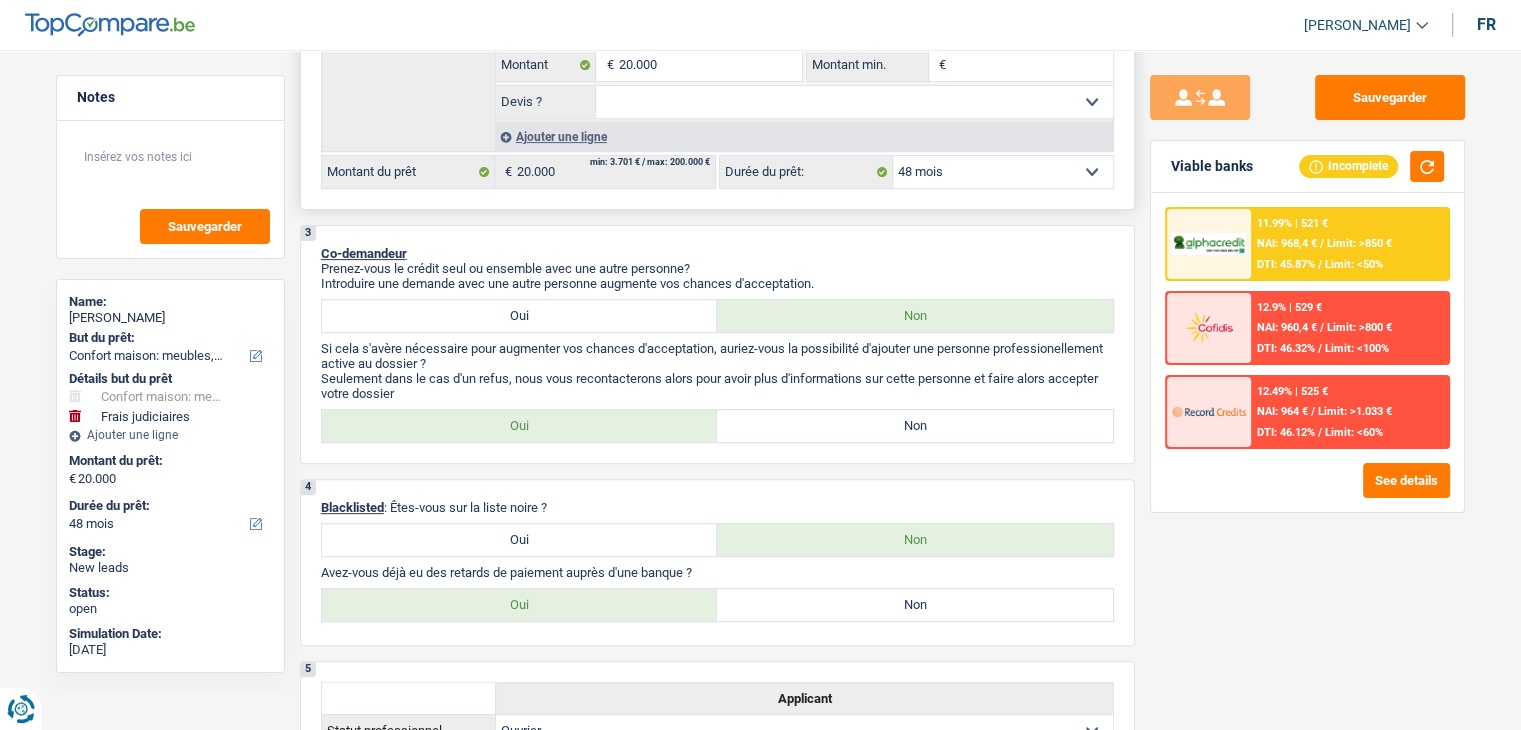 click on "12 mois 18 mois 24 mois 30 mois 36 mois 42 mois 48 mois 60 mois 72 mois 84 mois
Sélectionner une option" at bounding box center [1003, 172] 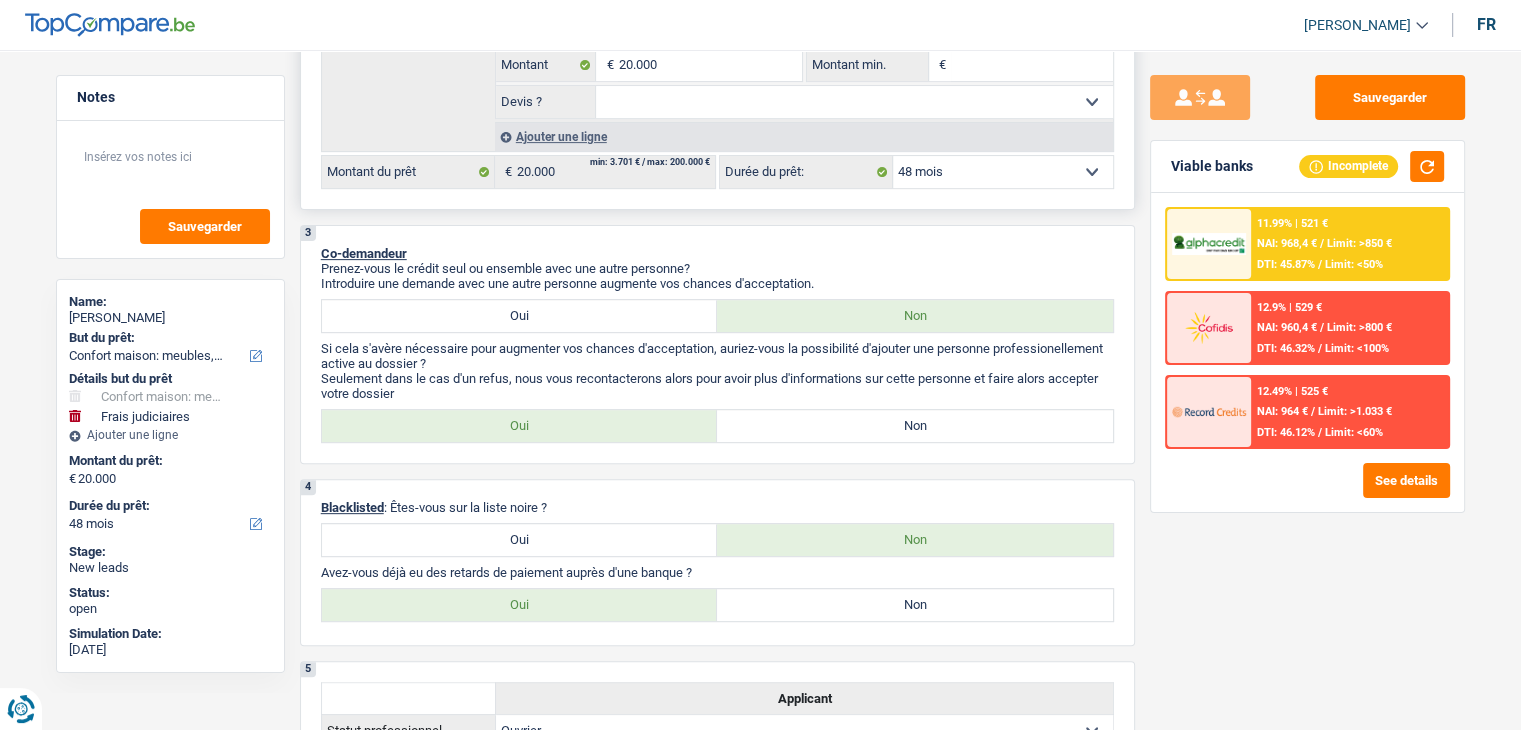 select on "60" 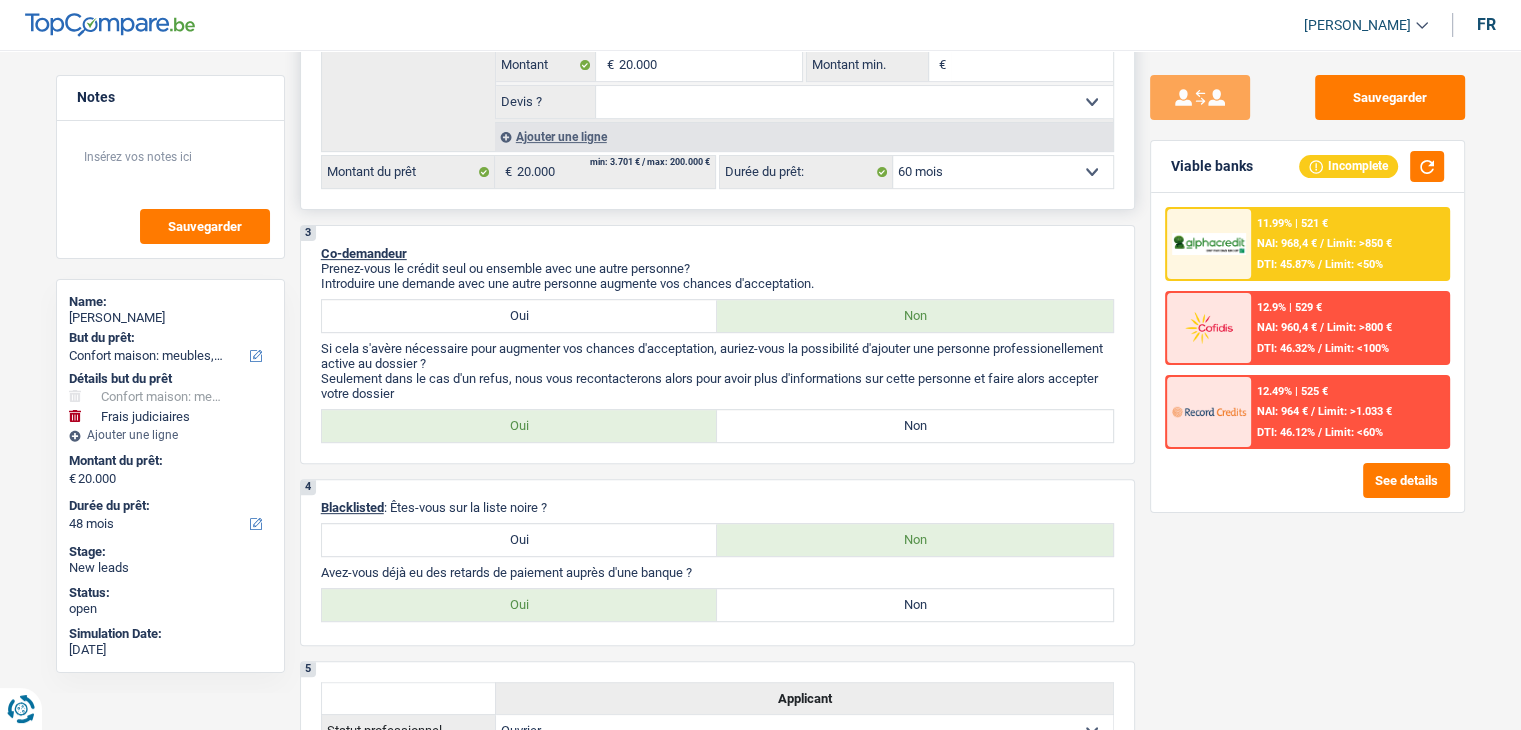 click on "12 mois 18 mois 24 mois 30 mois 36 mois 42 mois 48 mois 60 mois 72 mois 84 mois
Sélectionner une option" at bounding box center (1003, 172) 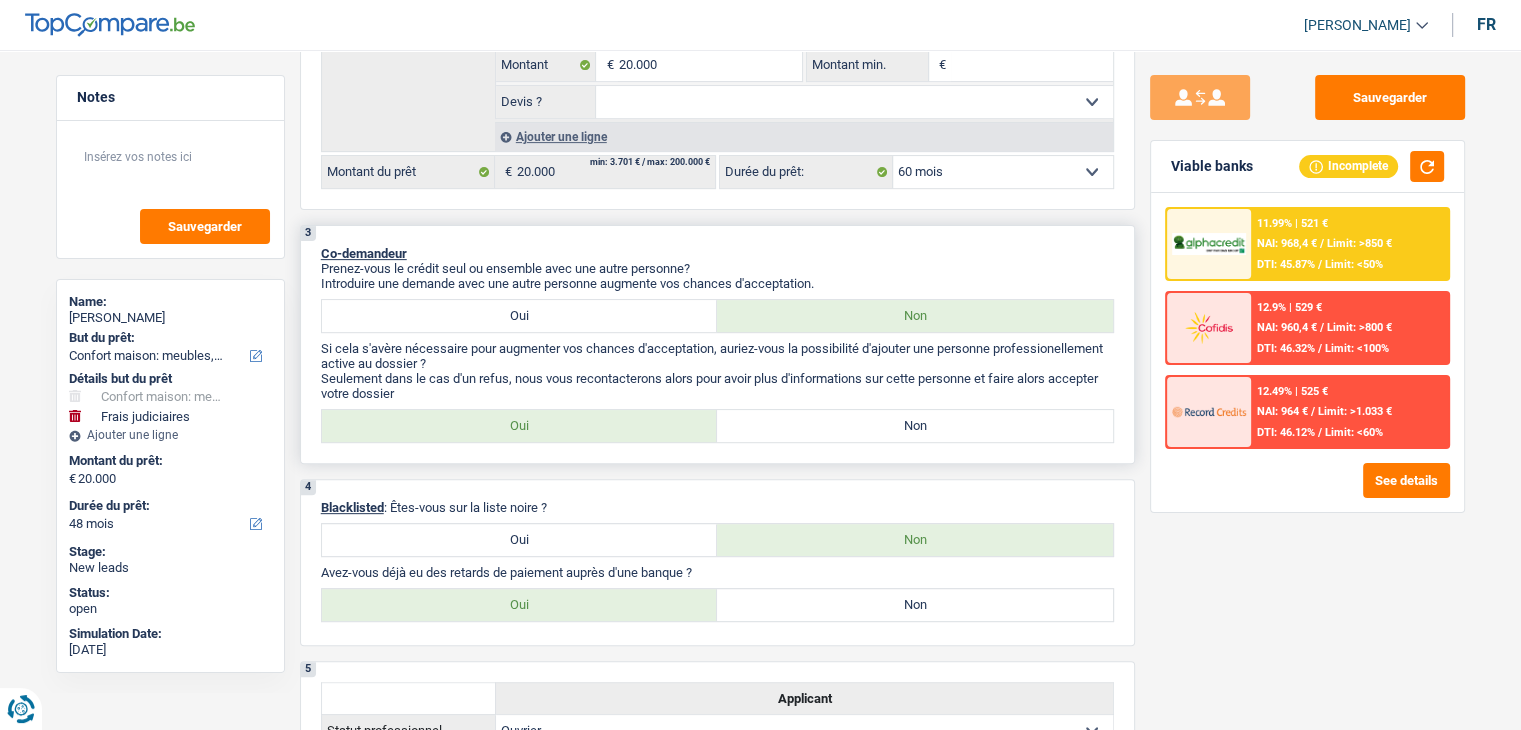 select on "60" 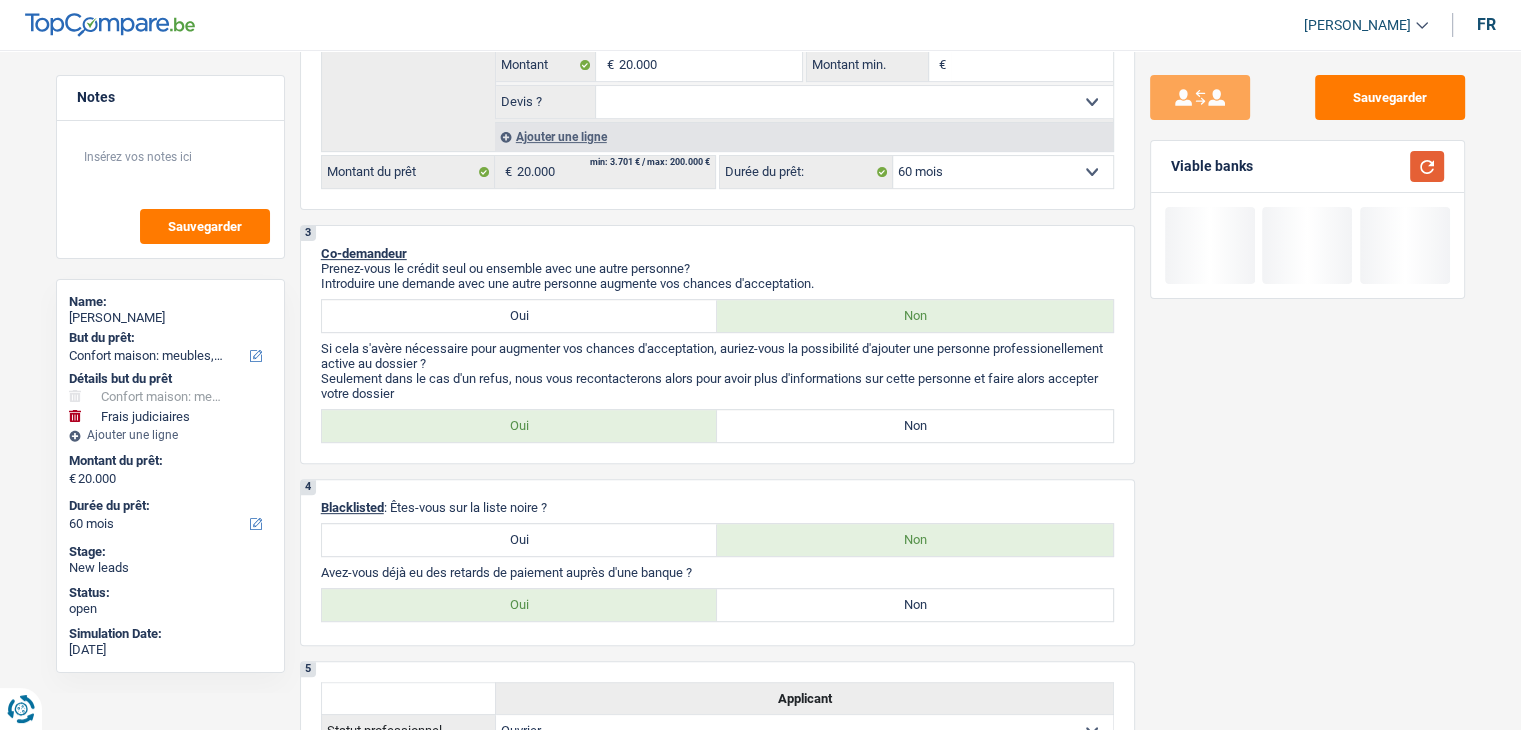click at bounding box center [1427, 166] 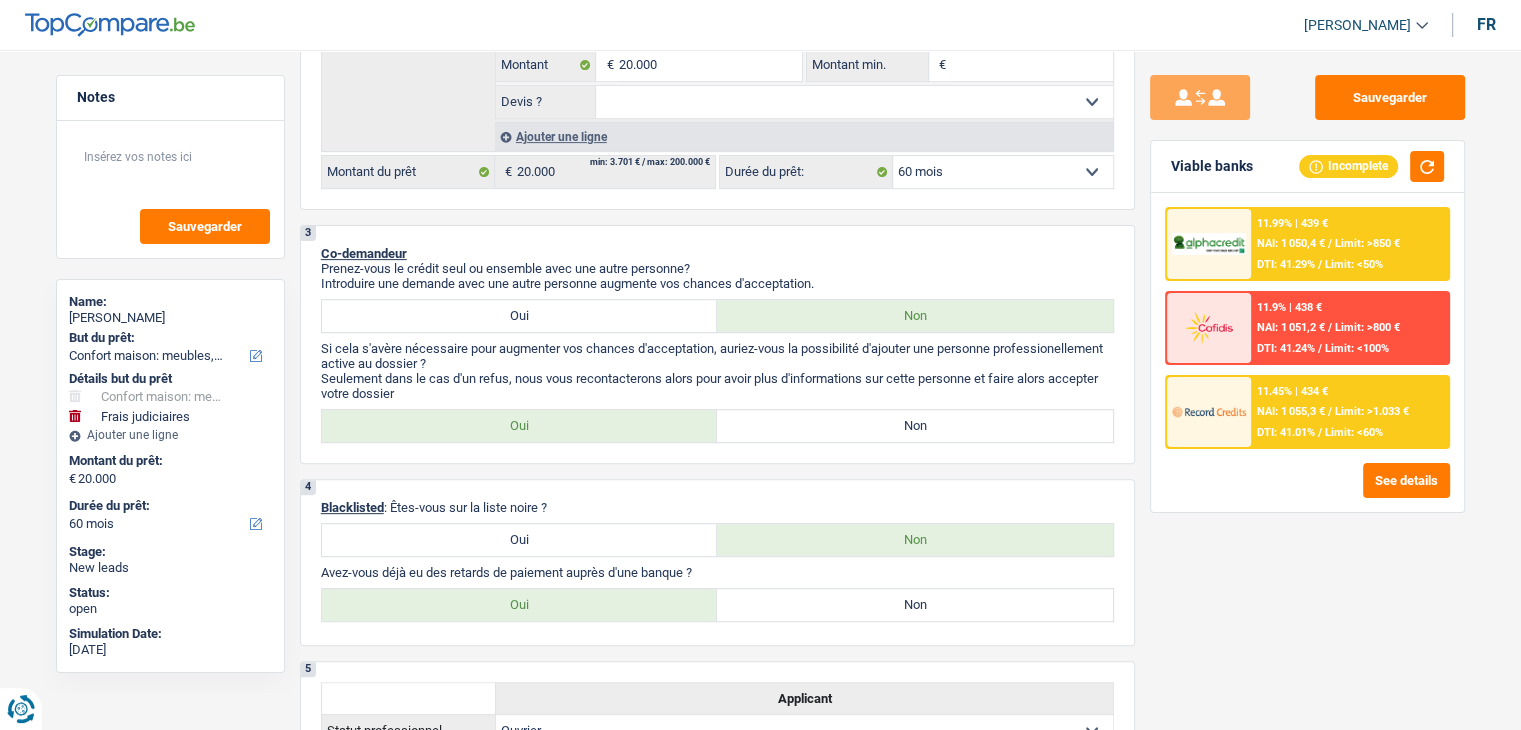 click on "Sauvegarder
Viable banks
Incomplete
11.99% | 439 €
NAI: 1 050,4 €
/
Limit: >850 €
DTI: 41.29%
/
Limit: <50%
11.9% | 438 €
NAI: 1 051,2 €
/
Limit: >800 €
DTI: 41.24%
/
Limit: <100%
/       /" at bounding box center (1307, 384) 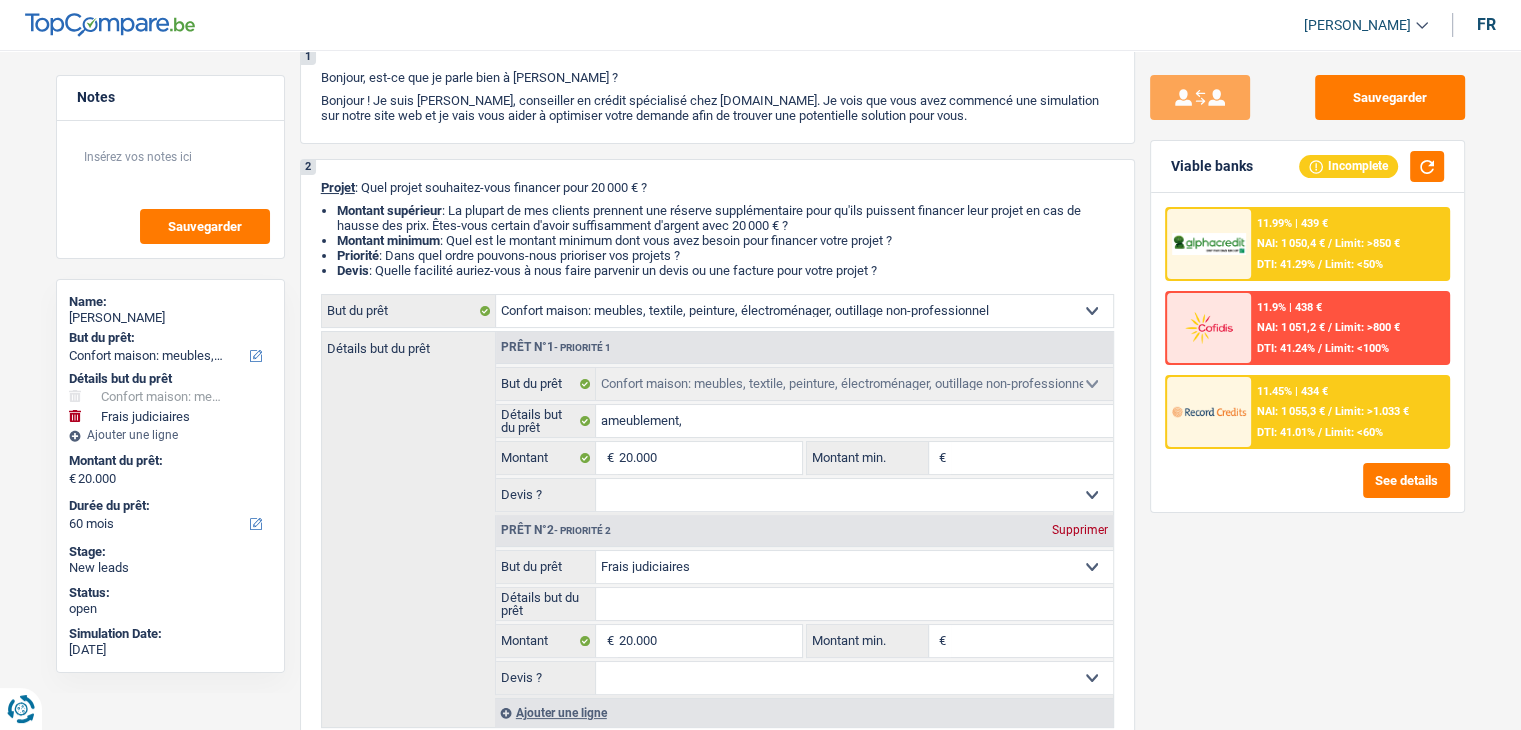 scroll, scrollTop: 100, scrollLeft: 0, axis: vertical 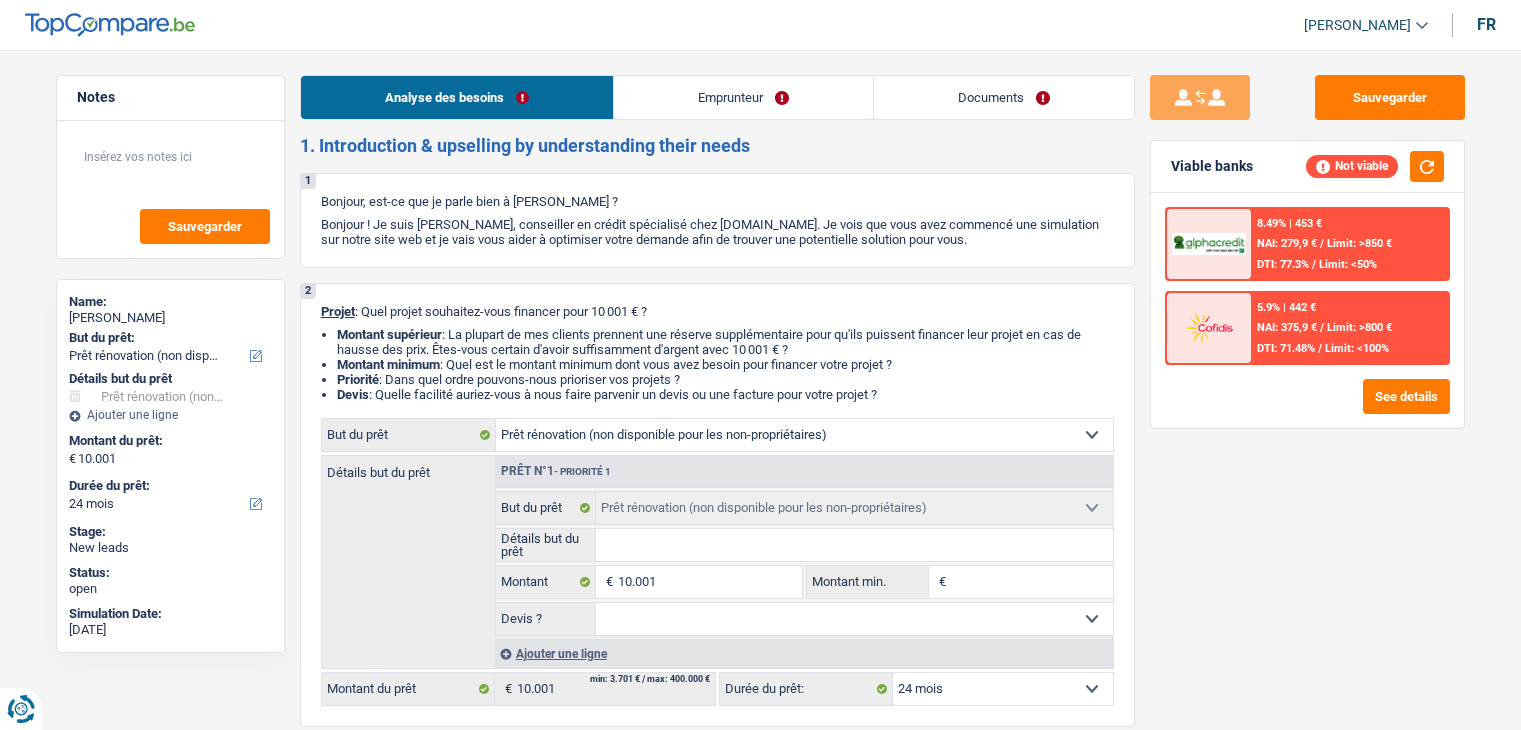 select on "renovation" 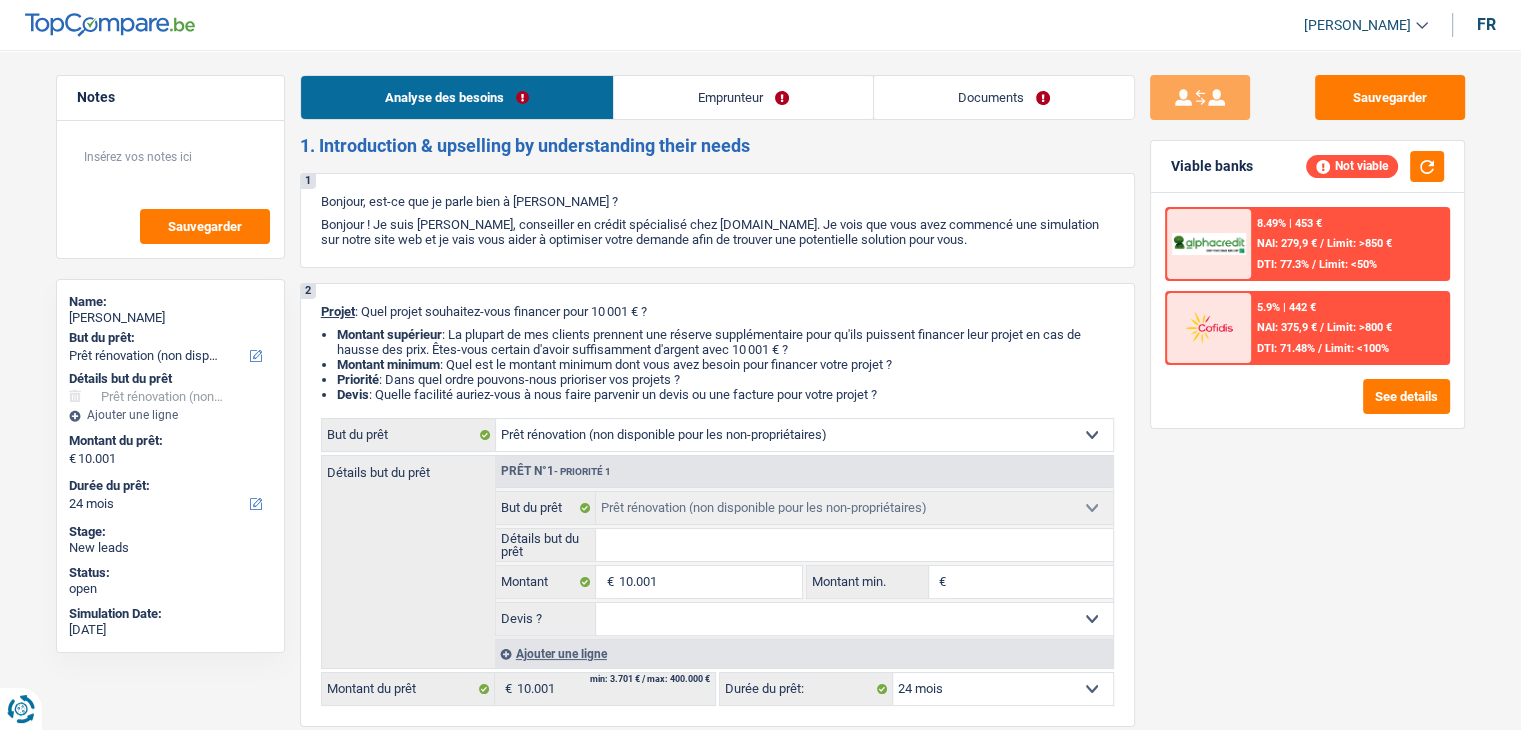 scroll, scrollTop: 0, scrollLeft: 0, axis: both 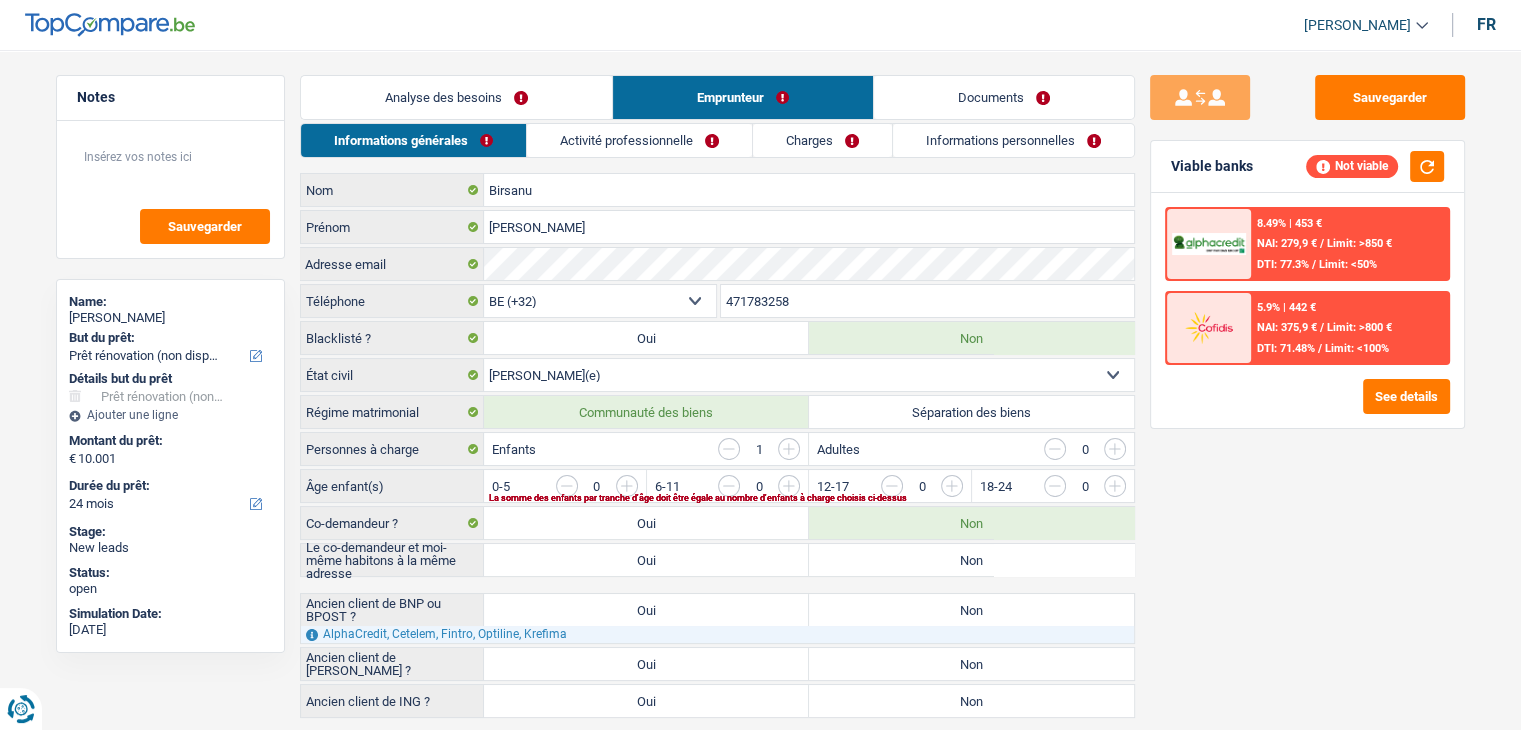click on "Analyse des besoins" at bounding box center (456, 97) 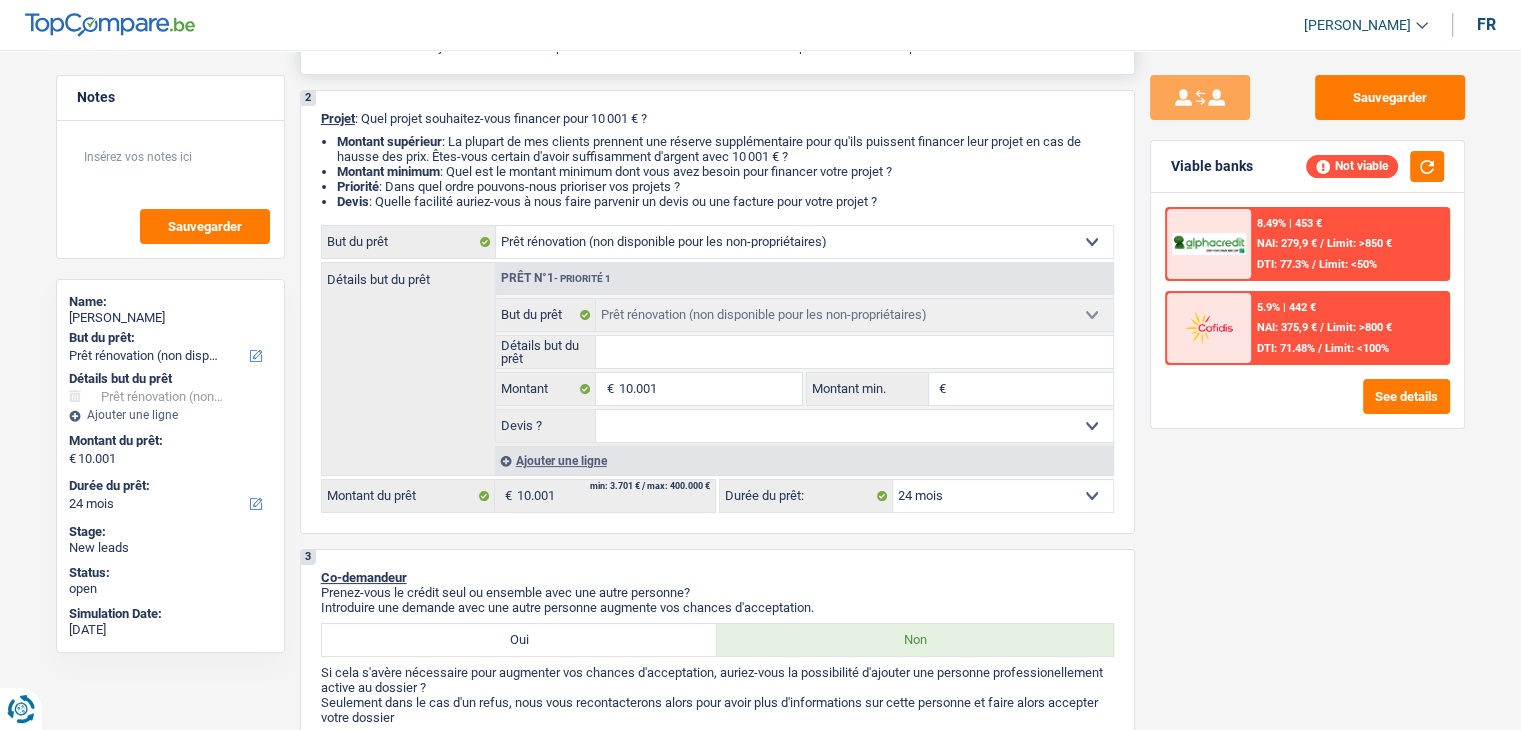 scroll, scrollTop: 300, scrollLeft: 0, axis: vertical 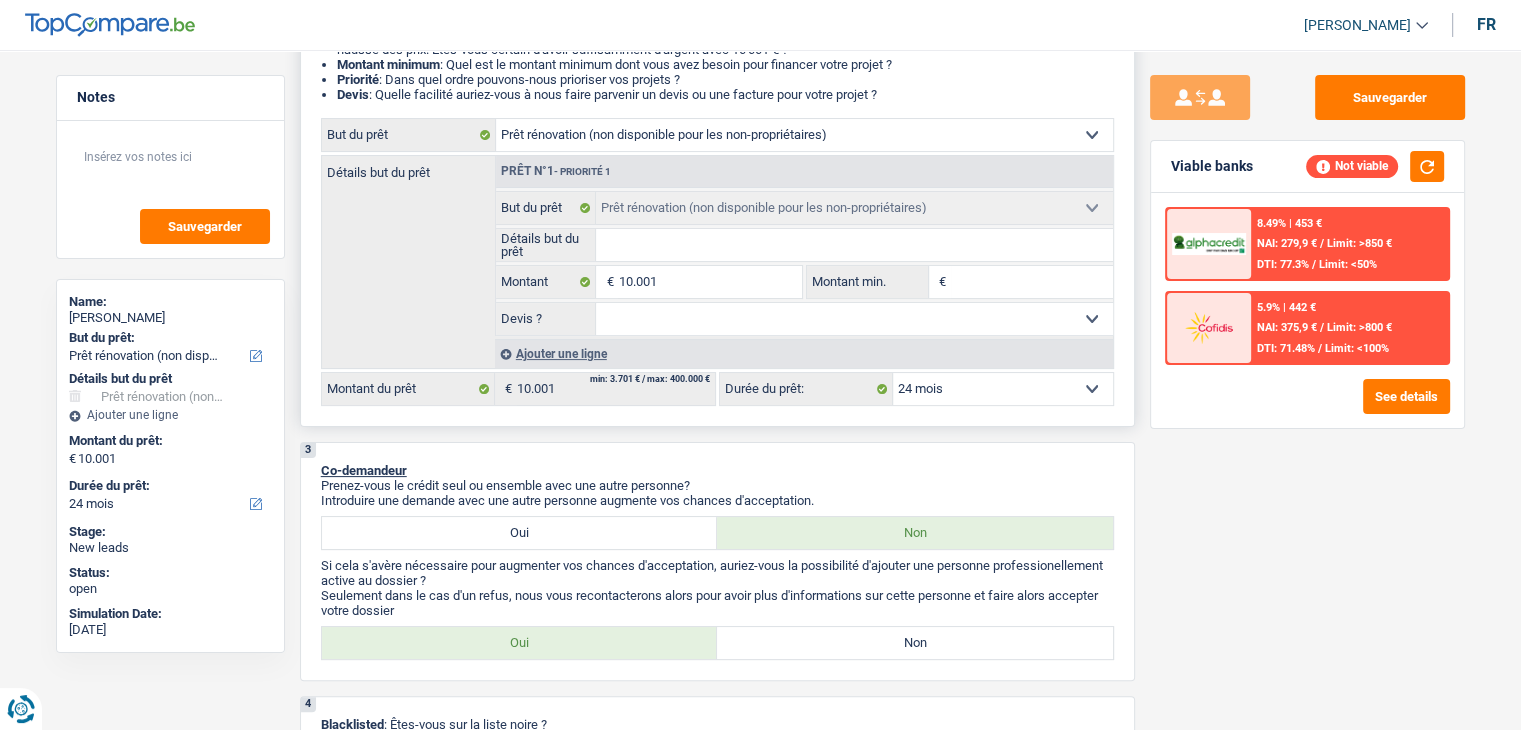 drag, startPoint x: 895, startPoint y: 95, endPoint x: 334, endPoint y: 84, distance: 561.10785 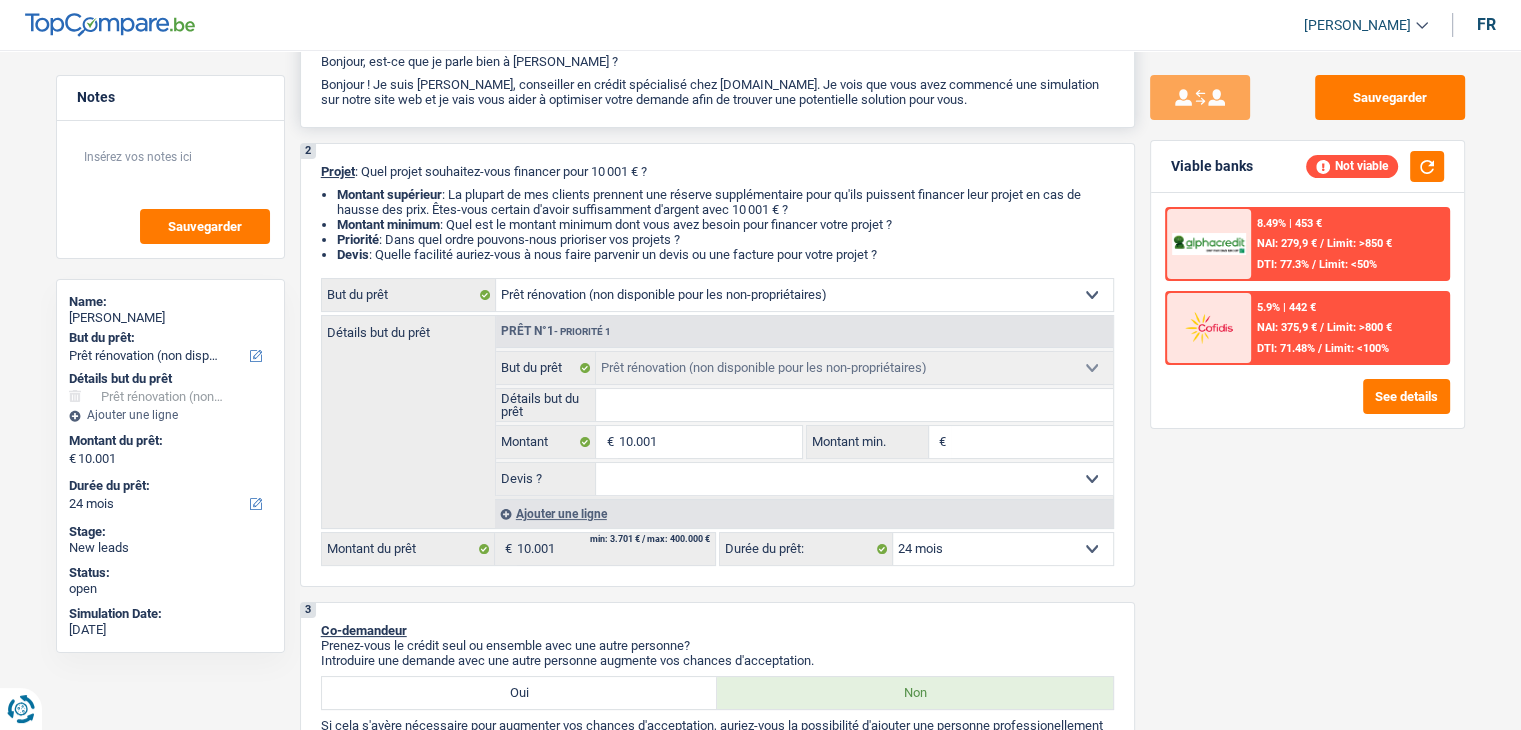 scroll, scrollTop: 0, scrollLeft: 0, axis: both 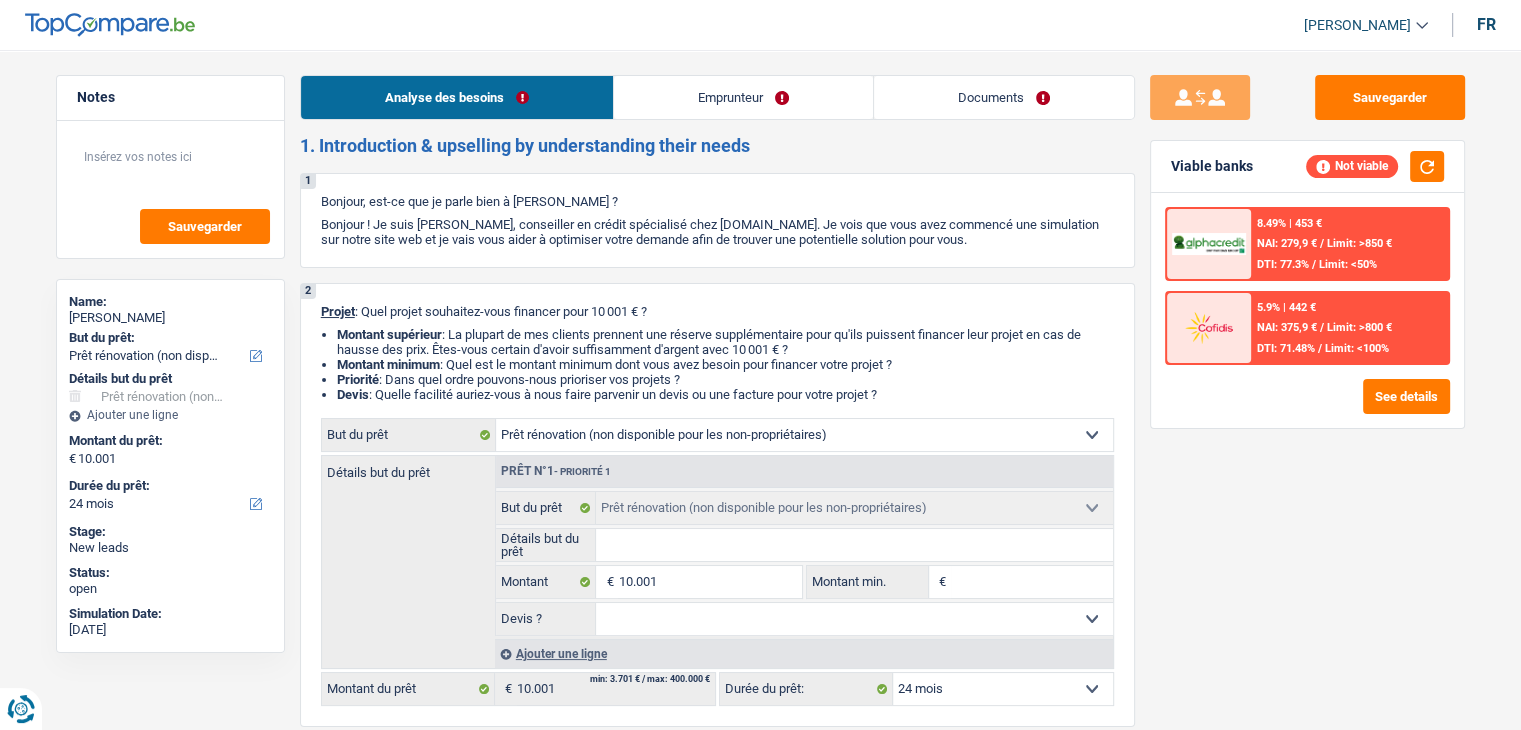 click on "Emprunteur" at bounding box center (743, 97) 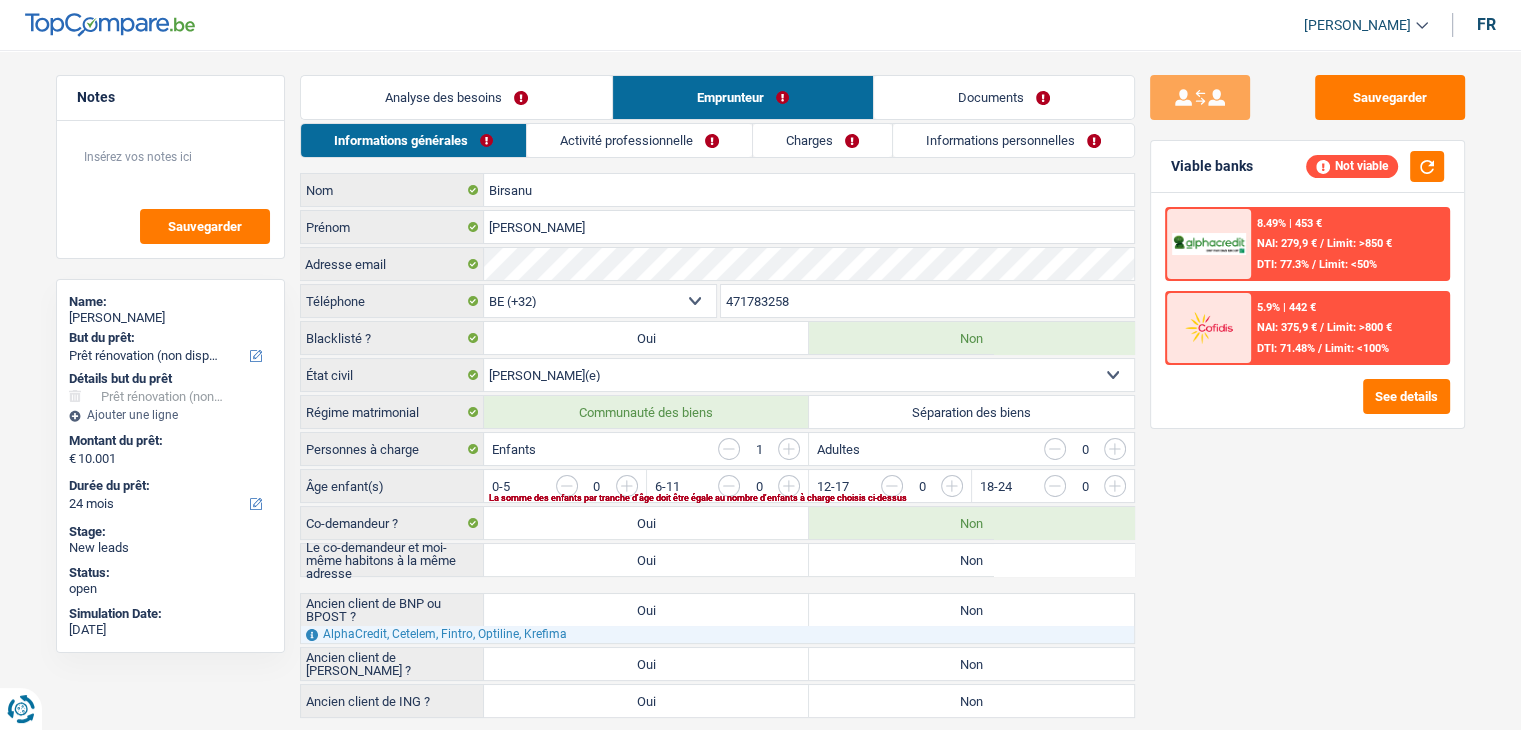 click on "Activité professionnelle" at bounding box center [639, 140] 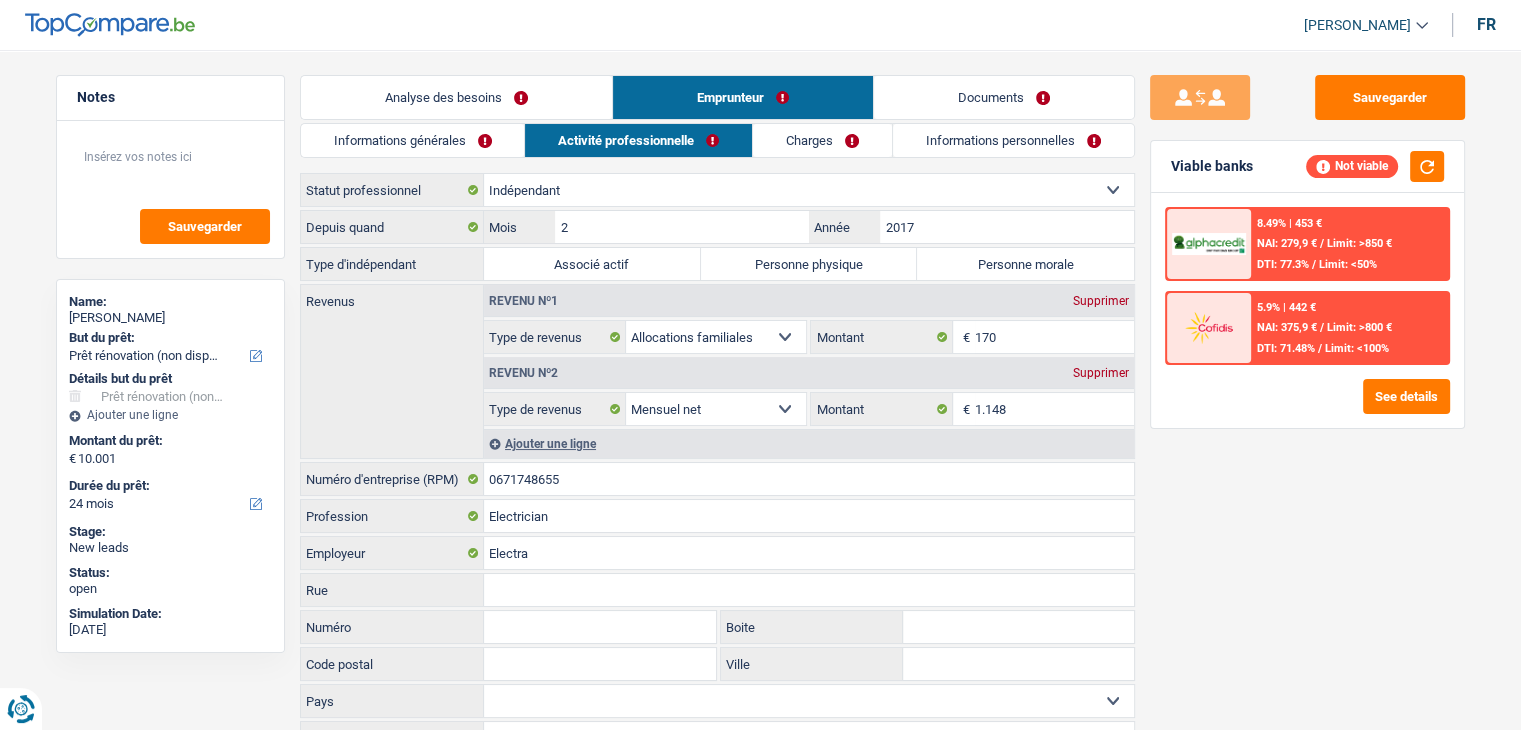 click on "Analyse des besoins" at bounding box center [456, 97] 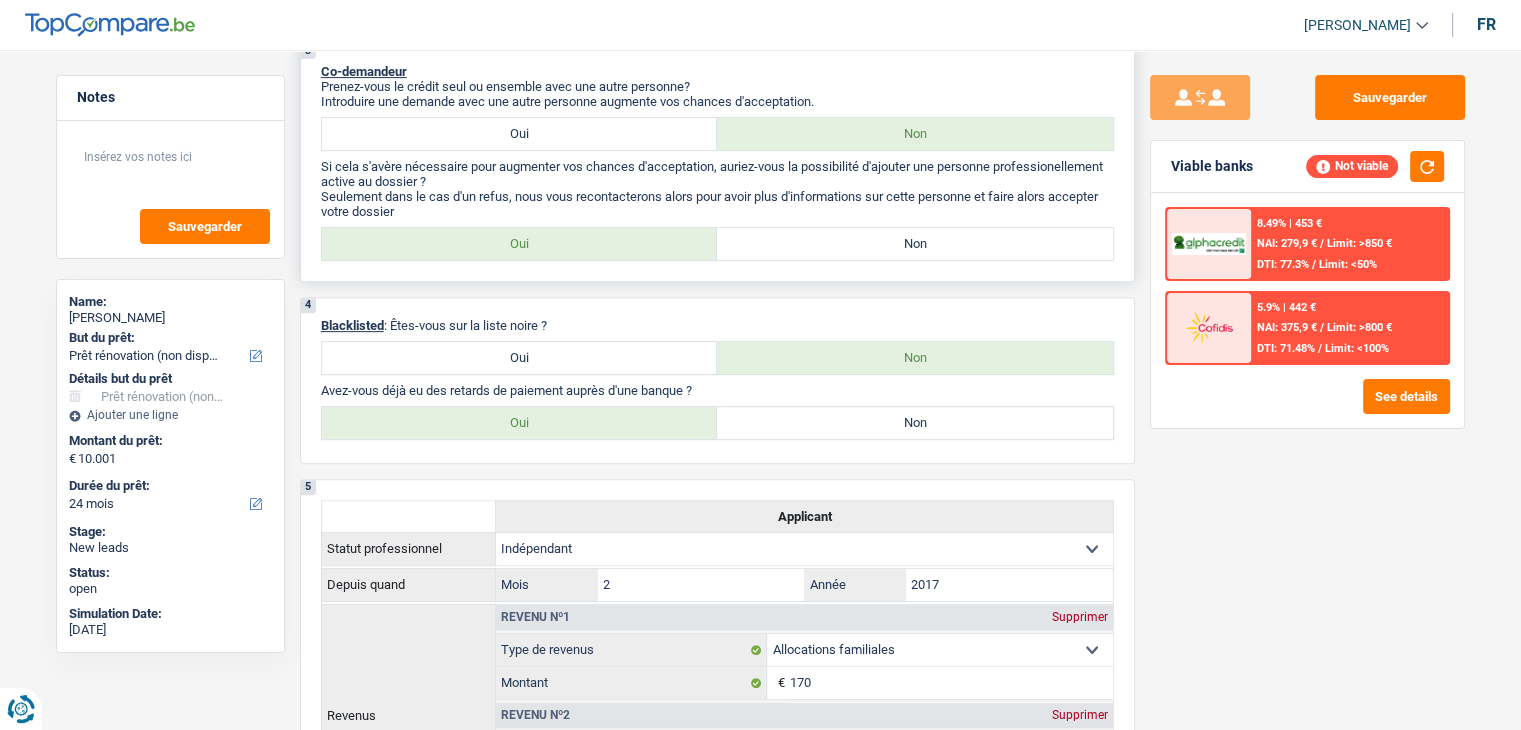 scroll, scrollTop: 700, scrollLeft: 0, axis: vertical 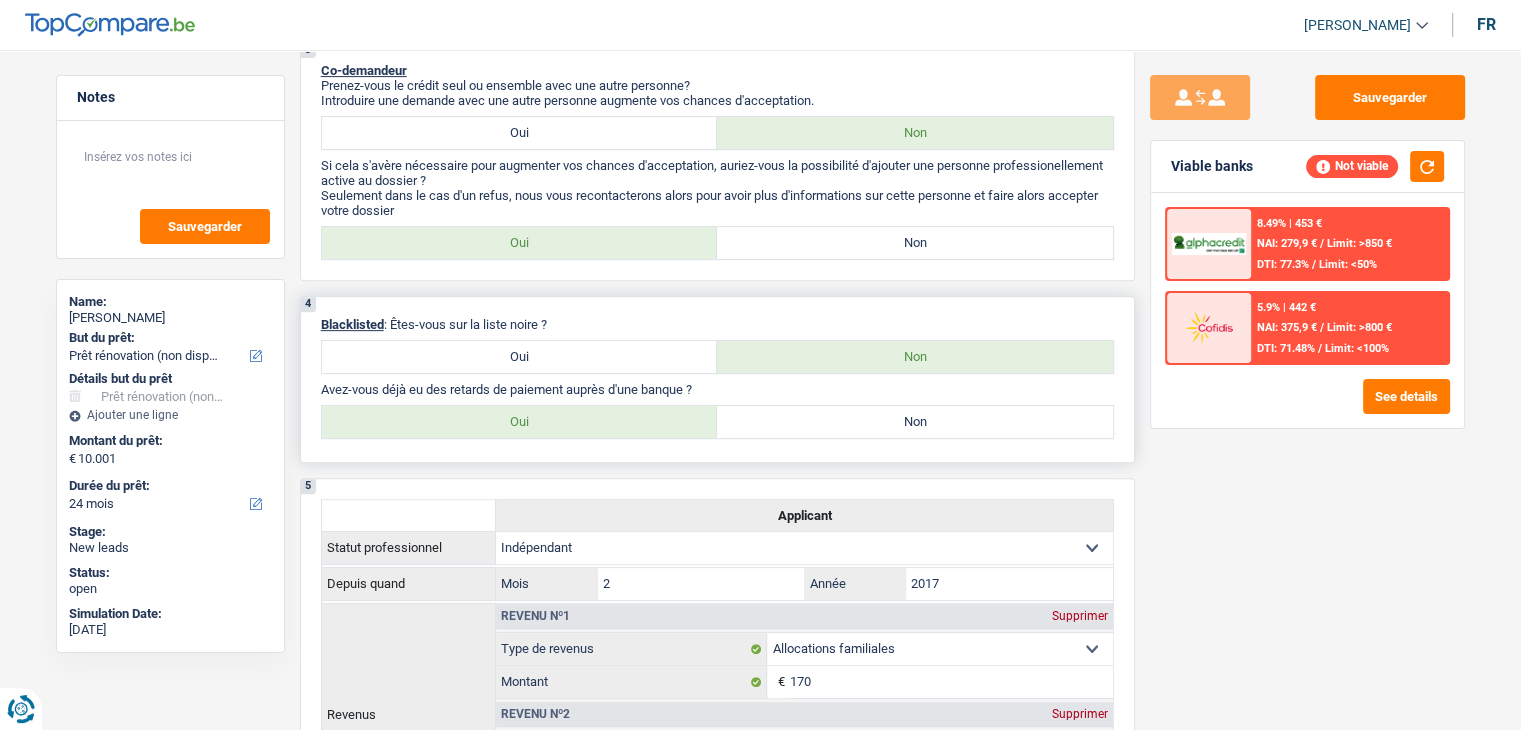 click on "Oui" at bounding box center [520, 357] 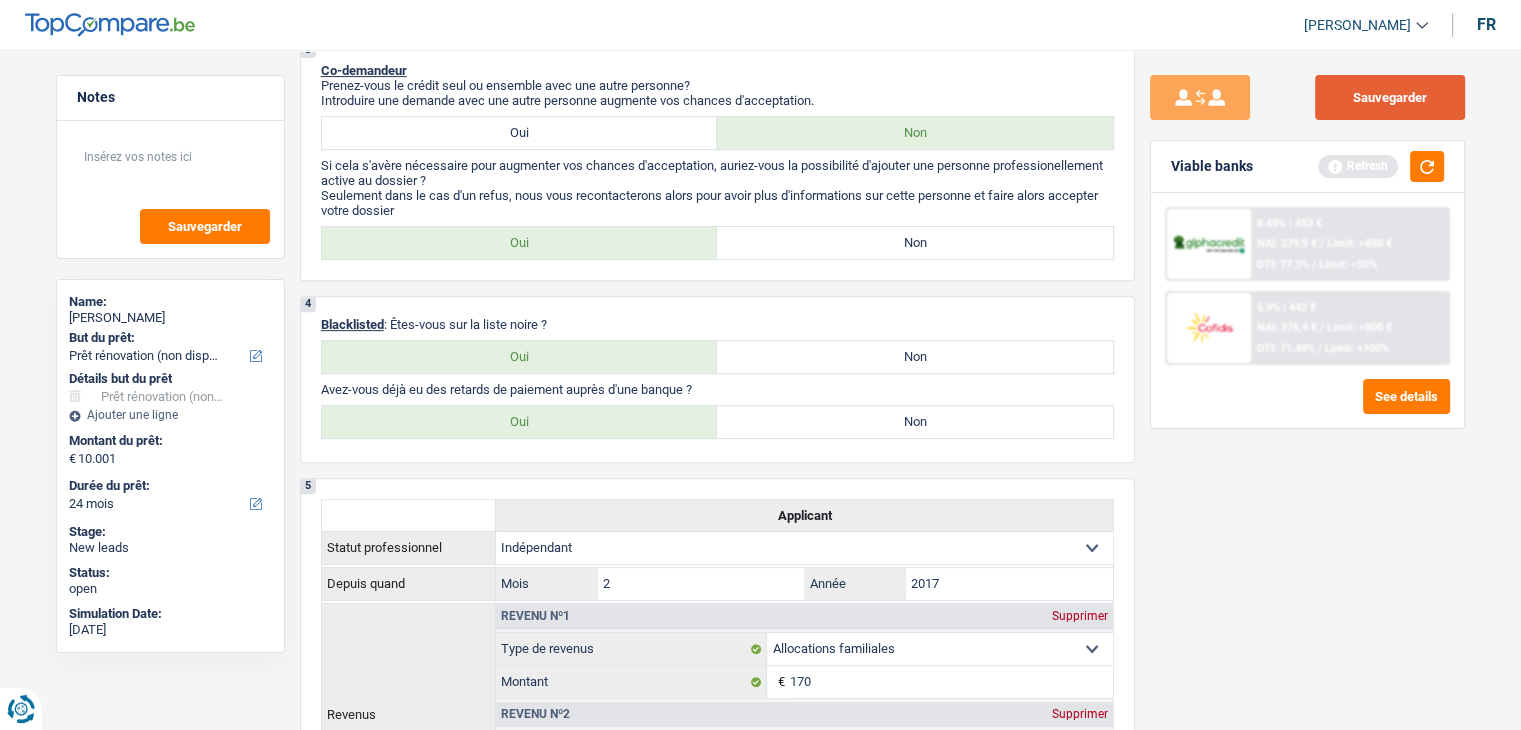 click on "Sauvegarder" at bounding box center [1390, 97] 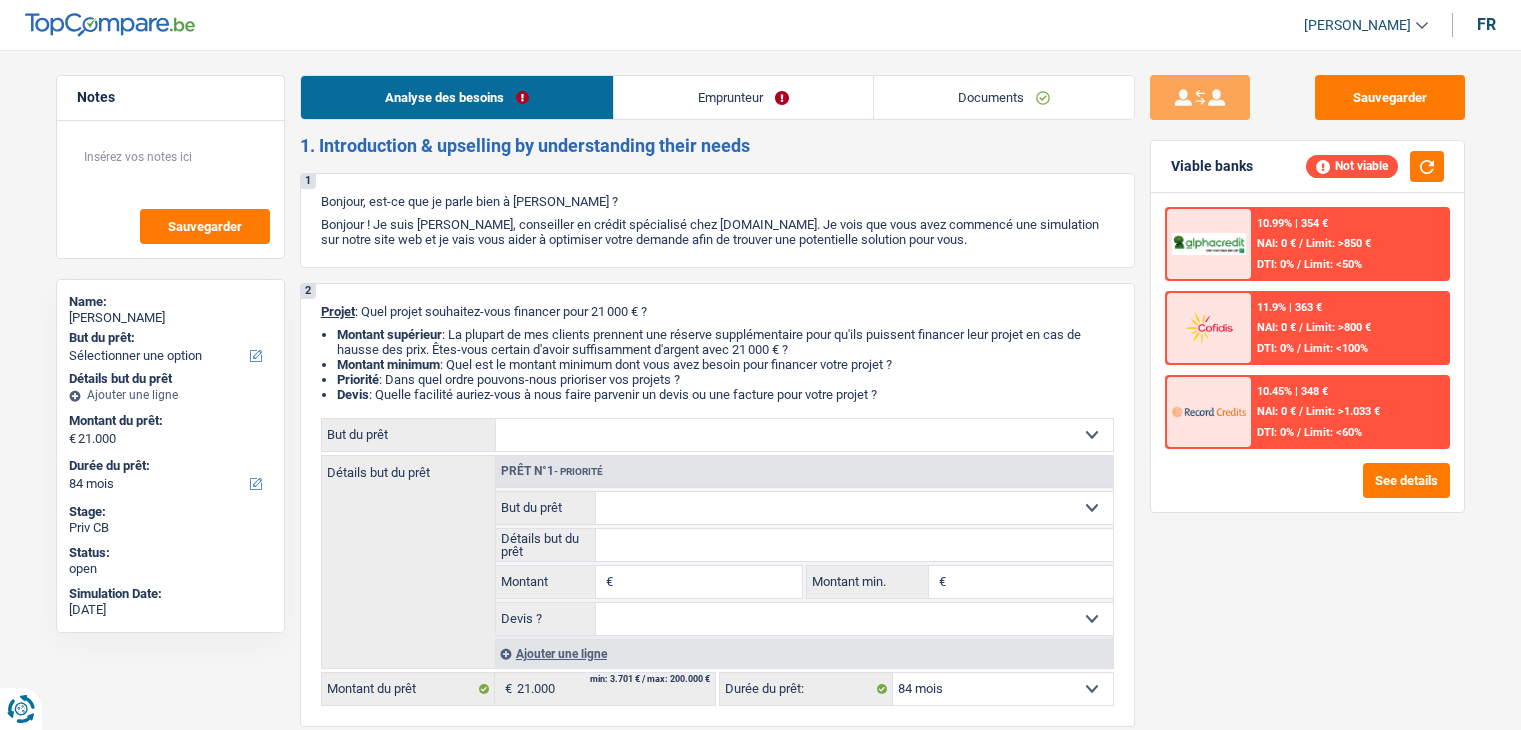 select on "84" 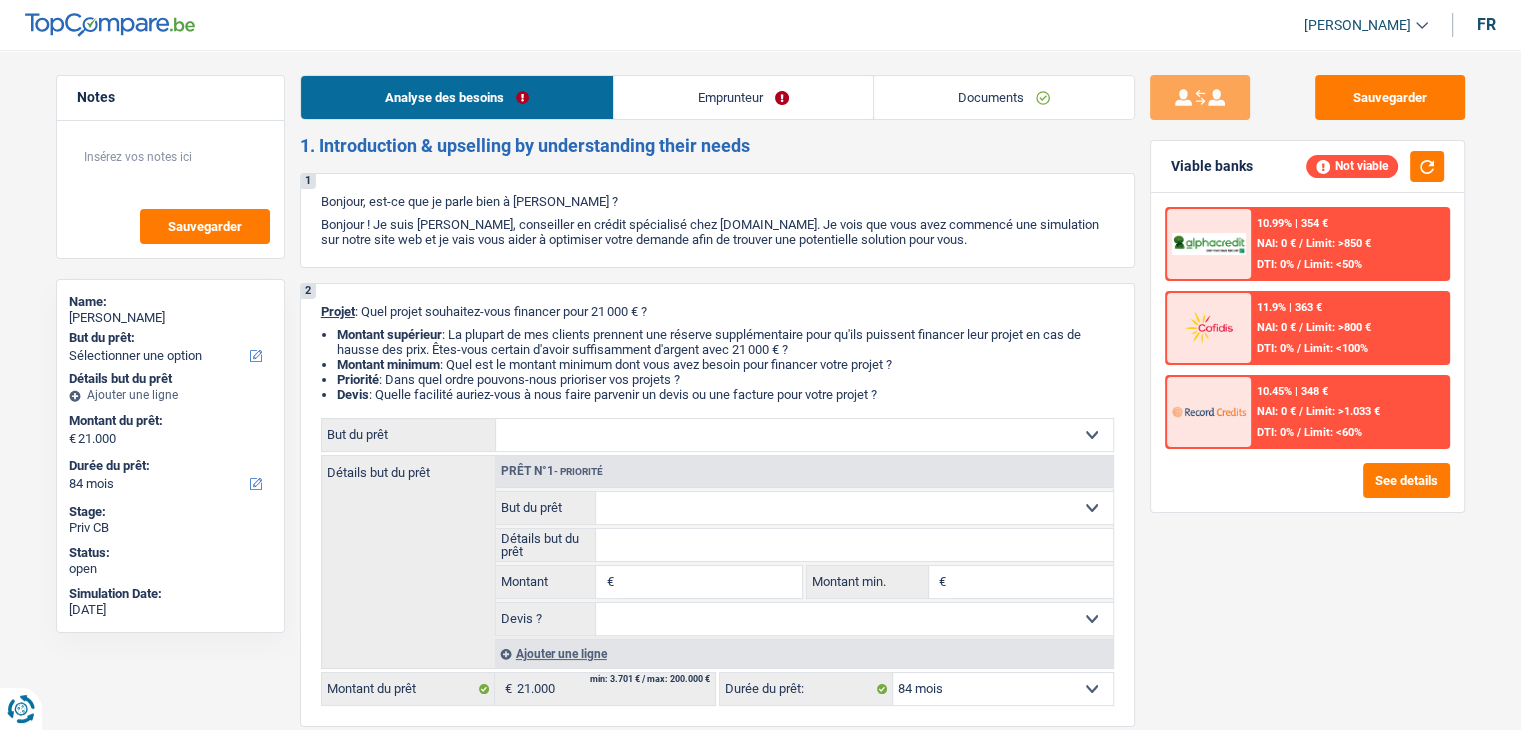 scroll, scrollTop: 0, scrollLeft: 0, axis: both 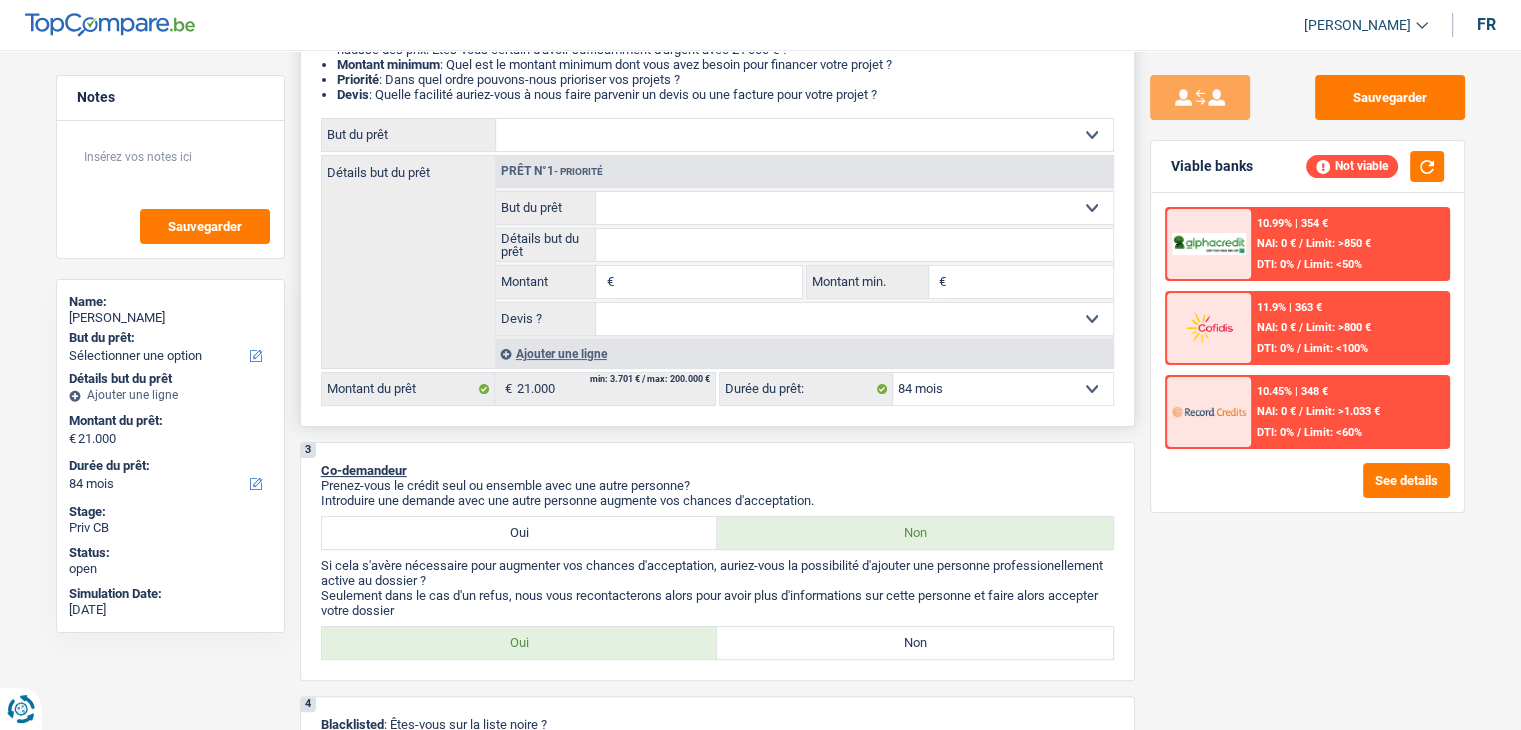 drag, startPoint x: 892, startPoint y: 93, endPoint x: 373, endPoint y: 73, distance: 519.3852 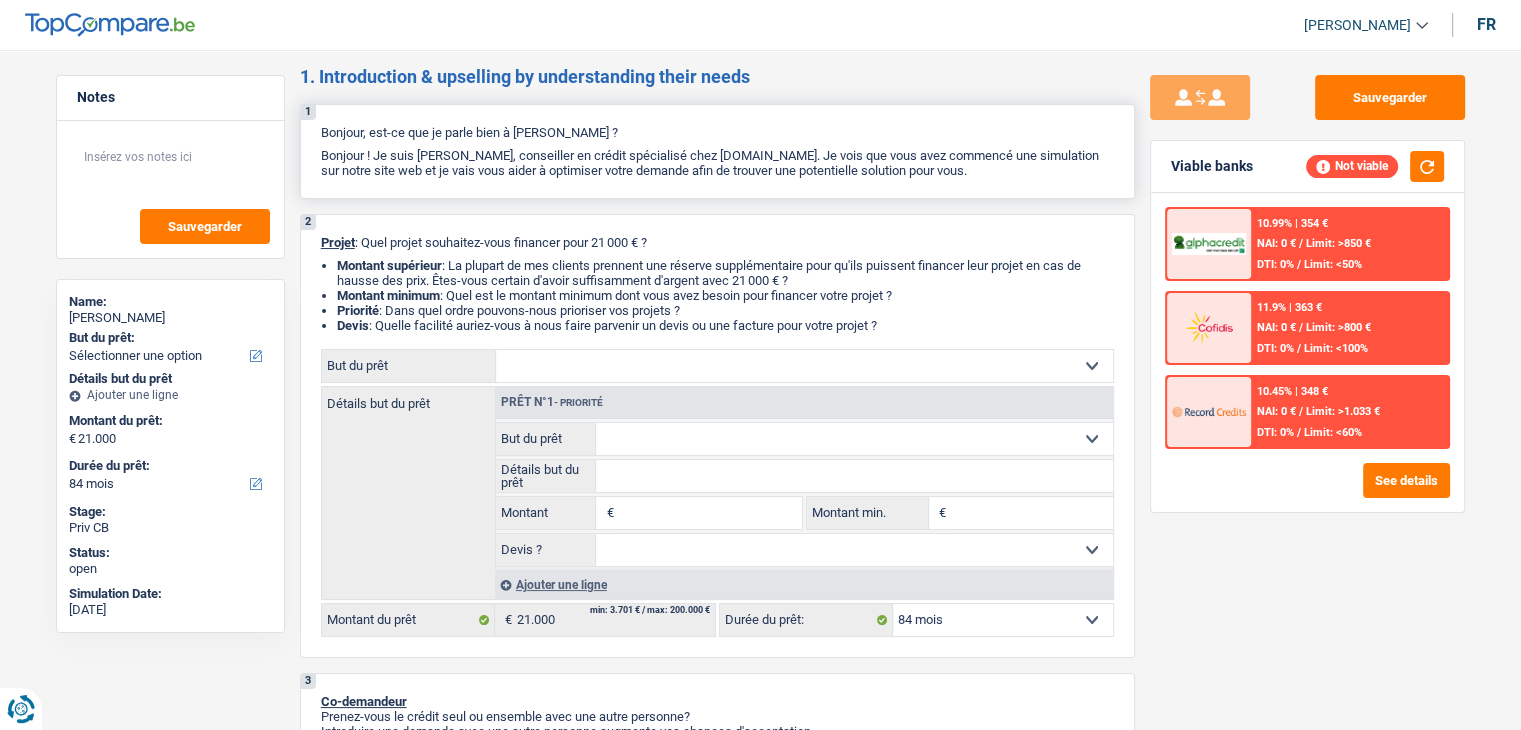 scroll, scrollTop: 0, scrollLeft: 0, axis: both 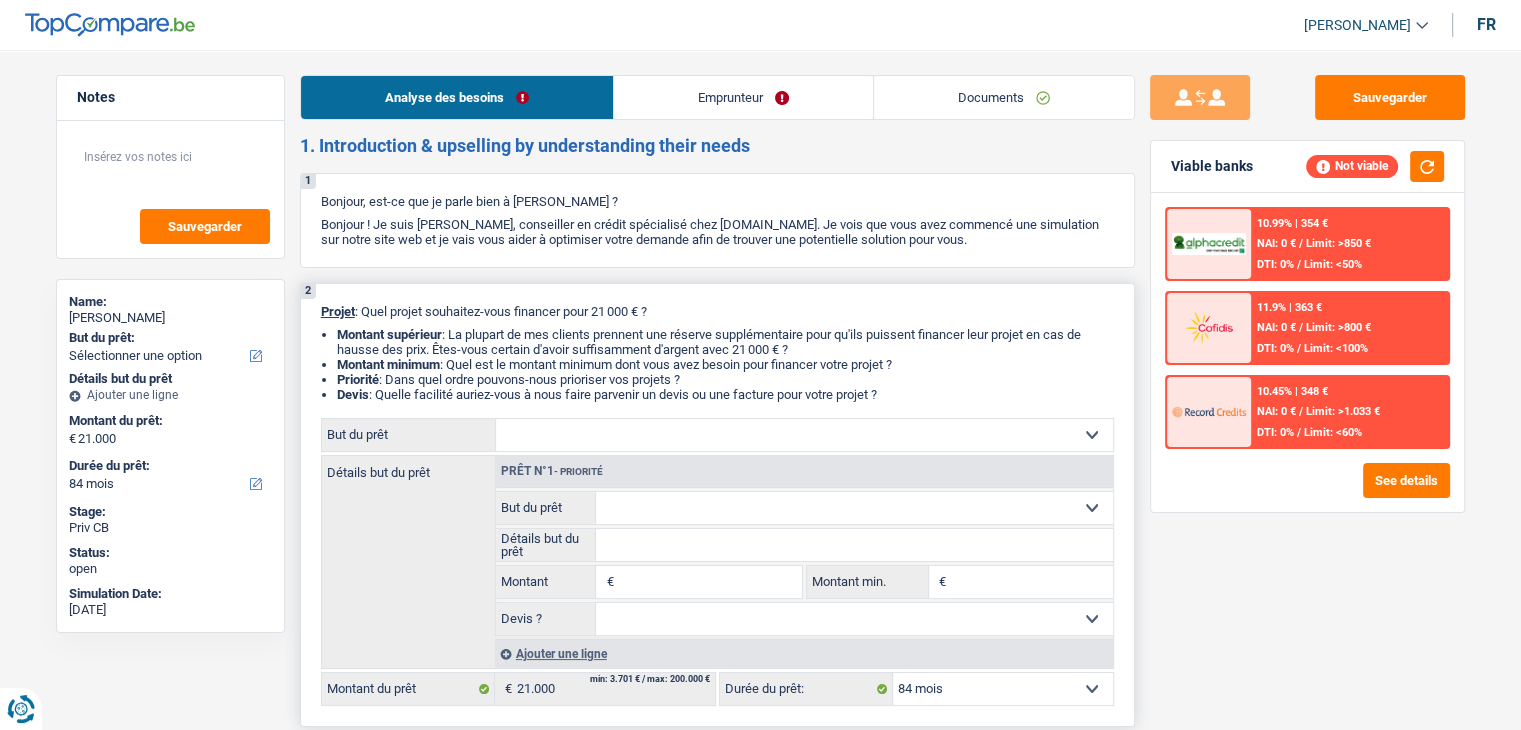 drag, startPoint x: 322, startPoint y: 312, endPoint x: 901, endPoint y: 391, distance: 584.3646 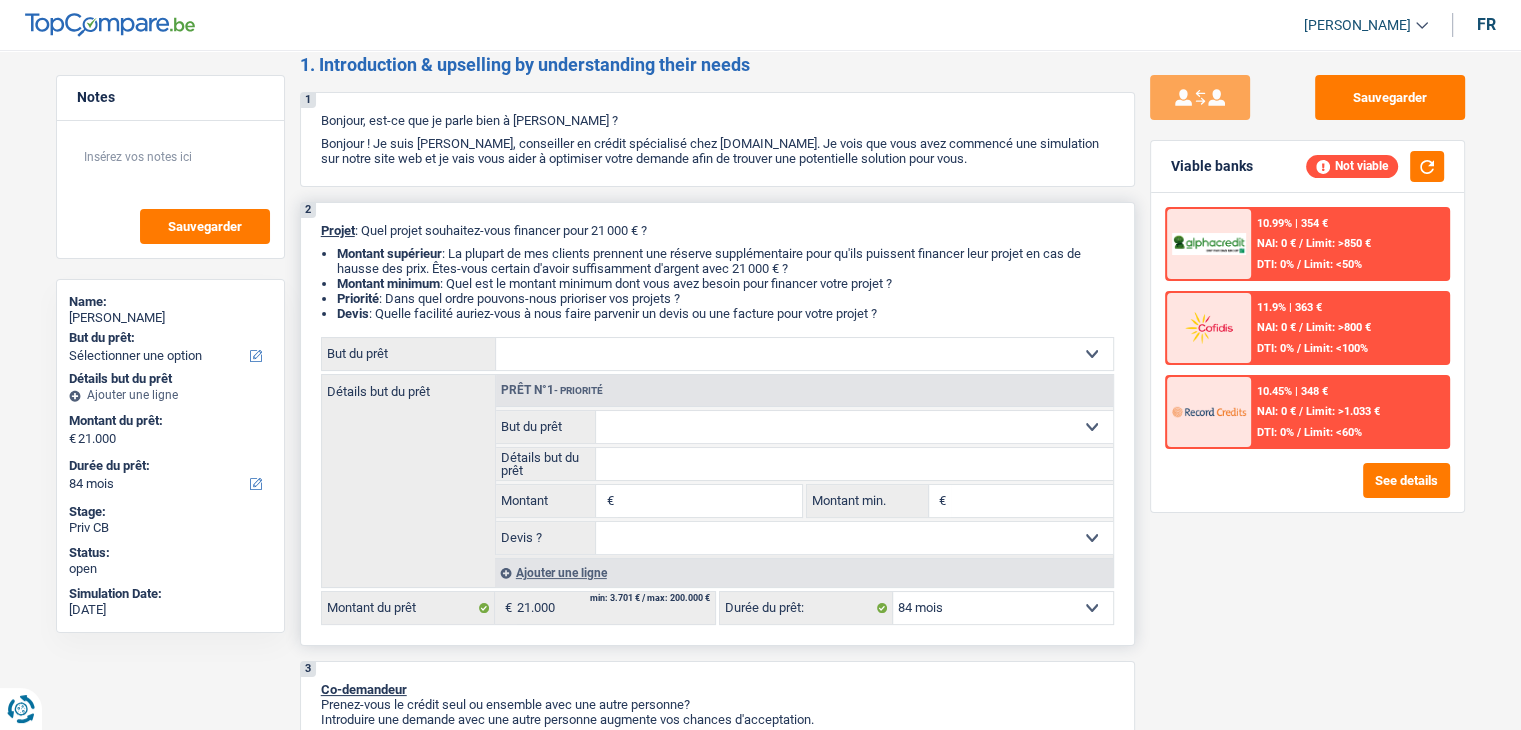 scroll, scrollTop: 200, scrollLeft: 0, axis: vertical 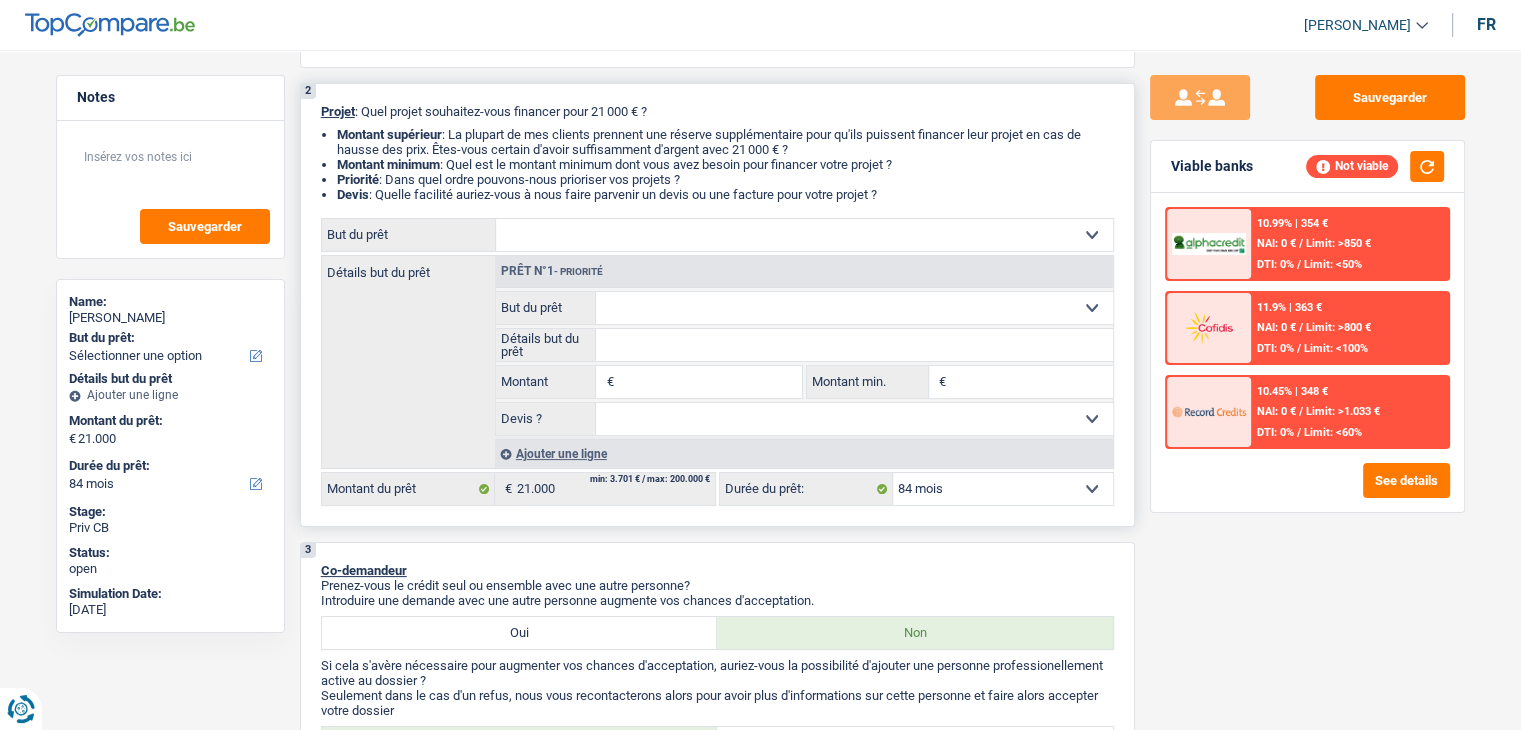 click on "Montant" at bounding box center (709, 382) 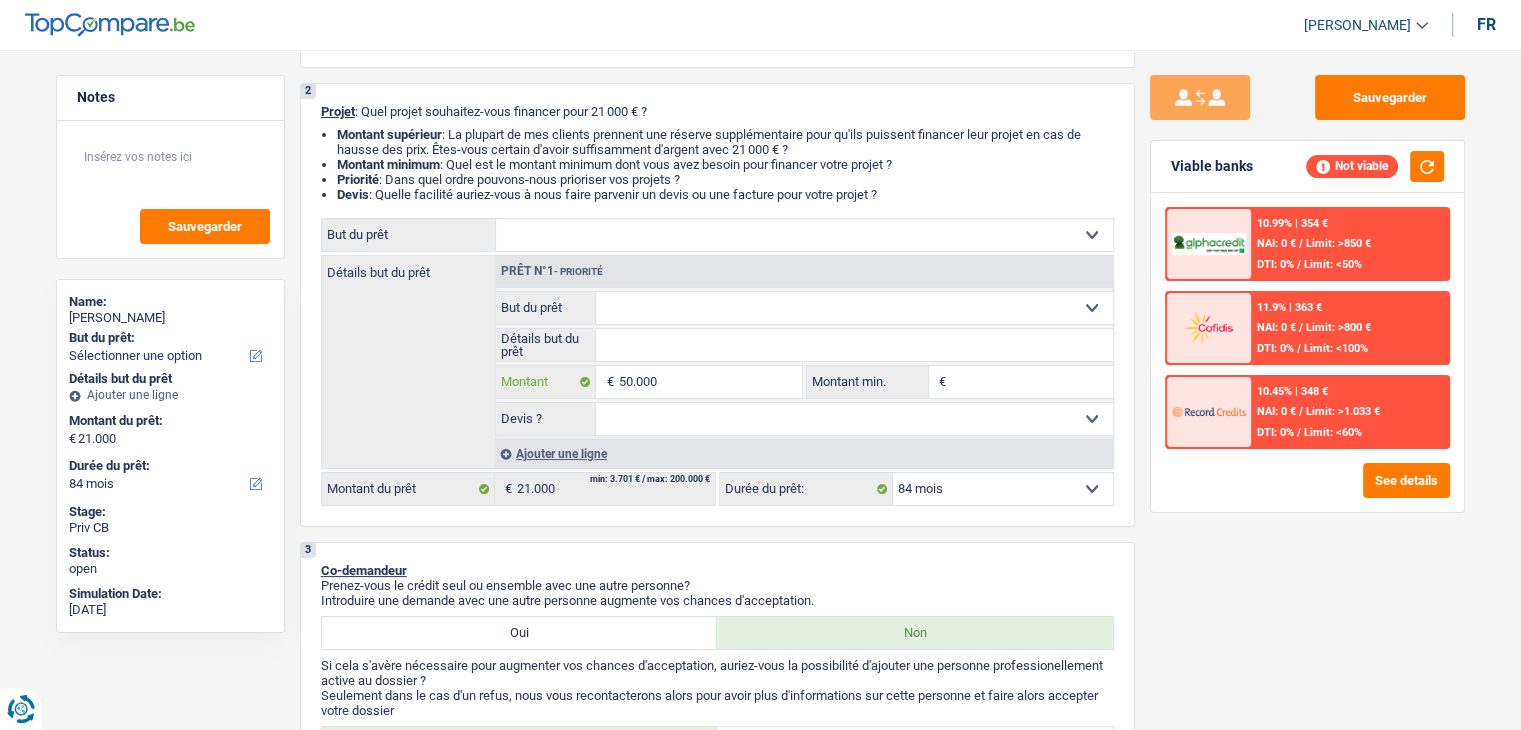 type on "50.000" 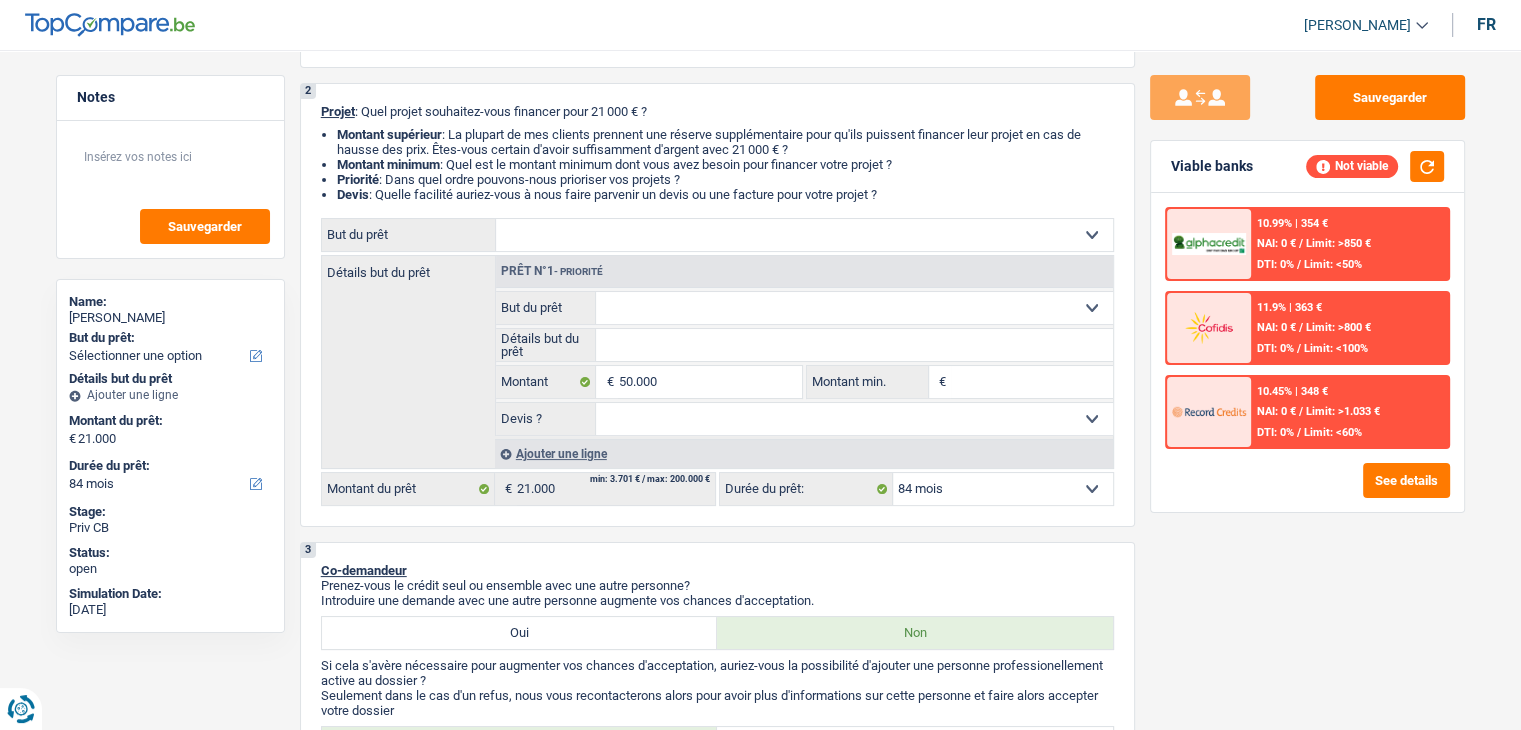 type on "50.000" 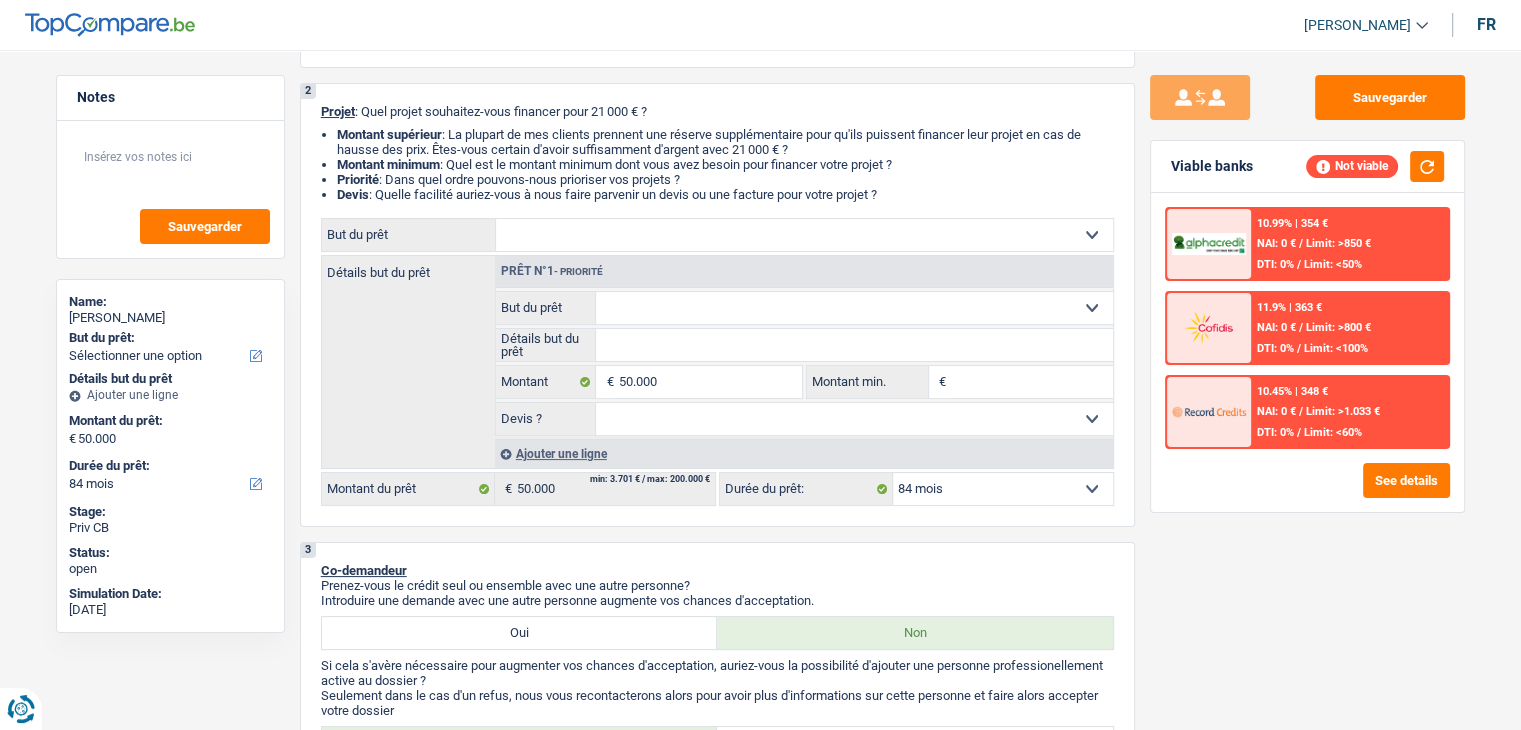 select on "120" 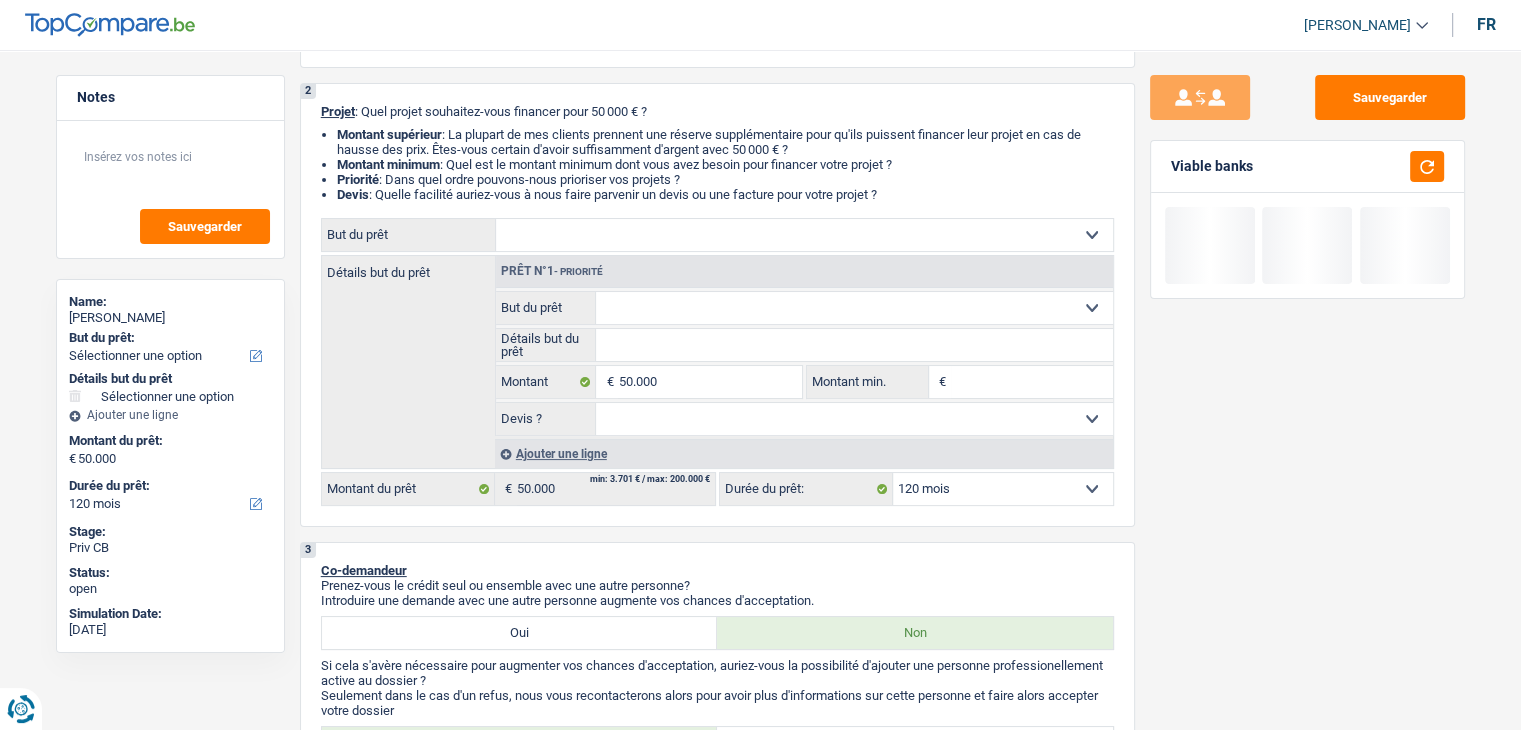 click on "Sauvegarder
Viable banks" at bounding box center (1307, 384) 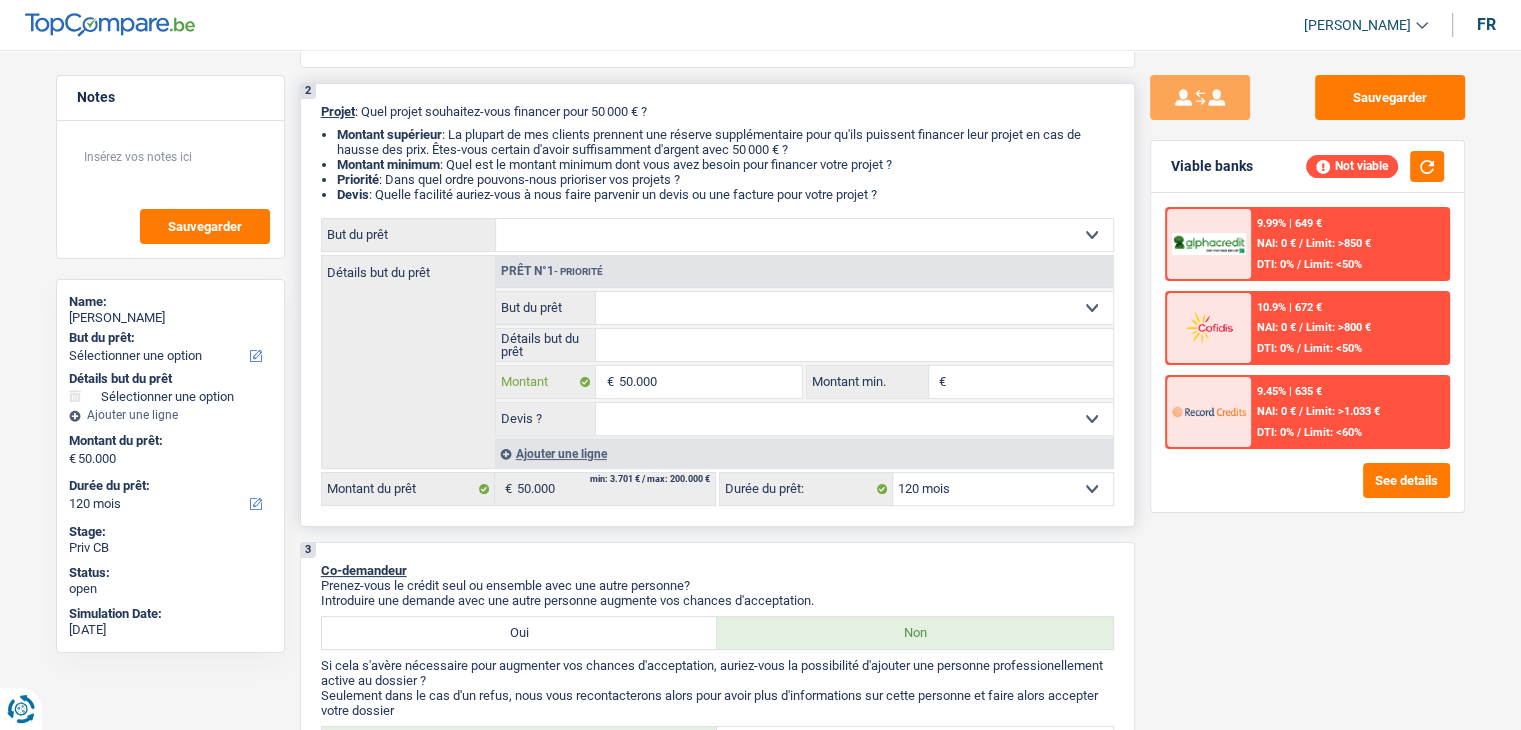 click on "50.000" at bounding box center [709, 382] 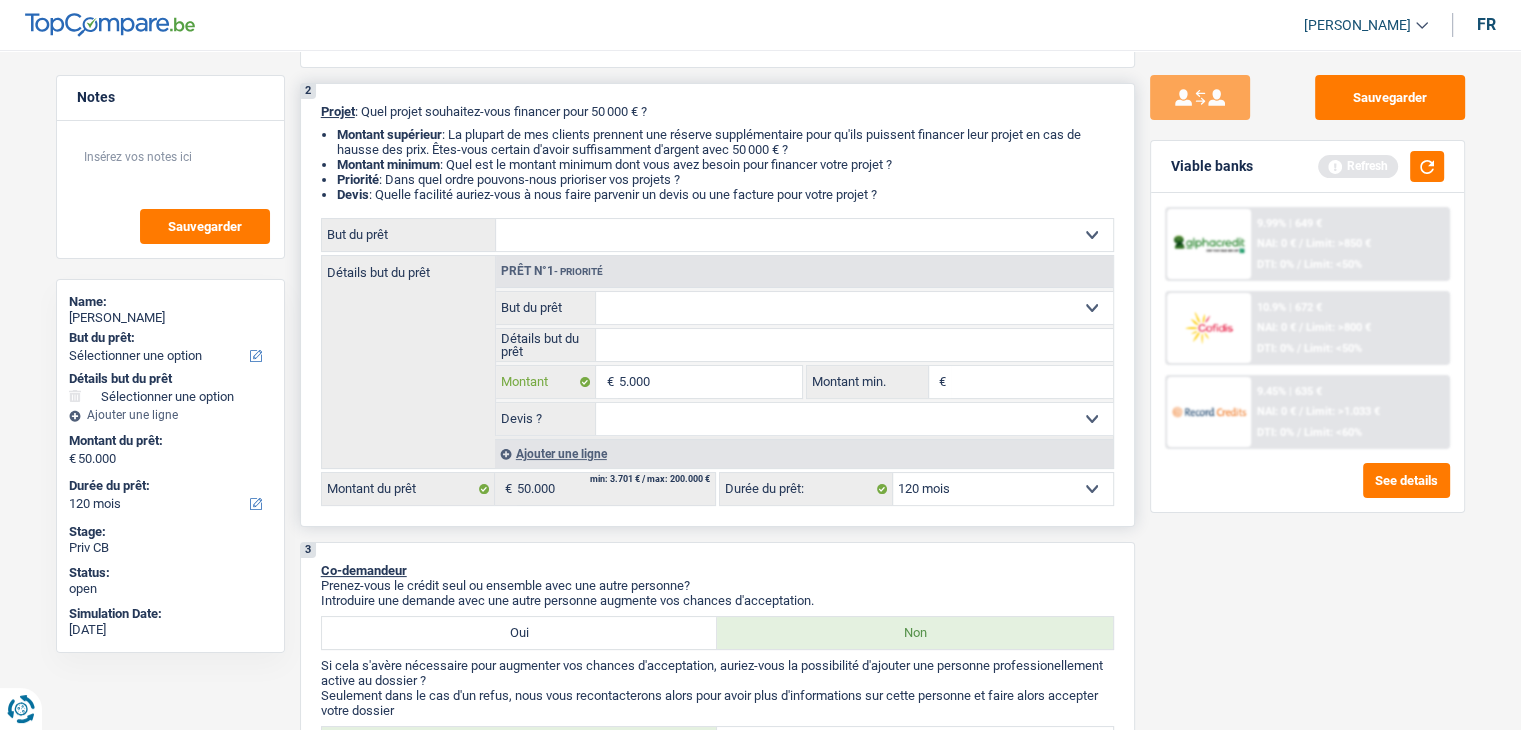 type on "0" 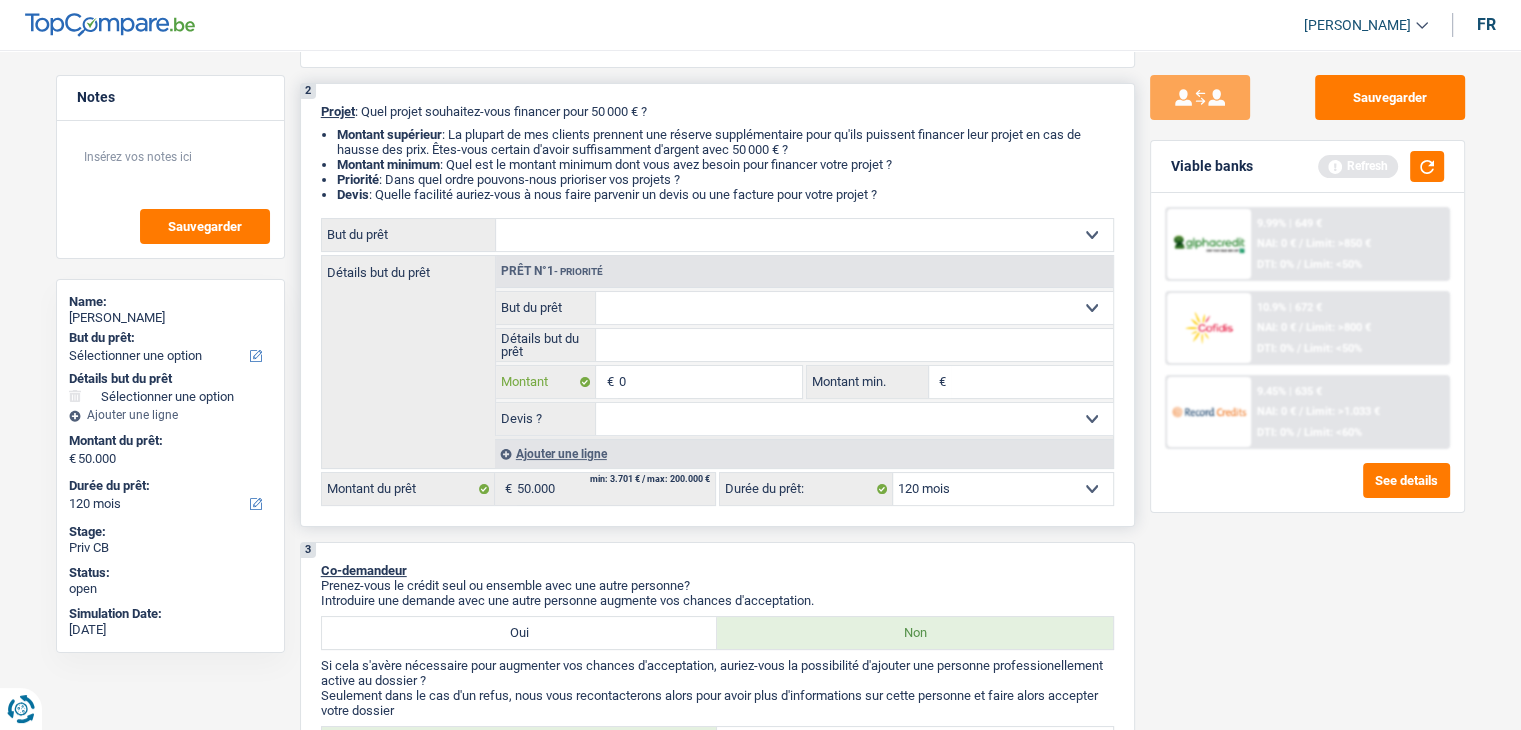 type on "10" 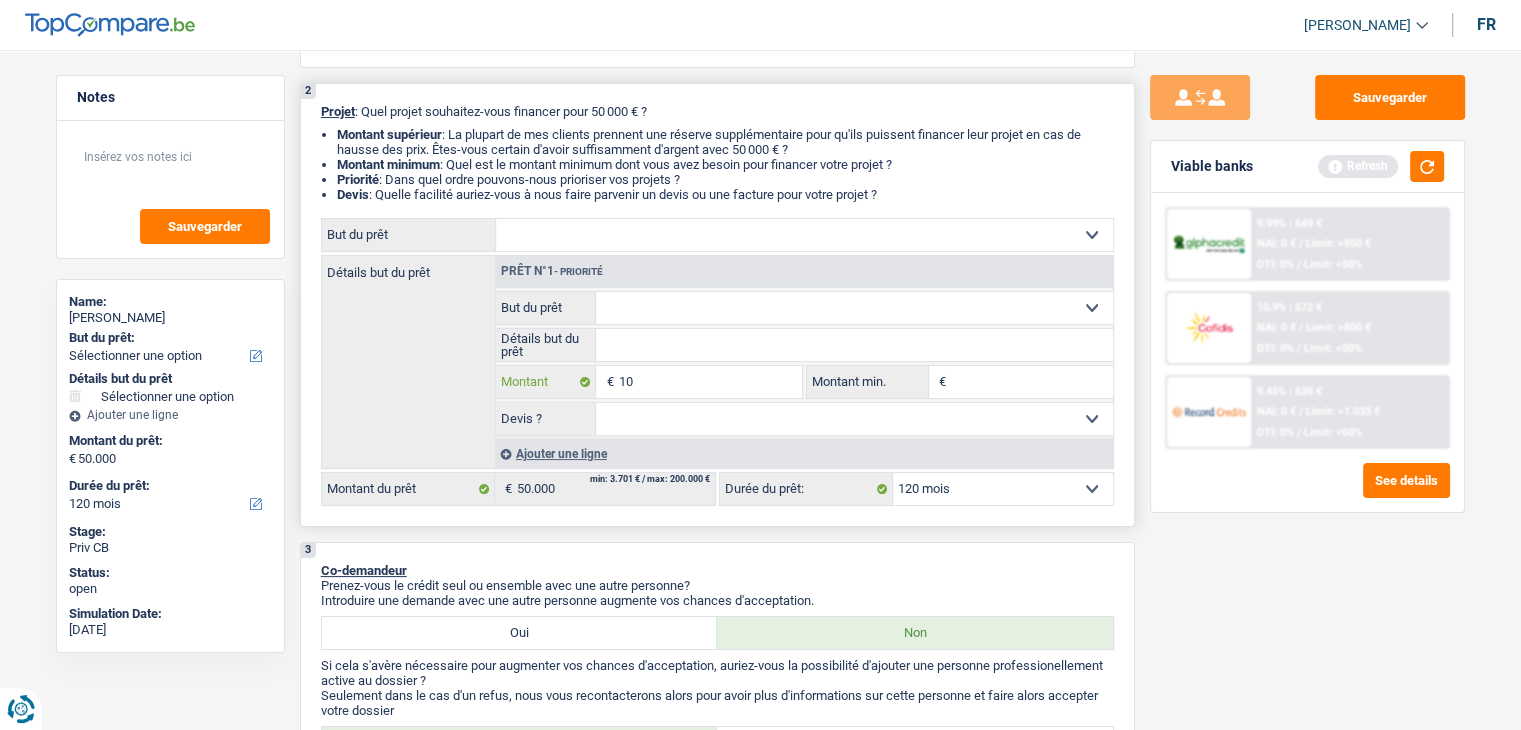 type on "150" 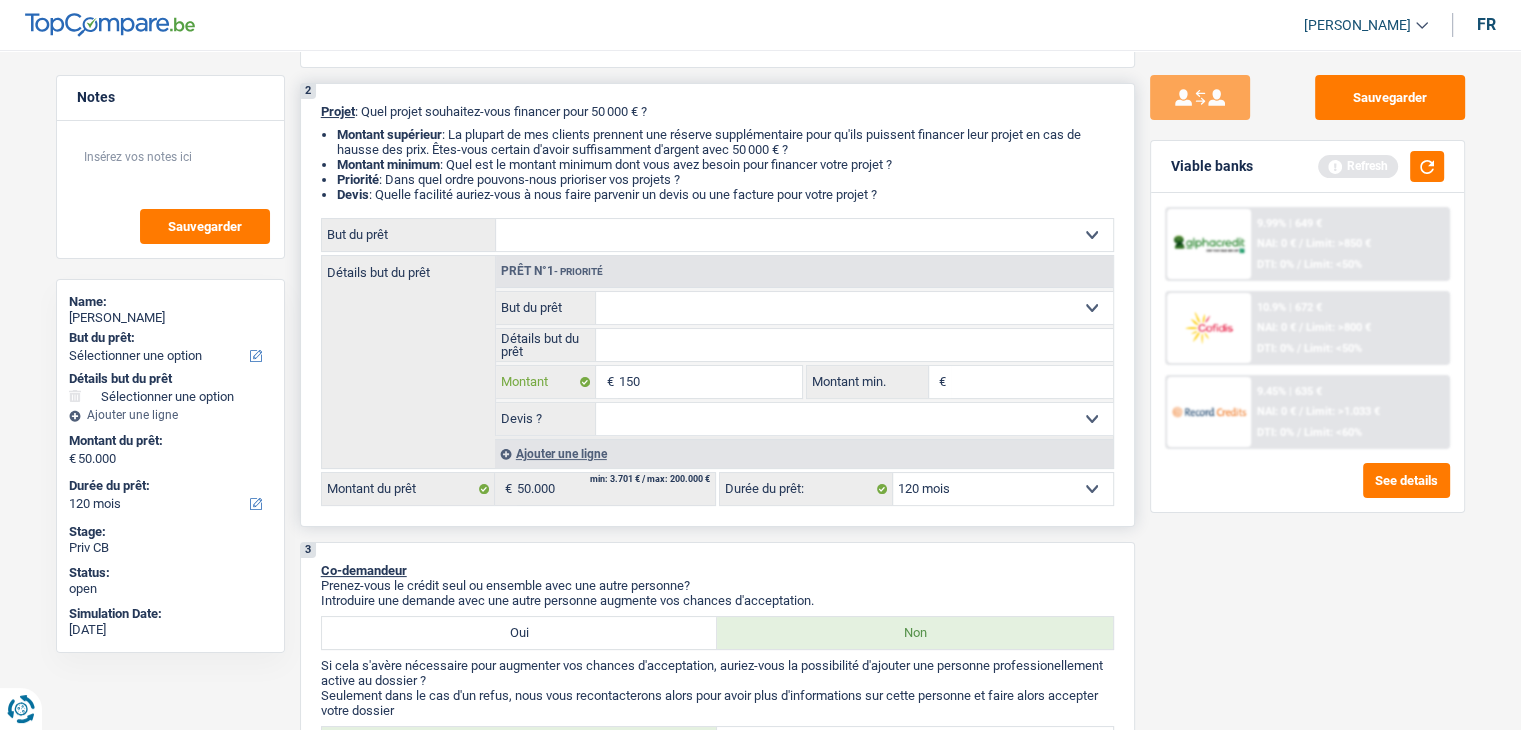 type on "150" 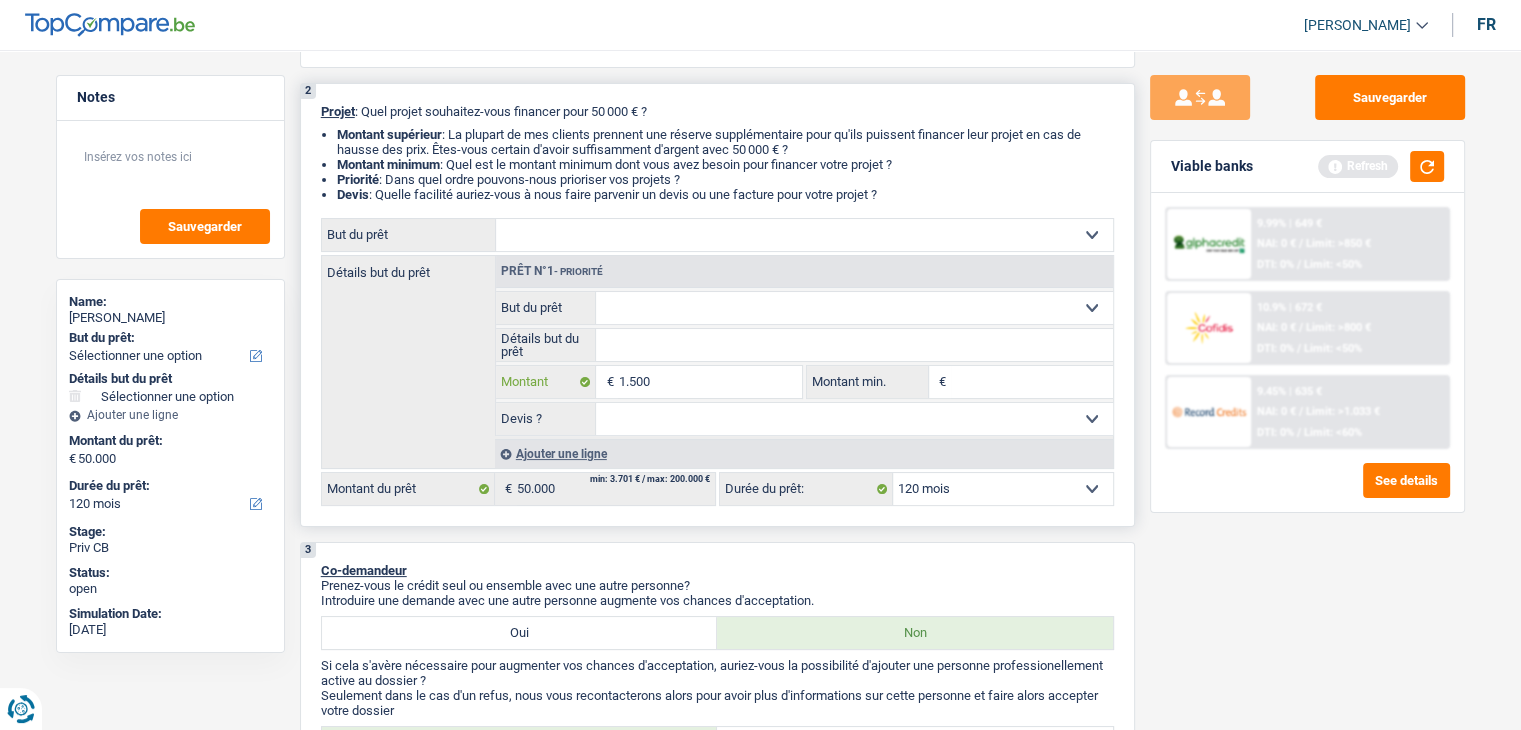 type on "15.000" 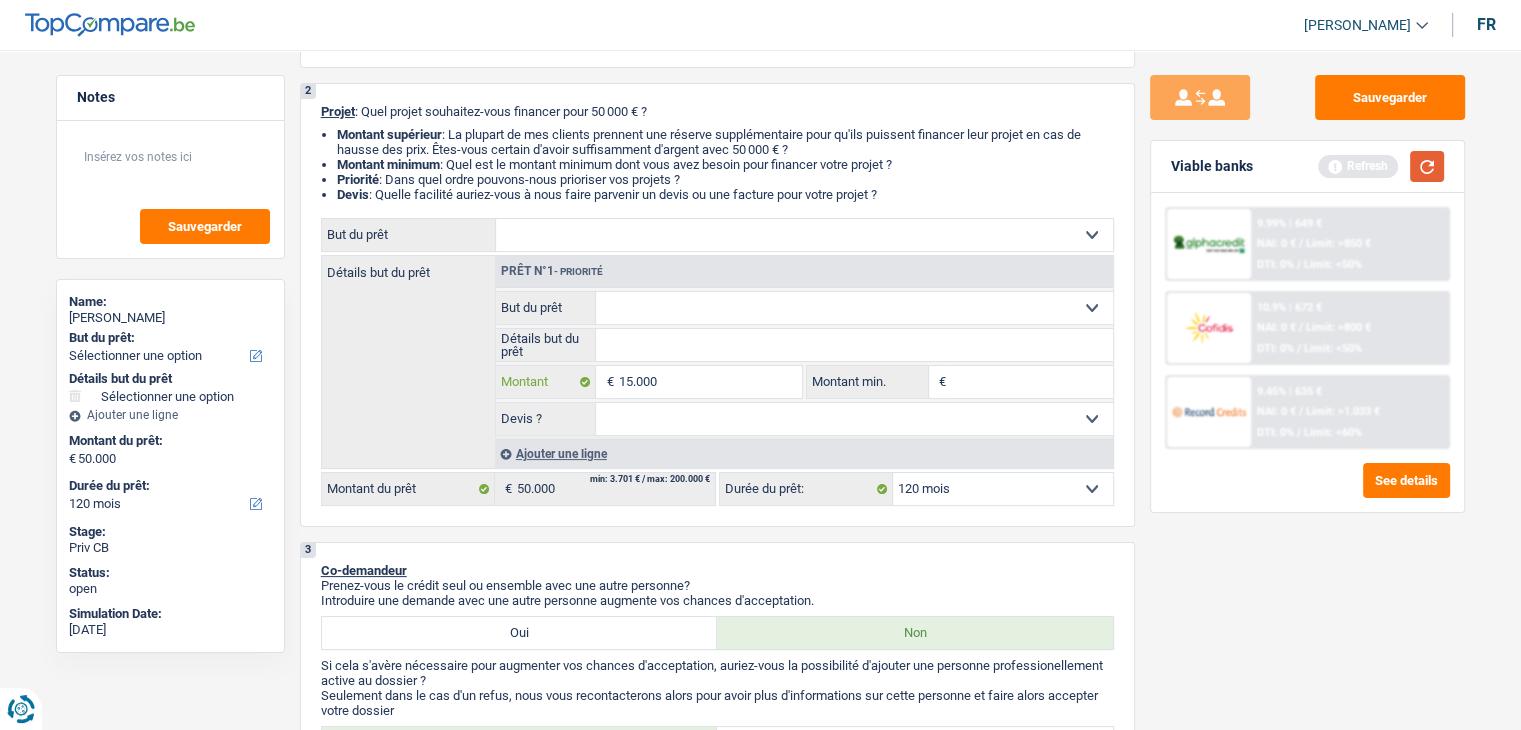 type on "15.000" 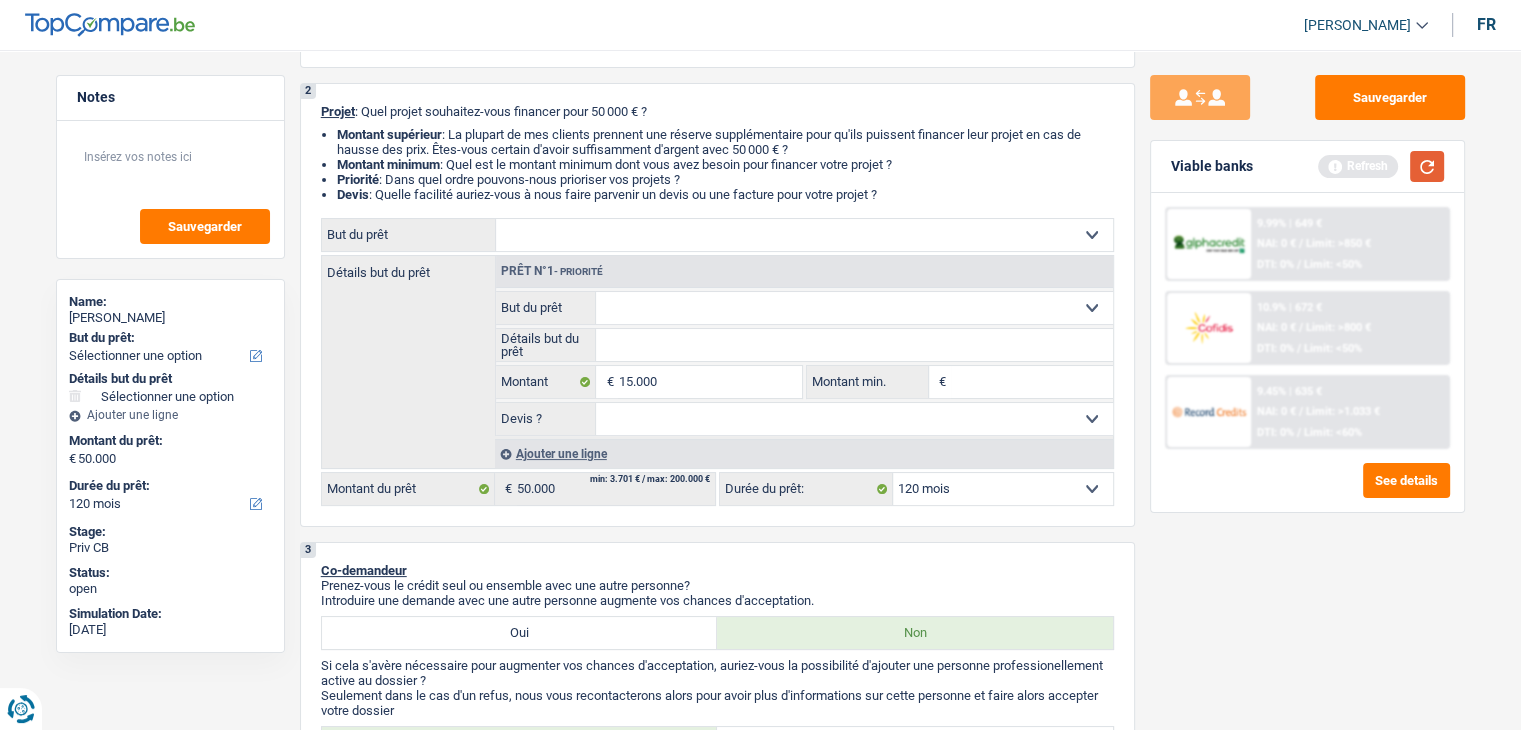 type on "15.000" 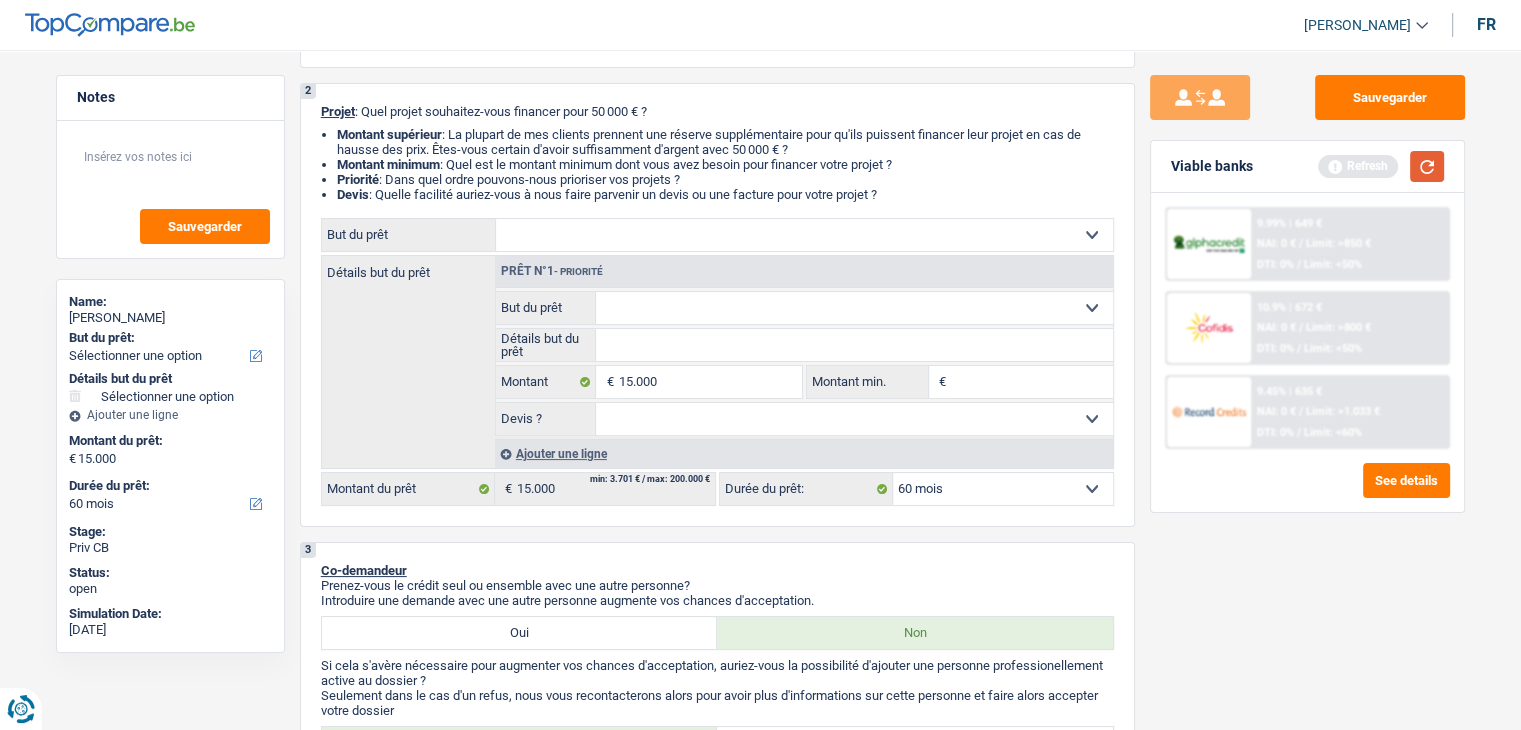 click at bounding box center [1427, 166] 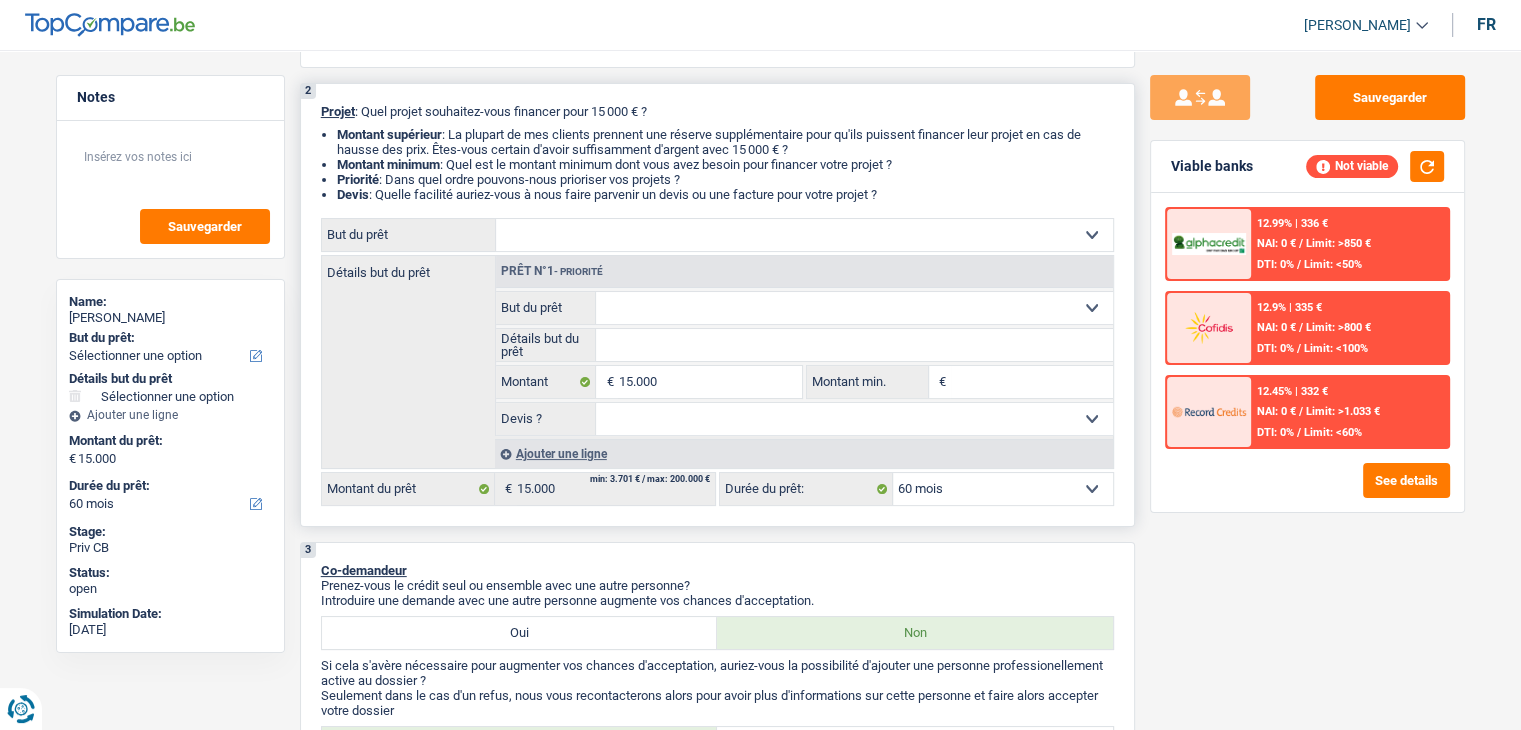 click on "Confort maison: meubles, textile, peinture, électroménager, outillage non-professionnel Hifi, multimédia, gsm, ordinateur Aménagement: frais d'installation, déménagement Evénement familial: naissance, mariage, divorce, communion, décès Frais médicaux Frais d'études Frais permis de conduire Loisirs: voyage, sport, musique Rafraîchissement: petits travaux maison et jardin Frais judiciaires Réparation voiture Prêt rénovation (non disponible pour les non-propriétaires) Prêt énergie (non disponible pour les non-propriétaires) Prêt voiture Taxes, impôts non professionnels Rénovation bien à l'étranger Dettes familiales Assurance Autre
Sélectionner une option" at bounding box center [854, 308] 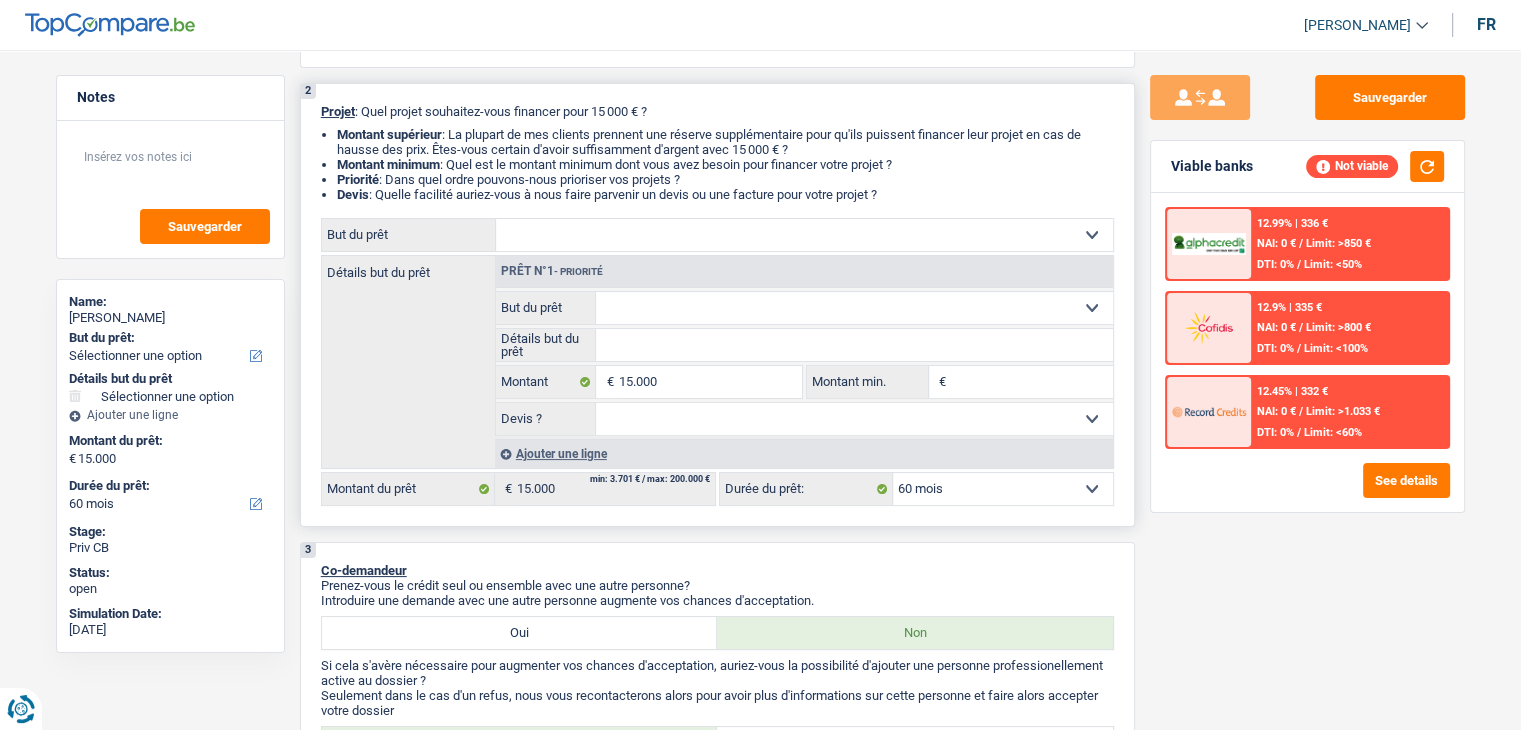 select on "household" 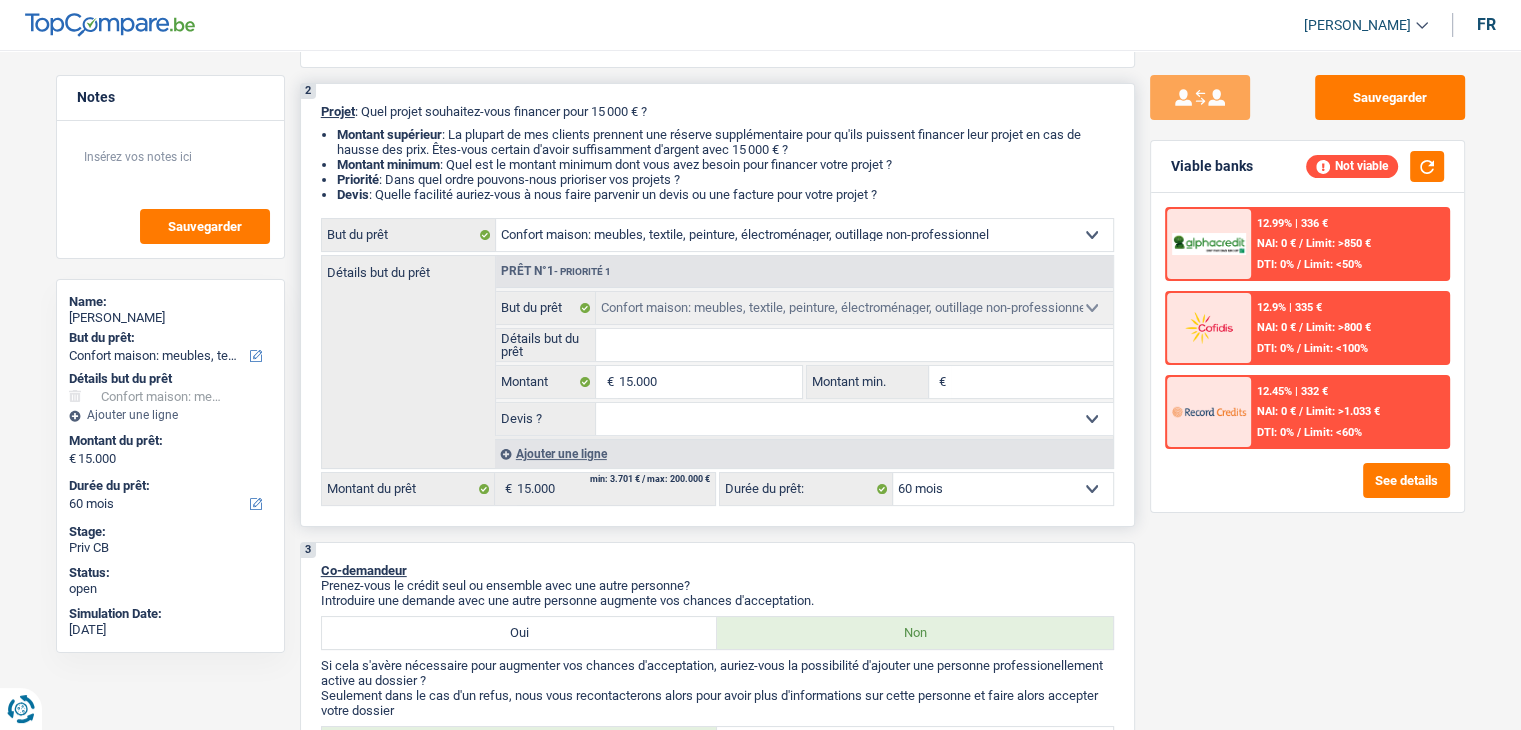 click on "Détails but du prêt" at bounding box center [854, 345] 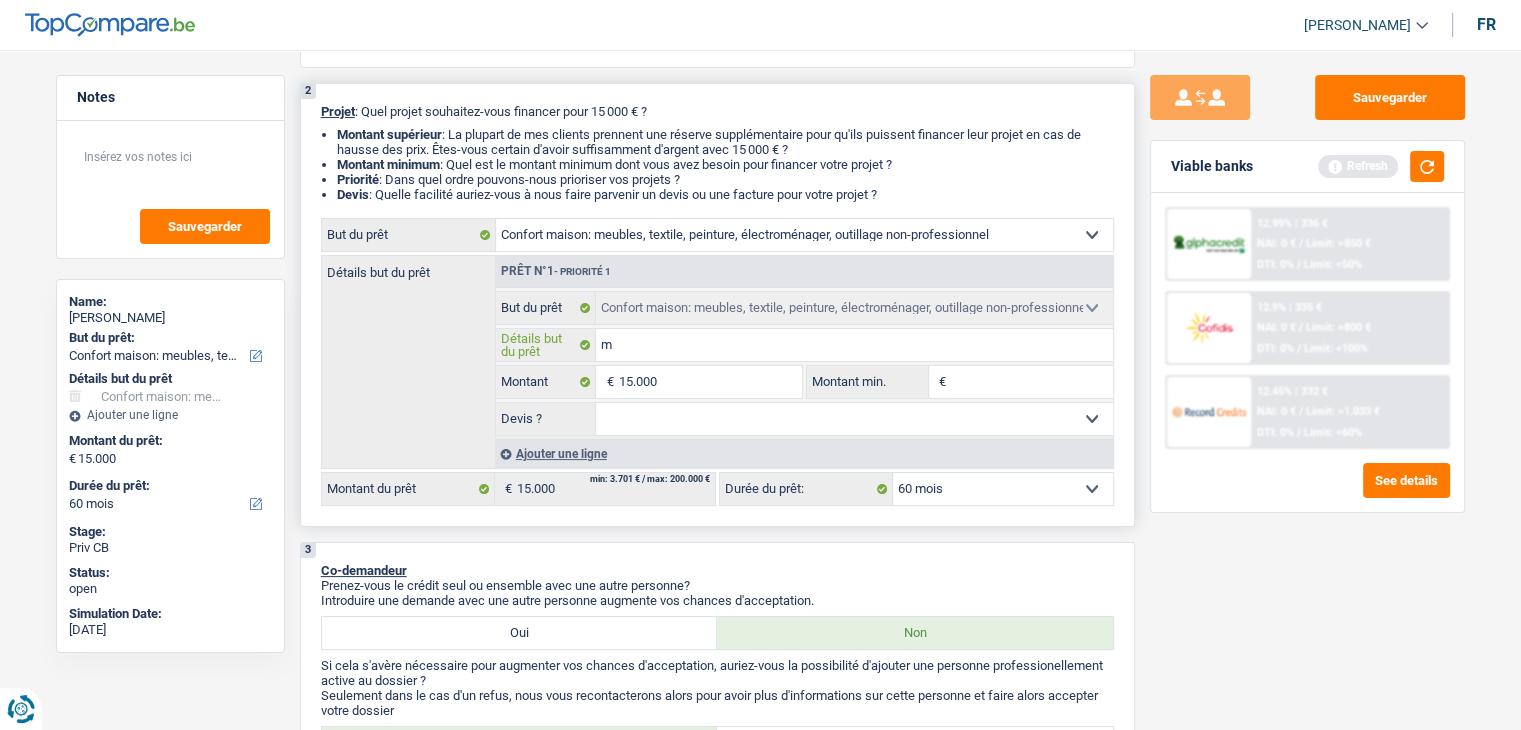type 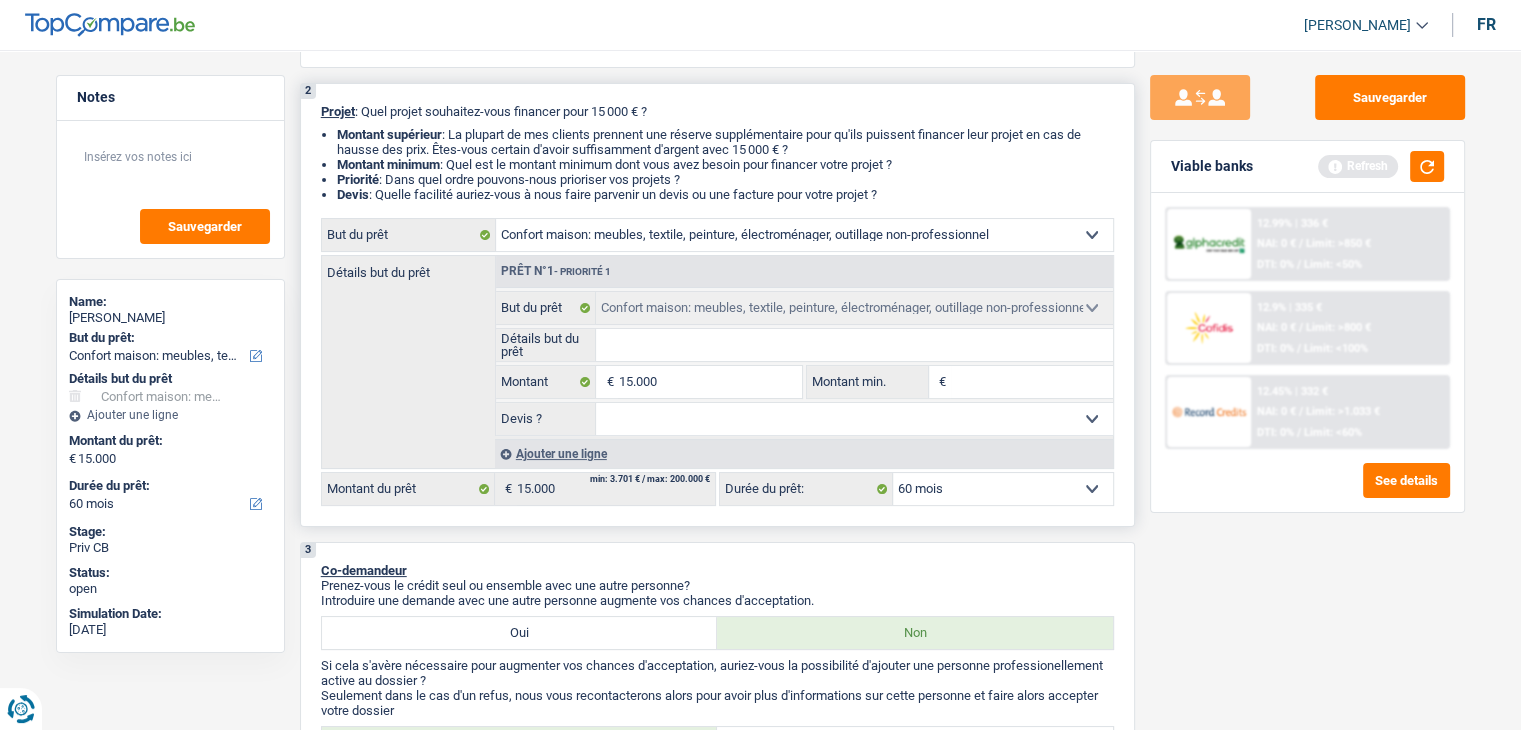 type on "m" 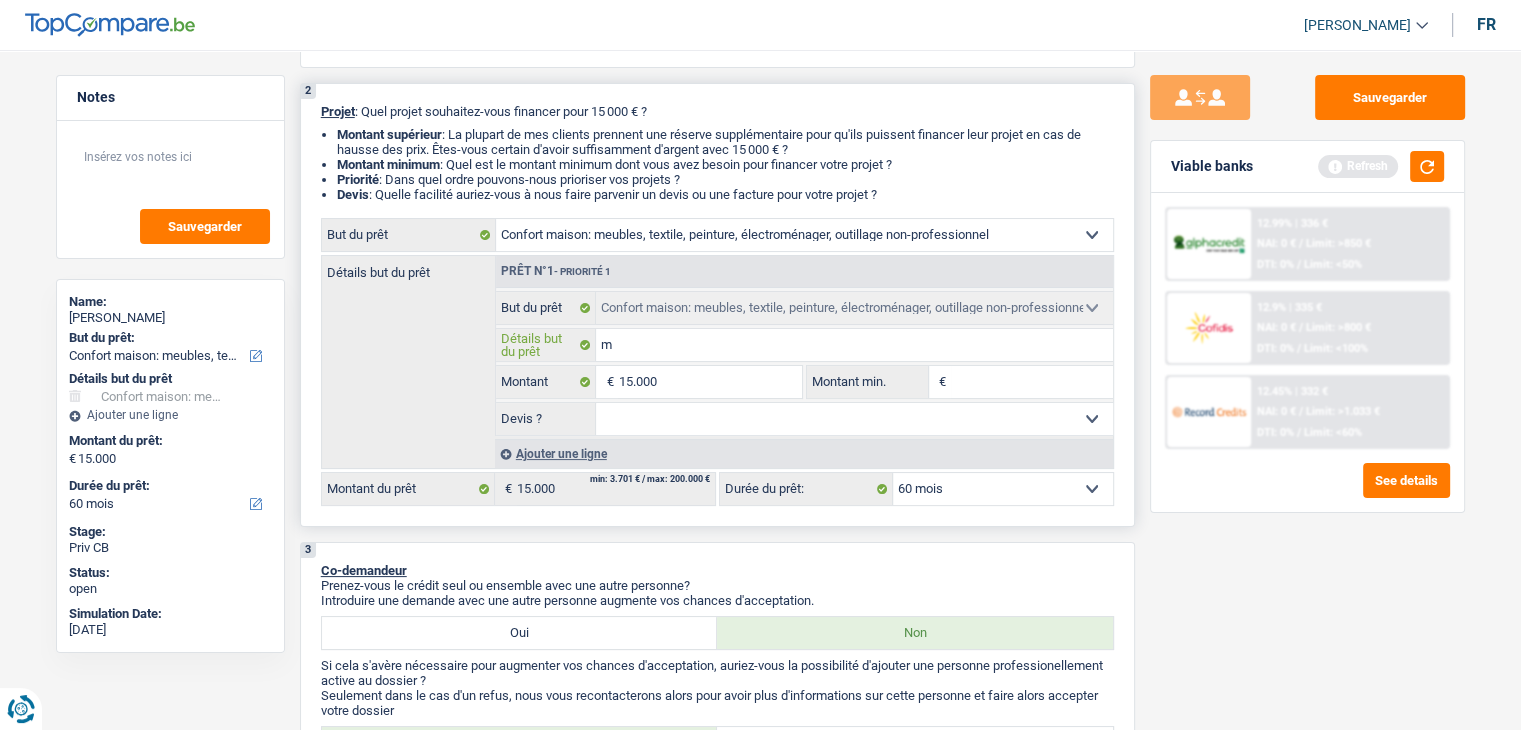 type 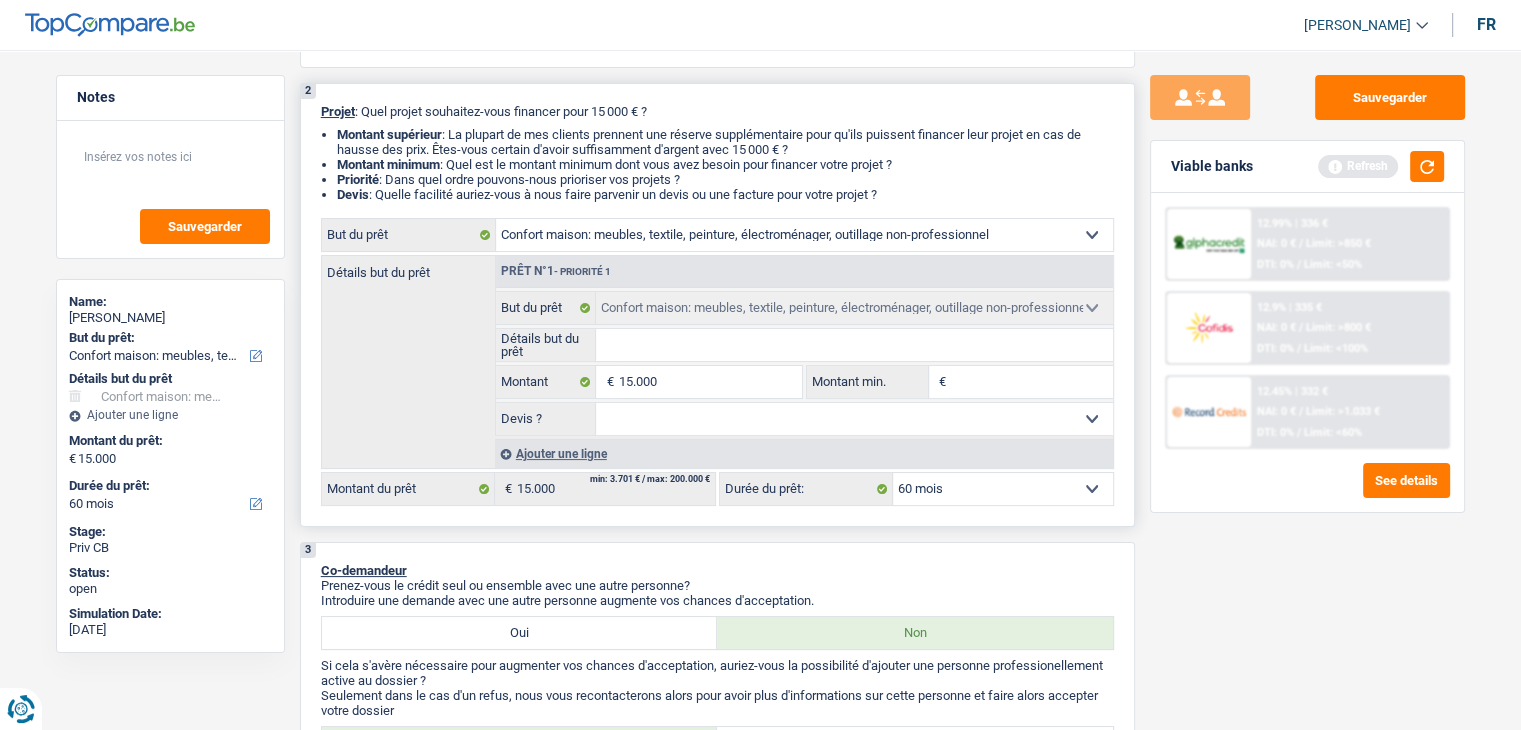 type on "a" 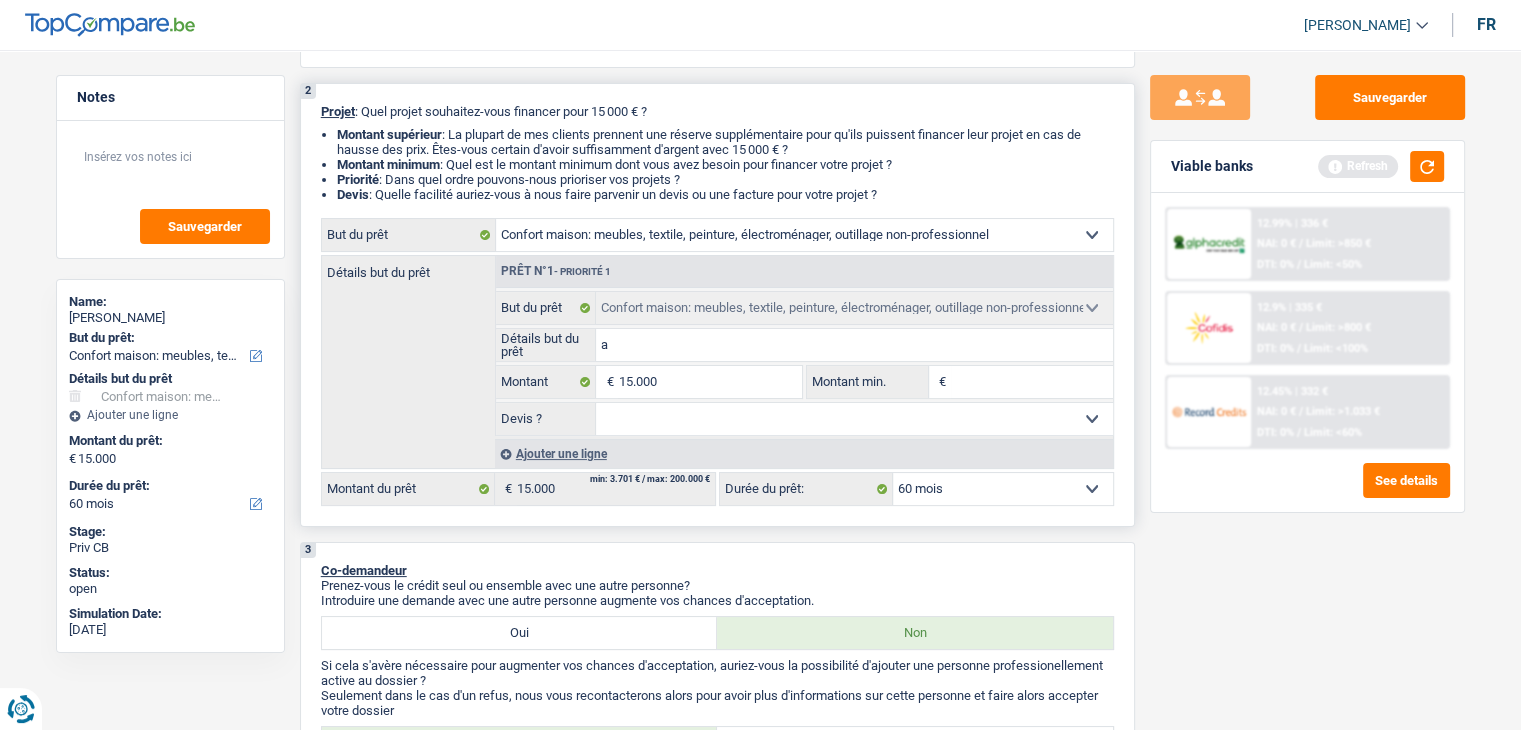 type on "am" 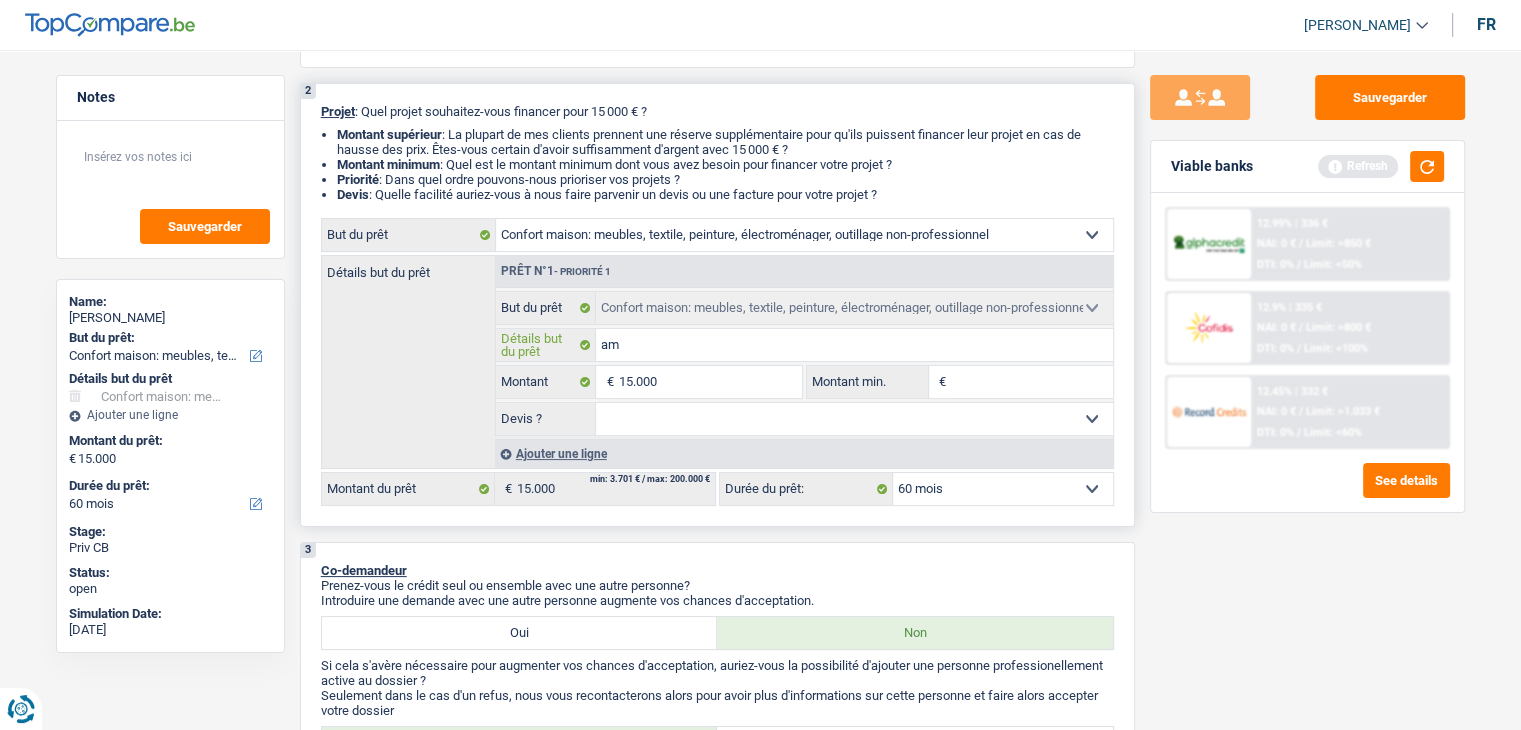 type on "ame" 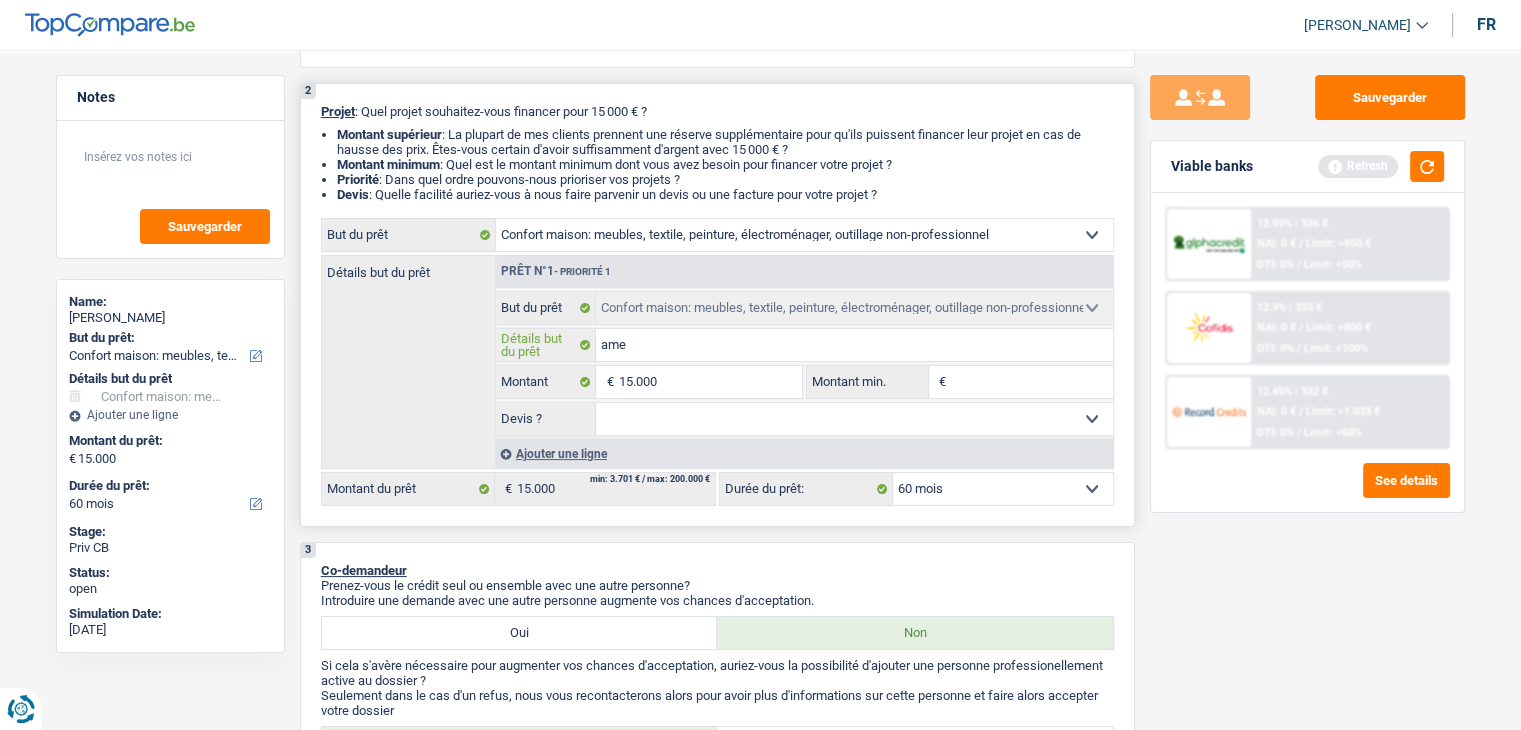 type on "ameu" 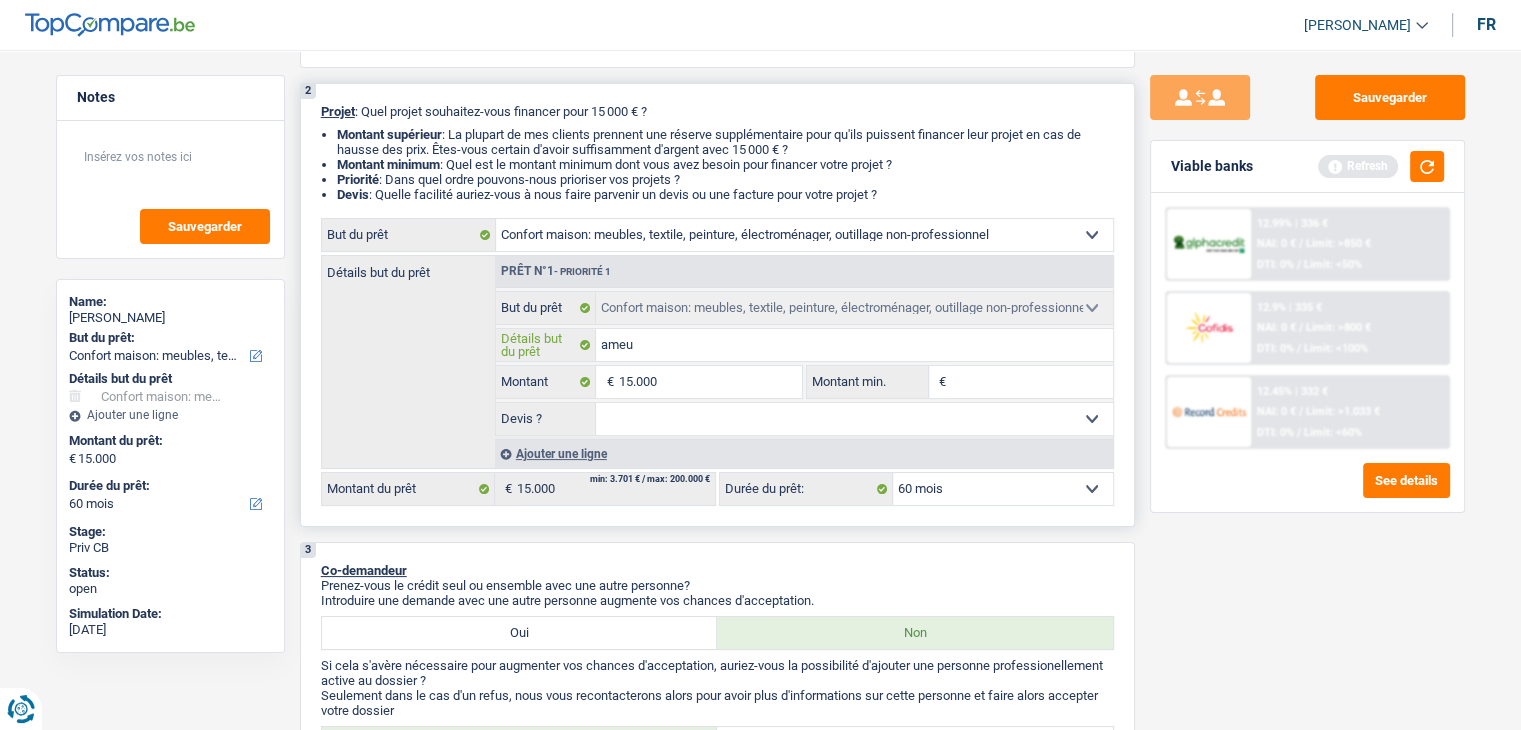 type on "ameub" 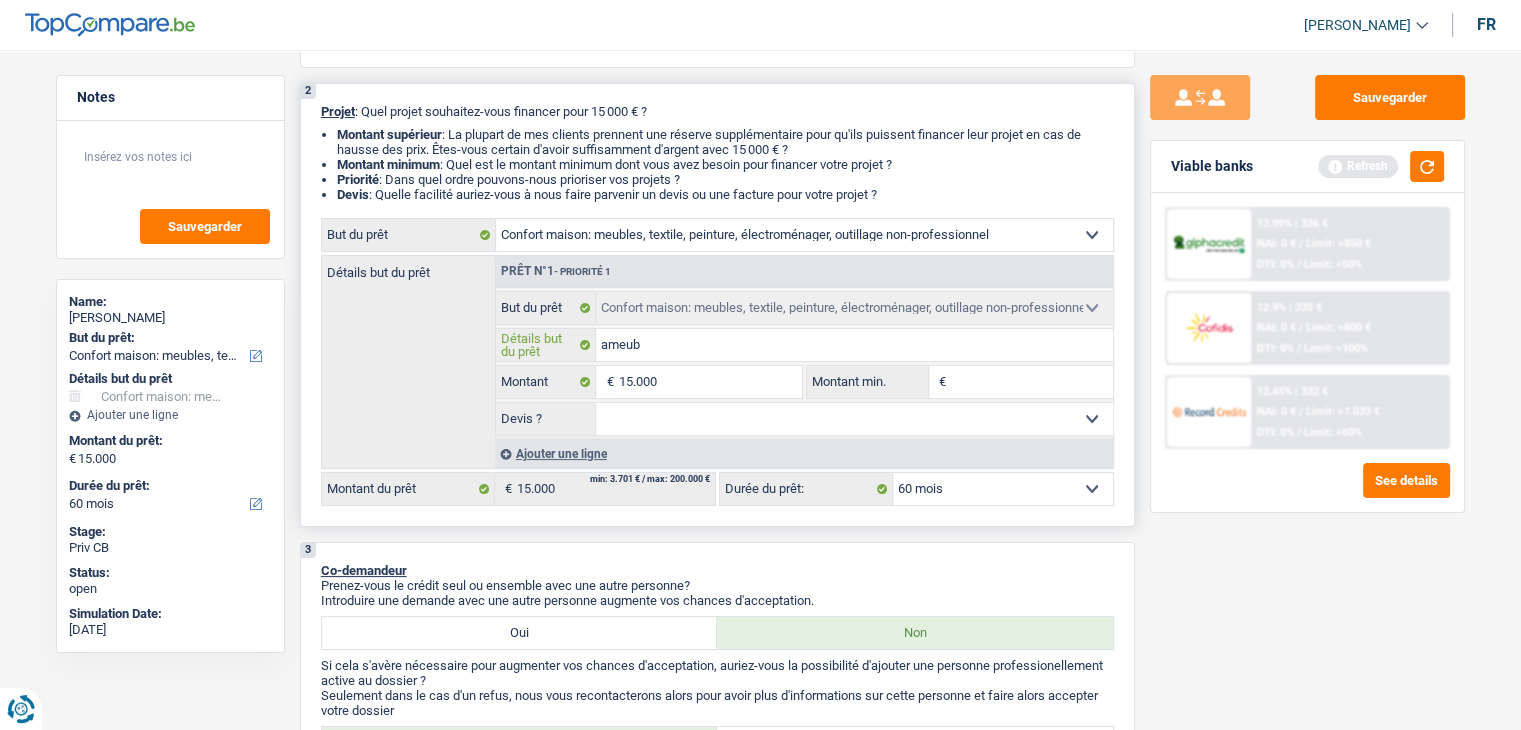type on "ameubl" 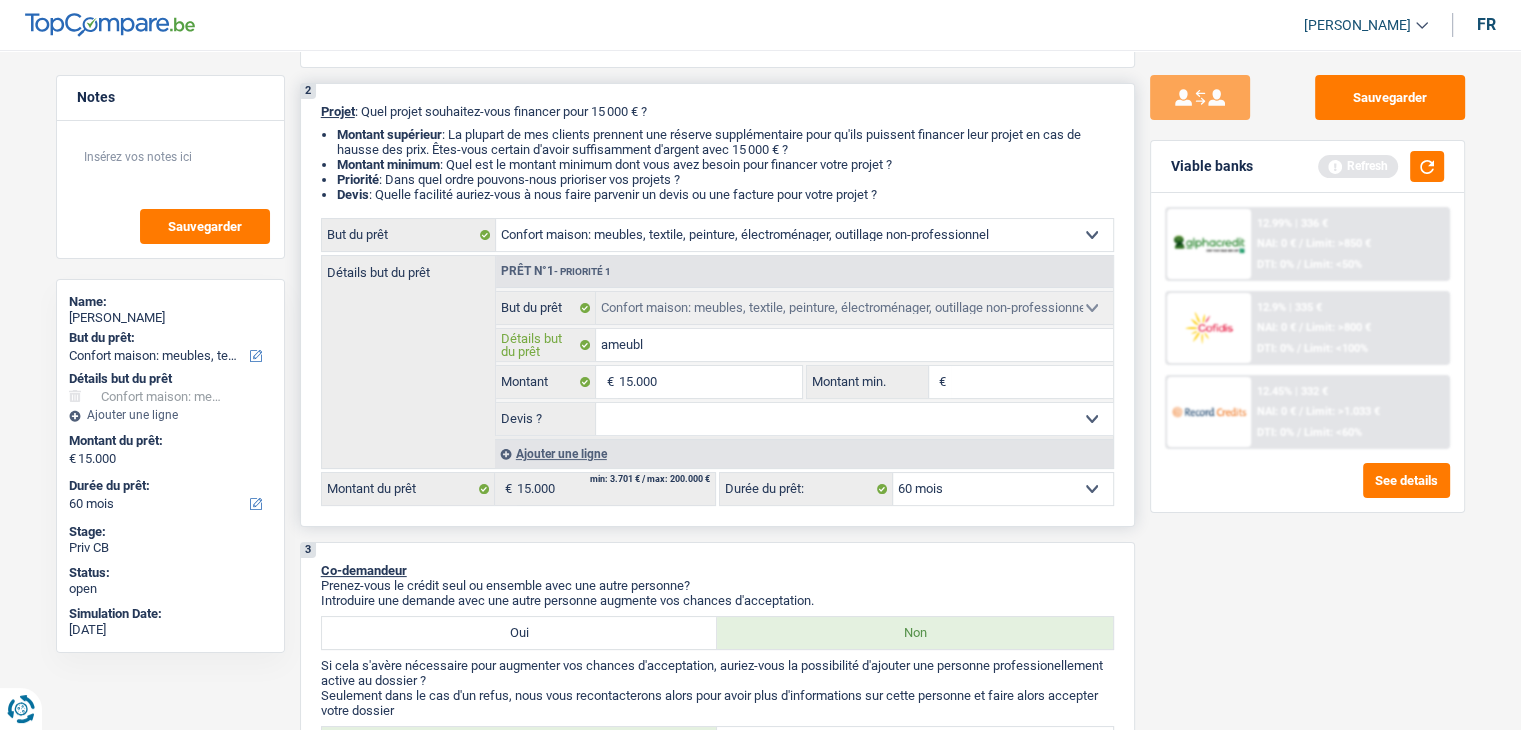 type on "ameuble" 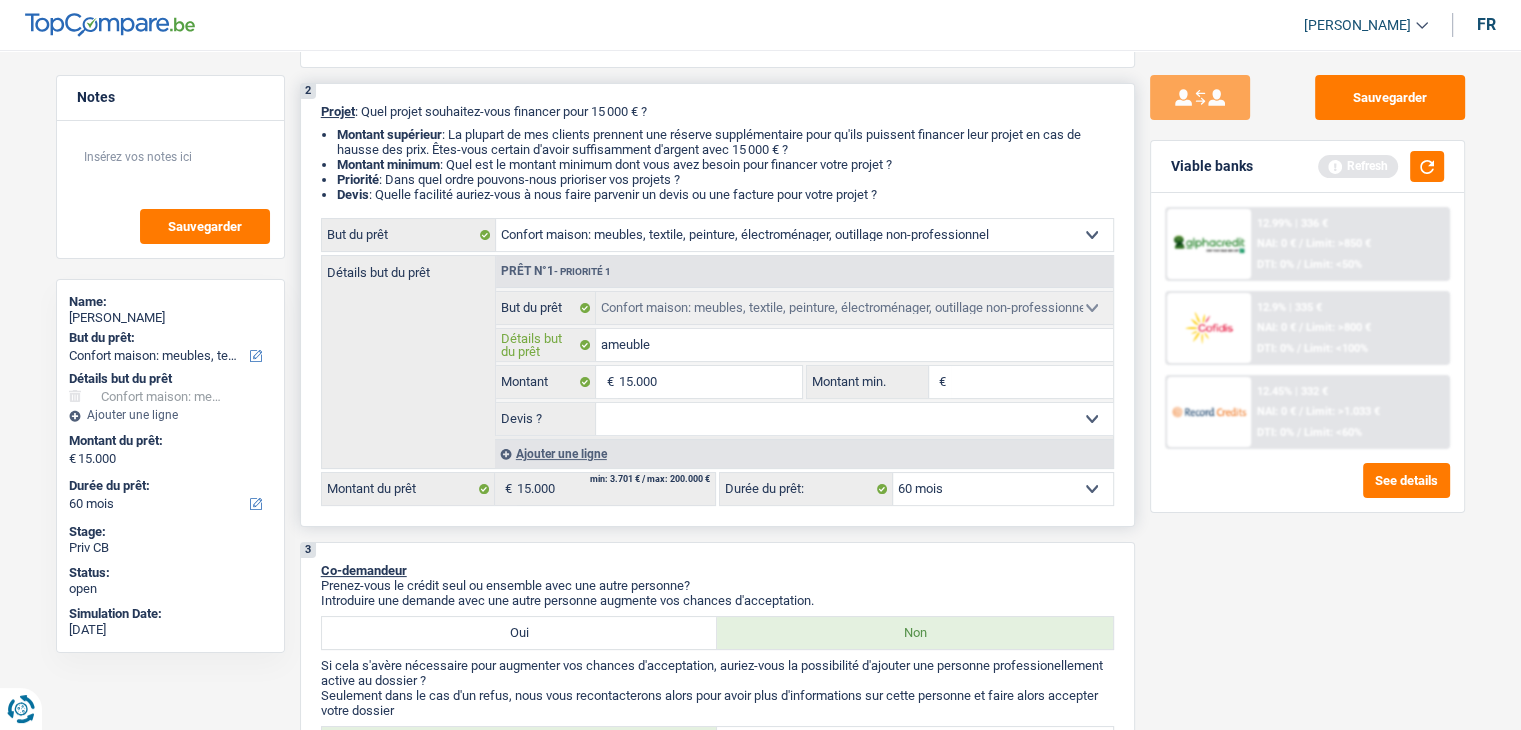 type on "ameublem" 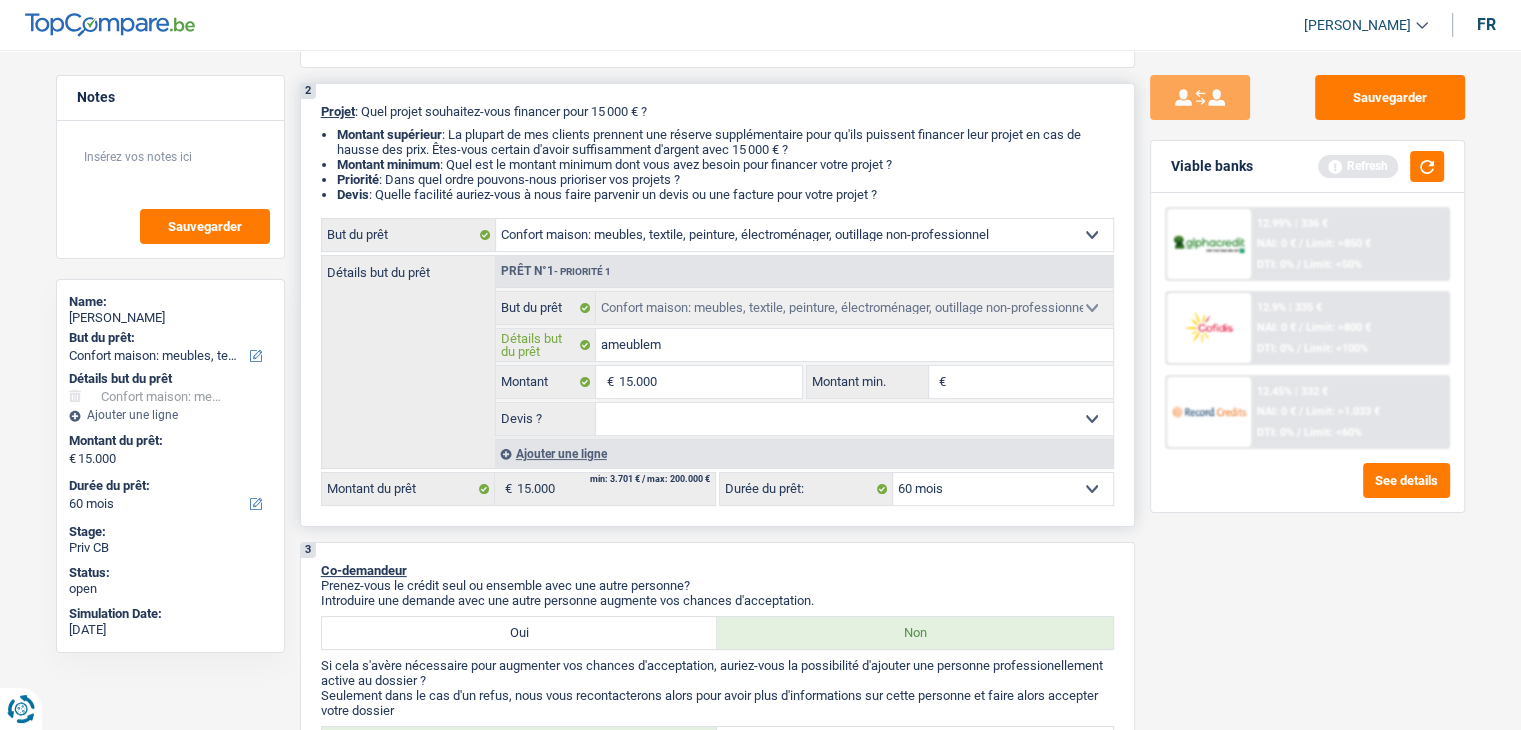 type on "ameublem" 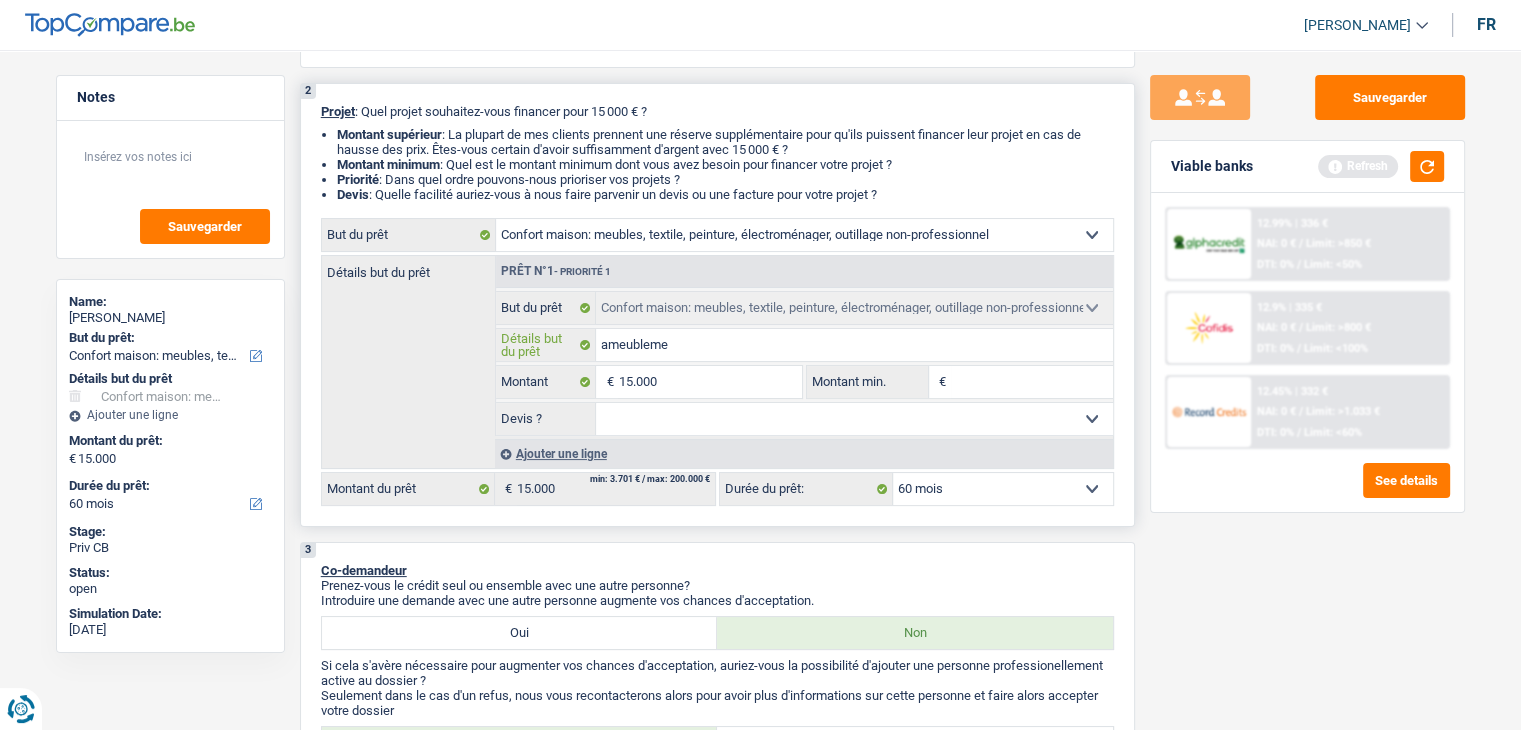 type on "ameublemen" 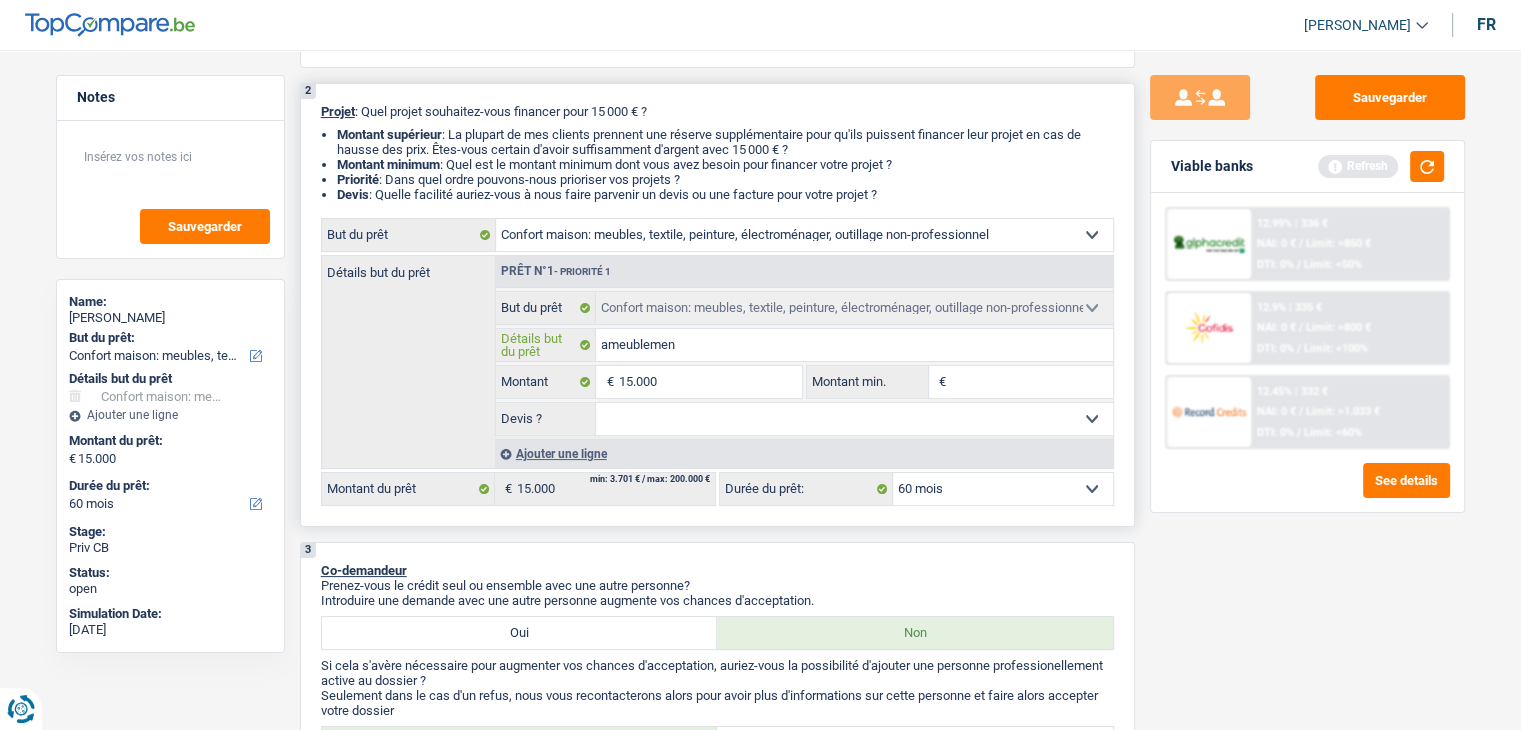 type on "ameublement" 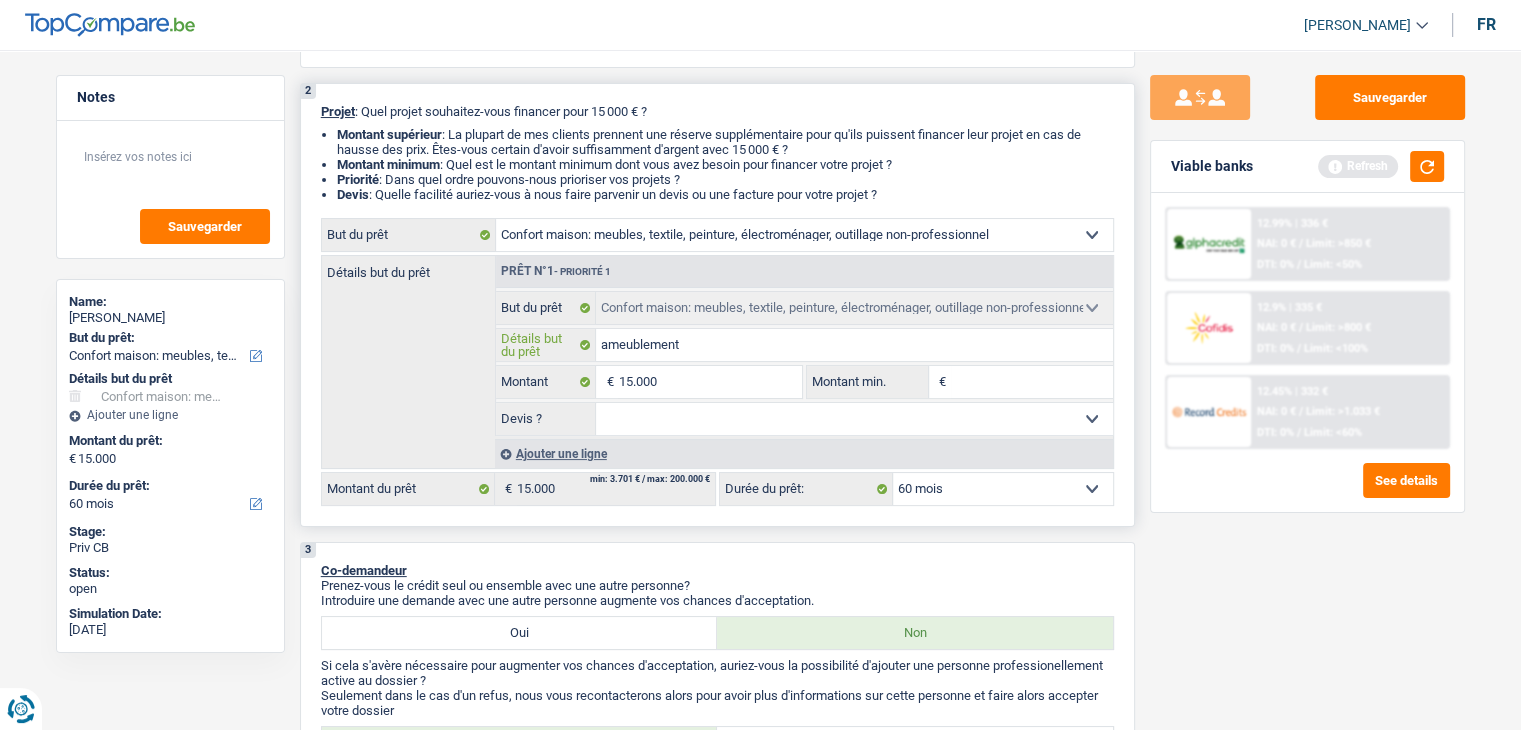 type on "ameublement," 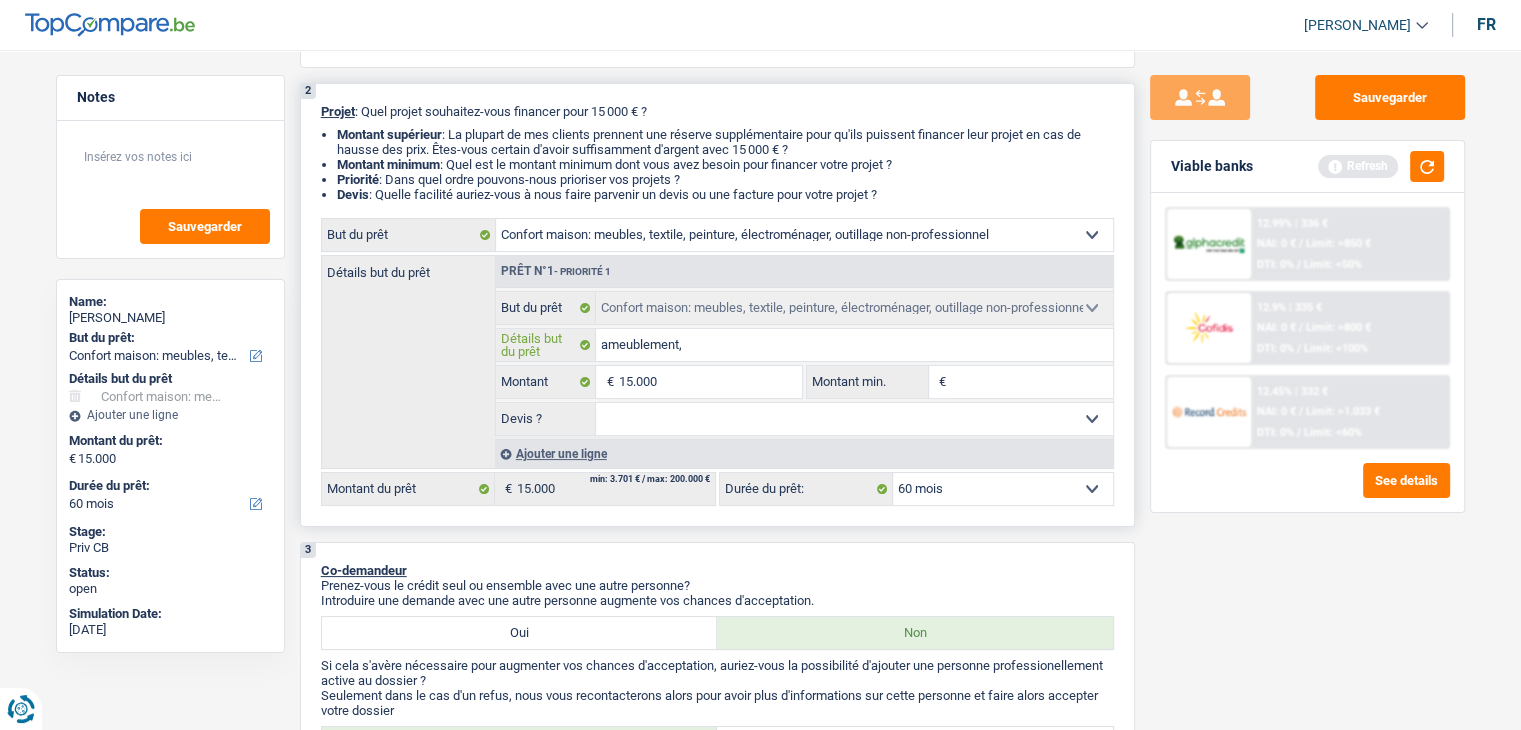 type on "ameublement," 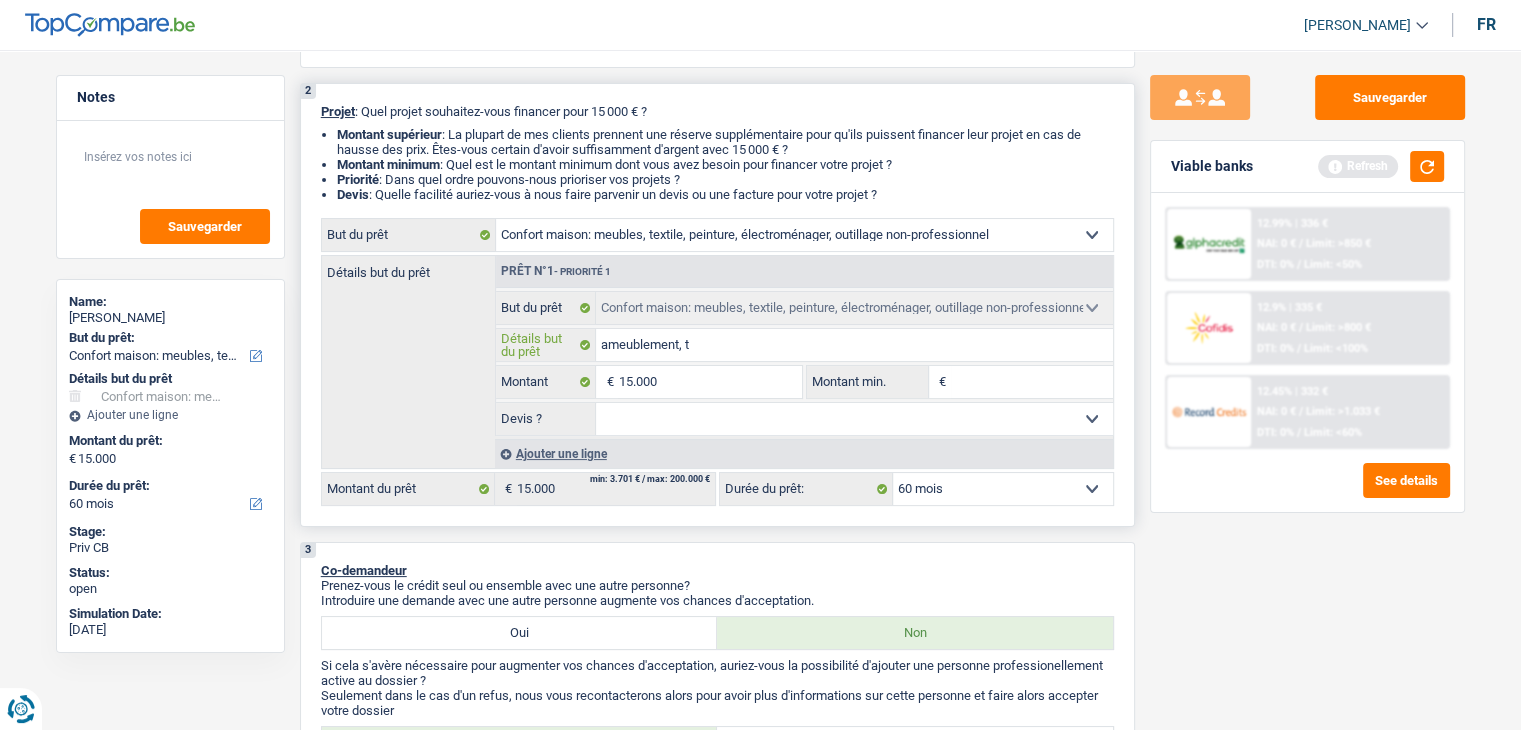 type on "ameublement, tv" 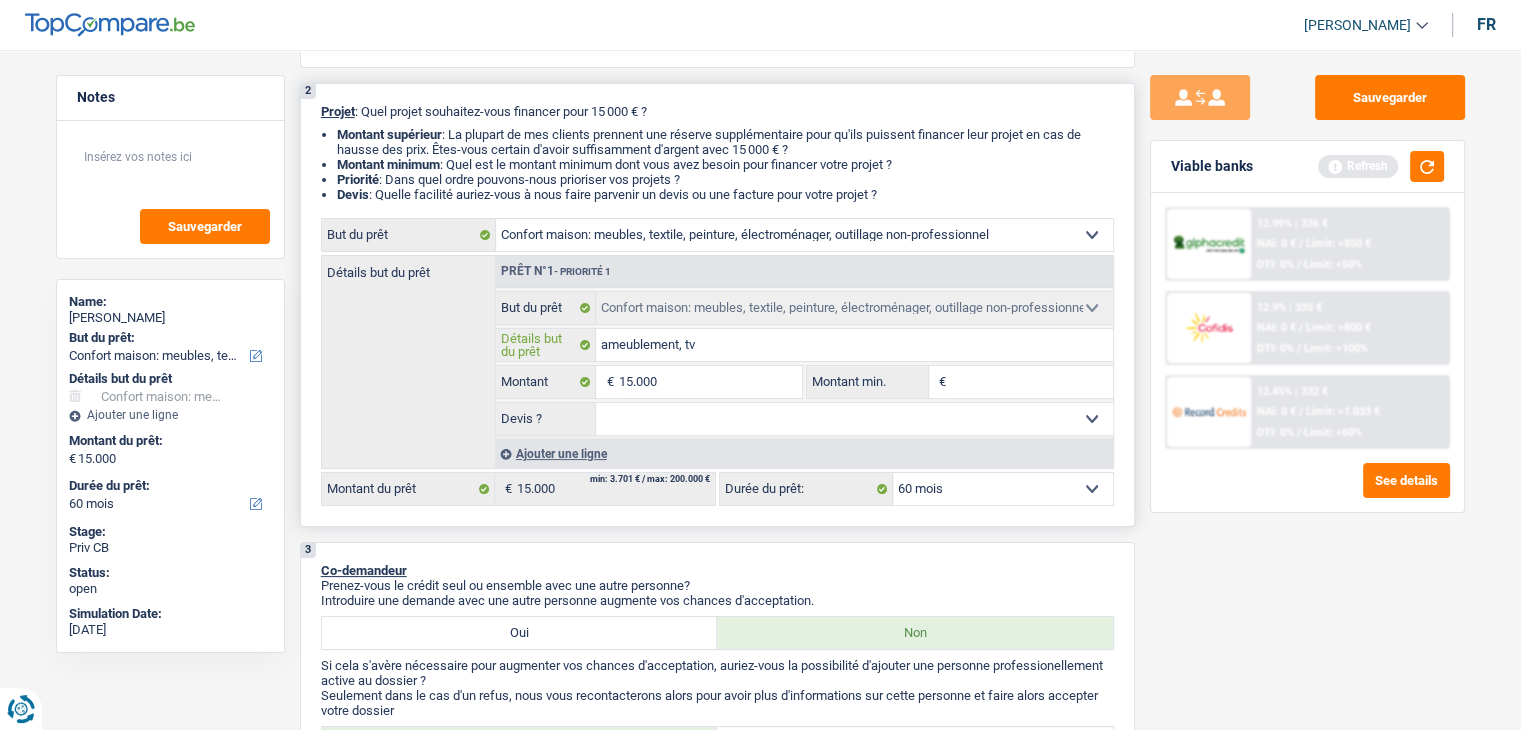 type on "ameublement, tv," 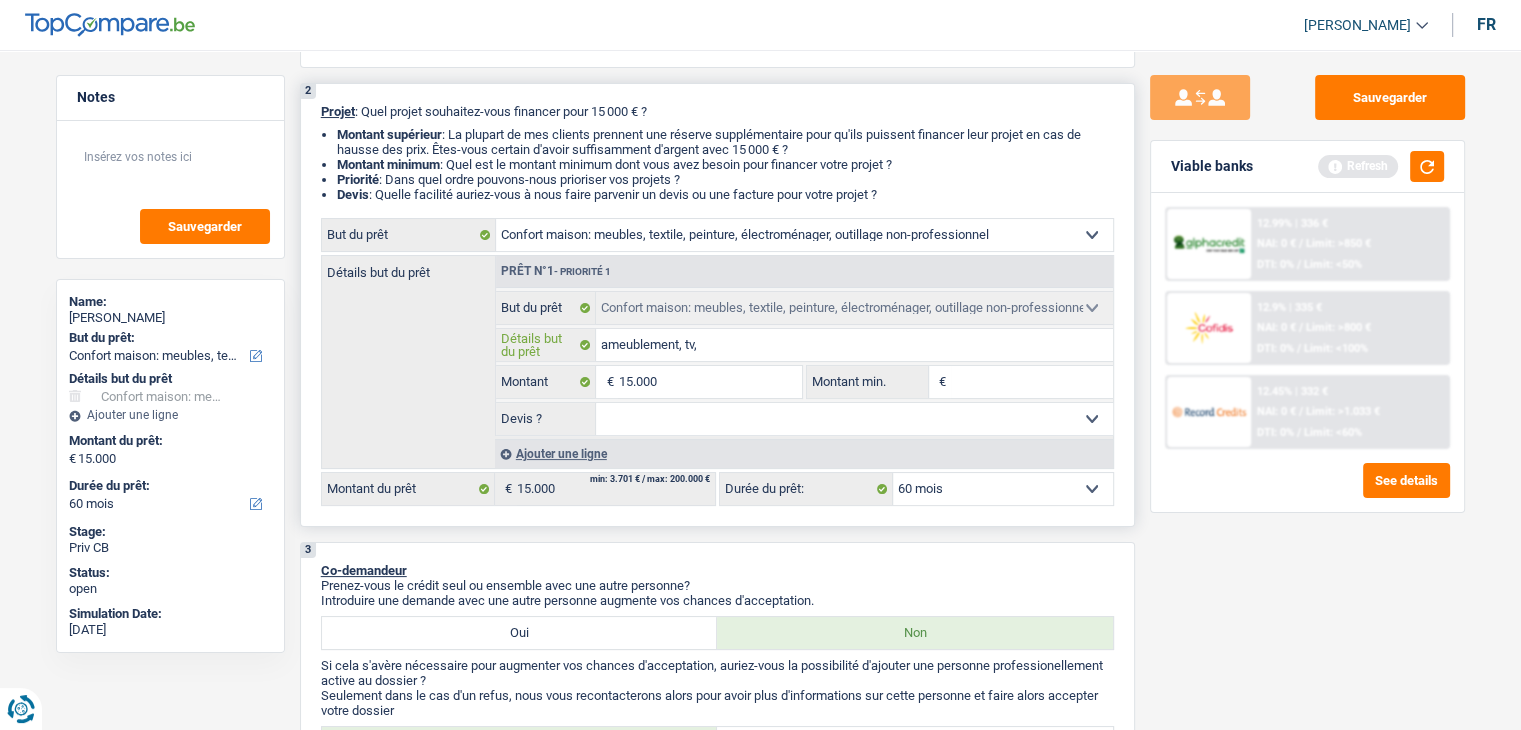 type on "ameublement, tv," 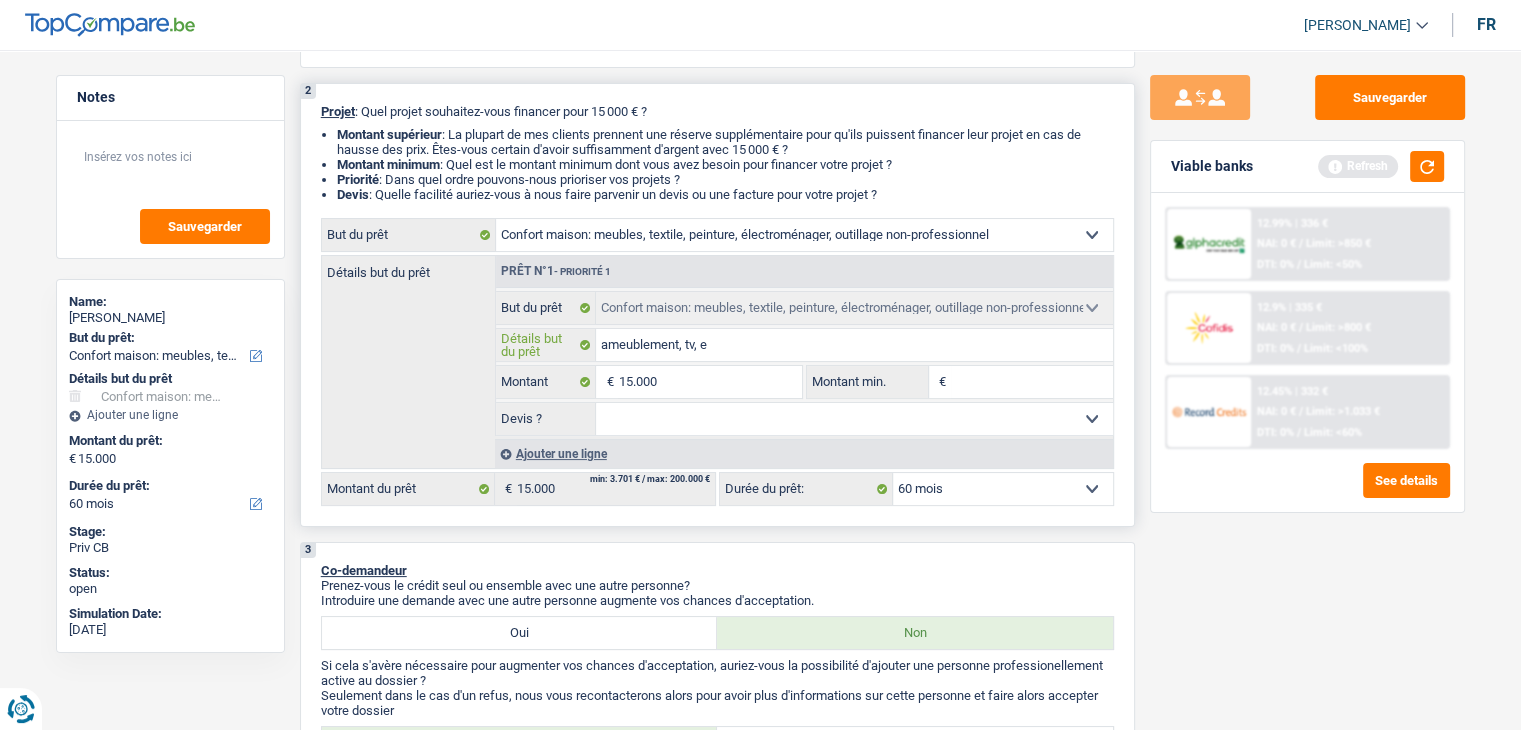type on "ameublement, tv, el" 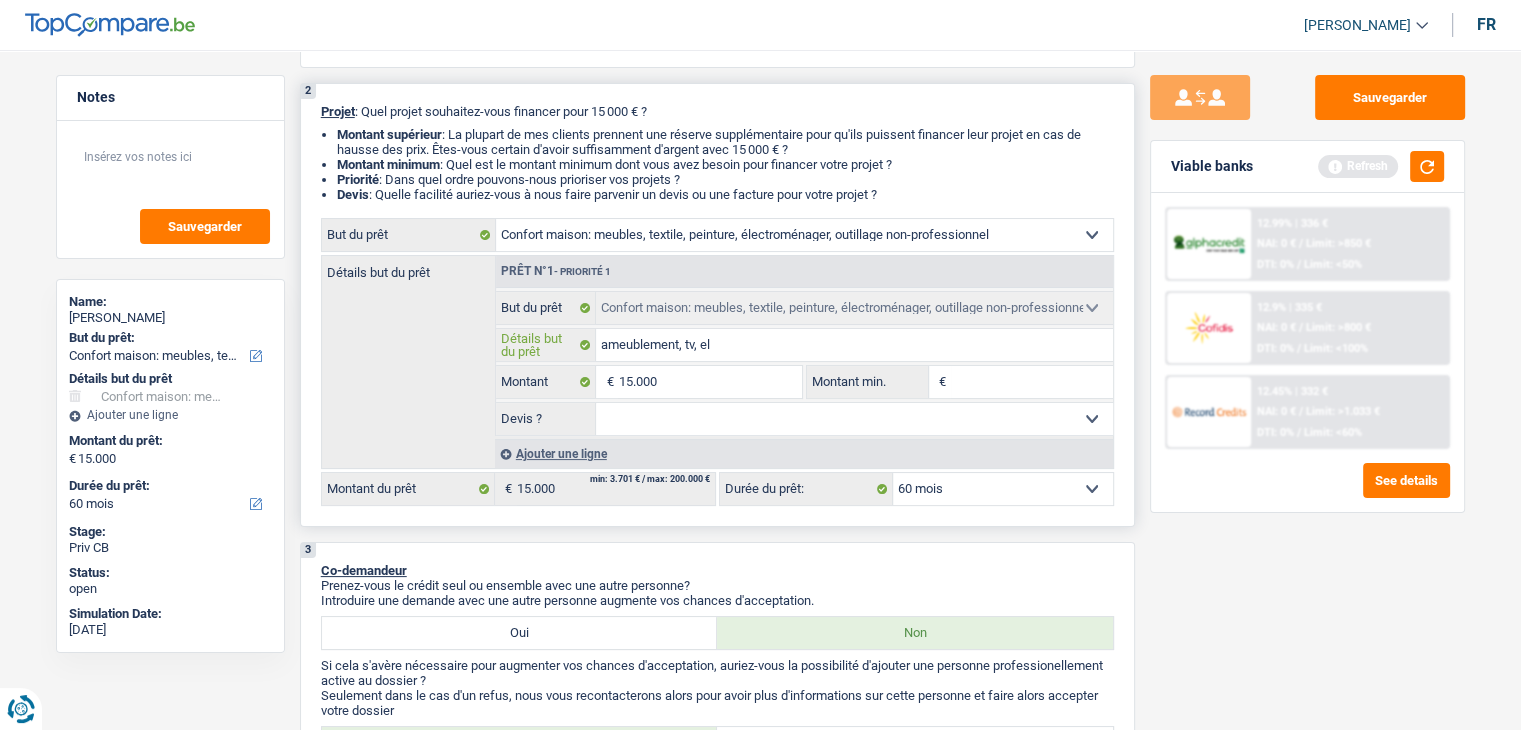 type on "ameublement, tv, ele" 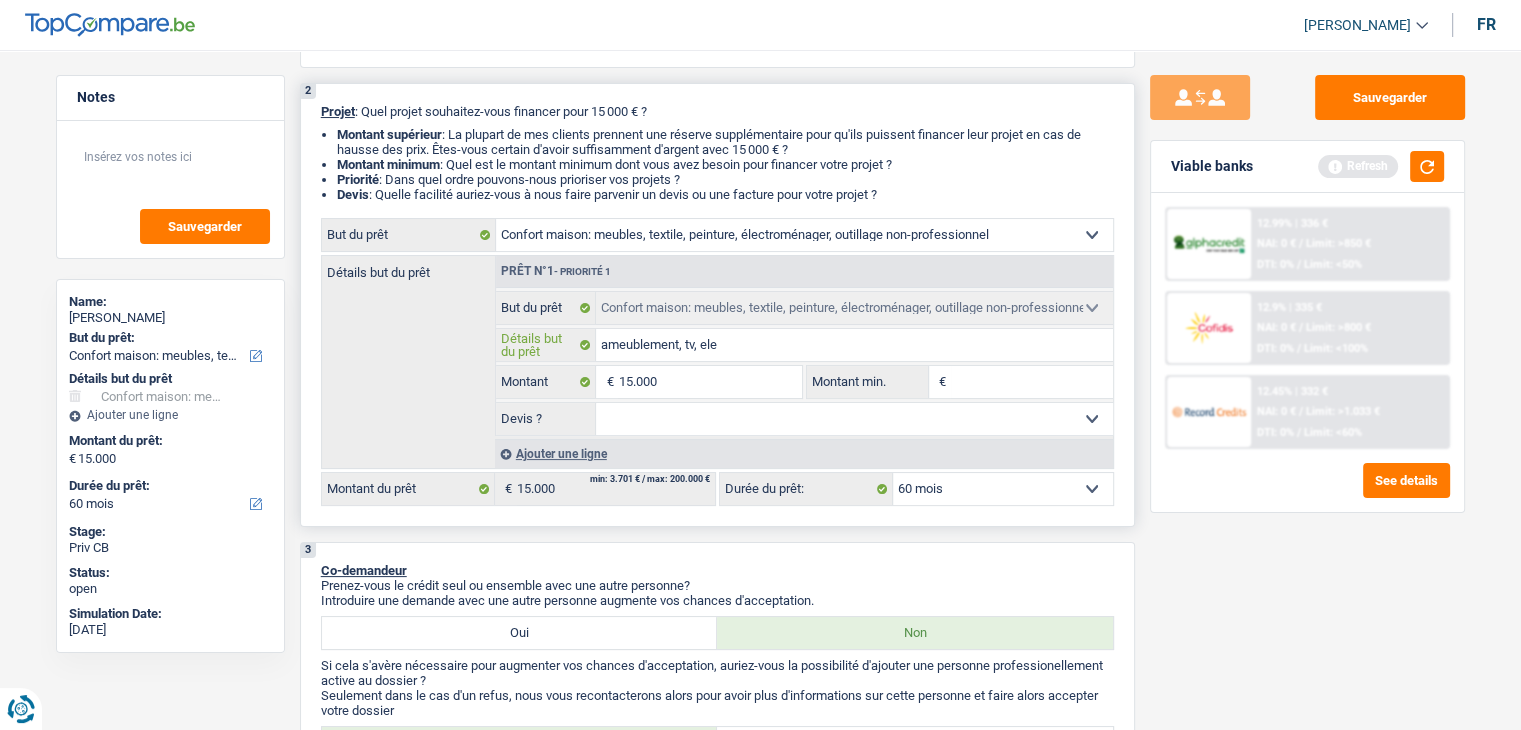 type on "ameublement, tv, ele" 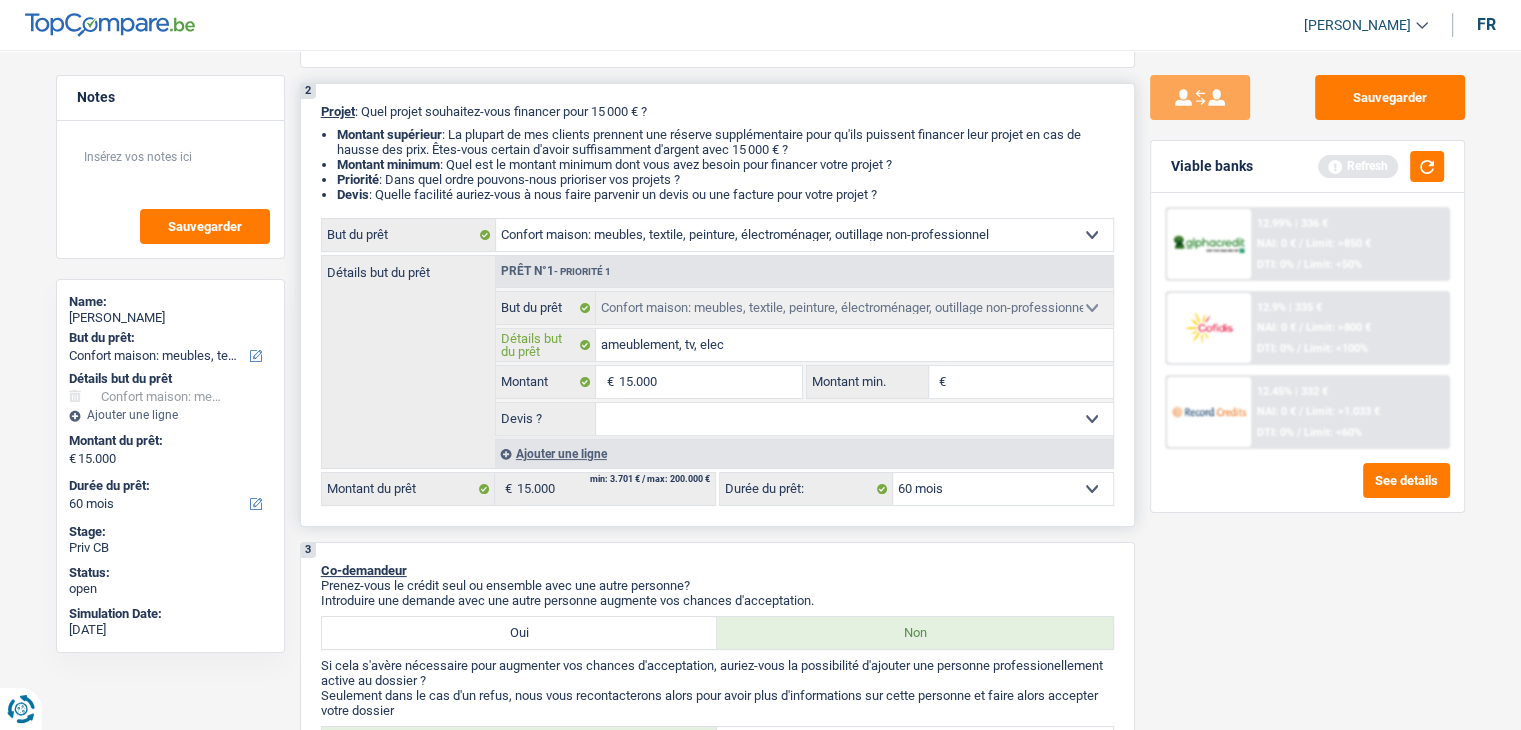 type on "ameublement, tv, elect" 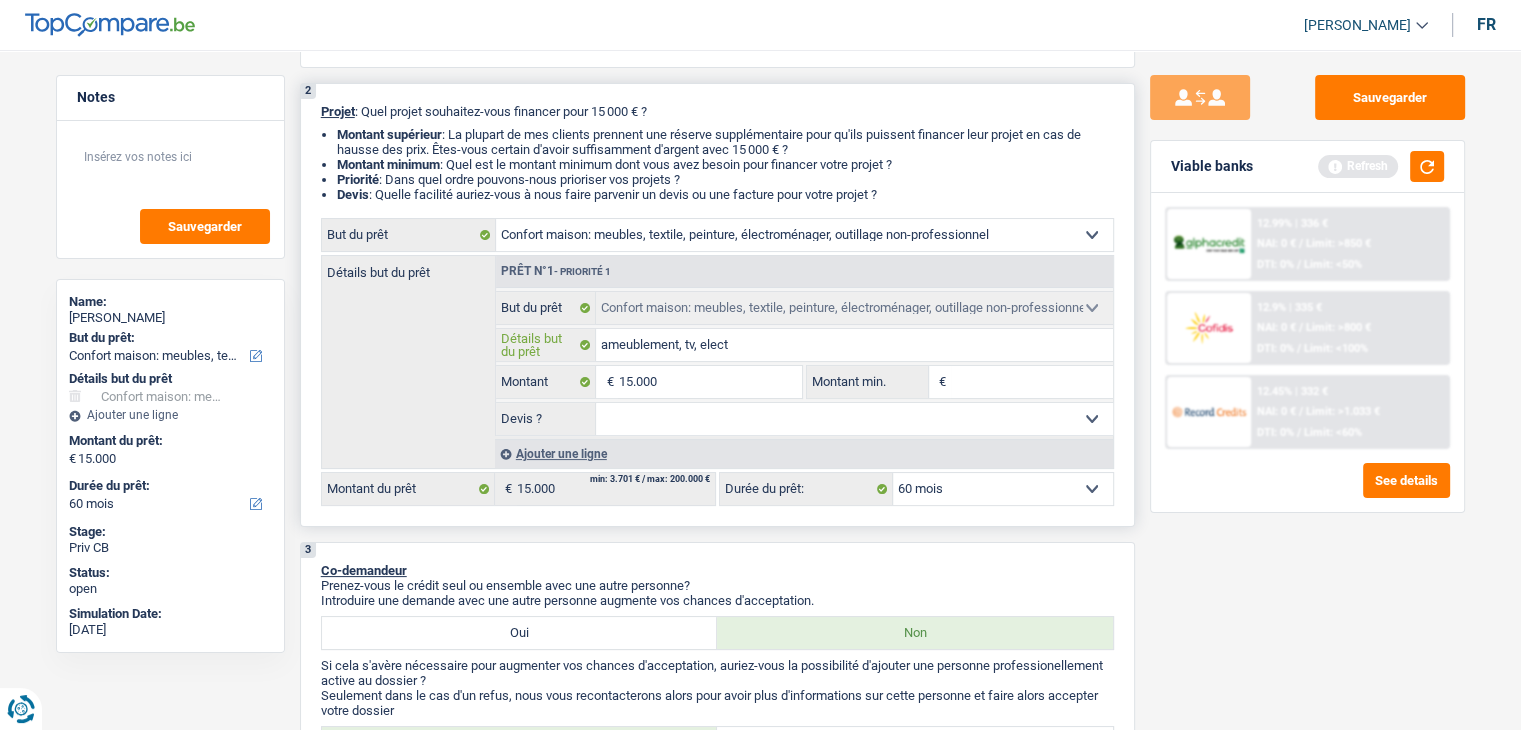 type on "ameublement, tv, electr" 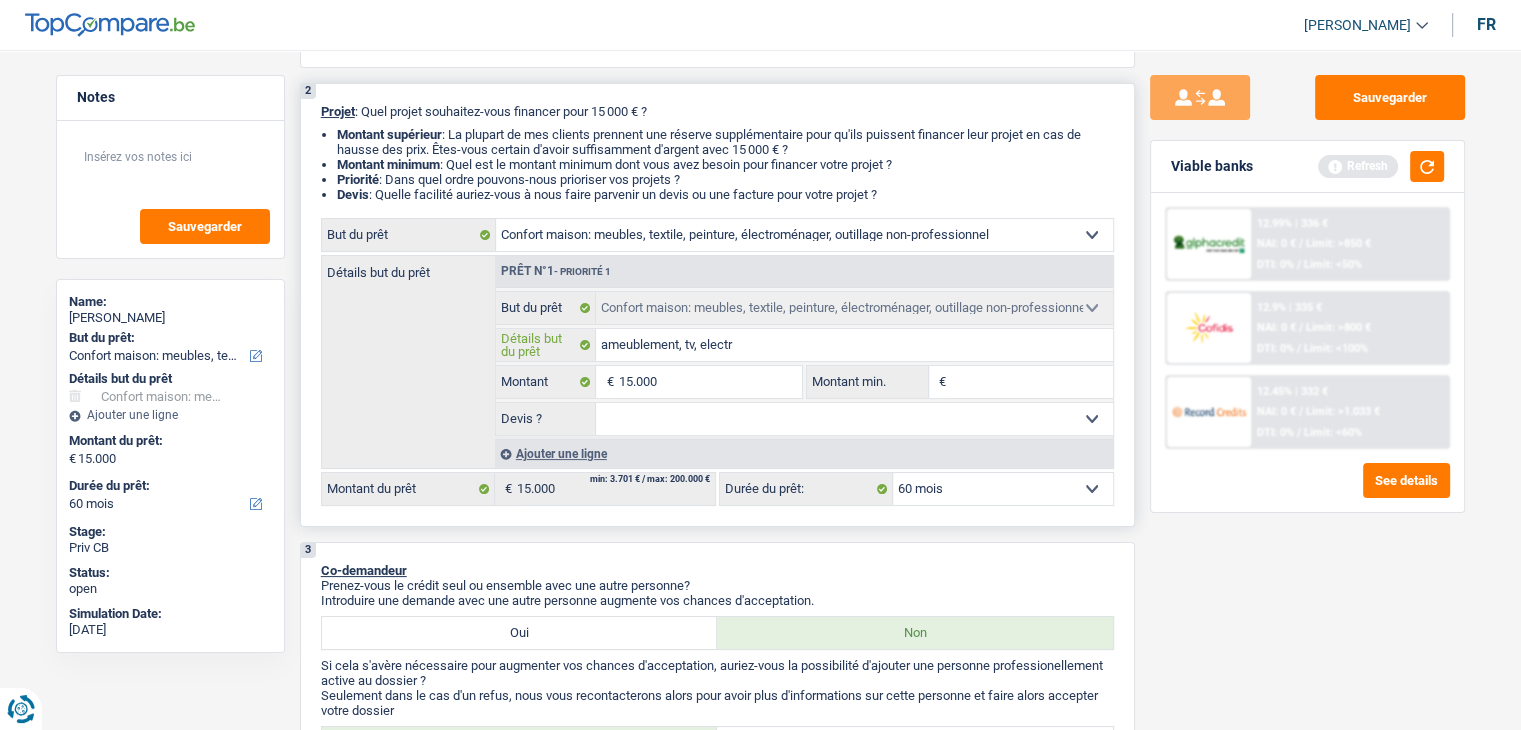 type on "ameublement, tv, electro" 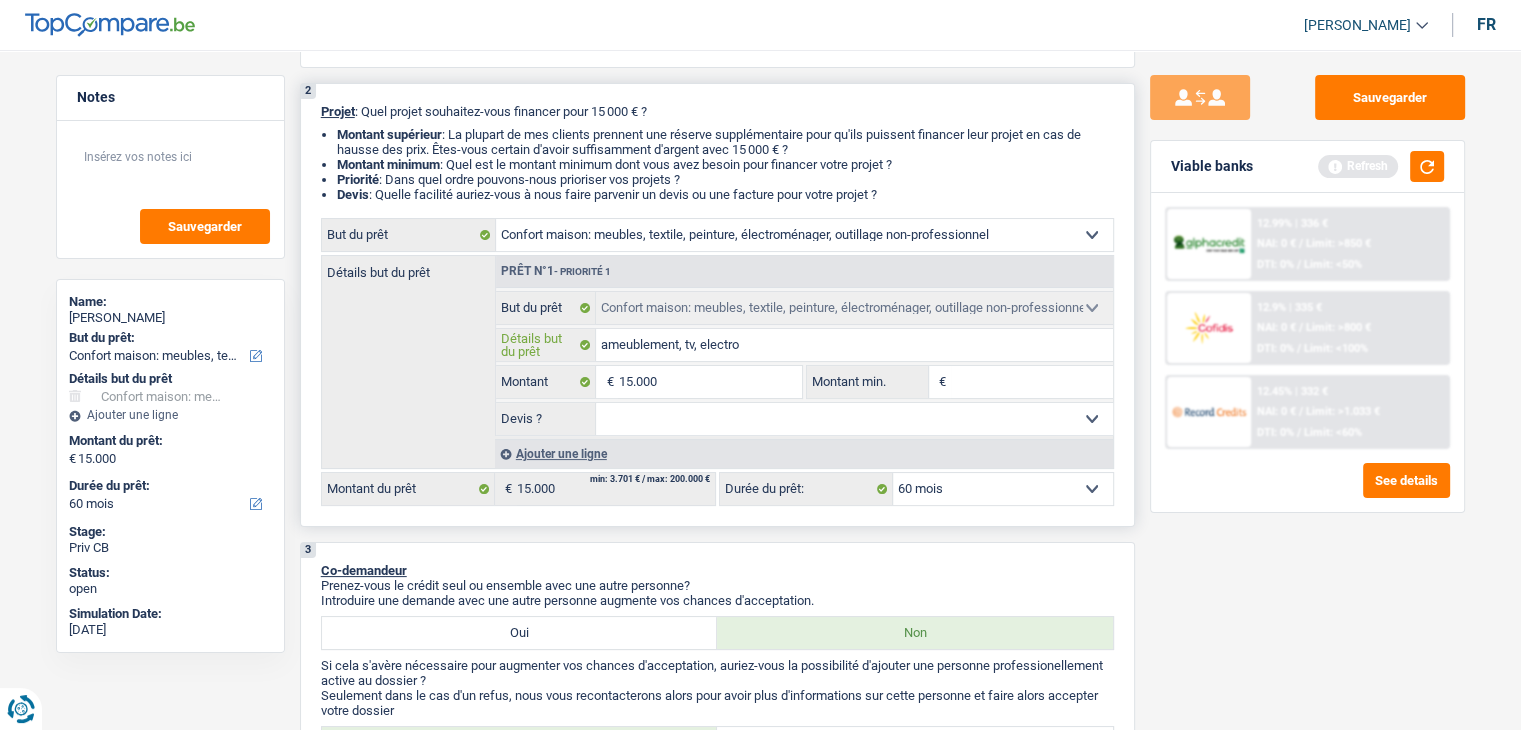 type on "ameublement, tv, electro" 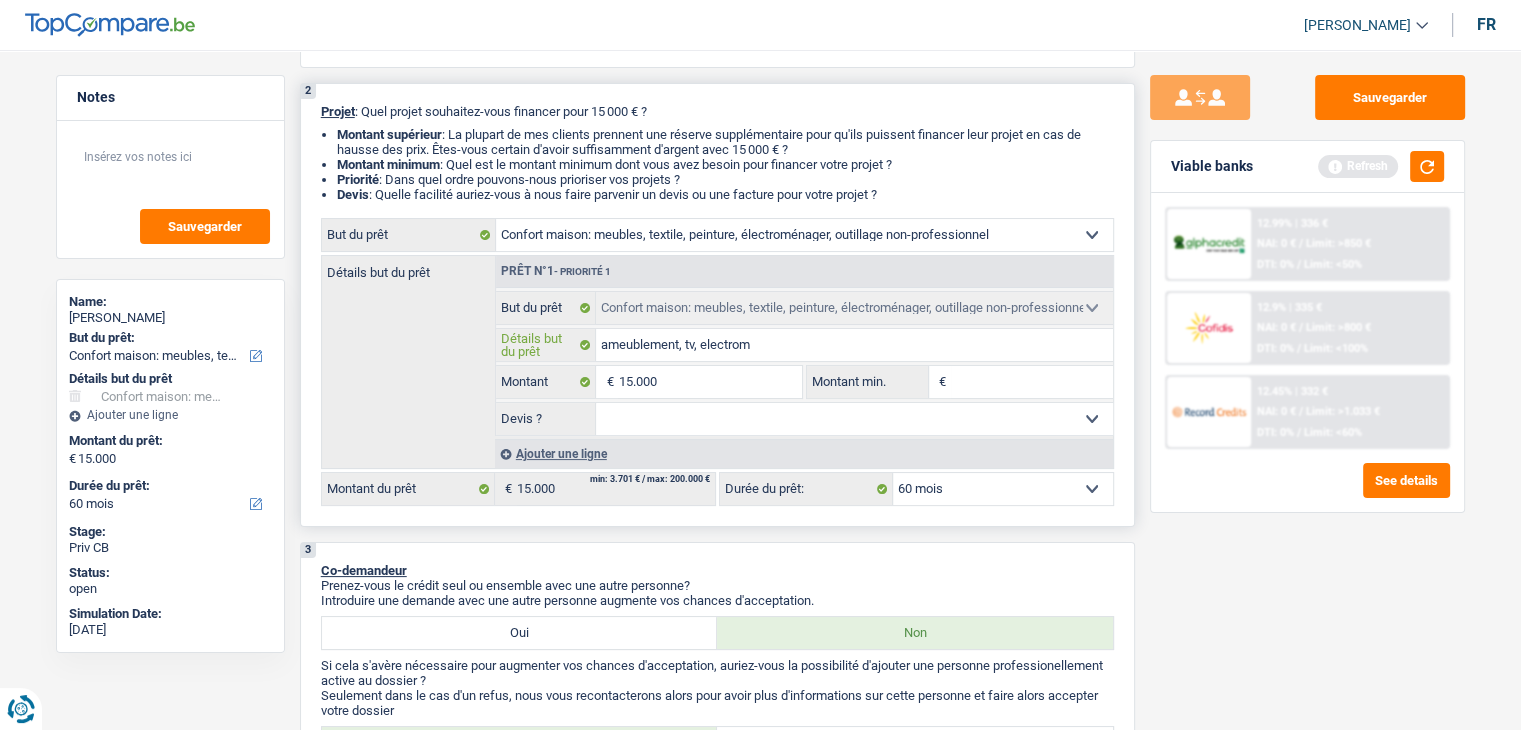 type on "ameublement, tv, electrome" 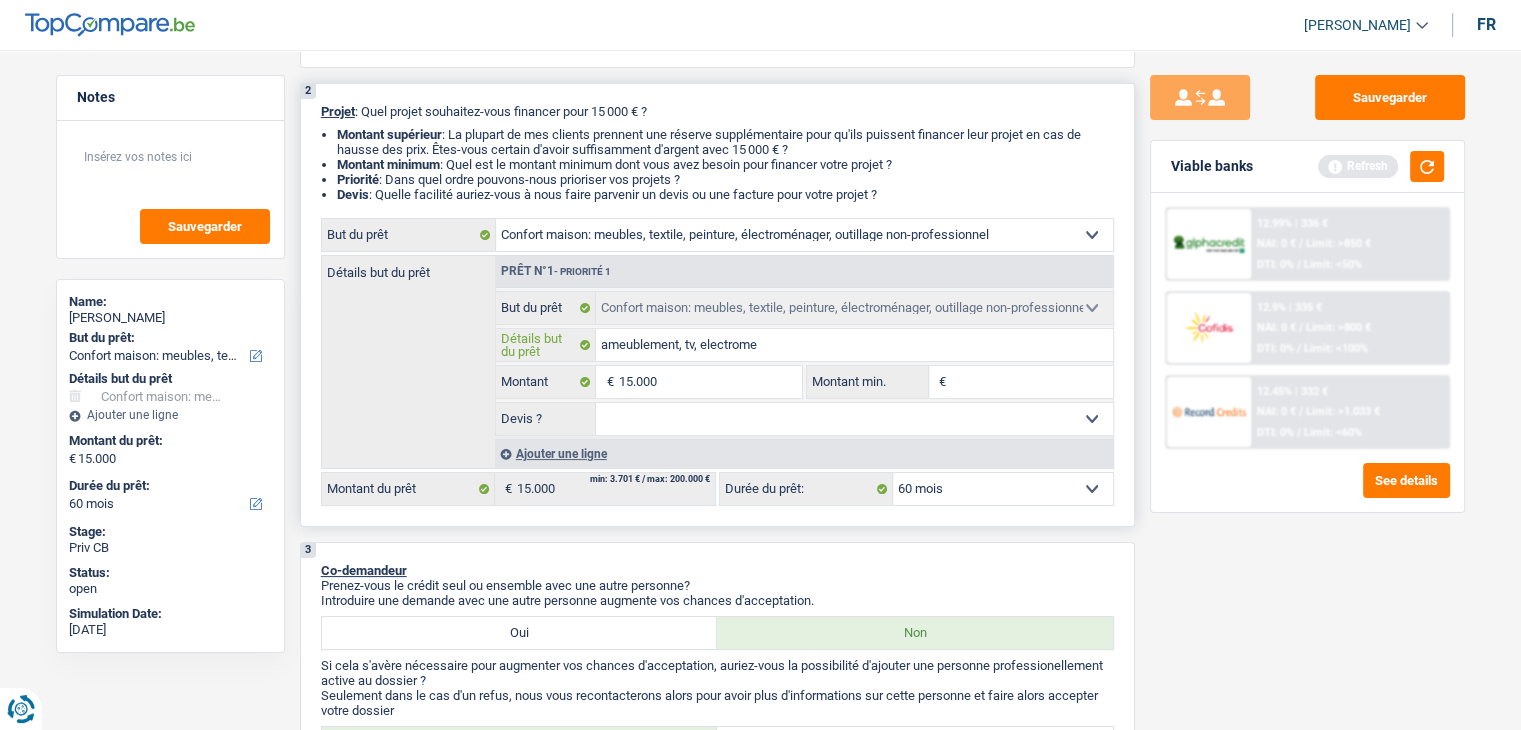 type on "ameublement, tv, electrom" 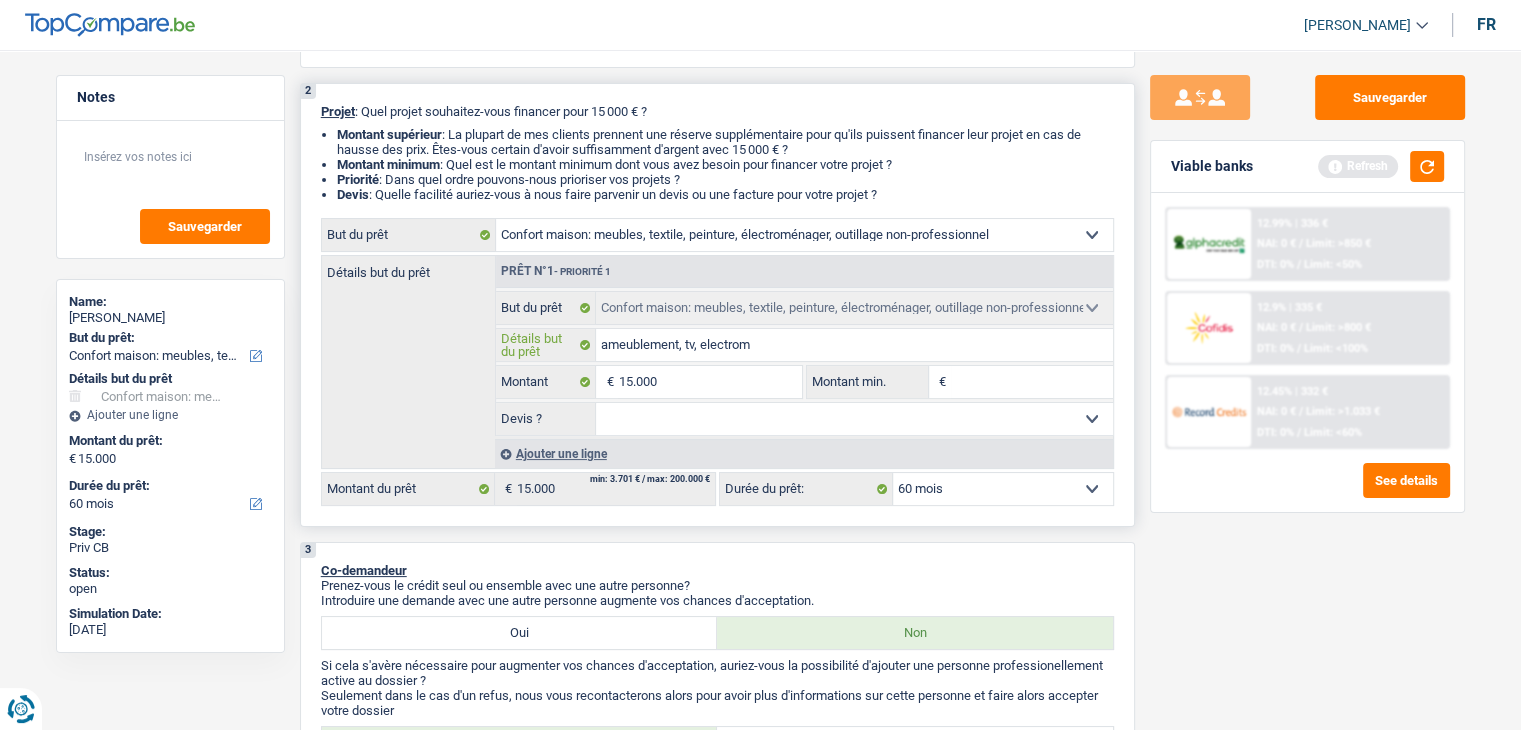 type on "ameublement, tv, electromé" 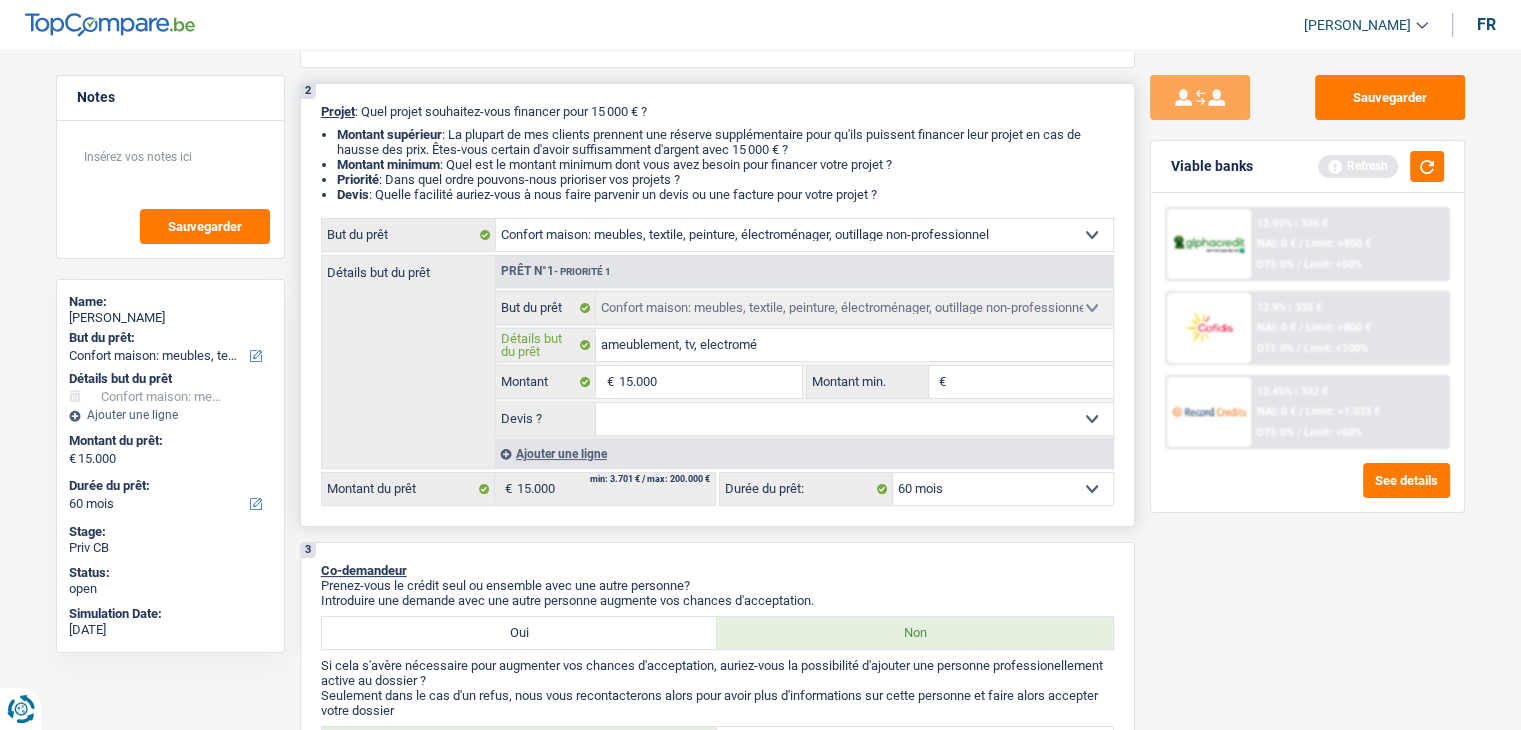 type on "ameublement, tv, electromén" 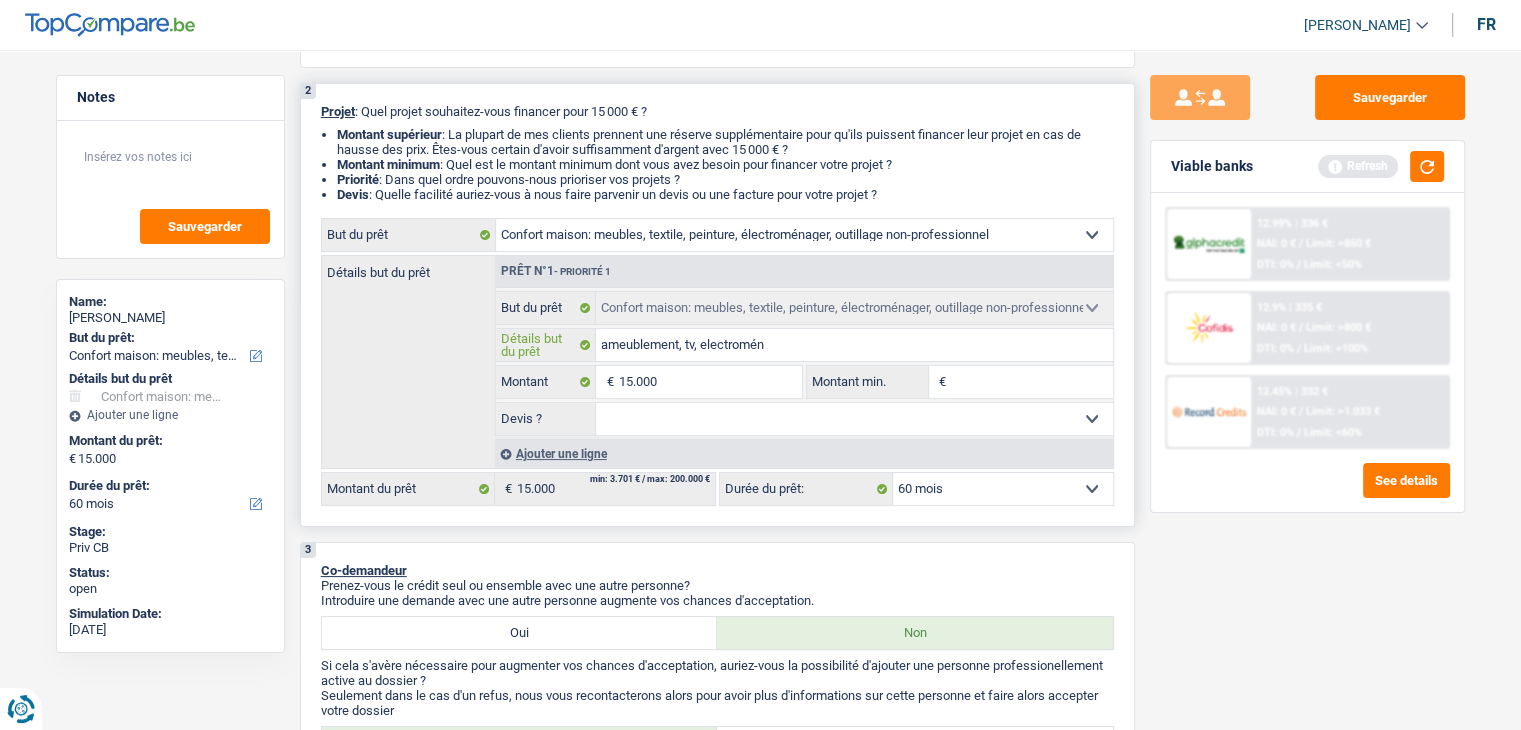 type on "ameublement, tv, electroména" 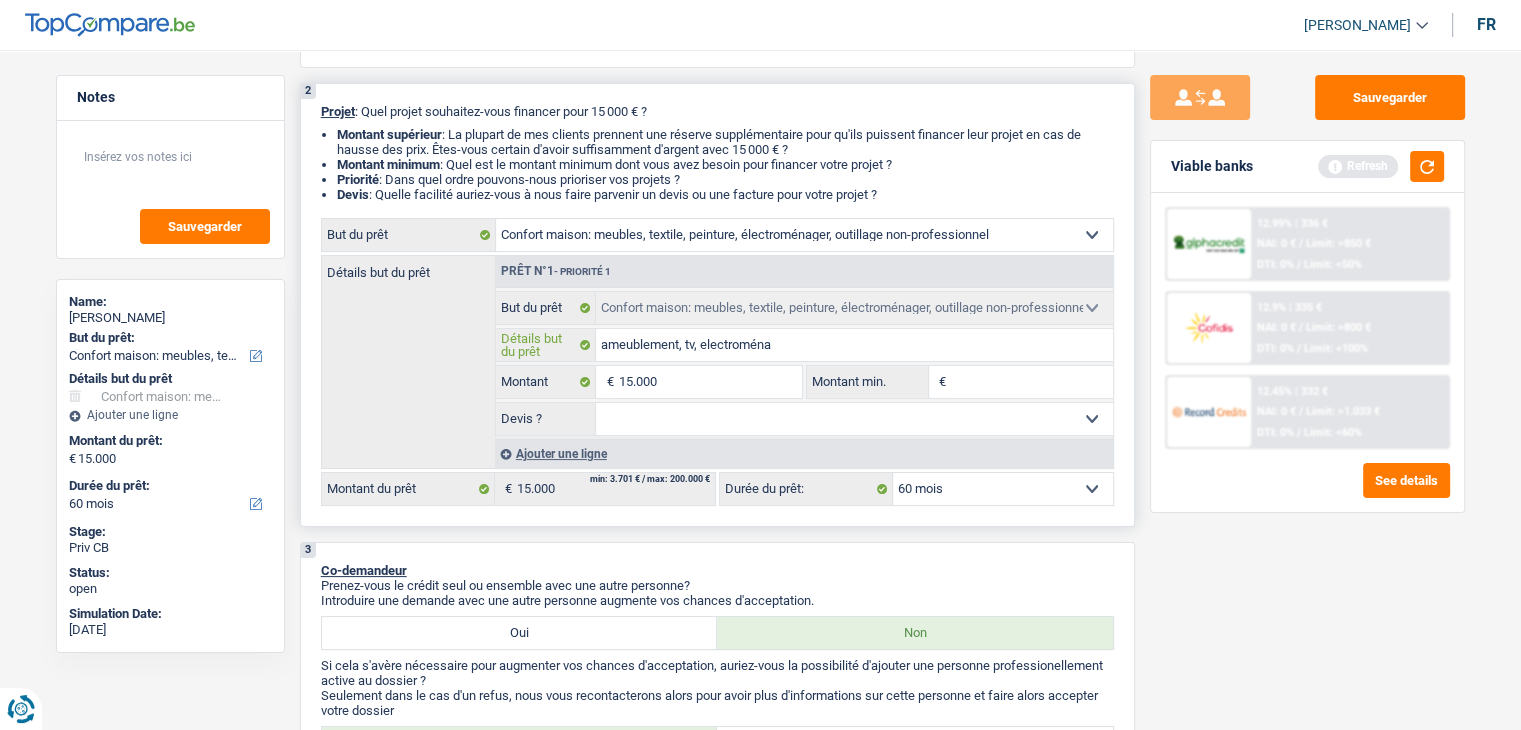 type on "ameublement, tv, electroménag" 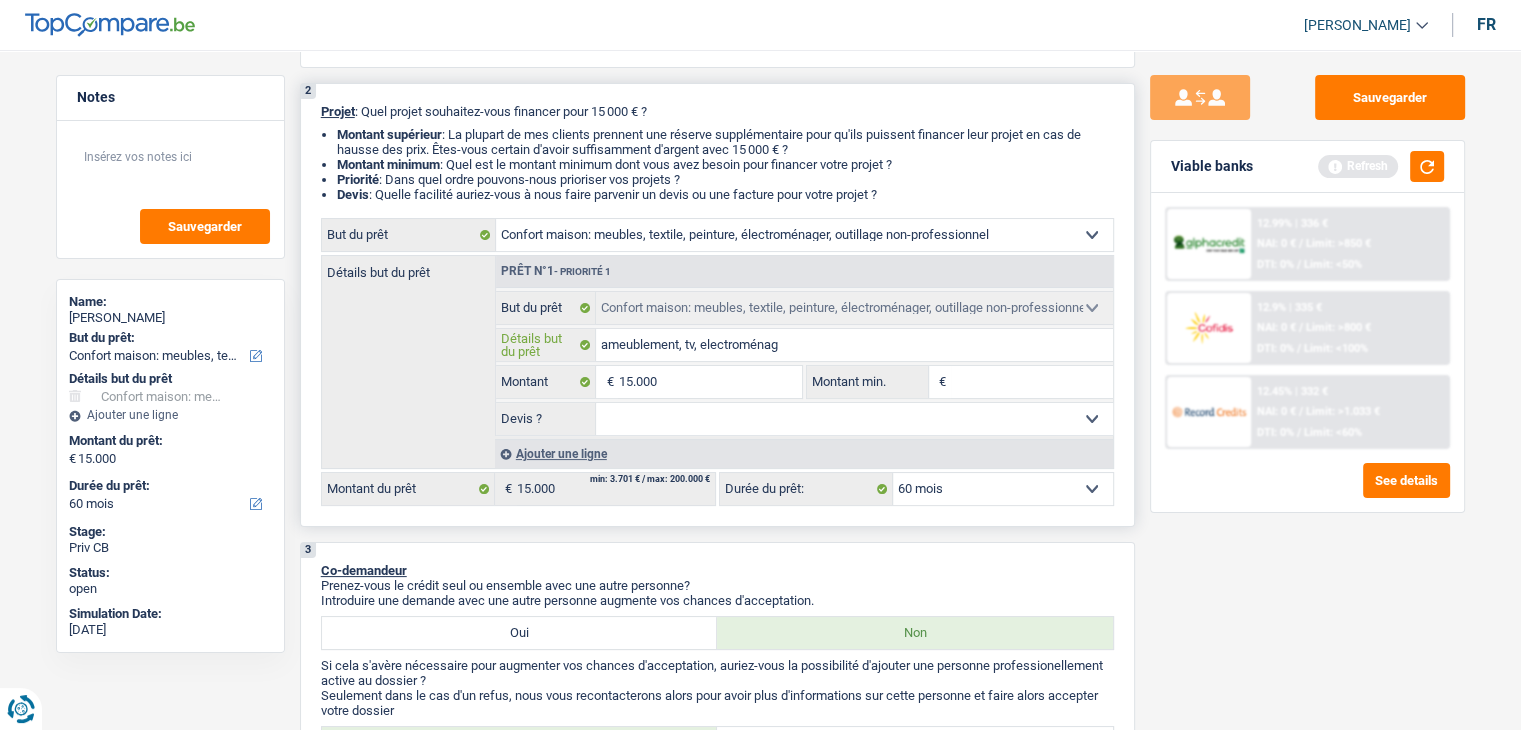 type on "ameublement, tv, electroménage" 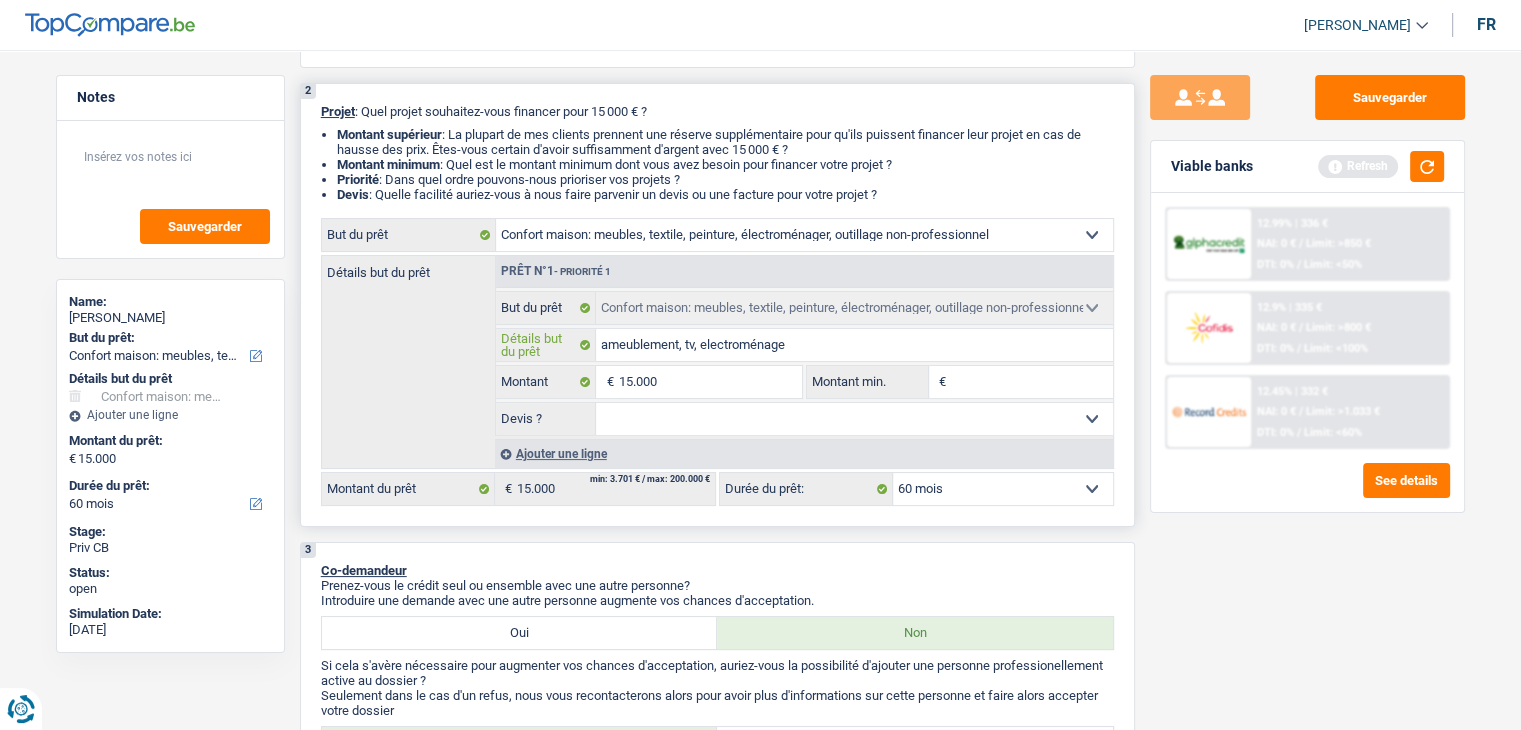 type on "ameublement, tv, electroménager" 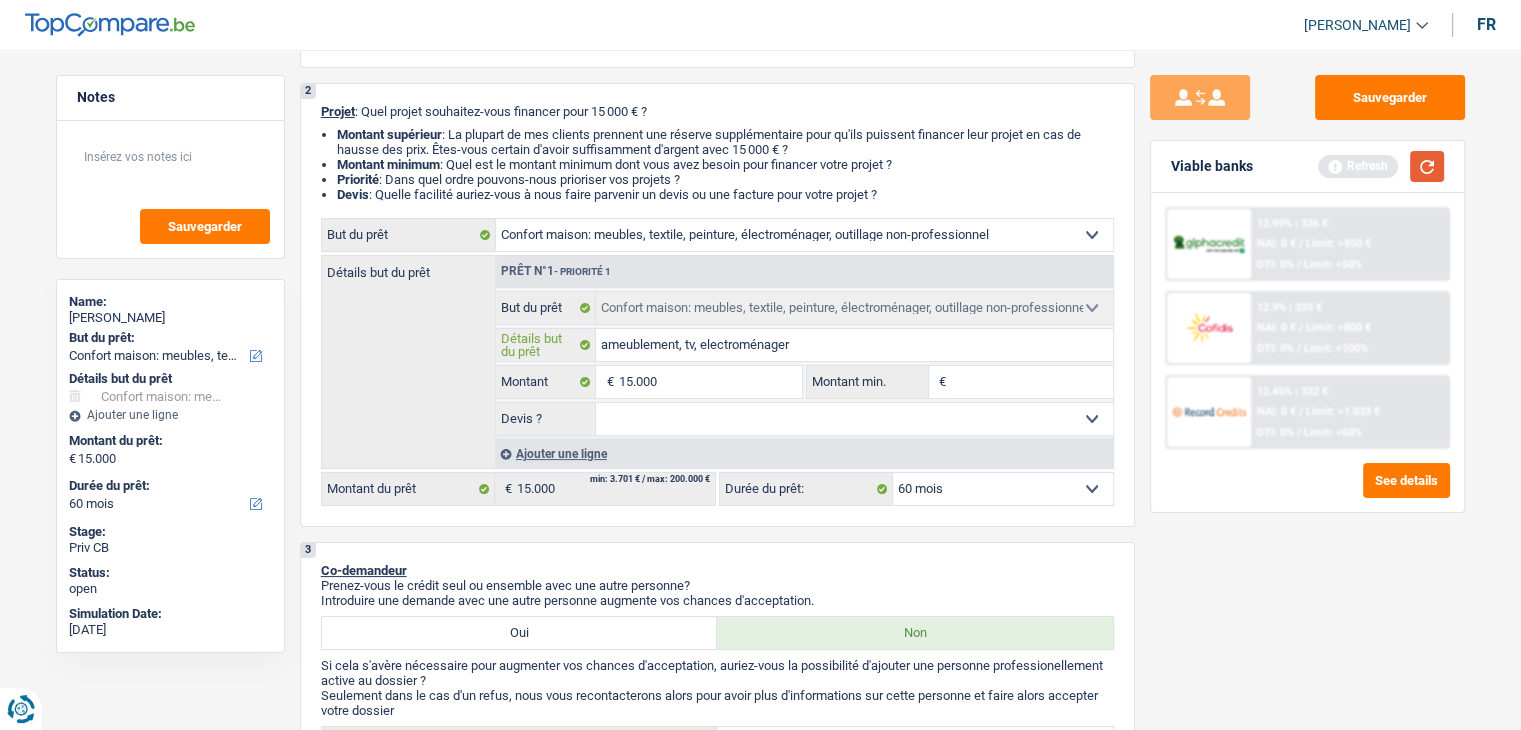 type on "ameublement, tv, electroménager" 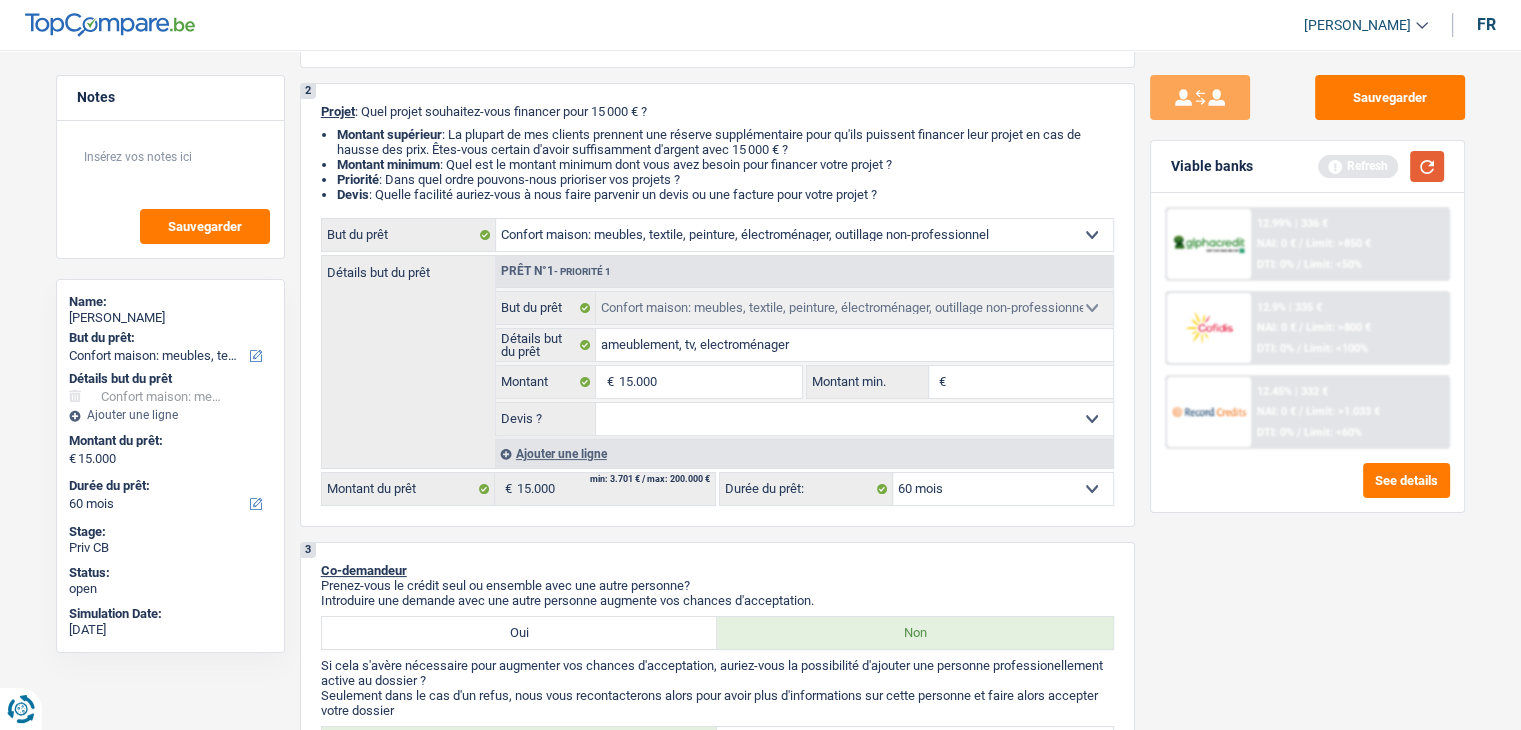 click at bounding box center [1427, 166] 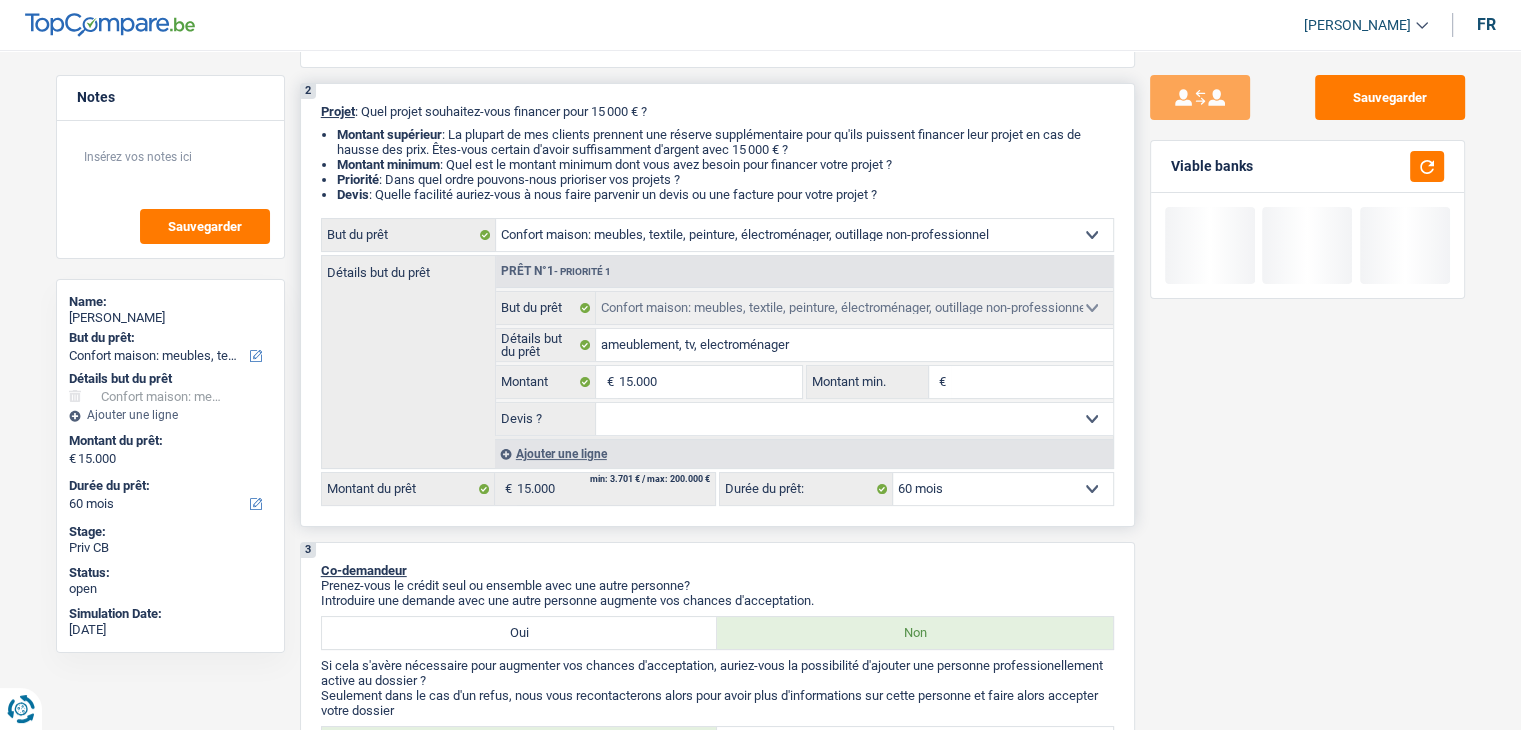 click on "Oui Non Non répondu
Sélectionner une option" at bounding box center (854, 419) 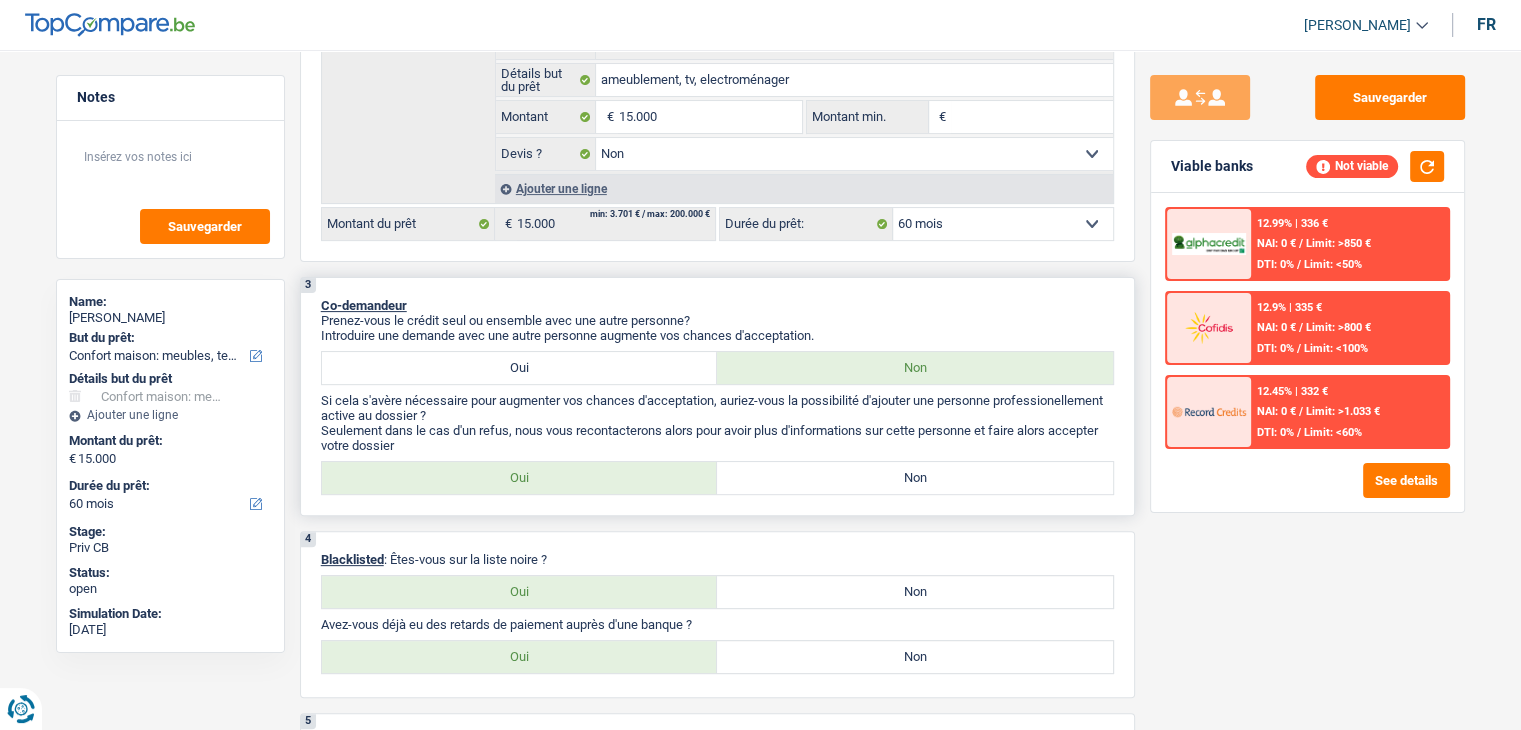 scroll, scrollTop: 500, scrollLeft: 0, axis: vertical 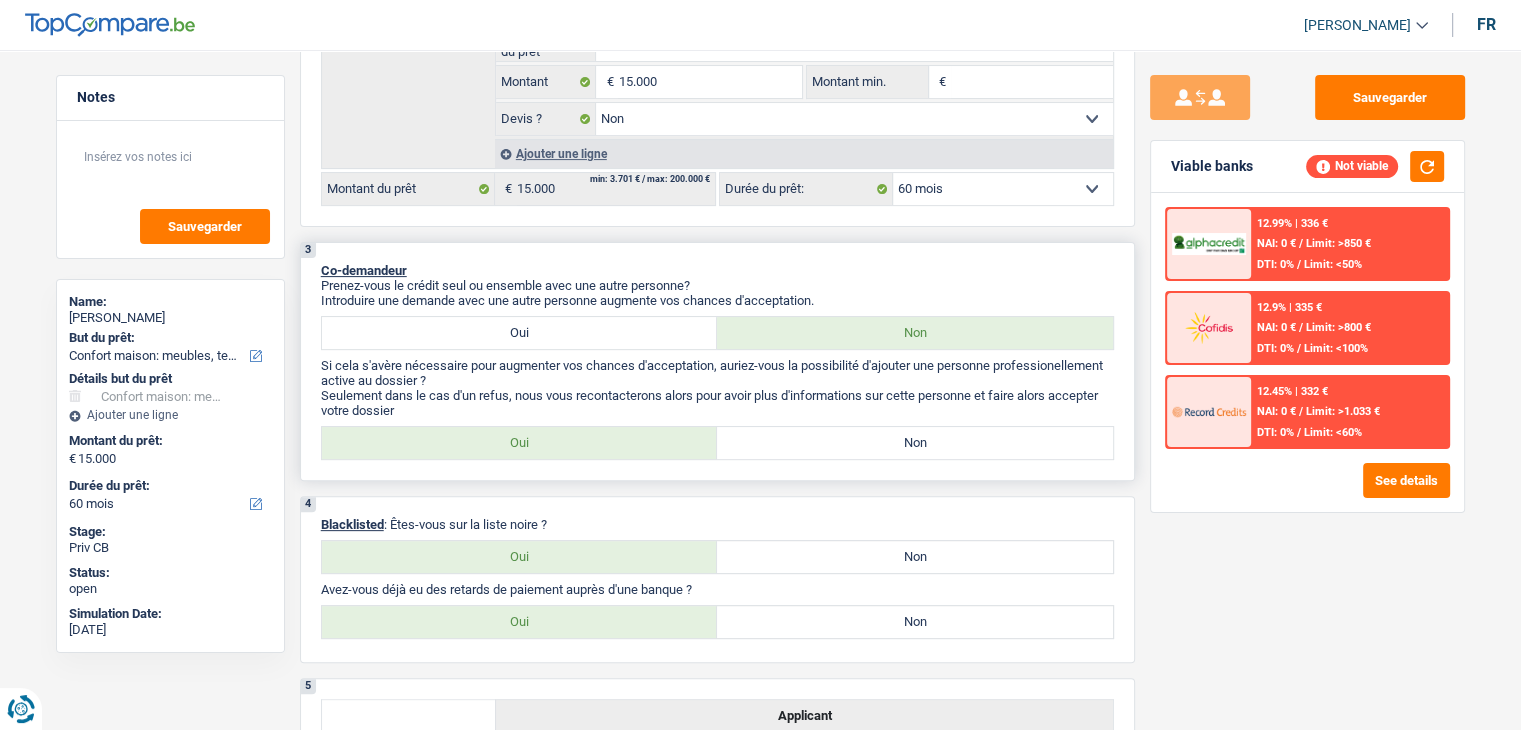 click on "Non" at bounding box center (915, 443) 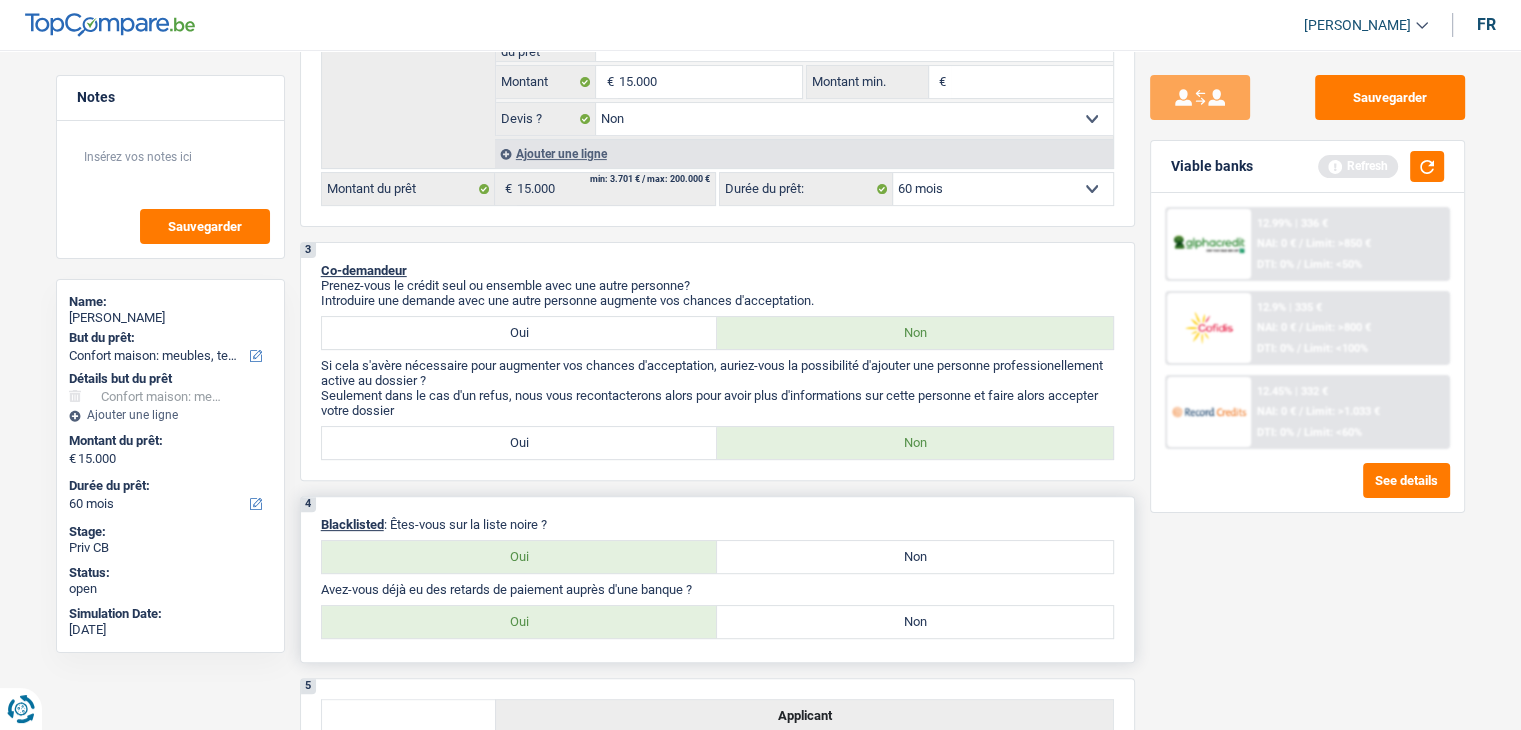drag, startPoint x: 560, startPoint y: 520, endPoint x: 393, endPoint y: 502, distance: 167.96725 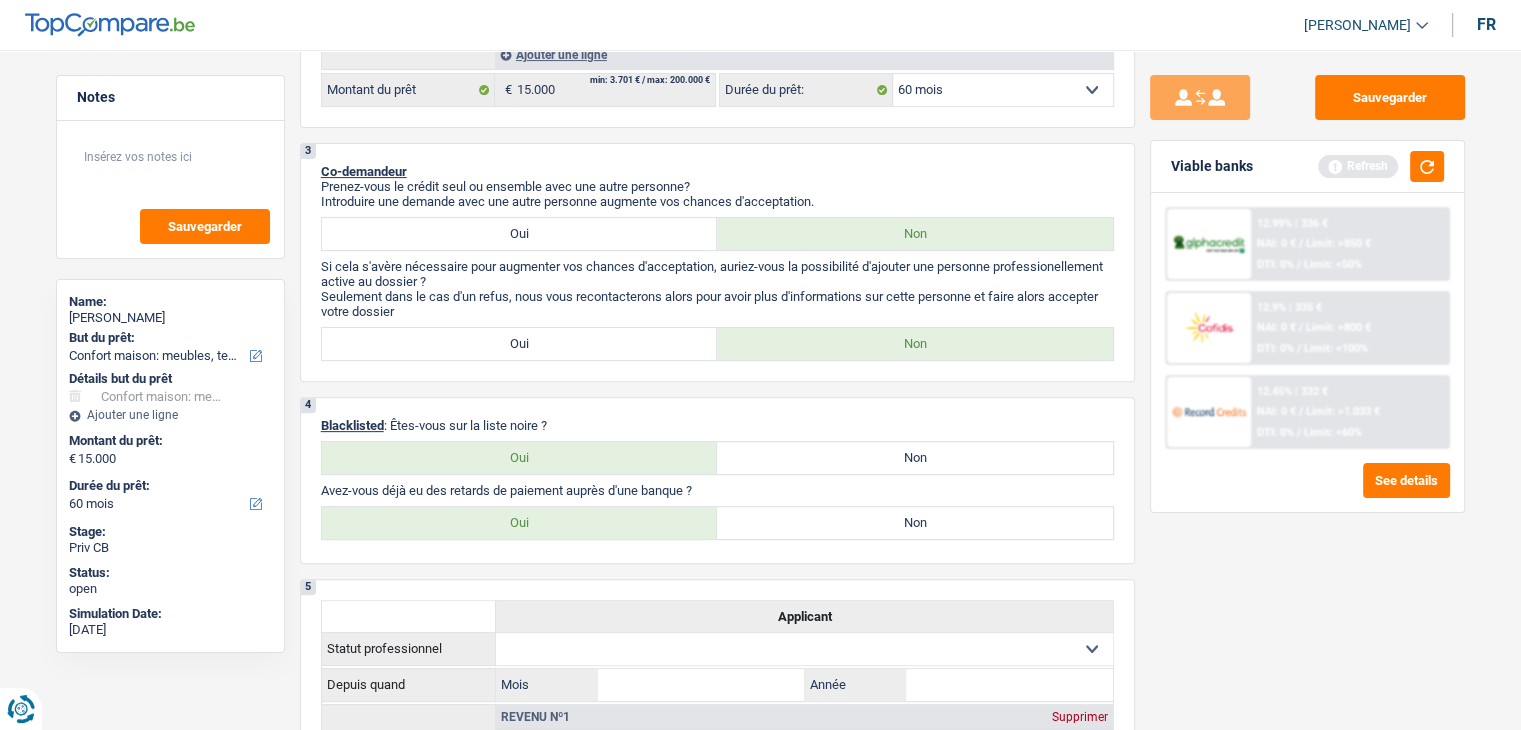 scroll, scrollTop: 600, scrollLeft: 0, axis: vertical 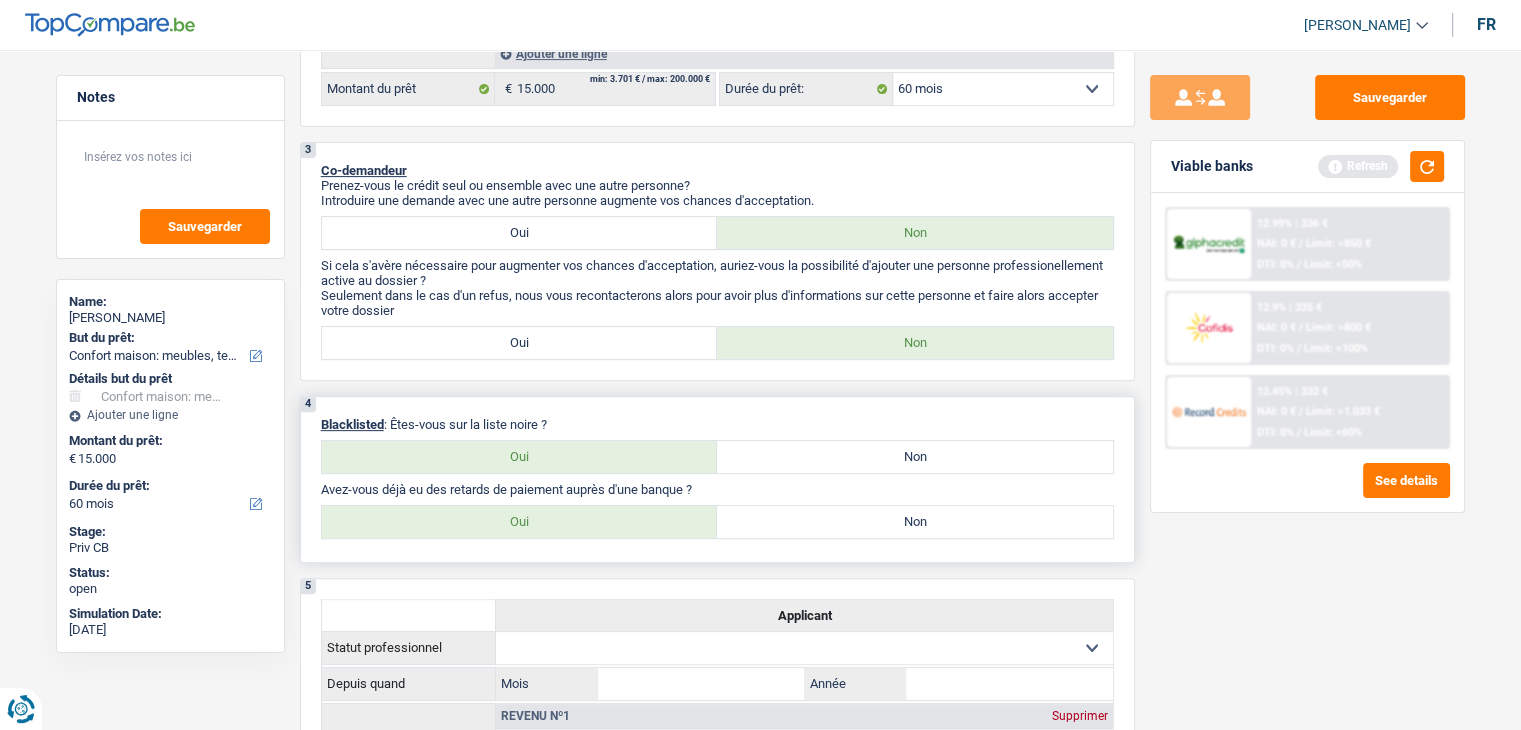 click on "Non" at bounding box center [915, 457] 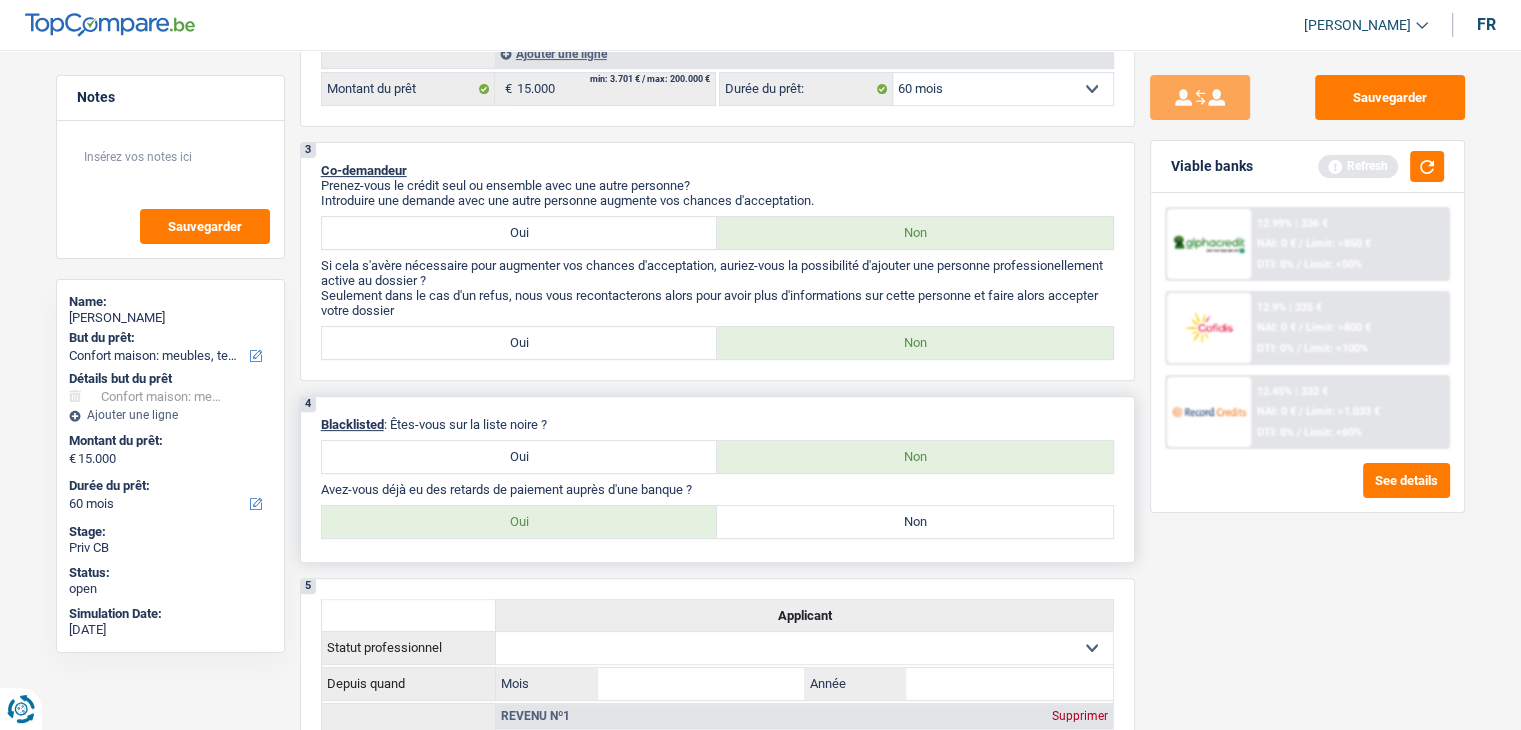 click on "Non" at bounding box center (915, 522) 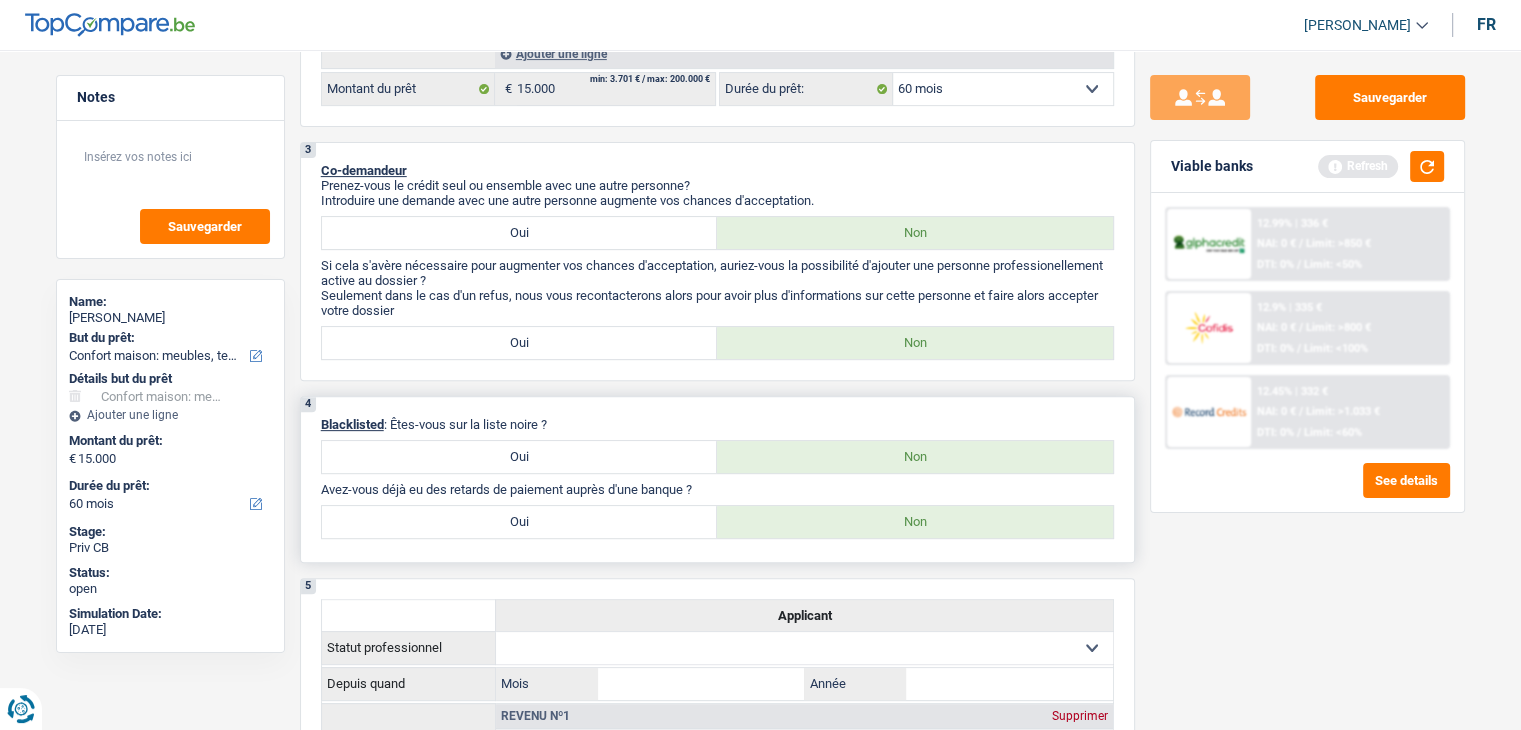 drag, startPoint x: 701, startPoint y: 482, endPoint x: 320, endPoint y: 475, distance: 381.0643 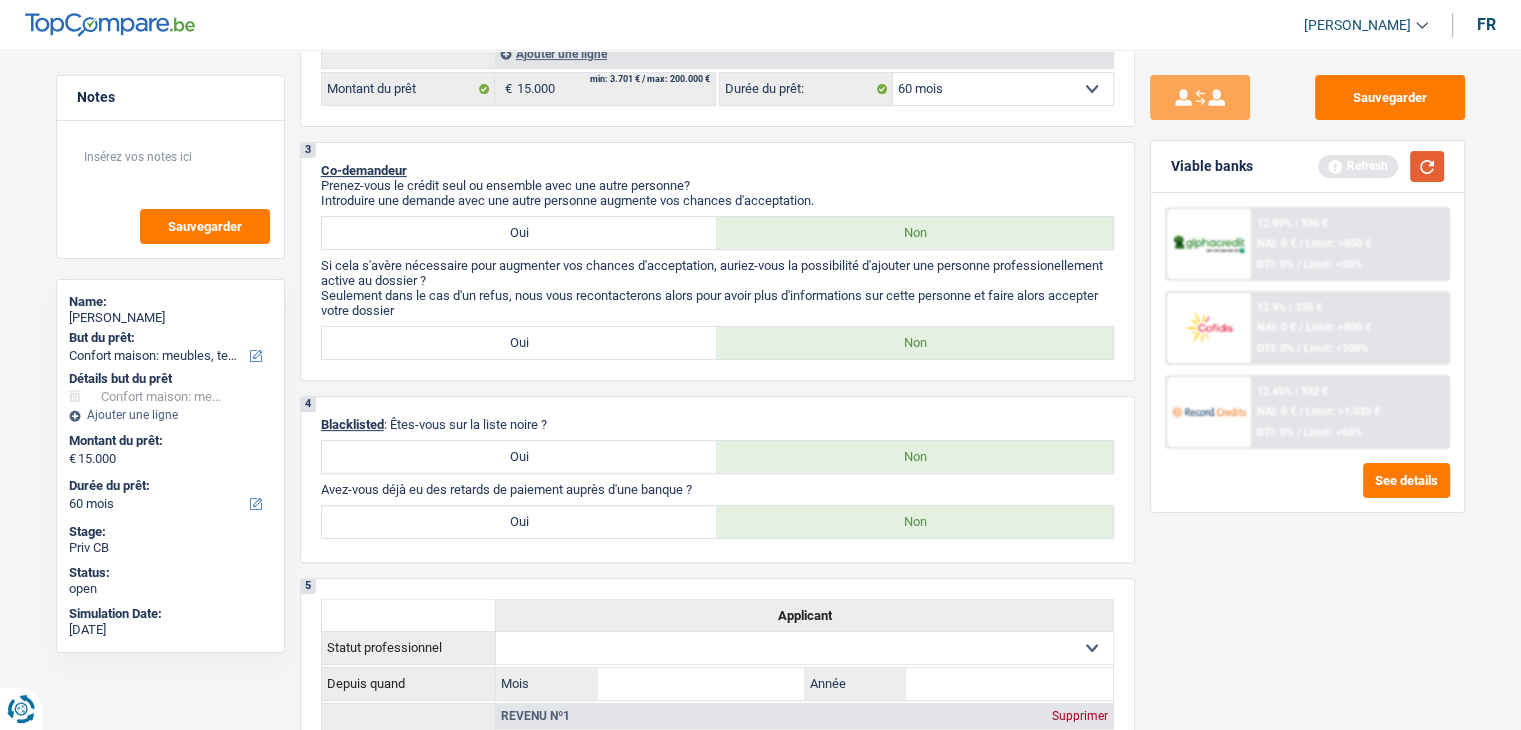 click at bounding box center (1427, 166) 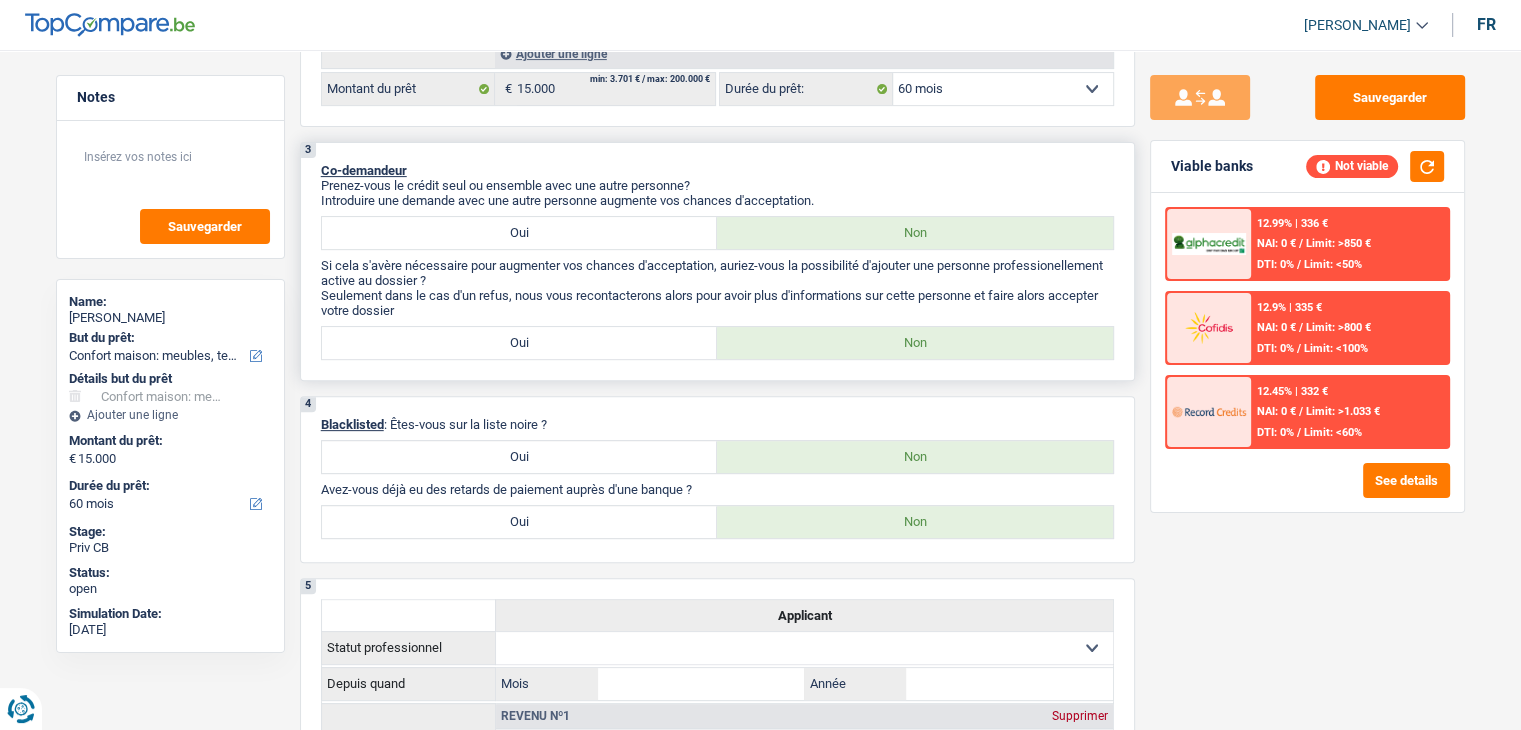click on "Seulement dans le cas d'un refus, nous vous recontacterons alors pour avoir plus d'informations sur cette personne et faire alors accepter votre dossier" at bounding box center (717, 303) 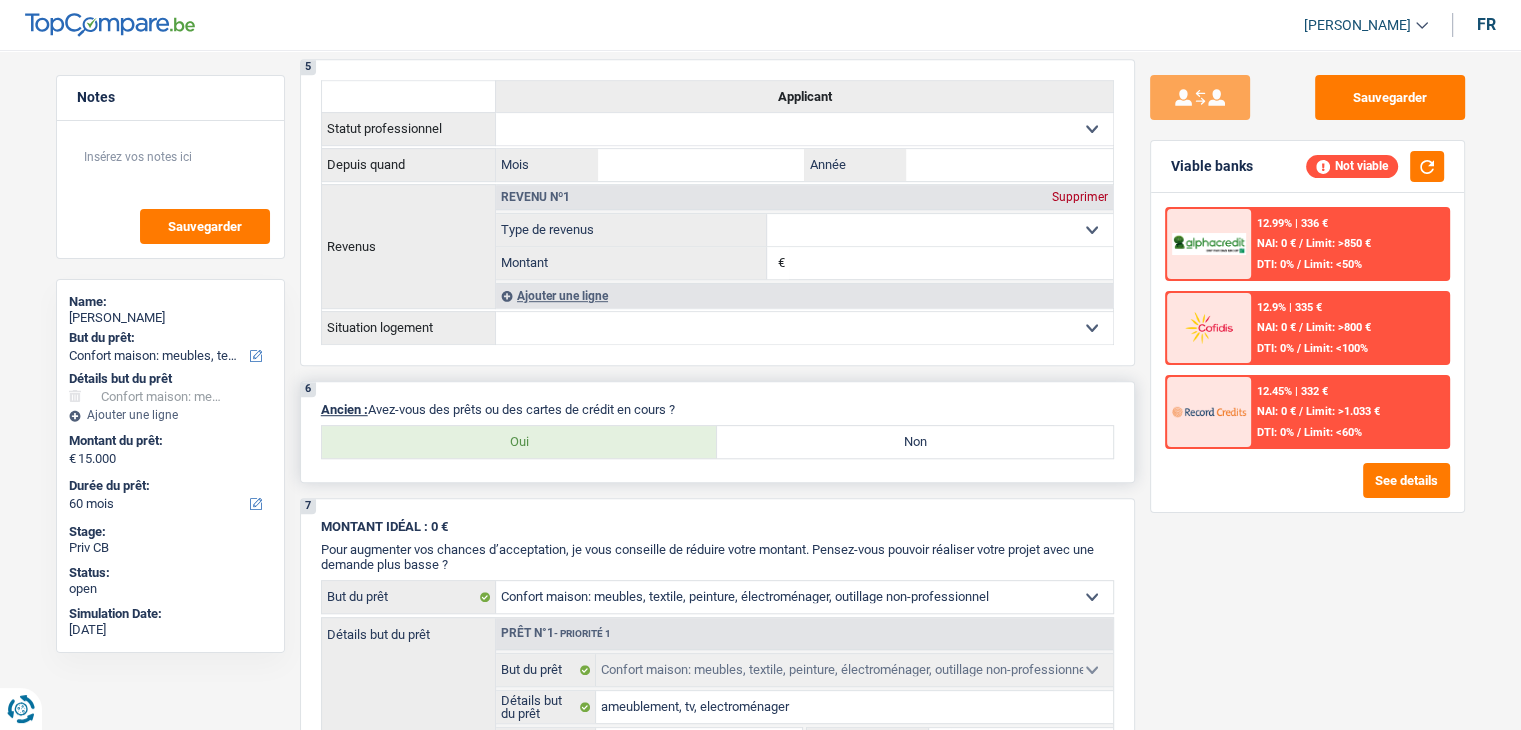 scroll, scrollTop: 1300, scrollLeft: 0, axis: vertical 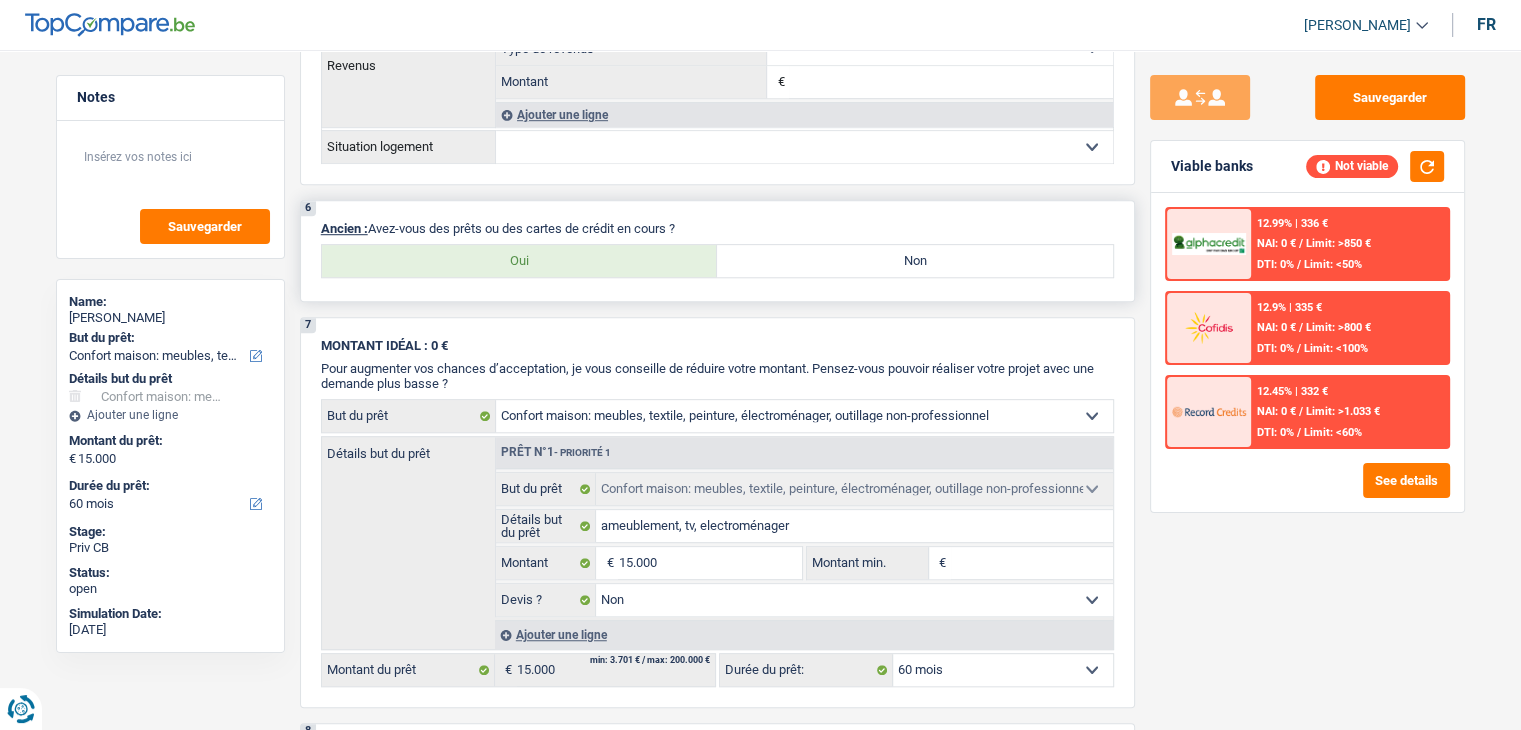 drag, startPoint x: 683, startPoint y: 221, endPoint x: 368, endPoint y: 220, distance: 315.0016 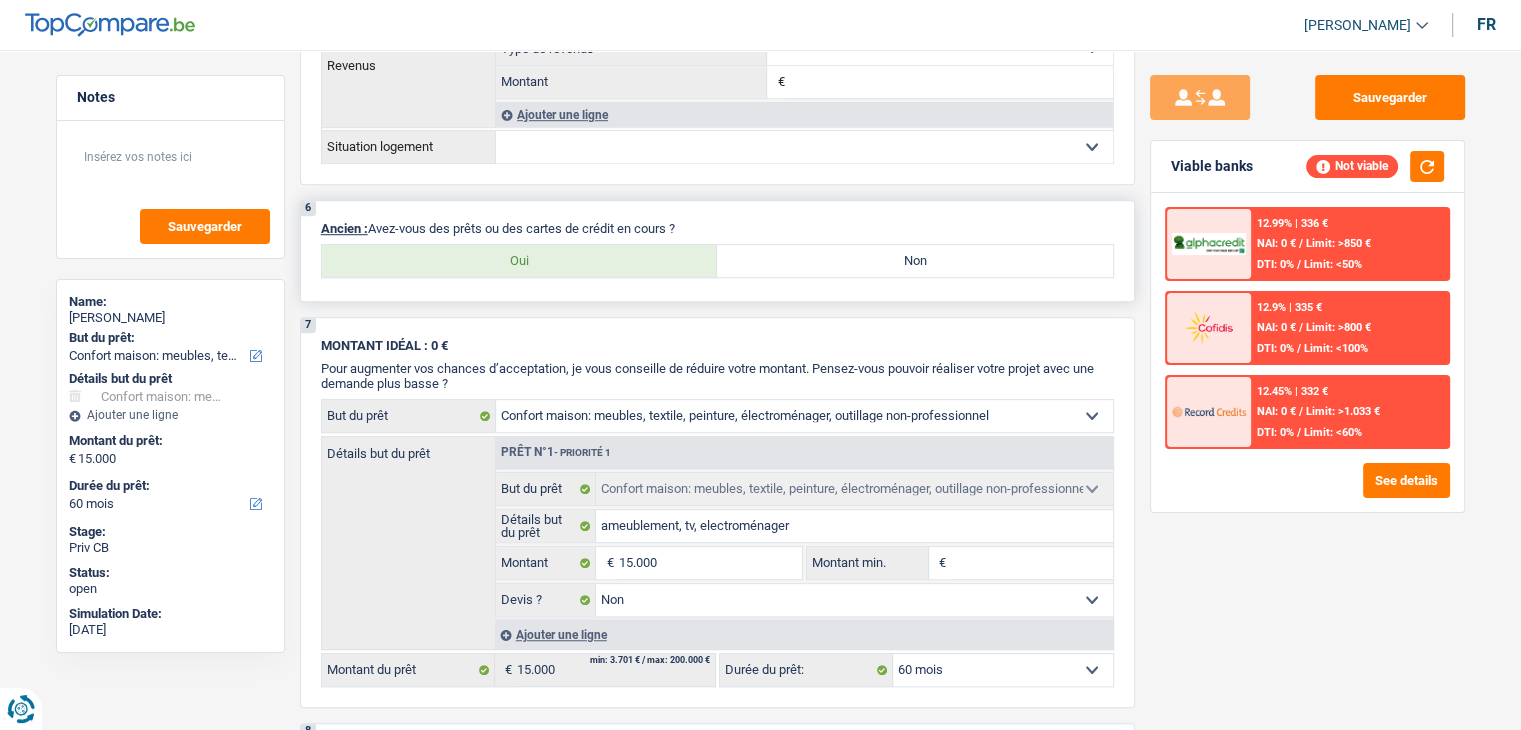 click on "Oui" at bounding box center [520, 261] 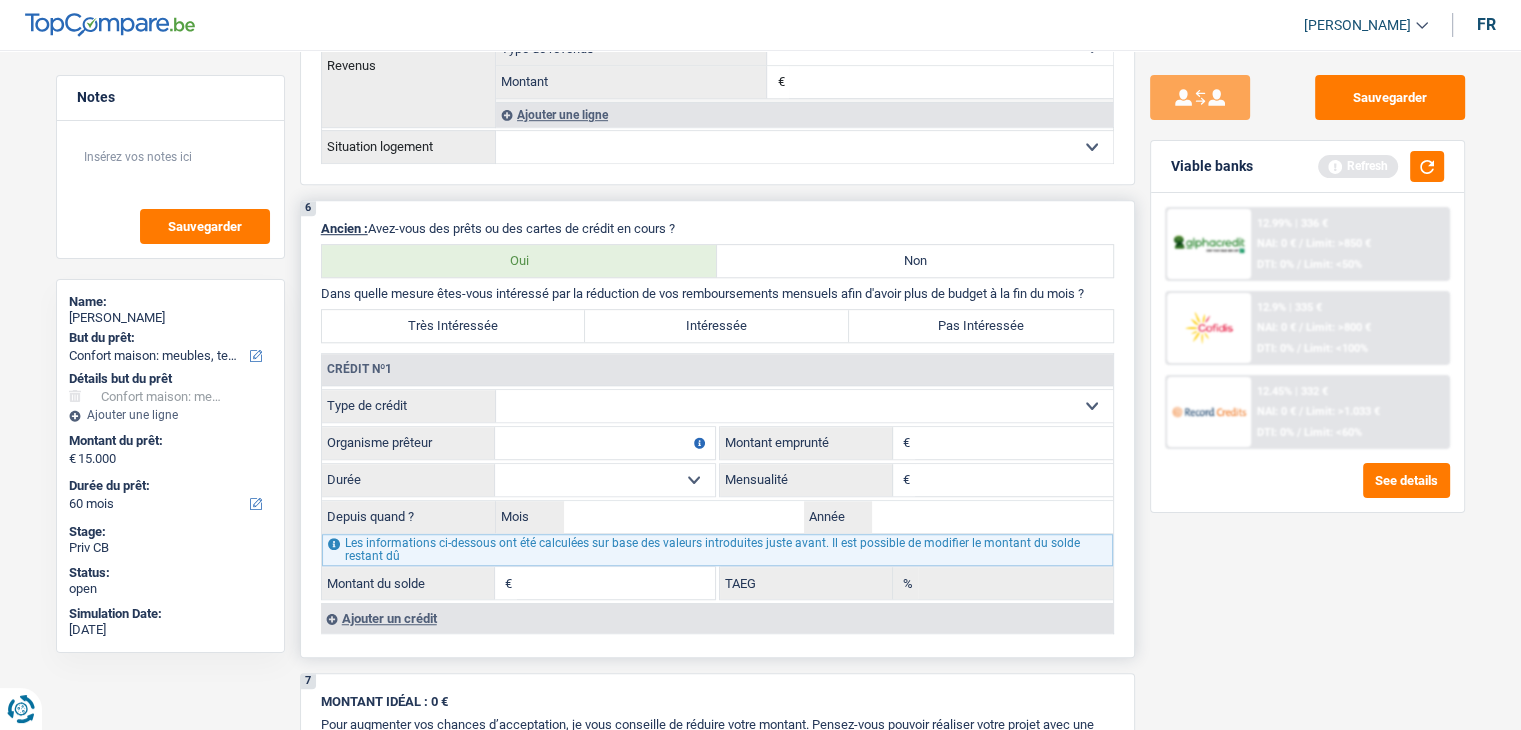 drag, startPoint x: 685, startPoint y: 214, endPoint x: 370, endPoint y: 205, distance: 315.12854 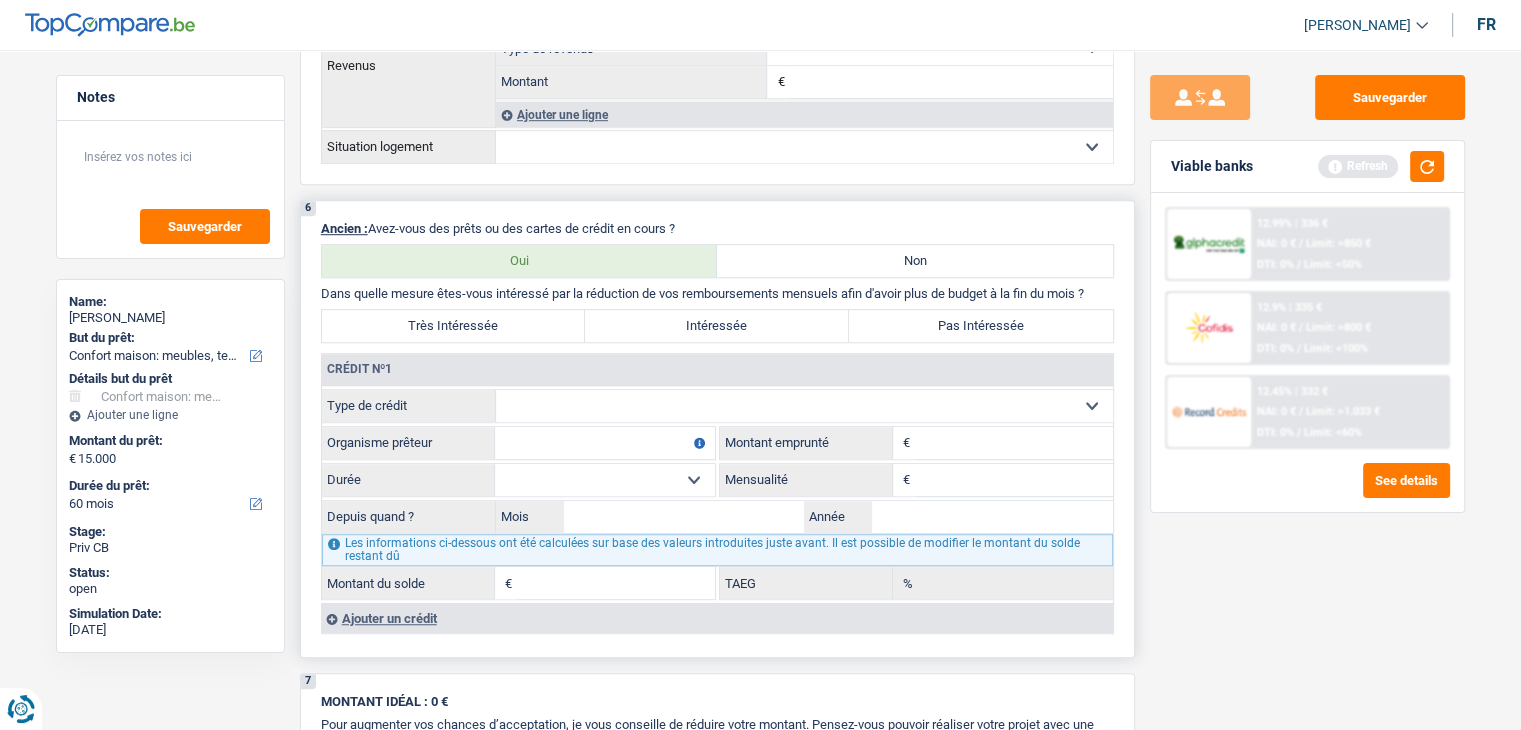 click on "Ancien :  Avez-vous des prêts ou des cartes de crédit en cours ?" at bounding box center [717, 228] 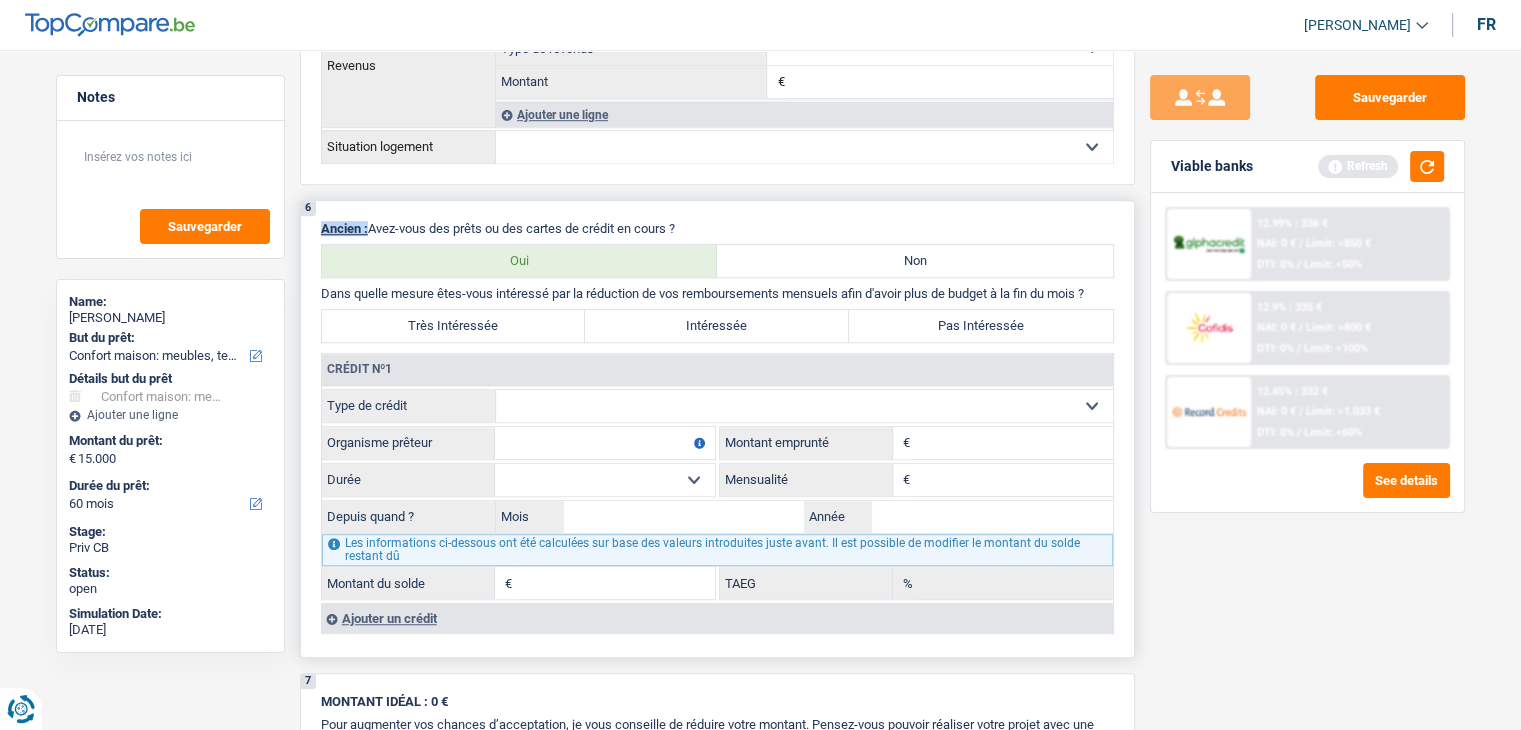 drag, startPoint x: 322, startPoint y: 224, endPoint x: 366, endPoint y: 224, distance: 44 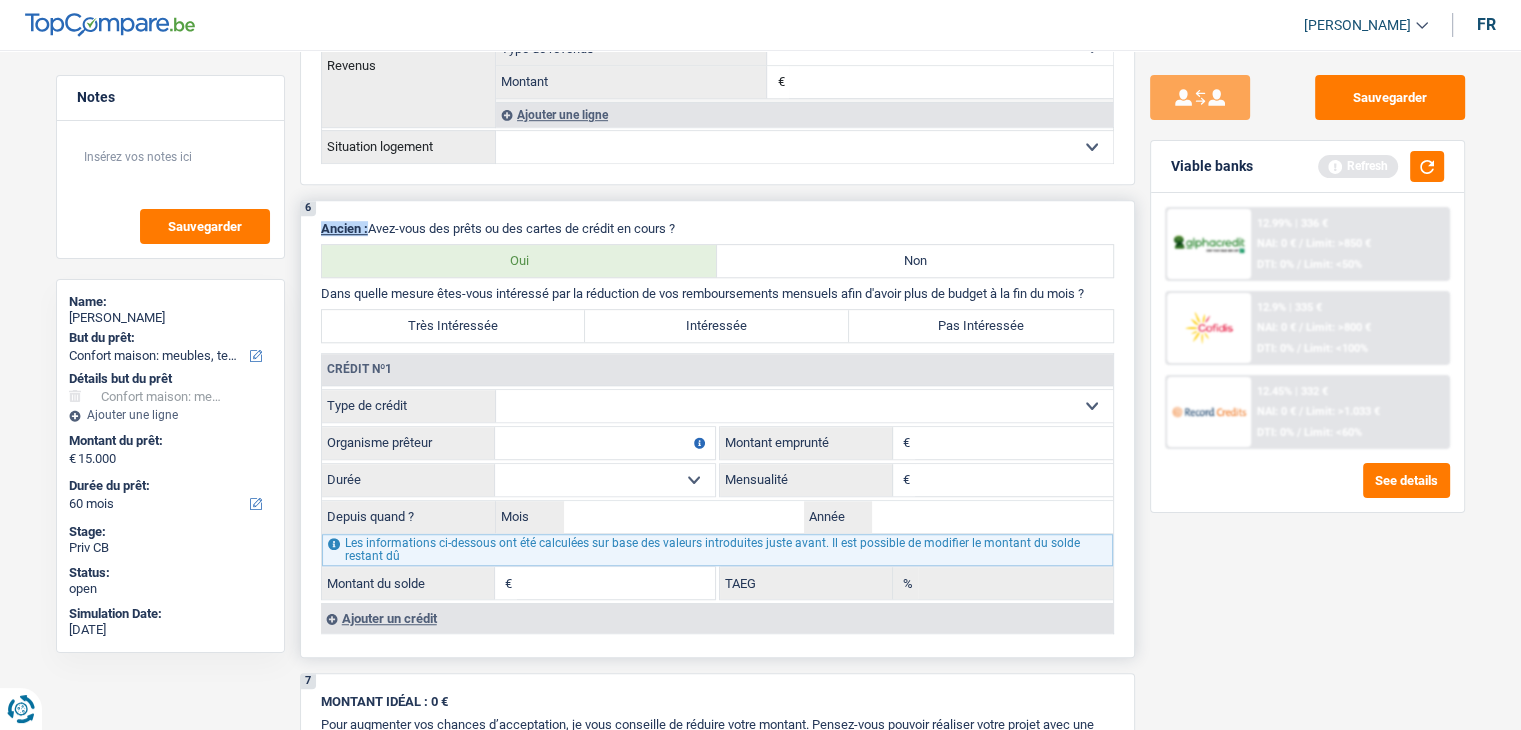 drag, startPoint x: 372, startPoint y: 223, endPoint x: 690, endPoint y: 220, distance: 318.01416 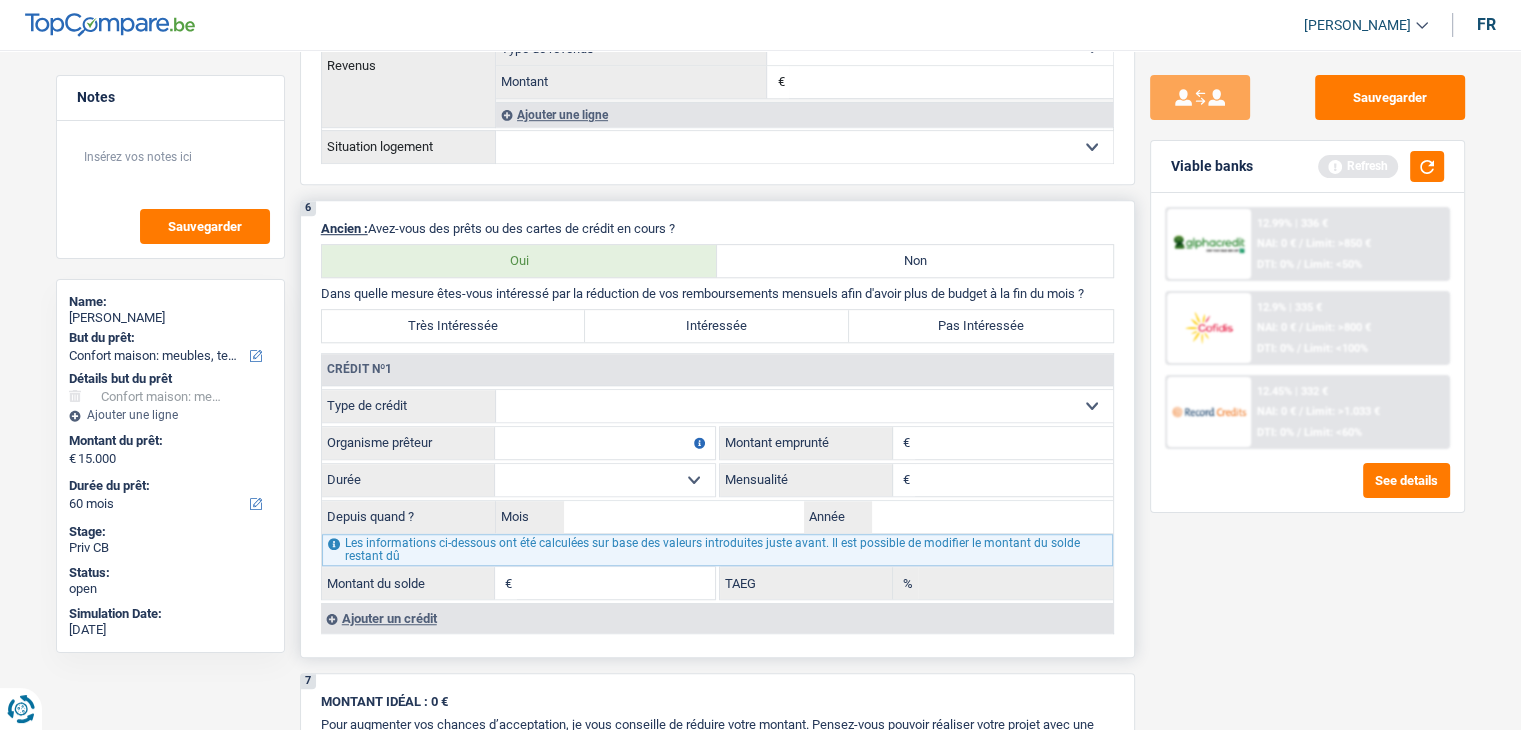 click on "Non" at bounding box center [915, 261] 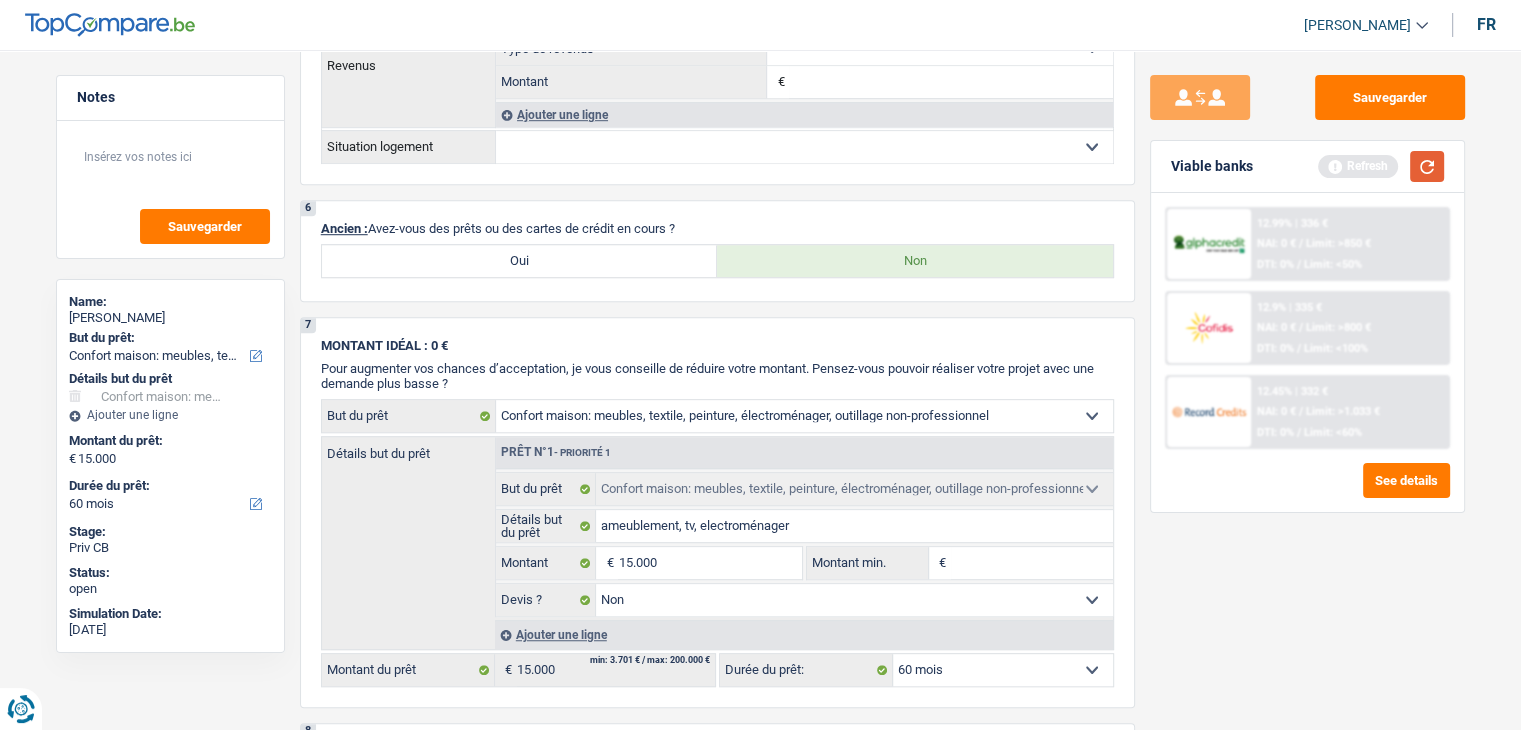 click at bounding box center [1427, 166] 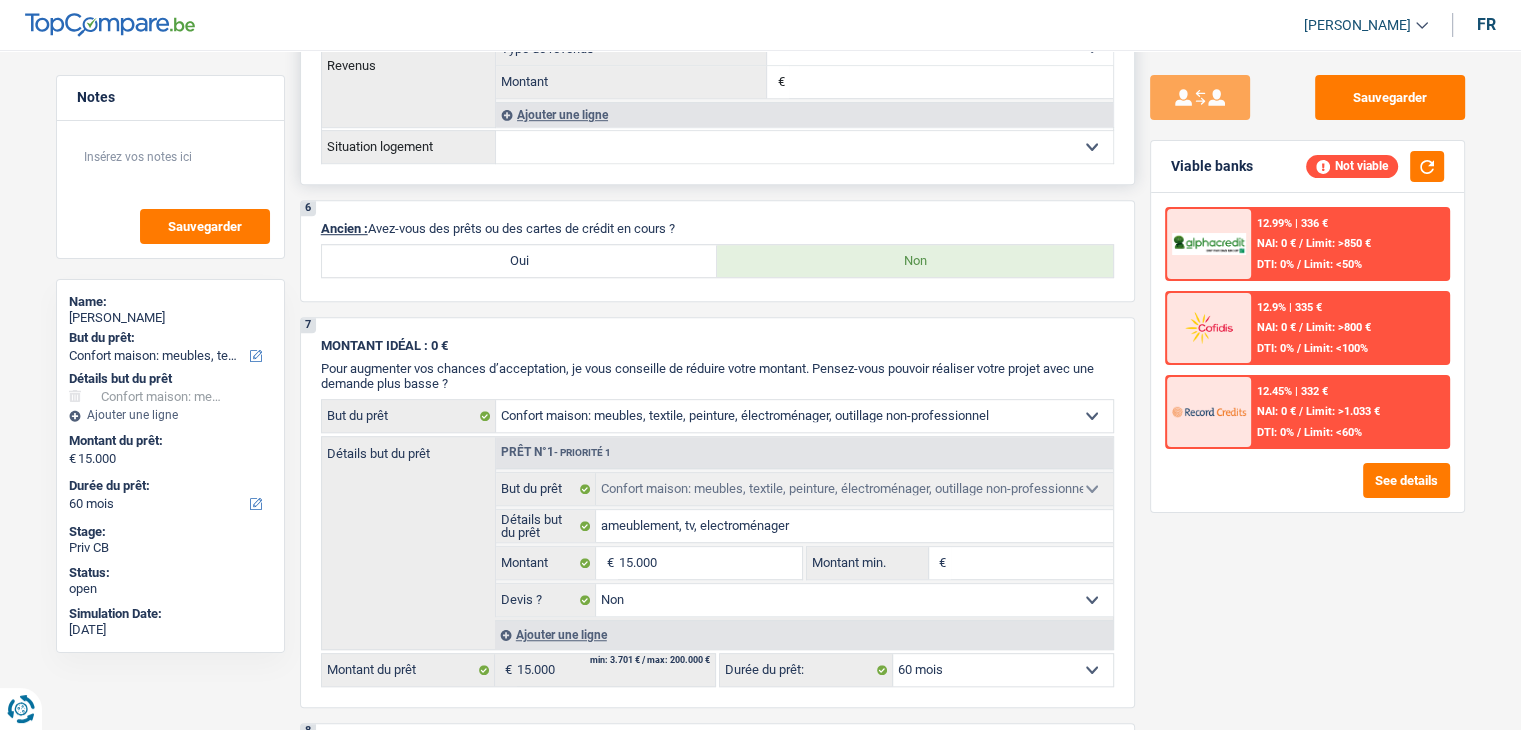 drag, startPoint x: 1253, startPoint y: 169, endPoint x: 1002, endPoint y: 169, distance: 251 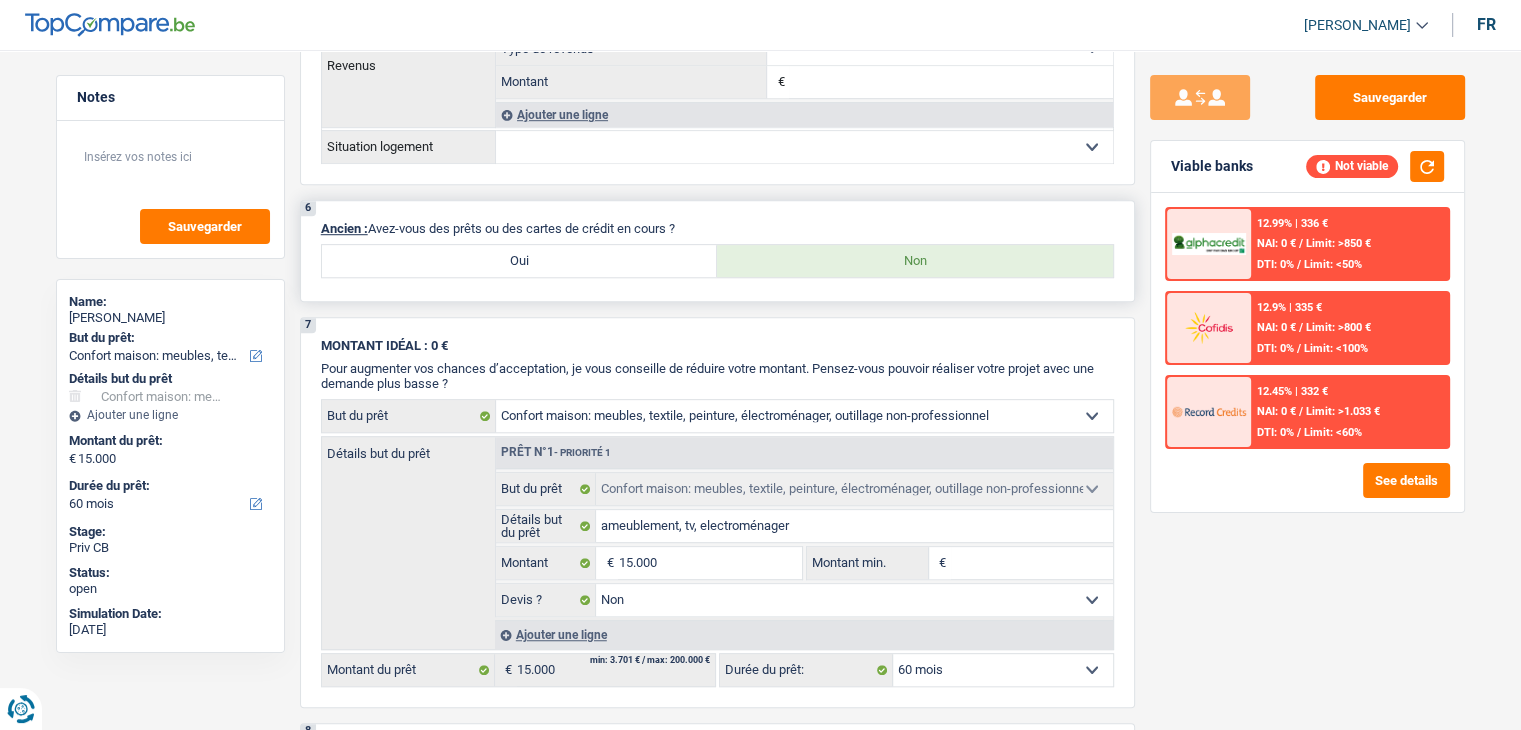 click on "6   Ancien :  Avez-vous des prêts ou des cartes de crédit en cours ?
Oui
Non" at bounding box center [717, 251] 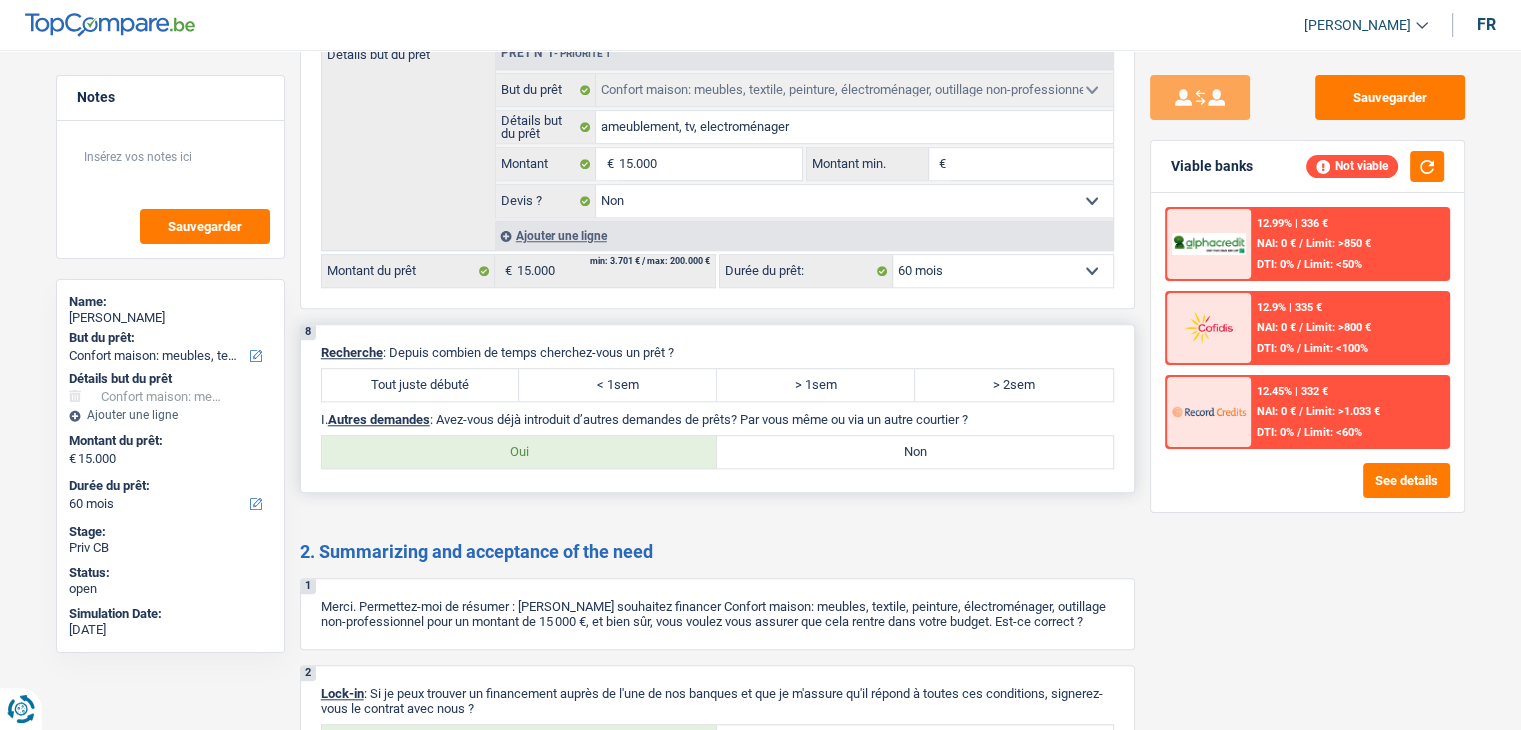 scroll, scrollTop: 1800, scrollLeft: 0, axis: vertical 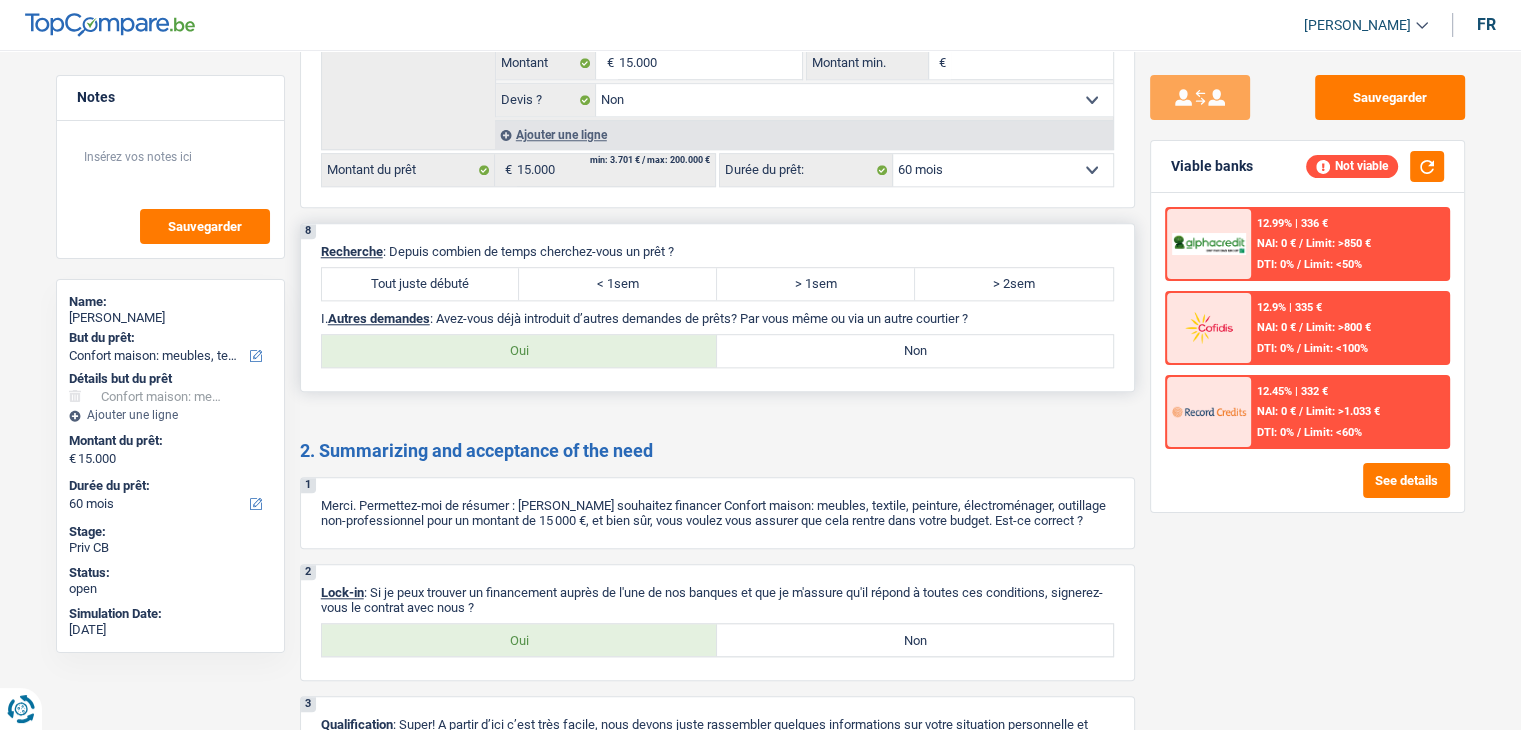 drag, startPoint x: 410, startPoint y: 285, endPoint x: 442, endPoint y: 285, distance: 32 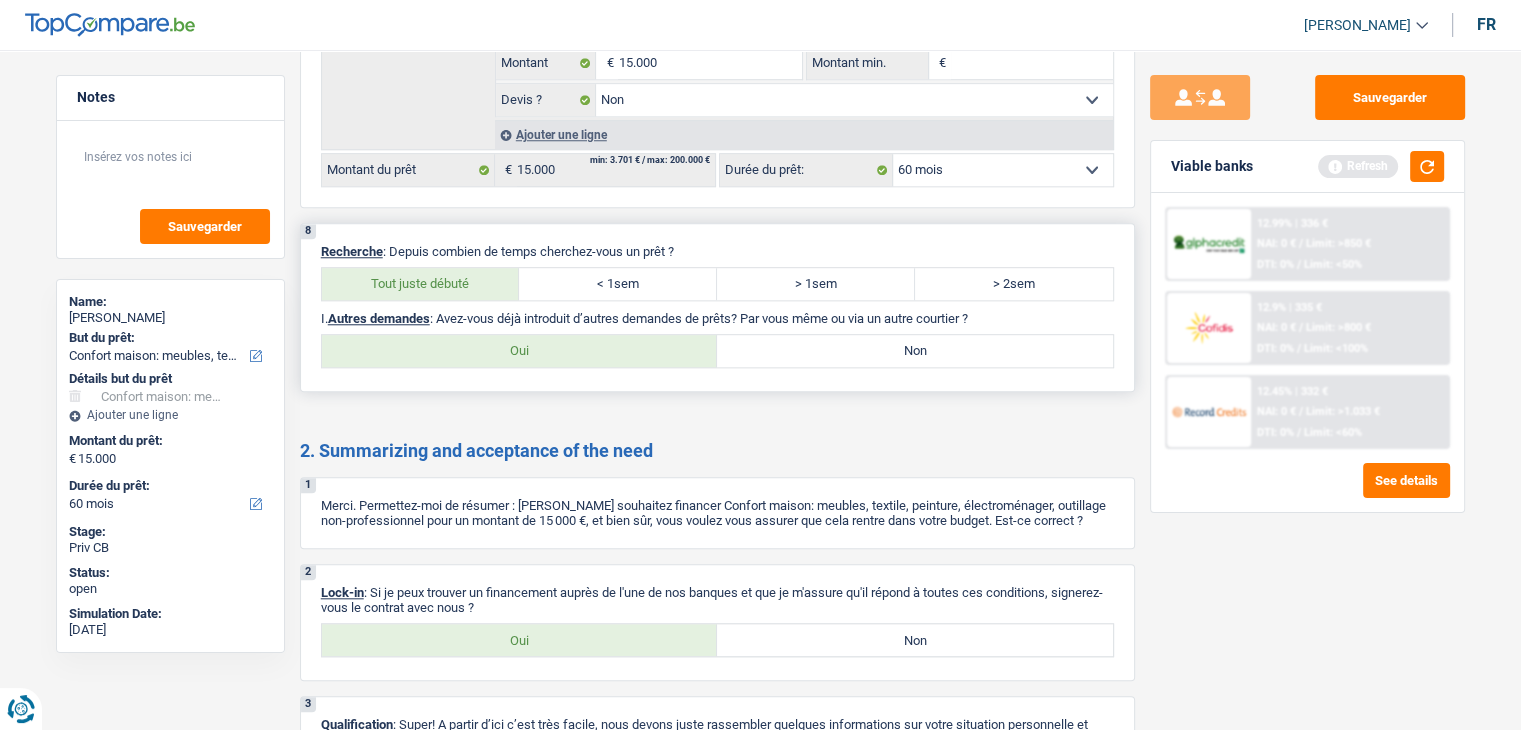 drag, startPoint x: 839, startPoint y: 341, endPoint x: 809, endPoint y: 356, distance: 33.54102 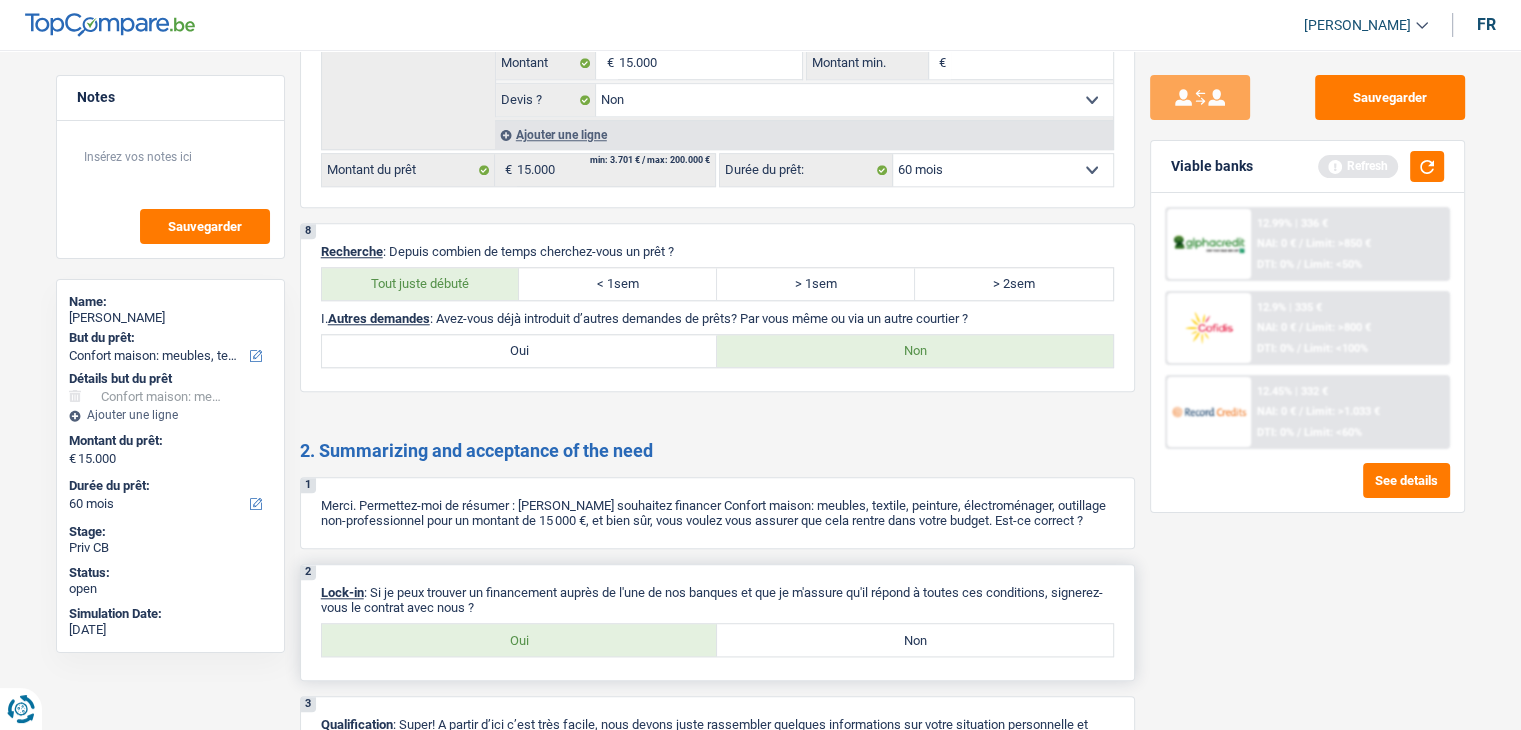 click on "Oui" at bounding box center [520, 640] 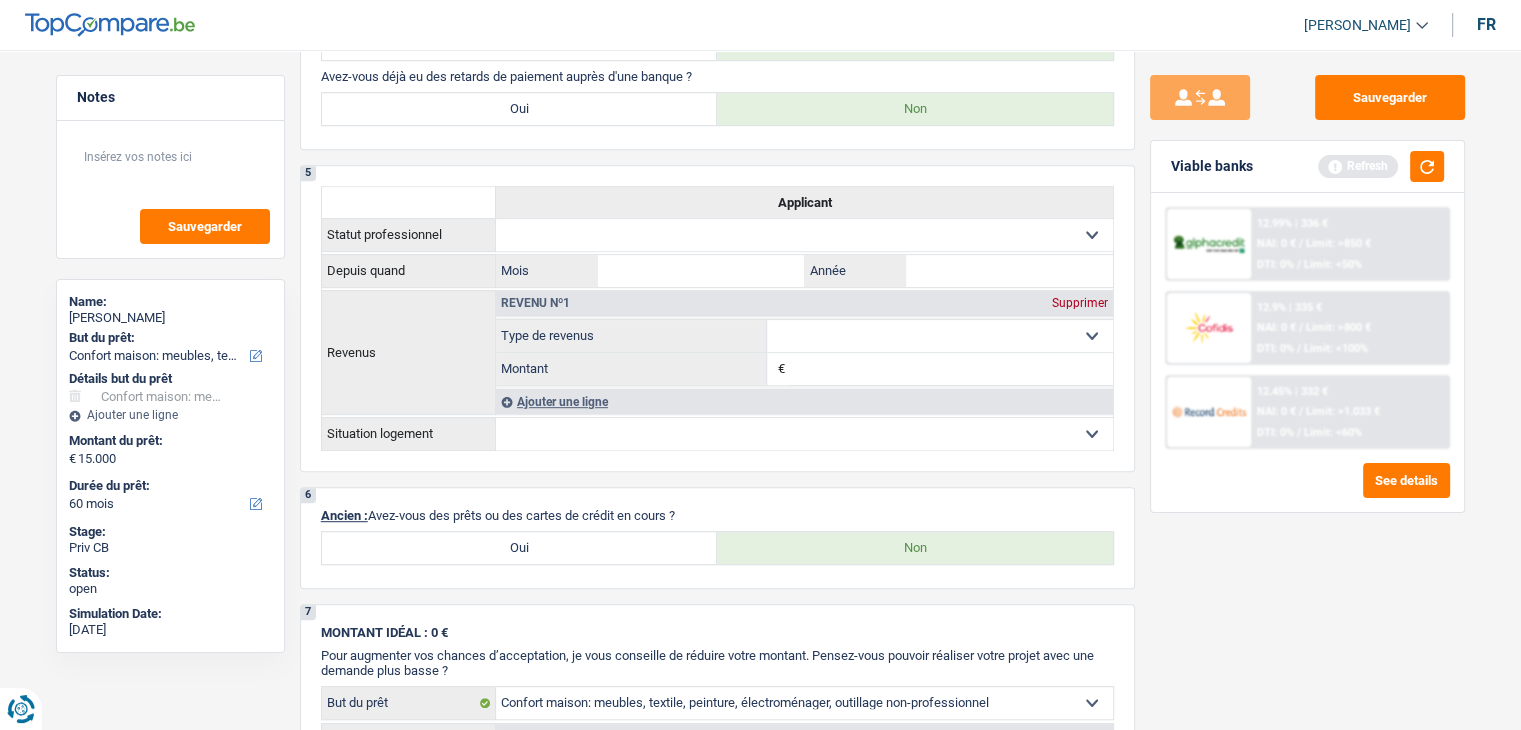 scroll, scrollTop: 928, scrollLeft: 0, axis: vertical 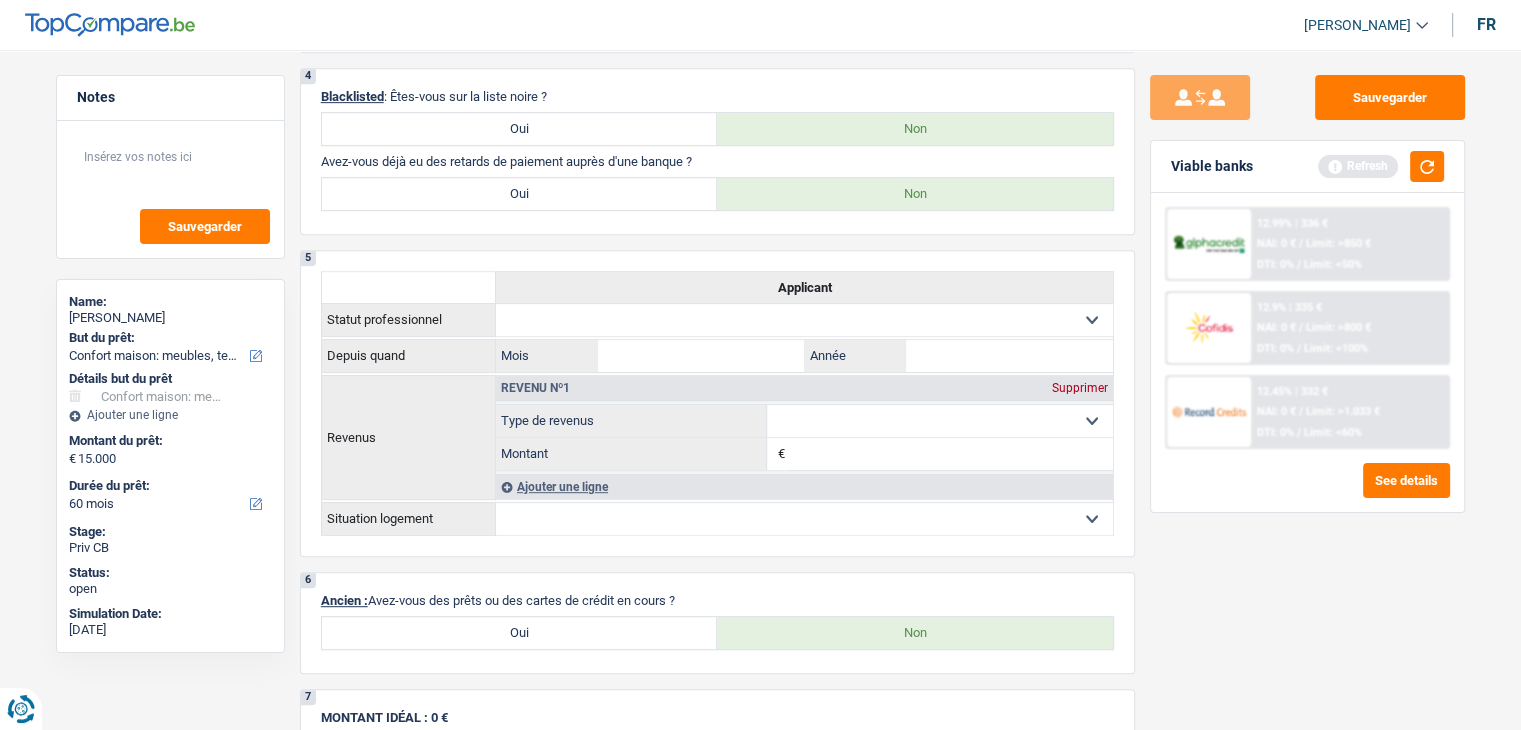 click on "Viable banks
Refresh" at bounding box center [1307, 167] 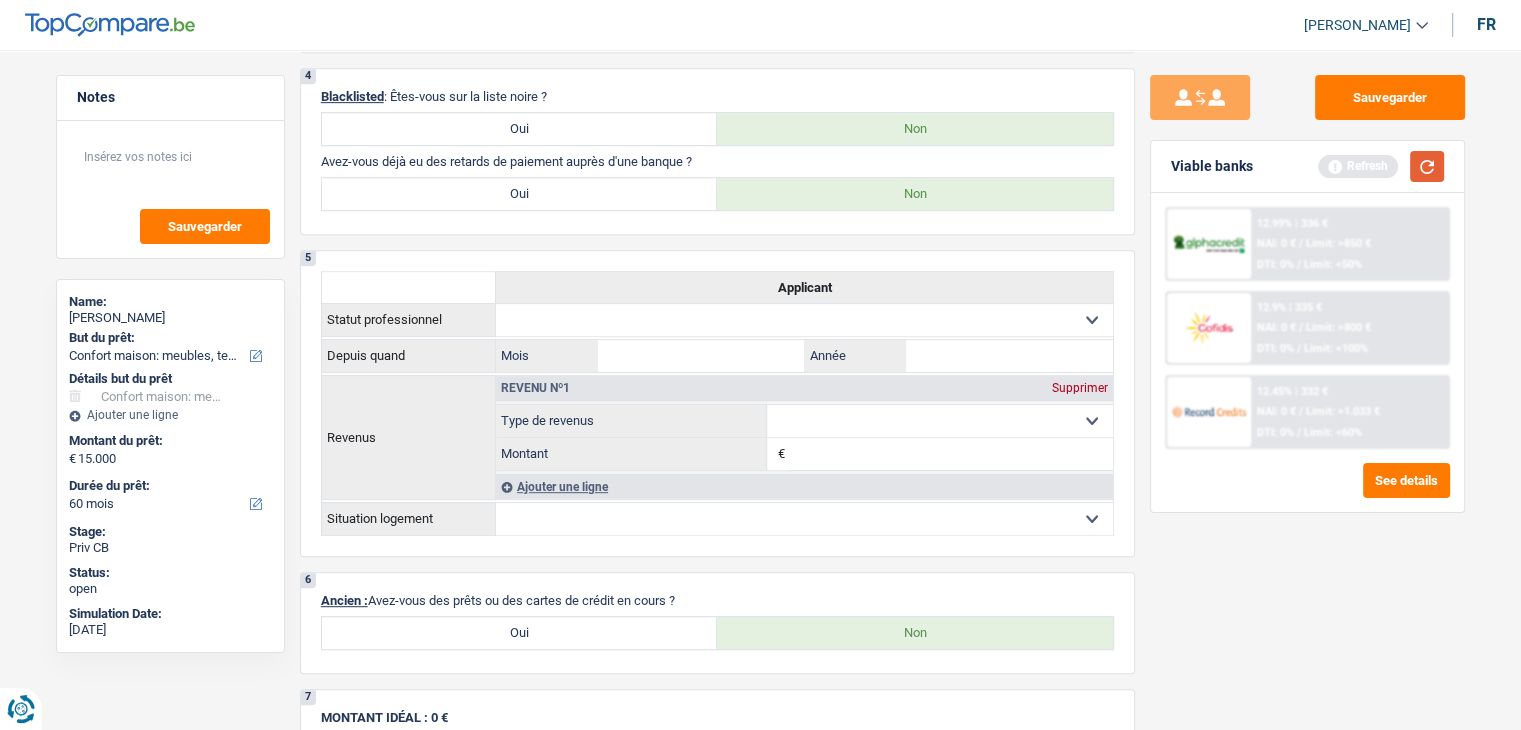 click at bounding box center [1427, 166] 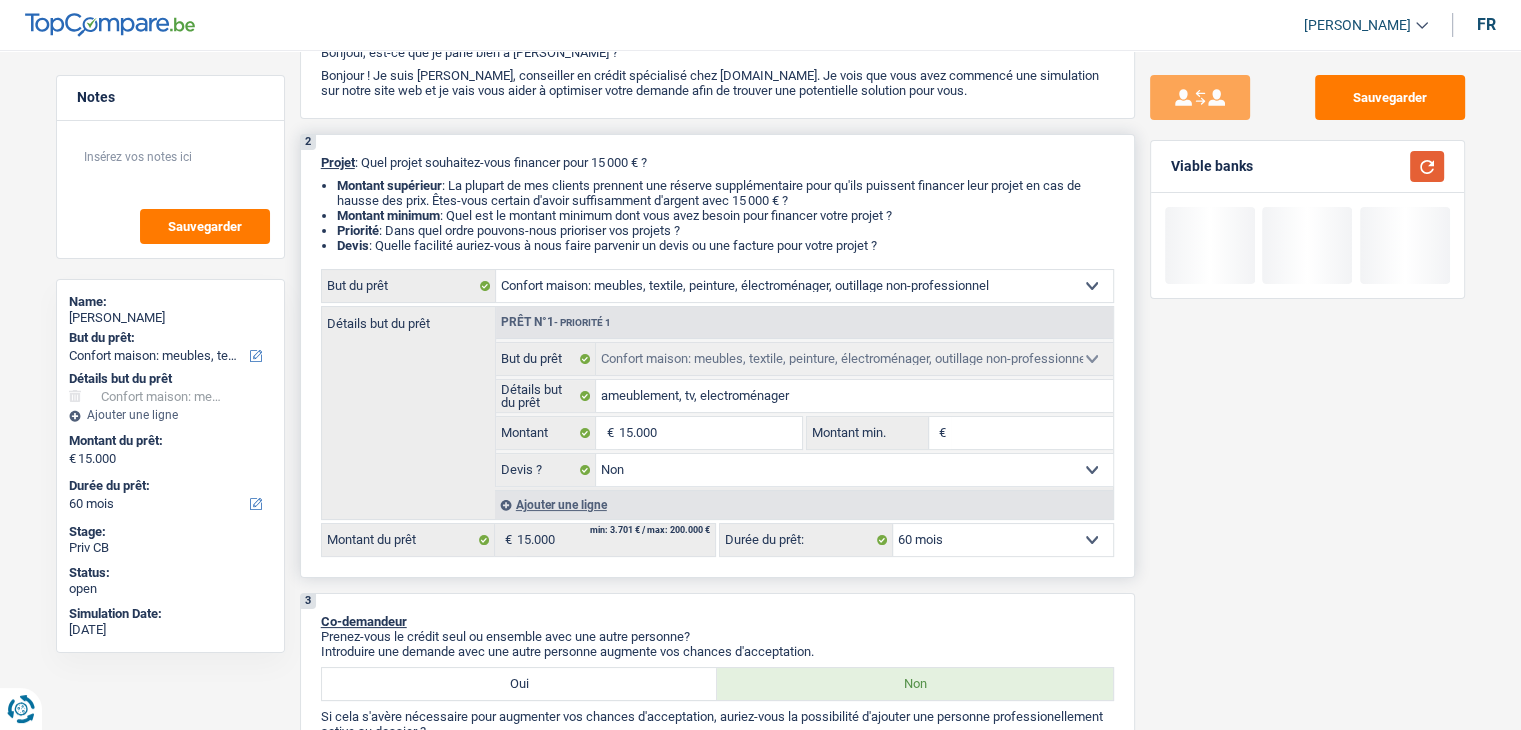 scroll, scrollTop: 0, scrollLeft: 0, axis: both 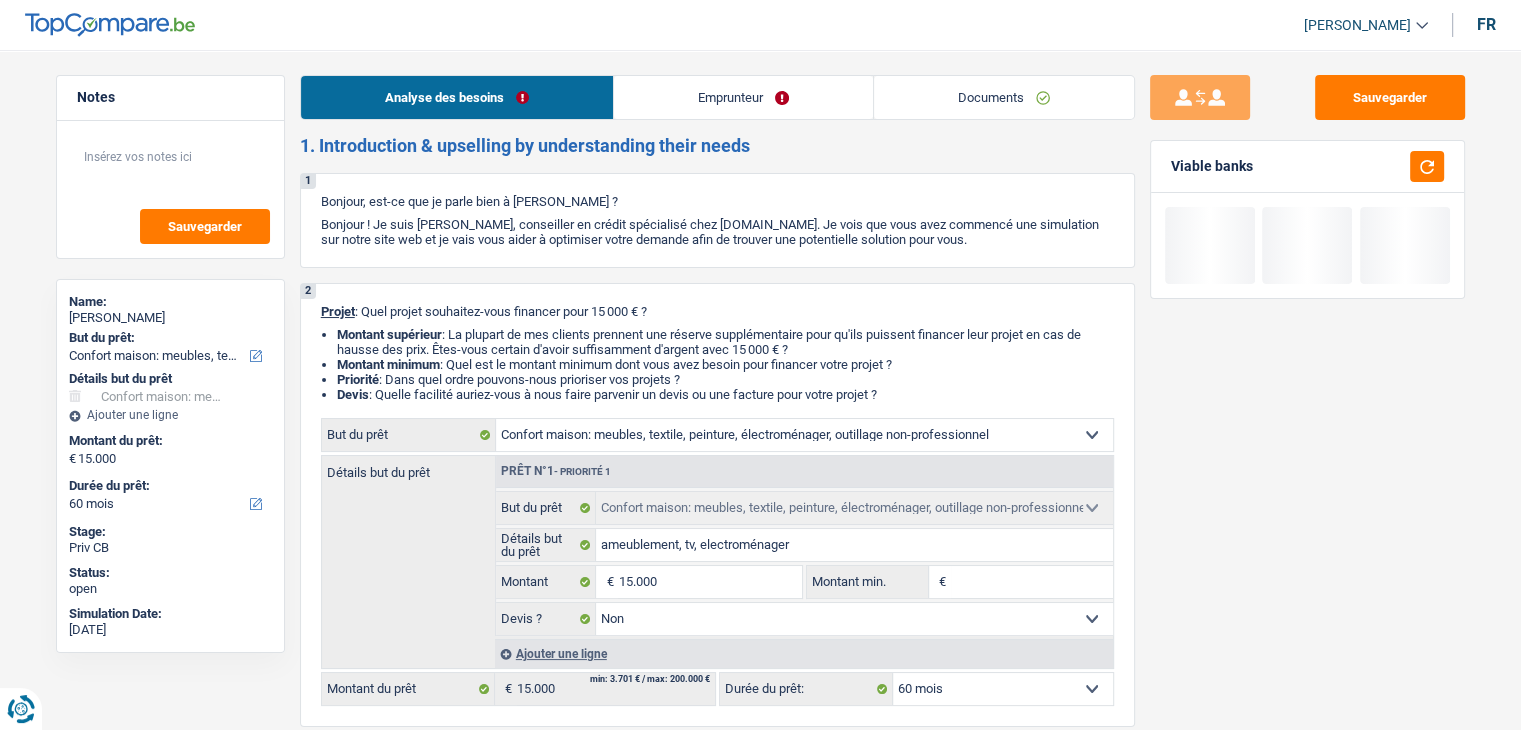 click on "Emprunteur" at bounding box center [743, 97] 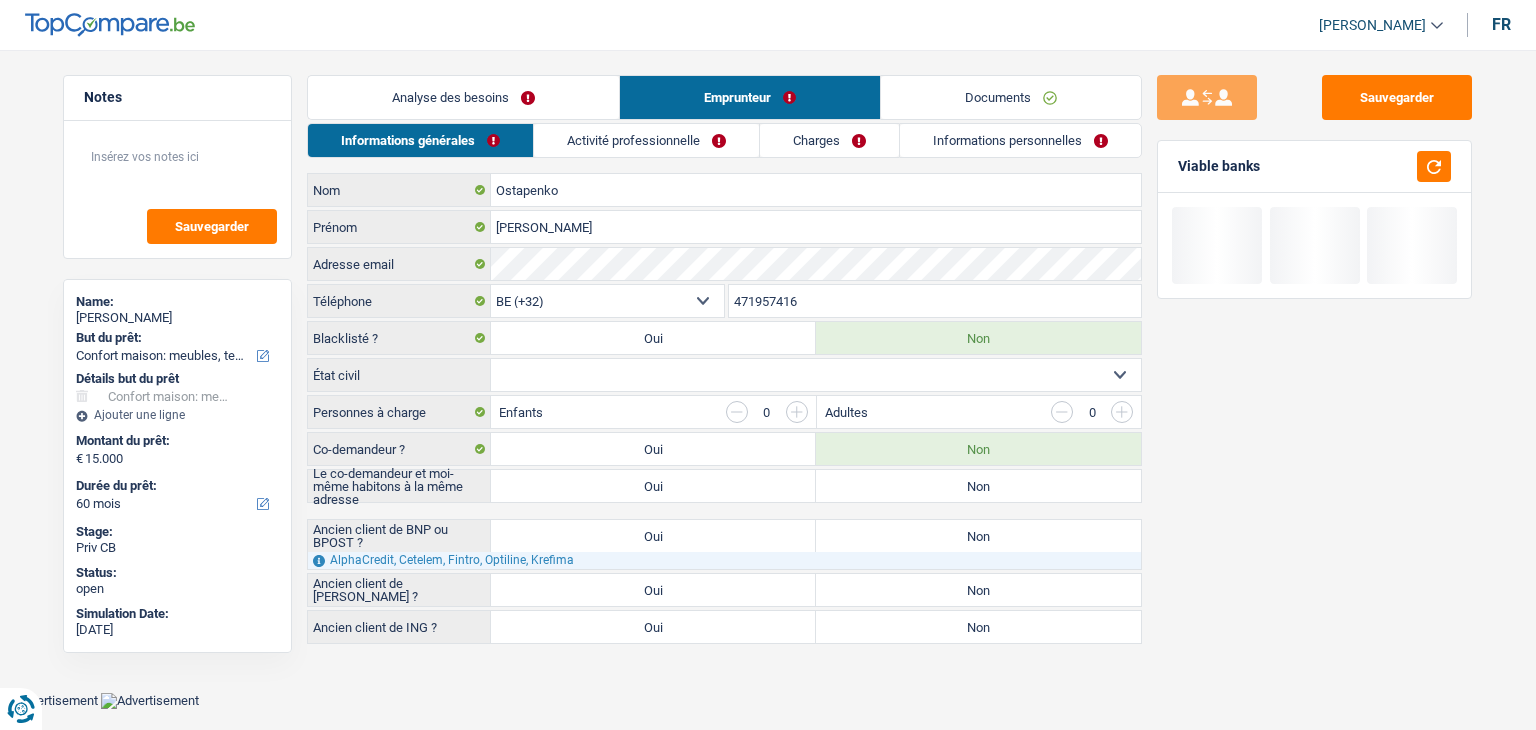 click on "Informations générales" at bounding box center (420, 140) 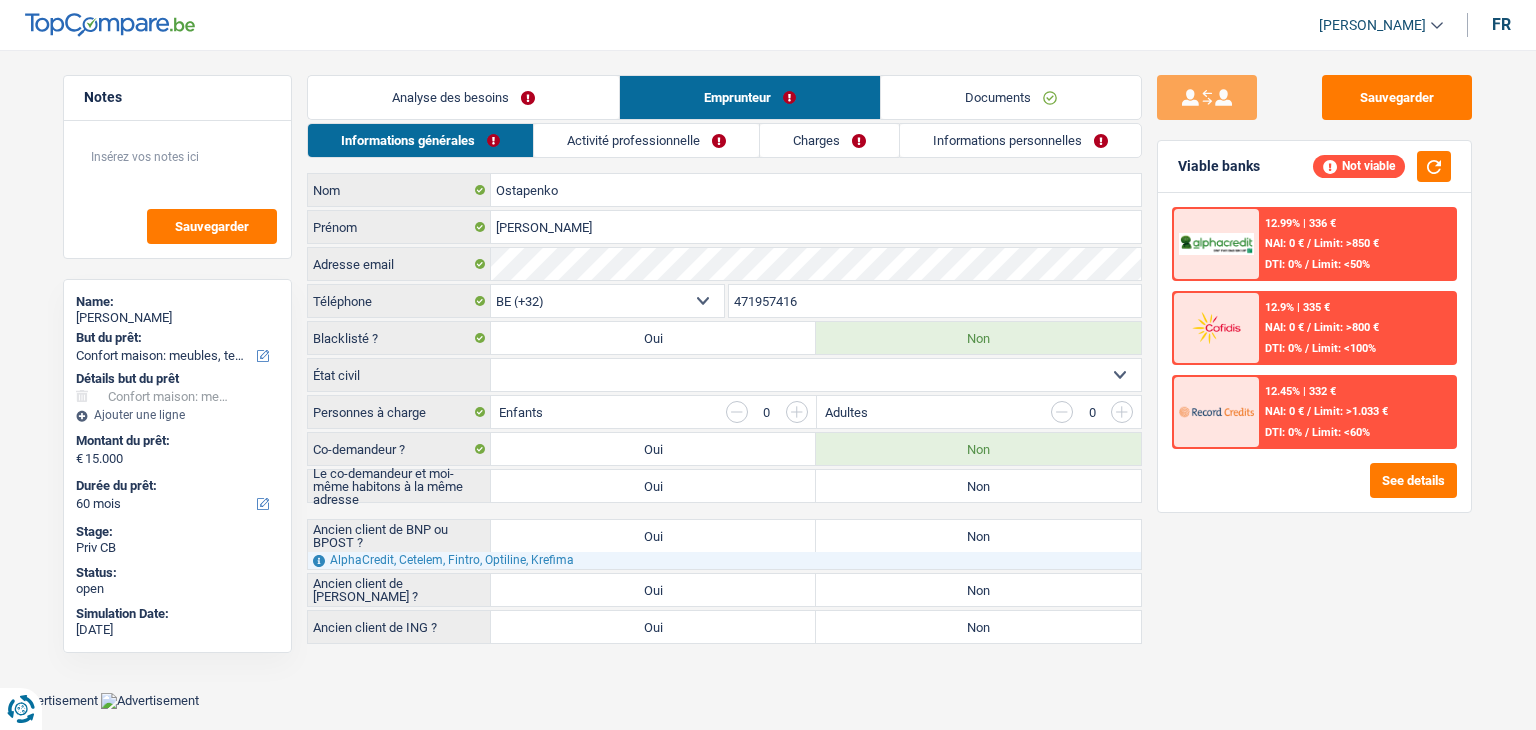 select on "married" 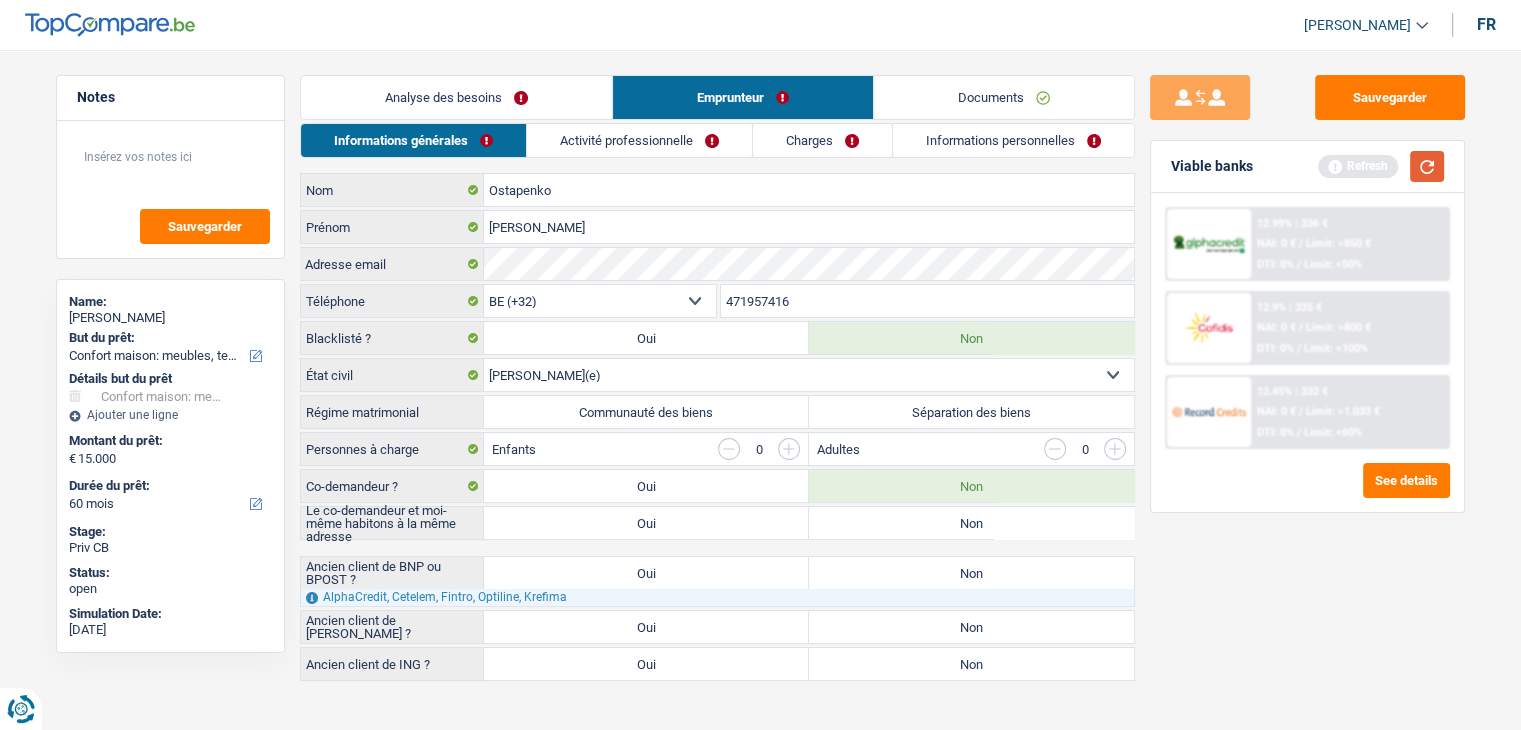 click at bounding box center (1427, 166) 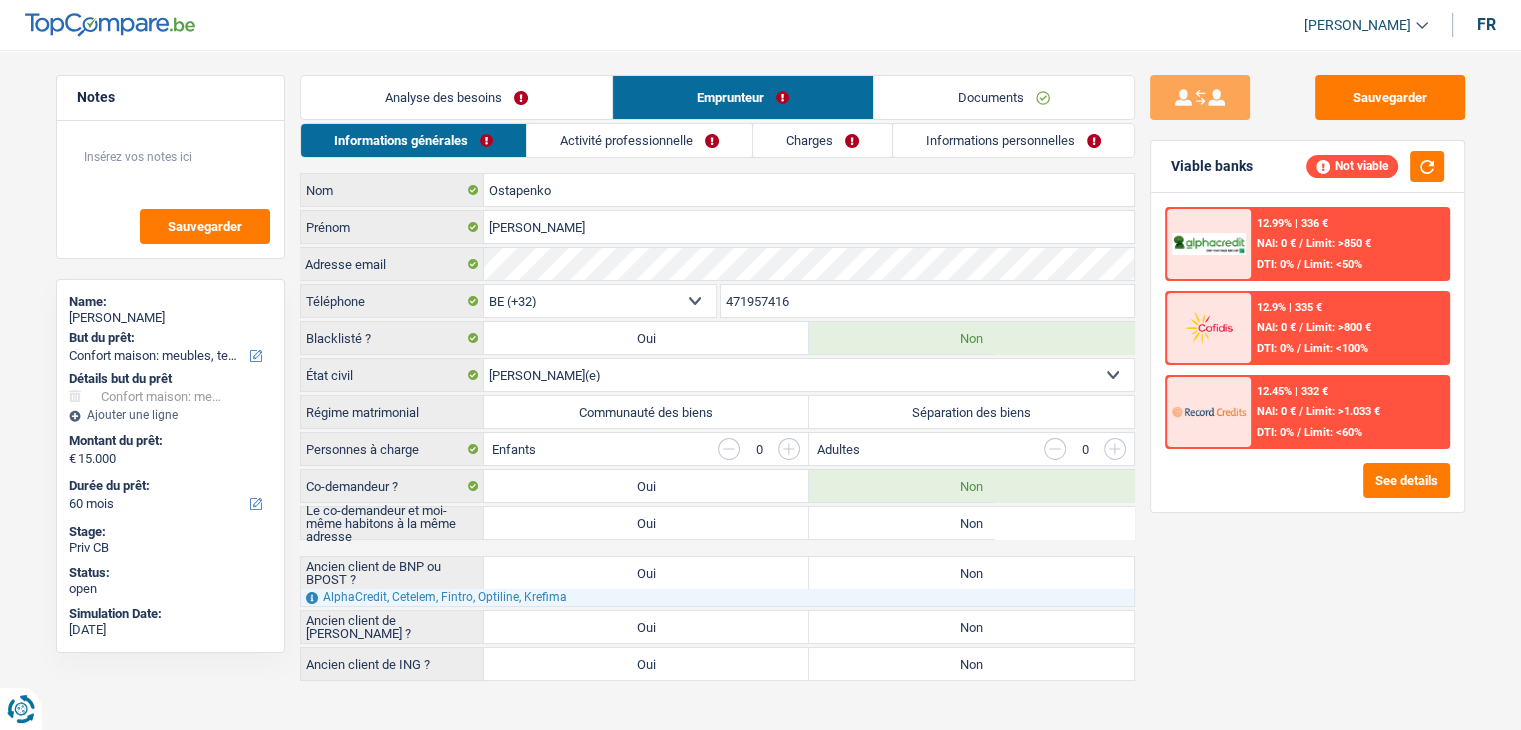 drag, startPoint x: 1256, startPoint y: 170, endPoint x: 1172, endPoint y: 167, distance: 84.05355 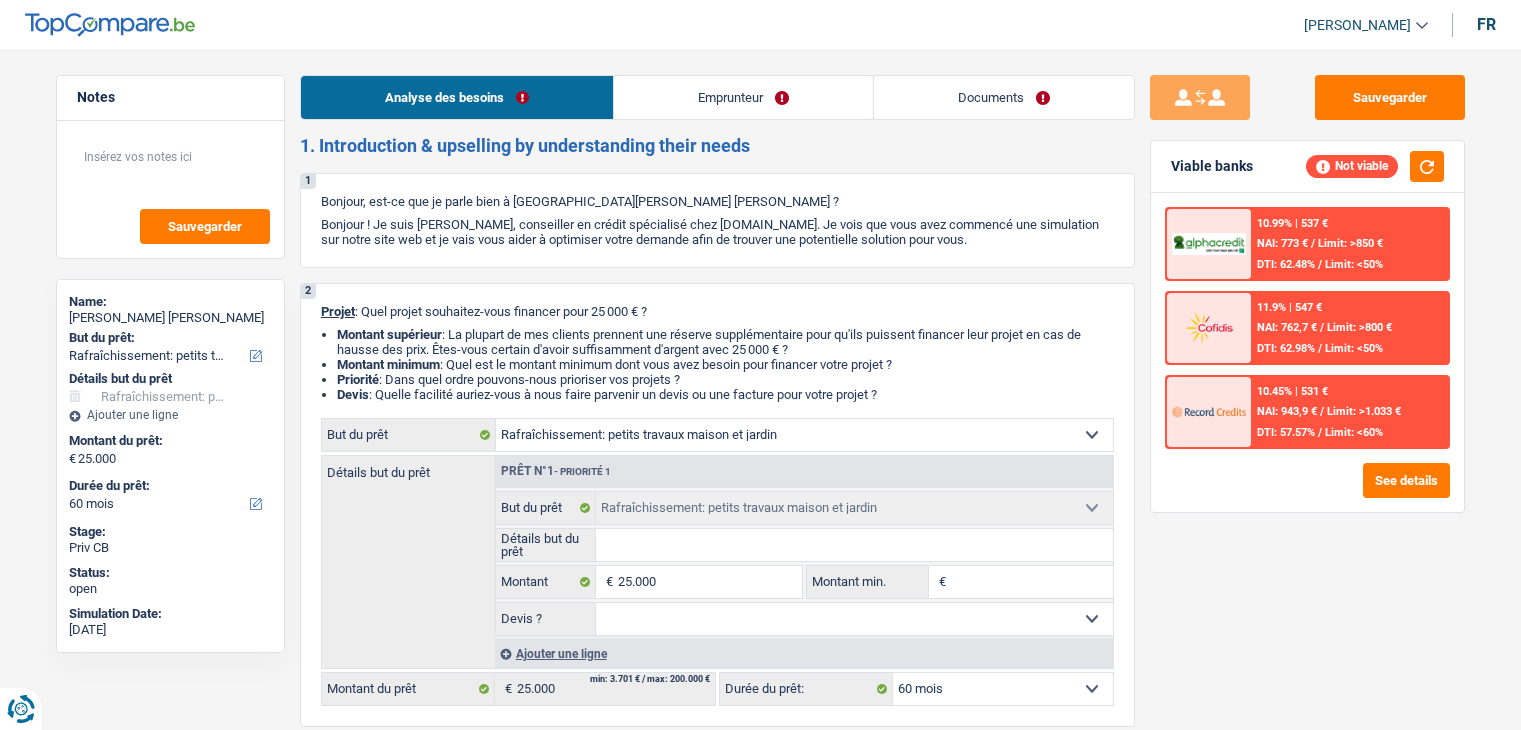 select on "houseOrGarden" 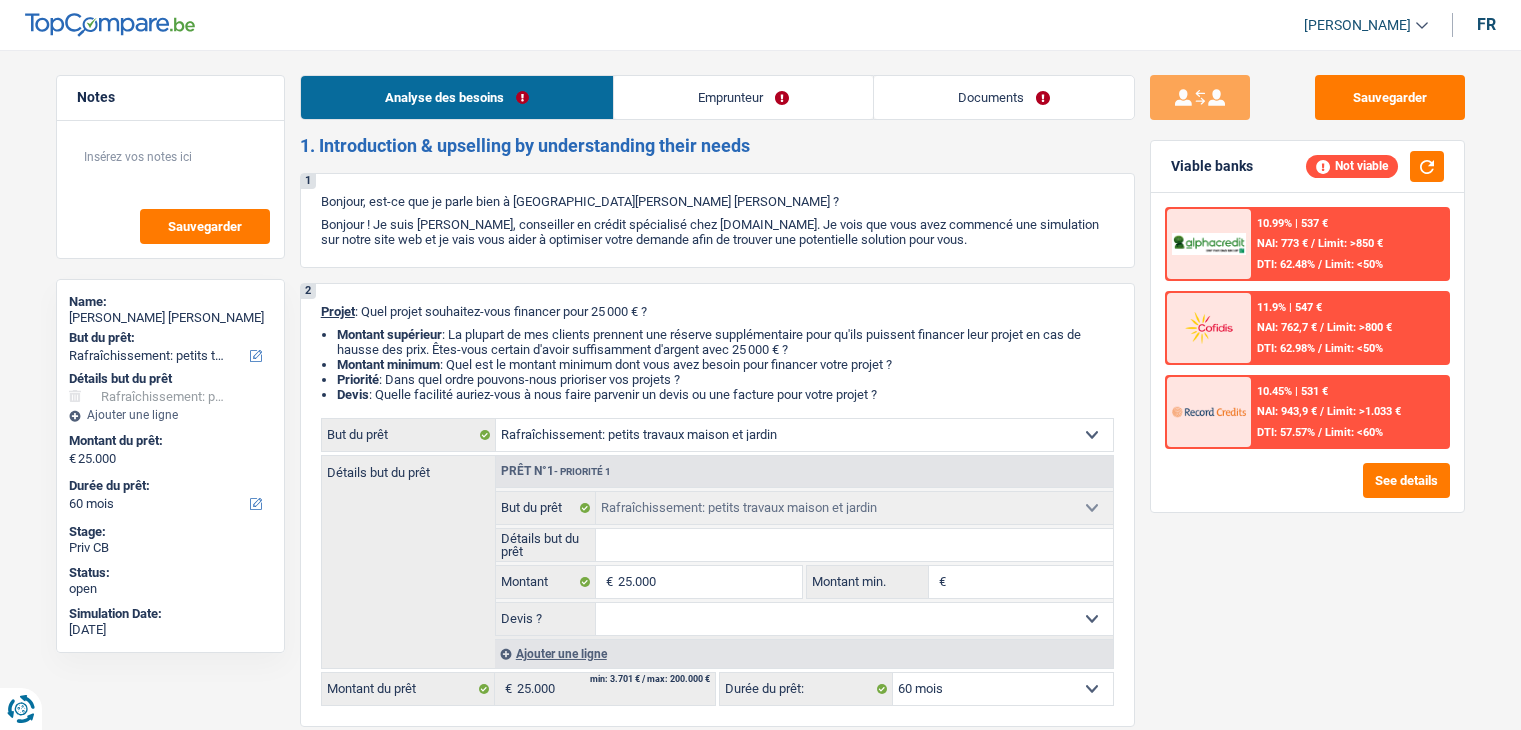 select on "60" 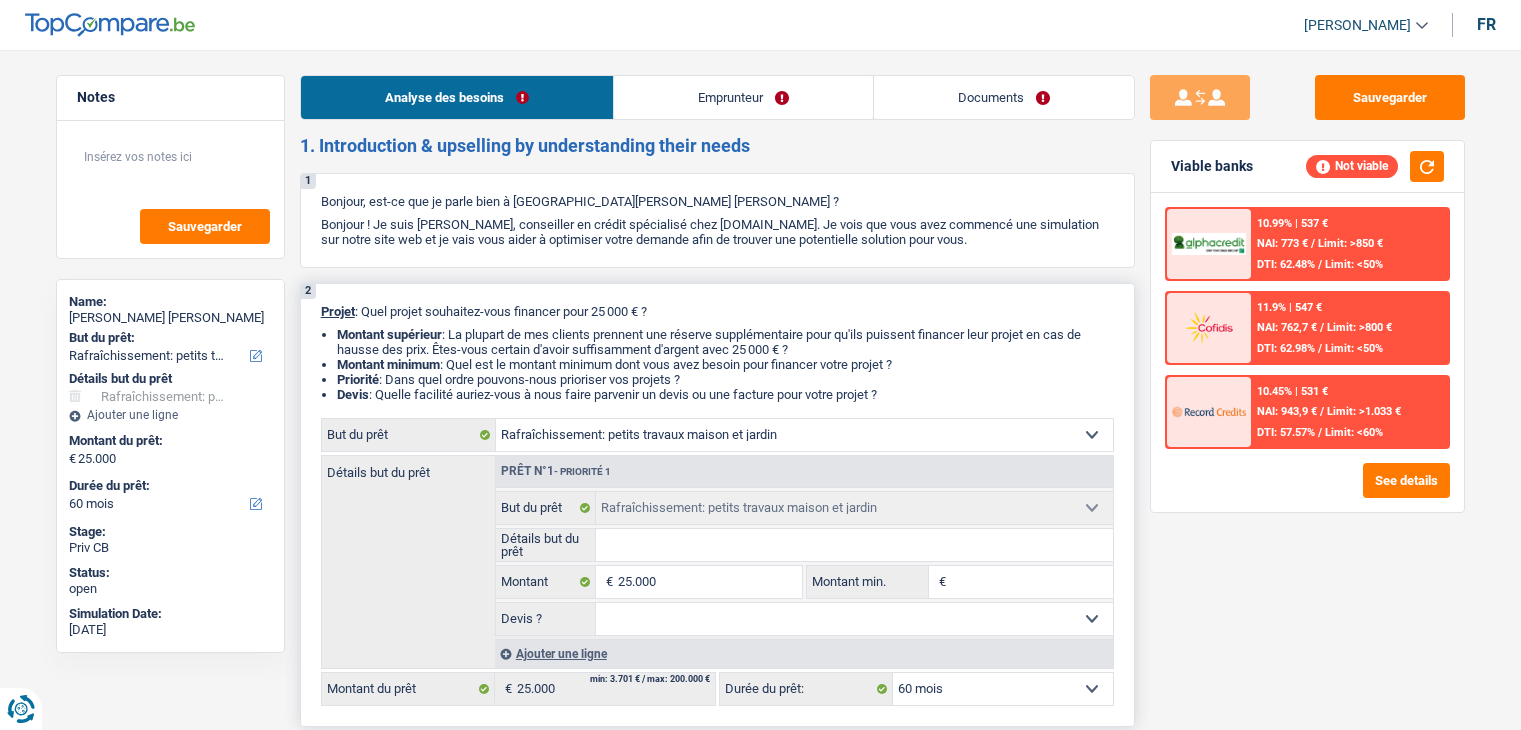 scroll, scrollTop: 0, scrollLeft: 0, axis: both 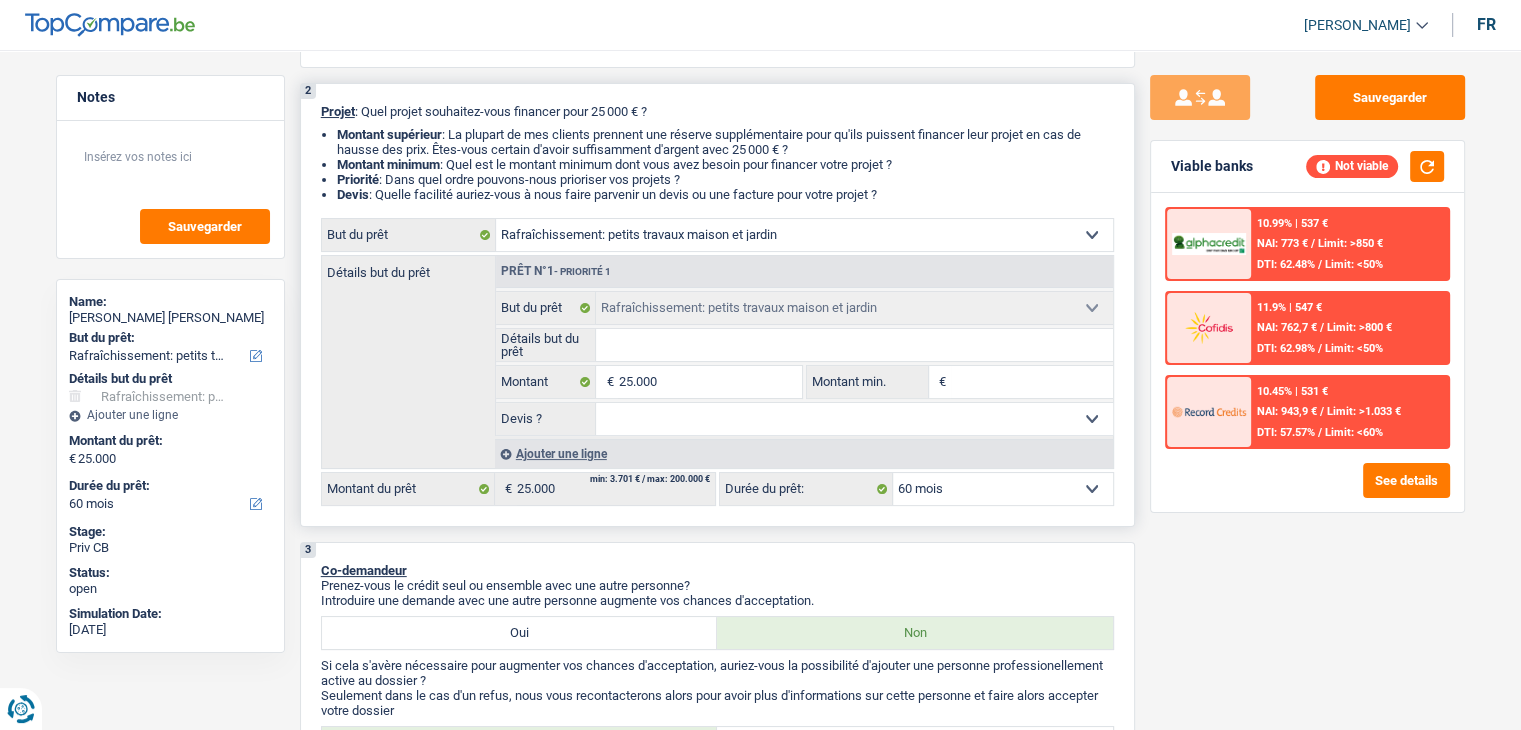 drag, startPoint x: 901, startPoint y: 199, endPoint x: 321, endPoint y: 110, distance: 586.7887 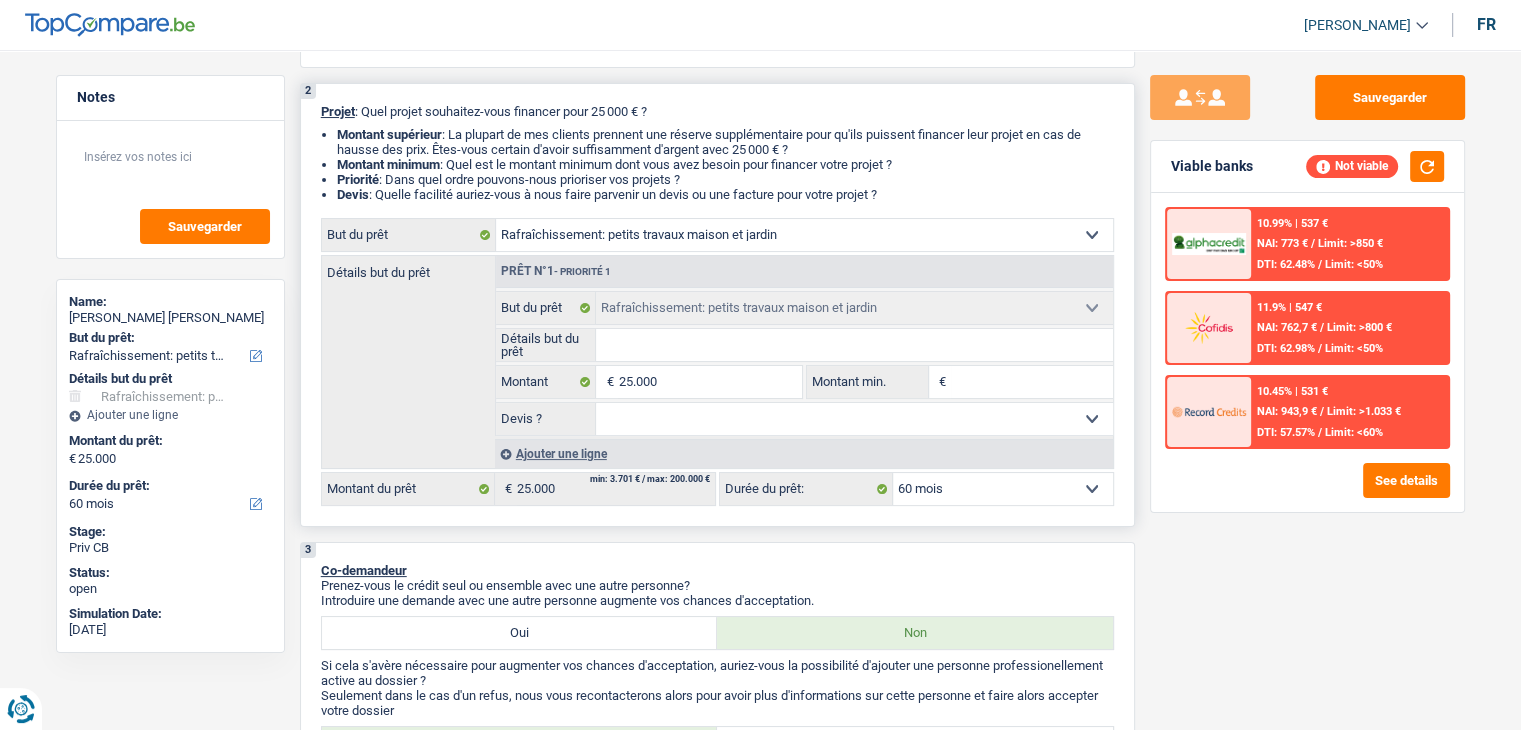 click on "Devis   : Quelle facilité auriez-vous à nous faire parvenir un devis ou une facture pour votre projet ?" at bounding box center (725, 194) 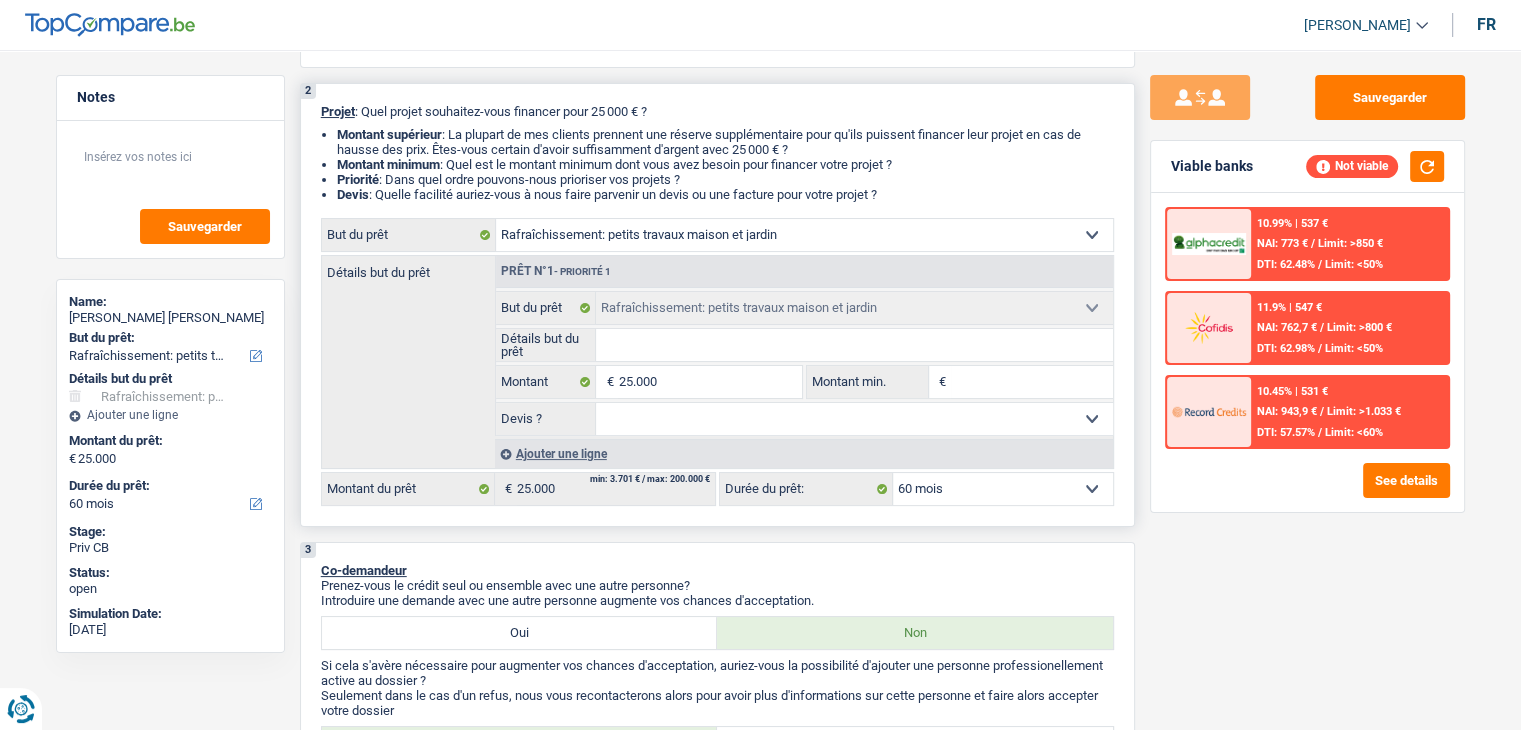drag, startPoint x: 896, startPoint y: 192, endPoint x: 314, endPoint y: 110, distance: 587.7482 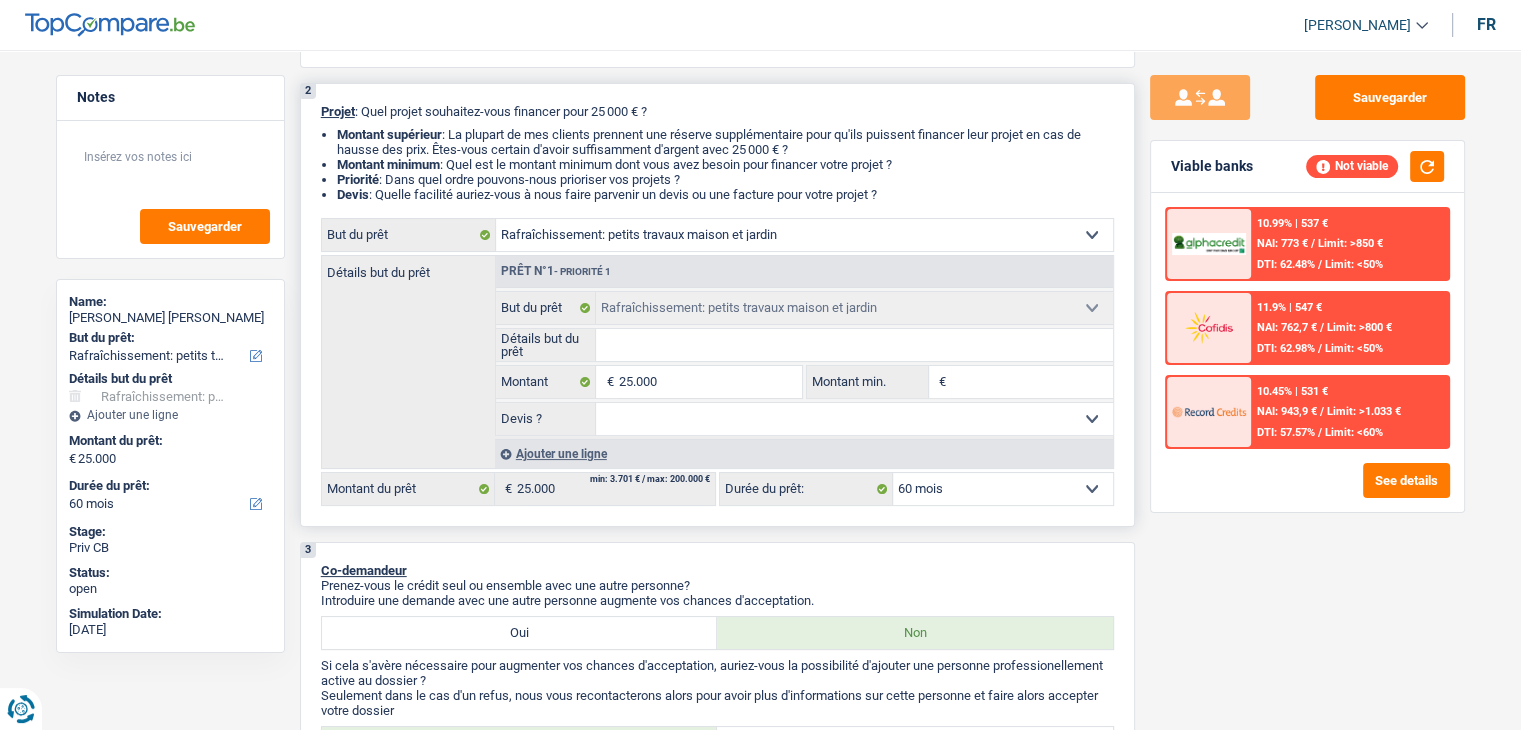 click on "Devis   : Quelle facilité auriez-vous à nous faire parvenir un devis ou une facture pour votre projet ?" at bounding box center (725, 194) 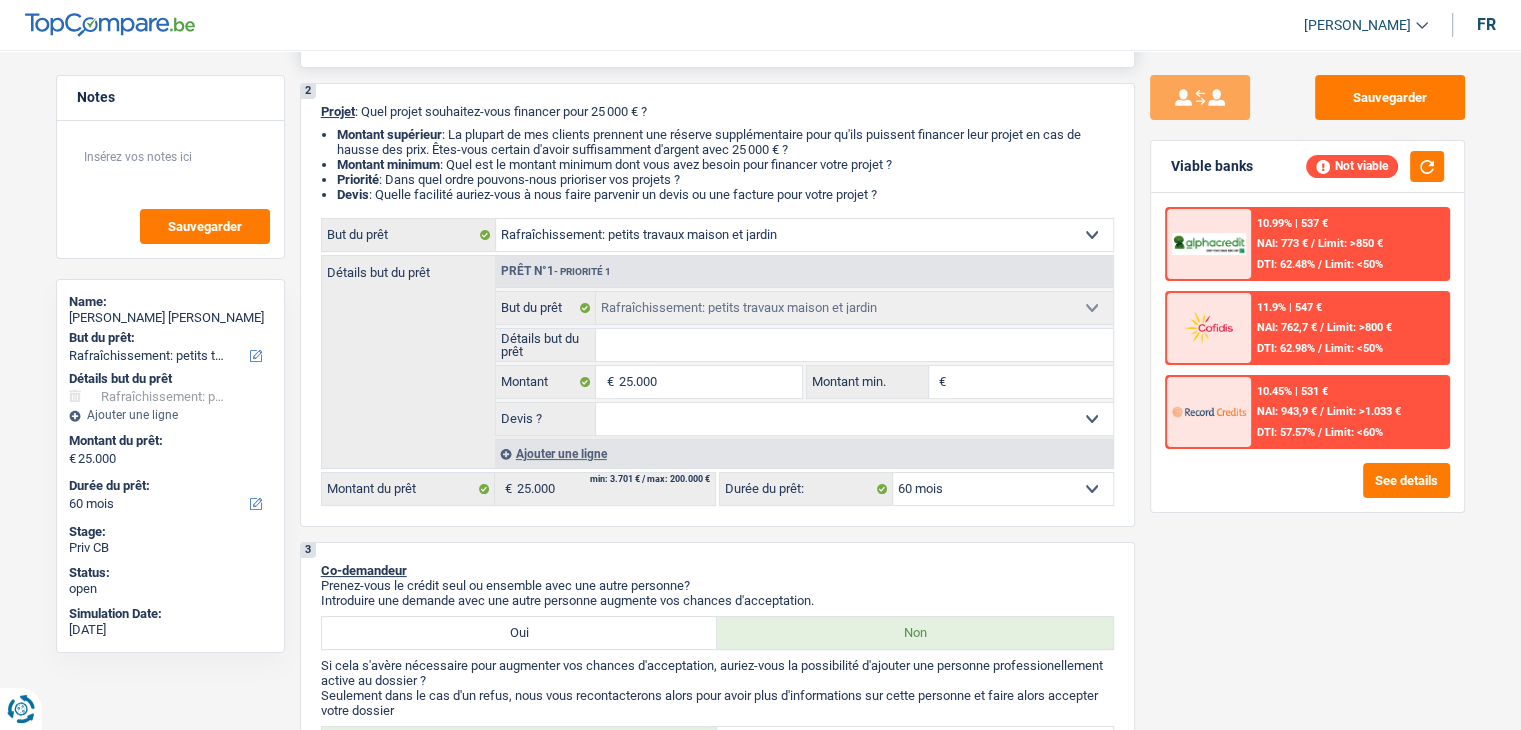 scroll, scrollTop: 0, scrollLeft: 0, axis: both 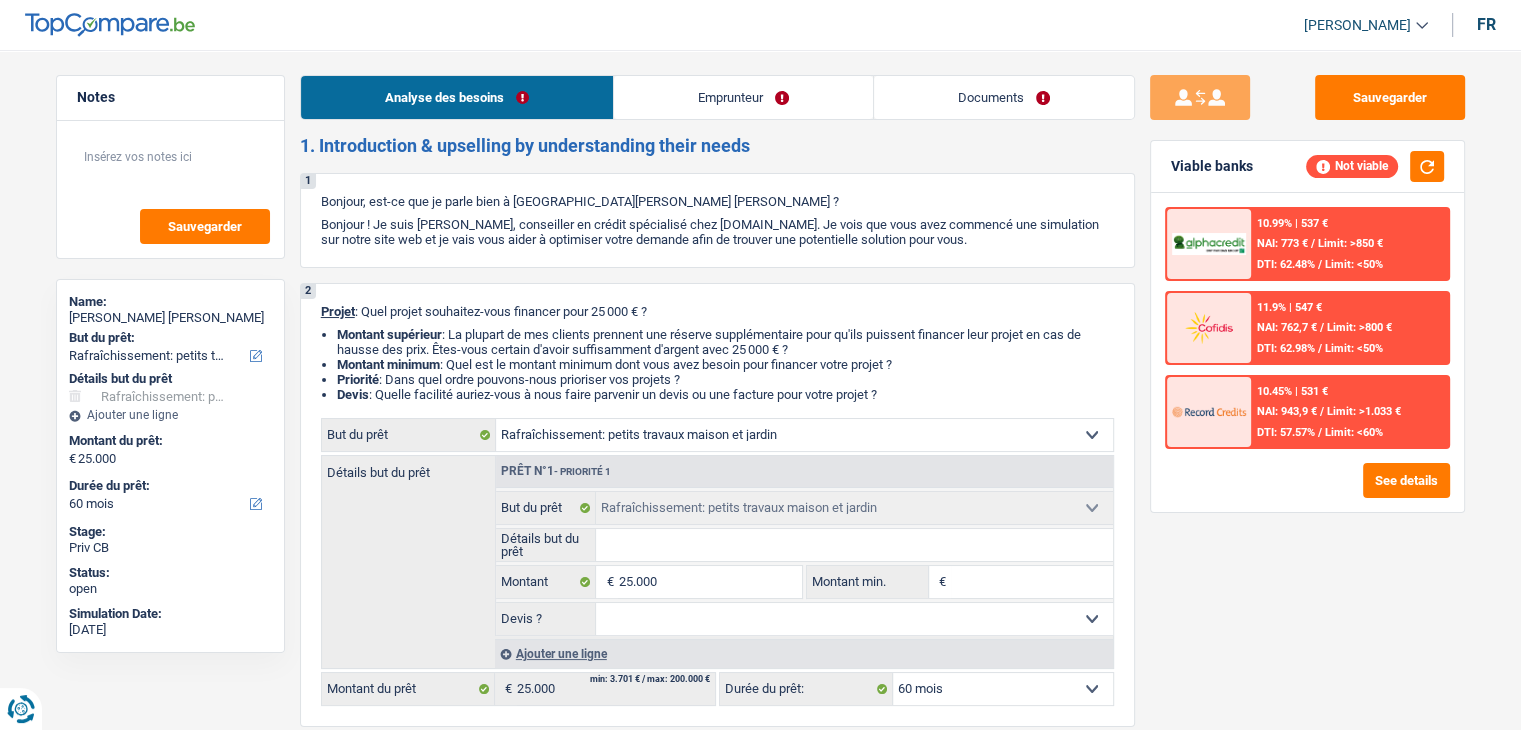 click on "Emprunteur" at bounding box center [743, 97] 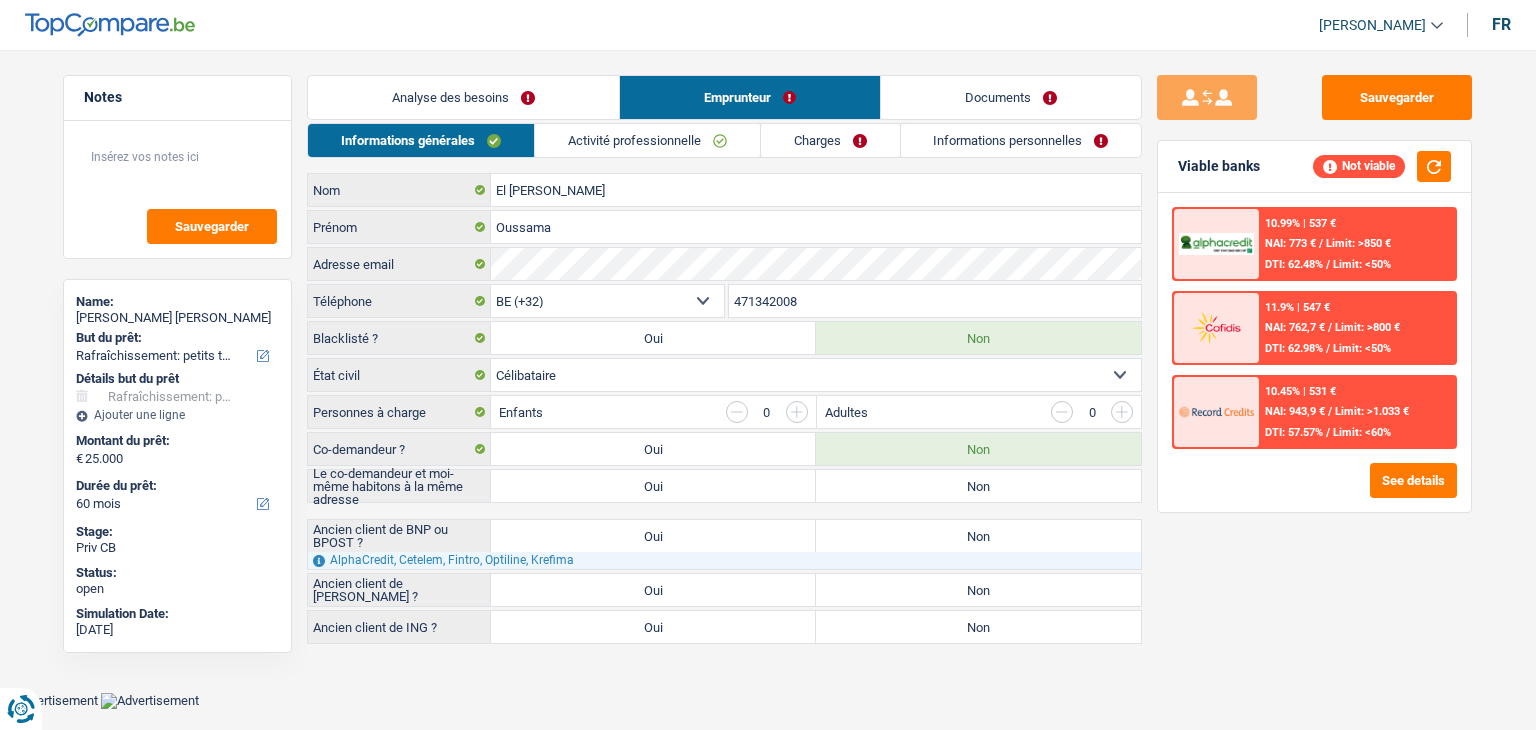 click on "Activité professionnelle" at bounding box center (647, 140) 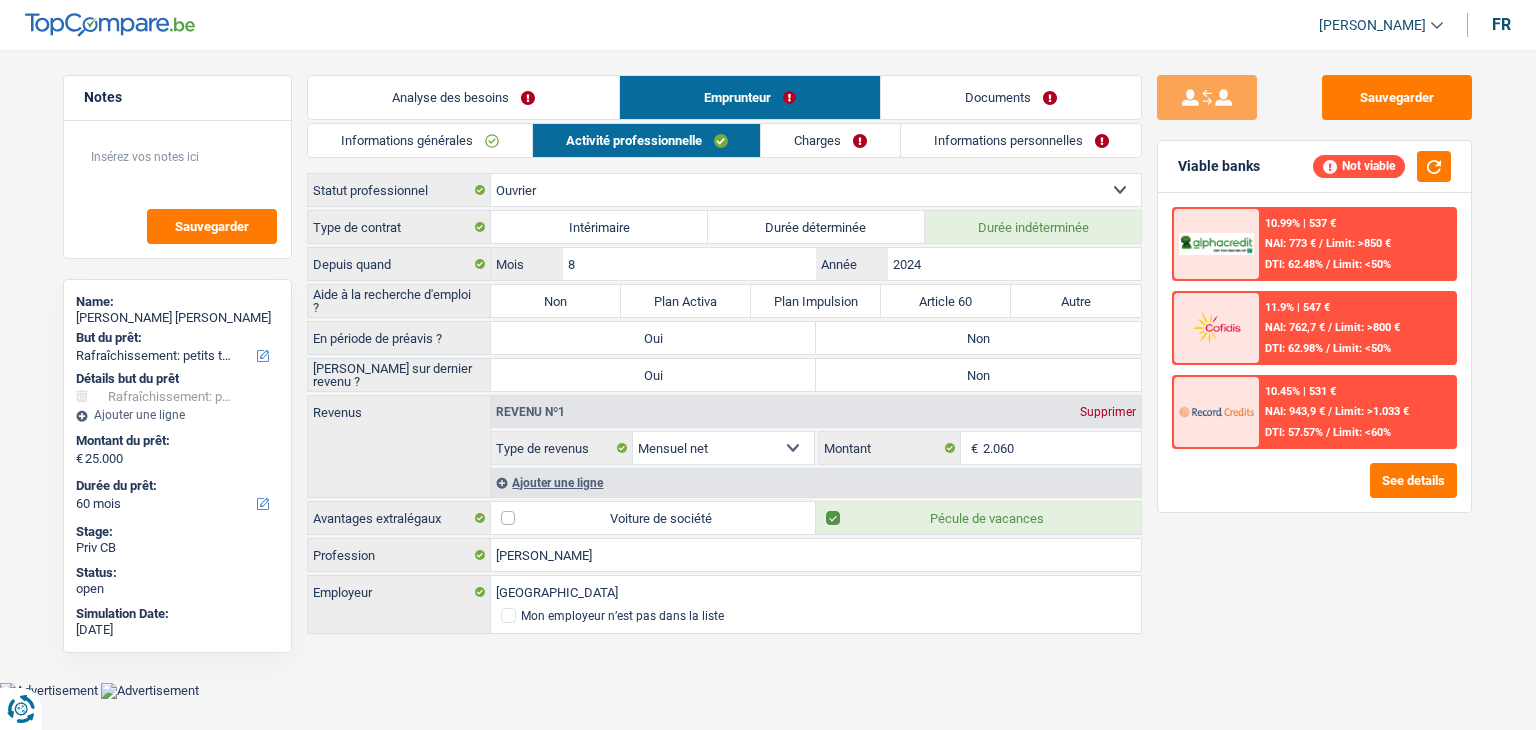 click on "Sauvegarder
Viable banks
Not viable
10.99% | 537 €
NAI: 773 €
/
Limit: >850 €
DTI: 62.48%
/
Limit: <50%
11.9% | 547 €
NAI: 762,7 €
/
Limit: >800 €
DTI: 62.98%
/
Limit: <50%
/       /" at bounding box center (1314, 384) 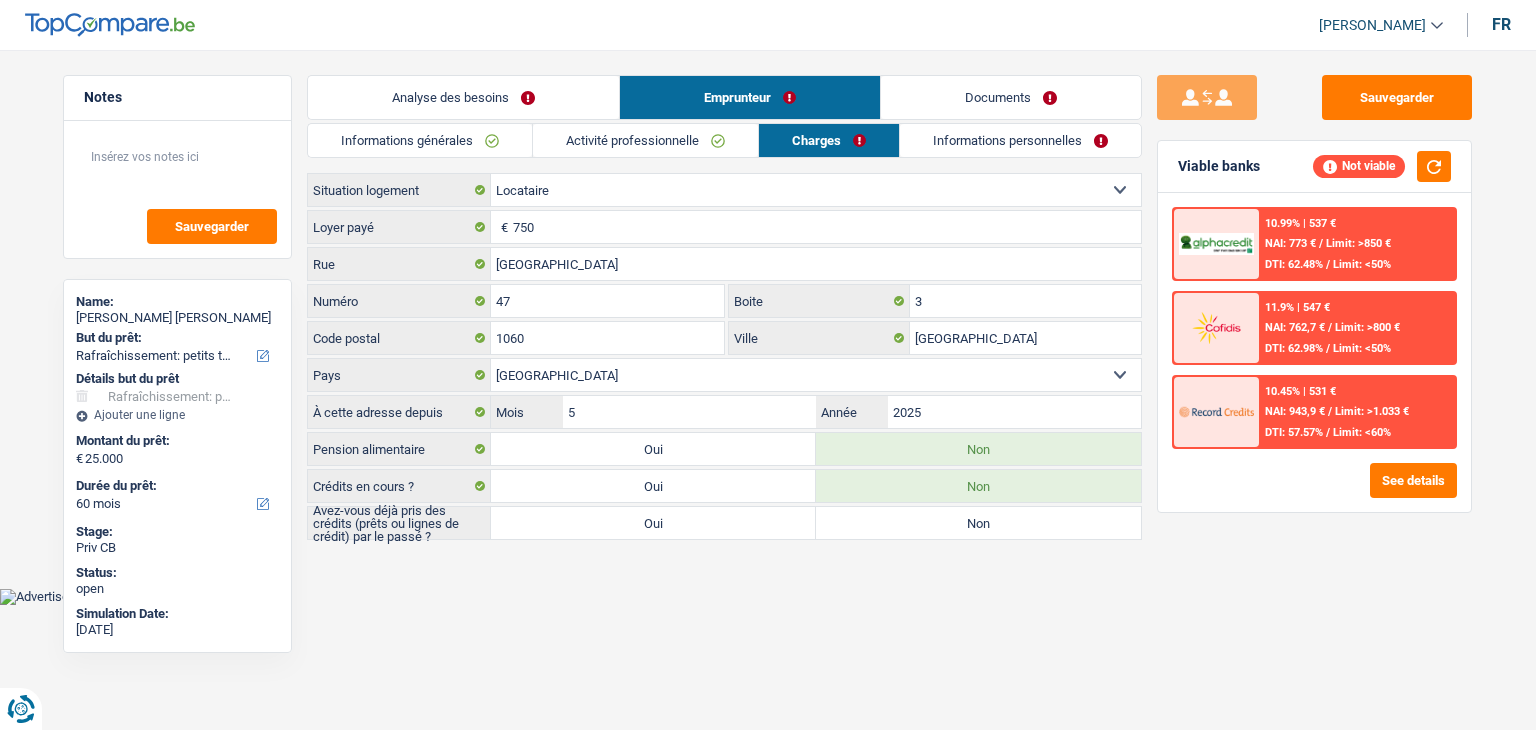 click on "Activité professionnelle" at bounding box center (645, 140) 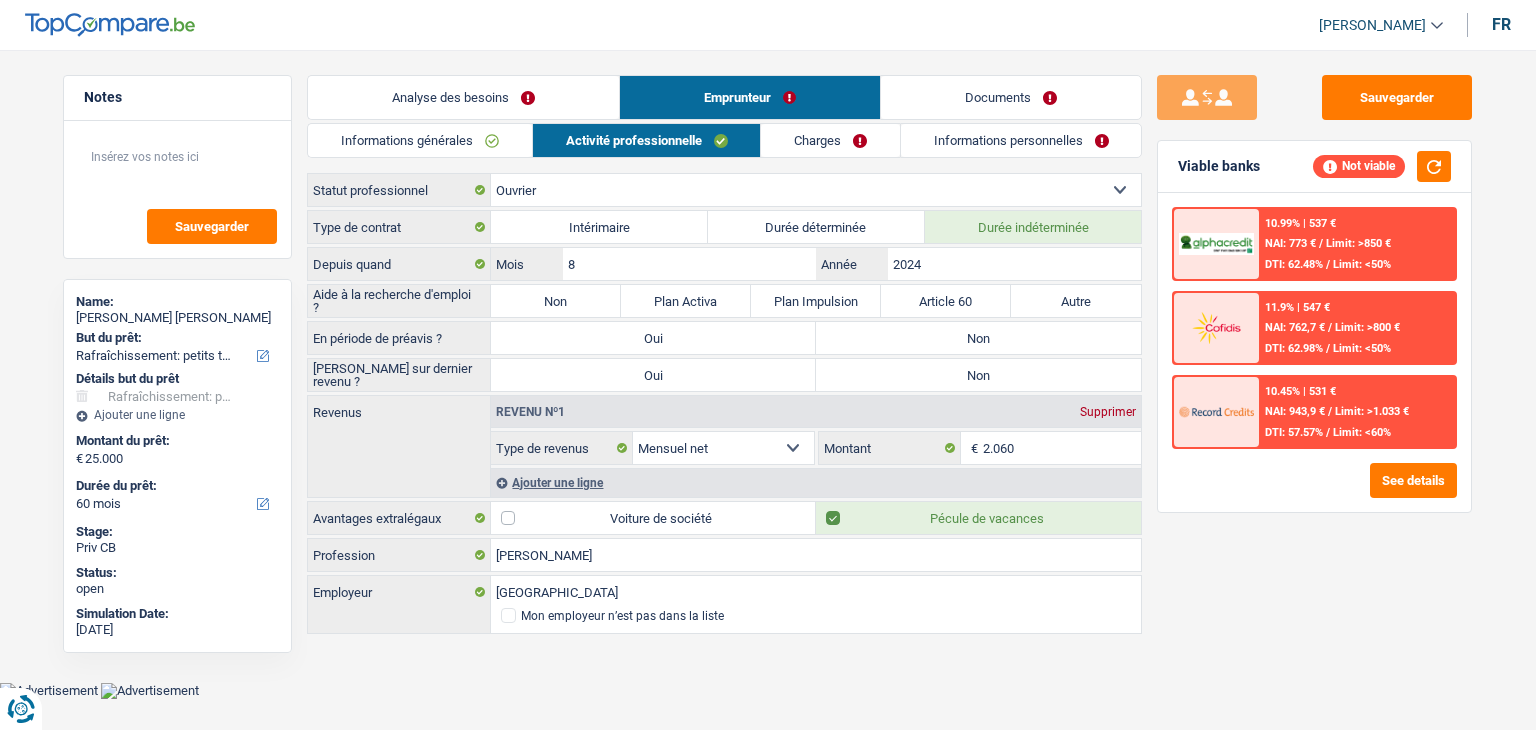 click on "Informations générales" at bounding box center [420, 140] 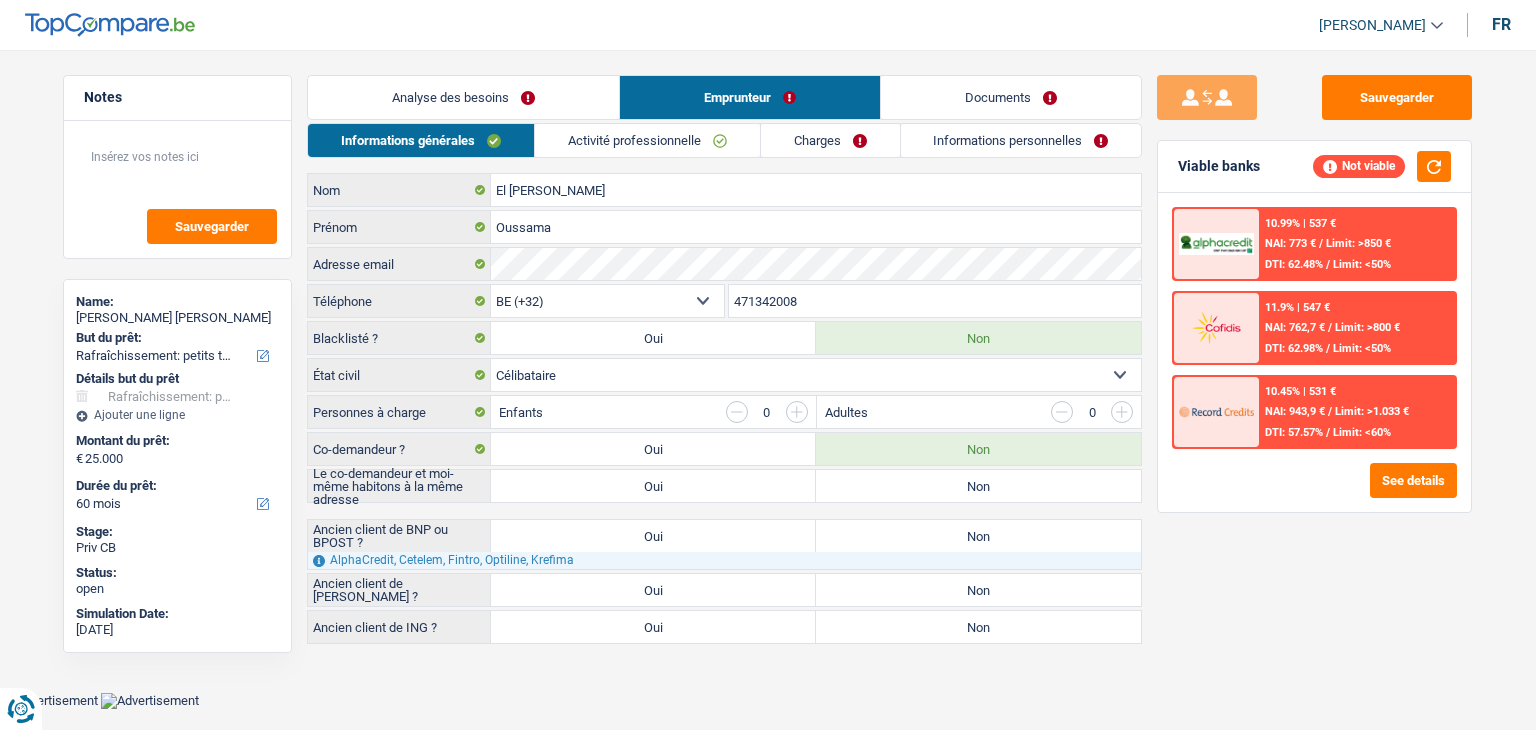 click on "Analyse des besoins" at bounding box center [463, 97] 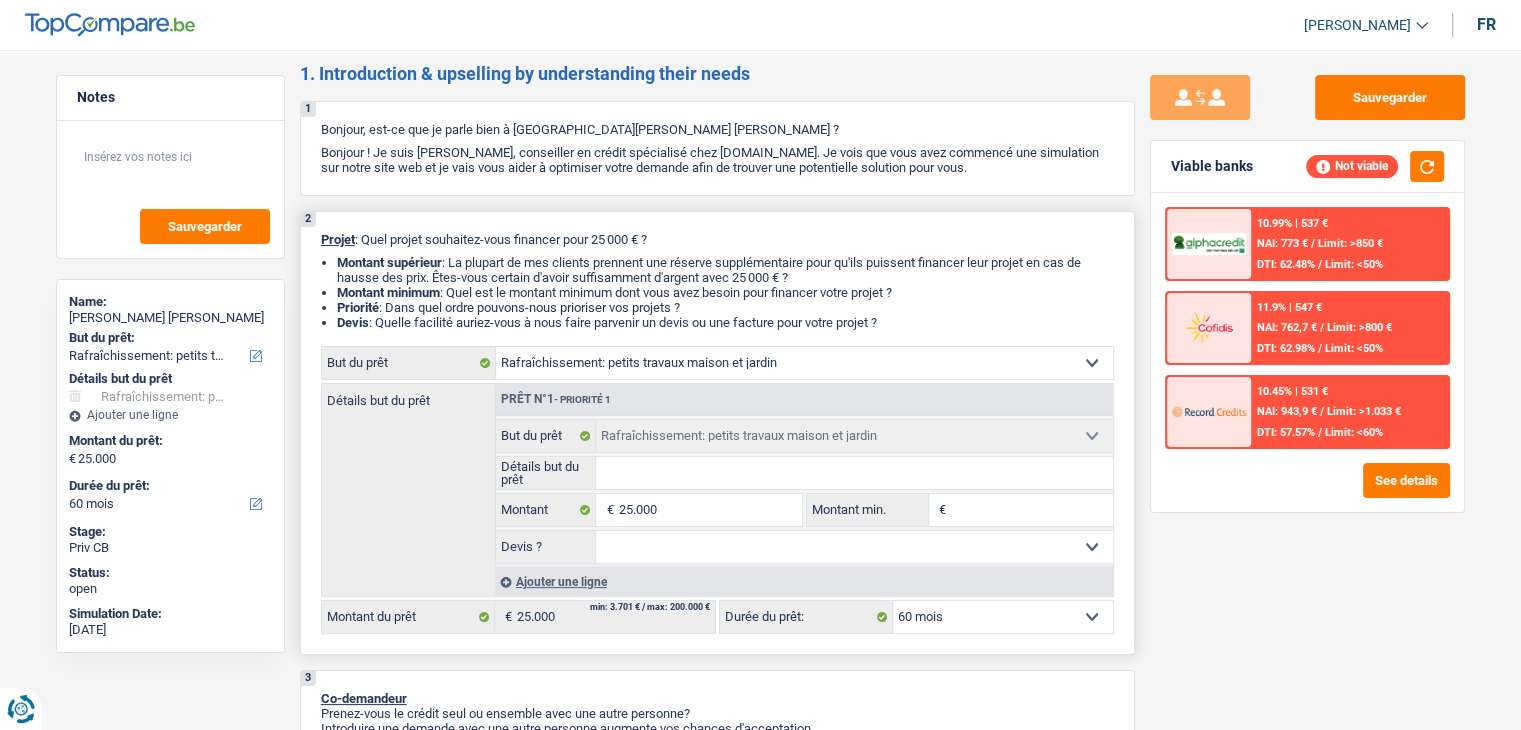 scroll, scrollTop: 0, scrollLeft: 0, axis: both 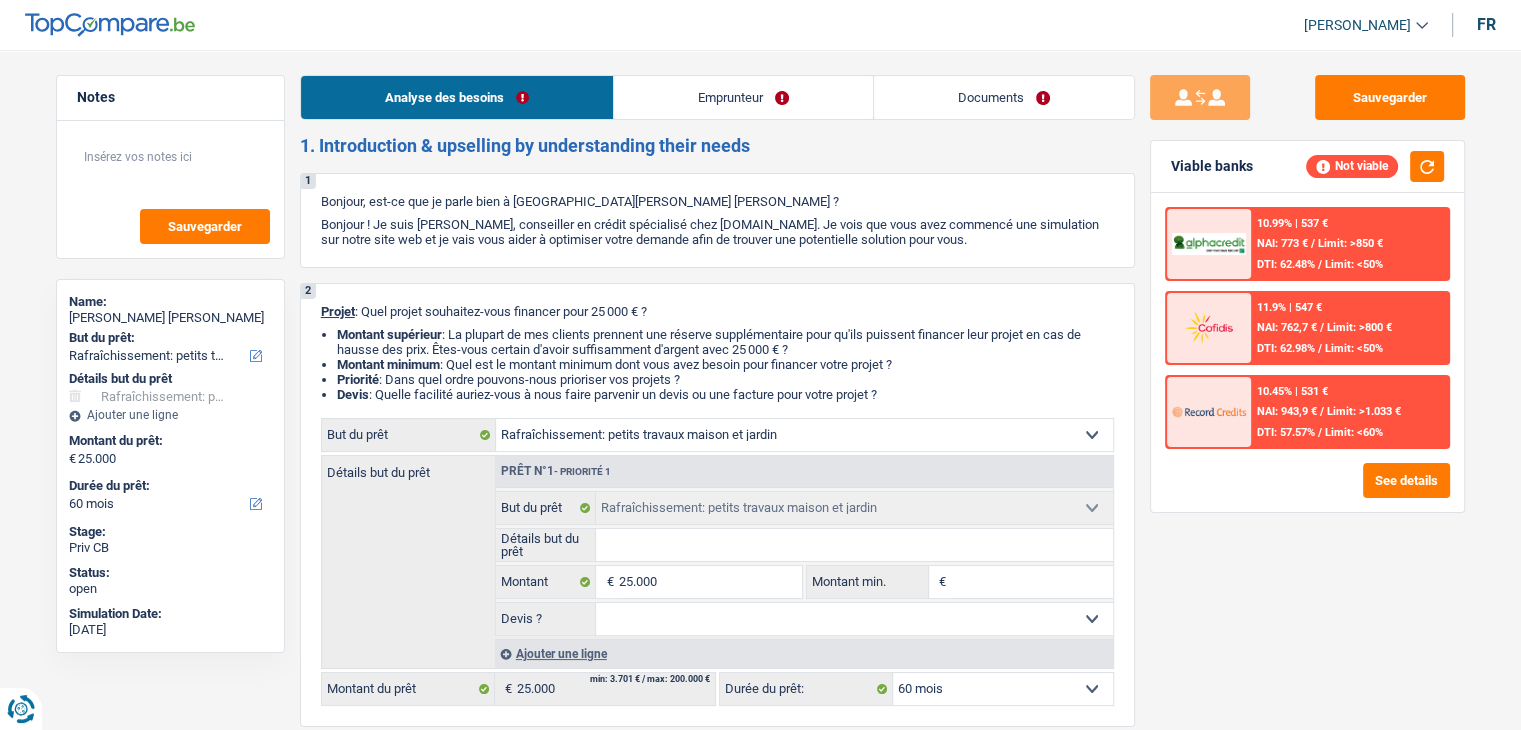 click on "Emprunteur" at bounding box center [743, 97] 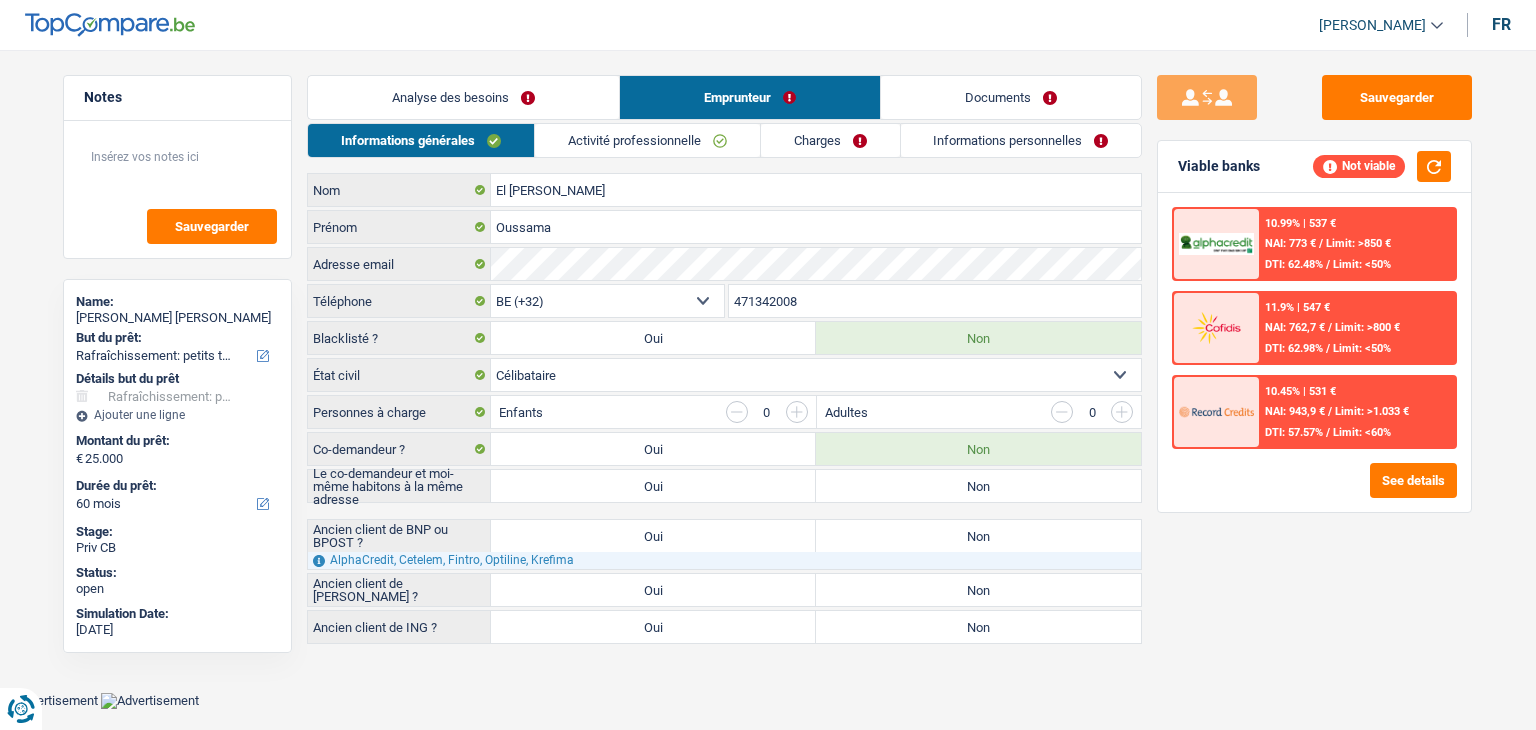click on "Activité professionnelle" at bounding box center (647, 140) 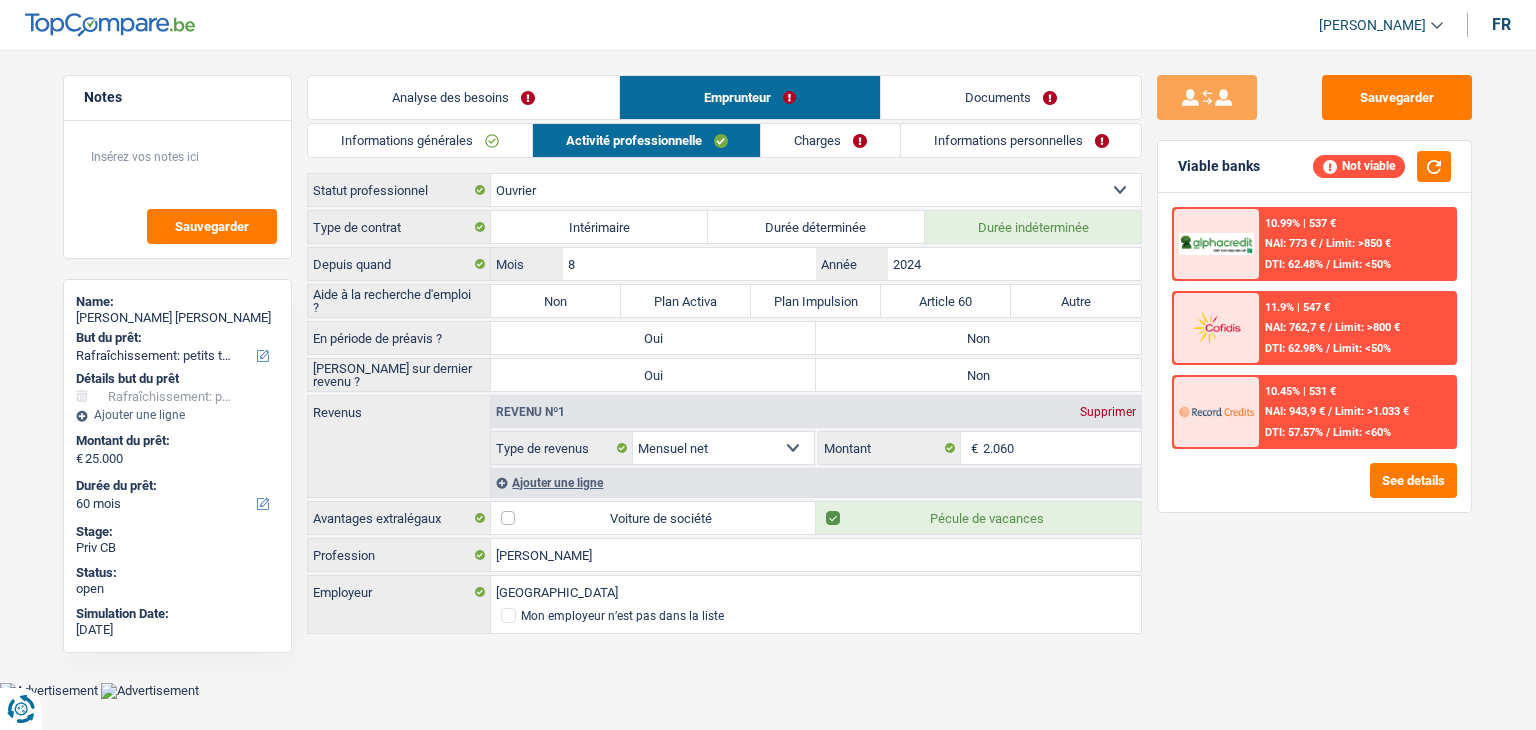click on "Charges" at bounding box center [830, 140] 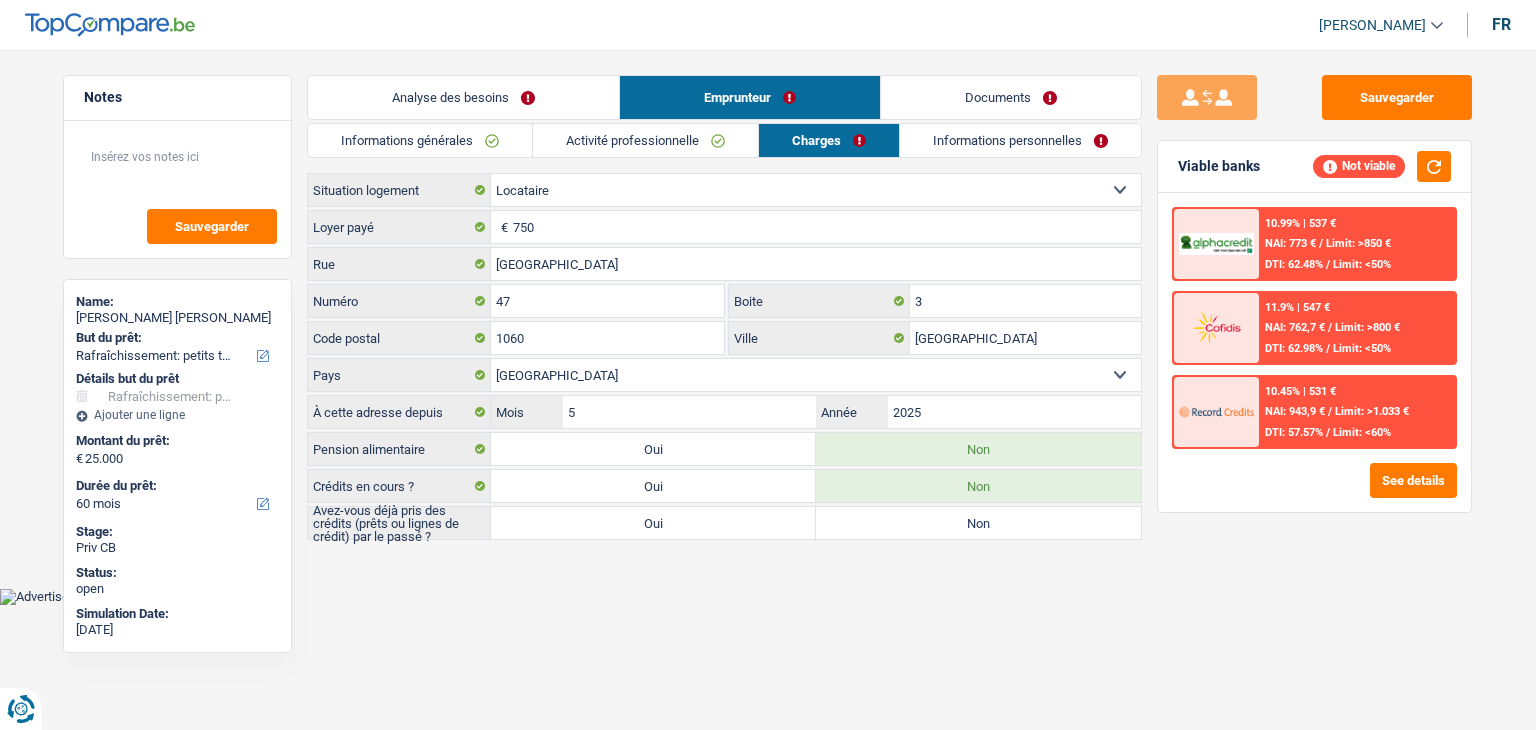 click on "Activité professionnelle" at bounding box center [645, 140] 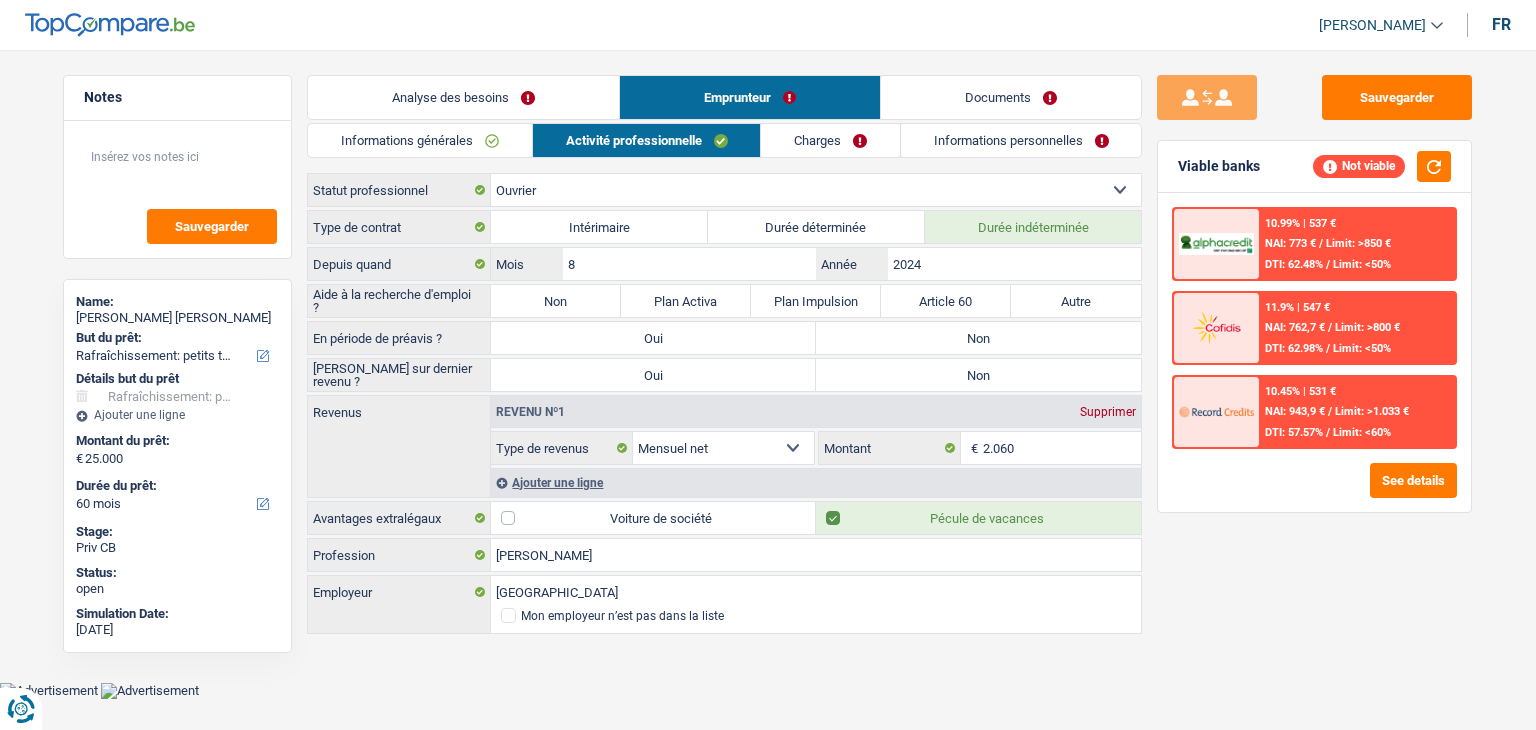 click on "Informations générales" at bounding box center (420, 140) 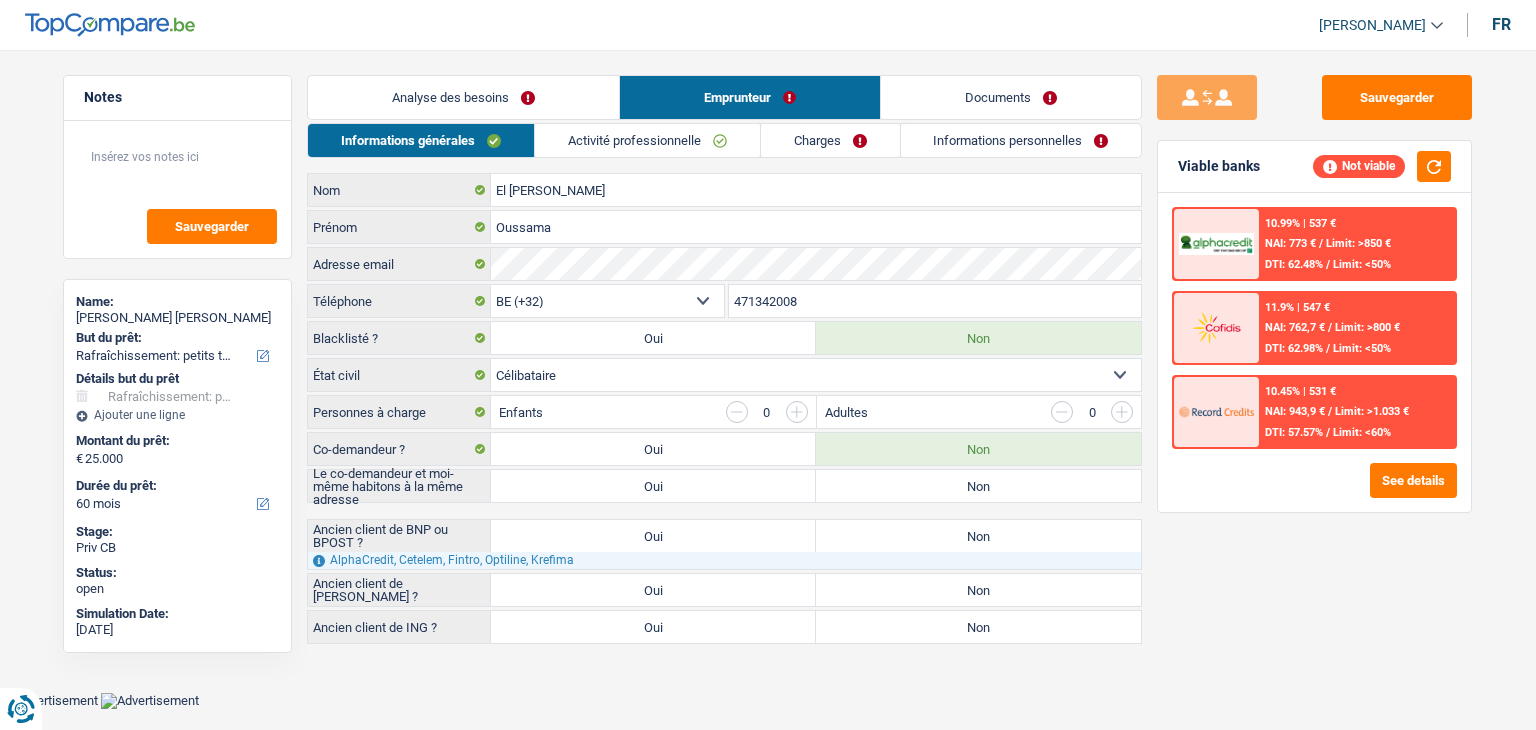 click on "Analyse des besoins" at bounding box center [463, 97] 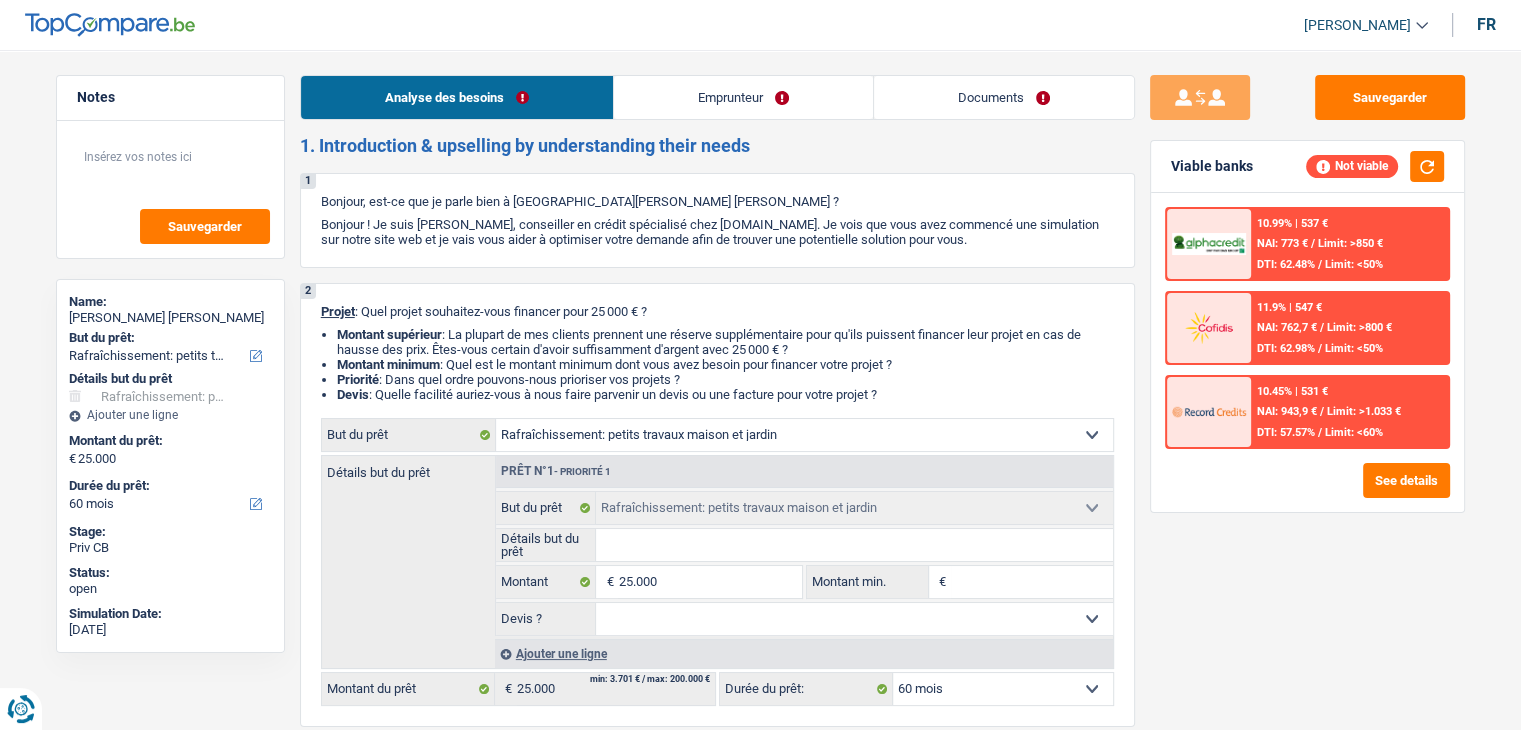 drag, startPoint x: 756, startPoint y: 149, endPoint x: 329, endPoint y: 152, distance: 427.01053 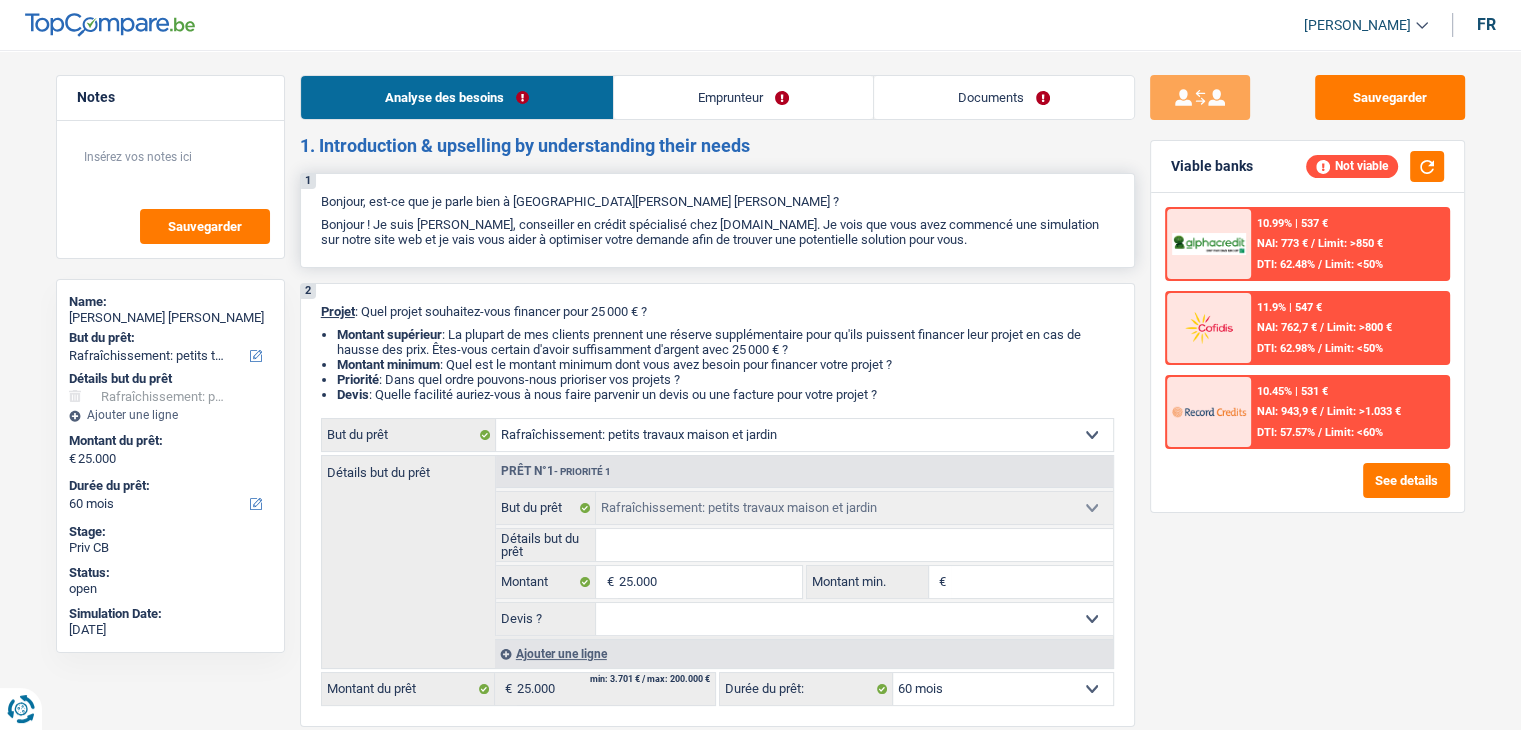 click on "1
Bonjour, est-ce que je parle bien à Oussama El idrissi fettah ?
Bonjour ! Je suis Yanis Duboc, conseiller en crédit spécialisé chez TopCompare.be. Je vois que vous avez commencé une simulation sur notre site web et je vais vous aider à optimiser votre demande afin de trouver une potentielle solution pour vous." at bounding box center (717, 220) 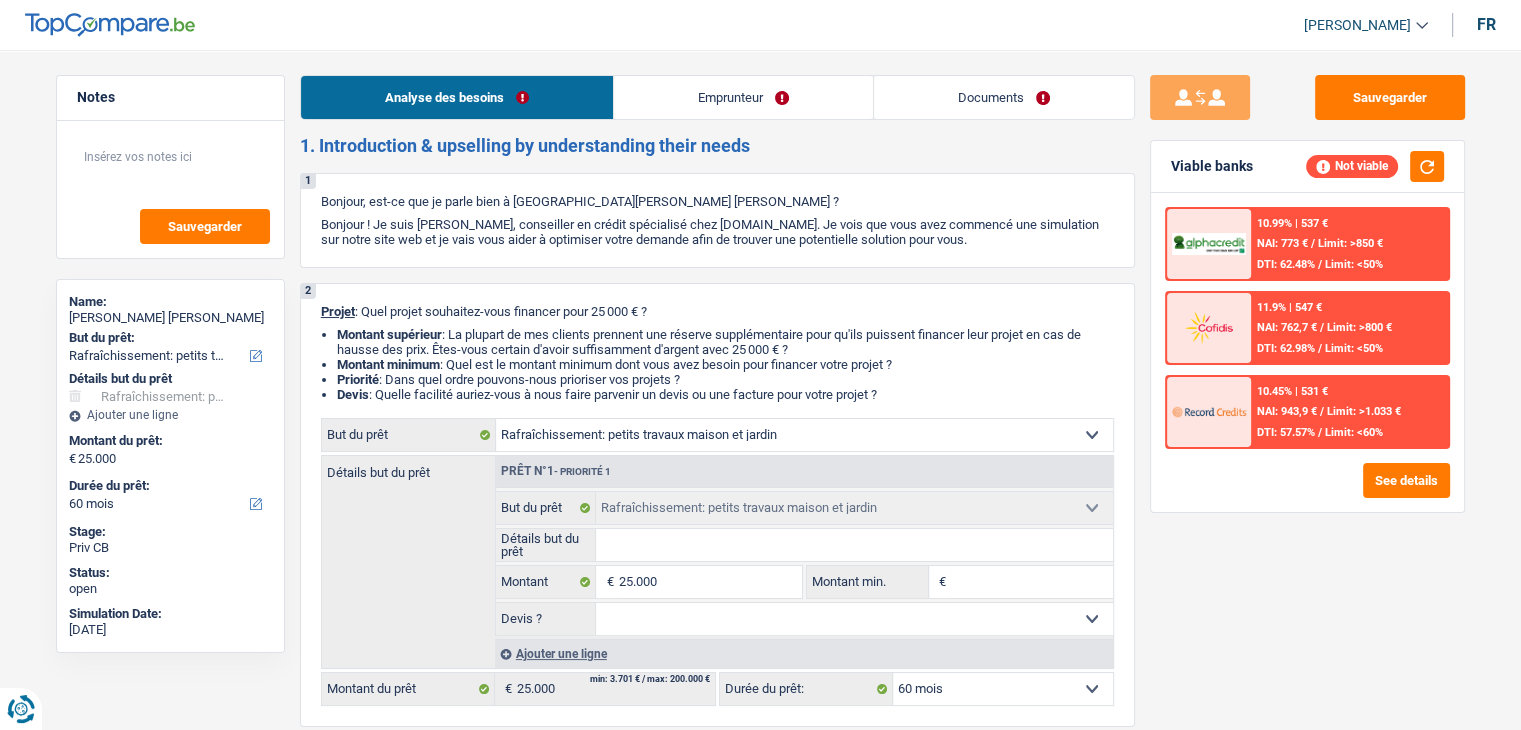 click on "Emprunteur" at bounding box center (743, 97) 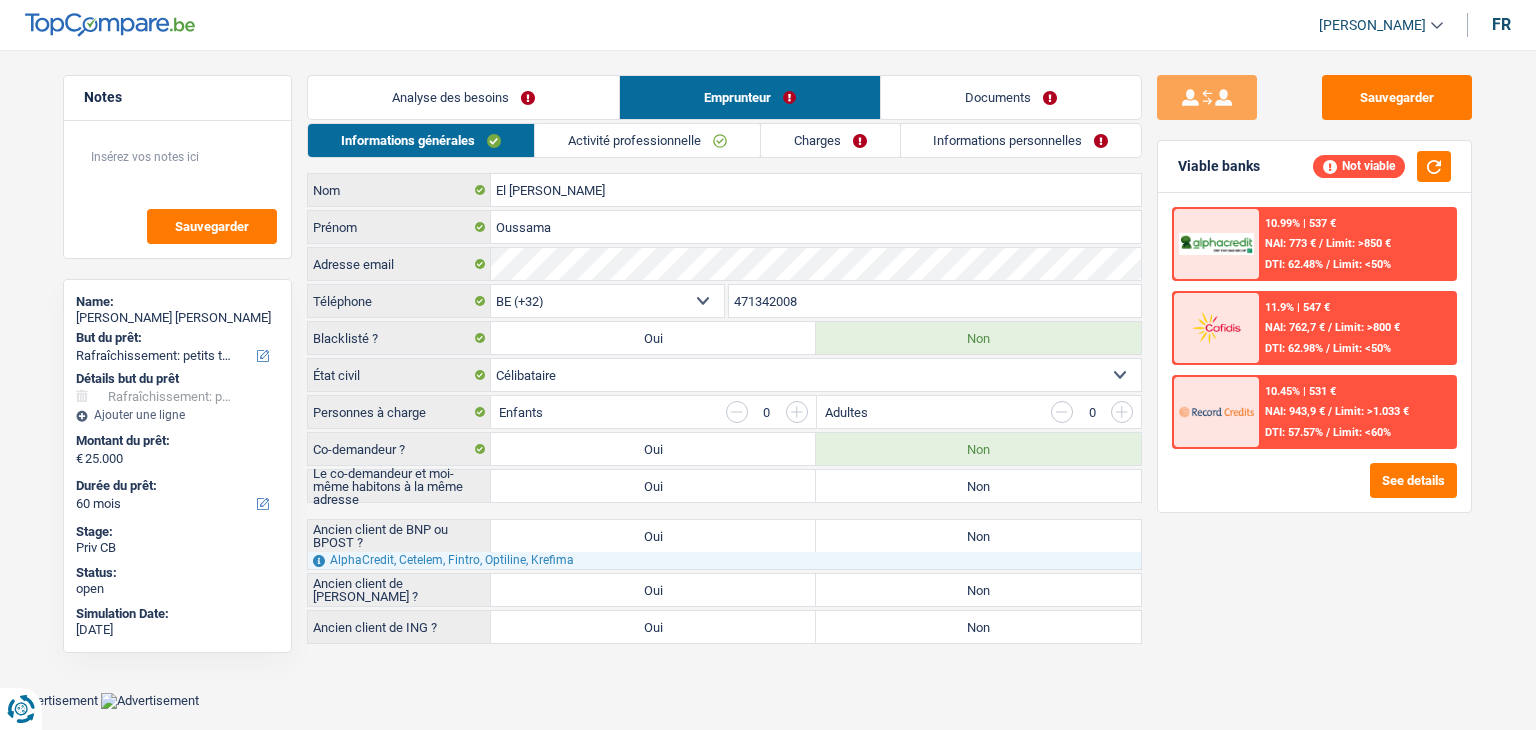 click on "Activité professionnelle" at bounding box center [647, 140] 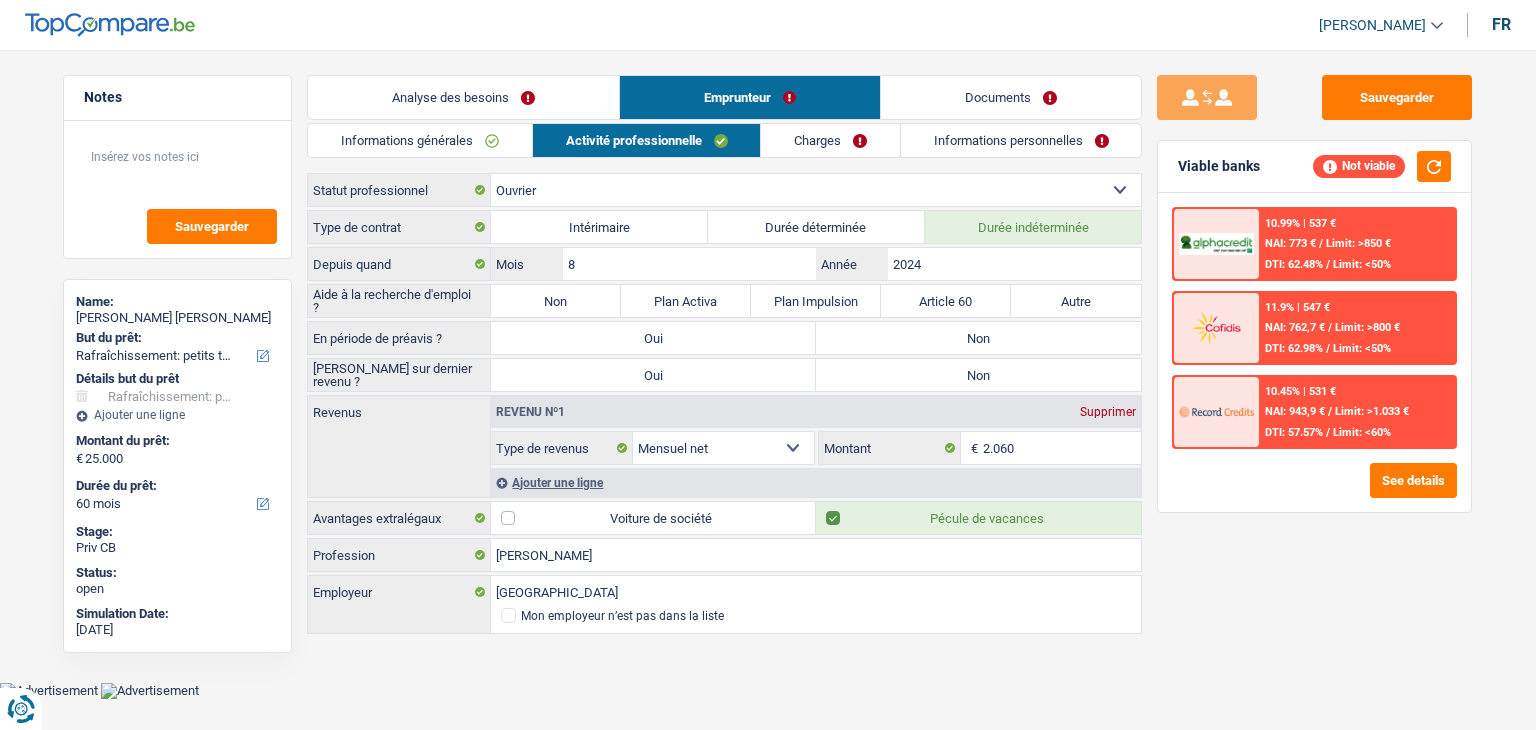 click on "Informations générales Activité professionnelle Charges Informations personnelles El idrissi fettah
Nom
Oussama
Prénom
Adresse email
BE (+32) LU (+352)
Sélectionner une option
Téléphone
471342008
Téléphone
Blacklisté ?
Oui
Non
Célibataire Marié(e) Cohabitant(e) légal(e) Divorcé(e) Veuf(ve) Séparé (de fait)
Sélectionner une option
État civil
Personnes à charge
Enfants
0
Adultes
Co-demandeur ?" at bounding box center [724, 380] 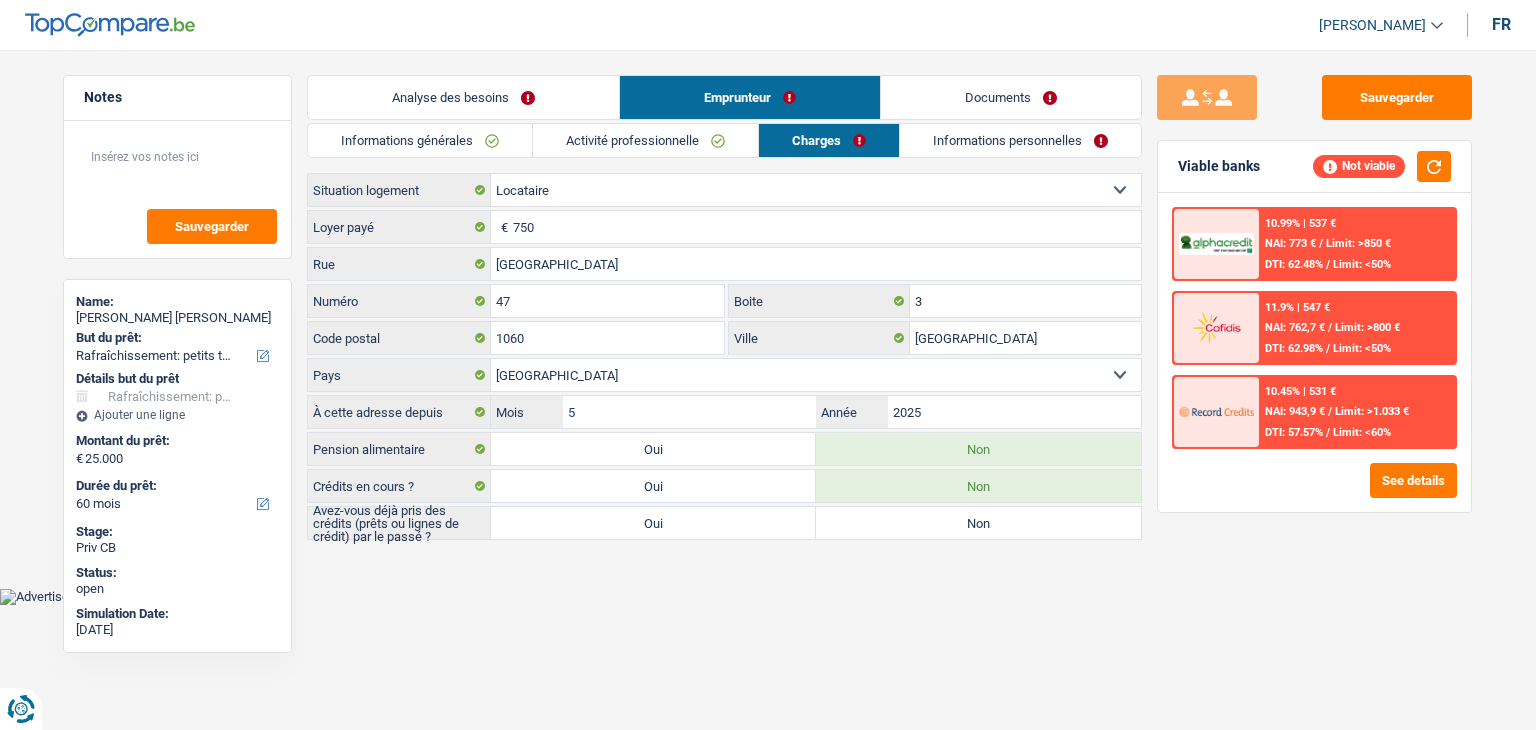 click on "Informations personnelles" at bounding box center (1020, 140) 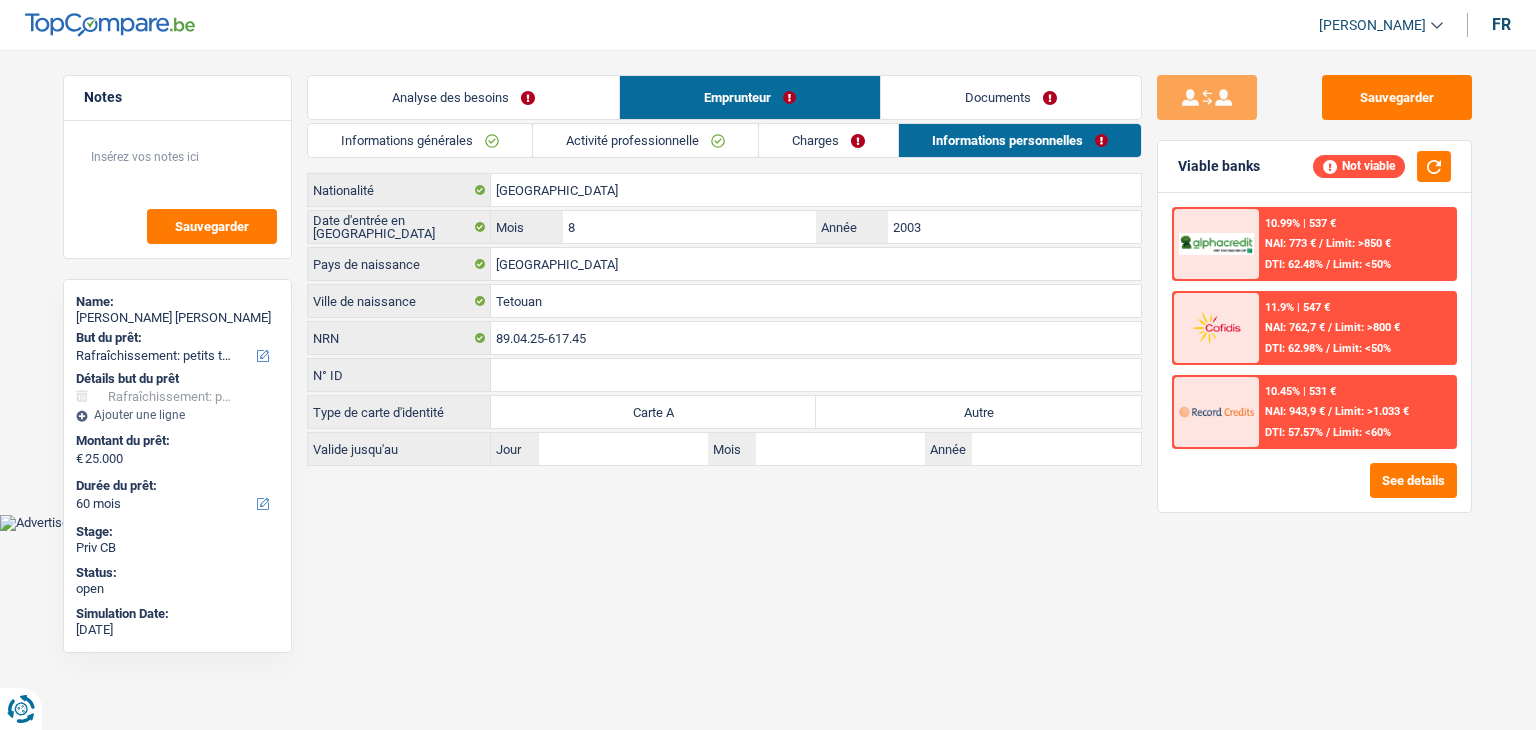 click on "Charges" at bounding box center [828, 140] 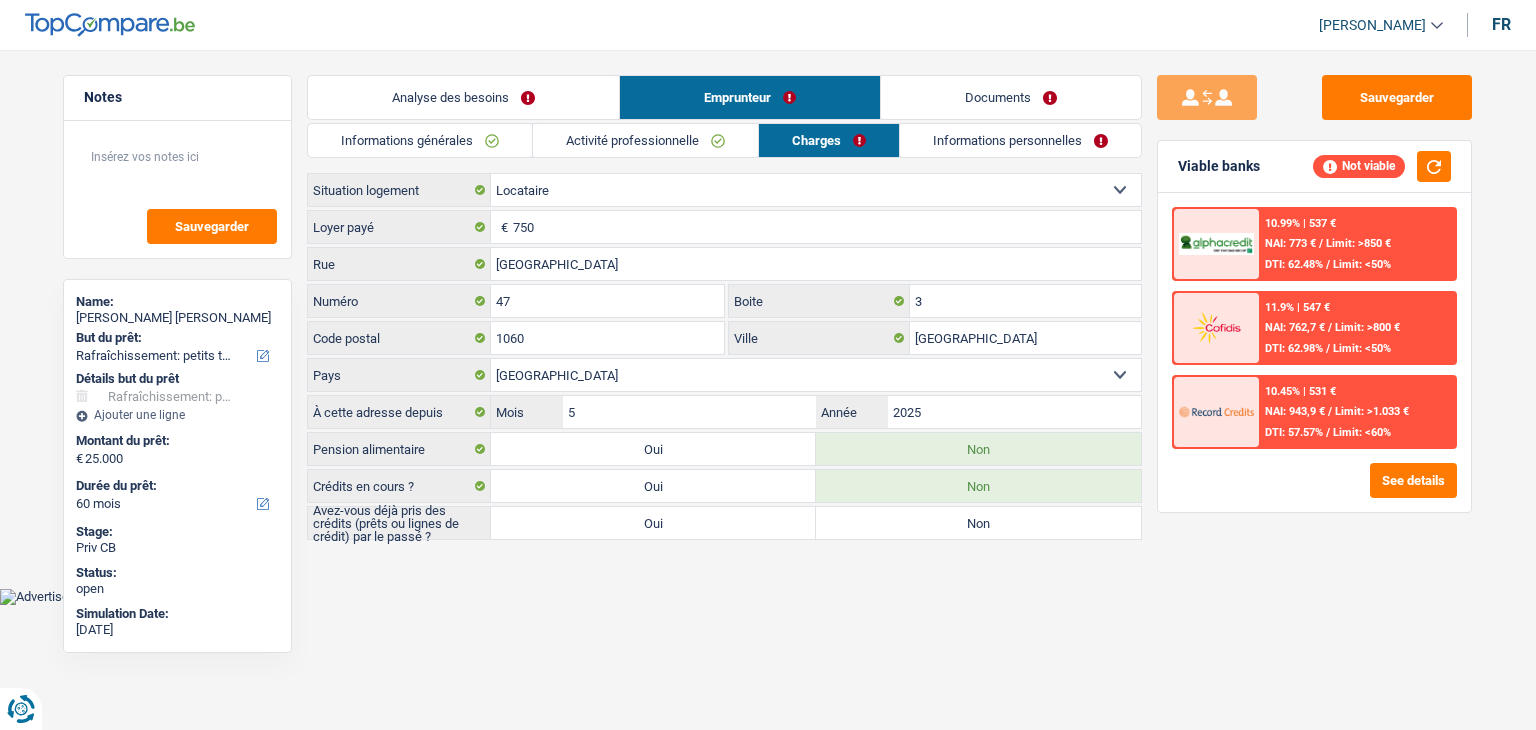click on "Activité professionnelle" at bounding box center [645, 140] 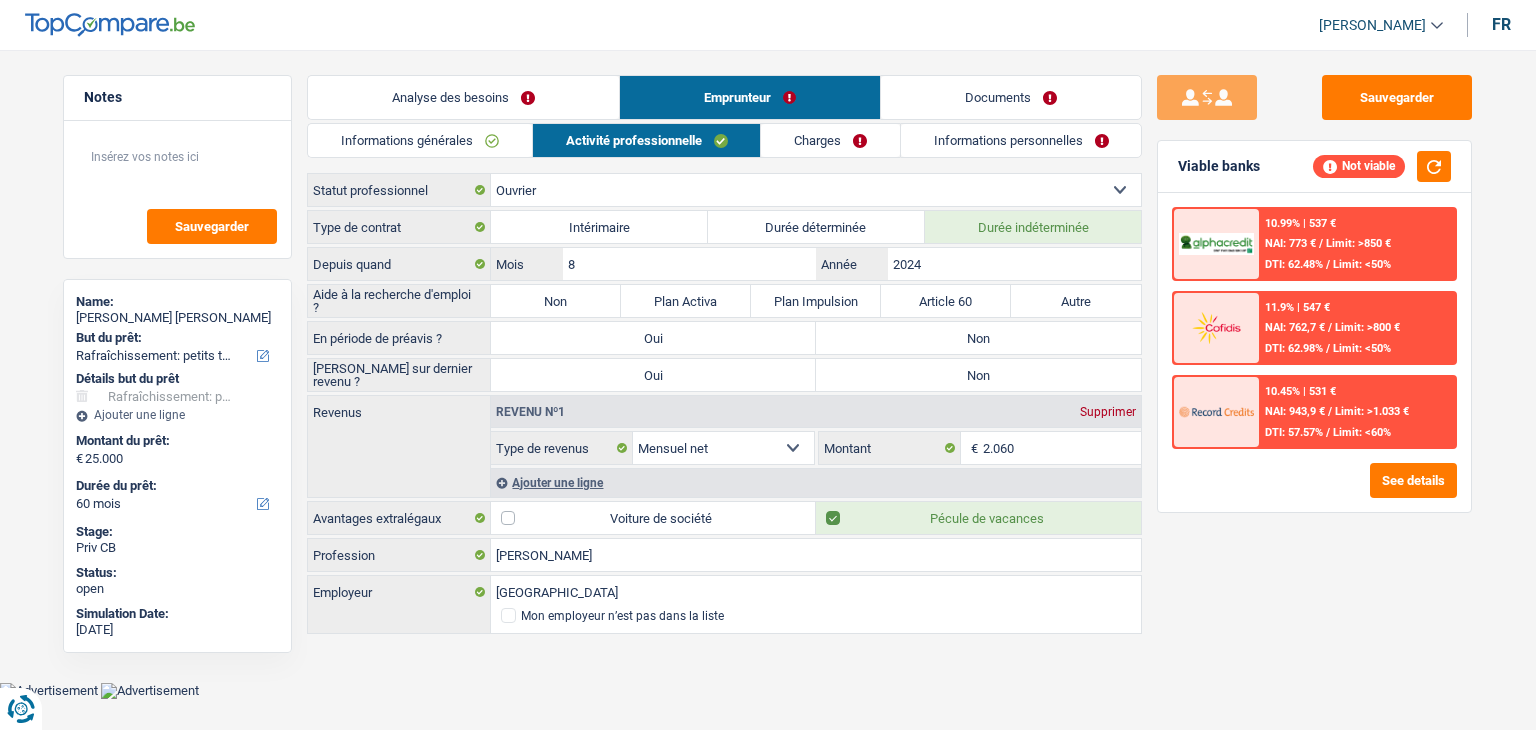 click on "Informations générales" at bounding box center [420, 140] 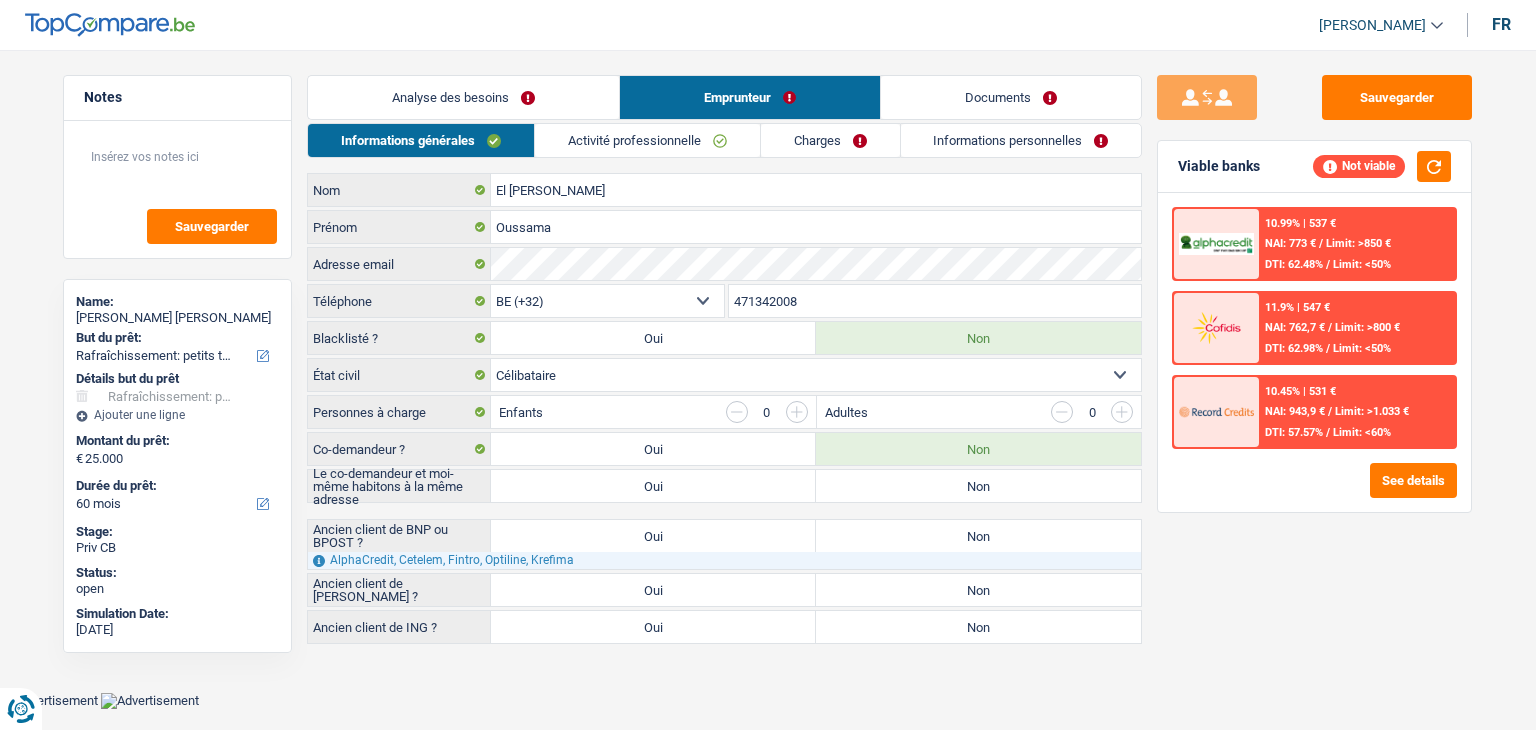 click on "Analyse des besoins" at bounding box center (463, 97) 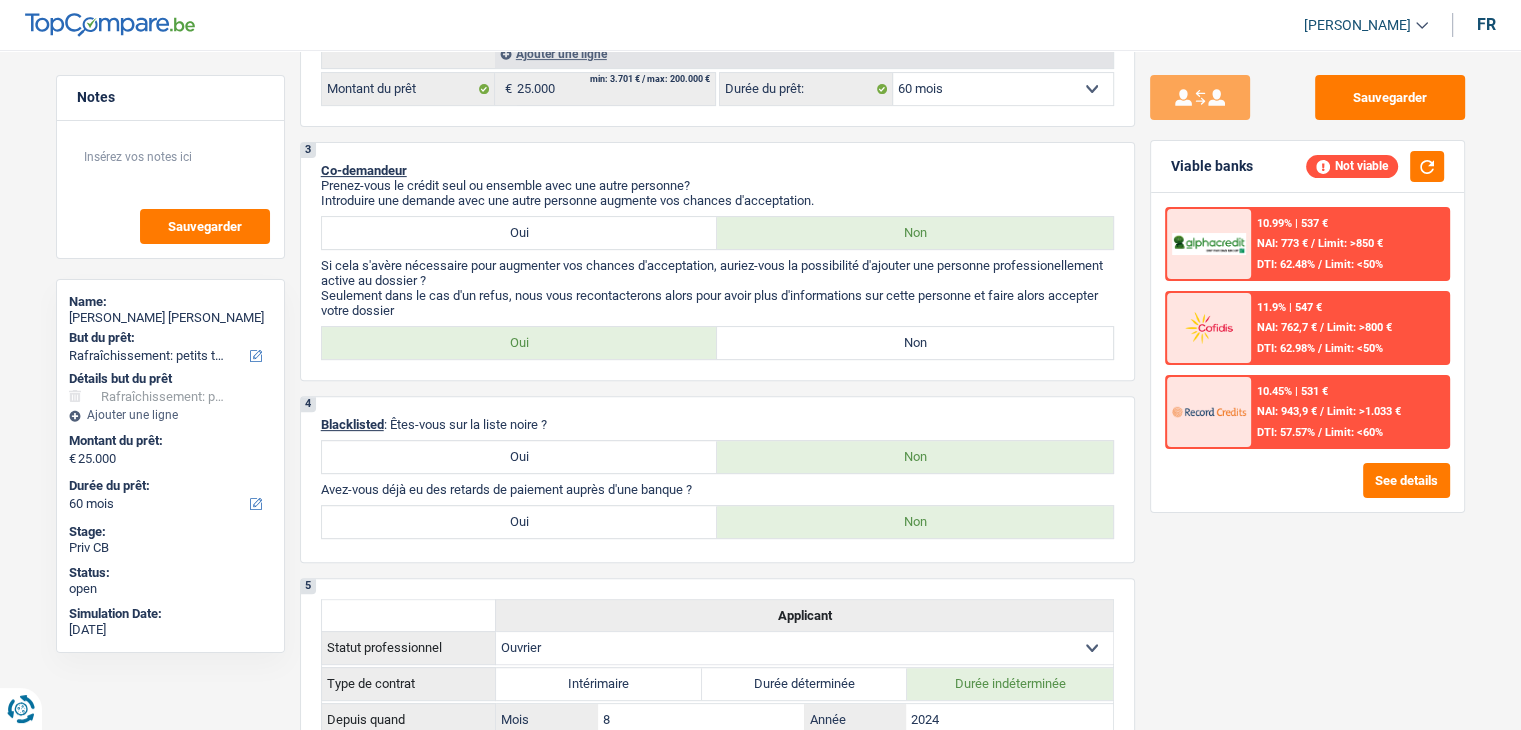 scroll, scrollTop: 700, scrollLeft: 0, axis: vertical 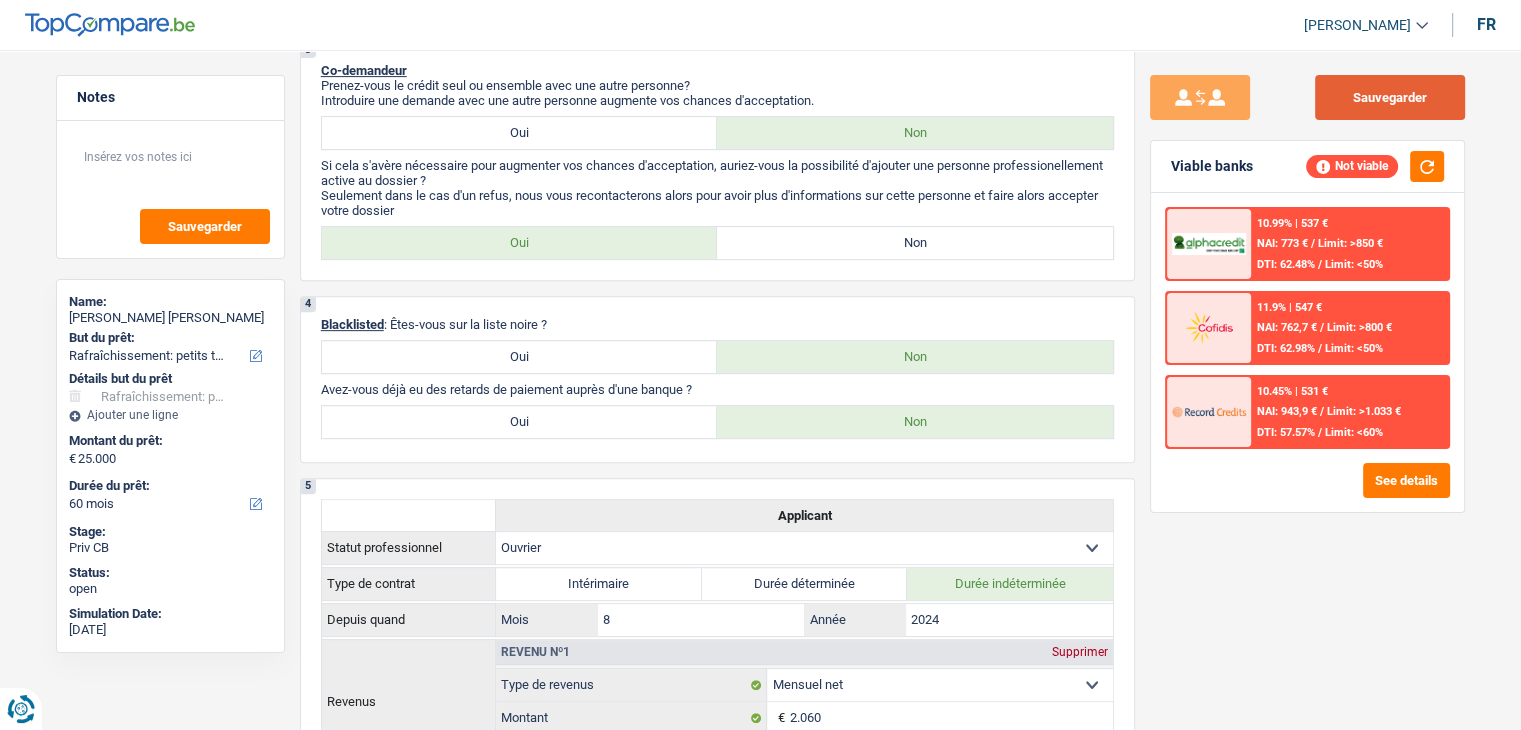 click on "Sauvegarder" at bounding box center (1390, 97) 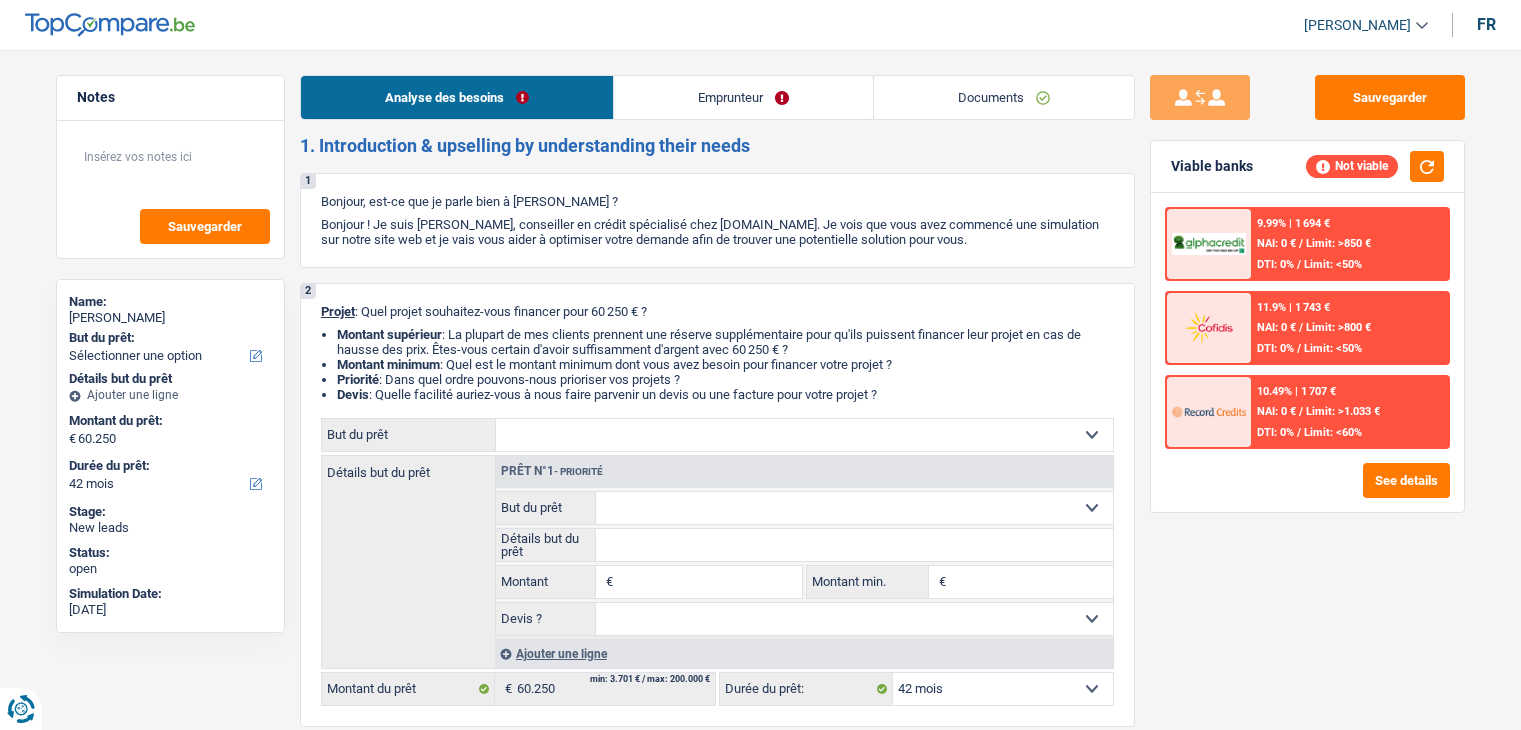 select on "42" 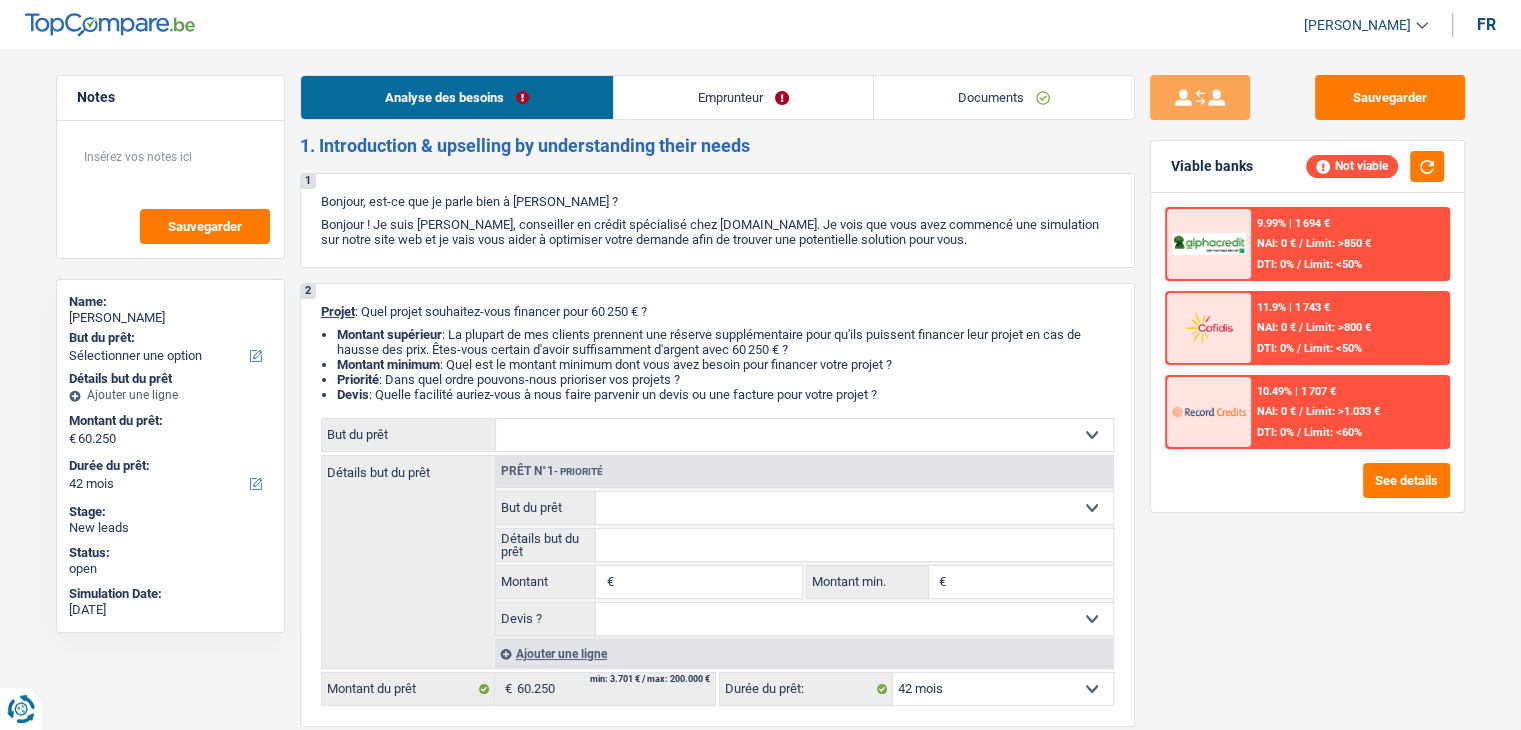 scroll, scrollTop: 0, scrollLeft: 0, axis: both 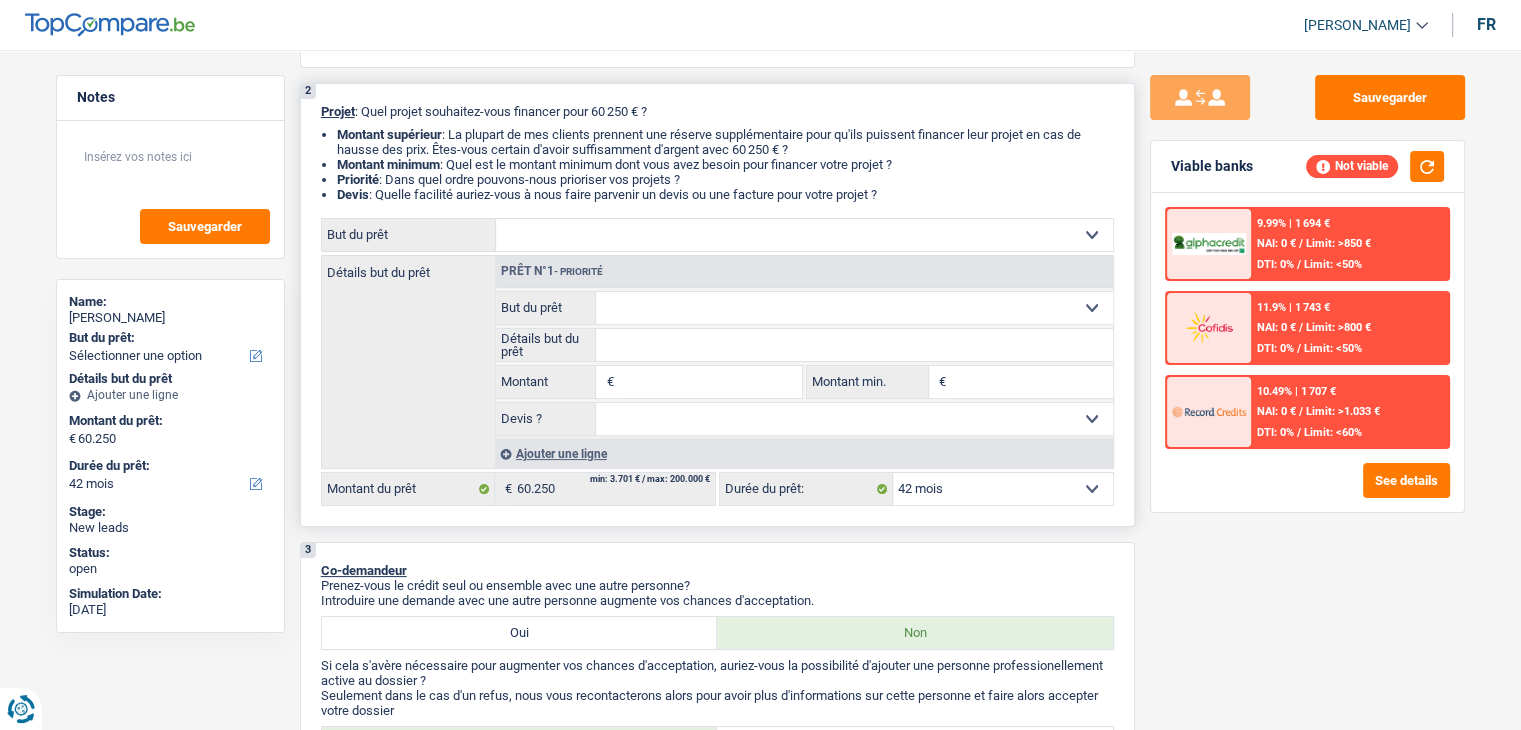 drag, startPoint x: 897, startPoint y: 190, endPoint x: 538, endPoint y: 173, distance: 359.40228 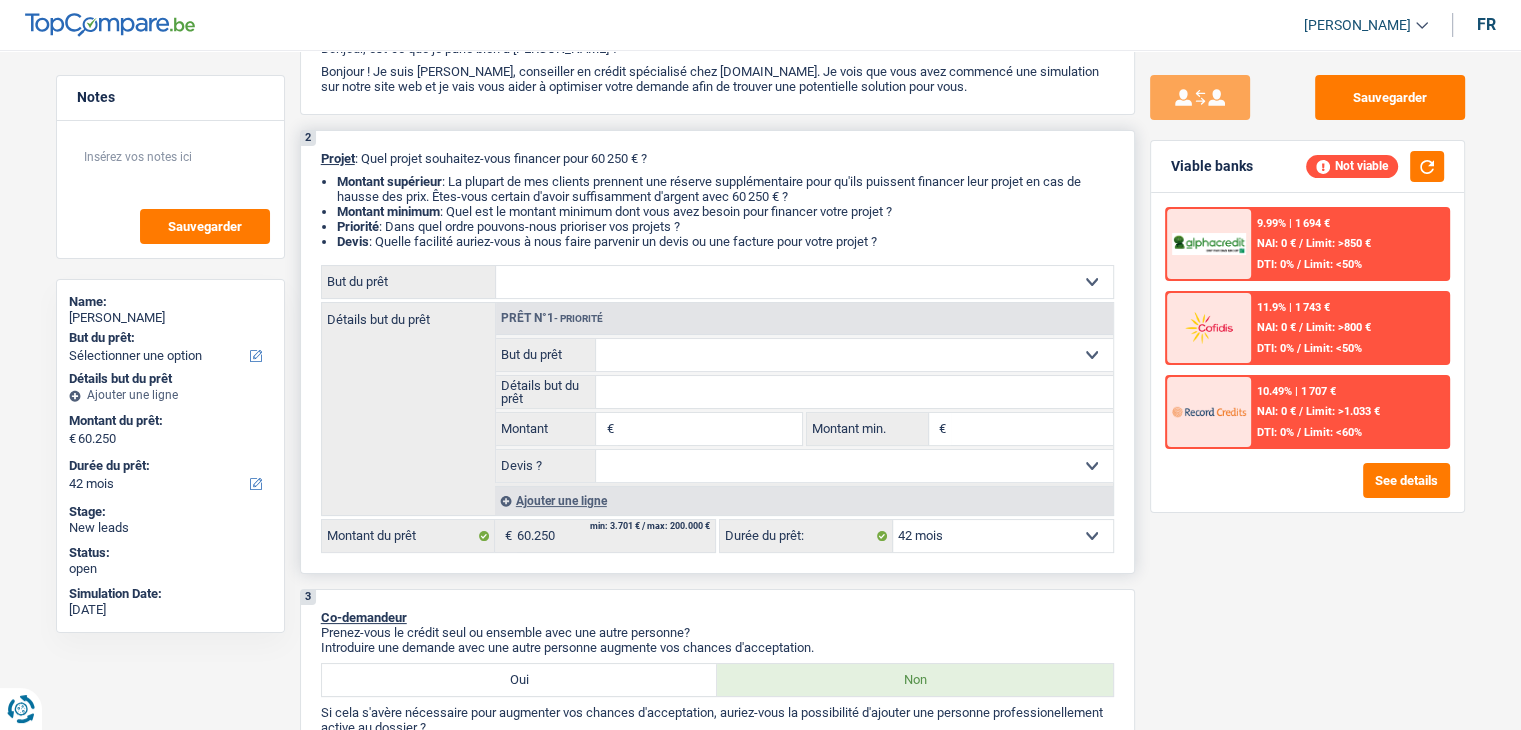 scroll, scrollTop: 300, scrollLeft: 0, axis: vertical 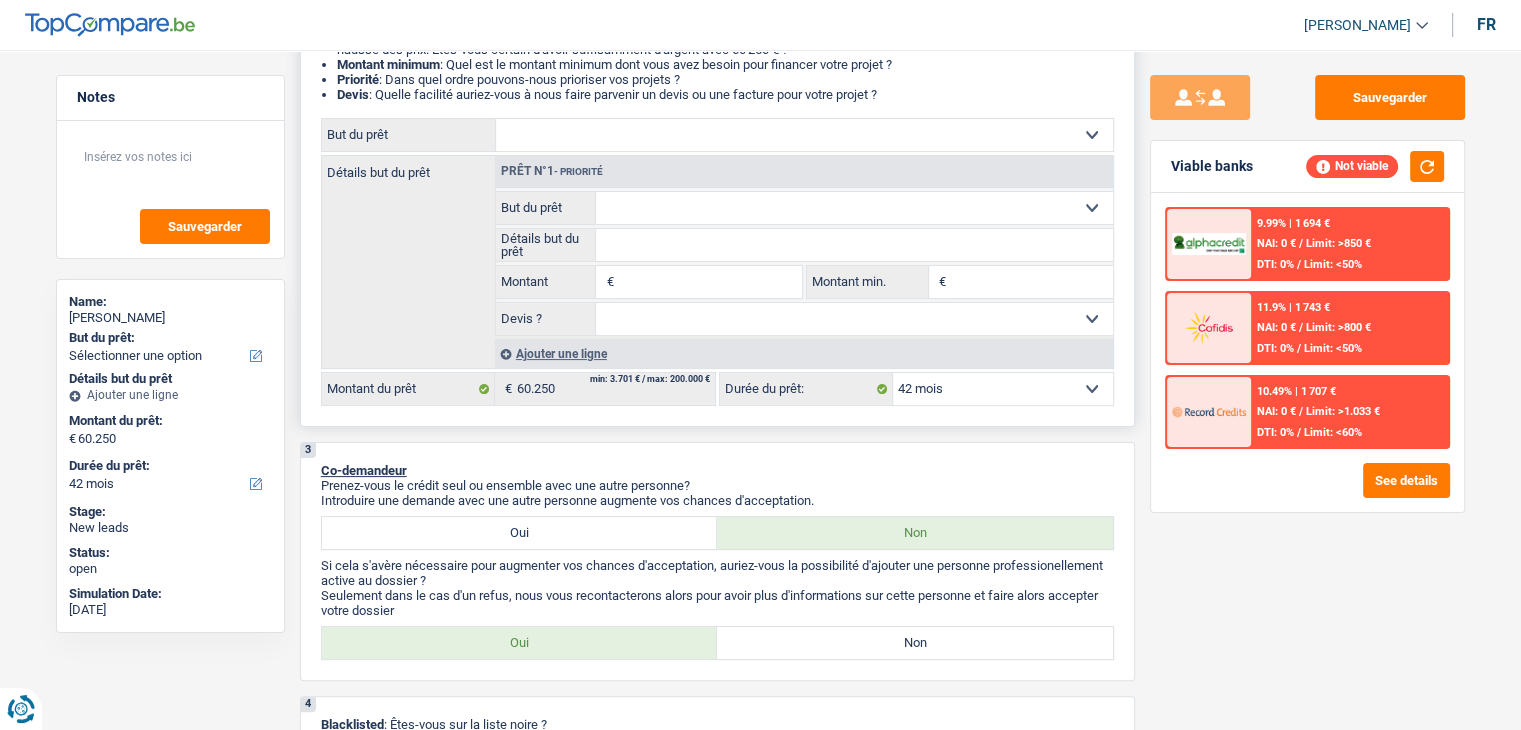 click on "Confort maison: meubles, textile, peinture, électroménager, outillage non-professionnel Hifi, multimédia, gsm, ordinateur Aménagement: frais d'installation, déménagement Evénement familial: naissance, mariage, divorce, communion, décès Frais médicaux Frais d'études Frais permis de conduire Loisirs: voyage, sport, musique Rafraîchissement: petits travaux maison et jardin Frais judiciaires Réparation voiture Prêt rénovation (non disponible pour les non-propriétaires) Prêt énergie (non disponible pour les non-propriétaires) Prêt voiture Taxes, impôts non professionnels Rénovation bien à l'étranger Dettes familiales Assurance Autre
Sélectionner une option" at bounding box center [804, 135] 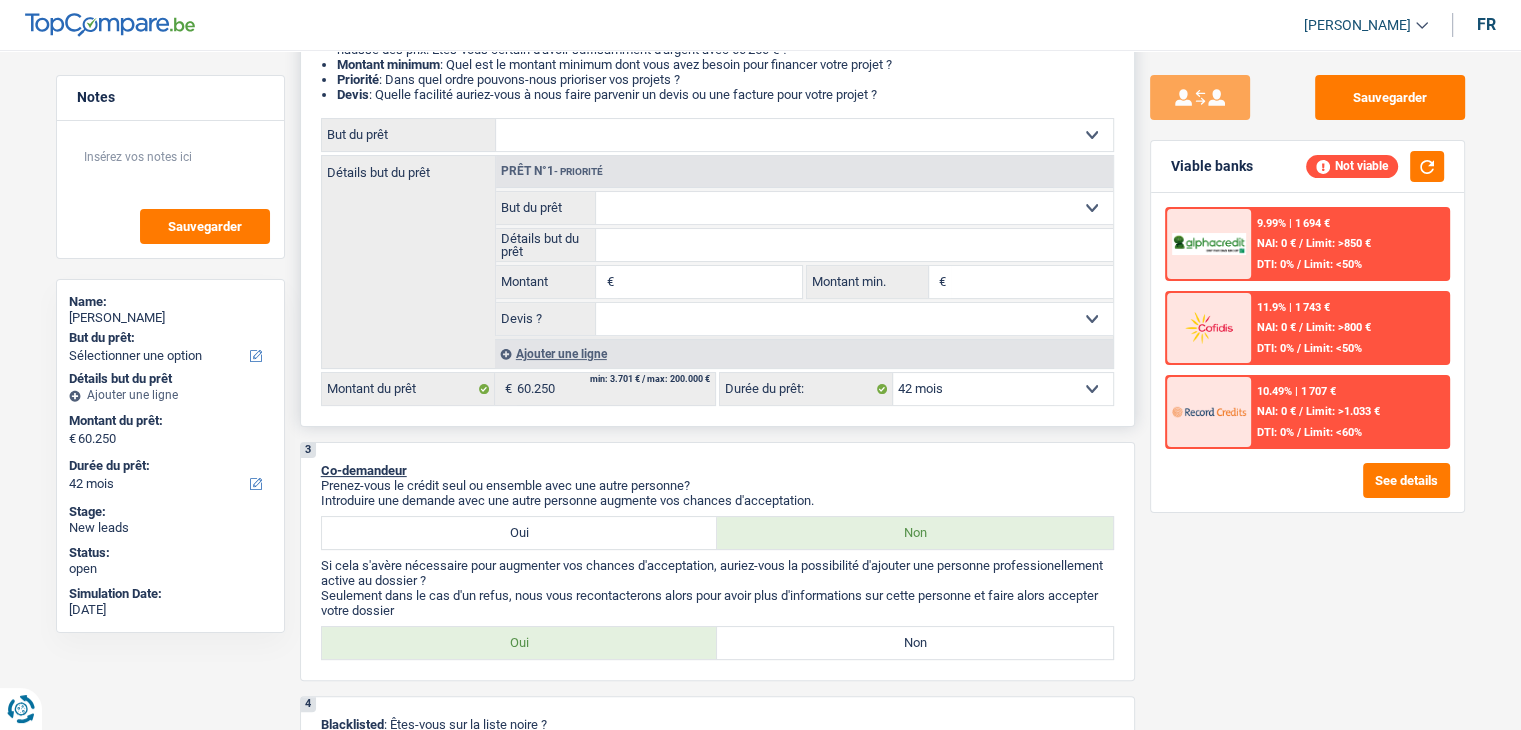 click on "Détails but du prêt
Prêt n°1
- Priorité
Confort maison: meubles, textile, peinture, électroménager, outillage non-professionnel Hifi, multimédia, gsm, ordinateur Aménagement: frais d'installation, déménagement Evénement familial: naissance, mariage, divorce, communion, décès Frais médicaux Frais d'études Frais permis de conduire Loisirs: voyage, sport, musique Rafraîchissement: petits travaux maison et jardin Frais judiciaires Réparation voiture Prêt rénovation (non disponible pour les non-propriétaires) Prêt énergie (non disponible pour les non-propriétaires) Prêt voiture Taxes, impôts non professionnels Rénovation bien à l'étranger Dettes familiales Assurance Autre
Sélectionner une option
€         €       Oui Non" at bounding box center [717, 262] 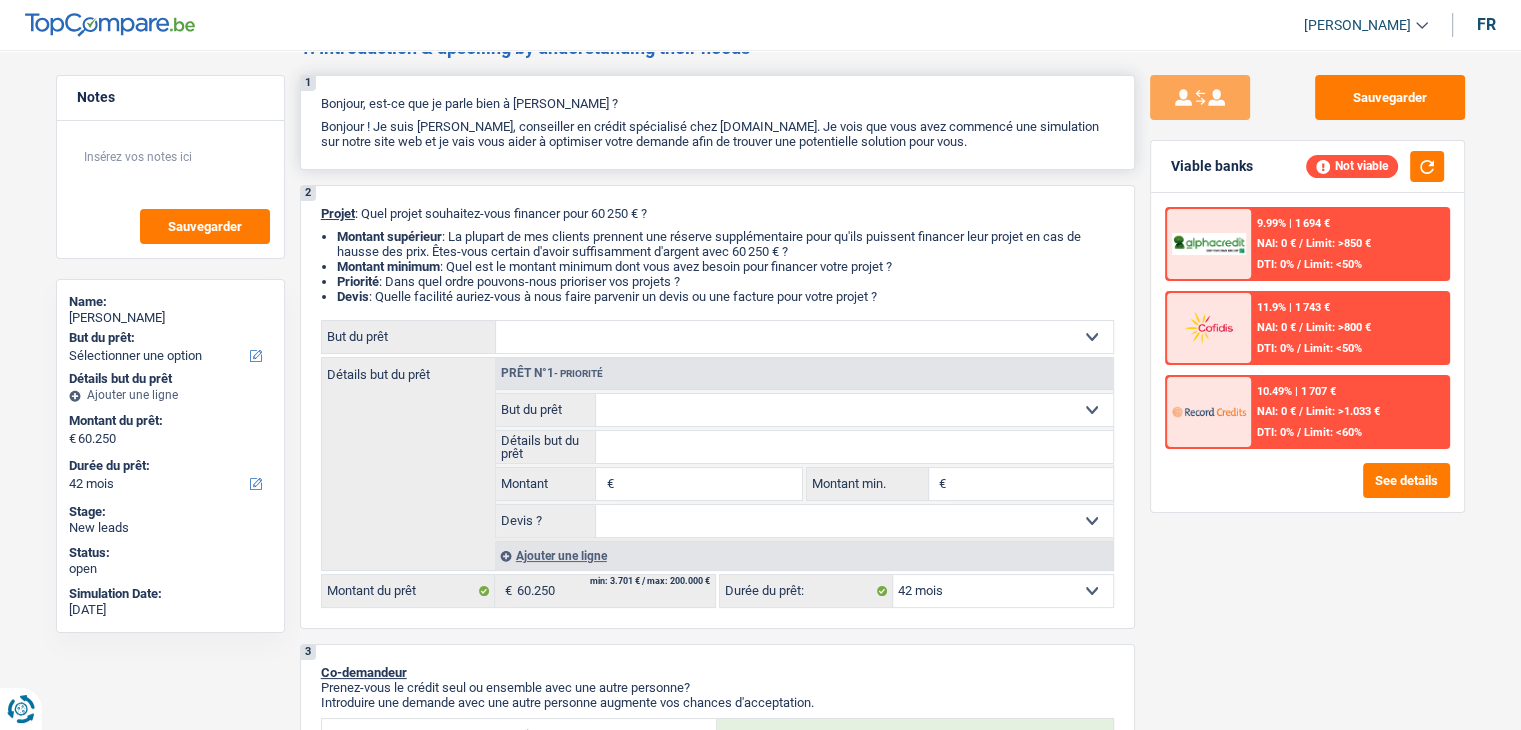 scroll, scrollTop: 0, scrollLeft: 0, axis: both 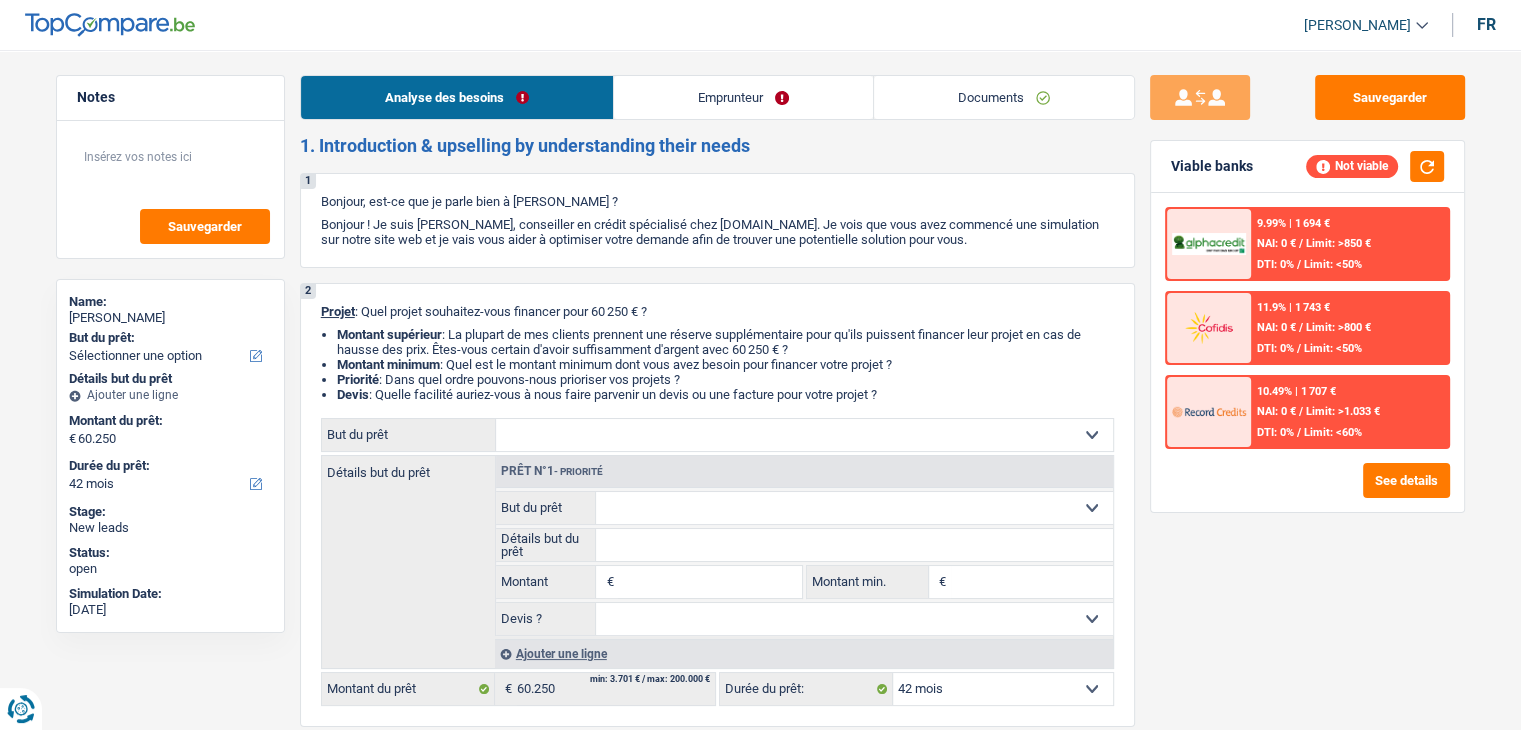 click on "Emprunteur" at bounding box center [743, 97] 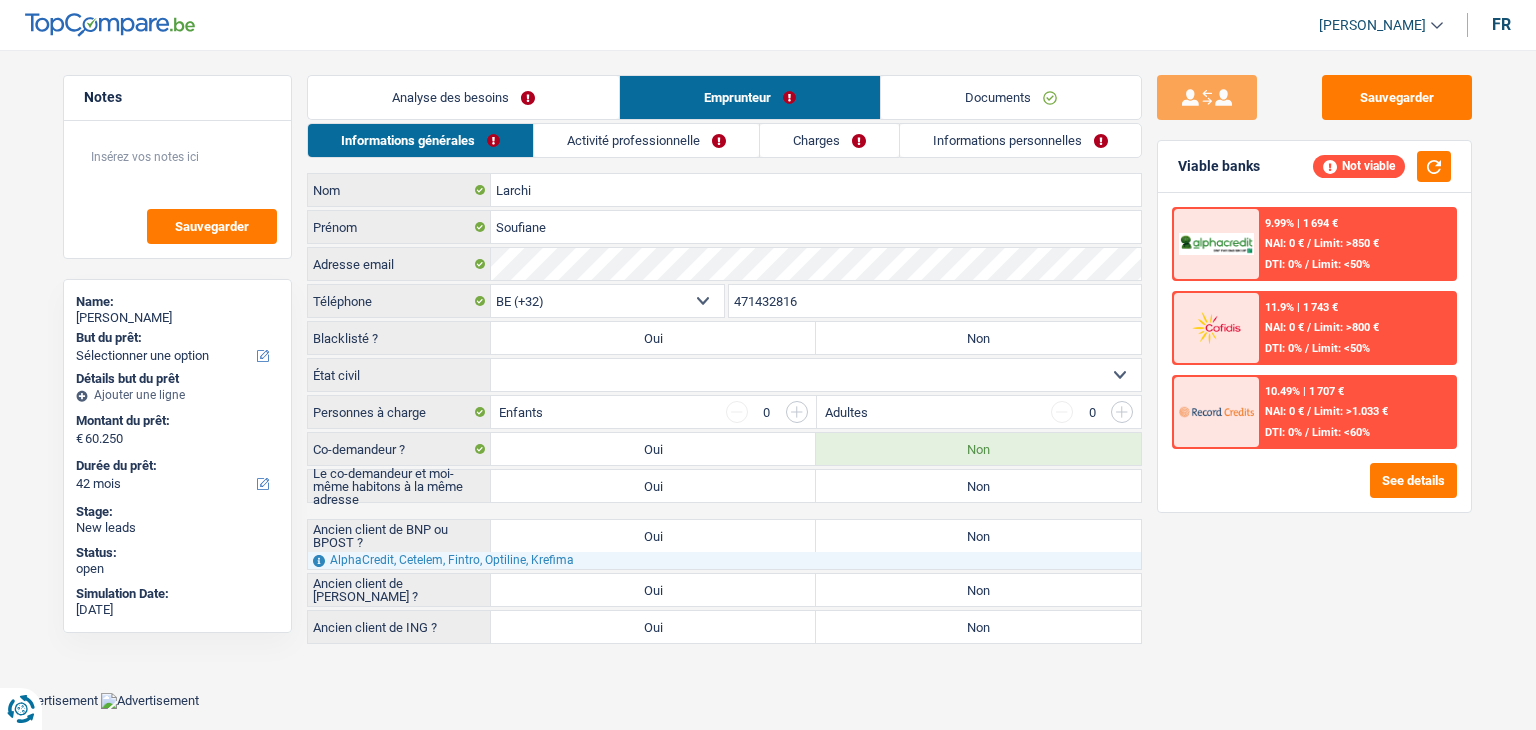 click on "Activité professionnelle" at bounding box center [646, 140] 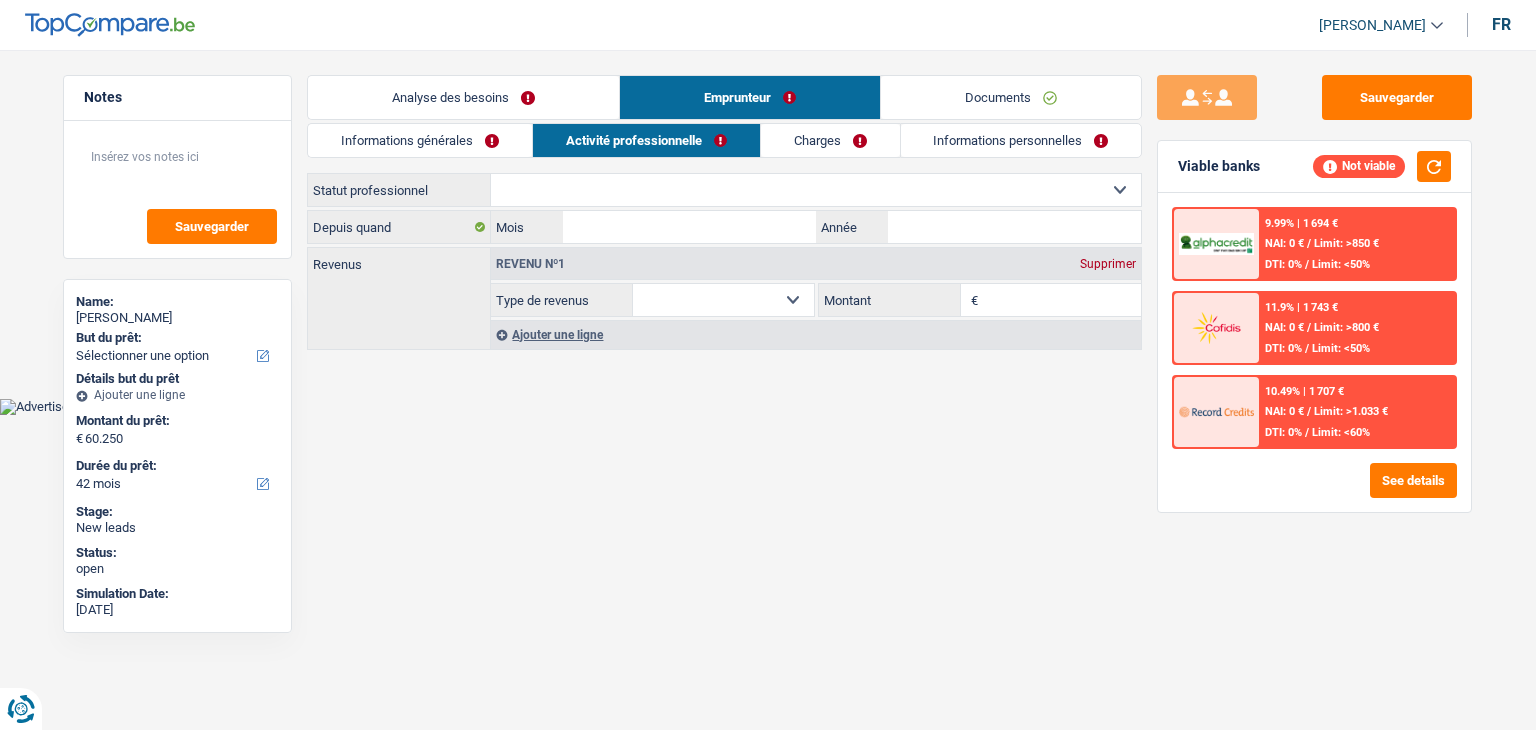 click on "Charges" at bounding box center (830, 140) 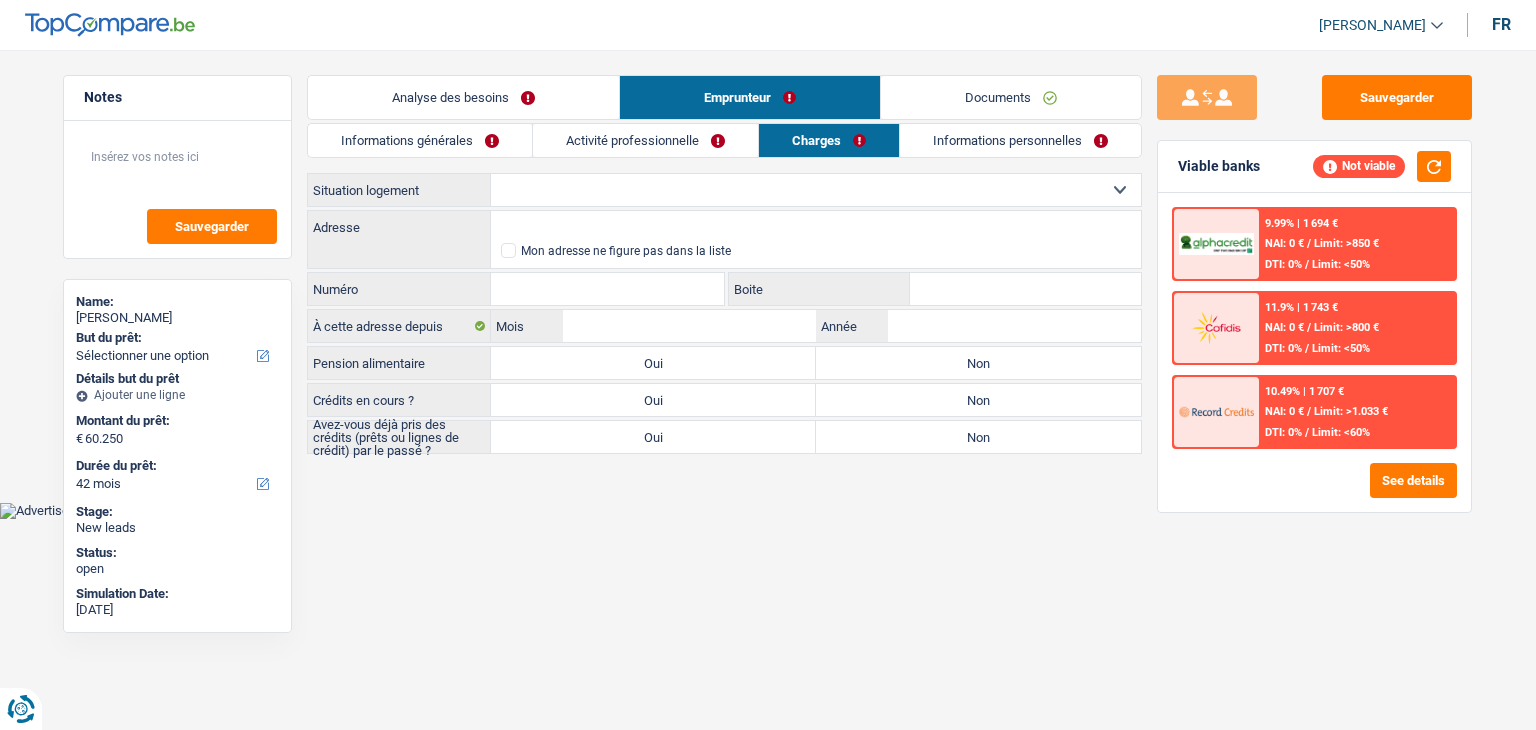 click on "Locataire Propriétaire avec prêt hypothécaire Propriétaire sans prêt hypothécaire Logé(e) par la famille Concierge
Sélectionner une option" at bounding box center [816, 190] 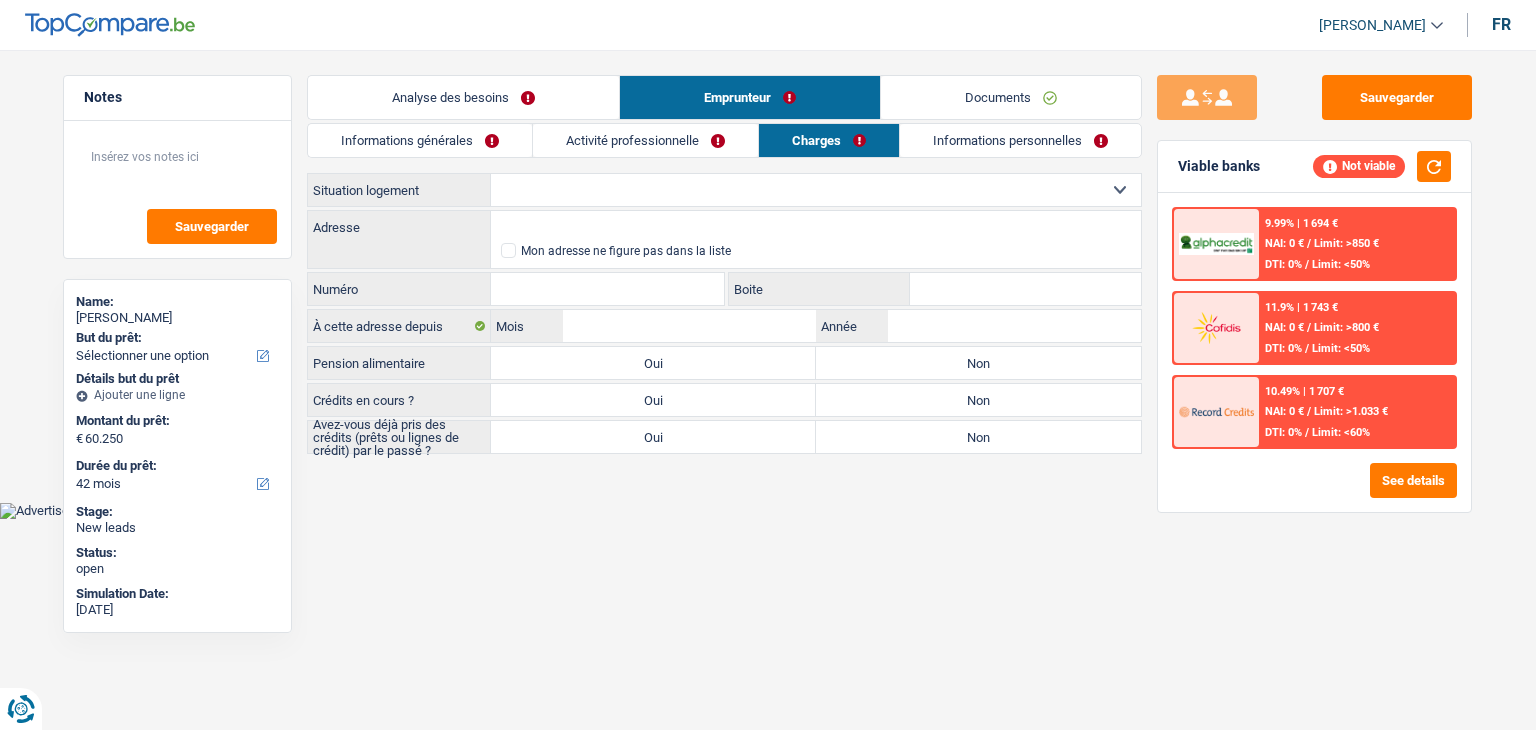 click on "Locataire Propriétaire avec prêt hypothécaire Propriétaire sans prêt hypothécaire Logé(e) par la famille Concierge
Sélectionner une option" at bounding box center [816, 190] 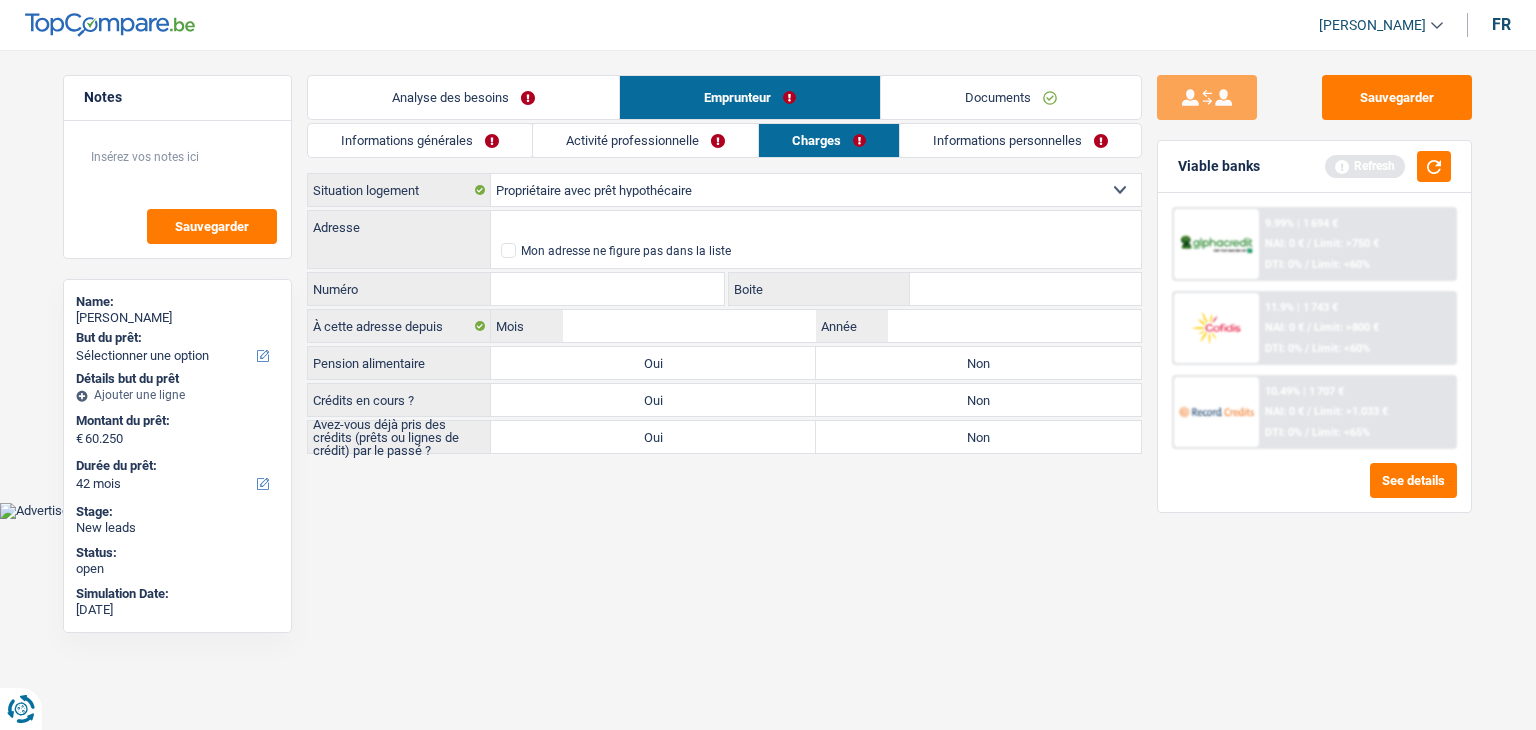 click on "Analyse des besoins" at bounding box center (463, 97) 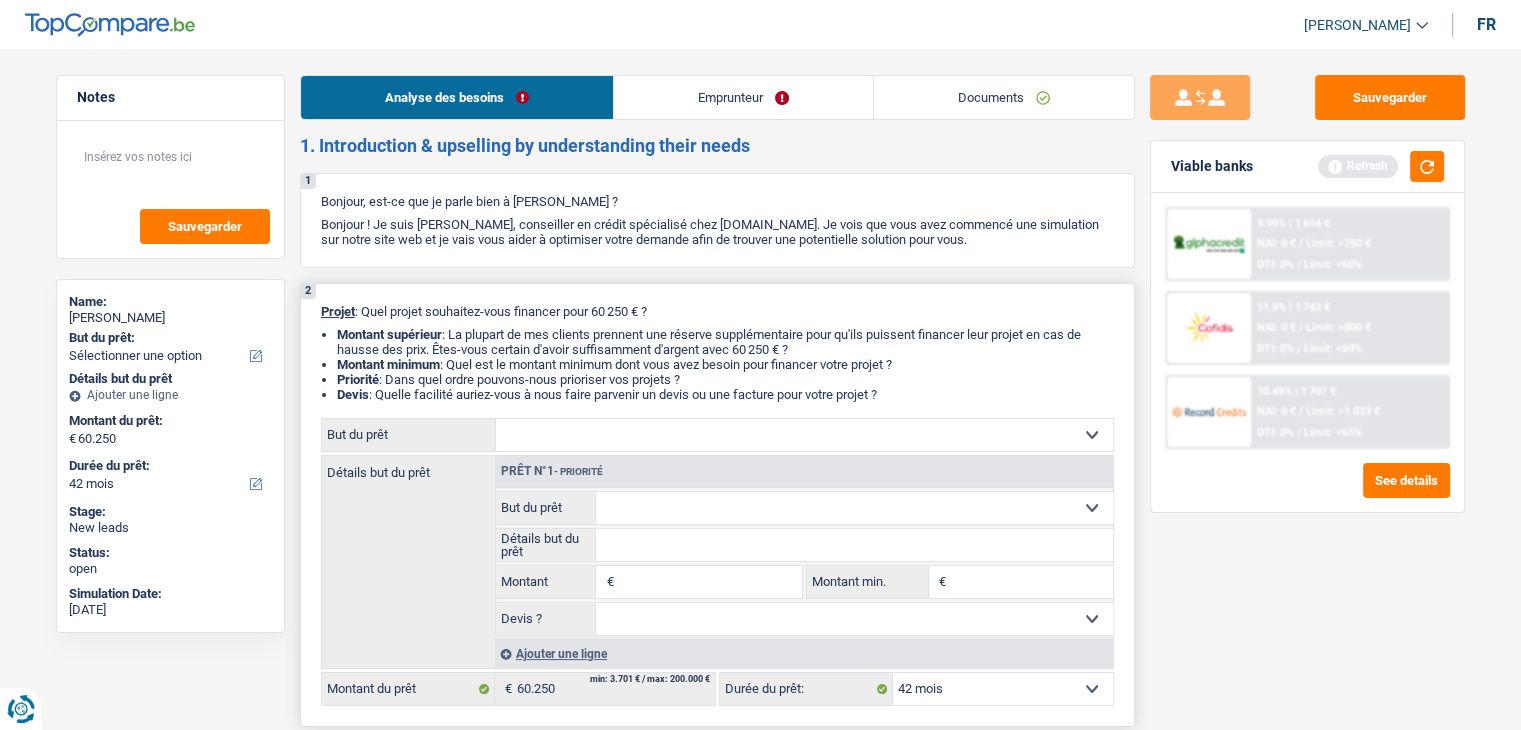 click on "Confort maison: meubles, textile, peinture, électroménager, outillage non-professionnel Hifi, multimédia, gsm, ordinateur Aménagement: frais d'installation, déménagement Evénement familial: naissance, mariage, divorce, communion, décès Frais médicaux Frais d'études Frais permis de conduire Loisirs: voyage, sport, musique Rafraîchissement: petits travaux maison et jardin Frais judiciaires Réparation voiture Prêt rénovation Prêt énergie Prêt voiture Taxes, impôts non professionnels Rénovation bien à l'étranger Dettes familiales Assurance Autre
Sélectionner une option" at bounding box center [804, 435] 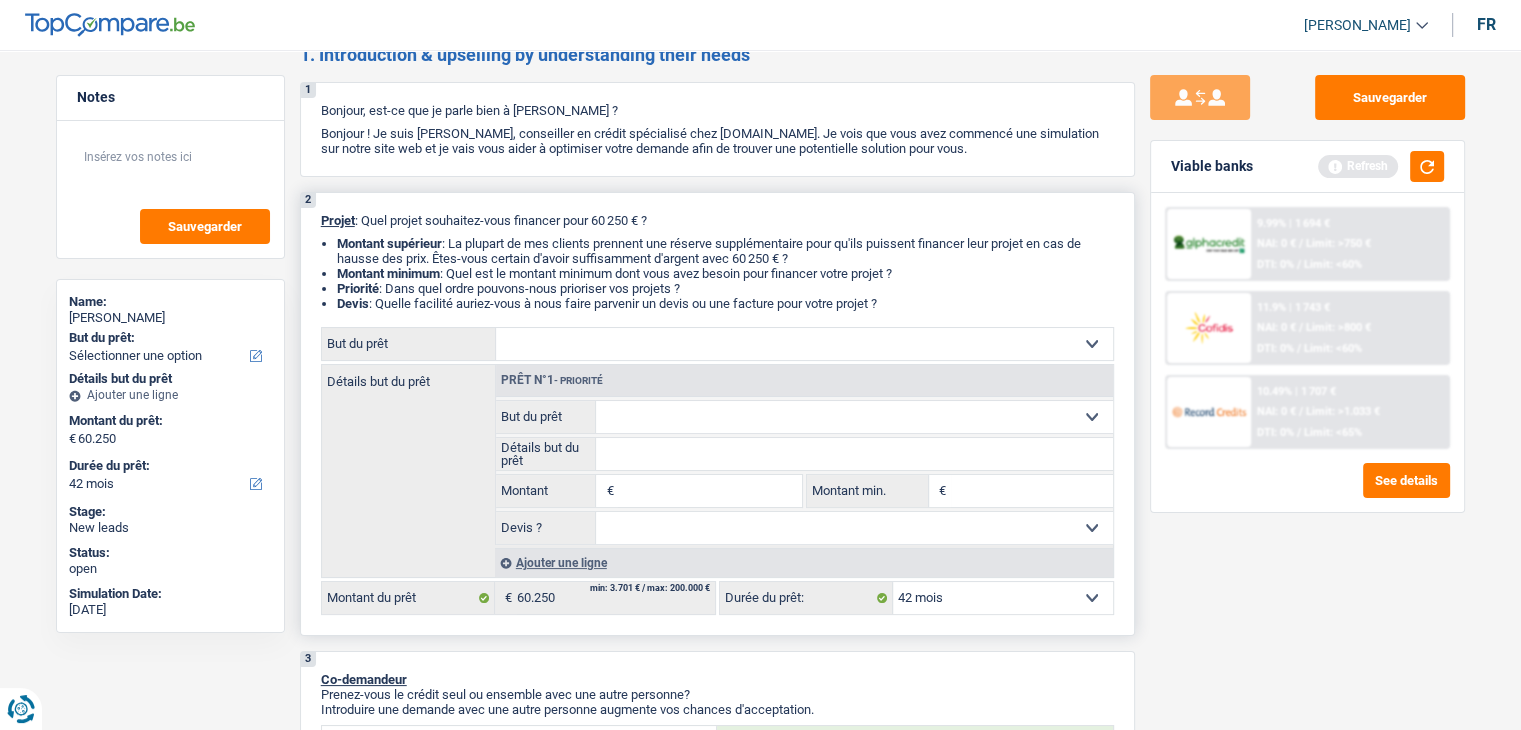 scroll, scrollTop: 100, scrollLeft: 0, axis: vertical 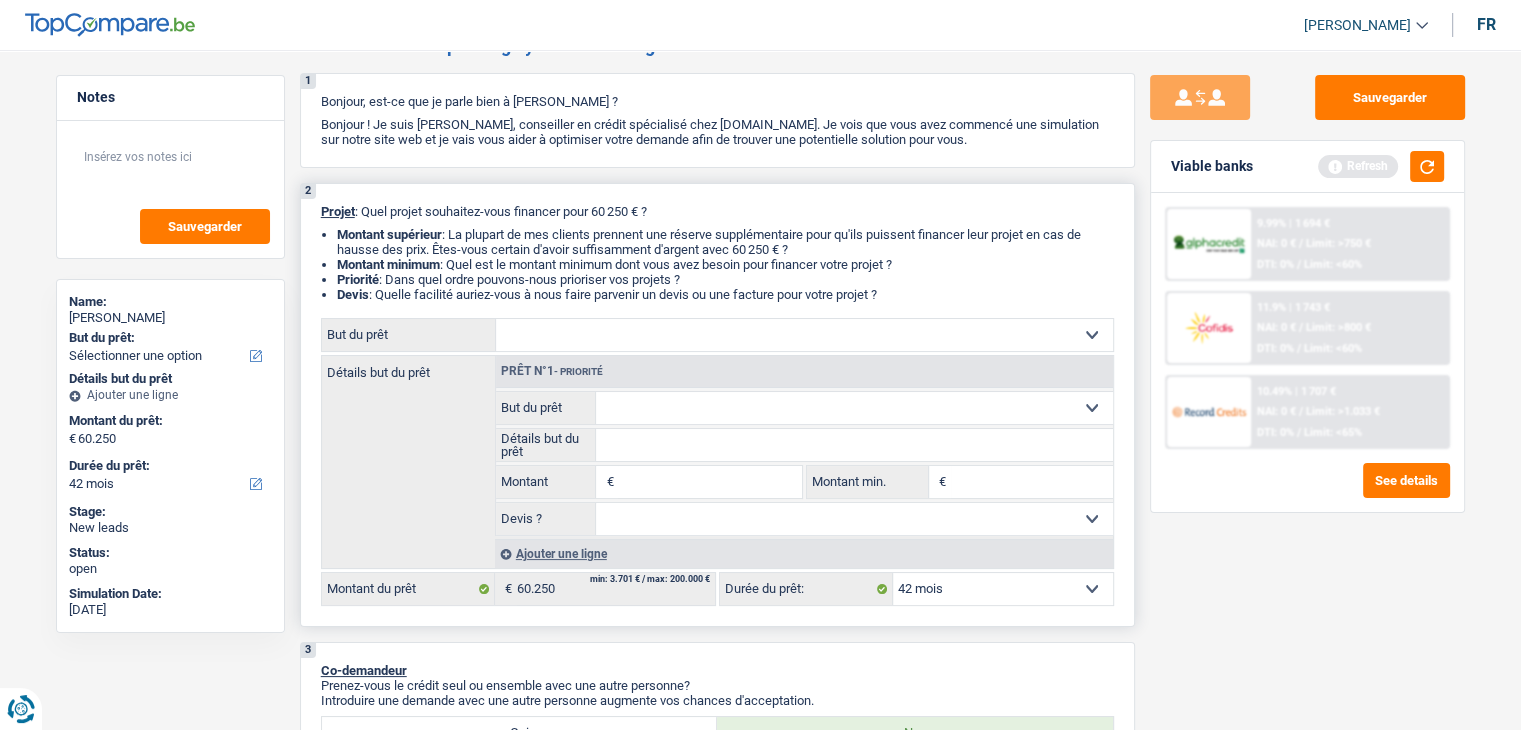 click on "Confort maison: meubles, textile, peinture, électroménager, outillage non-professionnel Hifi, multimédia, gsm, ordinateur Aménagement: frais d'installation, déménagement Evénement familial: naissance, mariage, divorce, communion, décès Frais médicaux Frais d'études Frais permis de conduire Loisirs: voyage, sport, musique Rafraîchissement: petits travaux maison et jardin Frais judiciaires Réparation voiture Prêt rénovation Prêt énergie Prêt voiture Taxes, impôts non professionnels Rénovation bien à l'étranger Dettes familiales Assurance Autre
Sélectionner une option" at bounding box center (804, 335) 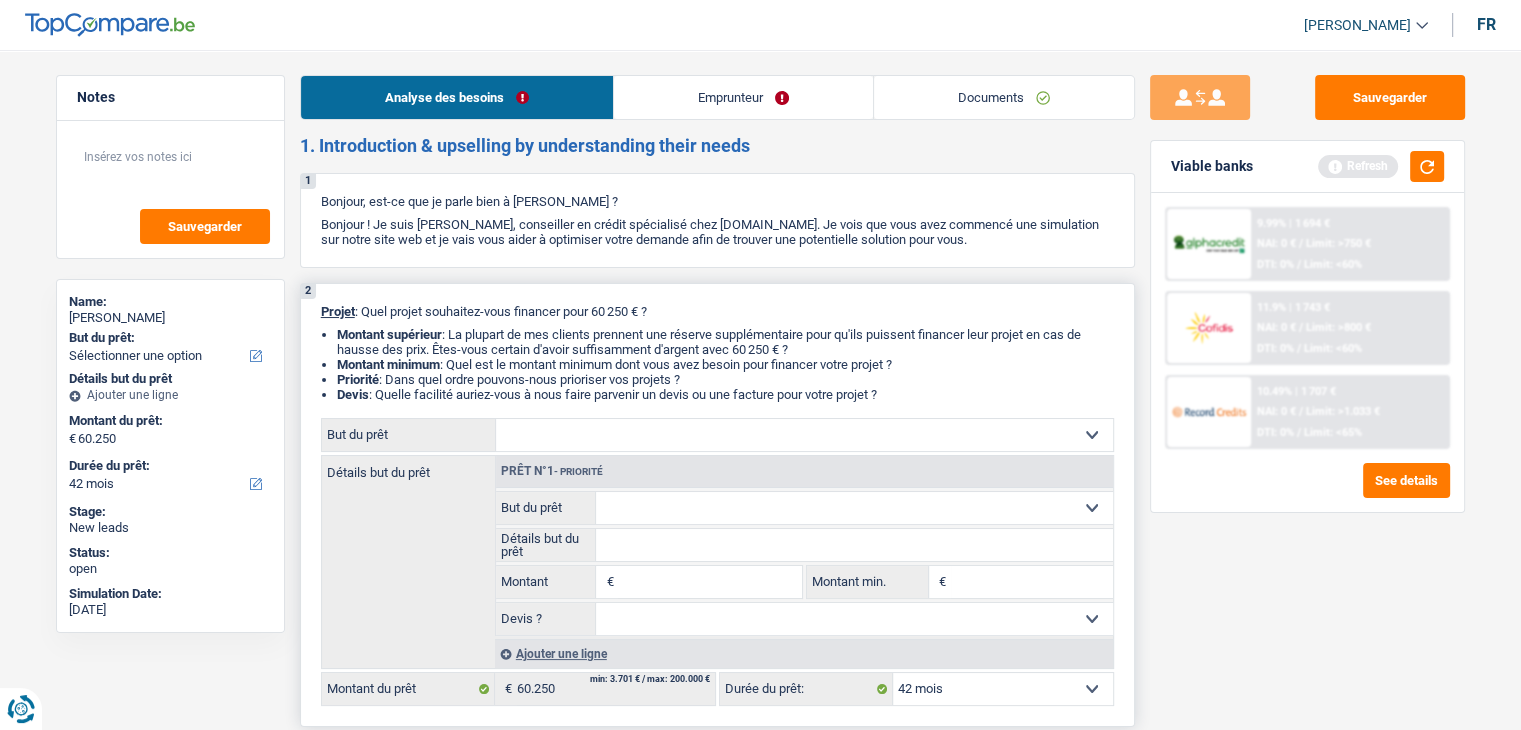 scroll, scrollTop: 0, scrollLeft: 0, axis: both 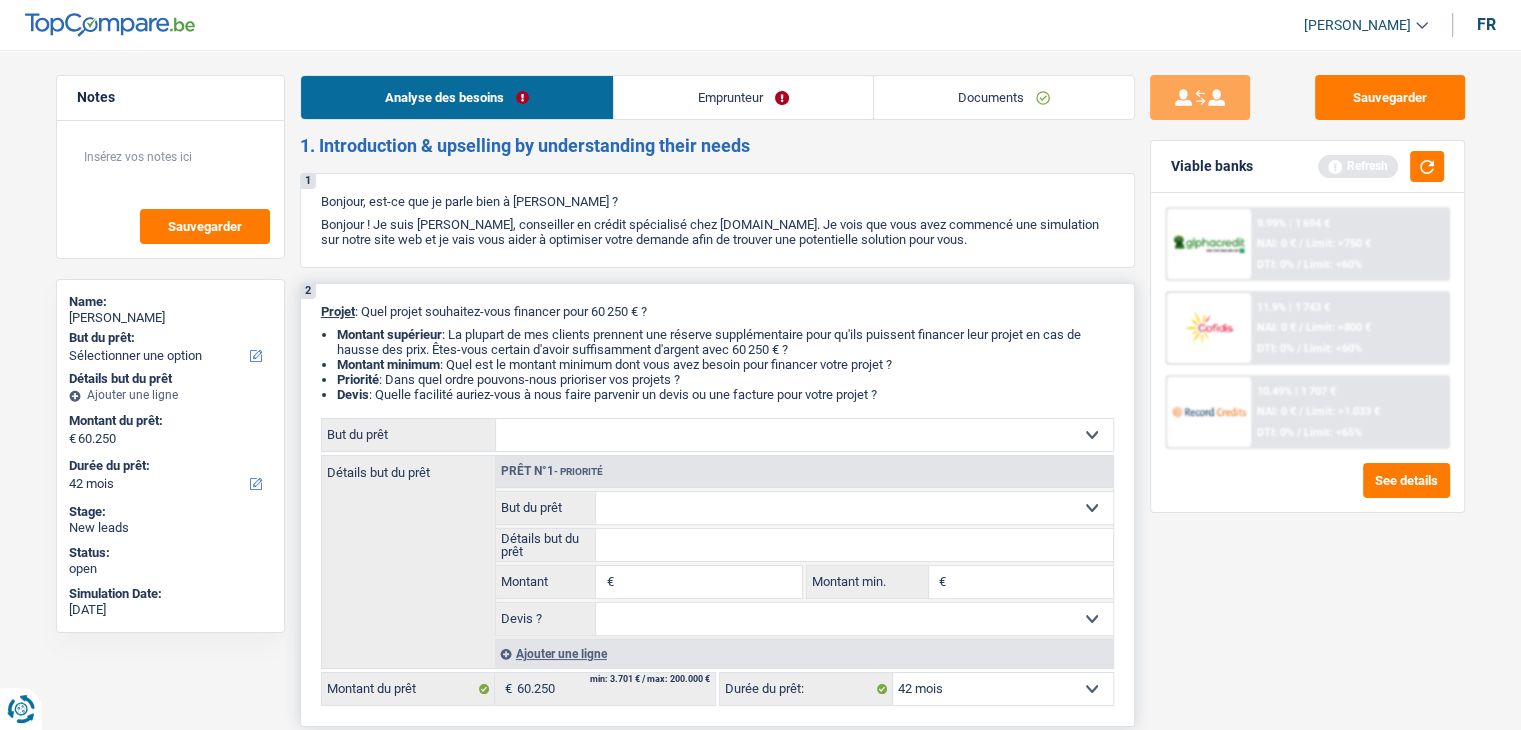 select on "renovation" 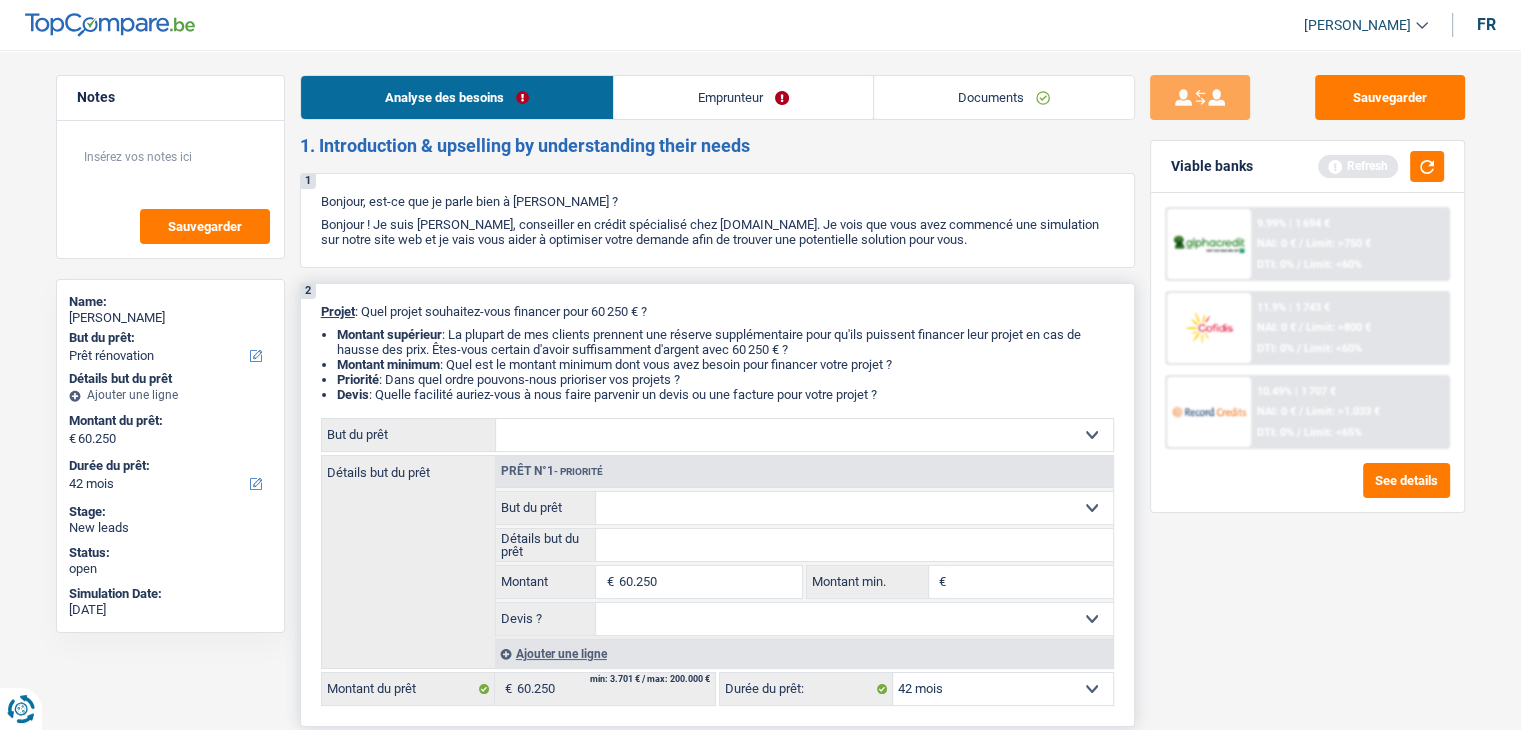 select on "renovation" 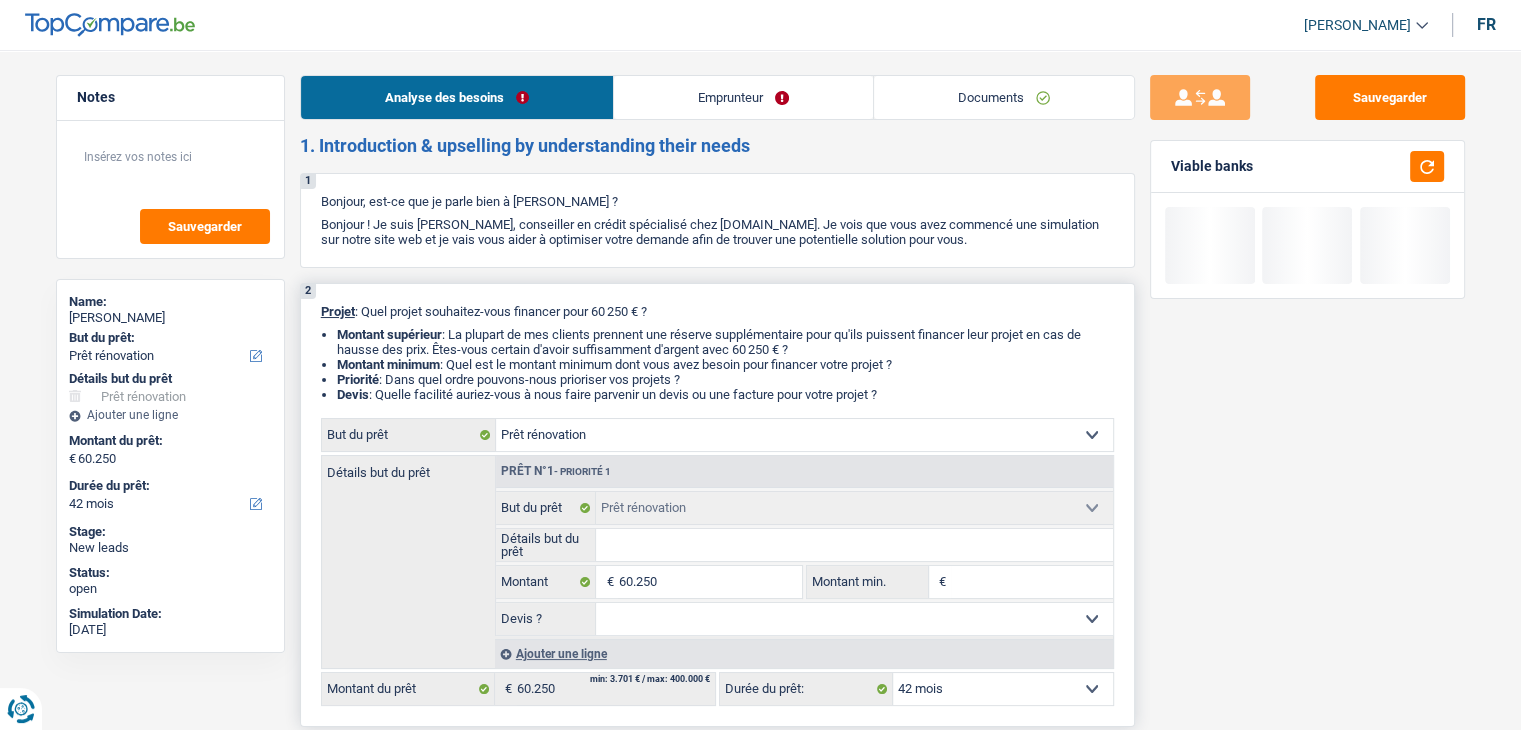 click on "Détails but du prêt" at bounding box center [854, 545] 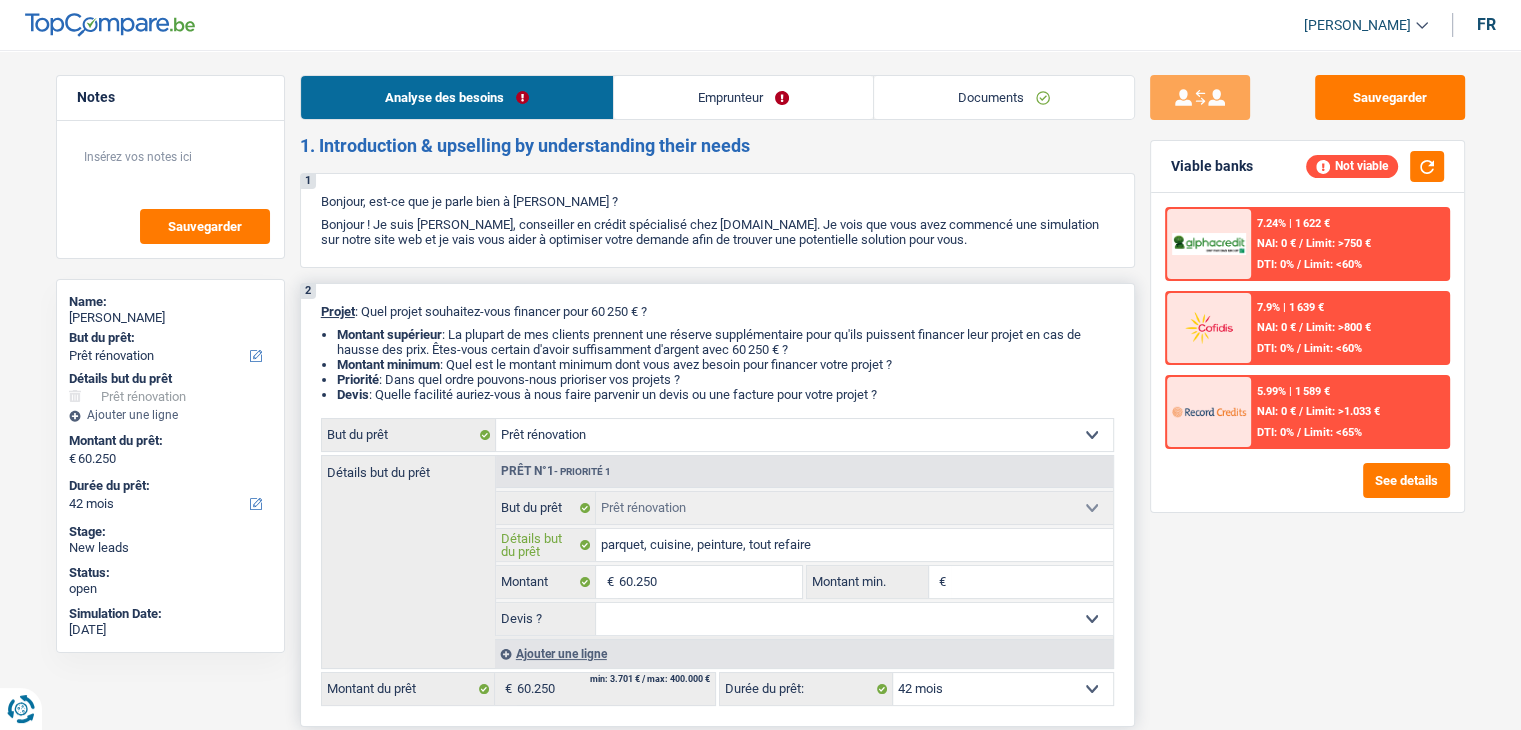 type on "parquet, cuisine, peinture, tout refaire" 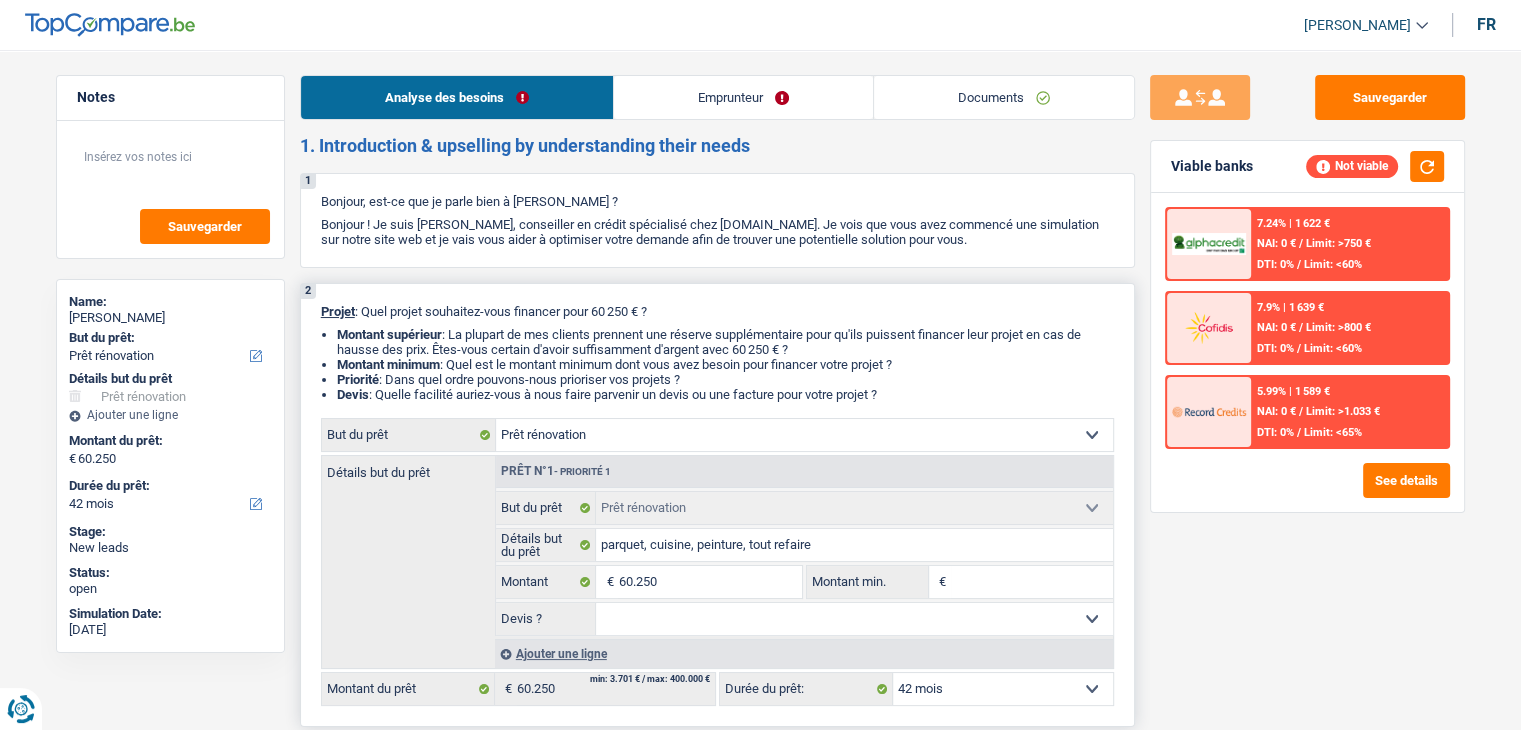 type on "parquet, cuisine, peinture, tout refaire" 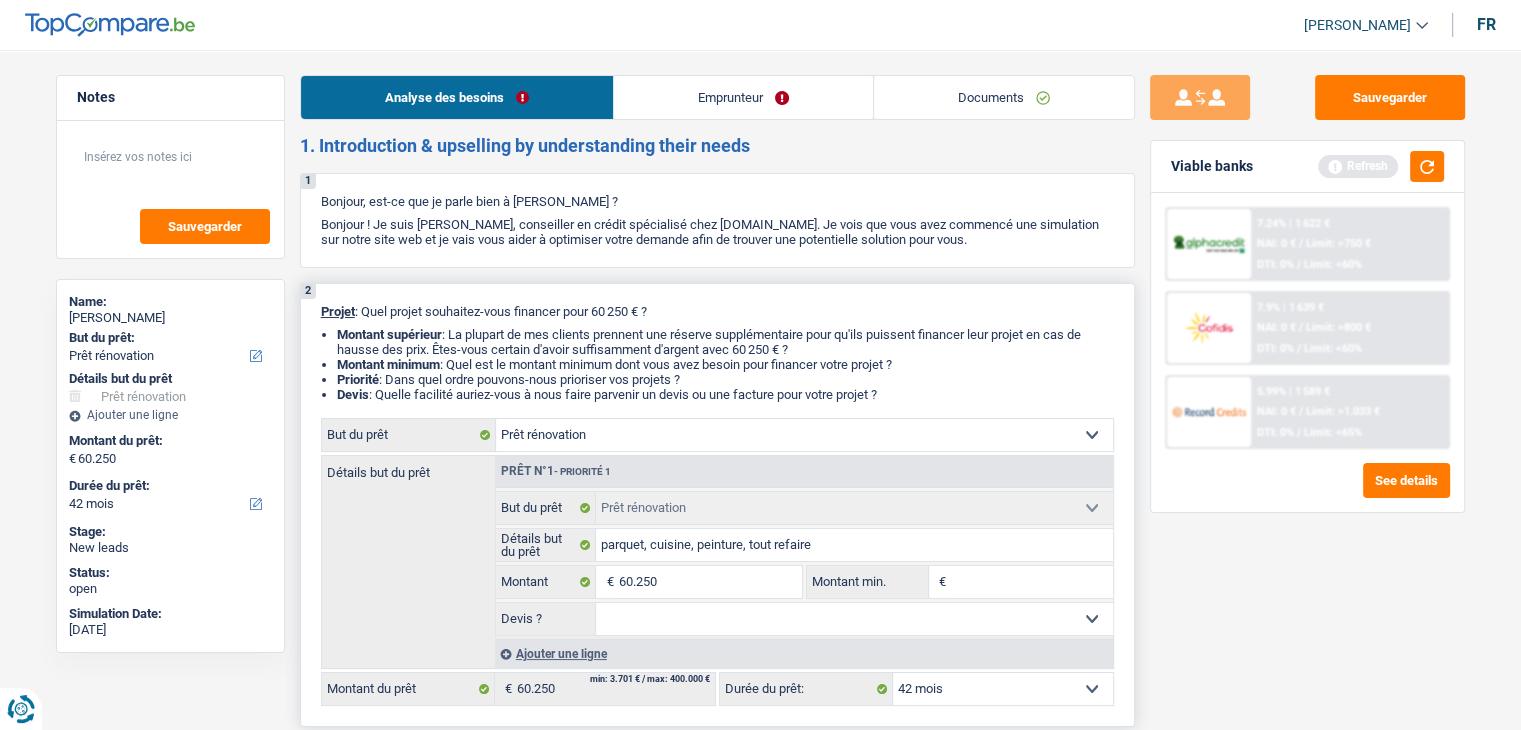select on "yes" 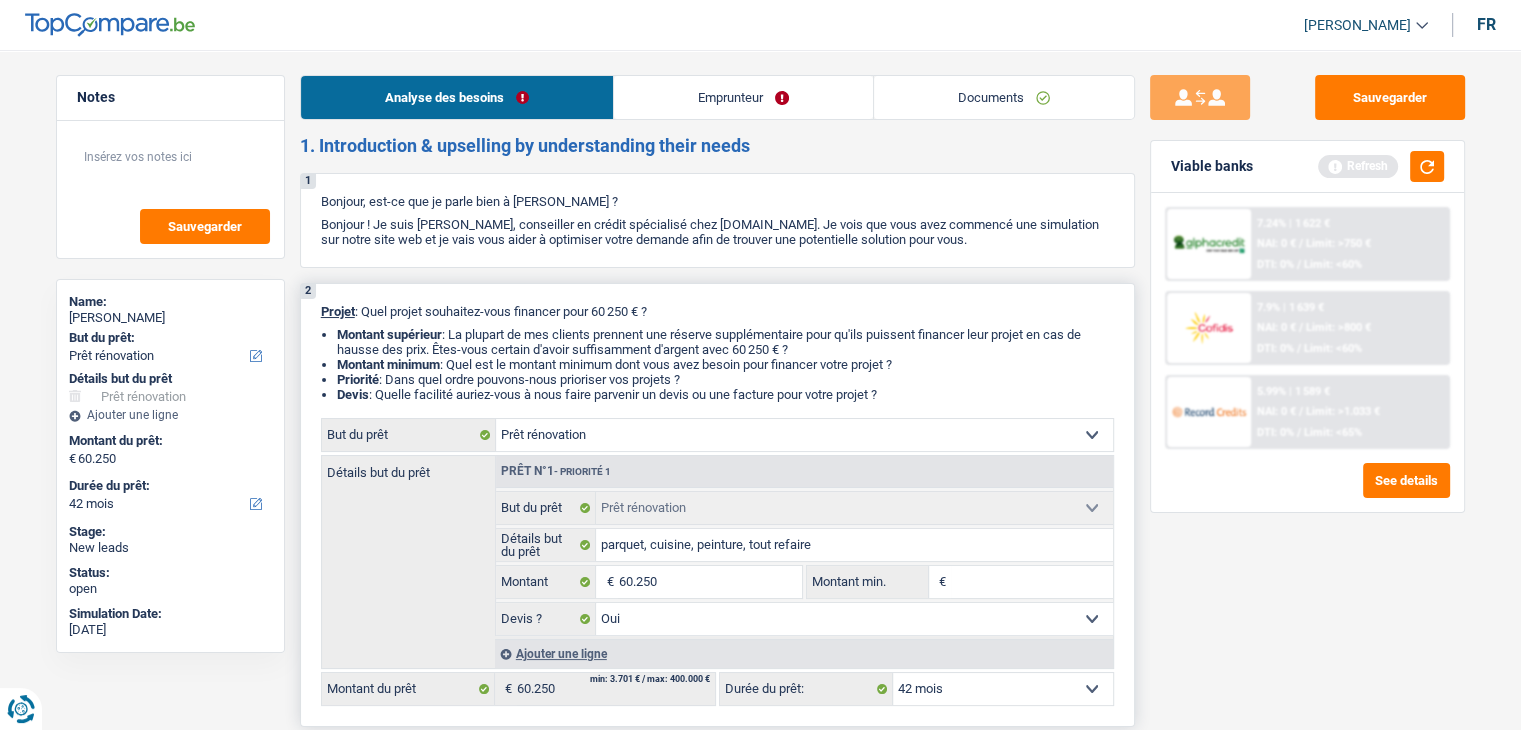 click on "Montant min." at bounding box center [1032, 582] 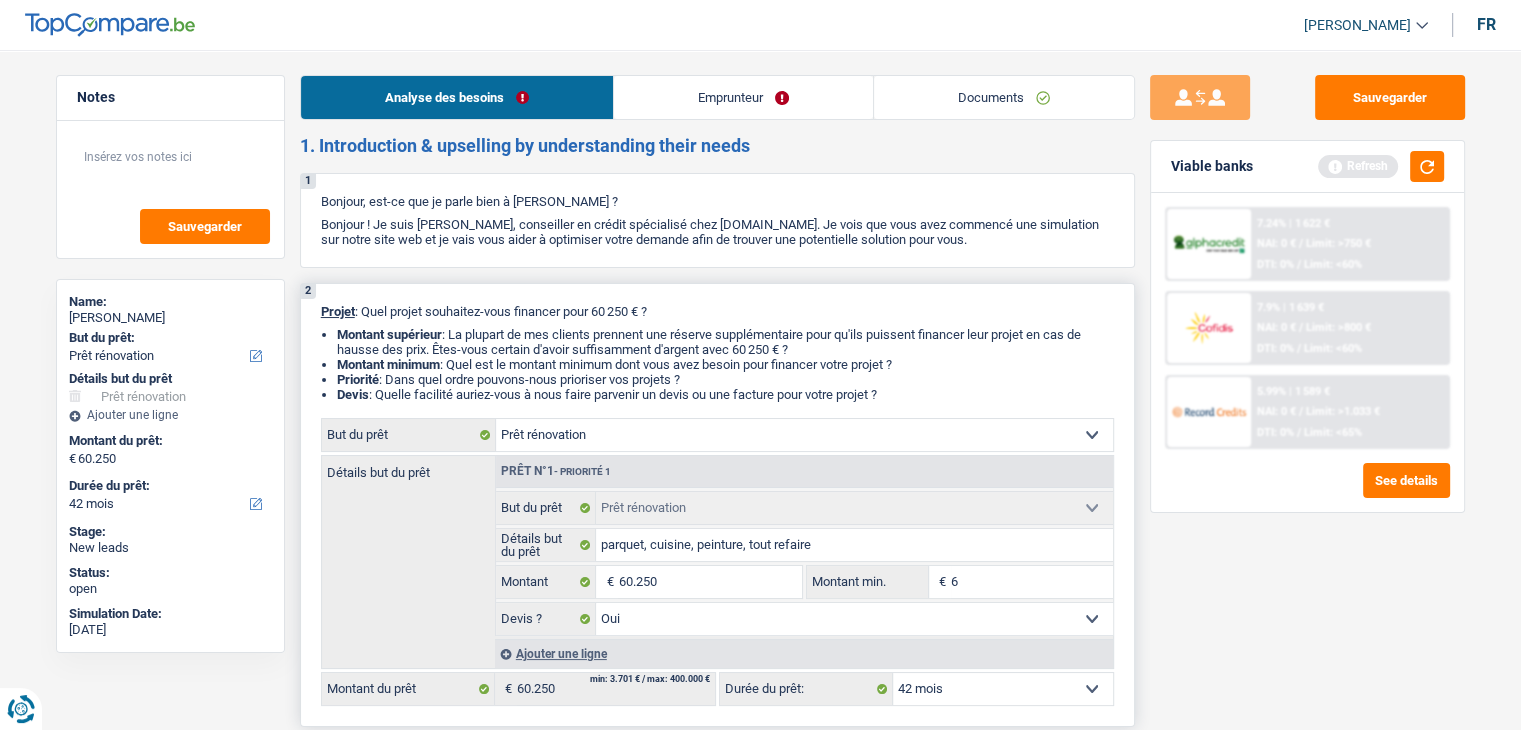 type on "60" 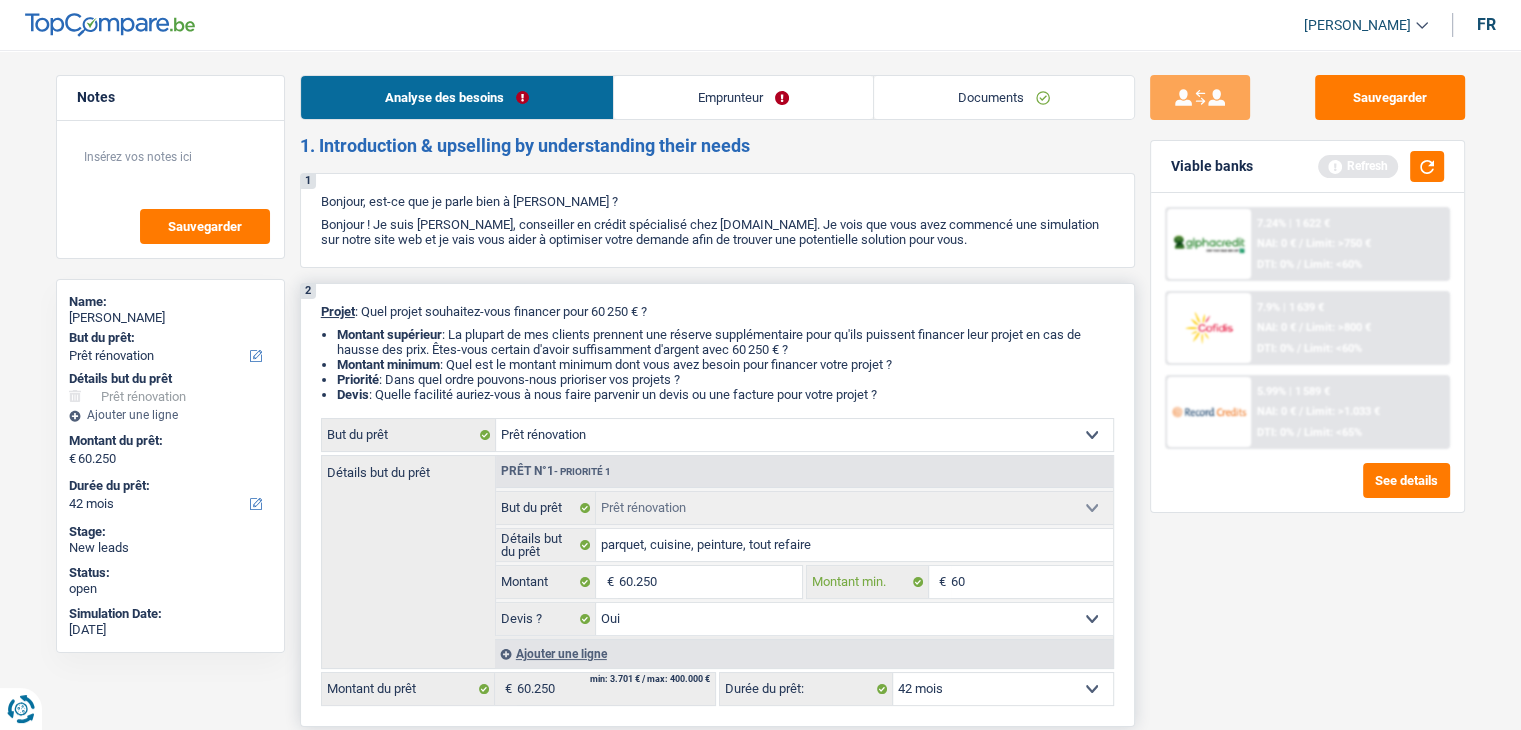 type on "602" 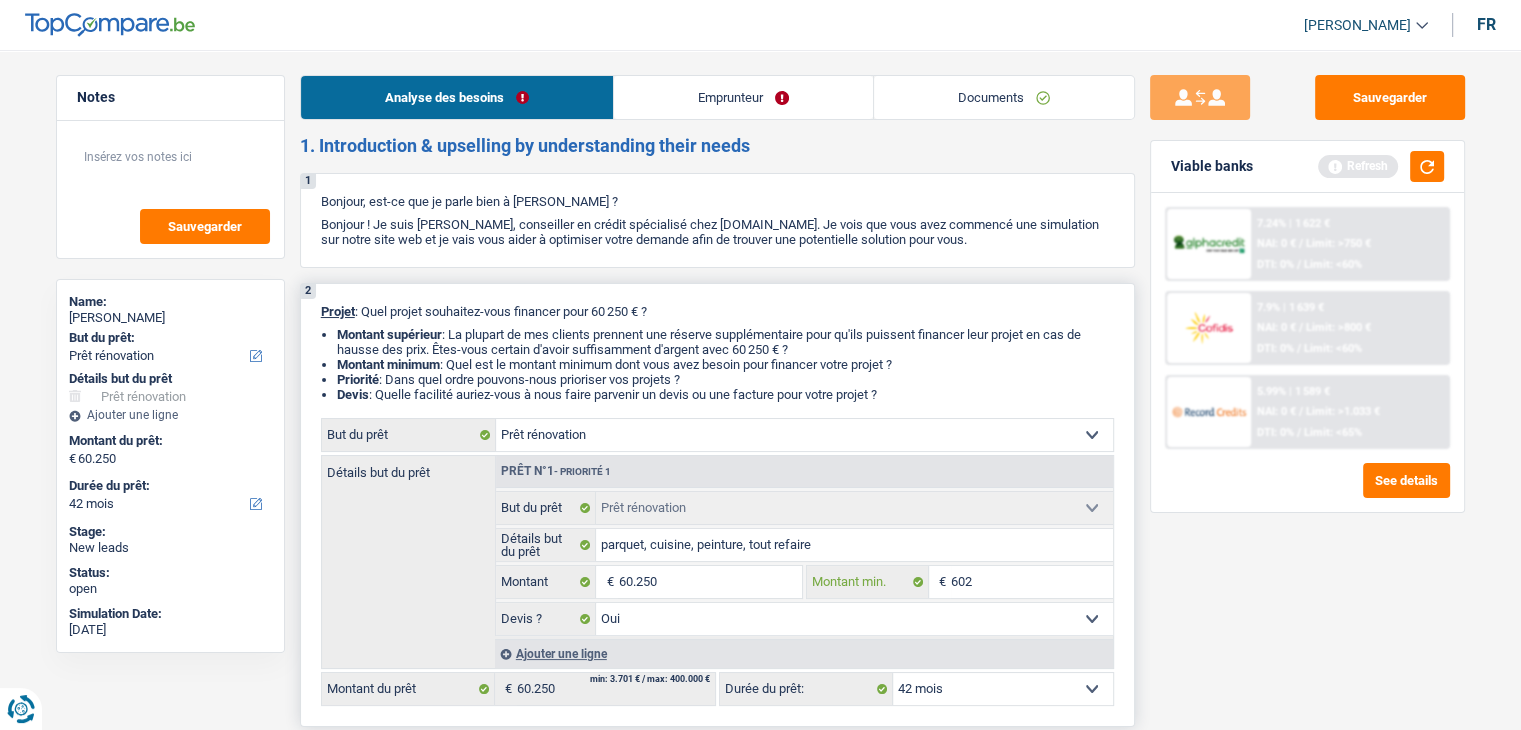 type on "6.025" 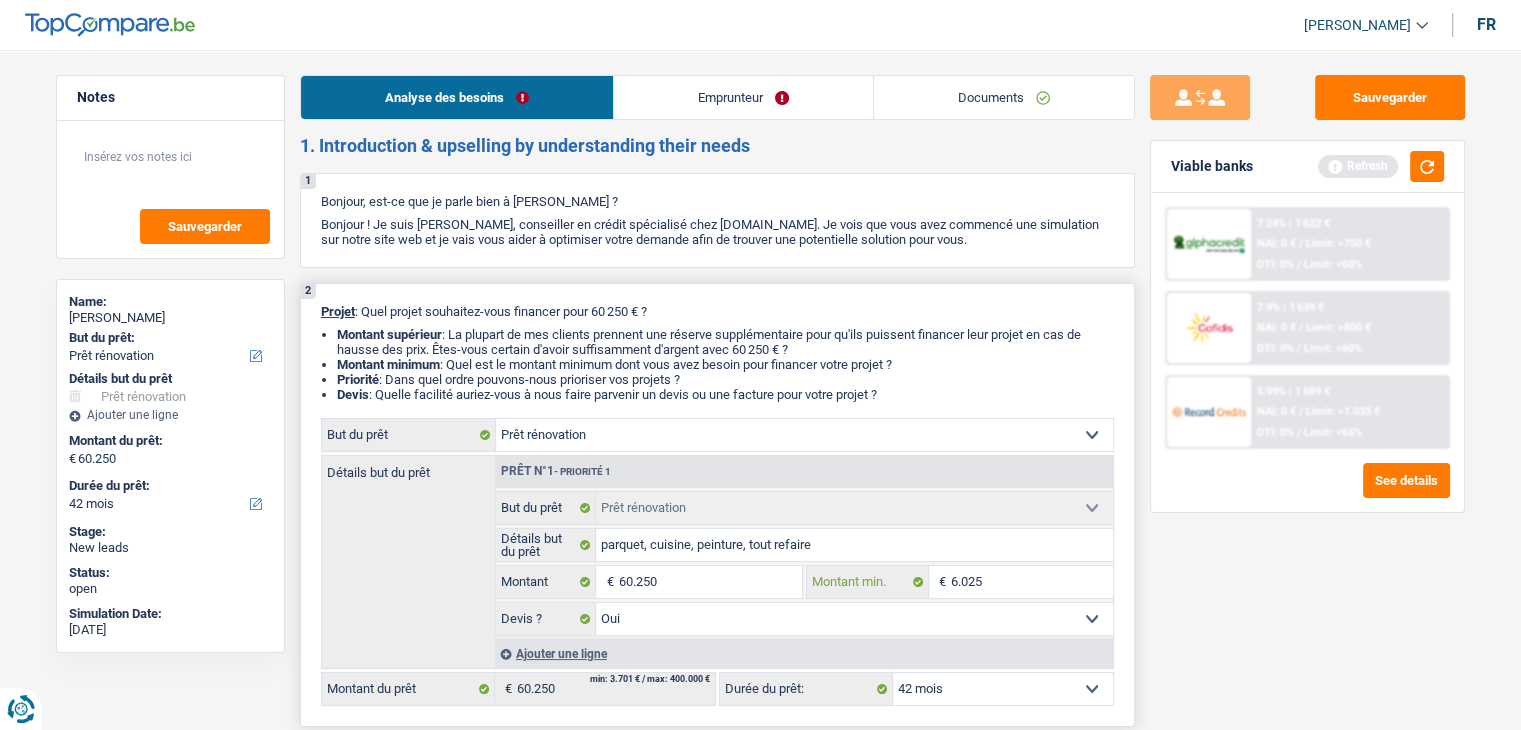 type on "60.250" 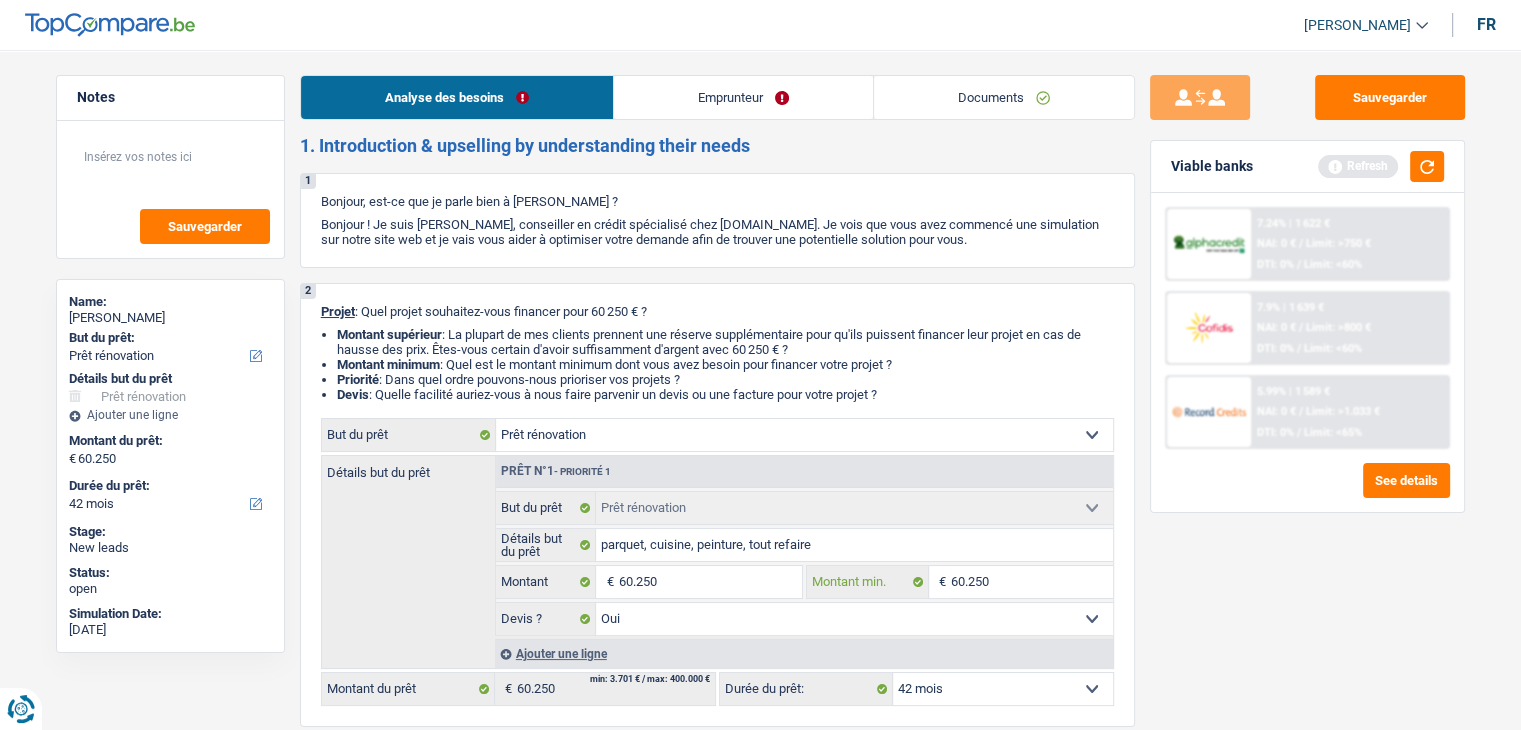 type on "60.250" 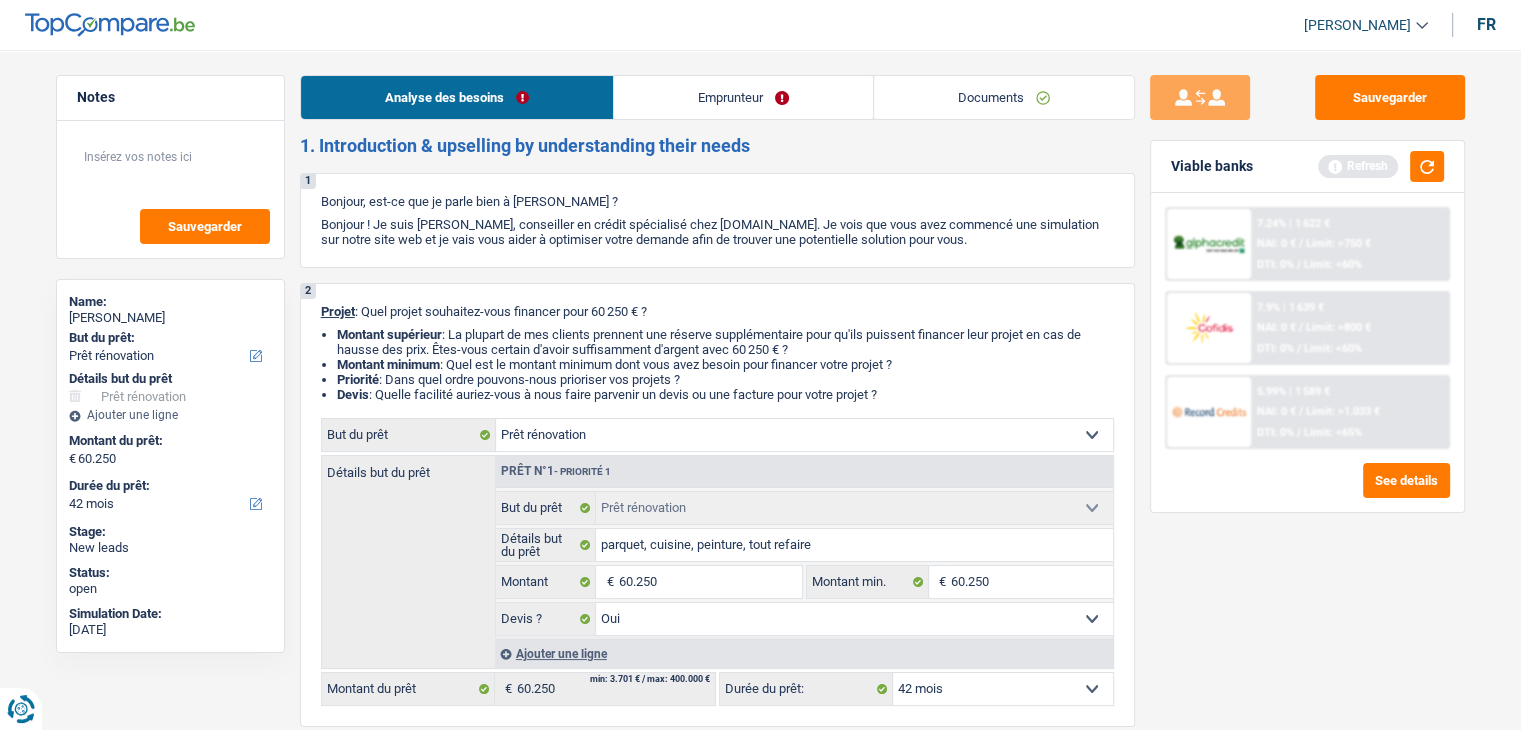 click on "Viable banks
Refresh" at bounding box center (1307, 167) 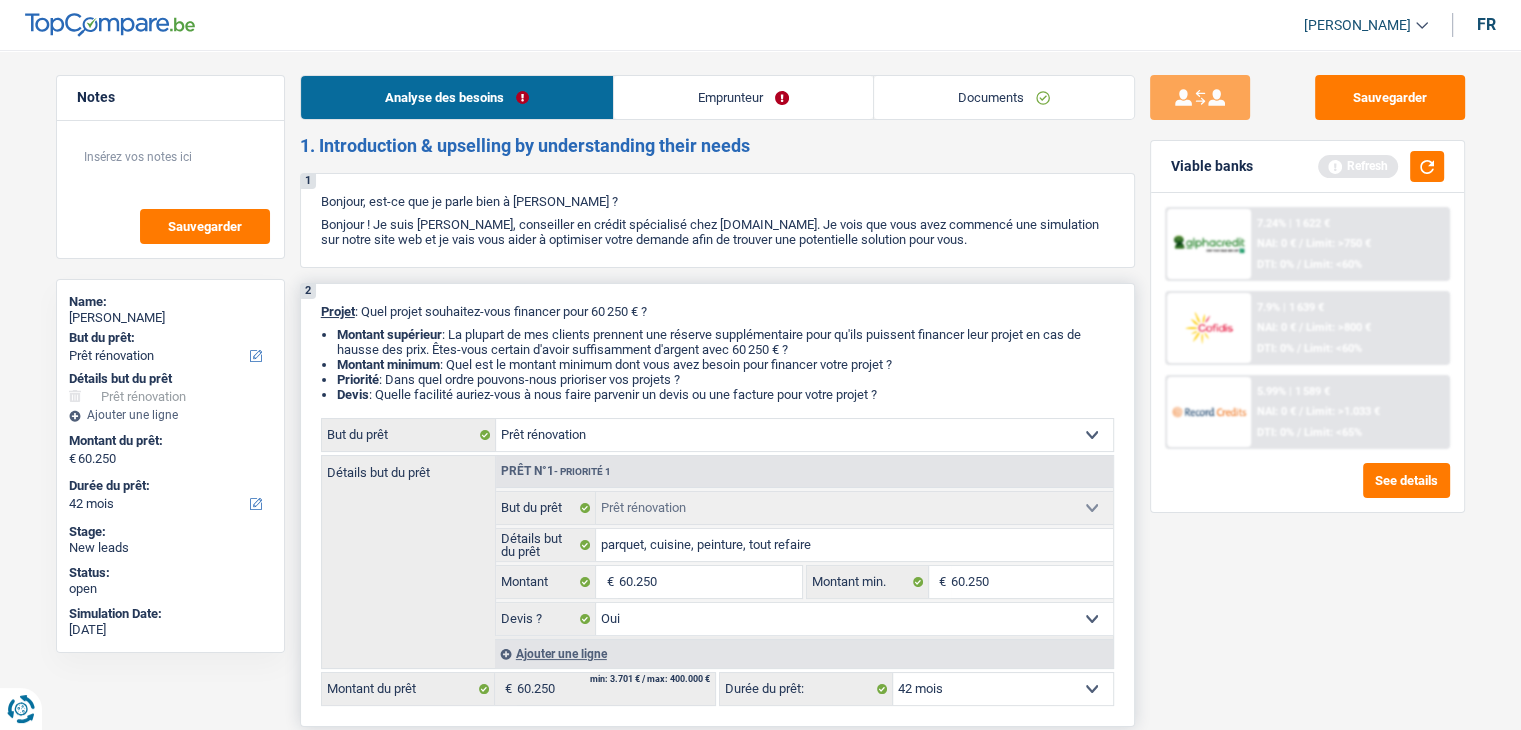 scroll, scrollTop: 500, scrollLeft: 0, axis: vertical 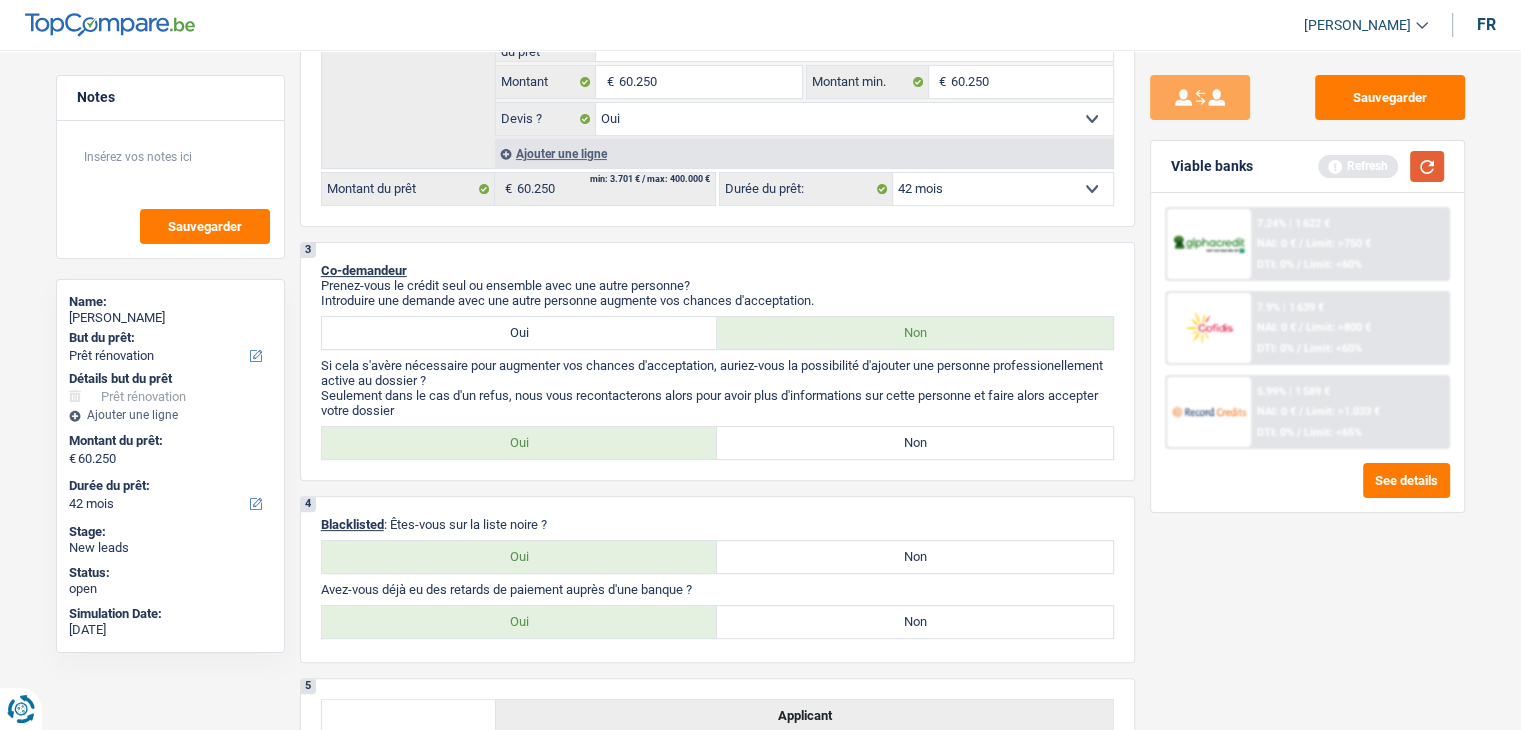 click at bounding box center [1427, 166] 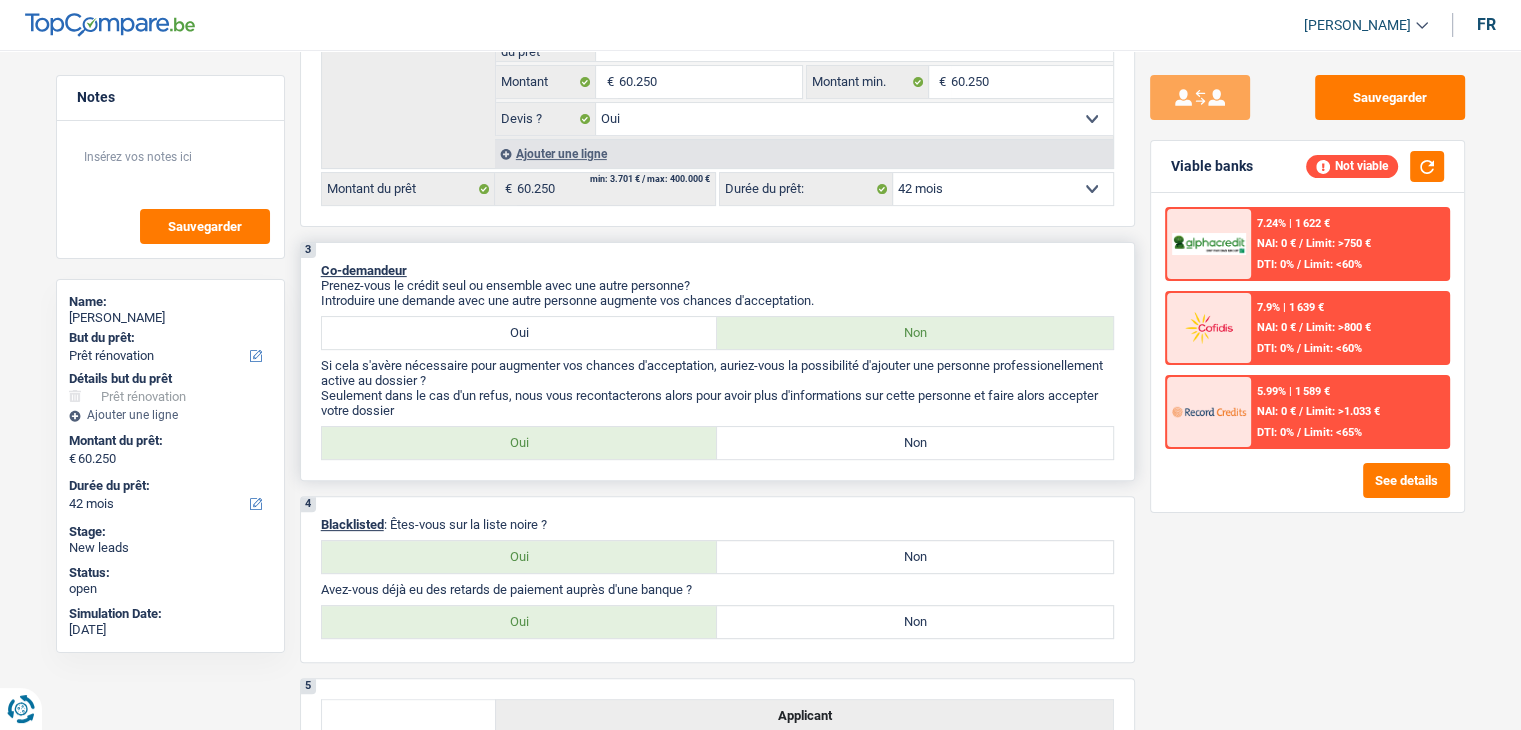 click on "Oui" at bounding box center [520, 443] 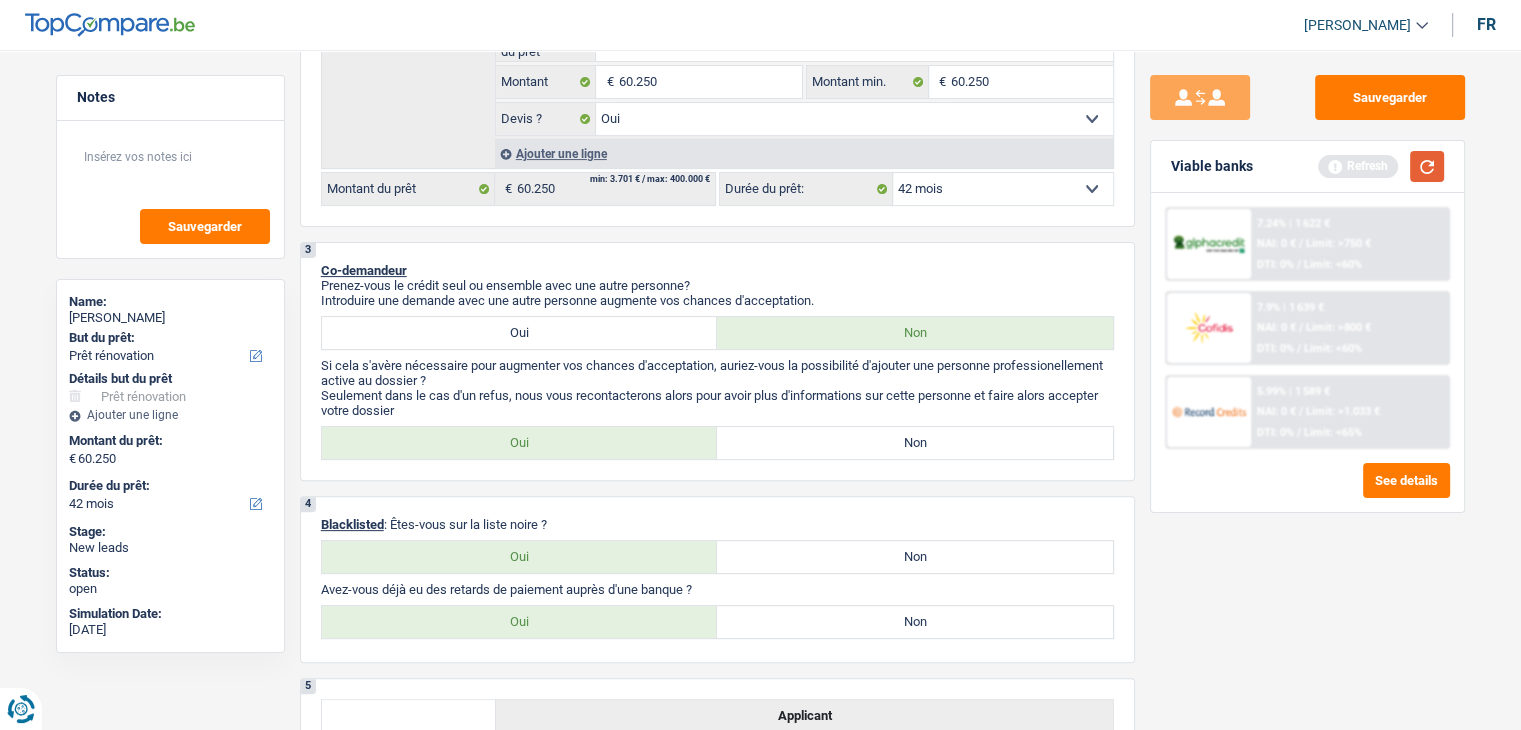 click at bounding box center (1427, 166) 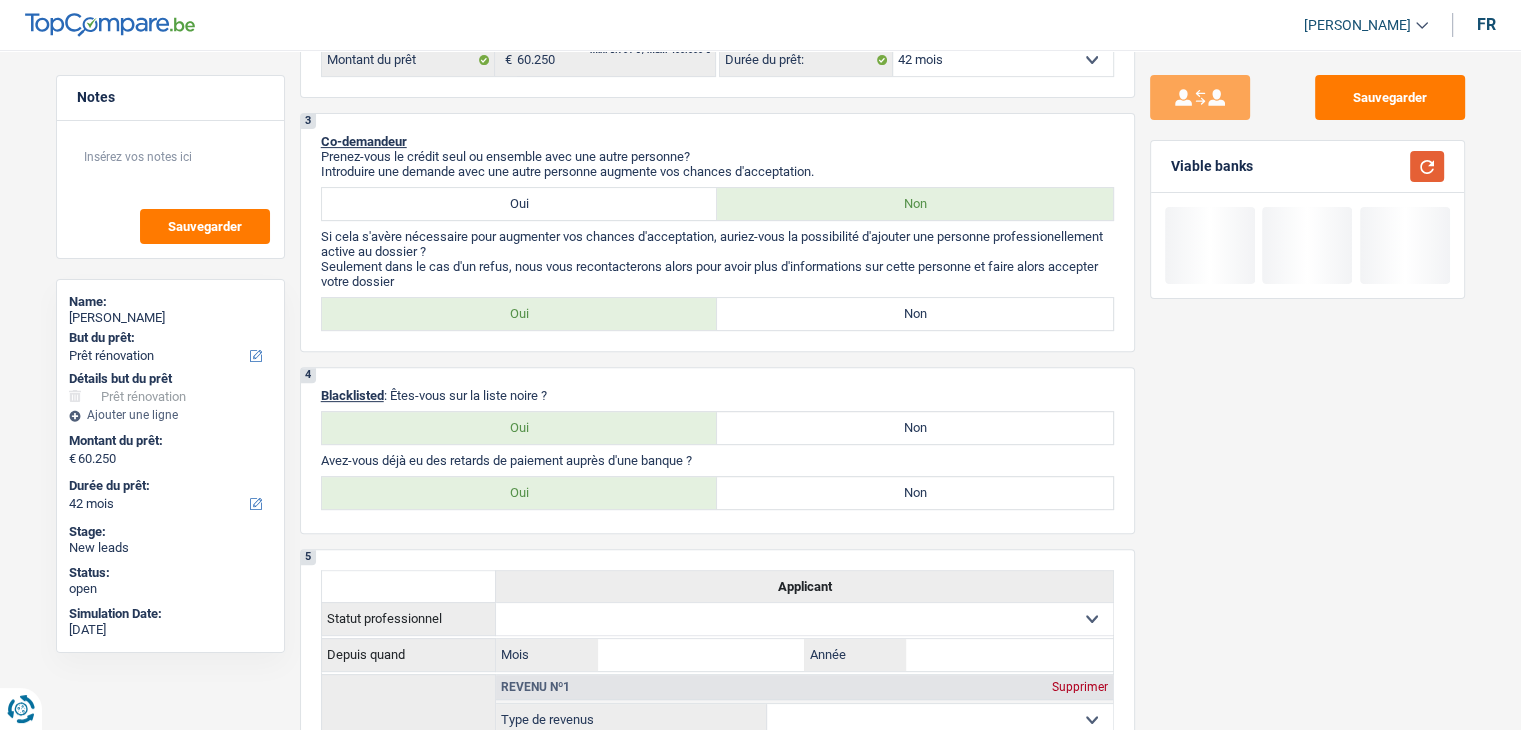 scroll, scrollTop: 800, scrollLeft: 0, axis: vertical 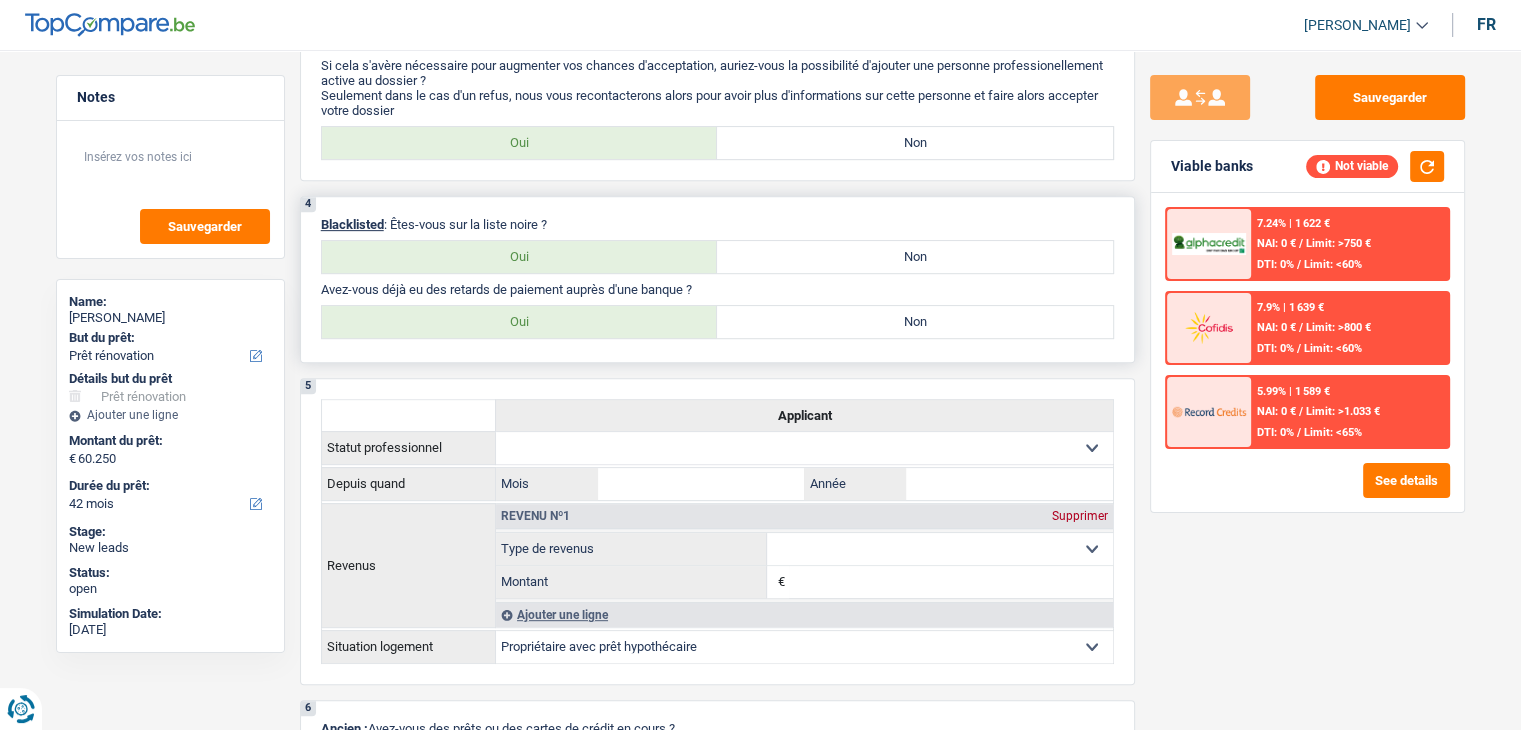 drag, startPoint x: 556, startPoint y: 220, endPoint x: 823, endPoint y: 249, distance: 268.57028 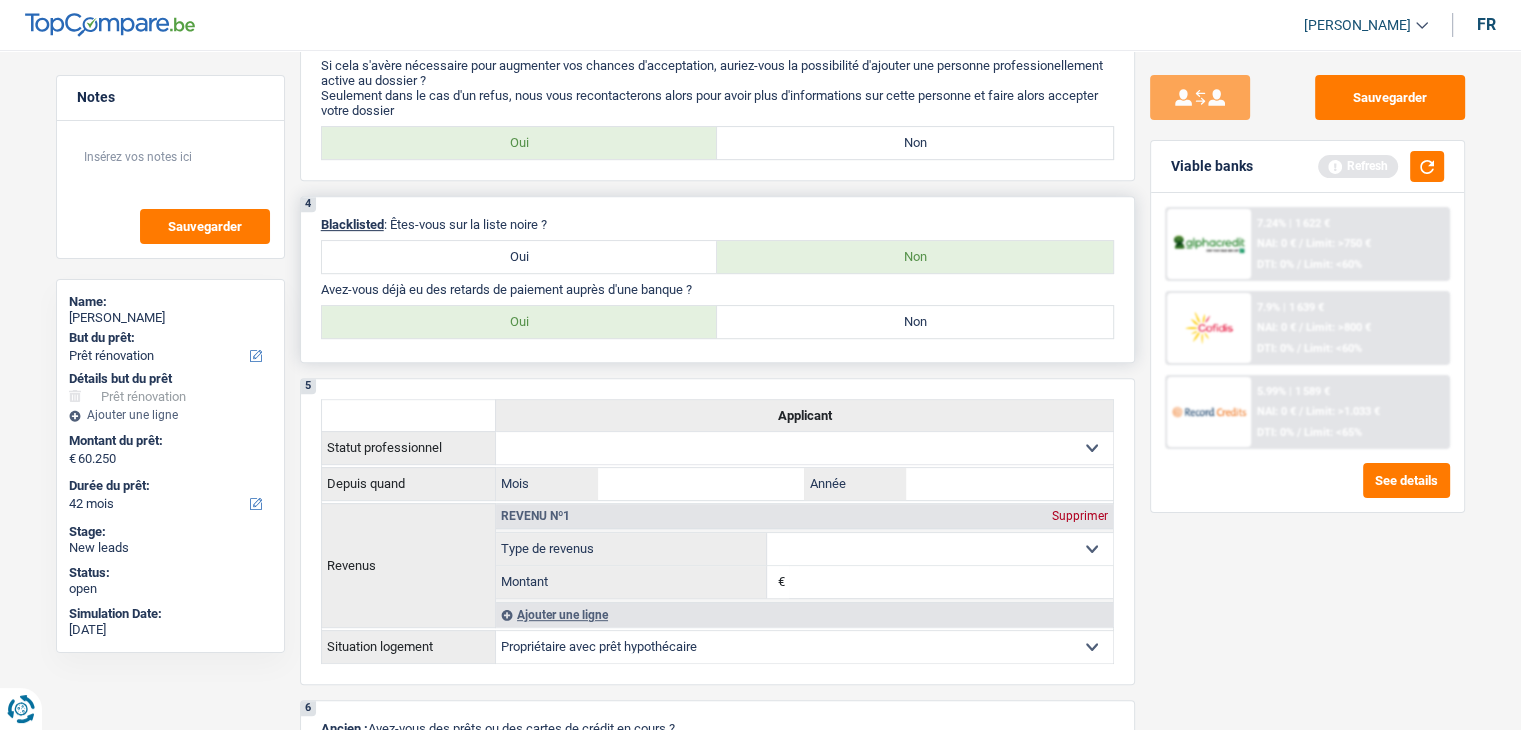 click on "Non" at bounding box center (915, 322) 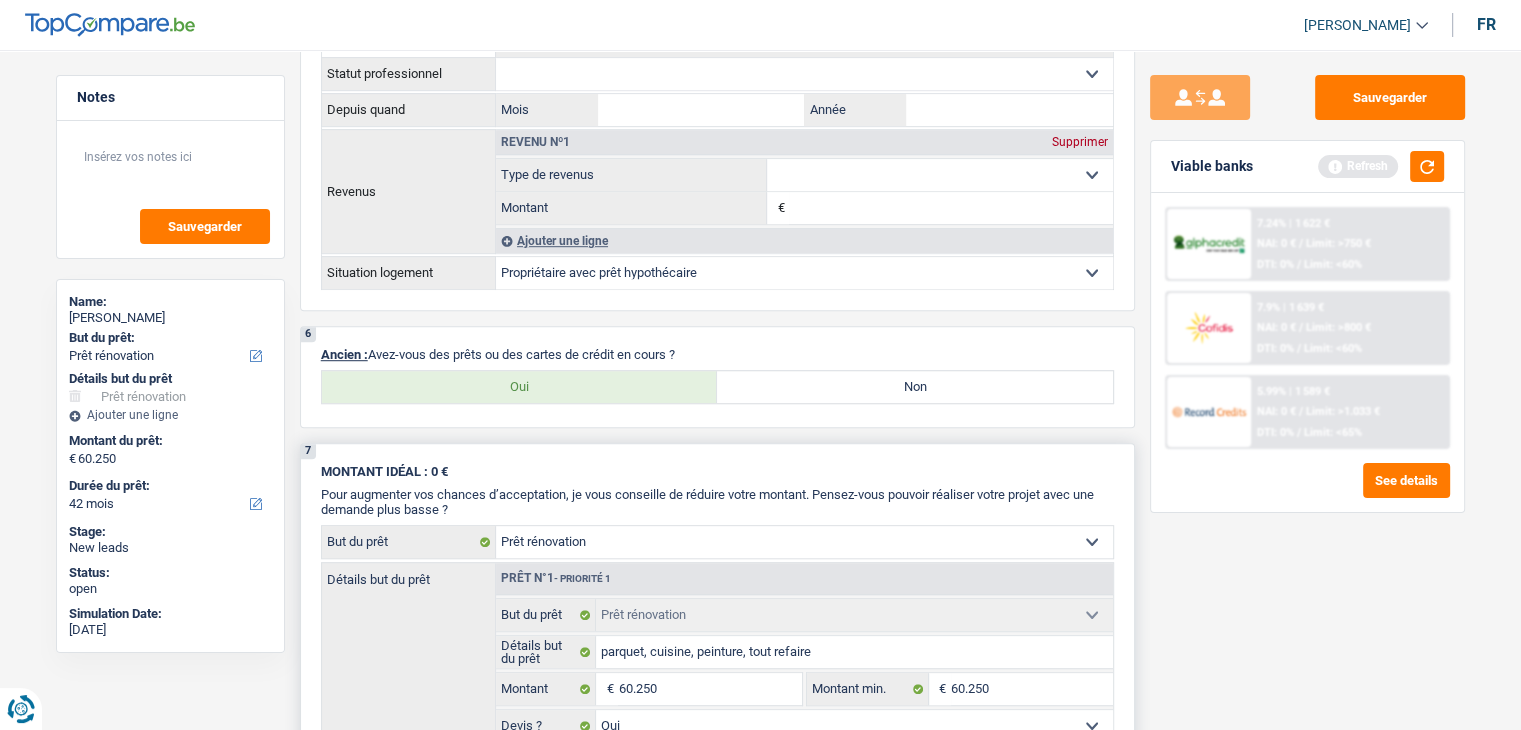 scroll, scrollTop: 1300, scrollLeft: 0, axis: vertical 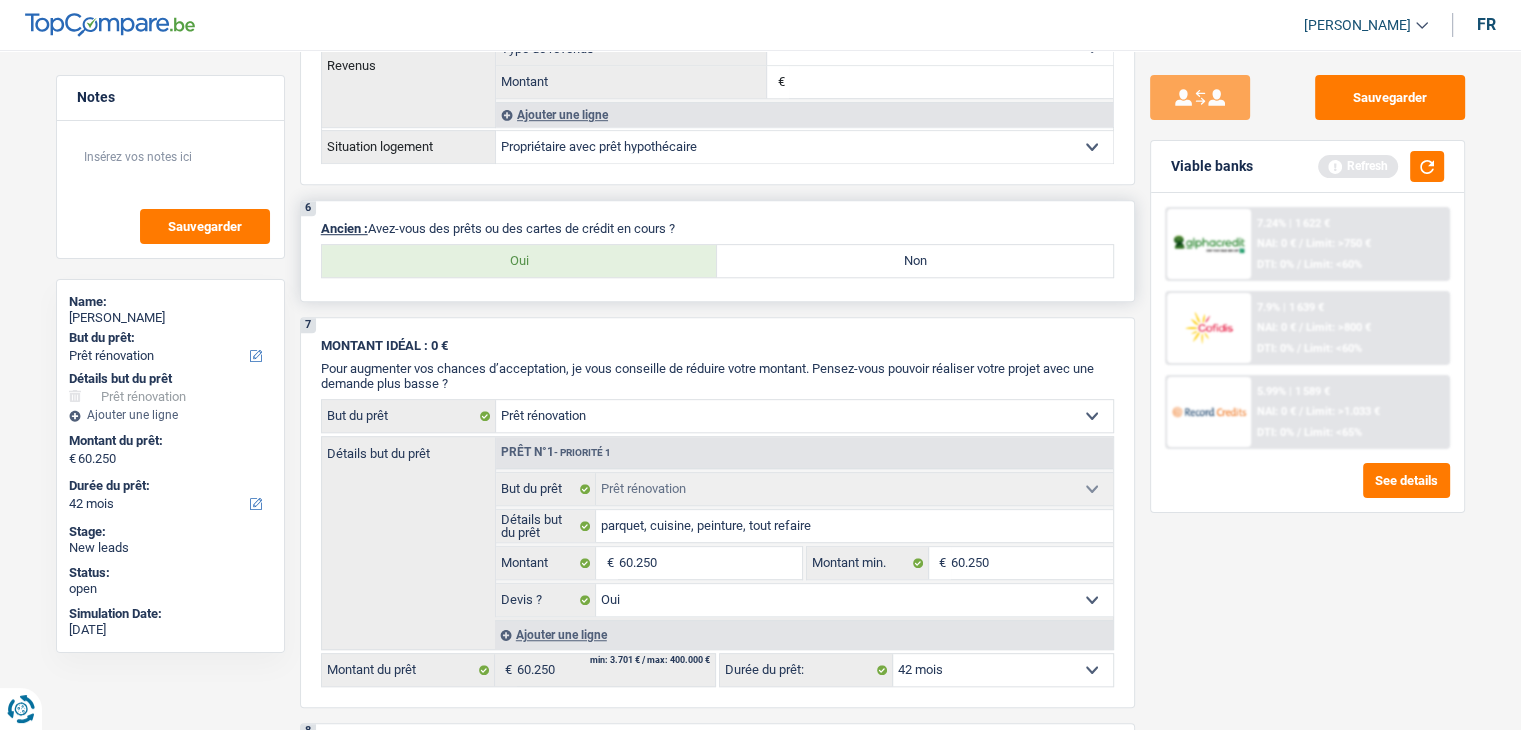 click on "Oui" at bounding box center (520, 261) 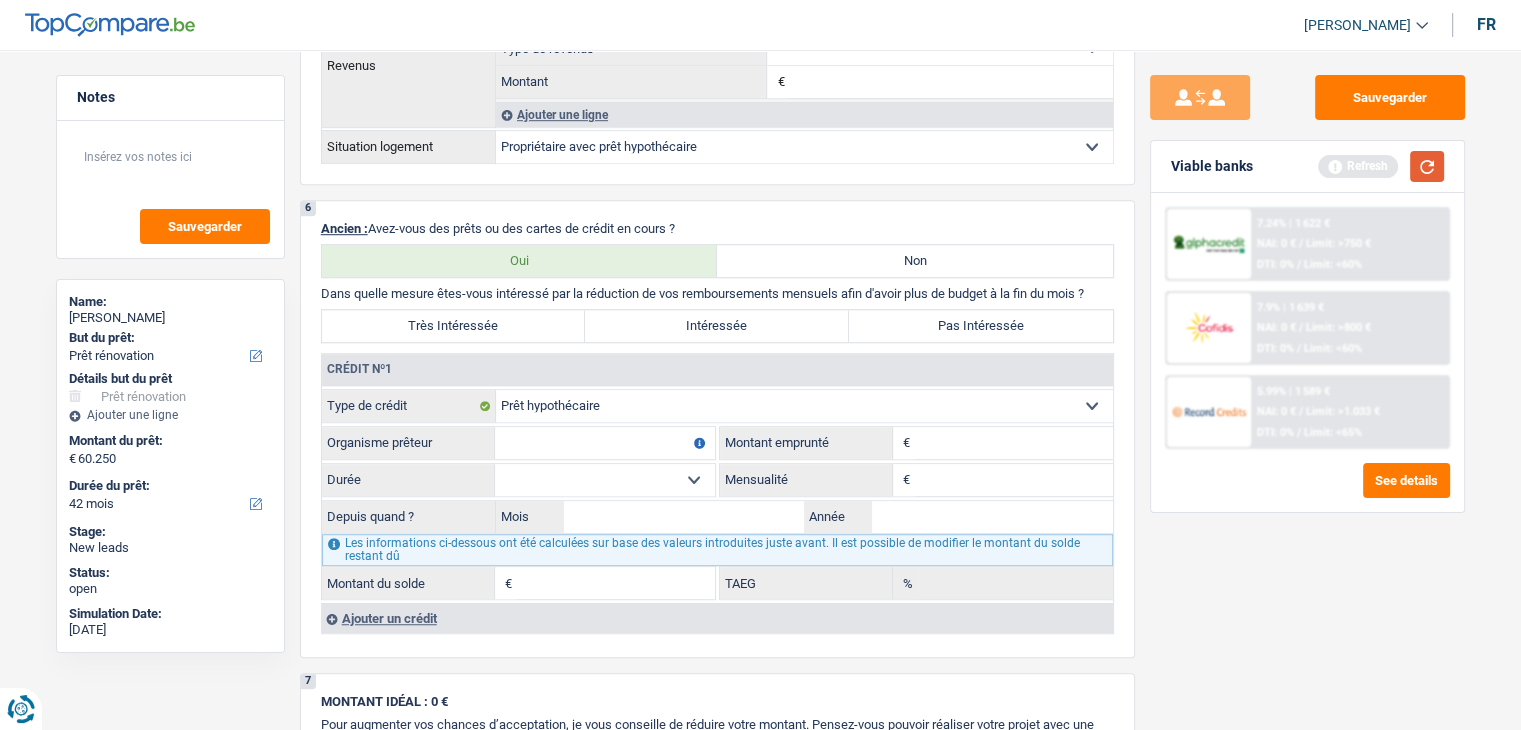 click at bounding box center [1427, 166] 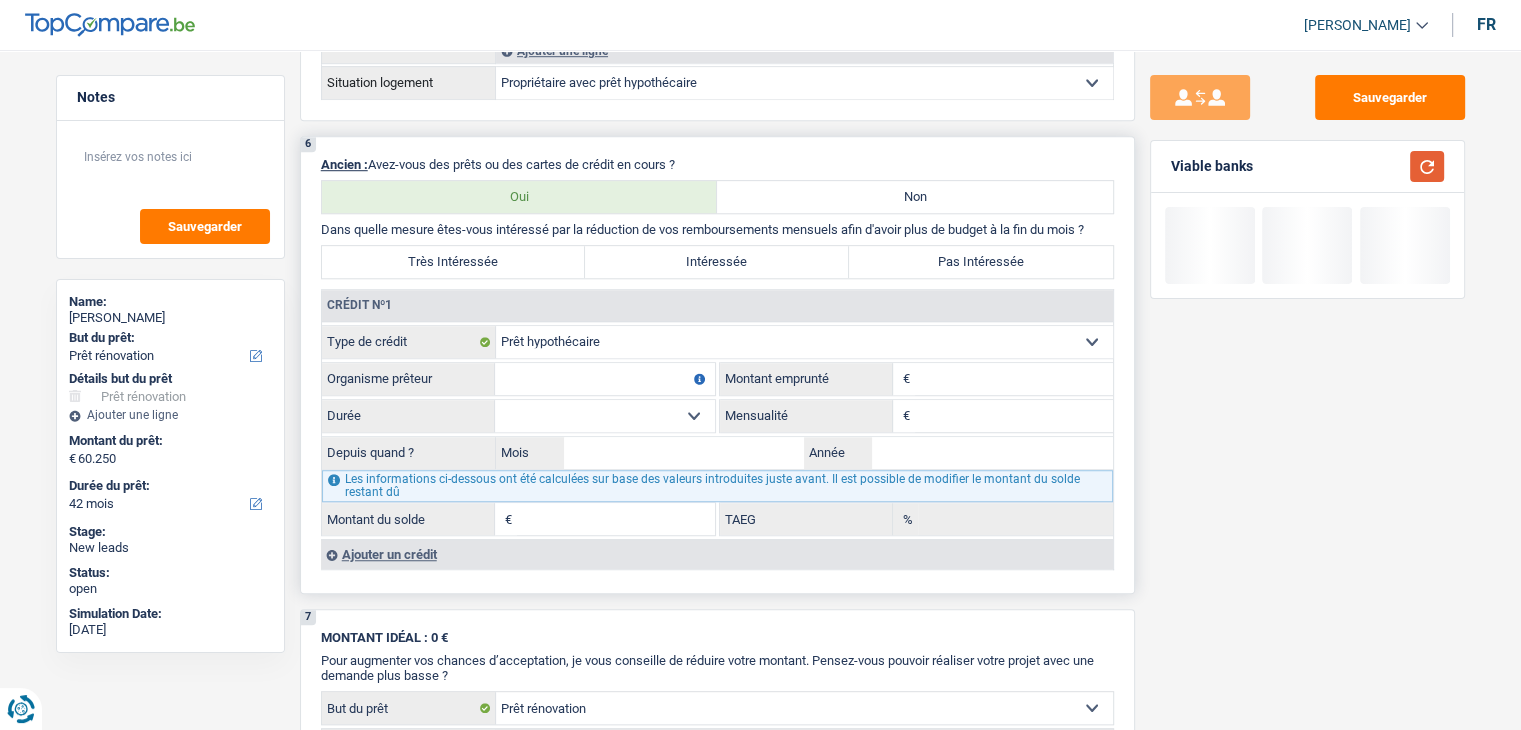 scroll, scrollTop: 1400, scrollLeft: 0, axis: vertical 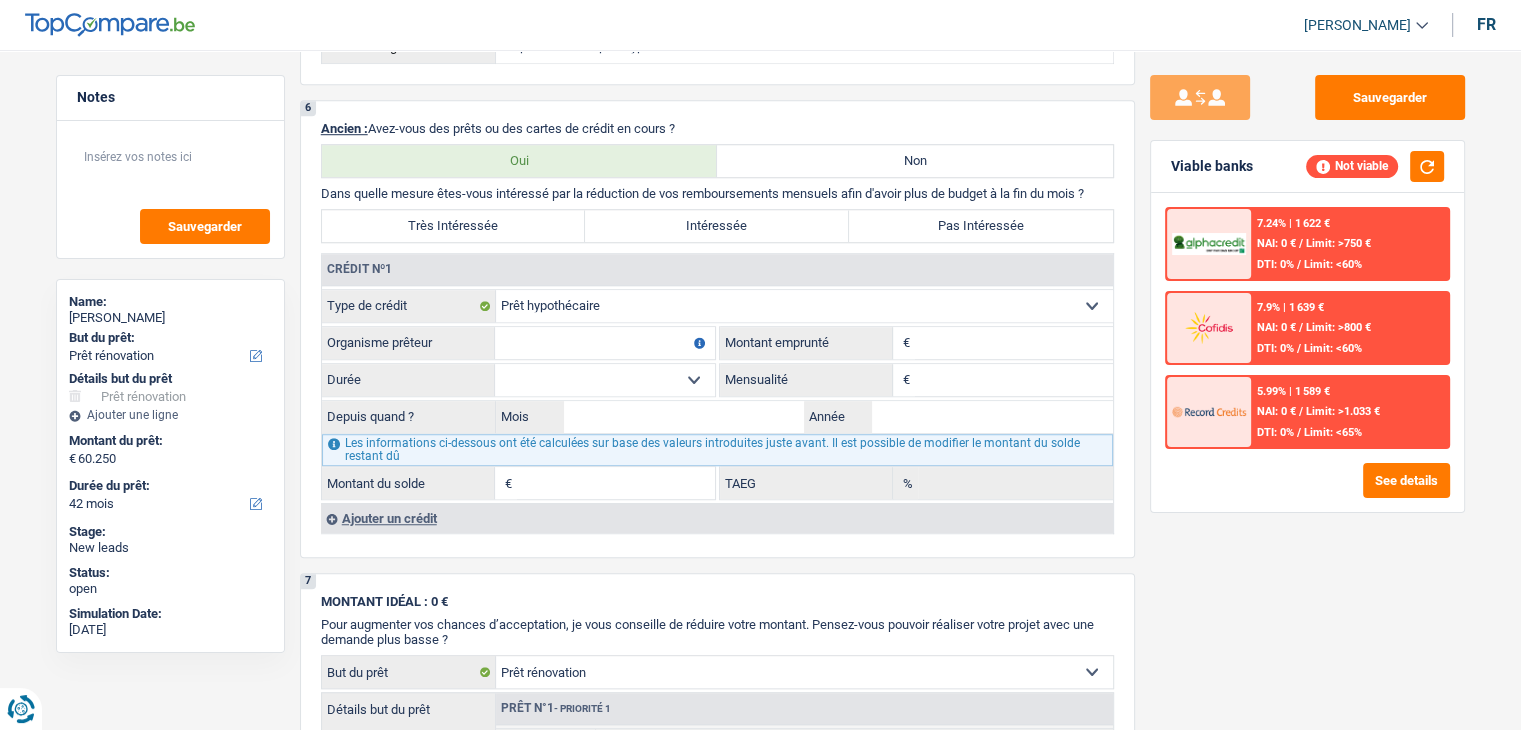 click on "Sauvegarder
Viable banks
Not viable
7.24% | 1 622 €
NAI: 0 €
/
Limit: >750 €
DTI: 0%
/
Limit: <60%
7.9% | 1 639 €
NAI: 0 €
/
Limit: >800 €
DTI: 0%
/
Limit: <60%
/       /" at bounding box center [1307, 384] 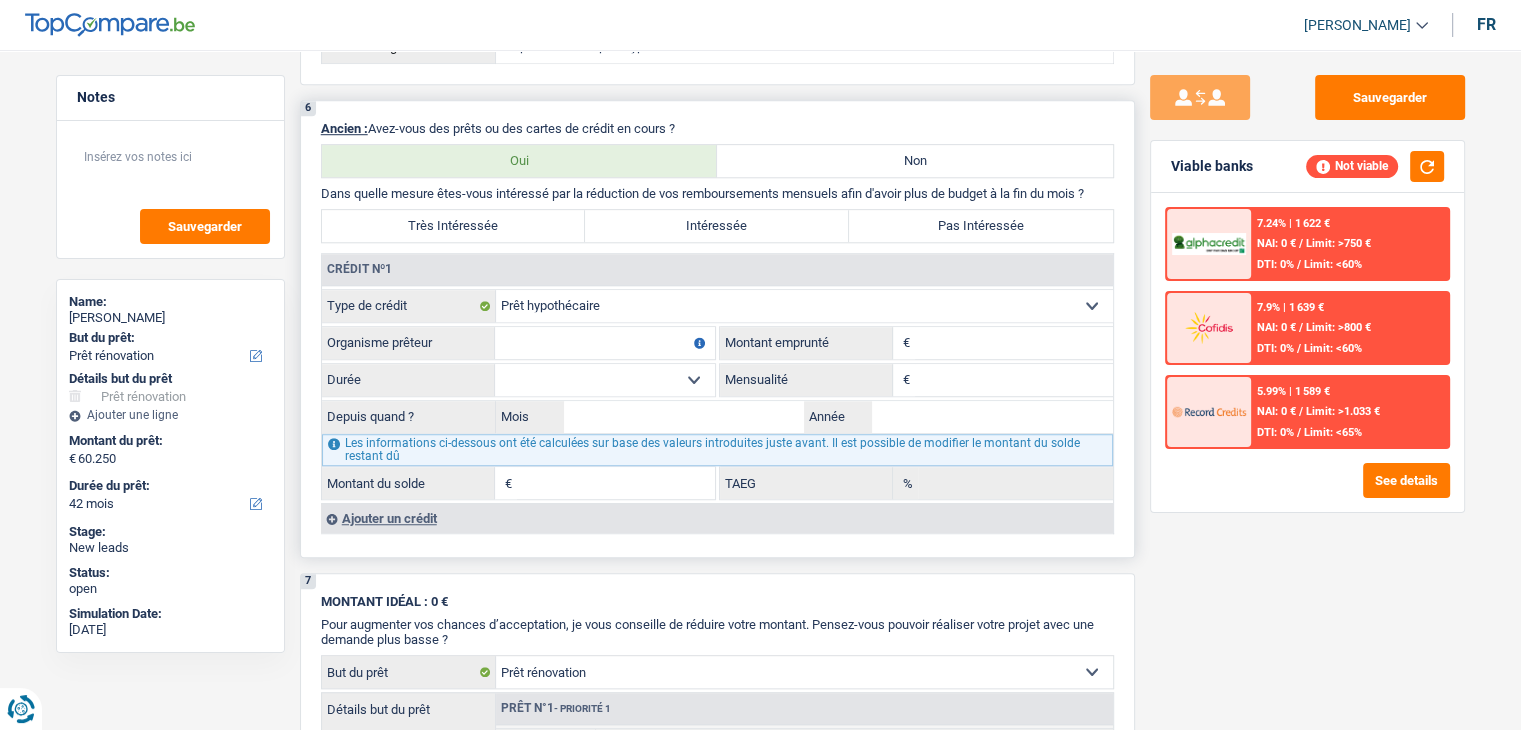click on "6   Ancien :  Avez-vous des prêts ou des cartes de crédit en cours ?
Oui
Non
Dans quelle mesure êtes-vous intéressé par la réduction de vos remboursements mensuels afin d'avoir plus de budget à la fin du mois ?
Très Intéressée
Intéressée
Pas Intéressée
Crédit nº1
Carte ou ouverture de crédit Prêt hypothécaire Vente à tempérament Prêt à tempérament Prêt rénovation Prêt voiture Regroupement d'un ou plusieurs crédits
Sélectionner une option
Type de crédit
Tous les champs sont obligatoires. Veuillez fournir une réponse plus longue" at bounding box center (717, 329) 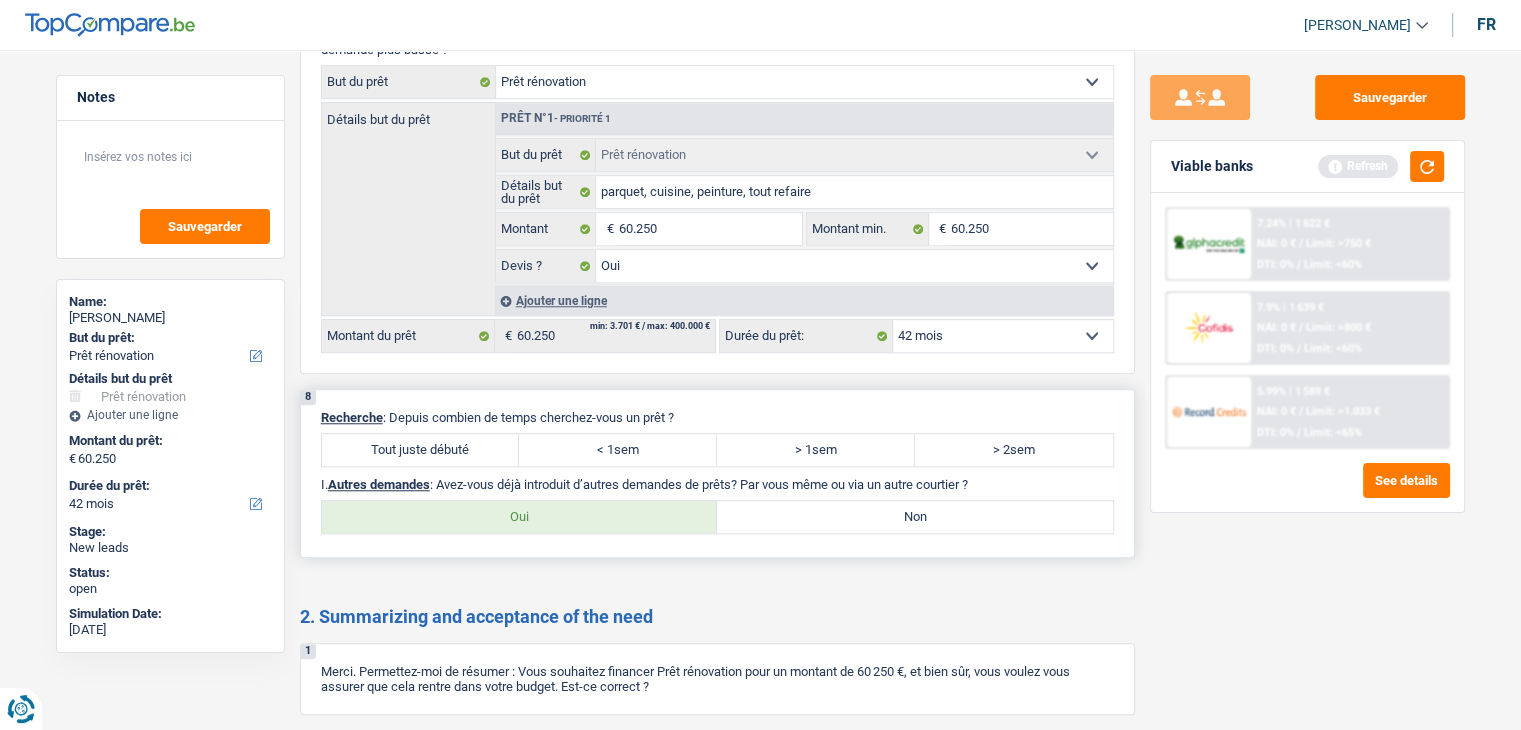scroll, scrollTop: 1800, scrollLeft: 0, axis: vertical 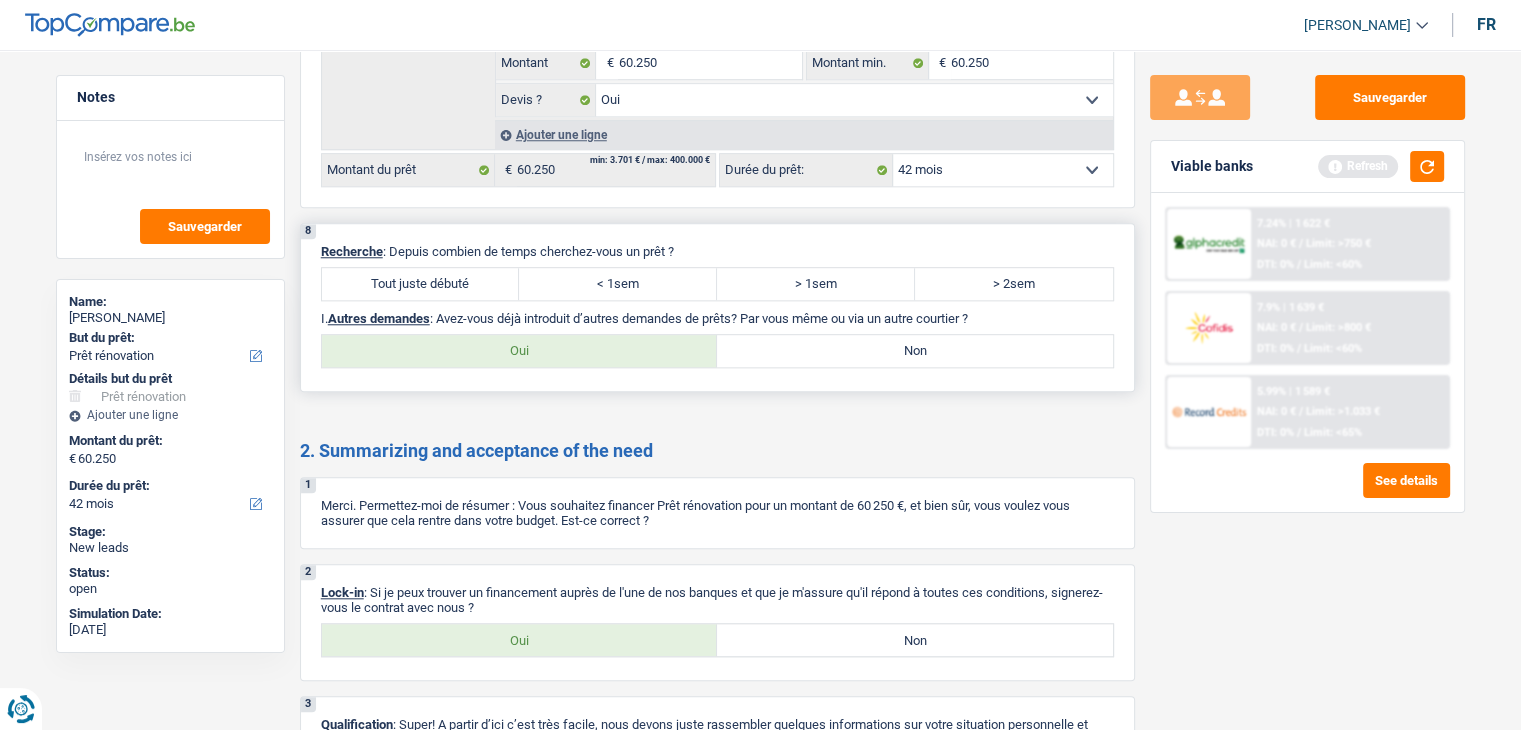 click on "Tout juste débuté" at bounding box center (421, 284) 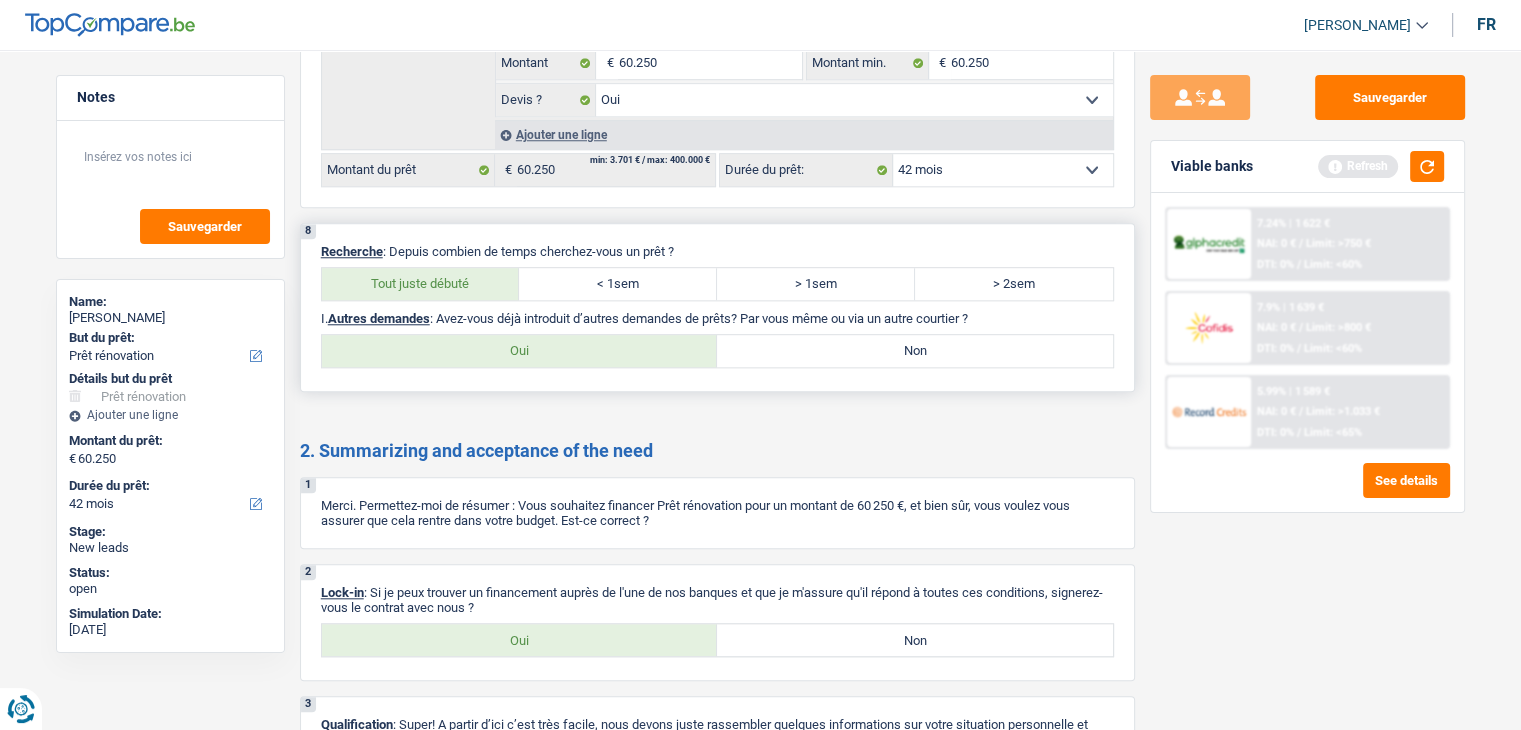 click on "Non" at bounding box center [915, 351] 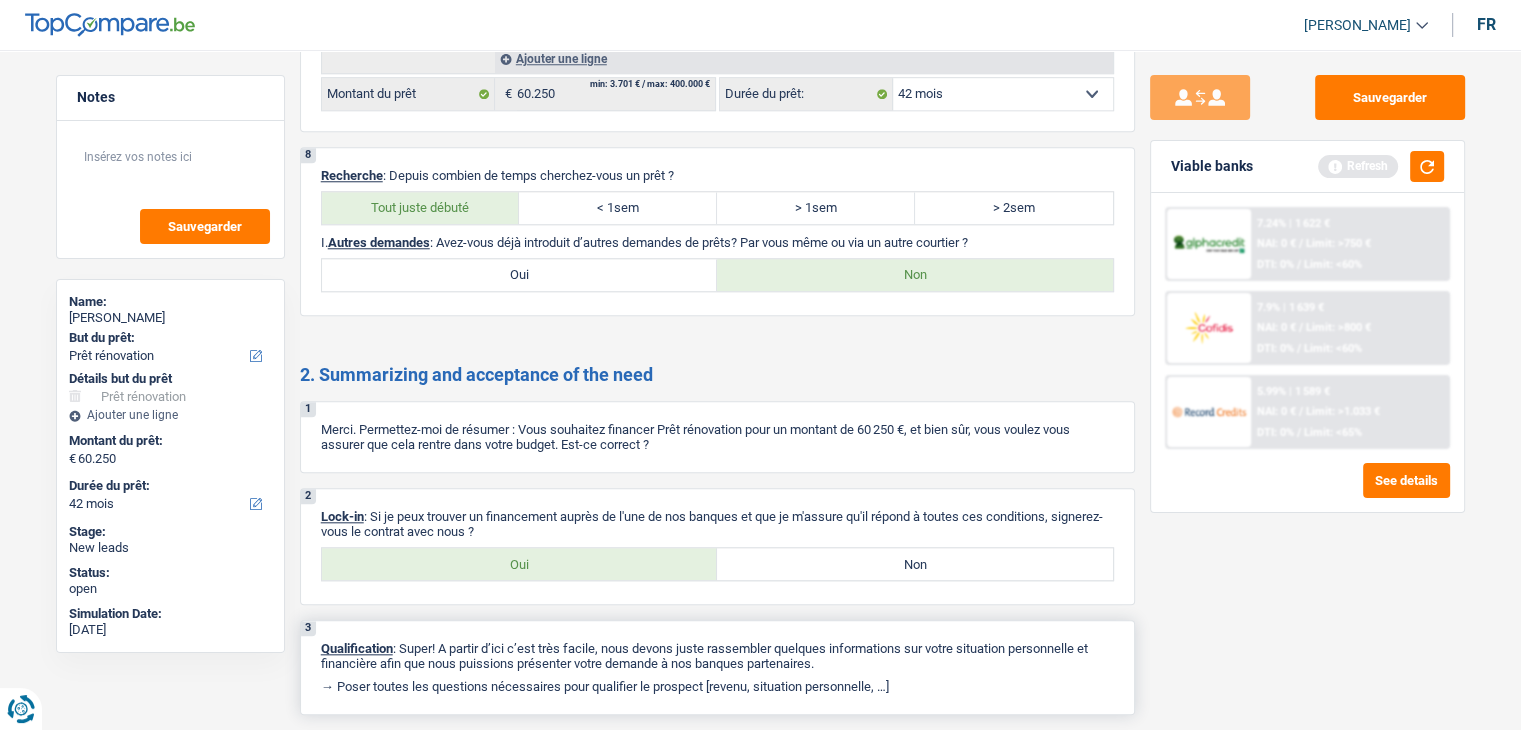 scroll, scrollTop: 1928, scrollLeft: 0, axis: vertical 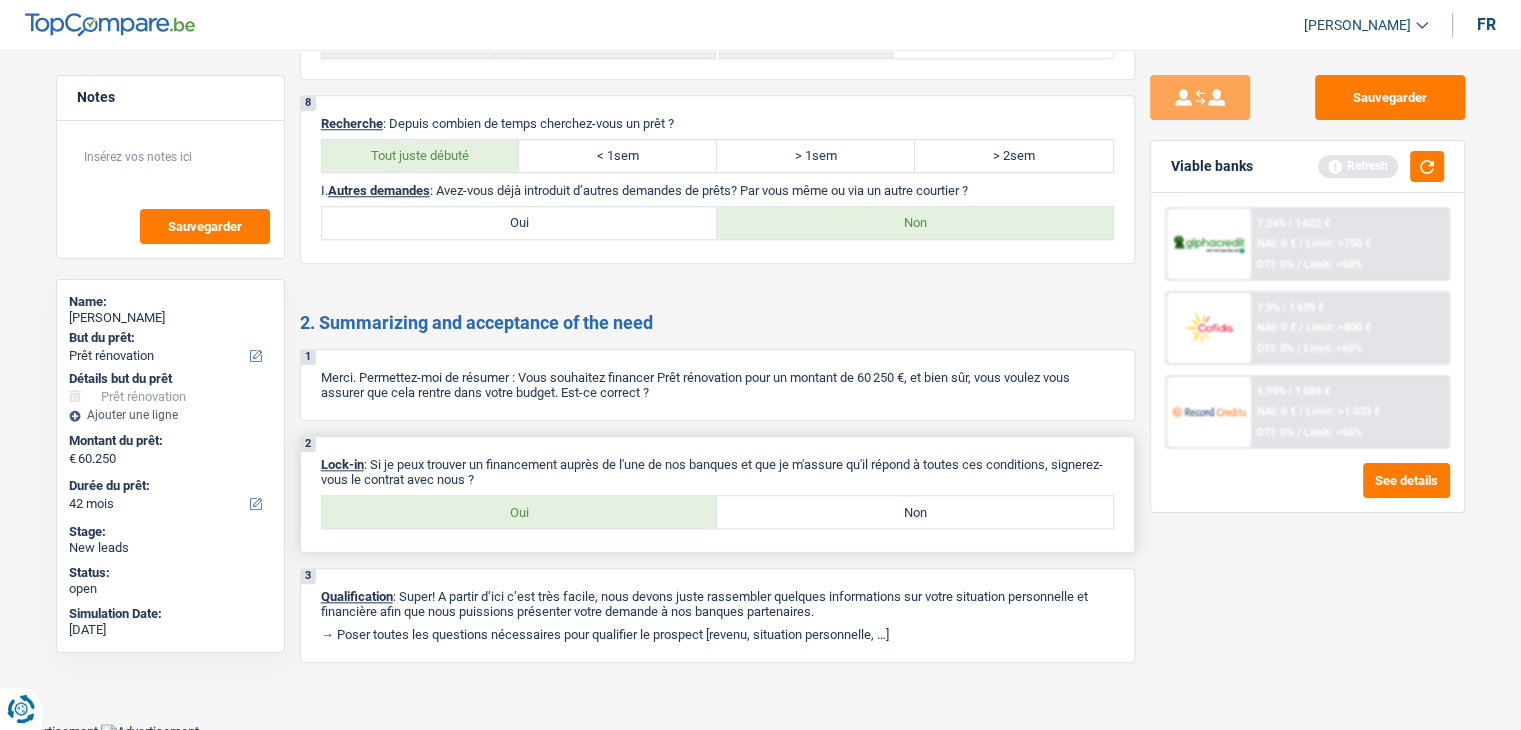 click on "Oui" at bounding box center (520, 512) 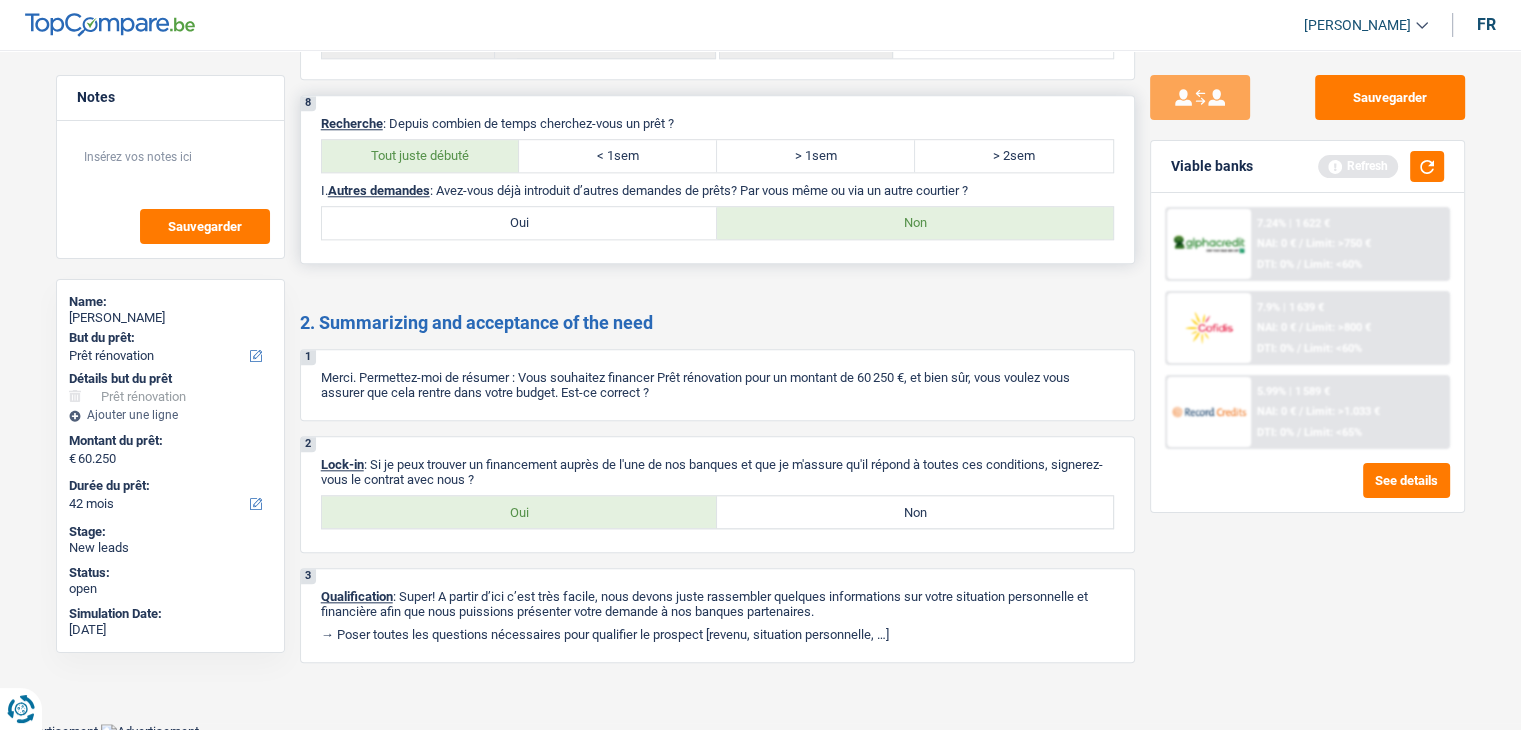 click on "< 1sem" at bounding box center (618, 156) 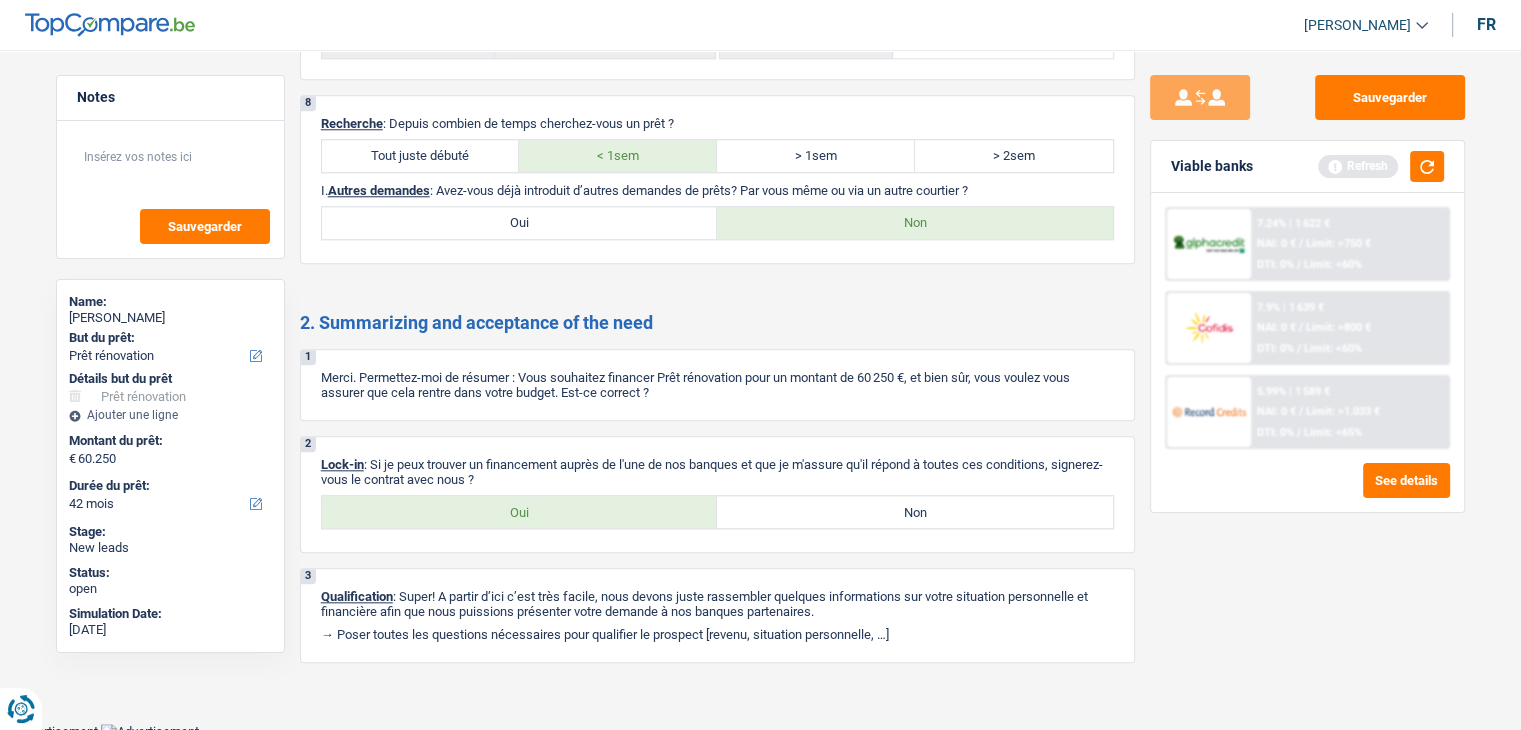 click on "1. Introduction & upselling by understanding their needs
1
Bonjour, est-ce que je parle bien à Soufiane Larchi ?
Bonjour ! Je suis Yanis Duboc, conseiller en crédit spécialisé chez TopCompare.be. Je vois que vous avez commencé une simulation sur notre site web et je vais vous aider à optimiser votre demande afin de trouver une potentielle solution pour vous.
2   Projet  : Quel projet souhaitez-vous financer pour 60 250 € ?
Montant supérieur : La plupart de mes clients prennent une réserve supplémentaire pour qu'ils puissent financer leur projet en cas de hausse des prix. Êtes-vous certain d'avoir suffisamment d'argent avec 60 250 € ?   Montant minimum : Quel est le montant minimum dont vous avez besoin pour financer votre projet ?   Priorité : Dans quel ordre pouvons-nous prioriser vos projets ?   Devis     Confort maison: meubles, textile, peinture, électroménager, outillage non-professionnel Frais médicaux" at bounding box center (717, -565) 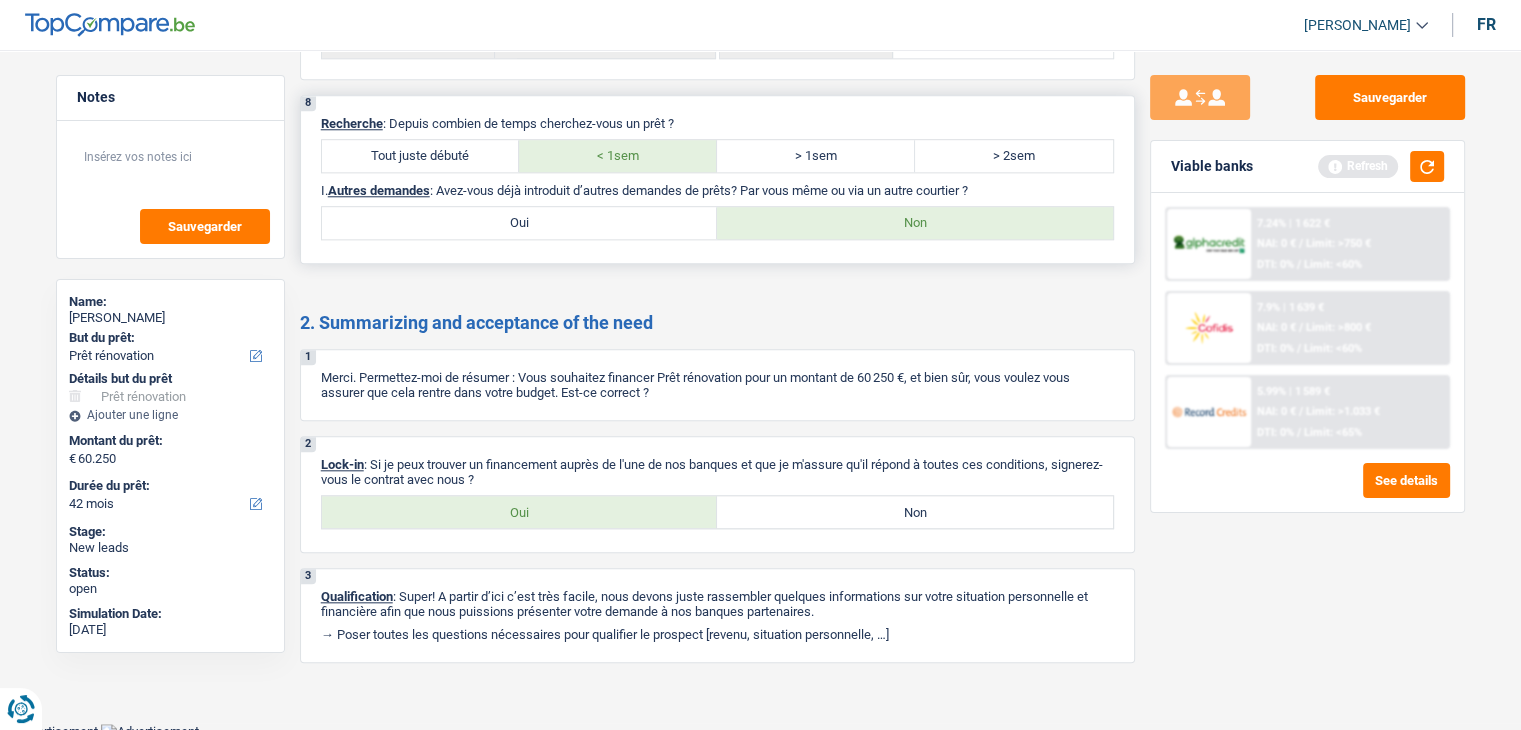 click on "Non" at bounding box center (915, 223) 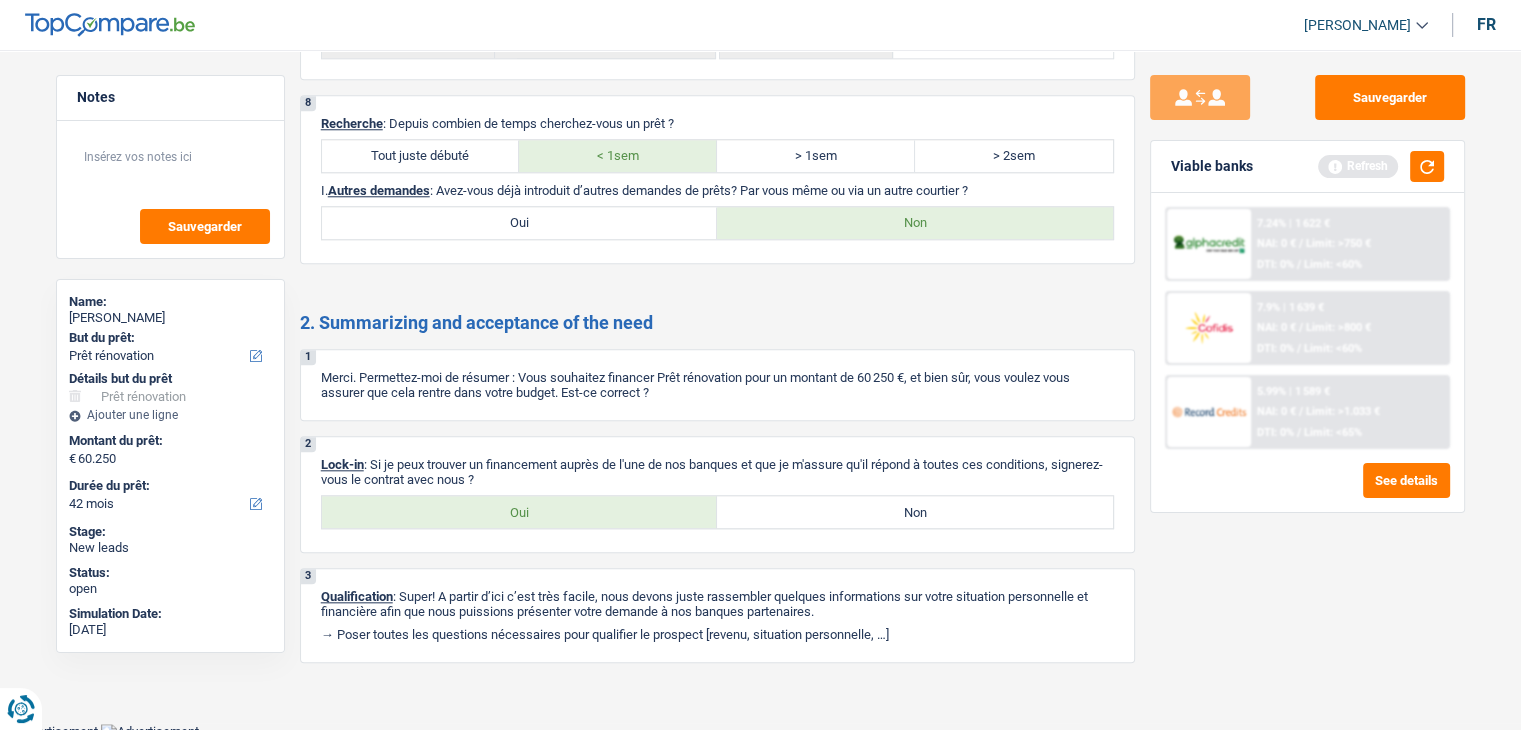 click on "Viable banks
Refresh" at bounding box center (1307, 167) 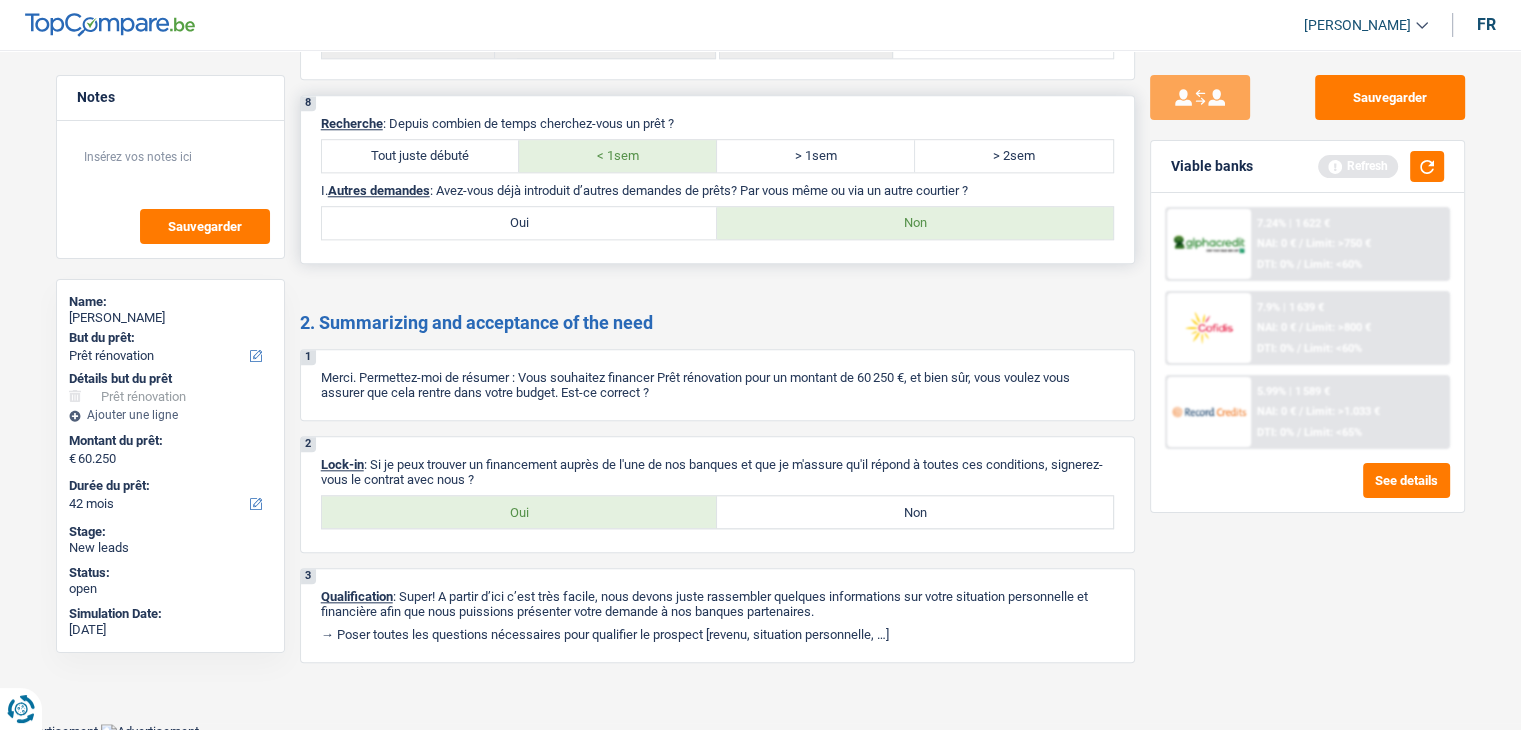 click on "8   Recherche   : Depuis combien de temps cherchez-vous un prêt ?
Tout juste débuté
< 1sem
> 1sem
> 2sem
I.  Autres demandes   : Avez-vous déjà introduit d’autres demandes de prêts? Par vous même ou via un autre courtier ?
Oui
Non" at bounding box center (717, 179) 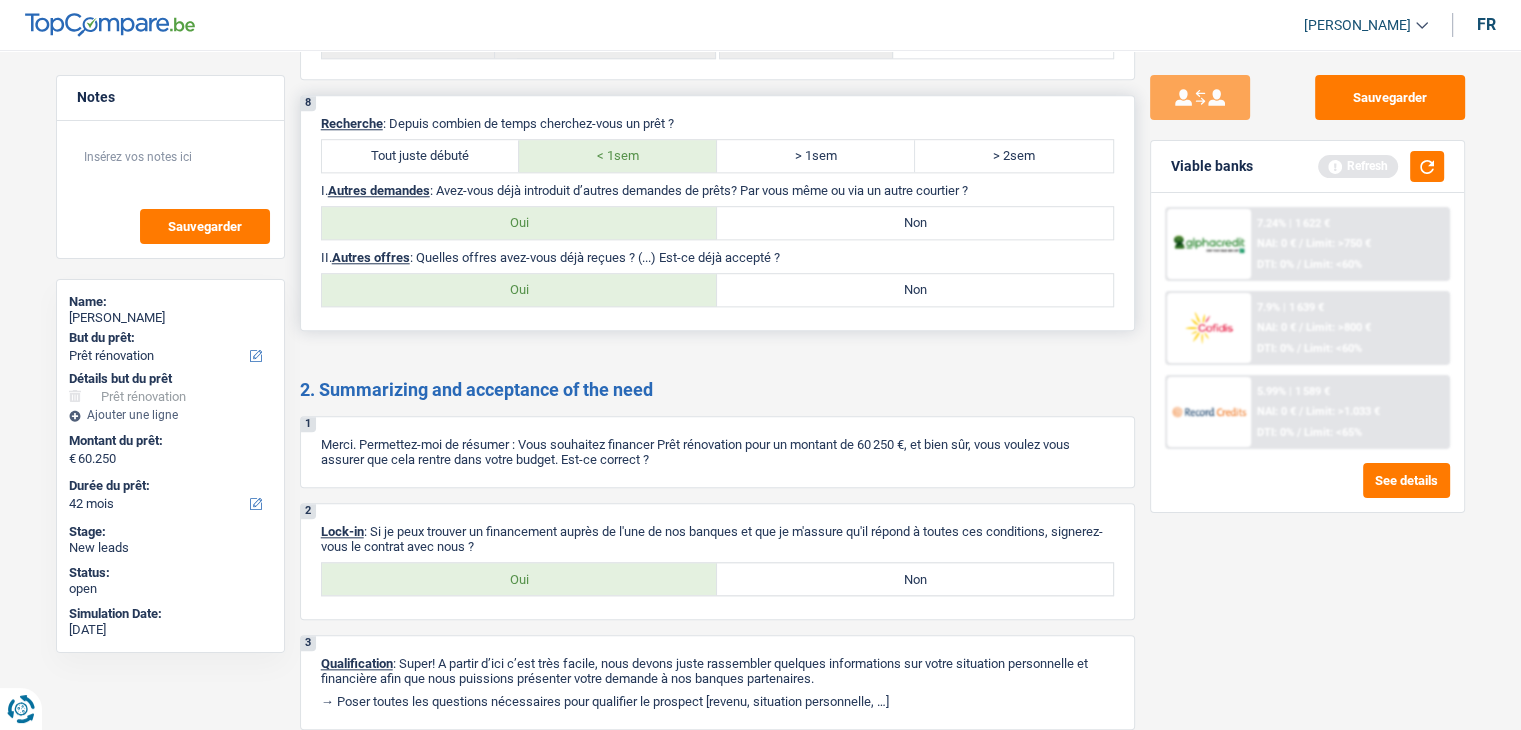 click on "Oui" at bounding box center (520, 290) 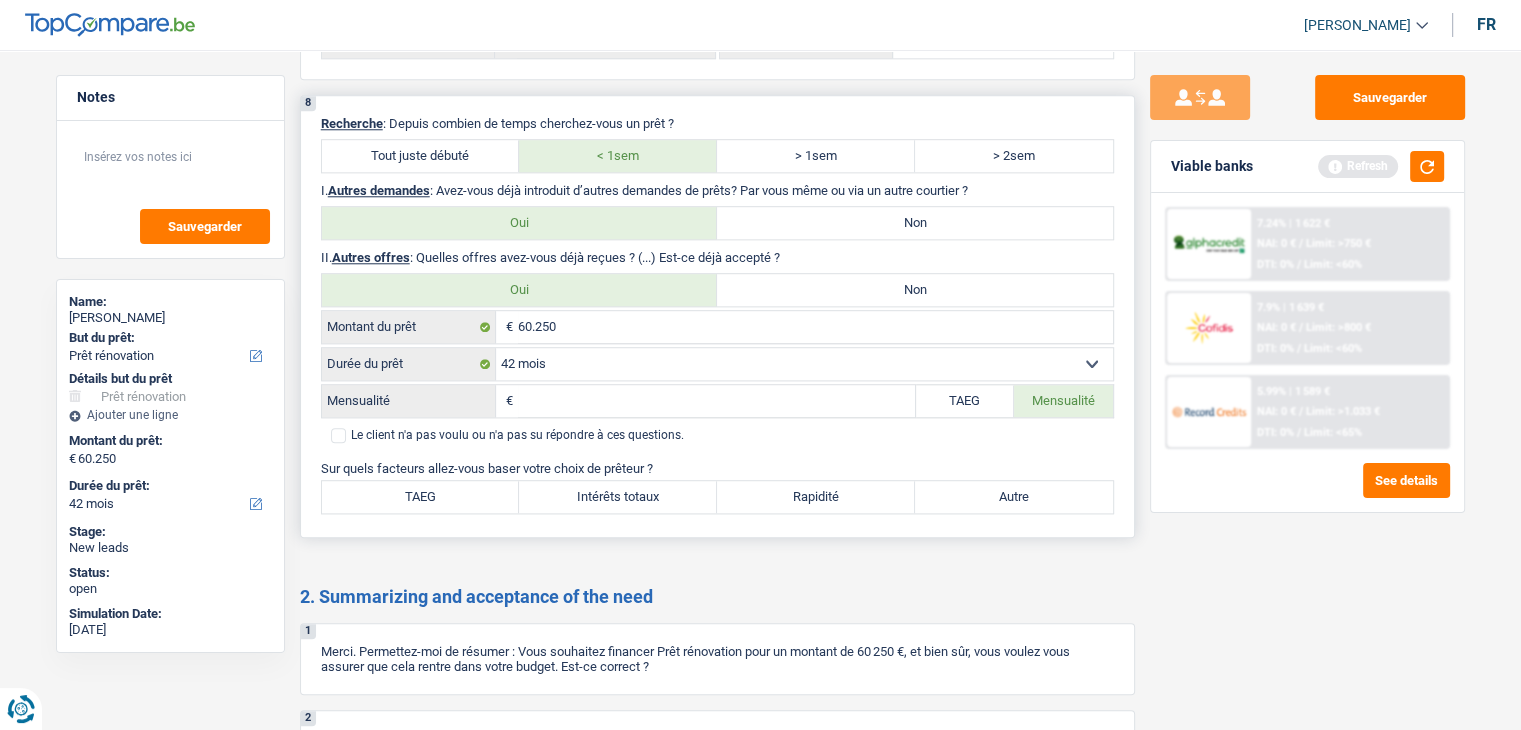 click on "Non" at bounding box center [915, 290] 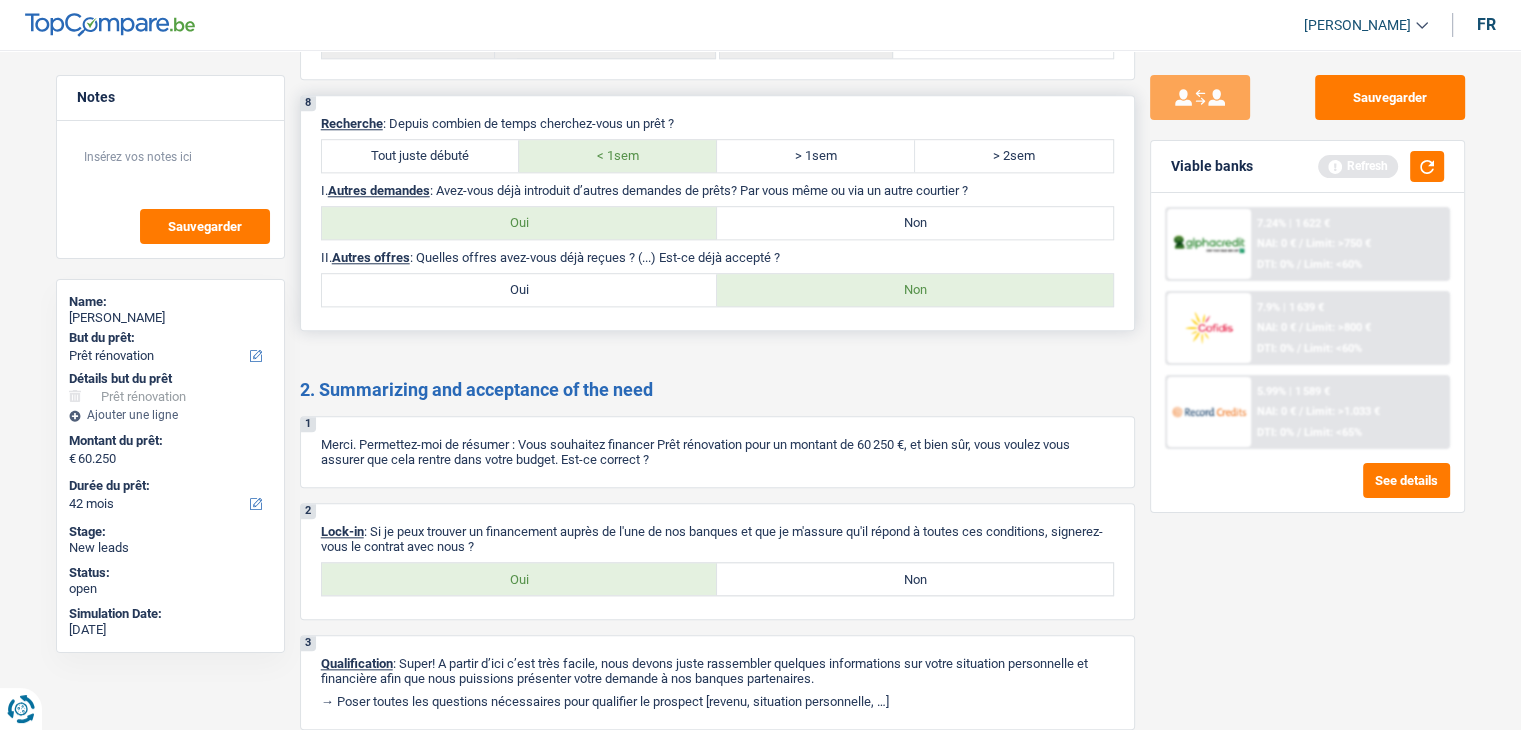 click on "Oui" at bounding box center [520, 290] 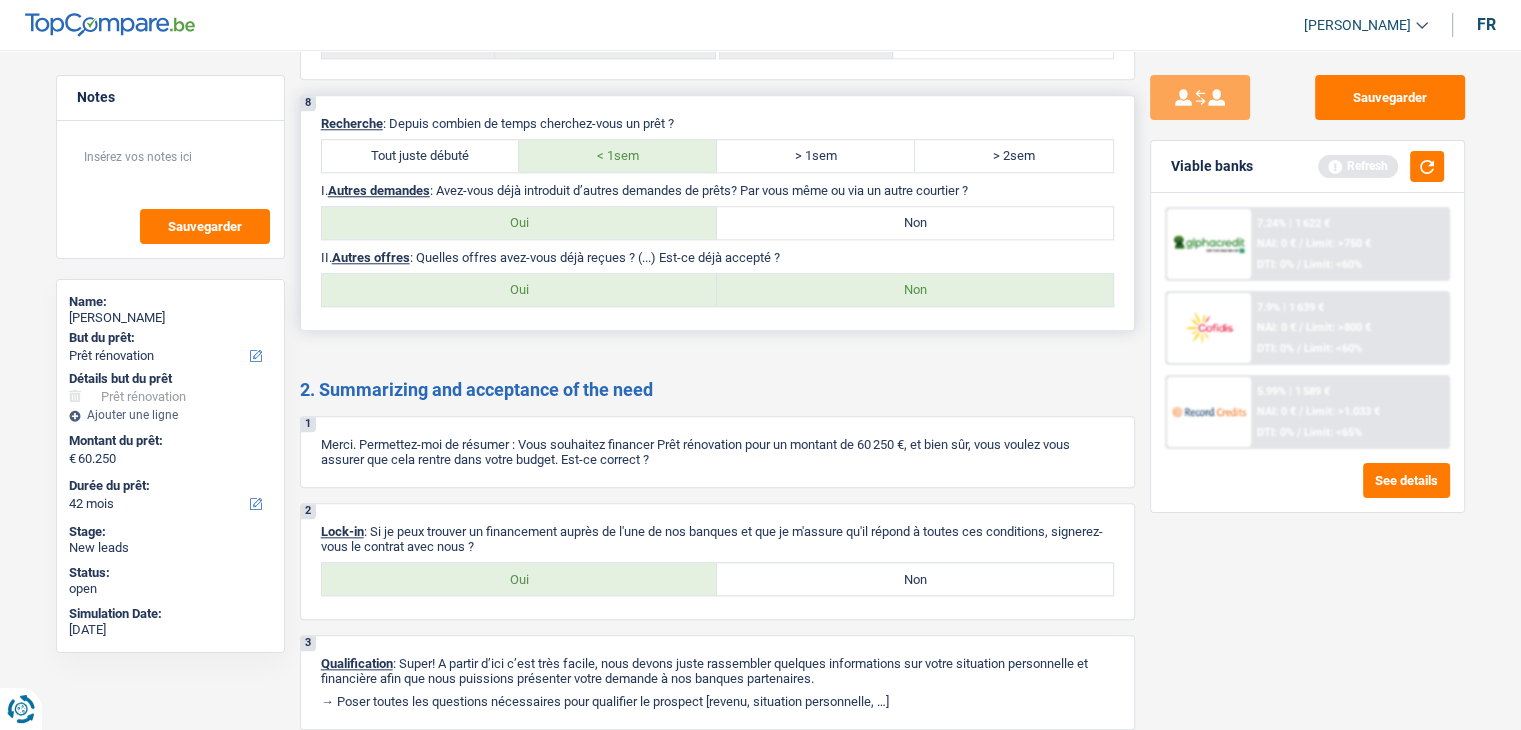 select on "42" 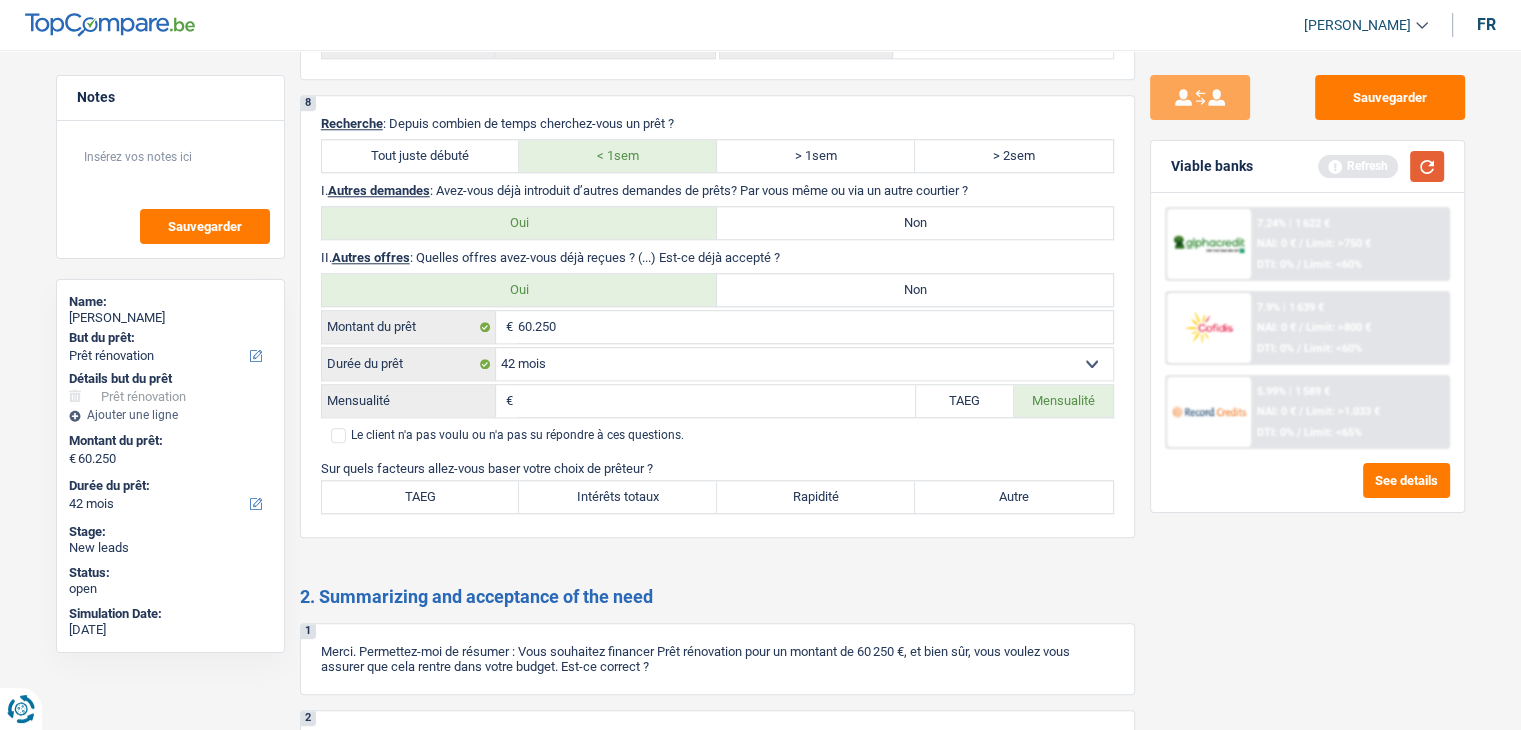 click at bounding box center (1427, 166) 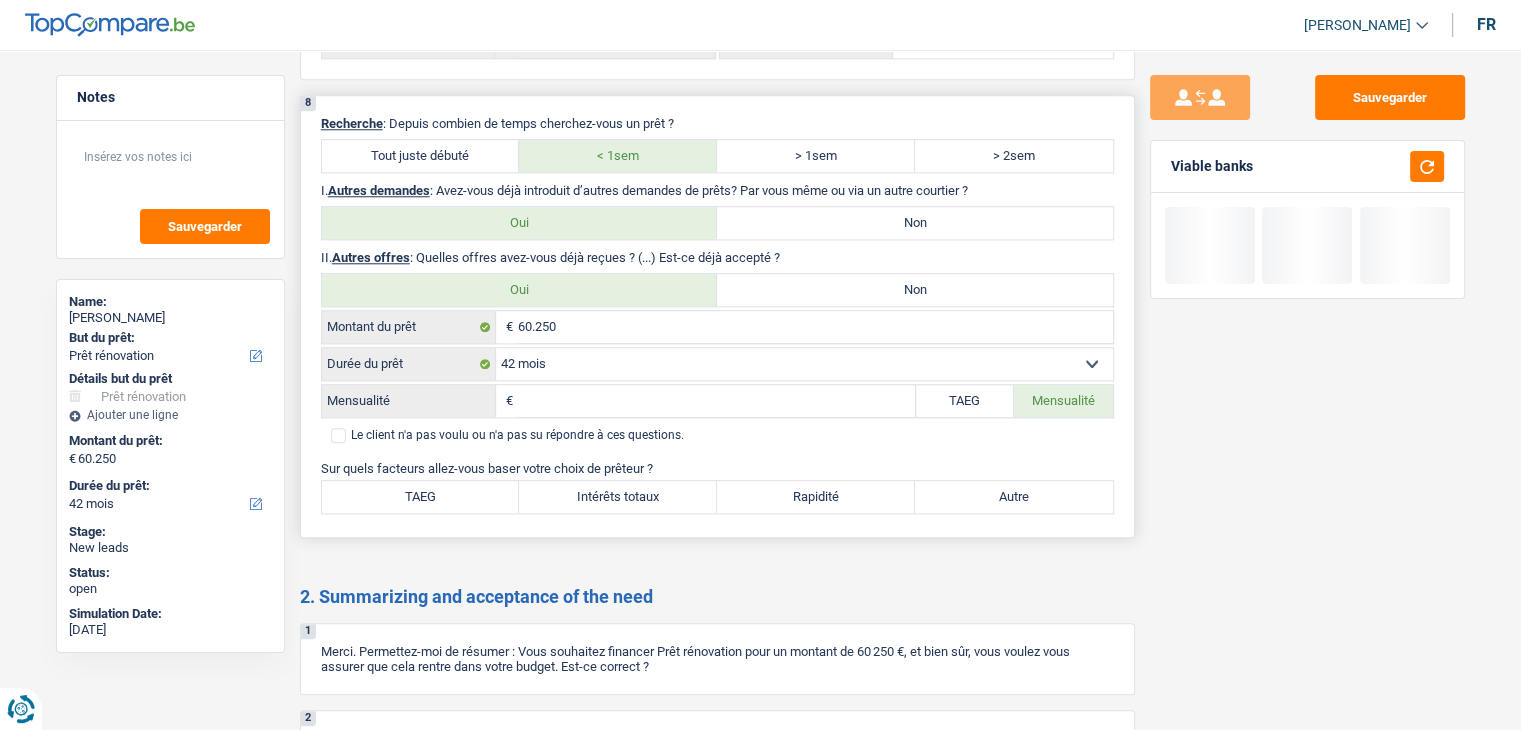 click on "12 mois 18 mois 24 mois 30 mois 36 mois 42 mois 48 mois 60 mois 72 mois 84 mois 96 mois 120 mois 132 mois 144 mois 180 mois 240 mois 300 mois 360 mois 420 mois
Sélectionner une option" at bounding box center [804, 364] 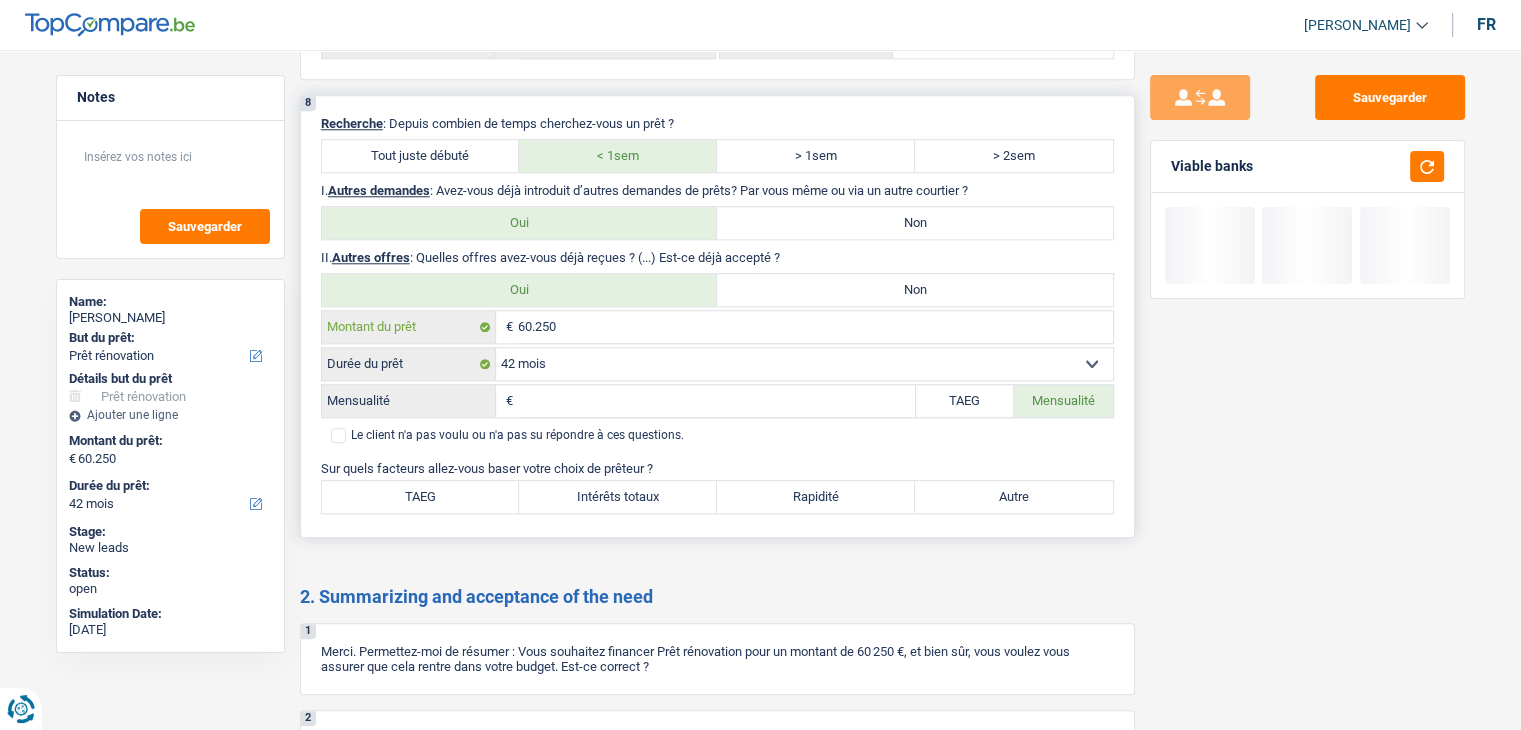 click on "60.250" at bounding box center [815, 327] 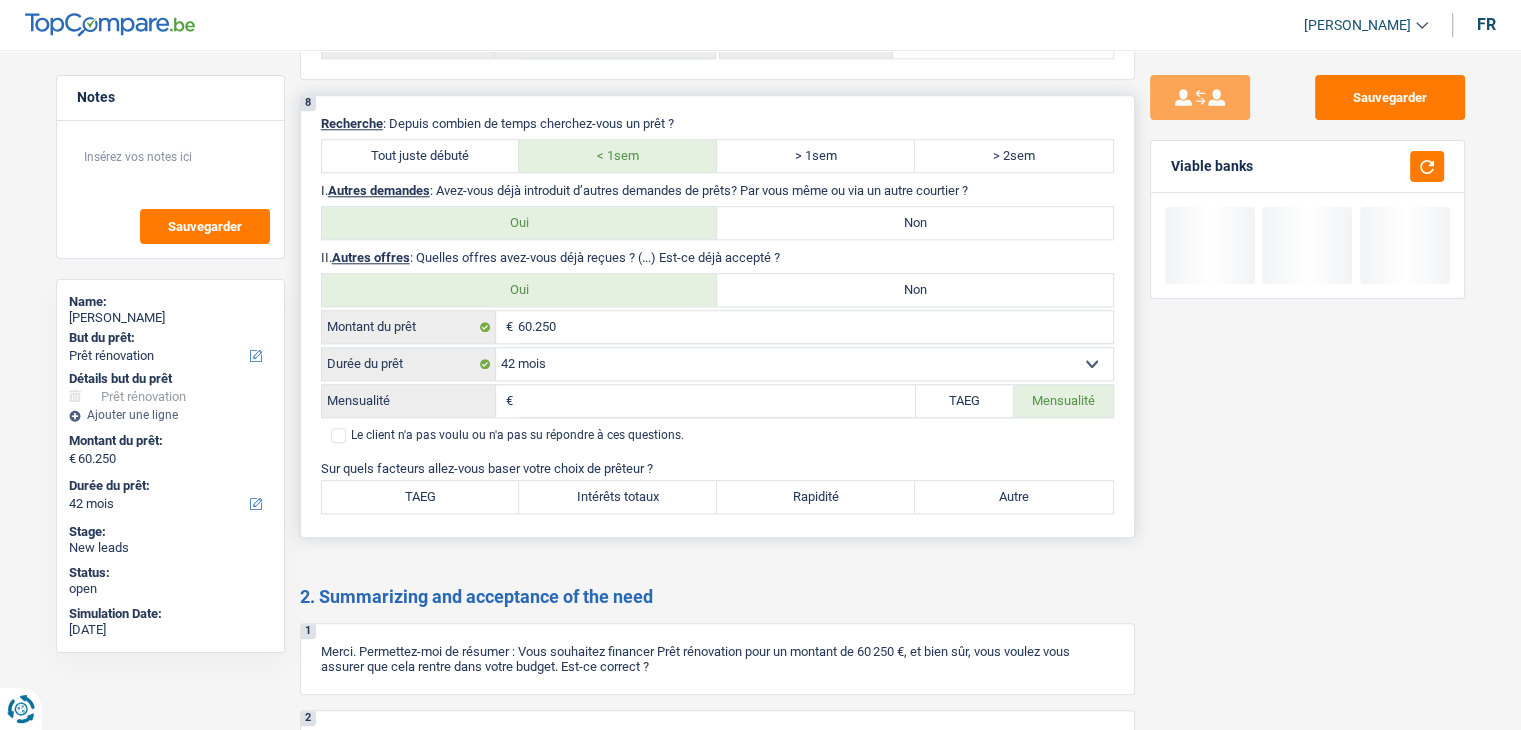 click on "Mensualité" at bounding box center (716, 401) 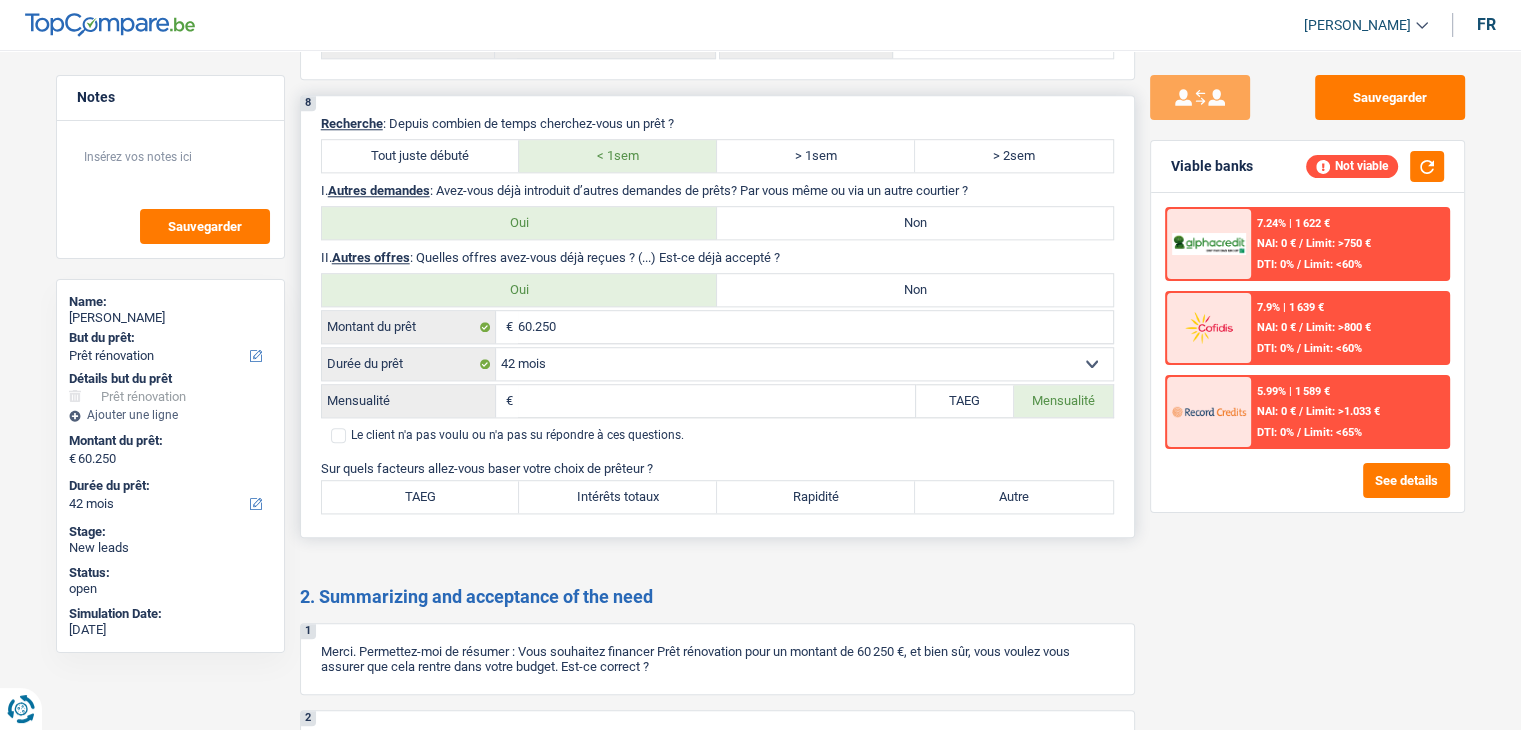 click on "TAEG" at bounding box center [965, 401] 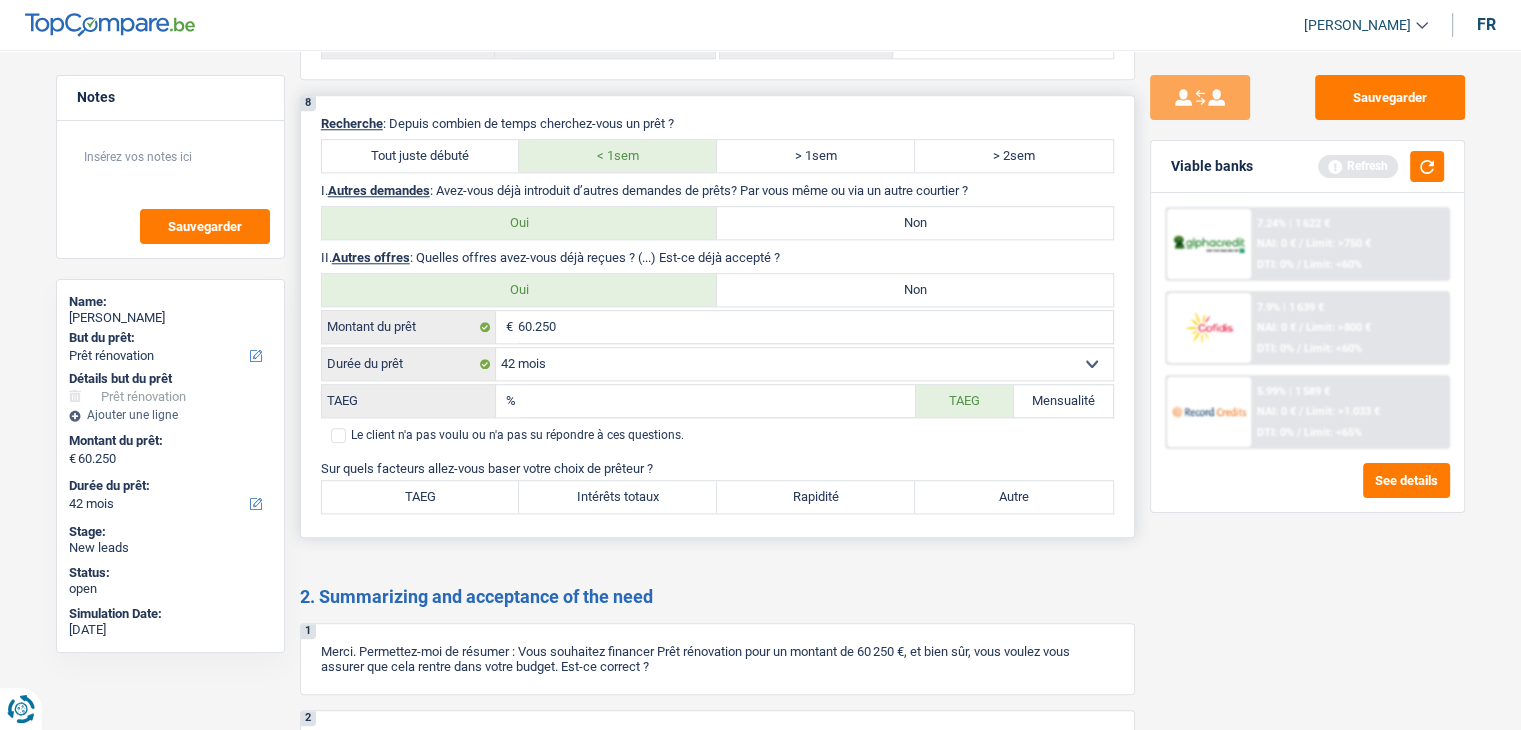 click on "TAEG" at bounding box center (718, 401) 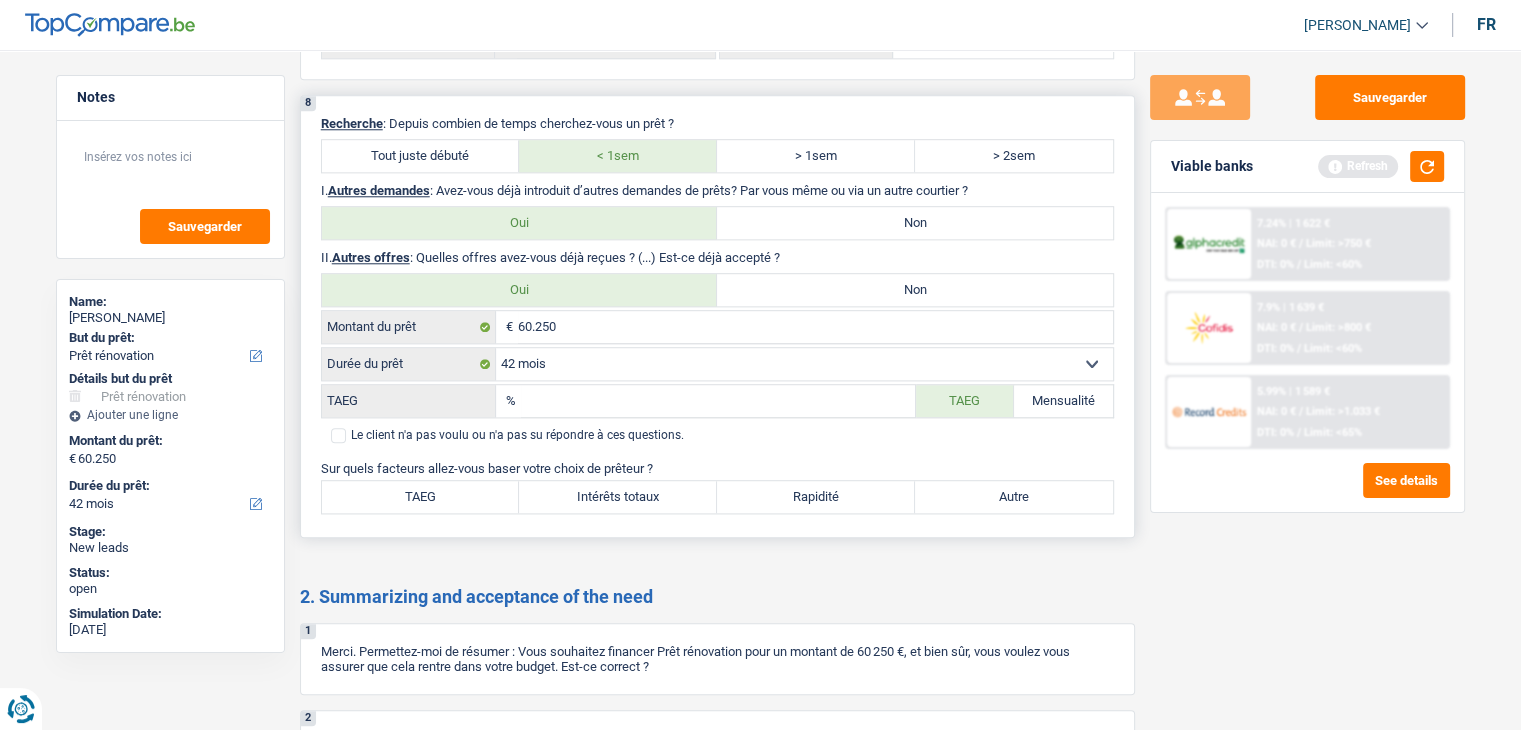 click on "TAEG" at bounding box center (718, 401) 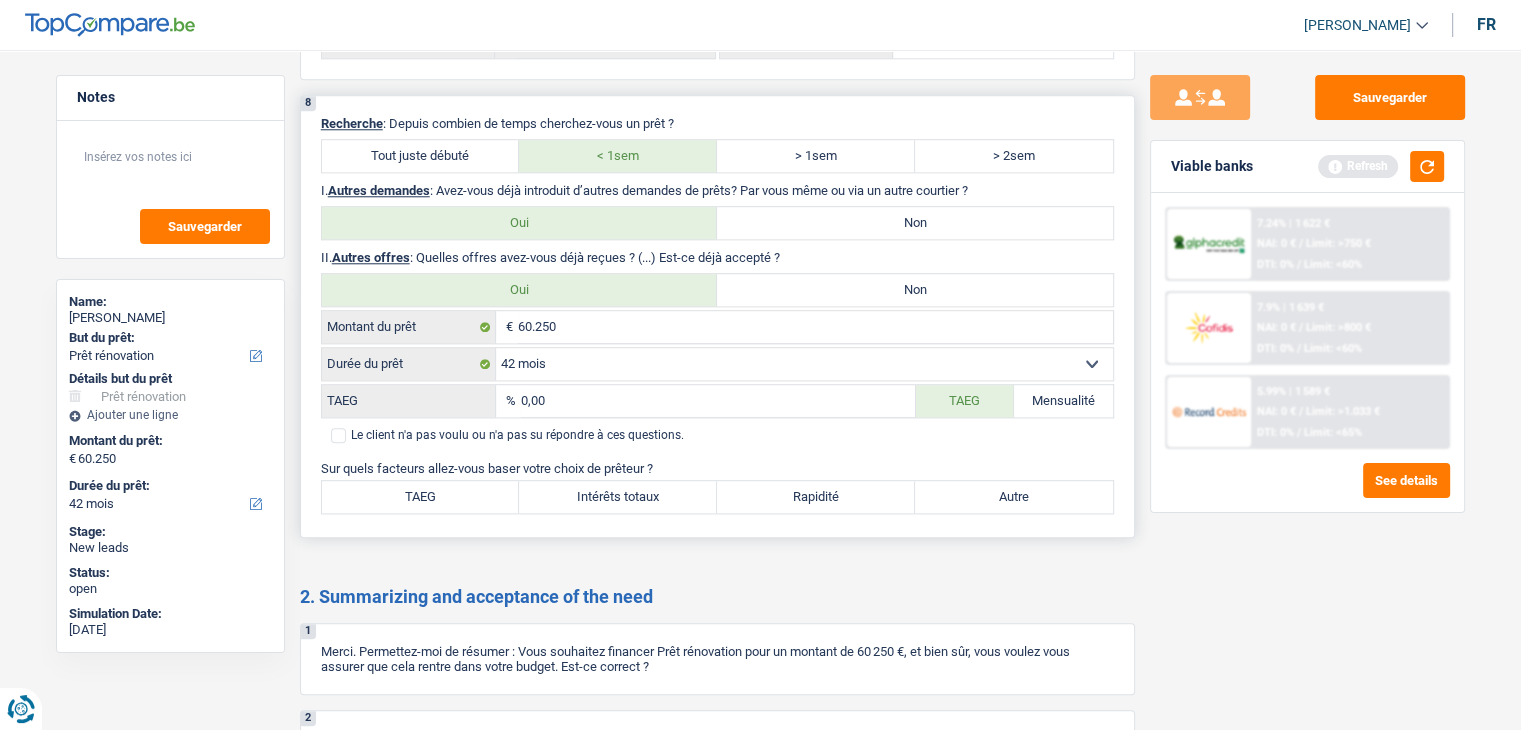 type on "0,00" 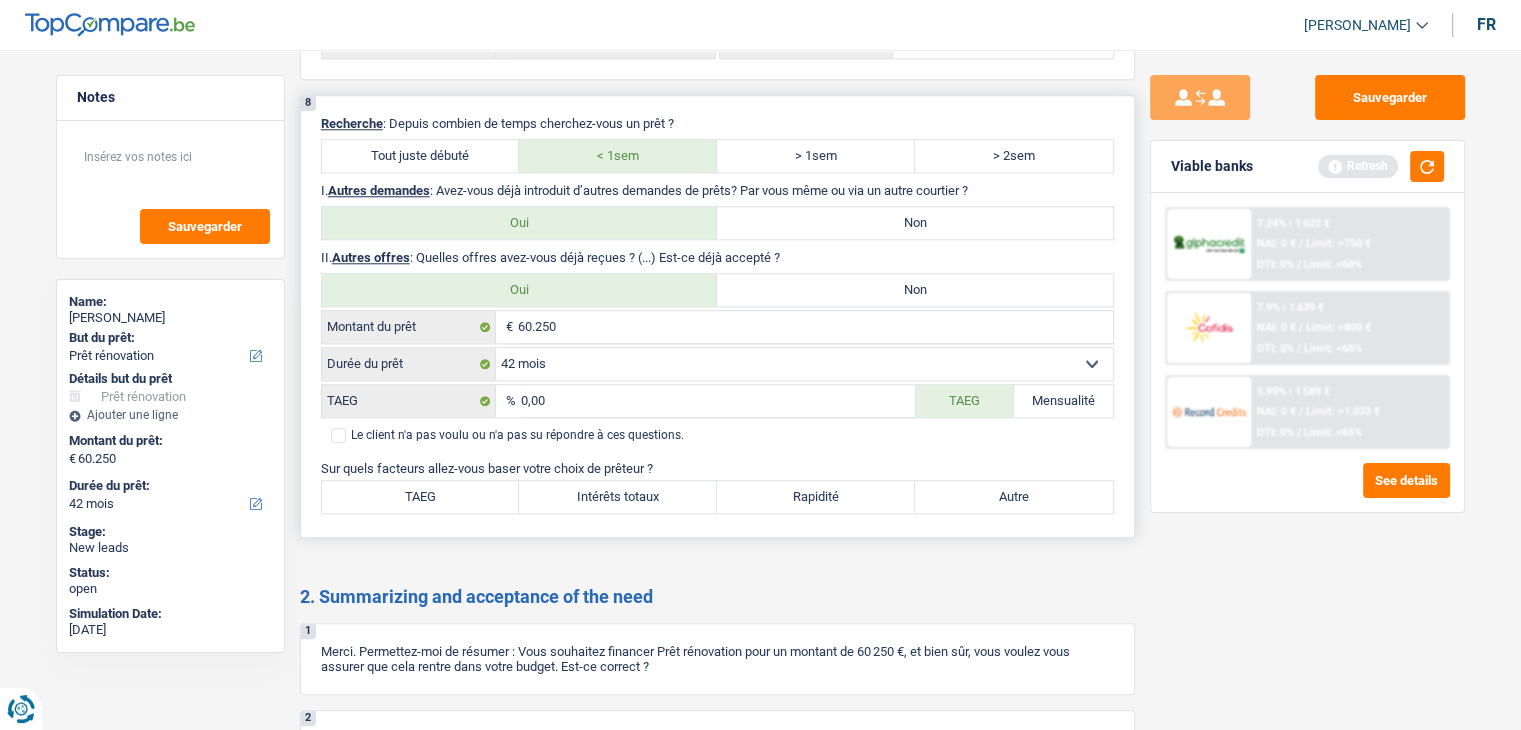 click on "Non" at bounding box center (915, 290) 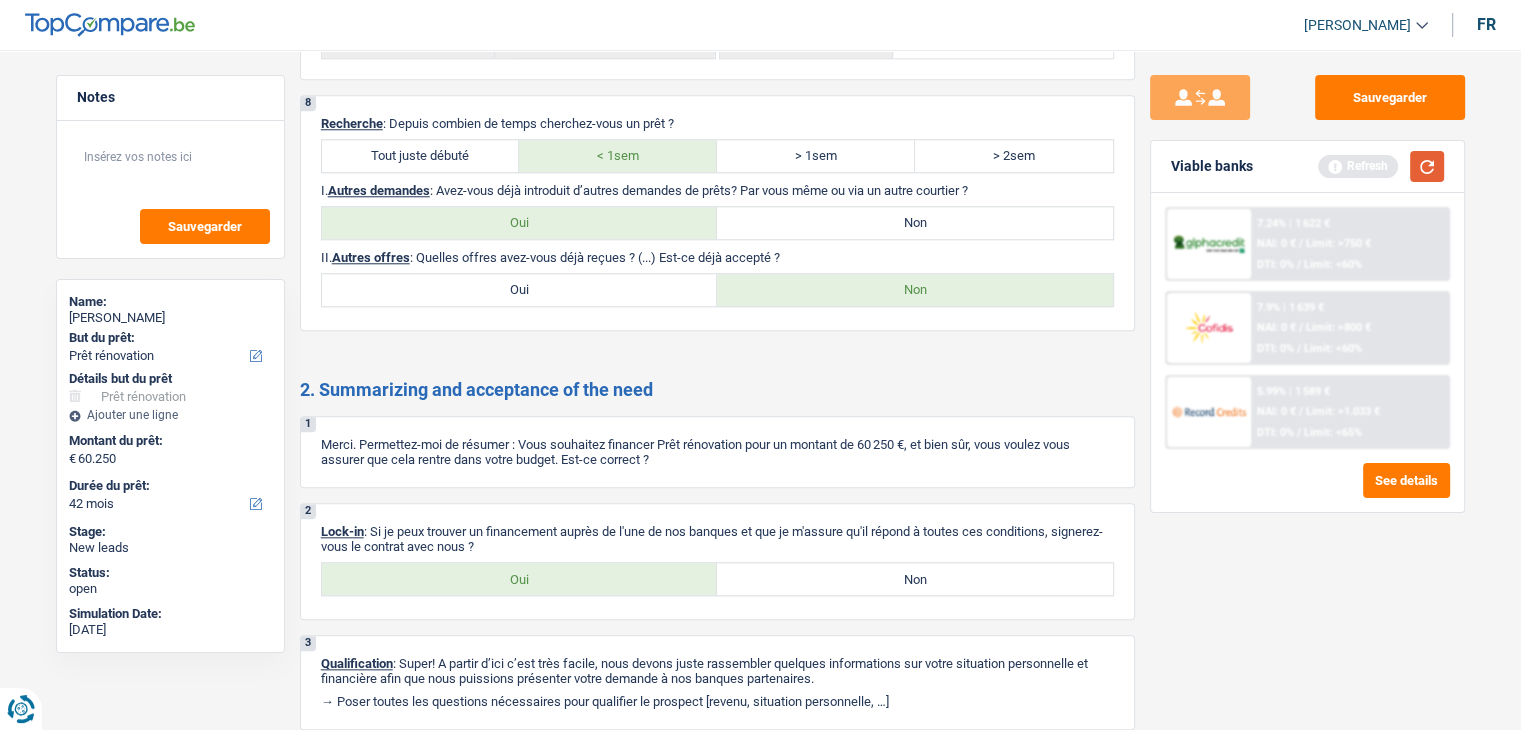 click at bounding box center [1427, 166] 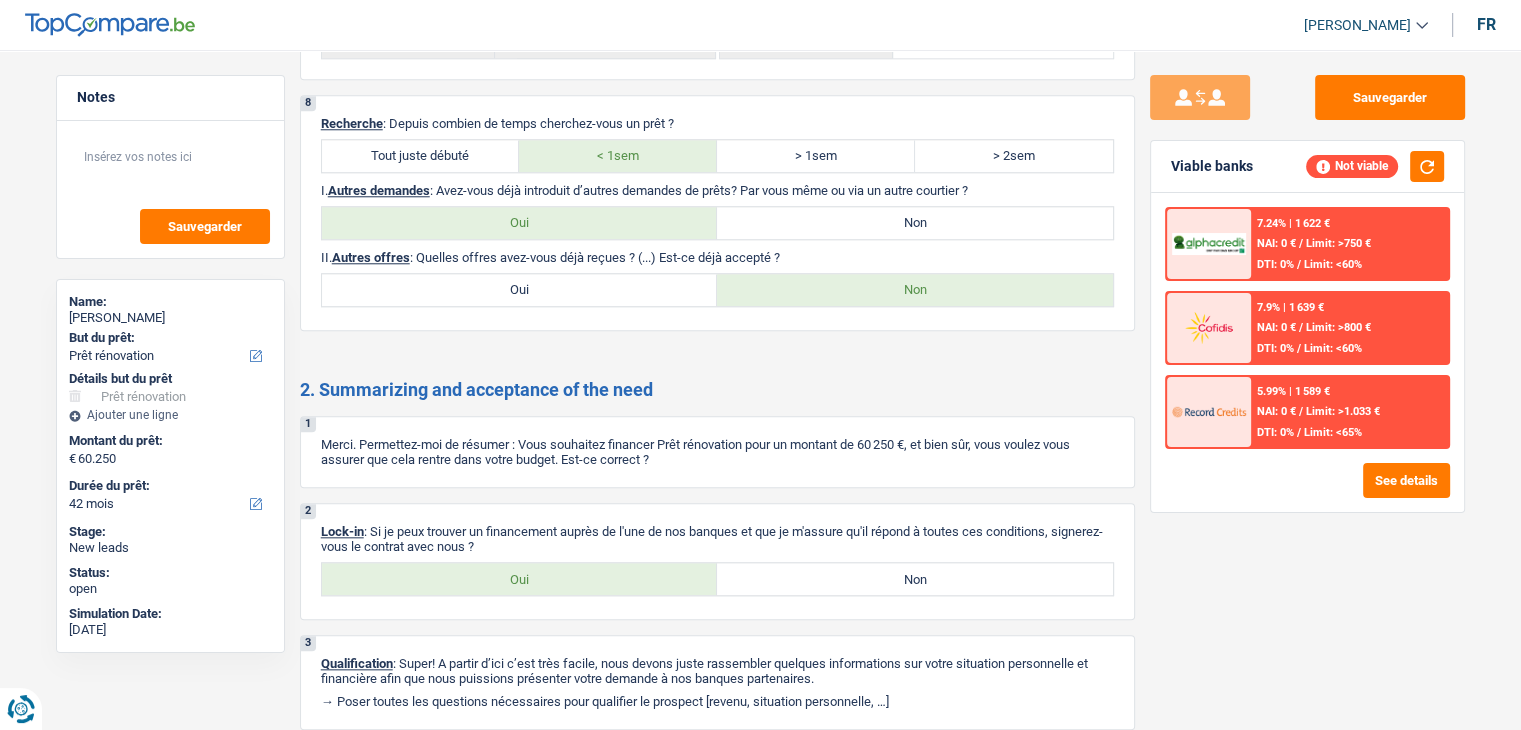 click on "Limit: <60%" at bounding box center [1333, 264] 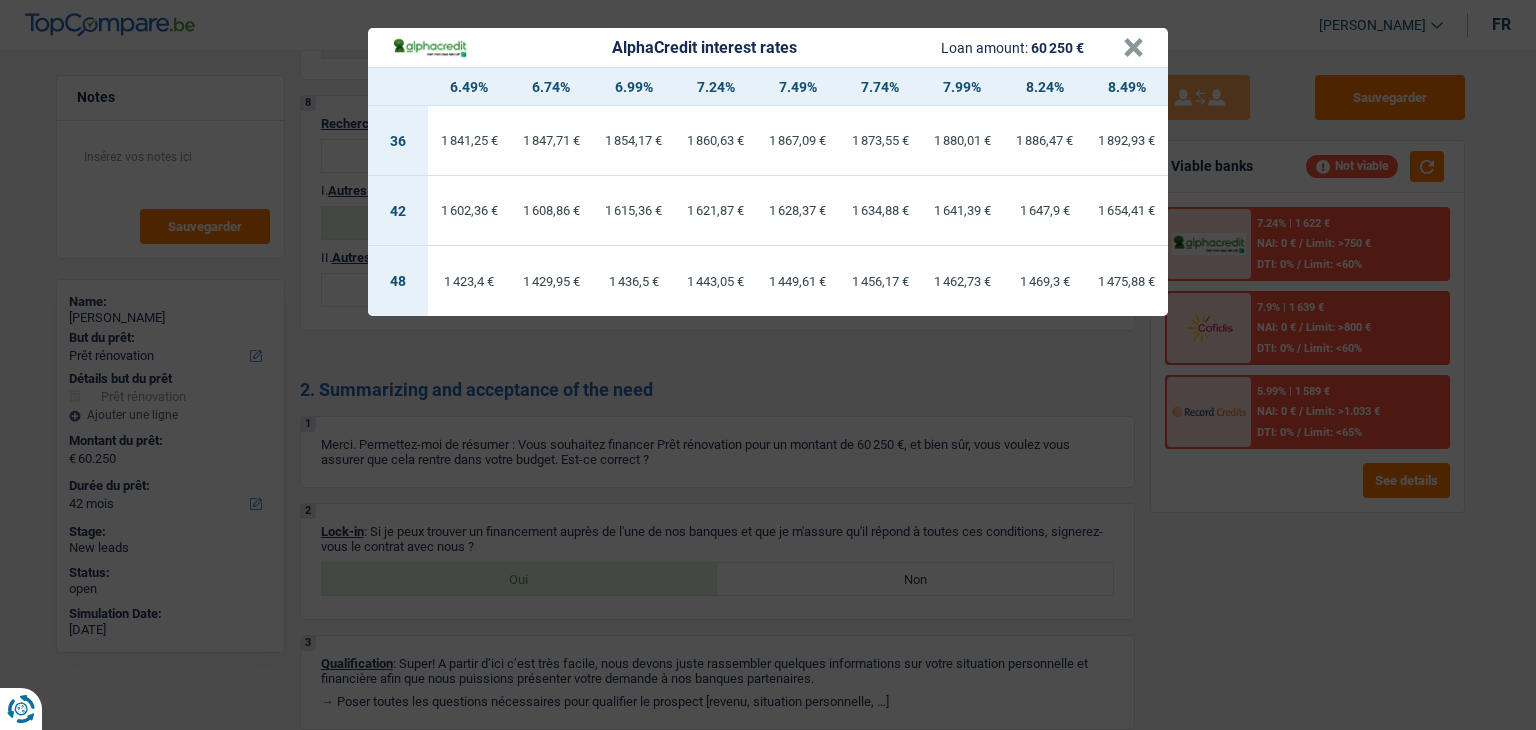 click on "AlphaCredit interest rates
Loan amount:
60 250 €
×
6.49%
6.74%
6.99%
7.24%
7.49%
7.74%
7.99%
8.24%
8.49%
36
1 841,25 €
1 847,71 €
1 854,17 €
1 860,63 €
1 867,09 €
1 873,55 €
1 880,01 €" at bounding box center [768, 365] 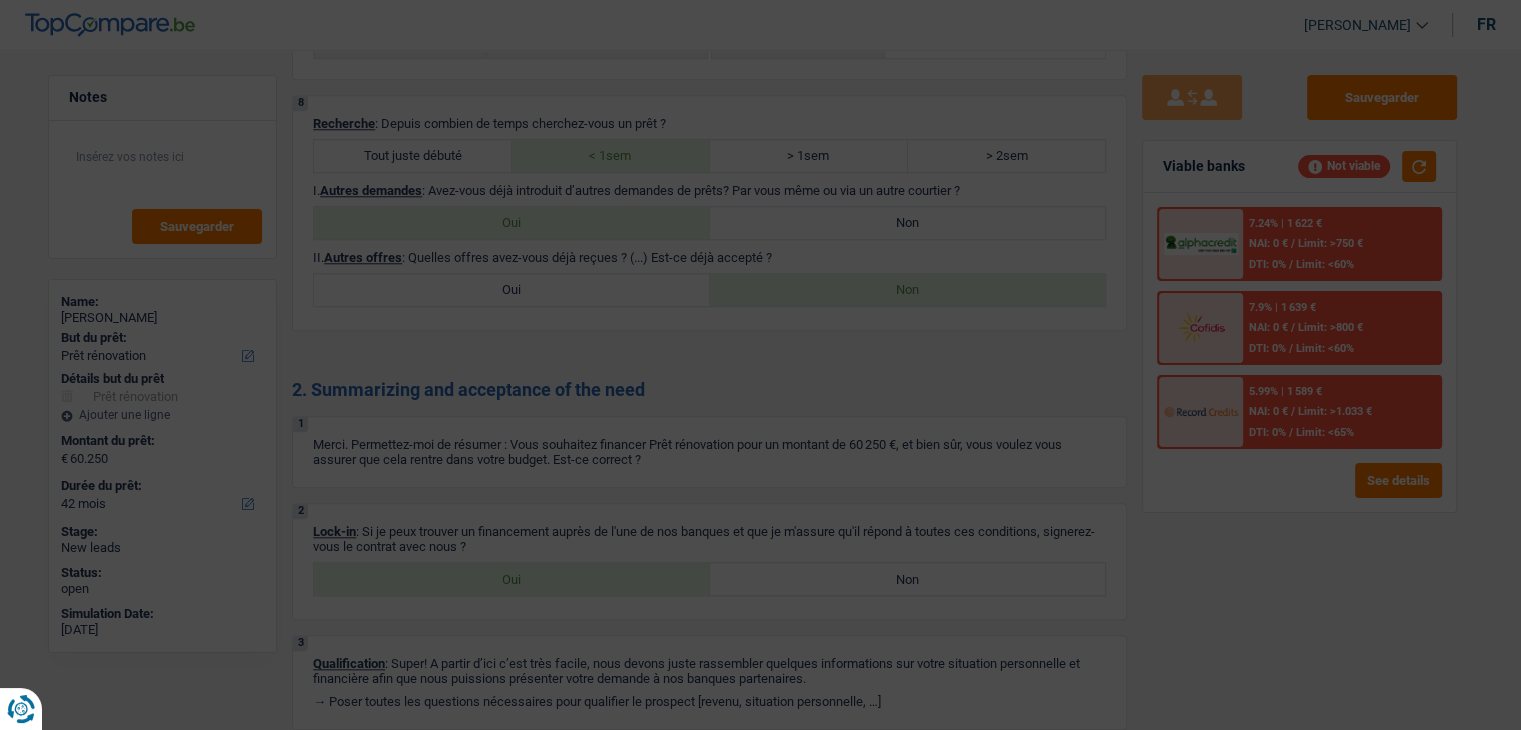 click on "7.9% | 1 639 €
NAI: 0 €
/
Limit: >800 €
DTI: 0%
/
Limit: <60%" at bounding box center [1342, 328] 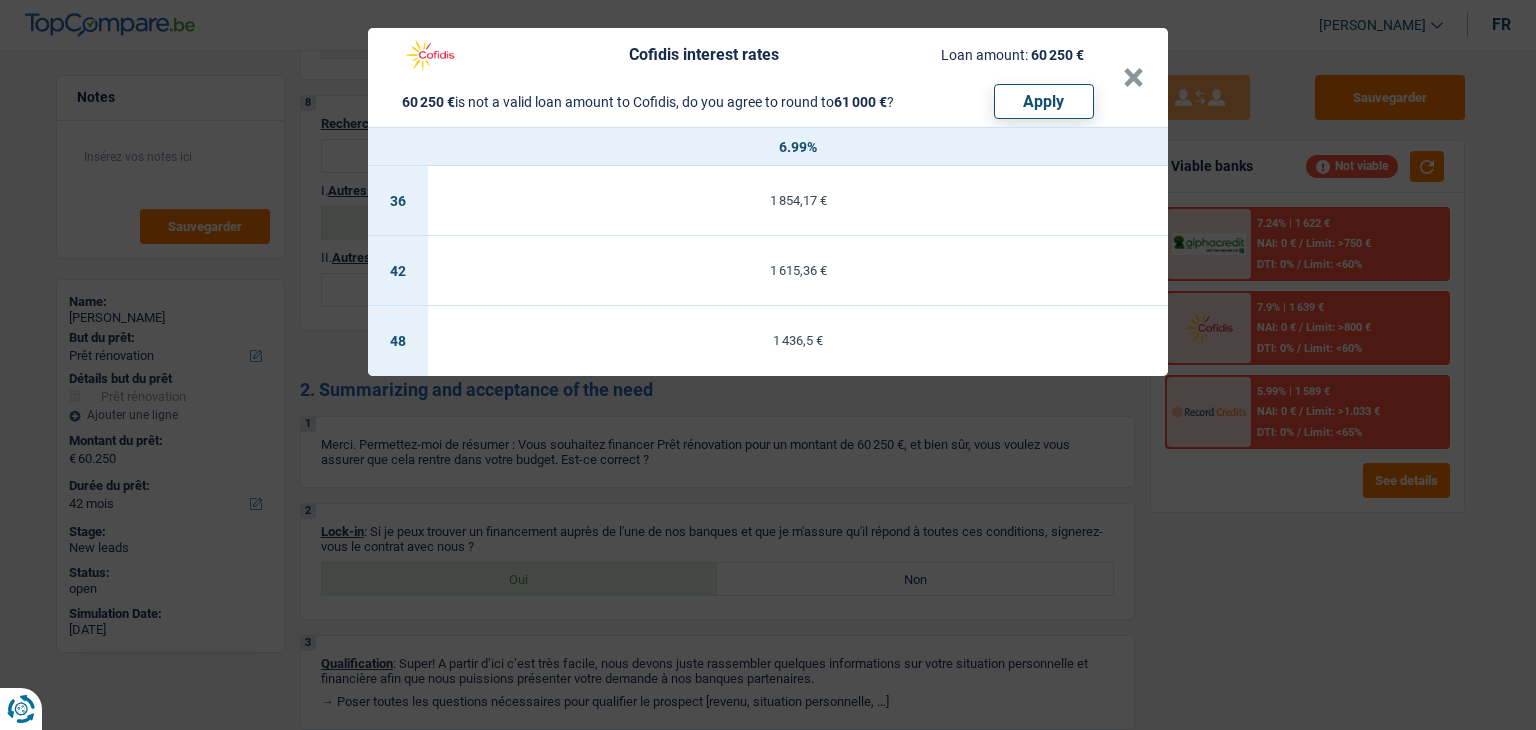 click on "Cofidis interest rates
Loan amount:
60 250 €
60 250 €  is not a valid loan amount to Cofidis, do you agree to round to  61 000 € ?
Apply
×
6.99%
36
1 854,17 €
42
1 615,36 €
48
1 436,5 €" at bounding box center (768, 365) 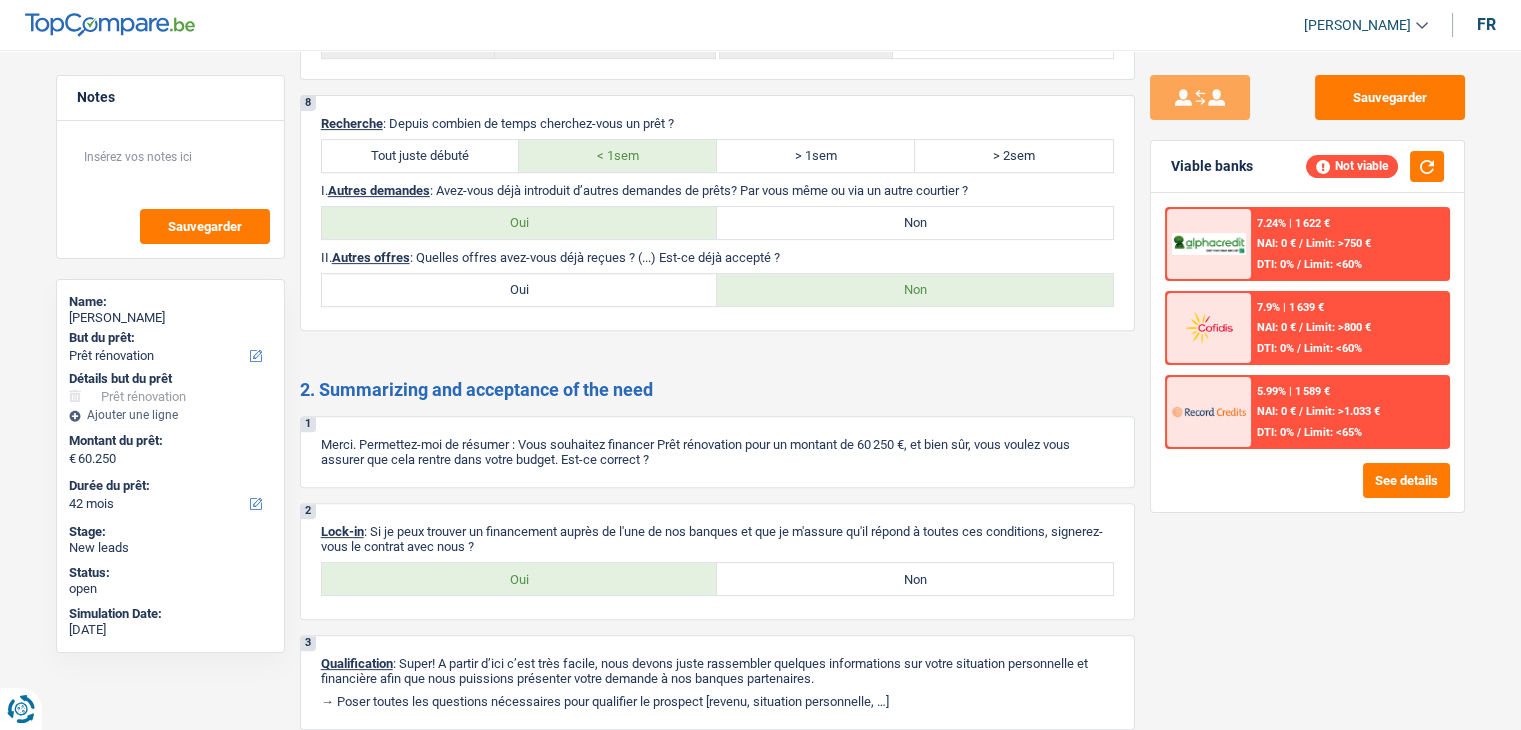 click on "5.99% | 1 589 €
NAI: 0 €
/
Limit: >1.033 €
DTI: 0%
/
Limit: <65%" at bounding box center [1349, 412] 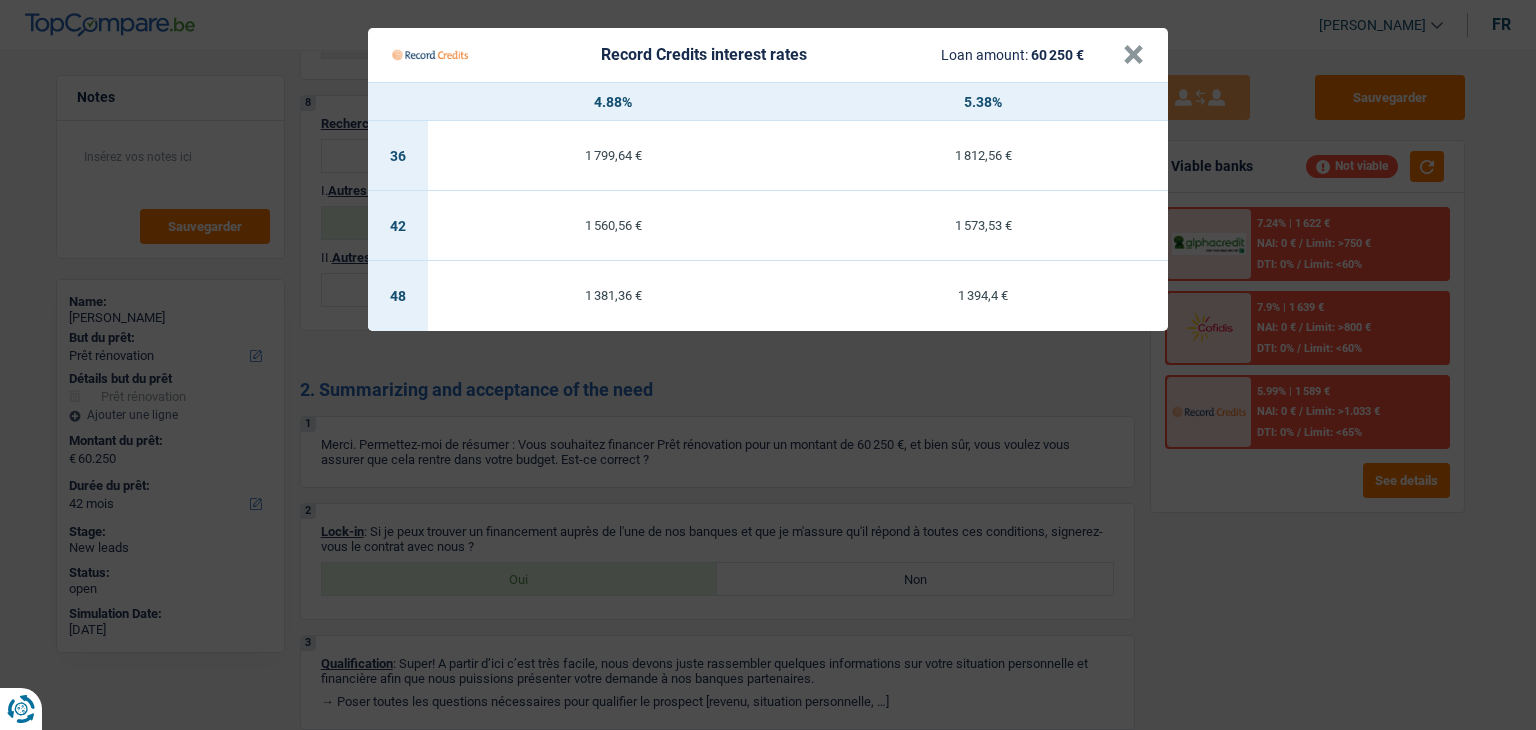 click on "Record Credits interest rates
Loan amount:
60 250 €
×
4.88%
5.38%
36
1 799,64 €
1 812,56 €
42
1 560,56 €
1 573,53 €
48
1 381,36 €
1 394,4 €" at bounding box center [768, 365] 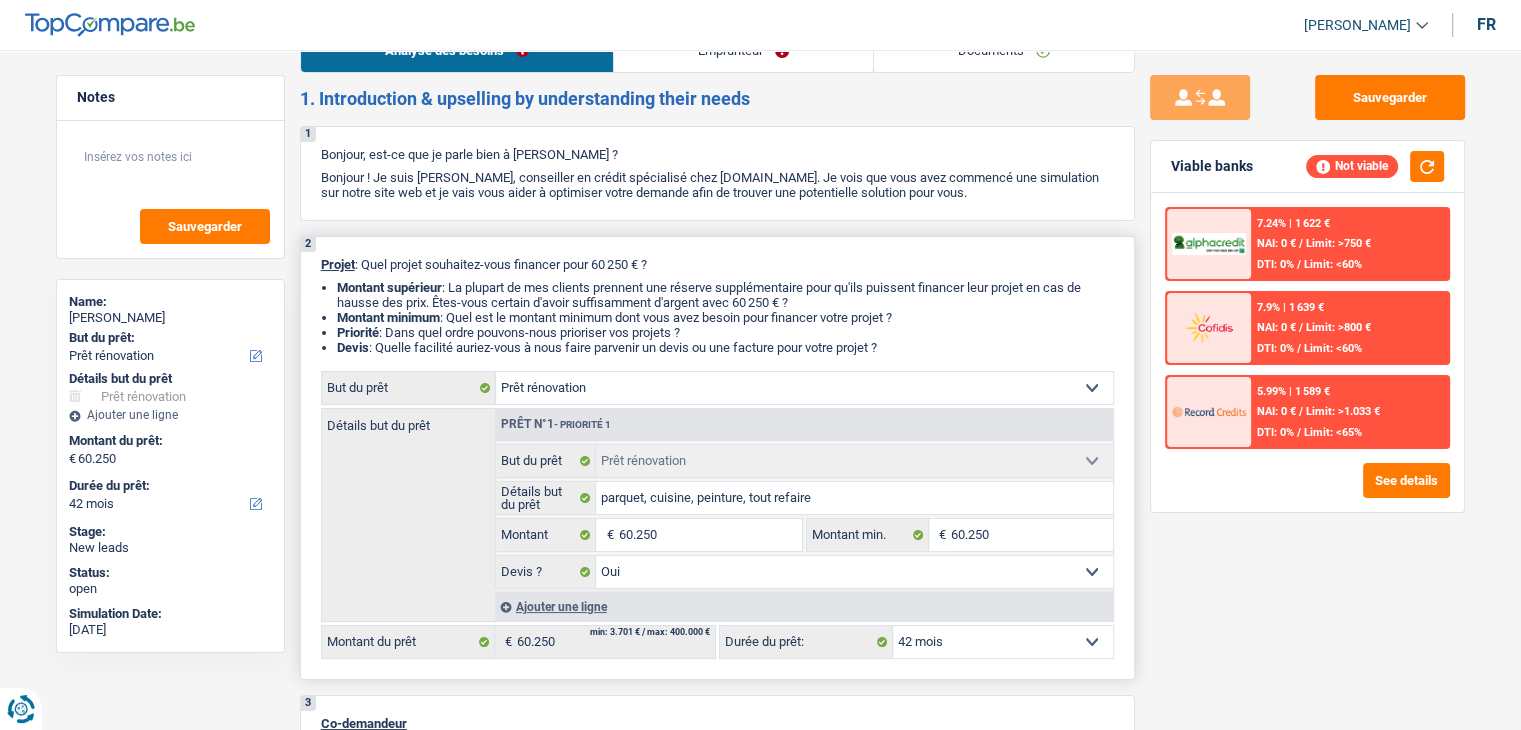 scroll, scrollTop: 0, scrollLeft: 0, axis: both 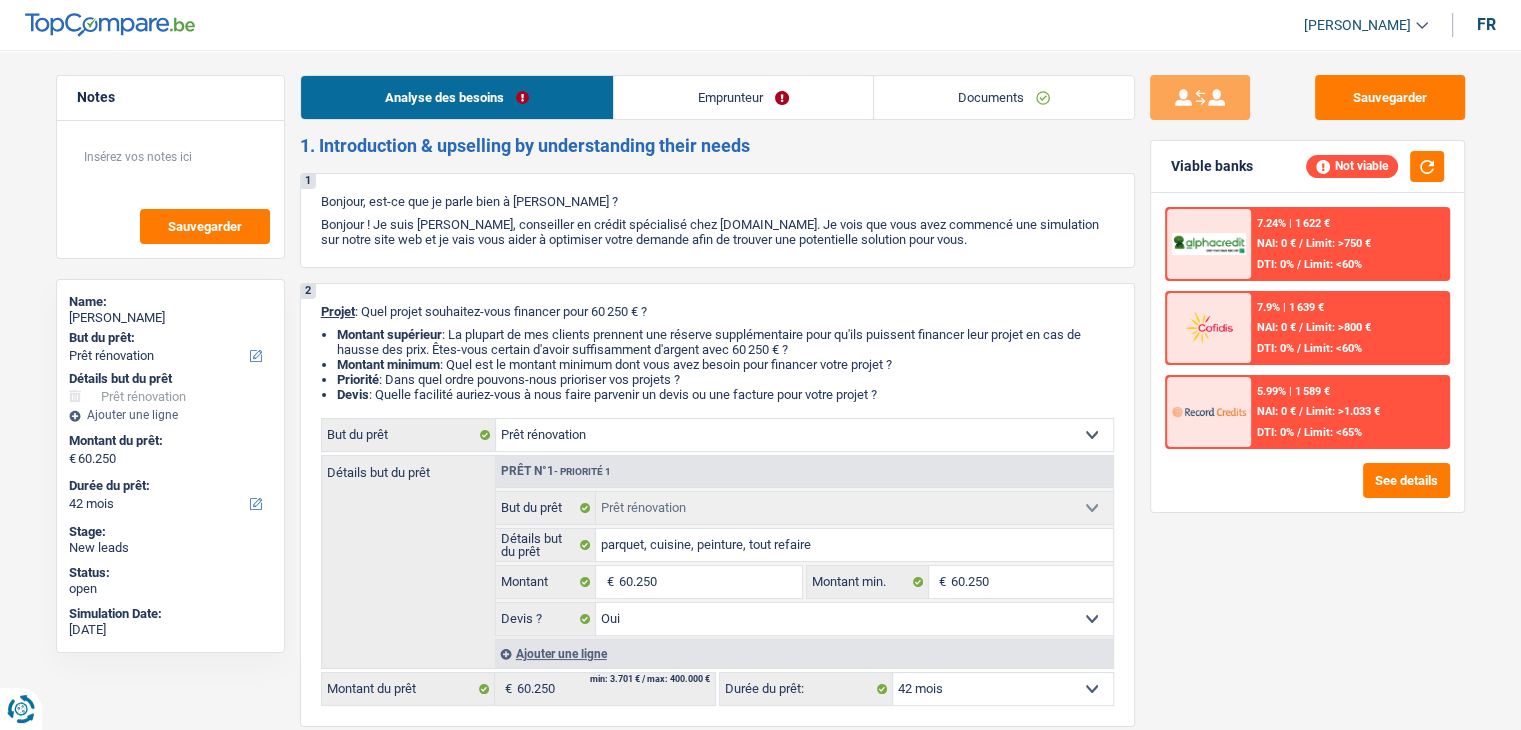 click on "Emprunteur" at bounding box center [743, 97] 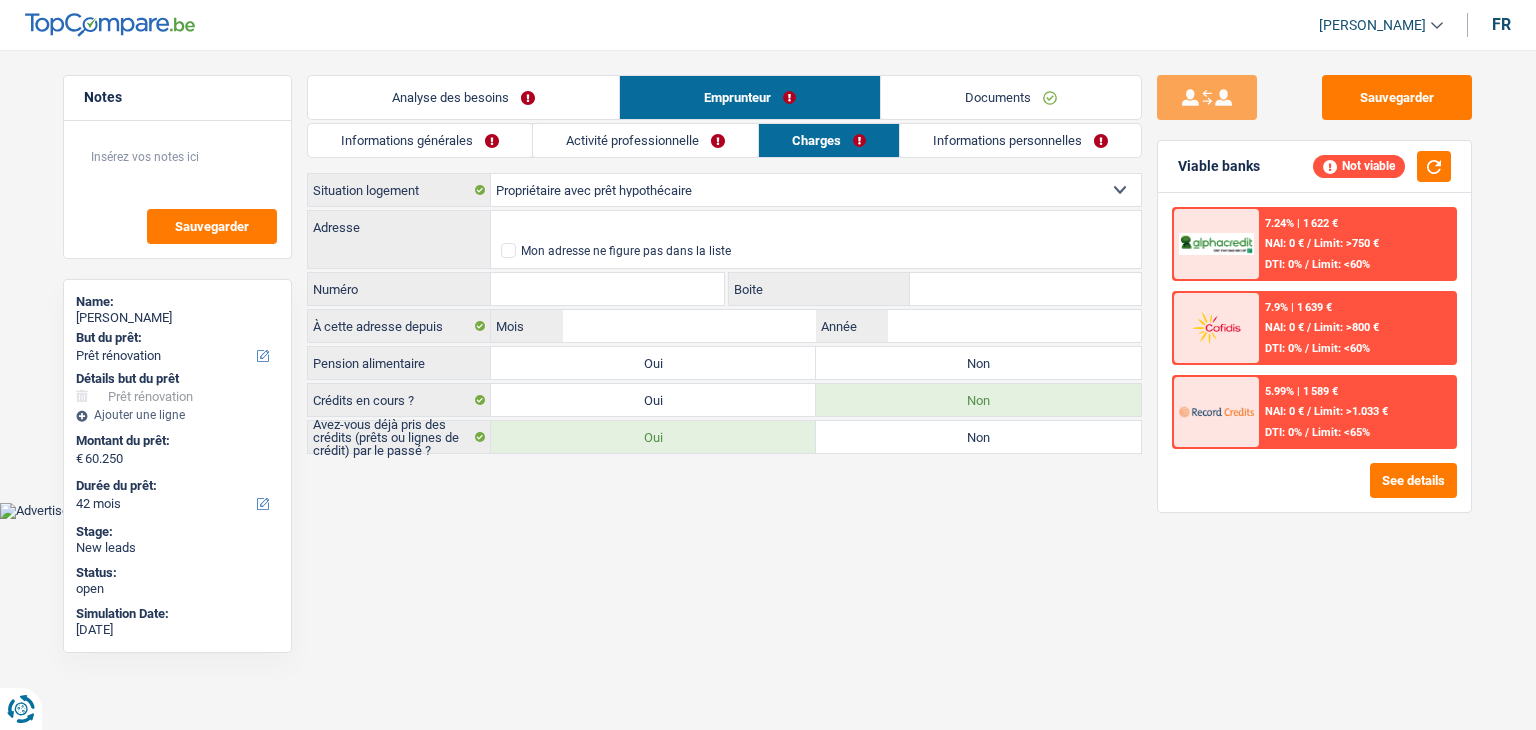 click on "Informations générales" at bounding box center (420, 140) 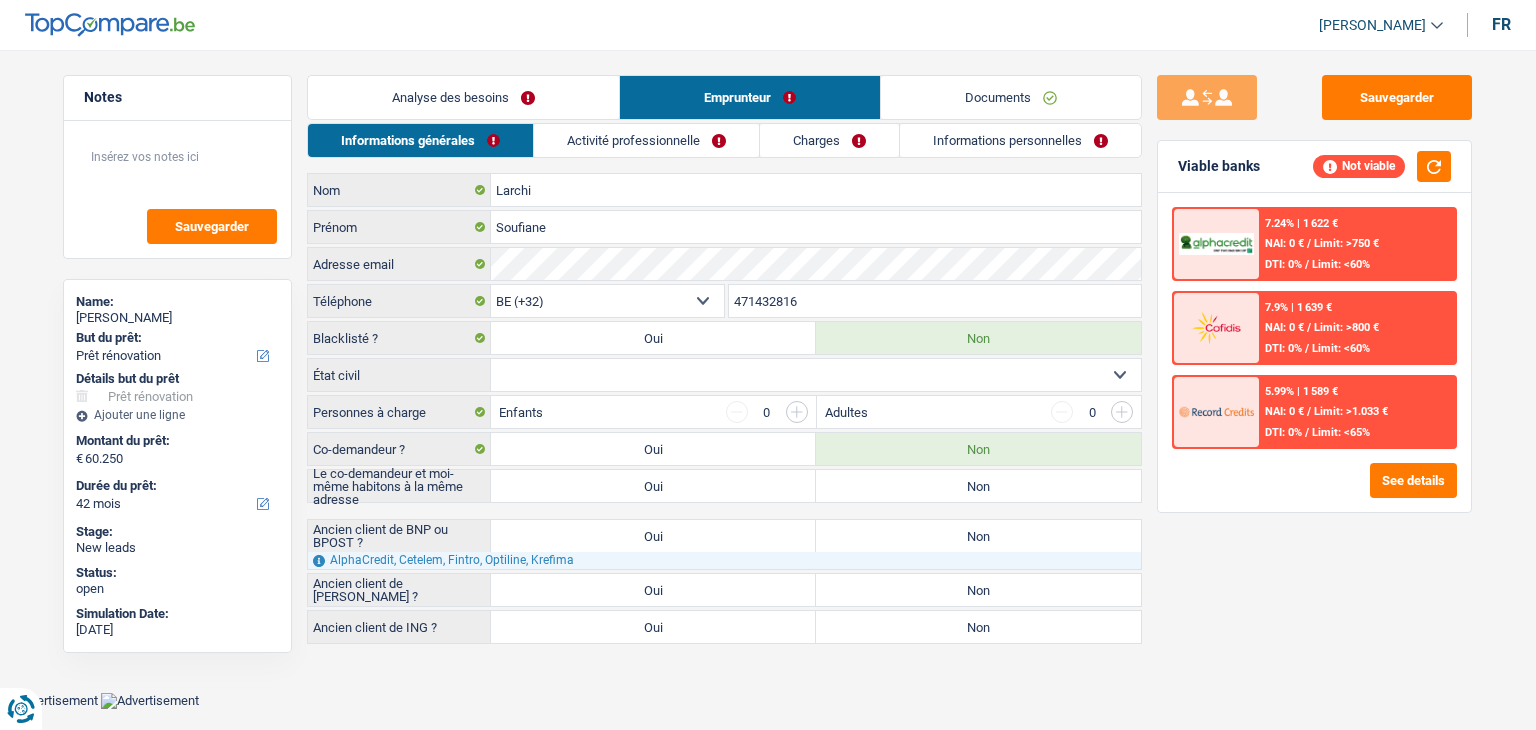 click on "Sauvegarder
Viable banks
Not viable
7.24% | 1 622 €
NAI: 0 €
/
Limit: >750 €
DTI: 0%
/
Limit: <60%
7.9% | 1 639 €
NAI: 0 €
/
Limit: >800 €
DTI: 0%
/
Limit: <60%
/       /" at bounding box center (1314, 384) 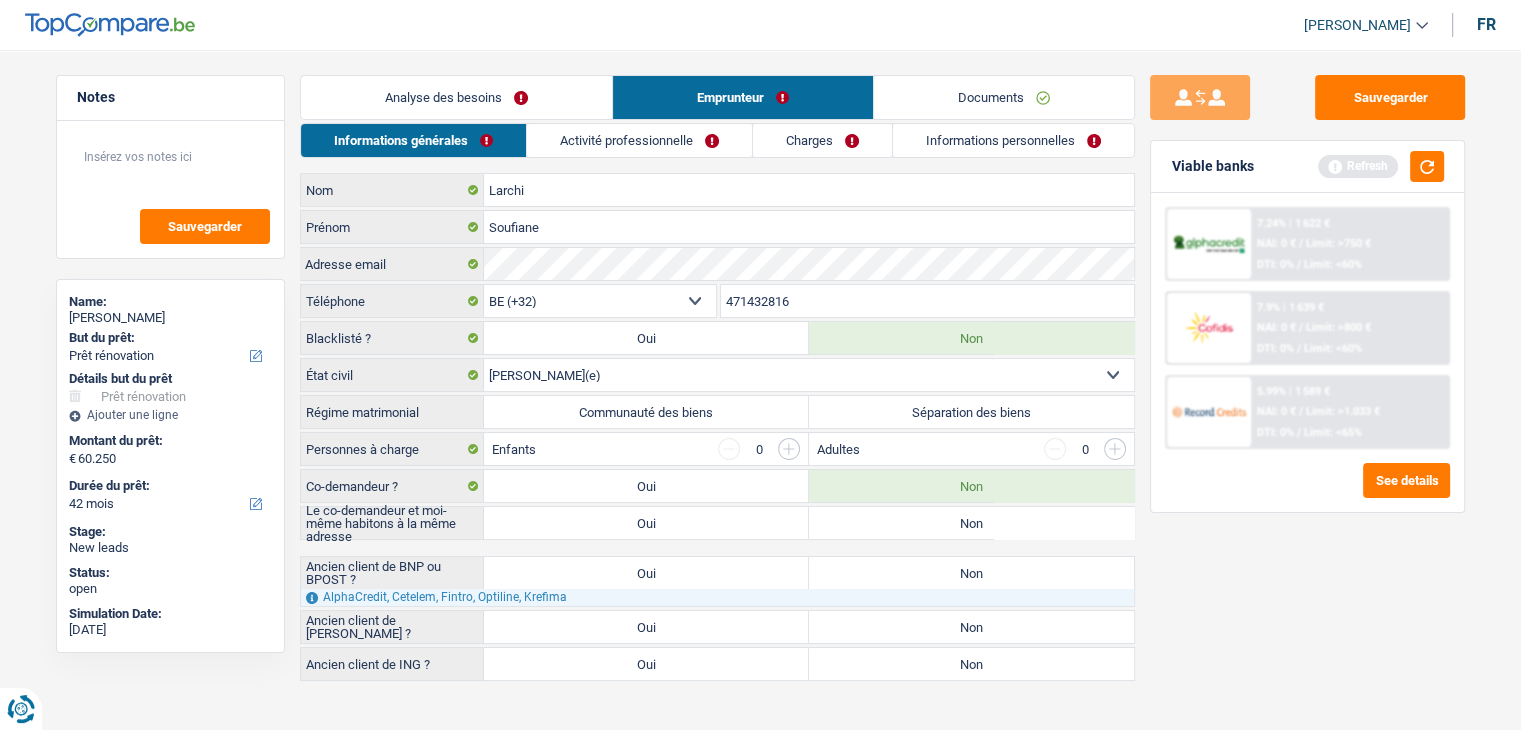 click on "Séparation des biens" at bounding box center (971, 412) 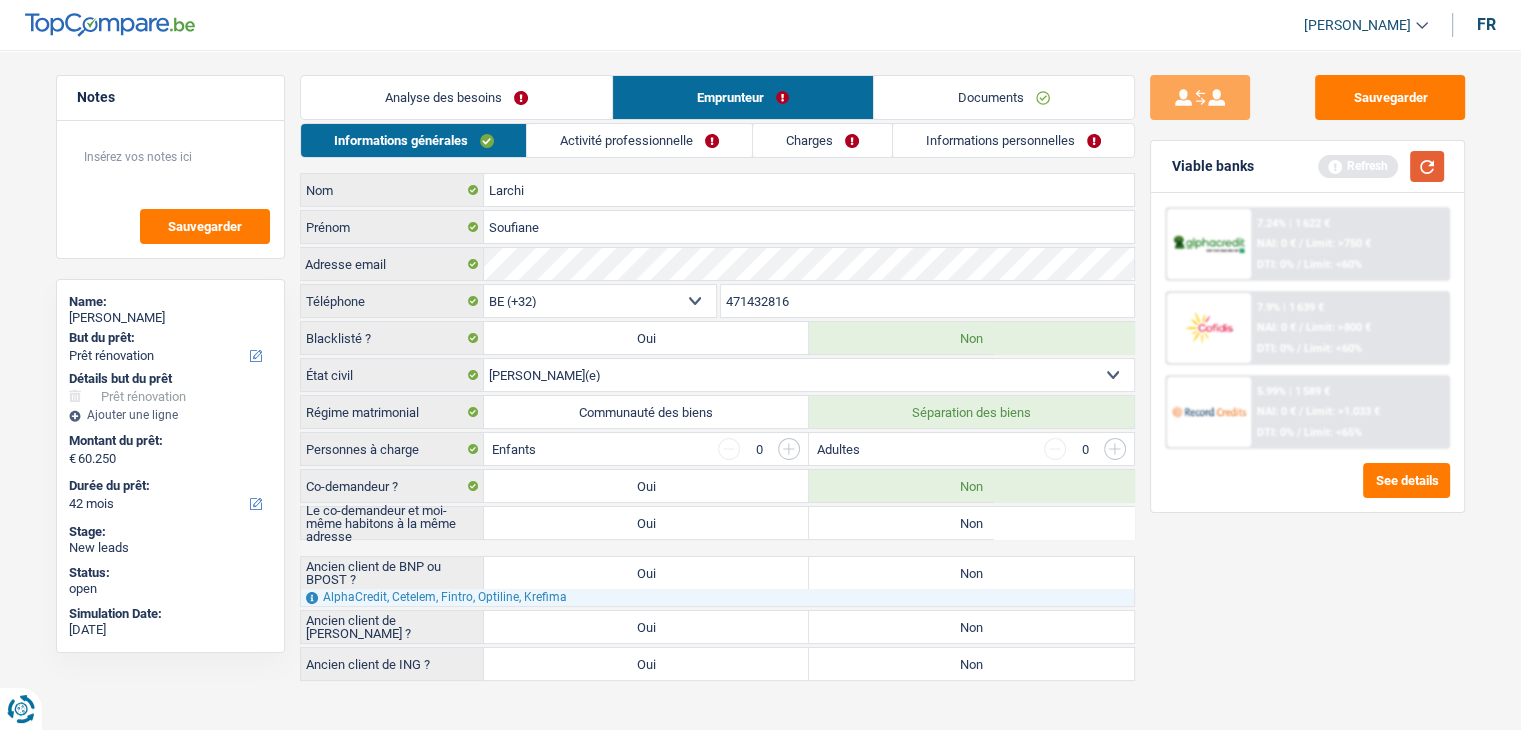 click at bounding box center [1427, 166] 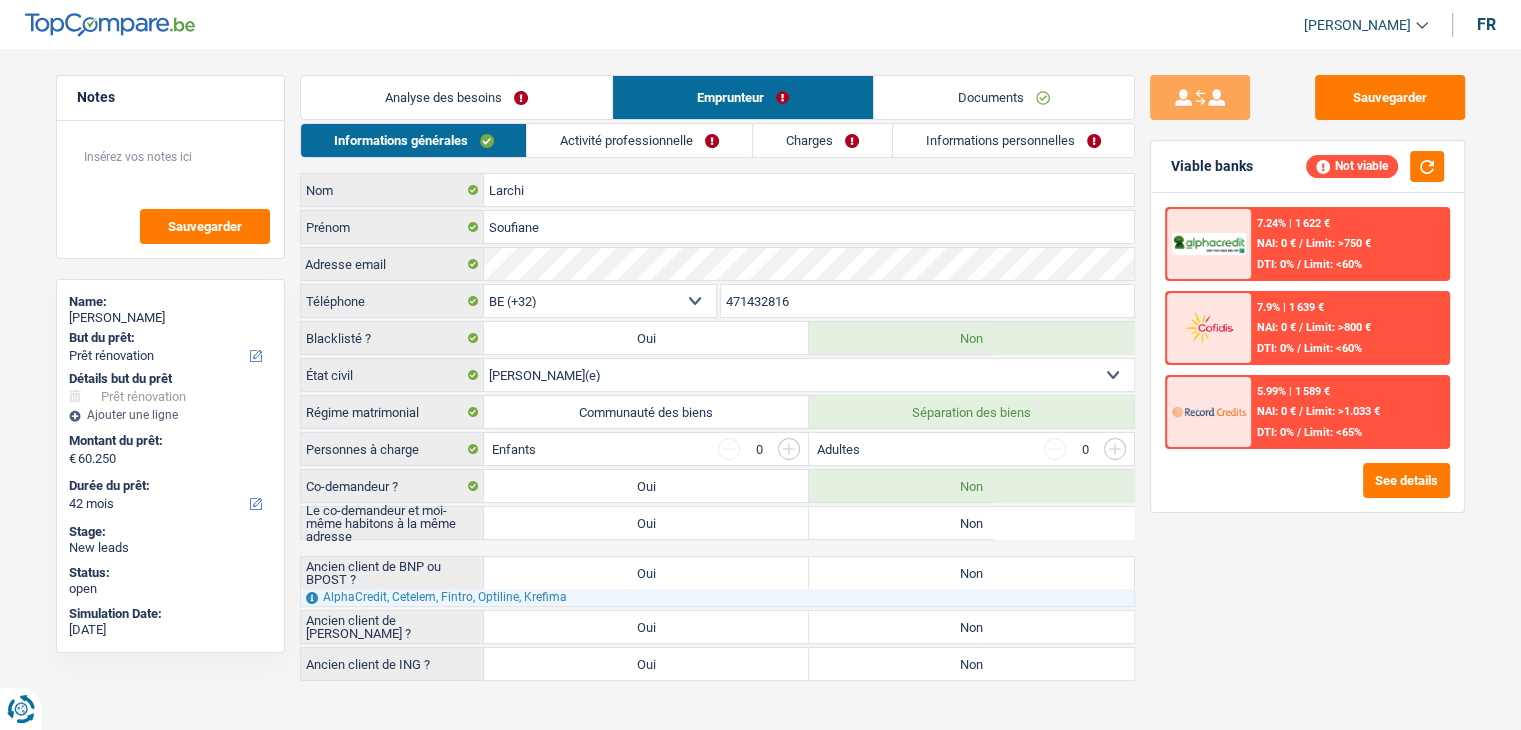 drag, startPoint x: 430, startPoint y: 446, endPoint x: 314, endPoint y: 447, distance: 116.00431 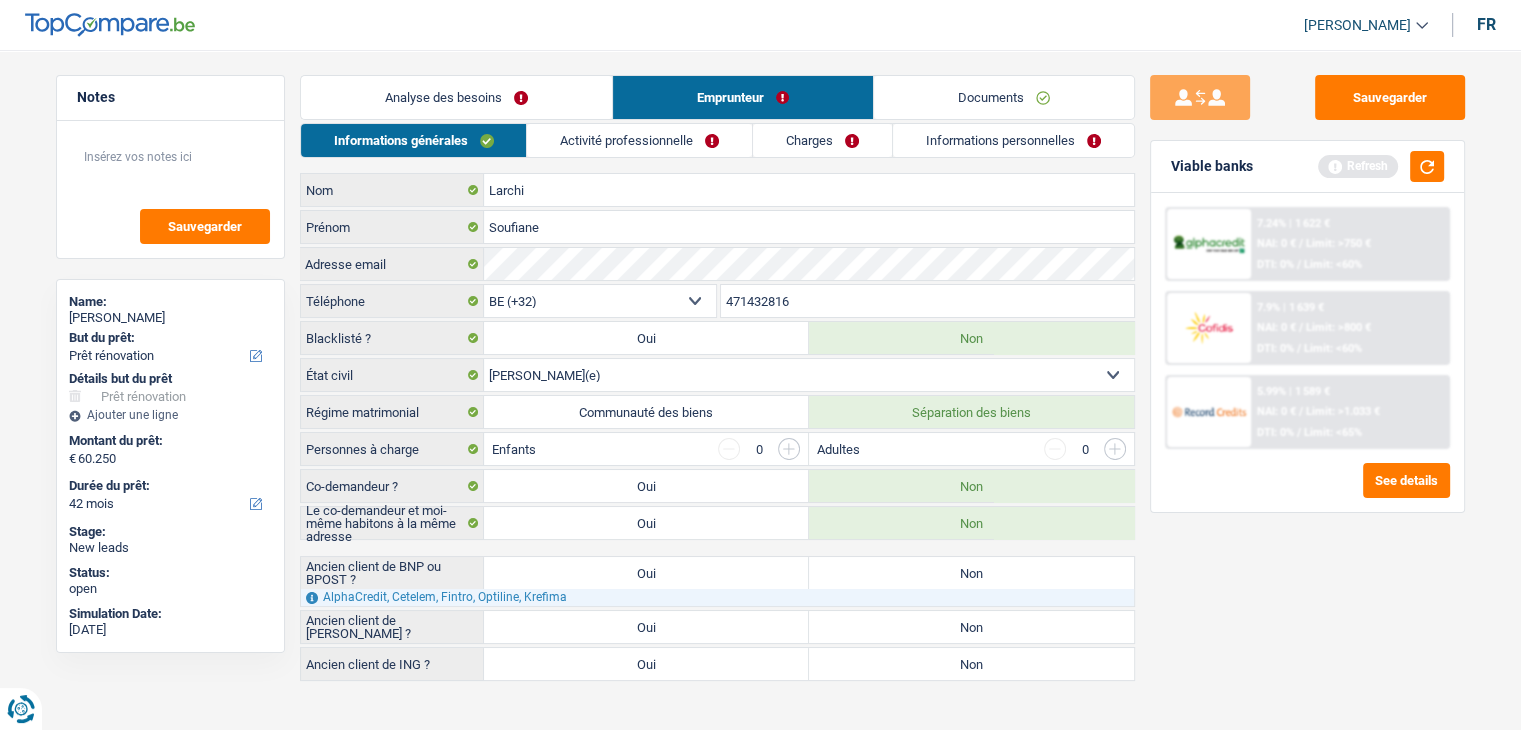 click on "Analyse des besoins" at bounding box center [456, 97] 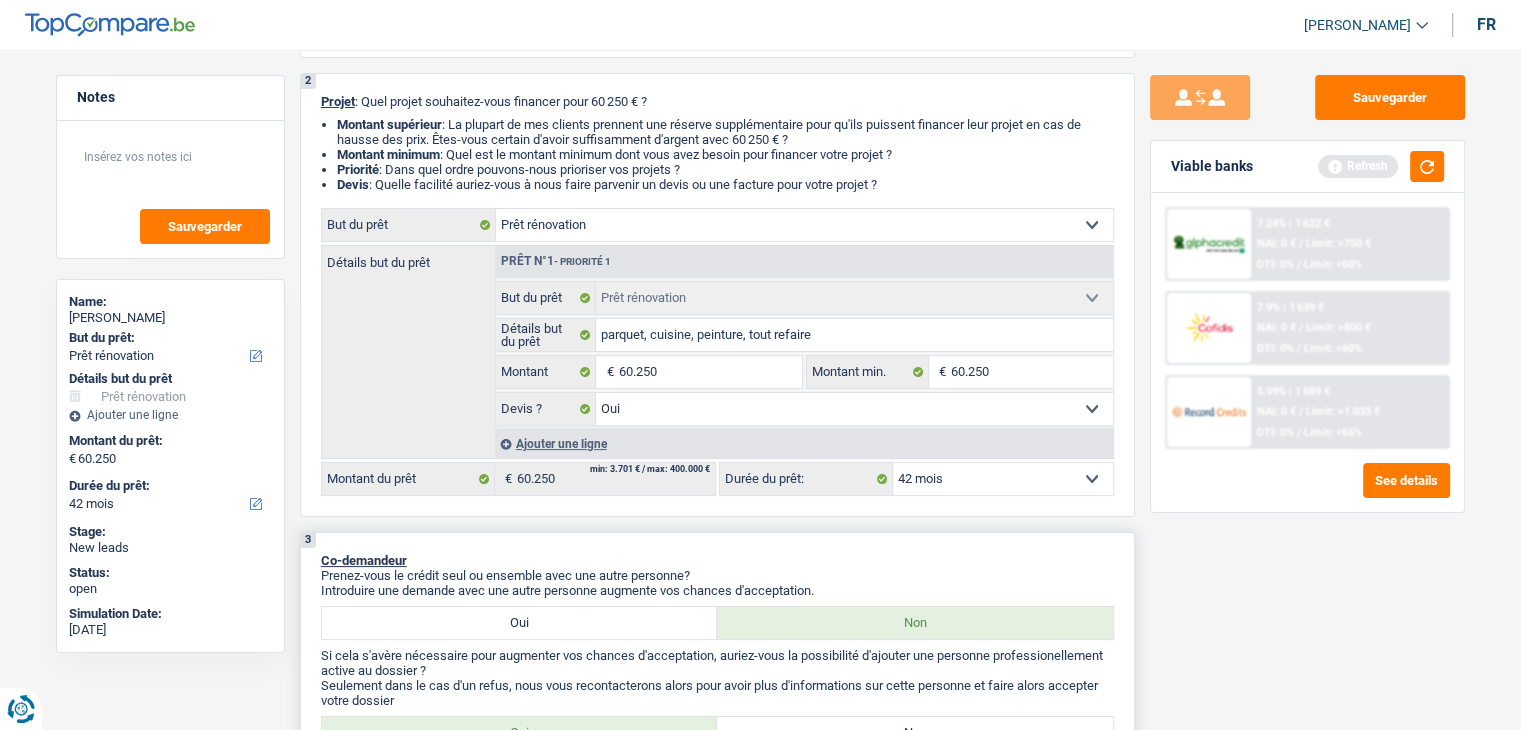 scroll, scrollTop: 0, scrollLeft: 0, axis: both 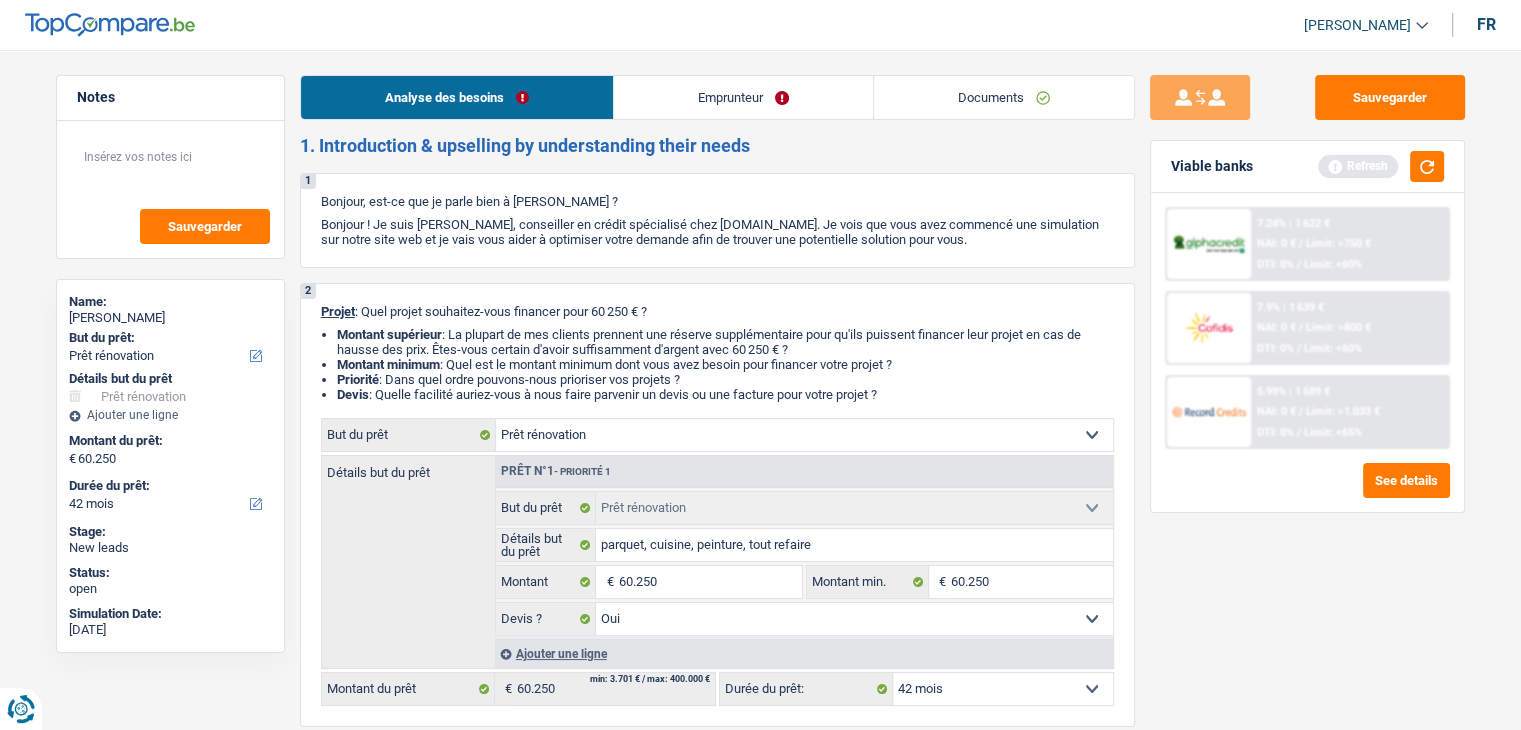 click on "Emprunteur" at bounding box center (743, 97) 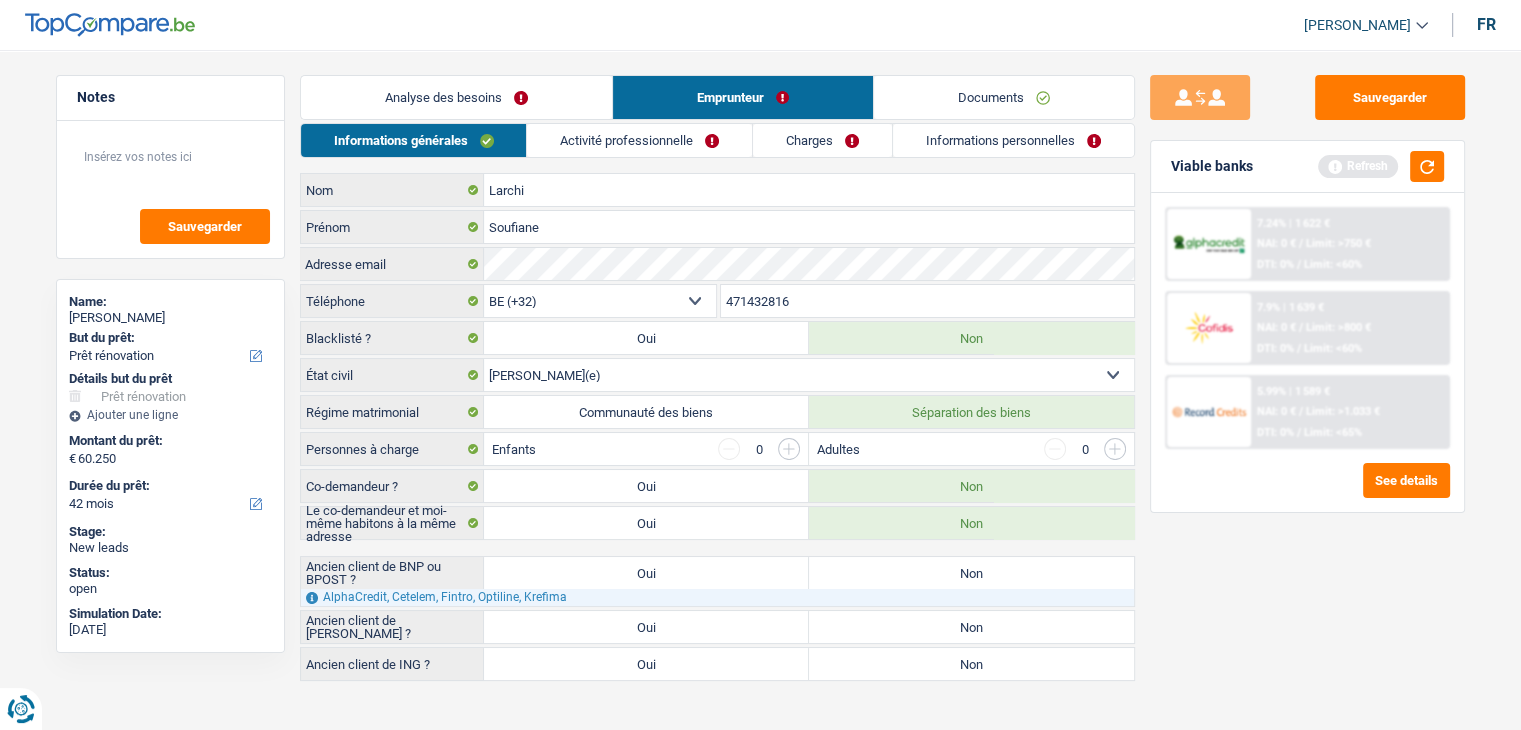drag, startPoint x: 752, startPoint y: 569, endPoint x: 720, endPoint y: 570, distance: 32.01562 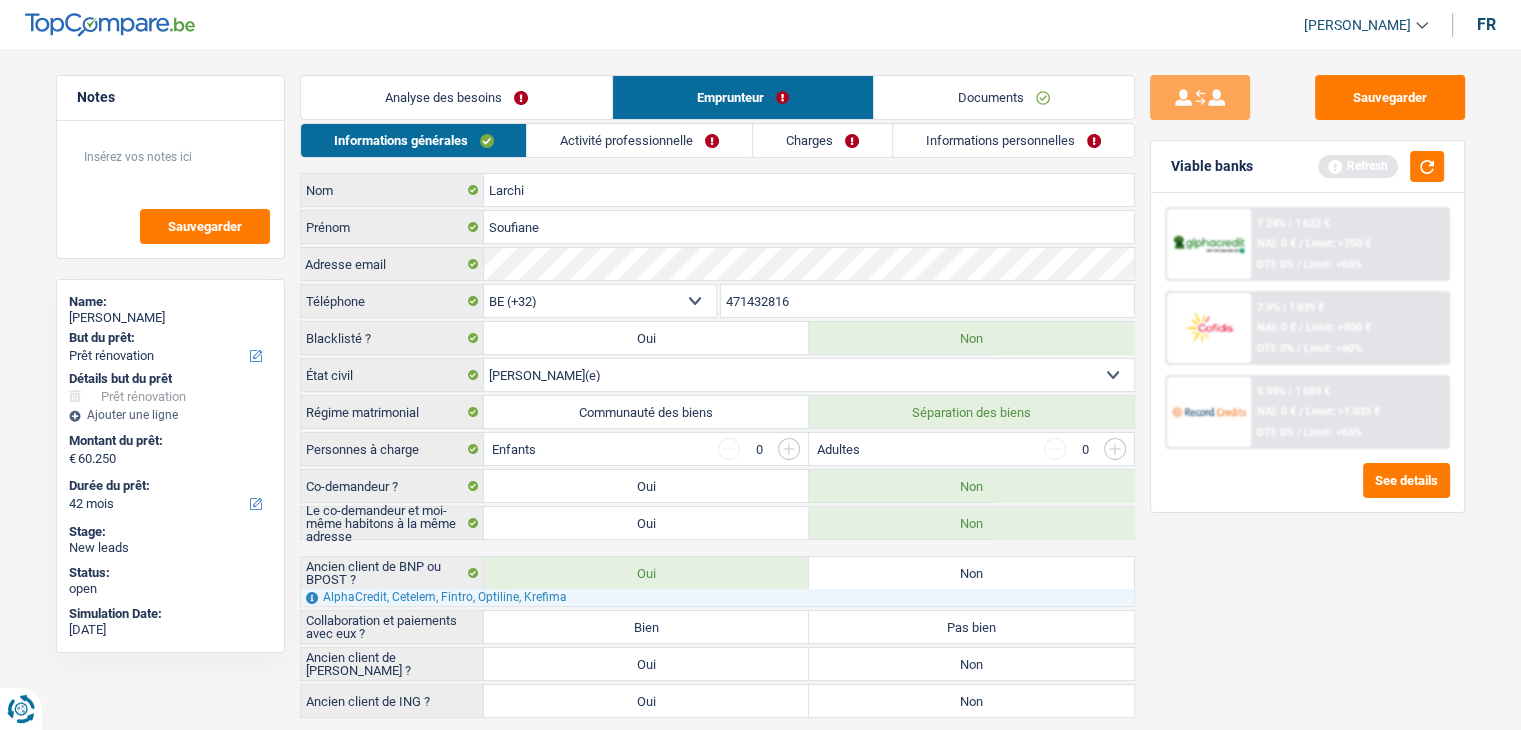 click on "Bien" at bounding box center (646, 627) 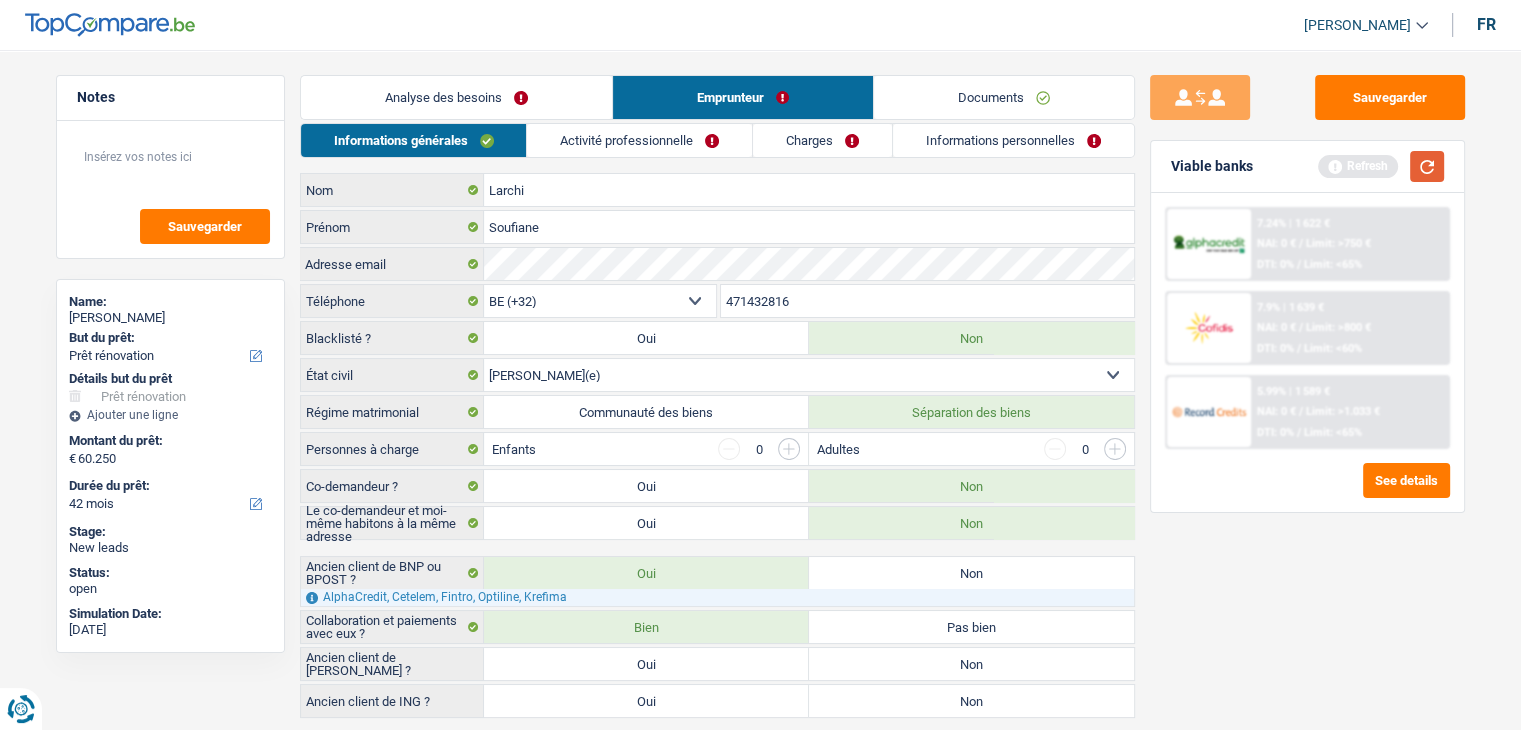 click at bounding box center [1427, 166] 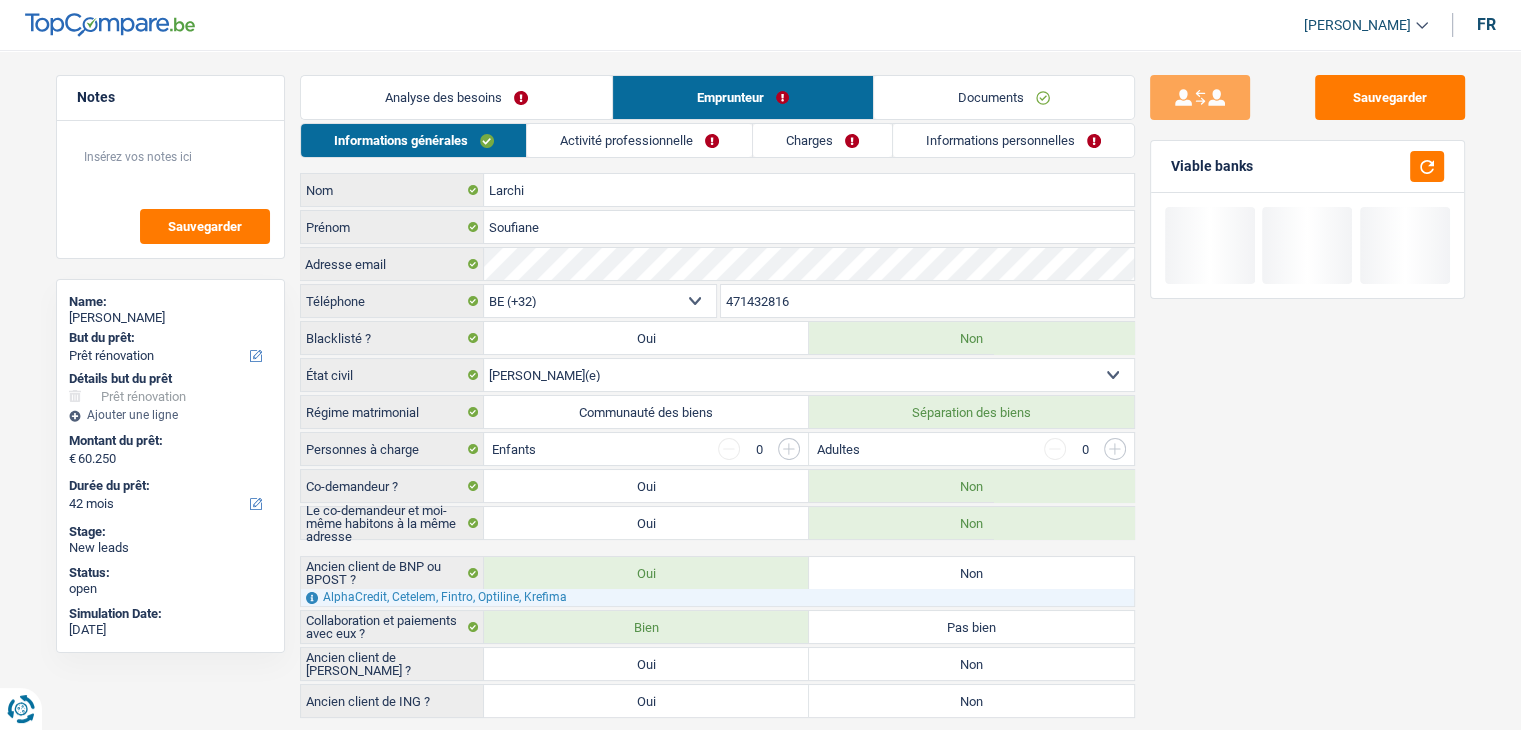 click on "Non" at bounding box center (971, 664) 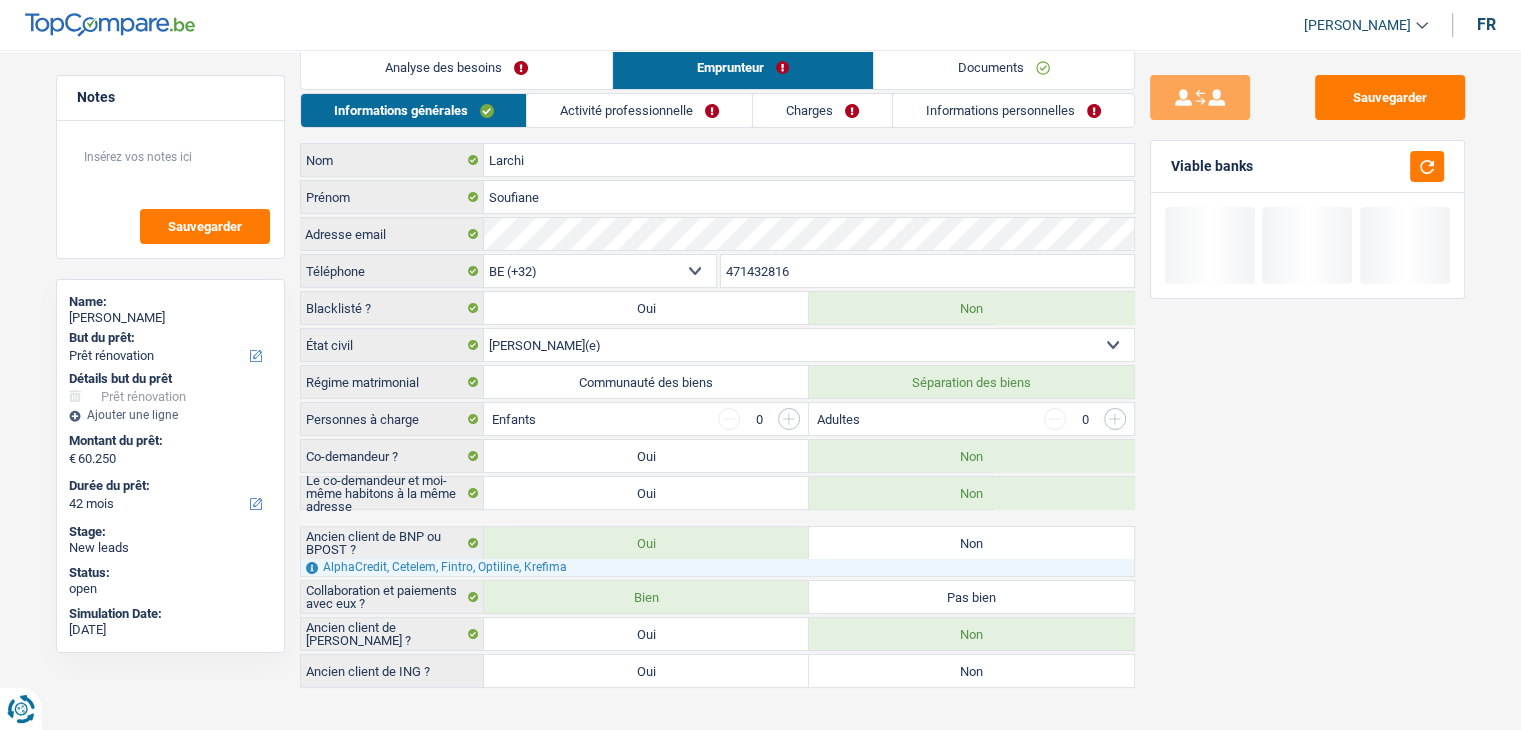 scroll, scrollTop: 46, scrollLeft: 0, axis: vertical 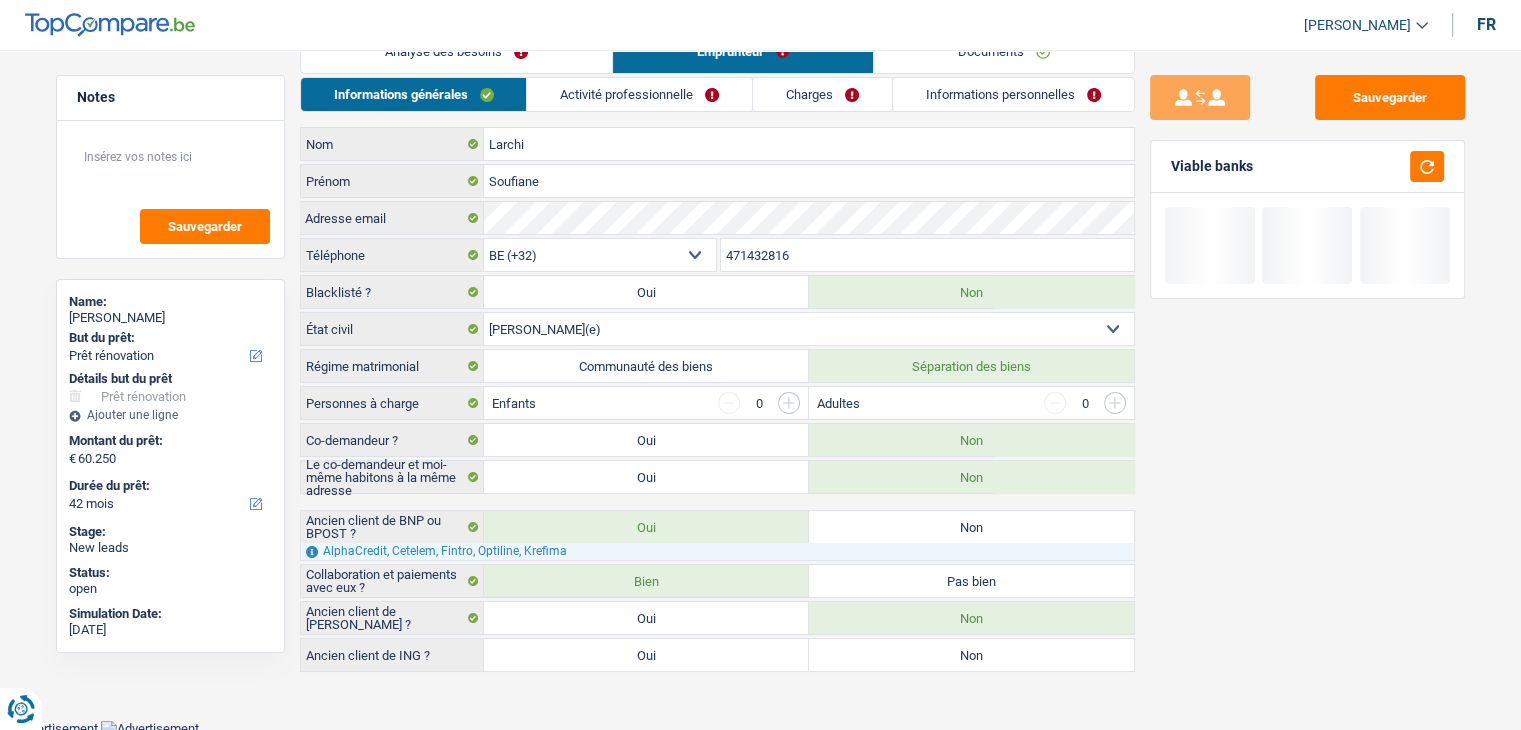 click on "Non" at bounding box center (971, 655) 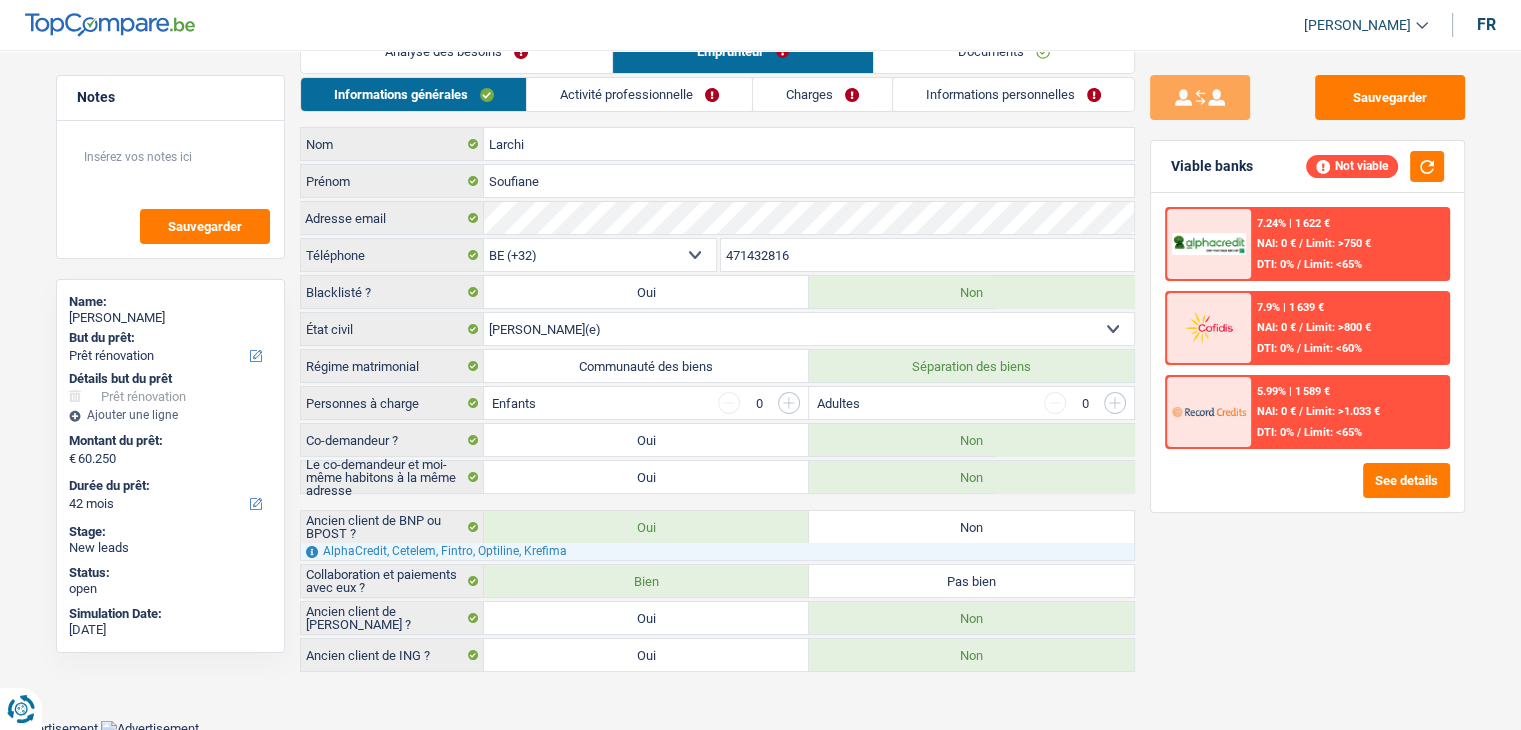 click on "Activité professionnelle" at bounding box center (639, 94) 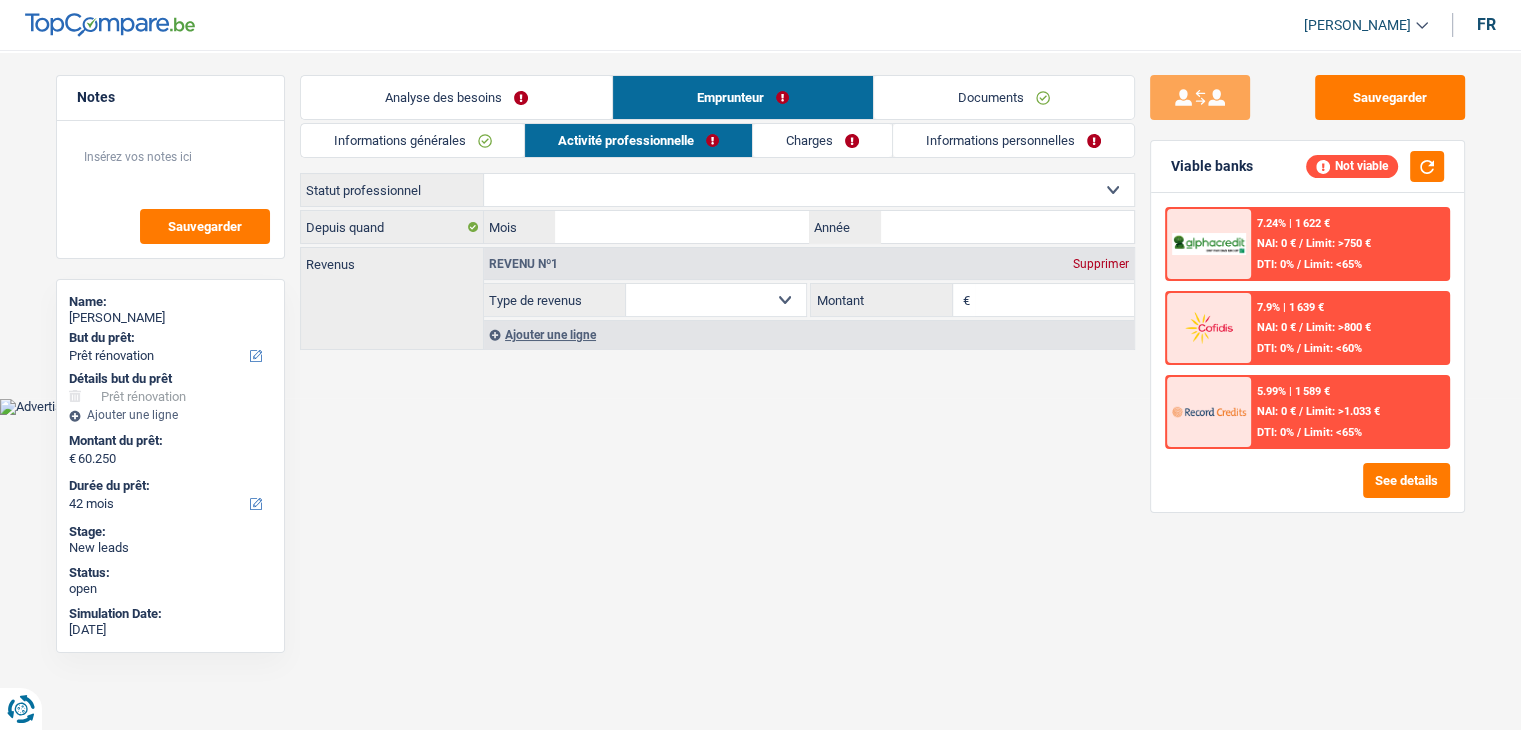 scroll, scrollTop: 0, scrollLeft: 0, axis: both 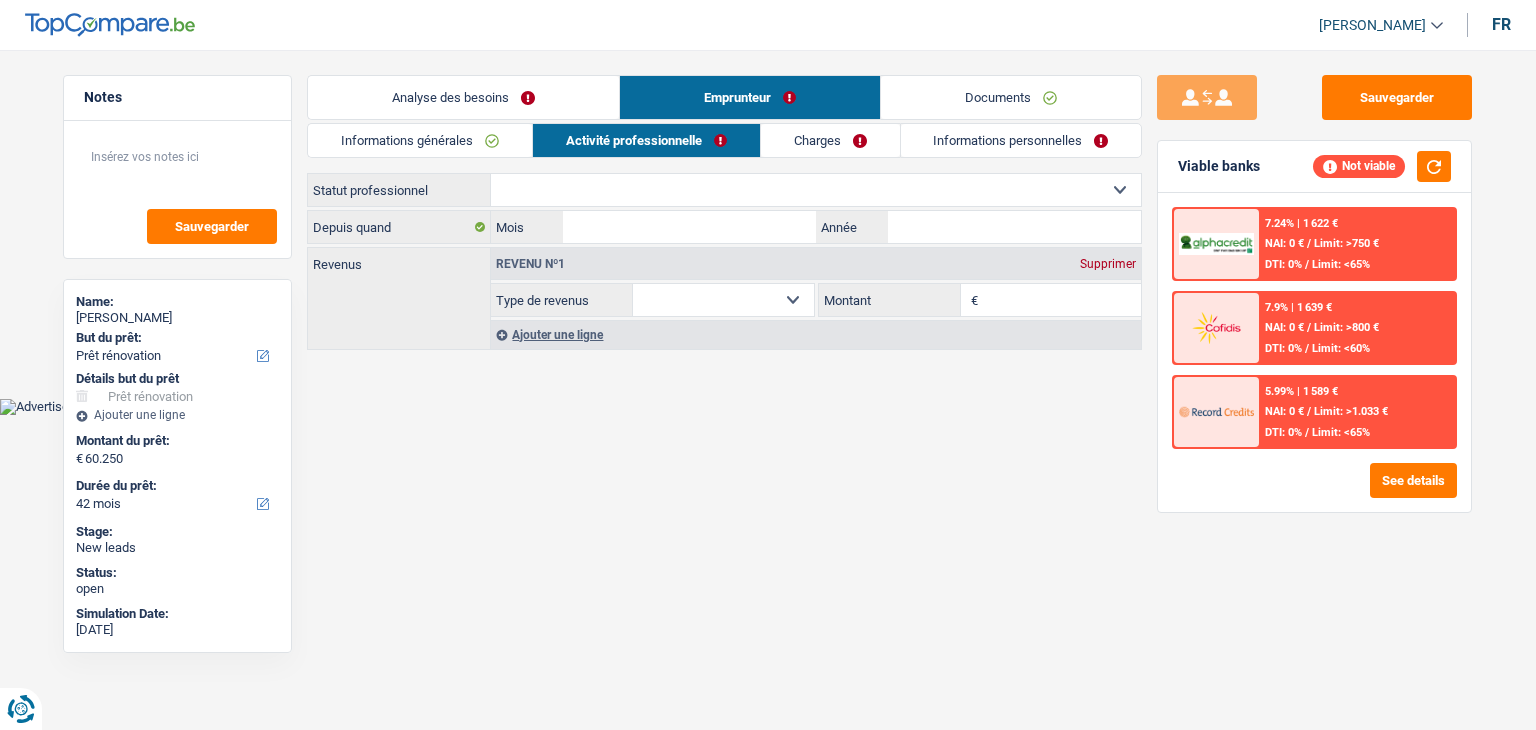 click on "Ouvrier Employé privé Employé public Invalide Indépendant Pensionné Chômeur Mutuelle Femme au foyer Sans profession Allocataire sécurité/Intégration social (SPF Sécurité Sociale, CPAS) Etudiant Profession libérale Commerçant Rentier Pré-pensionné
Sélectionner une option" at bounding box center [816, 190] 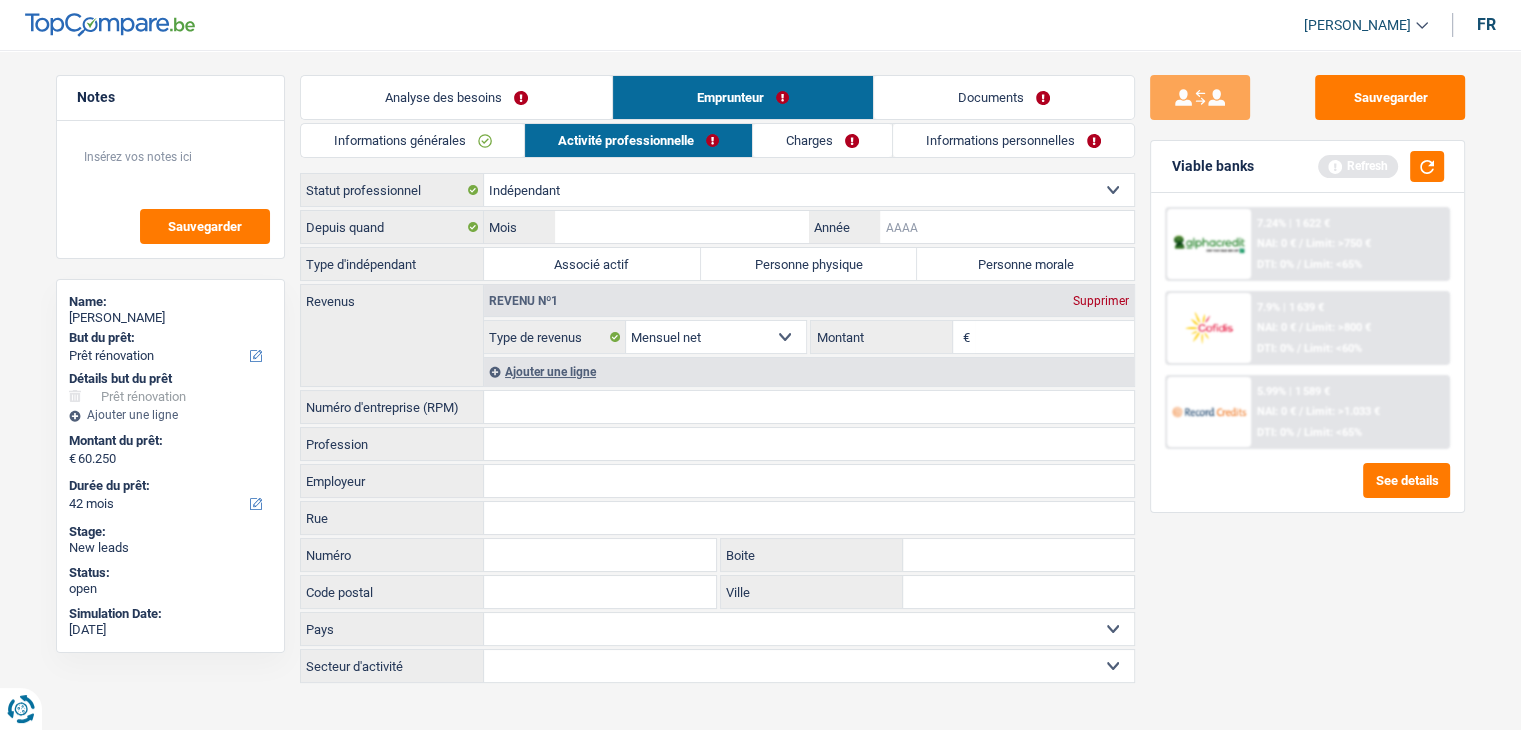 click on "Année" at bounding box center (1006, 227) 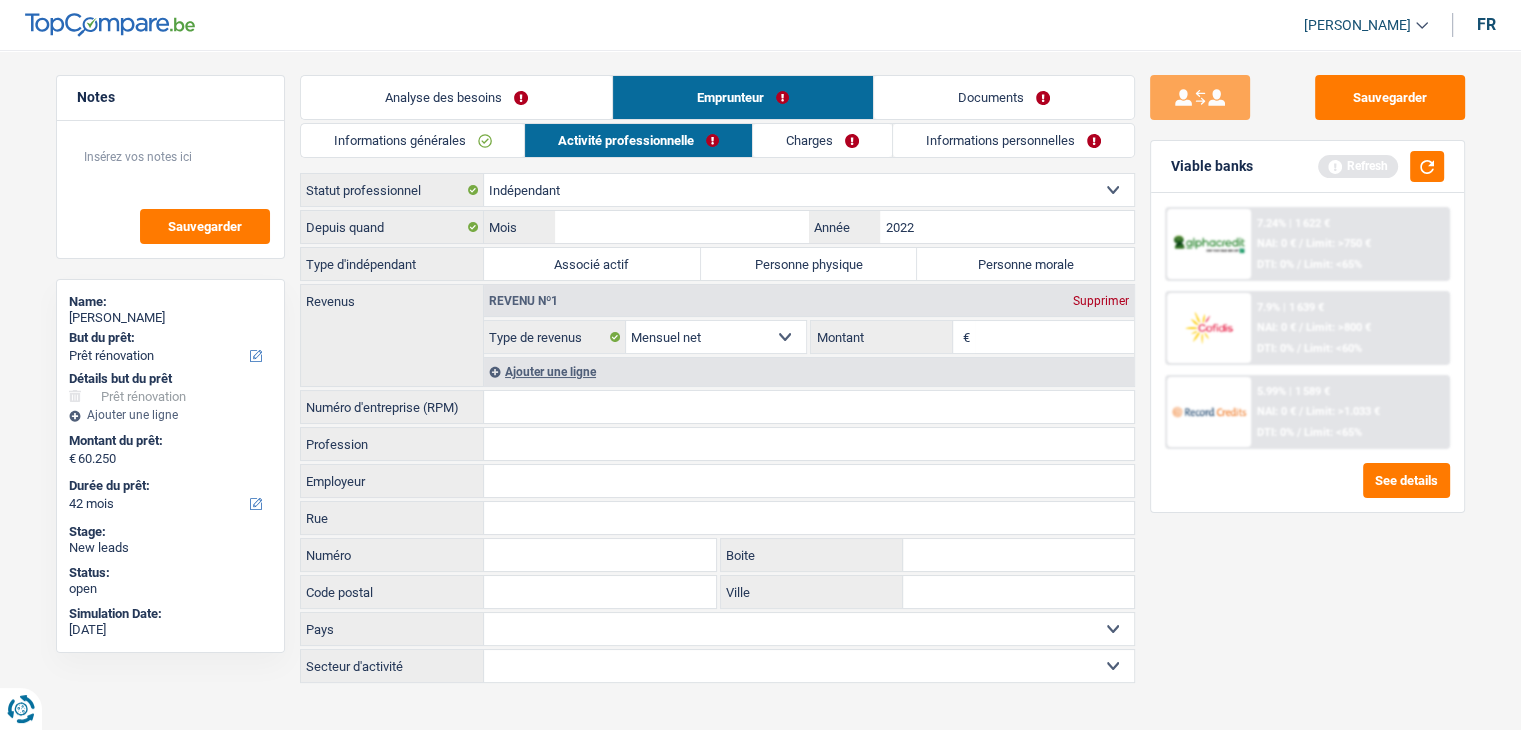type on "2022" 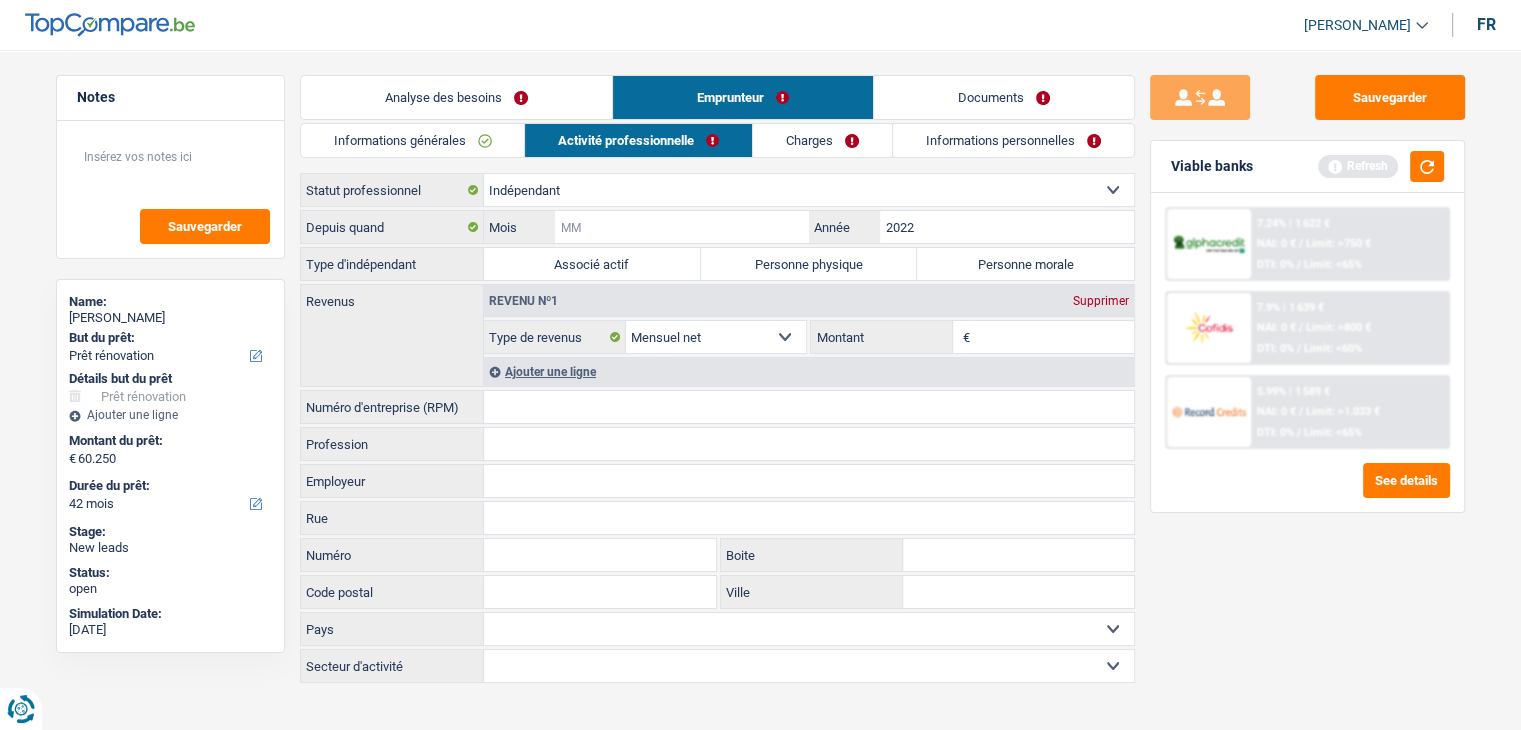 click on "Mois" at bounding box center (681, 227) 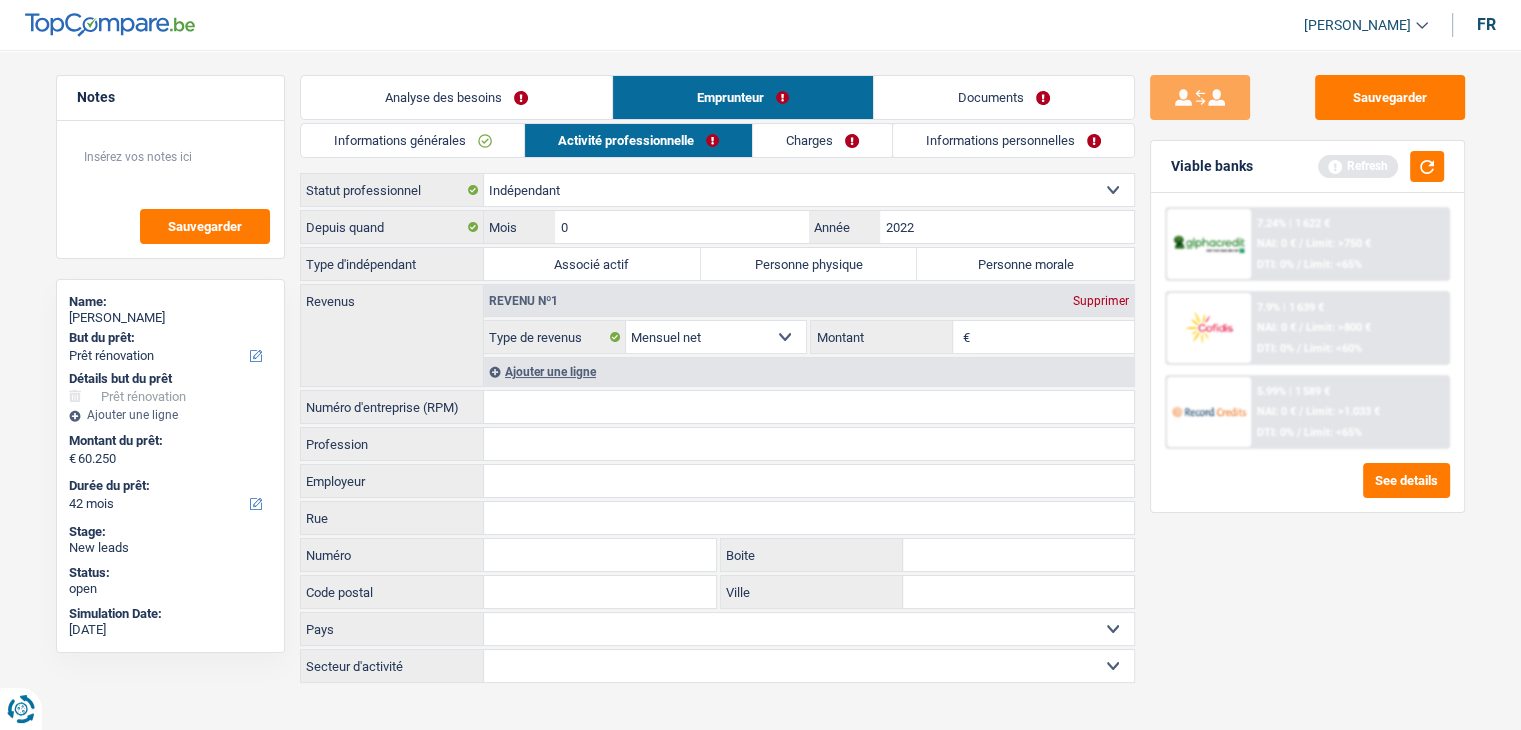 type on "01" 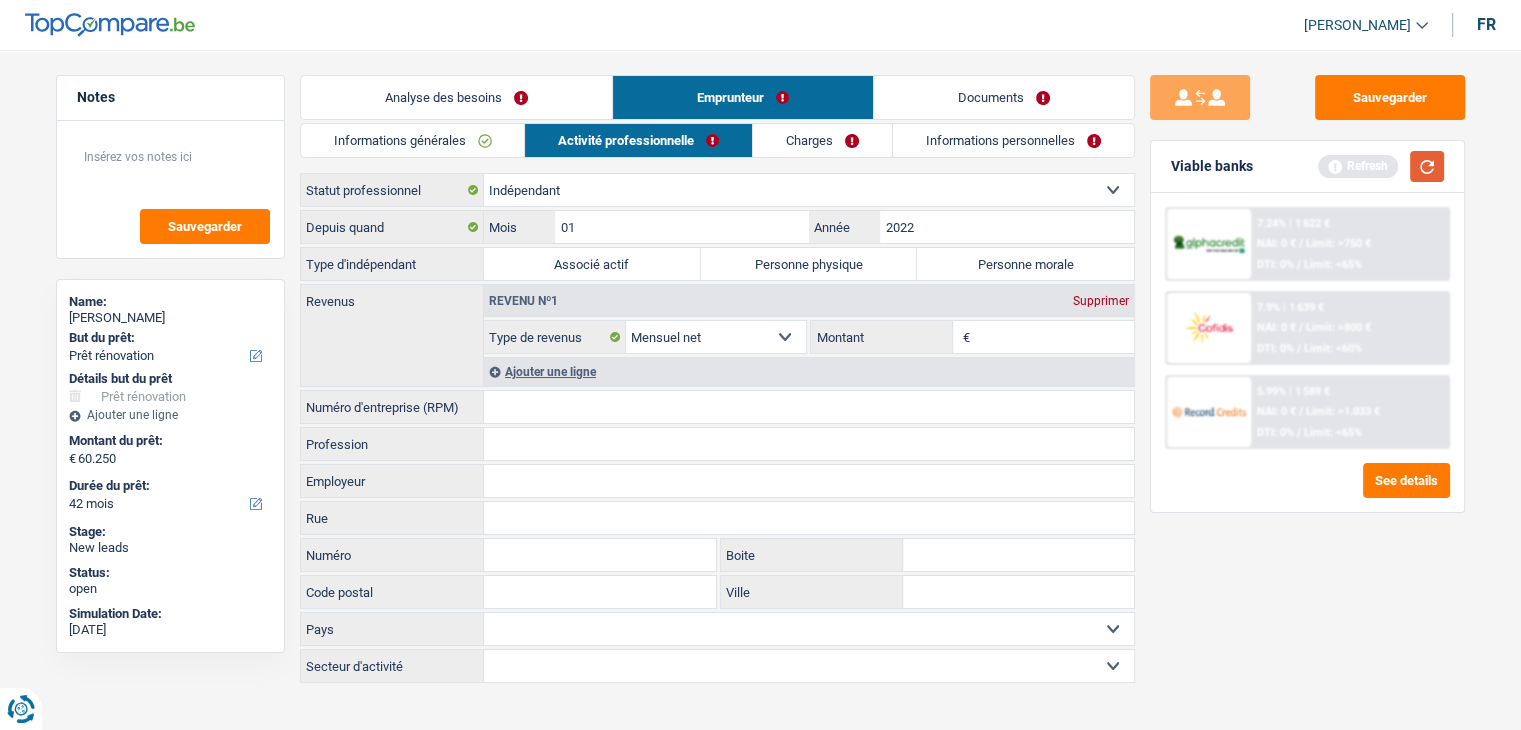click at bounding box center (1427, 166) 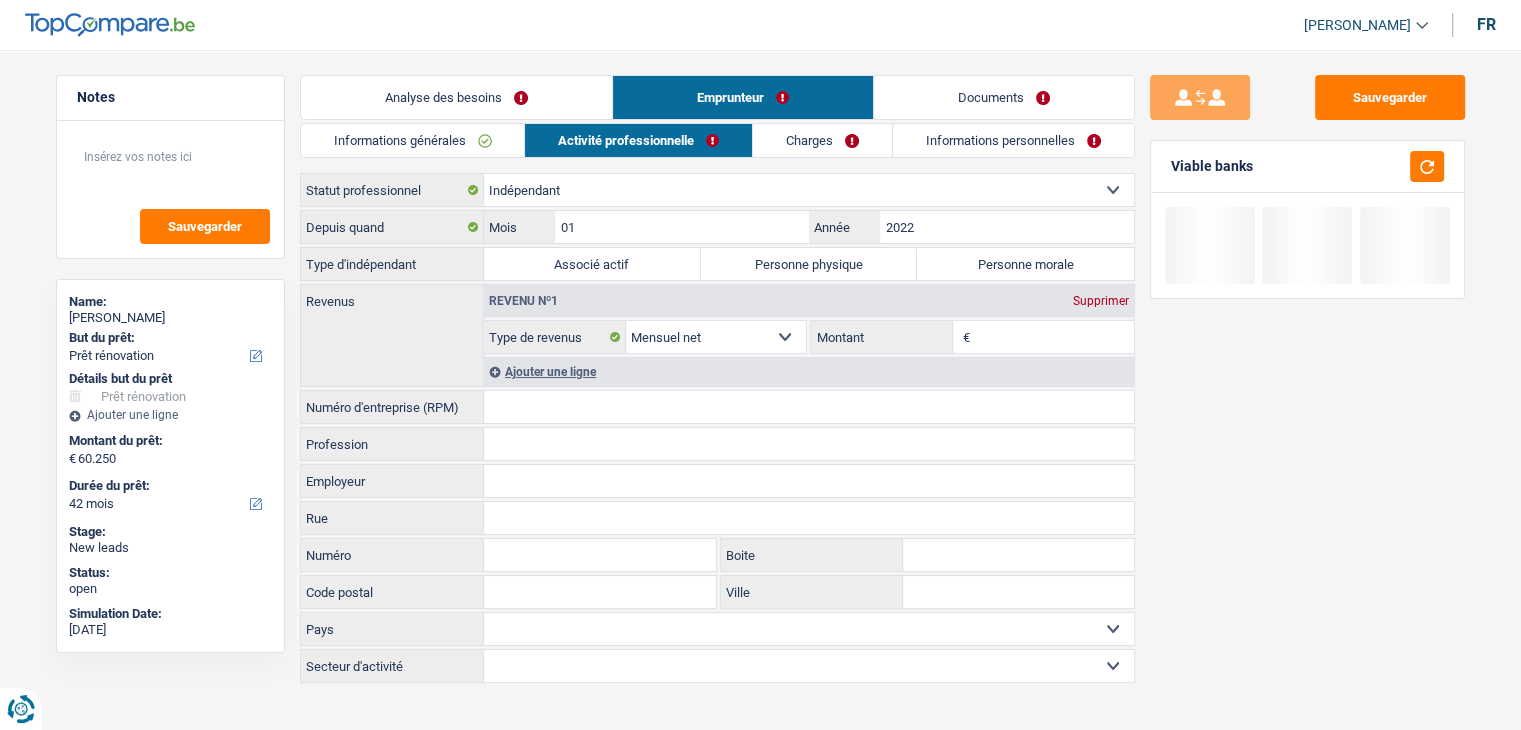 click on "Personne physique" at bounding box center (809, 264) 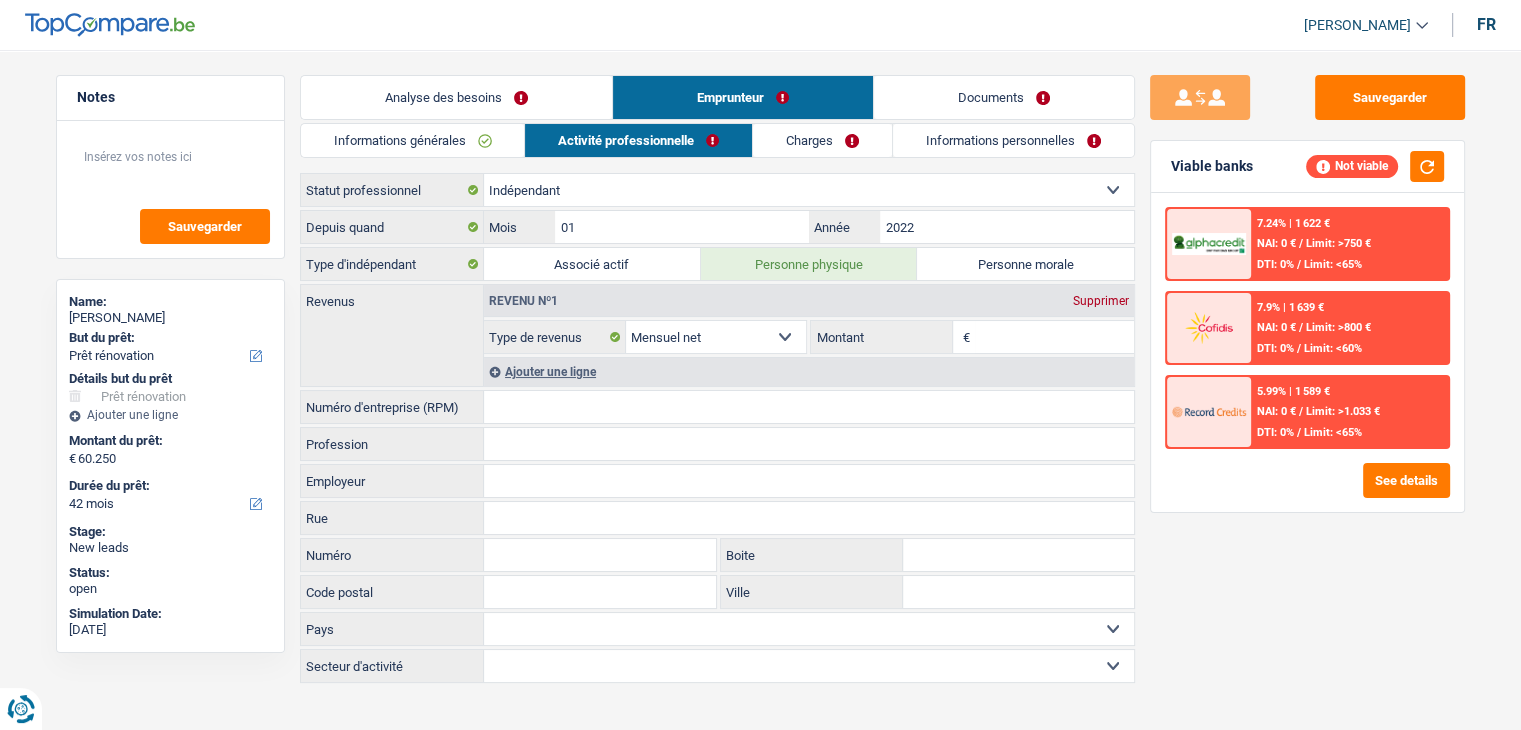 click on "Montant" at bounding box center (1054, 337) 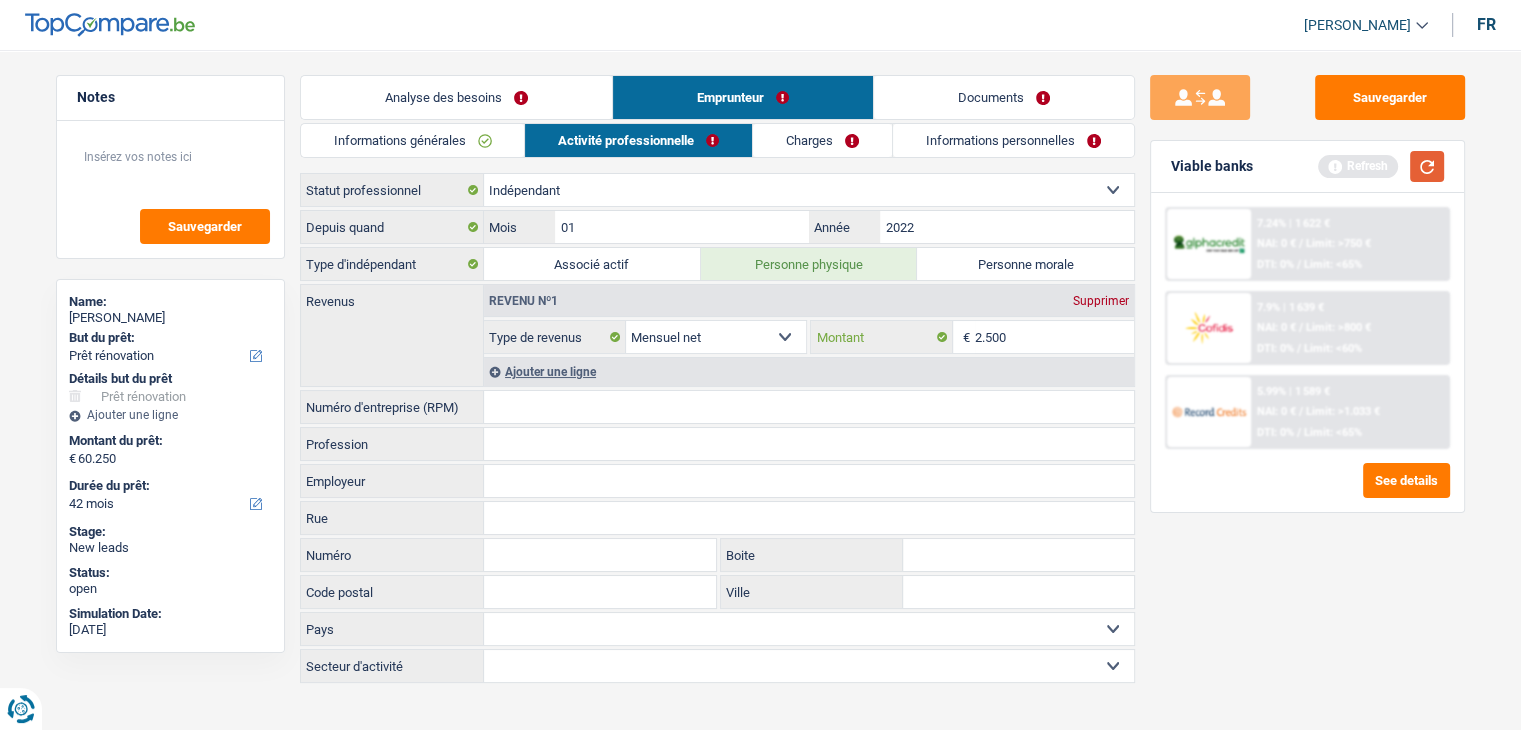 type on "2.500" 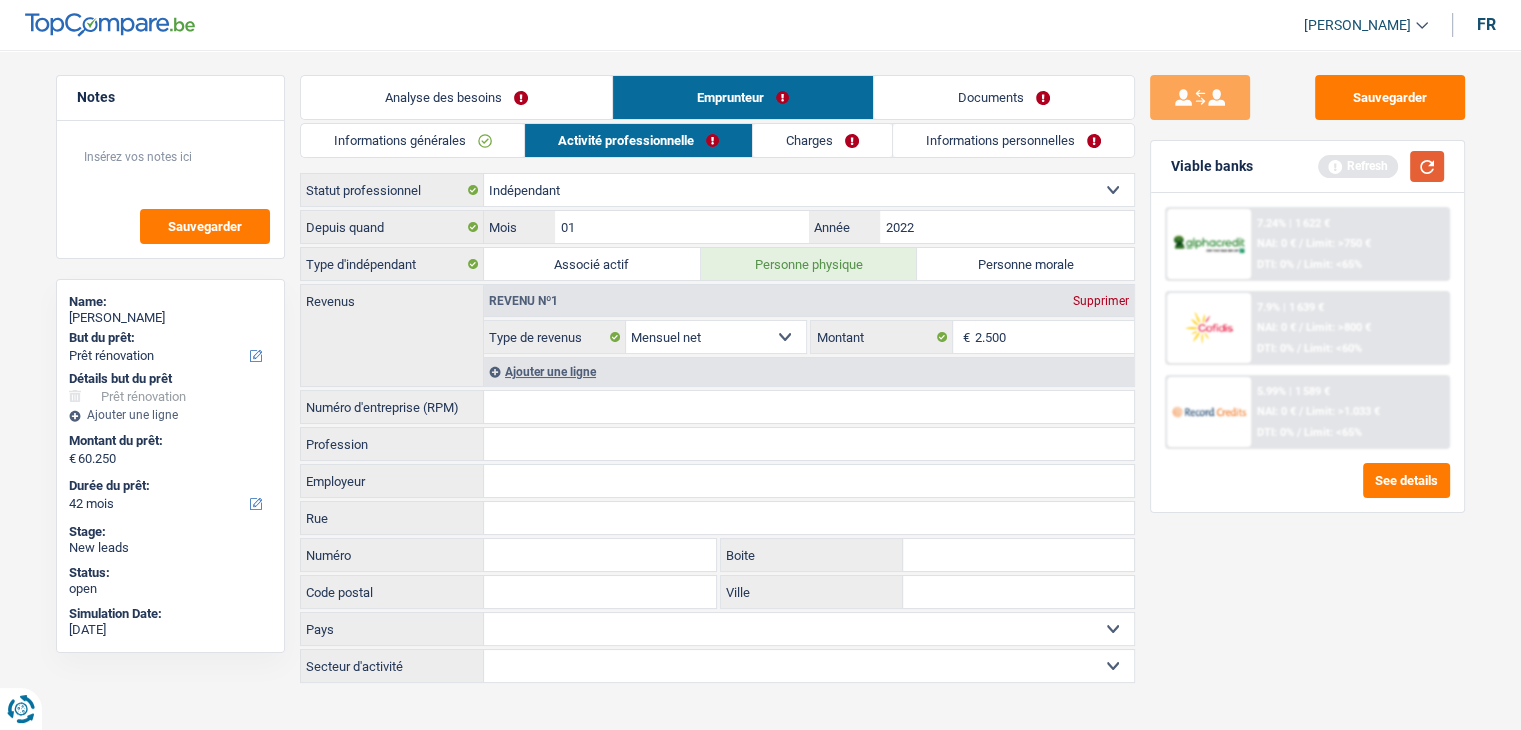 click at bounding box center [1427, 166] 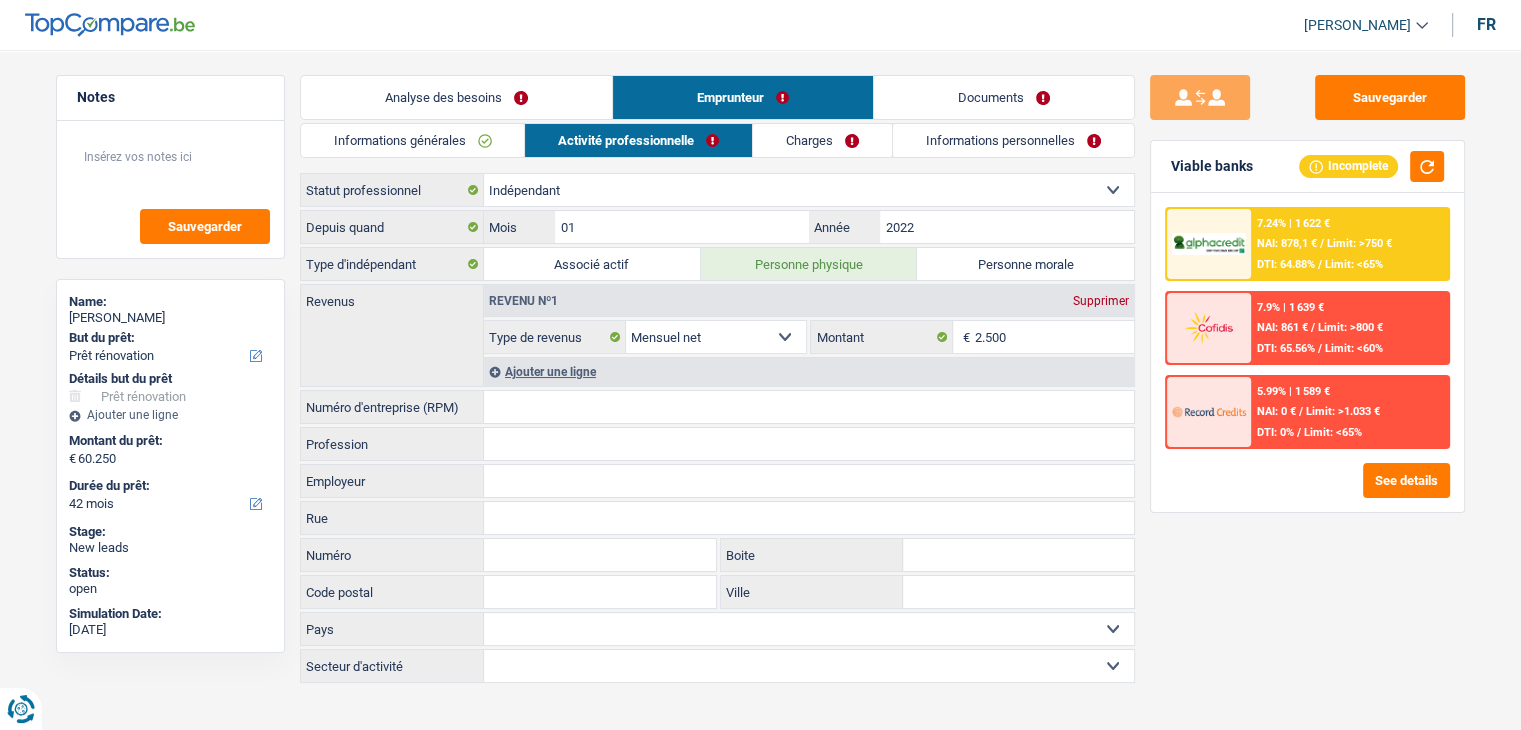 click on "Numéro d'entreprise (RPM)" at bounding box center (809, 407) 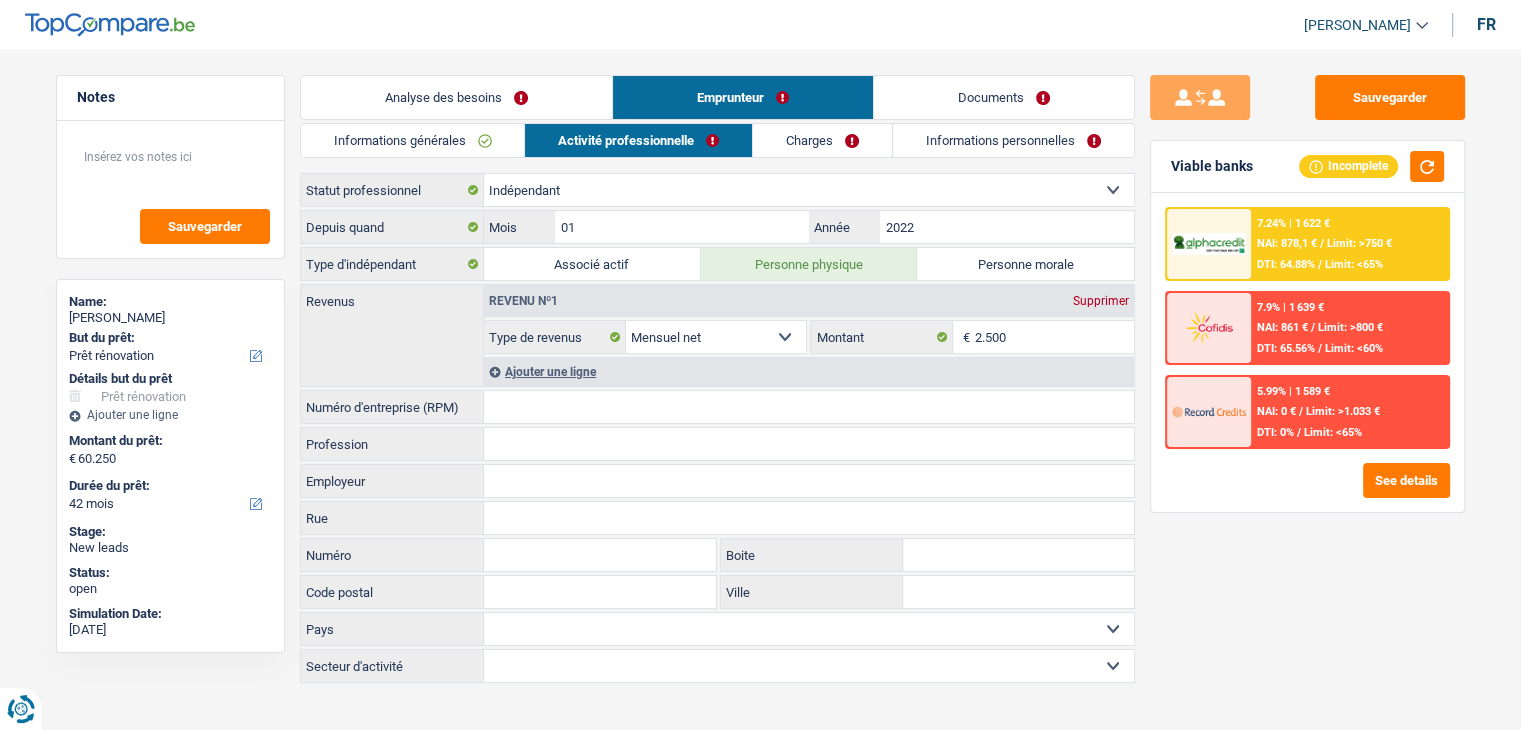 click on "Numéro d'entreprise (RPM)" at bounding box center [809, 407] 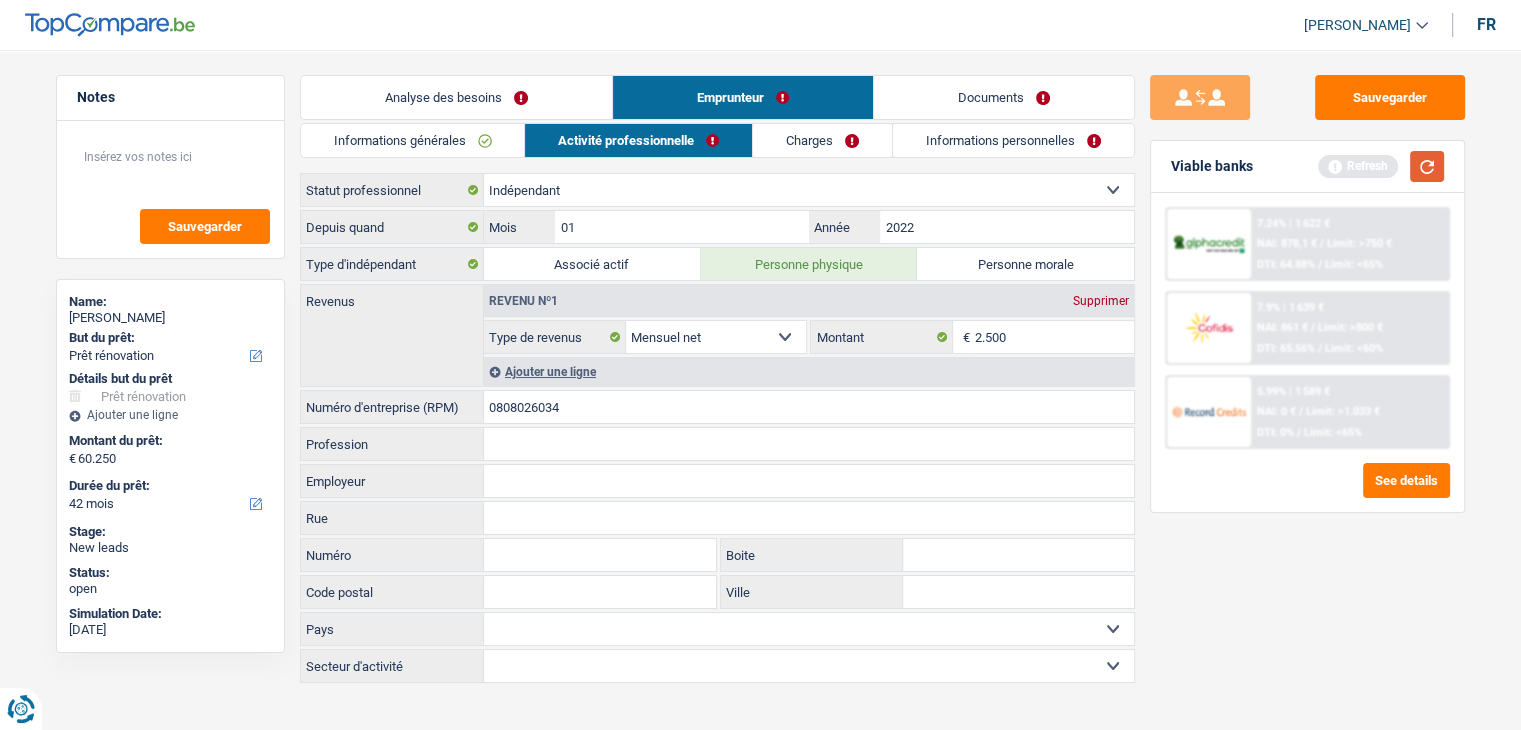 type on "0808026034" 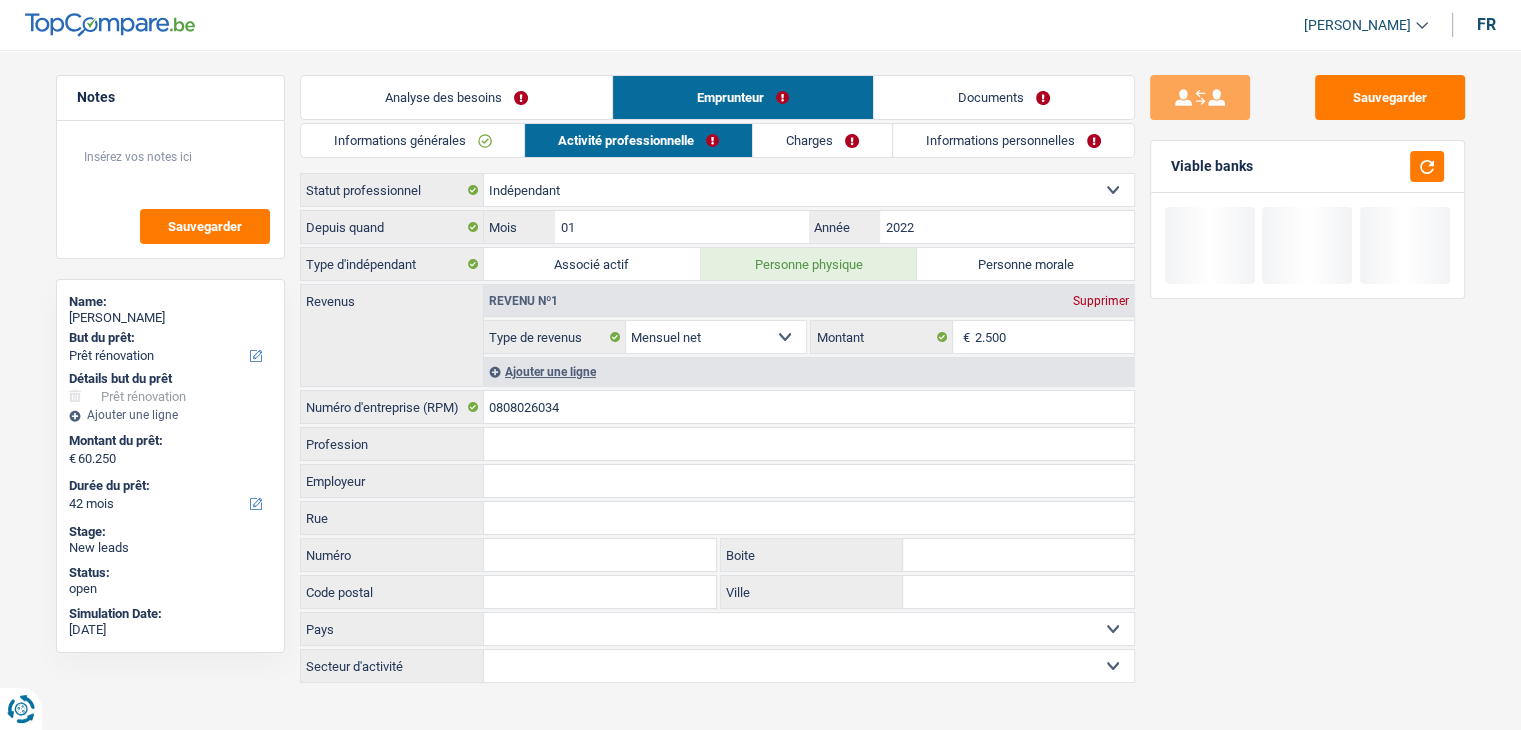 click on "Profession" at bounding box center (809, 444) 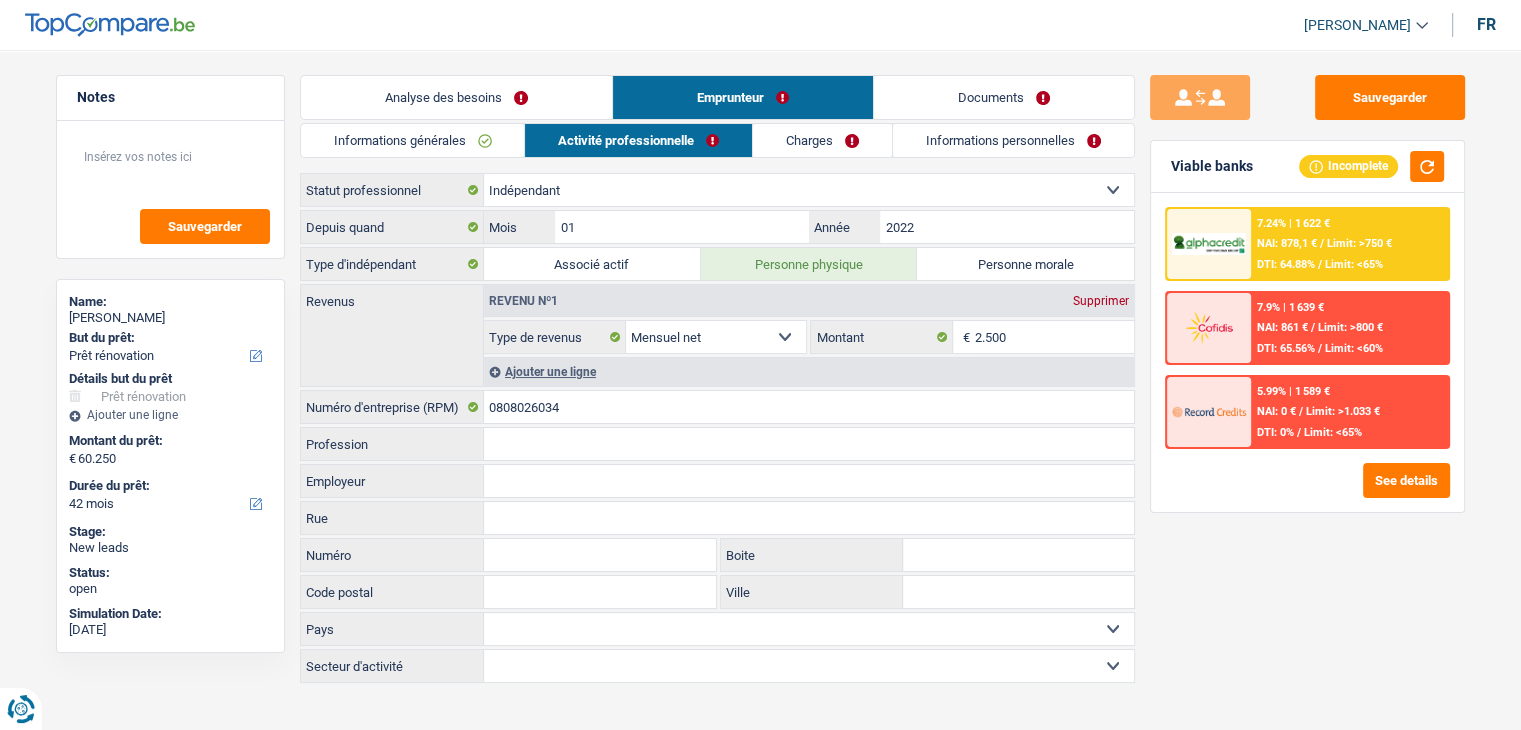 click on "Profession" at bounding box center [809, 444] 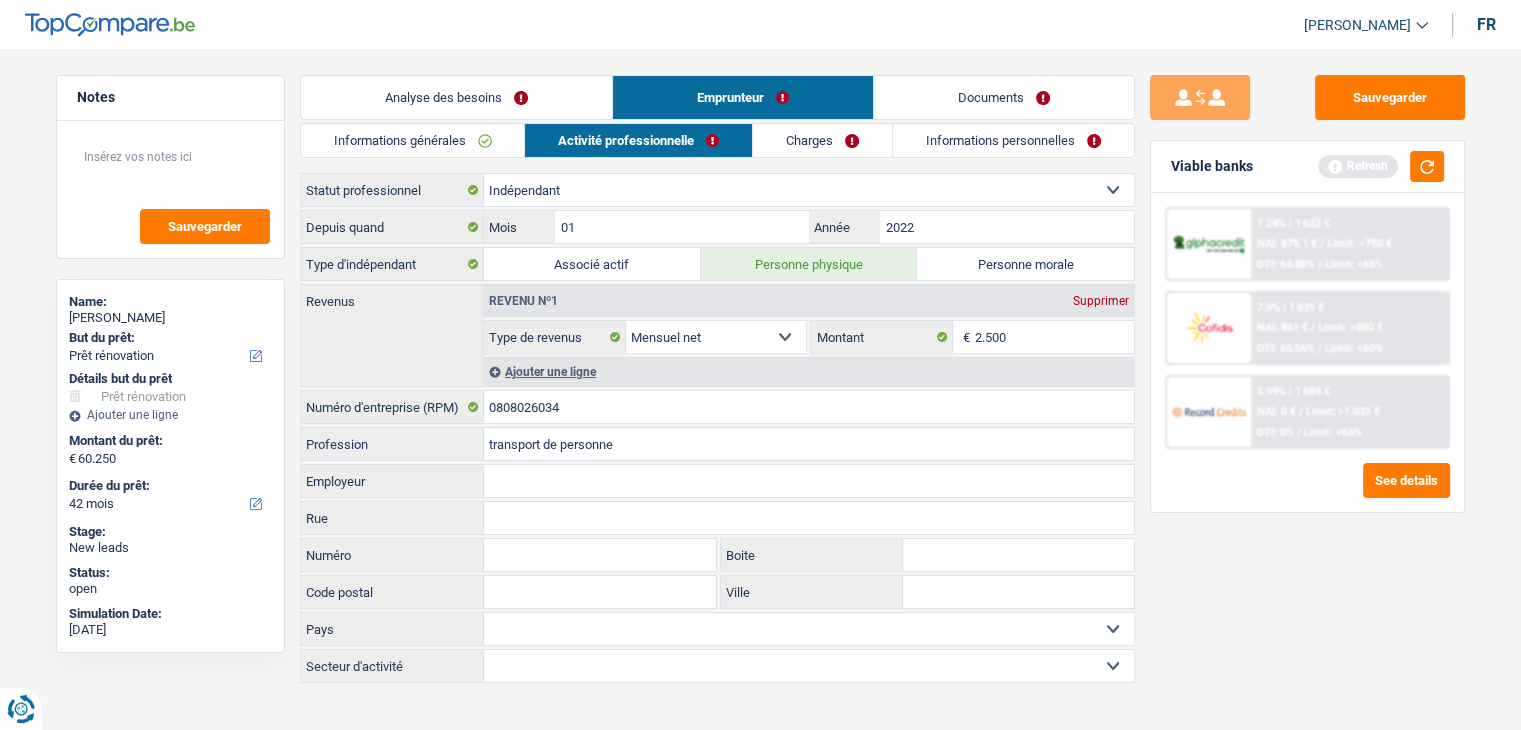 type on "transport de personne" 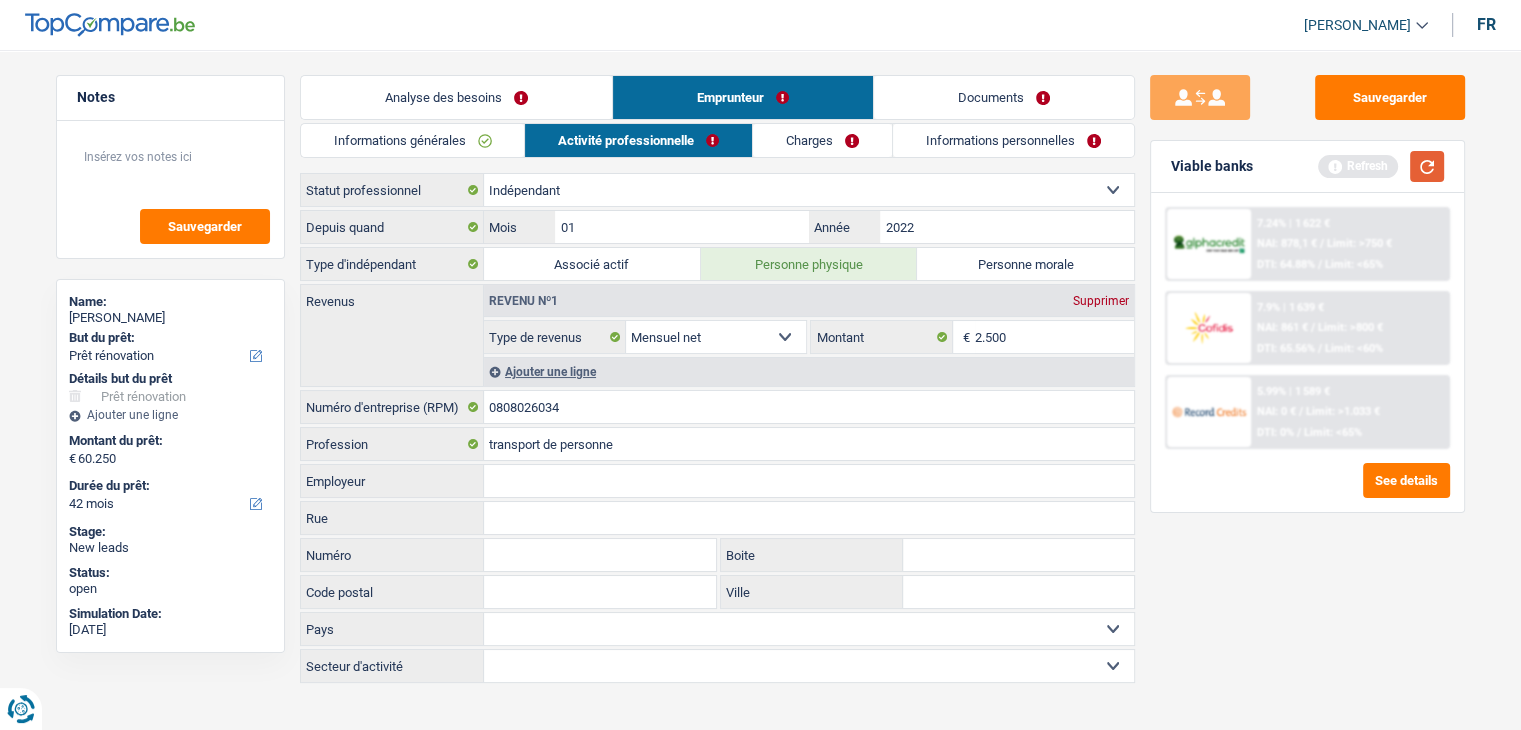 click at bounding box center [1427, 166] 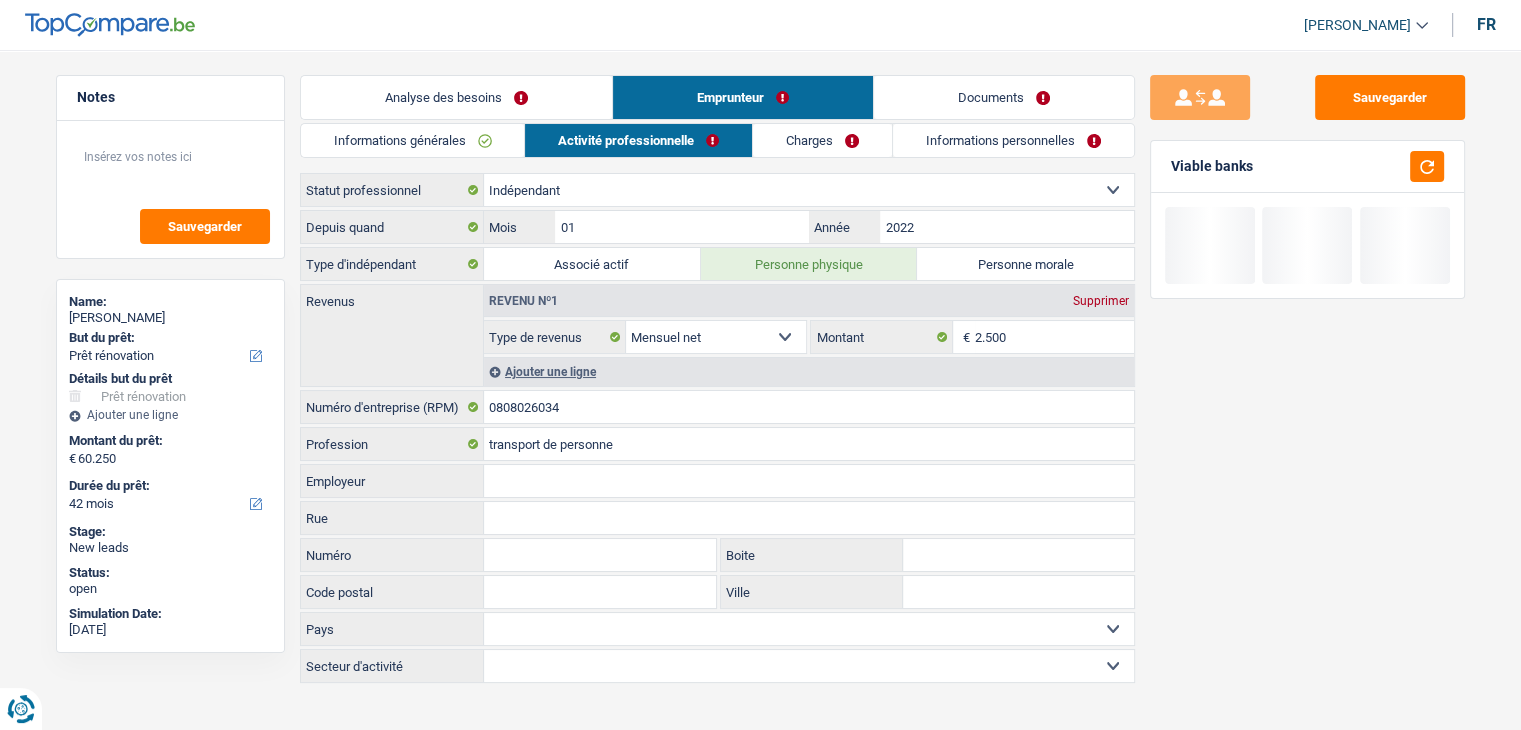 click on "Charges" at bounding box center [822, 140] 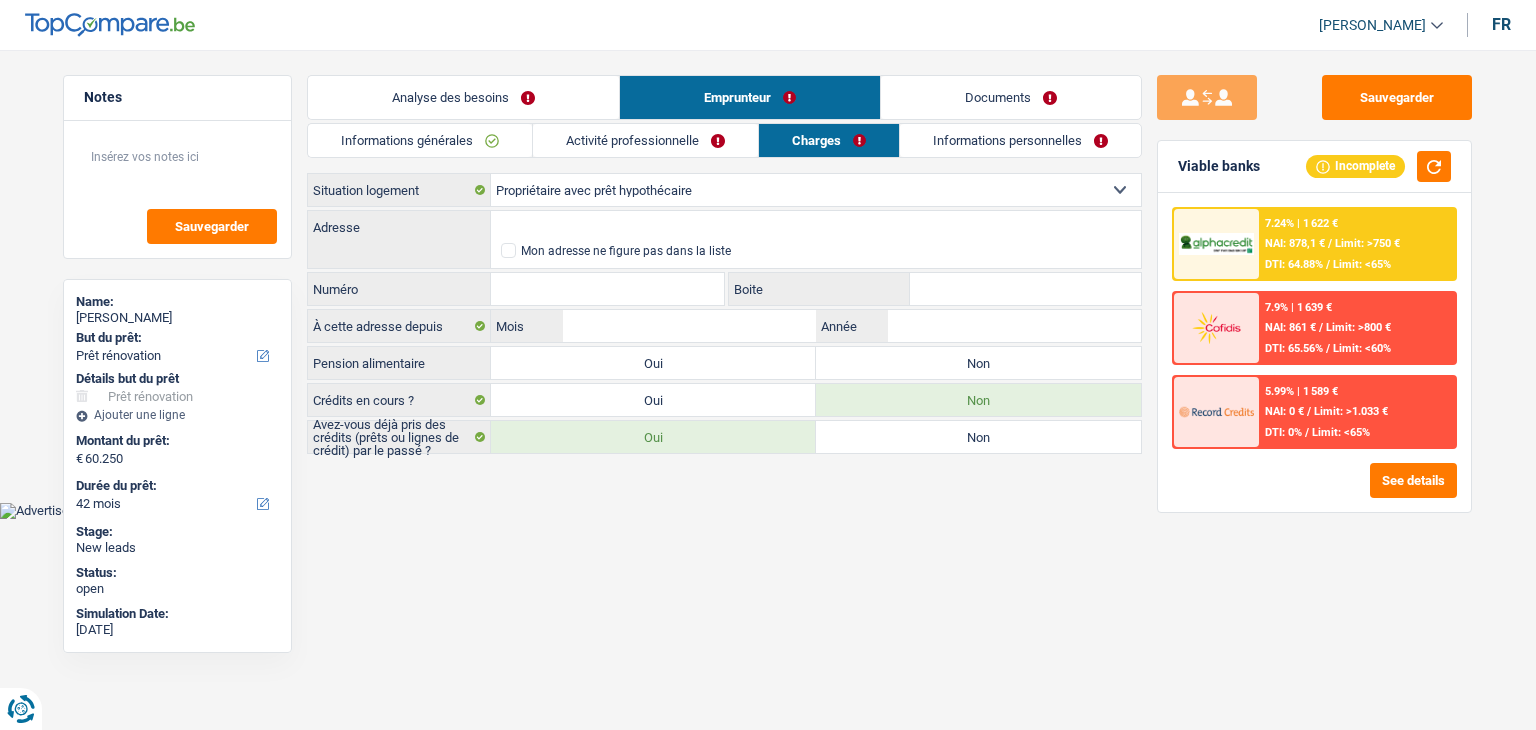 click on "Locataire Propriétaire avec prêt hypothécaire Propriétaire sans prêt hypothécaire Logé(e) par la famille Concierge
Sélectionner une option" at bounding box center [816, 190] 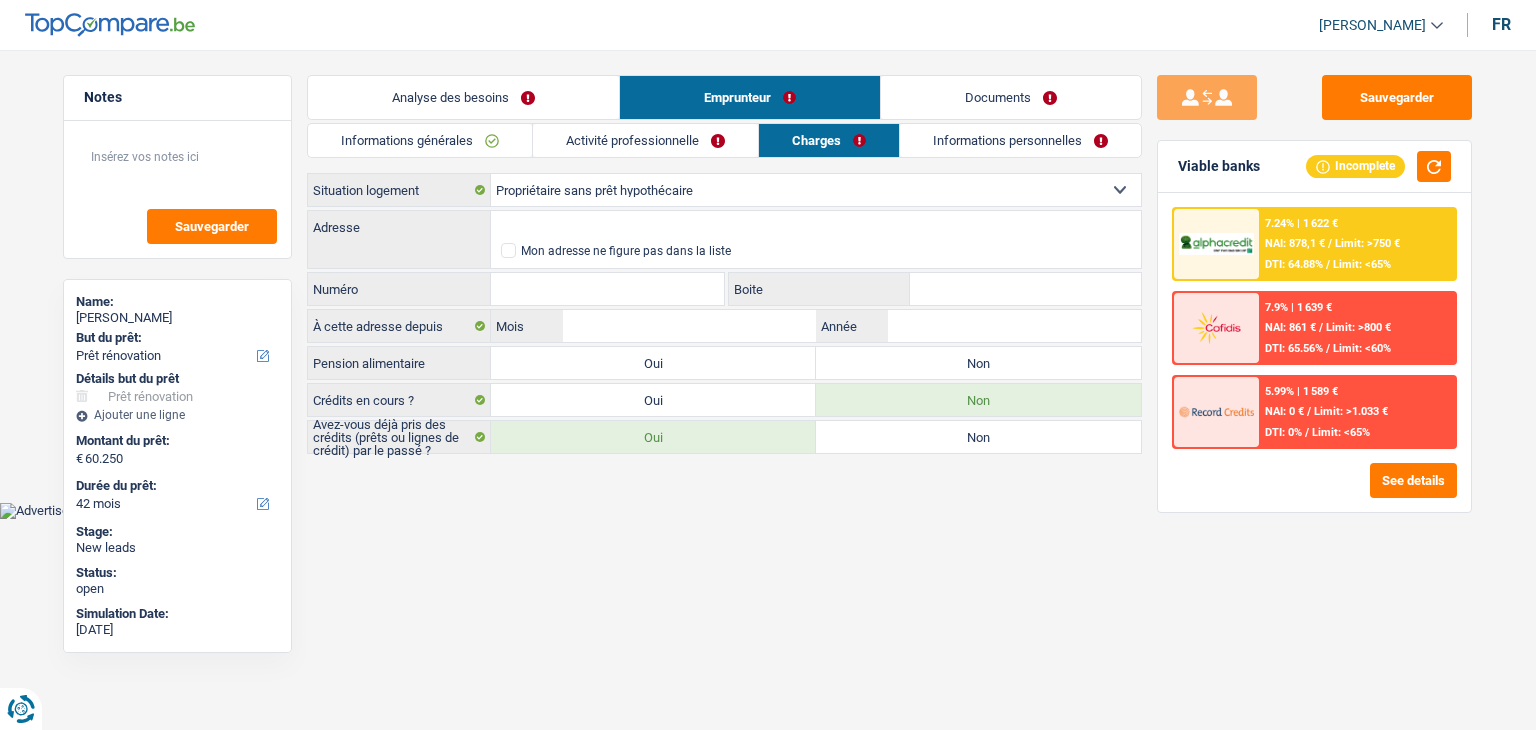 click on "Locataire Propriétaire avec prêt hypothécaire Propriétaire sans prêt hypothécaire Logé(e) par la famille Concierge
Sélectionner une option" at bounding box center [816, 190] 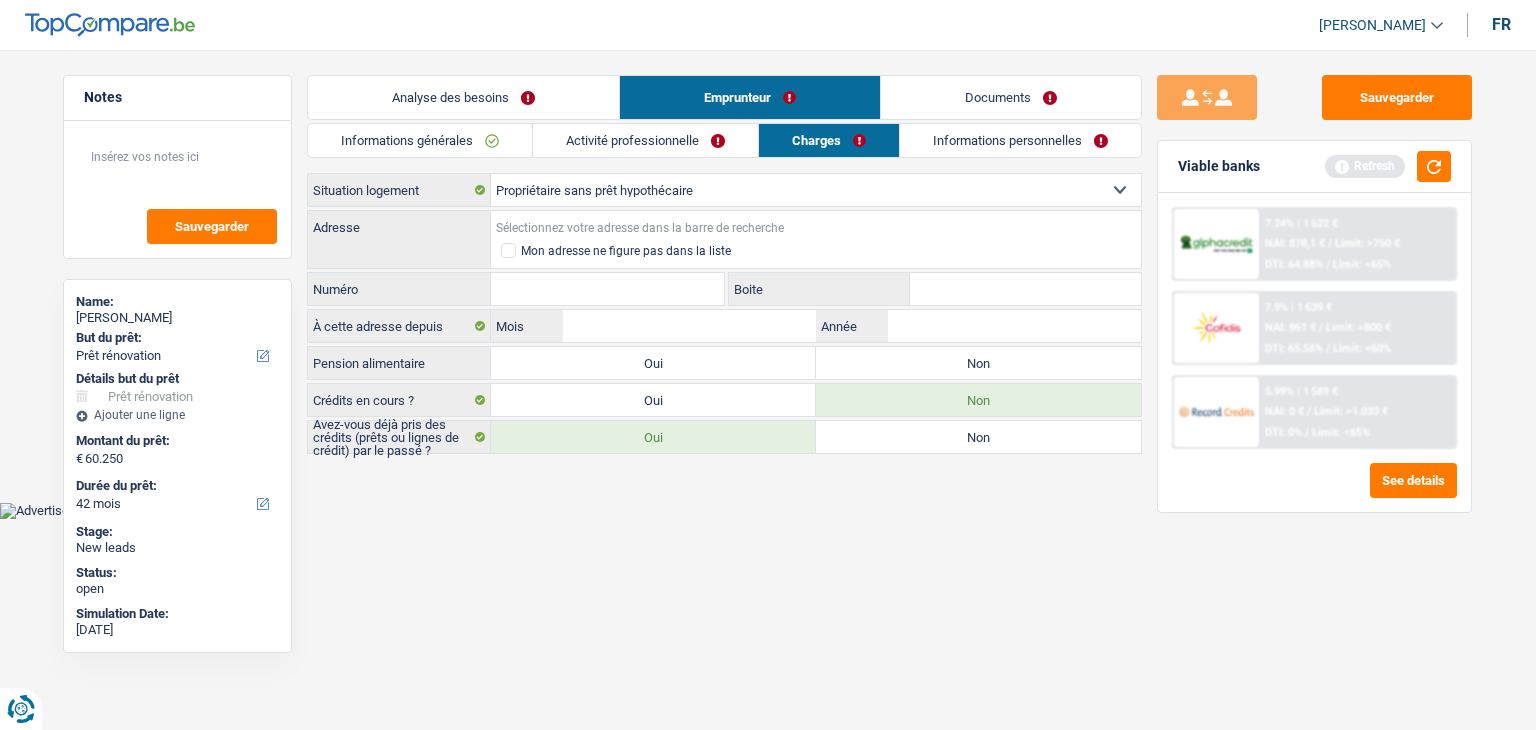 click on "Adresse" at bounding box center [816, 227] 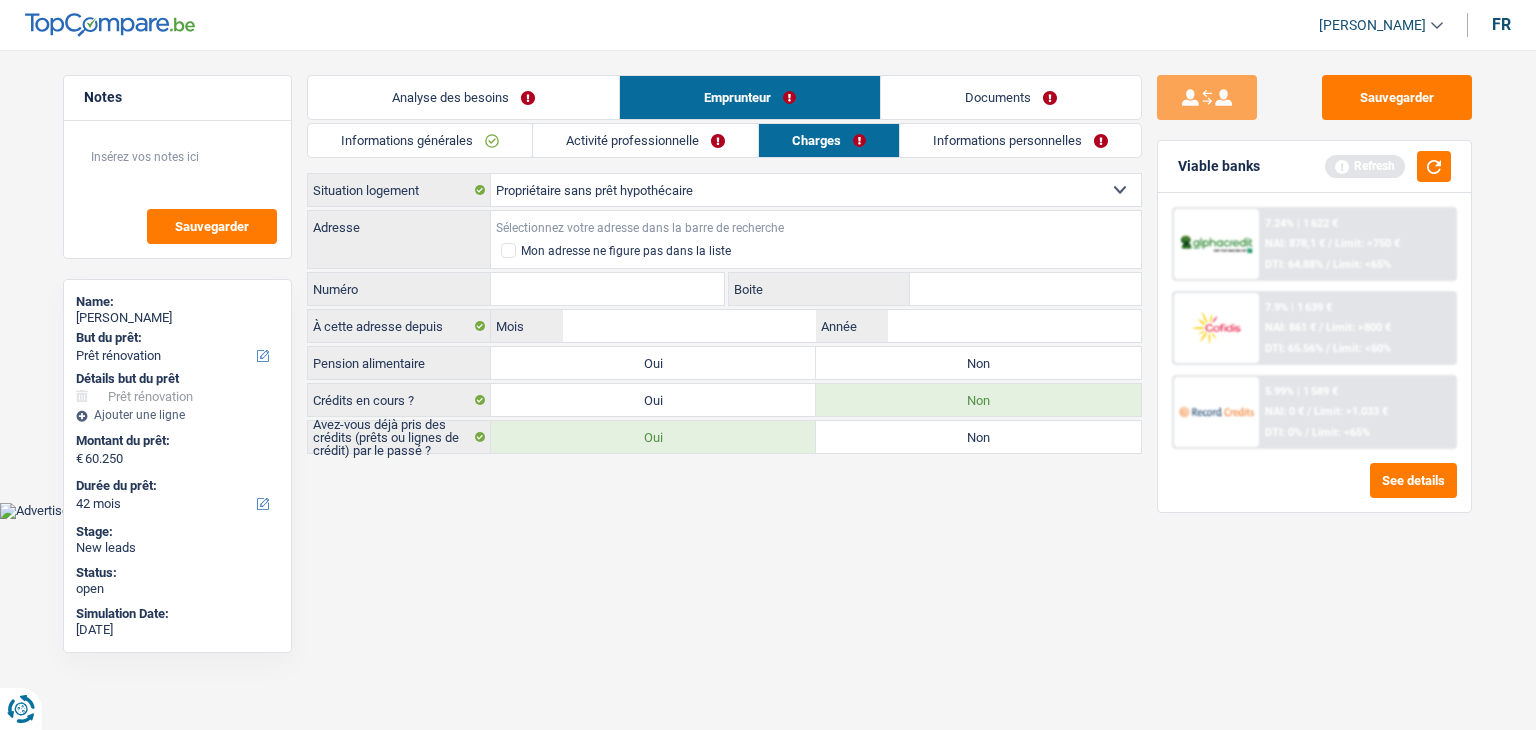 type on "r" 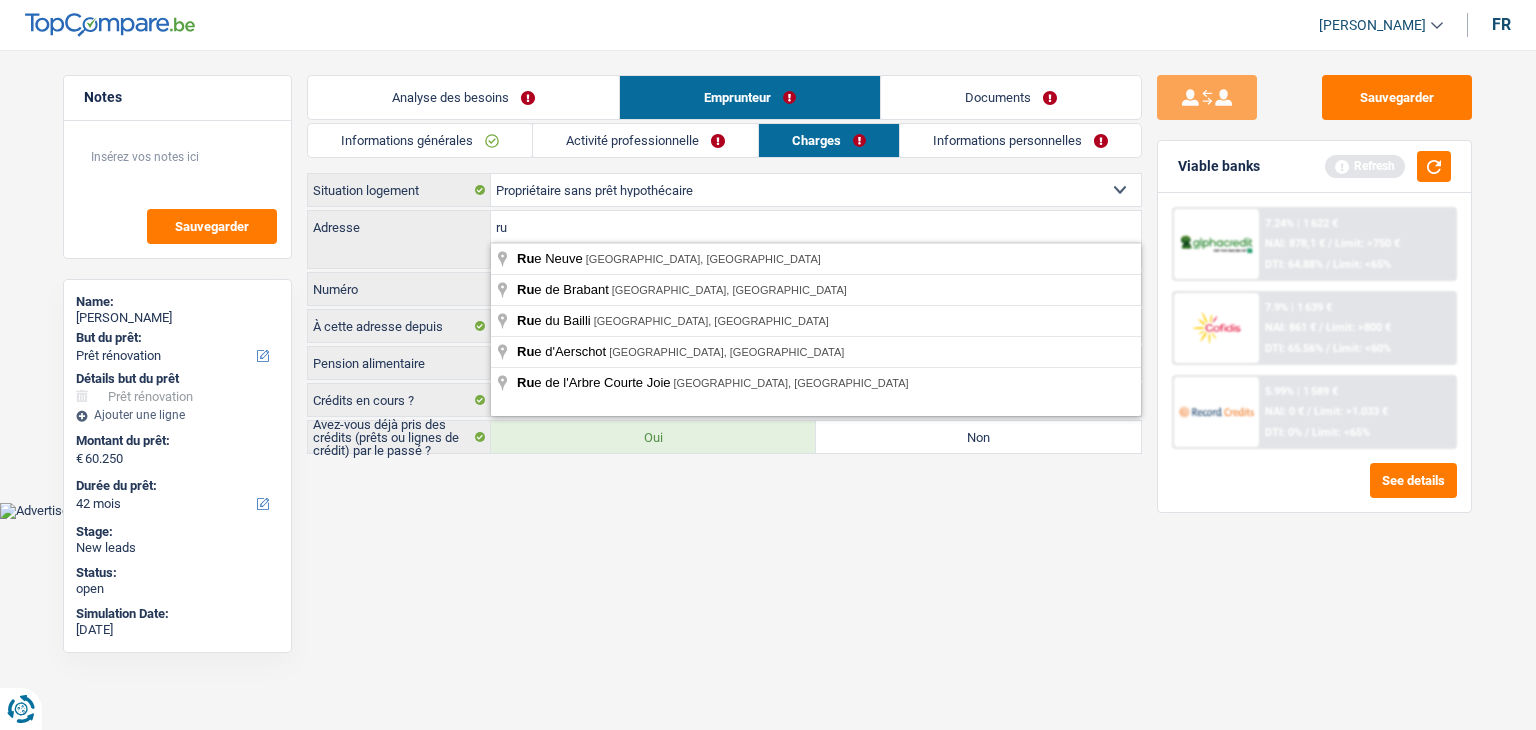 type on "r" 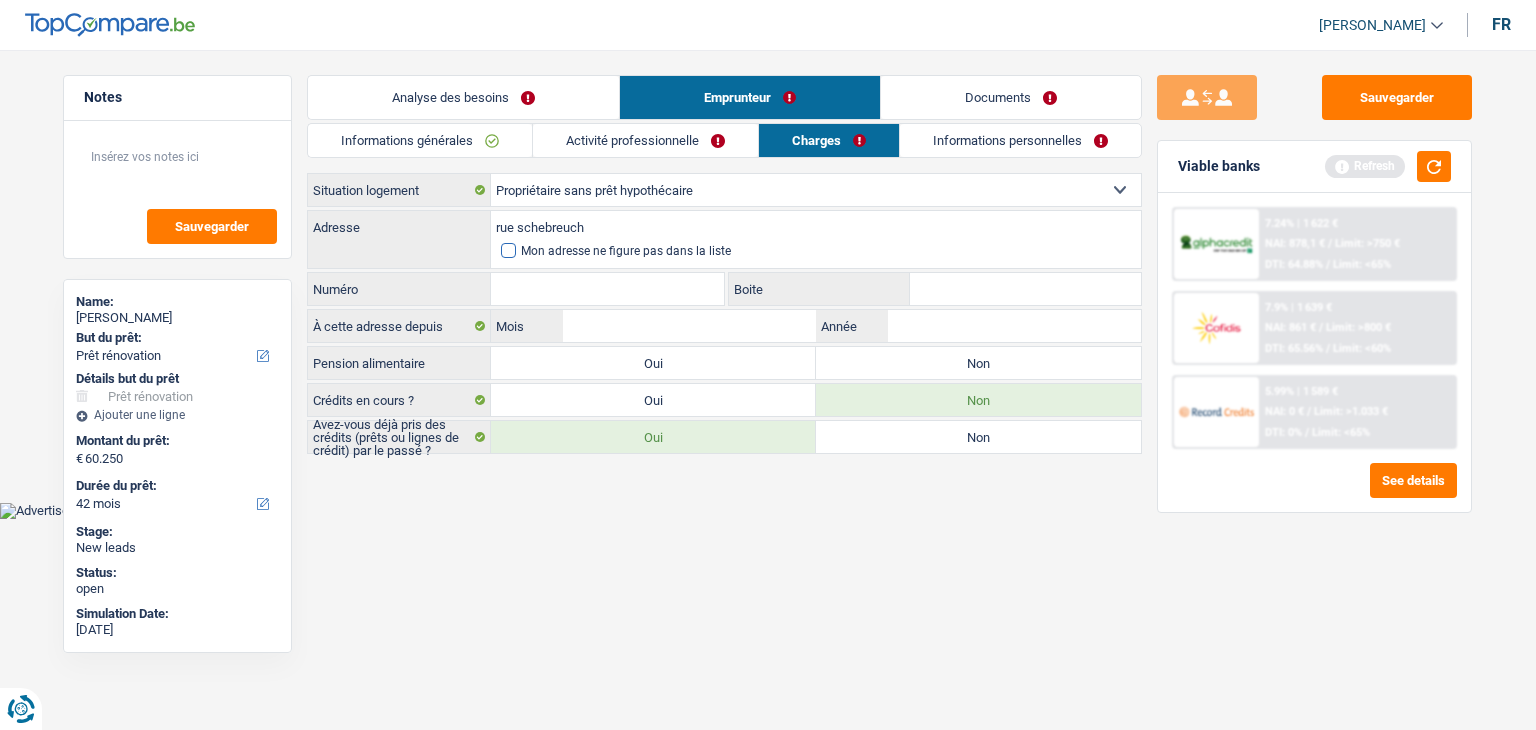 type on "rue schebreuch" 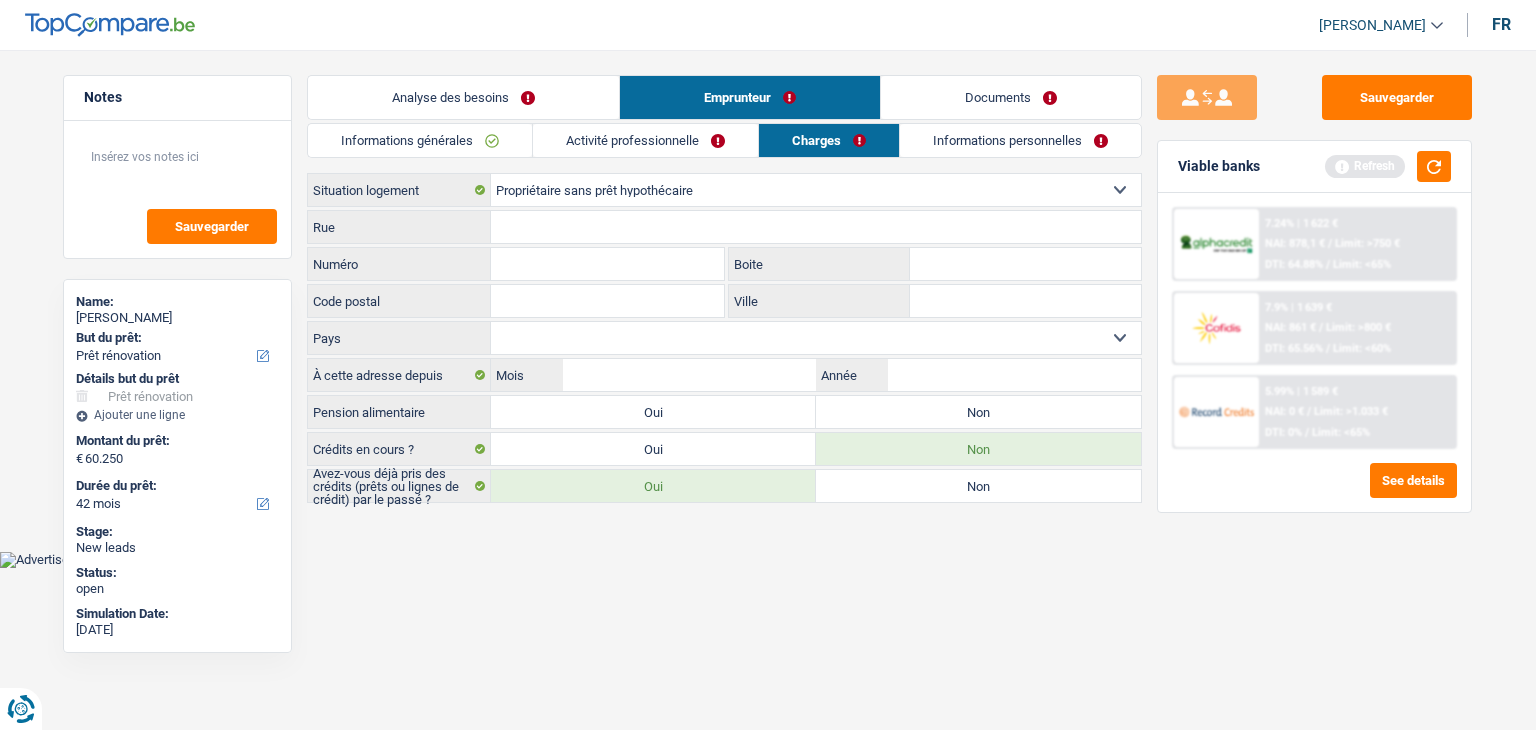 click on "Rue" at bounding box center [816, 227] 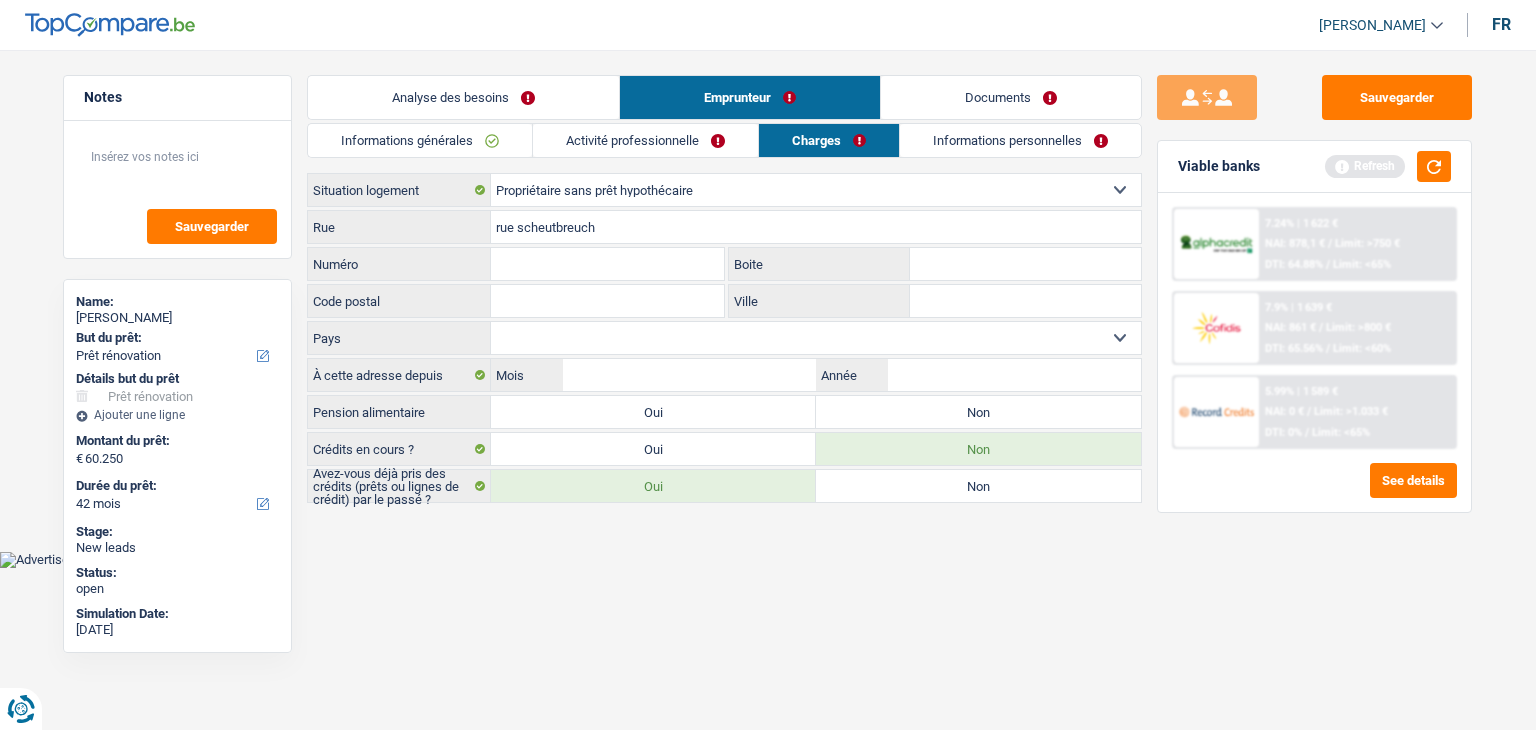 type on "rue scheutbreuch" 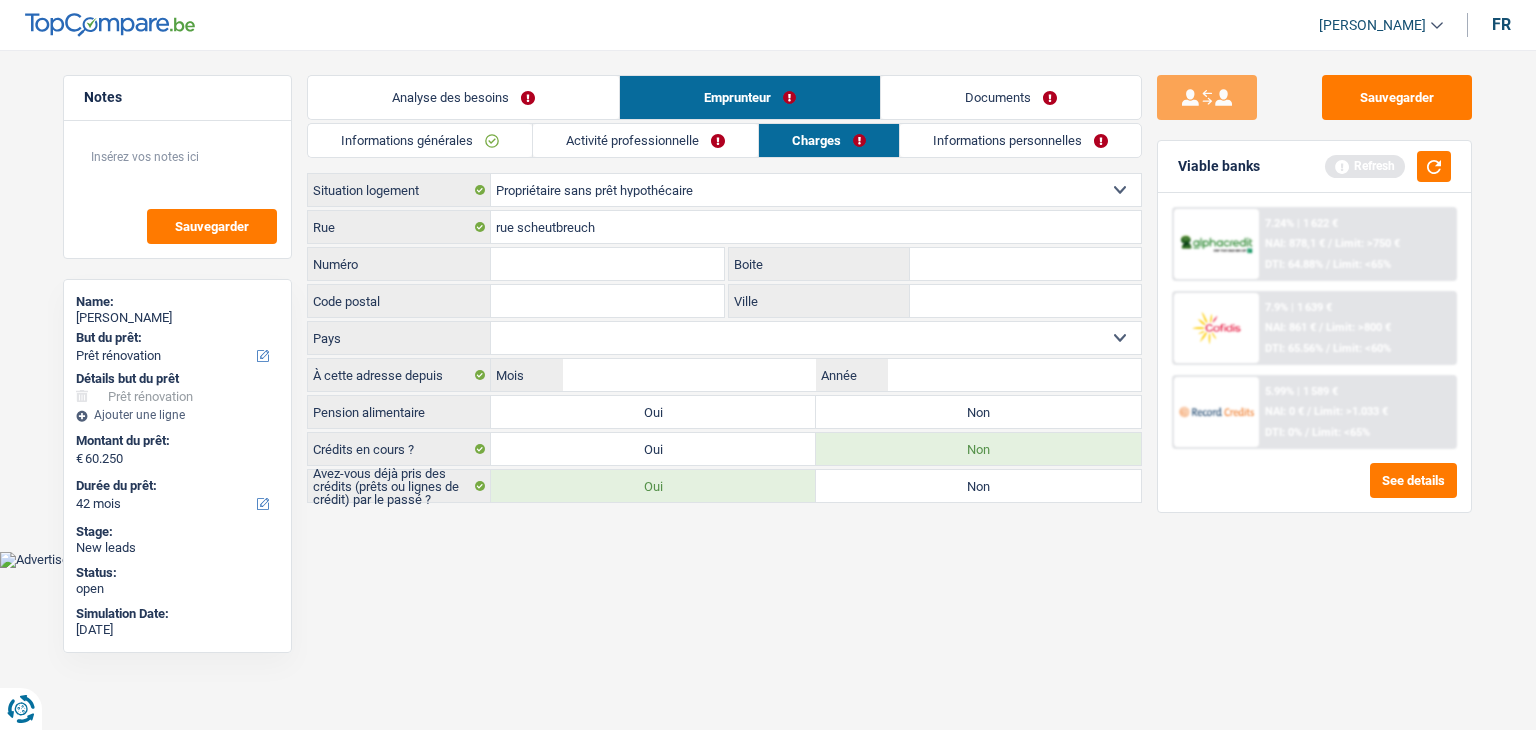 click on "Numéro" at bounding box center [607, 264] 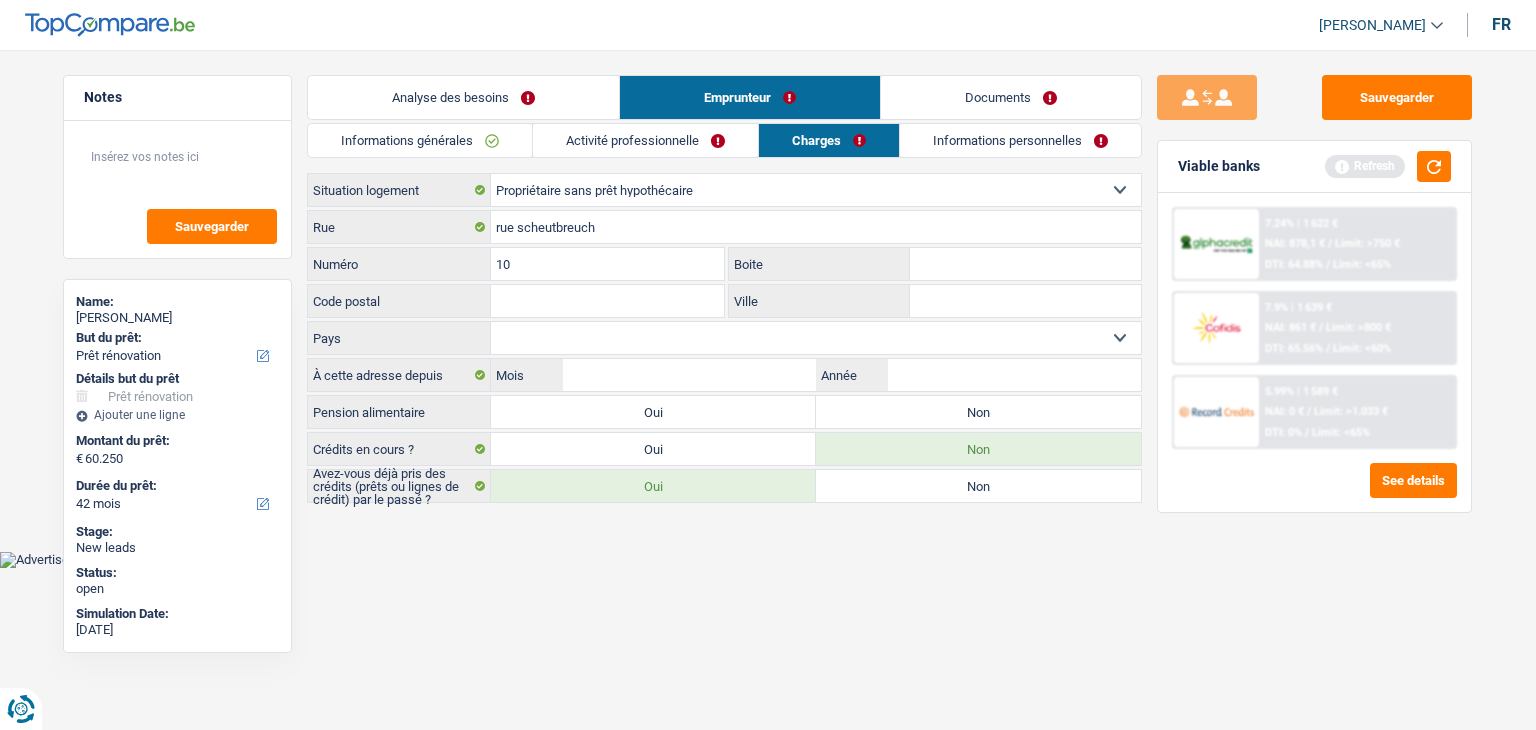 type on "10" 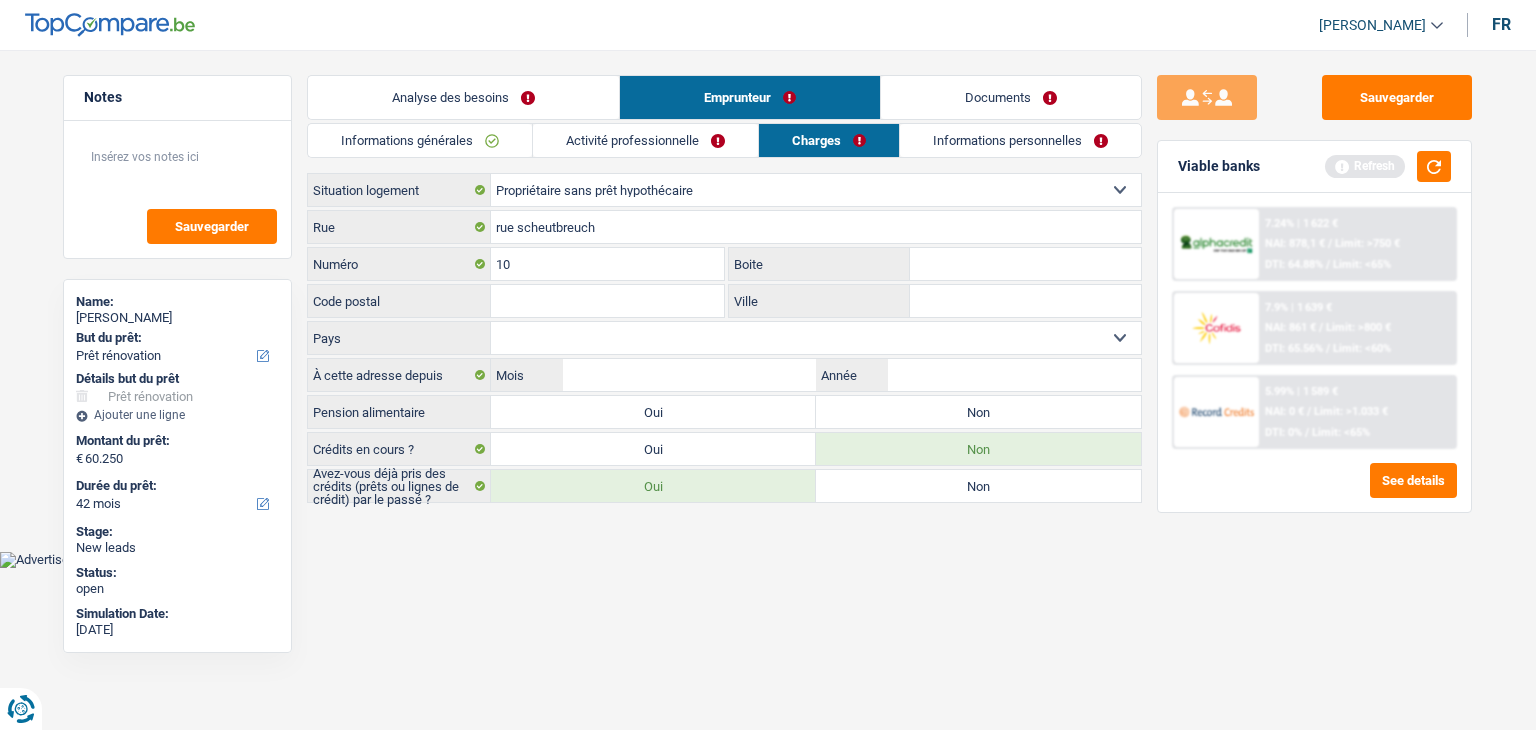 click on "Boite" at bounding box center [1025, 264] 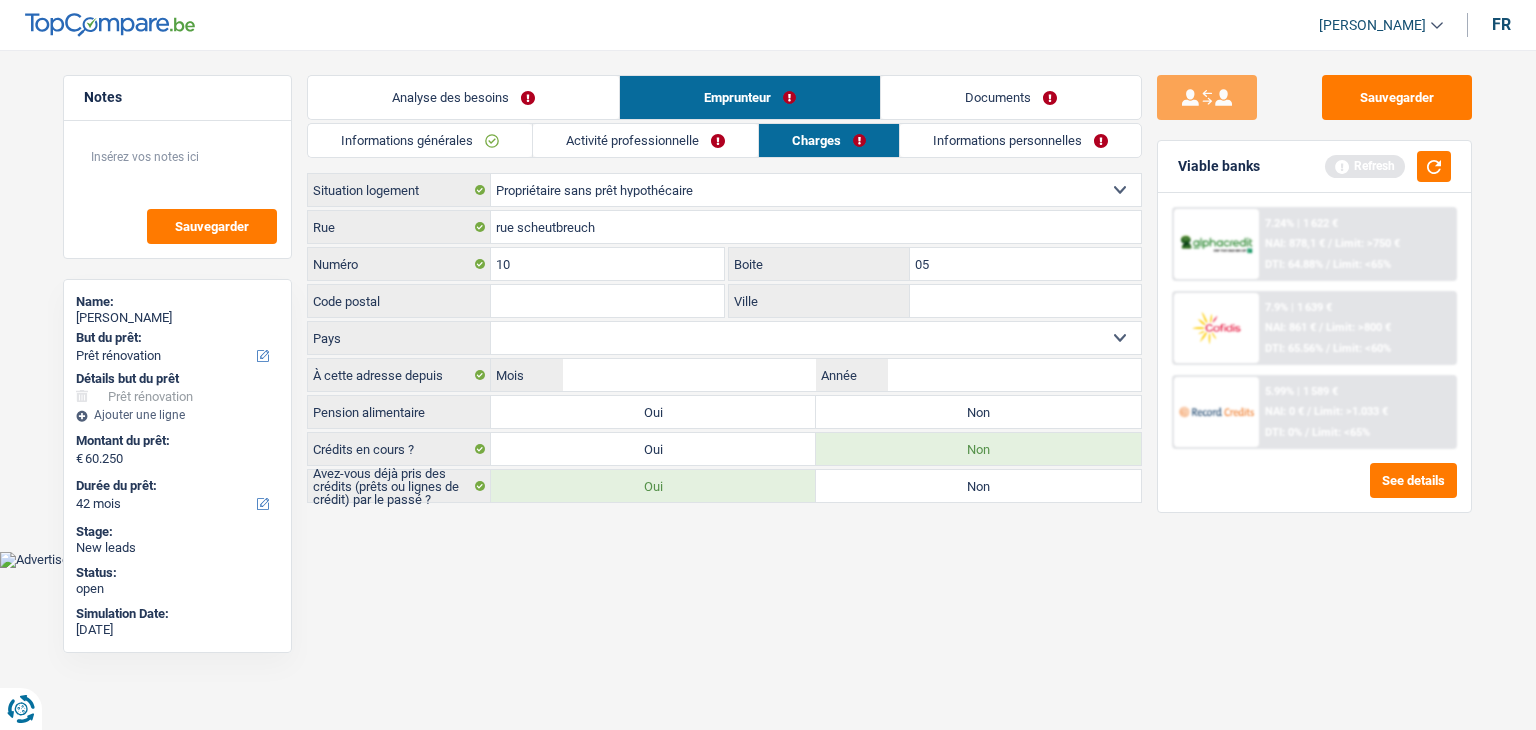 type on "05" 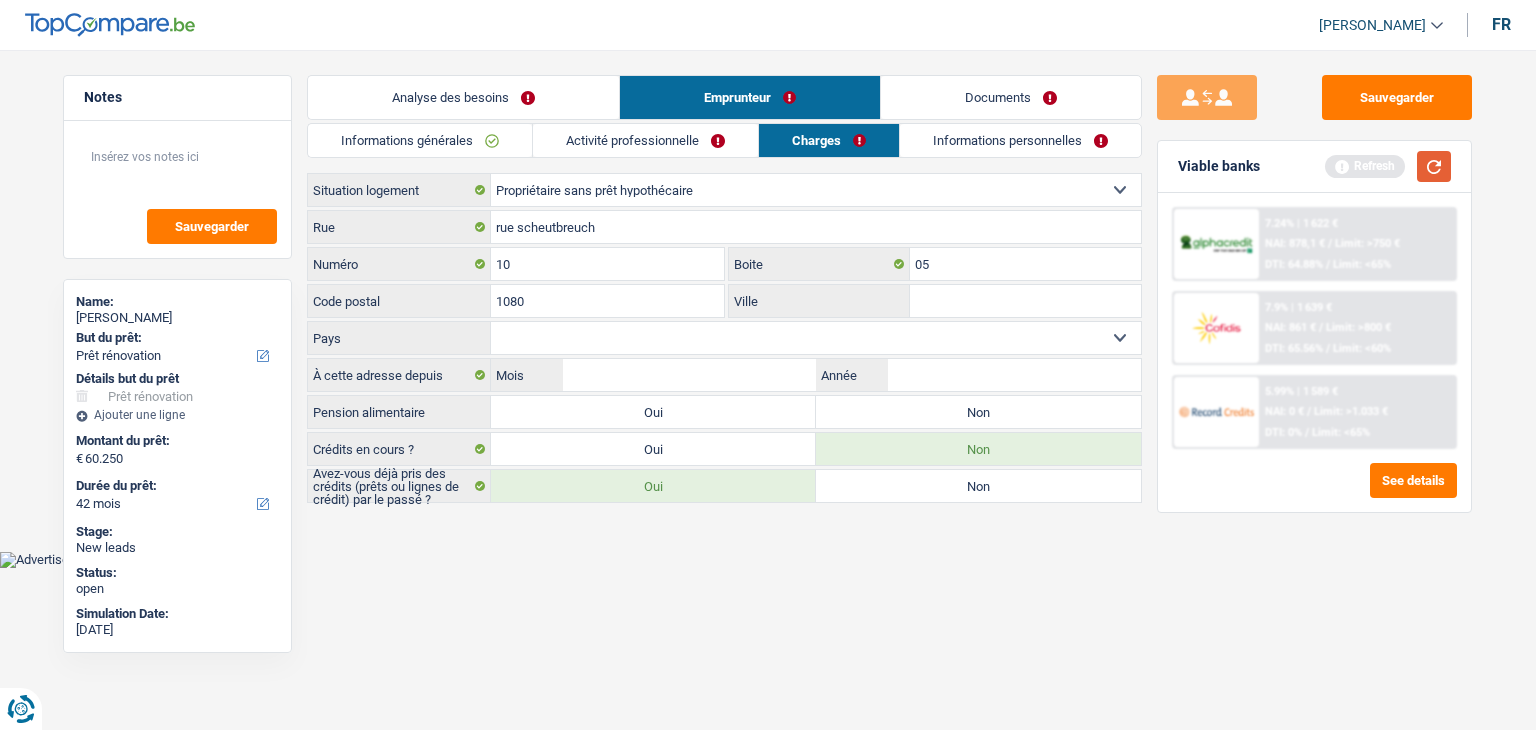 type on "1080" 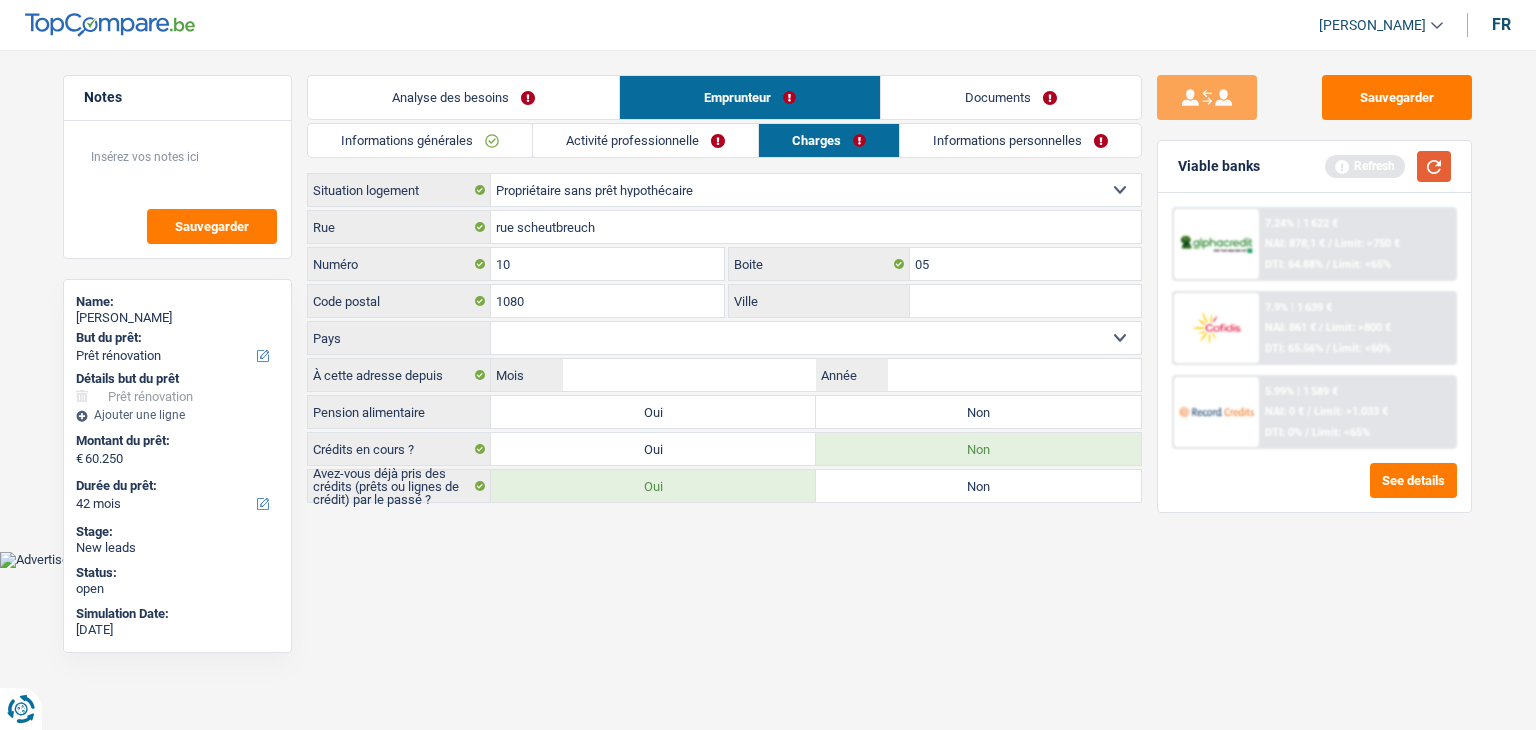 click at bounding box center [1434, 166] 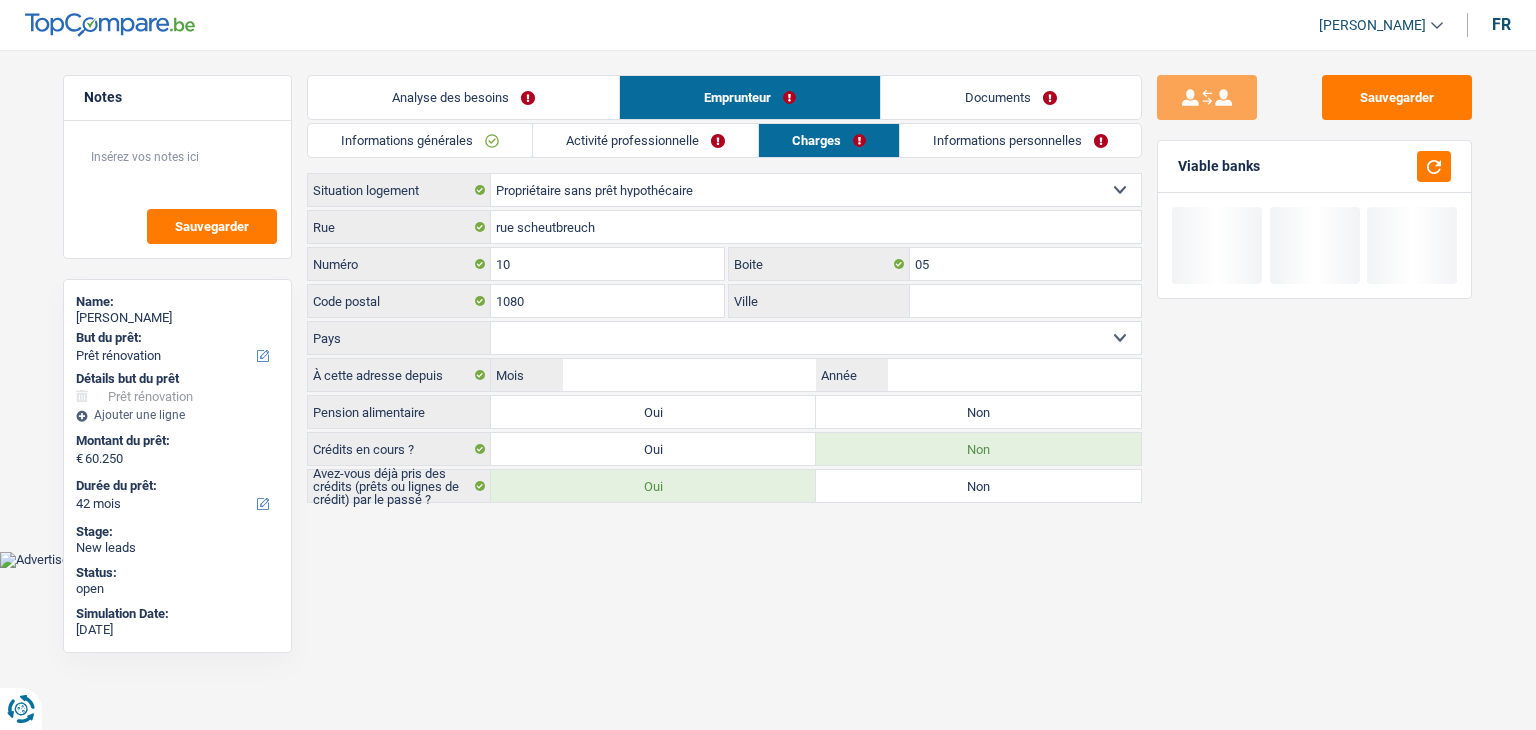 click on "Ville" at bounding box center (1025, 301) 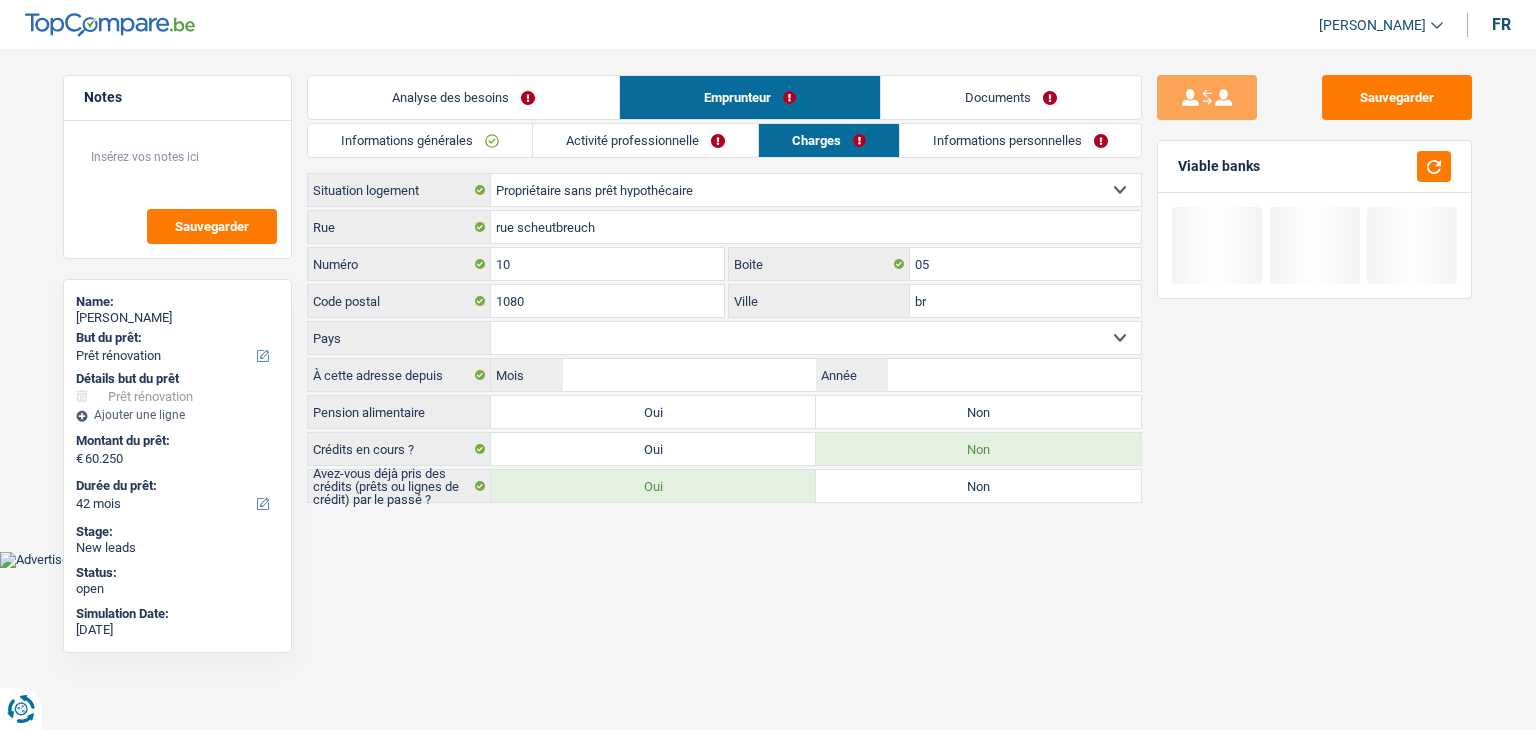 type on "b" 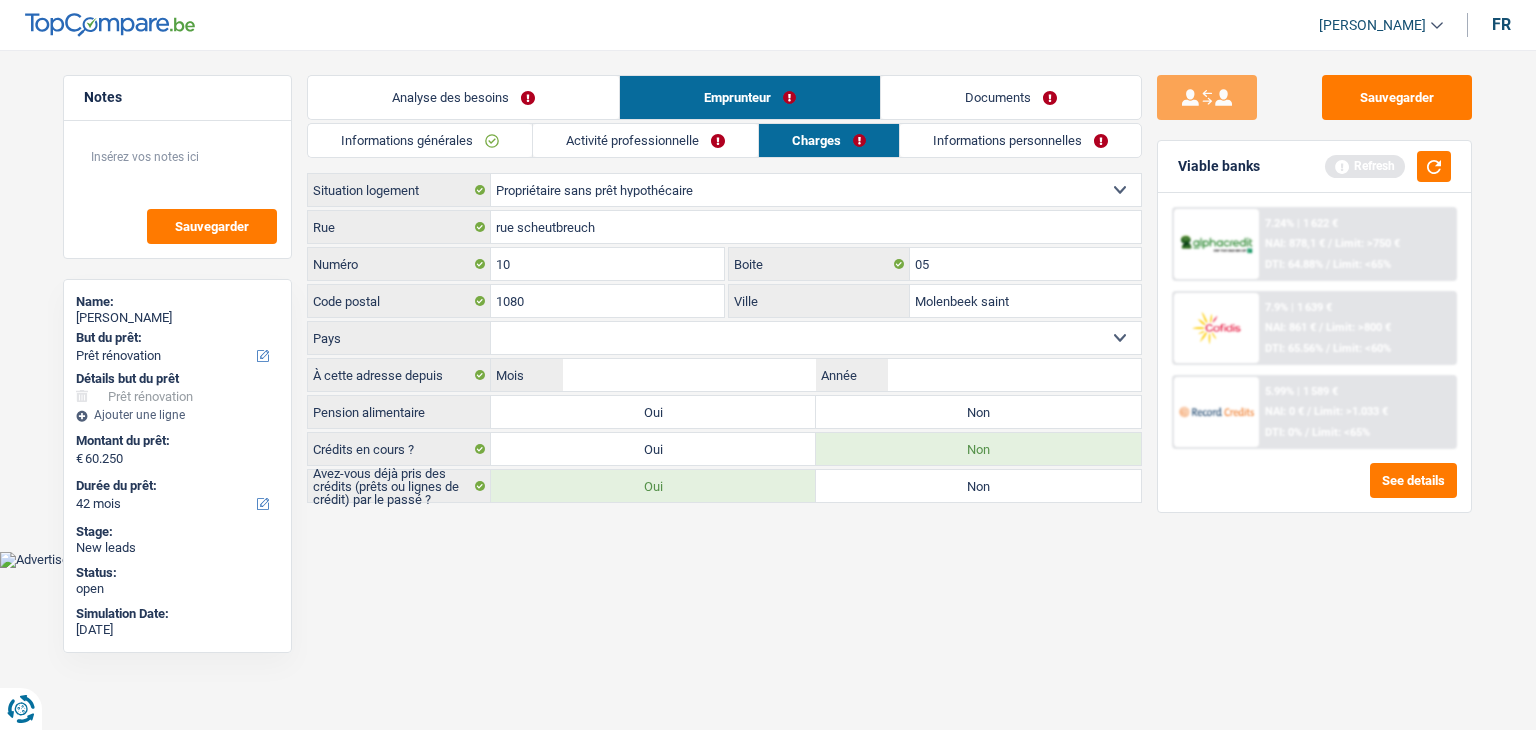 type on "Molenbeek saint" 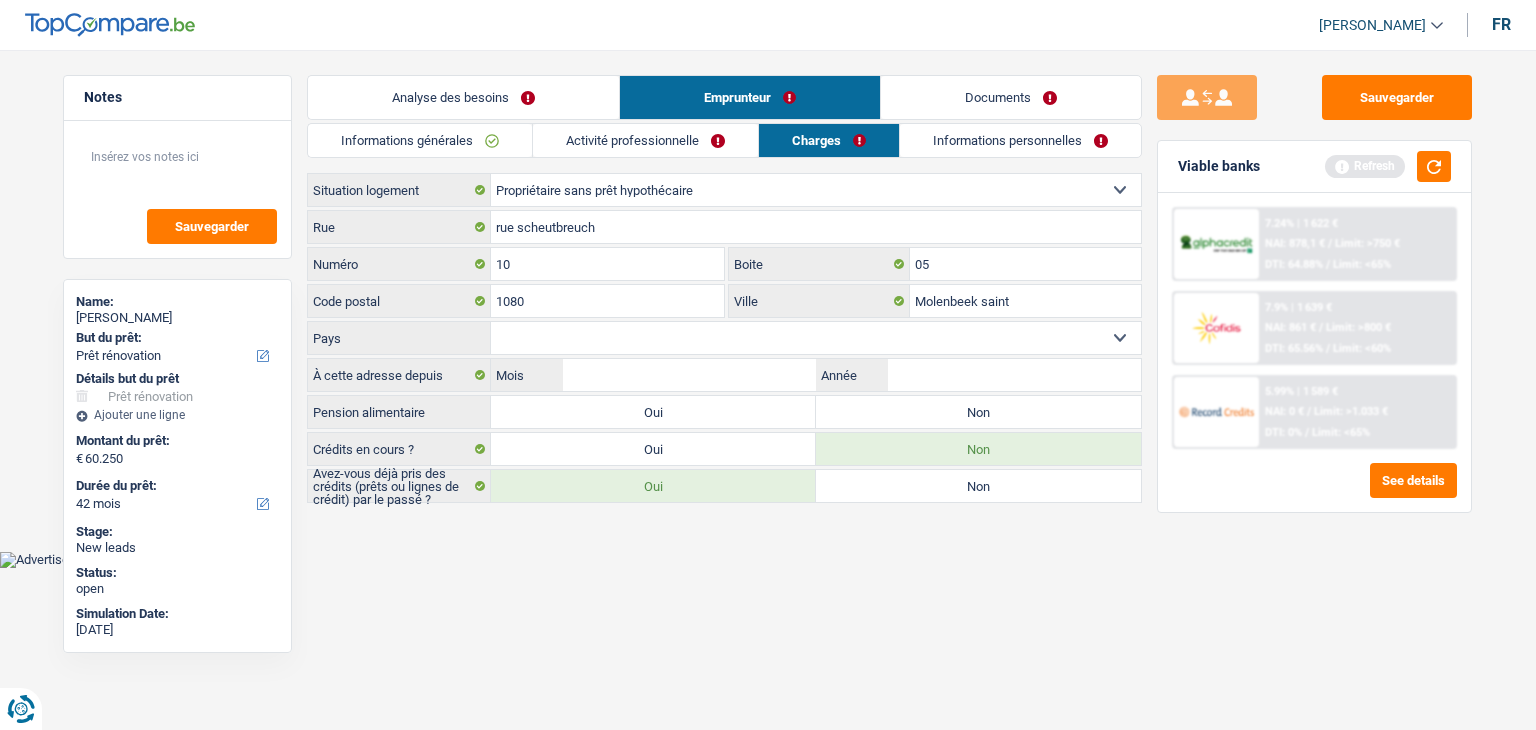 select on "BE" 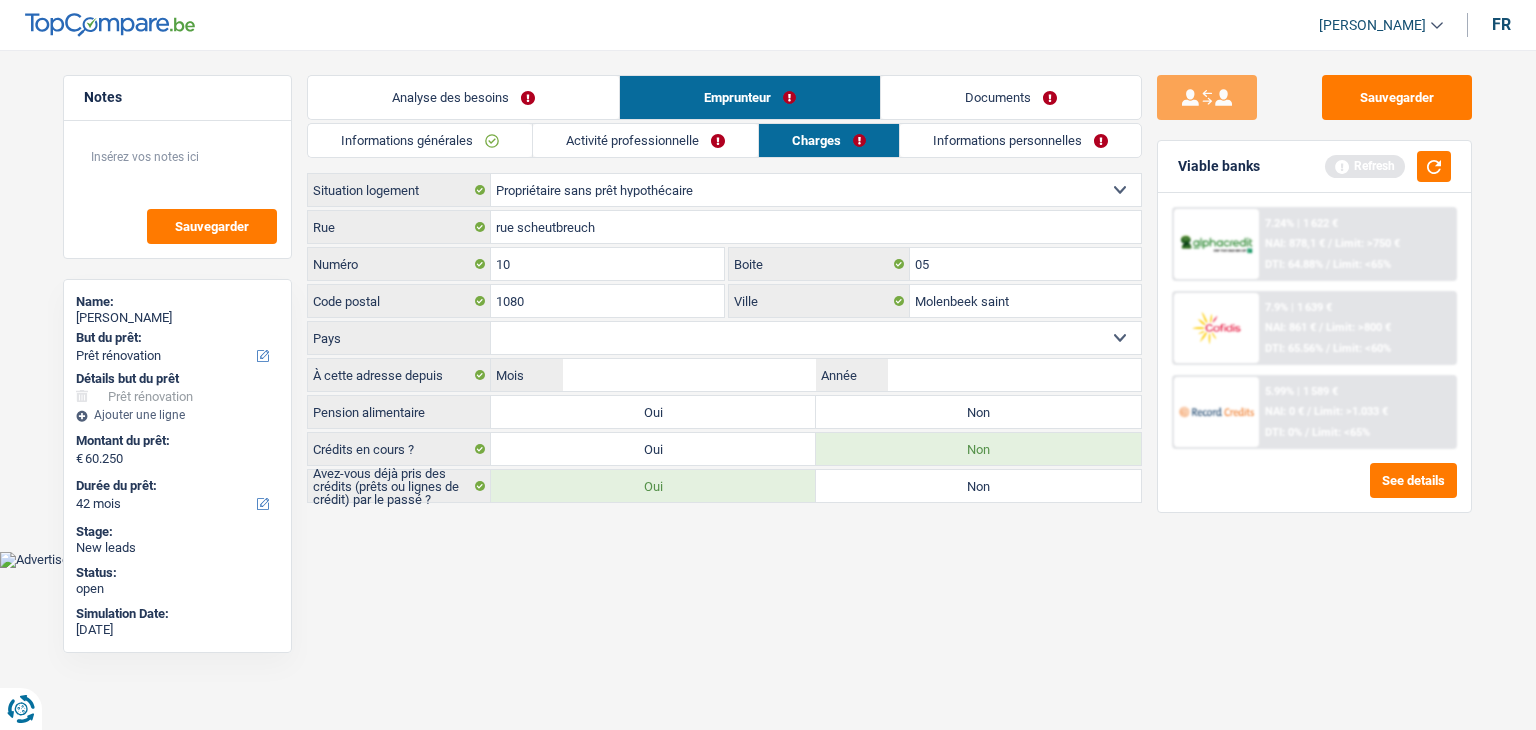 click on "Belgique Luxembourg
Sélectionner une option" at bounding box center [816, 338] 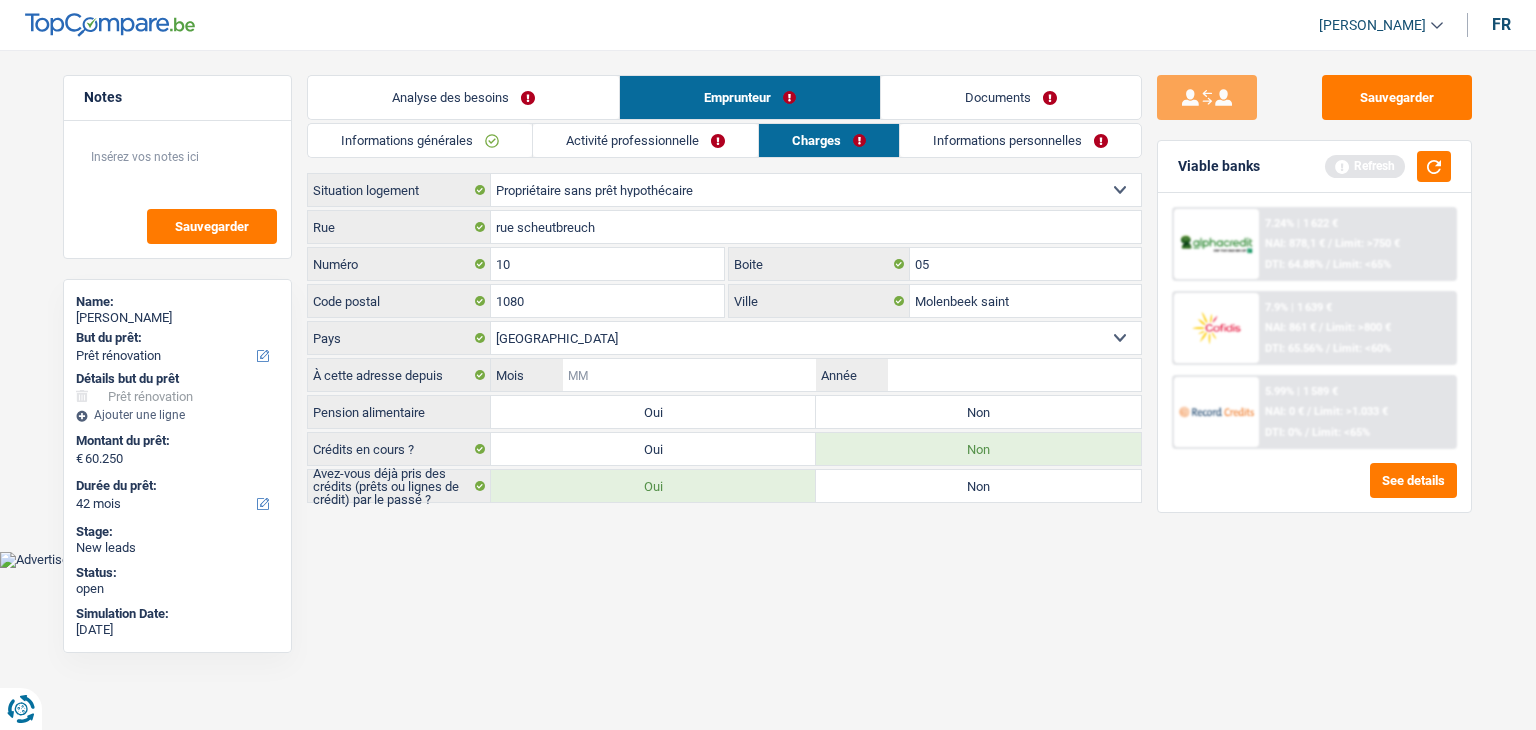 drag, startPoint x: 651, startPoint y: 377, endPoint x: 680, endPoint y: 369, distance: 30.083218 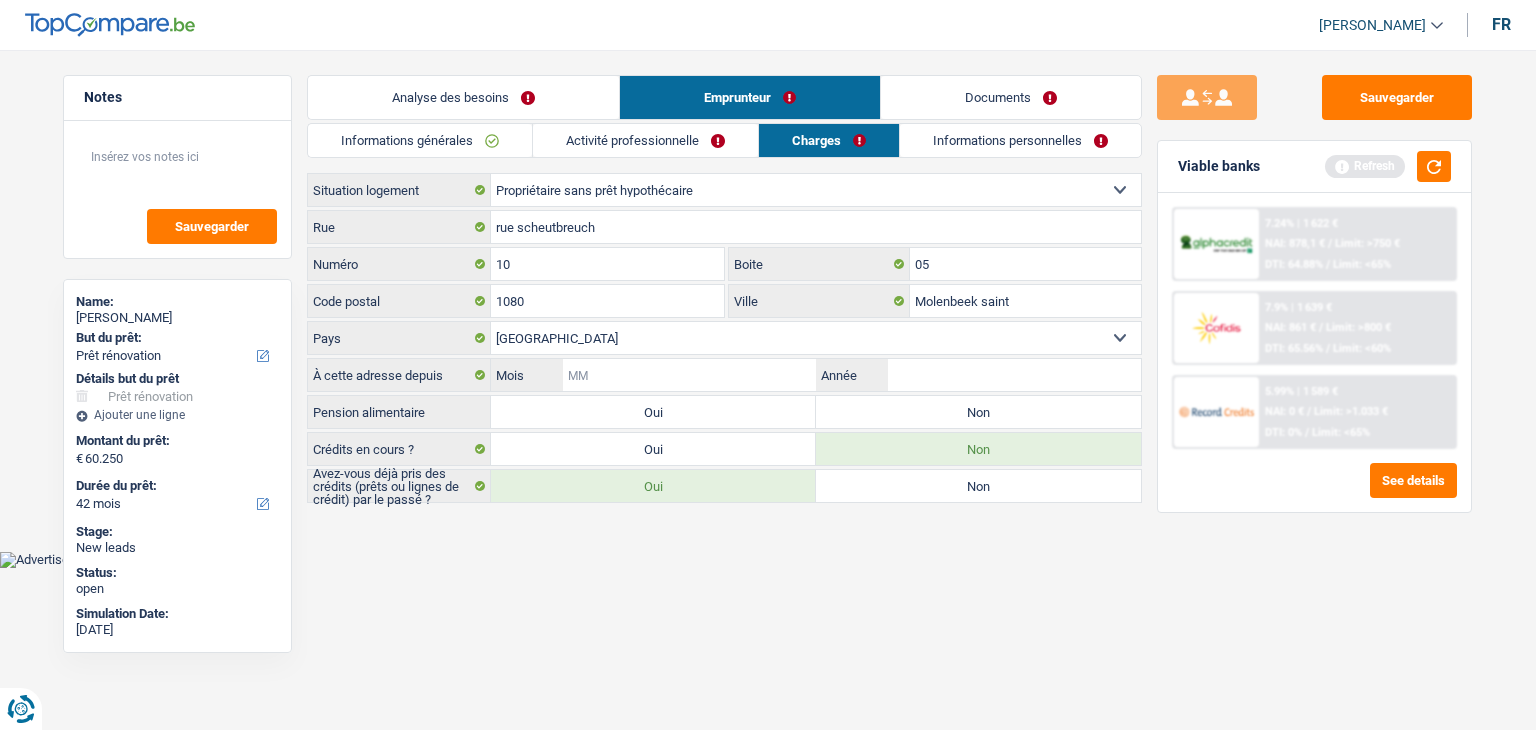 click on "Mois" at bounding box center [689, 375] 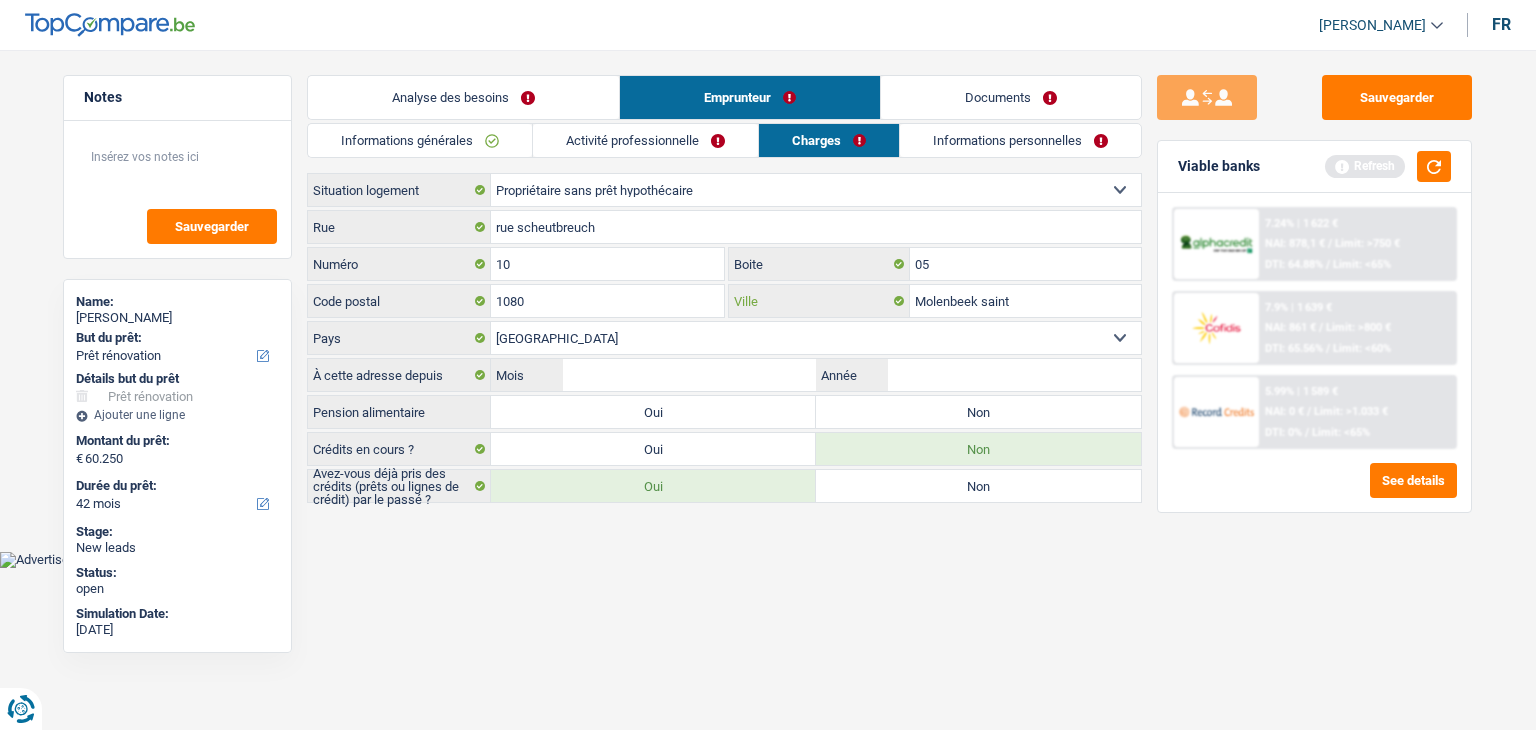 click on "Molenbeek saint" at bounding box center (1025, 301) 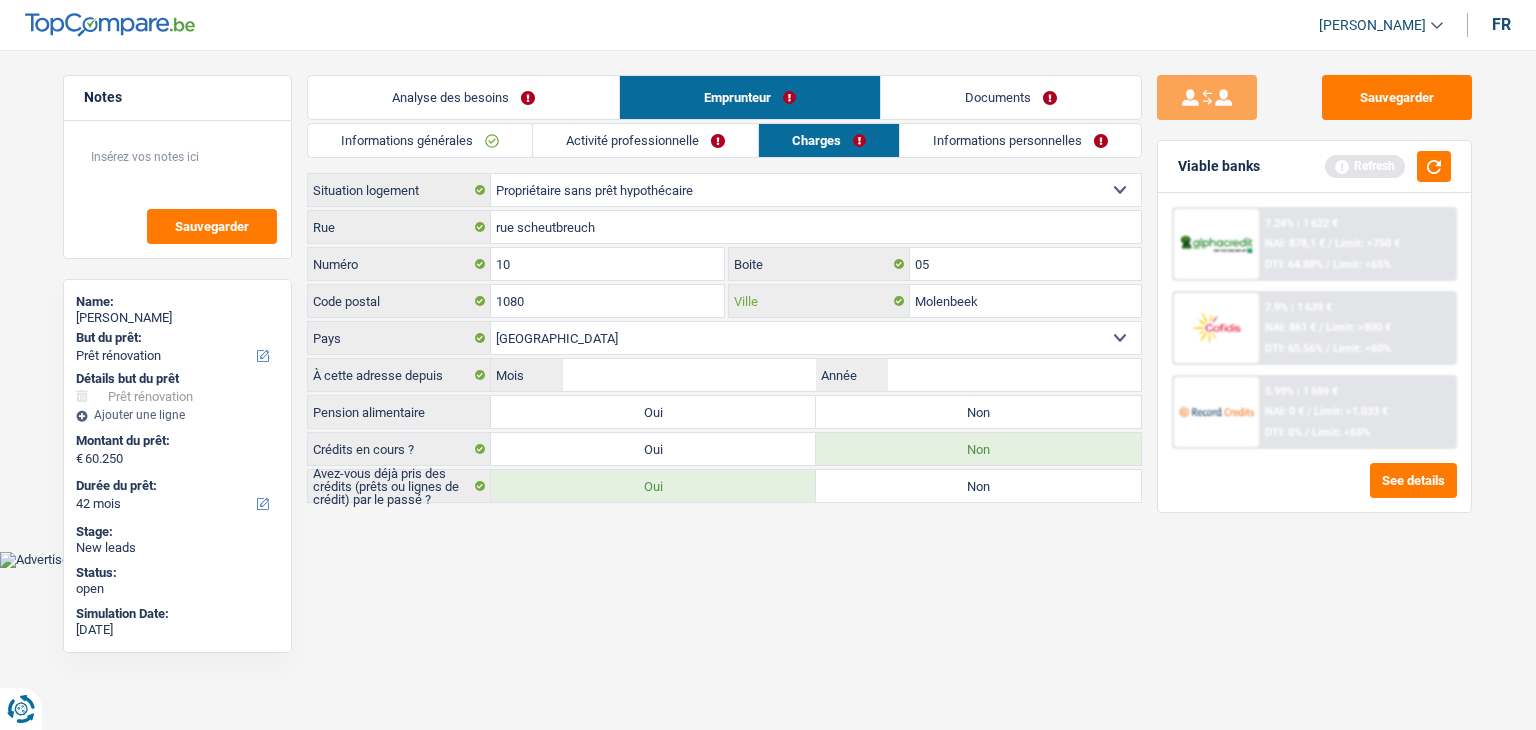 type on "Molenbeek" 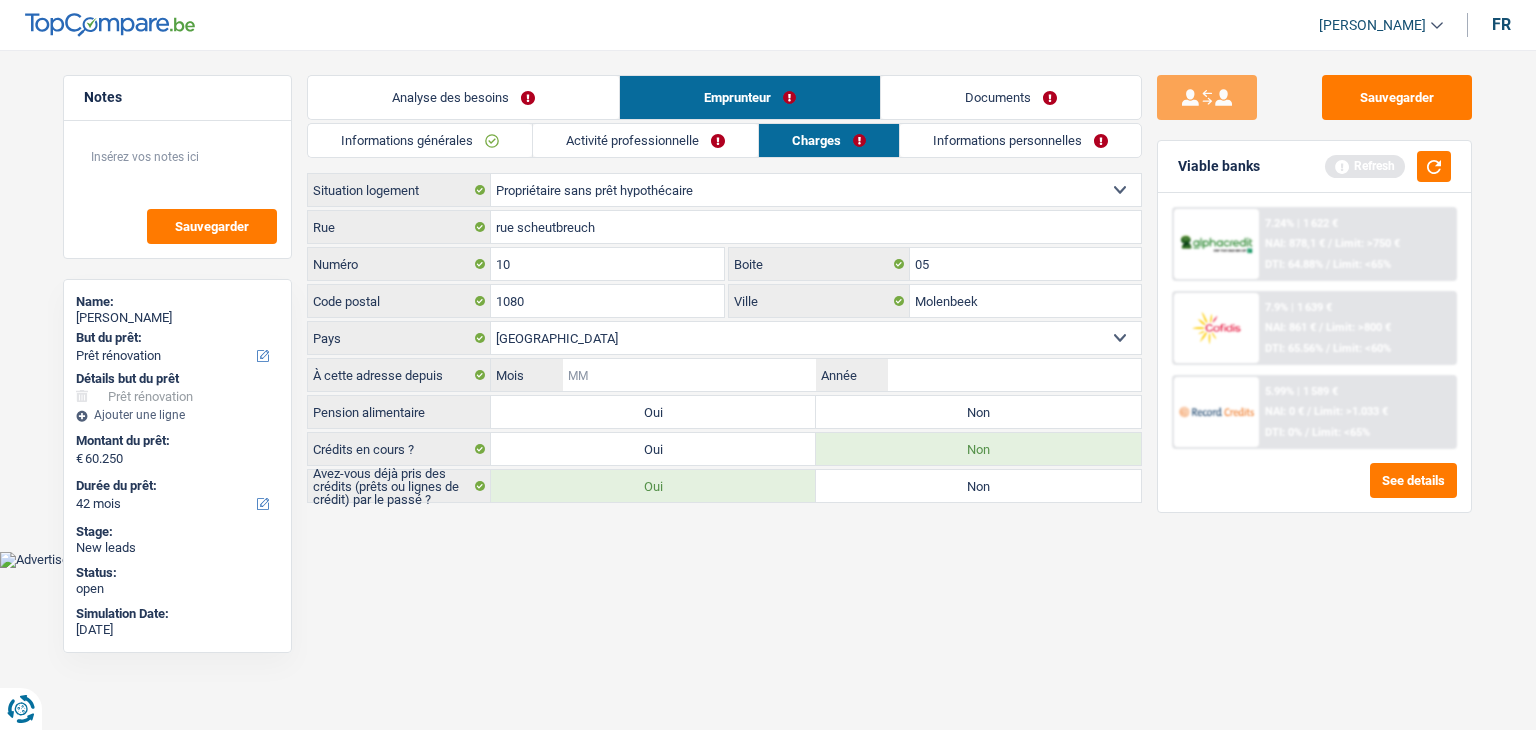 click on "Mois" at bounding box center [689, 375] 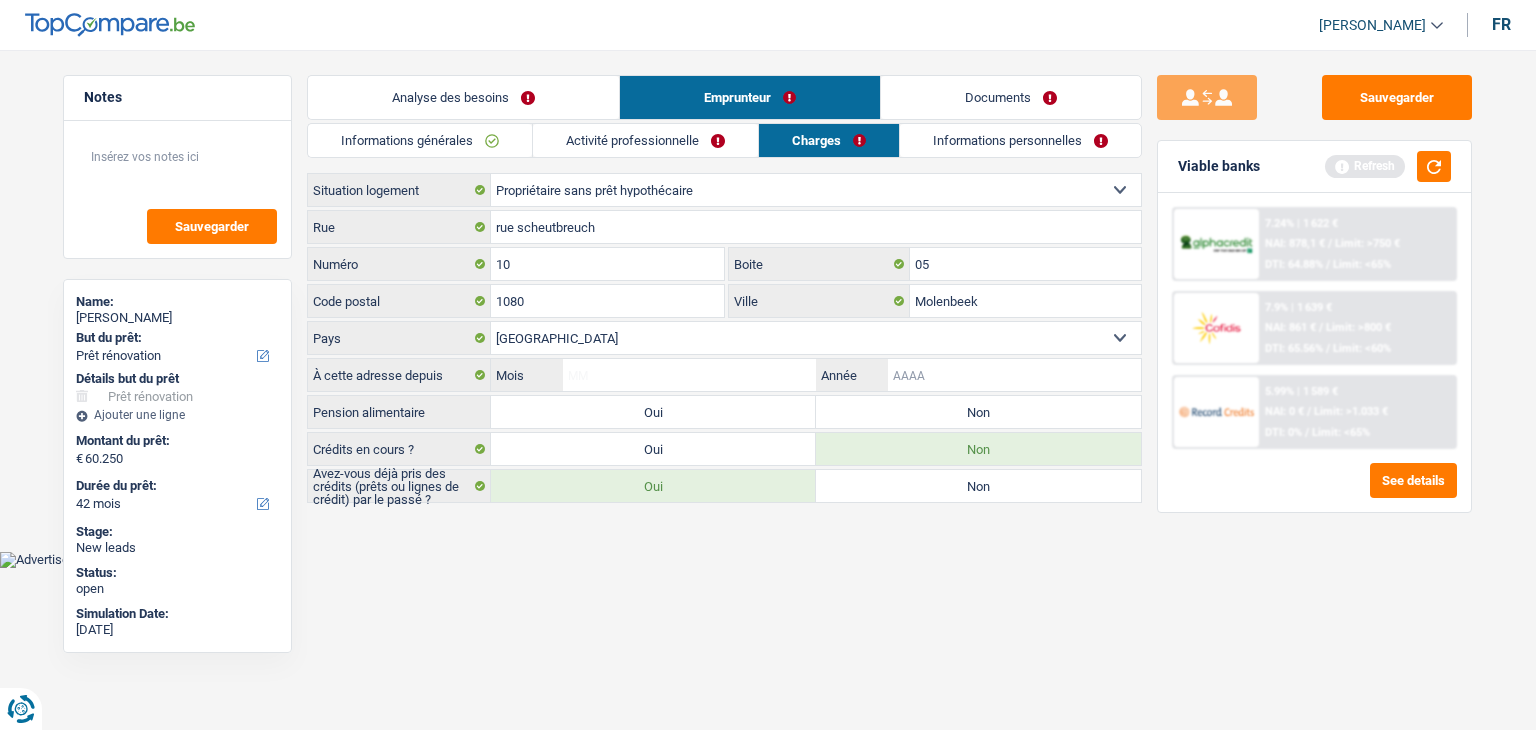 click on "Année" at bounding box center (1014, 375) 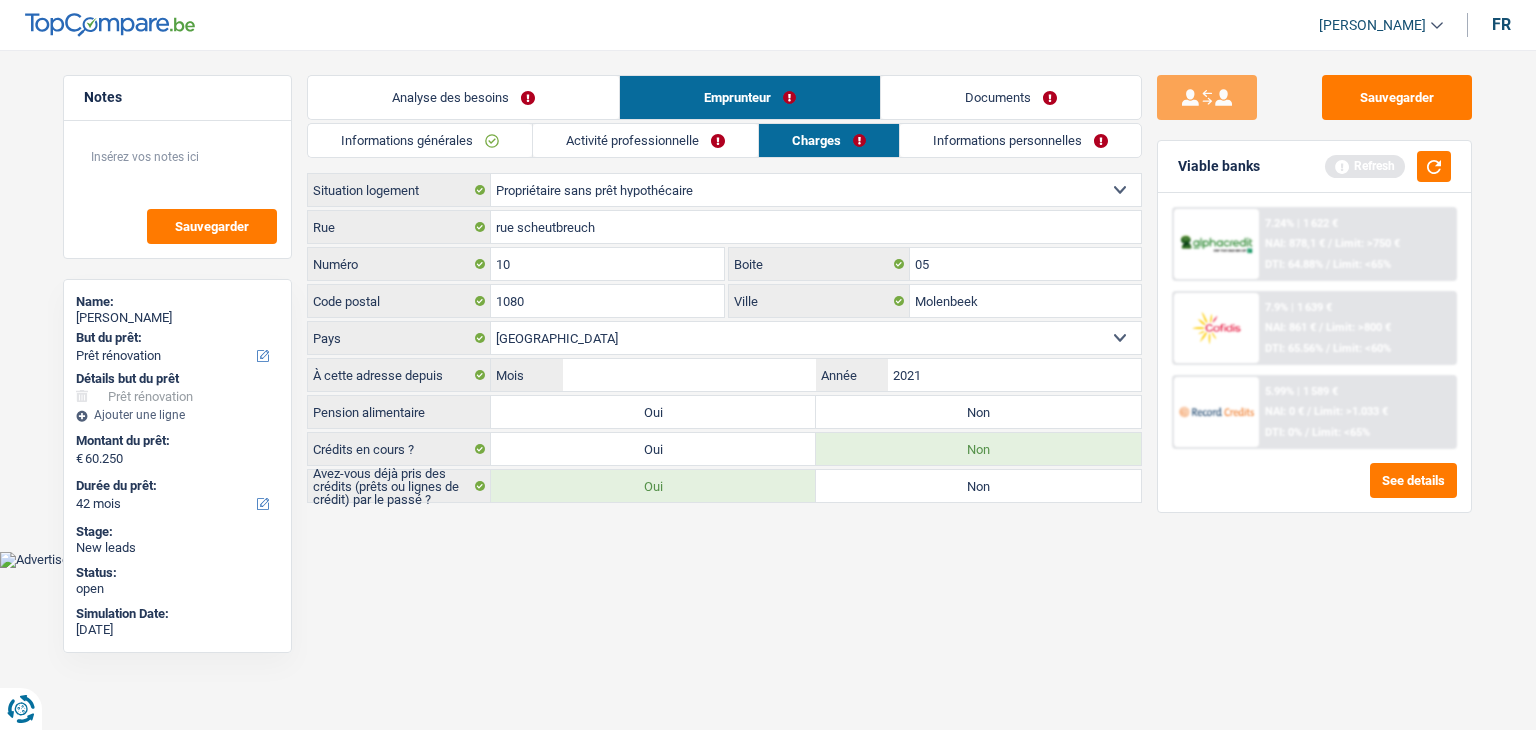 type on "2021" 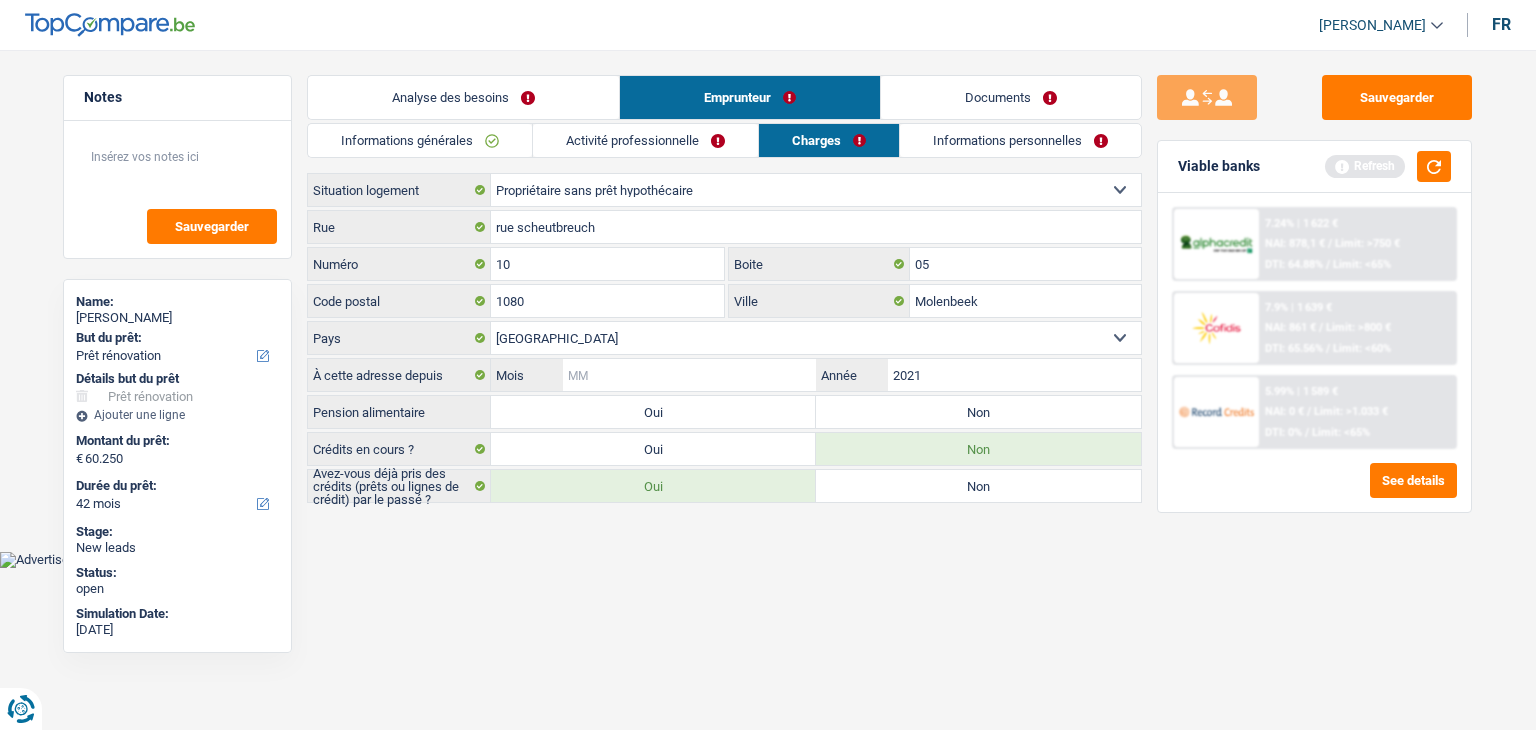click on "Mois" at bounding box center (689, 375) 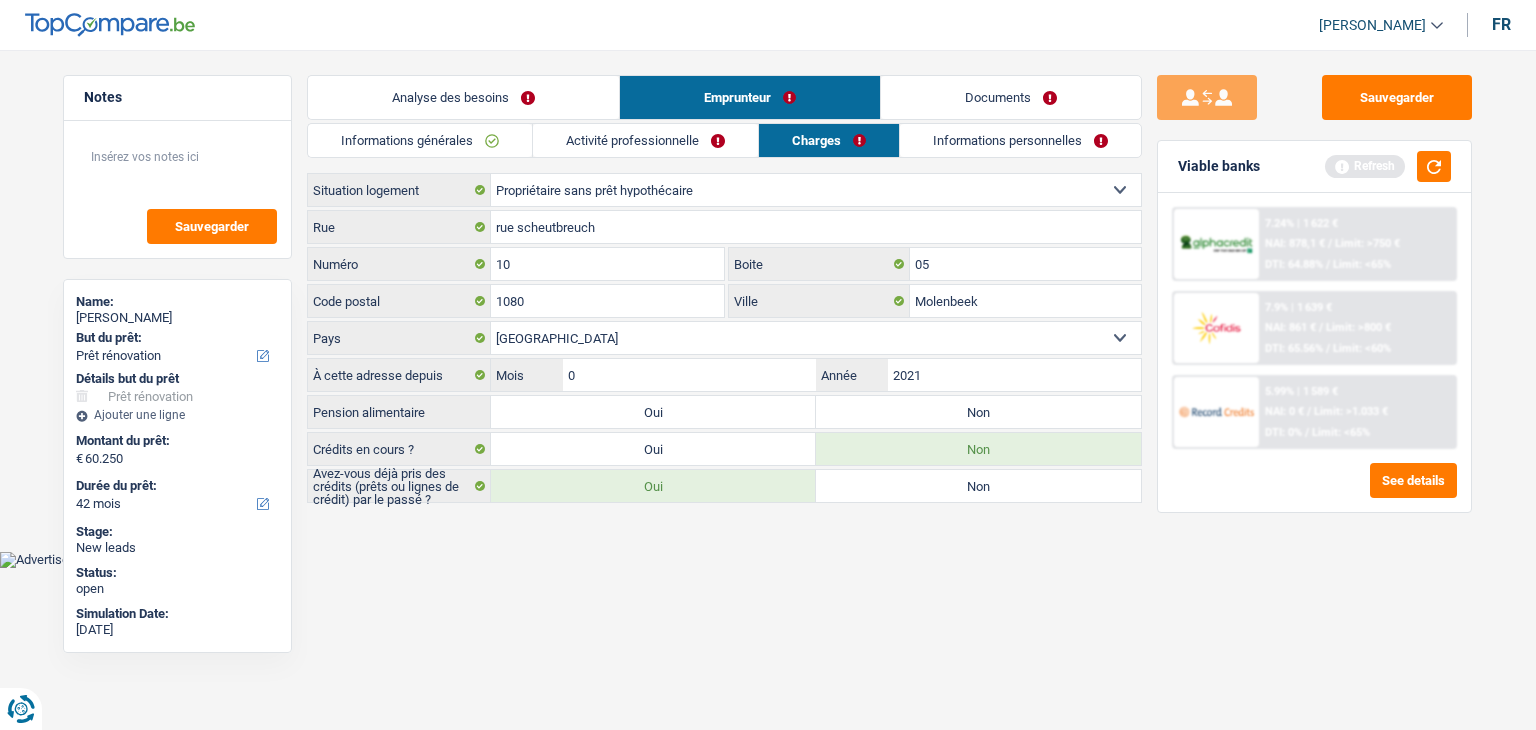 type on "01" 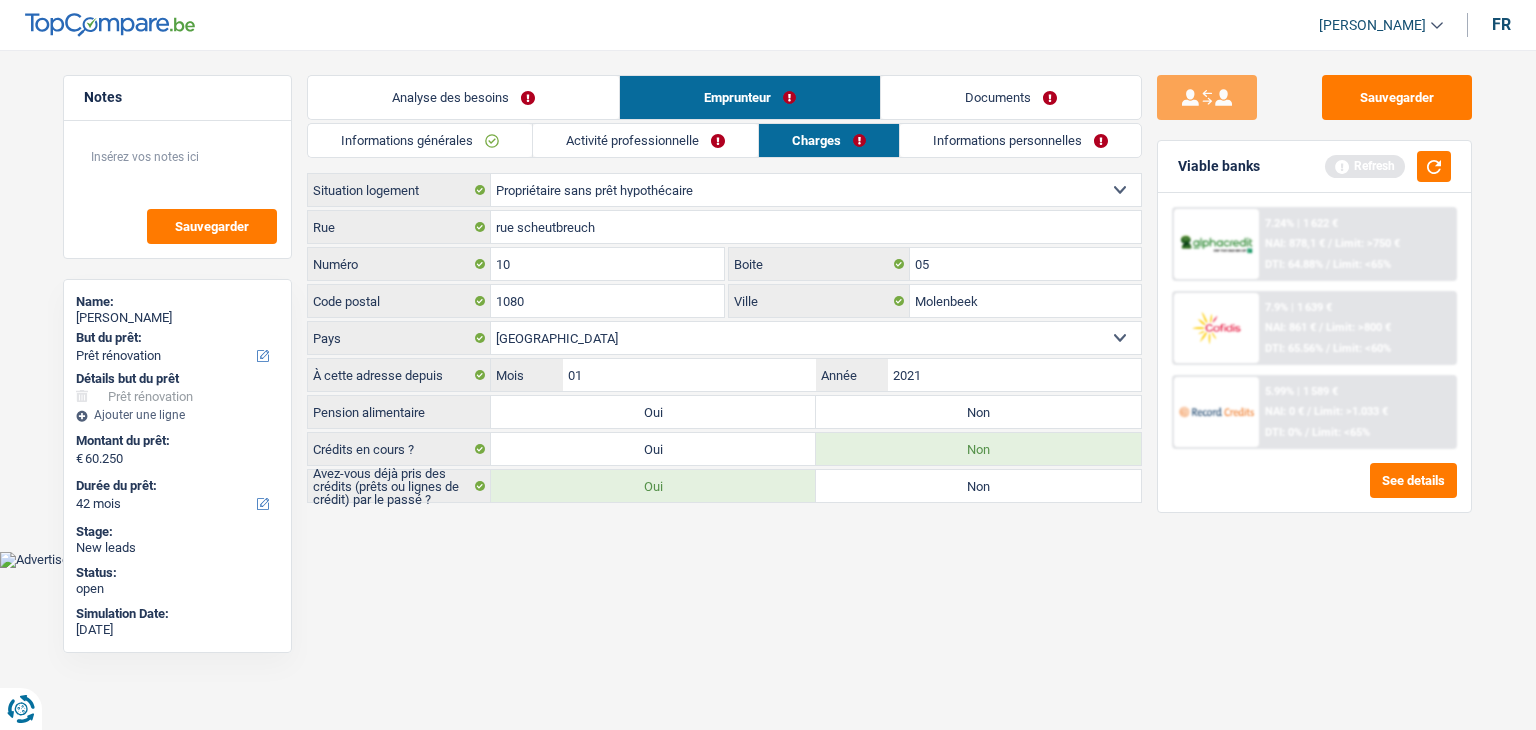 click on "Notes
Sauvegarder
Name:   Soufiane Larchi   But du prêt: Confort maison: meubles, textile, peinture, électroménager, outillage non-professionnel Hifi, multimédia, gsm, ordinateur Aménagement: frais d'installation, déménagement Evénement familial: naissance, mariage, divorce, communion, décès Frais médicaux Frais d'études Frais permis de conduire Loisirs: voyage, sport, musique Rafraîchissement: petits travaux maison et jardin Frais judiciaires Réparation voiture Prêt rénovation Prêt énergie Prêt voiture Taxes, impôts non professionnels Rénovation bien à l'étranger Dettes familiales Assurance Autre
Sélectionner une option
Détails but du prêt
Confort maison: meubles, textile, peinture, électroménager, outillage non-professionnel Hifi, multimédia, gsm, ordinateur Aménagement: frais d'installation, déménagement Frais médicaux Frais d'études Autre" at bounding box center (768, 290) 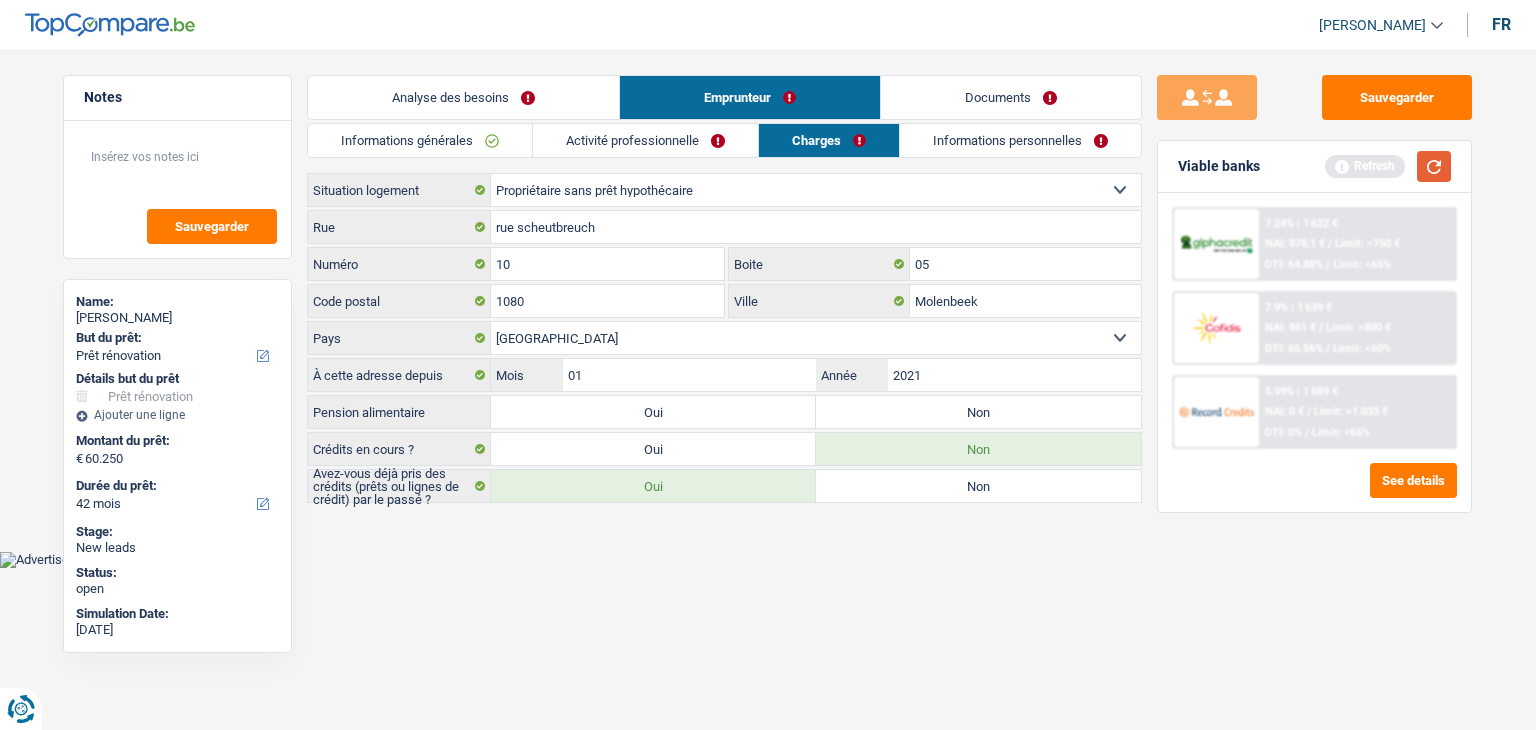 click at bounding box center (1434, 166) 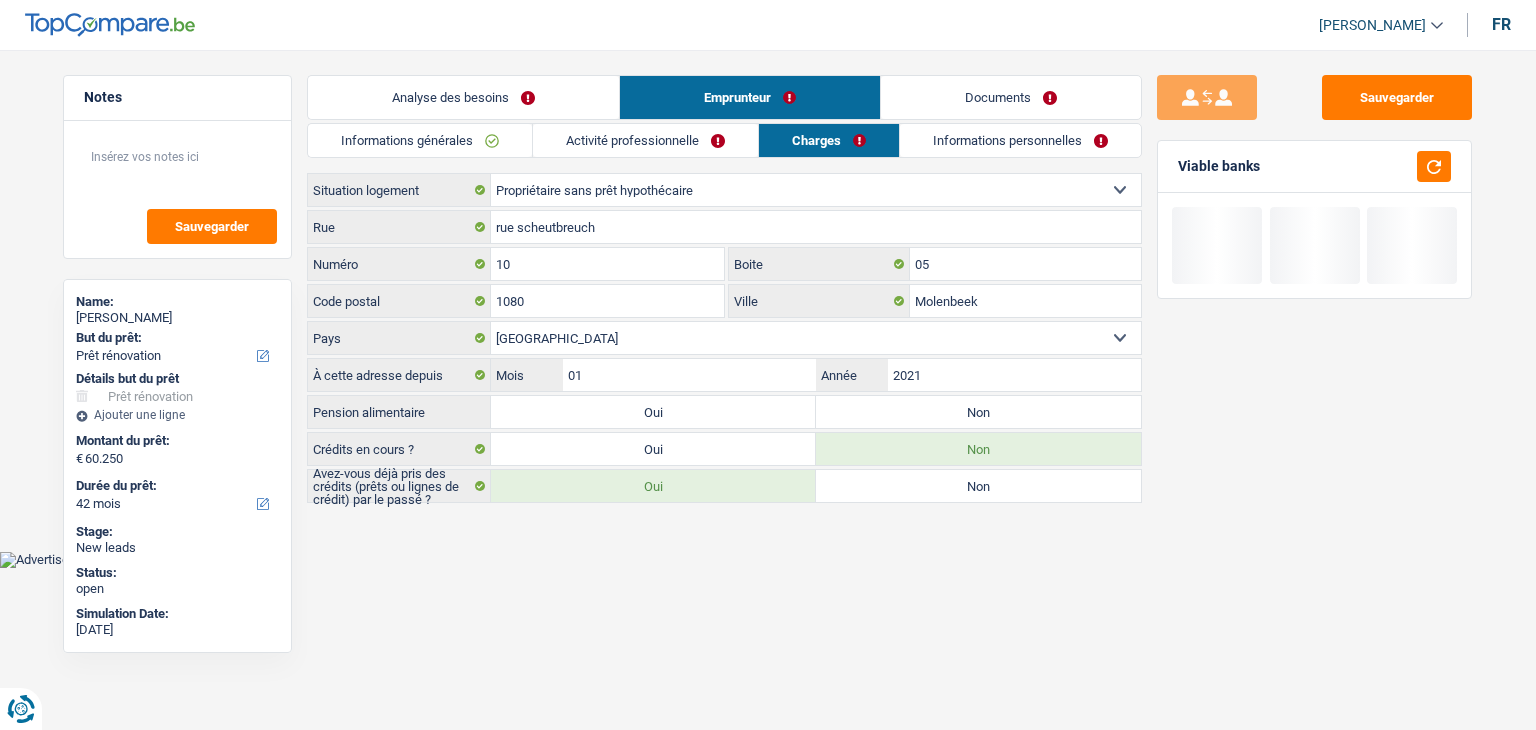 click on "Non" at bounding box center [978, 412] 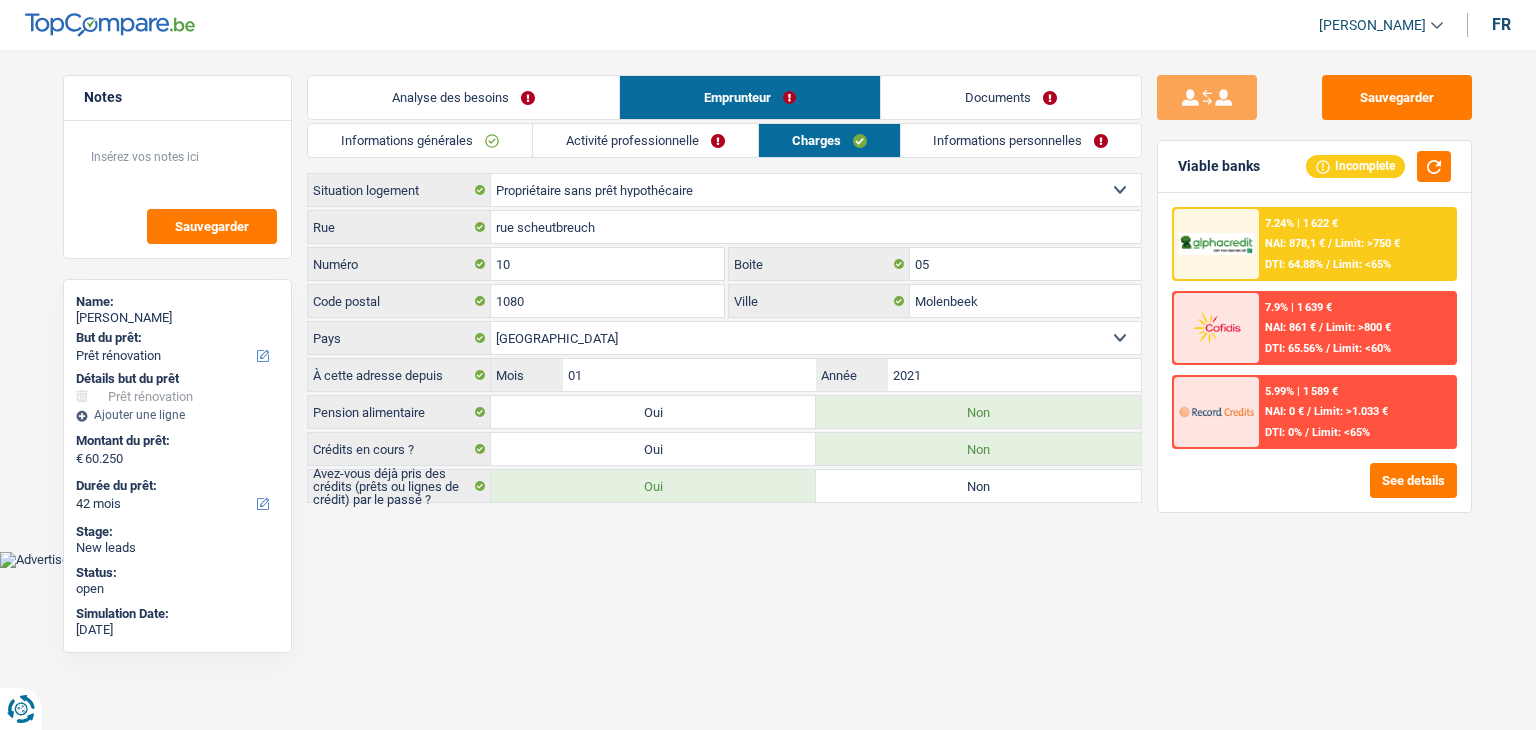 drag, startPoint x: 960, startPoint y: 152, endPoint x: 942, endPoint y: 147, distance: 18.681541 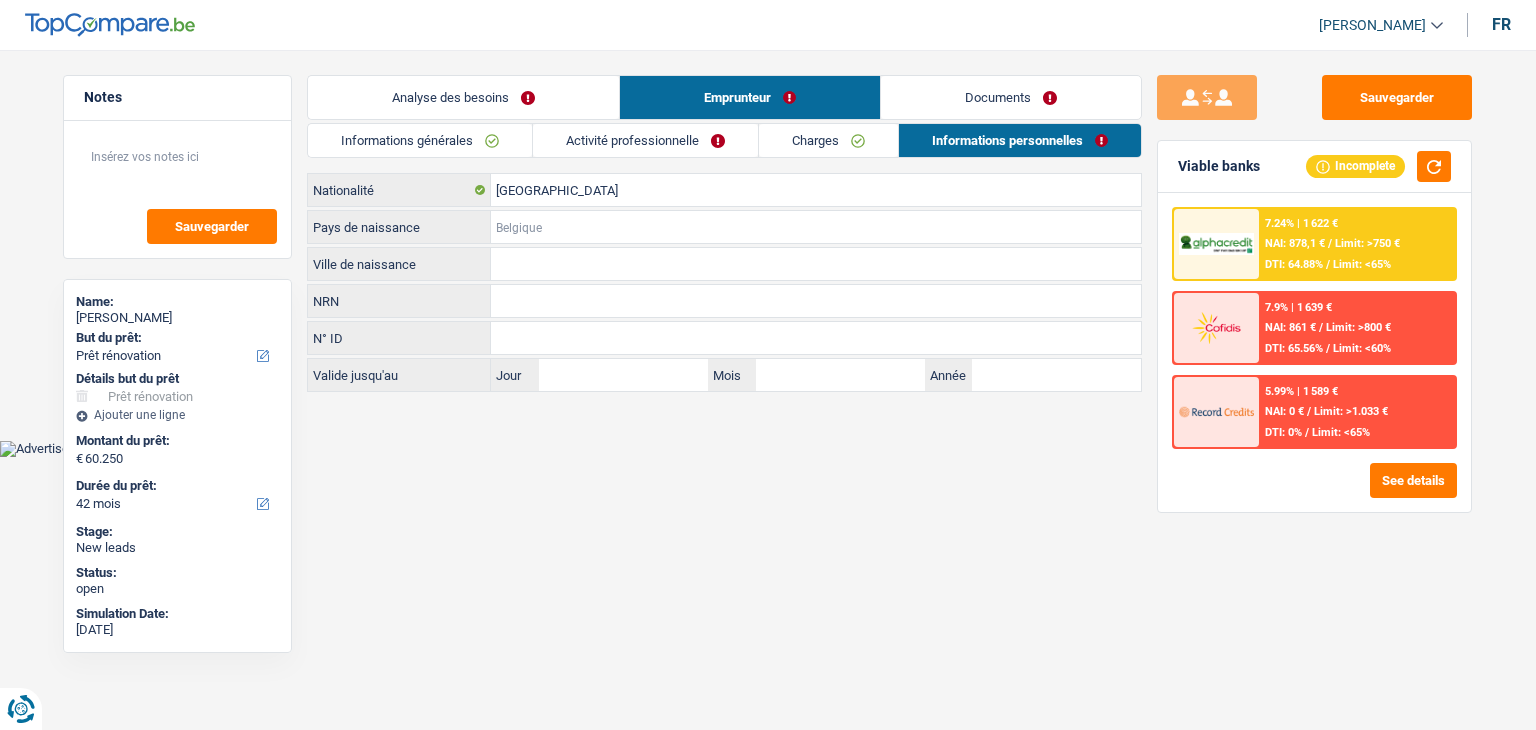 click on "Pays de naissance" at bounding box center [816, 227] 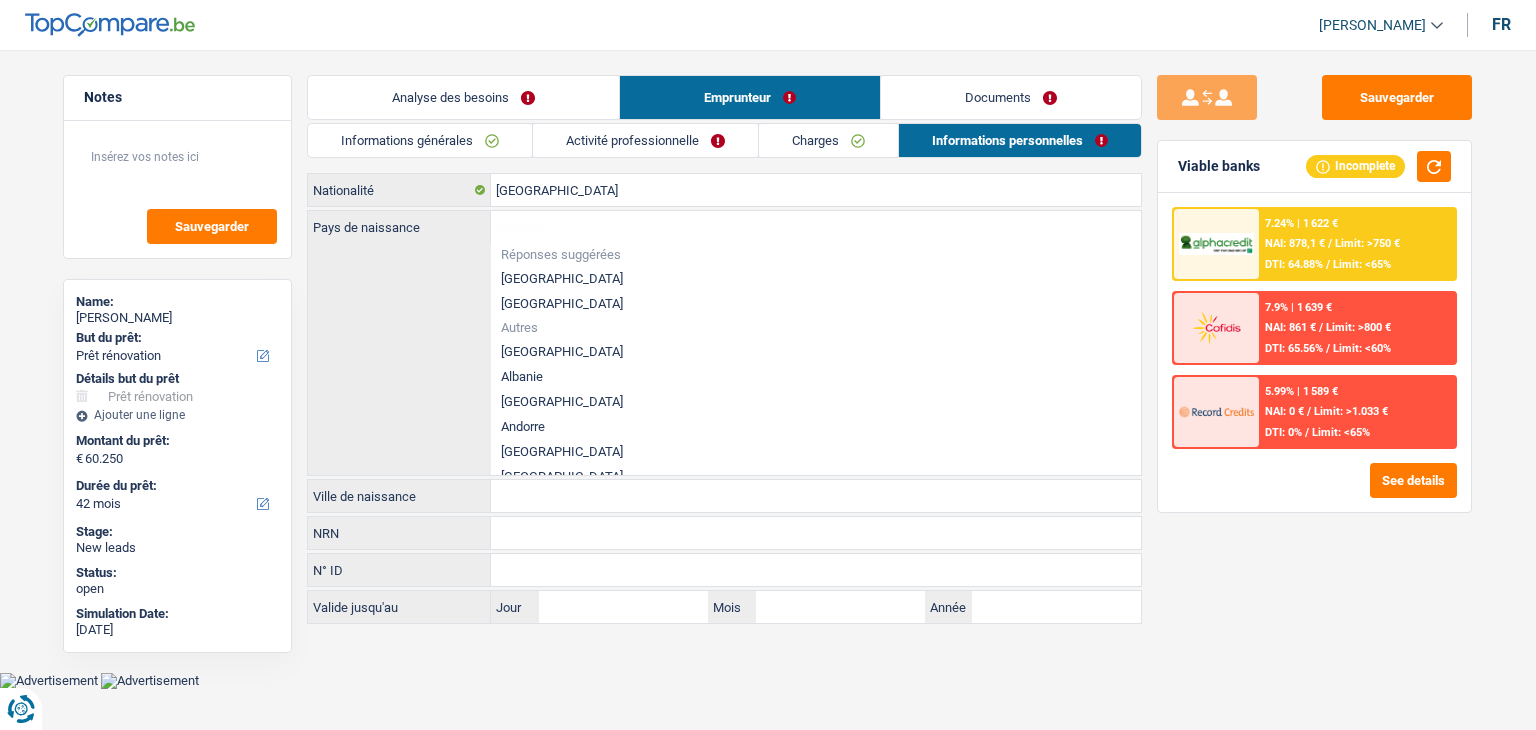 click on "[GEOGRAPHIC_DATA]" at bounding box center (816, 278) 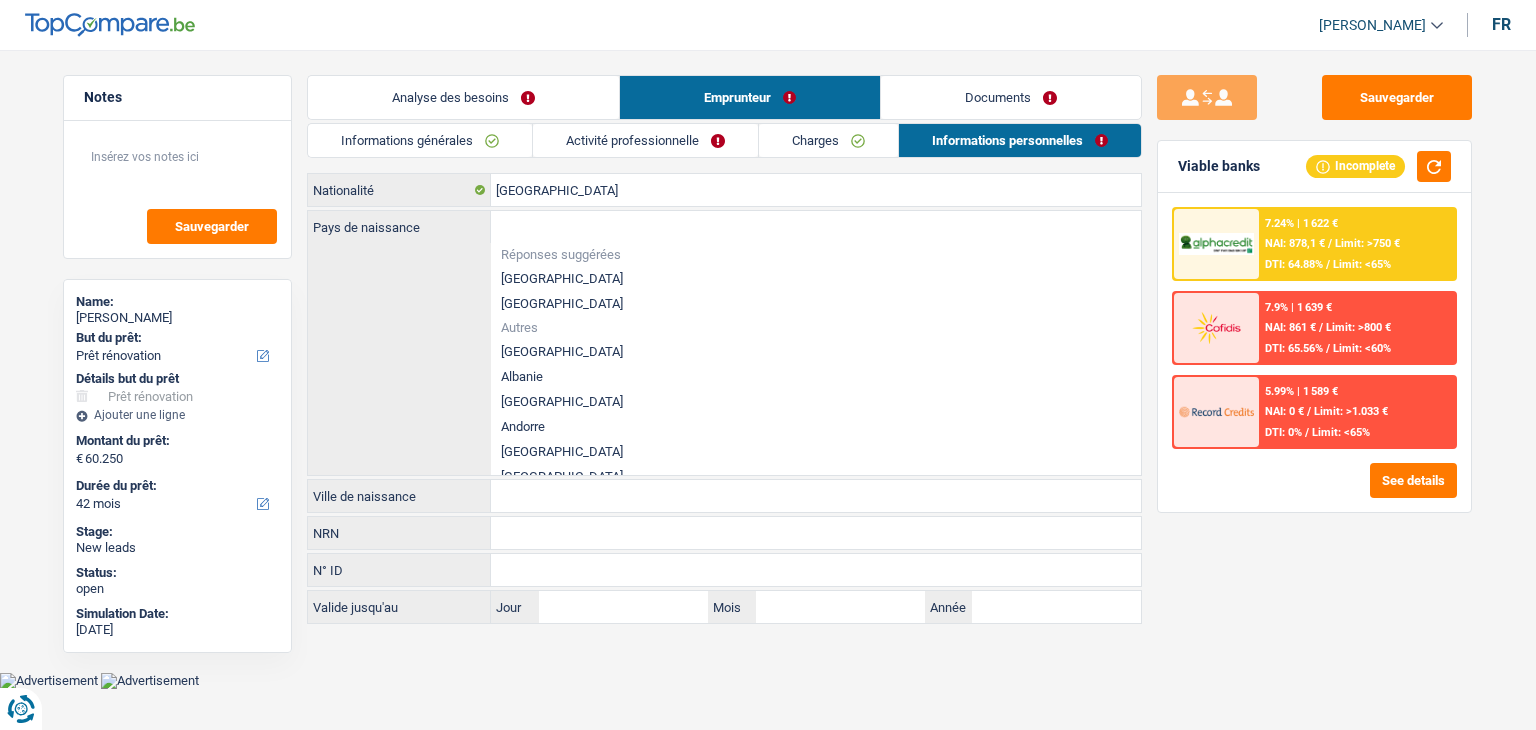 type on "[GEOGRAPHIC_DATA]" 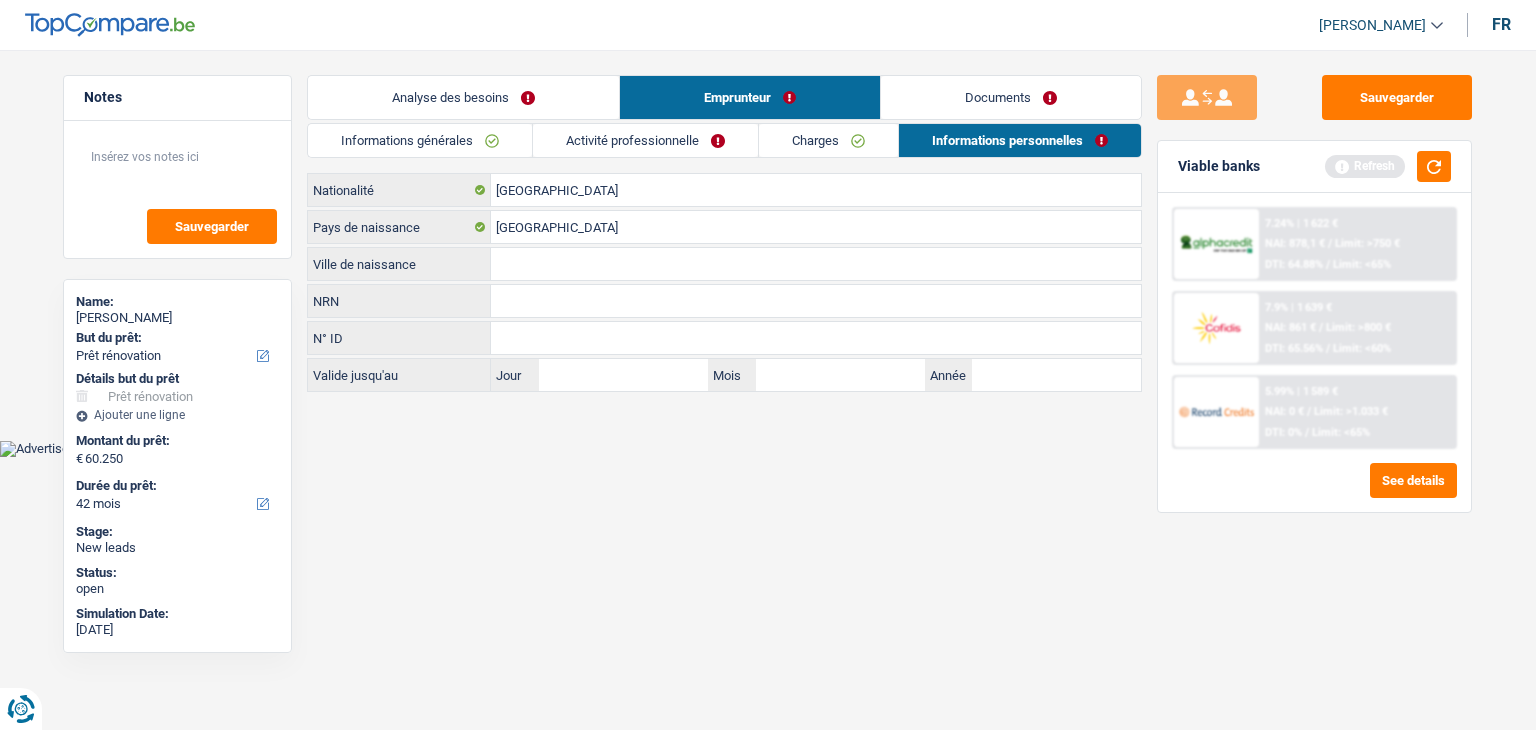 click on "Ville de naissance" at bounding box center [816, 264] 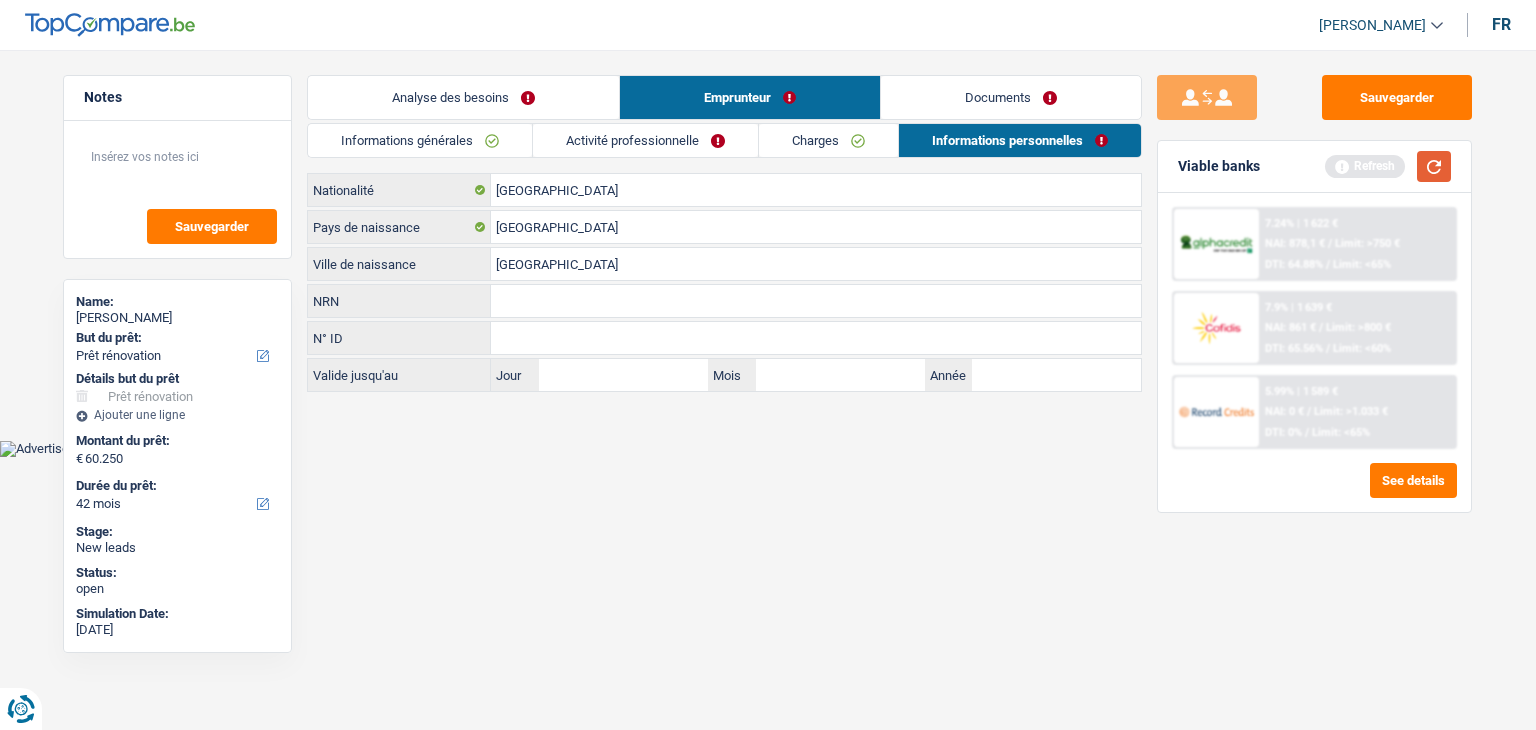 type on "Bruxelles" 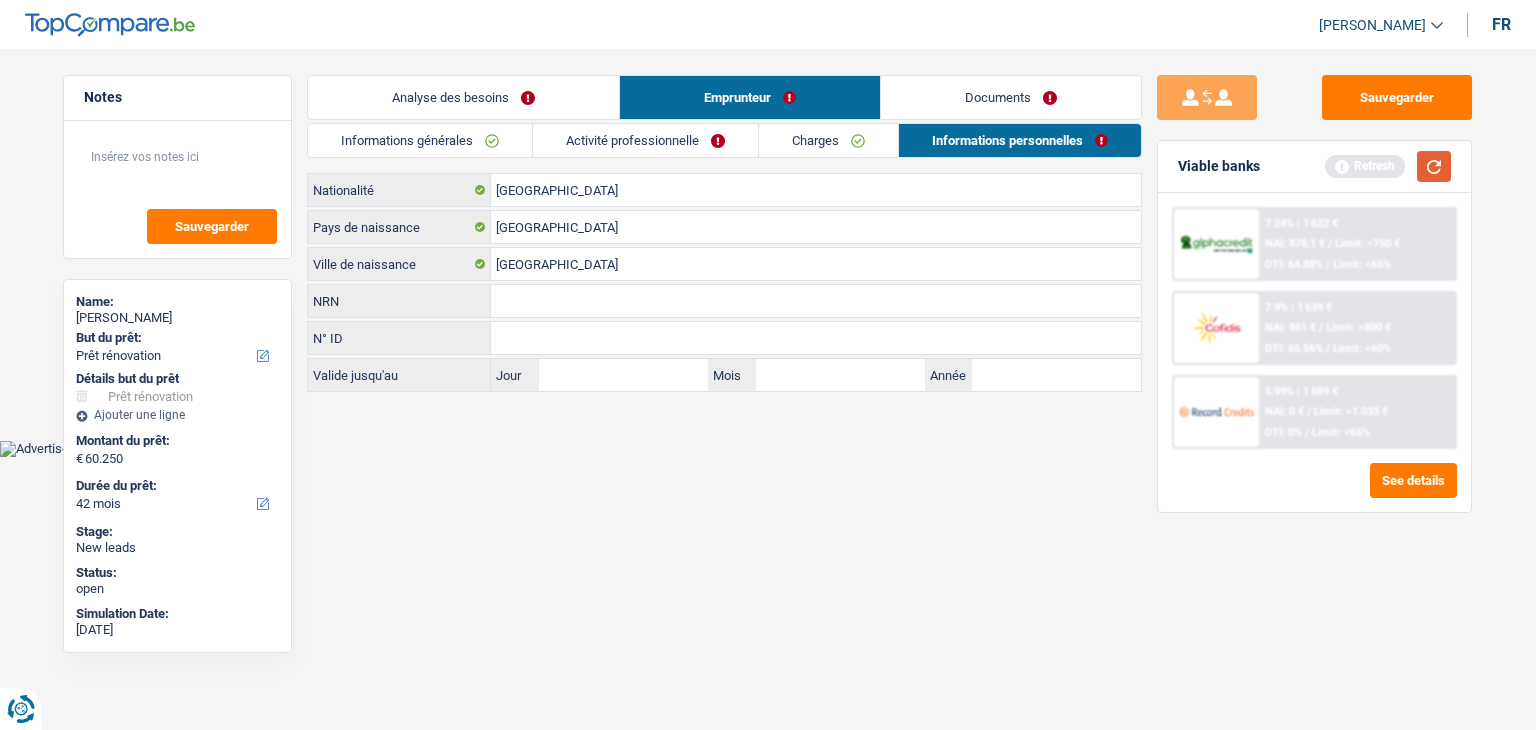 click at bounding box center [1434, 166] 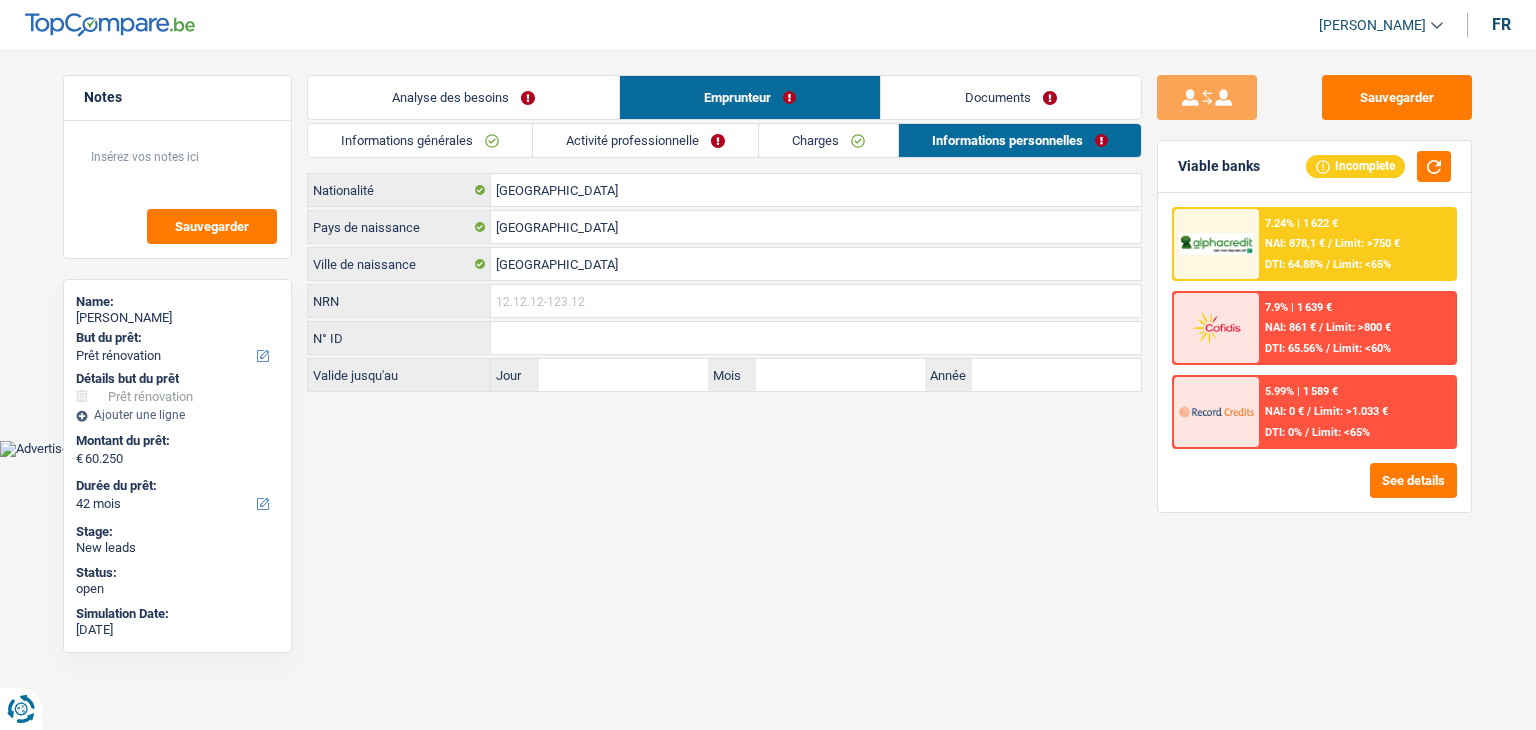 click on "NRN" at bounding box center [816, 301] 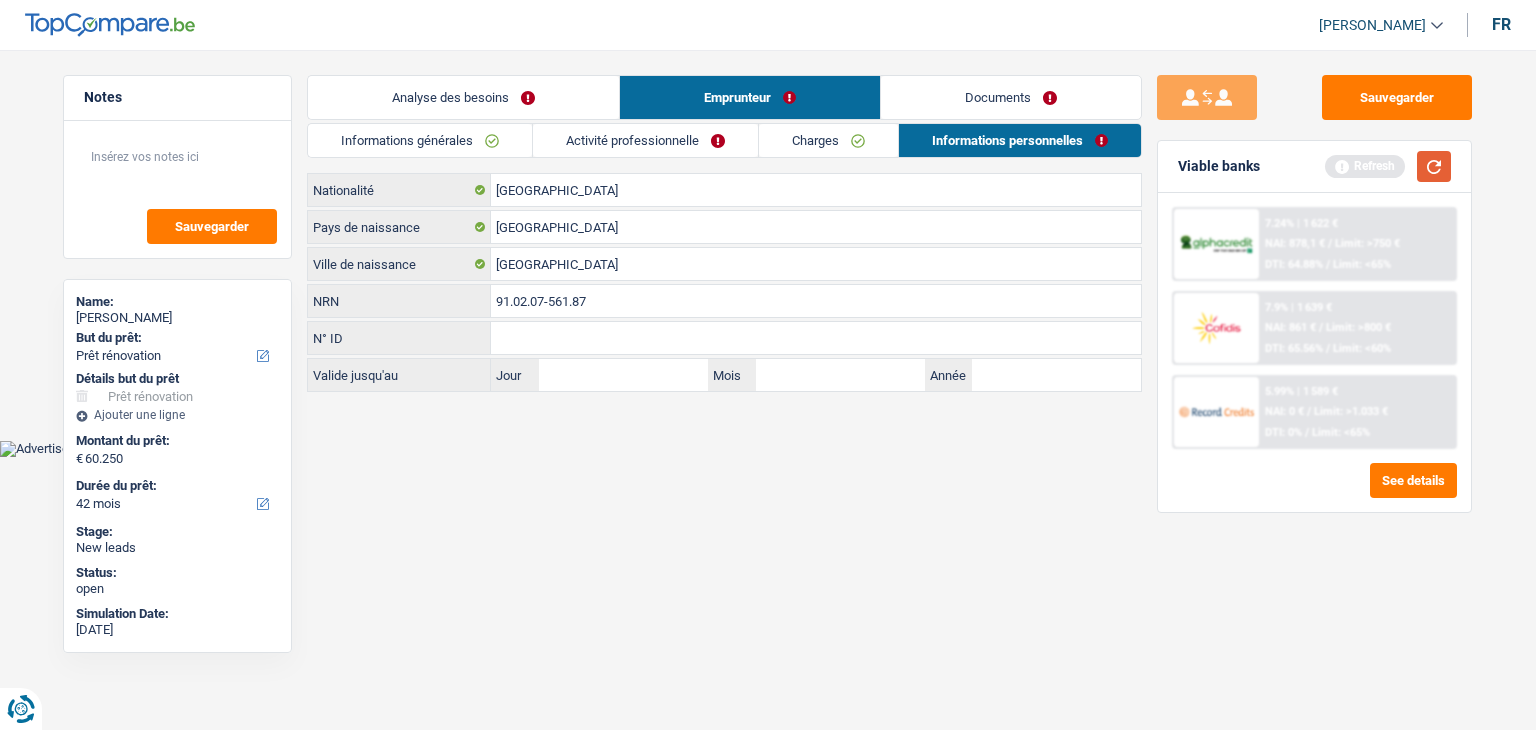 type on "91.02.07-561.87" 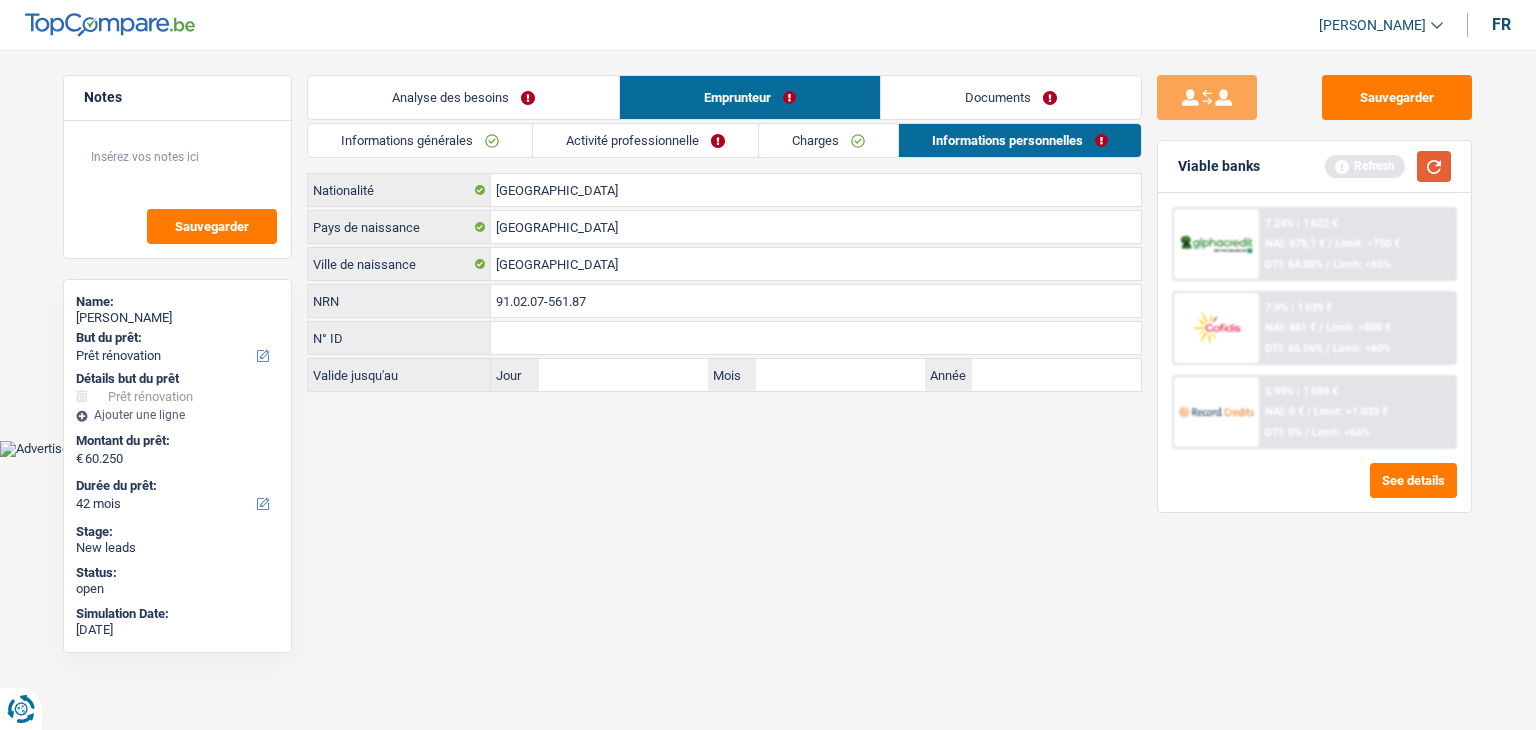 click at bounding box center [1434, 166] 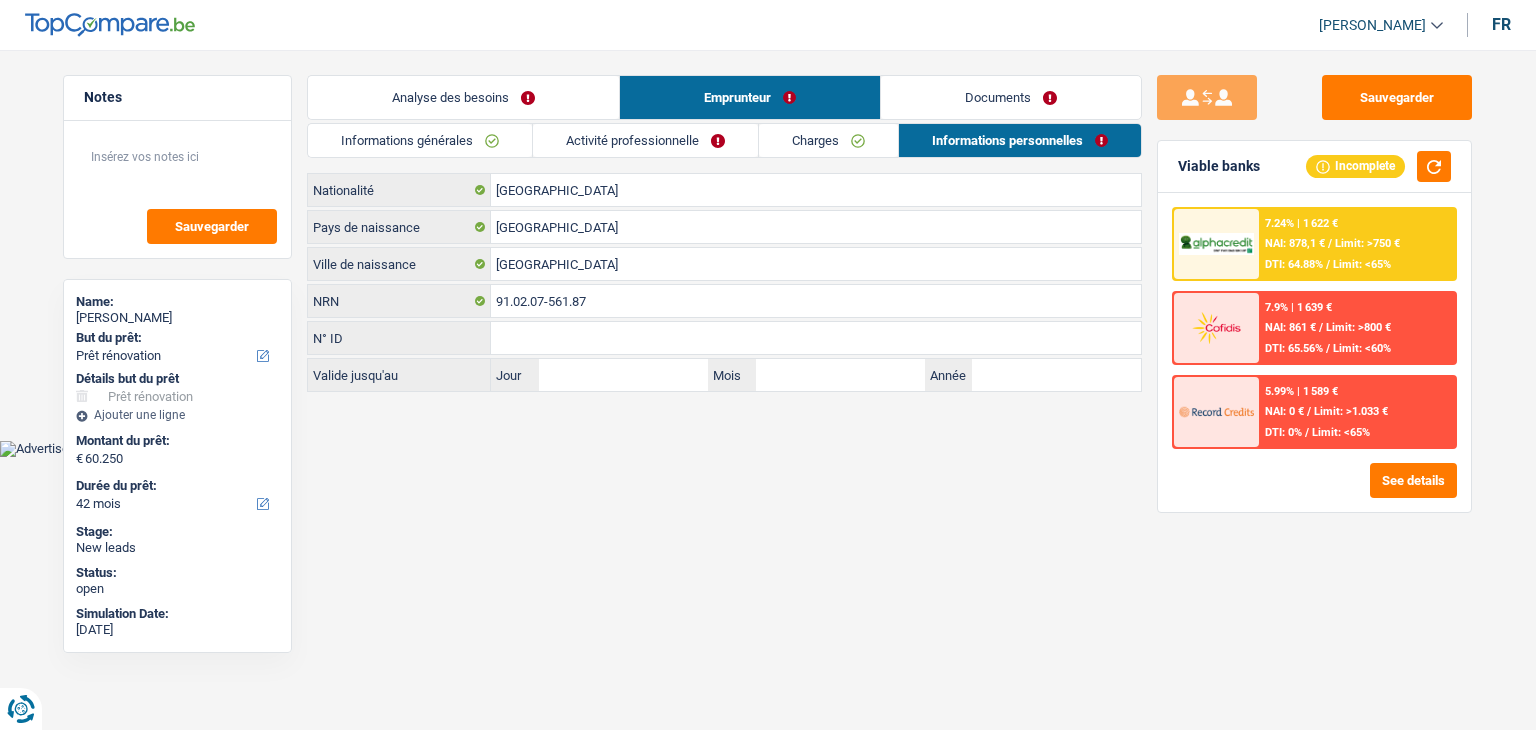 click on "Documents" at bounding box center [1011, 97] 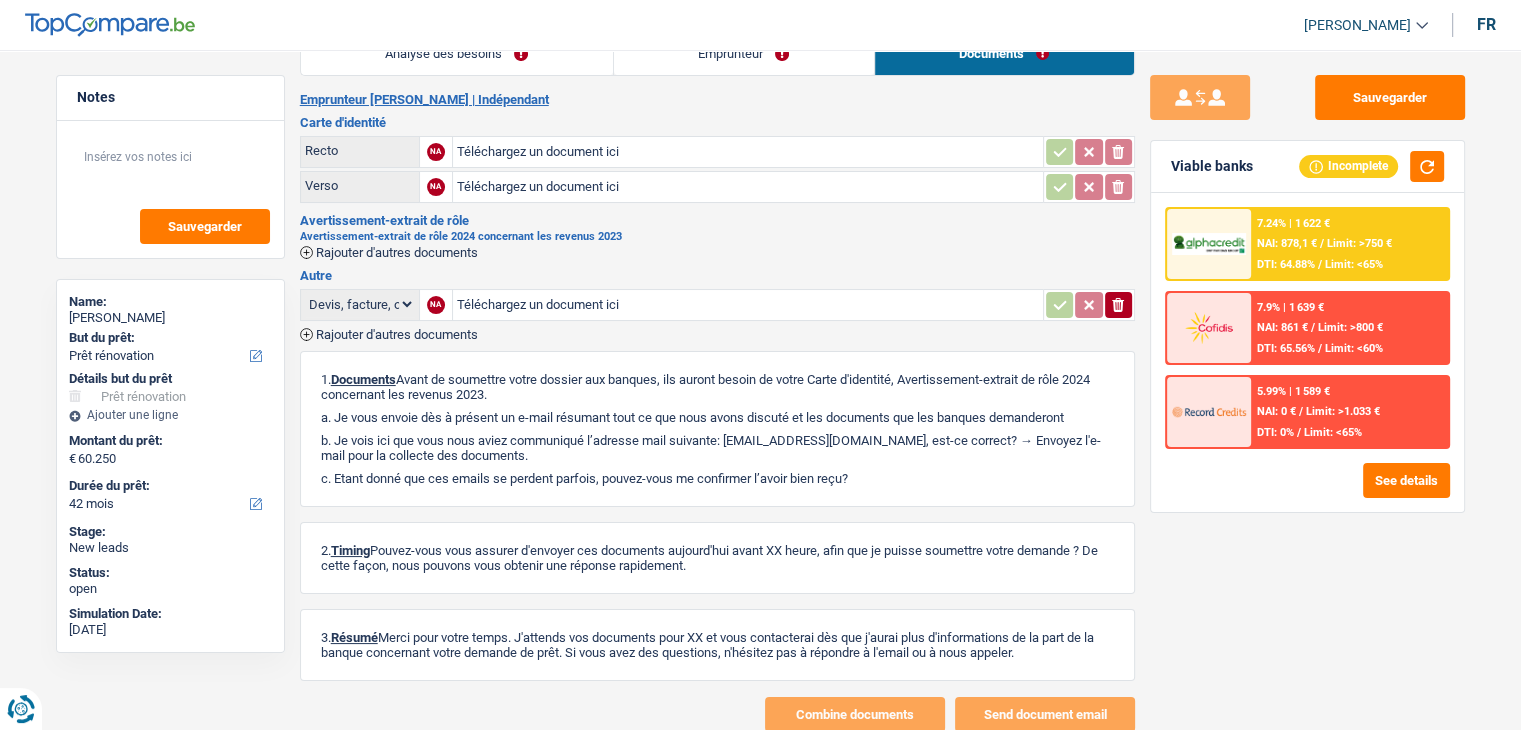 scroll, scrollTop: 103, scrollLeft: 0, axis: vertical 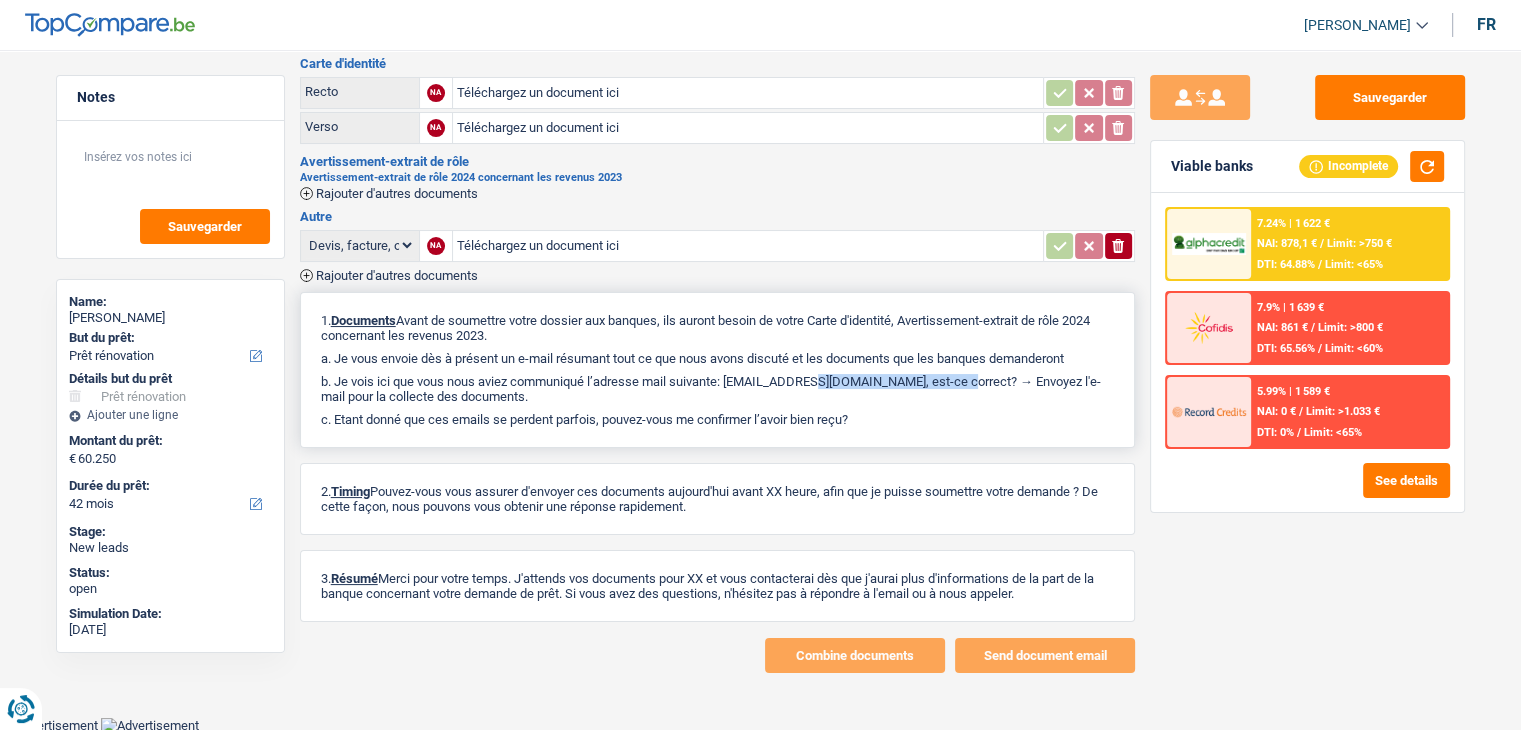 drag, startPoint x: 733, startPoint y: 376, endPoint x: 889, endPoint y: 378, distance: 156.01282 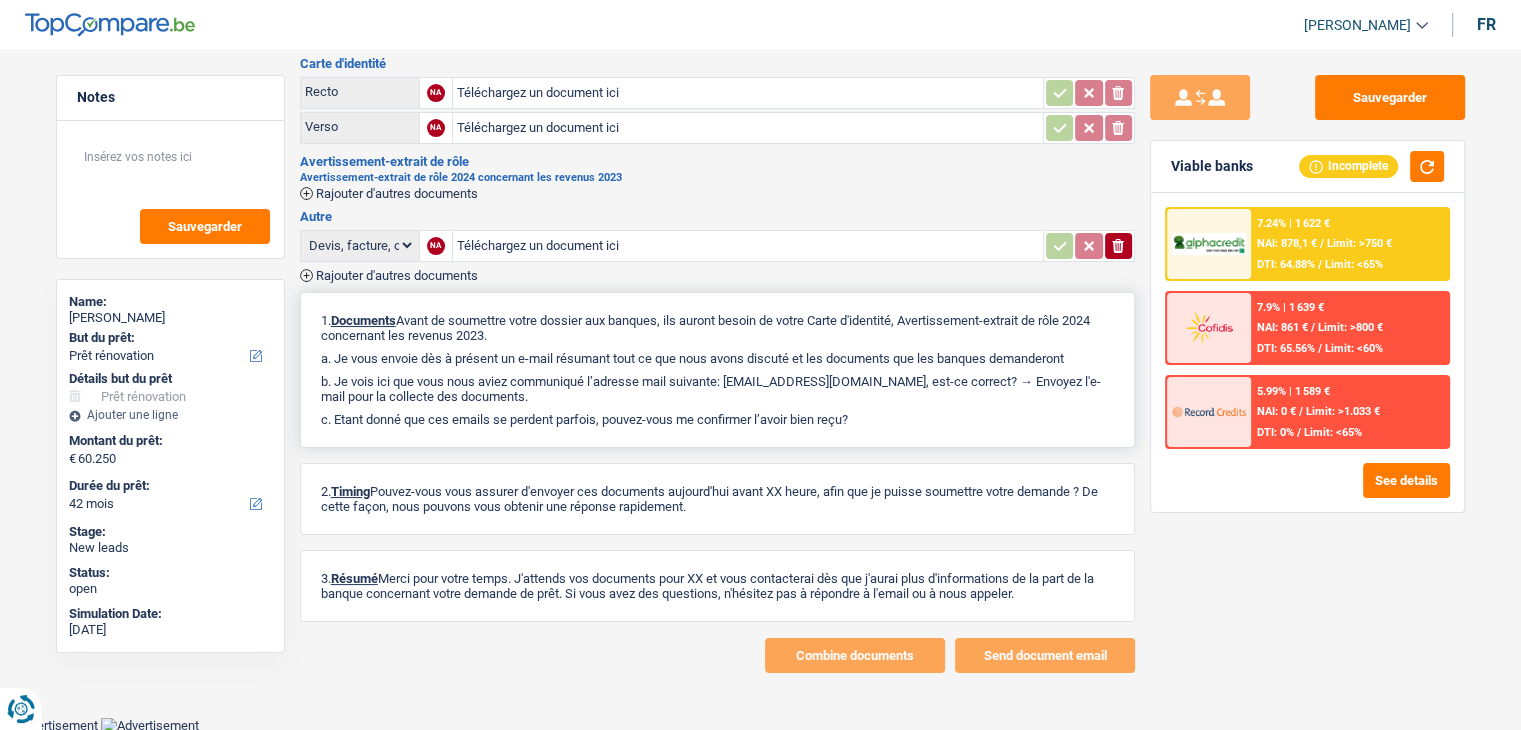 click on "b. Je vois ici que vous nous aviez communiqué l’adresse mail suivante: Soufianelarchi@hotmail.com, est-ce correct? → Envoyez l'e-mail pour la collecte des documents." at bounding box center (717, 389) 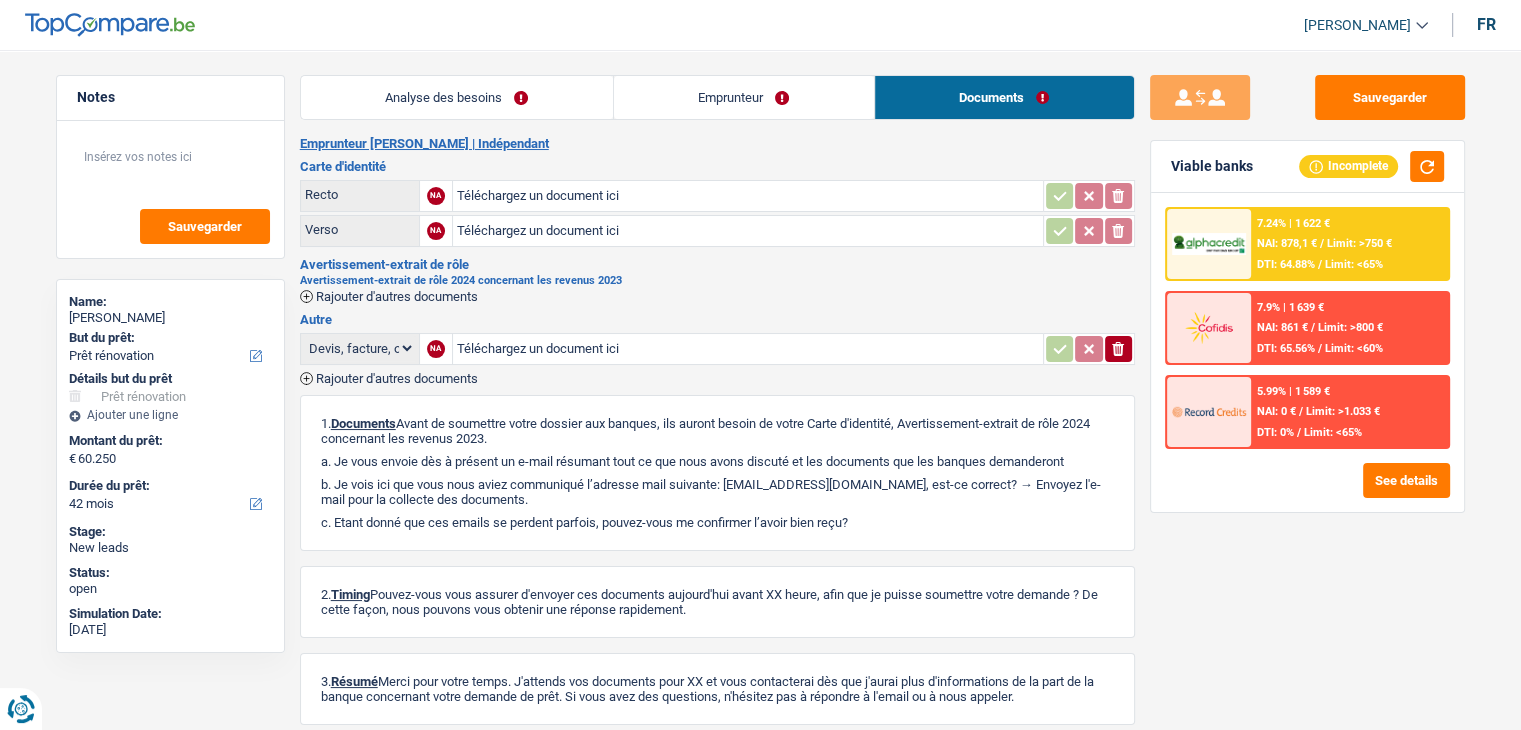 scroll, scrollTop: 0, scrollLeft: 0, axis: both 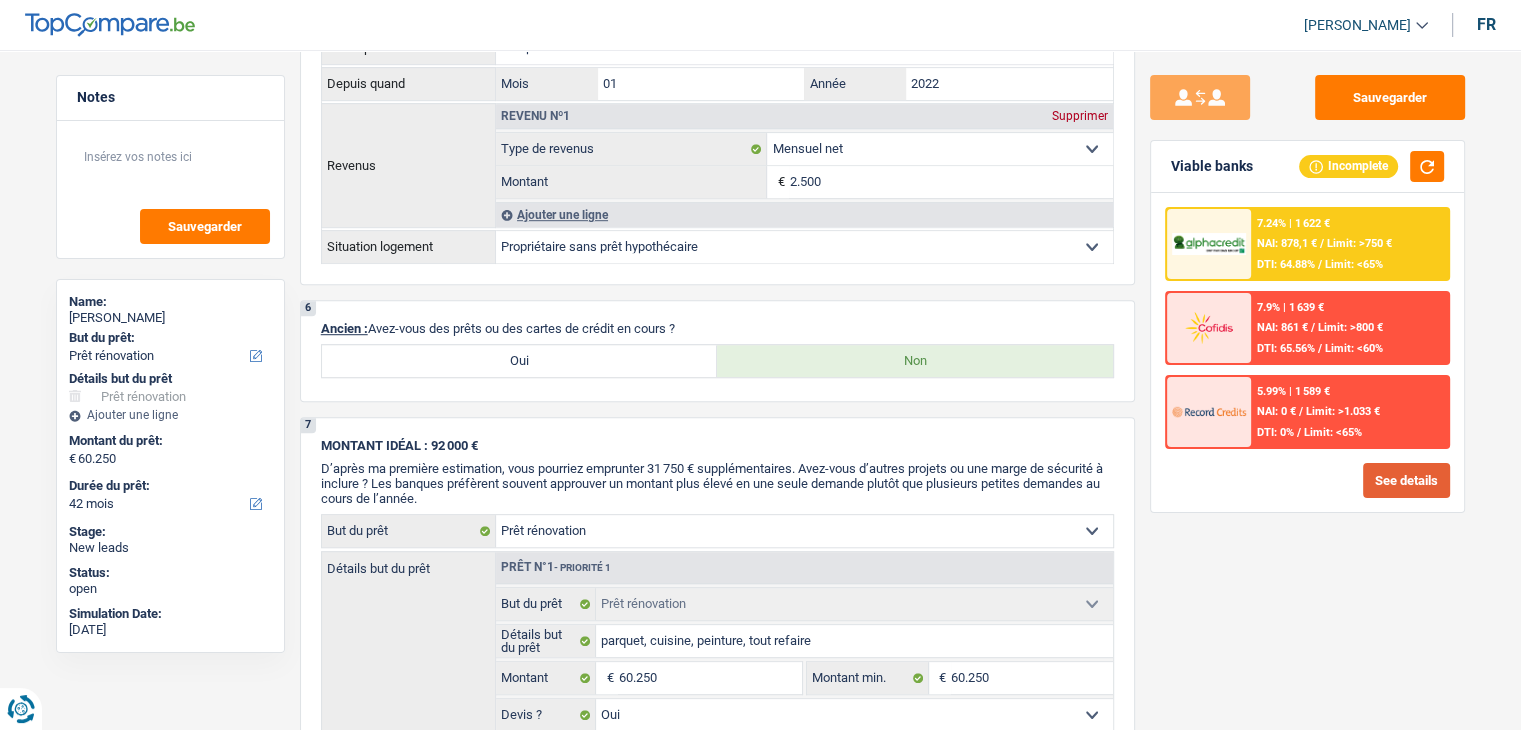 click on "See details" at bounding box center (1406, 480) 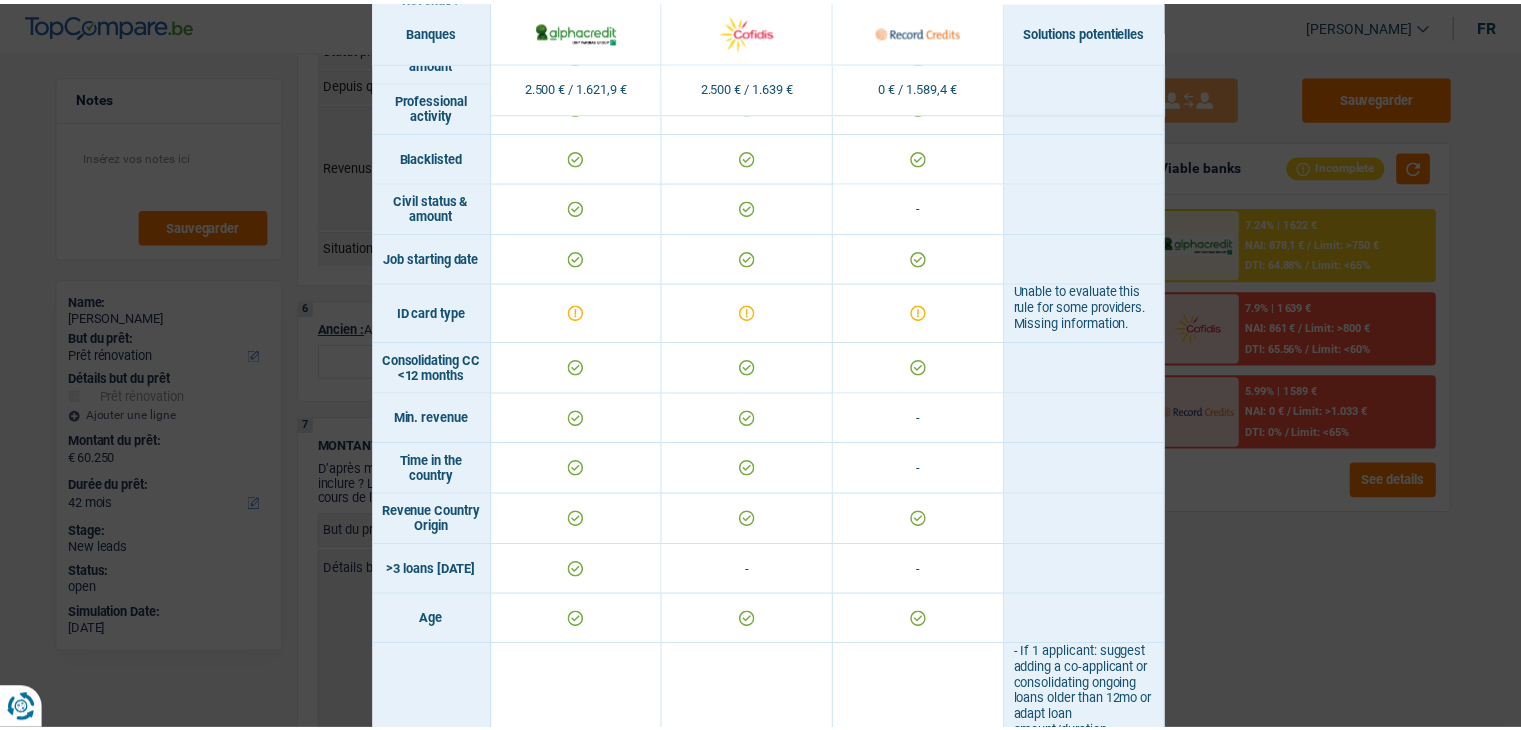 scroll, scrollTop: 200, scrollLeft: 0, axis: vertical 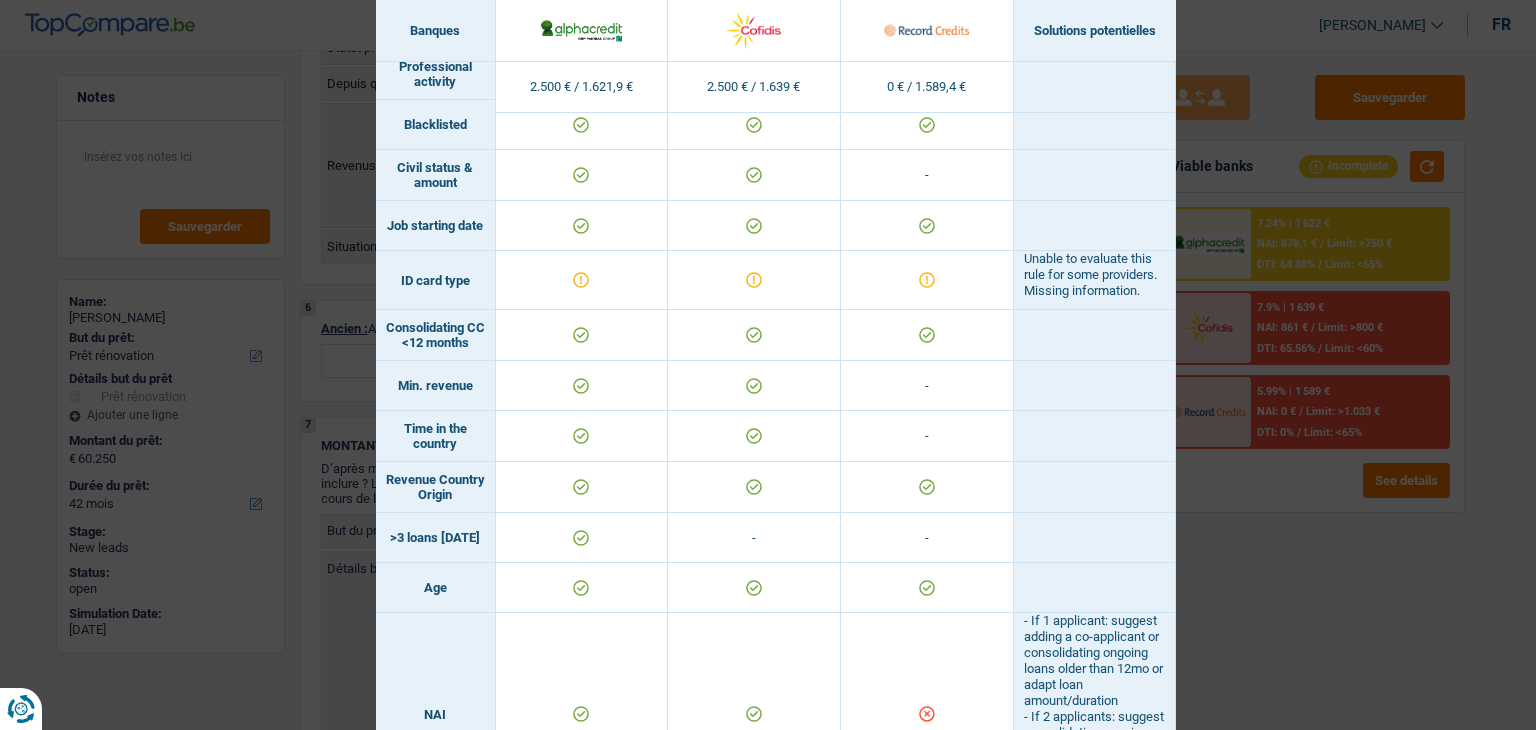 click on "Banks conditions ×
Banques
Solutions potentielles
Revenus / Charges
2.500 € / 1.621,9 €
2.500 € / 1.639 €
0 € / 1.589,4 €
Housing status & amount
-
Professional activity
Blacklisted" at bounding box center (768, 365) 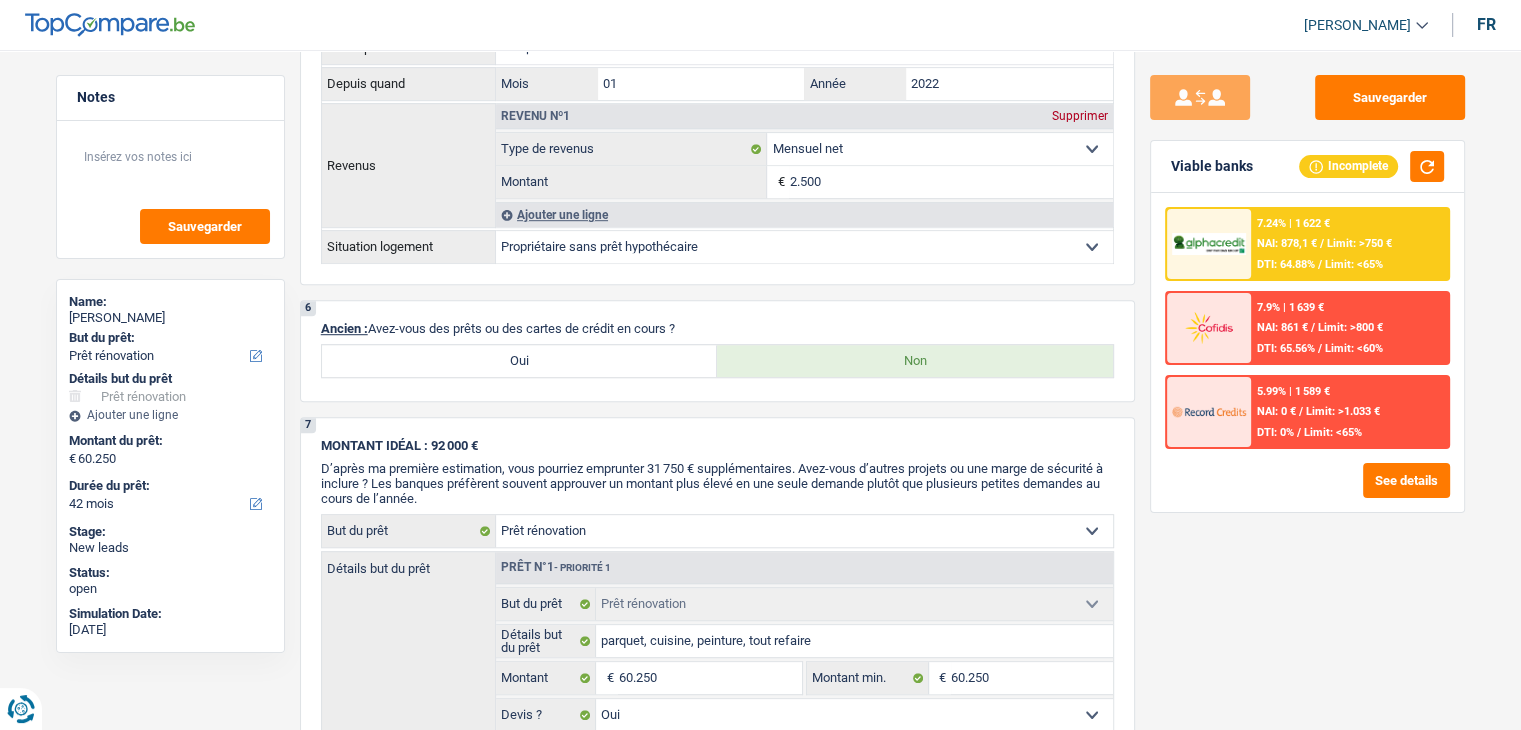 click on "DTI: 64.88%" at bounding box center [1286, 264] 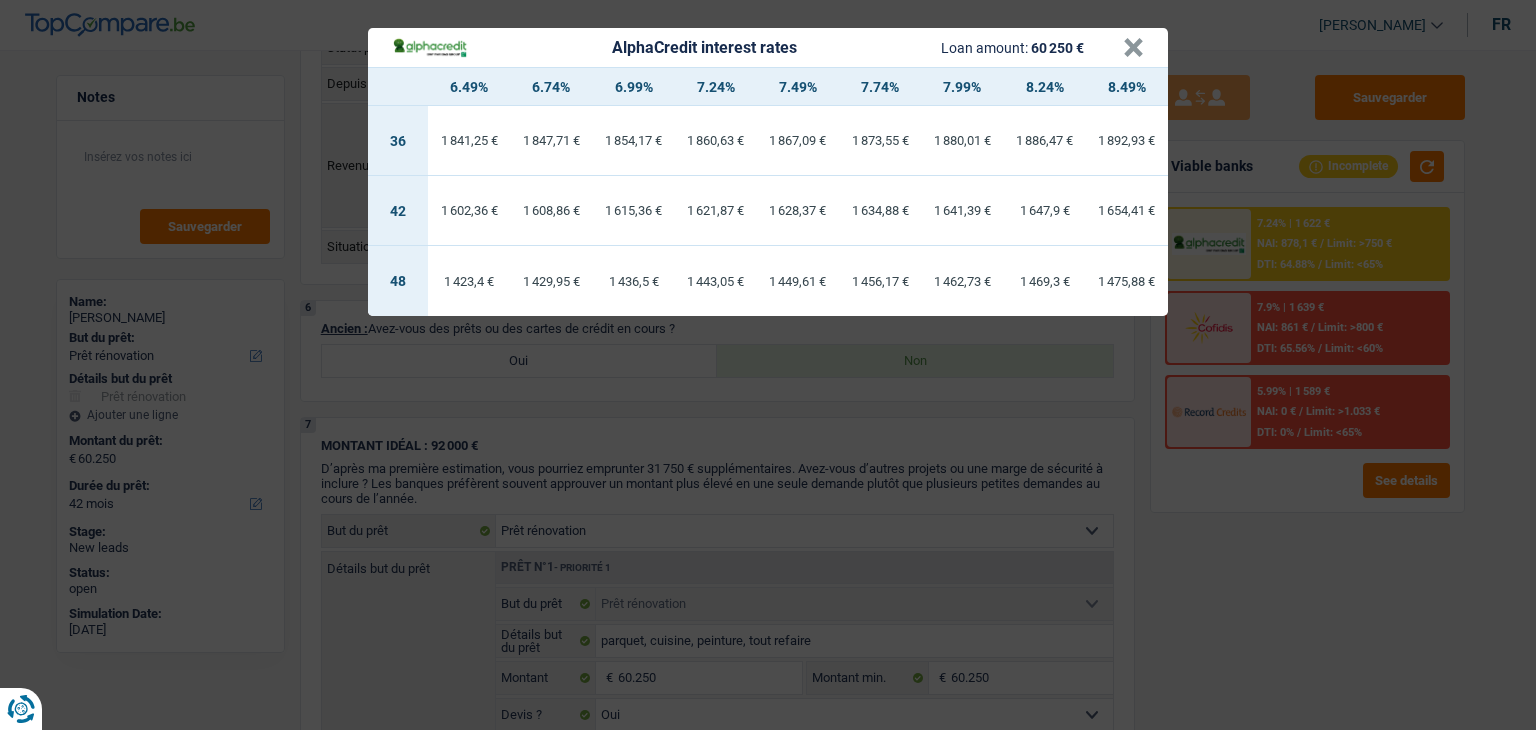 click on "AlphaCredit interest rates
Loan amount:
60 250 €
×
6.49%
6.74%
6.99%
7.24%
7.49%
7.74%
7.99%
8.24%
8.49%
36
1 841,25 €
1 847,71 €
1 854,17 €
1 860,63 €
1 867,09 €
1 873,55 €
1 880,01 €" at bounding box center [768, 365] 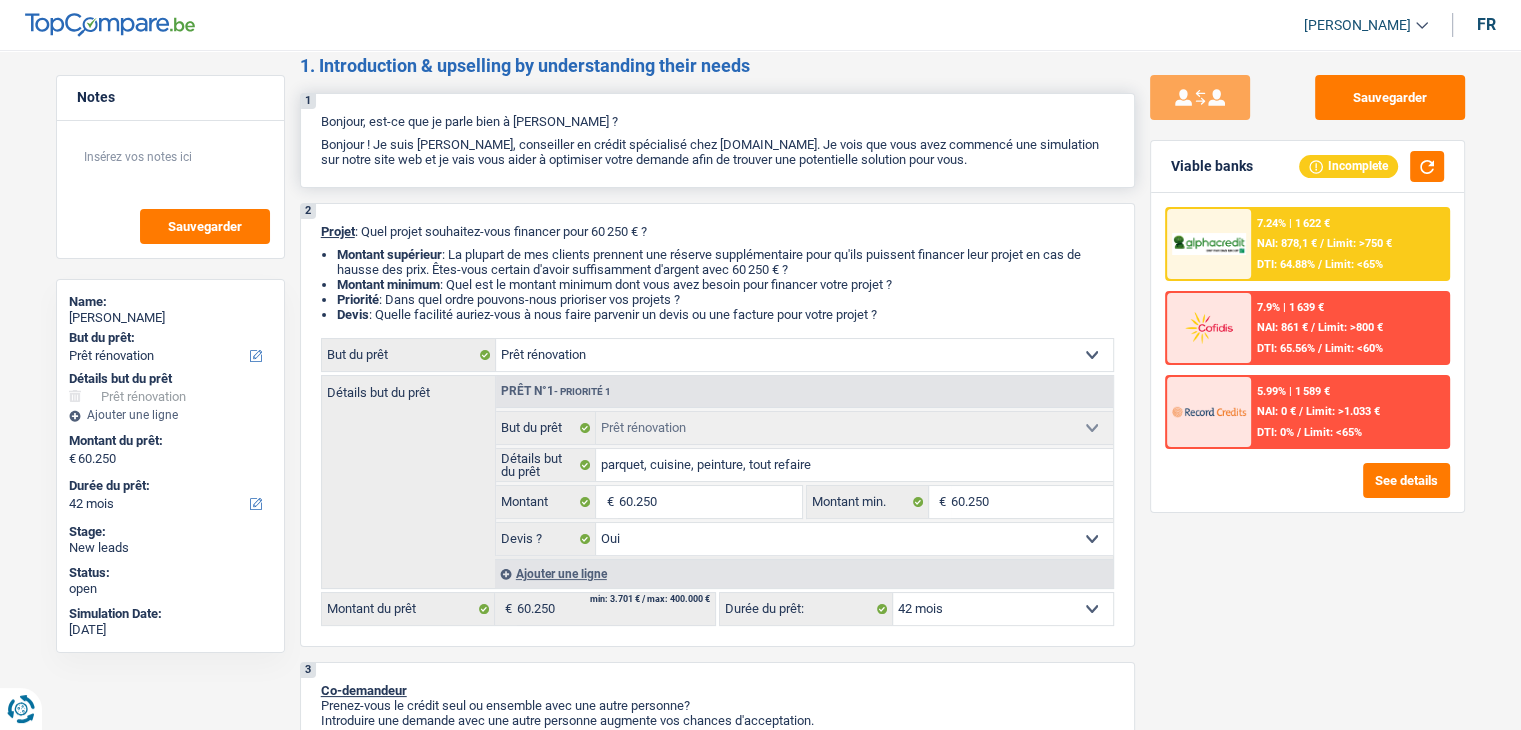 scroll, scrollTop: 0, scrollLeft: 0, axis: both 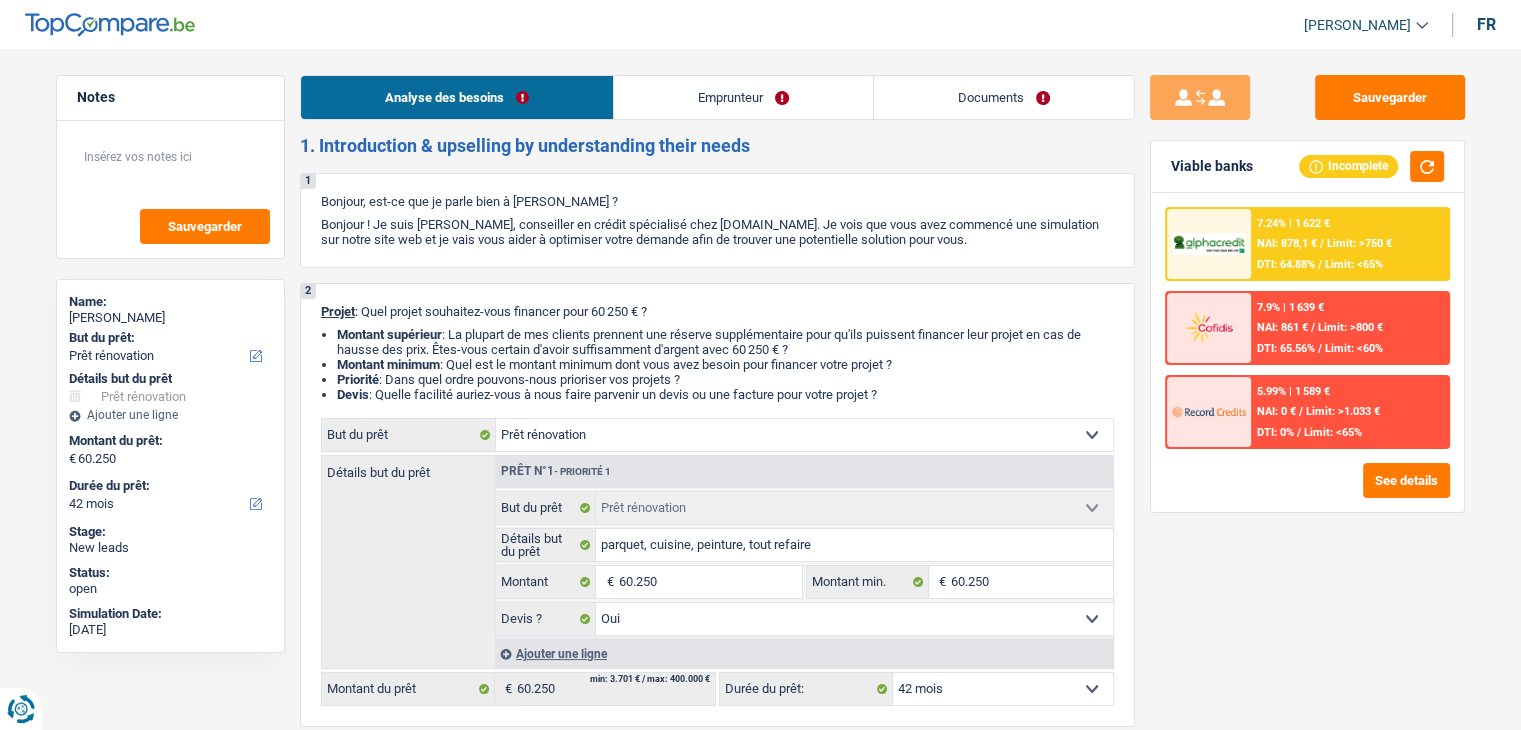 click on "Emprunteur" at bounding box center (743, 97) 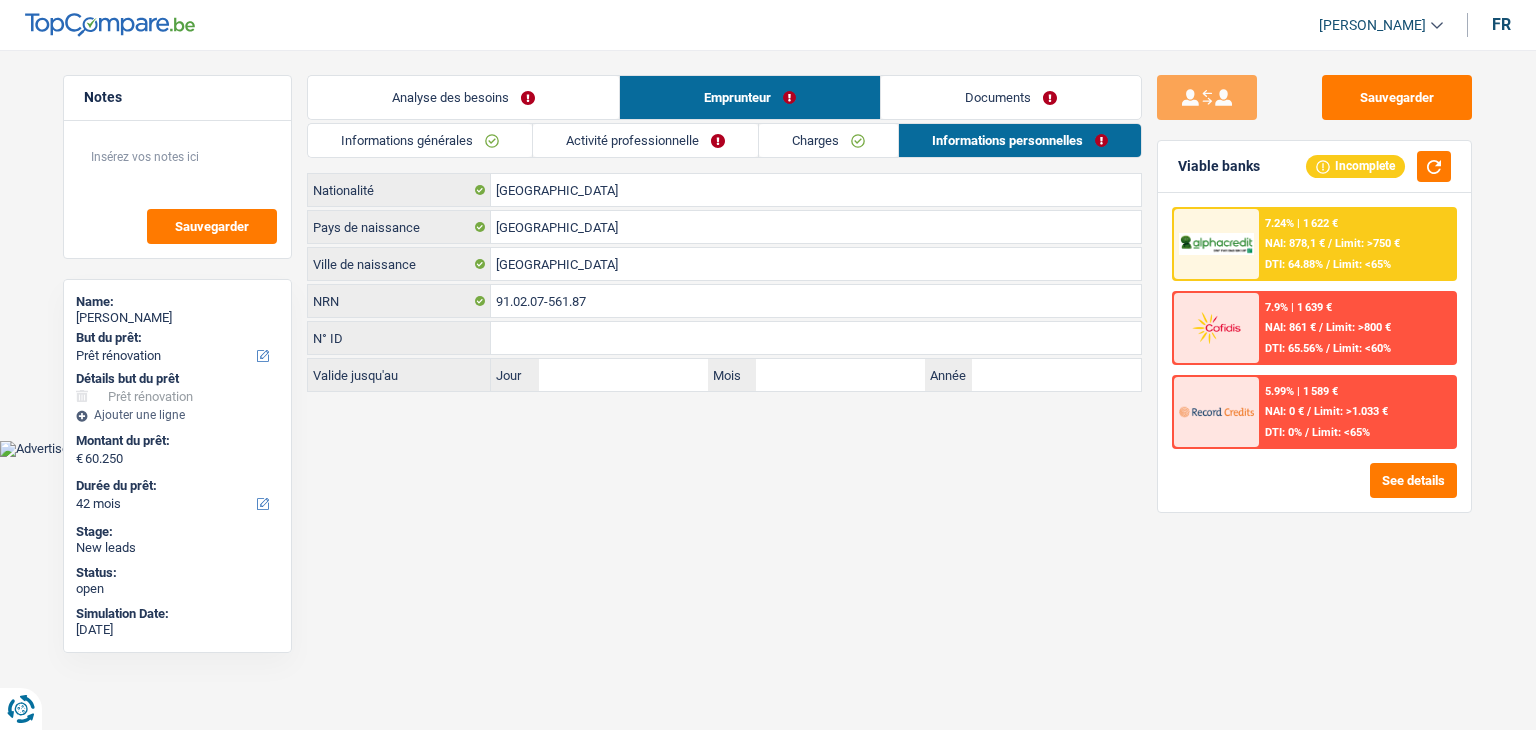 click on "Informations générales" at bounding box center (420, 140) 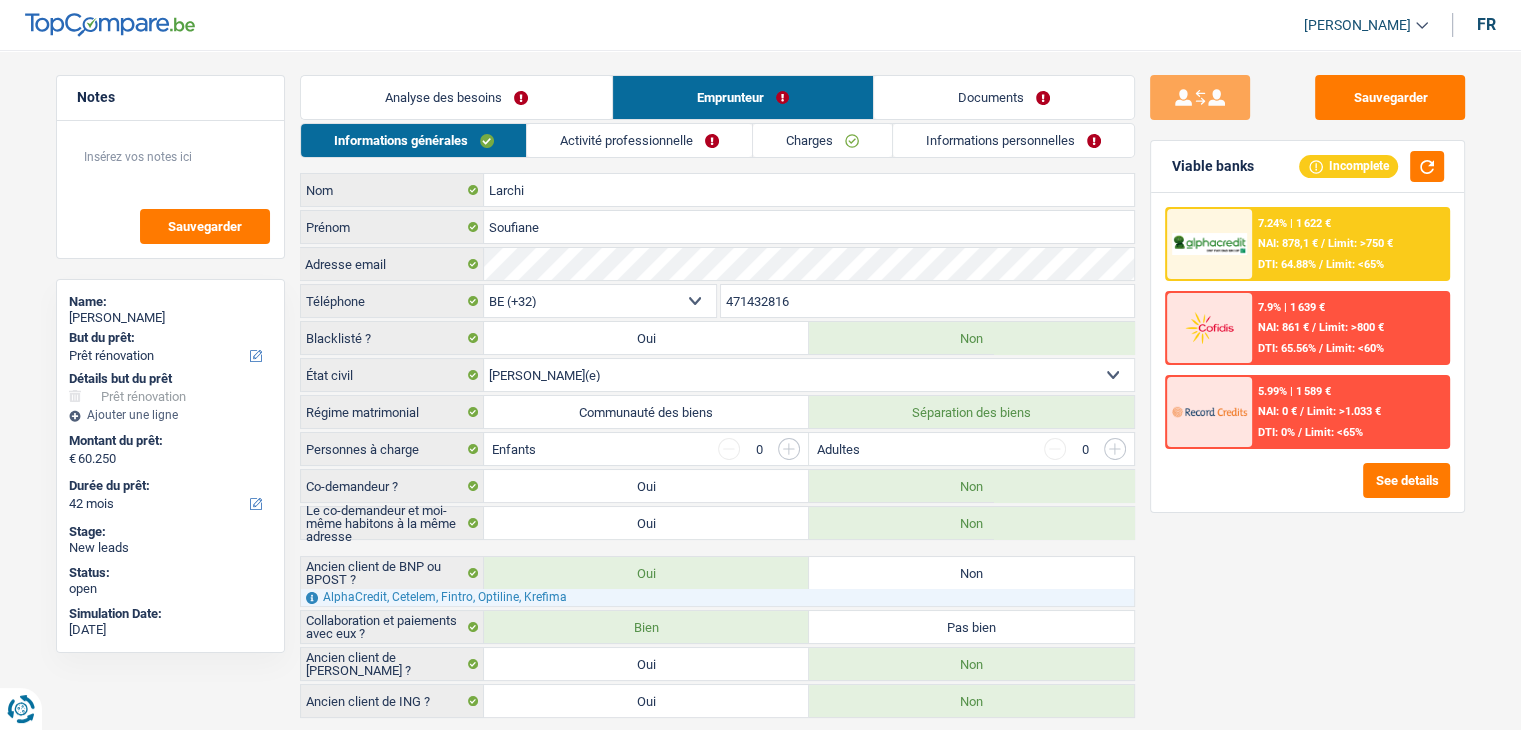 scroll, scrollTop: 46, scrollLeft: 0, axis: vertical 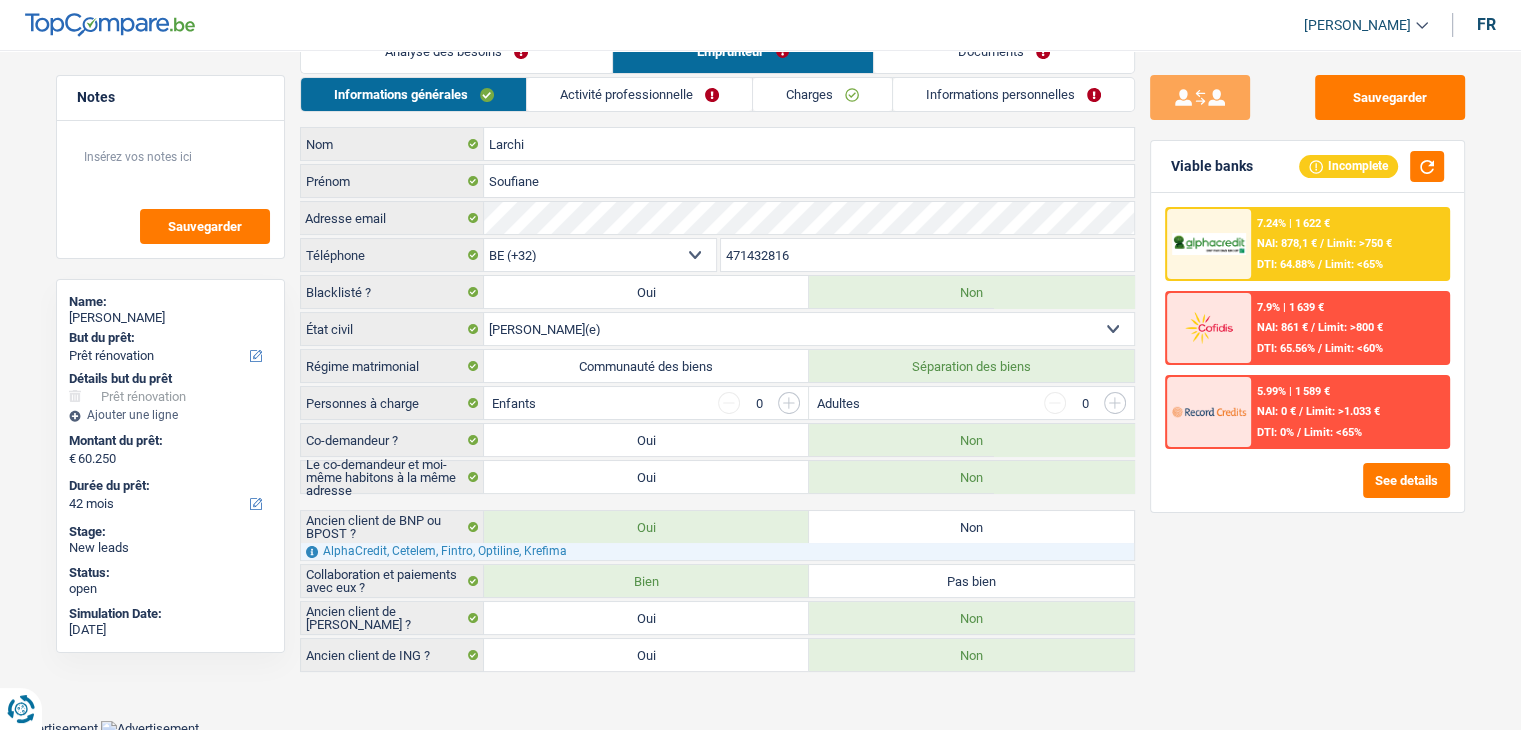 click on "Informations générales Activité professionnelle Charges Informations personnelles Larchi
Nom
Soufiane
Prénom
Adresse email
BE (+32) LU (+352)
Sélectionner une option
Téléphone
471432816
Téléphone
Blacklisté ?
Oui
Non
Célibataire Marié(e) Cohabitant(e) légal(e) Divorcé(e) Veuf(ve) Séparé (de fait)
Sélectionner une option
État civil
Régime matrimonial
Communauté des biens
Séparation des biens
Personnes à charge
Enfants" at bounding box center [717, 374] 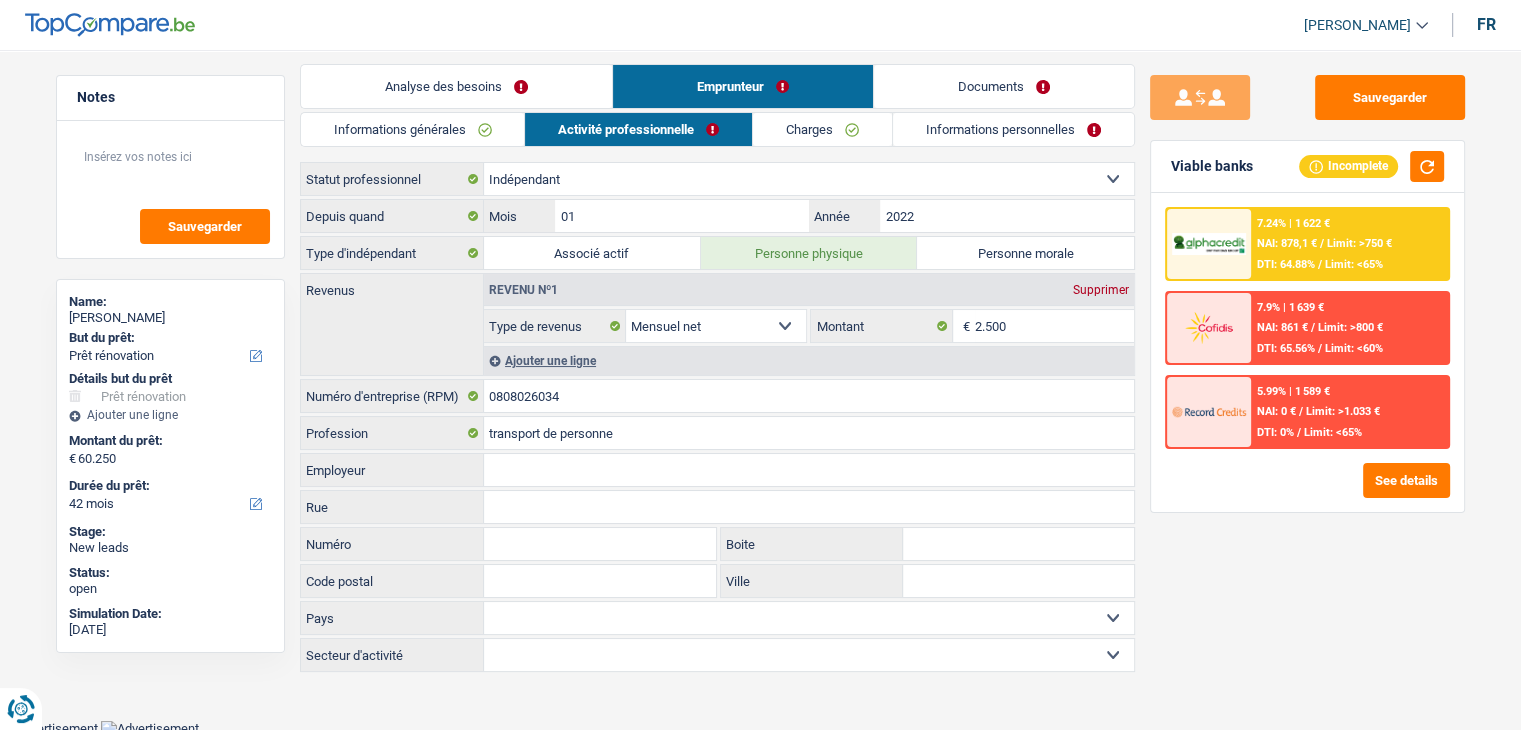 click on "Charges" at bounding box center (822, 129) 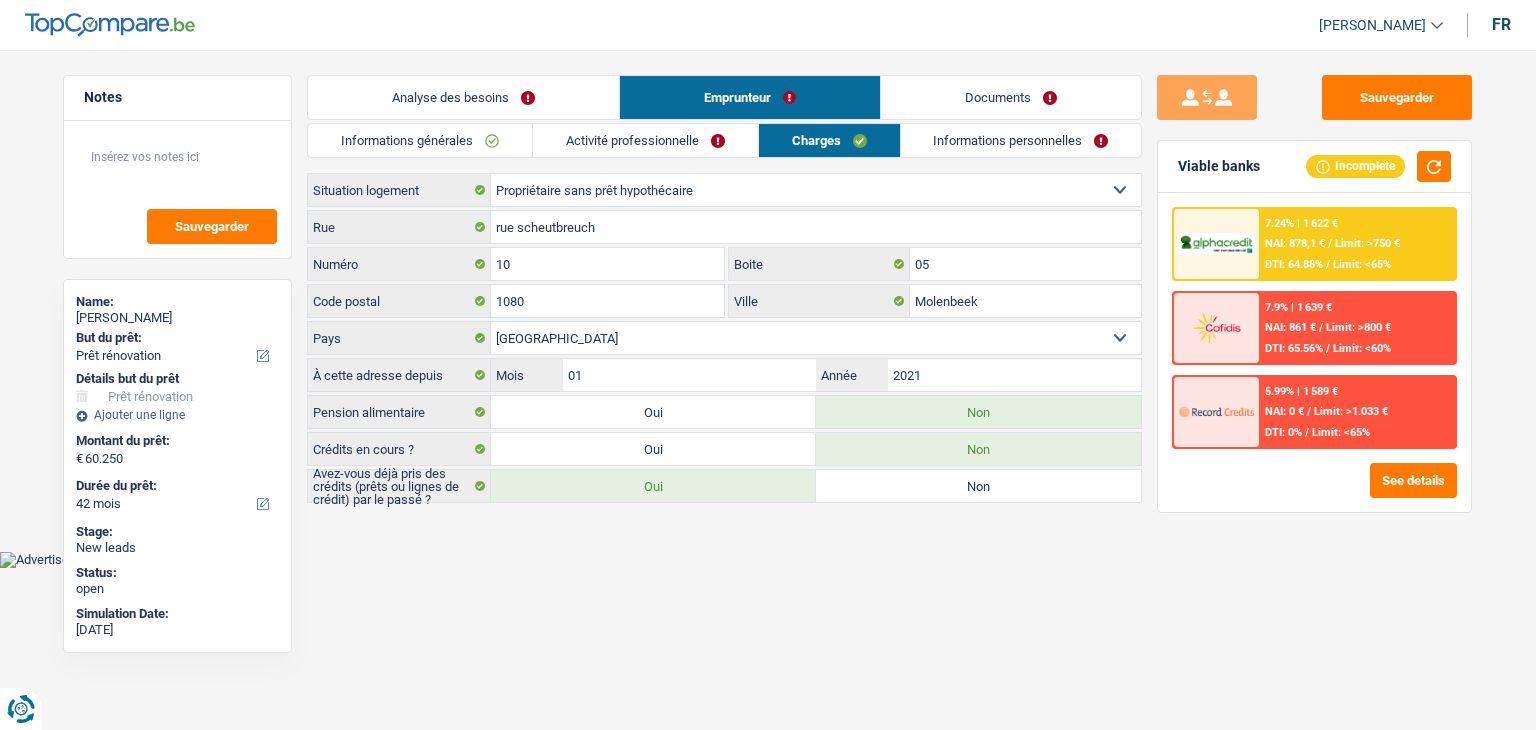 click on "Informations personnelles" at bounding box center (1021, 140) 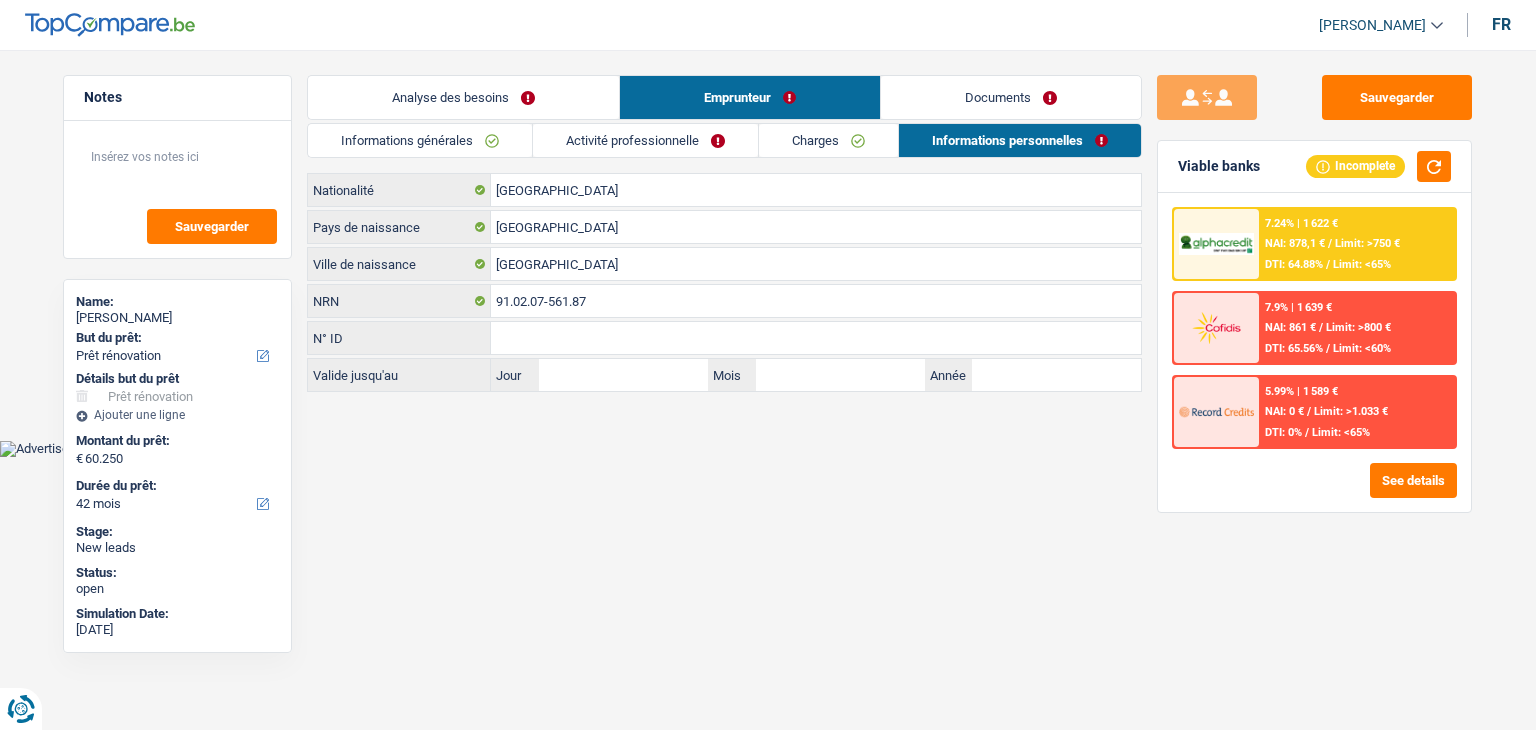 click on "Documents" at bounding box center (1011, 97) 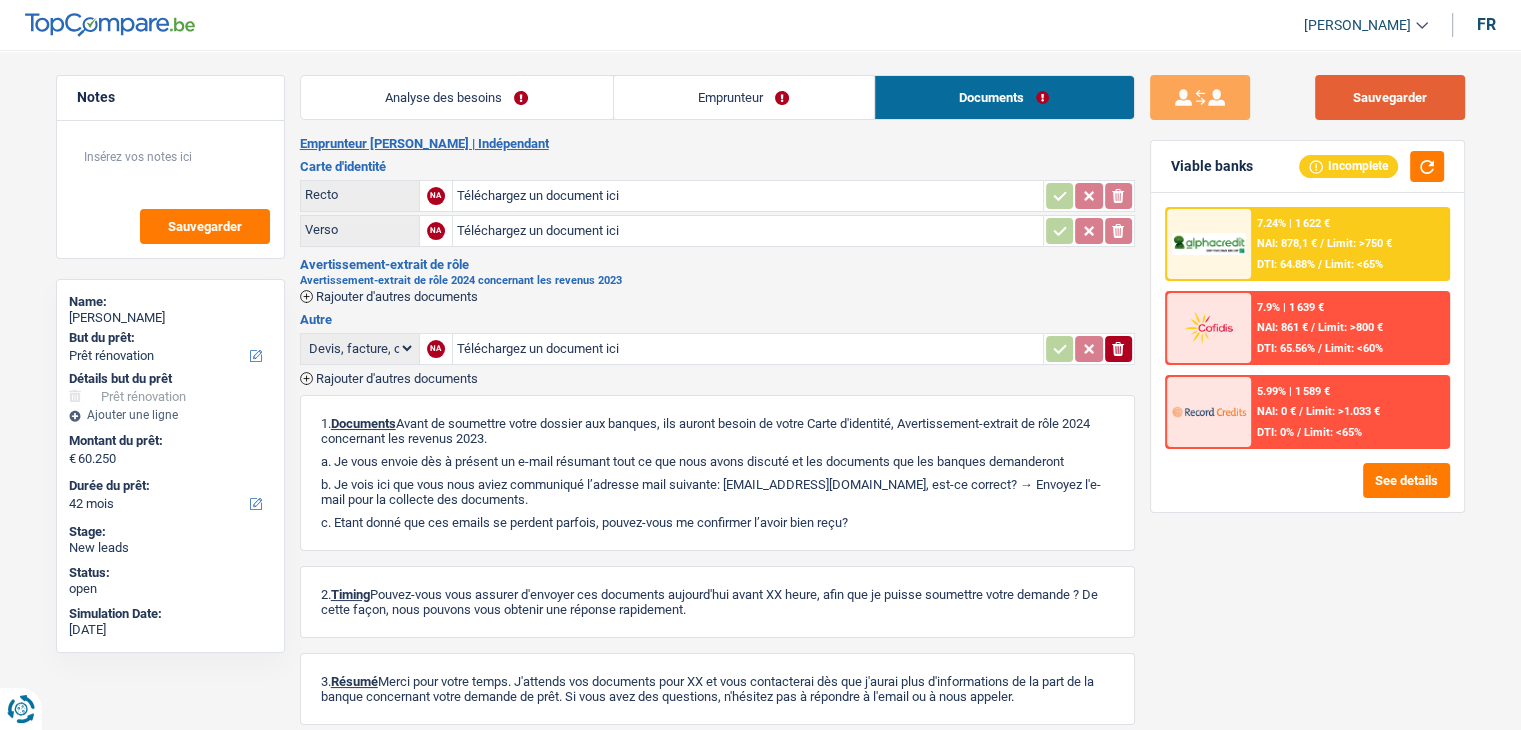 click on "Sauvegarder" at bounding box center (1390, 97) 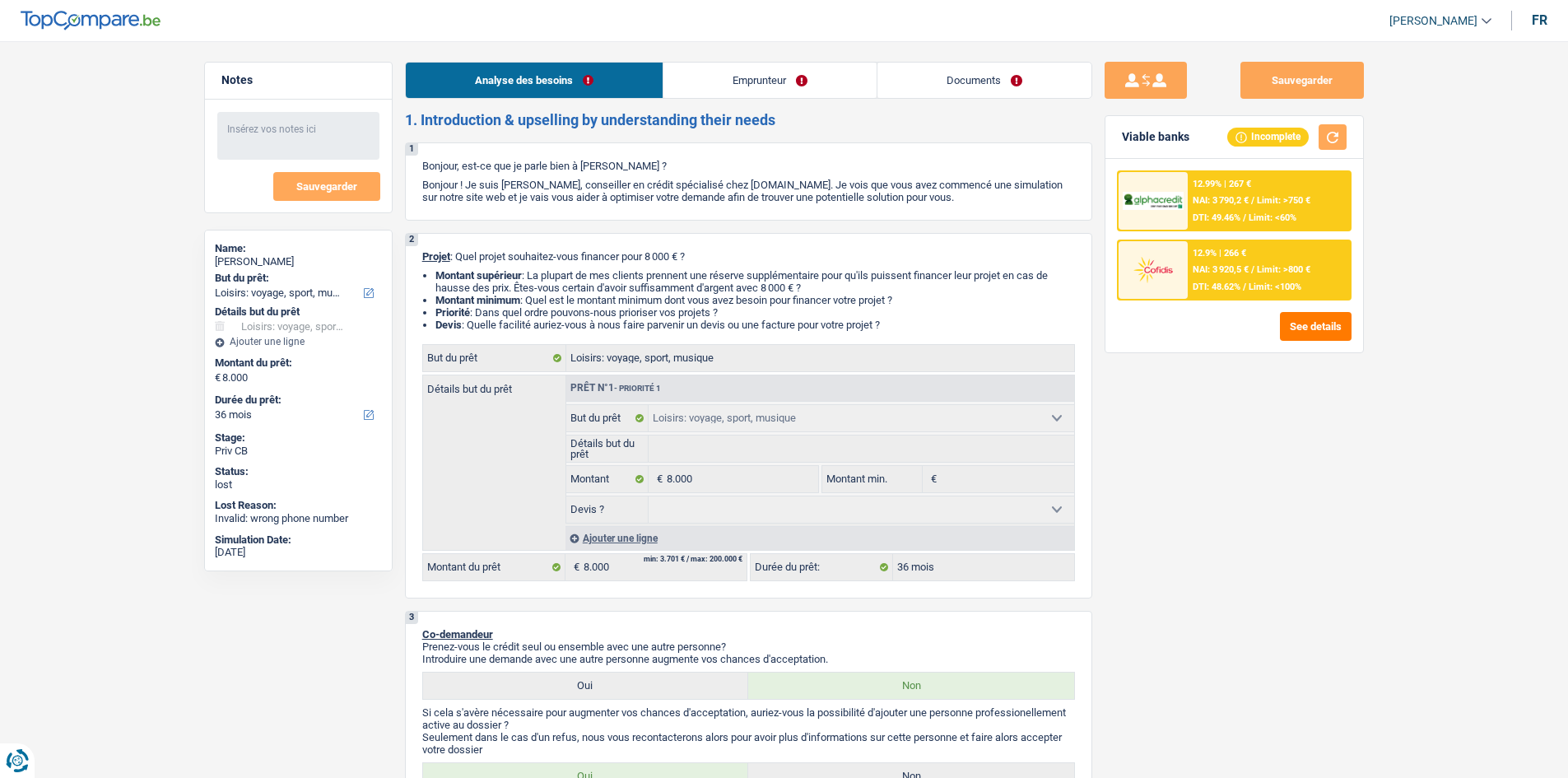select on "hobbies" 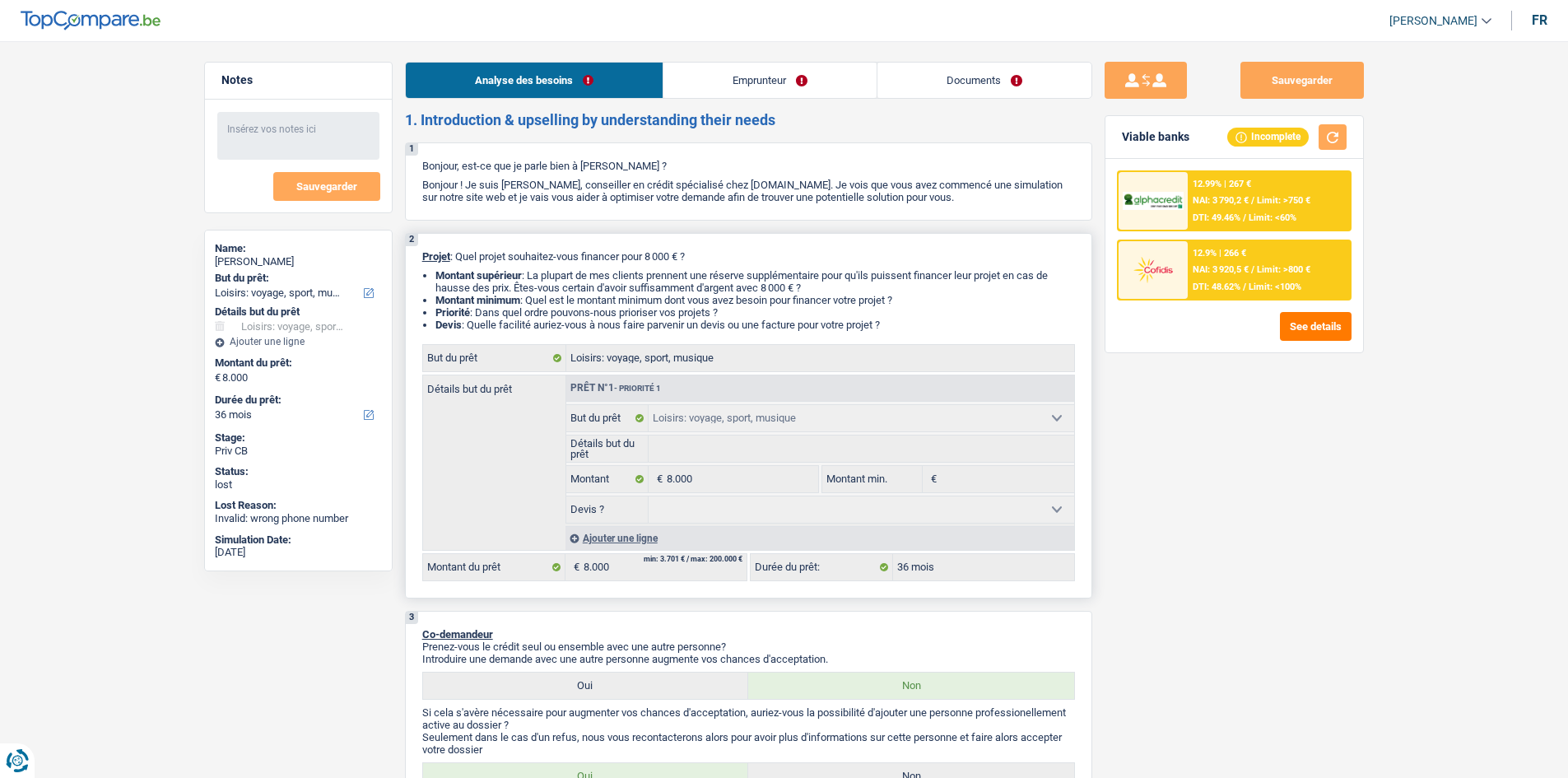 scroll, scrollTop: 0, scrollLeft: 0, axis: both 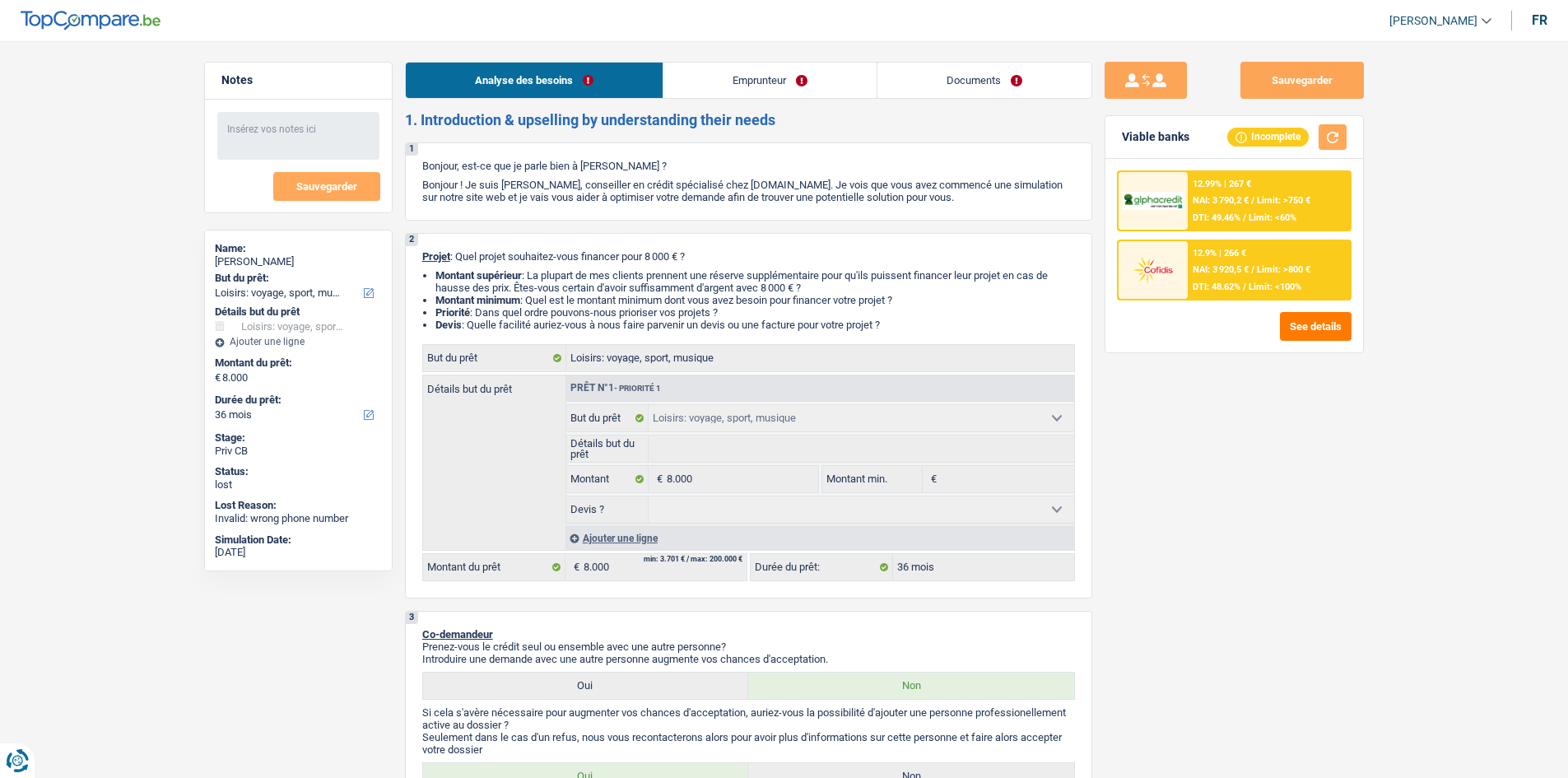 click on "DTI: 49.46%" at bounding box center (1217, 217) 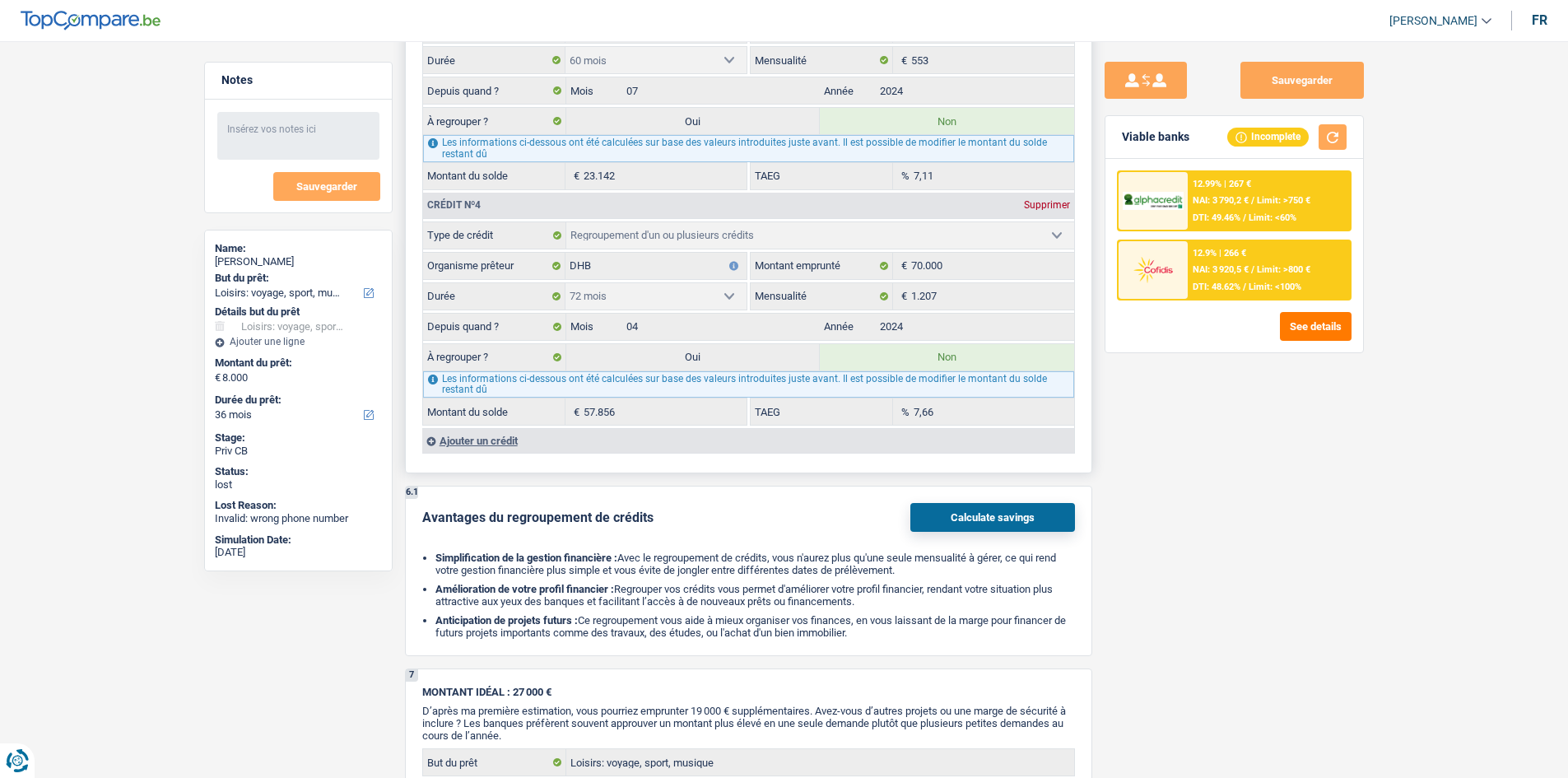 scroll, scrollTop: 2223, scrollLeft: 0, axis: vertical 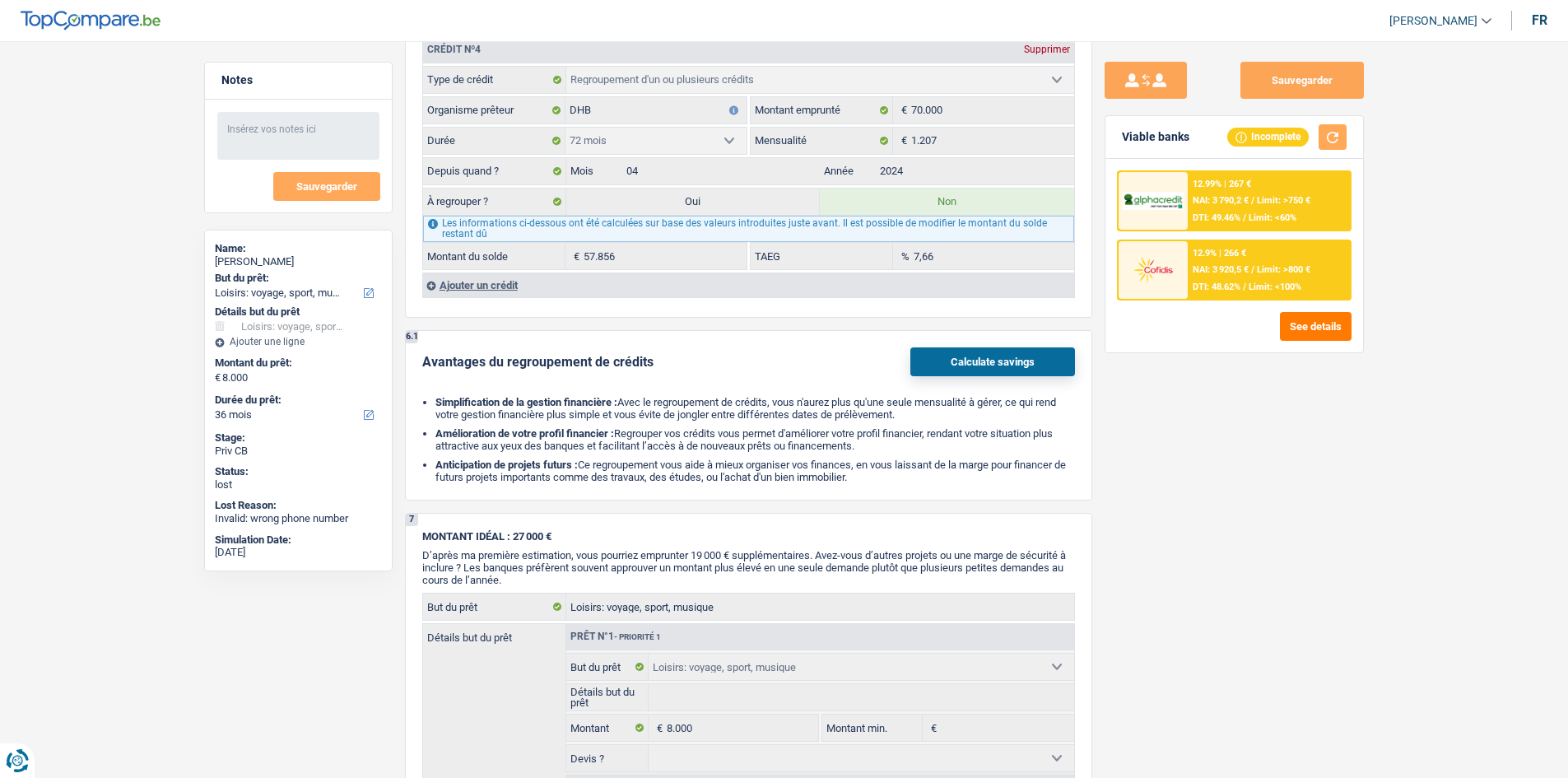 click on "12.9% | 266 €
NAI: 3 920,5 €
/
Limit: >800 €
DTI: 48.62%
/
Limit: <100%" at bounding box center (1234, 270) 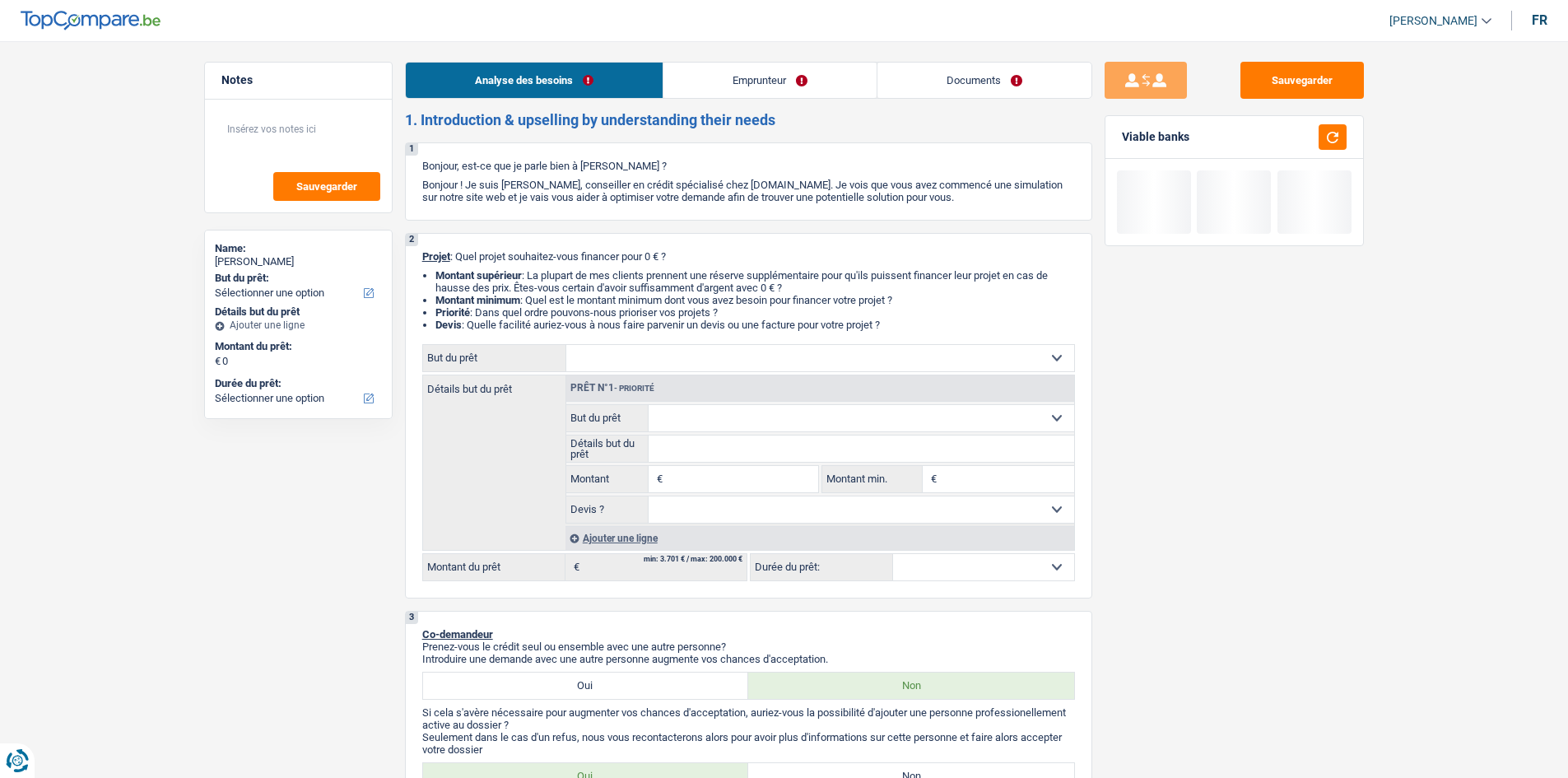 select on "privateEmployee" 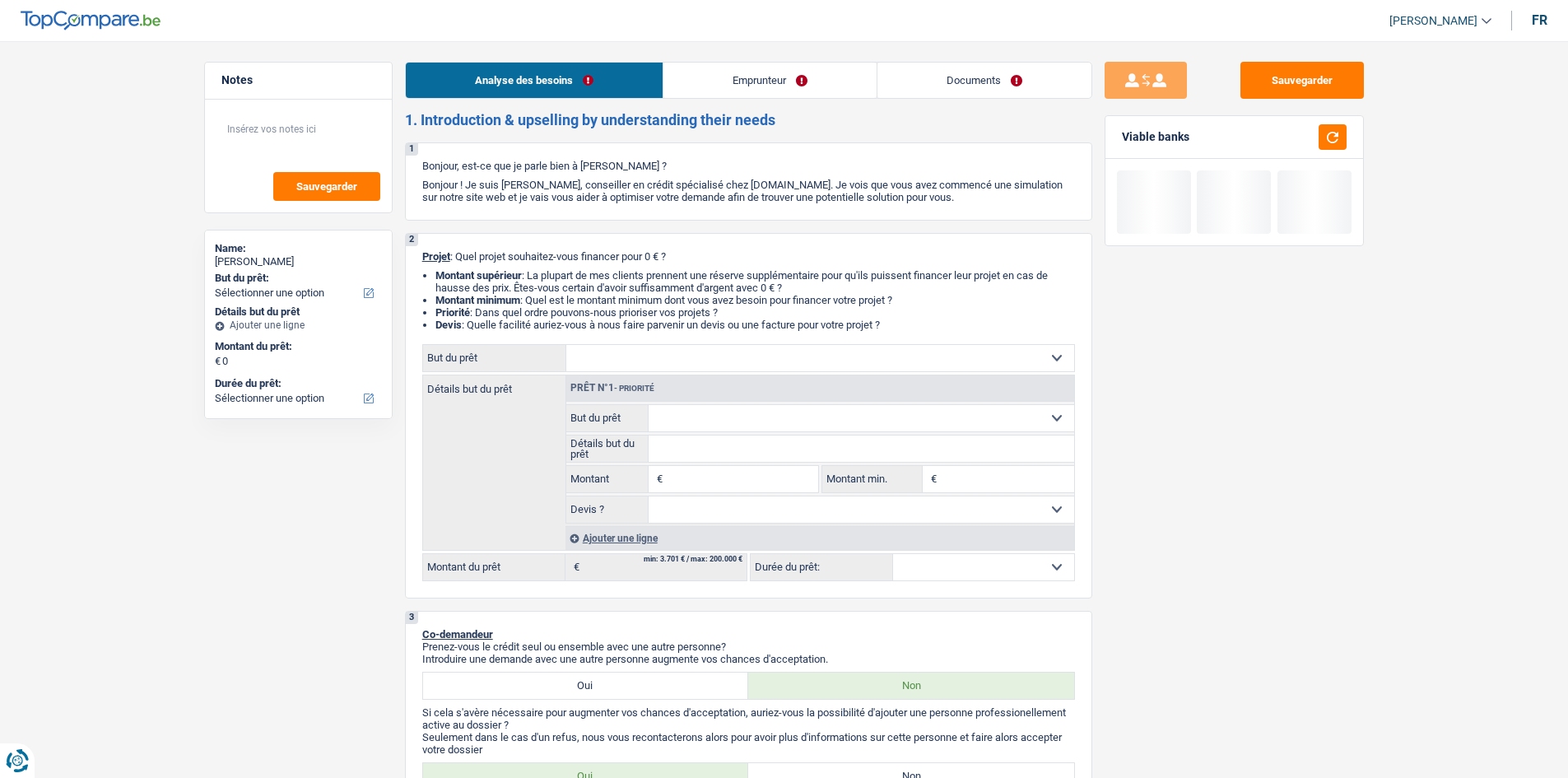 select on "netSalary" 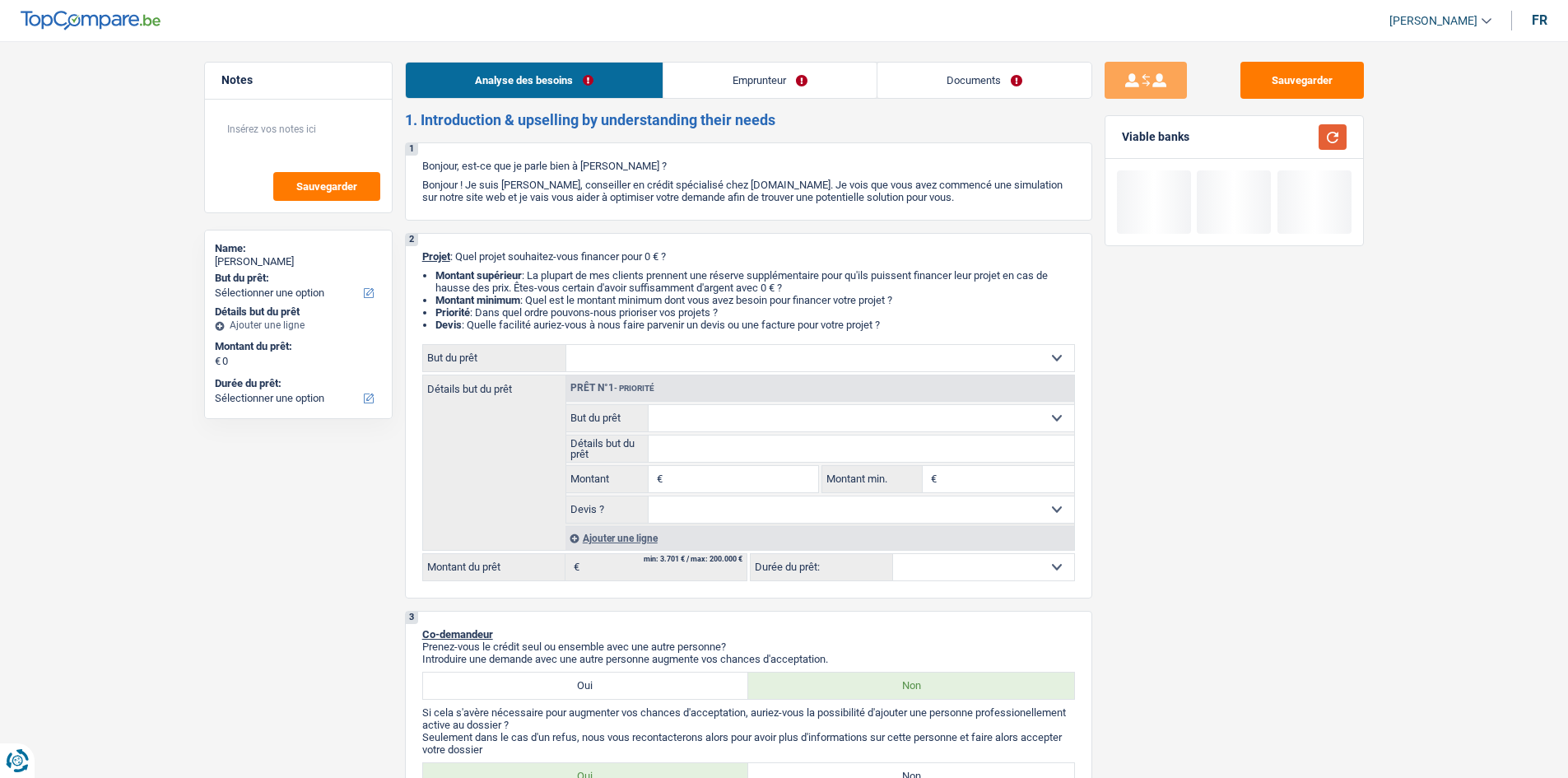 scroll, scrollTop: 0, scrollLeft: 0, axis: both 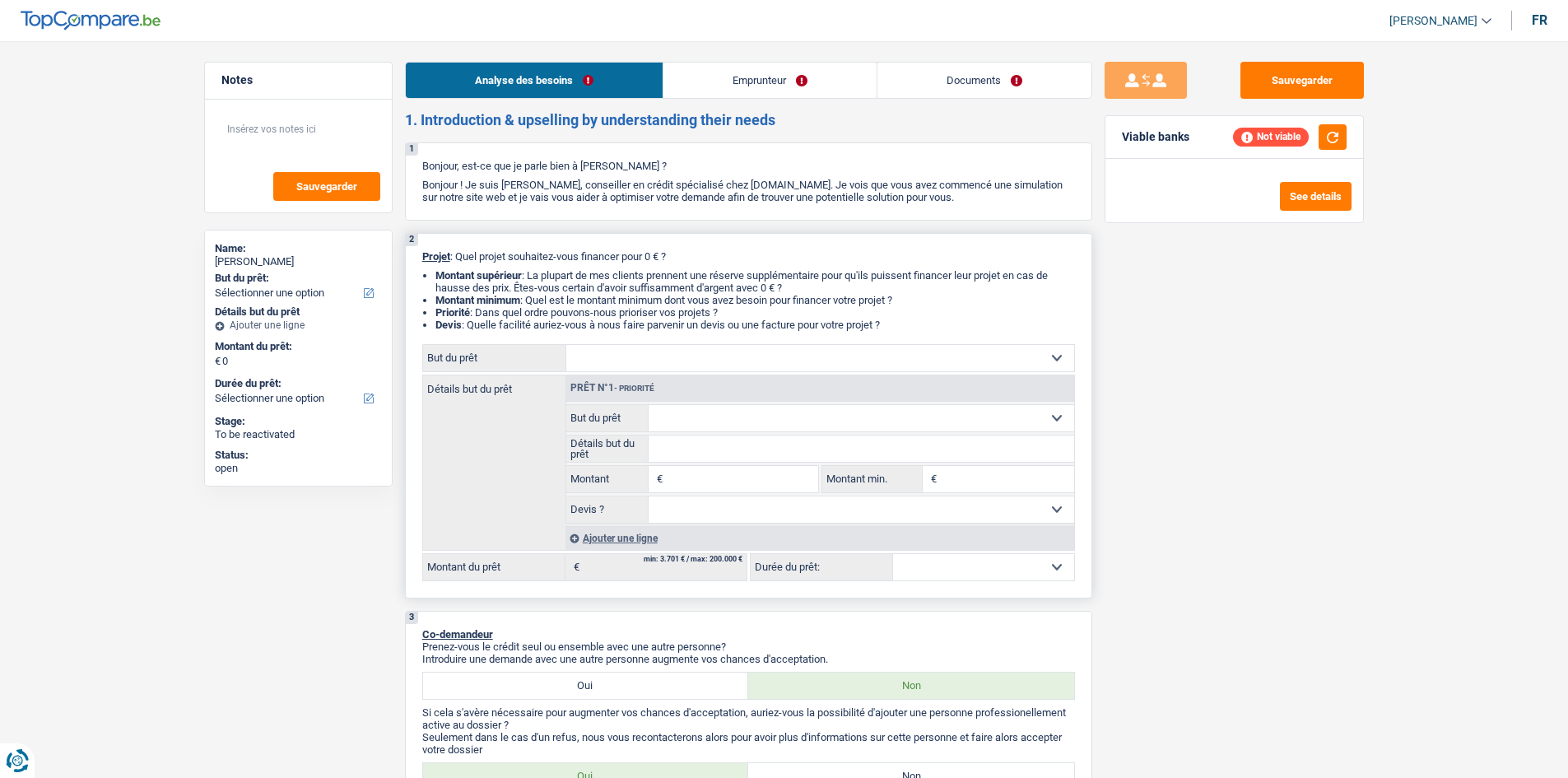 click on "Confort maison: meubles, textile, peinture, électroménager, outillage non-professionnel Hifi, multimédia, gsm, ordinateur Aménagement: frais d'installation, déménagement Evénement familial: naissance, mariage, divorce, communion, décès Frais médicaux Frais d'études Frais permis de conduire Loisirs: voyage, sport, musique Rafraîchissement: petits travaux maison et jardin Frais judiciaires Réparation voiture Prêt rénovation Prêt énergie Prêt voiture Taxes, impôts non professionnels Rénovation bien à l'étranger Dettes familiales Assurance Autre
Sélectionner une option" at bounding box center [820, 358] 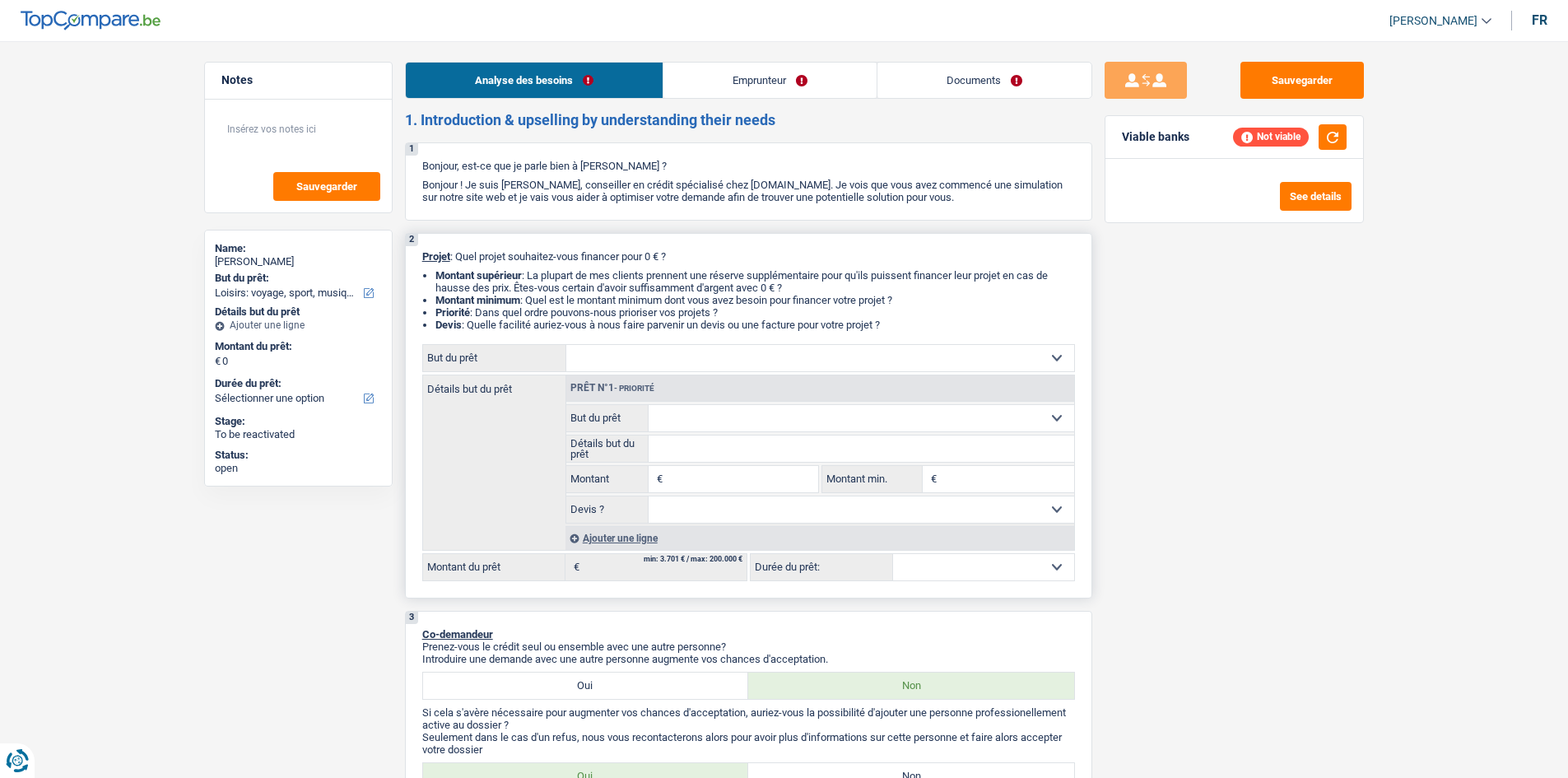 select on "hobbies" 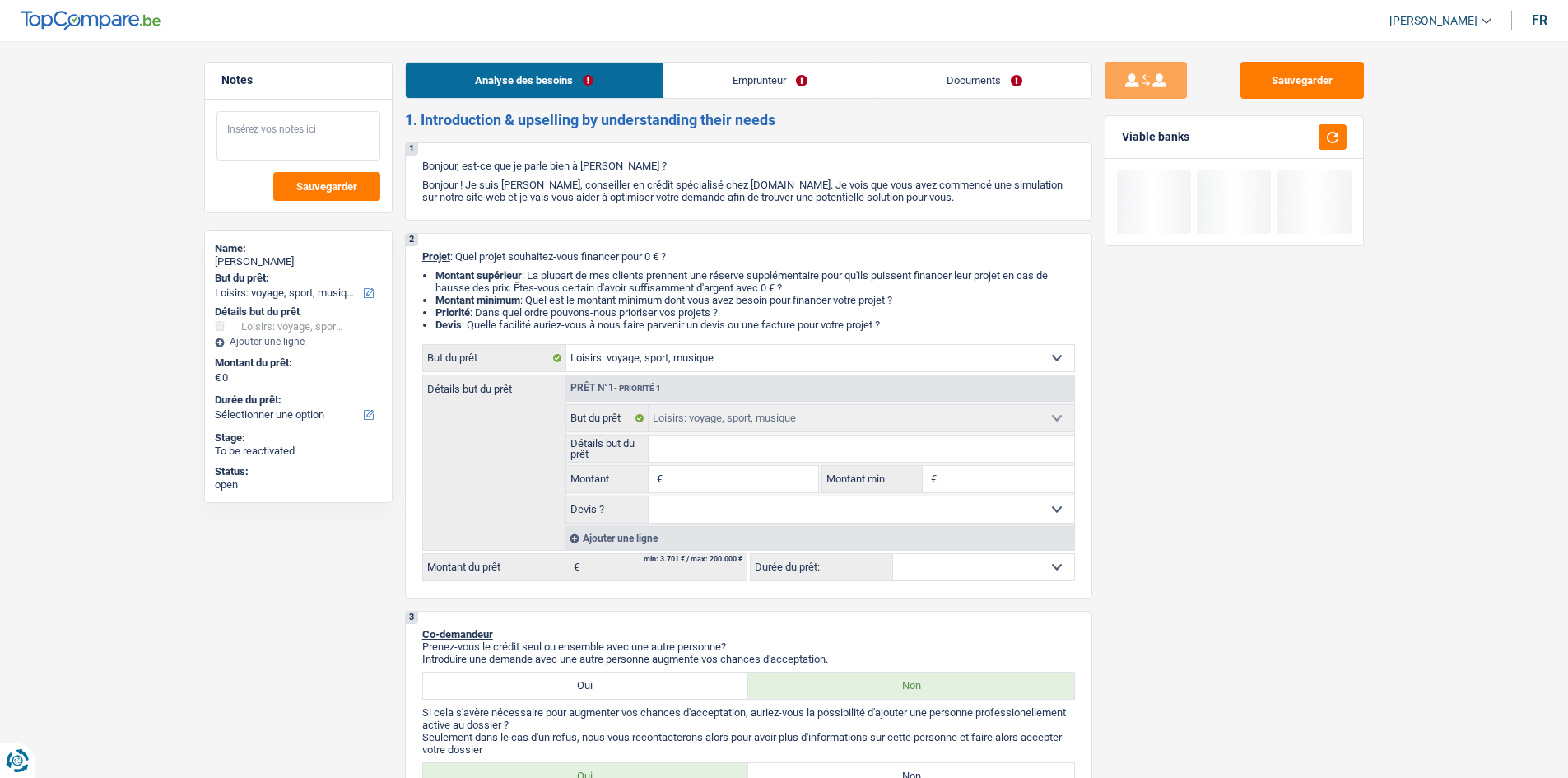 click at bounding box center (298, 136) 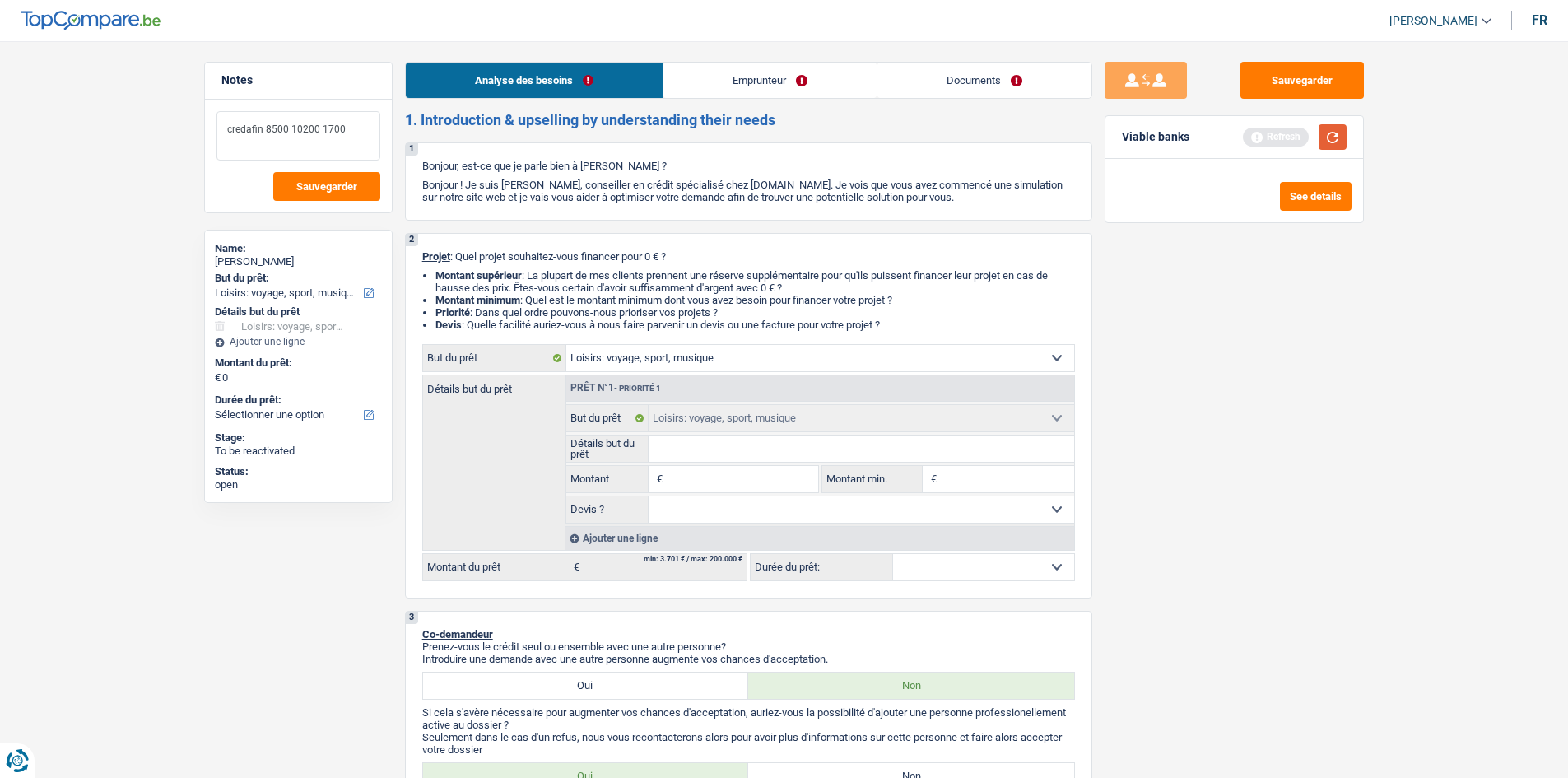 type on "credafin 8500 10200 1700" 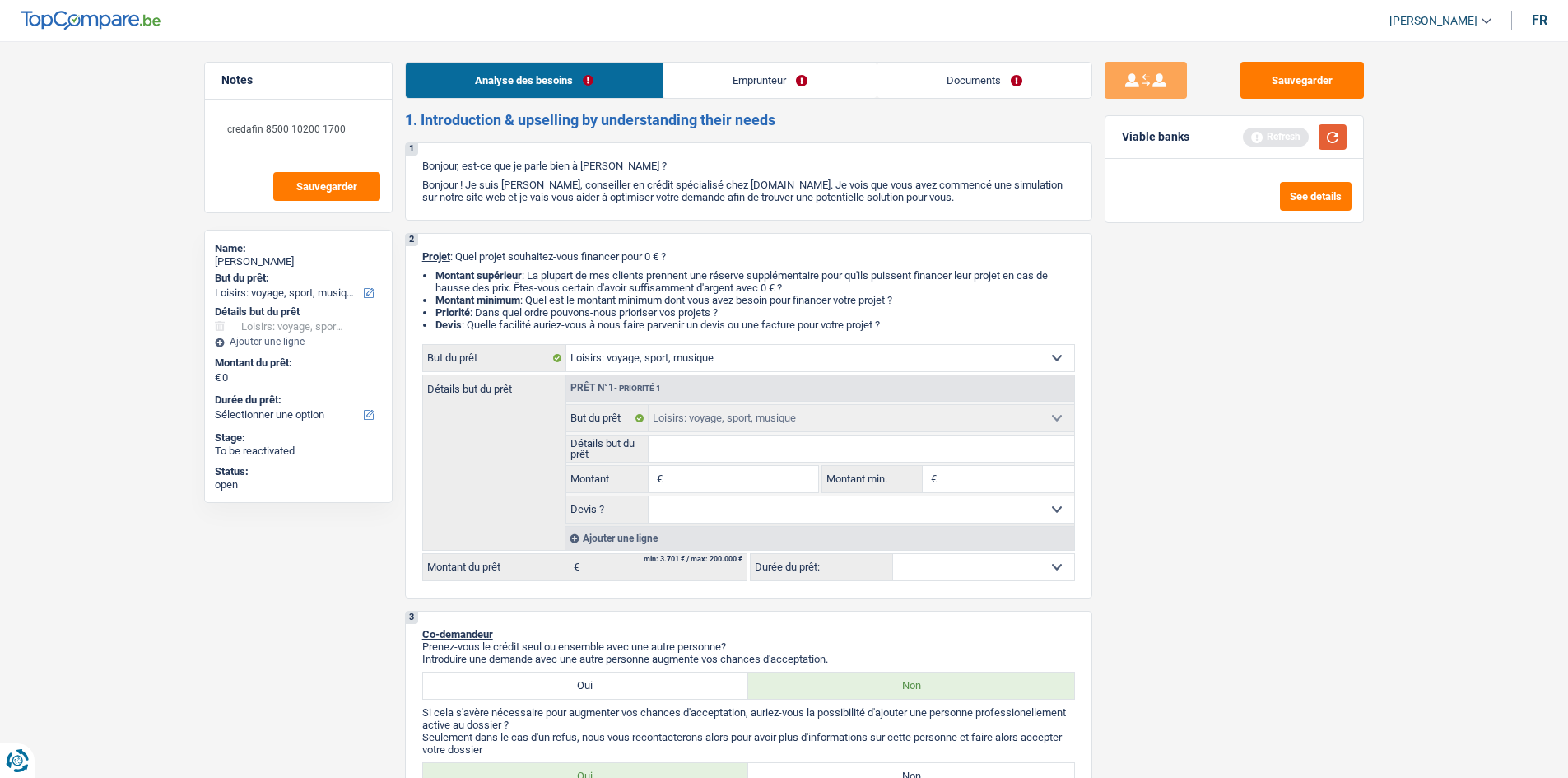 click at bounding box center (1333, 137) 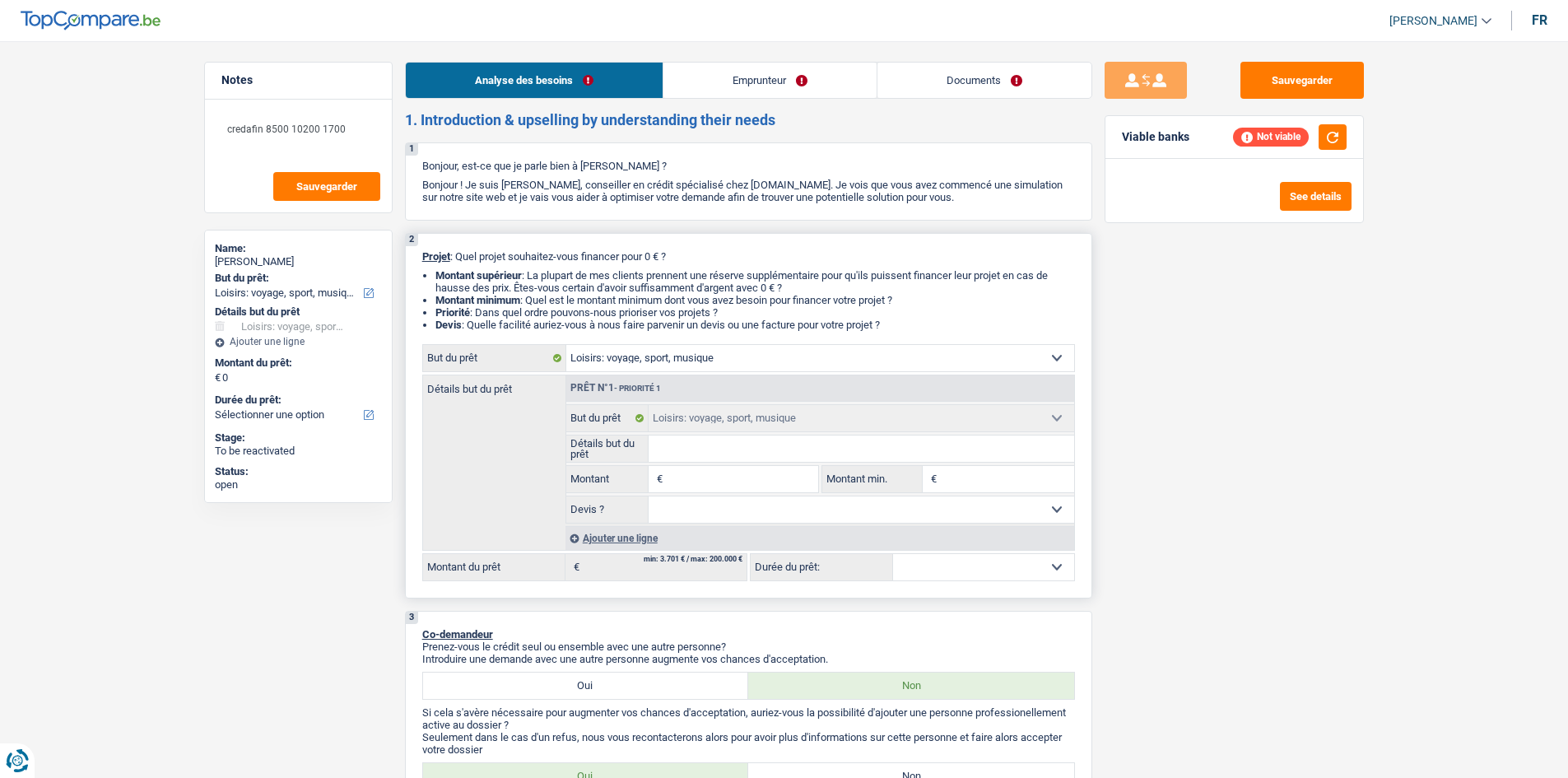 click on "Détails but du prêt" at bounding box center (861, 449) 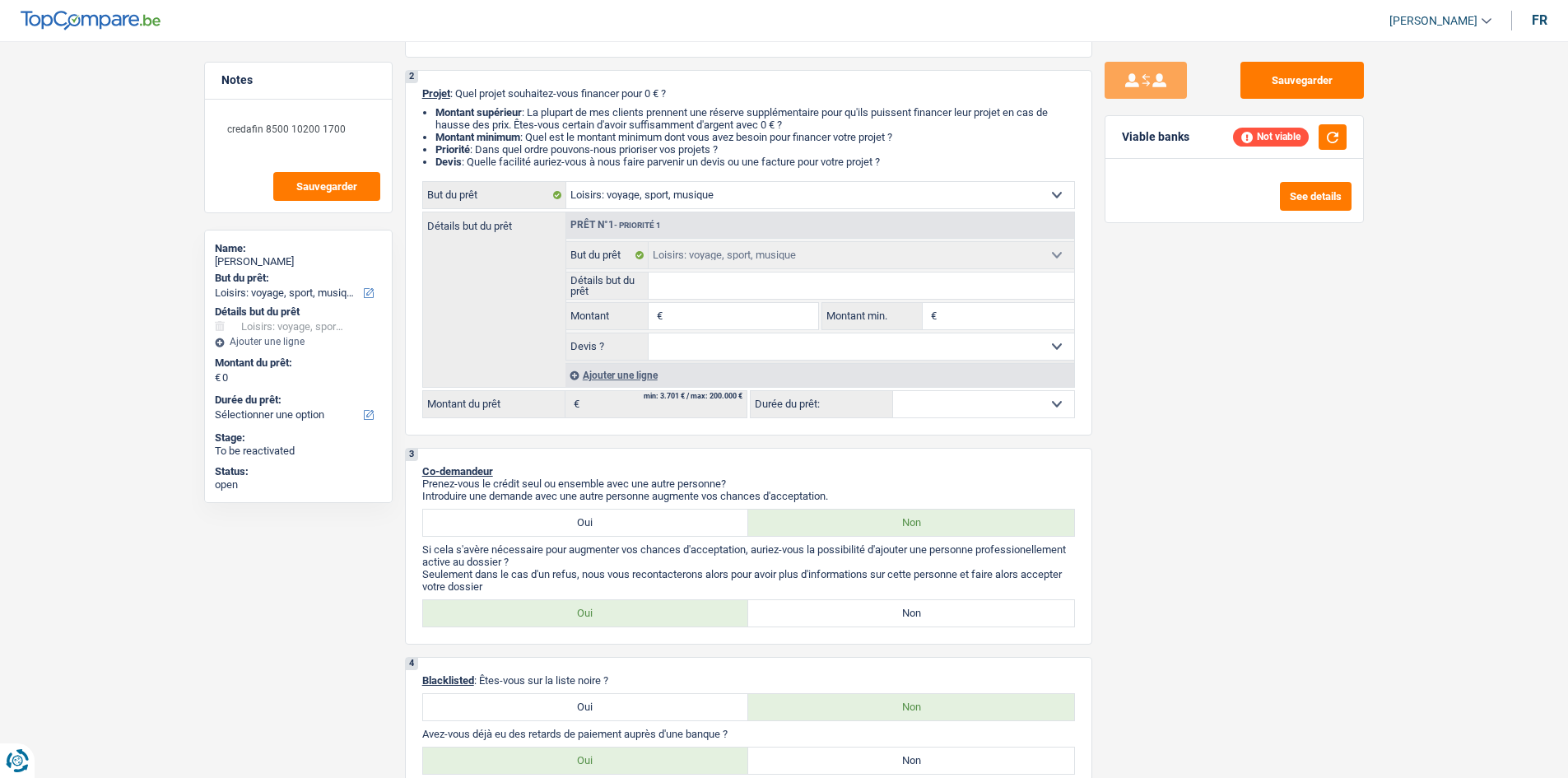 scroll, scrollTop: 165, scrollLeft: 0, axis: vertical 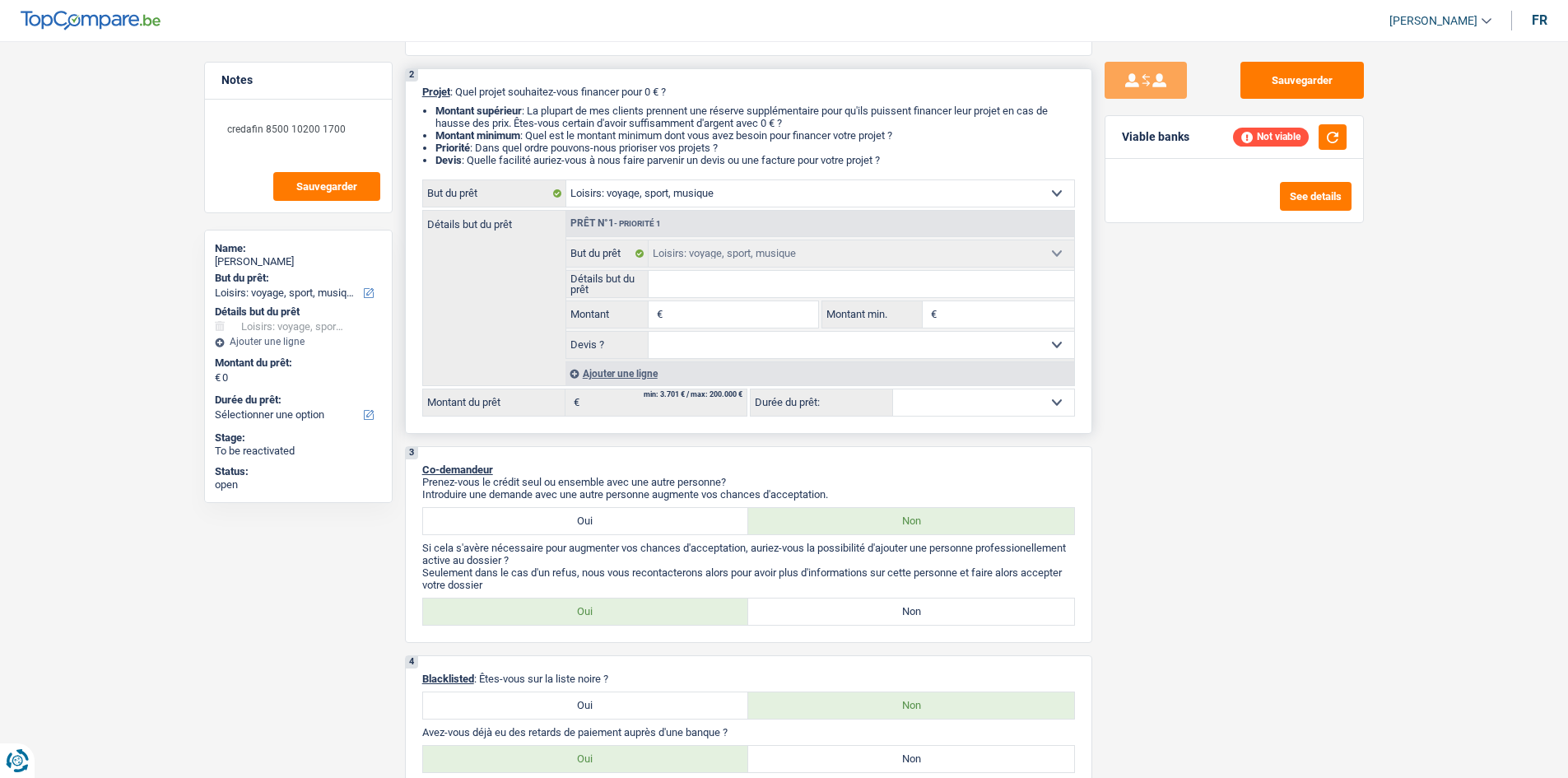 click on "Montant" at bounding box center (742, 314) 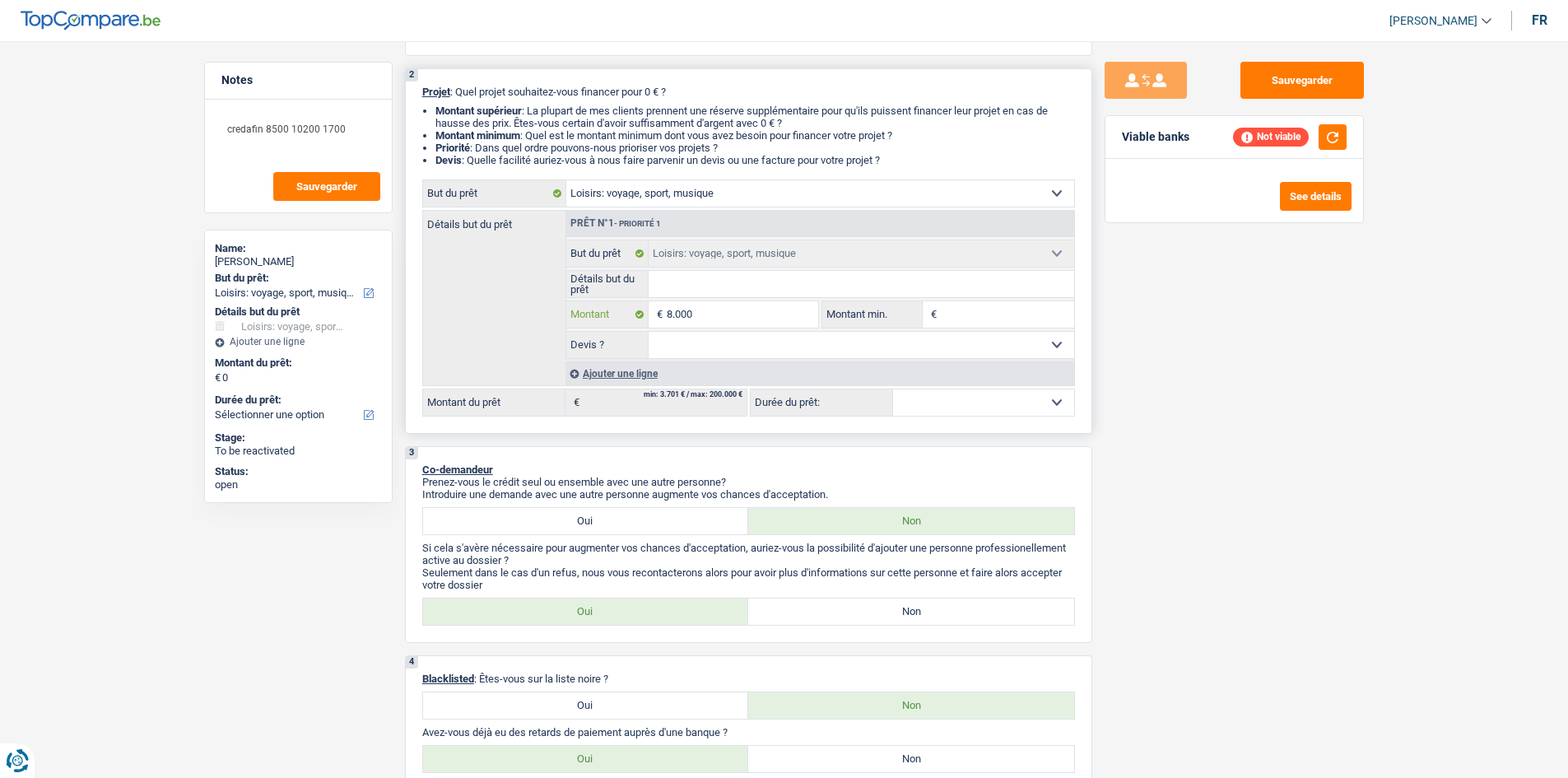 type on "8.000" 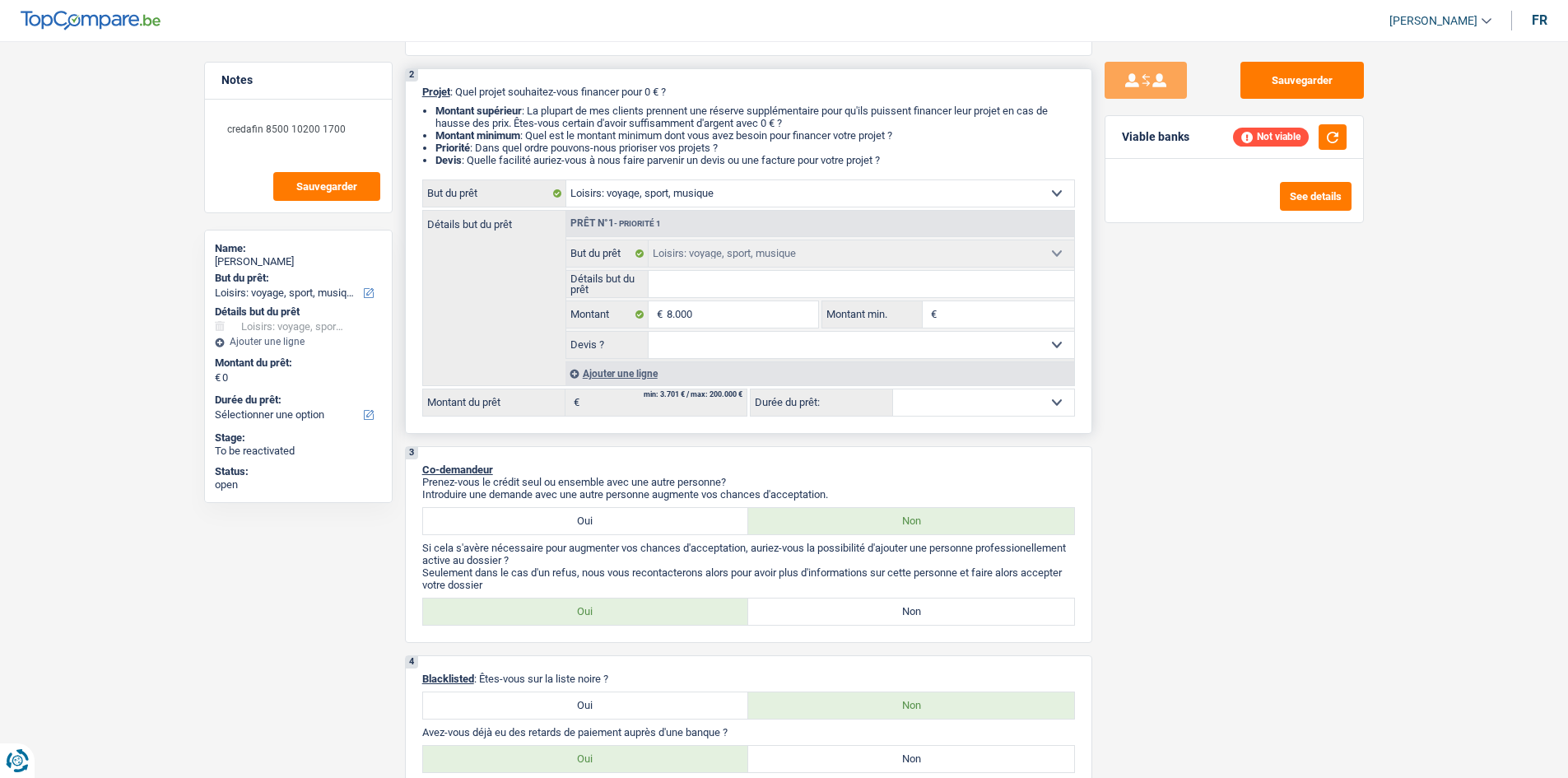 type on "8.000" 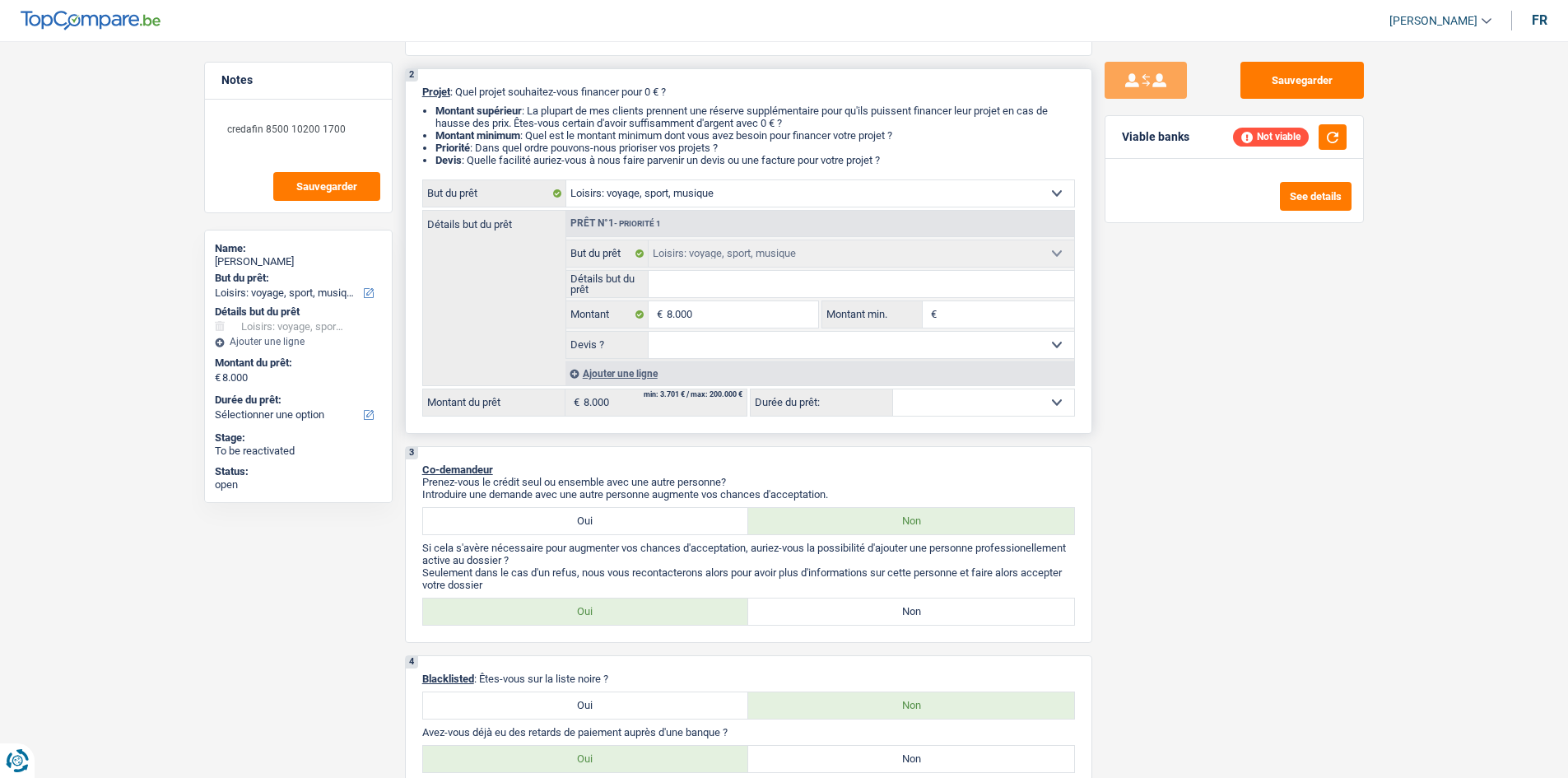 select on "48" 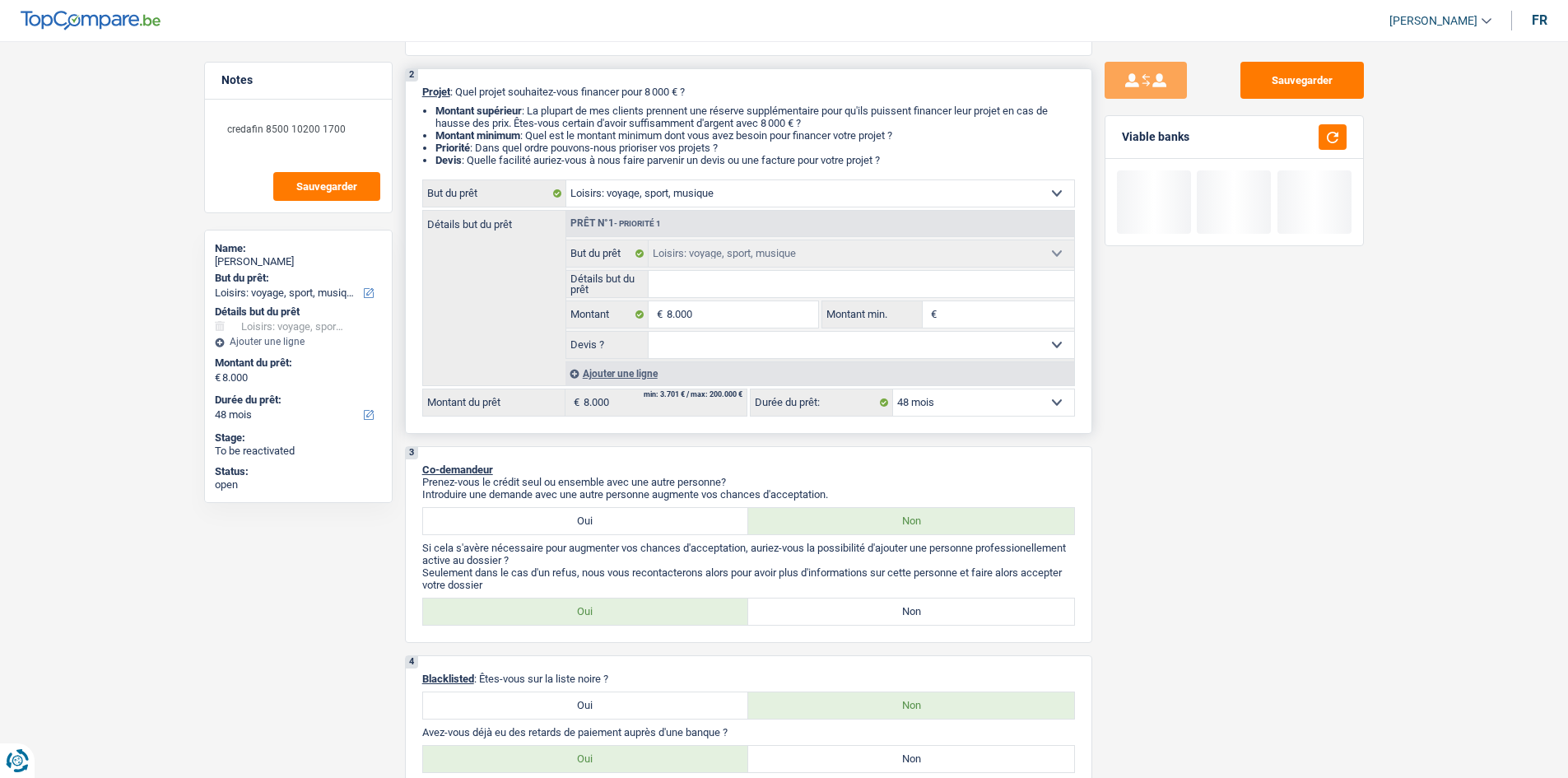 click on "Détails but du prêt" at bounding box center (861, 284) 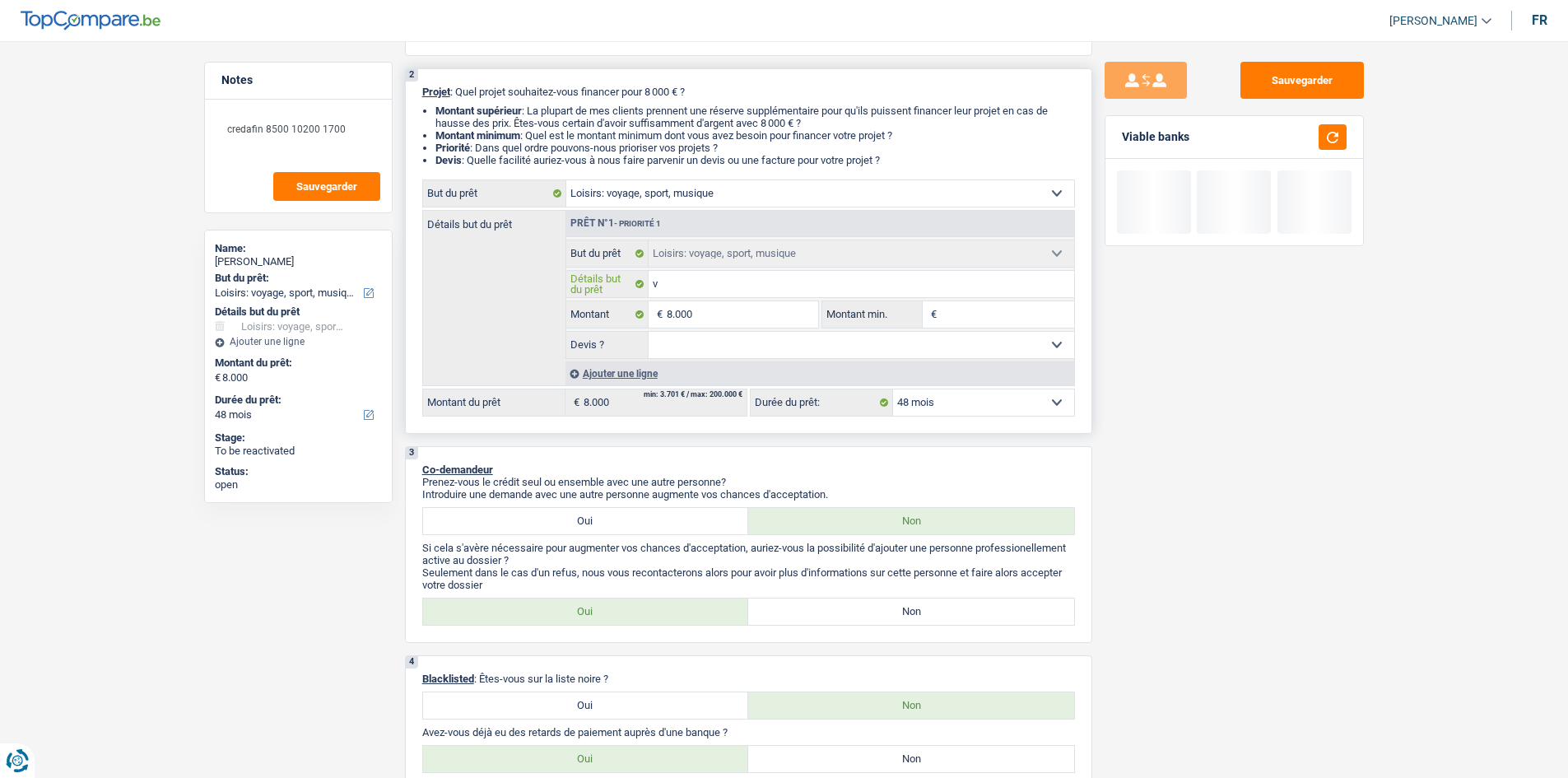 type on "vo" 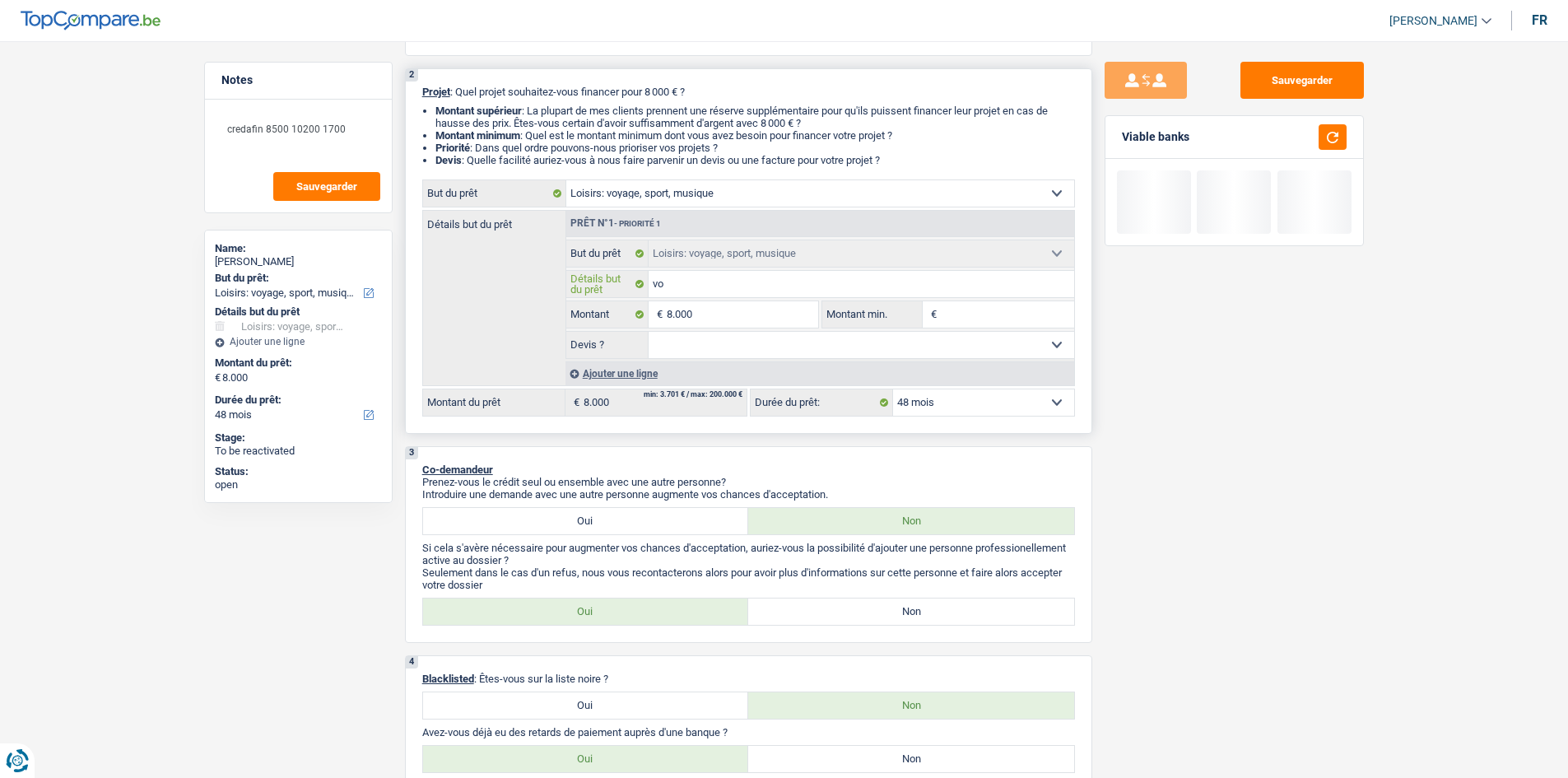 type on "vo" 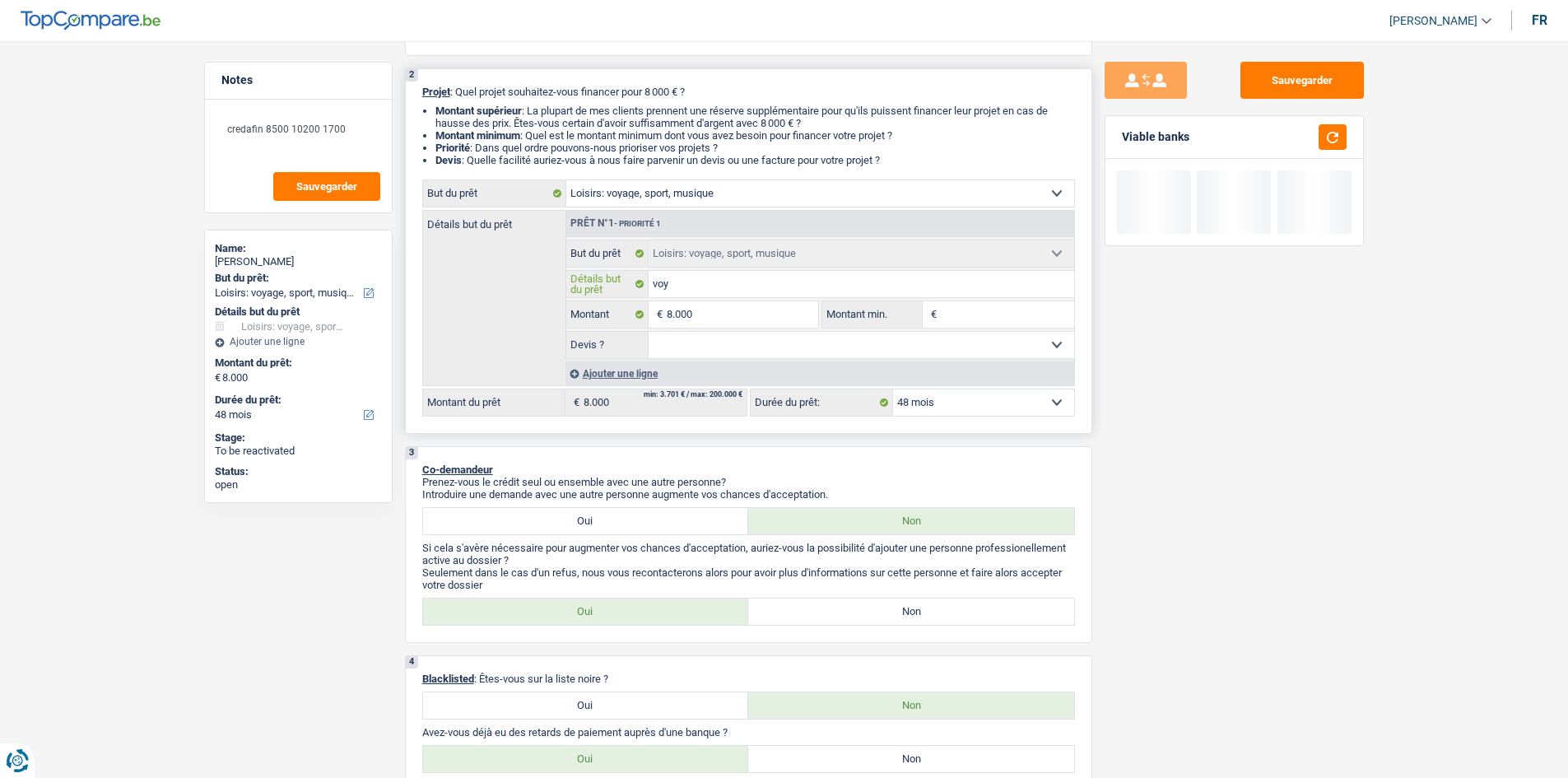type on "voya" 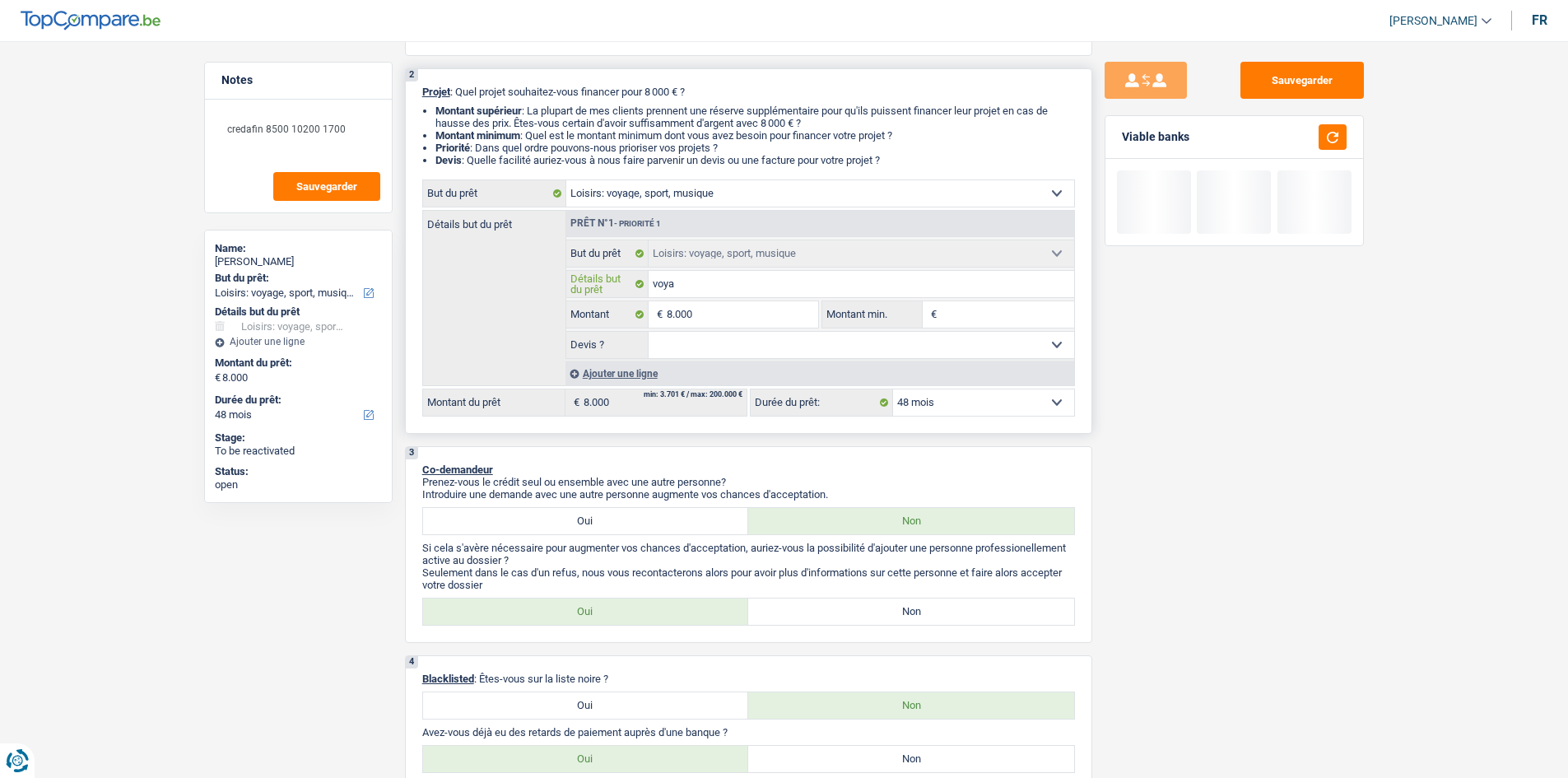 type on "voyag" 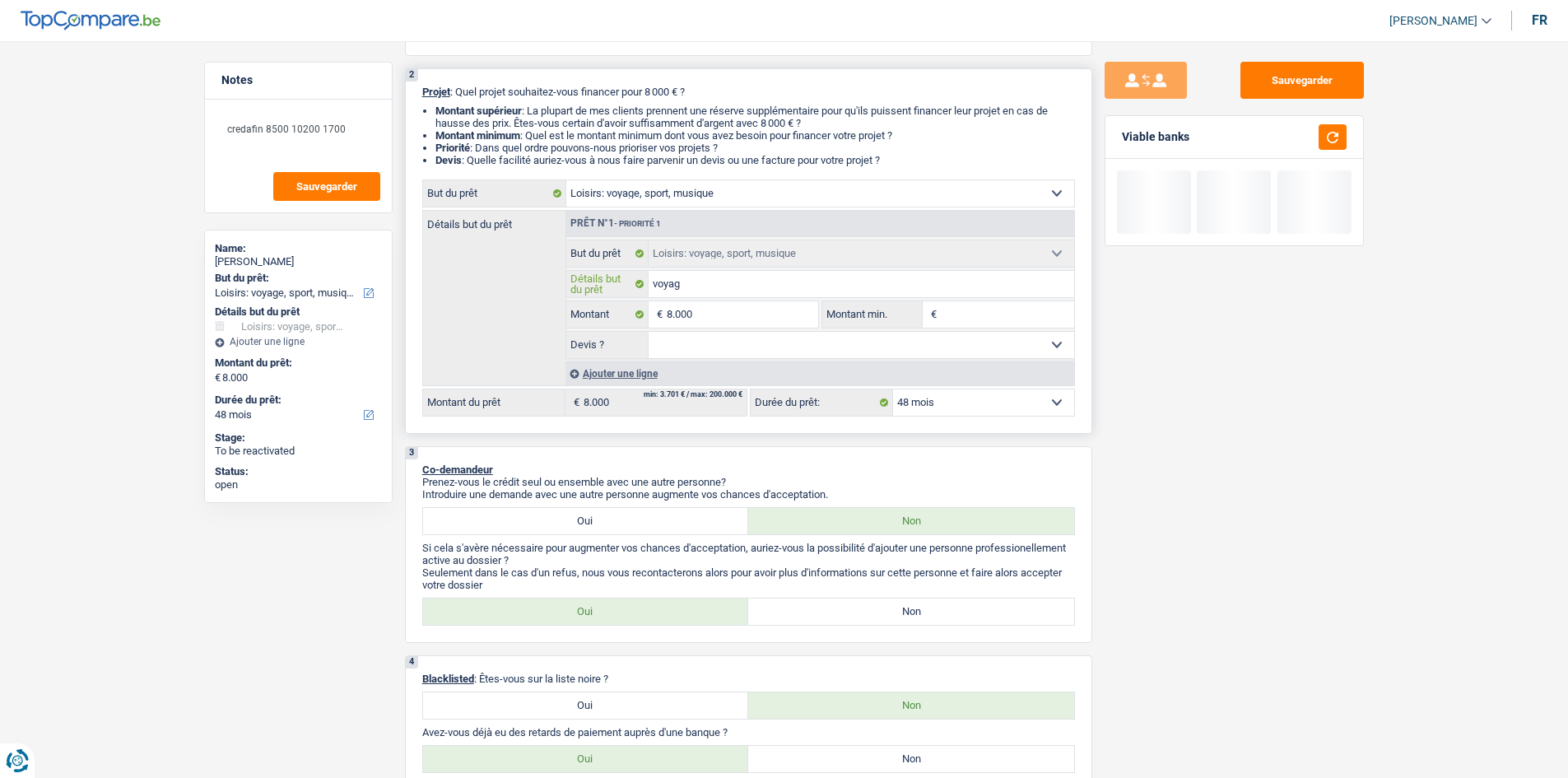 type on "voyage" 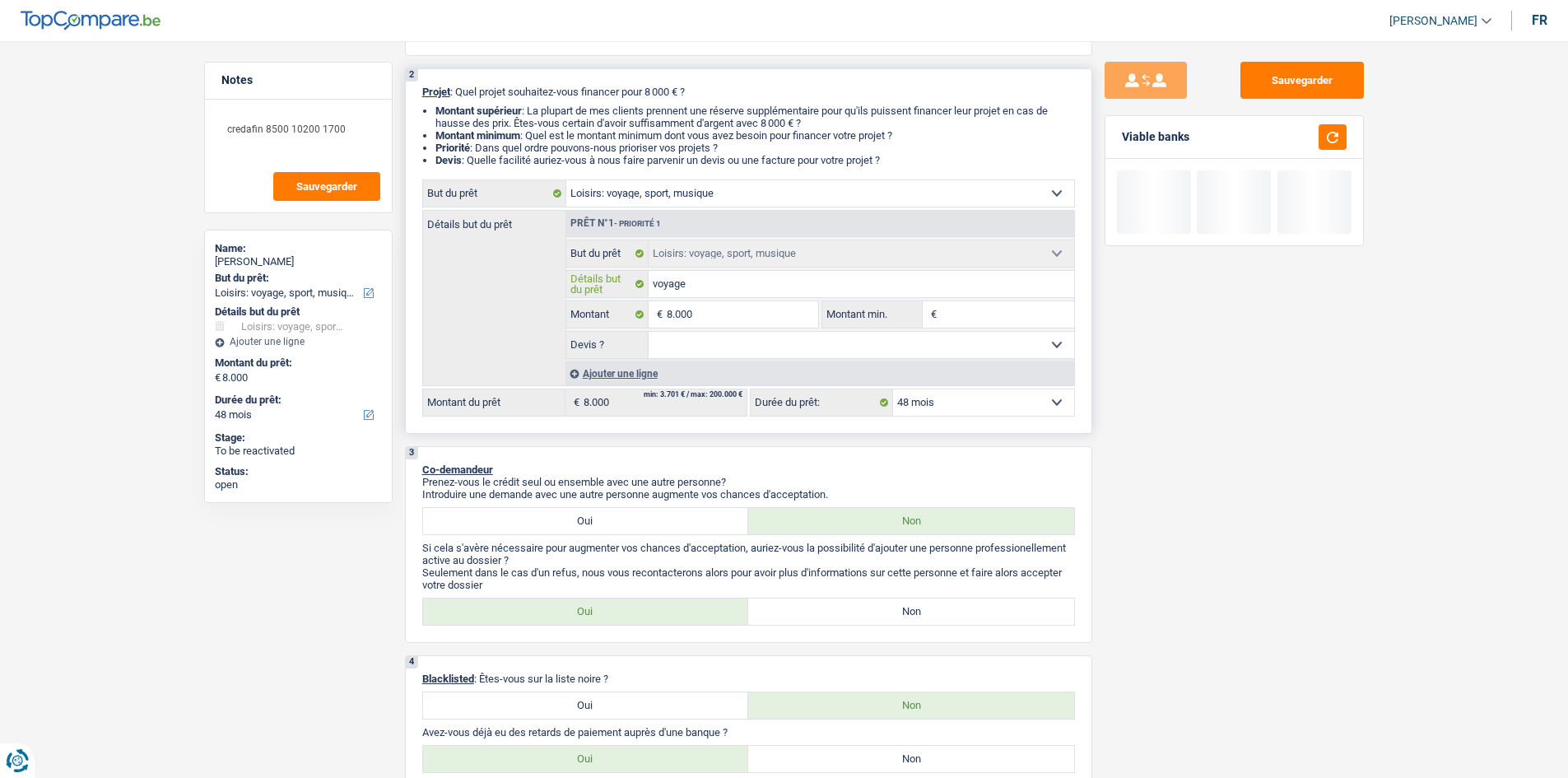 type on "voyage" 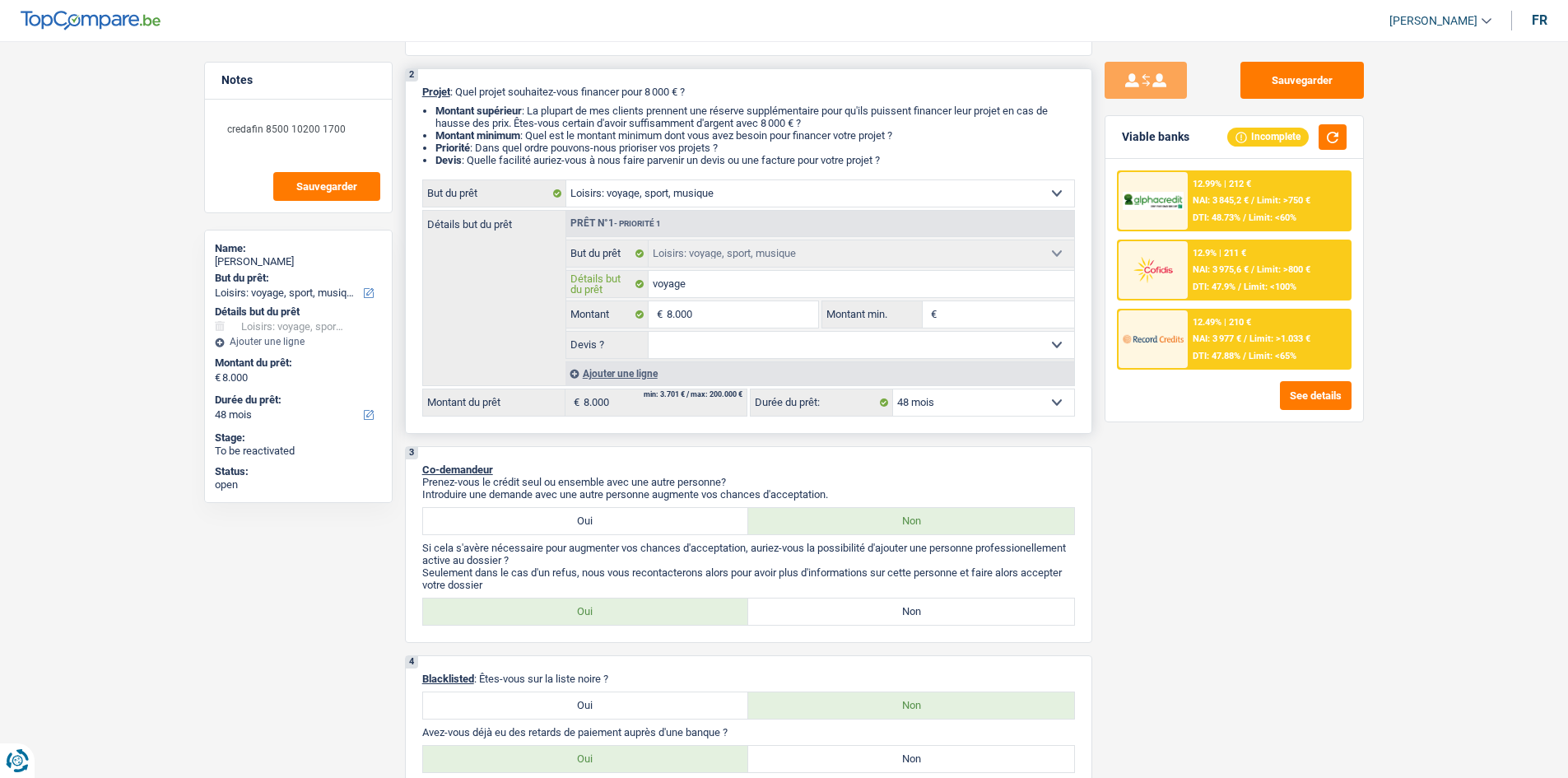 type on "voyage" 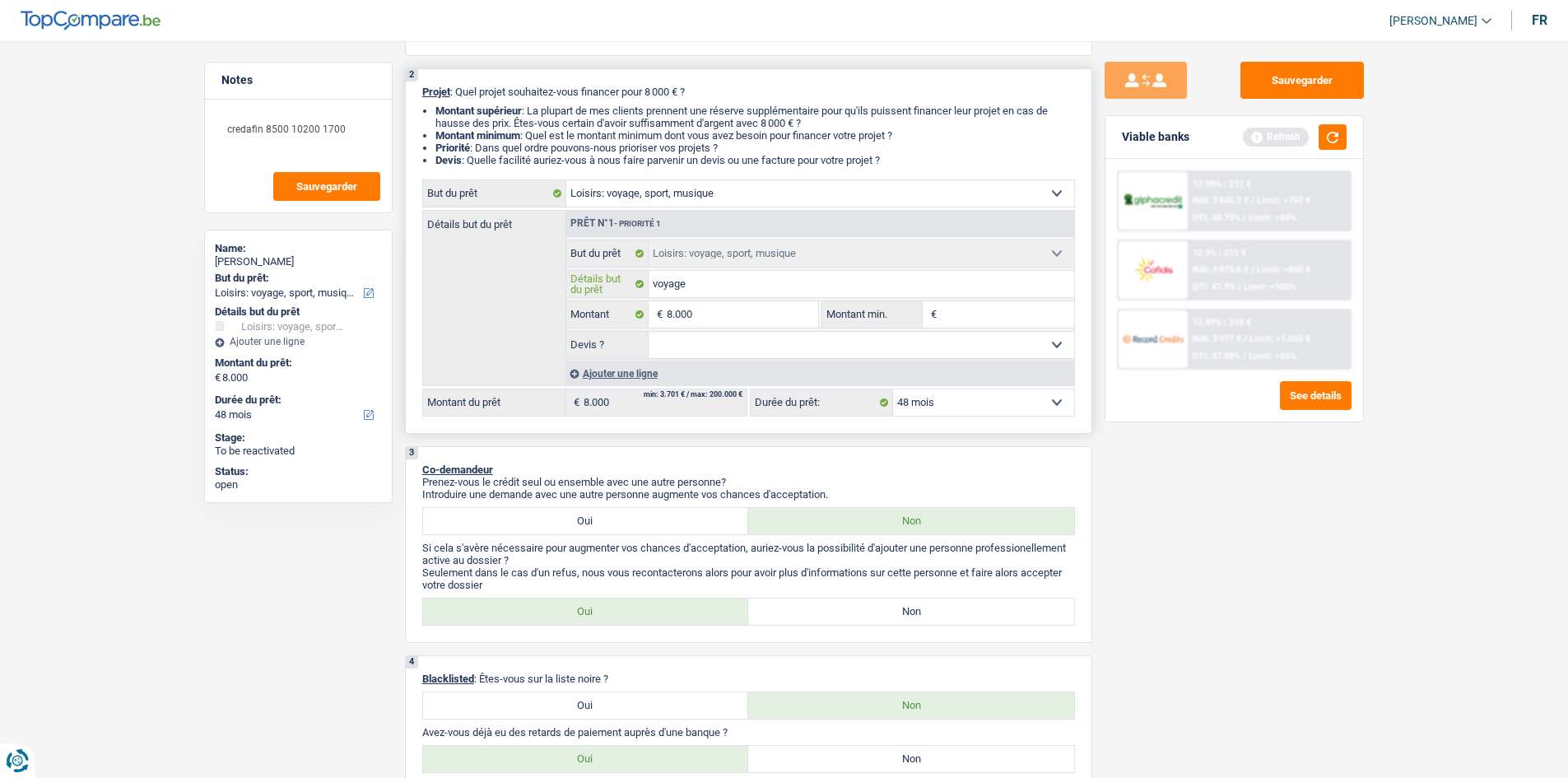 type on "voyag" 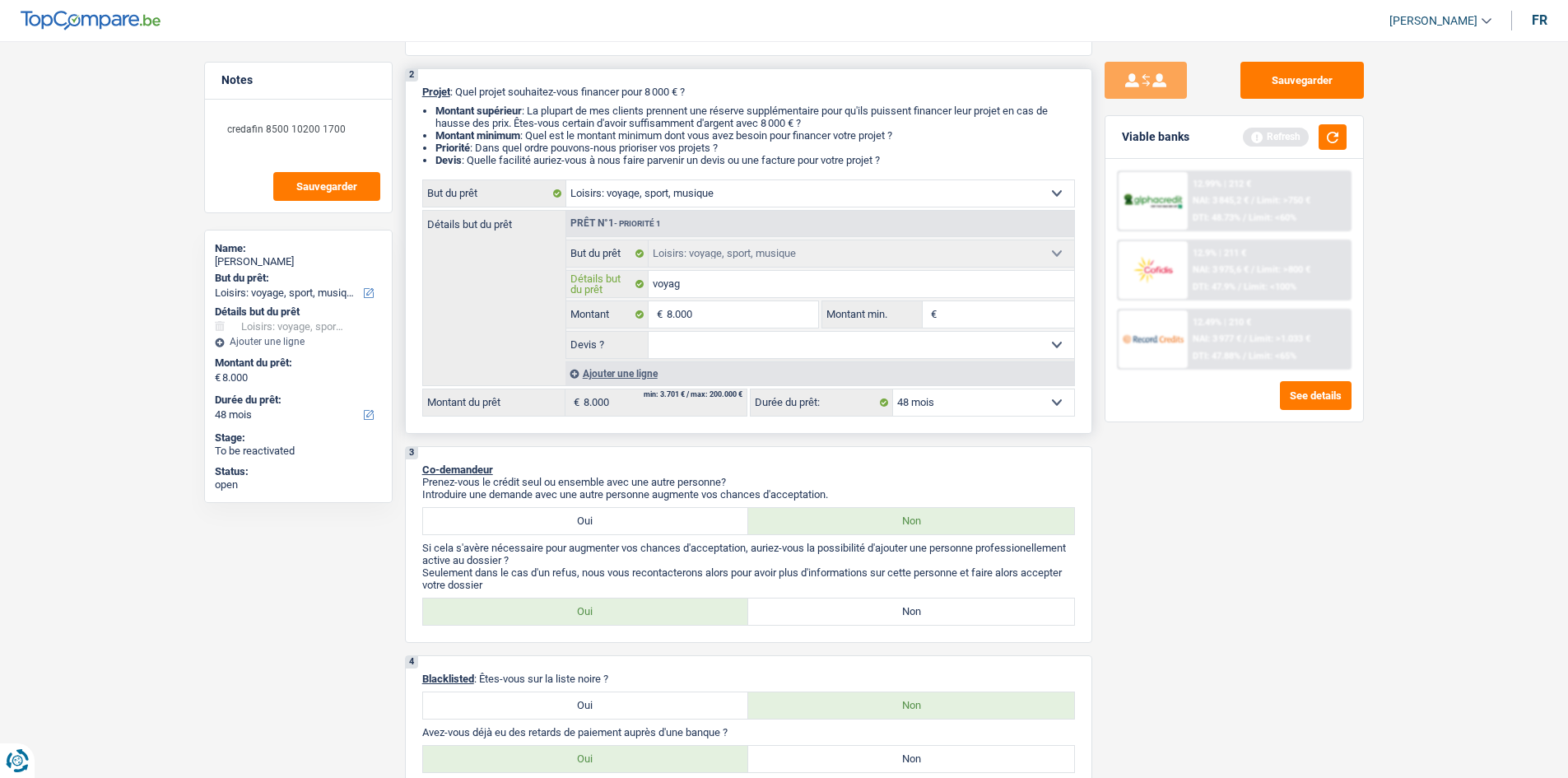 type on "voya" 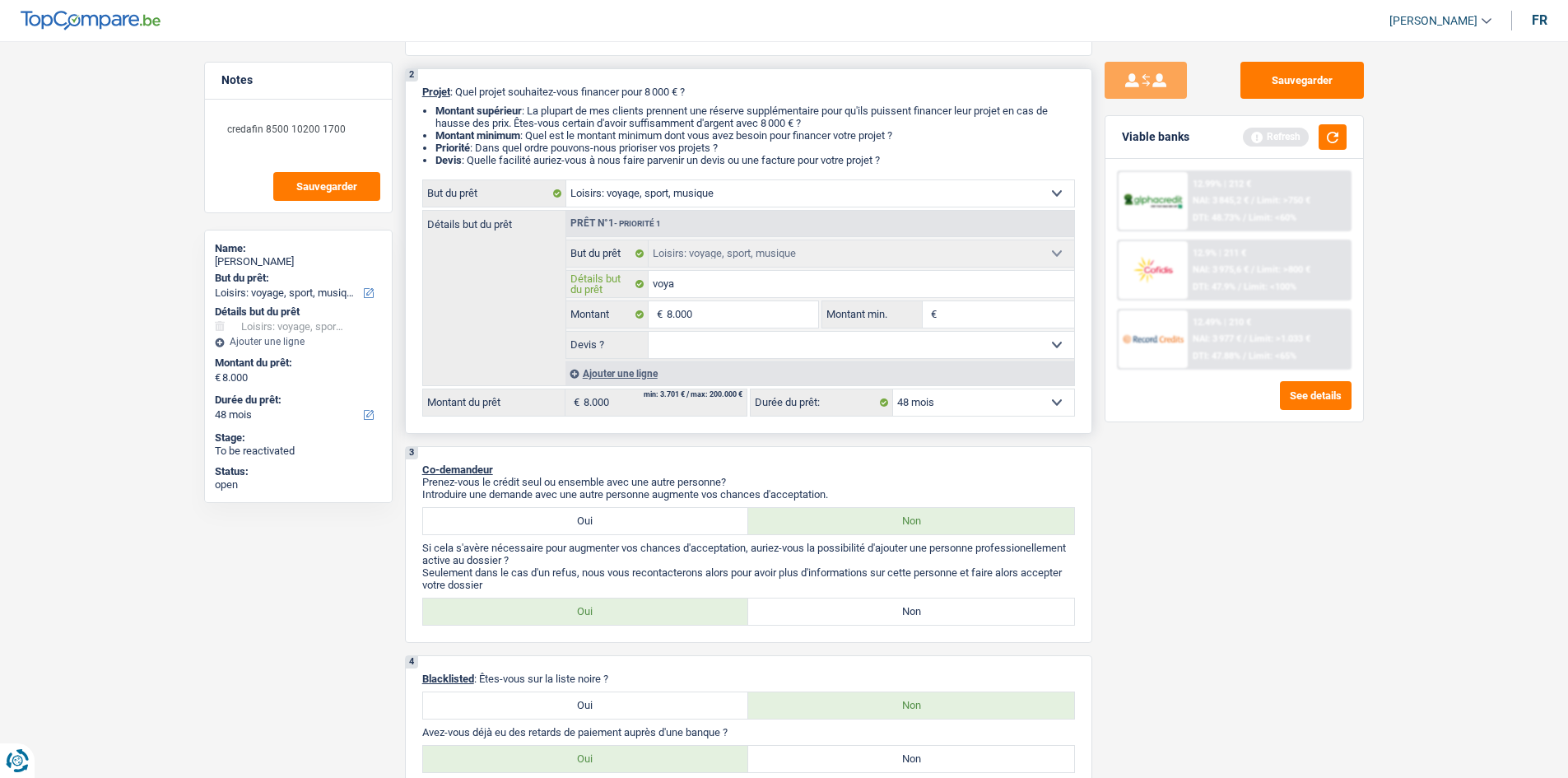 type on "voy" 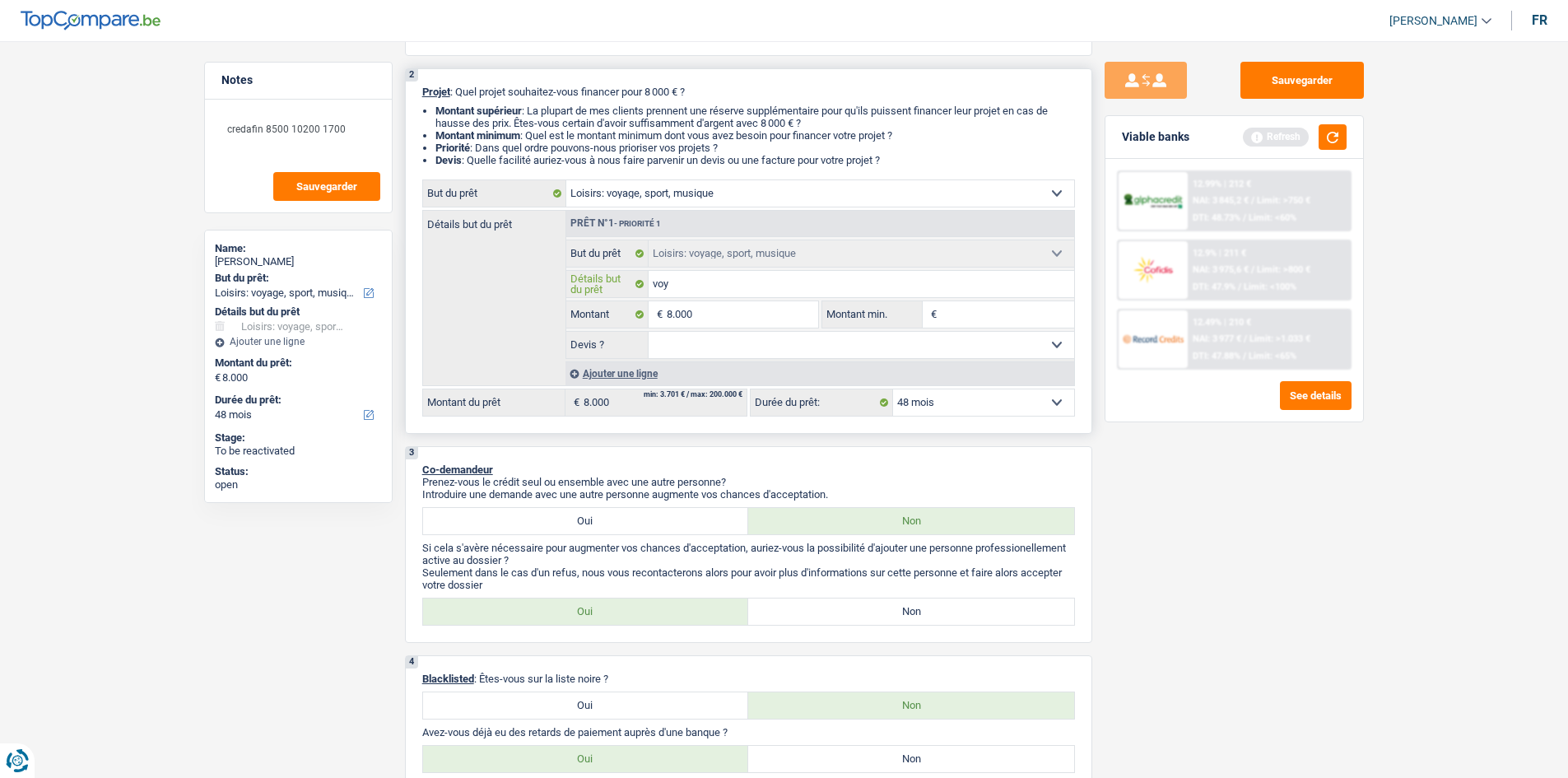 type on "vo" 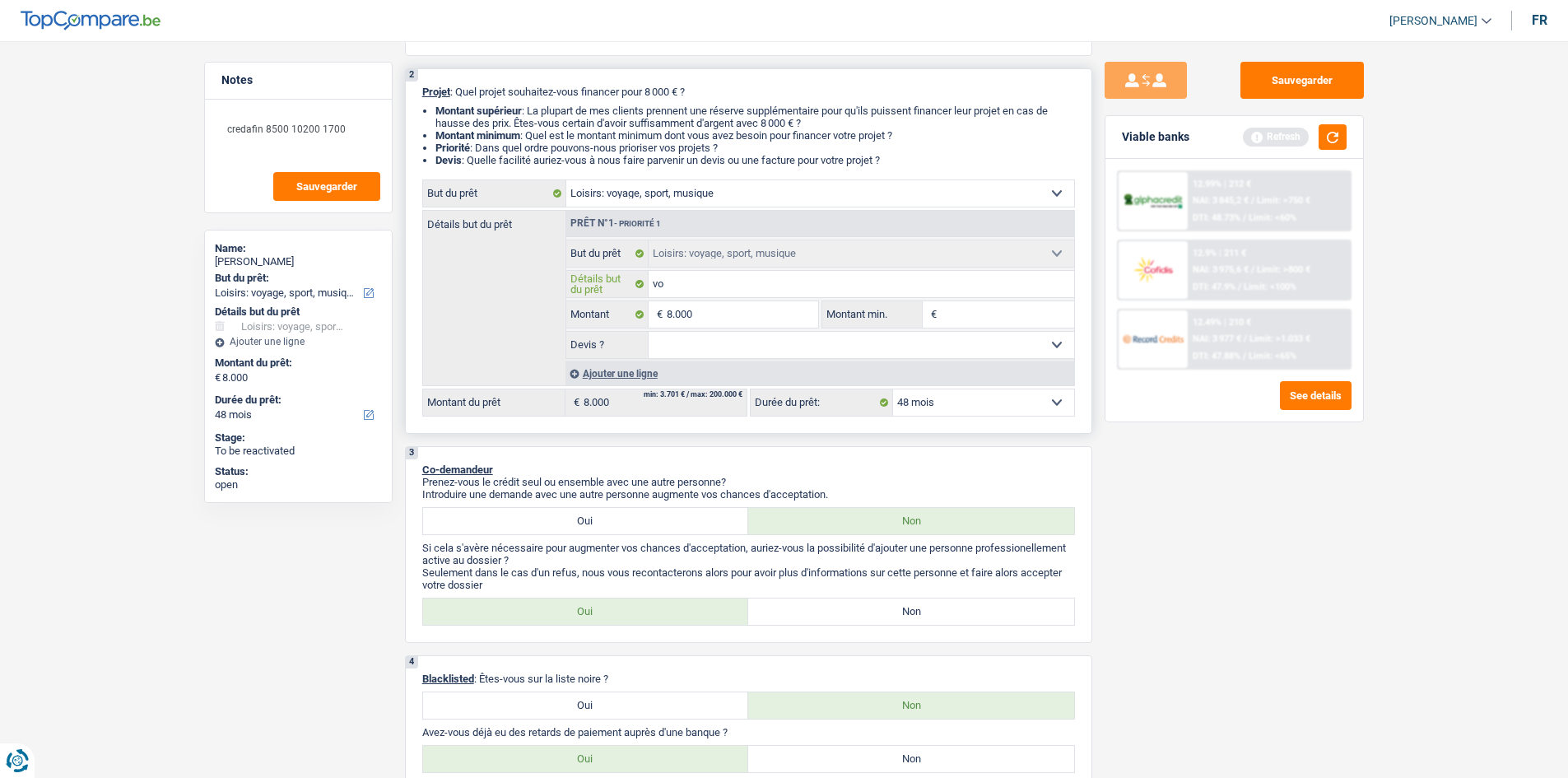 type on "v" 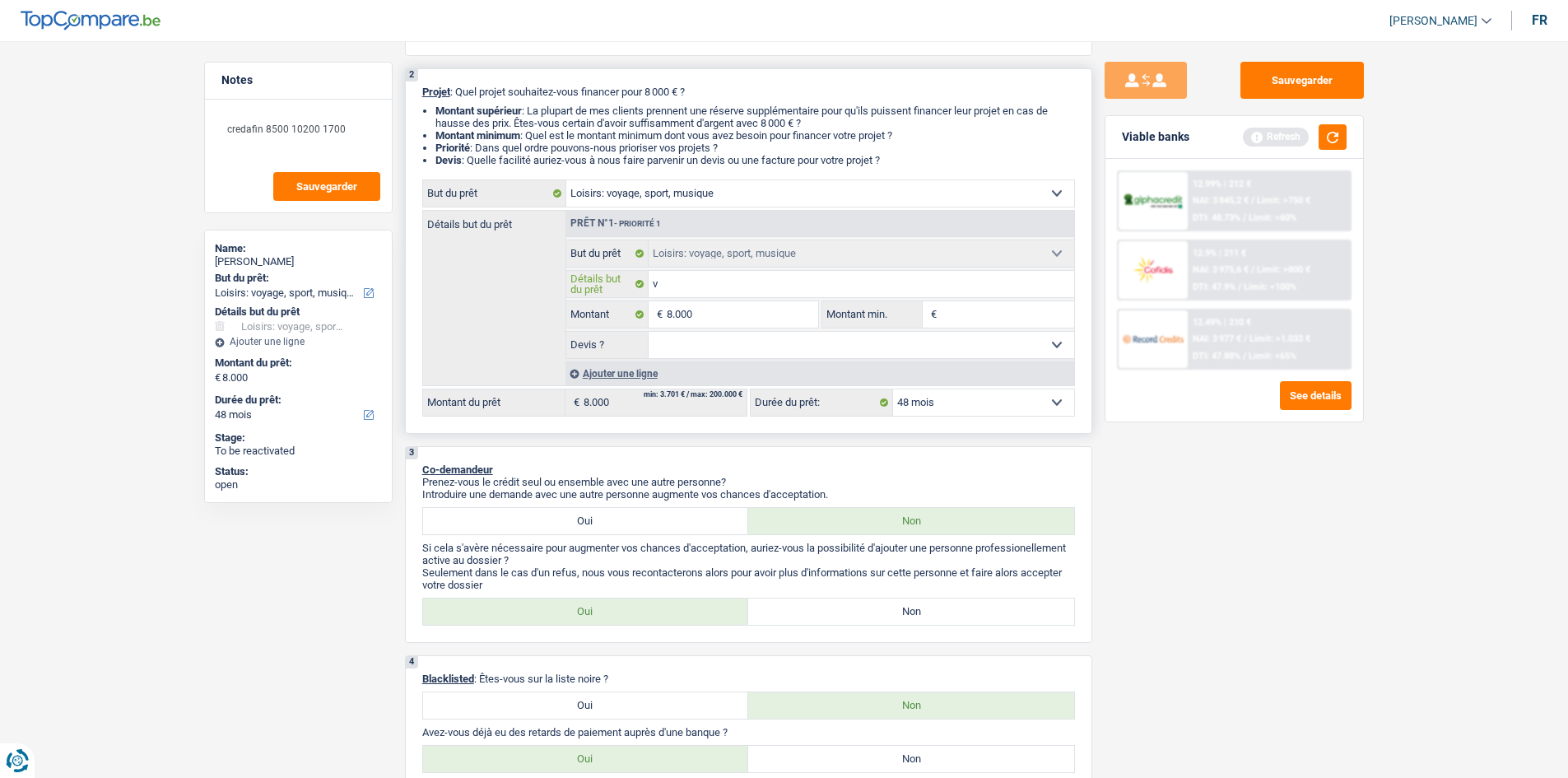 type 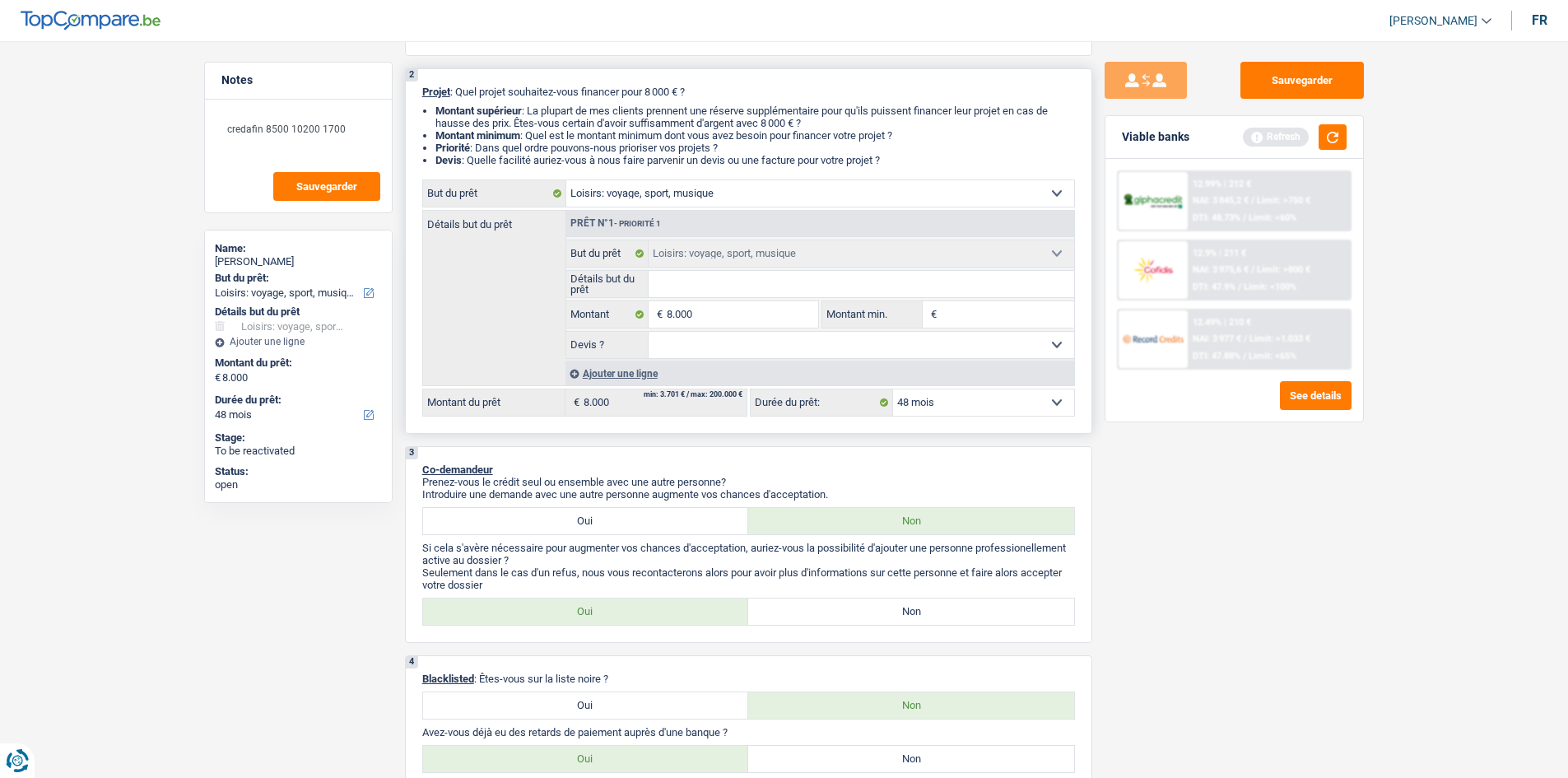 type on "p" 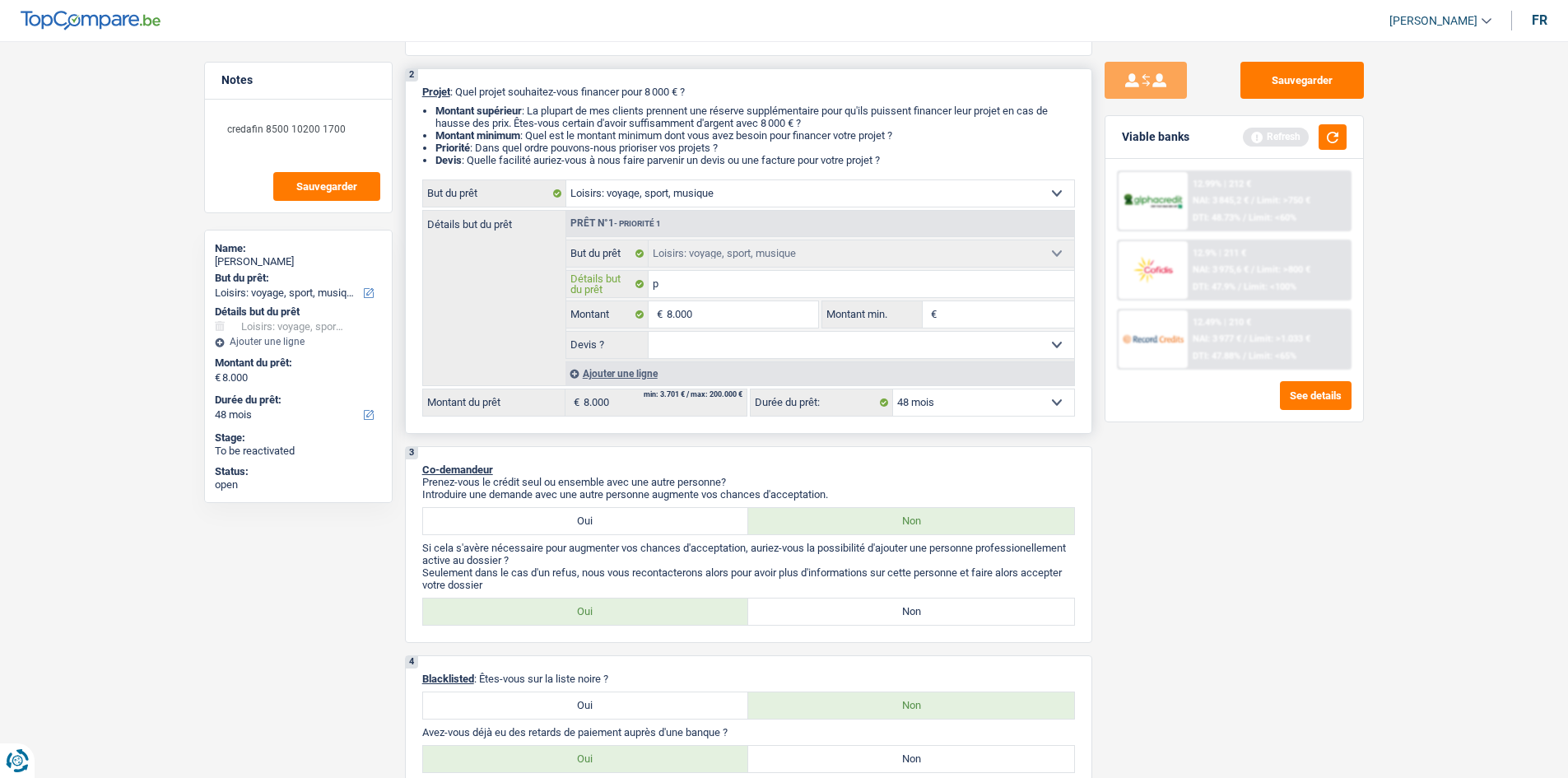 type on "pr" 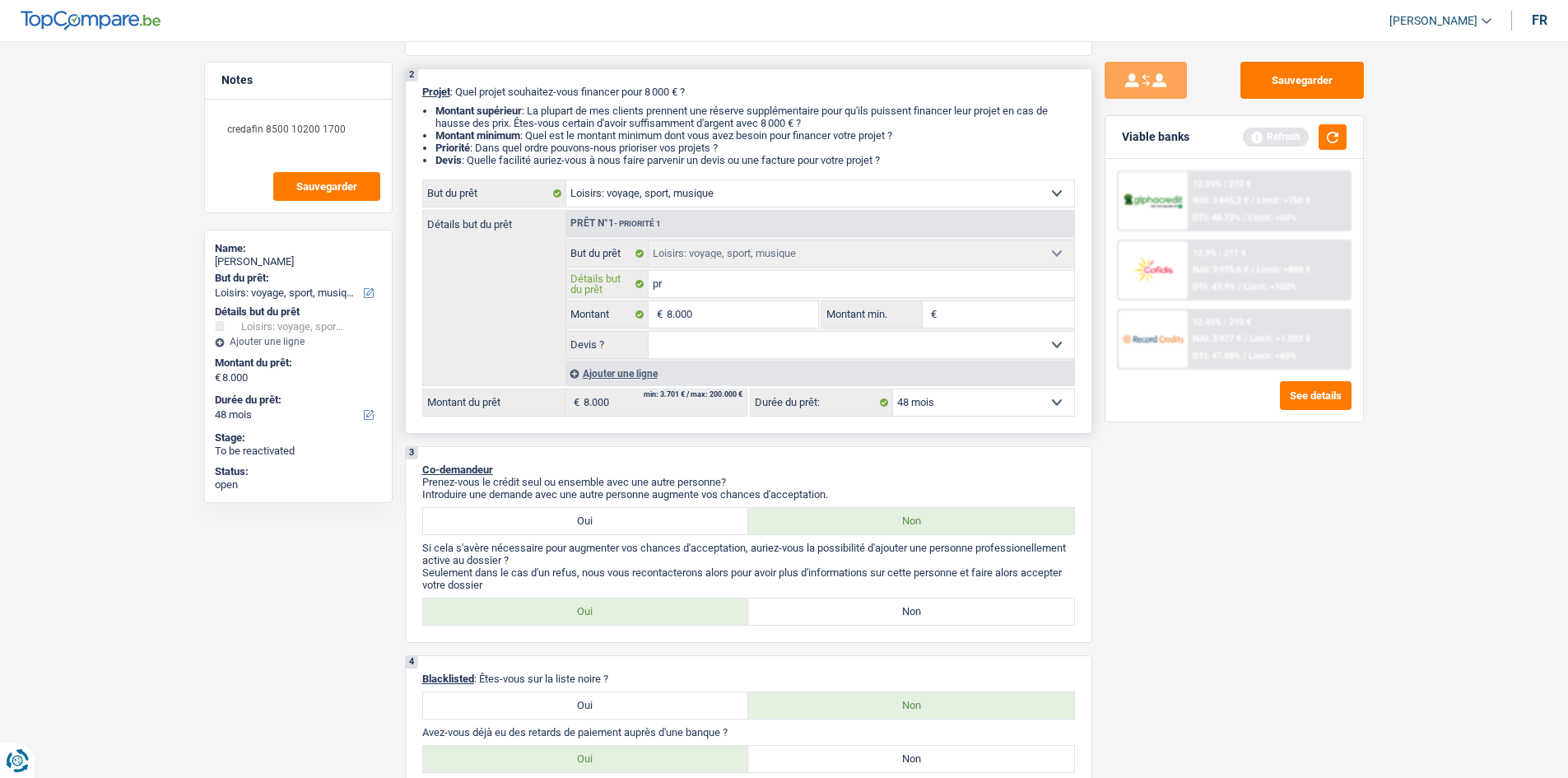 type on "pré" 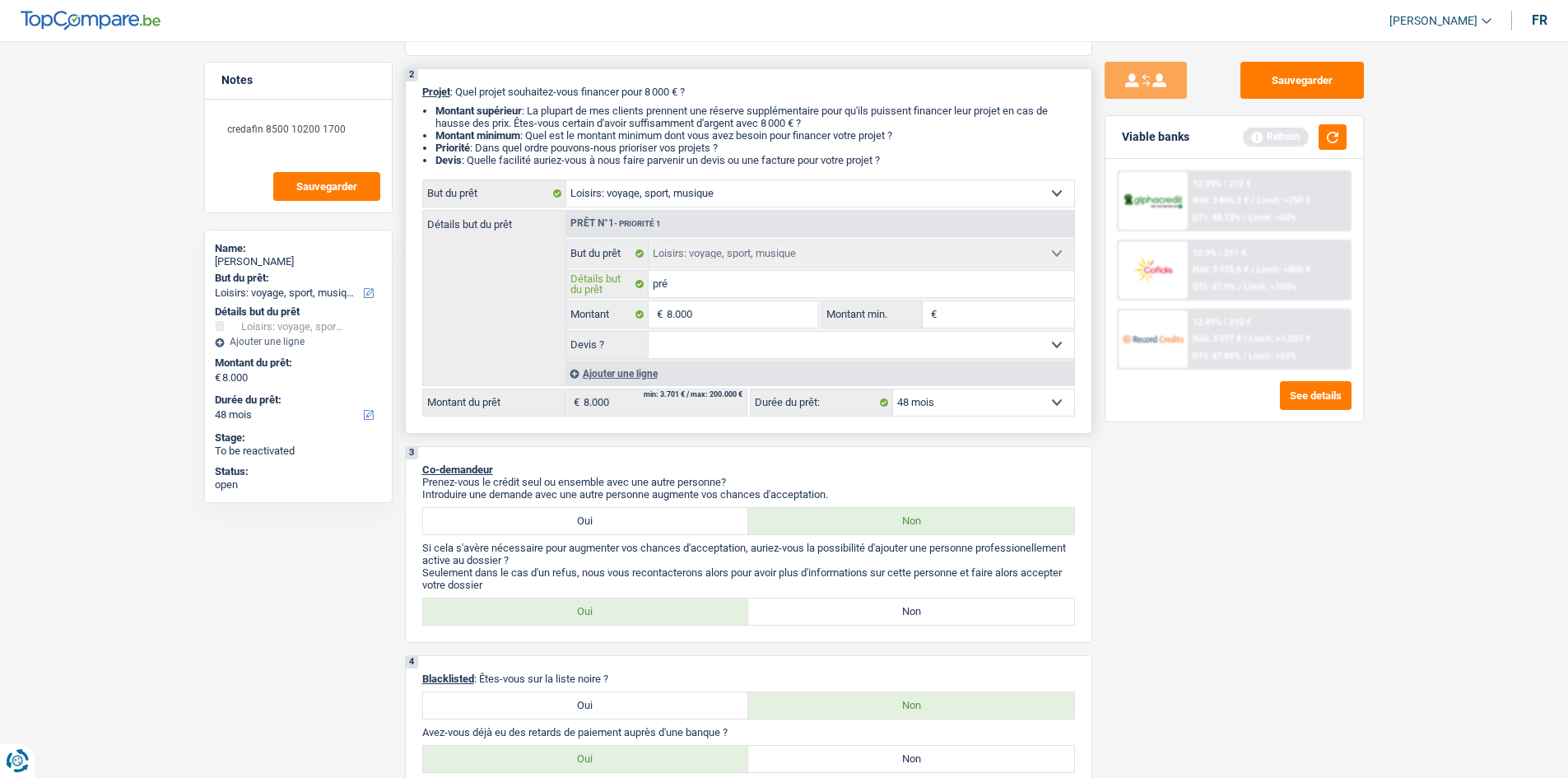 type on "prép" 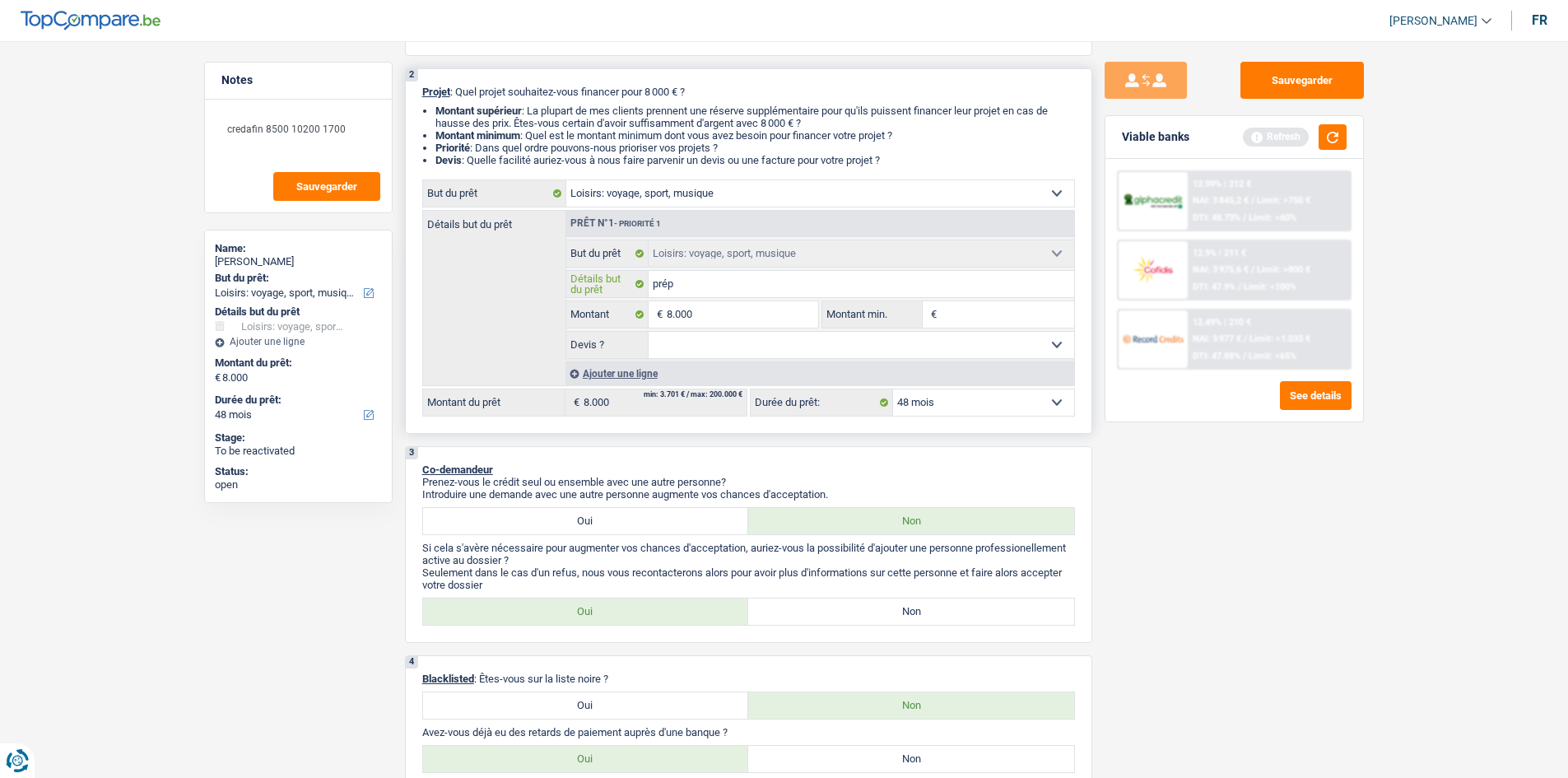 type on "prépa" 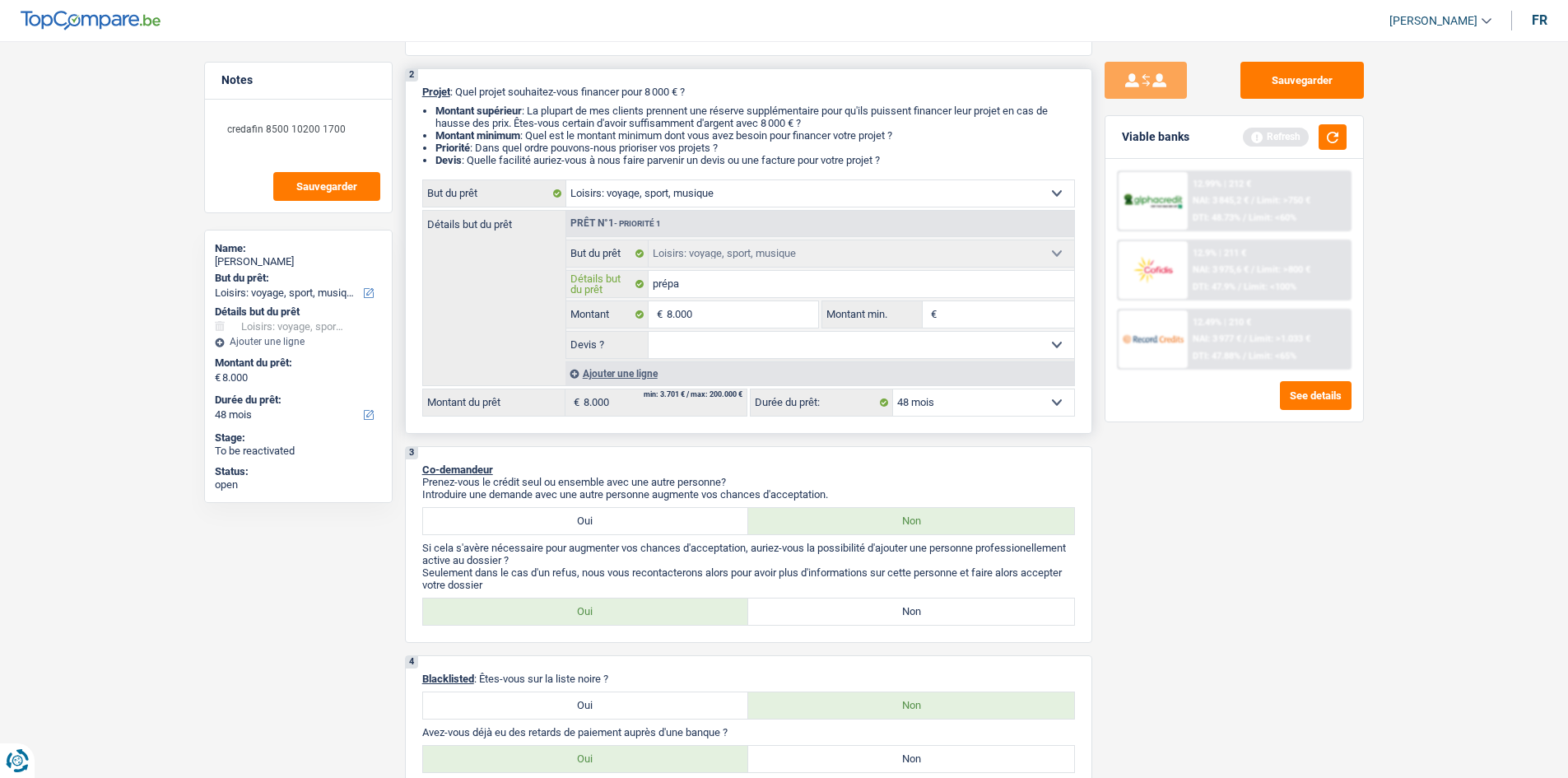 type on "prépar" 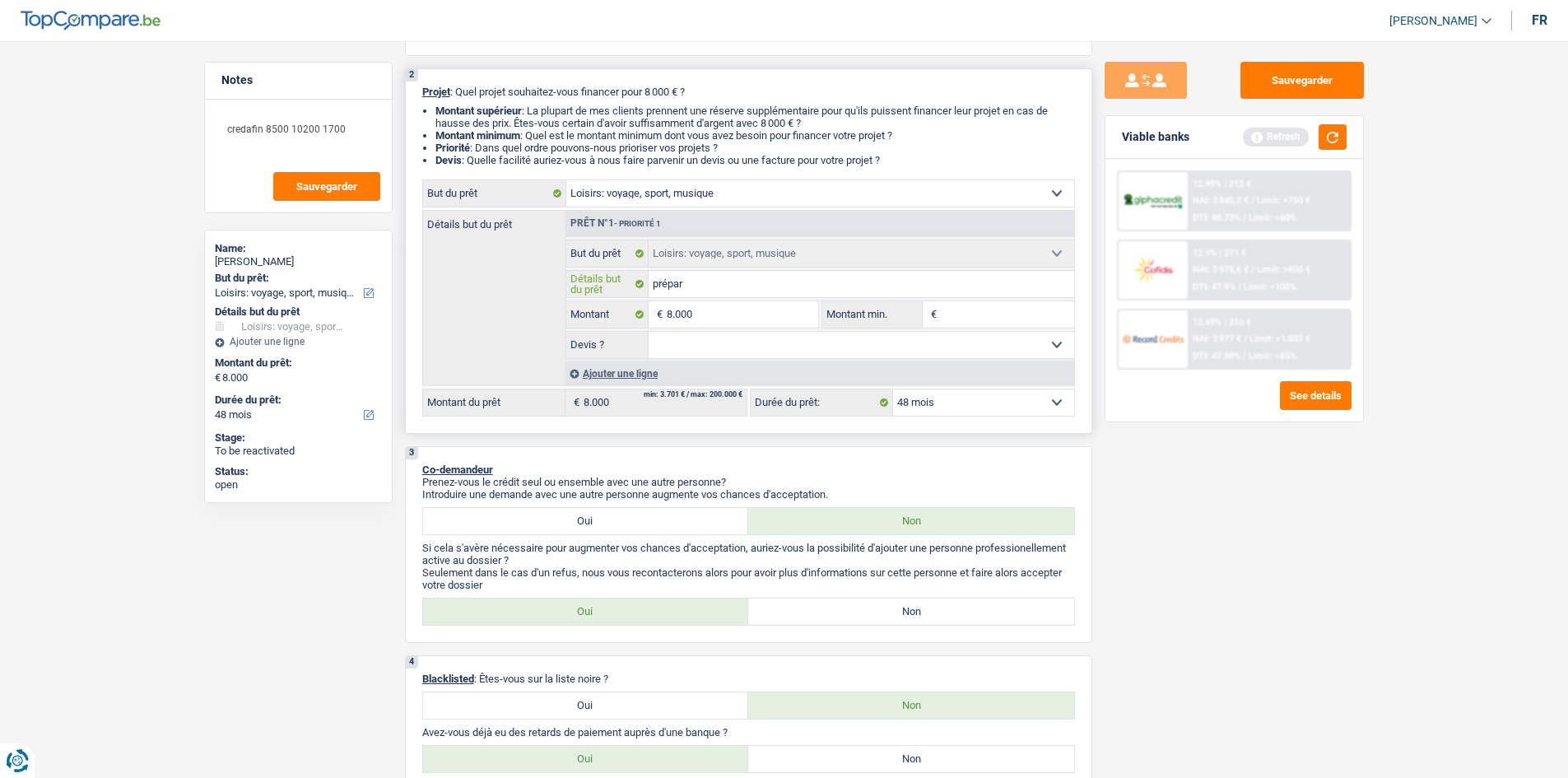 type on "prépare" 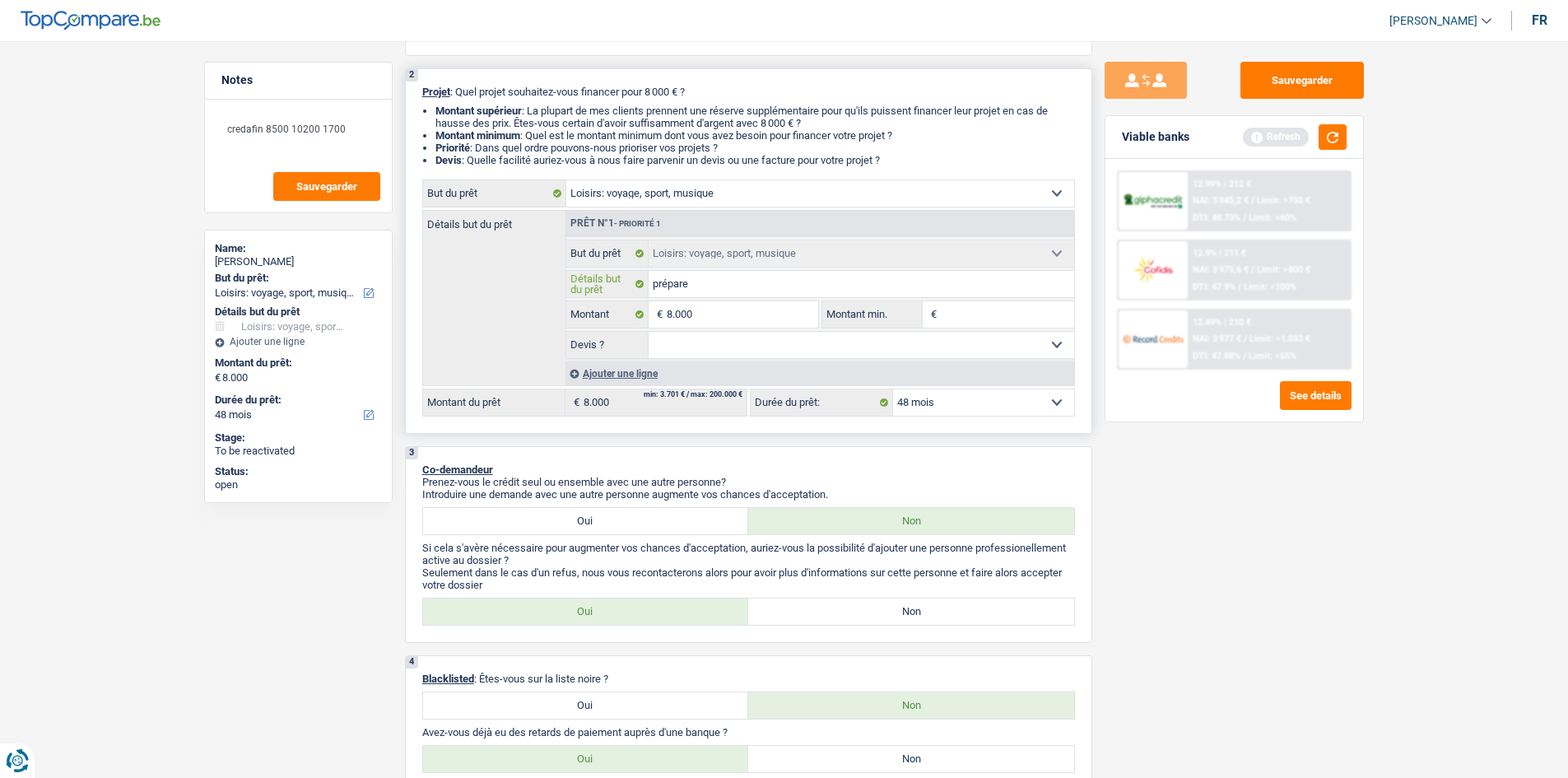 type on "prépare" 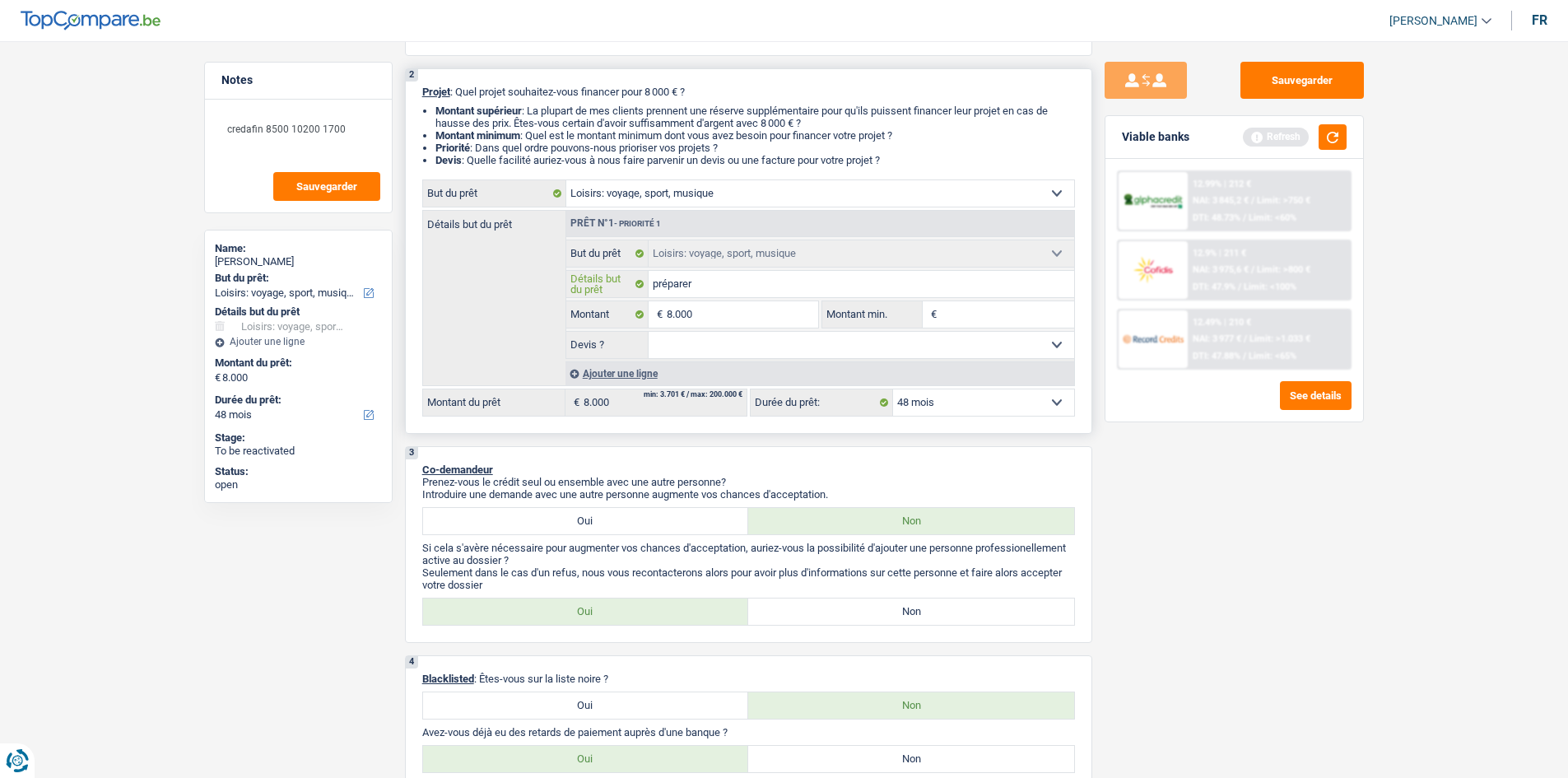type on "préparer" 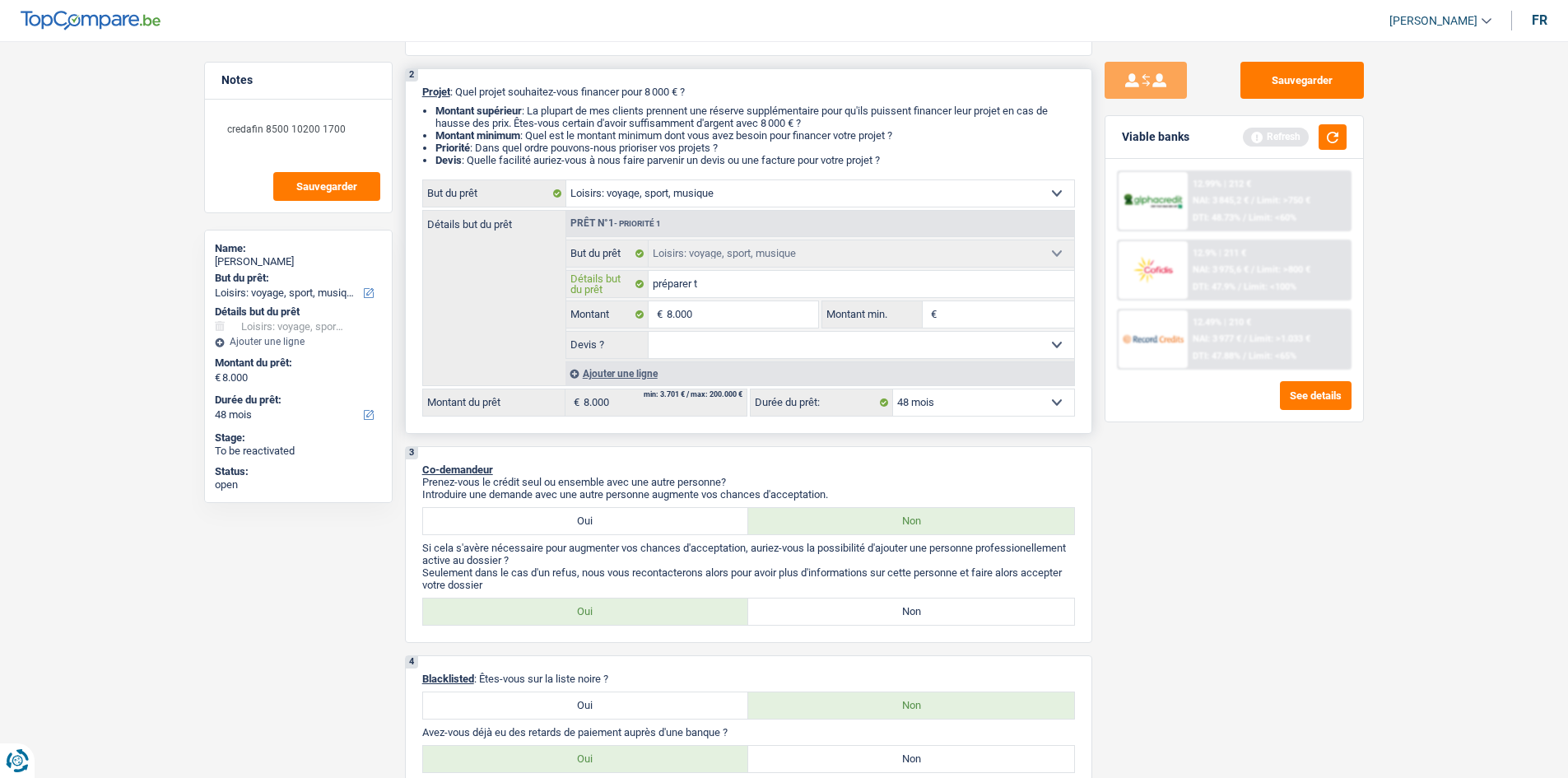 type on "préparer tr" 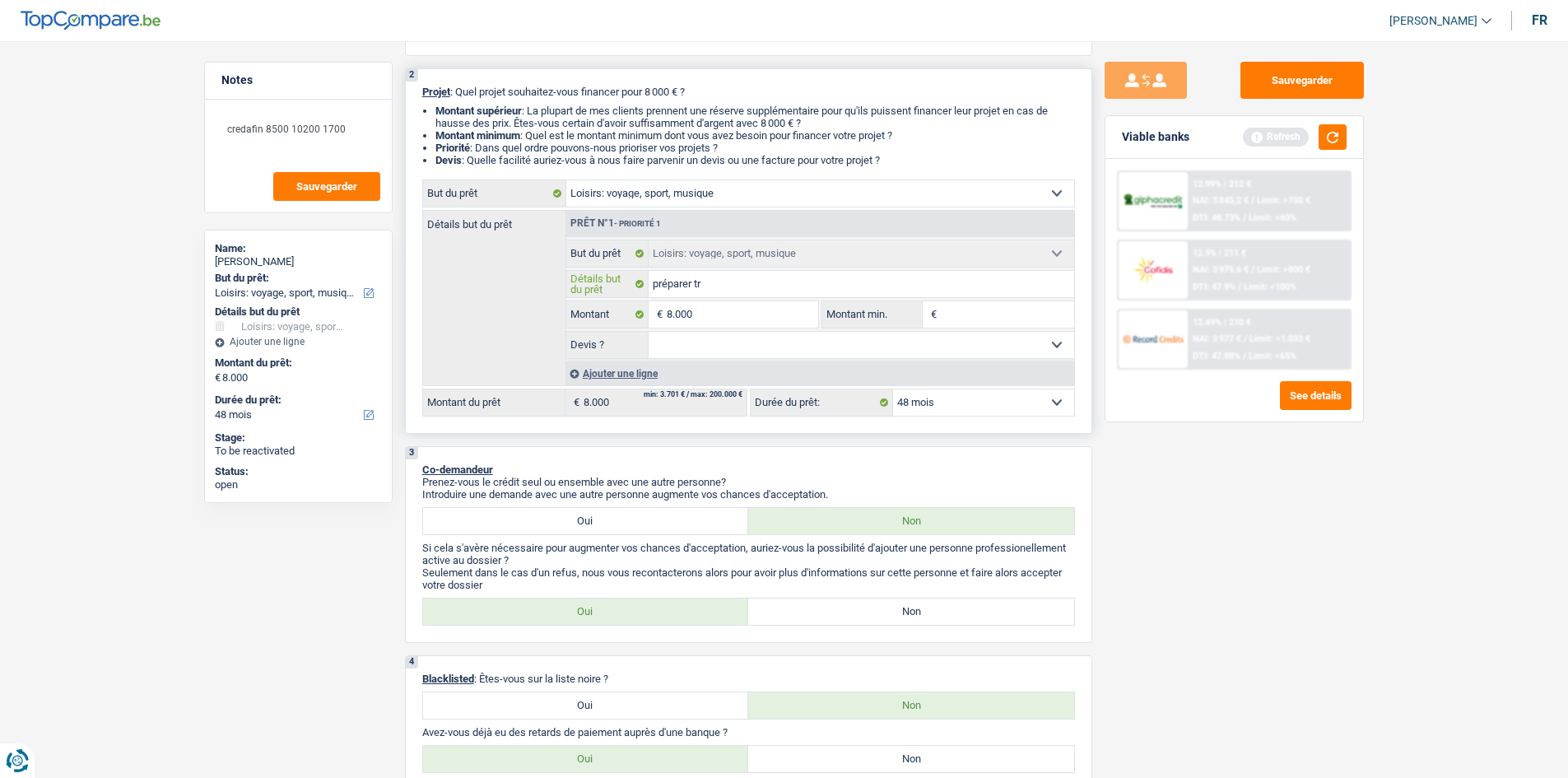 type on "préparer tri" 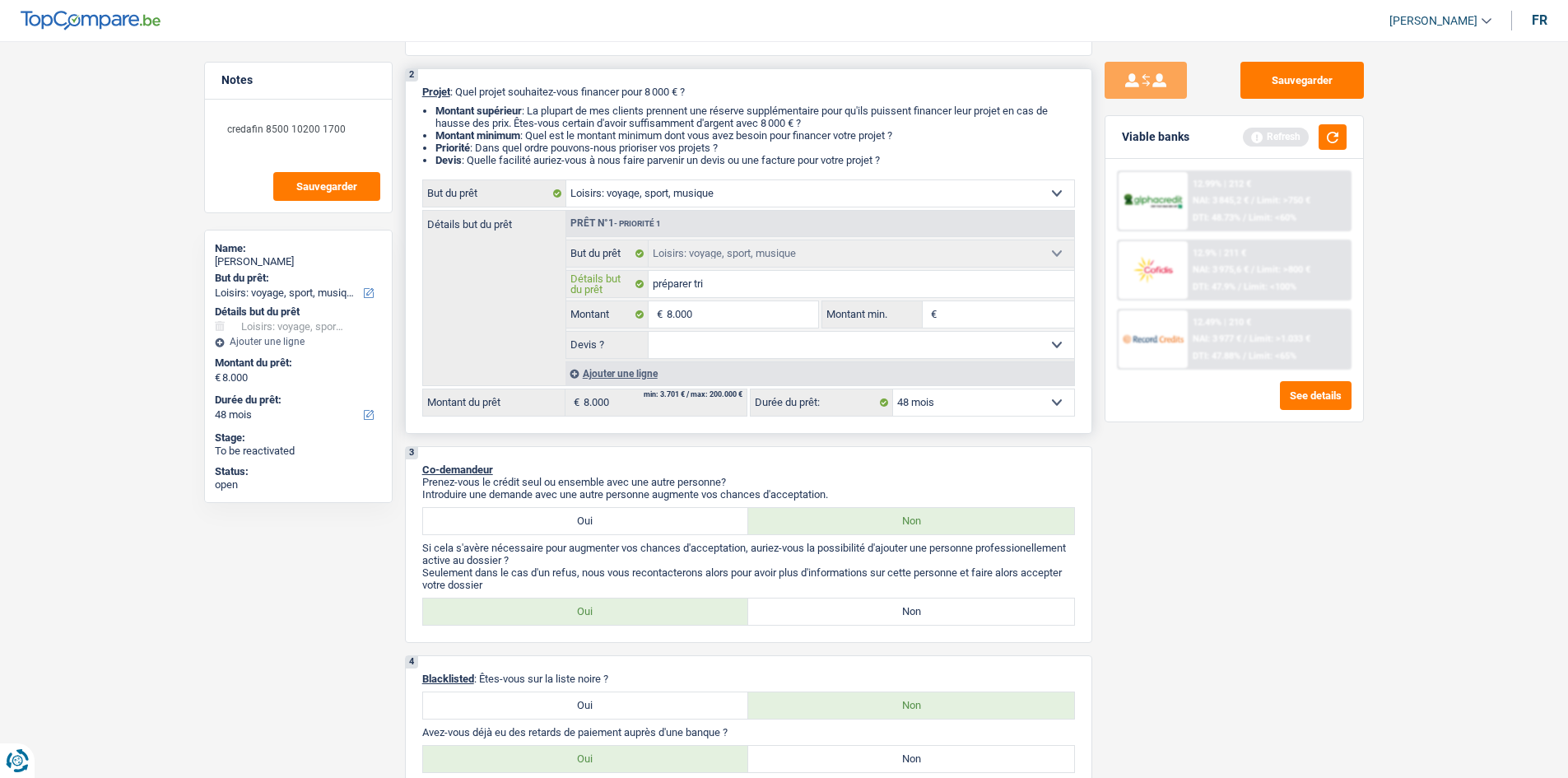 type on "préparer tria" 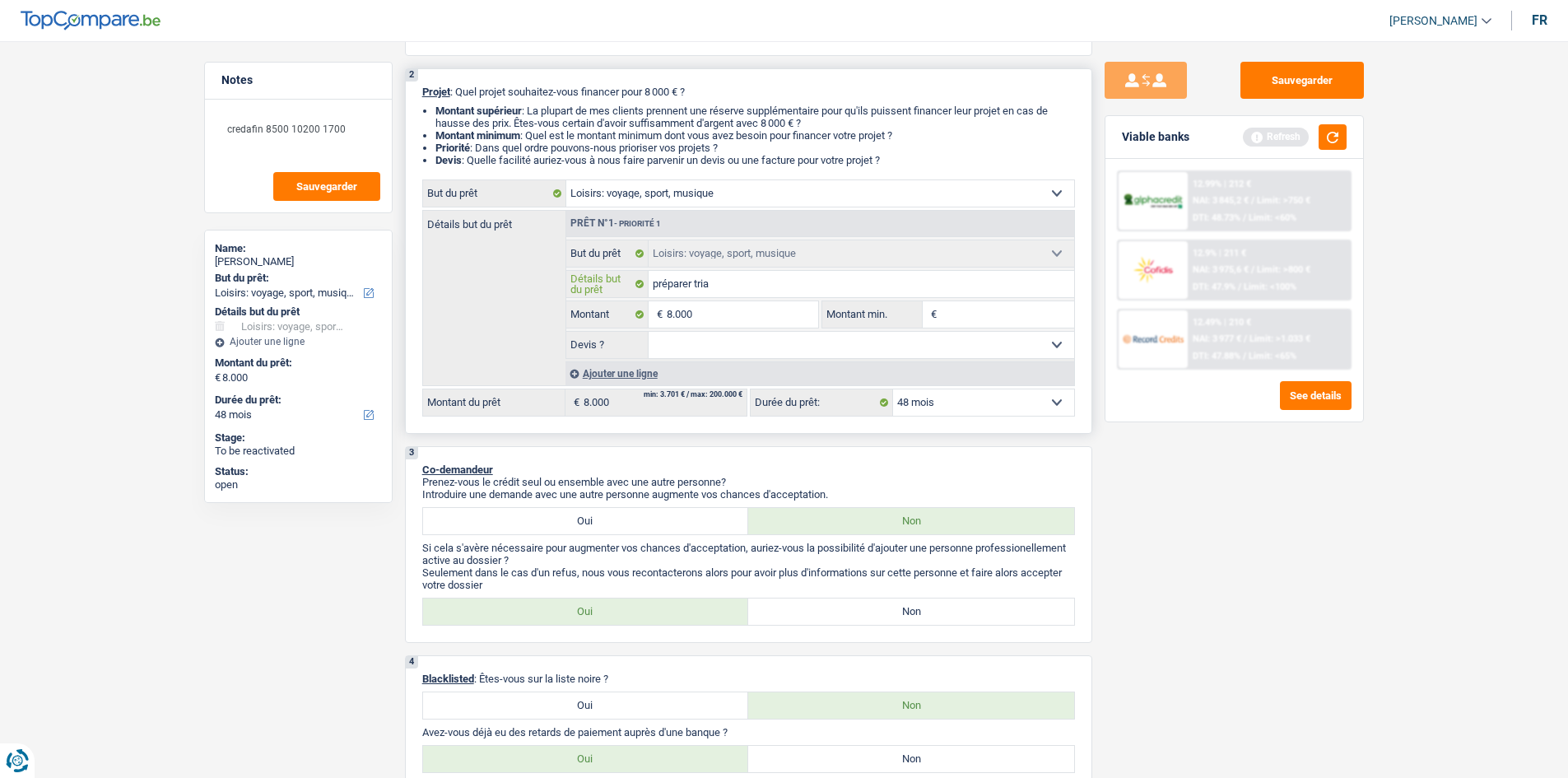 type on "préparer tria" 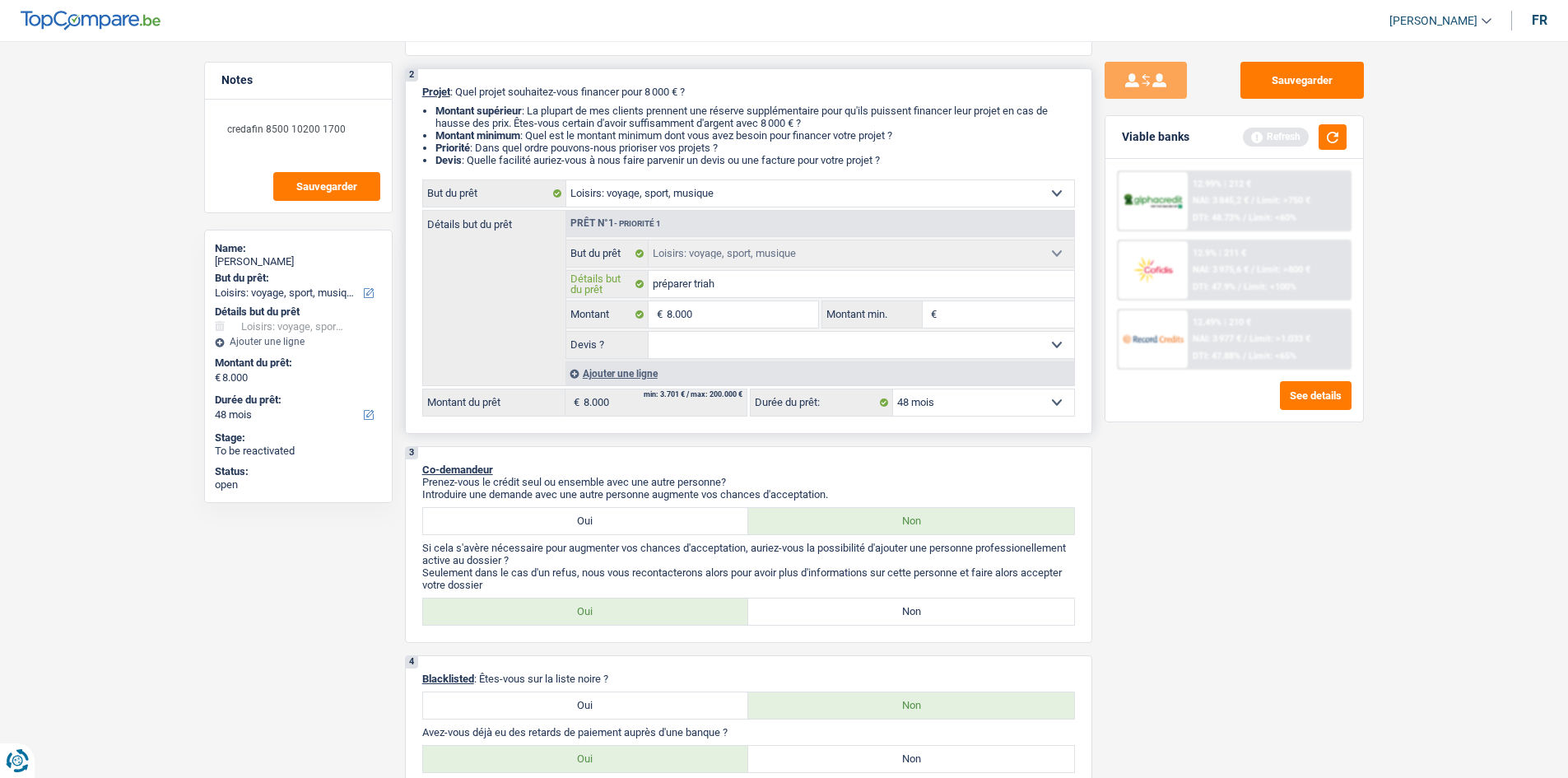 type on "préparer tria" 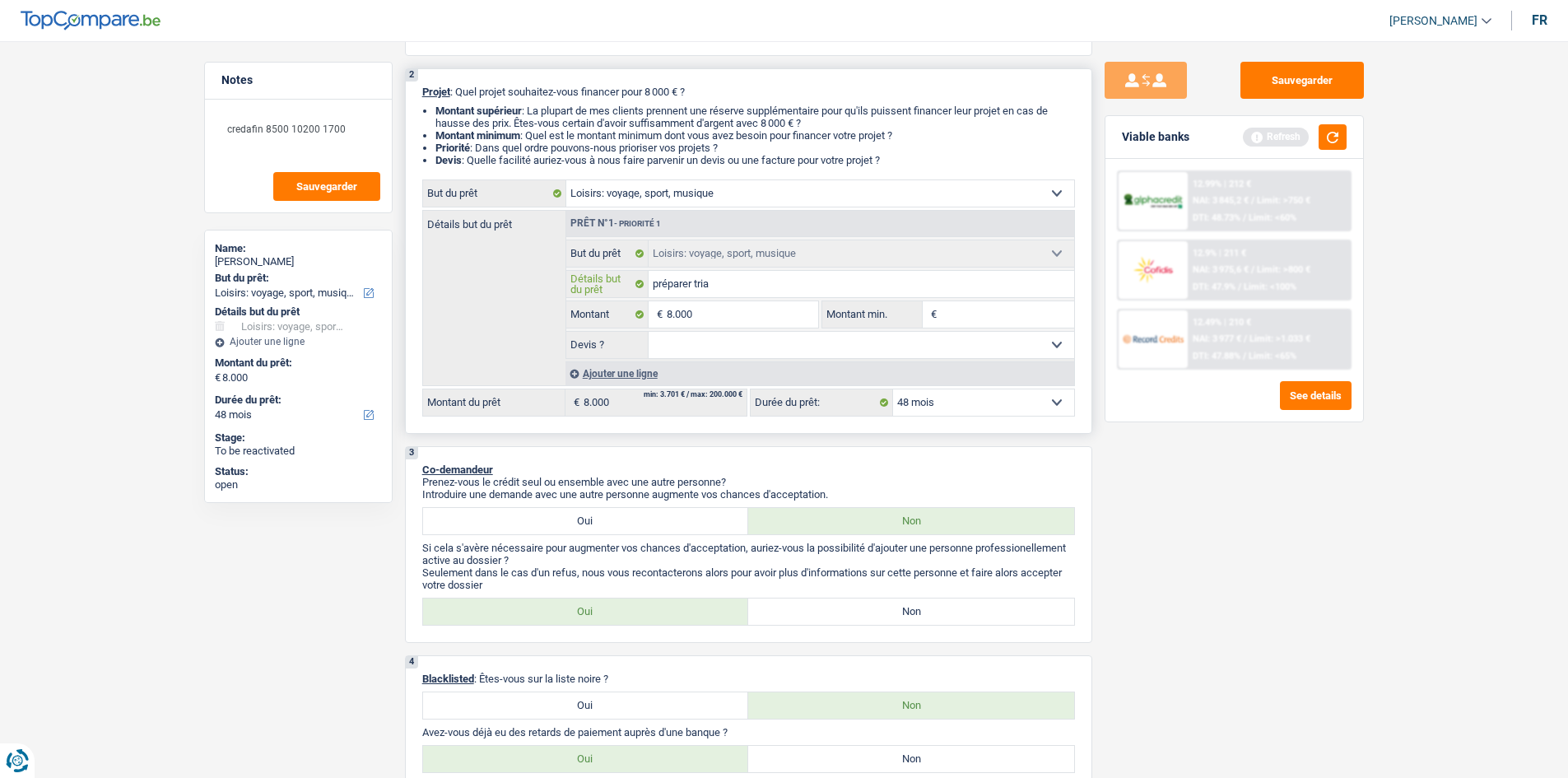 type on "préparer triat" 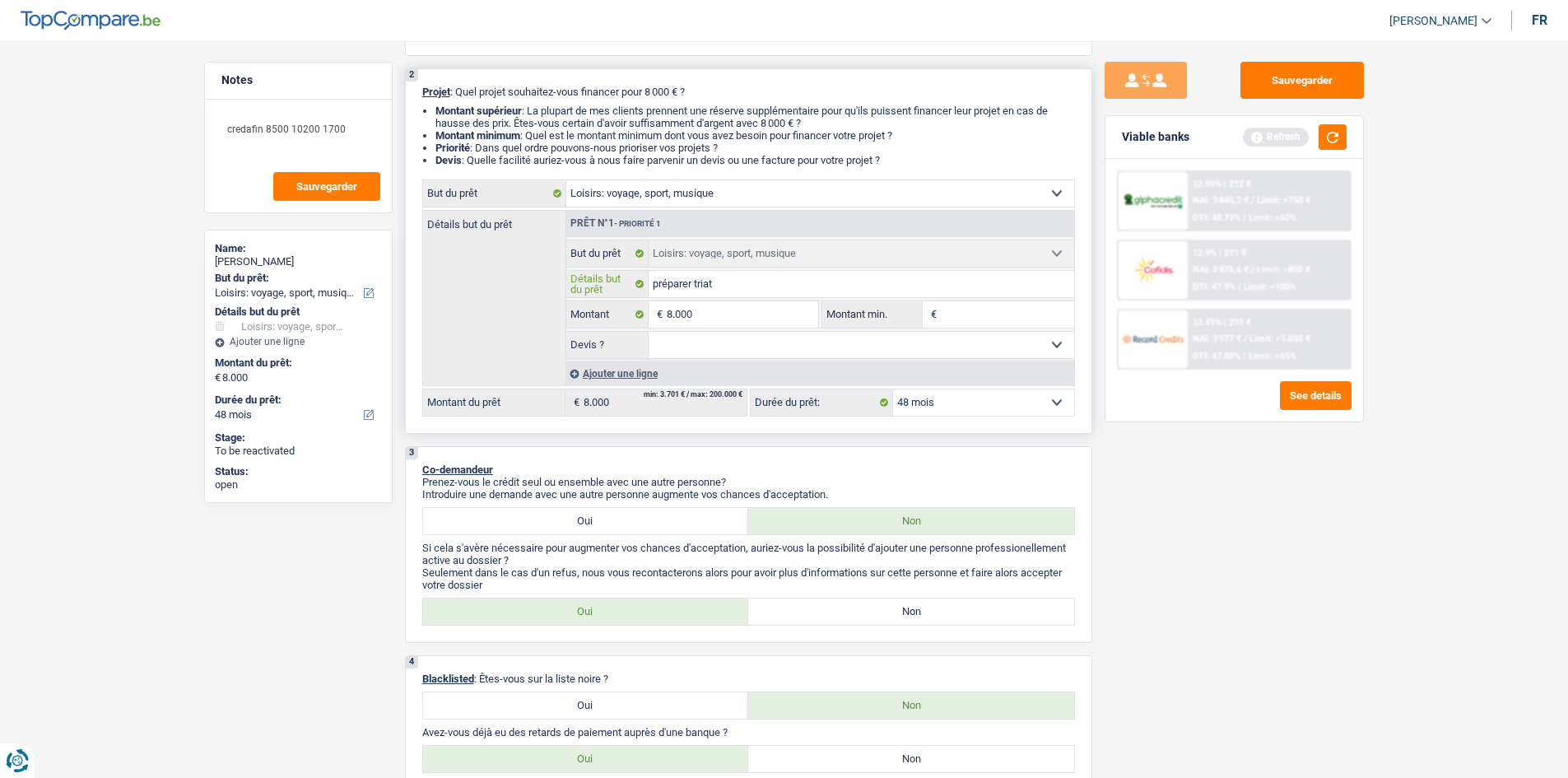 type on "préparer triath" 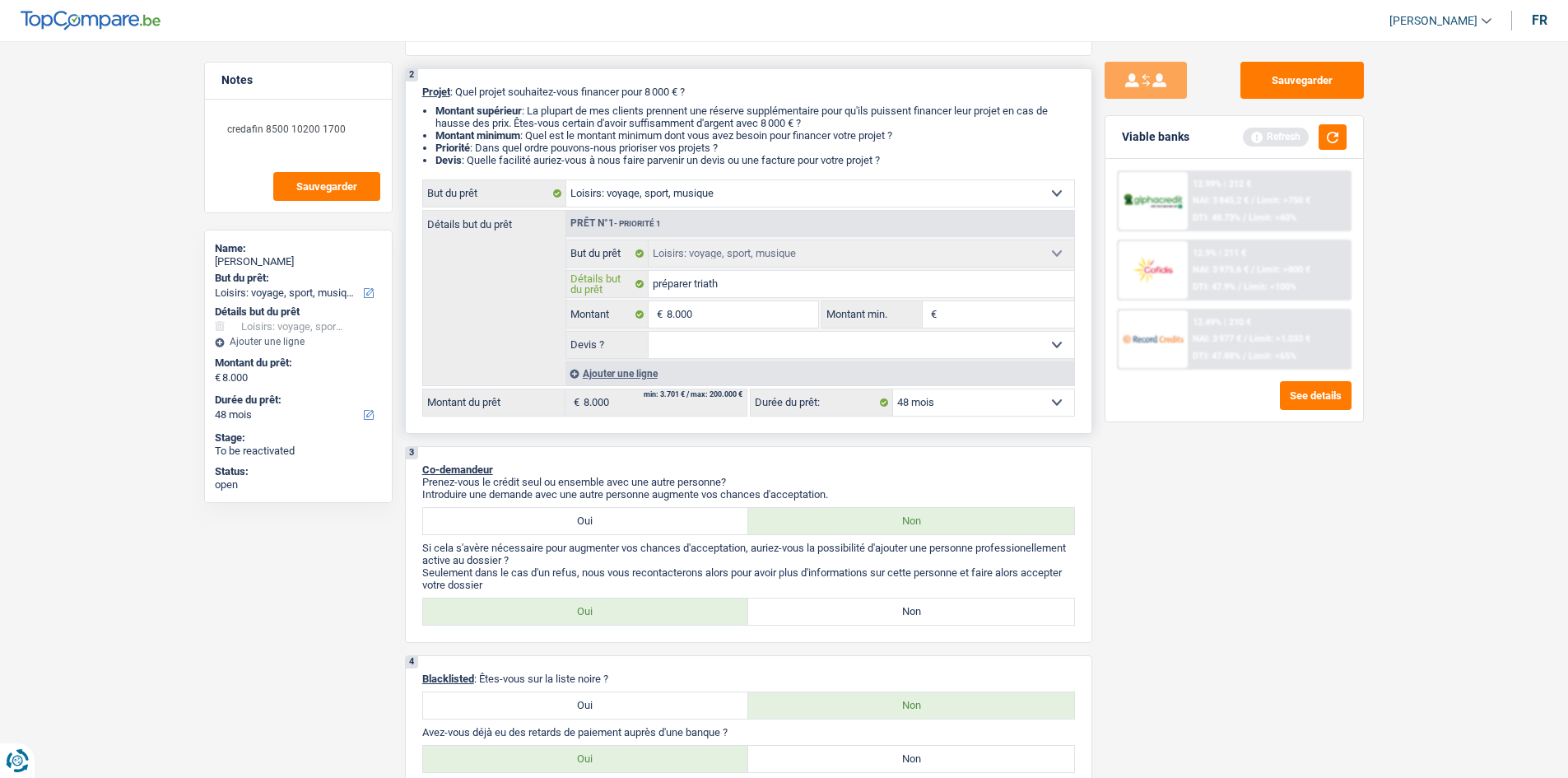 type on "préparer triathl" 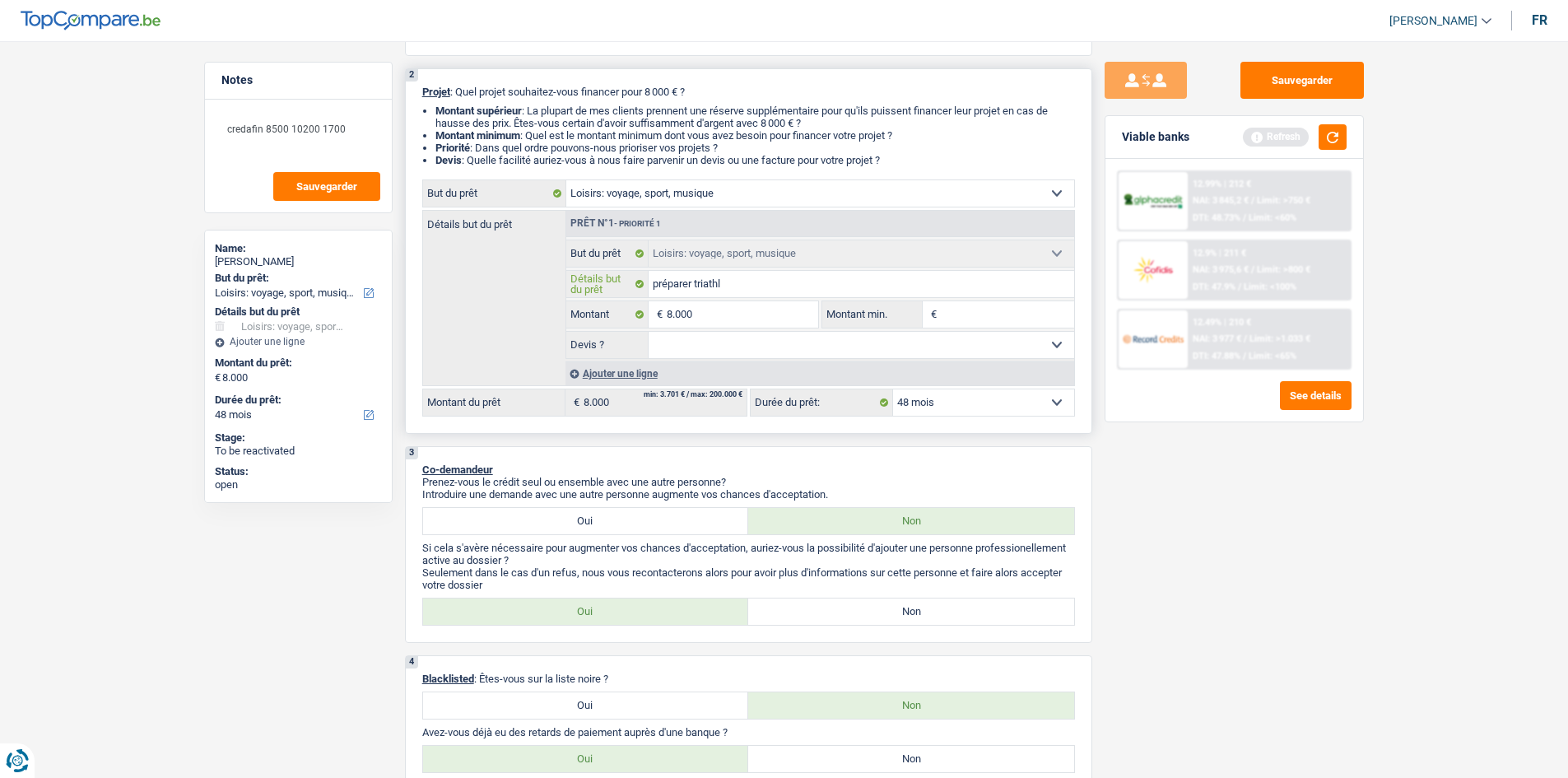 type on "préparer triathlo" 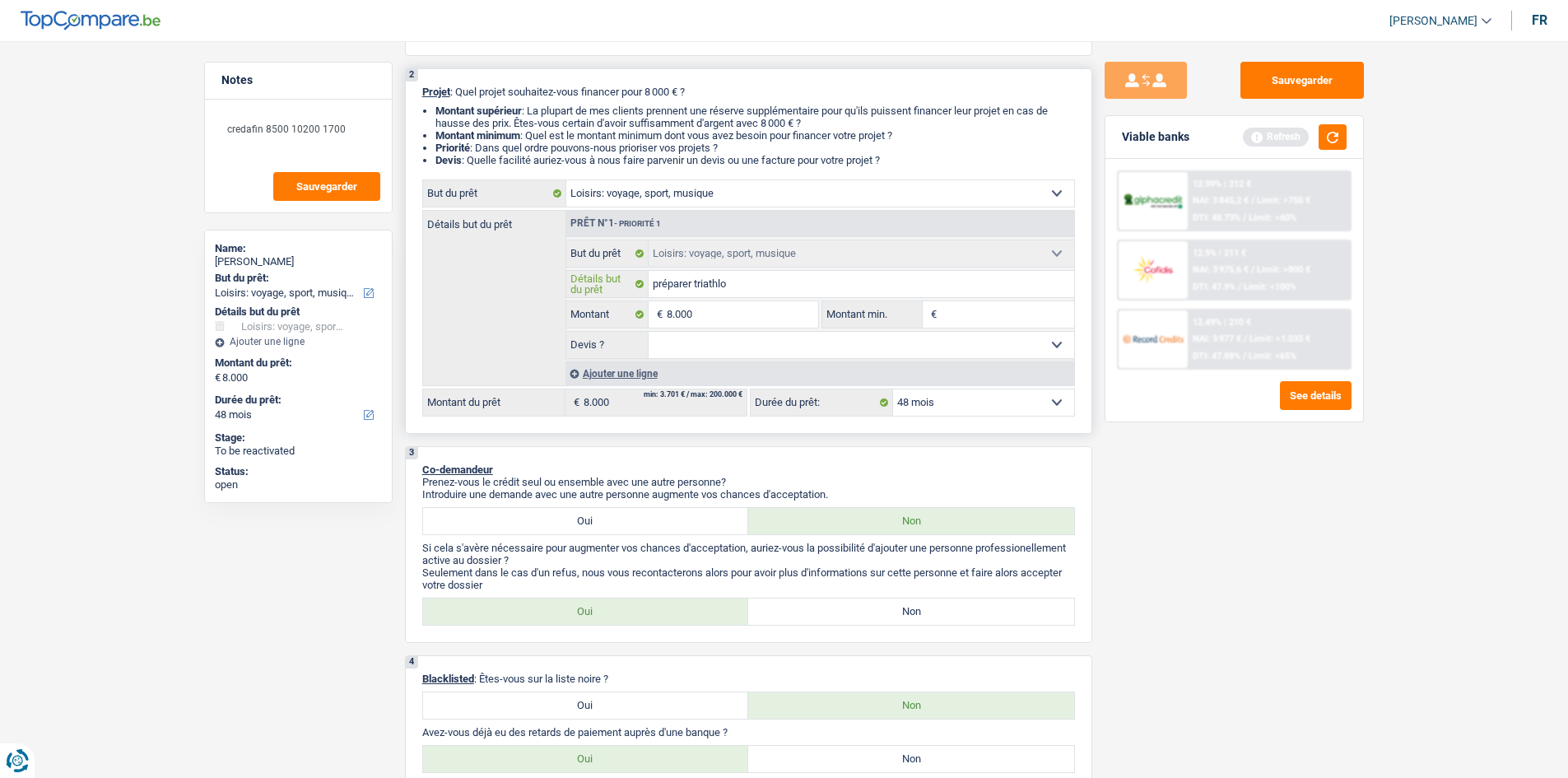 type on "préparer triathlon" 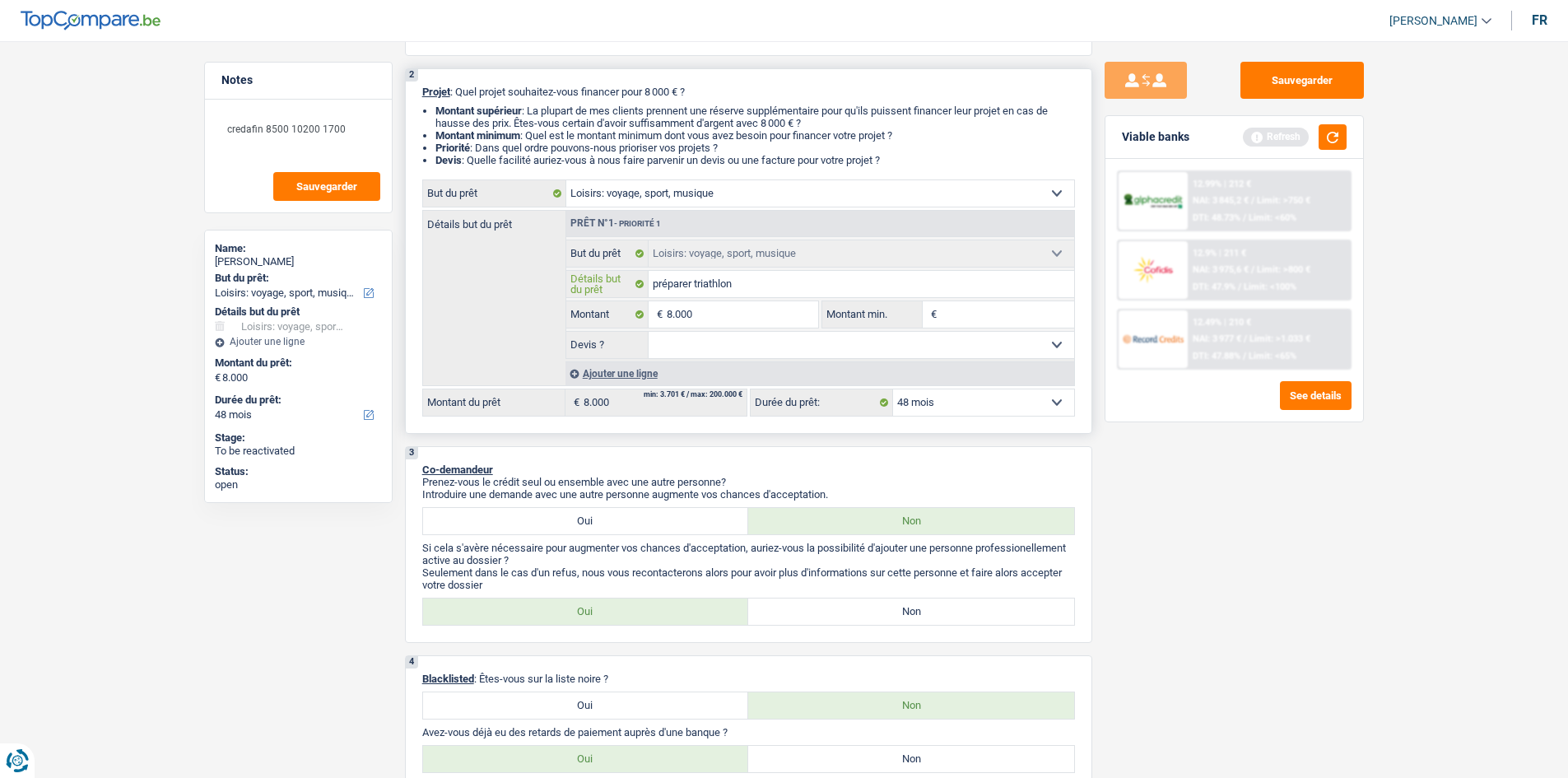 type on "préparer triathlon" 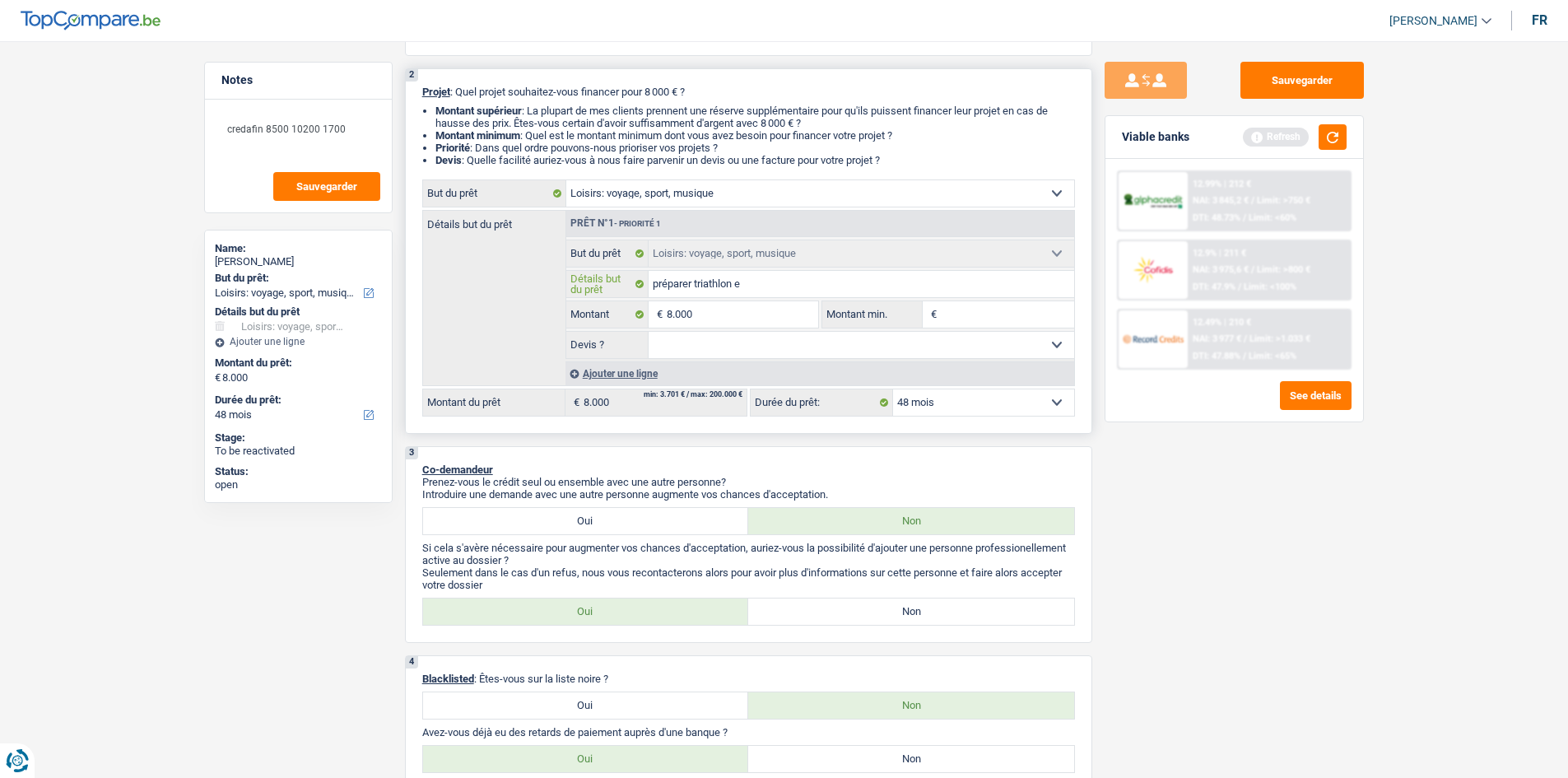 type on "préparer triathlon et" 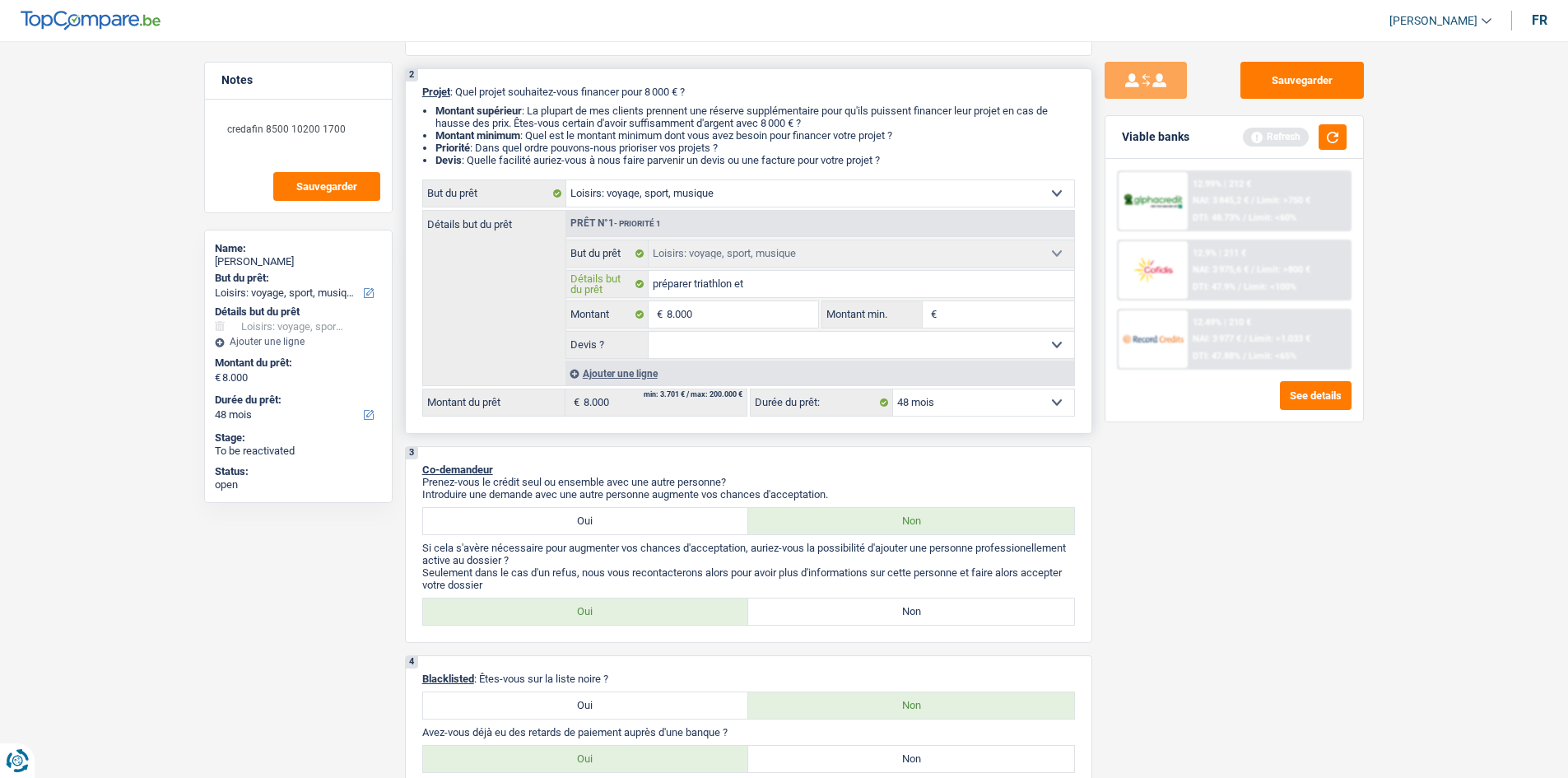 type on "préparer triathlon et" 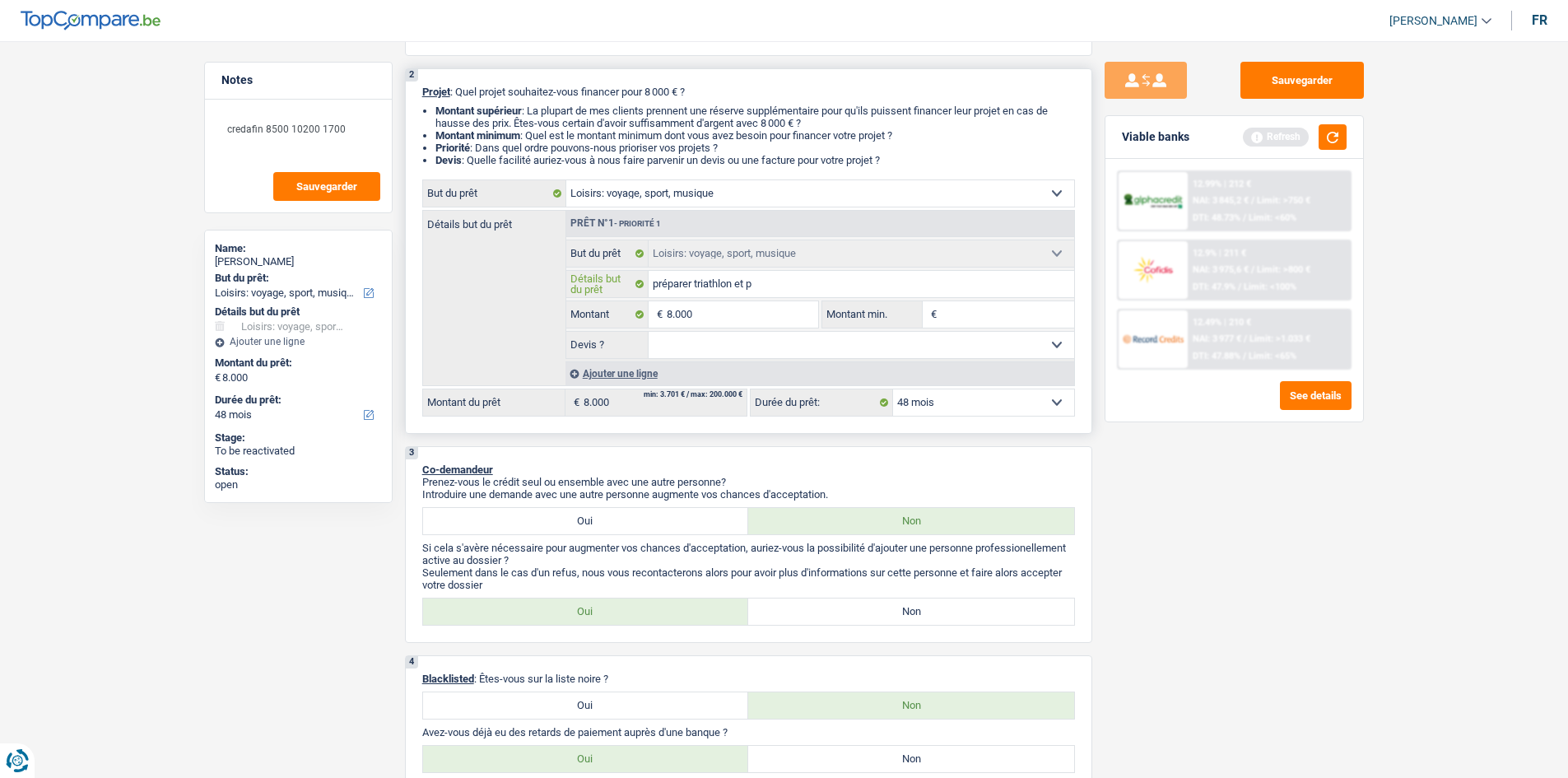 type on "préparer triathlon et pr" 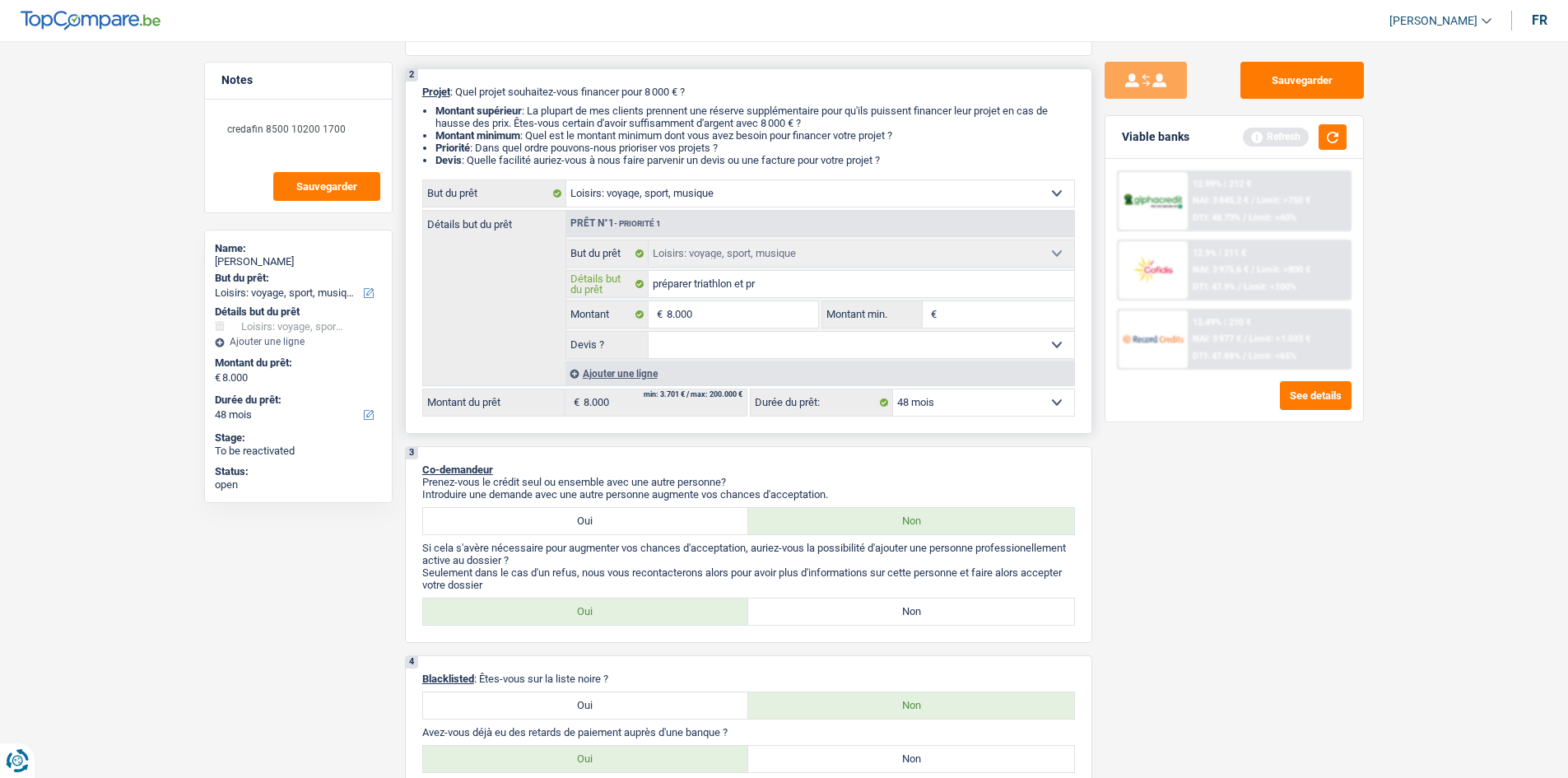type on "préparer triathlon et pré" 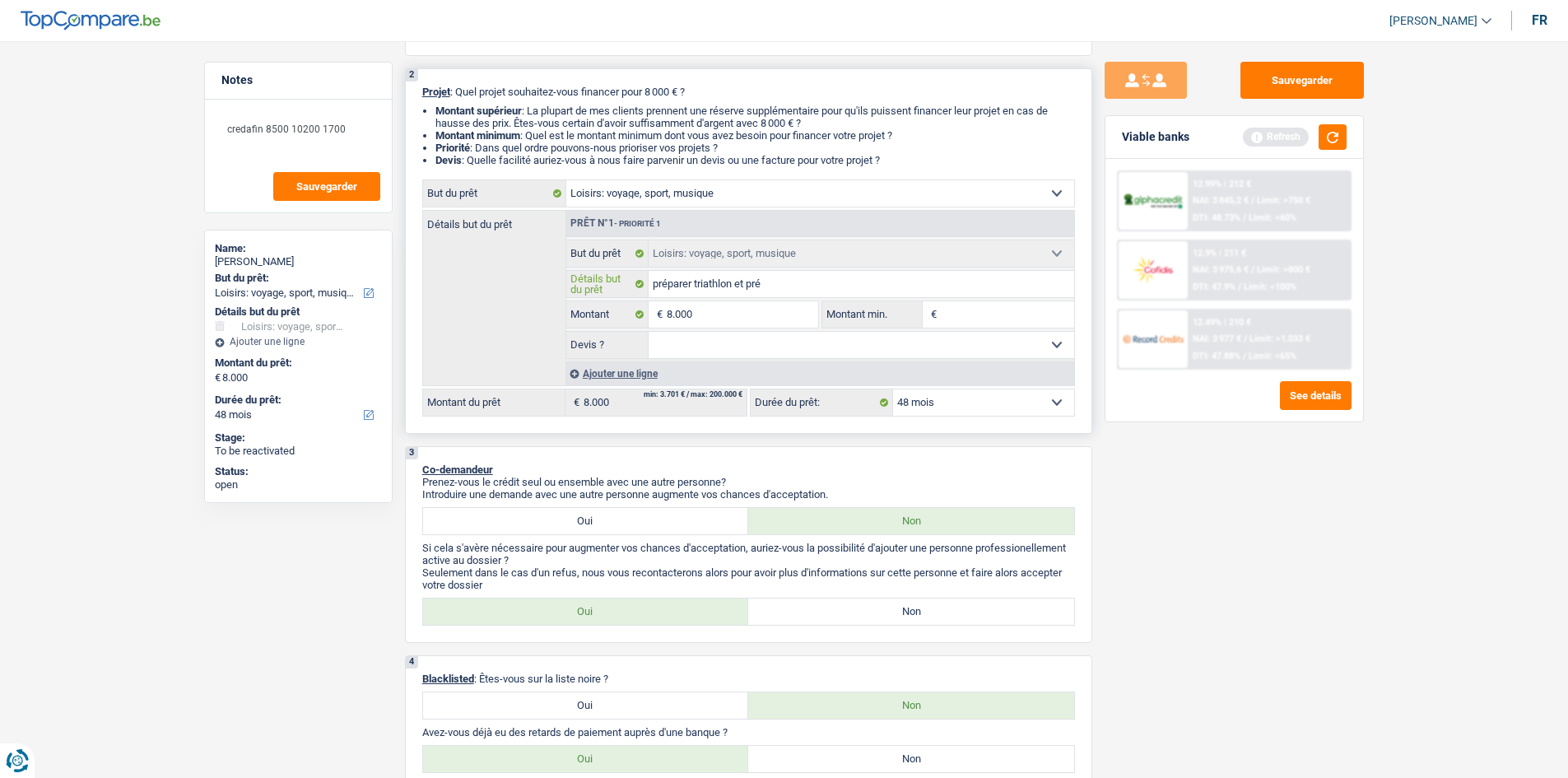 type on "préparer triathlon et prév" 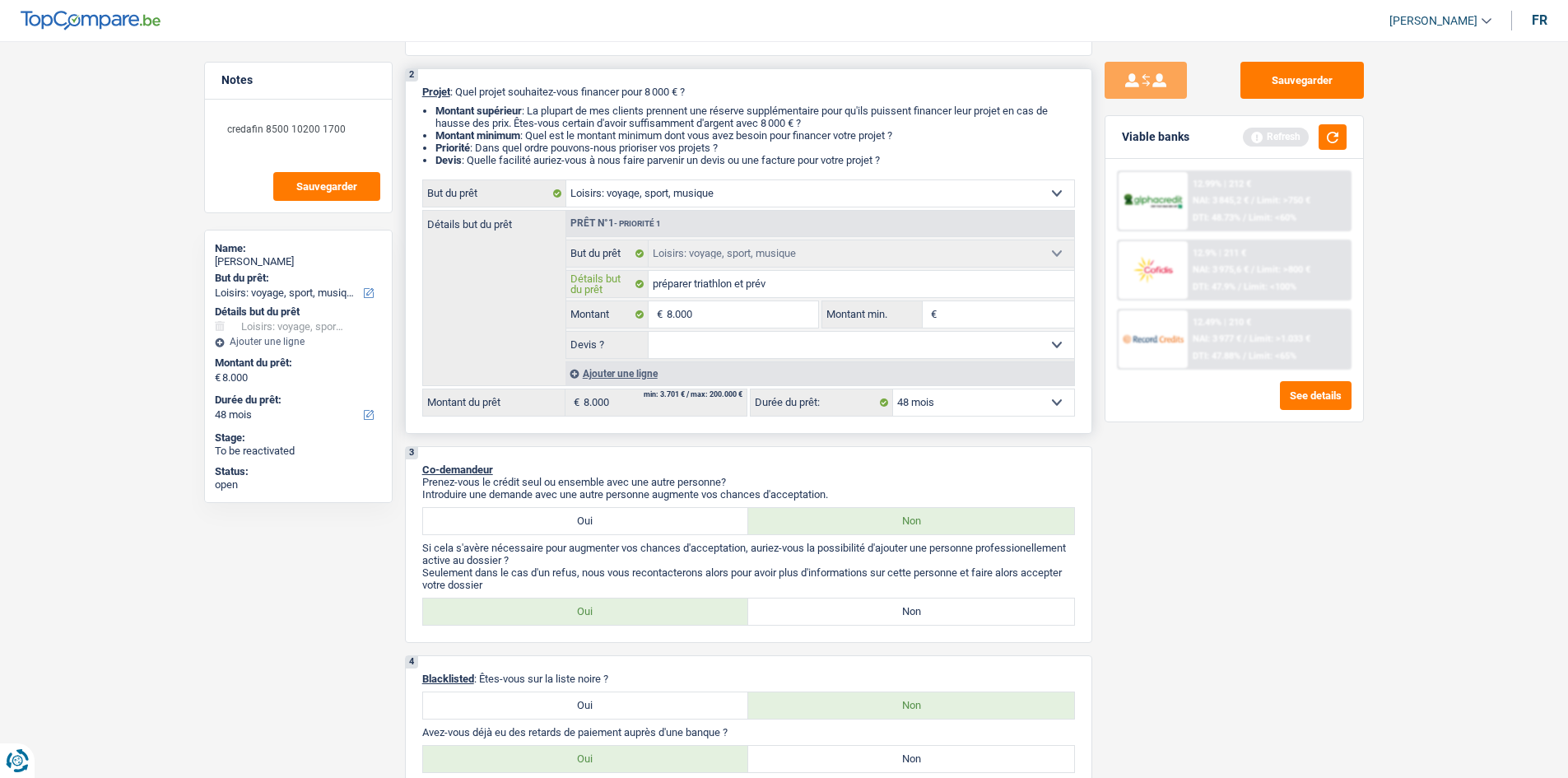 type on "préparer triathlon et prévo" 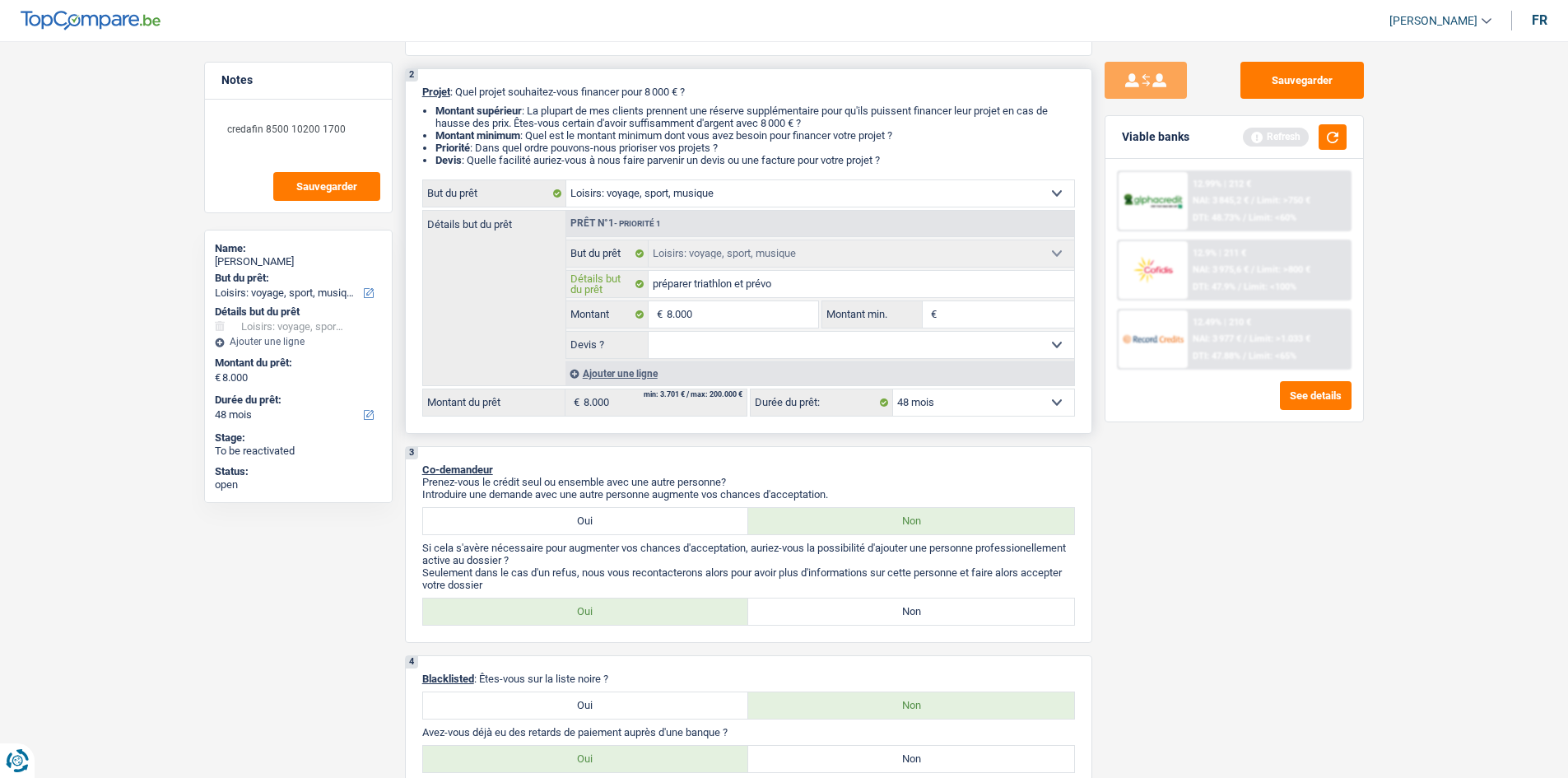 type on "préparer triathlon et prévo" 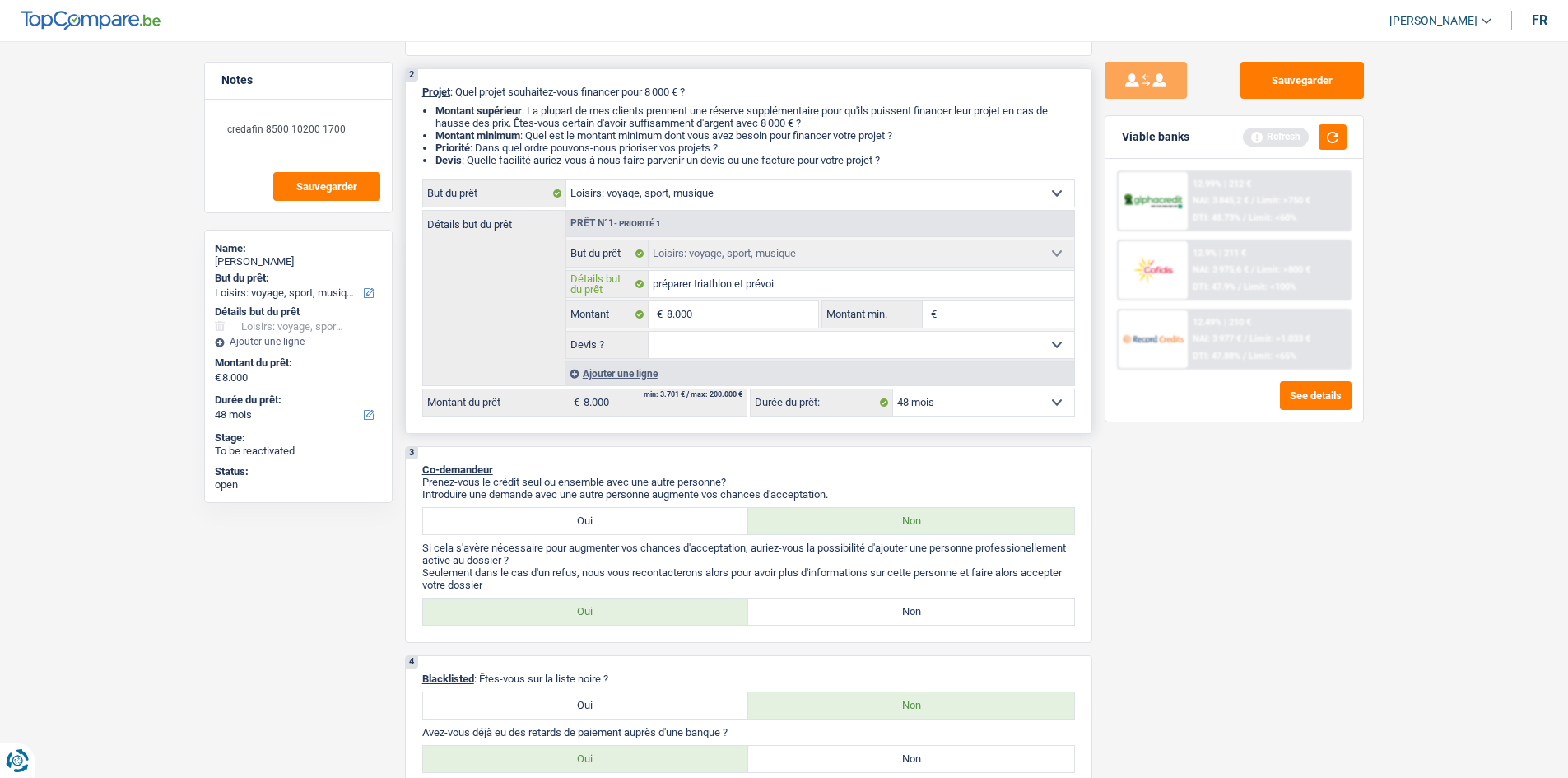 type on "préparer triathlon et prévoir" 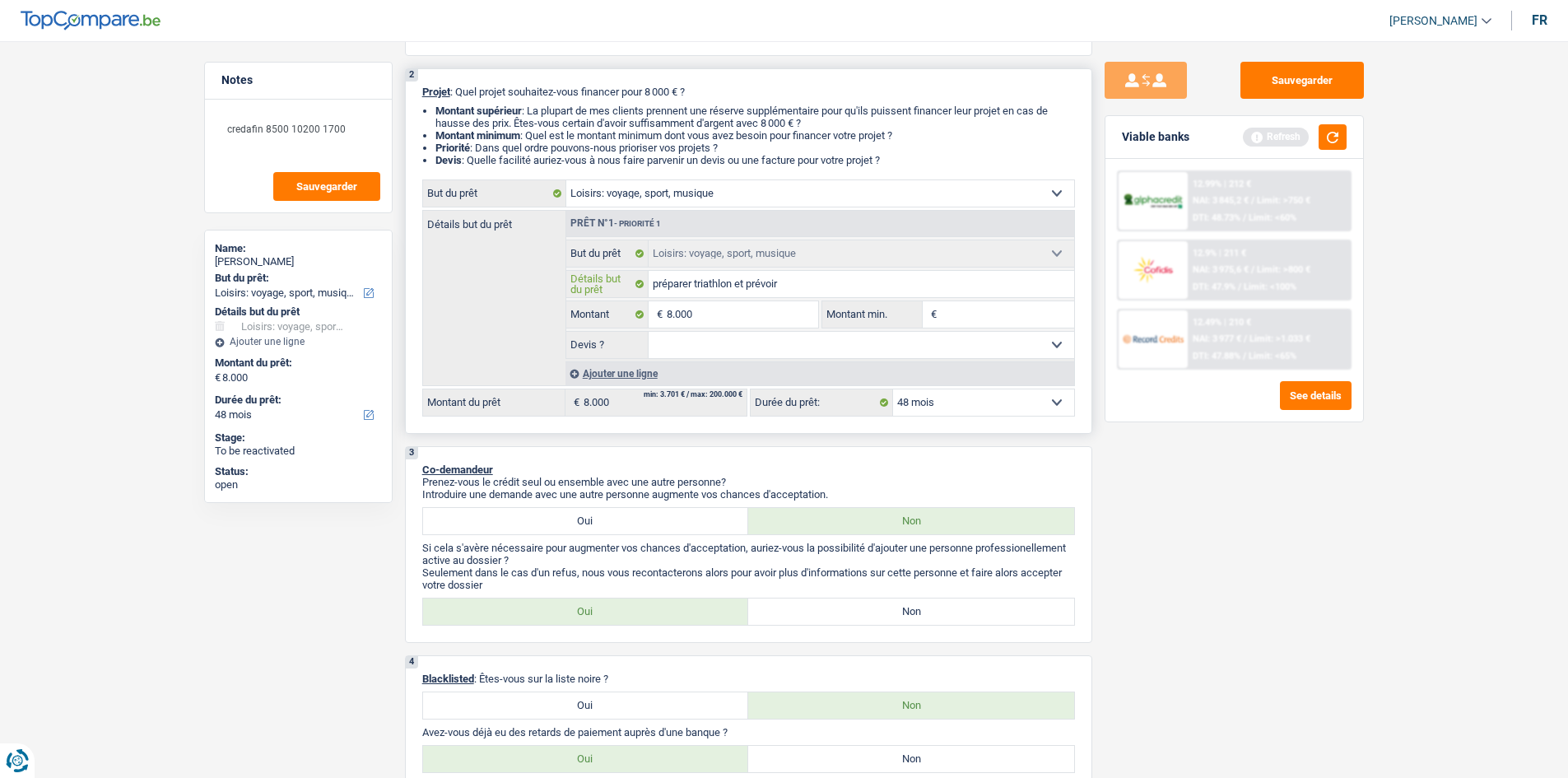 type on "préparer triathlon et prévoir" 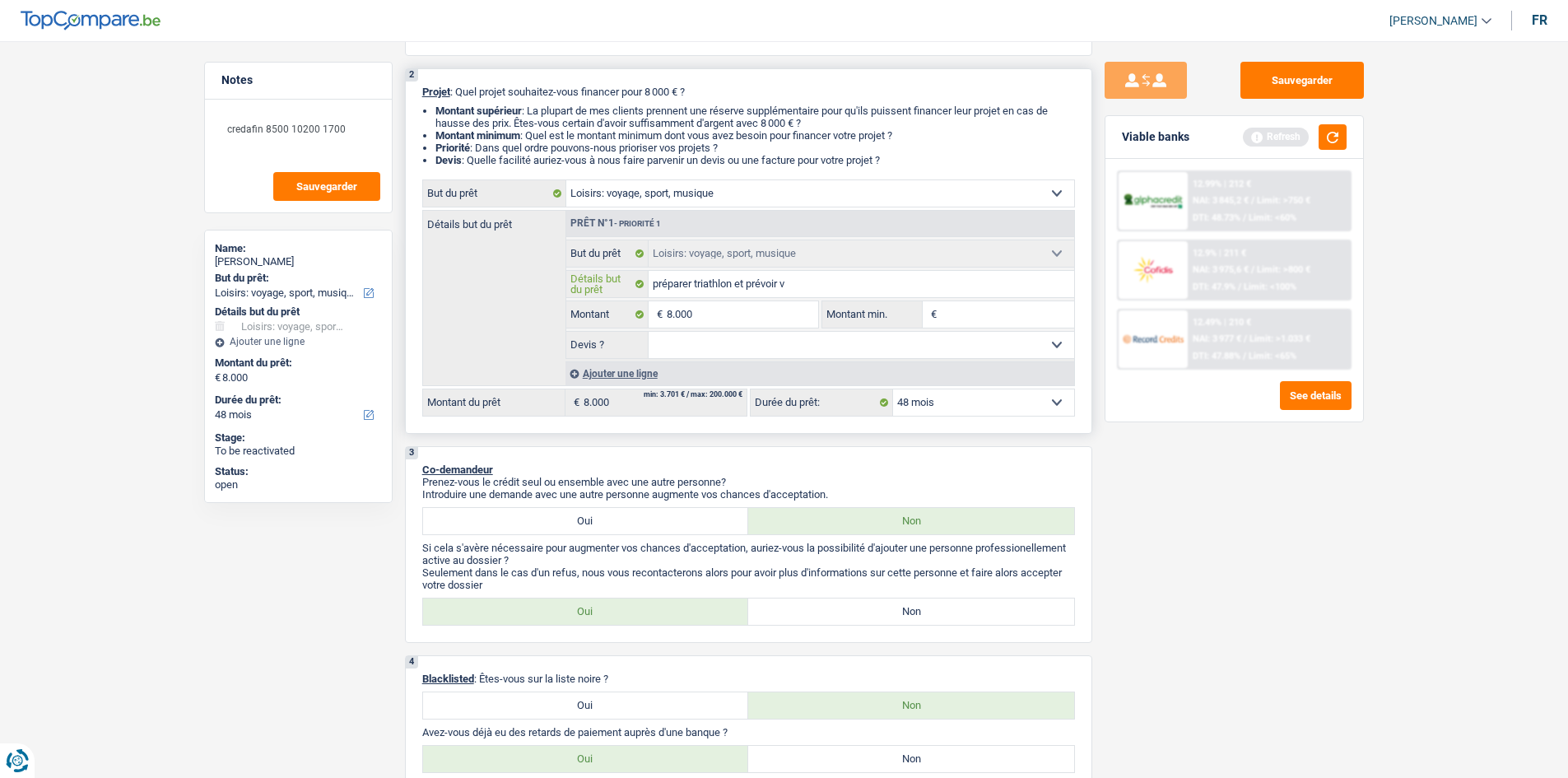 type on "préparer triathlon et prévoir va" 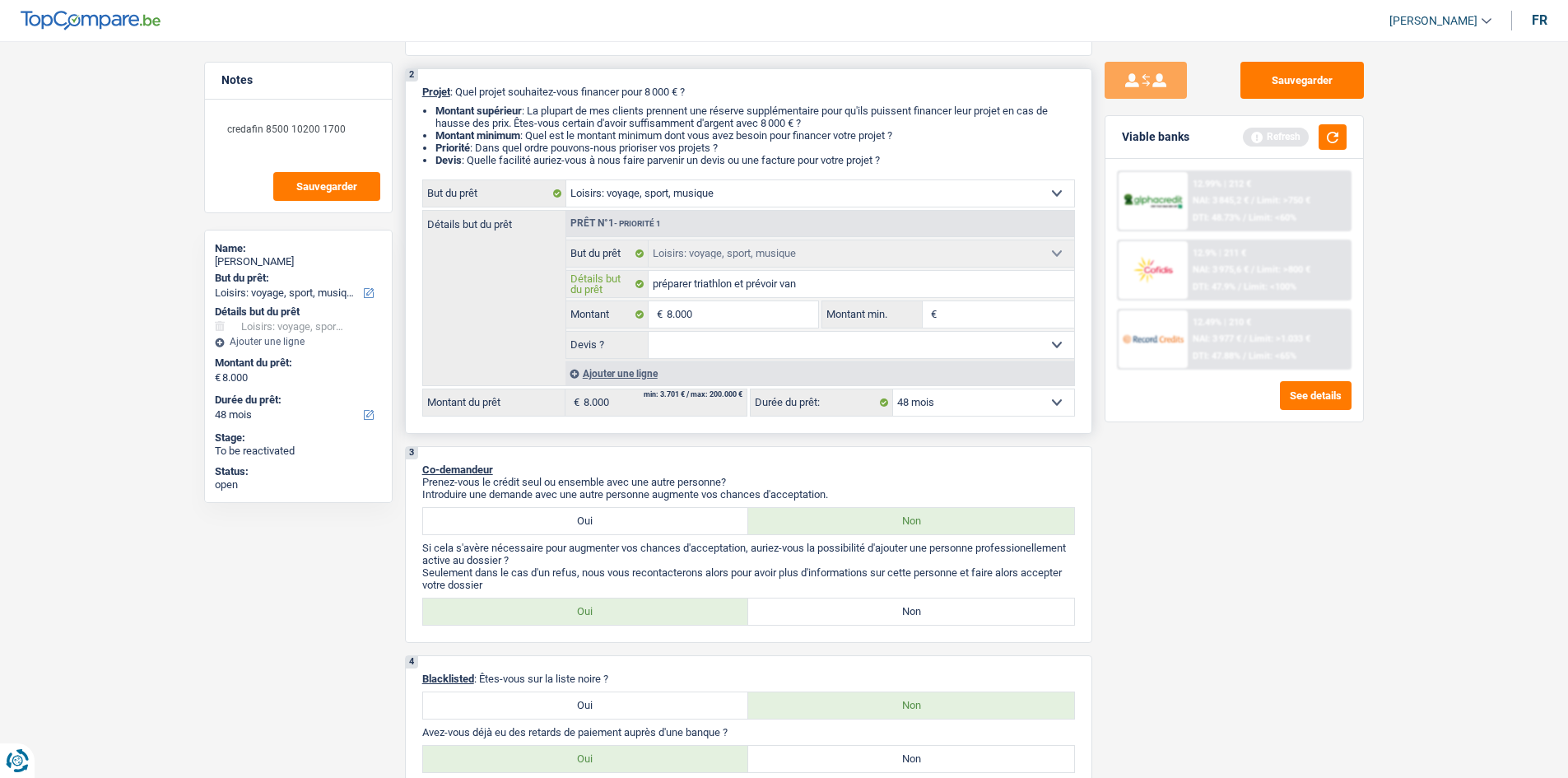 type on "préparer triathlon et prévoir vanc" 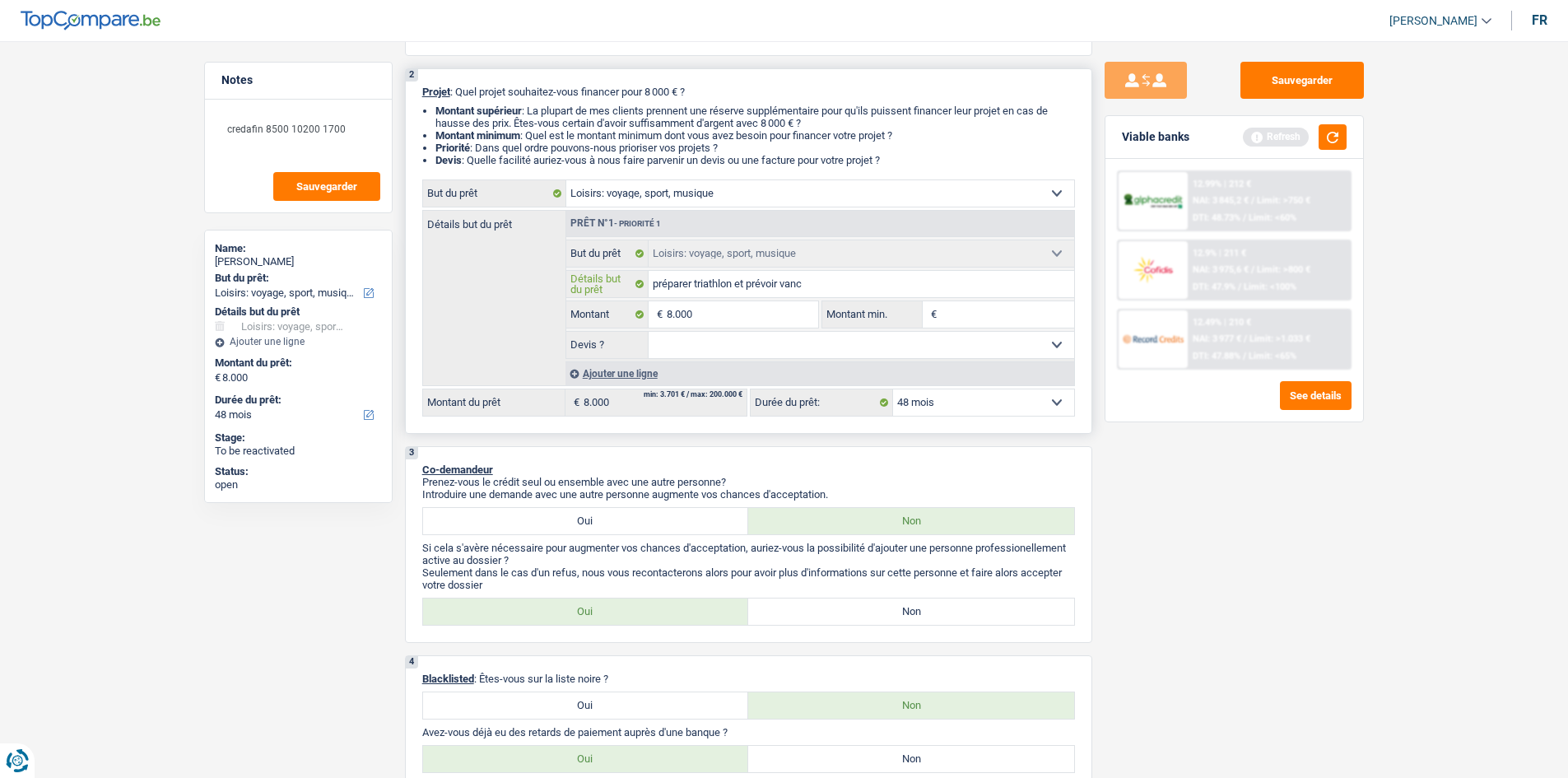 type on "préparer triathlon et prévoir van" 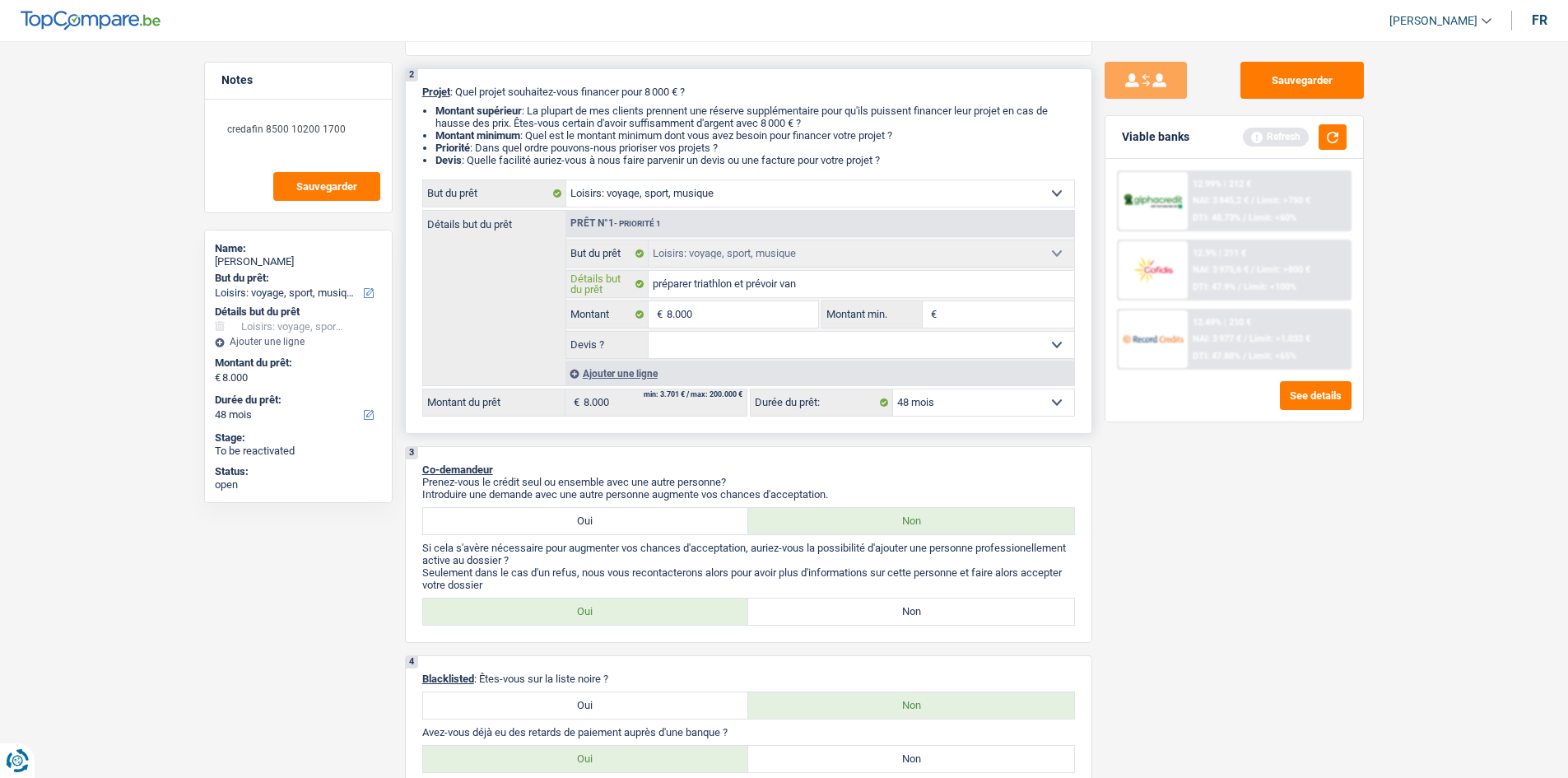 type on "préparer triathlon et prévoir va" 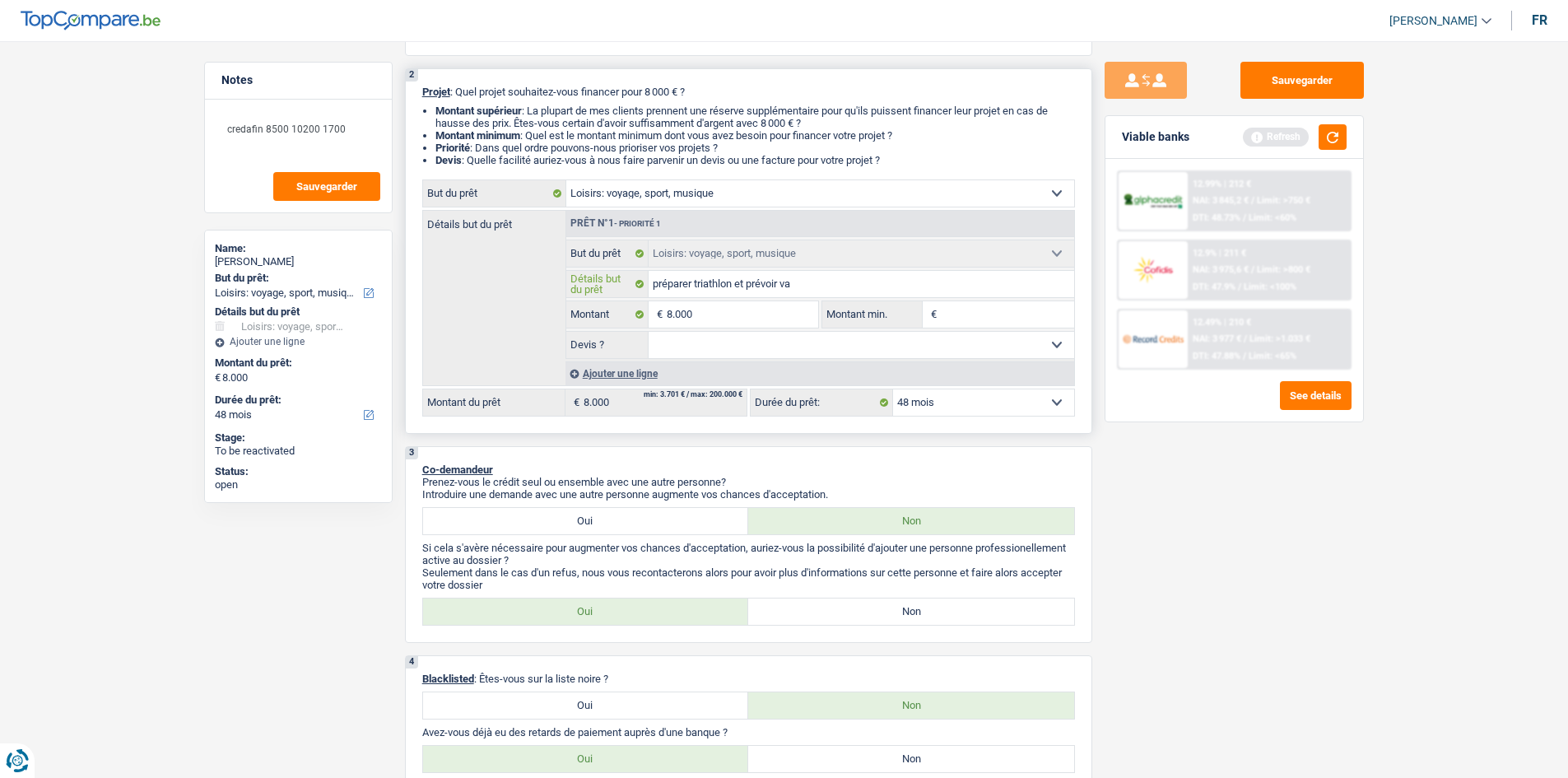 type on "préparer triathlon et prévoir vac" 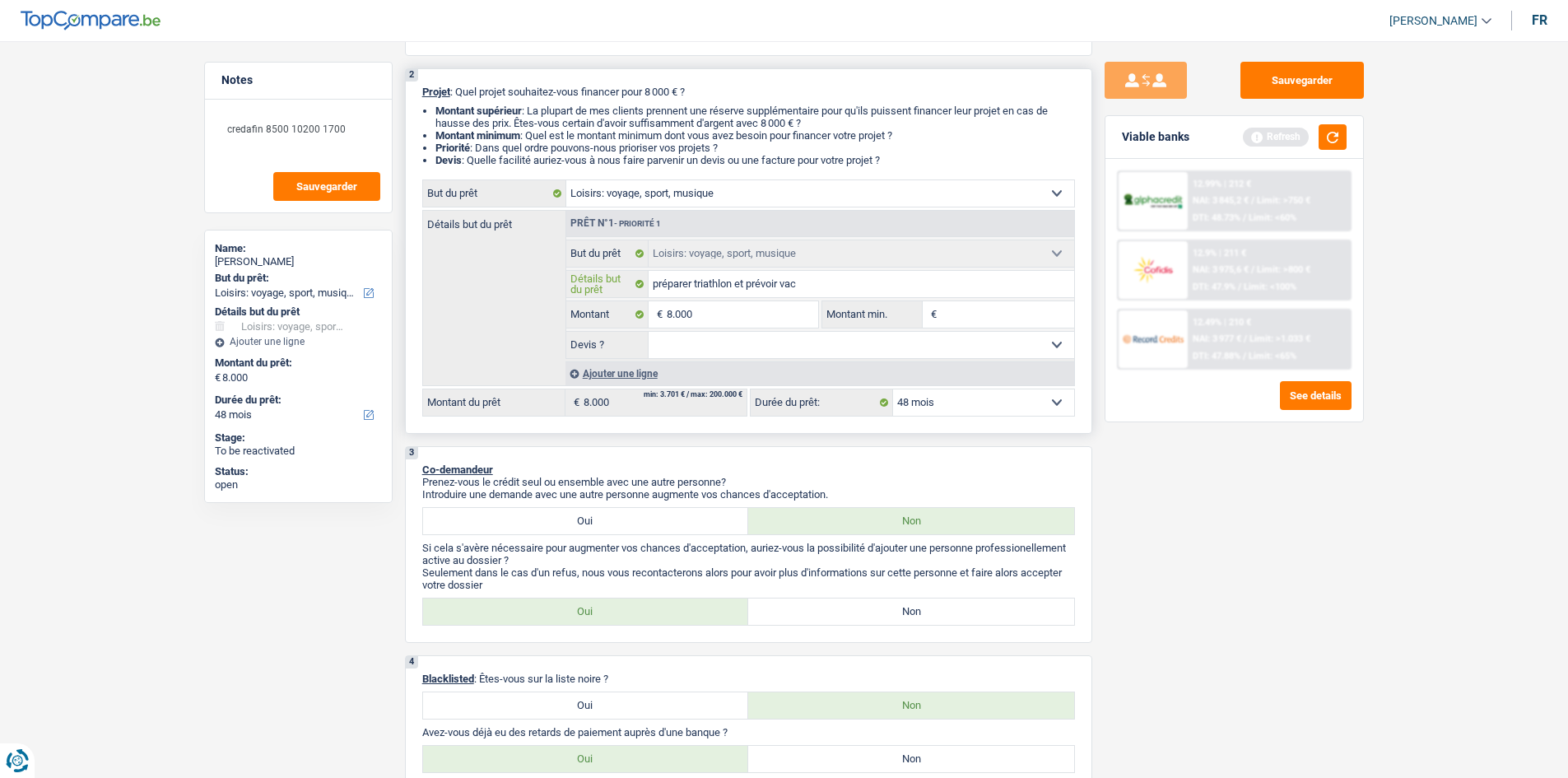 type on "préparer triathlon et prévoir vaca" 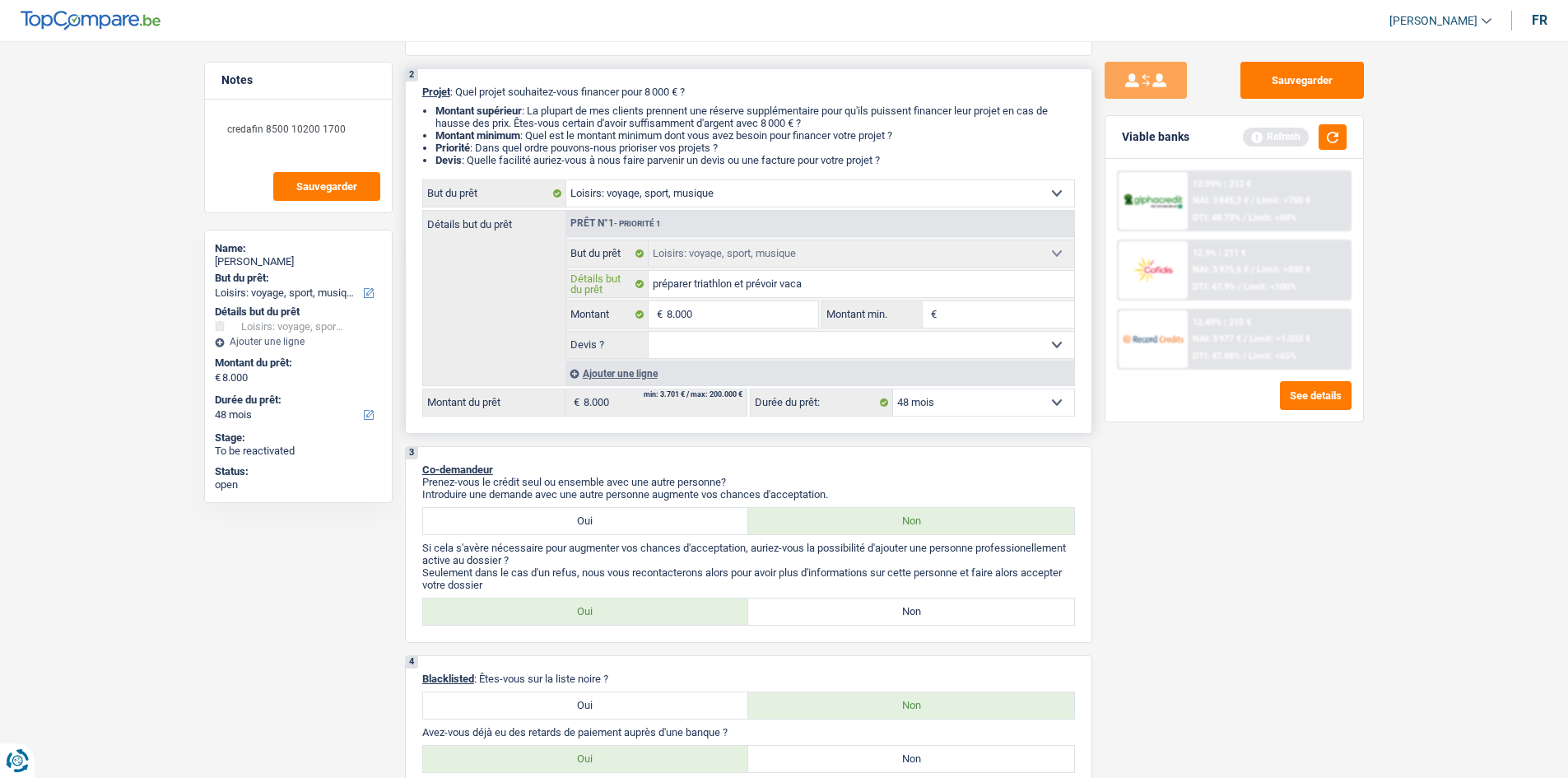 type on "préparer triathlon et prévoir vacan" 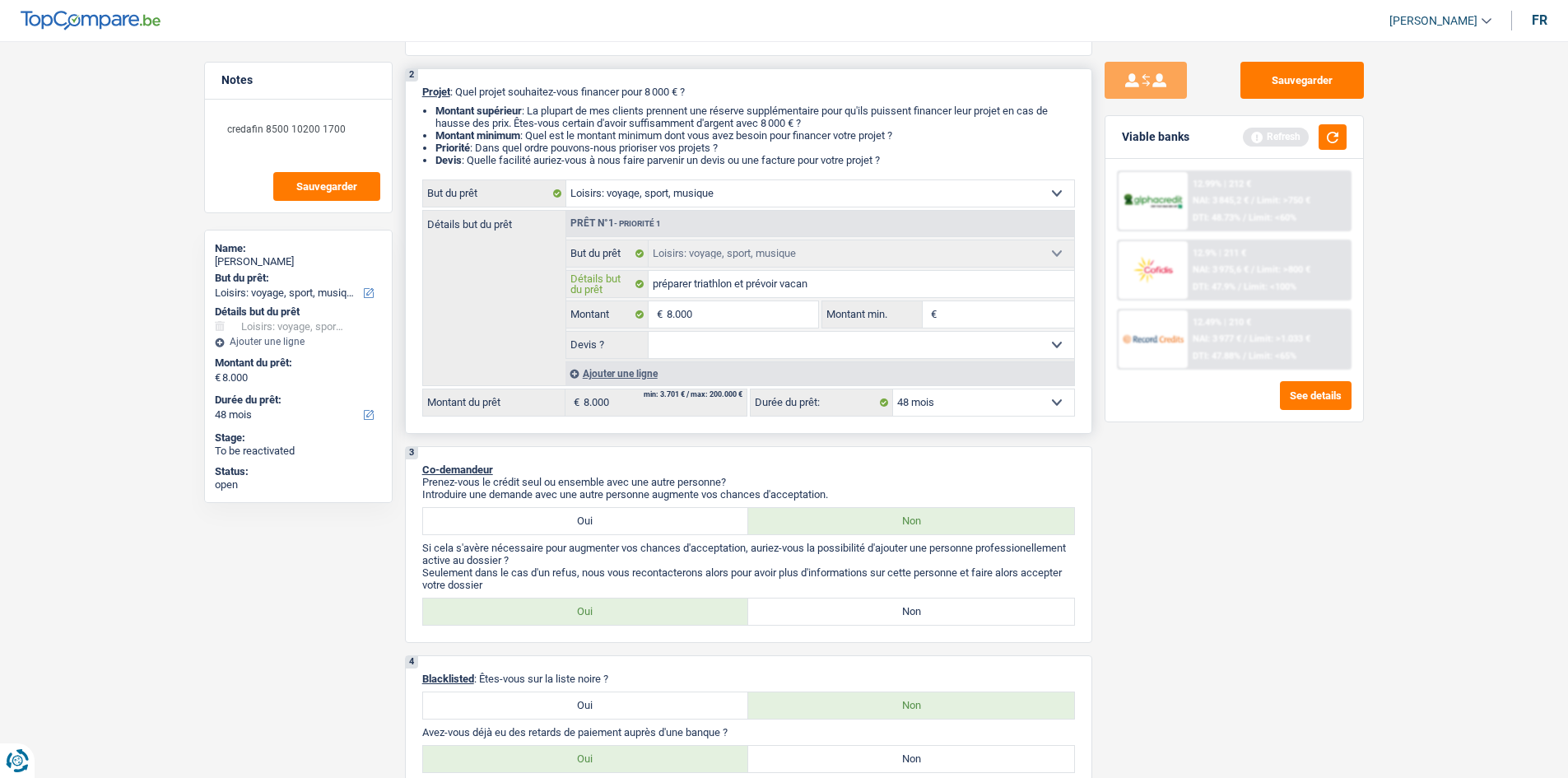 type on "préparer triathlon et prévoir vacan" 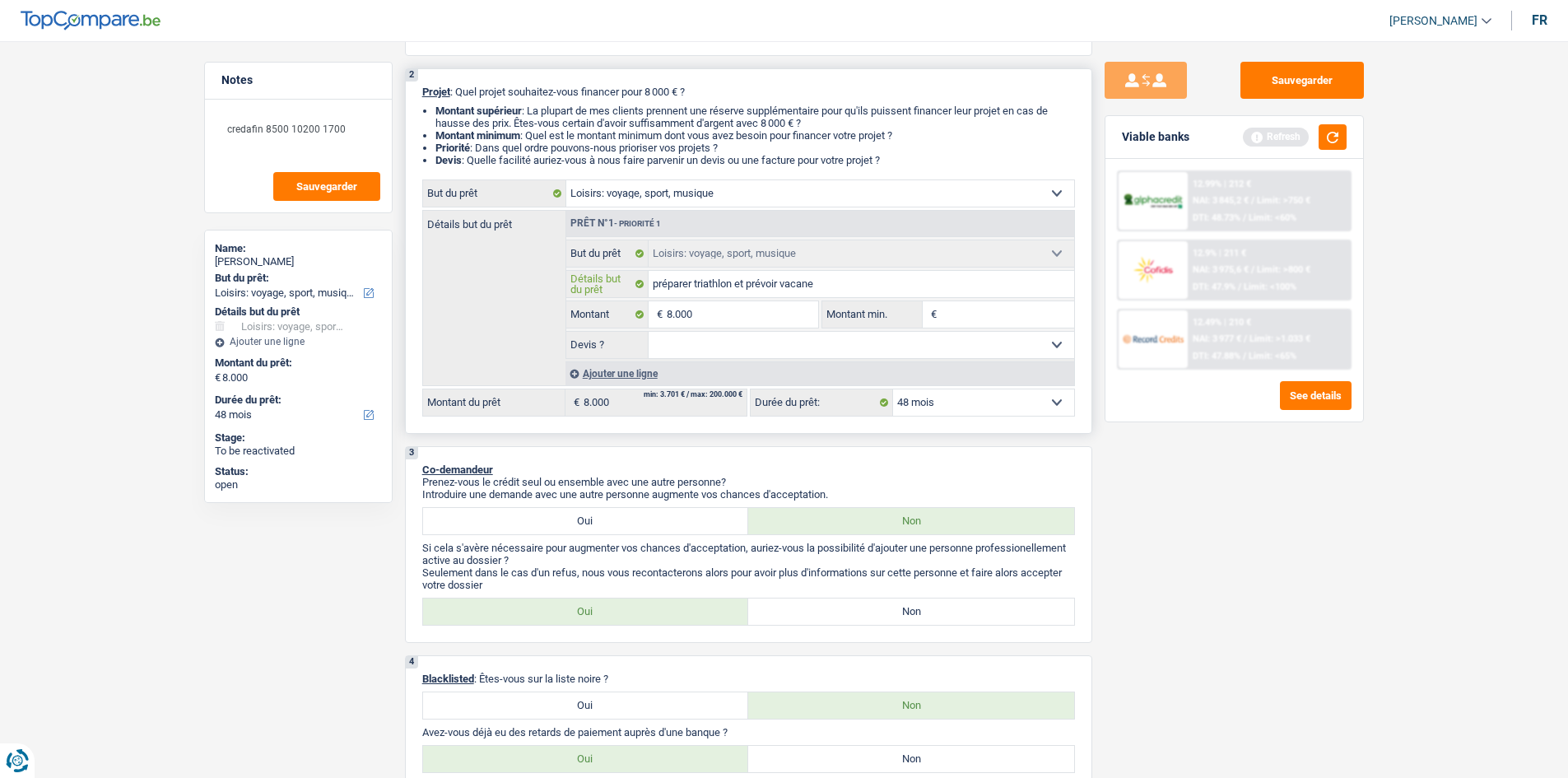 type on "préparer triathlon et prévoir vacan" 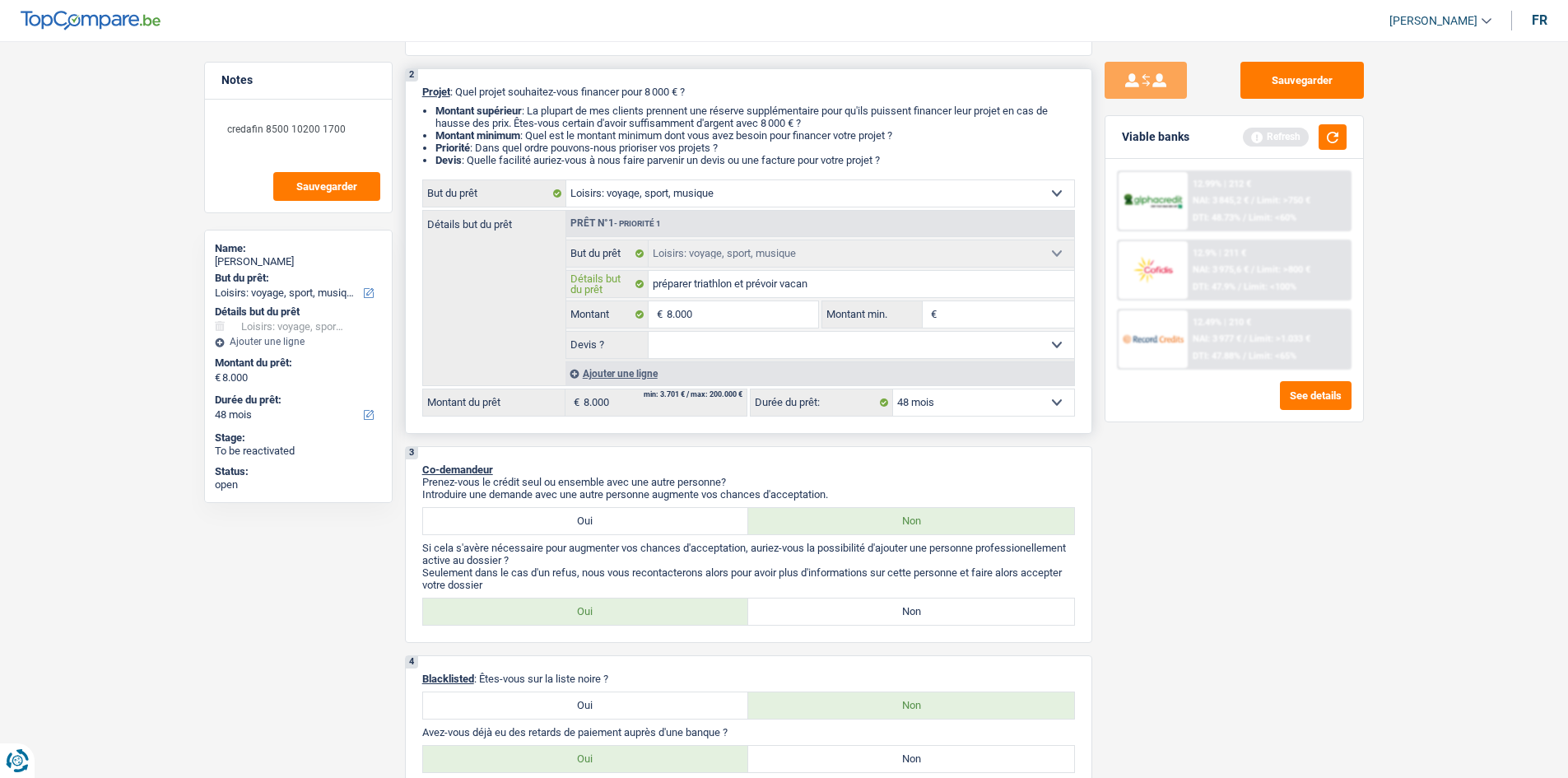 type on "préparer triathlon et prévoir vacanc" 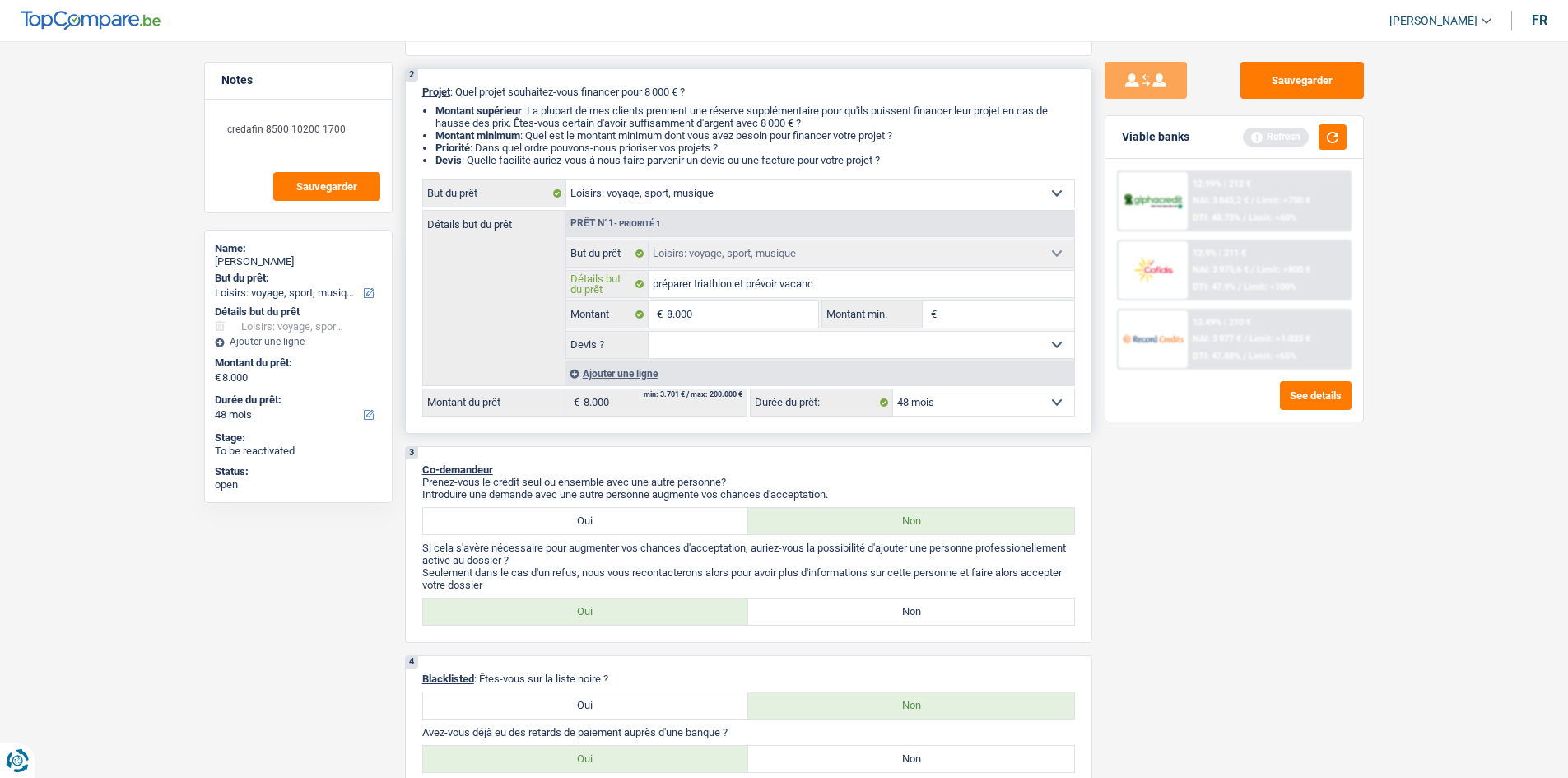 type on "préparer triathlon et prévoir vacance" 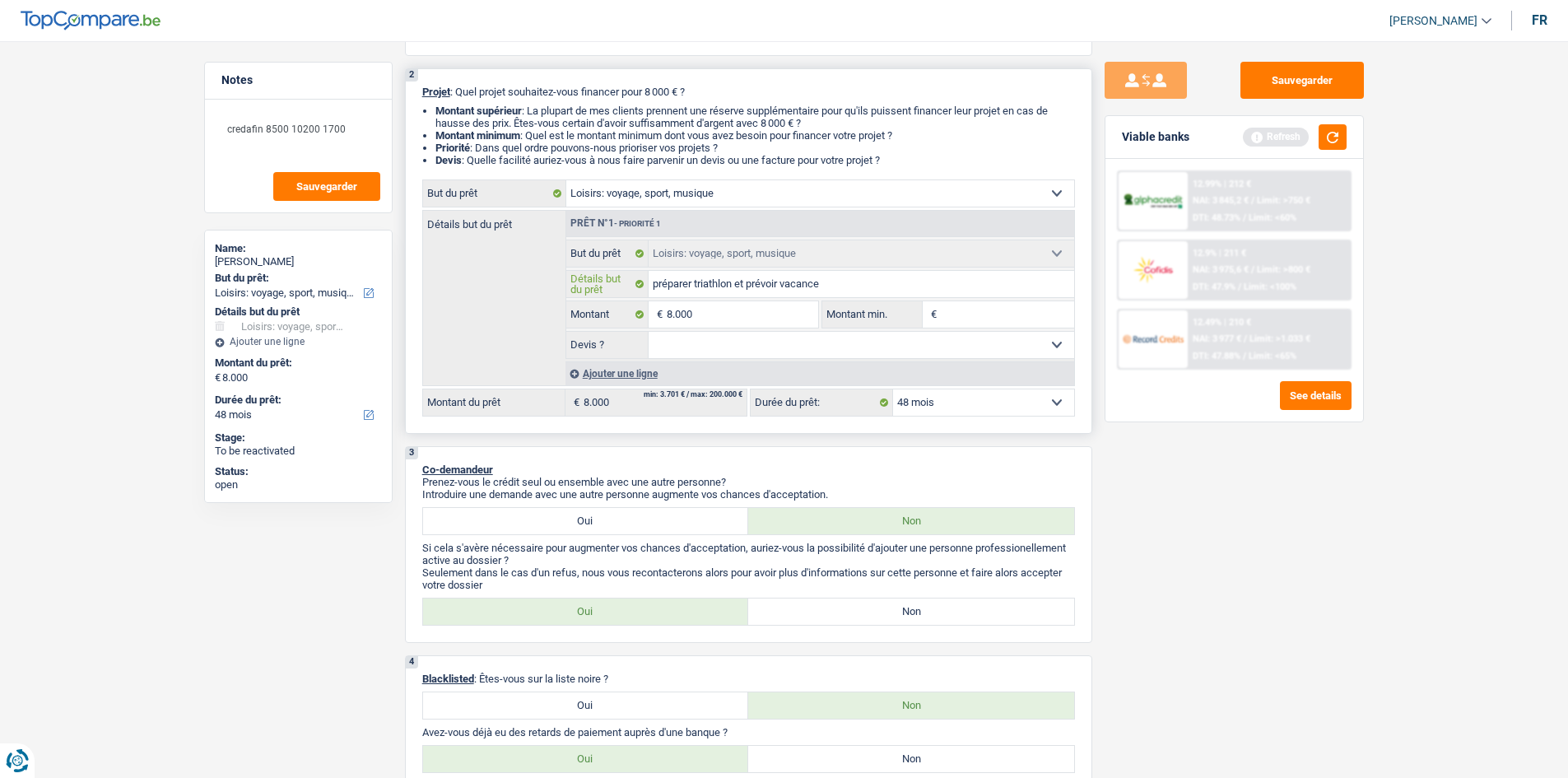 type on "préparer triathlon et prévoir vacance" 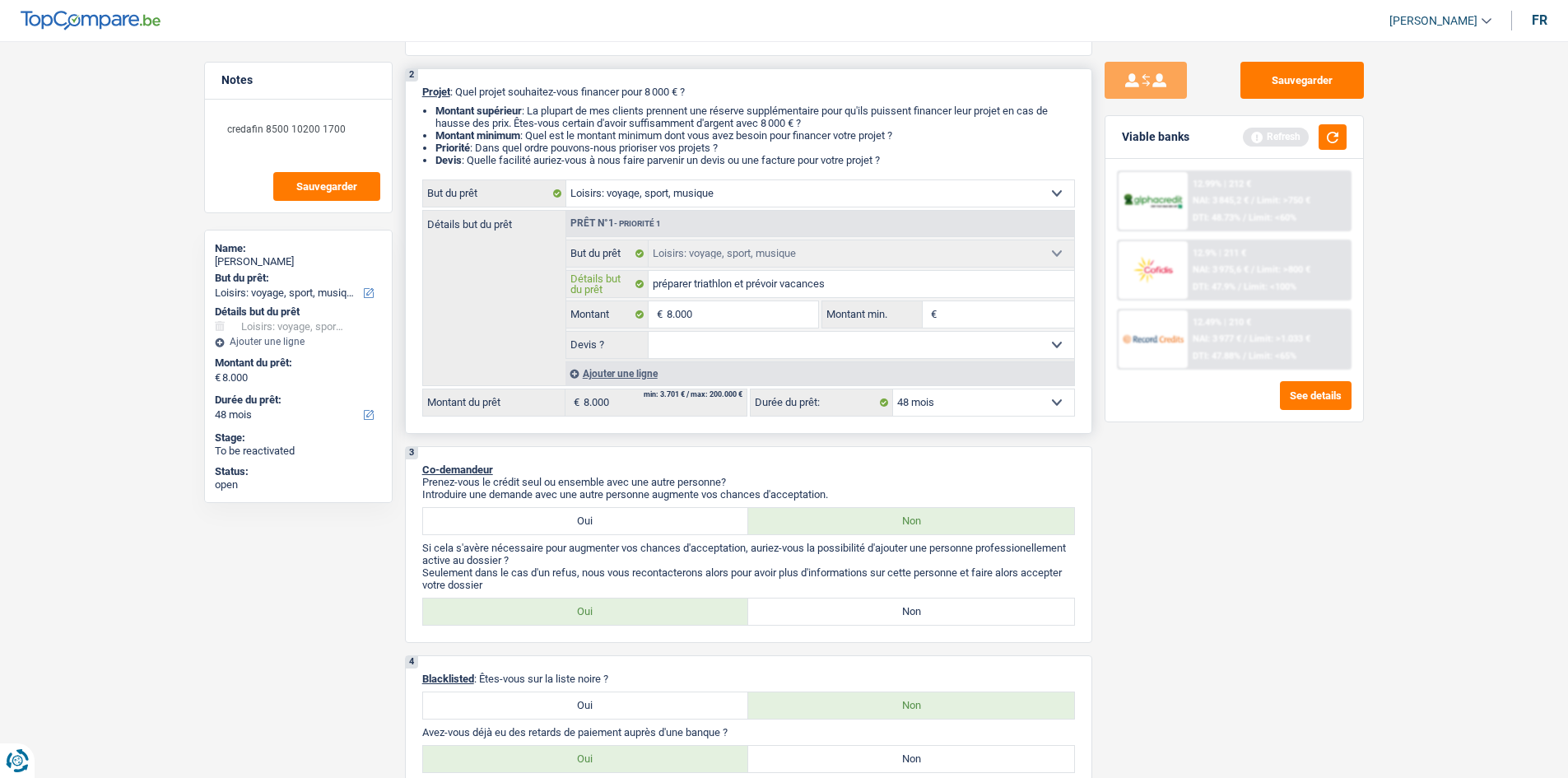 type on "préparer triathlon et prévoir vacances" 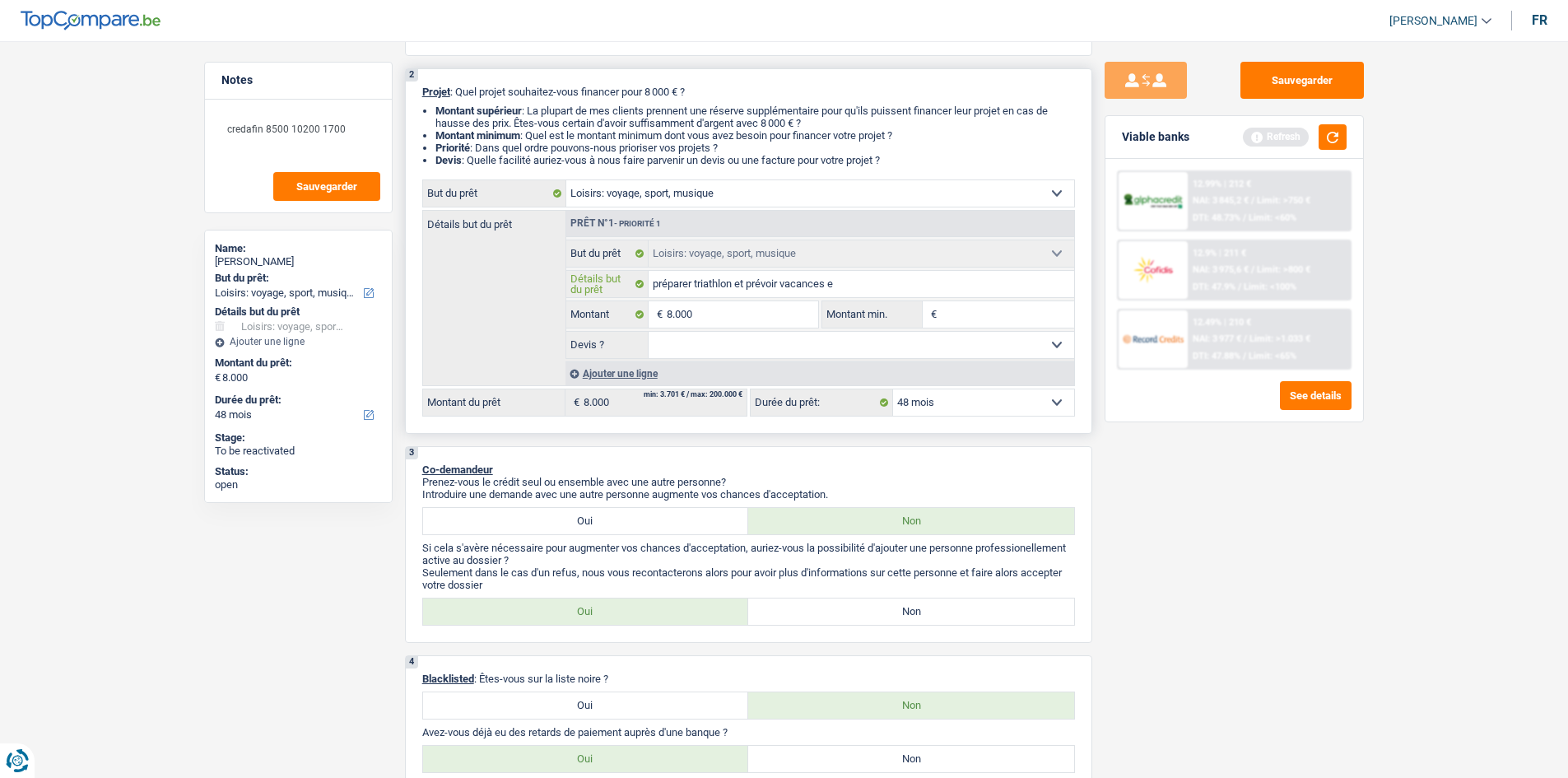 type on "préparer triathlon et prévoir vacances en" 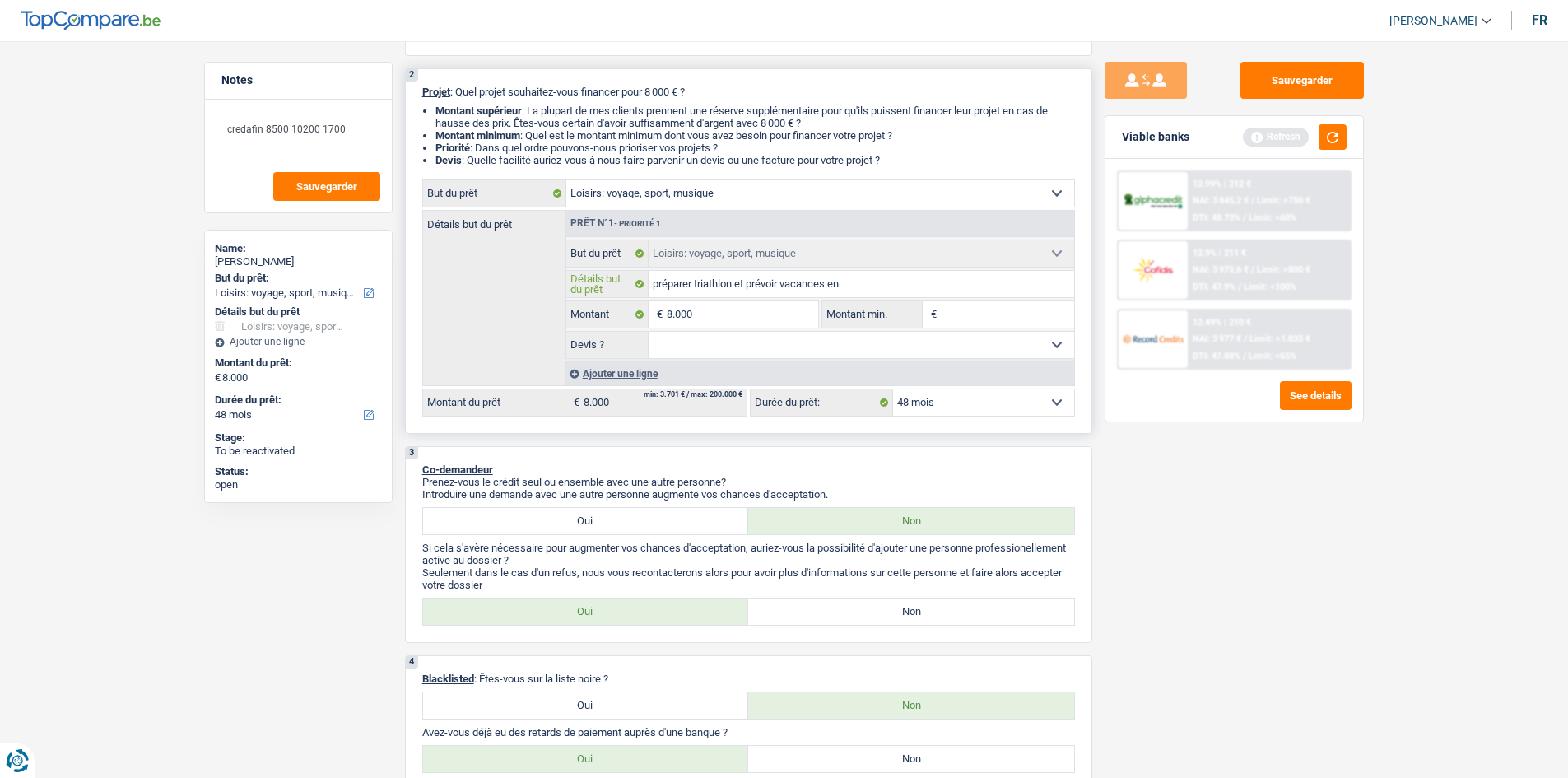 type on "préparer triathlon et prévoir vacances en" 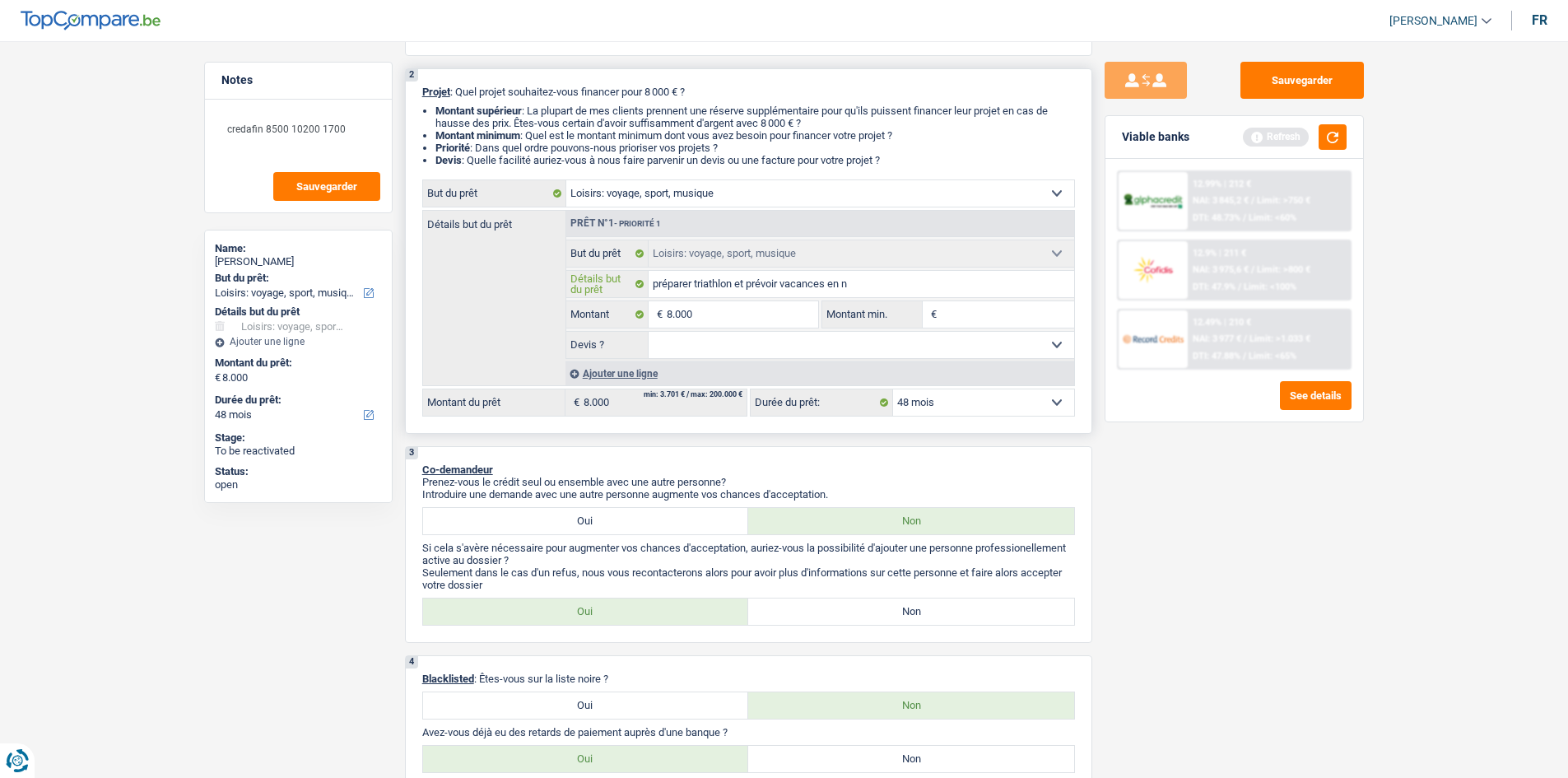 type on "préparer triathlon et prévoir vacances en no" 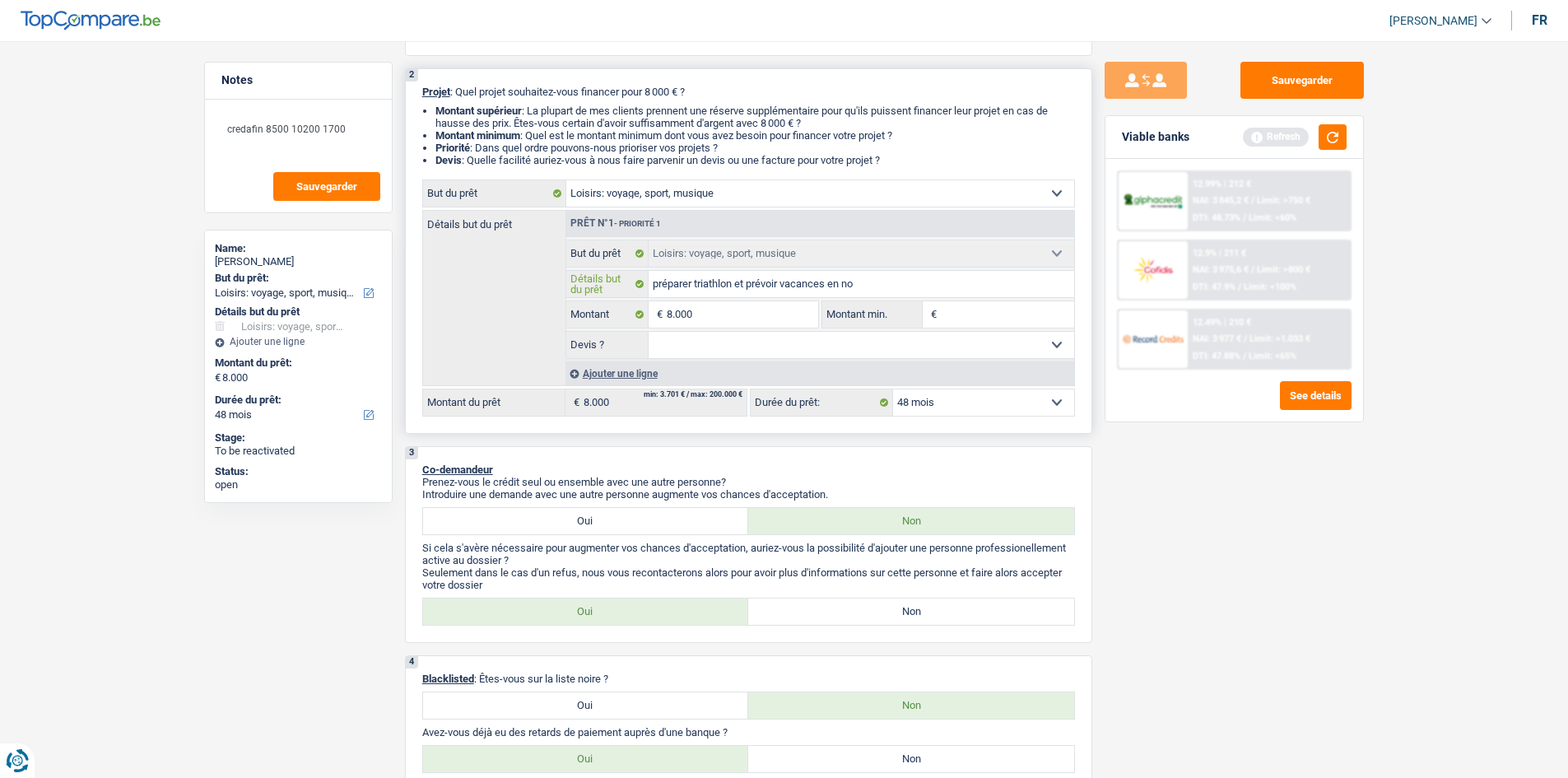 type on "préparer triathlon et prévoir vacances en nov" 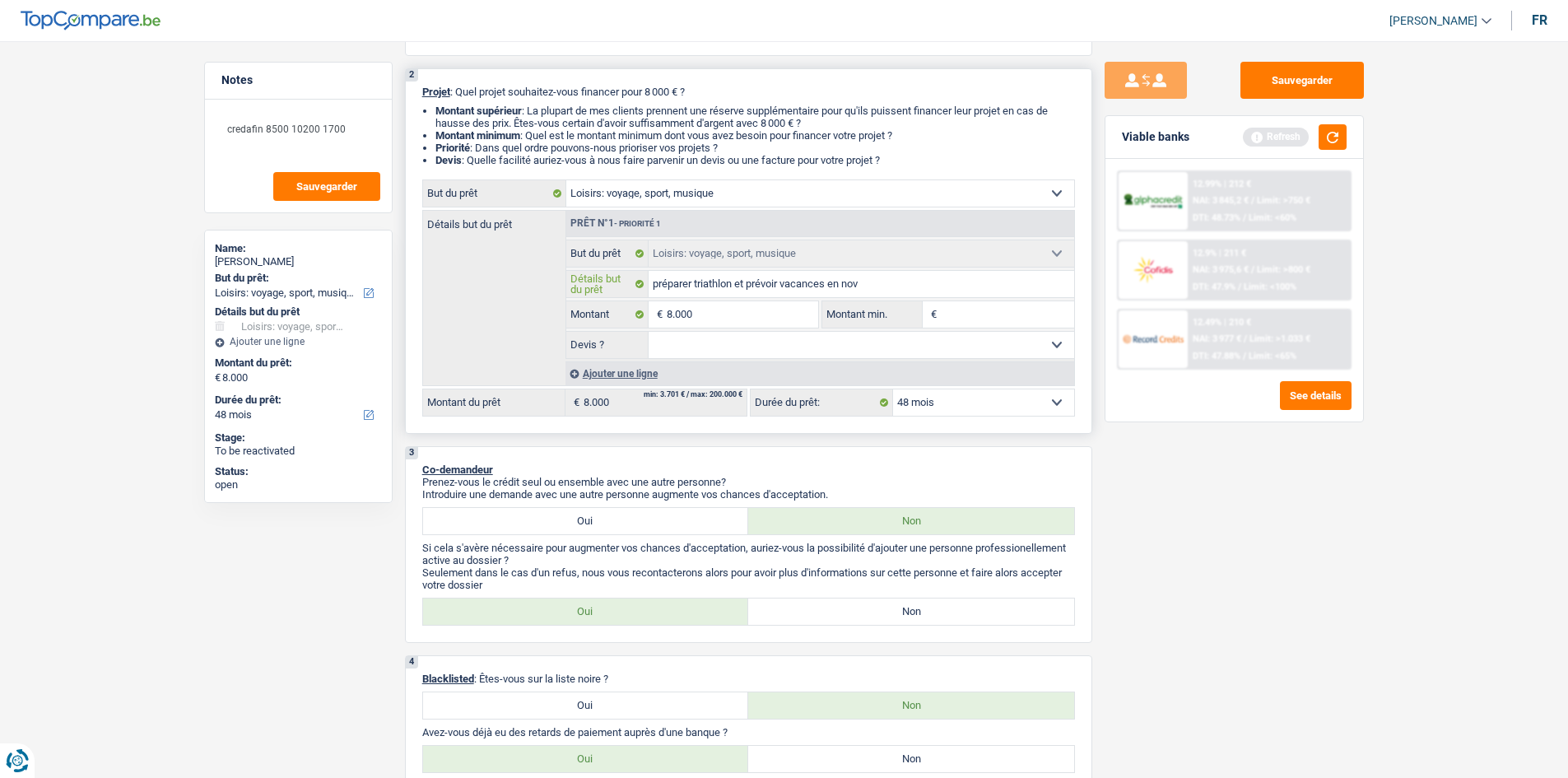 type on "préparer triathlon et prévoir vacances en nove" 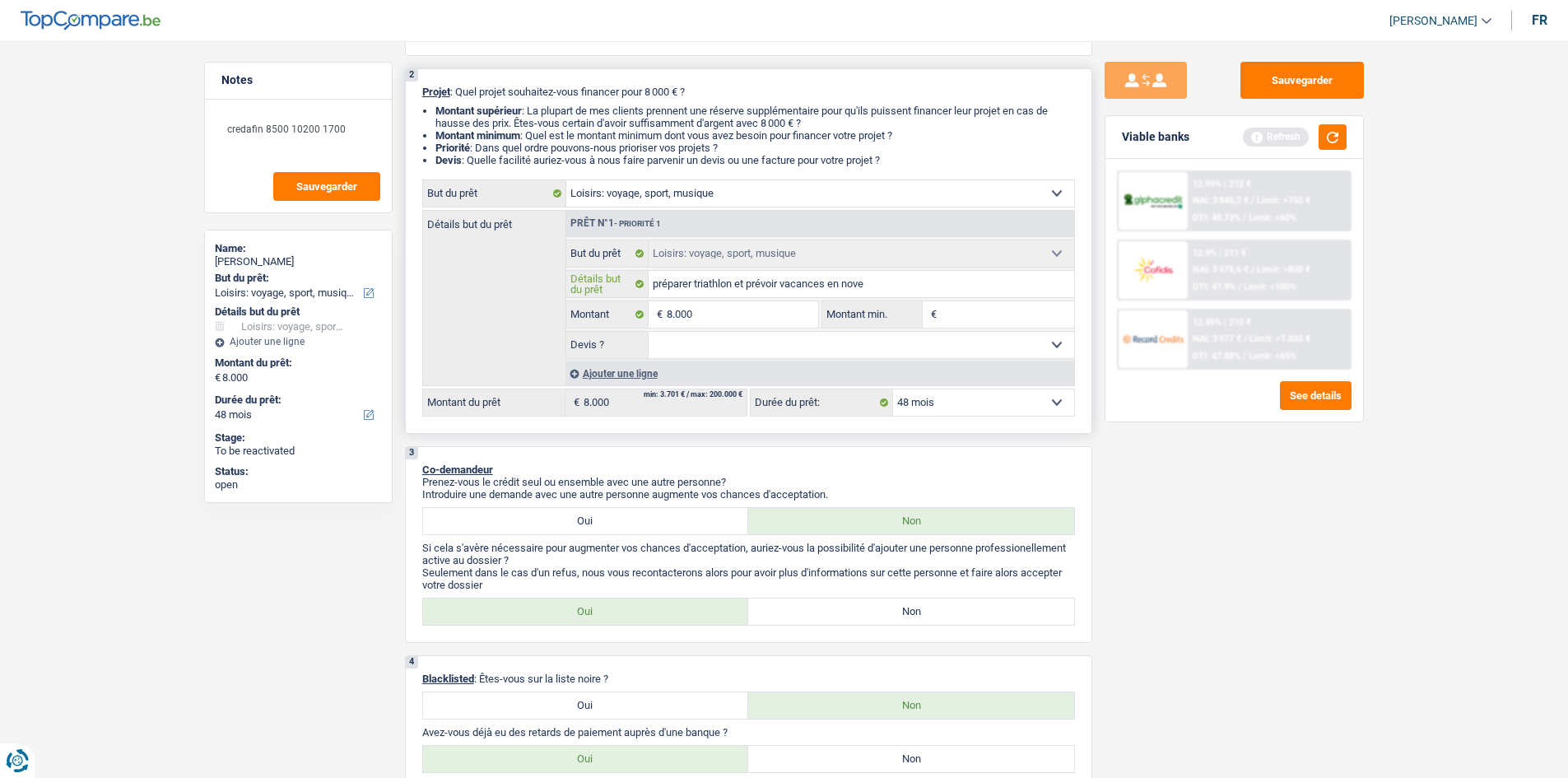type on "préparer triathlon et prévoir vacances en novem" 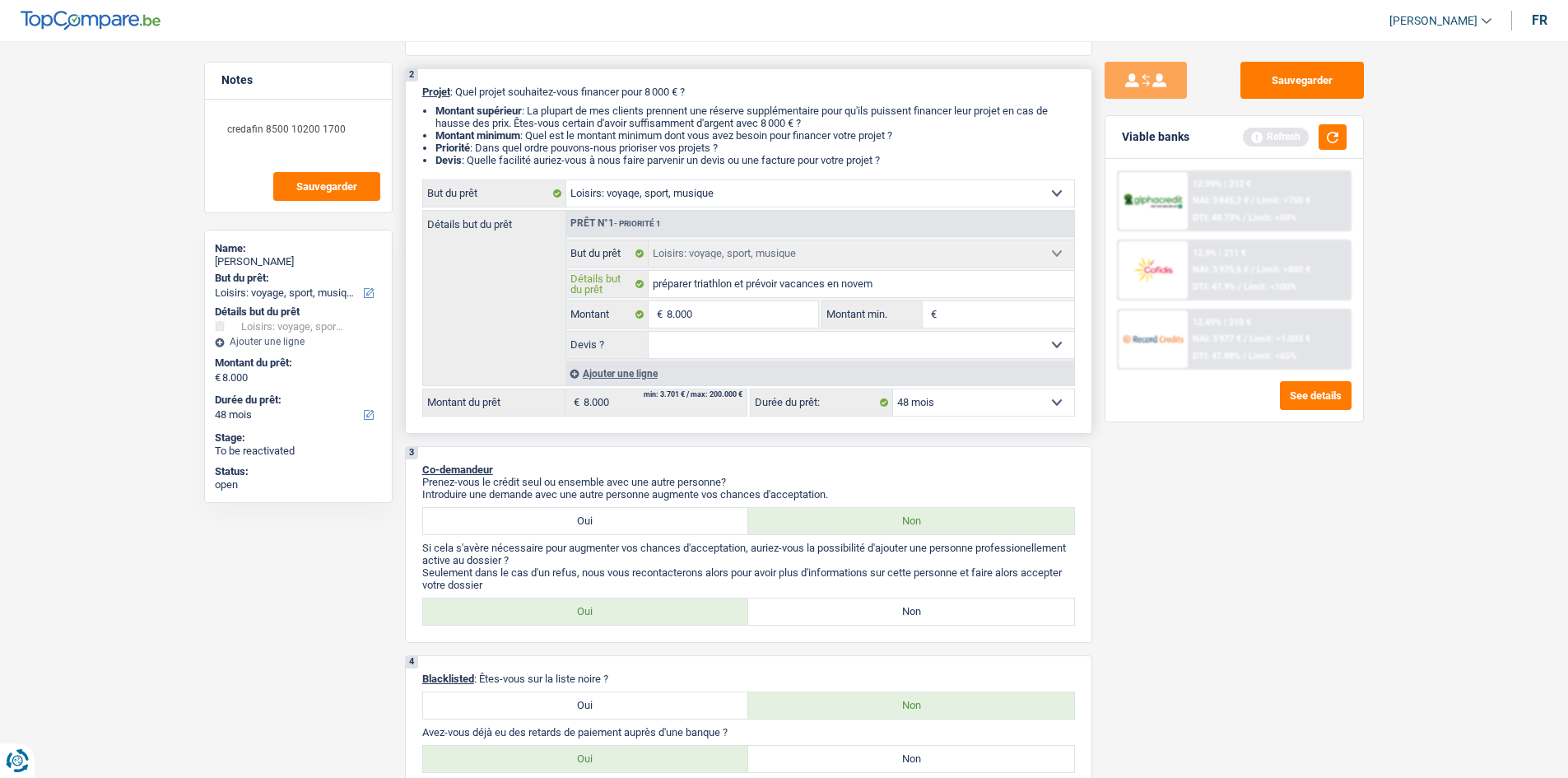 type on "préparer triathlon et prévoir vacances en novem" 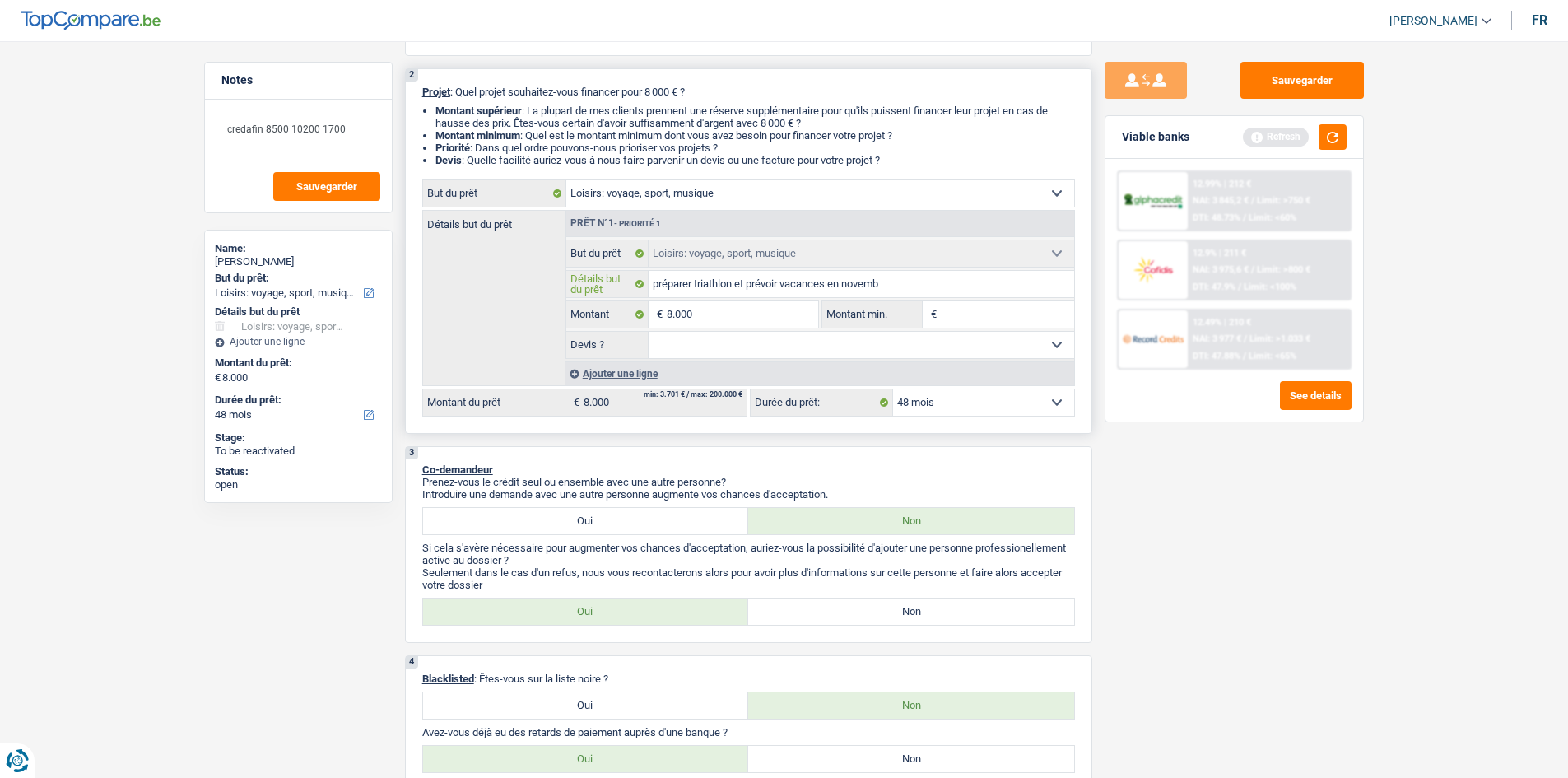 type on "préparer triathlon et prévoir vacances en novembr" 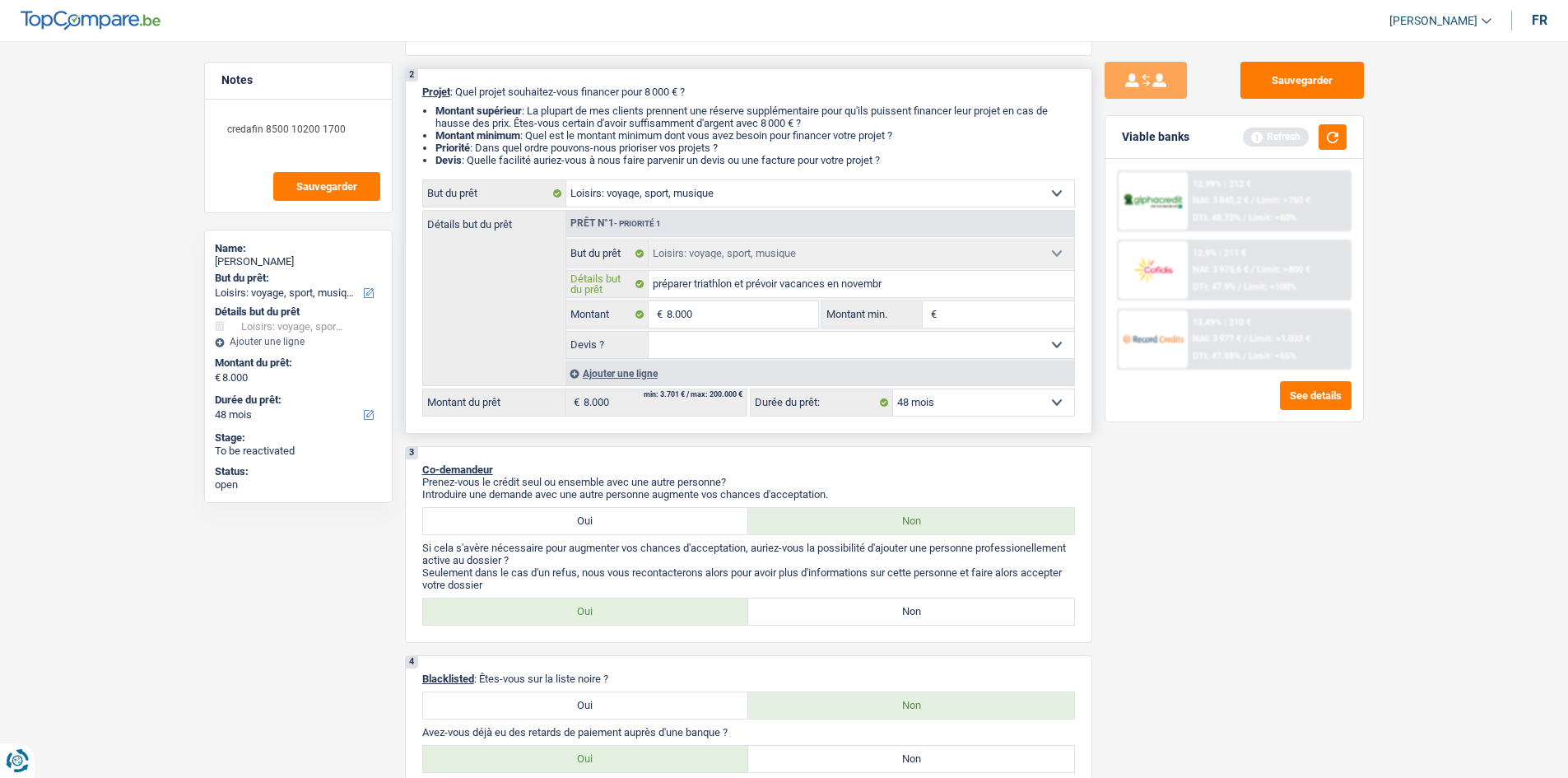 type on "préparer triathlon et prévoir vacances en novembre" 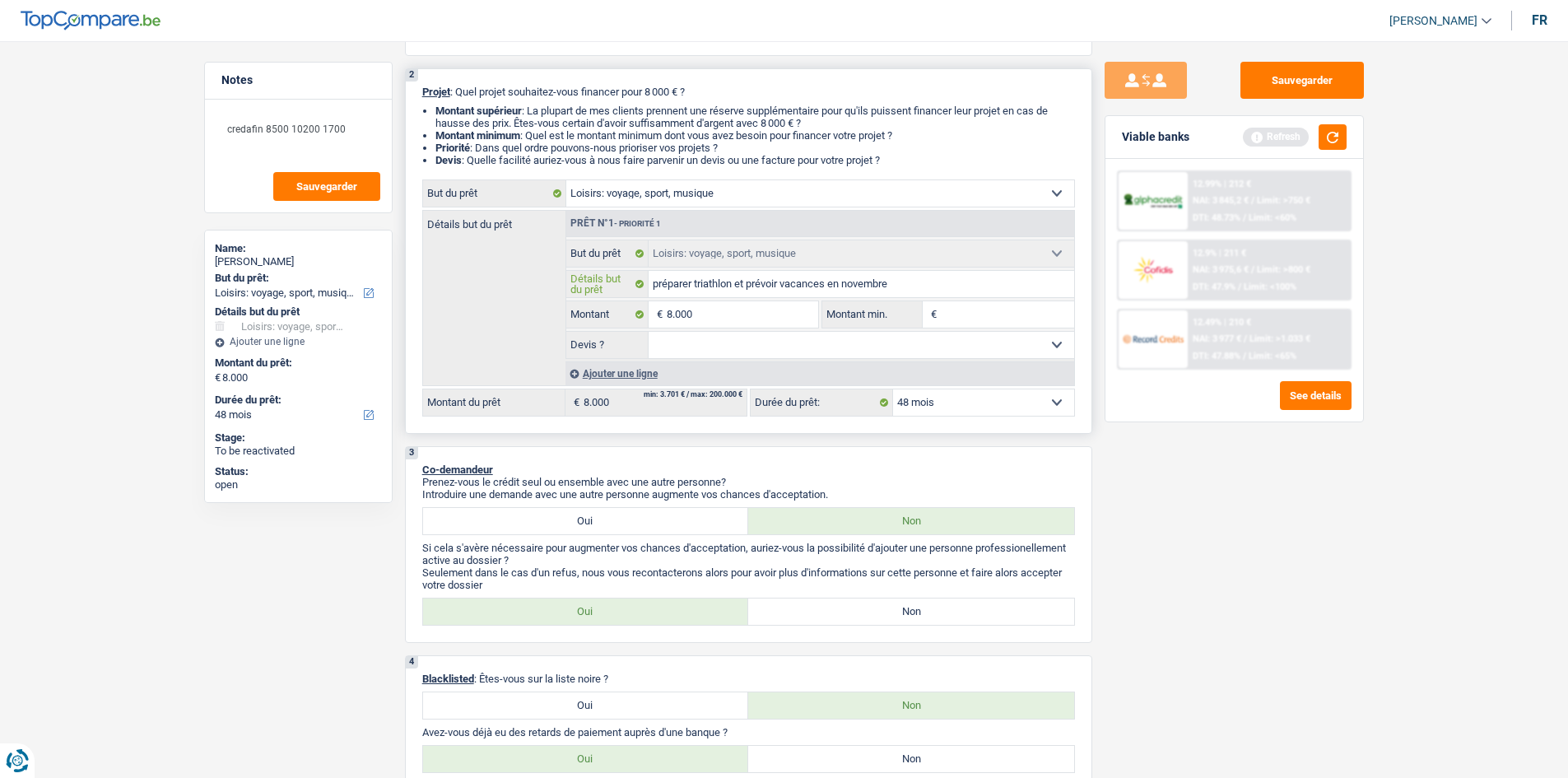 type on "préparer triathlon et prévoir vacances en novembre" 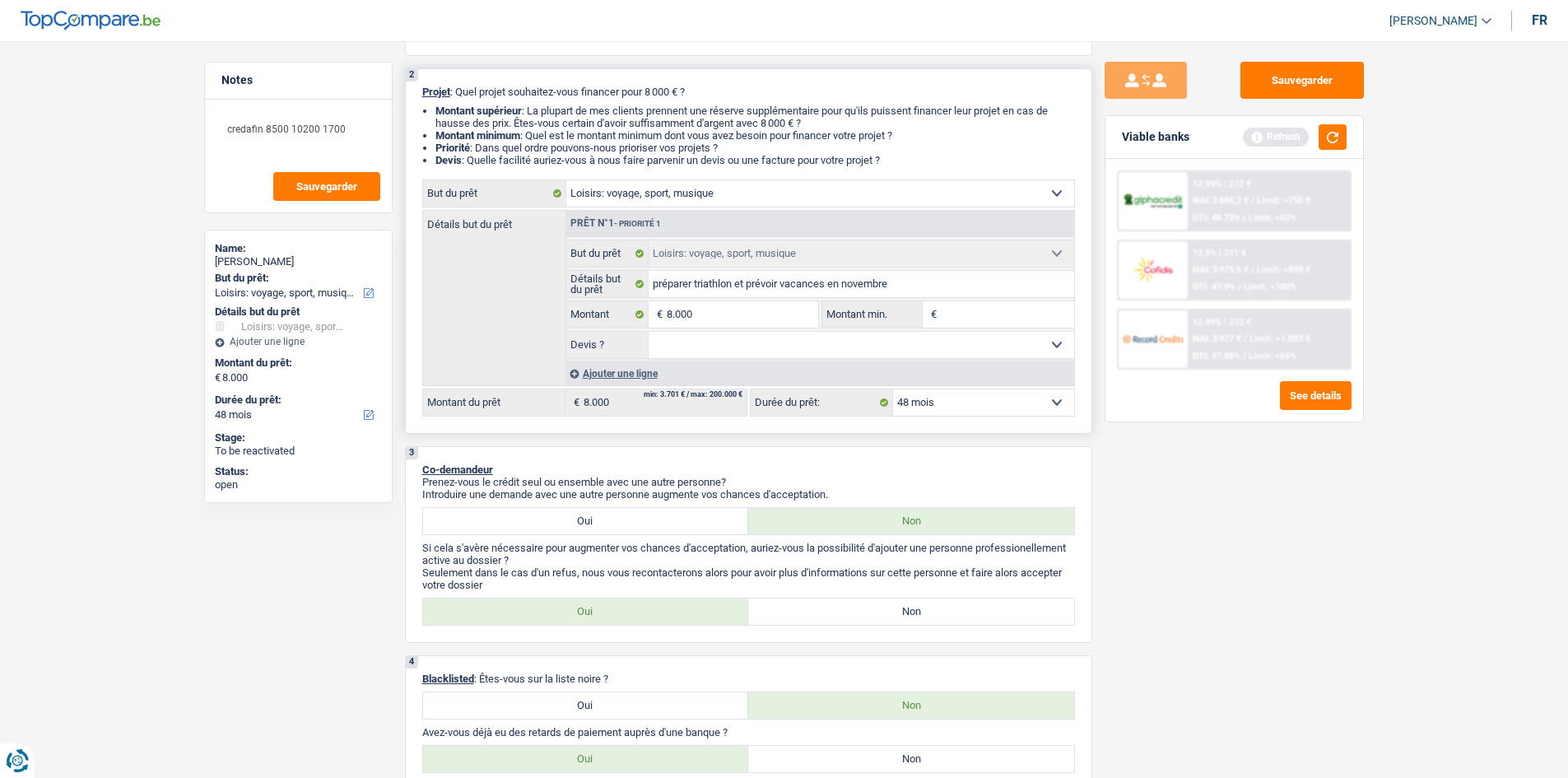 click on "Montant min." at bounding box center [1007, 314] 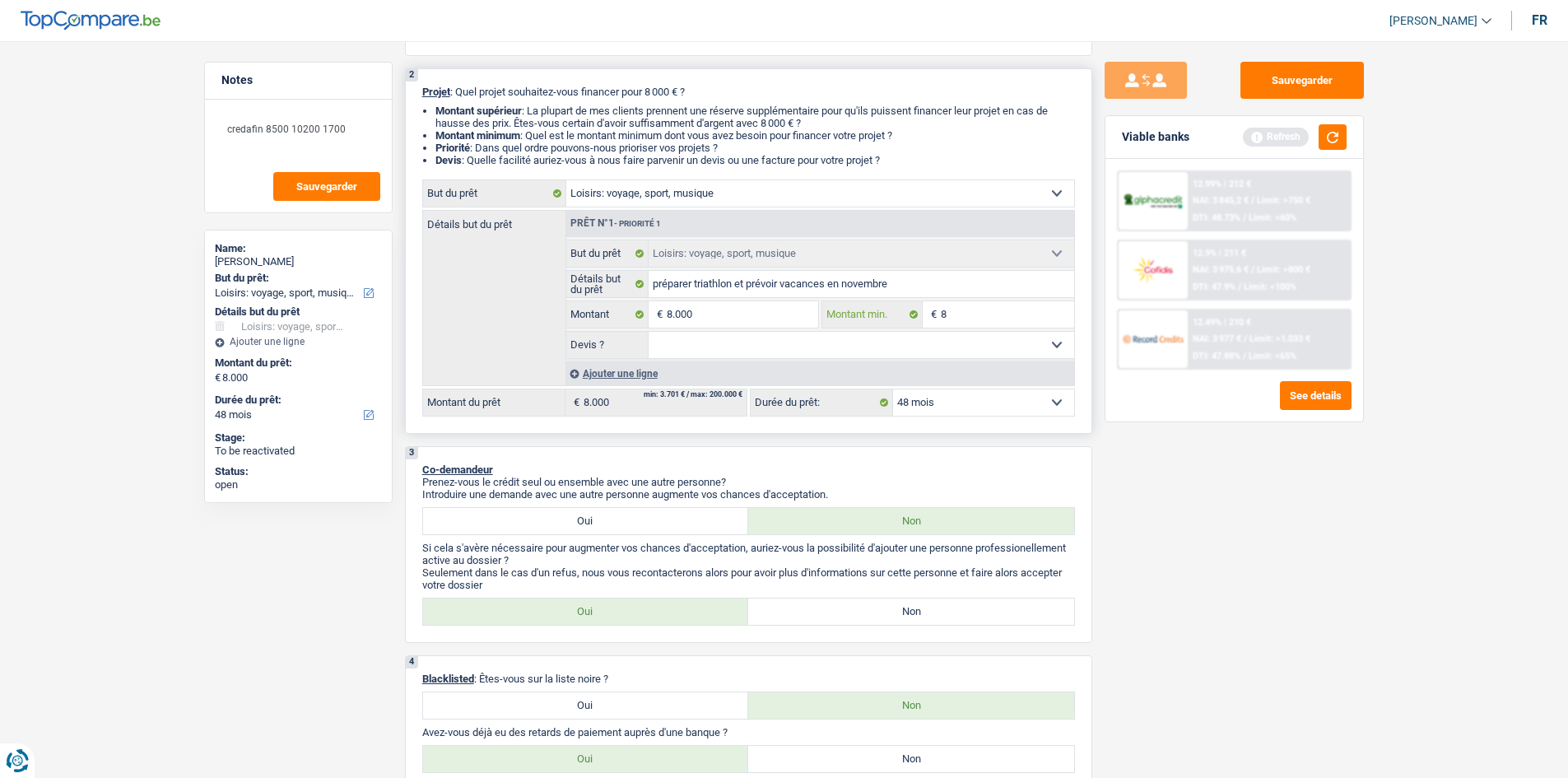 type on "80" 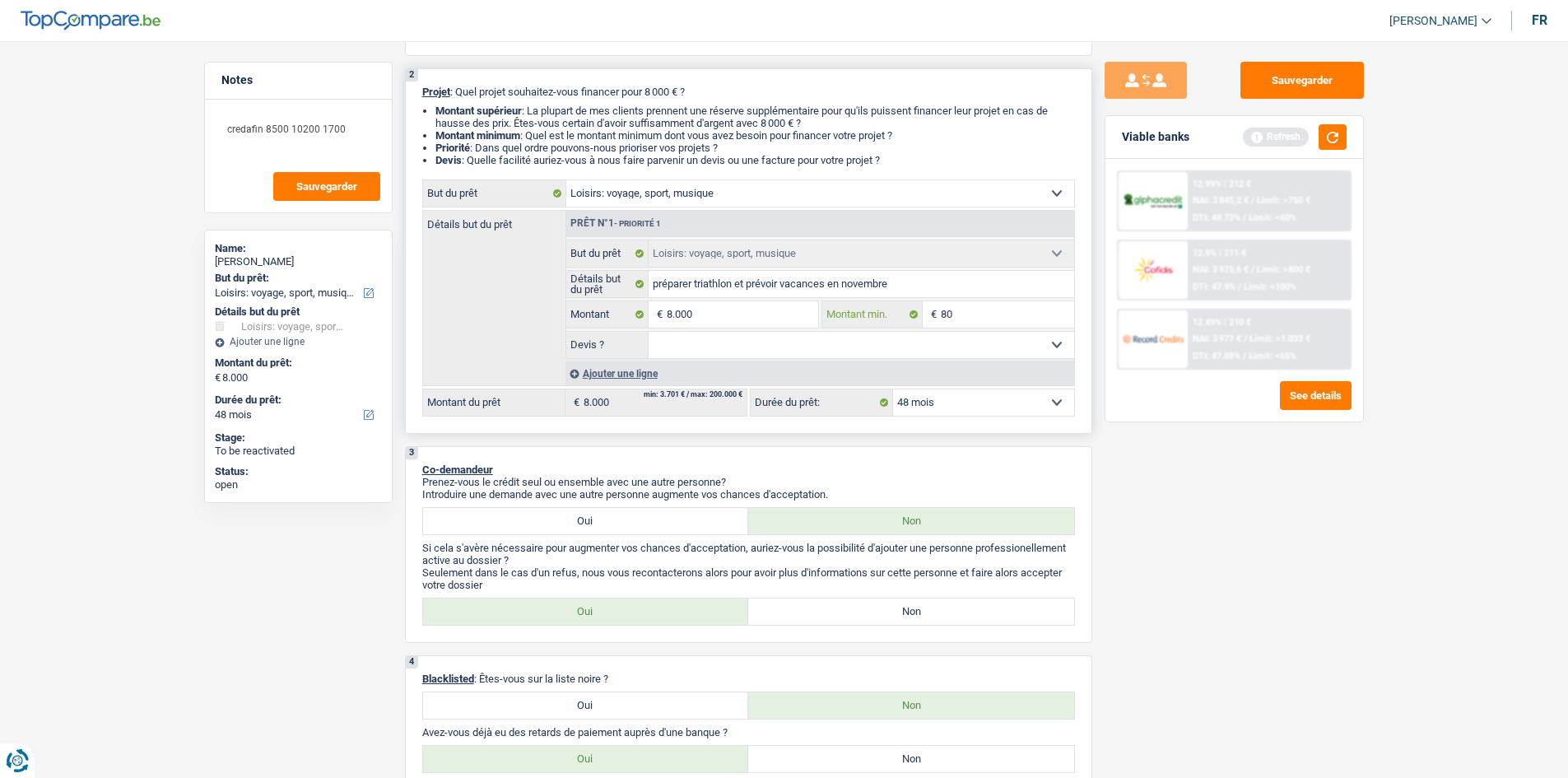 type on "800" 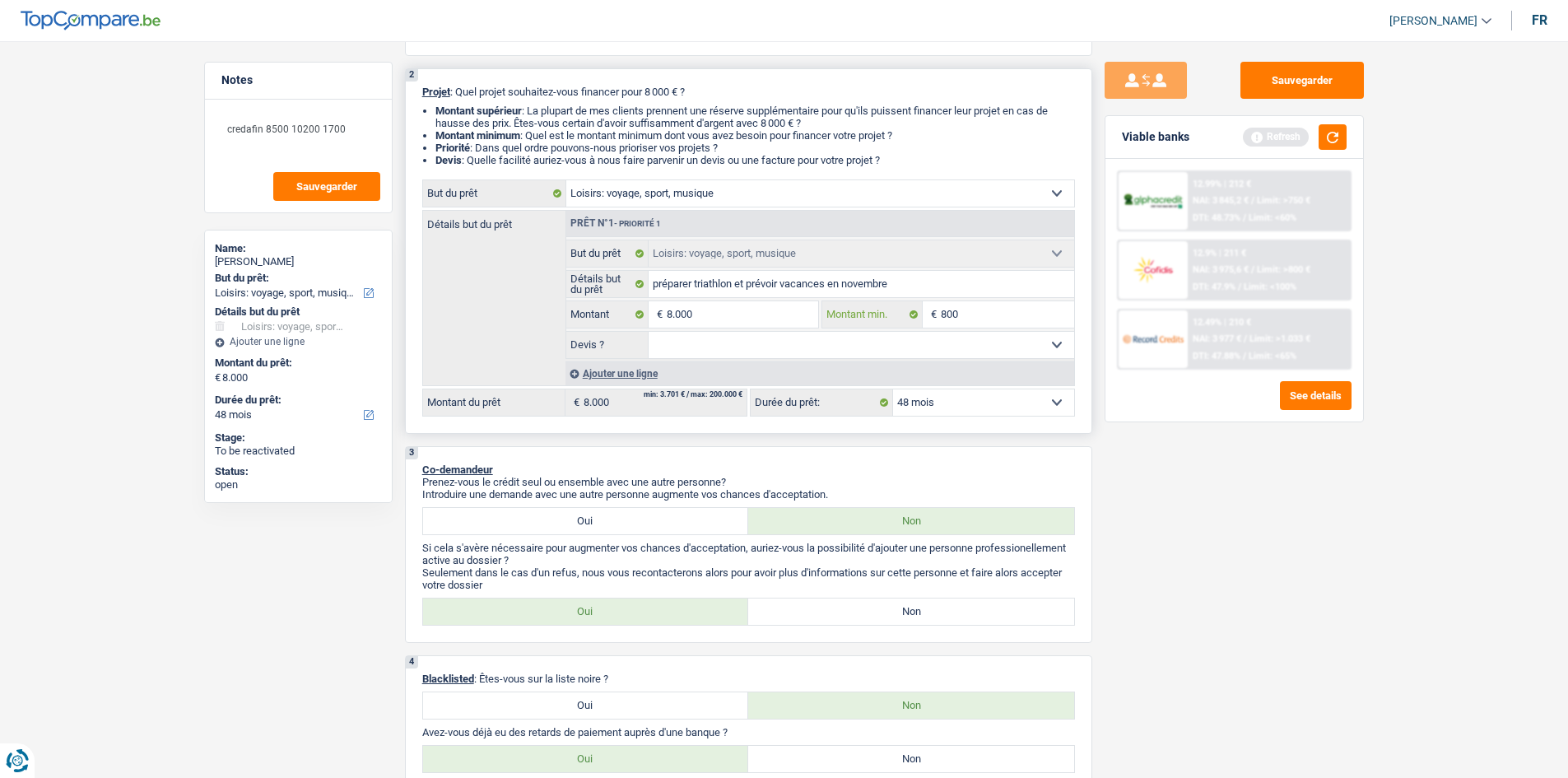 type on "8.000" 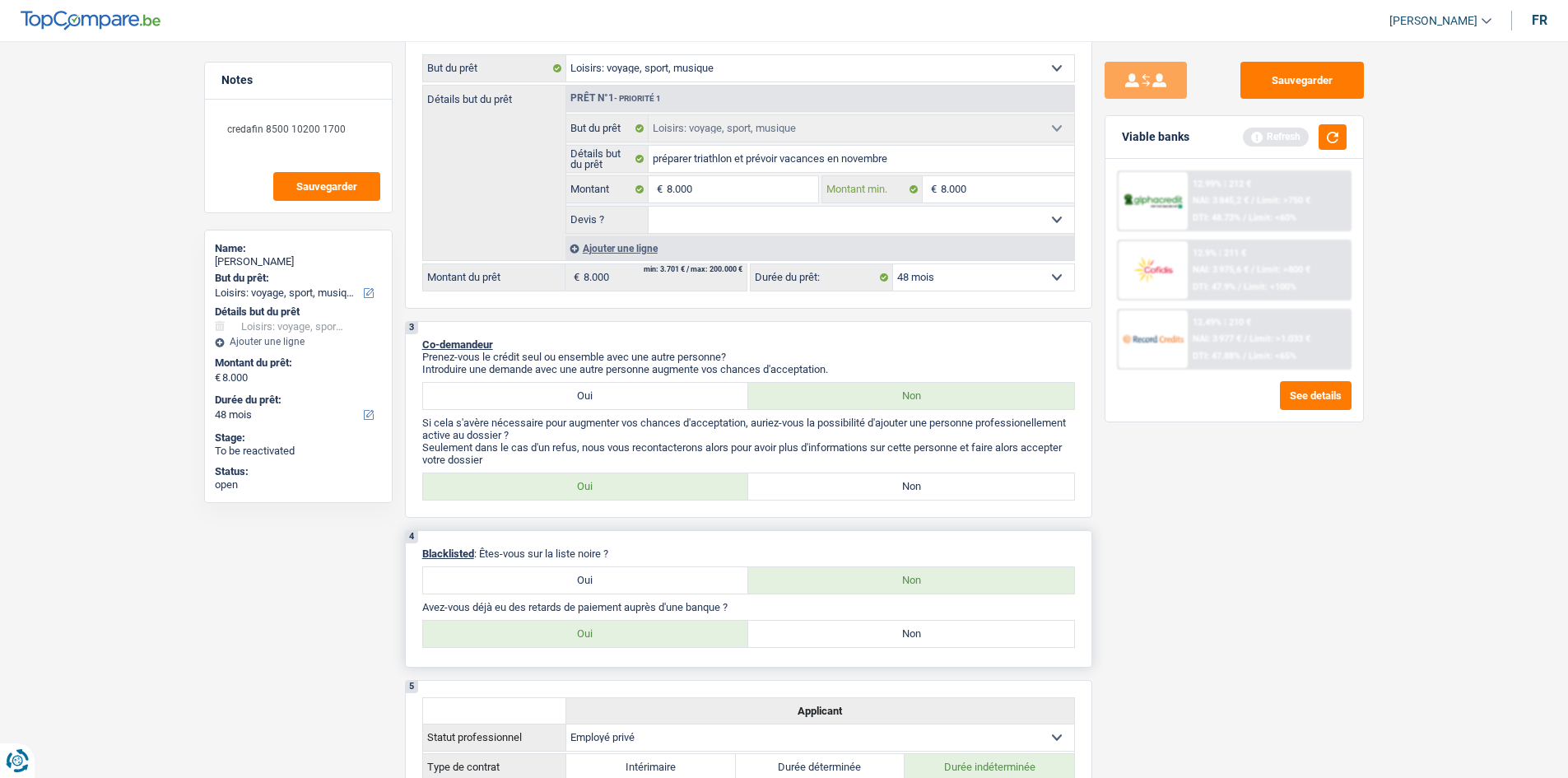 scroll, scrollTop: 412, scrollLeft: 0, axis: vertical 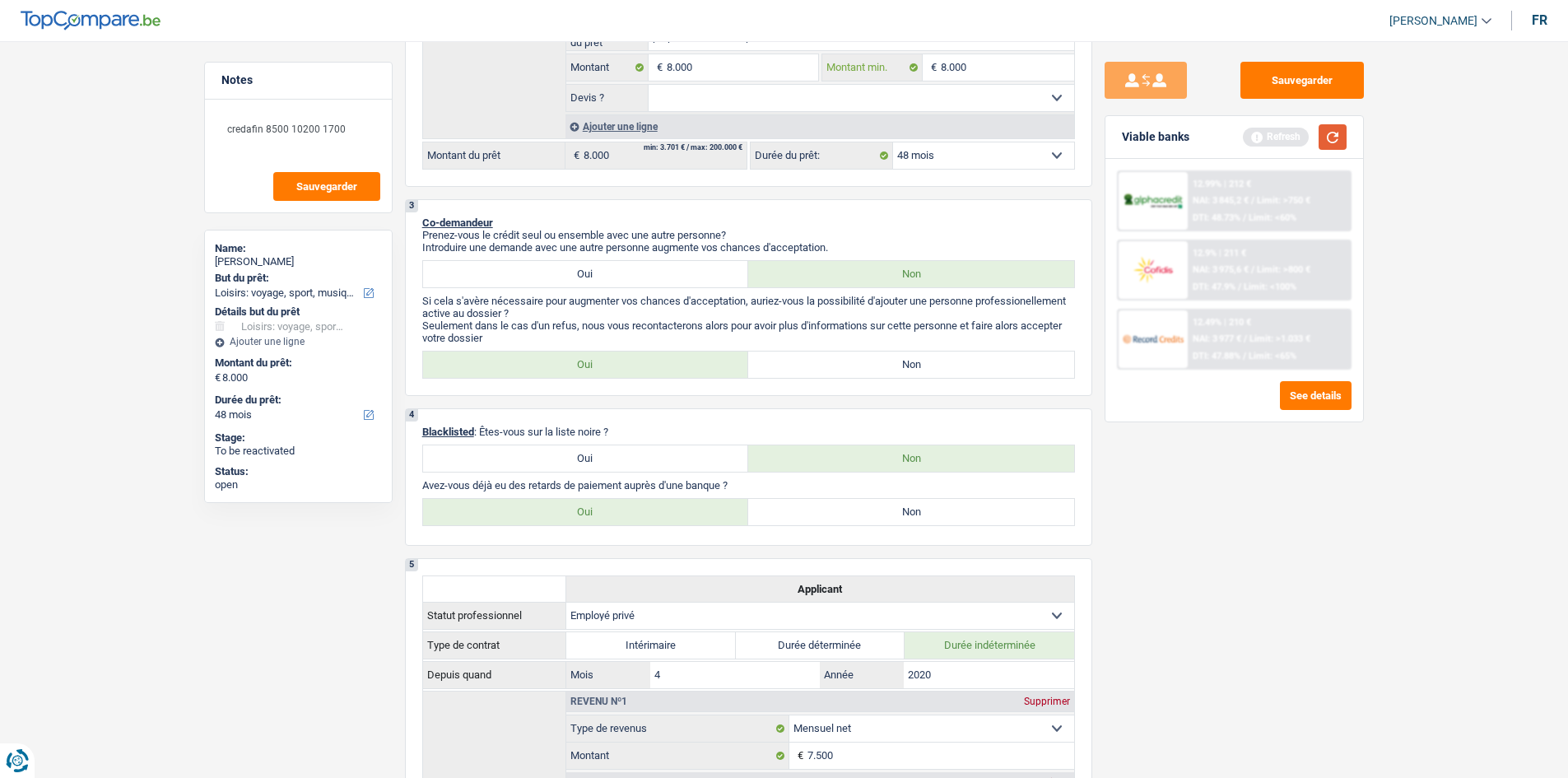 type on "8.000" 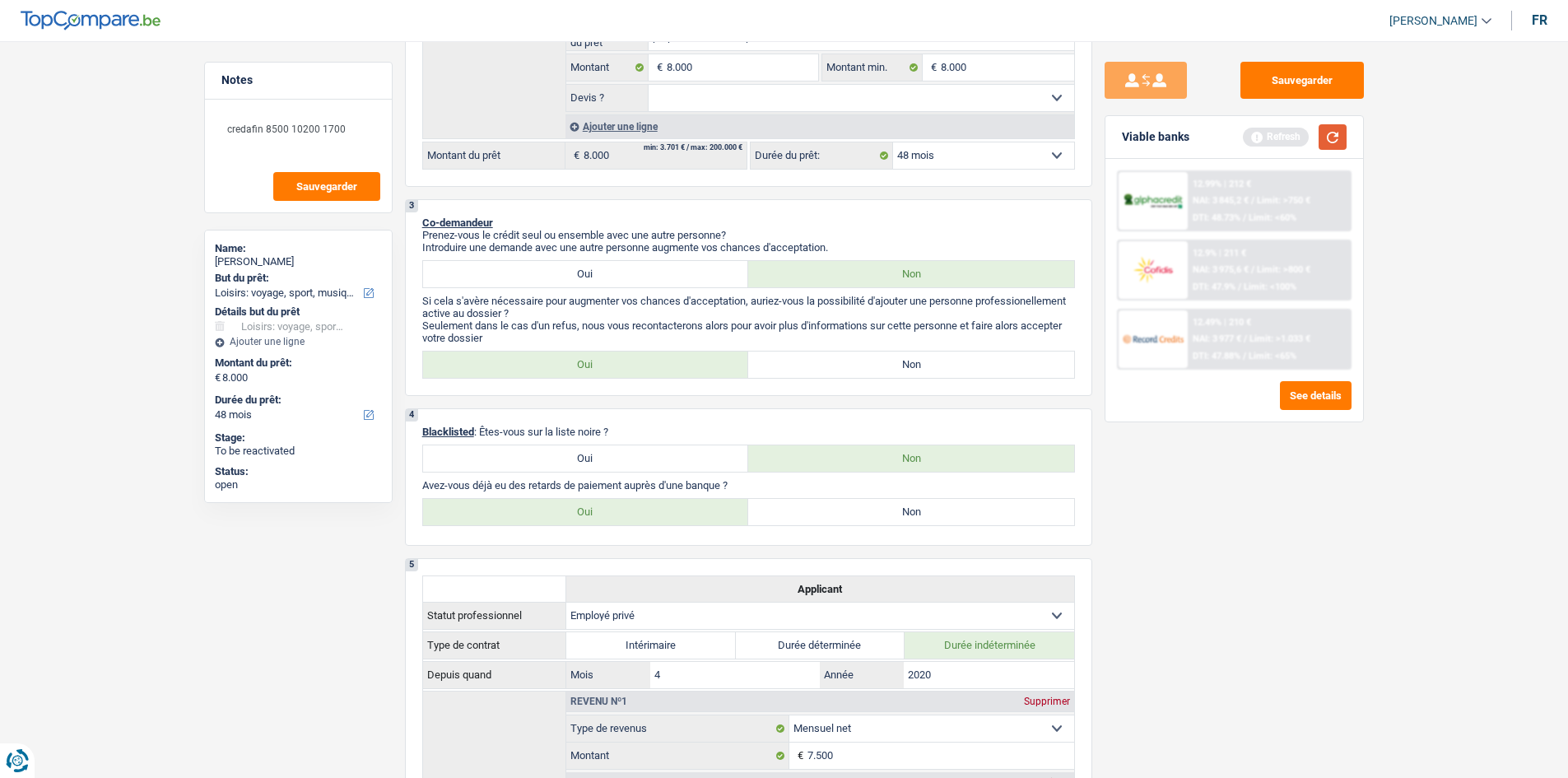 click at bounding box center [1333, 137] 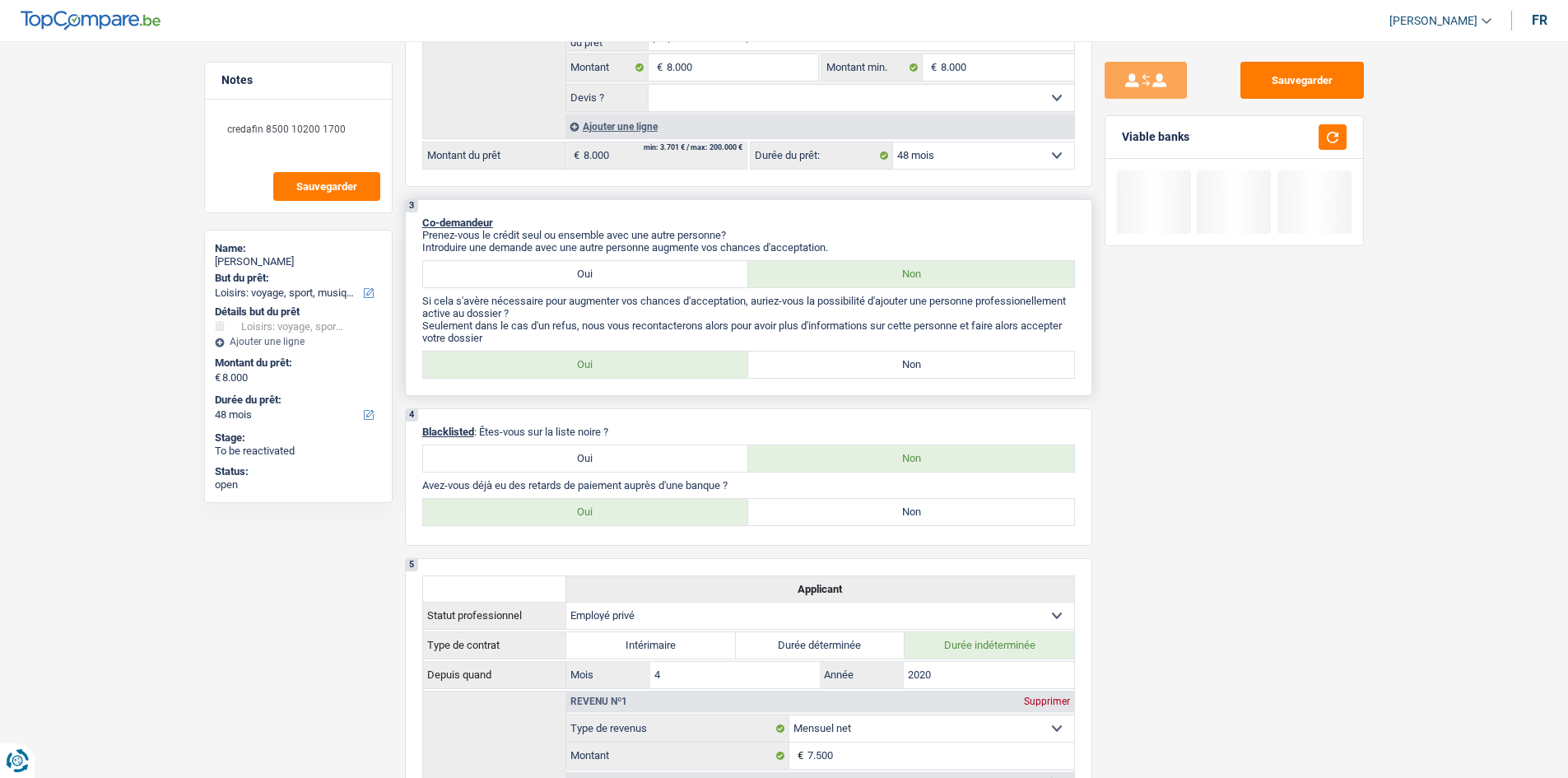 click on "Non" at bounding box center [911, 365] 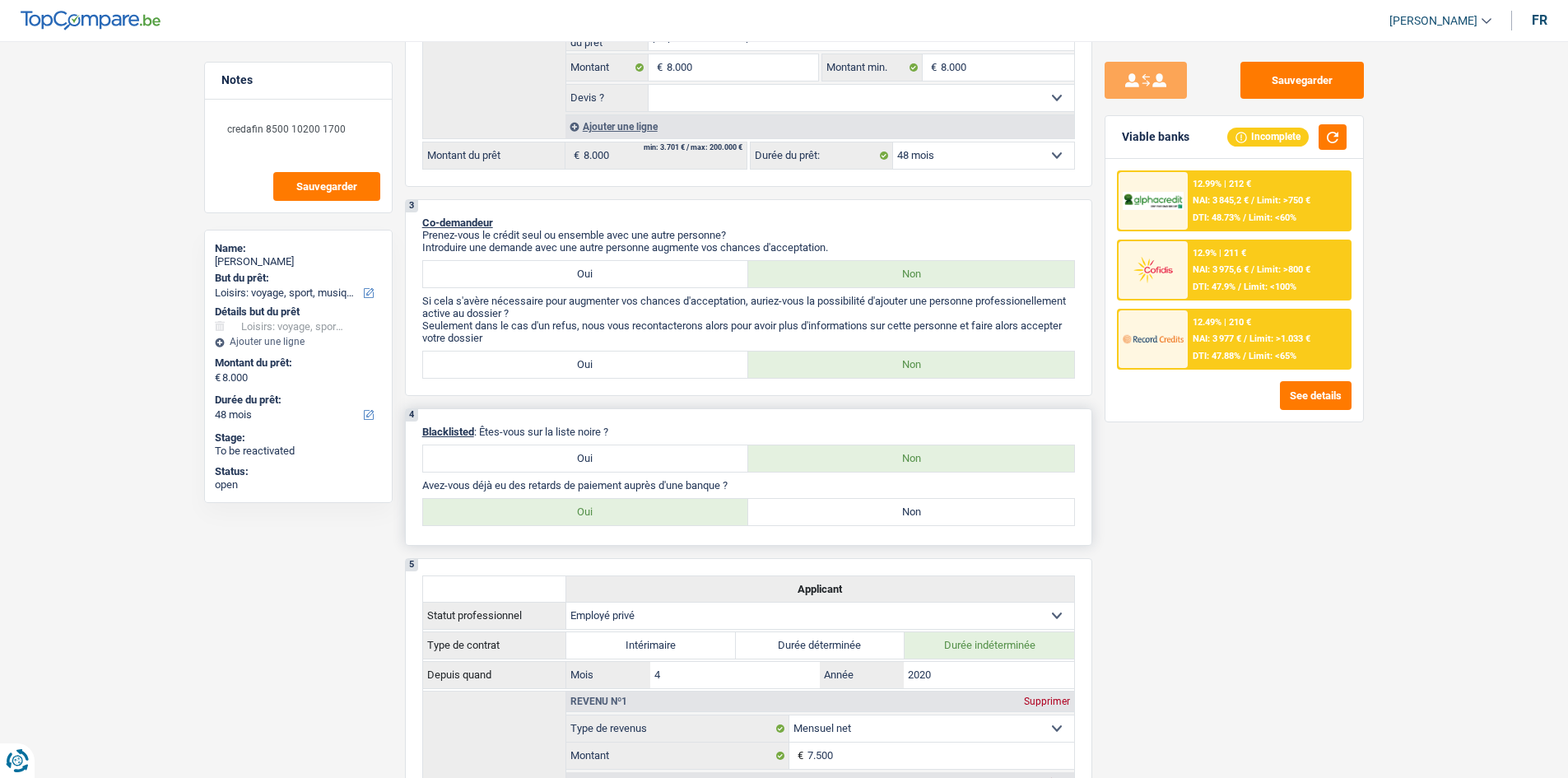 click on "Non" at bounding box center (911, 512) 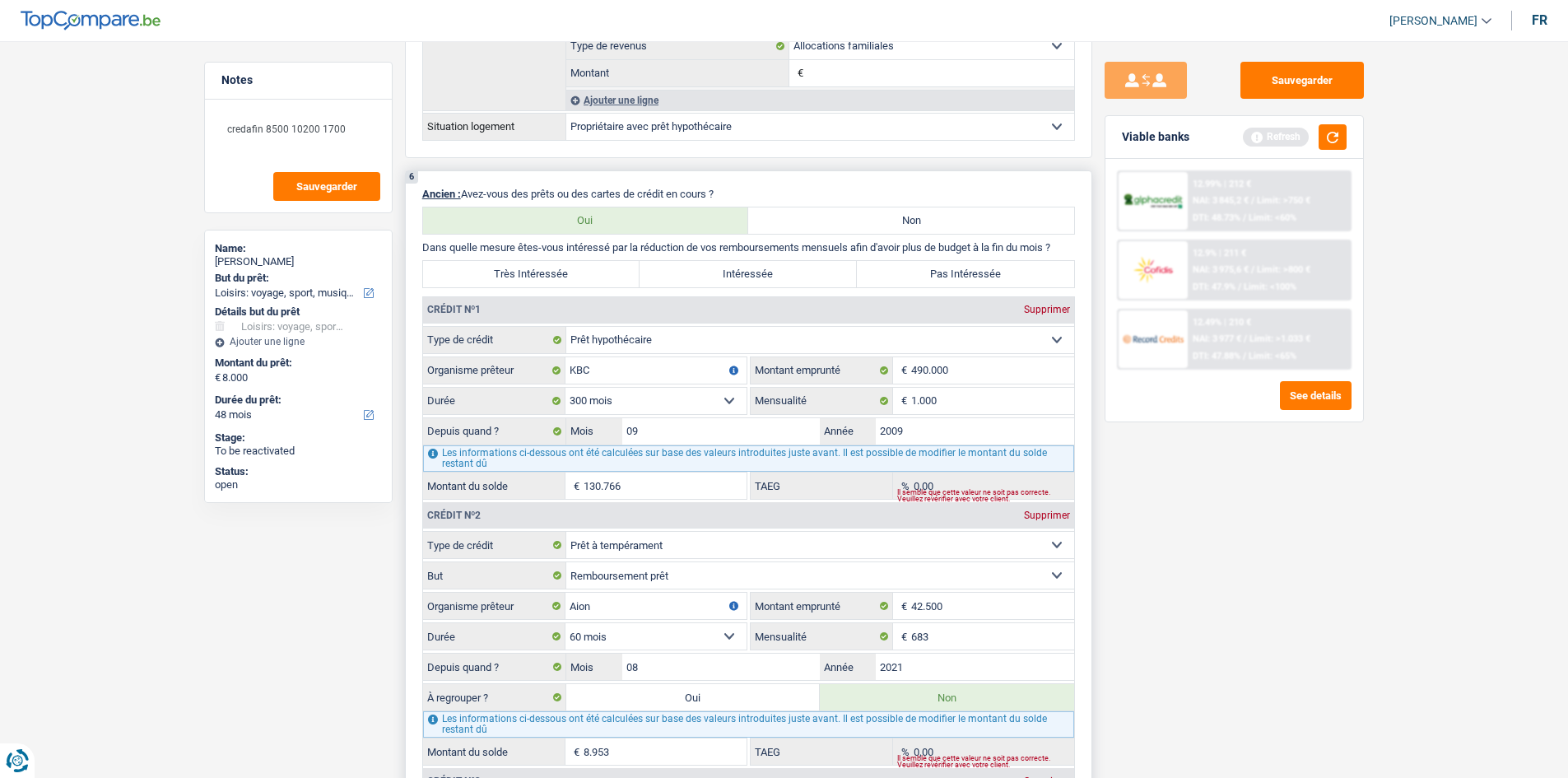 scroll, scrollTop: 1400, scrollLeft: 0, axis: vertical 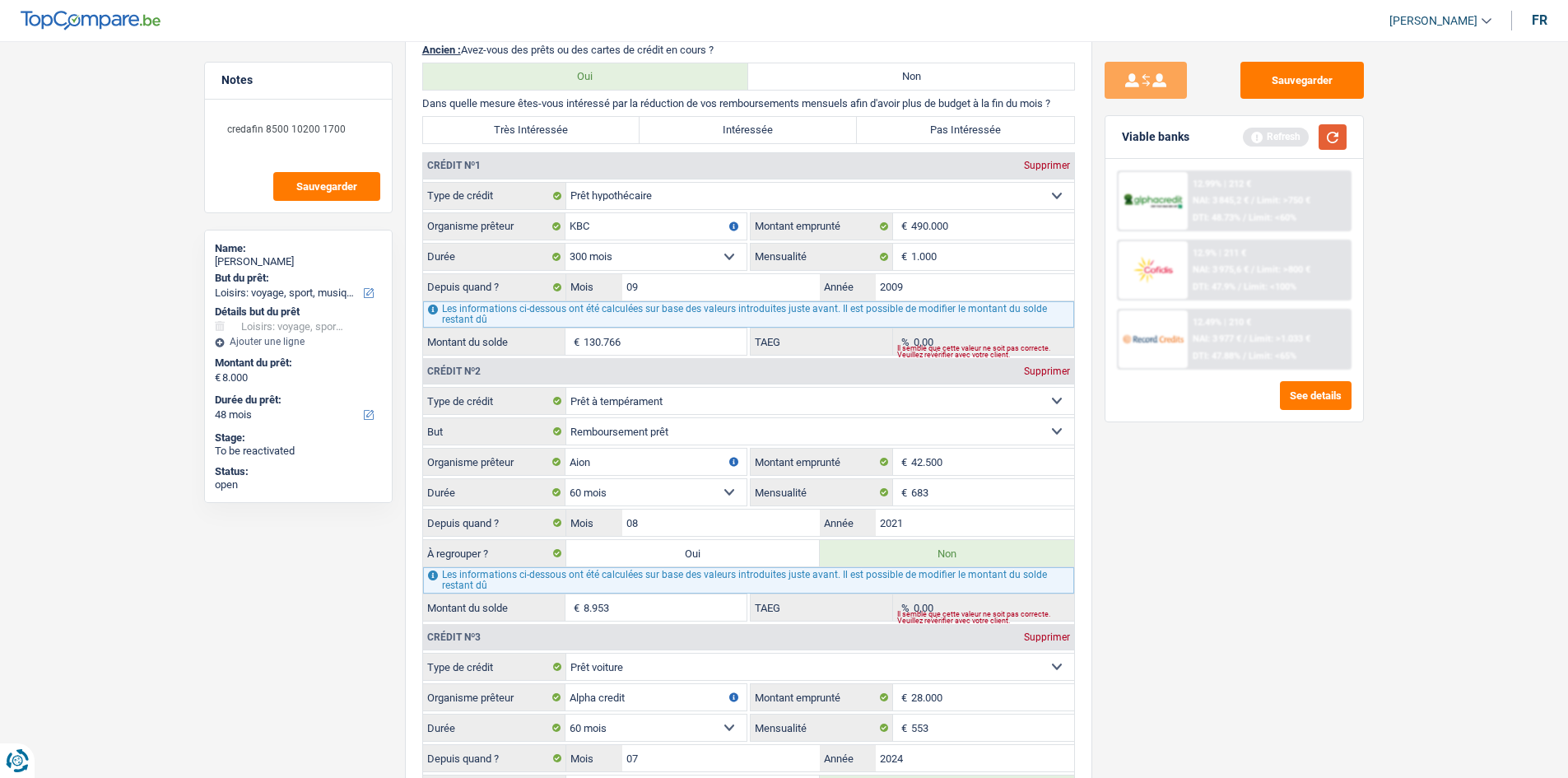 click at bounding box center [1333, 137] 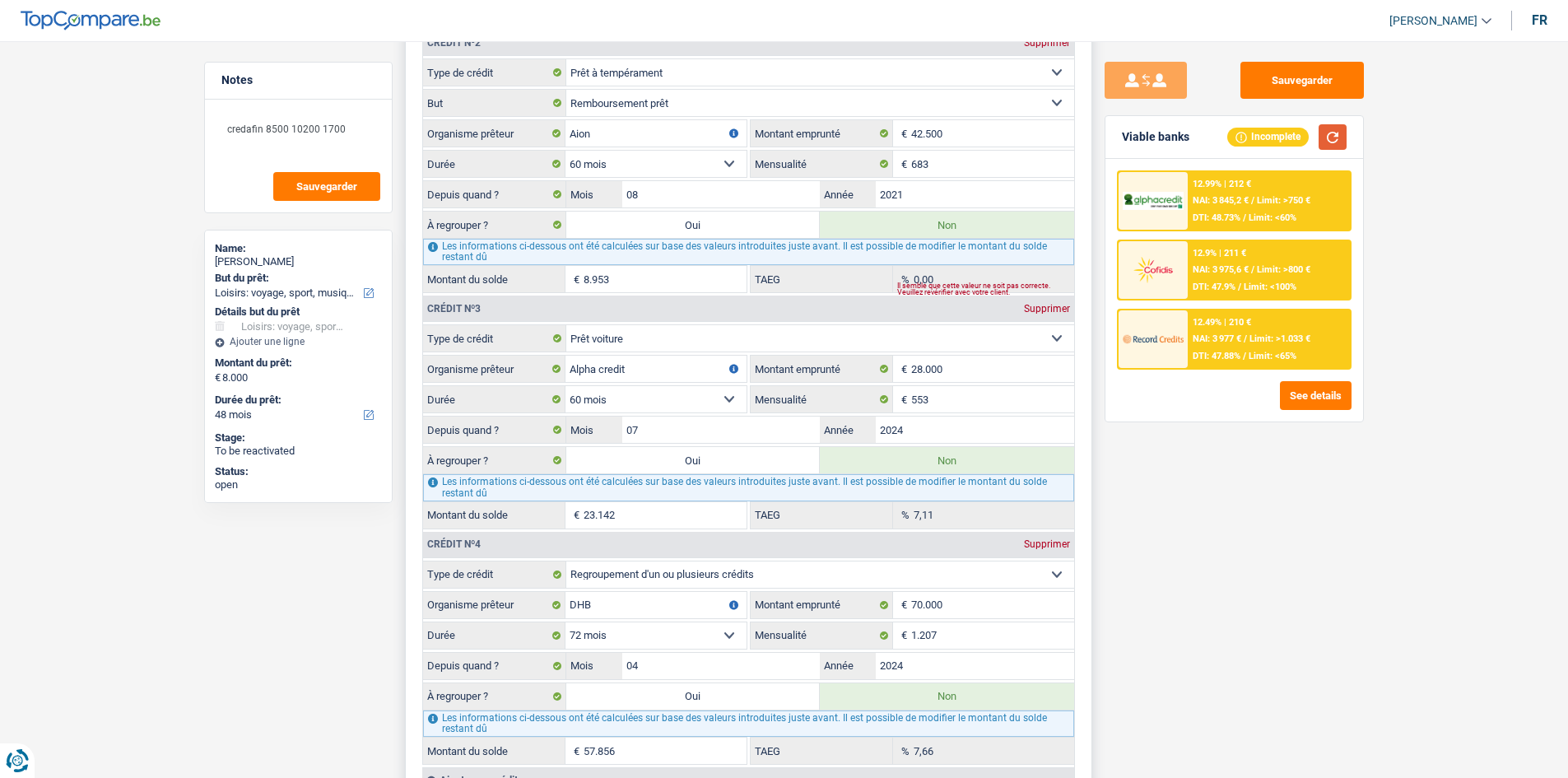 scroll, scrollTop: 1482, scrollLeft: 0, axis: vertical 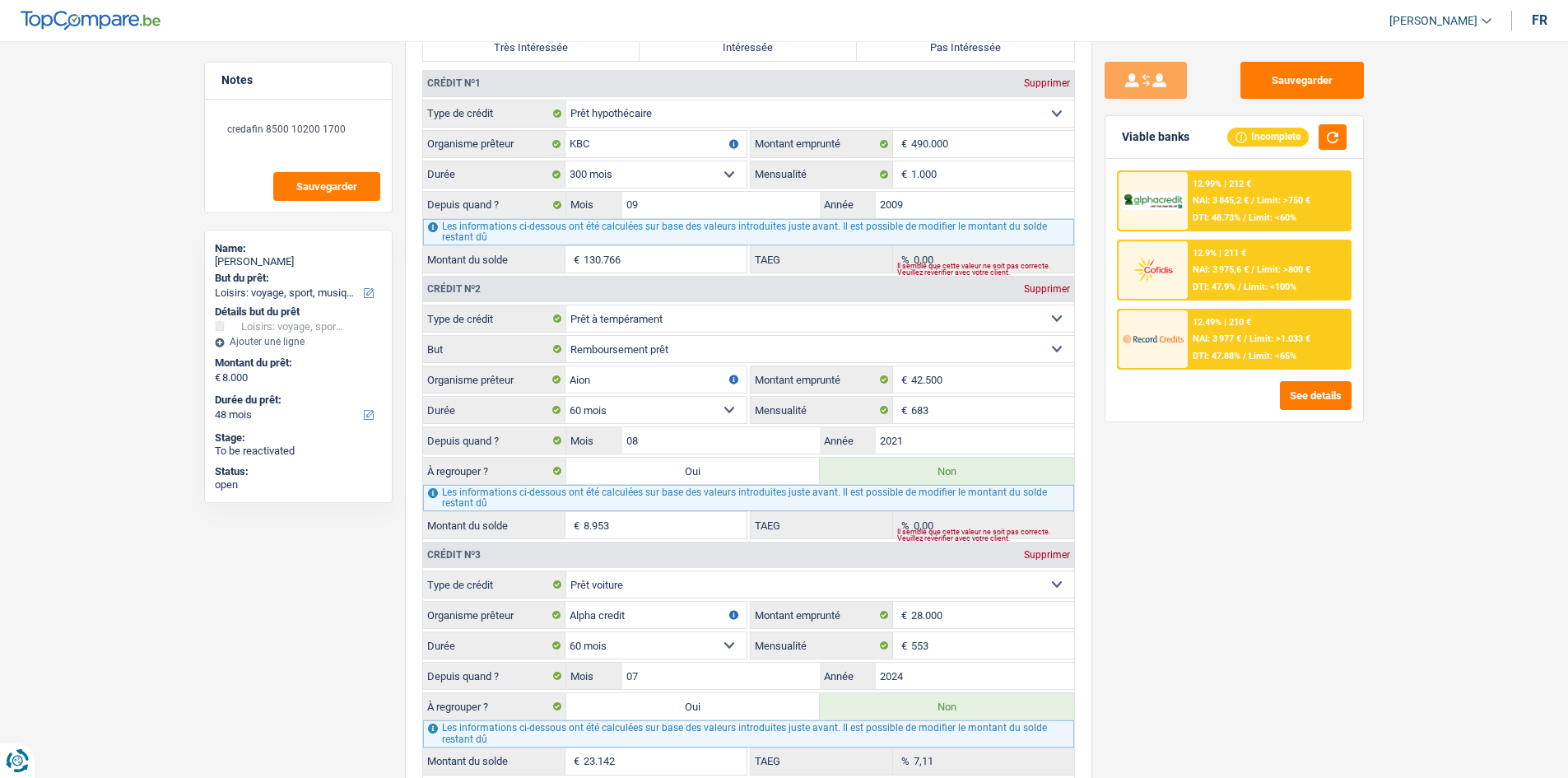 click on "Sauvegarder
Viable banks
Incomplete
12.99% | 212 €
NAI: 3 845,2 €
/
Limit: >750 €
DTI: 48.73%
/
Limit: <60%
12.9% | 211 €
NAI: 3 975,6 €
/
Limit: >800 €
DTI: 47.9%
/
Limit: <100%
/       /" at bounding box center [1234, 404] 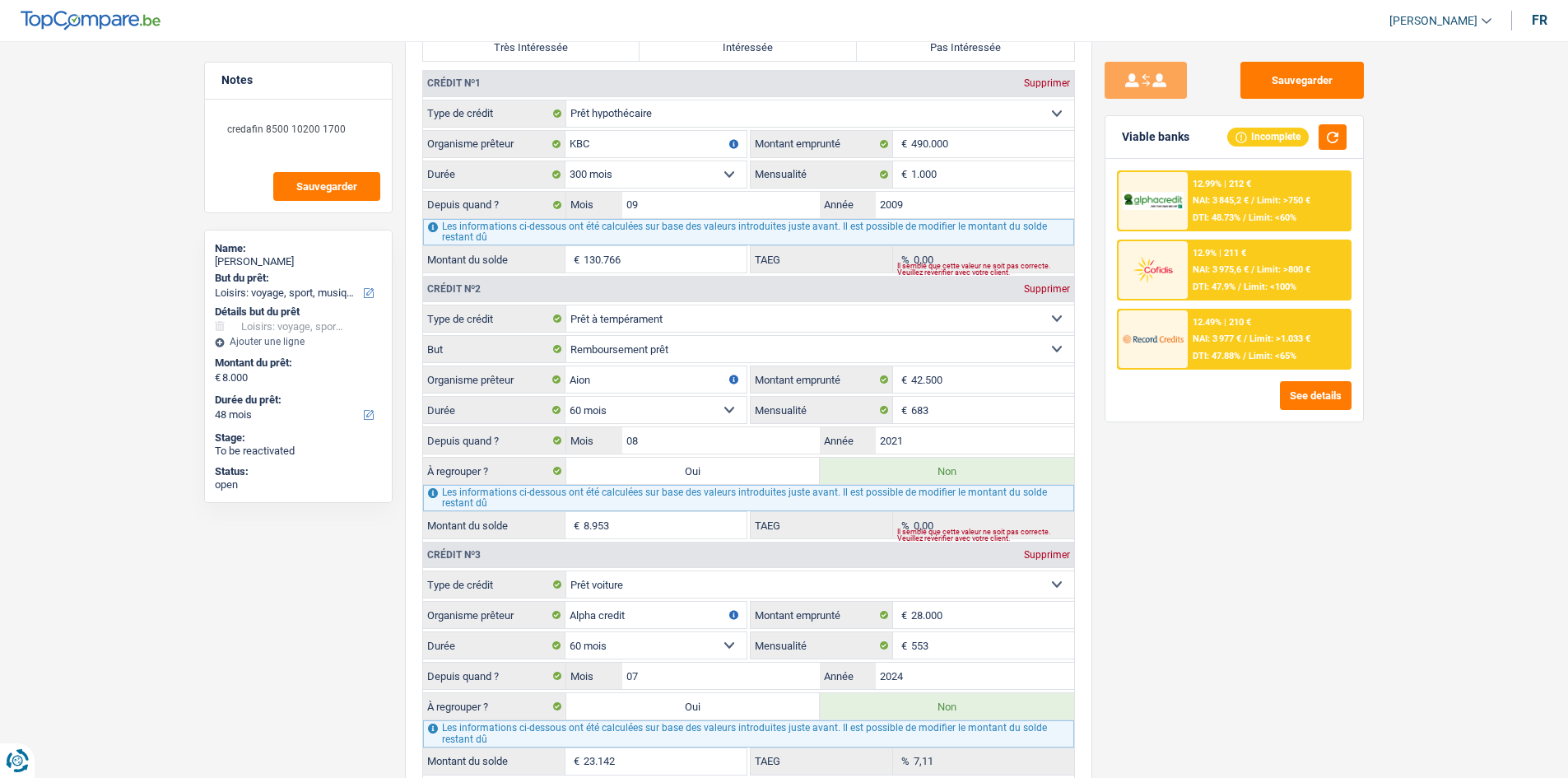 click on "Sauvegarder
Viable banks
Incomplete
12.99% | 212 €
NAI: 3 845,2 €
/
Limit: >750 €
DTI: 48.73%
/
Limit: <60%
12.9% | 211 €
NAI: 3 975,6 €
/
Limit: >800 €
DTI: 47.9%
/
Limit: <100%
/       /" at bounding box center (1234, 404) 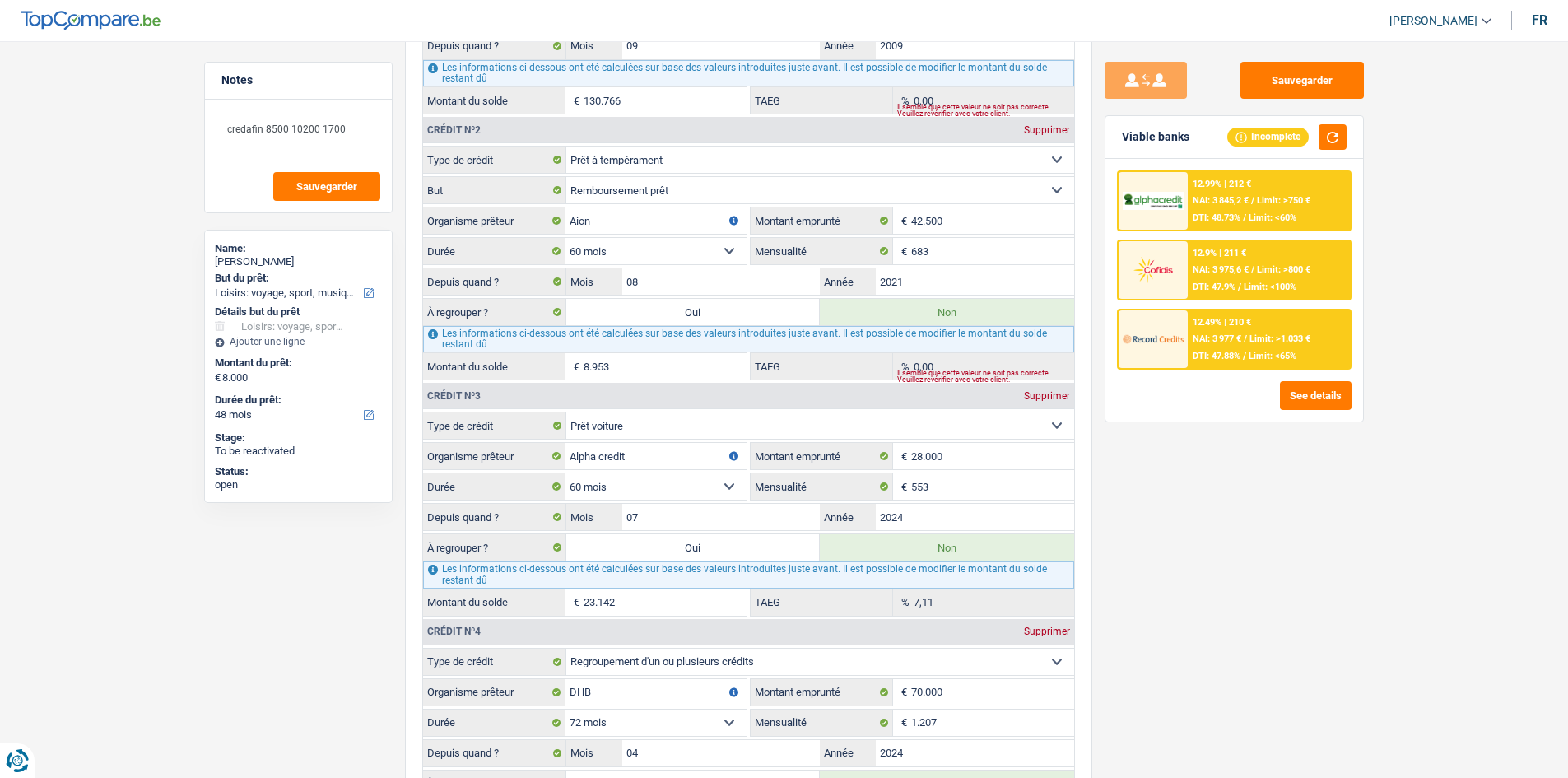 scroll, scrollTop: 1400, scrollLeft: 0, axis: vertical 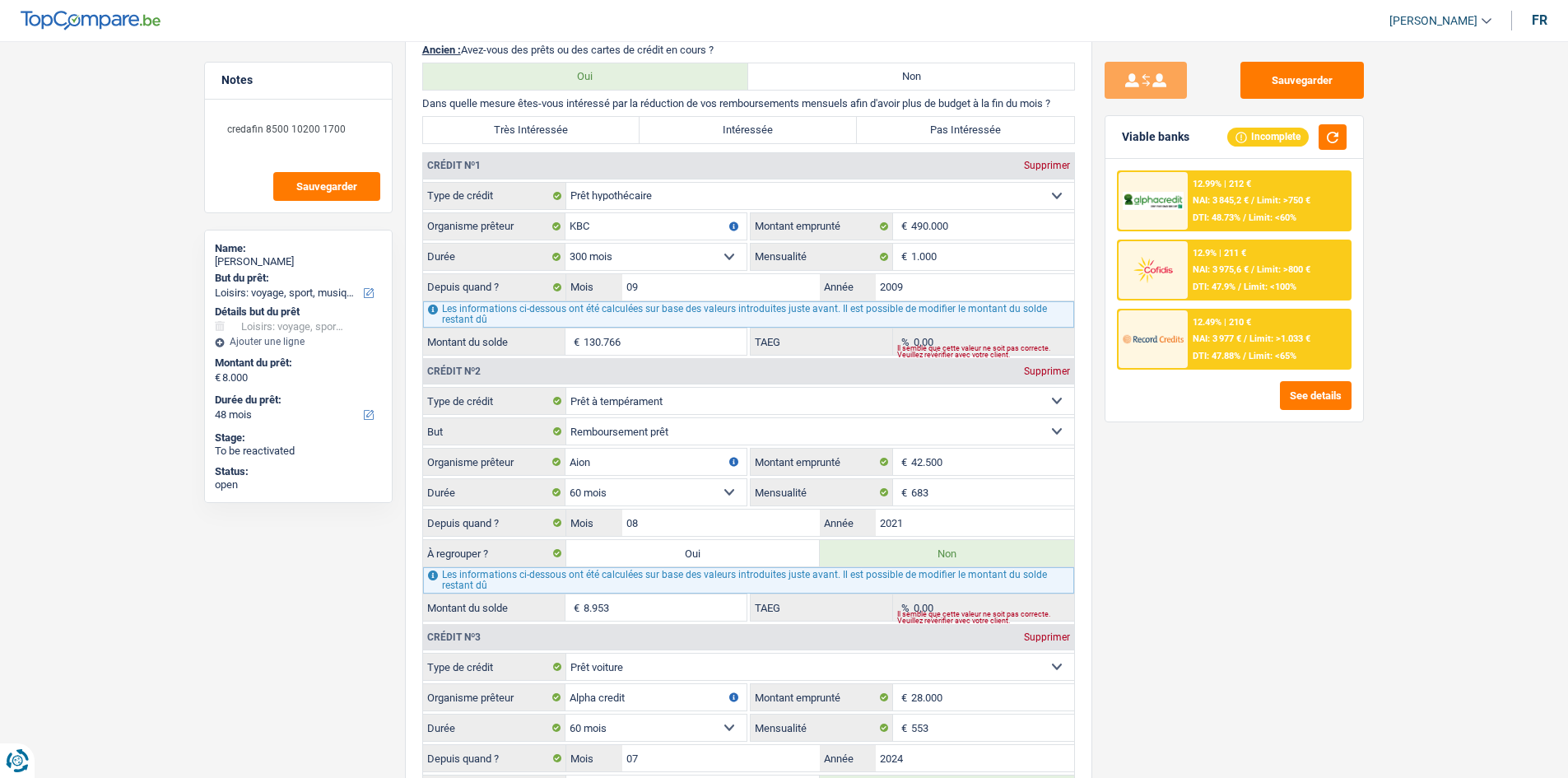 click on "Sauvegarder
Viable banks
Incomplete
12.99% | 212 €
NAI: 3 845,2 €
/
Limit: >750 €
DTI: 48.73%
/
Limit: <60%
12.9% | 211 €
NAI: 3 975,6 €
/
Limit: >800 €
DTI: 47.9%
/
Limit: <100%
/       /" at bounding box center [1234, 404] 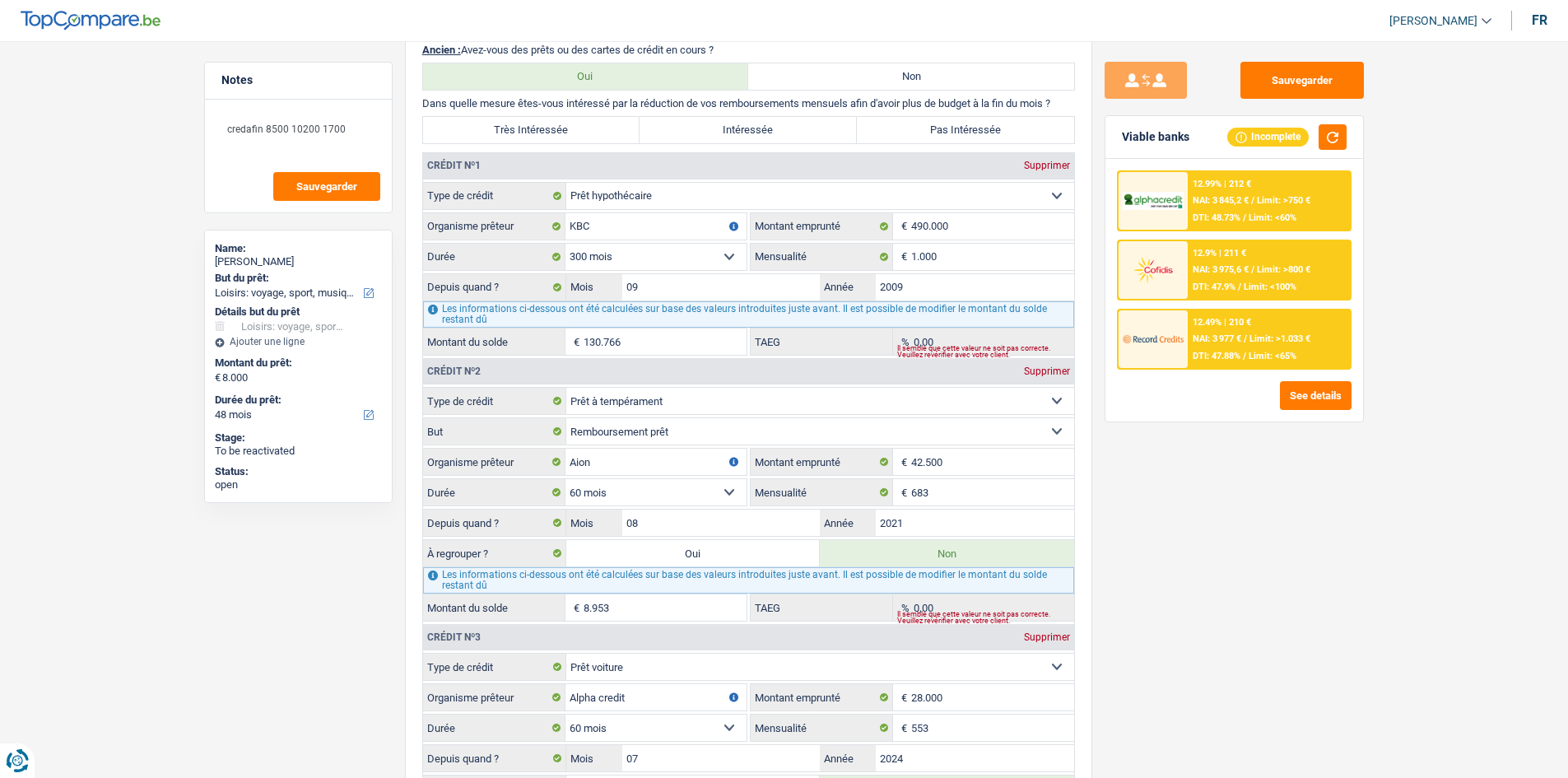 click on "Sauvegarder
Viable banks
Incomplete
12.99% | 212 €
NAI: 3 845,2 €
/
Limit: >750 €
DTI: 48.73%
/
Limit: <60%
12.9% | 211 €
NAI: 3 975,6 €
/
Limit: >800 €
DTI: 47.9%
/
Limit: <100%
/       /" at bounding box center (1234, 404) 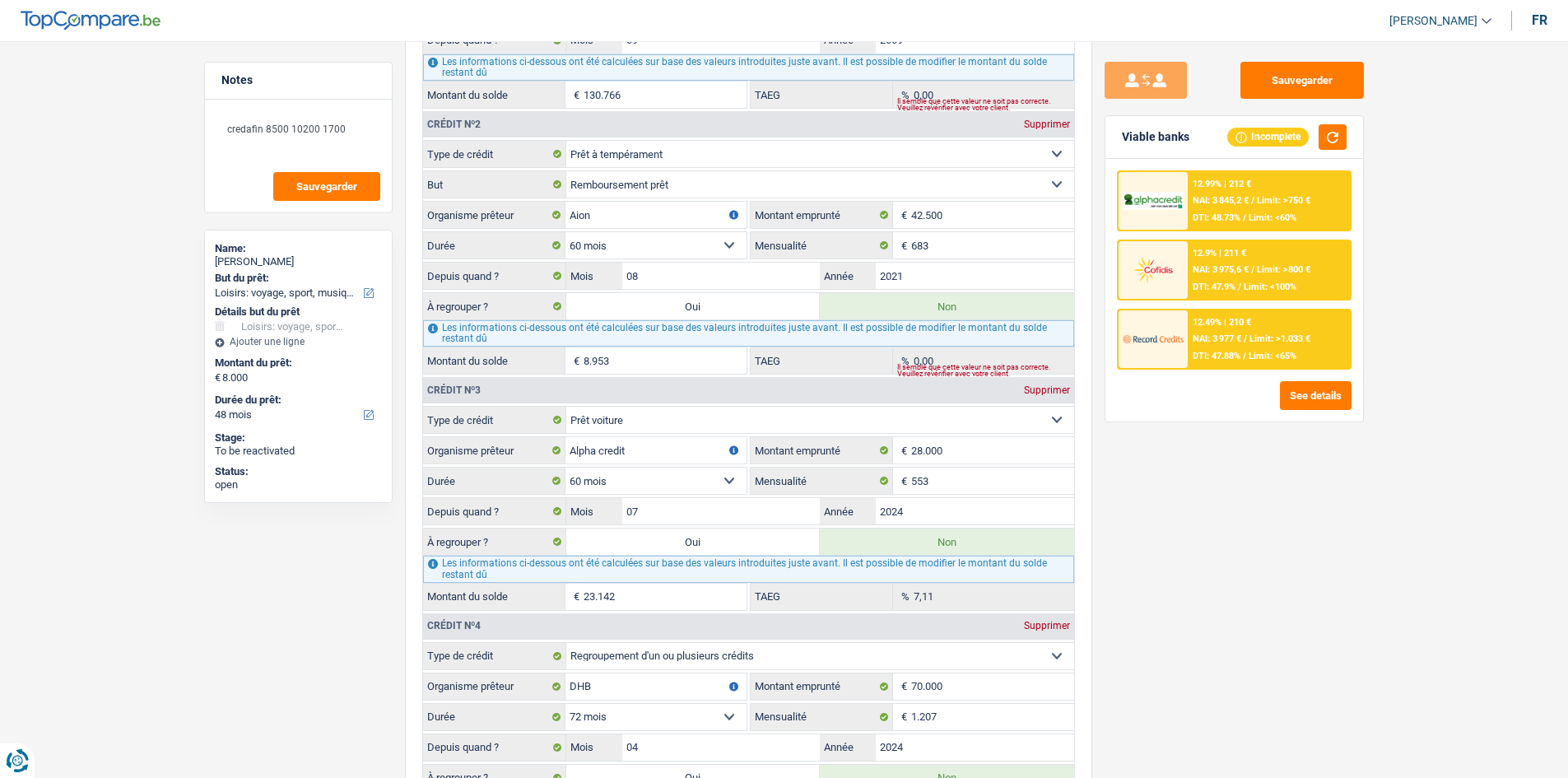 scroll, scrollTop: 1729, scrollLeft: 0, axis: vertical 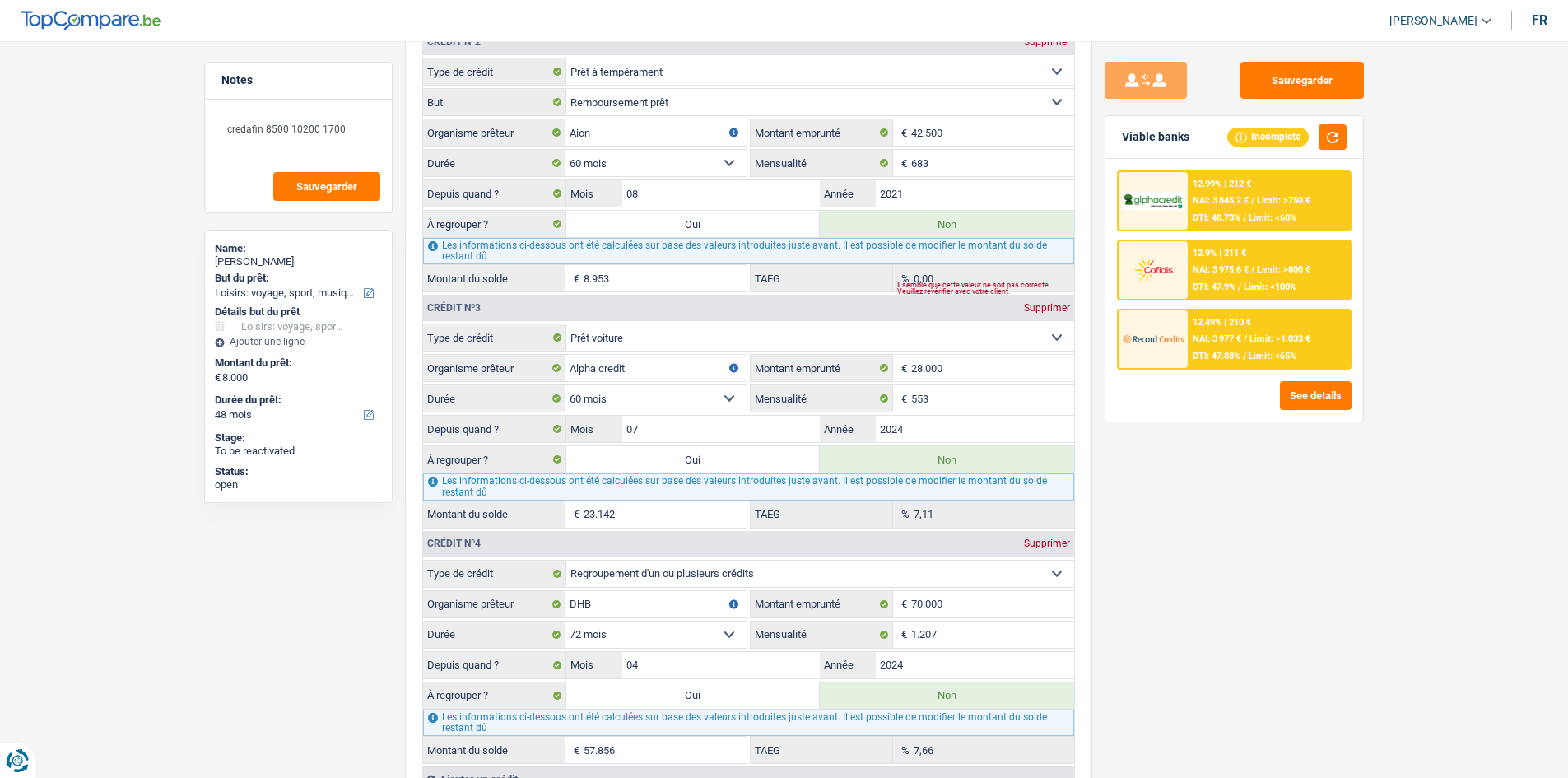 click on "Sauvegarder
Viable banks
Incomplete
12.99% | 212 €
NAI: 3 845,2 €
/
Limit: >750 €
DTI: 48.73%
/
Limit: <60%
12.9% | 211 €
NAI: 3 975,6 €
/
Limit: >800 €
DTI: 47.9%
/
Limit: <100%
/       /" at bounding box center [1234, 404] 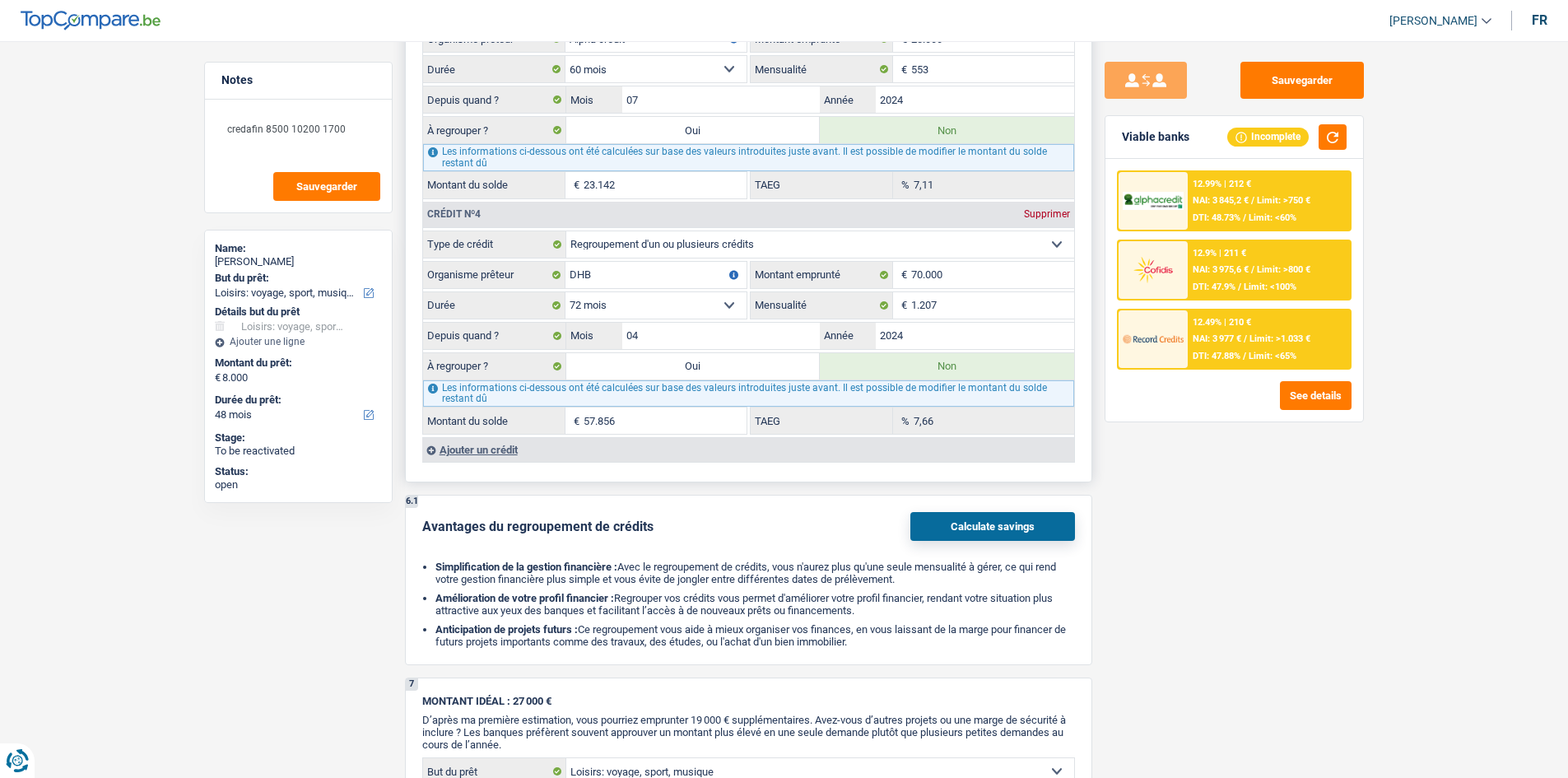 scroll, scrollTop: 1894, scrollLeft: 0, axis: vertical 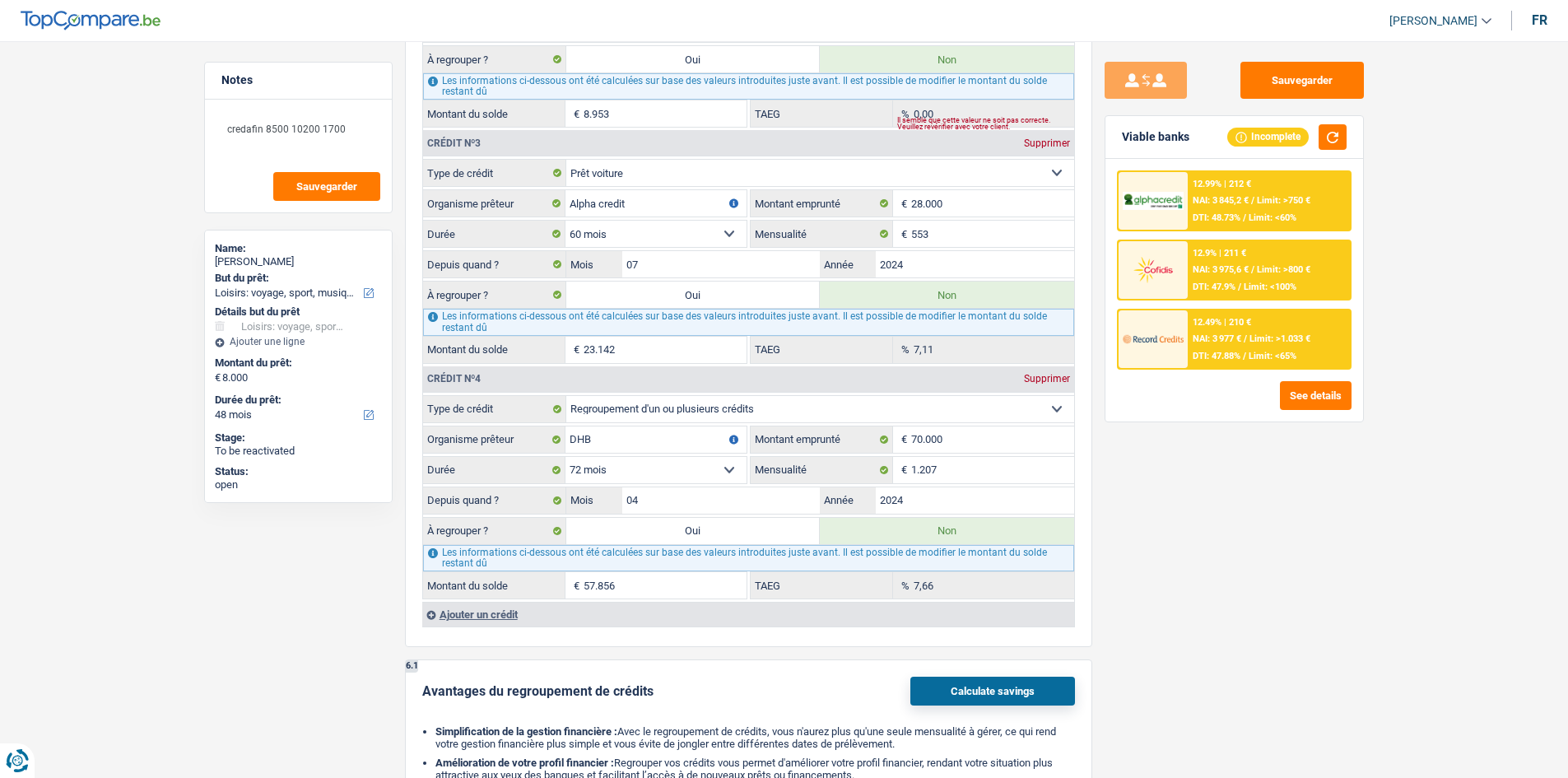 click on "Sauvegarder
Viable banks
Incomplete
12.99% | 212 €
NAI: 3 845,2 €
/
Limit: >750 €
DTI: 48.73%
/
Limit: <60%
12.9% | 211 €
NAI: 3 975,6 €
/
Limit: >800 €
DTI: 47.9%
/
Limit: <100%
/       /" at bounding box center (1234, 404) 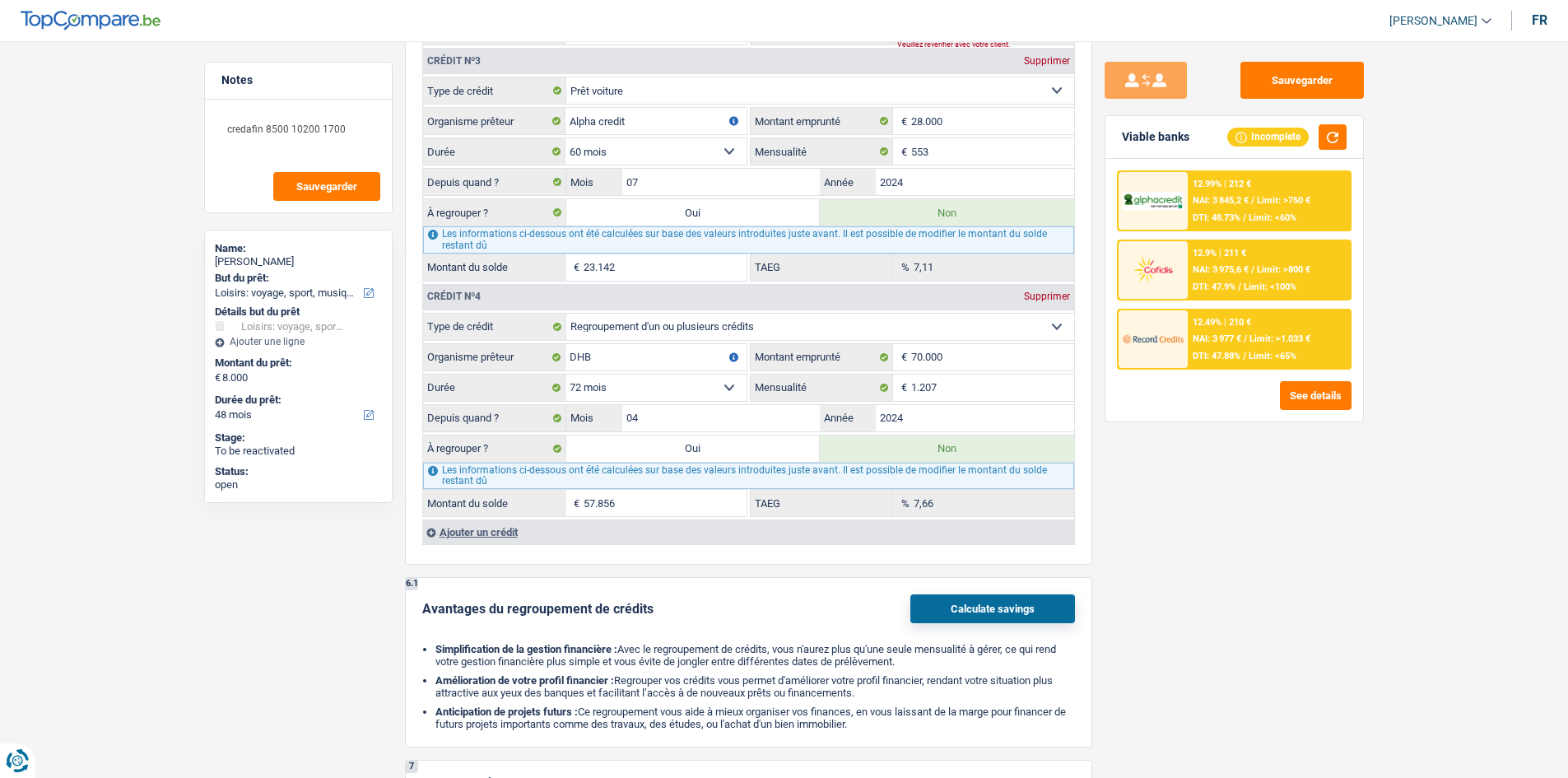click on "Sauvegarder
Viable banks
Incomplete
12.99% | 212 €
NAI: 3 845,2 €
/
Limit: >750 €
DTI: 48.73%
/
Limit: <60%
12.9% | 211 €
NAI: 3 975,6 €
/
Limit: >800 €
DTI: 47.9%
/
Limit: <100%
/       /" at bounding box center [1234, 404] 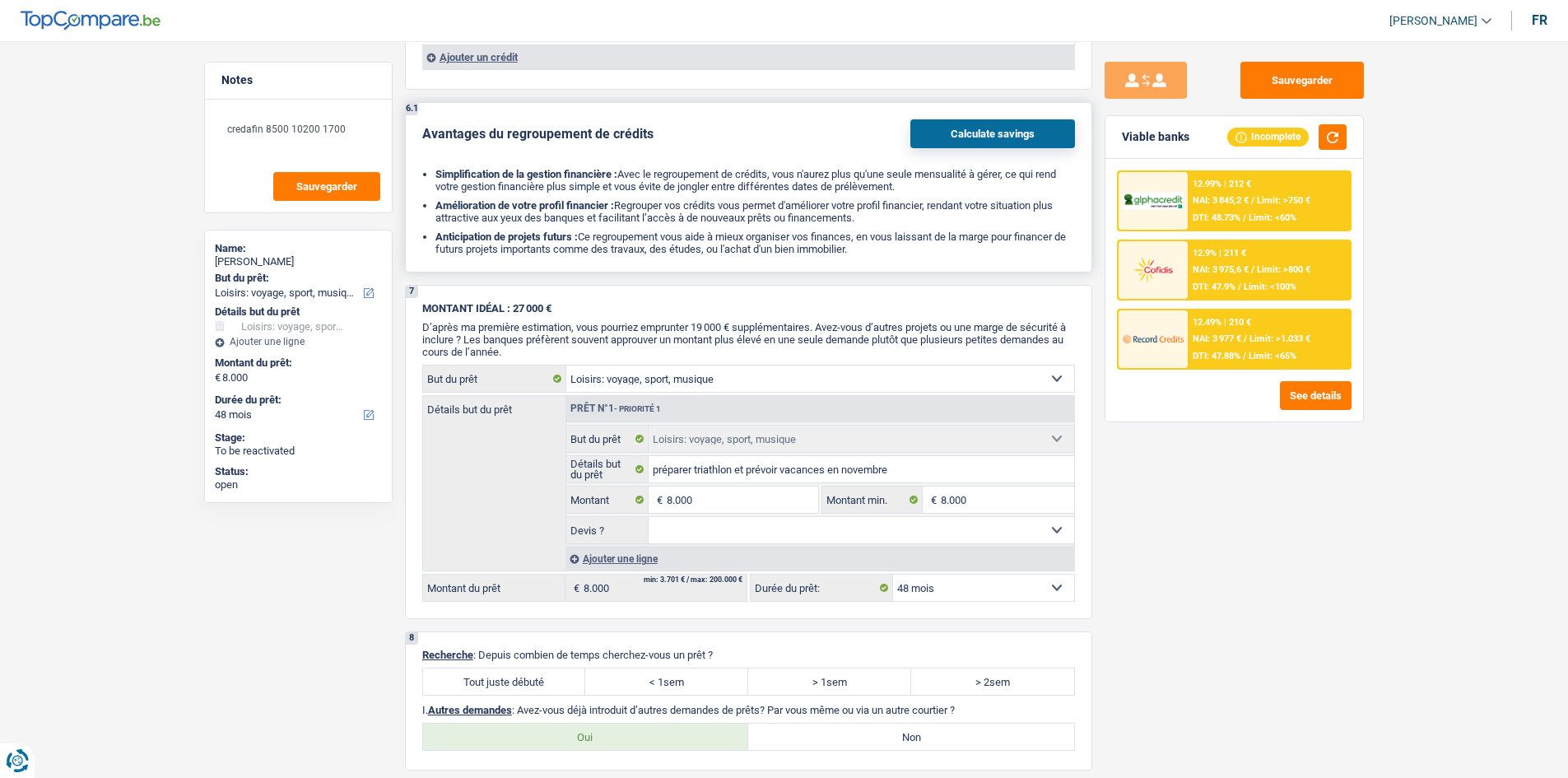 scroll, scrollTop: 2470, scrollLeft: 0, axis: vertical 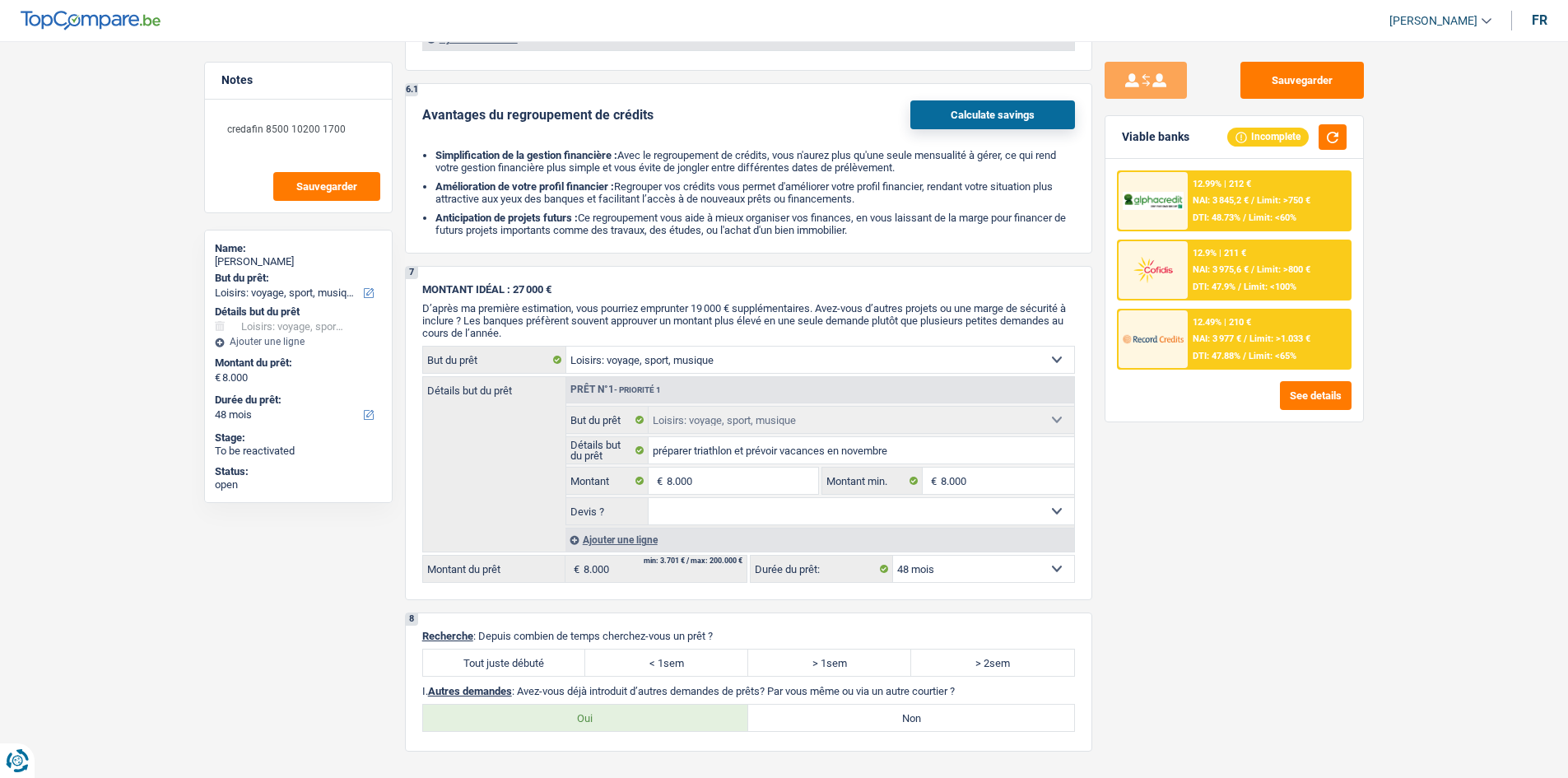 click on "NAI: 3 845,2 €" at bounding box center [1221, 200] 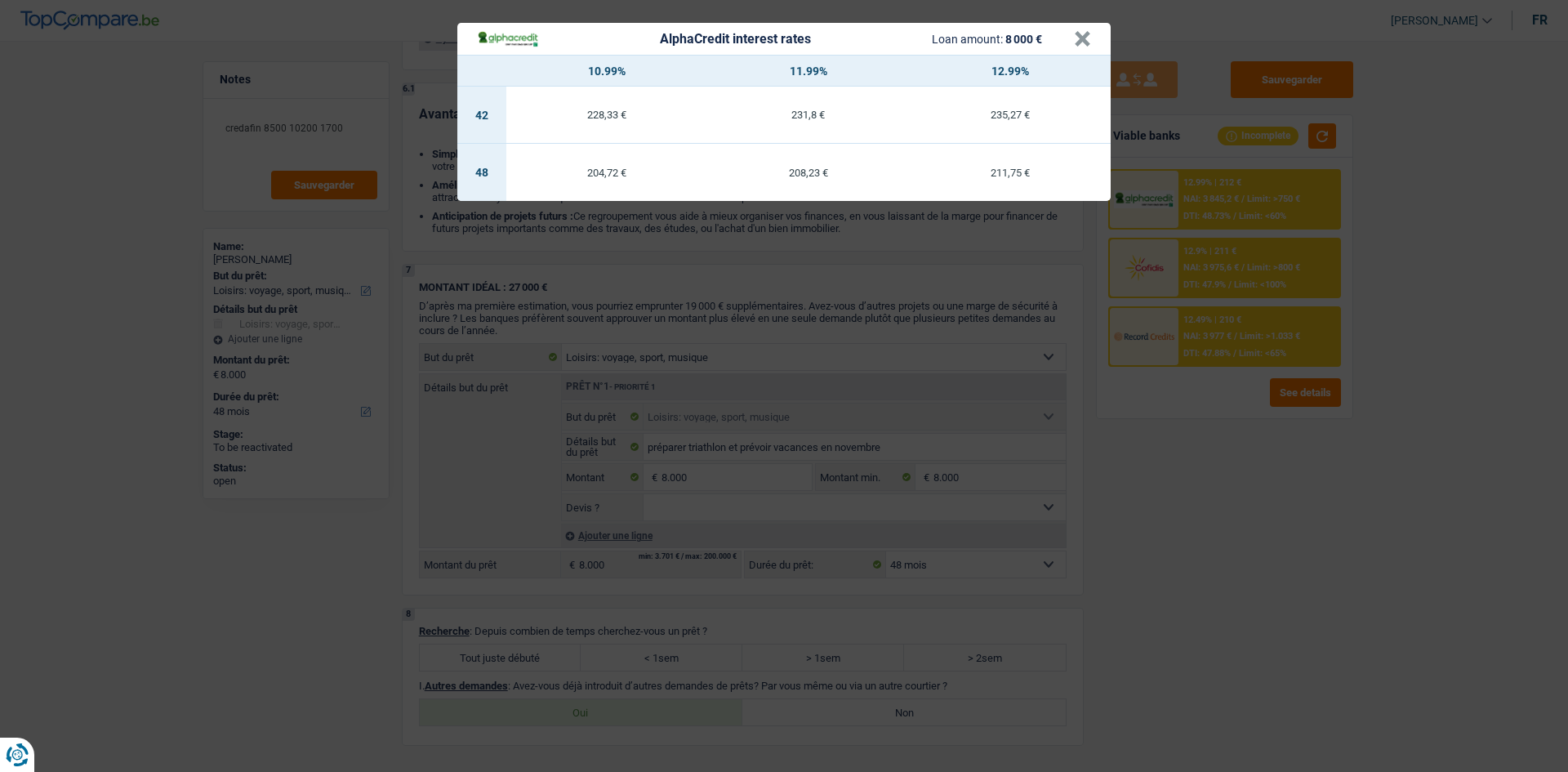 click on "AlphaCredit interest rates
Loan amount:
8 000 €
×
10.99%
11.99%
12.99%
42
228,33 €
231,8 €
235,27 €
48
204,72 €
208,23 €
211,75 €" at bounding box center (784, 386) 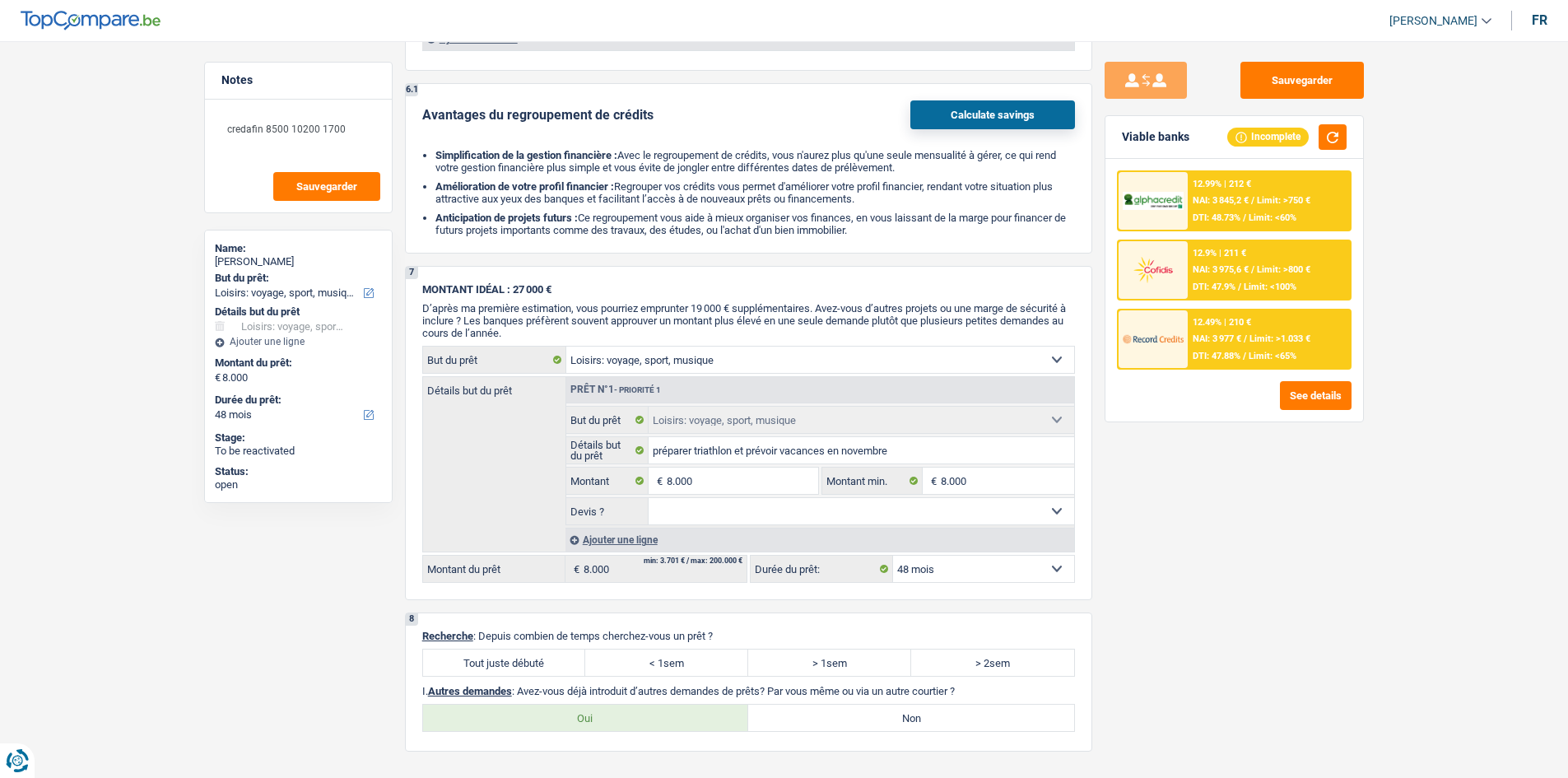 click on "NAI: 3 975,6 €" at bounding box center [1221, 269] 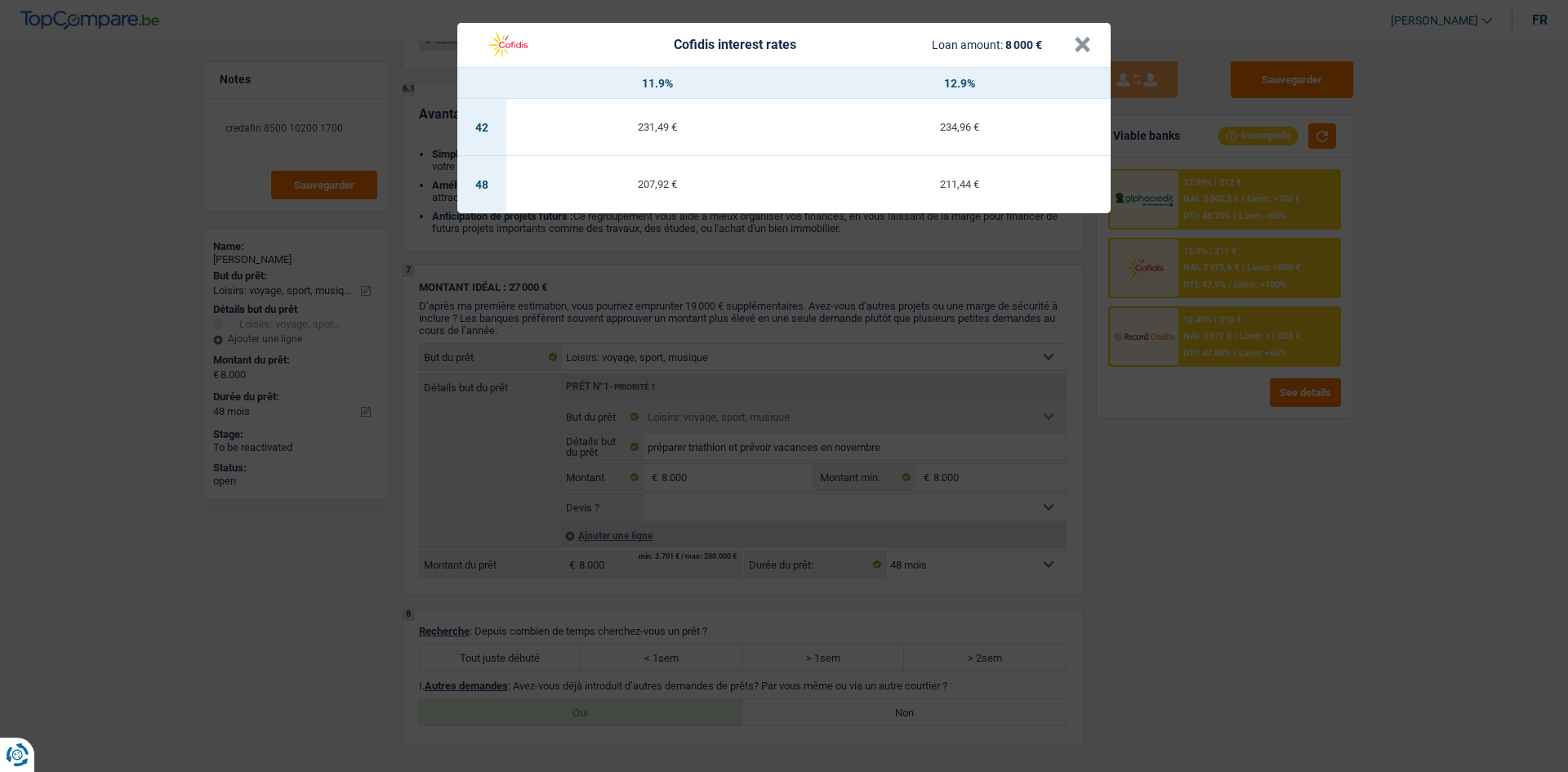 click on "Cofidis interest rates
Loan amount:
8 000 €
×
11.9%
12.9%
42
231,49 €
234,96 €
48
207,92 €
211,44 €" at bounding box center [784, 386] 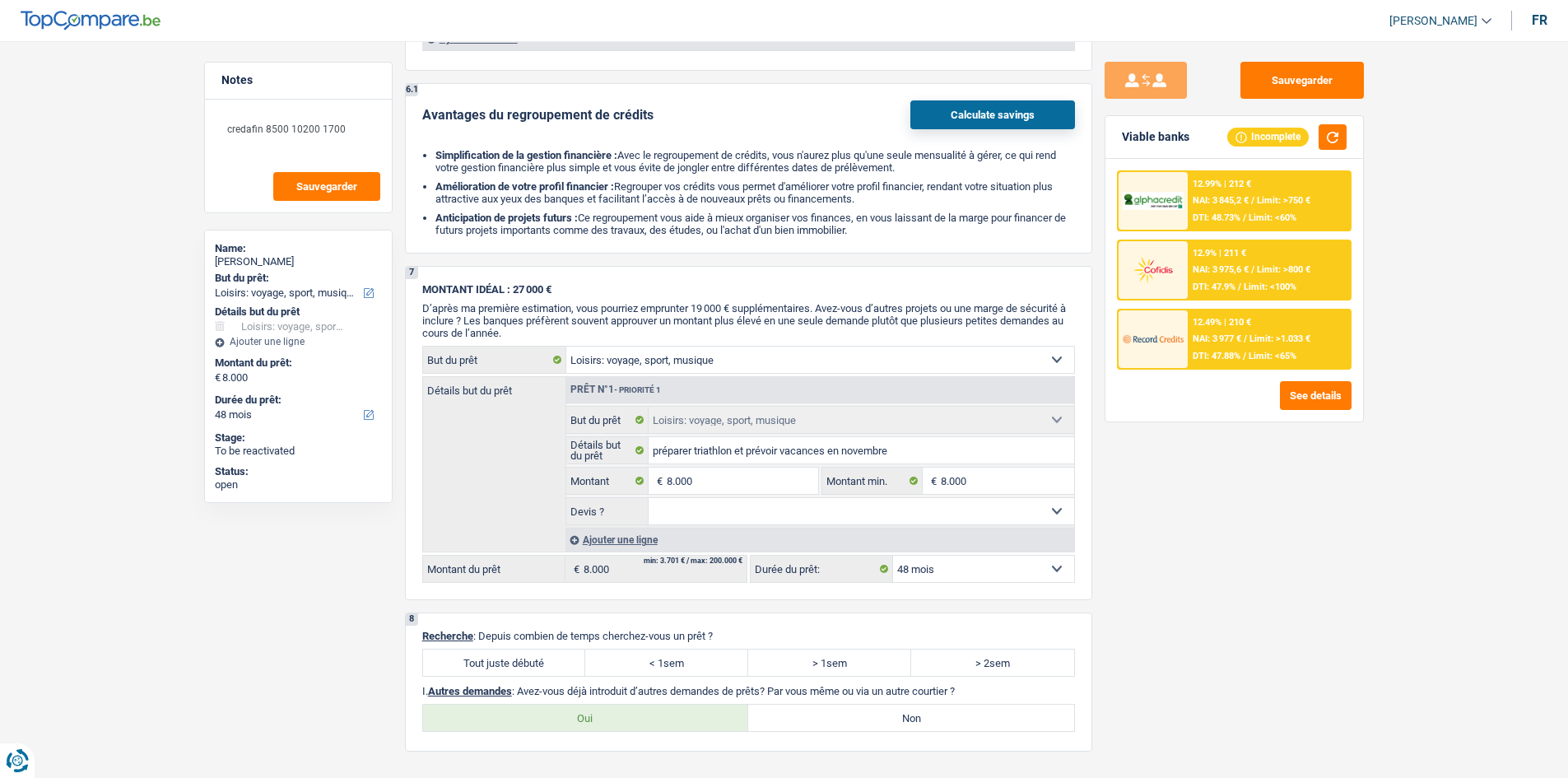 click on "NAI: 3 977 €" at bounding box center (1217, 338) 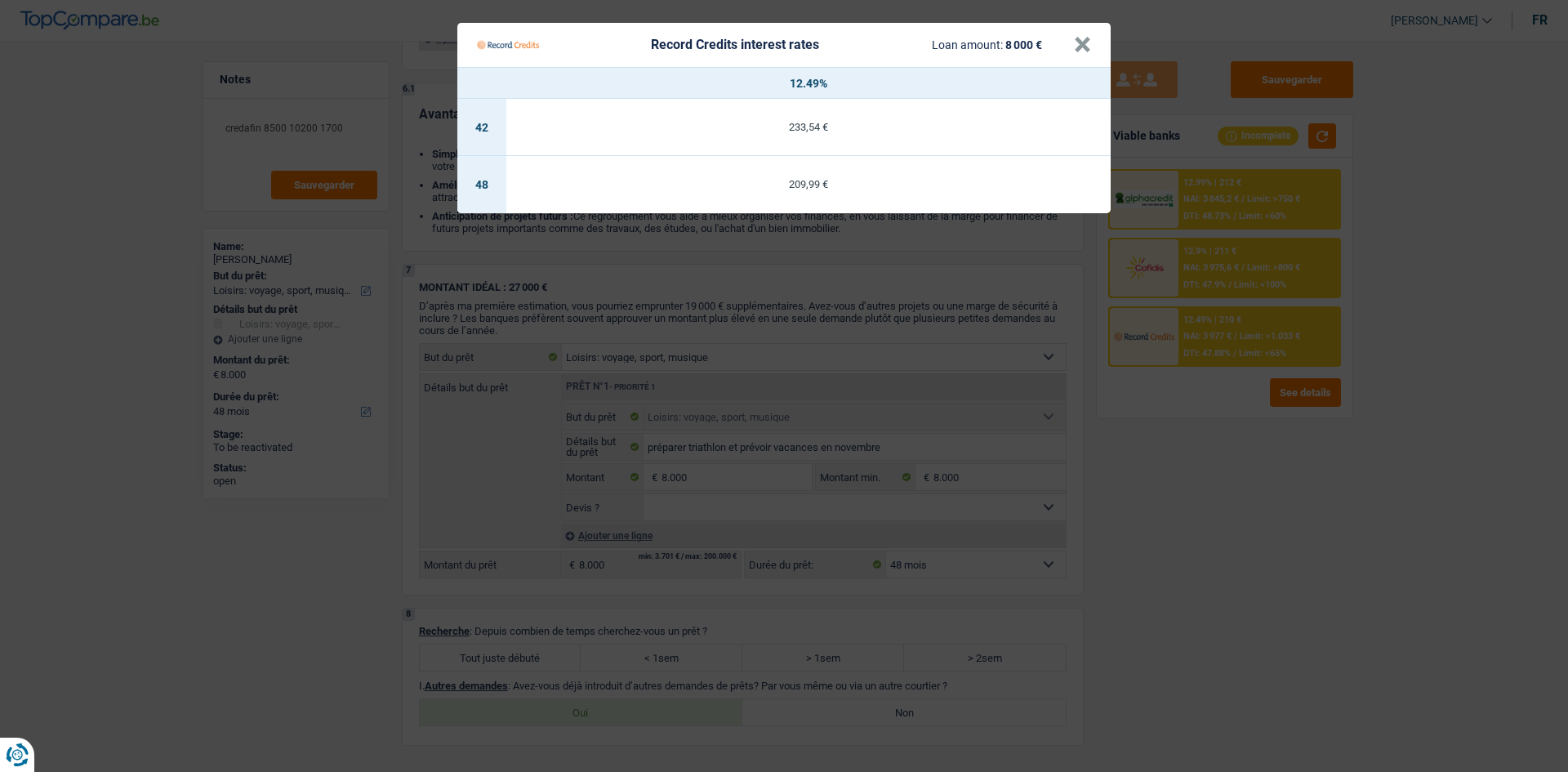 drag, startPoint x: 1196, startPoint y: 435, endPoint x: 1212, endPoint y: 302, distance: 133.9589 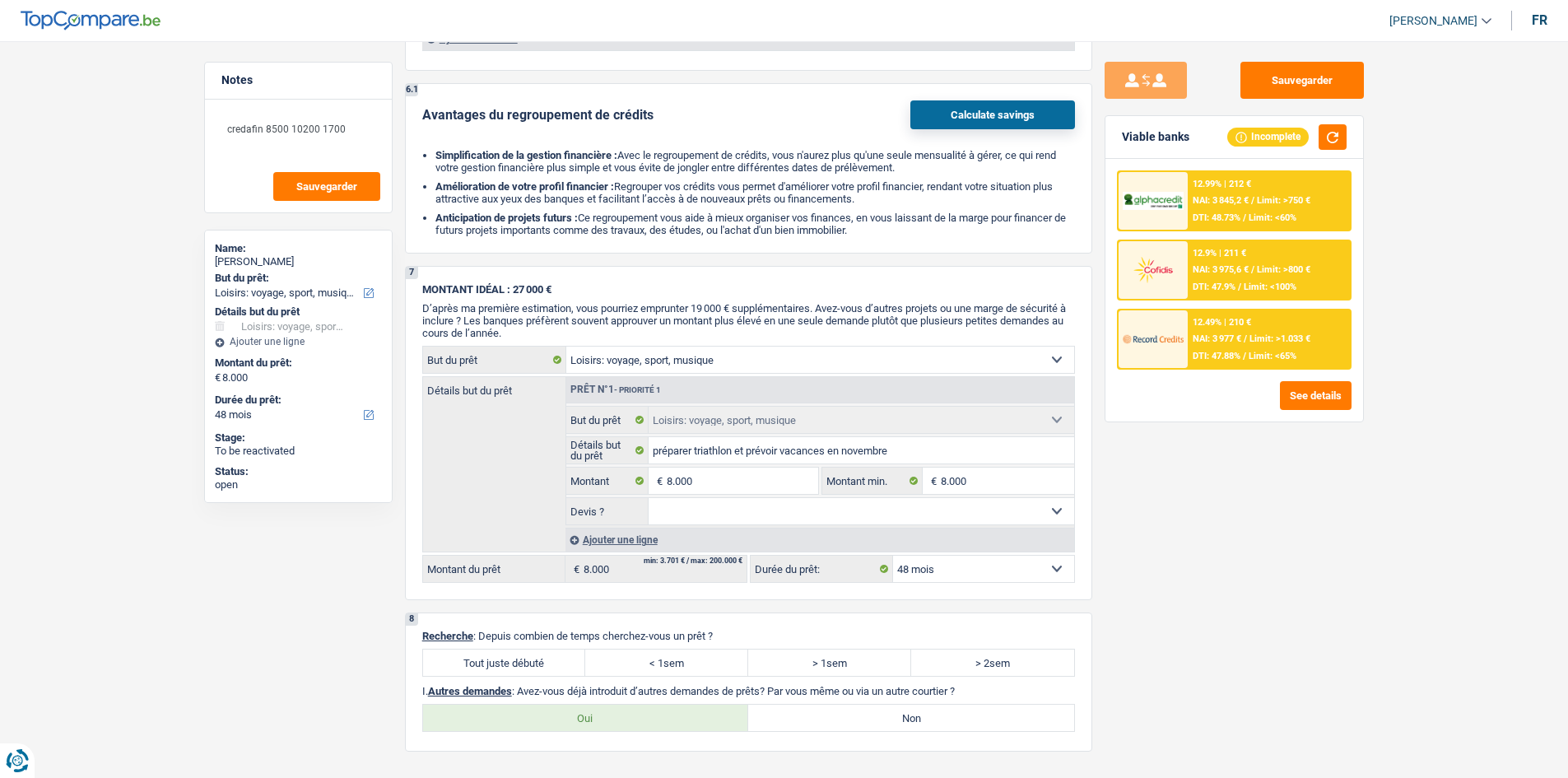 click on "DTI: 48.73%" at bounding box center (1217, 217) 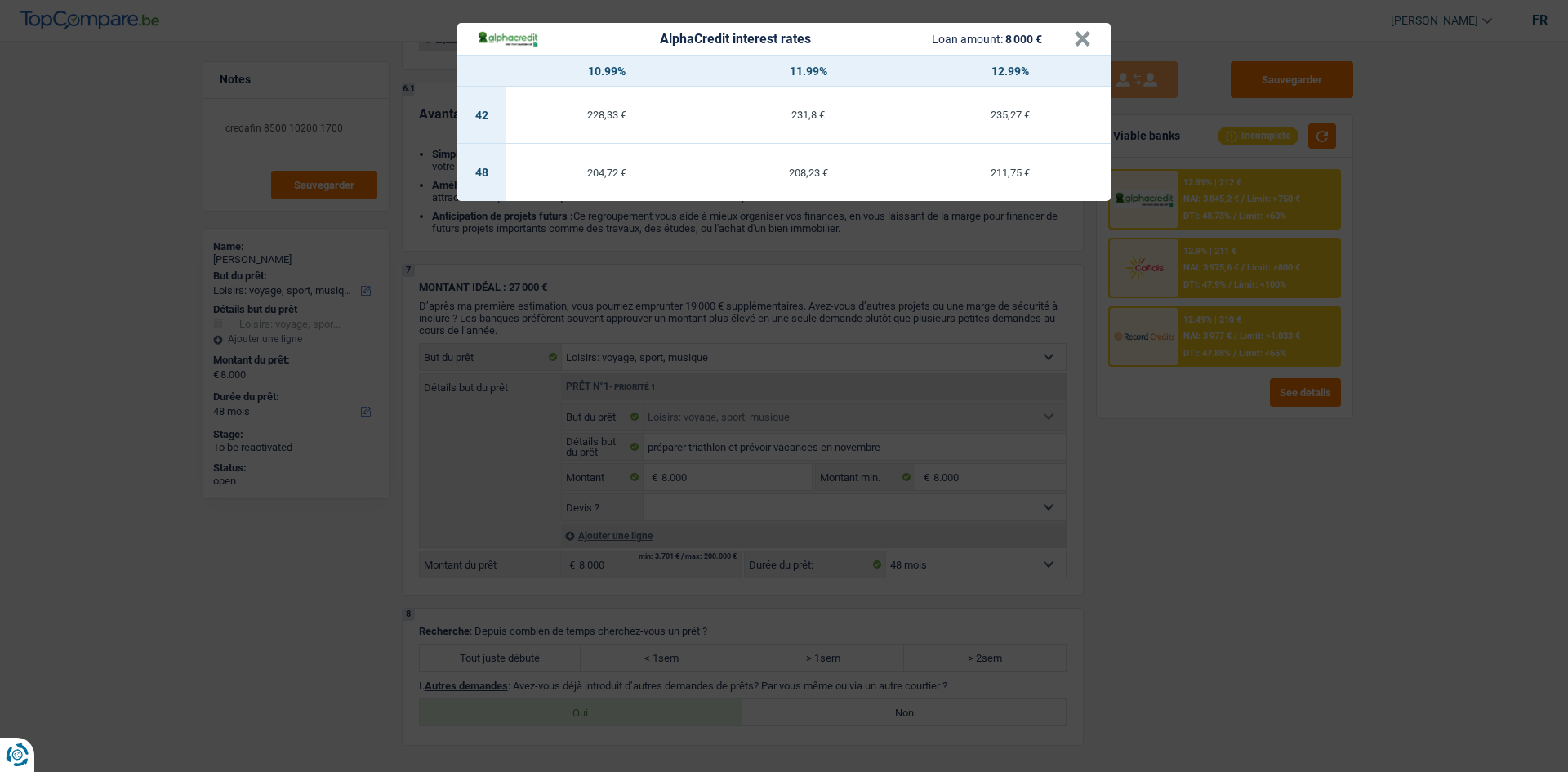 click on "AlphaCredit interest rates
Loan amount:
8 000 €
×
10.99%
11.99%
12.99%
42
228,33 €
231,8 €
235,27 €
48
204,72 €
208,23 €
211,75 €" at bounding box center (784, 386) 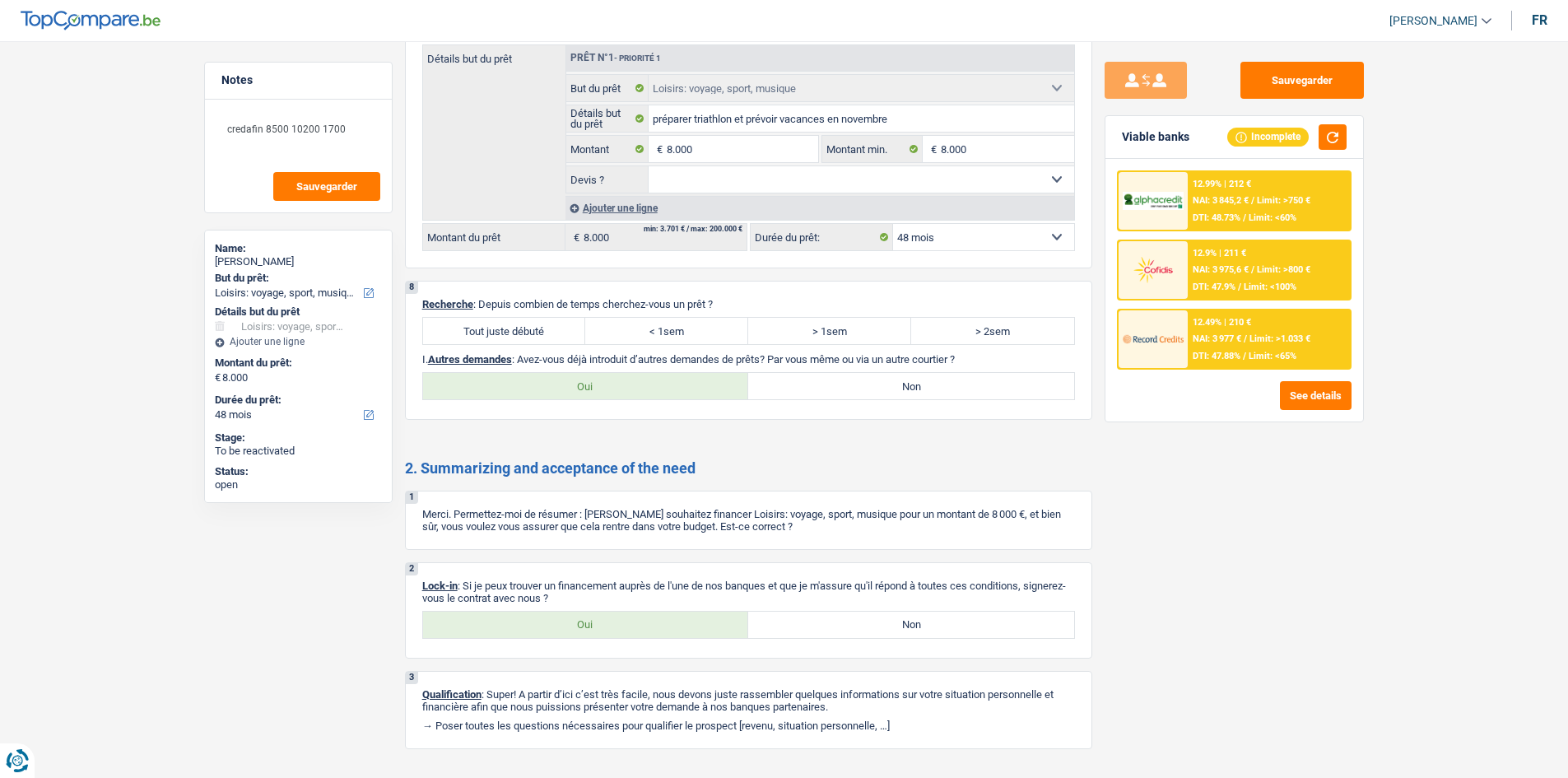 scroll, scrollTop: 2835, scrollLeft: 0, axis: vertical 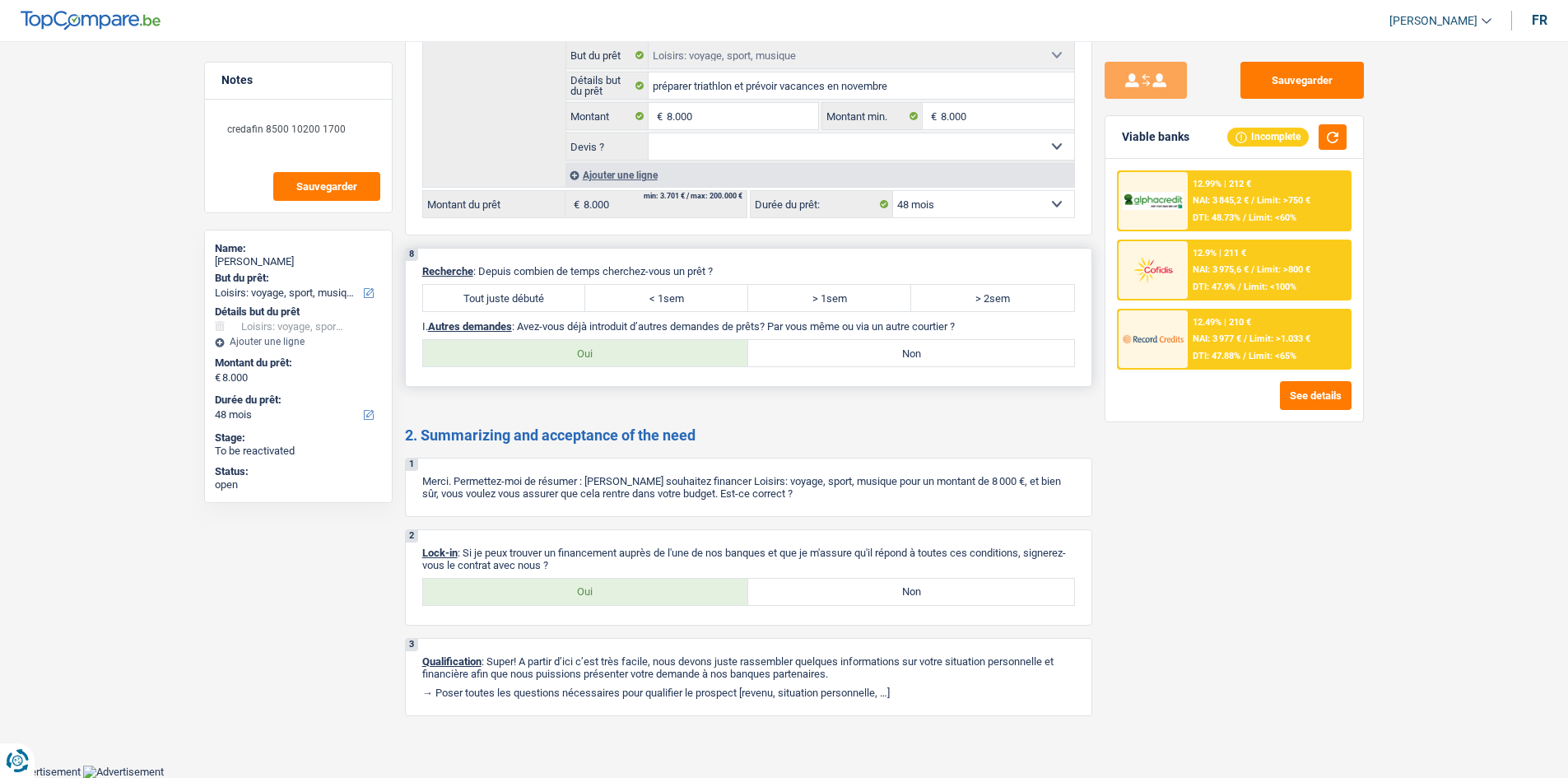 click on "8   Recherche   : Depuis combien de temps cherchez-vous un prêt ?
Tout juste débuté
< 1sem
> 1sem
> 2sem
Tous les champs sont obligatoires. Veuillez sélectionner une option
I.  Autres demandes   : Avez-vous déjà introduit d’autres demandes de prêts? Par vous même ou via un autre courtier ?
Oui
Non
Tous les champs sont obligatoires. Veuillez sélectionner une option" at bounding box center (748, 317) 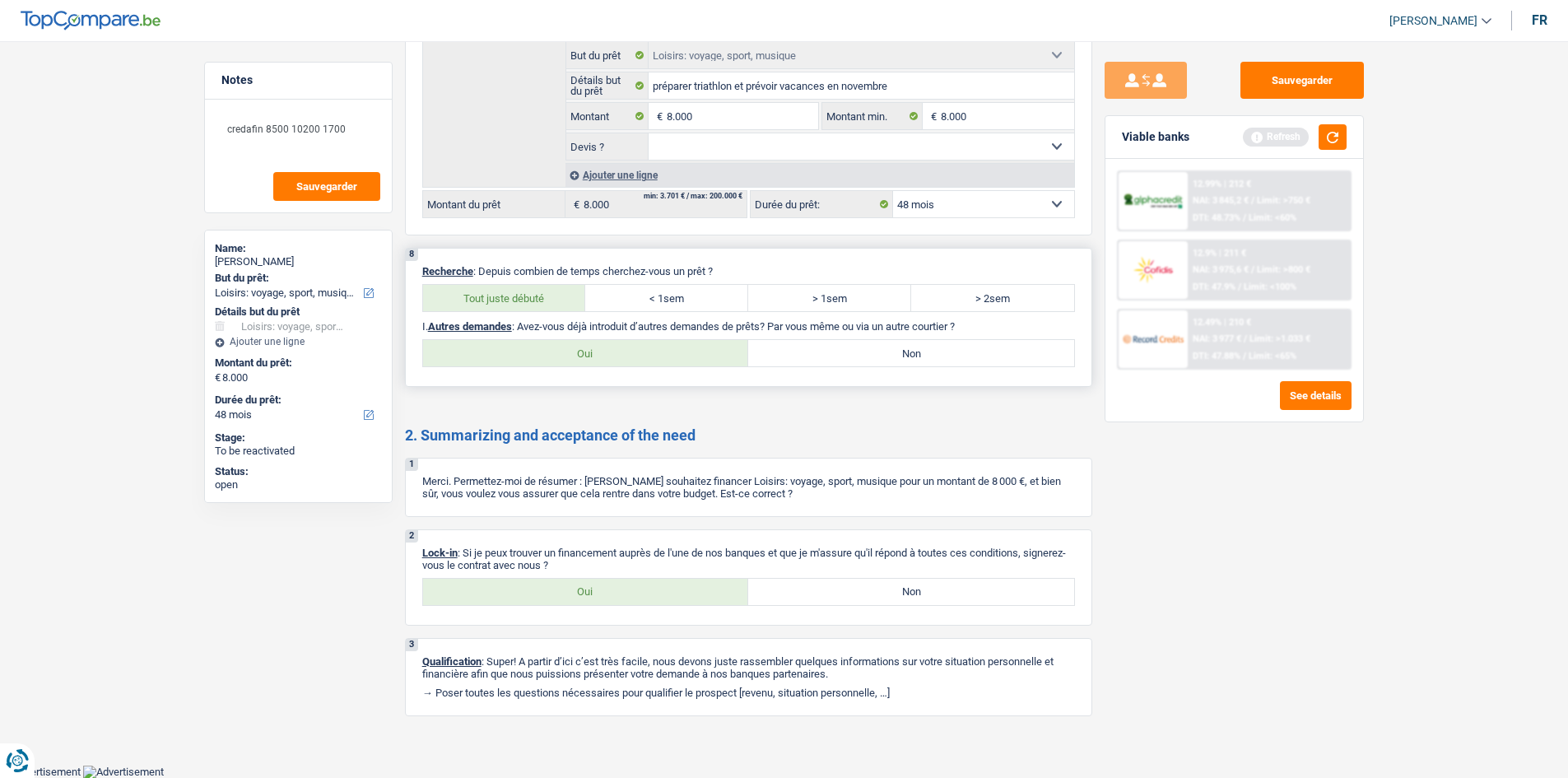 click on "Oui" at bounding box center [586, 353] 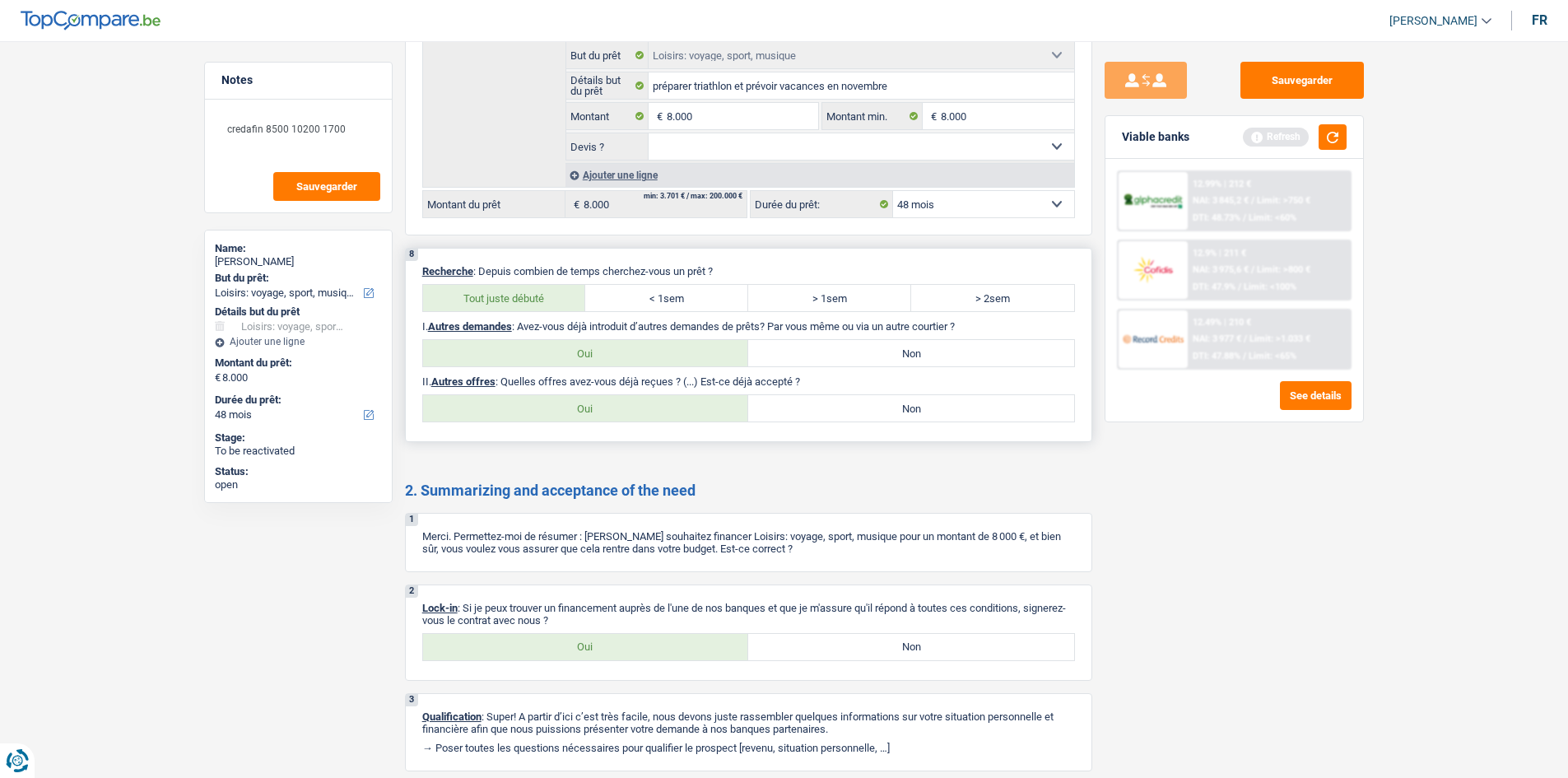 click on "II.  Autres offres   : Quelles offres avez-vous déjà reçues ? (...) Est-ce déjà accepté ?
Oui
Non
Tous les champs sont obligatoires. Veuillez sélectionner une option" at bounding box center [748, 398] 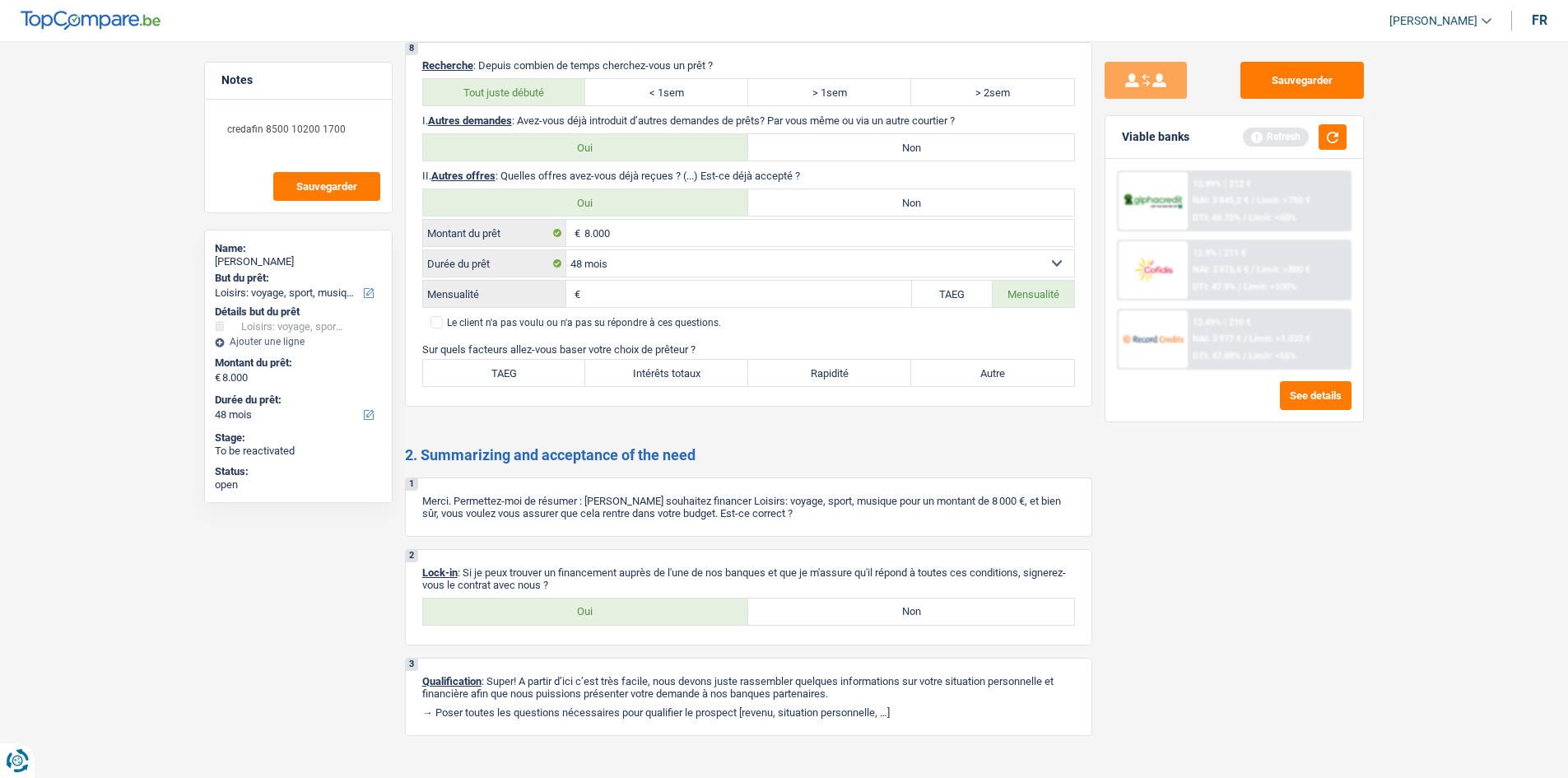 scroll, scrollTop: 3060, scrollLeft: 0, axis: vertical 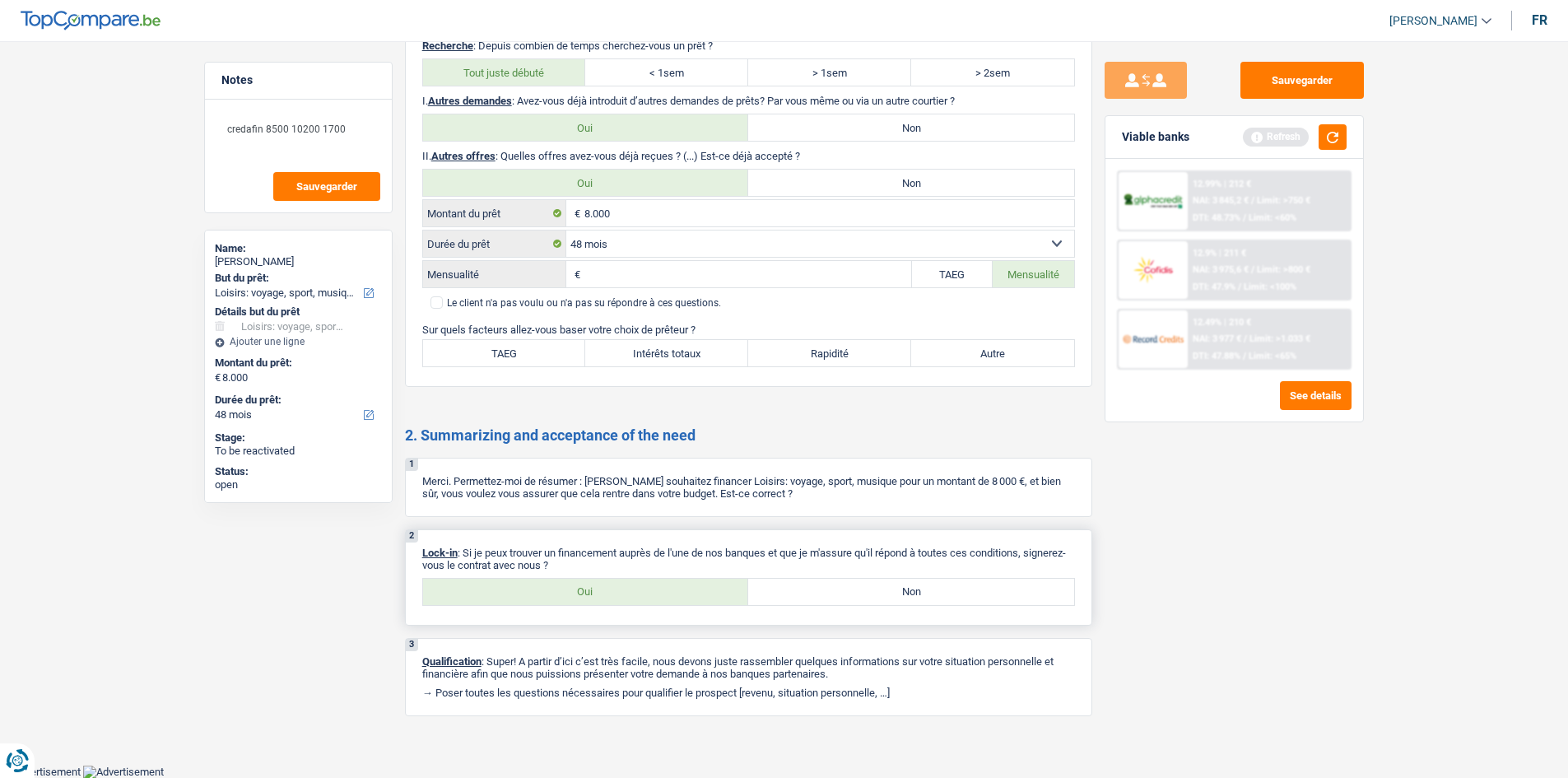 click on "Oui" at bounding box center (586, 592) 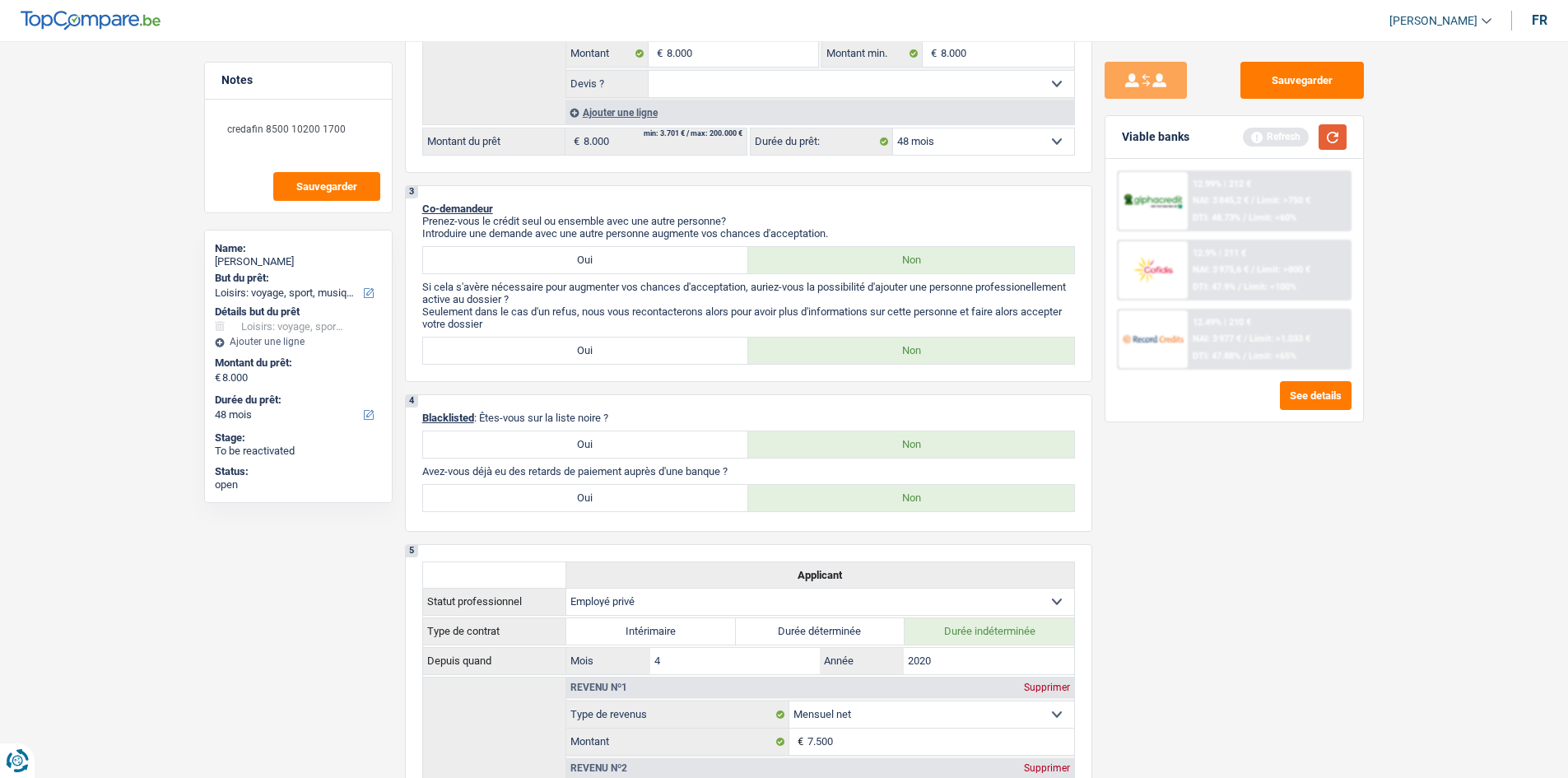click at bounding box center [1333, 137] 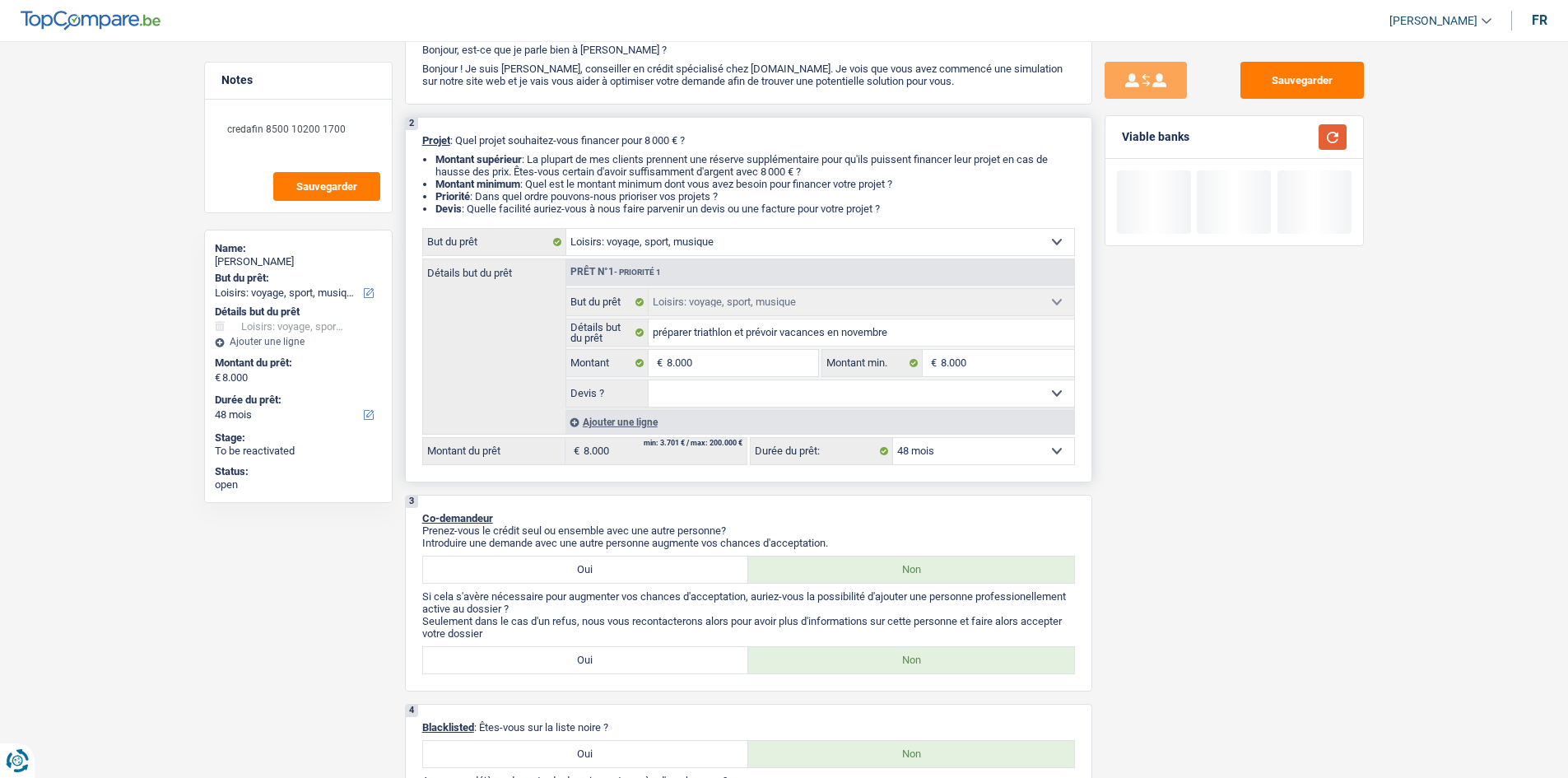 scroll, scrollTop: 0, scrollLeft: 0, axis: both 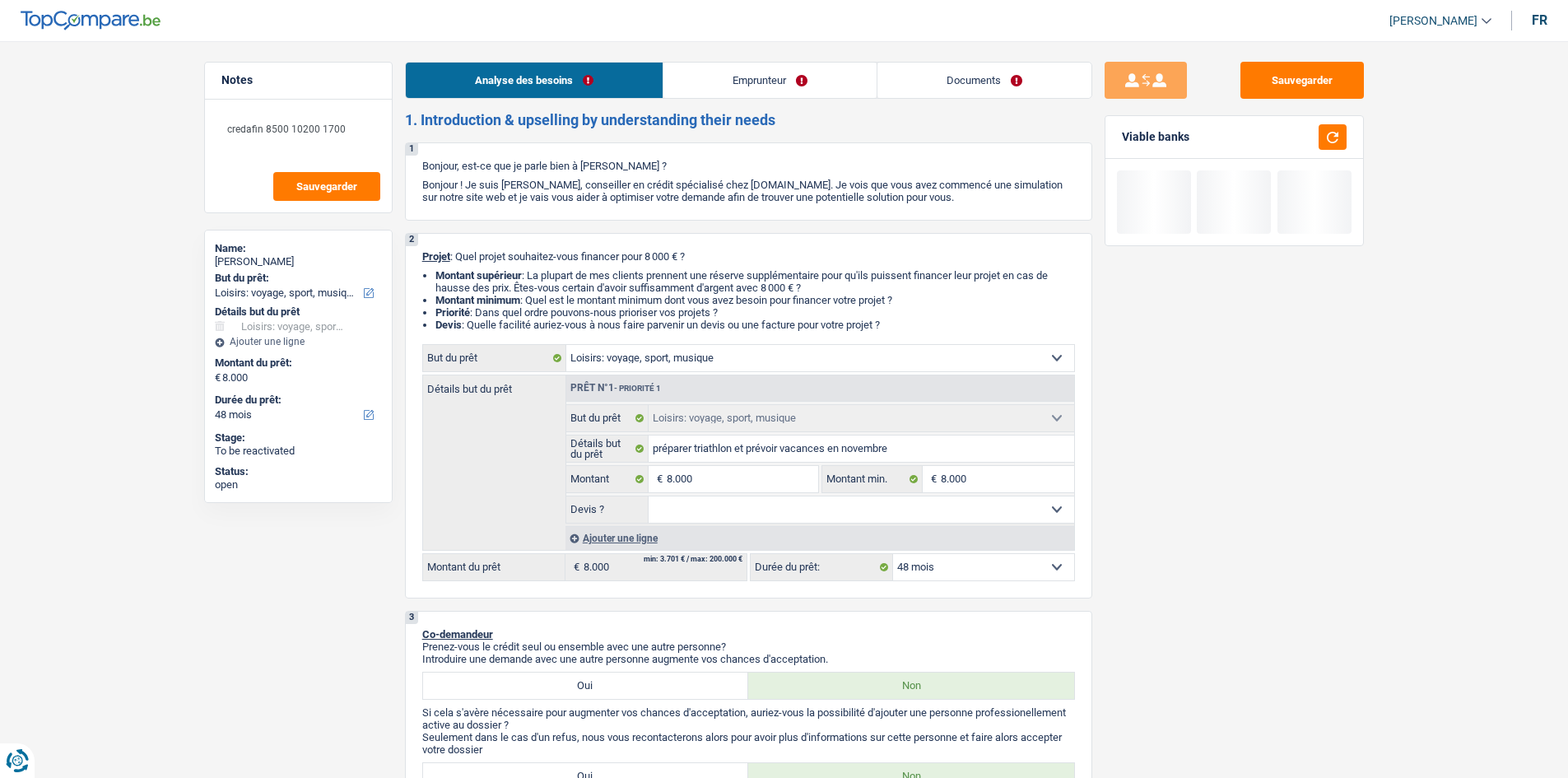 click on "Emprunteur" at bounding box center (770, 80) 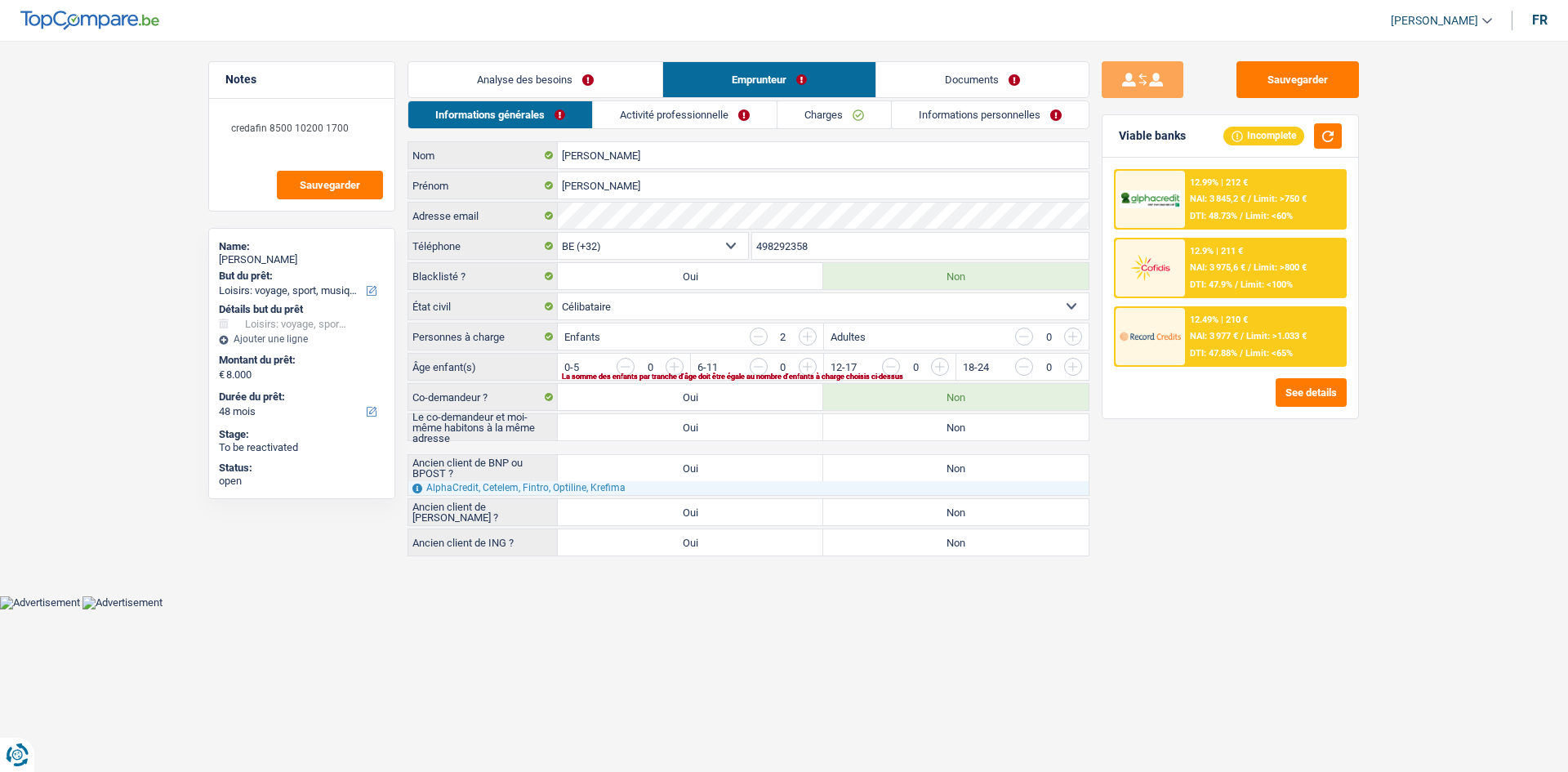 click on "Informations générales Activité professionnelle Charges Informations personnelles Ogilvie
Nom
James
Prénom
Adresse email
BE (+32) LU (+352)
Sélectionner une option
Téléphone
498292358
Téléphone
Blacklisté ?
Oui
Non
Célibataire Marié(e) Cohabitant(e) légal(e) Divorcé(e) Veuf(ve) Séparé (de fait)
Sélectionner une option
État civil
Personnes à charge
Enfants
2
Adultes
0" at bounding box center [748, 328] 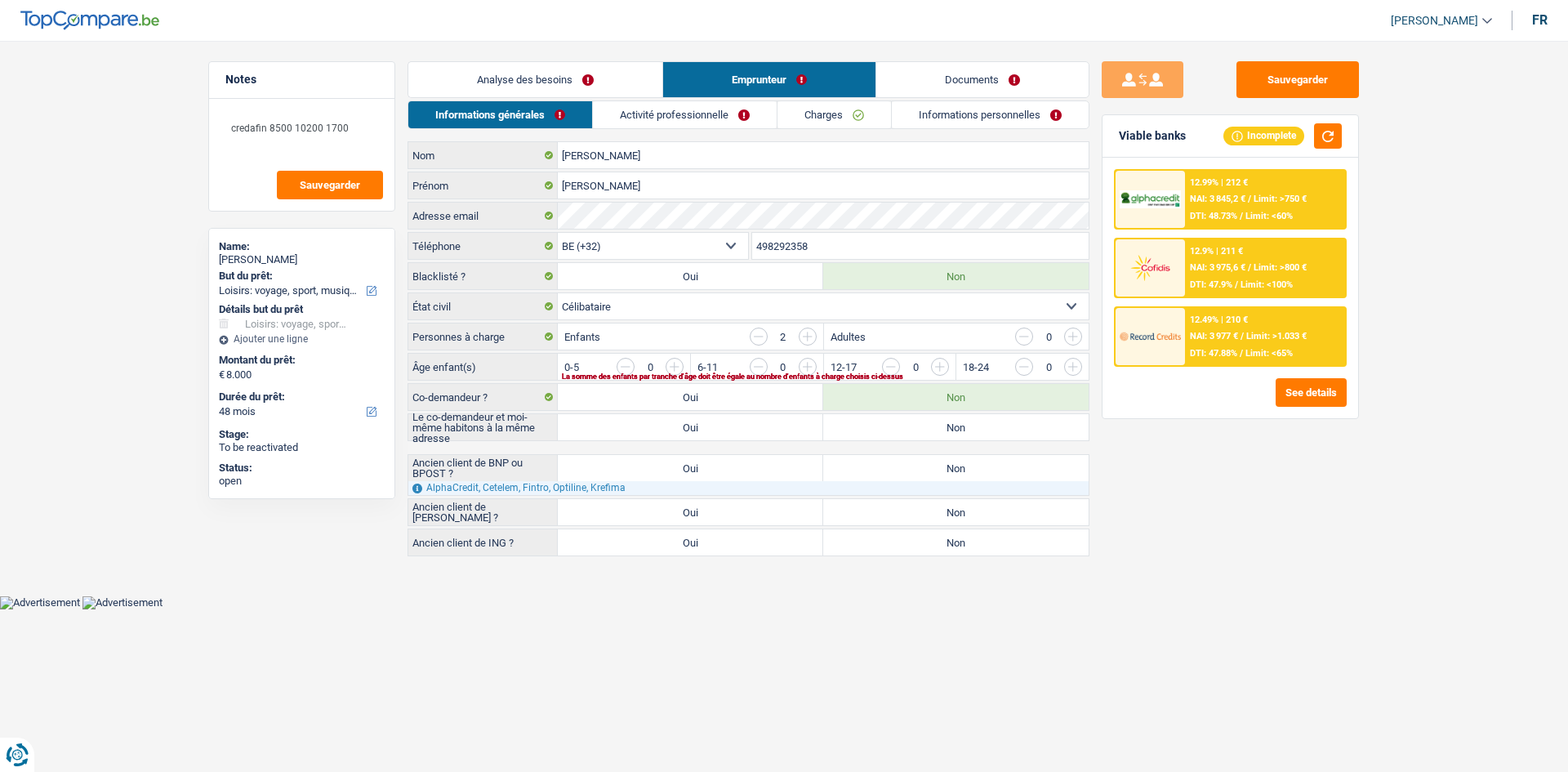 click on "Sauvegarder
Viable banks
Incomplete
12.99% | 212 €
NAI: 3 845,2 €
/
Limit: >750 €
DTI: 48.73%
/
Limit: <60%
12.9% | 211 €
NAI: 3 975,6 €
/
Limit: >800 €
DTI: 47.9%
/
Limit: <100%
/       /" at bounding box center (1230, 401) 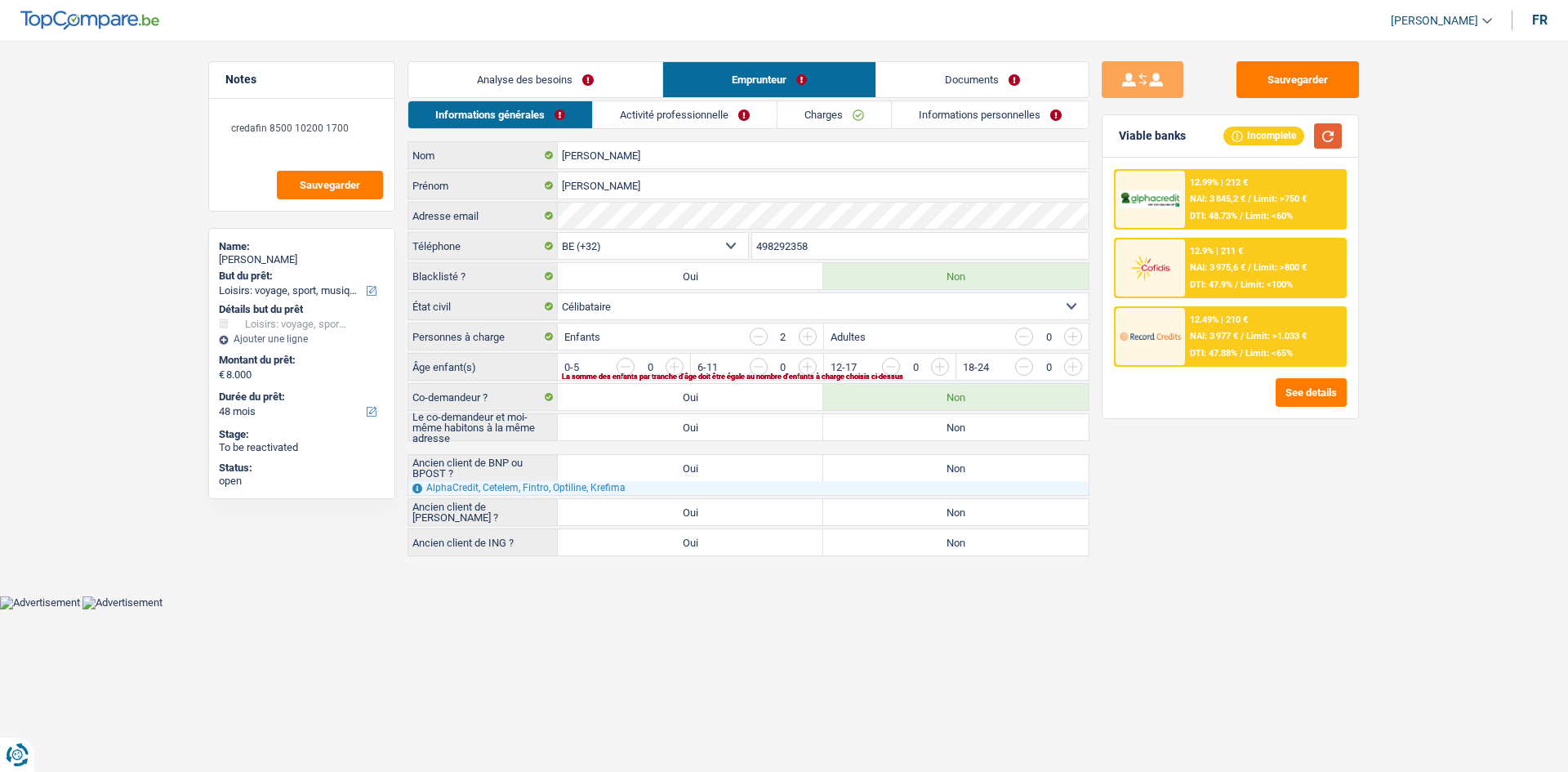 click at bounding box center (1328, 136) 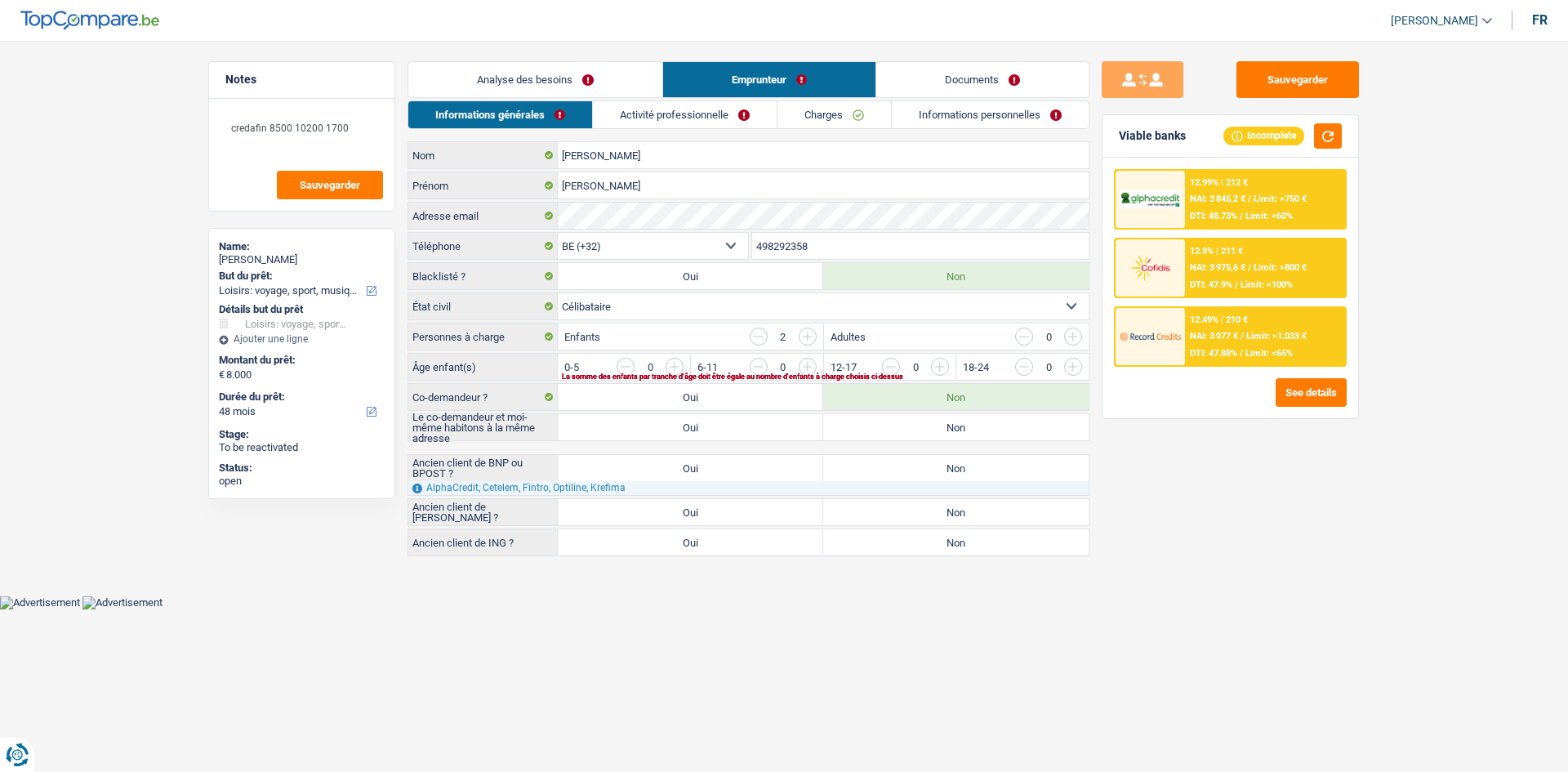 click at bounding box center (1138, 371) 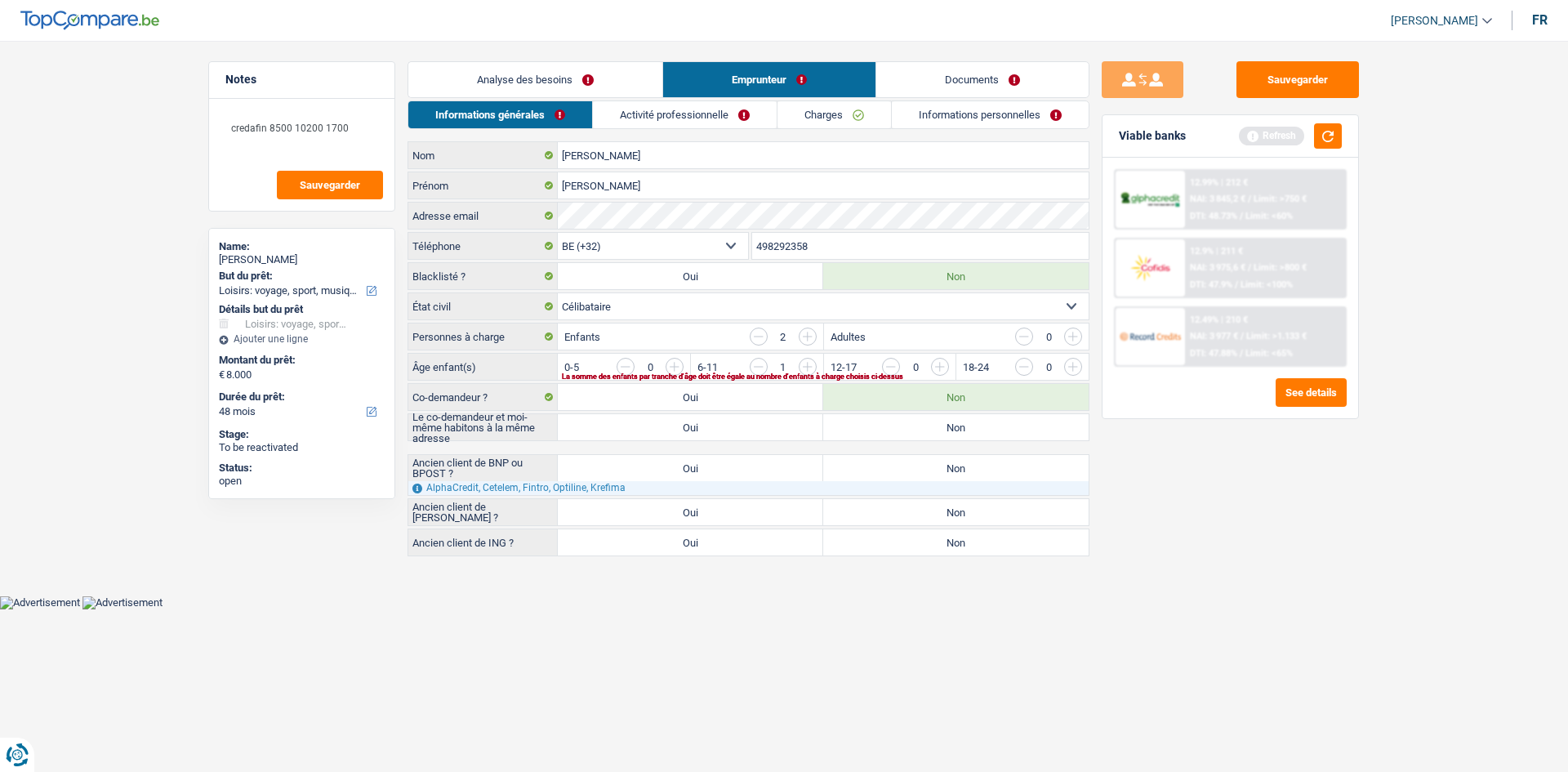 click at bounding box center (1005, 371) 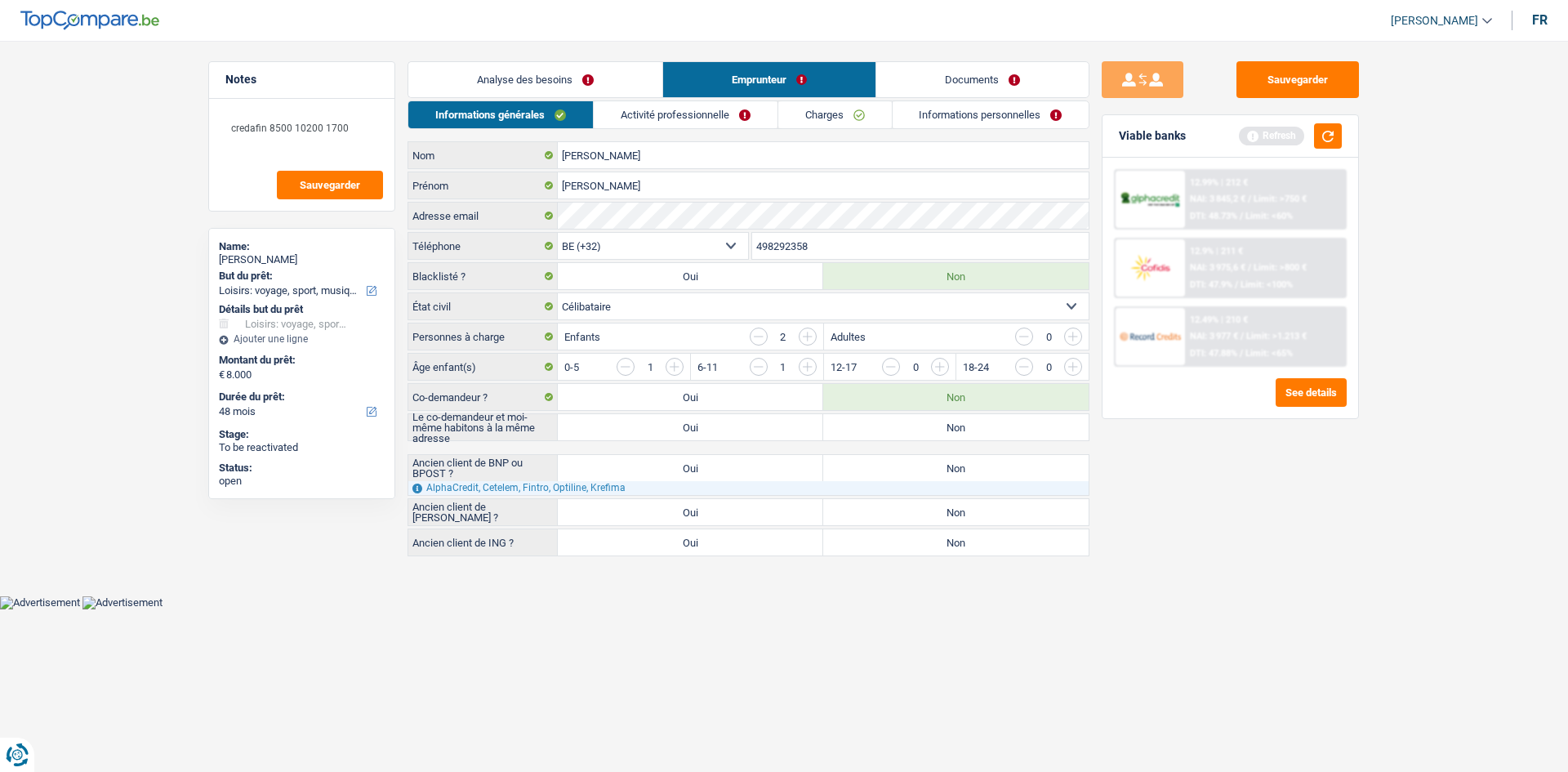 click on "Non" at bounding box center (956, 427) 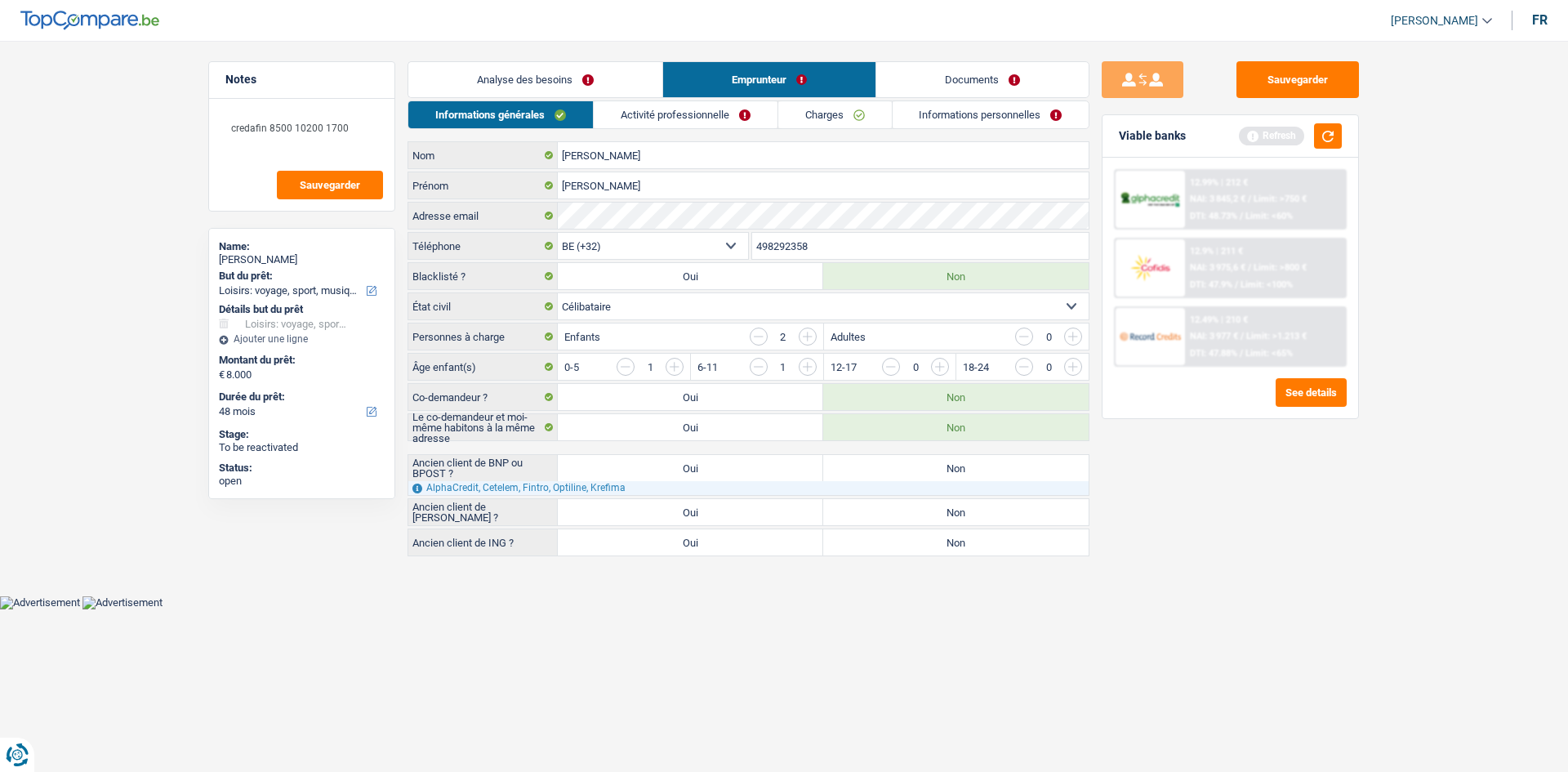 click on "Notes
credafin 8500 10200 1700
Sauvegarder
Name:   James Ogilvie   But du prêt: Confort maison: meubles, textile, peinture, électroménager, outillage non-professionnel Hifi, multimédia, gsm, ordinateur Aménagement: frais d'installation, déménagement Evénement familial: naissance, mariage, divorce, communion, décès Frais médicaux Frais d'études Frais permis de conduire Loisirs: voyage, sport, musique Rafraîchissement: petits travaux maison et jardin Frais judiciaires Réparation voiture Prêt rénovation Prêt énergie Prêt voiture Taxes, impôts non professionnels Rénovation bien à l'étranger Dettes familiales Assurance Autre
Sélectionner une option
Détails but du prêt
Confort maison: meubles, textile, peinture, électroménager, outillage non-professionnel Hifi, multimédia, gsm, ordinateur Aménagement: frais d'installation, déménagement Frais médicaux" at bounding box center (784, 310) 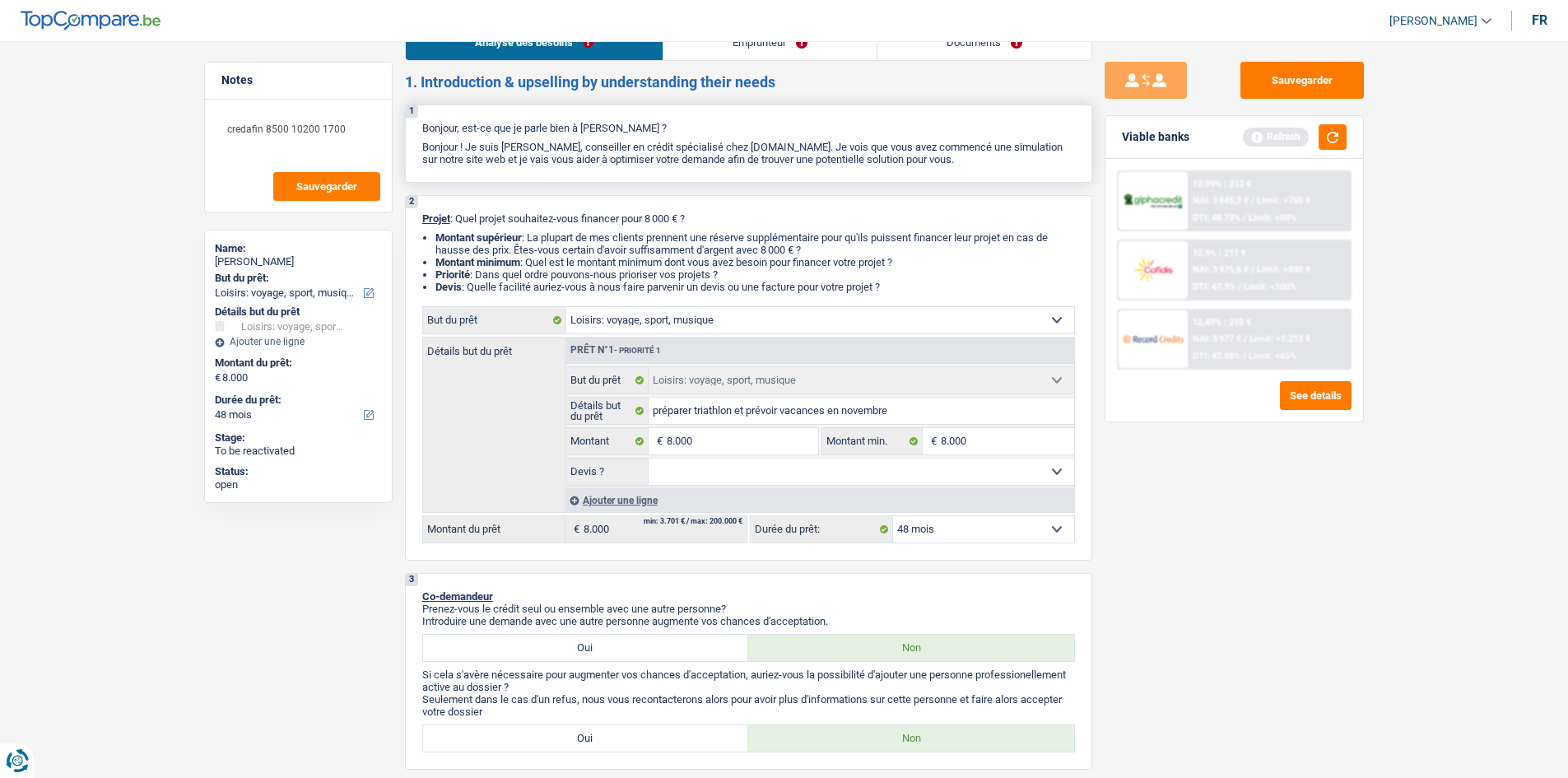 scroll, scrollTop: 0, scrollLeft: 0, axis: both 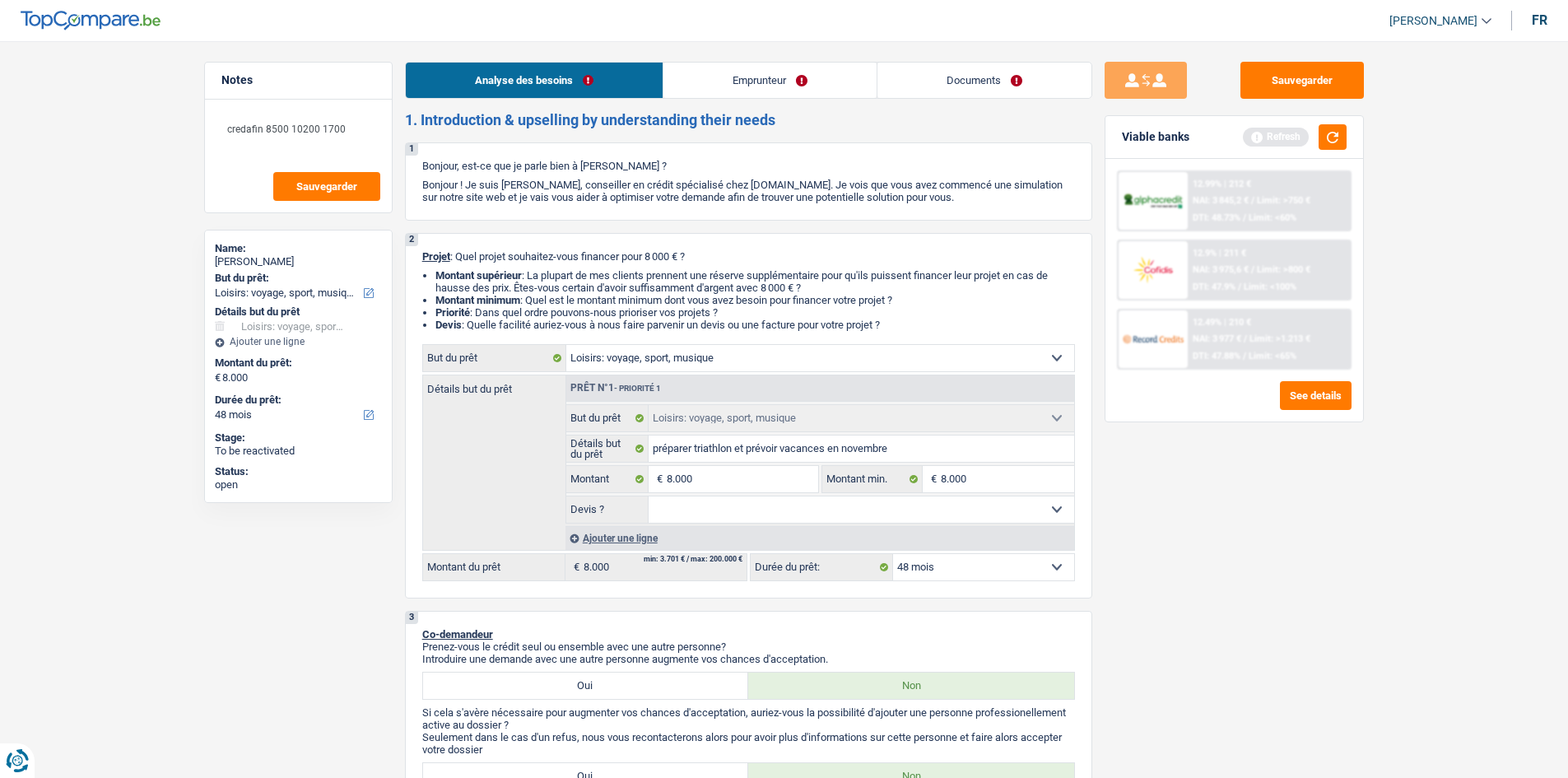click on "Emprunteur" at bounding box center [770, 80] 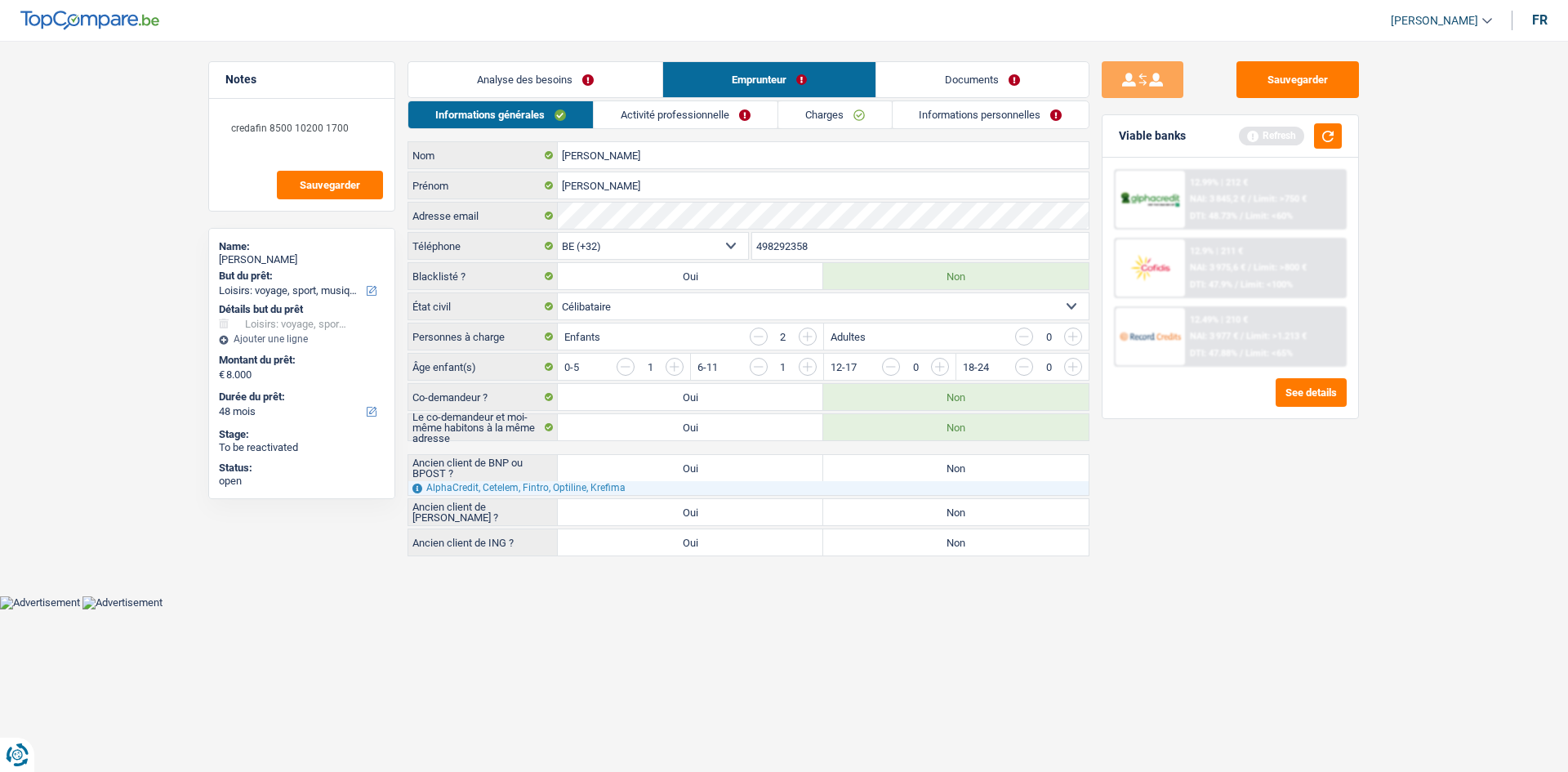 click on "Viable banks
Refresh" at bounding box center [1230, 136] 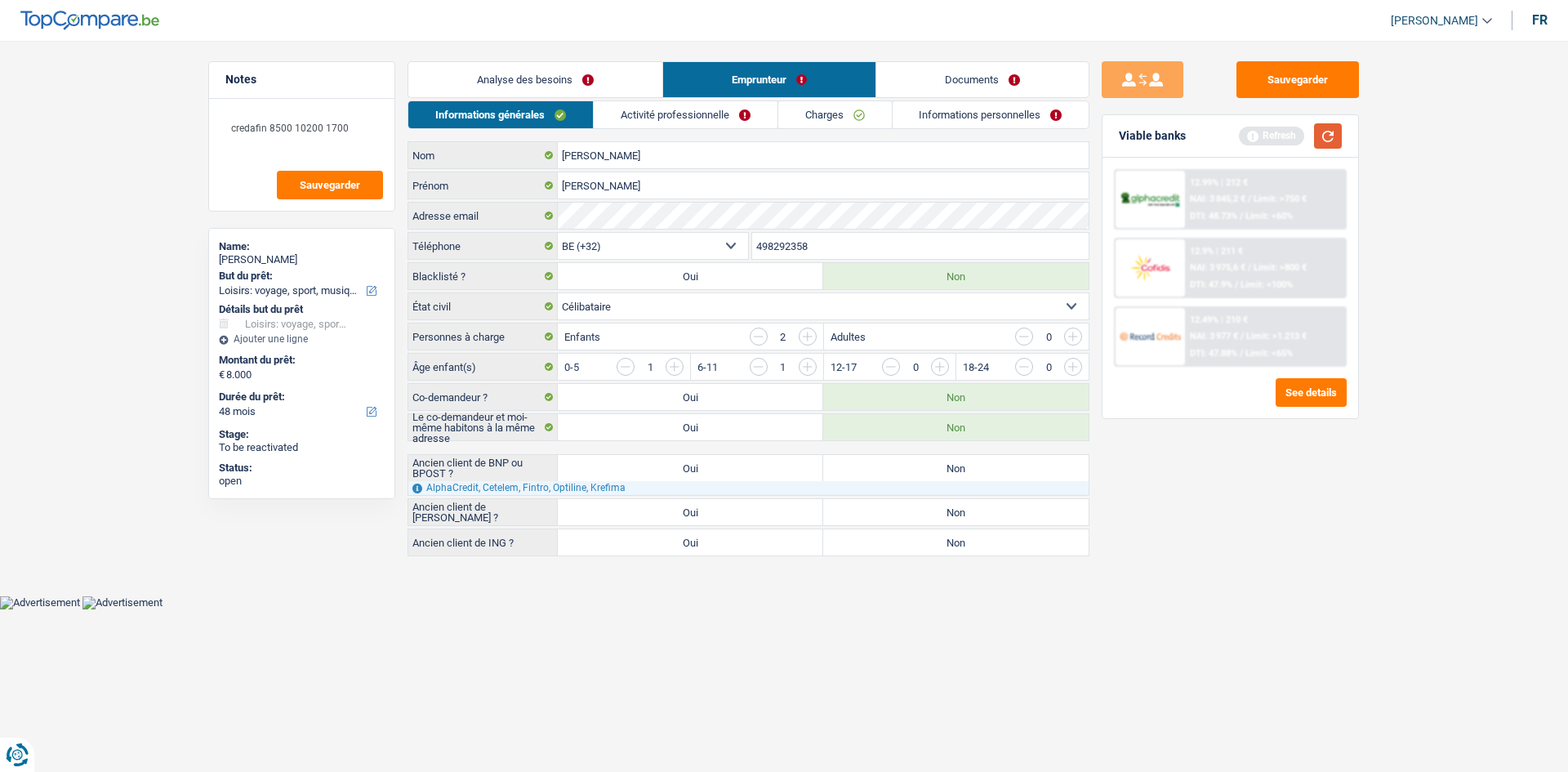 click at bounding box center [1328, 136] 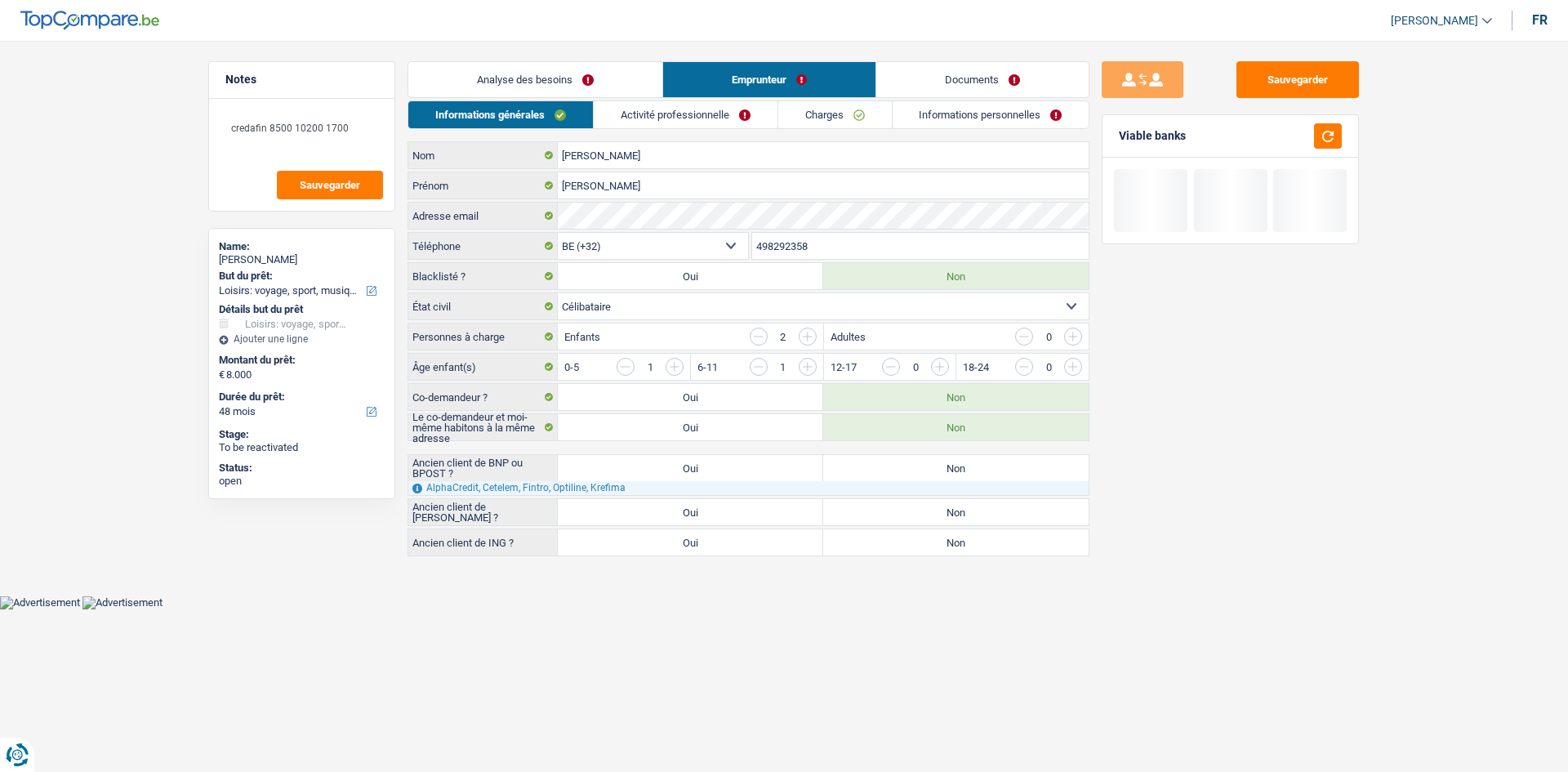click on "Activité professionnelle" at bounding box center [685, 114] 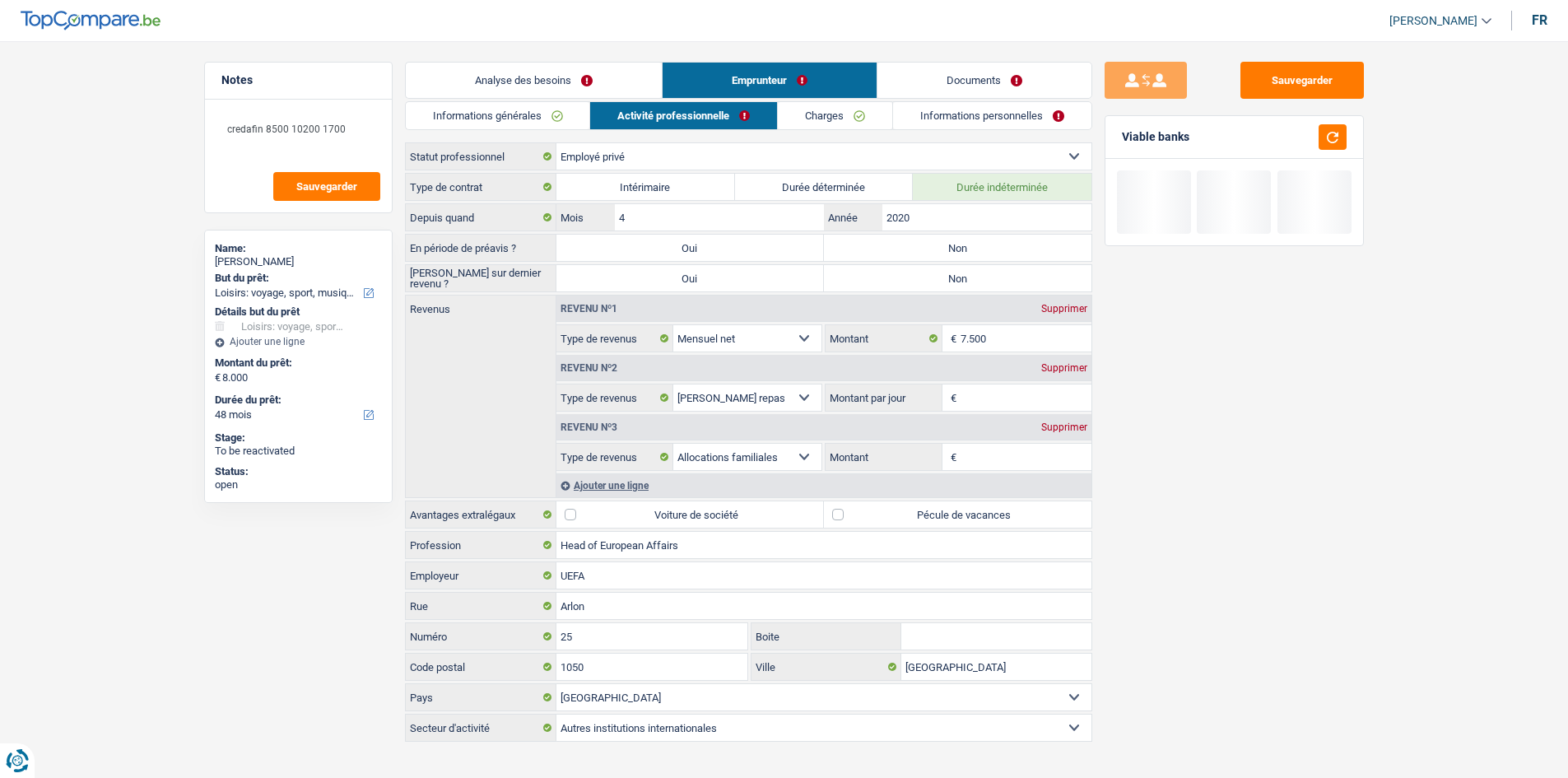 click on "Analyse des besoins Emprunteur Documents
1. Introduction & upselling by understanding their needs
1
Bonjour, est-ce que je parle bien à James Ogilvie ?
Bonjour ! Je suis Yanis Duboc, conseiller en crédit spécialisé chez TopCompare.be. Je vois que vous avez commencé une simulation sur notre site web et je vais vous aider à optimiser votre demande afin de trouver une potentielle solution pour vous.
2   Projet  : Quel projet souhaitez-vous financer pour 8 000 € ?
Montant supérieur : La plupart de mes clients prennent une réserve supplémentaire pour qu'ils puissent financer leur projet en cas de hausse des prix. Êtes-vous certain d'avoir suffisamment d'argent avec 8 000 € ?   Montant minimum : Quel est le montant minimum dont vous avez besoin pour financer votre projet ?   Priorité : Dans quel ordre pouvons-nous prioriser vos projets ?   Devis     Hifi, multimédia, gsm, ordinateur Frais médicaux Frais d'études" at bounding box center (748, 403) 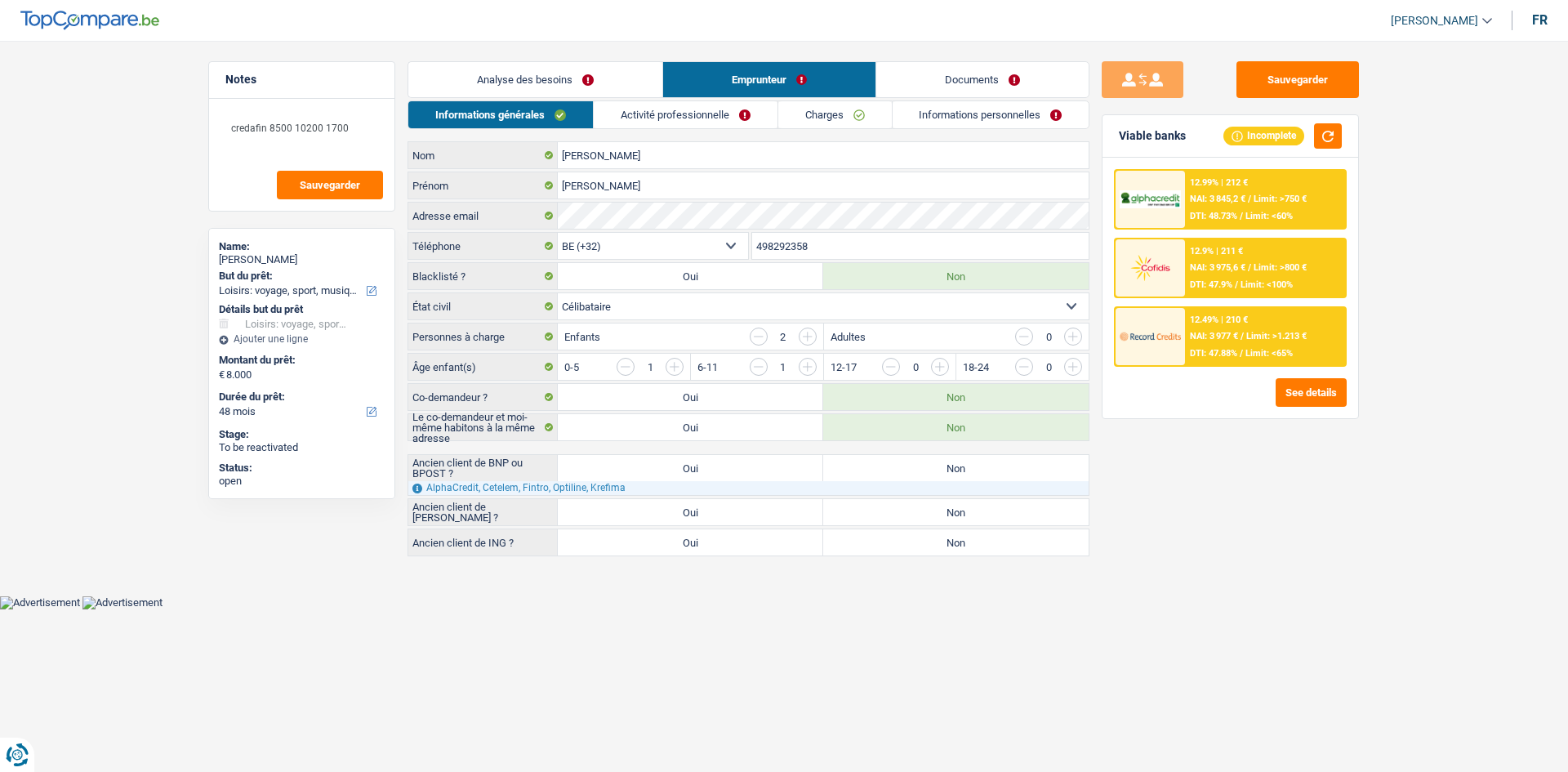 click on "Activité professionnelle" at bounding box center [685, 114] 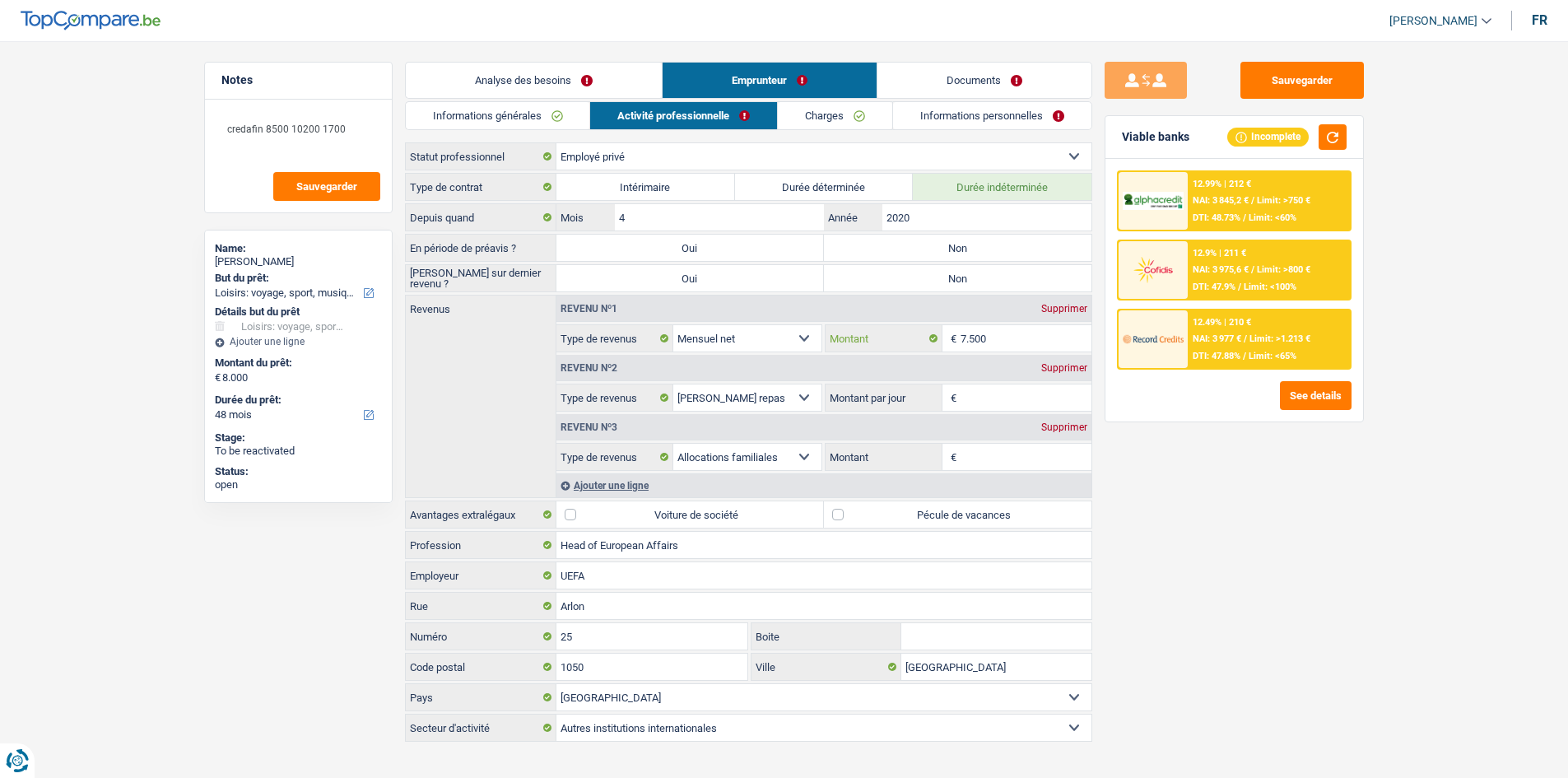 click on "7.500" at bounding box center [1026, 338] 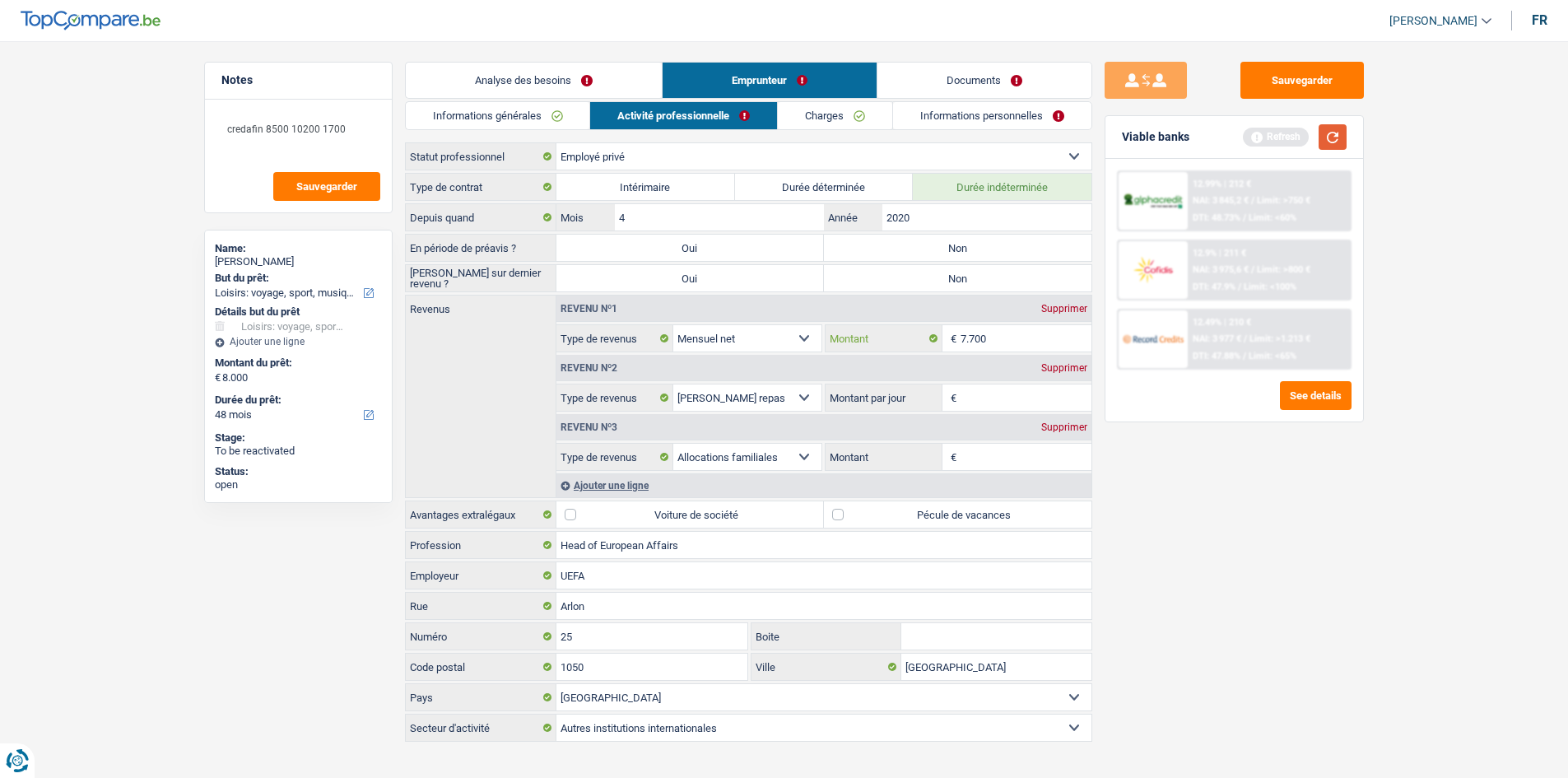 type on "7.700" 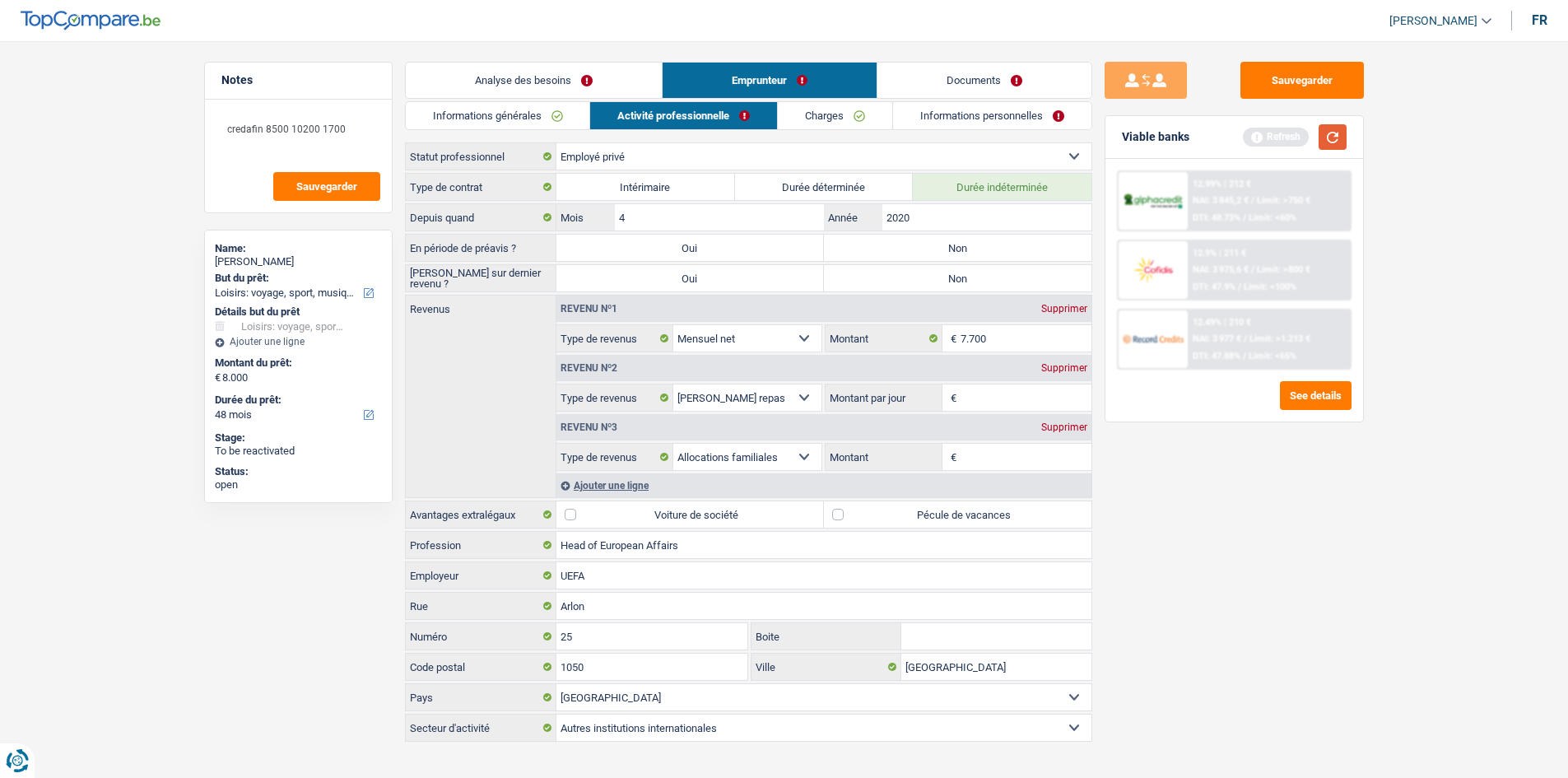 click at bounding box center (1333, 137) 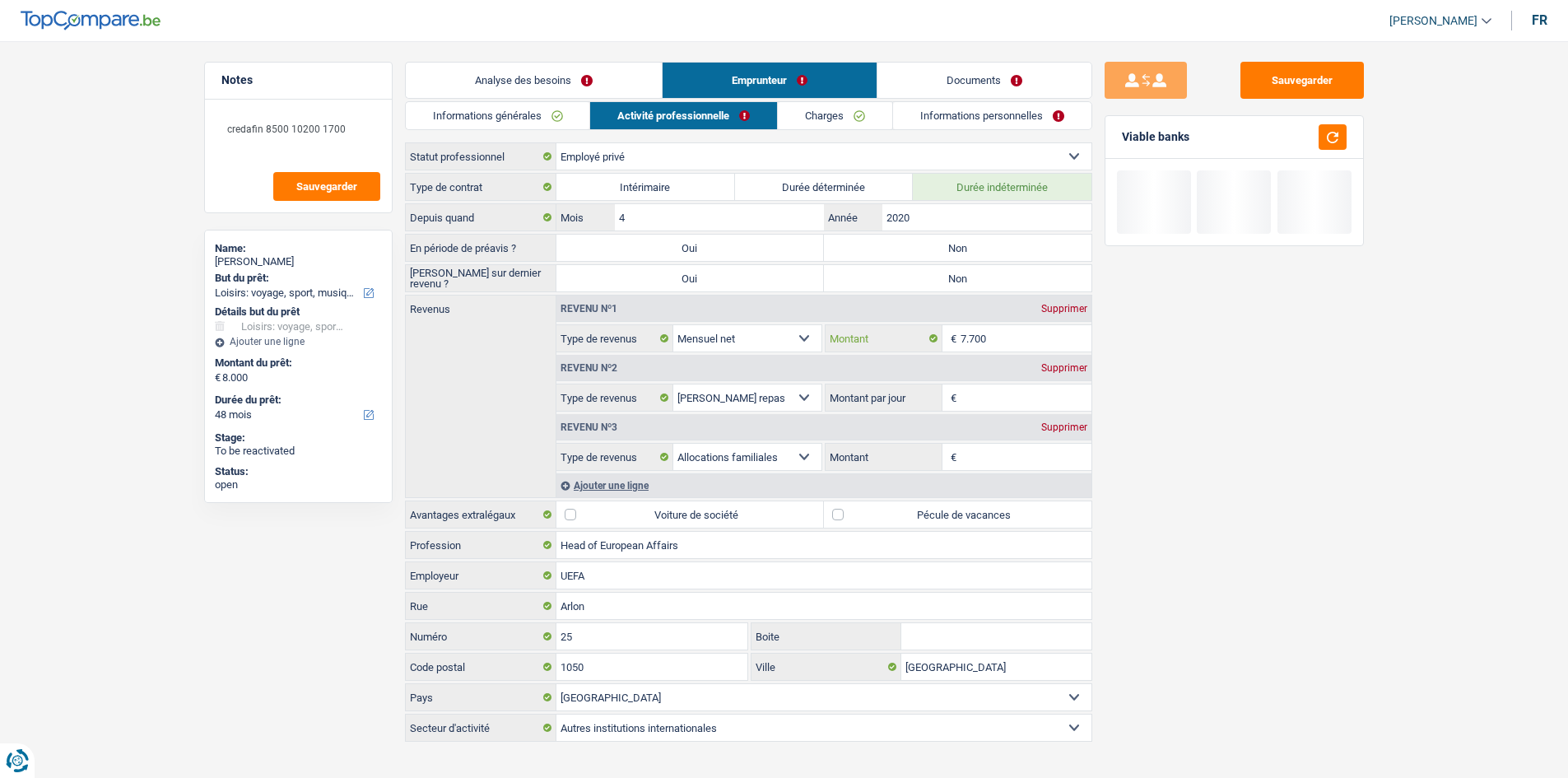click on "7.700" at bounding box center [1026, 338] 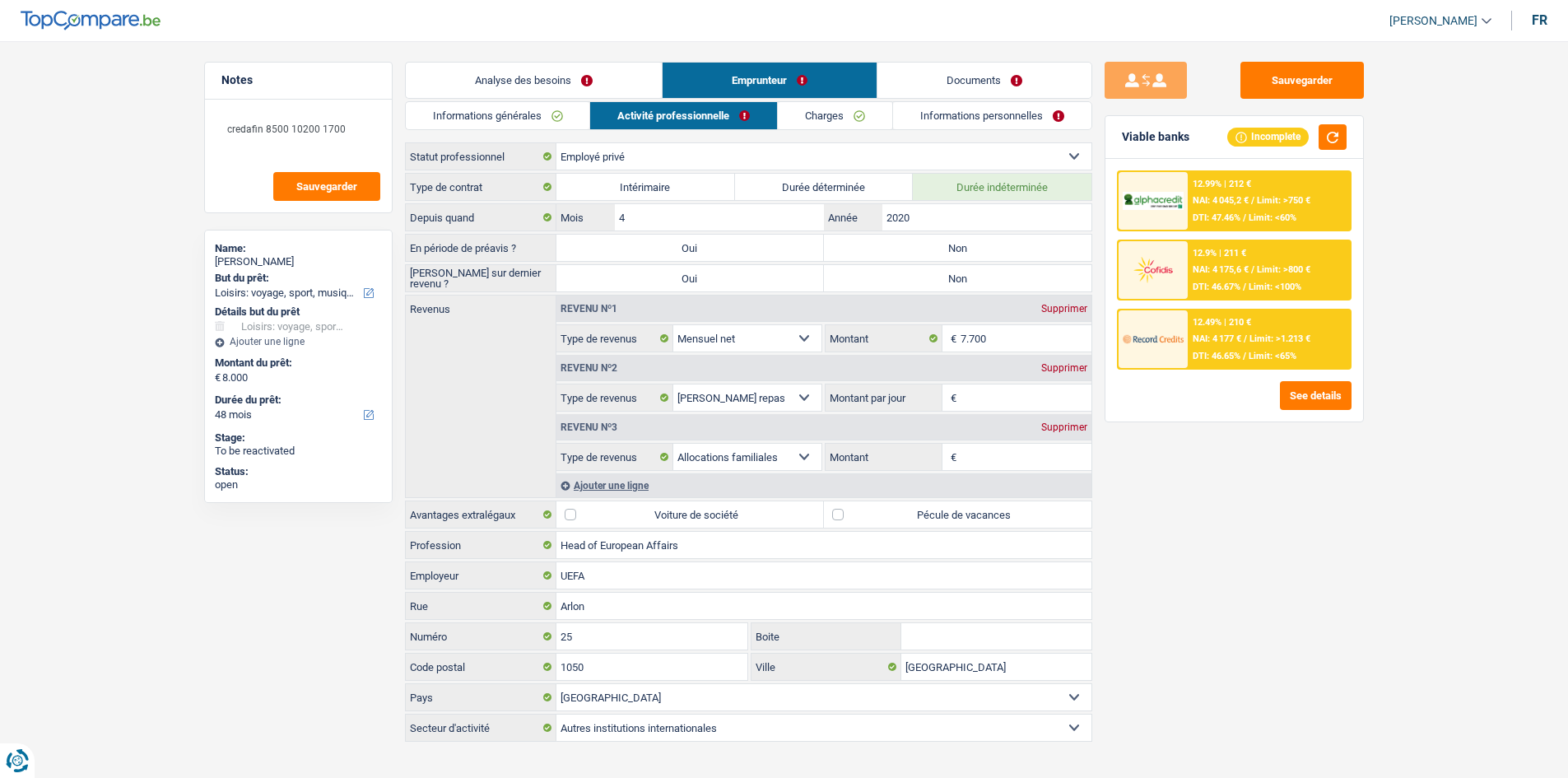 click on "Supprimer" at bounding box center (1064, 368) 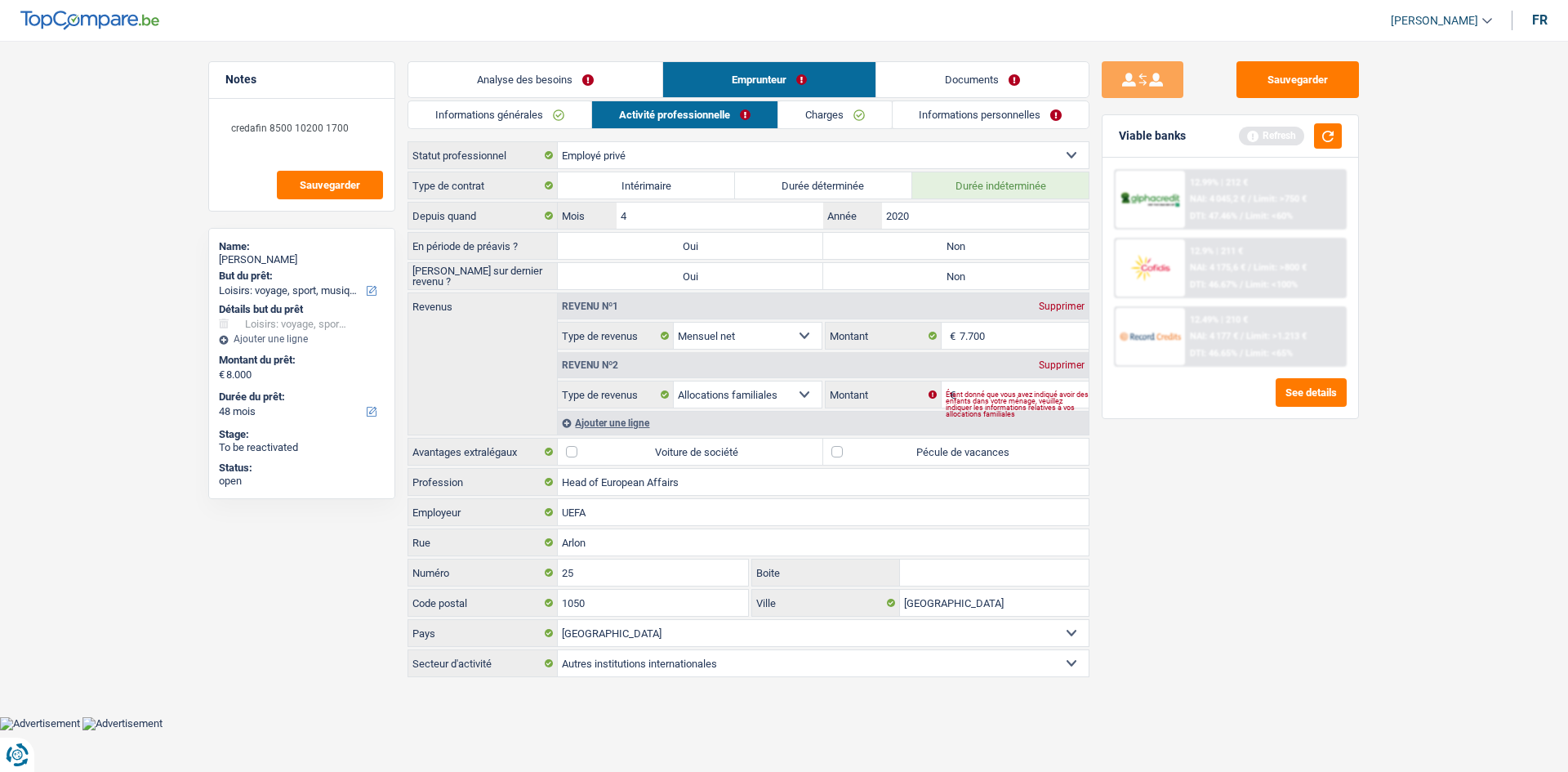 click on "Étant donné que vous avez indiqué avoir des enfants dans votre ménage, veuillez indiquer les informations relatives à vos allocations familiales" at bounding box center (1018, 404) 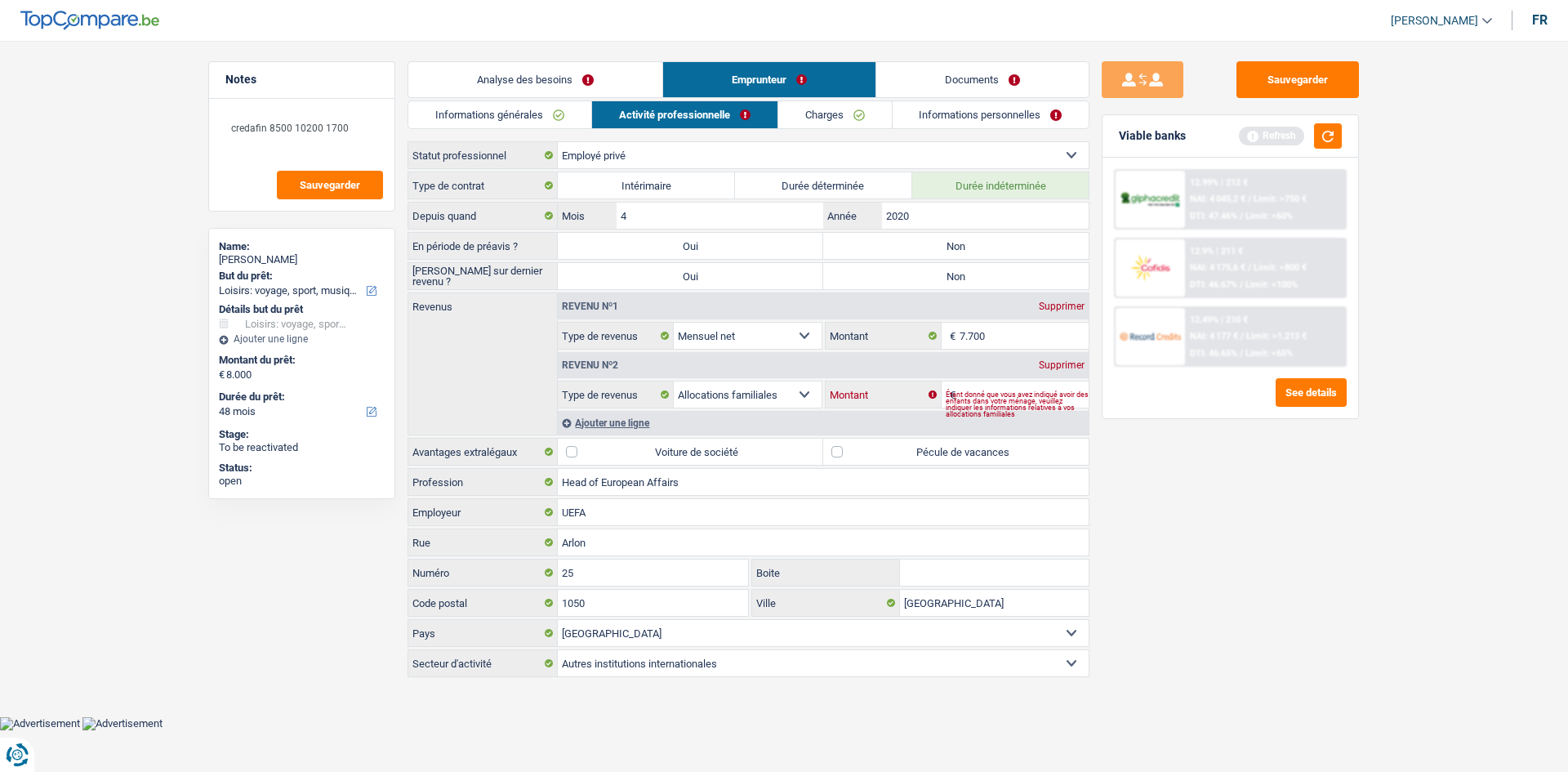 click on "Montant" at bounding box center (1024, 395) 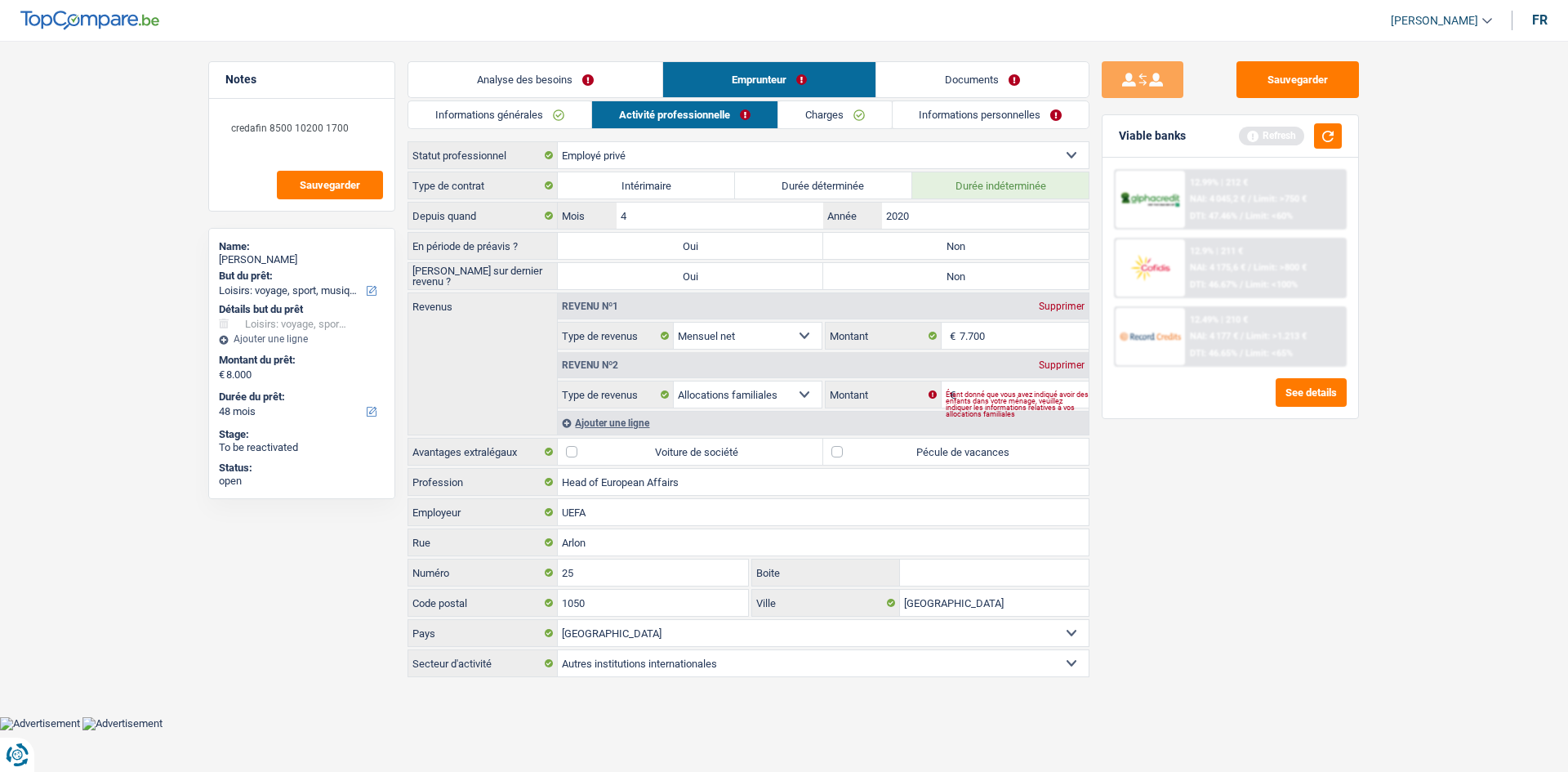 click on "Étant donné que vous avez indiqué avoir des enfants dans votre ménage, veuillez indiquer les informations relatives à vos allocations familiales" at bounding box center [1018, 404] 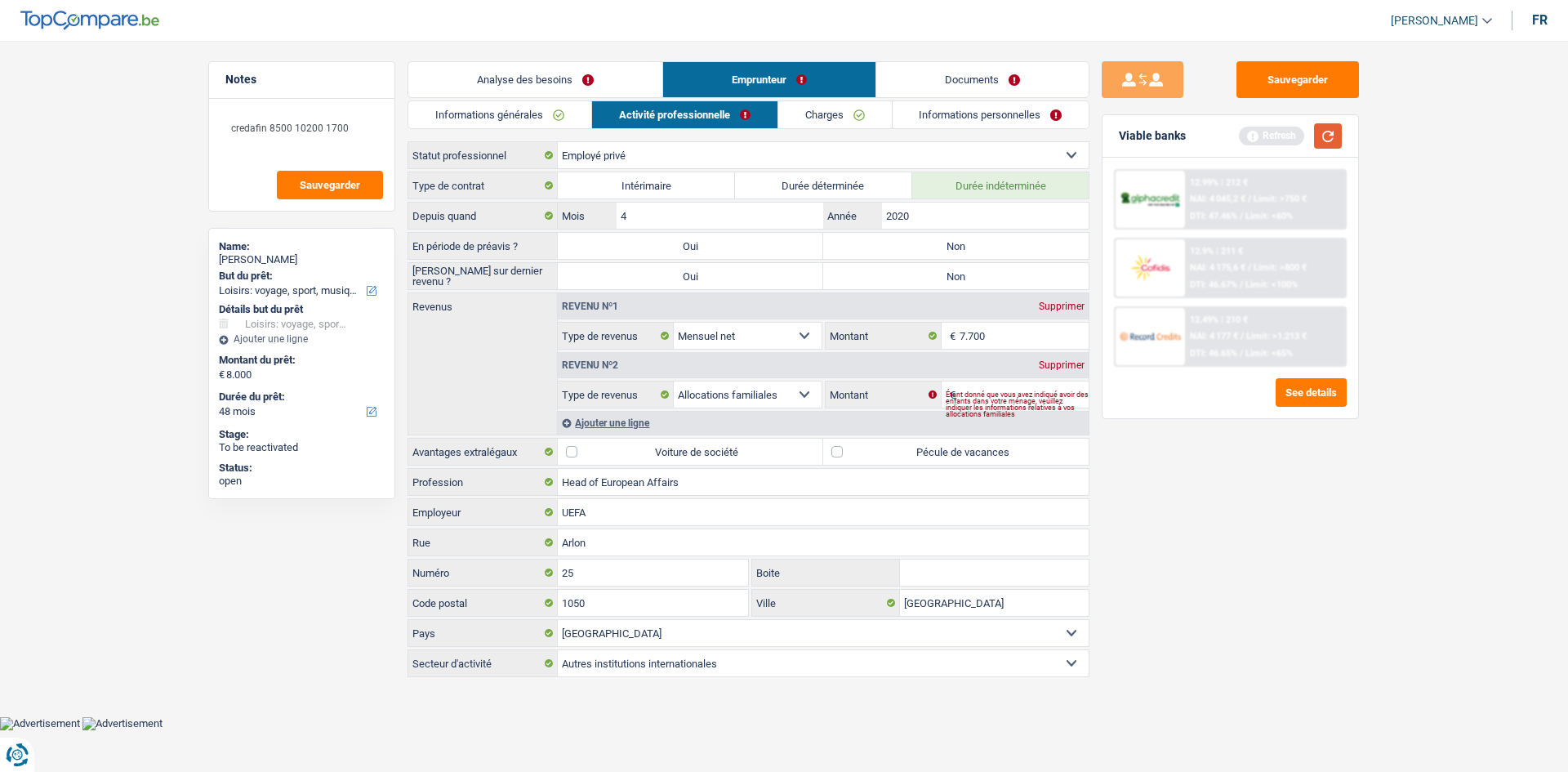 click at bounding box center [1328, 136] 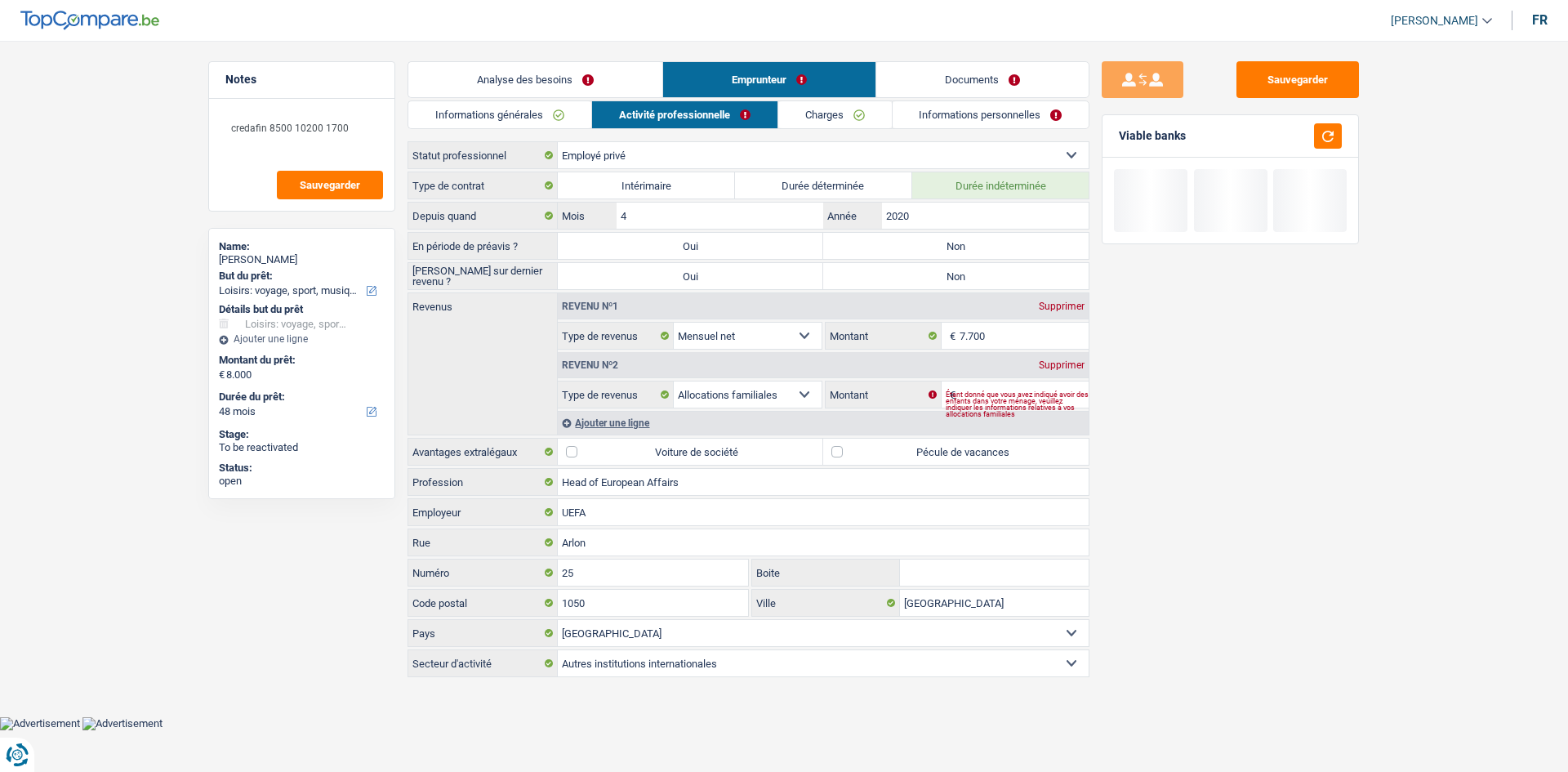 click on "Supprimer" at bounding box center (1062, 365) 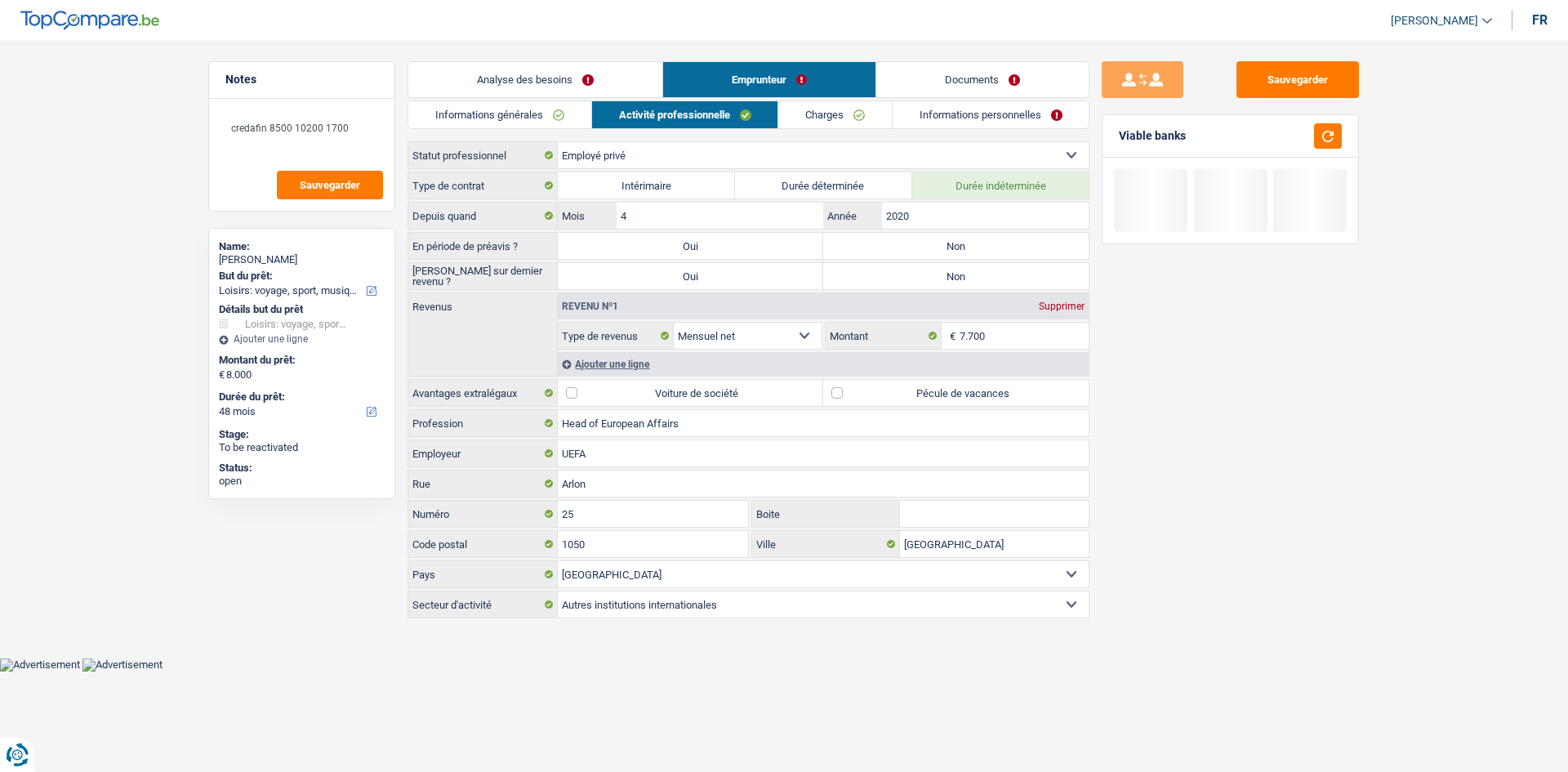 drag, startPoint x: 941, startPoint y: 384, endPoint x: 913, endPoint y: 396, distance: 30.463092 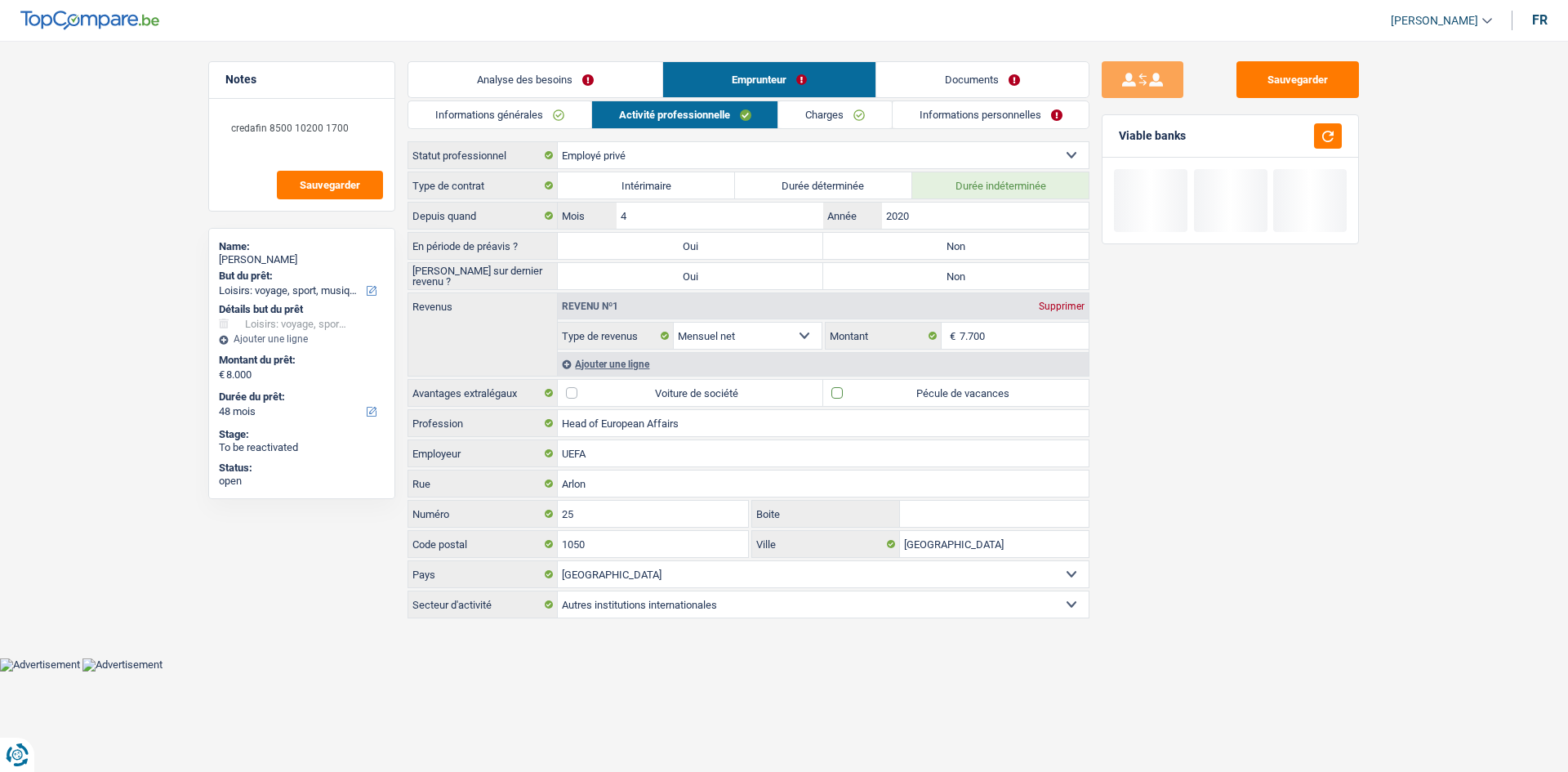 click on "Pécule de vacances" at bounding box center (956, 393) 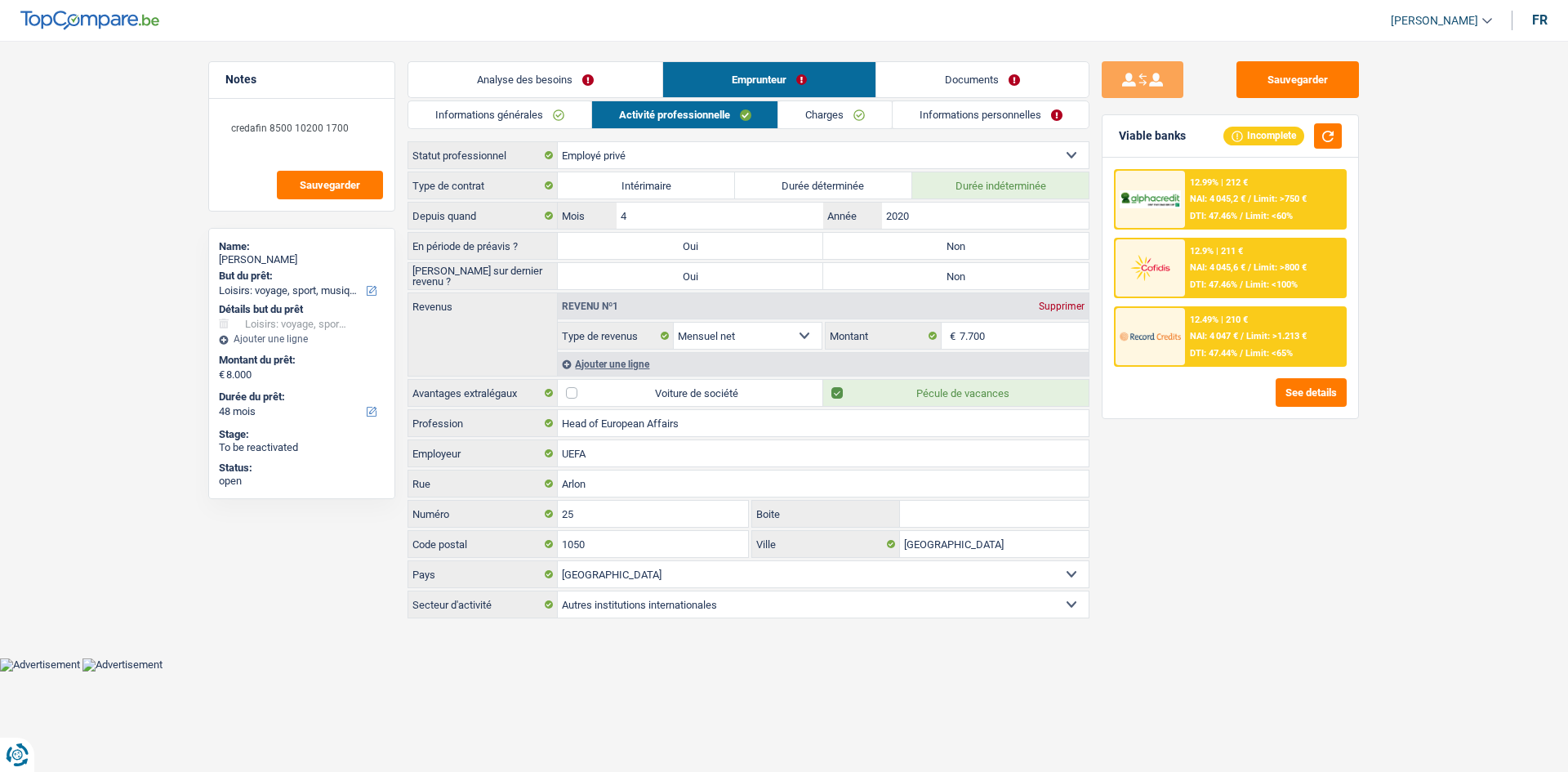 click on "Voiture de société" at bounding box center (690, 393) 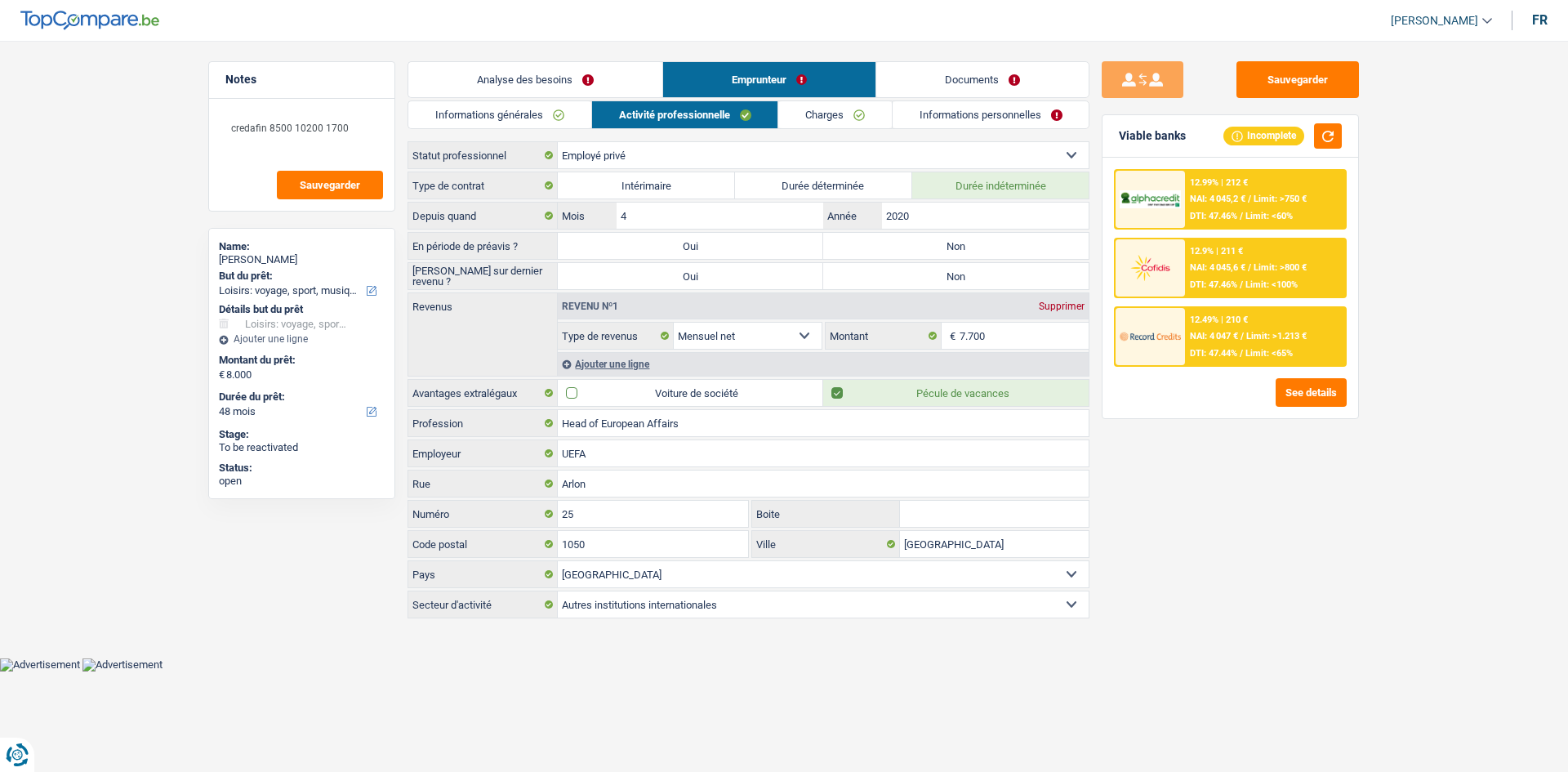click on "Voiture de société" at bounding box center [690, 393] 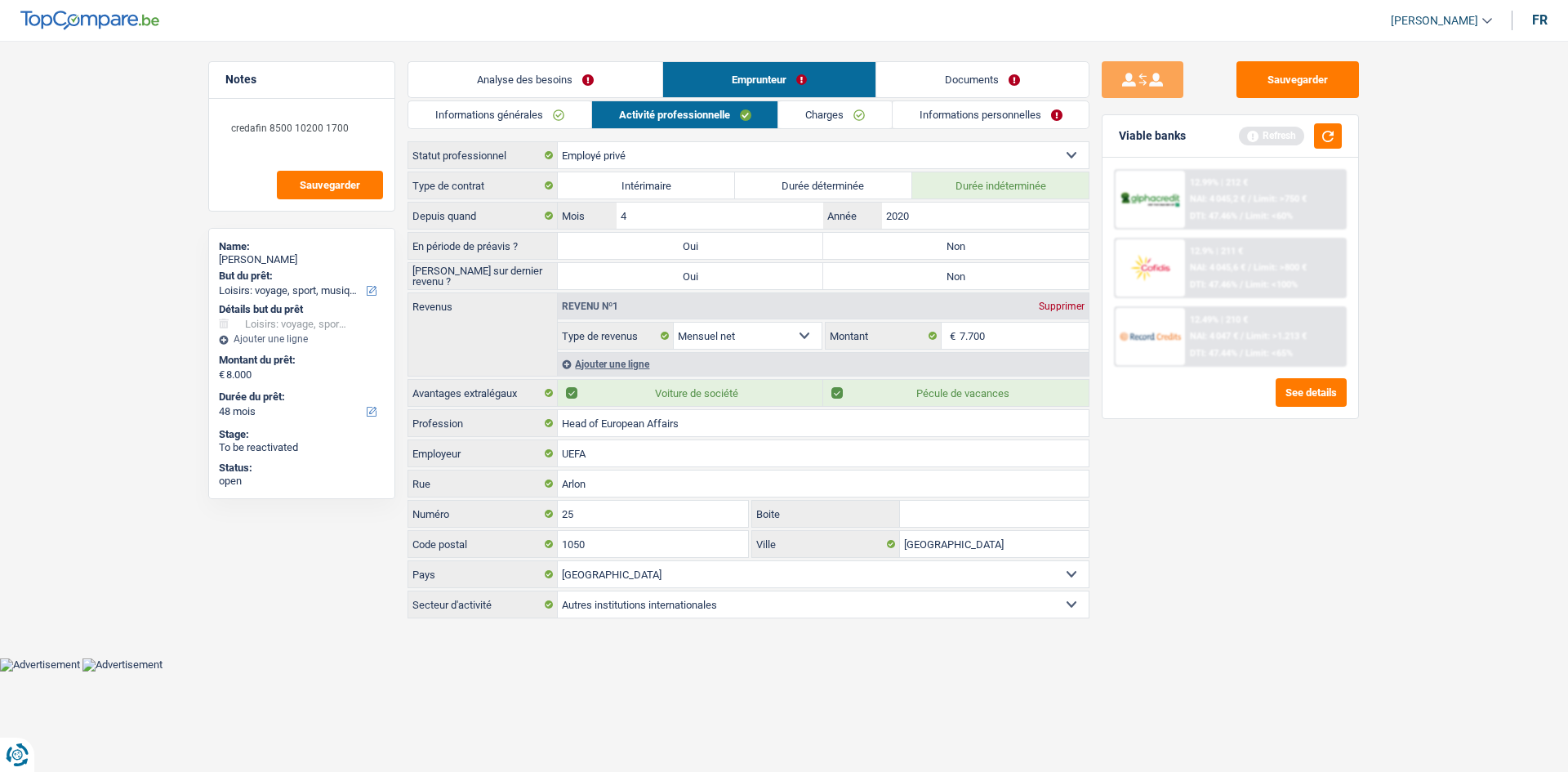 click on "Viable banks
Refresh" at bounding box center (1230, 136) 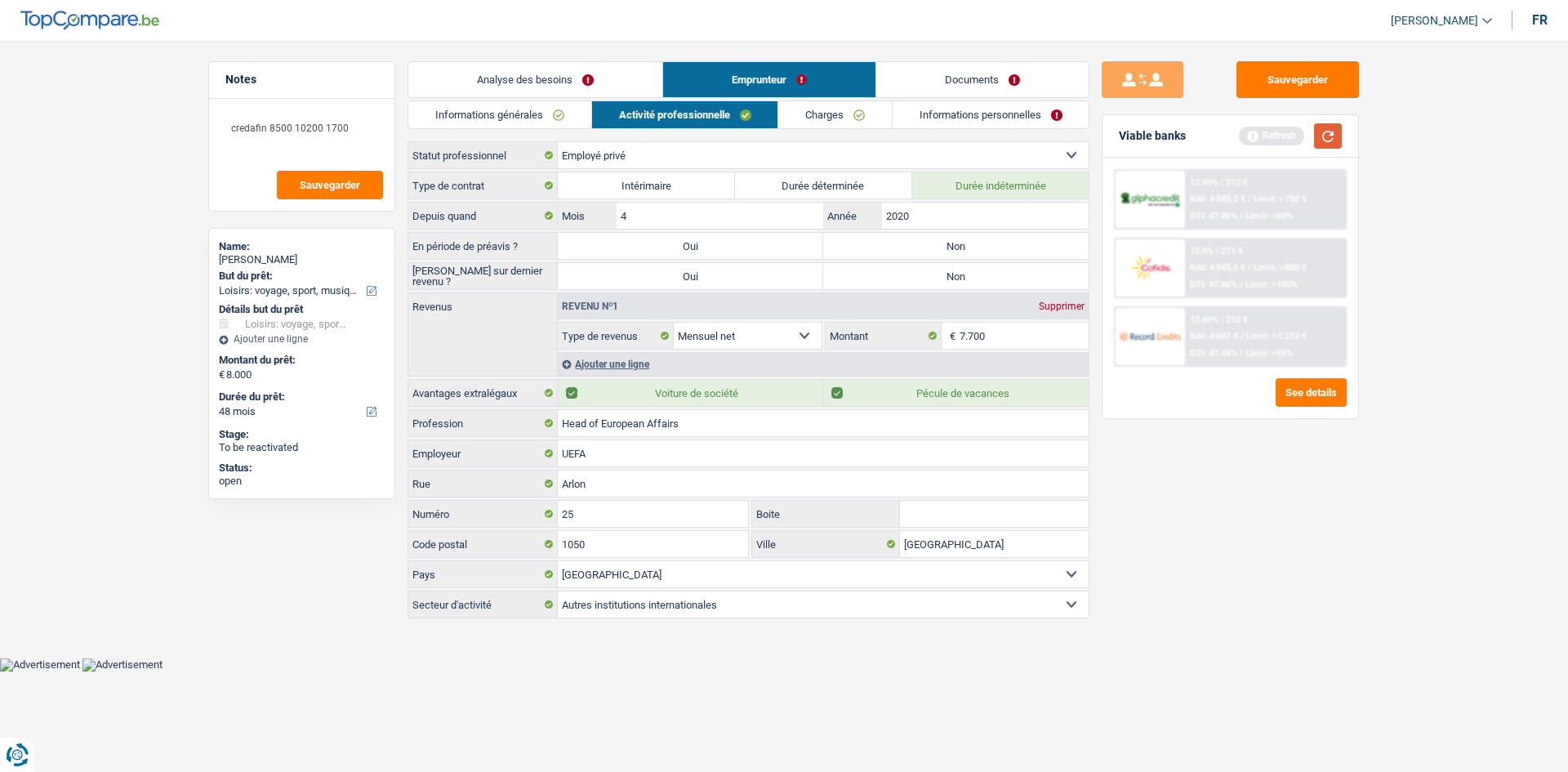 drag, startPoint x: 1336, startPoint y: 136, endPoint x: 1309, endPoint y: 145, distance: 28.460499 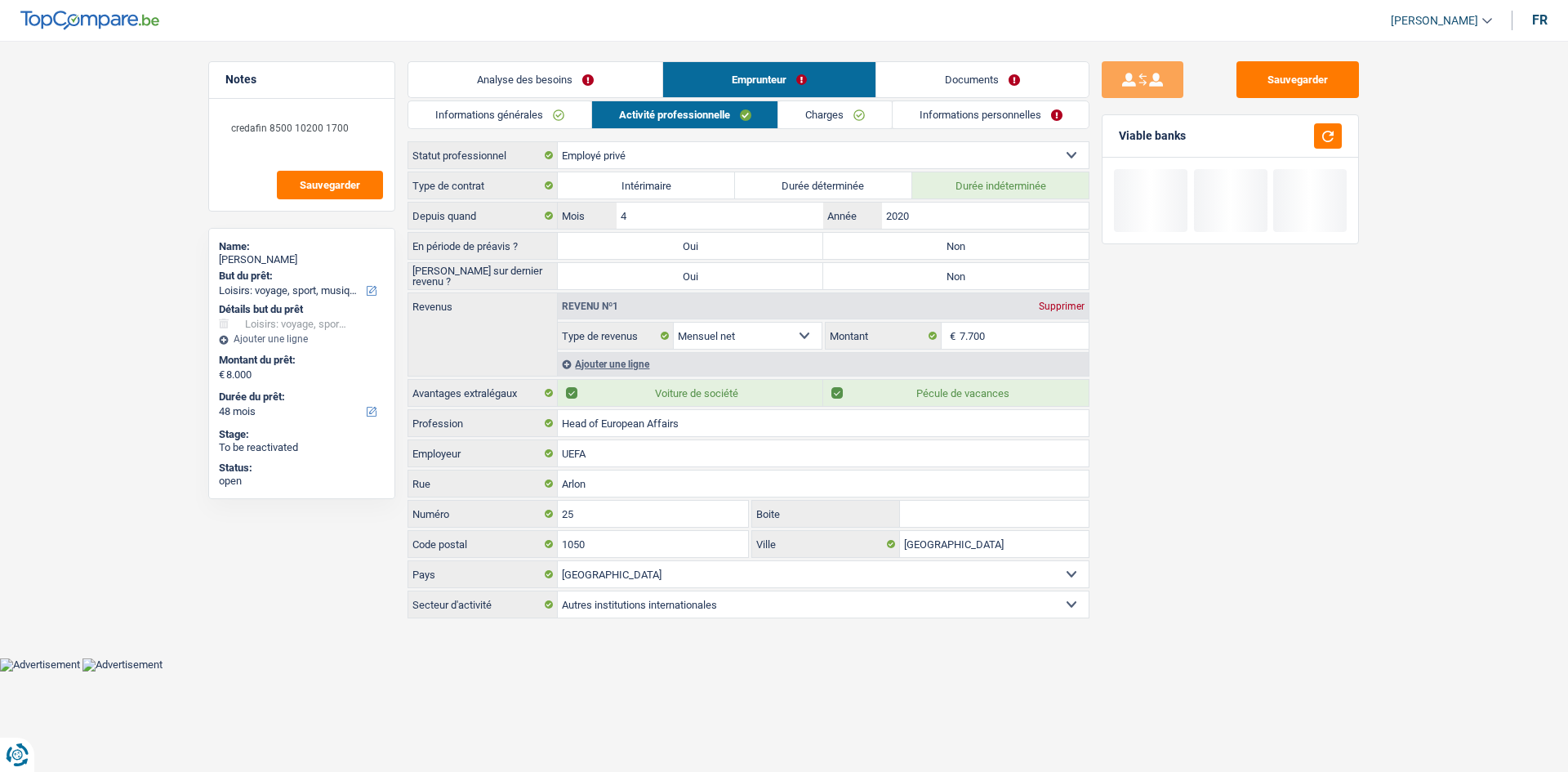 click on "Charges" at bounding box center [835, 114] 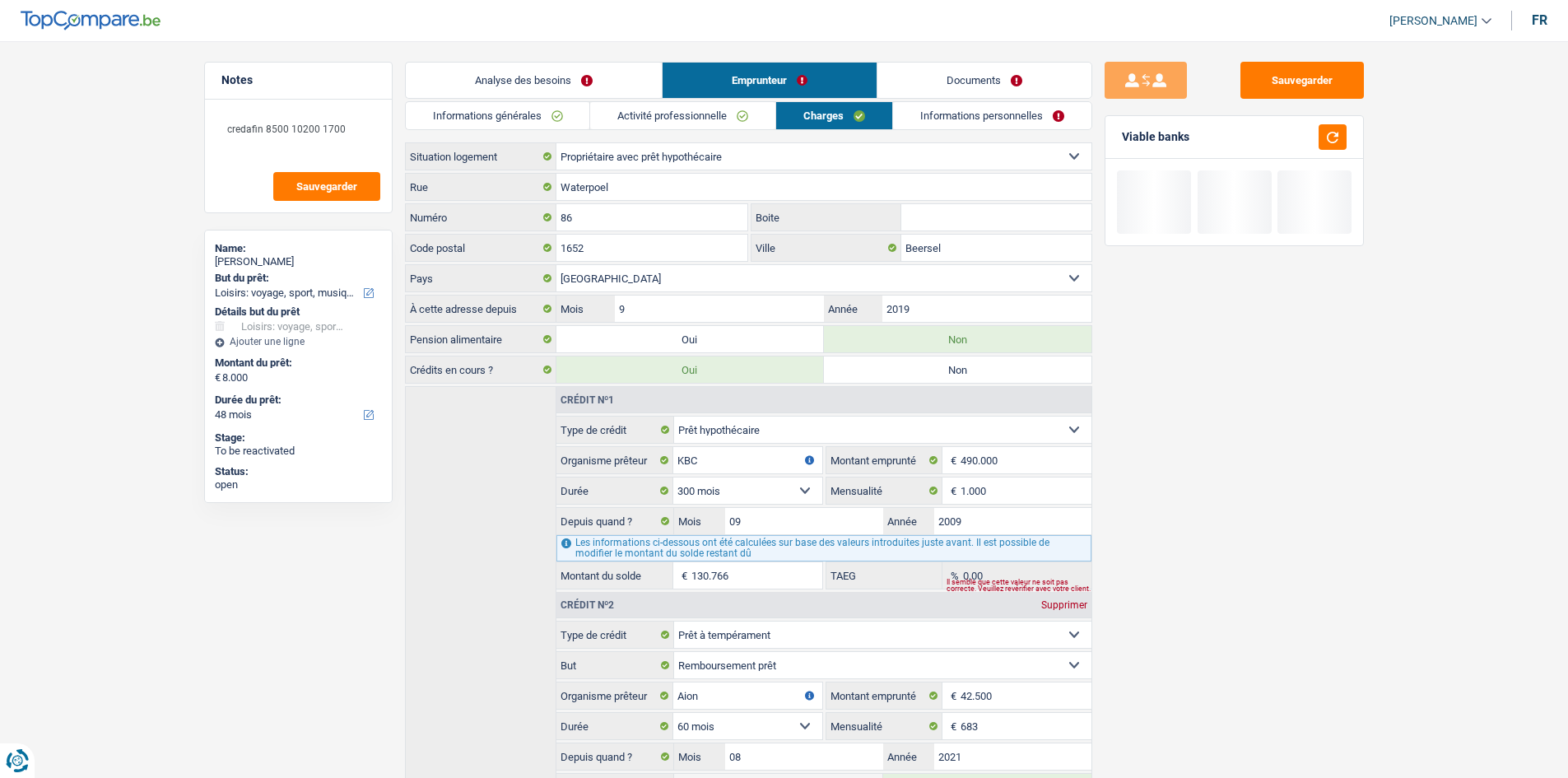 click on "Activité professionnelle" at bounding box center [682, 115] 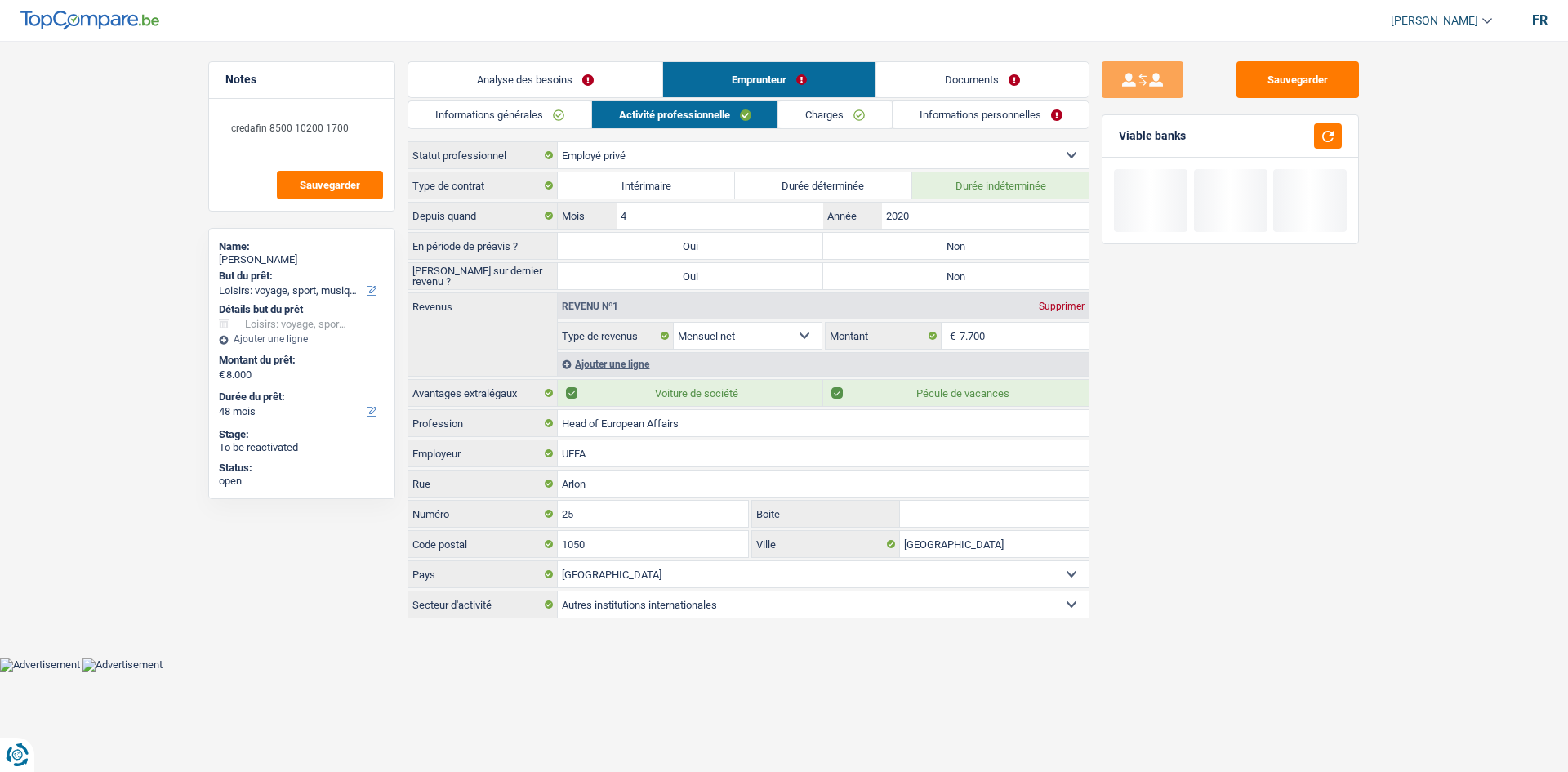 click on "Charges" at bounding box center (835, 114) 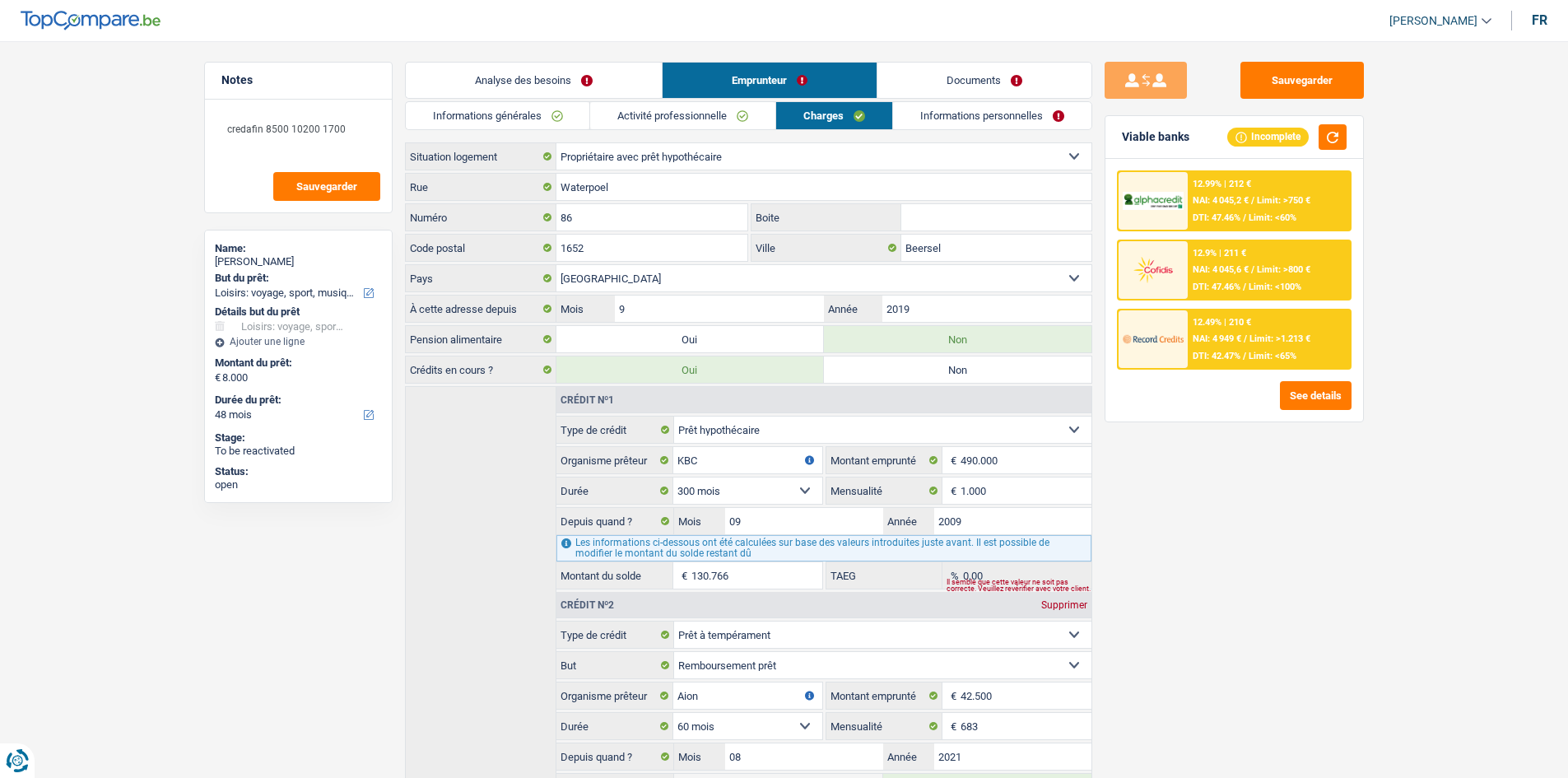 click on "Sauvegarder
Viable banks
Incomplete
12.99% | 212 €
NAI: 4 045,2 €
/
Limit: >750 €
DTI: 47.46%
/
Limit: <60%
12.9% | 211 €
NAI: 4 045,6 €
/
Limit: >800 €
DTI: 47.46%
/
Limit: <100%
/       /" at bounding box center (1234, 404) 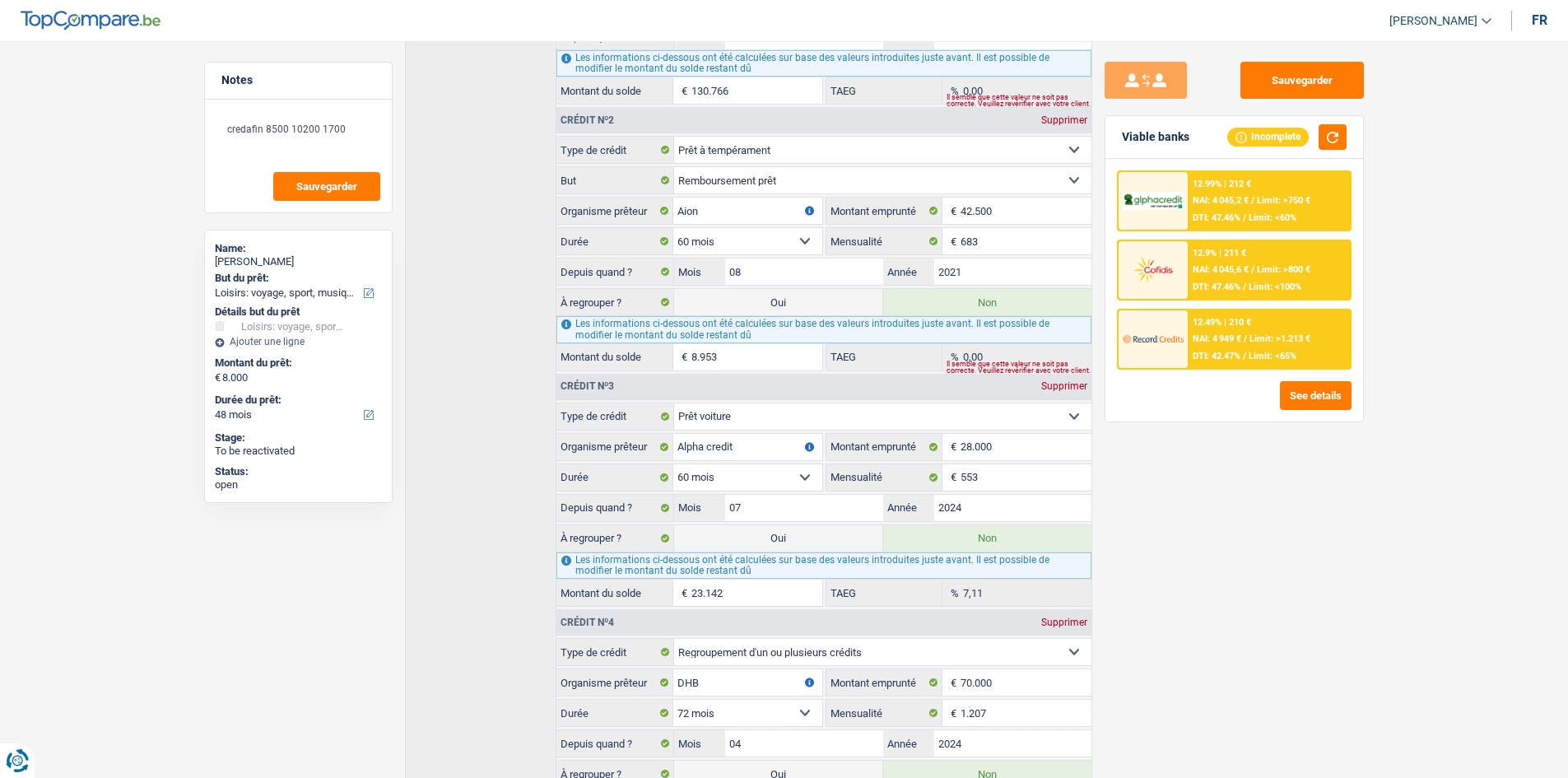 scroll, scrollTop: 0, scrollLeft: 0, axis: both 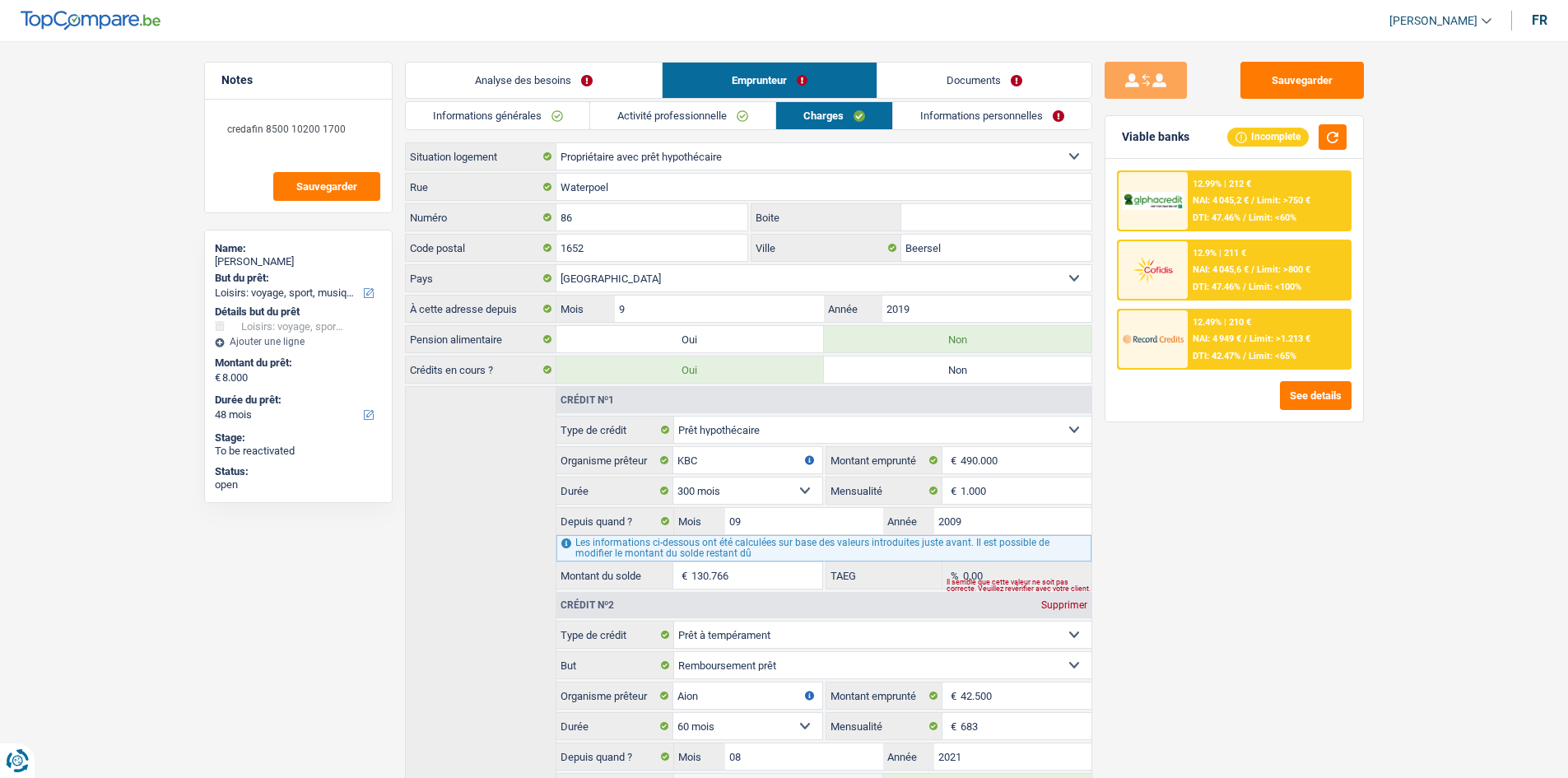 click on "Informations personnelles" at bounding box center [992, 115] 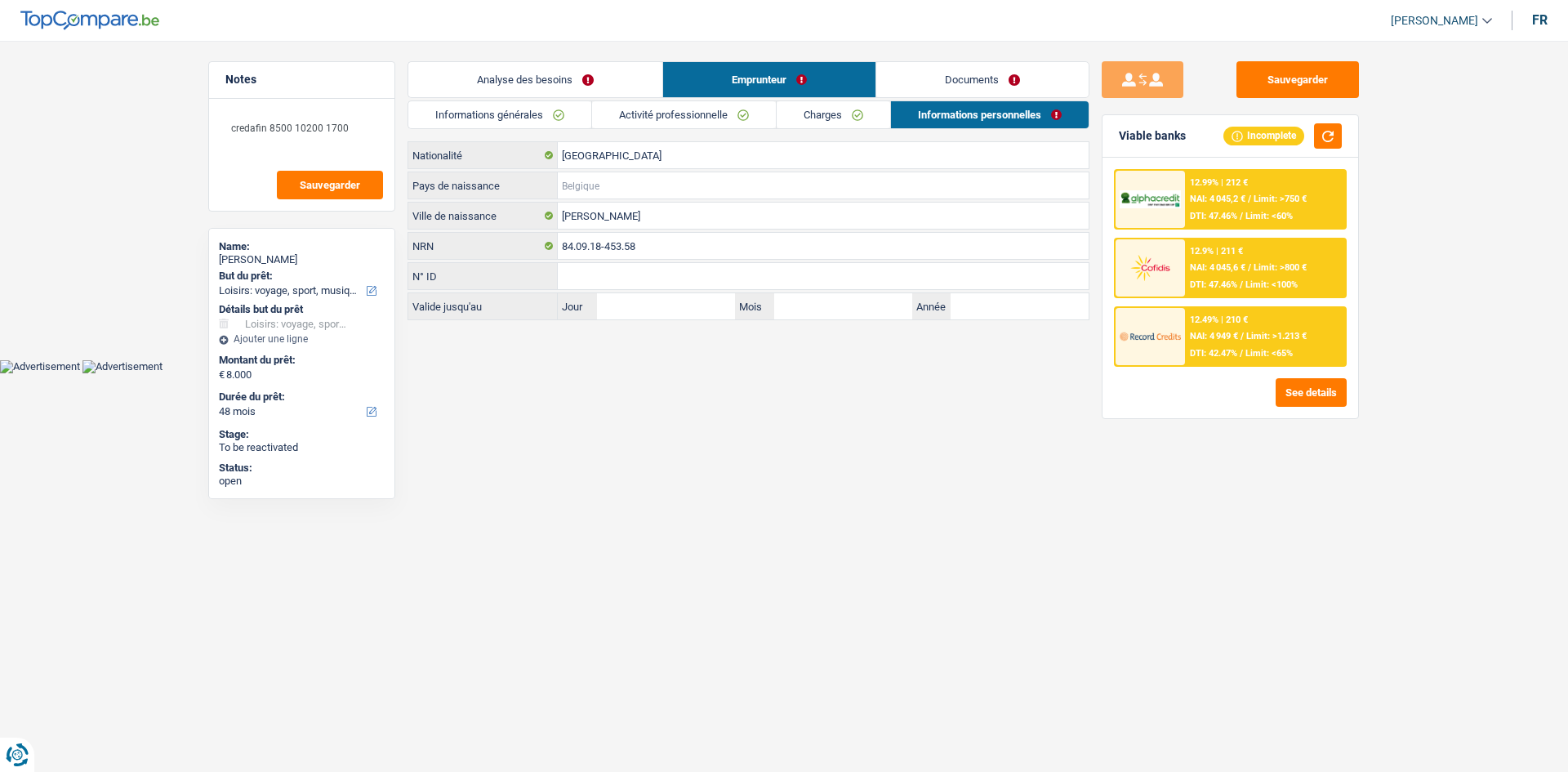 click on "Pays de naissance" at bounding box center (823, 185) 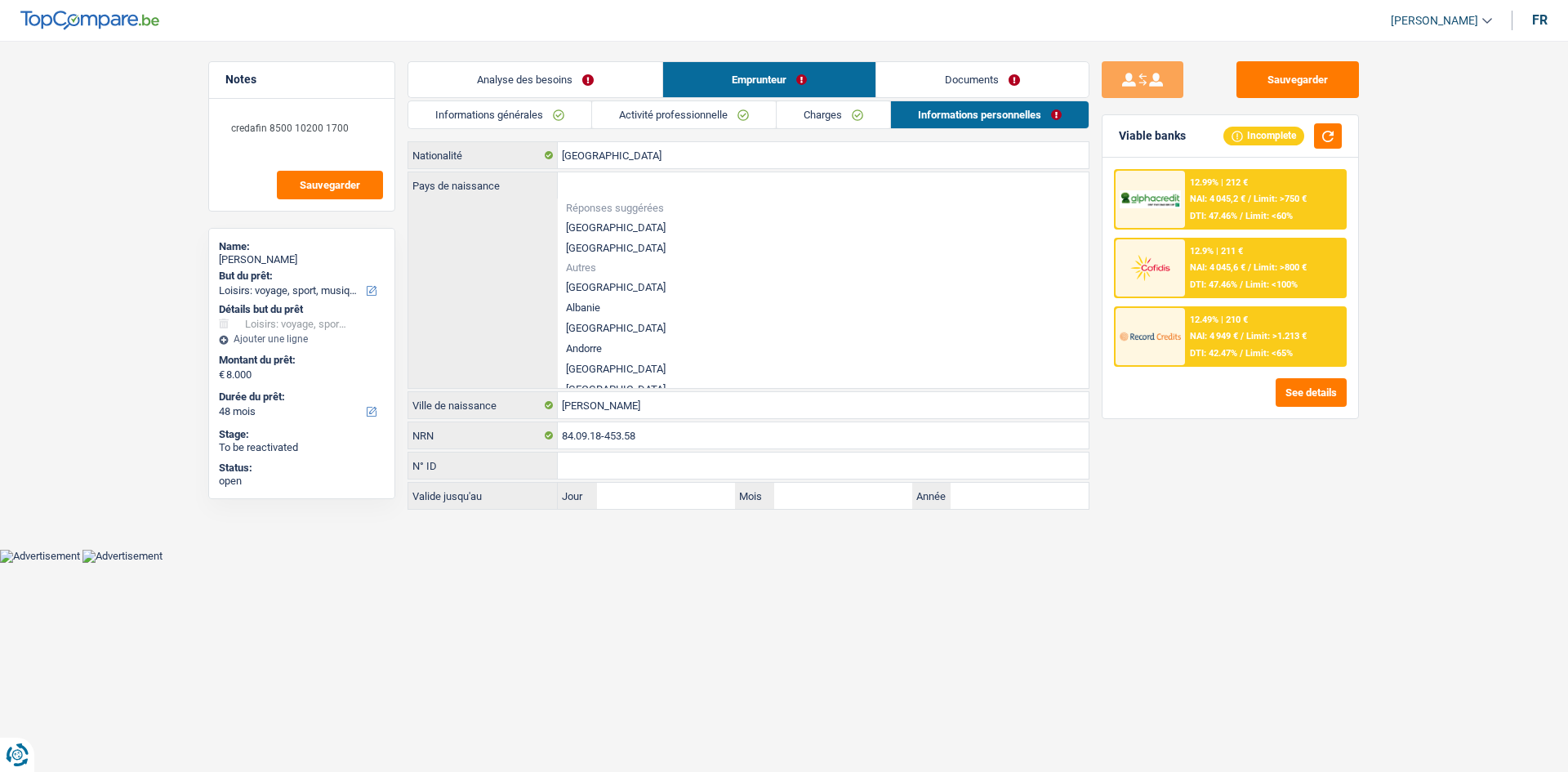 click on "Sauvegarder
Viable banks
Incomplete
12.99% | 212 €
NAI: 4 045,2 €
/
Limit: >750 €
DTI: 47.46%
/
Limit: <60%
12.9% | 211 €
NAI: 4 045,6 €
/
Limit: >800 €
DTI: 47.46%
/
Limit: <100%
/       /" at bounding box center [1230, 401] 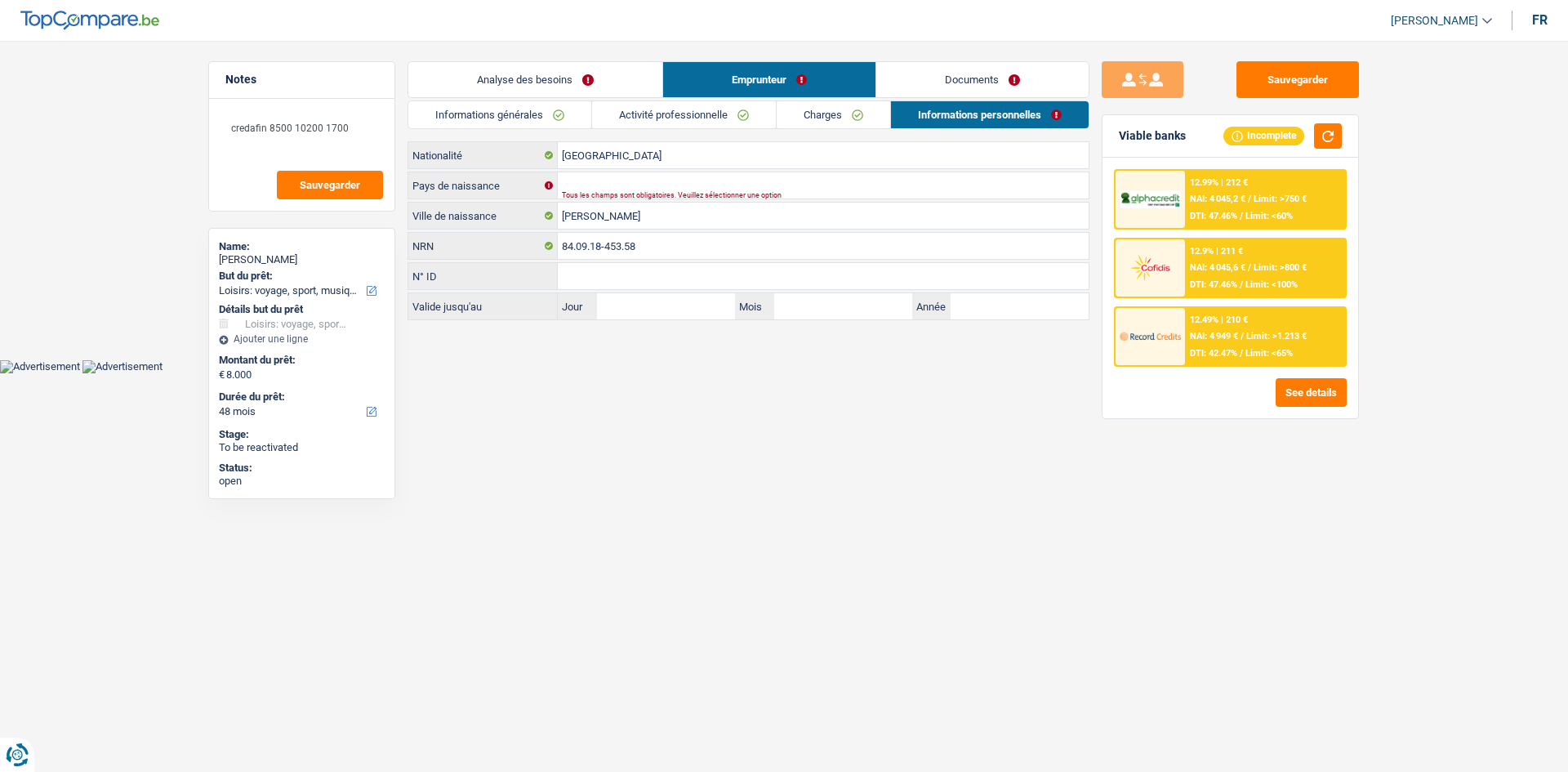 click on "Tous les champs sont obligatoires. Veuillez sélectionner une option" at bounding box center (798, 195) 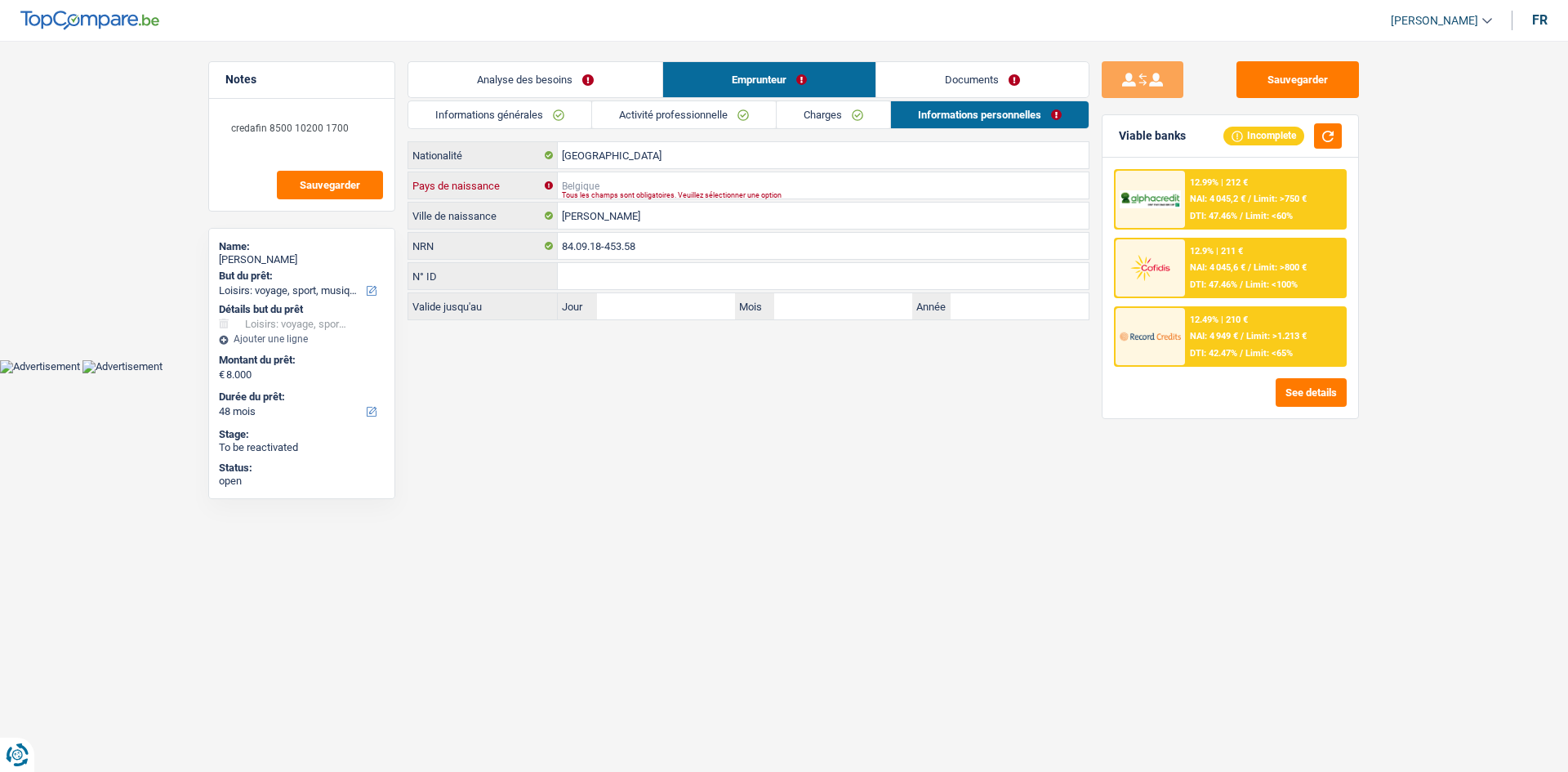 click on "Pays de naissance" at bounding box center (823, 185) 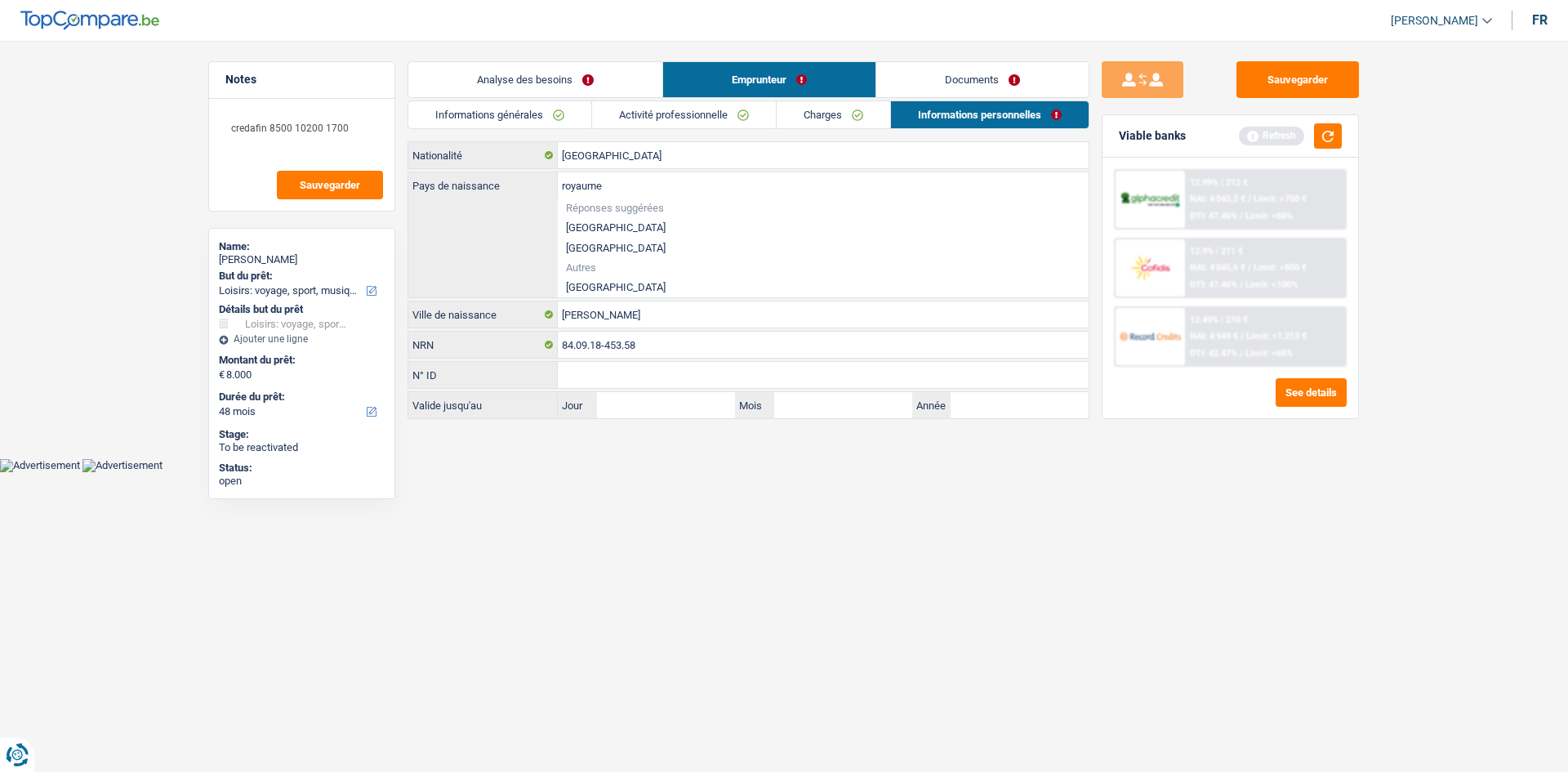 click on "Royaume-Uni" at bounding box center (823, 287) 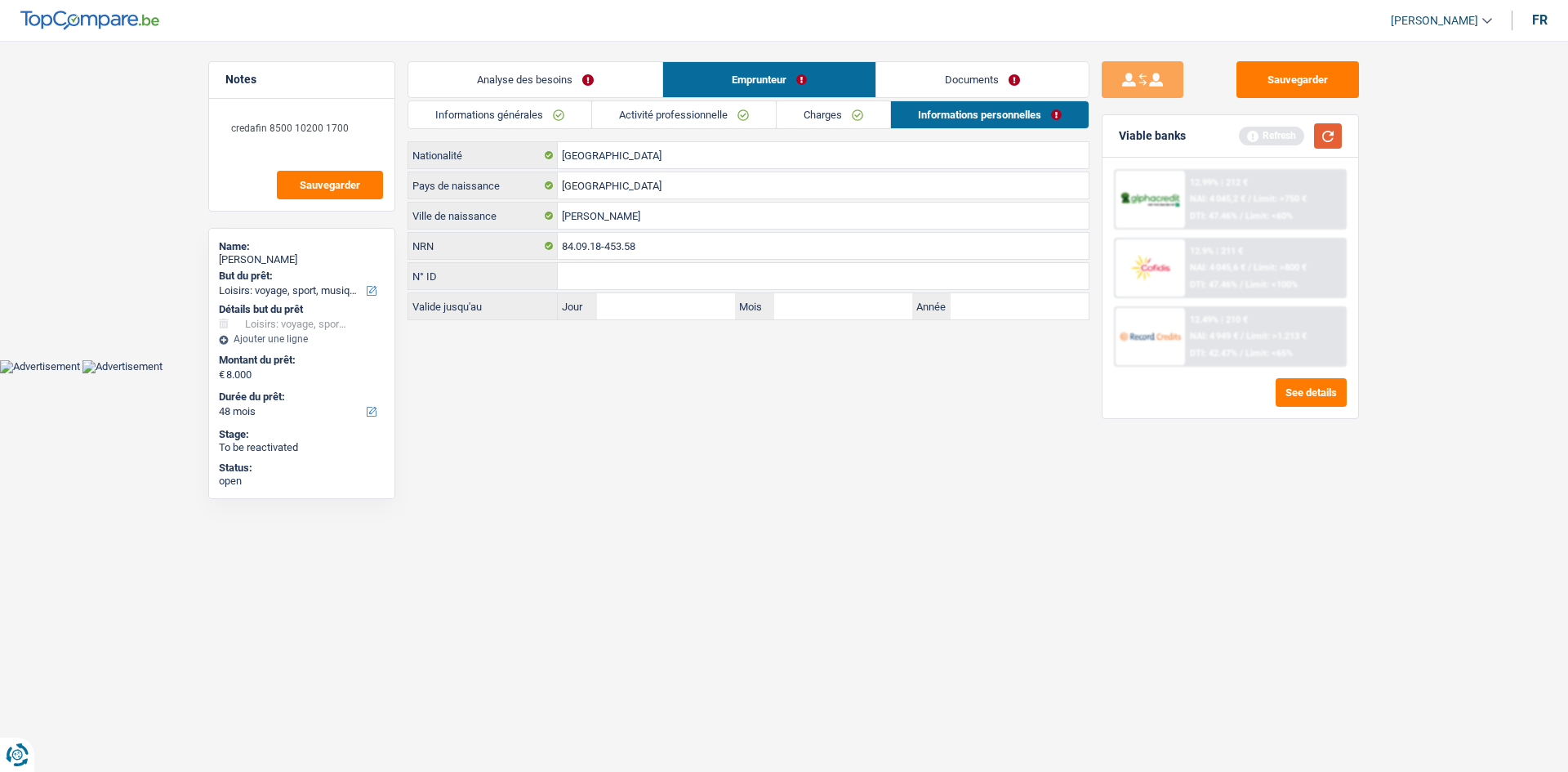 click at bounding box center (1328, 136) 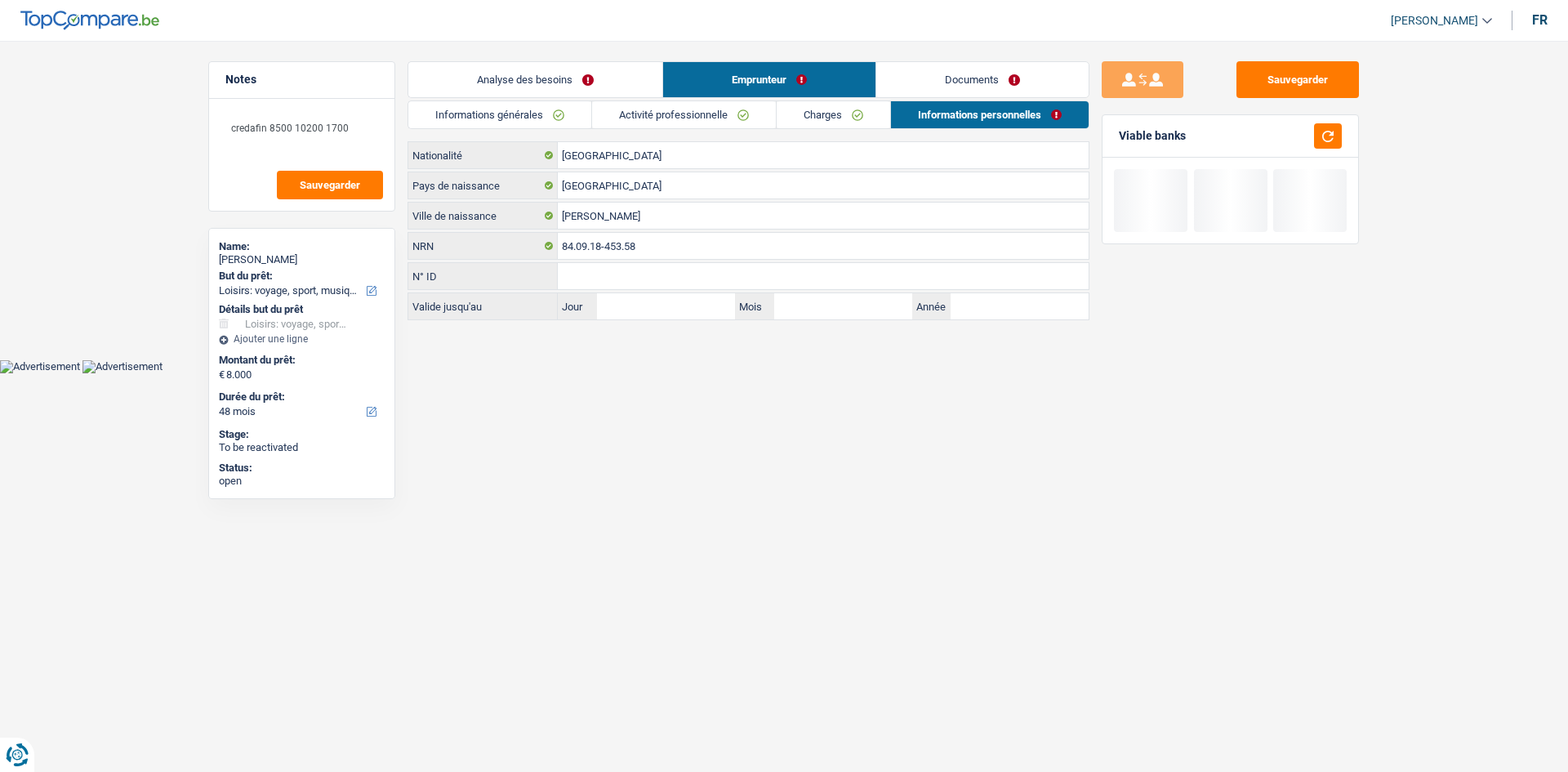 click on "Documents" at bounding box center (982, 79) 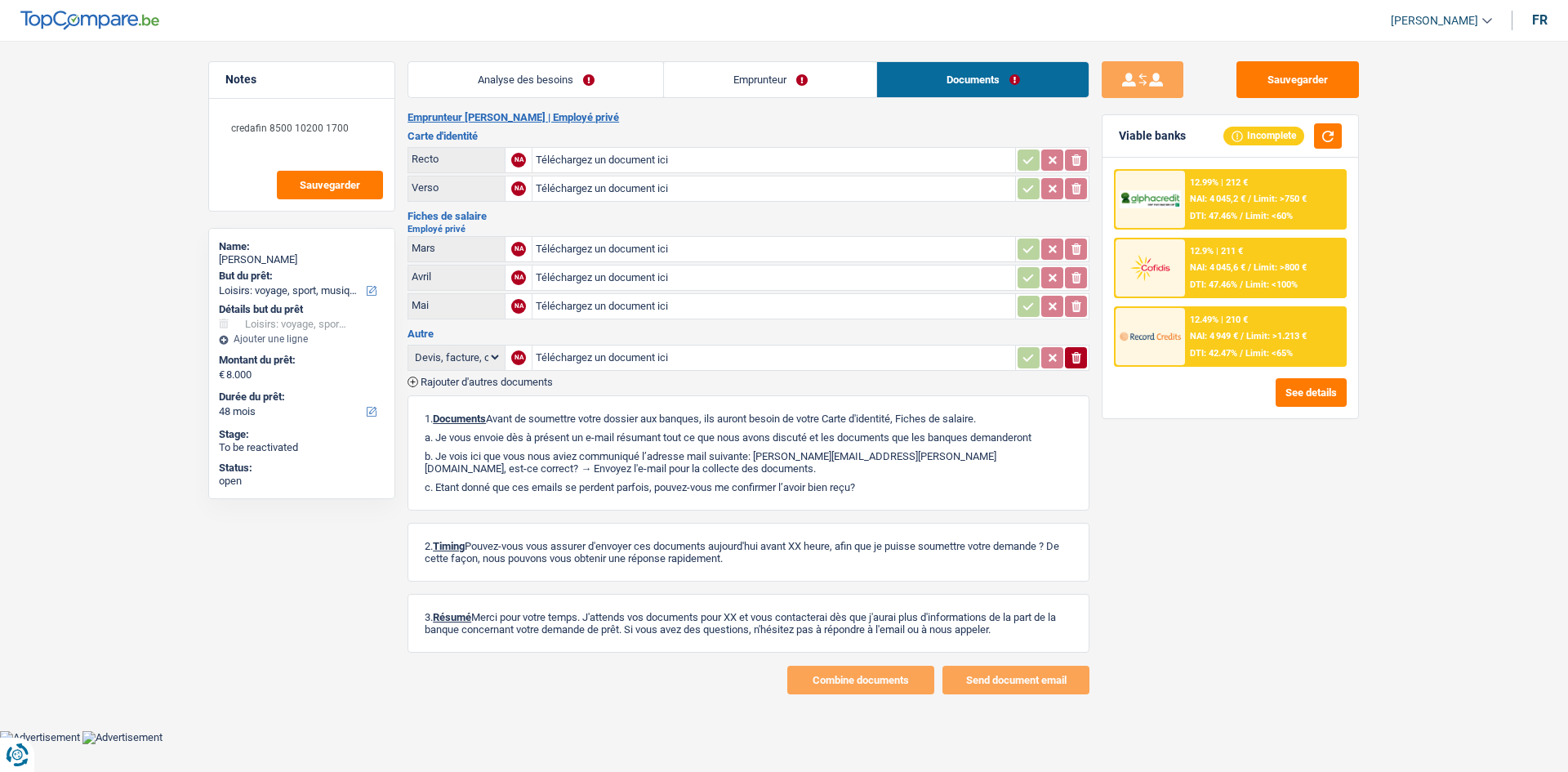 click on "Carte d'identité" at bounding box center (748, 136) 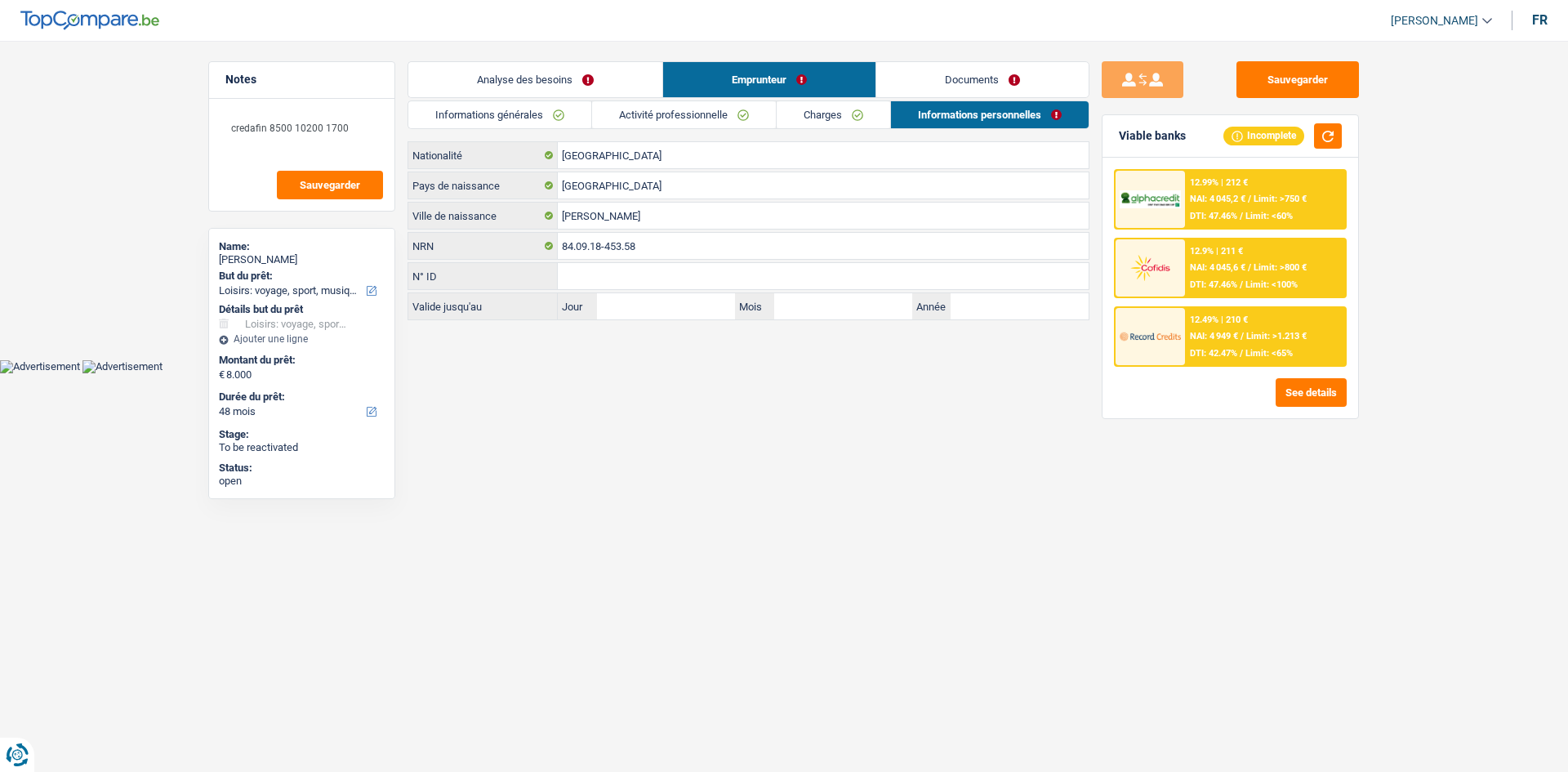 click on "Analyse des besoins" at bounding box center [535, 79] 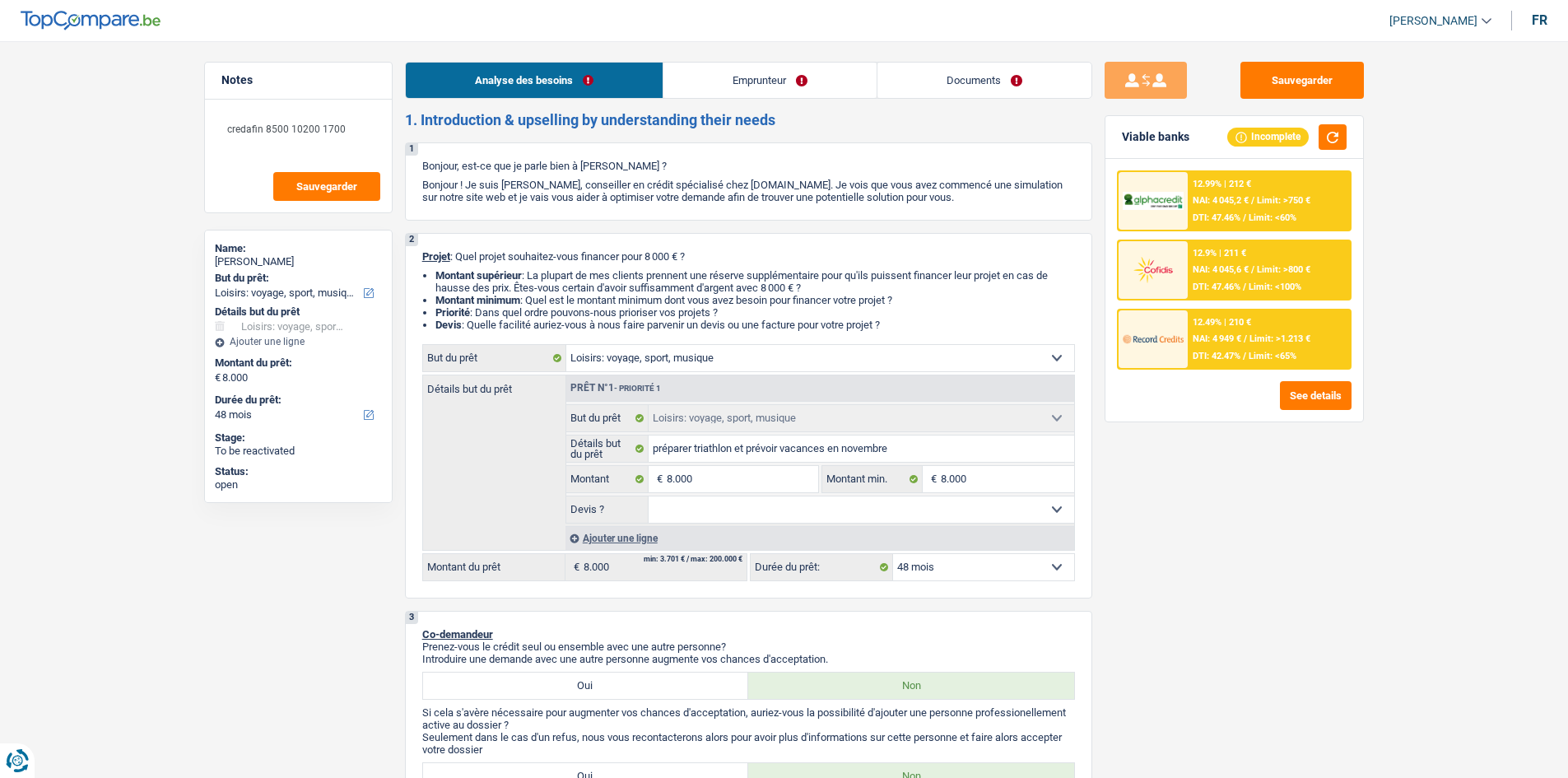 drag, startPoint x: 777, startPoint y: 123, endPoint x: 463, endPoint y: 116, distance: 314.07802 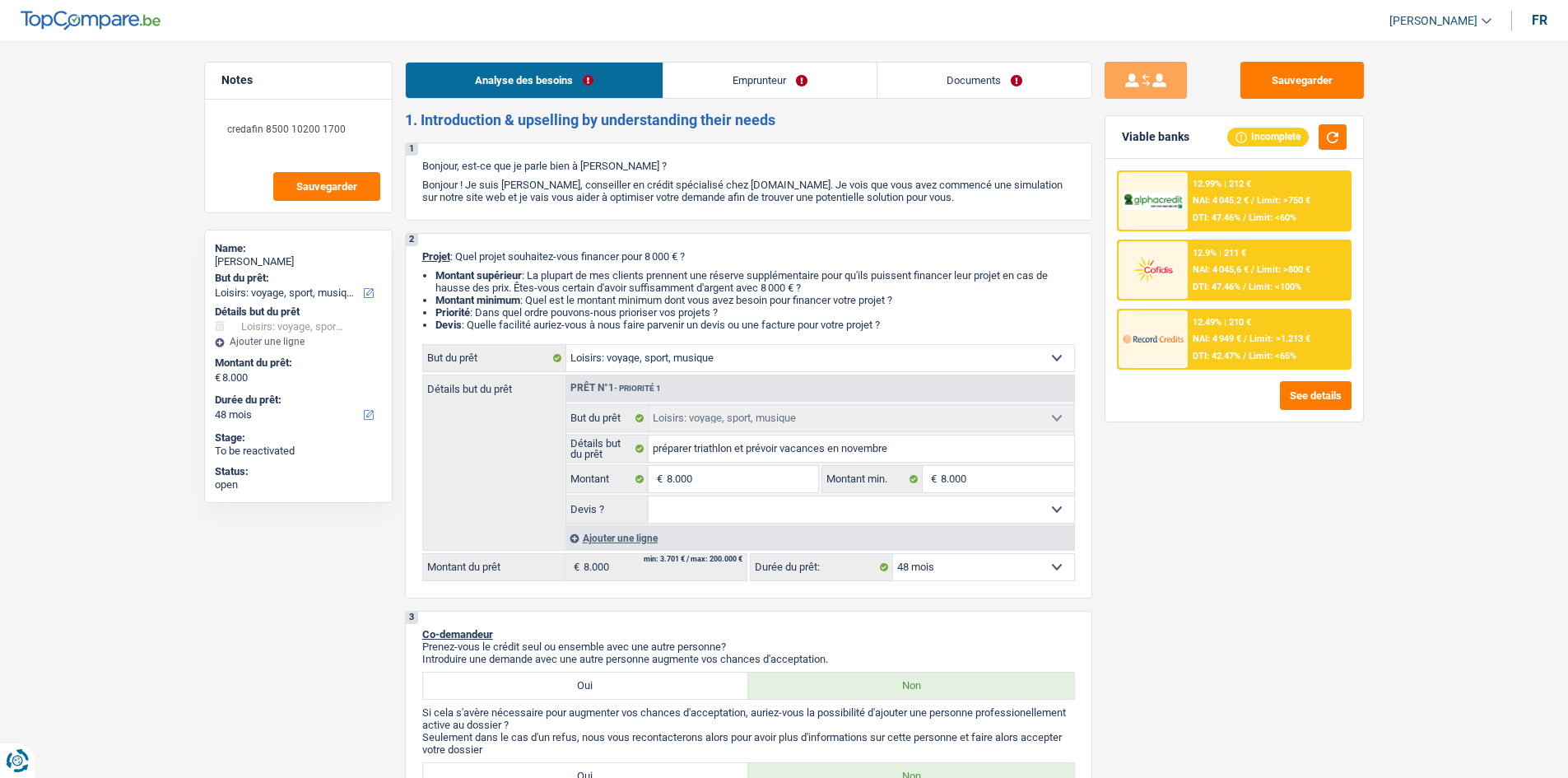 click on "NAI: 4 045,2 €" at bounding box center [1221, 200] 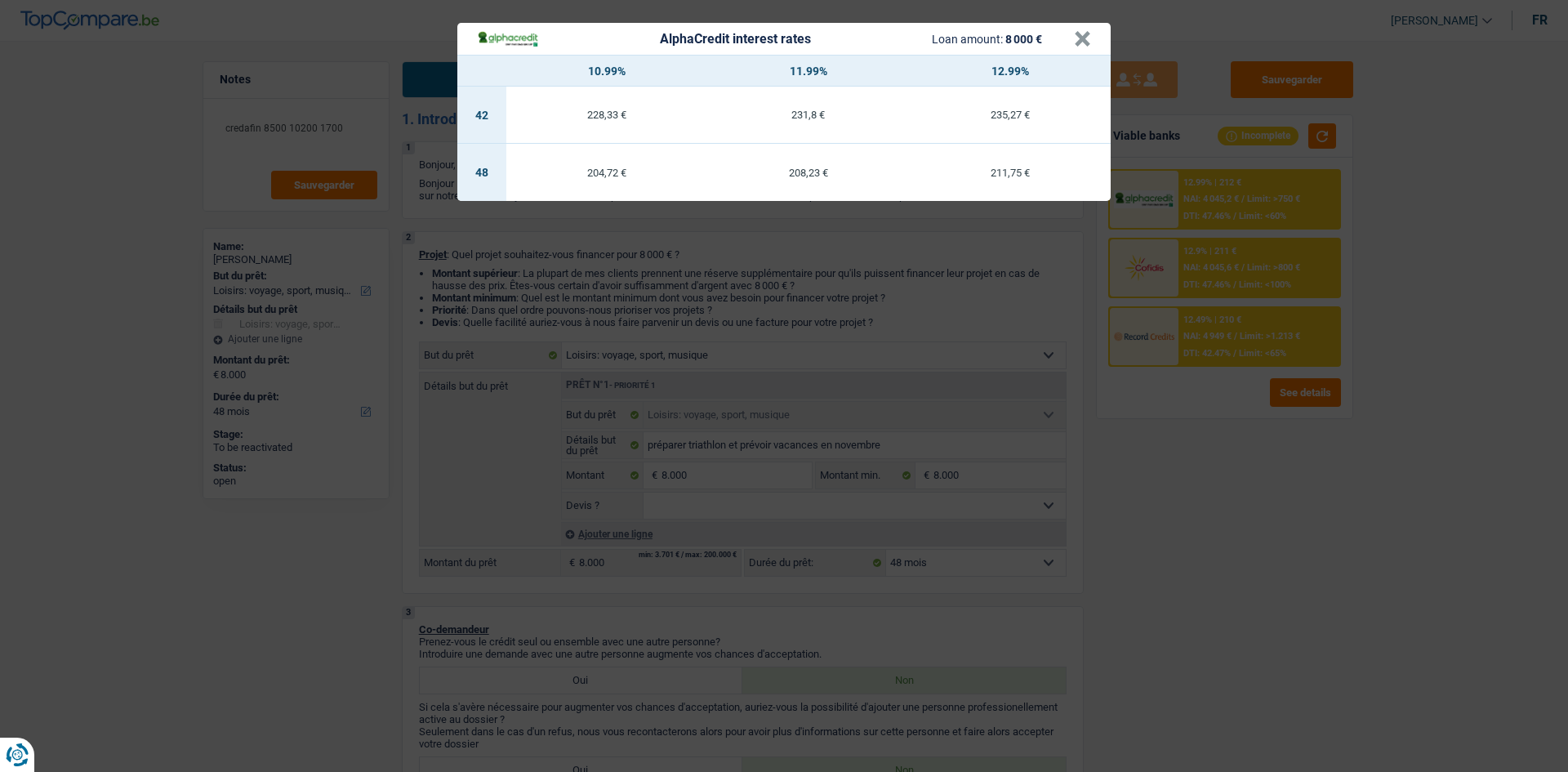 click on "AlphaCredit interest rates
Loan amount:
8 000 €
×
10.99%
11.99%
12.99%
42
228,33 €
231,8 €
235,27 €
48
204,72 €
208,23 €
211,75 €" at bounding box center [784, 386] 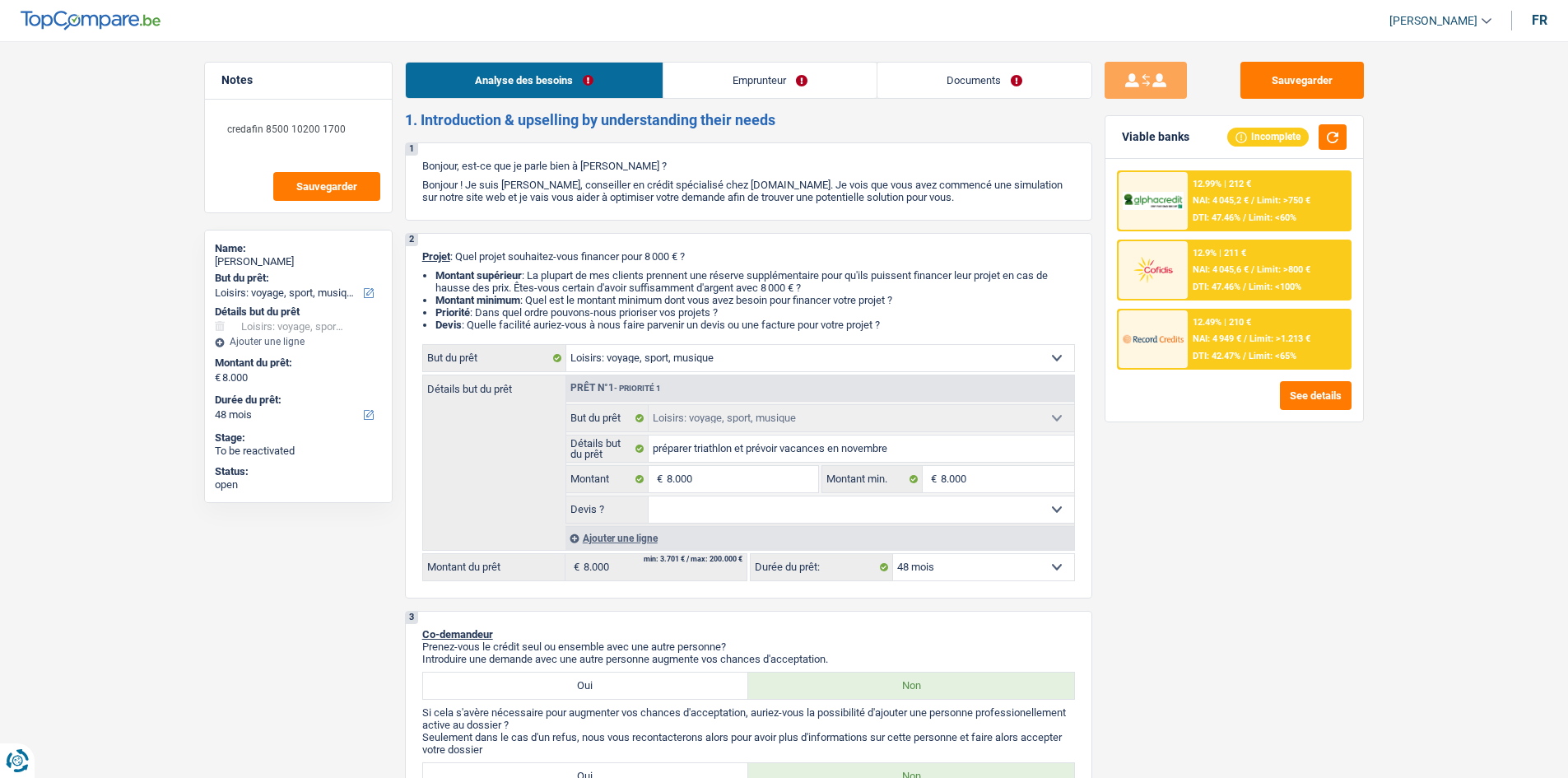 click on "12.9% | 211 €
NAI: 4 045,6 €
/
Limit: >800 €
DTI: 47.46%
/
Limit: <100%" at bounding box center (1268, 270) 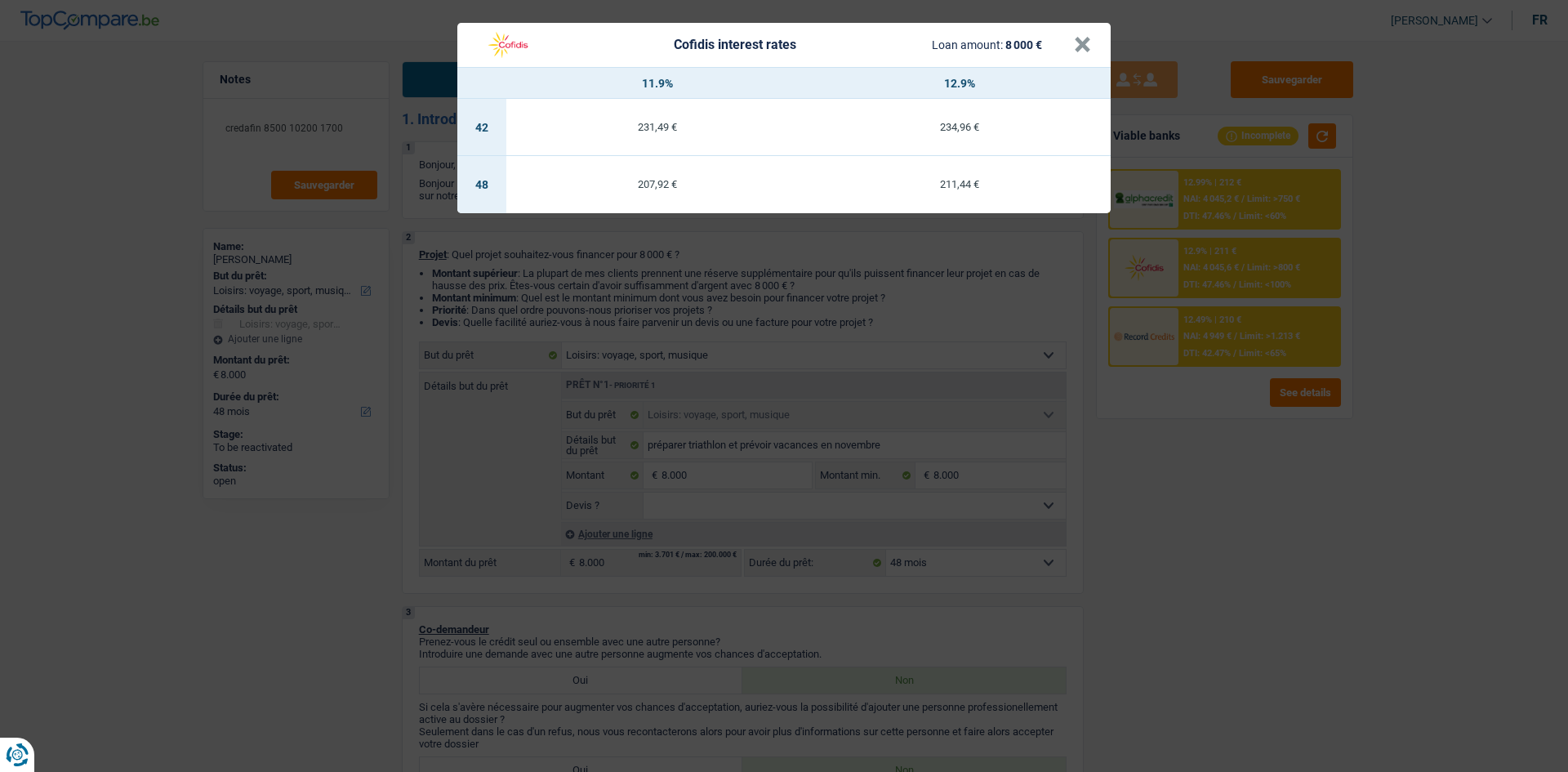 click on "Cofidis interest rates
Loan amount:
8 000 €
×
11.9%
12.9%
42
231,49 €
234,96 €
48
207,92 €
211,44 €" at bounding box center [784, 386] 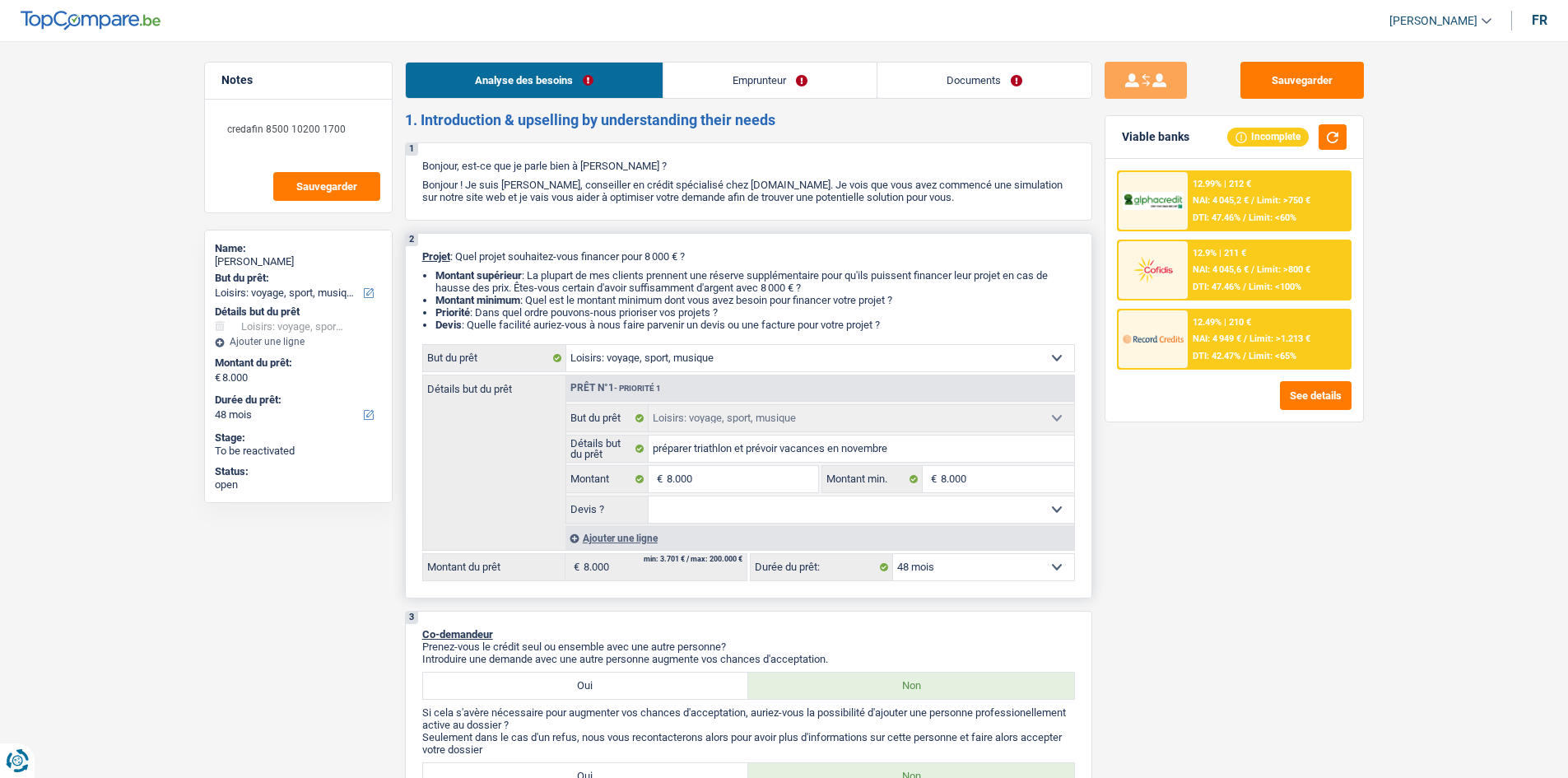 drag, startPoint x: 891, startPoint y: 325, endPoint x: 417, endPoint y: 264, distance: 477.909 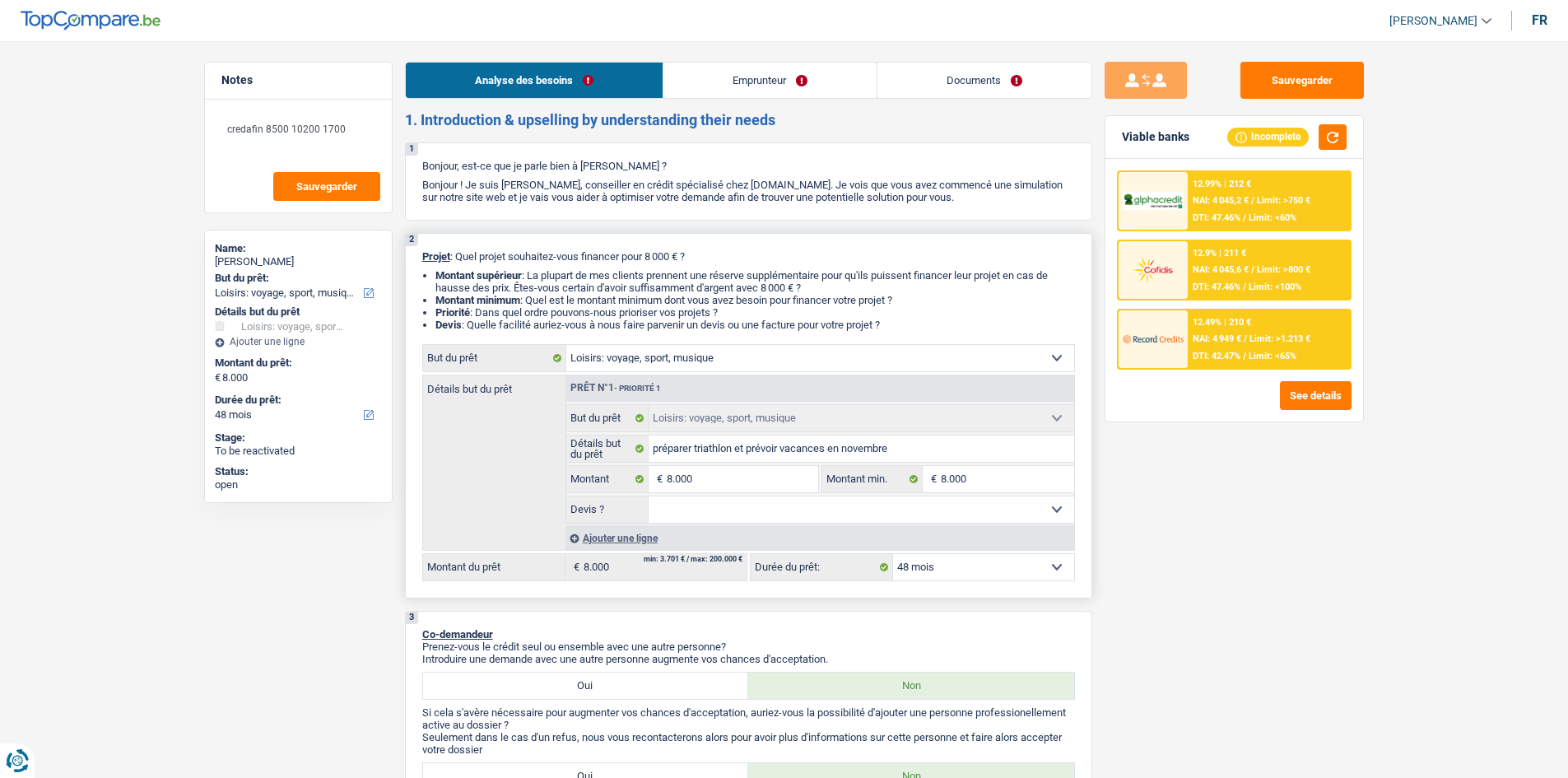 drag, startPoint x: 421, startPoint y: 257, endPoint x: 900, endPoint y: 327, distance: 484.0878 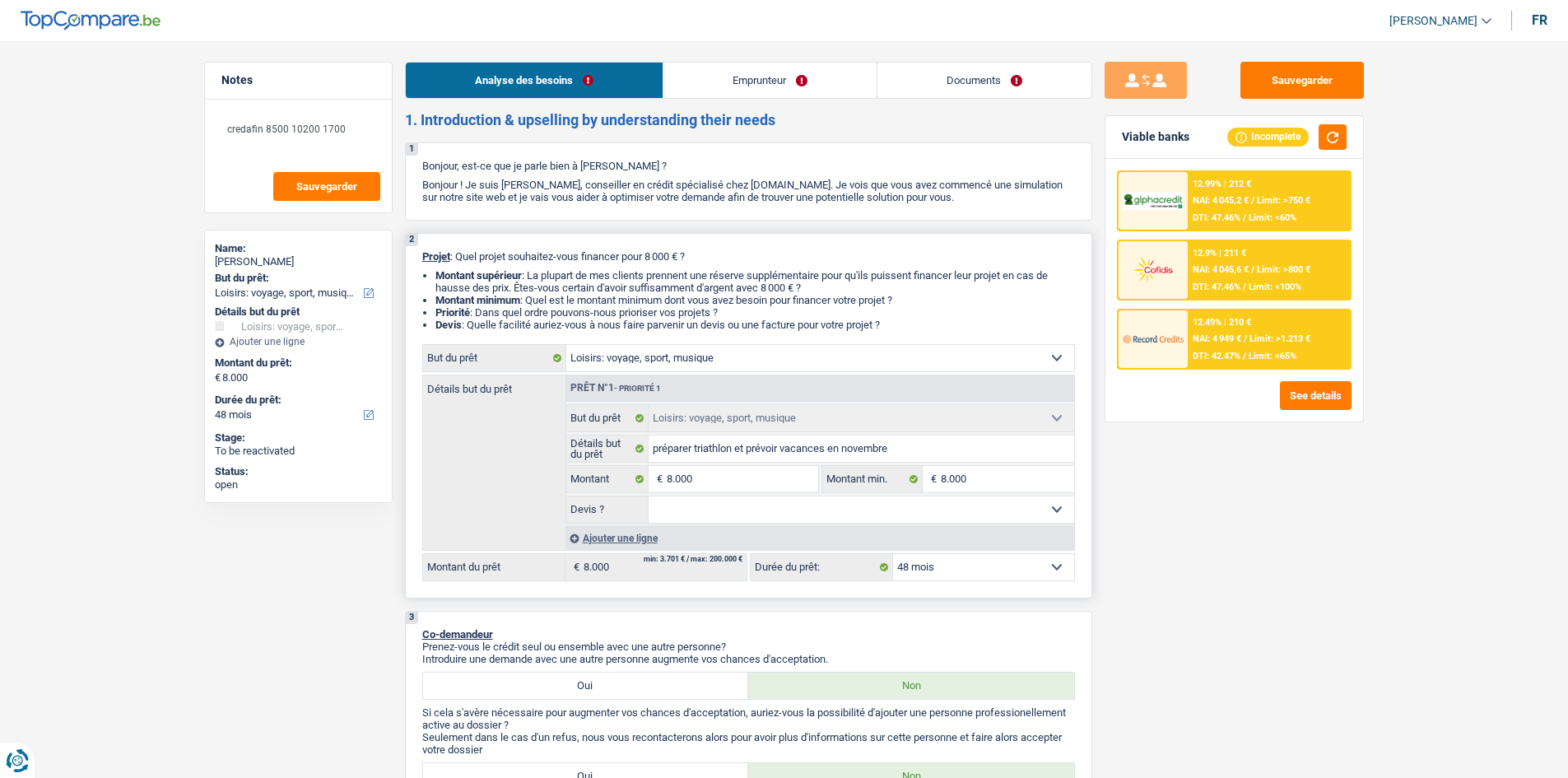 drag, startPoint x: 421, startPoint y: 255, endPoint x: 897, endPoint y: 328, distance: 481.56516 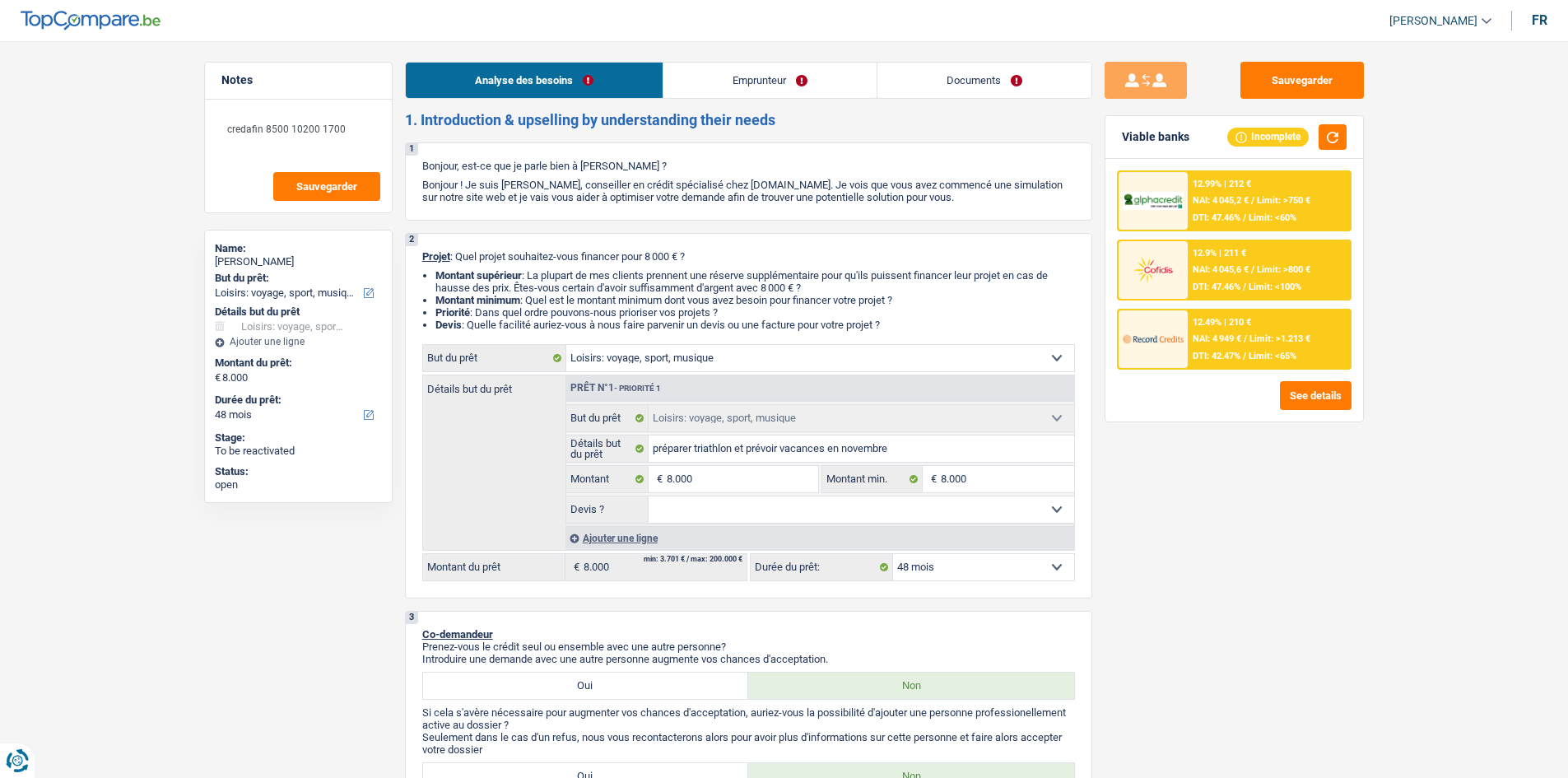 click on "Sauvegarder
Viable banks
Incomplete
12.99% | 212 €
NAI: 4 045,2 €
/
Limit: >750 €
DTI: 47.46%
/
Limit: <60%
12.9% | 211 €
NAI: 4 045,6 €
/
Limit: >800 €
DTI: 47.46%
/
Limit: <100%
/       /" at bounding box center (1234, 404) 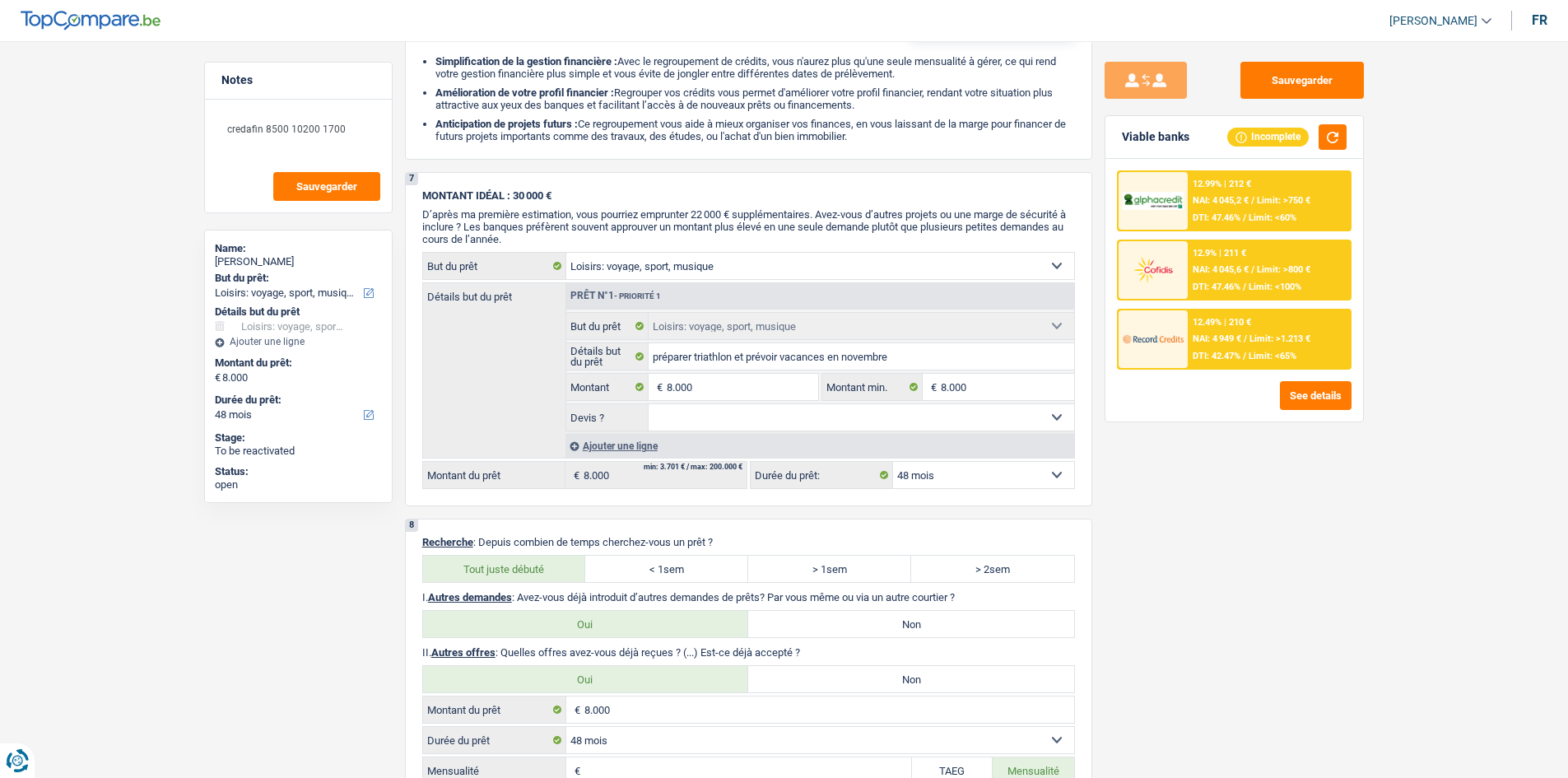 scroll, scrollTop: 2552, scrollLeft: 0, axis: vertical 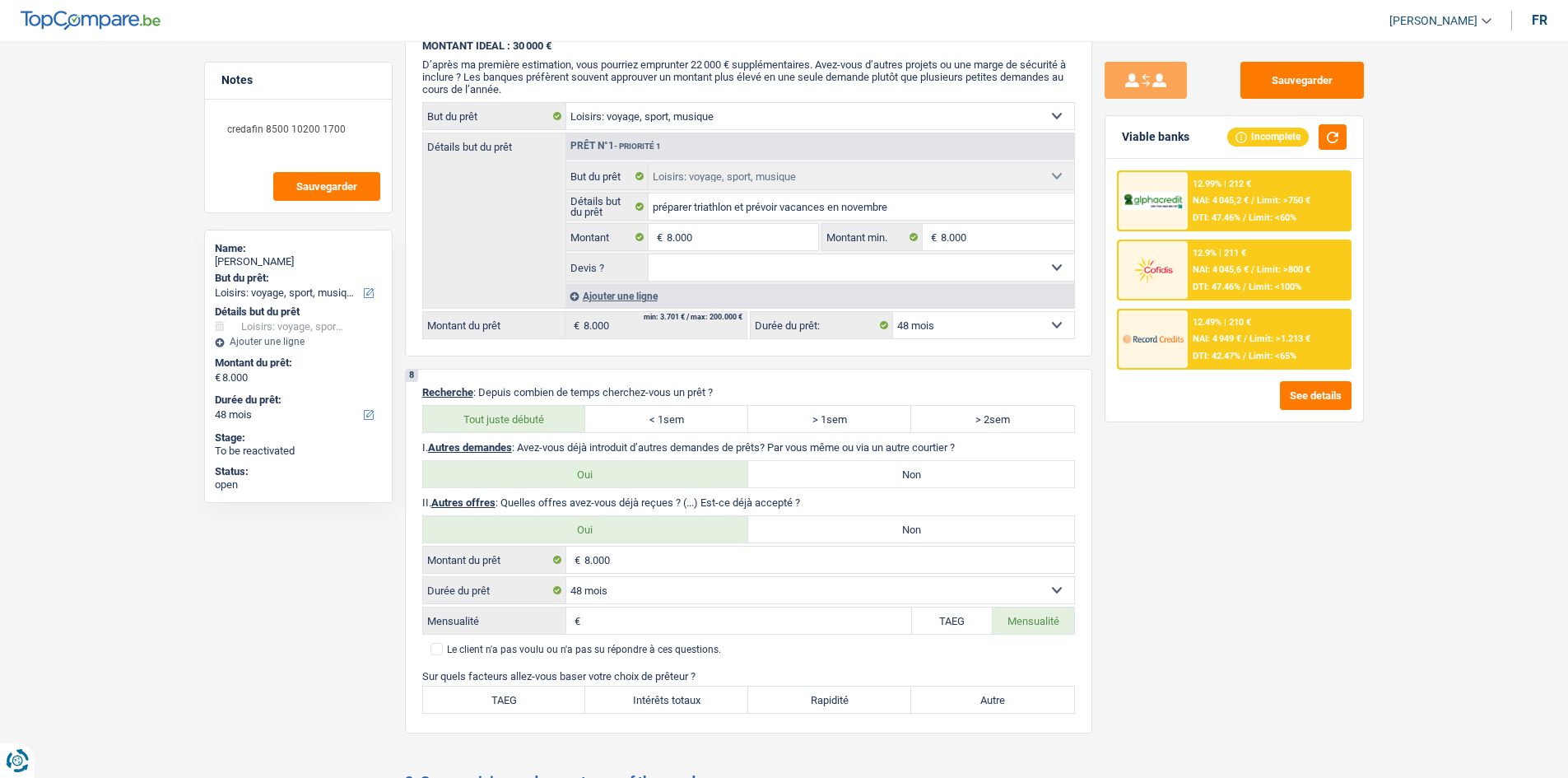 click at bounding box center (1153, 201) 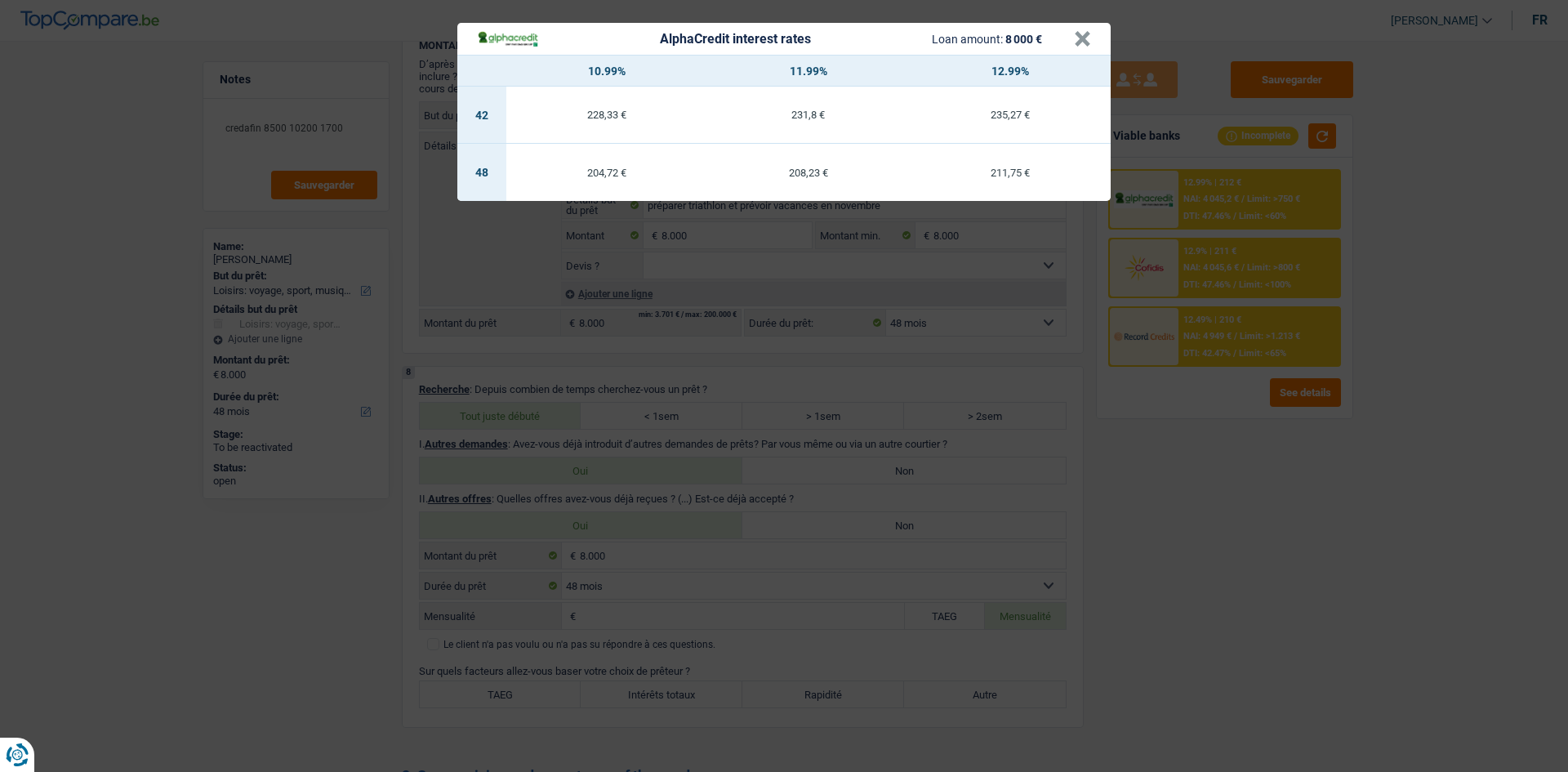 click on "AlphaCredit interest rates
Loan amount:
8 000 €
×
10.99%
11.99%
12.99%
42
228,33 €
231,8 €
235,27 €
48
204,72 €
208,23 €
211,75 €" at bounding box center (784, 386) 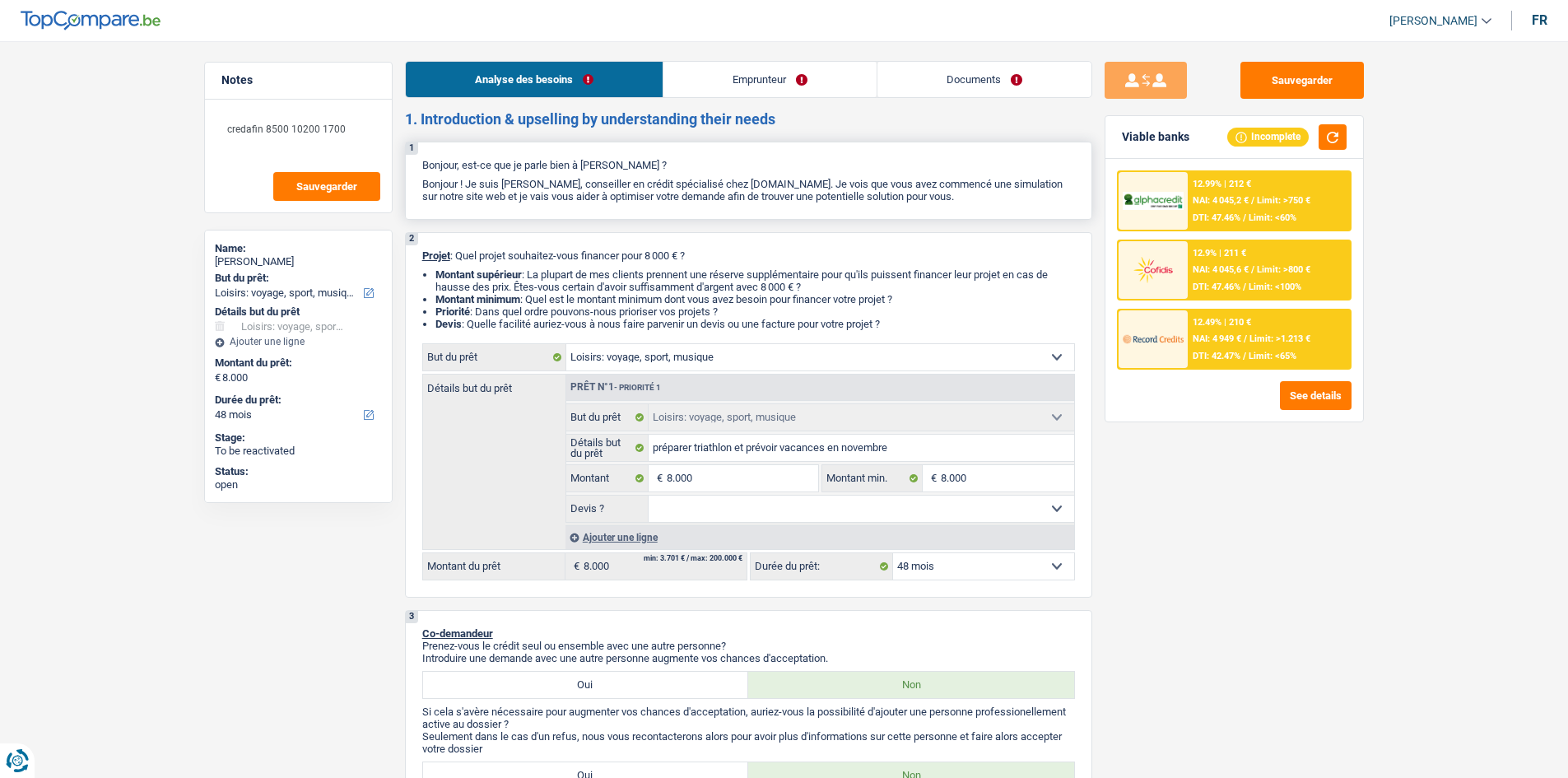 scroll, scrollTop: 0, scrollLeft: 0, axis: both 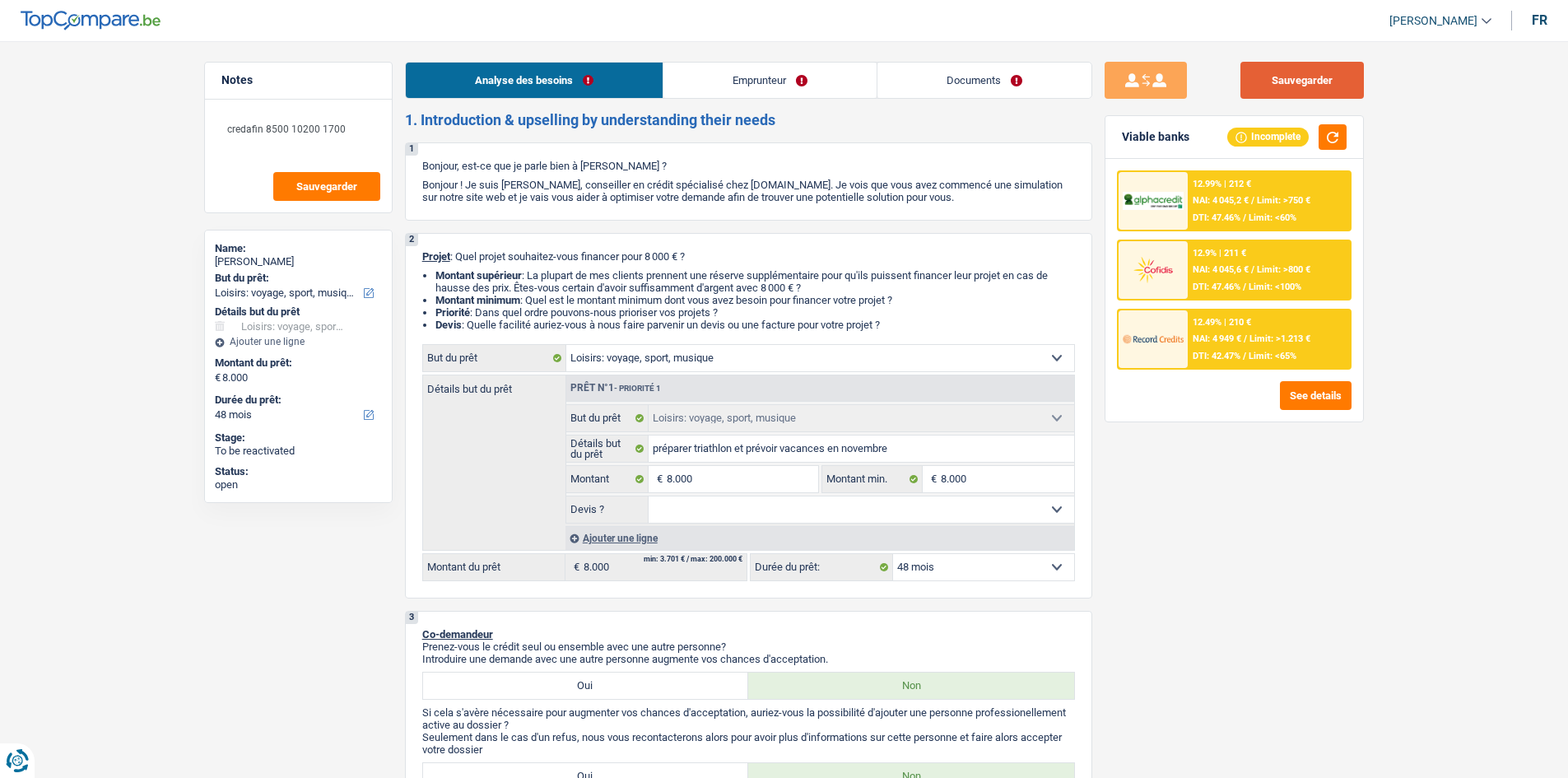 click on "Sauvegarder" at bounding box center (1302, 80) 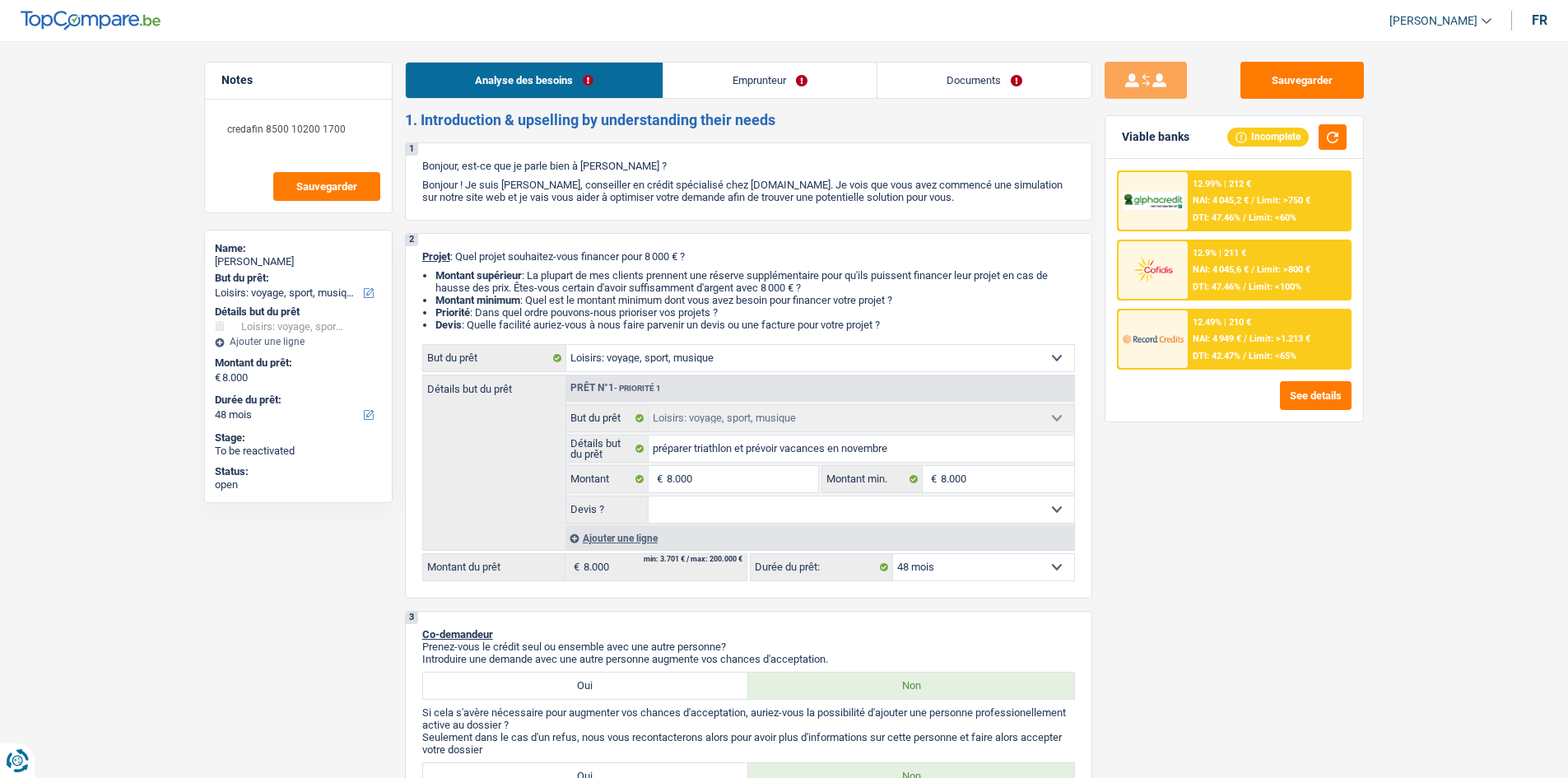 click on "DTI: 47.46%" at bounding box center [1217, 217] 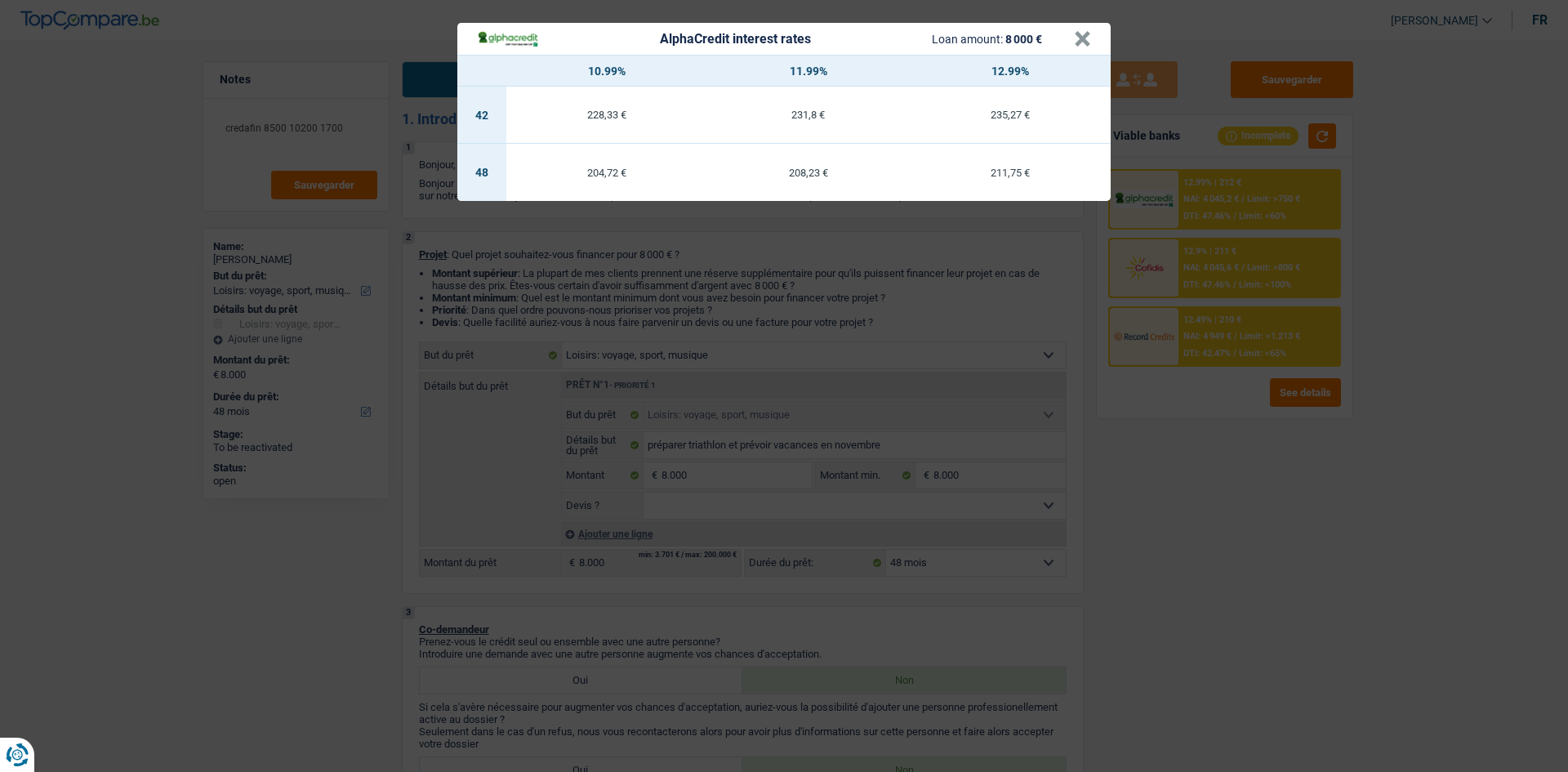 click on "AlphaCredit interest rates
Loan amount:
8 000 €
×
10.99%
11.99%
12.99%
42
228,33 €
231,8 €
235,27 €
48
204,72 €
208,23 €
211,75 €" at bounding box center (784, 386) 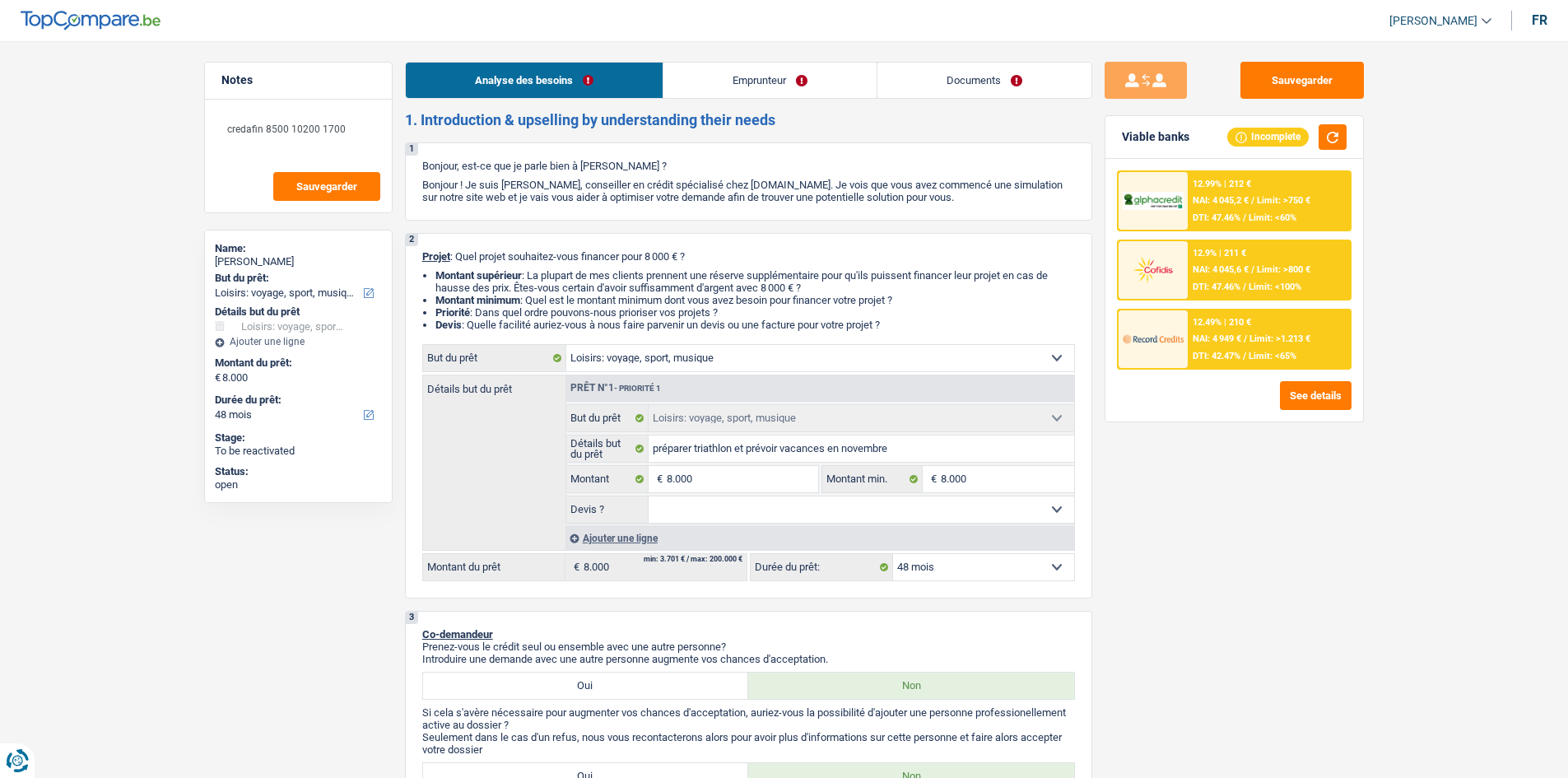 click on "NAI: 4 045,6 €" at bounding box center (1221, 269) 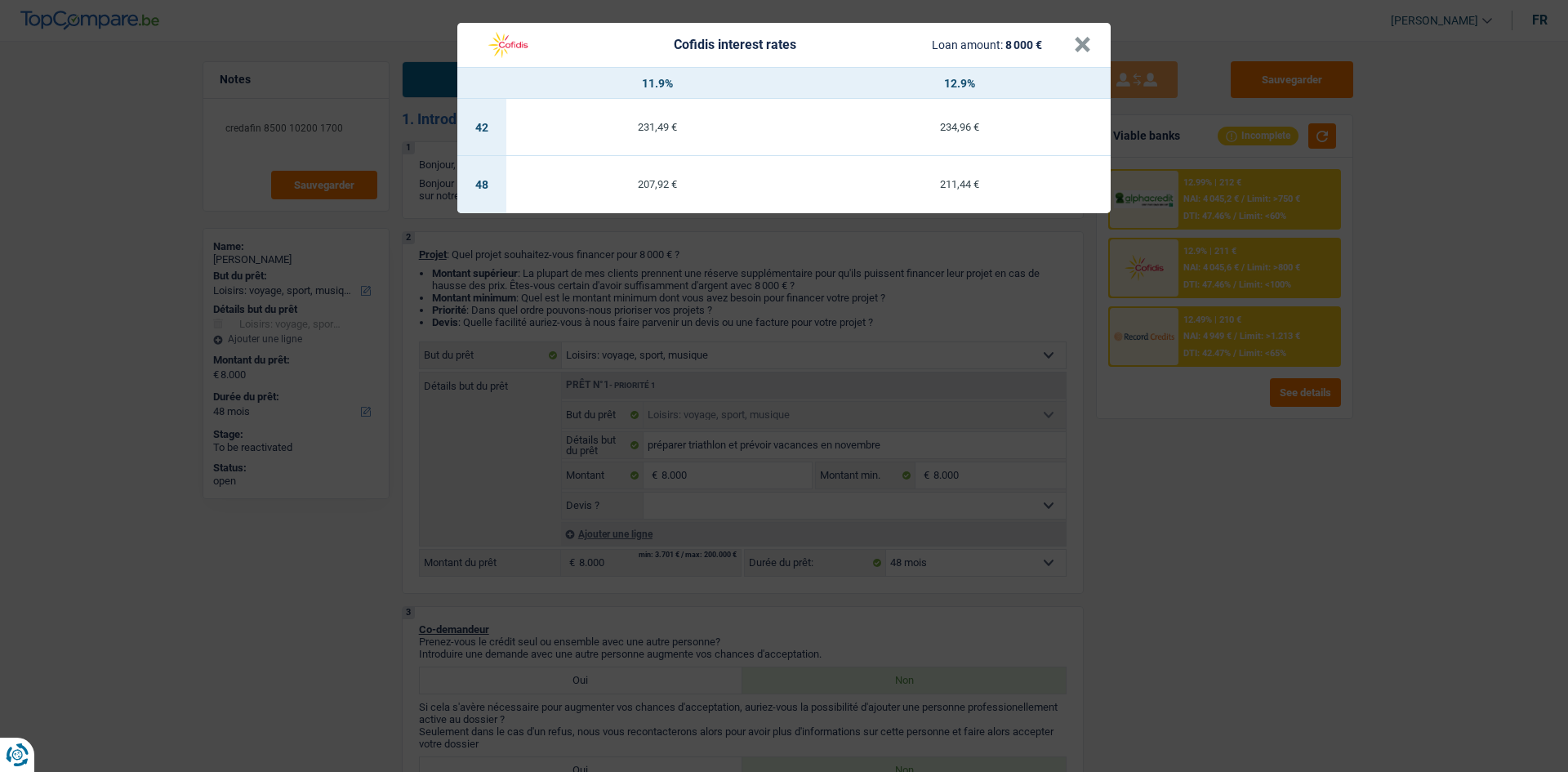 click on "Cofidis interest rates
Loan amount:
8 000 €
×
11.9%
12.9%
42
231,49 €
234,96 €
48
207,92 €
211,44 €" at bounding box center [784, 386] 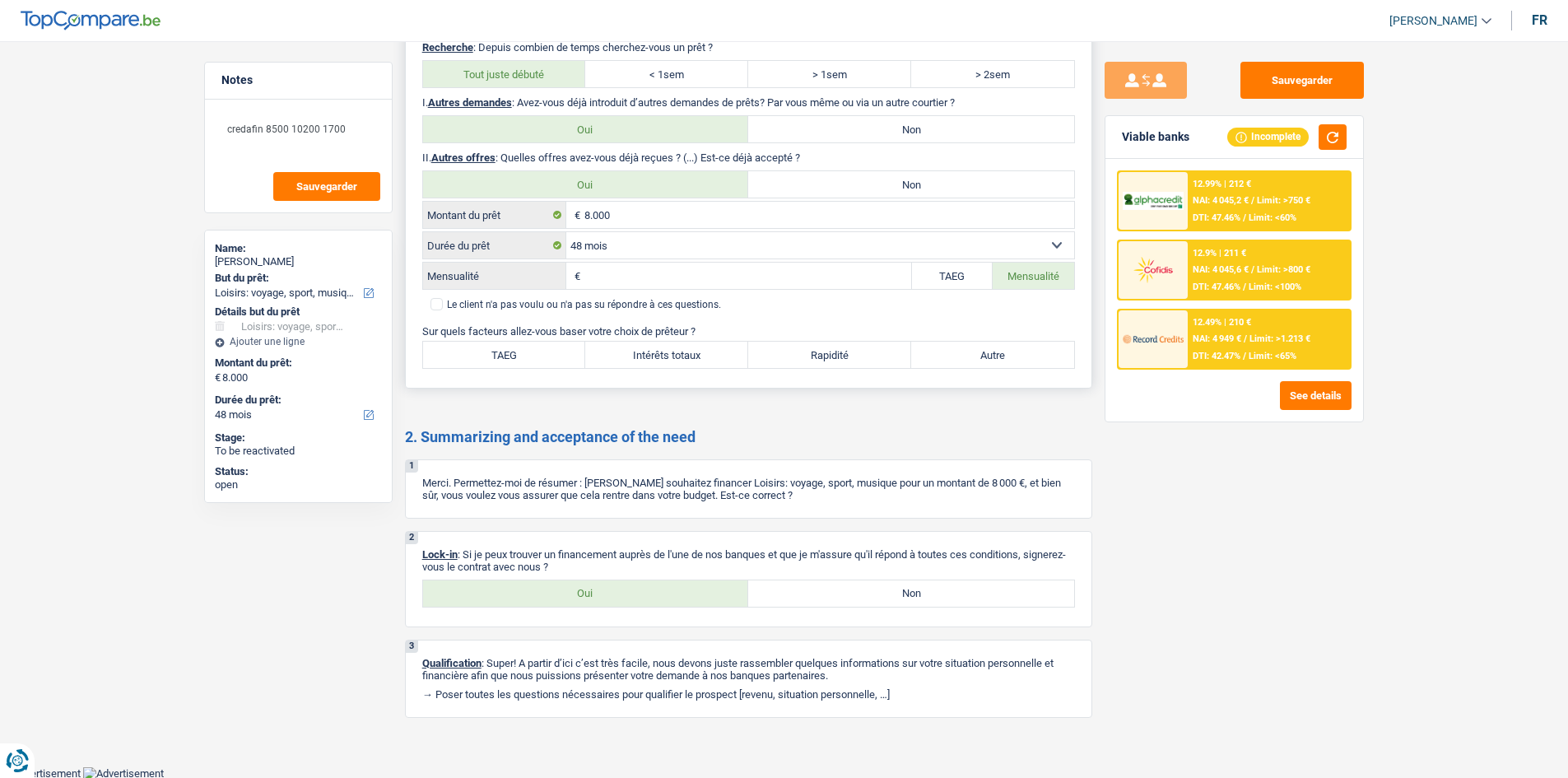 scroll, scrollTop: 2899, scrollLeft: 0, axis: vertical 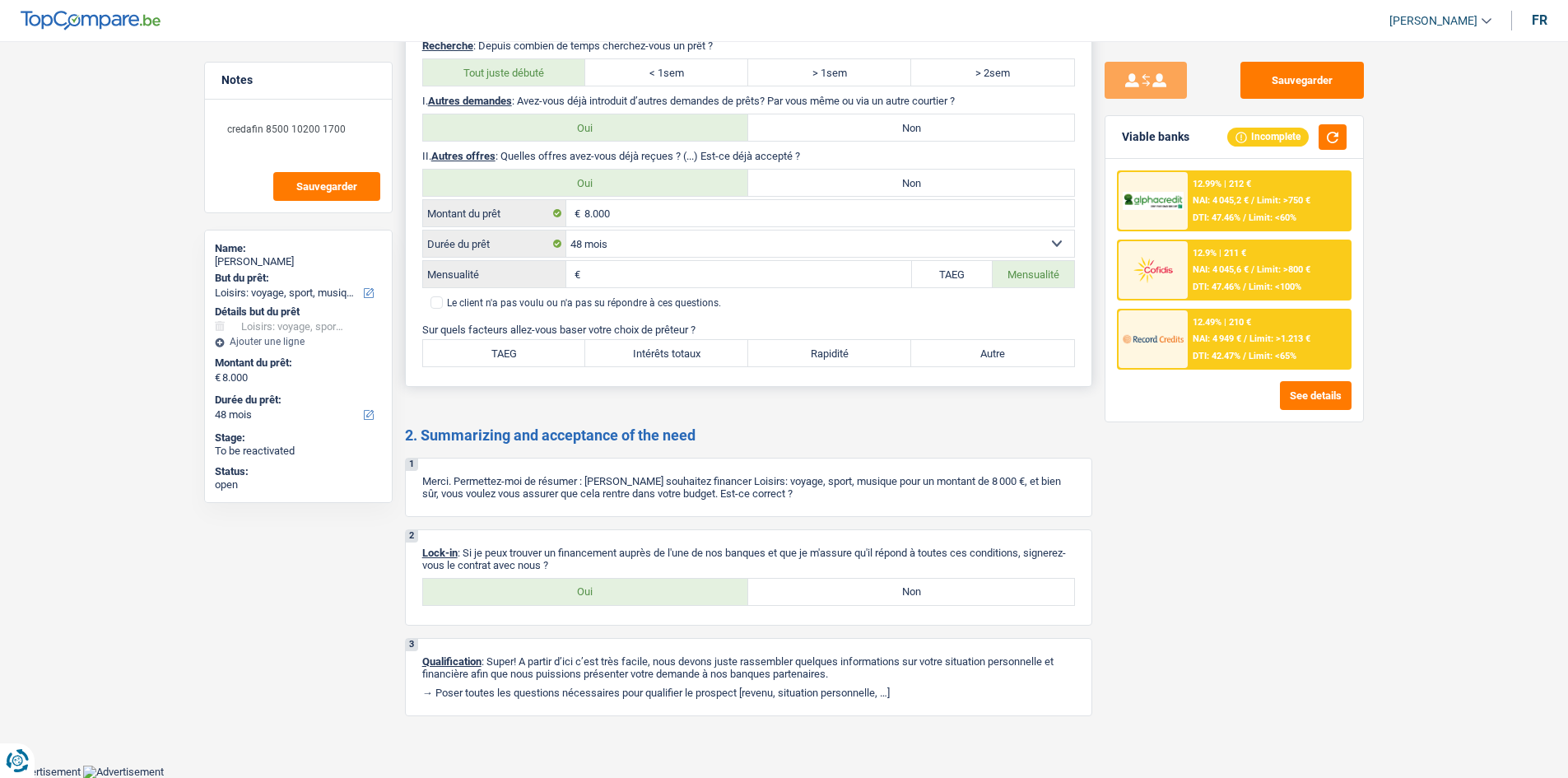 click on "TAEG" at bounding box center (952, 274) 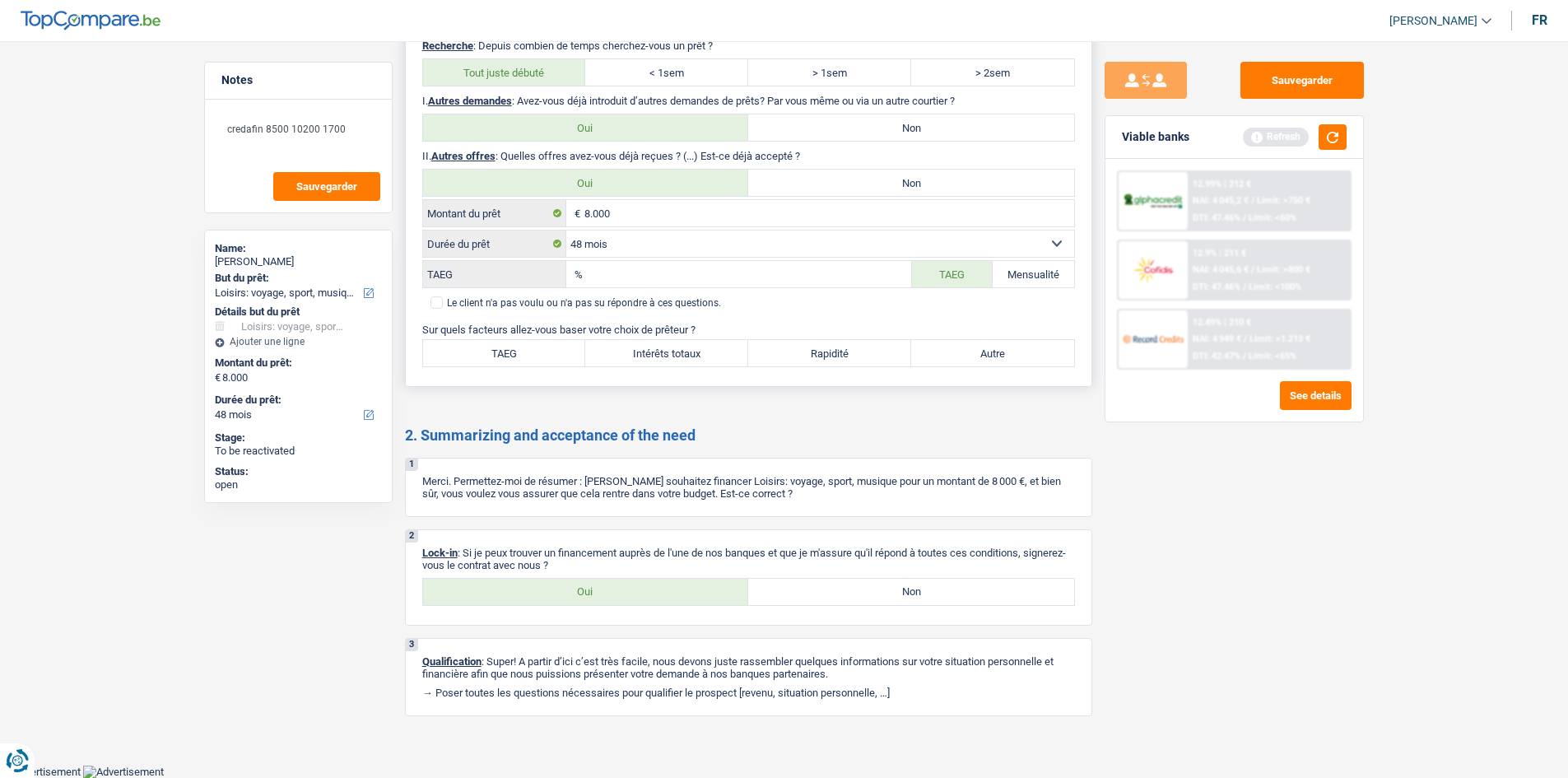 click on "Mensualité" at bounding box center (1033, 274) 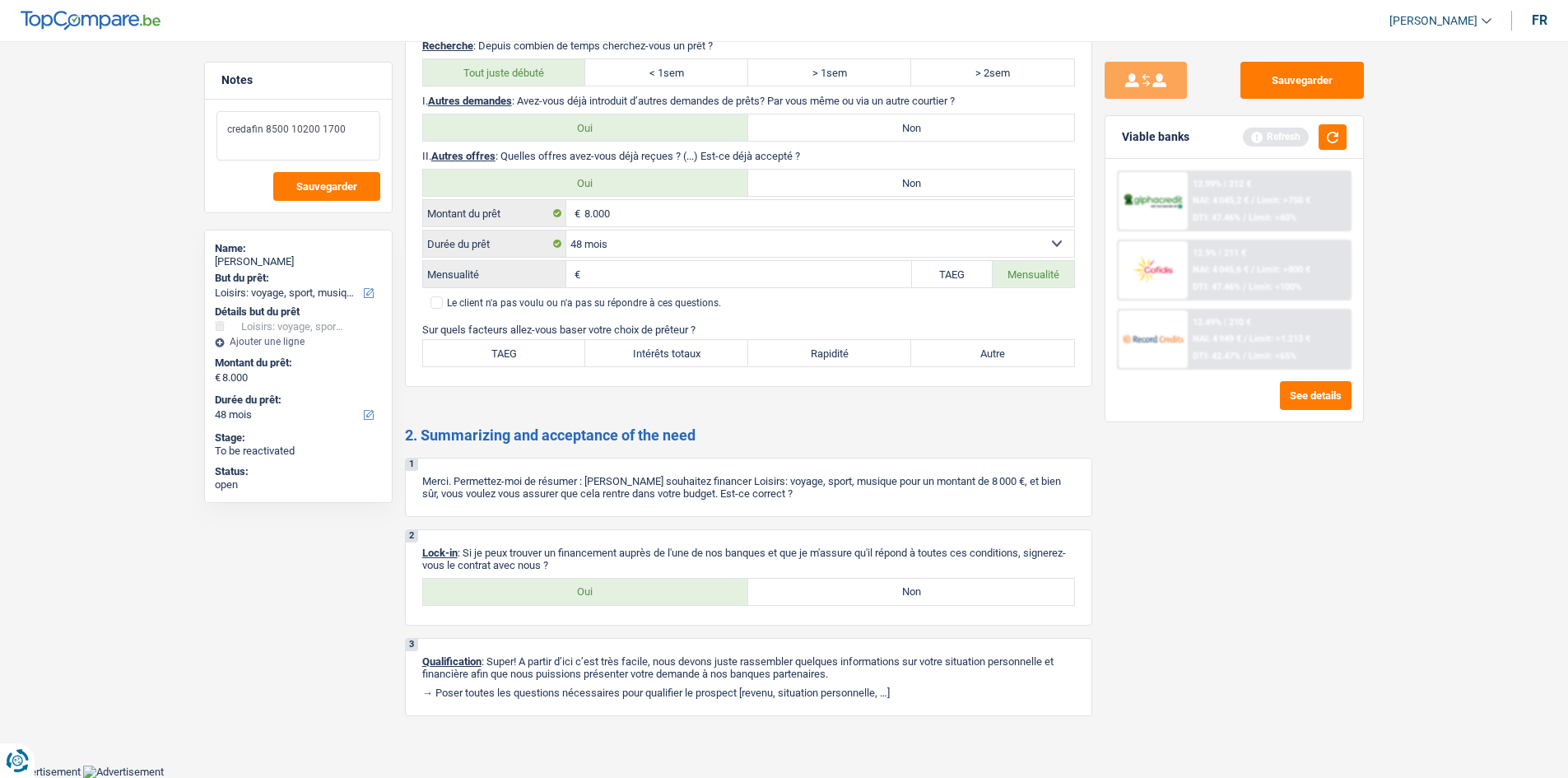 click on "credafin 8500 10200 1700" at bounding box center (298, 136) 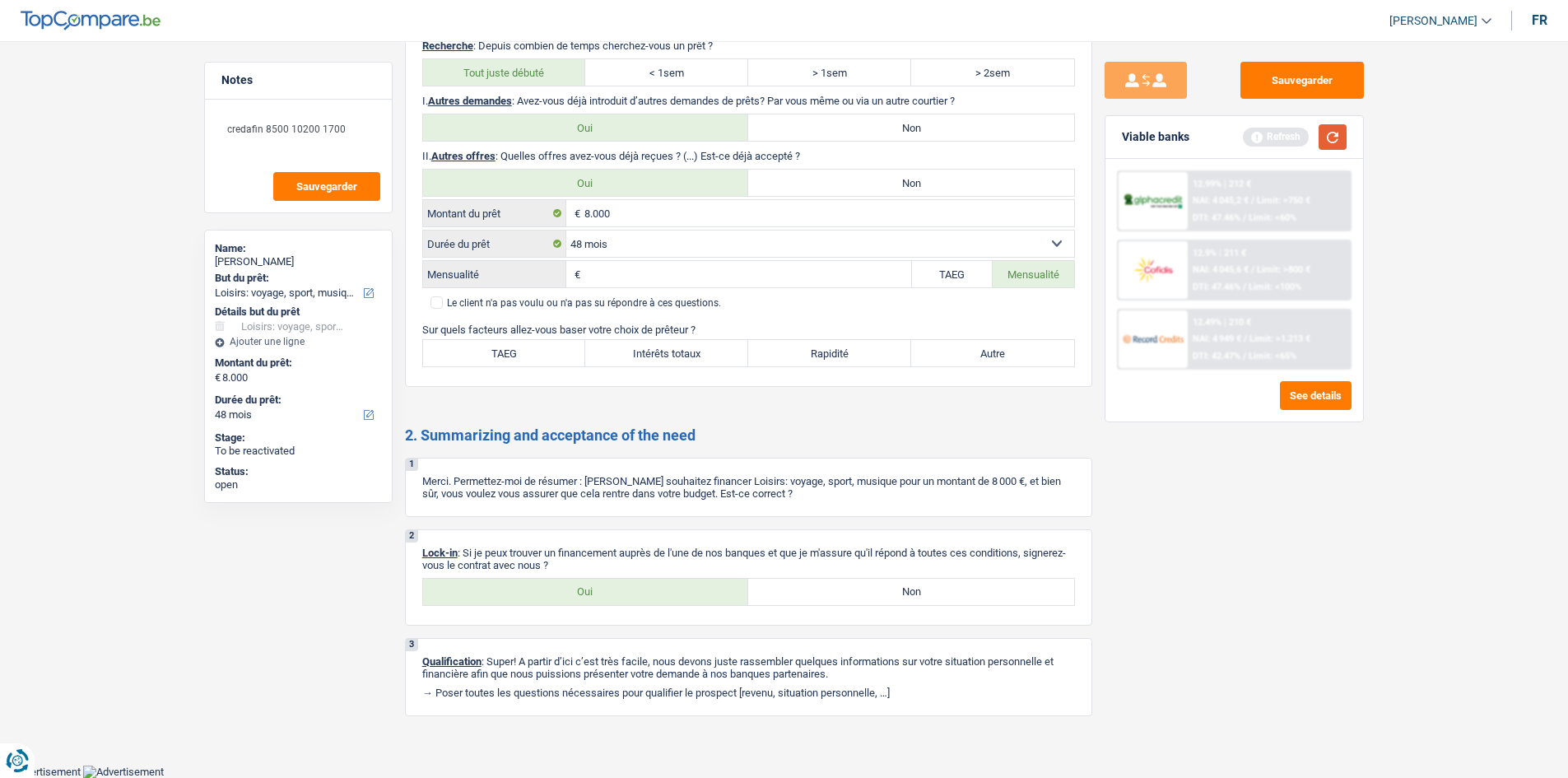 click at bounding box center (1333, 137) 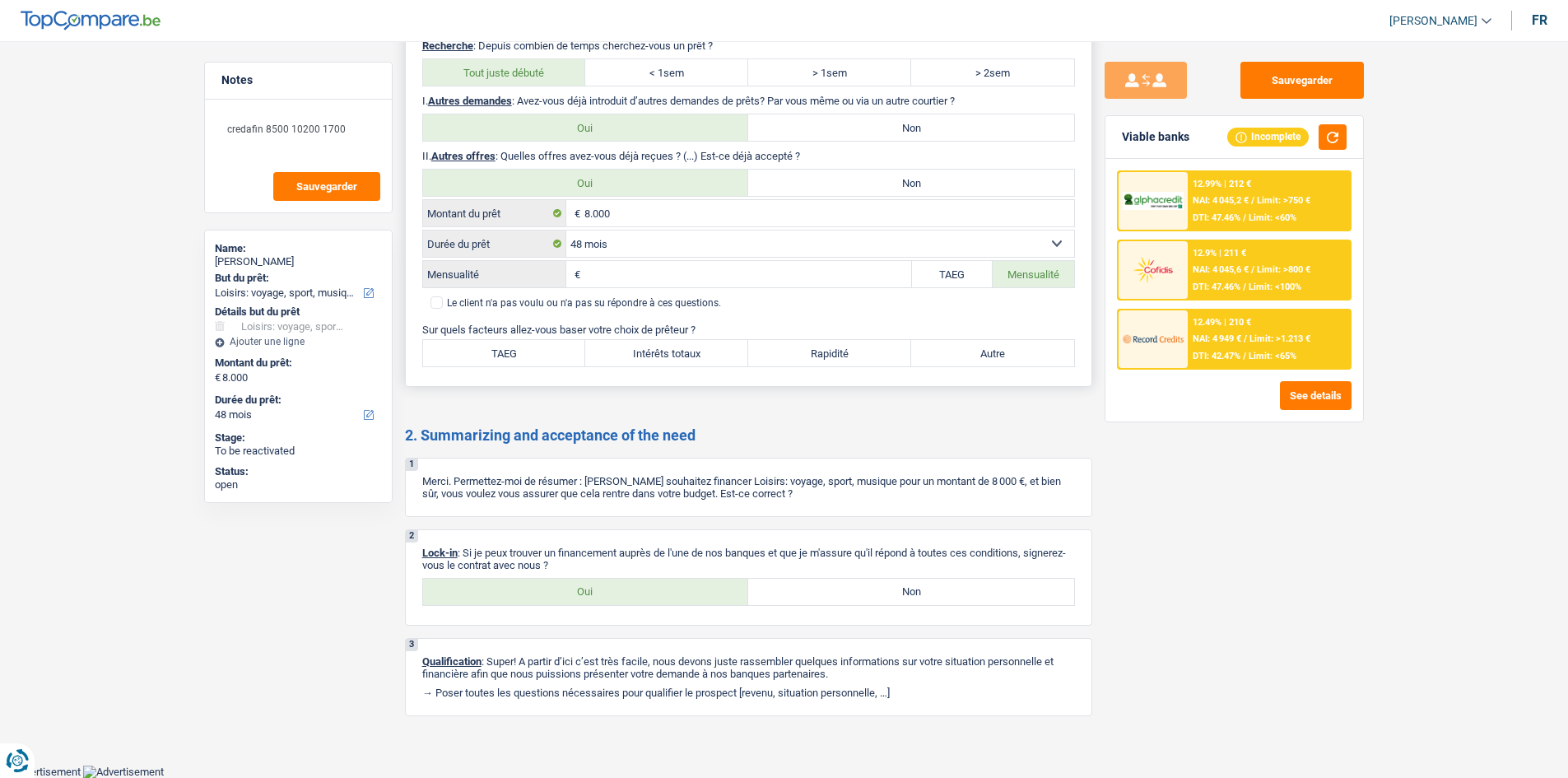 click on "Intérêts totaux" at bounding box center (667, 353) 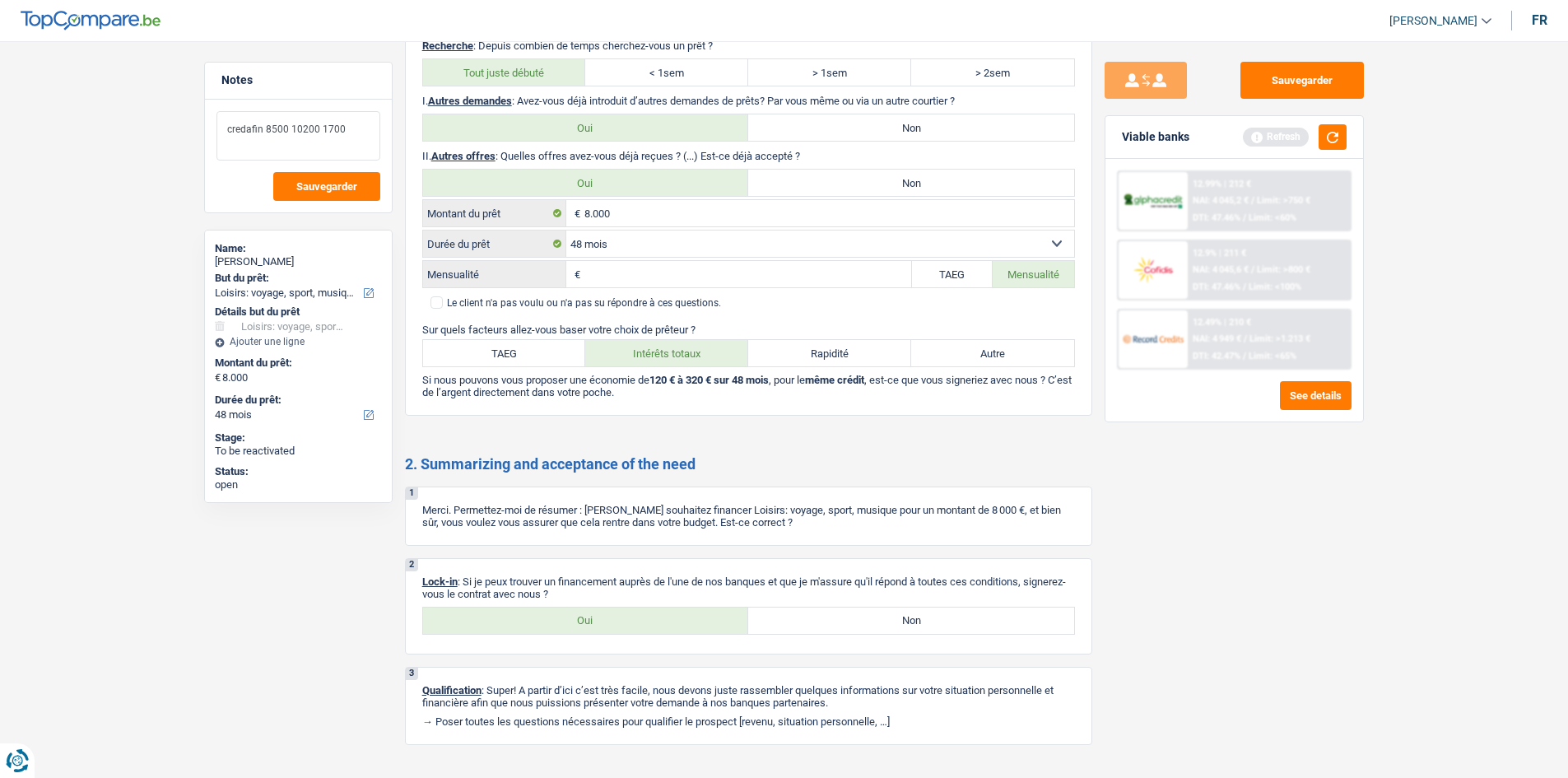 drag, startPoint x: 348, startPoint y: 132, endPoint x: 267, endPoint y: 141, distance: 81.49847 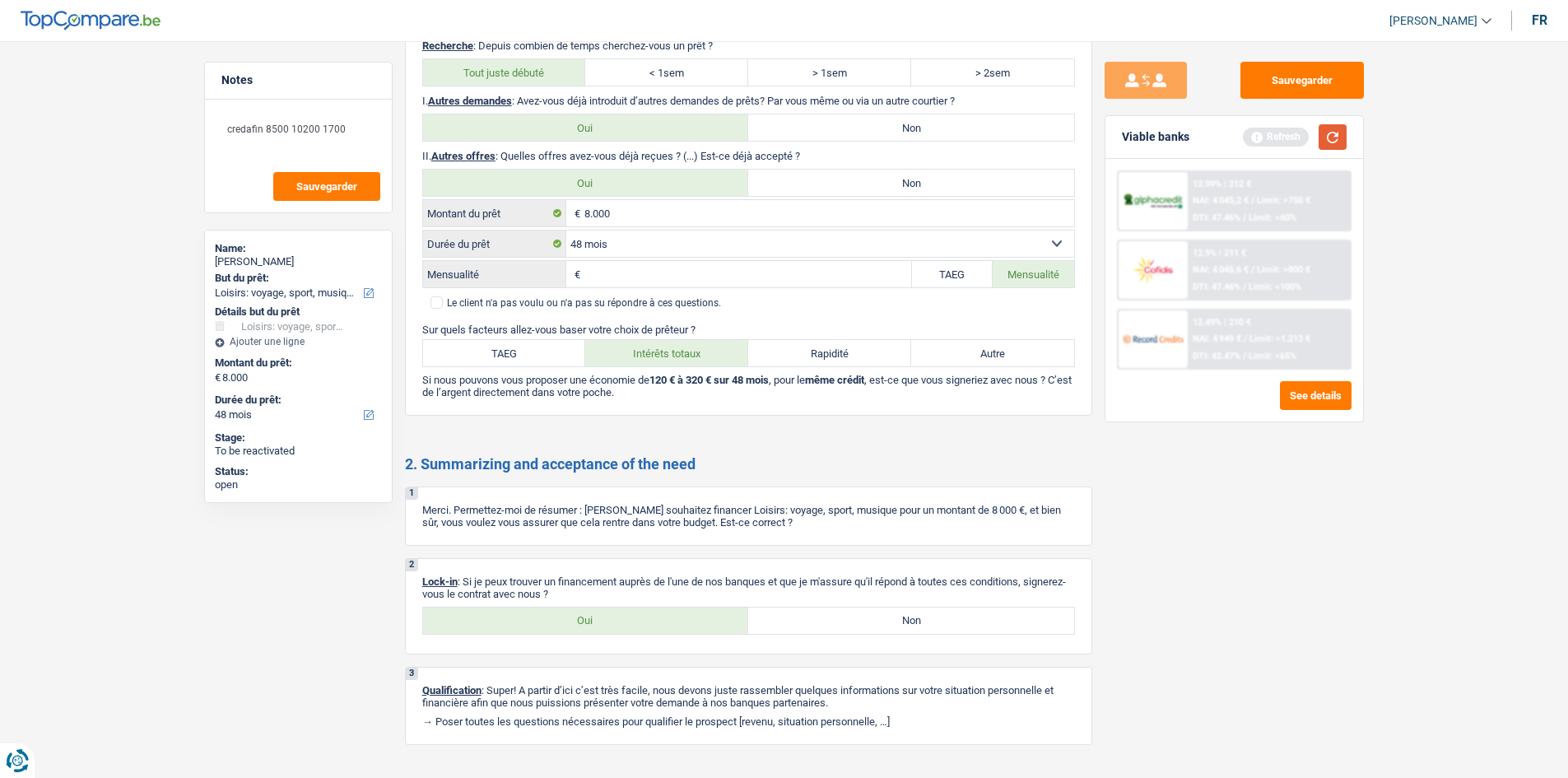 click at bounding box center (1333, 137) 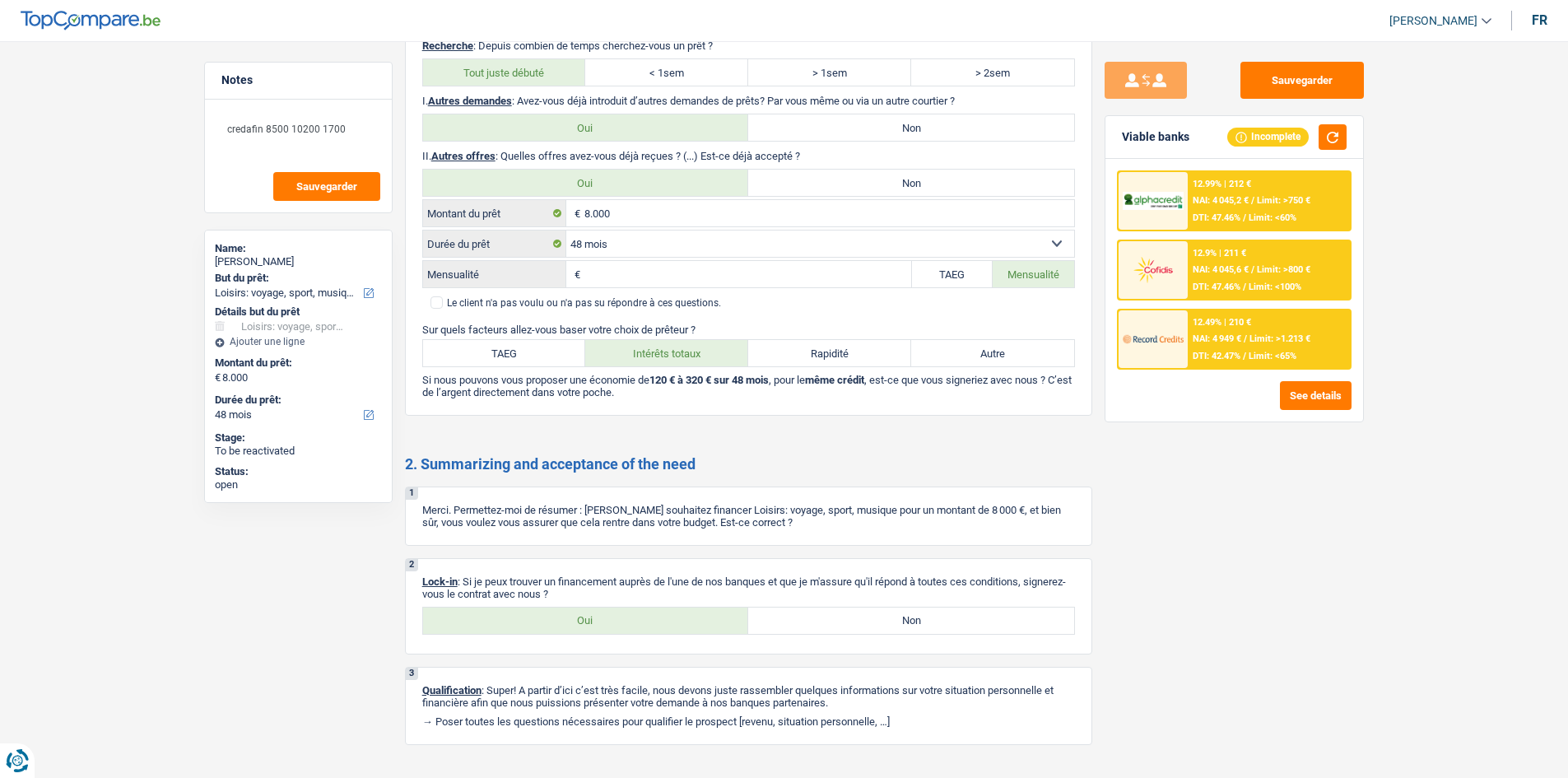 click on "12.99% | 212 €" at bounding box center [1221, 184] 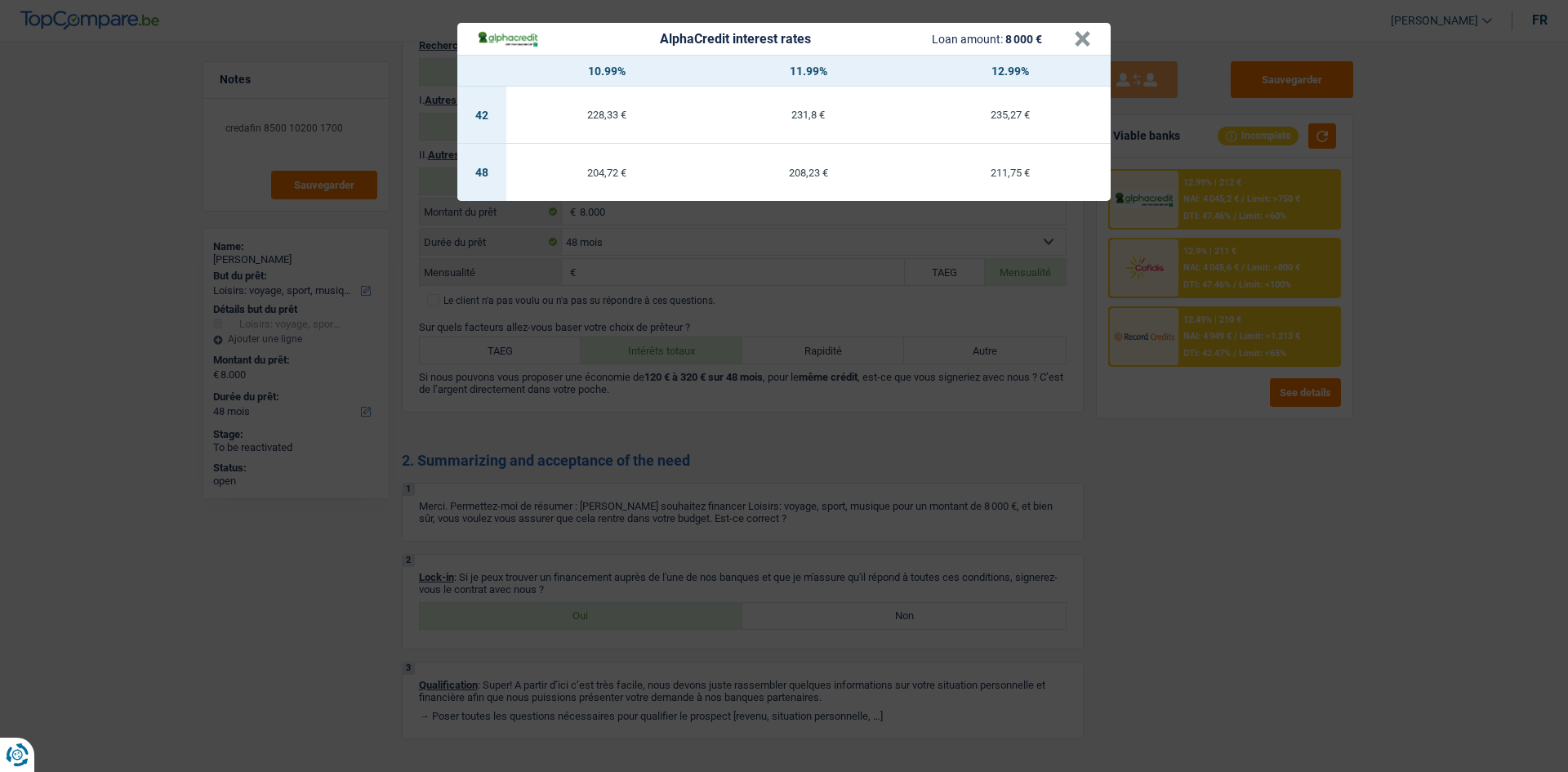 click on "AlphaCredit interest rates
Loan amount:
8 000 €
×
10.99%
11.99%
12.99%
42
228,33 €
231,8 €
235,27 €
48
204,72 €
208,23 €
211,75 €" at bounding box center [784, 386] 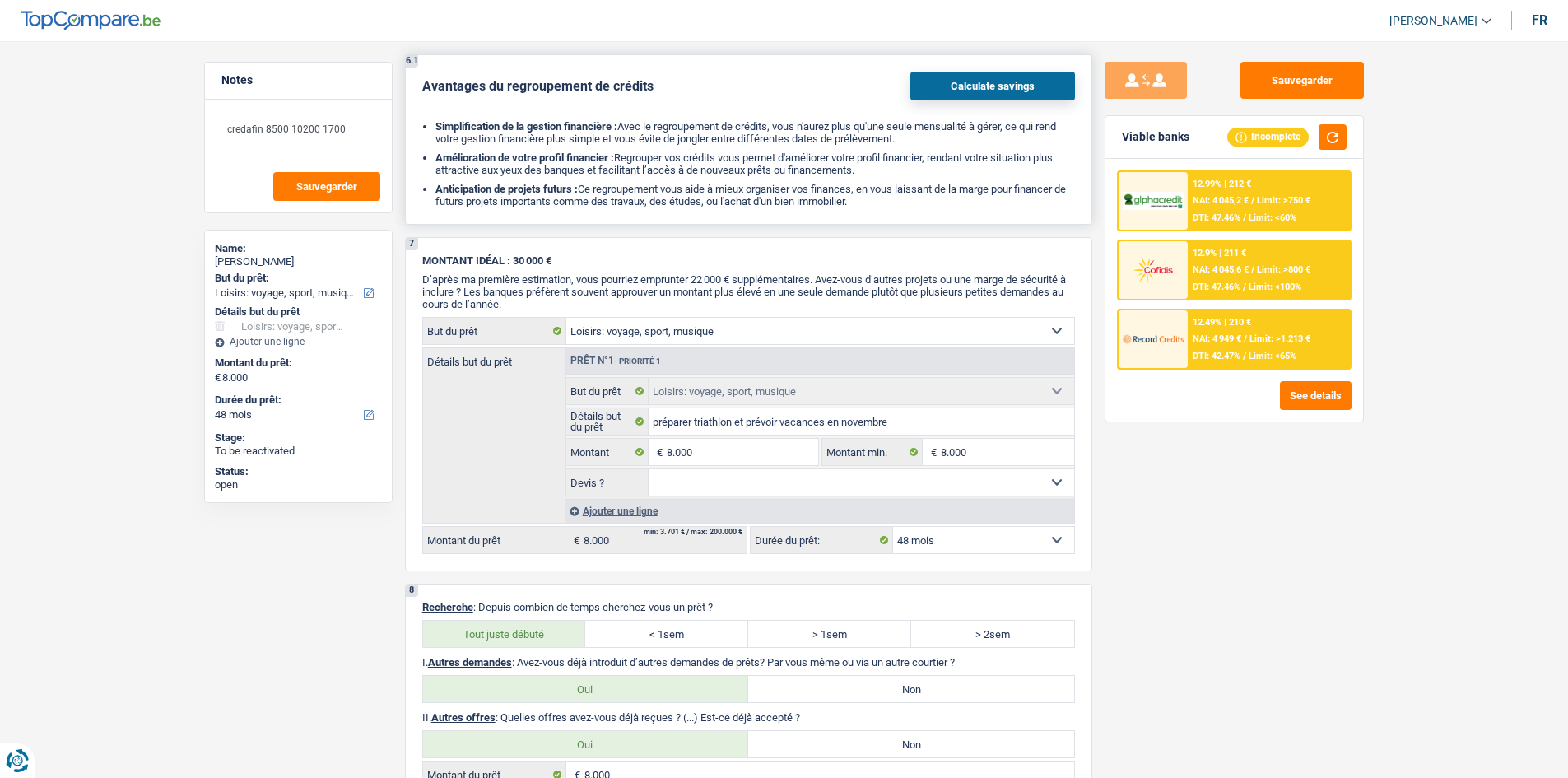 scroll, scrollTop: 2487, scrollLeft: 0, axis: vertical 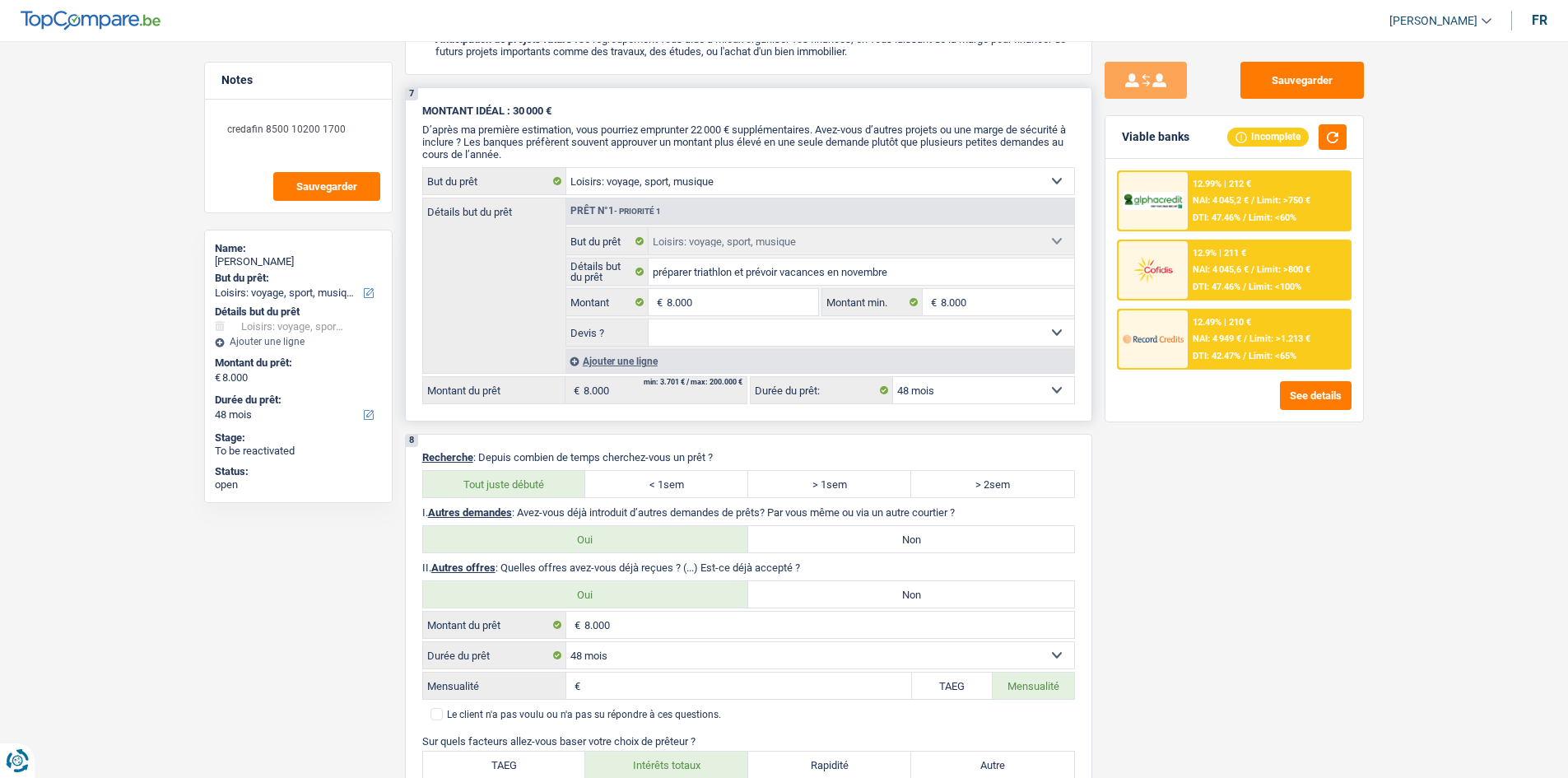 click on "12 mois 18 mois 24 mois 30 mois 36 mois 42 mois 48 mois
Sélectionner une option" at bounding box center [984, 390] 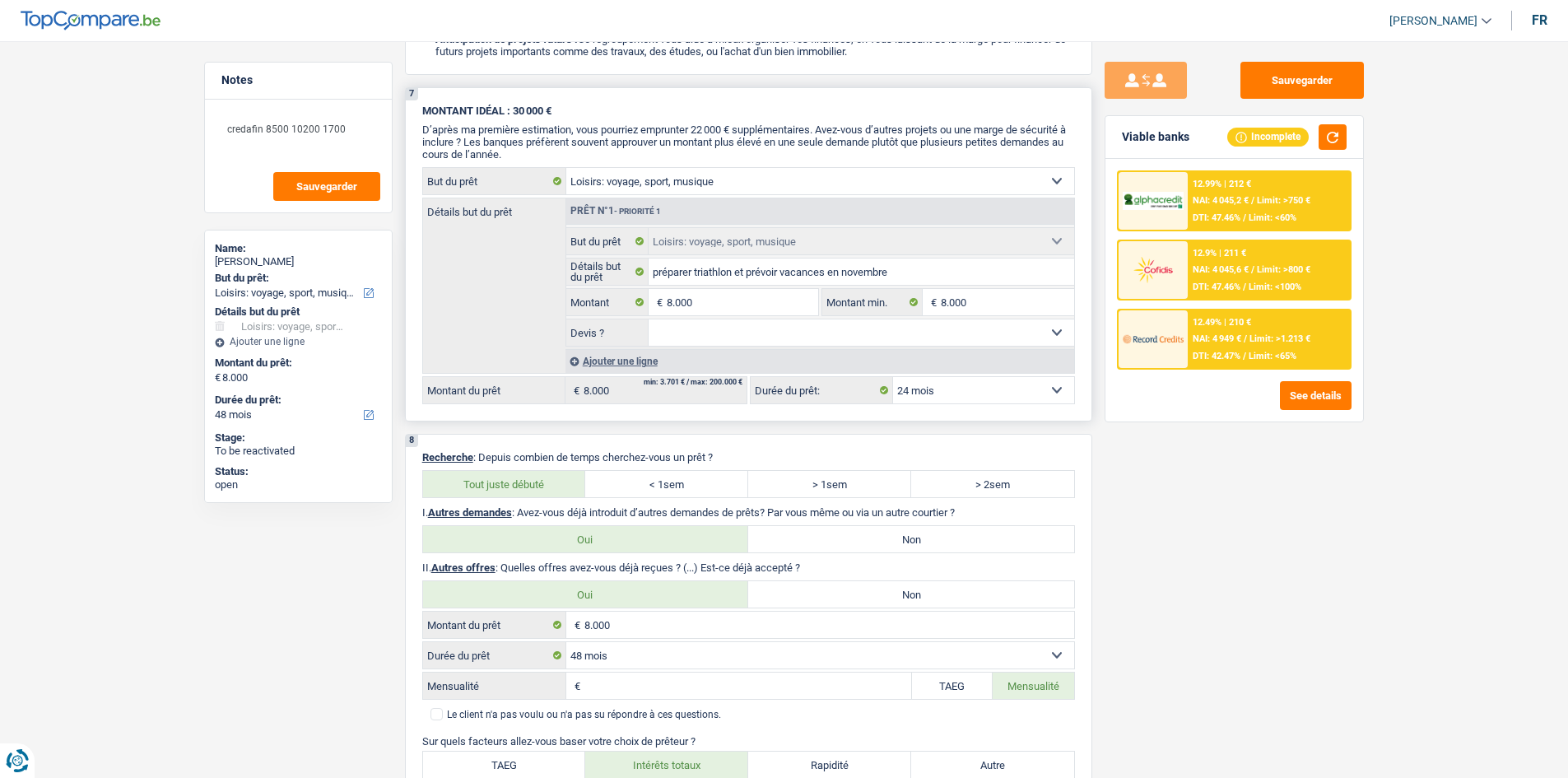 click on "12 mois 18 mois 24 mois 30 mois 36 mois 42 mois 48 mois
Sélectionner une option" at bounding box center (984, 390) 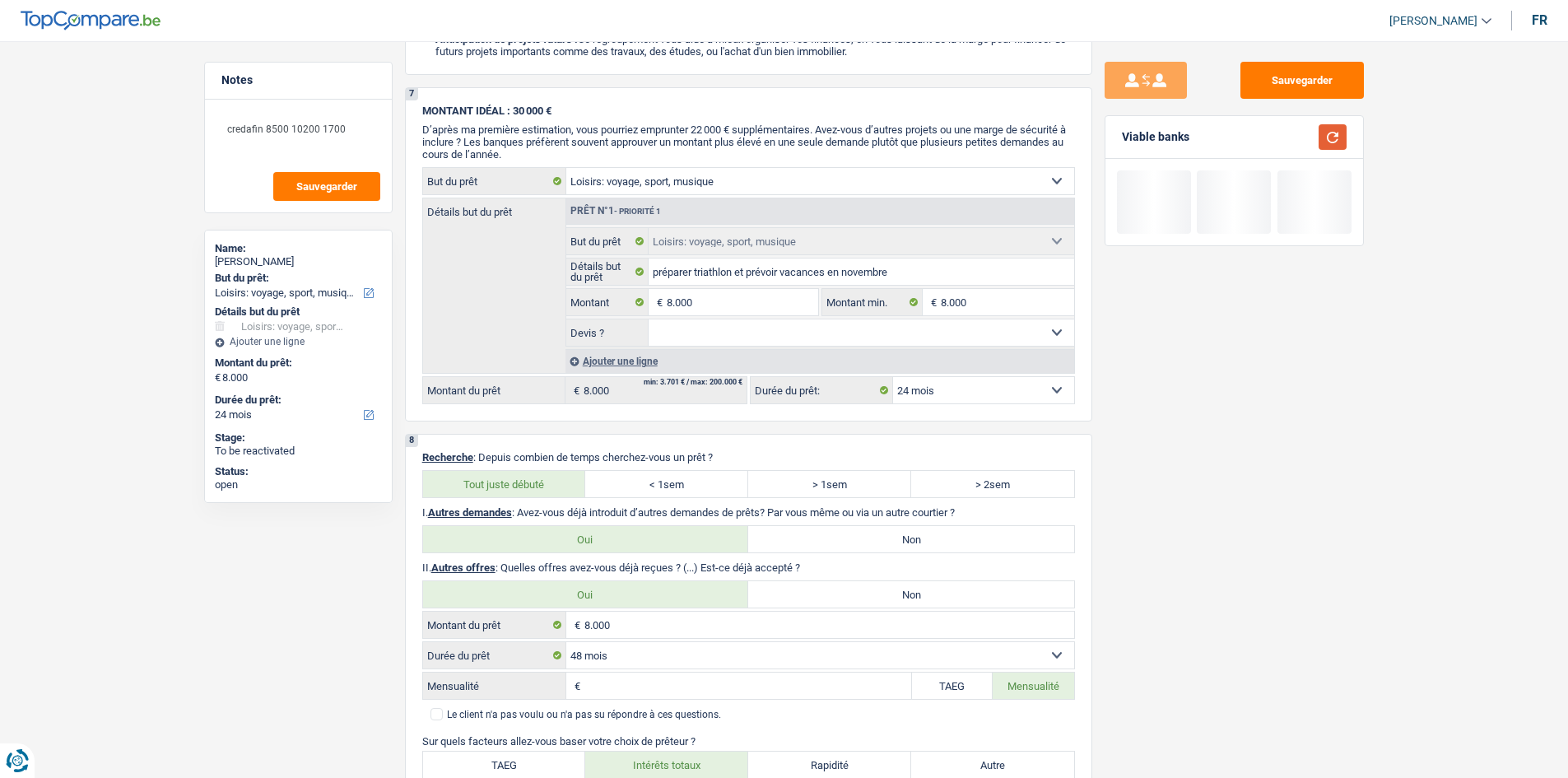 click at bounding box center (1333, 137) 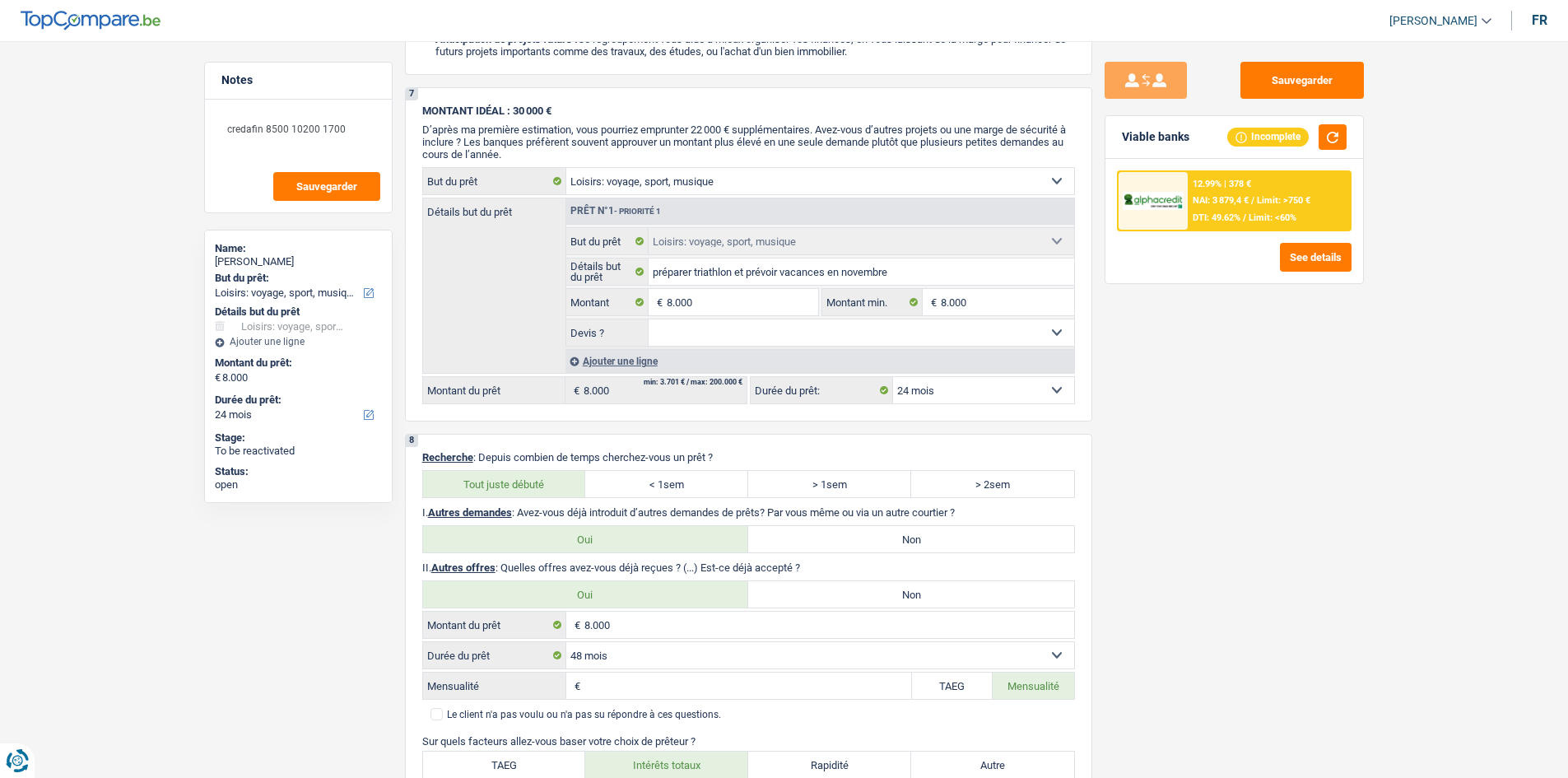 click on "NAI: 3 879,4 €" at bounding box center [1221, 200] 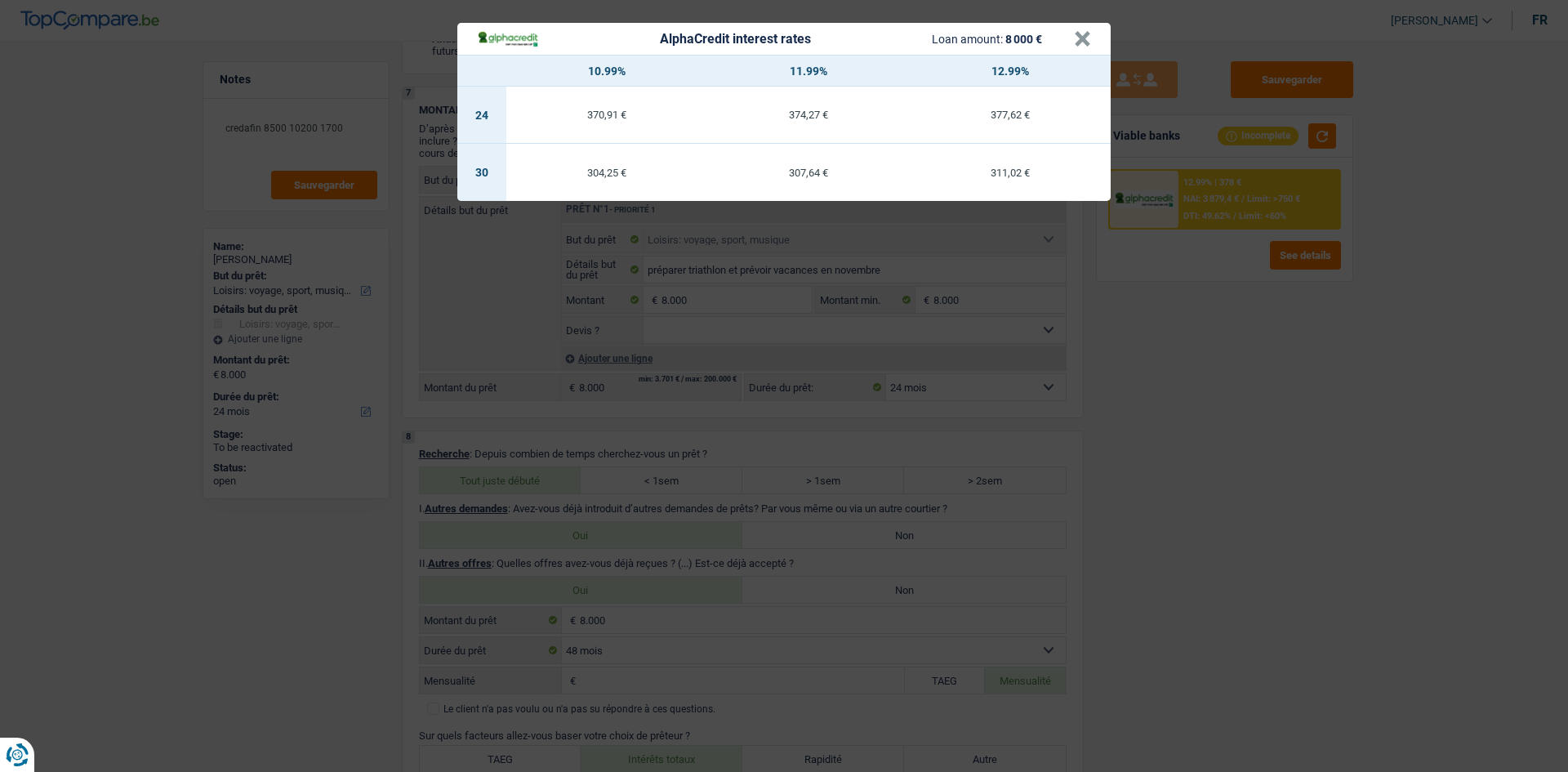 click on "AlphaCredit interest rates
Loan amount:
8 000 €
×
10.99%
11.99%
12.99%
24
370,91 €
374,27 €
377,62 €
30
304,25 €
307,64 €
311,02 €" at bounding box center [784, 386] 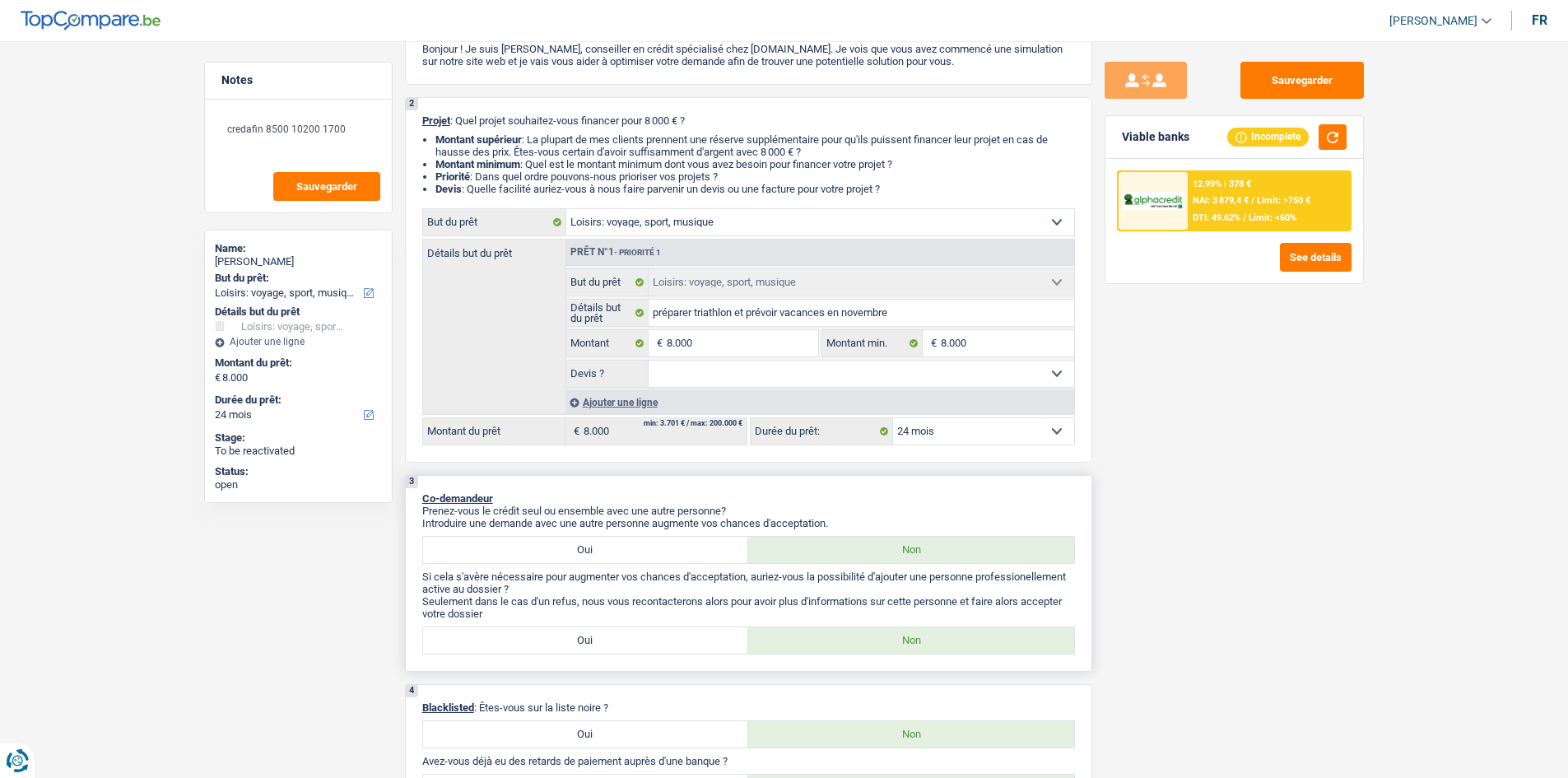 scroll, scrollTop: 329, scrollLeft: 0, axis: vertical 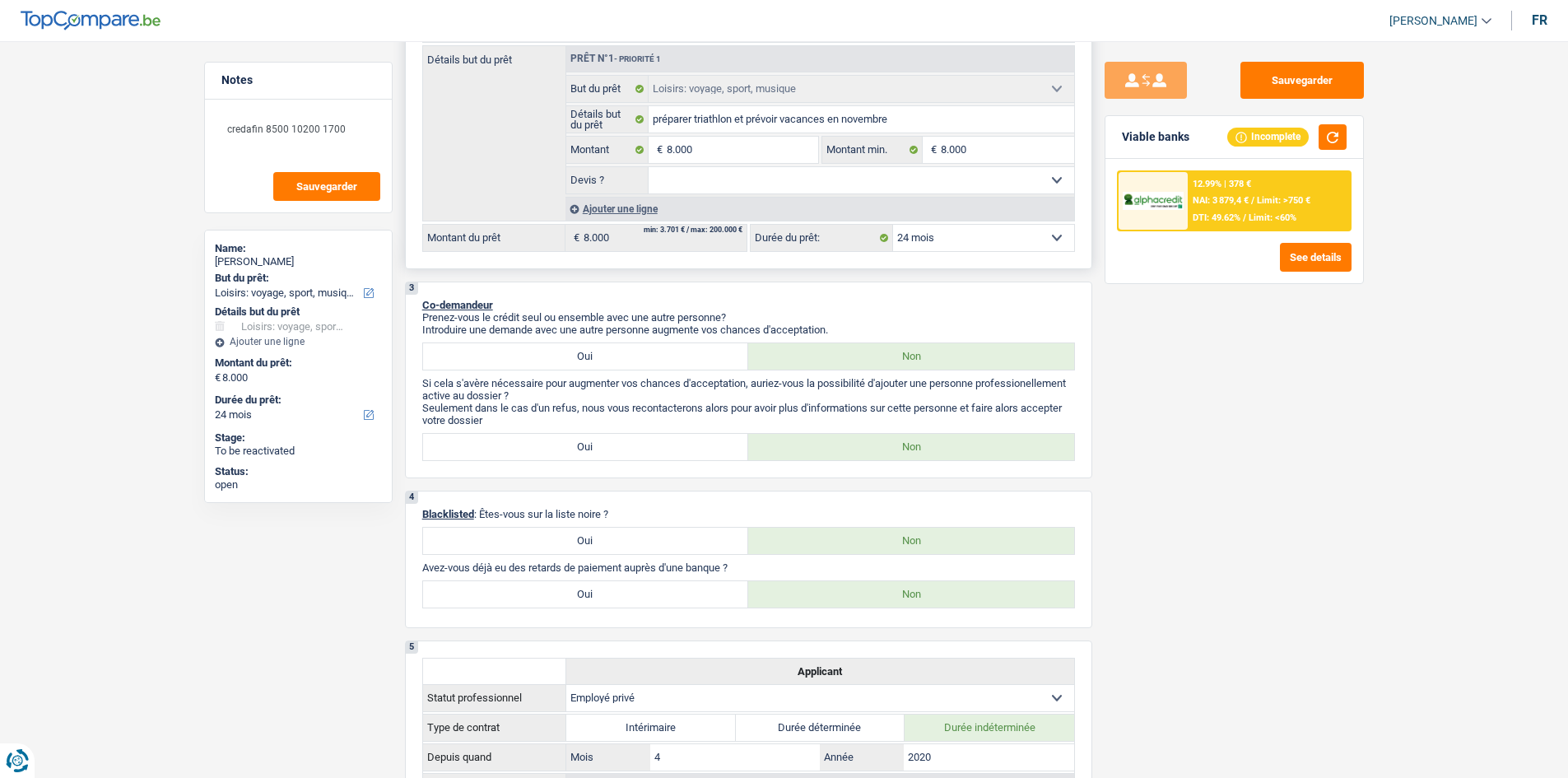 click on "12 mois 18 mois 24 mois 30 mois 36 mois 42 mois 48 mois
Sélectionner une option" at bounding box center (984, 238) 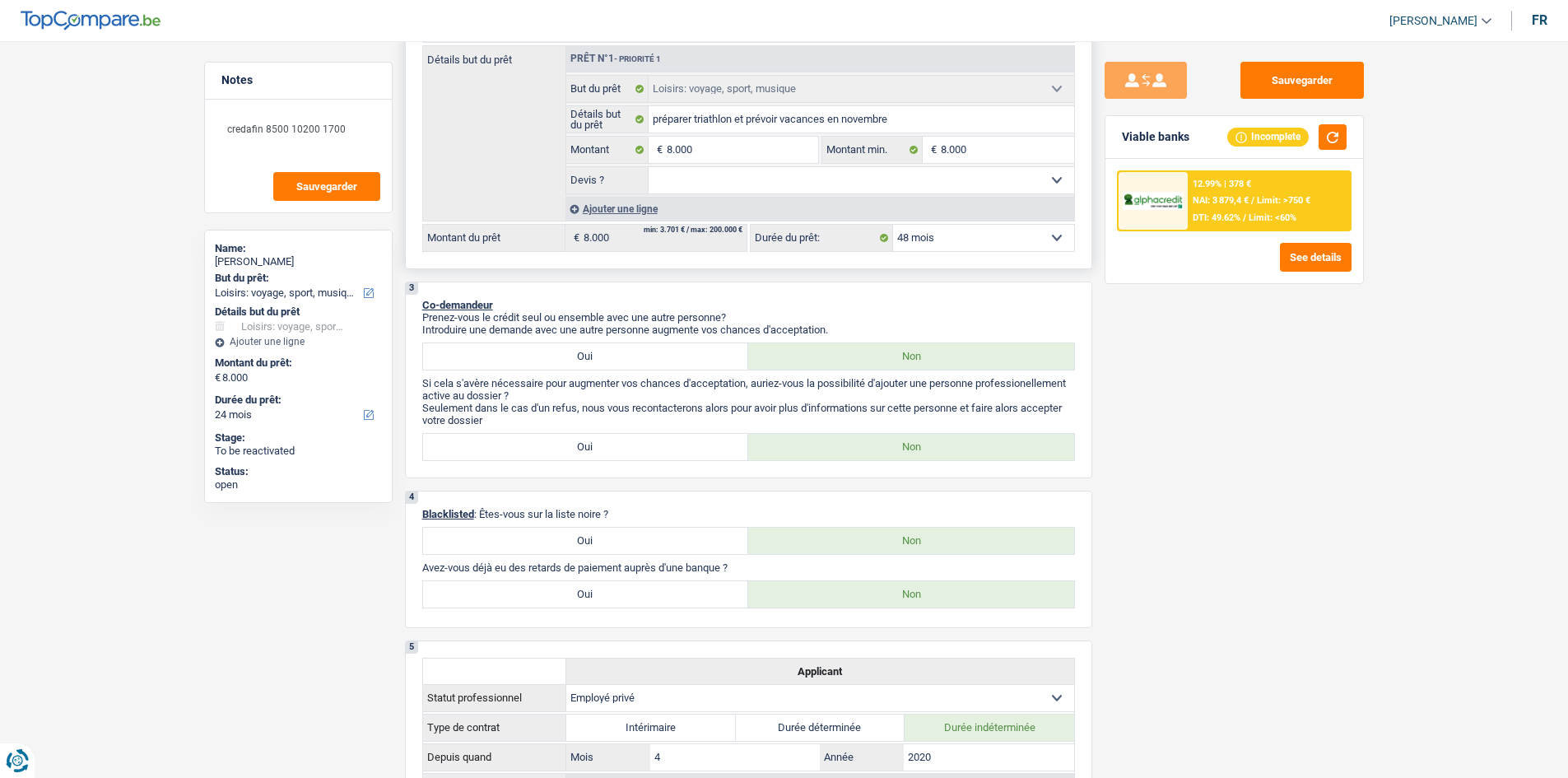 click on "12 mois 18 mois 24 mois 30 mois 36 mois 42 mois 48 mois
Sélectionner une option" at bounding box center [984, 238] 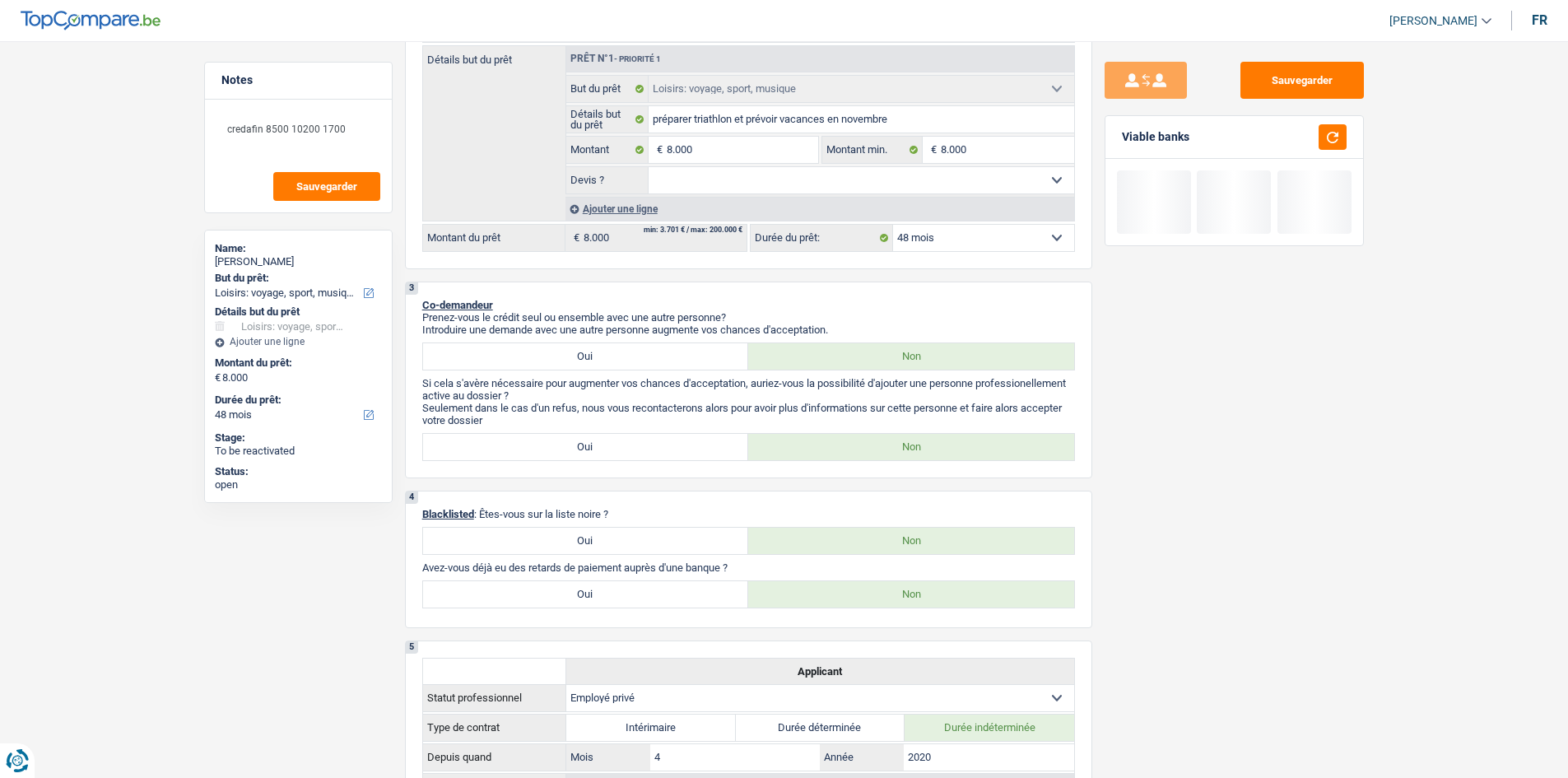 click on "Viable banks" at bounding box center [1234, 137] 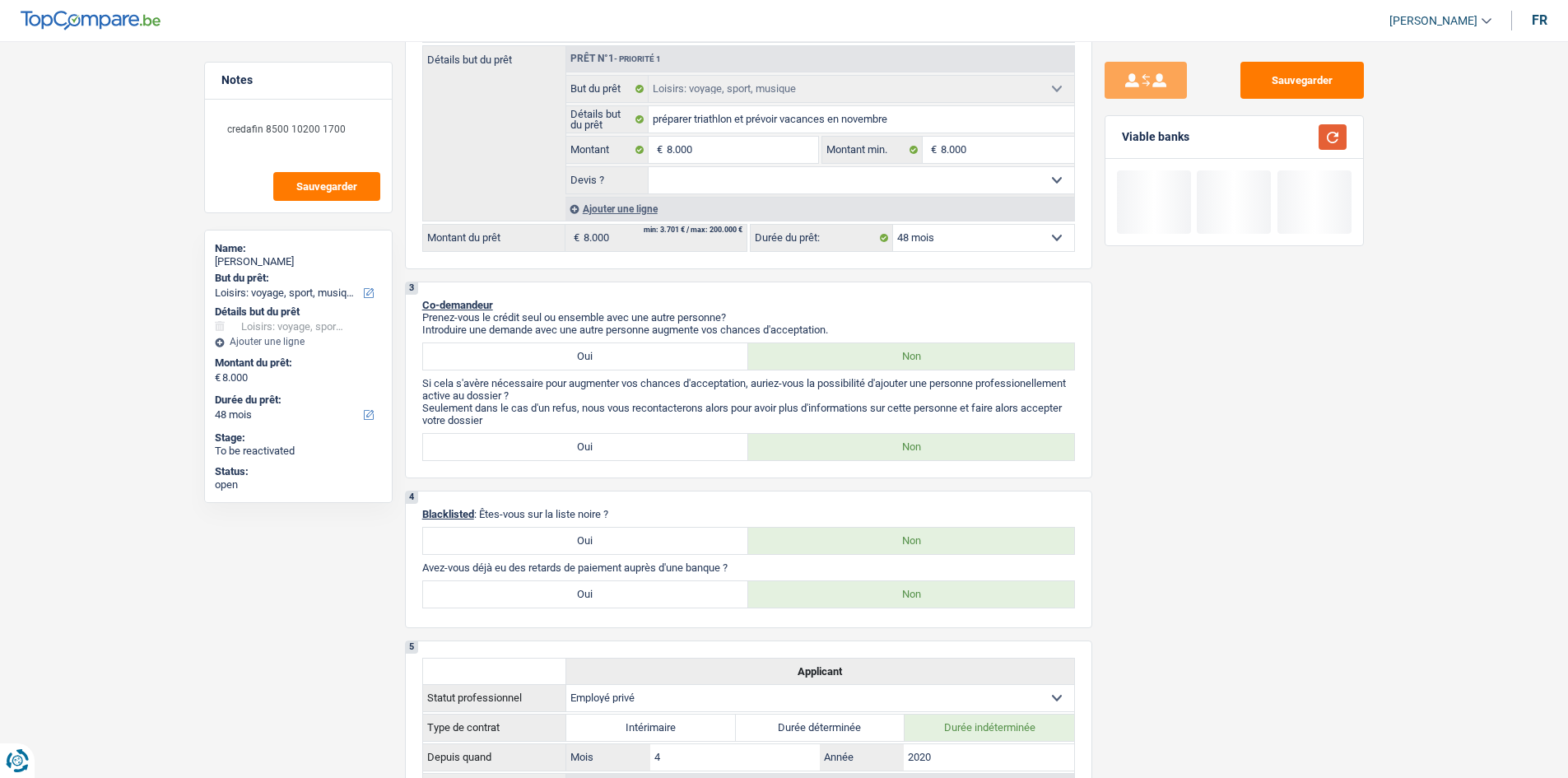 click at bounding box center [1333, 137] 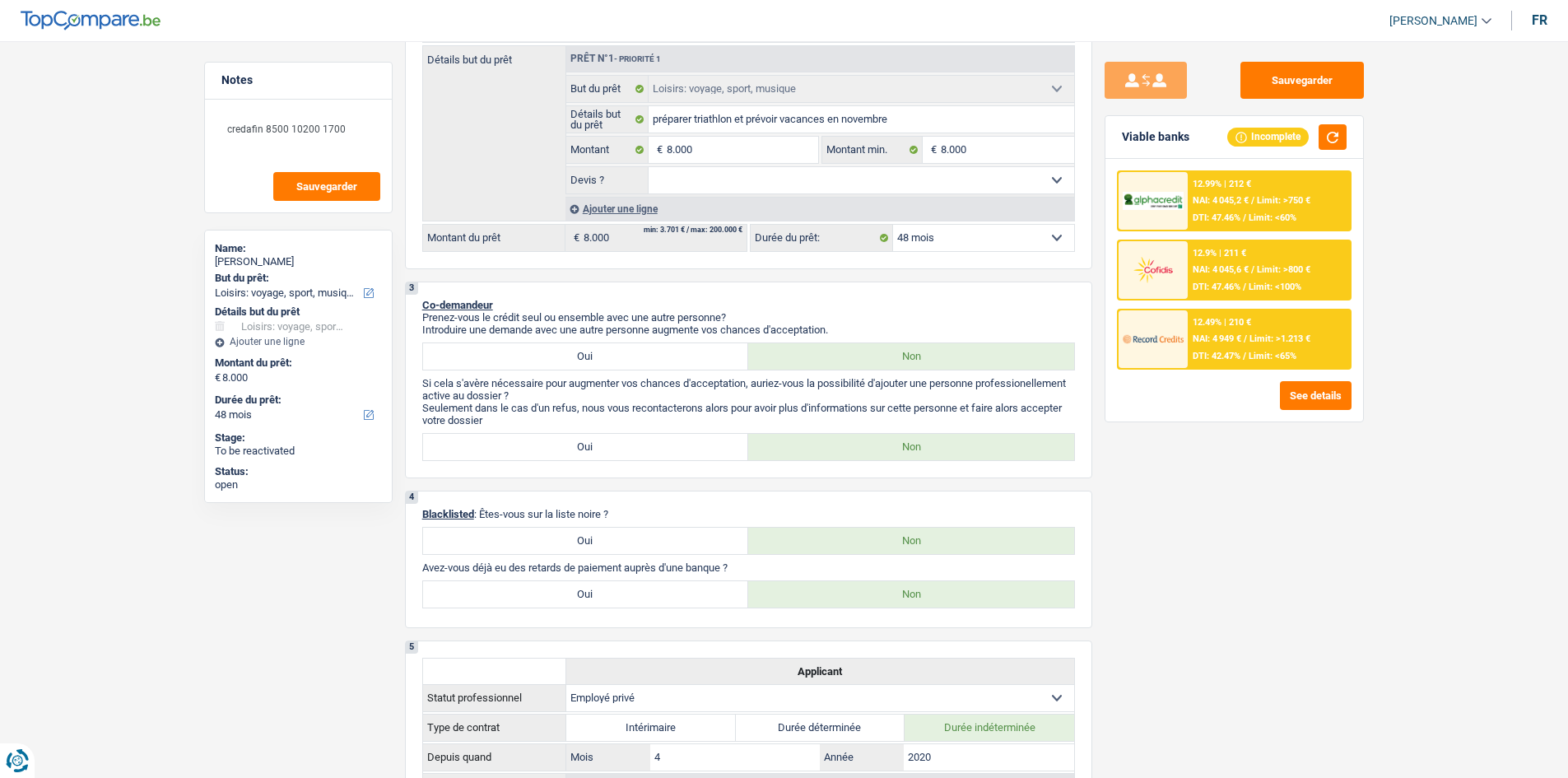 click on "12.99% | 212 €
NAI: 4 045,2 €
/
Limit: >750 €
DTI: 47.46%
/
Limit: <60%" at bounding box center (1268, 201) 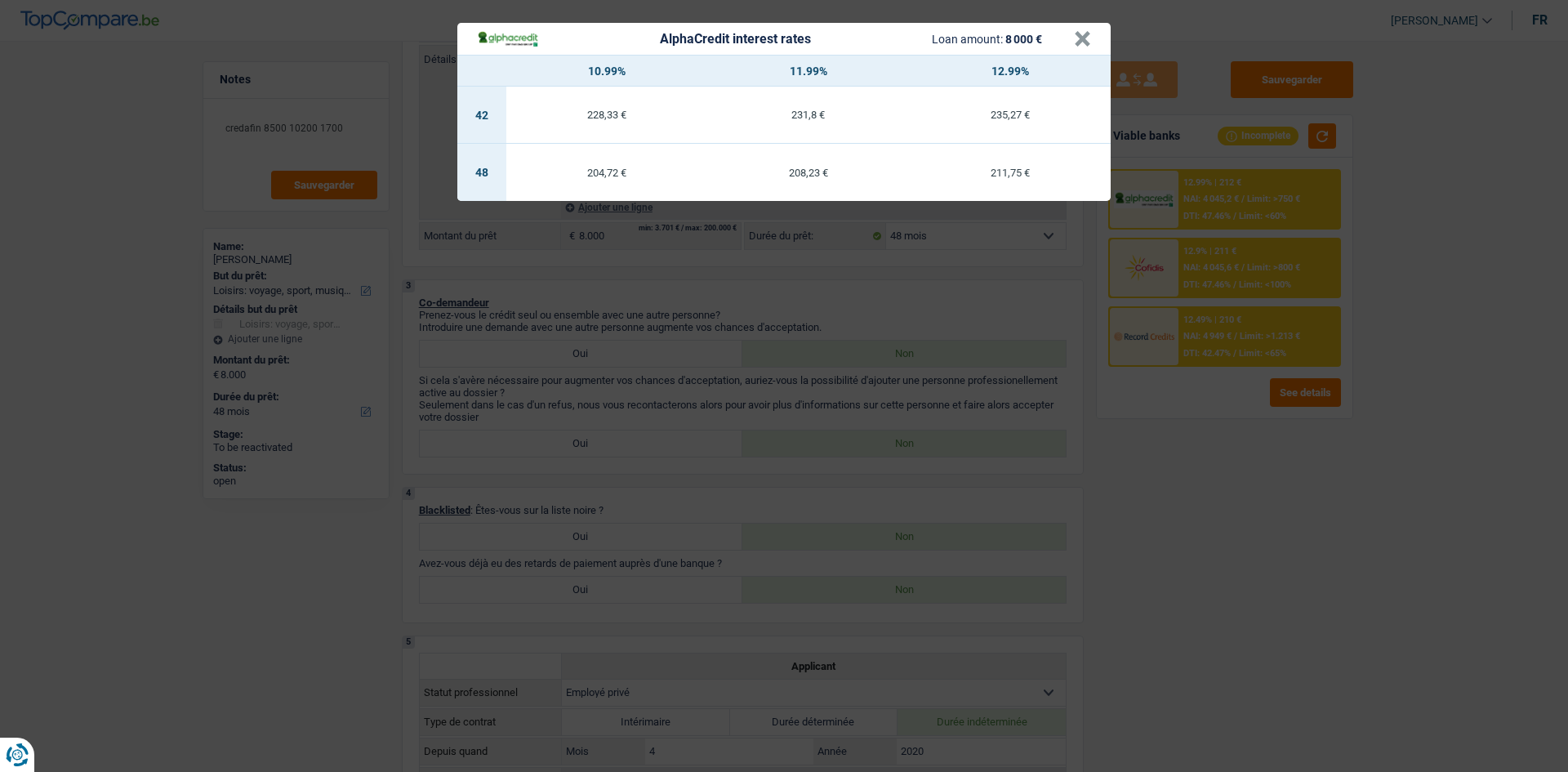 click on "AlphaCredit interest rates
Loan amount:
8 000 €
×
10.99%
11.99%
12.99%
42
228,33 €
231,8 €
235,27 €
48
204,72 €
208,23 €
211,75 €" at bounding box center [784, 386] 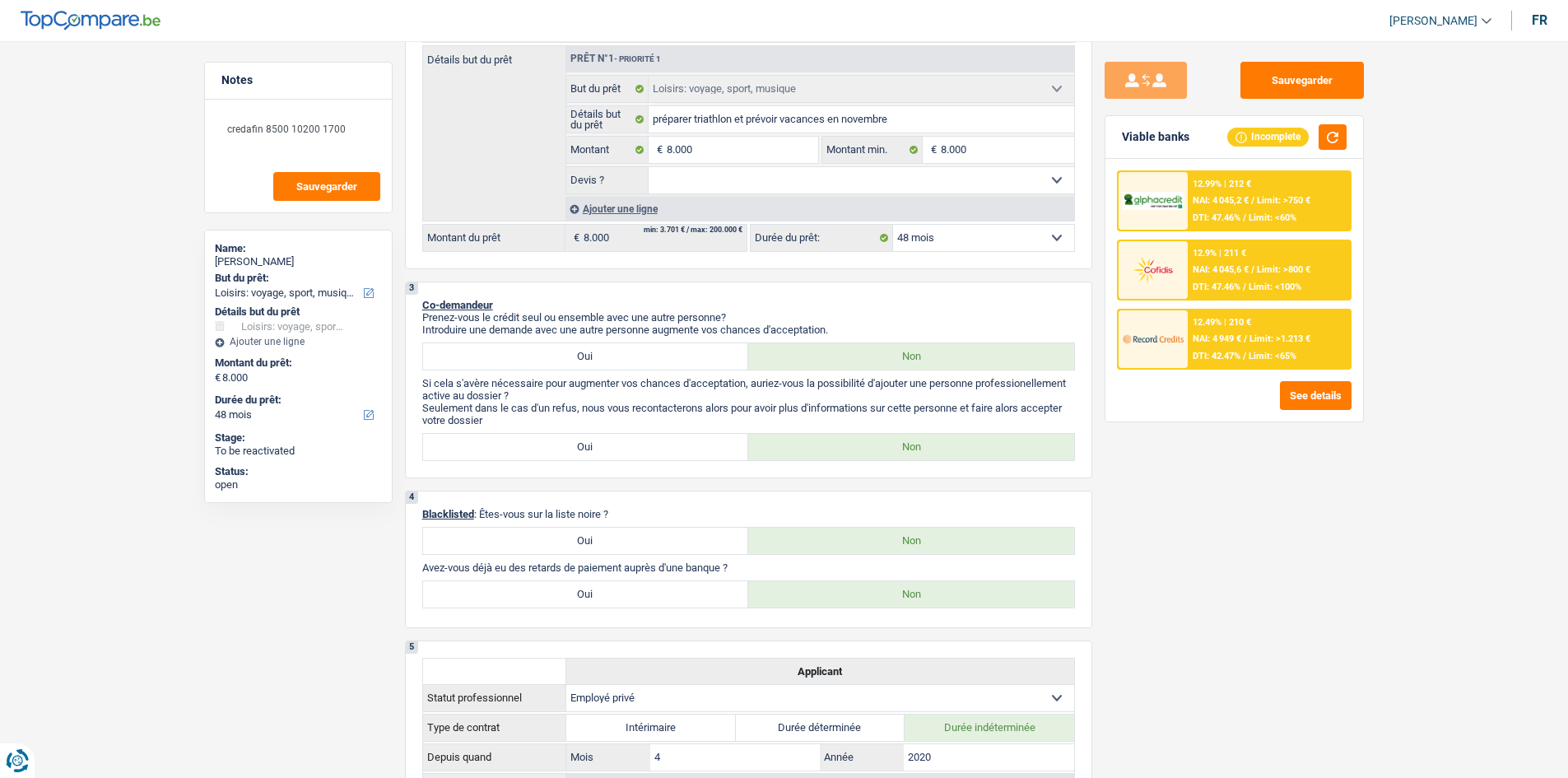 click on "NAI: 4 949 €" at bounding box center [1217, 338] 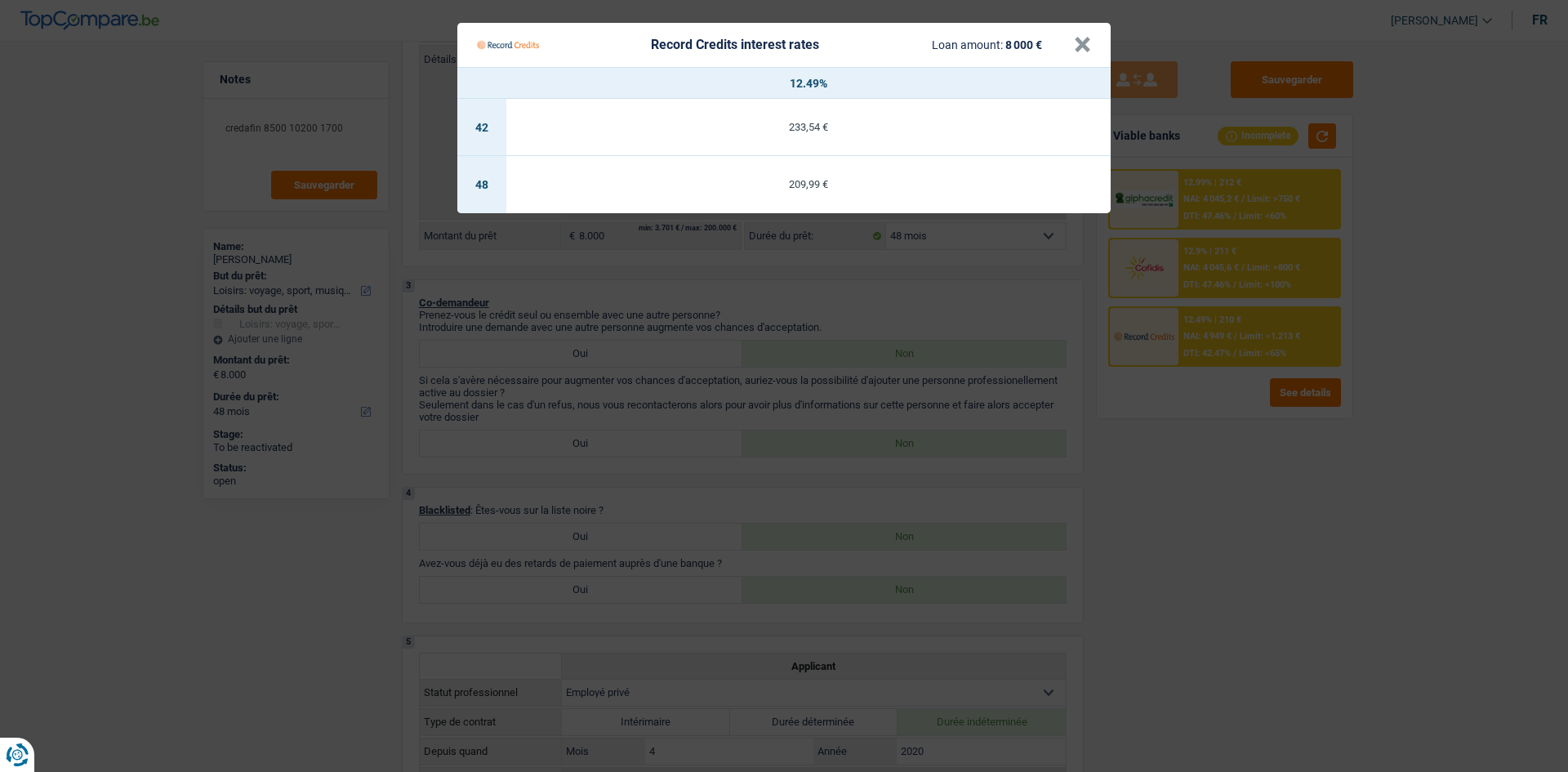 click on "Record Credits interest rates
Loan amount:
8 000 €
×
12.49%
42
233,54 €
48
209,99 €" at bounding box center [784, 386] 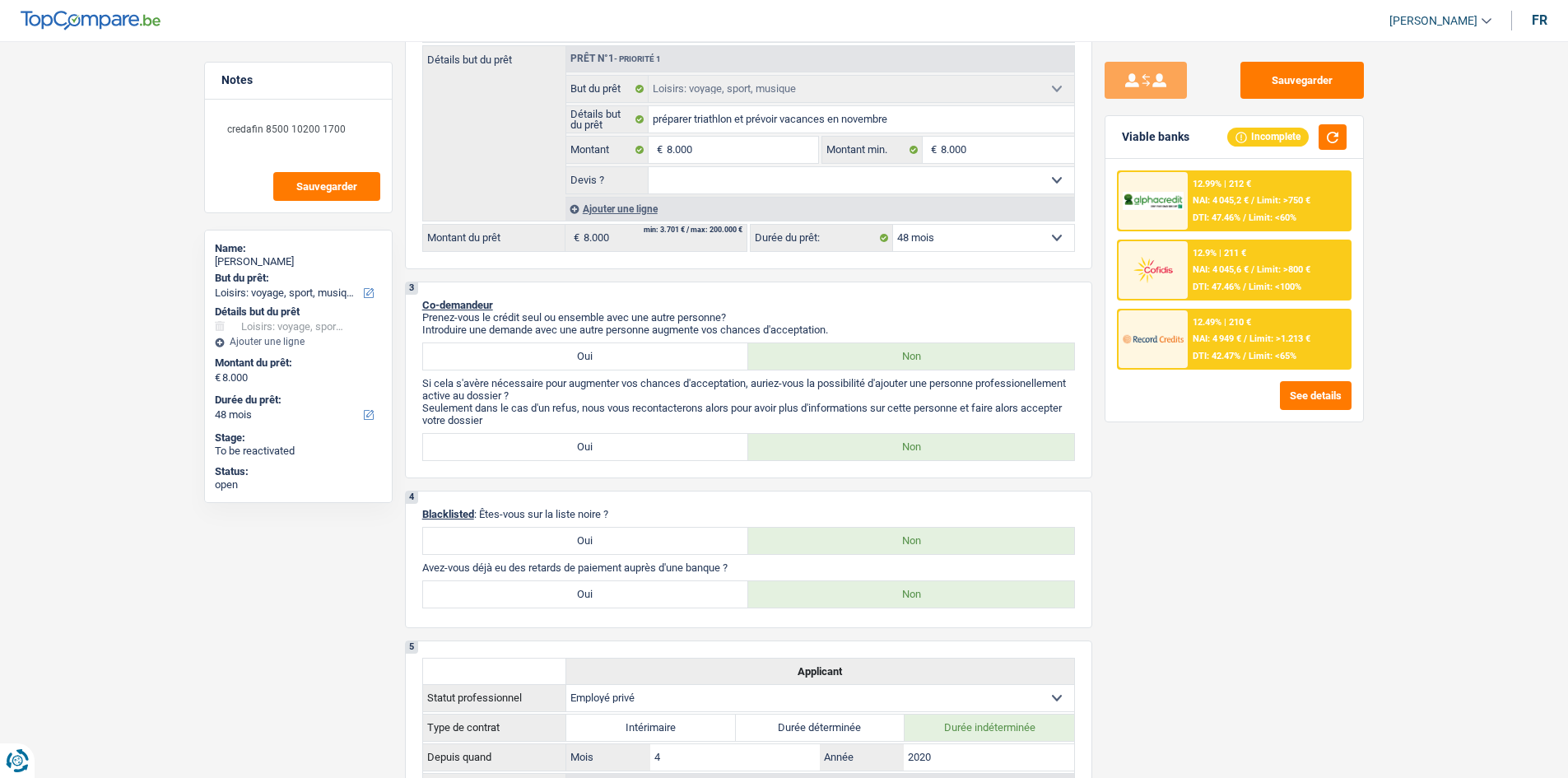 click on "DTI: 47.46%" at bounding box center (1217, 287) 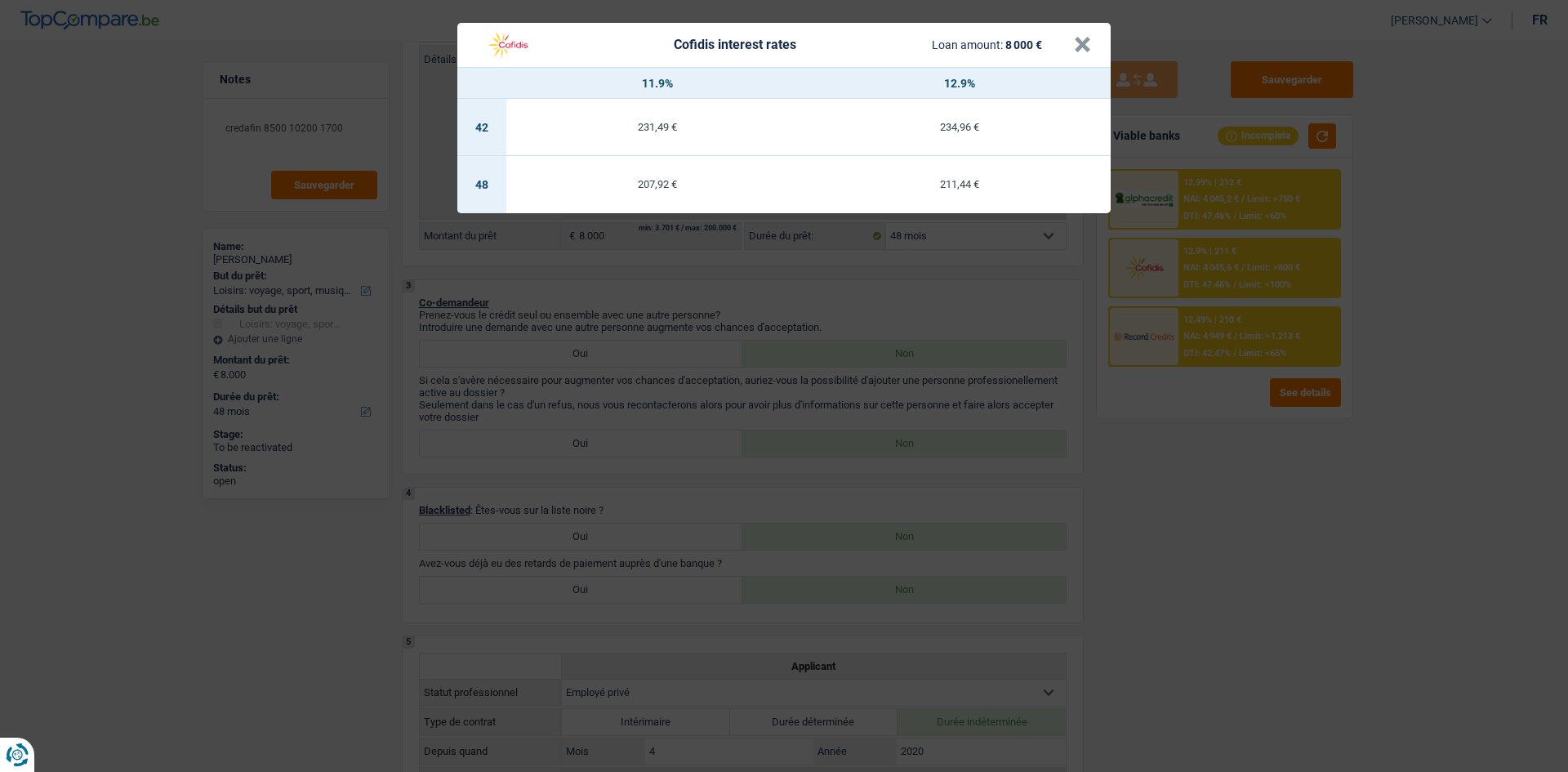 click on "Cofidis interest rates
Loan amount:
8 000 €
×
11.9%
12.9%
42
231,49 €
234,96 €
48
207,92 €
211,44 €" at bounding box center [784, 386] 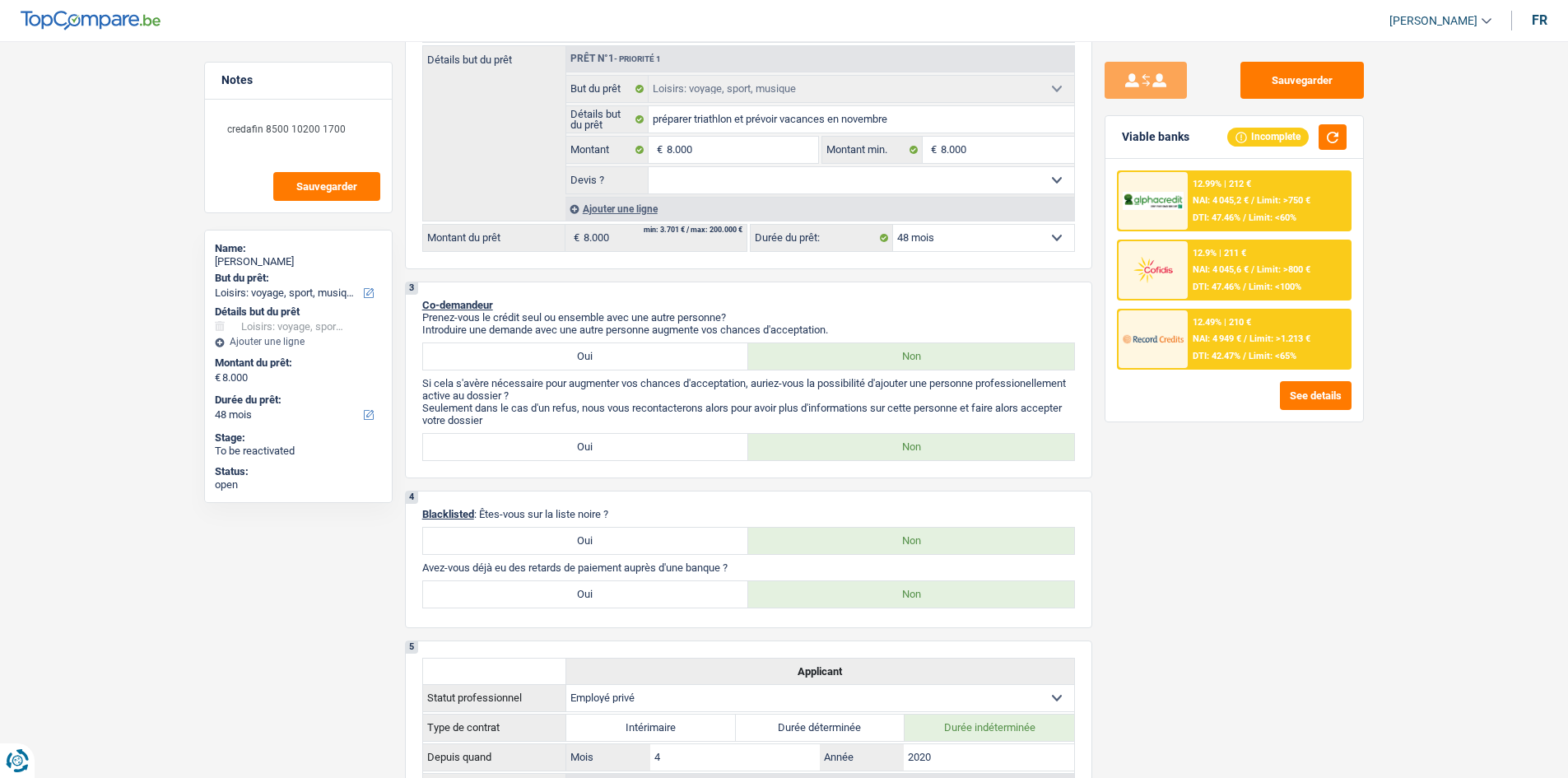 click on "12.99% | 212 €
NAI: 4 045,2 €
/
Limit: >750 €
DTI: 47.46%
/
Limit: <60%" at bounding box center (1268, 201) 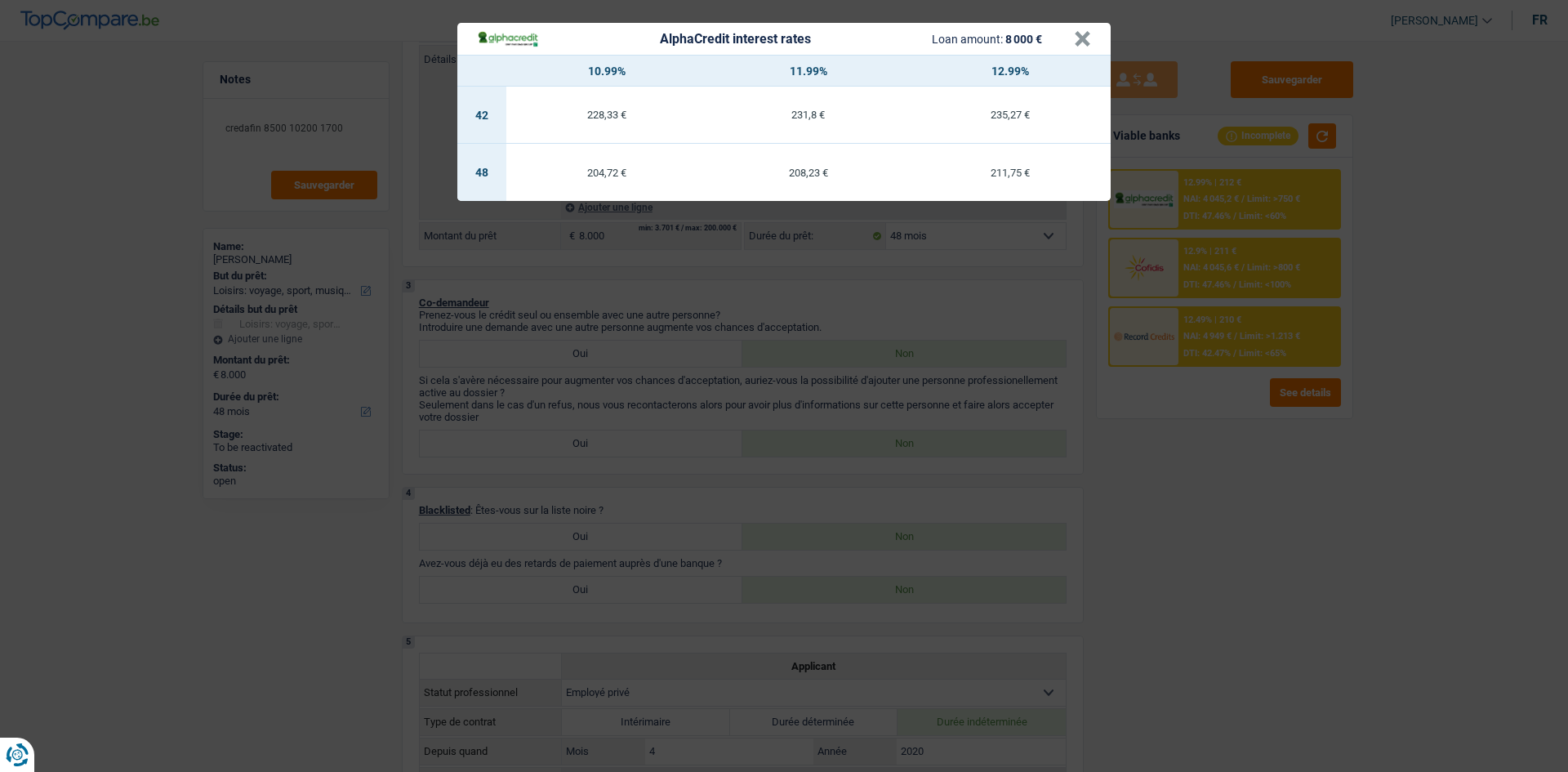 click on "AlphaCredit interest rates
Loan amount:
8 000 €
×
10.99%
11.99%
12.99%
42
228,33 €
231,8 €
235,27 €
48
204,72 €
208,23 €
211,75 €" at bounding box center [784, 386] 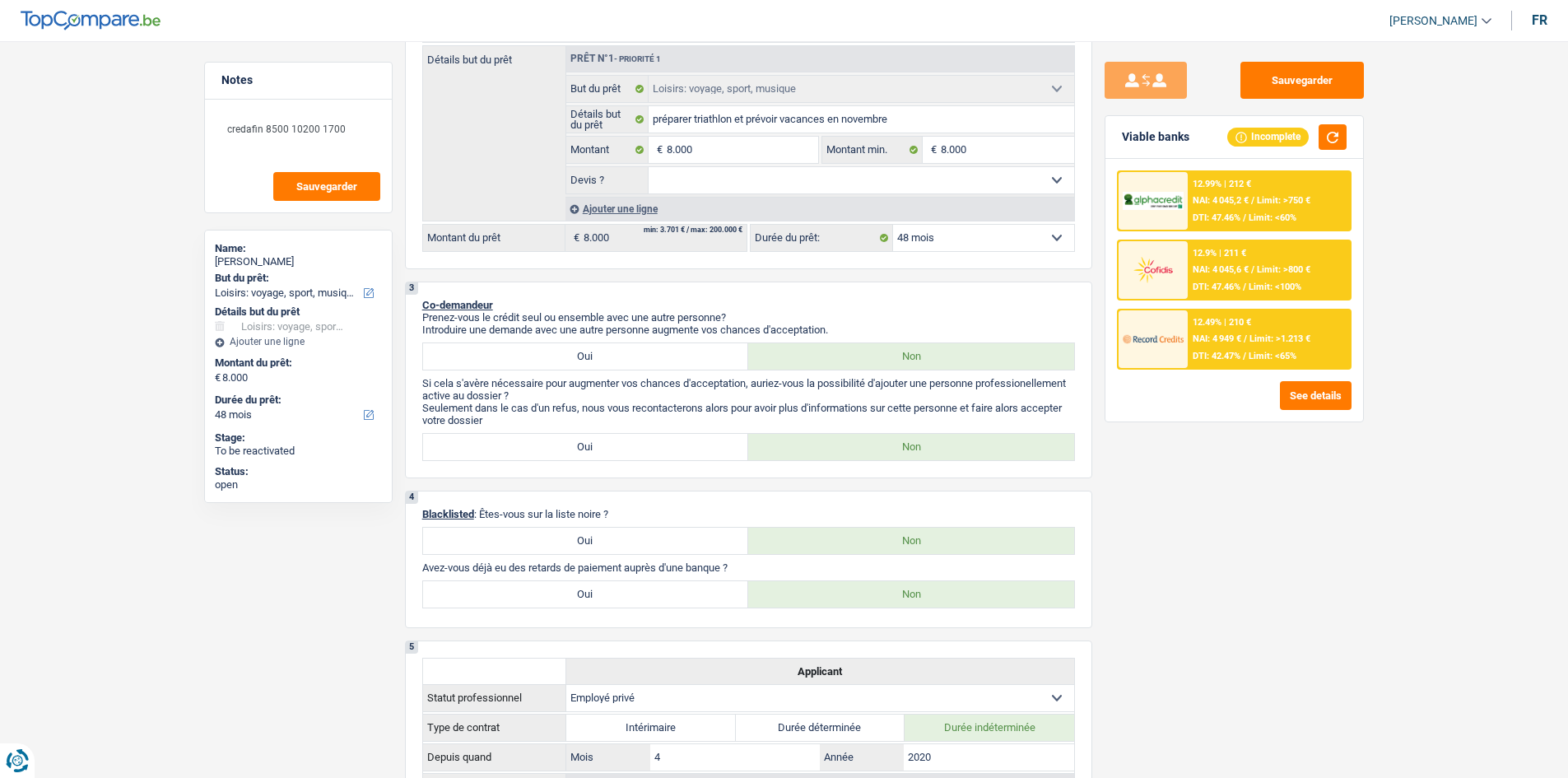click on "DTI: 47.46%" at bounding box center [1217, 287] 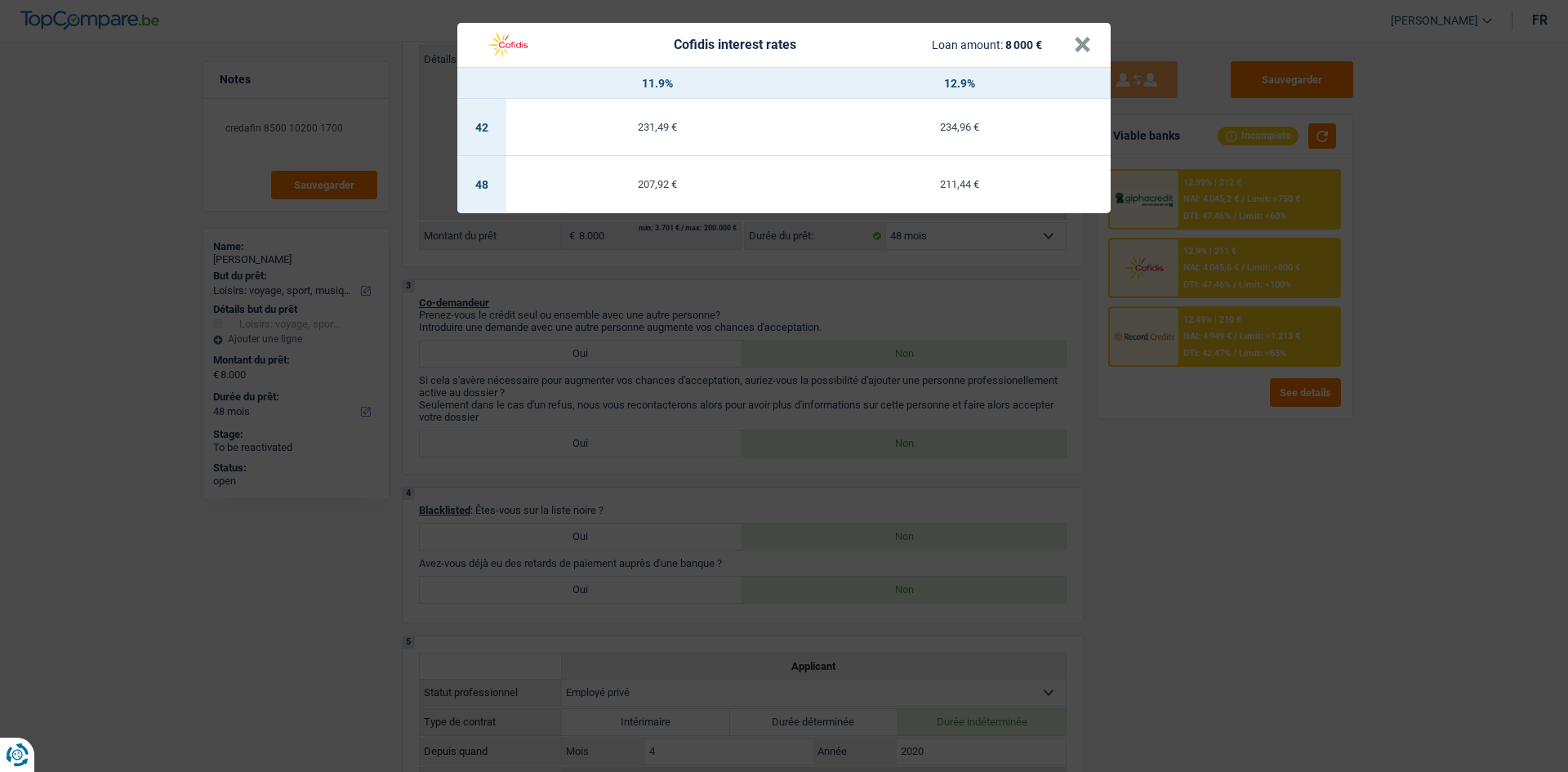click on "Cofidis interest rates
Loan amount:
8 000 €
×
11.9%
12.9%
42
231,49 €
234,96 €
48
207,92 €
211,44 €" at bounding box center [784, 386] 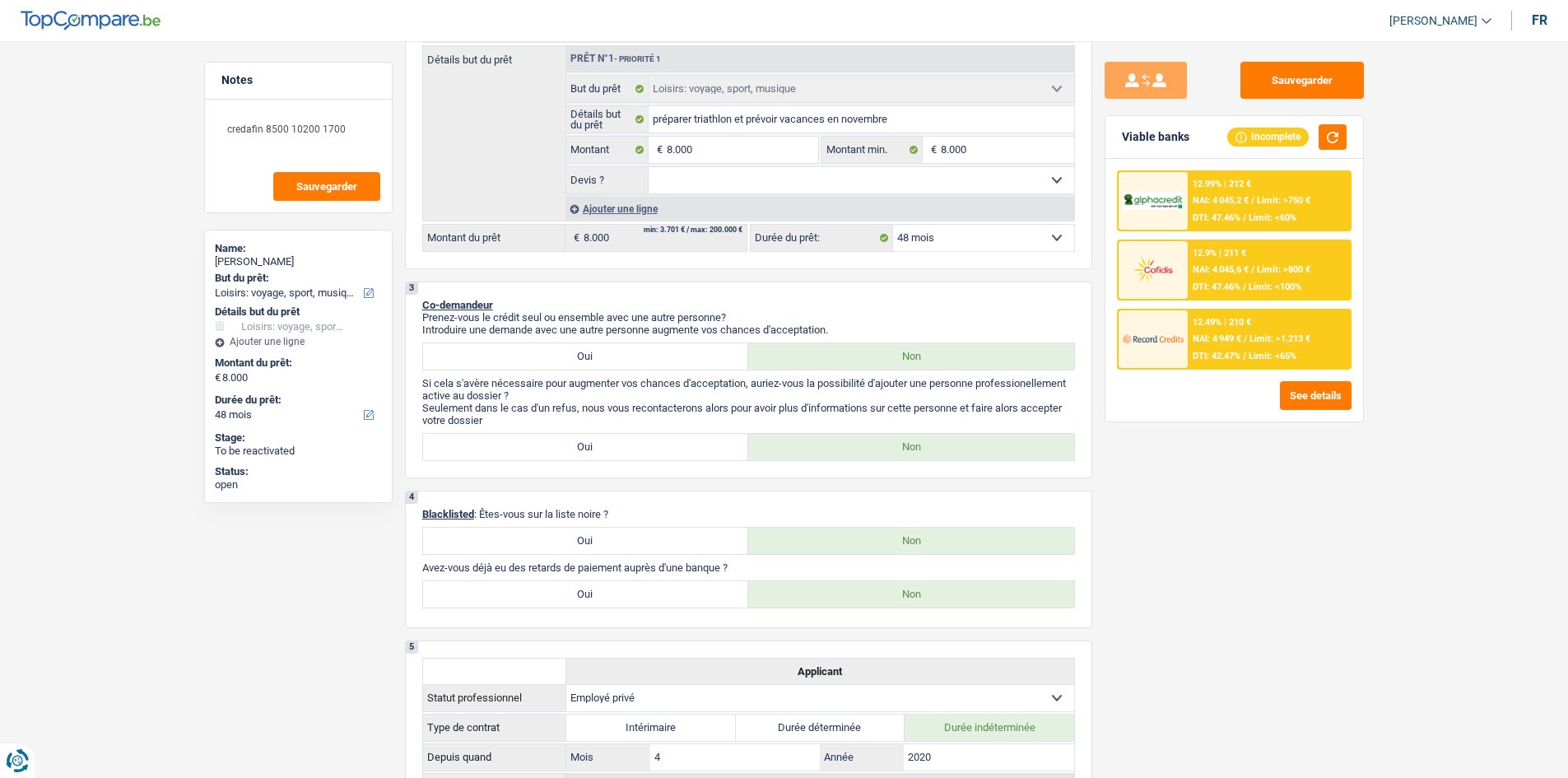 click at bounding box center (1153, 201) 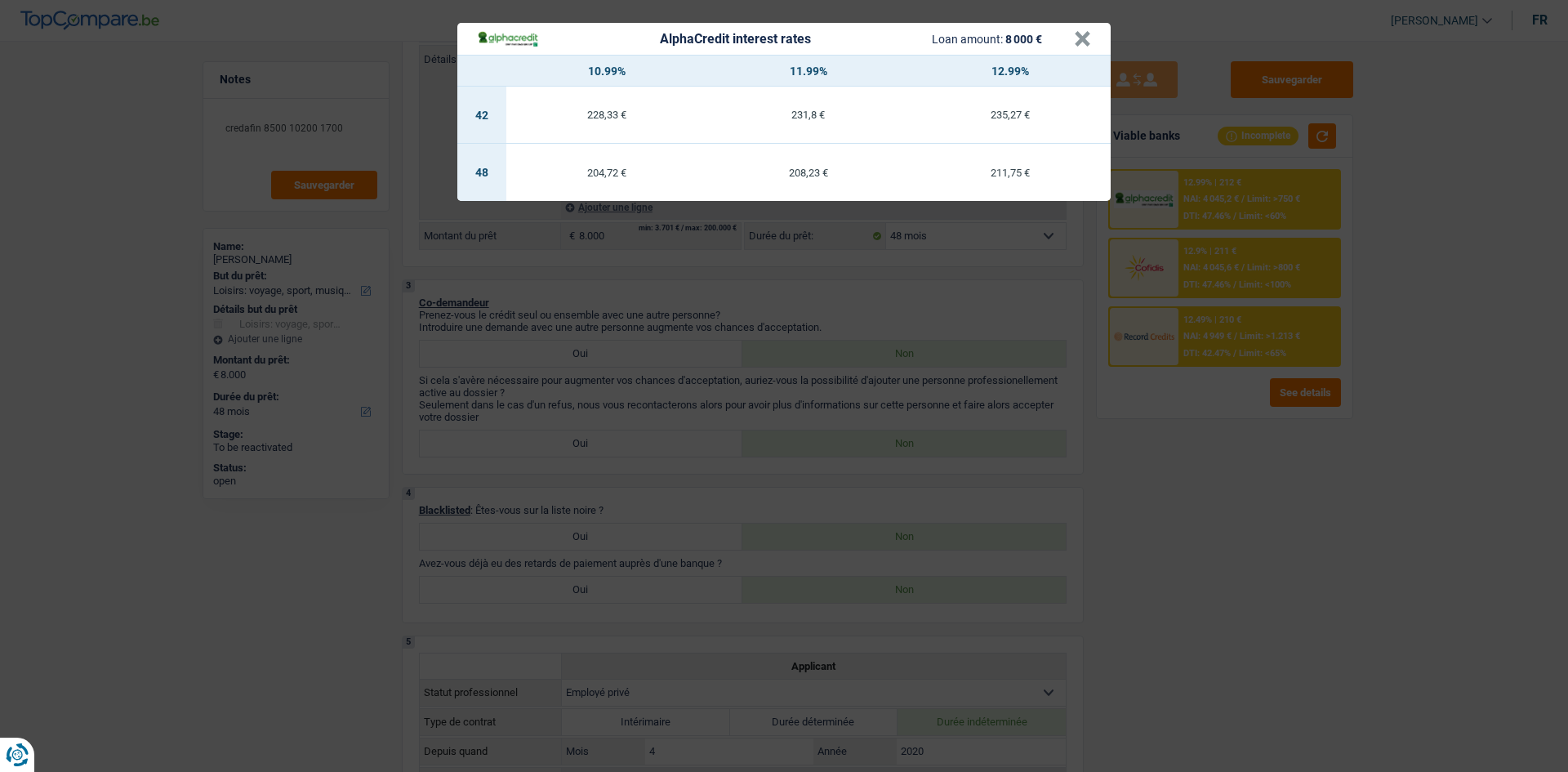click on "AlphaCredit interest rates
Loan amount:
8 000 €
×
10.99%
11.99%
12.99%
42
228,33 €
231,8 €
235,27 €
48
204,72 €
208,23 €
211,75 €" at bounding box center (784, 386) 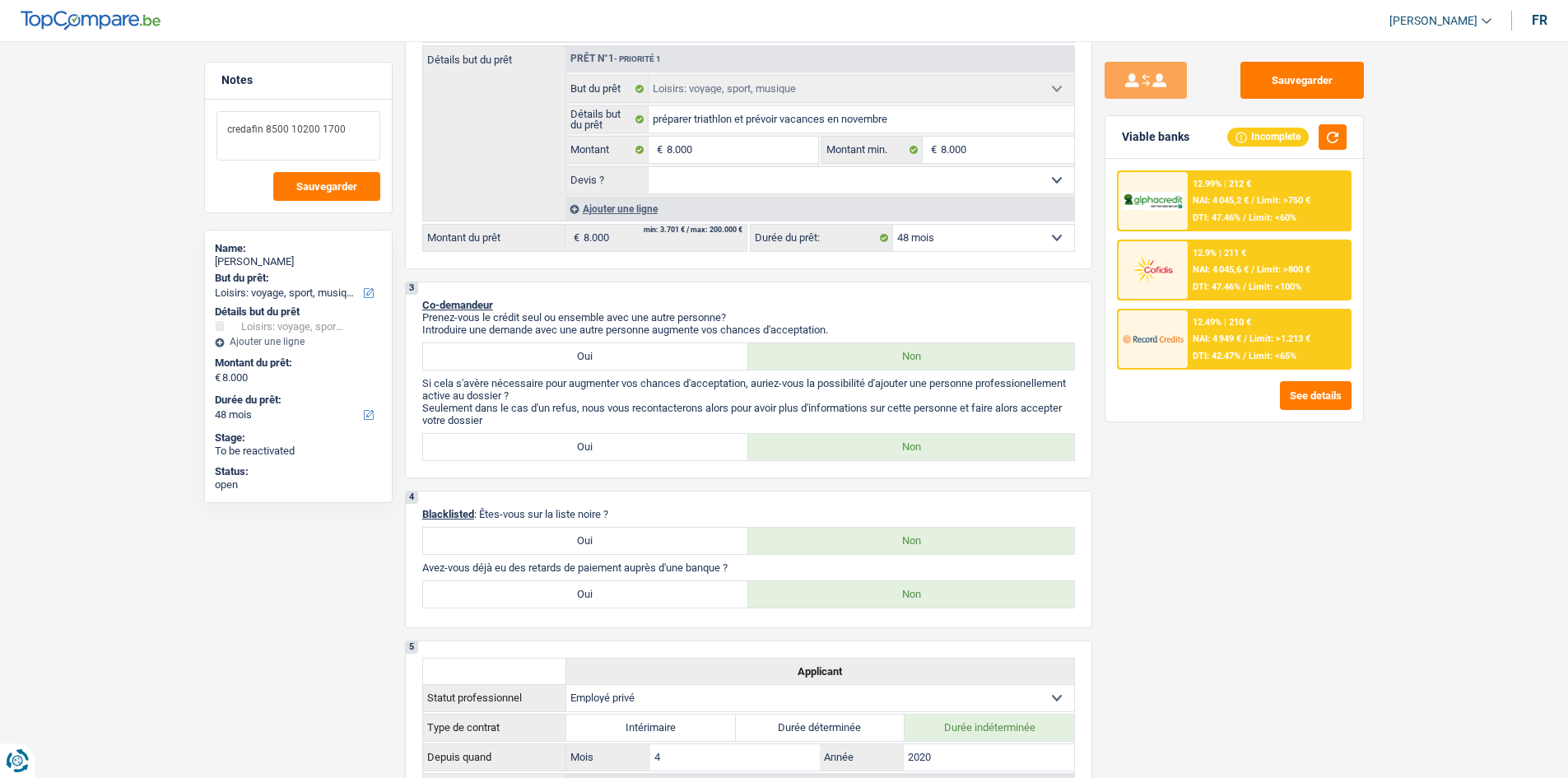 click on "credafin 8500 10200 1700" at bounding box center (298, 136) 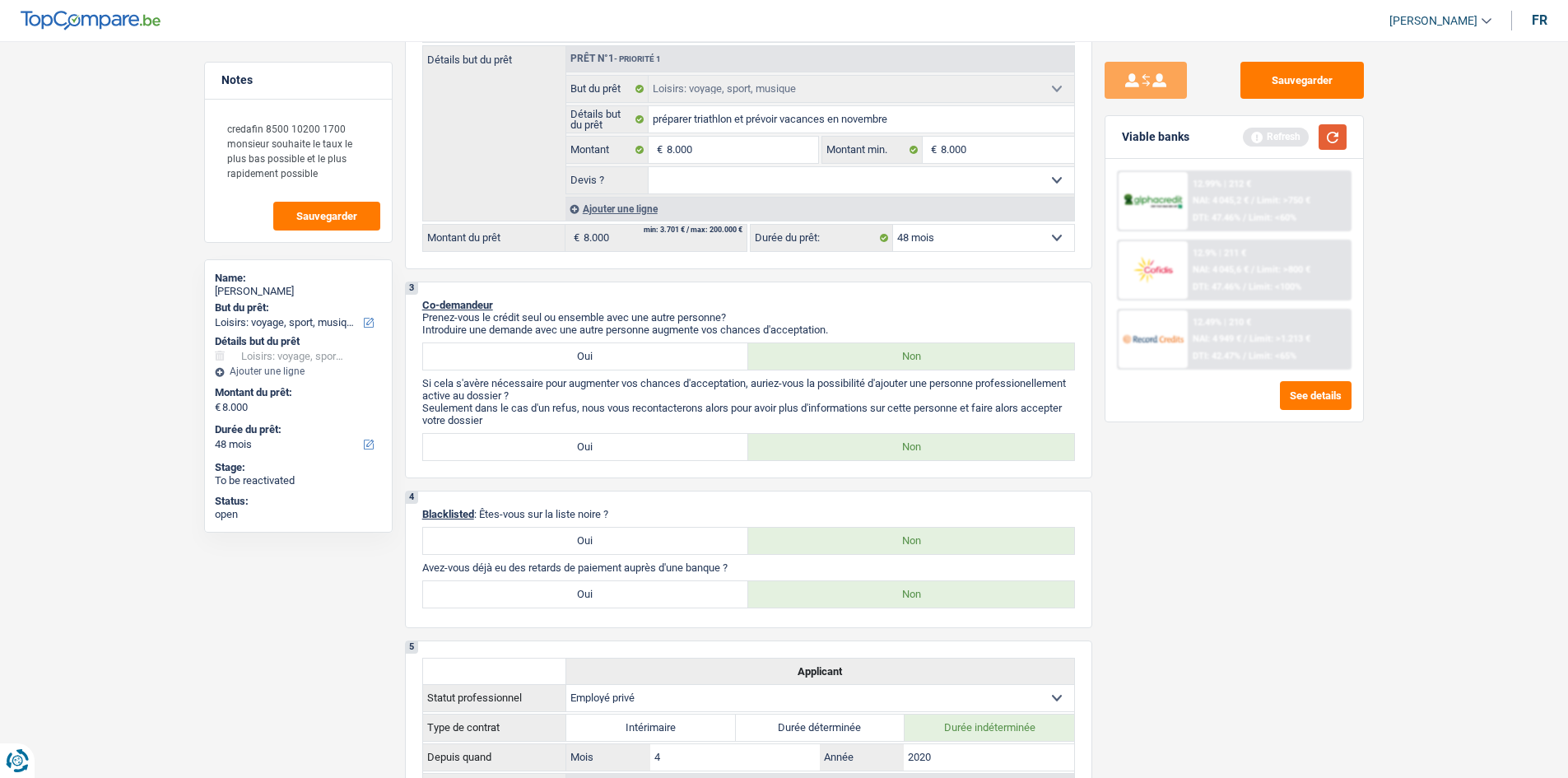 click at bounding box center (1333, 137) 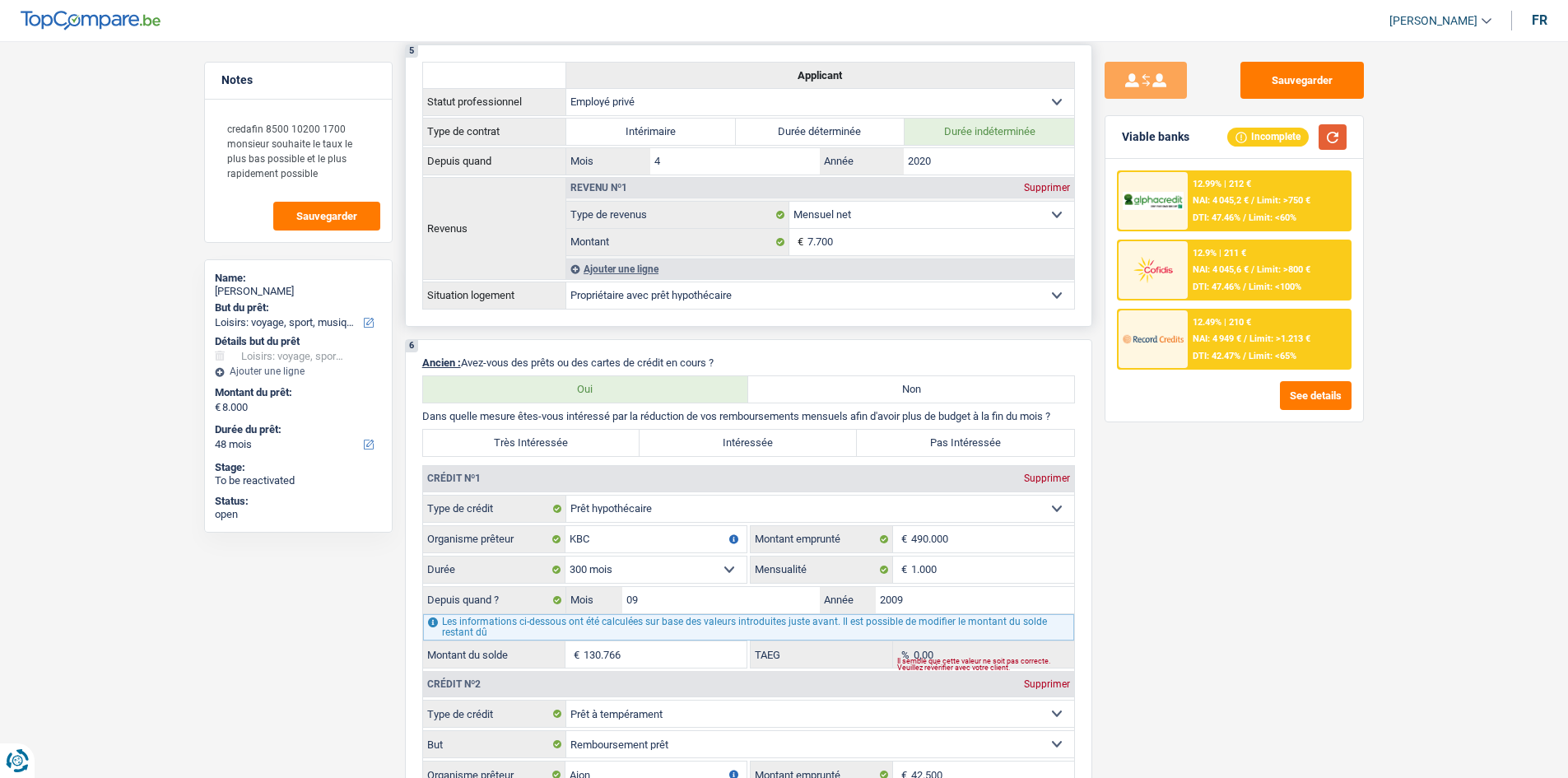 scroll, scrollTop: 1070, scrollLeft: 0, axis: vertical 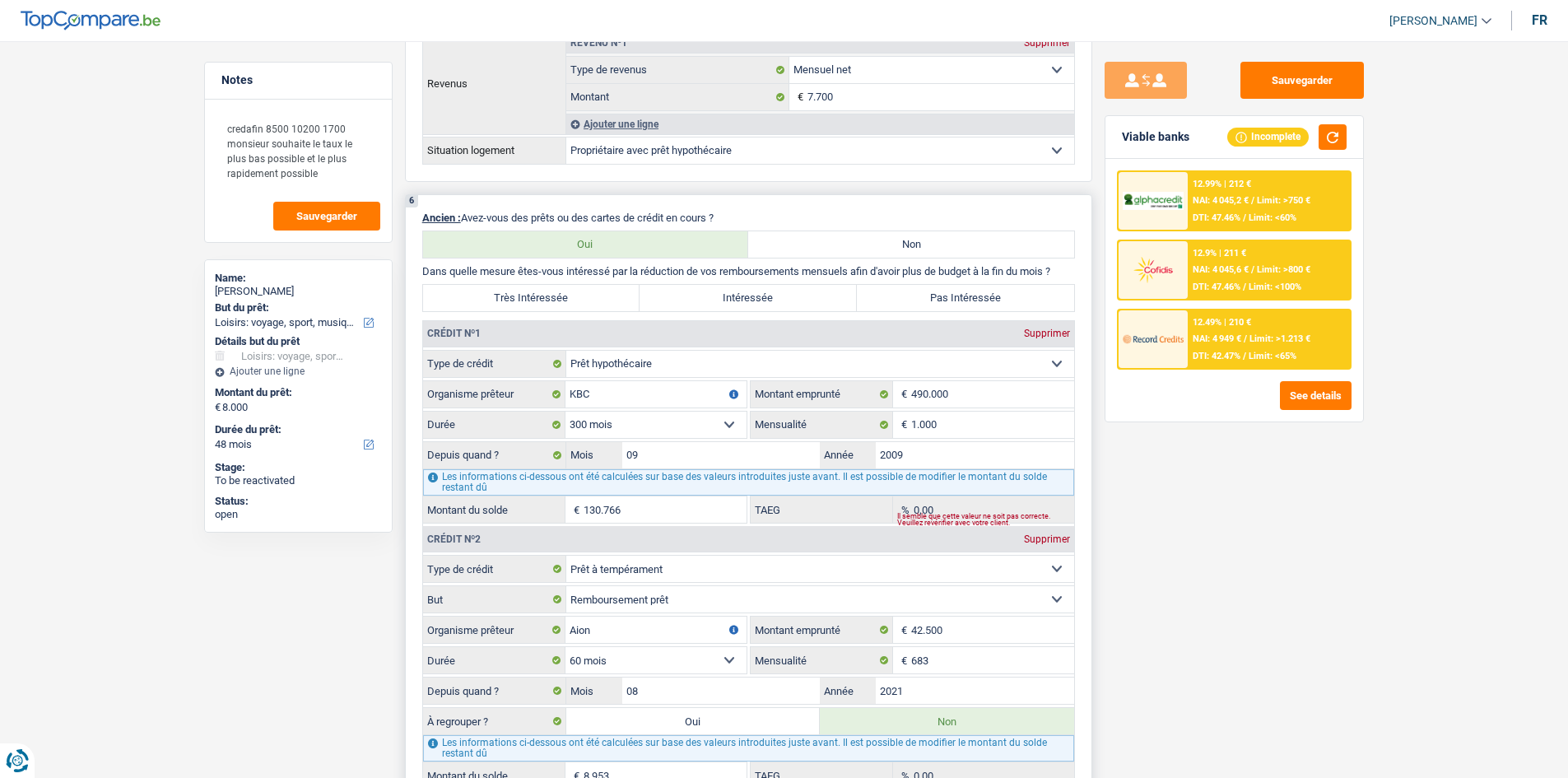 drag, startPoint x: 422, startPoint y: 272, endPoint x: 1067, endPoint y: 273, distance: 645.0008 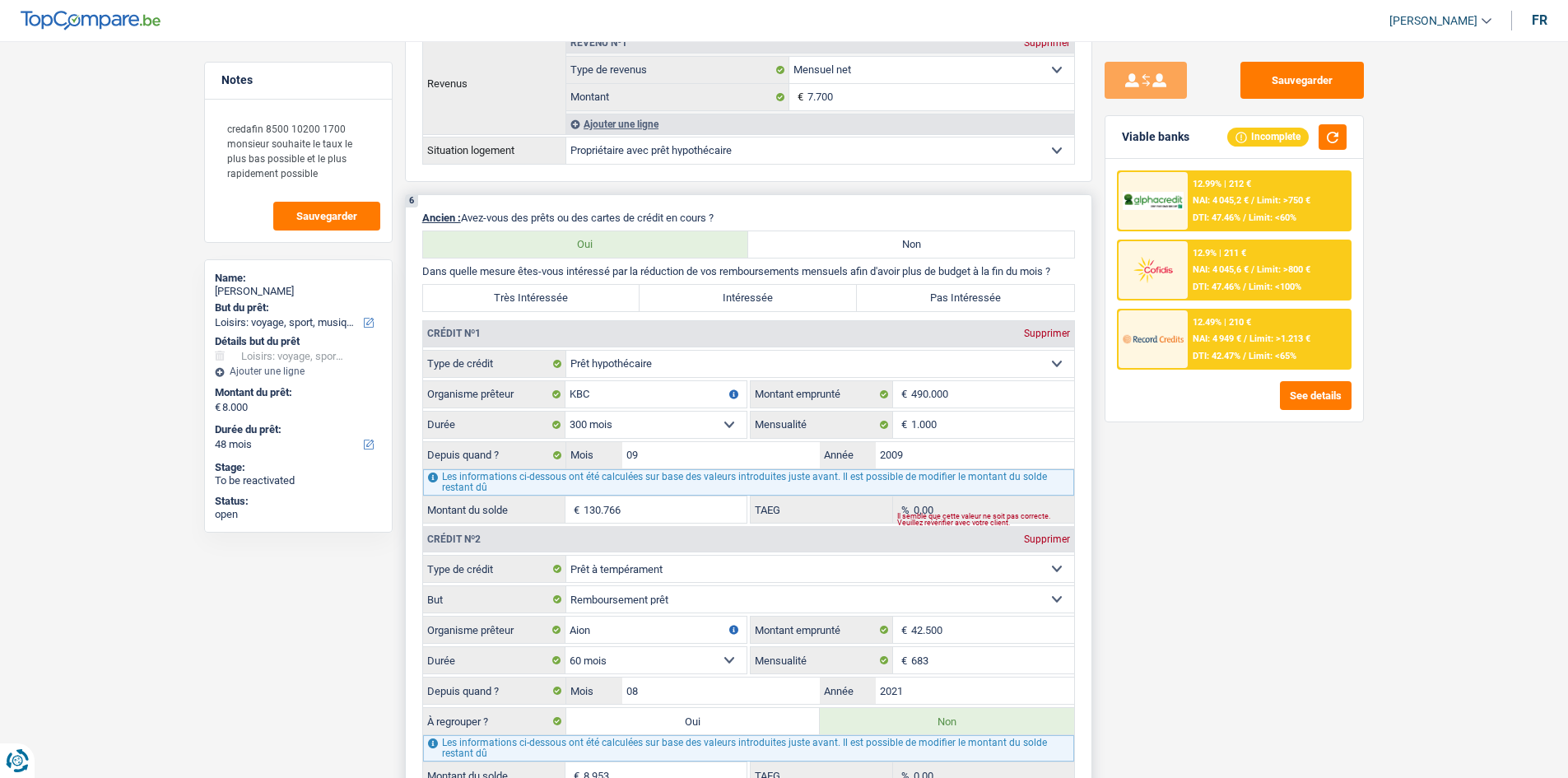 click on "Dans quelle mesure êtes-vous intéressé par la réduction de vos remboursements mensuels afin d'avoir plus de budget à la fin du mois ?" at bounding box center (748, 271) 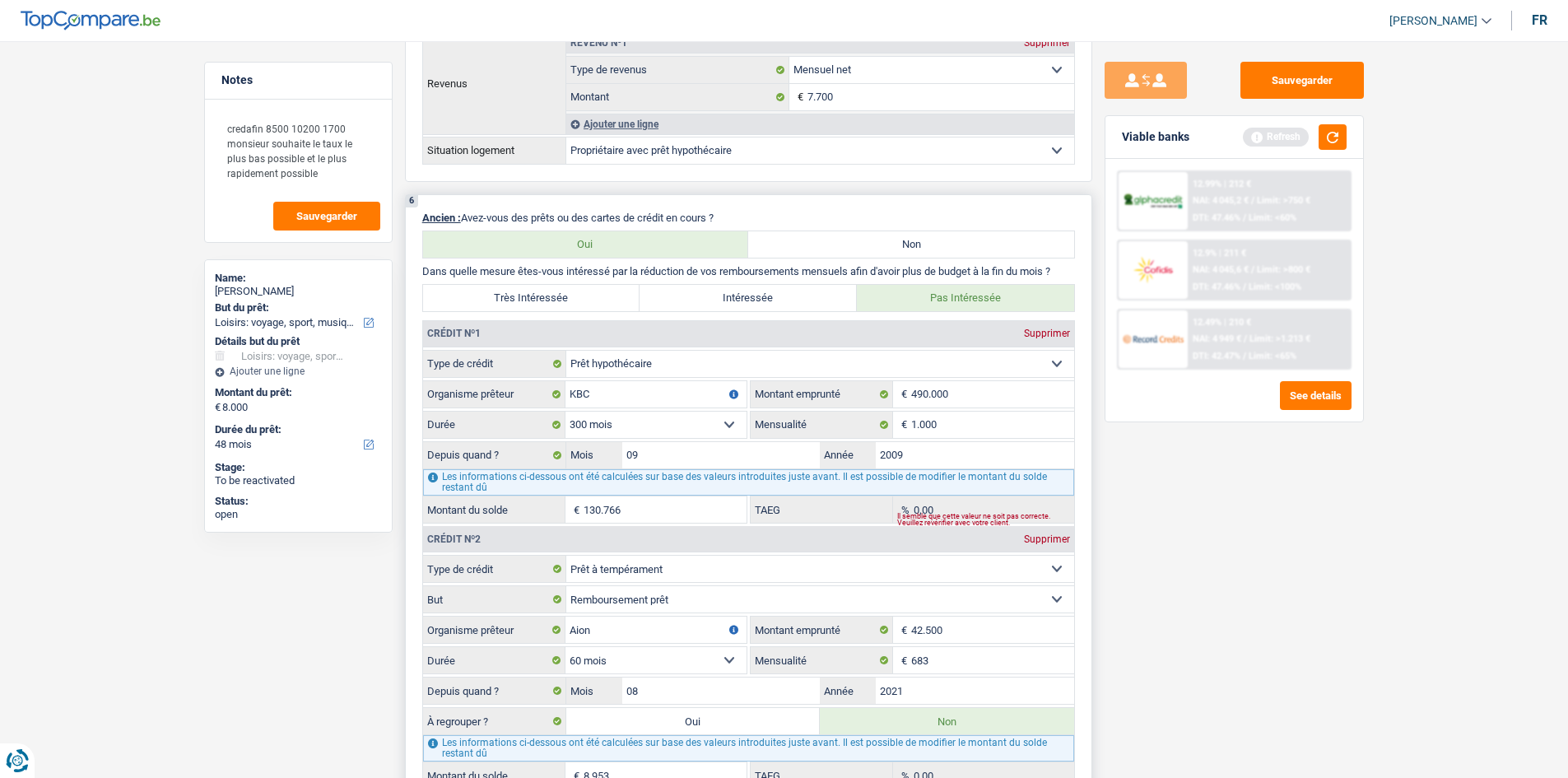scroll, scrollTop: 1235, scrollLeft: 0, axis: vertical 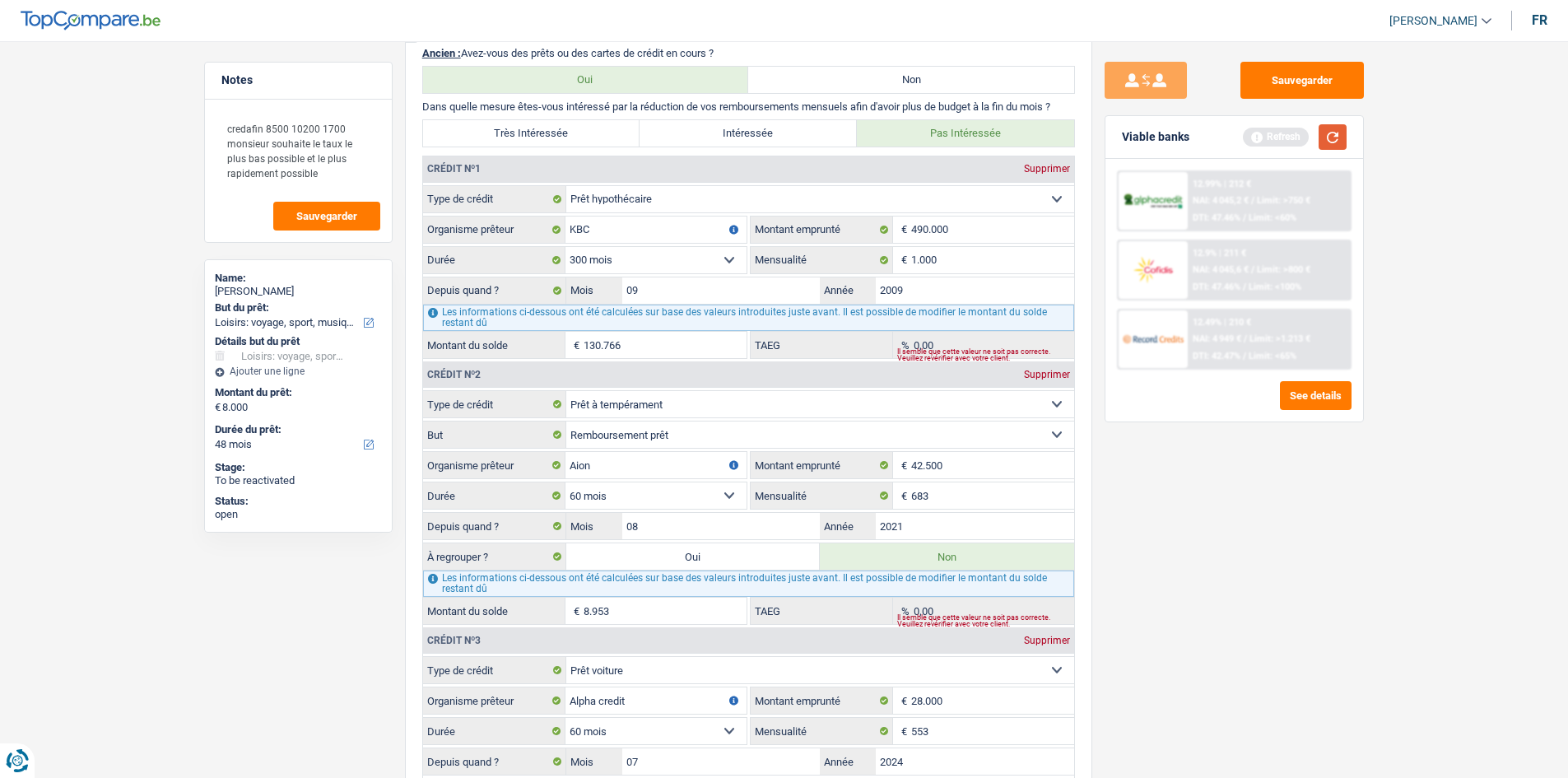 click at bounding box center [1333, 137] 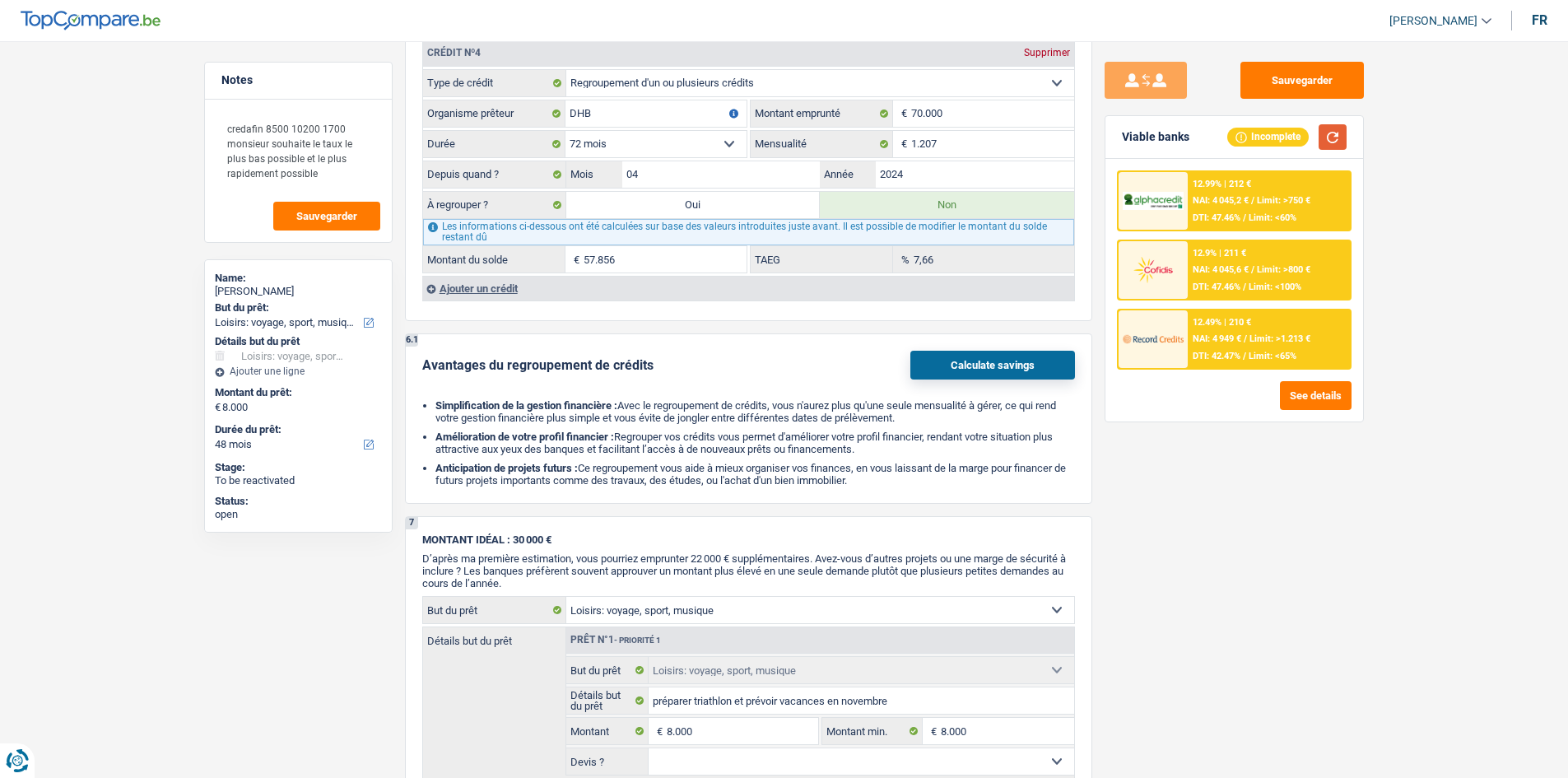 scroll, scrollTop: 1976, scrollLeft: 0, axis: vertical 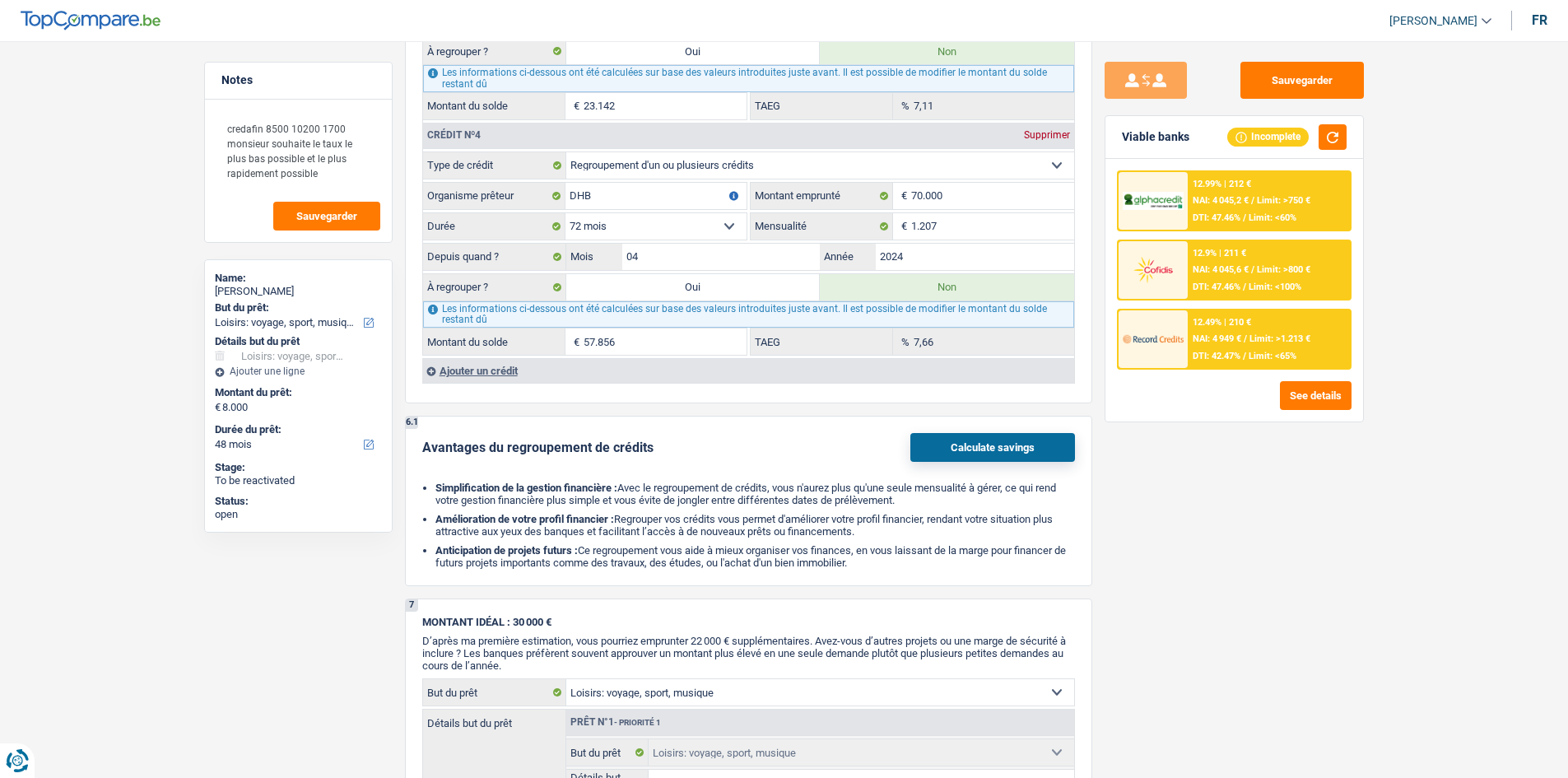 click on "Sauvegarder
Viable banks
Incomplete
12.99% | 212 €
NAI: 4 045,2 €
/
Limit: >750 €
DTI: 47.46%
/
Limit: <60%
12.9% | 211 €
NAI: 4 045,6 €
/
Limit: >800 €
DTI: 47.46%
/
Limit: <100%
/       /" at bounding box center [1234, 404] 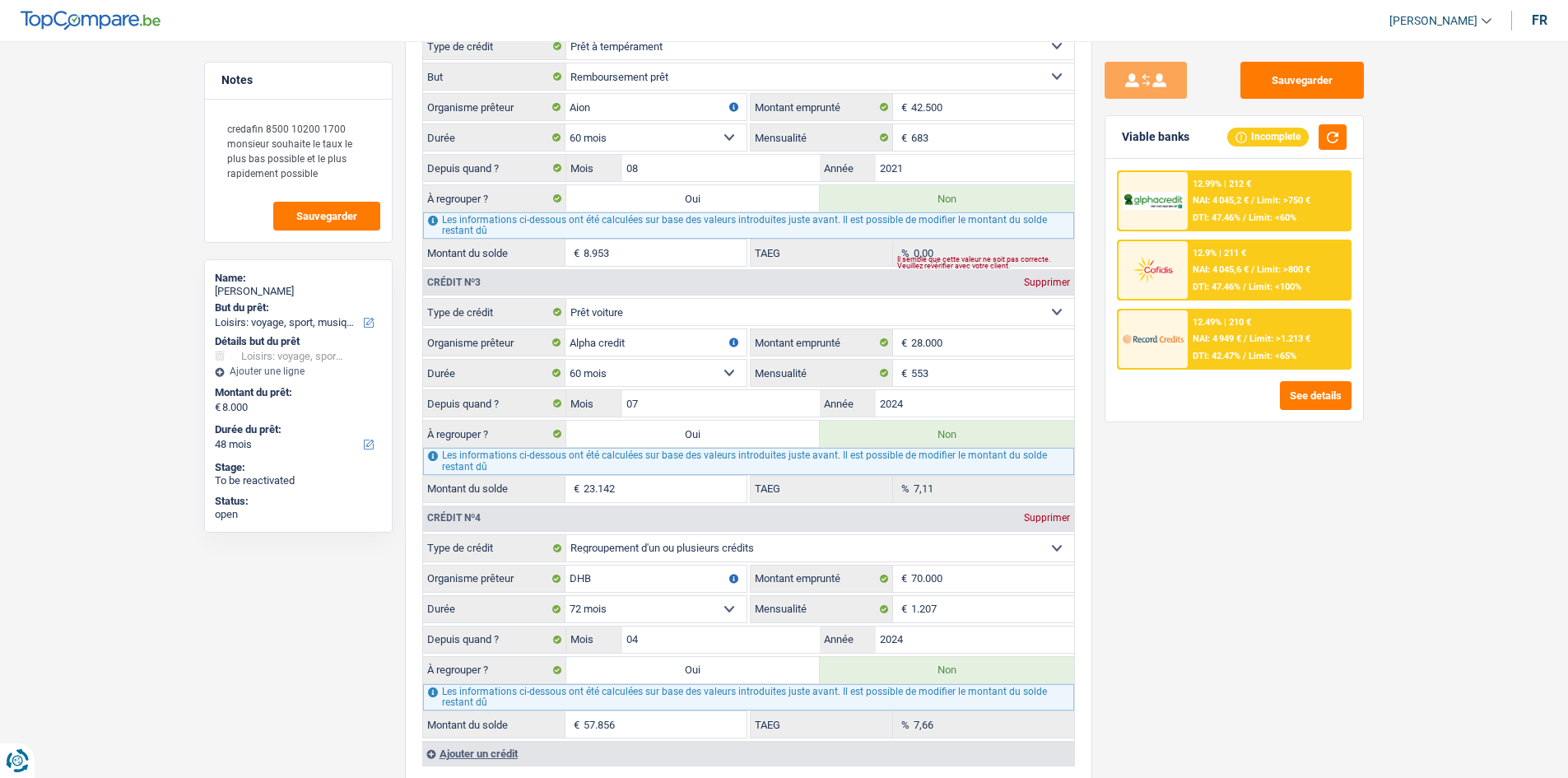 scroll, scrollTop: 1564, scrollLeft: 0, axis: vertical 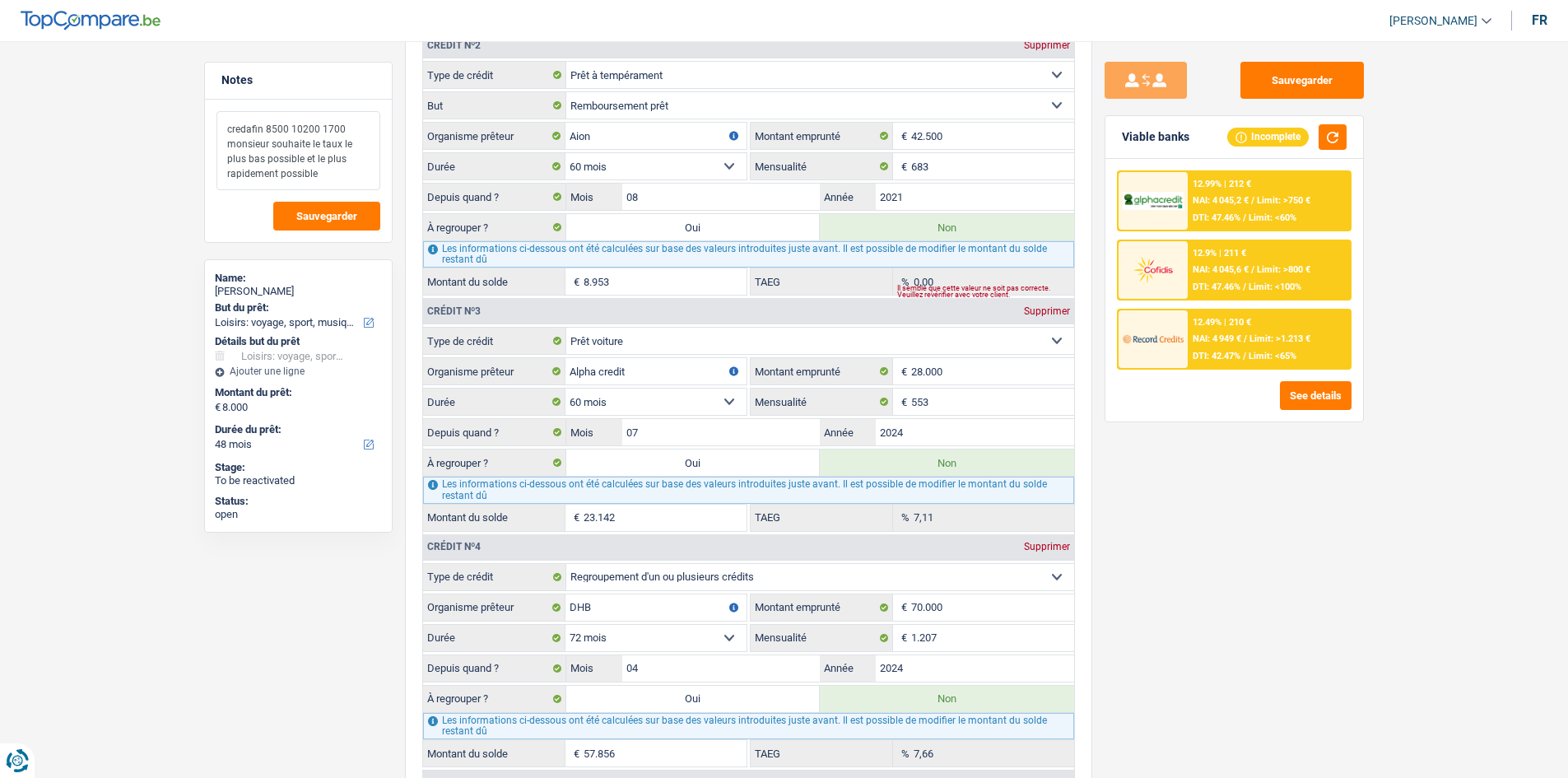 drag, startPoint x: 229, startPoint y: 130, endPoint x: 287, endPoint y: 124, distance: 58.30952 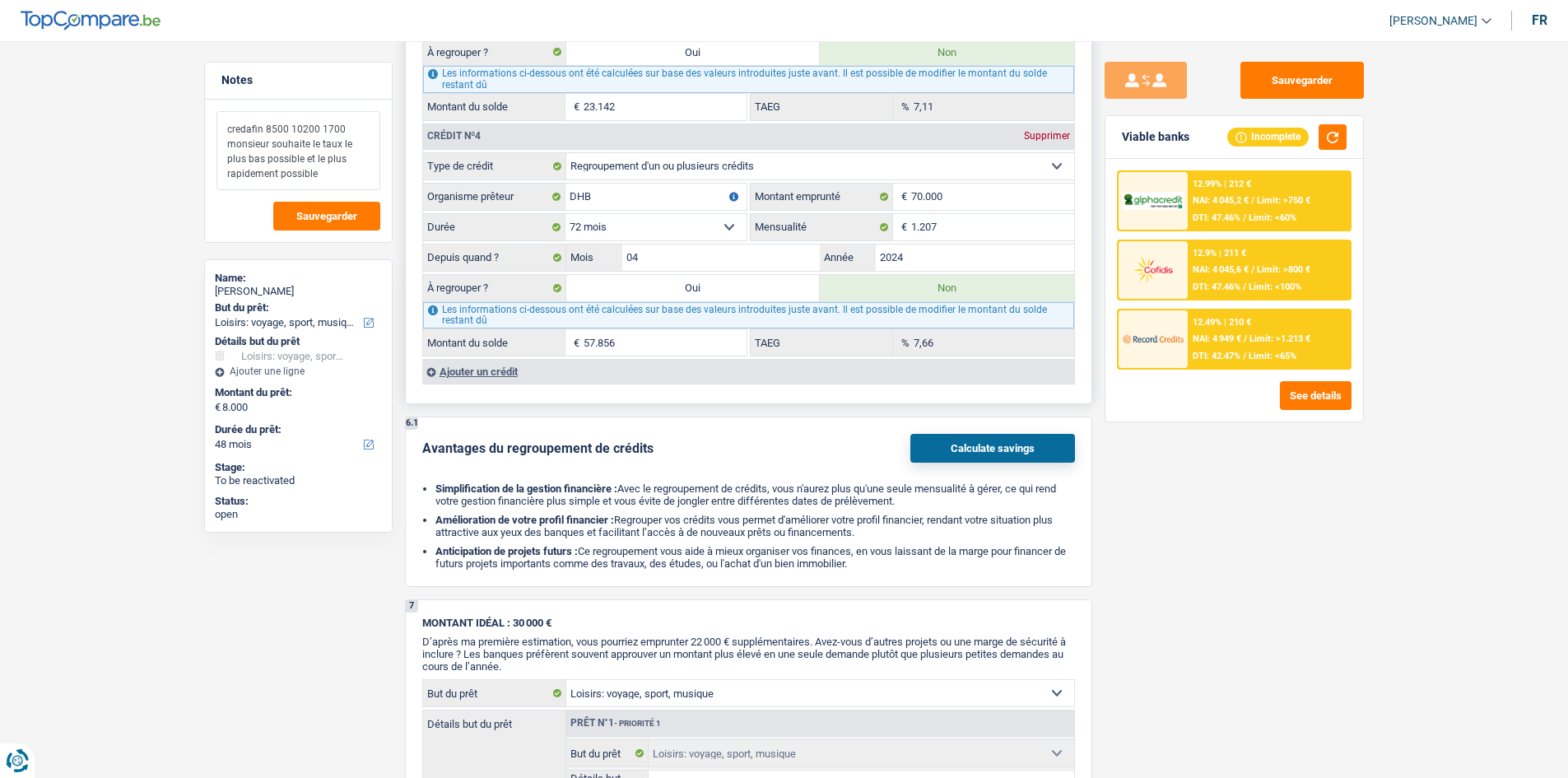 scroll, scrollTop: 1976, scrollLeft: 0, axis: vertical 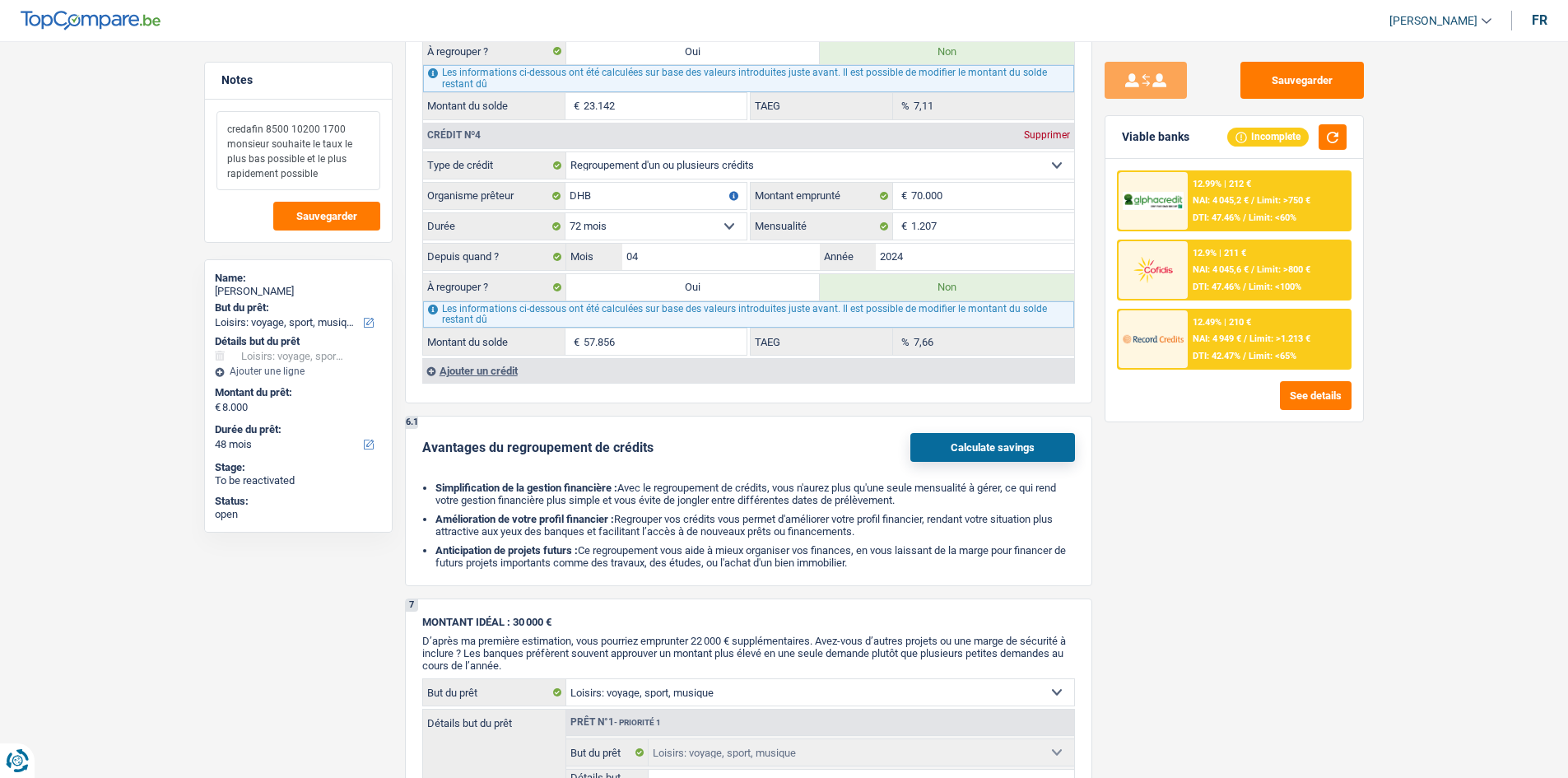 click on "credafin 8500 10200 1700
monsieur souhaite le taux le plus bas possible et le plus rapidement possible" at bounding box center [298, 151] 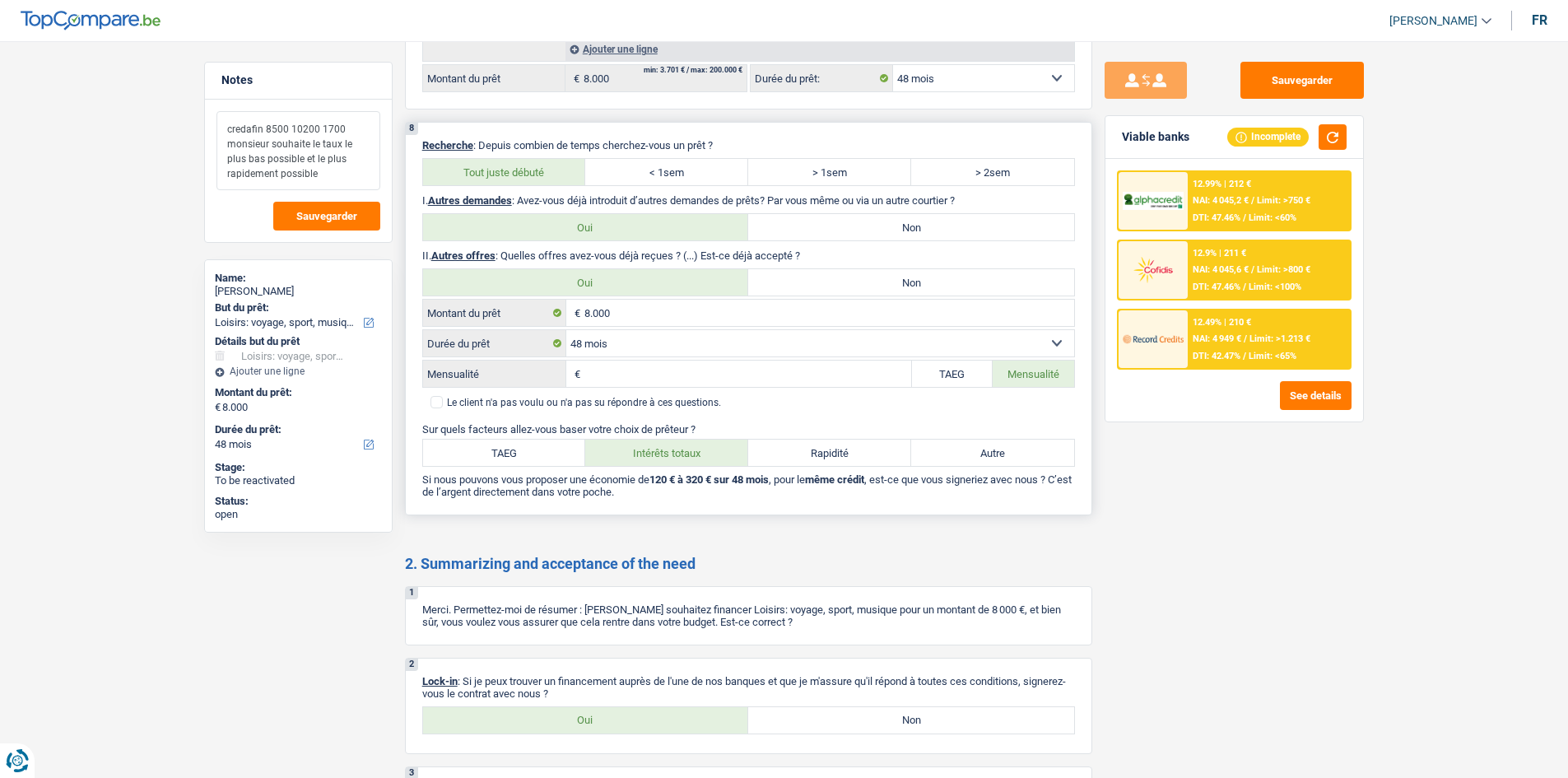 scroll, scrollTop: 2881, scrollLeft: 0, axis: vertical 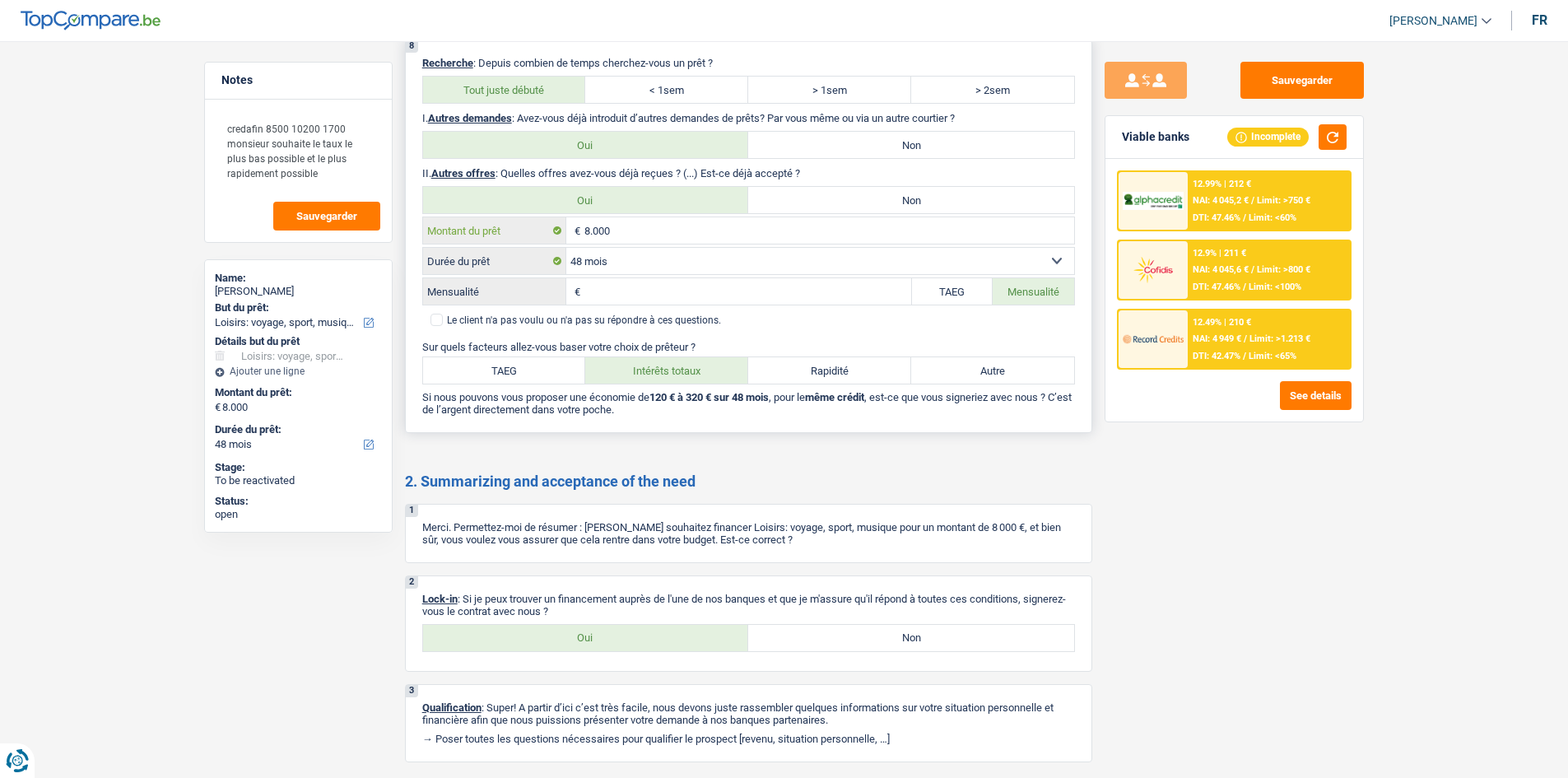 click on "8.000" at bounding box center [829, 231] 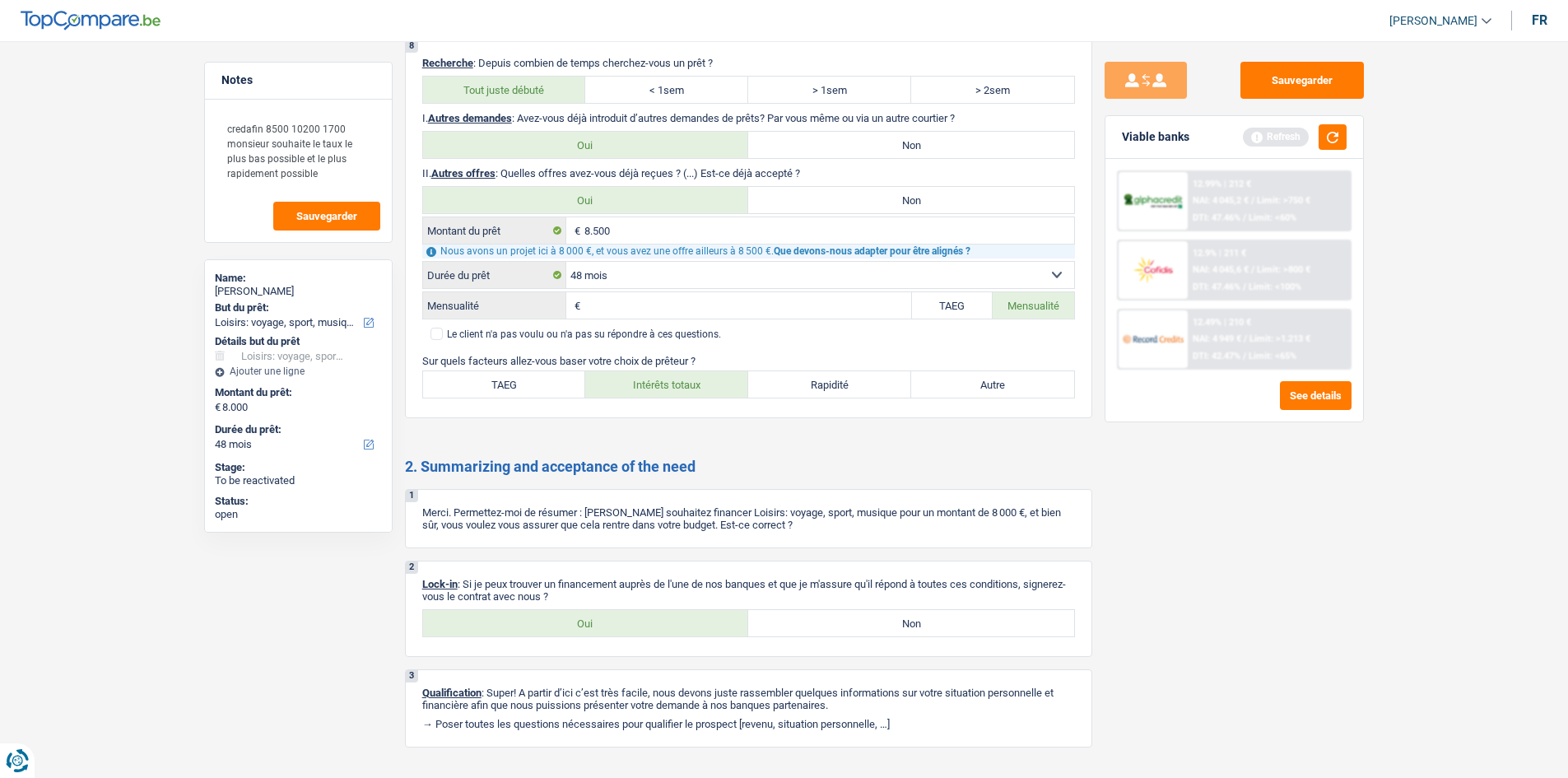 click on "Sauvegarder
Viable banks
Refresh
12.99% | 212 €
NAI: 4 045,2 €
/
Limit: >750 €
DTI: 47.46%
/
Limit: <60%
12.9% | 211 €
NAI: 4 045,6 €
/
Limit: >800 €
DTI: 47.46%
/
Limit: <100%
/       /" at bounding box center [1234, 404] 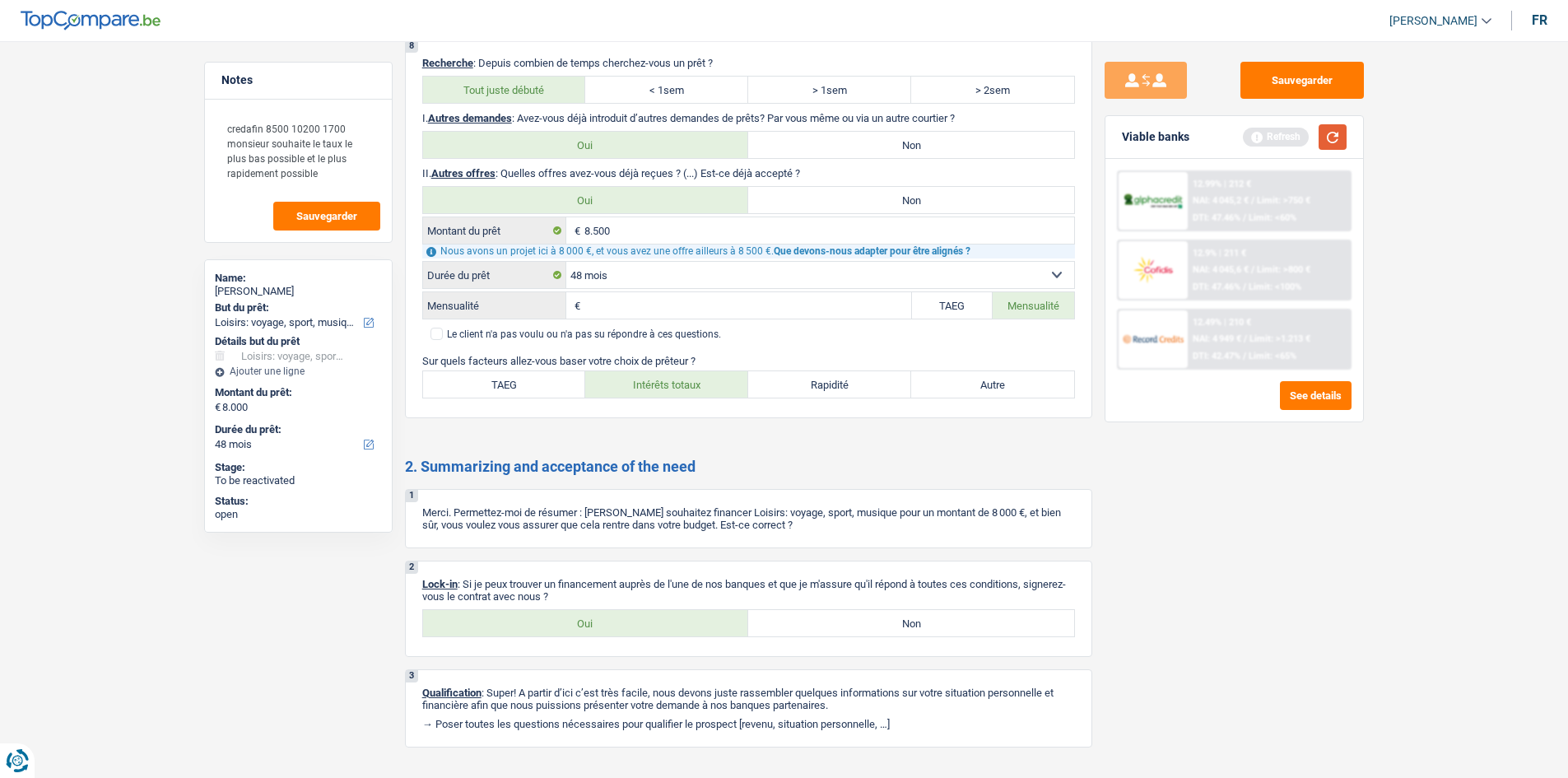 click at bounding box center [1333, 137] 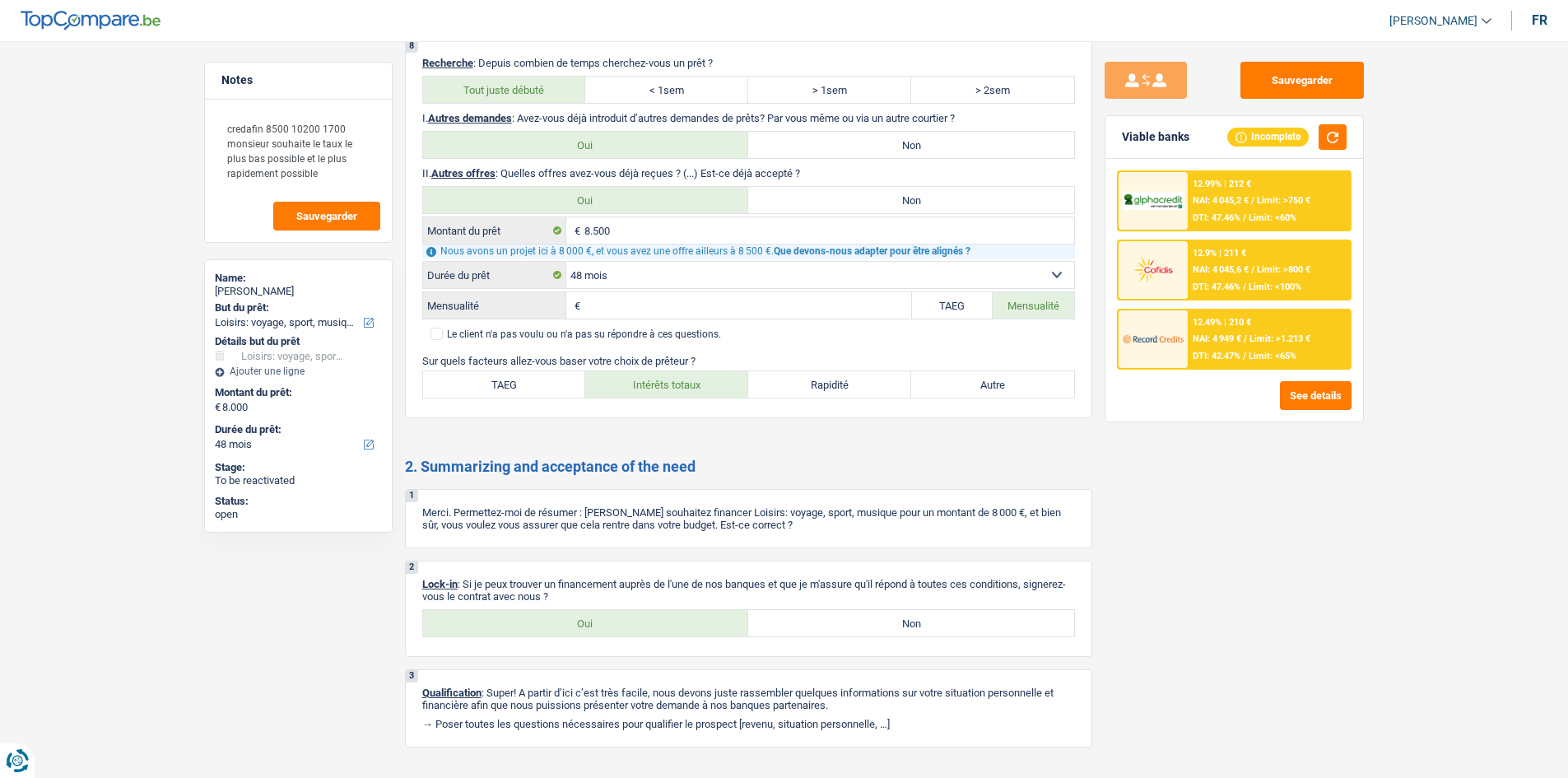 click on "NAI: 4 949 €" at bounding box center [1217, 338] 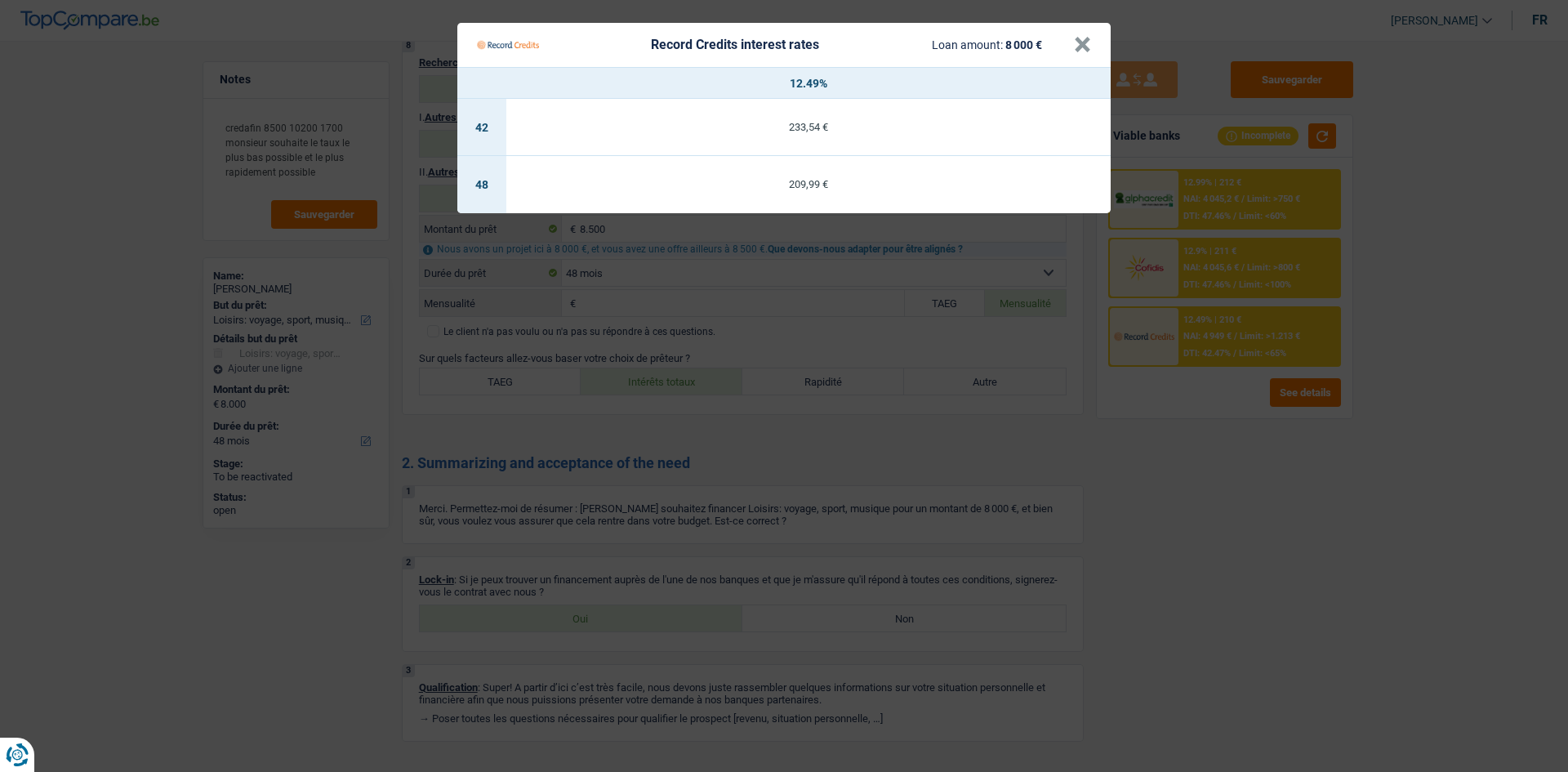 click on "Record Credits interest rates
Loan amount:
8 000 €
×
12.49%
42
233,54 €
48
209,99 €" at bounding box center [784, 386] 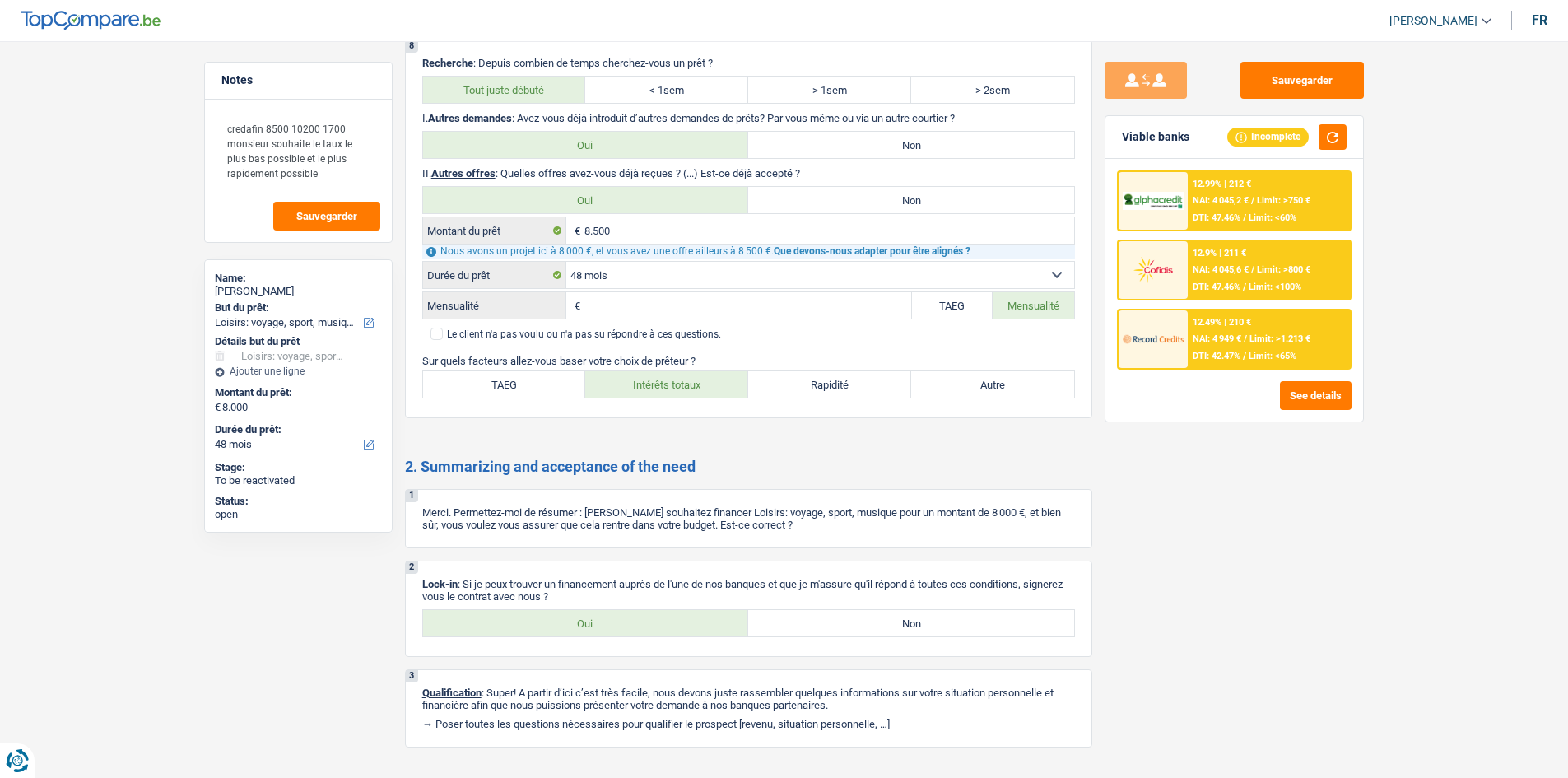 click on "NAI: 4 045,2 €" at bounding box center [1221, 200] 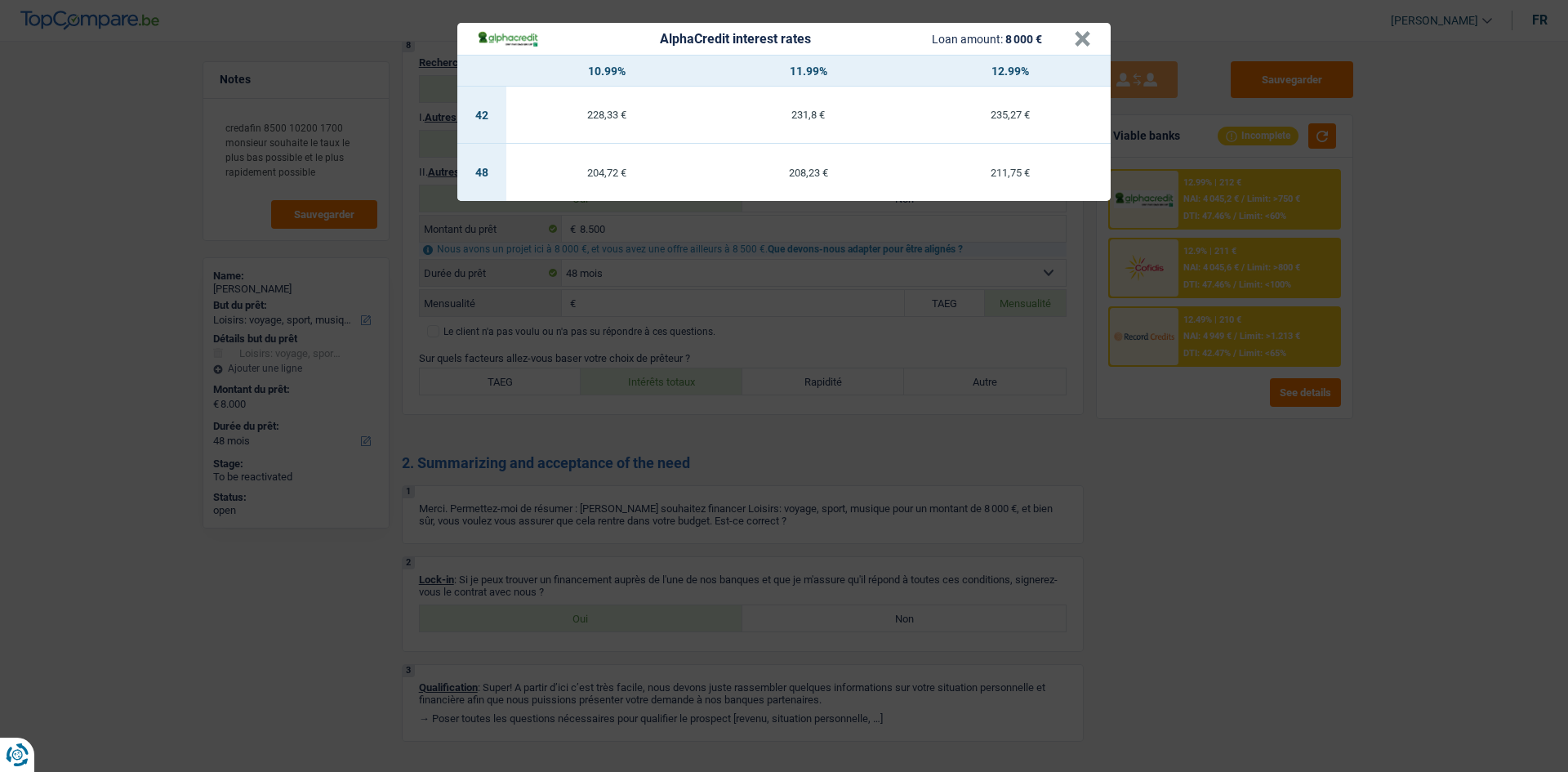 click on "AlphaCredit interest rates
Loan amount:
8 000 €
×
10.99%
11.99%
12.99%
42
228,33 €
231,8 €
235,27 €
48
204,72 €
208,23 €
211,75 €" at bounding box center [784, 386] 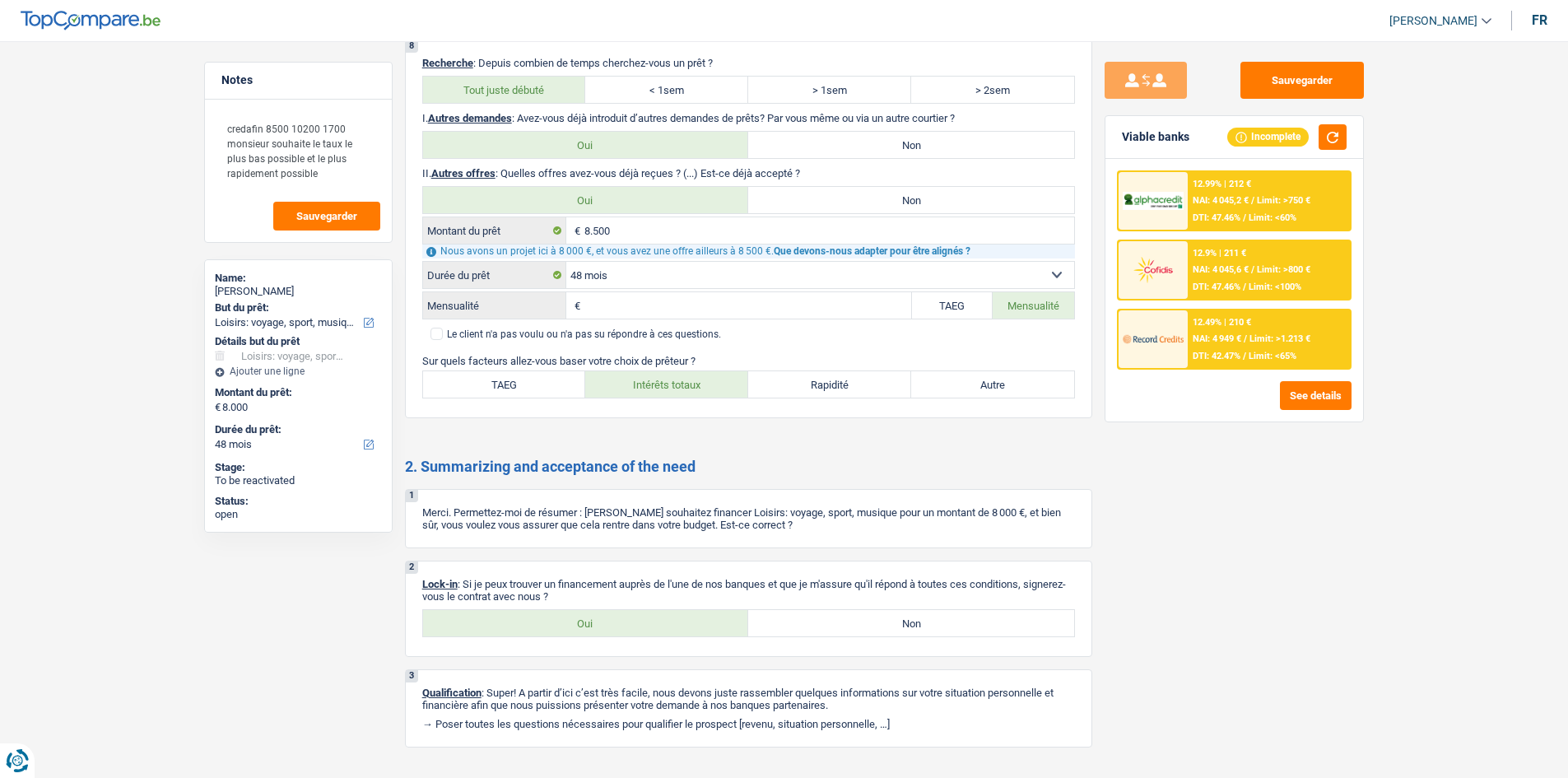 click on "12.49% | 210 €
NAI: 4 949 €
/
Limit: >1.213 €
DTI: 42.47%
/
Limit: <65%" at bounding box center (1268, 339) 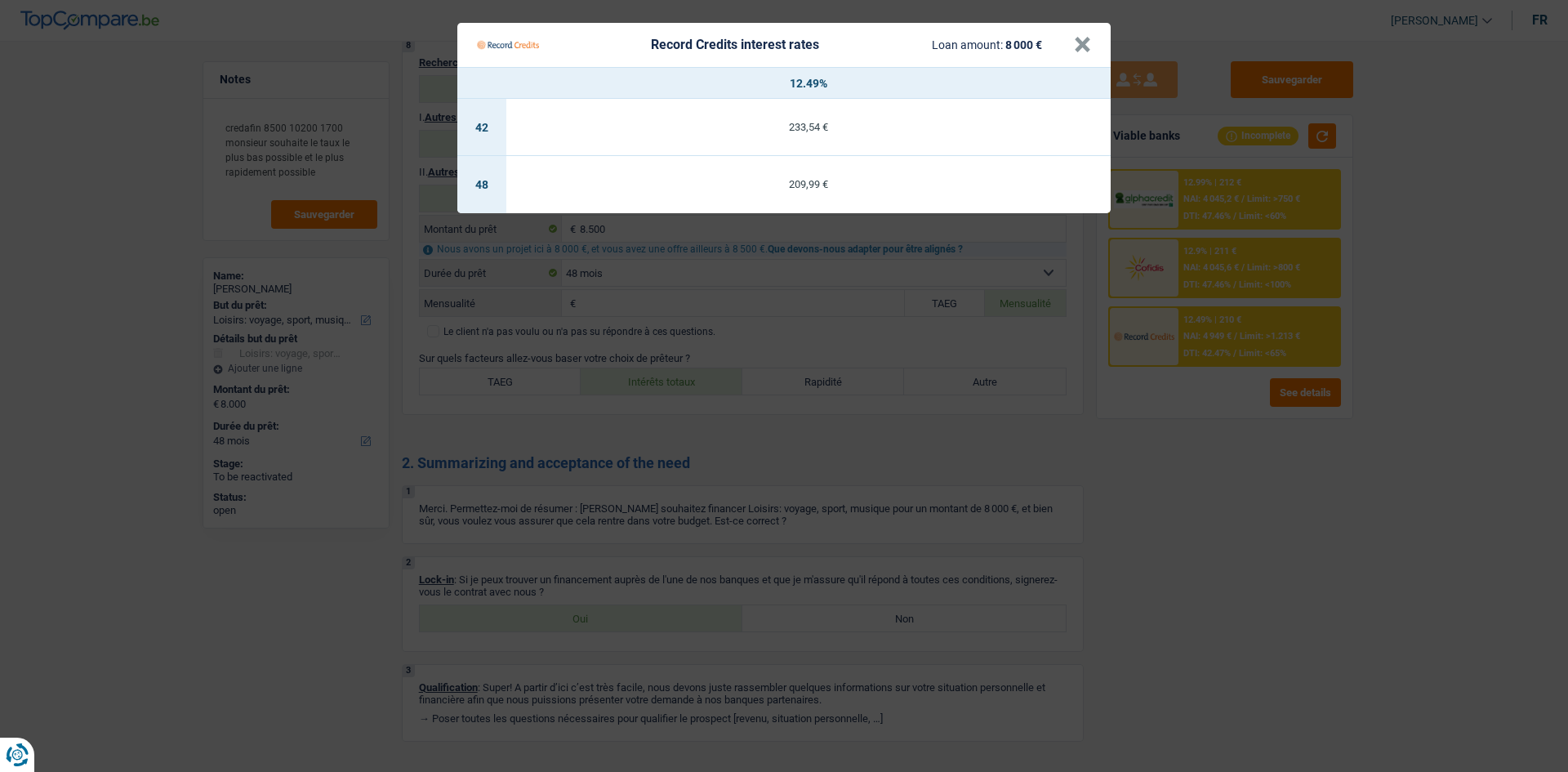click on "Record Credits interest rates
Loan amount:
8 000 €
×
12.49%
42
233,54 €
48
209,99 €" at bounding box center [784, 386] 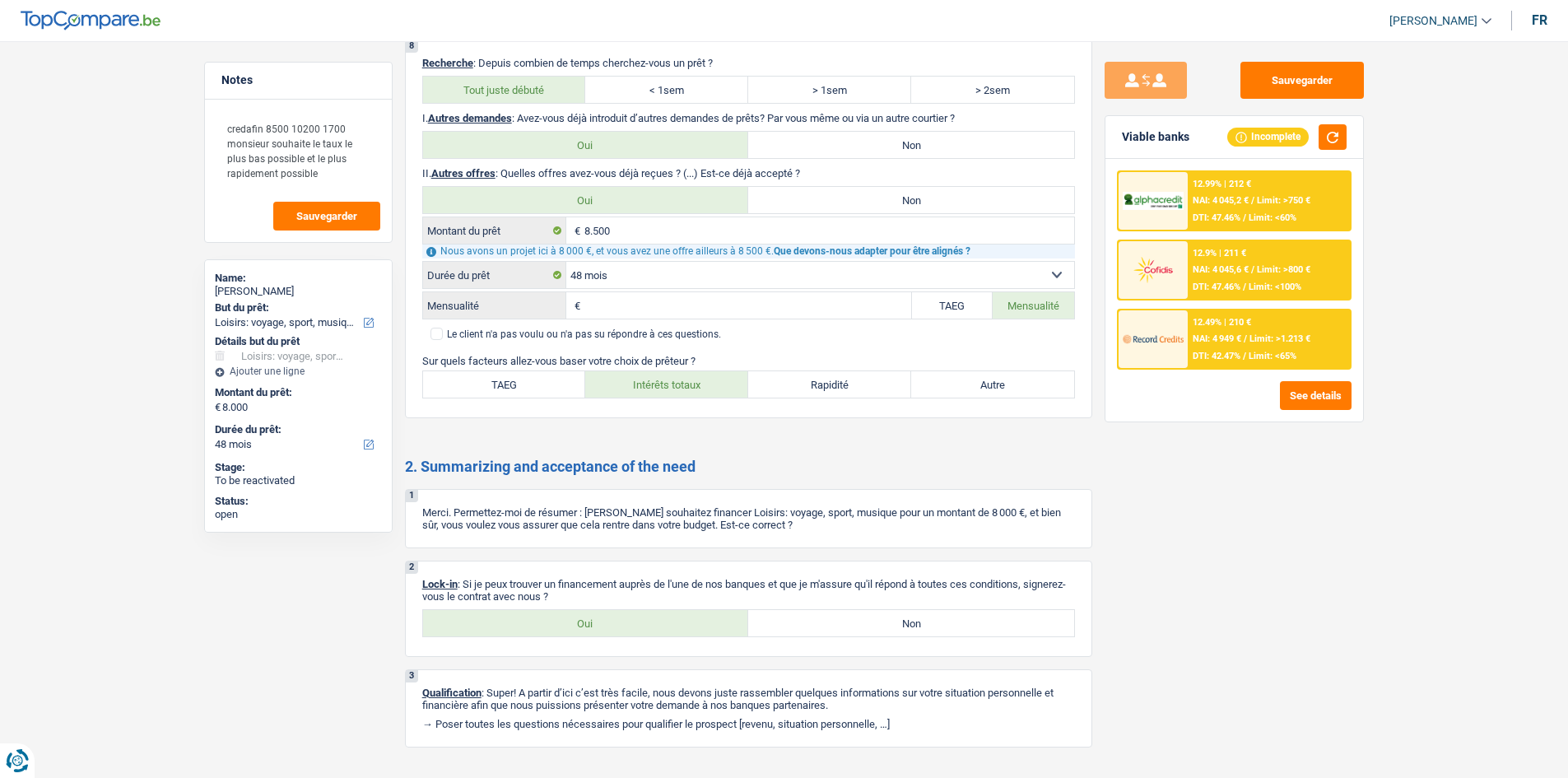 click on "NAI: 4 045,2 €" at bounding box center [1221, 200] 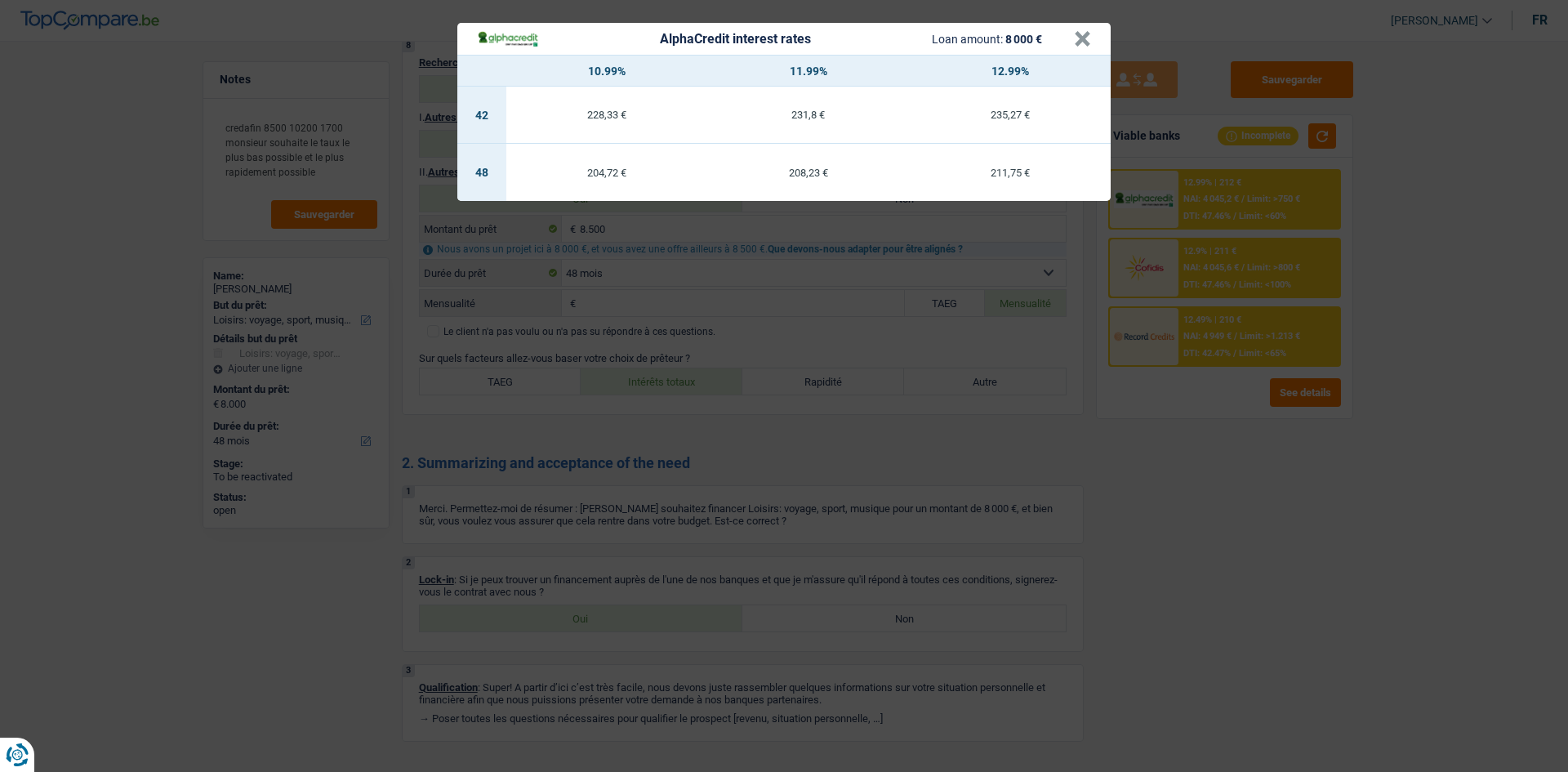 click on "AlphaCredit interest rates
Loan amount:
8 000 €
×
10.99%
11.99%
12.99%
42
228,33 €
231,8 €
235,27 €
48
204,72 €
208,23 €
211,75 €" at bounding box center (784, 386) 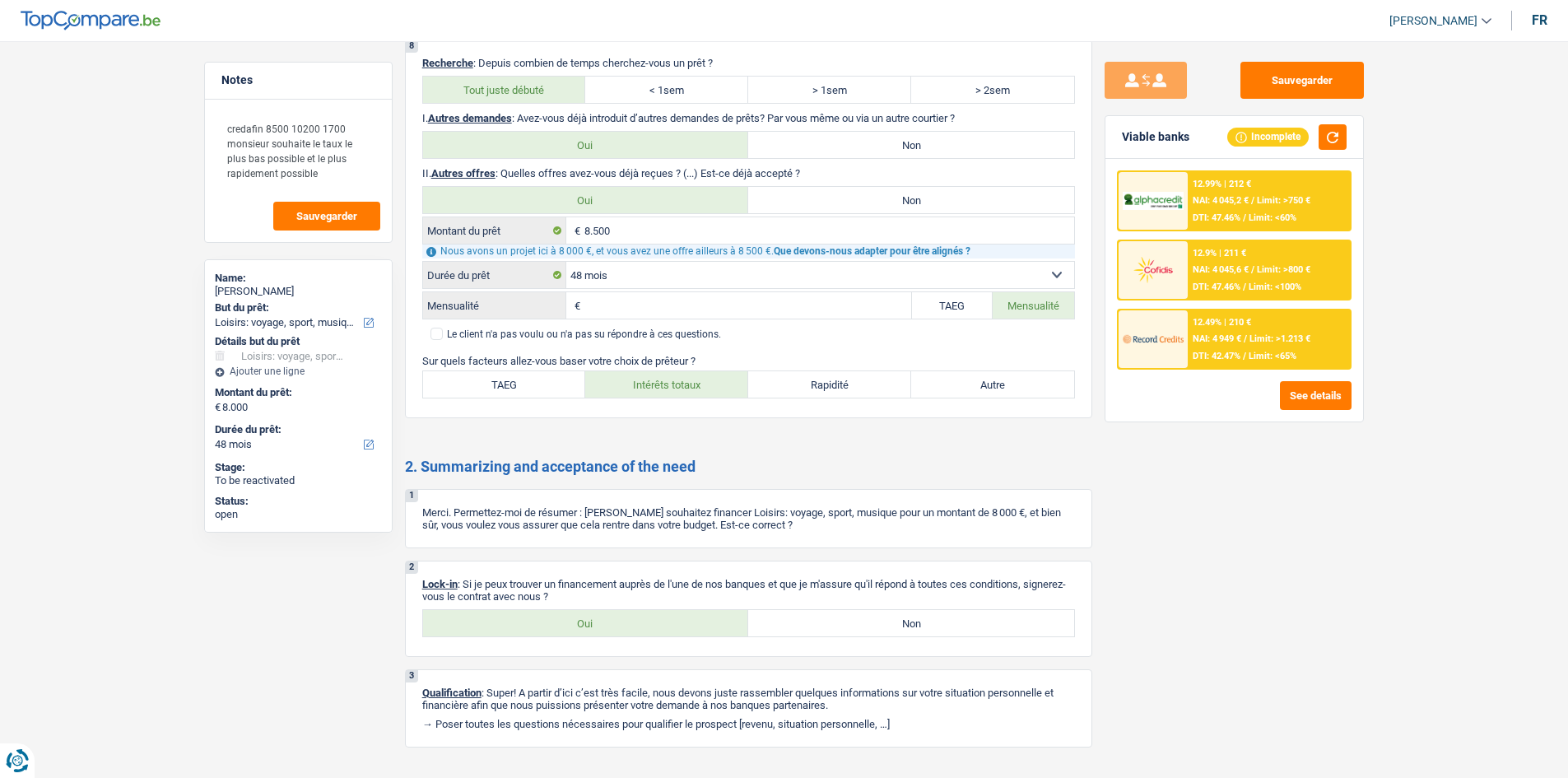 click on "12.99% | 212 €
NAI: 4 045,2 €
/
Limit: >750 €
DTI: 47.46%
/
Limit: <60%" at bounding box center (1268, 201) 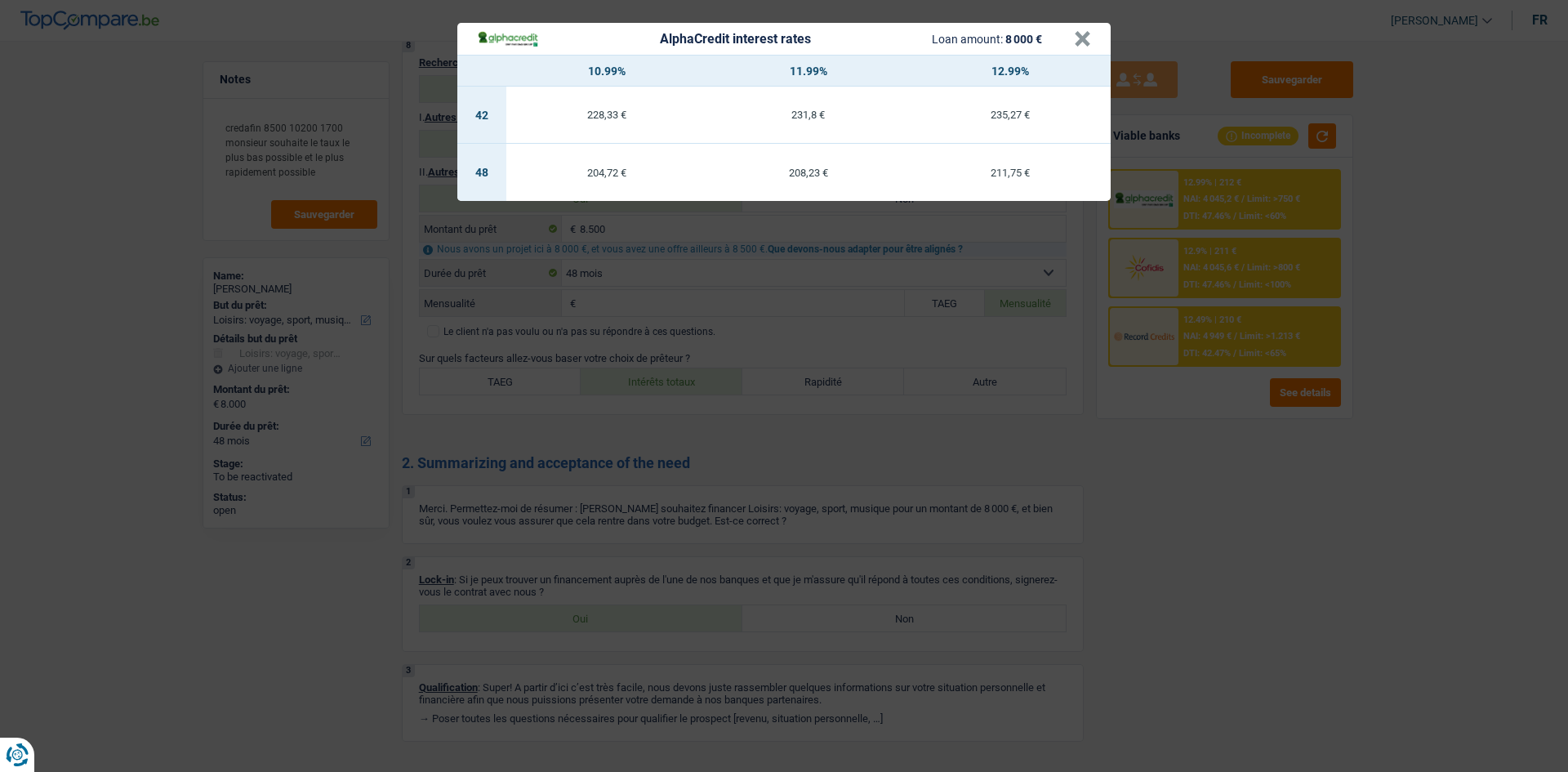 drag, startPoint x: 265, startPoint y: 404, endPoint x: 505, endPoint y: 395, distance: 240.17 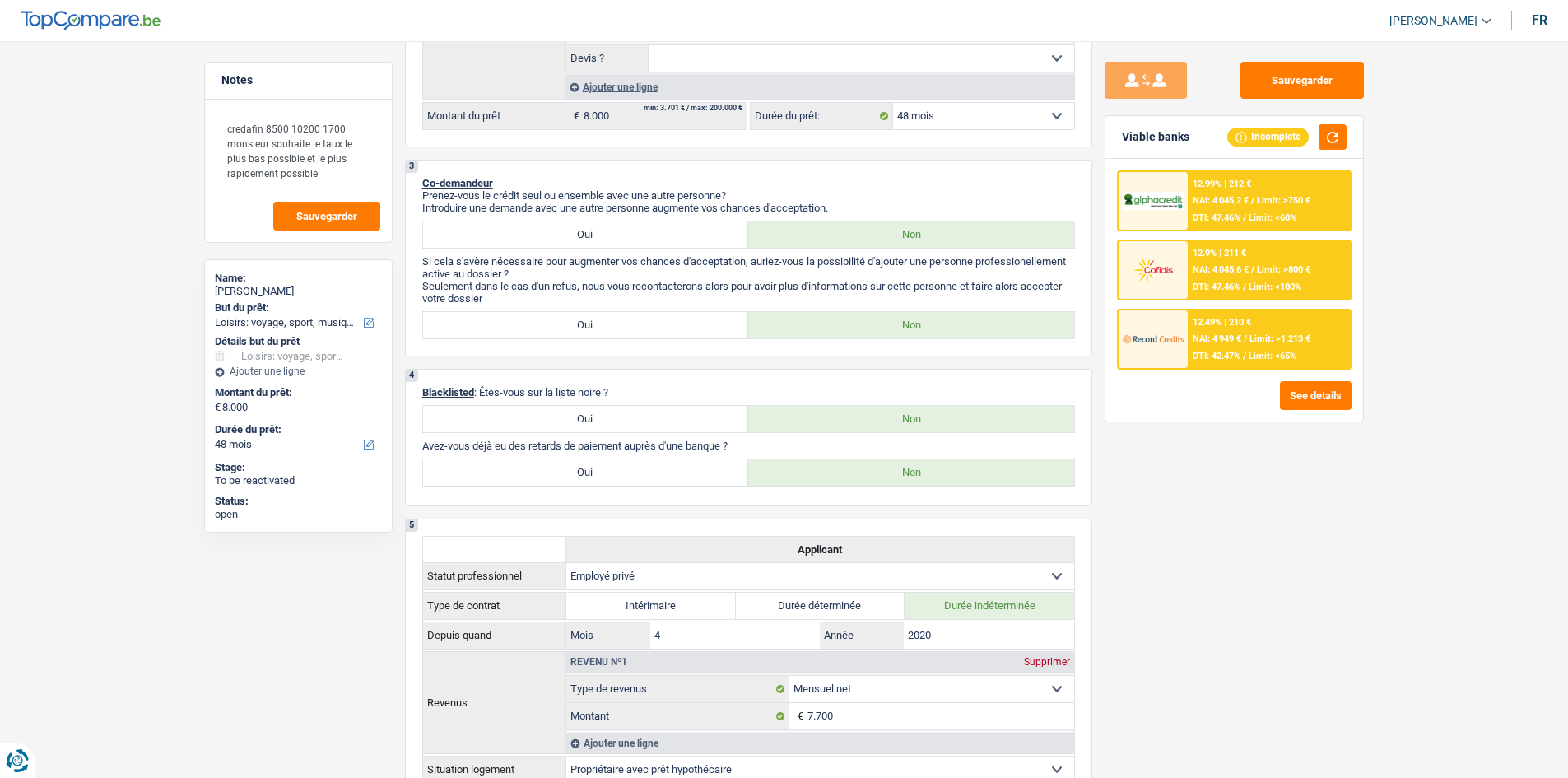 scroll, scrollTop: 82, scrollLeft: 0, axis: vertical 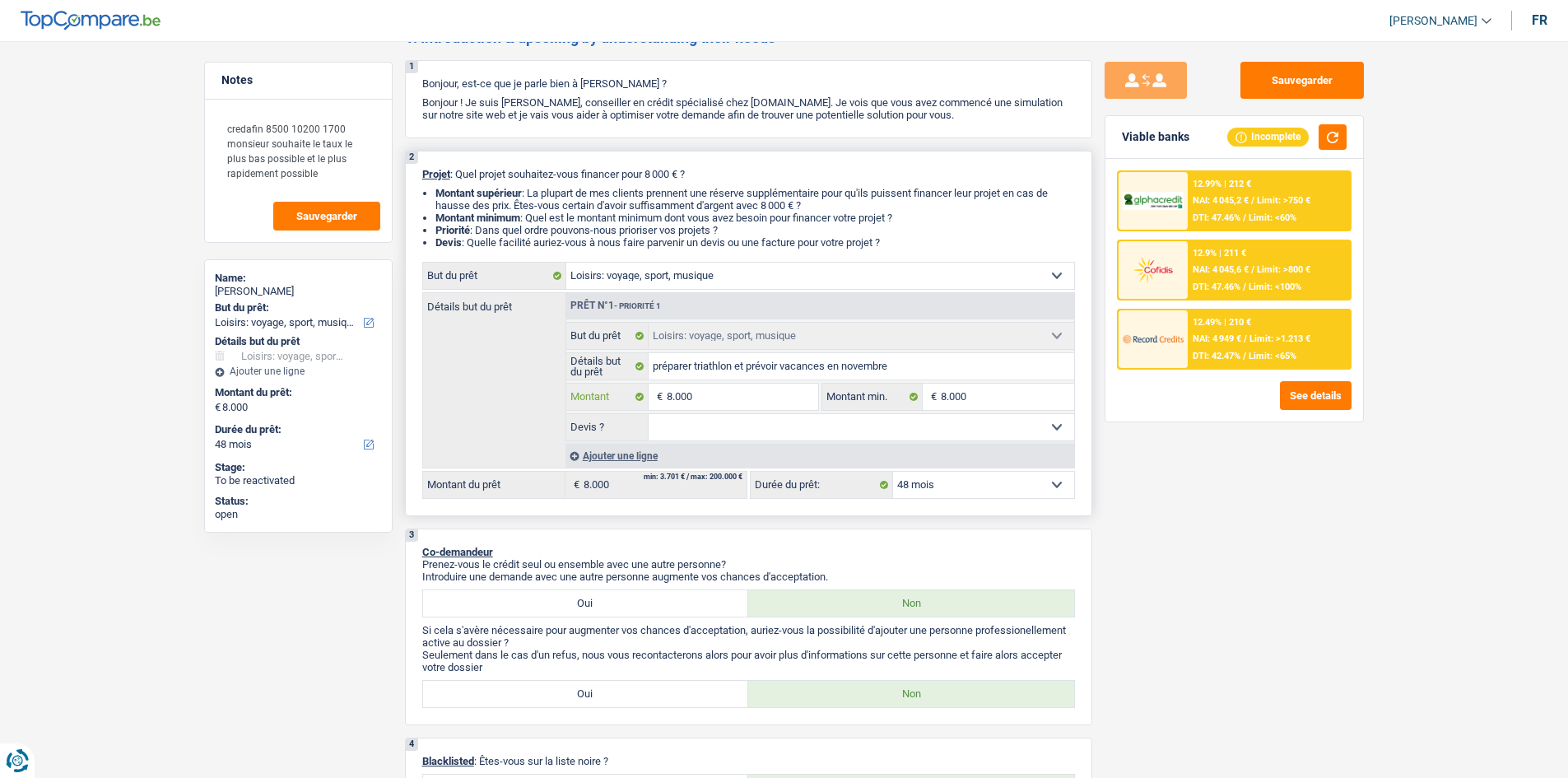 click on "8.000" at bounding box center [742, 397] 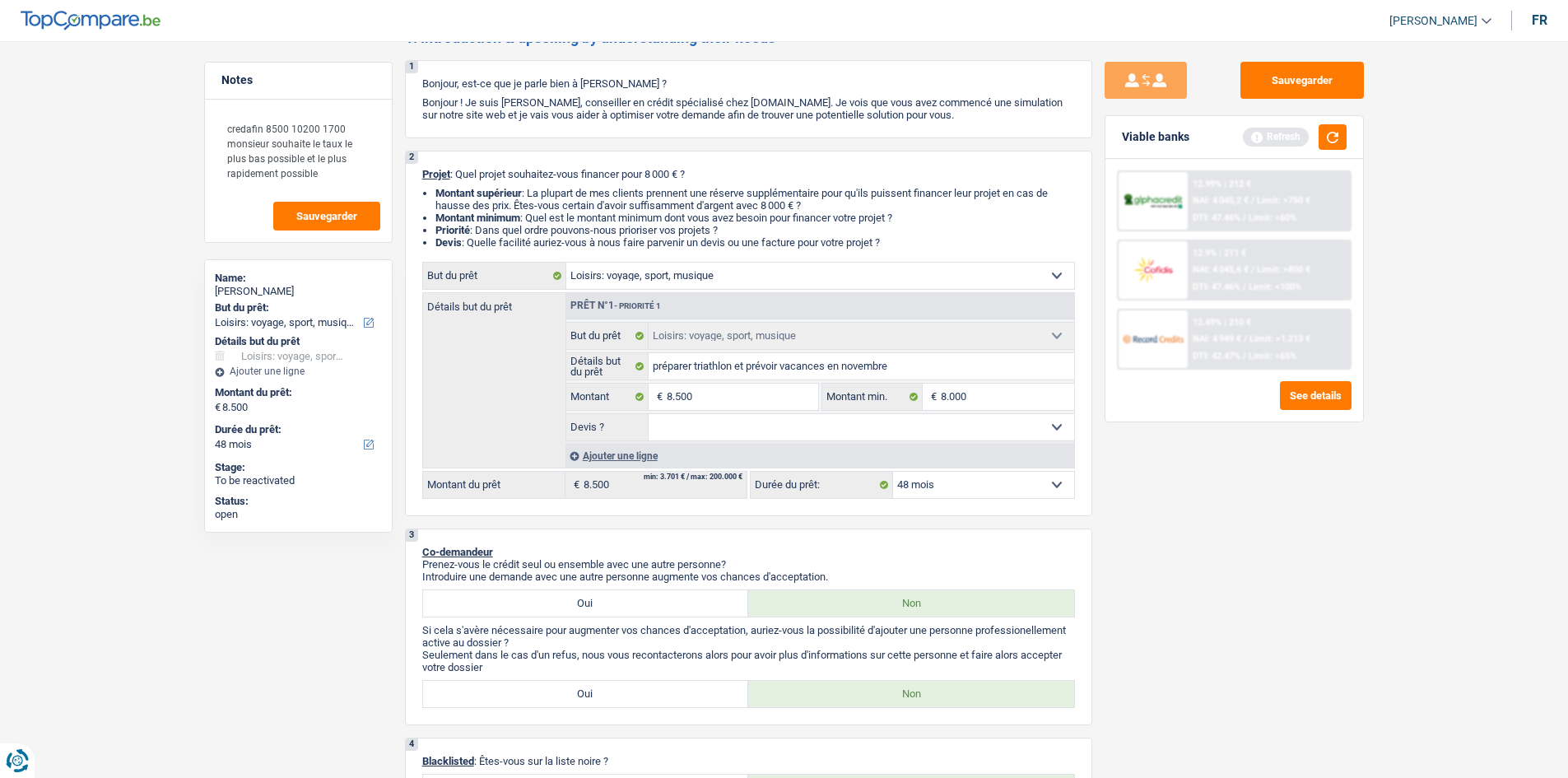 click on "Notes
credafin 8500 10200 1700
monsieur souhaite le taux le plus bas possible et le plus rapidement possible
Sauvegarder
Name:   James Ogilvie   But du prêt: Confort maison: meubles, textile, peinture, électroménager, outillage non-professionnel Hifi, multimédia, gsm, ordinateur Aménagement: frais d'installation, déménagement Evénement familial: naissance, mariage, divorce, communion, décès Frais médicaux Frais d'études Frais permis de conduire Loisirs: voyage, sport, musique Rafraîchissement: petits travaux maison et jardin Frais judiciaires Réparation voiture Prêt rénovation Prêt énergie Prêt voiture Taxes, impôts non professionnels Rénovation bien à l'étranger Dettes familiales Assurance Autre
Sélectionner une option
Détails but du prêt
Confort maison: meubles, textile, peinture, électroménager, outillage non-professionnel Frais médicaux Assurance" at bounding box center [784, 1769] 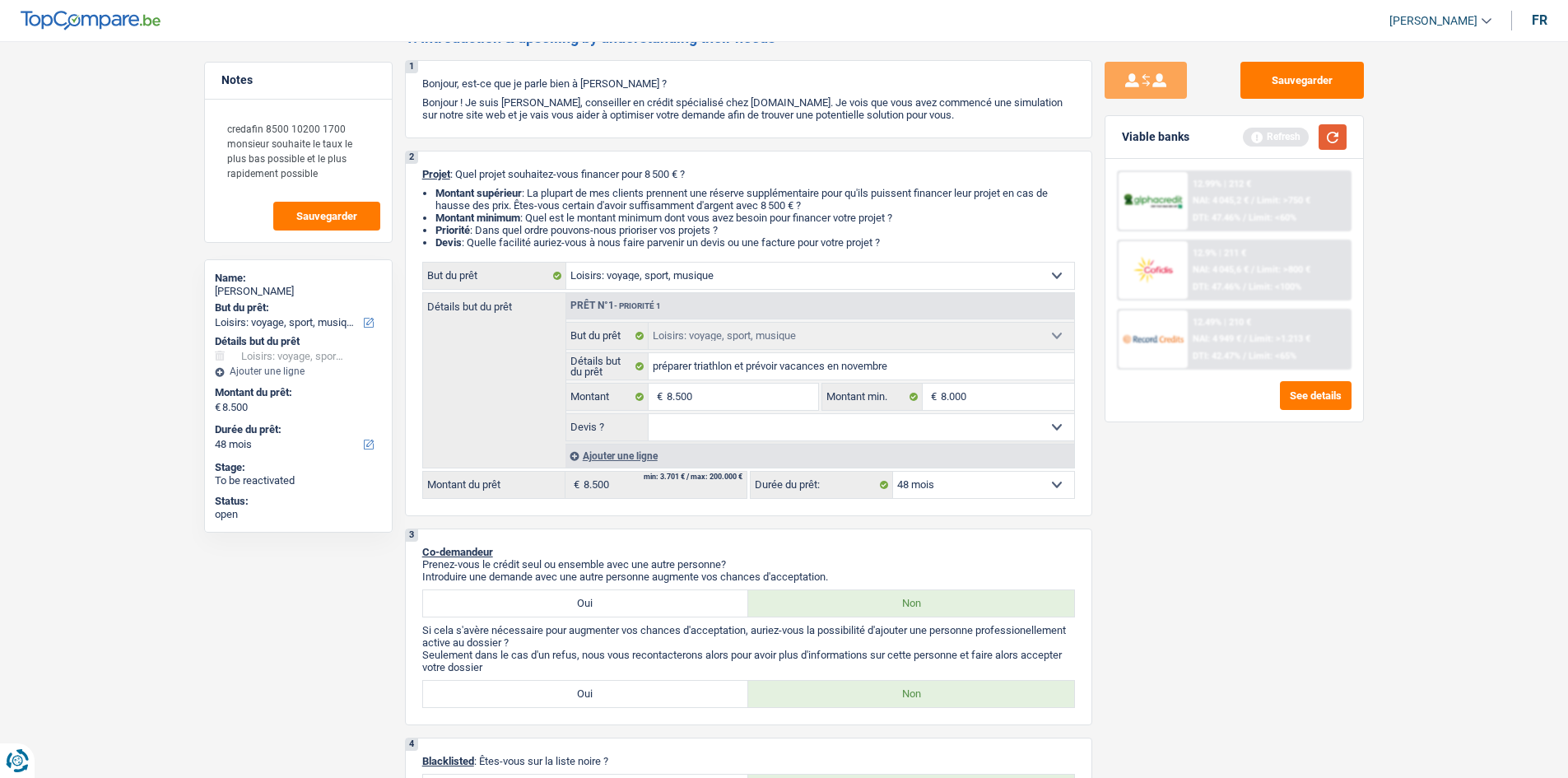 click at bounding box center (1333, 137) 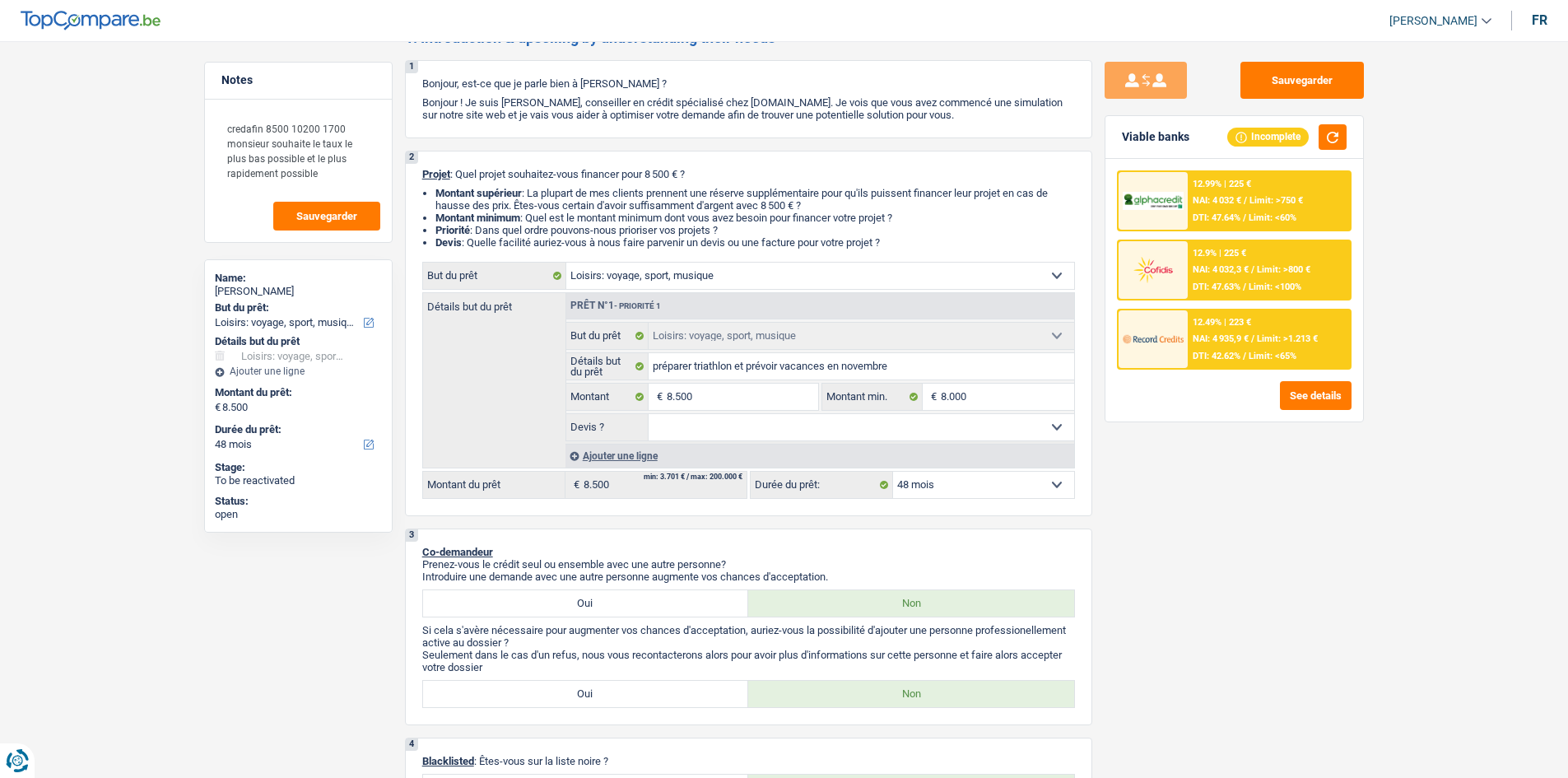 click on "12.99% | 225 €
NAI: 4 032 €
/
Limit: >750 €
DTI: 47.64%
/
Limit: <60%" at bounding box center (1268, 201) 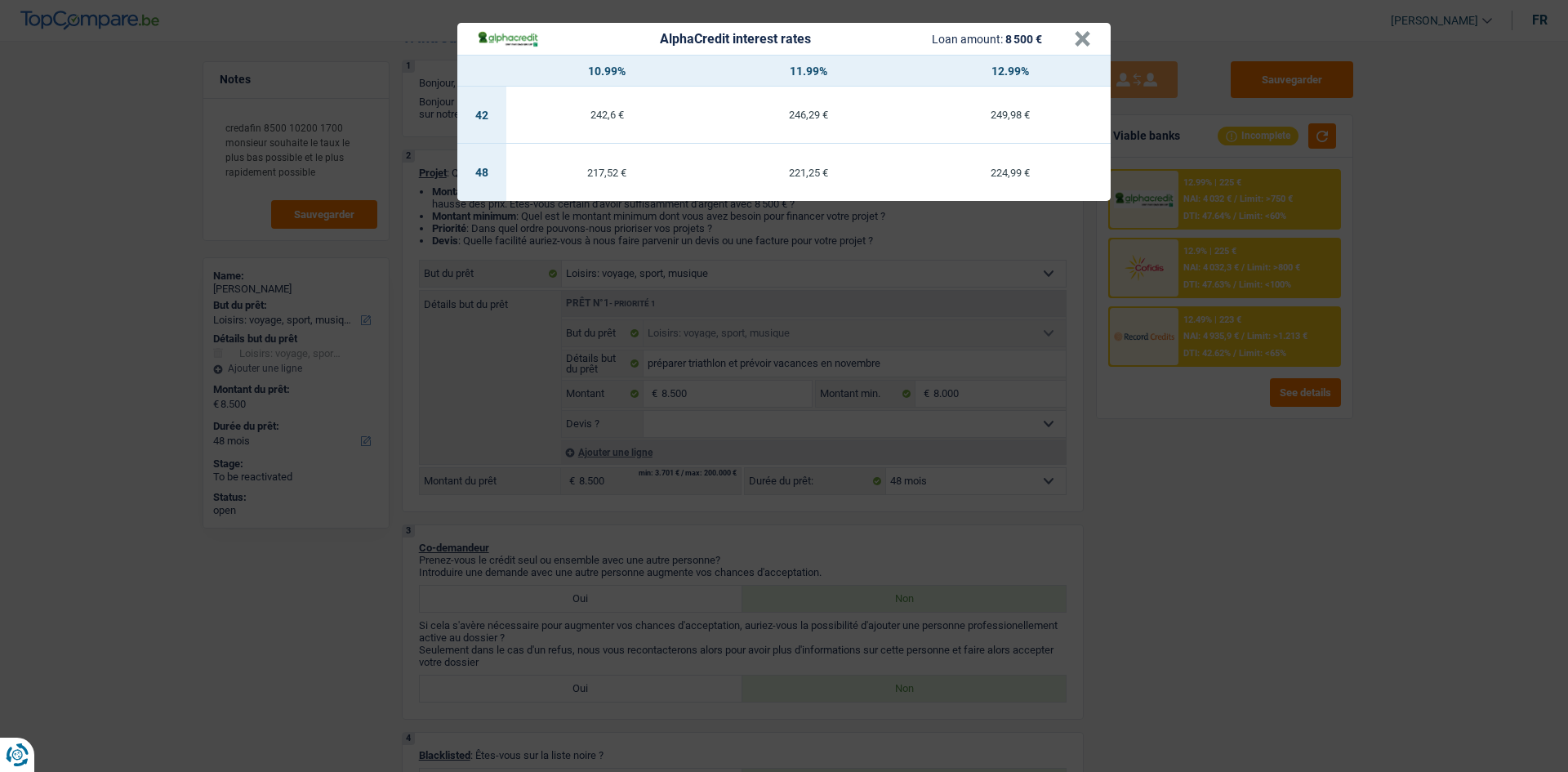 click on "AlphaCredit interest rates
Loan amount:
8 500 €
×
10.99%
11.99%
12.99%
42
242,6 €
246,29 €
249,98 €
48
217,52 €
221,25 €
224,99 €" at bounding box center (784, 386) 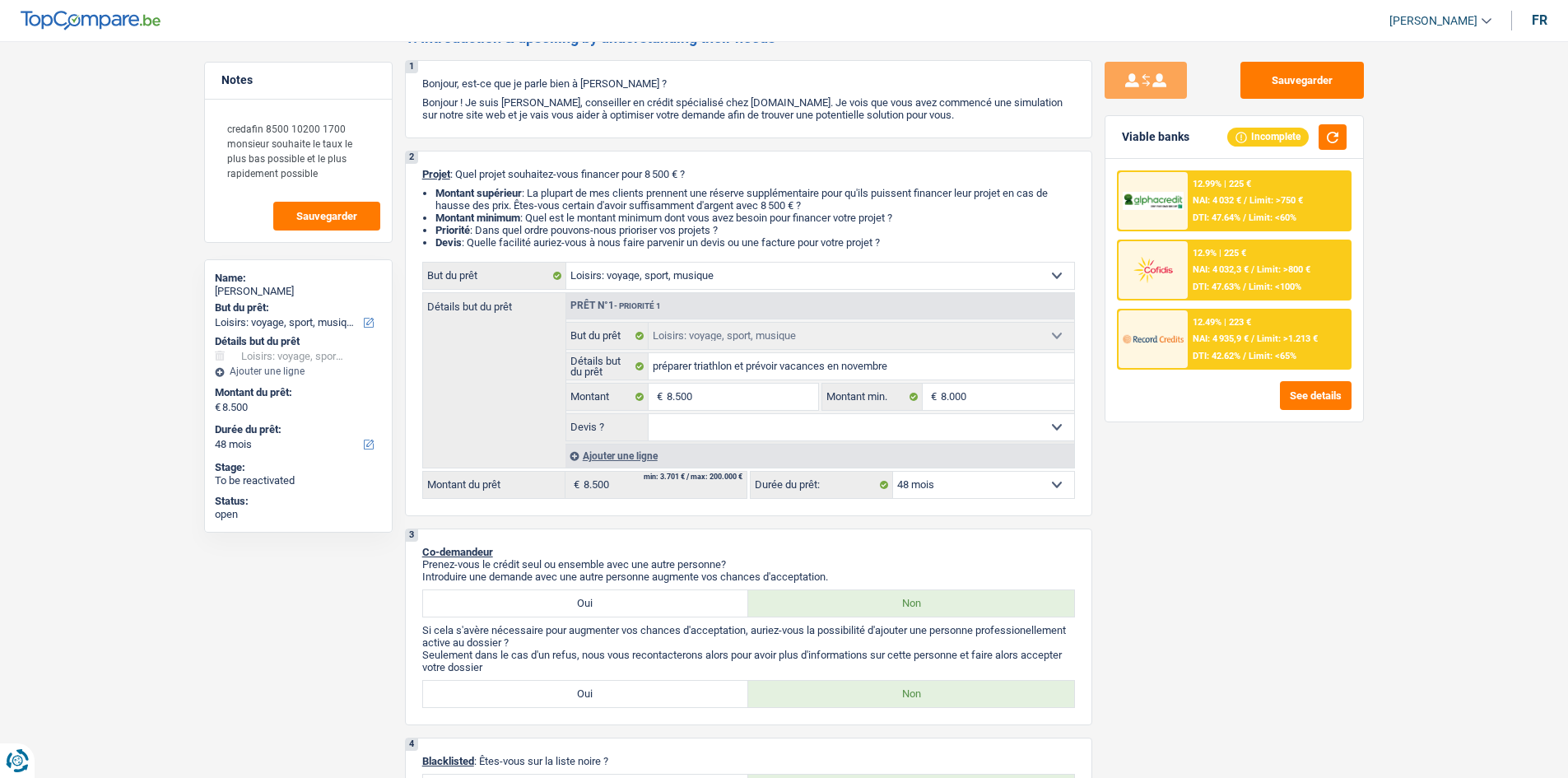click on "12.49% | 223 €
NAI: 4 935,9 €
/
Limit: >1.213 €
DTI: 42.62%
/
Limit: <65%" at bounding box center [1268, 339] 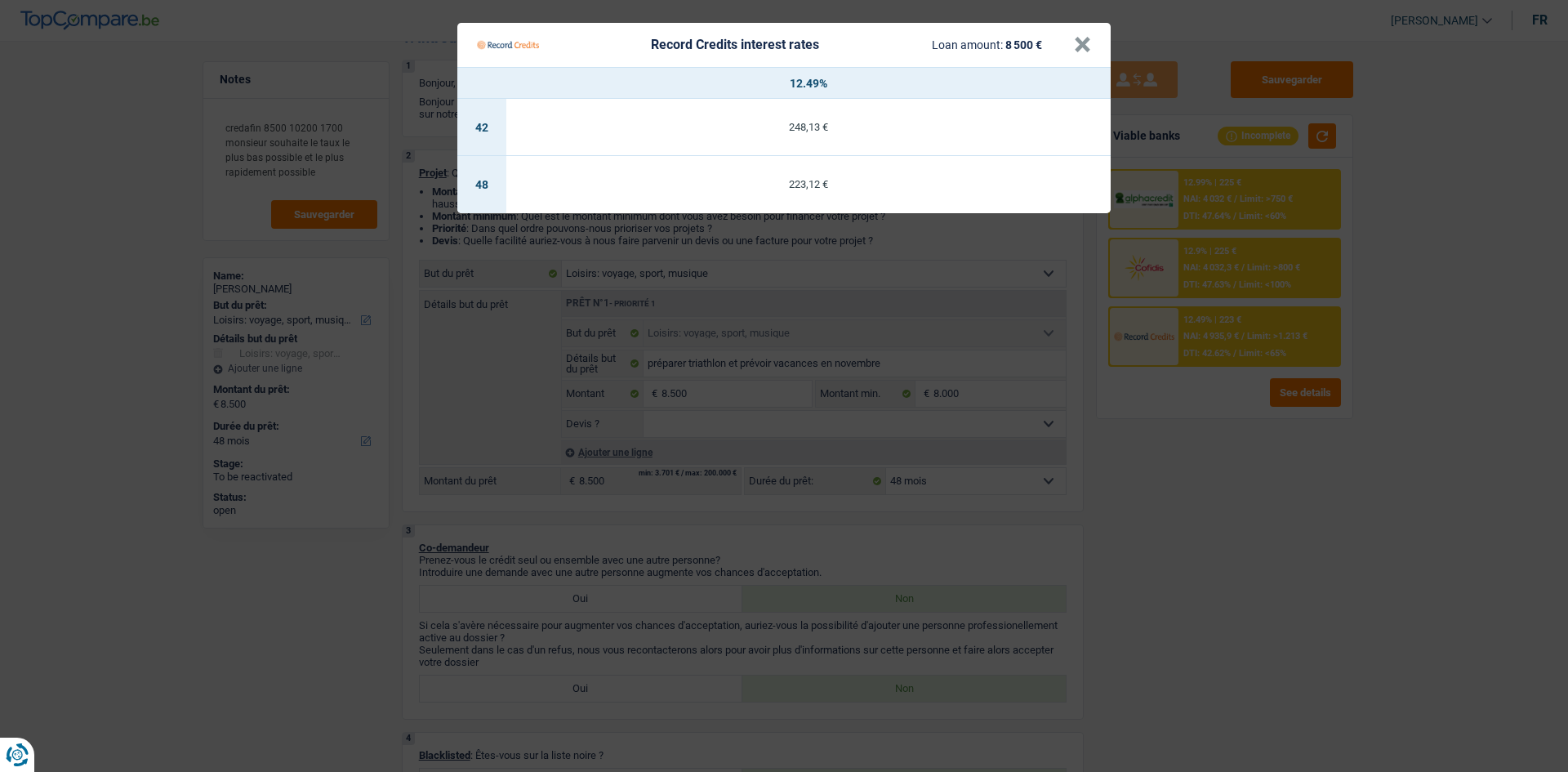 click on "Record Credits interest rates
Loan amount:
8 500 €
×
12.49%
42
248,13 €
48
223,12 €" at bounding box center [784, 386] 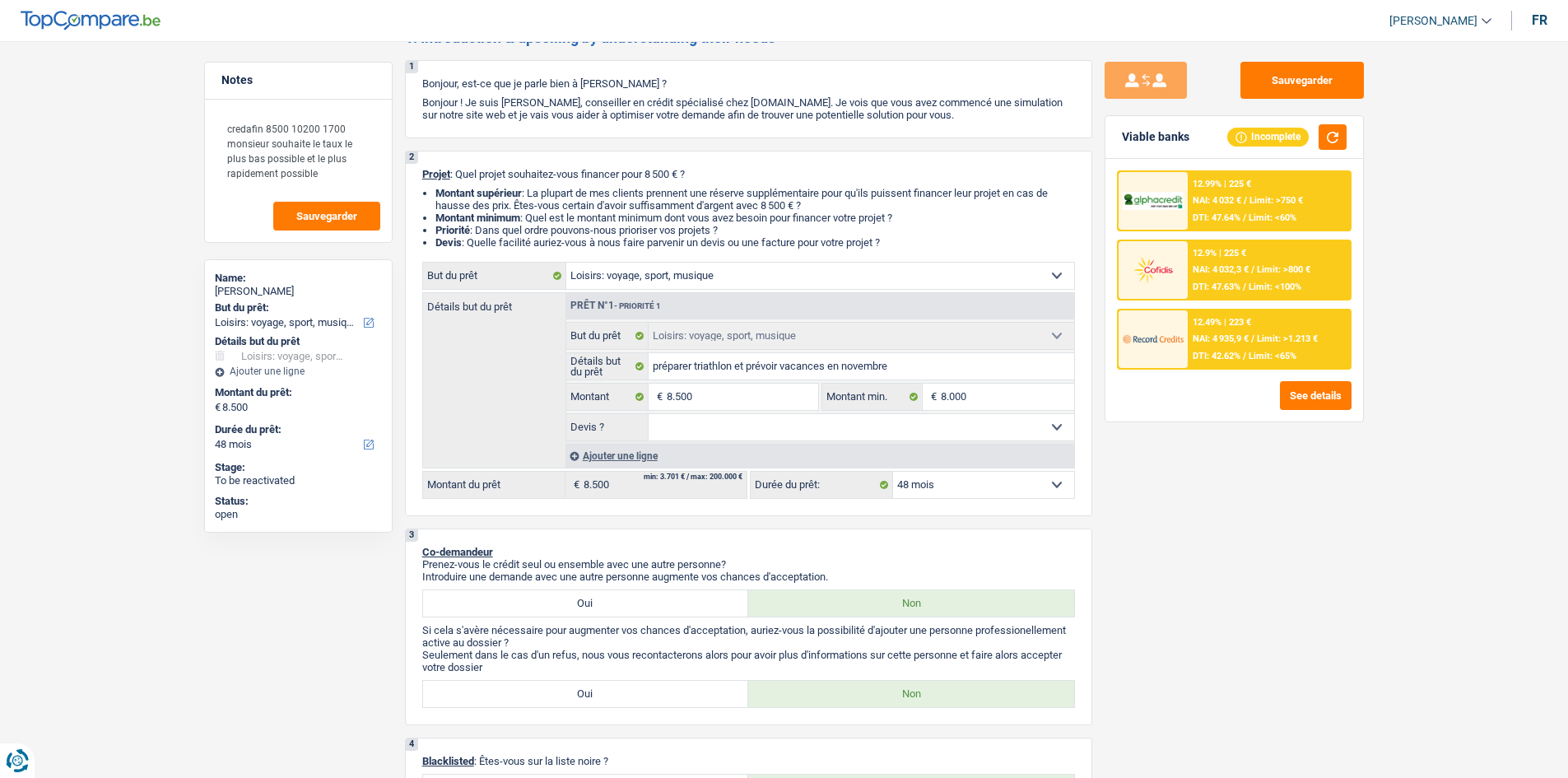 click on "Sauvegarder
Viable banks
Incomplete
12.99% | 225 €
NAI: 4 032 €
/
Limit: >750 €
DTI: 47.64%
/
Limit: <60%
12.9% | 225 €
NAI: 4 032,3 €
/
Limit: >800 €
DTI: 47.63%
/
Limit: <100%
/       /" at bounding box center (1234, 404) 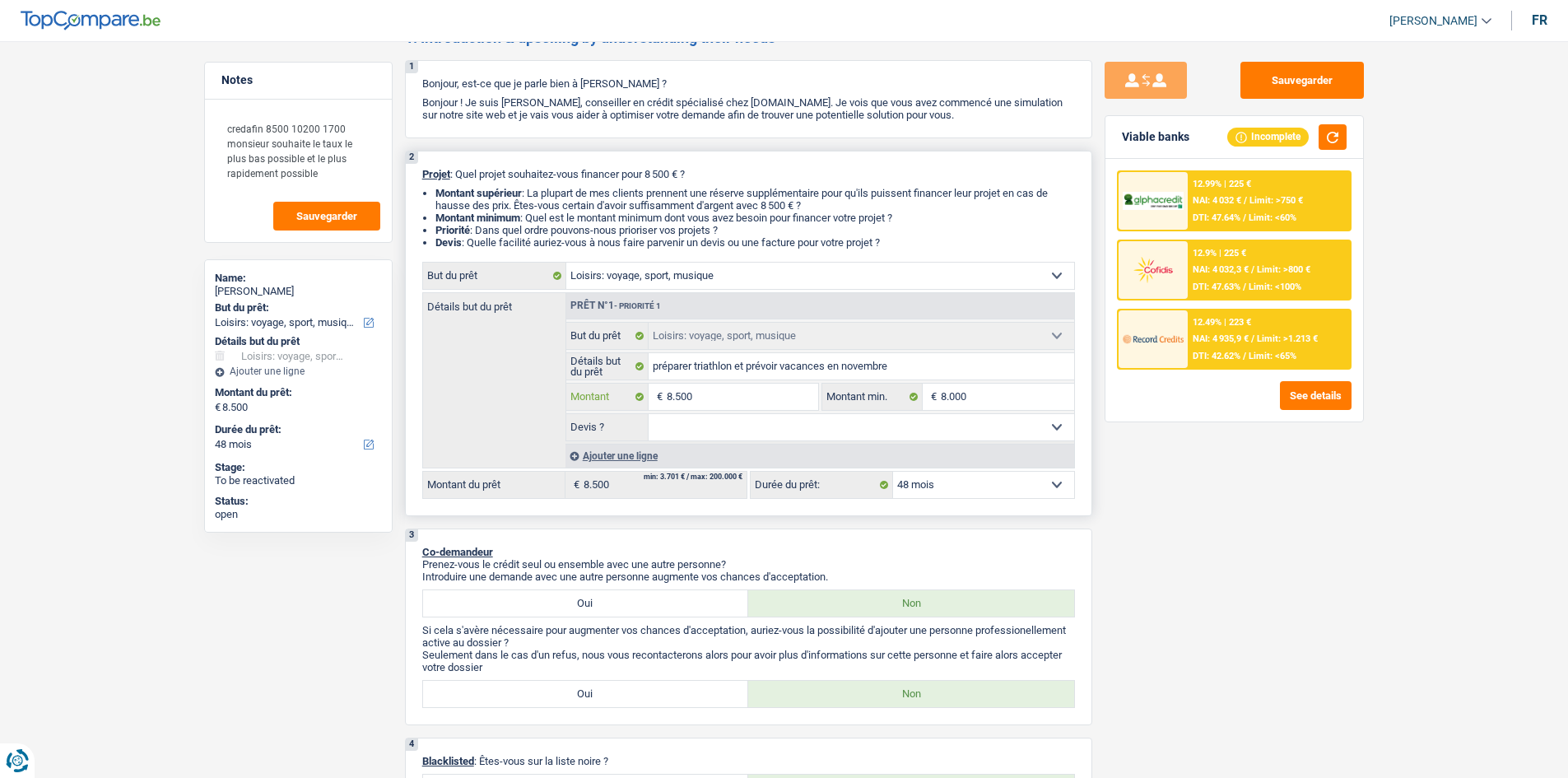 click on "8.500" at bounding box center [742, 397] 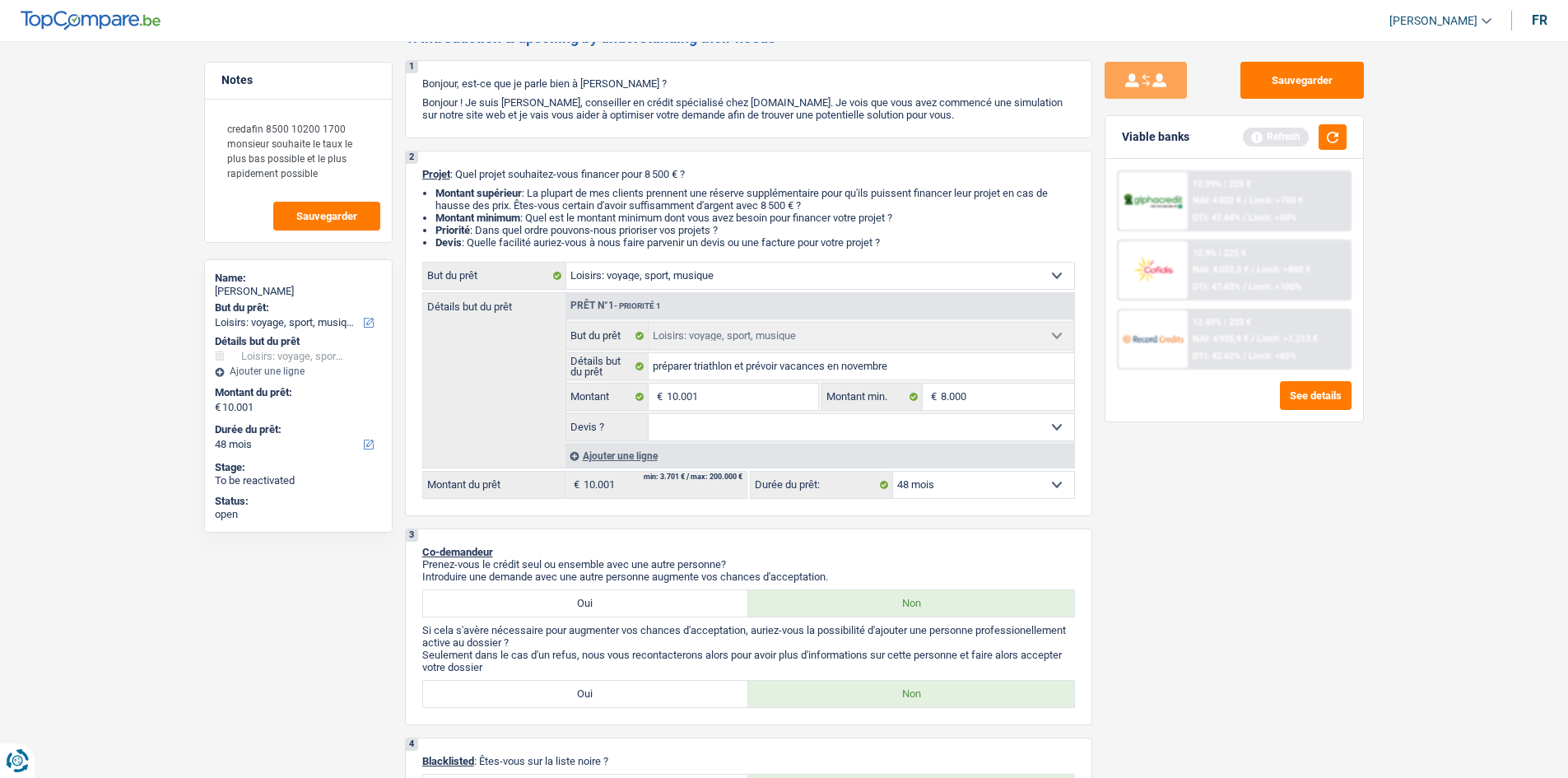 click on "Sauvegarder
Viable banks
Refresh
12.99% | 225 €
NAI: 4 032 €
/
Limit: >750 €
DTI: 47.64%
/
Limit: <60%
12.9% | 225 €
NAI: 4 032,3 €
/
Limit: >800 €
DTI: 47.63%
/
Limit: <100%
/       /" at bounding box center [1234, 404] 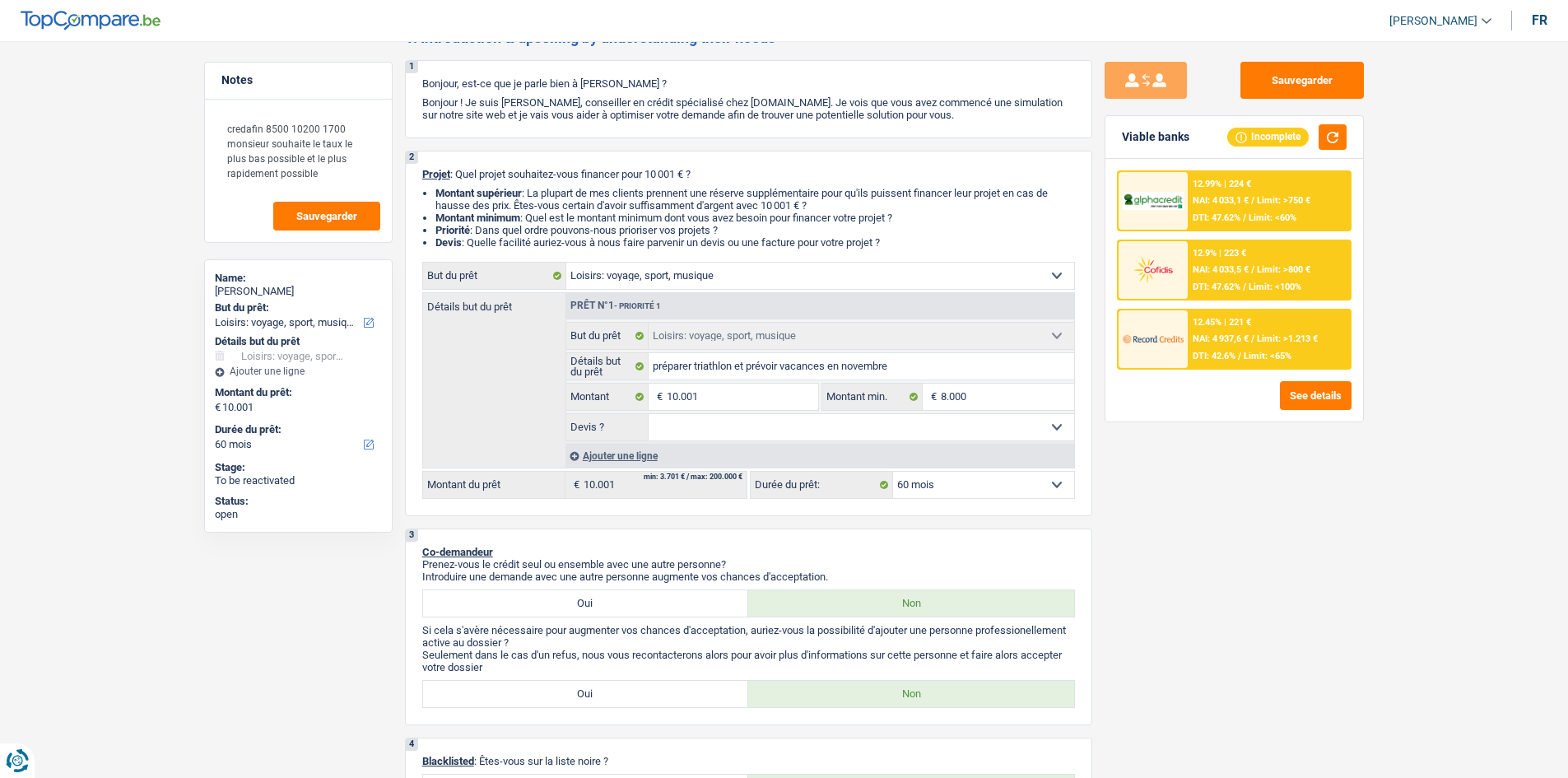 click on "12.45% | 221 €
NAI: 4 937,6 €
/
Limit: >1.213 €
DTI: 42.6%
/
Limit: <65%" at bounding box center [1268, 339] 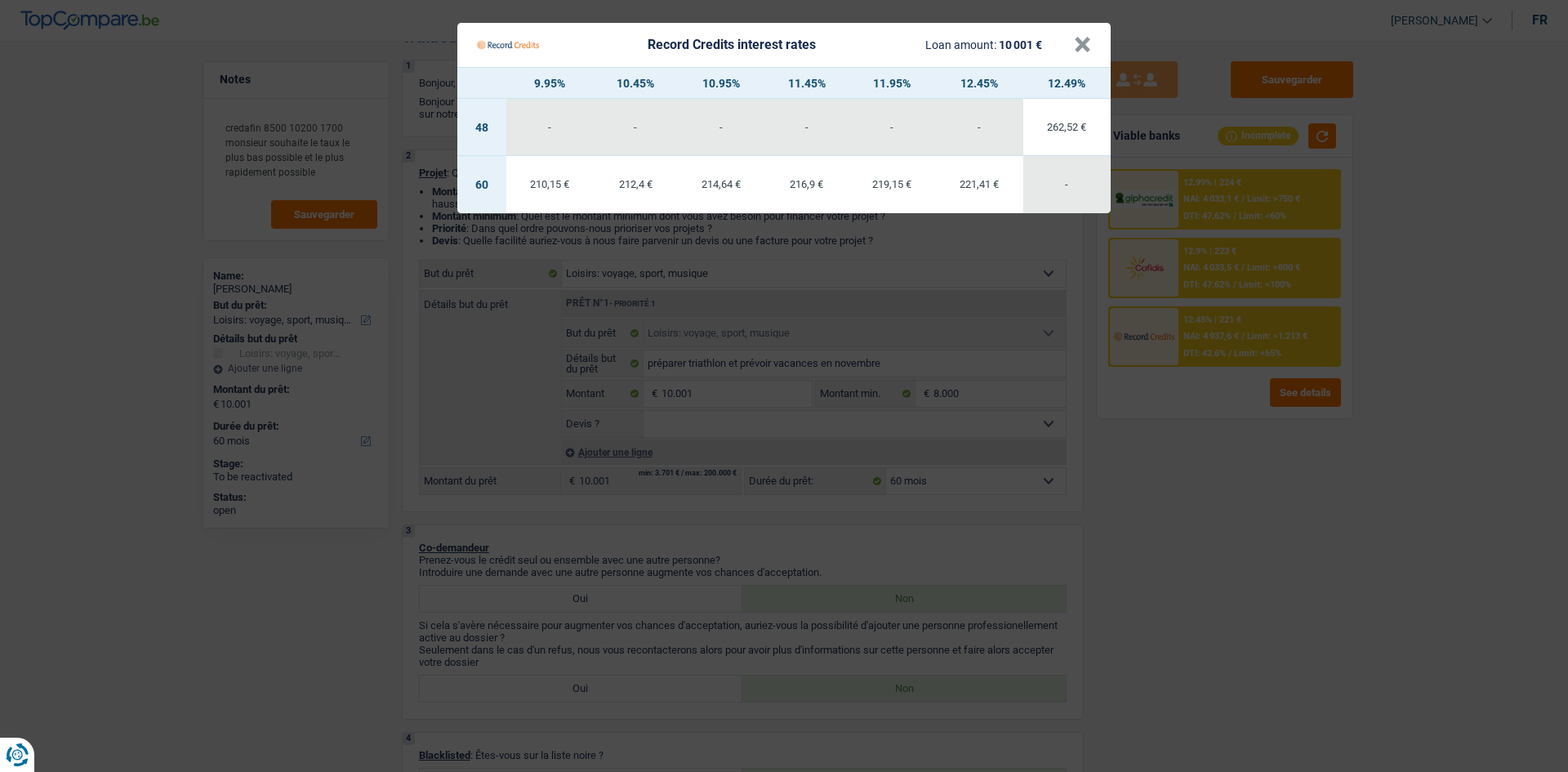click on "210,15 €" at bounding box center [550, 185] 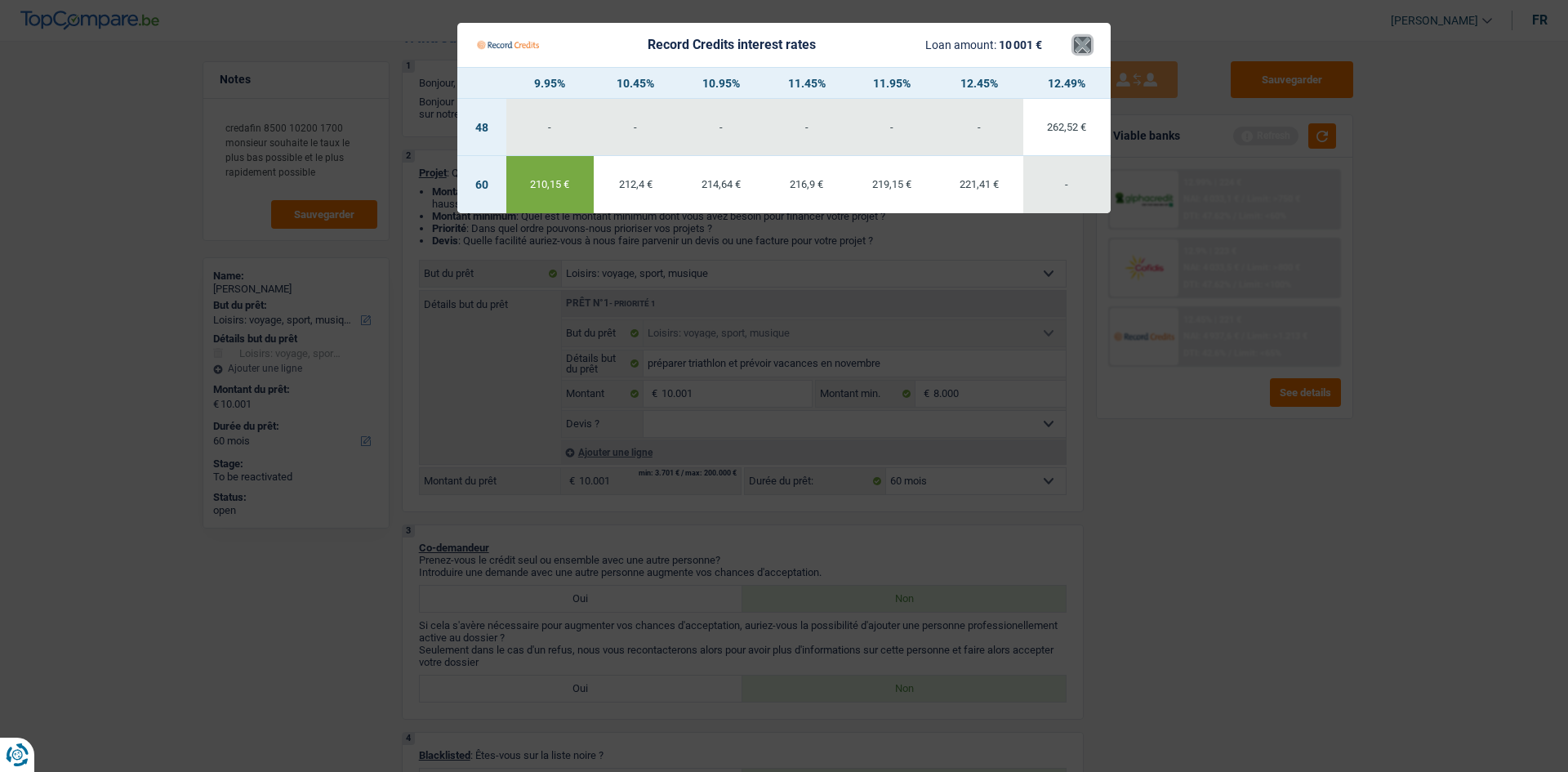 click on "×" at bounding box center [1082, 45] 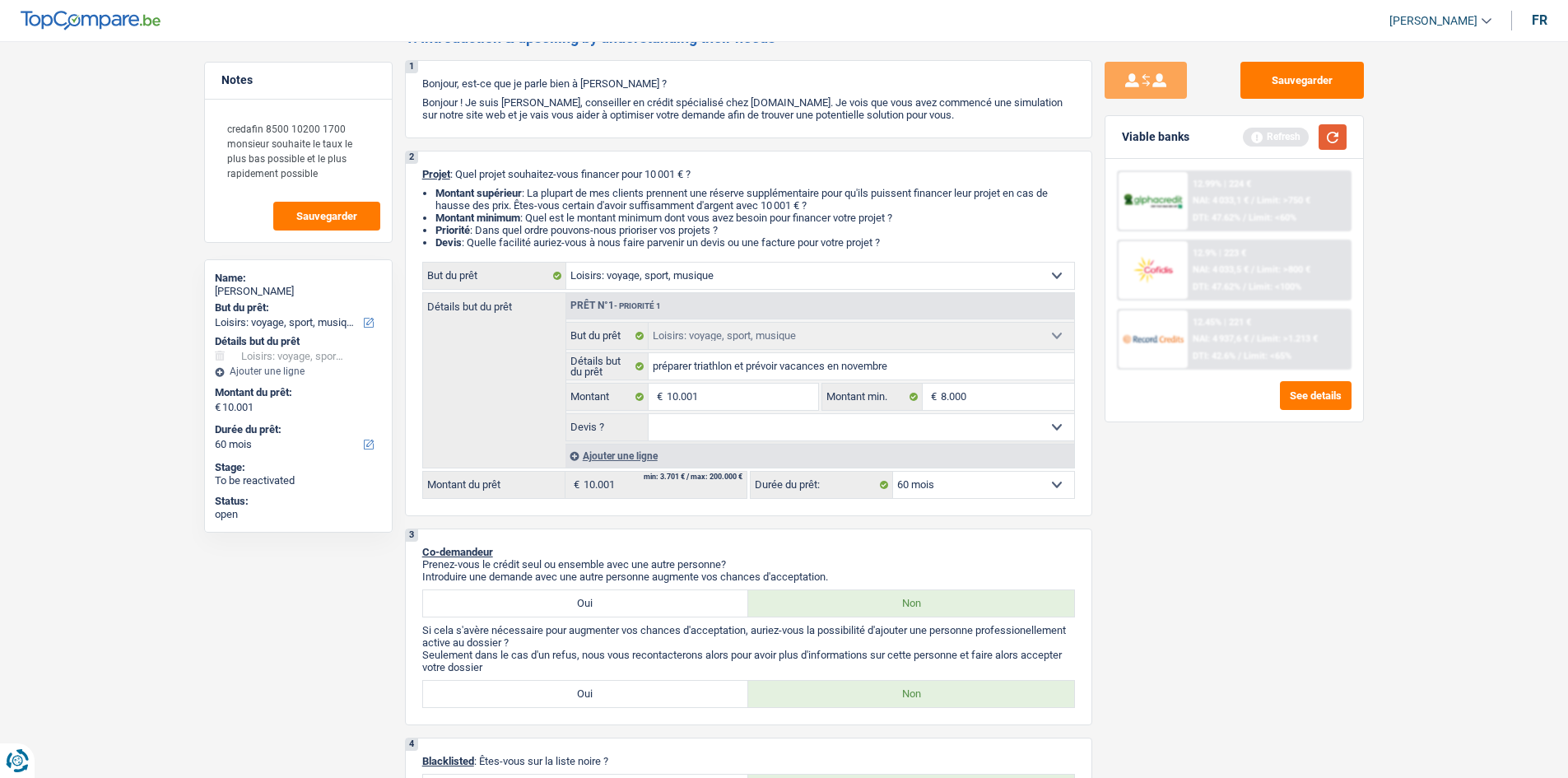 click at bounding box center (1333, 137) 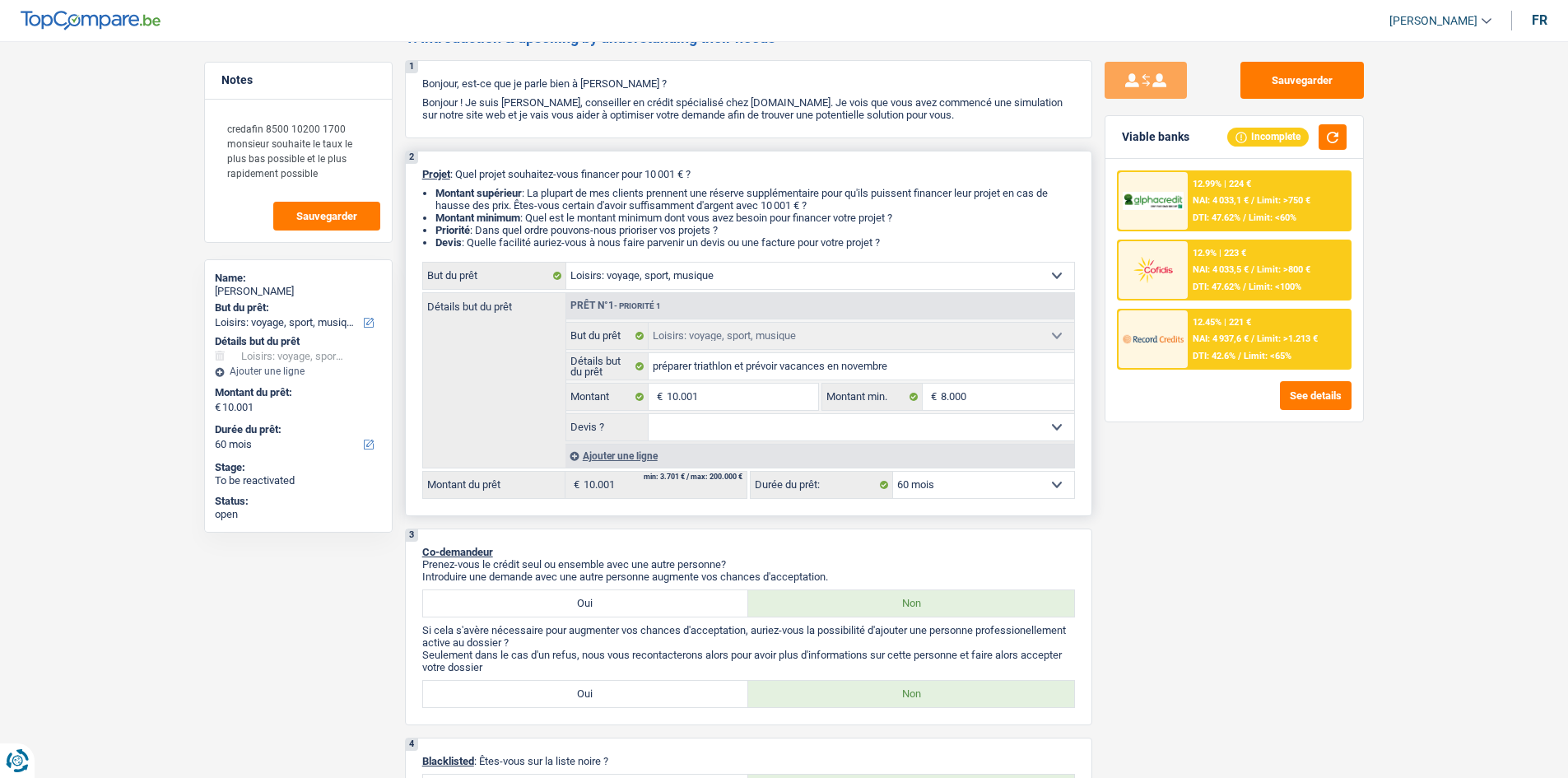 click on "Priorité : Dans quel ordre pouvons-nous prioriser vos projets ?" at bounding box center [755, 230] 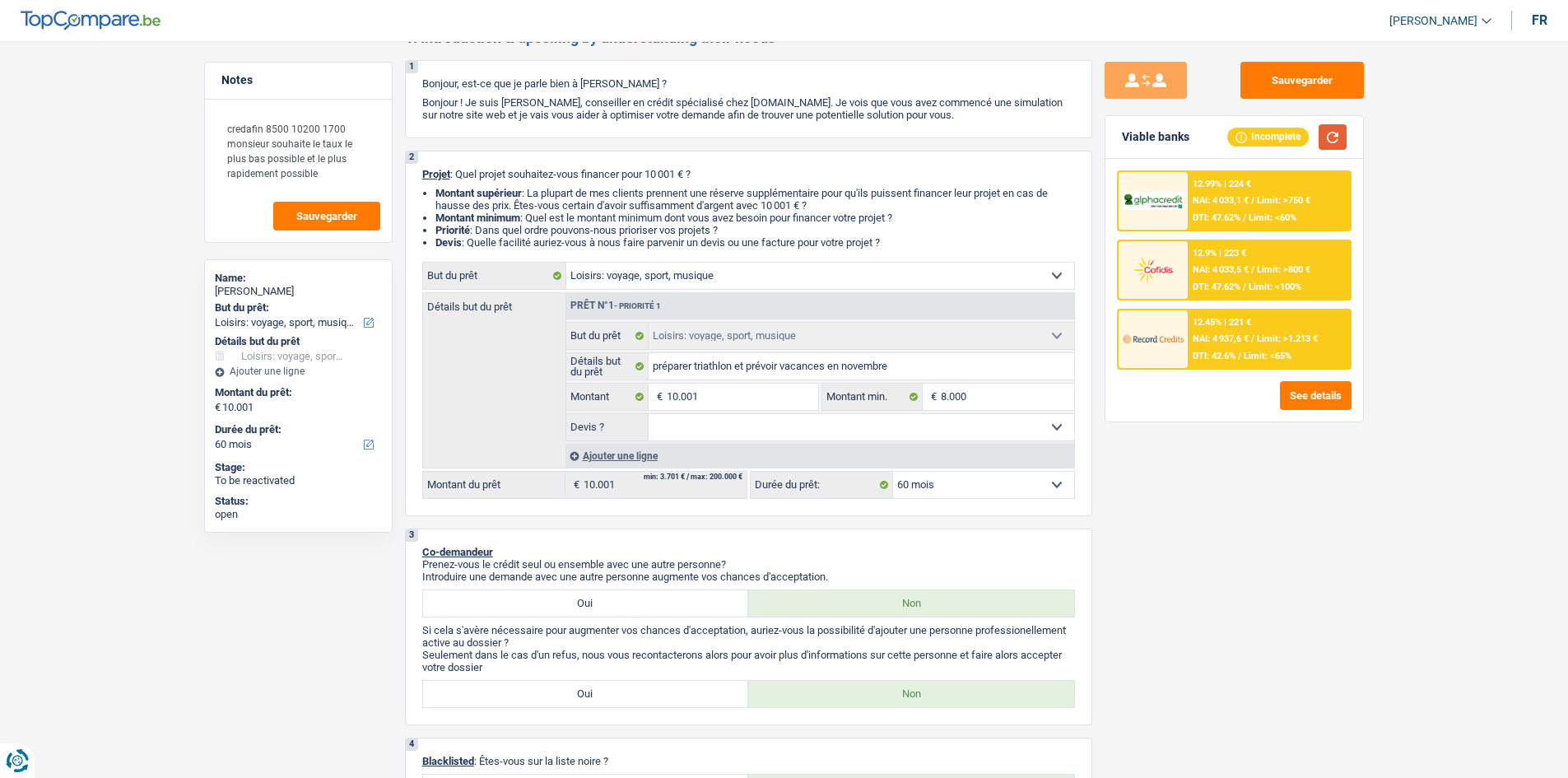 click at bounding box center (1333, 137) 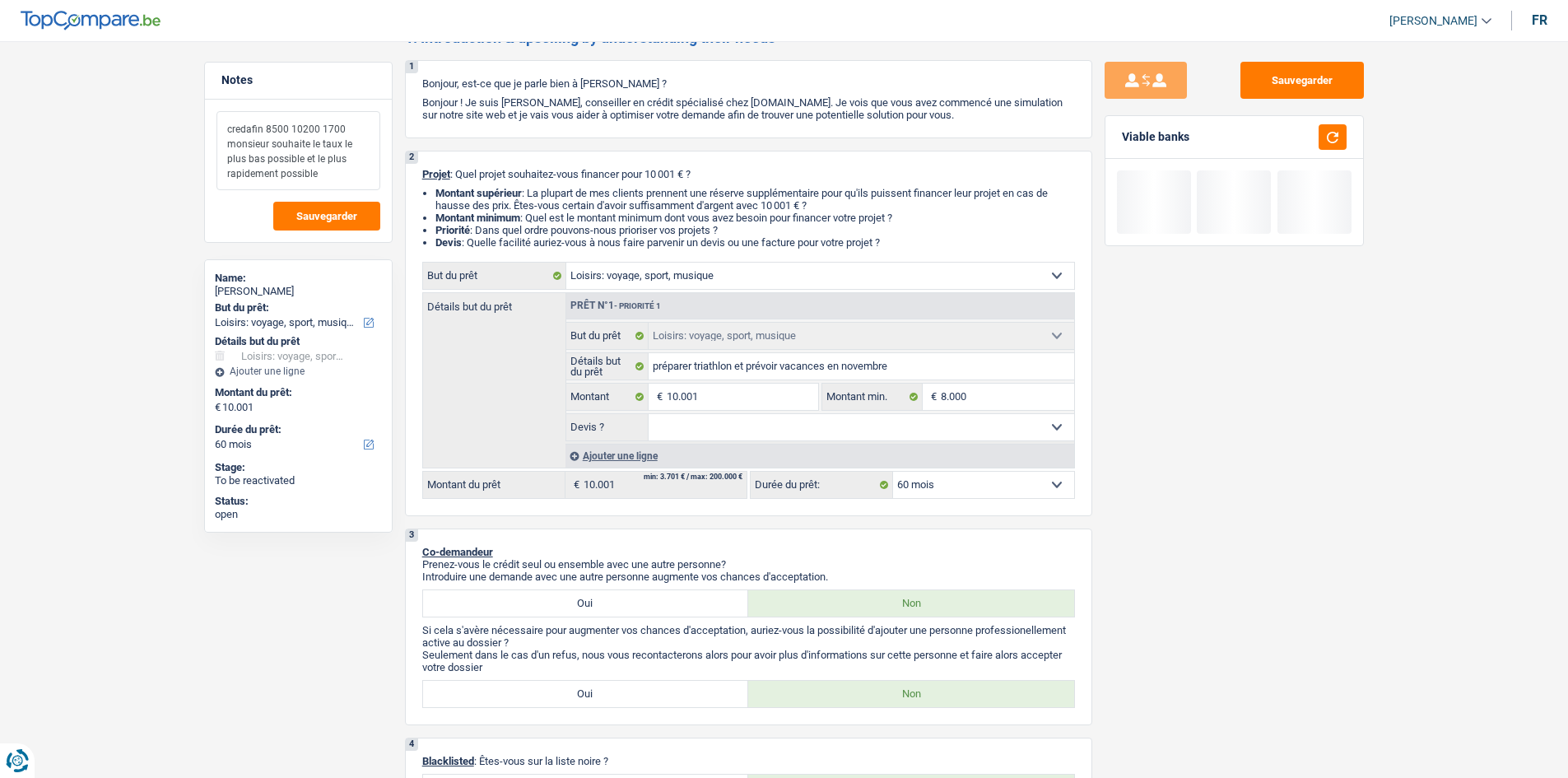 click on "credafin 8500 10200 1700
monsieur souhaite le taux le plus bas possible et le plus rapidement possible" at bounding box center (298, 151) 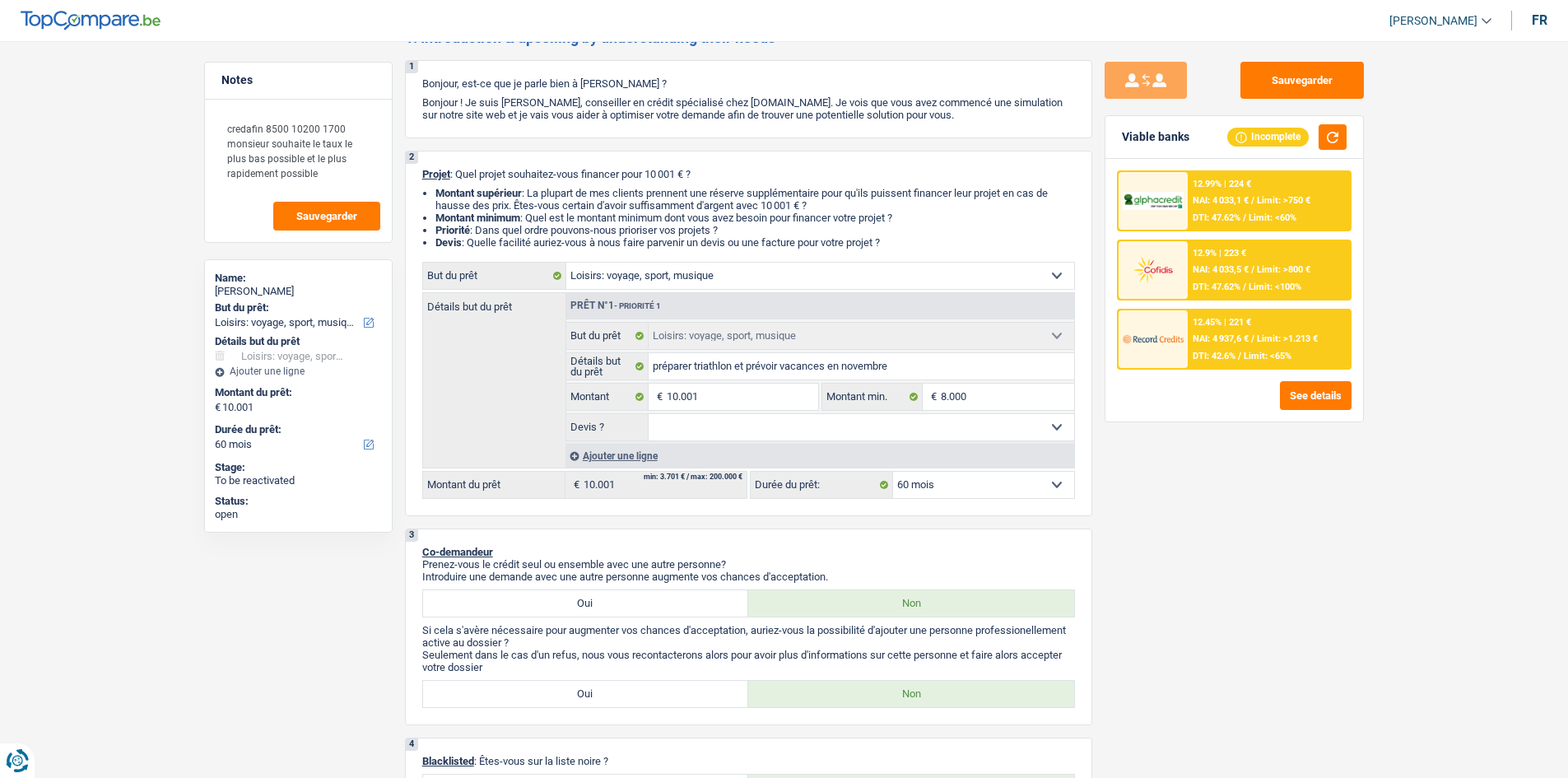 click at bounding box center (1153, 201) 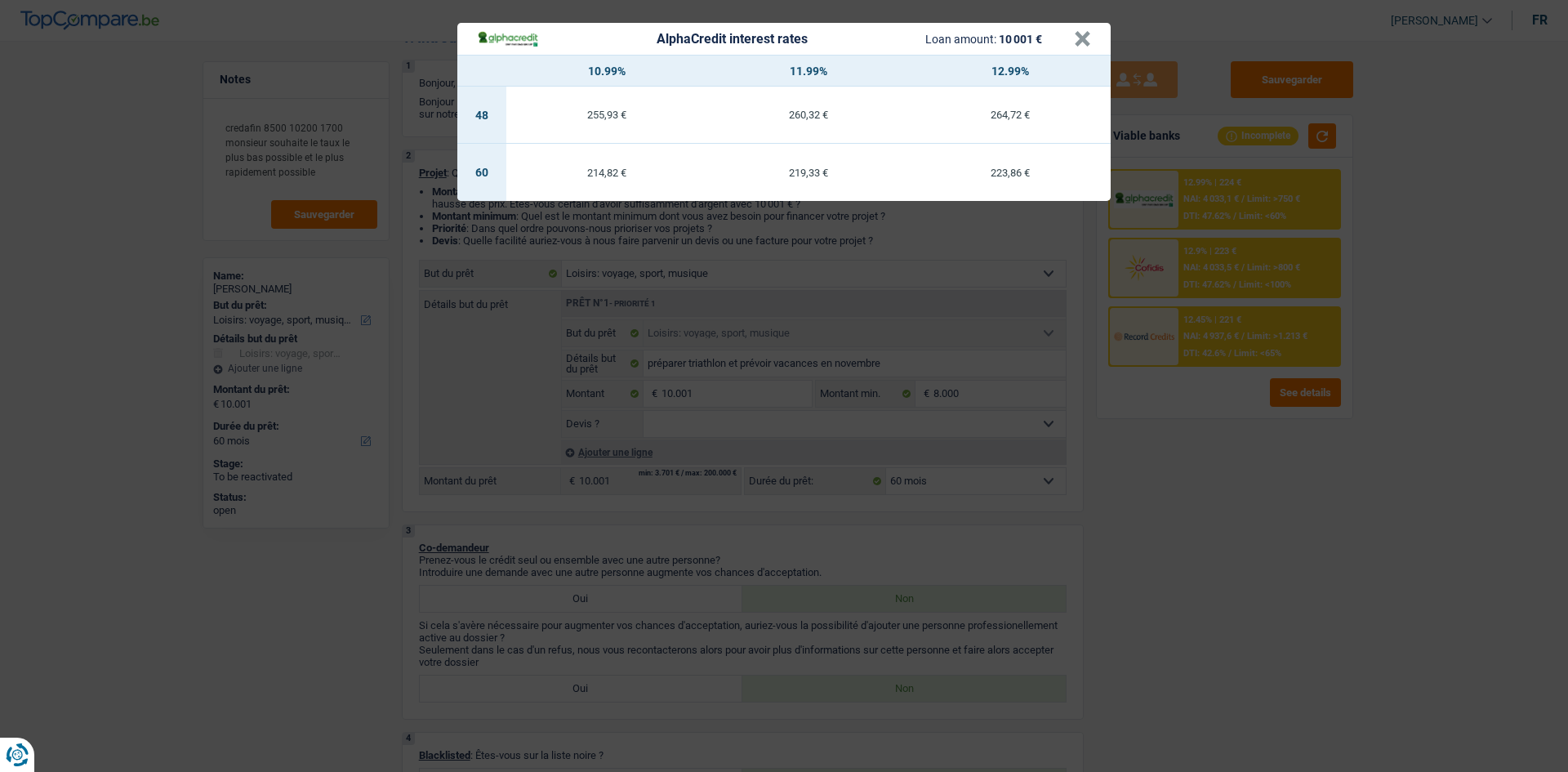 click on "AlphaCredit interest rates
Loan amount:
10 001 €
×
10.99%
11.99%
12.99%
48
255,93 €
260,32 €
264,72 €
60
214,82 €
219,33 €
223,86 €" at bounding box center [784, 386] 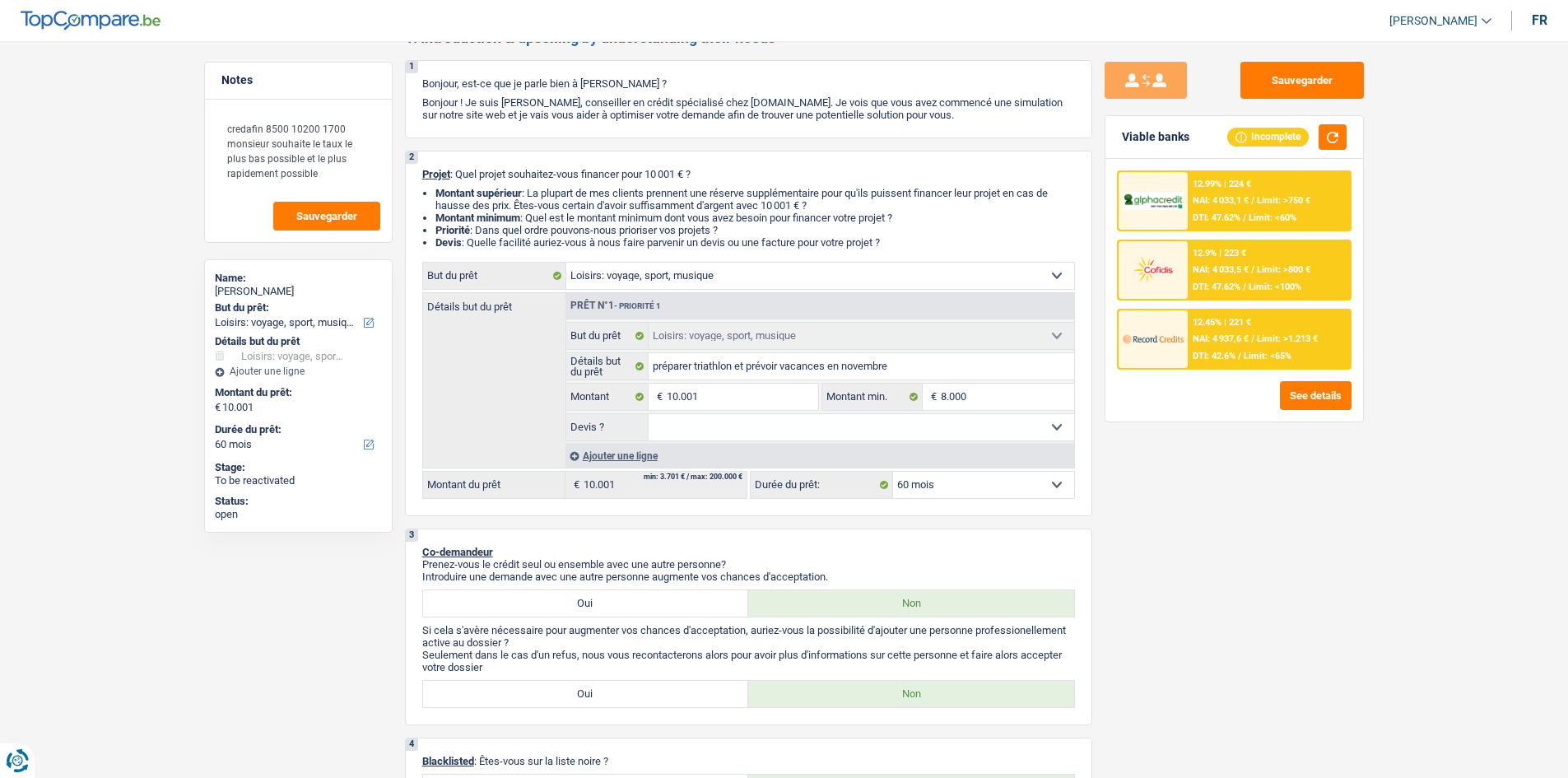click on "12.45% | 221 €
NAI: 4 937,6 €
/
Limit: >1.213 €
DTI: 42.6%
/
Limit: <65%" at bounding box center (1268, 339) 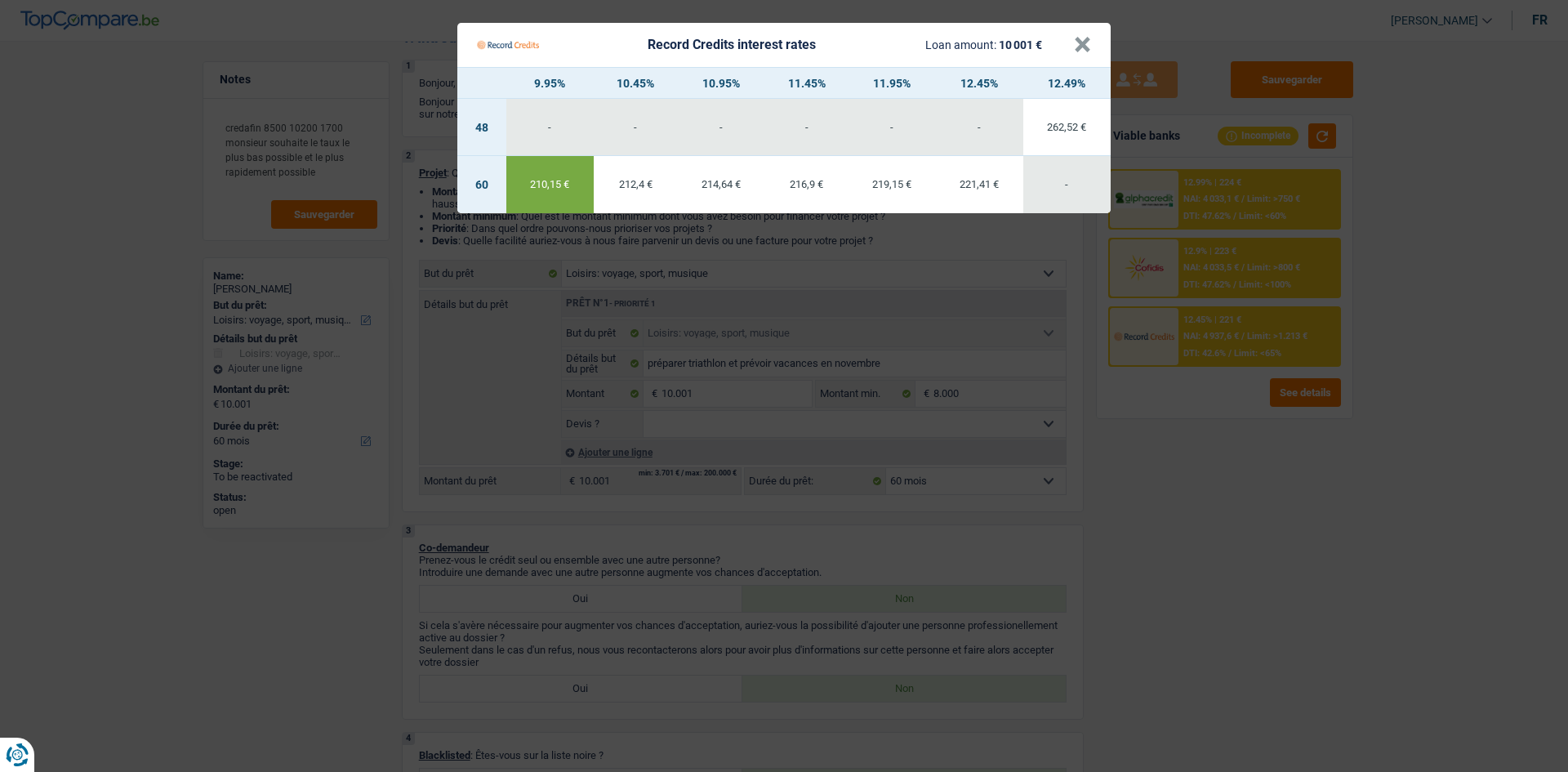 click on "Record Credits interest rates
Loan amount:
10 001 €
×
9.95%
10.45%
10.95%
11.45%
11.95%
12.45%
12.49%
48
-
-
-
-
-
-
262,52 €
60
210,15 €
212,4 €
-" at bounding box center (784, 386) 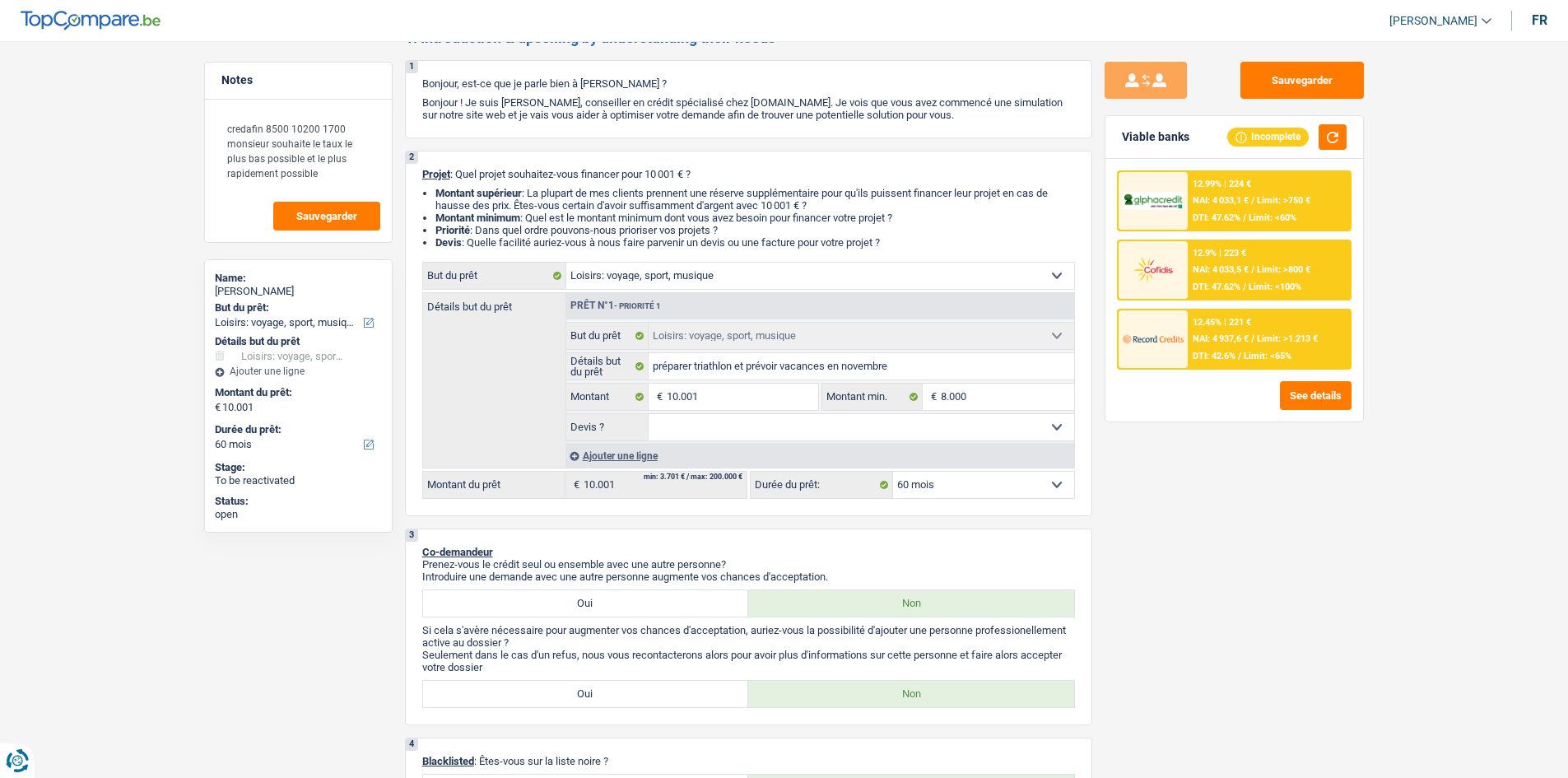 click at bounding box center (1153, 339) 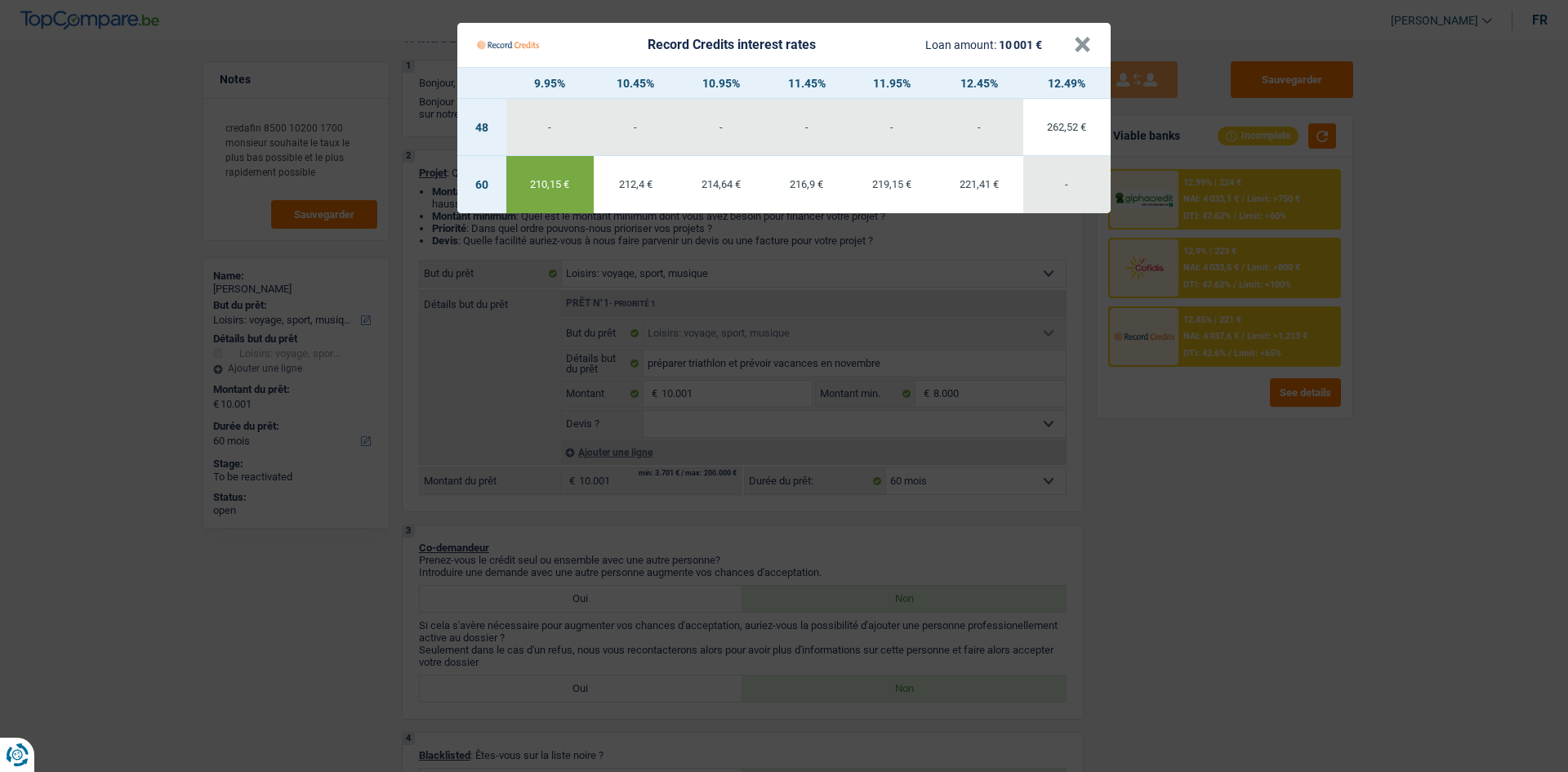 click on "Record Credits interest rates
Loan amount:
10 001 €
×
9.95%
10.45%
10.95%
11.45%
11.95%
12.45%
12.49%
48
-
-
-
-
-
-
262,52 €
60
210,15 €
212,4 €
-" at bounding box center (784, 386) 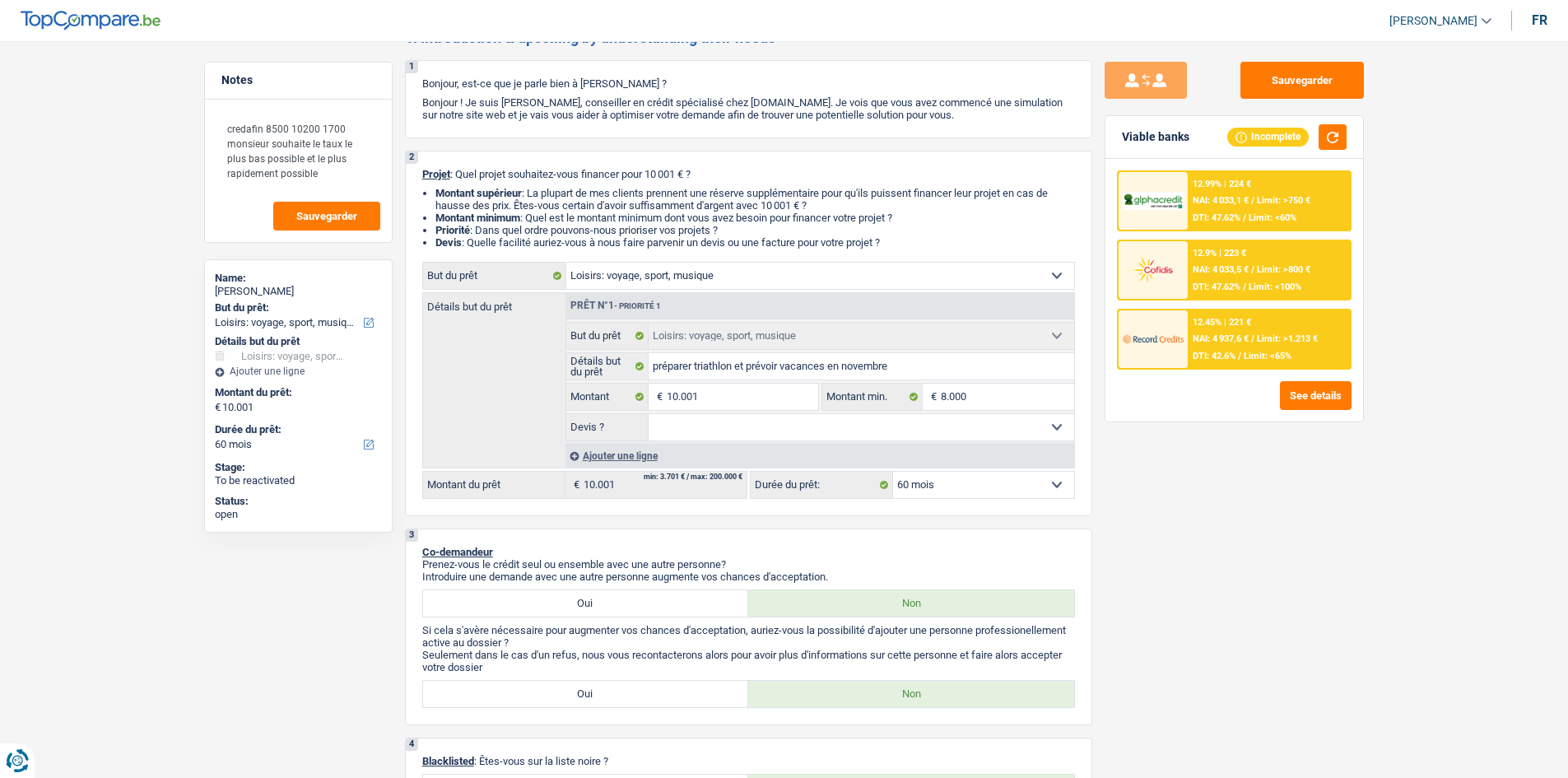 click on "DTI: 42.6%" at bounding box center [1214, 356] 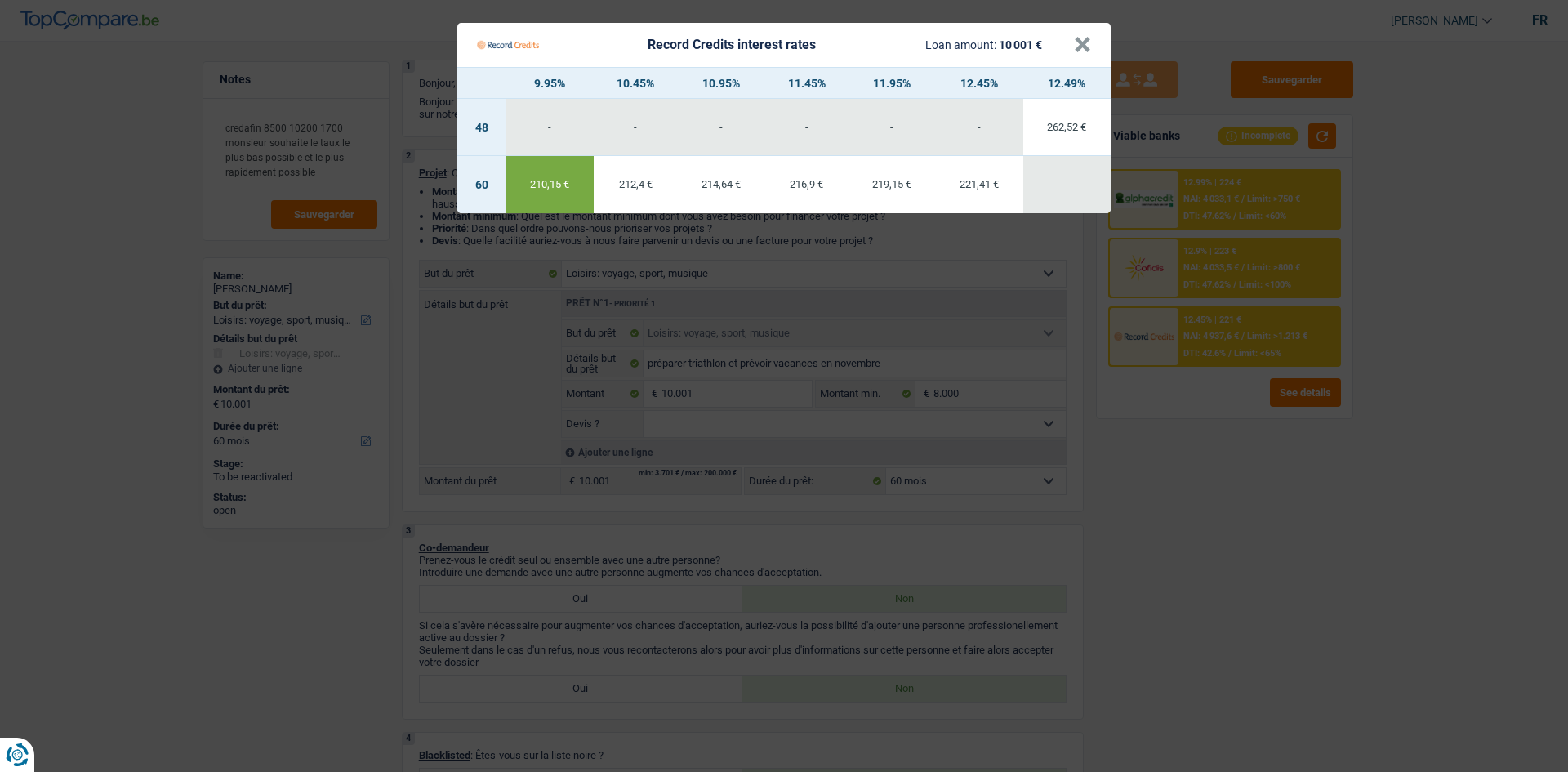 click on "Record Credits interest rates
Loan amount:
10 001 €
×
9.95%
10.45%
10.95%
11.45%
11.95%
12.45%
12.49%
48
-
-
-
-
-
-
262,52 €
60
210,15 €
212,4 €
-" at bounding box center (784, 386) 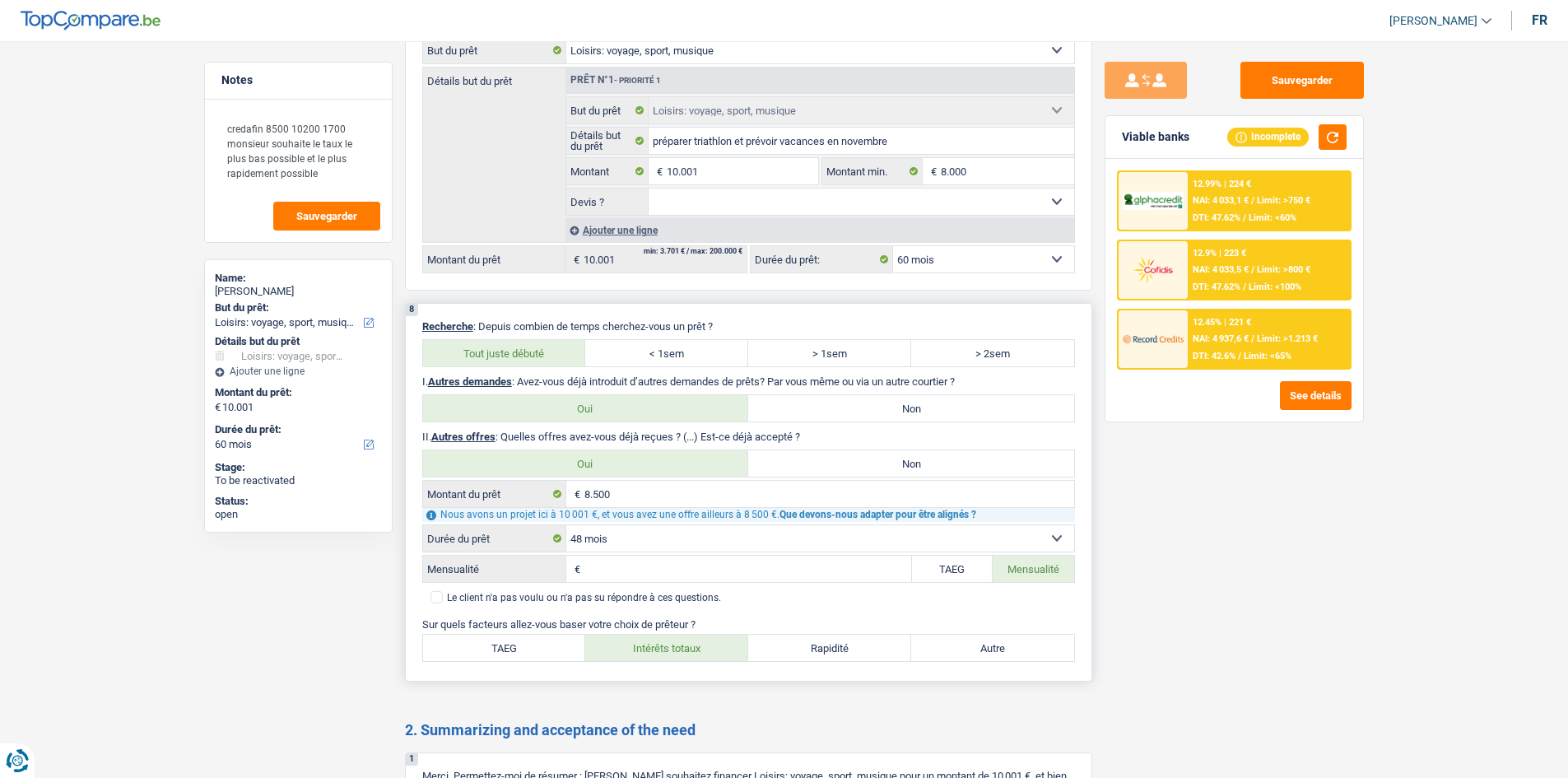 scroll, scrollTop: 2913, scrollLeft: 0, axis: vertical 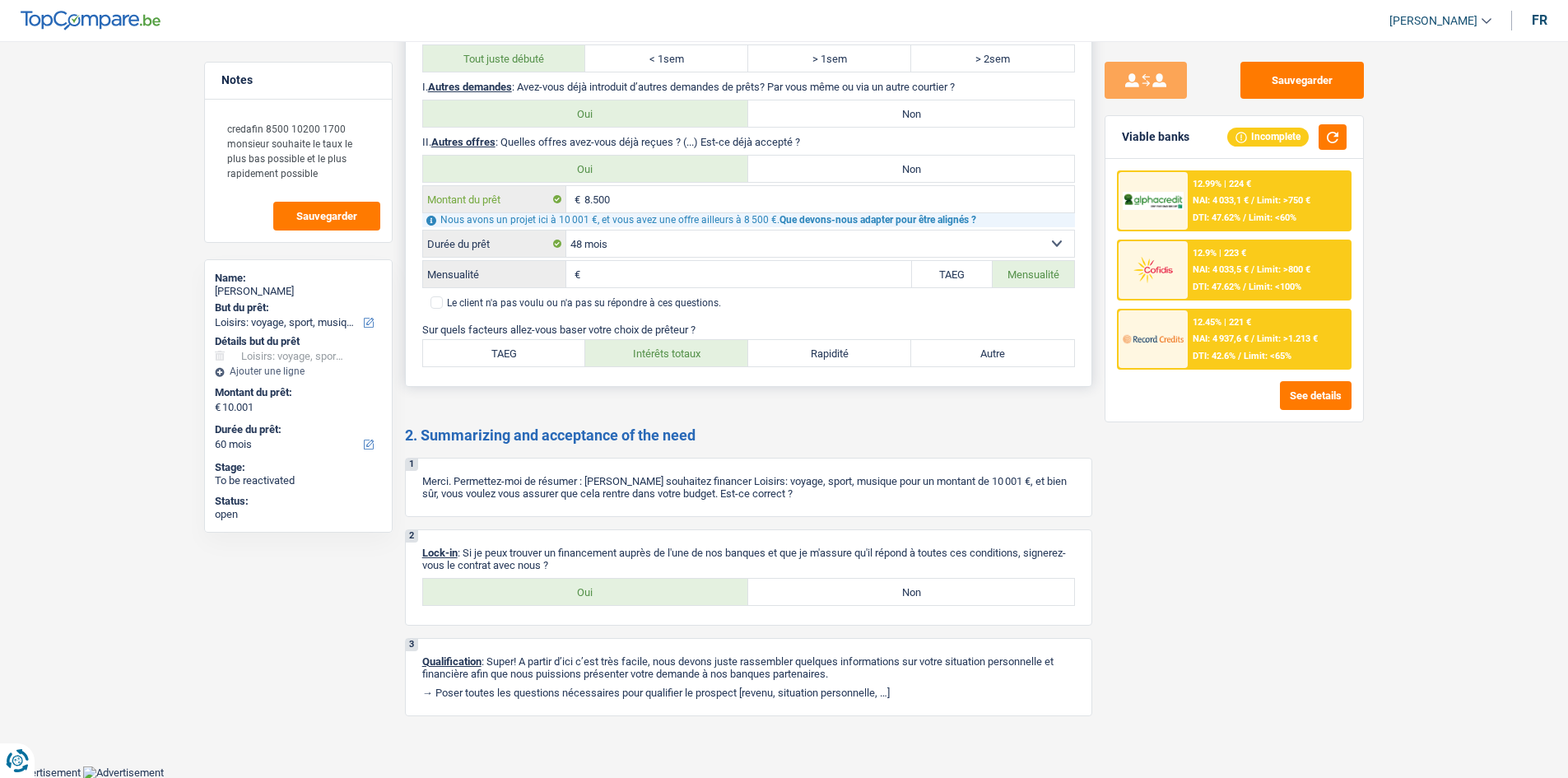 click on "8.500" at bounding box center [829, 199] 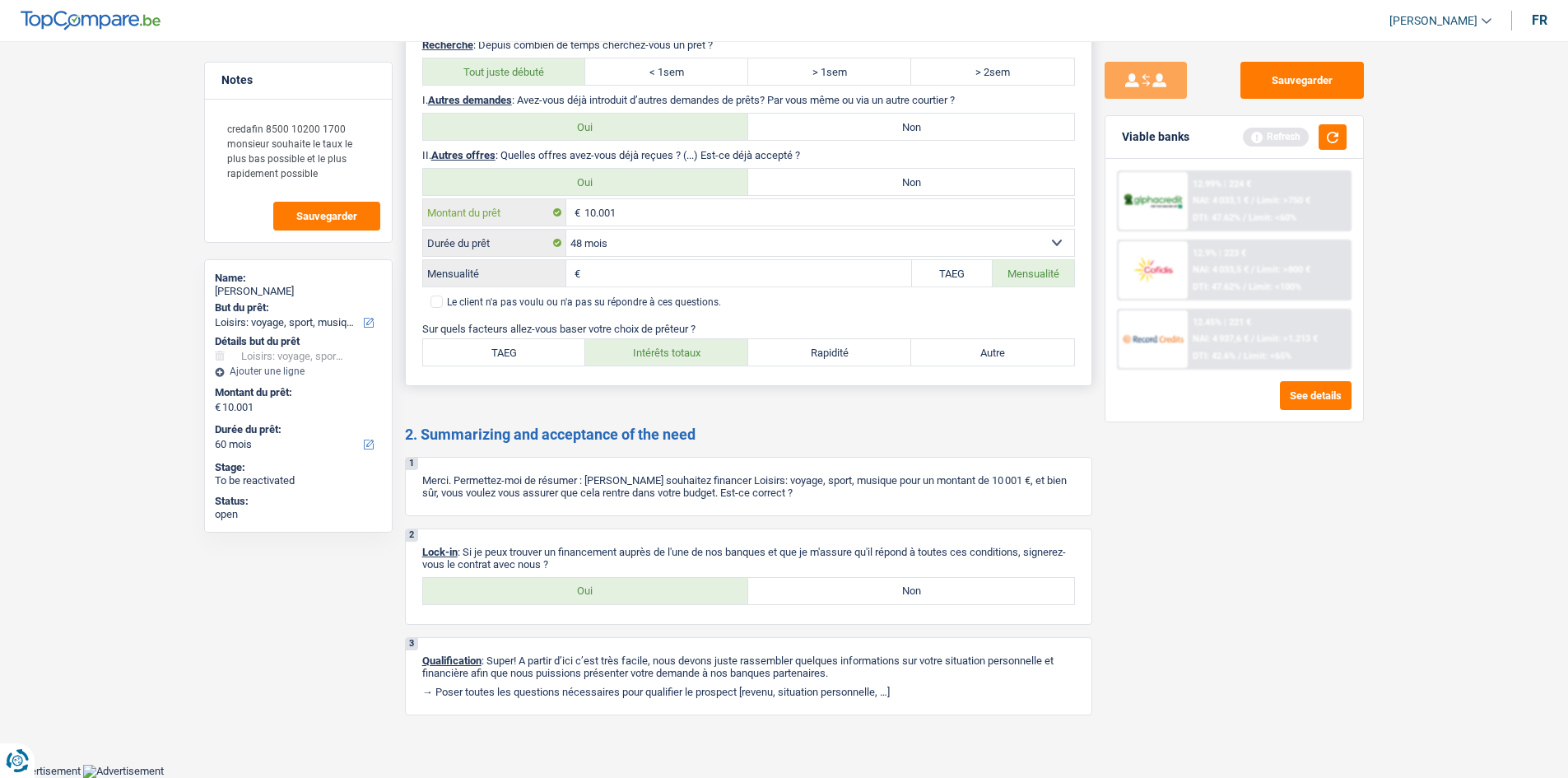 scroll, scrollTop: 2899, scrollLeft: 0, axis: vertical 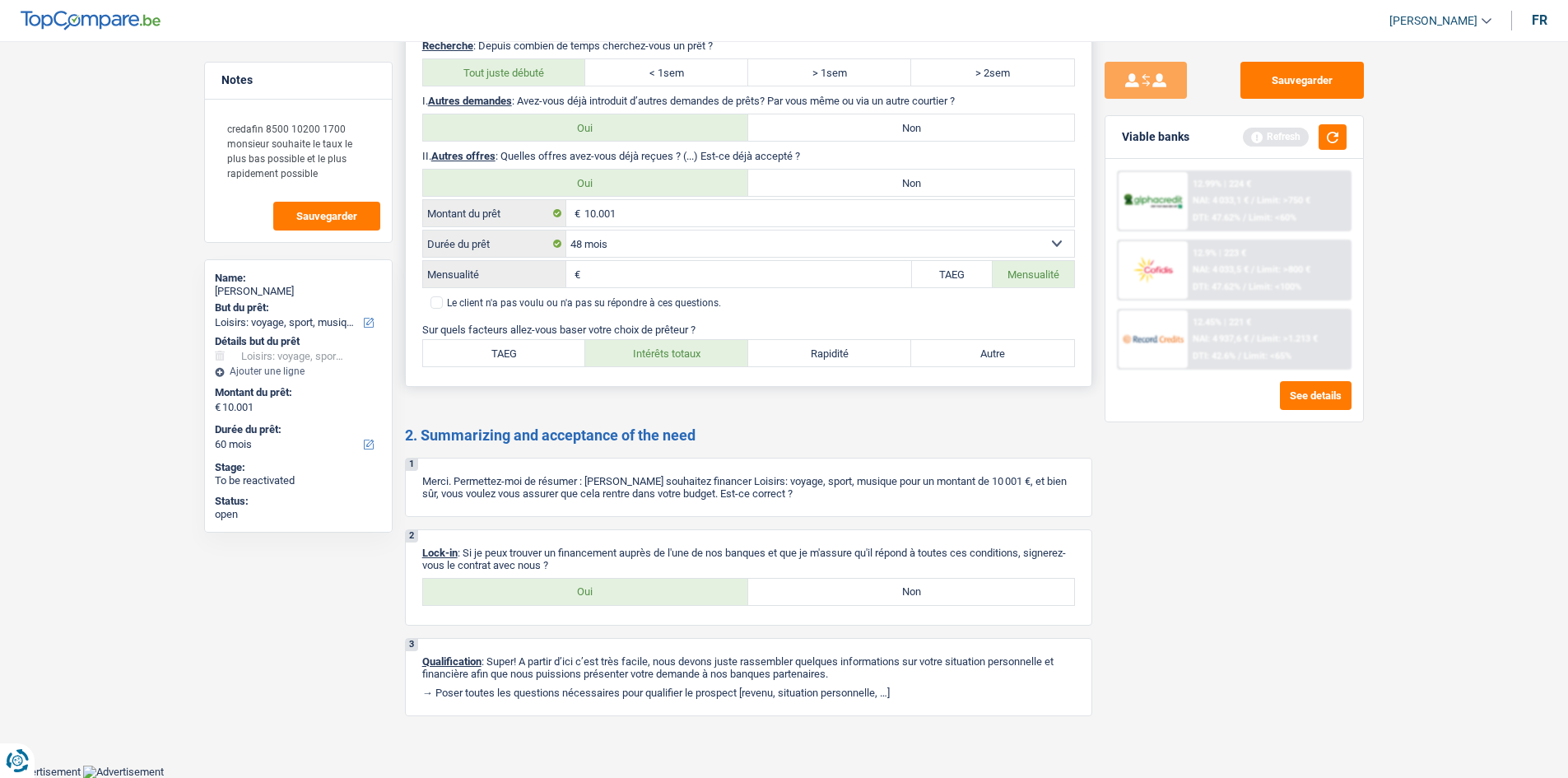 click on "12 mois 18 mois 24 mois 30 mois 36 mois 42 mois 48 mois 60 mois 72 mois 84 mois 96 mois 120 mois 132 mois 144 mois 180 mois 240 mois 300 mois 360 mois 420 mois
Sélectionner une option" at bounding box center (820, 244) 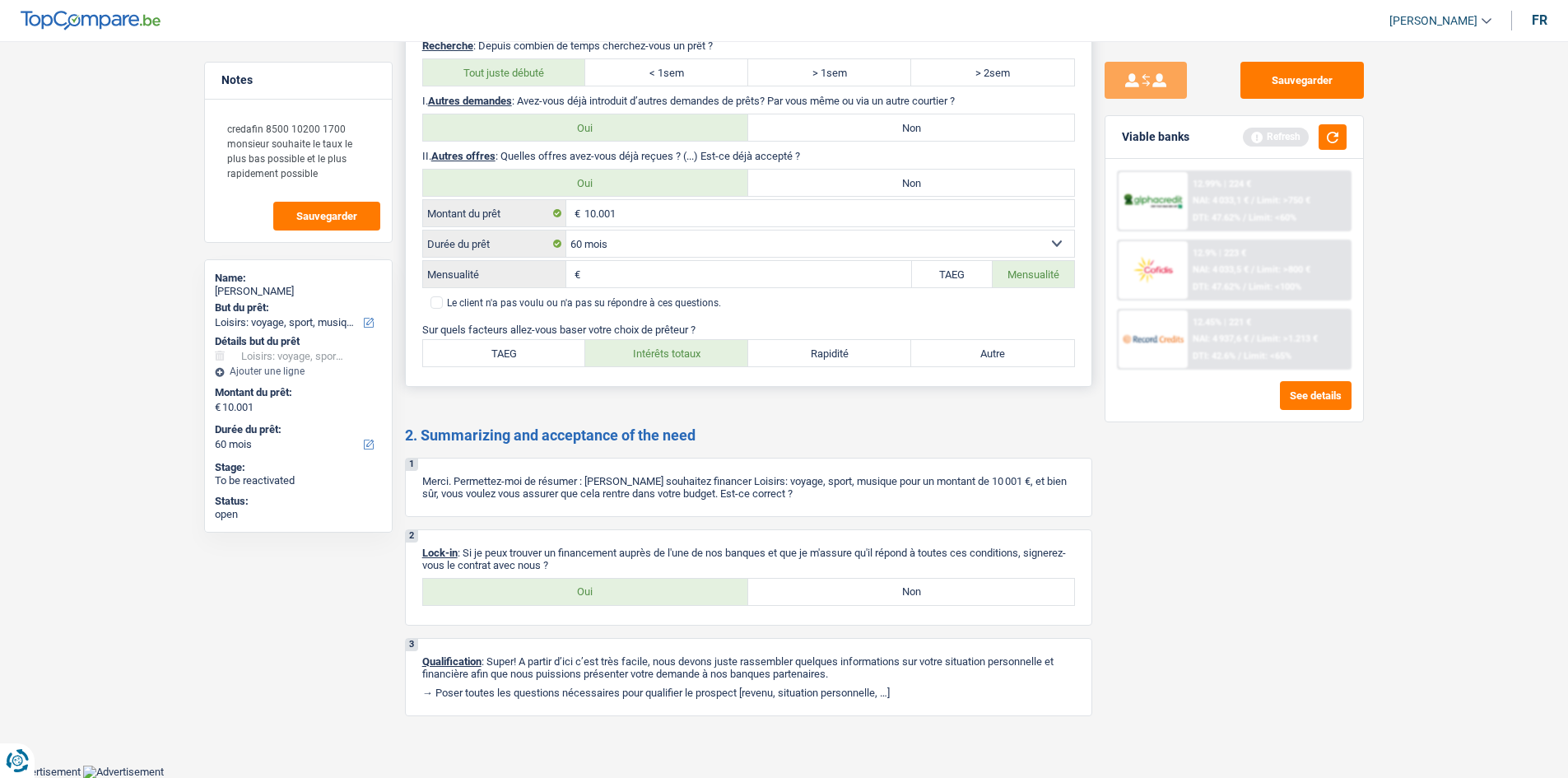 click on "12 mois 18 mois 24 mois 30 mois 36 mois 42 mois 48 mois 60 mois 72 mois 84 mois 96 mois 120 mois 132 mois 144 mois 180 mois 240 mois 300 mois 360 mois 420 mois
Sélectionner une option" at bounding box center [820, 244] 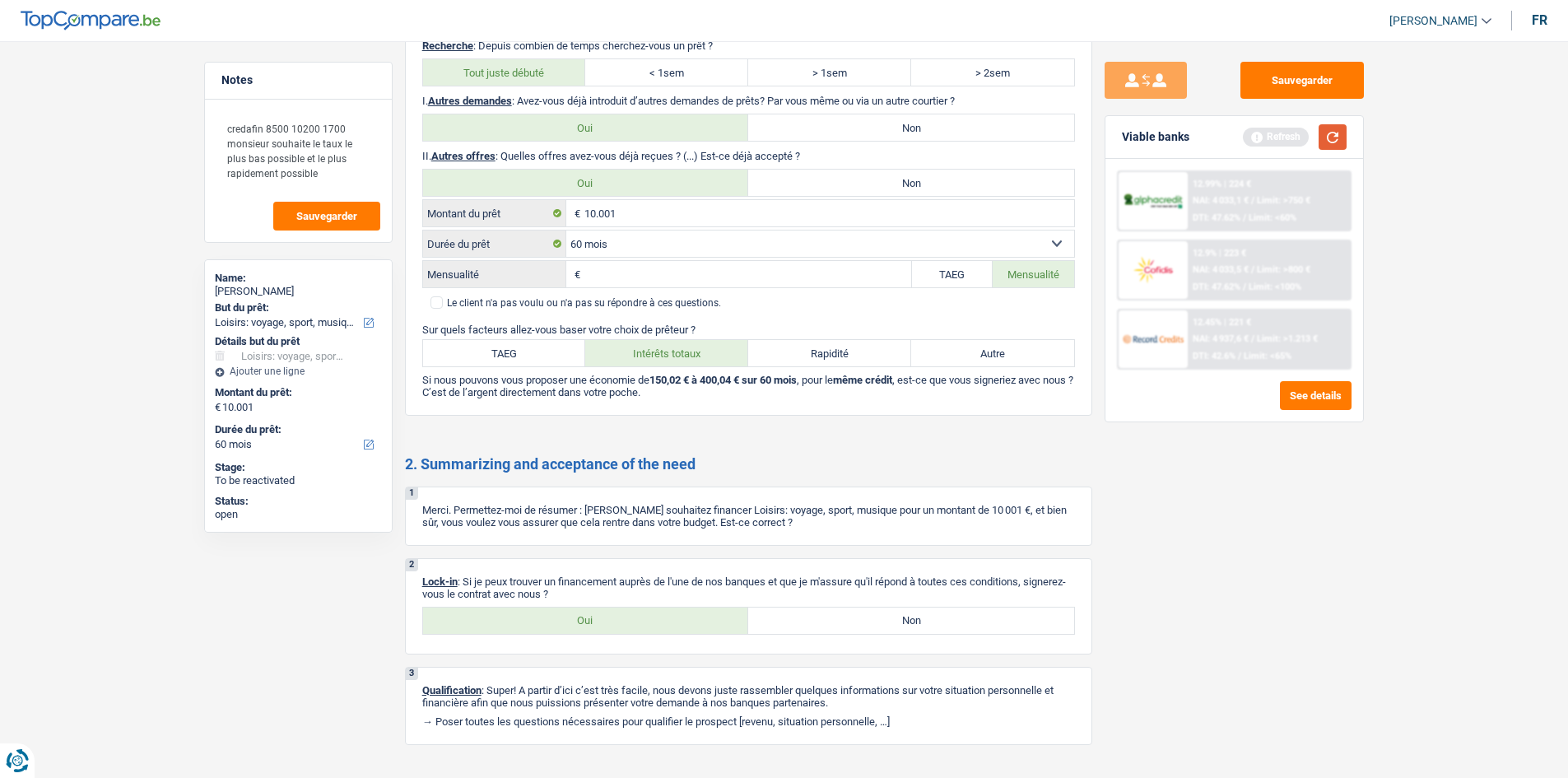 click at bounding box center (1333, 137) 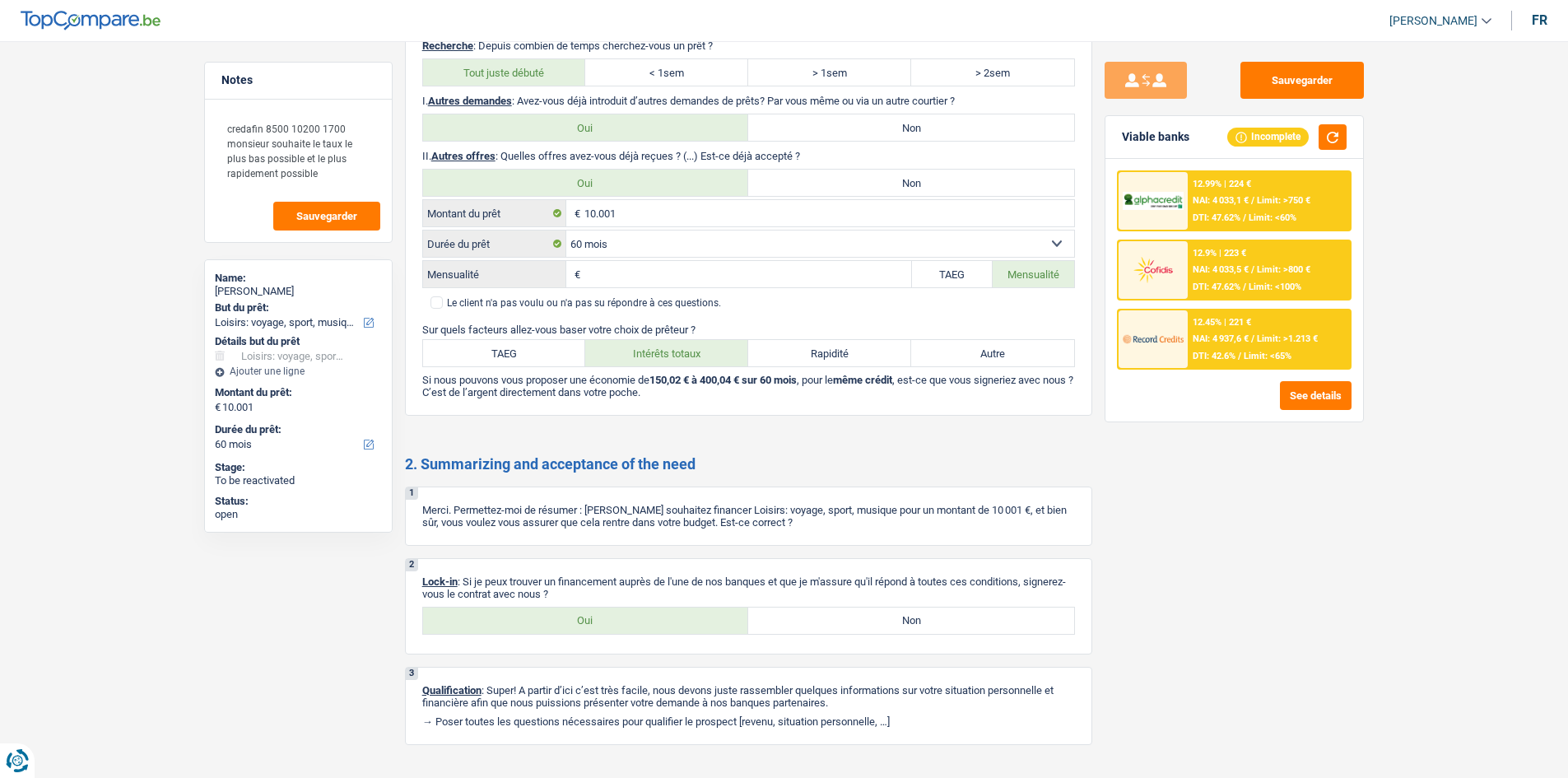 click on "DTI: 42.6%" at bounding box center [1214, 356] 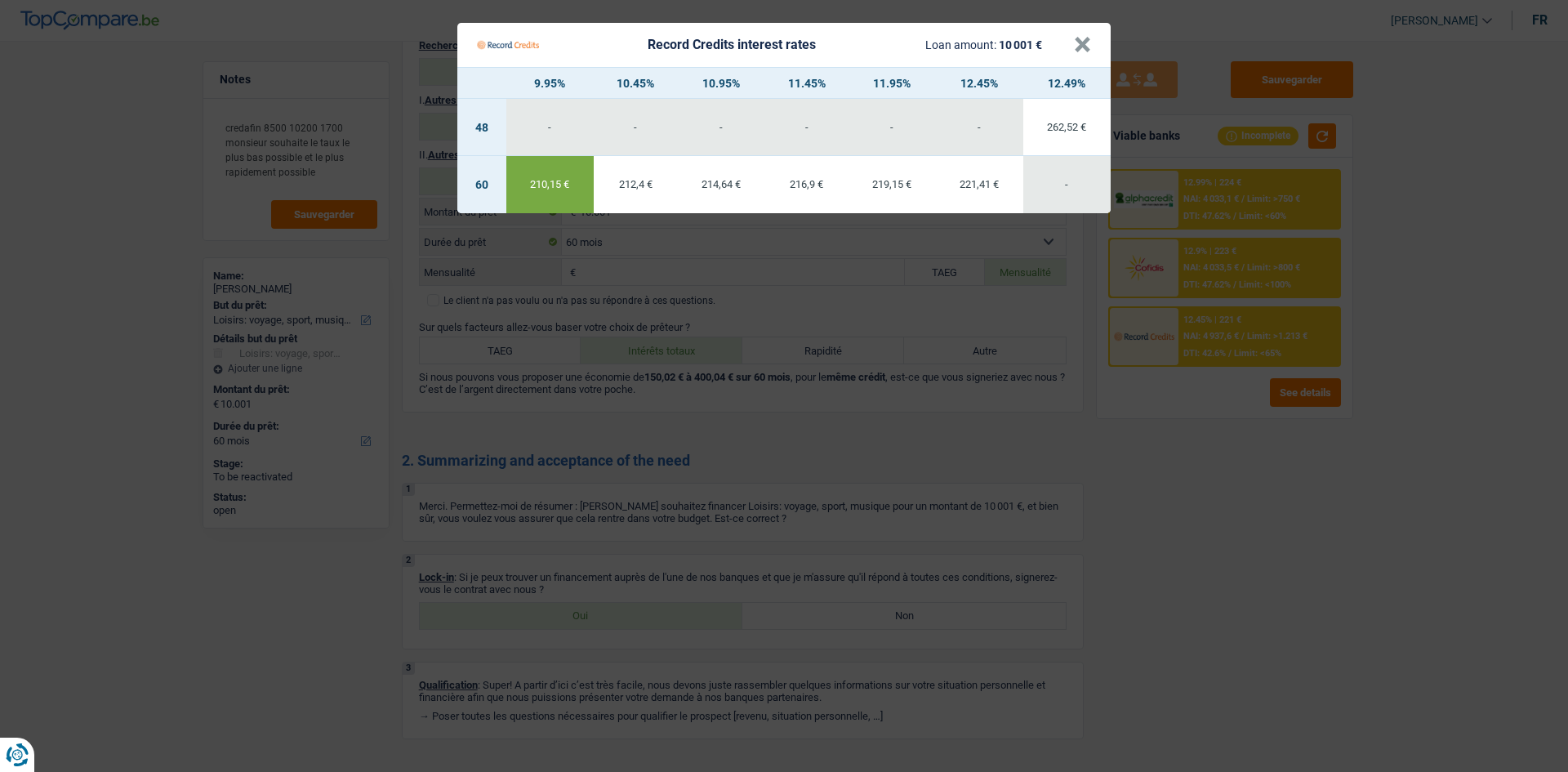 click on "Record Credits interest rates
Loan amount:
10 001 €
×
9.95%
10.45%
10.95%
11.45%
11.95%
12.45%
12.49%
48
-
-
-
-
-
-
262,52 €
60
210,15 €
212,4 €
-" at bounding box center [784, 386] 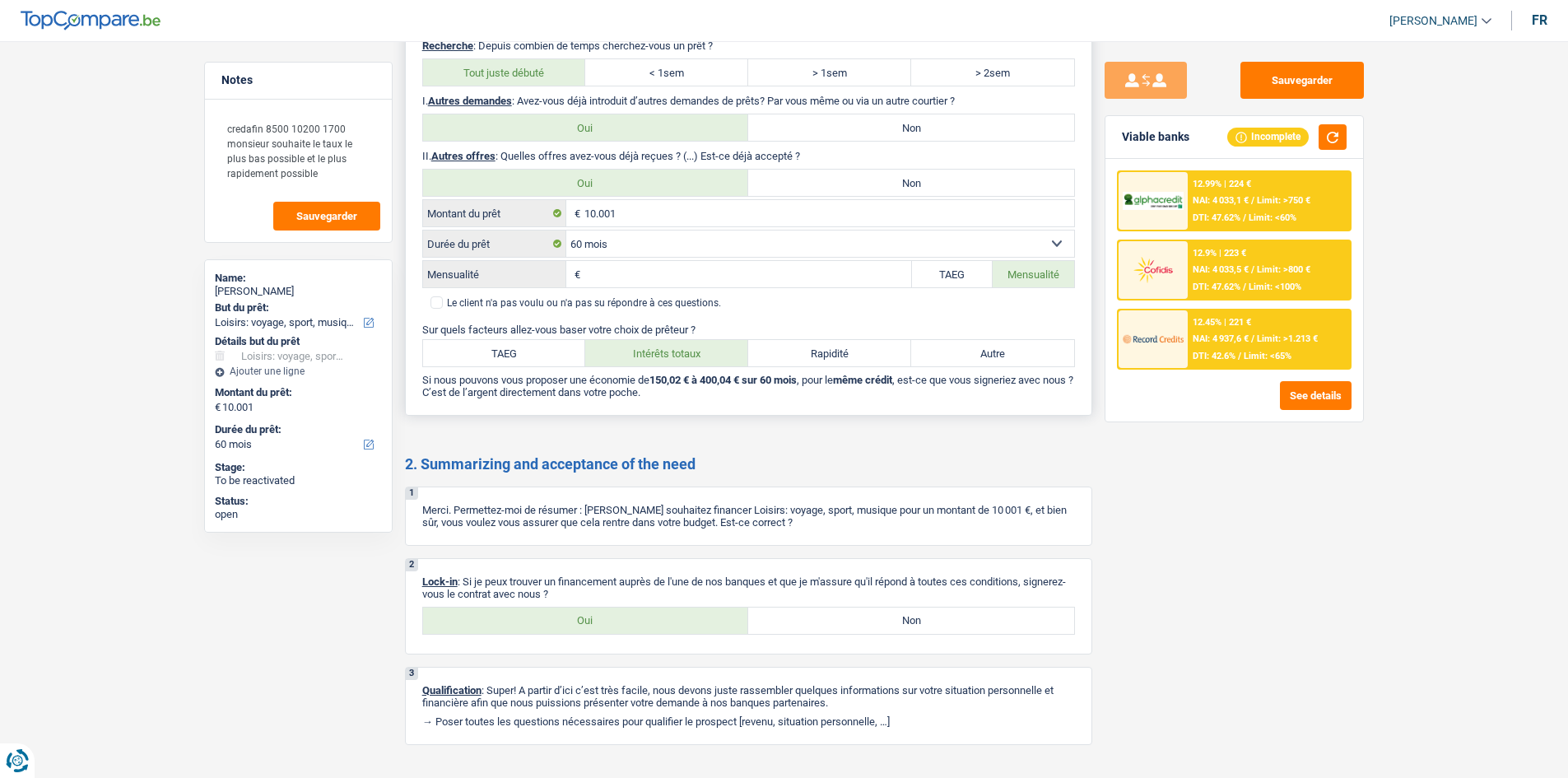 click on "Mensualité" at bounding box center (747, 274) 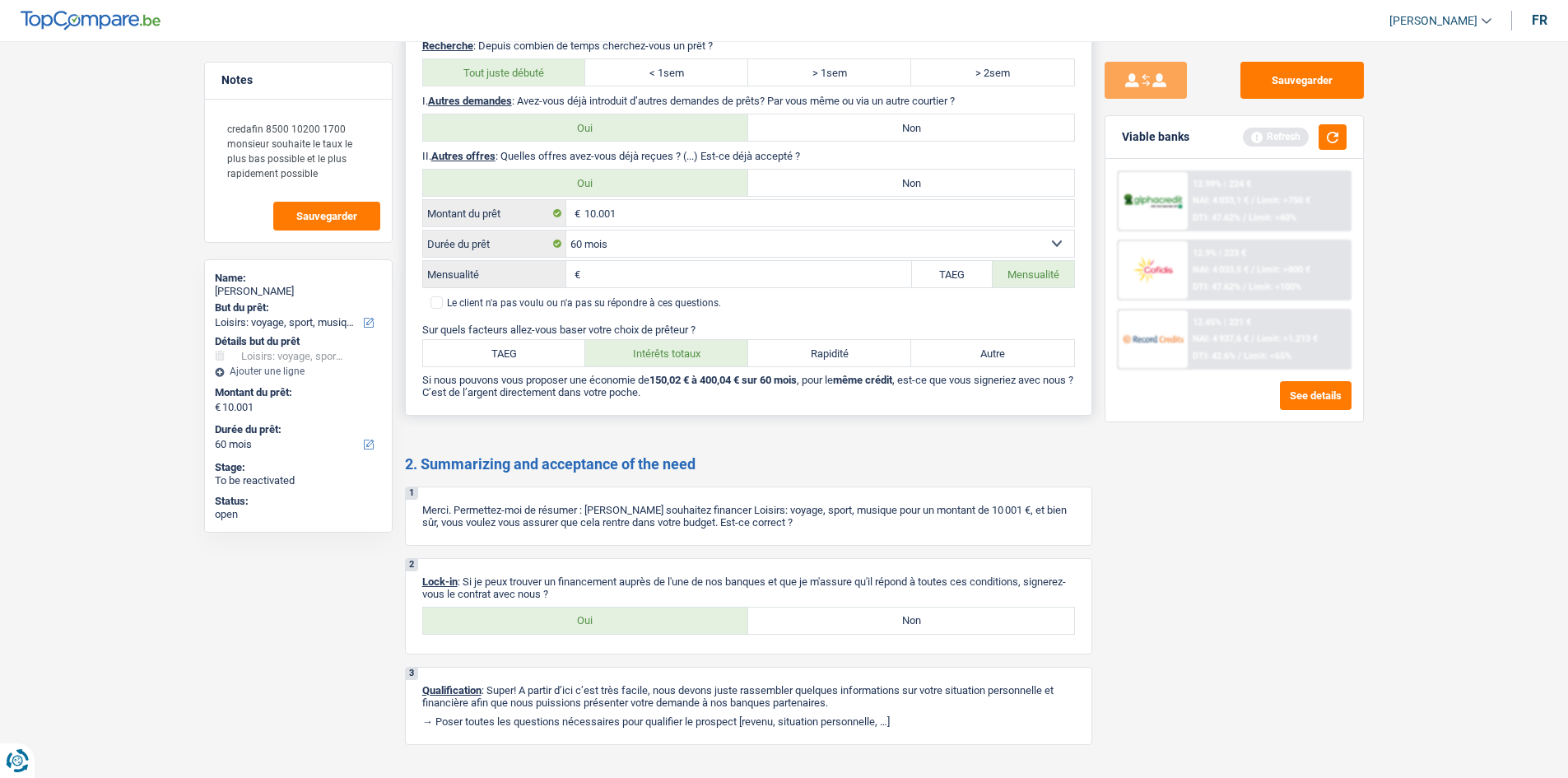 click on "TAEG" at bounding box center (952, 274) 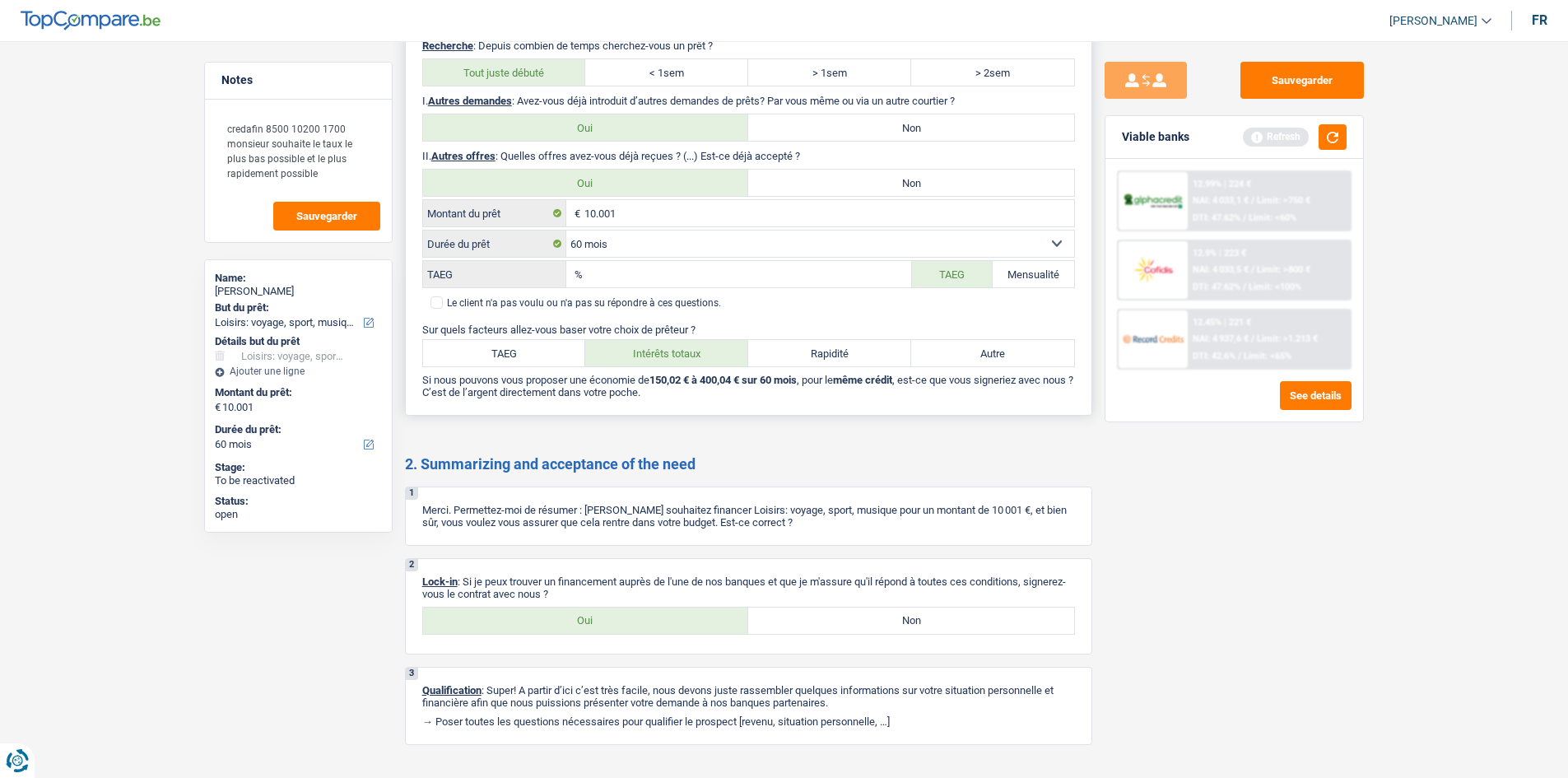 click on "TAEG" at bounding box center [749, 274] 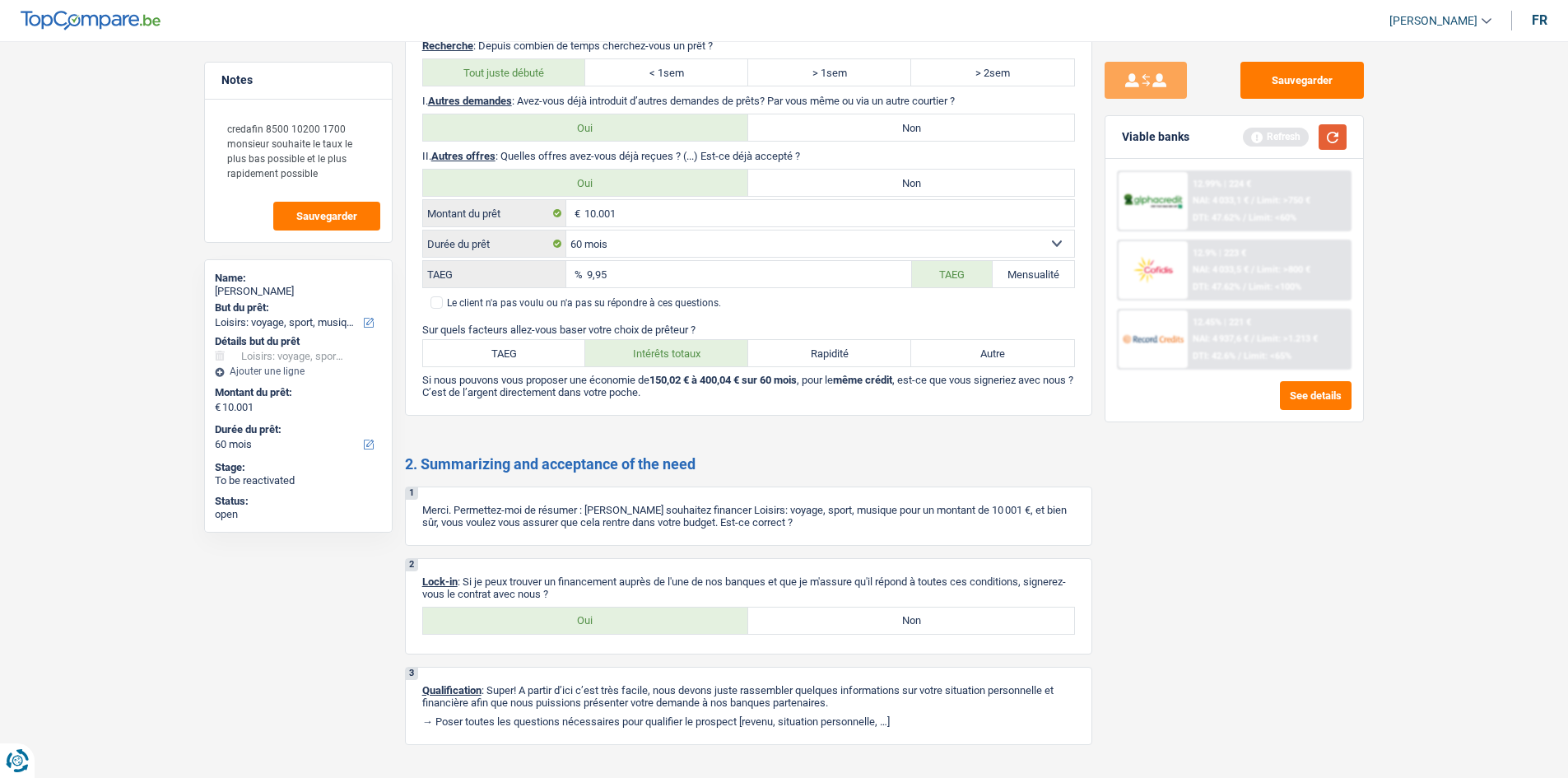 click at bounding box center [1333, 137] 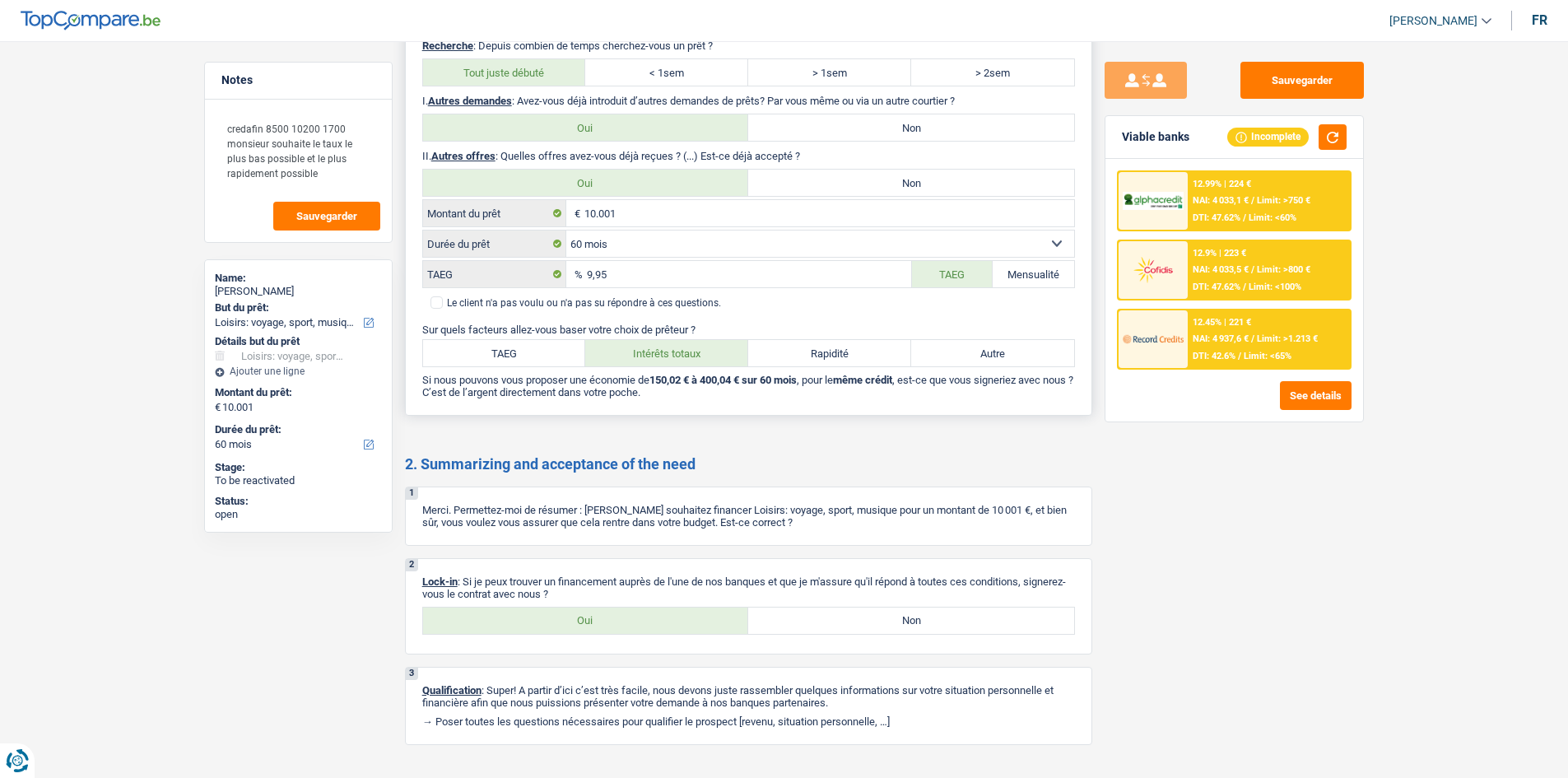 click on "TAEG" at bounding box center (505, 353) 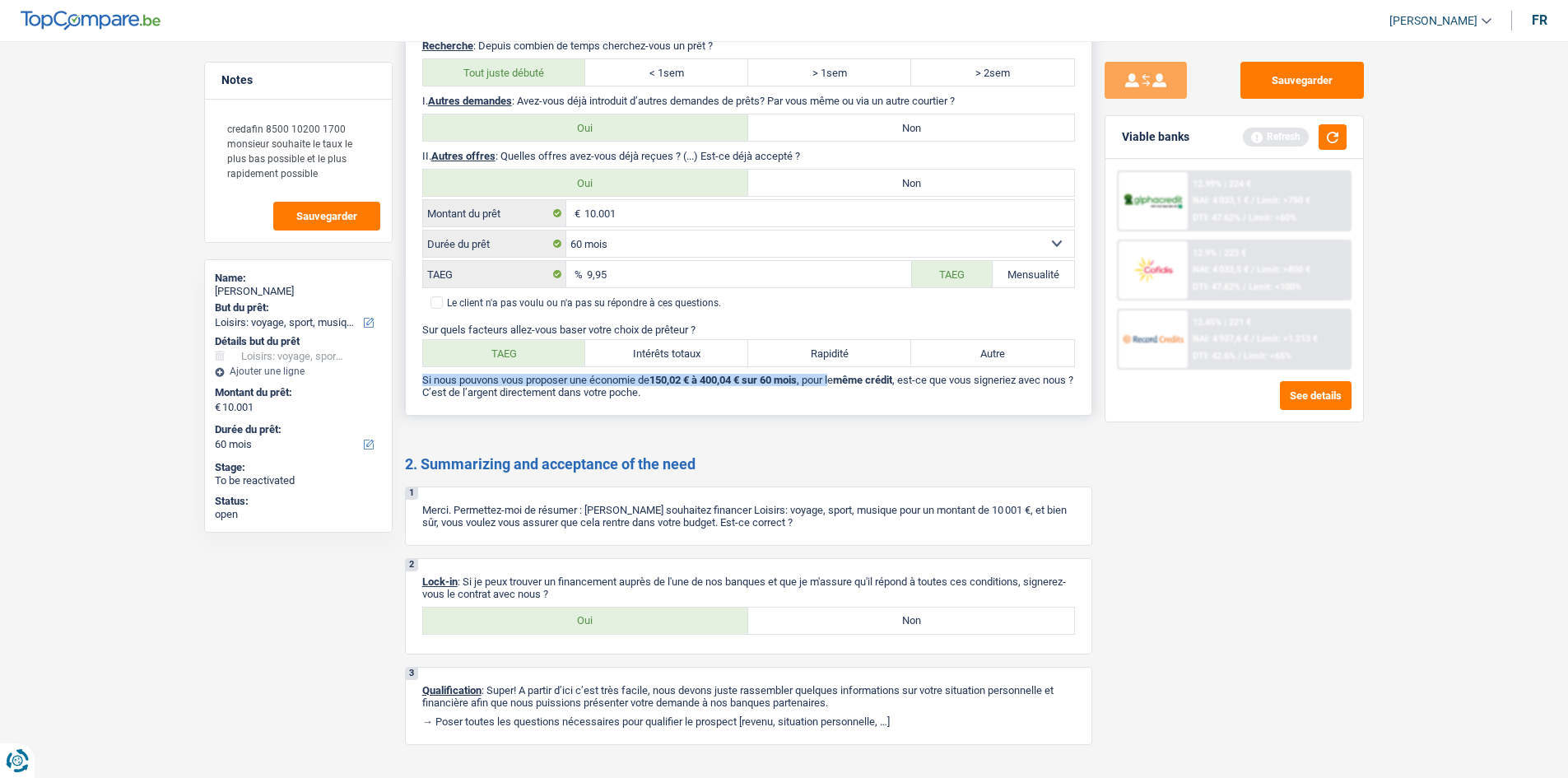 drag, startPoint x: 421, startPoint y: 379, endPoint x: 844, endPoint y: 384, distance: 423.02955 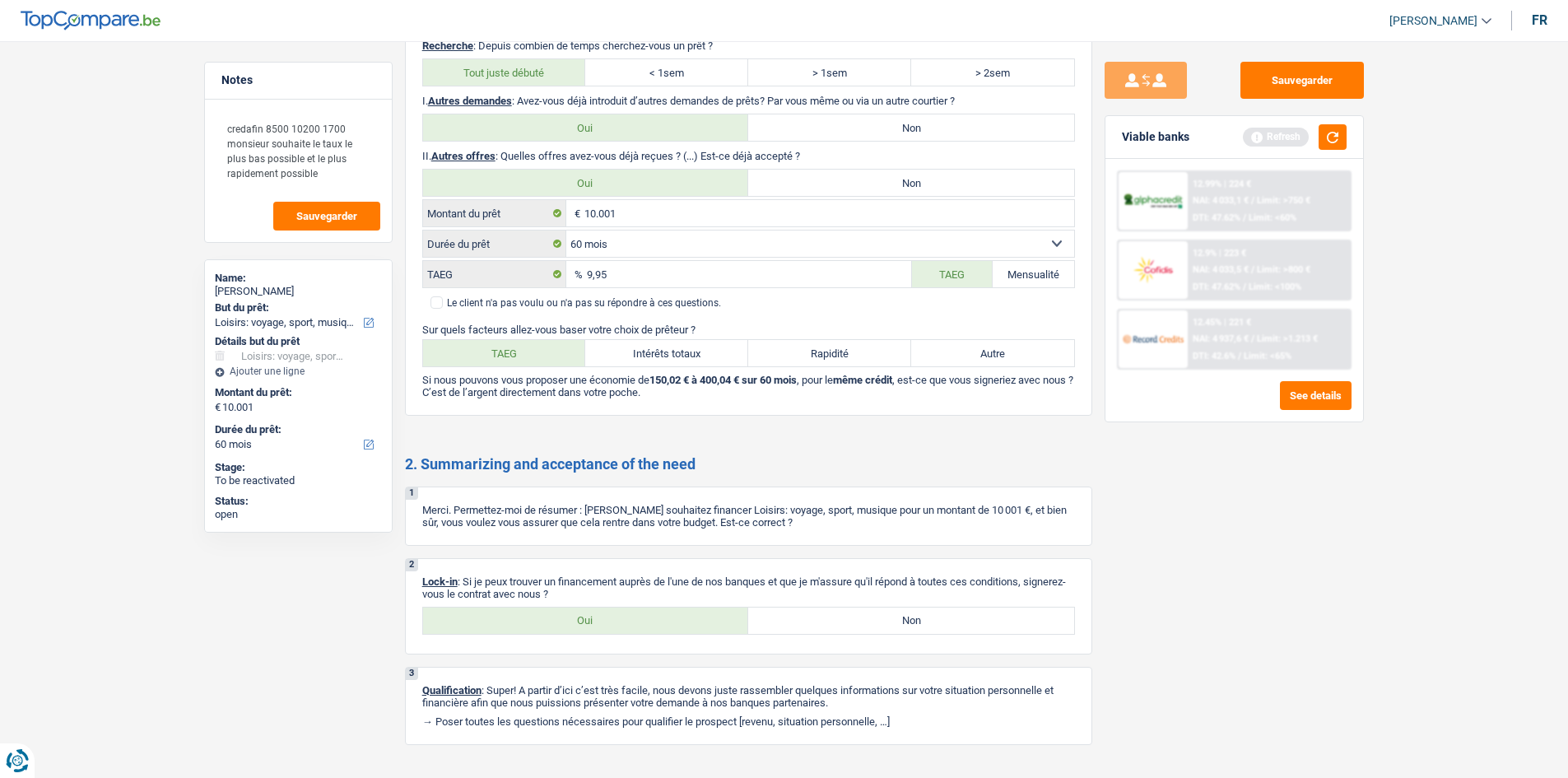 click on "1. Introduction & upselling by understanding their needs
1
Bonjour, est-ce que je parle bien à James Ogilvie ?
Bonjour ! Je suis Yanis Duboc, conseiller en crédit spécialisé chez TopCompare.be. Je vois que vous avez commencé une simulation sur notre site web et je vais vous aider à optimiser votre demande afin de trouver une potentielle solution pour vous.
2   Projet  : Quel projet souhaitez-vous financer pour 10 001 € ?
Montant supérieur : La plupart de mes clients prennent une réserve supplémentaire pour qu'ils puissent financer leur projet en cas de hausse des prix. Êtes-vous certain d'avoir suffisamment d'argent avec 10 001 € ?   Montant minimum : Quel est le montant minimum dont vous avez besoin pour financer votre projet ?   Priorité : Dans quel ordre pouvons-nous prioriser vos projets ?   Devis   : Quelle facilité auriez-vous à nous faire parvenir un devis ou une facture pour votre projet ?" at bounding box center [748, -1022] 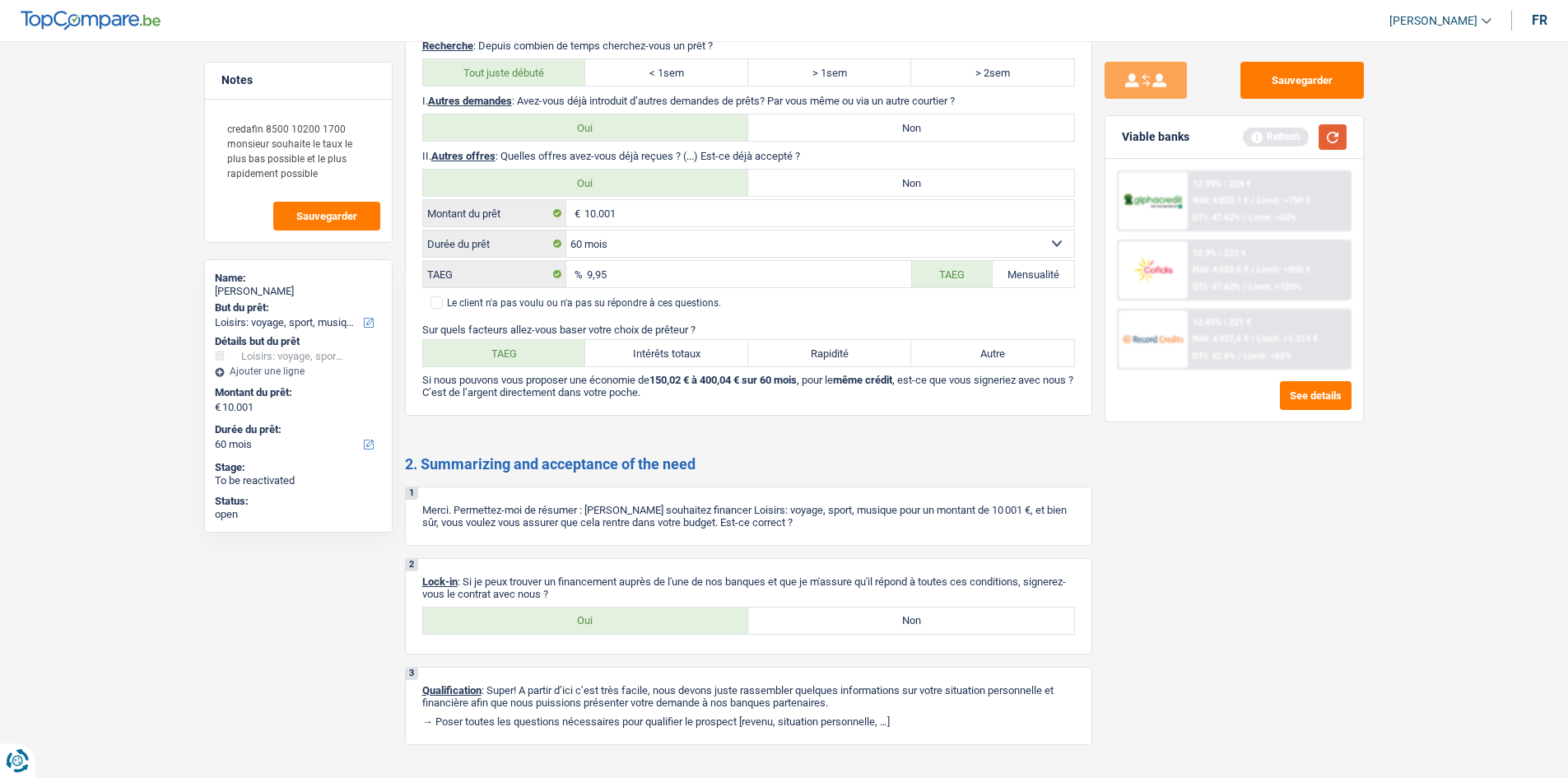 click at bounding box center (1333, 137) 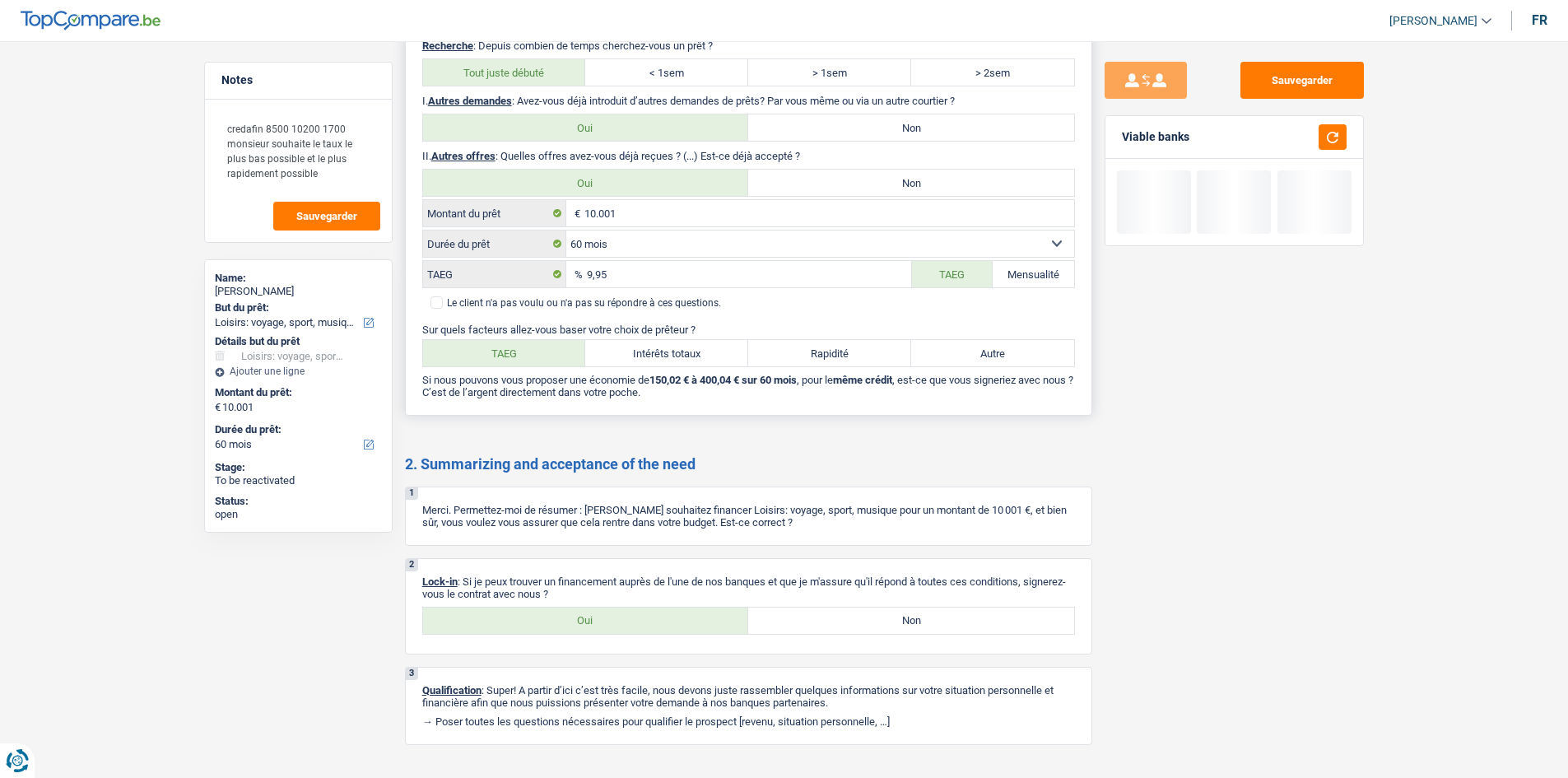 click on "Intérêts totaux" at bounding box center (667, 353) 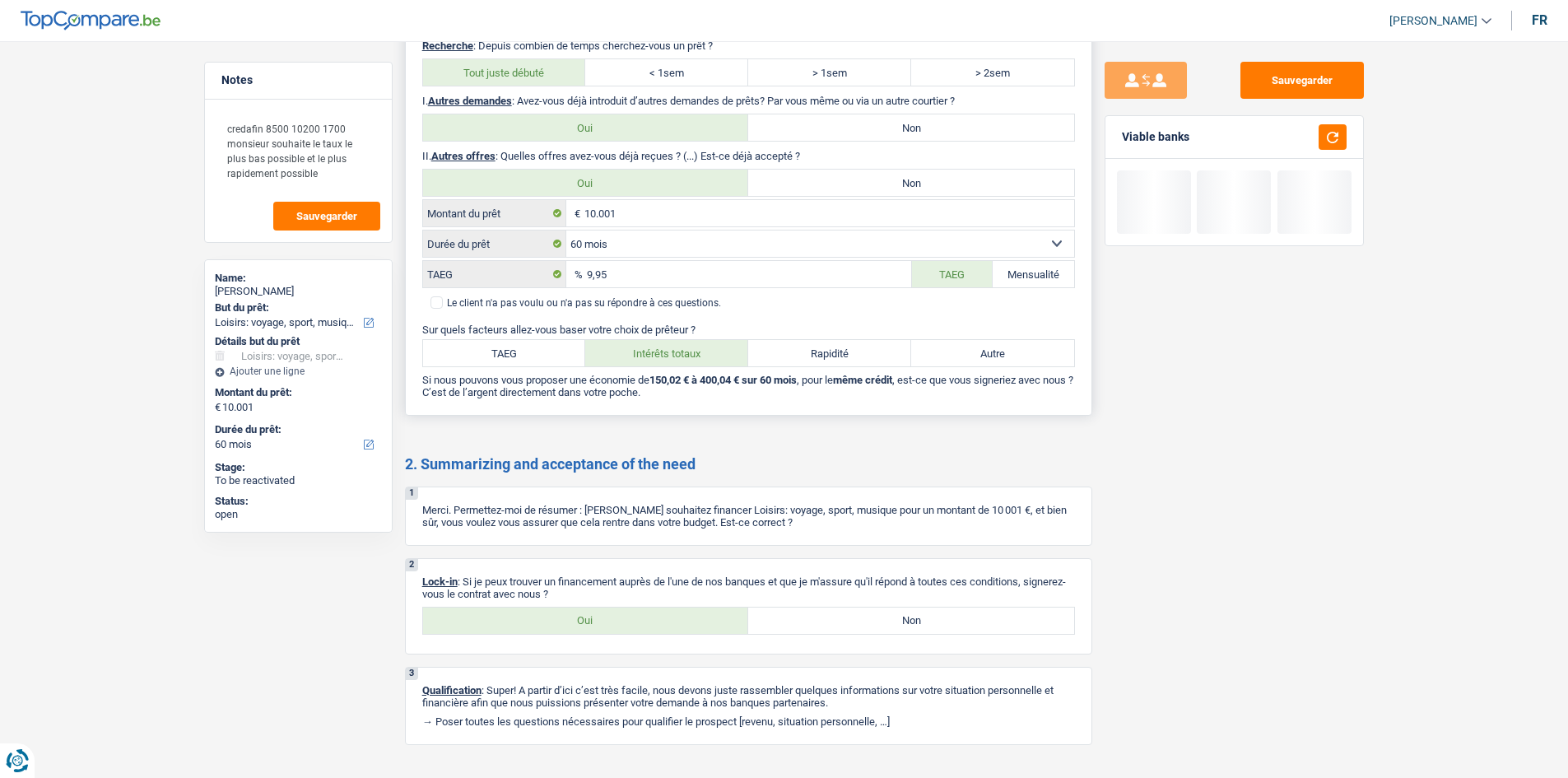 click on "8   Recherche   : Depuis combien de temps cherchez-vous un prêt ?
Tout juste débuté
< 1sem
> 1sem
> 2sem
I.  Autres demandes   : Avez-vous déjà introduit d’autres demandes de prêts? Par vous même ou via un autre courtier ?
Oui
Non
II.  Autres offres   : Quelles offres avez-vous déjà reçues ? (...) Est-ce déjà accepté ?
Oui
Non
10.001   €
Montant du prêt
12 mois 18 mois 24 mois 30 mois 36 mois 42 mois 48 mois 60 mois 72 mois 84 mois 96 mois 120 mois 132 mois 144 mois 180 mois 240 mois 300 mois 360 mois 420 mois           9,95   %" at bounding box center (748, 219) 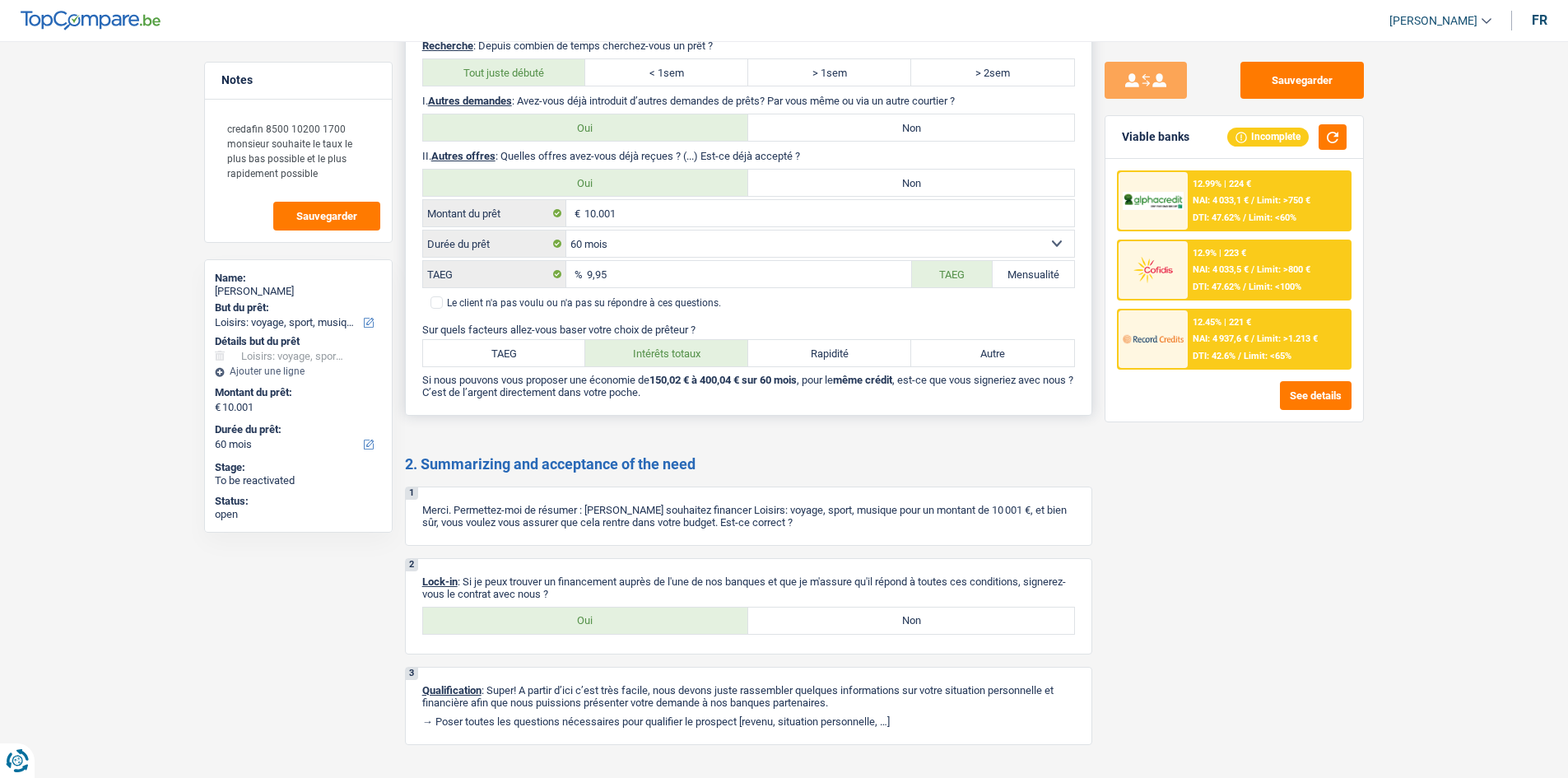 click on "Rapidité" at bounding box center (830, 353) 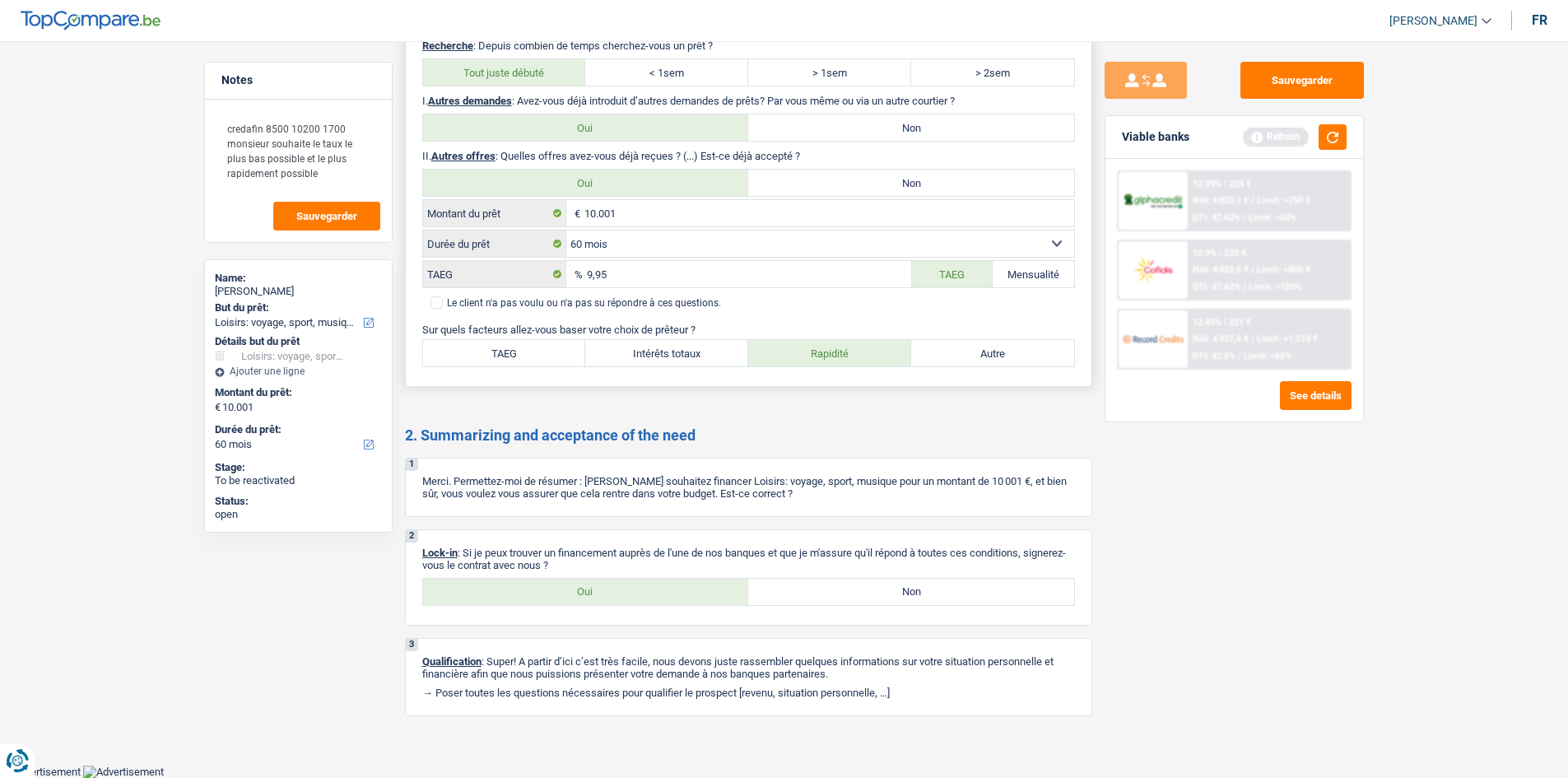click on "8   Recherche   : Depuis combien de temps cherchez-vous un prêt ?
Tout juste débuté
< 1sem
> 1sem
> 2sem
I.  Autres demandes   : Avez-vous déjà introduit d’autres demandes de prêts? Par vous même ou via un autre courtier ?
Oui
Non
II.  Autres offres   : Quelles offres avez-vous déjà reçues ? (...) Est-ce déjà accepté ?
Oui
Non
10.001   €
Montant du prêt
12 mois 18 mois 24 mois 30 mois 36 mois 42 mois 48 mois 60 mois 72 mois 84 mois 96 mois 120 mois 132 mois 144 mois 180 mois 240 mois 300 mois 360 mois 420 mois           9,95   %" at bounding box center [748, 204] 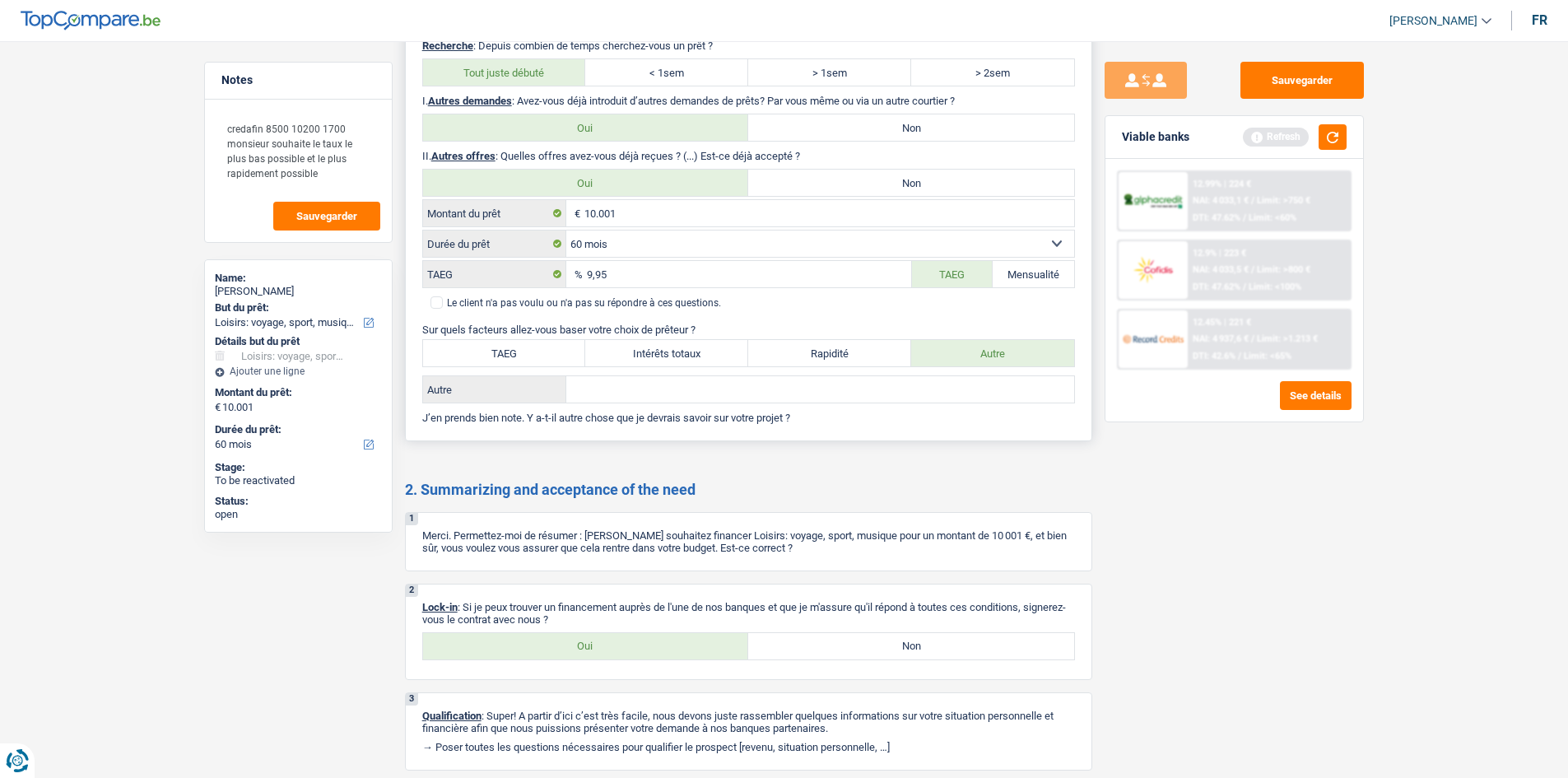 click on "Rapidité" at bounding box center [830, 353] 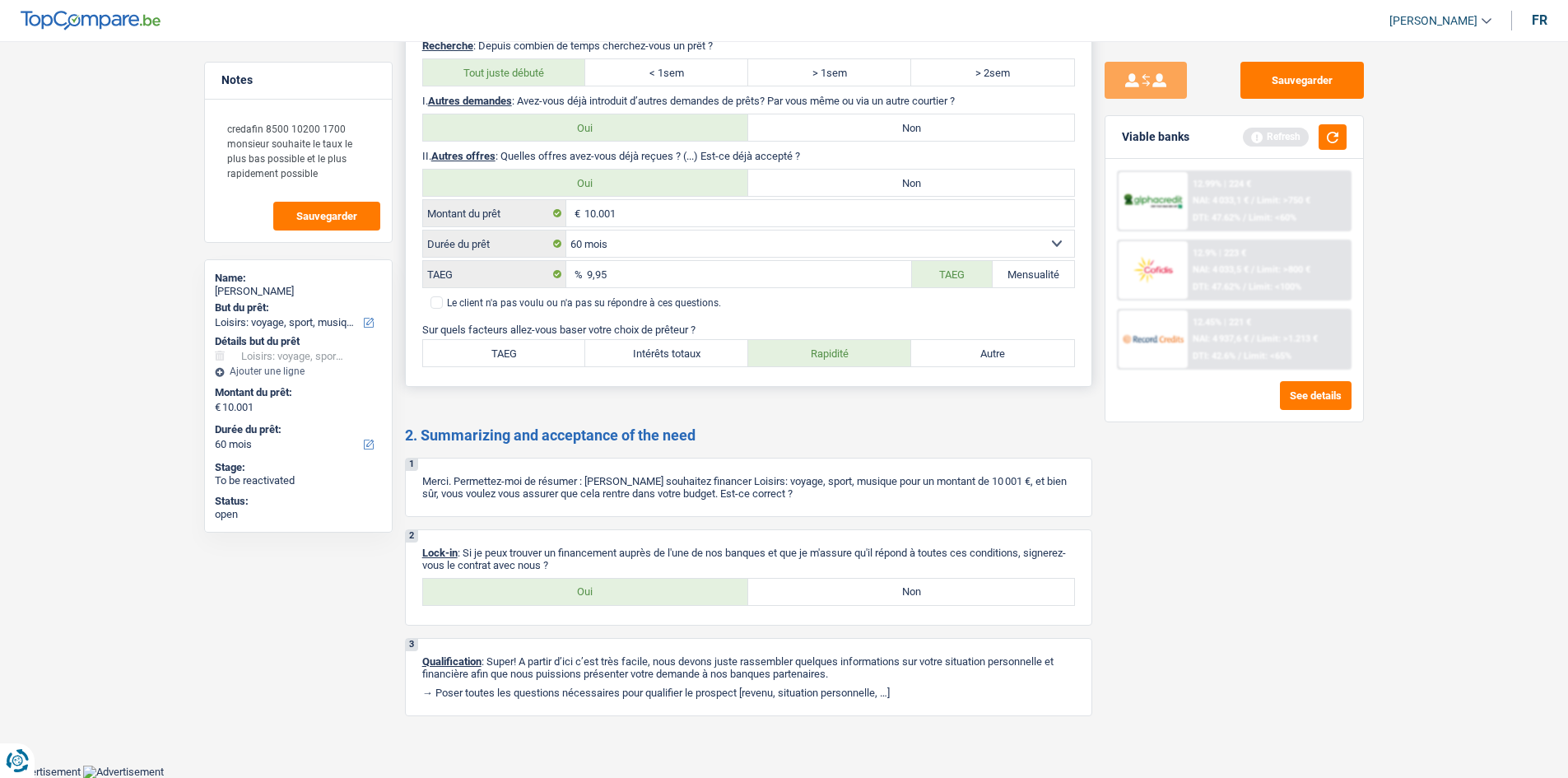 click on "Intérêts totaux" at bounding box center [667, 353] 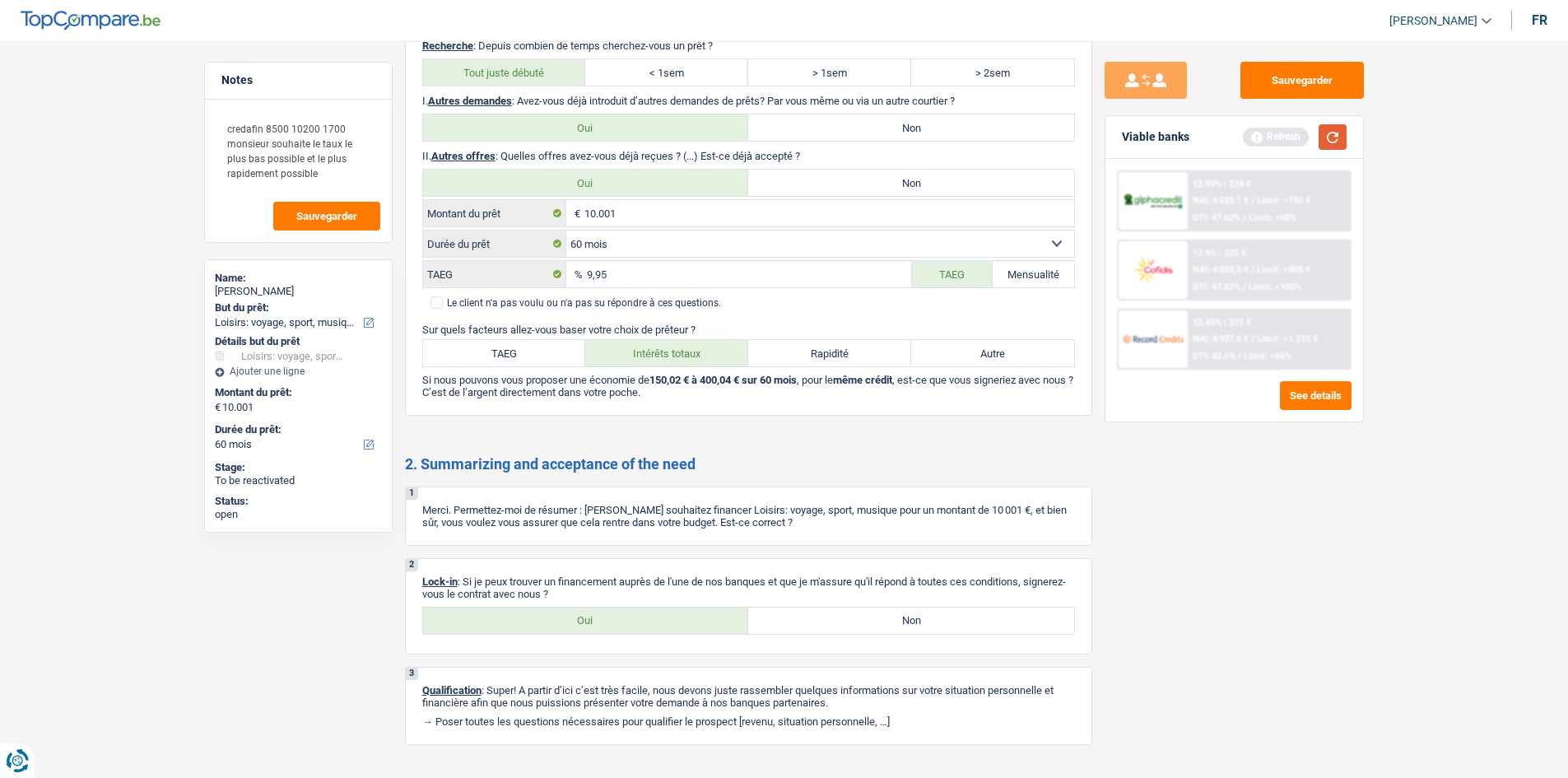 click at bounding box center [1333, 137] 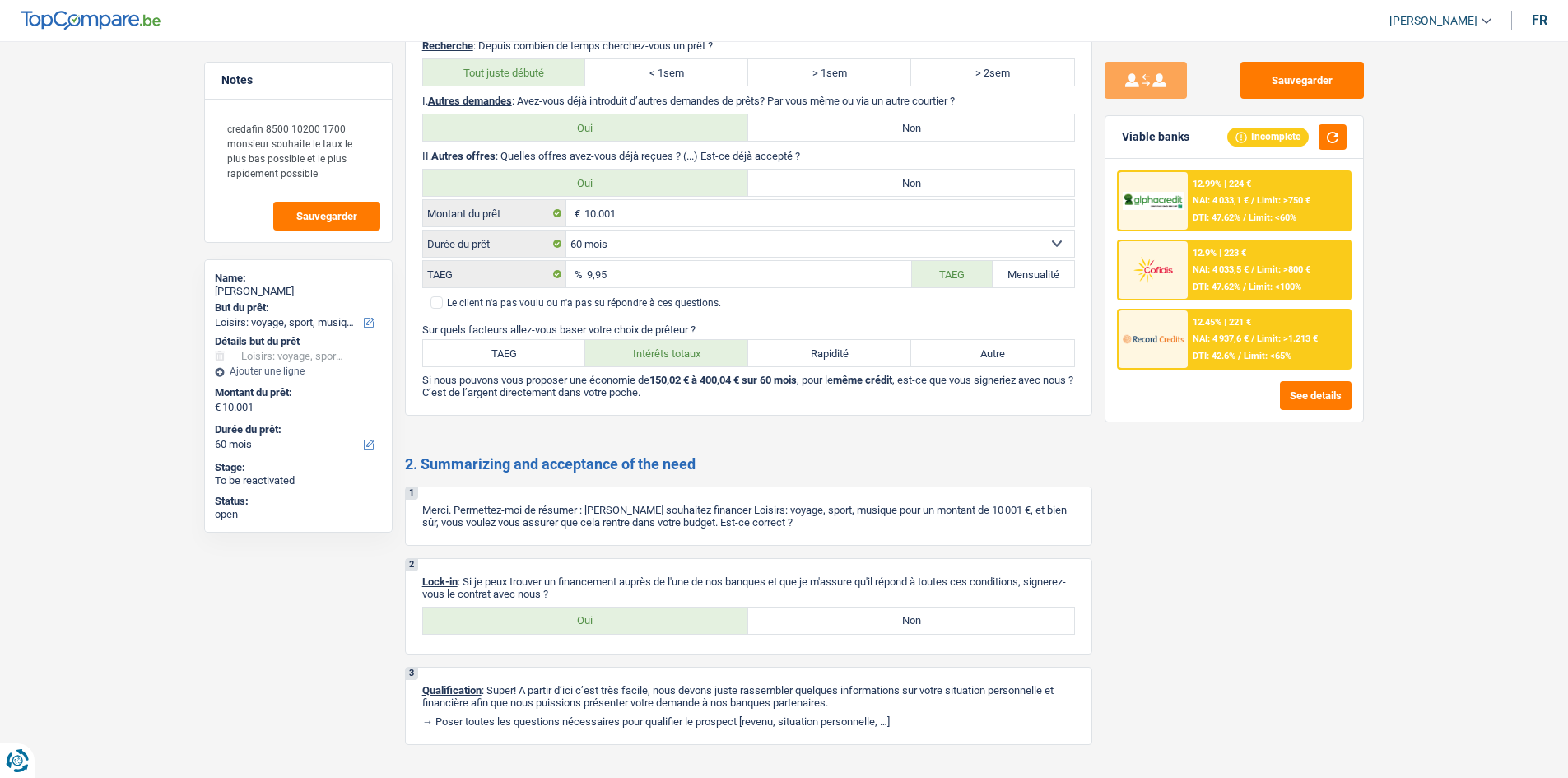 click on "NAI: 4 937,6 €" at bounding box center (1221, 338) 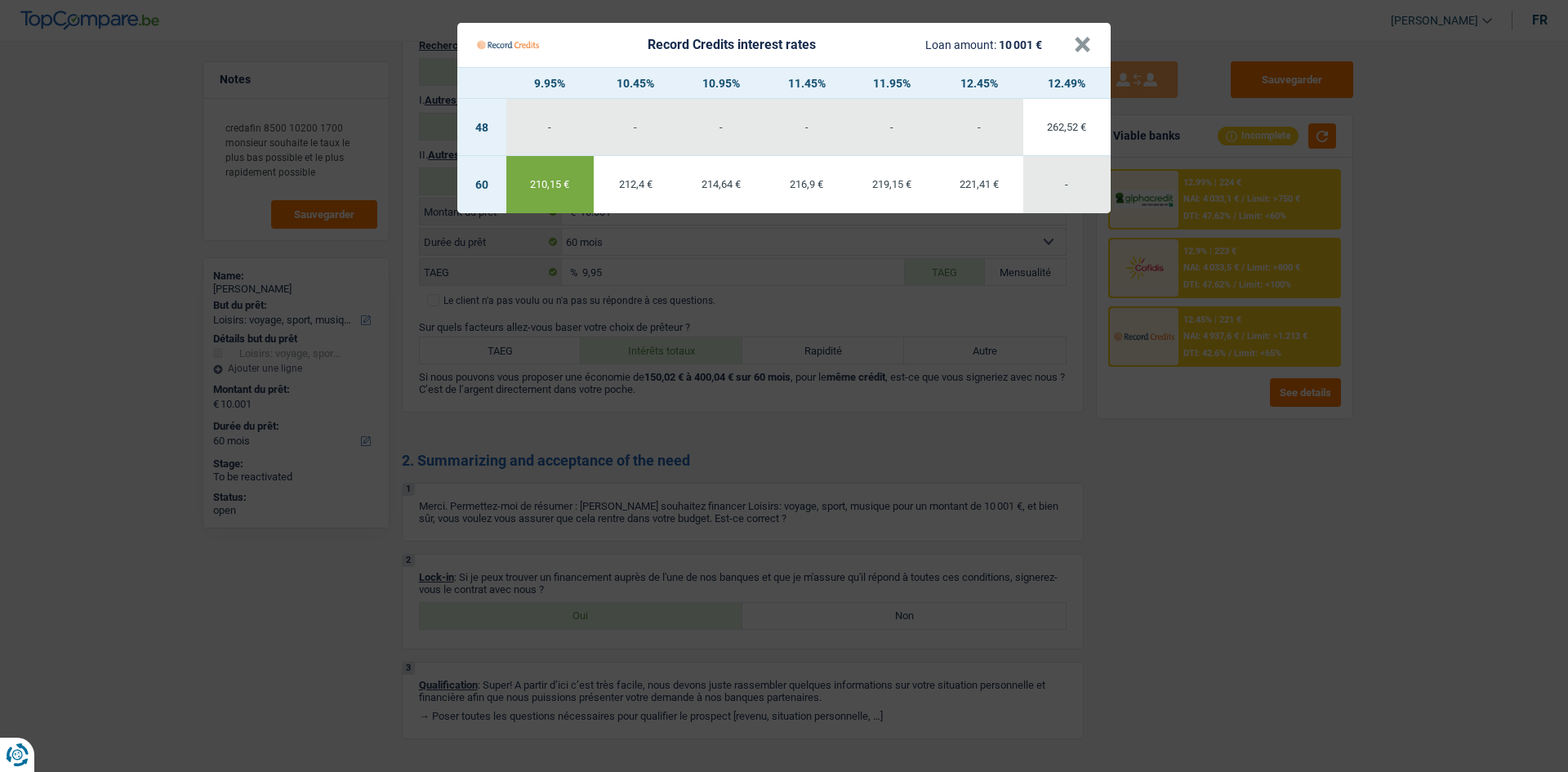 click on "Record Credits interest rates
Loan amount:
10 001 €
×
9.95%
10.45%
10.95%
11.45%
11.95%
12.45%
12.49%
48
-
-
-
-
-
-
262,52 €
60
210,15 €
212,4 €
-" at bounding box center [784, 386] 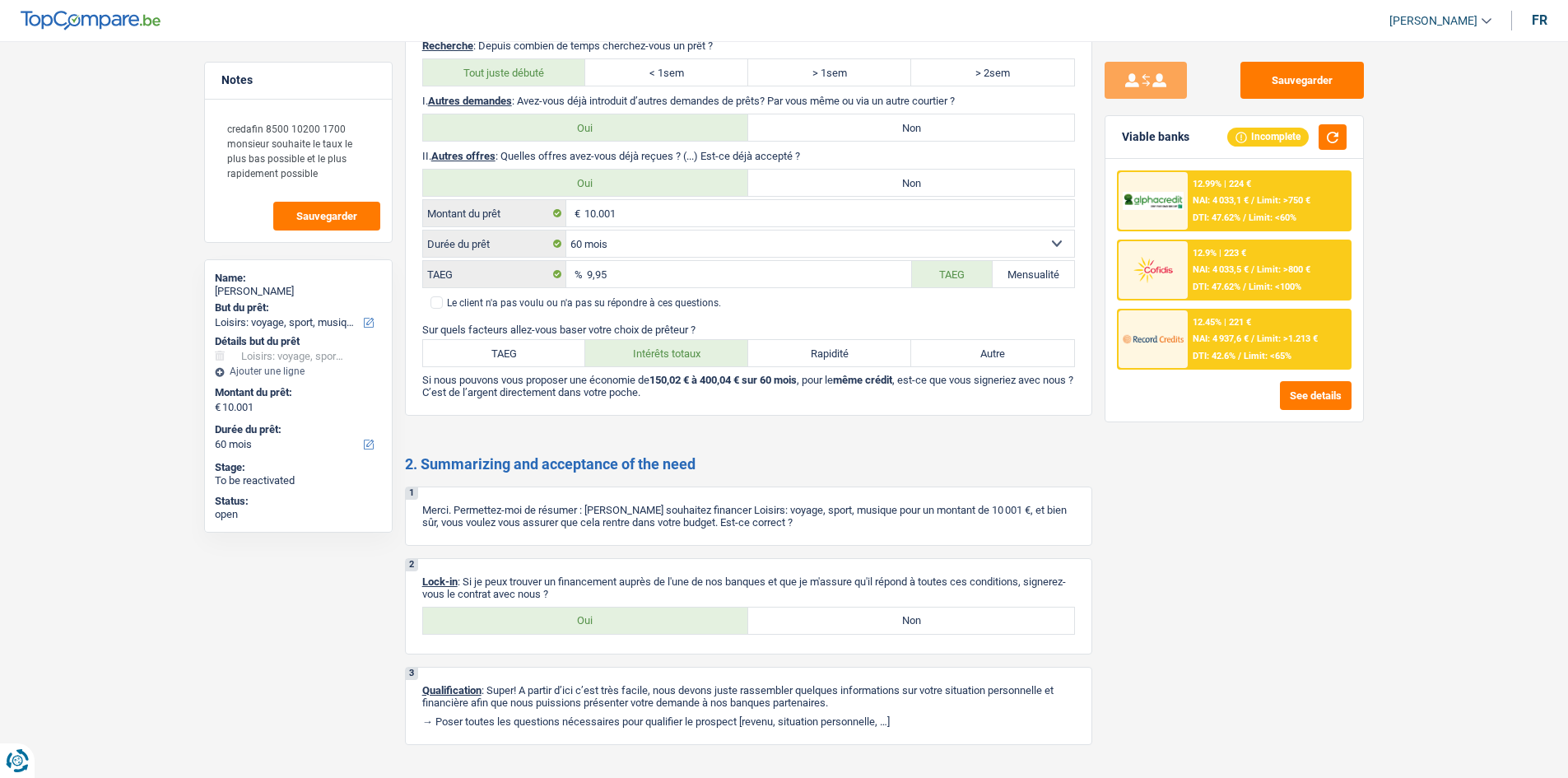 click on "NAI: 4 033,1 €" at bounding box center [1221, 200] 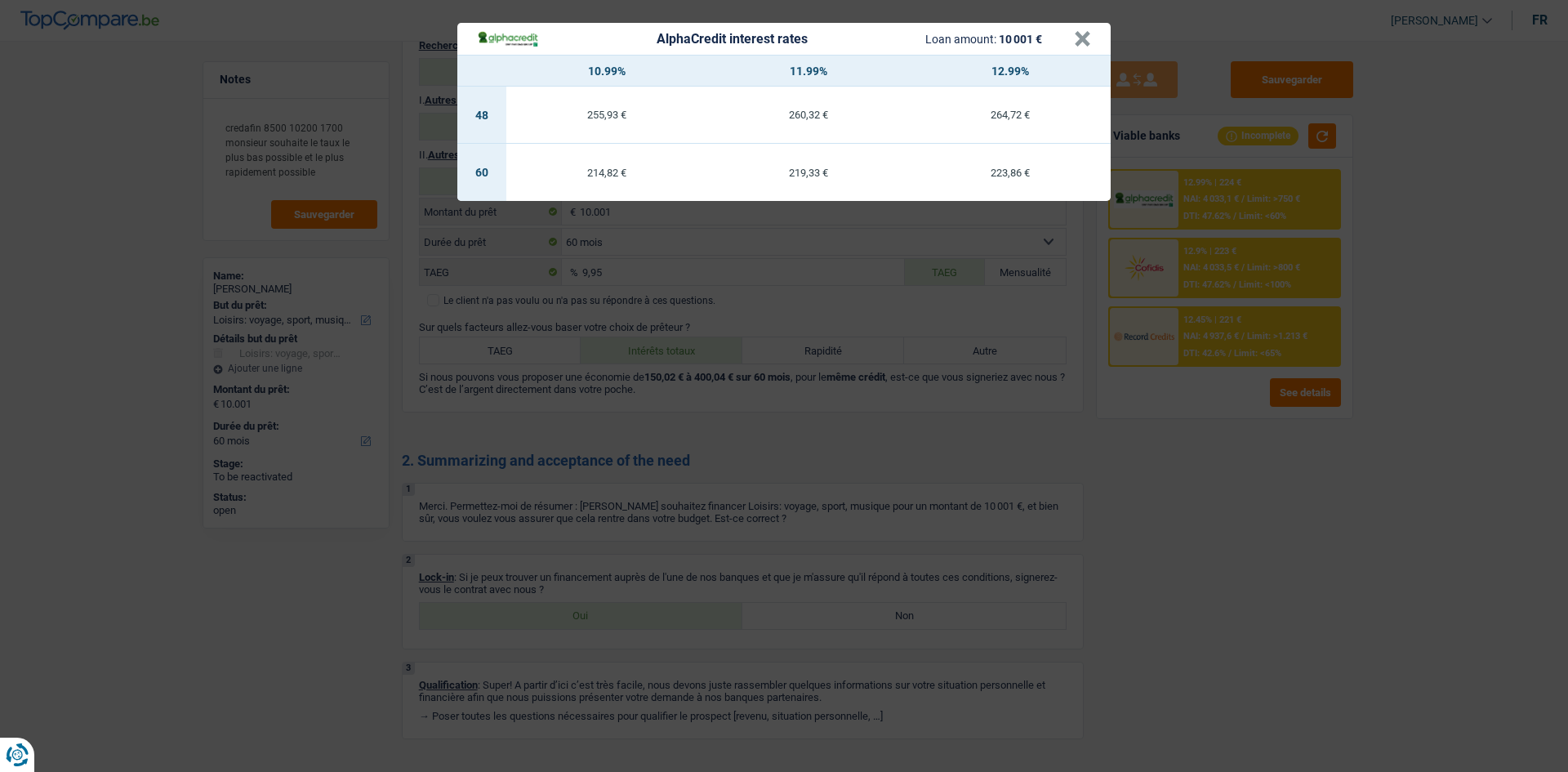 click on "AlphaCredit interest rates
Loan amount:
10 001 €
×
10.99%
11.99%
12.99%
48
255,93 €
260,32 €
264,72 €
60
214,82 €
219,33 €
223,86 €" at bounding box center [784, 386] 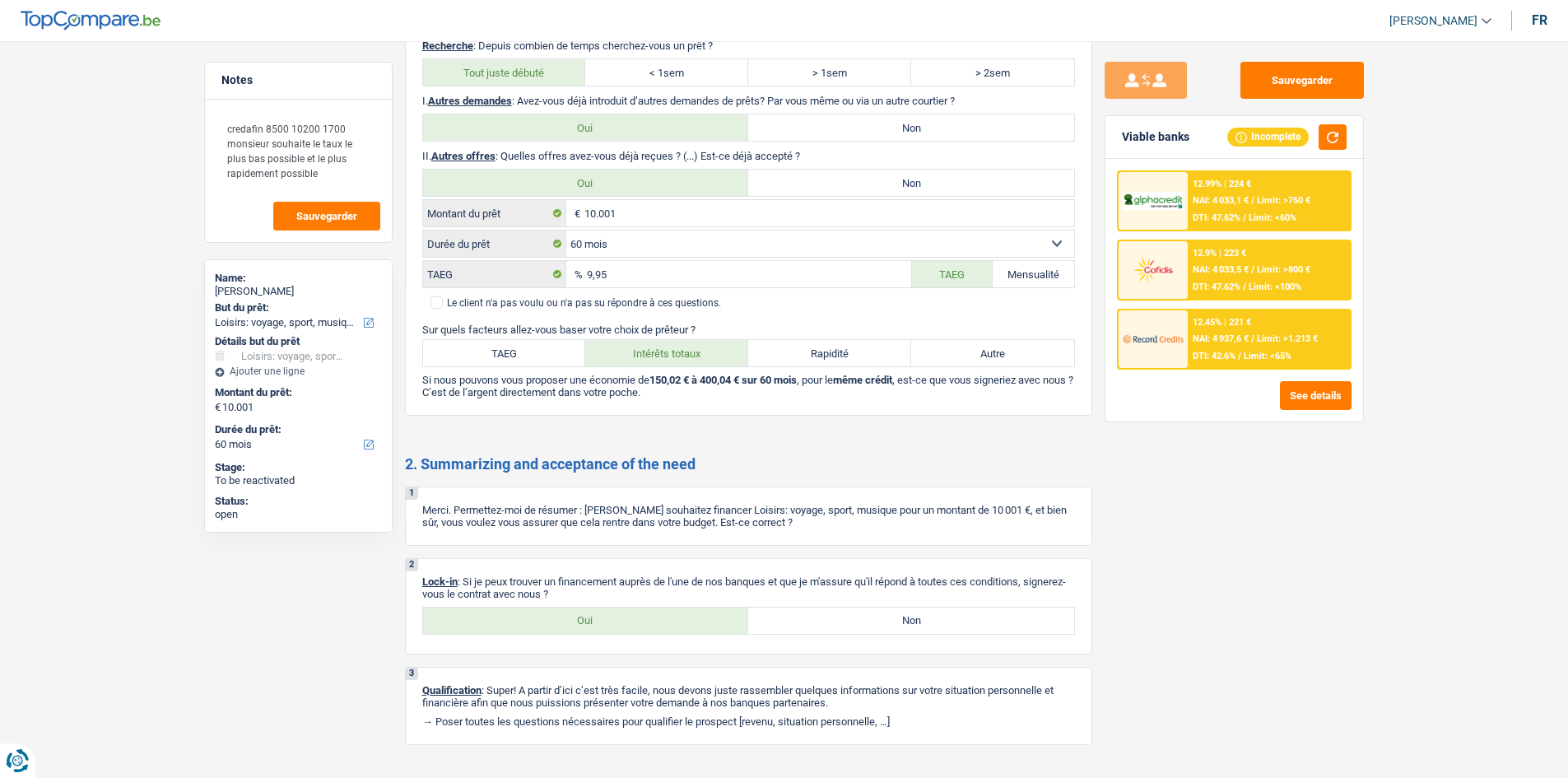 click on "12.9% | 223 €" at bounding box center (1219, 253) 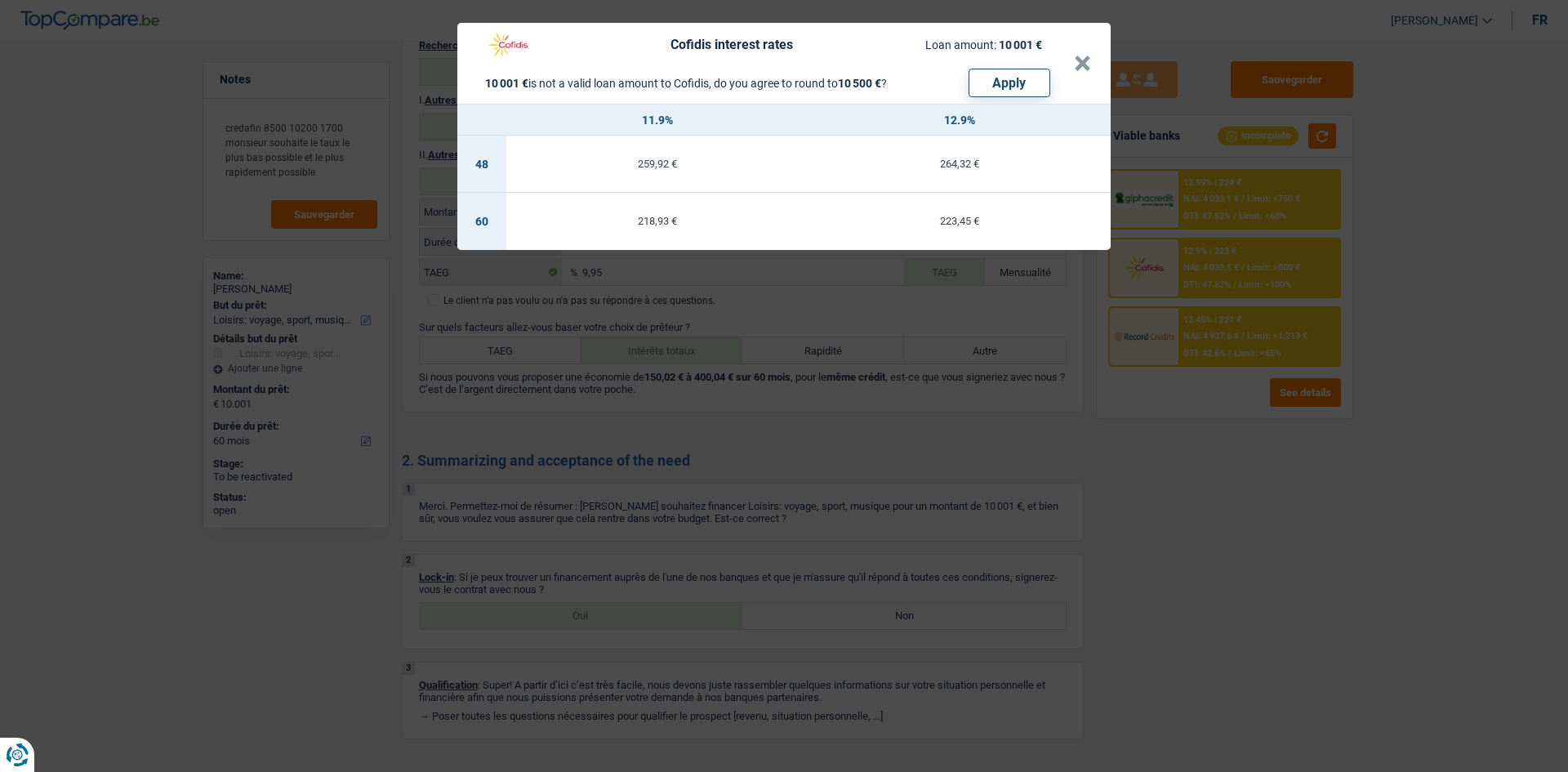 click on "Cofidis interest rates
Loan amount:
10 001 €
10 001 €  is not a valid loan amount to Cofidis, do you agree to round to  10 500 € ?
Apply
×
11.9%
12.9%
48
259,92 €
264,32 €
60
218,93 €
223,45 €" at bounding box center [784, 386] 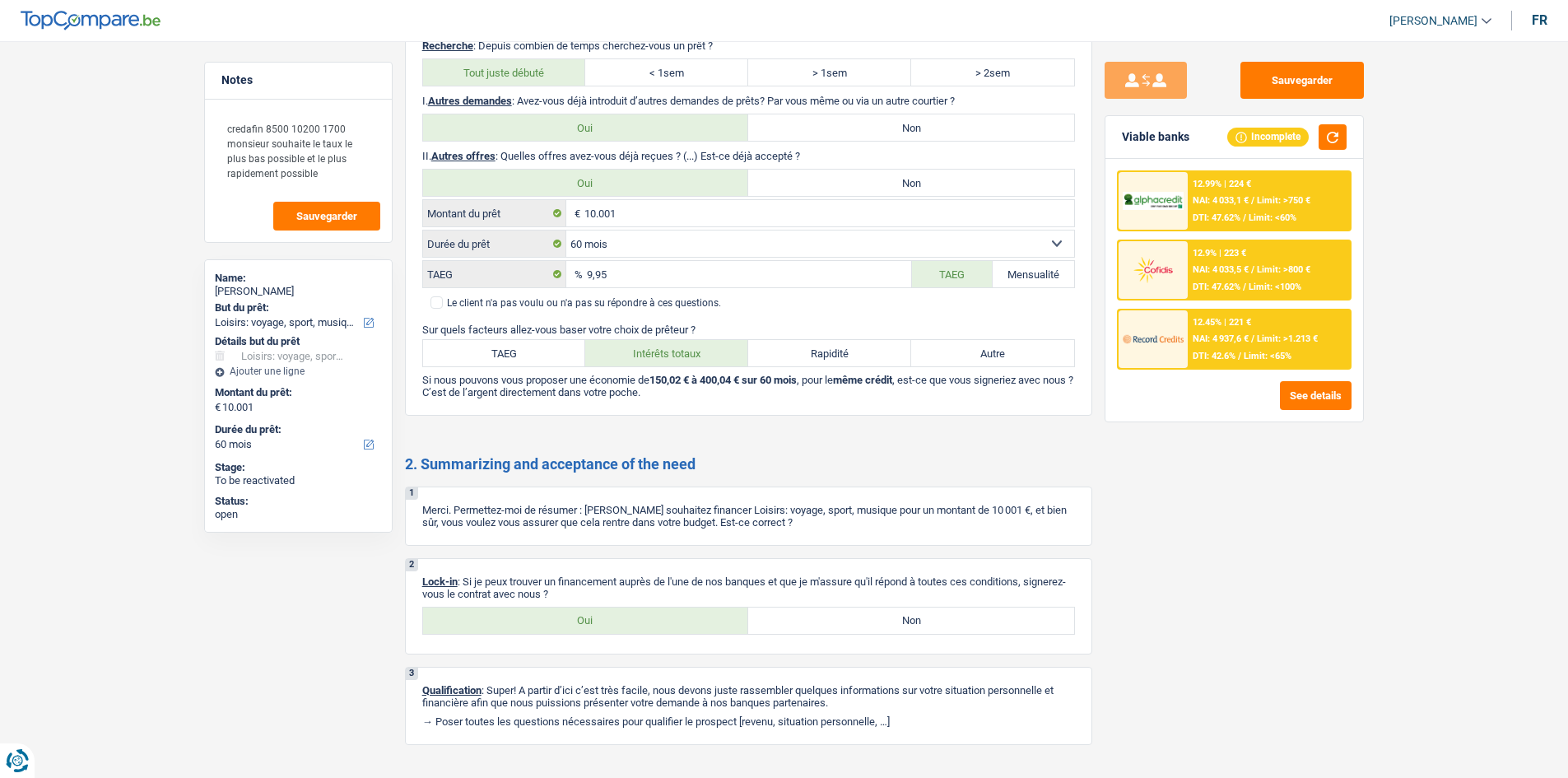 click on "12.45% | 221 €
NAI: 4 937,6 €
/
Limit: >1.213 €
DTI: 42.6%
/
Limit: <65%" at bounding box center (1268, 339) 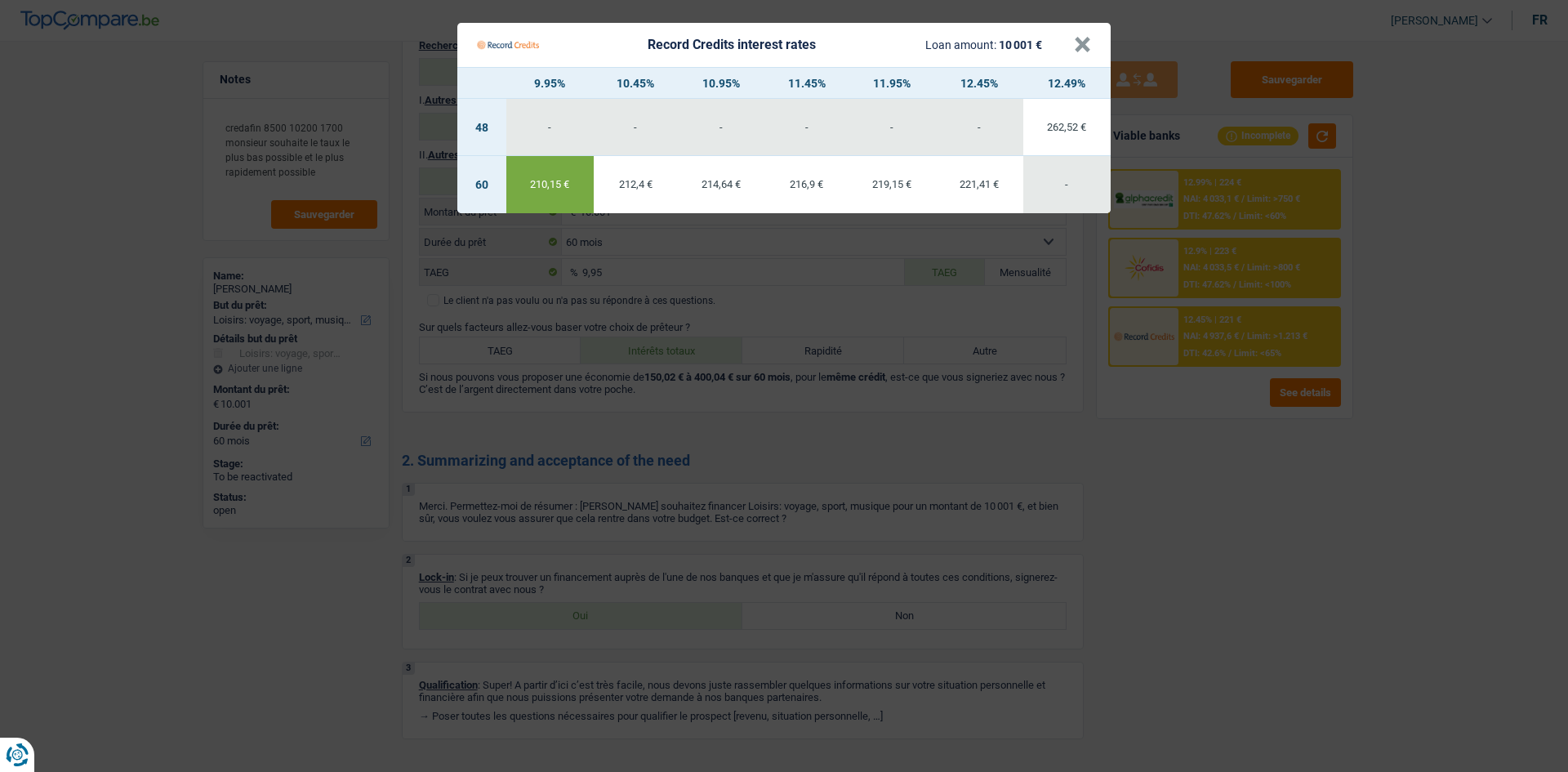 click on "Record Credits interest rates
Loan amount:
10 001 €
×
9.95%
10.45%
10.95%
11.45%
11.95%
12.45%
12.49%
48
-
-
-
-
-
-
262,52 €
60
210,15 €
212,4 €
-" at bounding box center [784, 386] 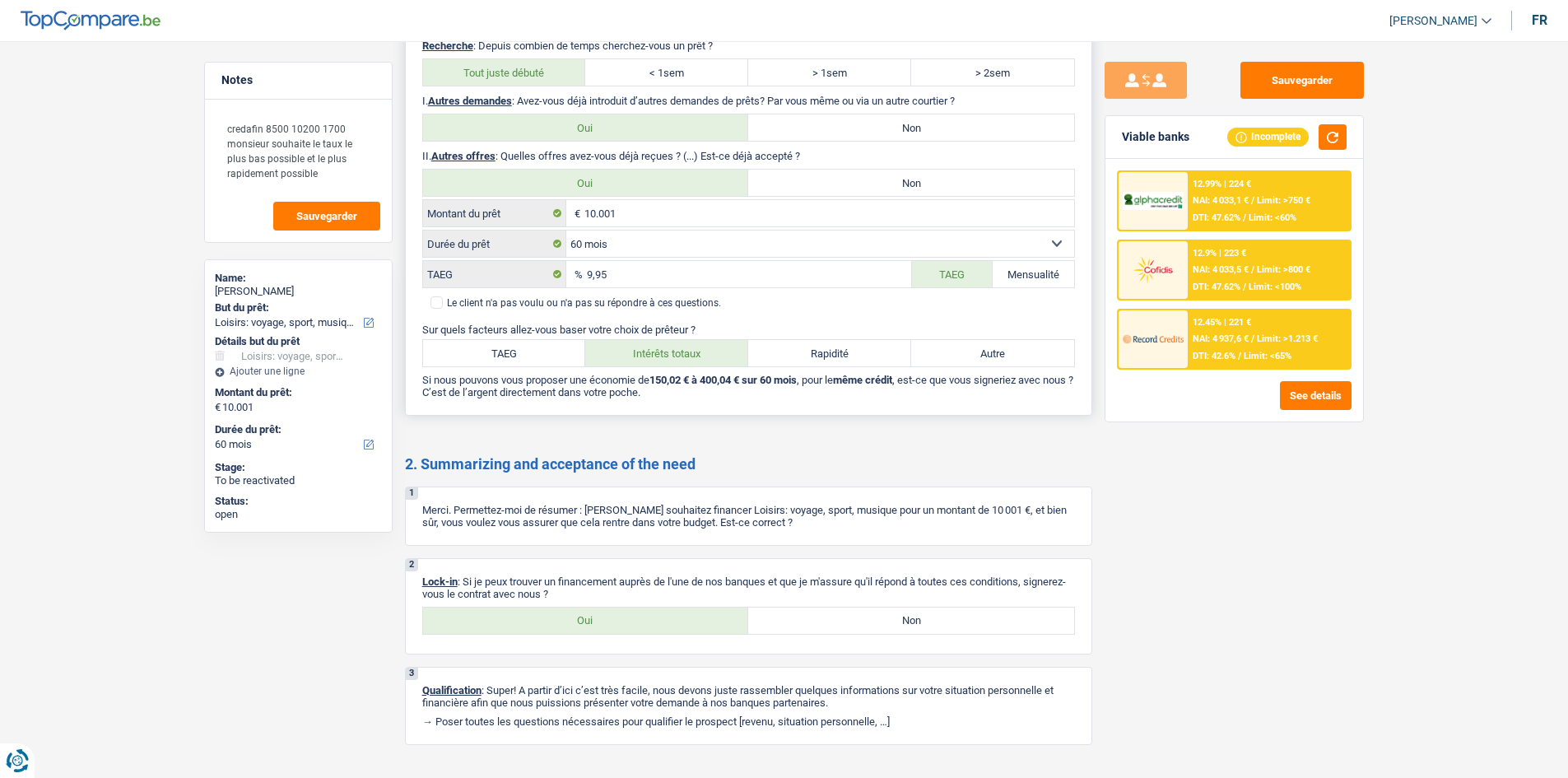 click on "12 mois 18 mois 24 mois 30 mois 36 mois 42 mois 48 mois 60 mois 72 mois 84 mois 96 mois 120 mois 132 mois 144 mois 180 mois 240 mois 300 mois 360 mois 420 mois
Sélectionner une option" at bounding box center (820, 244) 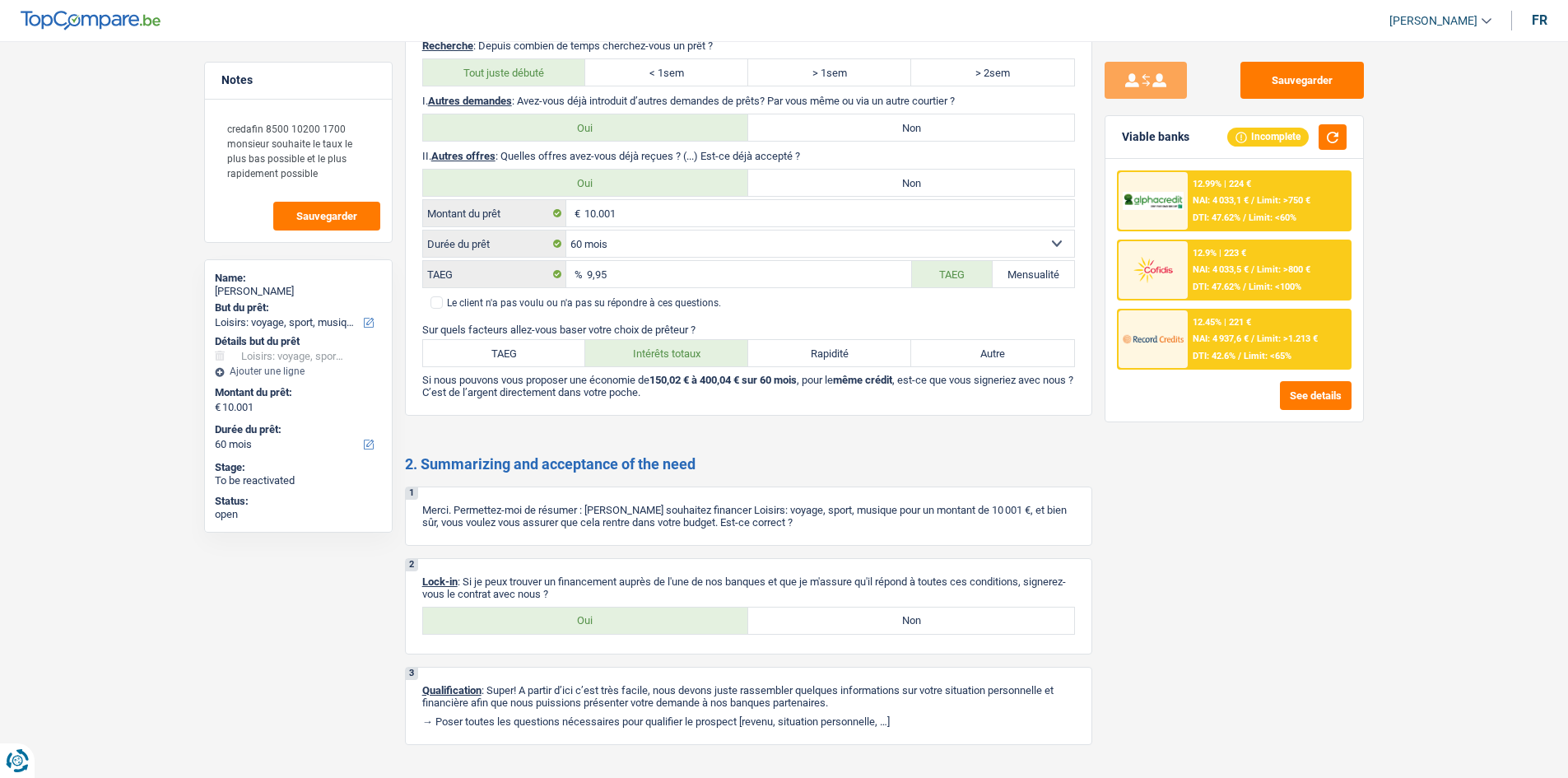 click on "12.45% | 221 €
NAI: 4 937,6 €
/
Limit: >1.213 €
DTI: 42.6%
/
Limit: <65%" at bounding box center (1268, 339) 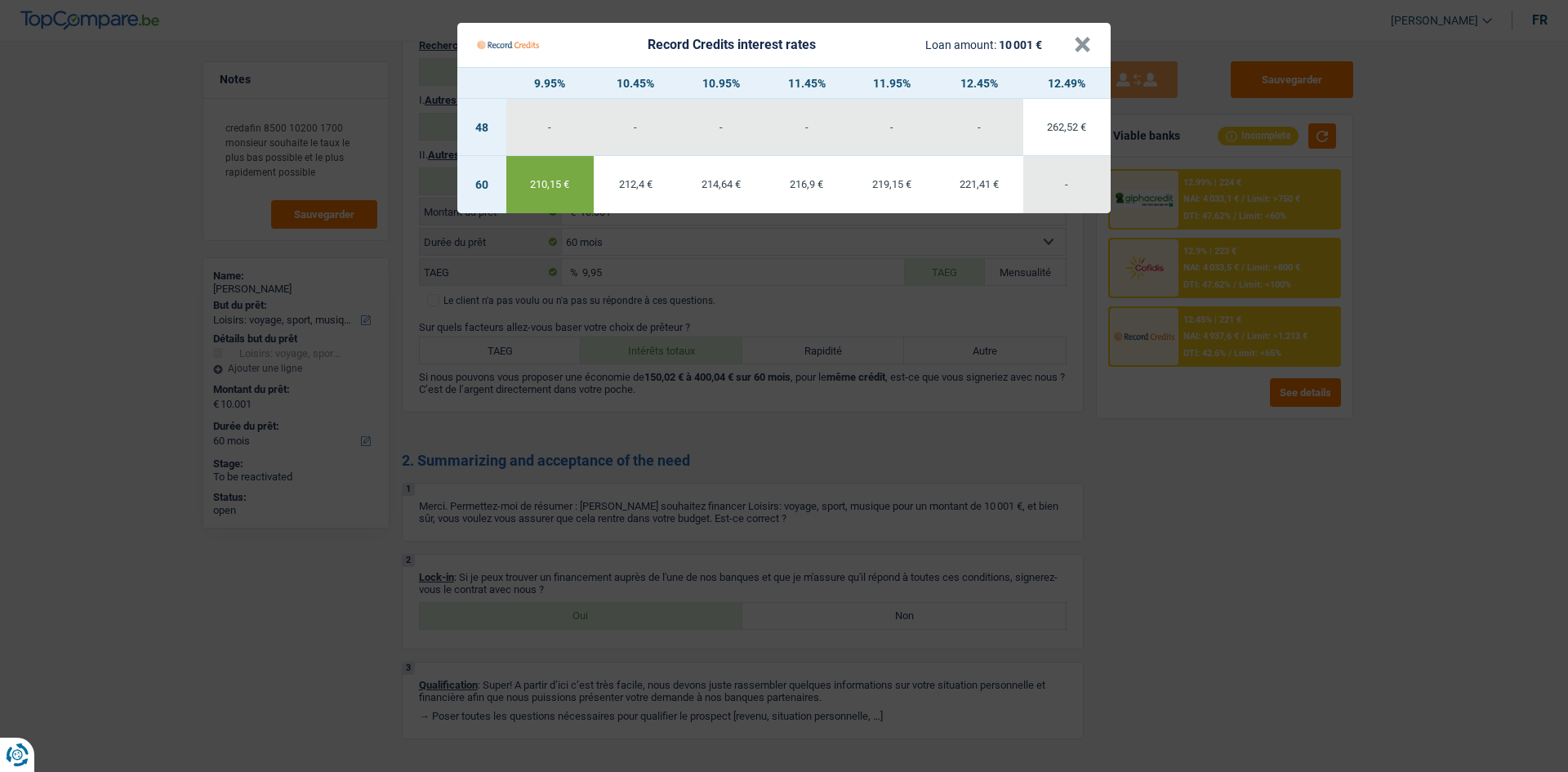 click on "Record Credits interest rates
Loan amount:
10 001 €
×
9.95%
10.45%
10.95%
11.45%
11.95%
12.45%
12.49%
48
-
-
-
-
-
-
262,52 €
60
210,15 €
212,4 €
-" at bounding box center [784, 386] 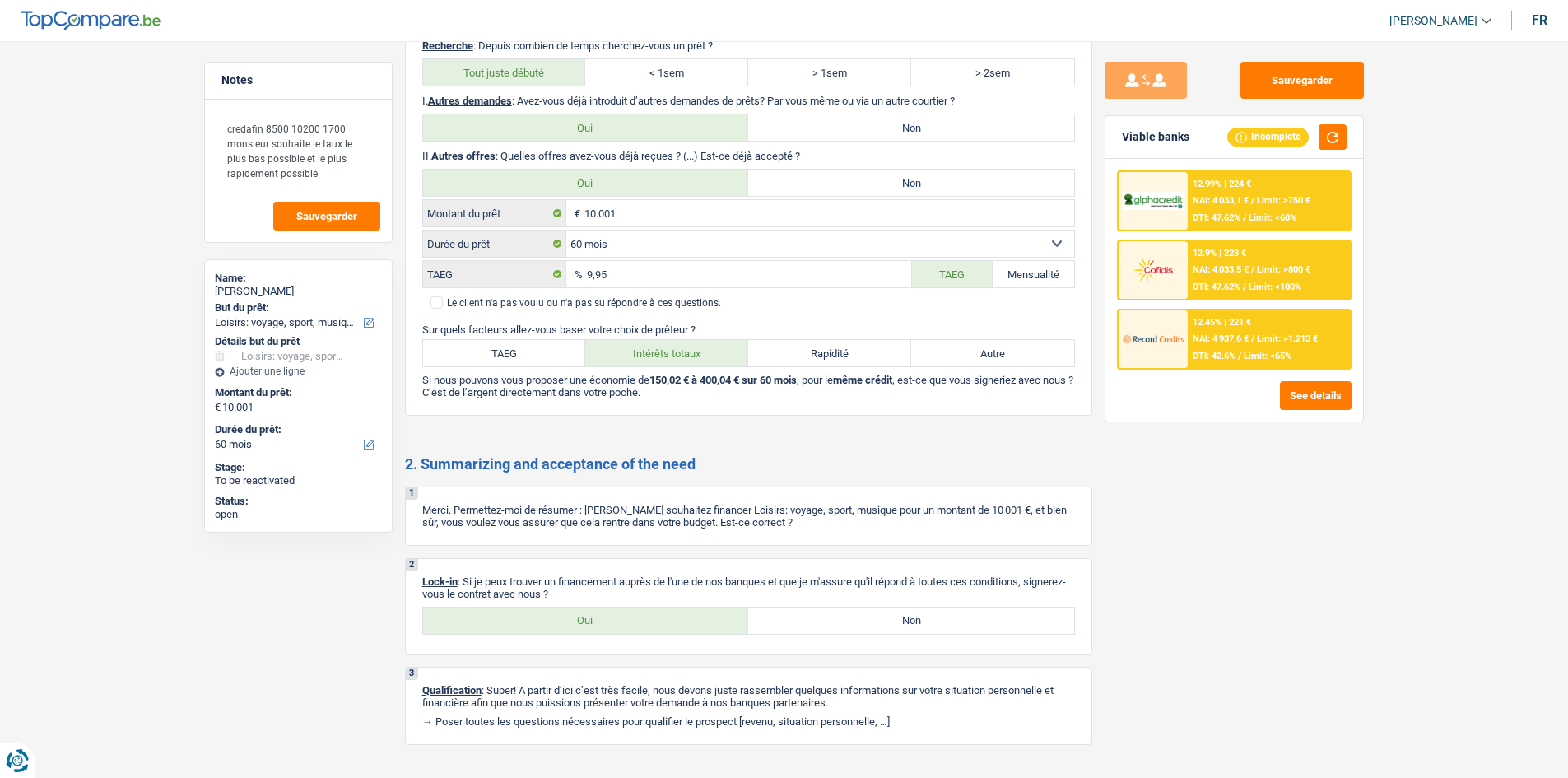 click at bounding box center (1153, 338) 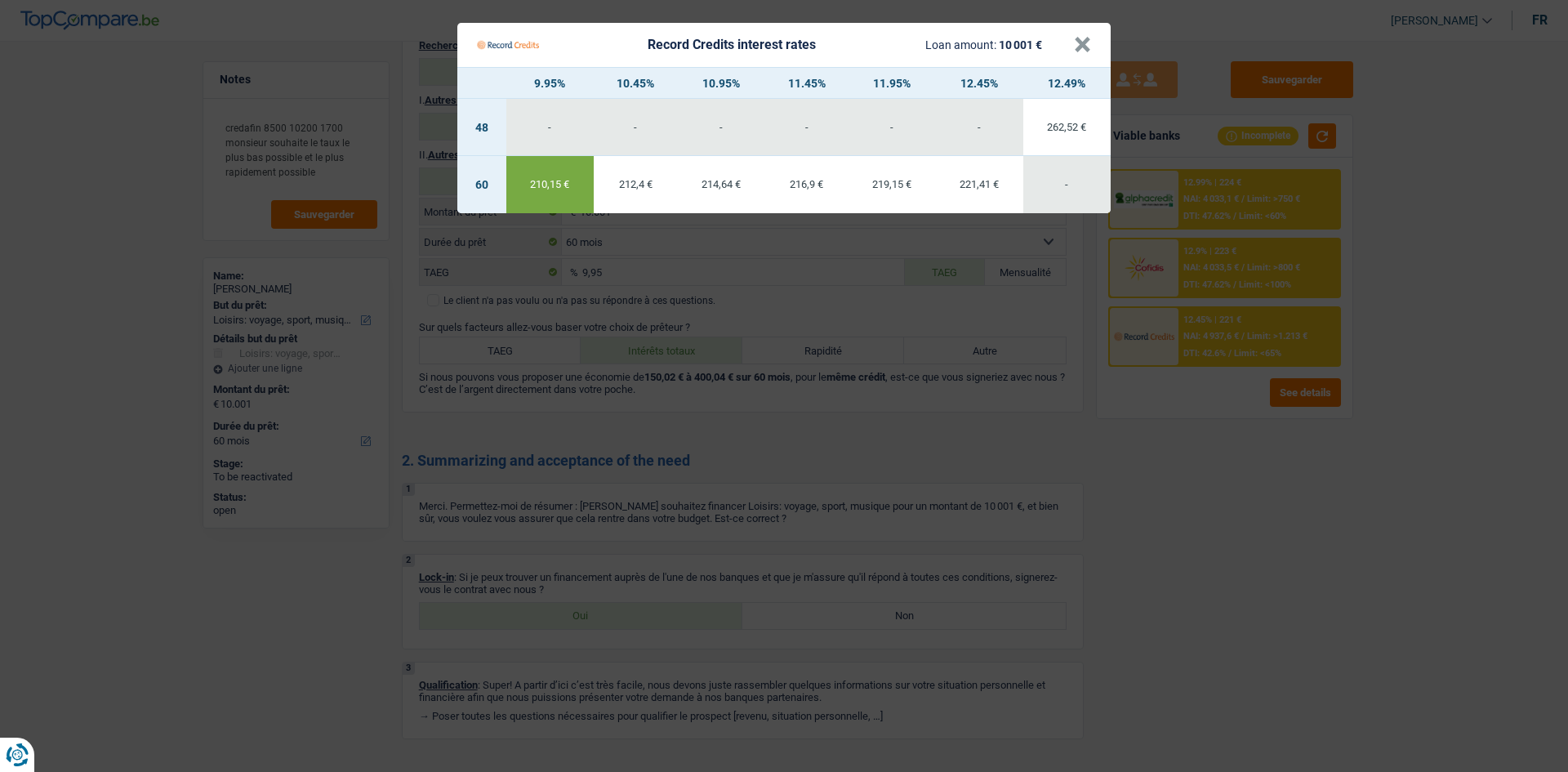 click on "Record Credits interest rates
Loan amount:
10 001 €
×
9.95%
10.45%
10.95%
11.45%
11.95%
12.45%
12.49%
48
-
-
-
-
-
-
262,52 €
60
210,15 €
212,4 €
-" at bounding box center (784, 386) 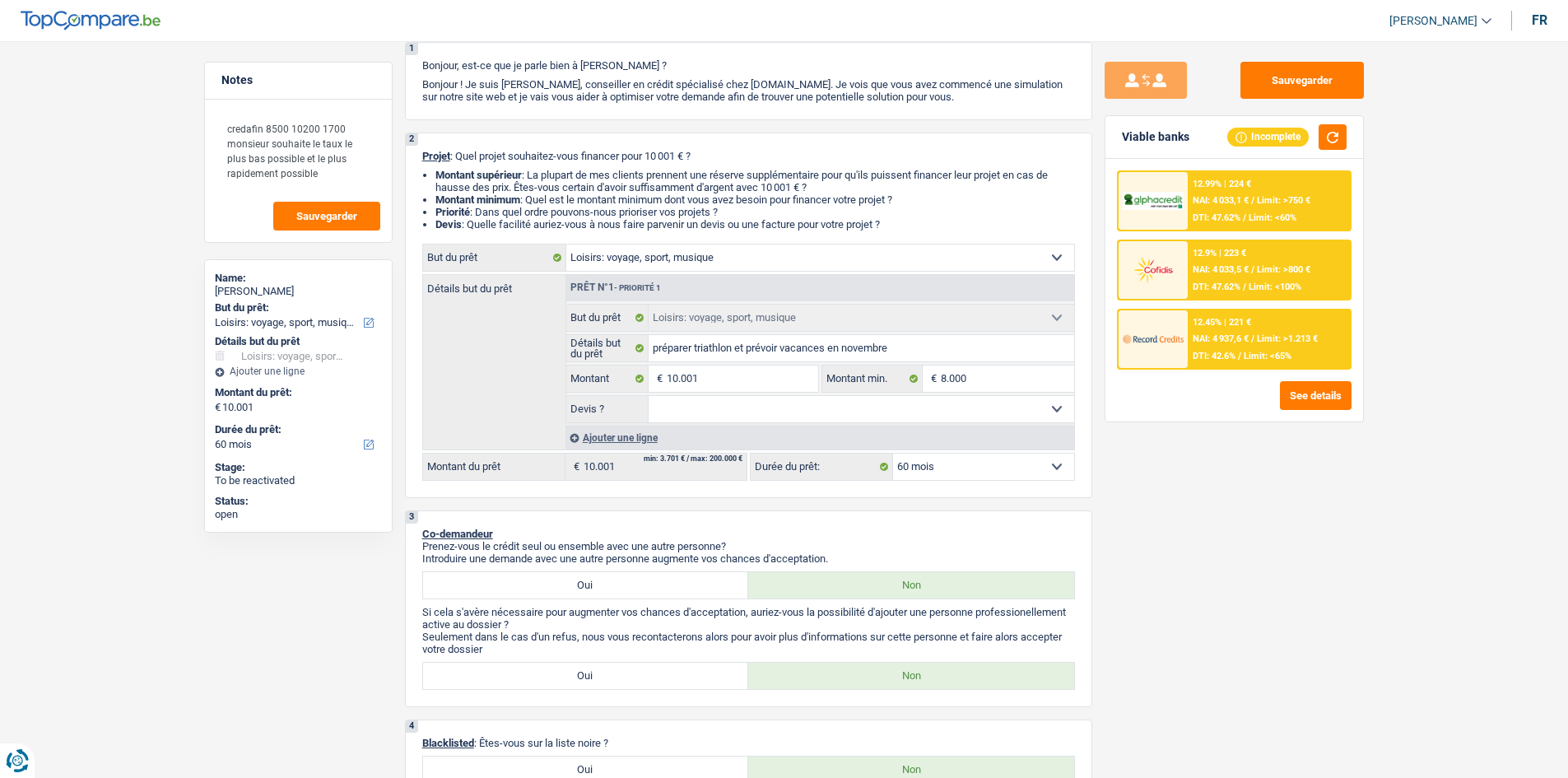 scroll, scrollTop: 100, scrollLeft: 0, axis: vertical 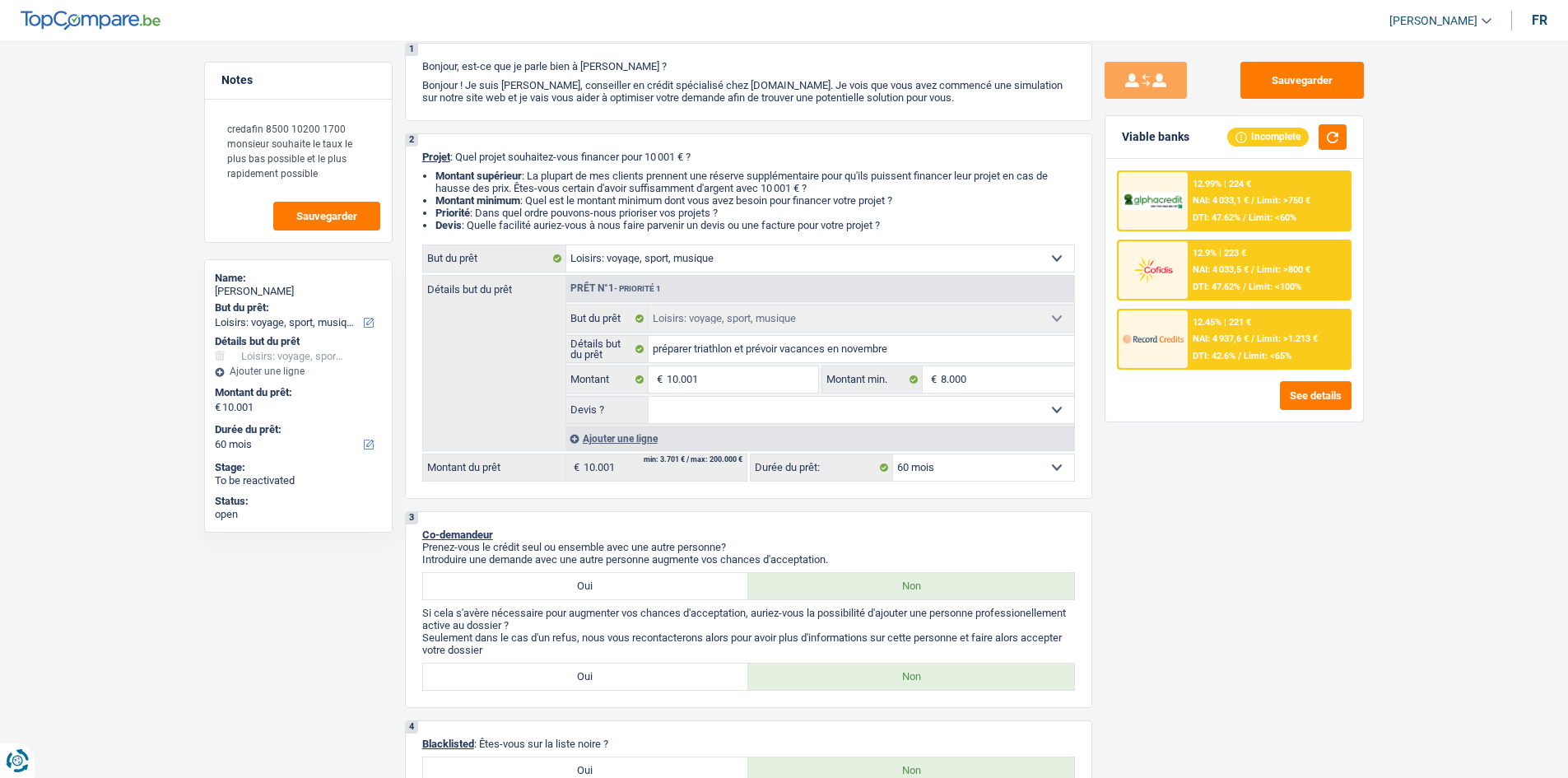 click on "12.45% | 221 €
NAI: 4 937,6 €
/
Limit: >1.213 €
DTI: 42.6%
/
Limit: <65%" at bounding box center [1268, 339] 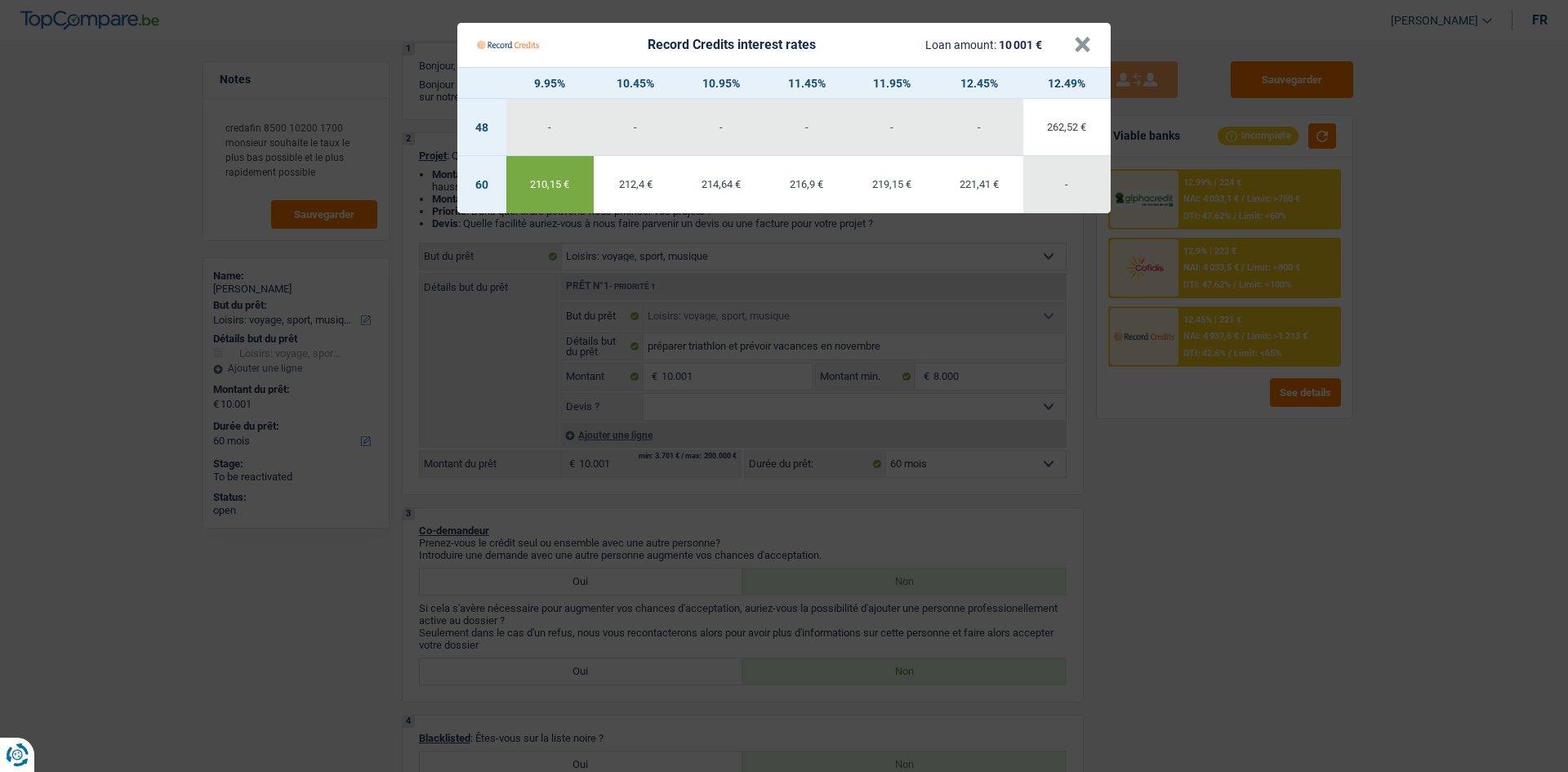 click on "Record Credits interest rates
Loan amount:
10 001 €
×
9.95%
10.45%
10.95%
11.45%
11.95%
12.45%
12.49%
48
-
-
-
-
-
-
262,52 €
60
210,15 €
212,4 €
-" at bounding box center (784, 386) 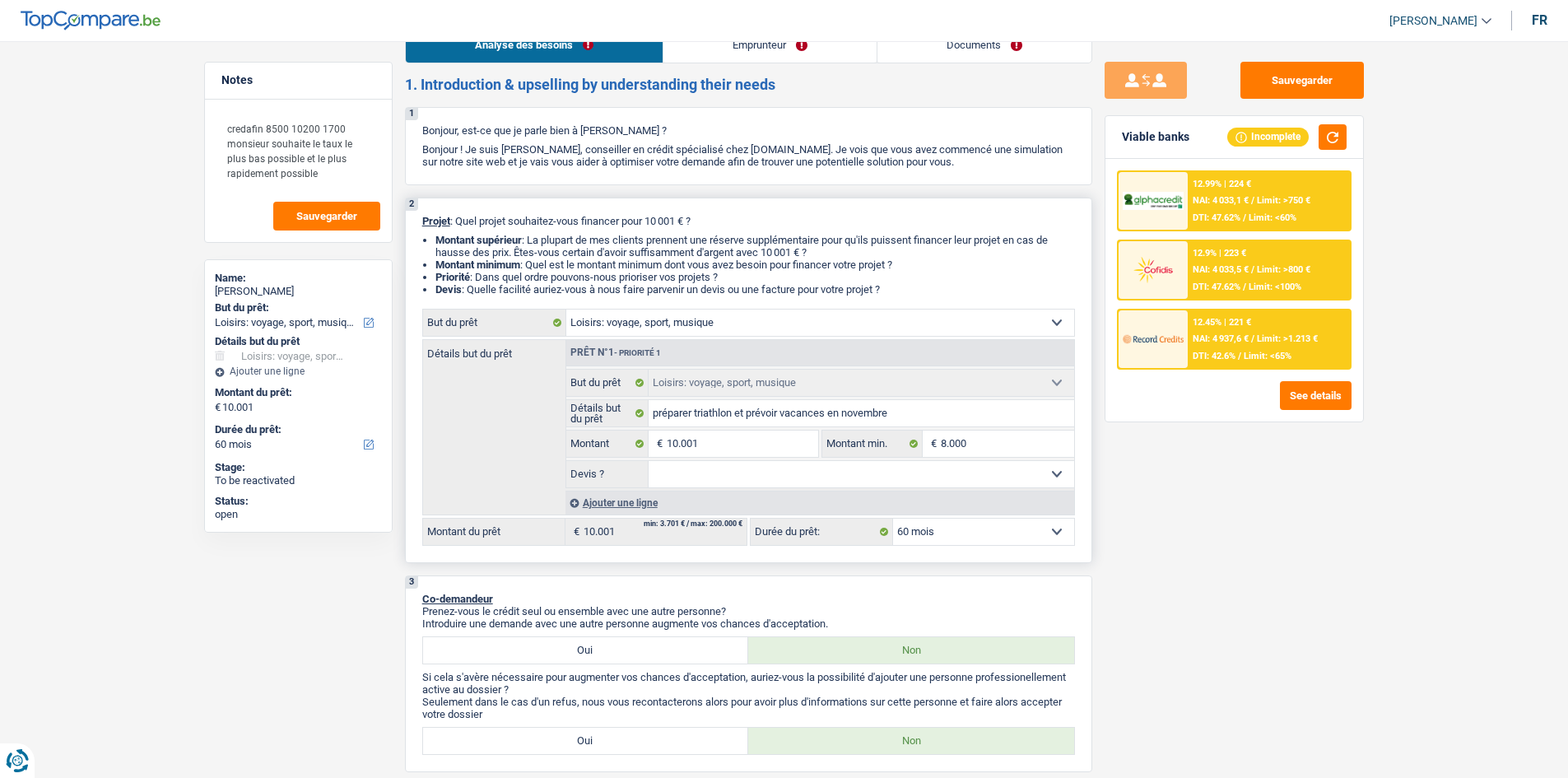 scroll, scrollTop: 0, scrollLeft: 0, axis: both 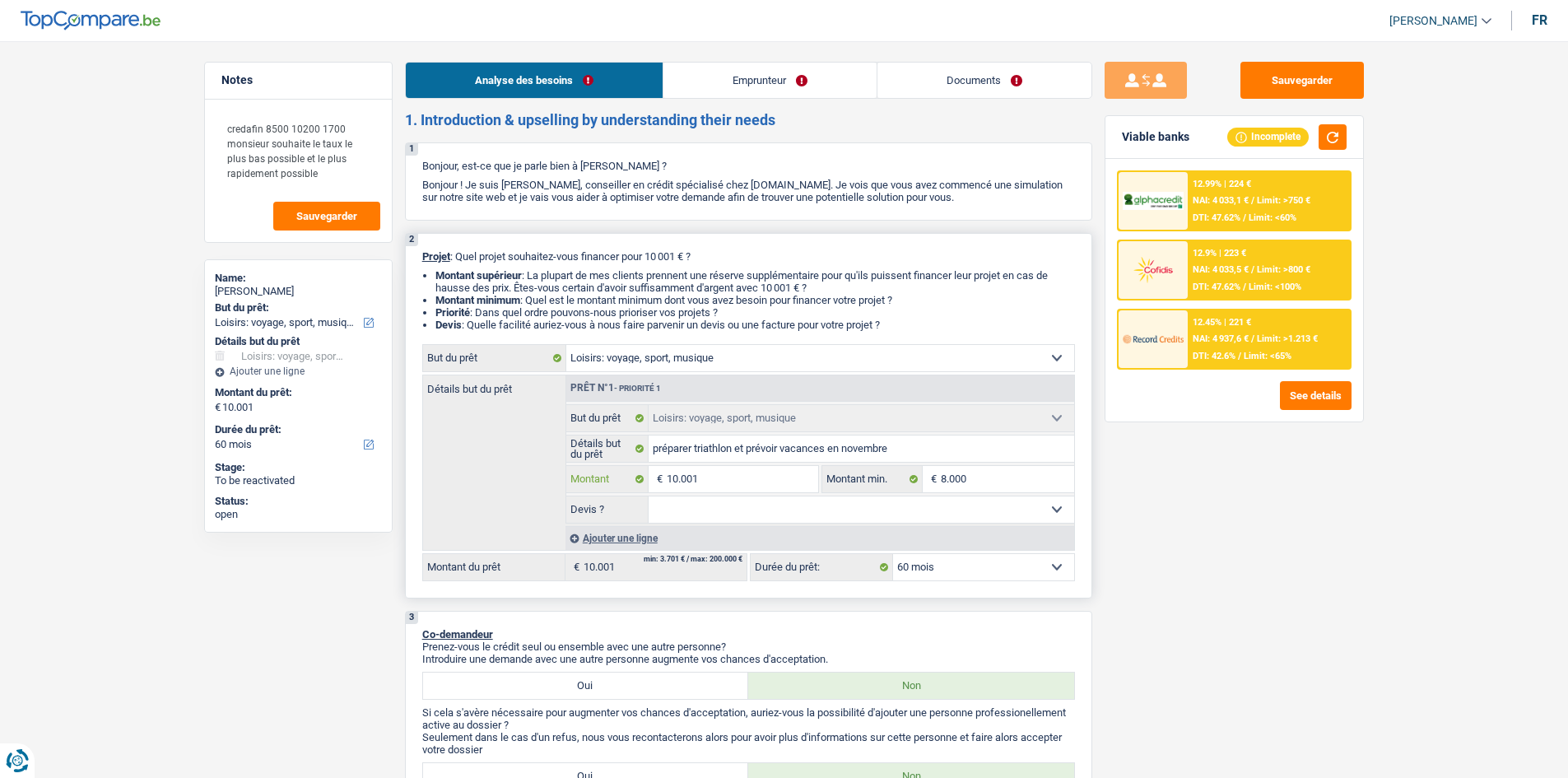 click on "10.001" at bounding box center [742, 479] 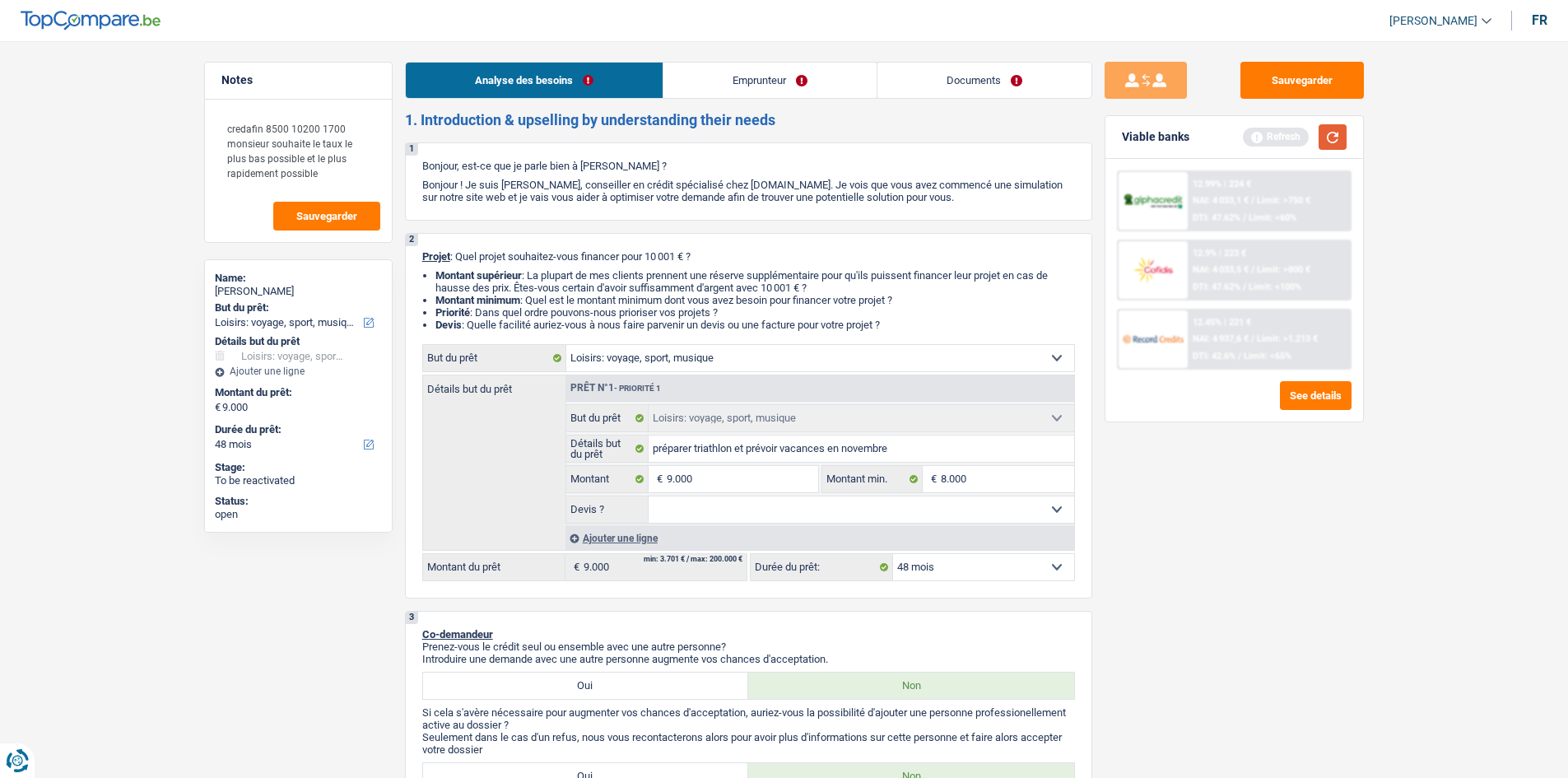 click at bounding box center (1333, 137) 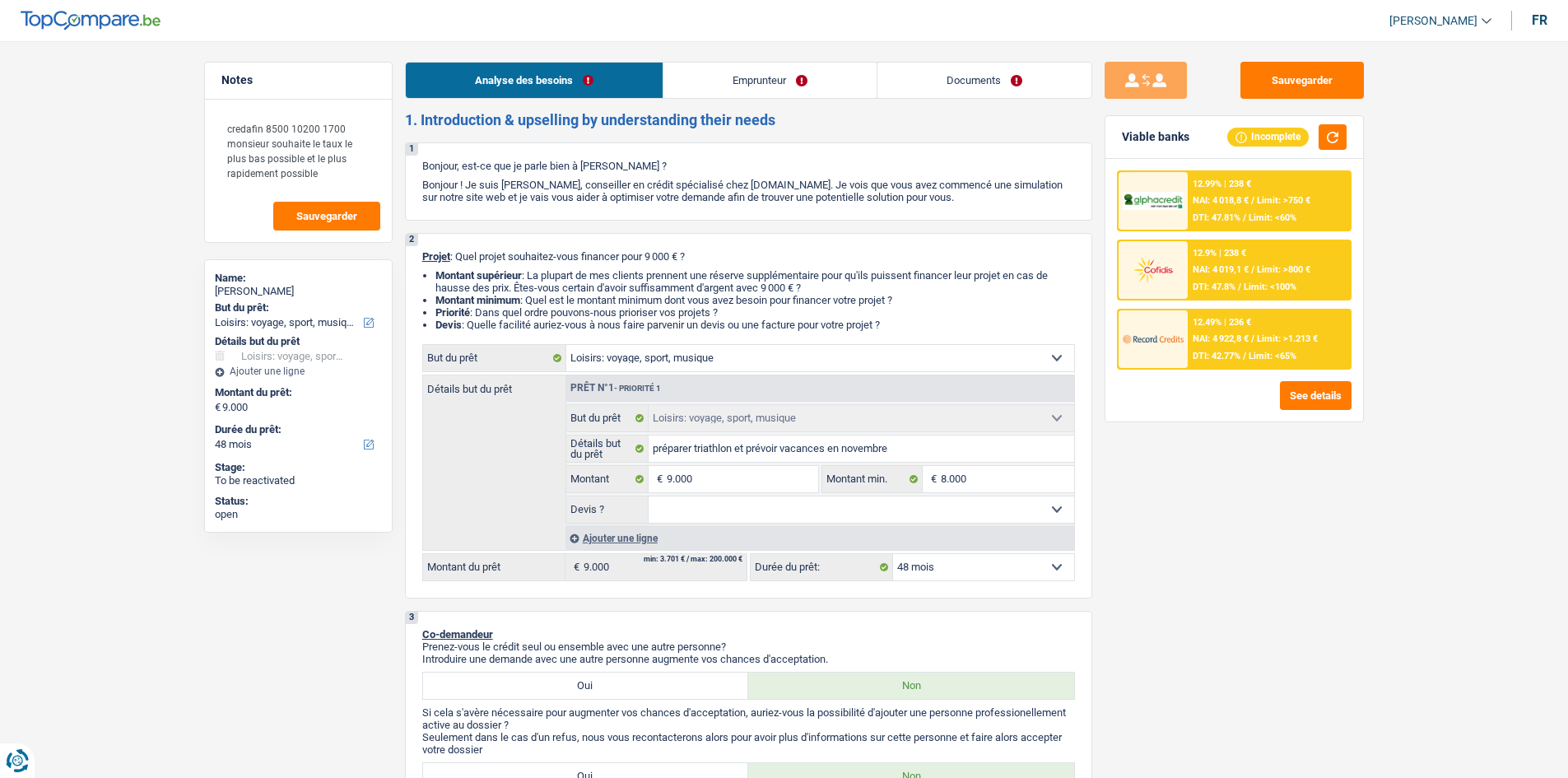 click on "NAI: 4 922,8 €" at bounding box center (1221, 338) 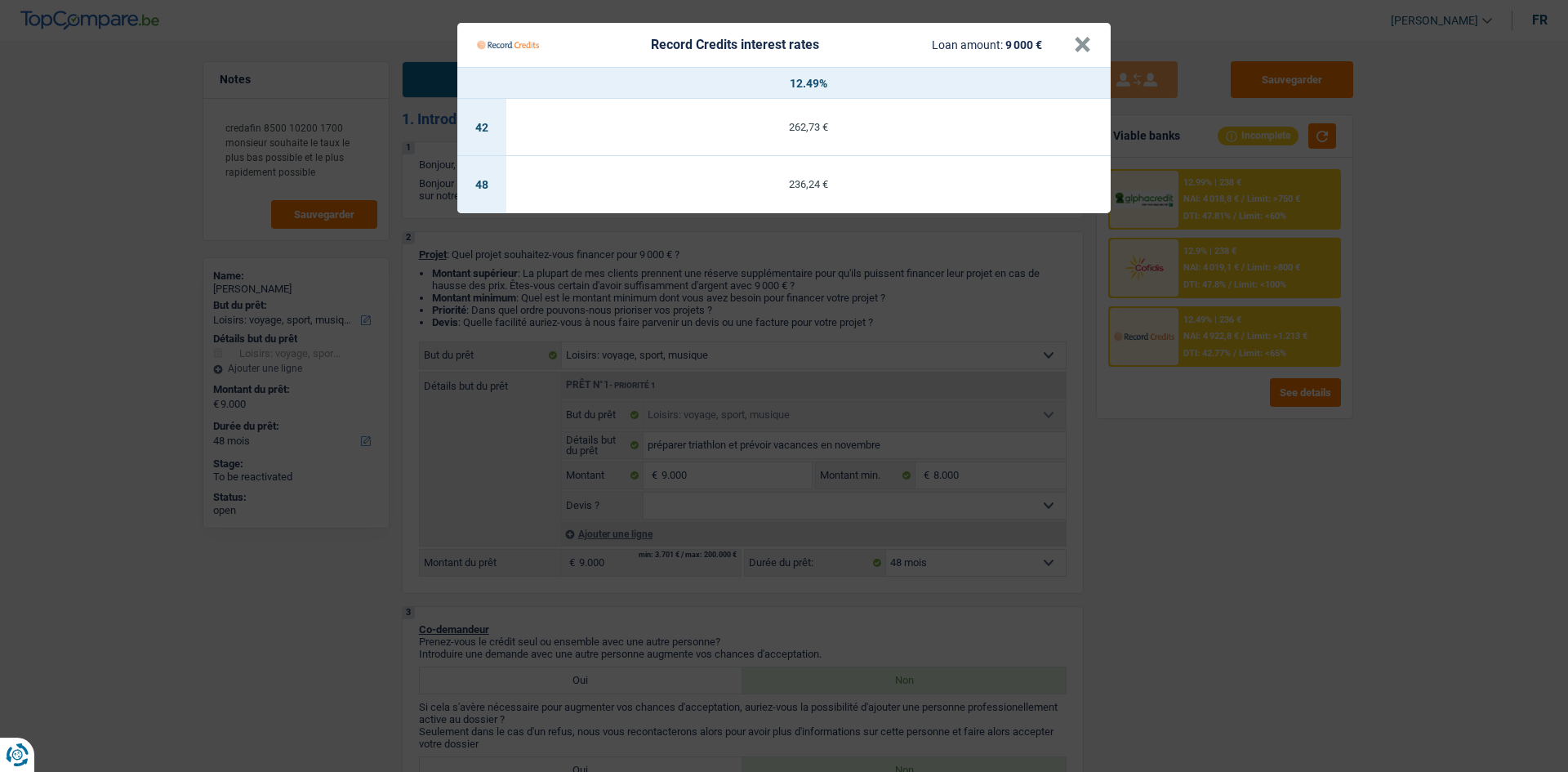 click on "Record Credits interest rates
Loan amount:
9 000 €
×
12.49%
42
262,73 €
48
236,24 €" at bounding box center [784, 386] 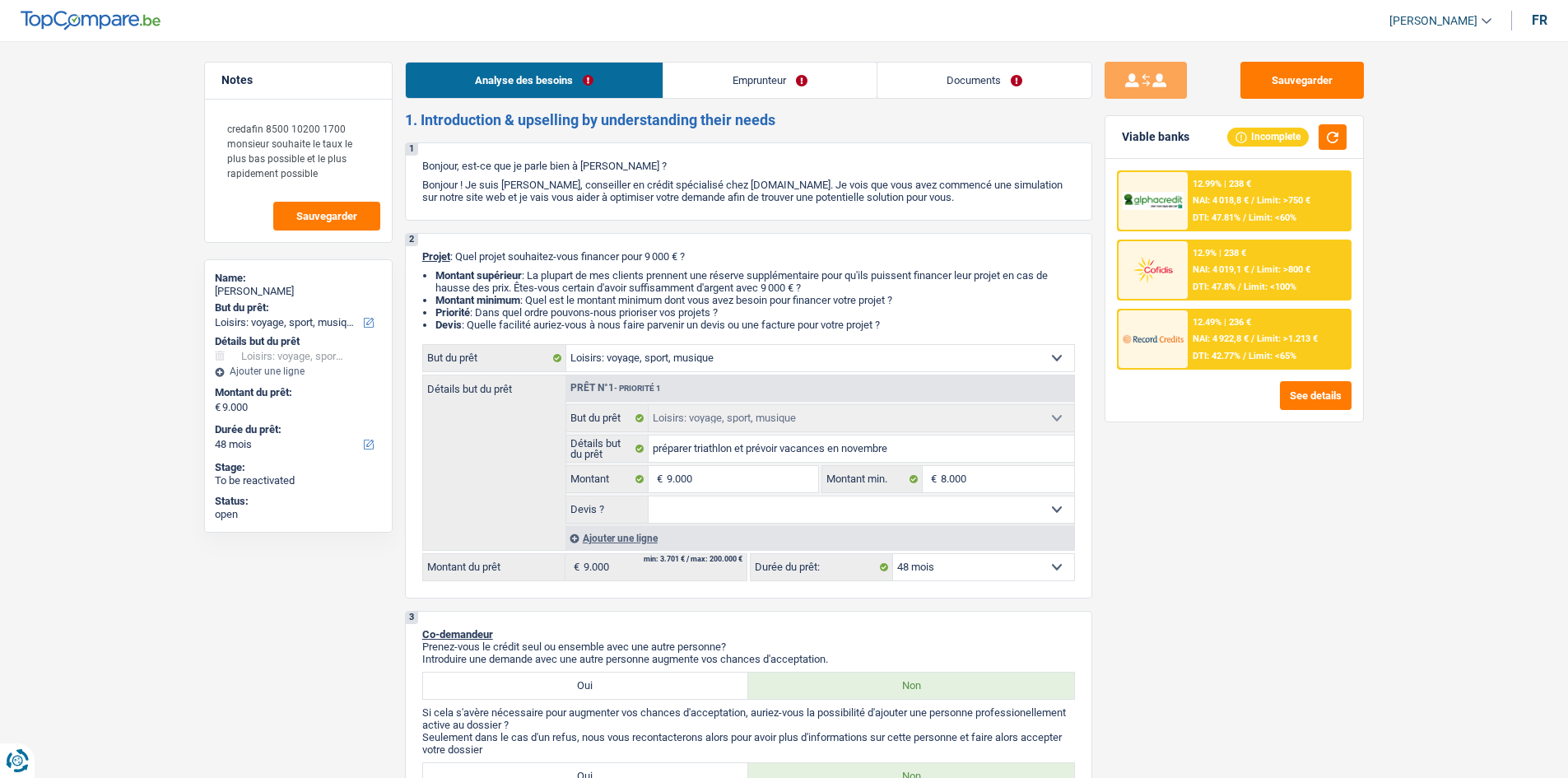 click on "DTI: 47.8%" at bounding box center (1214, 287) 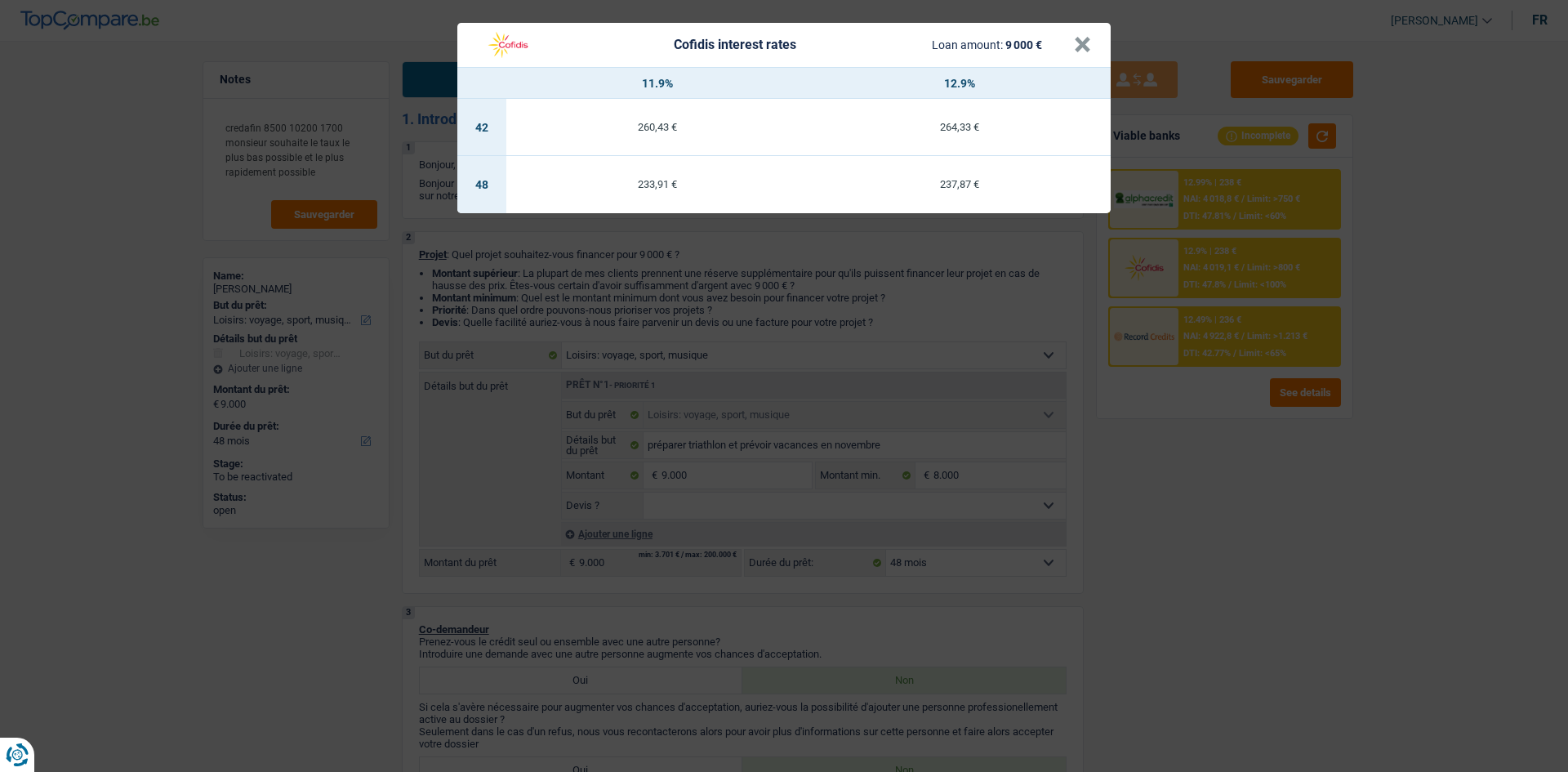 click on "Cofidis interest rates
Loan amount:
9 000 €
×
11.9%
12.9%
42
260,43 €
264,33 €
48
233,91 €
237,87 €" at bounding box center (784, 386) 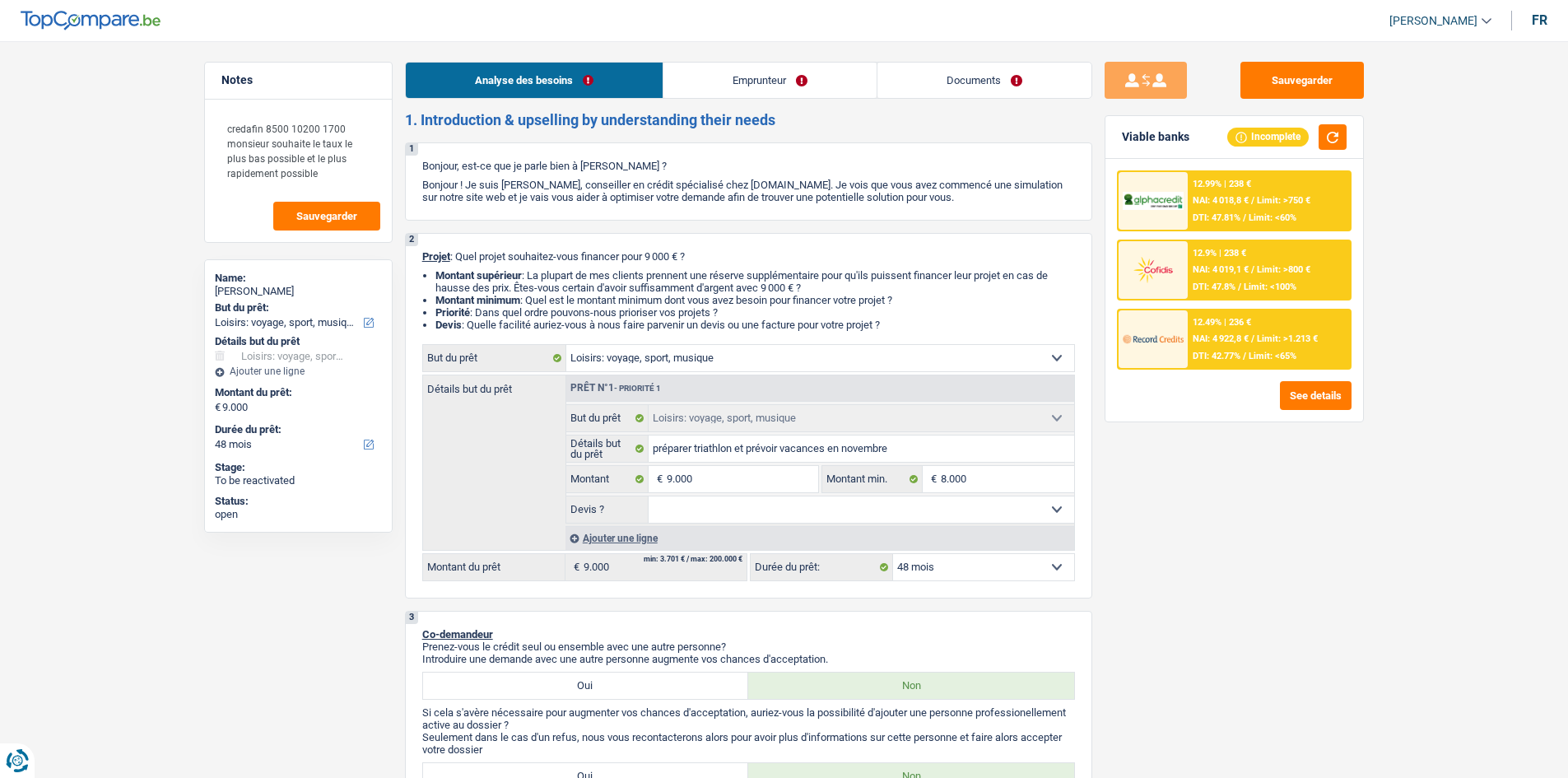 click on "NAI: 4 018,8 €" at bounding box center [1221, 200] 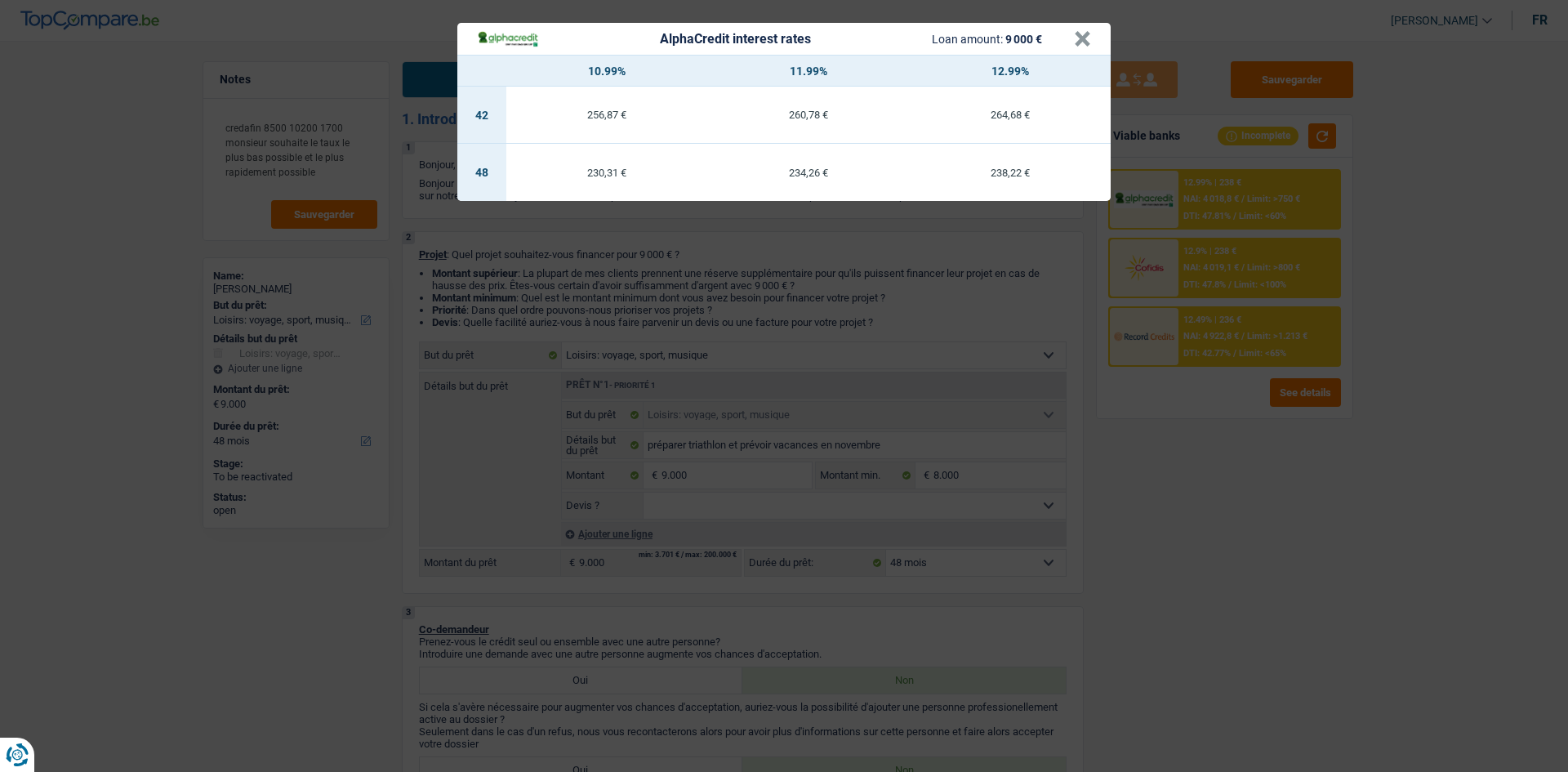 click on "AlphaCredit interest rates
Loan amount:
9 000 €
×
10.99%
11.99%
12.99%
42
256,87 €
260,78 €
264,68 €
48
230,31 €
234,26 €
238,22 €" at bounding box center [784, 386] 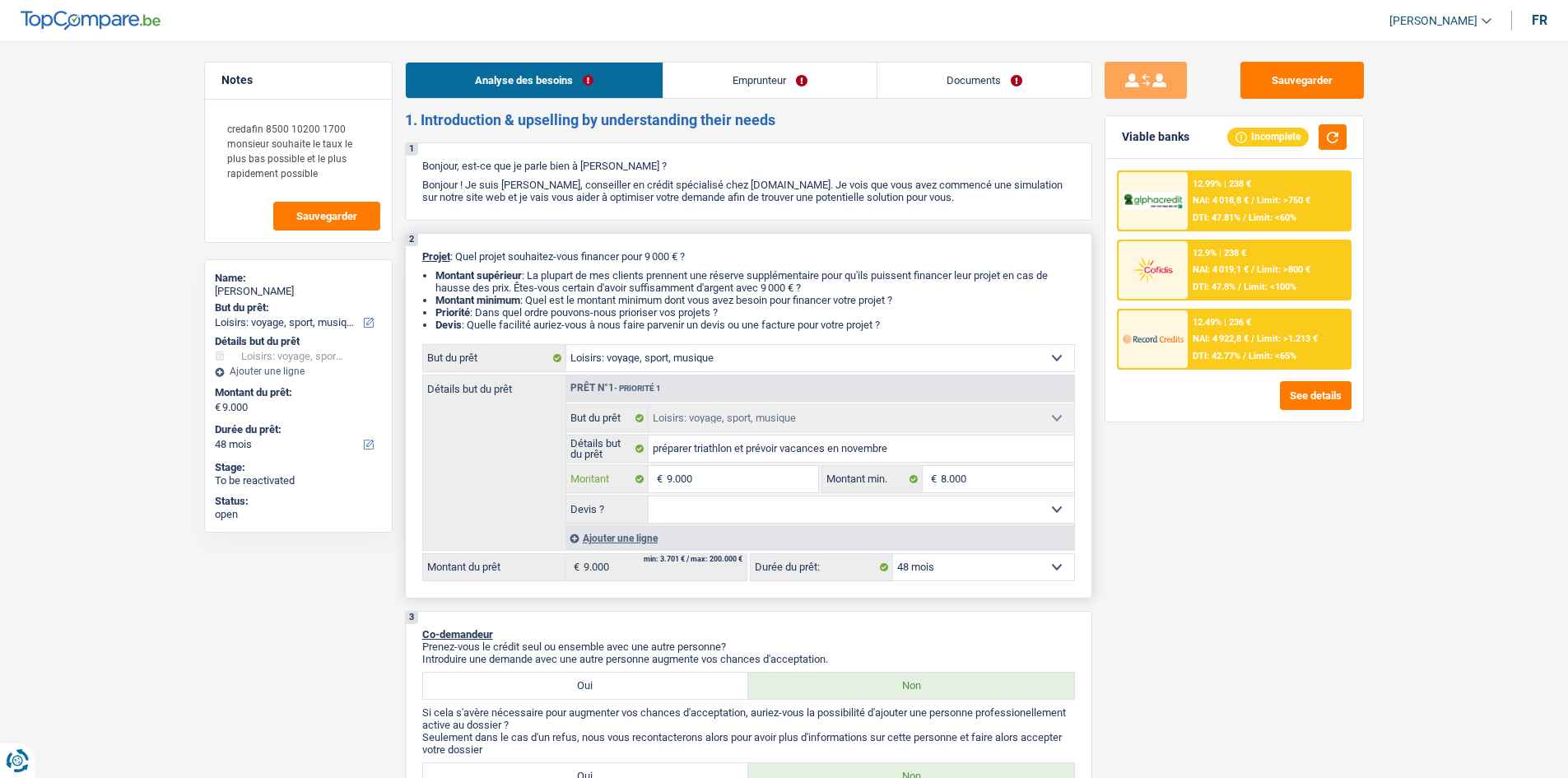click on "9.000" at bounding box center (742, 479) 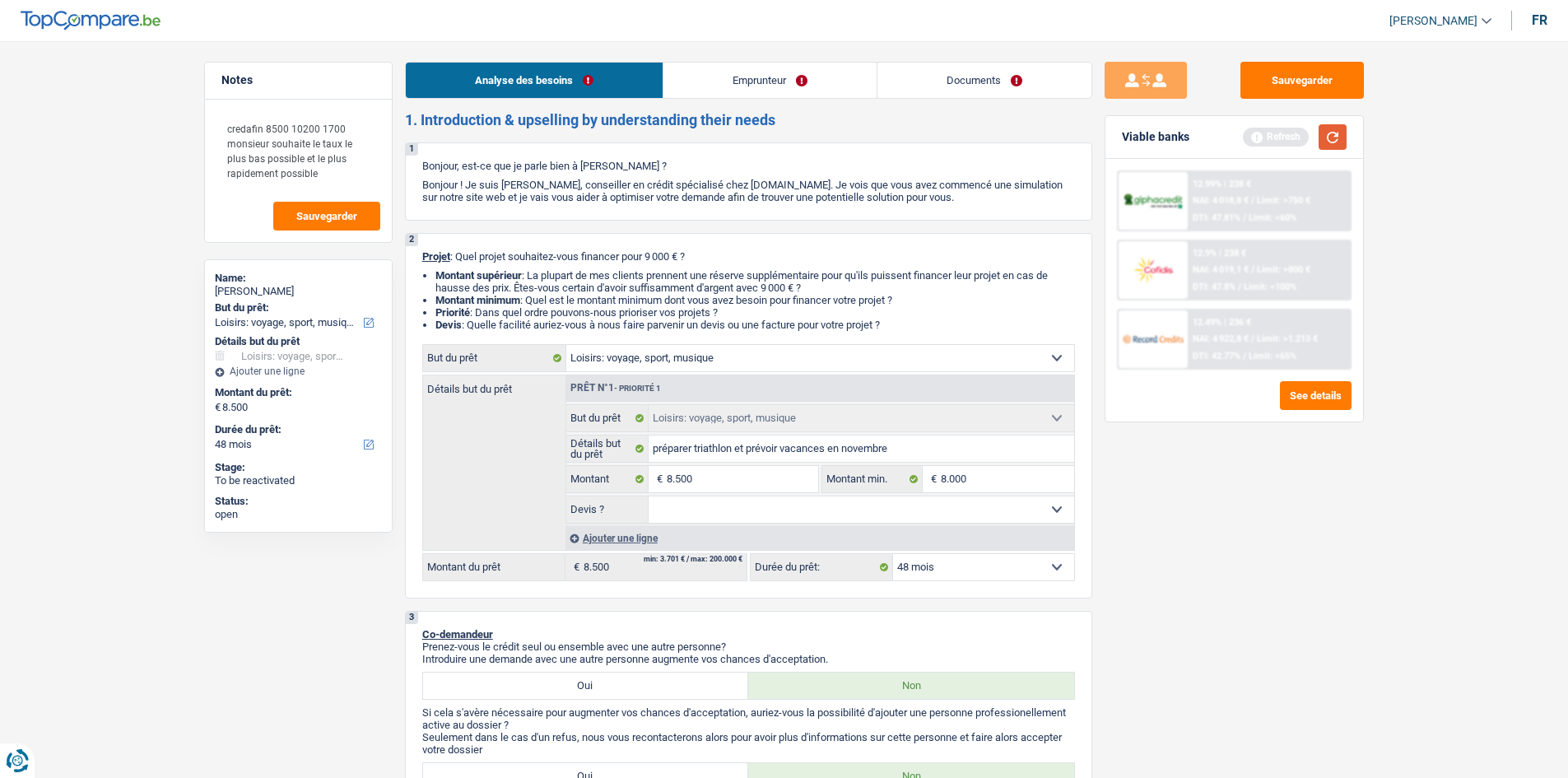 click at bounding box center [1333, 137] 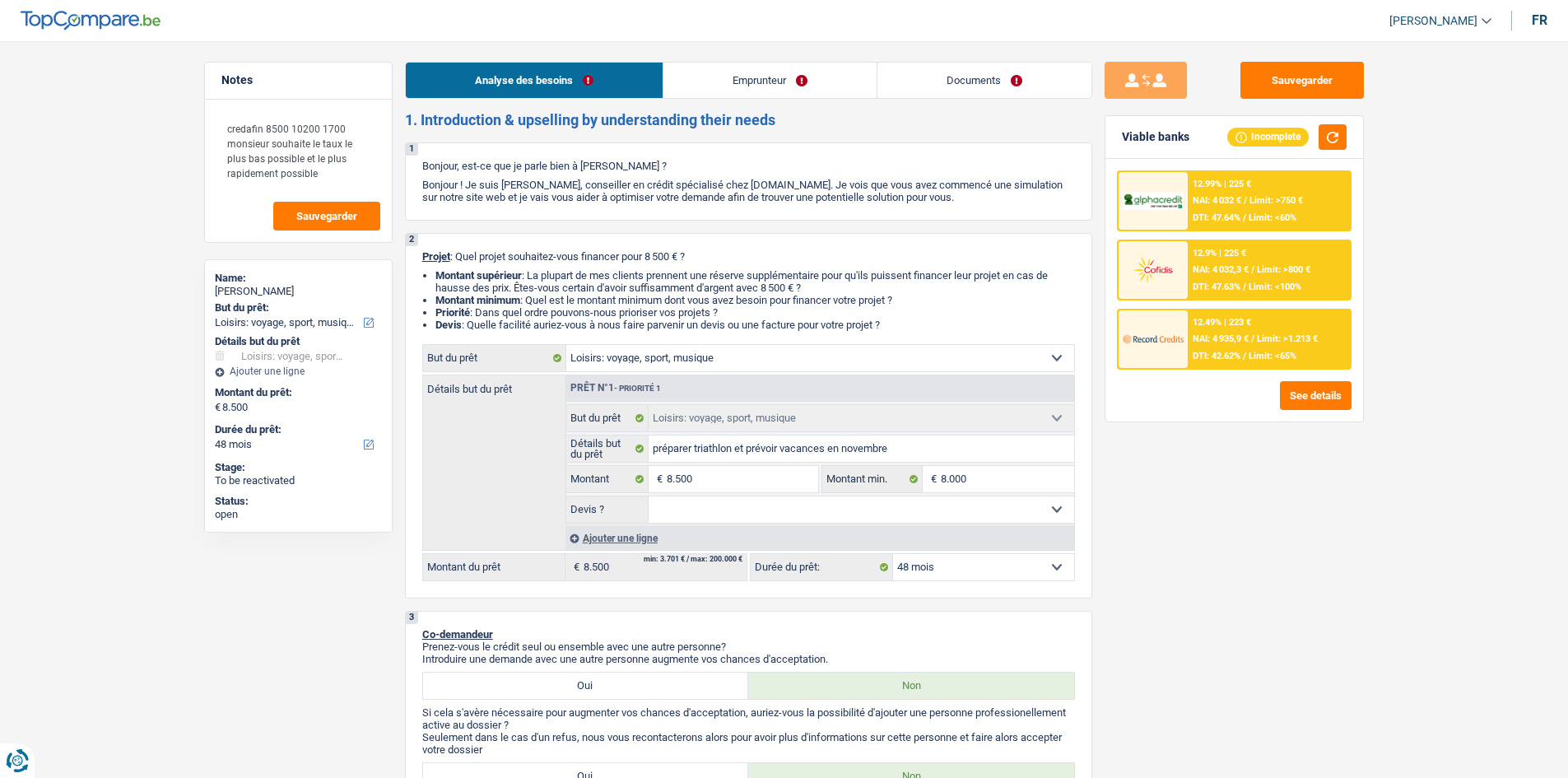 click on "12.99% | 225 €" at bounding box center [1221, 184] 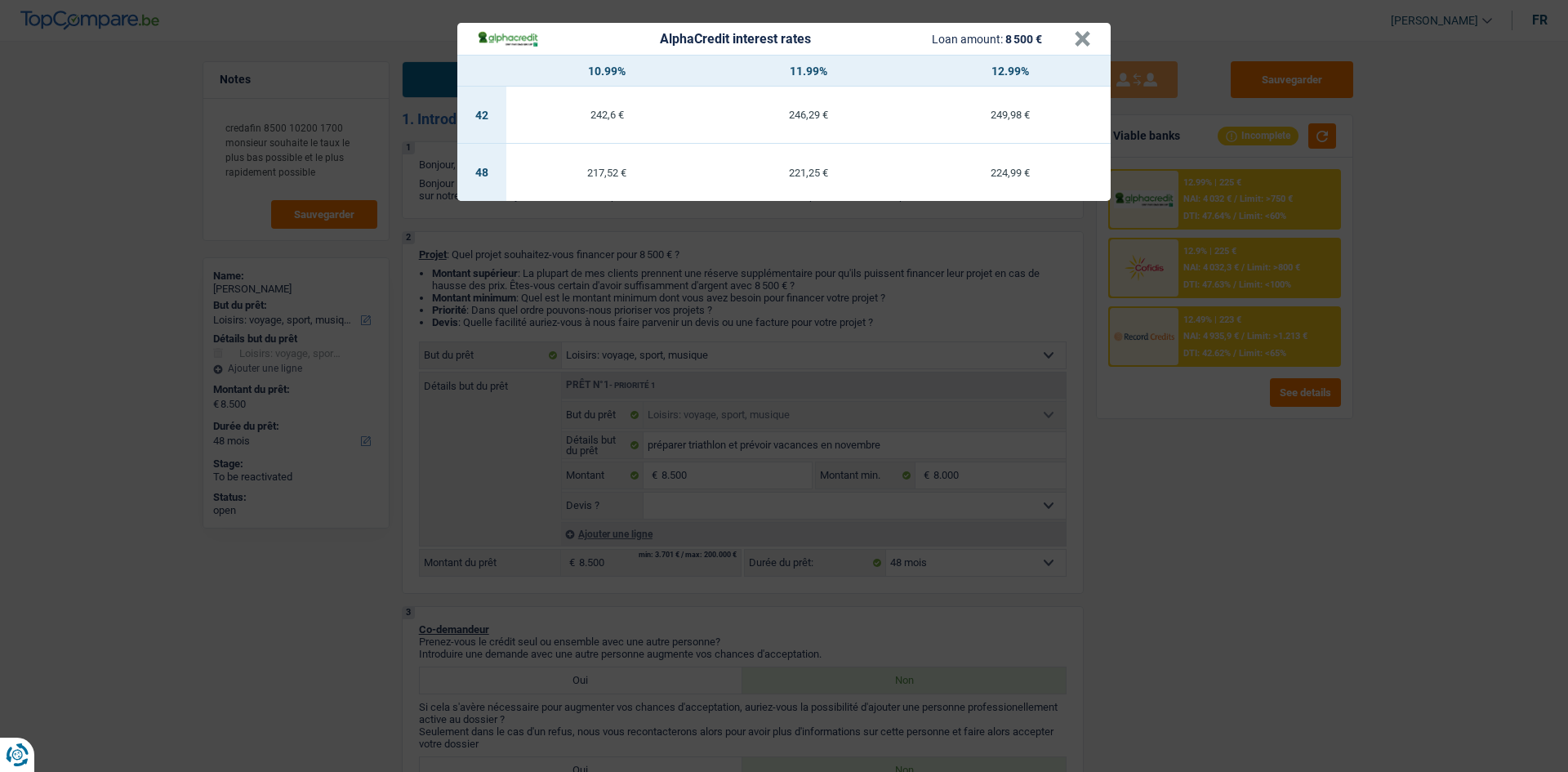 click on "AlphaCredit interest rates
Loan amount:
8 500 €
×
10.99%
11.99%
12.99%
42
242,6 €
246,29 €
249,98 €
48
217,52 €
221,25 €
224,99 €" at bounding box center (784, 386) 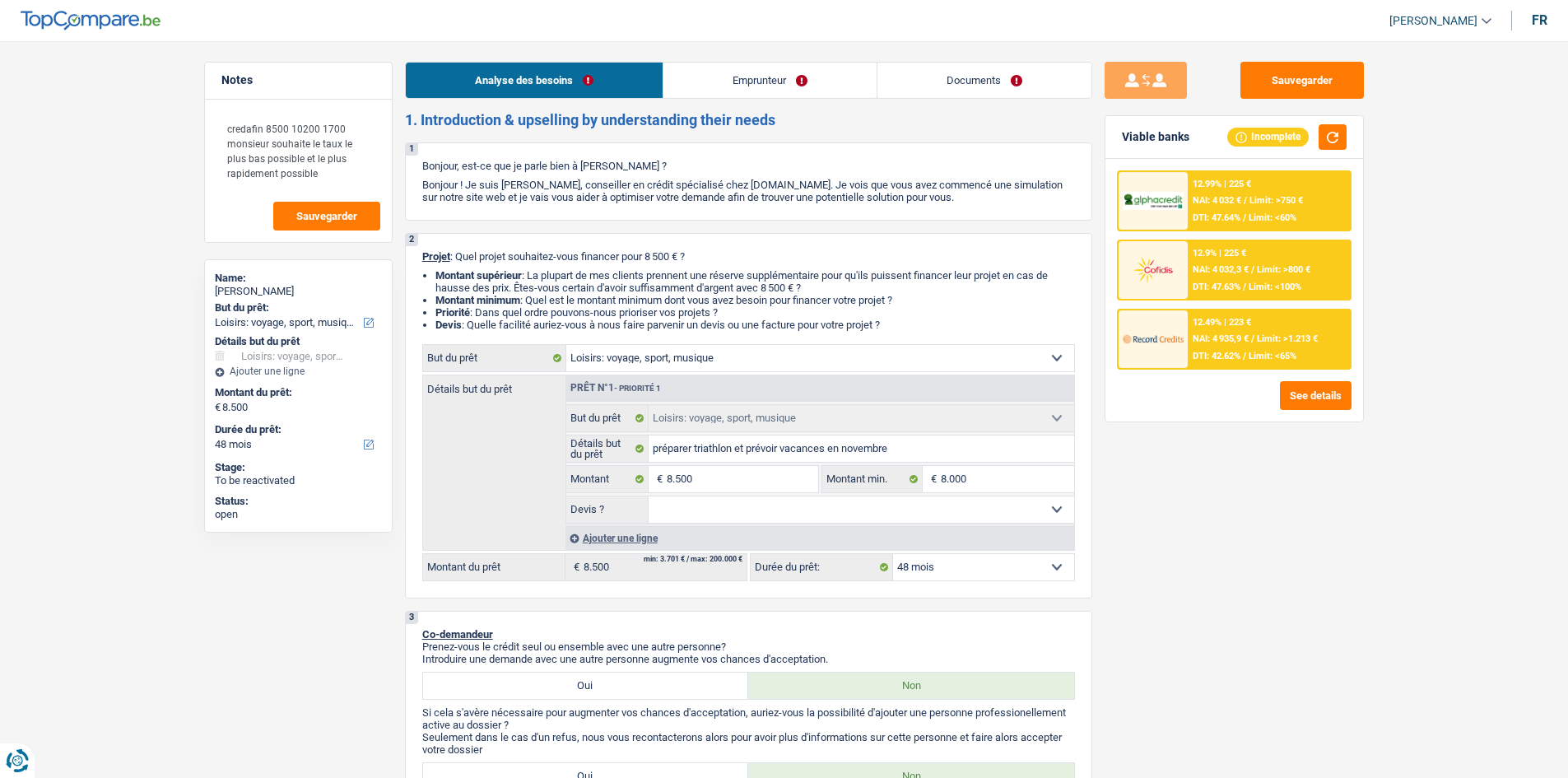 click on "NAI: 4 032 €" at bounding box center [1217, 200] 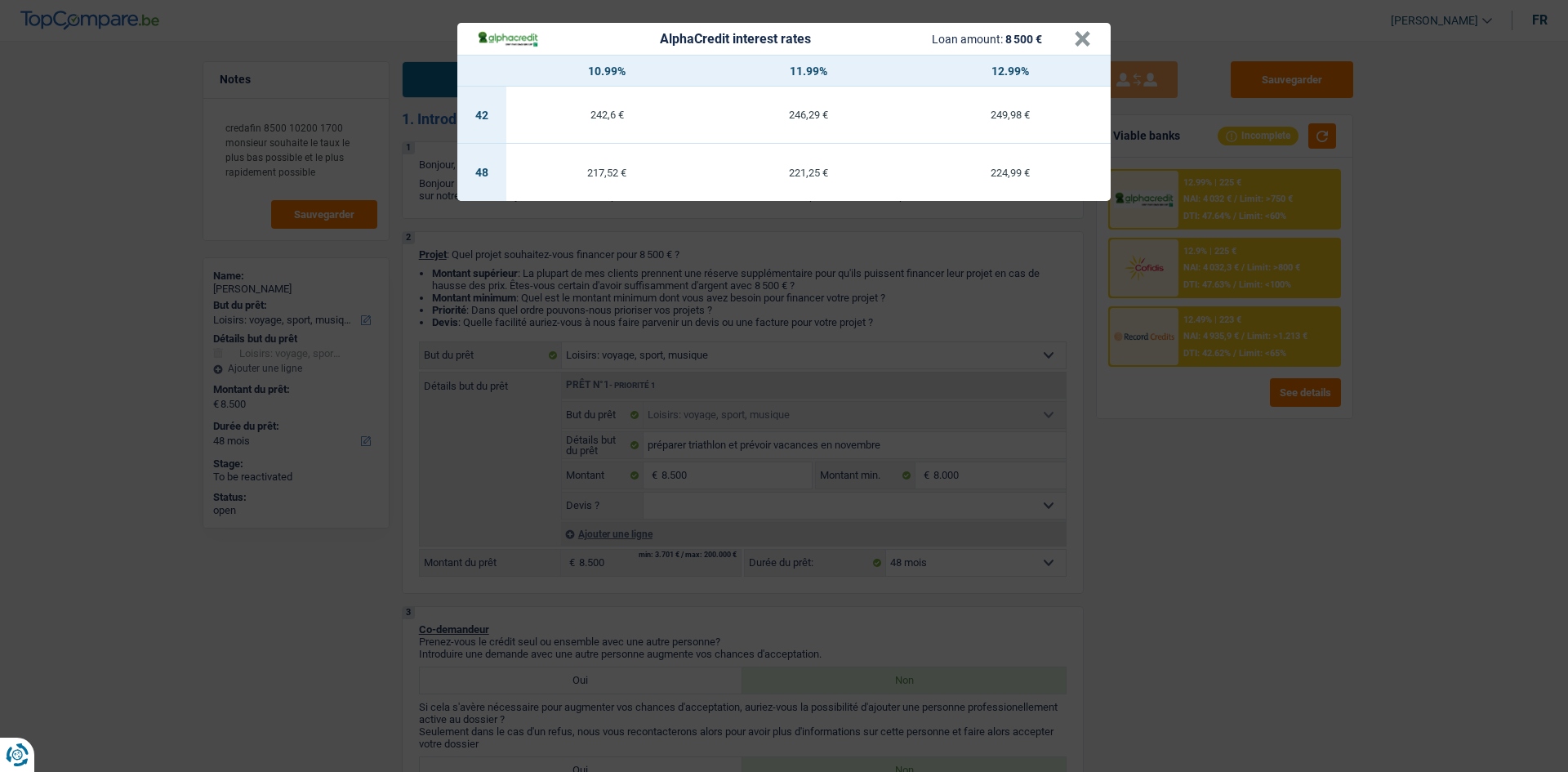 click on "AlphaCredit interest rates
Loan amount:
8 500 €
×
10.99%
11.99%
12.99%
42
242,6 €
246,29 €
249,98 €
48
217,52 €
221,25 €
224,99 €" at bounding box center [784, 386] 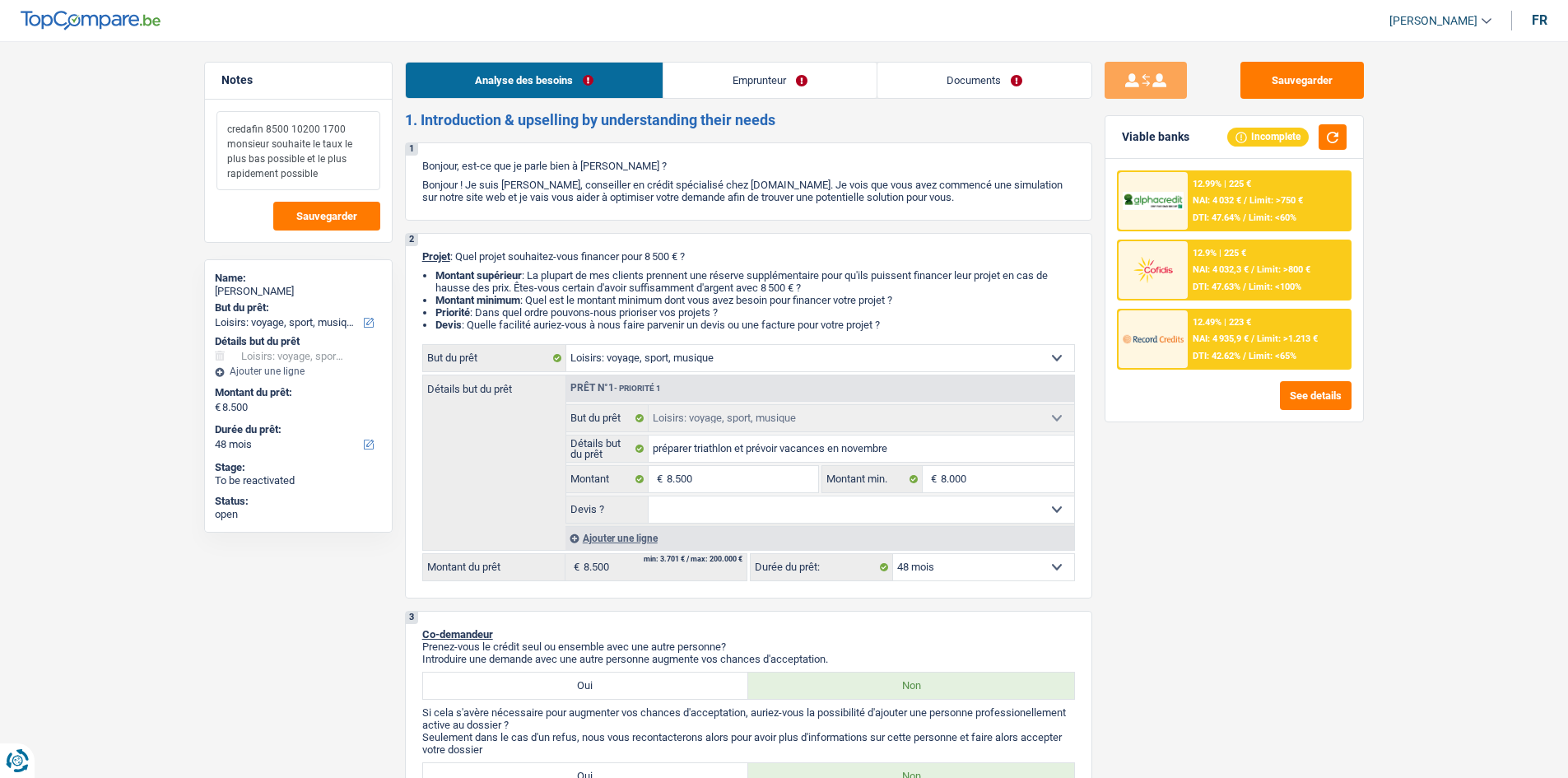 click on "credafin 8500 10200 1700
monsieur souhaite le taux le plus bas possible et le plus rapidement possible" at bounding box center (298, 151) 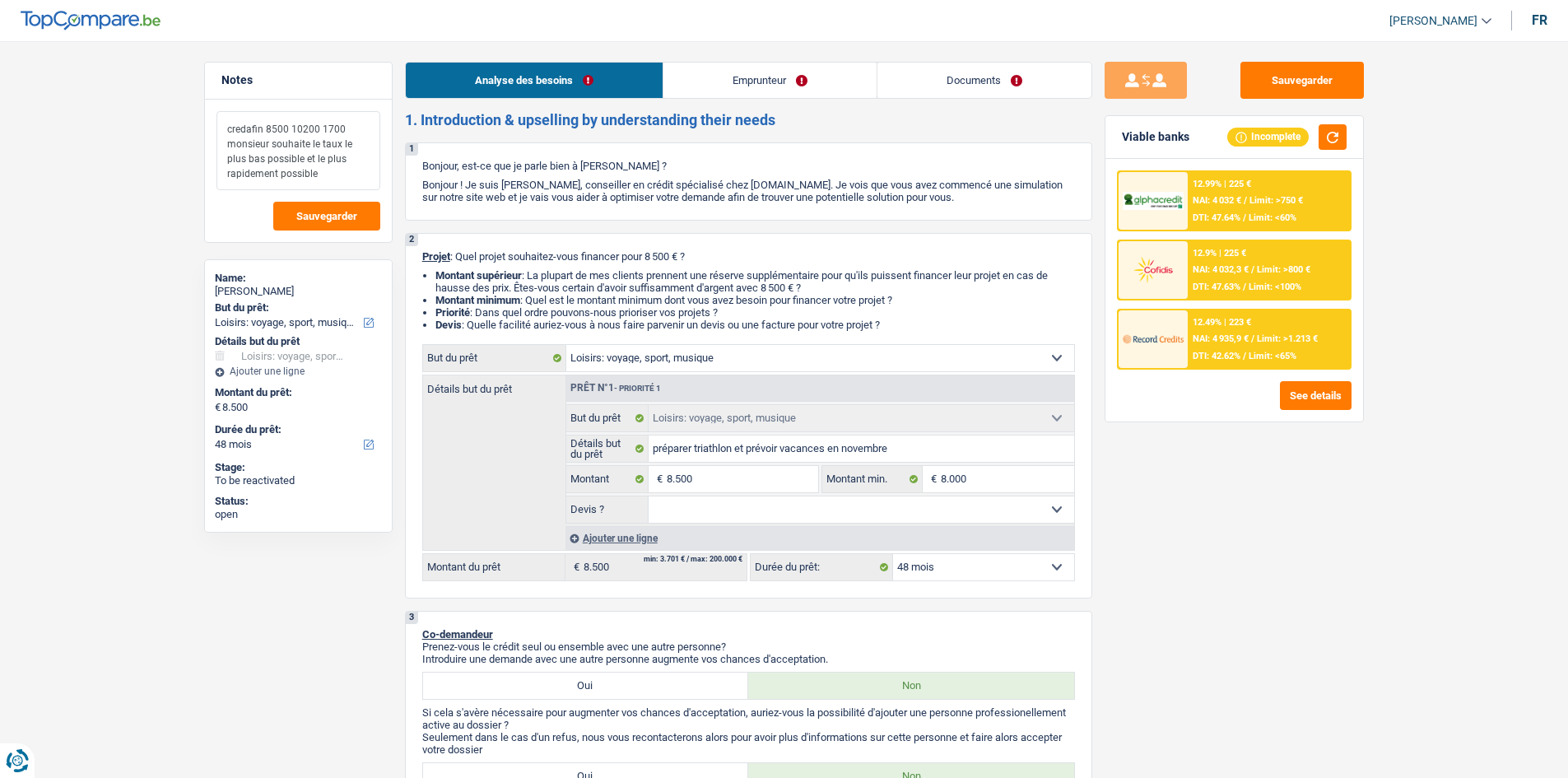 click on "credafin 8500 10200 1700
monsieur souhaite le taux le plus bas possible et le plus rapidement possible" at bounding box center (298, 151) 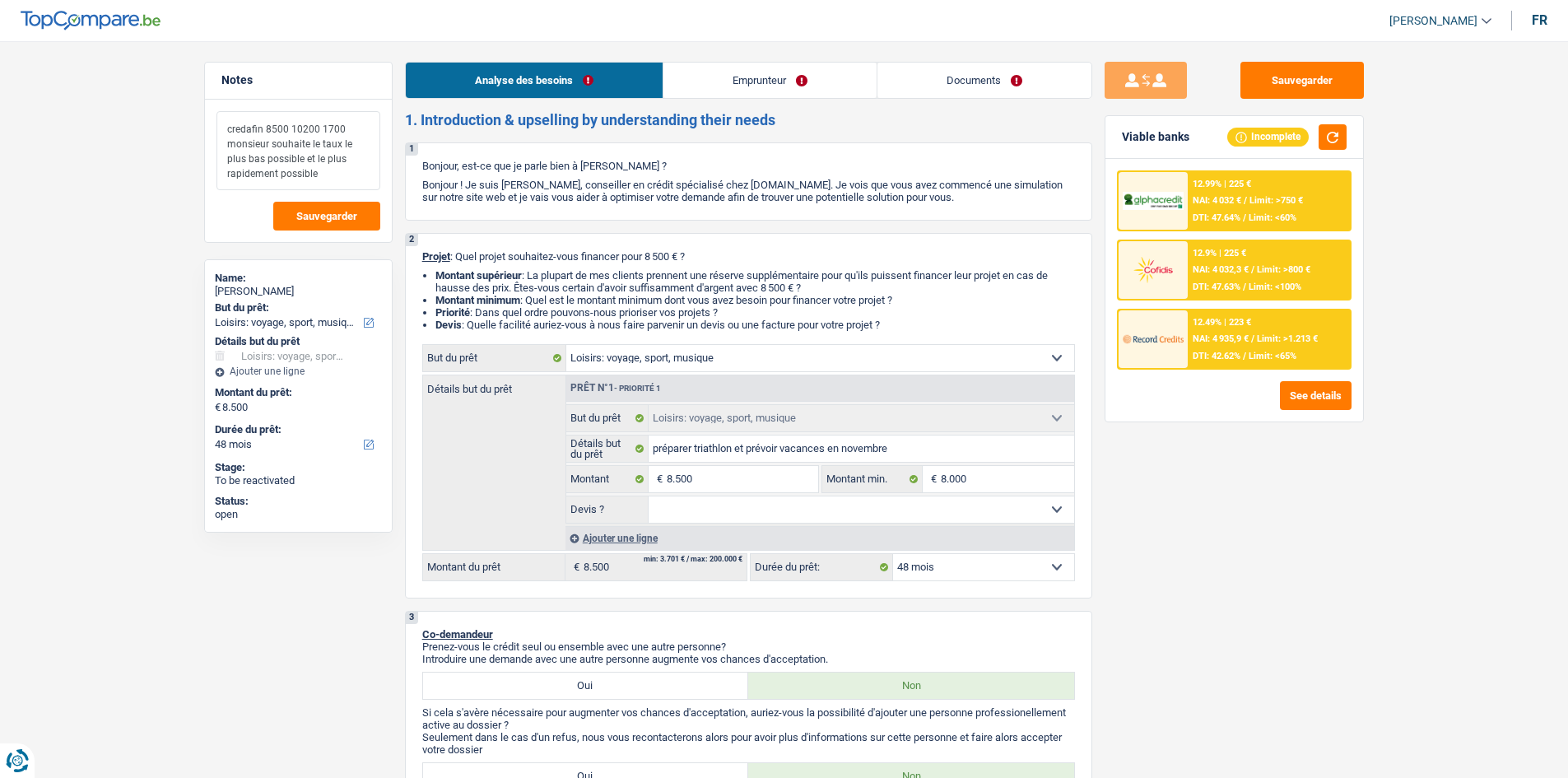 click on "credafin 8500 10200 1700
monsieur souhaite le taux le plus bas possible et le plus rapidement possible" at bounding box center [298, 151] 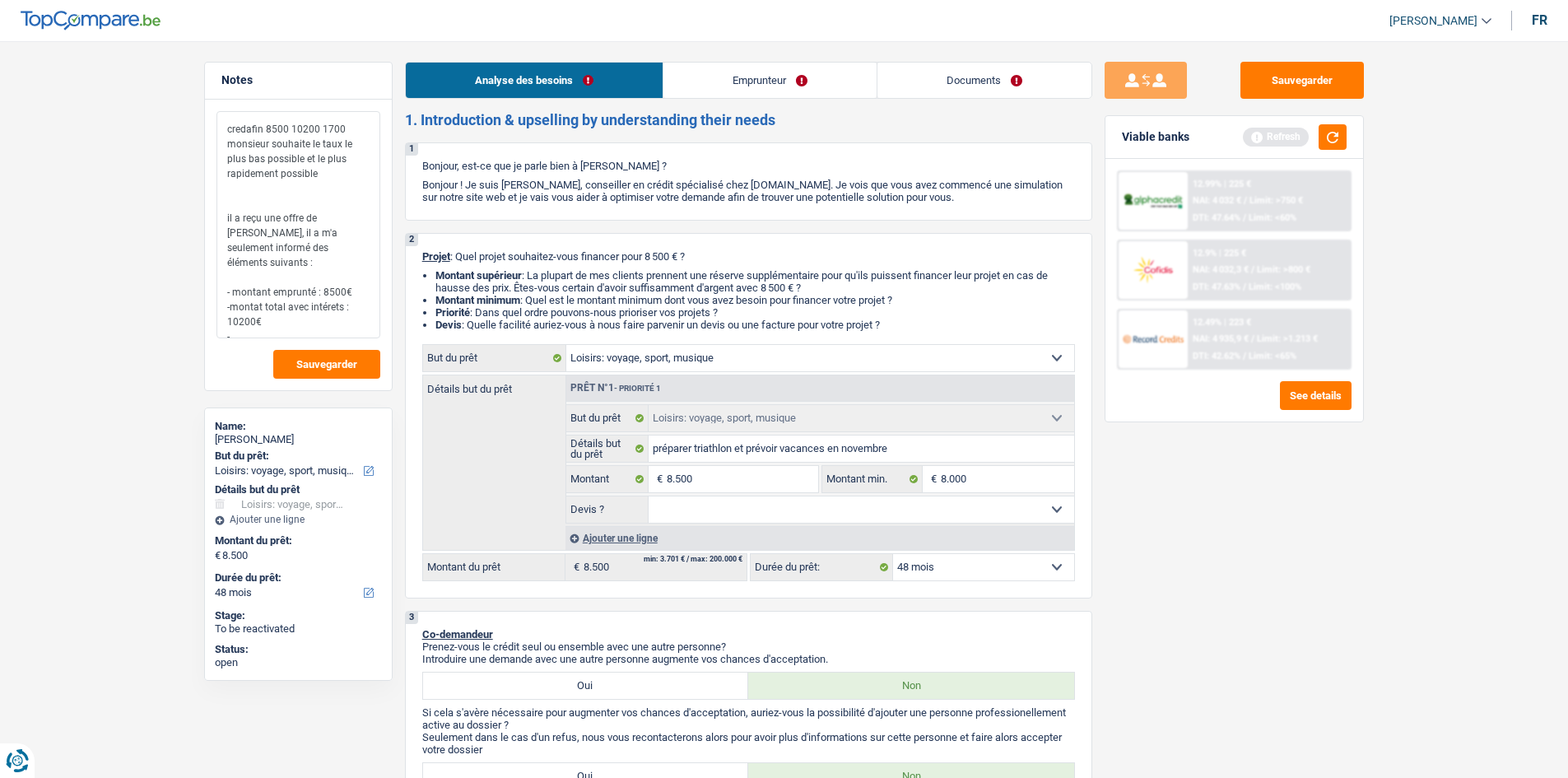 click on "credafin 8500 10200 1700
monsieur souhaite le taux le plus bas possible et le plus rapidement possible
il a reçu une offre de credafin, il a m'a seulement informé des éléments suivants :
- montant emprunté : 8500€
-montat total avec intérets : 10200€
-" at bounding box center [298, 225] 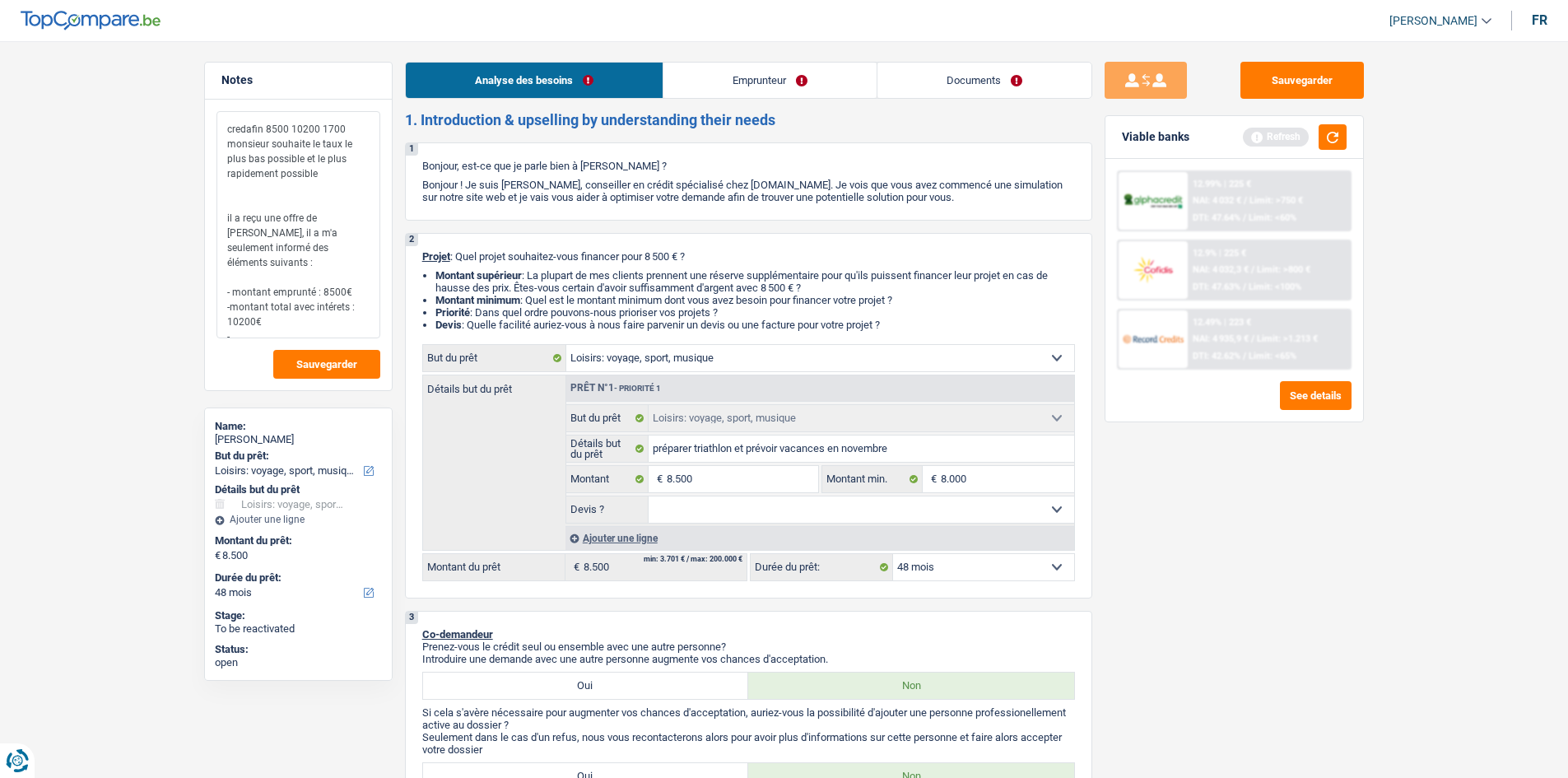 click on "credafin 8500 10200 1700
monsieur souhaite le taux le plus bas possible et le plus rapidement possible
il a reçu une offre de credafin, il a m'a seulement informé des éléments suivants :
- montant emprunté : 8500€
-montant total avec intérets : 10200€
-" at bounding box center [298, 225] 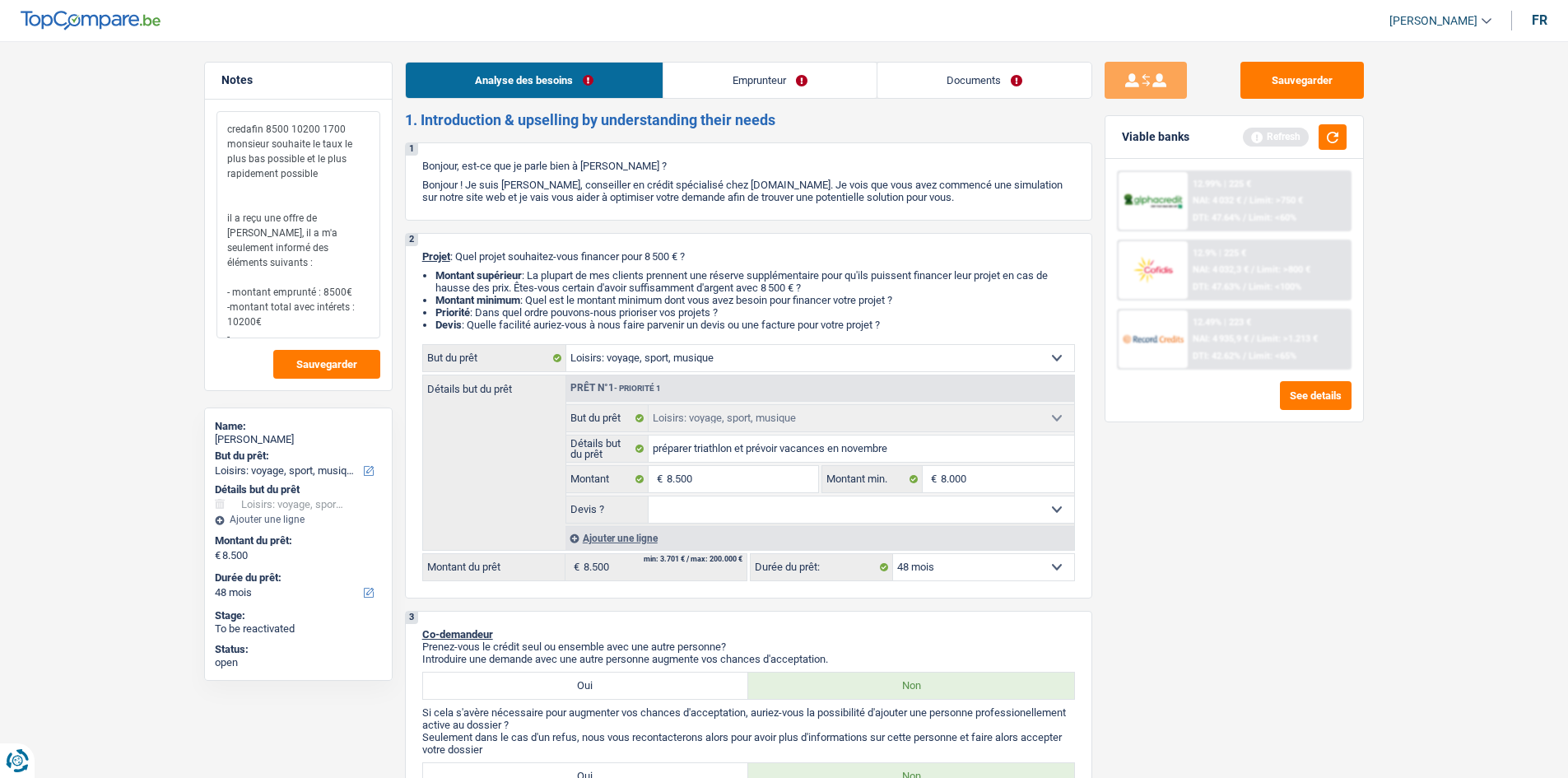 click on "credafin 8500 10200 1700
monsieur souhaite le taux le plus bas possible et le plus rapidement possible
il a reçu une offre de credafin, il a m'a seulement informé des éléments suivants :
- montant emprunté : 8500€
-montant total avec intérets : 10200€
-" at bounding box center [298, 225] 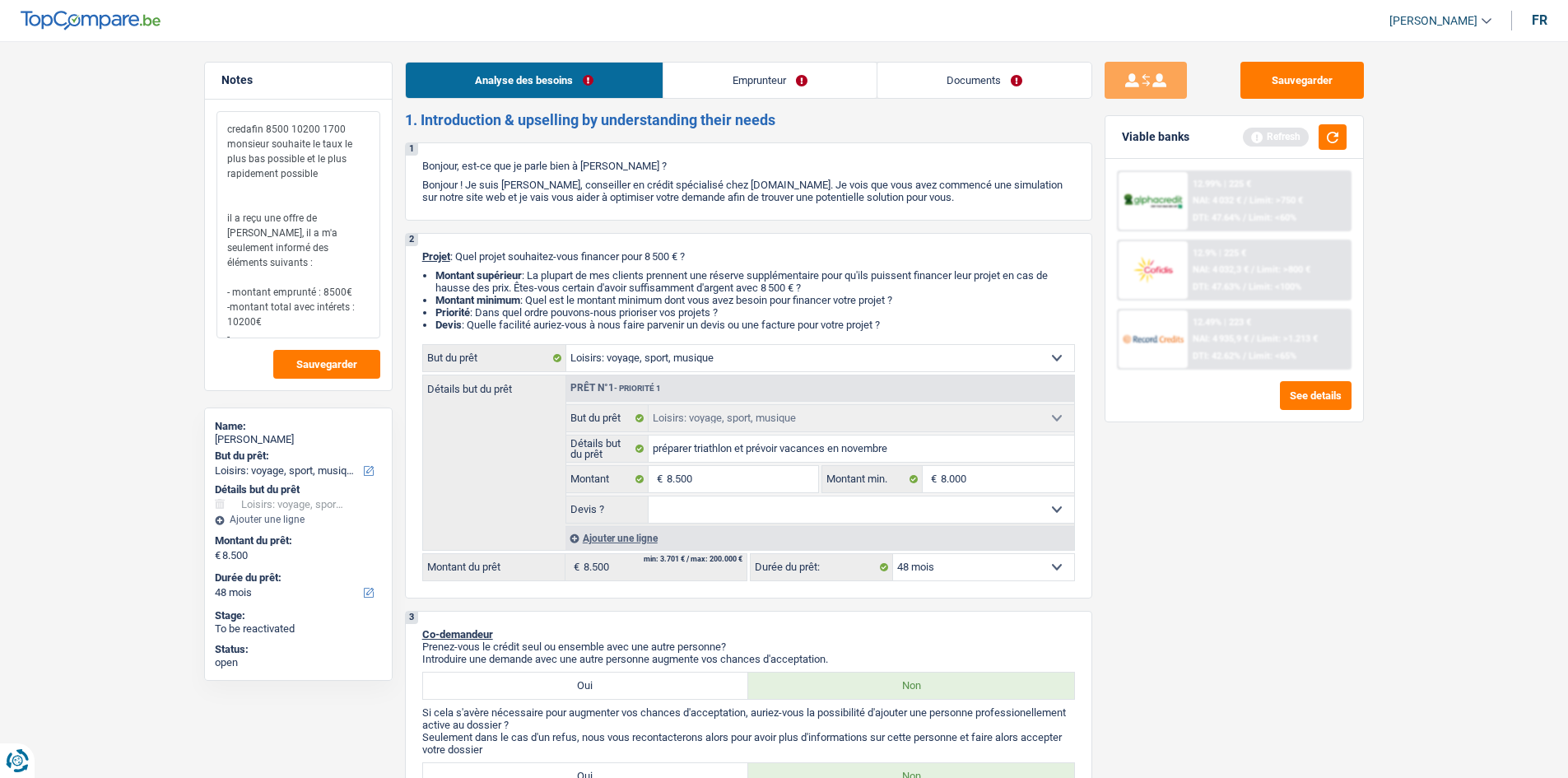 click on "credafin 8500 10200 1700
monsieur souhaite le taux le plus bas possible et le plus rapidement possible
il a reçu une offre de credafin, il a m'a seulement informé des éléments suivants :
- montant emprunté : 8500€
-montant total avec intérets : 10200€
-" at bounding box center [298, 225] 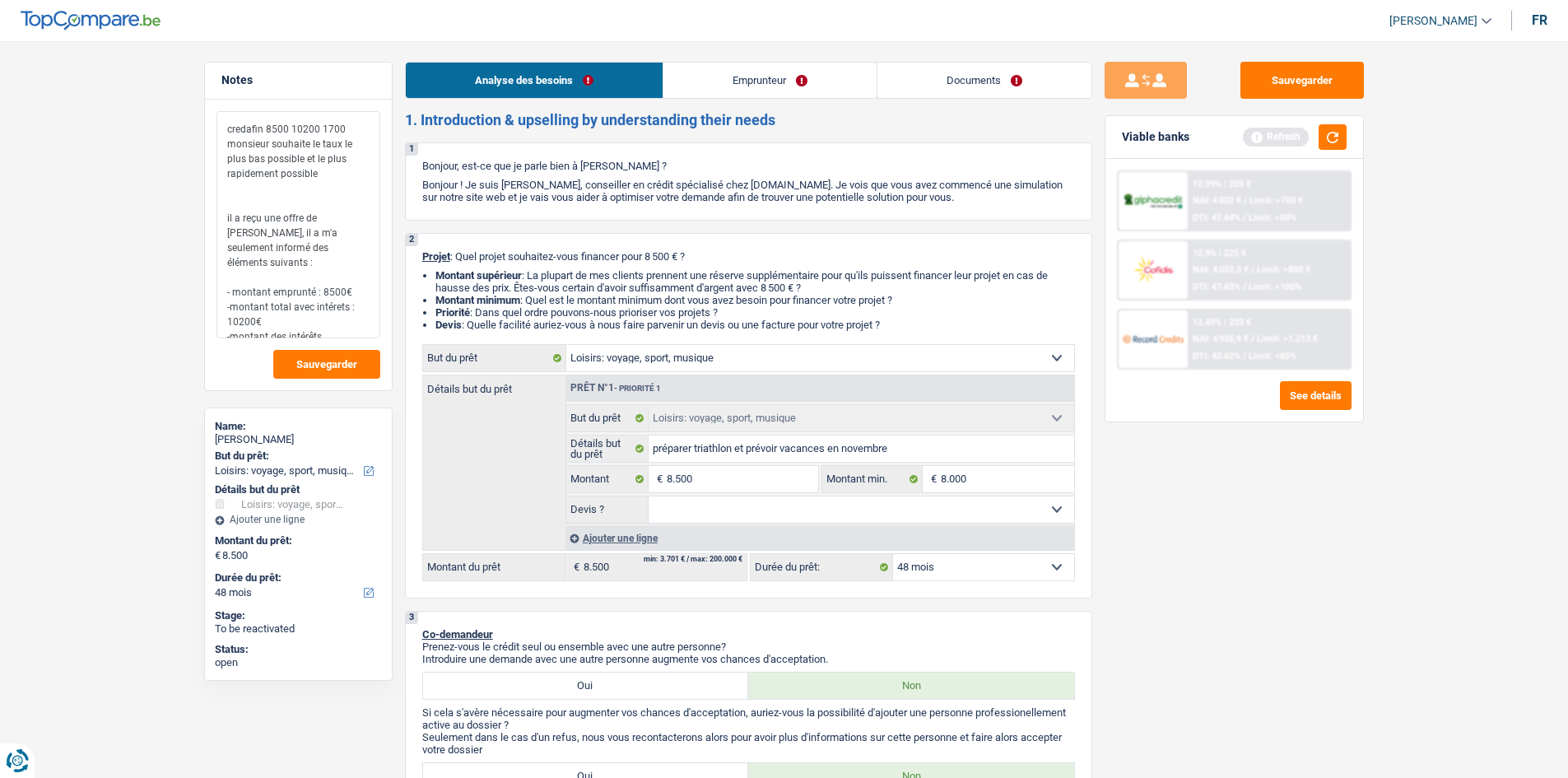 click on "credafin 8500 10200 1700
monsieur souhaite le taux le plus bas possible et le plus rapidement possible
il a reçu une offre de credafin, il a m'a seulement informé des éléments suivants :
- montant emprunté : 8500€
-montant total avec intérets : 10200€
-montant des intérêts" at bounding box center [298, 225] 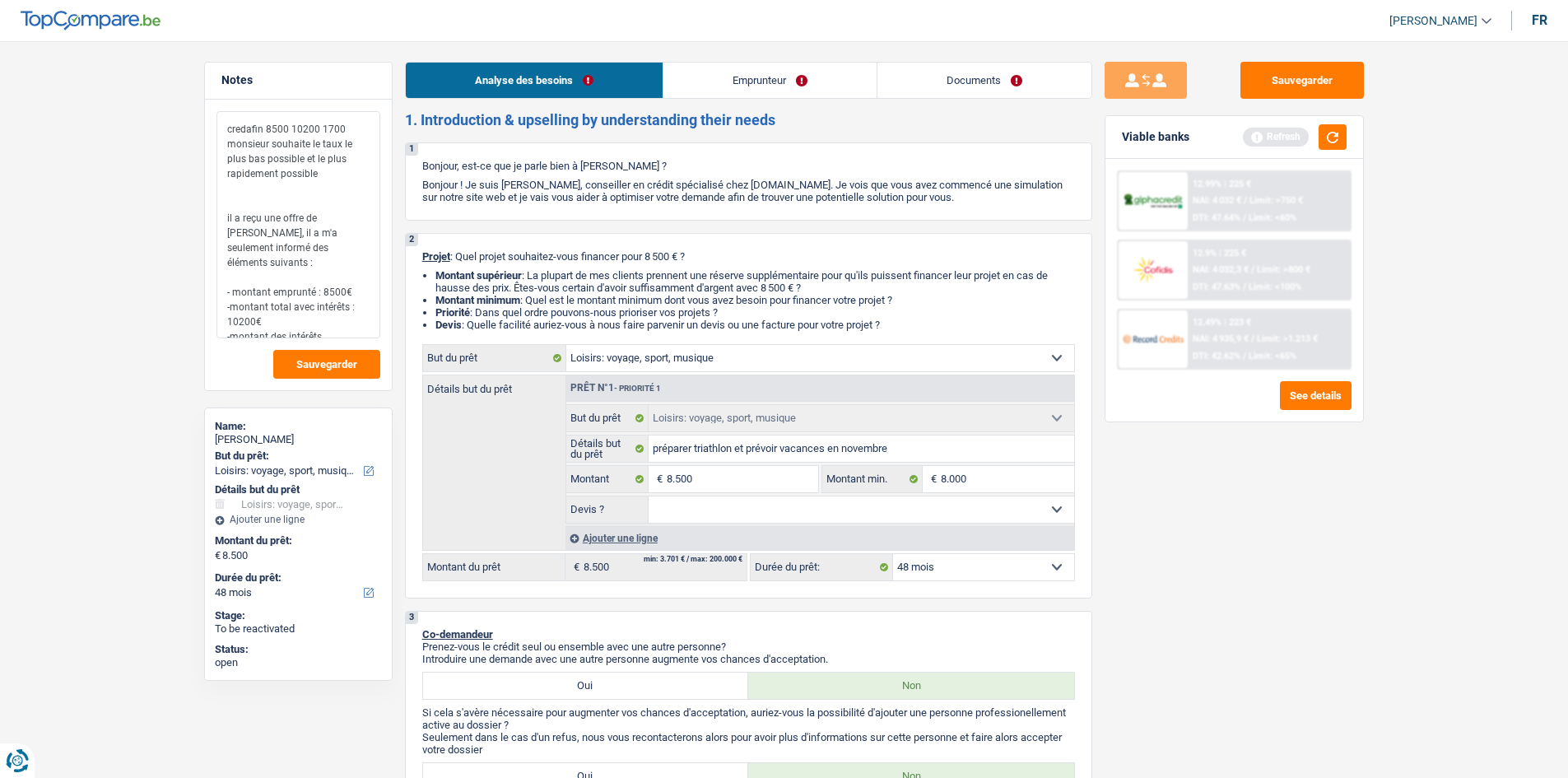 click on "credafin 8500 10200 1700
monsieur souhaite le taux le plus bas possible et le plus rapidement possible
il a reçu une offre de credafin, il a m'a seulement informé des éléments suivants :
- montant emprunté : 8500€
-montant total avec intérêts : 10200€
-montant des intérêts" at bounding box center (298, 225) 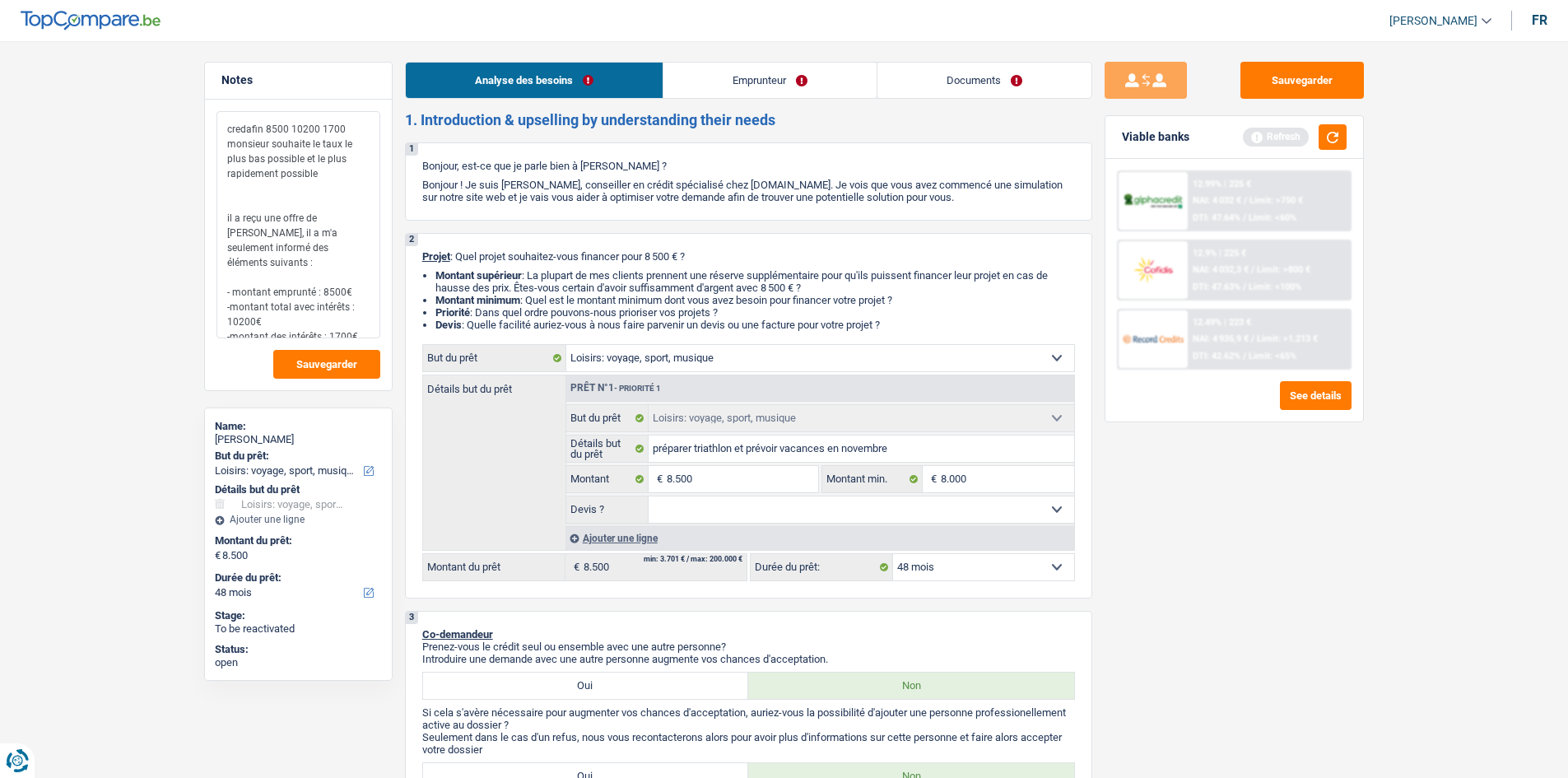 click on "credafin 8500 10200 1700
monsieur souhaite le taux le plus bas possible et le plus rapidement possible
il a reçu une offre de credafin, il a m'a seulement informé des éléments suivants :
- montant emprunté : 8500€
-montant total avec intérêts : 10200€
-montant des intérêts : 1700€" at bounding box center (298, 225) 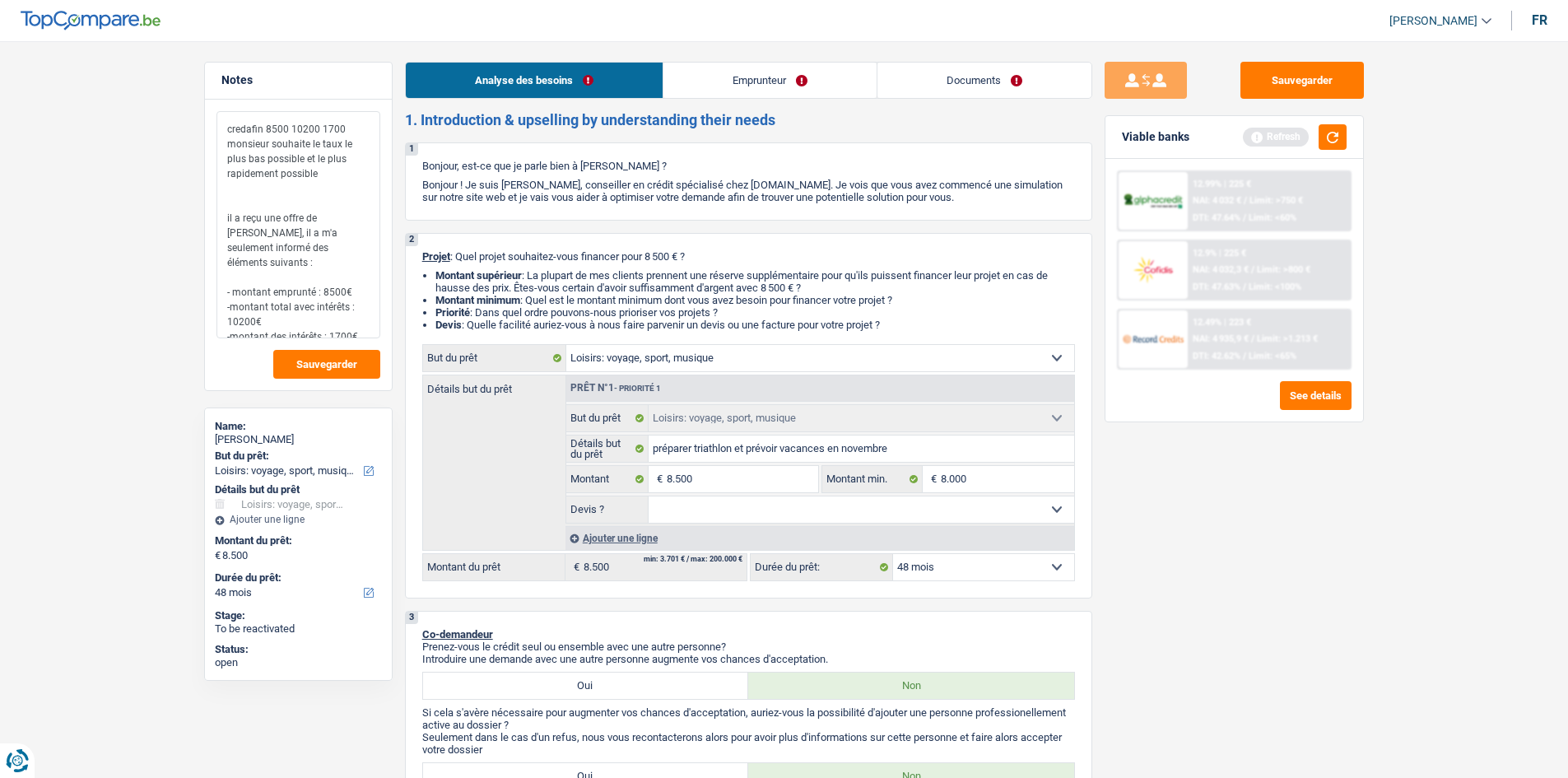 drag, startPoint x: 327, startPoint y: 174, endPoint x: 210, endPoint y: 119, distance: 129.28264 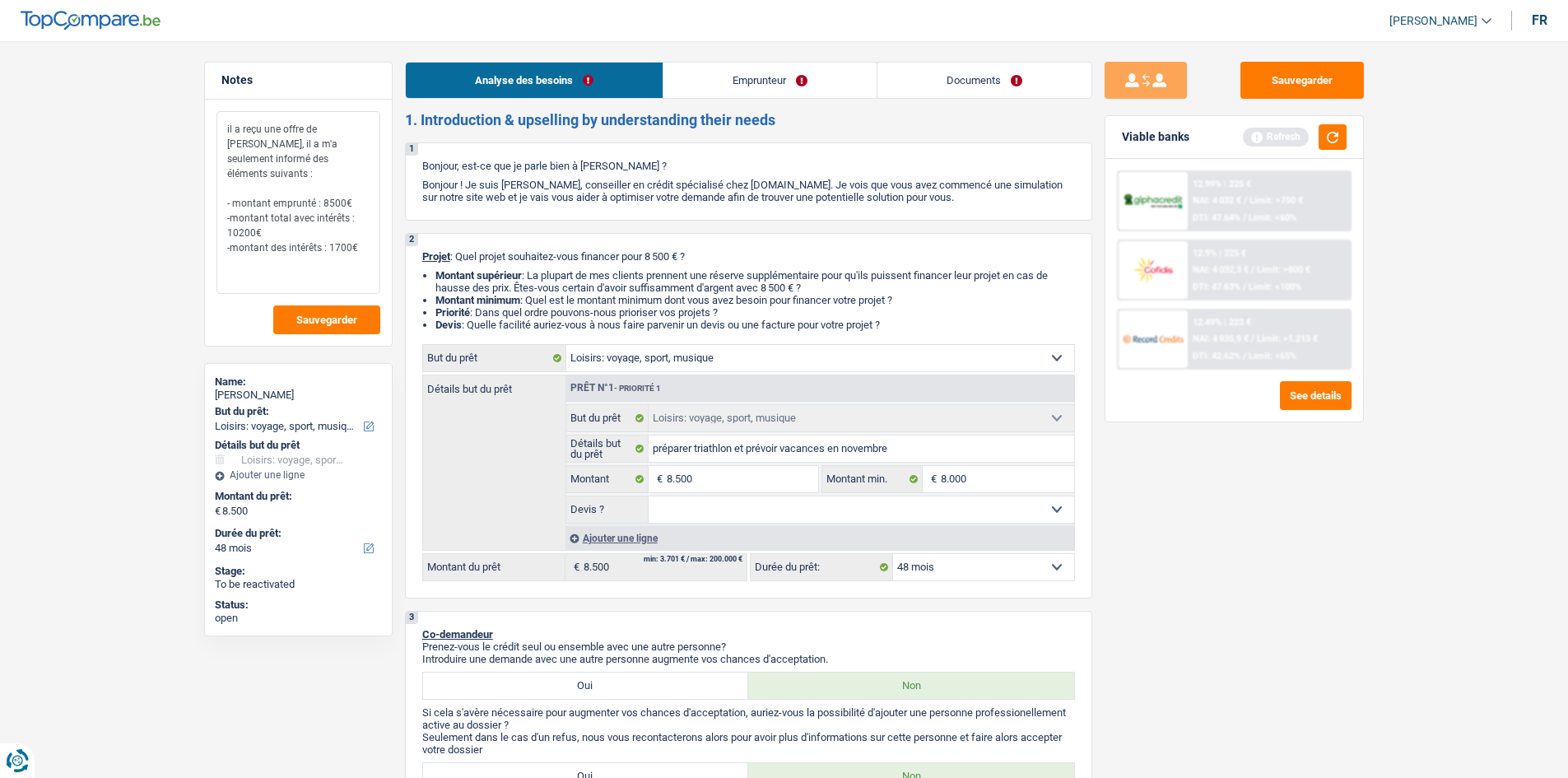 click on "il a reçu une offre de credafin, il a m'a seulement informé des éléments suivants :
- montant emprunté : 8500€
-montant total avec intérêts : 10200€
-montant des intérêts : 1700€" at bounding box center (298, 203) 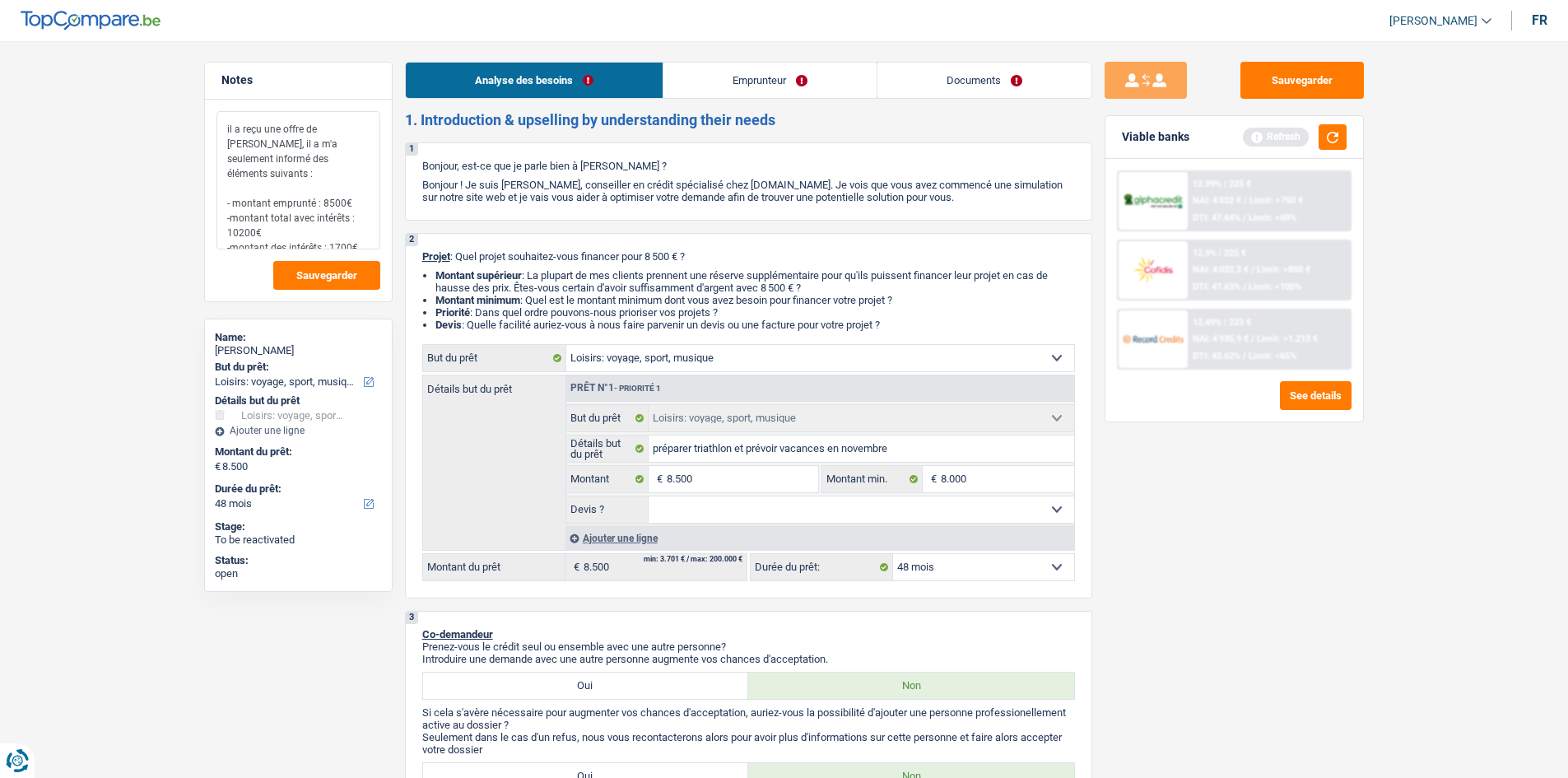 click on "il a reçu une offre de credafin, il a m'a seulement informé des éléments suivants :
- montant emprunté : 8500€
-montant total avec intérêts : 10200€
-montant des intérêts : 1700€" at bounding box center [298, 180] 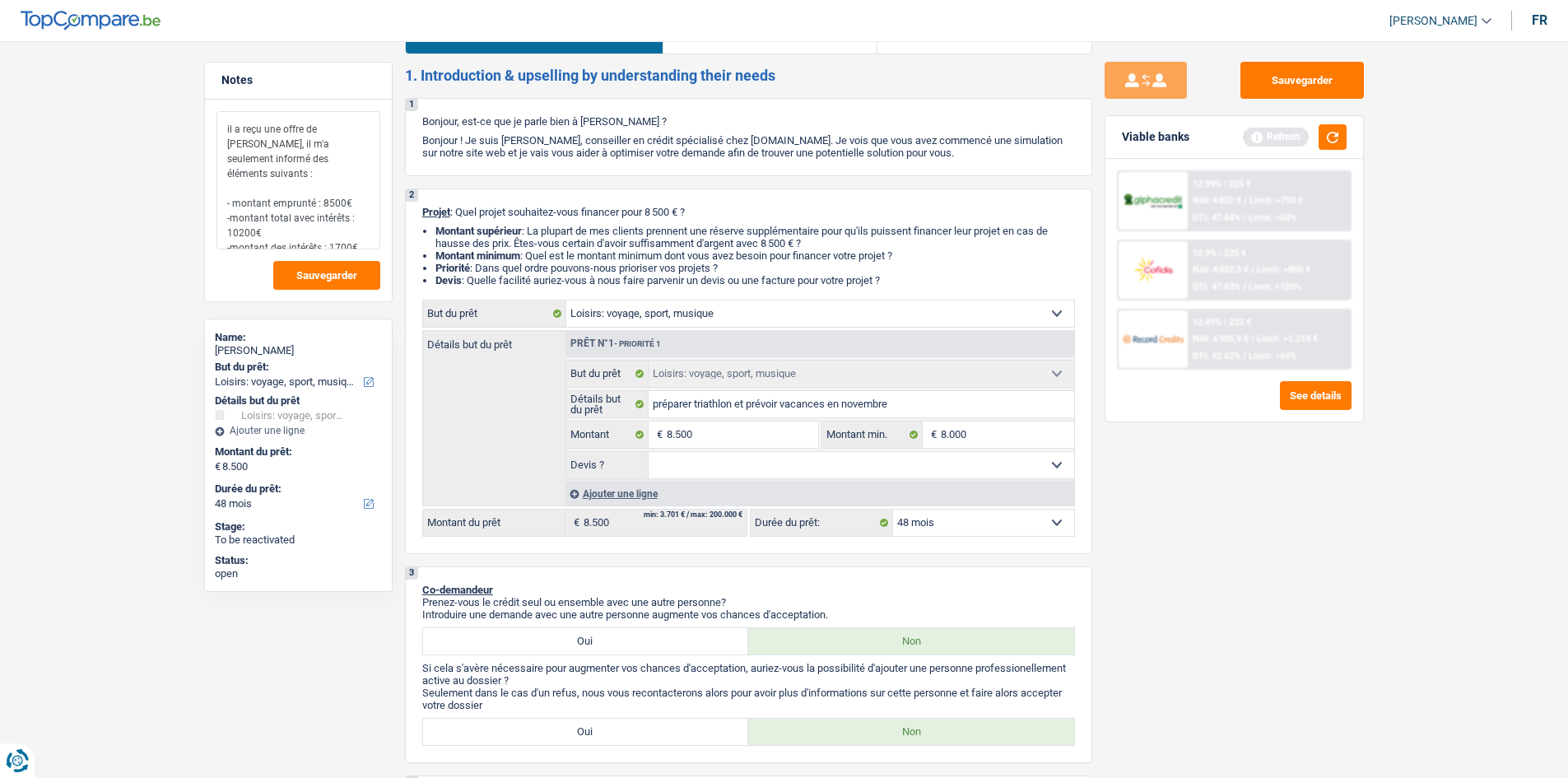 scroll, scrollTop: 82, scrollLeft: 0, axis: vertical 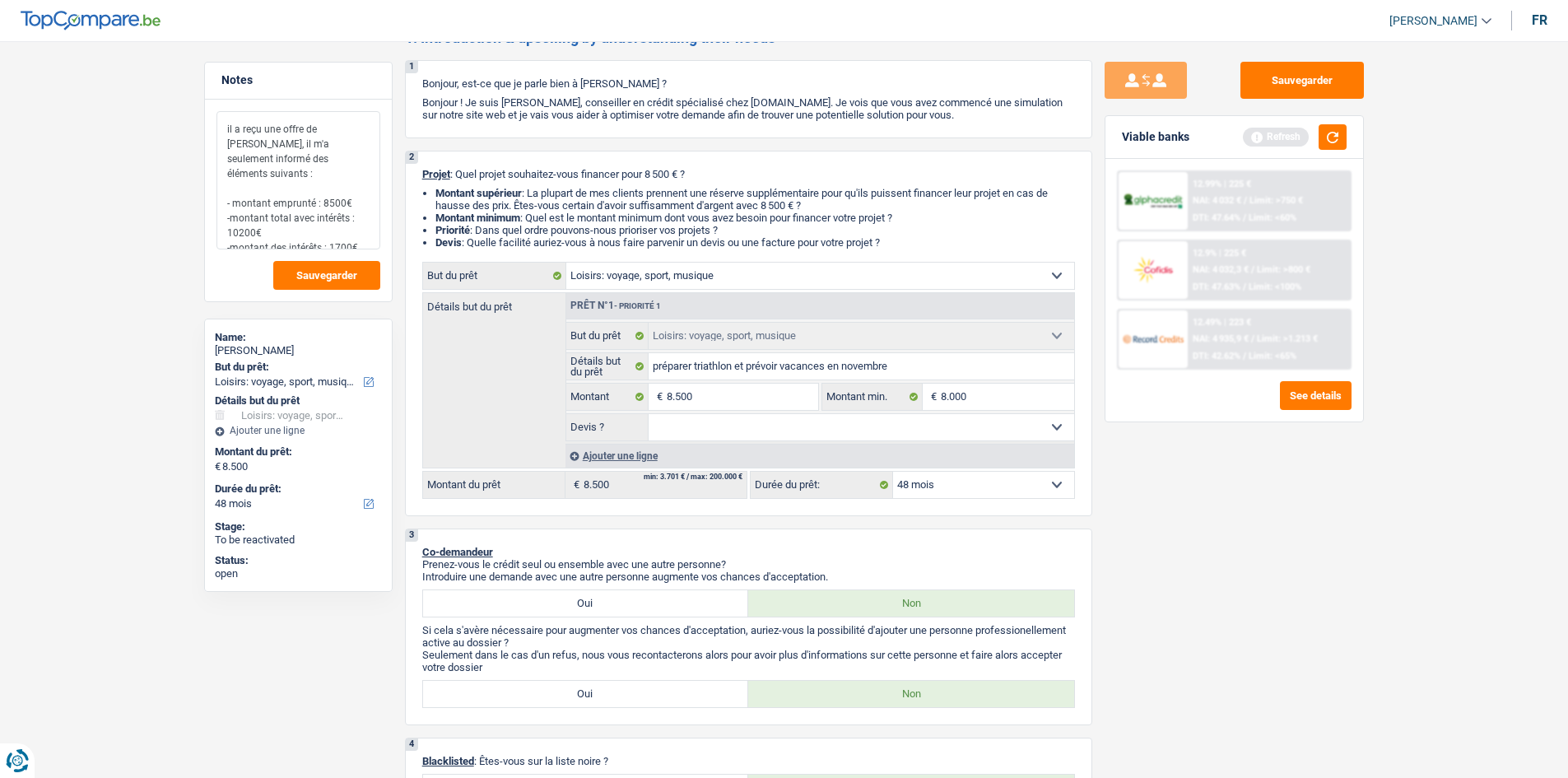 click on "il a reçu une offre de credafin, il m'a seulement informé des éléments suivants :
- montant emprunté : 8500€
-montant total avec intérêts : 10200€
-montant des intérêts : 1700€" at bounding box center (298, 180) 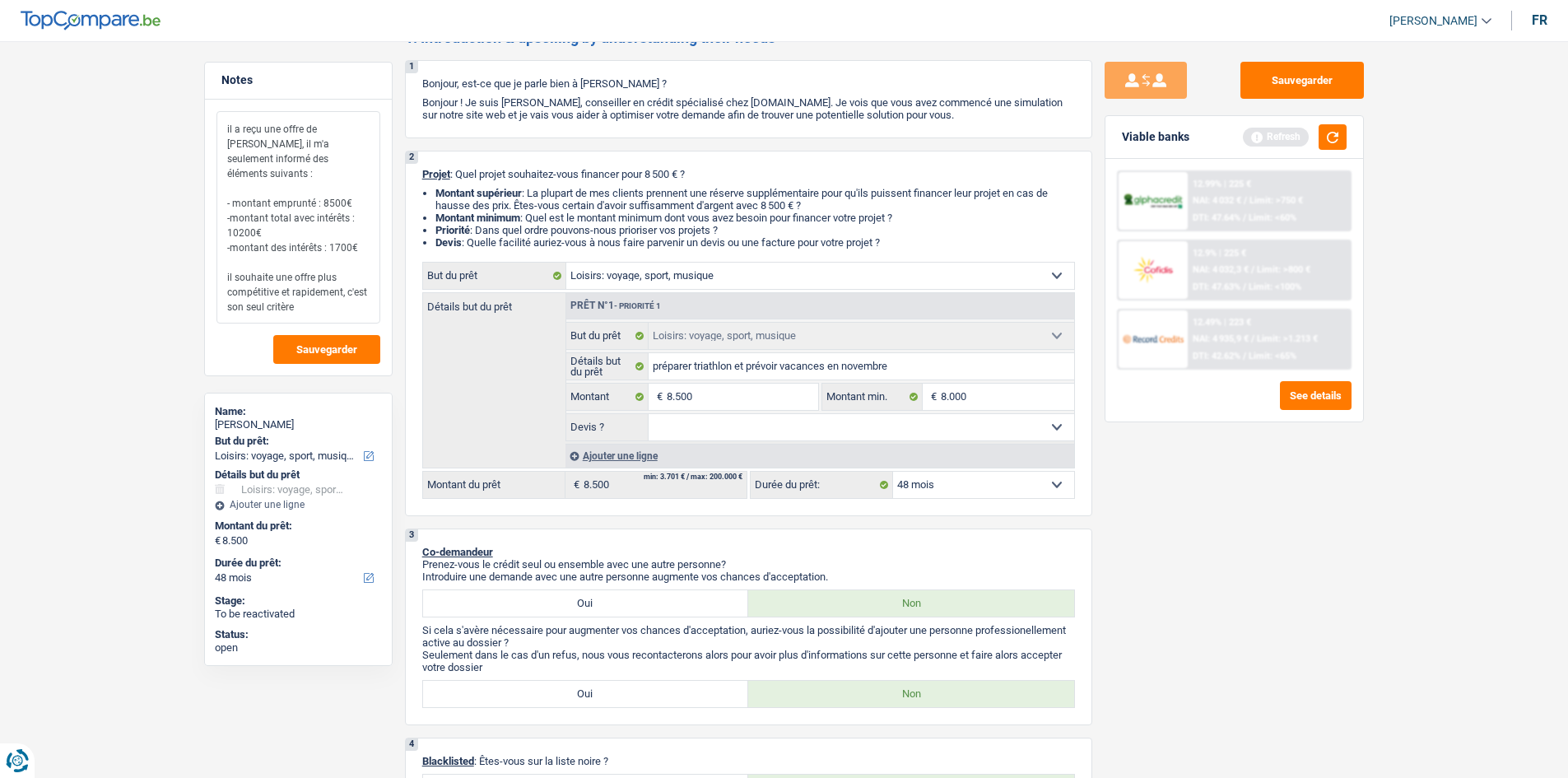 drag, startPoint x: 346, startPoint y: 276, endPoint x: 356, endPoint y: 287, distance: 14.866069 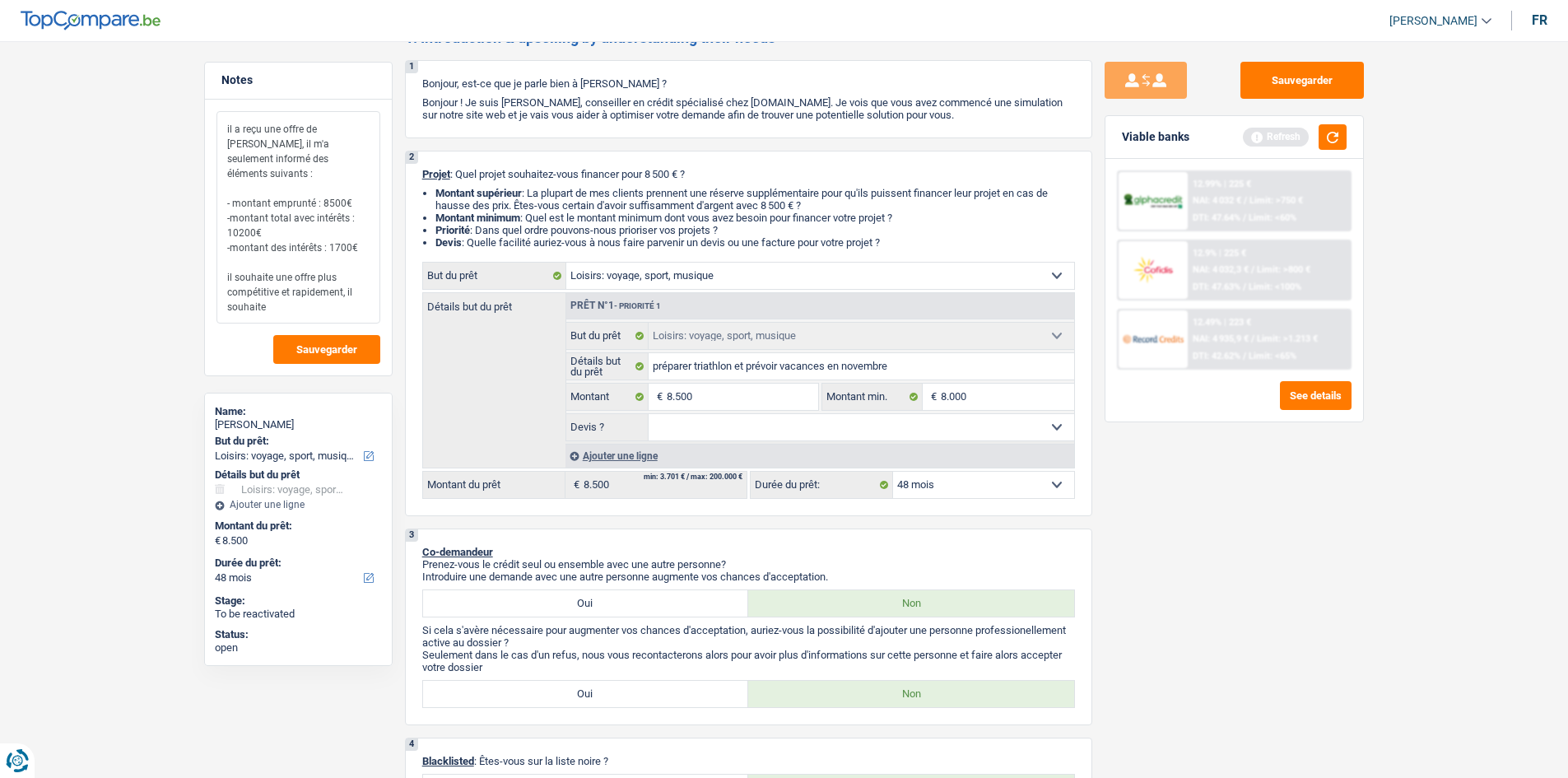 drag, startPoint x: 280, startPoint y: 278, endPoint x: 298, endPoint y: 294, distance: 24.083189 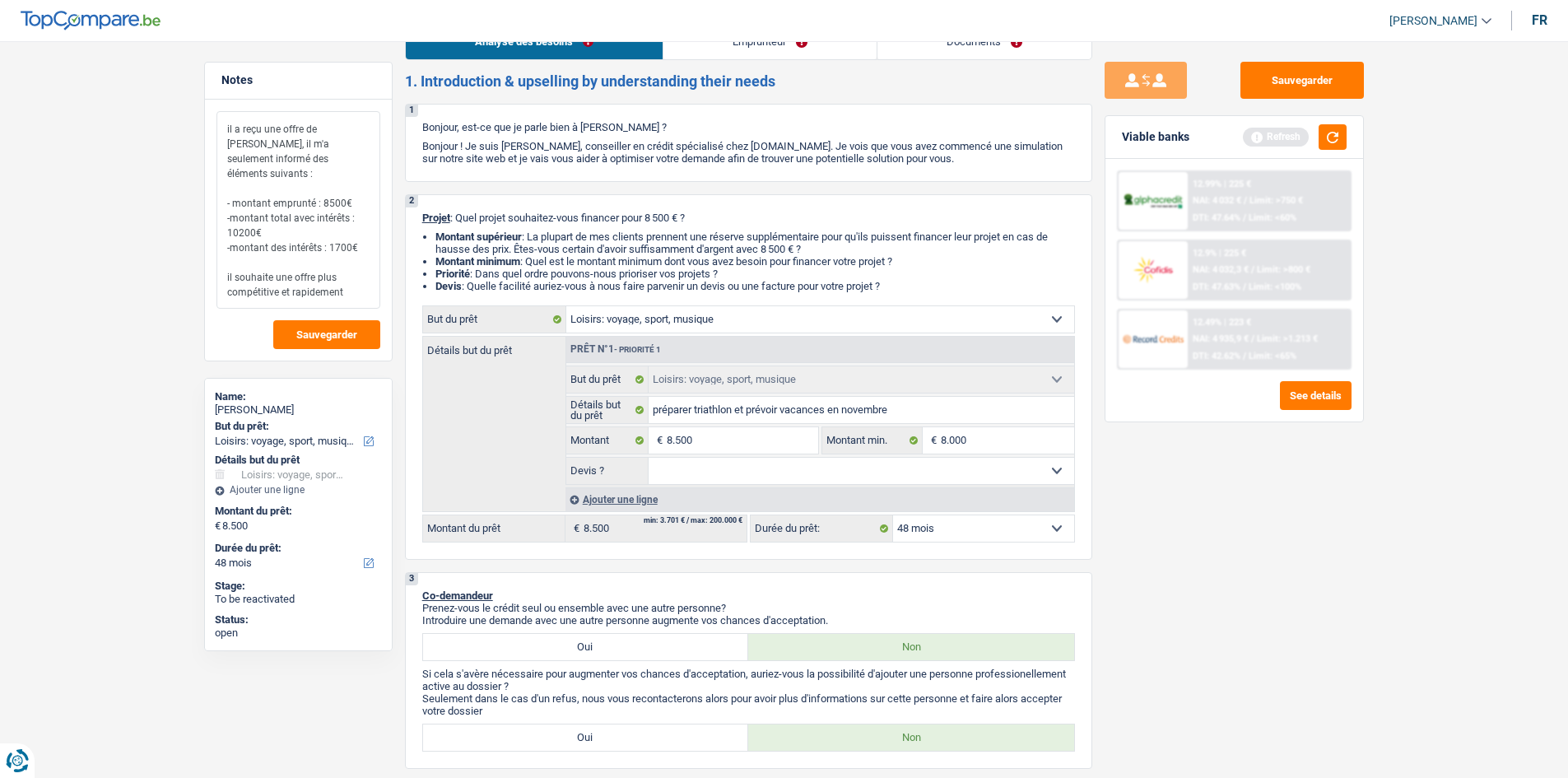 scroll, scrollTop: 0, scrollLeft: 0, axis: both 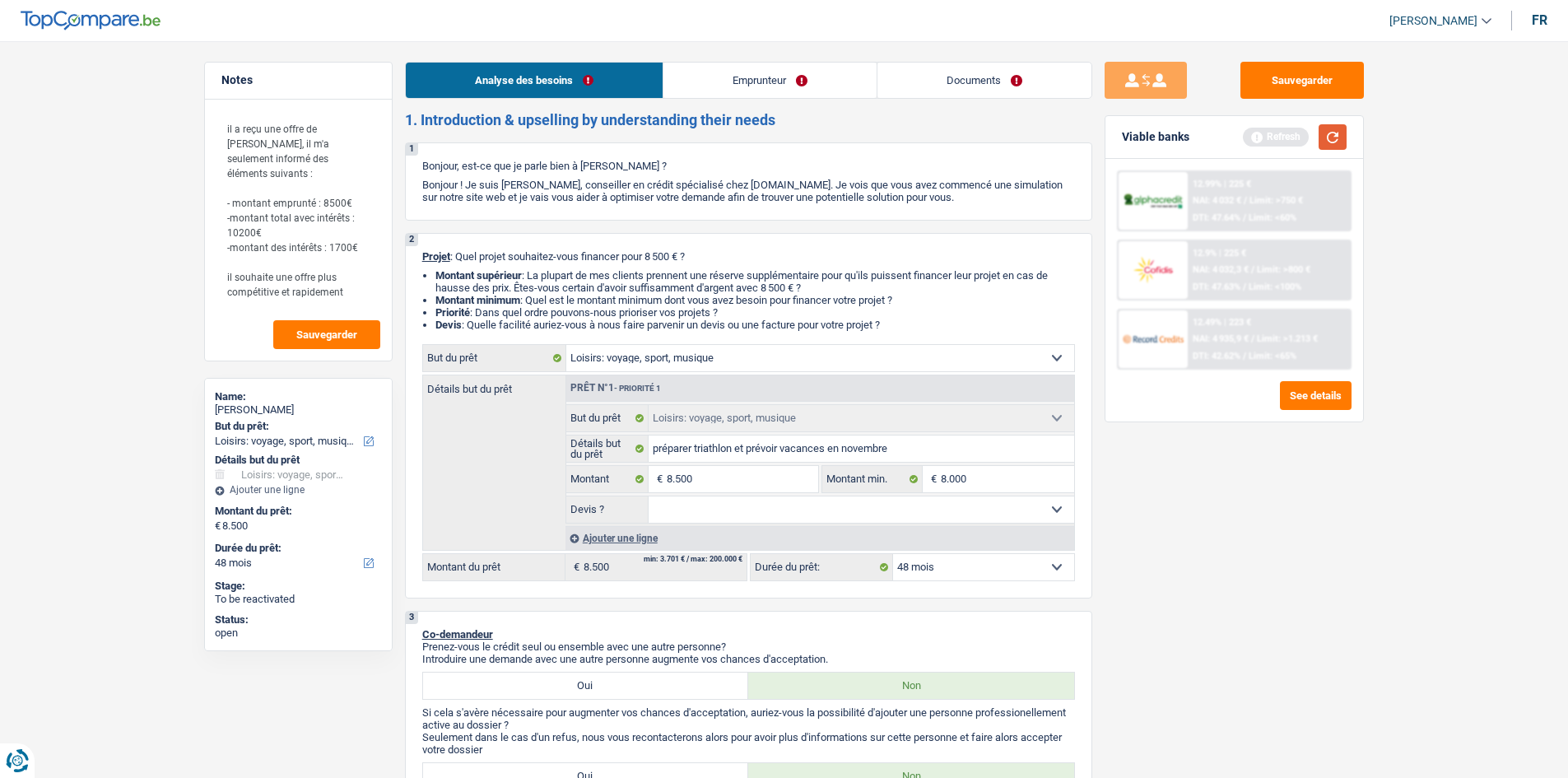click at bounding box center [1333, 137] 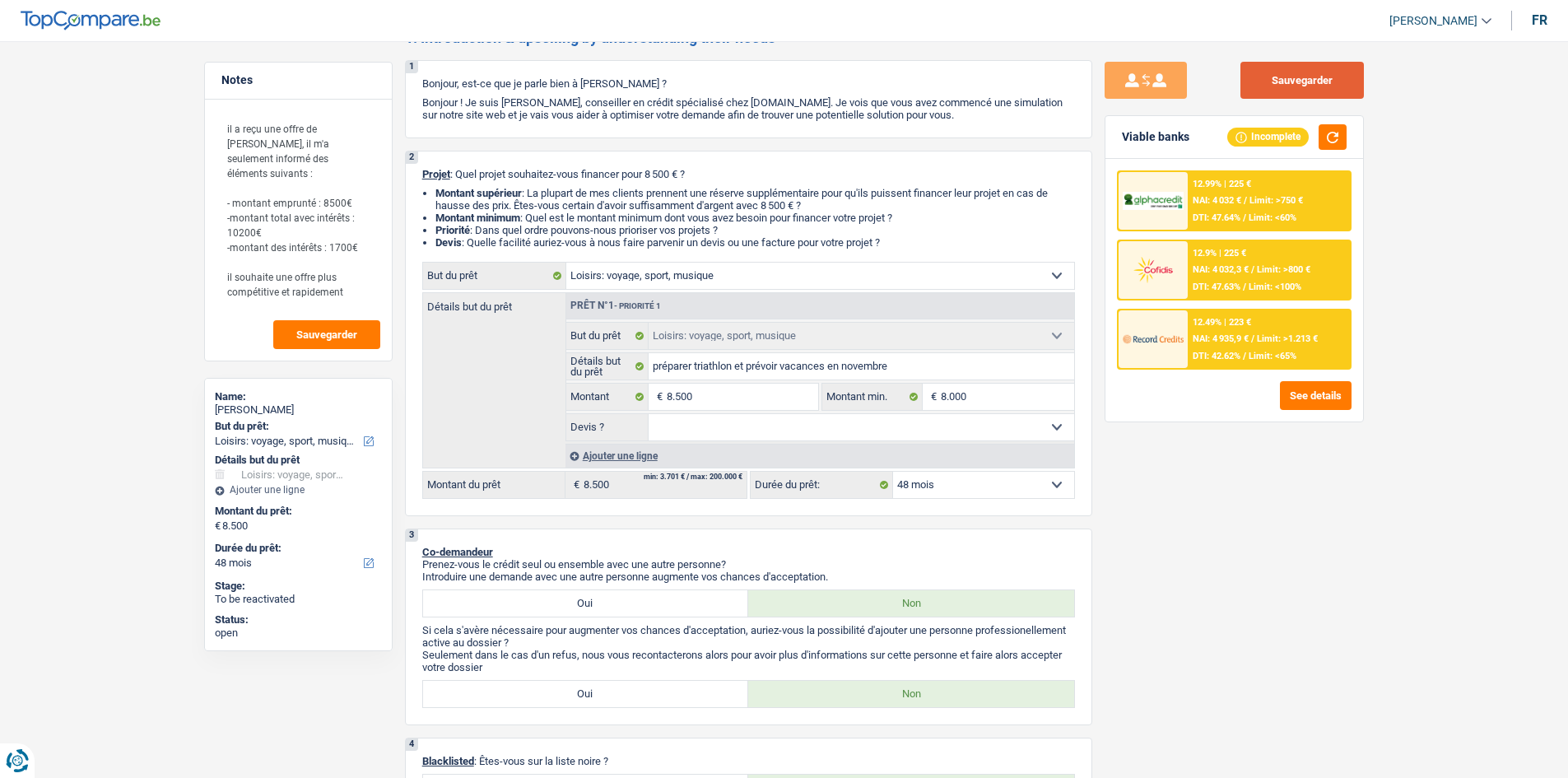click on "Sauvegarder" at bounding box center [1302, 80] 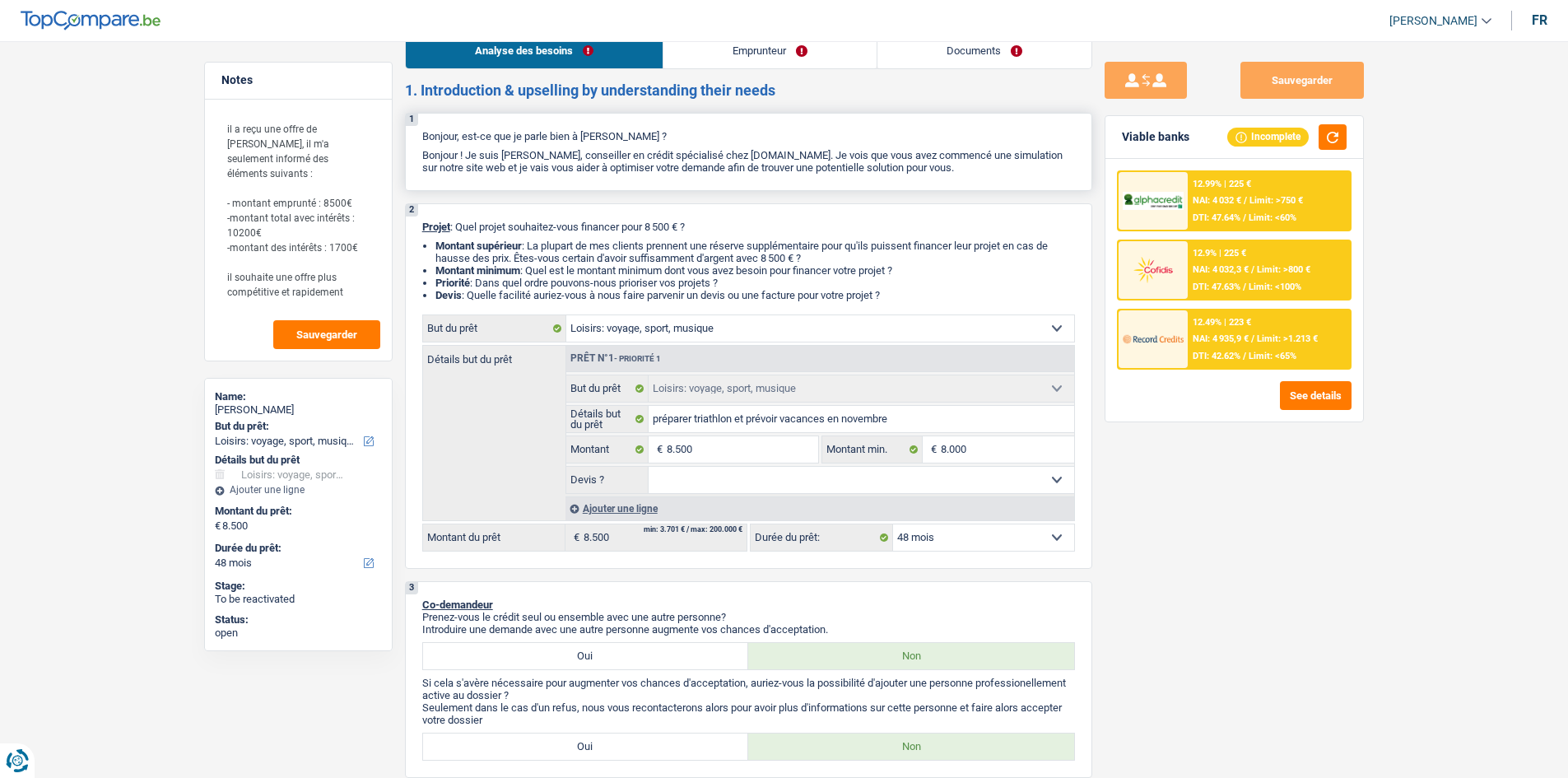 scroll, scrollTop: 0, scrollLeft: 0, axis: both 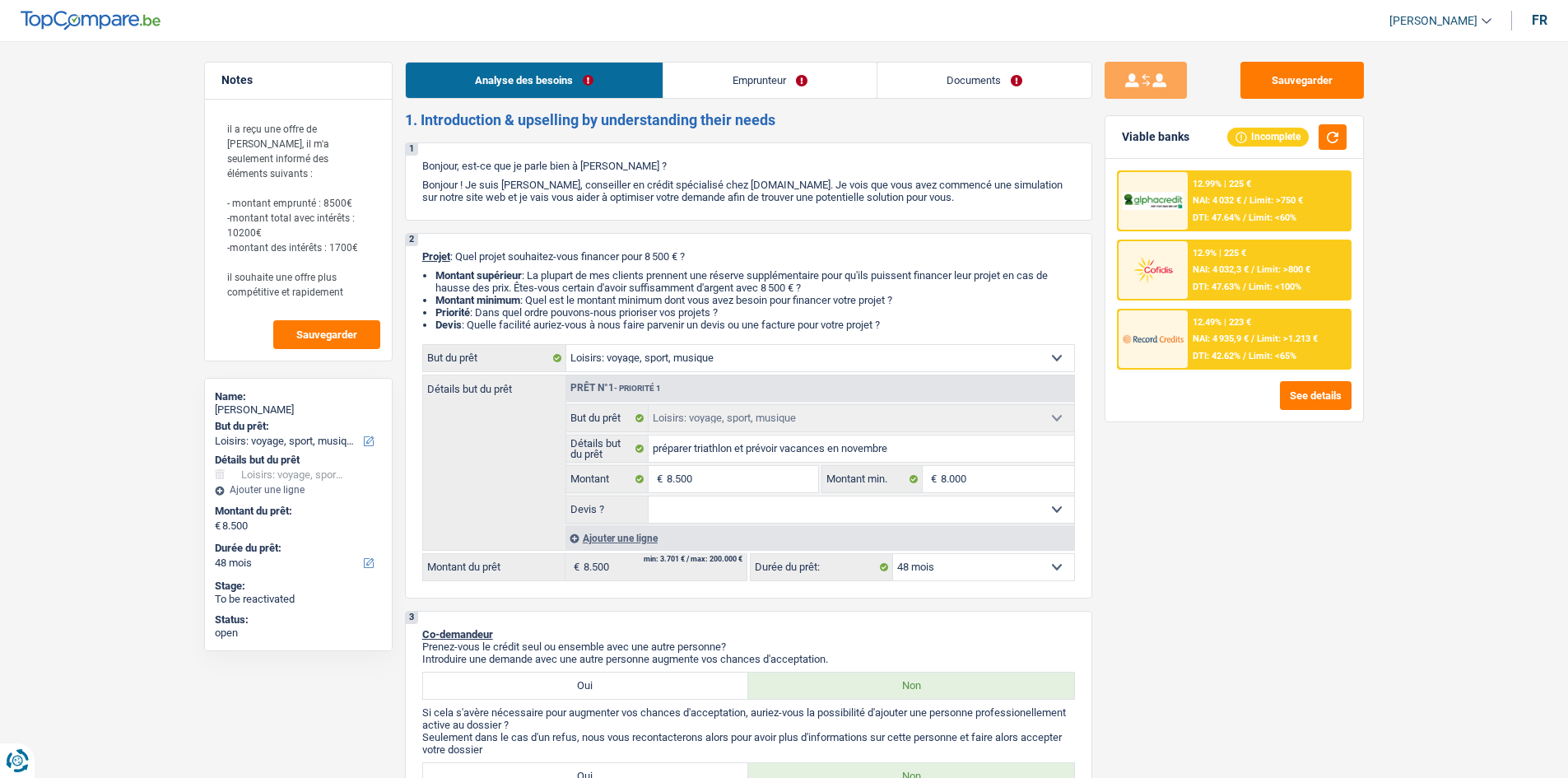 drag, startPoint x: 967, startPoint y: 80, endPoint x: 951, endPoint y: 82, distance: 16.12452 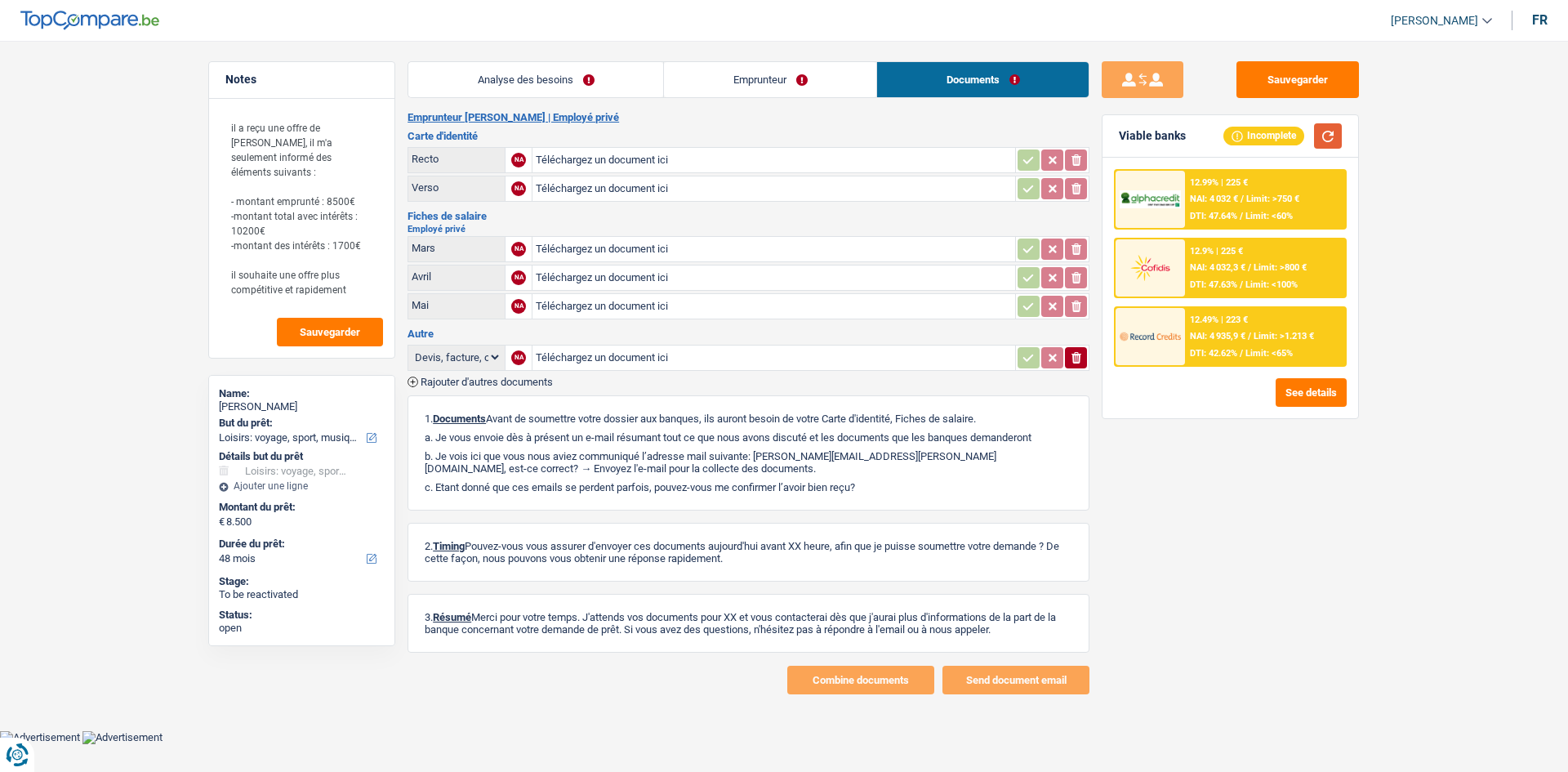 click at bounding box center [1328, 136] 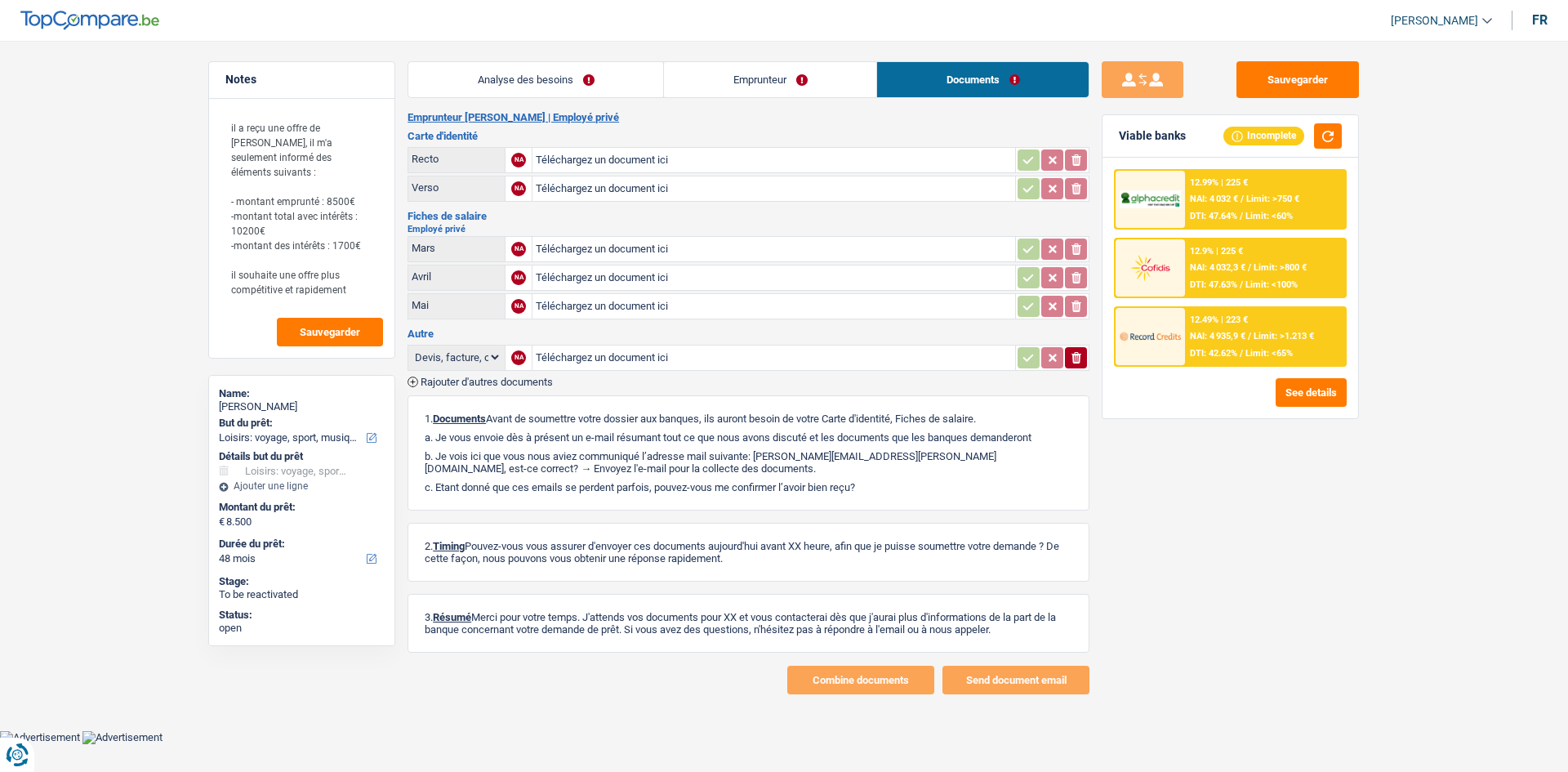click on "Emprunteur" at bounding box center [770, 79] 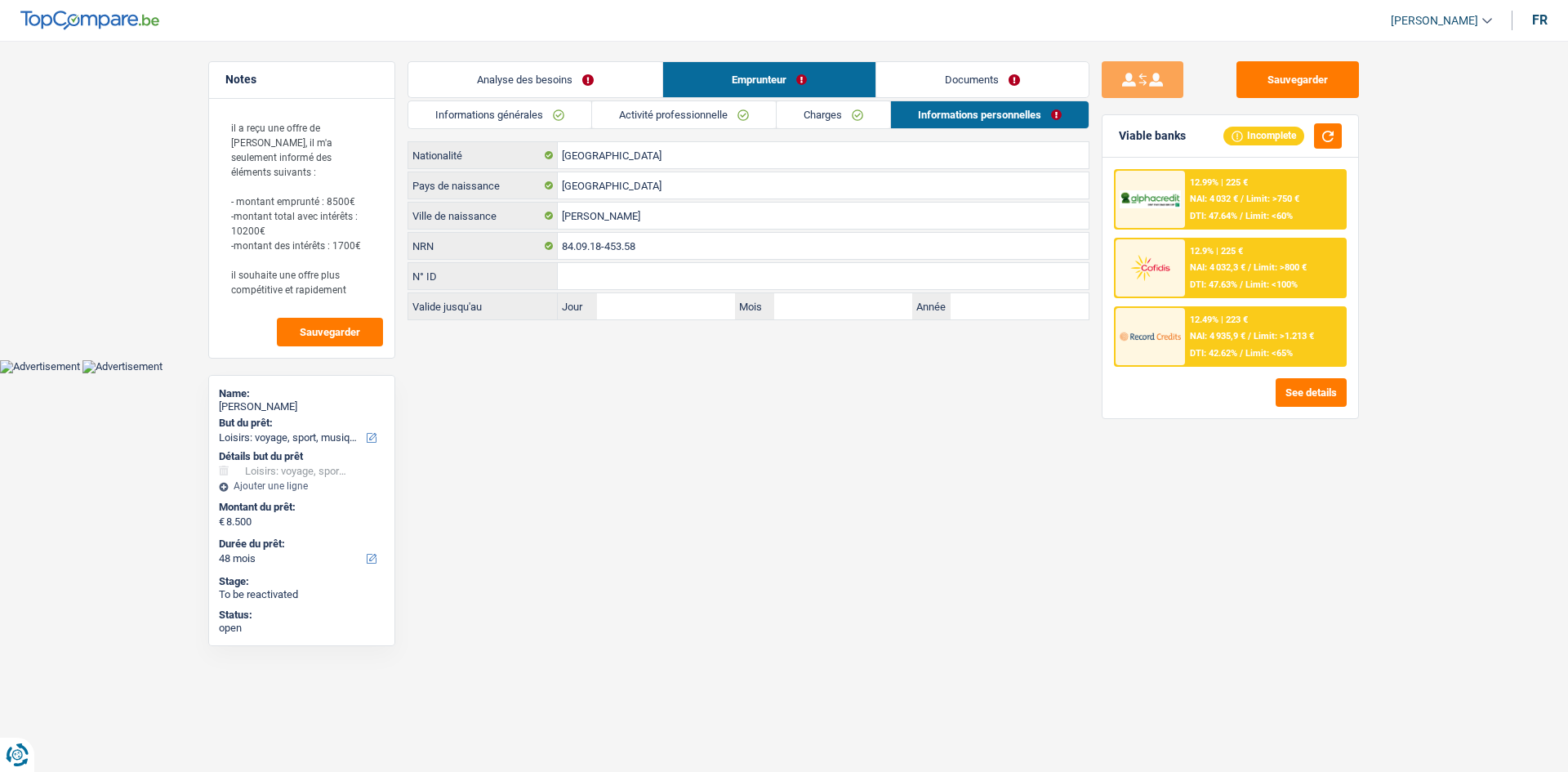 click on "Activité professionnelle" at bounding box center (684, 114) 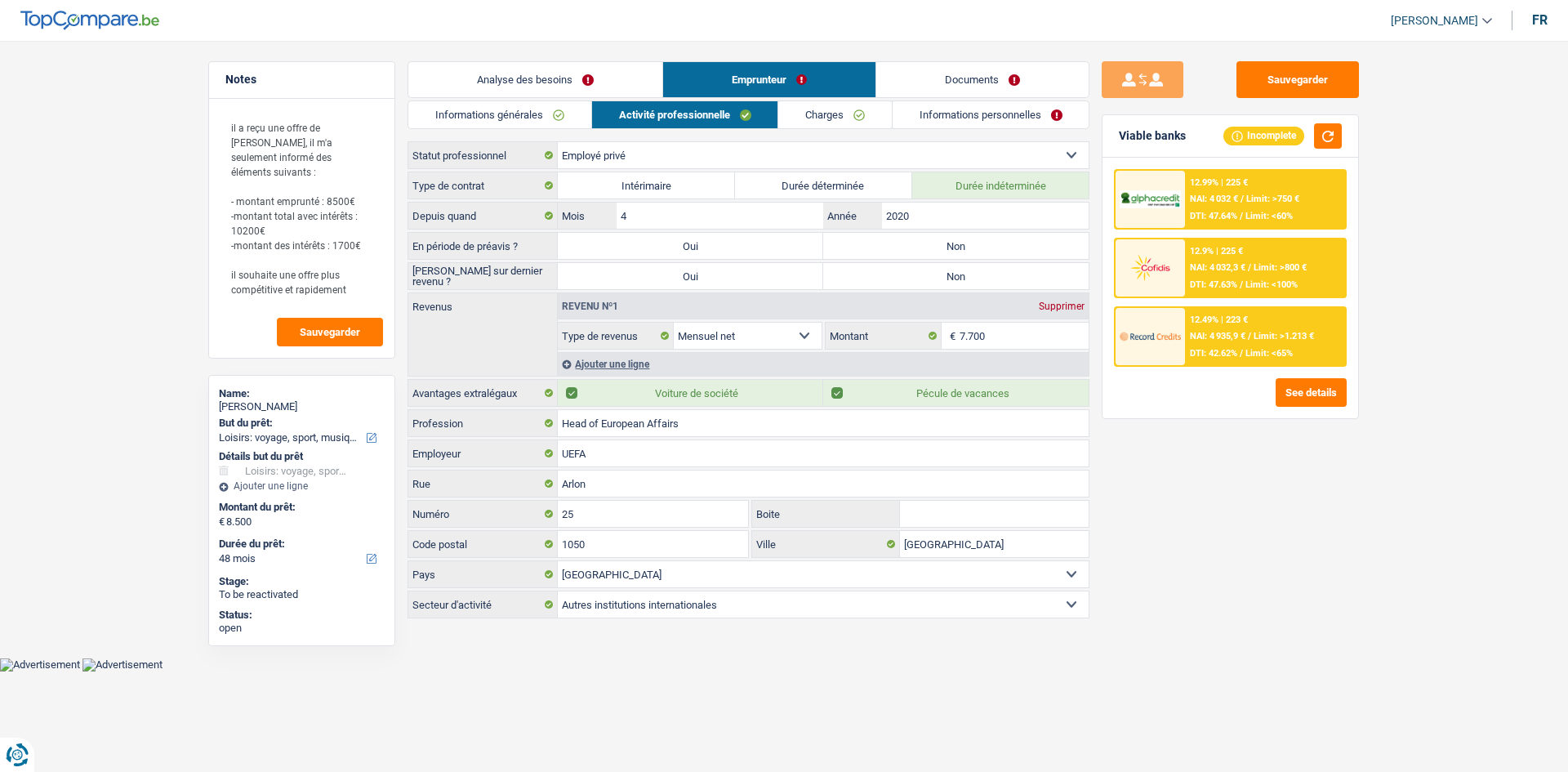 click on "Sauvegarder
Viable banks
Incomplete
12.99% | 225 €
NAI: 4 032 €
/
Limit: >750 €
DTI: 47.64%
/
Limit: <60%
12.9% | 225 €
NAI: 4 032,3 €
/
Limit: >800 €
DTI: 47.63%
/
Limit: <100%
/       /" at bounding box center [1230, 401] 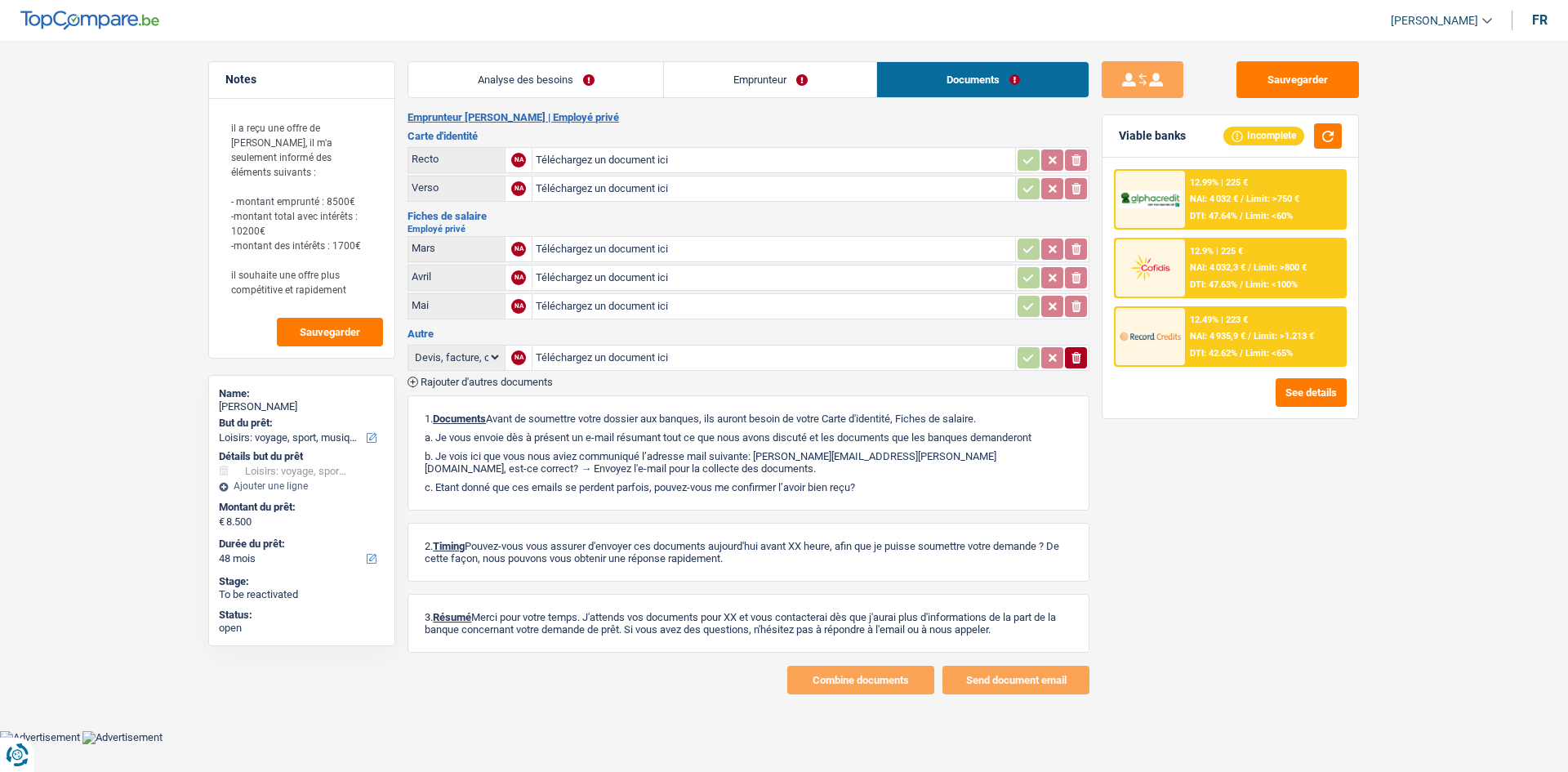 click on "Emprunteur" at bounding box center [770, 79] 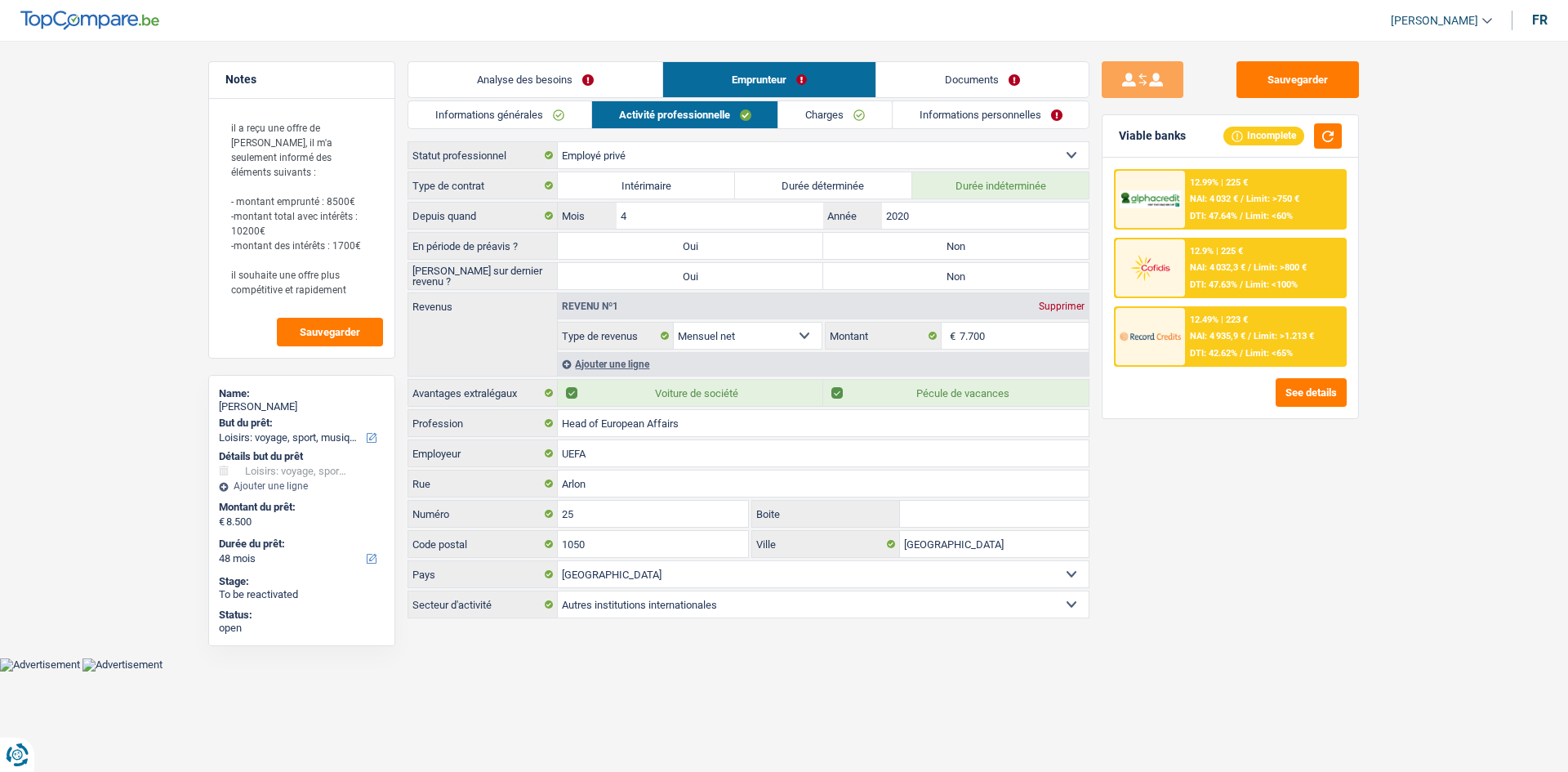 click on "Documents" at bounding box center [982, 79] 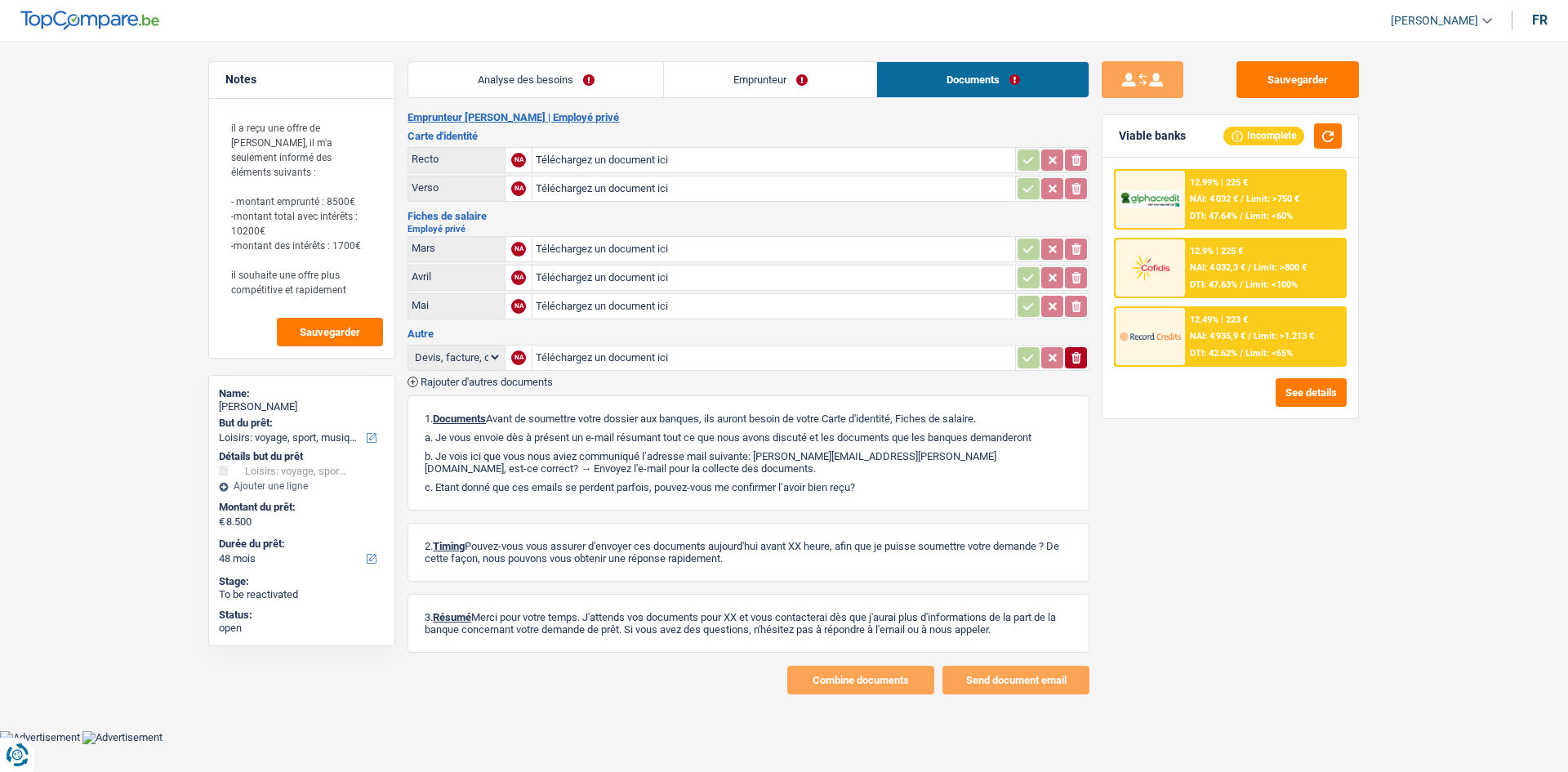 click on "Téléchargez un document ici" at bounding box center (773, 160) 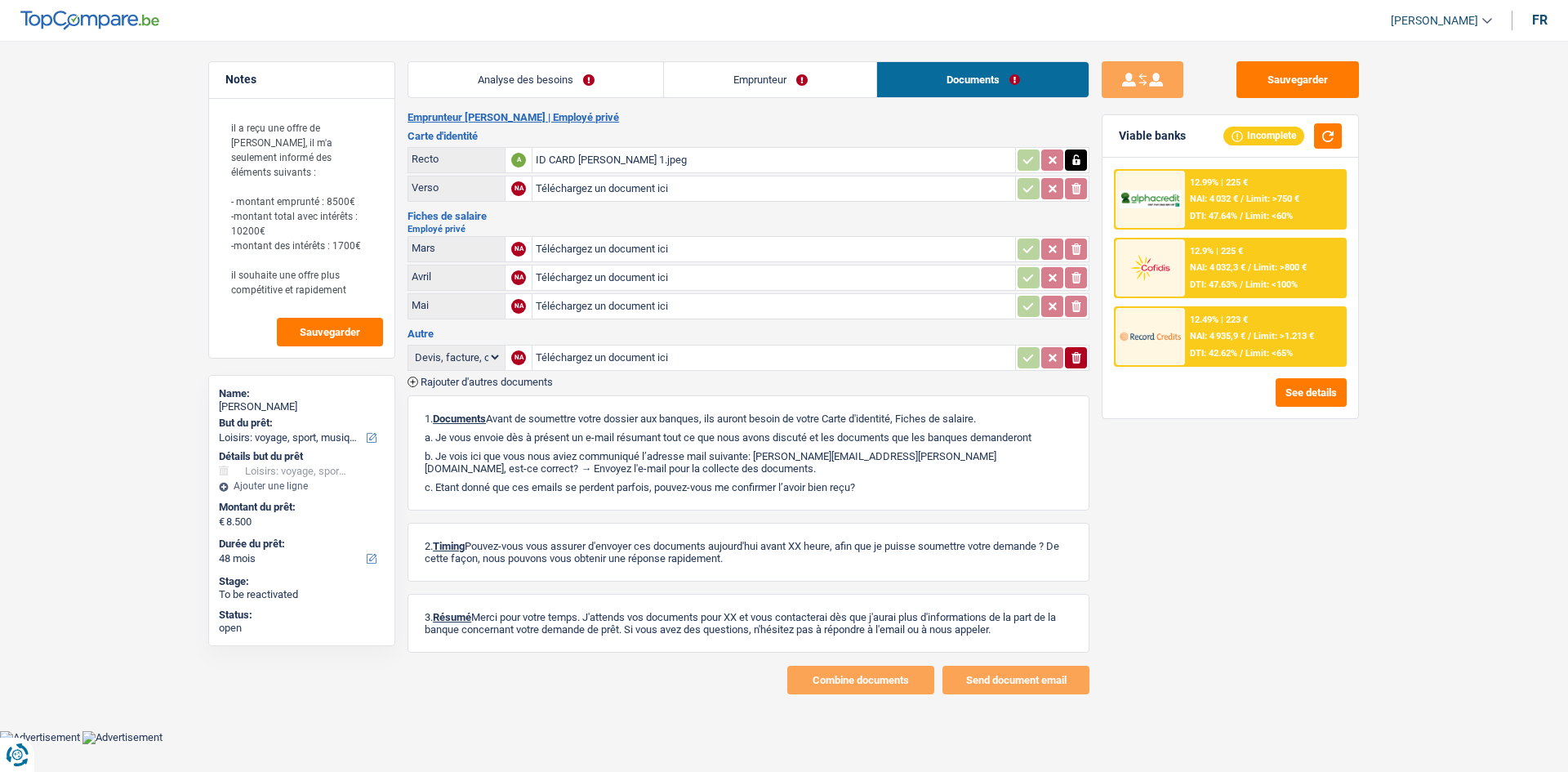 click on "Téléchargez un document ici" at bounding box center [773, 189] 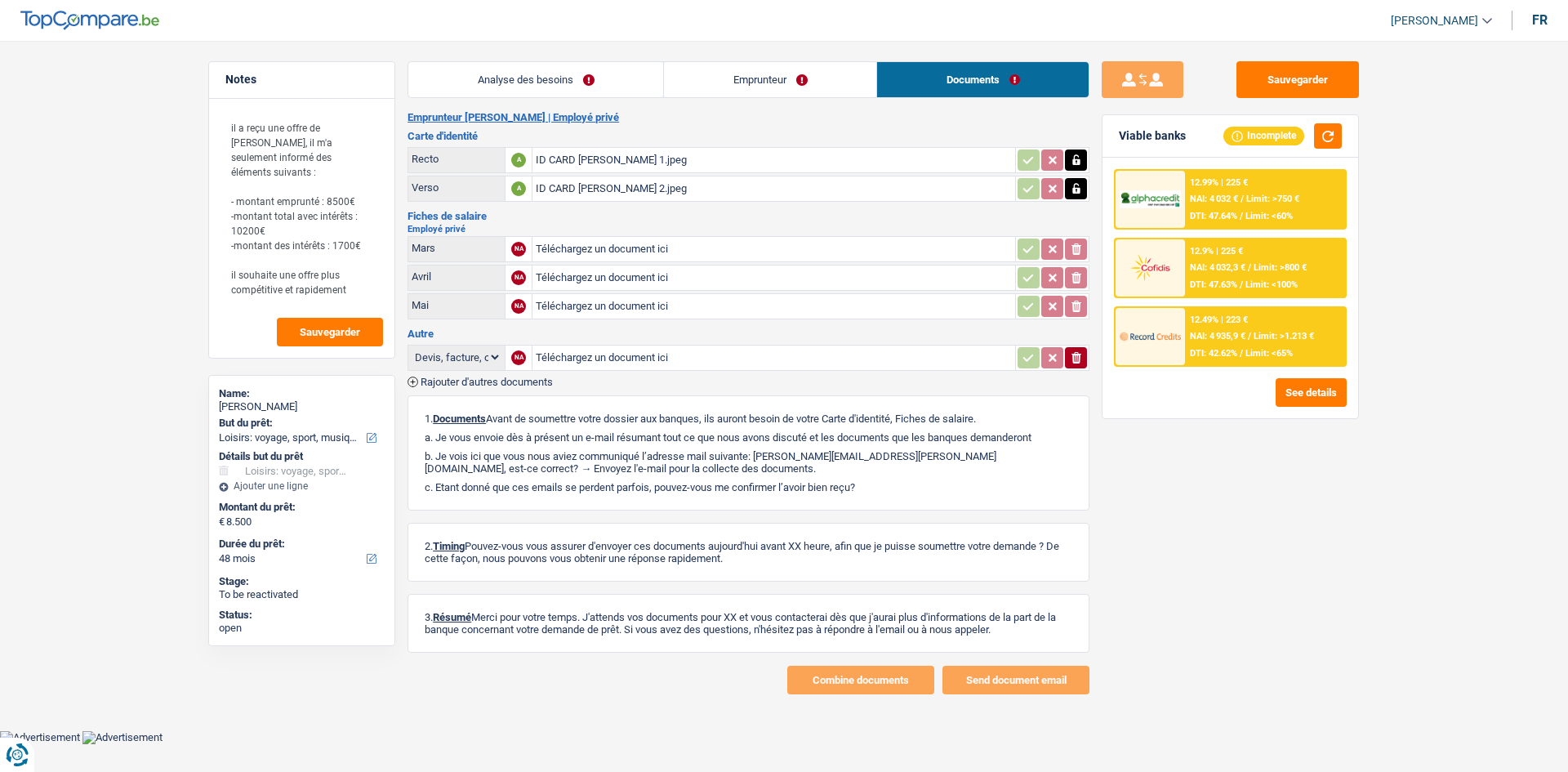 click on "Téléchargez un document ici" at bounding box center [773, 249] 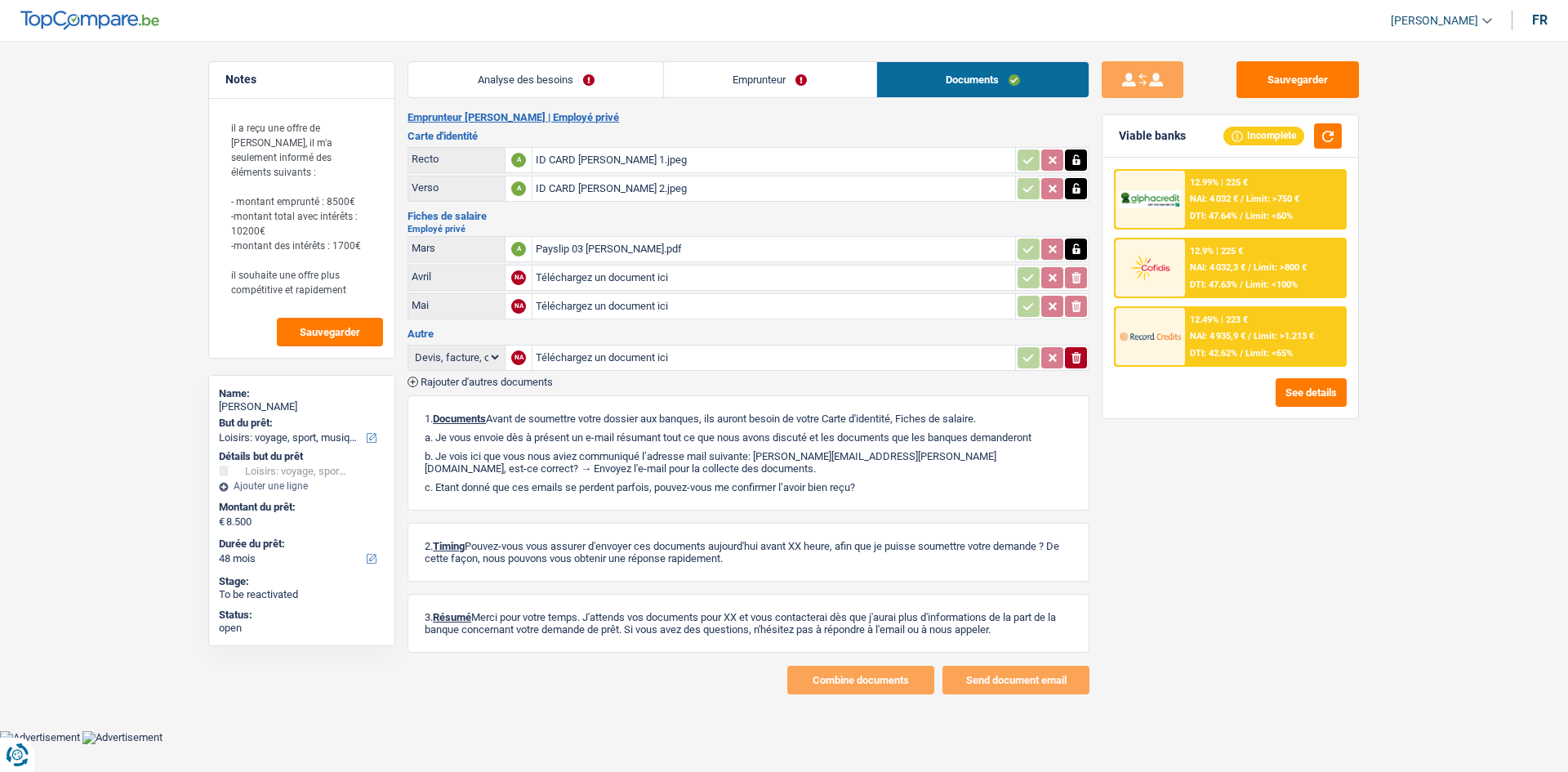 click on "Téléchargez un document ici" at bounding box center [773, 278] 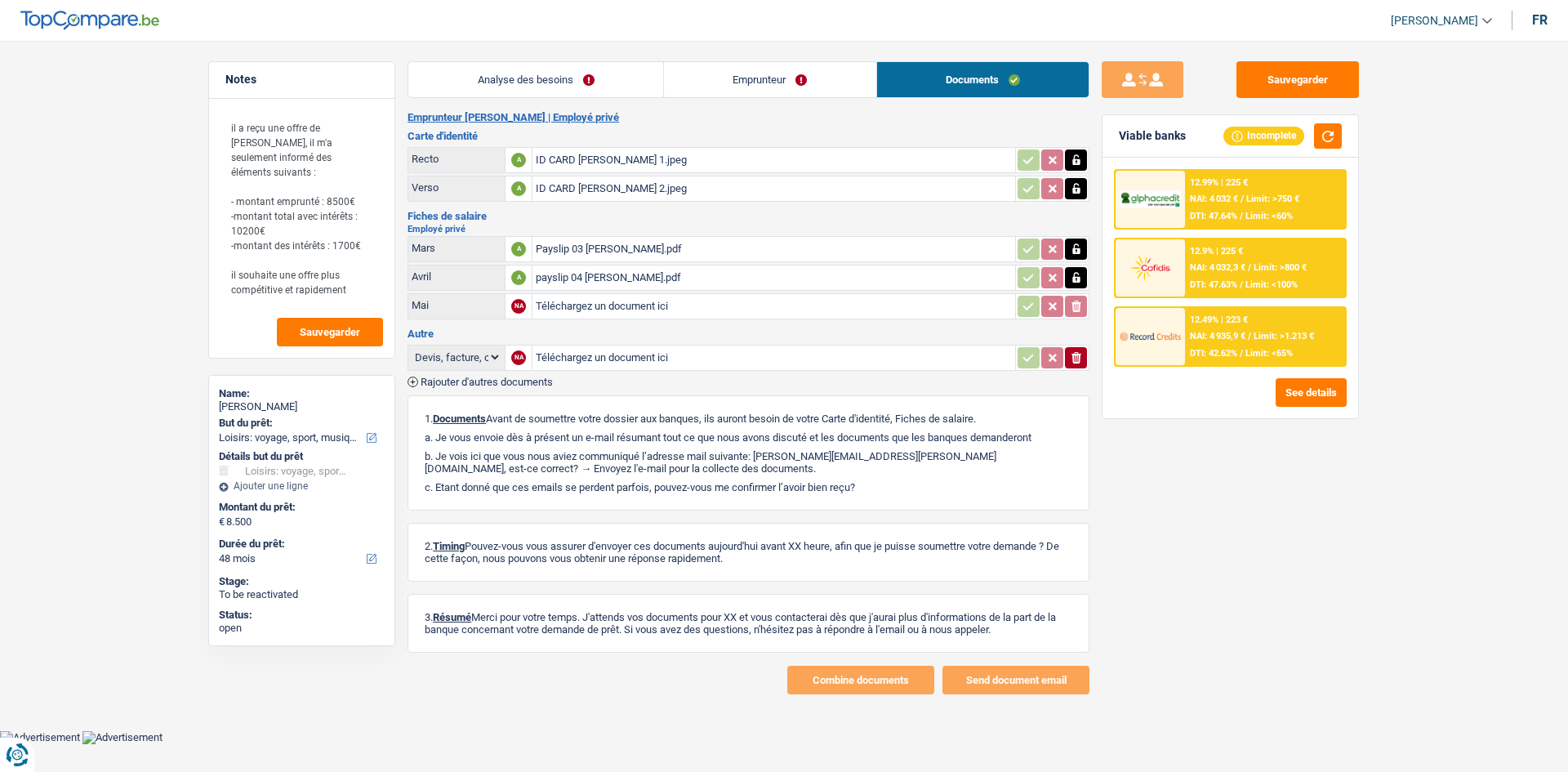 click on "Téléchargez un document ici" at bounding box center [773, 306] 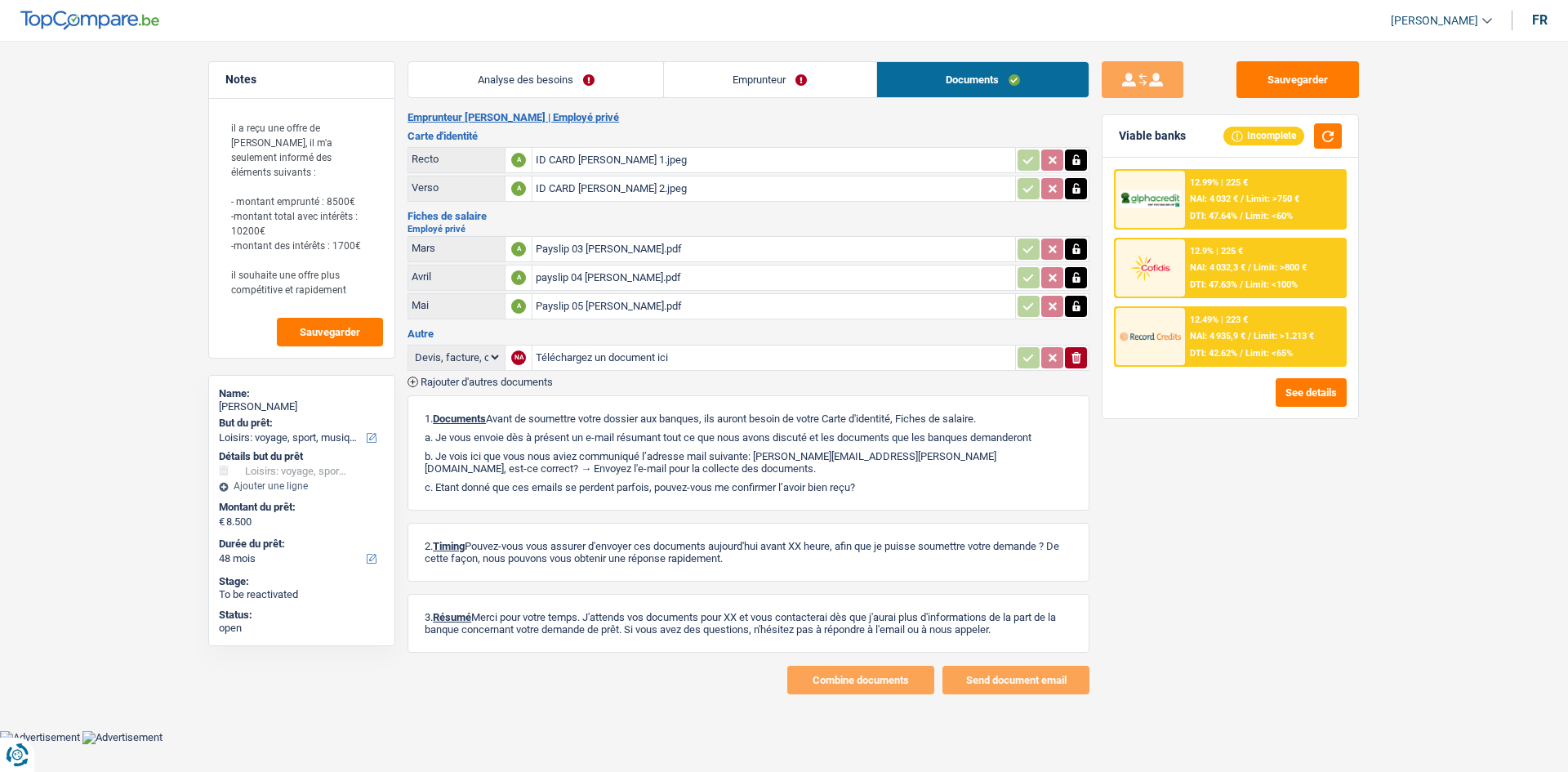 click on "ID CARD James 1.jpeg" at bounding box center [773, 160] 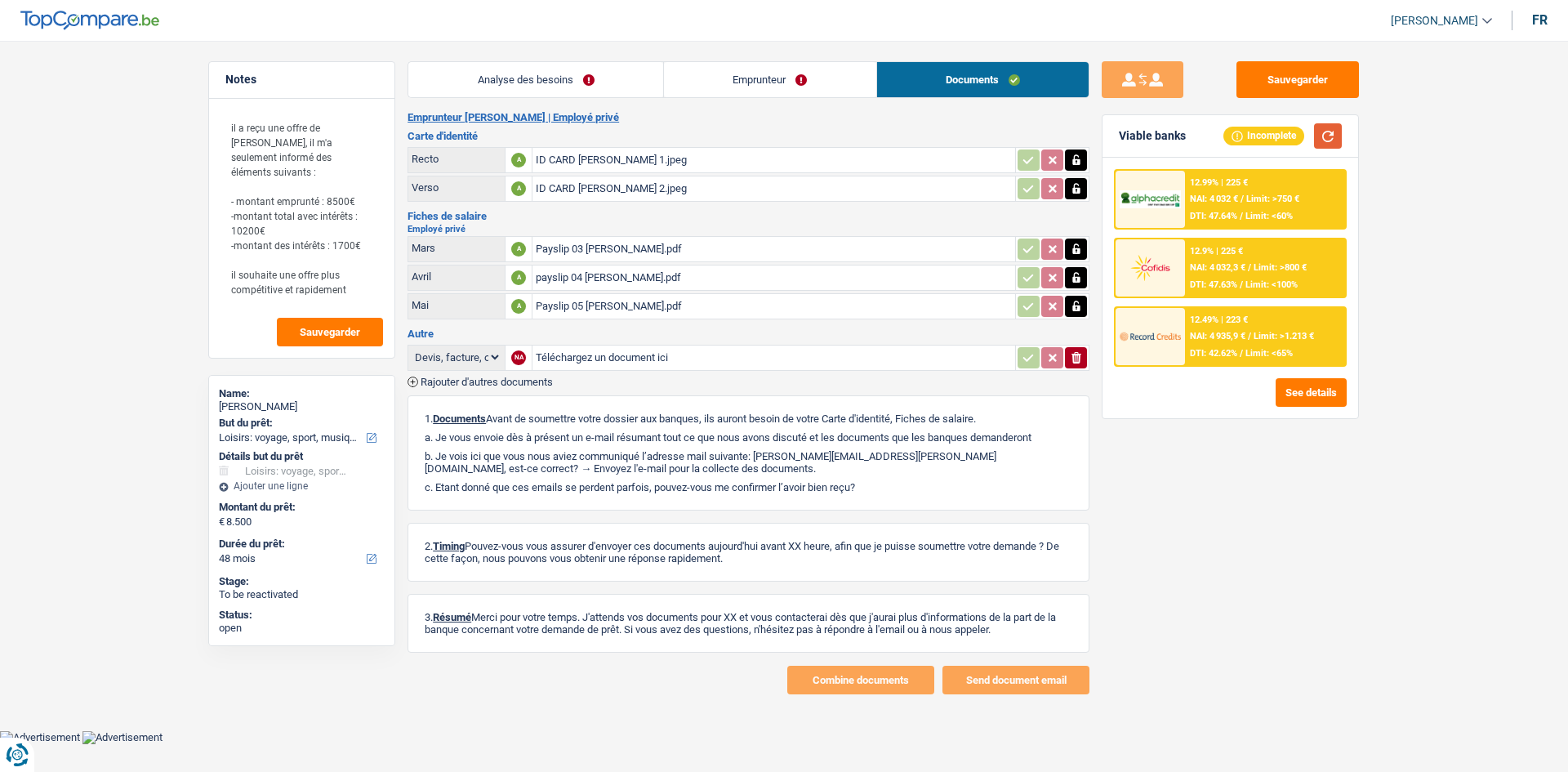 click at bounding box center [1328, 136] 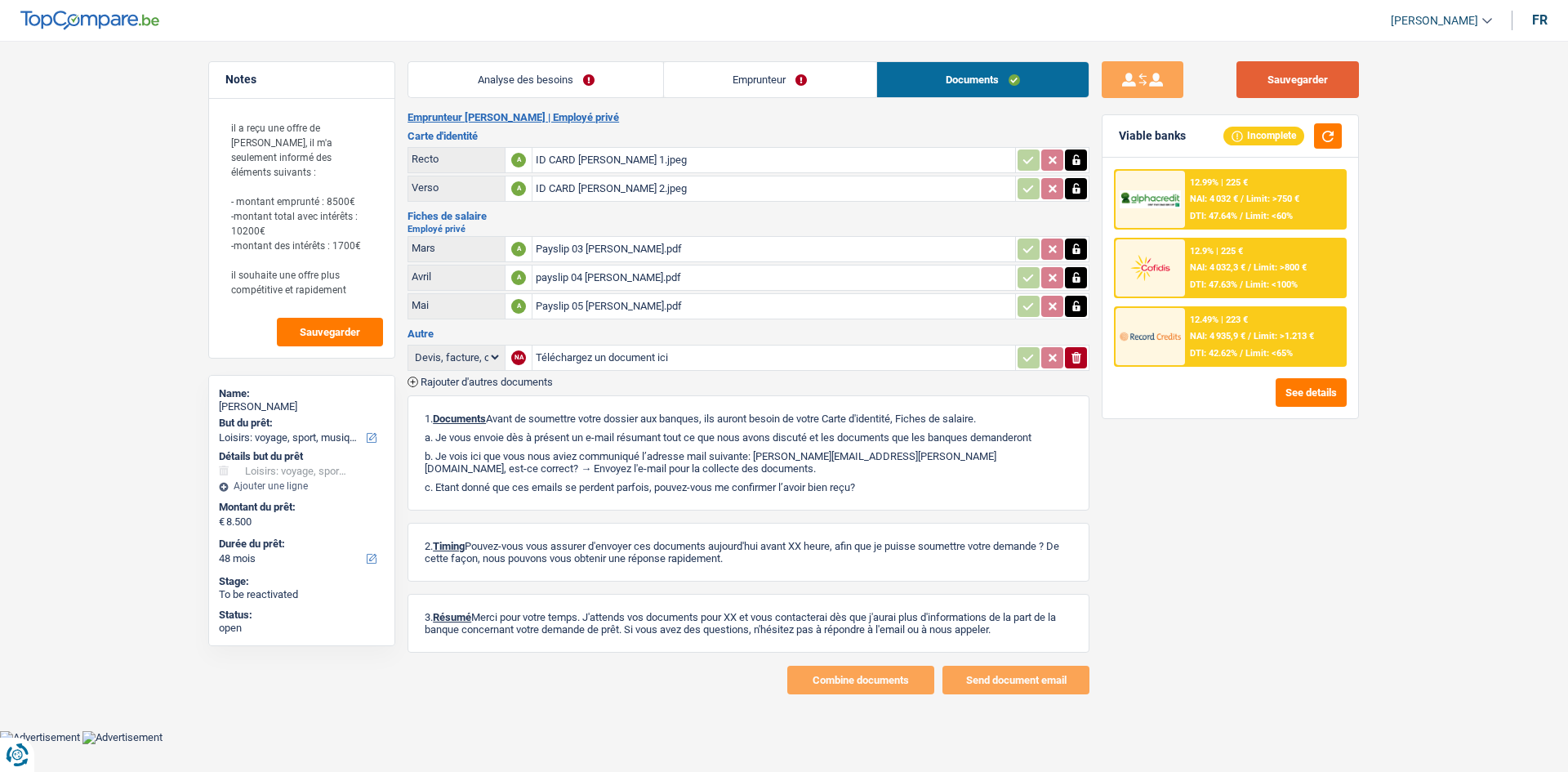 click on "Sauvegarder" at bounding box center (1298, 79) 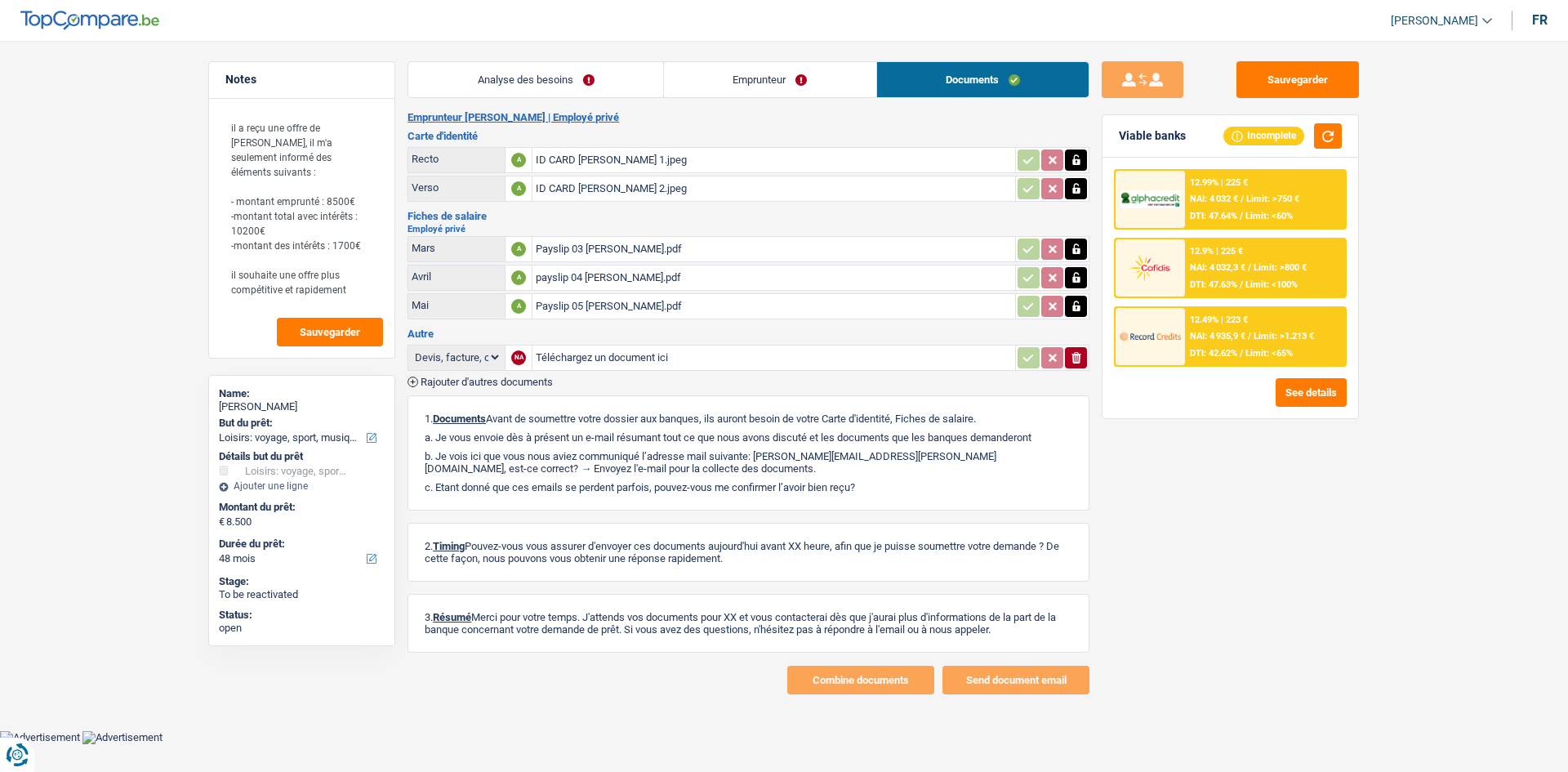 click on "Analyse des besoins" at bounding box center (536, 79) 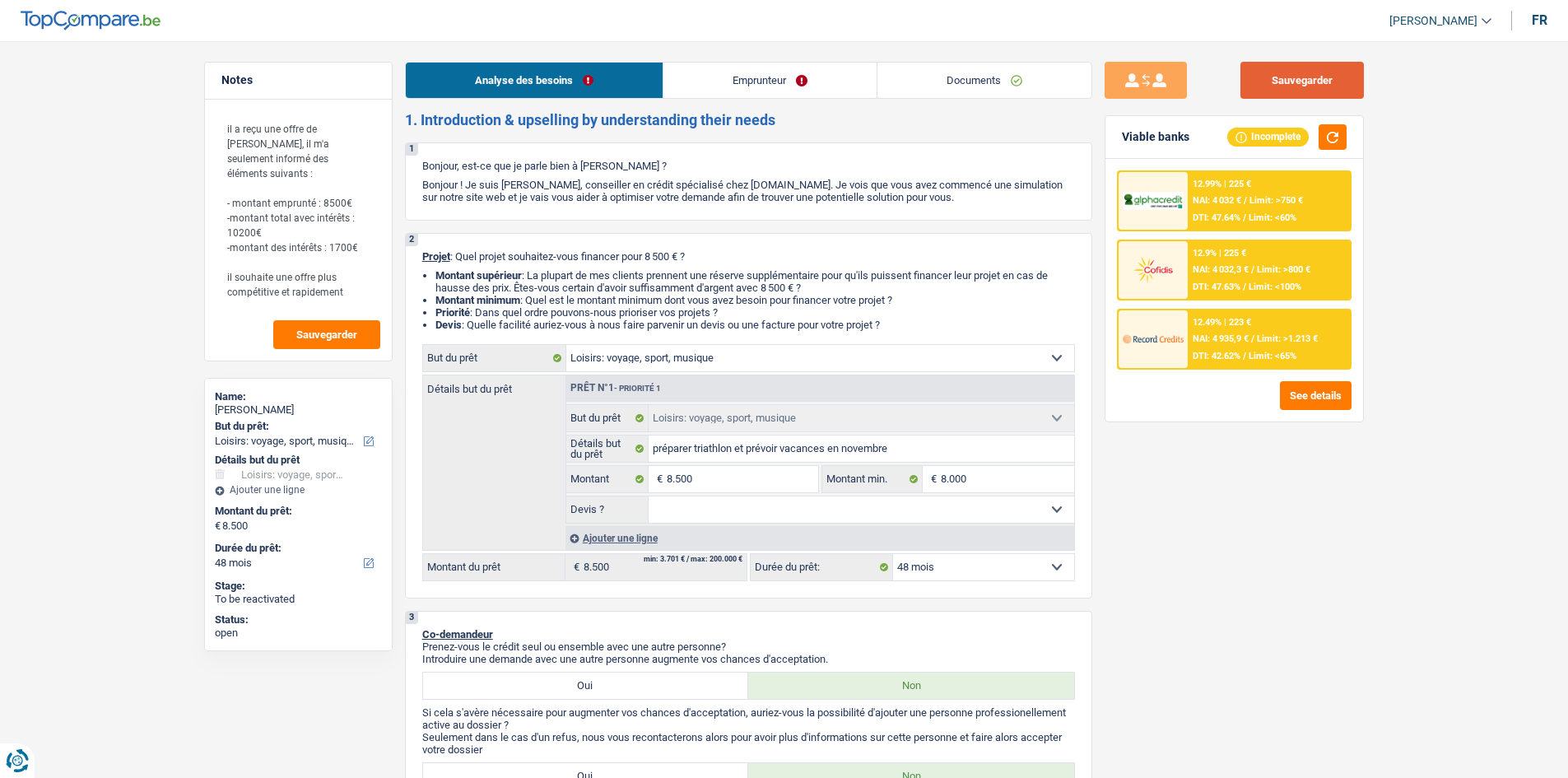 click on "Sauvegarder" at bounding box center [1302, 80] 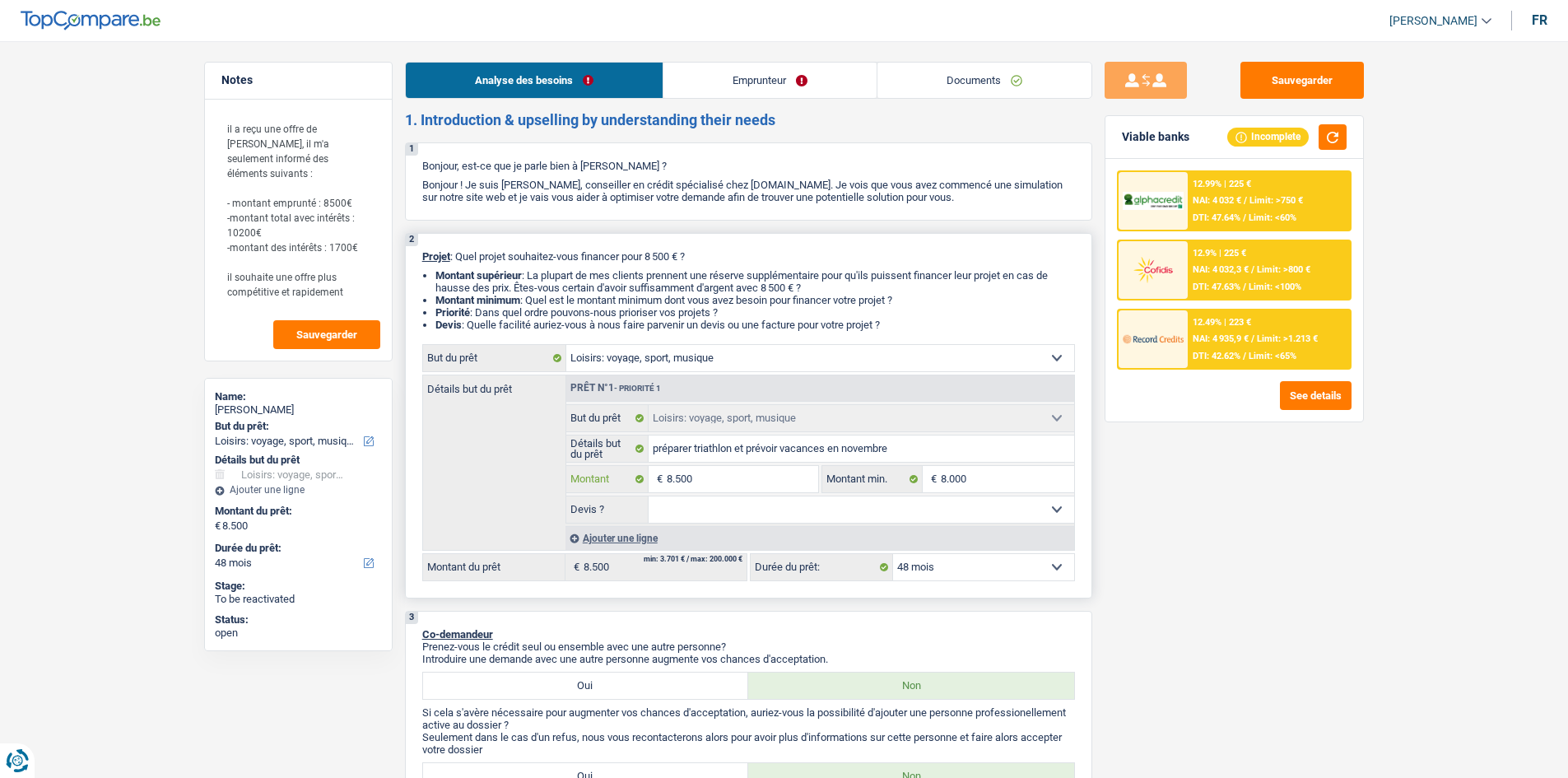 click on "8.500" at bounding box center [742, 479] 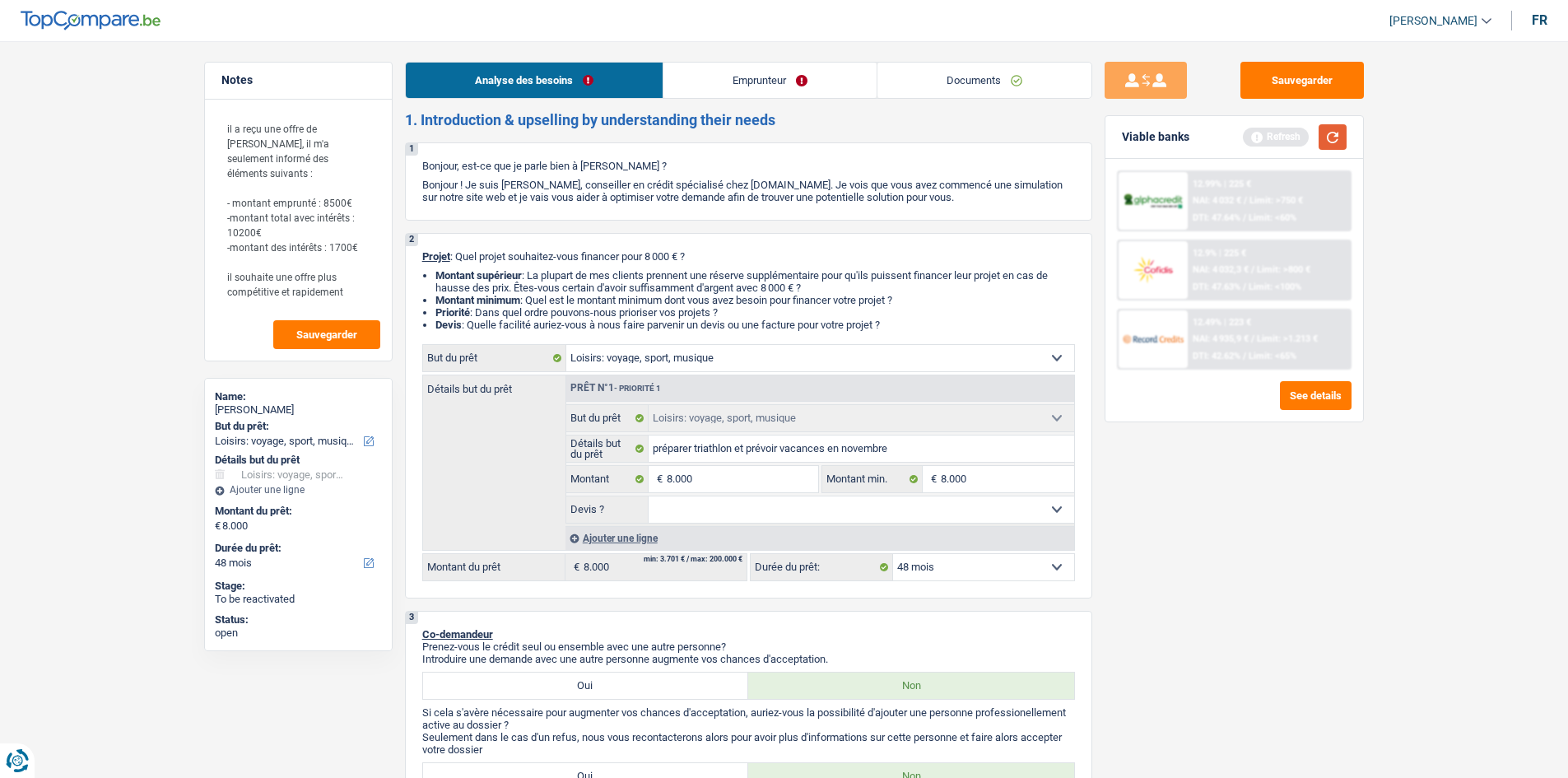 click at bounding box center [1333, 137] 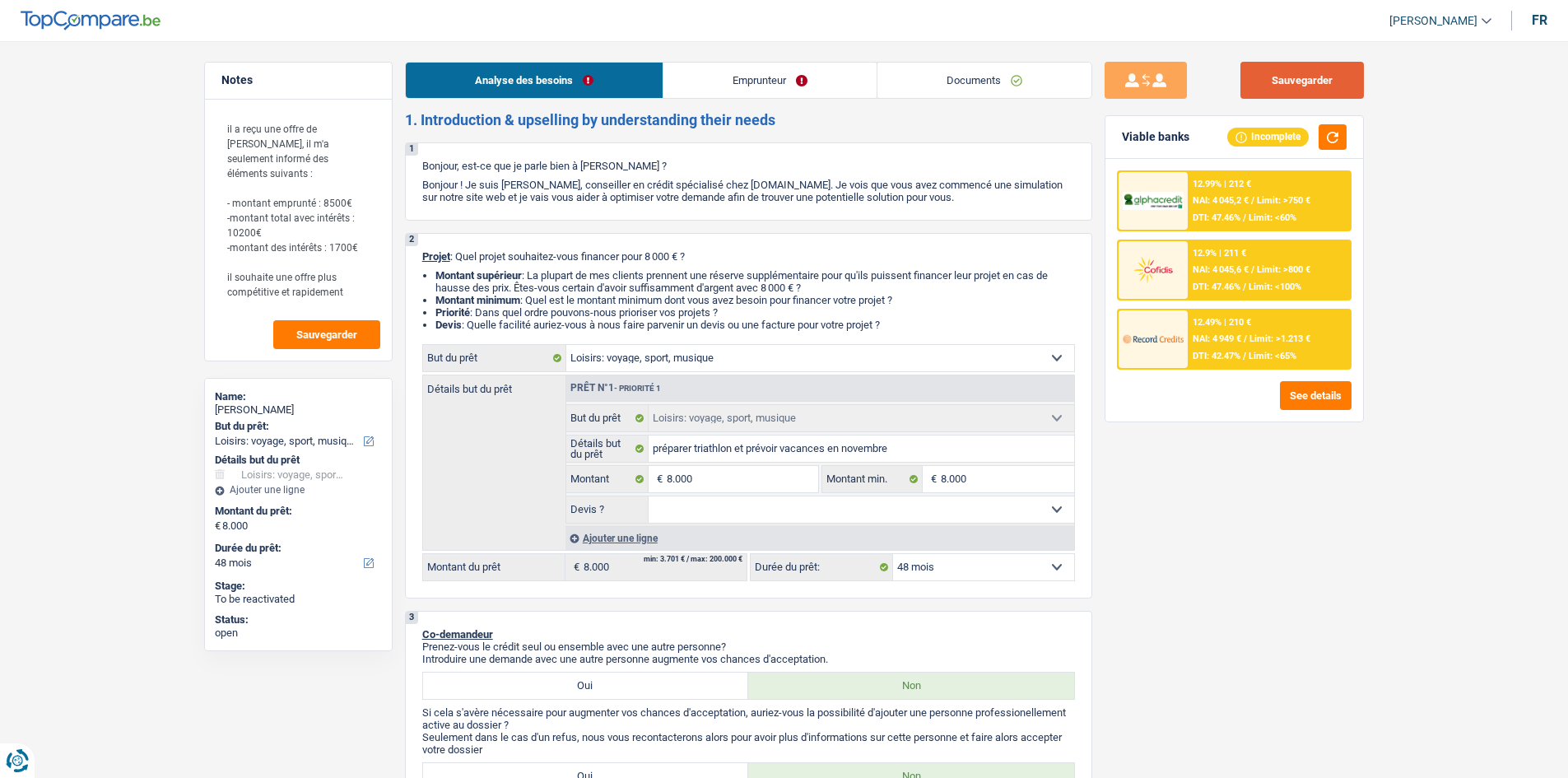 click on "Sauvegarder" at bounding box center (1302, 80) 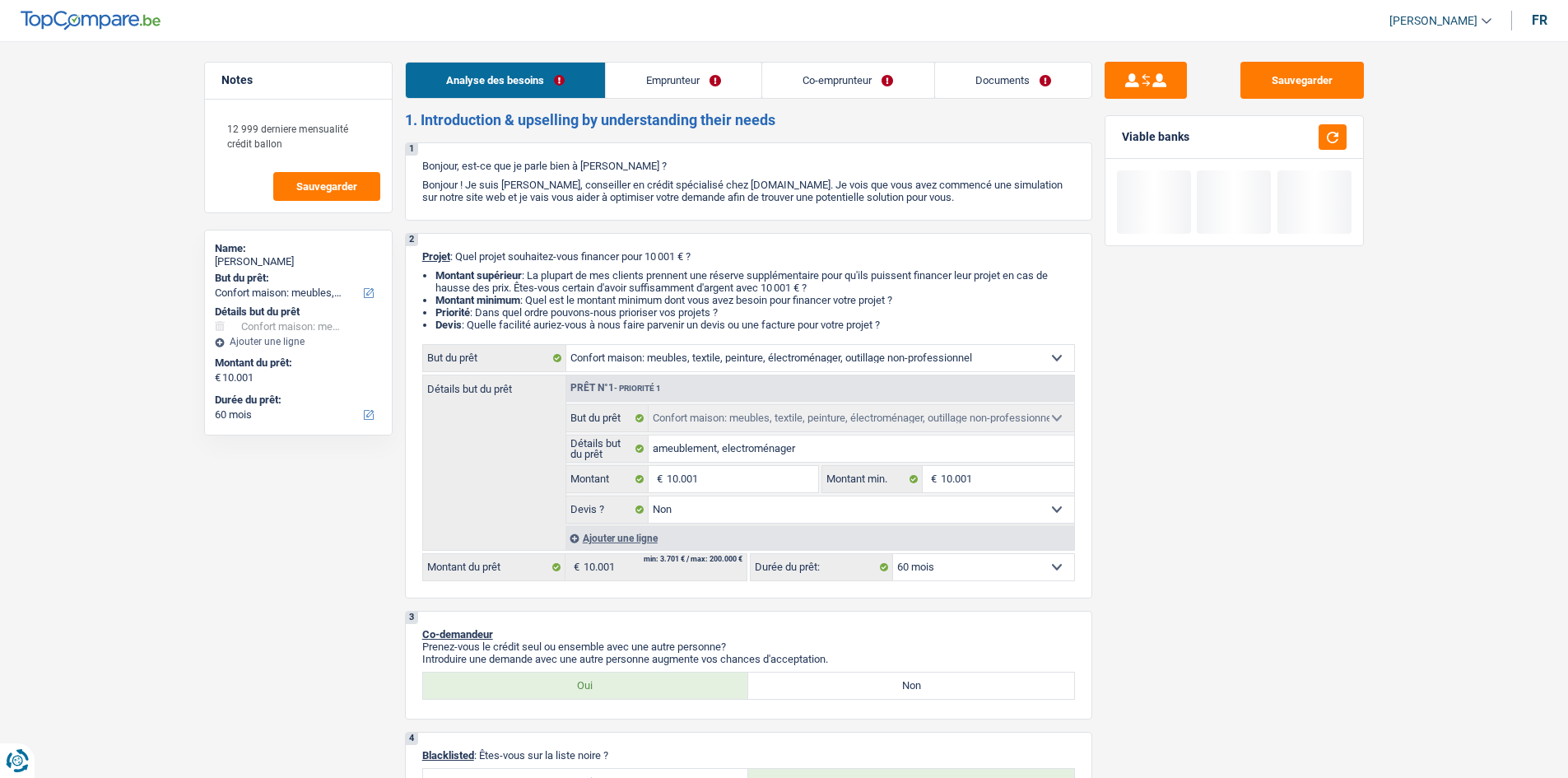 select on "household" 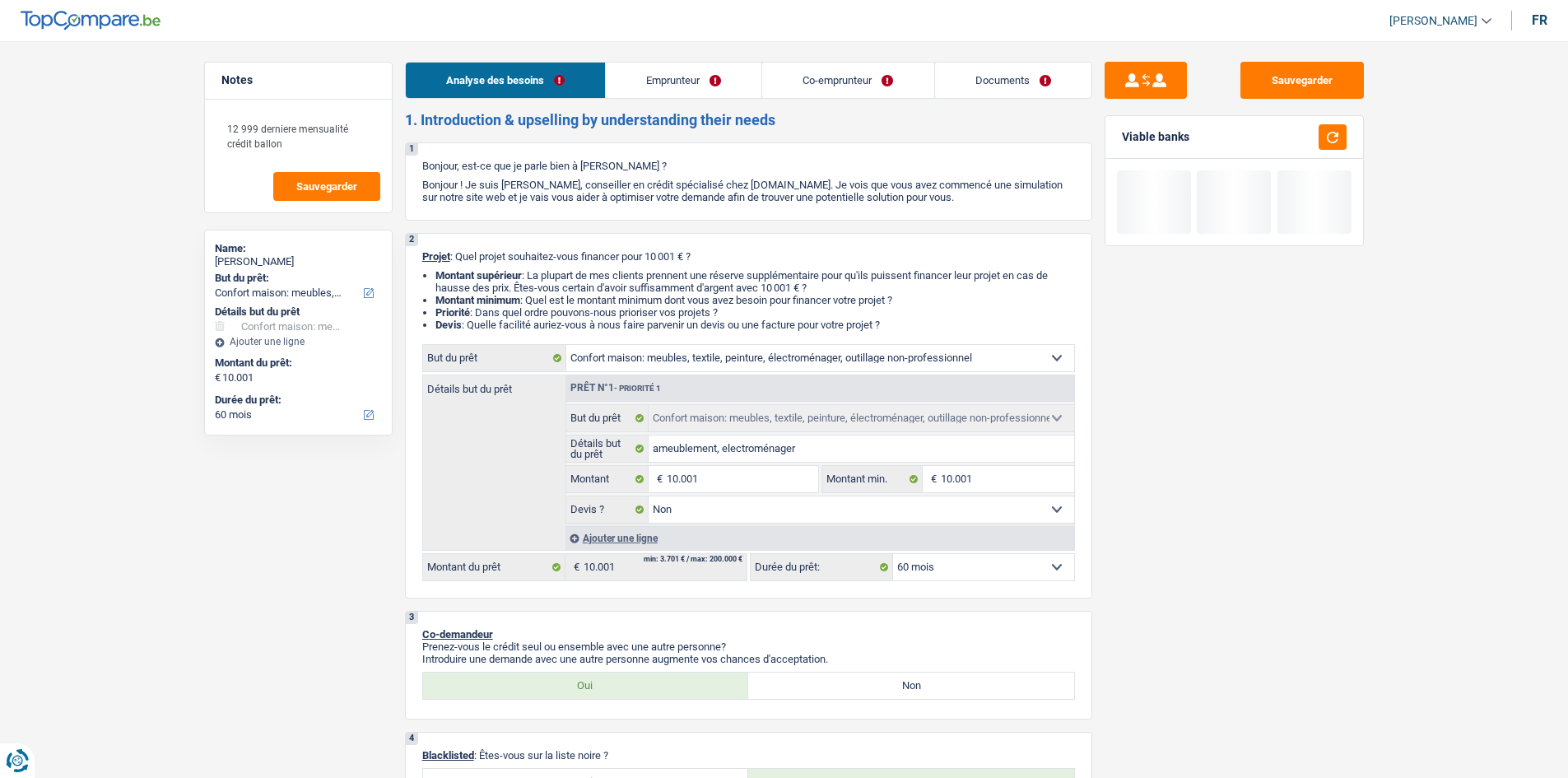 select on "household" 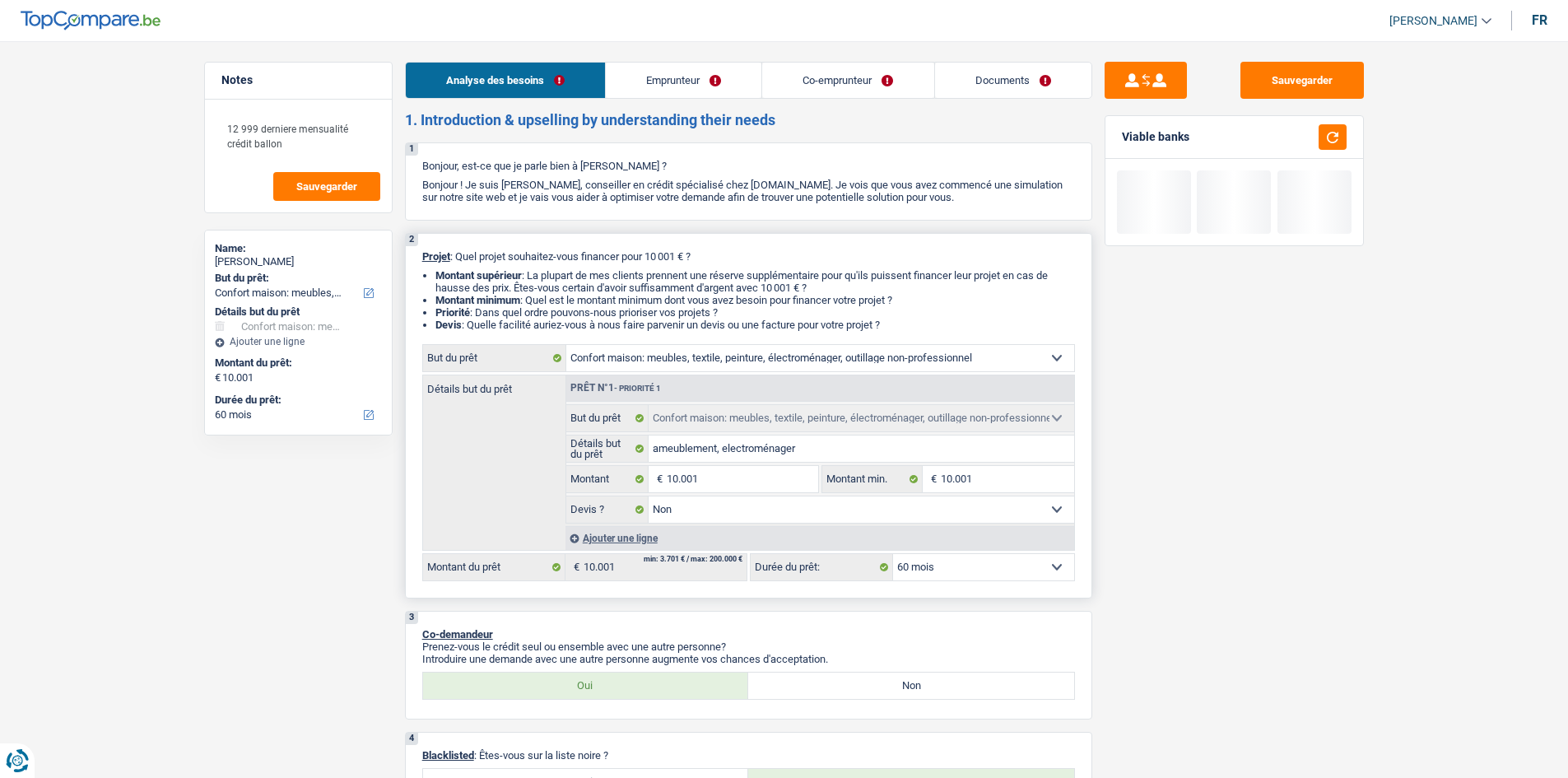 scroll, scrollTop: 0, scrollLeft: 0, axis: both 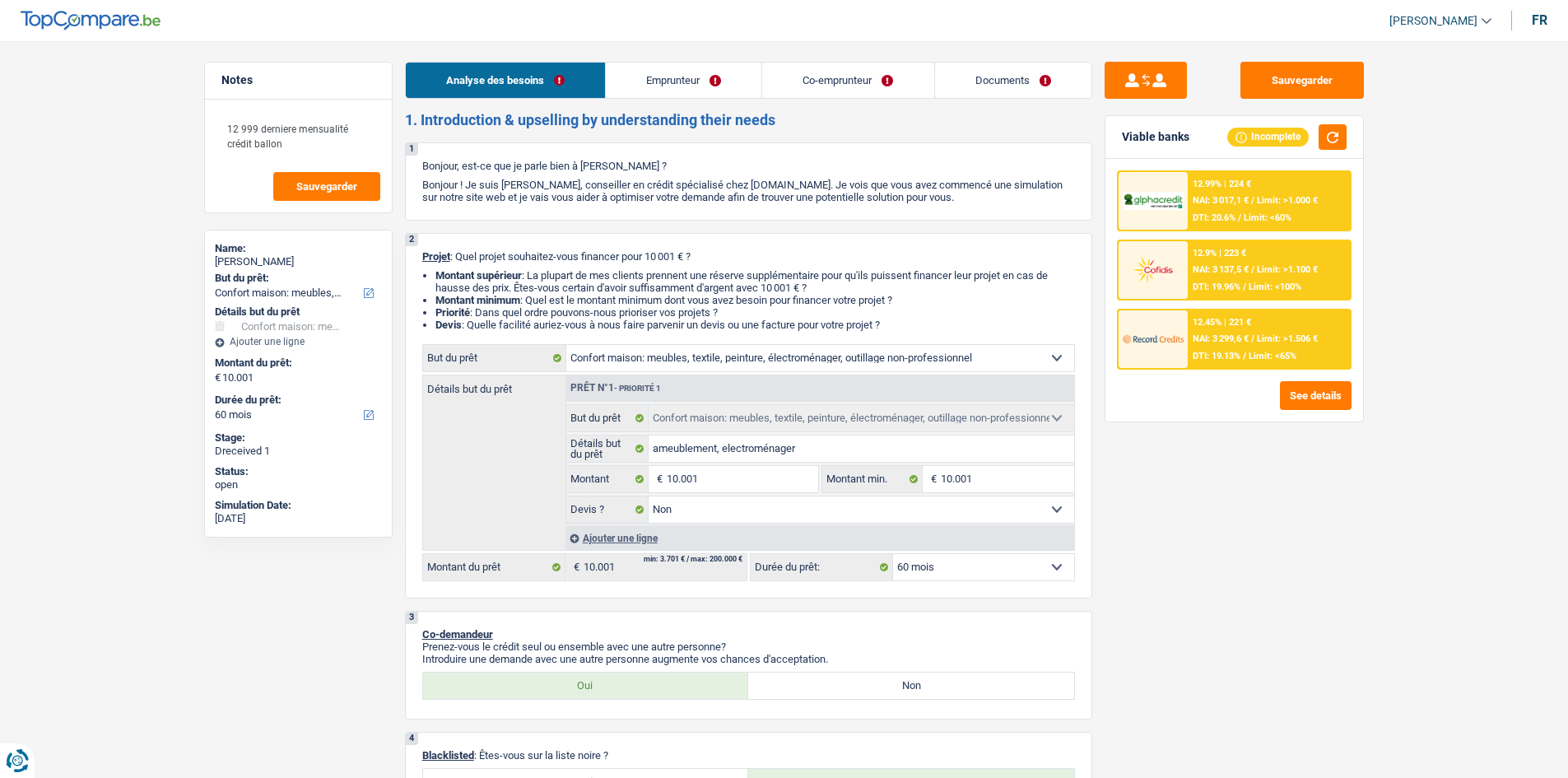 click on "Documents" at bounding box center (1013, 80) 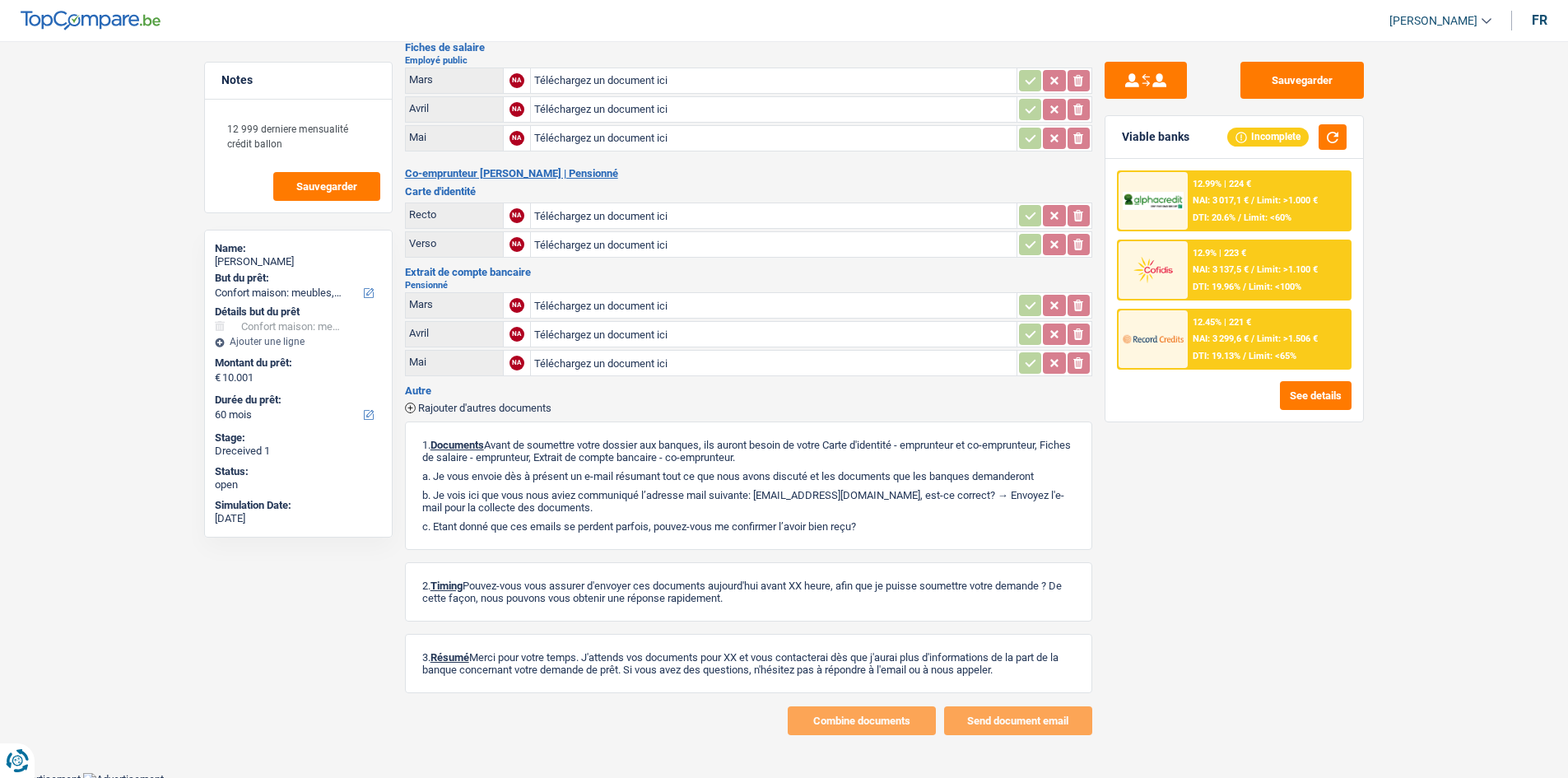 scroll, scrollTop: 177, scrollLeft: 0, axis: vertical 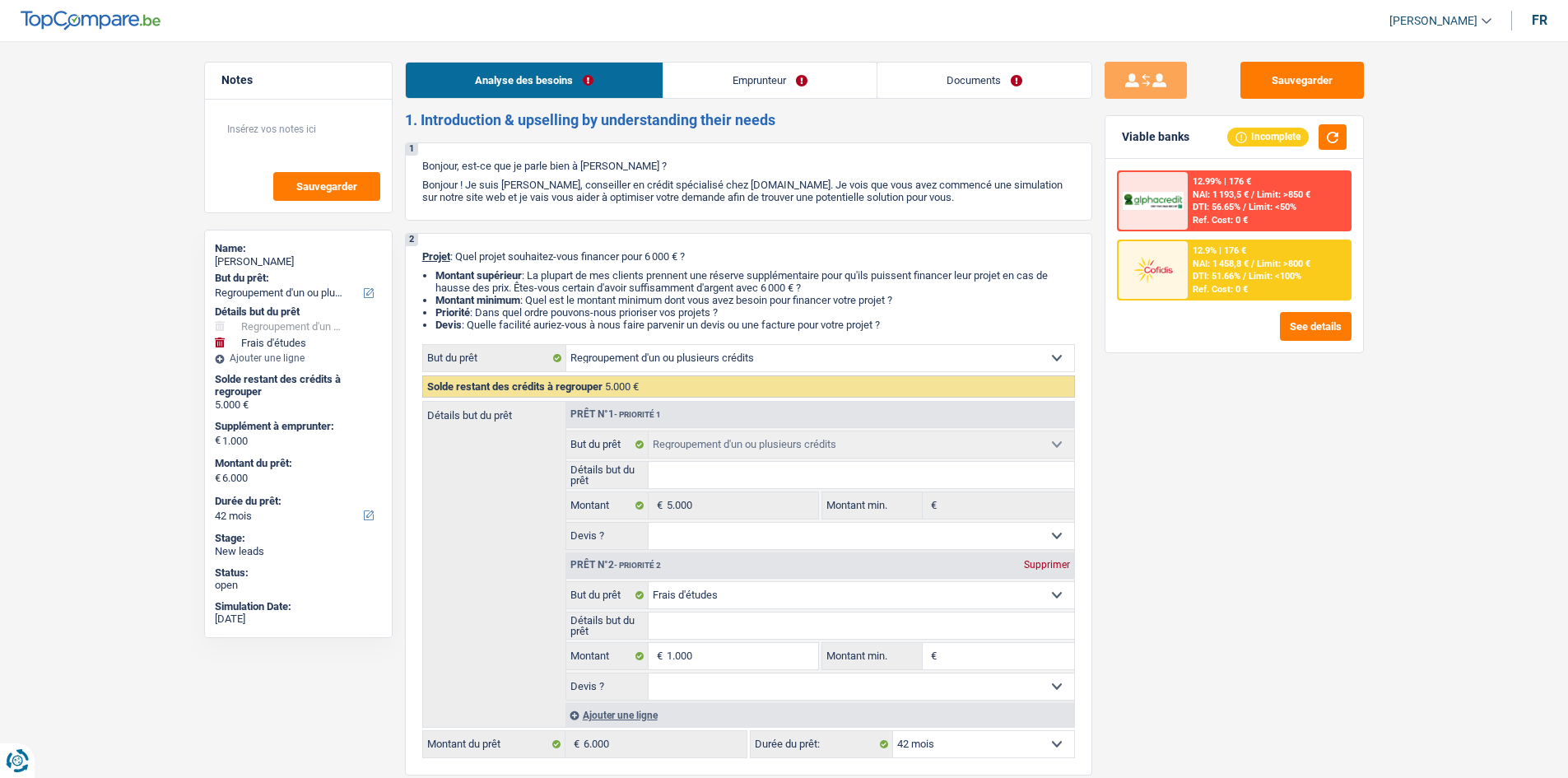 select on "refinancing" 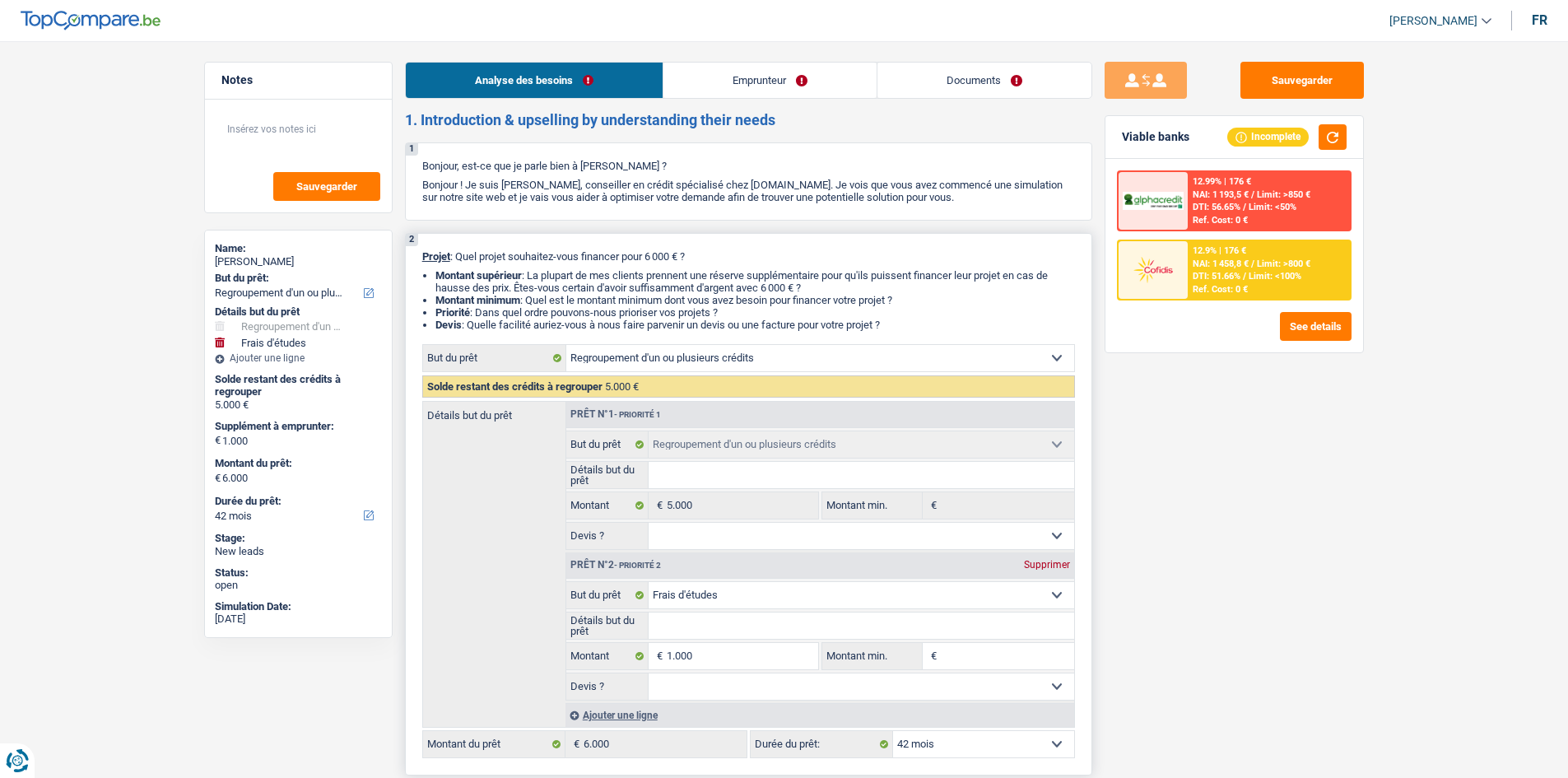 scroll, scrollTop: 0, scrollLeft: 0, axis: both 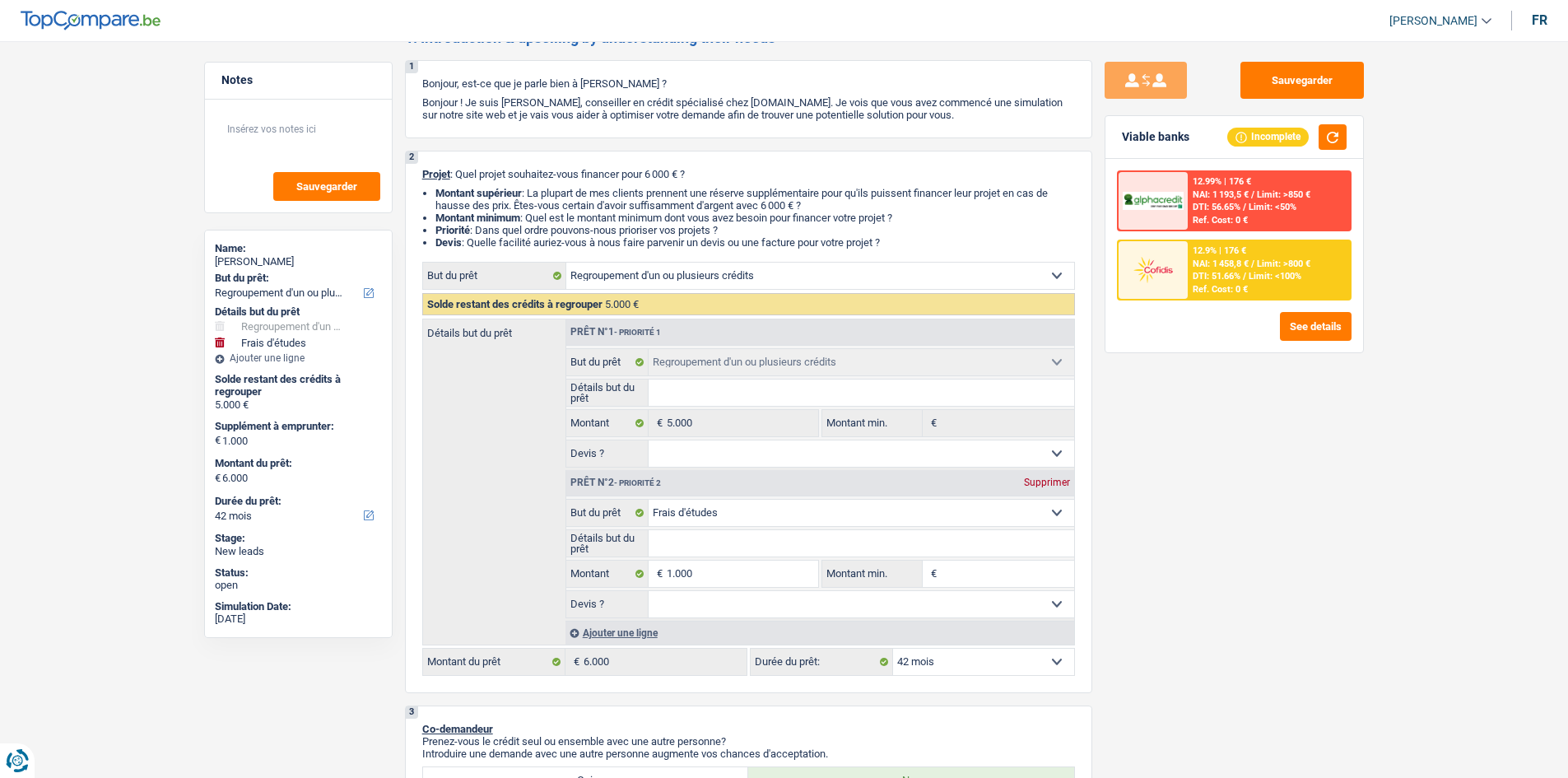 click on "Sauvegarder
Viable banks
Incomplete
12.99% | 176 €
NAI: 1 193,5 €
/
Limit: >850 €
DTI: 56.65%
/
Limit: <50%
Ref. Cost: 0 €
12.9% | 176 €
NAI: 1 458,8 €
/
Limit: >800 €
DTI: 51.66%
/" at bounding box center (1234, 404) 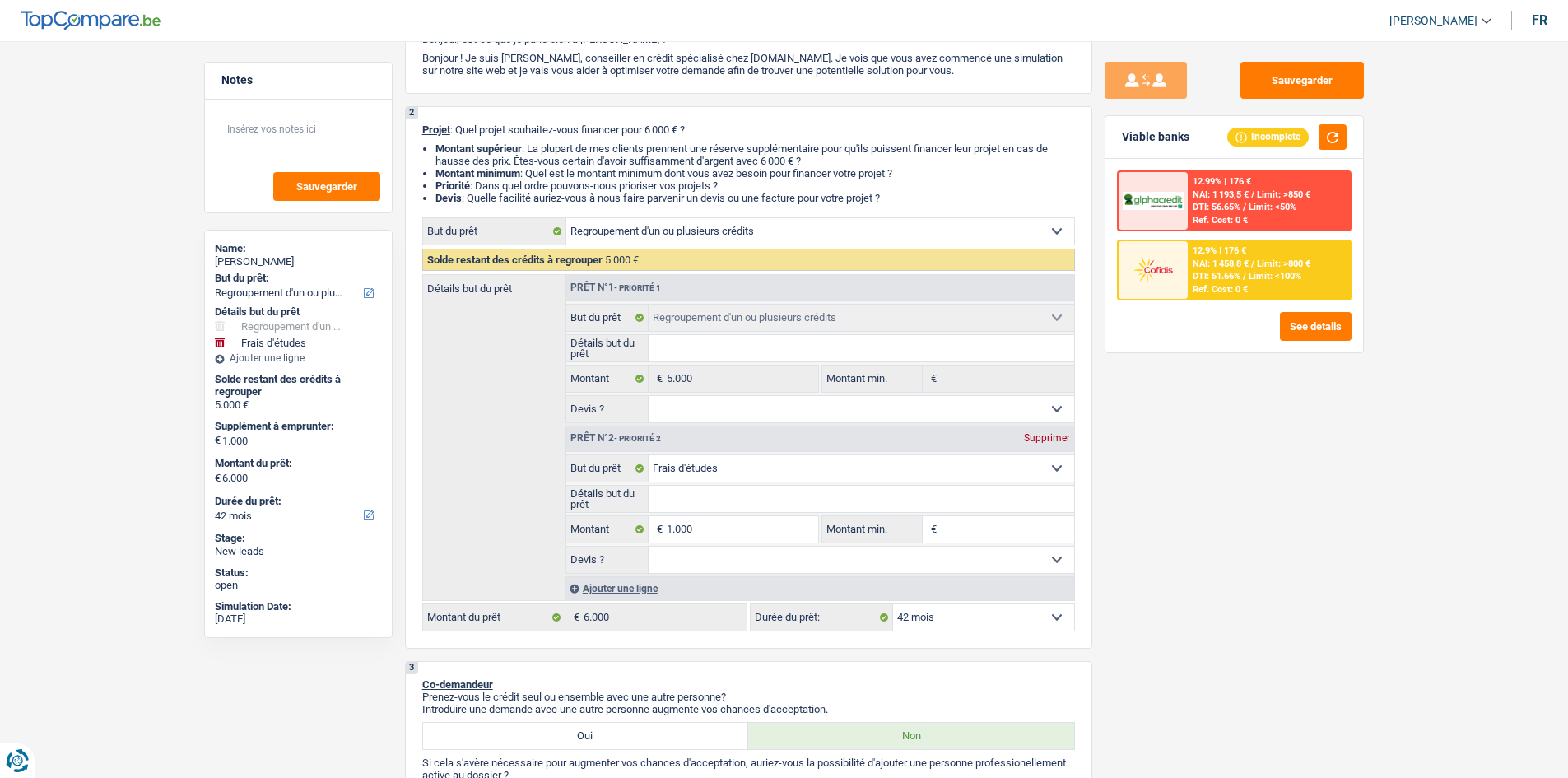 scroll, scrollTop: 165, scrollLeft: 0, axis: vertical 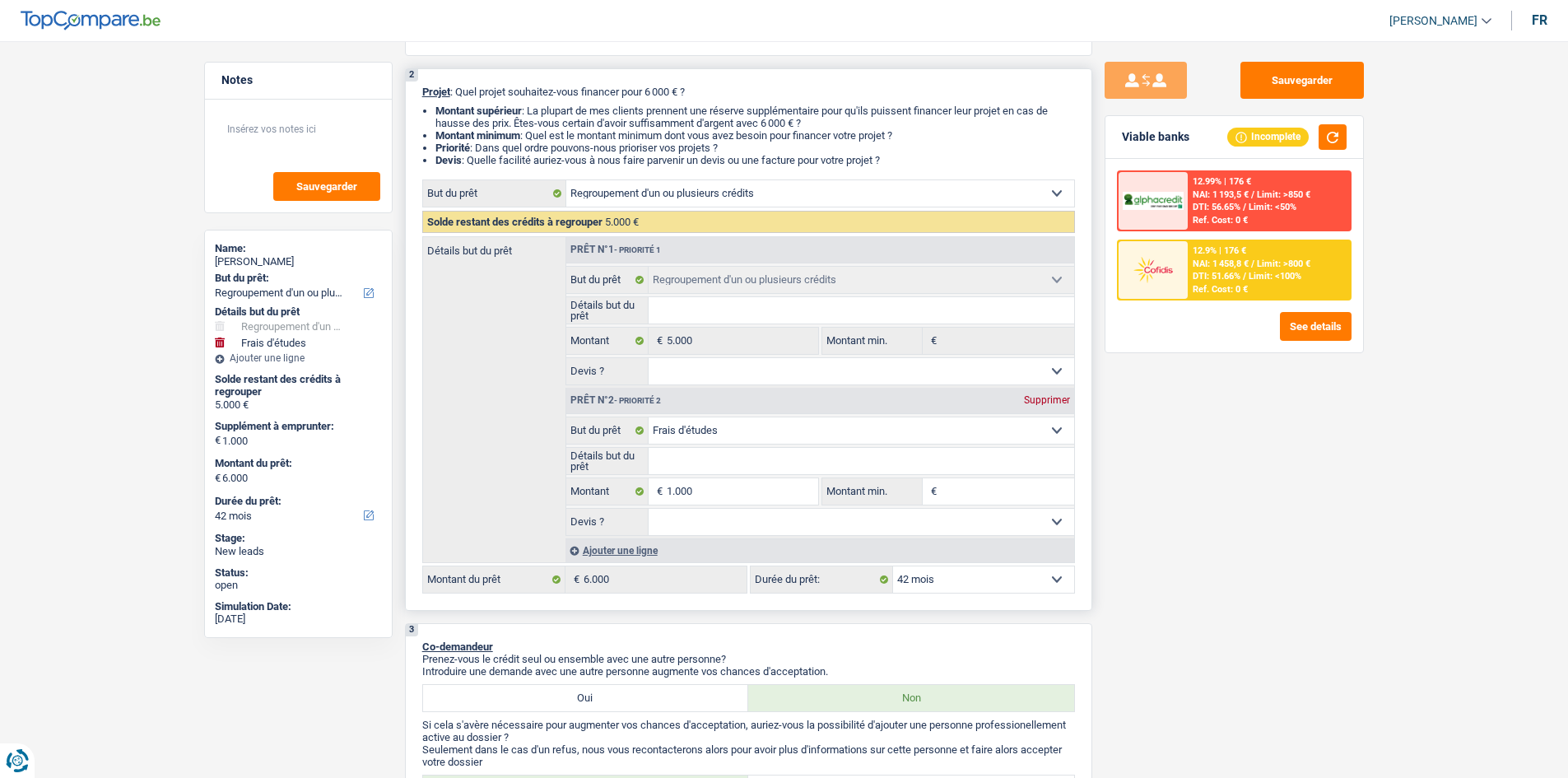 click on "Détails but du prêt" at bounding box center (861, 461) 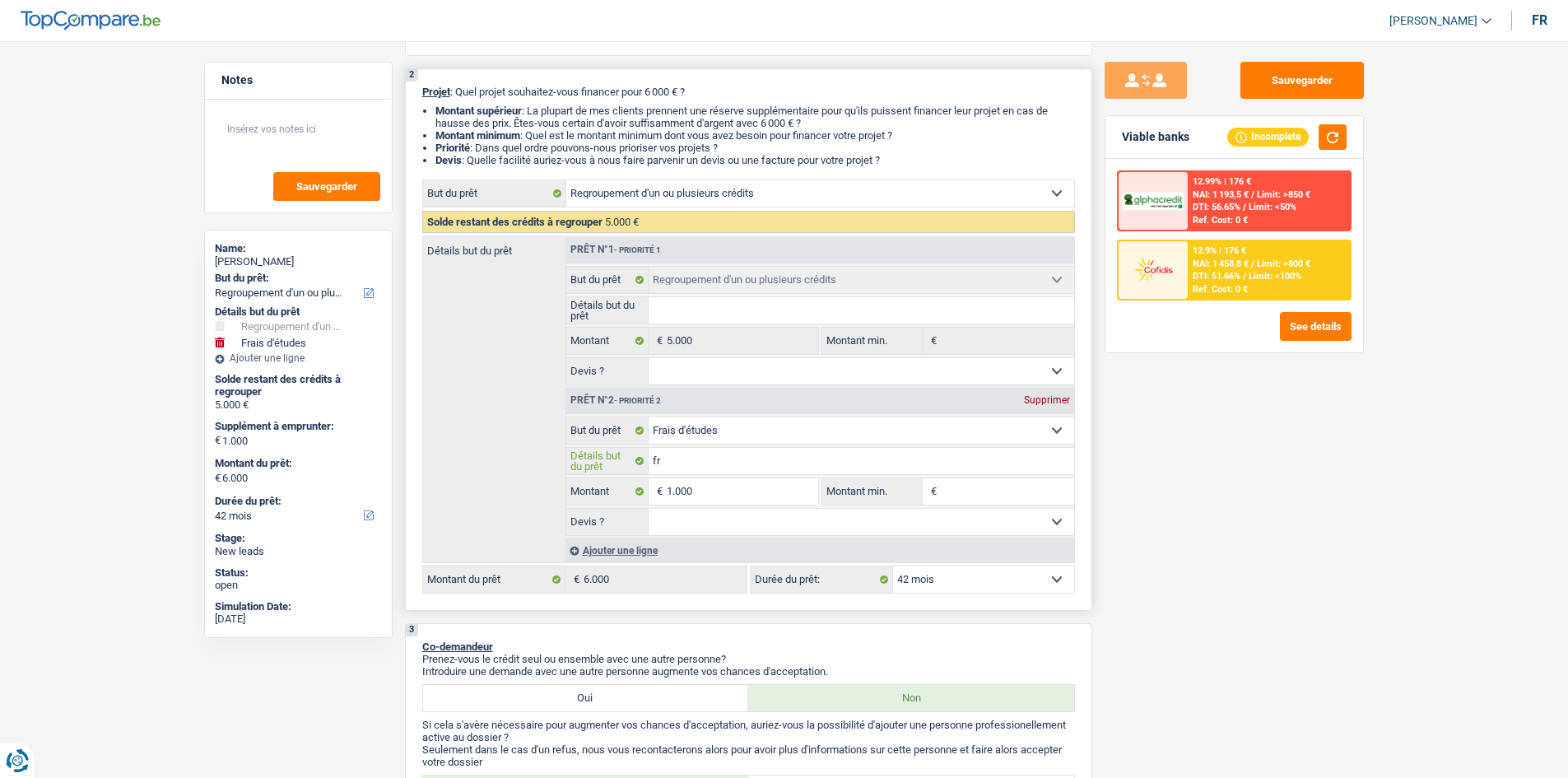 type on "f" 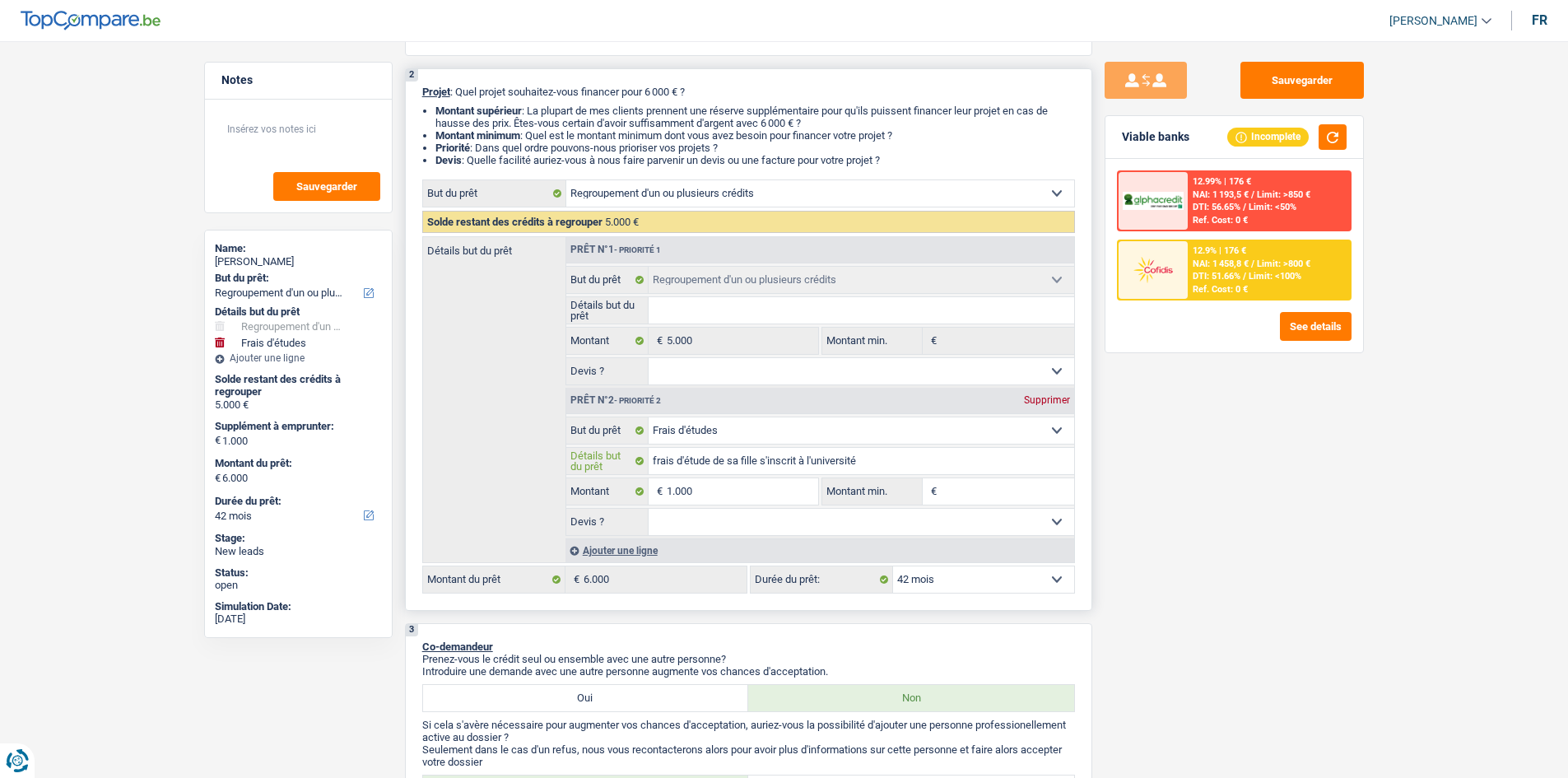 type on "frais d'étude de sa fille s'inscrit à l'université" 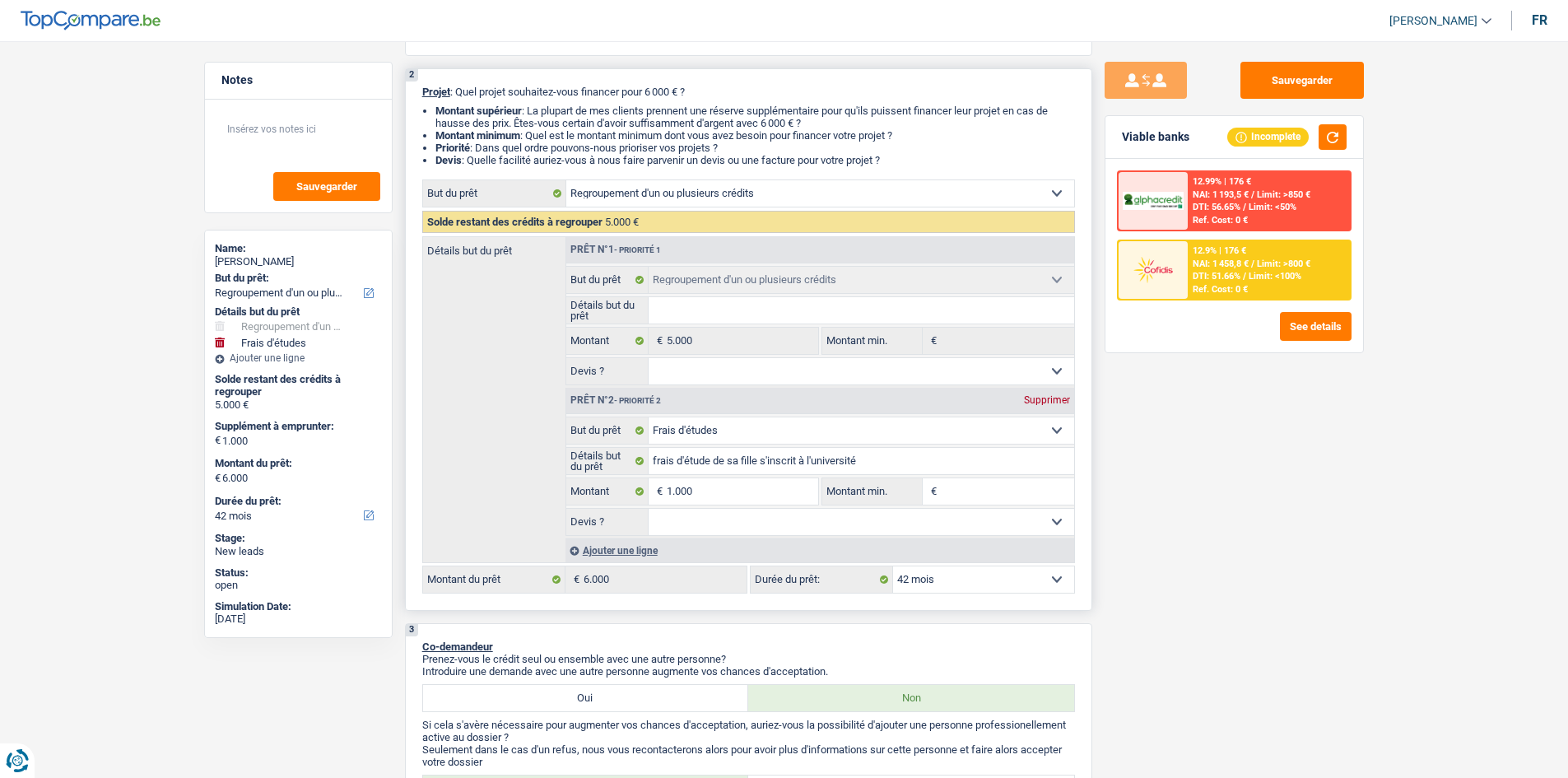 type on "frais d'étude de sa fille s'inscrit à l'université" 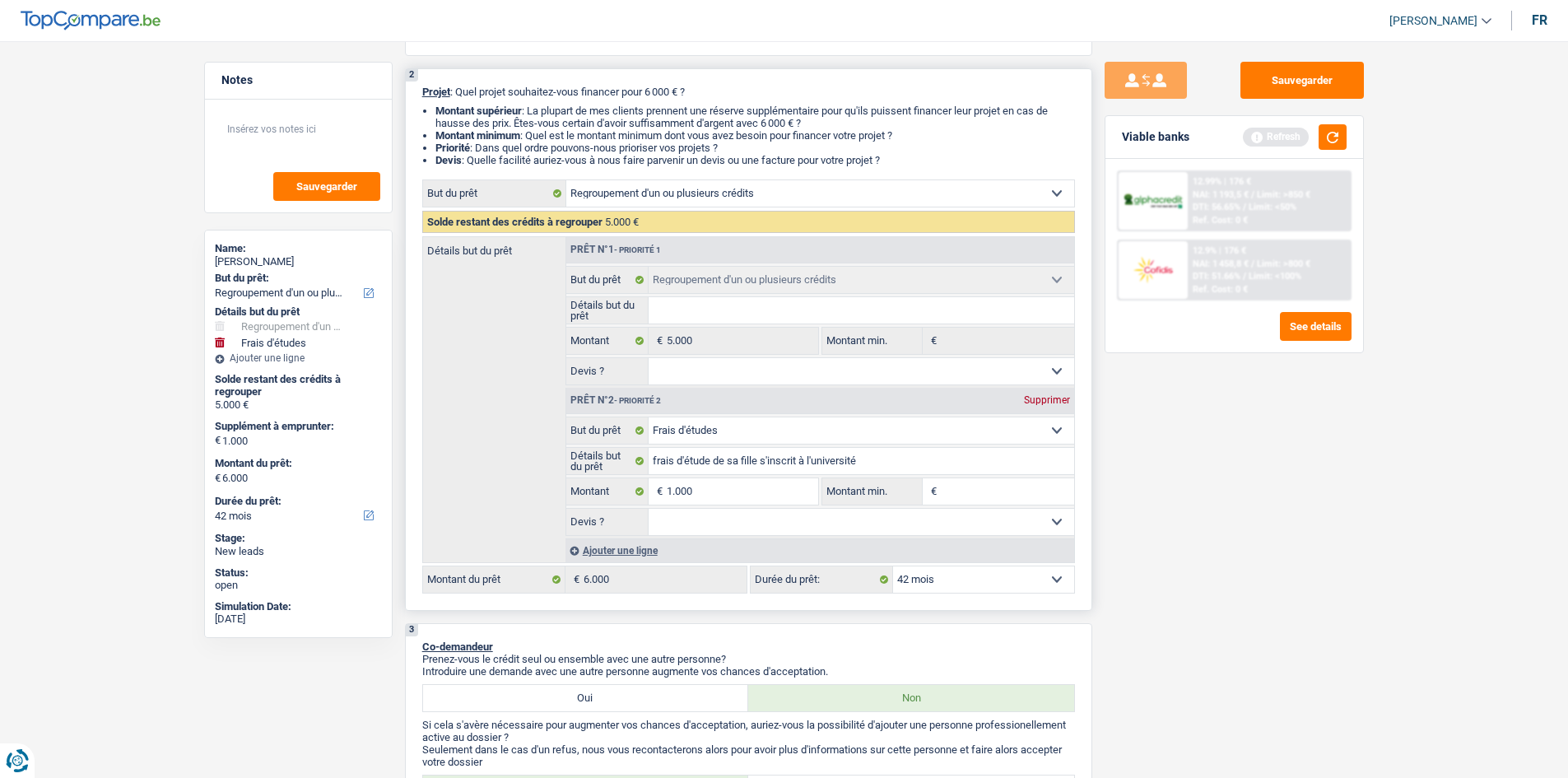 type on "1" 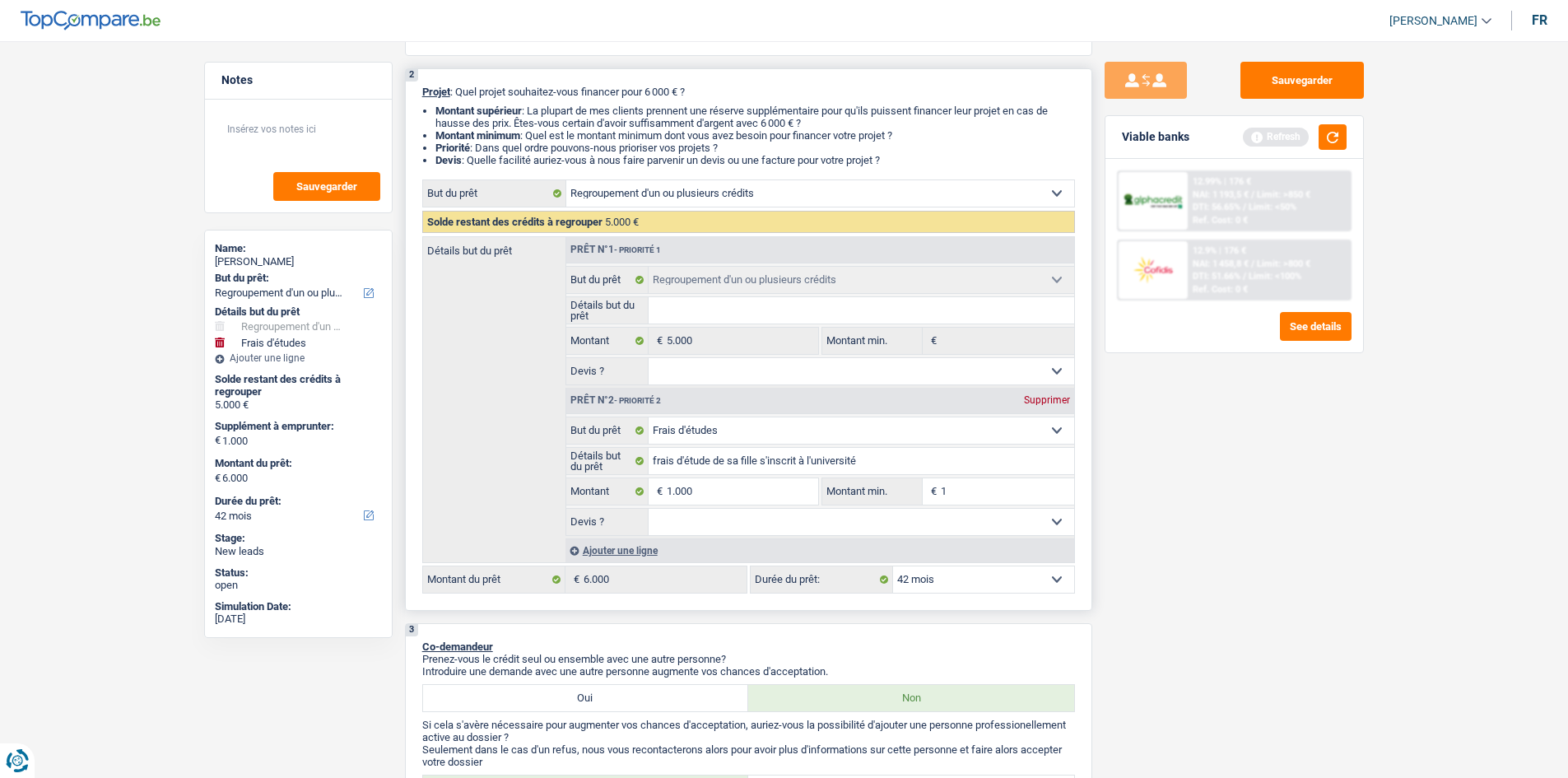 type on "10" 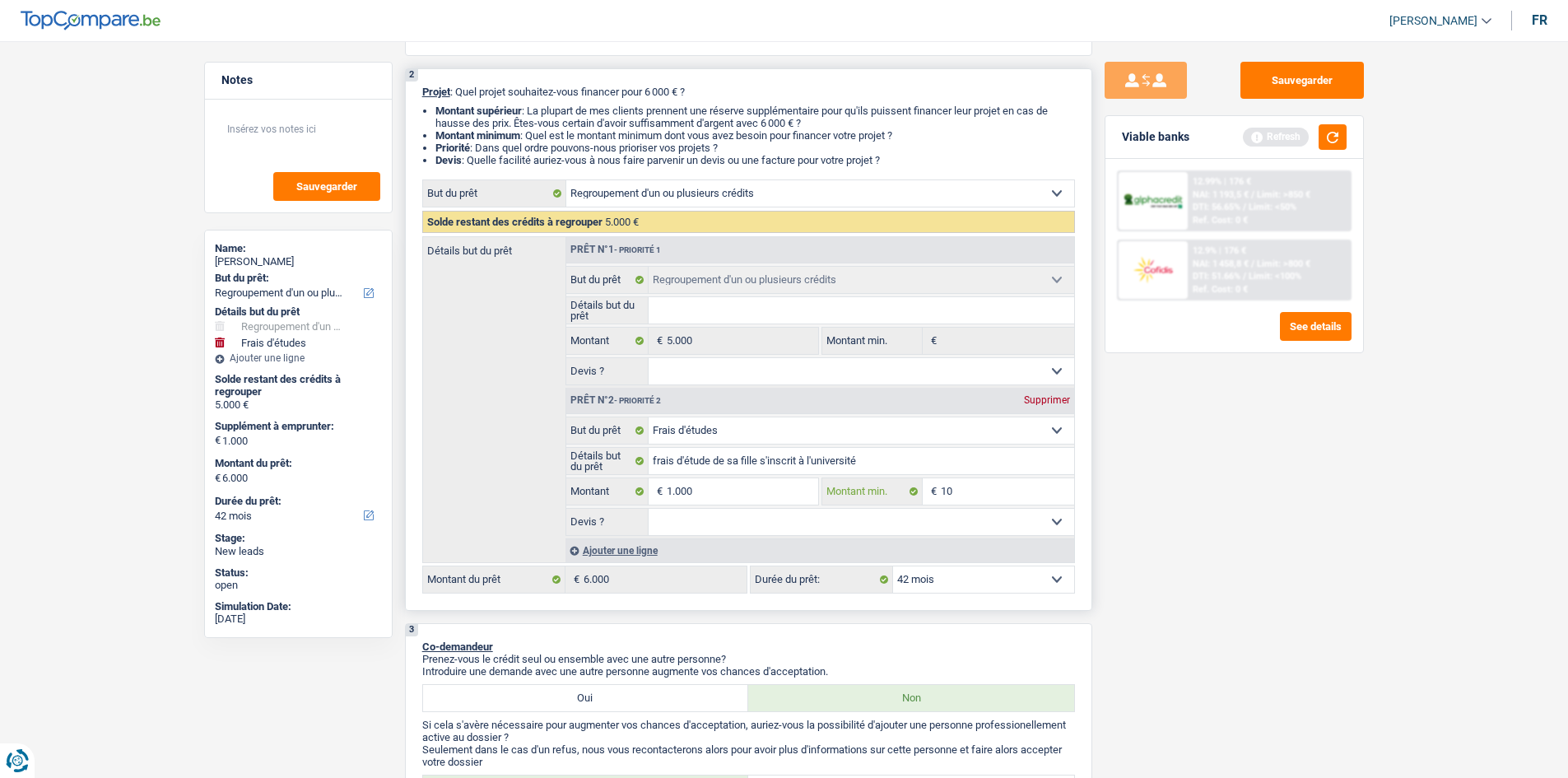 type on "100" 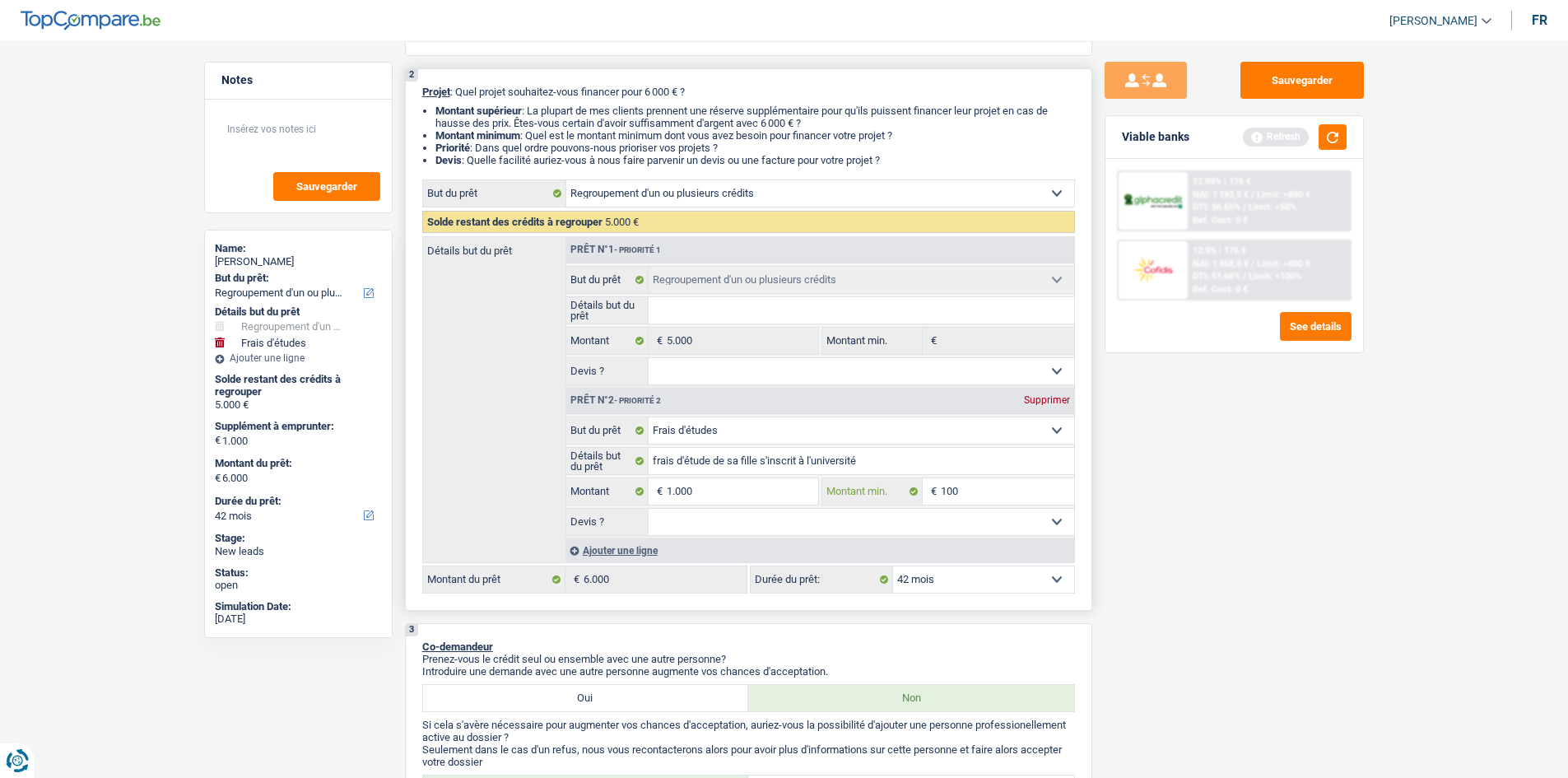 type on "1.000" 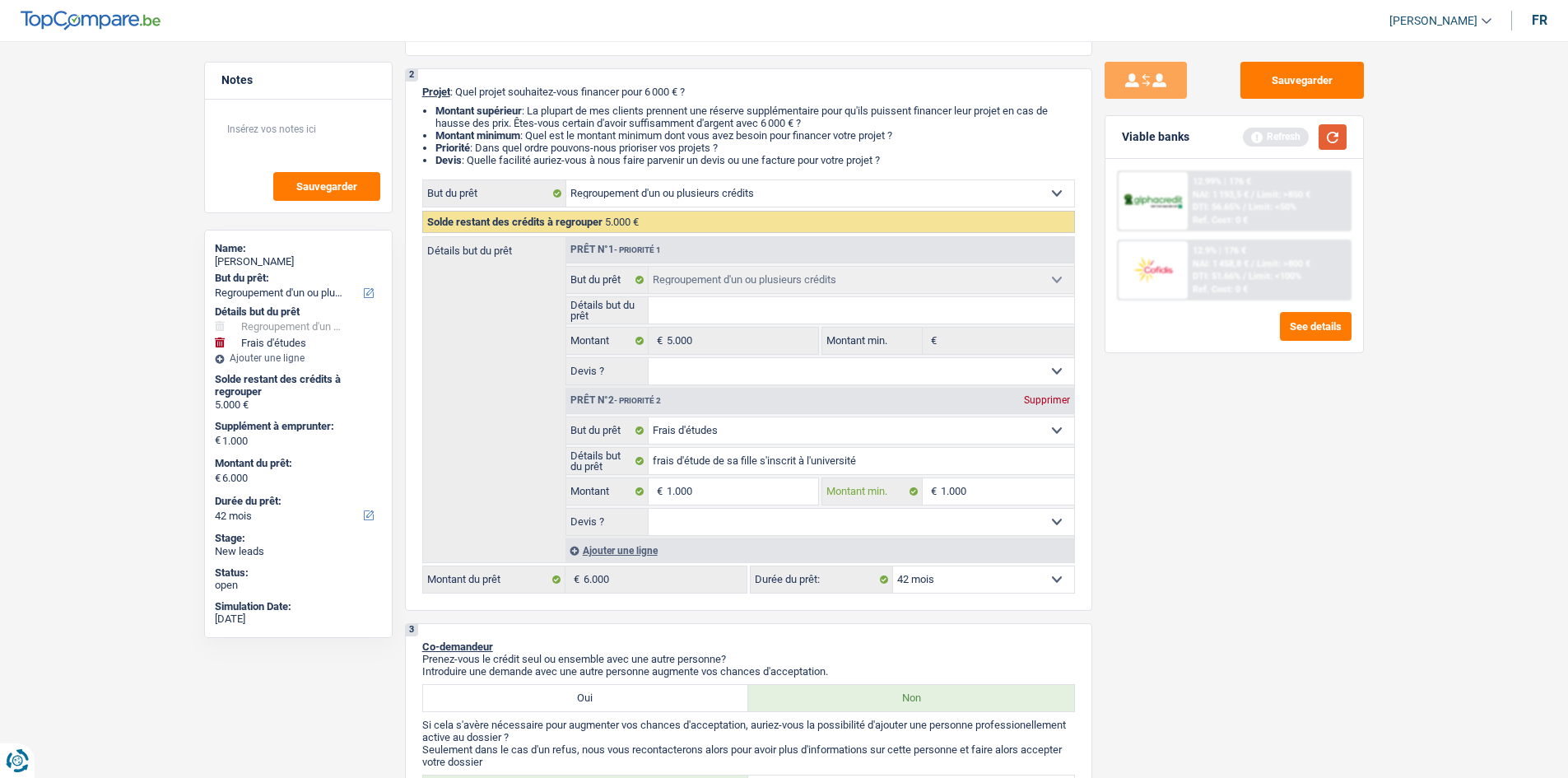 type on "1.000" 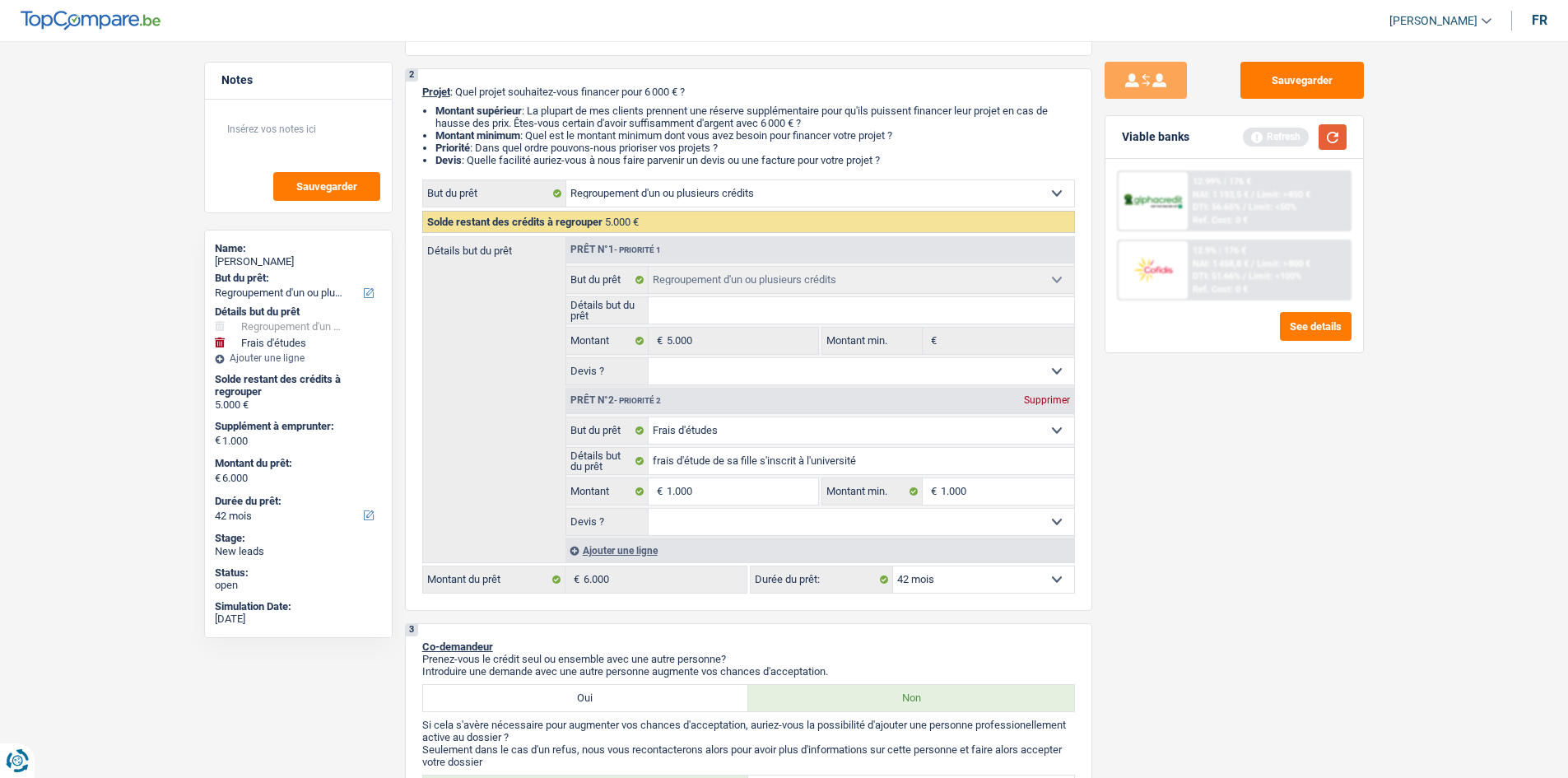 click at bounding box center (1333, 137) 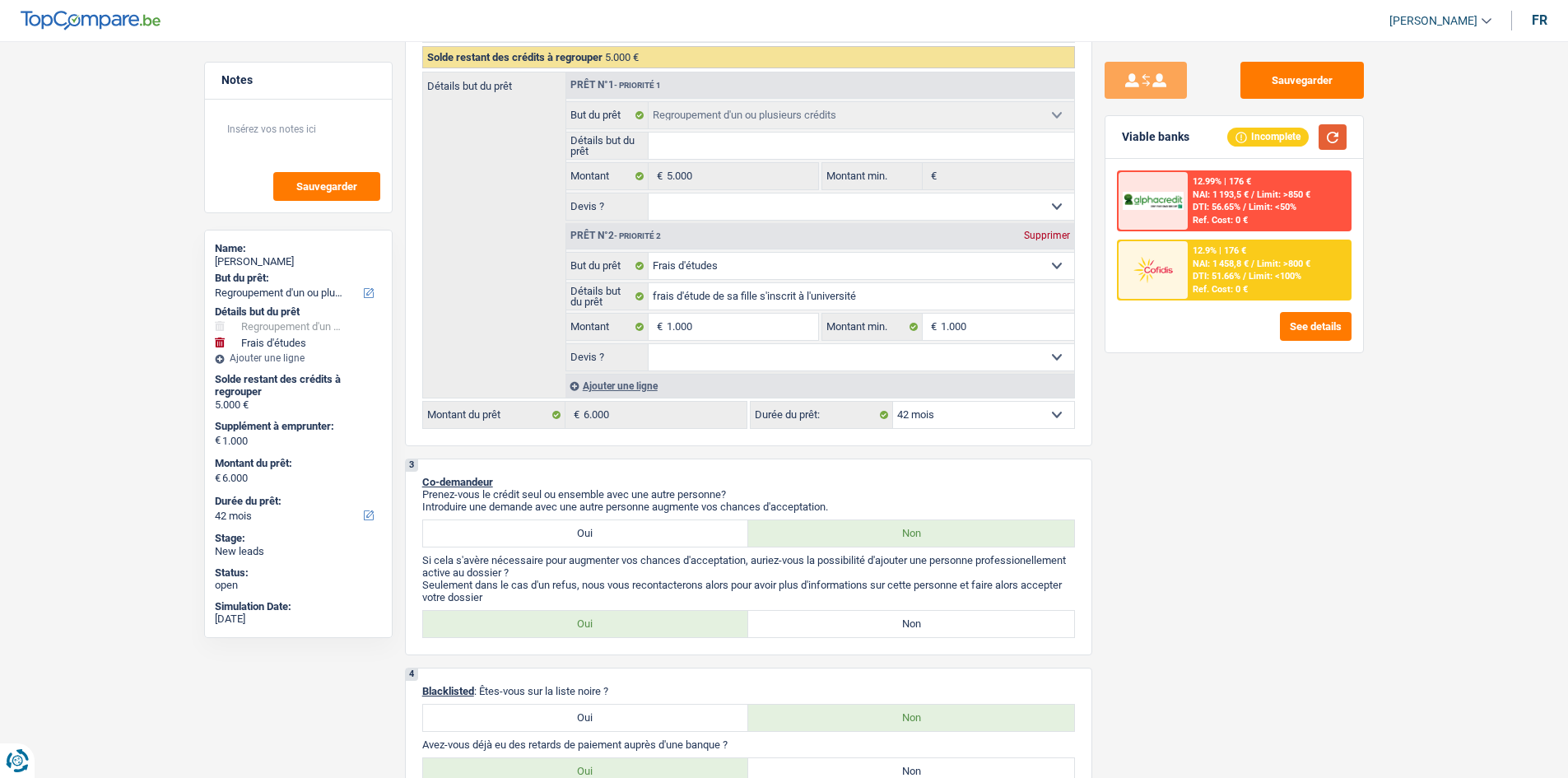 scroll, scrollTop: 576, scrollLeft: 0, axis: vertical 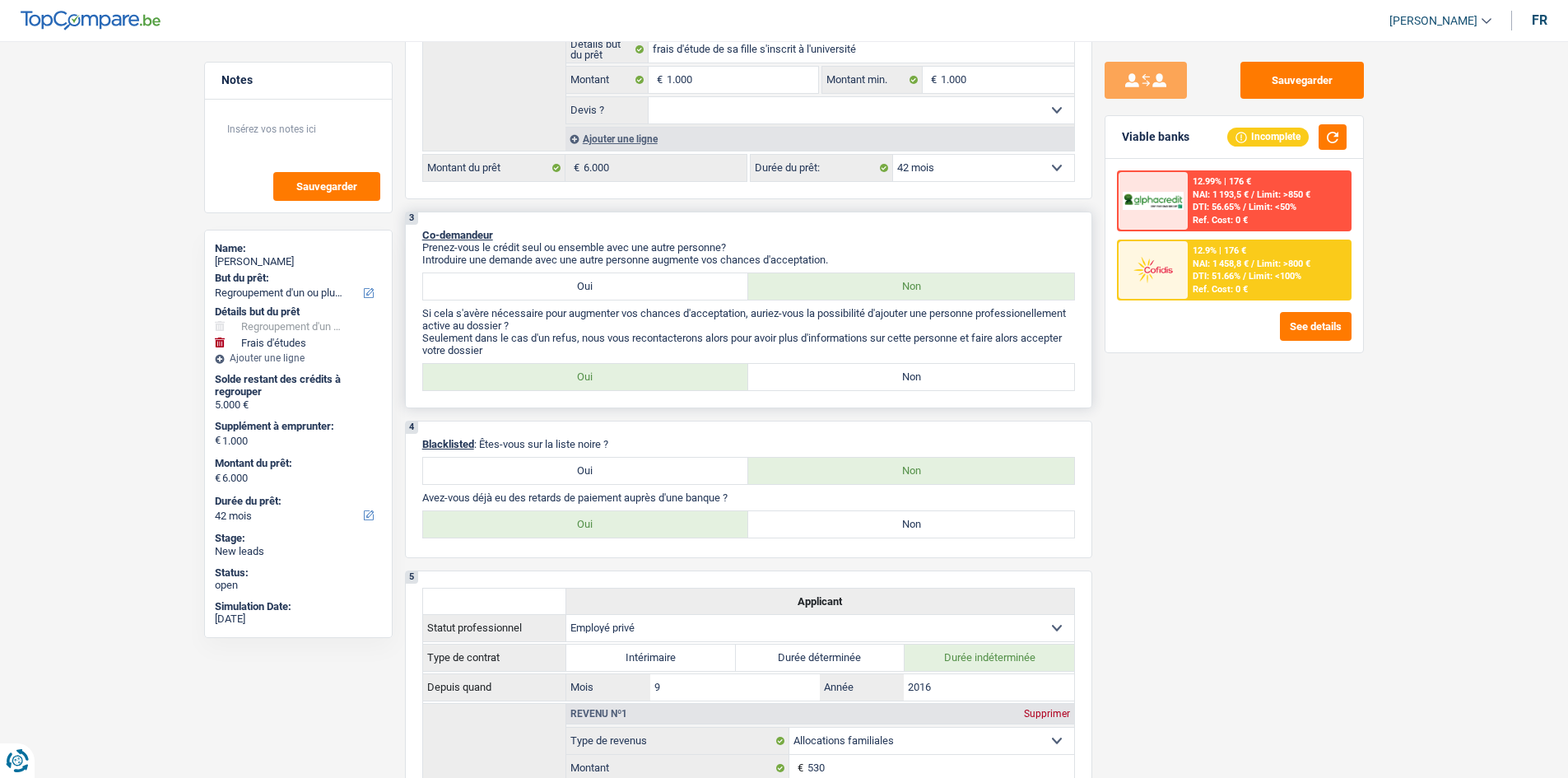 click on "Non" at bounding box center [911, 377] 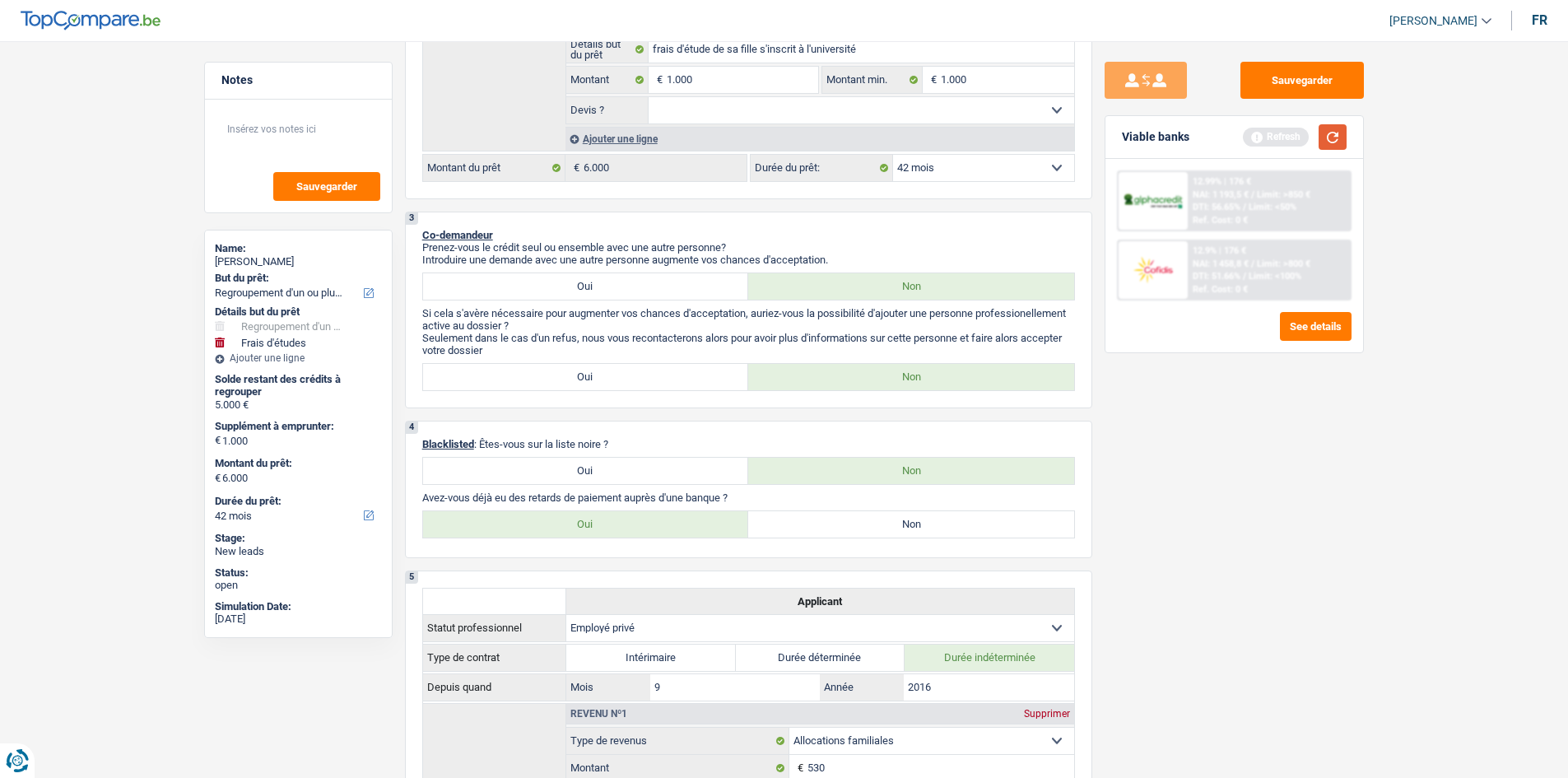 click at bounding box center [1333, 137] 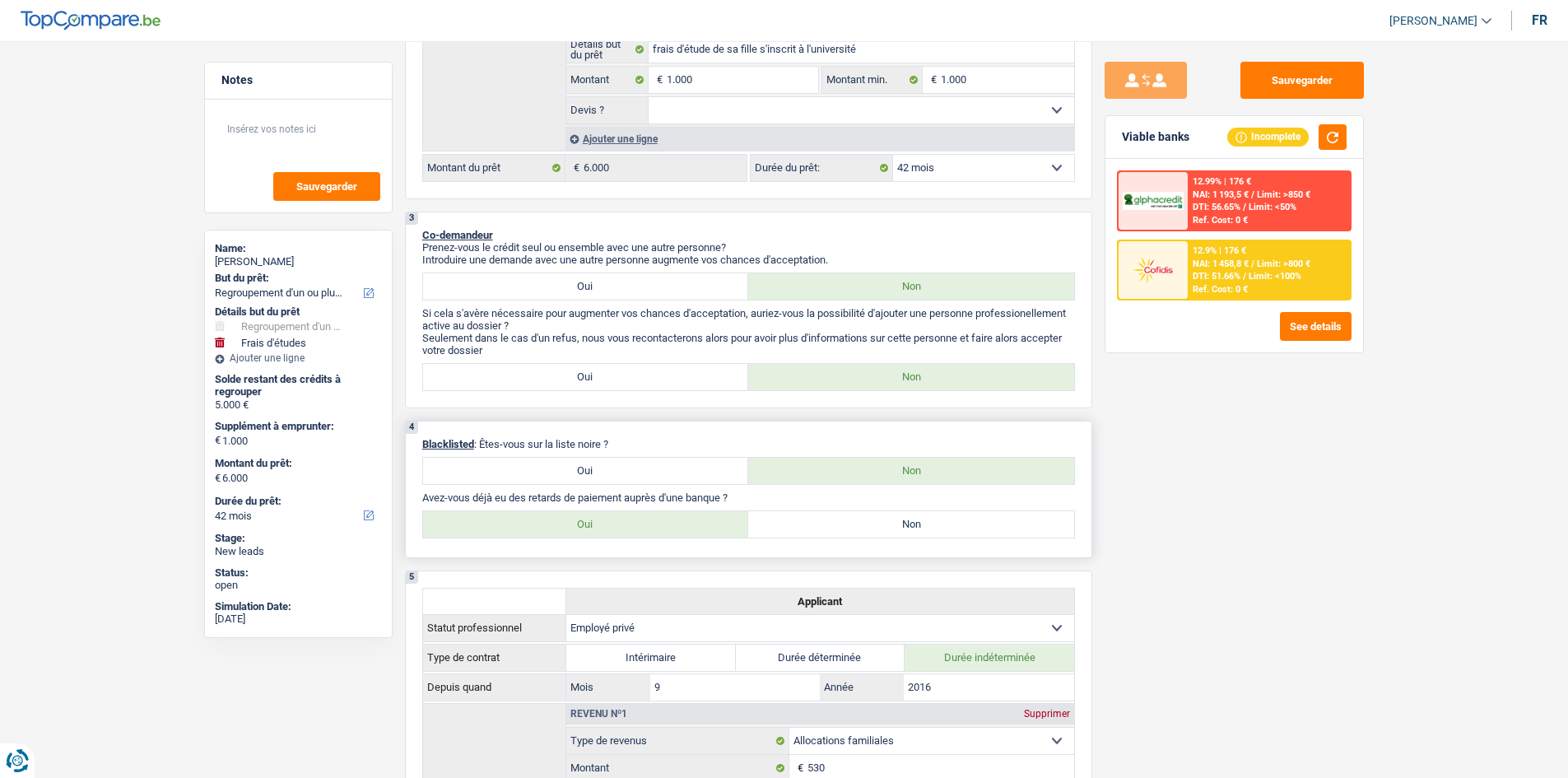 drag, startPoint x: 615, startPoint y: 442, endPoint x: 484, endPoint y: 437, distance: 131.09539 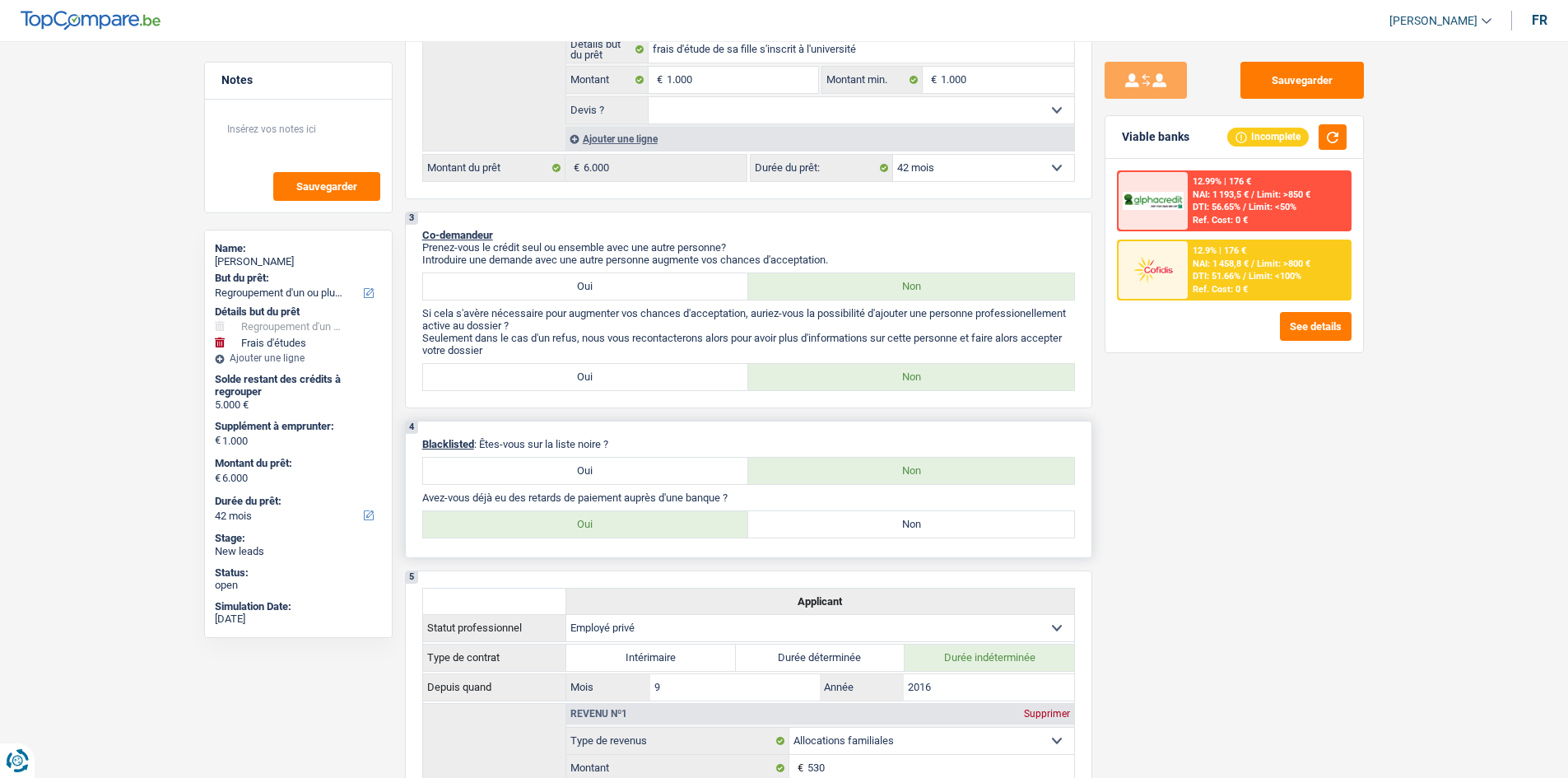 drag, startPoint x: 736, startPoint y: 498, endPoint x: 416, endPoint y: 500, distance: 320.00625 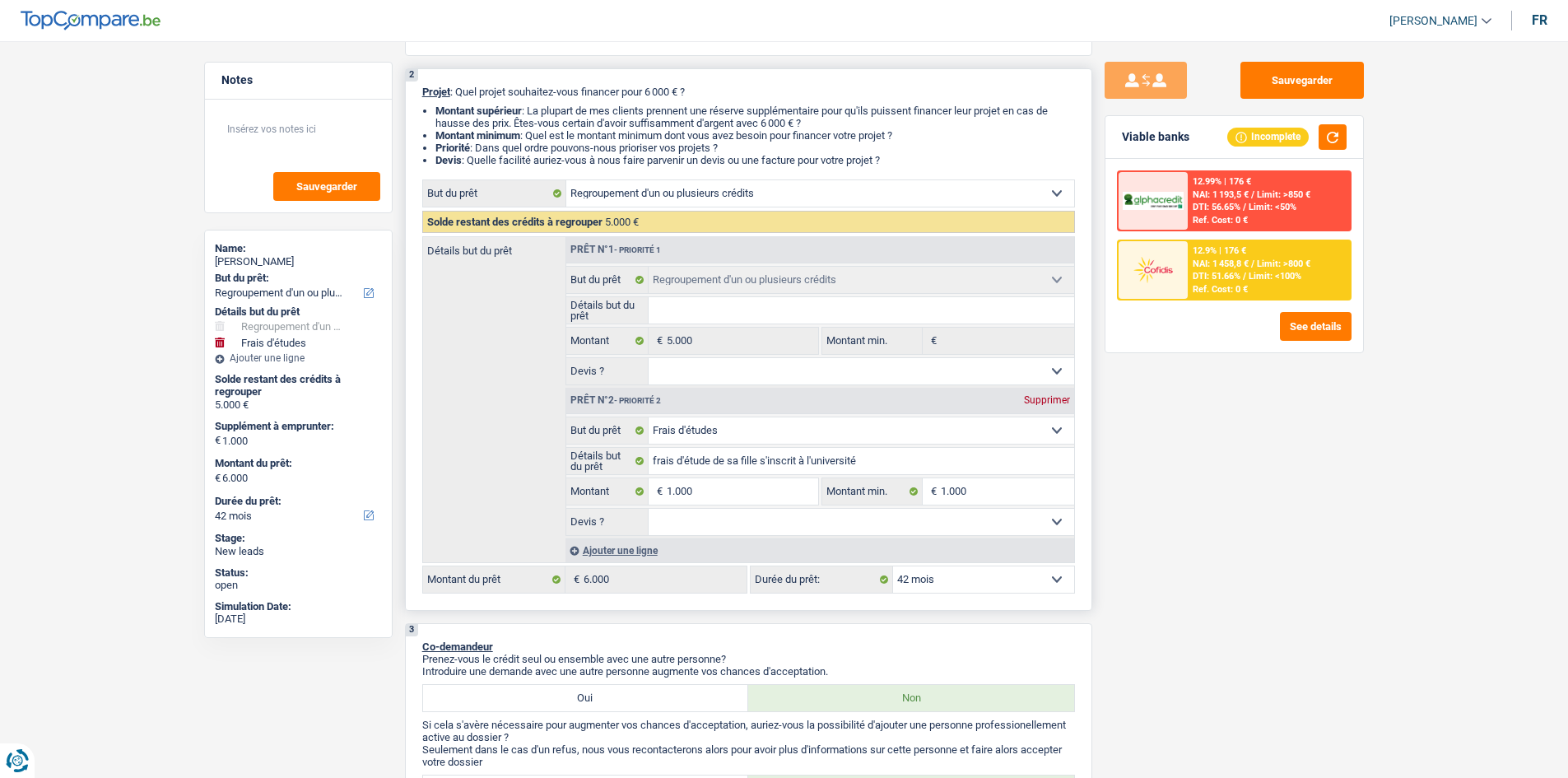 scroll, scrollTop: 0, scrollLeft: 0, axis: both 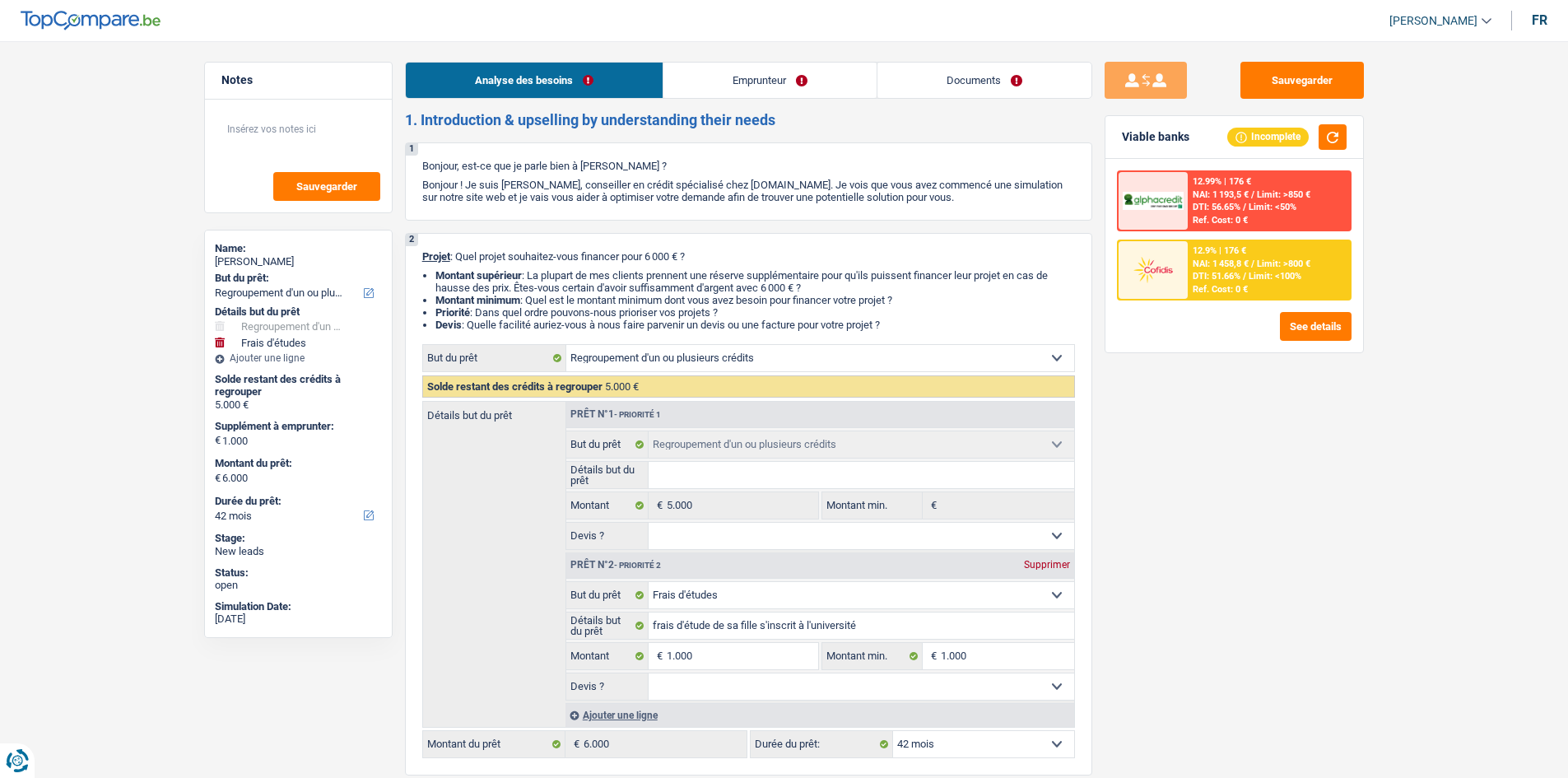 click on "Emprunteur" at bounding box center [770, 80] 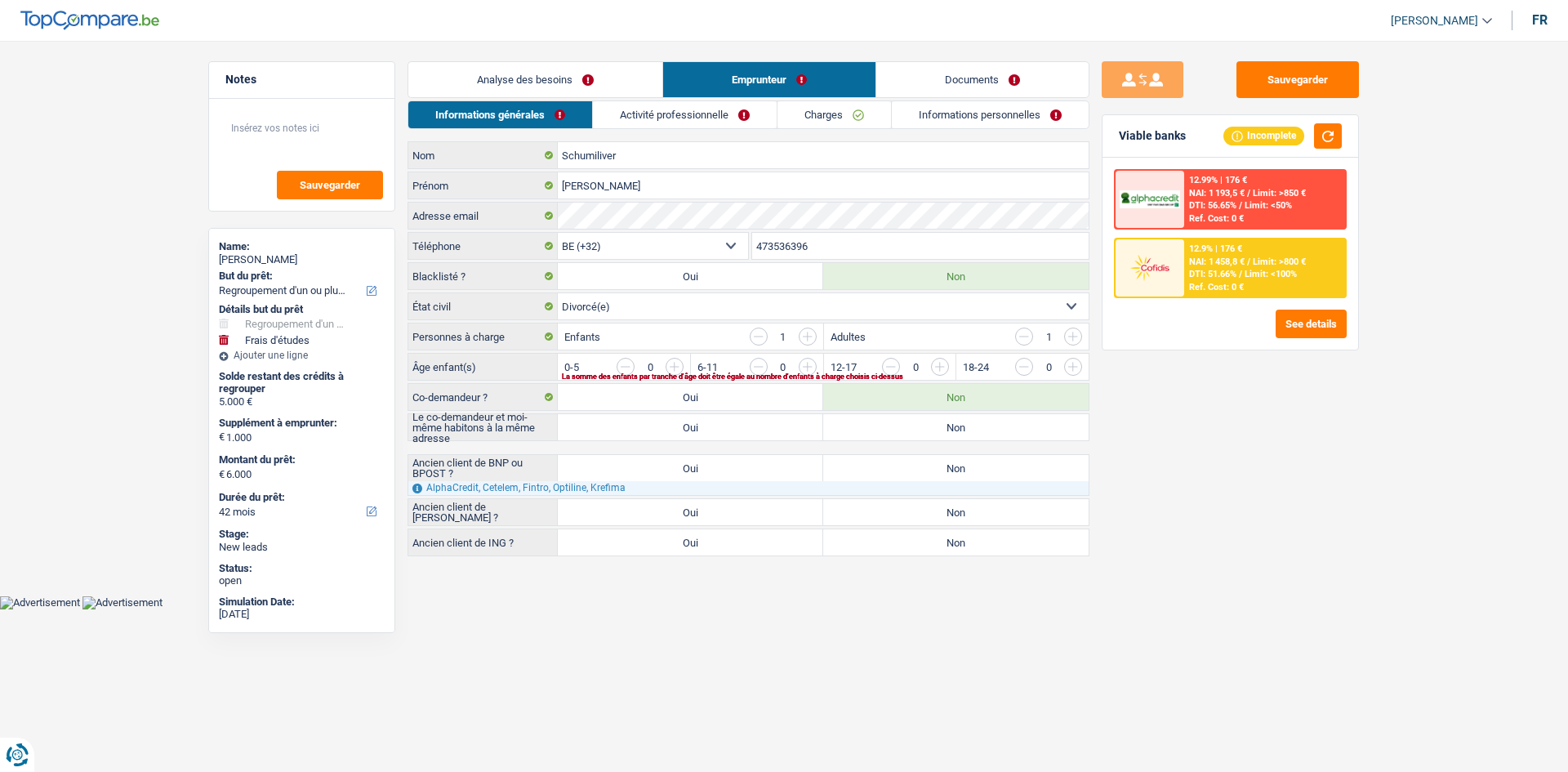 click on "Activité professionnelle" at bounding box center (684, 114) 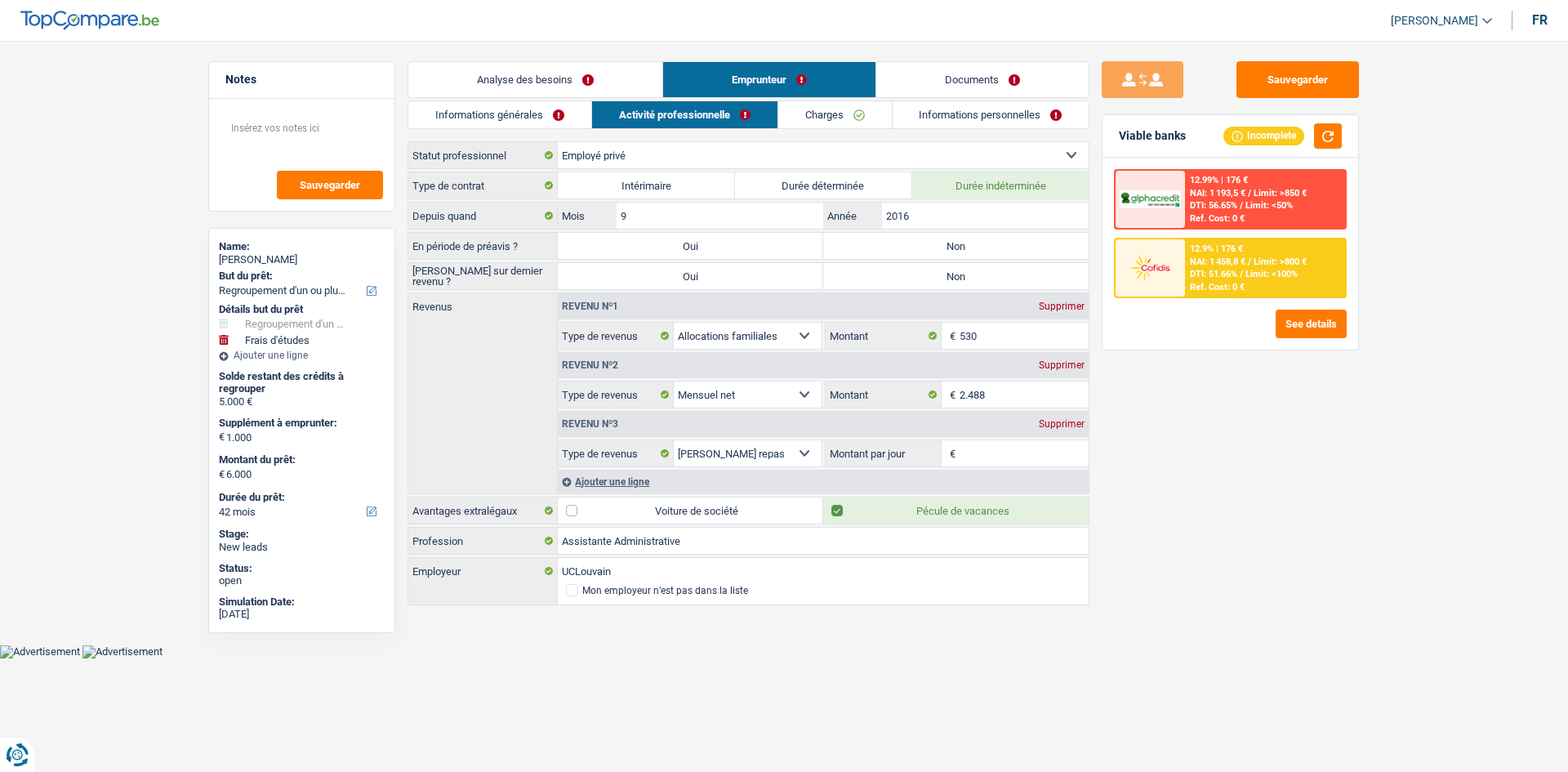 click on "Analyse des besoins" at bounding box center [535, 79] 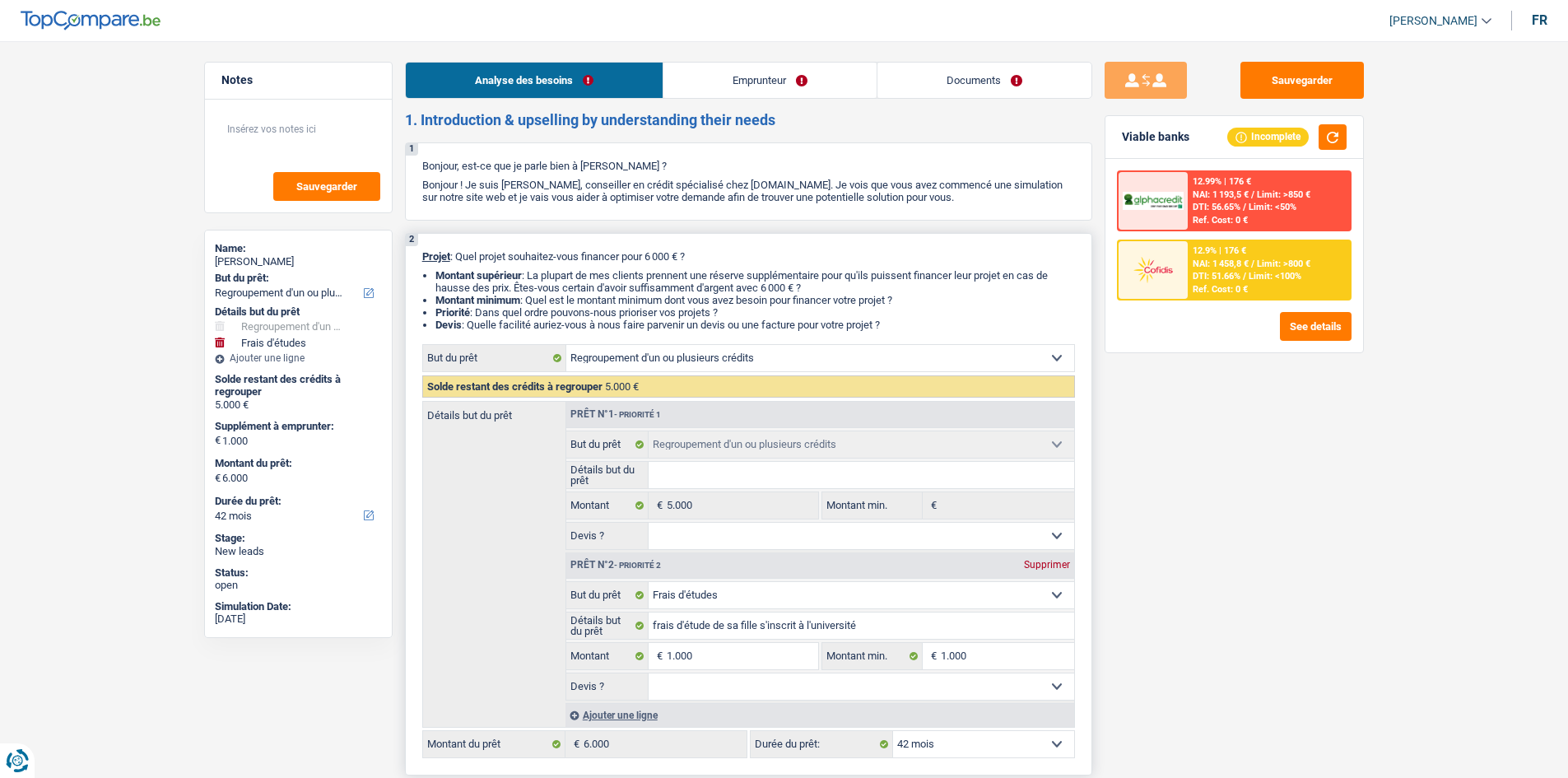 drag, startPoint x: 891, startPoint y: 324, endPoint x: 426, endPoint y: 251, distance: 470.69523 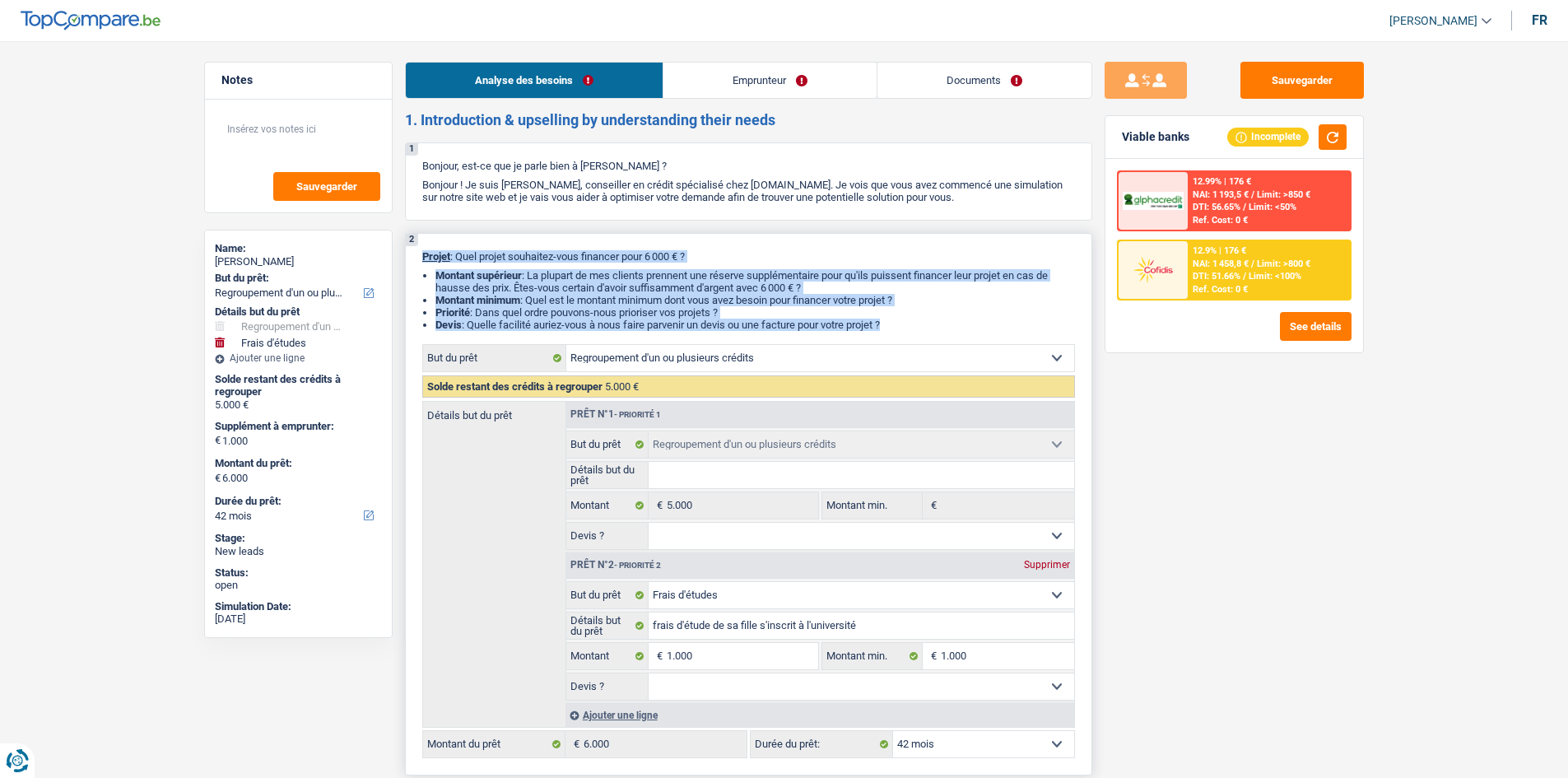 drag, startPoint x: 421, startPoint y: 254, endPoint x: 909, endPoint y: 328, distance: 493.57877 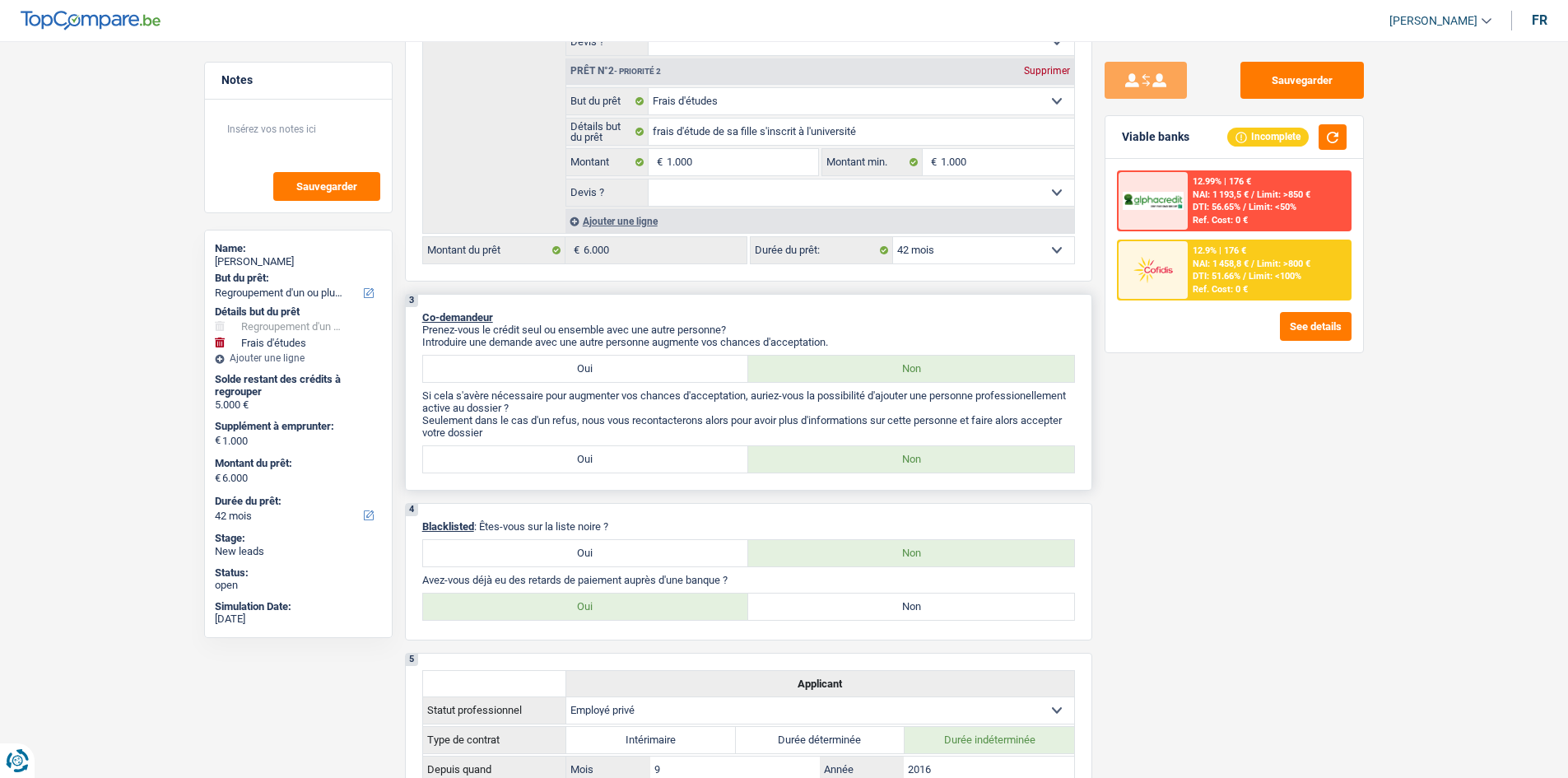 scroll, scrollTop: 823, scrollLeft: 0, axis: vertical 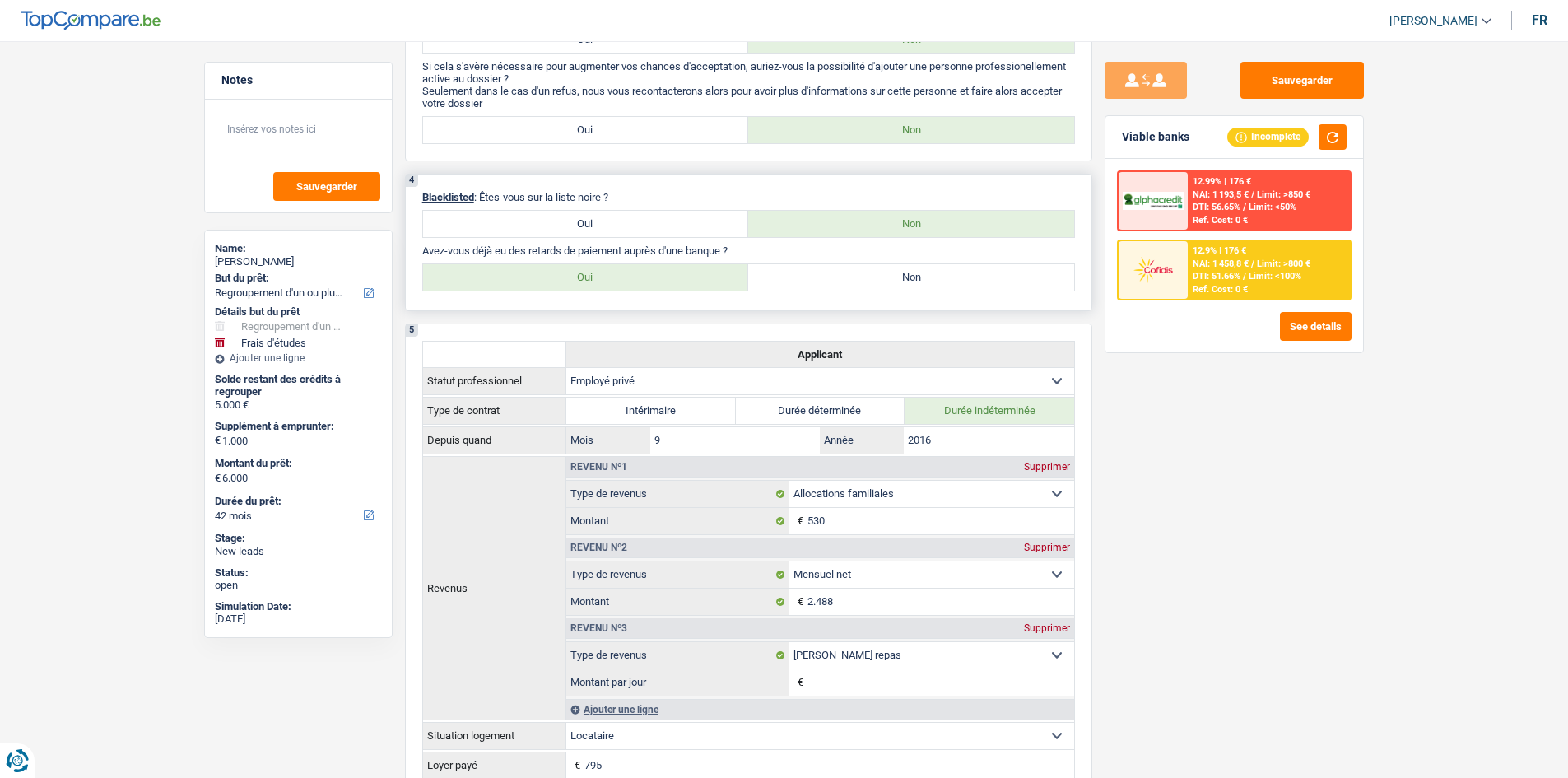 click on "Non" at bounding box center (911, 277) 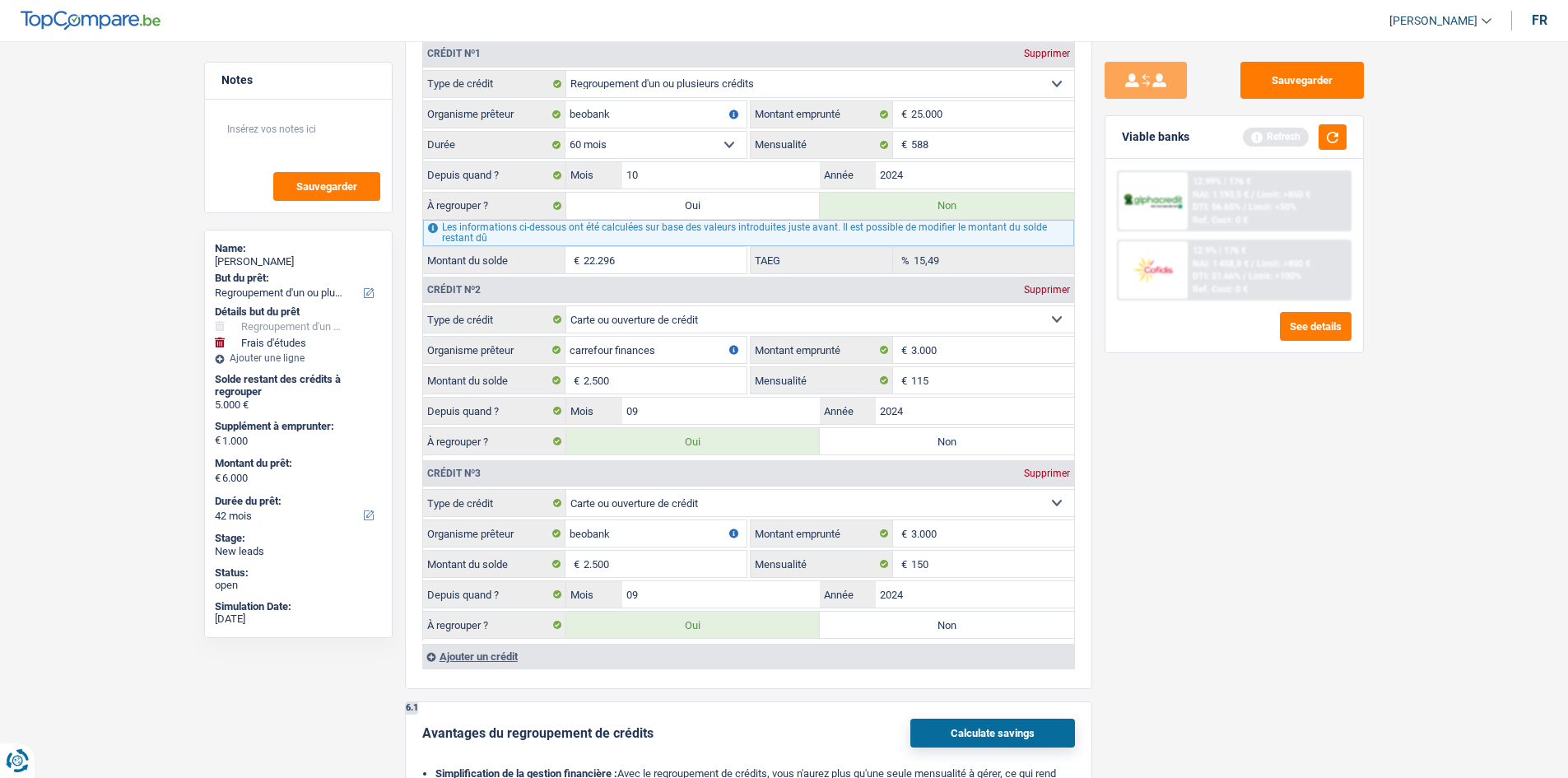 scroll, scrollTop: 1647, scrollLeft: 0, axis: vertical 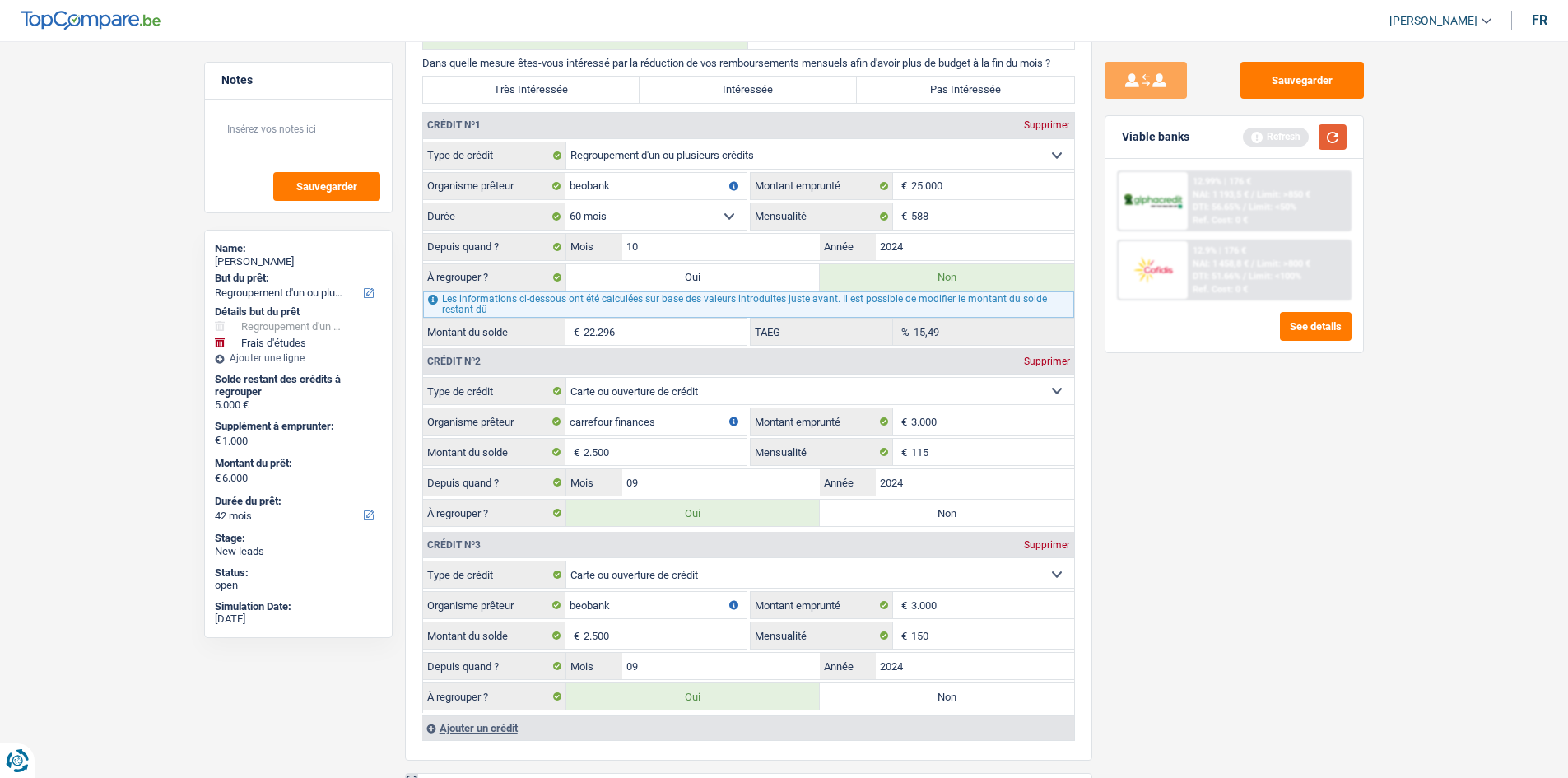 click at bounding box center [1333, 137] 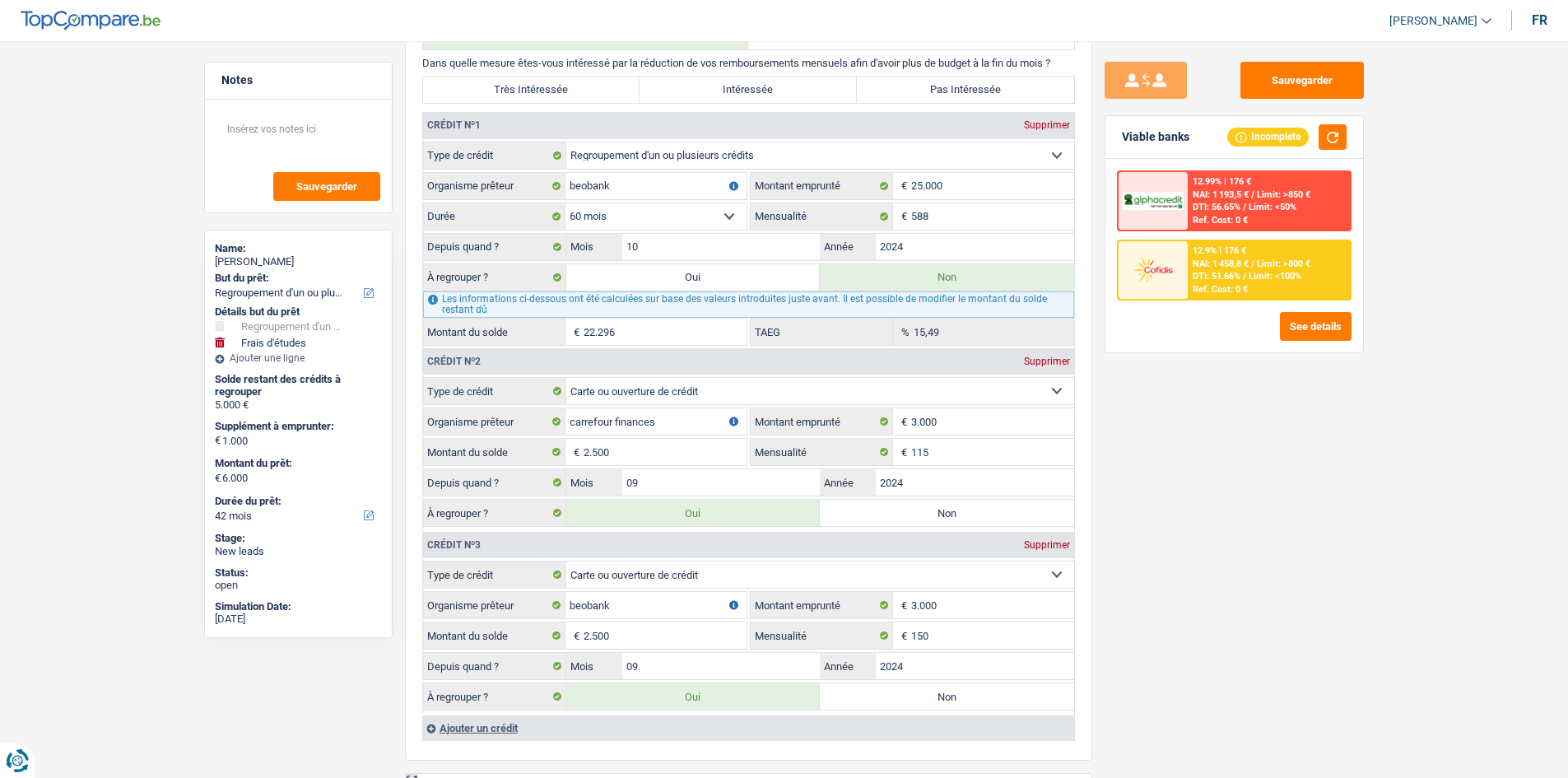 click on "Sauvegarder
Viable banks
Incomplete
12.99% | 176 €
NAI: 1 193,5 €
/
Limit: >850 €
DTI: 56.65%
/
Limit: <50%
Ref. Cost: 0 €
12.9% | 176 €
NAI: 1 458,8 €
/
Limit: >800 €
DTI: 51.66%
/" at bounding box center (1234, 404) 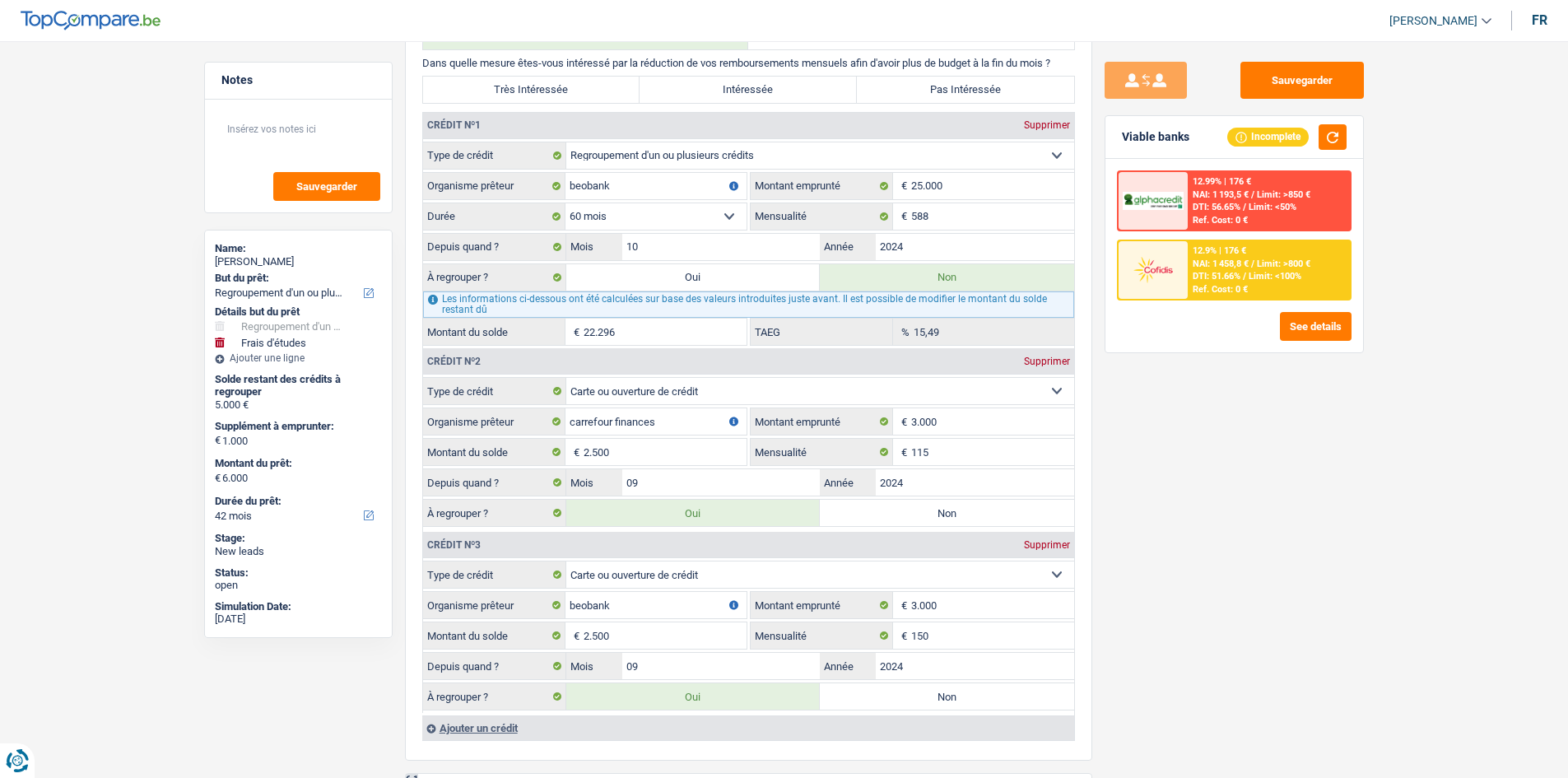 click on "Sauvegarder
Viable banks
Incomplete
12.99% | 176 €
NAI: 1 193,5 €
/
Limit: >850 €
DTI: 56.65%
/
Limit: <50%
Ref. Cost: 0 €
12.9% | 176 €
NAI: 1 458,8 €
/
Limit: >800 €
DTI: 51.66%
/" at bounding box center (1234, 404) 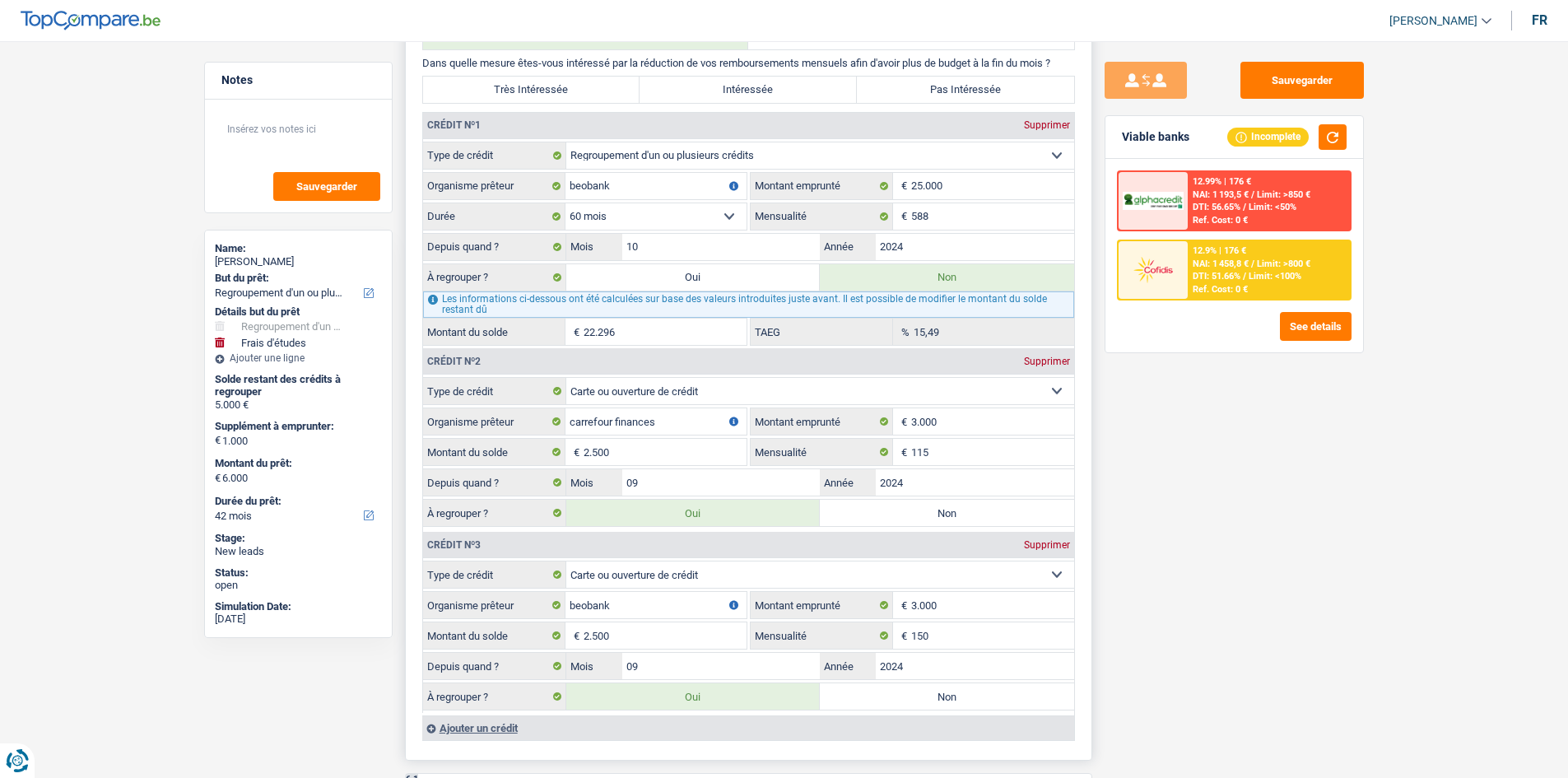 scroll, scrollTop: 1564, scrollLeft: 0, axis: vertical 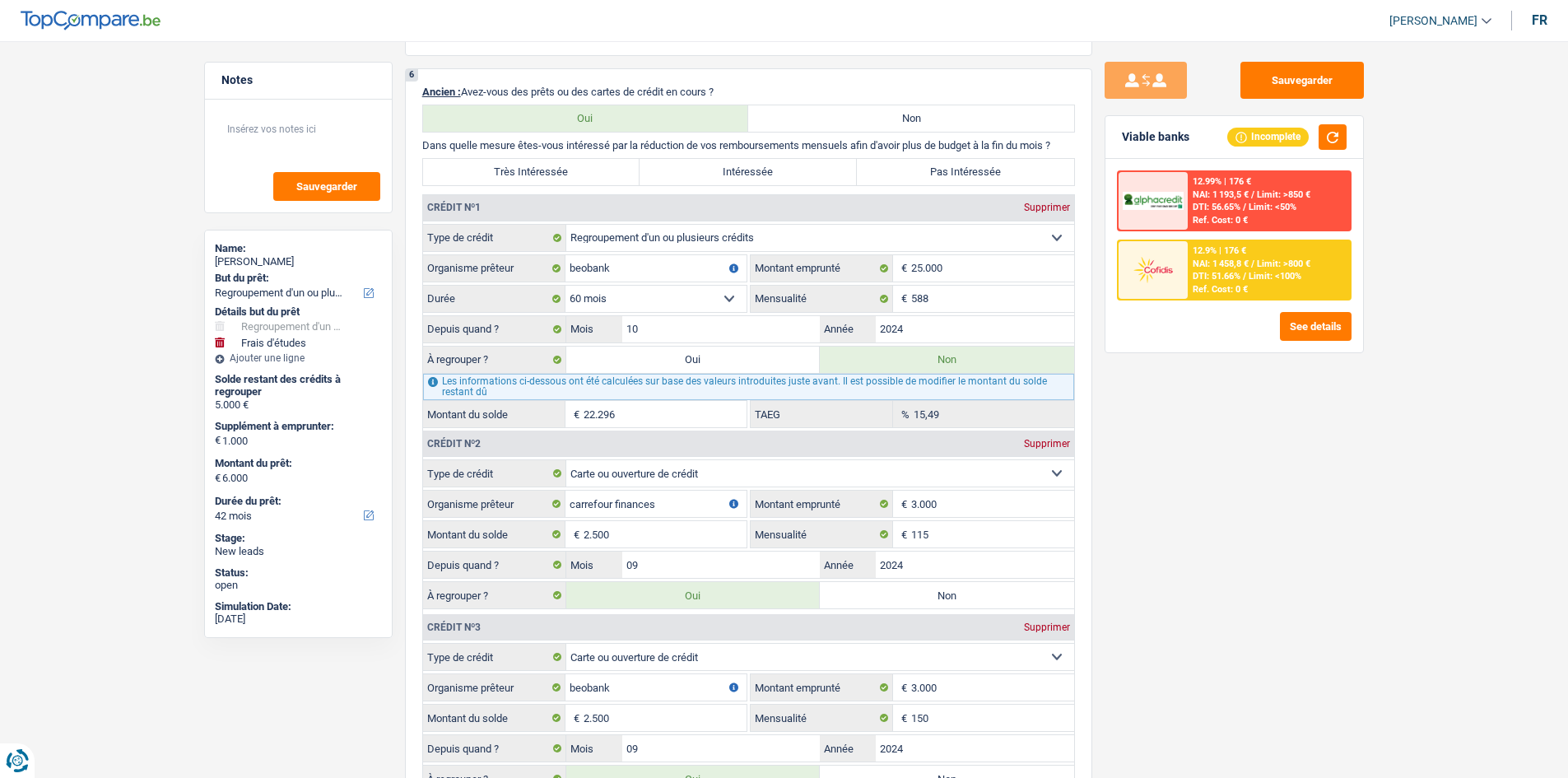 click on "Sauvegarder
Viable banks
Incomplete
12.99% | 176 €
NAI: 1 193,5 €
/
Limit: >850 €
DTI: 56.65%
/
Limit: <50%
Ref. Cost: 0 €
12.9% | 176 €
NAI: 1 458,8 €
/
Limit: >800 €
DTI: 51.66%
/" at bounding box center [1234, 404] 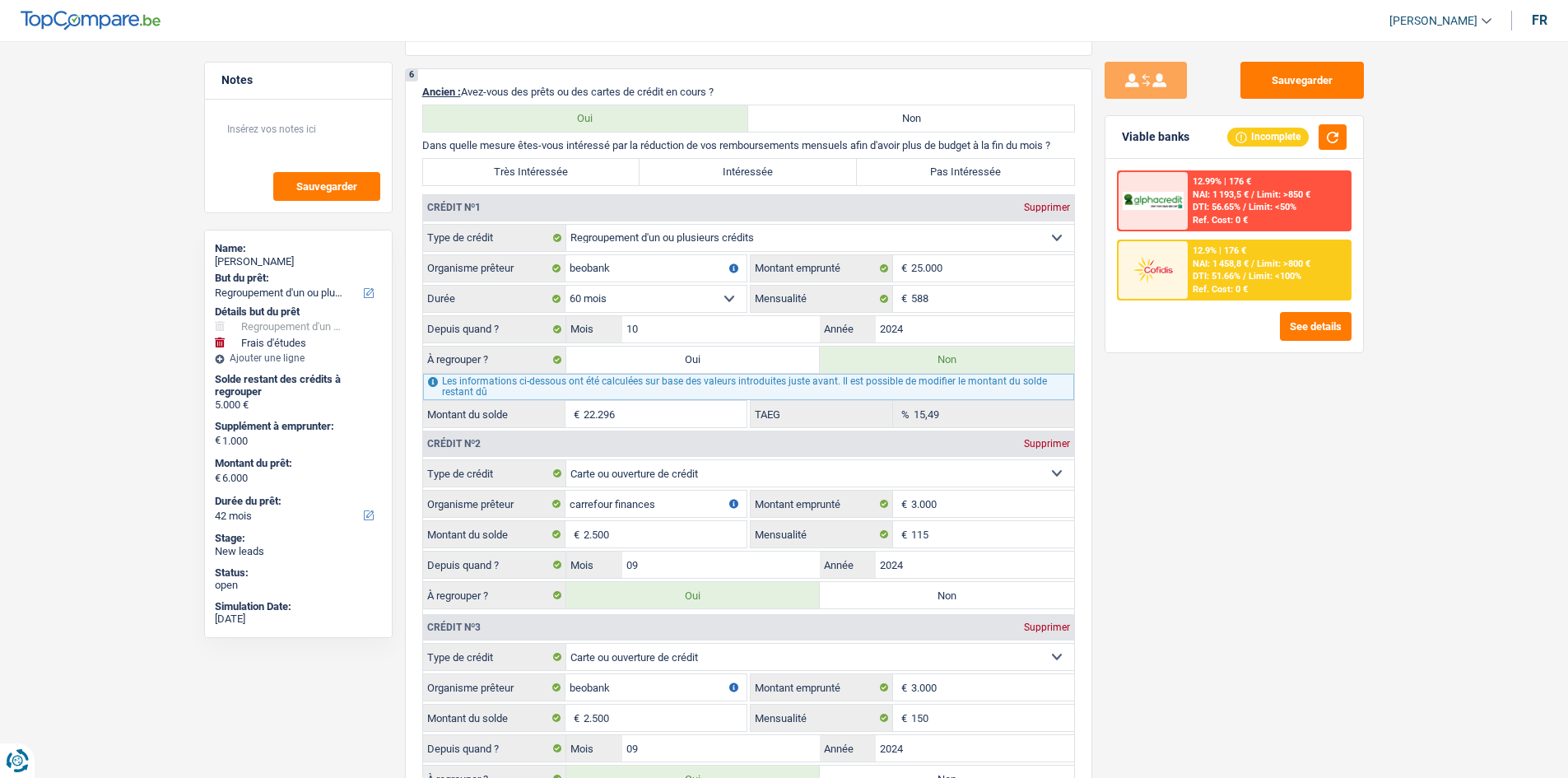 click on "Sauvegarder
Viable banks
Incomplete
12.99% | 176 €
NAI: 1 193,5 €
/
Limit: >850 €
DTI: 56.65%
/
Limit: <50%
Ref. Cost: 0 €
12.9% | 176 €
NAI: 1 458,8 €
/
Limit: >800 €
DTI: 51.66%
/" at bounding box center (1234, 404) 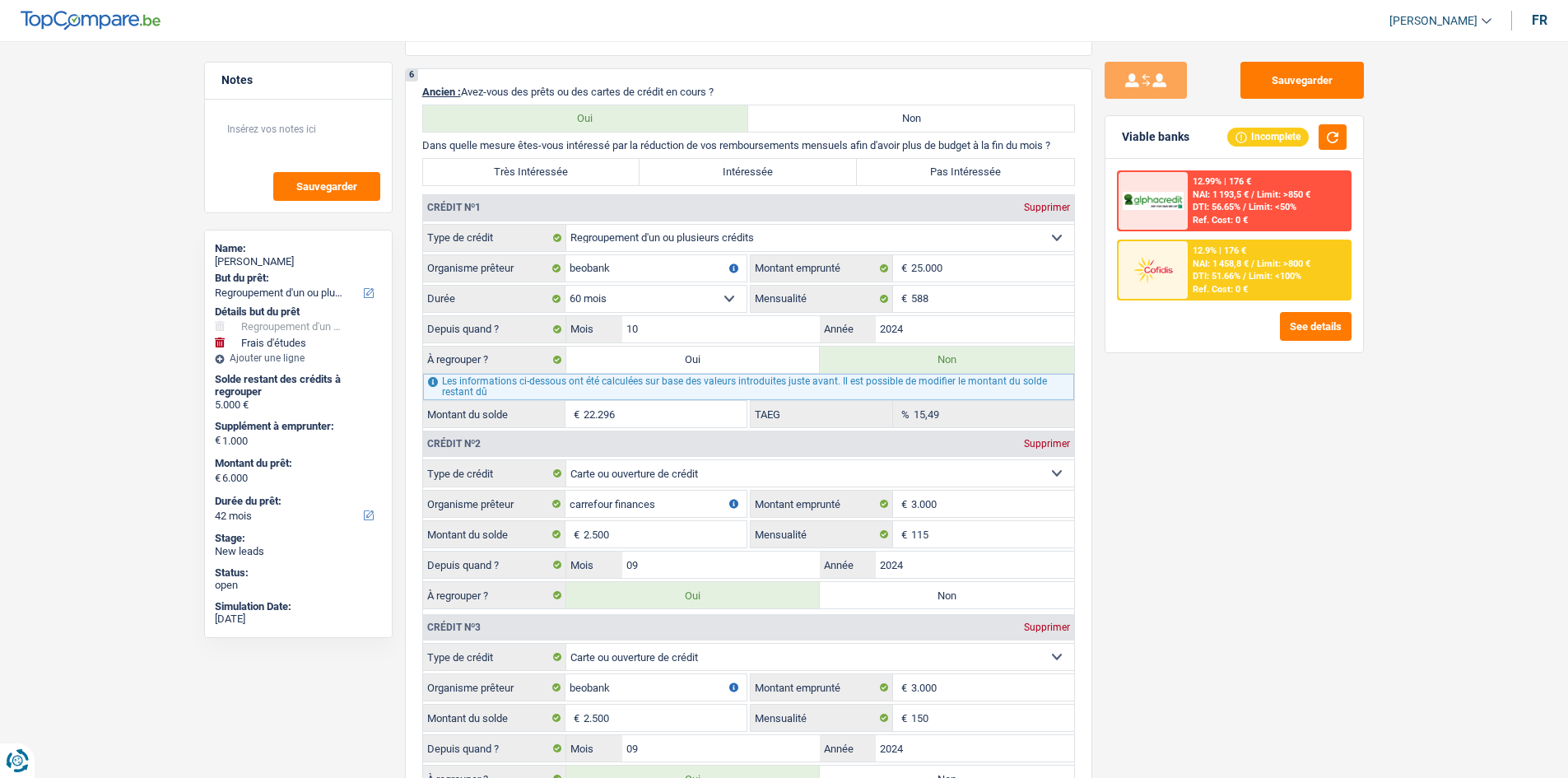 click on "Sauvegarder
Viable banks
Incomplete
12.99% | 176 €
NAI: 1 193,5 €
/
Limit: >850 €
DTI: 56.65%
/
Limit: <50%
Ref. Cost: 0 €
12.9% | 176 €
NAI: 1 458,8 €
/
Limit: >800 €
DTI: 51.66%
/" at bounding box center [1234, 404] 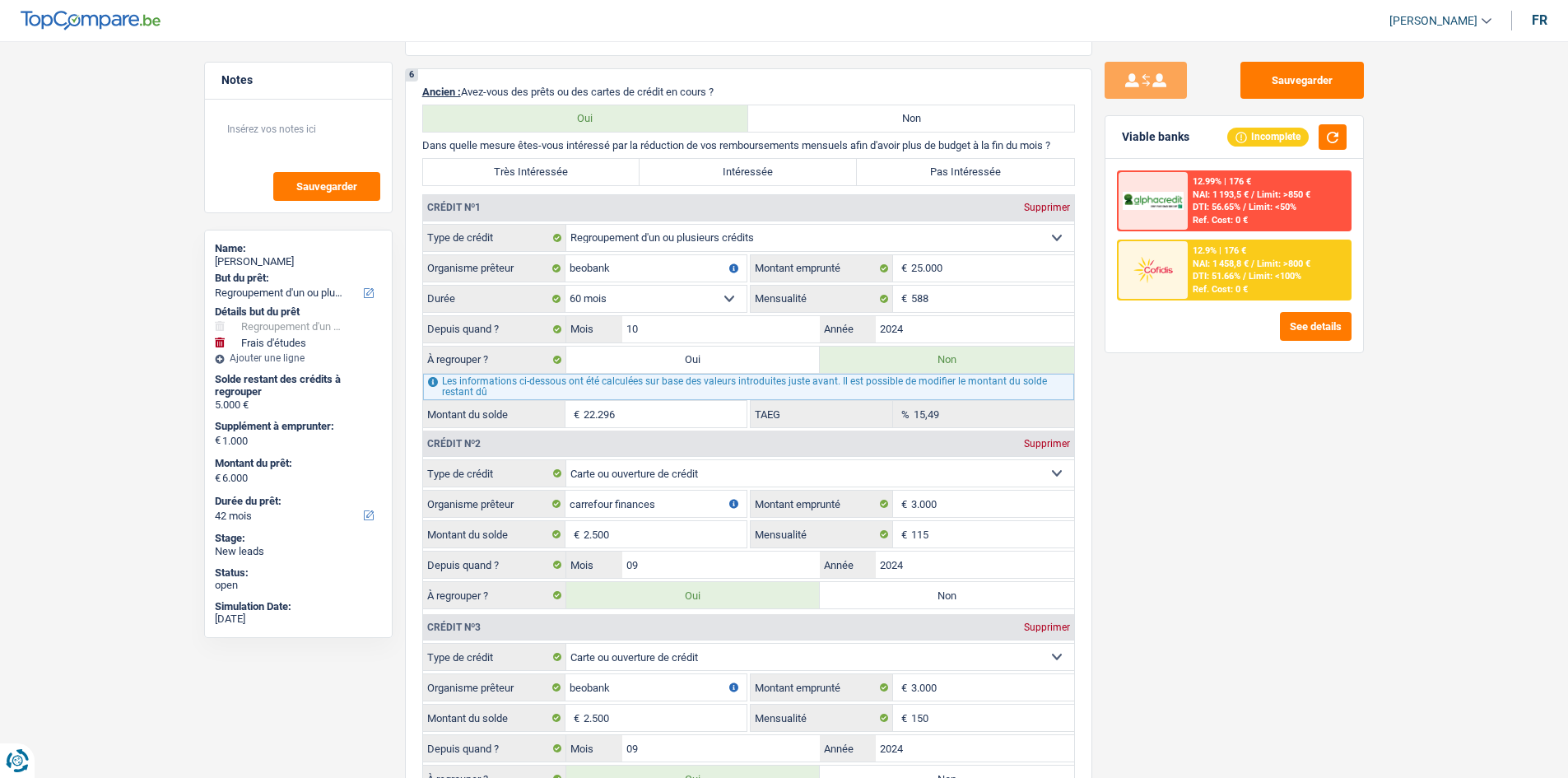 click on "Sauvegarder
Viable banks
Incomplete
12.99% | 176 €
NAI: 1 193,5 €
/
Limit: >850 €
DTI: 56.65%
/
Limit: <50%
Ref. Cost: 0 €
12.9% | 176 €
NAI: 1 458,8 €
/
Limit: >800 €
DTI: 51.66%
/" at bounding box center (1234, 404) 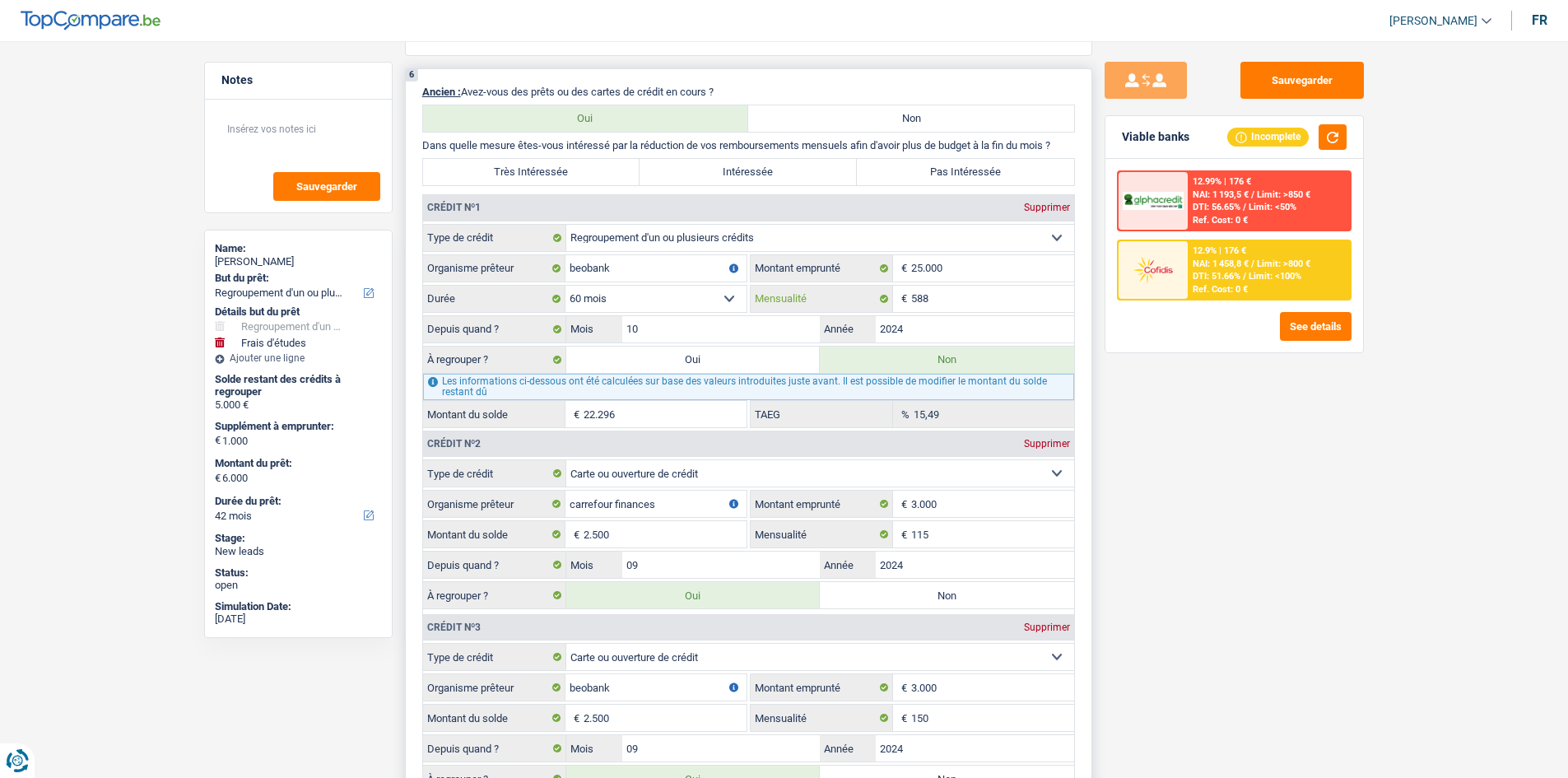 click on "588" at bounding box center [993, 299] 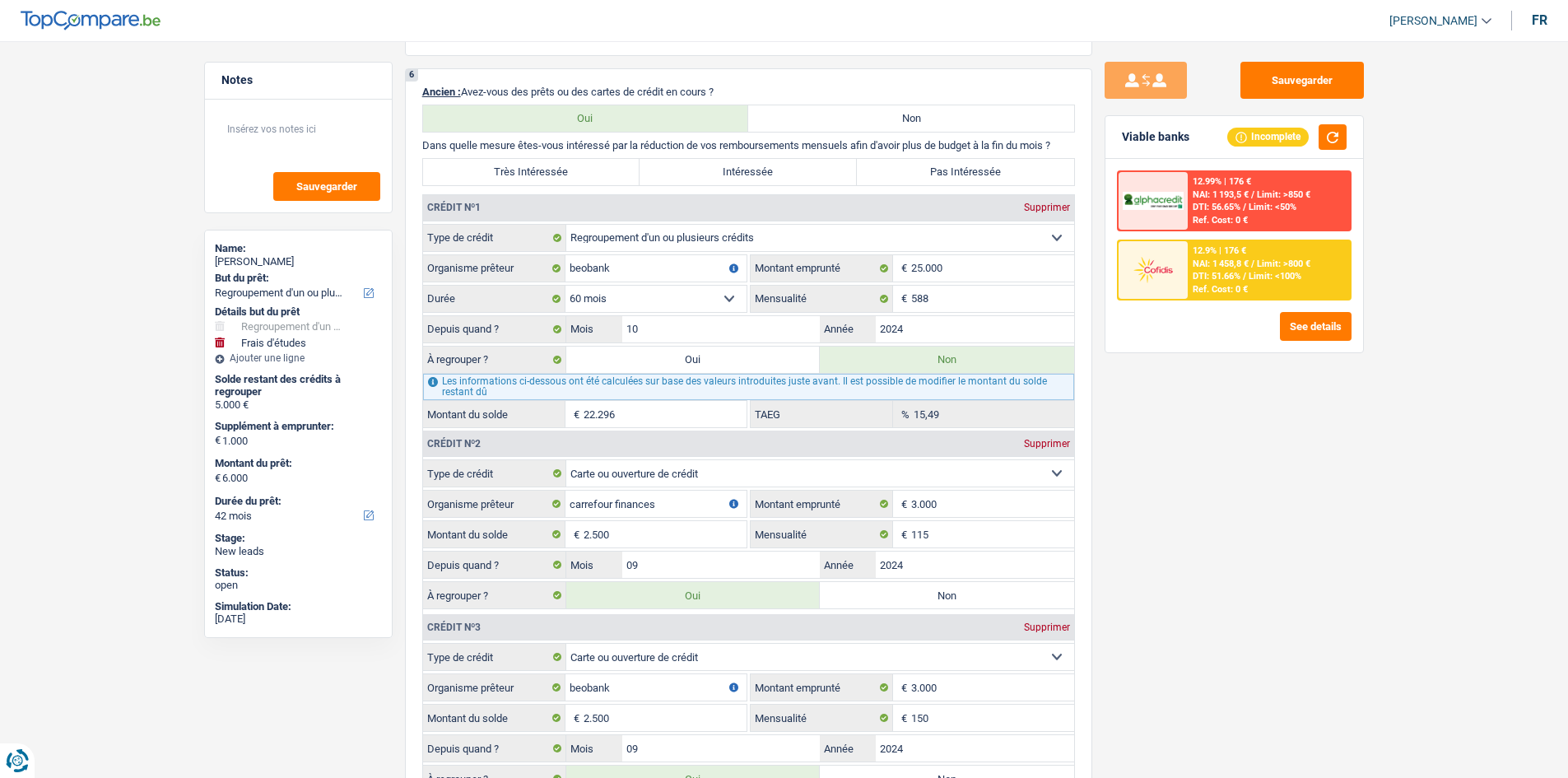 click on "DTI: 51.66%
/
Limit: <100%" at bounding box center [1247, 276] 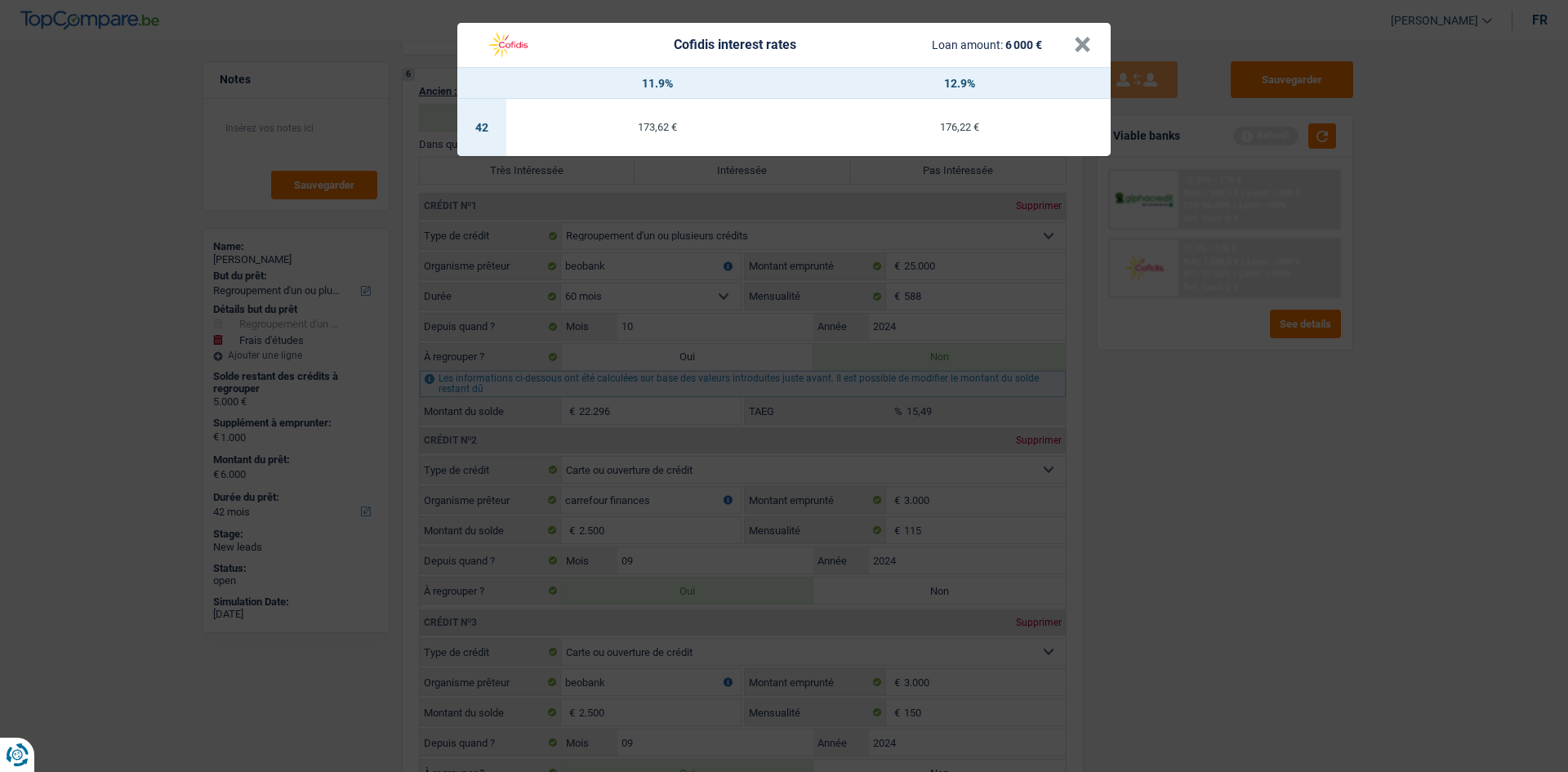 click on "Cofidis interest rates
Loan amount:
6 000 €
×
11.9%
12.9%
42
173,62 €
176,22 €" at bounding box center (784, 386) 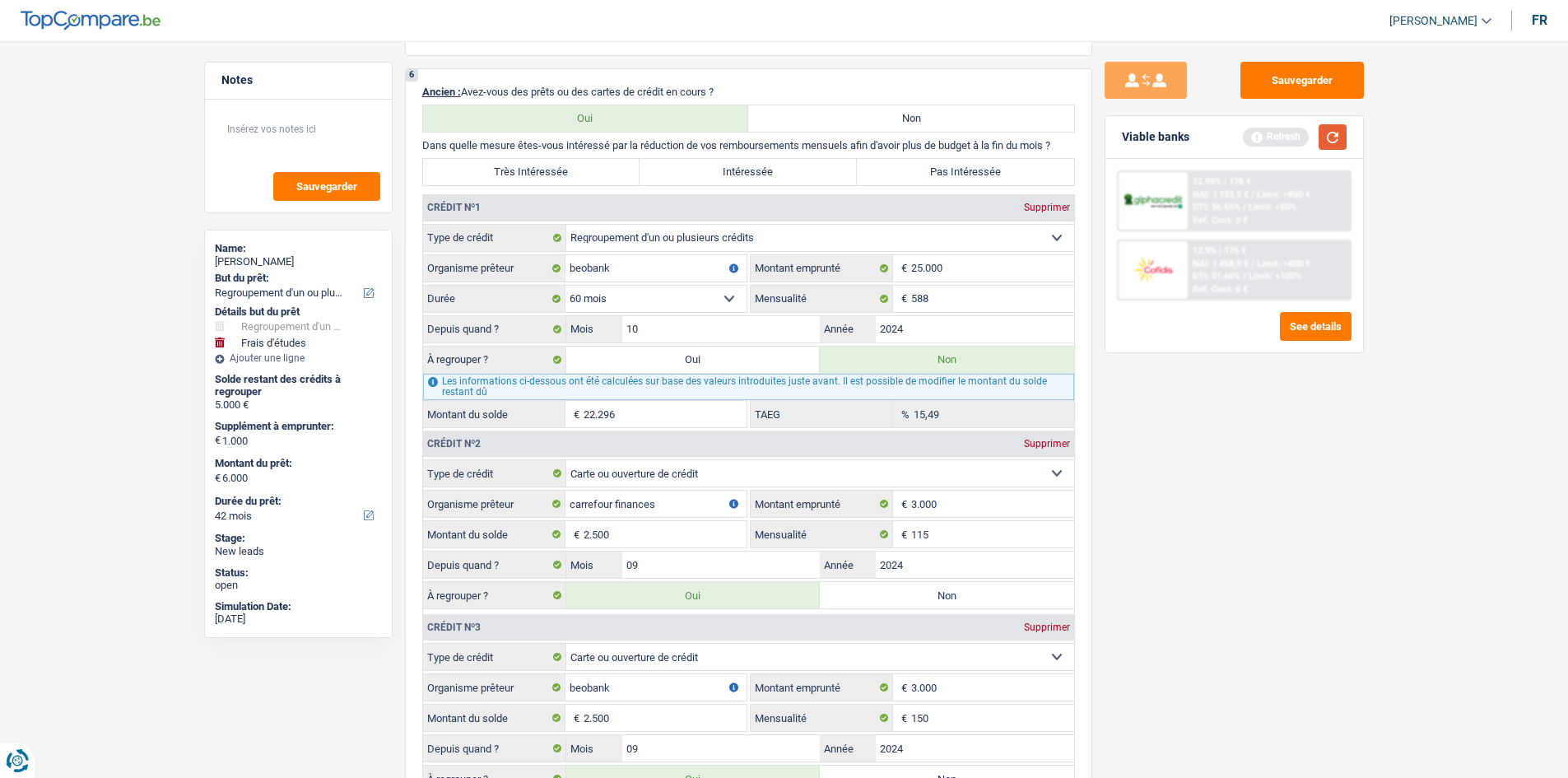 click at bounding box center (1333, 137) 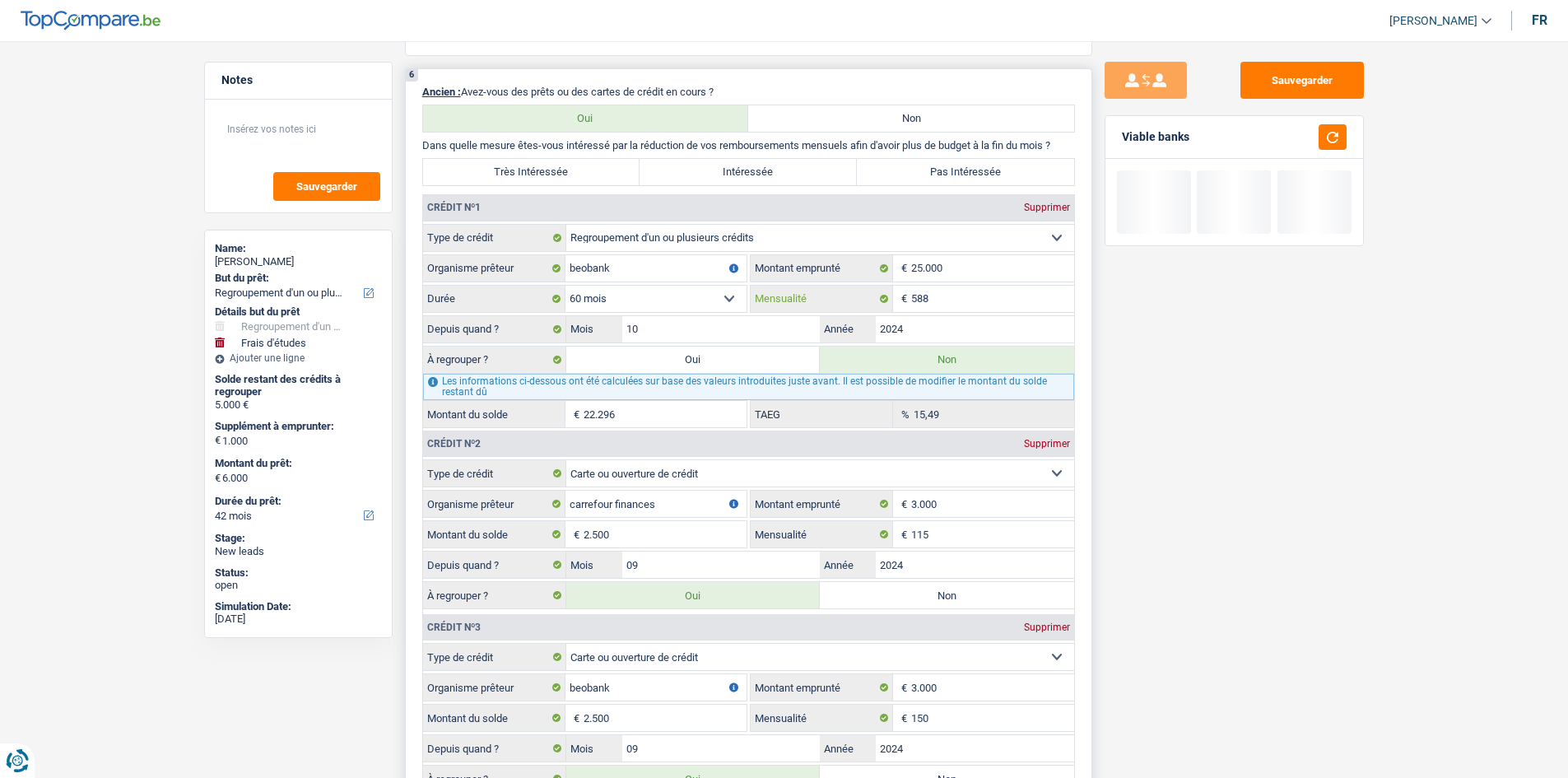 click on "588" at bounding box center (993, 299) 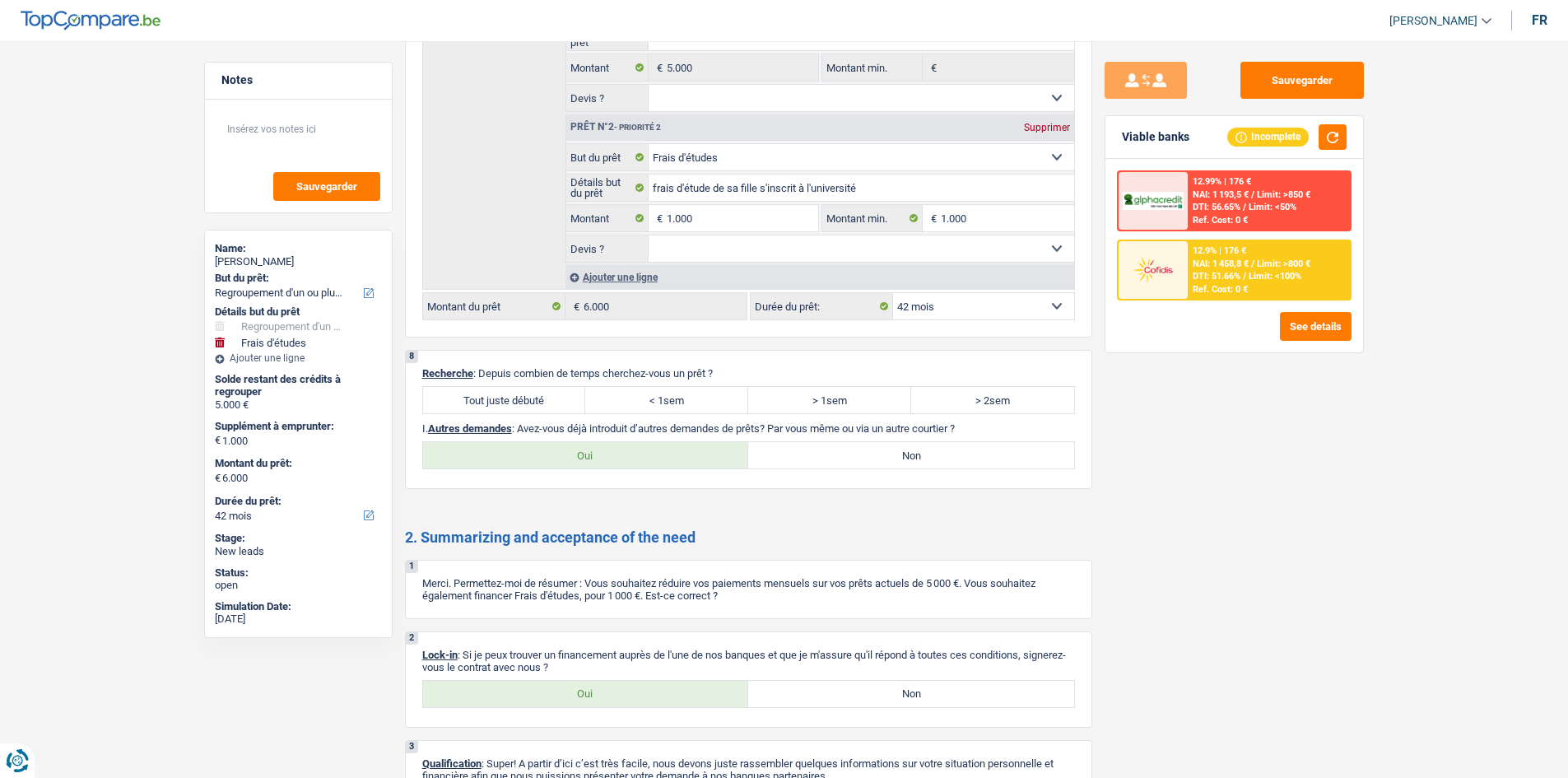 scroll, scrollTop: 2799, scrollLeft: 0, axis: vertical 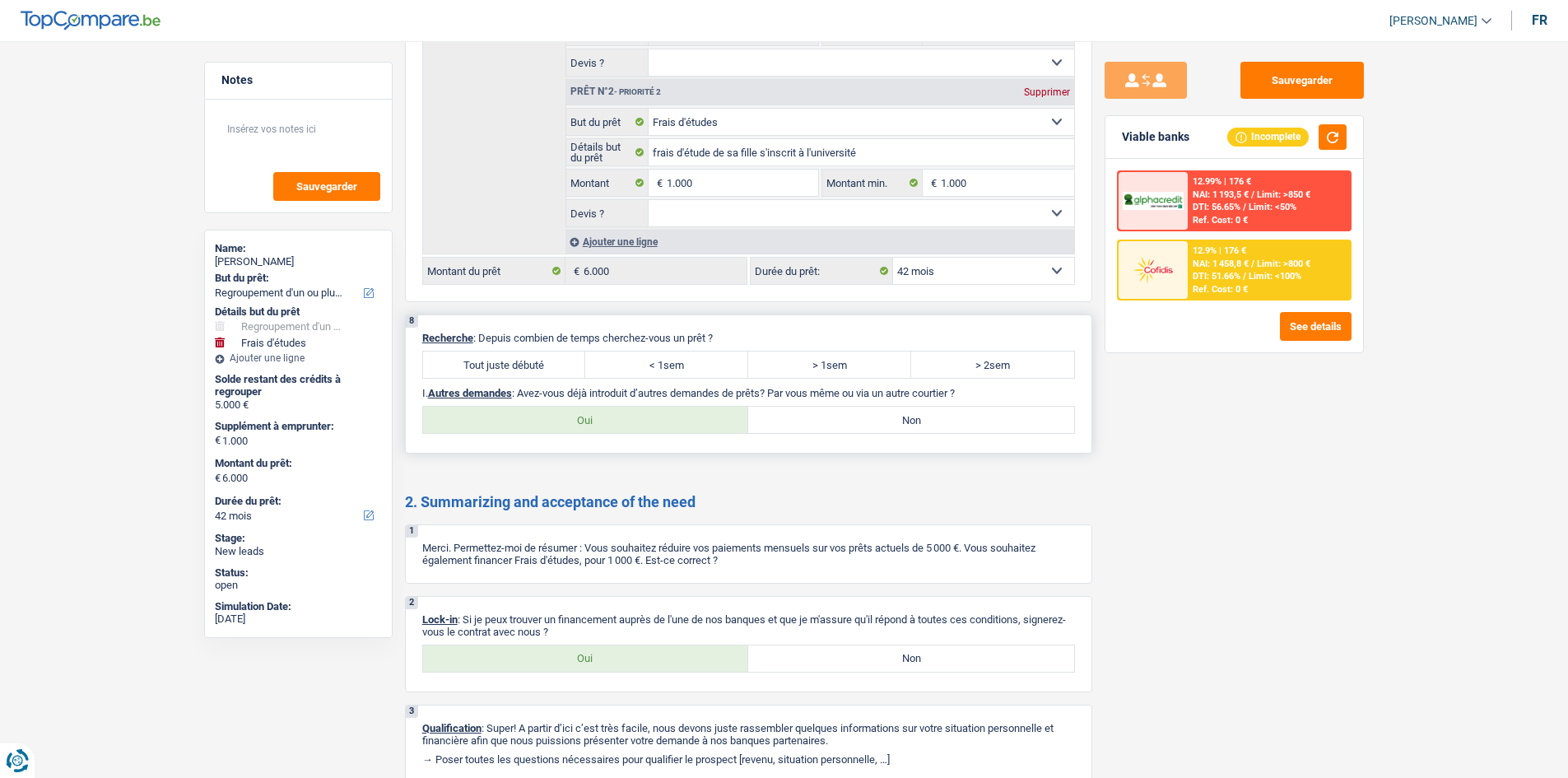 click on "Tout juste débuté
< 1sem
> 1sem
> 2sem
Tous les champs sont obligatoires. Veuillez sélectionner une option" at bounding box center (748, 365) 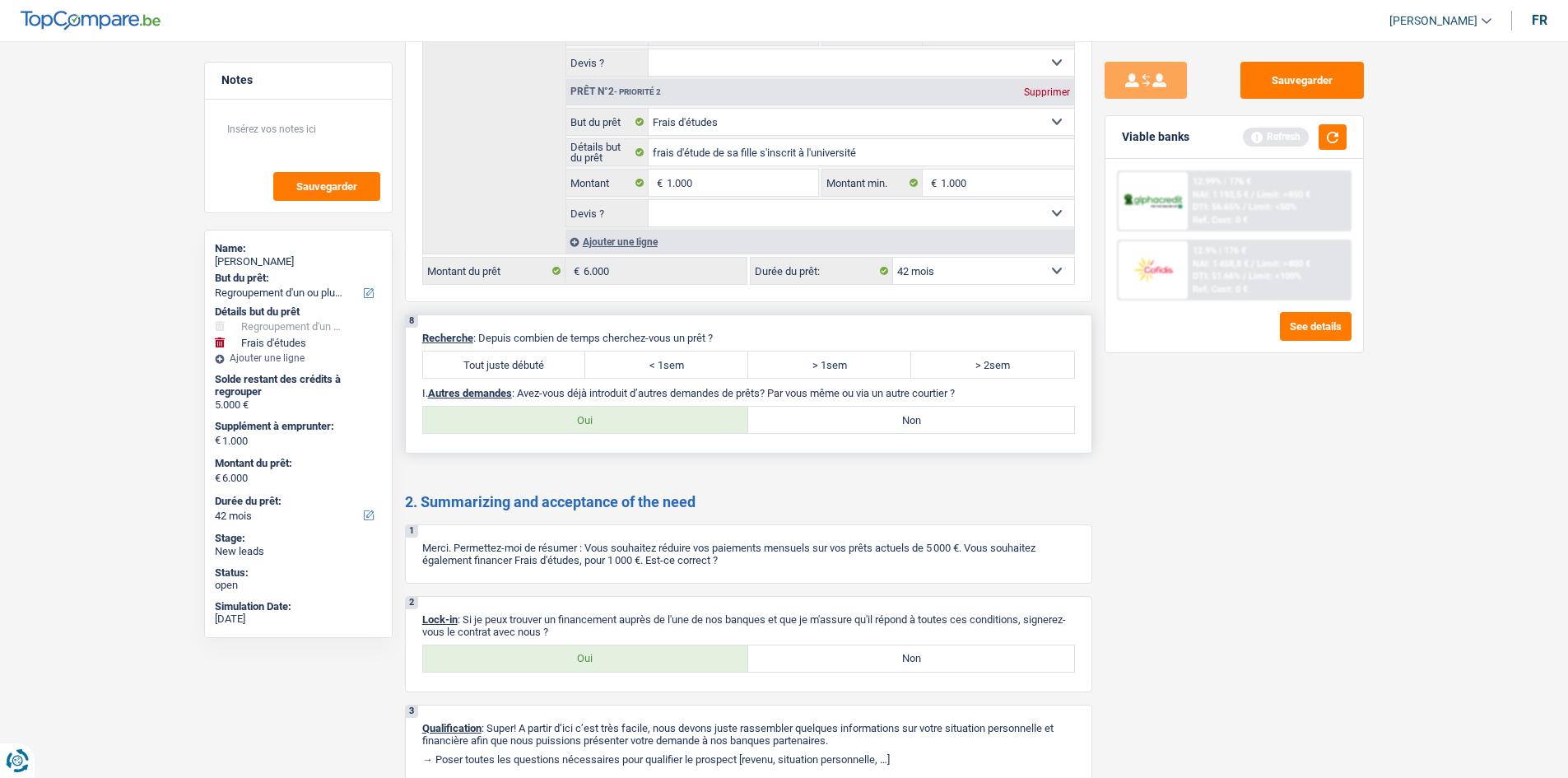 click on "Tout juste débuté" at bounding box center [505, 365] 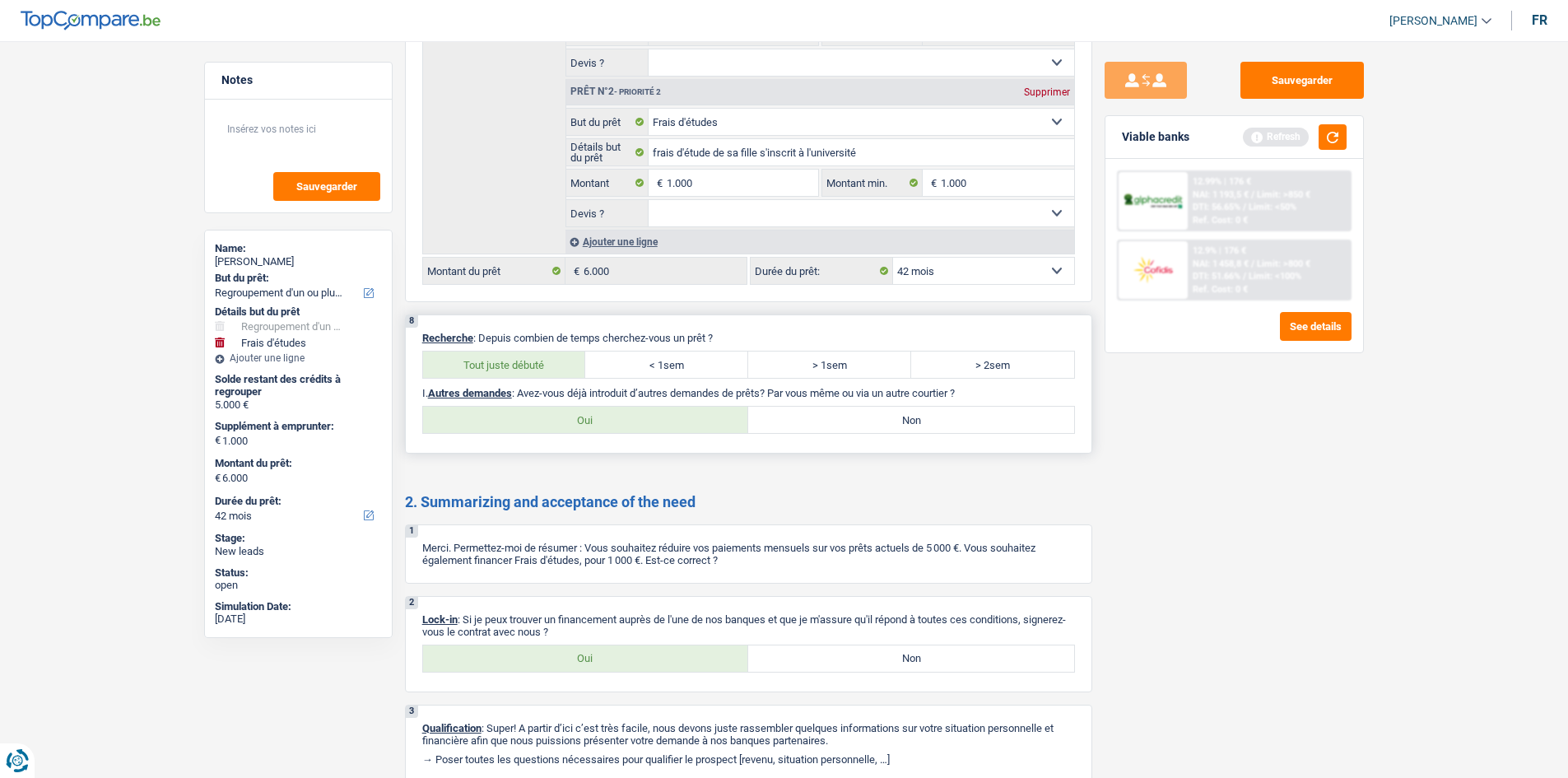 click on "Non" at bounding box center [911, 420] 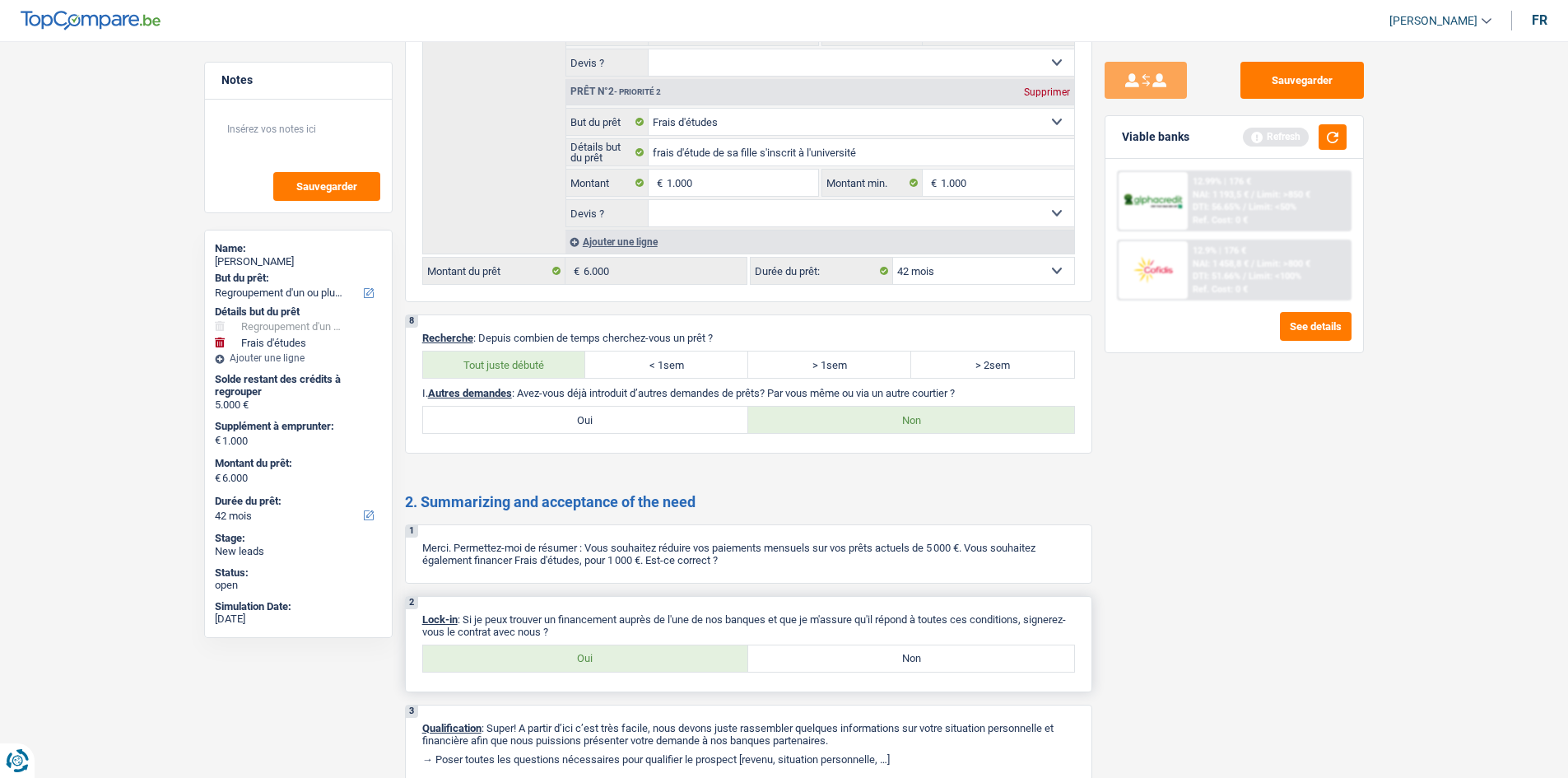 click on "Oui" at bounding box center (586, 659) 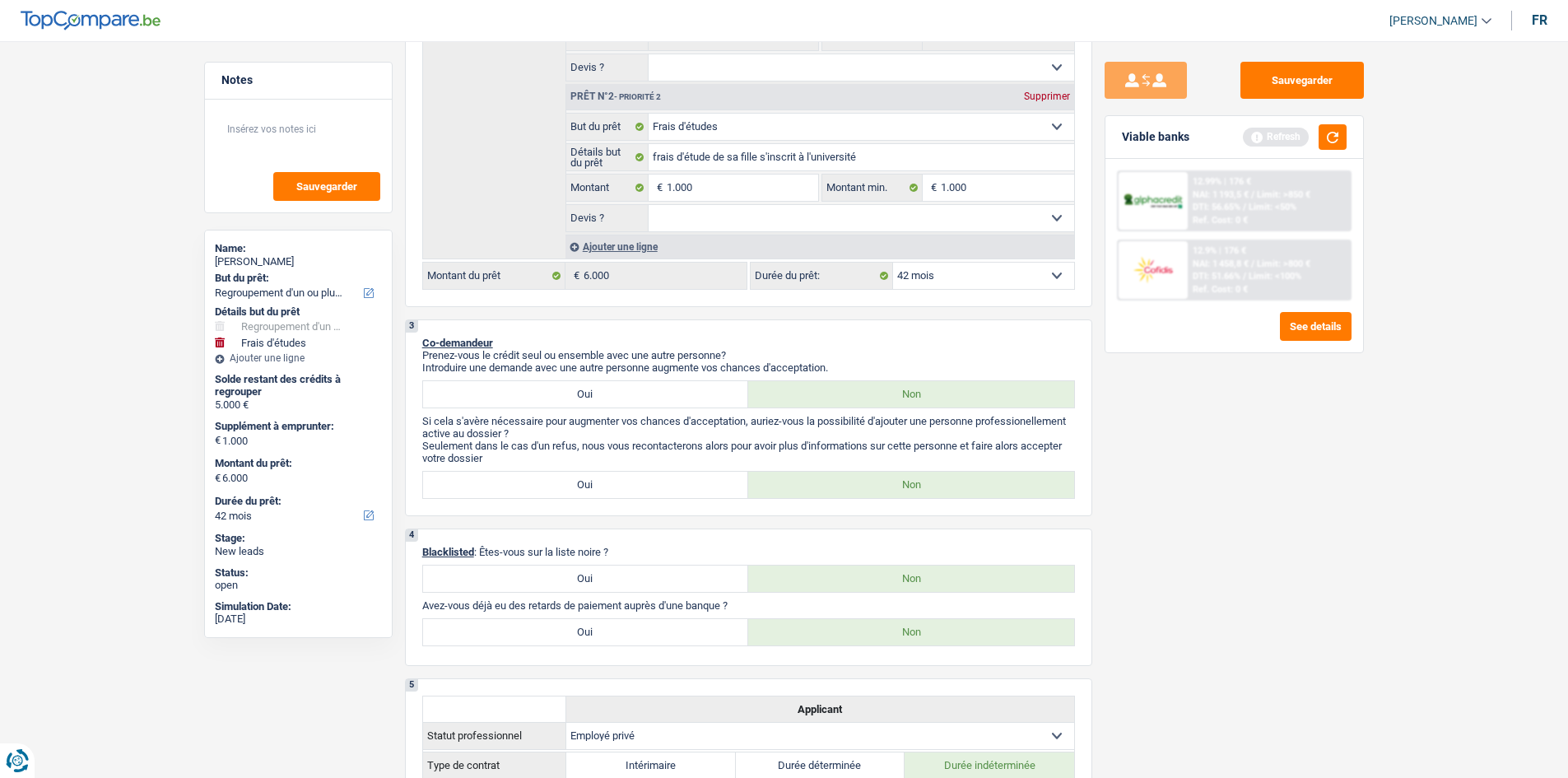 scroll, scrollTop: 149, scrollLeft: 0, axis: vertical 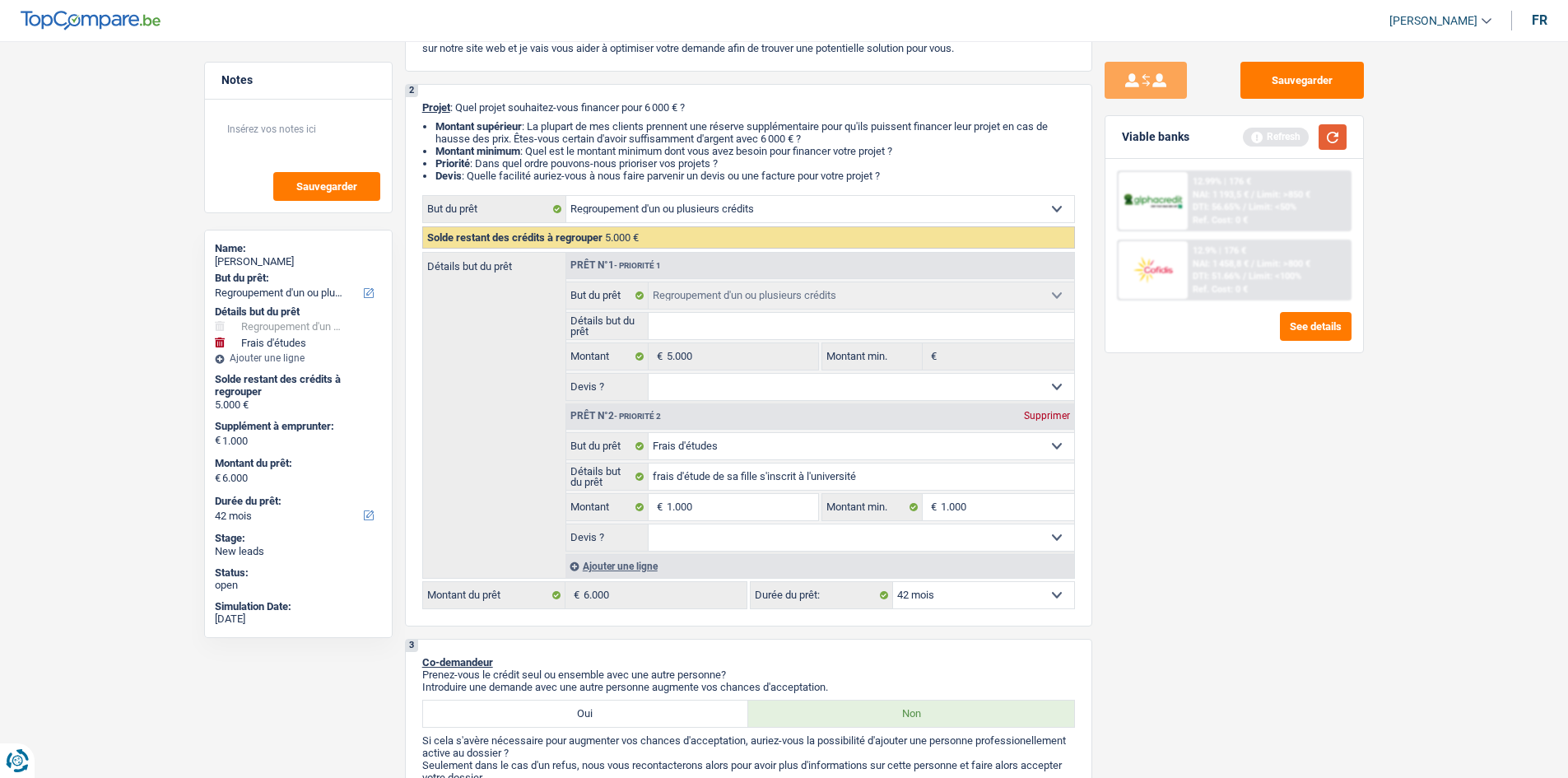 click at bounding box center (1333, 137) 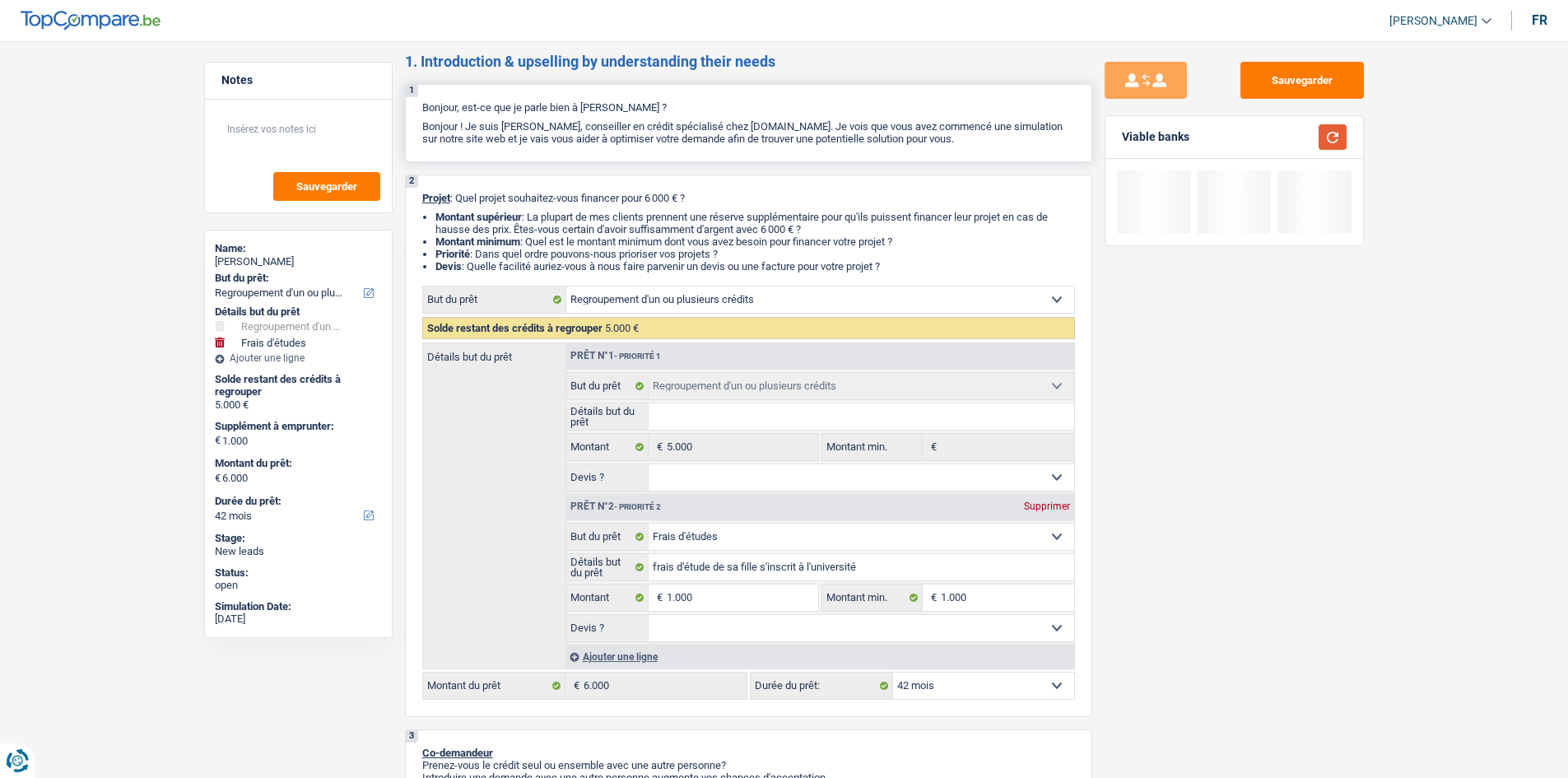 scroll, scrollTop: 0, scrollLeft: 0, axis: both 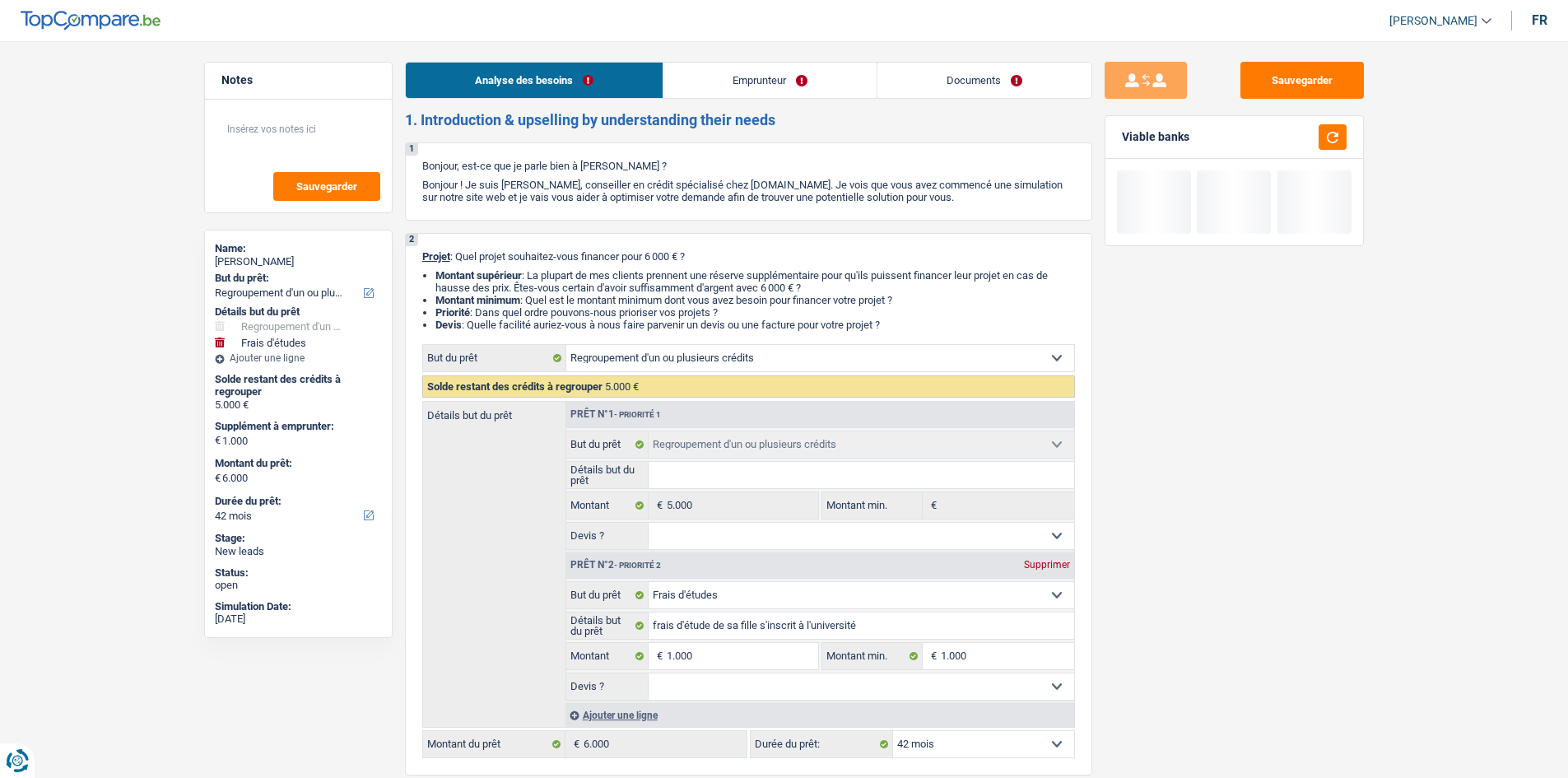click on "Emprunteur" at bounding box center (770, 80) 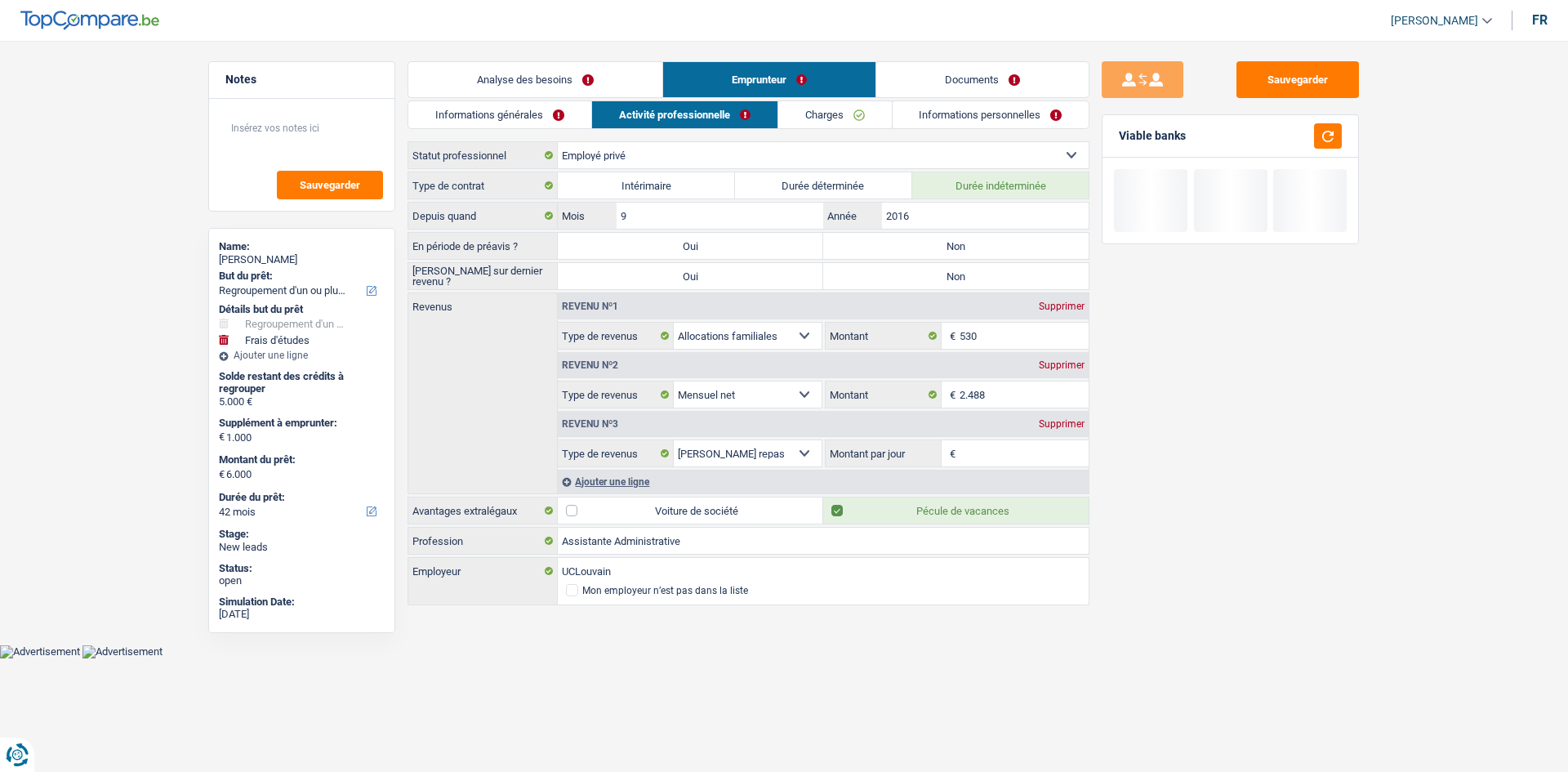 click on "Informations générales" at bounding box center [500, 114] 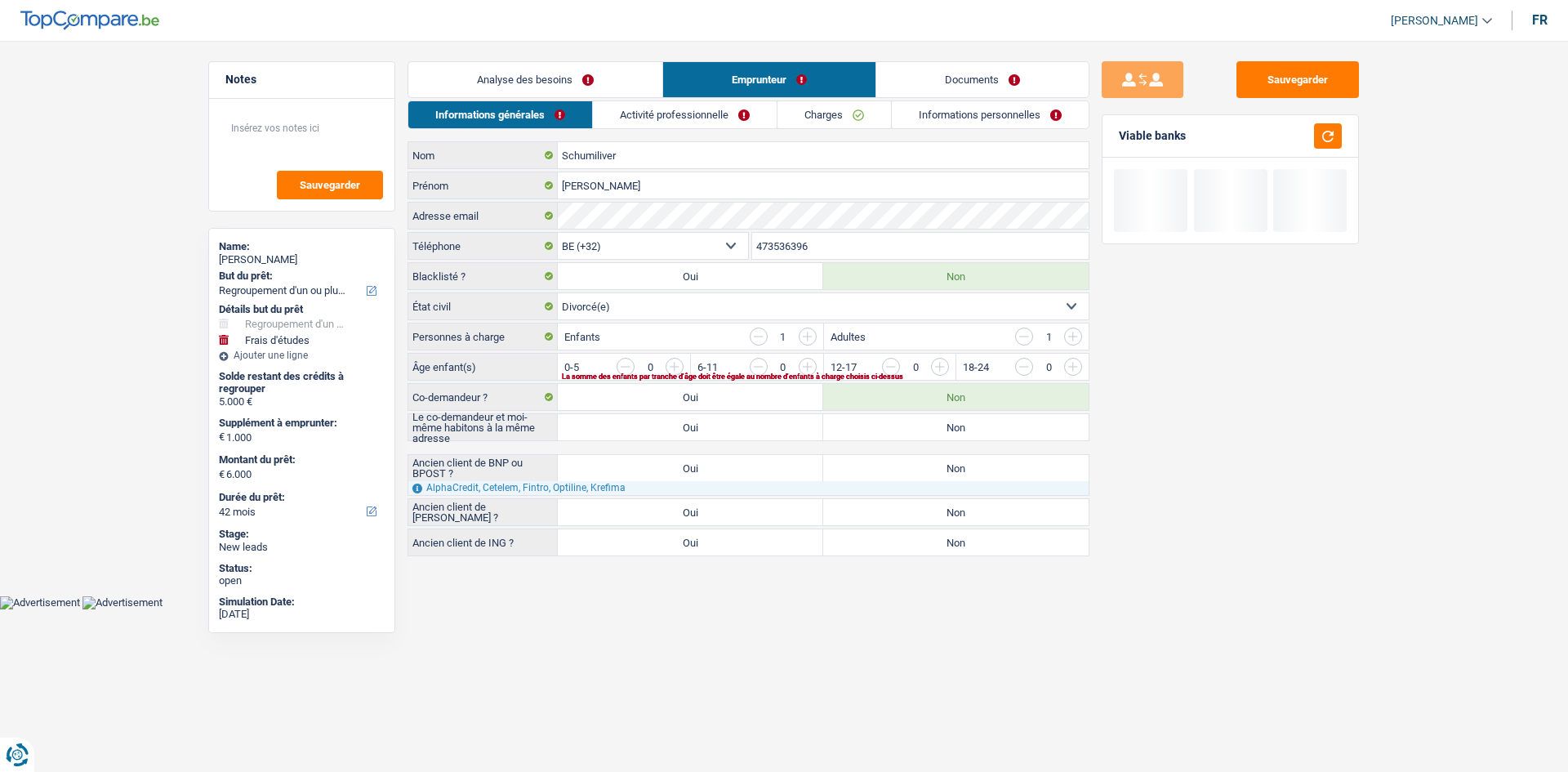 click on "Sauvegarder
Viable banks" at bounding box center [1230, 401] 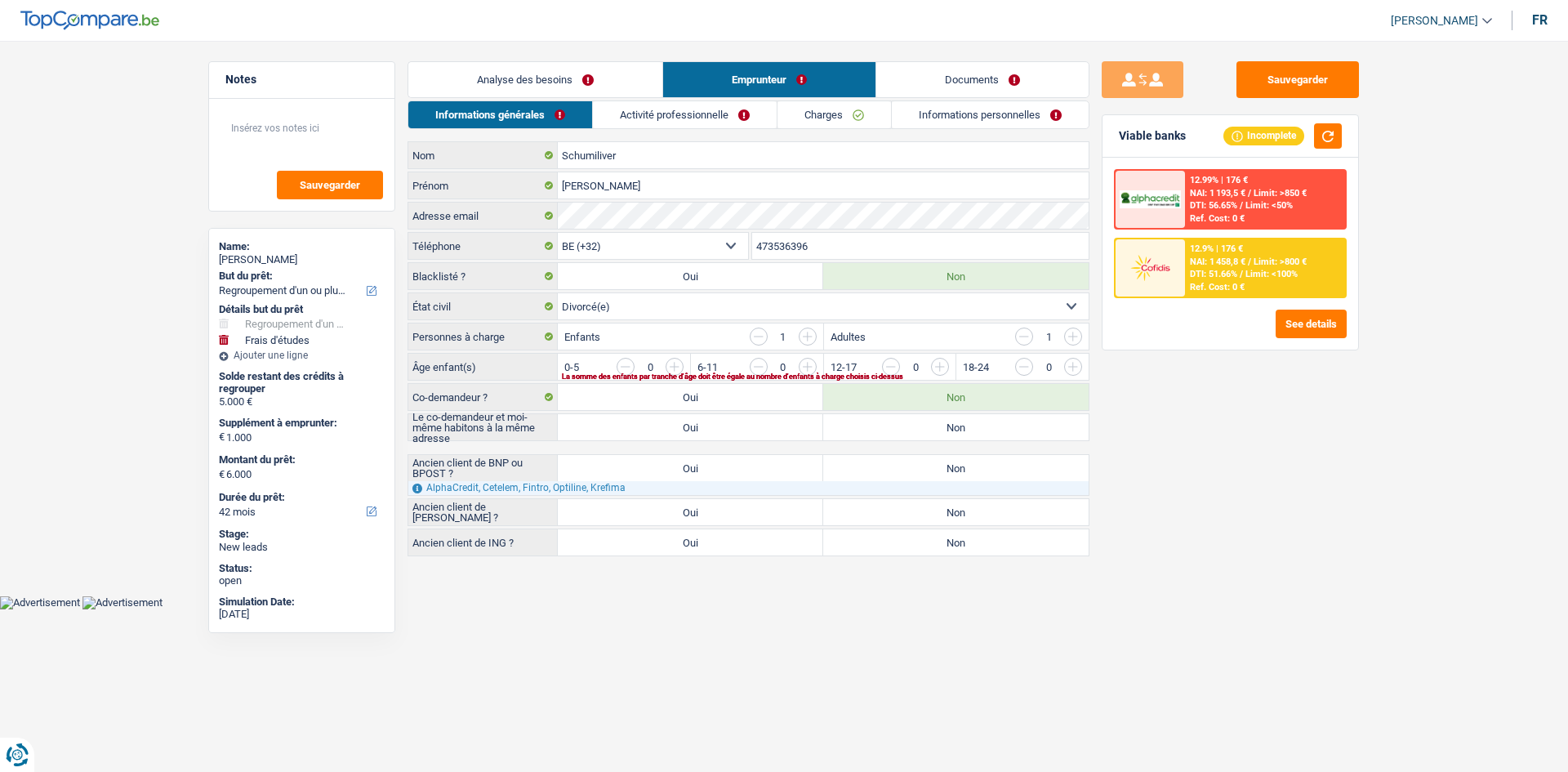 click on "Sauvegarder
Viable banks
Incomplete
12.99% | 176 €
NAI: 1 193,5 €
/
Limit: >850 €
DTI: 56.65%
/
Limit: <50%
Ref. Cost: 0 €
12.9% | 176 €
NAI: 1 458,8 €
/
Limit: >800 €
DTI: 51.66%
/" at bounding box center [1230, 401] 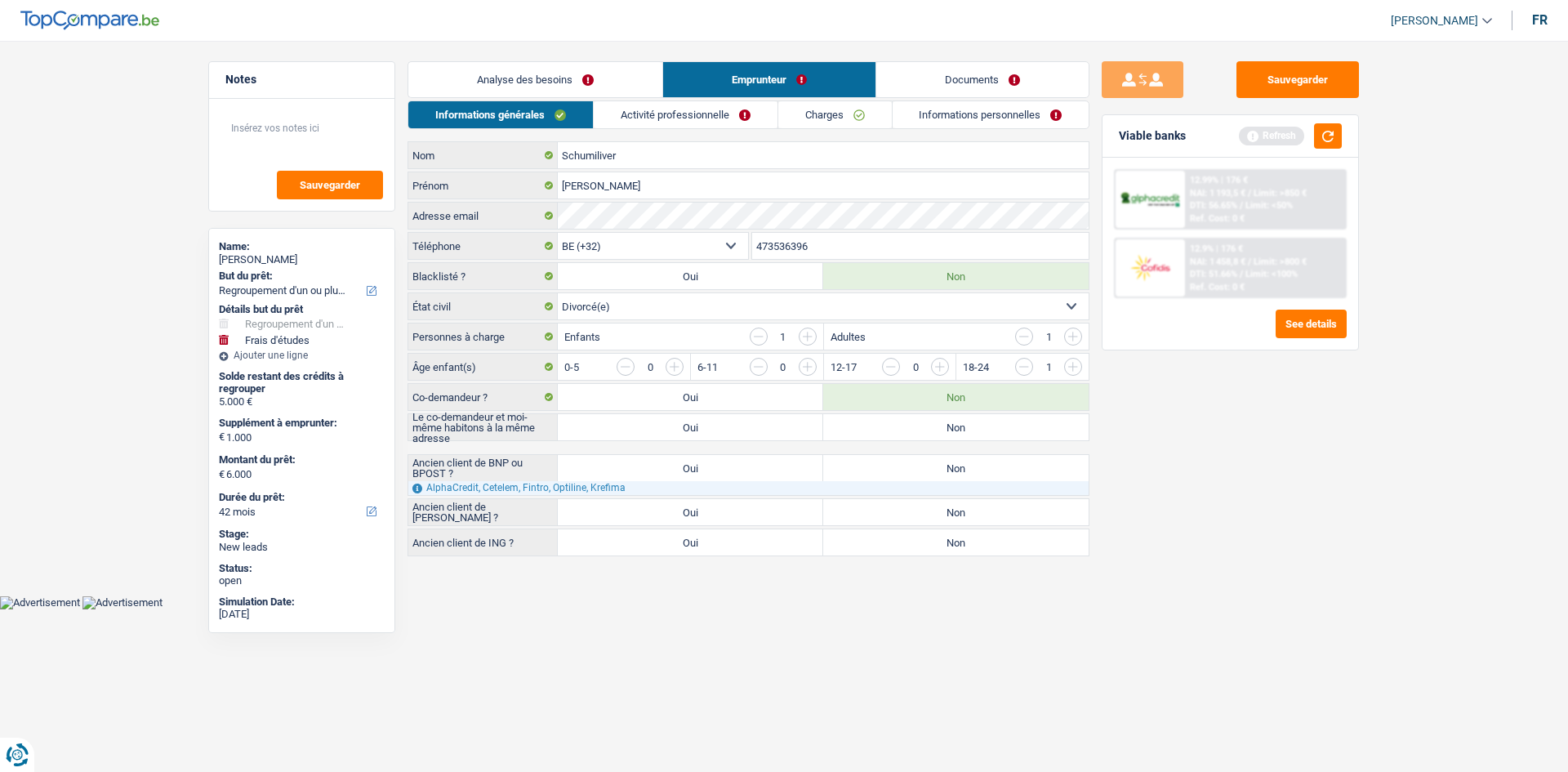 click on "Sauvegarder
Viable banks
Refresh
12.99% | 176 €
NAI: 1 193,5 €
/
Limit: >850 €
DTI: 56.65%
/
Limit: <50%
Ref. Cost: 0 €
12.9% | 176 €
NAI: 1 458,8 €
/
Limit: >800 €
DTI: 51.66%
/" at bounding box center [1230, 401] 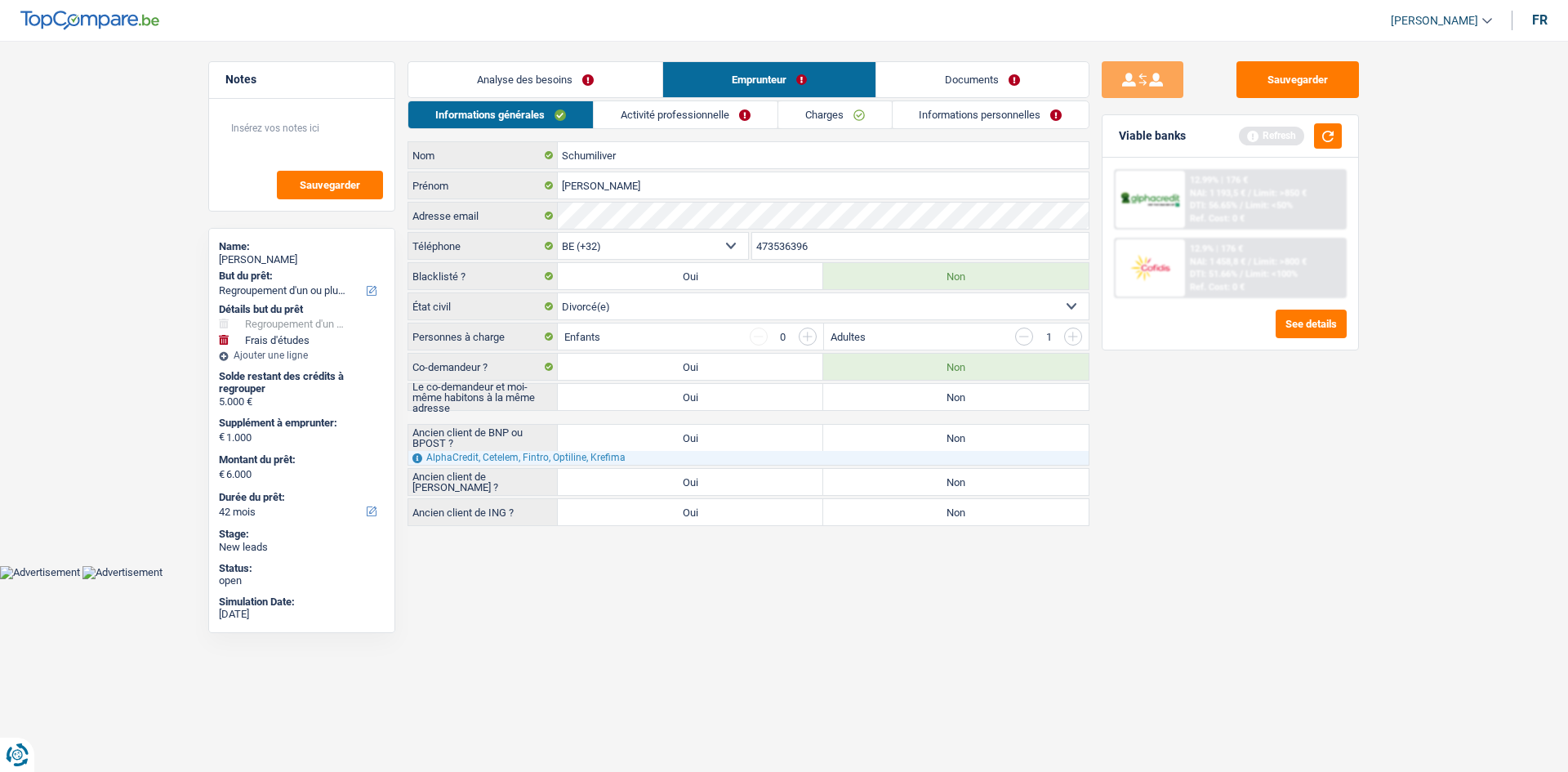 click at bounding box center [1073, 337] 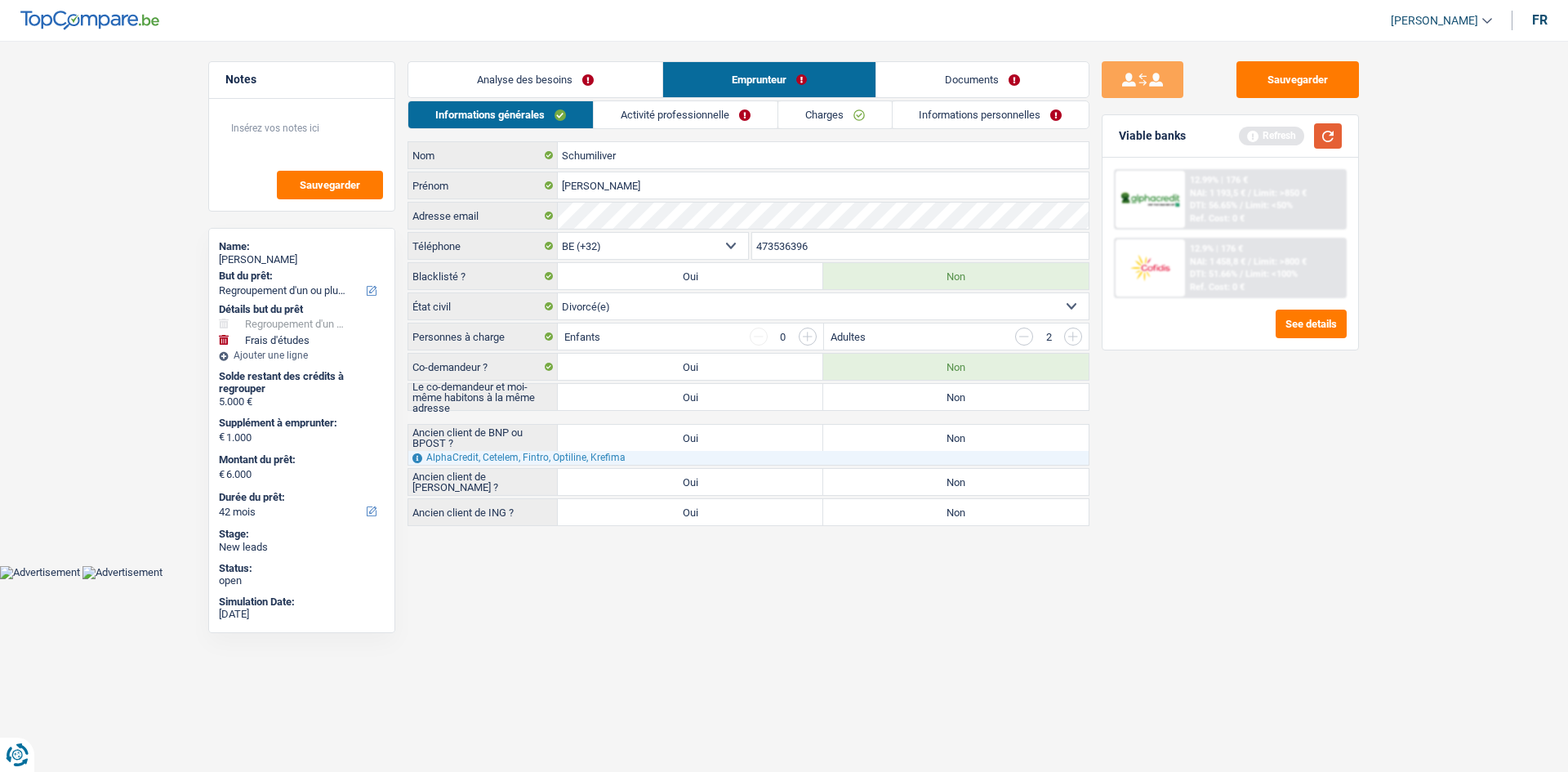 click at bounding box center (1328, 136) 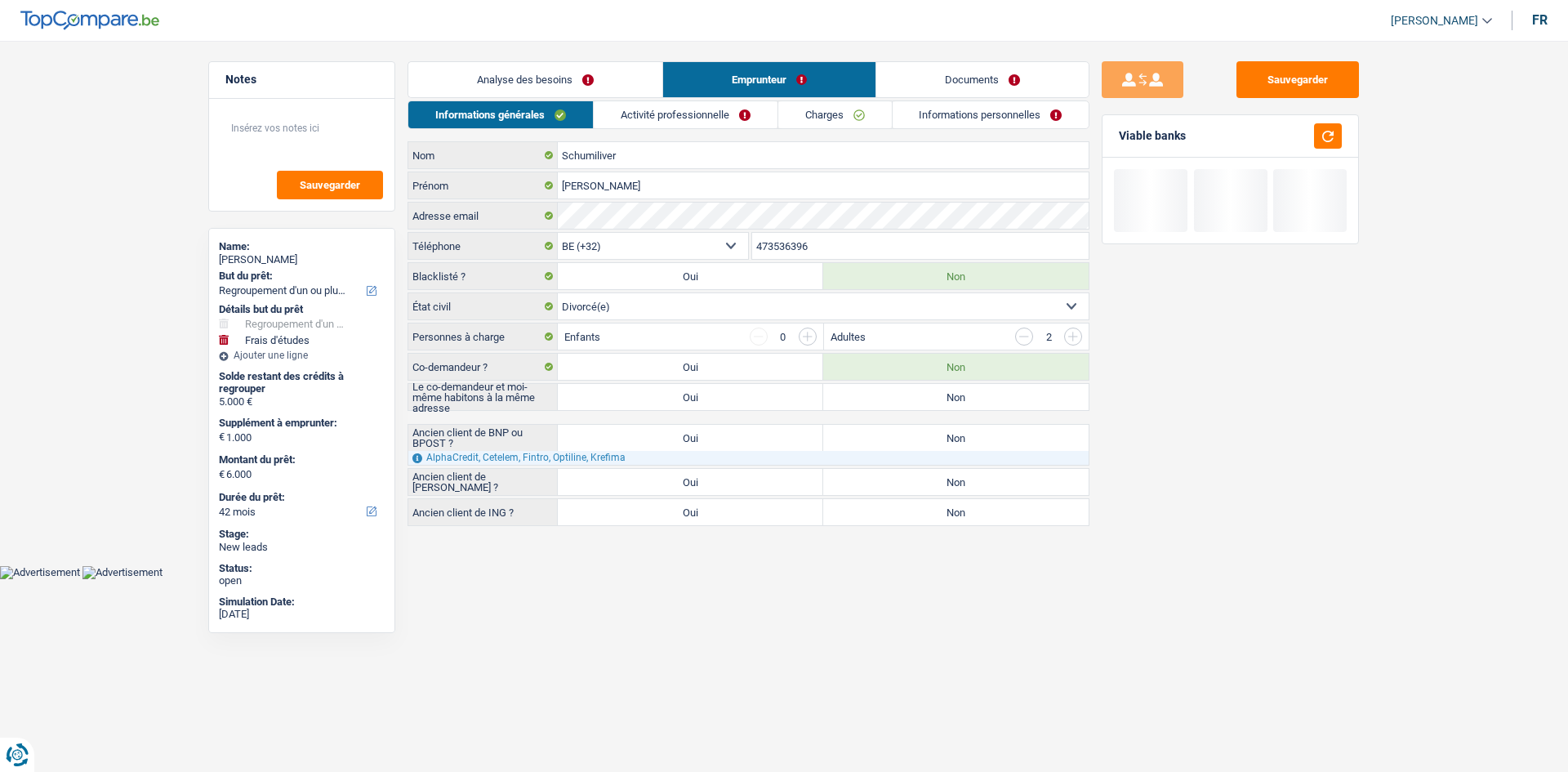 click on "Non" at bounding box center (956, 397) 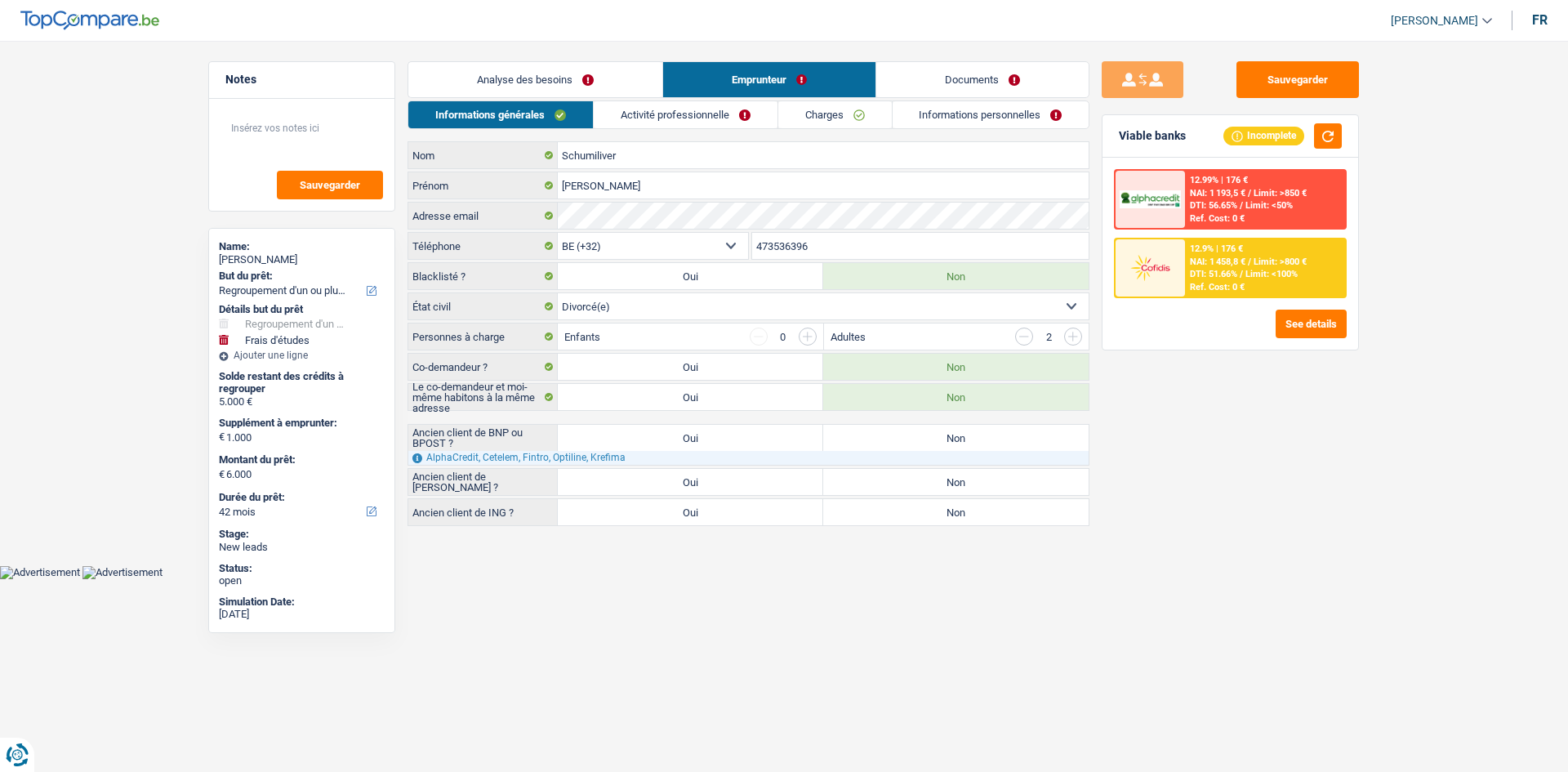 click on "Analyse des besoins" at bounding box center [535, 79] 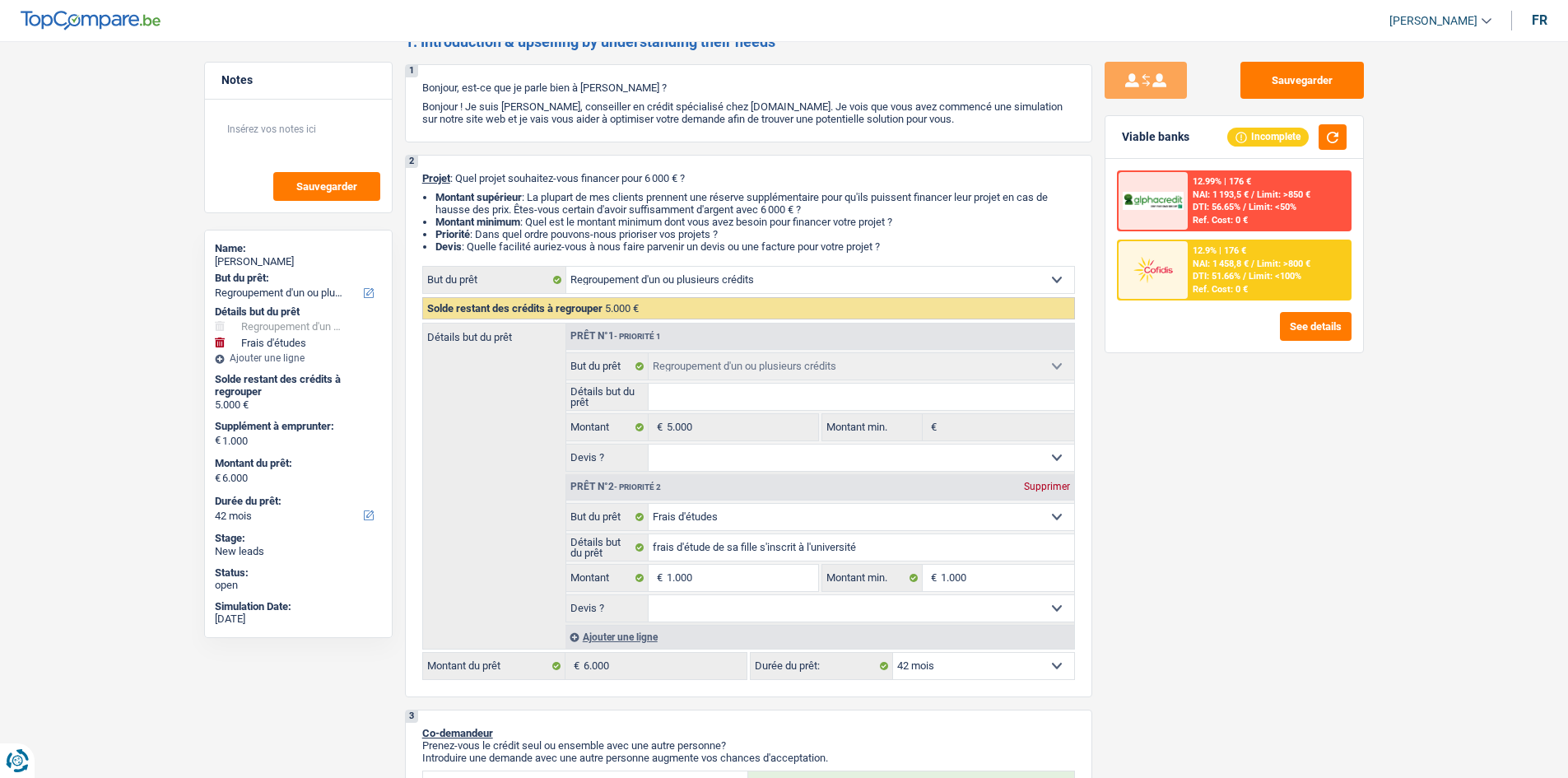 scroll, scrollTop: 0, scrollLeft: 0, axis: both 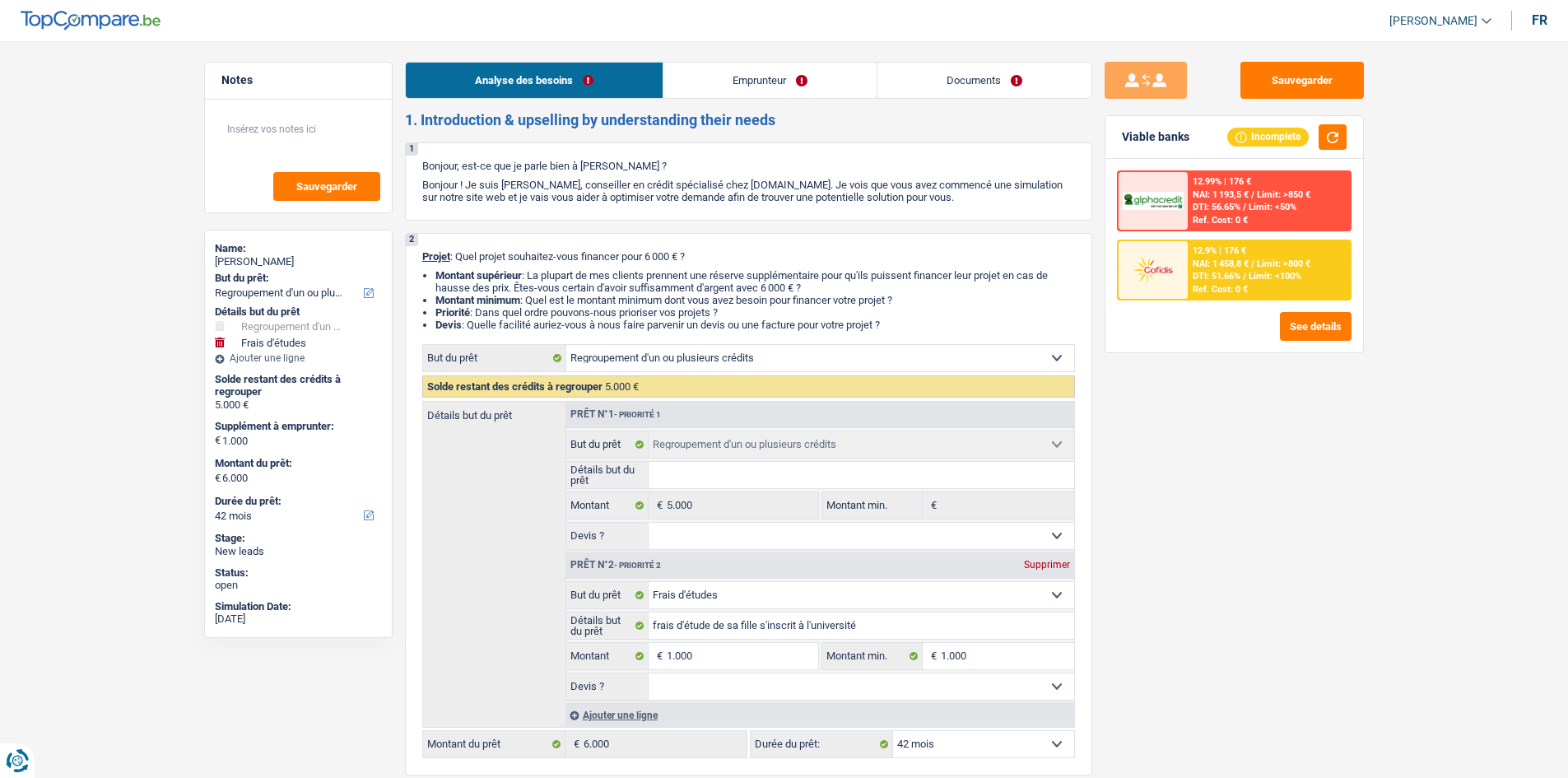 click on "Emprunteur" at bounding box center (770, 80) 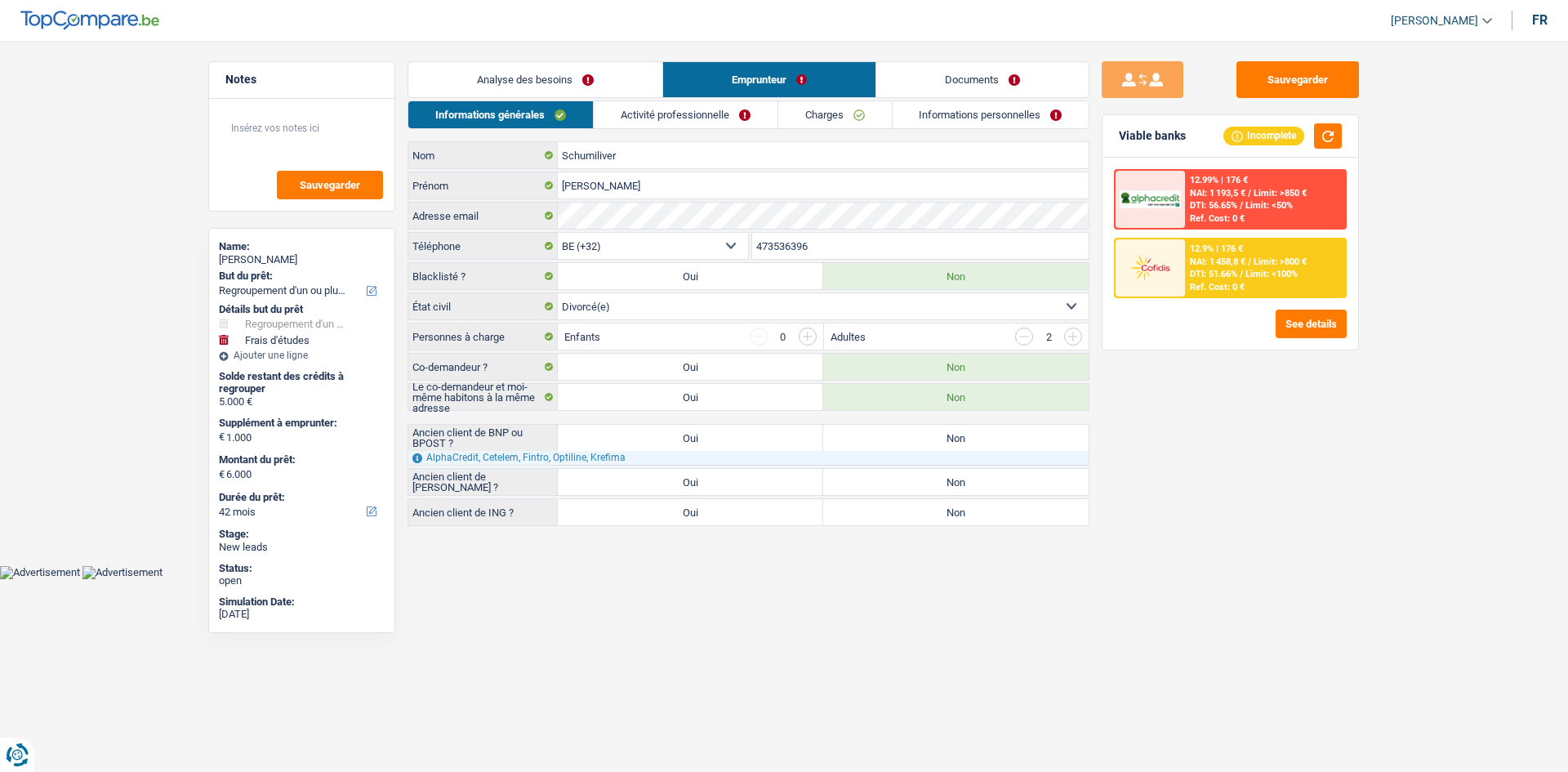 click on "Non" at bounding box center [956, 438] 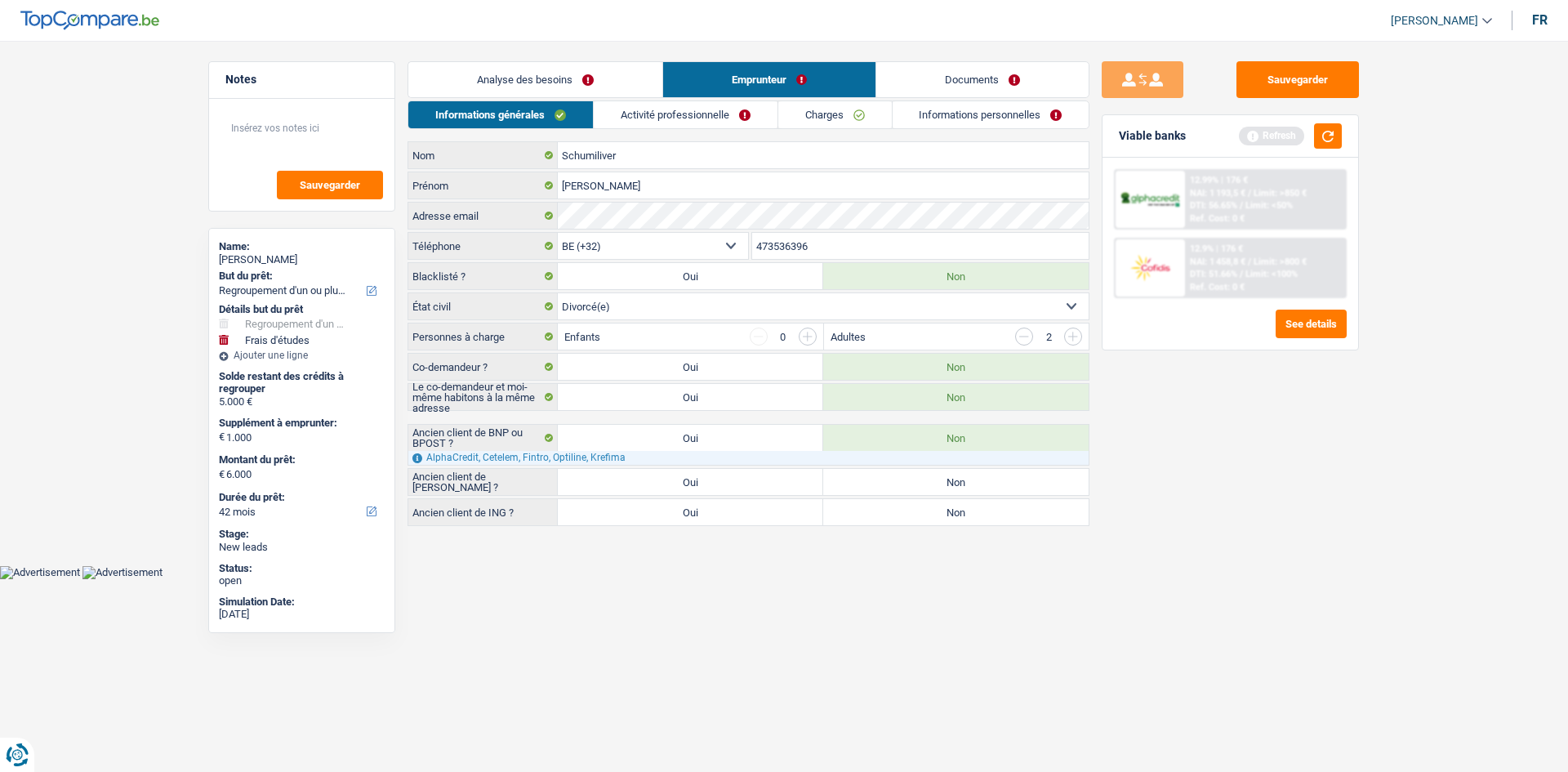 drag, startPoint x: 914, startPoint y: 477, endPoint x: 914, endPoint y: 487, distance: 10 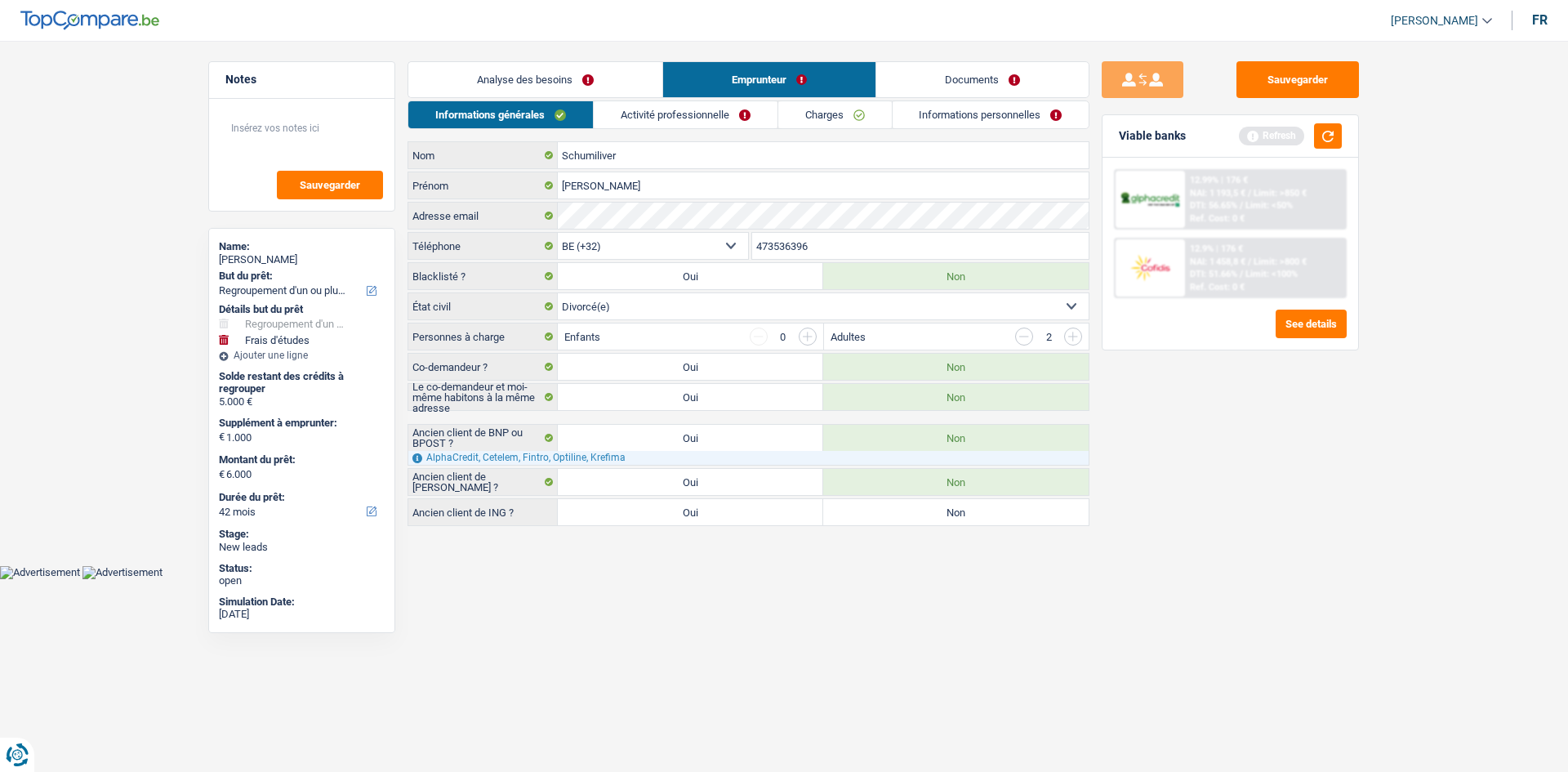 click on "Non" at bounding box center [956, 512] 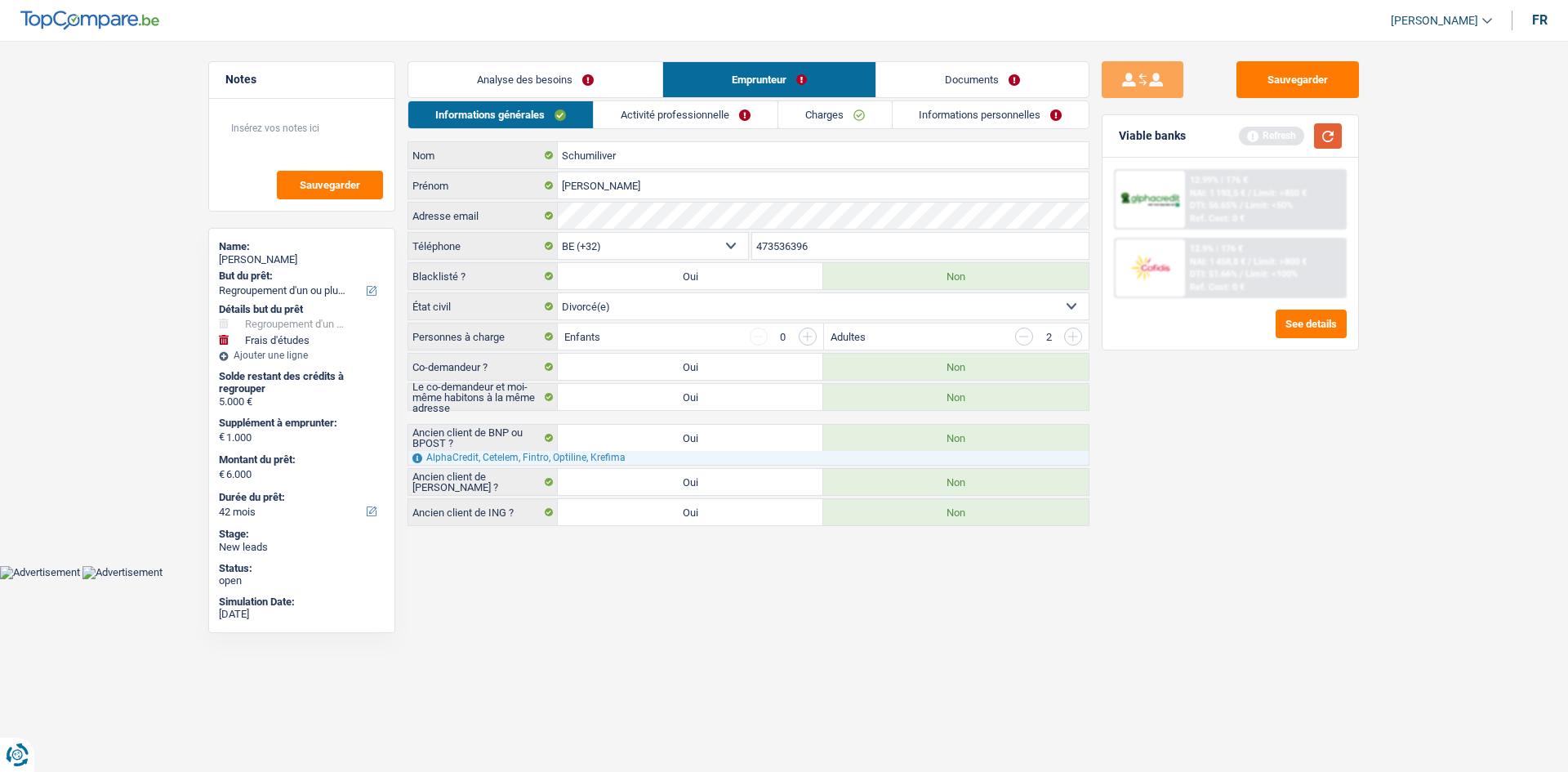click at bounding box center (1328, 136) 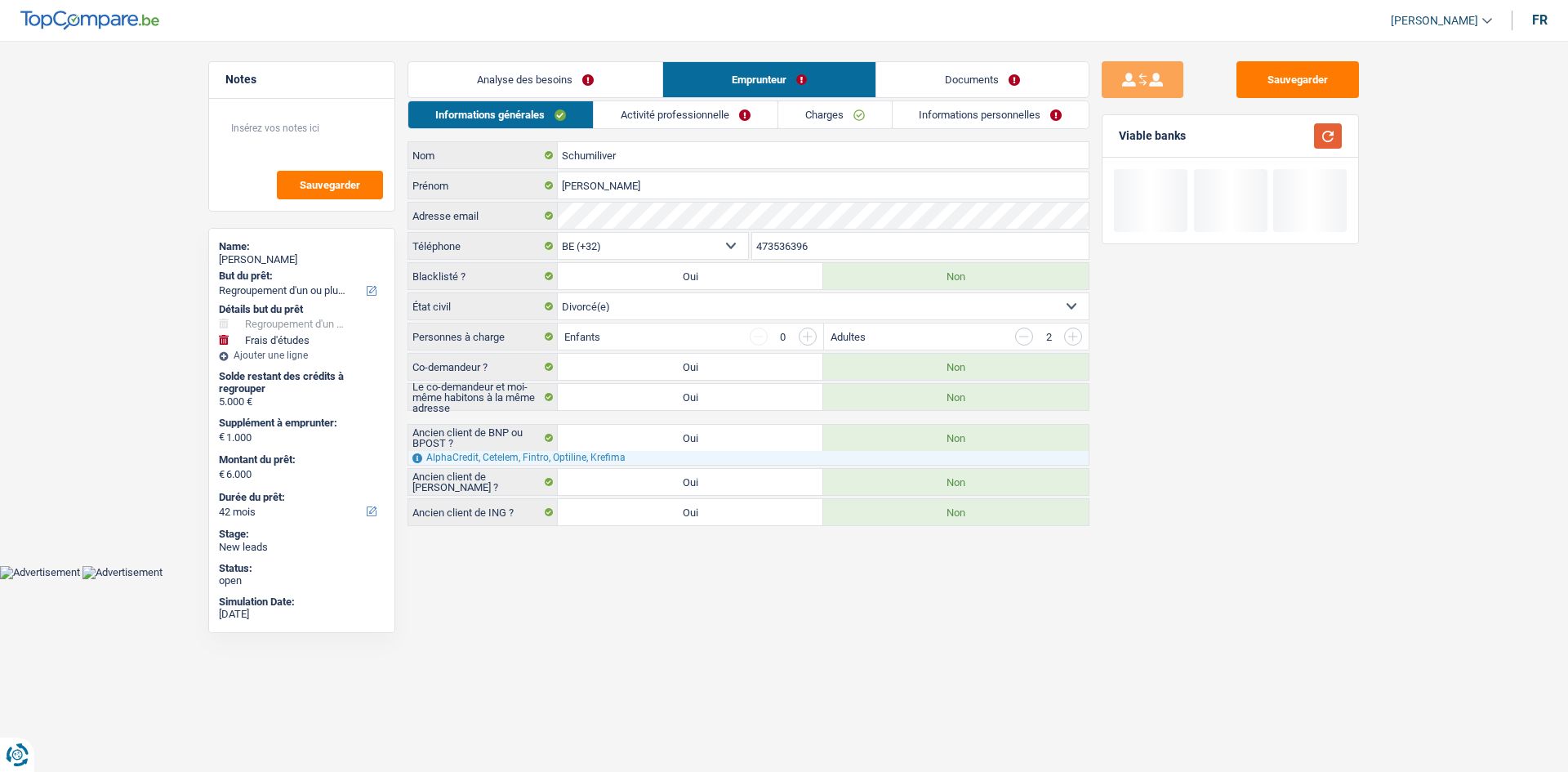 click at bounding box center [1328, 136] 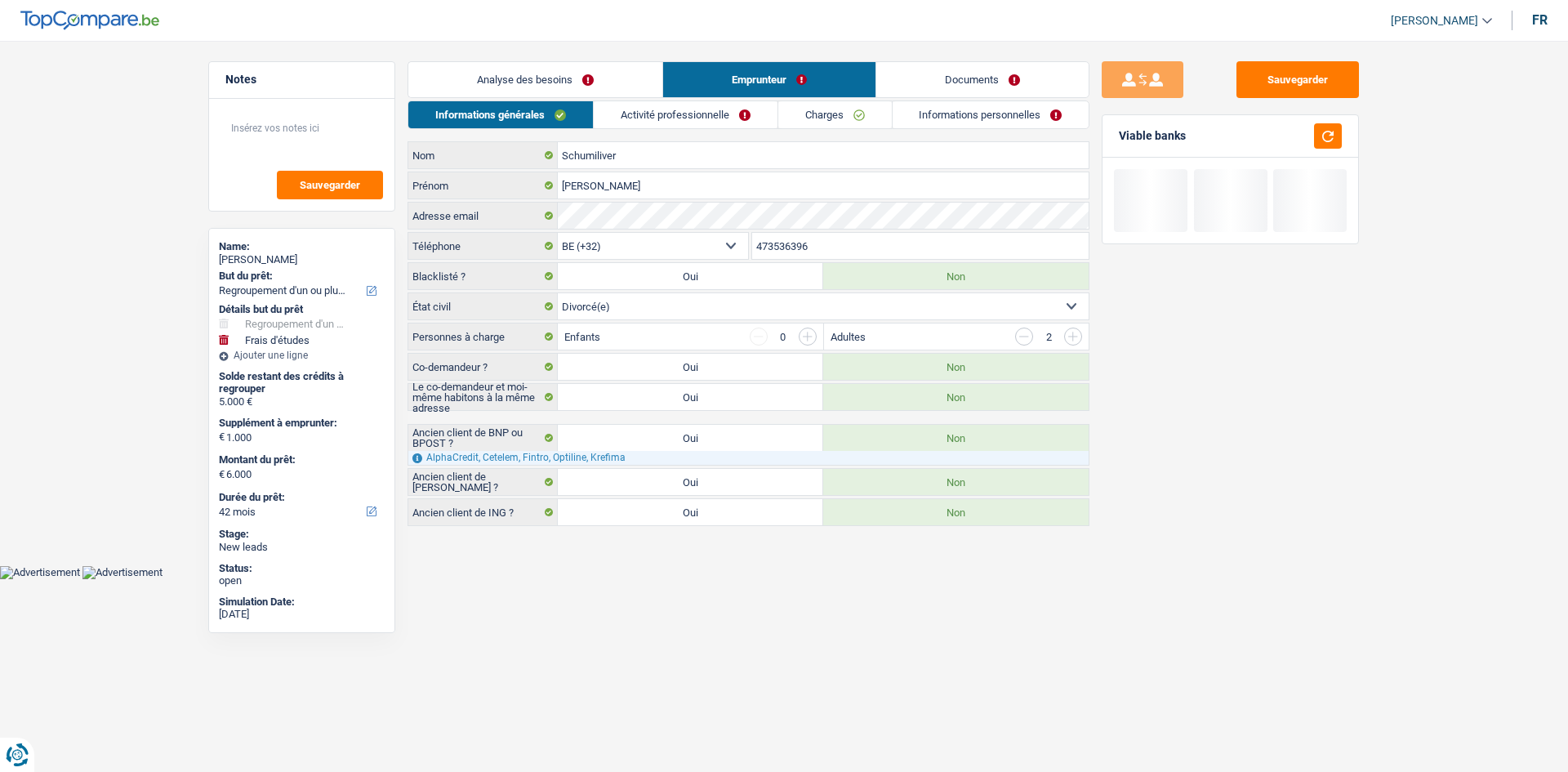 click on "Informations générales" at bounding box center (501, 114) 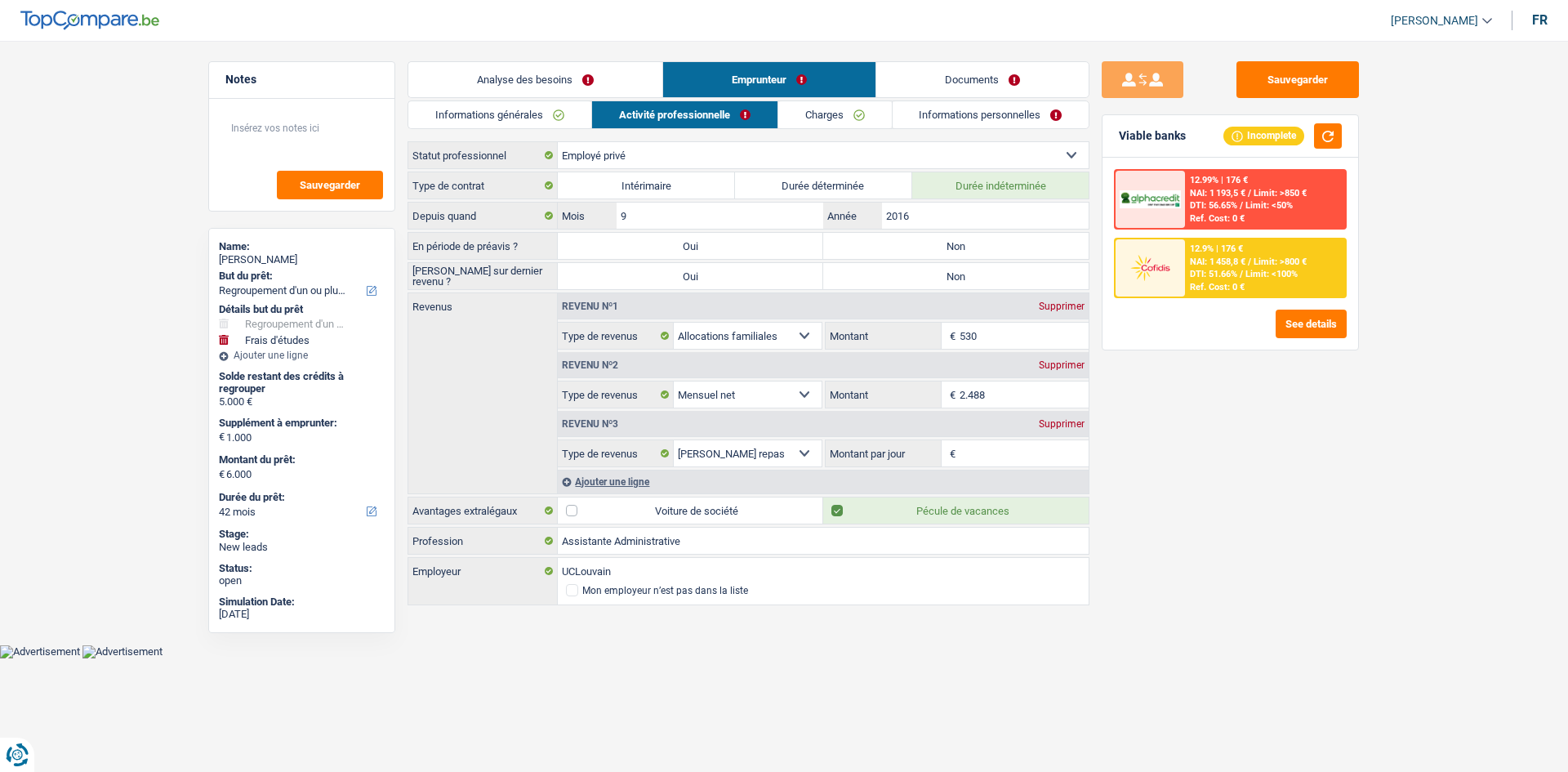 click on "Sauvegarder
Viable banks
Incomplete
12.99% | 176 €
NAI: 1 193,5 €
/
Limit: >850 €
DTI: 56.65%
/
Limit: <50%
Ref. Cost: 0 €
12.9% | 176 €
NAI: 1 458,8 €
/
Limit: >800 €
DTI: 51.66%
/" at bounding box center [1230, 401] 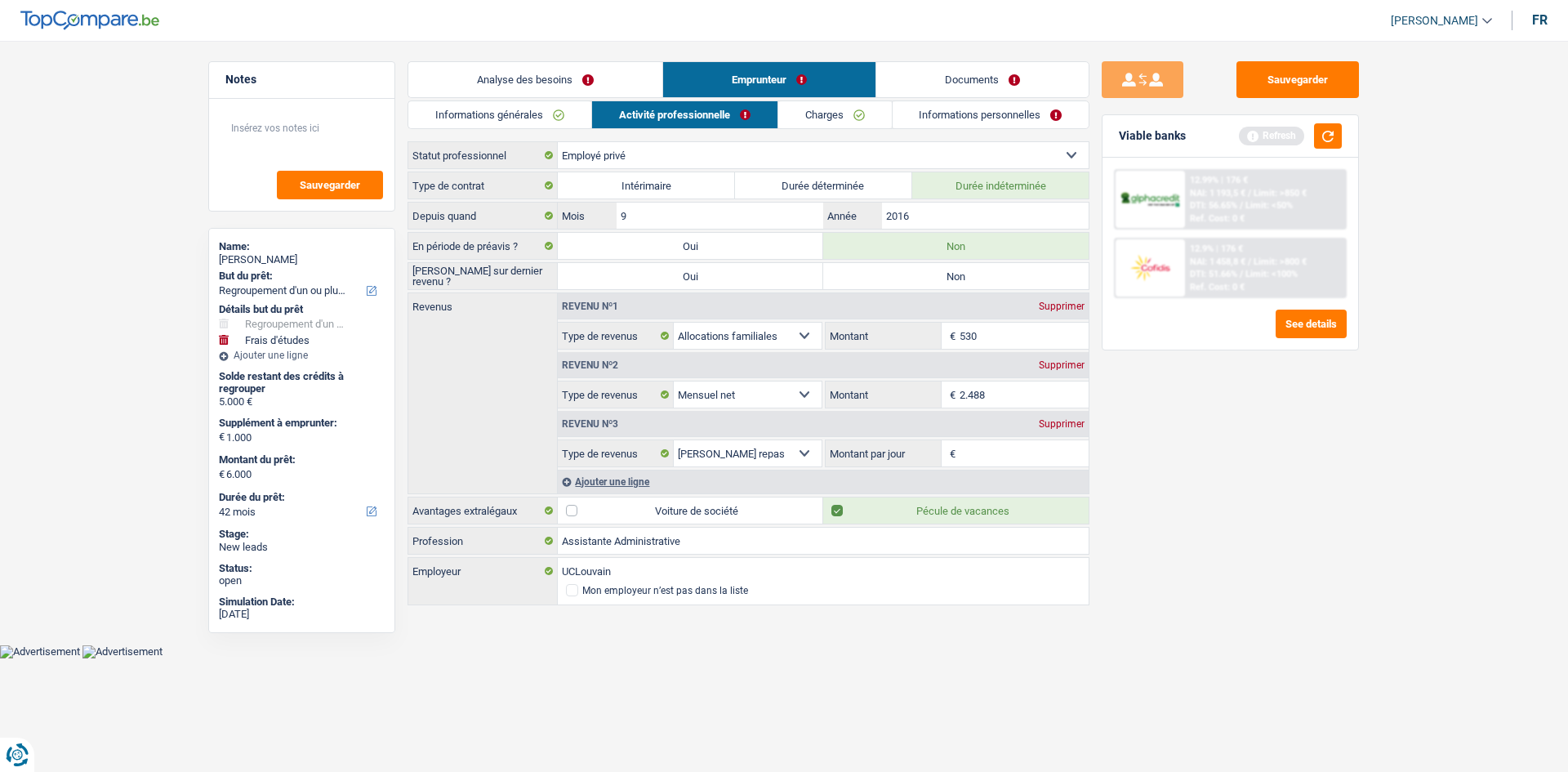 click on "Non" at bounding box center [956, 276] 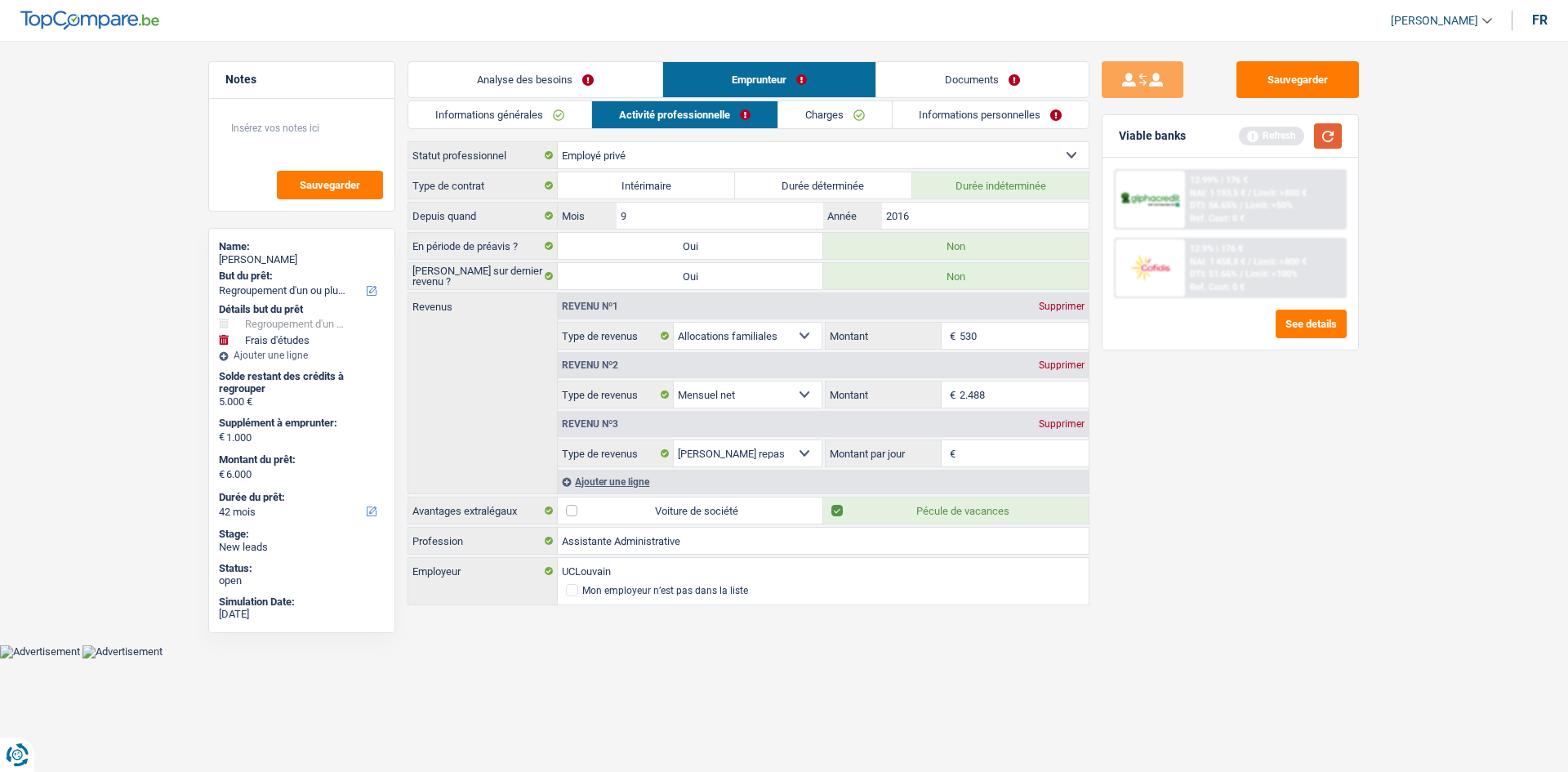 click at bounding box center (1328, 136) 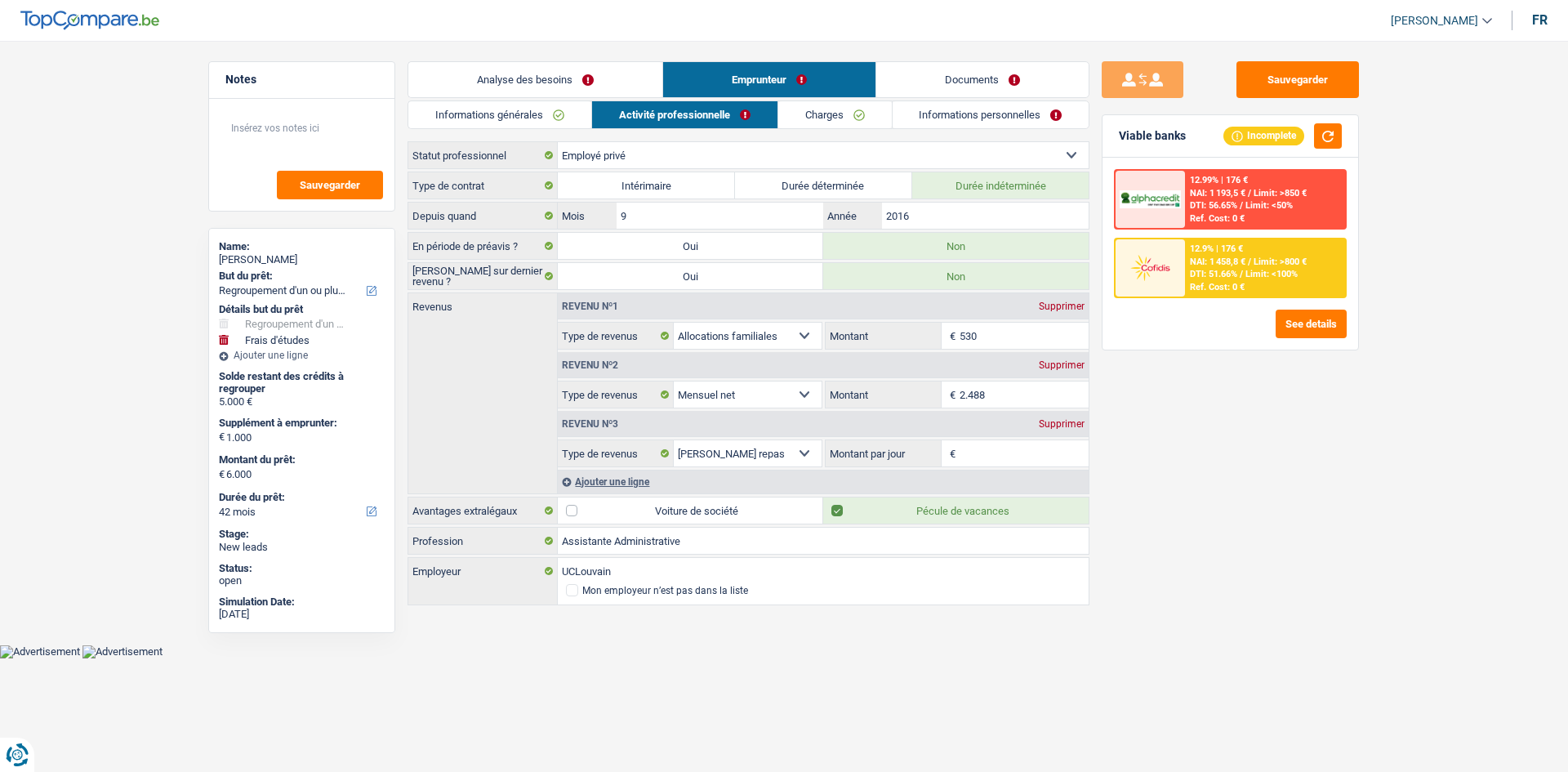 click on "Sauvegarder
Viable banks
Incomplete
12.99% | 176 €
NAI: 1 193,5 €
/
Limit: >850 €
DTI: 56.65%
/
Limit: <50%
Ref. Cost: 0 €
12.9% | 176 €
NAI: 1 458,8 €
/
Limit: >800 €
DTI: 51.66%
/" at bounding box center (1230, 401) 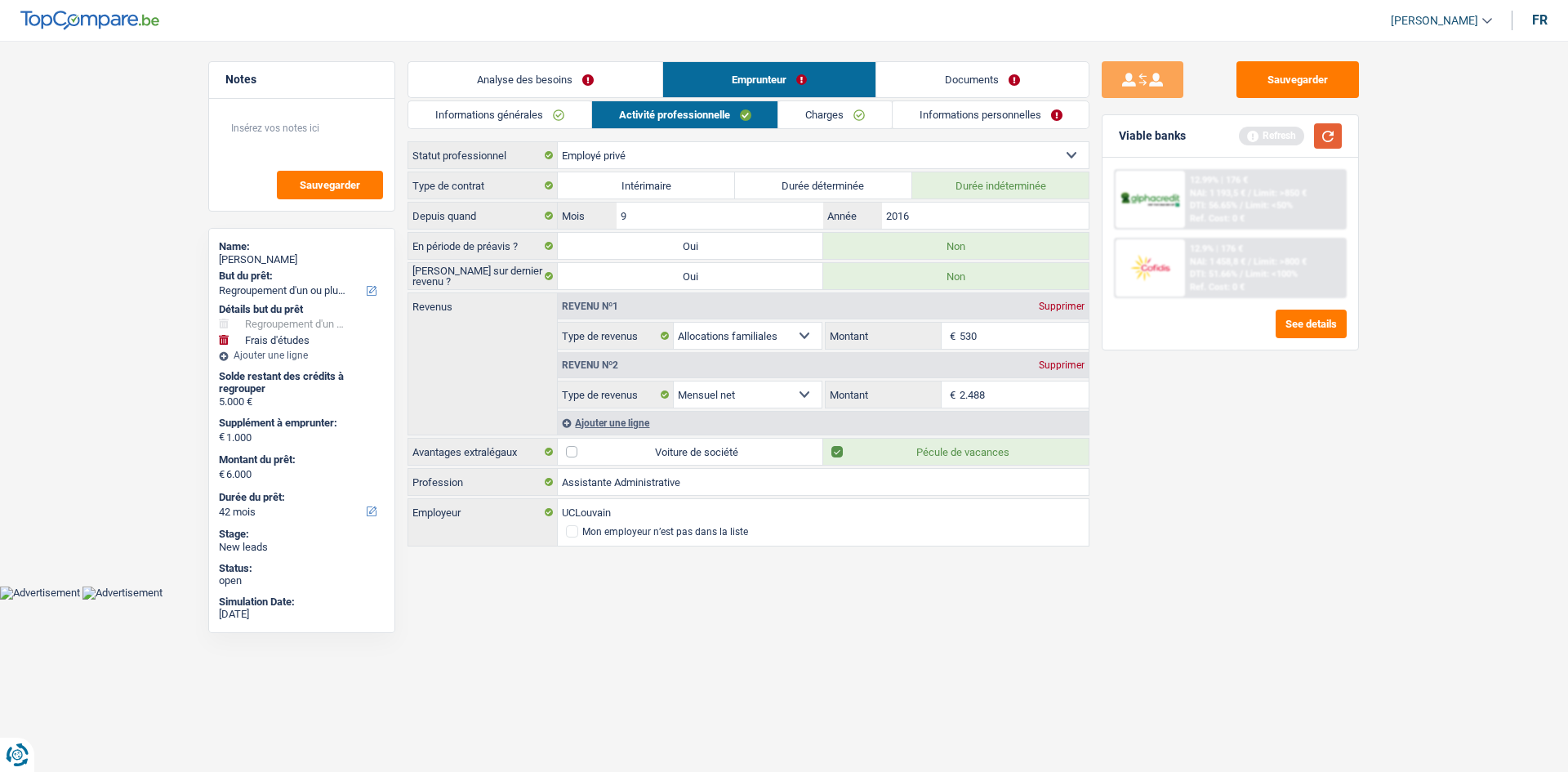 click at bounding box center [1328, 136] 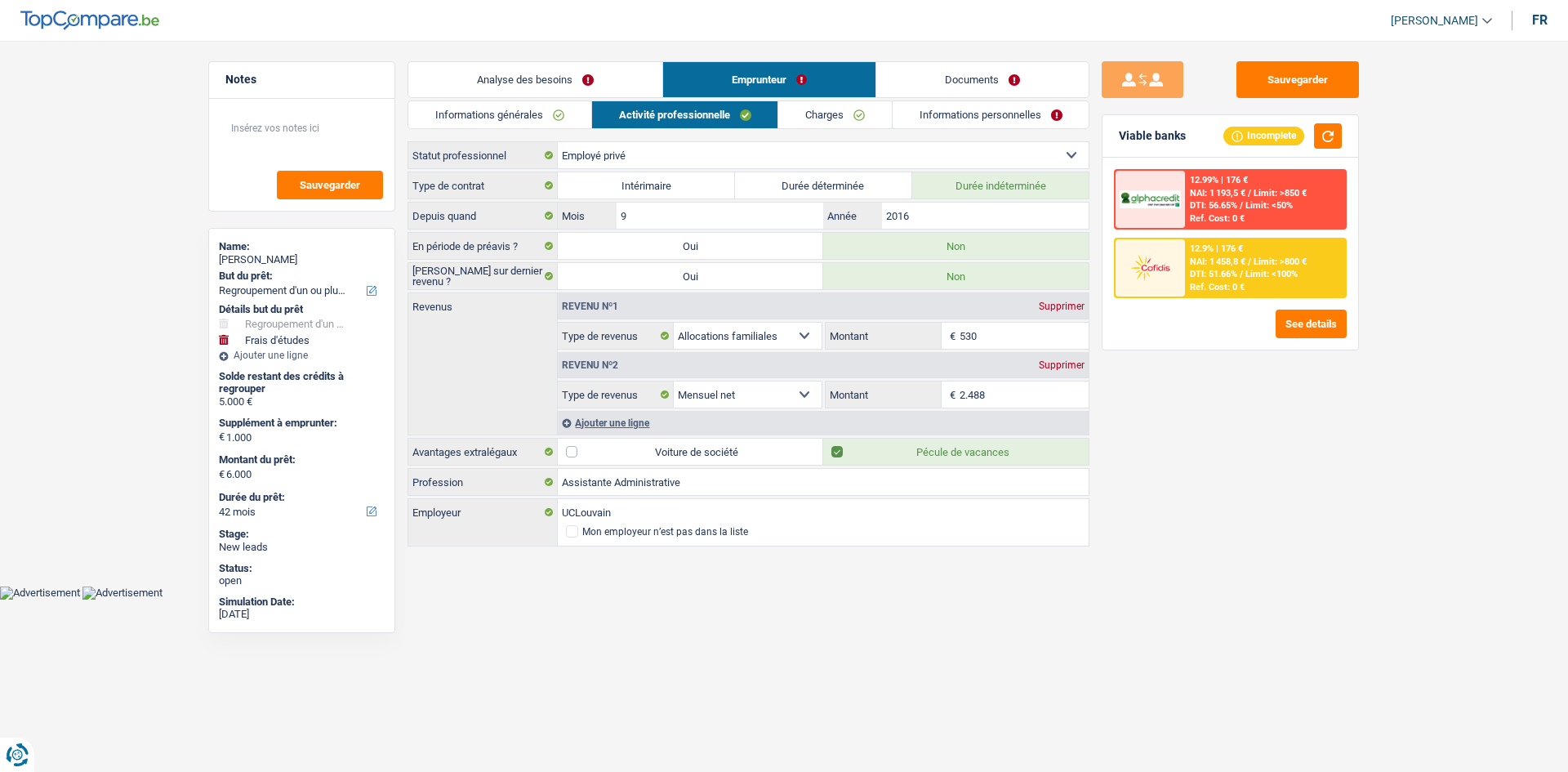 click on "Sauvegarder
Viable banks
Incomplete
12.99% | 176 €
NAI: 1 193,5 €
/
Limit: >850 €
DTI: 56.65%
/
Limit: <50%
Ref. Cost: 0 €
12.9% | 176 €
NAI: 1 458,8 €
/
Limit: >800 €
DTI: 51.66%
/" at bounding box center [1230, 401] 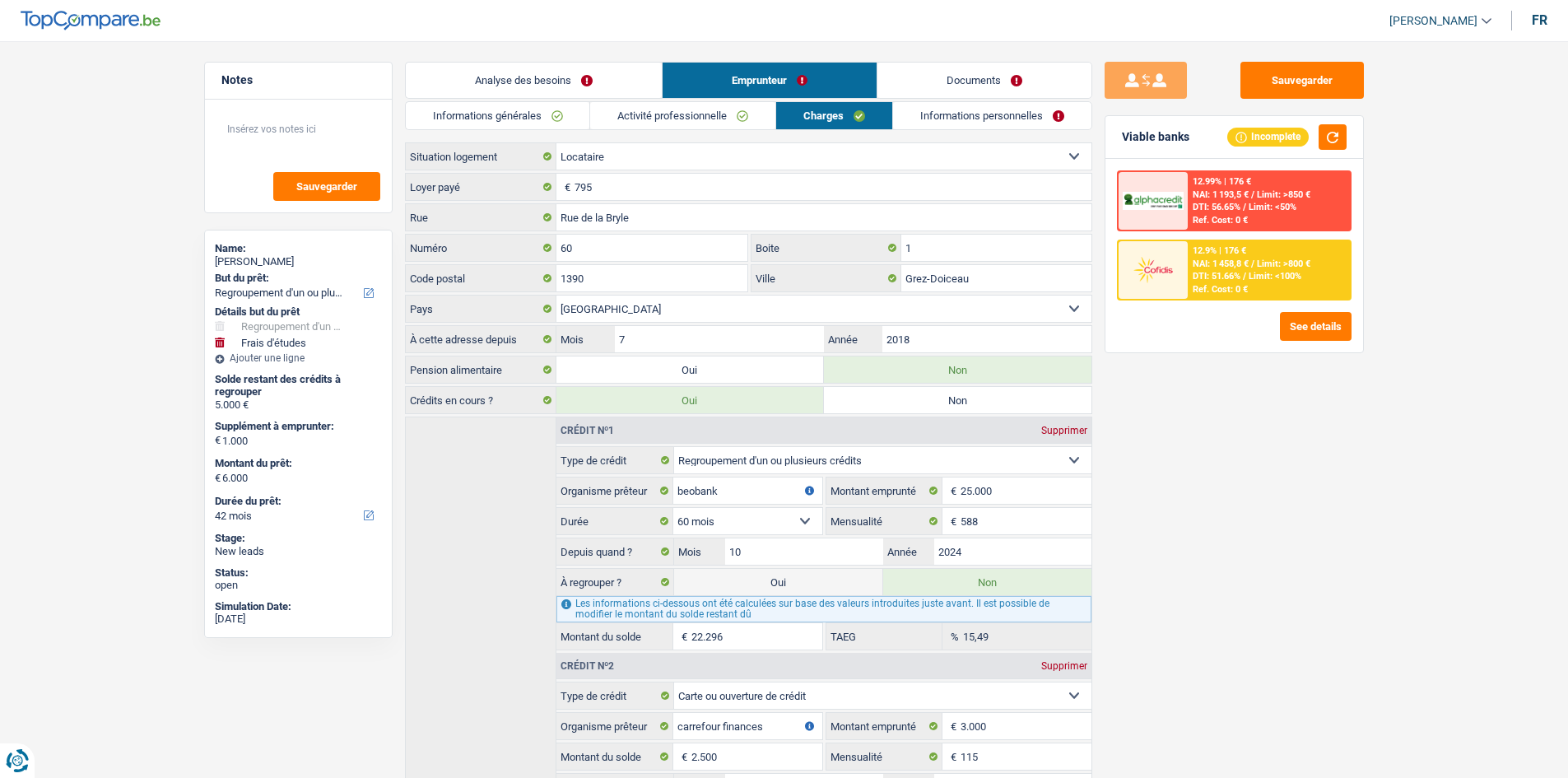 click on "Activité professionnelle" at bounding box center [682, 115] 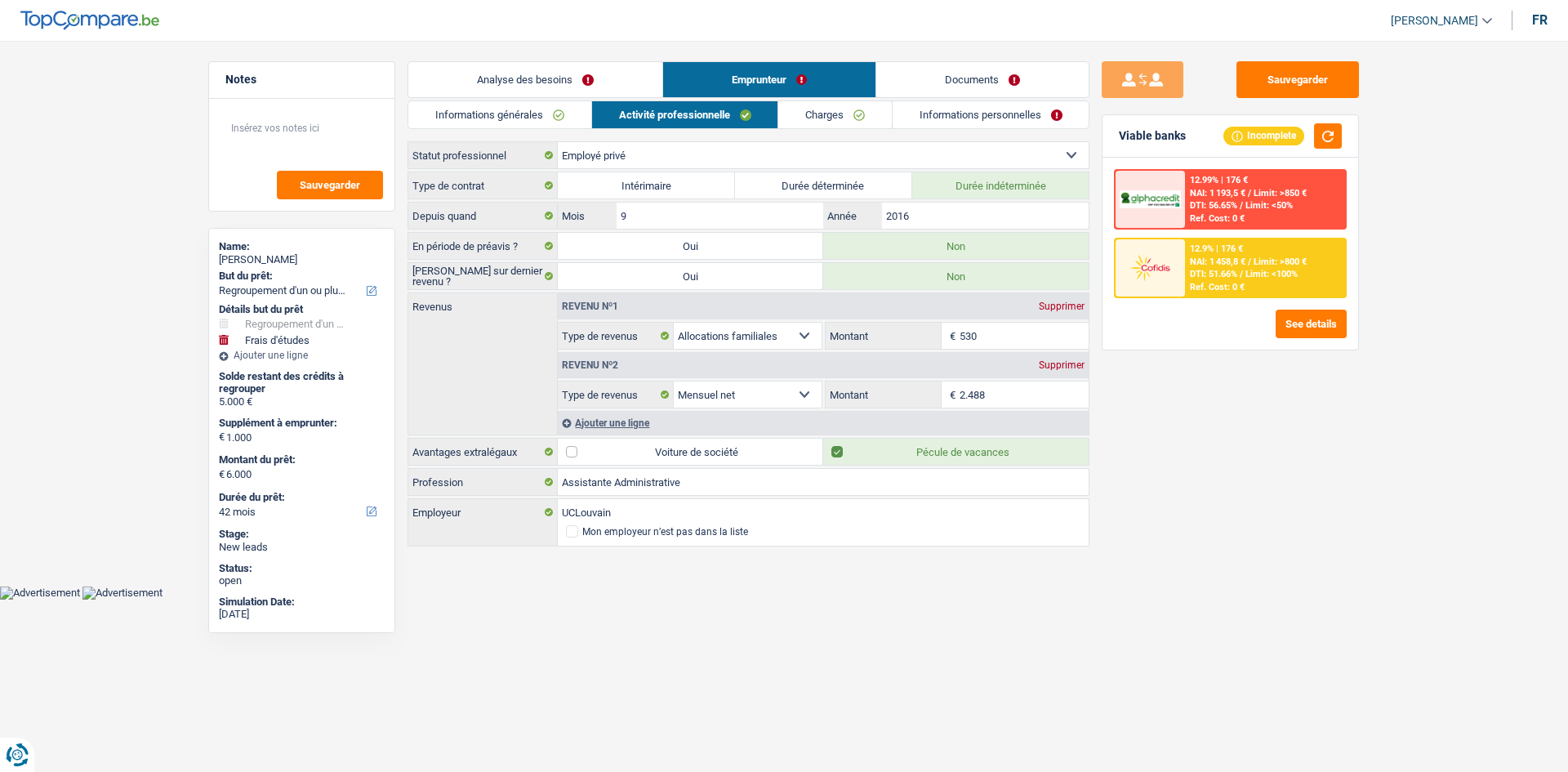 click on "Sauvegarder
Viable banks
Incomplete
12.99% | 176 €
NAI: 1 193,5 €
/
Limit: >850 €
DTI: 56.65%
/
Limit: <50%
Ref. Cost: 0 €
12.9% | 176 €
NAI: 1 458,8 €
/
Limit: >800 €
DTI: 51.66%
/" at bounding box center (1230, 401) 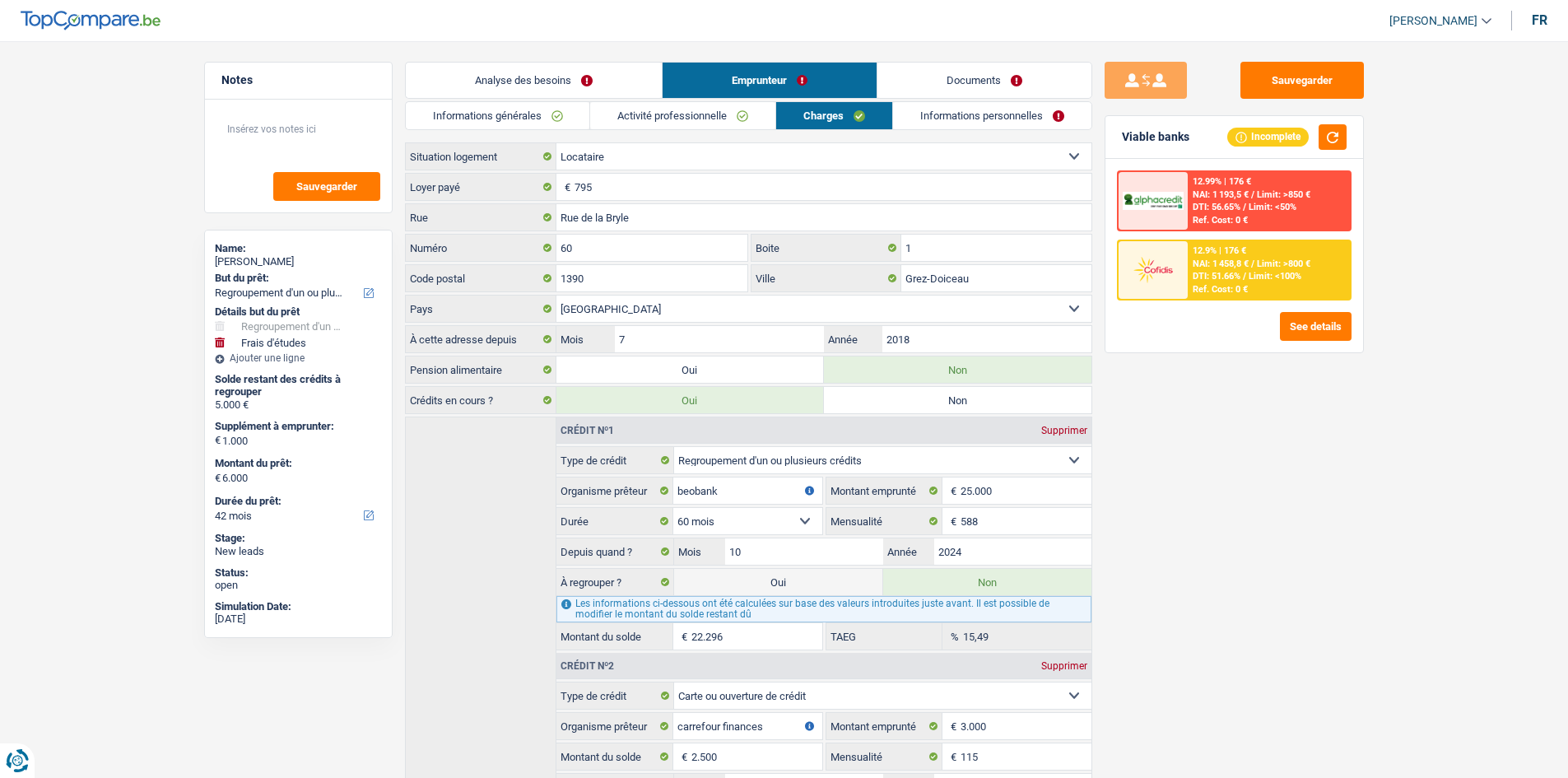 click on "Sauvegarder
Viable banks
Incomplete
12.99% | 176 €
NAI: 1 193,5 €
/
Limit: >850 €
DTI: 56.65%
/
Limit: <50%
Ref. Cost: 0 €
12.9% | 176 €
NAI: 1 458,8 €
/
Limit: >800 €
DTI: 51.66%
/" at bounding box center (1234, 404) 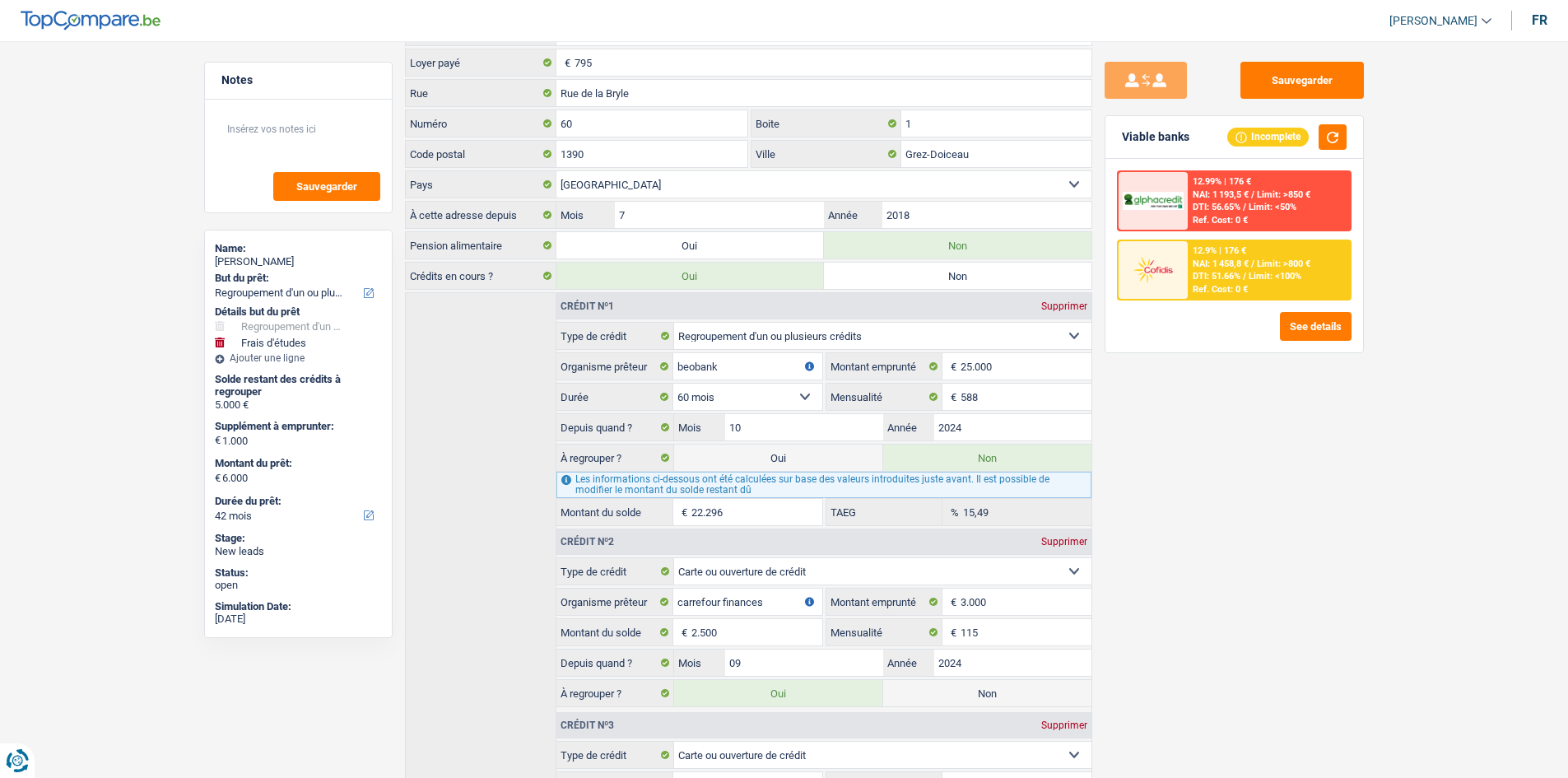 scroll, scrollTop: 0, scrollLeft: 0, axis: both 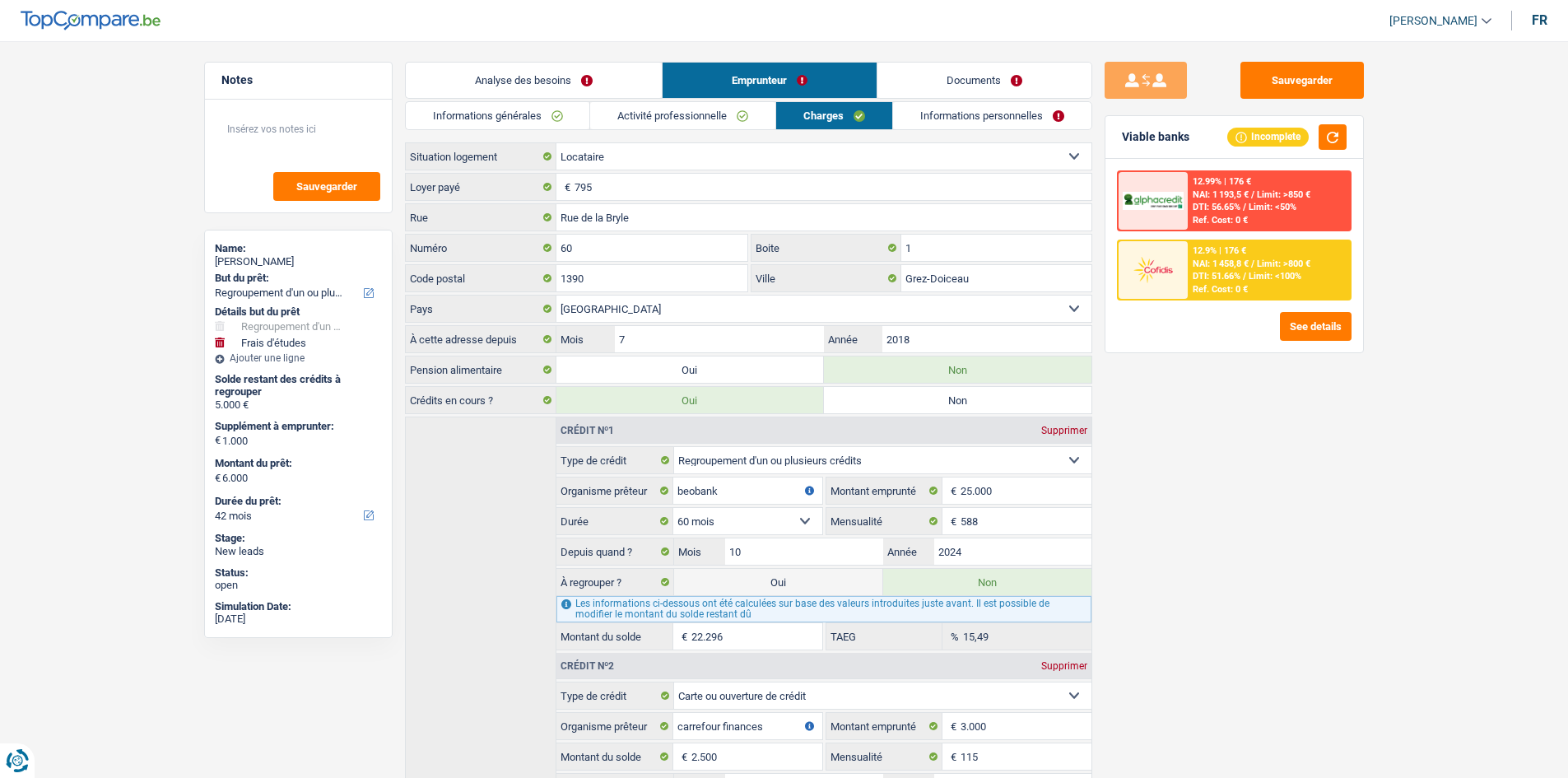 click on "Informations personnelles" at bounding box center [992, 115] 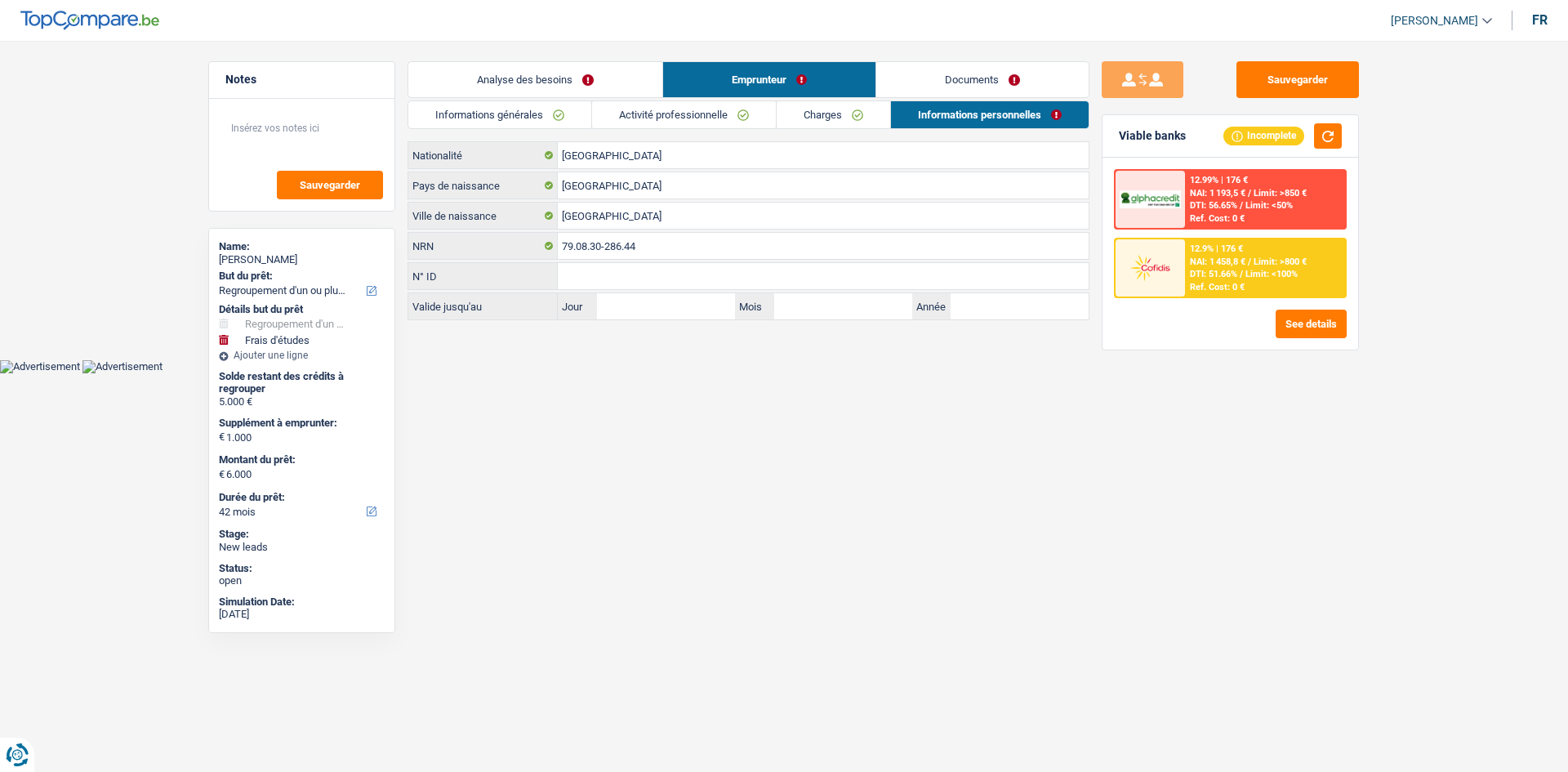 click on "Documents" at bounding box center [982, 79] 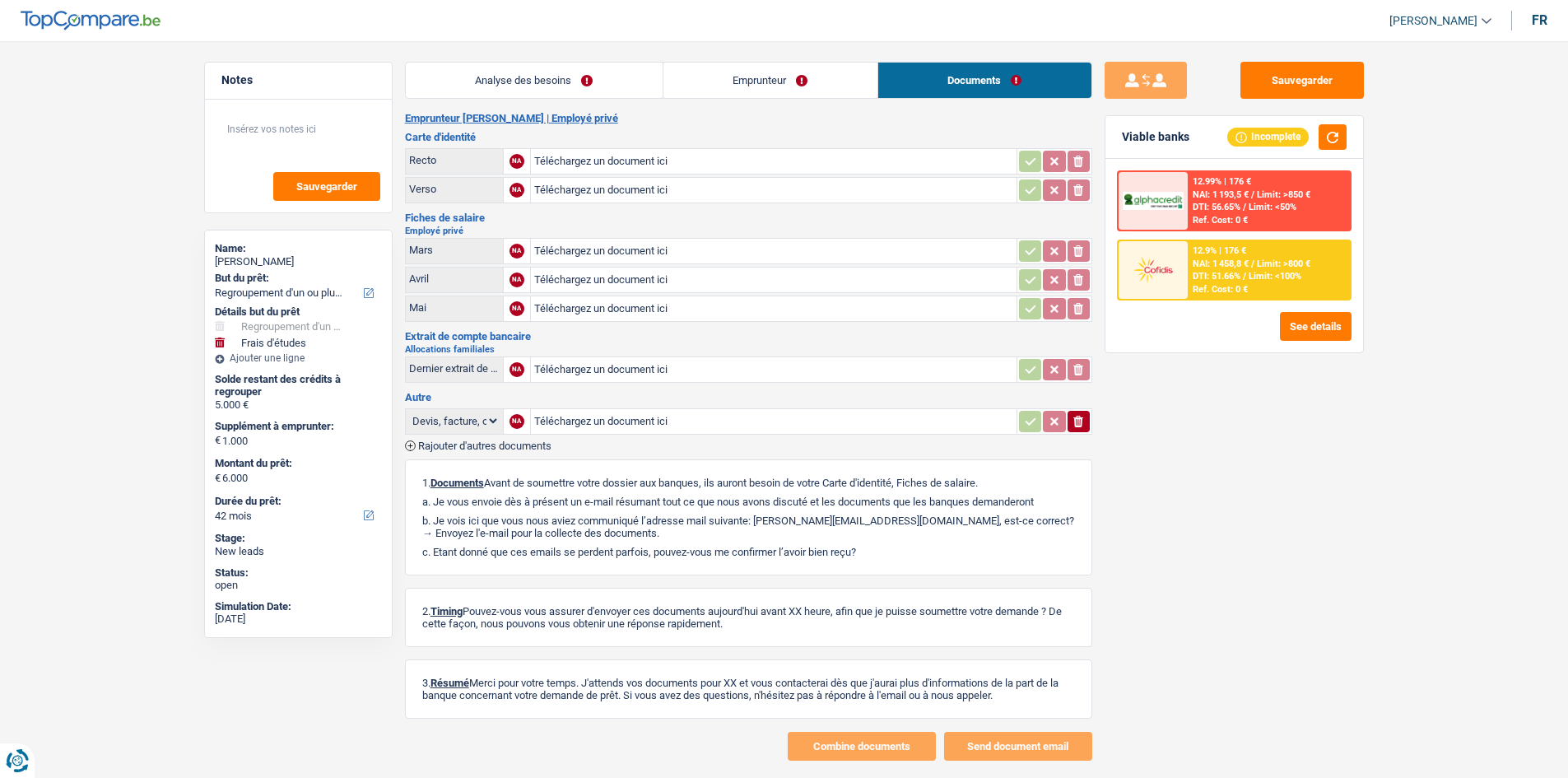 click on "Emprunteur" at bounding box center (770, 80) 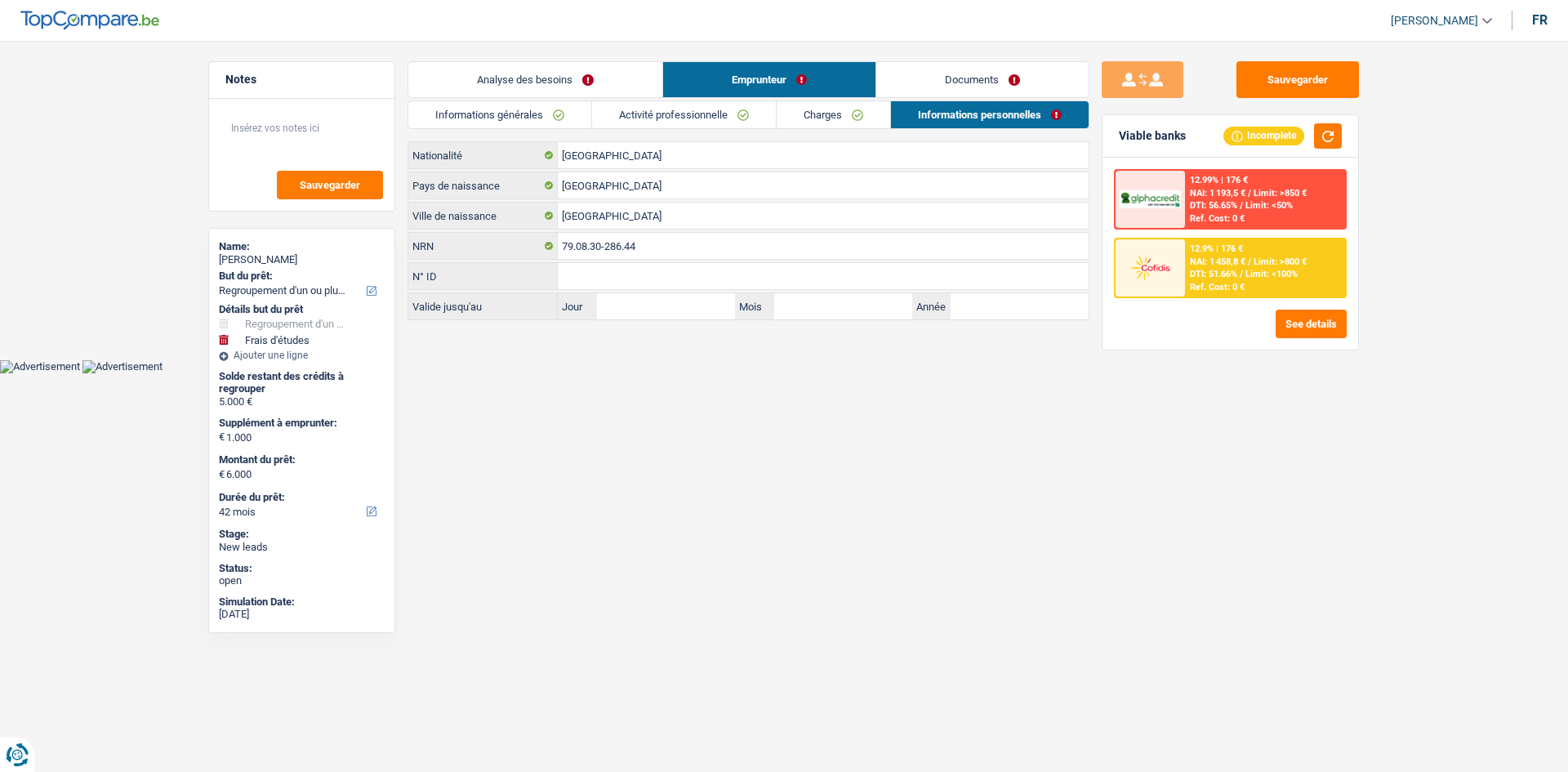 click on "Analyse des besoins" at bounding box center [535, 79] 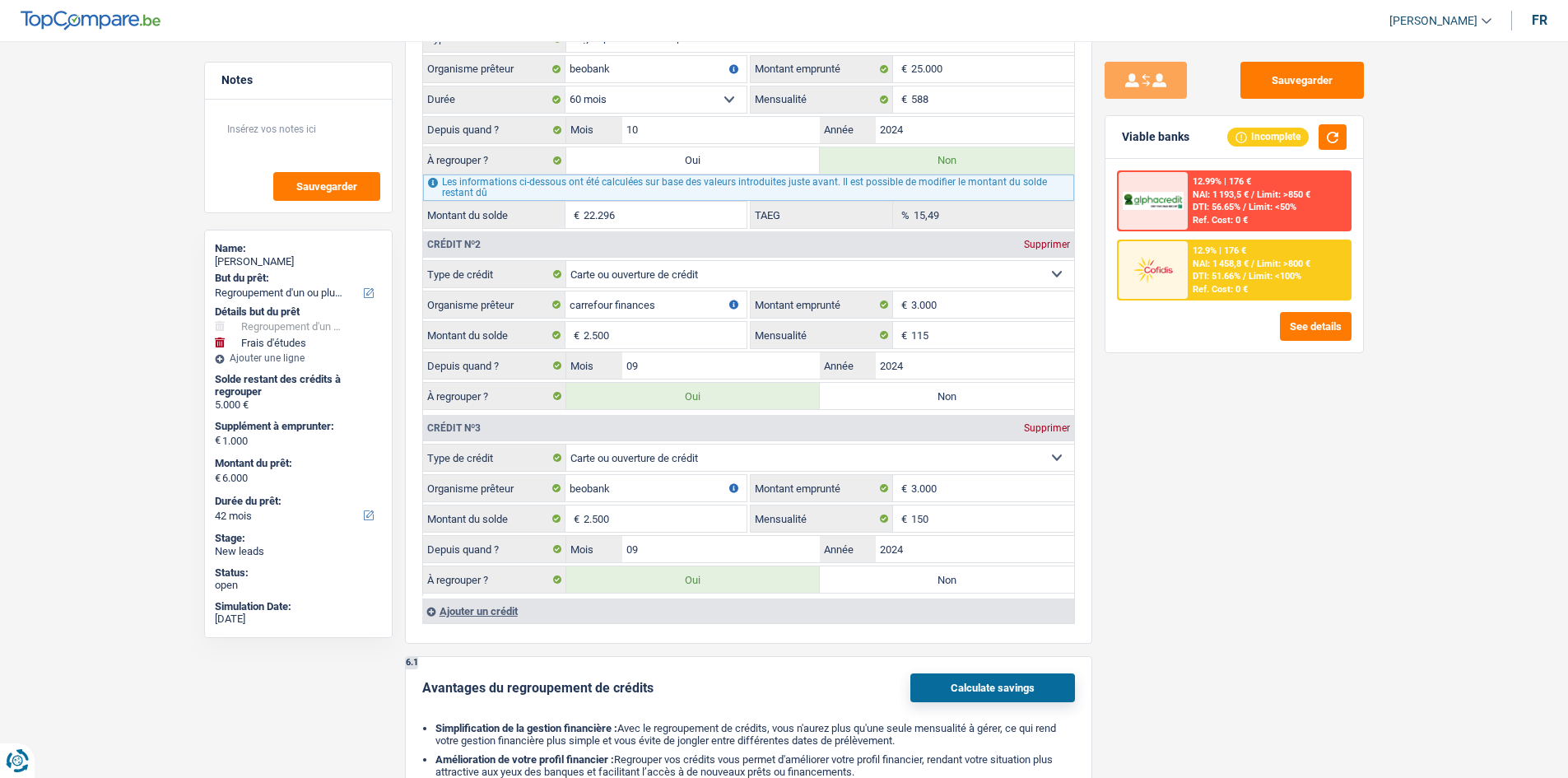 scroll, scrollTop: 1400, scrollLeft: 0, axis: vertical 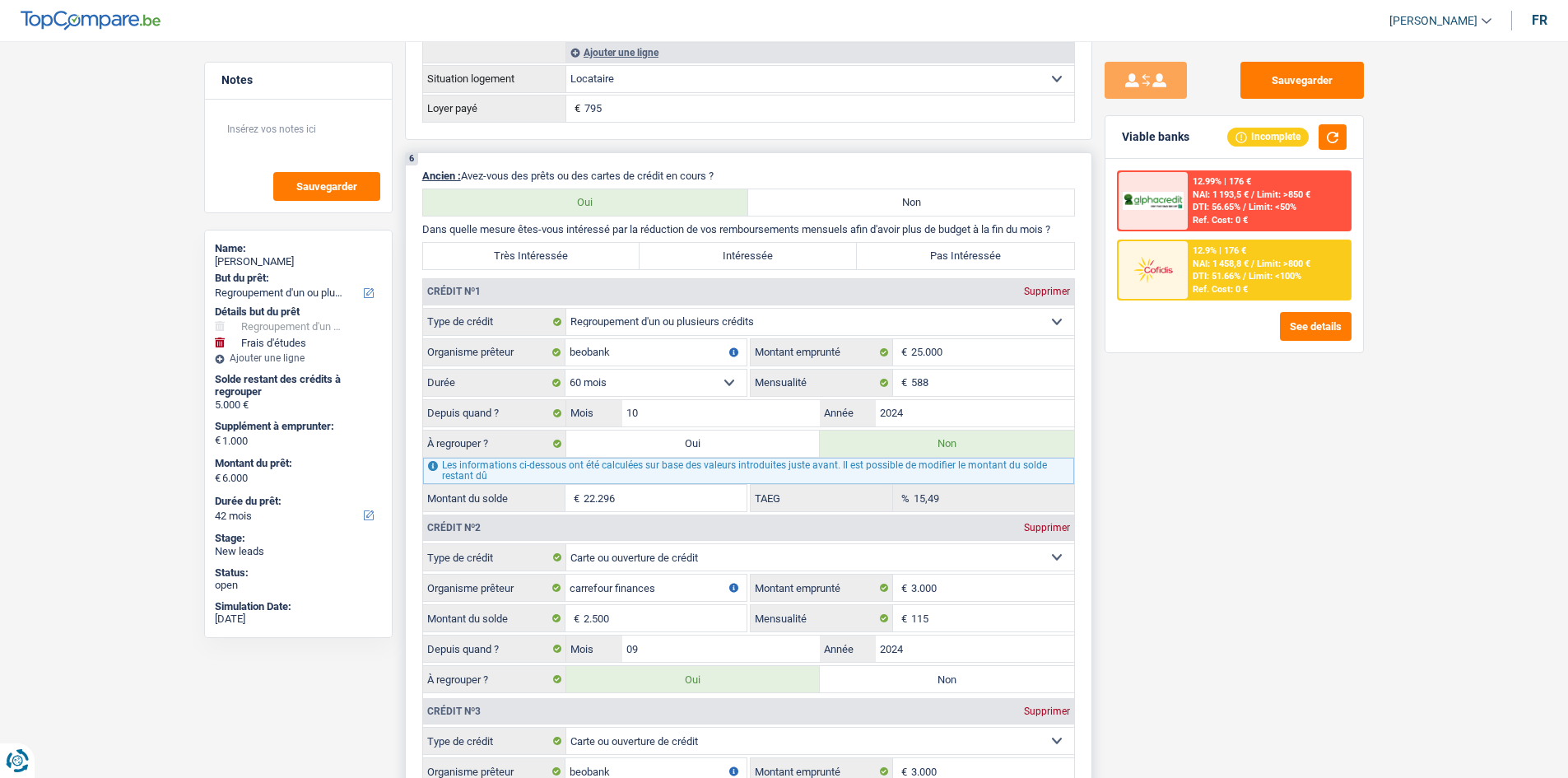 click on "Oui" at bounding box center (693, 444) 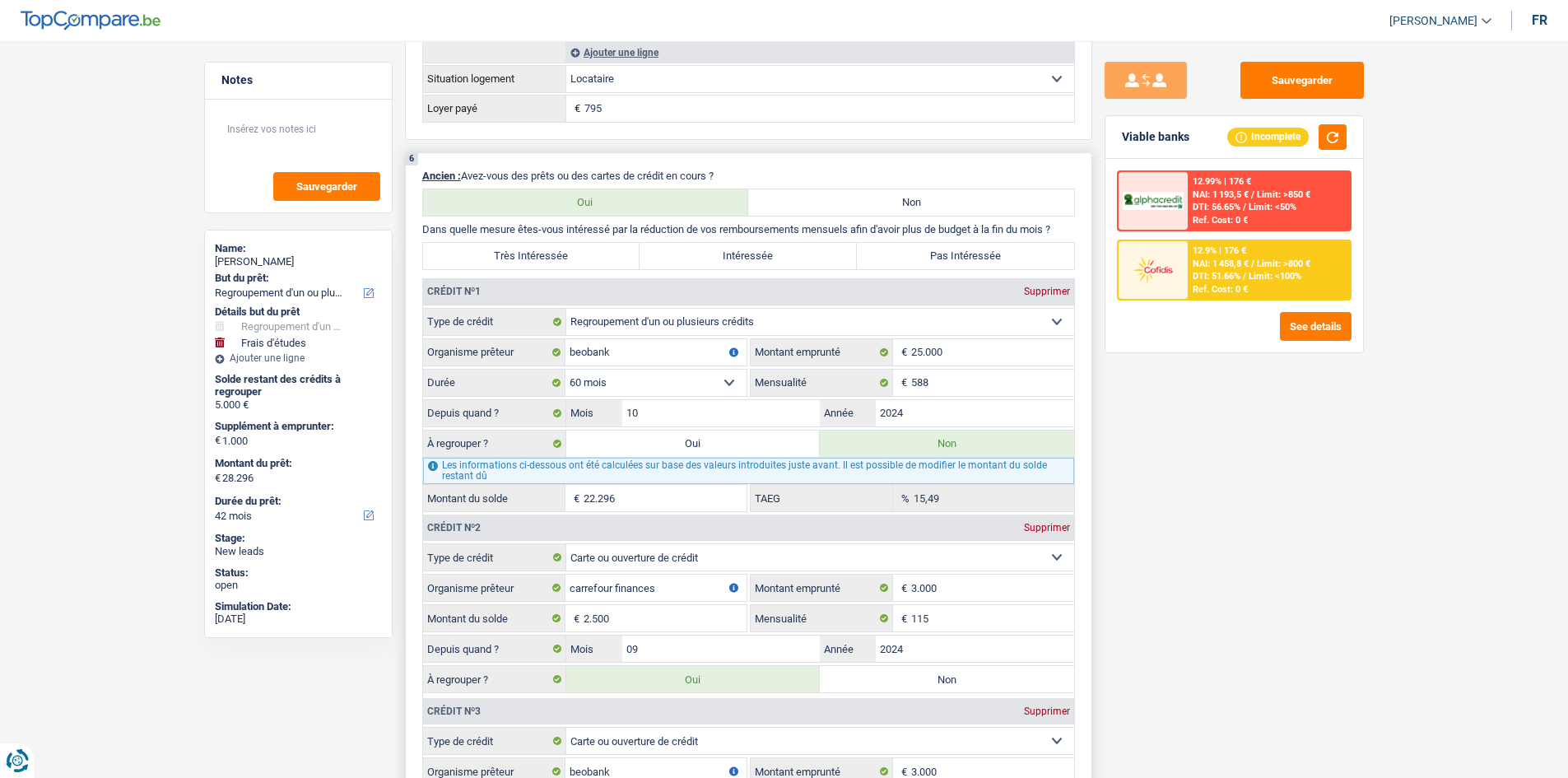 radio on "false" 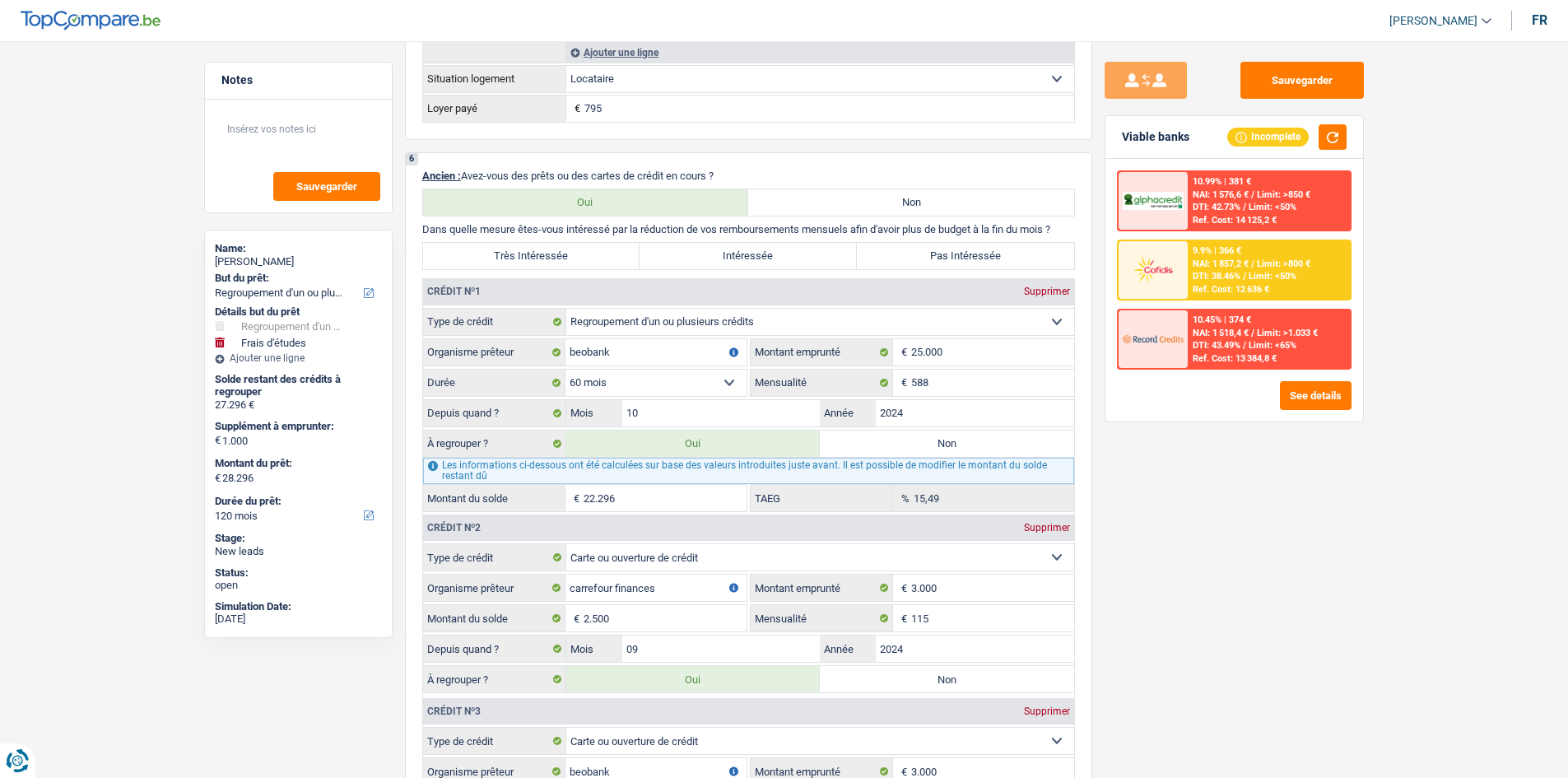 click on "9.9% | 366 €" at bounding box center (1217, 250) 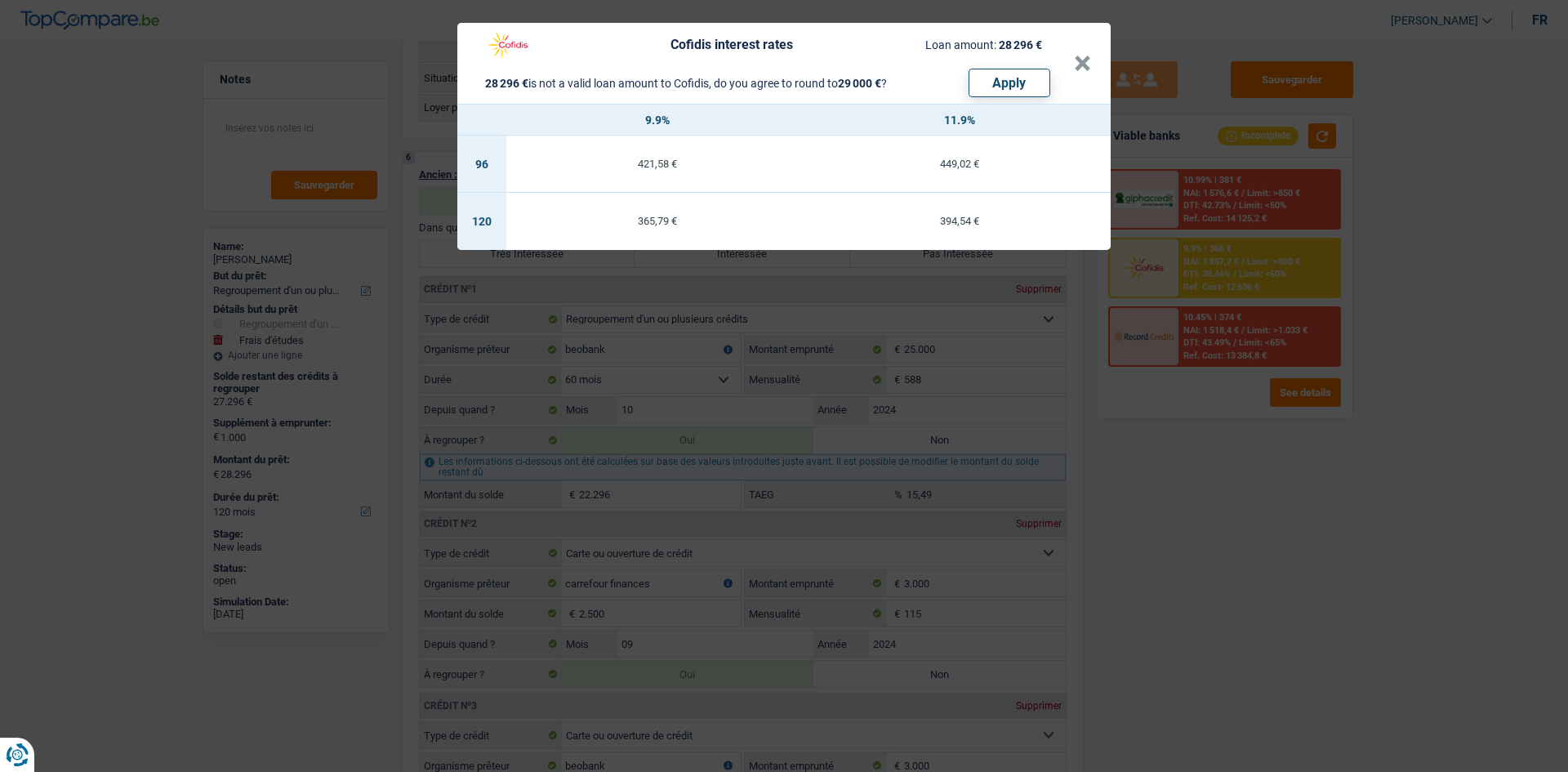 click on "Cofidis interest rates
Loan amount:
28 296 €
28 296 €  is not a valid loan amount to Cofidis, do you agree to round to  29 000 € ?
Apply
×
9.9%
11.9%
96
421,58 €
449,02 €
120
365,79 €
394,54 €" at bounding box center (784, 386) 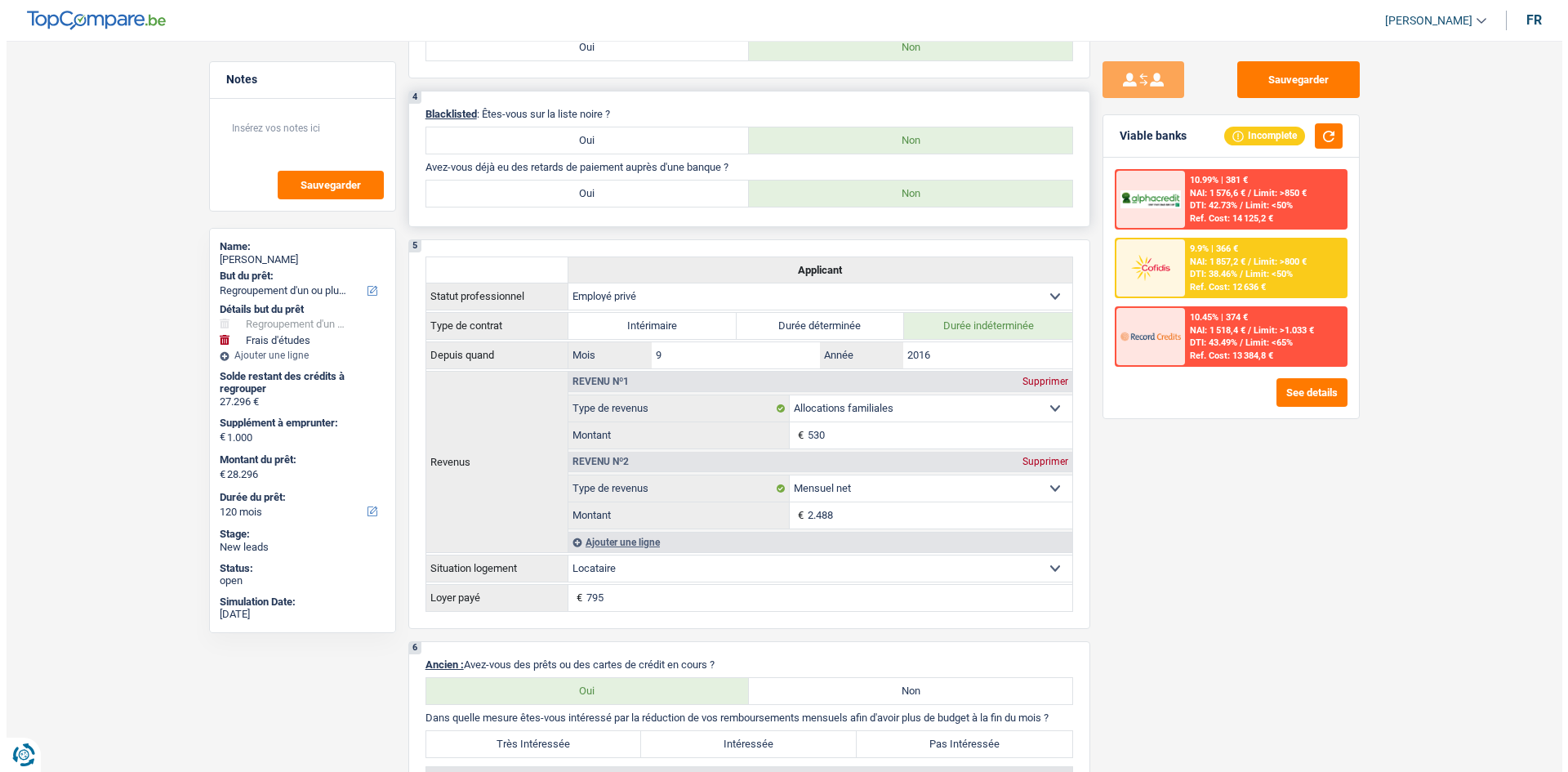 scroll, scrollTop: 408, scrollLeft: 0, axis: vertical 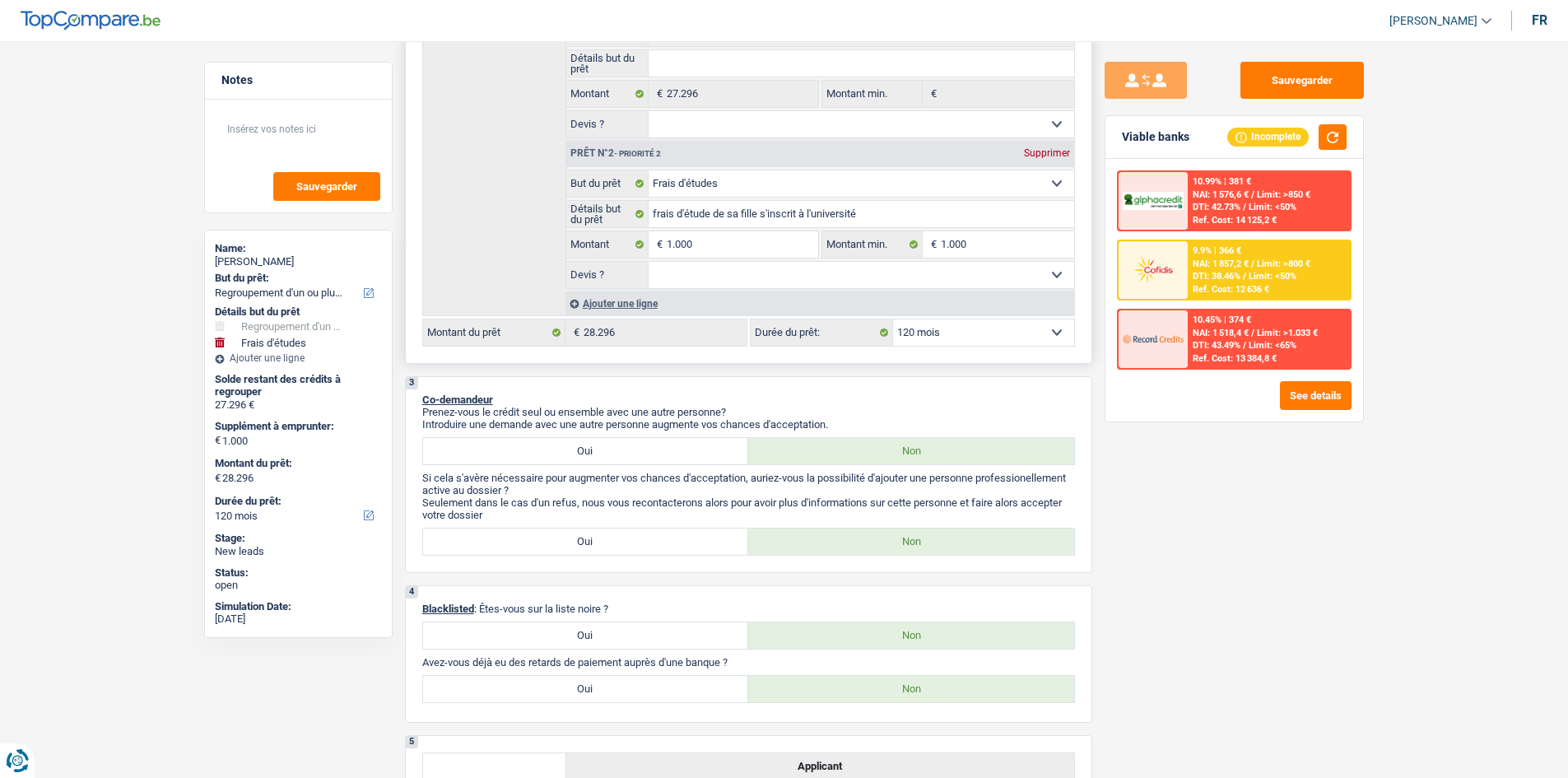 click on "12 mois 18 mois 24 mois 30 mois 36 mois 42 mois 48 mois 60 mois 72 mois 84 mois 96 mois 120 mois
Sélectionner une option" at bounding box center [984, 333] 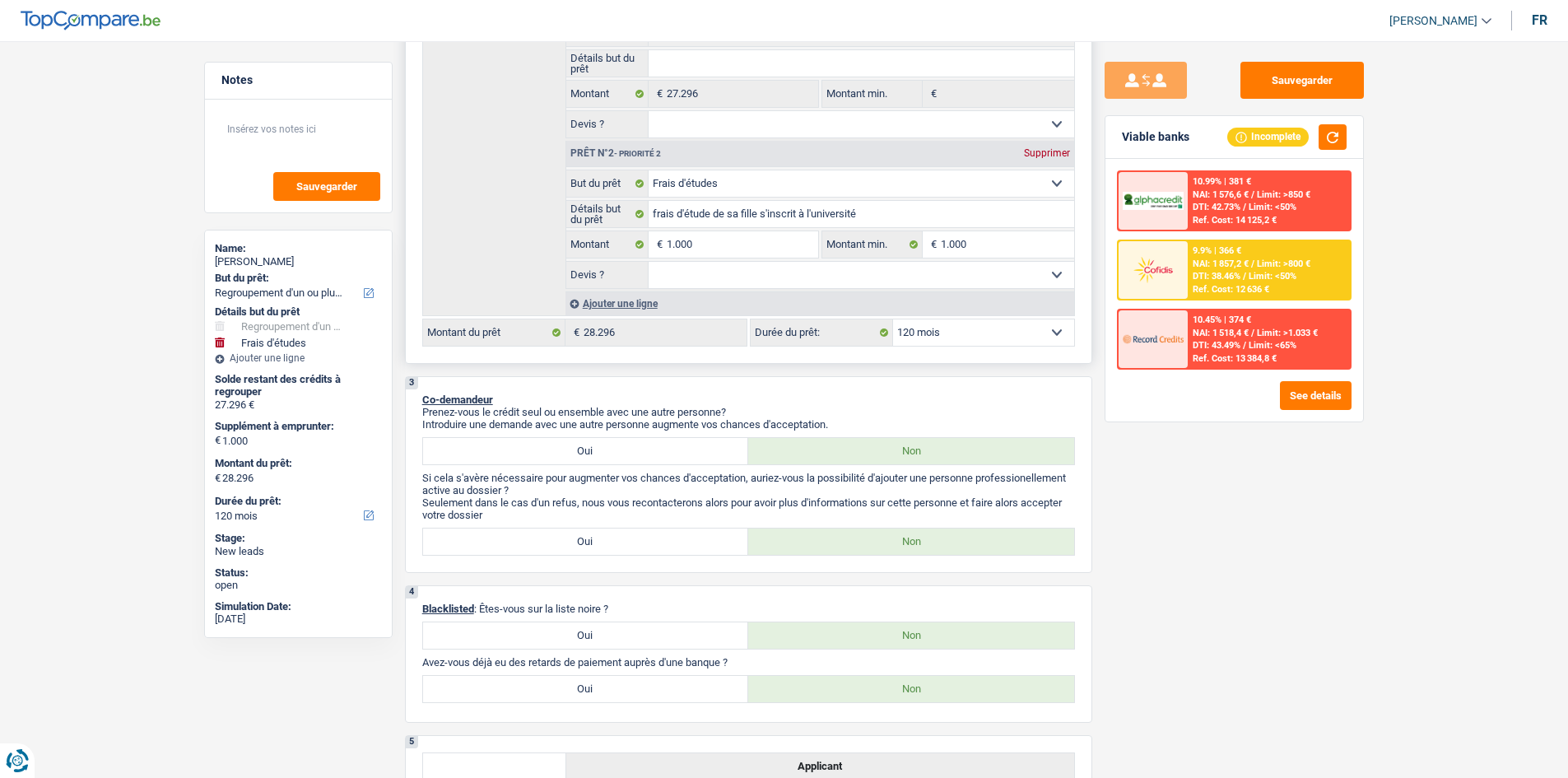 click on "12 mois 18 mois 24 mois 30 mois 36 mois 42 mois 48 mois 60 mois 72 mois 84 mois 96 mois 120 mois
Sélectionner une option" at bounding box center (984, 333) 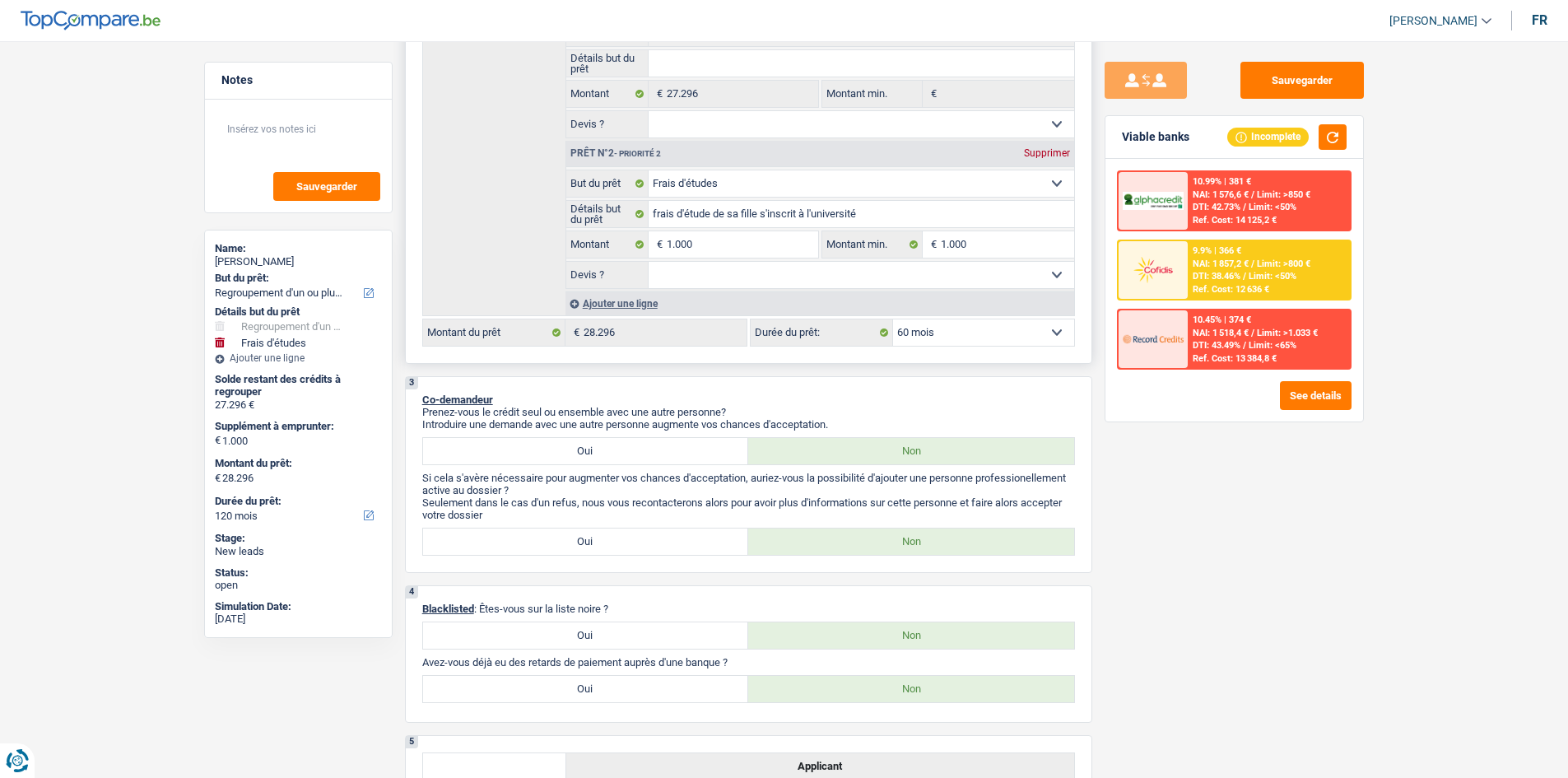 click on "12 mois 18 mois 24 mois 30 mois 36 mois 42 mois 48 mois 60 mois 72 mois 84 mois 96 mois 120 mois
Sélectionner une option" at bounding box center [984, 333] 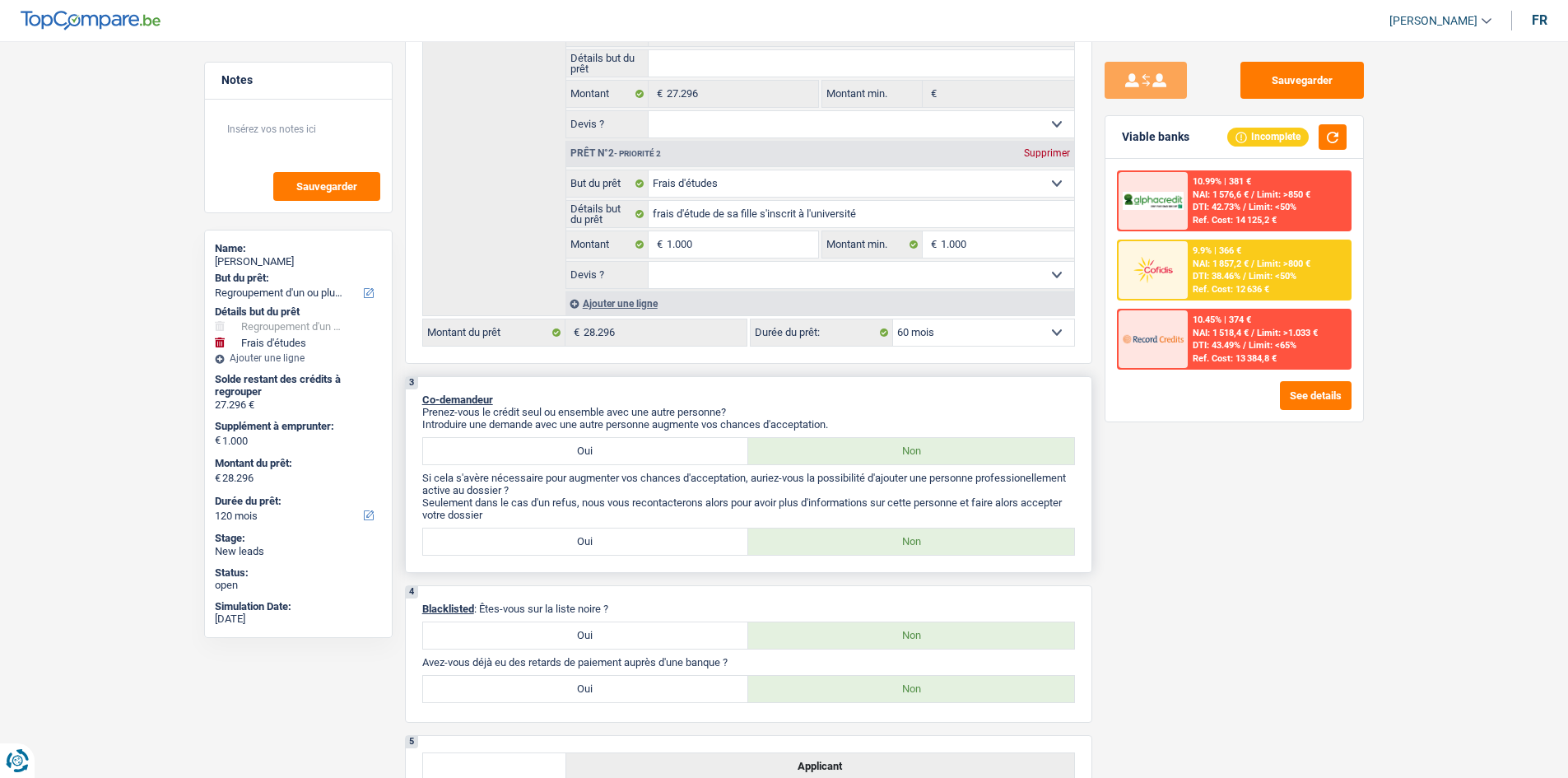 select on "60" 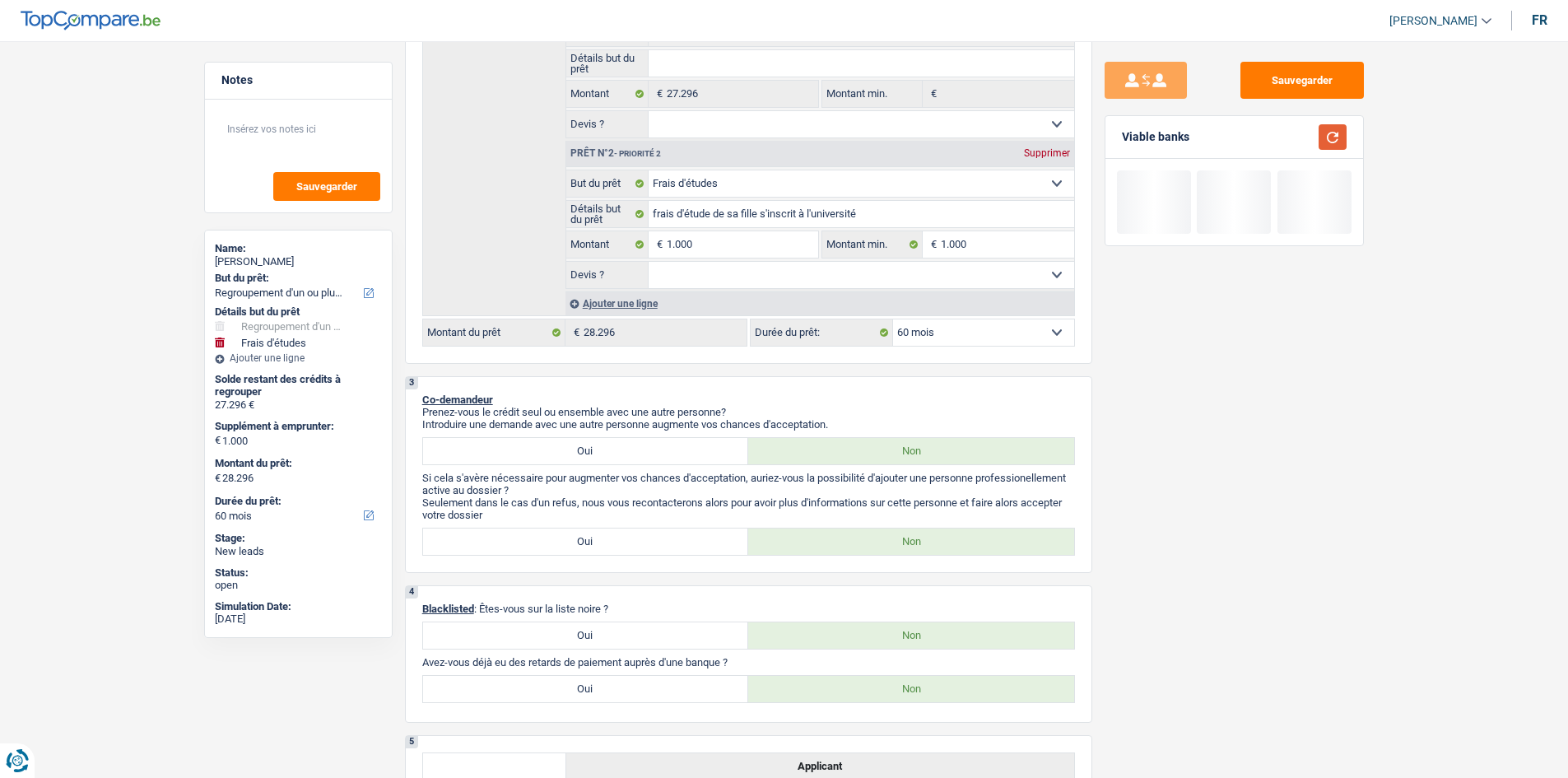 click at bounding box center [1333, 137] 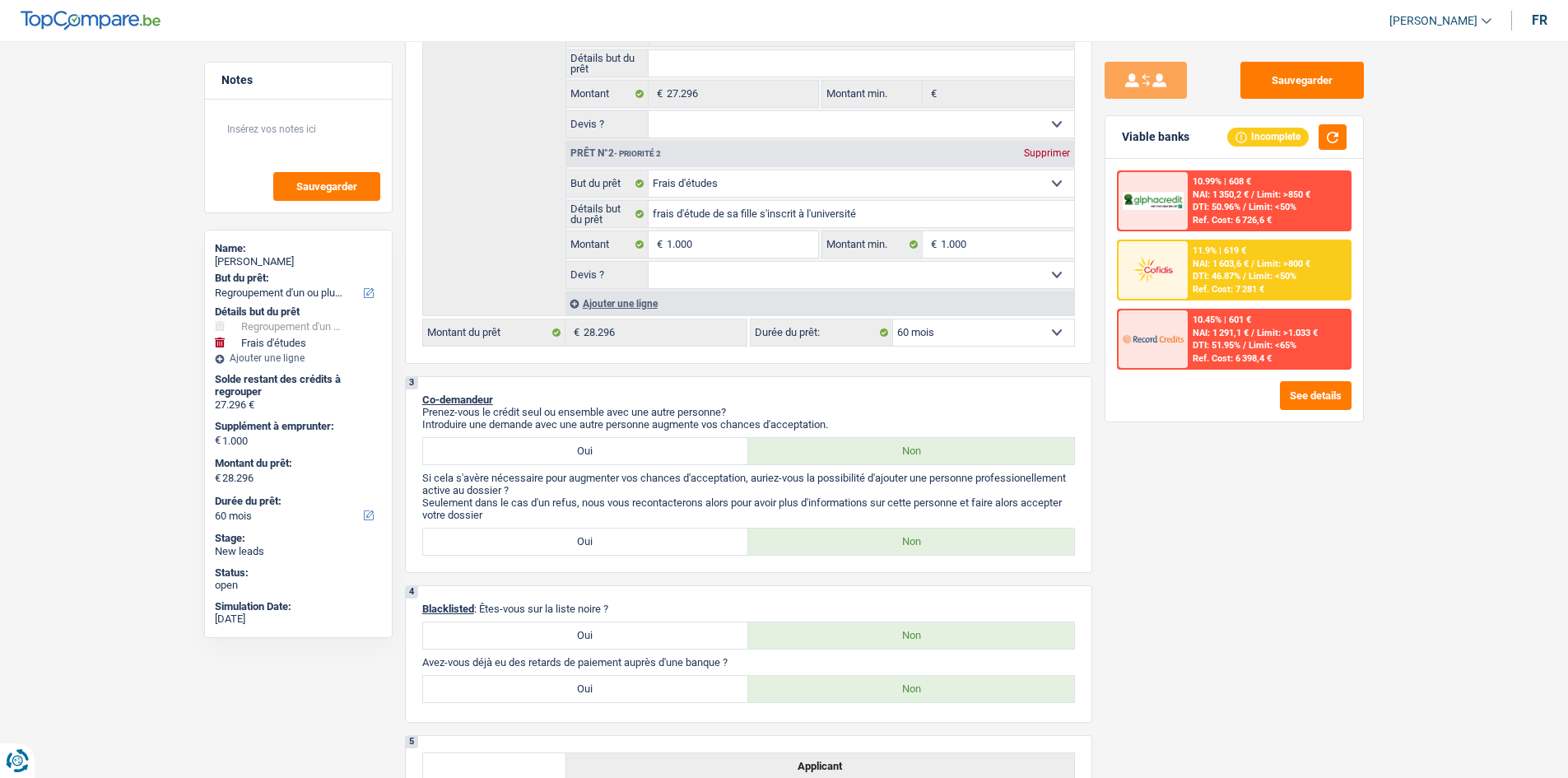click on "11.9% | 619 €
NAI: 1 603,6 €
/
Limit: >800 €
DTI: 46.87%
/
Limit: <50%
Ref. Cost: 7 281 €" at bounding box center (1268, 270) 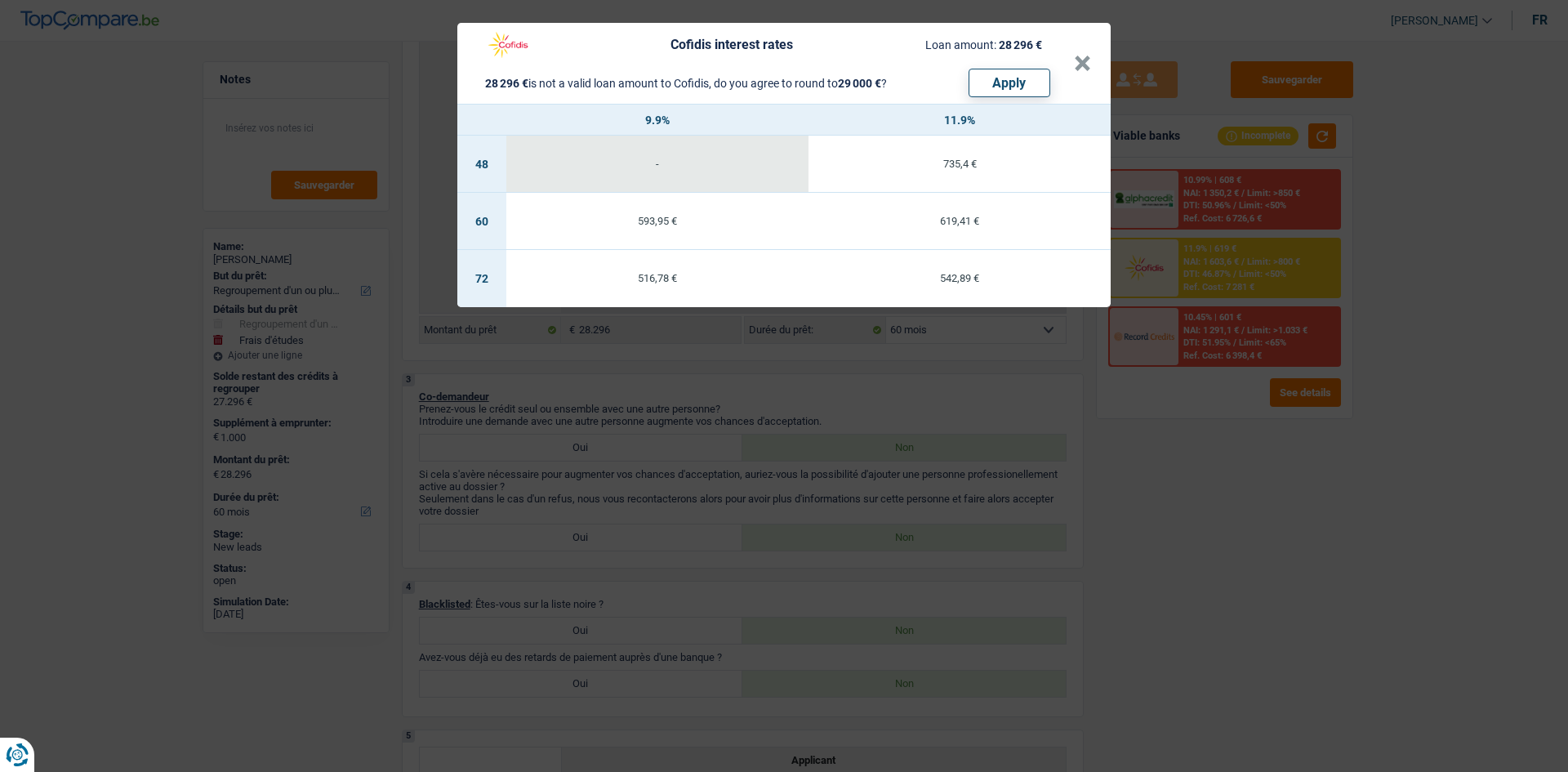 click on "Cofidis interest rates
Loan amount:
28 296 €
28 296 €  is not a valid loan amount to Cofidis, do you agree to round to  29 000 € ?
Apply
×
9.9%
11.9%
48
-
735,4 €
60
593,95 €
619,41 €
72
516,78 €
542,89 €" at bounding box center [784, 386] 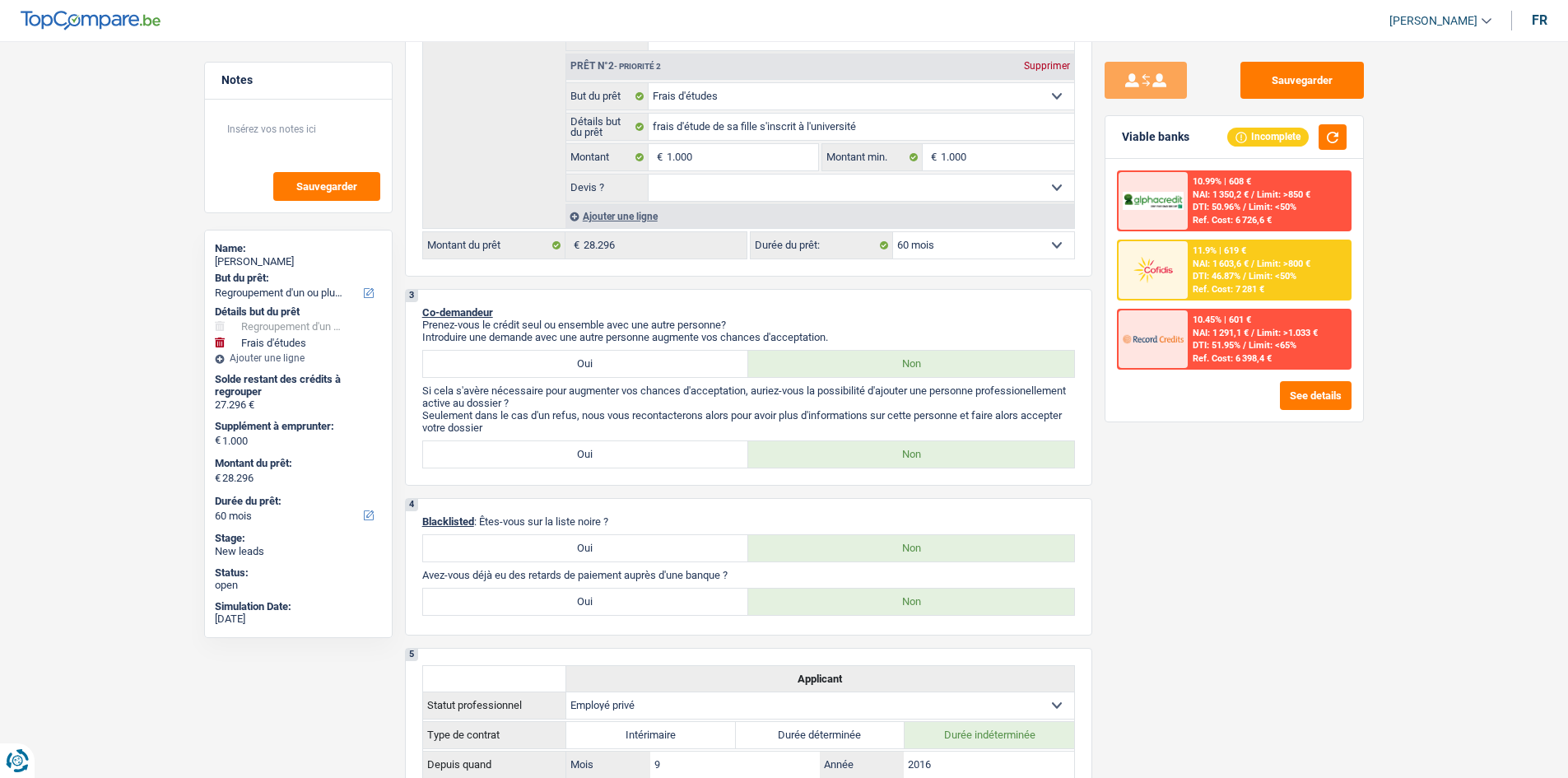 scroll, scrollTop: 494, scrollLeft: 0, axis: vertical 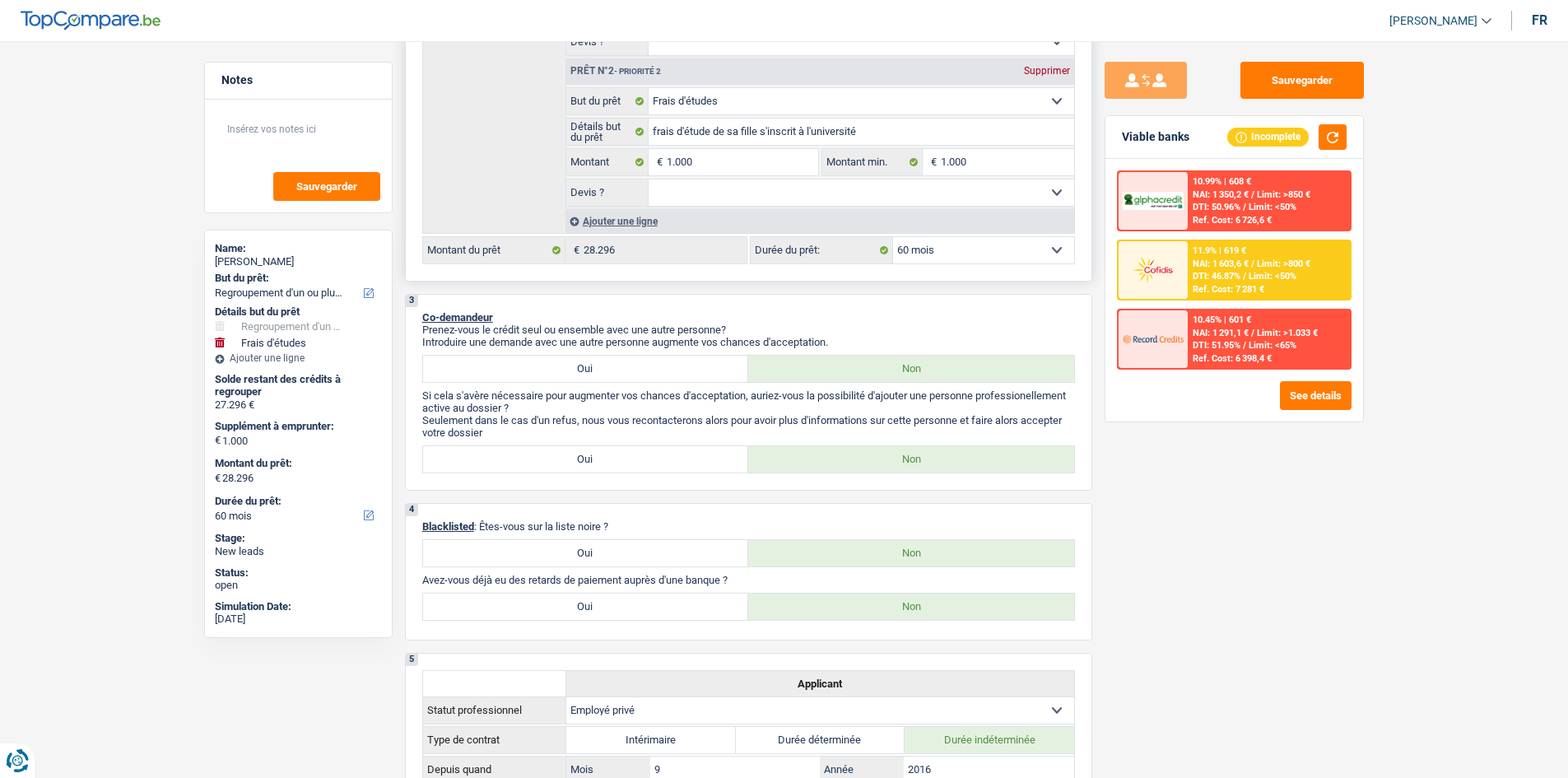 drag, startPoint x: 980, startPoint y: 245, endPoint x: 975, endPoint y: 252, distance: 8.602325 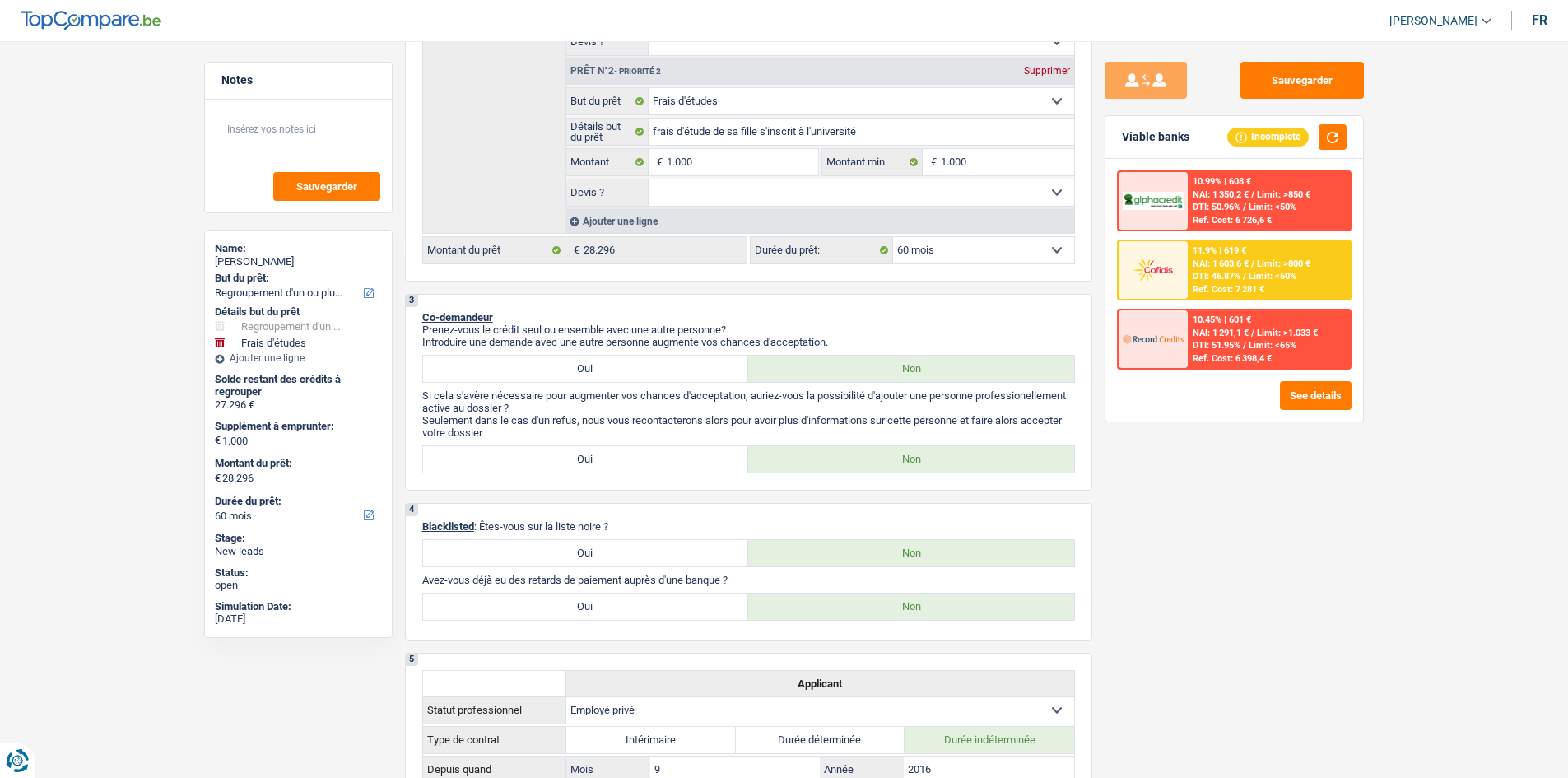click at bounding box center (1153, 269) 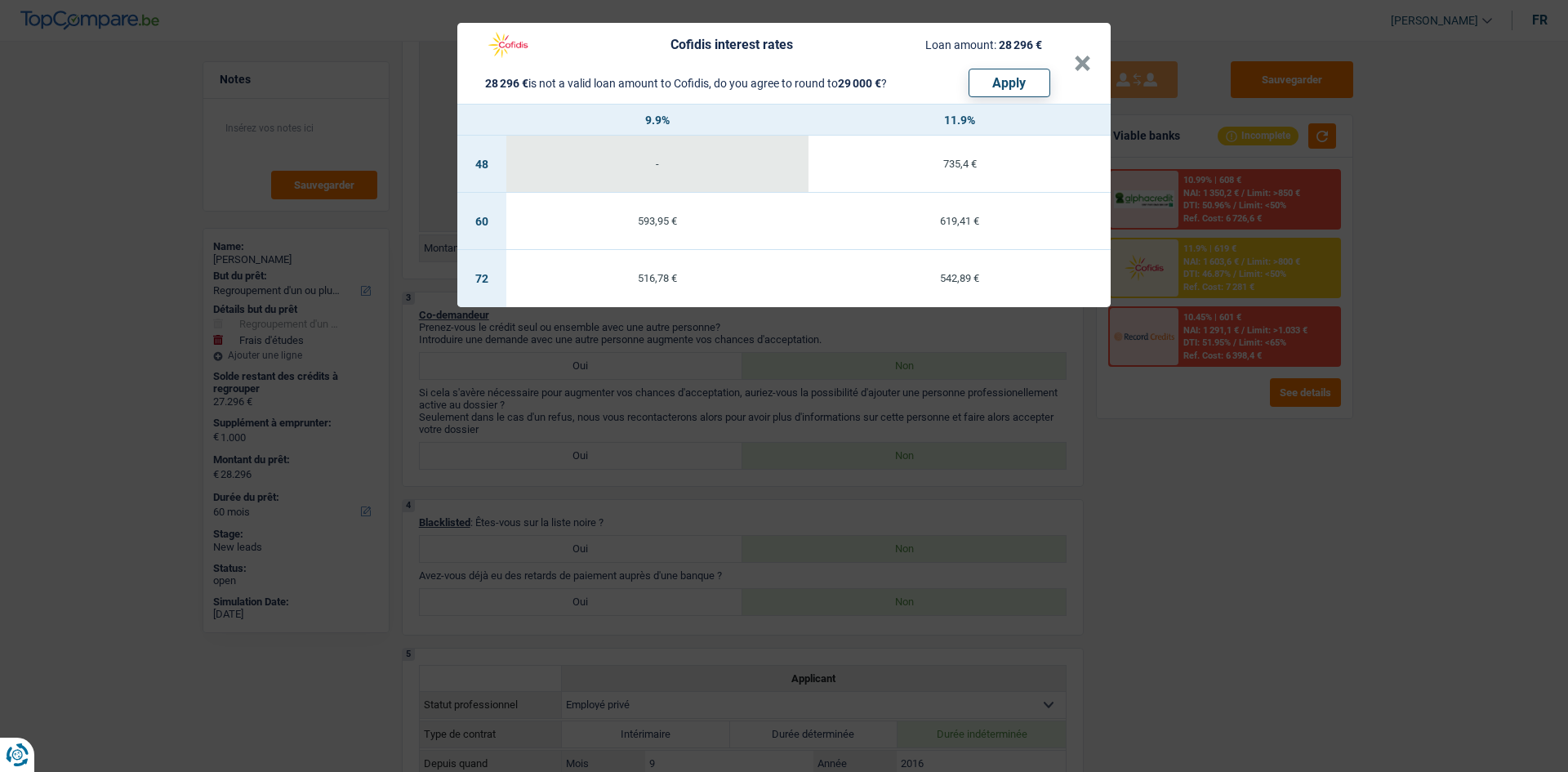 click on "Cofidis interest rates
Loan amount:
28 296 €
28 296 €  is not a valid loan amount to Cofidis, do you agree to round to  29 000 € ?
Apply
×
9.9%
11.9%
48
-
735,4 €
60
593,95 €
619,41 €
72
516,78 €
542,89 €" at bounding box center [784, 386] 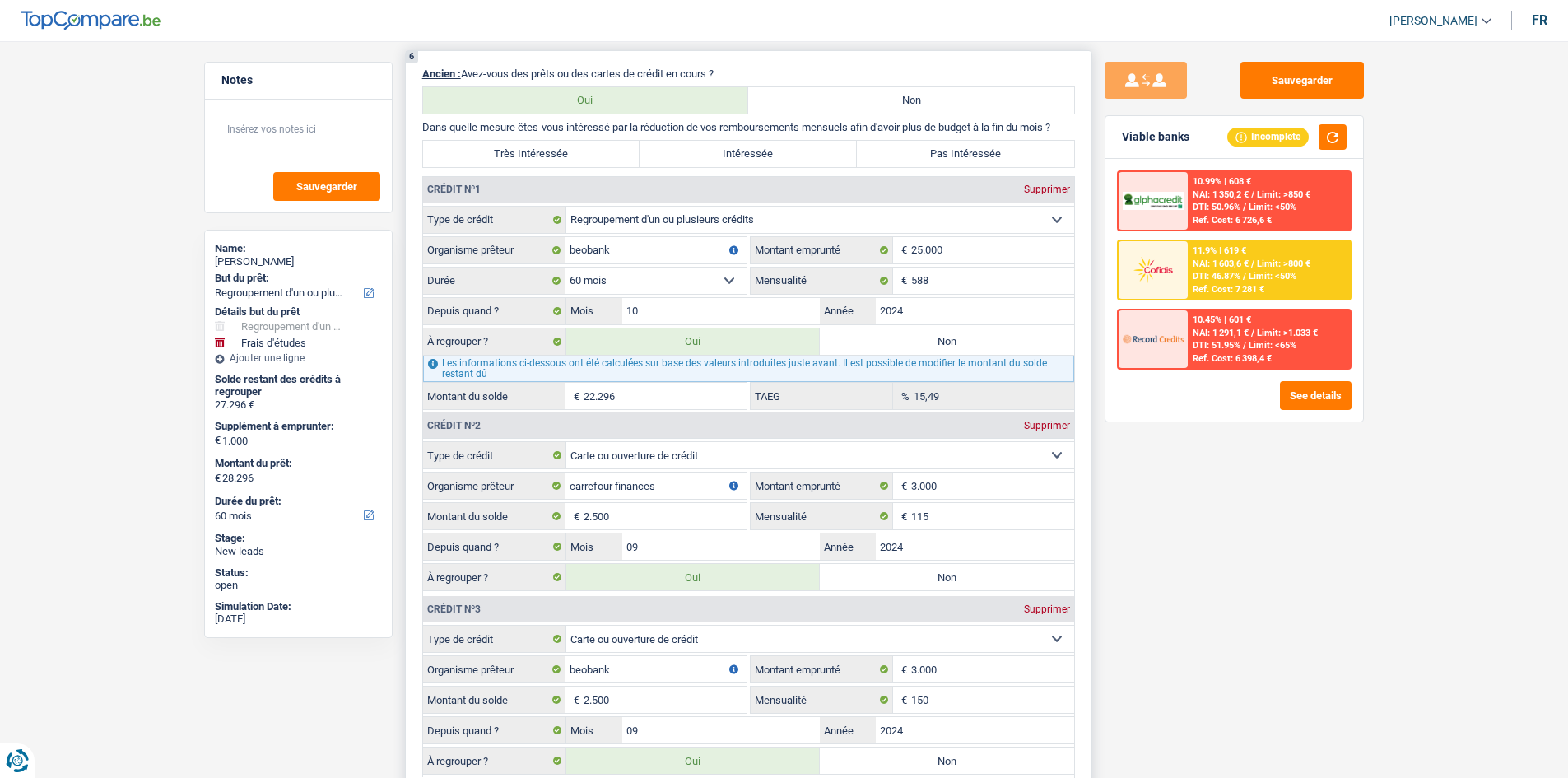 scroll, scrollTop: 1647, scrollLeft: 0, axis: vertical 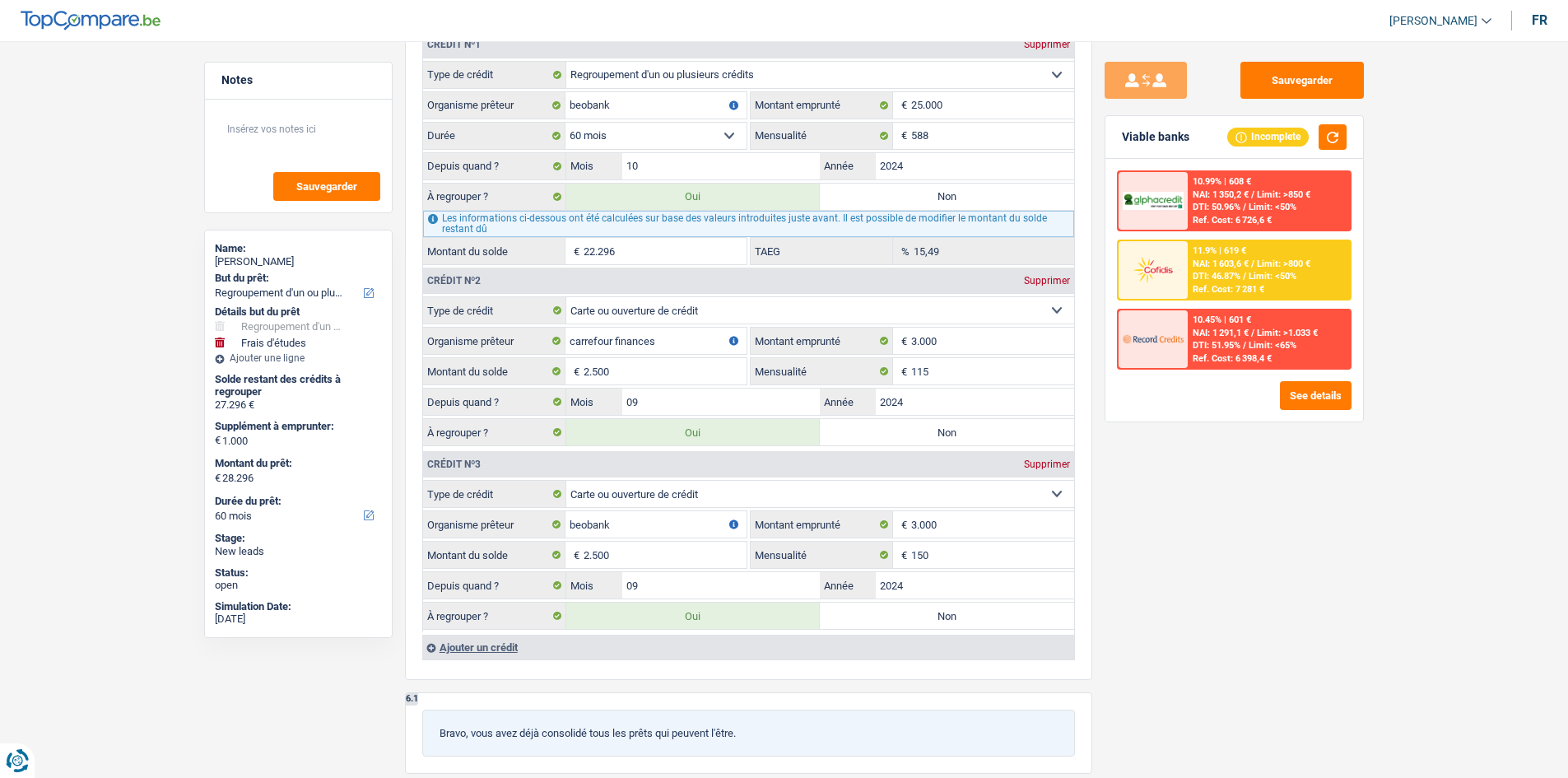 click at bounding box center (1153, 269) 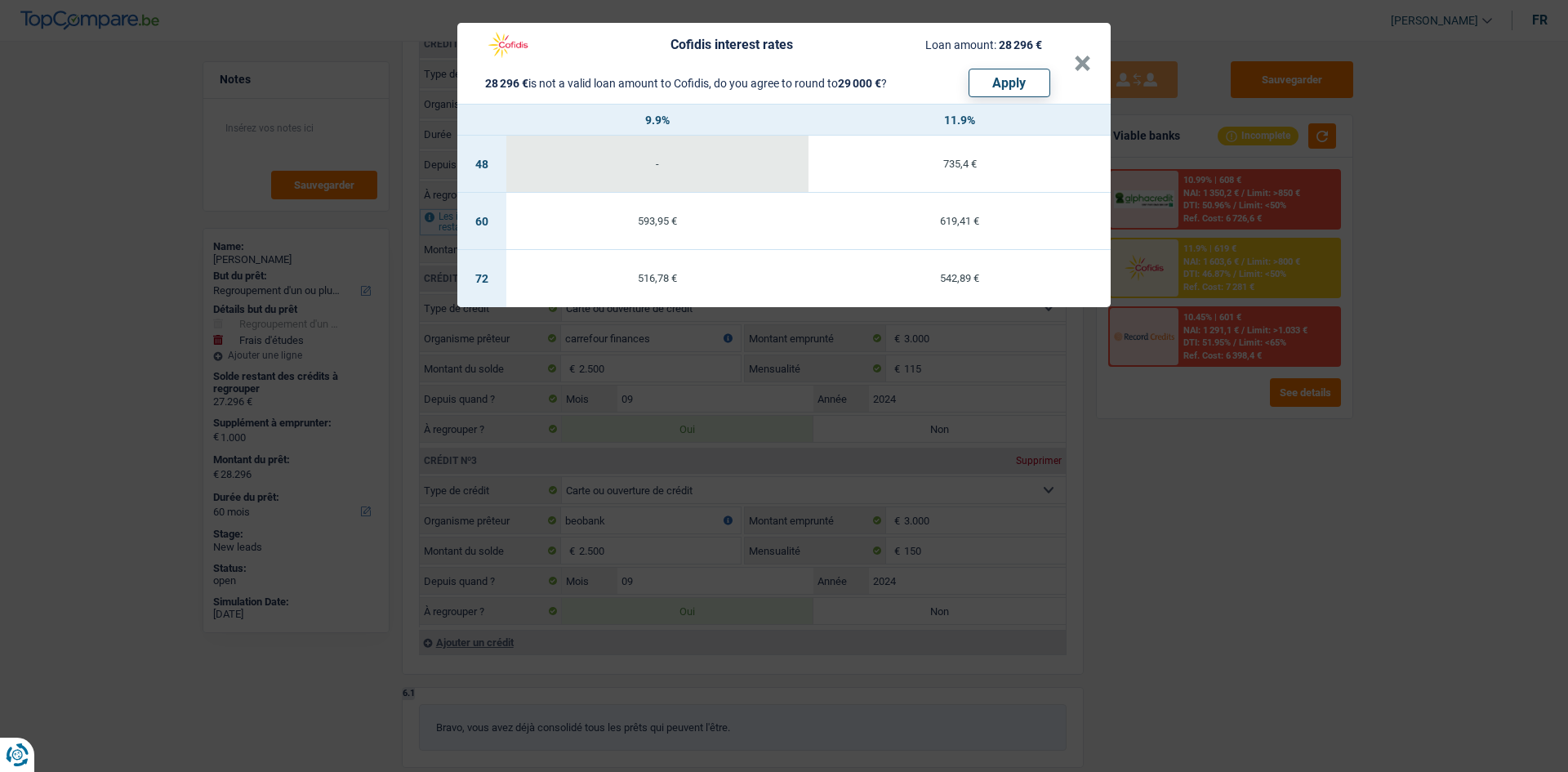 click on "Cofidis interest rates
Loan amount:
28 296 €
28 296 €  is not a valid loan amount to Cofidis, do you agree to round to  29 000 € ?
Apply
×
9.9%
11.9%
48
-
735,4 €
60
593,95 €
619,41 €
72
516,78 €
542,89 €" at bounding box center [784, 386] 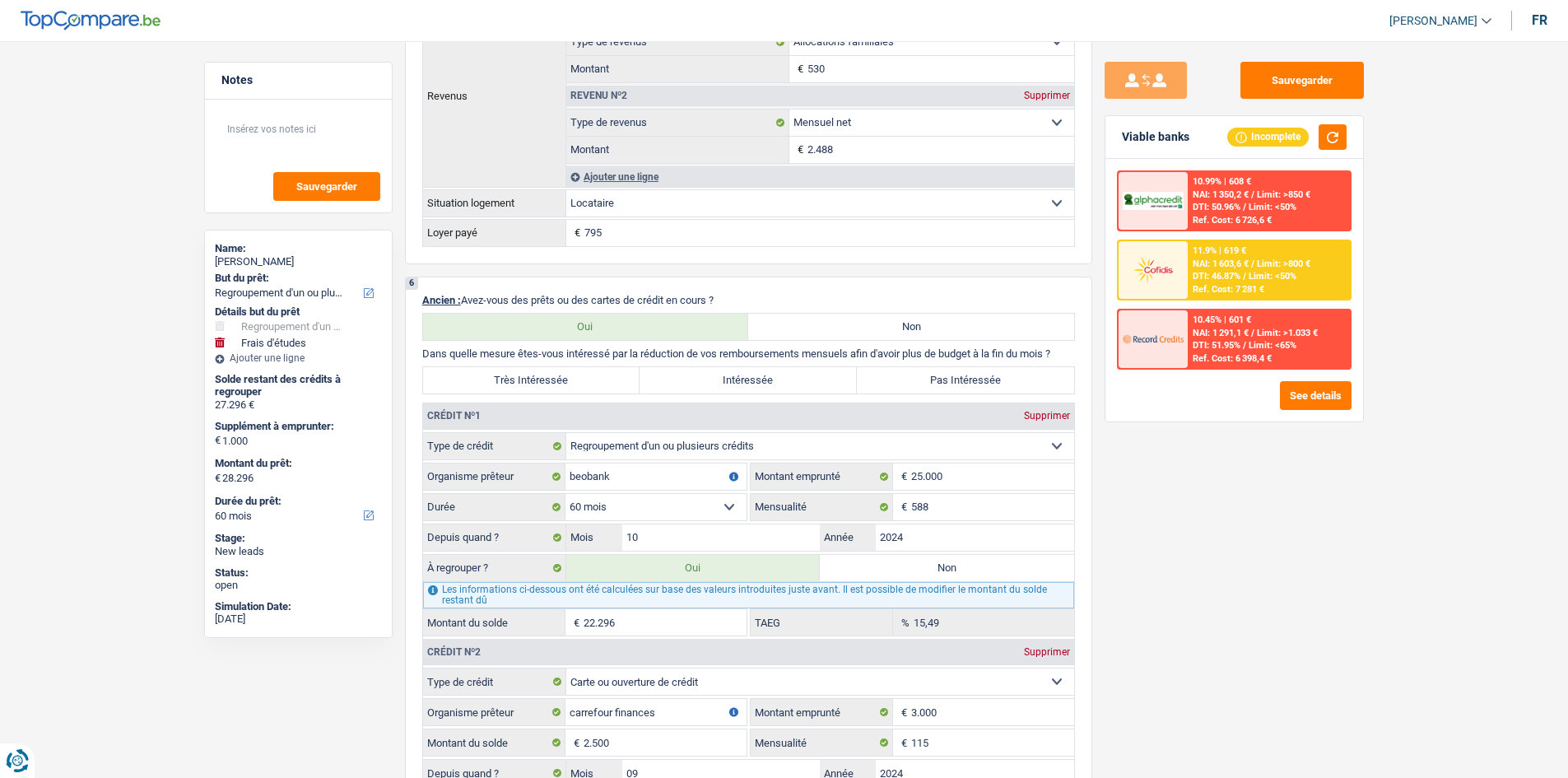 scroll, scrollTop: 1400, scrollLeft: 0, axis: vertical 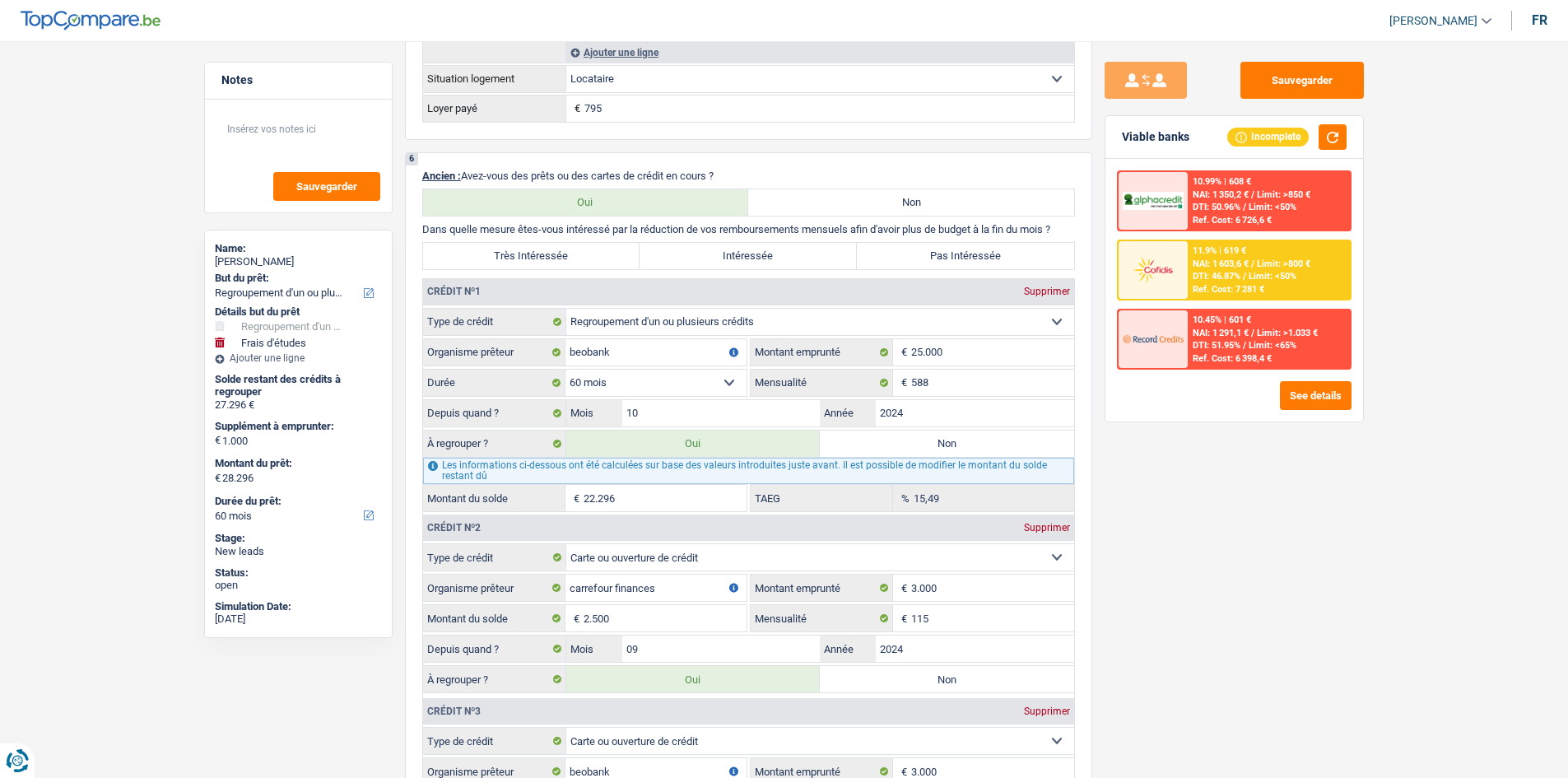 click on "DTI: 46.87%" at bounding box center [1217, 276] 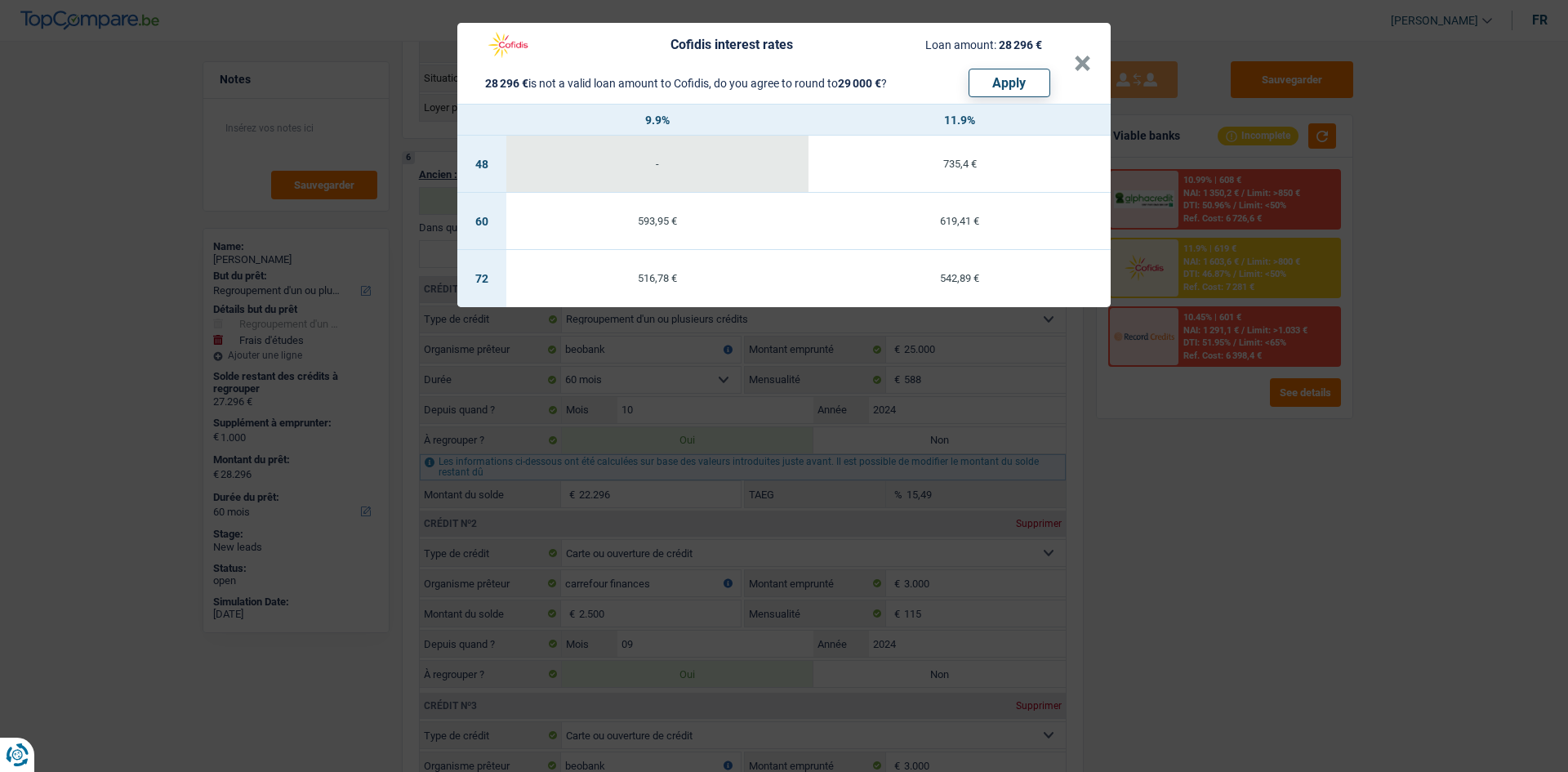 click on "Cofidis interest rates
Loan amount:
28 296 €
28 296 €  is not a valid loan amount to Cofidis, do you agree to round to  29 000 € ?
Apply
×
9.9%
11.9%
48
-
735,4 €
60
593,95 €
619,41 €
72
516,78 €
542,89 €" at bounding box center [784, 386] 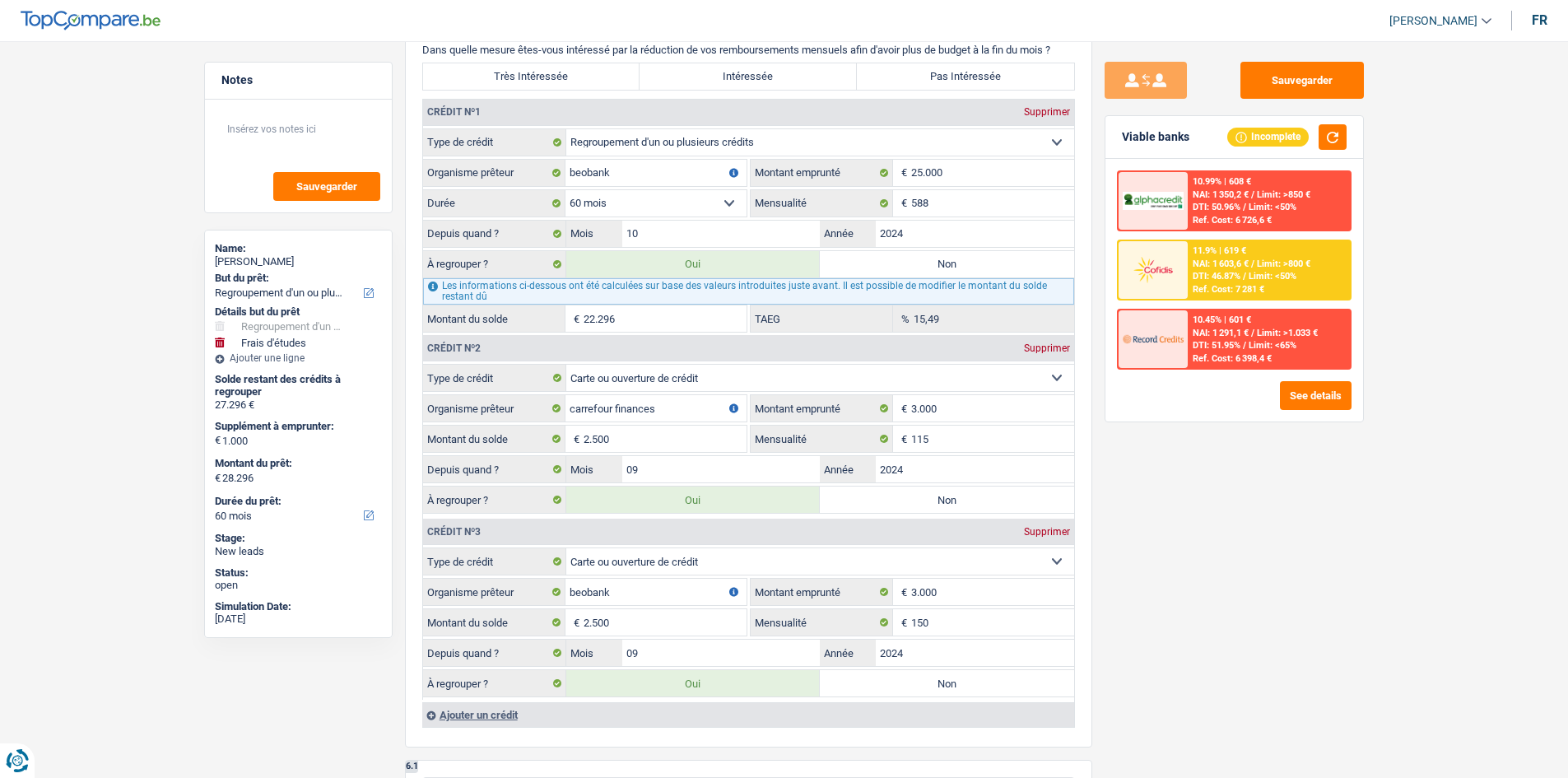 scroll, scrollTop: 1564, scrollLeft: 0, axis: vertical 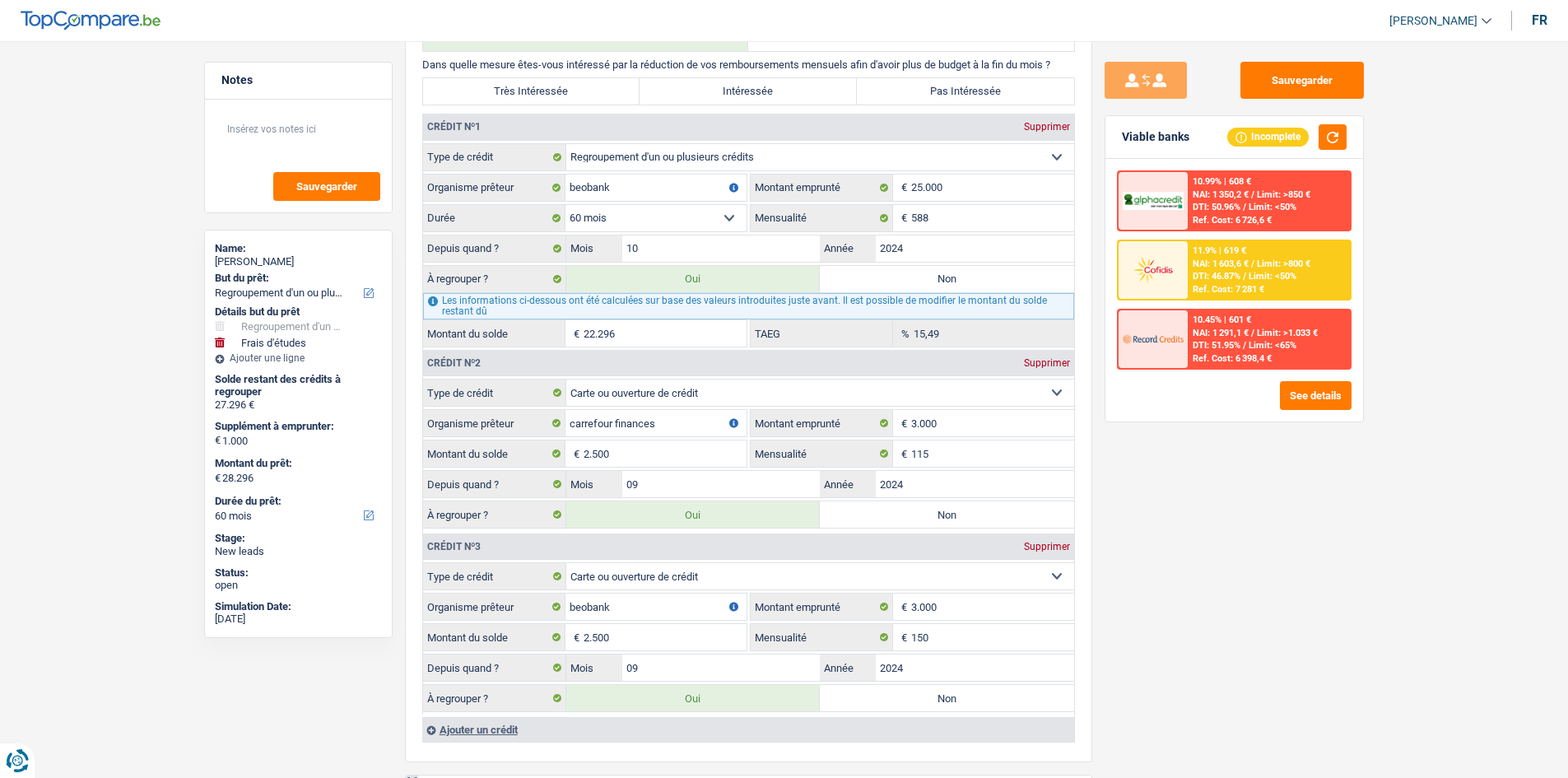 click on "Sauvegarder
Viable banks
Incomplete
10.99% | 608 €
NAI: 1 350,2 €
/
Limit: >850 €
DTI: 50.96%
/
Limit: <50%
Ref. Cost: 6 726,6 €
11.9% | 619 €
NAI: 1 603,6 €
/
Limit: >800 €
DTI: 46.87%
/               /       /" at bounding box center (1234, 404) 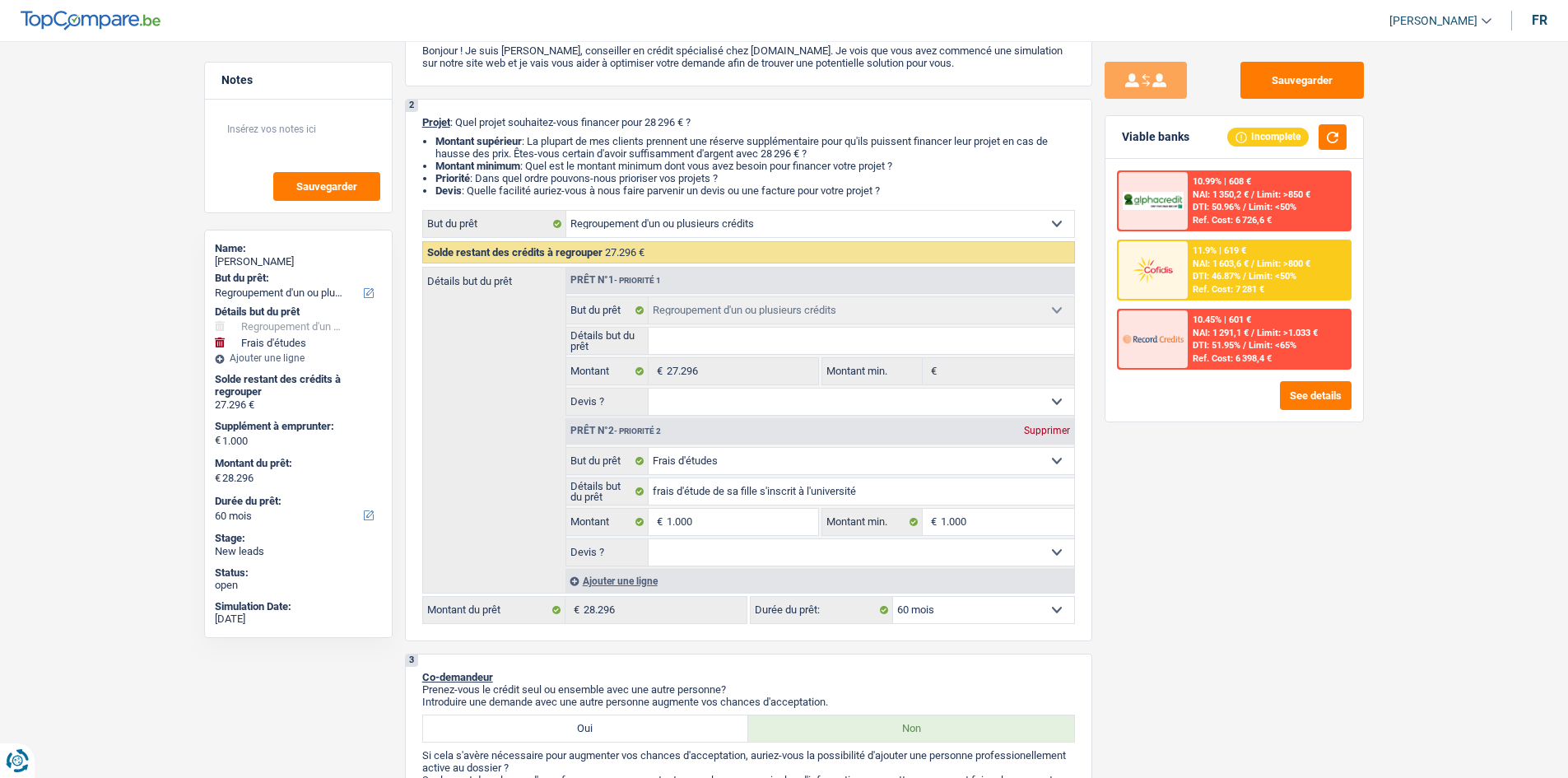 scroll, scrollTop: 247, scrollLeft: 0, axis: vertical 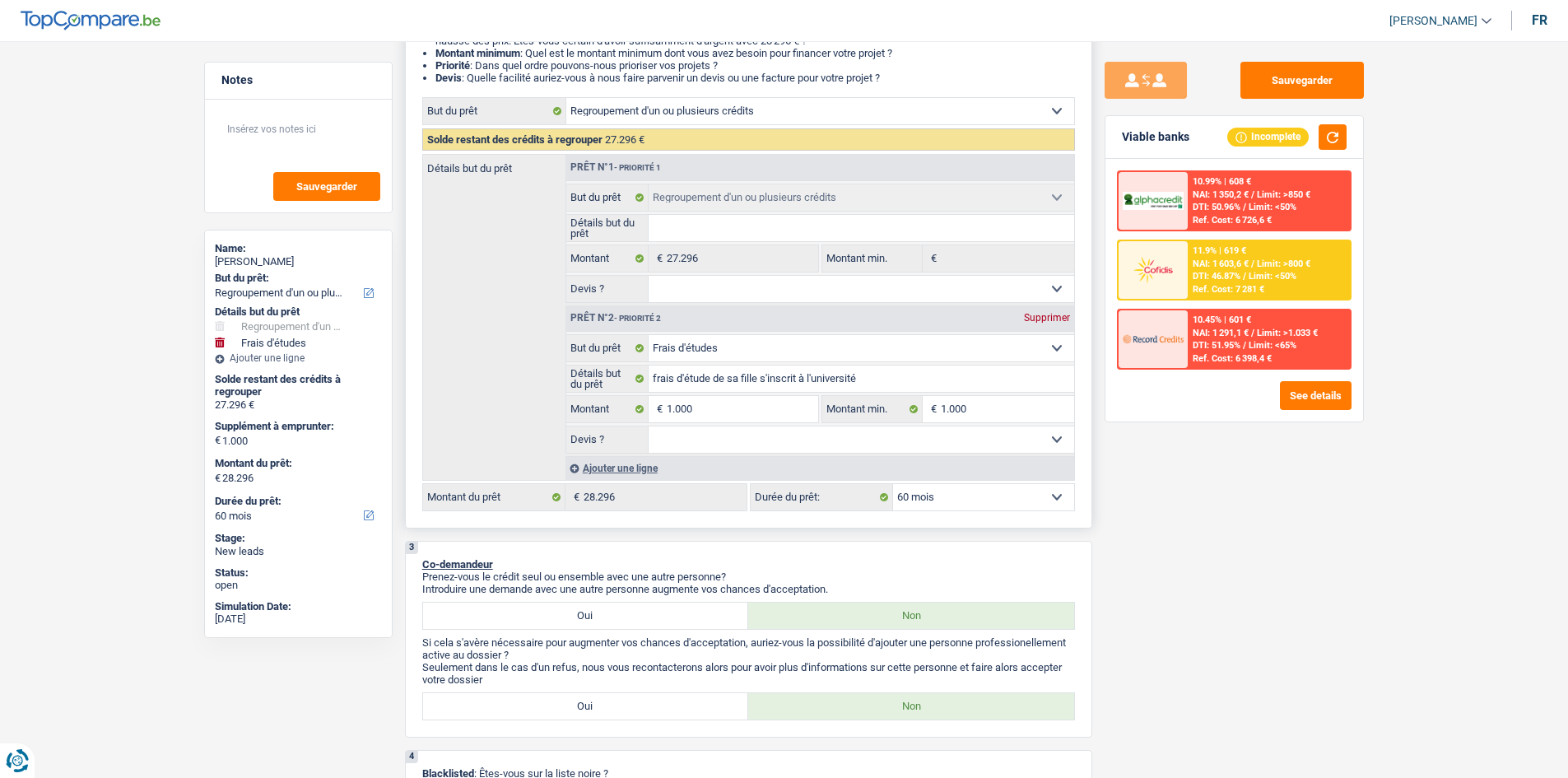 click on "12 mois 18 mois 24 mois 30 mois 36 mois 42 mois 48 mois 60 mois 72 mois 84 mois 96 mois 120 mois
Sélectionner une option" at bounding box center (984, 497) 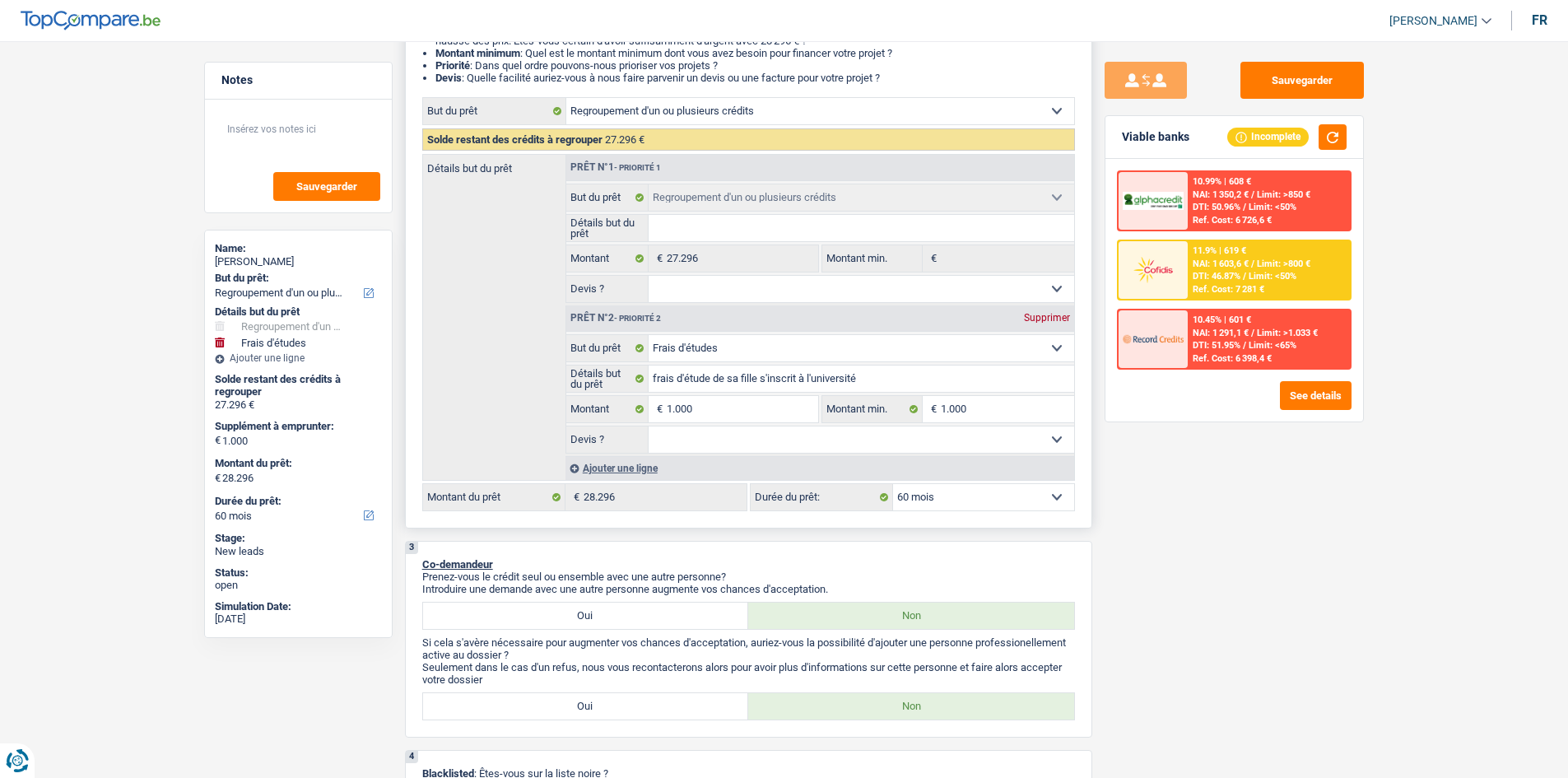 click on "12 mois 18 mois 24 mois 30 mois 36 mois 42 mois 48 mois 60 mois 72 mois 84 mois 96 mois 120 mois
Sélectionner une option" at bounding box center [984, 497] 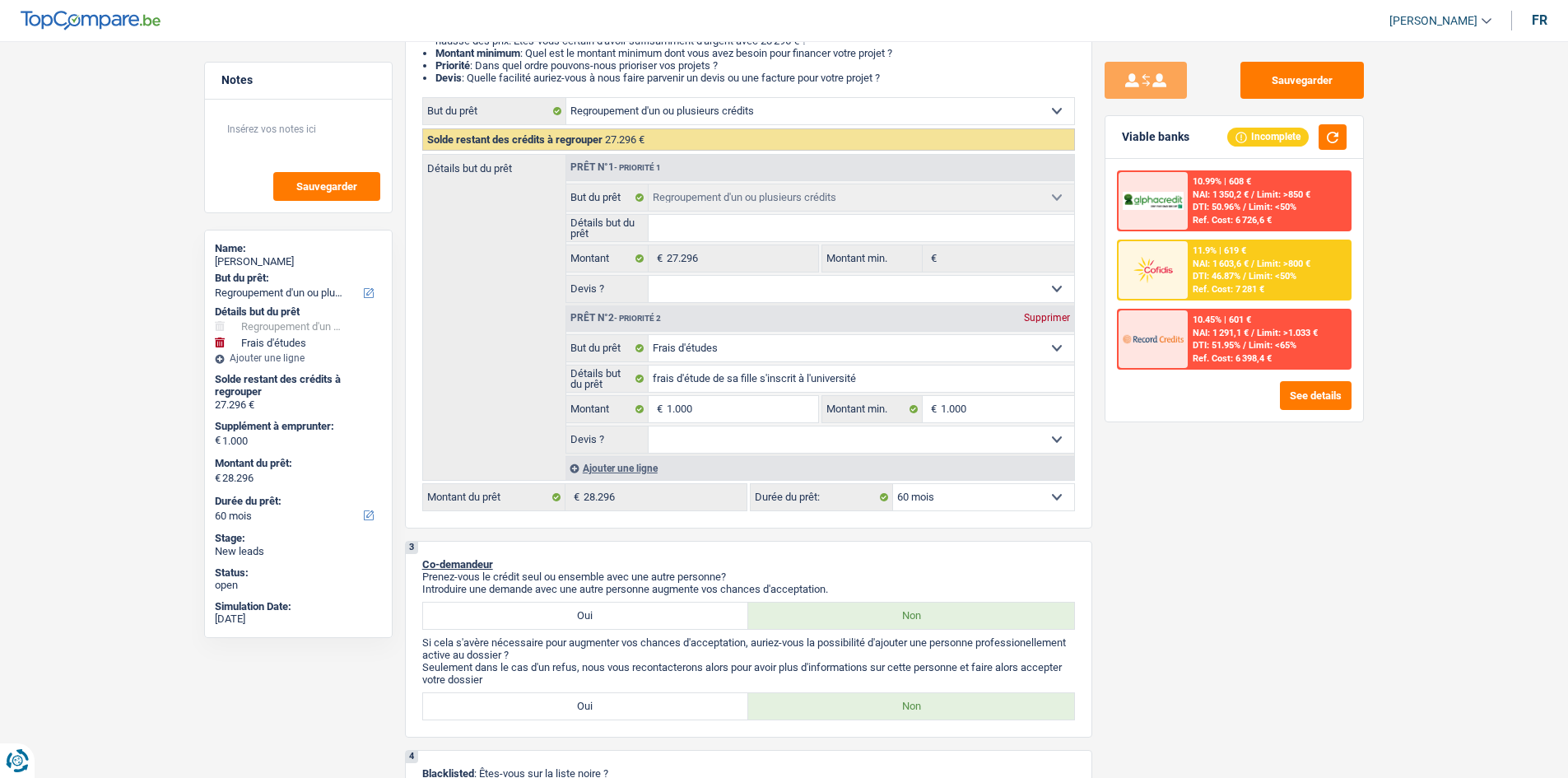 click on "Sauvegarder
Viable banks
Incomplete
10.99% | 608 €
NAI: 1 350,2 €
/
Limit: >850 €
DTI: 50.96%
/
Limit: <50%
Ref. Cost: 6 726,6 €
11.9% | 619 €
NAI: 1 603,6 €
/
Limit: >800 €
DTI: 46.87%
/               /       /" at bounding box center (1234, 404) 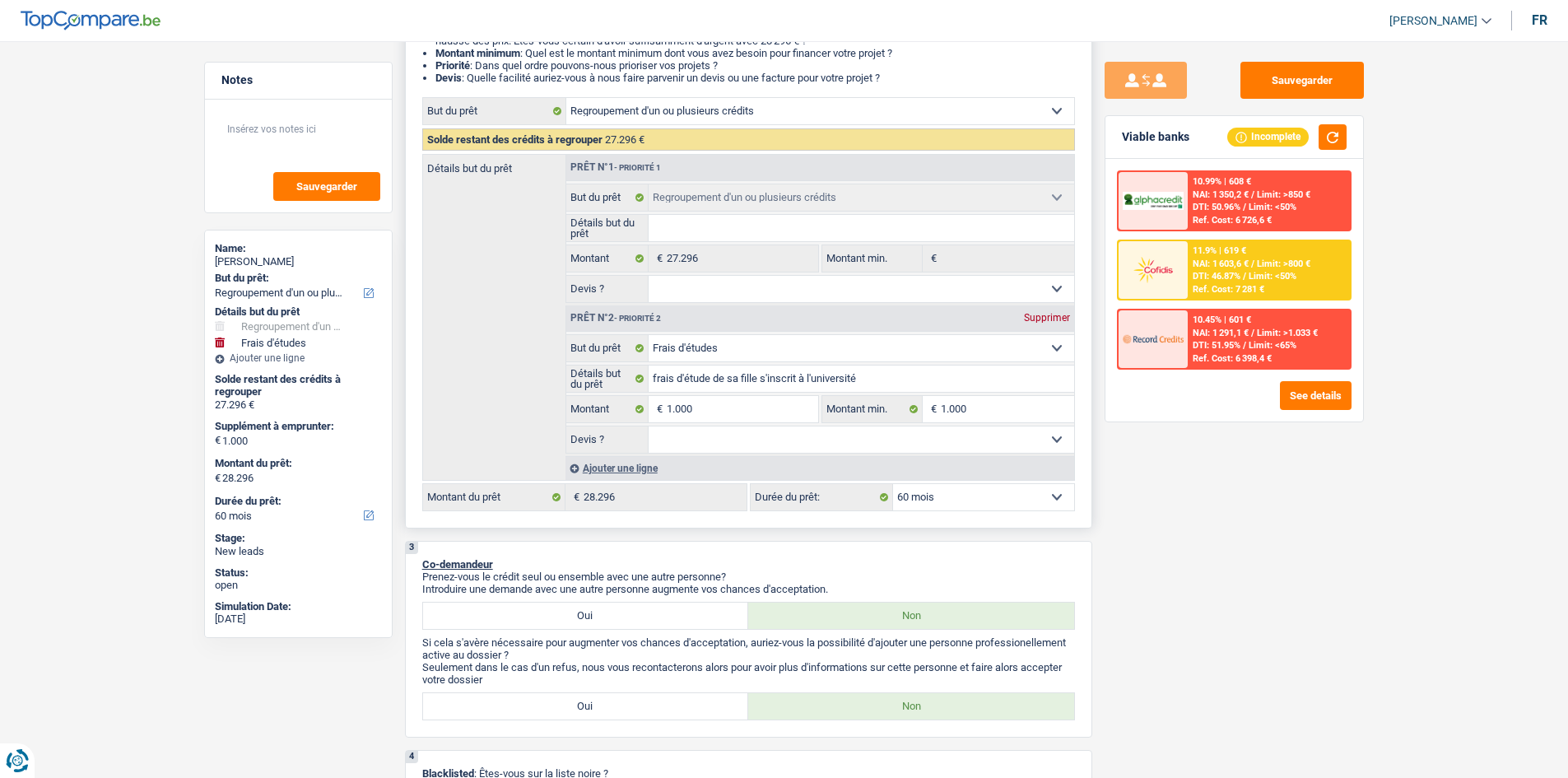 click on "12 mois 18 mois 24 mois 30 mois 36 mois 42 mois 48 mois 60 mois 72 mois 84 mois 96 mois 120 mois
Sélectionner une option" at bounding box center (984, 497) 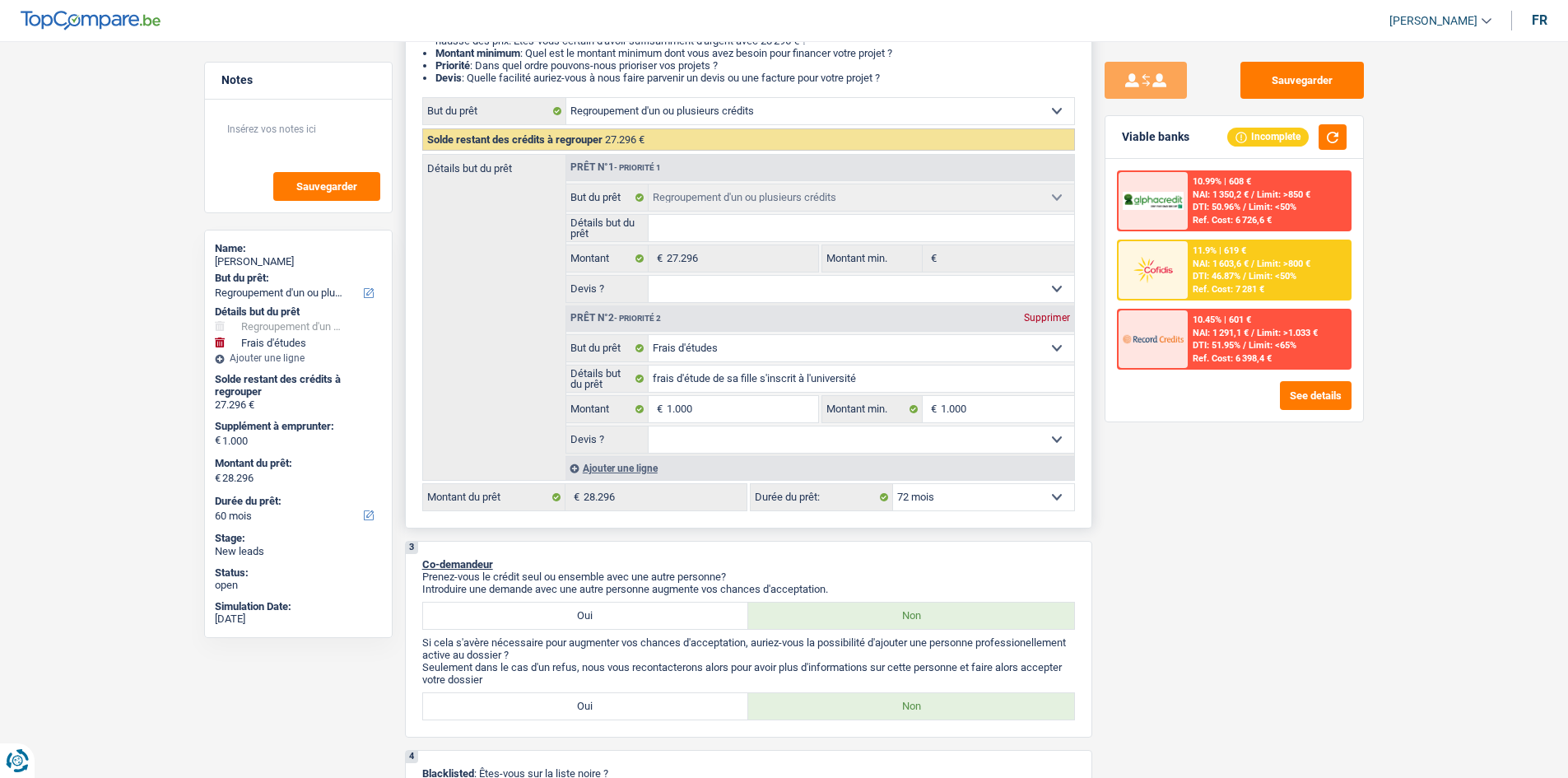 click on "12 mois 18 mois 24 mois 30 mois 36 mois 42 mois 48 mois 60 mois 72 mois 84 mois 96 mois 120 mois
Sélectionner une option" at bounding box center (984, 497) 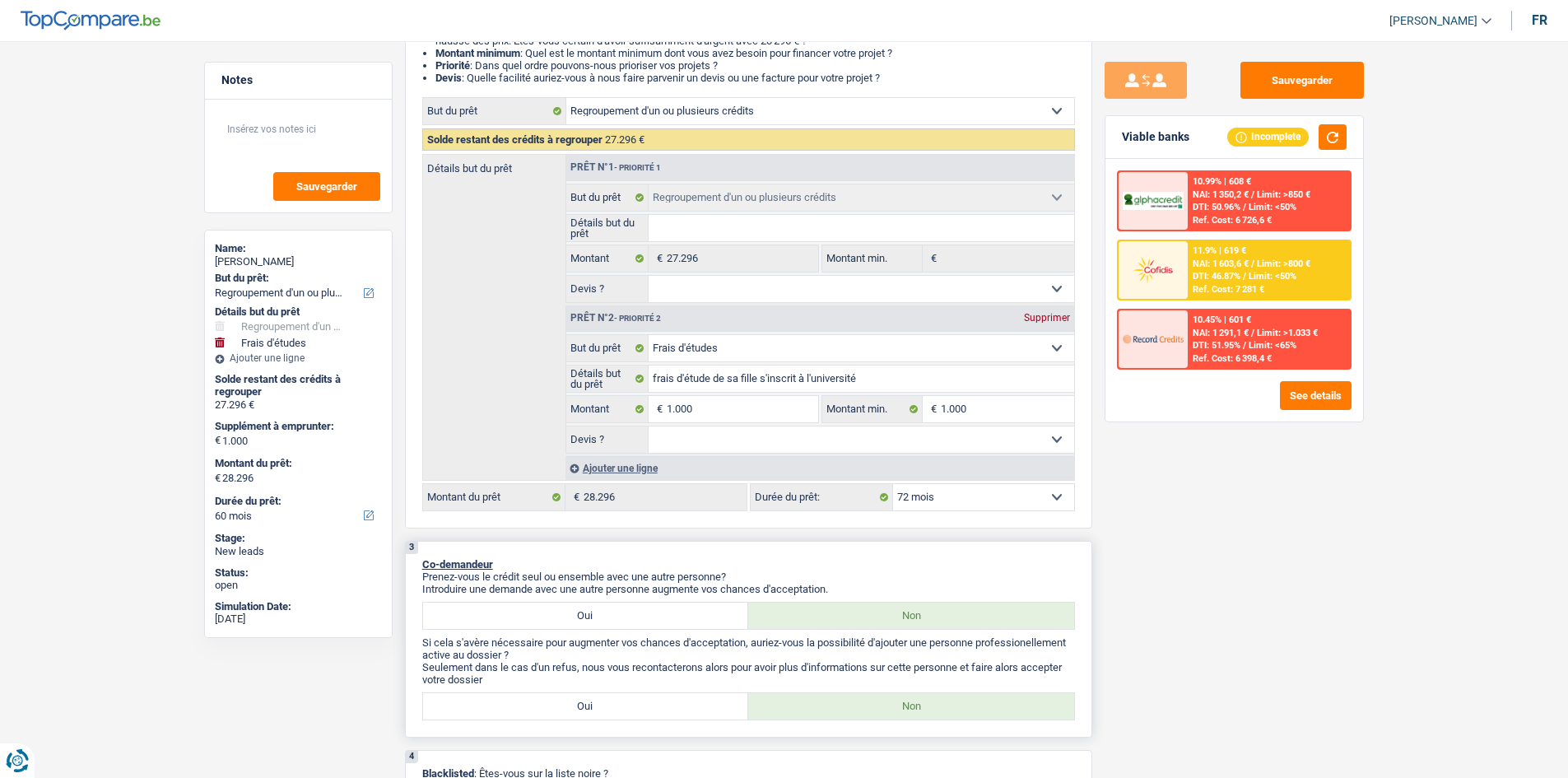 select on "72" 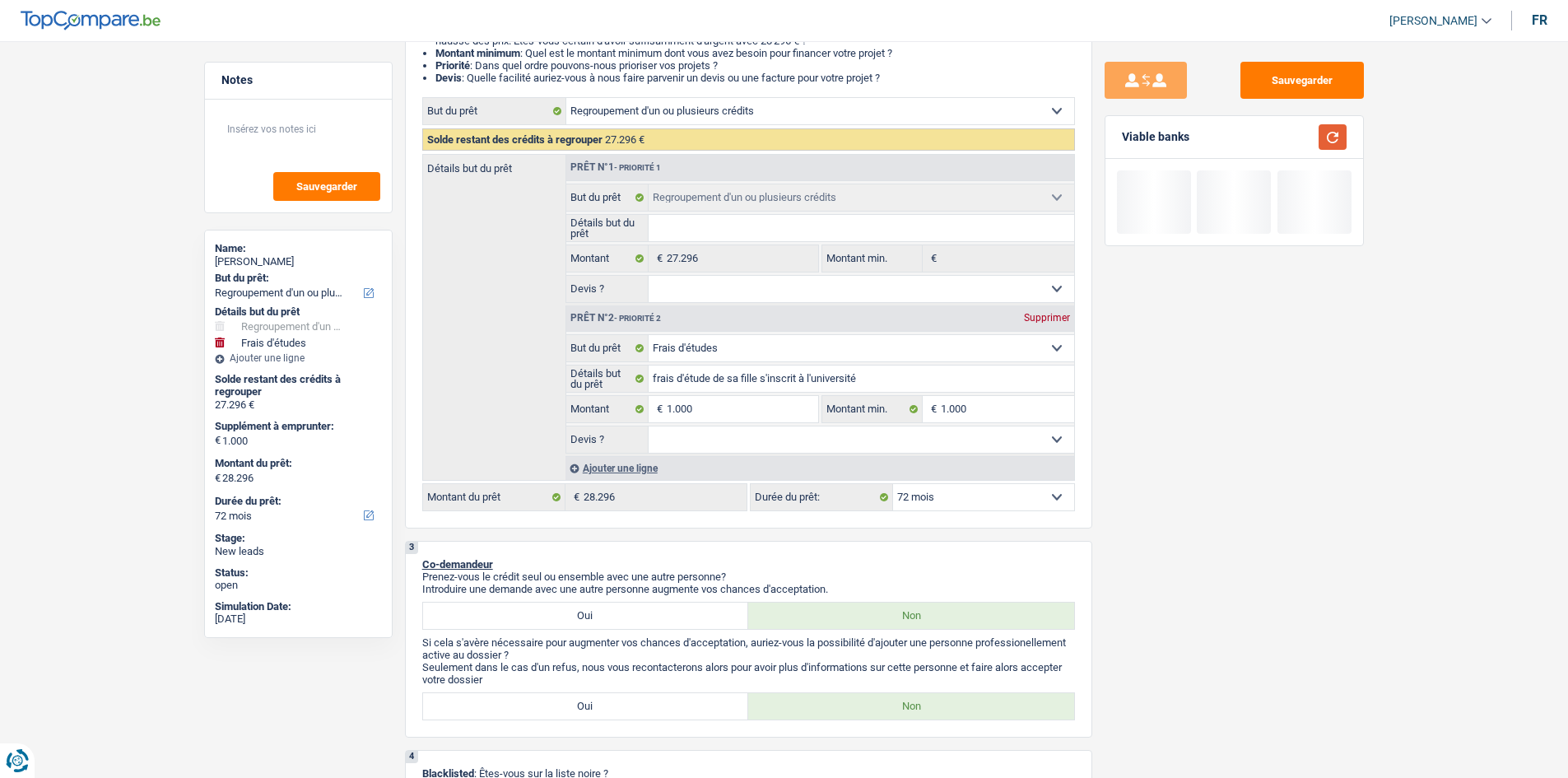 click at bounding box center [1333, 137] 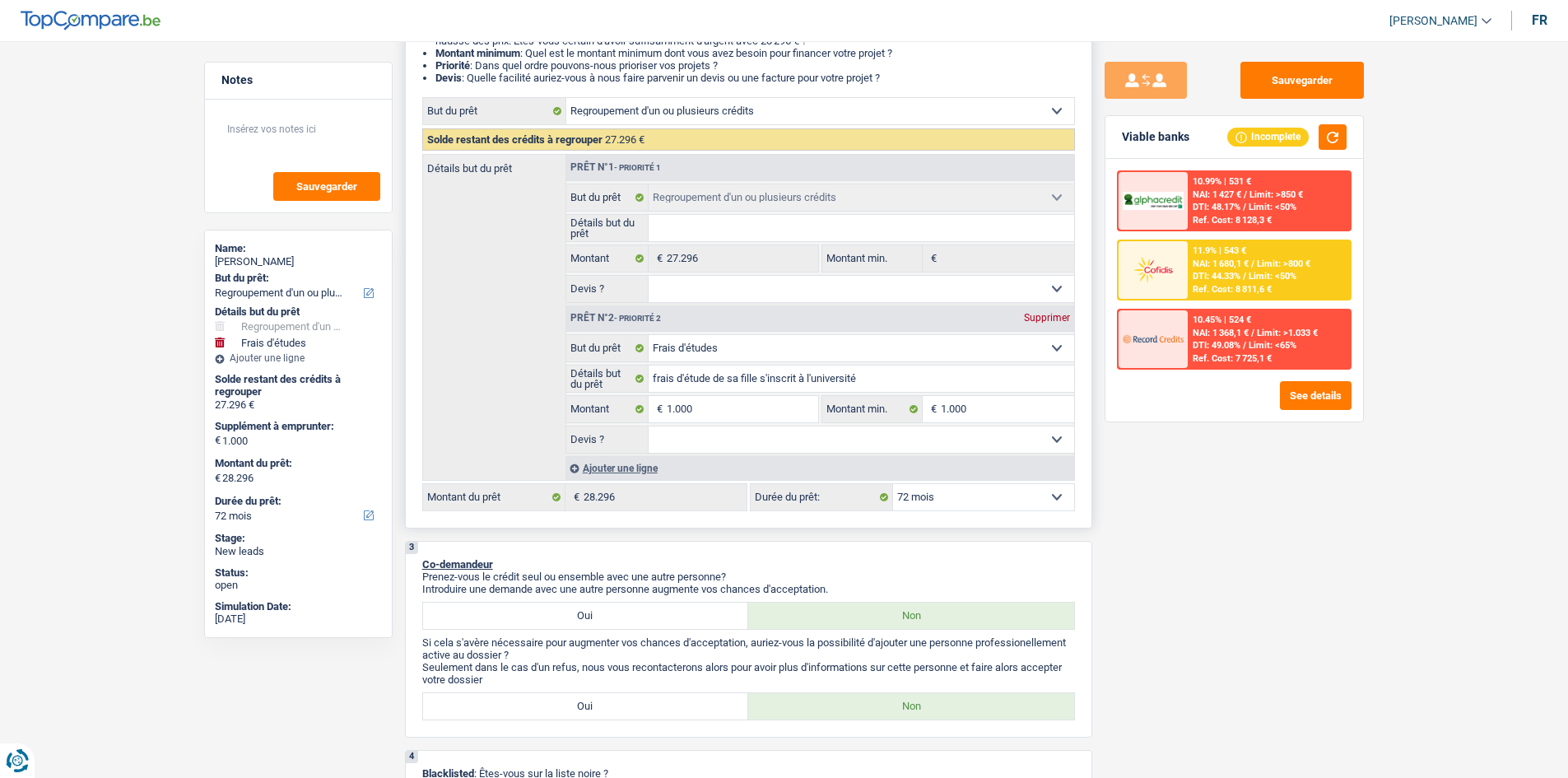 click on "12 mois 18 mois 24 mois 30 mois 36 mois 42 mois 48 mois 60 mois 72 mois 84 mois 96 mois 120 mois
Sélectionner une option" at bounding box center (984, 497) 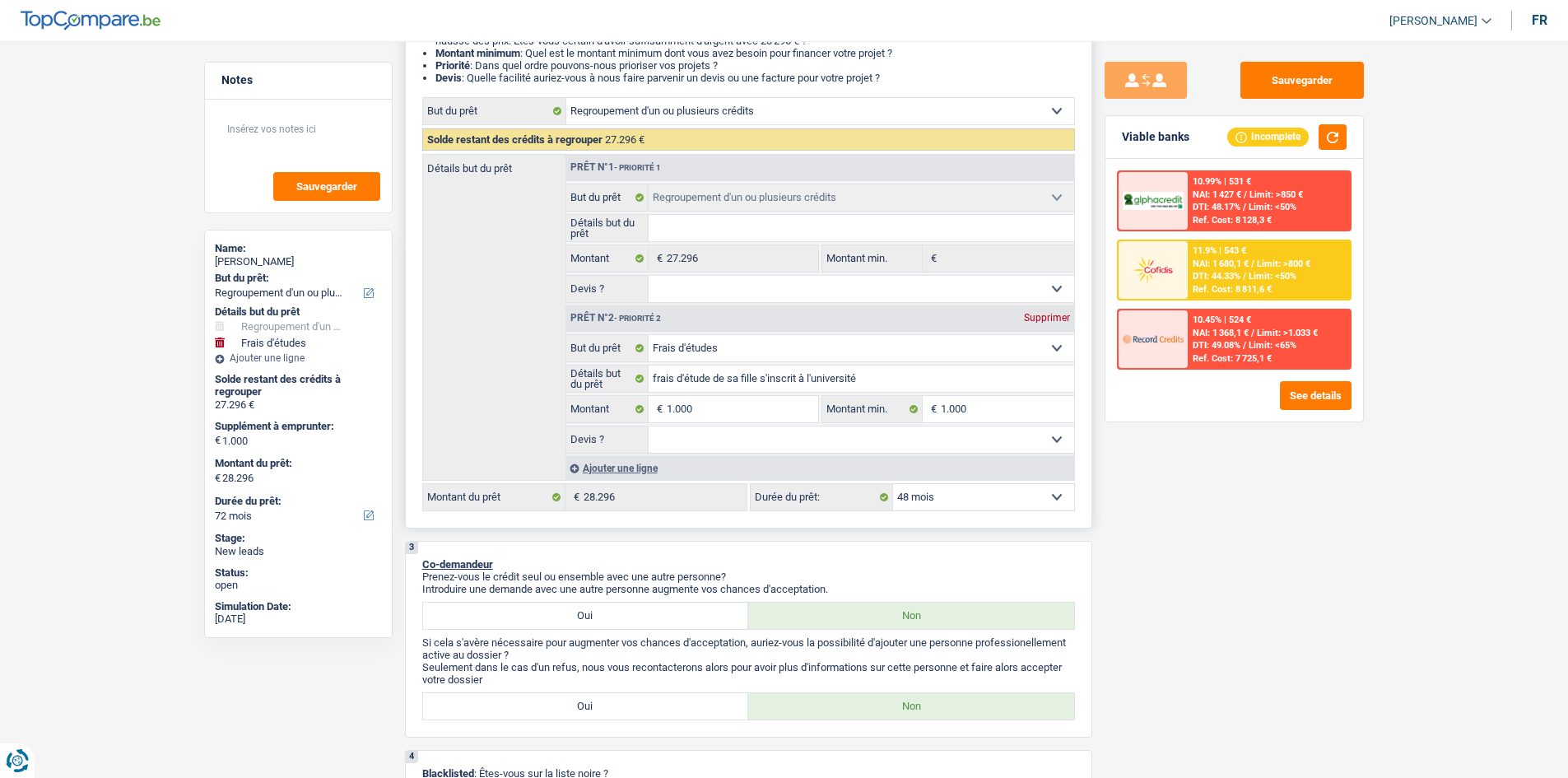 click on "12 mois 18 mois 24 mois 30 mois 36 mois 42 mois 48 mois 60 mois 72 mois 84 mois 96 mois 120 mois
Sélectionner une option" at bounding box center [984, 497] 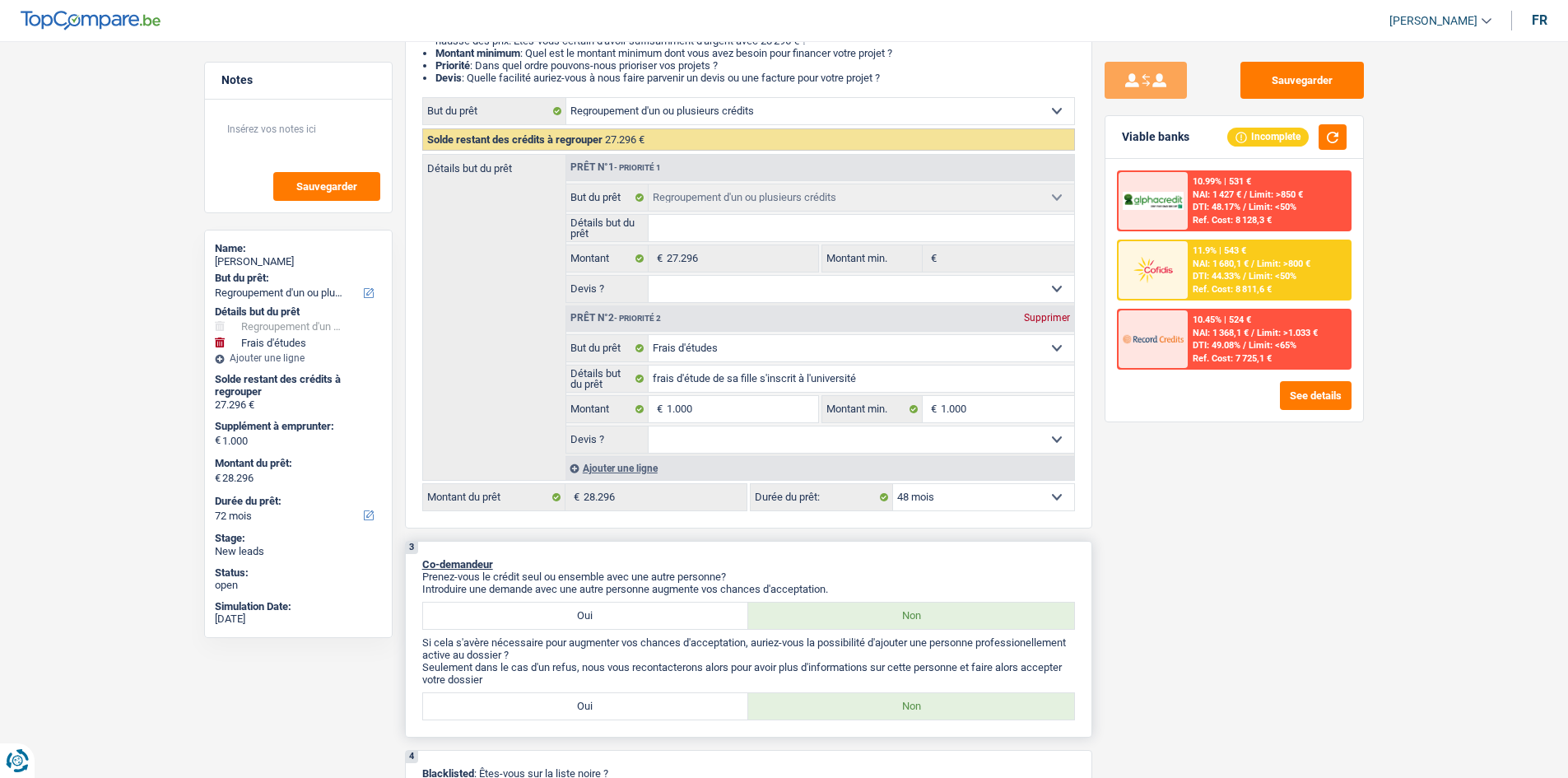 select on "48" 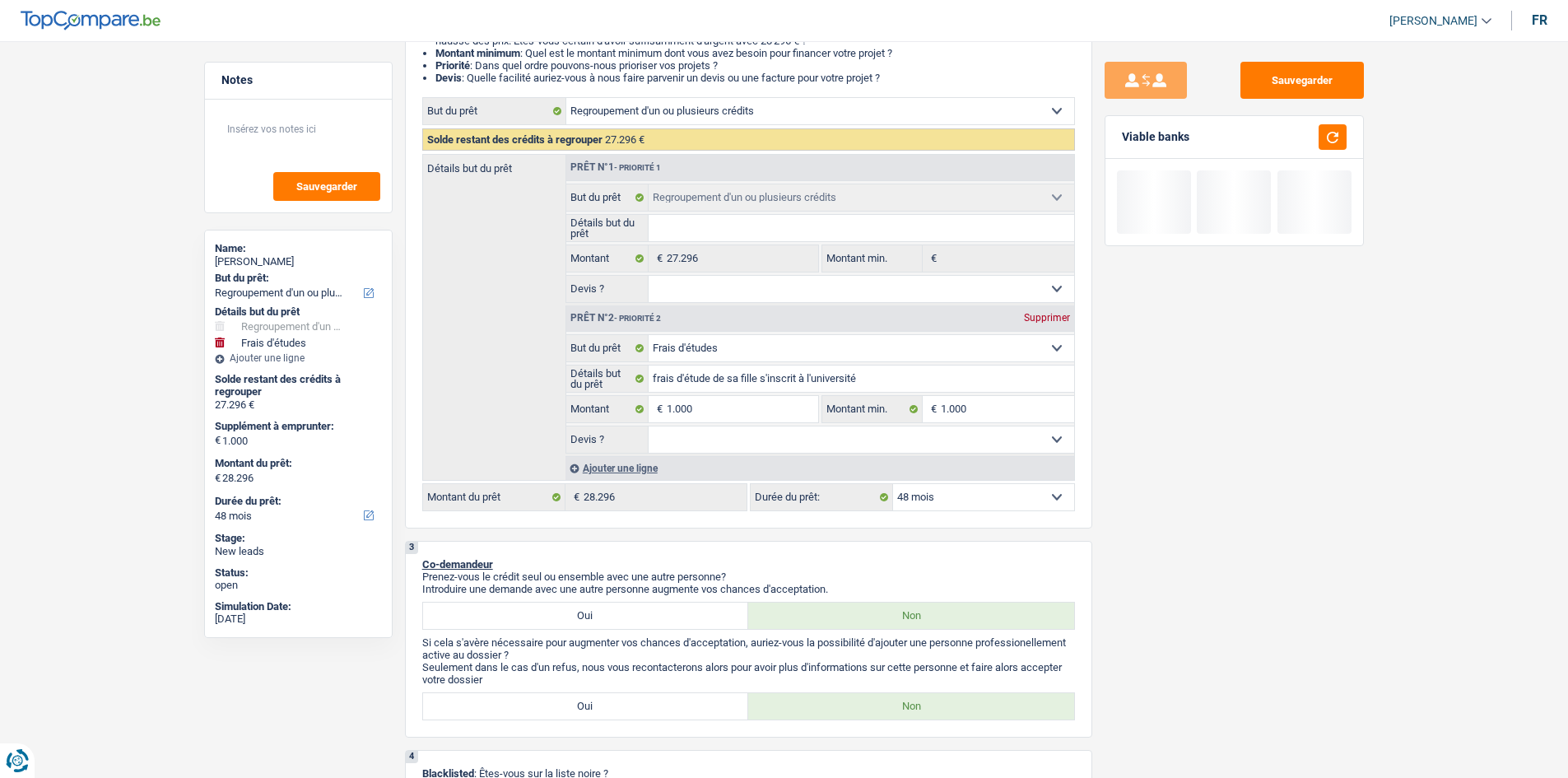 click on "Viable banks" at bounding box center (1234, 137) 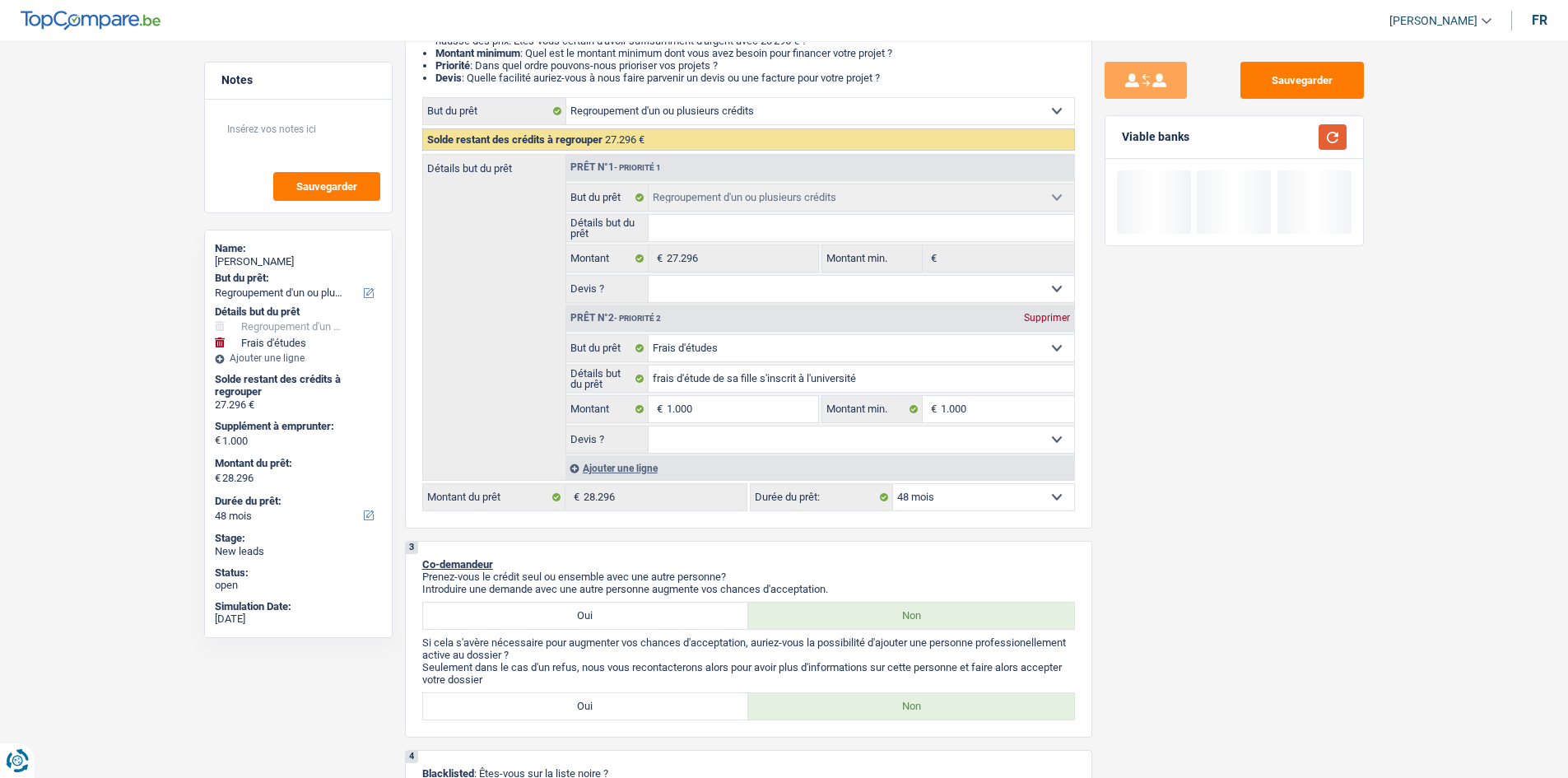 click at bounding box center [1333, 137] 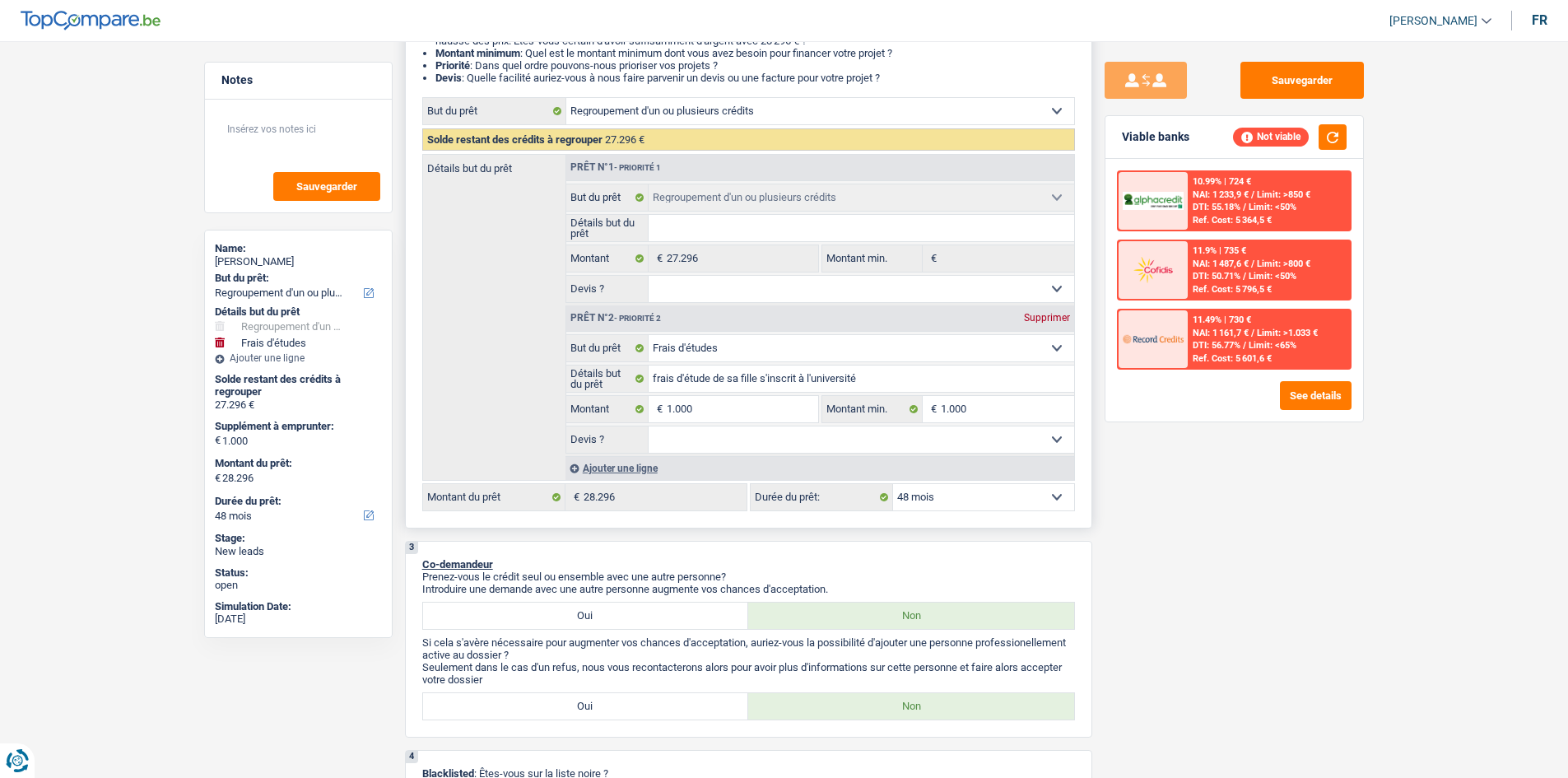 click on "12 mois 18 mois 24 mois 30 mois 36 mois 42 mois 48 mois 60 mois 72 mois 84 mois 96 mois 120 mois
Sélectionner une option" at bounding box center (984, 497) 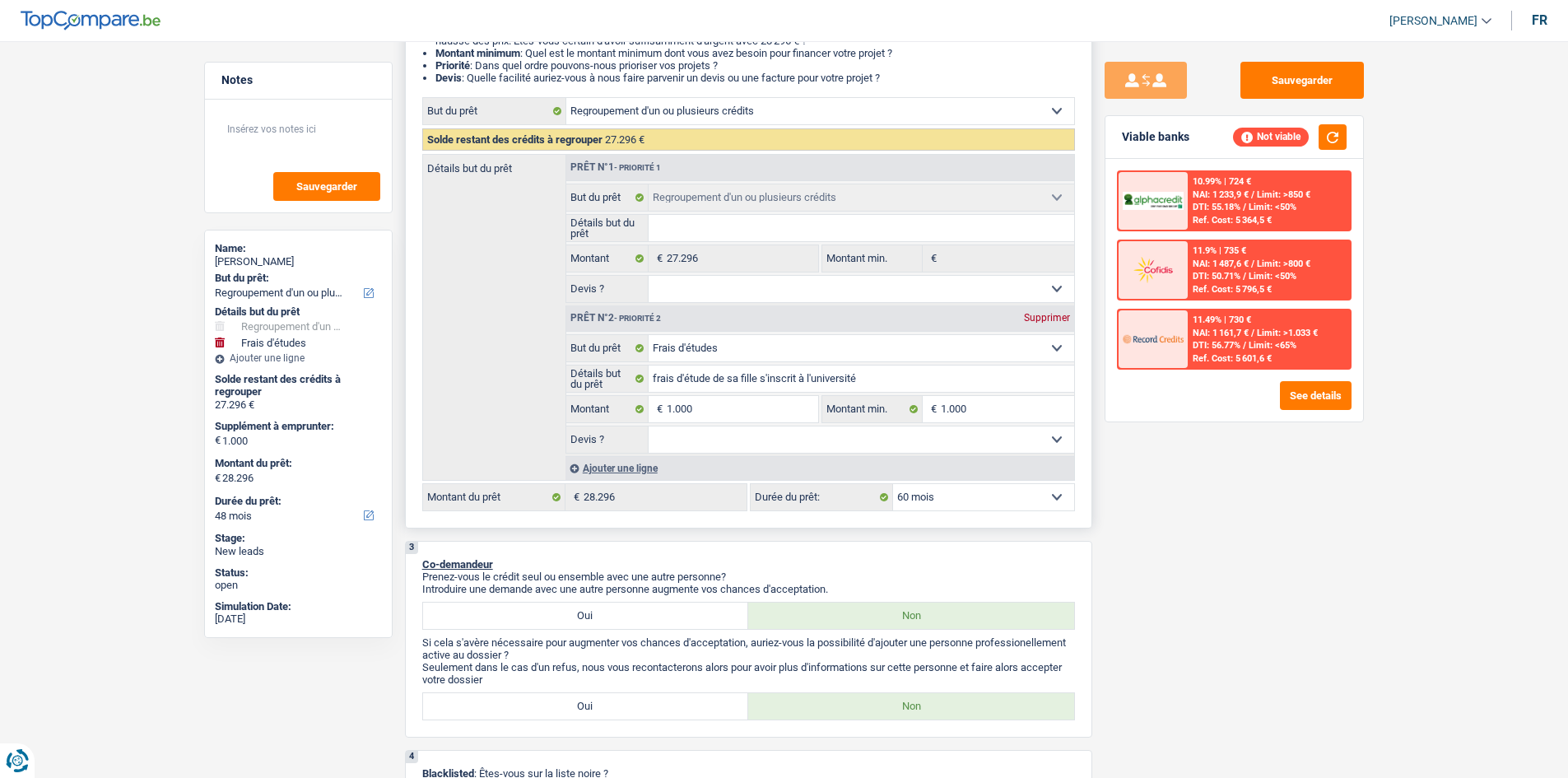 click on "12 mois 18 mois 24 mois 30 mois 36 mois 42 mois 48 mois 60 mois 72 mois 84 mois 96 mois 120 mois
Sélectionner une option" at bounding box center [984, 497] 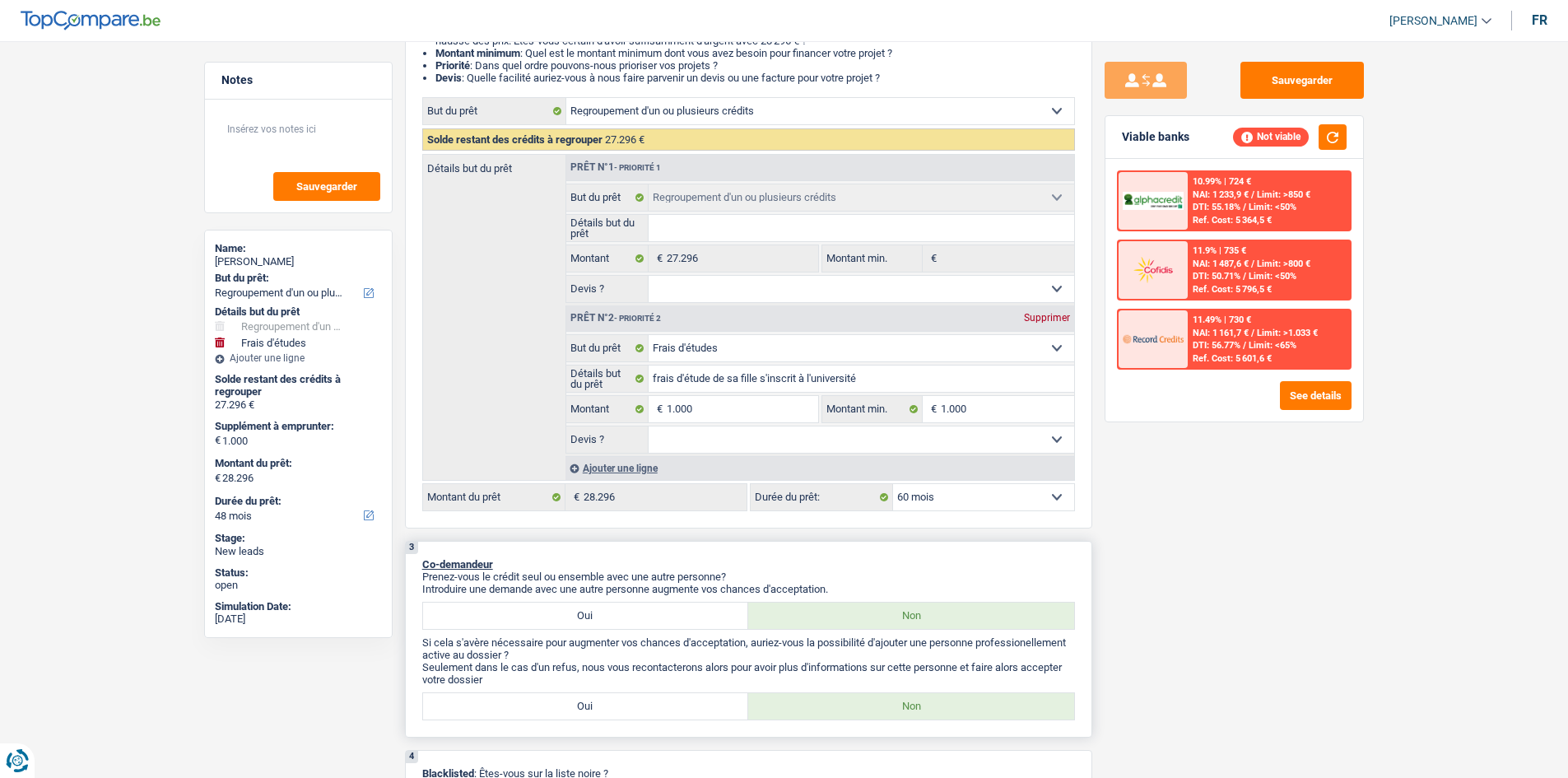 select on "60" 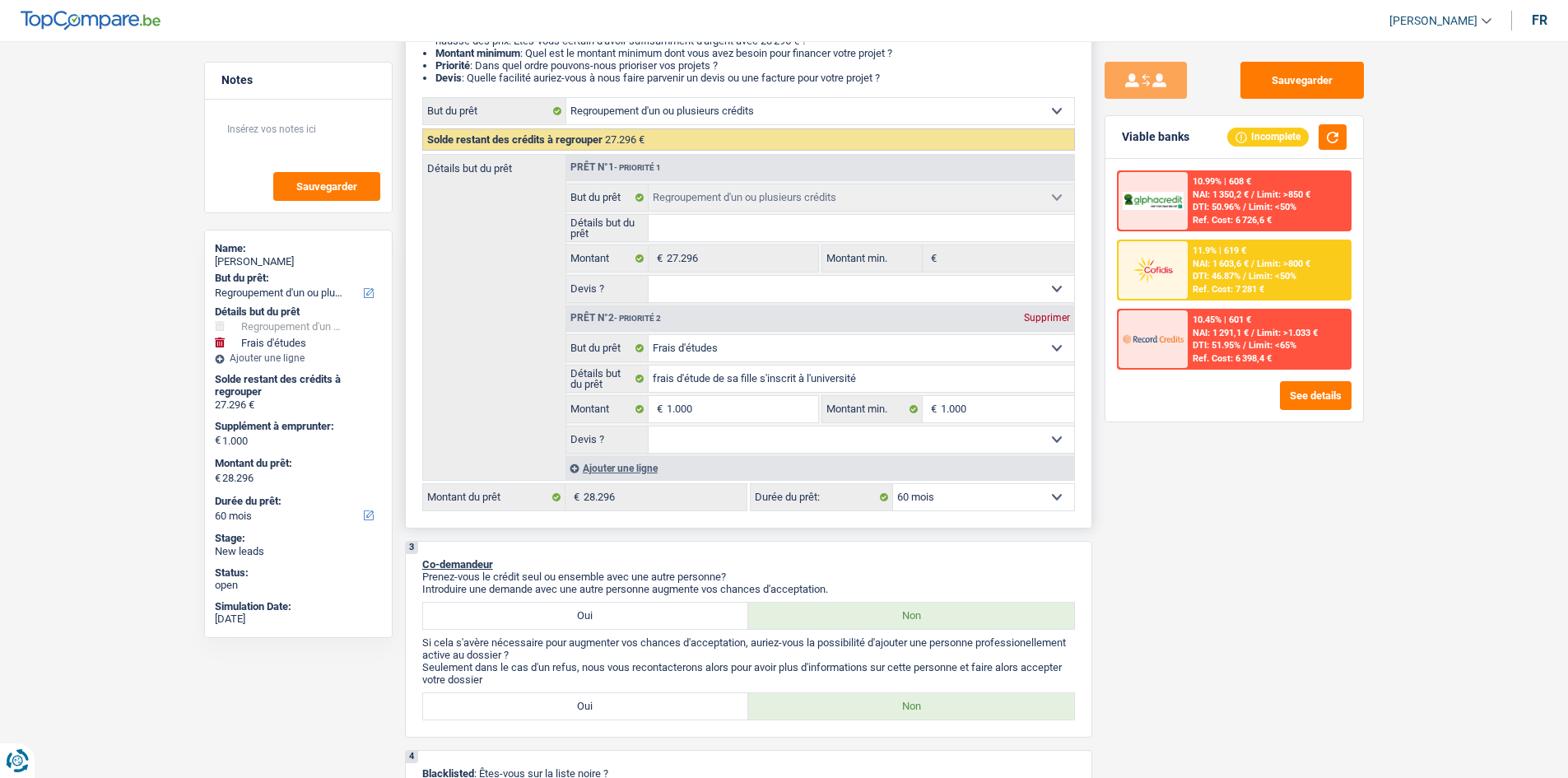 click on "12 mois 18 mois 24 mois 30 mois 36 mois 42 mois 48 mois 60 mois 72 mois 84 mois 96 mois 120 mois
Sélectionner une option" at bounding box center [984, 497] 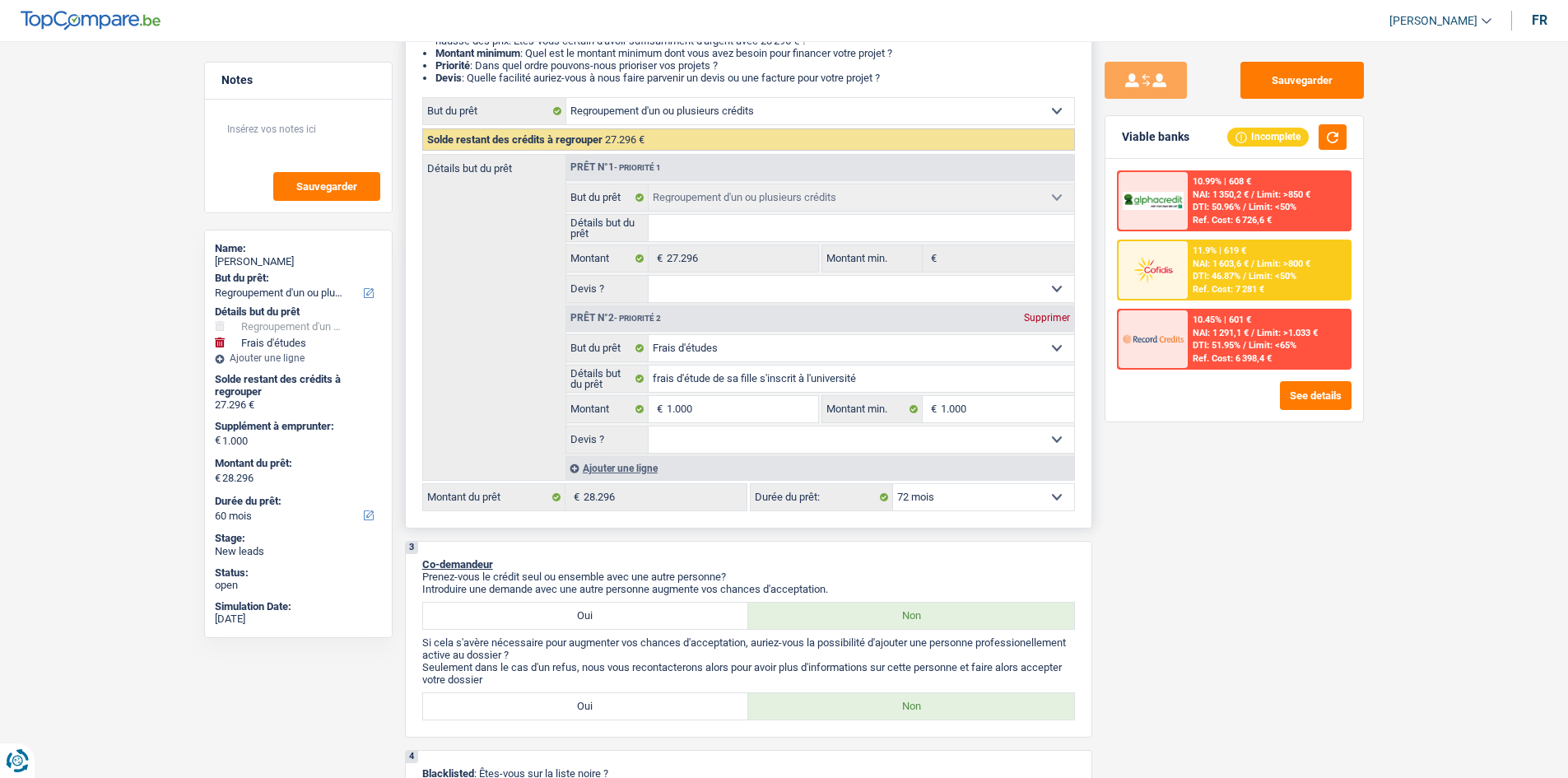 click on "12 mois 18 mois 24 mois 30 mois 36 mois 42 mois 48 mois 60 mois 72 mois 84 mois 96 mois 120 mois
Sélectionner une option" at bounding box center [984, 497] 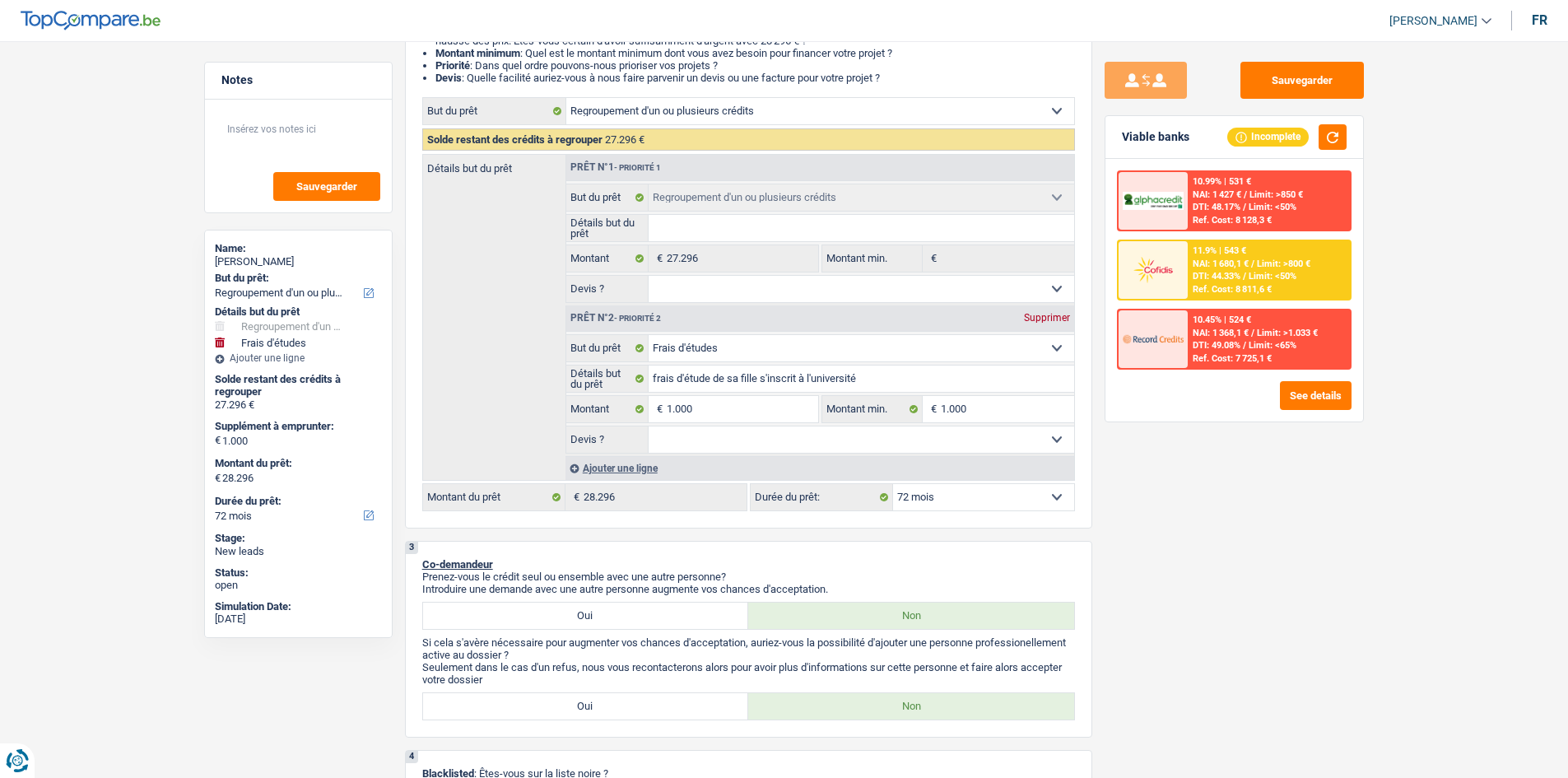 click on "Ref. Cost: 8 811,6 €" at bounding box center [1232, 289] 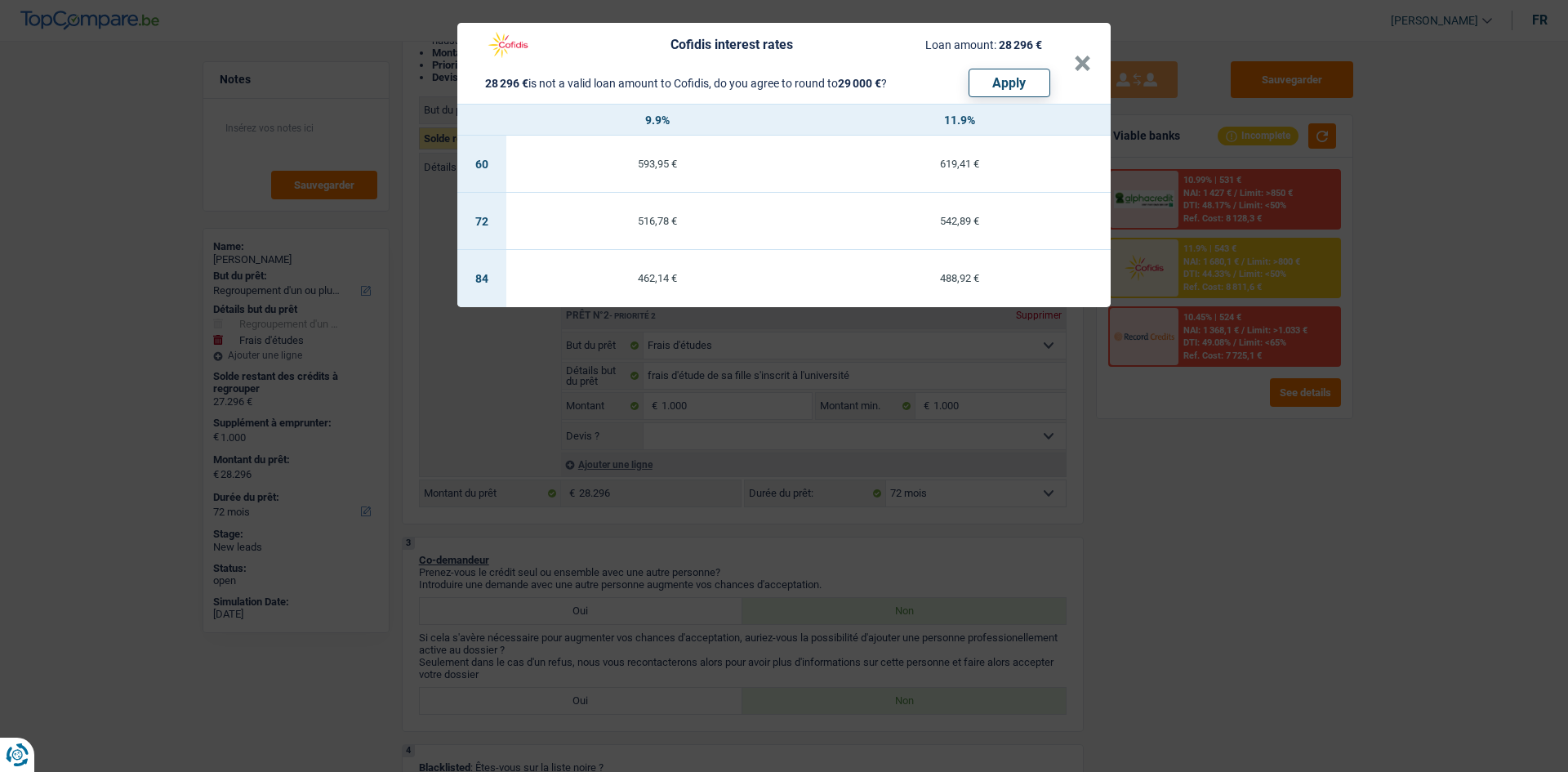 click on "Cofidis interest rates
Loan amount:
28 296 €
28 296 €  is not a valid loan amount to Cofidis, do you agree to round to  29 000 € ?
Apply
×
9.9%
11.9%
60
593,95 €
619,41 €
72
516,78 €
542,89 €
84
462,14 €
488,92 €" at bounding box center [784, 386] 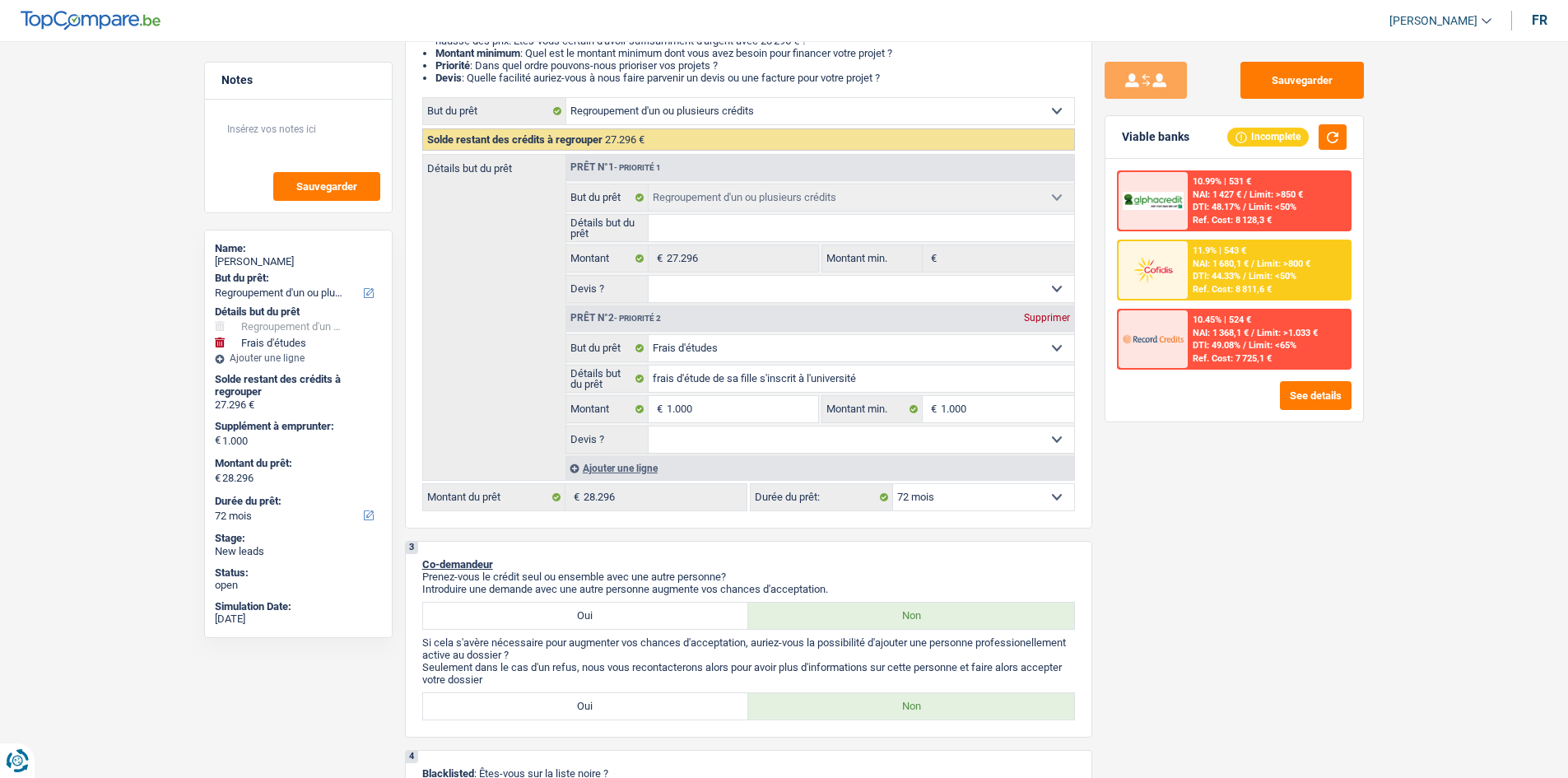click on "Sauvegarder
Viable banks
Incomplete
10.99% | 531 €
NAI: 1 427 €
/
Limit: >850 €
DTI: 48.17%
/
Limit: <50%
Ref. Cost: 8 128,3 €
11.9% | 543 €
NAI: 1 680,1 €
/
Limit: >800 €
DTI: 44.33%
/               /       /" at bounding box center (1234, 404) 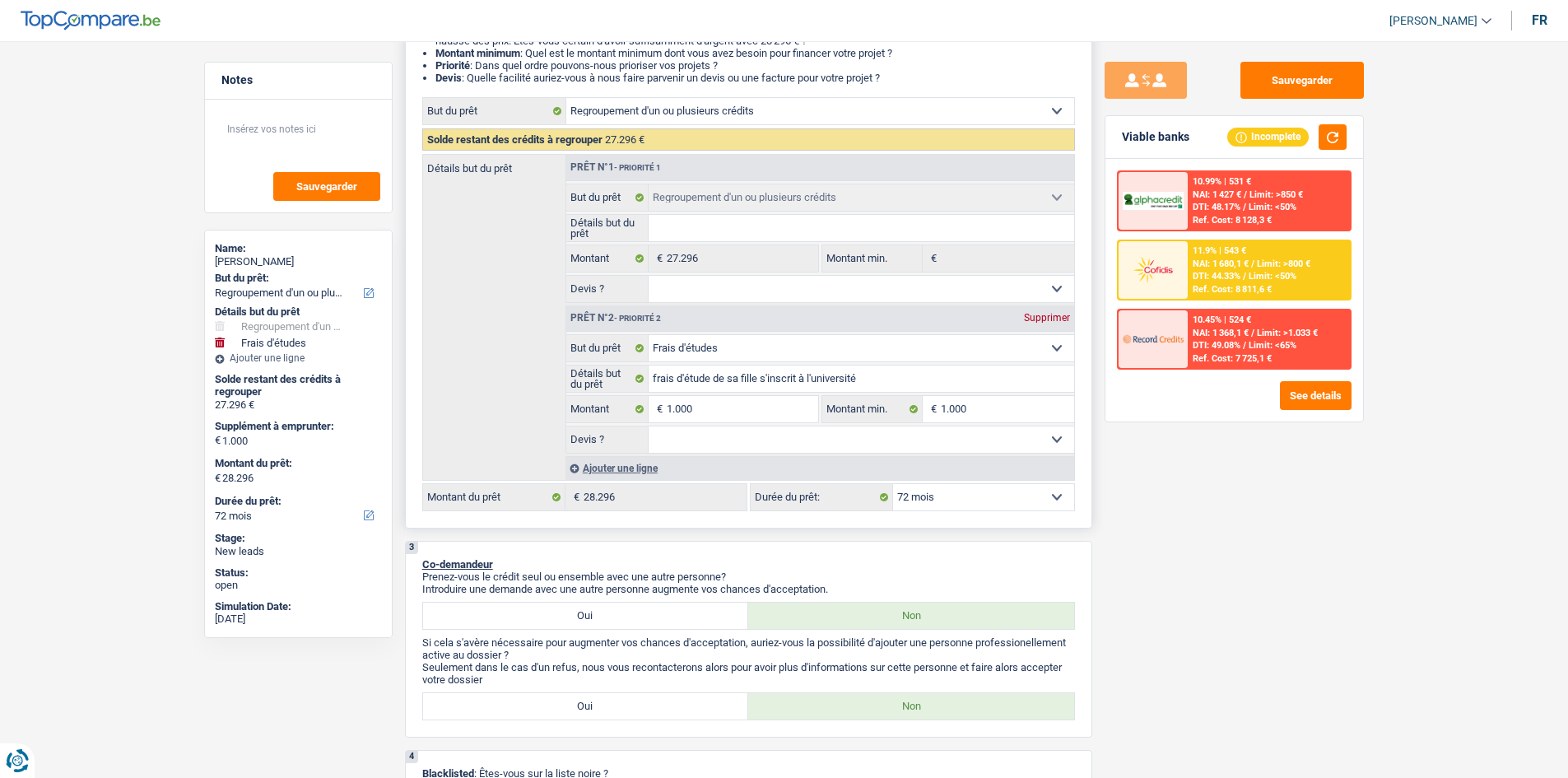 click on "12 mois 18 mois 24 mois 30 mois 36 mois 42 mois 48 mois 60 mois 72 mois 84 mois 96 mois 120 mois
Sélectionner une option" at bounding box center (984, 497) 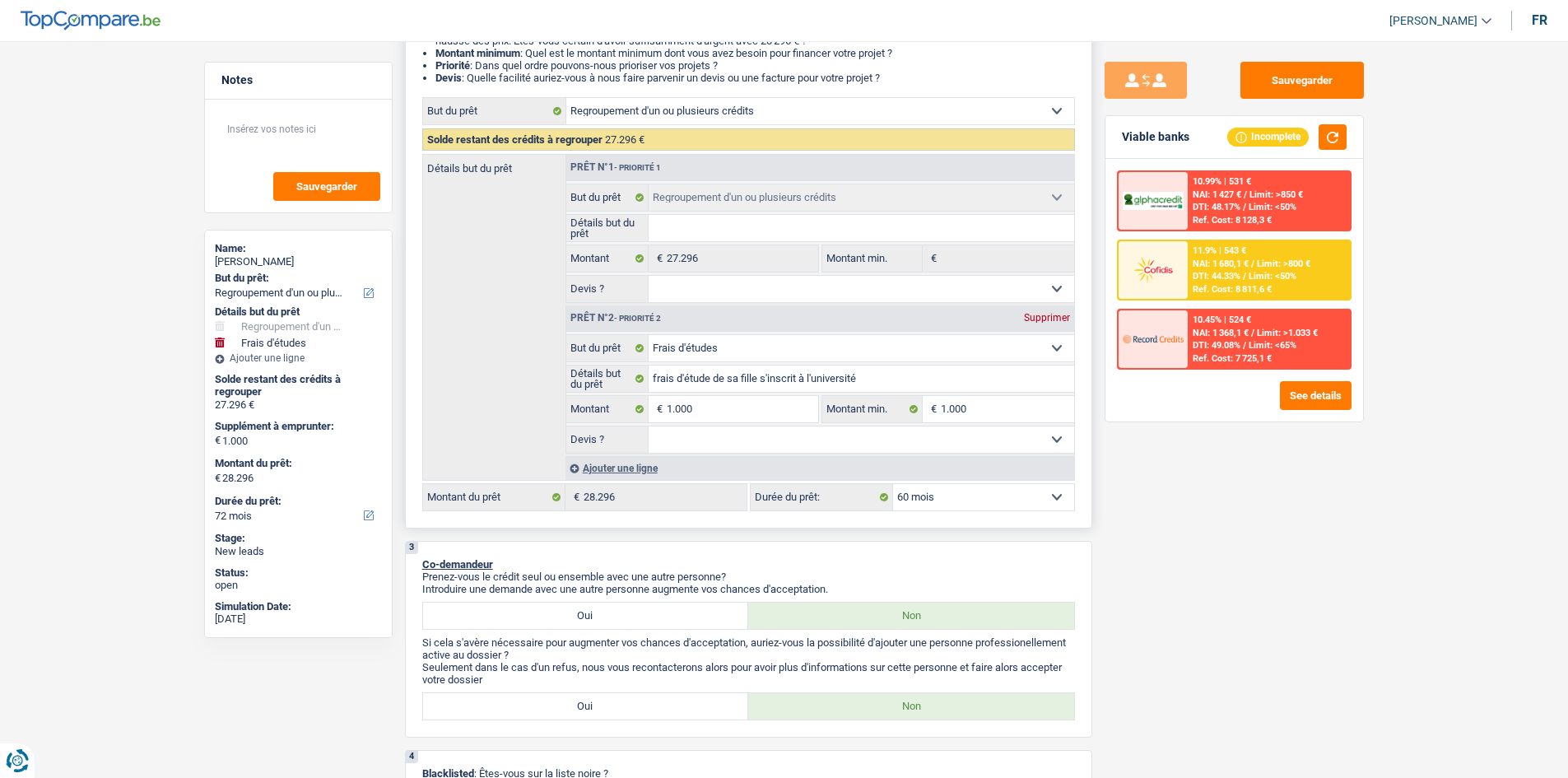 click on "12 mois 18 mois 24 mois 30 mois 36 mois 42 mois 48 mois 60 mois 72 mois 84 mois 96 mois 120 mois
Sélectionner une option" at bounding box center [984, 497] 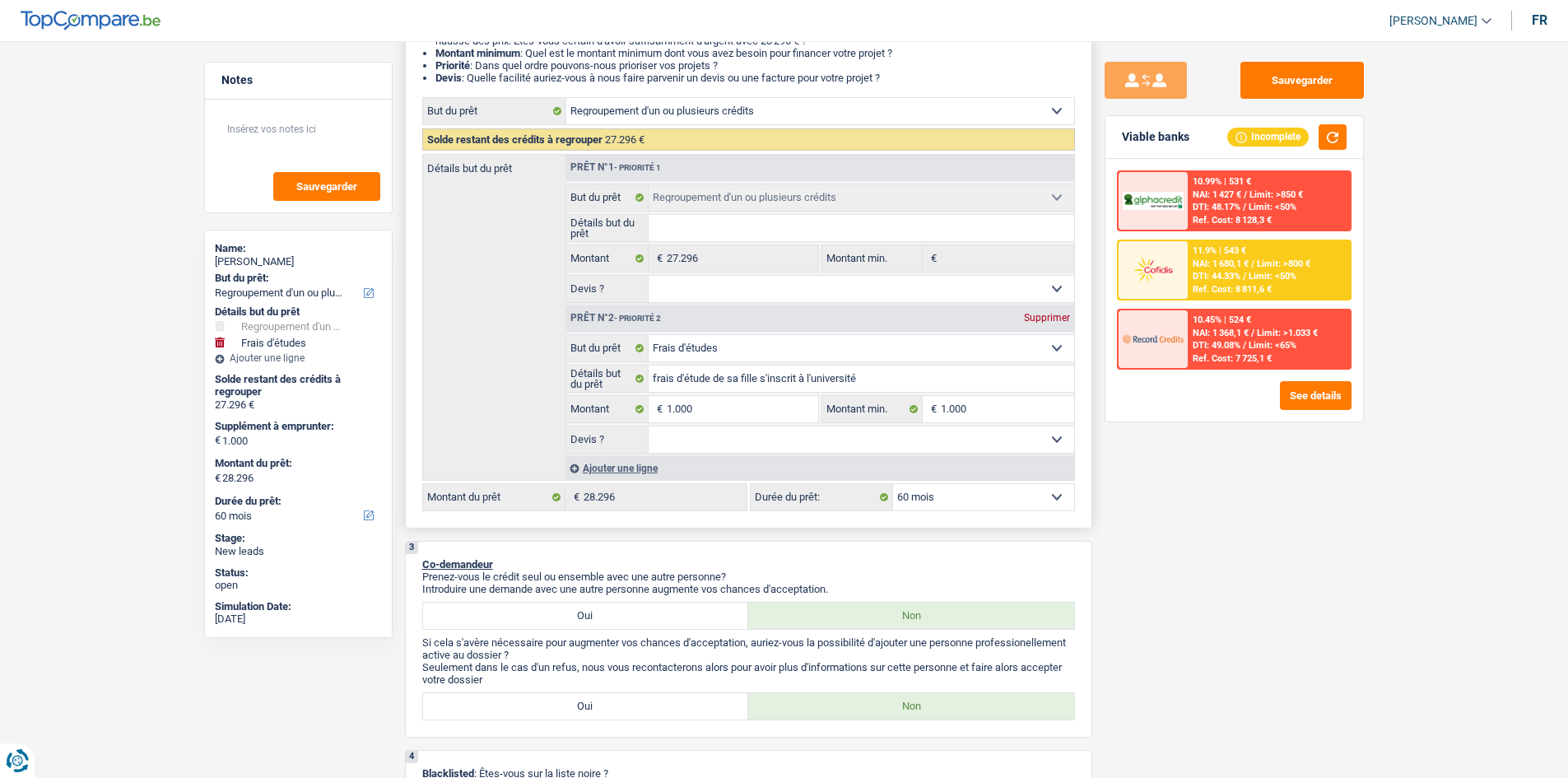 select on "60" 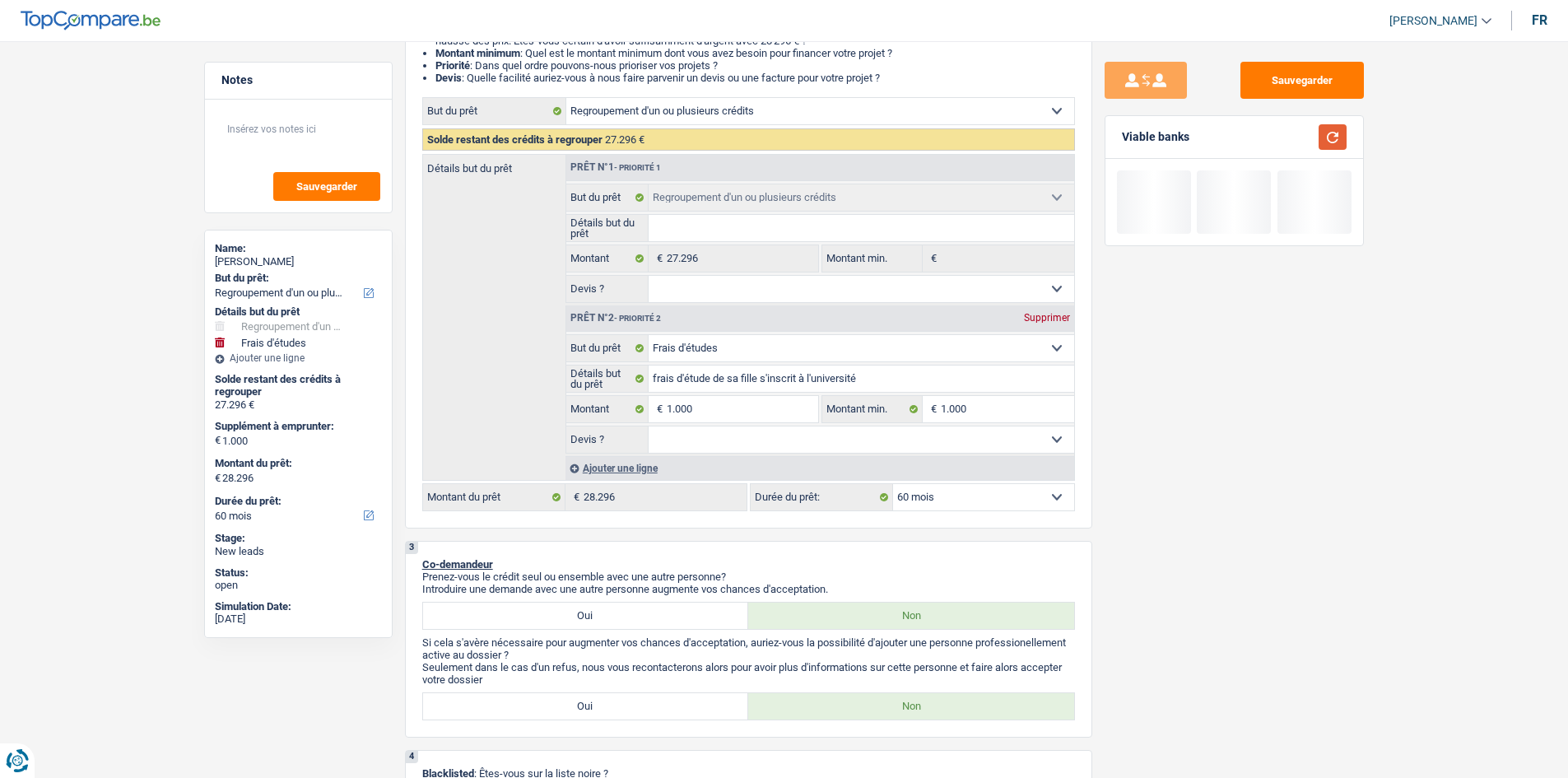 click at bounding box center (1333, 137) 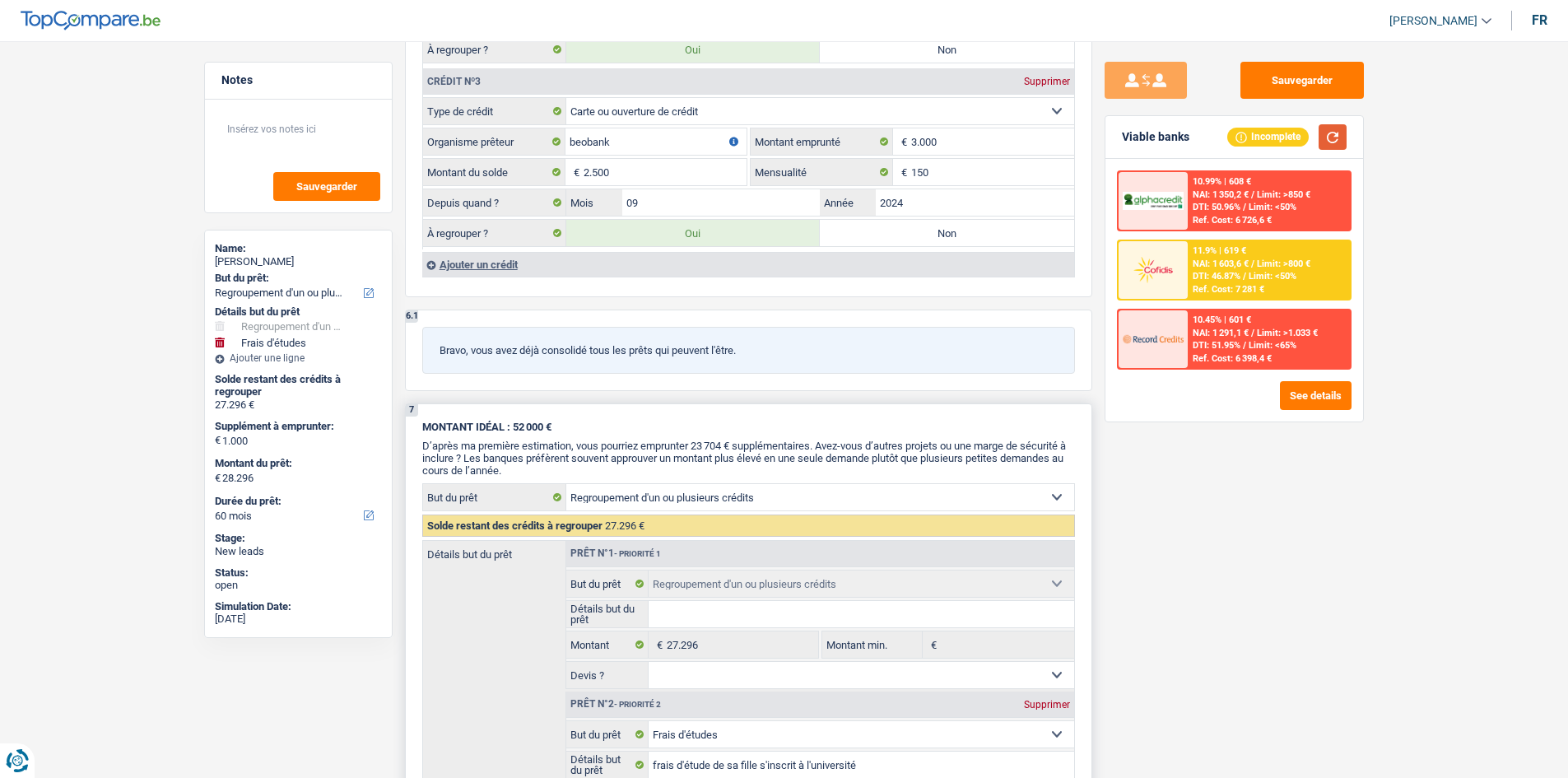 scroll, scrollTop: 2058, scrollLeft: 0, axis: vertical 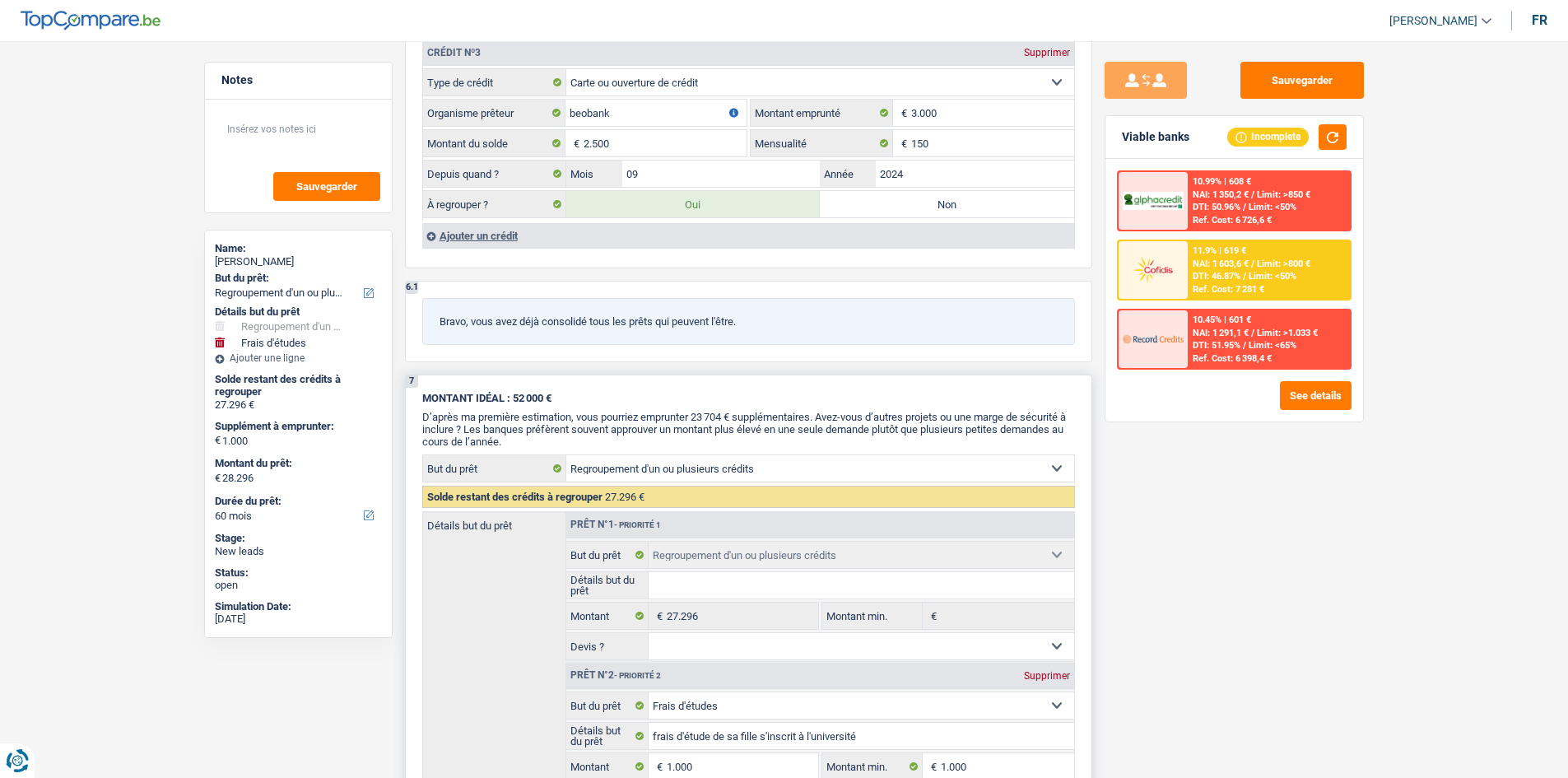 click on "D’après ma première estimation, vous pourriez emprunter 23 704 € supplémentaires. Avez-vous d’autres projets ou une marge de sécurité à inclure ? Les banques préfèrent souvent approuver un montant plus élevé en une seule demande plutôt que plusieurs petites demandes au cours de l’année." at bounding box center (744, 429) 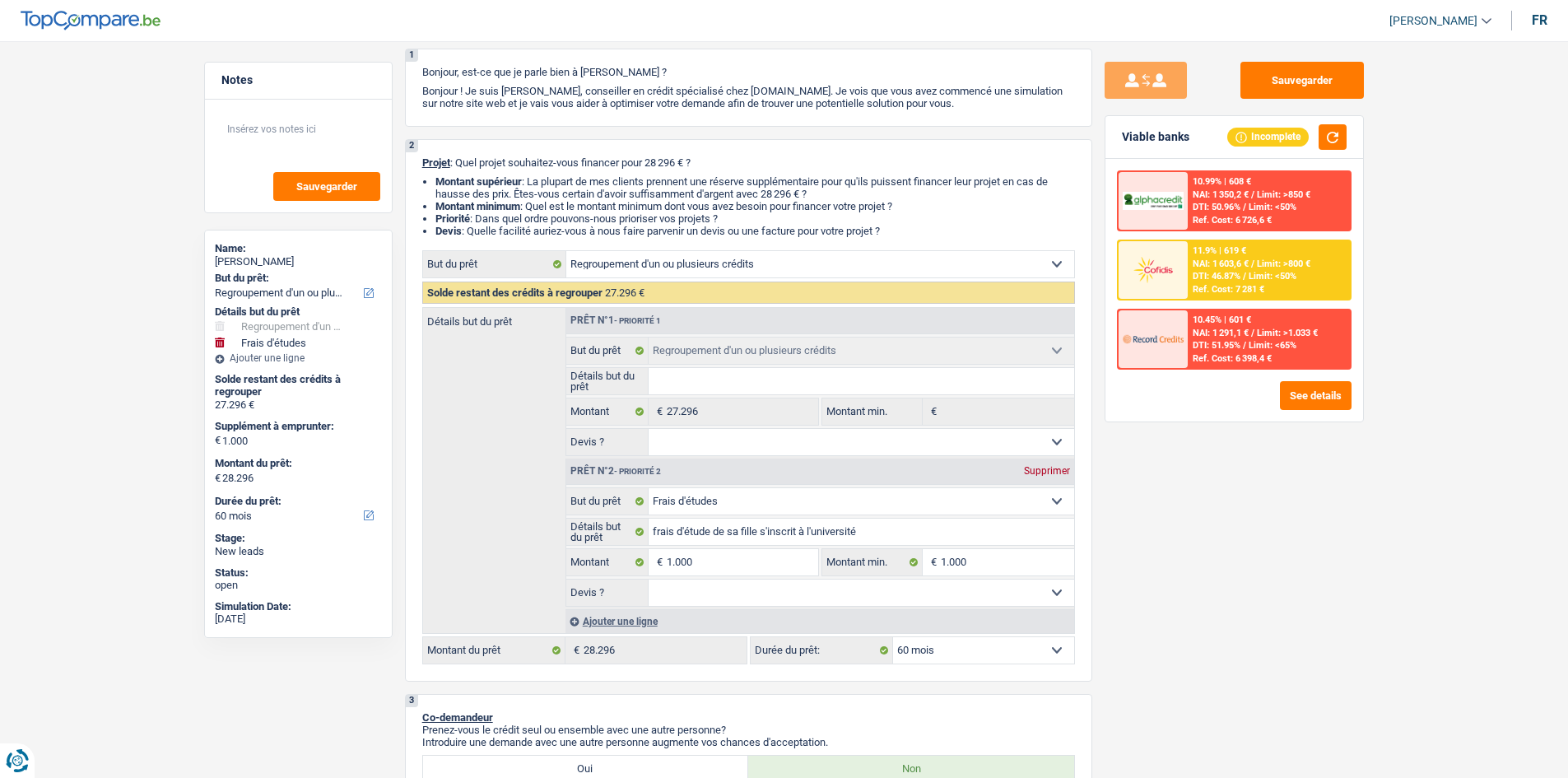 scroll, scrollTop: 82, scrollLeft: 0, axis: vertical 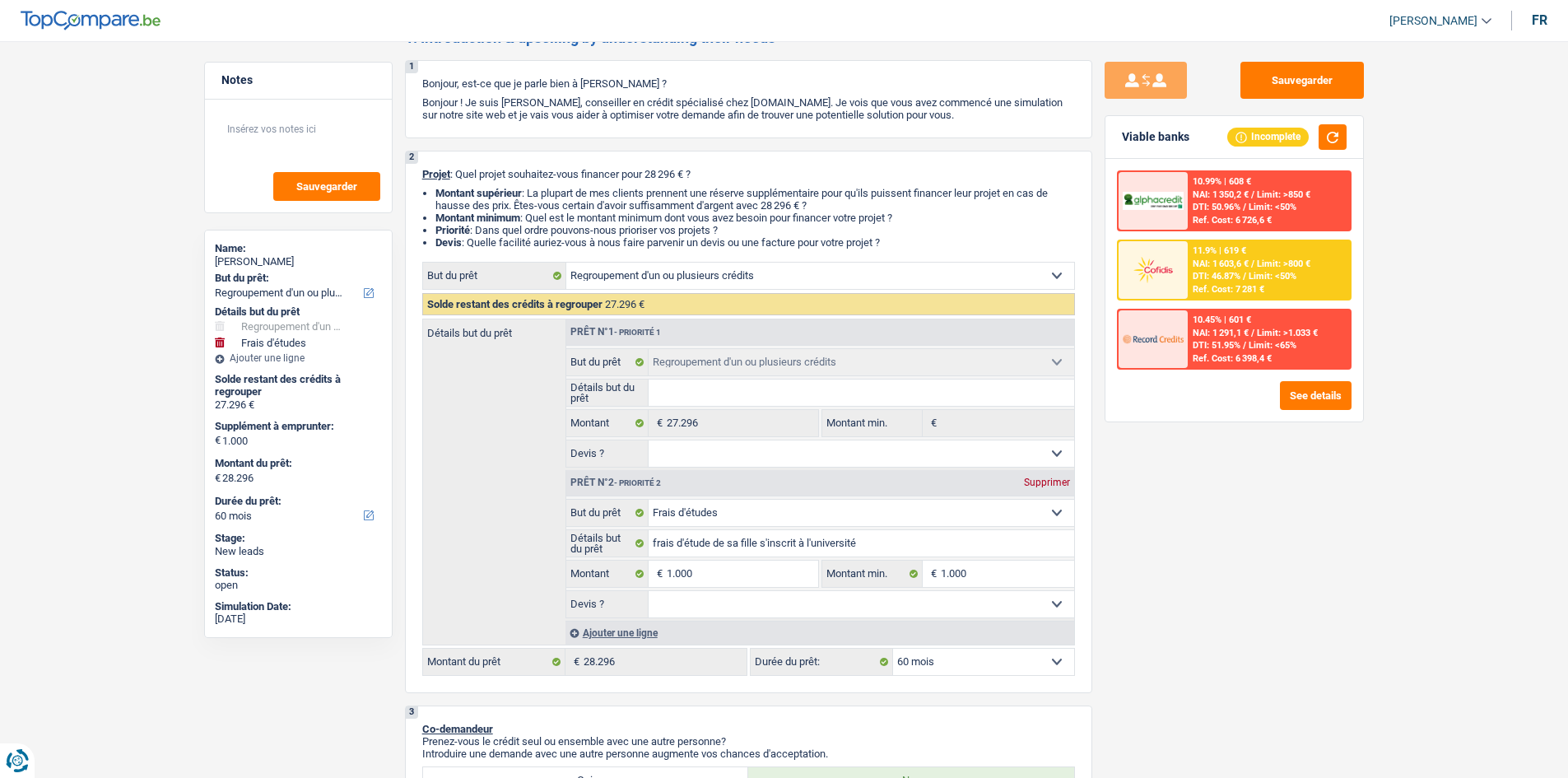 click on "Sauvegarder
Viable banks
Incomplete
10.99% | 608 €
NAI: 1 350,2 €
/
Limit: >850 €
DTI: 50.96%
/
Limit: <50%
Ref. Cost: 6 726,6 €
11.9% | 619 €
NAI: 1 603,6 €
/
Limit: >800 €
DTI: 46.87%
/               /       /" at bounding box center (1234, 404) 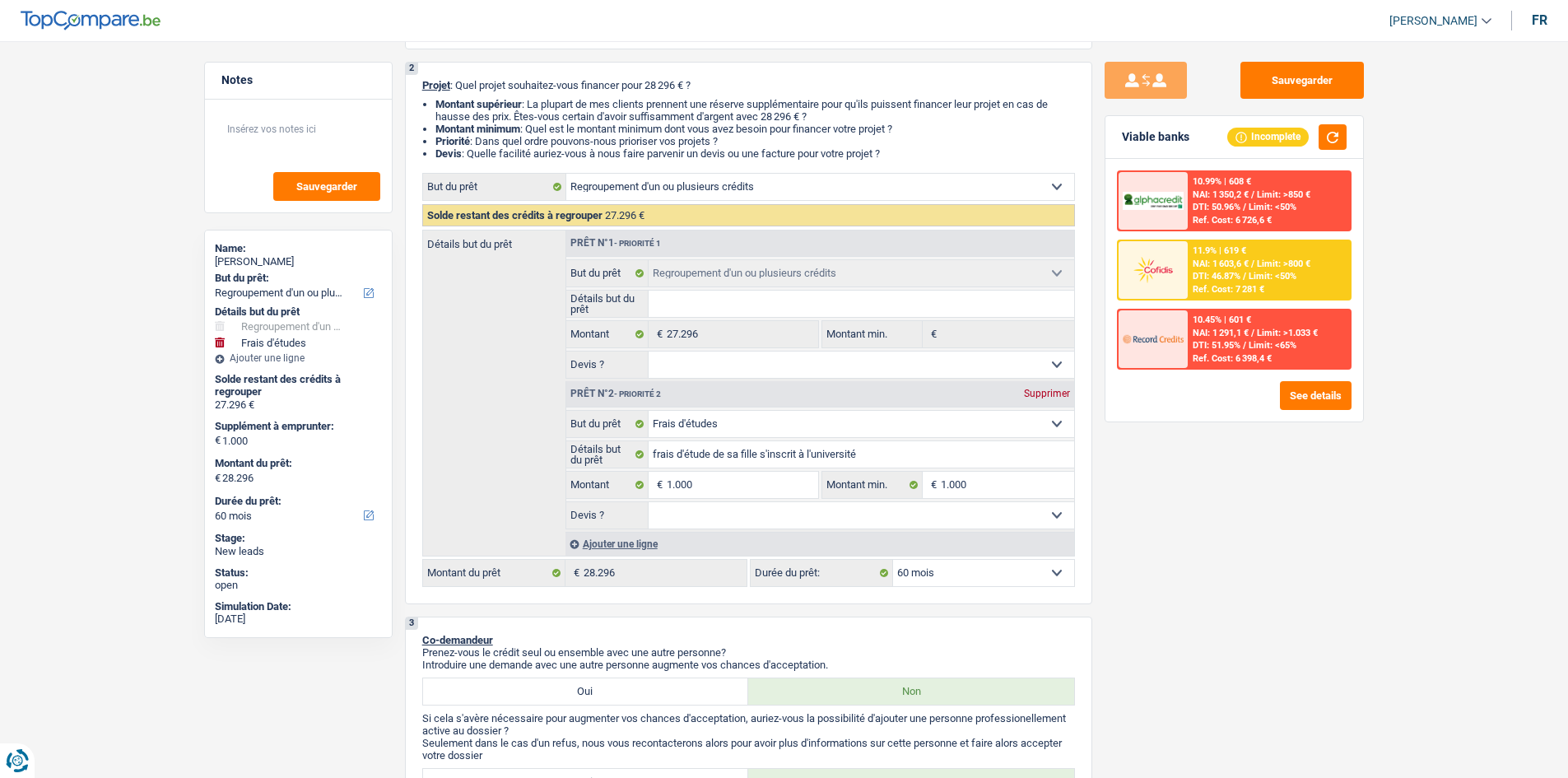 scroll, scrollTop: 412, scrollLeft: 0, axis: vertical 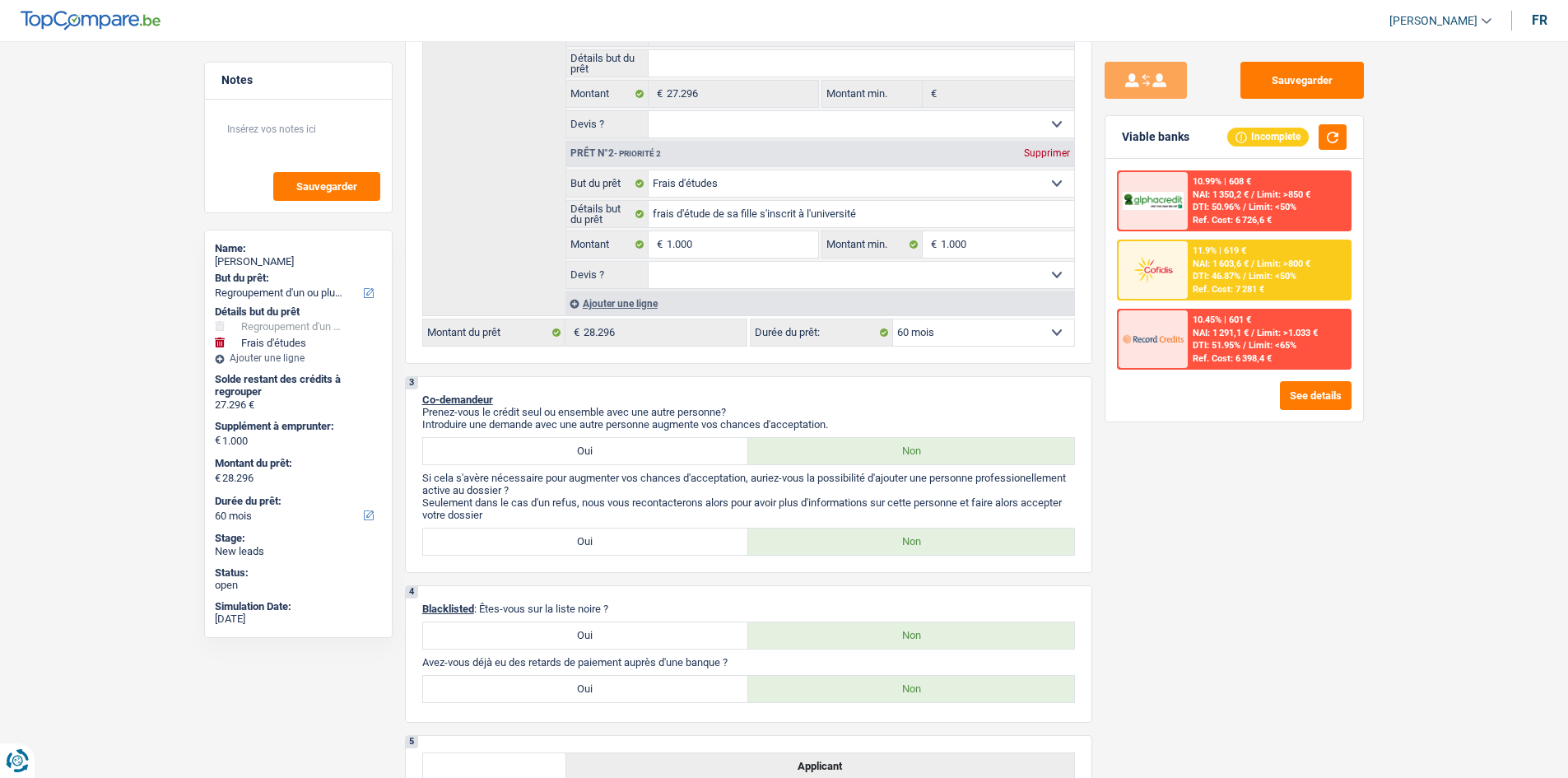 click at bounding box center [1153, 269] 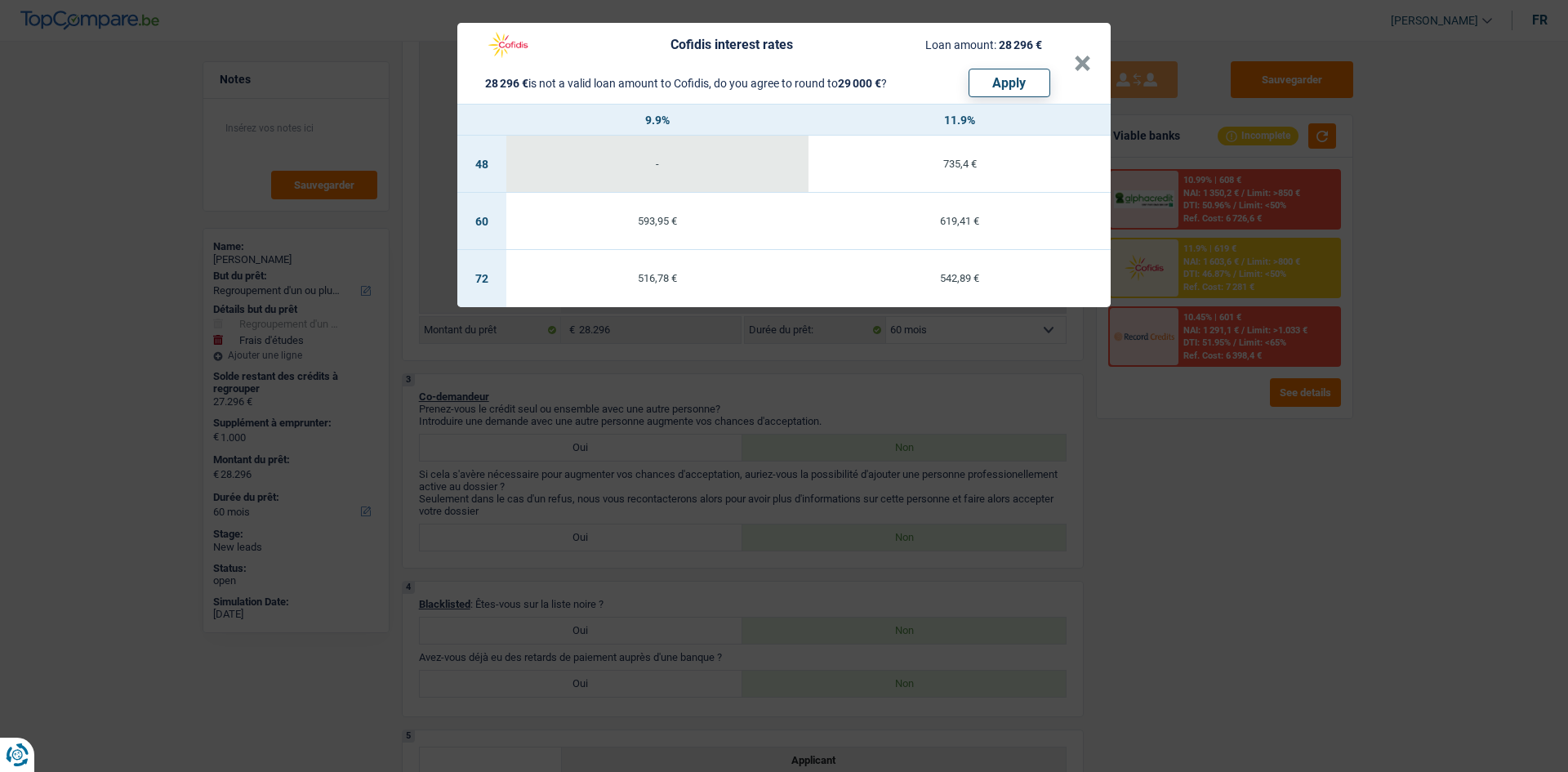 click on "Cofidis interest rates
Loan amount:
28 296 €
28 296 €  is not a valid loan amount to Cofidis, do you agree to round to  29 000 € ?
Apply
×
9.9%
11.9%
48
-
735,4 €
60
593,95 €
619,41 €
72
516,78 €
542,89 €" at bounding box center [784, 386] 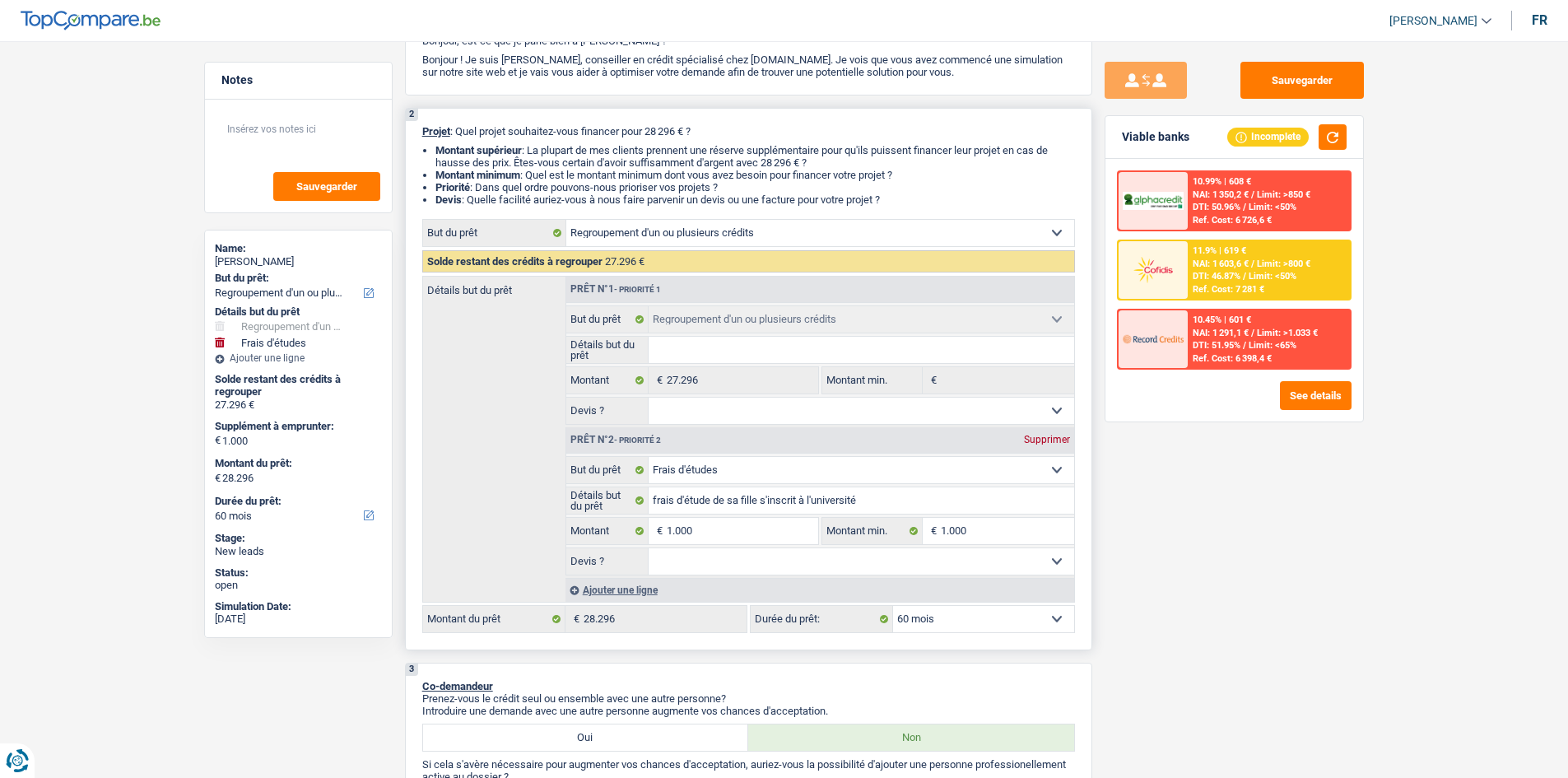 scroll, scrollTop: 165, scrollLeft: 0, axis: vertical 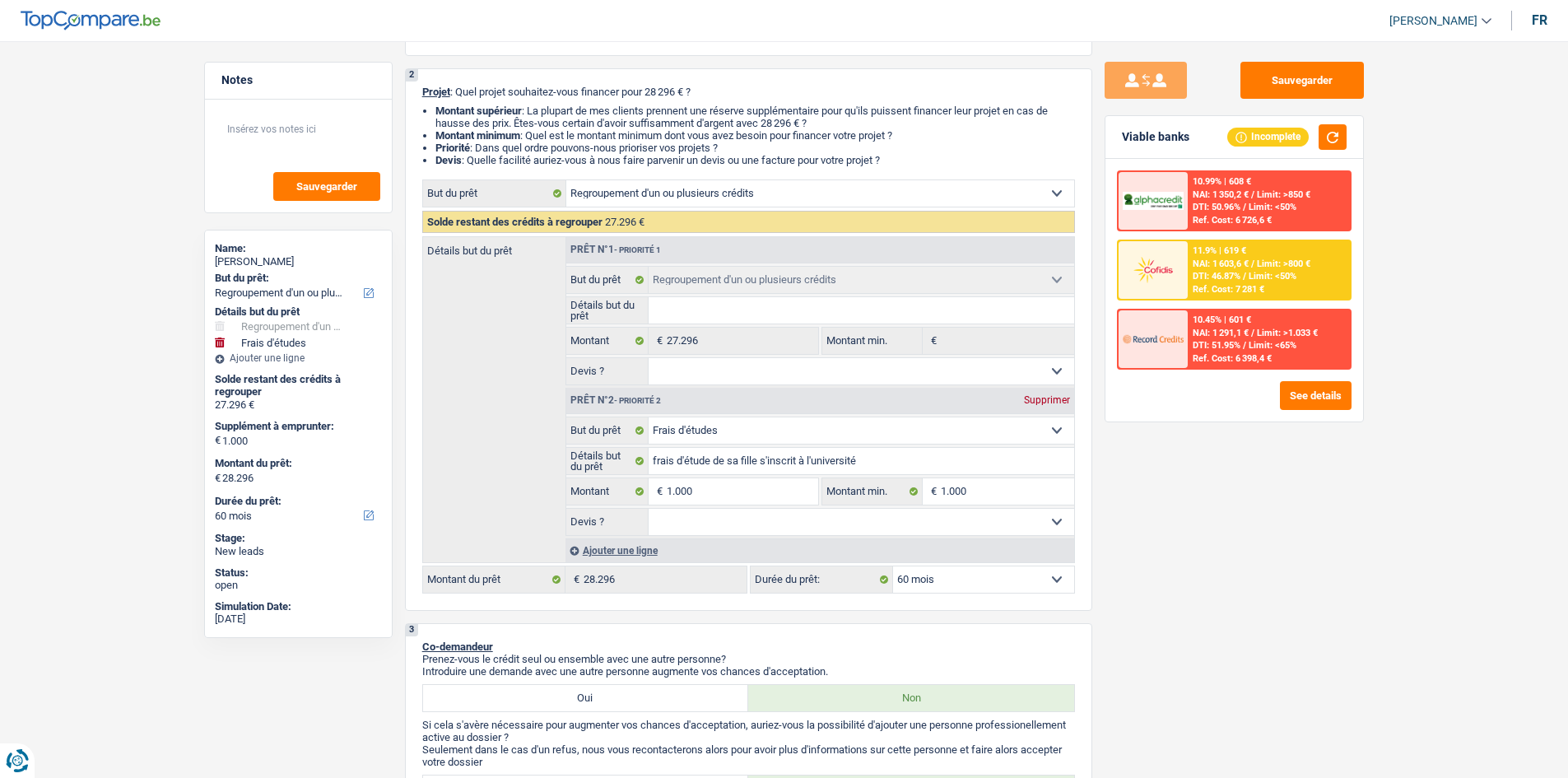 click on "Sauvegarder
Viable banks
Incomplete
10.99% | 608 €
NAI: 1 350,2 €
/
Limit: >850 €
DTI: 50.96%
/
Limit: <50%
Ref. Cost: 6 726,6 €
11.9% | 619 €
NAI: 1 603,6 €
/
Limit: >800 €
DTI: 46.87%
/               /       /" at bounding box center [1234, 404] 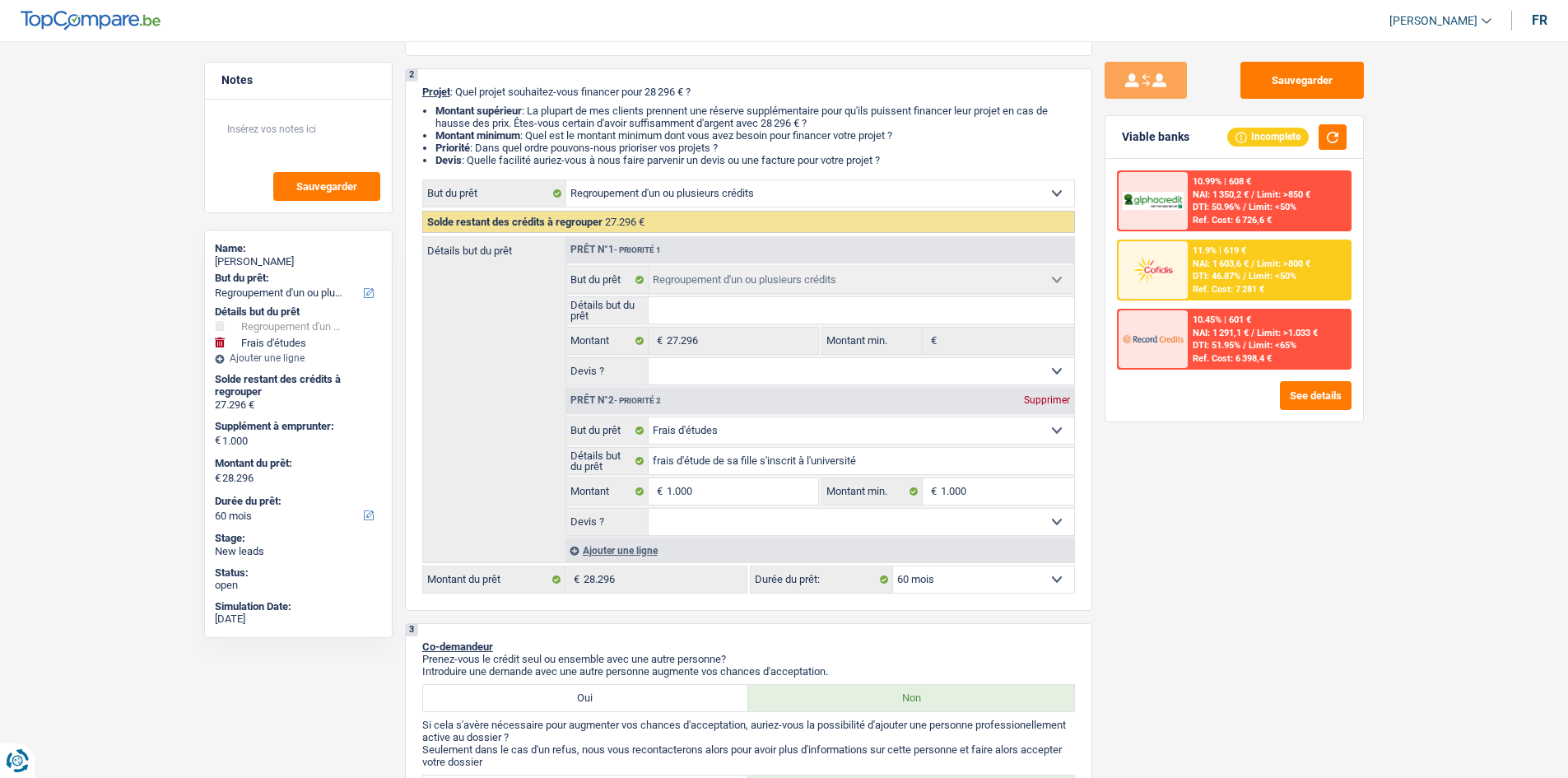 click on "Sauvegarder
Viable banks
Incomplete
10.99% | 608 €
NAI: 1 350,2 €
/
Limit: >850 €
DTI: 50.96%
/
Limit: <50%
Ref. Cost: 6 726,6 €
11.9% | 619 €
NAI: 1 603,6 €
/
Limit: >800 €
DTI: 46.87%
/               /       /" at bounding box center (1234, 404) 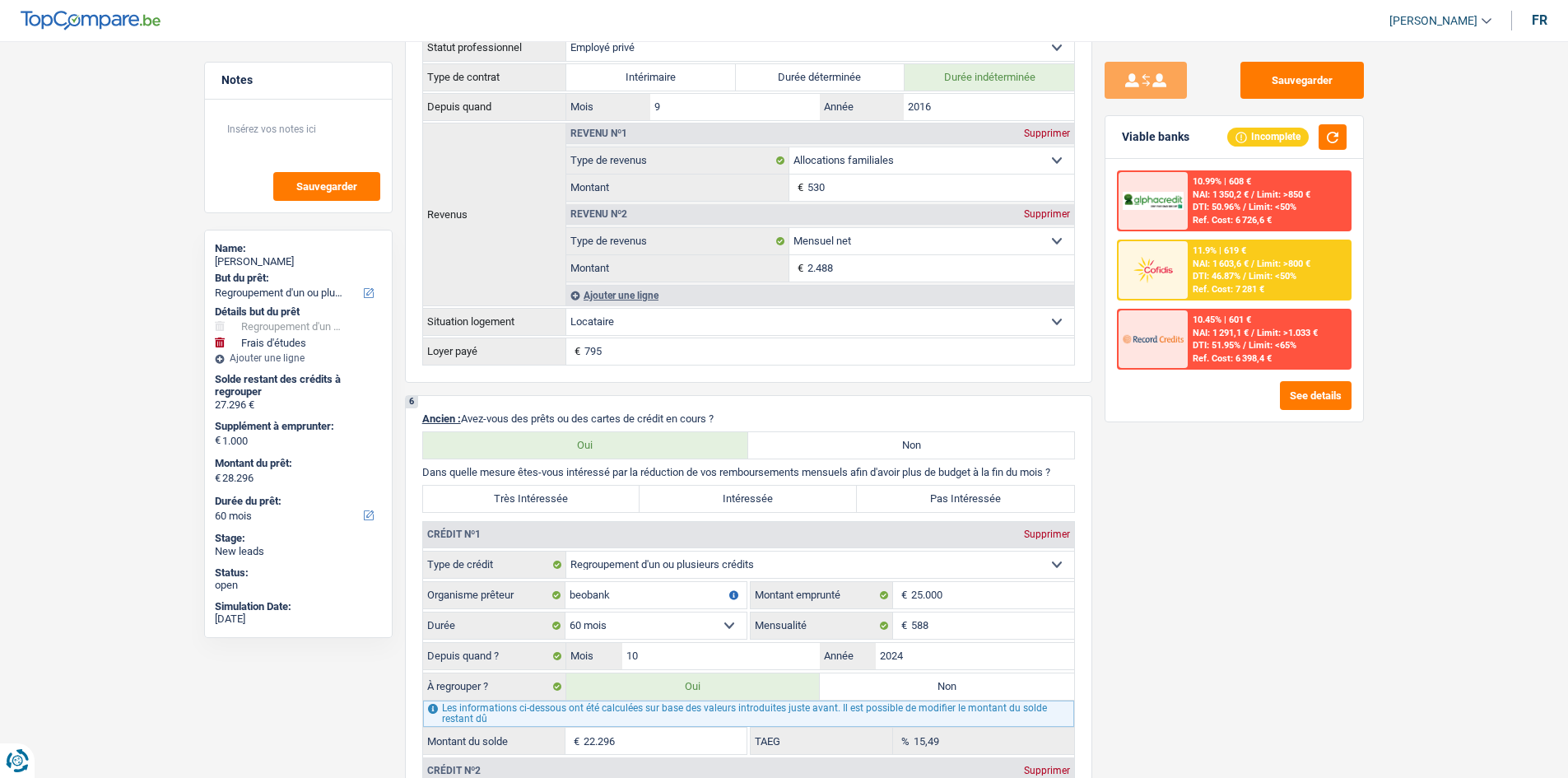 scroll, scrollTop: 1482, scrollLeft: 0, axis: vertical 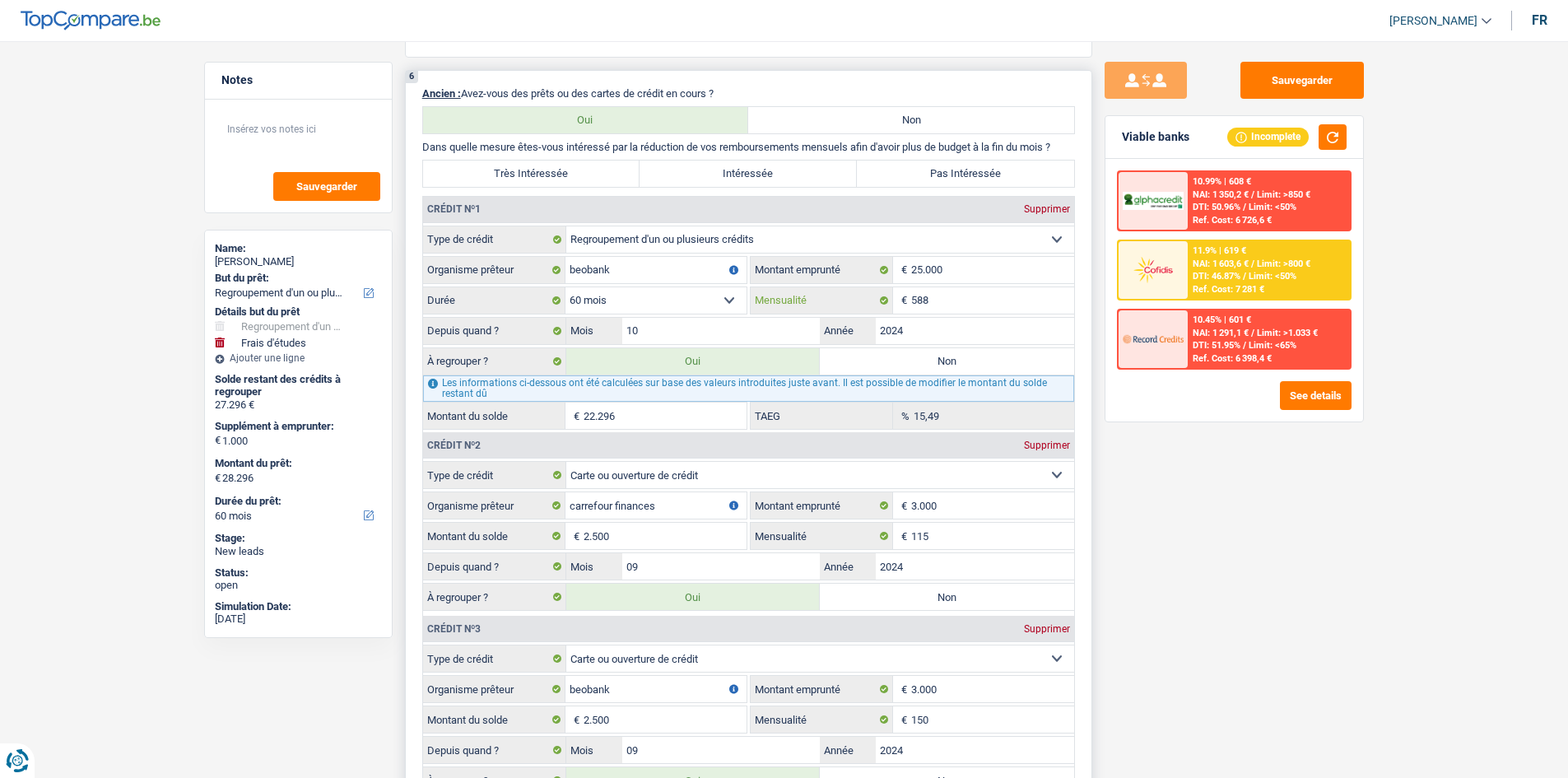 click on "588" at bounding box center (993, 300) 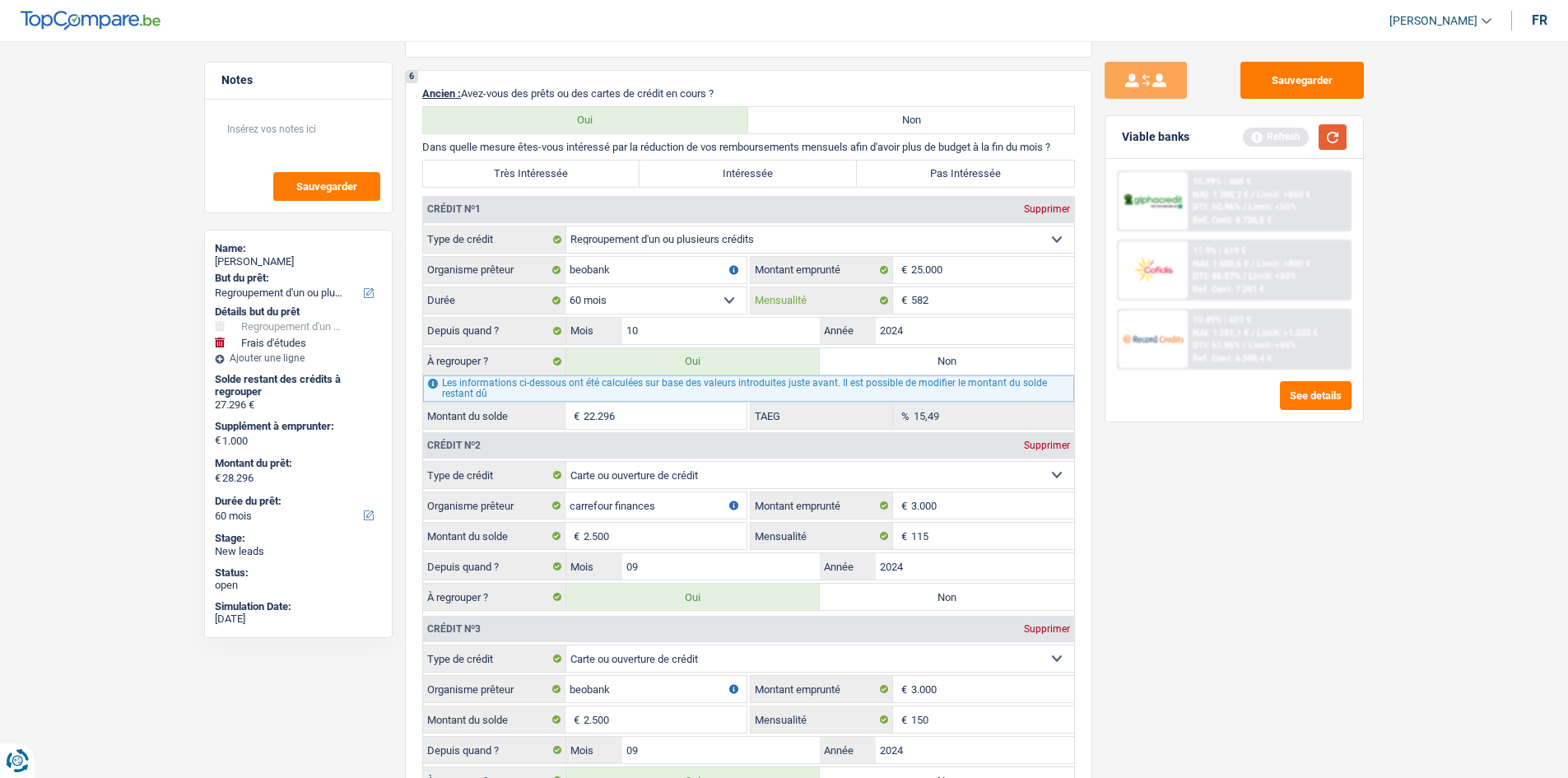 type on "582" 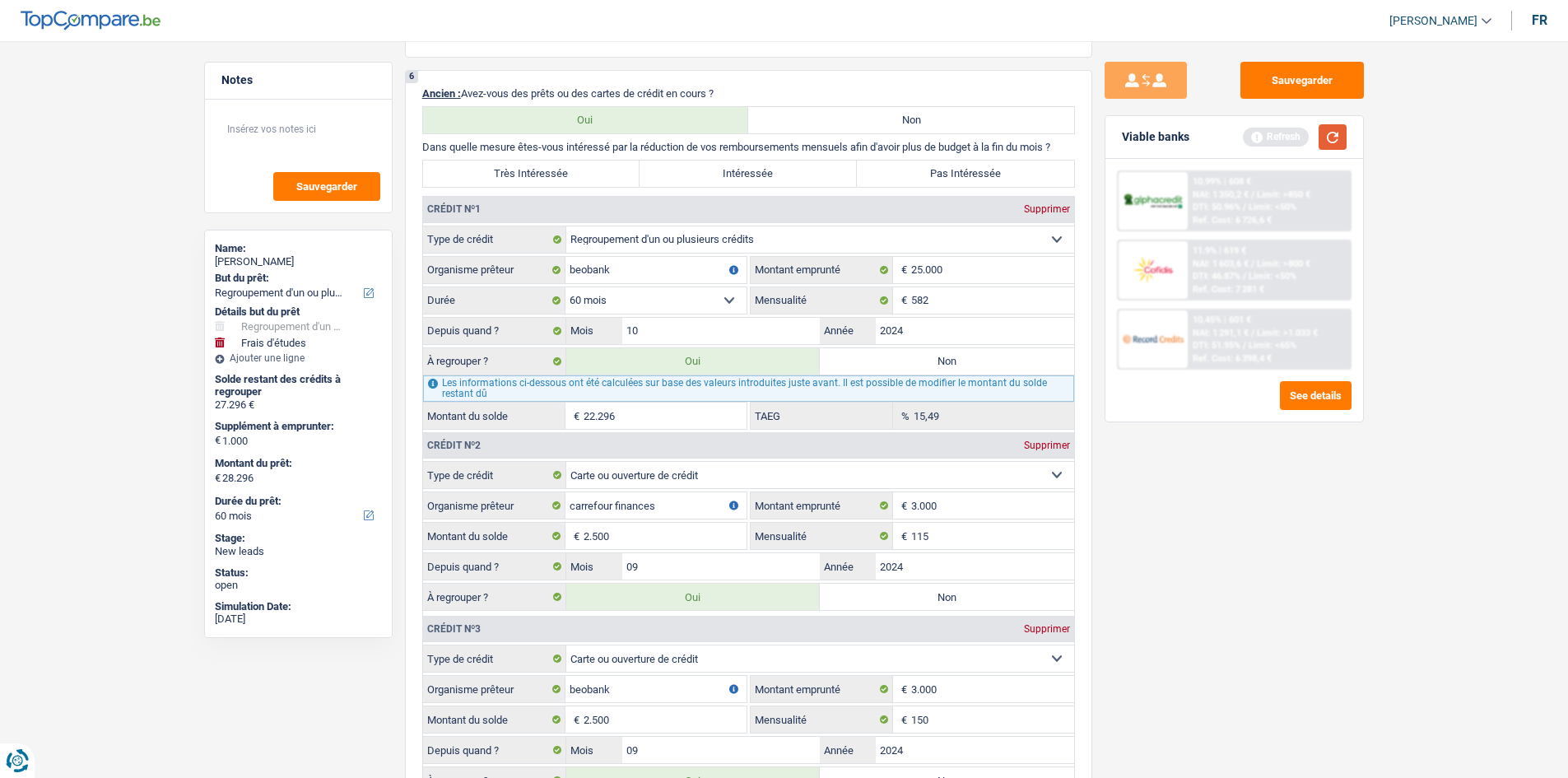click at bounding box center [1333, 137] 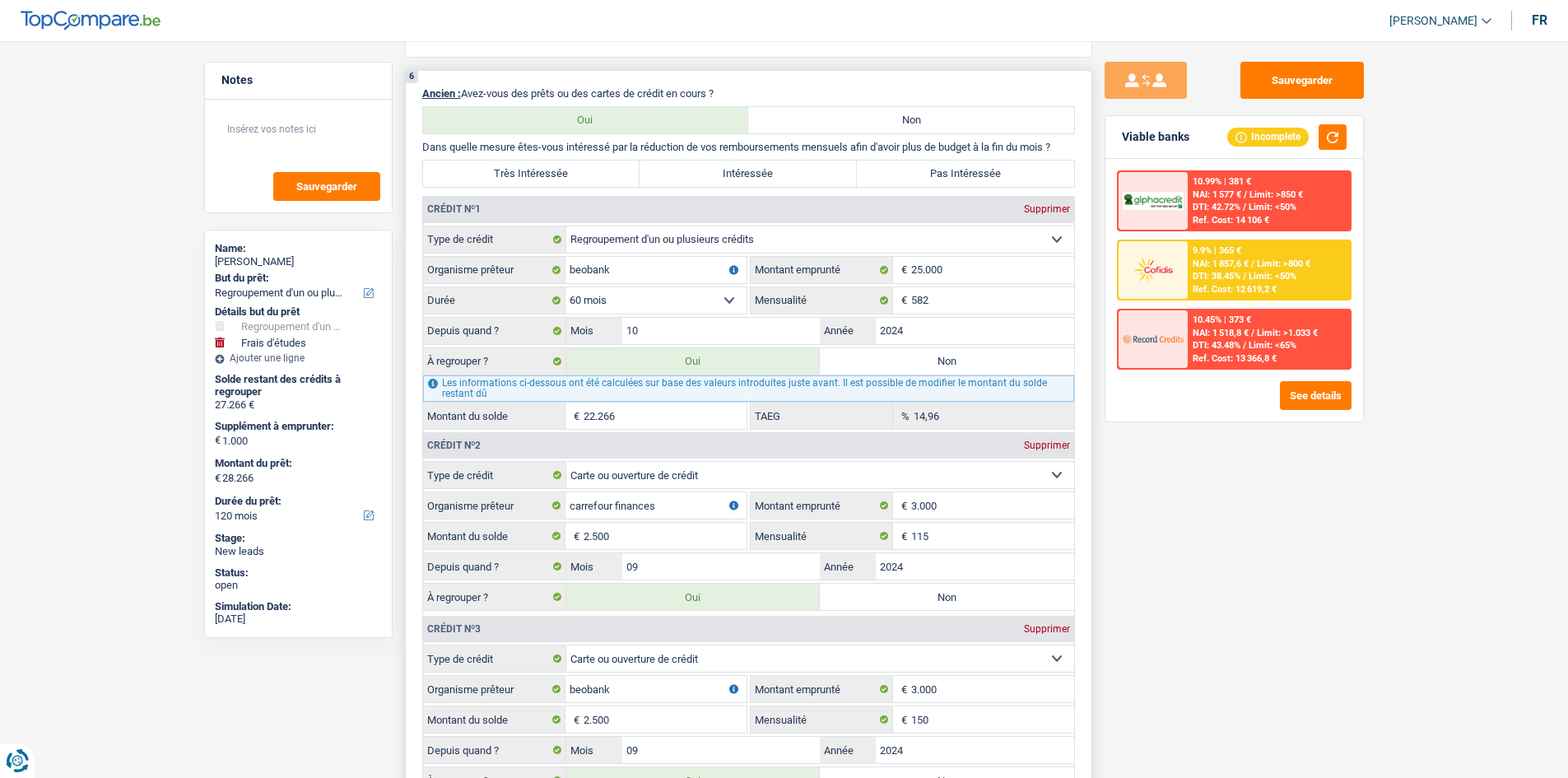 click on "22.266" at bounding box center (665, 416) 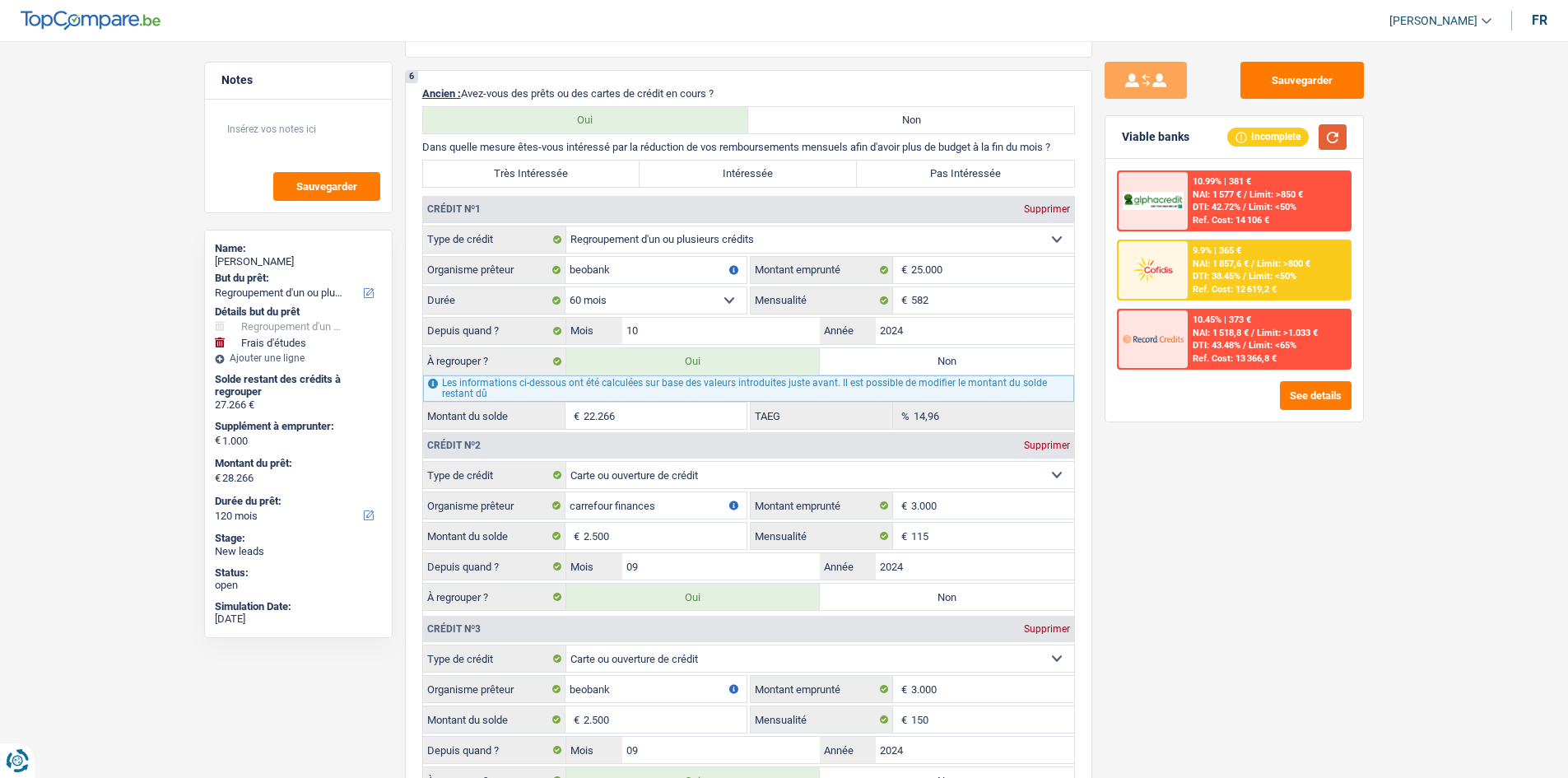 click at bounding box center (1333, 137) 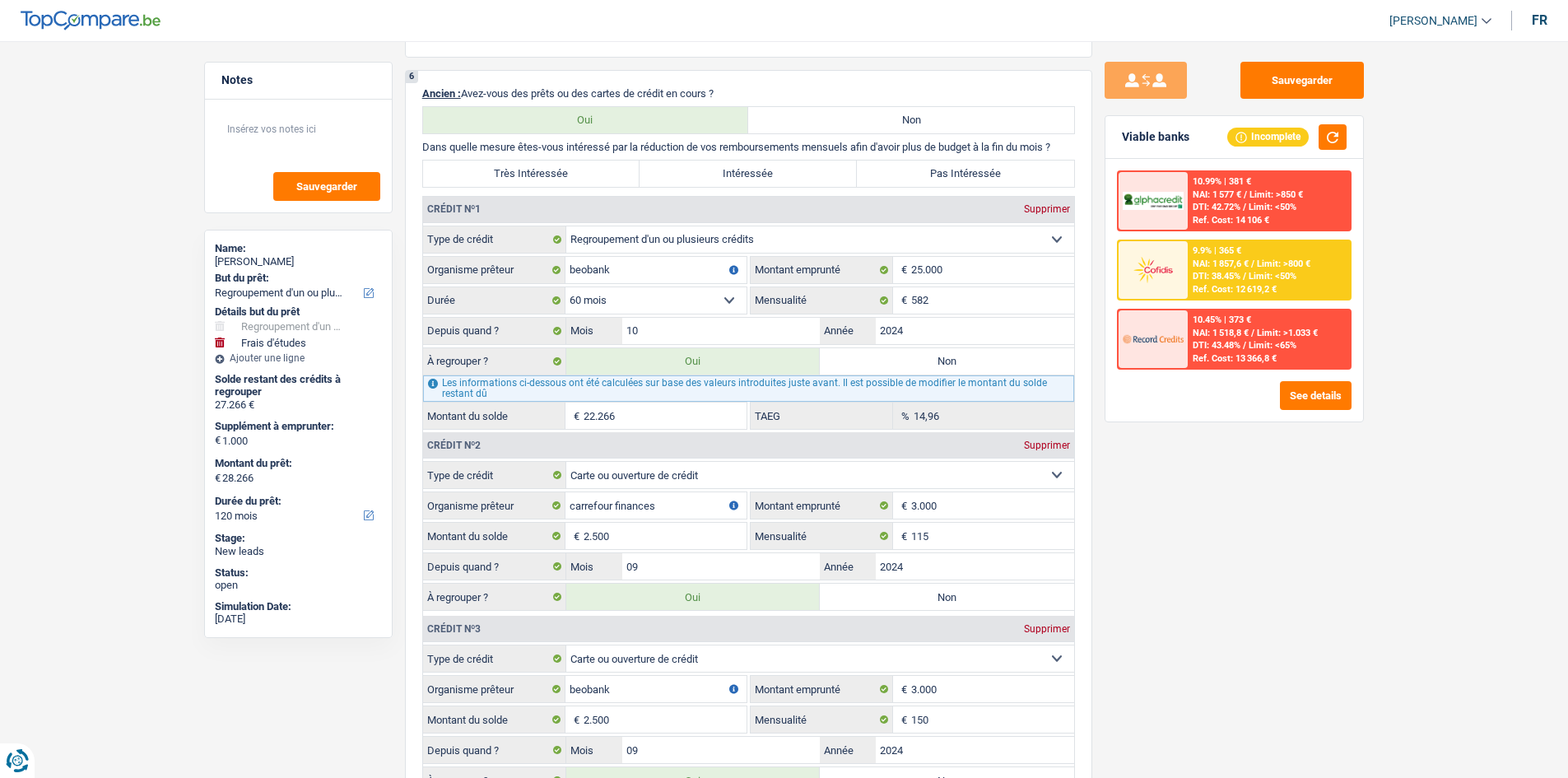 click on "Sauvegarder
Viable banks
Incomplete
10.99% | 381 €
NAI: 1 577 €
/
Limit: >850 €
DTI: 42.72%
/
Limit: <50%
Ref. Cost: 14 106 €
9.9% | 365 €
NAI: 1 857,6 €
/
Limit: >800 €
DTI: 38.45%
/               /       /" at bounding box center [1234, 404] 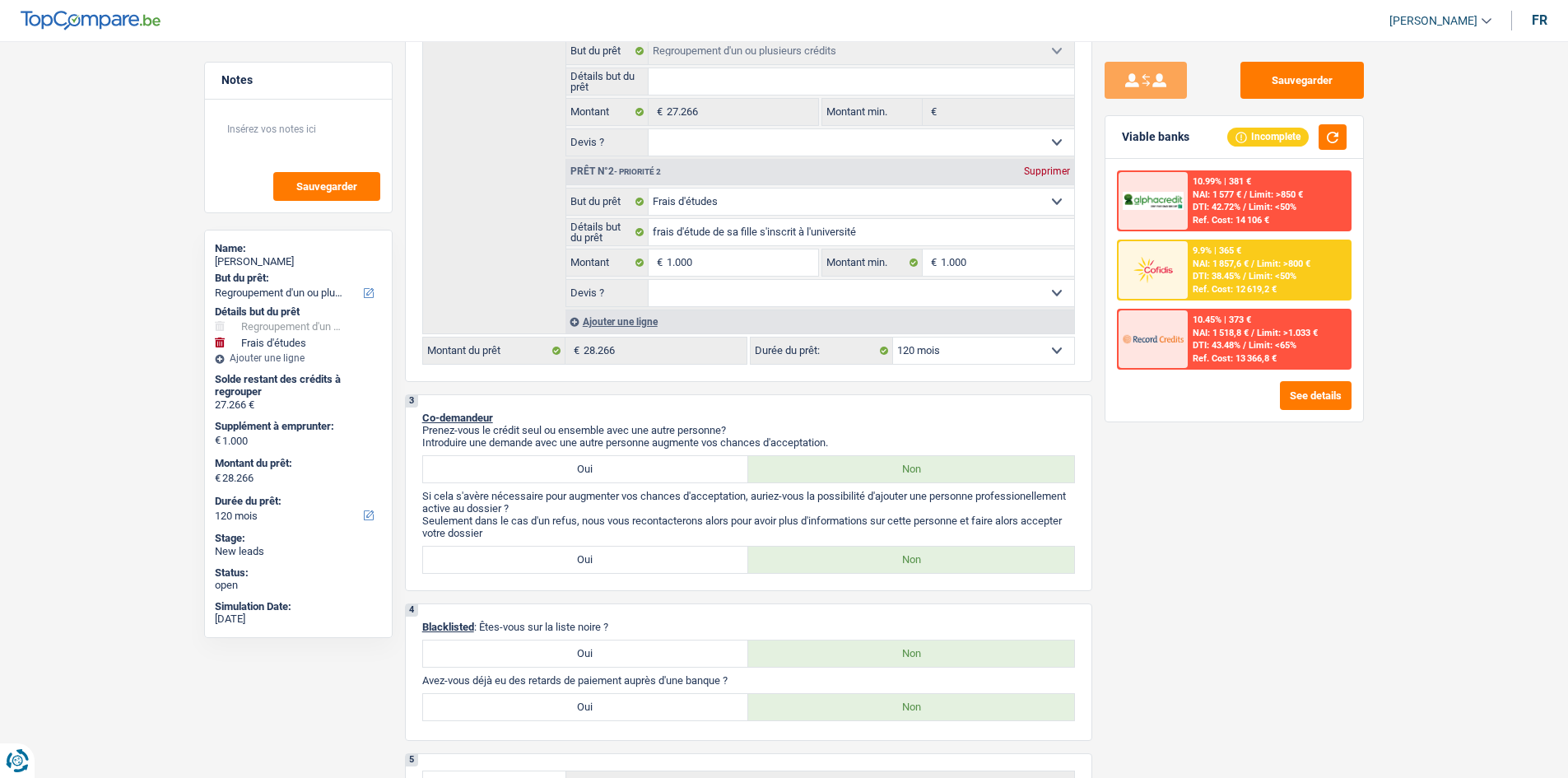scroll, scrollTop: 247, scrollLeft: 0, axis: vertical 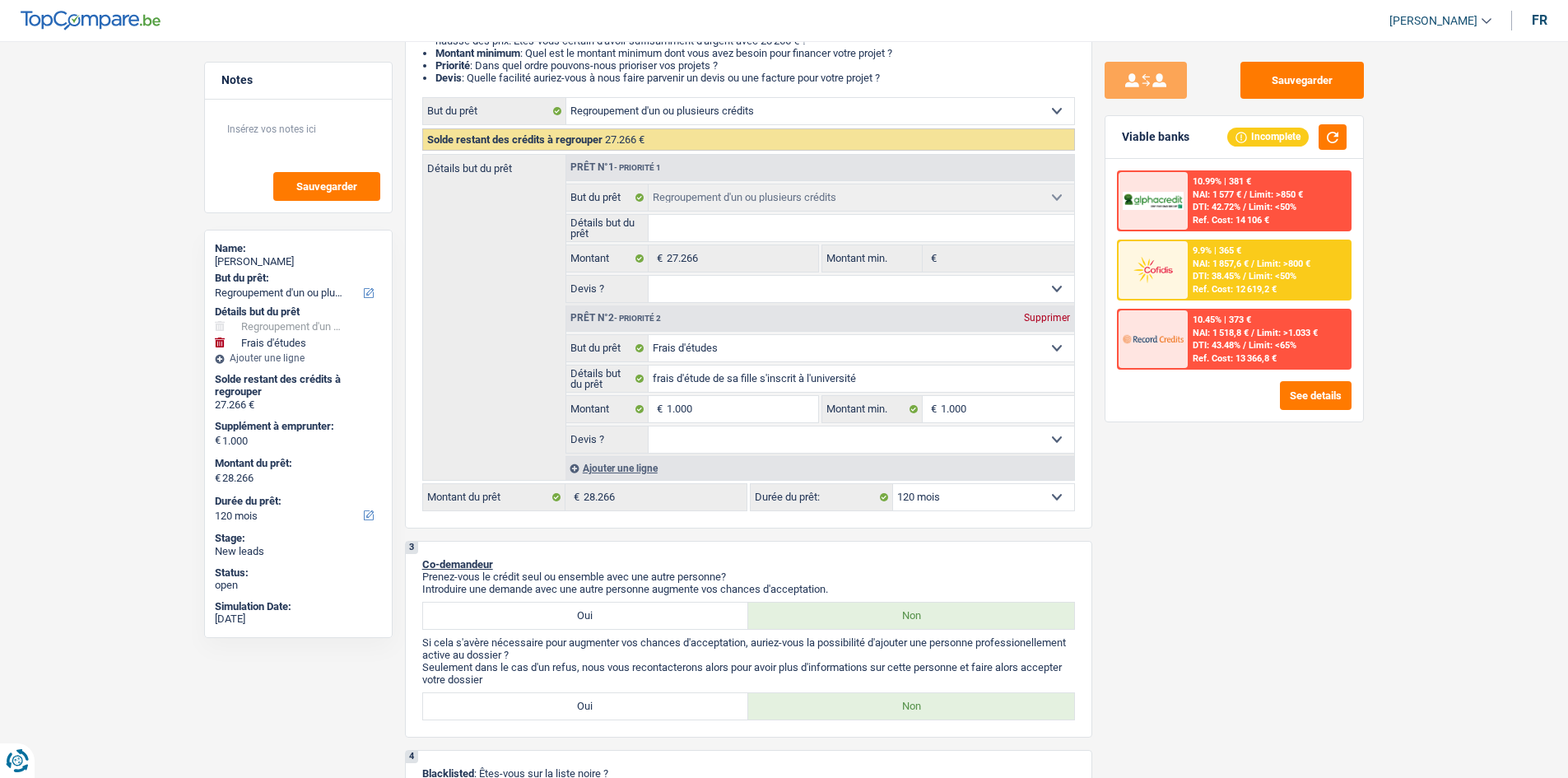 click on "Sauvegarder
Viable banks
Incomplete
10.99% | 381 €
NAI: 1 577 €
/
Limit: >850 €
DTI: 42.72%
/
Limit: <50%
Ref. Cost: 14 106 €
9.9% | 365 €
NAI: 1 857,6 €
/
Limit: >800 €
DTI: 38.45%
/               /       /" at bounding box center (1234, 404) 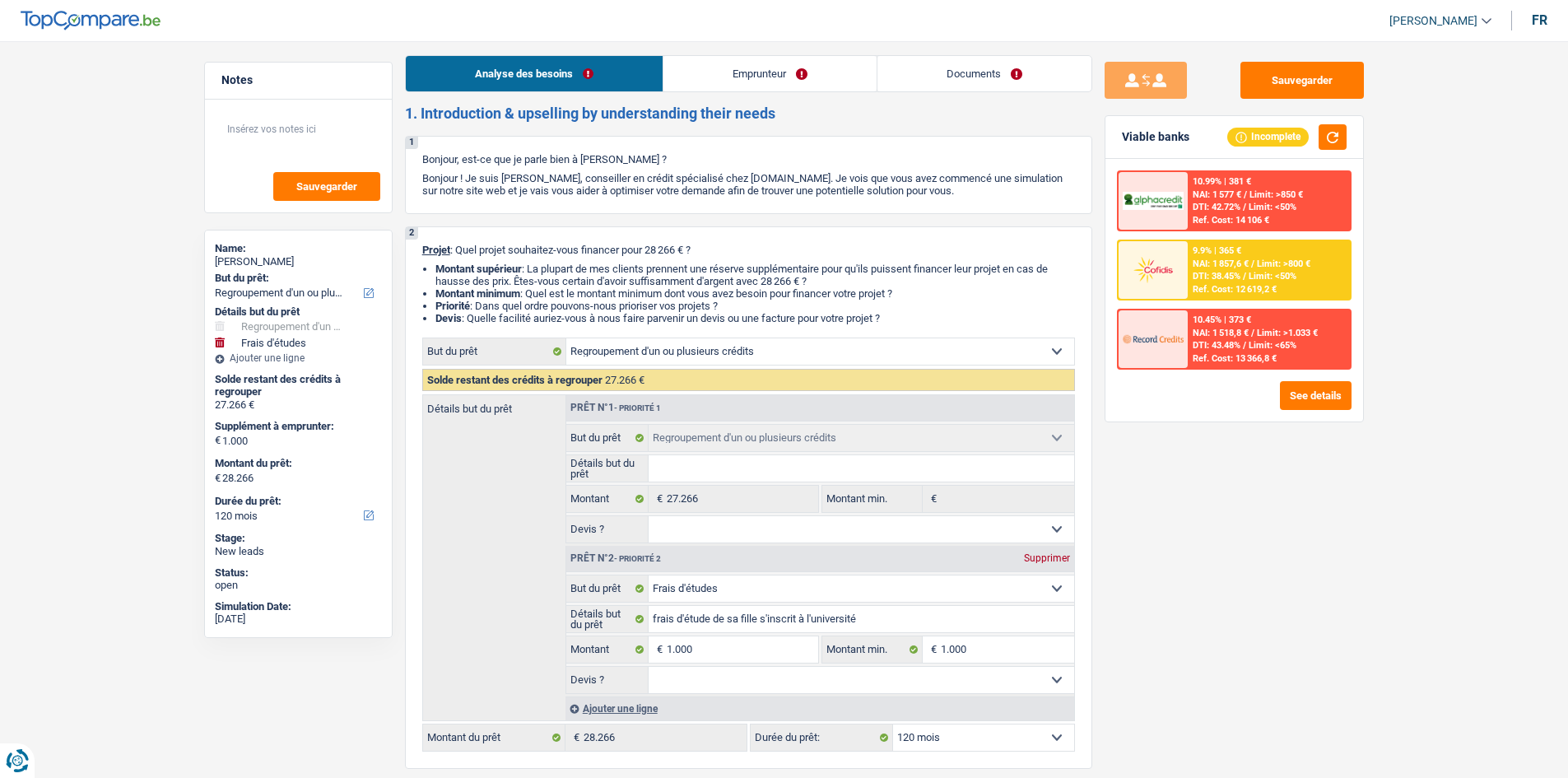 scroll, scrollTop: 0, scrollLeft: 0, axis: both 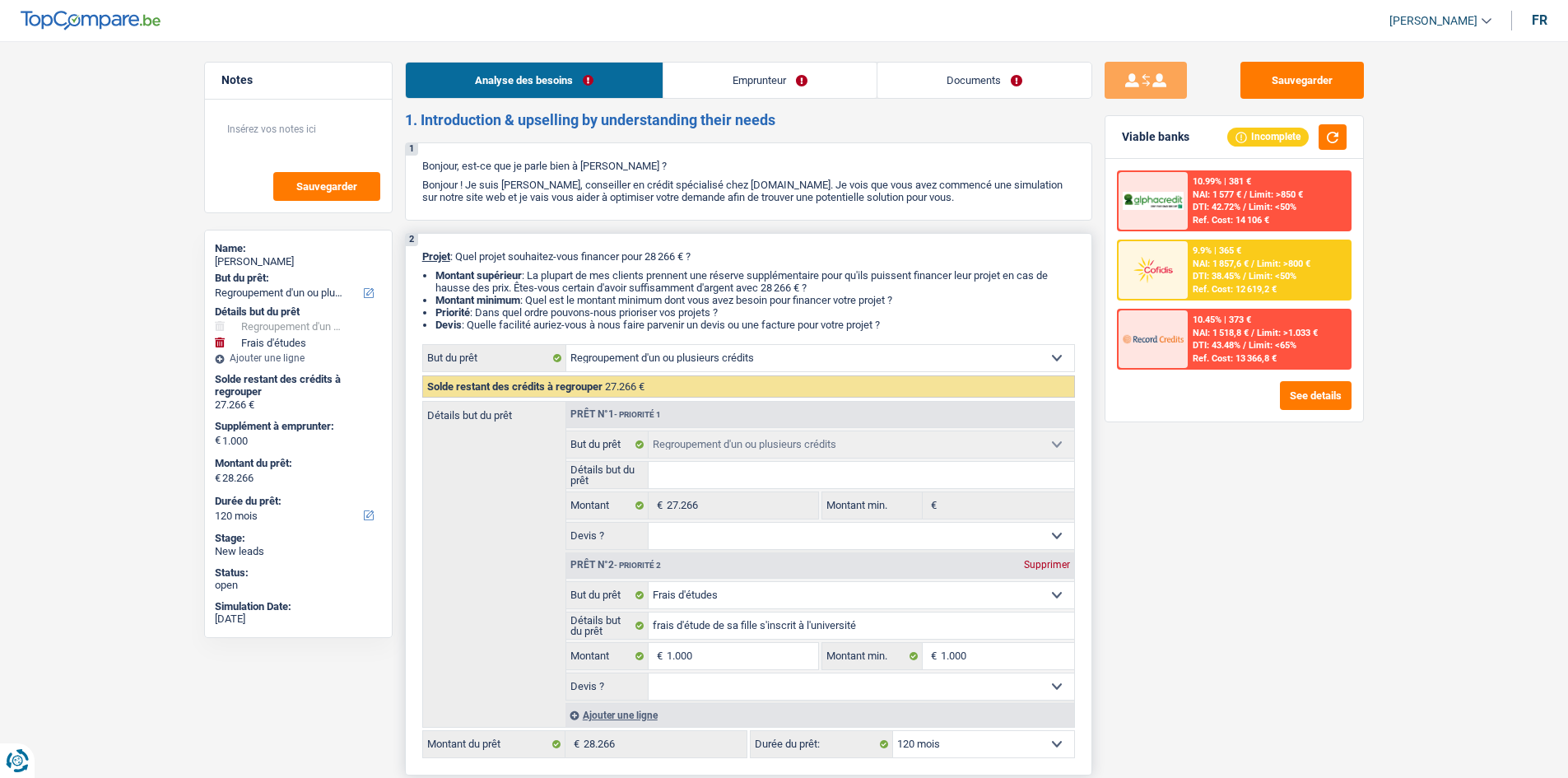 drag, startPoint x: 893, startPoint y: 328, endPoint x: 412, endPoint y: 256, distance: 486.35892 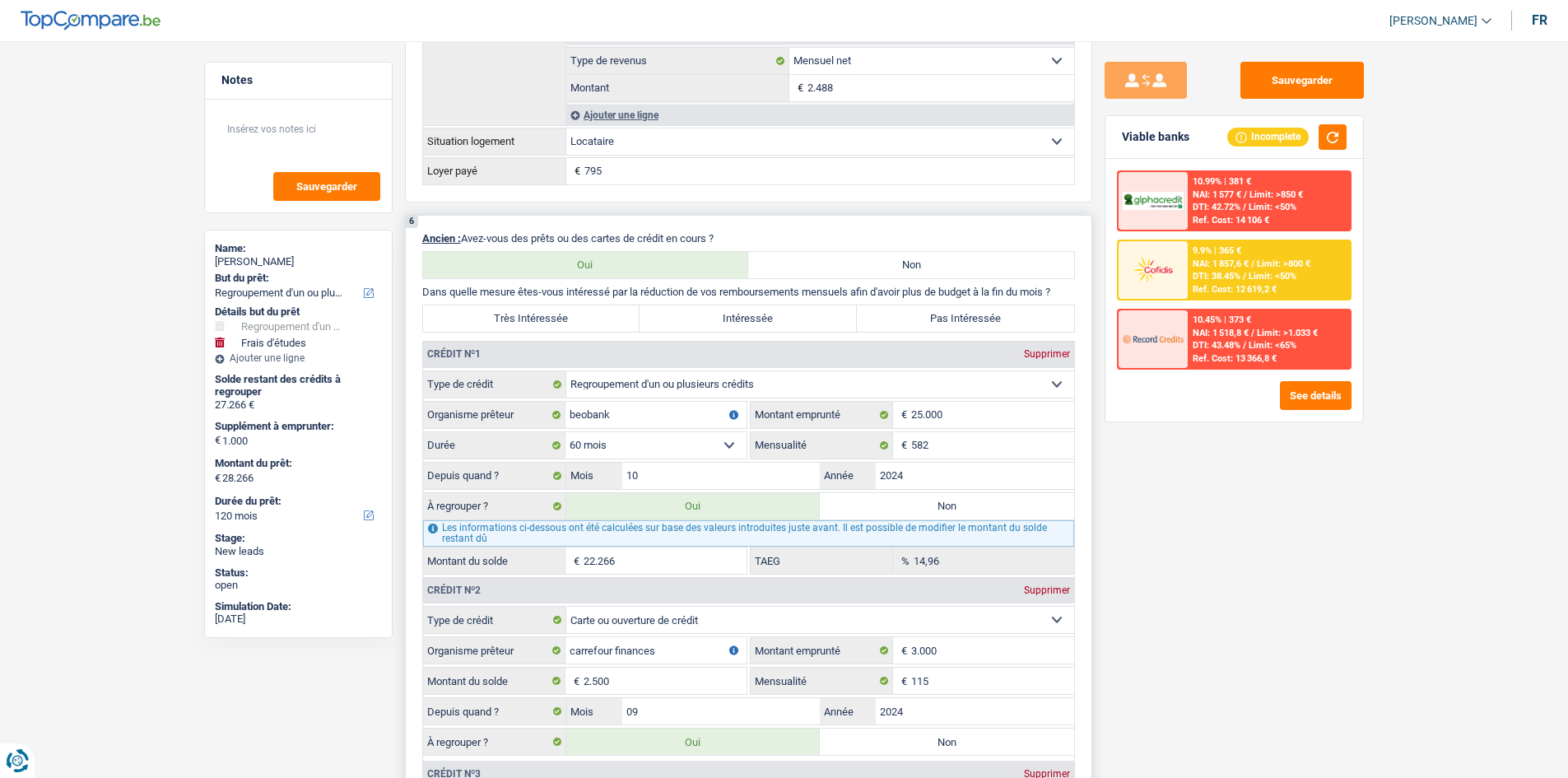 scroll, scrollTop: 1647, scrollLeft: 0, axis: vertical 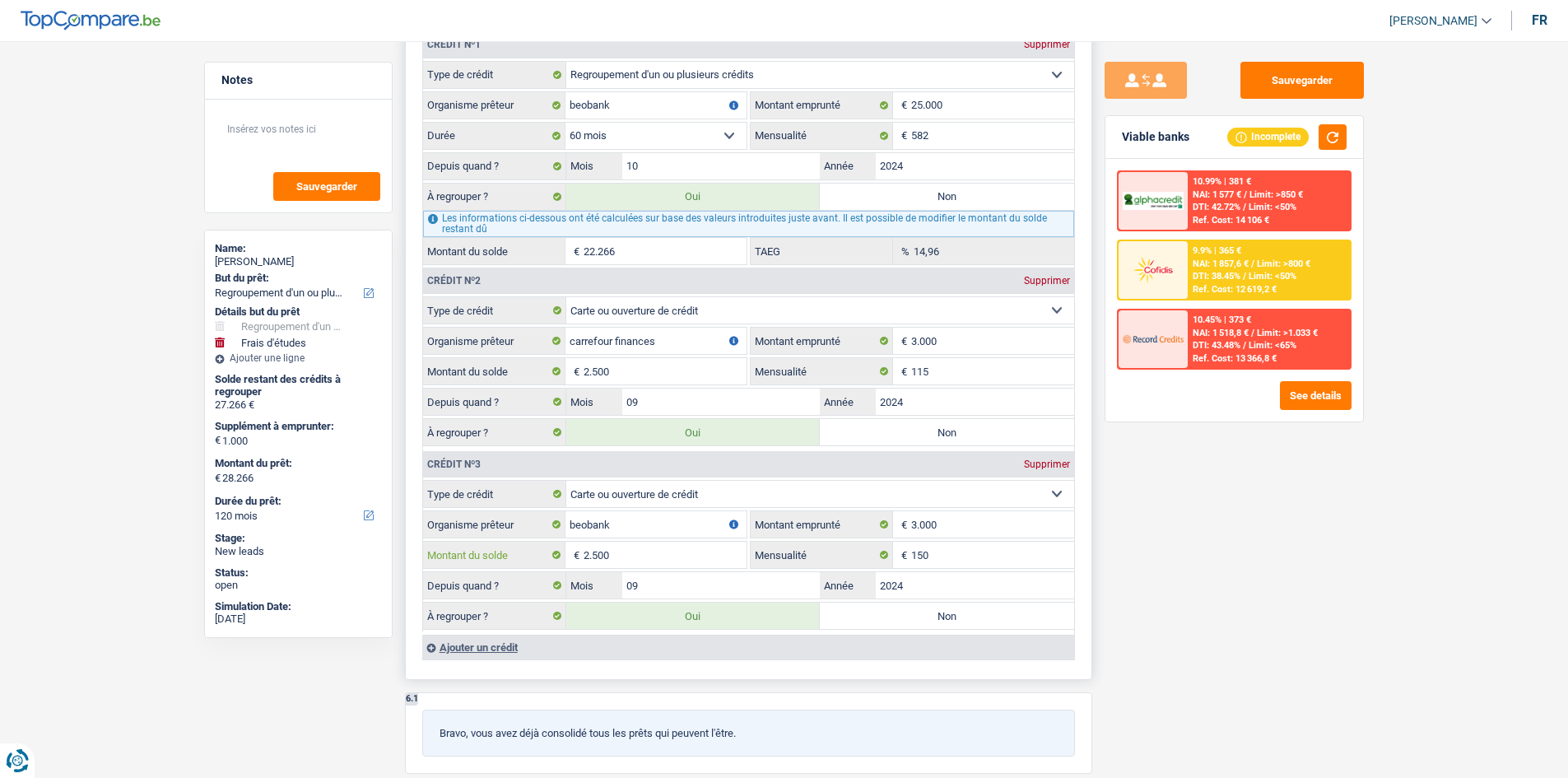 click on "2.500" at bounding box center [665, 555] 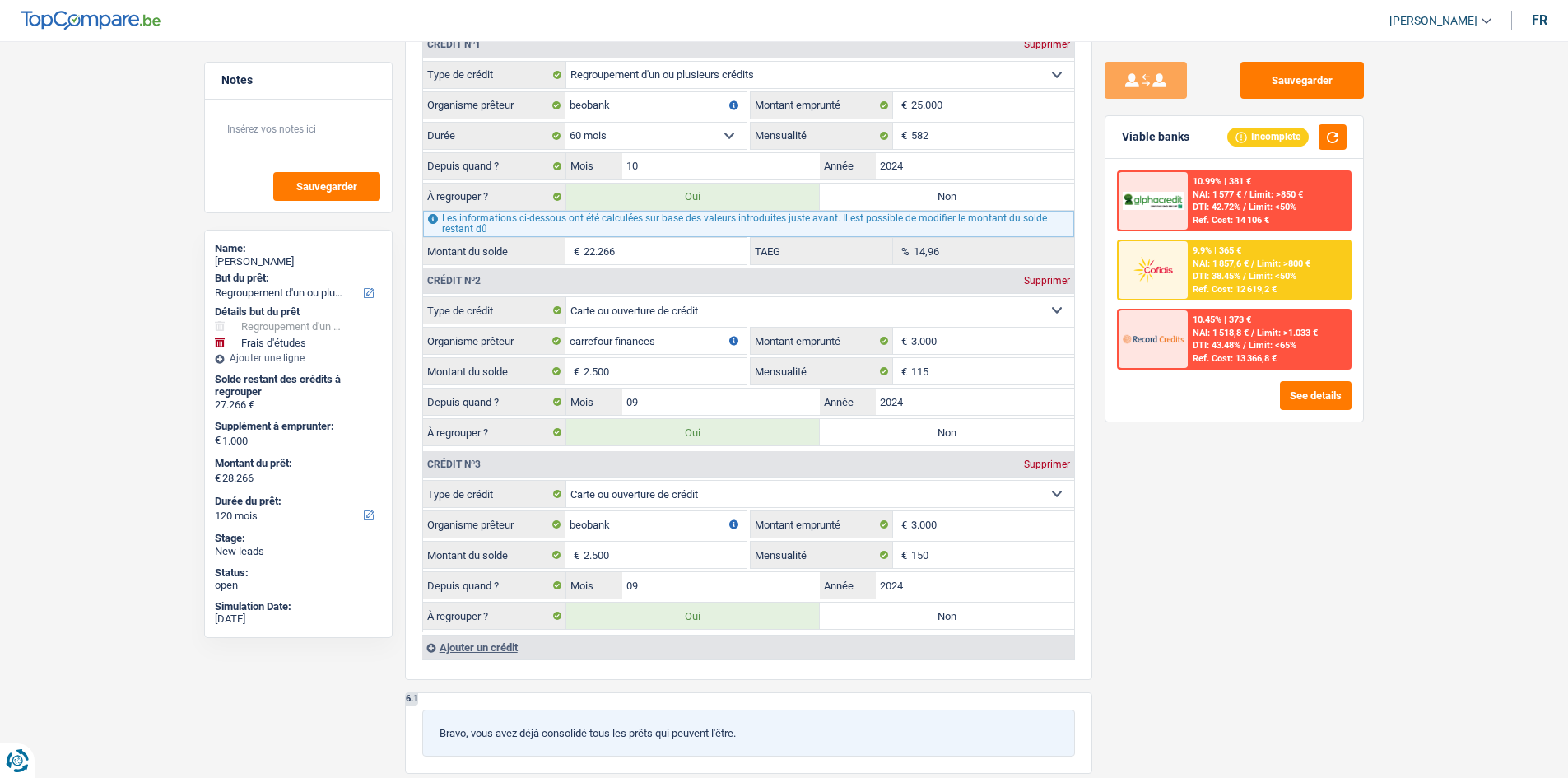 click on "Sauvegarder
Viable banks
Incomplete
10.99% | 381 €
NAI: 1 577 €
/
Limit: >850 €
DTI: 42.72%
/
Limit: <50%
Ref. Cost: 14 106 €
9.9% | 365 €
NAI: 1 857,6 €
/
Limit: >800 €
DTI: 38.45%
/               /       /" at bounding box center (1234, 404) 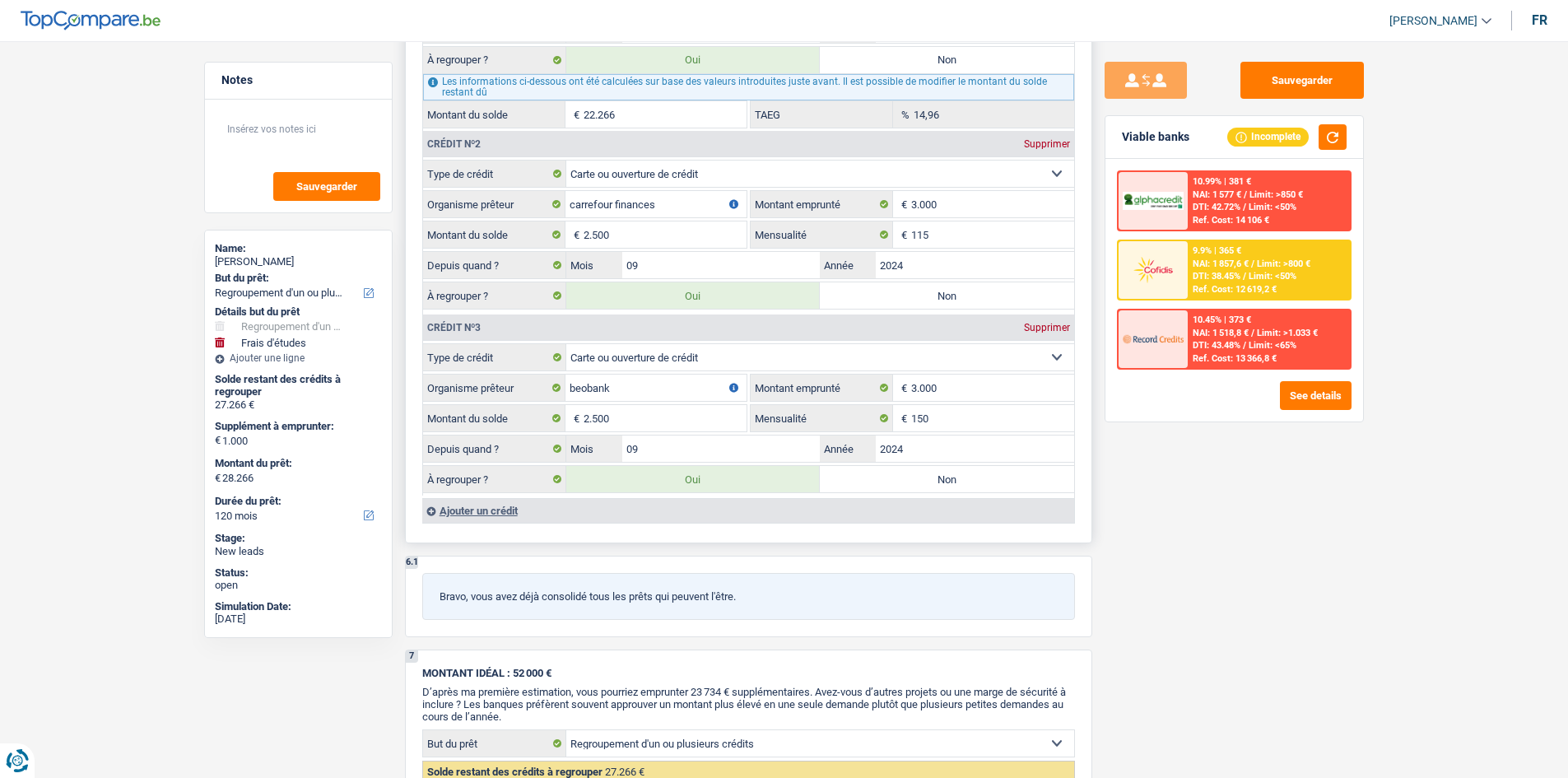 scroll, scrollTop: 1811, scrollLeft: 0, axis: vertical 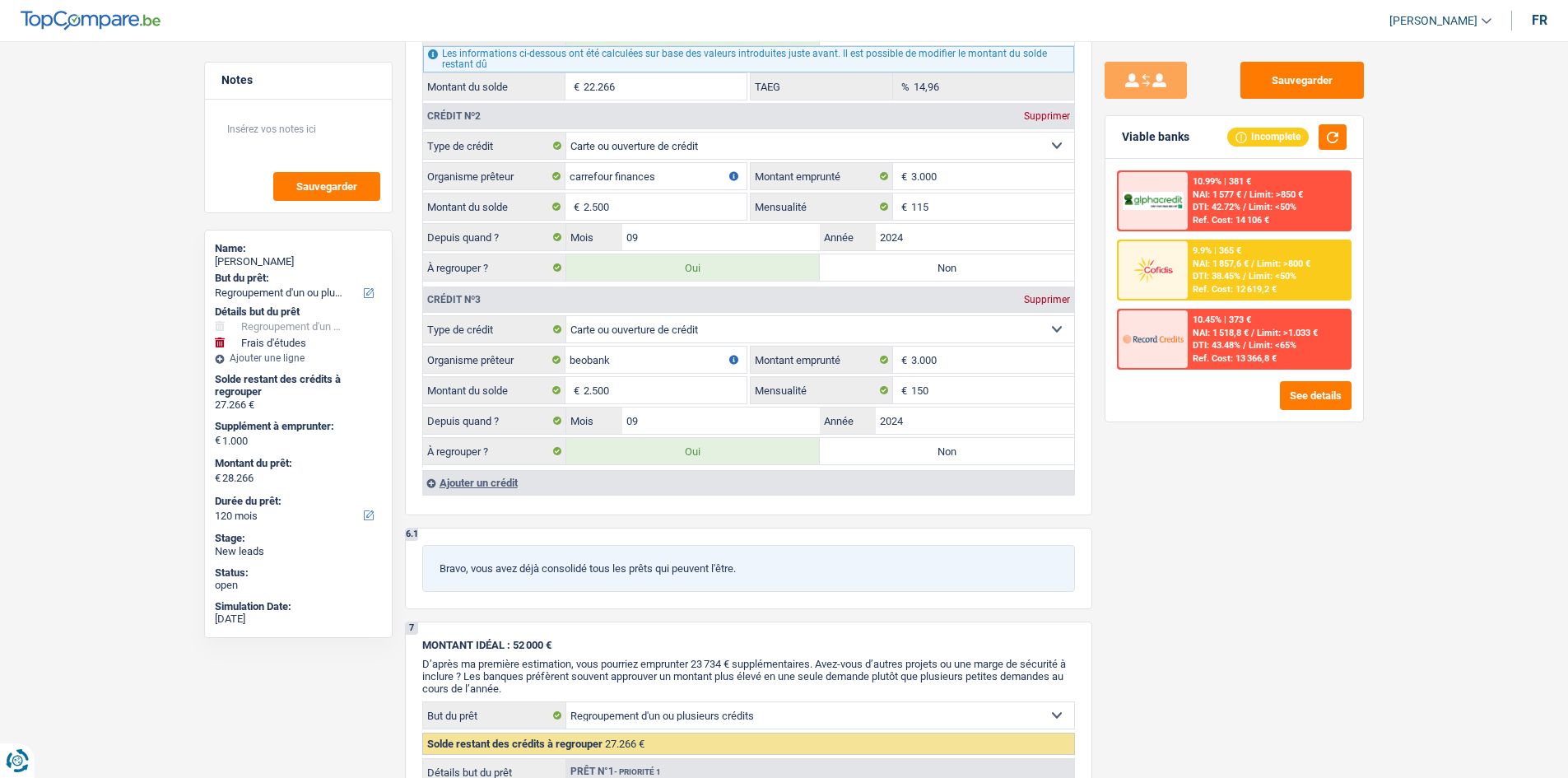 click on "Sauvegarder
Viable banks
Incomplete
10.99% | 381 €
NAI: 1 577 €
/
Limit: >850 €
DTI: 42.72%
/
Limit: <50%
Ref. Cost: 14 106 €
9.9% | 365 €
NAI: 1 857,6 €
/
Limit: >800 €
DTI: 38.45%
/               /       /" at bounding box center [1234, 404] 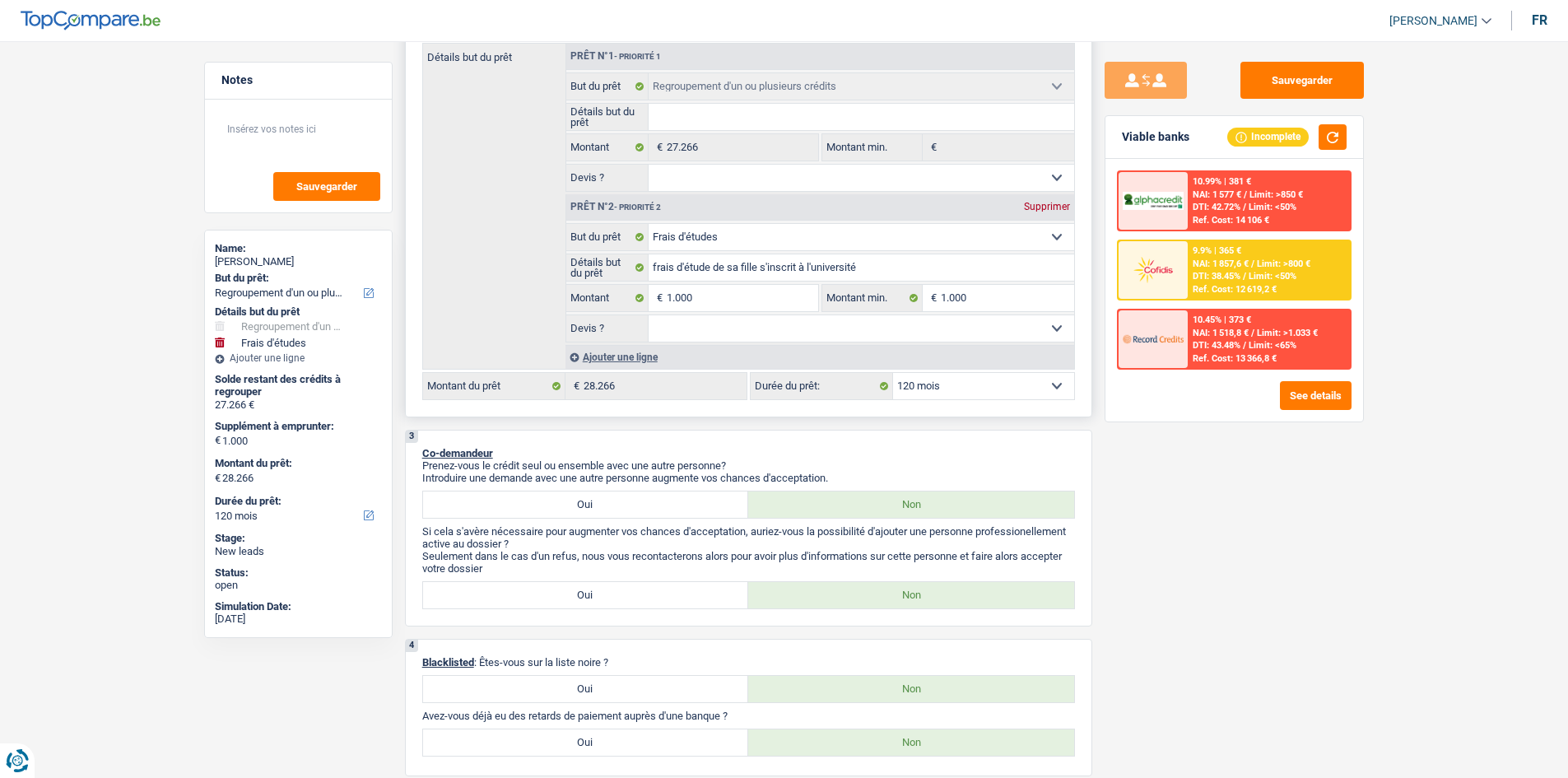 scroll, scrollTop: 329, scrollLeft: 0, axis: vertical 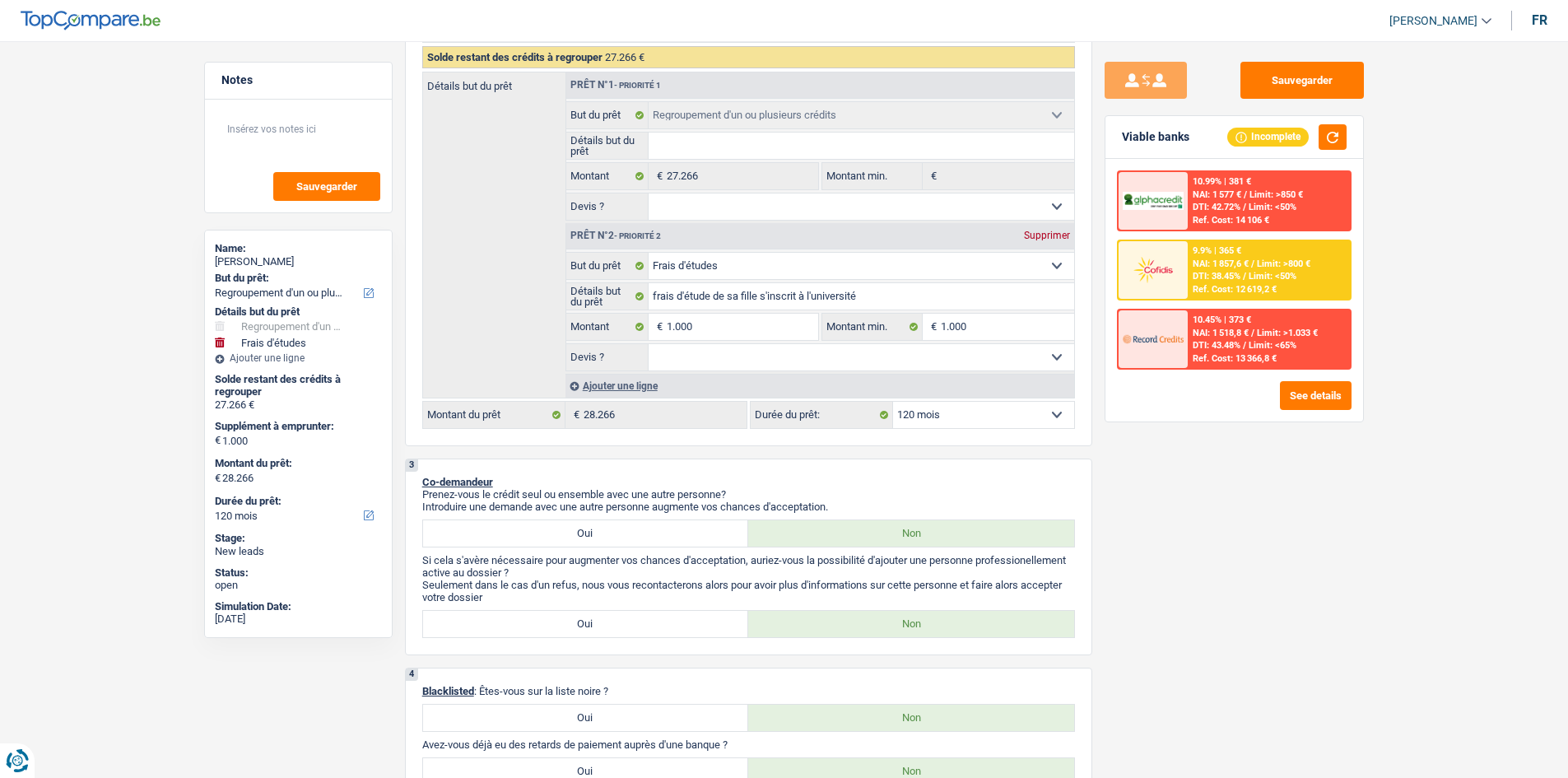 click on "Sauvegarder
Viable banks
Incomplete
10.99% | 381 €
NAI: 1 577 €
/
Limit: >850 €
DTI: 42.72%
/
Limit: <50%
Ref. Cost: 14 106 €
9.9% | 365 €
NAI: 1 857,6 €
/
Limit: >800 €
DTI: 38.45%
/               /       /" at bounding box center [1234, 404] 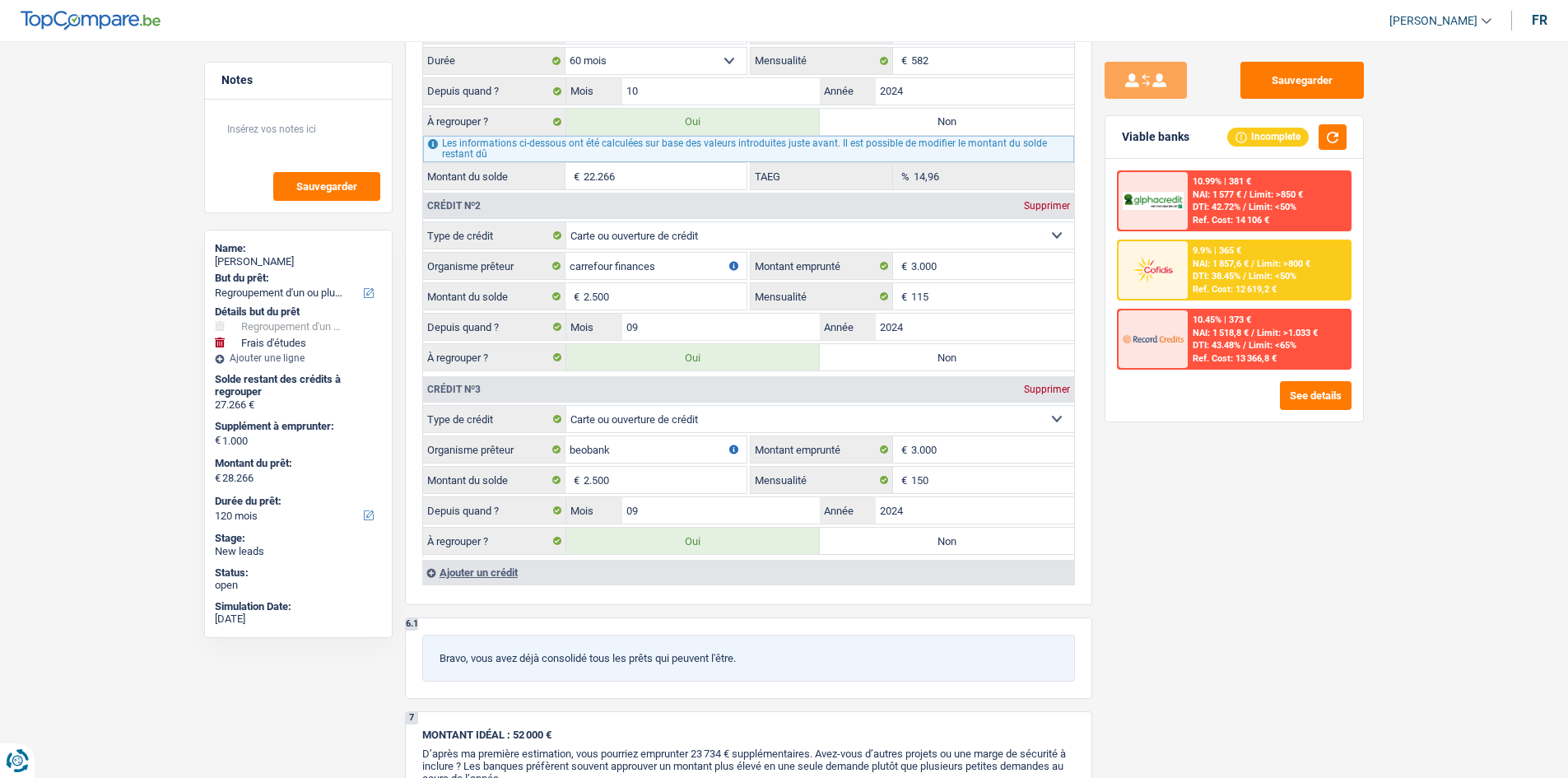 scroll, scrollTop: 1811, scrollLeft: 0, axis: vertical 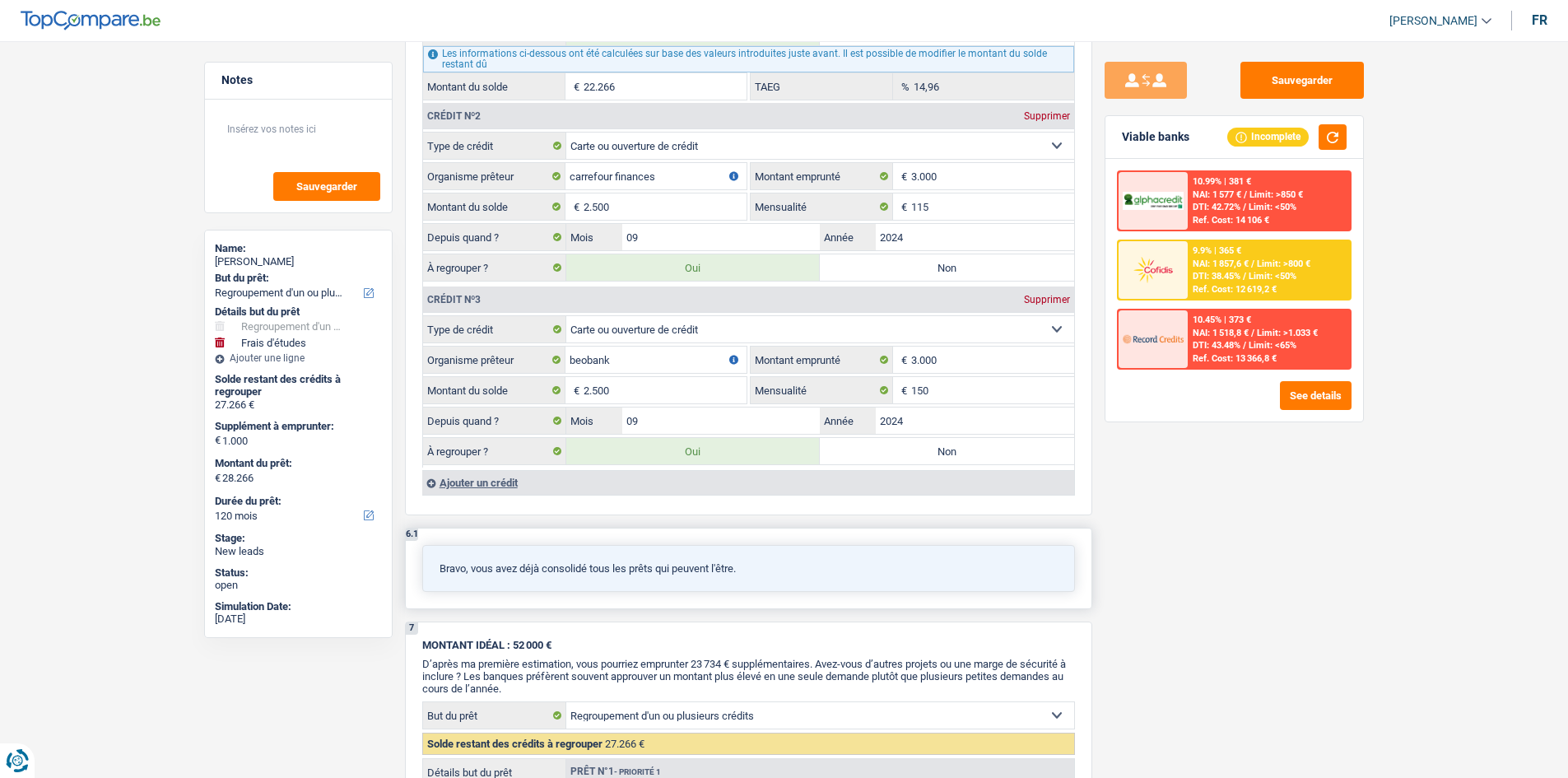 drag, startPoint x: 752, startPoint y: 568, endPoint x: 430, endPoint y: 576, distance: 322.09936 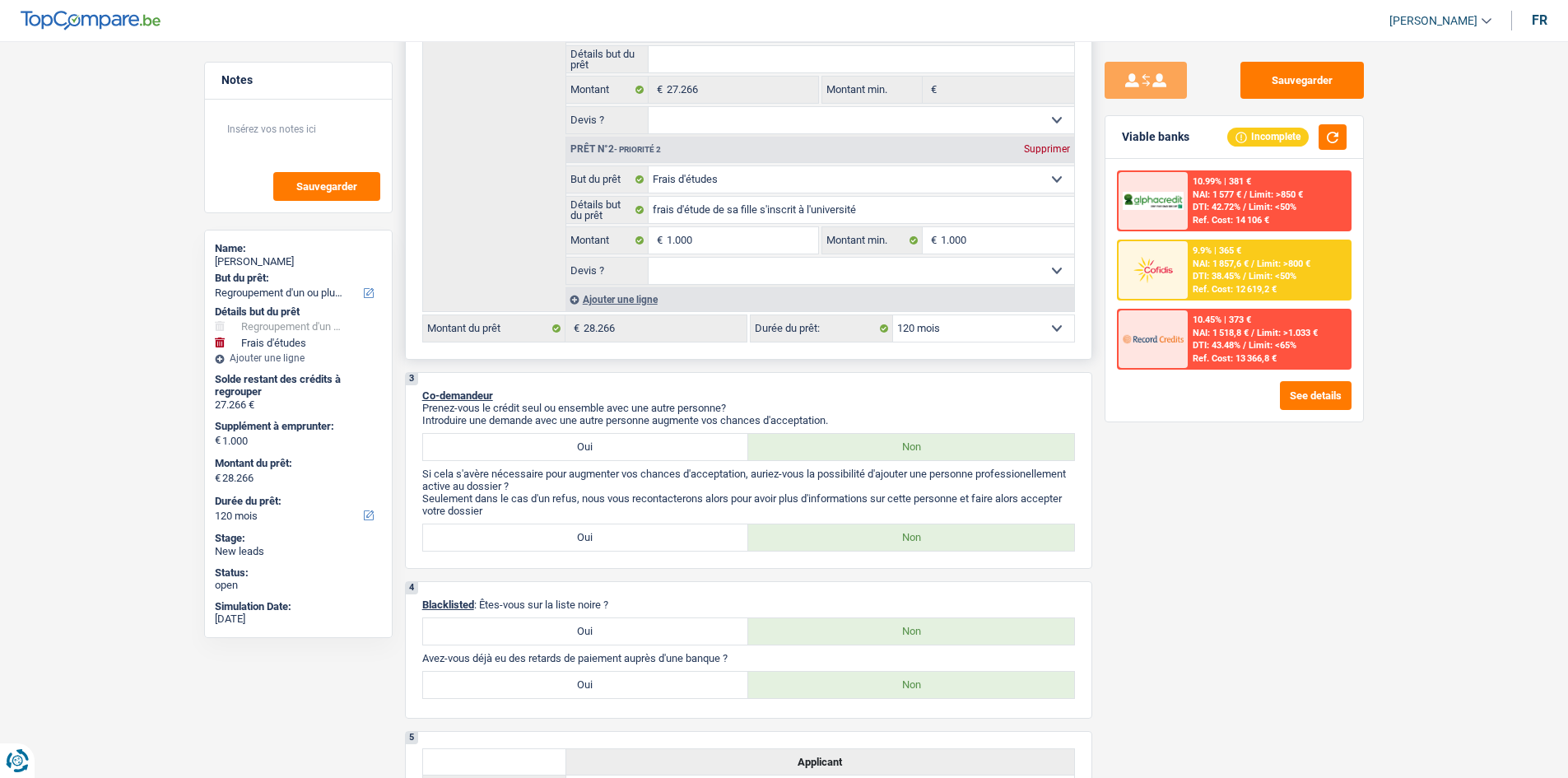 scroll, scrollTop: 412, scrollLeft: 0, axis: vertical 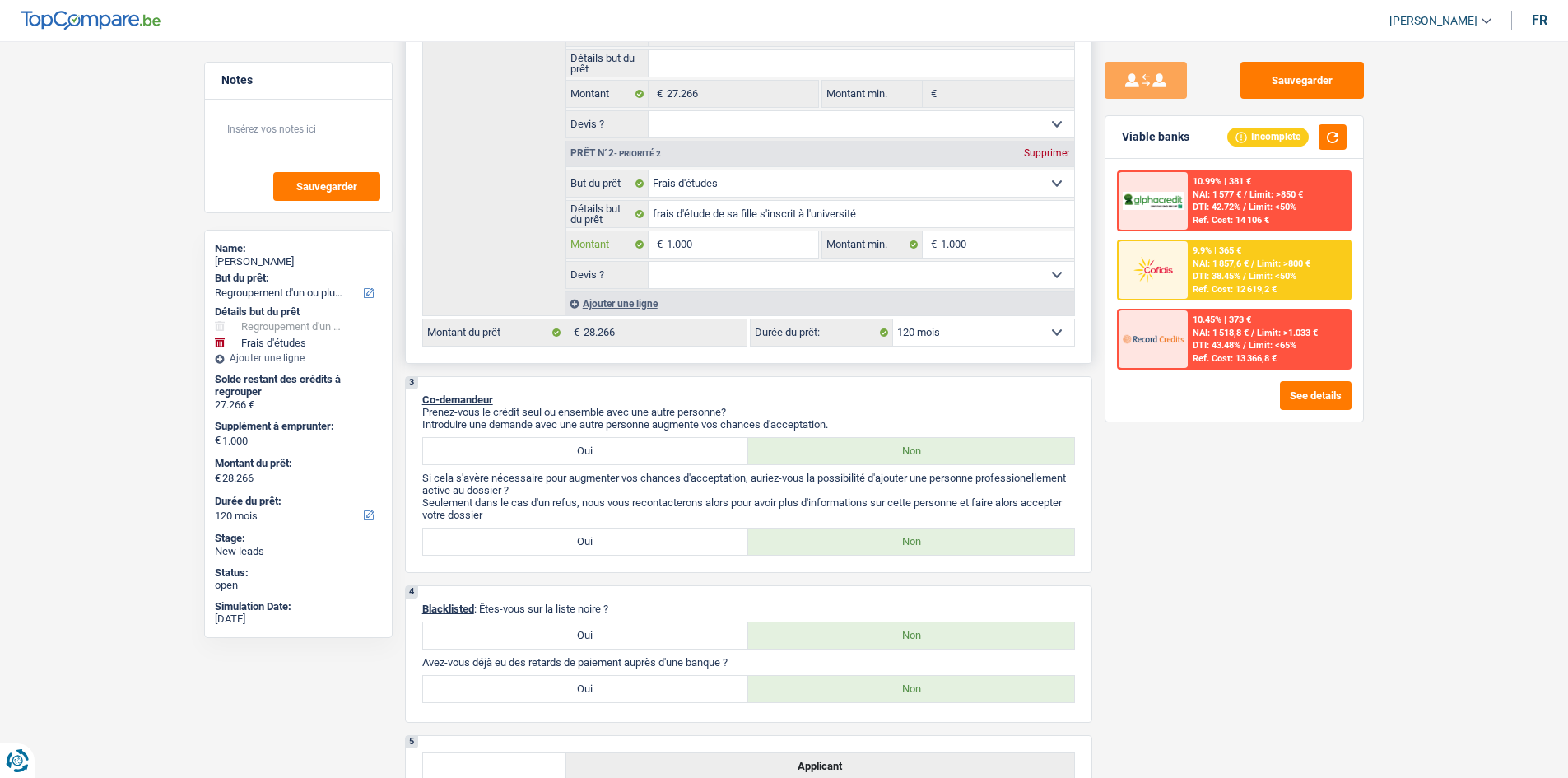 click on "1.000" at bounding box center (742, 245) 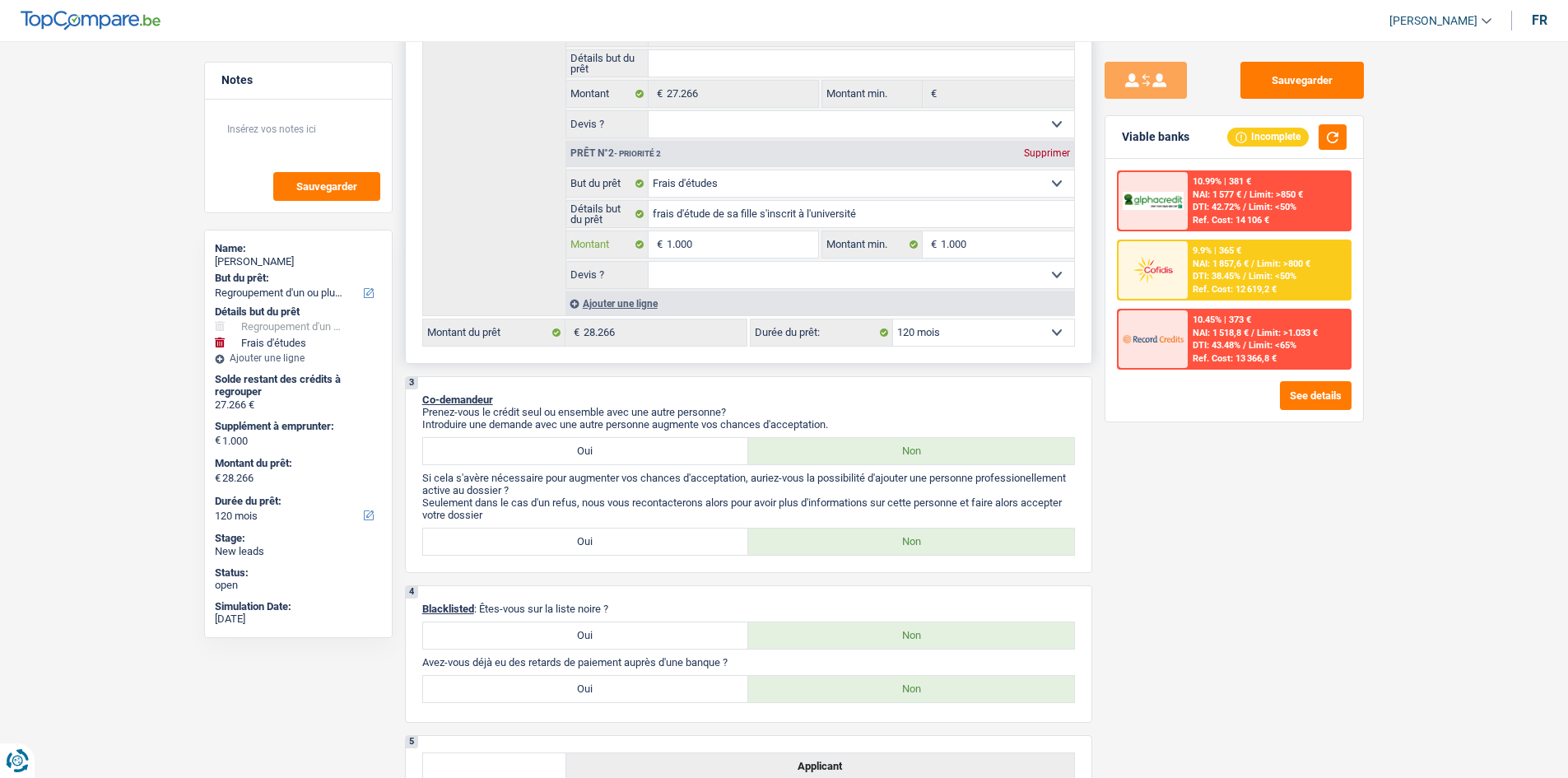 type on "100" 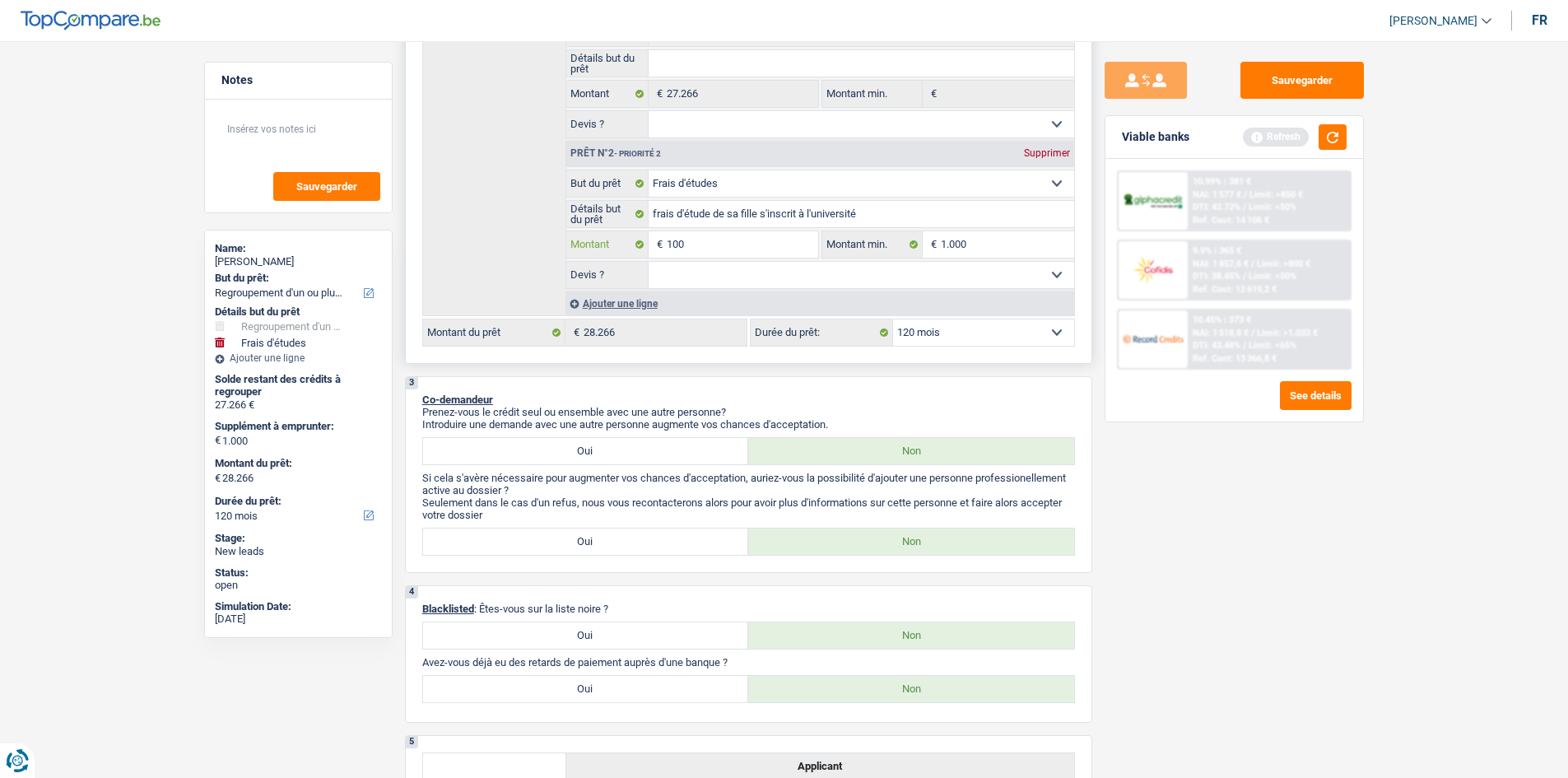 type on "10" 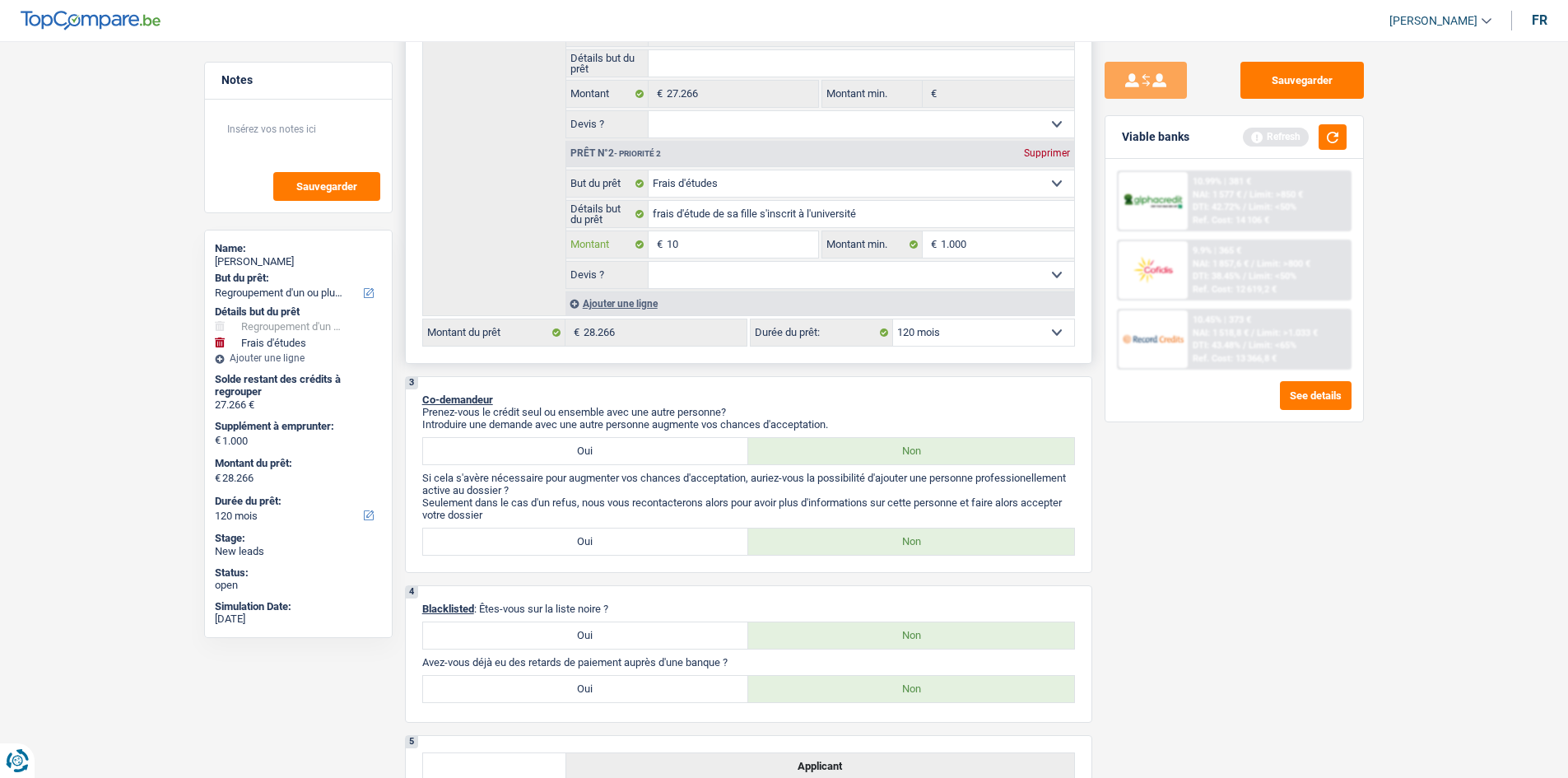 type on "1" 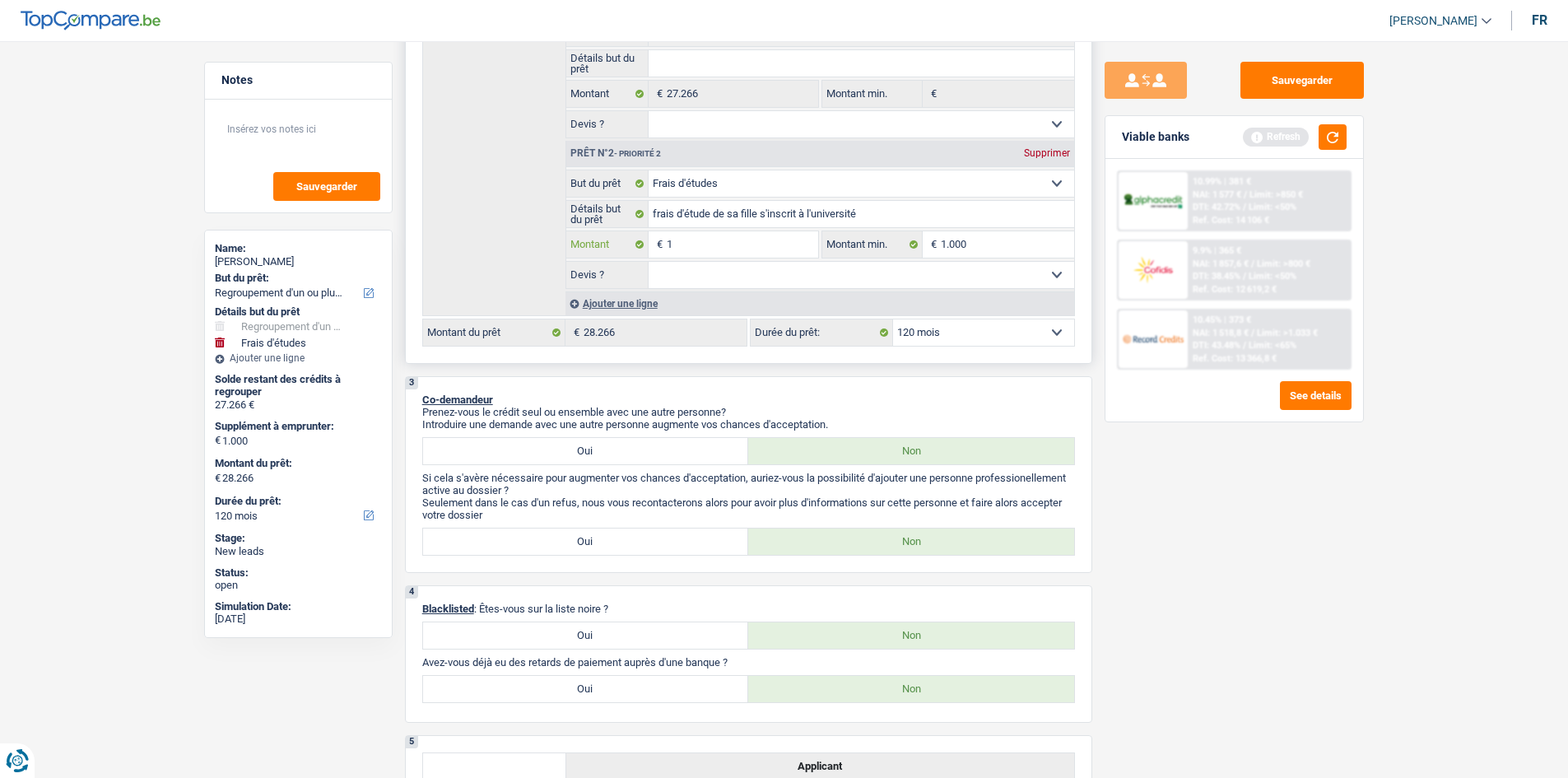 type on "15" 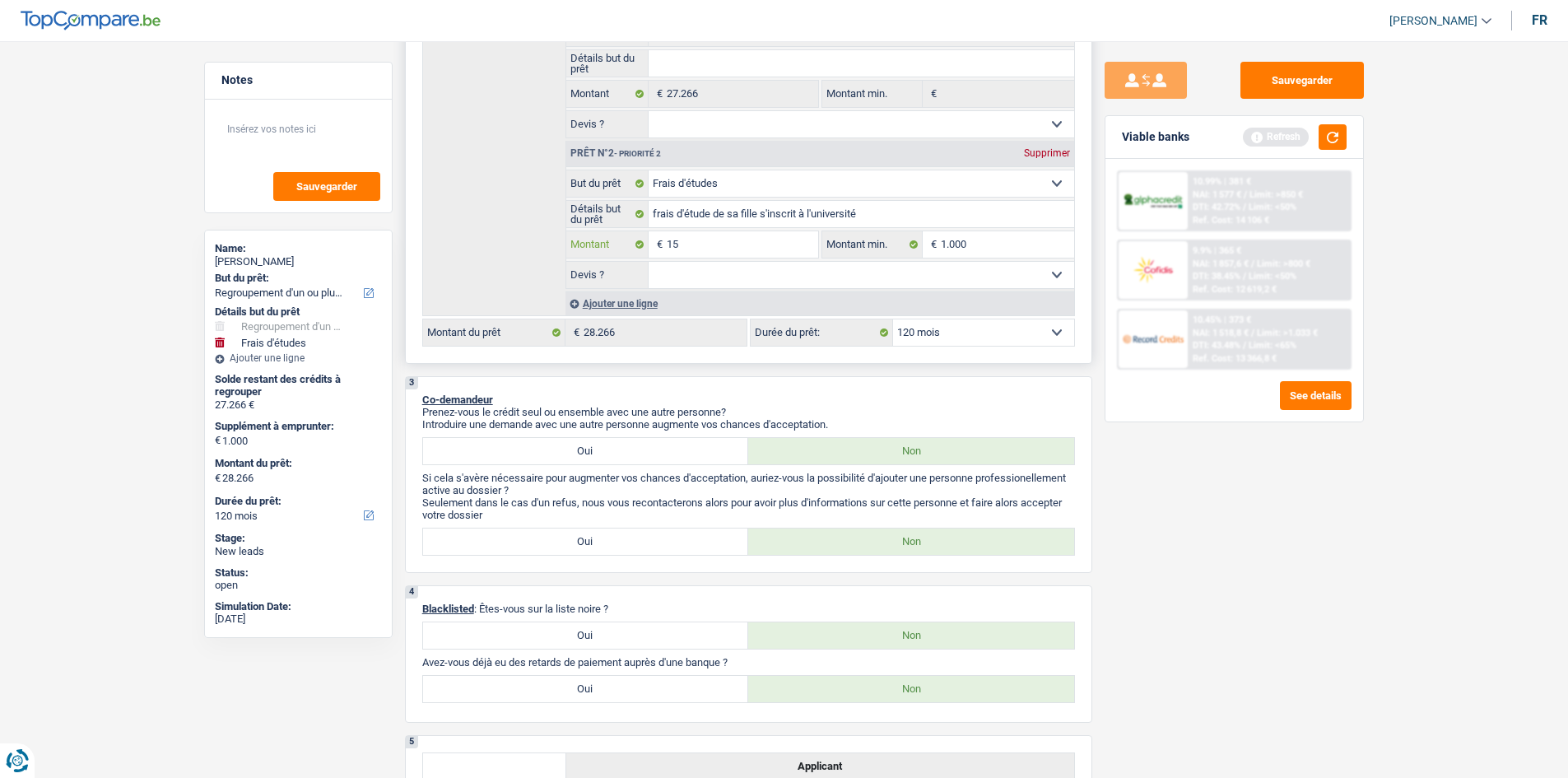 type on "150" 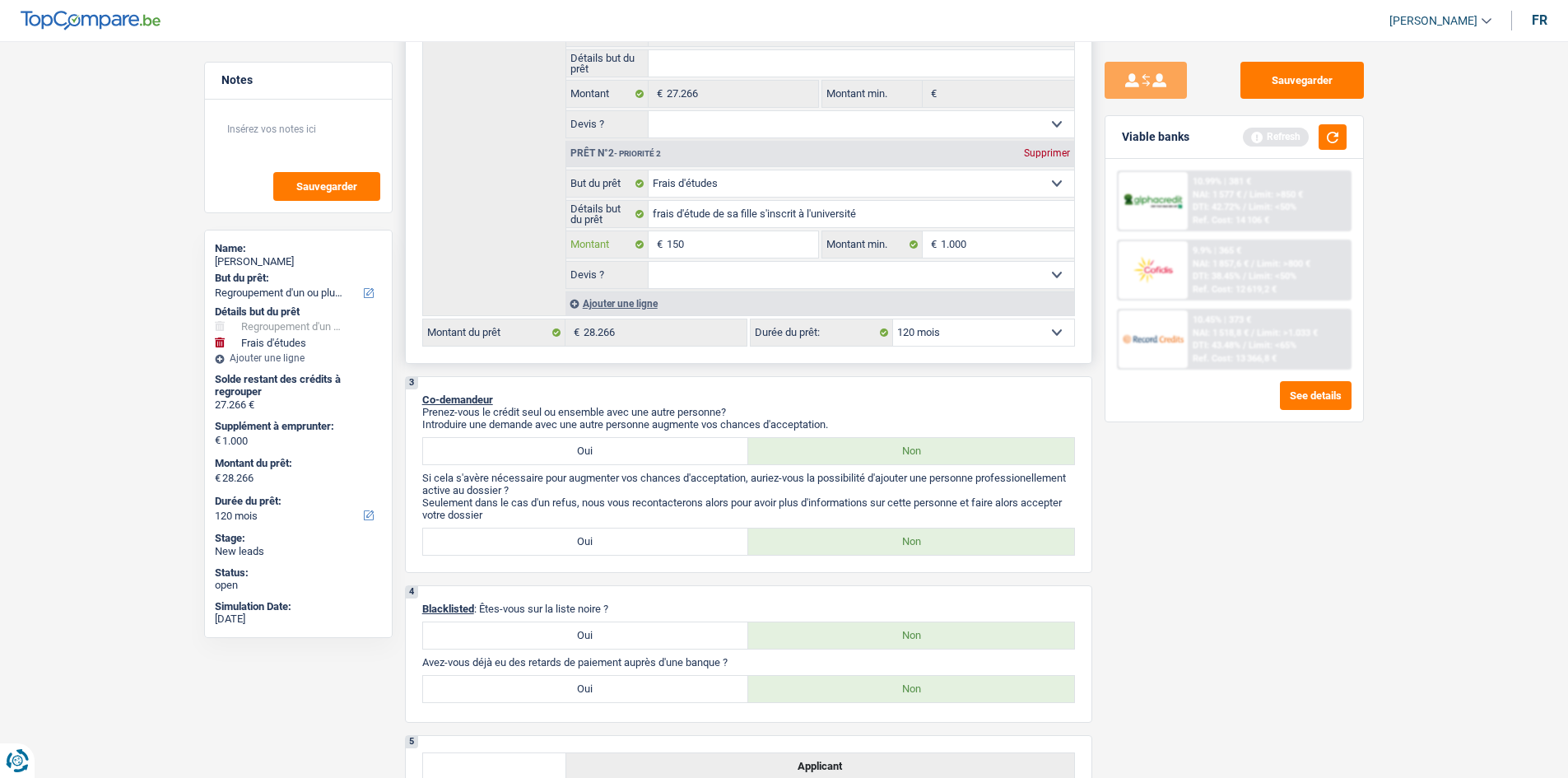 type on "1.500" 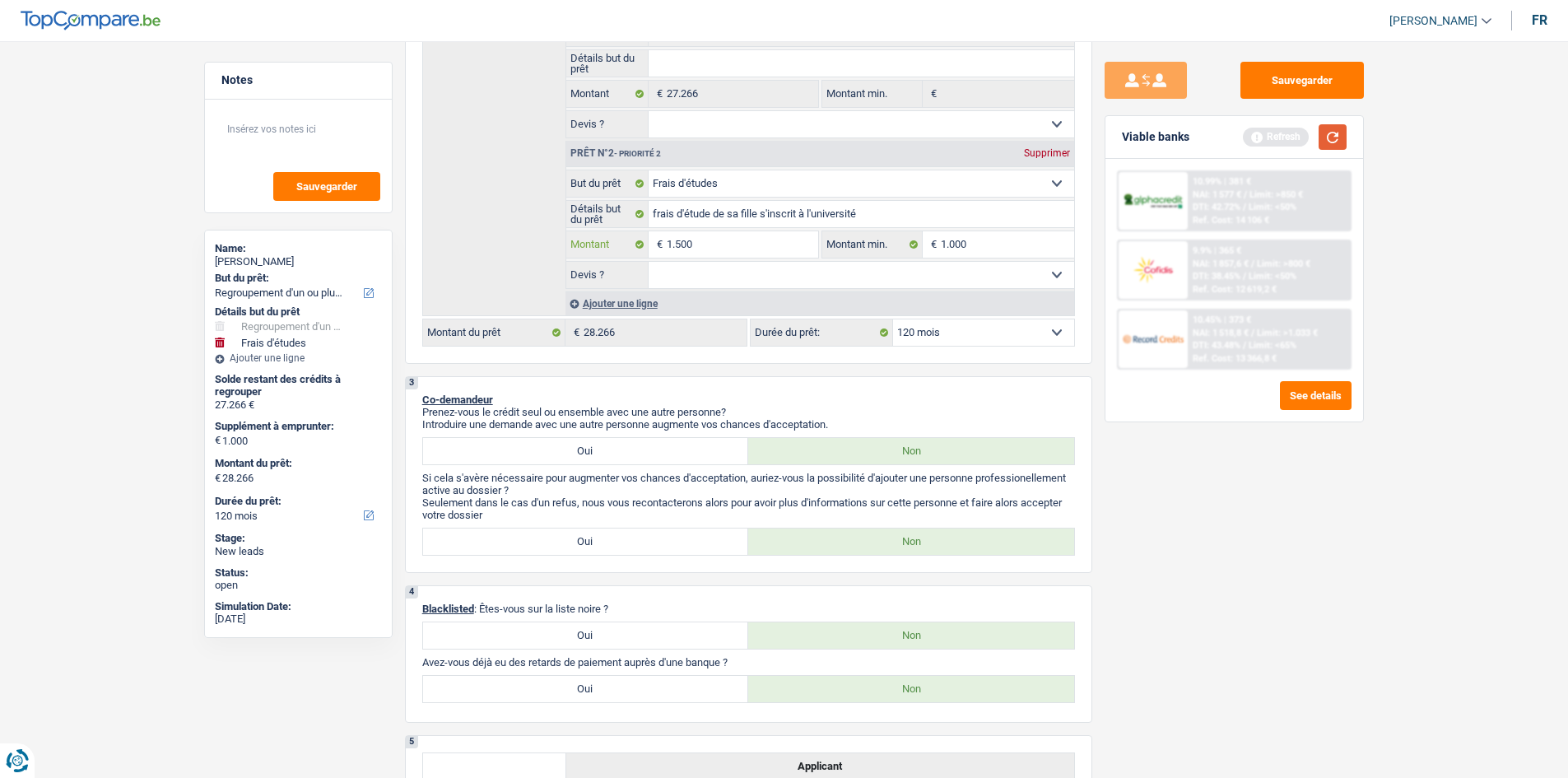 type on "1.500" 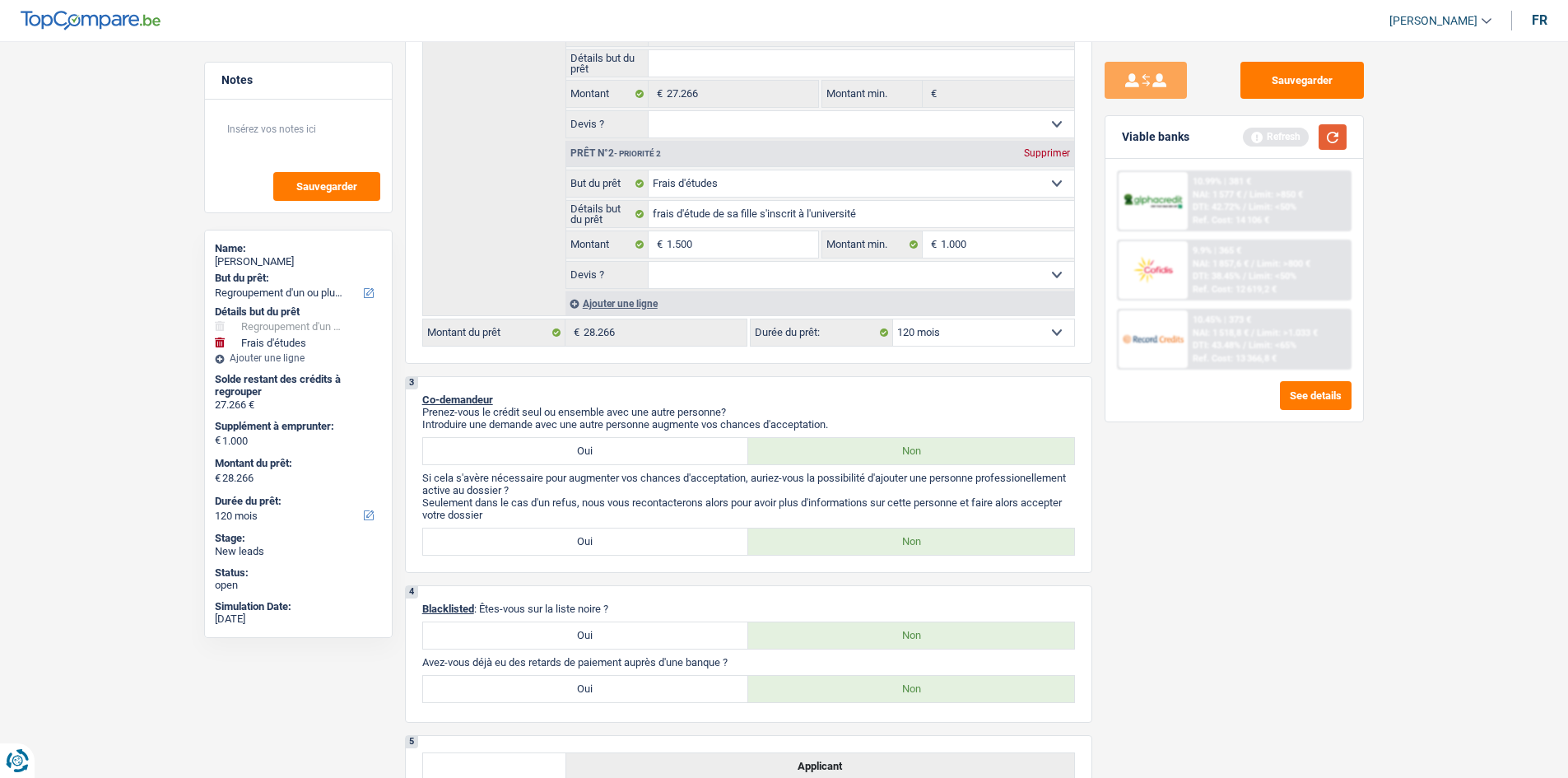 type on "1.500" 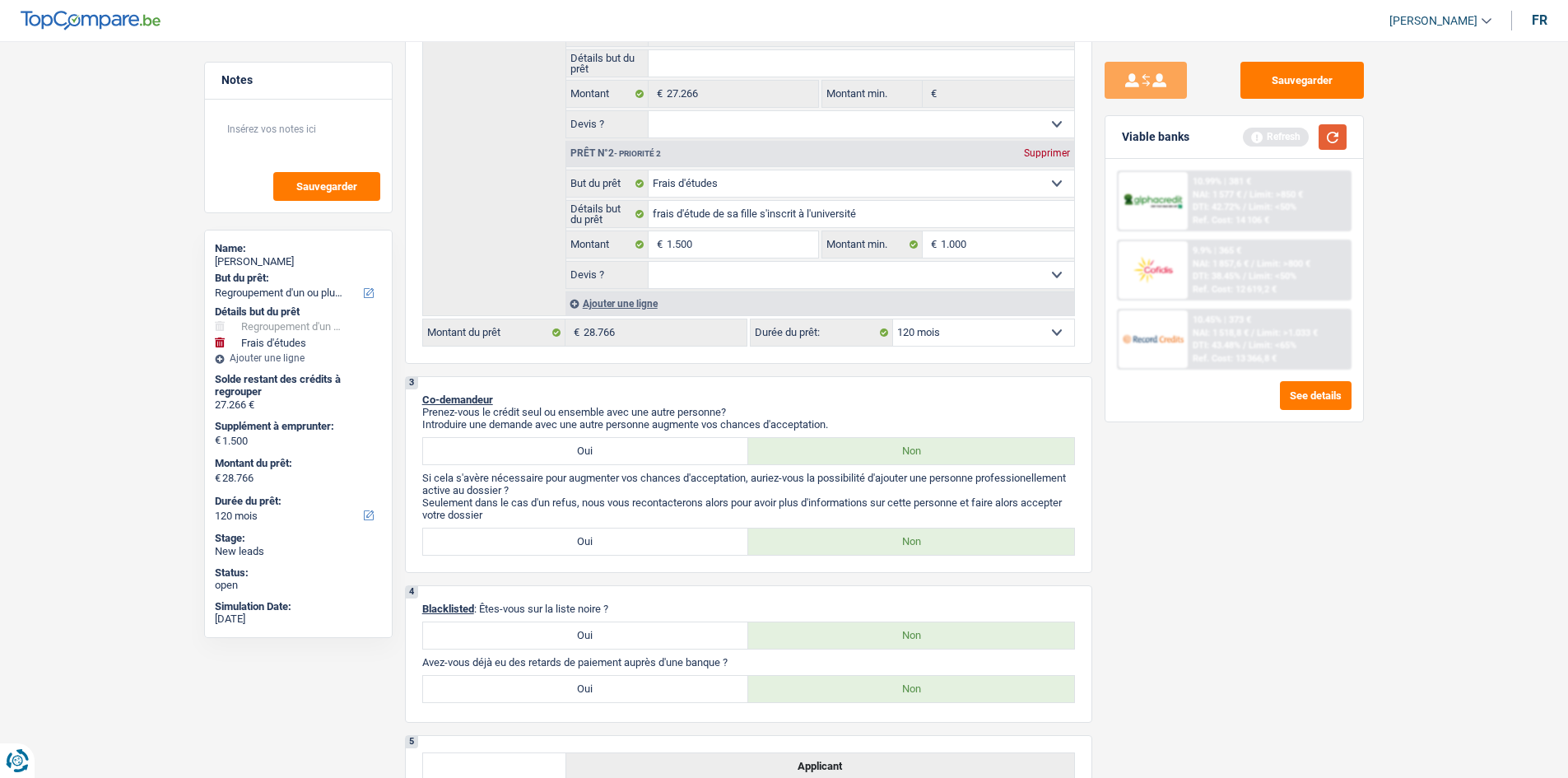 click at bounding box center [1333, 137] 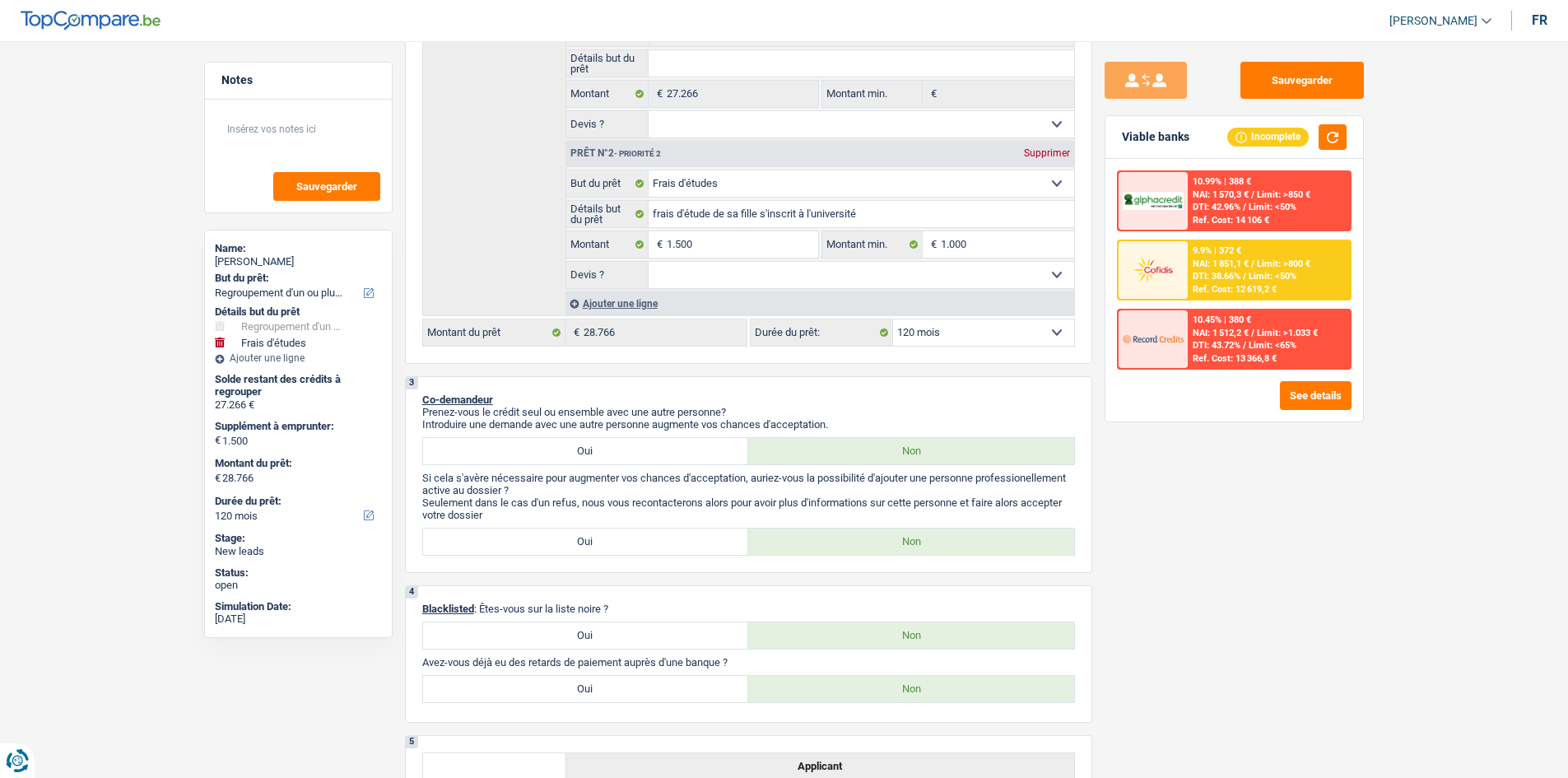 click on "Sauvegarder
Viable banks
Incomplete
10.99% | 388 €
NAI: 1 570,3 €
/
Limit: >850 €
DTI: 42.96%
/
Limit: <50%
Ref. Cost: 14 106 €
9.9% | 372 €
NAI: 1 851,1 €
/
Limit: >800 €
DTI: 38.66%
/               /       /" at bounding box center (1234, 404) 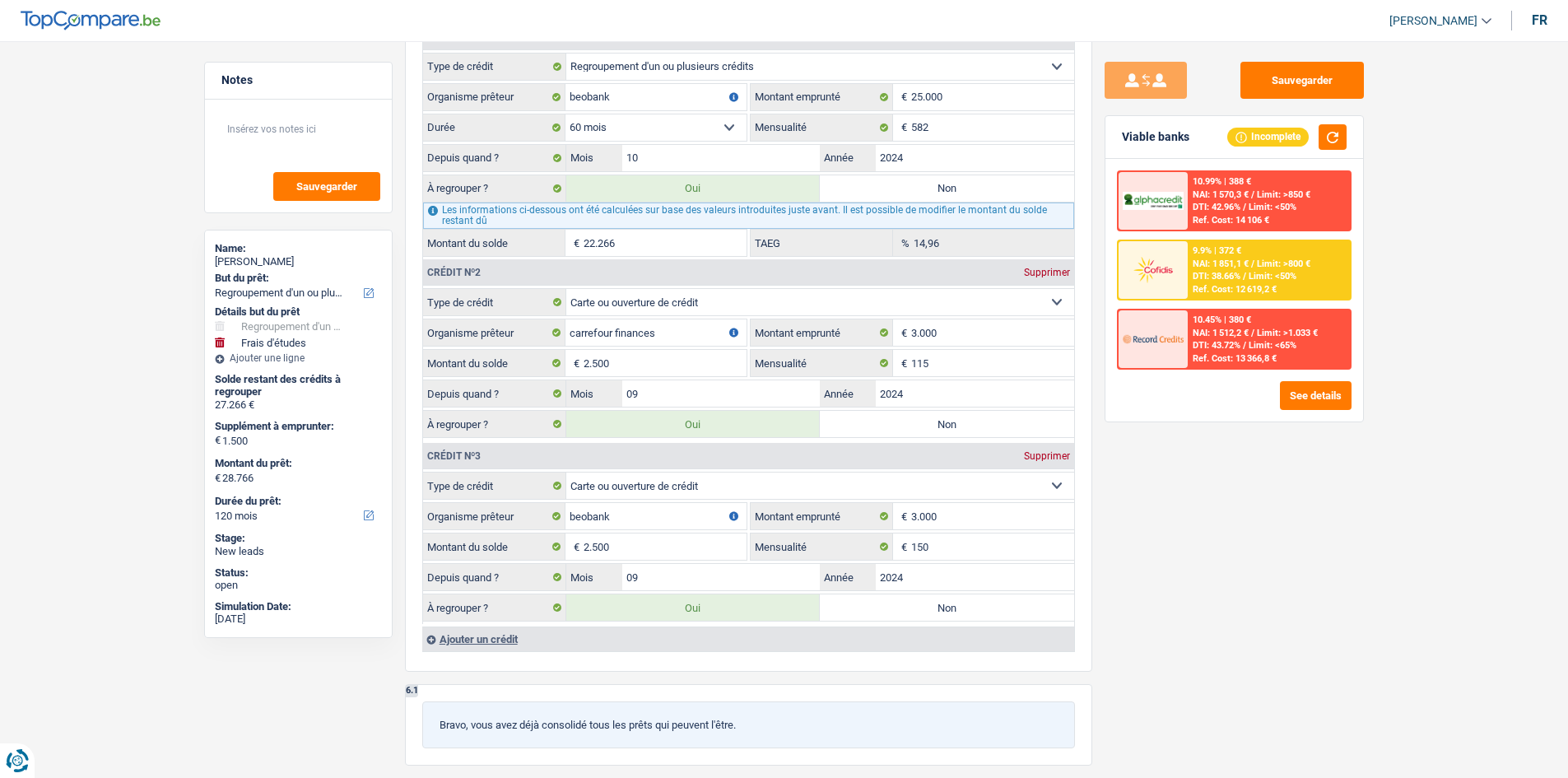 scroll, scrollTop: 1811, scrollLeft: 0, axis: vertical 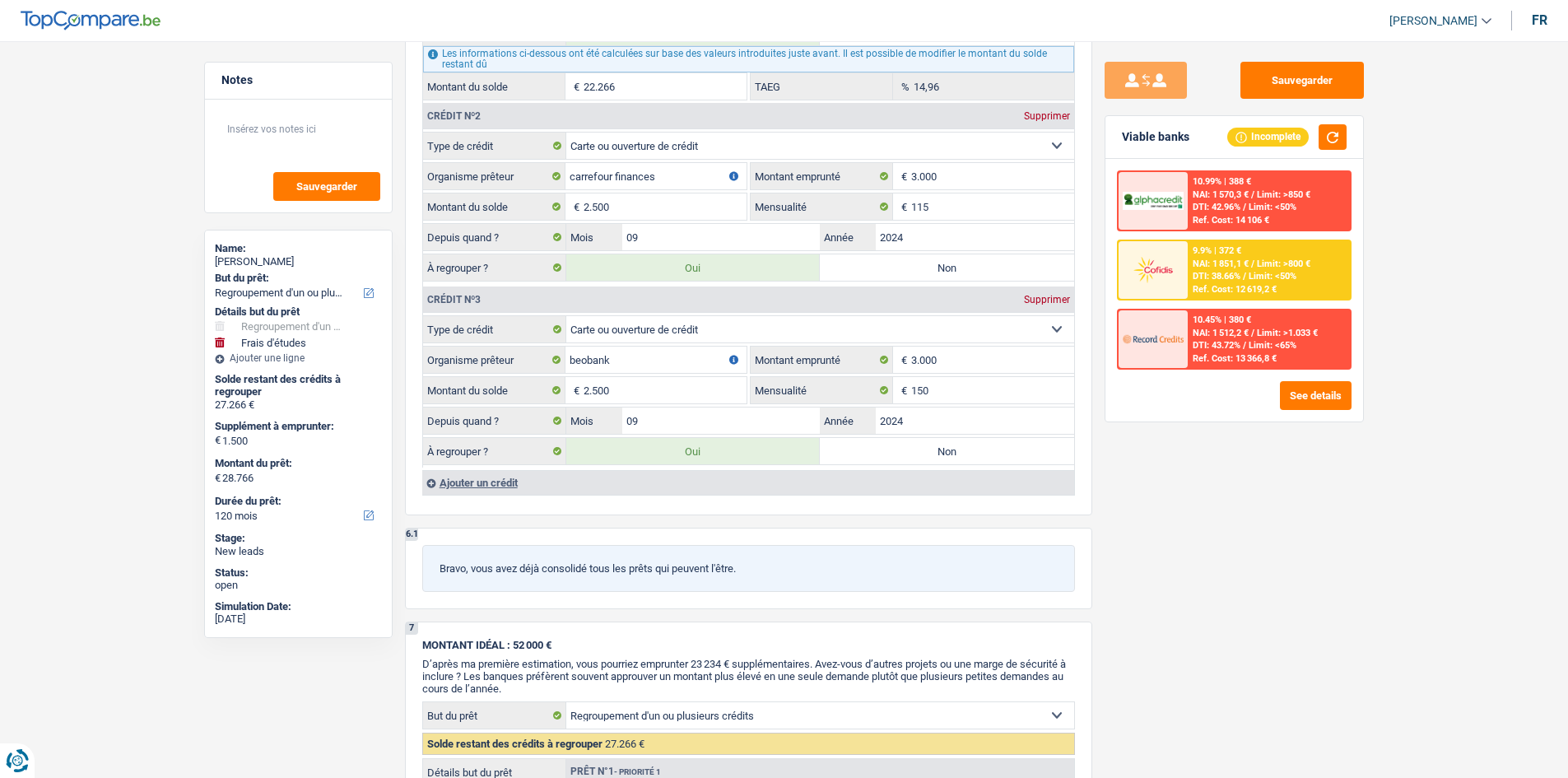 drag, startPoint x: 1092, startPoint y: 513, endPoint x: 1092, endPoint y: 500, distance: 13 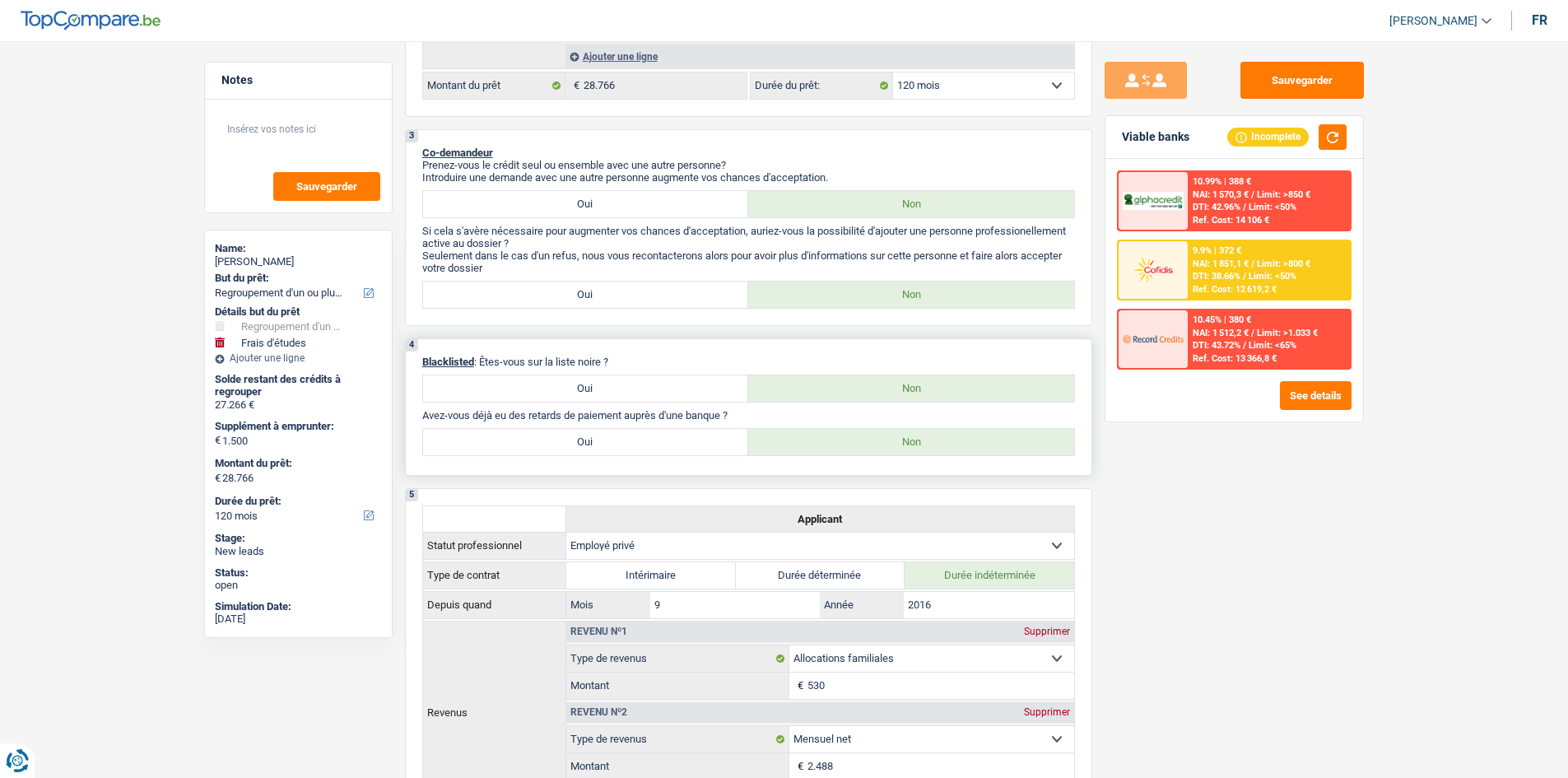 scroll, scrollTop: 329, scrollLeft: 0, axis: vertical 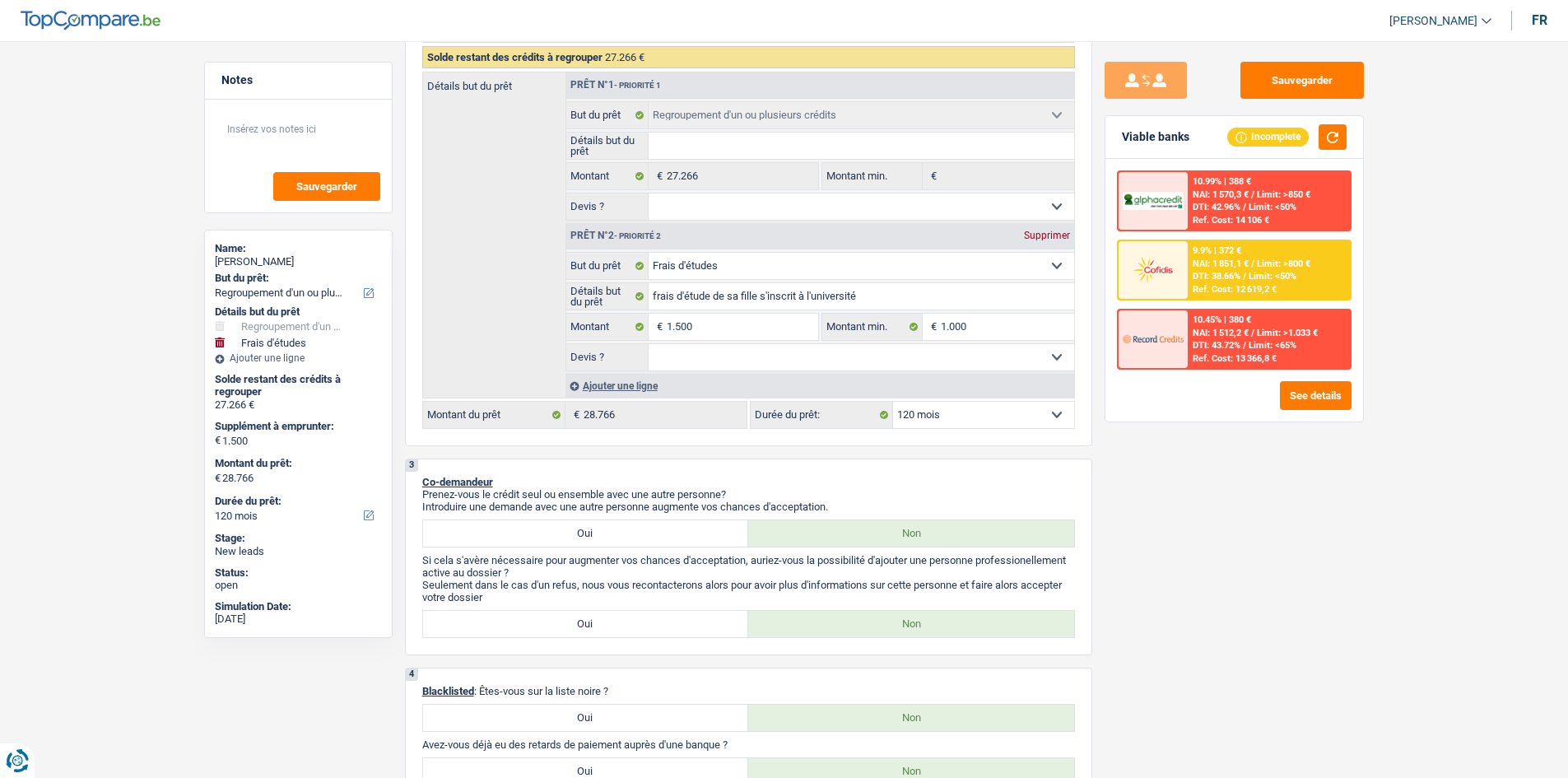 click on "Sauvegarder
Viable banks
Incomplete
10.99% | 388 €
NAI: 1 570,3 €
/
Limit: >850 €
DTI: 42.96%
/
Limit: <50%
Ref. Cost: 14 106 €
9.9% | 372 €
NAI: 1 851,1 €
/
Limit: >800 €
DTI: 38.66%
/               /       /" at bounding box center [1234, 404] 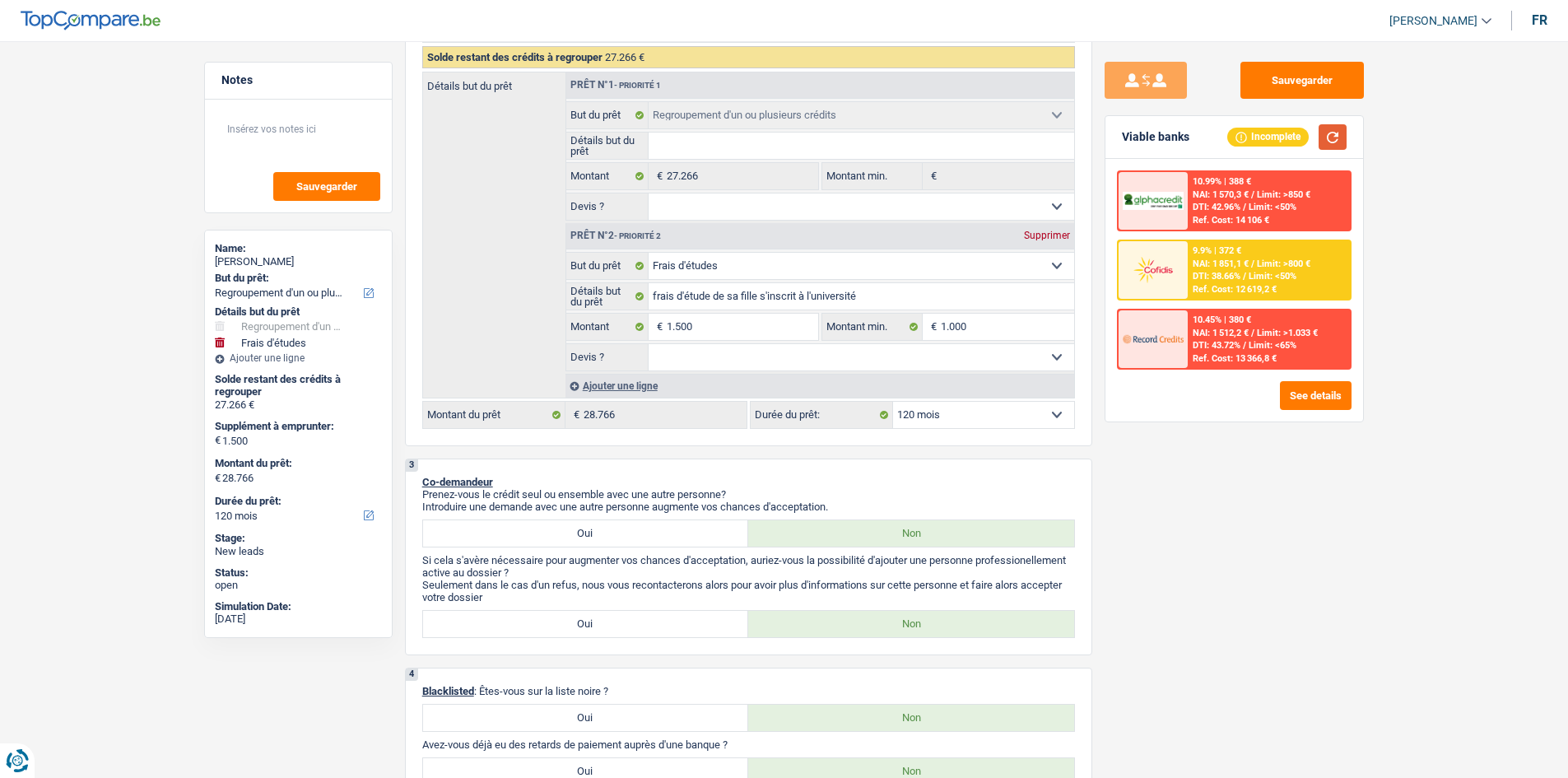 click at bounding box center (1333, 137) 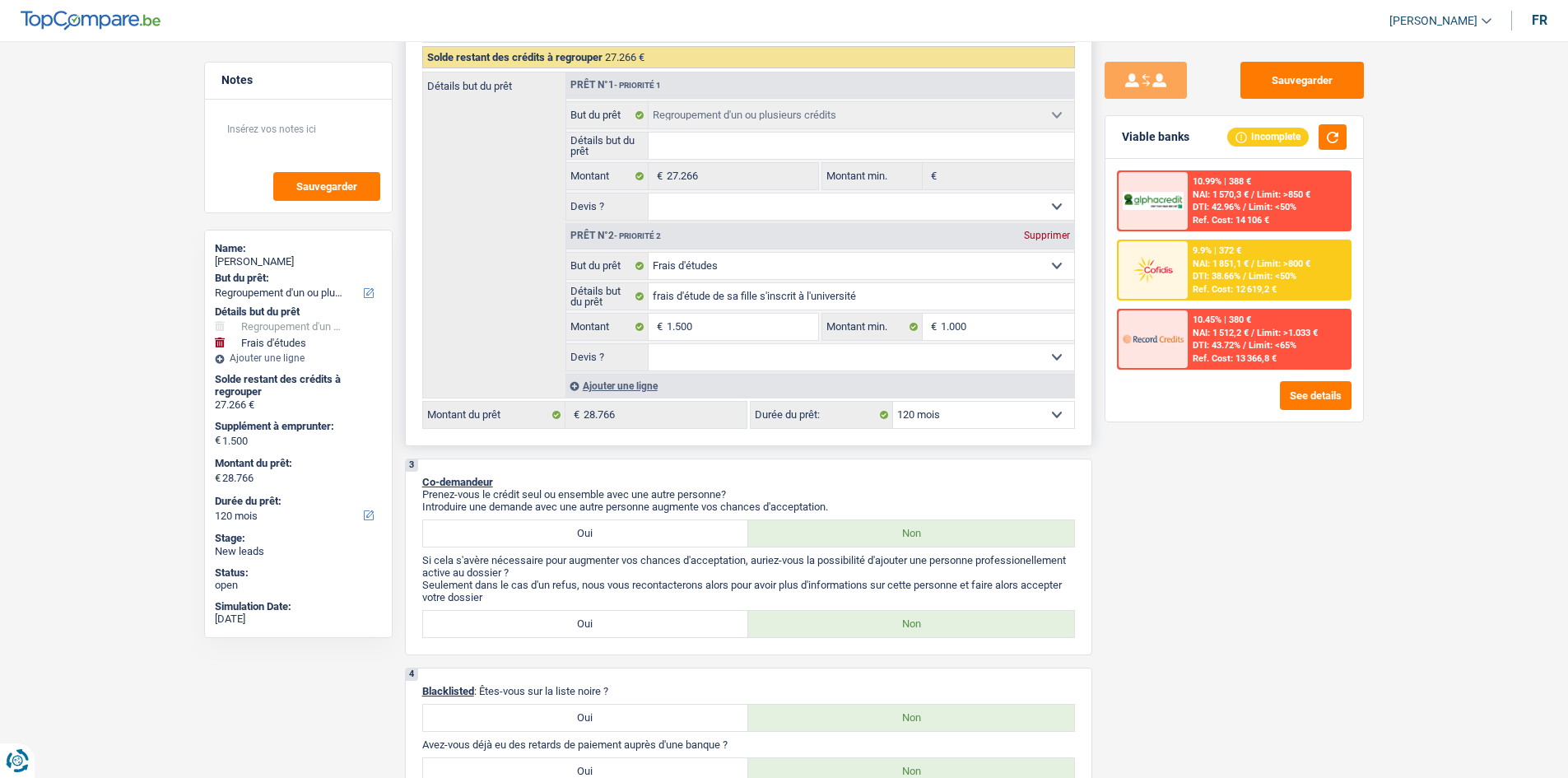 click on "12 mois 18 mois 24 mois 30 mois 36 mois 42 mois 48 mois 60 mois 72 mois 84 mois 96 mois 120 mois
Sélectionner une option" at bounding box center (984, 415) 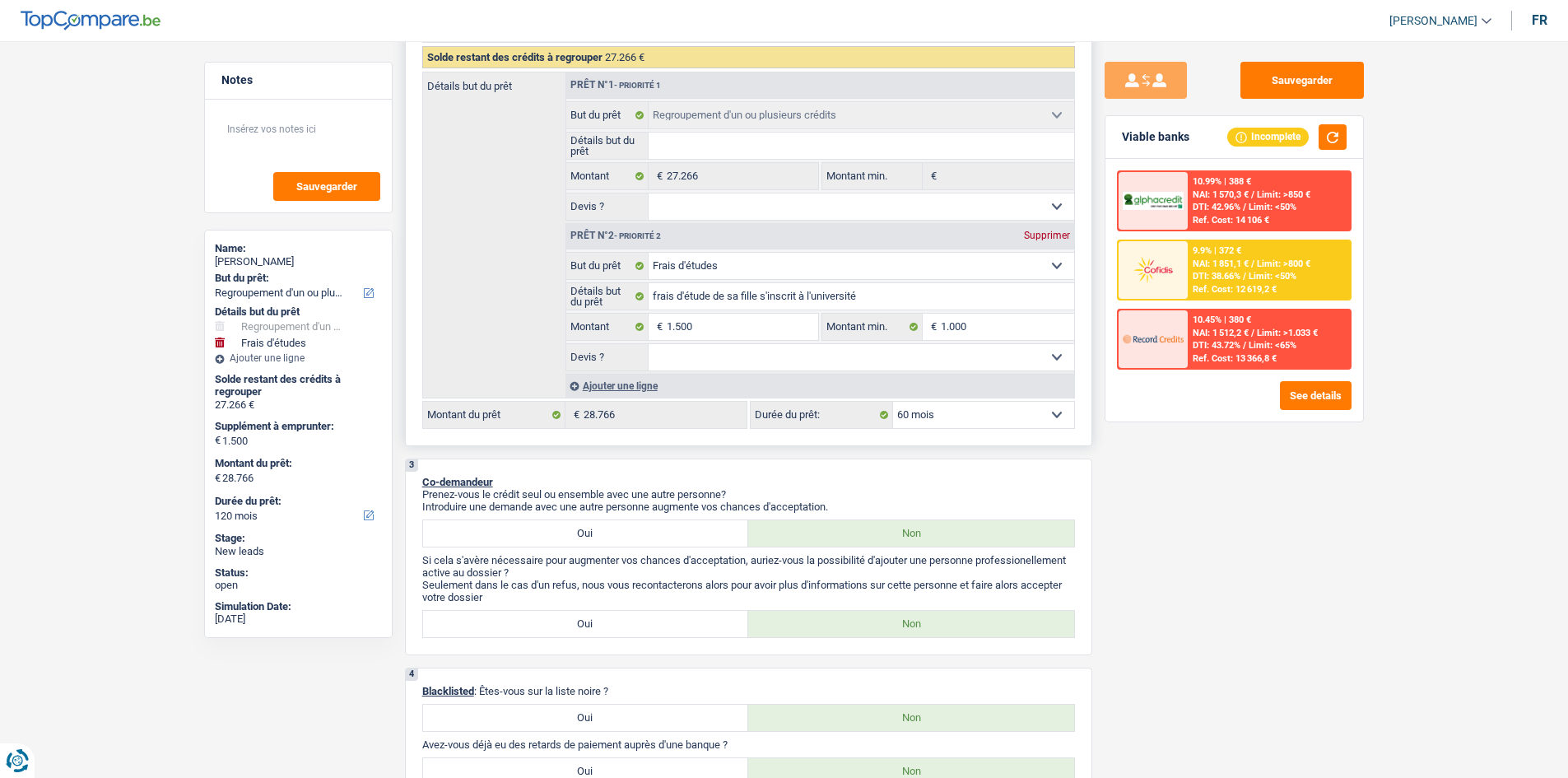 click on "12 mois 18 mois 24 mois 30 mois 36 mois 42 mois 48 mois 60 mois 72 mois 84 mois 96 mois 120 mois
Sélectionner une option" at bounding box center (984, 415) 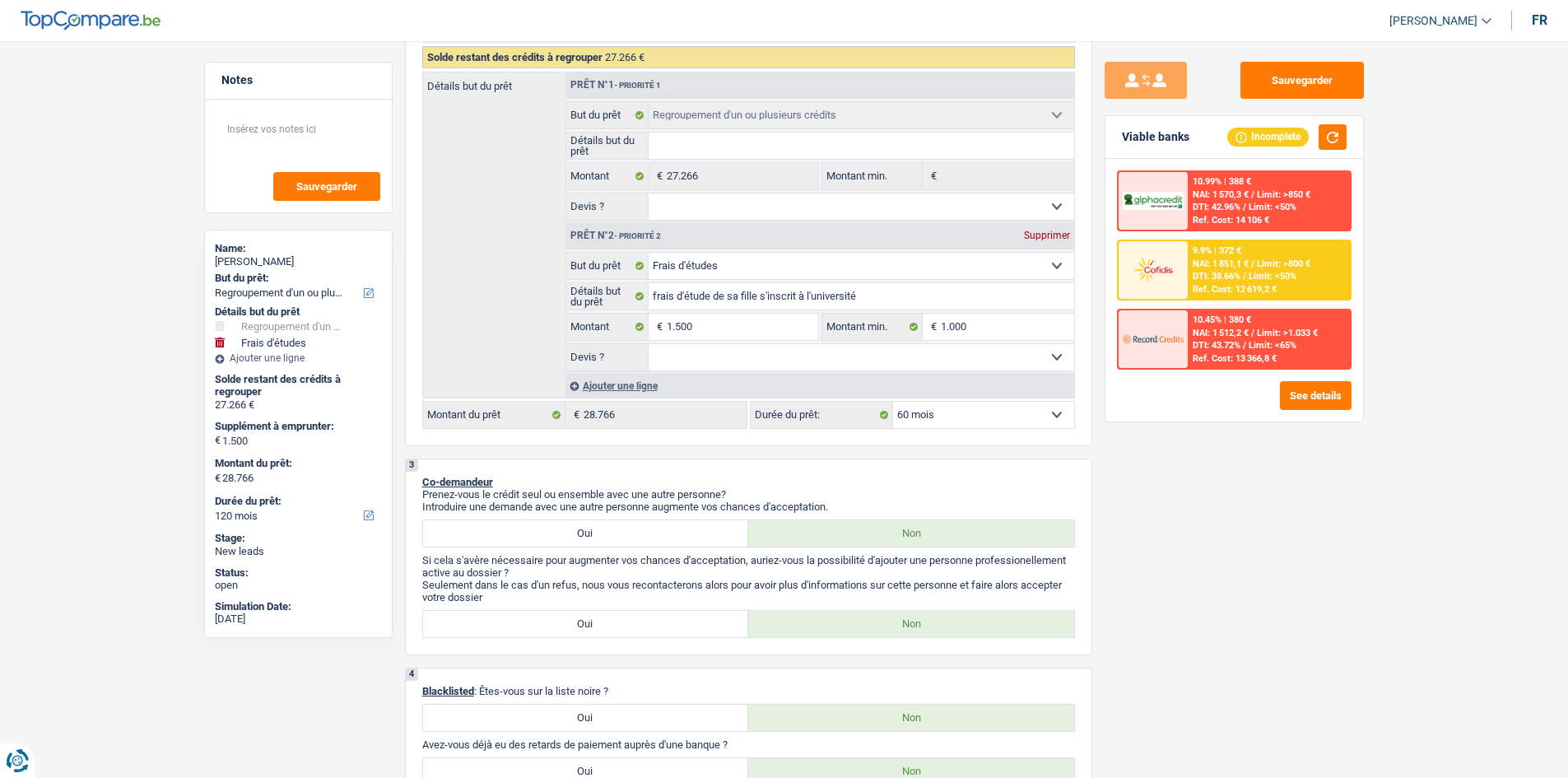 select on "60" 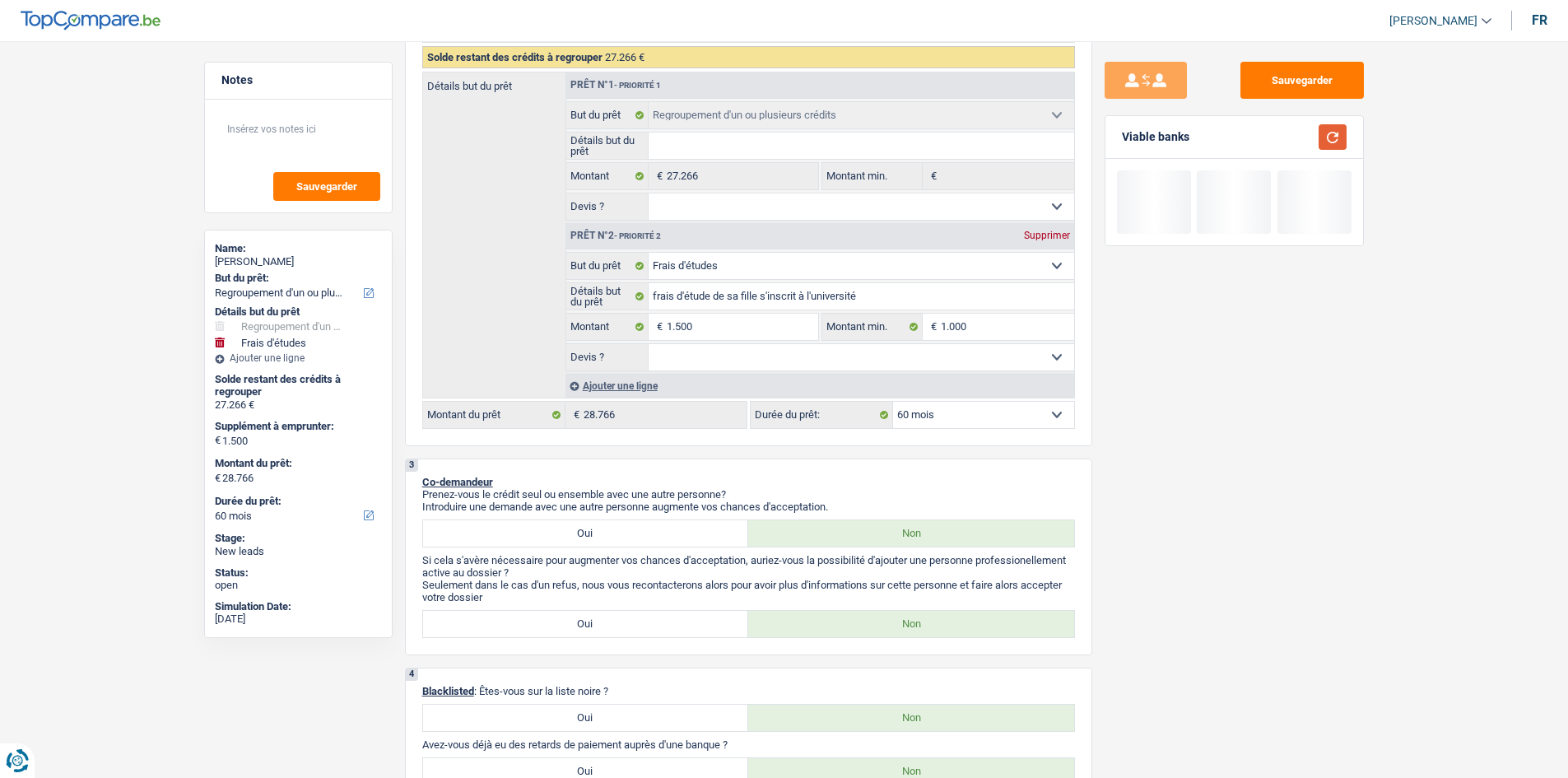 click at bounding box center (1333, 137) 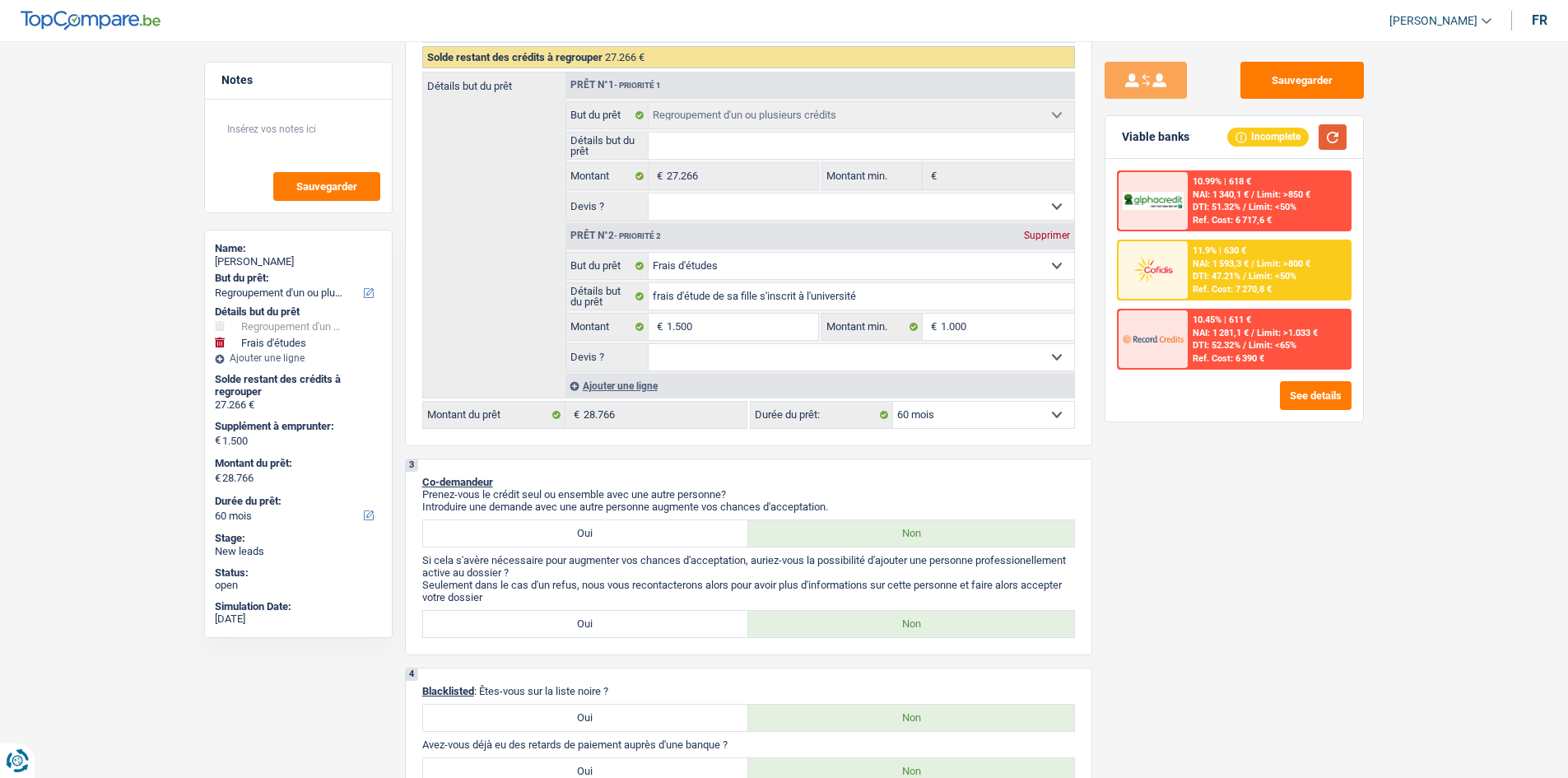 scroll, scrollTop: 0, scrollLeft: 0, axis: both 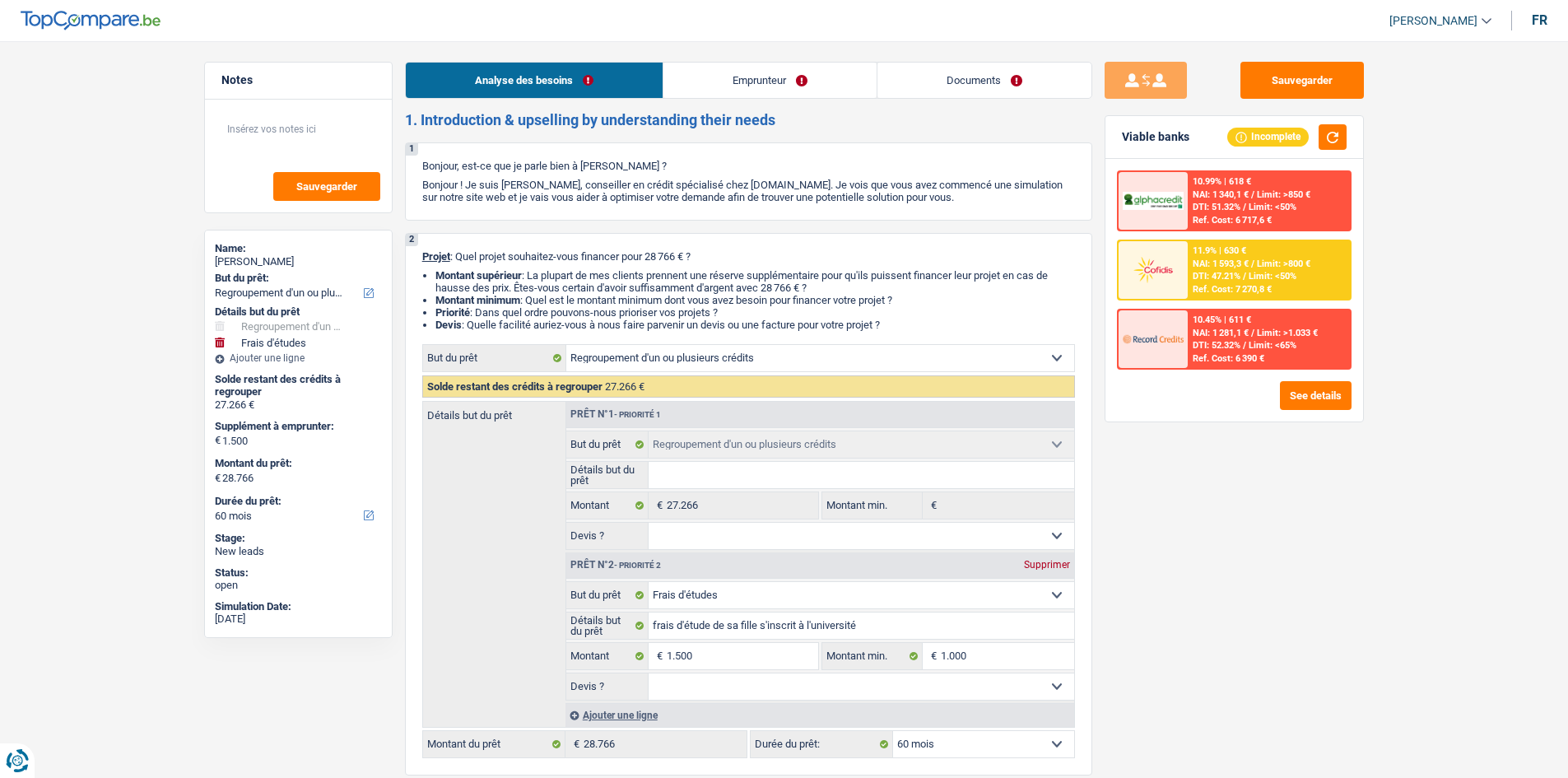 click on "Documents" at bounding box center (984, 80) 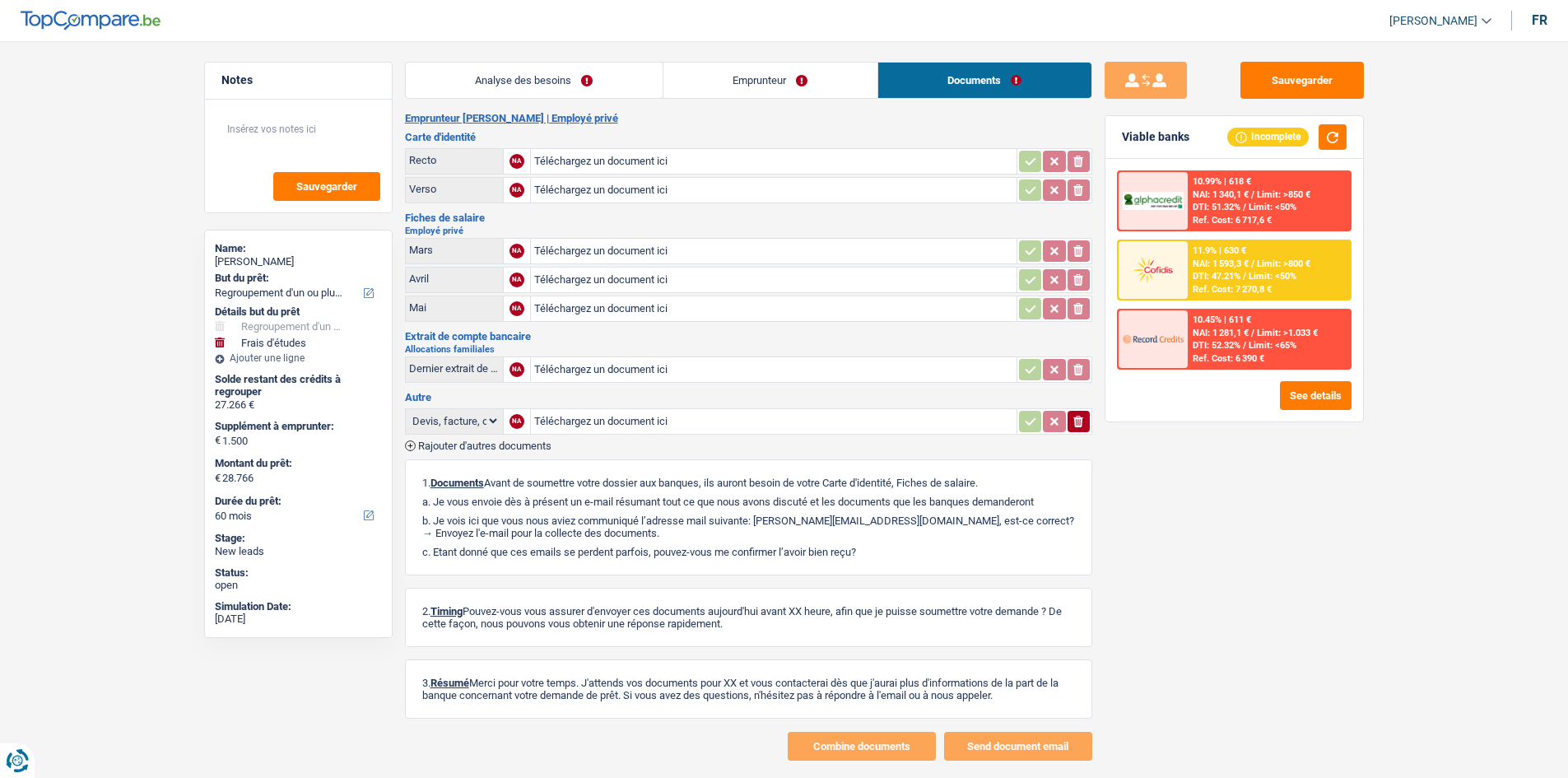click at bounding box center [1153, 269] 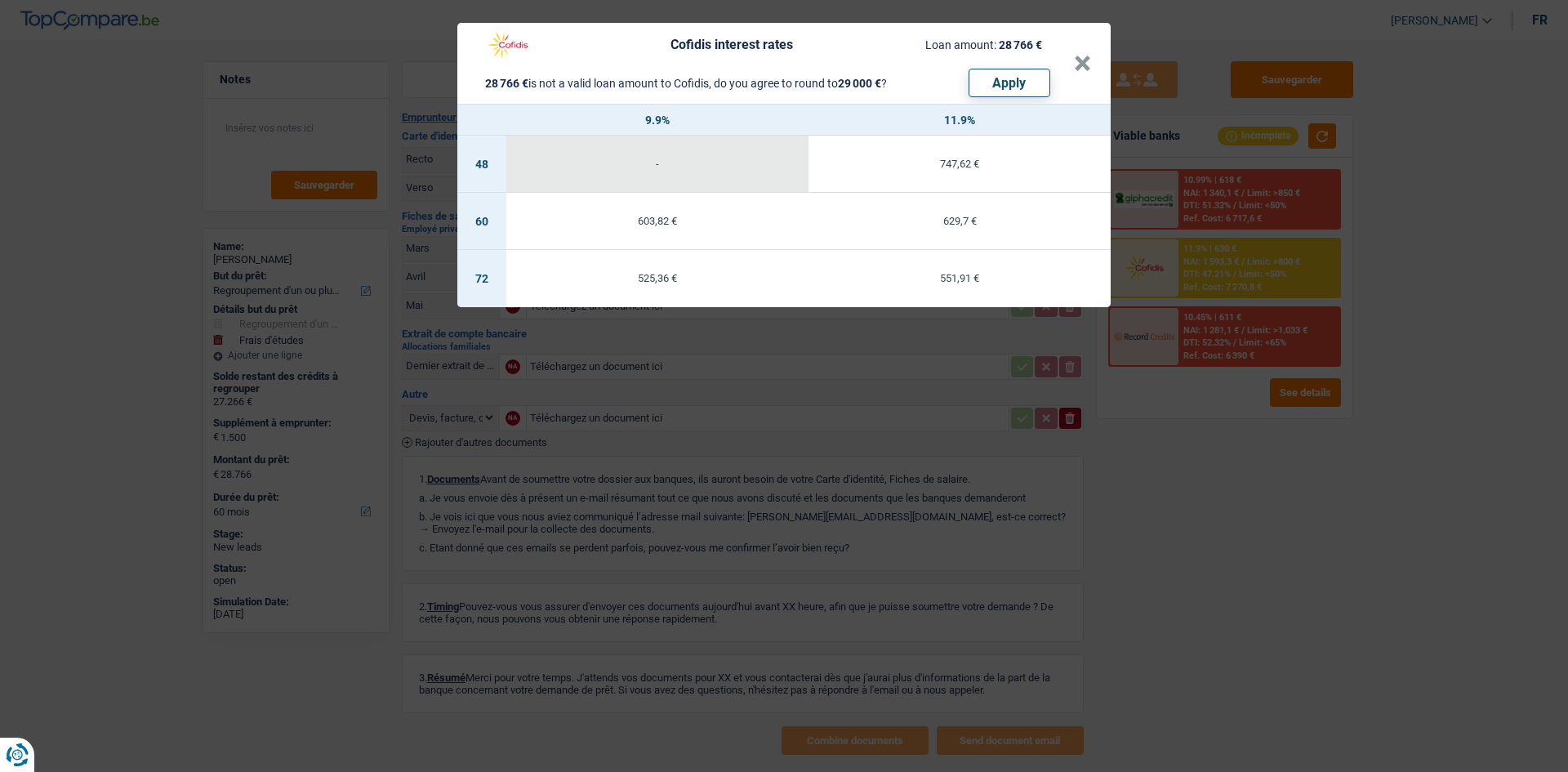click on "Cofidis interest rates
Loan amount:
28 766 €
28 766 €  is not a valid loan amount to Cofidis, do you agree to round to  29 000 € ?
Apply
×
9.9%
11.9%
48
-
747,62 €
60
603,82 €
629,7 €
72
525,36 €
551,91 €" at bounding box center [784, 386] 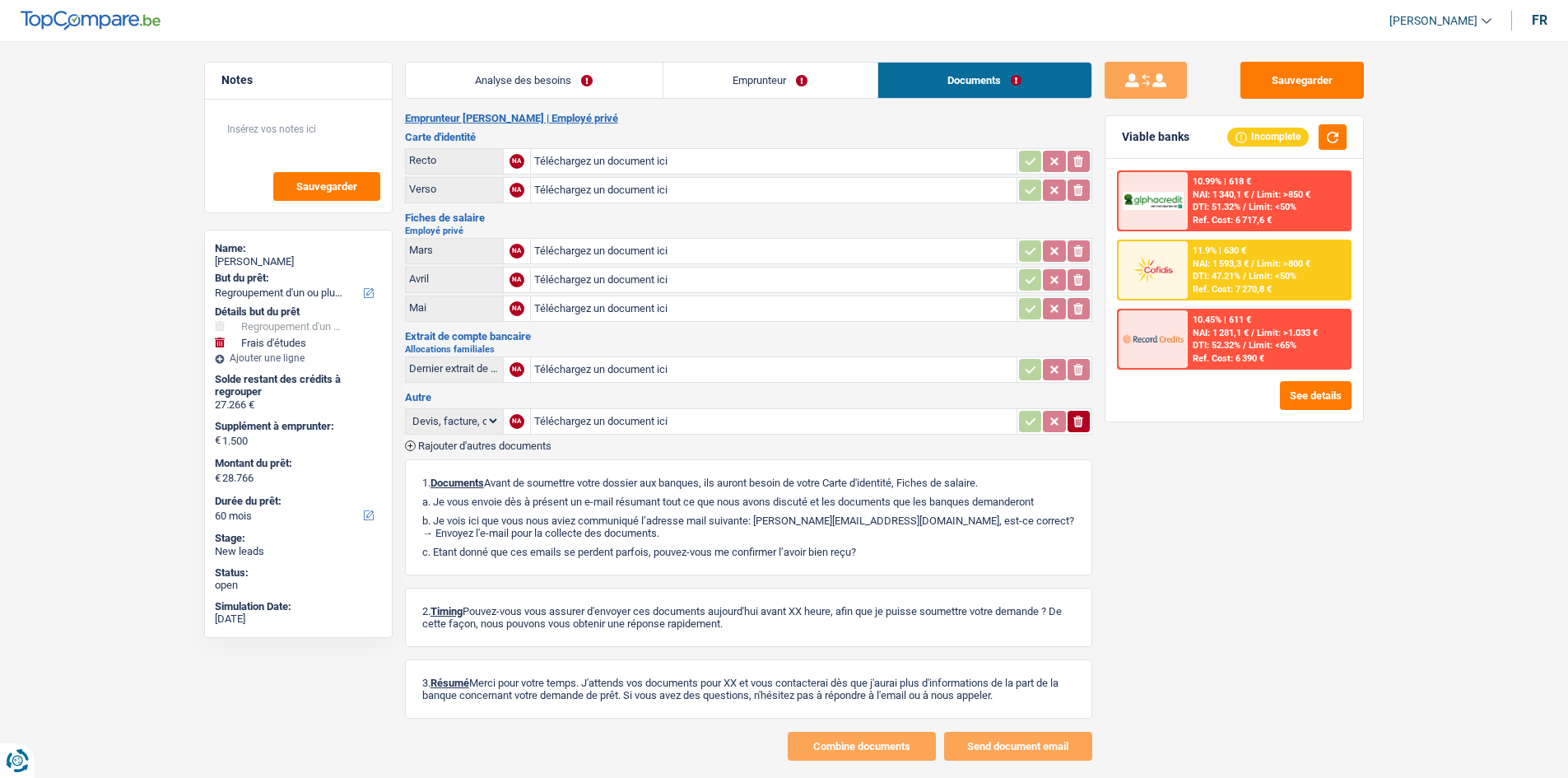 click on "Analyse des besoins" at bounding box center (534, 80) 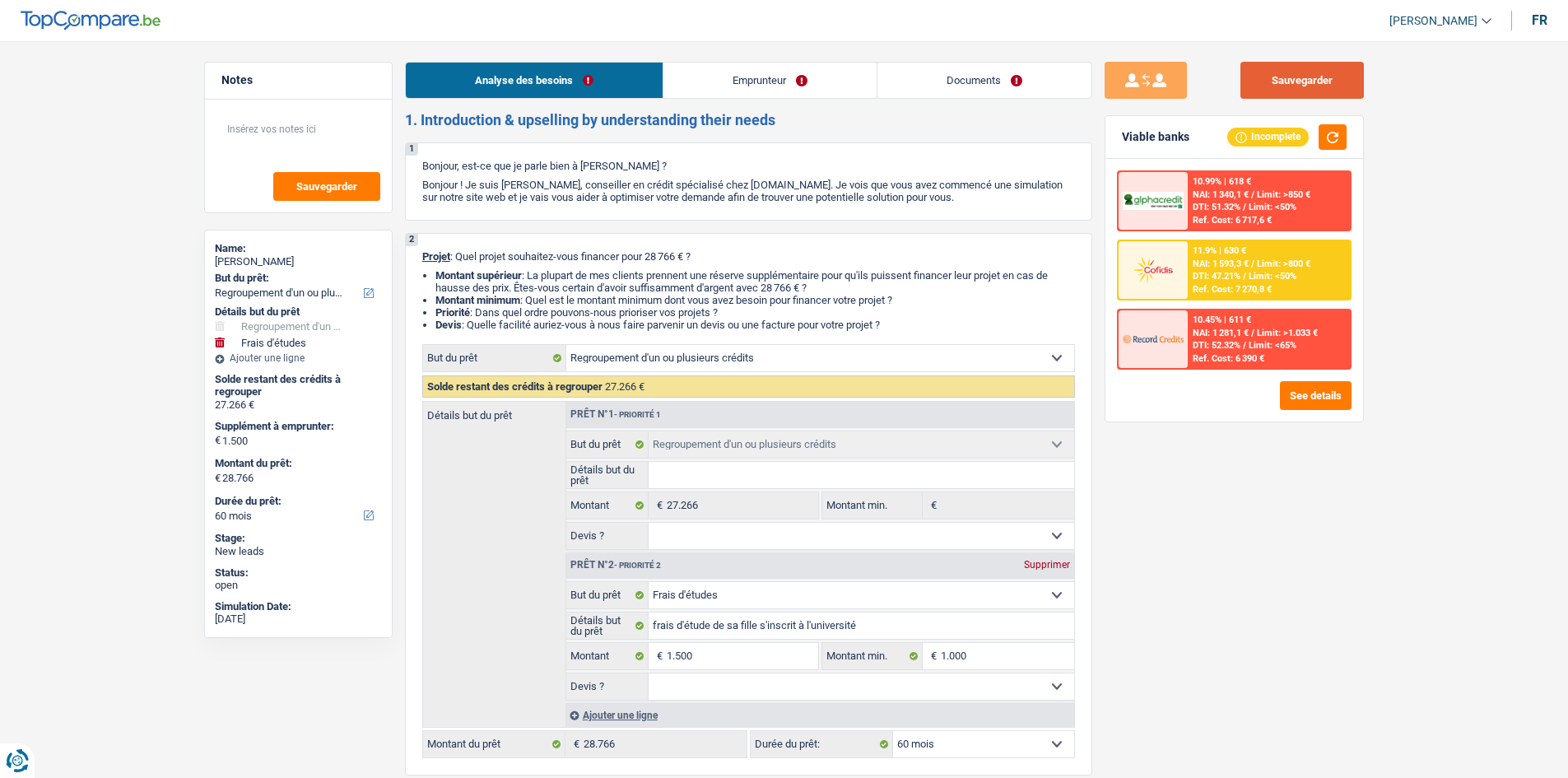 click on "Sauvegarder" at bounding box center [1302, 80] 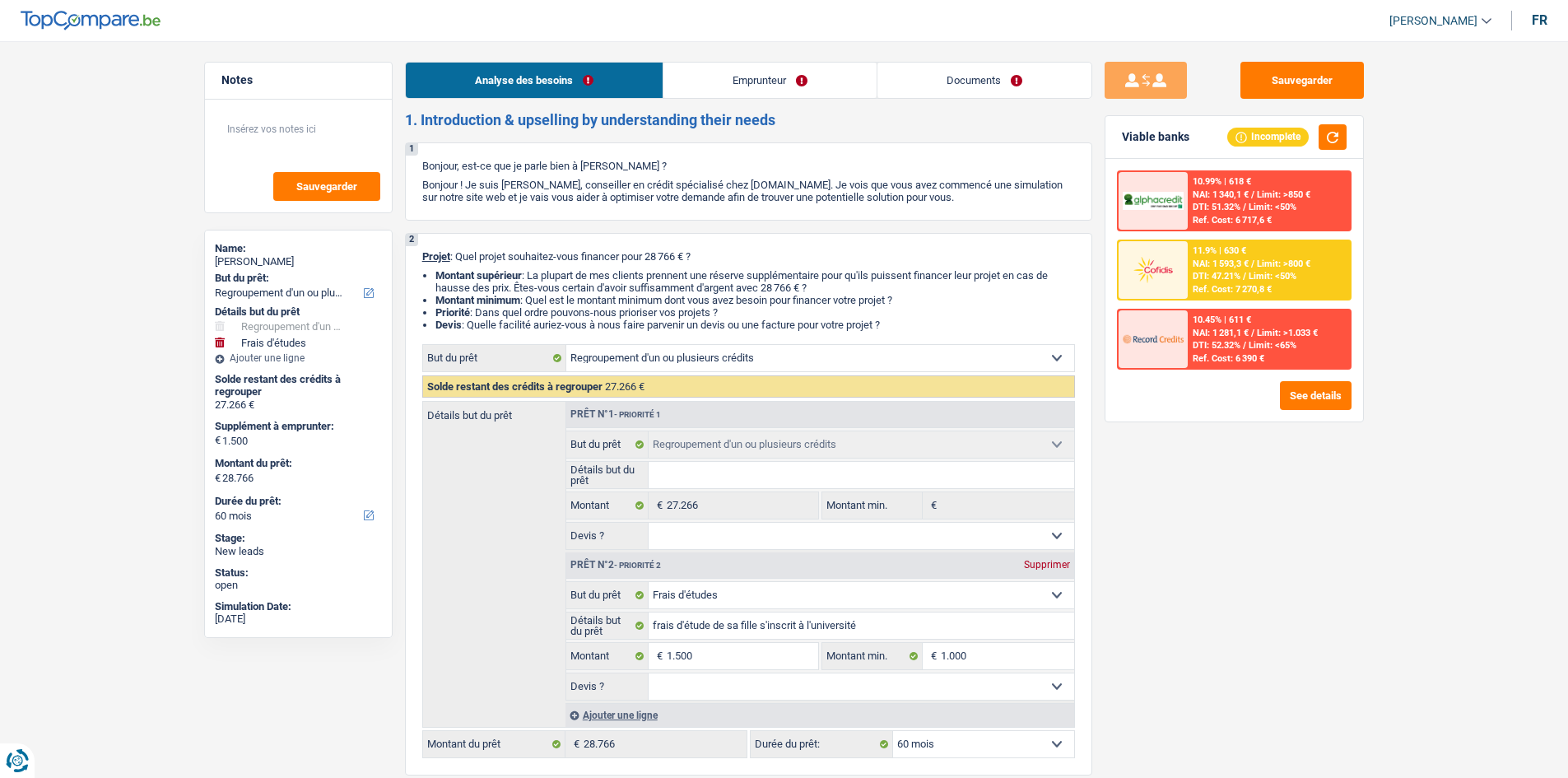 click at bounding box center (1153, 270) 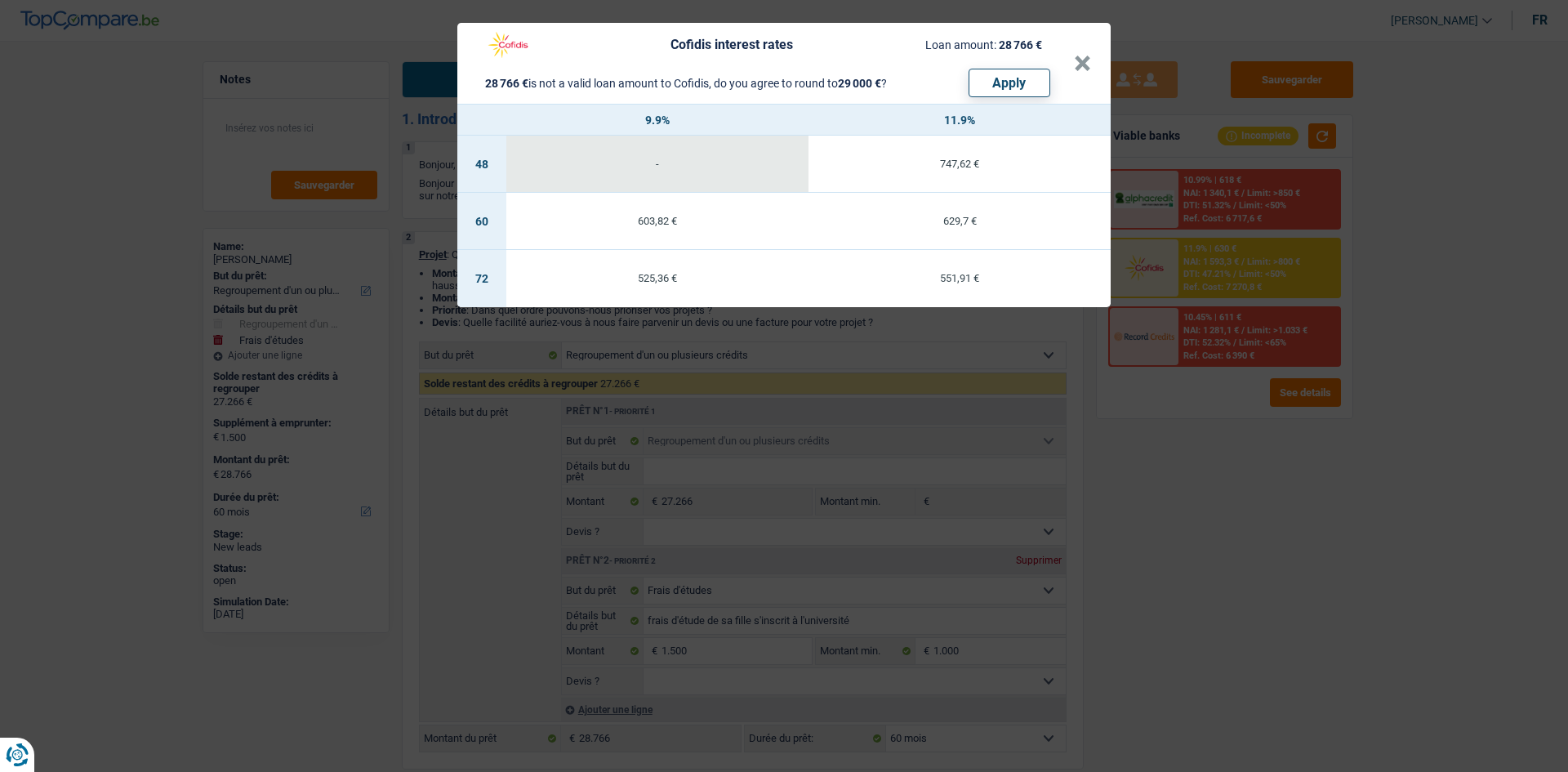 click on "Cofidis interest rates
Loan amount:
28 766 €
28 766 €  is not a valid loan amount to Cofidis, do you agree to round to  29 000 € ?
Apply
×
9.9%
11.9%
48
-
747,62 €
60
603,82 €
629,7 €
72
525,36 €
551,91 €" at bounding box center (784, 386) 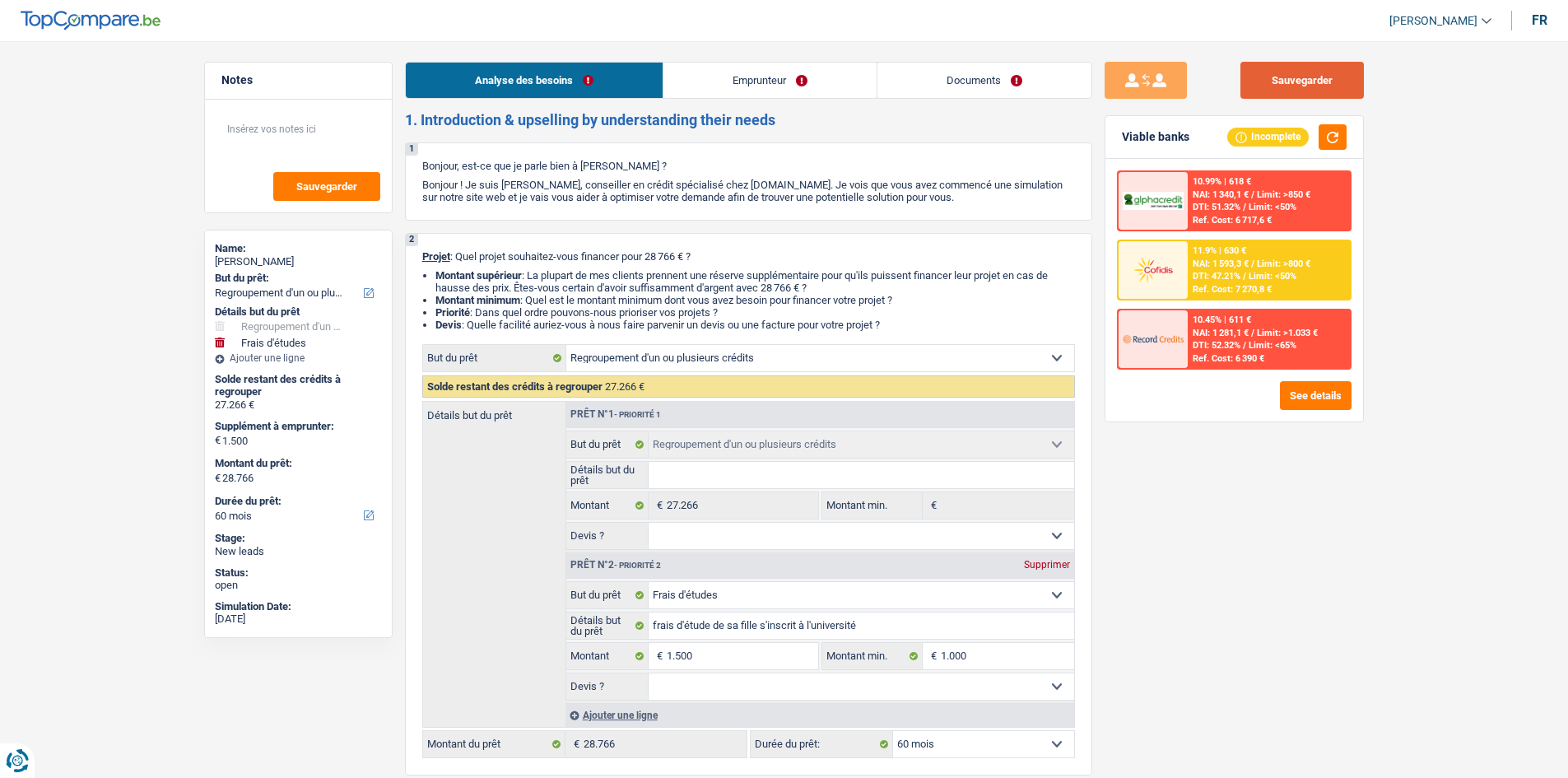 click on "Sauvegarder" at bounding box center (1302, 80) 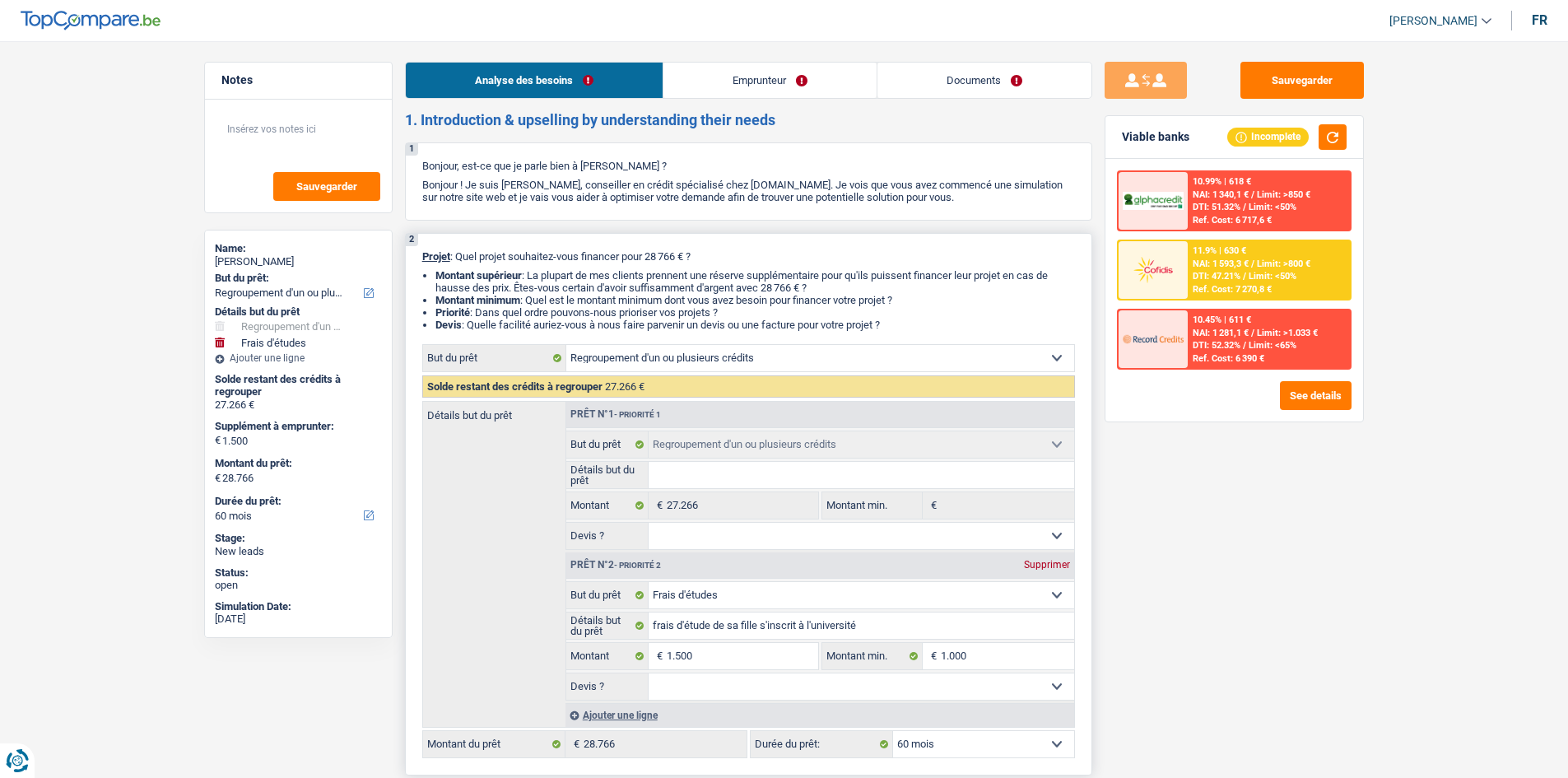 click on "Détails but du prêt" at bounding box center [861, 475] 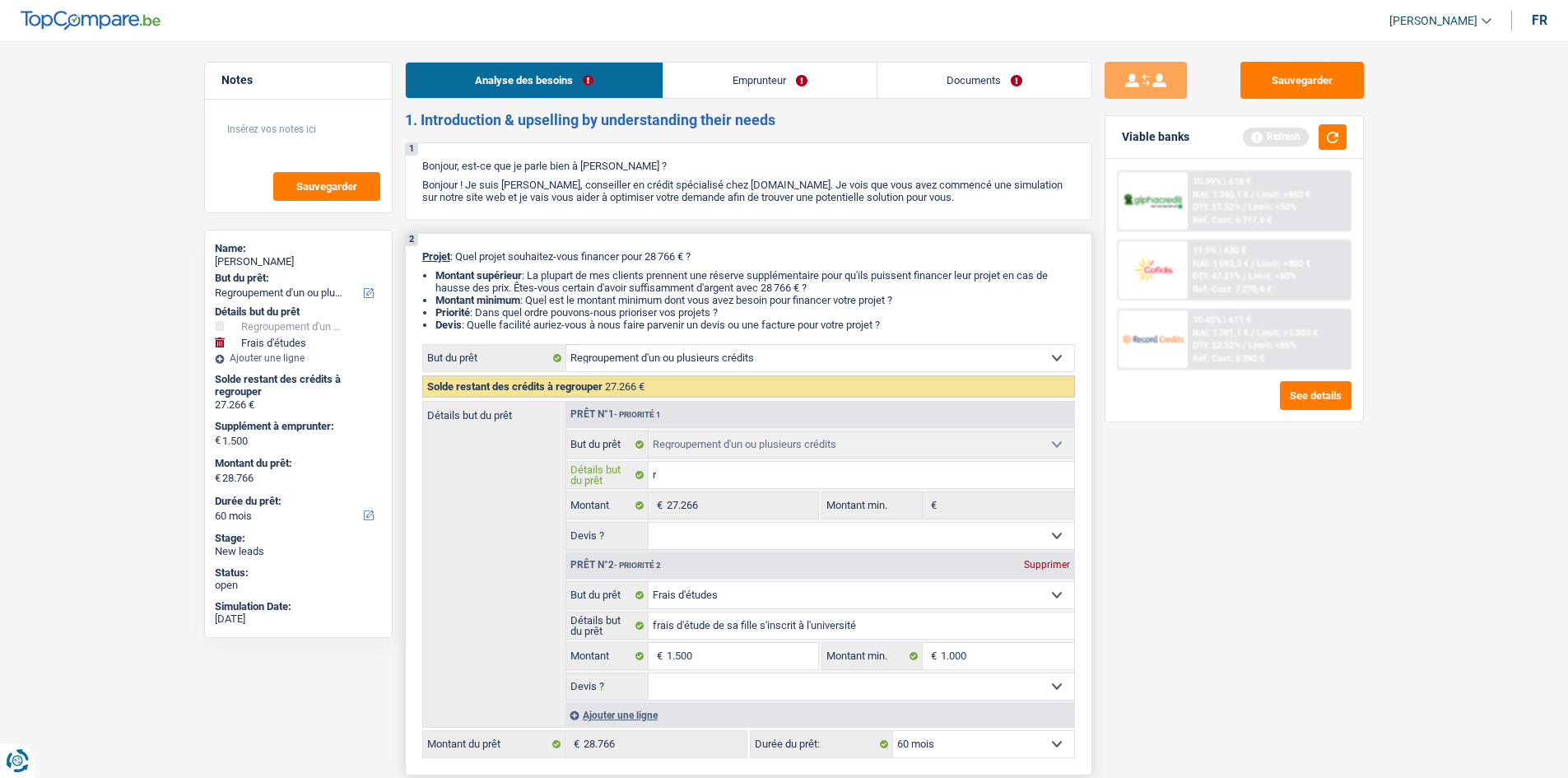 type on "ra" 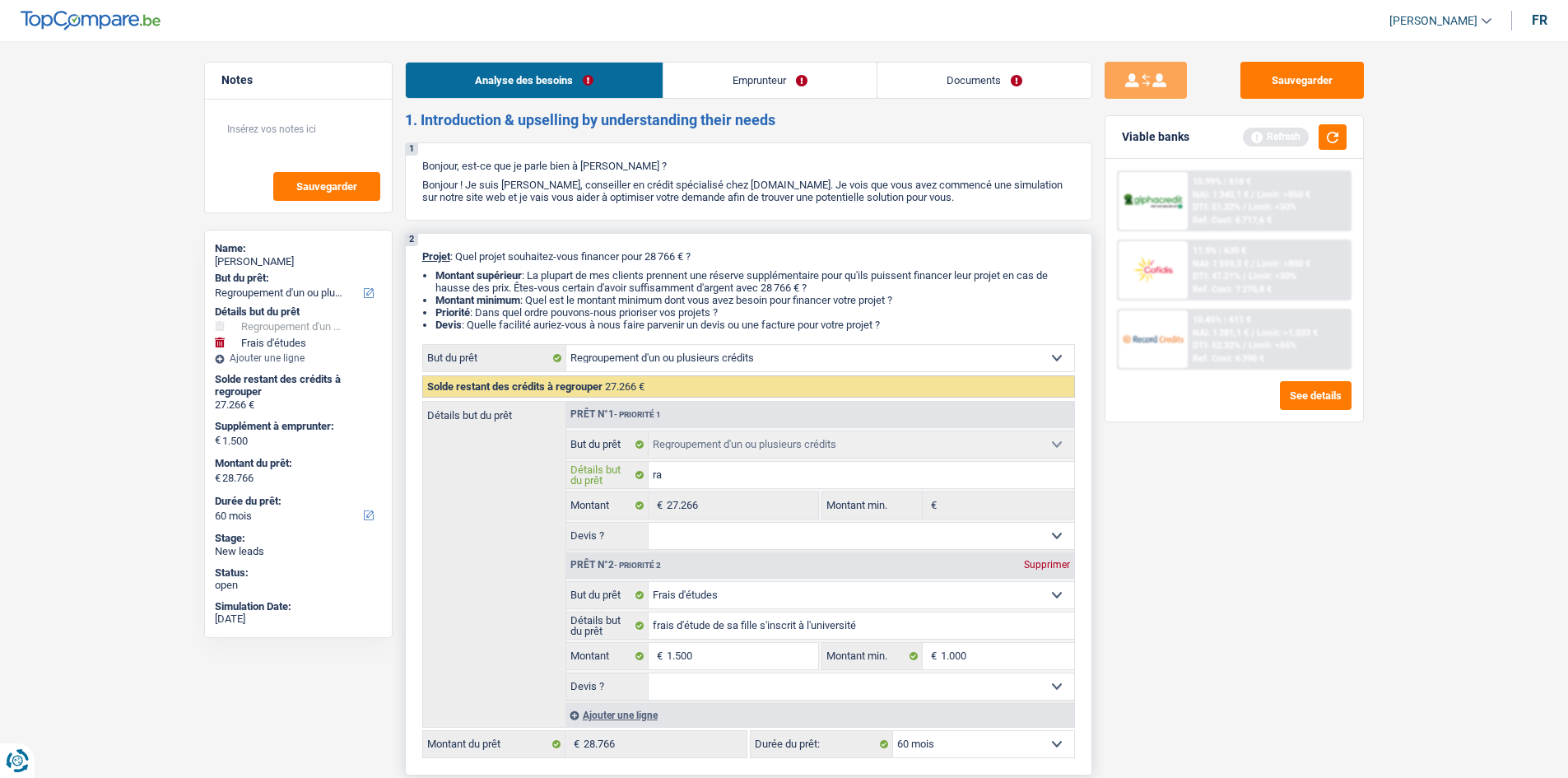 type on "rac" 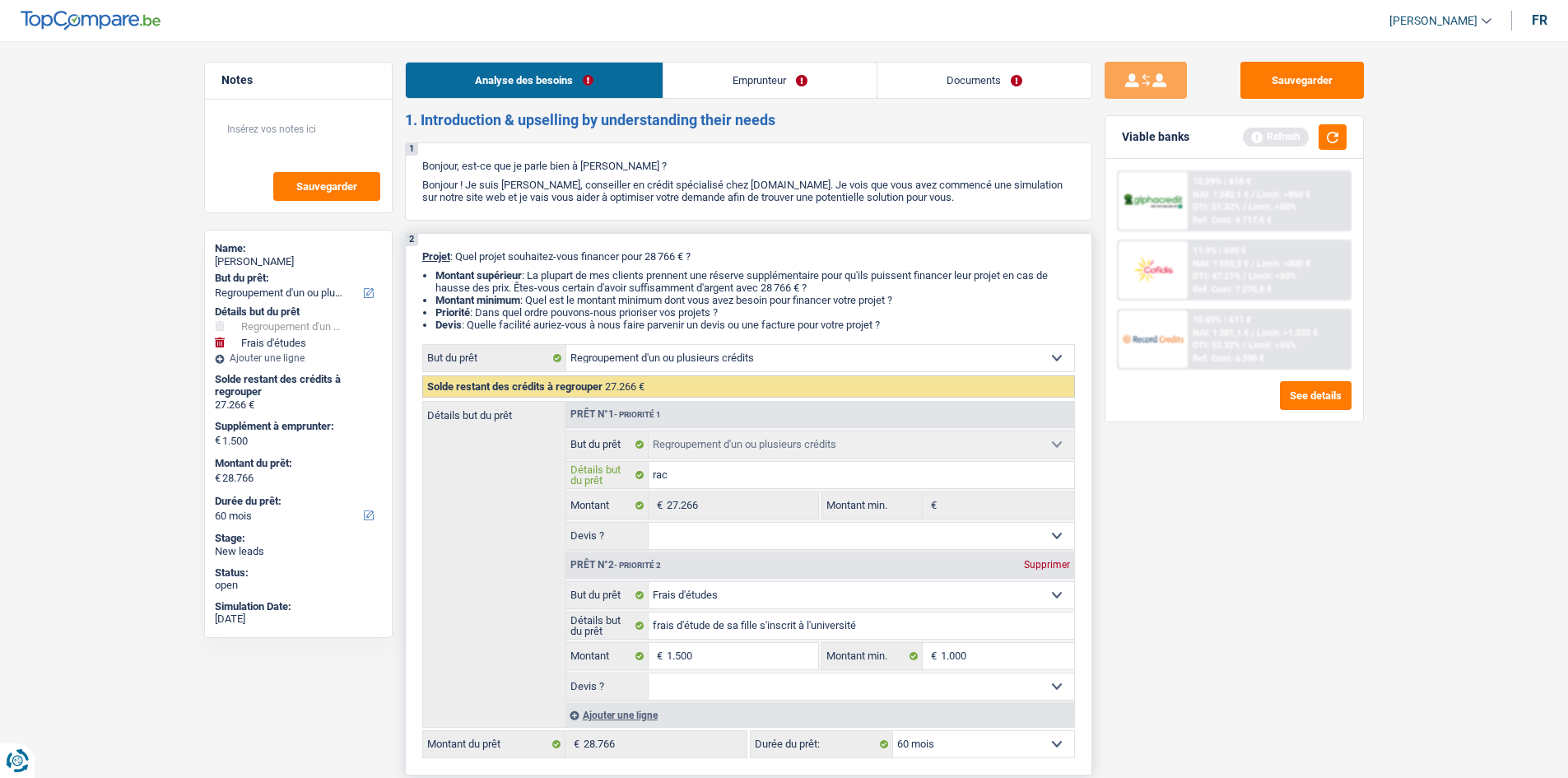 type on "rach" 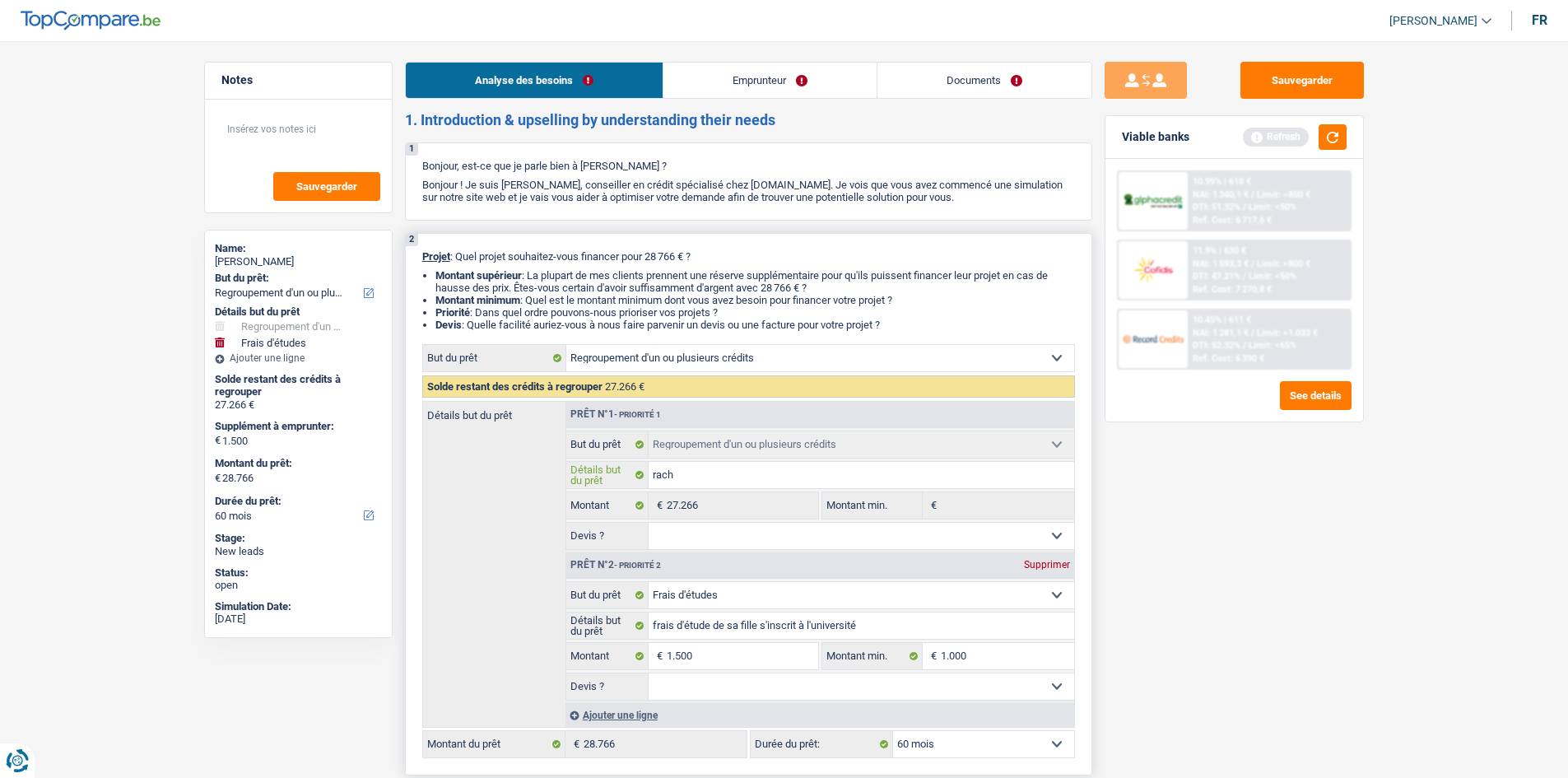 type on "rach" 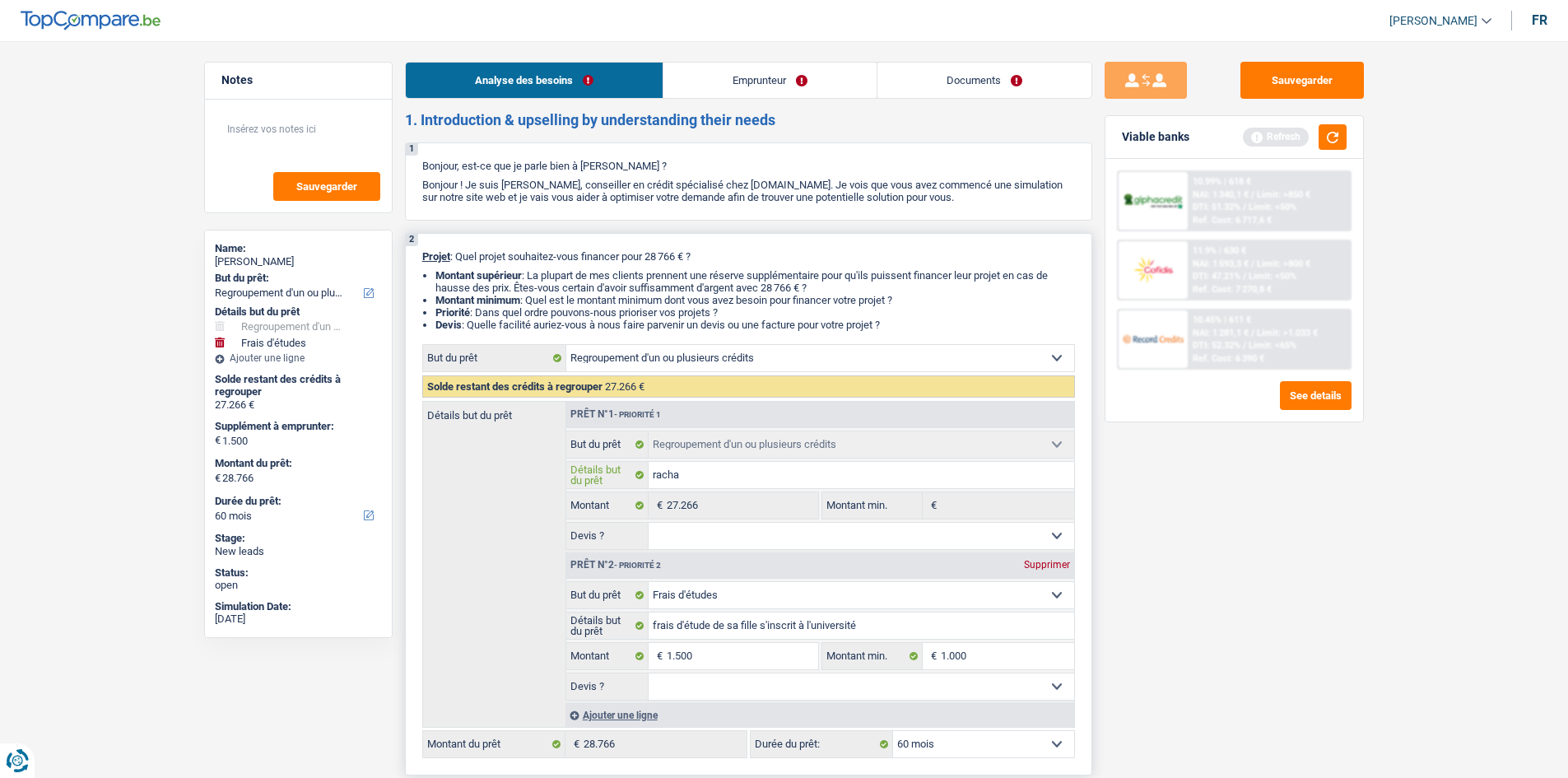 type on "rachat" 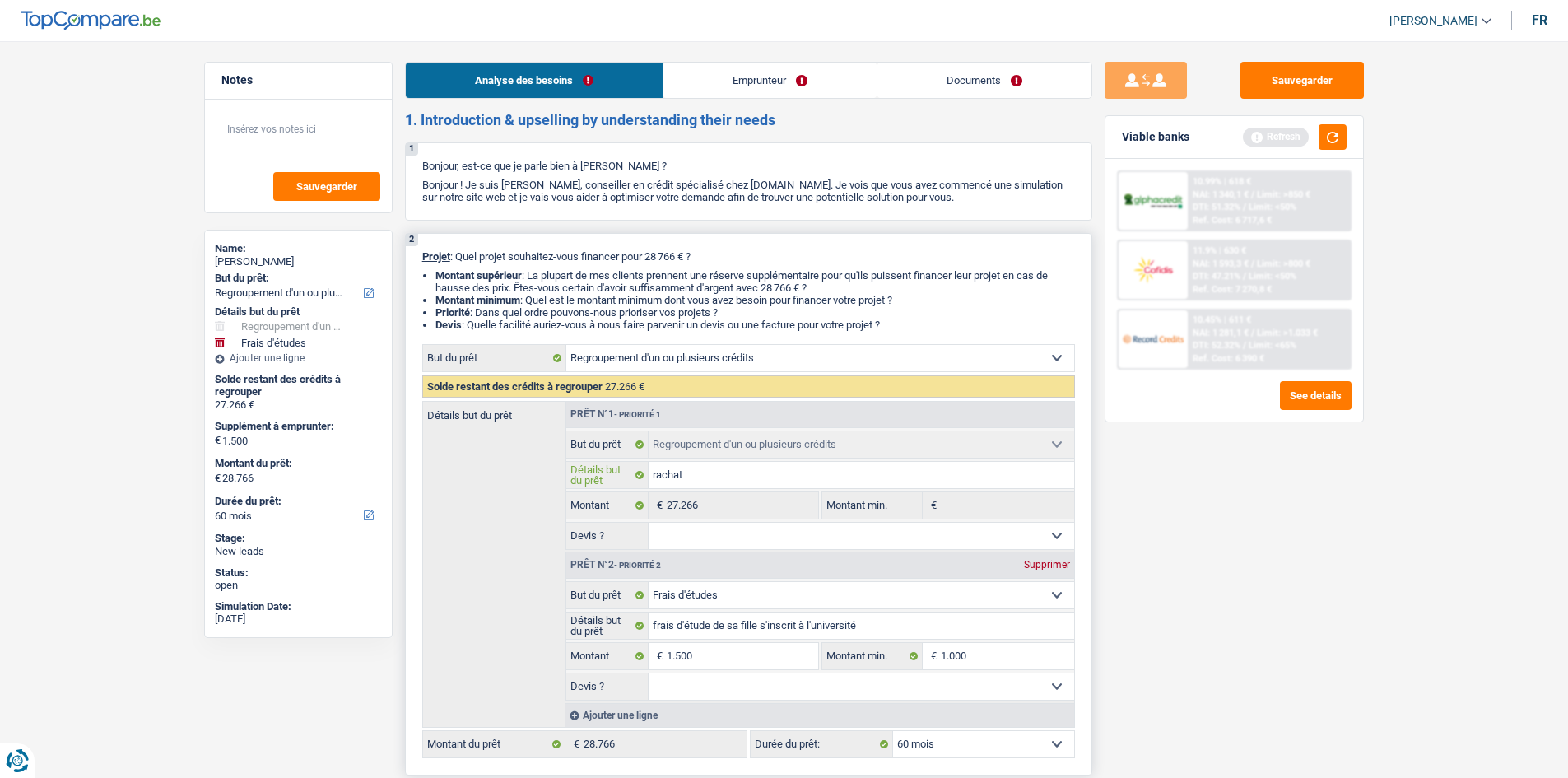 type on "rachat" 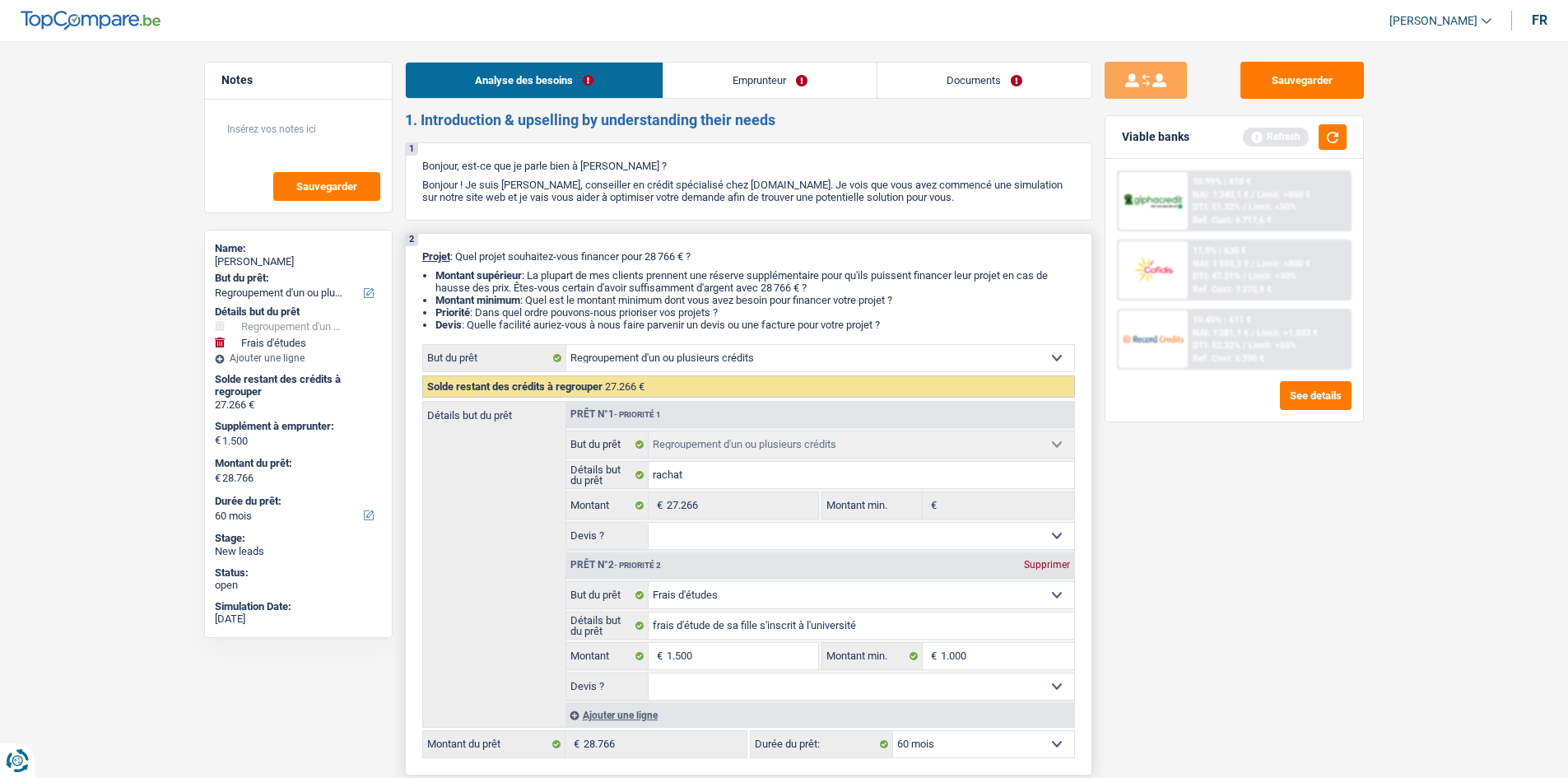 click on "Oui Non Non répondu
Sélectionner une option" at bounding box center [861, 536] 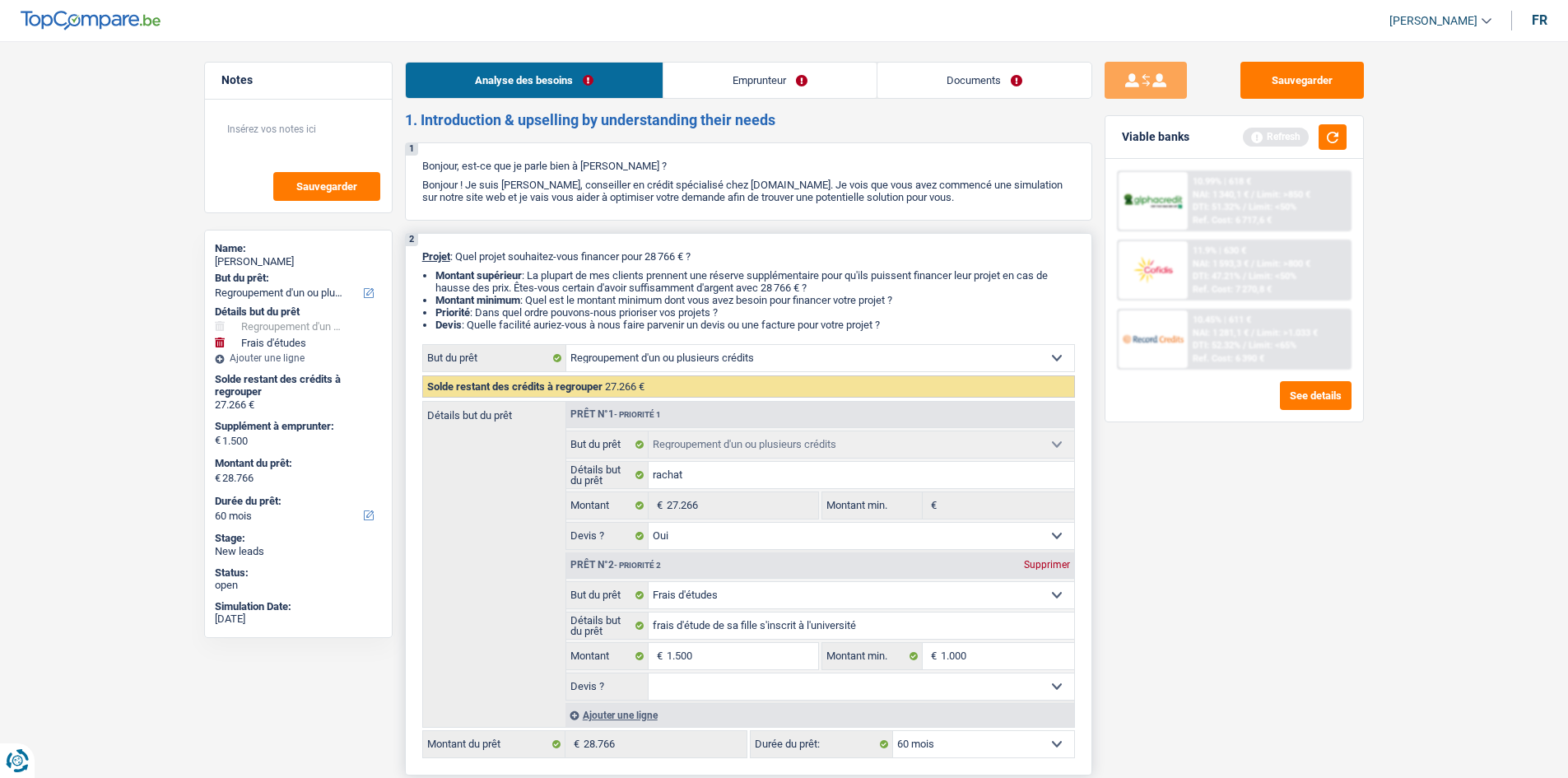 click on "Oui Non Non répondu
Sélectionner une option" at bounding box center (861, 687) 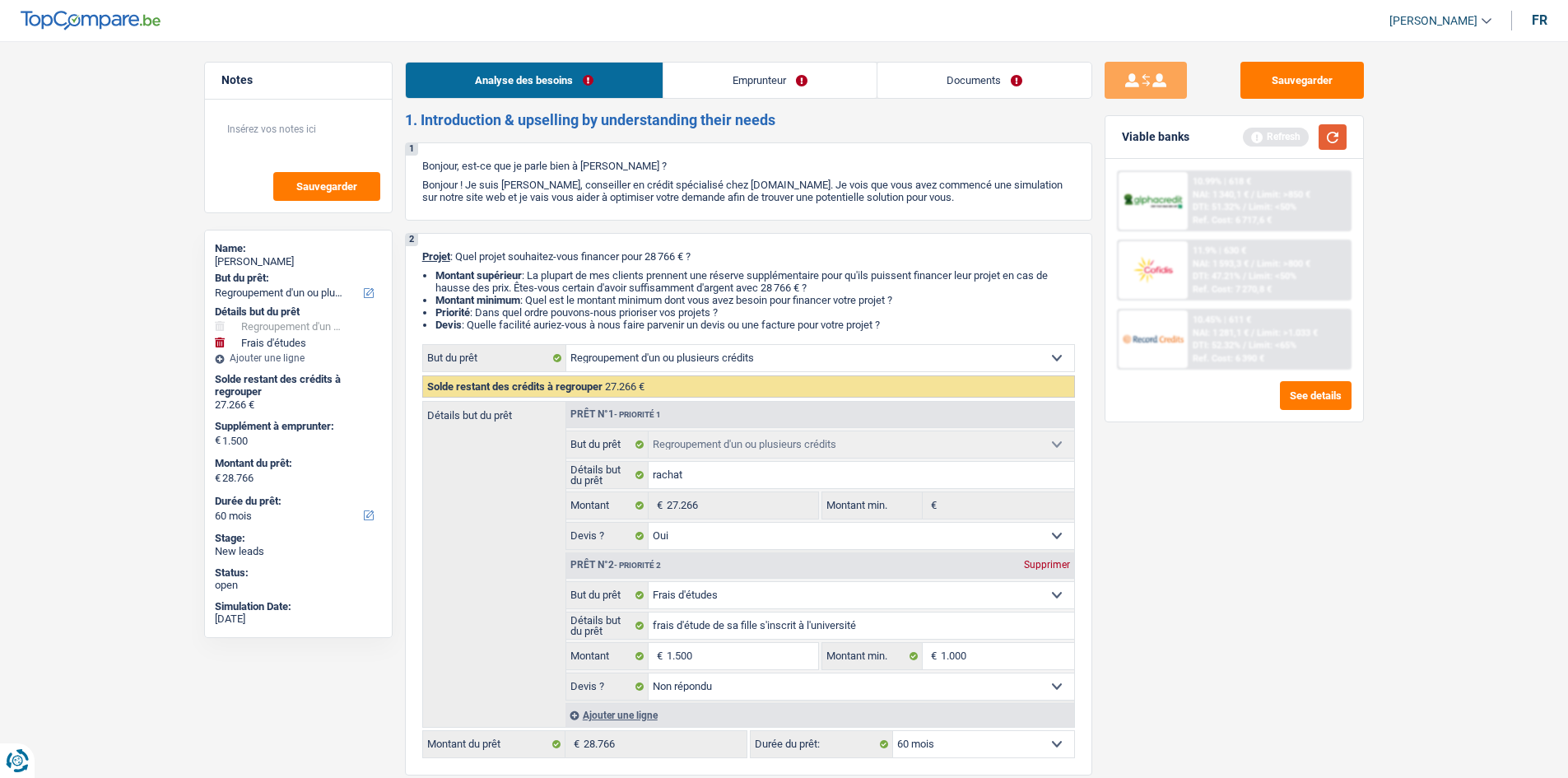 click at bounding box center [1333, 137] 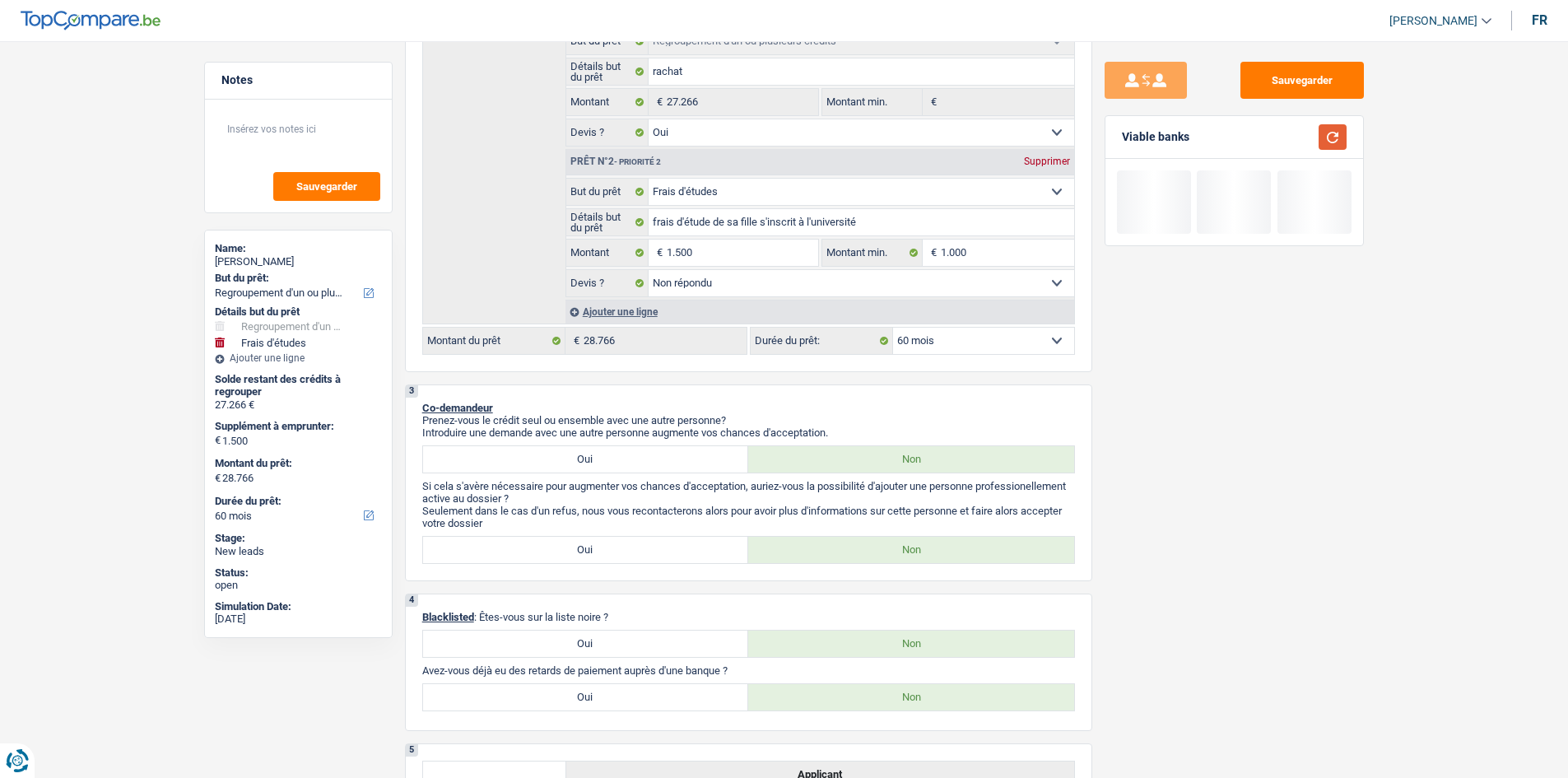 scroll, scrollTop: 412, scrollLeft: 0, axis: vertical 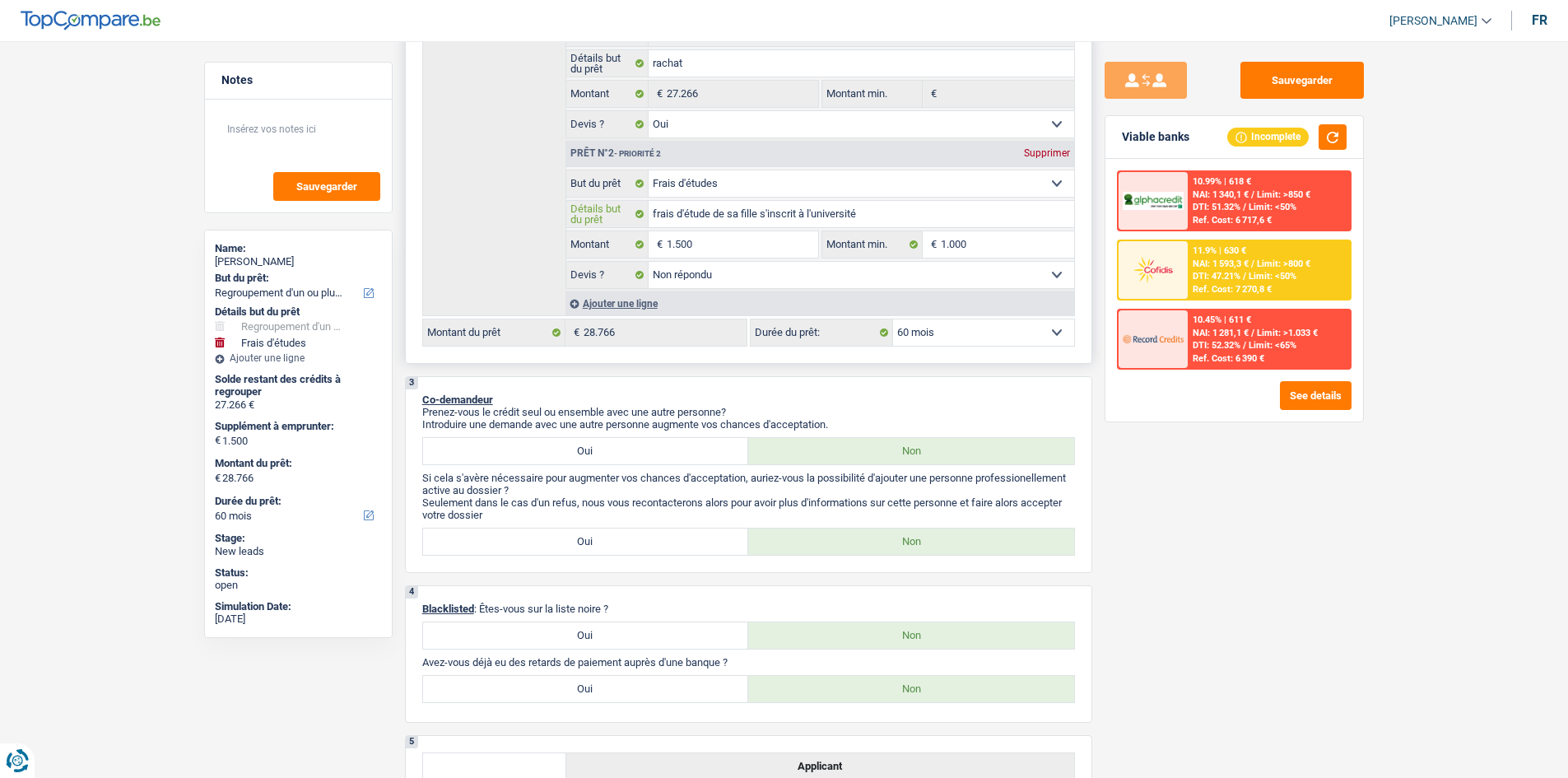 click on "frais d'étude de sa fille s'inscrit à l'université" at bounding box center (861, 214) 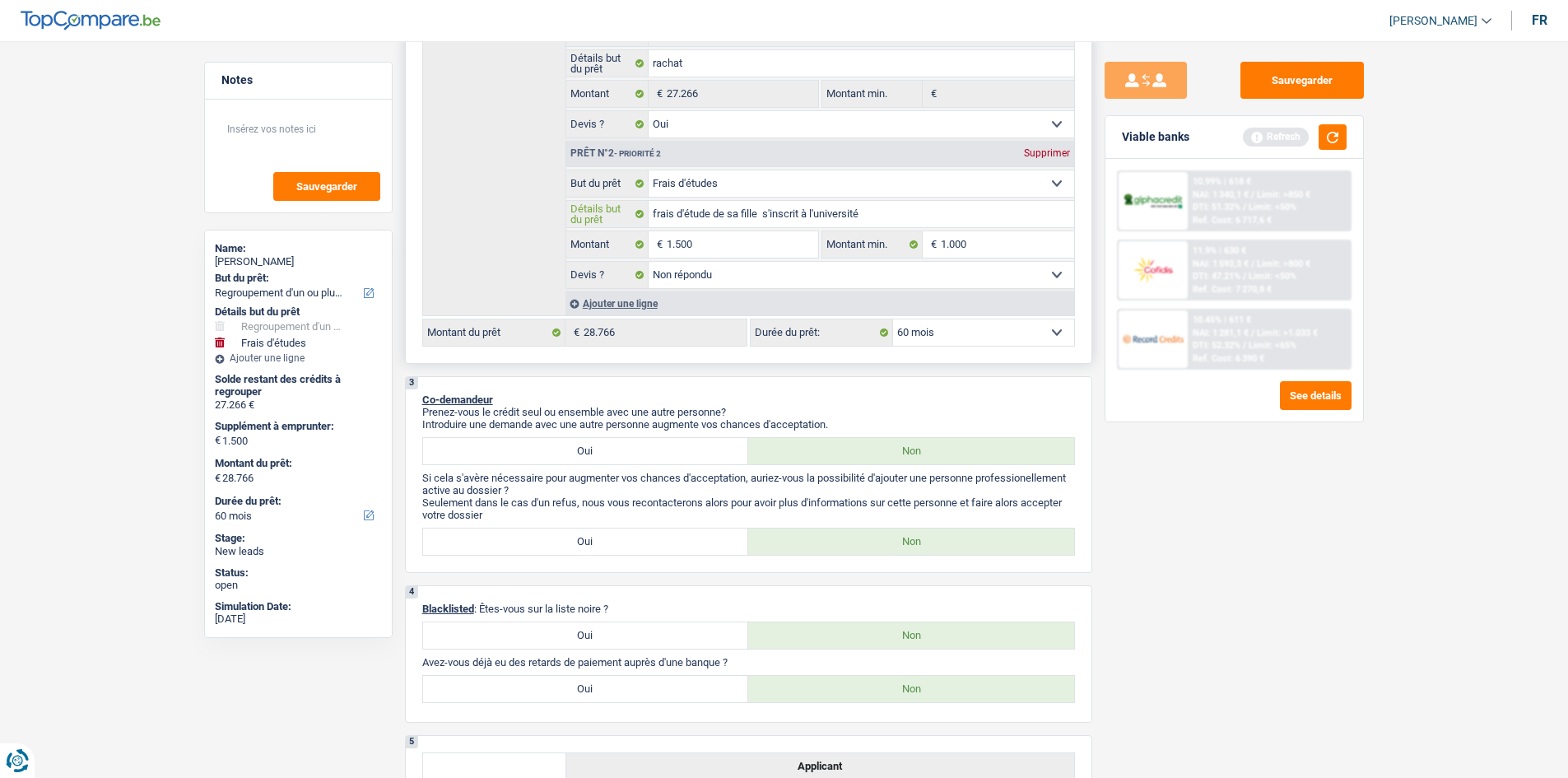 type on "frais d'étude de sa fille q s'inscrit à l'université" 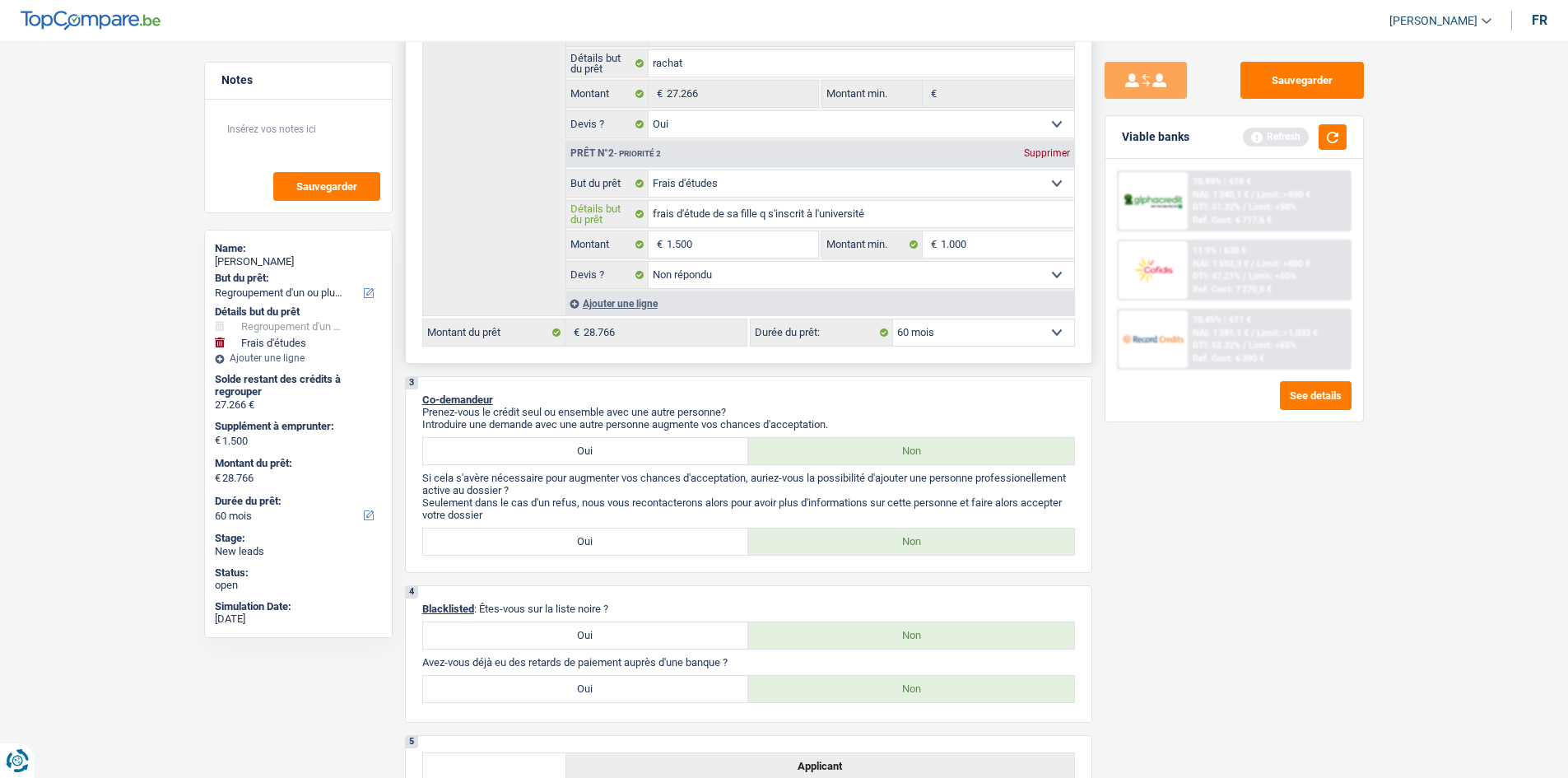 type on "frais d'étude de sa fille qu s'inscrit à l'université" 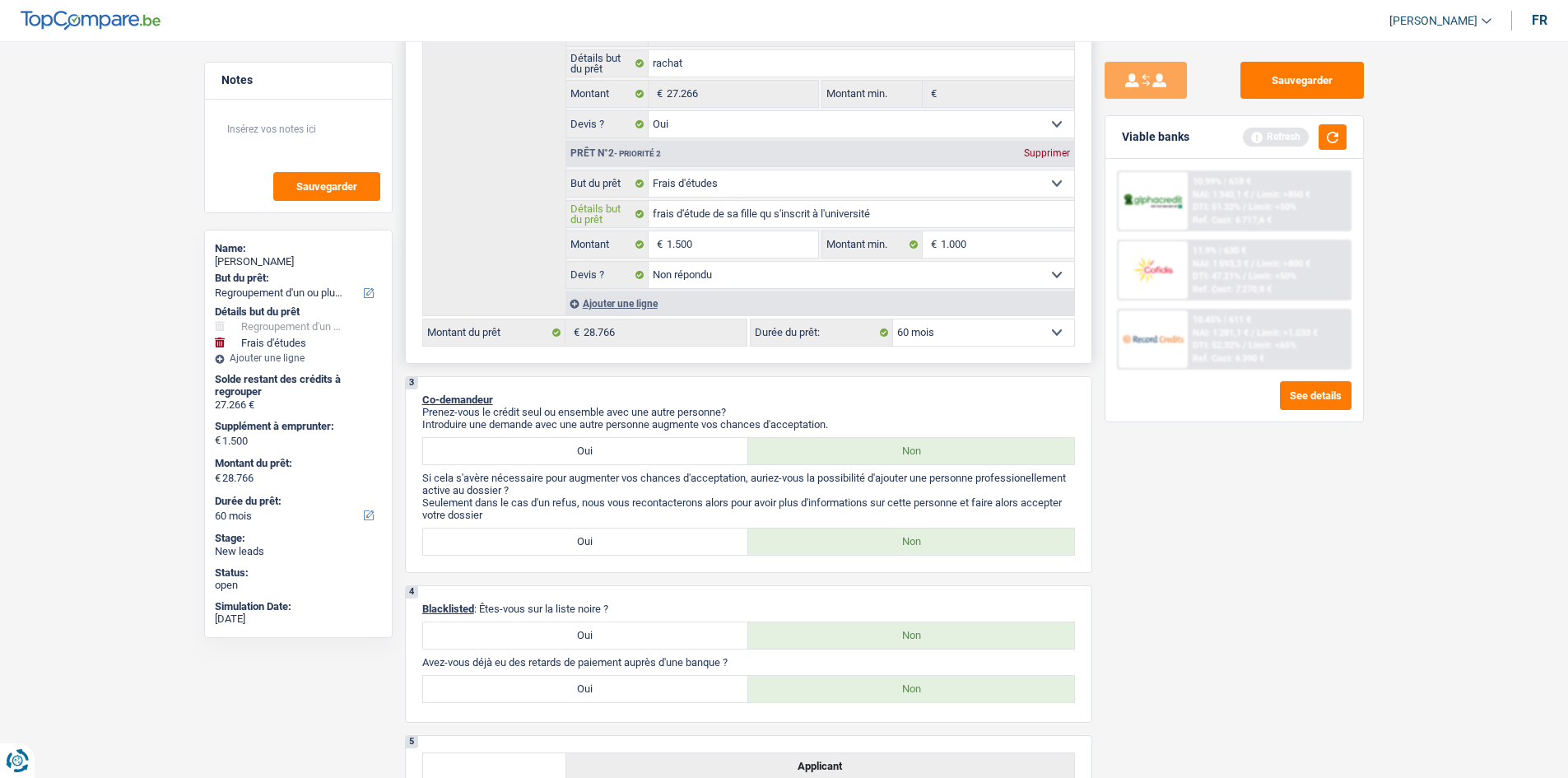 type on "frais d'étude de sa fille qu s'inscrit à l'université" 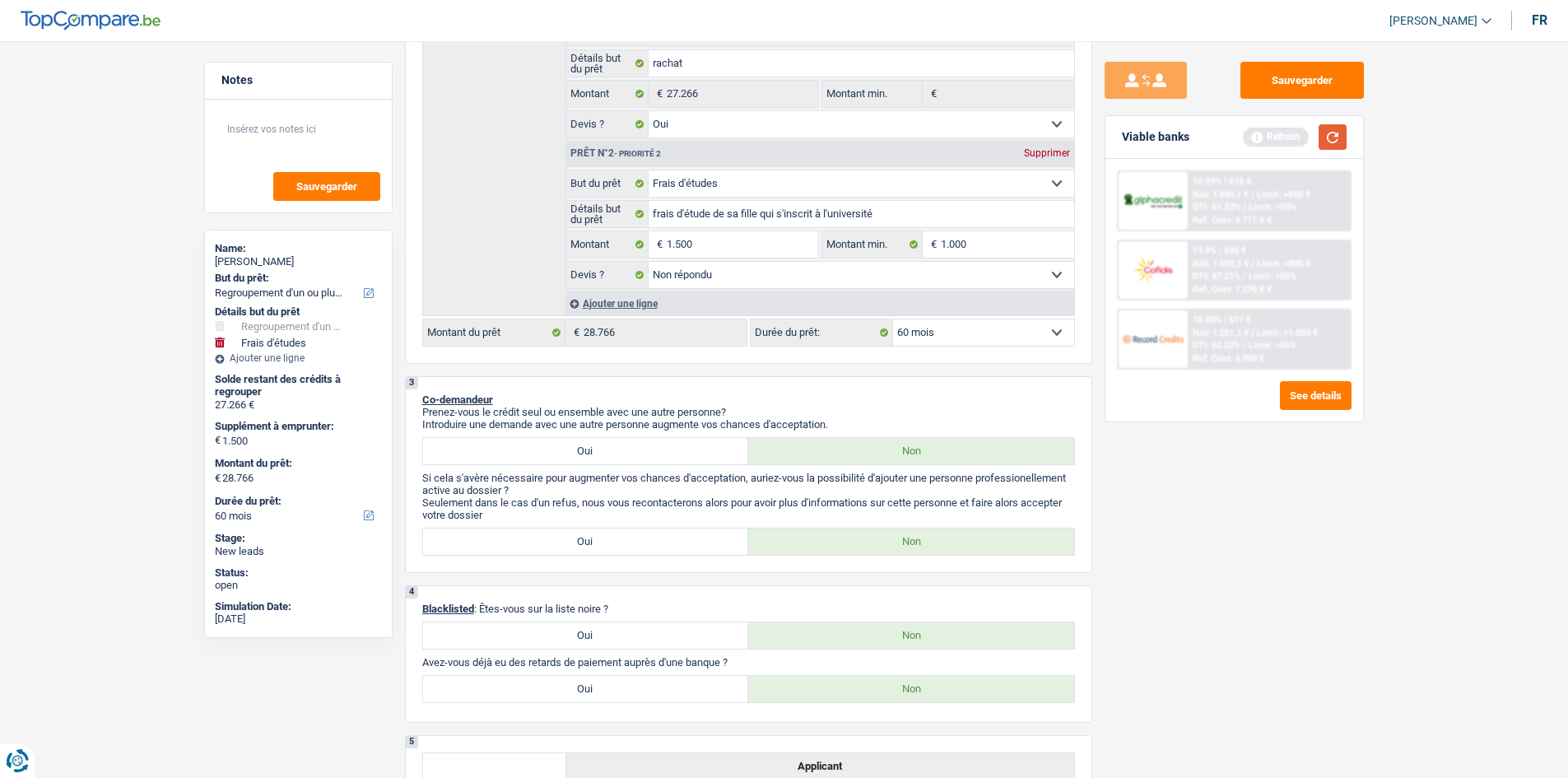 click at bounding box center (1333, 137) 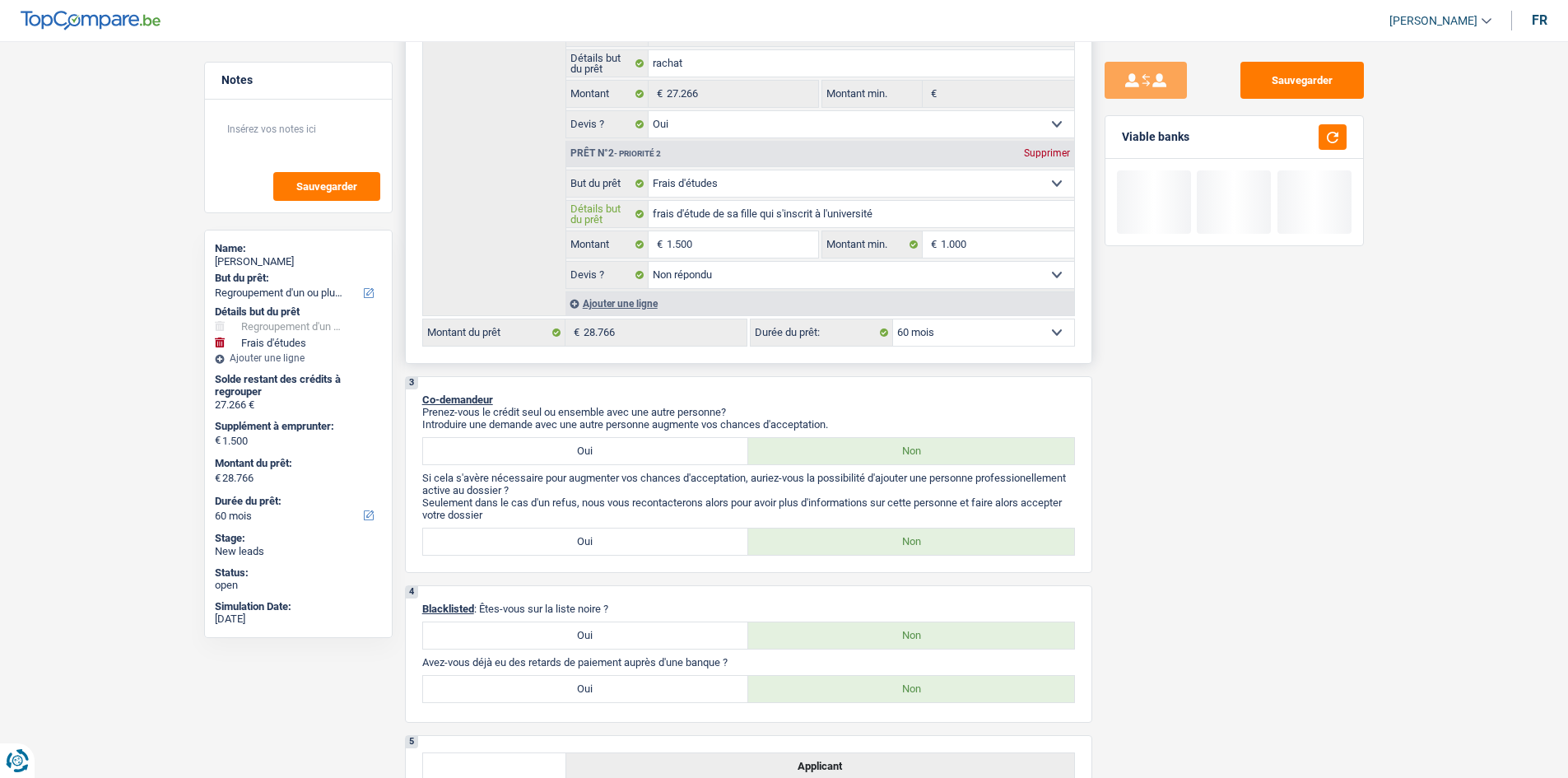 click on "frais d'étude de sa fille qui s'inscrit à l'université" at bounding box center (861, 214) 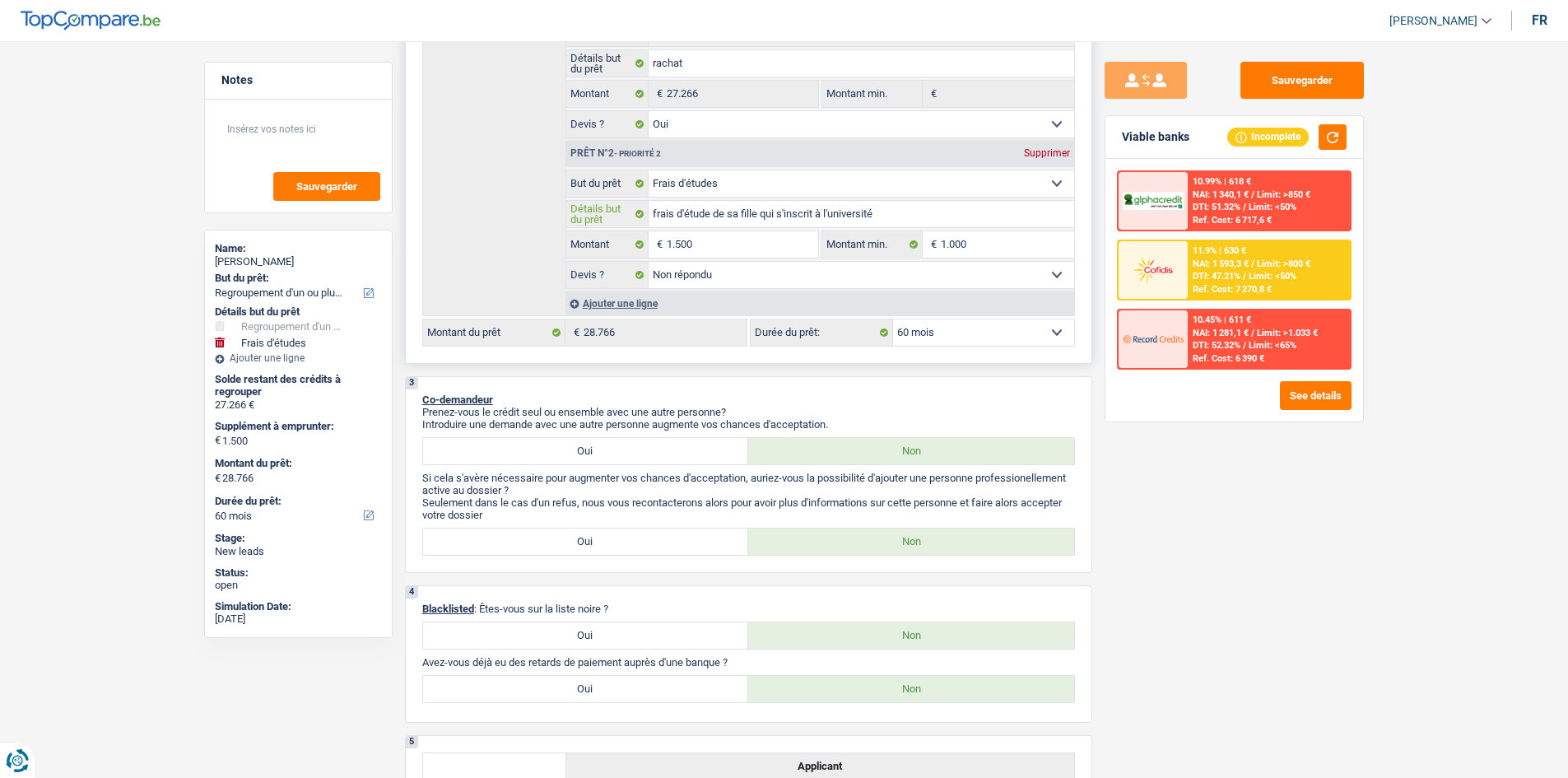type on "pfrais d'étude de sa fille qui s'inscrit à l'université" 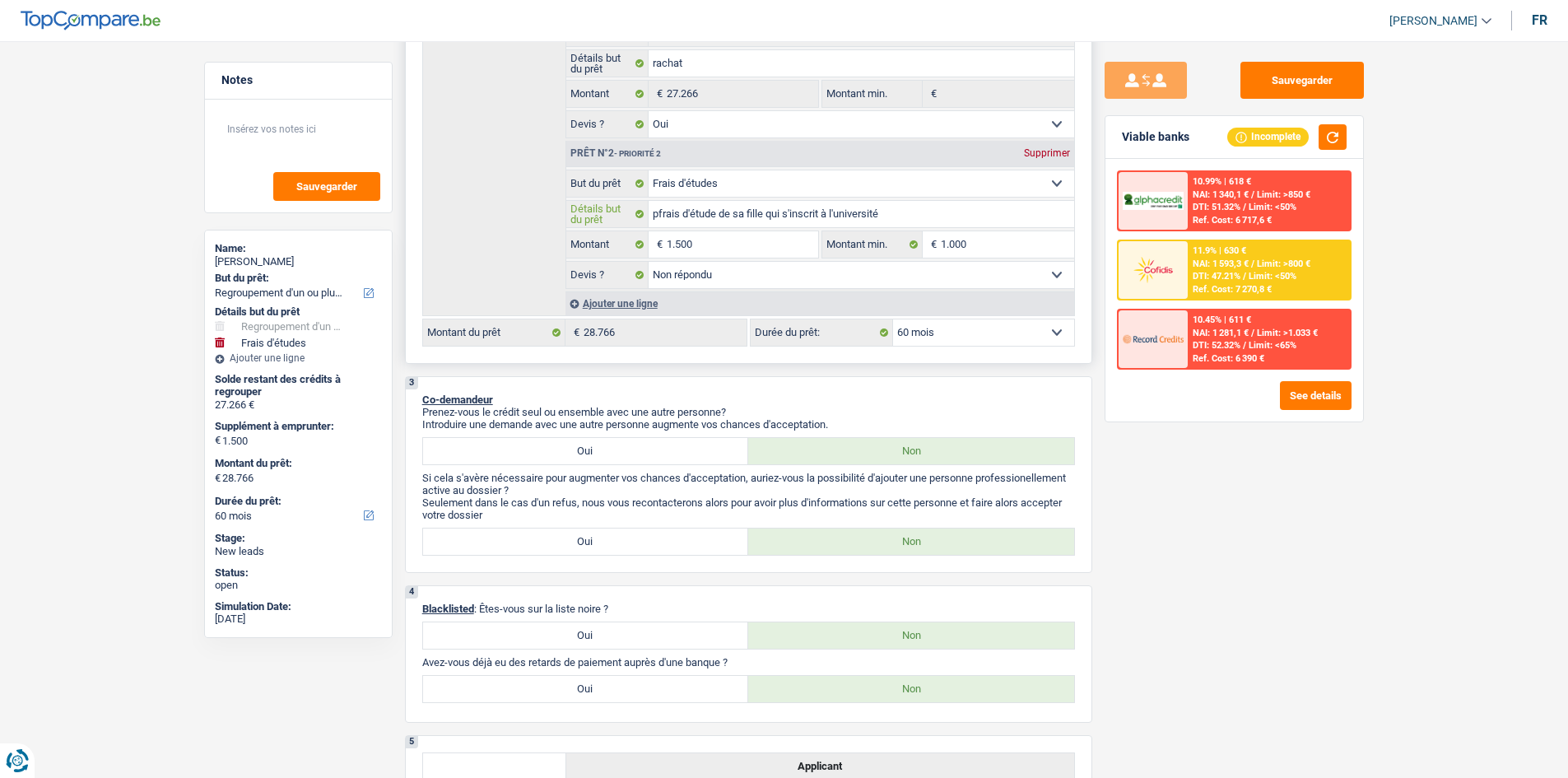 type on "pafrais d'étude de sa fille qui s'inscrit à l'université" 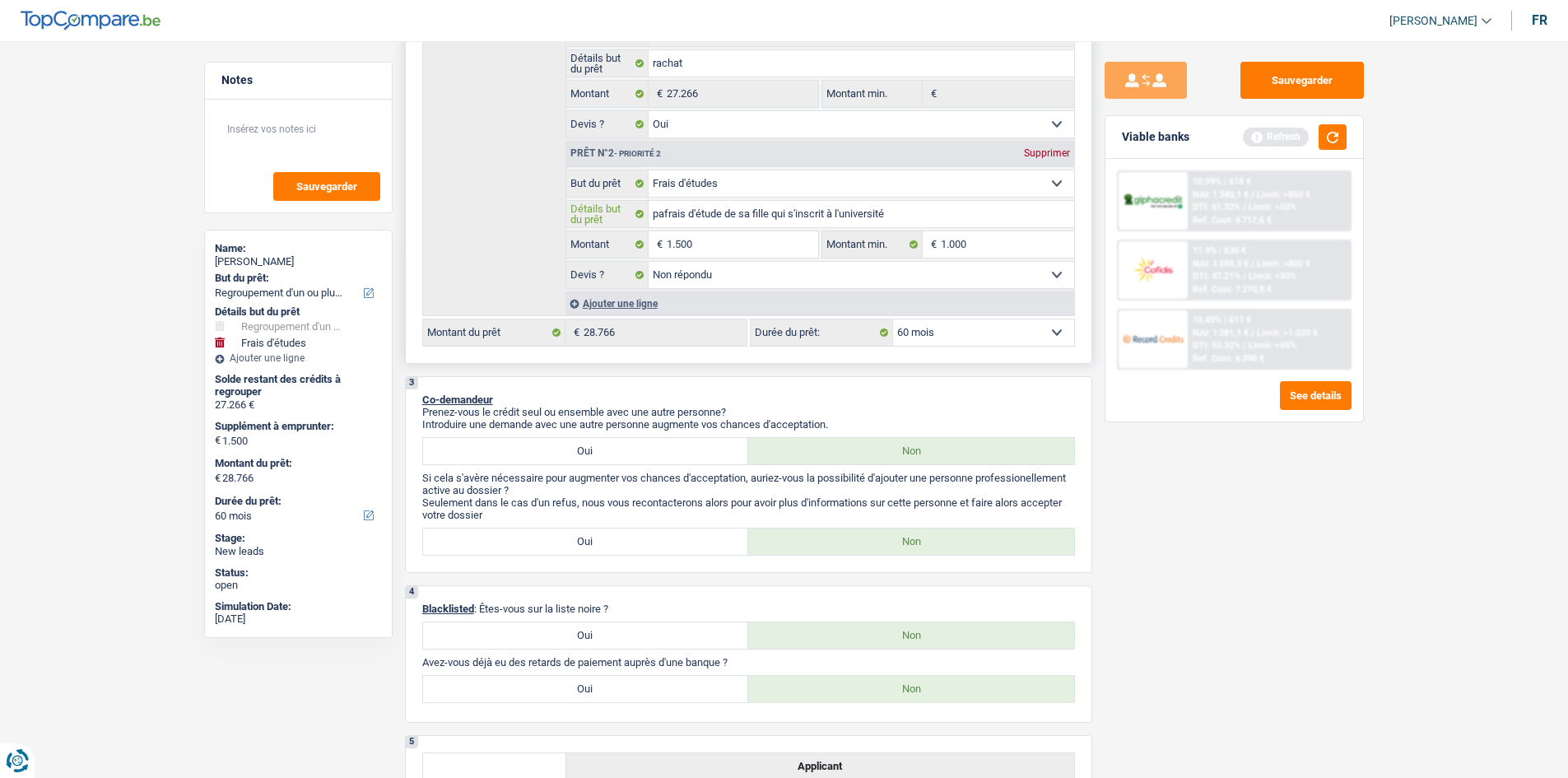 type on "payfrais d'étude de sa fille qui s'inscrit à l'université" 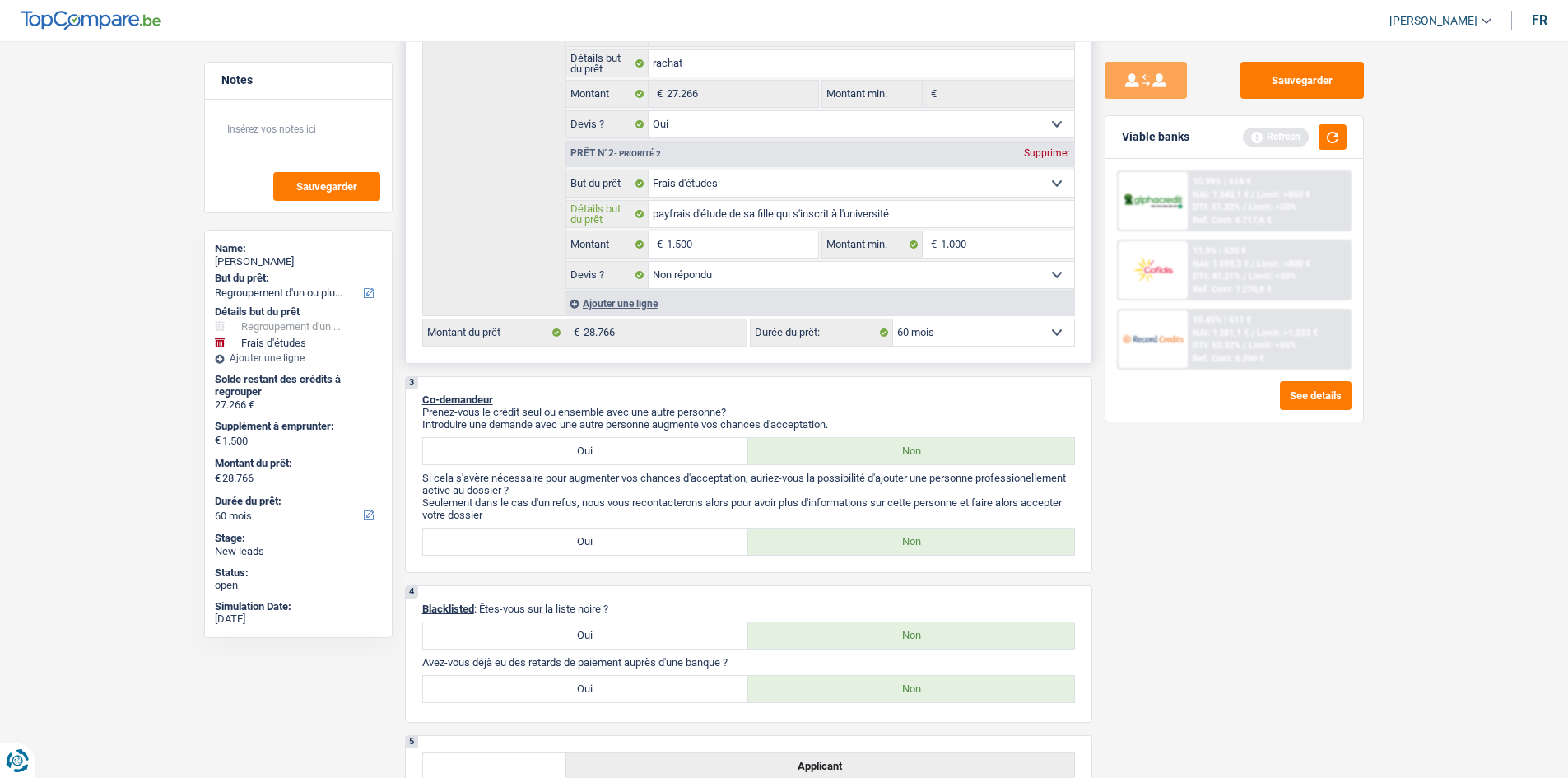 type on "payefrais d'étude de sa fille qui s'inscrit à l'université" 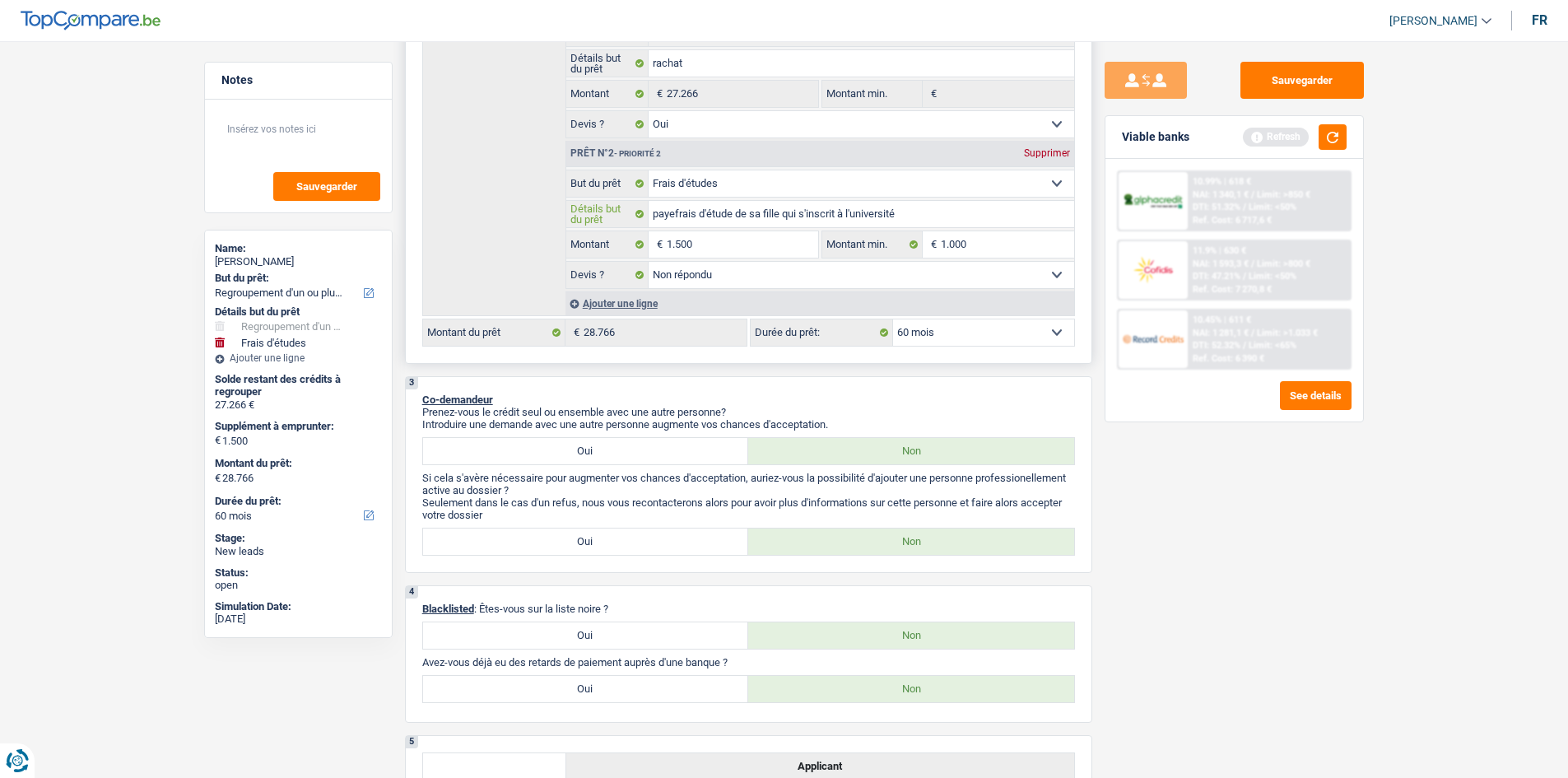 type on "payerfrais d'étude de sa fille qui s'inscrit à l'université" 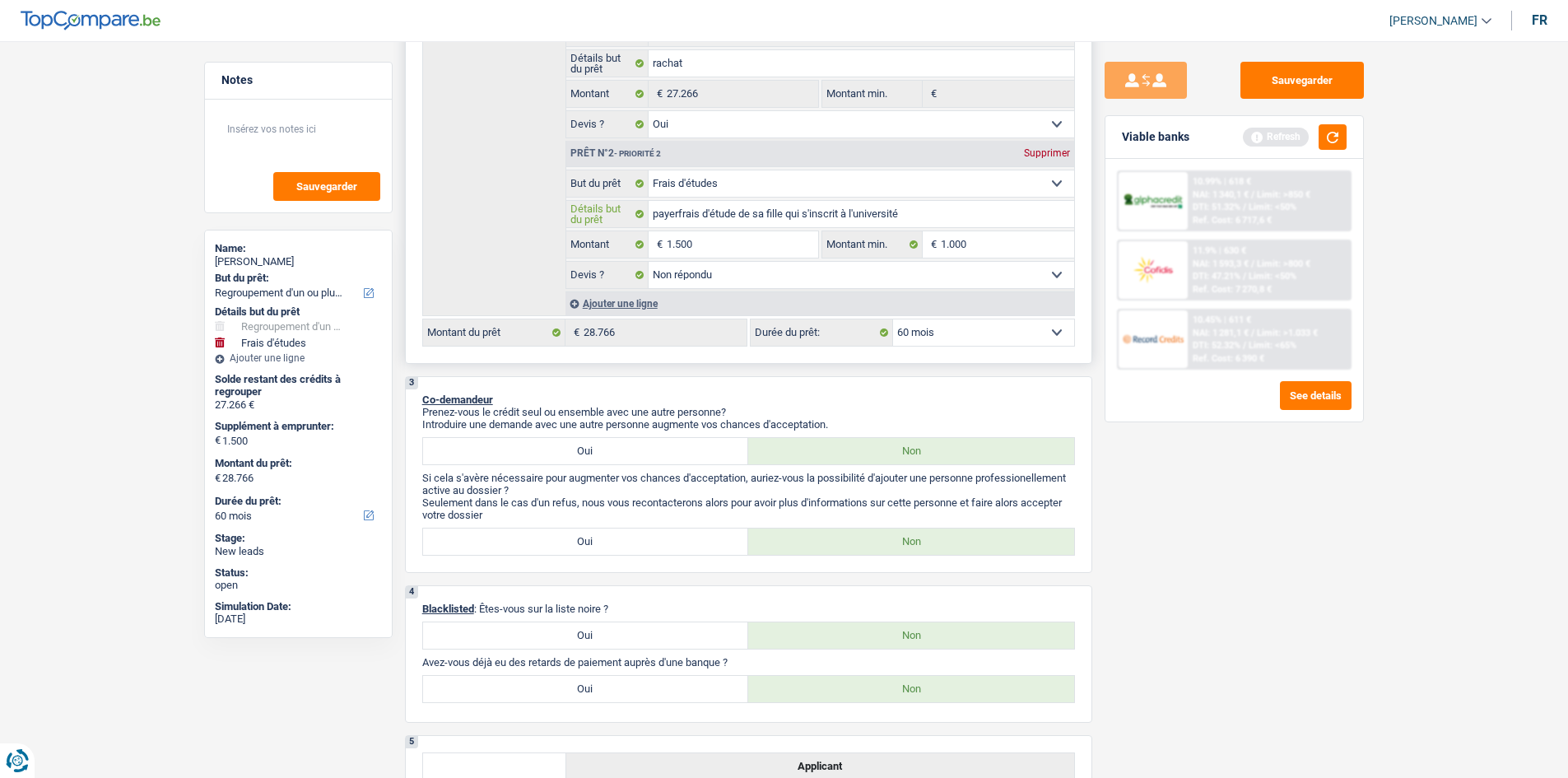 type on "payer frais d'étude de sa fille qui s'inscrit à l'université" 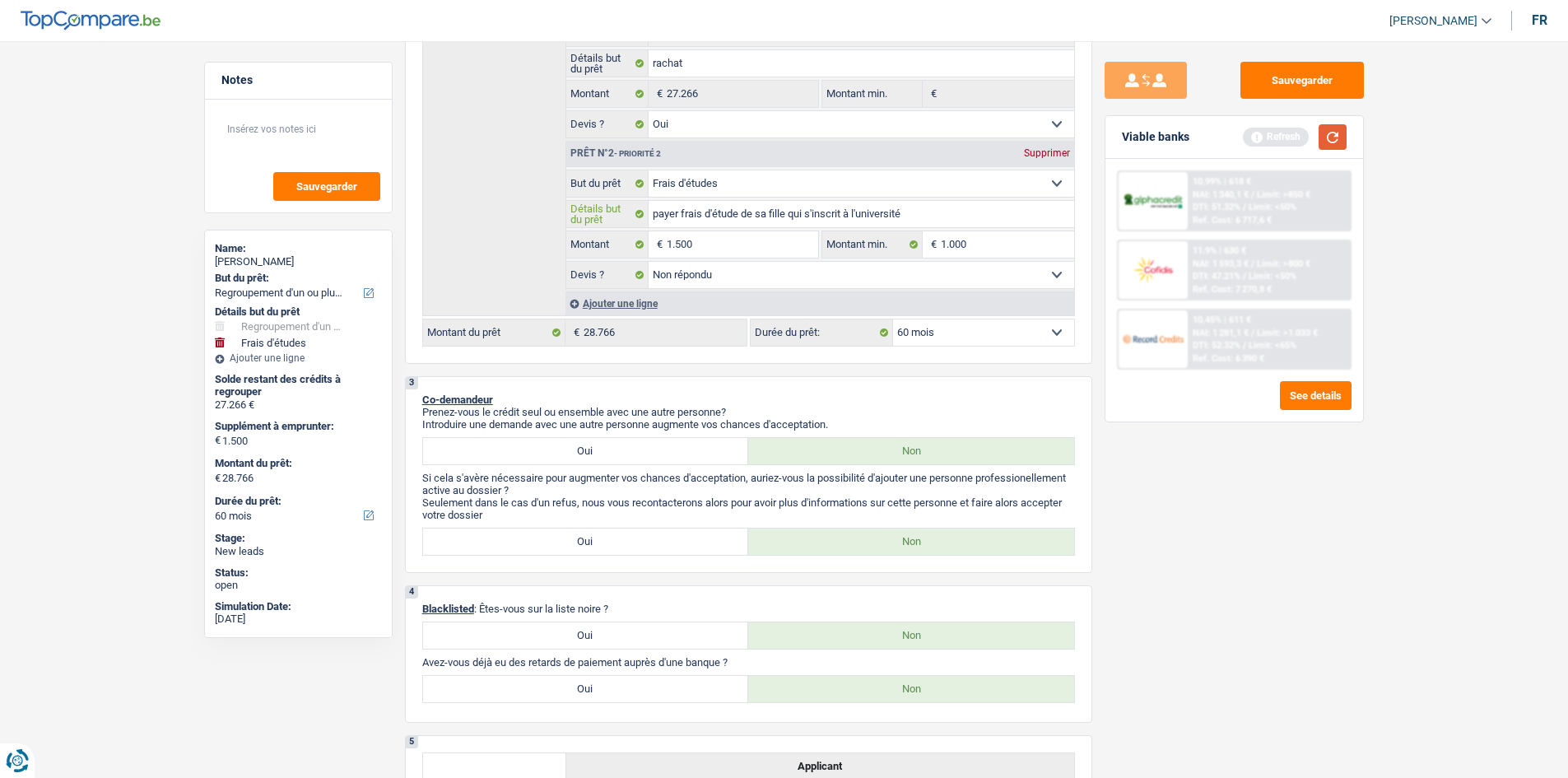type on "payer frais d'étude de sa fille qui s'inscrit à l'université" 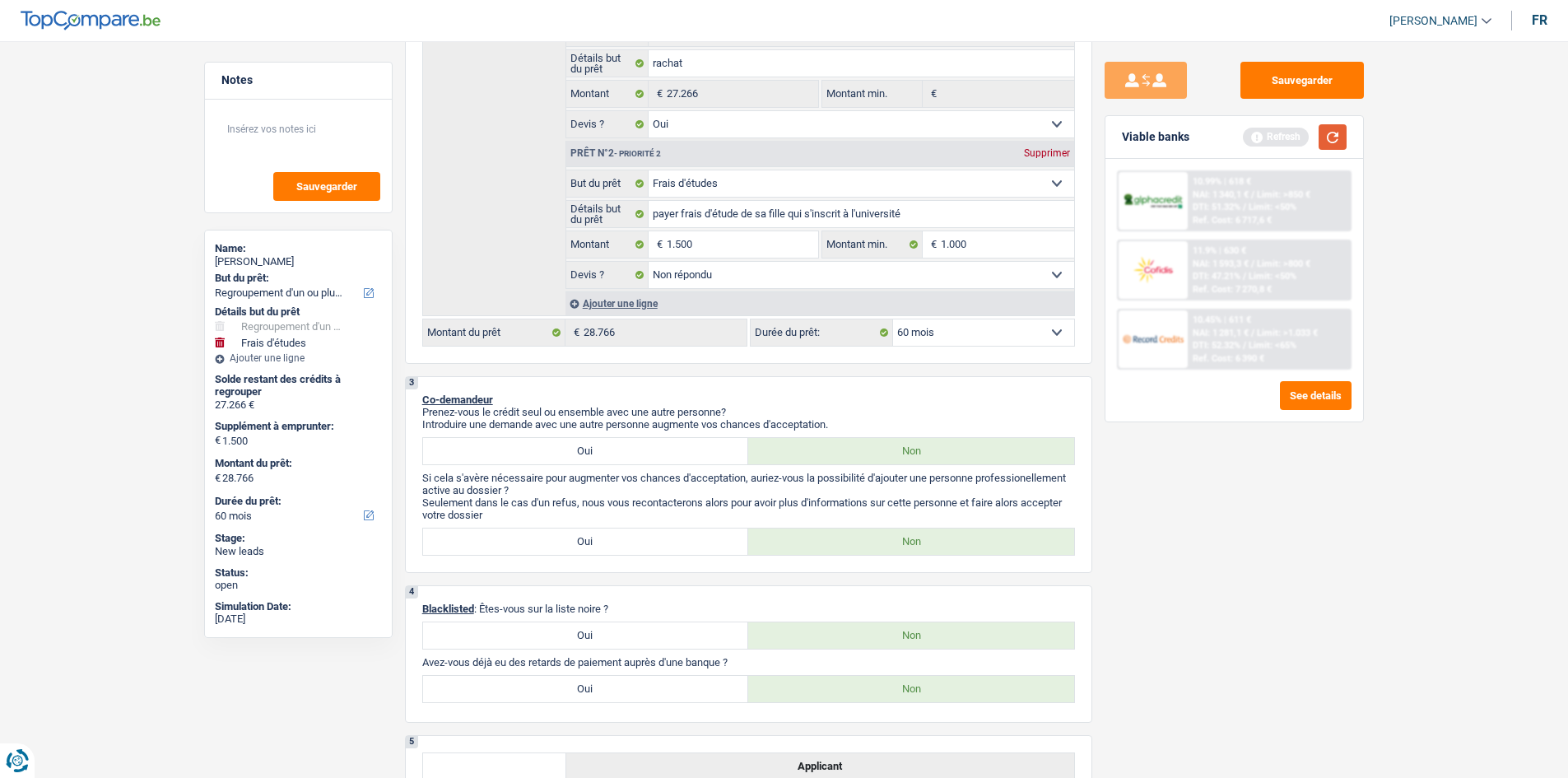 click at bounding box center (1333, 137) 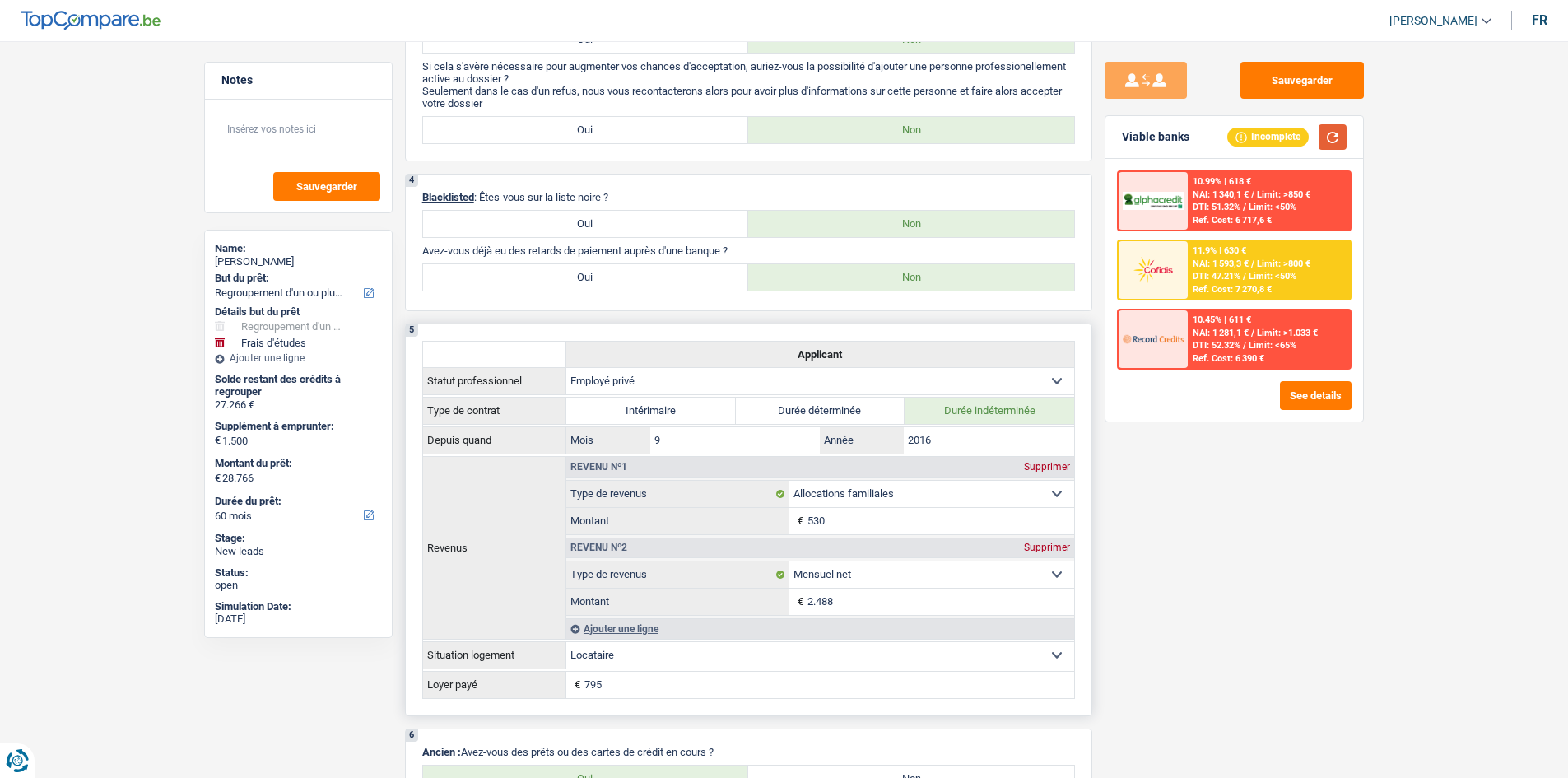 scroll, scrollTop: 1235, scrollLeft: 0, axis: vertical 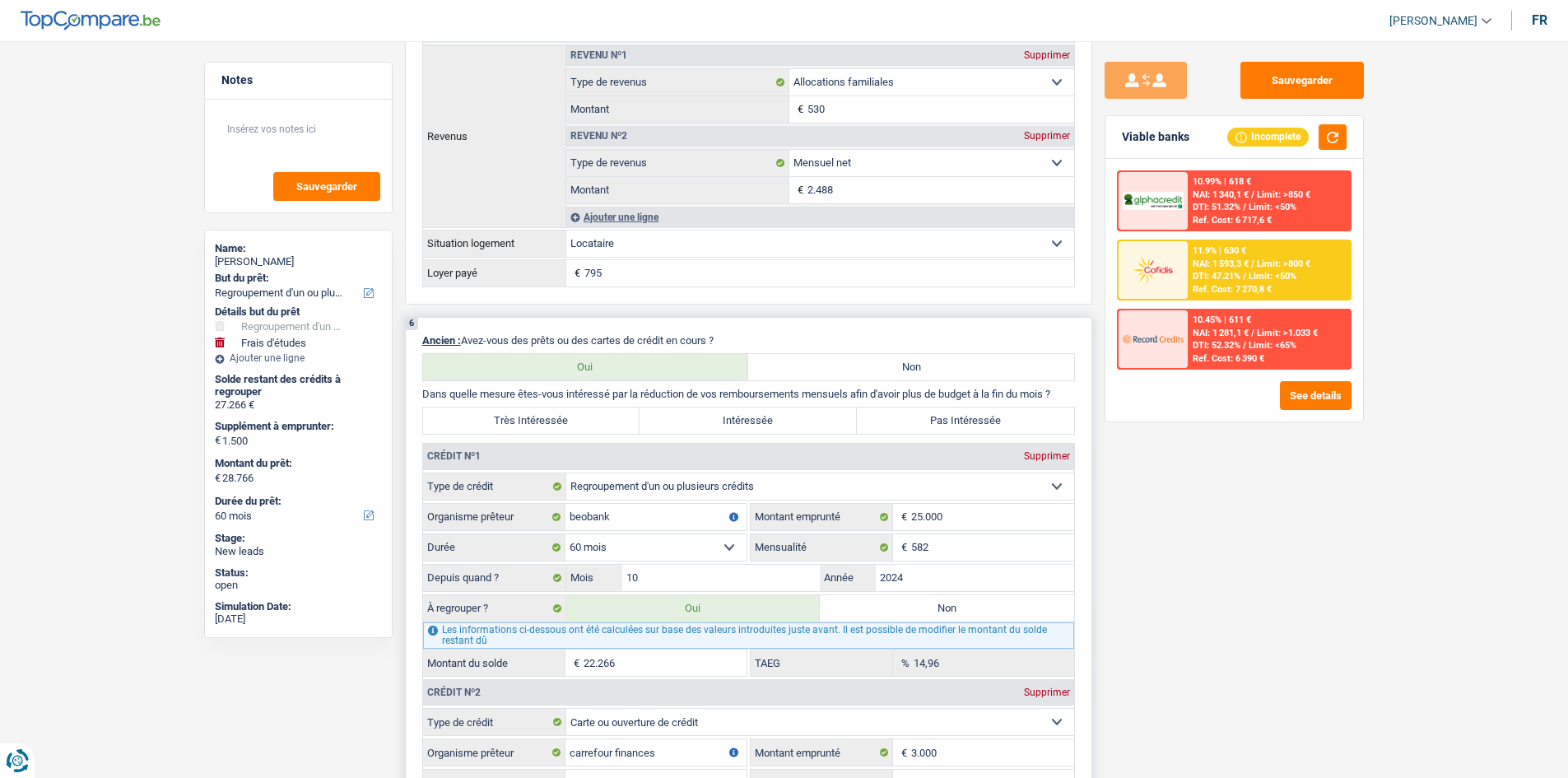 click on "Intéressée" at bounding box center (748, 421) 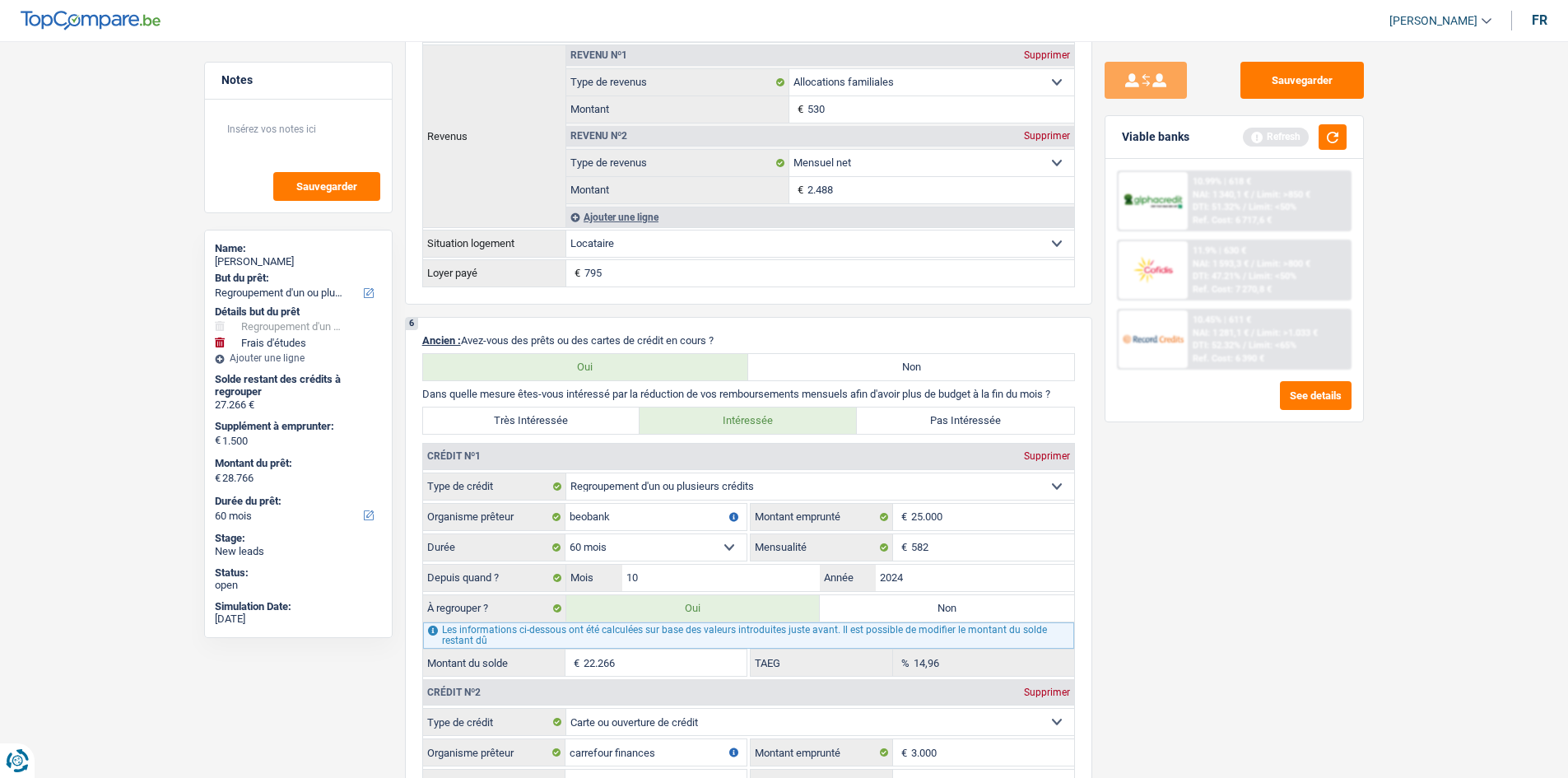 click on "Viable banks
Refresh" at bounding box center (1234, 137) 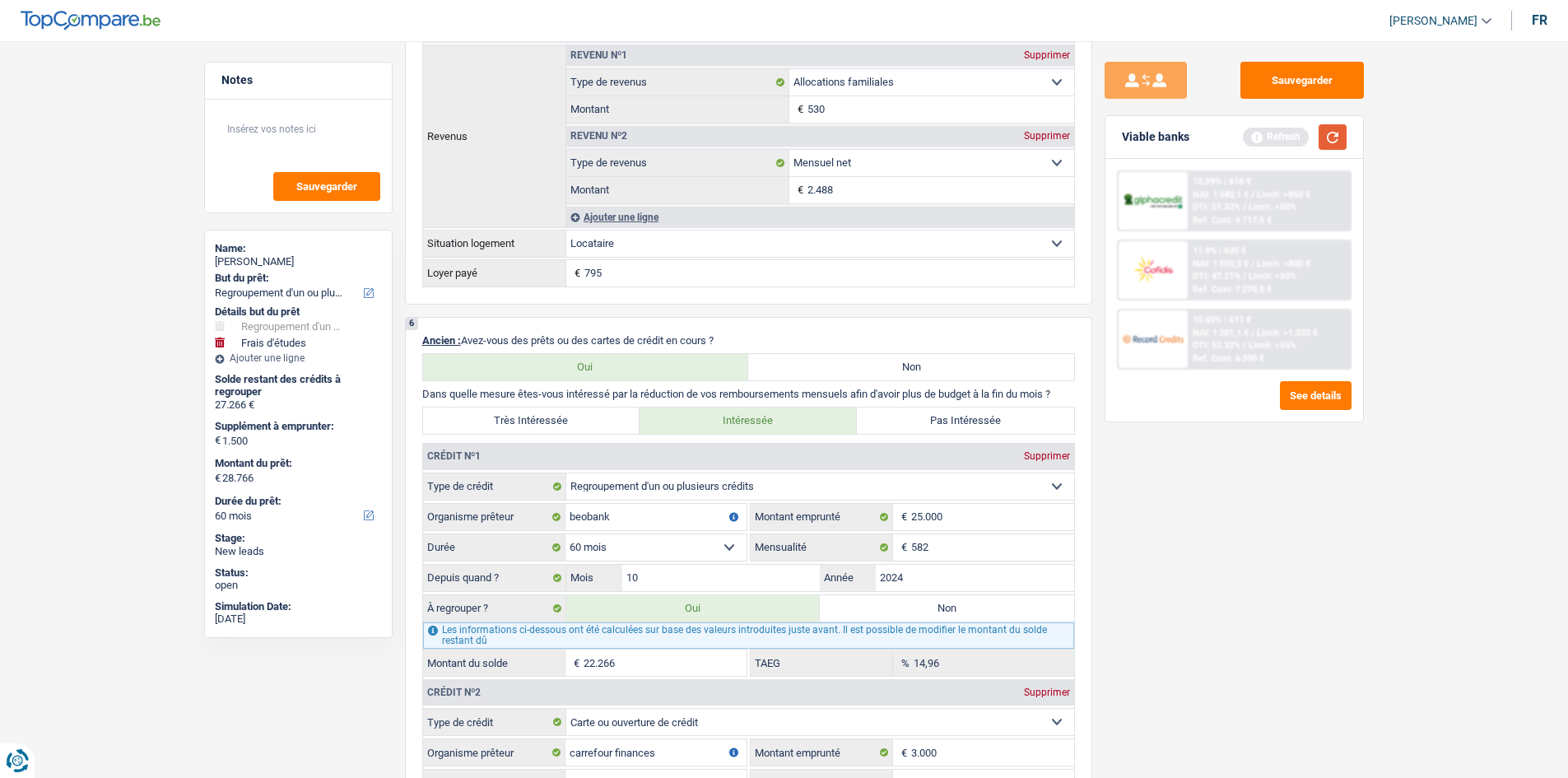 click at bounding box center (1333, 137) 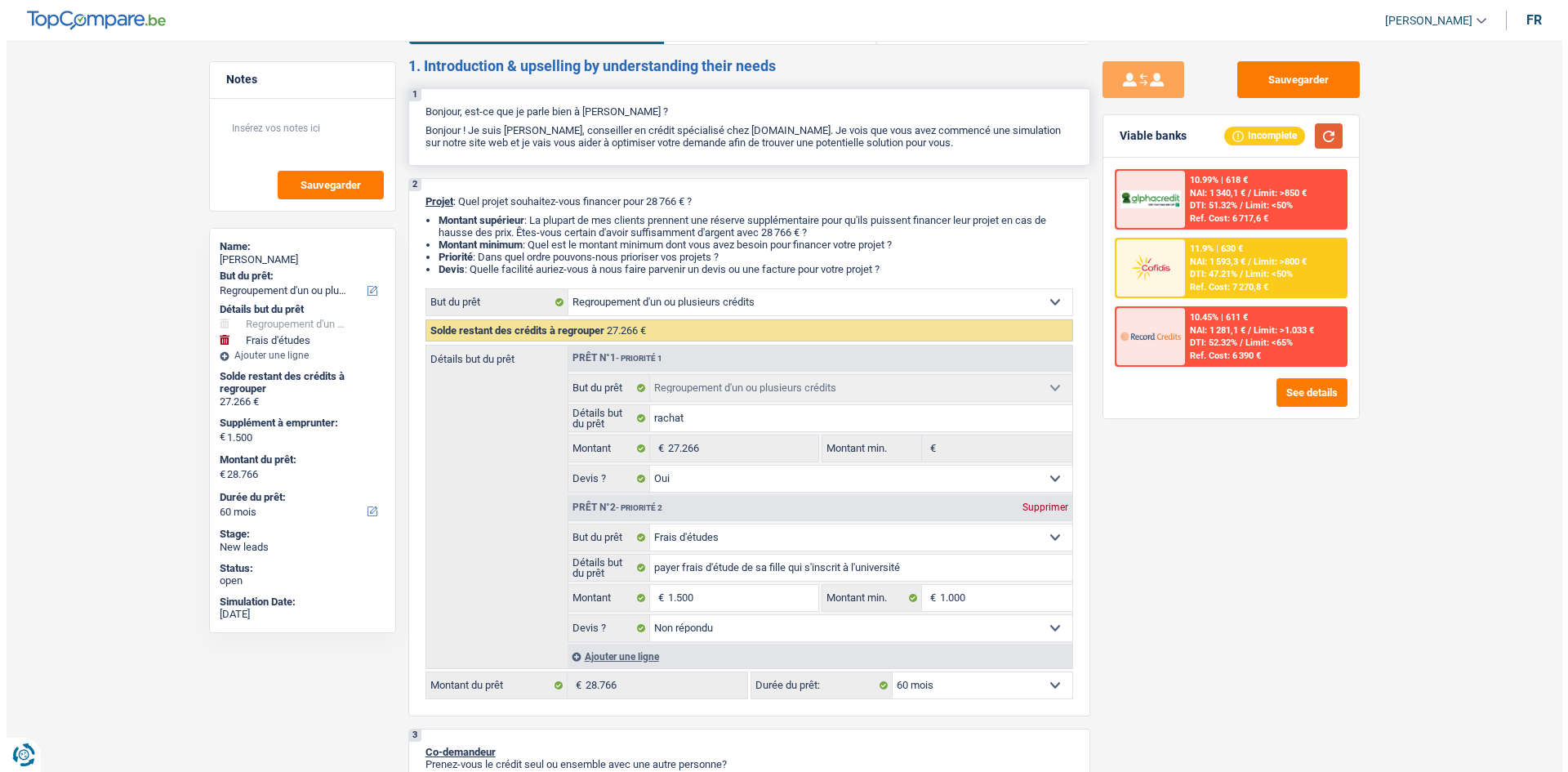 scroll, scrollTop: 0, scrollLeft: 0, axis: both 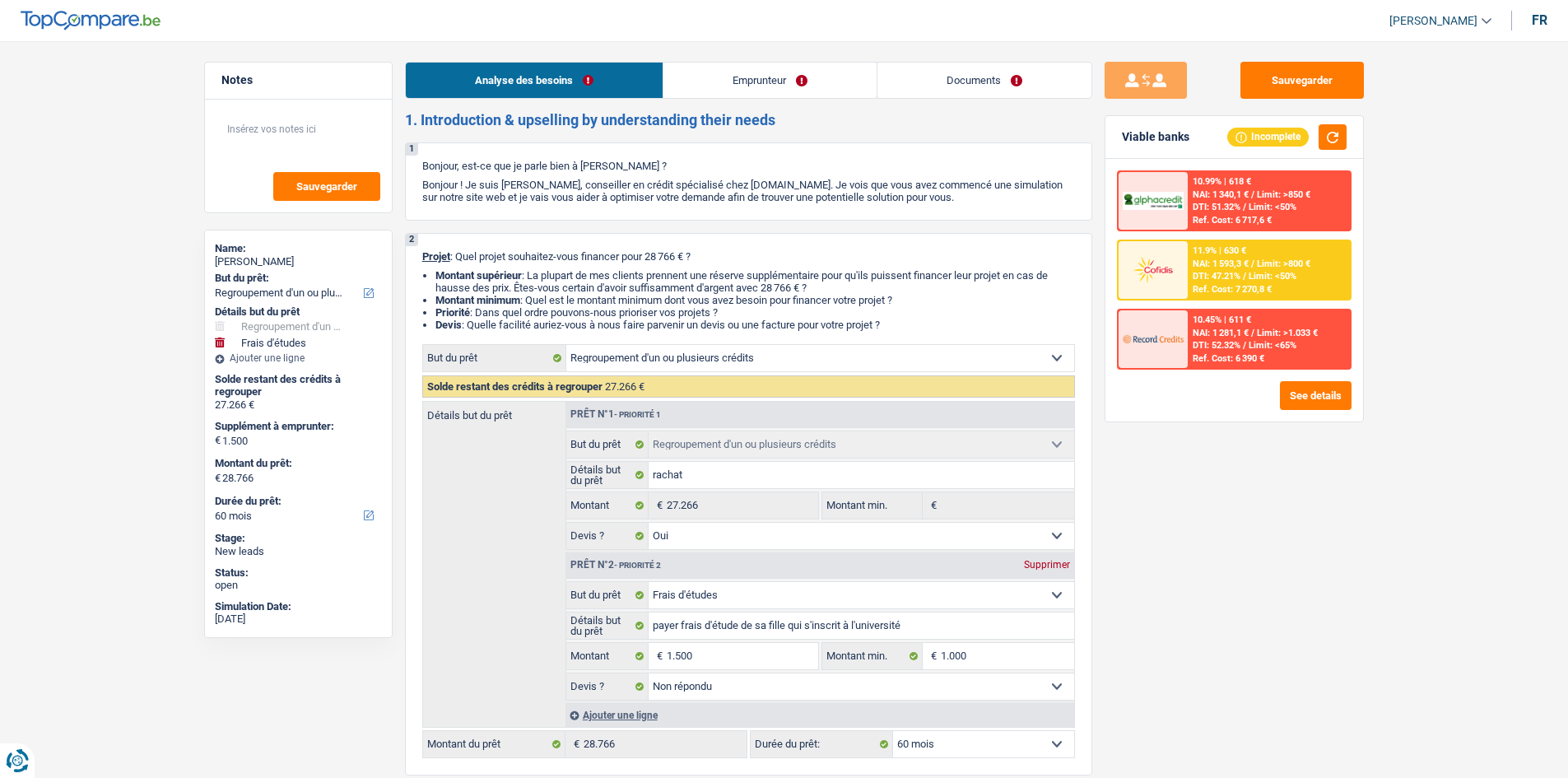 click on "Emprunteur" at bounding box center (770, 80) 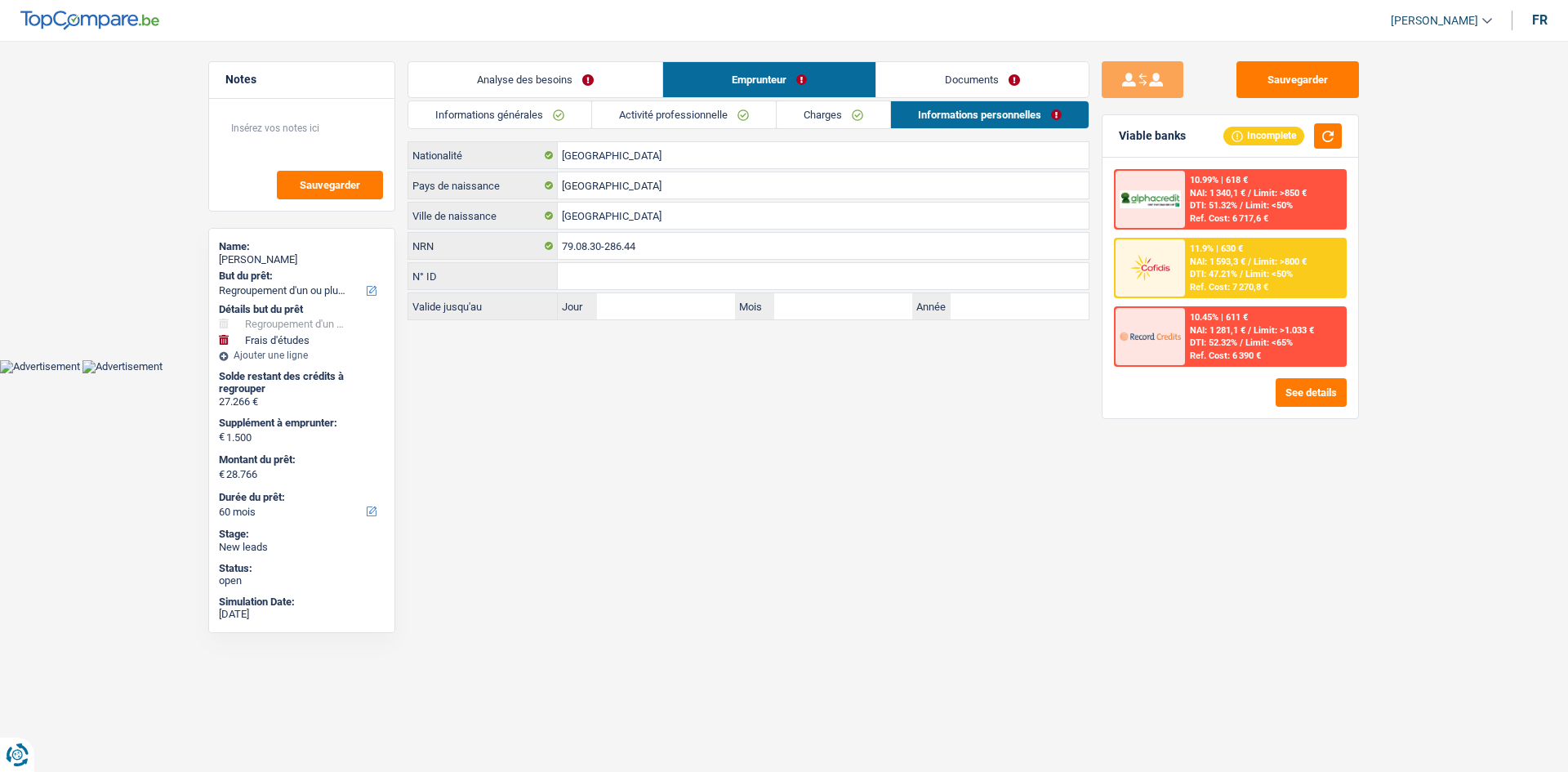 click on "Informations générales" at bounding box center [500, 114] 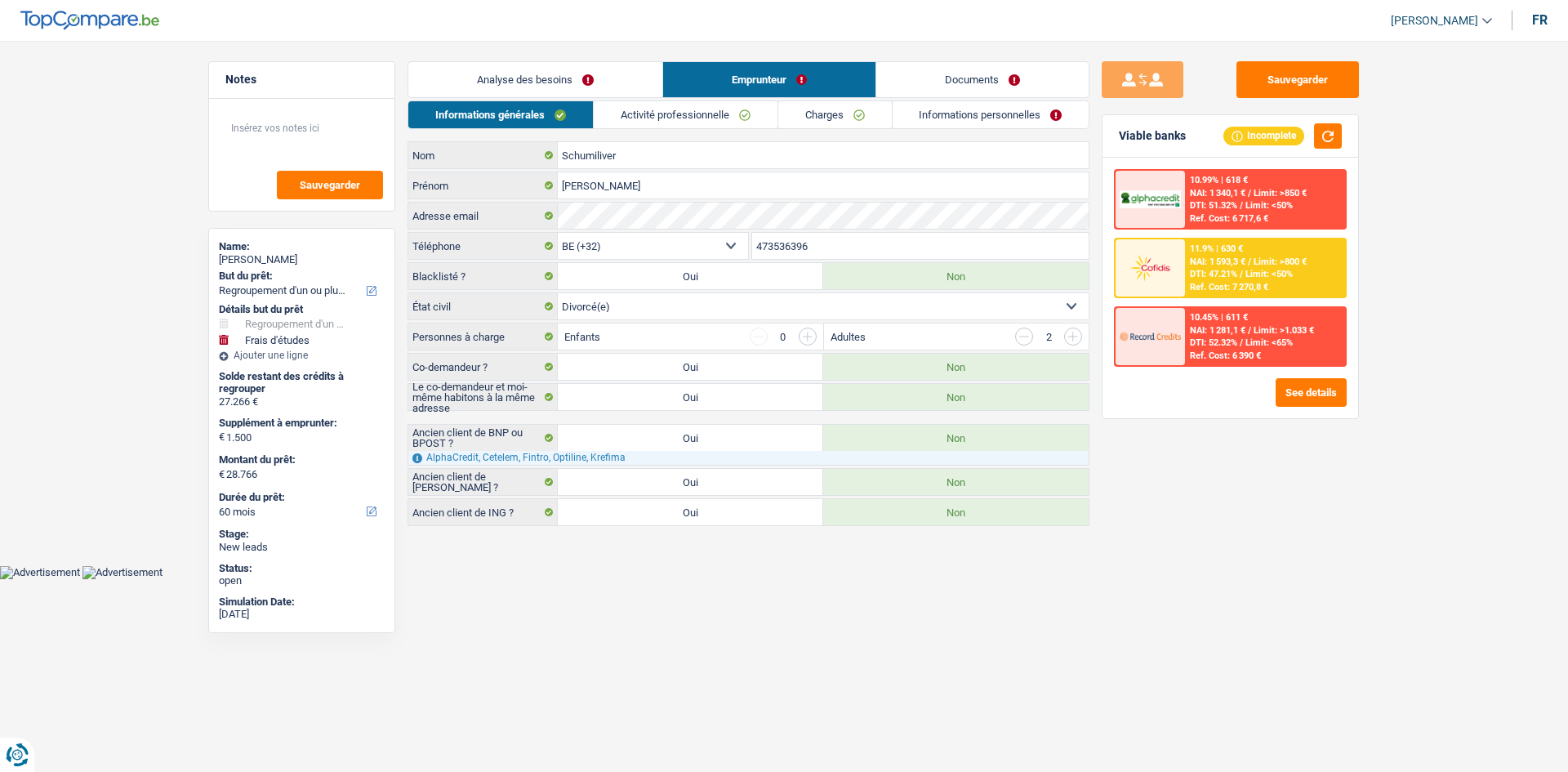 click on "Activité professionnelle" at bounding box center (685, 114) 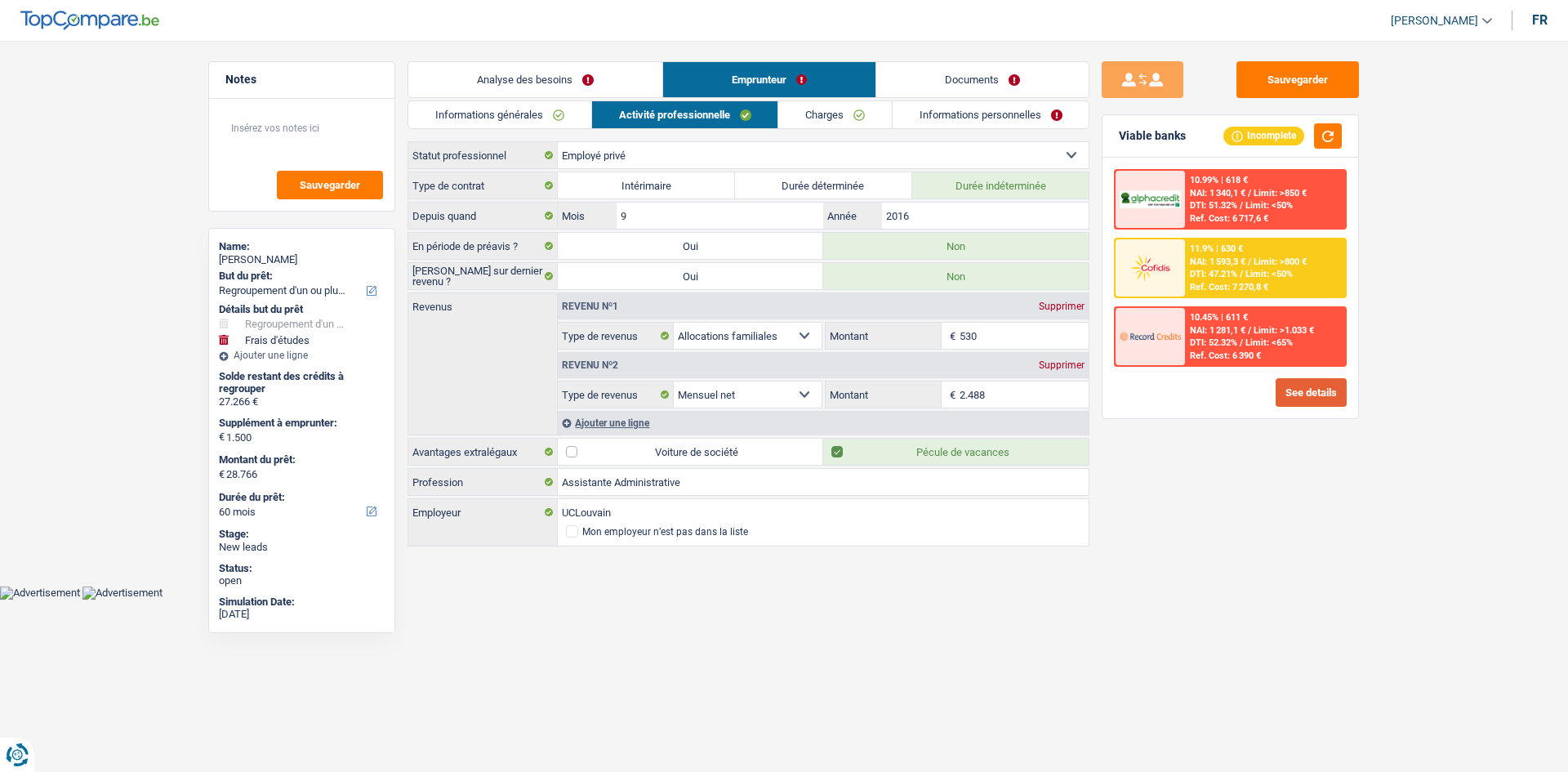 click on "See details" at bounding box center [1311, 392] 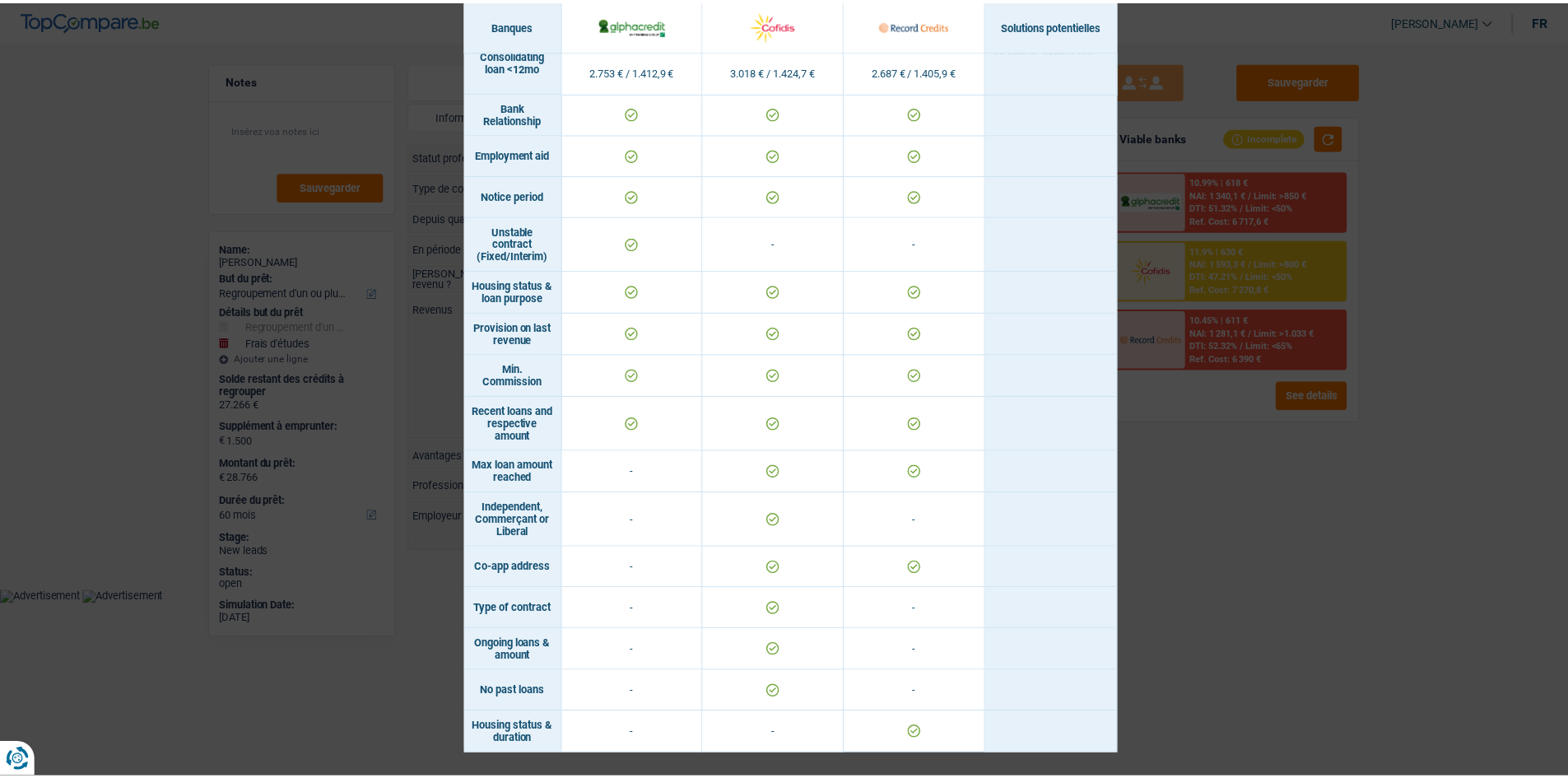 scroll, scrollTop: 921, scrollLeft: 0, axis: vertical 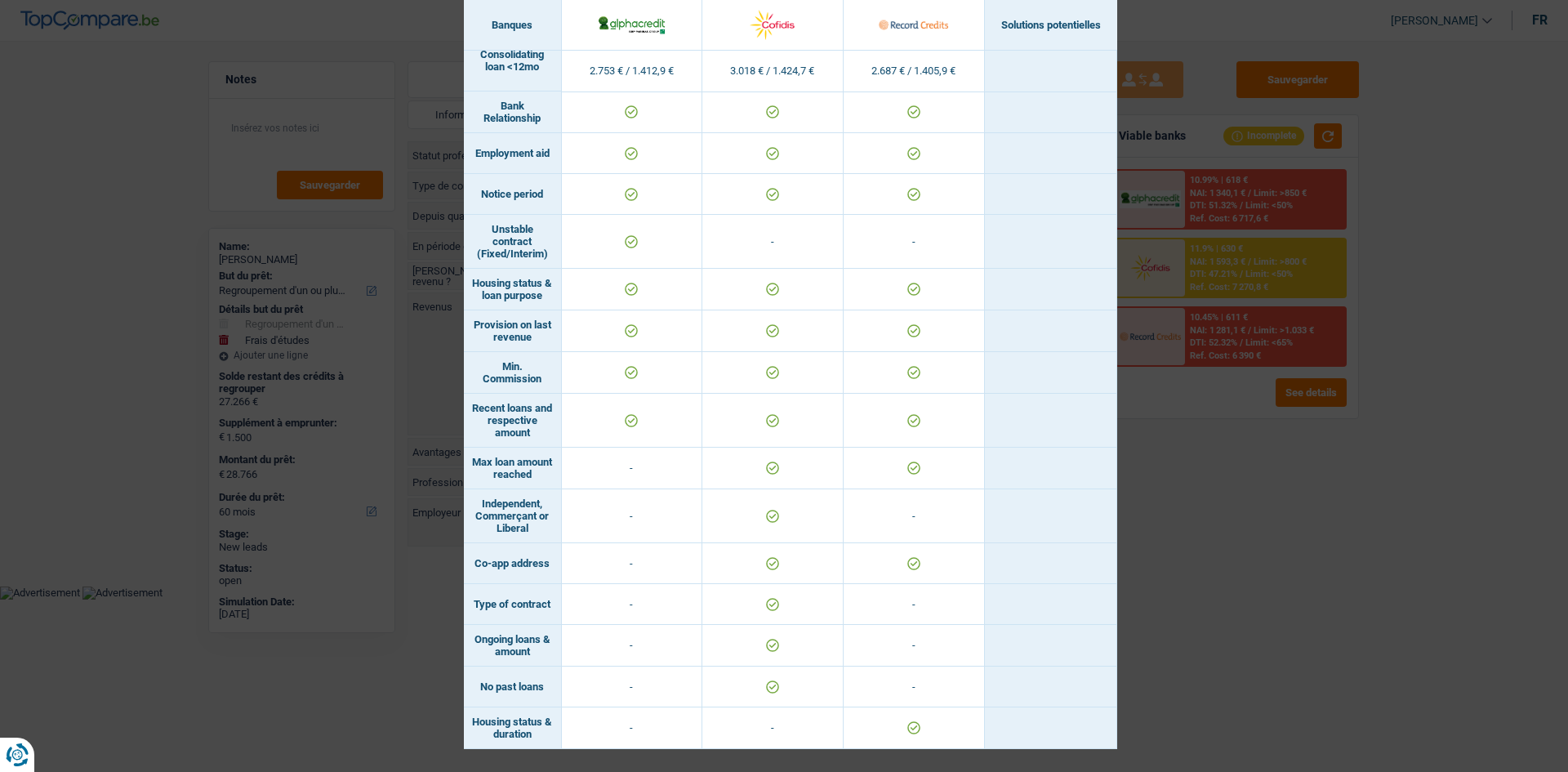 click on "Banks conditions ×
Banques
Solutions potentielles
Revenus / Charges
2.753 € / 1.412,9 €
3.018 € / 1.424,7 €
2.687 € / 1.405,9 €
Housing status & amount
-
Professional activity
Blacklisted" at bounding box center (784, 386) 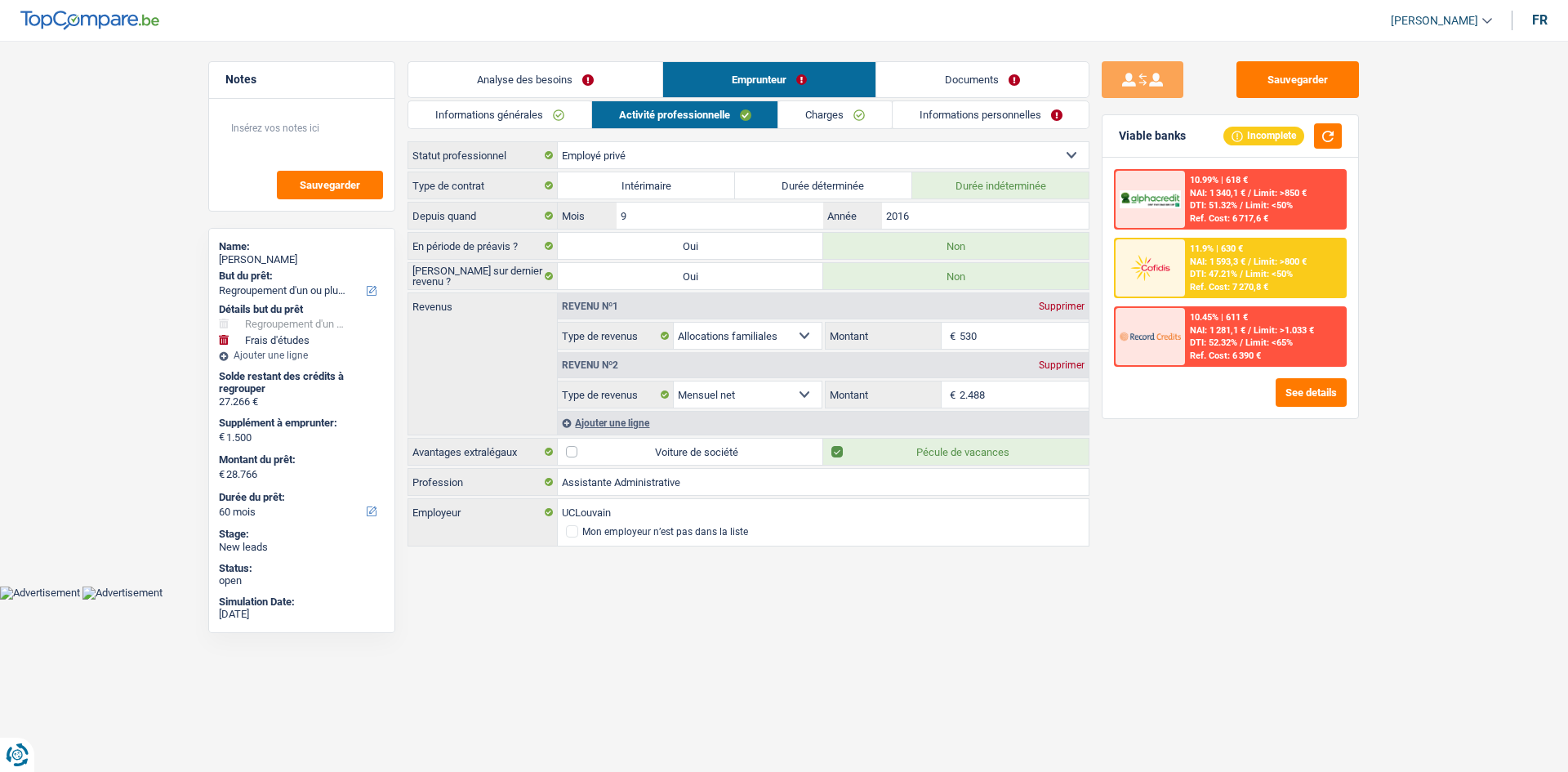 click on "Charges" at bounding box center [835, 114] 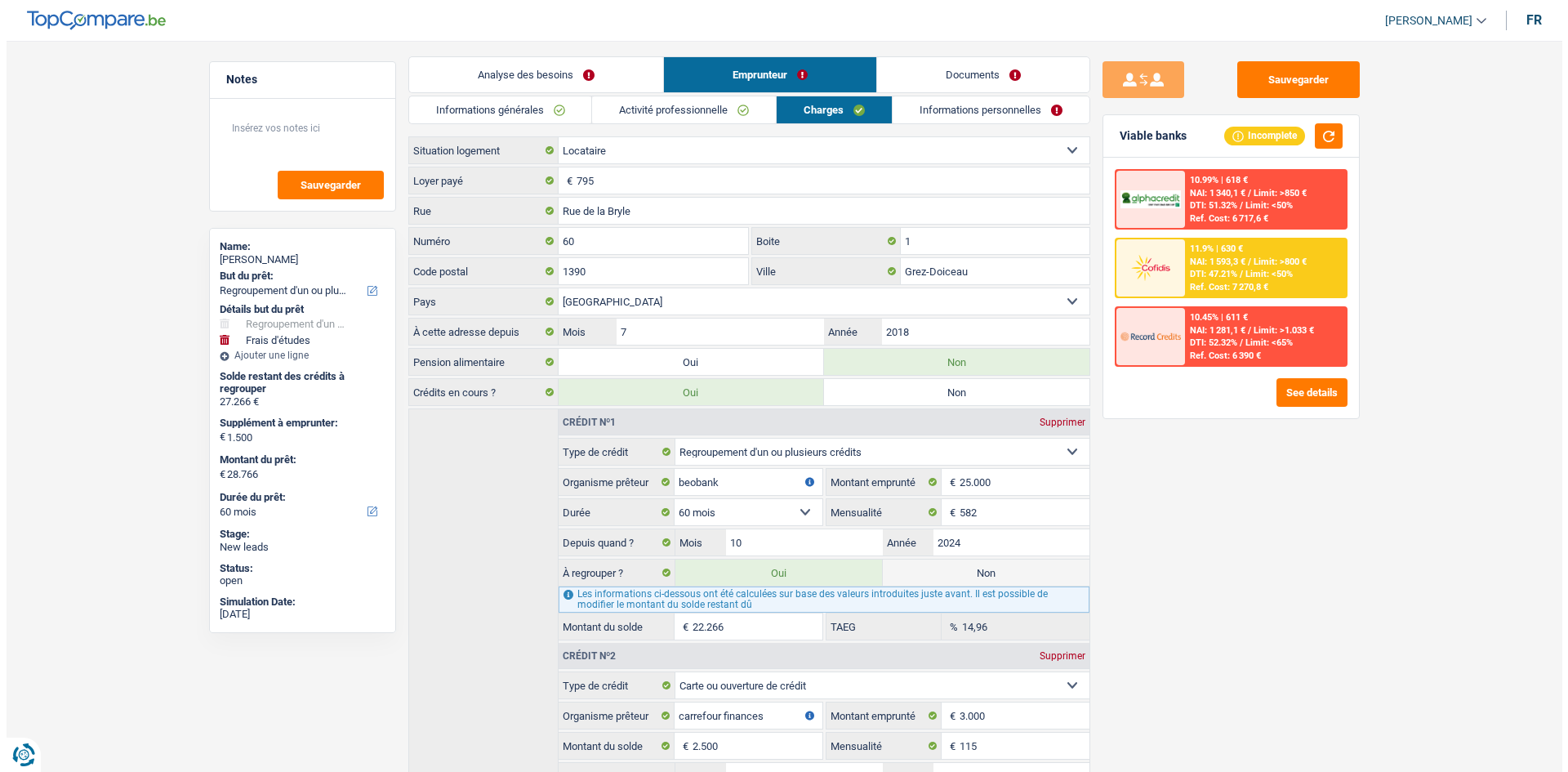 scroll, scrollTop: 0, scrollLeft: 0, axis: both 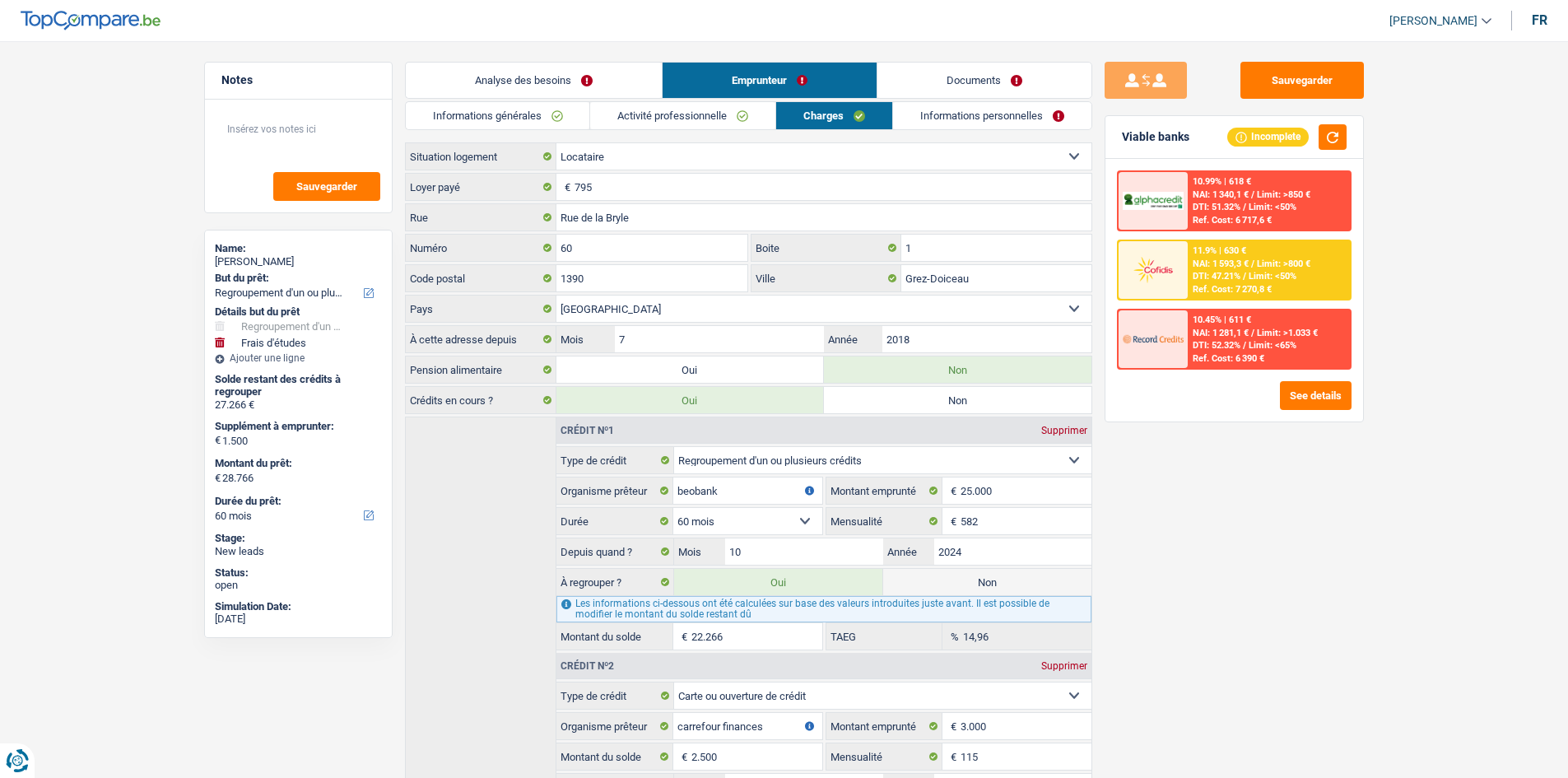 click on "Informations personnelles" at bounding box center [992, 115] 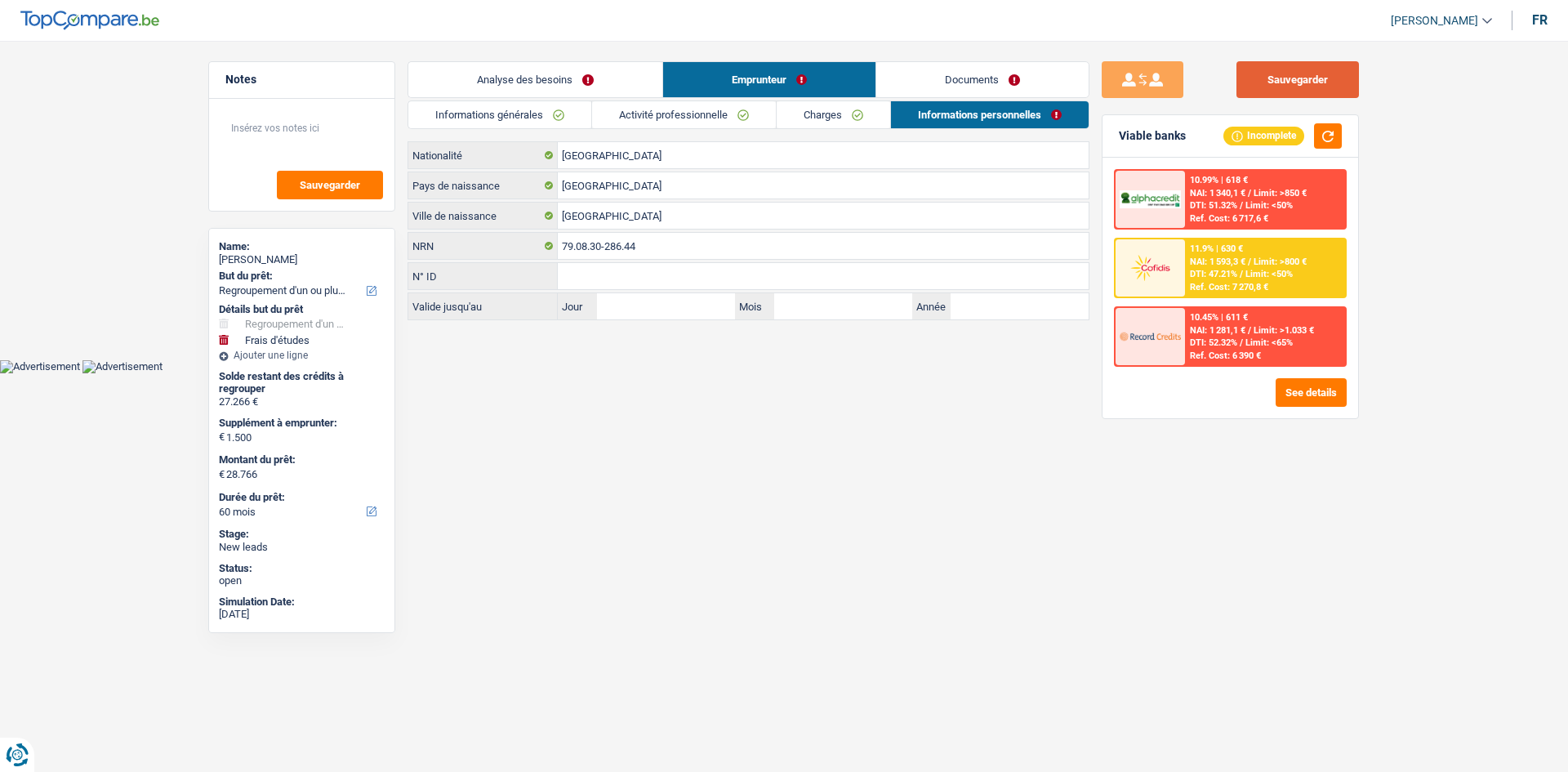 click on "Sauvegarder" at bounding box center [1298, 79] 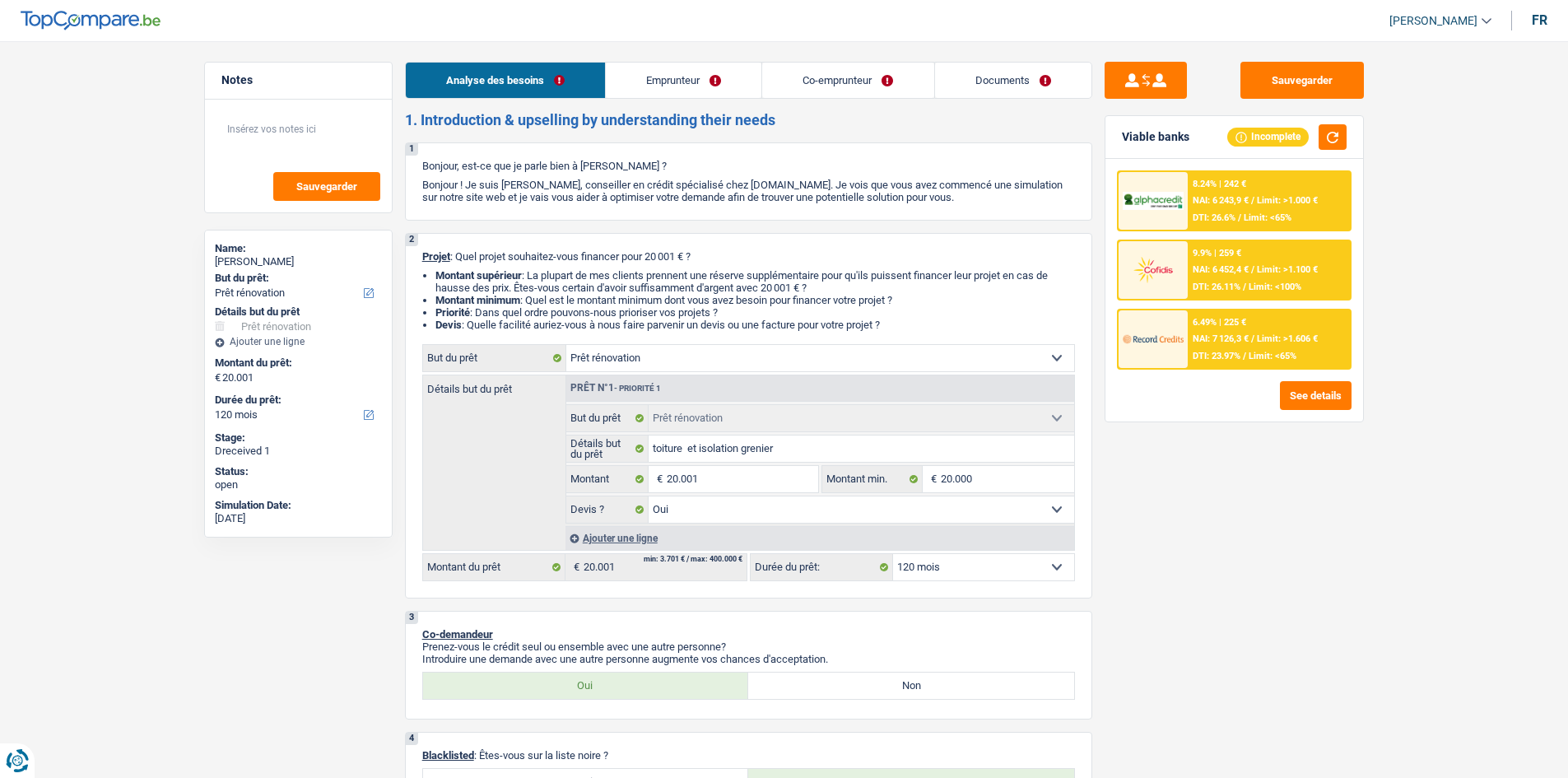 select on "renovation" 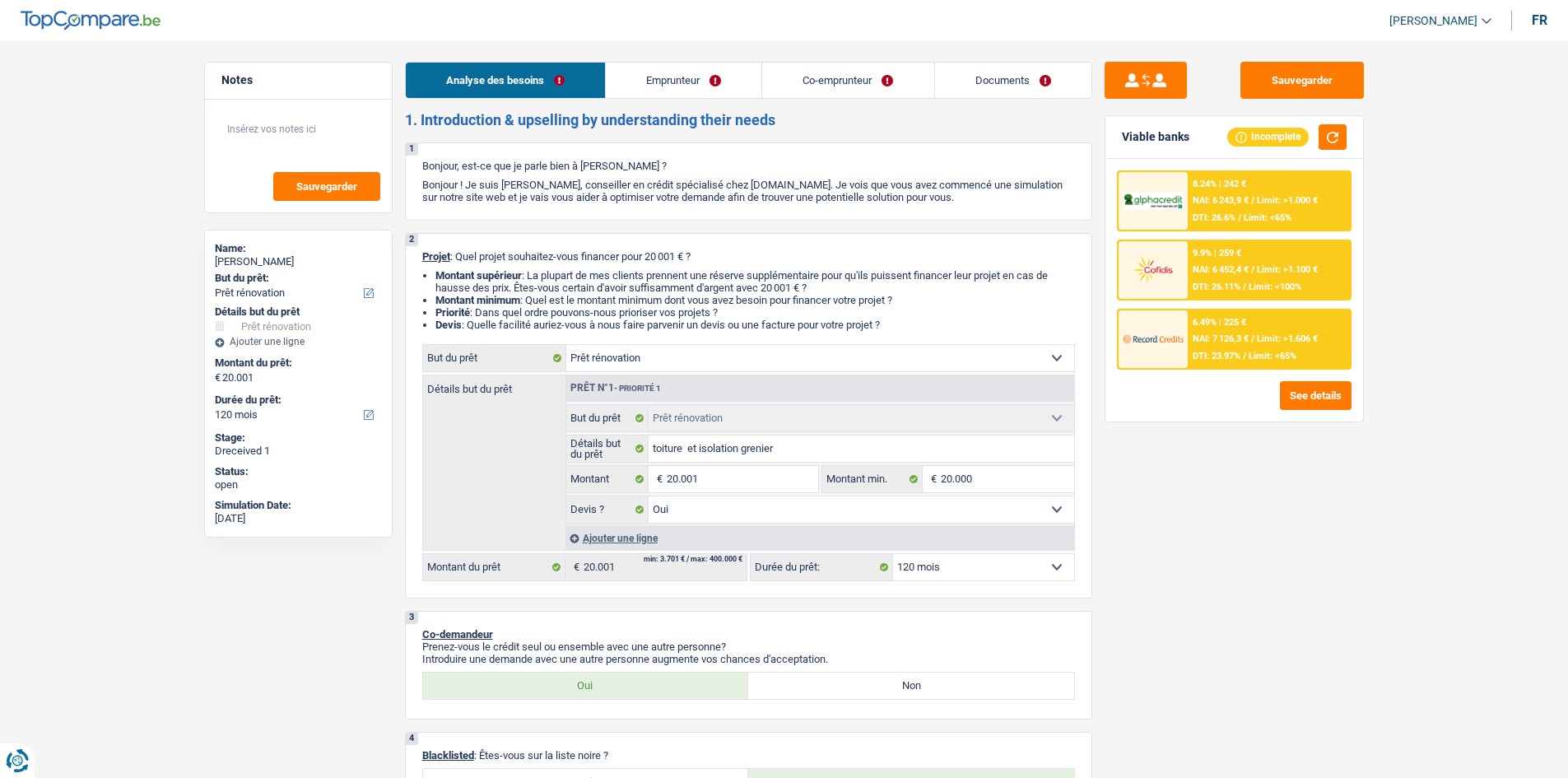 click on "Emprunteur" at bounding box center (683, 80) 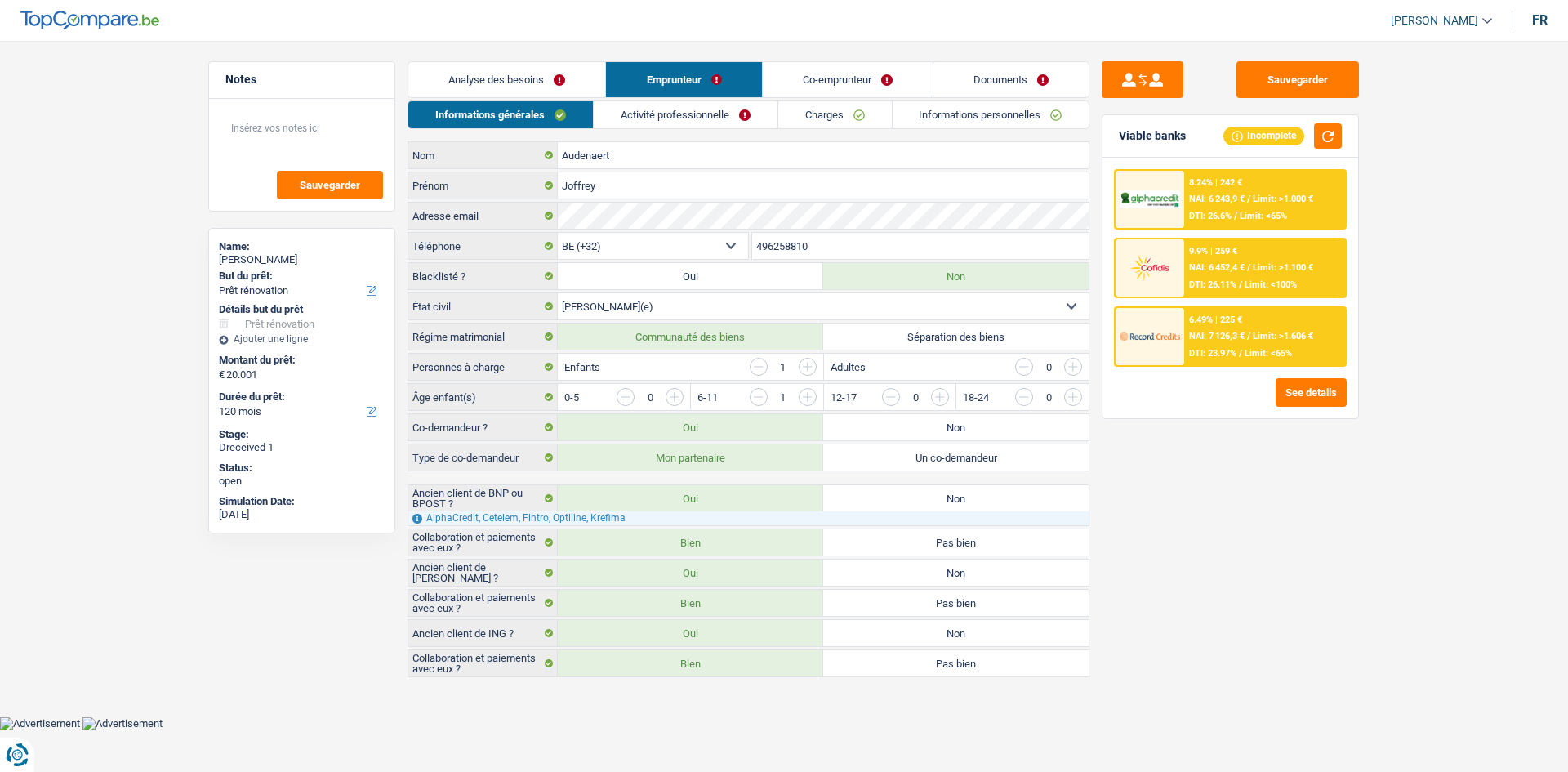 click on "Informations générales Activité professionnelle Charges Informations personnelles Audenaert
Nom
Joffrey
Prénom
Adresse email
BE (+32) LU (+352)
Sélectionner une option
Téléphone
496258810
Téléphone
Blacklisté ?
Oui
Non
Célibataire Marié(e) Cohabitant(e) légal(e) Divorcé(e) Veuf(ve) Séparé (de fait)
Sélectionner une option
État civil
Régime matrimonial
Communauté des biens
Séparation des biens
Personnes à charge
Enfants" at bounding box center [748, 389] 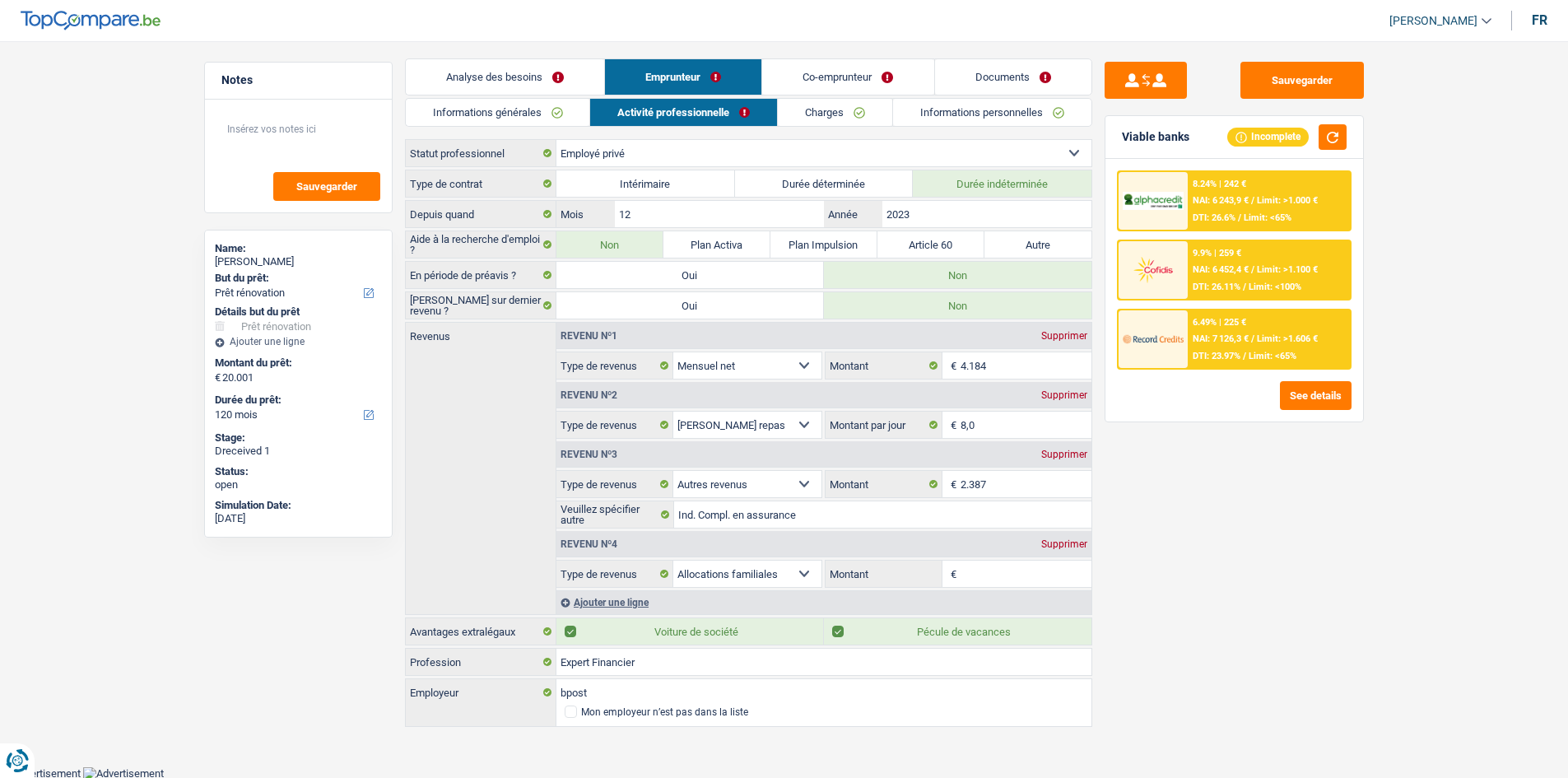scroll, scrollTop: 4, scrollLeft: 0, axis: vertical 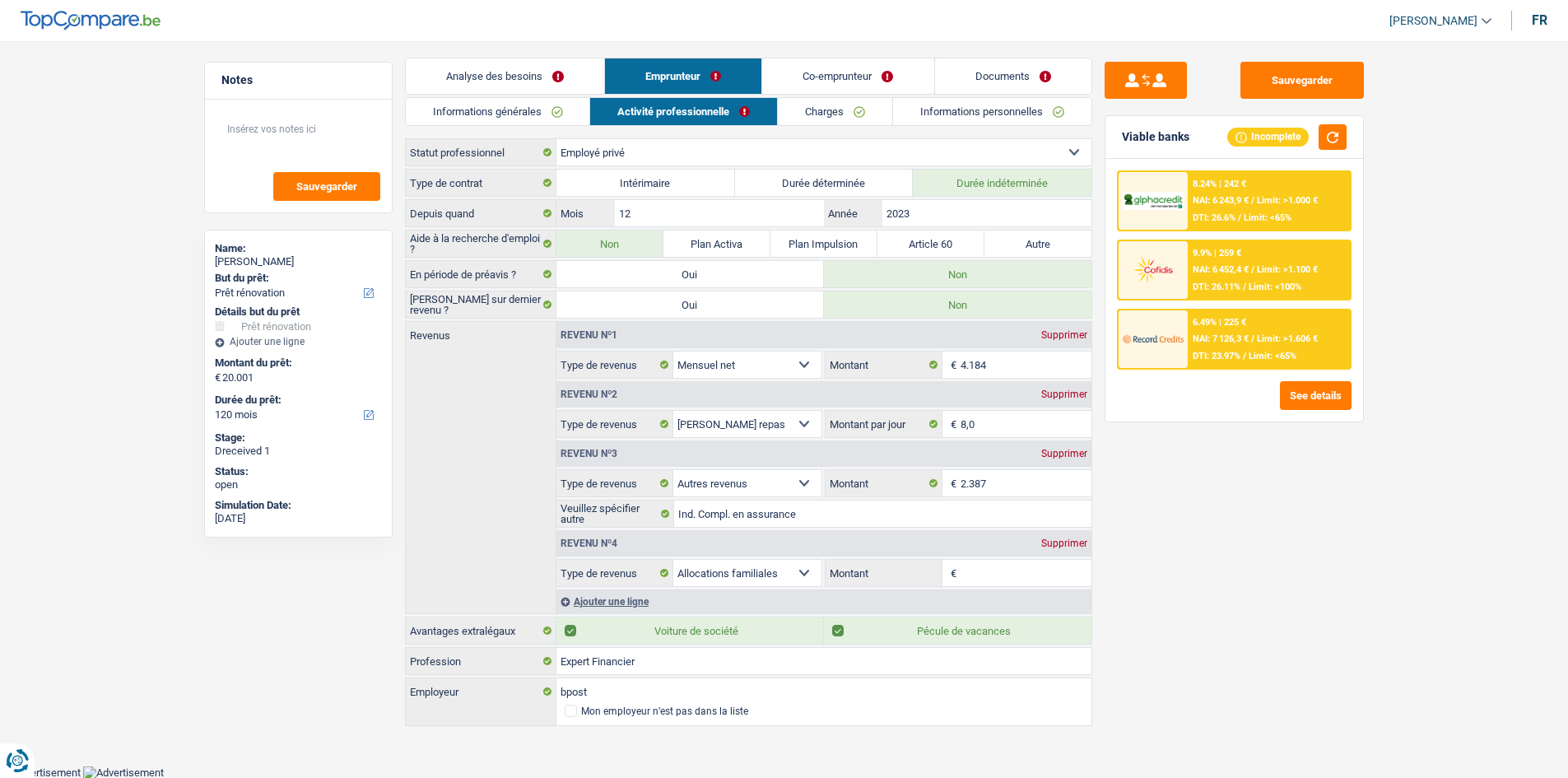 click on "Sauvegarder
Viable banks
Incomplete
8.24% | 242 €
NAI: 6 243,9 €
/
Limit: >1.000 €
DTI: 26.6%
/
Limit: <65%
9.9% | 259 €
NAI: 6 452,4 €
/
Limit: >1.100 €
DTI: 26.11%
/
Limit: <100%
/       /" at bounding box center (1234, 404) 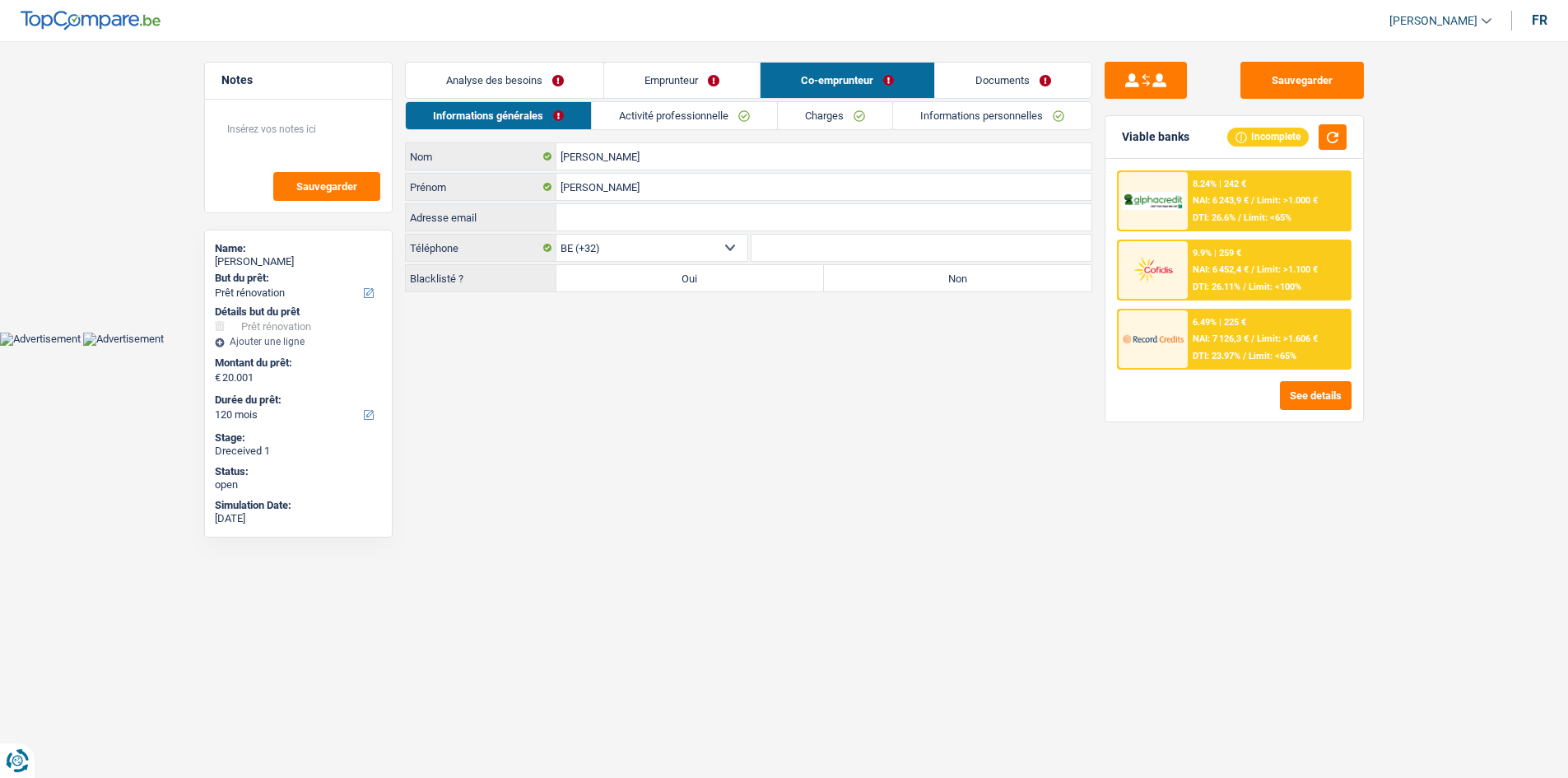 scroll, scrollTop: 0, scrollLeft: 0, axis: both 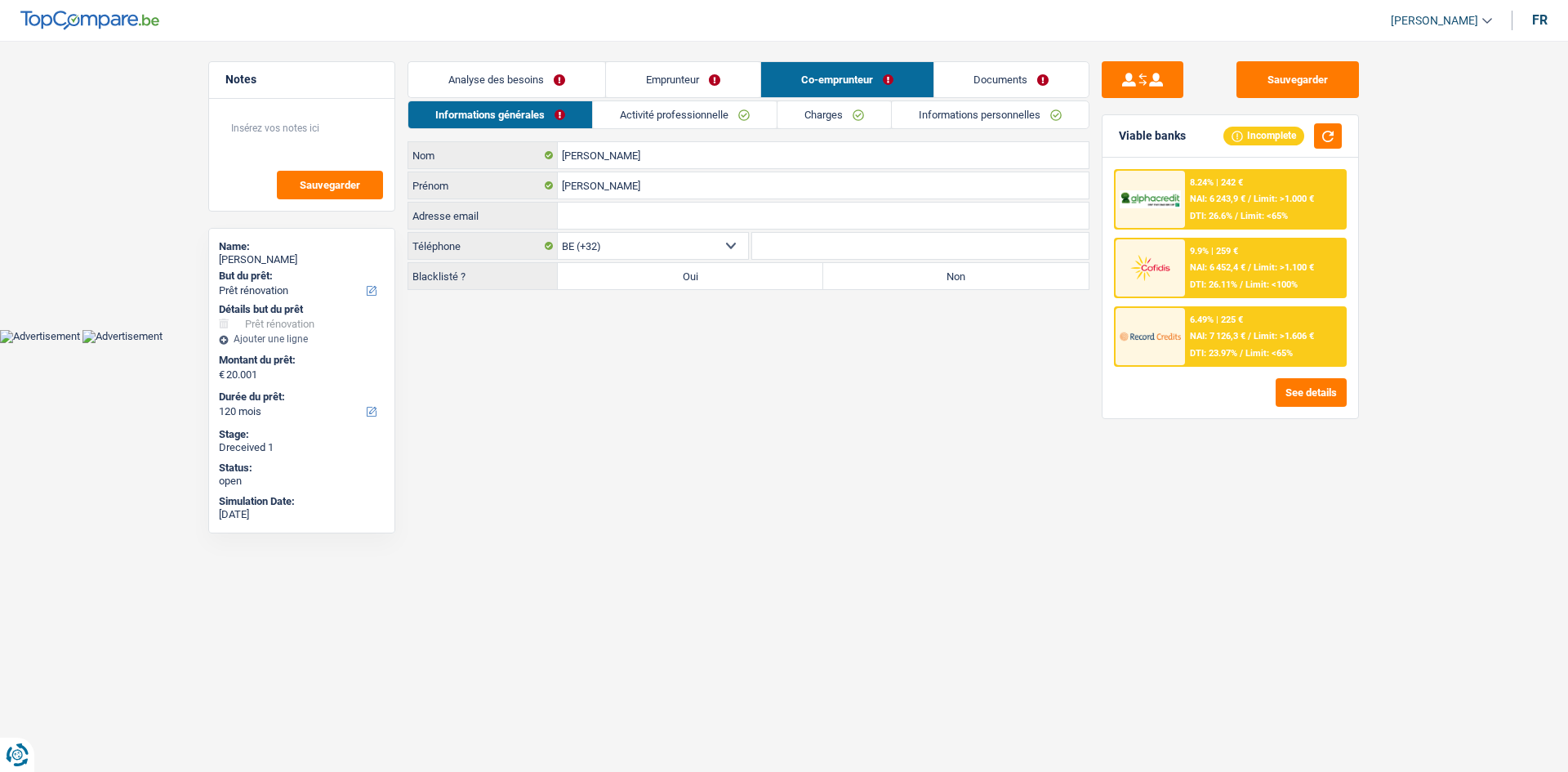 click on "Activité professionnelle" at bounding box center [684, 114] 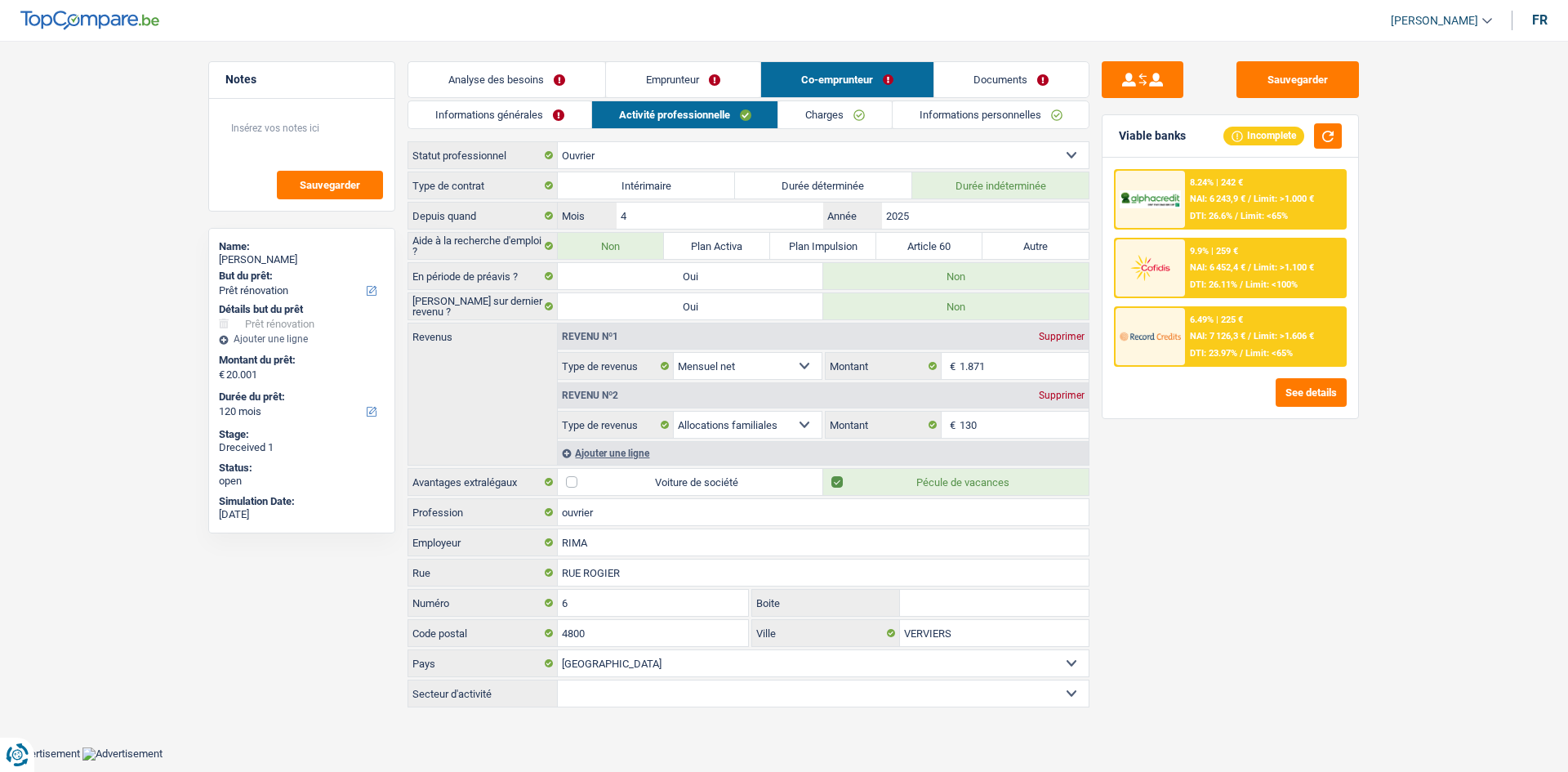 click on "Charges" at bounding box center [835, 114] 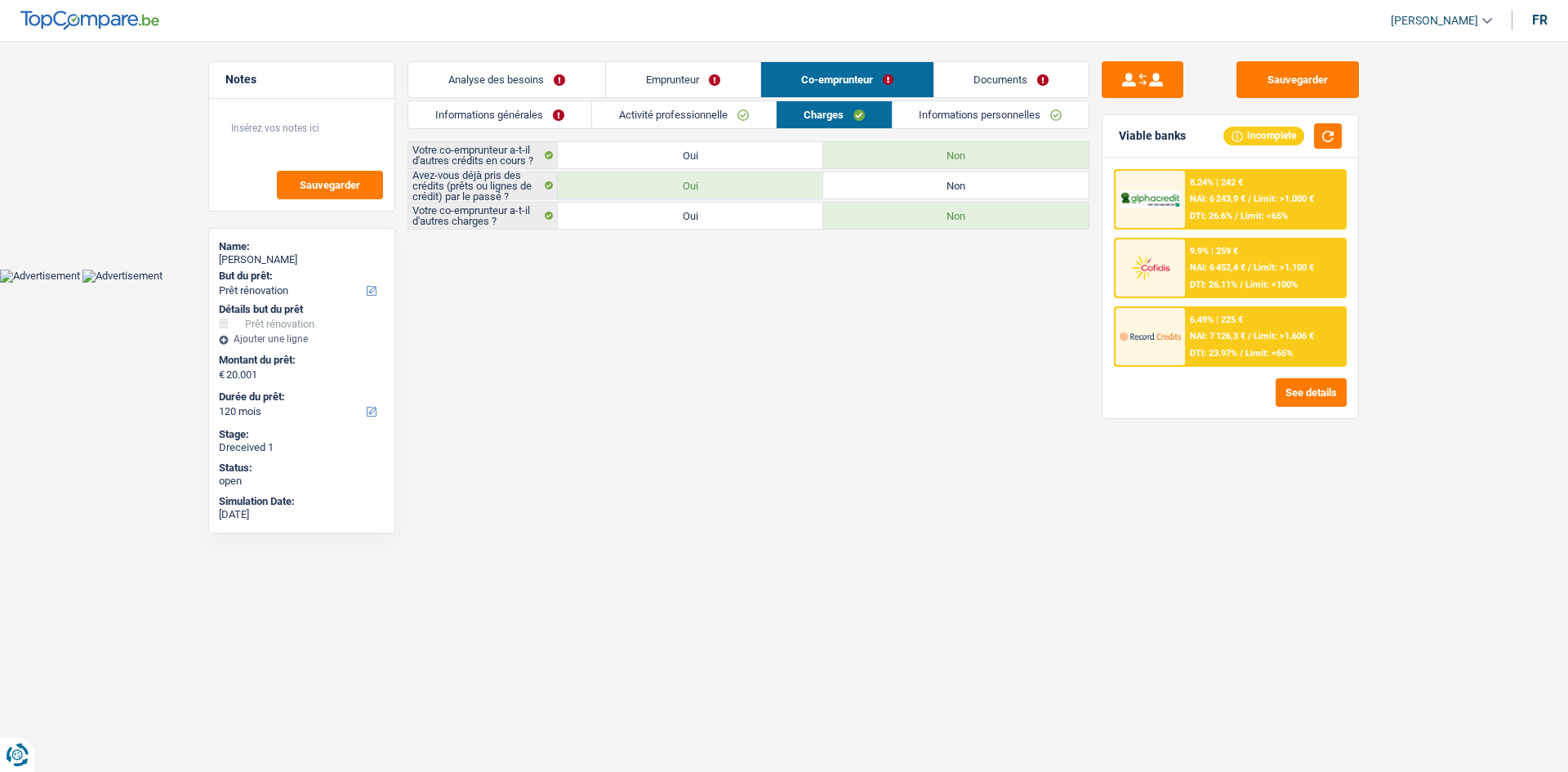 click on "Informations personnelles" at bounding box center (991, 114) 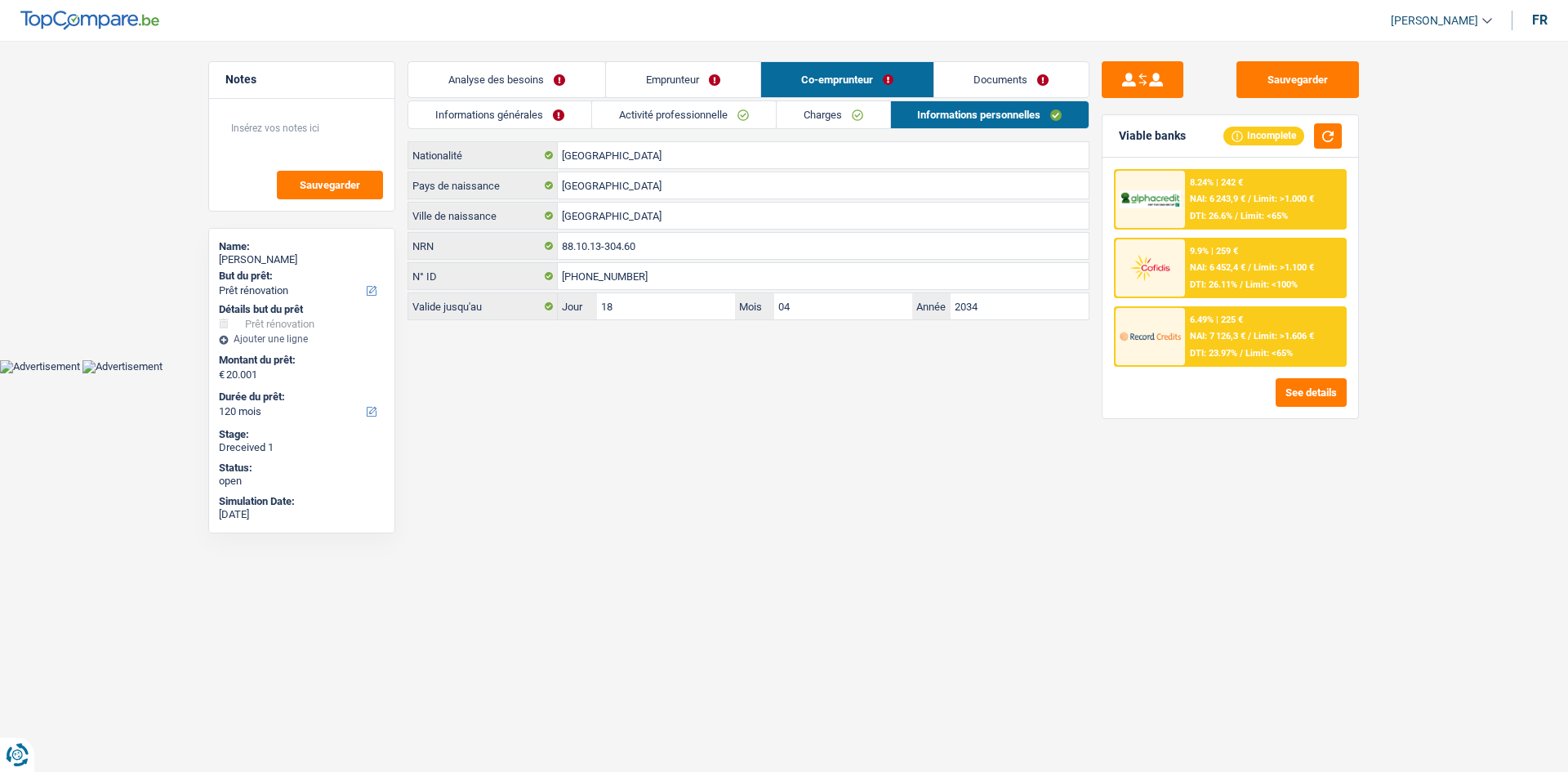 click on "Documents" at bounding box center (1012, 79) 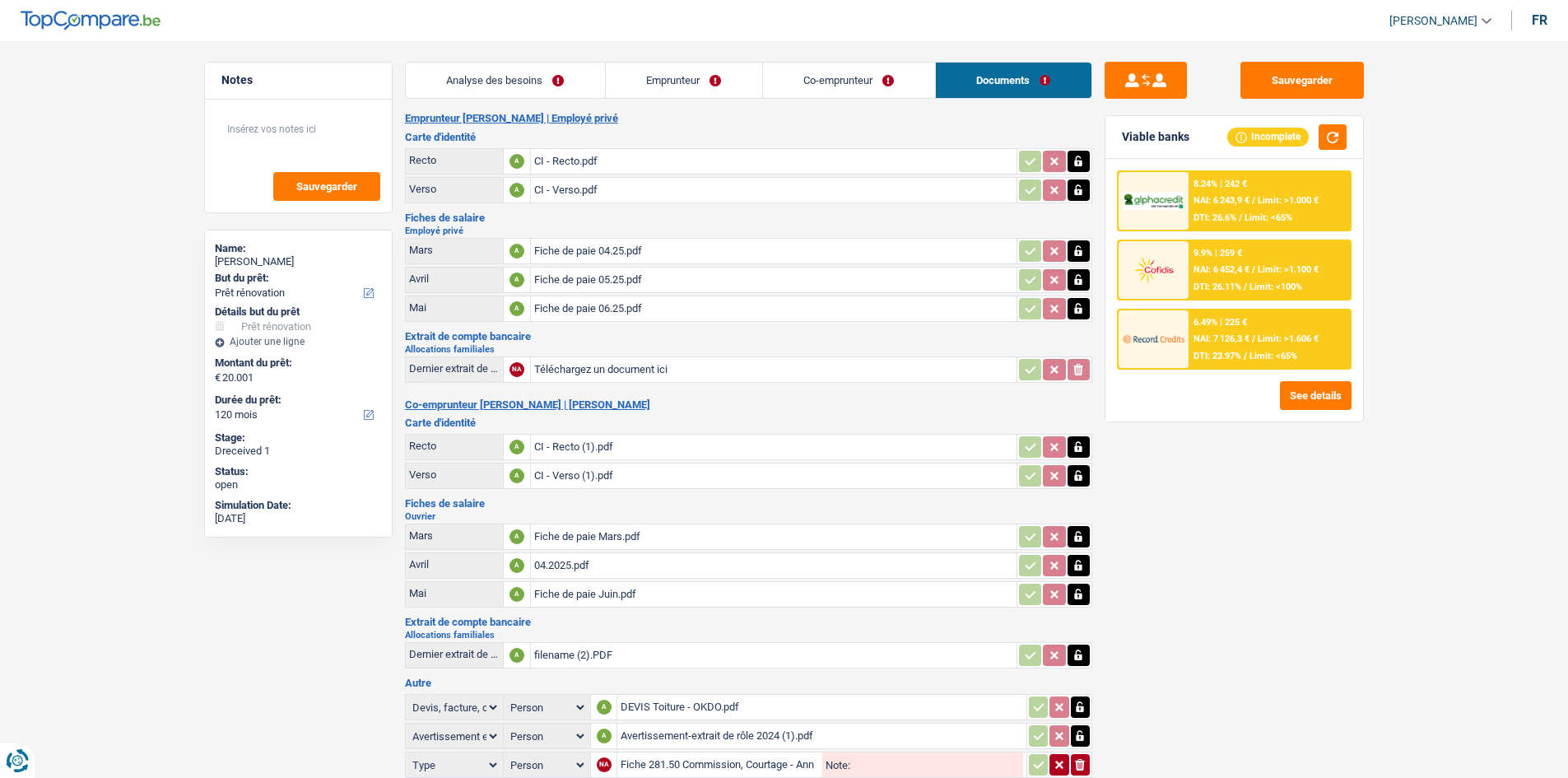 click on "Emprunteur" at bounding box center (684, 80) 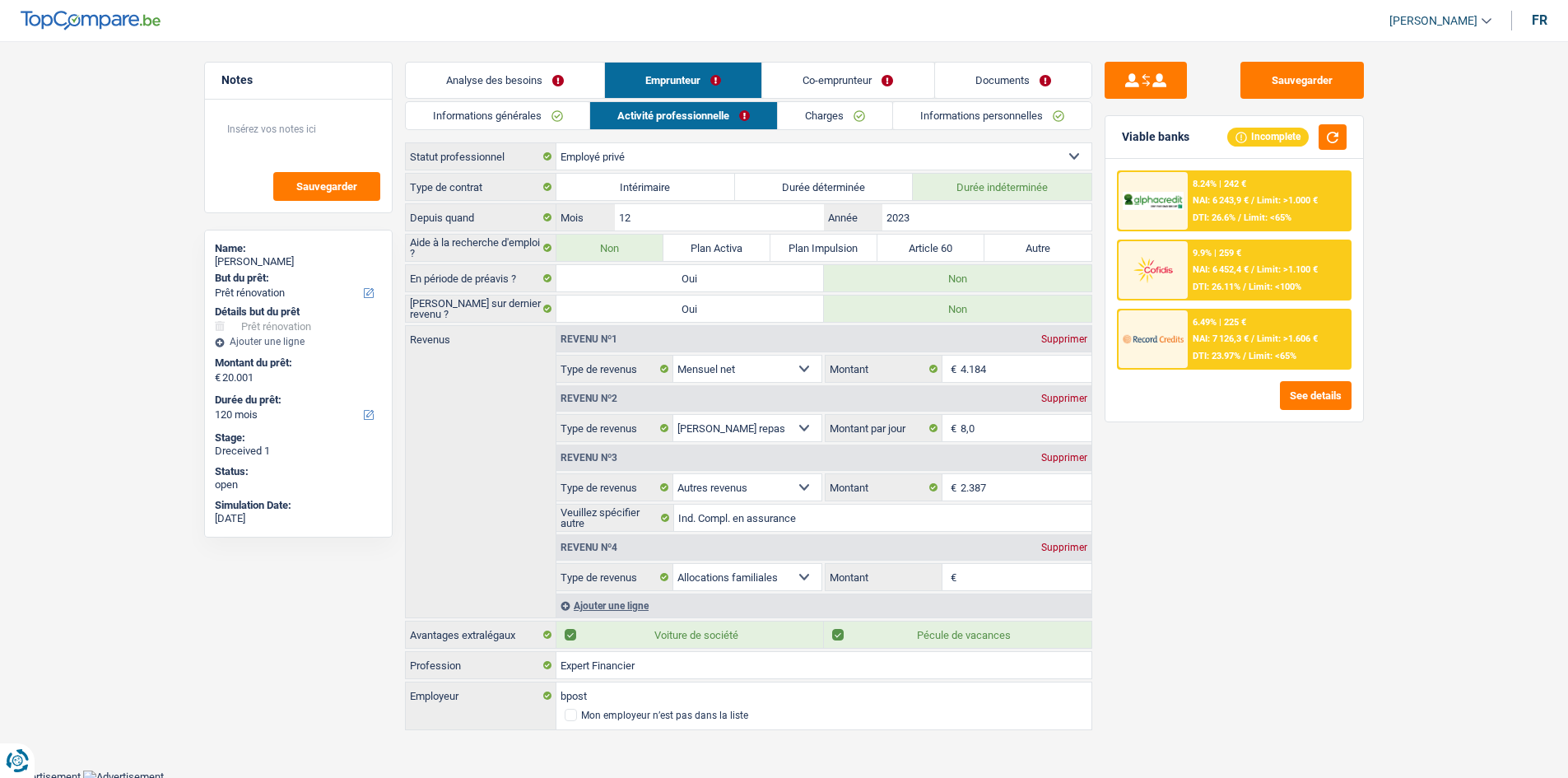 click on "Documents" at bounding box center (1013, 80) 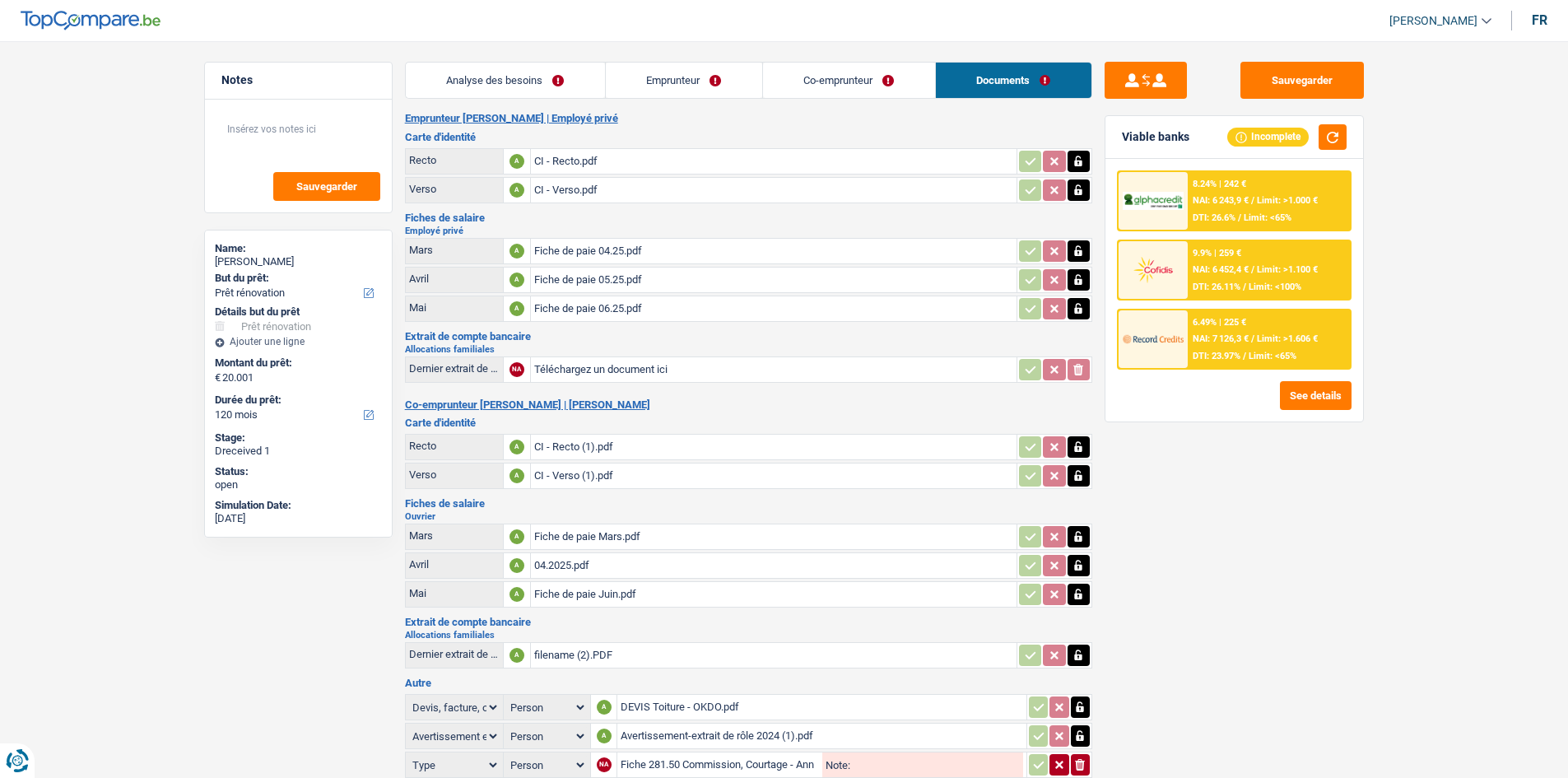 click on "Emprunteur" at bounding box center [684, 80] 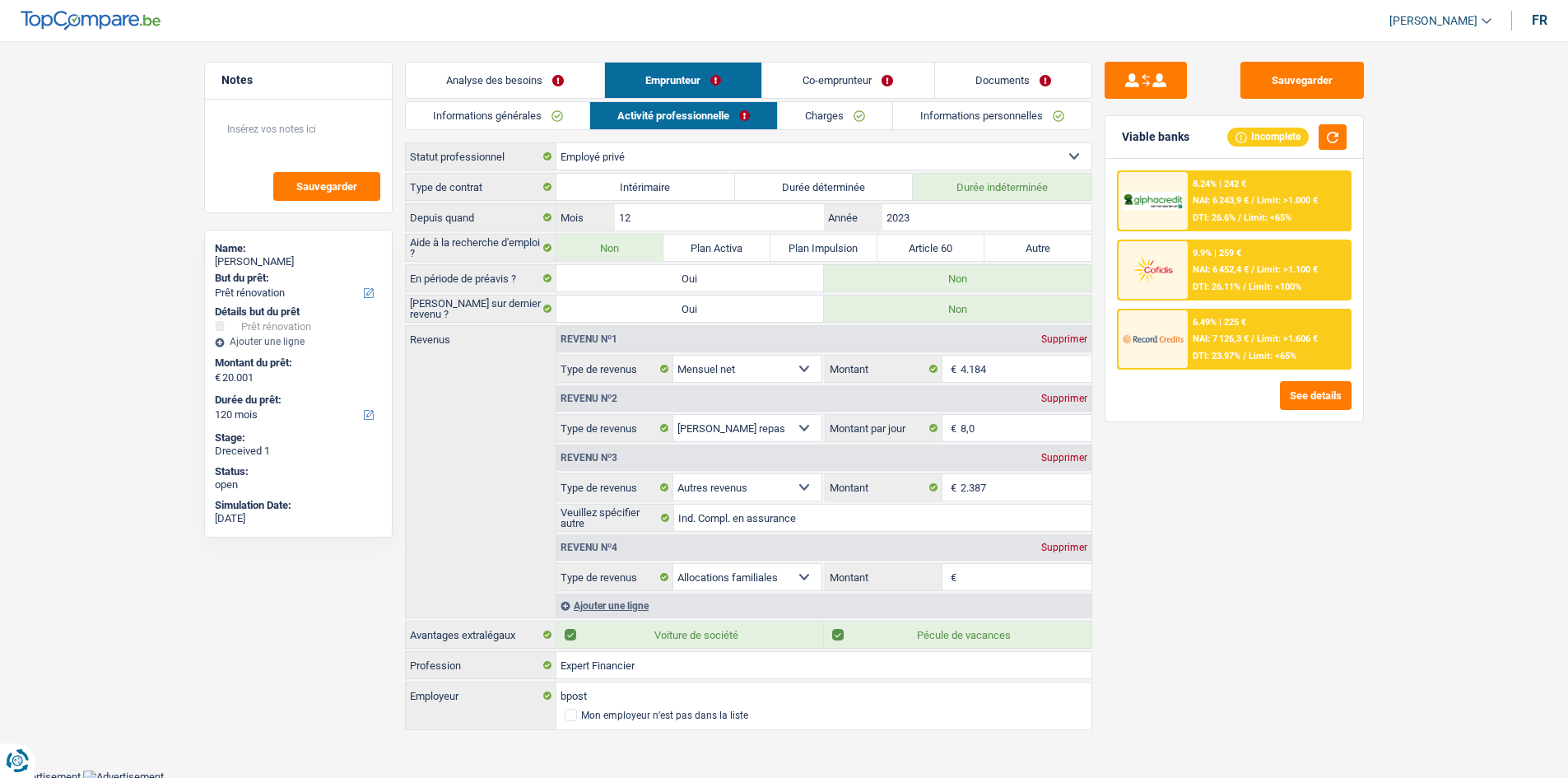click on "Informations personnelles" at bounding box center [992, 115] 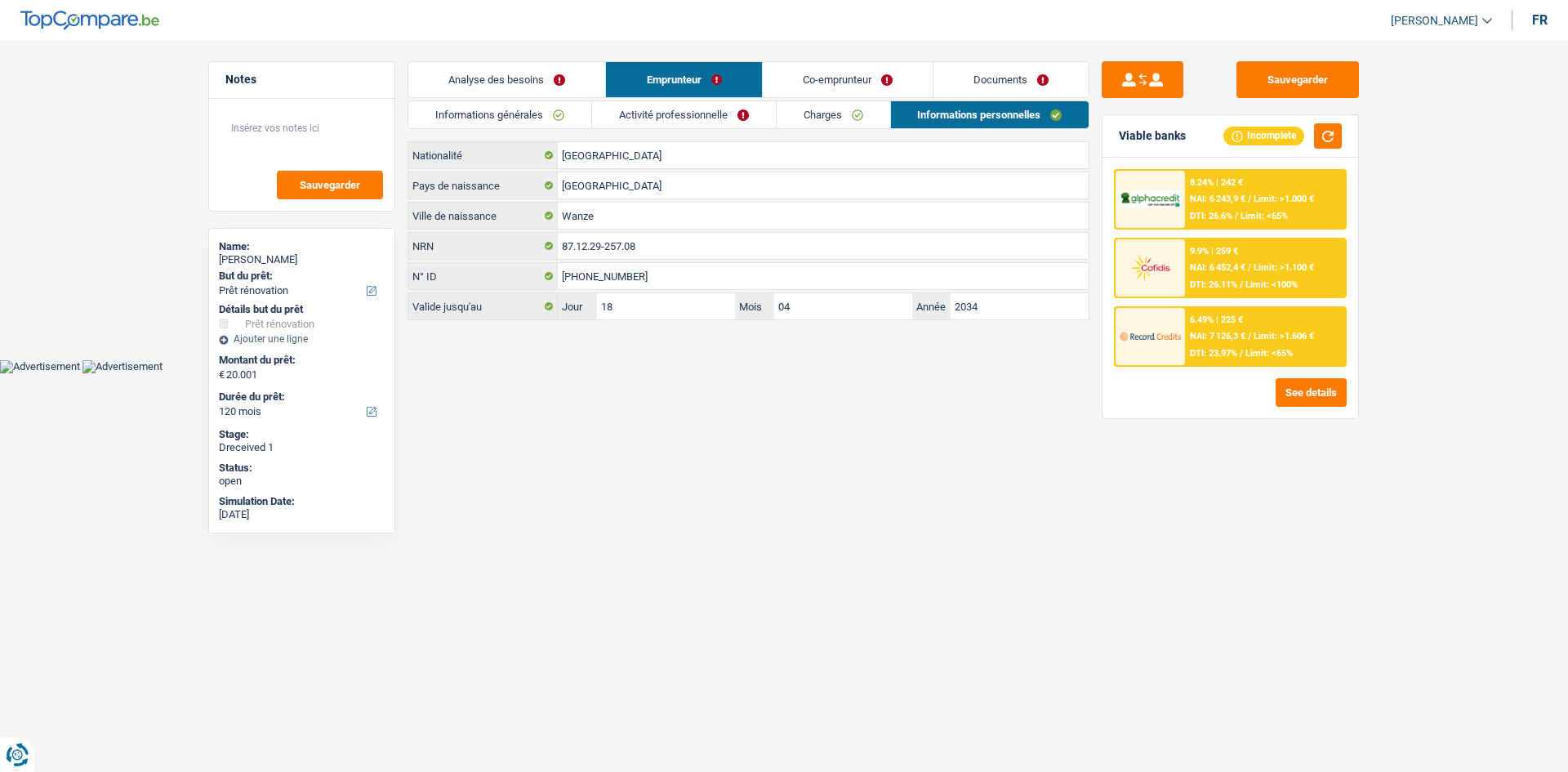 click on "Vous avez le contrôle de vos données
Nous utilisons des cookies, tout comme nos partenaires commerciaux, afin de collecter des informations sur vous à des fins diverses, notamment :
En cliquant sur « Accepter », vous donnez votre consentement à toutes les fins énoncées. Vous pouvez également choisir de spécifier les finalités auxquelles vous souhaitez donner votre consentement. Pour ce faire, il vous suffit de cocher la case située à côté de la finalité et d’appuyer sur « Enregistrer les paramètres ».
Vous pouvez à tout moment révoquer votre consentement en cliquant sur la petite icône située dans le coin inférieur gauche du site Internet. En savoir plus sur les cookies
Politique de confidentialité de Google
un an c" at bounding box center (784, 186) 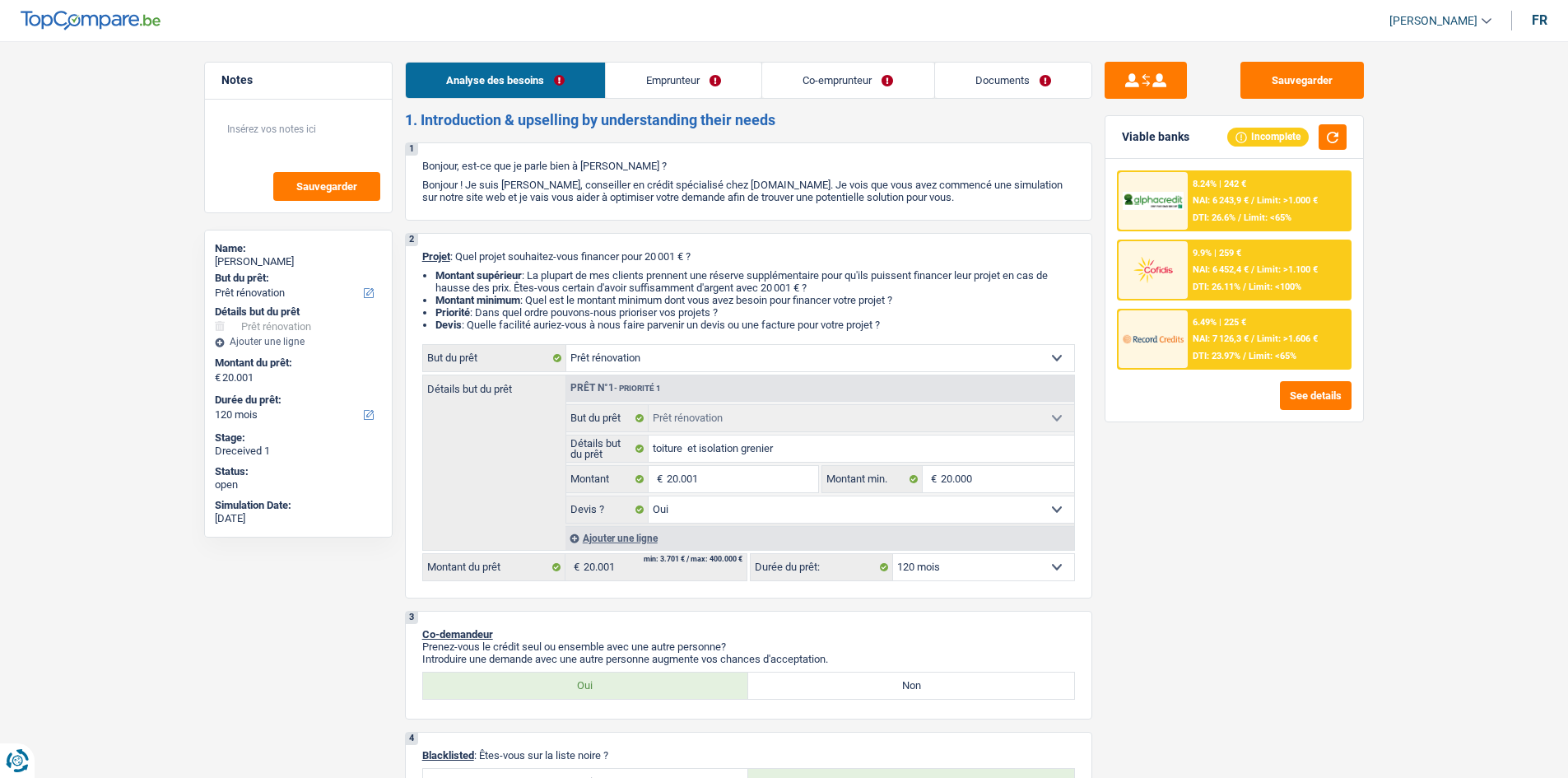 click on "Limit: >1.000 €" at bounding box center (1287, 200) 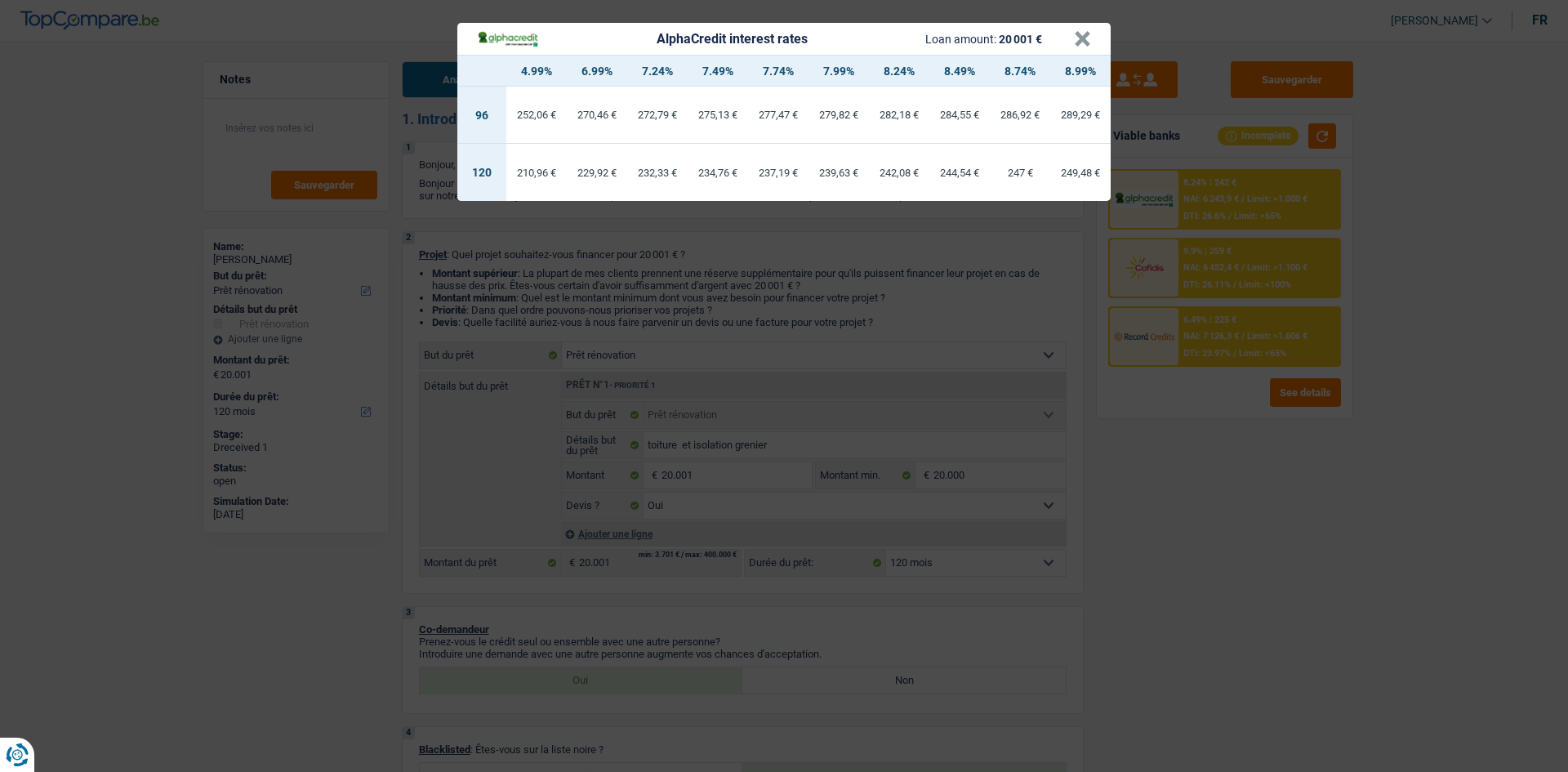 click on "AlphaCredit interest rates
Loan amount:
20 001 €
×
4.99%
6.99%
7.24%
7.49%
7.74%
7.99%
8.24%
8.49%
8.74%
8.99%
96
252,06 €
270,46 €
272,79 €
275,13 €
277,47 €
279,82 €
282,18 €" at bounding box center [784, 386] 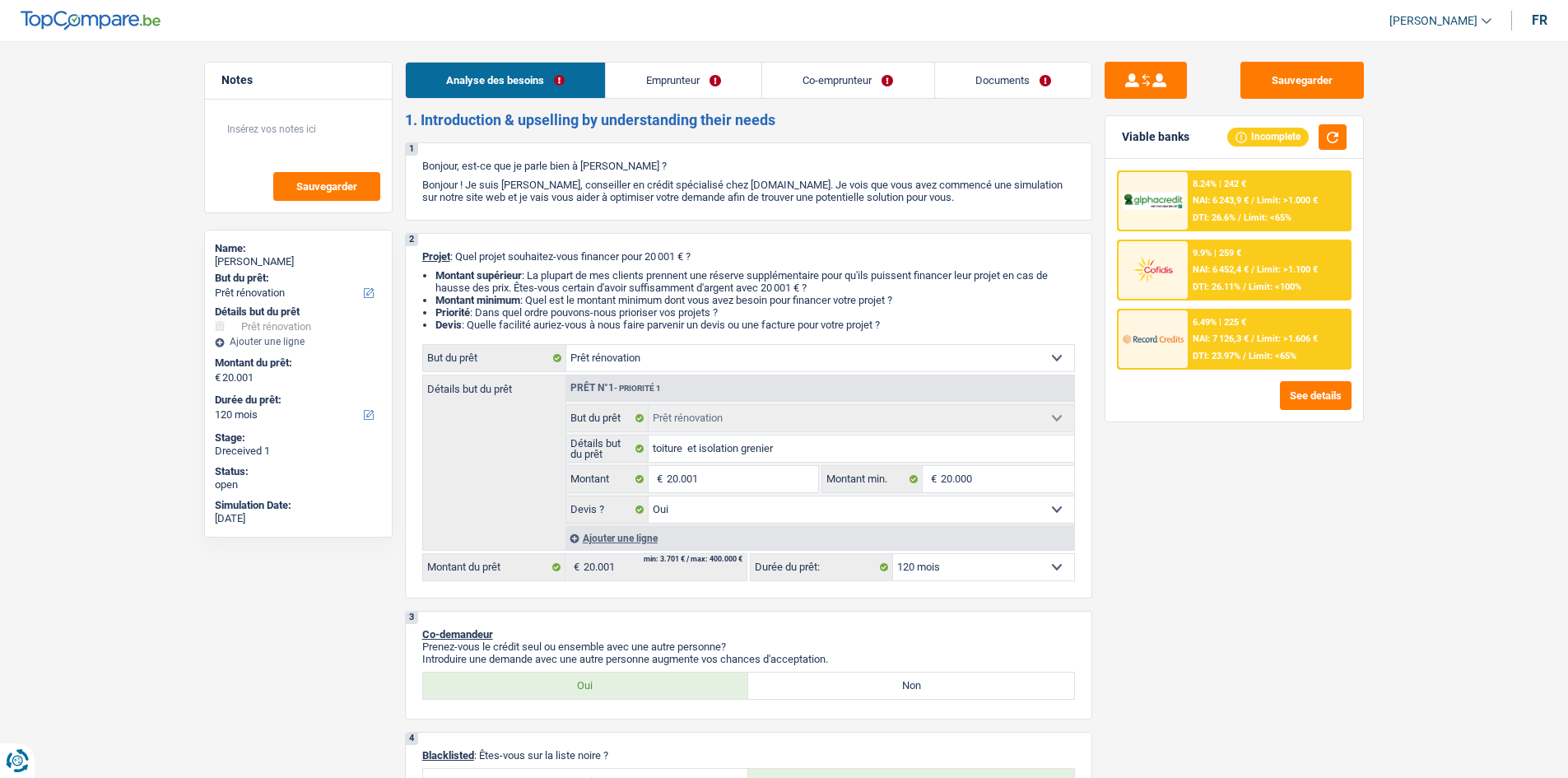 click on "9.9% | 259 €" at bounding box center [1217, 253] 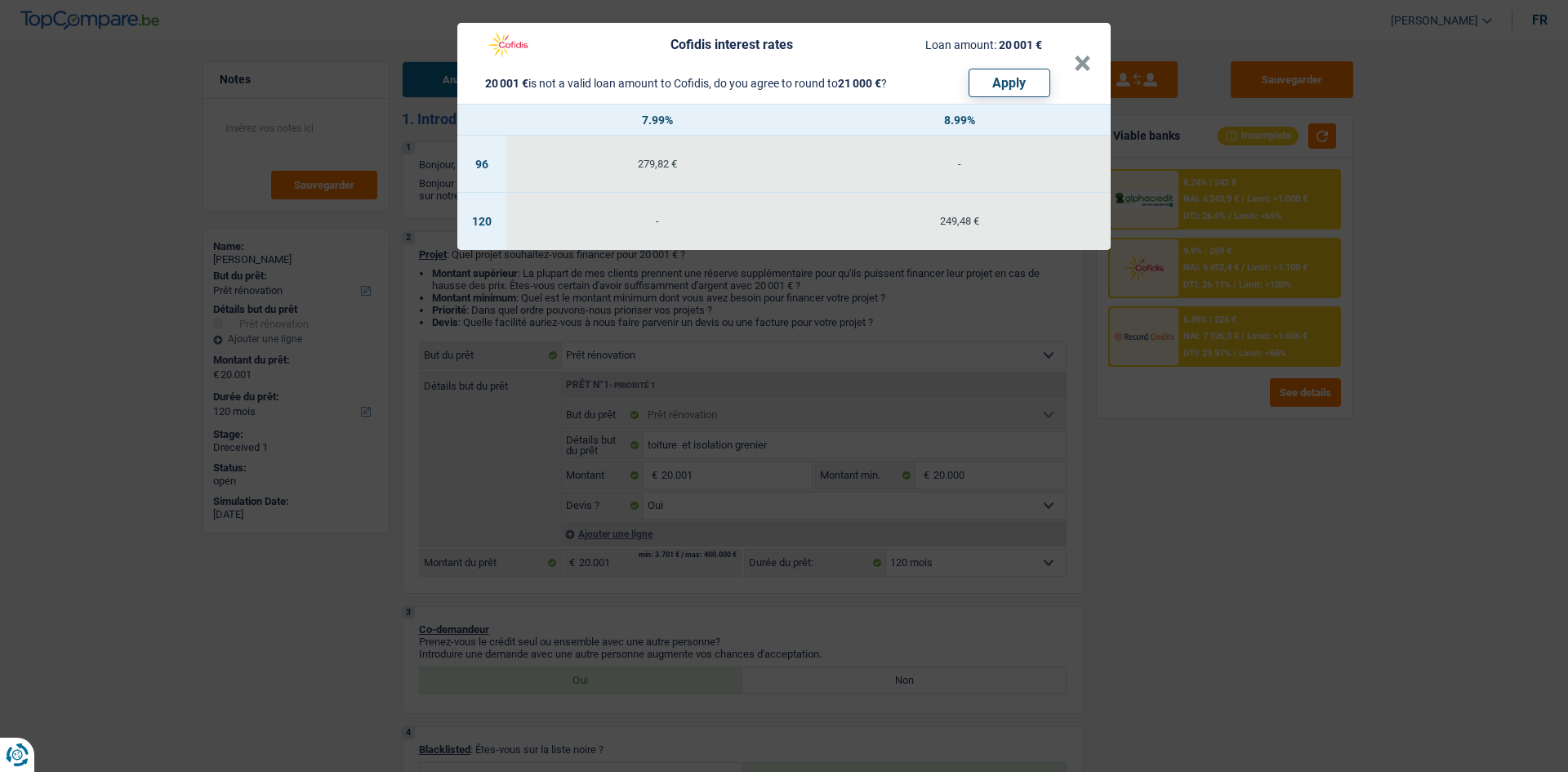 click on "Cofidis interest rates
Loan amount:
20 001 €
20 001 €  is not a valid loan amount to Cofidis, do you agree to round to  21 000 € ?
Apply
×
7.99%
8.99%
96
279,82 €
-
120
-
249,48 €" at bounding box center [784, 386] 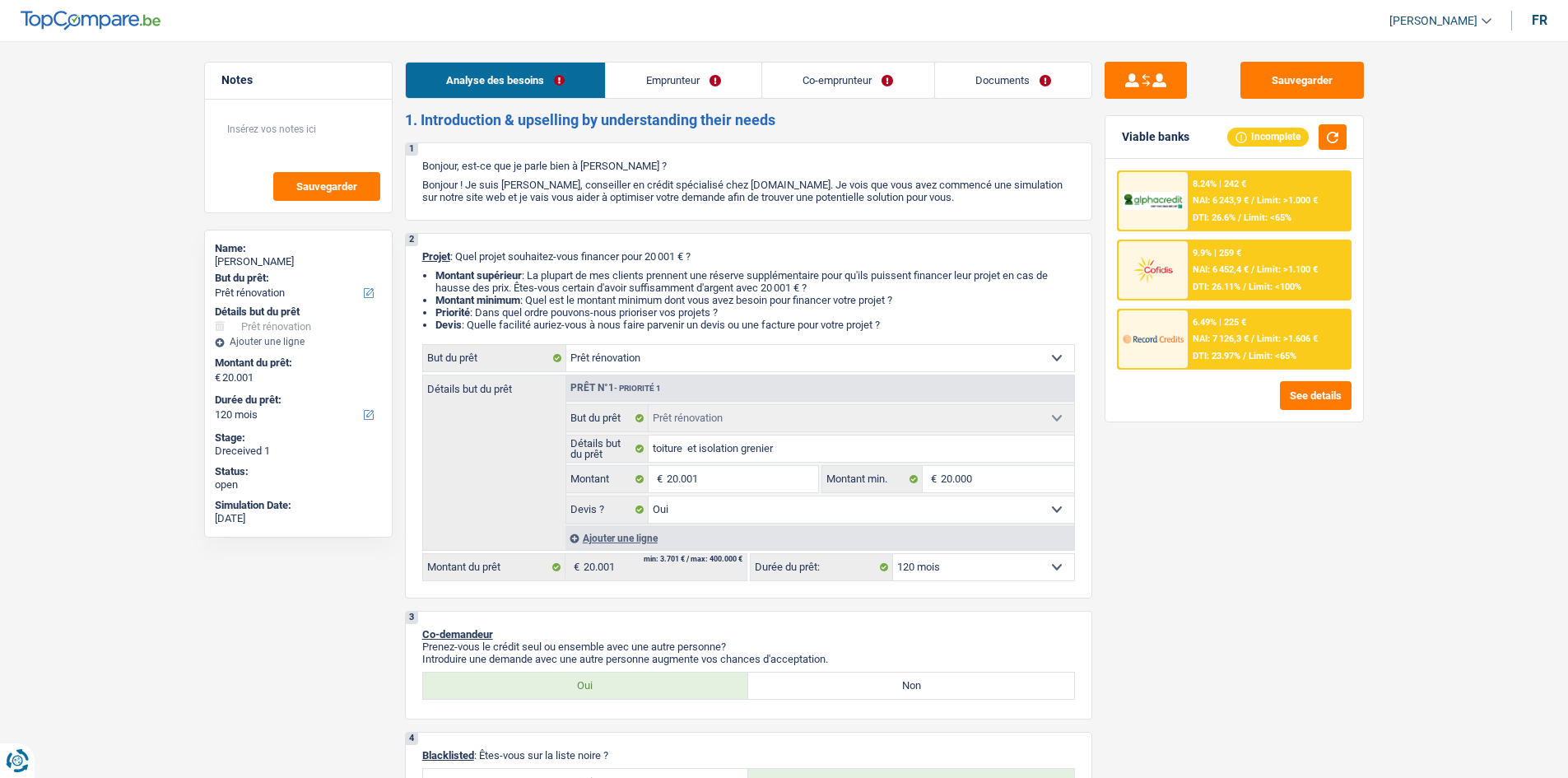 click on "6.49% | 225 €" at bounding box center (1219, 322) 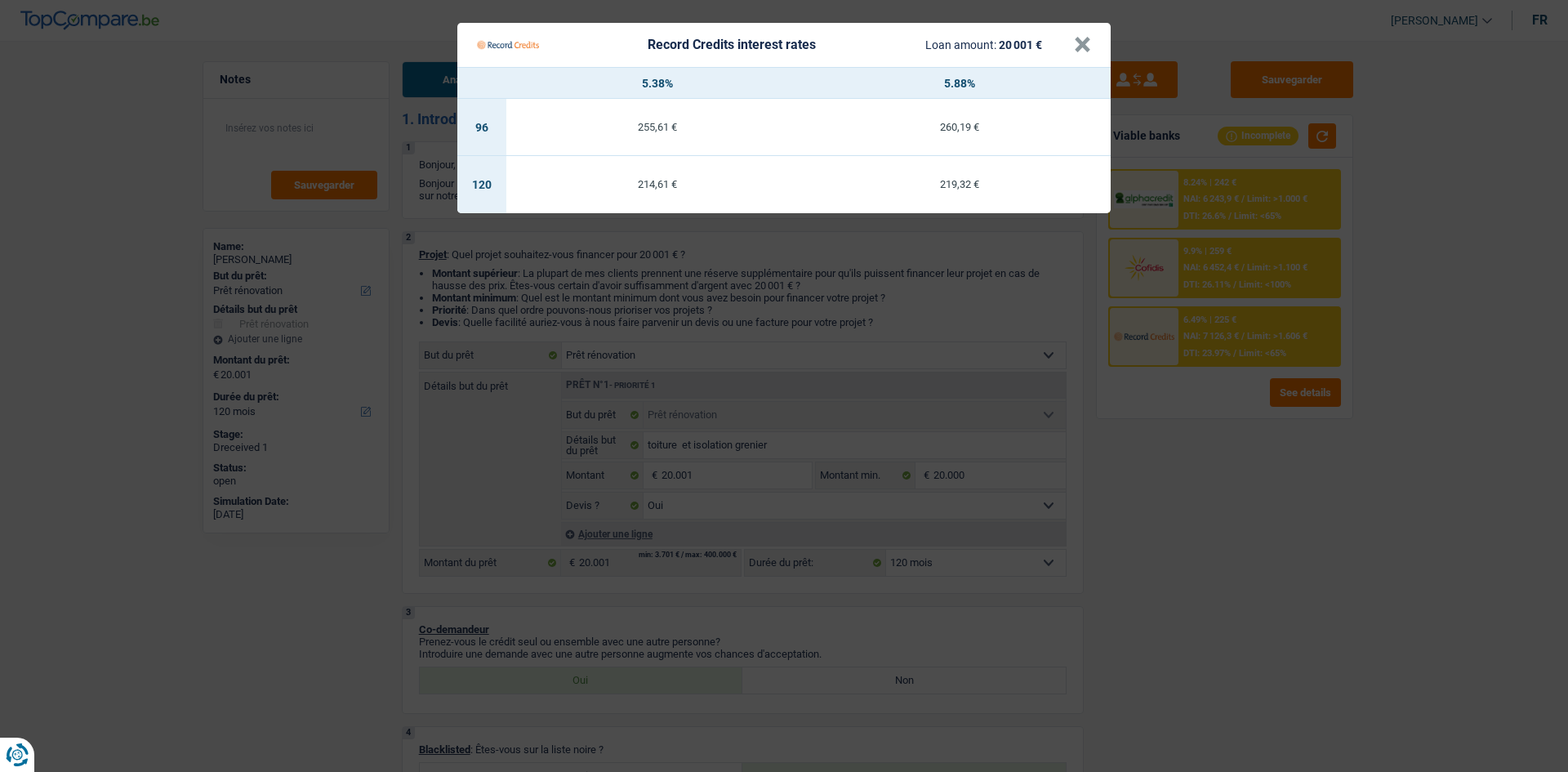 click on "Record Credits interest rates
Loan amount:
20 001 €
×
5.38%
5.88%
96
255,61 €
260,19 €
120
214,61 €
219,32 €" at bounding box center (784, 386) 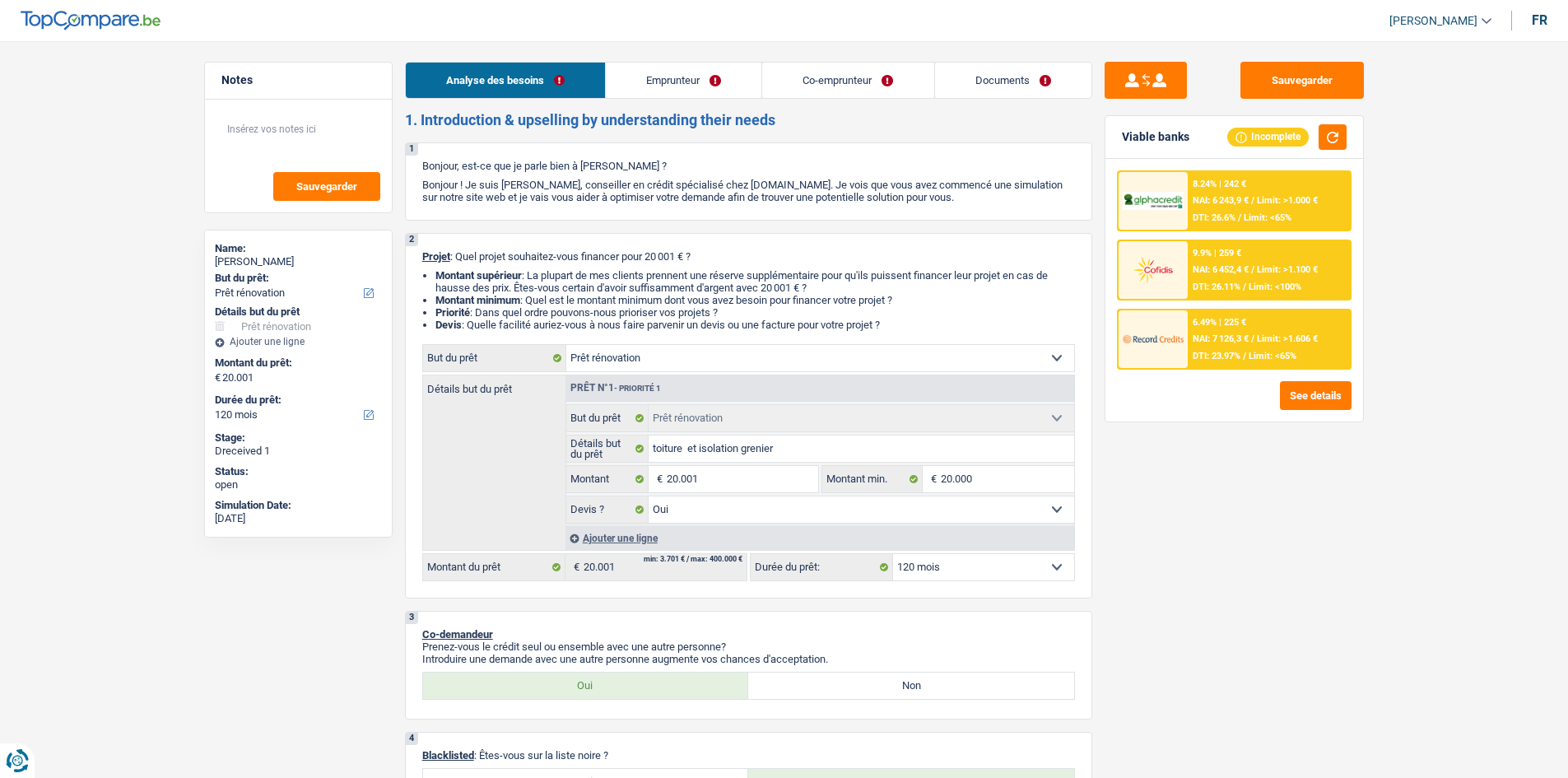 click on "Emprunteur" at bounding box center (683, 80) 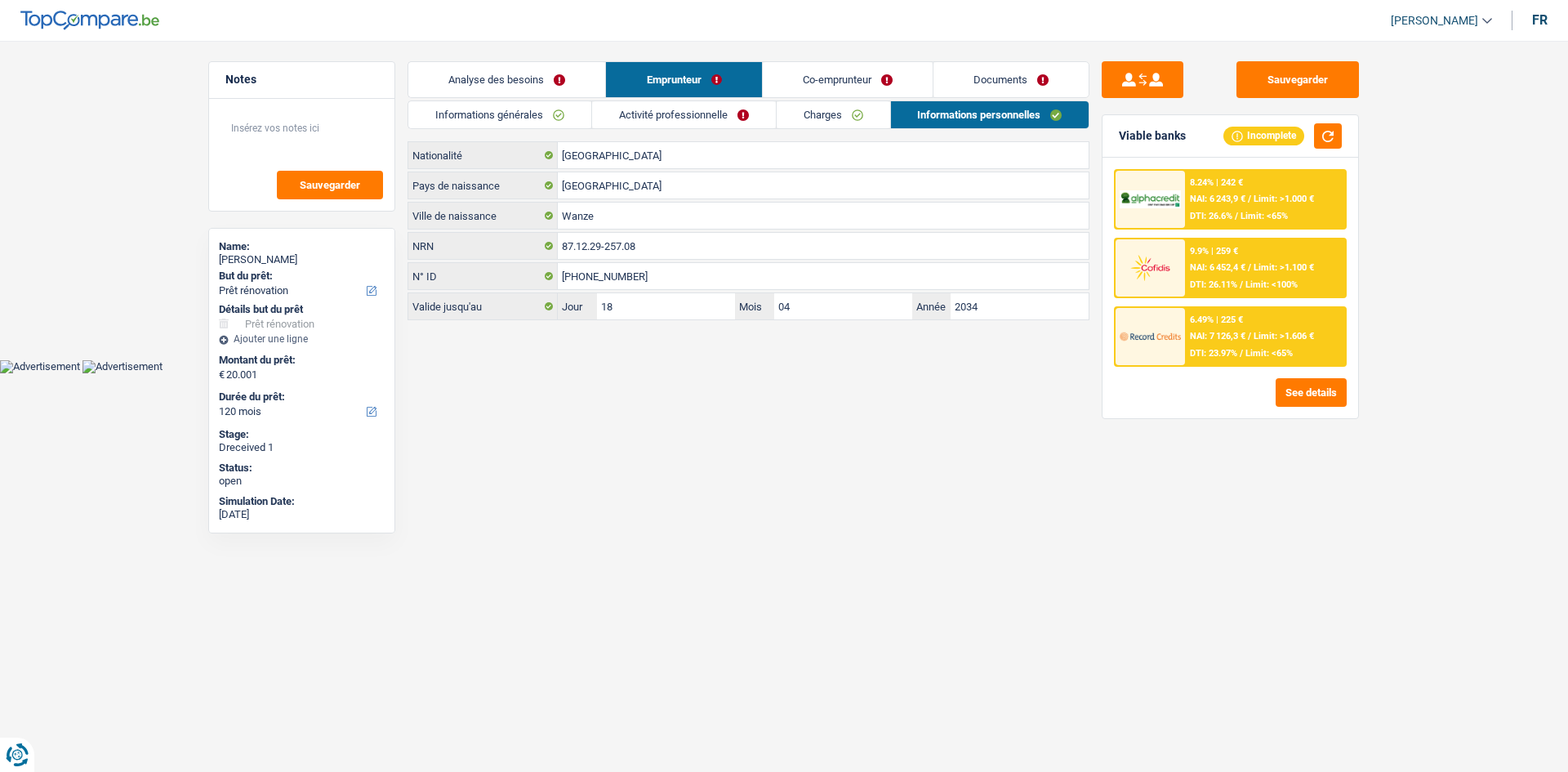 click on "Activité professionnelle" at bounding box center [684, 114] 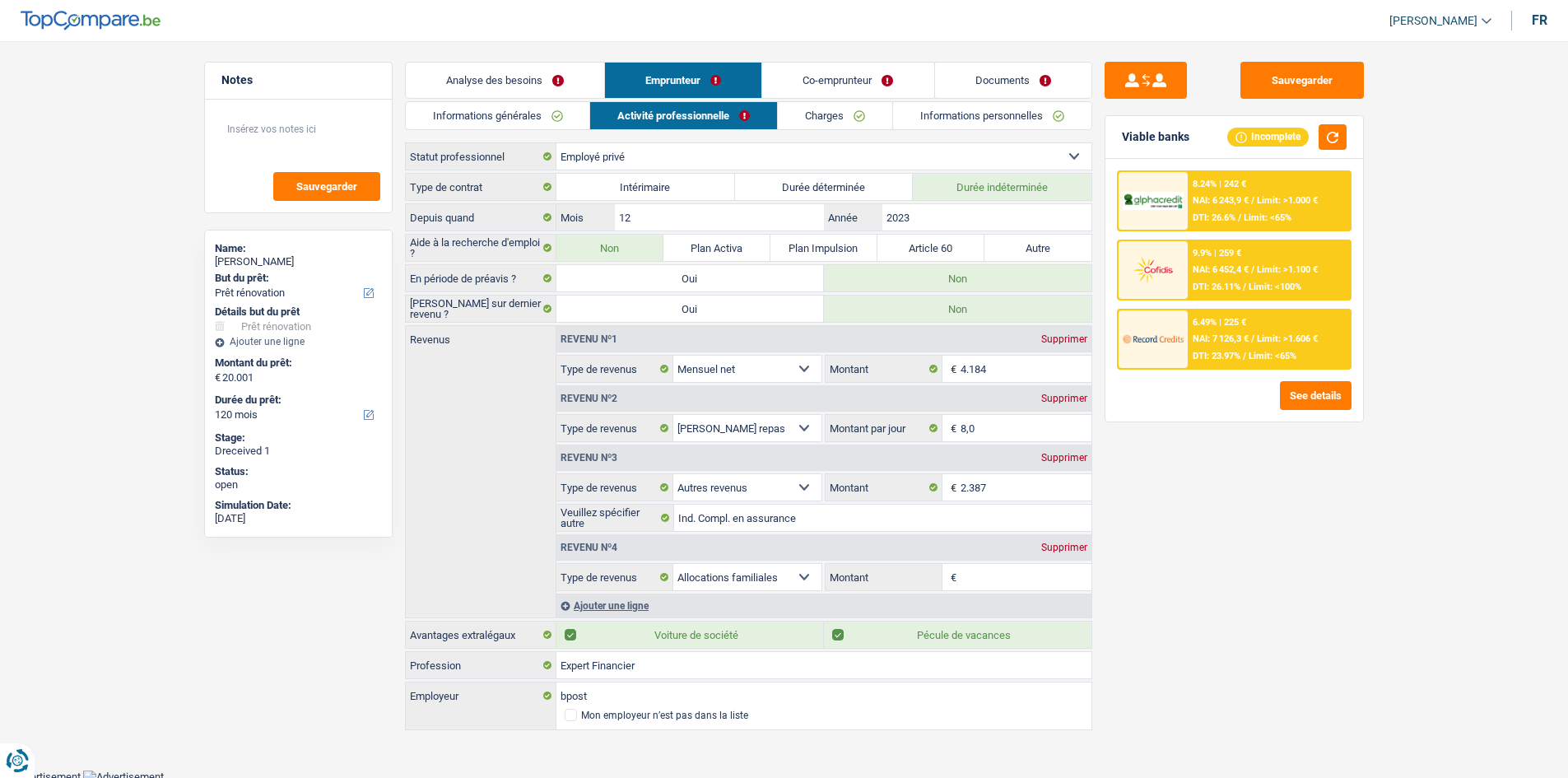 click on "Sauvegarder
Viable banks
Incomplete
8.24% | 242 €
NAI: 6 243,9 €
/
Limit: >1.000 €
DTI: 26.6%
/
Limit: <65%
9.9% | 259 €
NAI: 6 452,4 €
/
Limit: >1.100 €
DTI: 26.11%
/
Limit: <100%
/       /" at bounding box center (1234, 404) 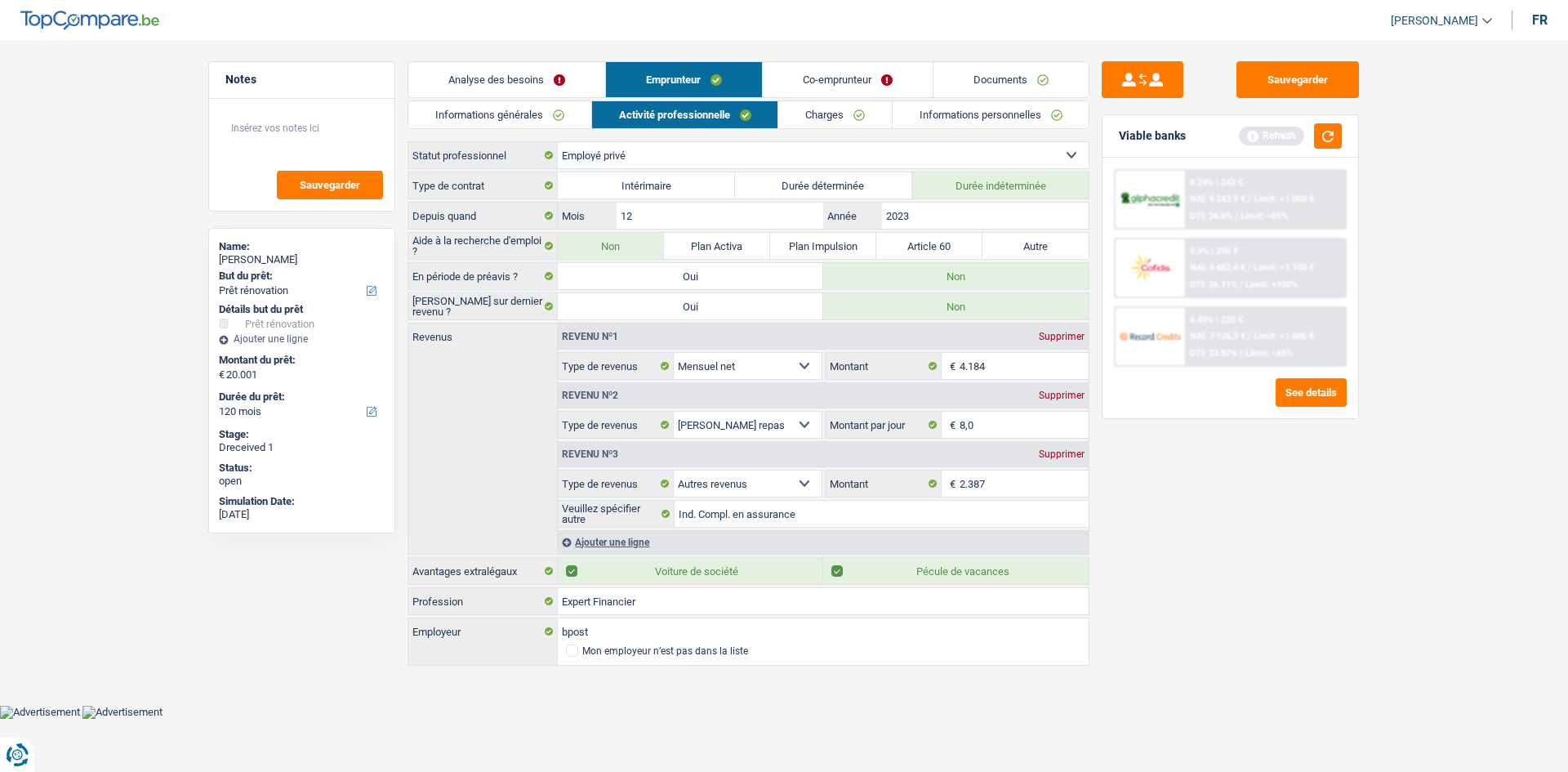 click on "Co-emprunteur" at bounding box center (848, 79) 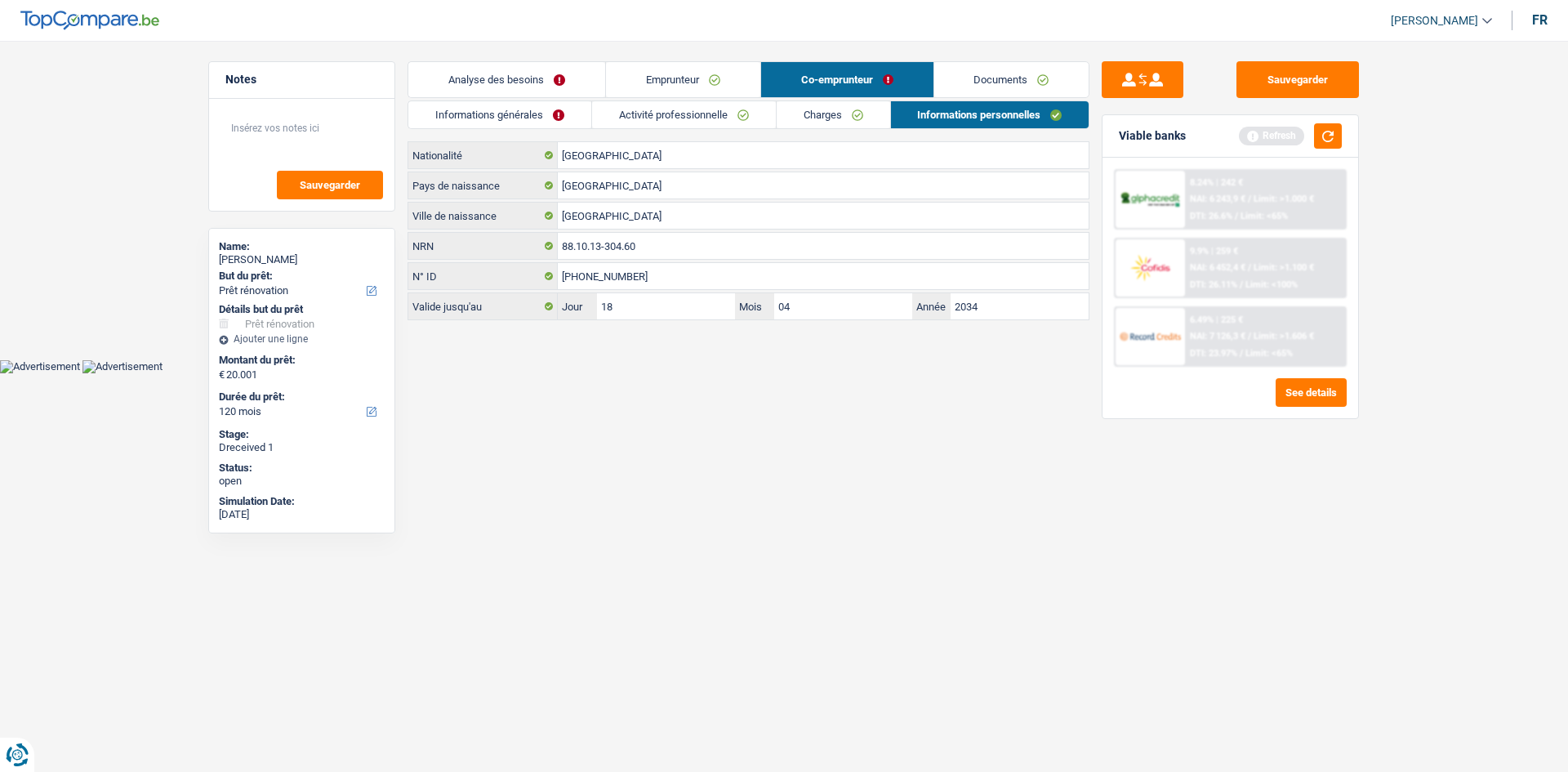 click on "Activité professionnelle" at bounding box center [684, 114] 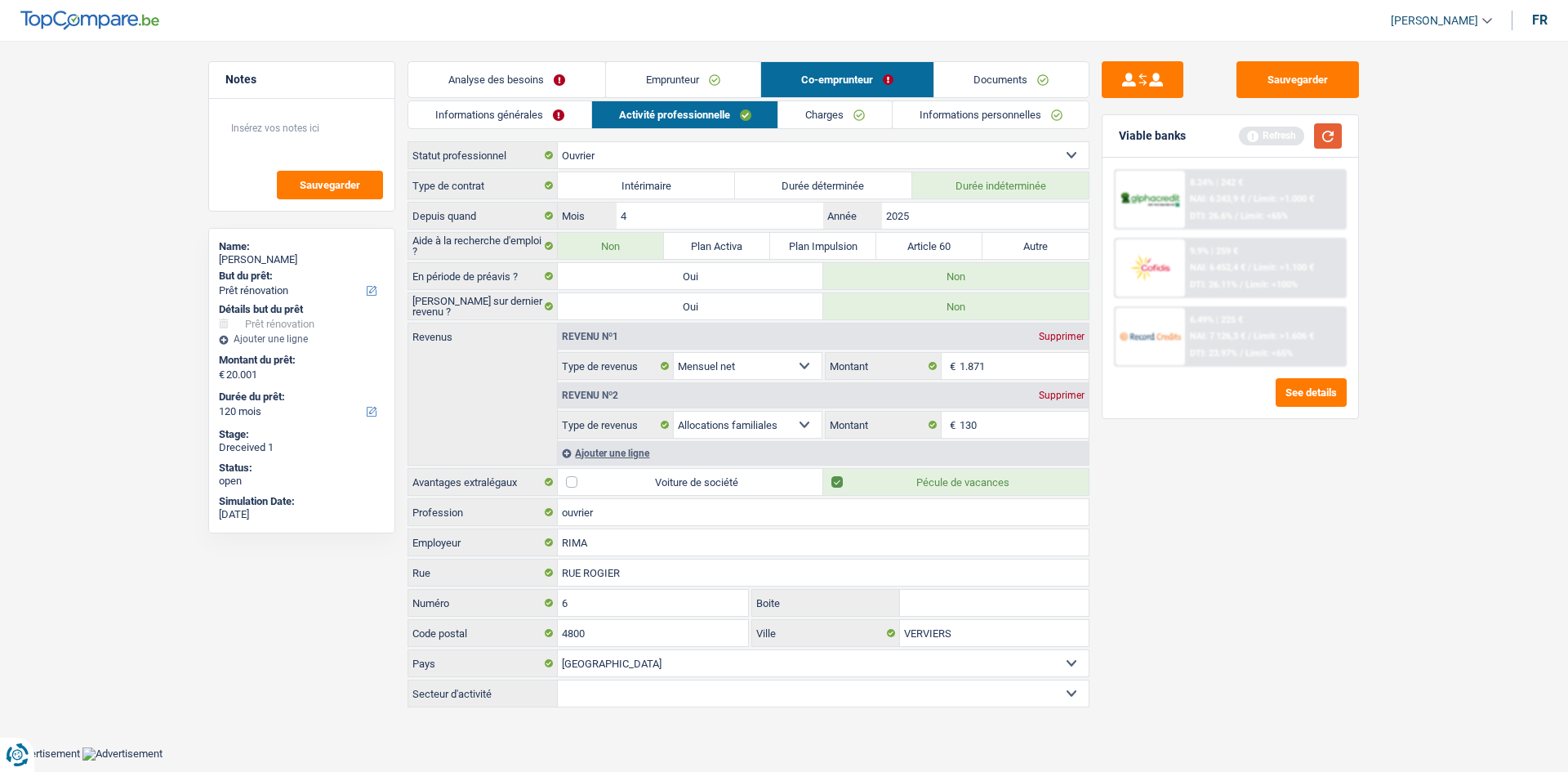 click at bounding box center [1328, 136] 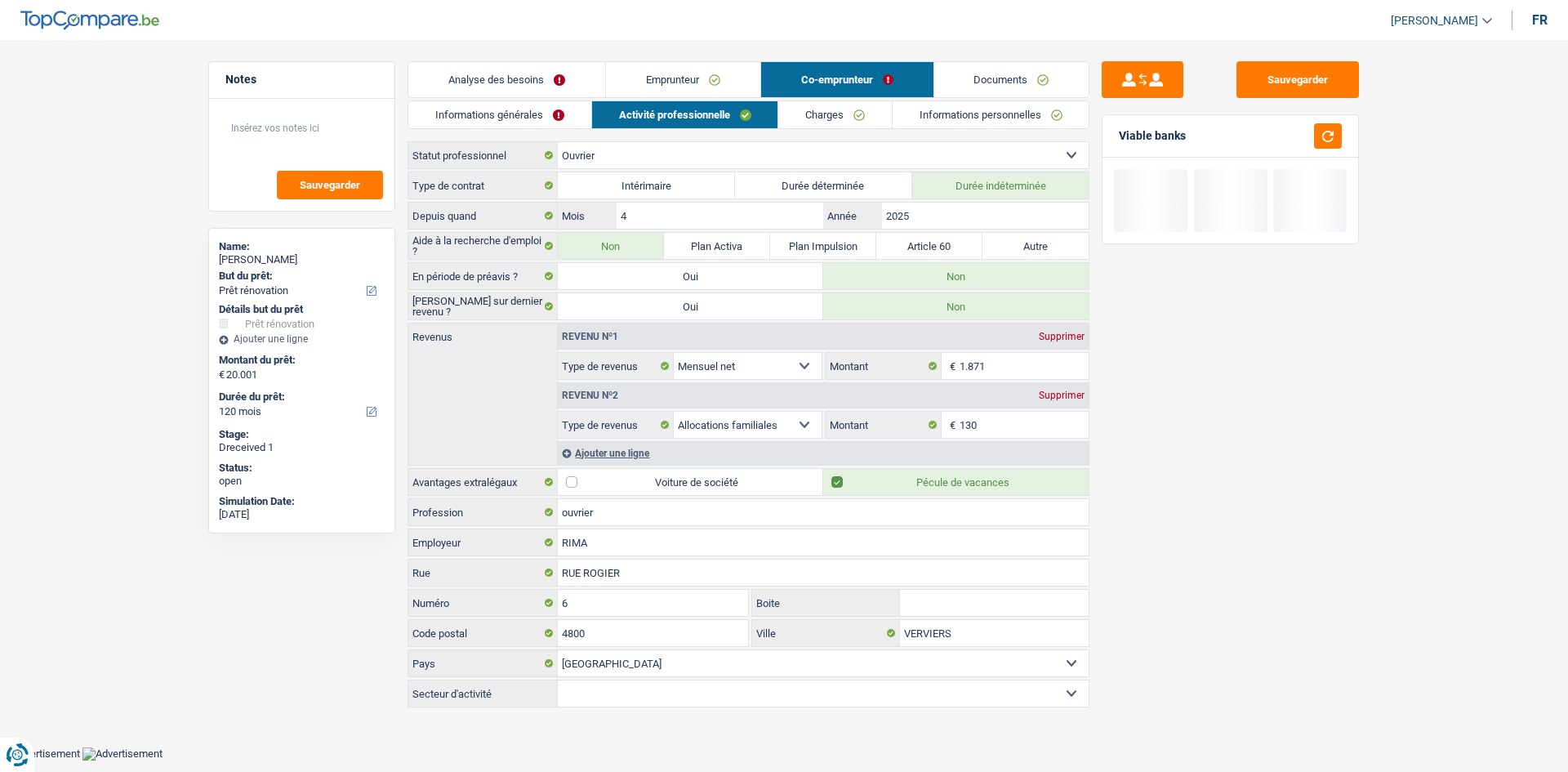 click on "Charges" at bounding box center [835, 114] 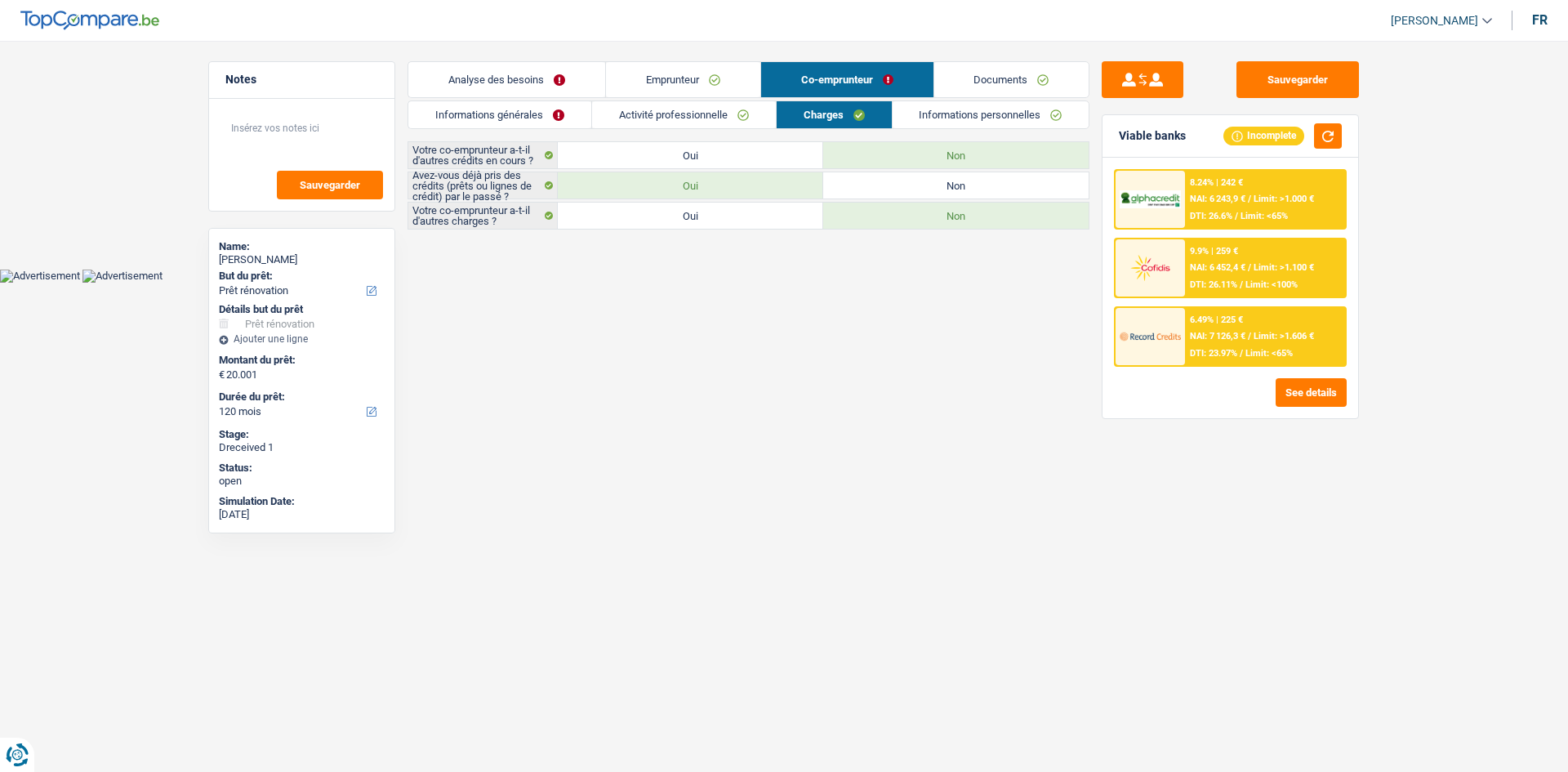 click on "Informations personnelles" at bounding box center [991, 114] 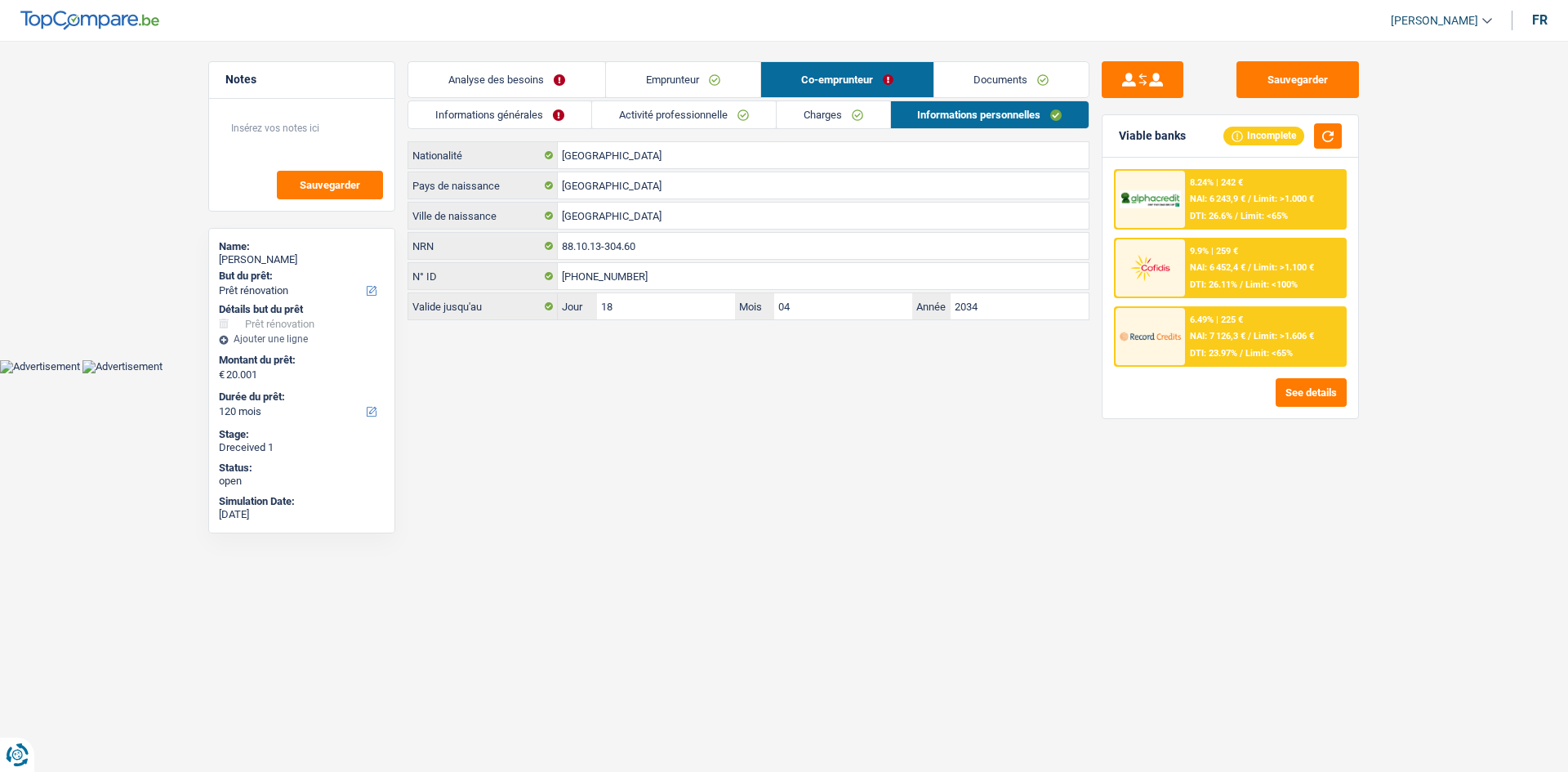 click on "Documents" at bounding box center [1012, 79] 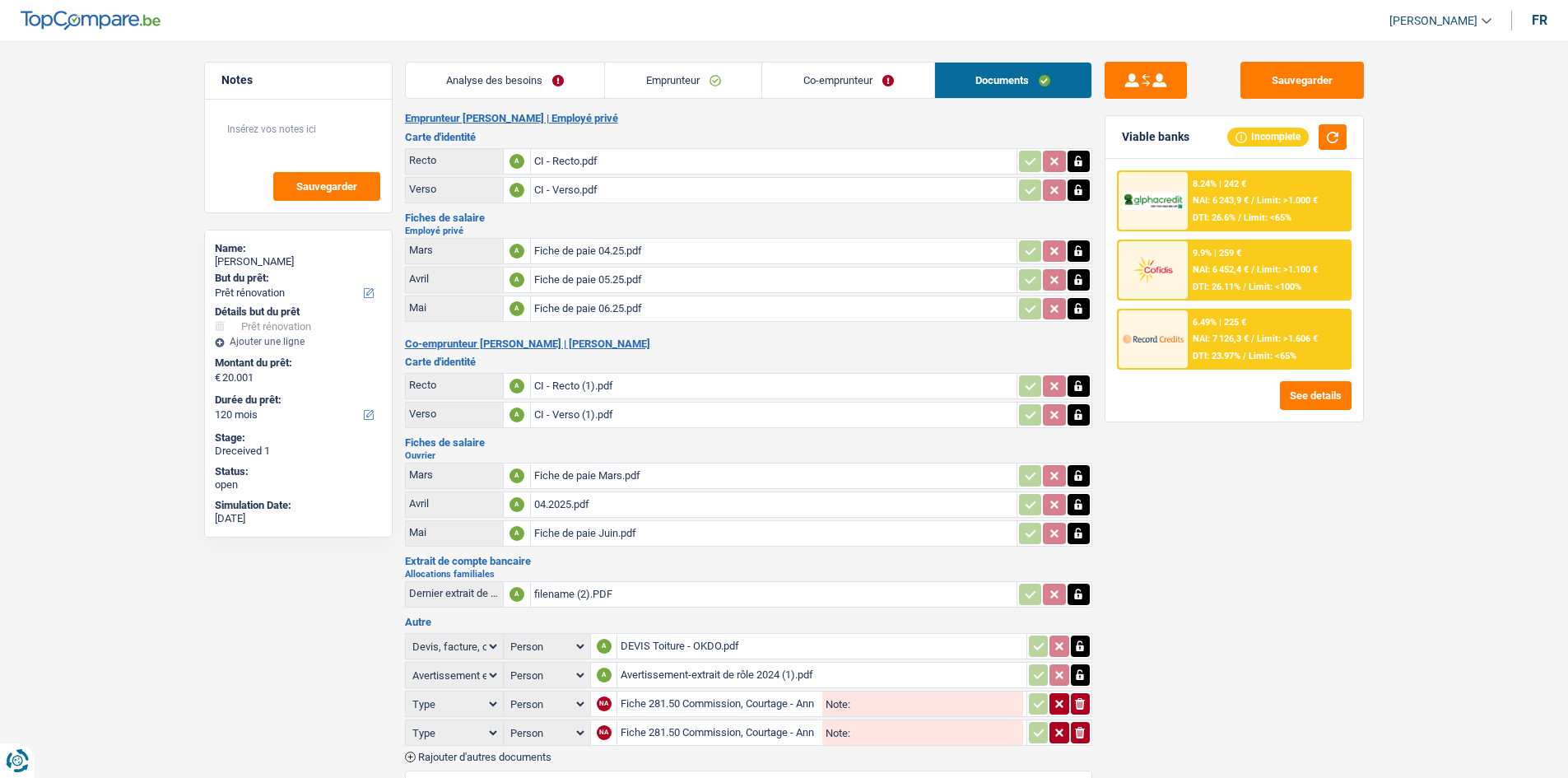 click on "Fiche de paie 04.25.pdf" at bounding box center [774, 251] 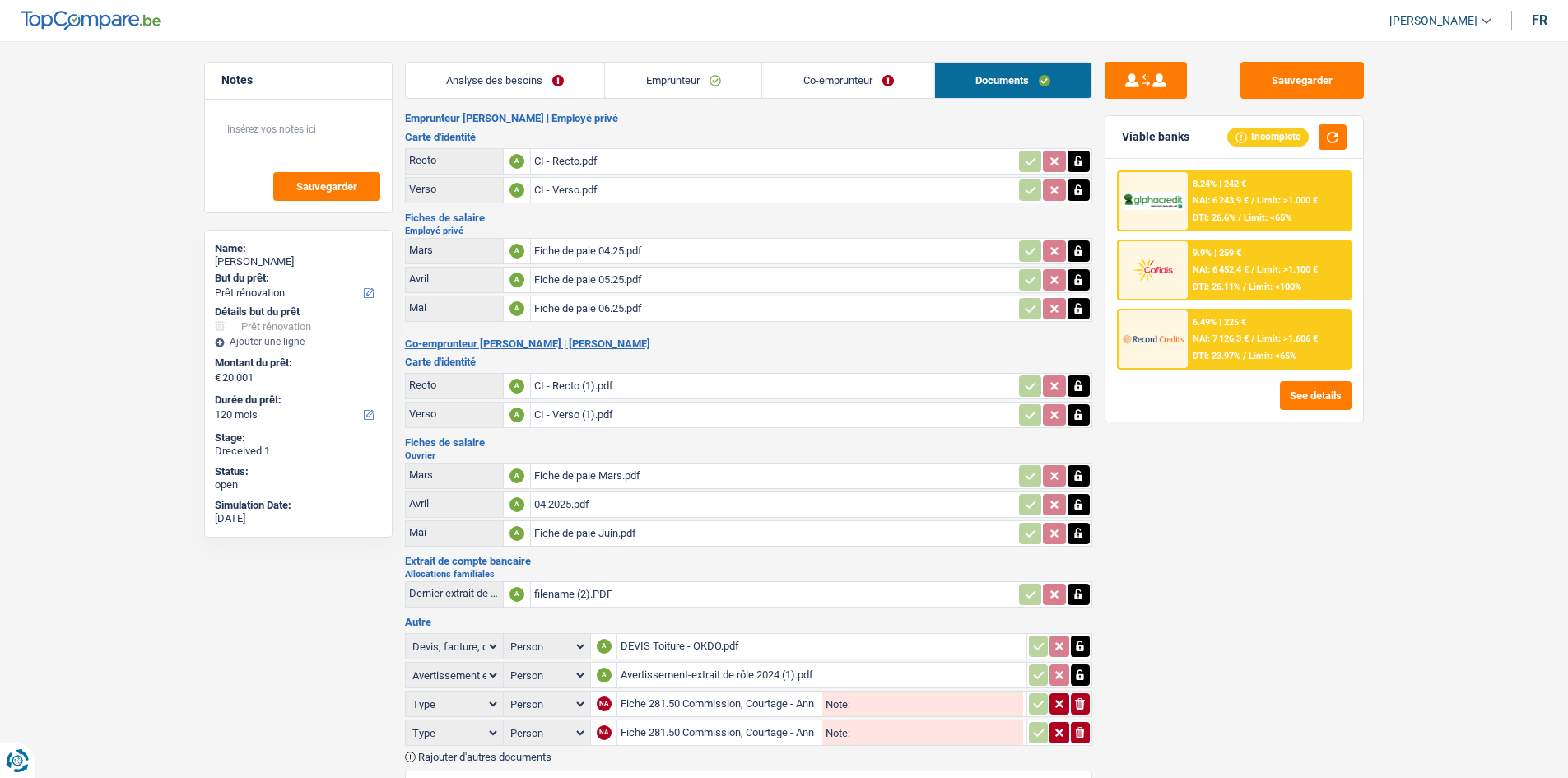 click on "Fiche de paie 06.25.pdf" at bounding box center (774, 309) 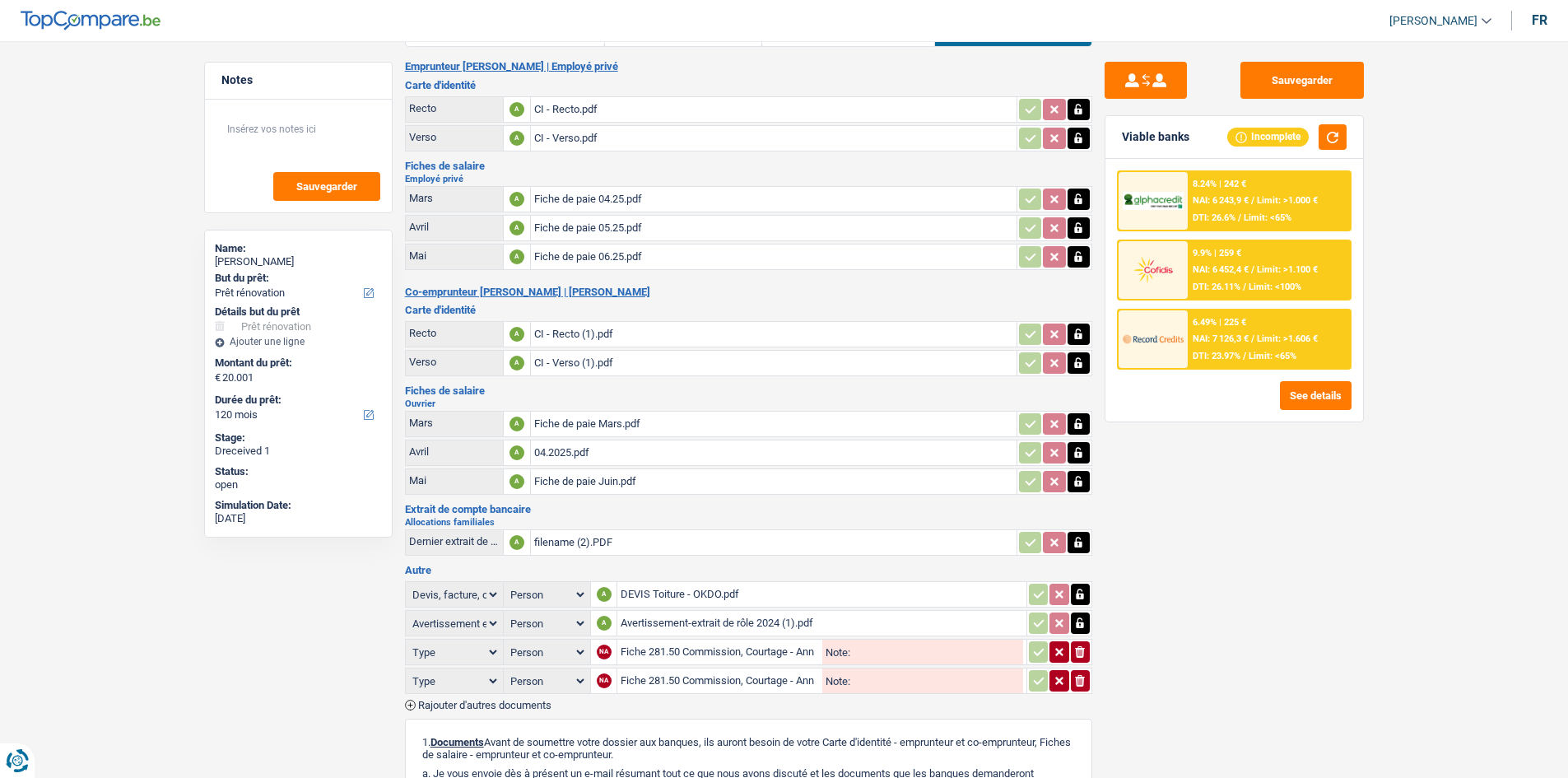 scroll, scrollTop: 165, scrollLeft: 0, axis: vertical 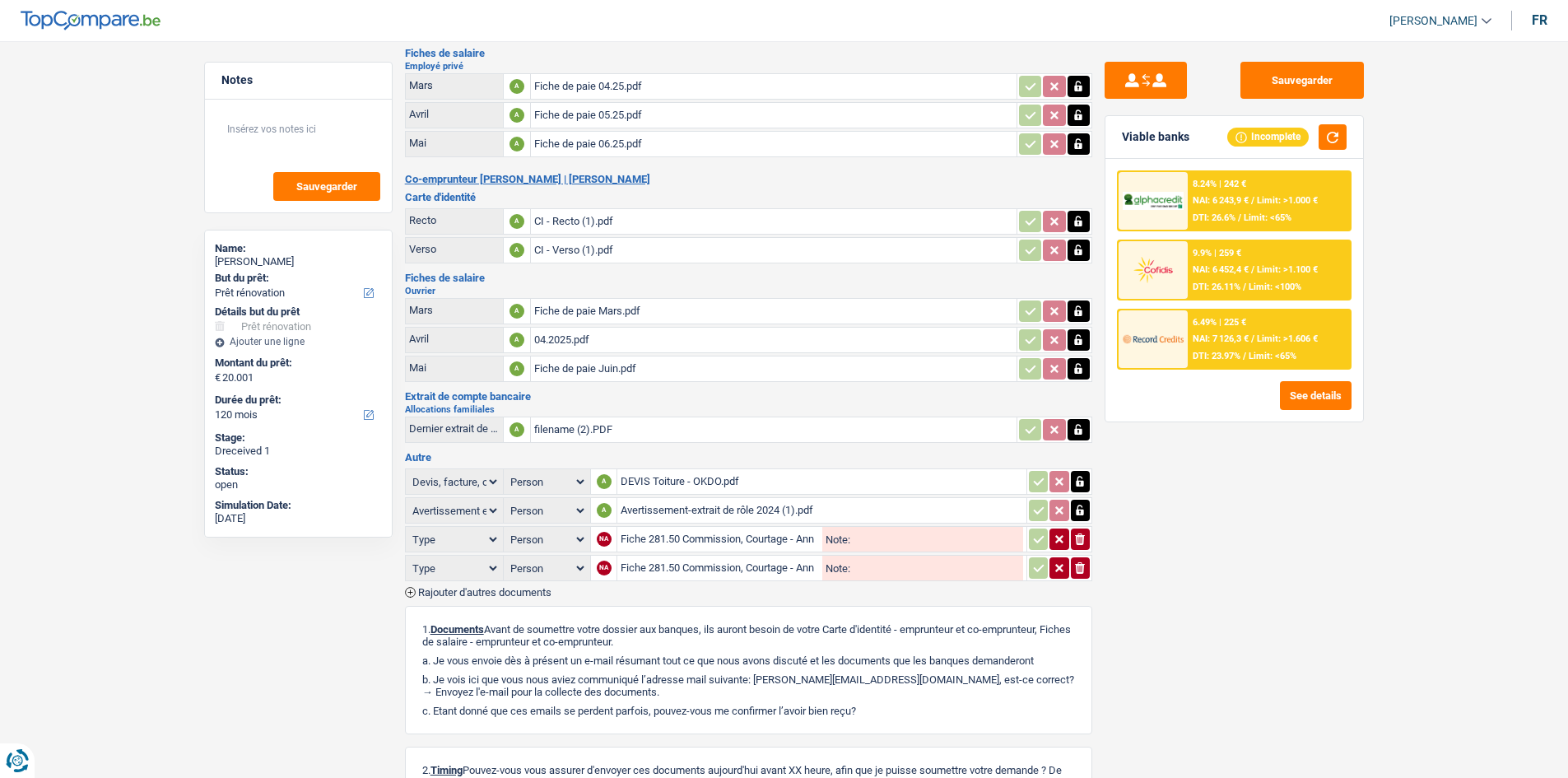 click on "CI - Recto (1).pdf" at bounding box center [774, 221] 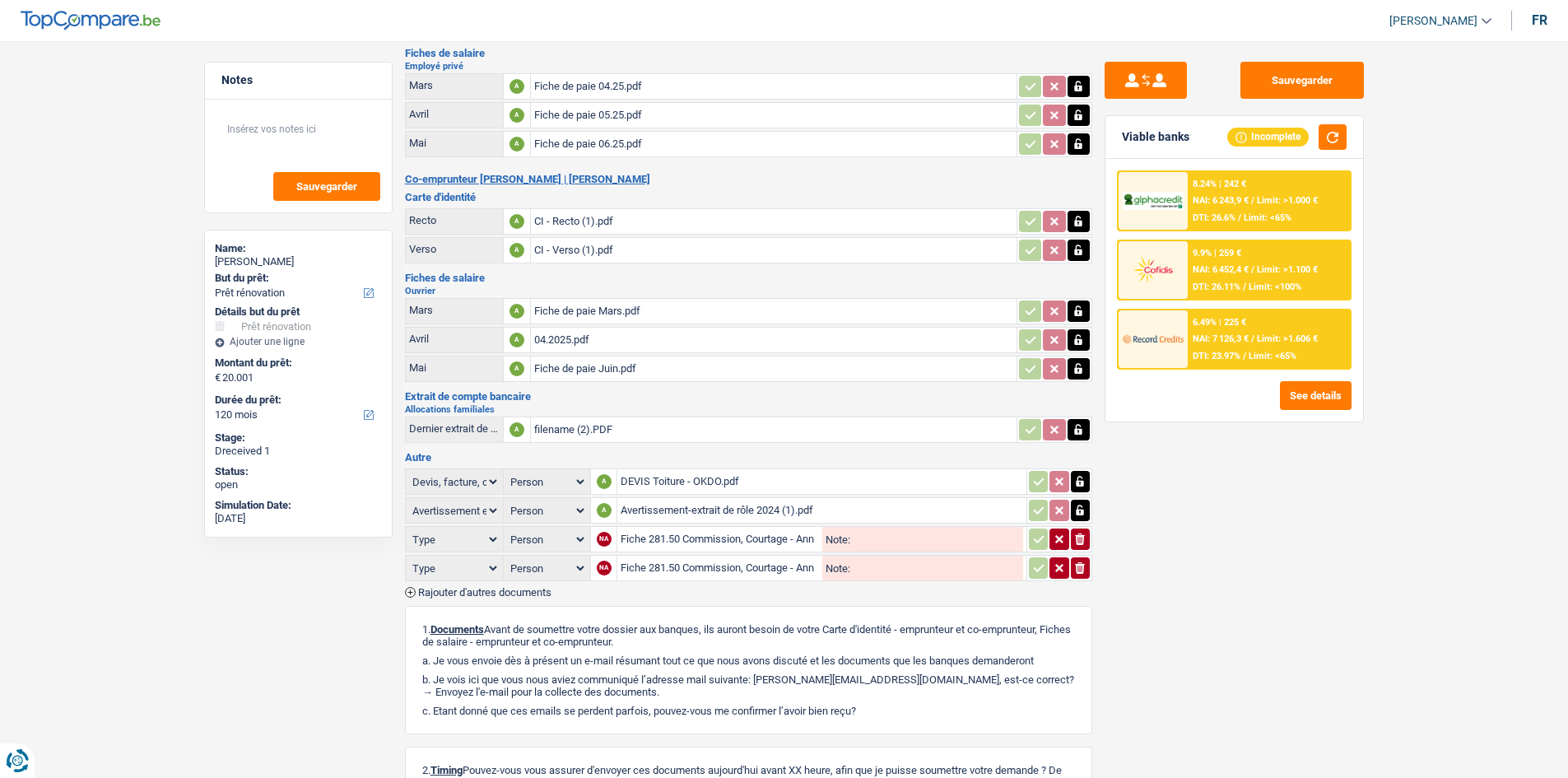 click on "CI - Verso (1).pdf" at bounding box center [774, 250] 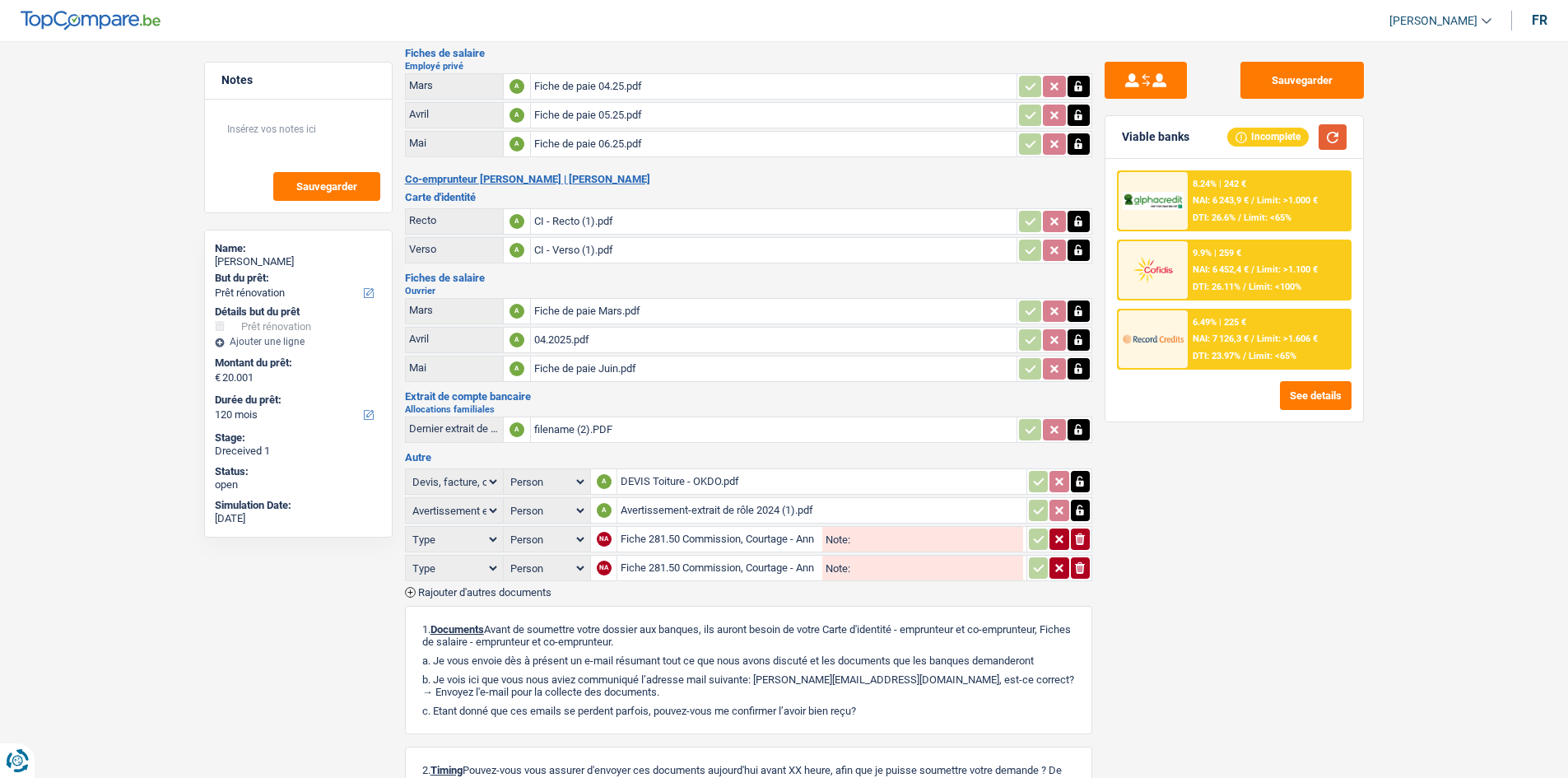 click at bounding box center [1333, 137] 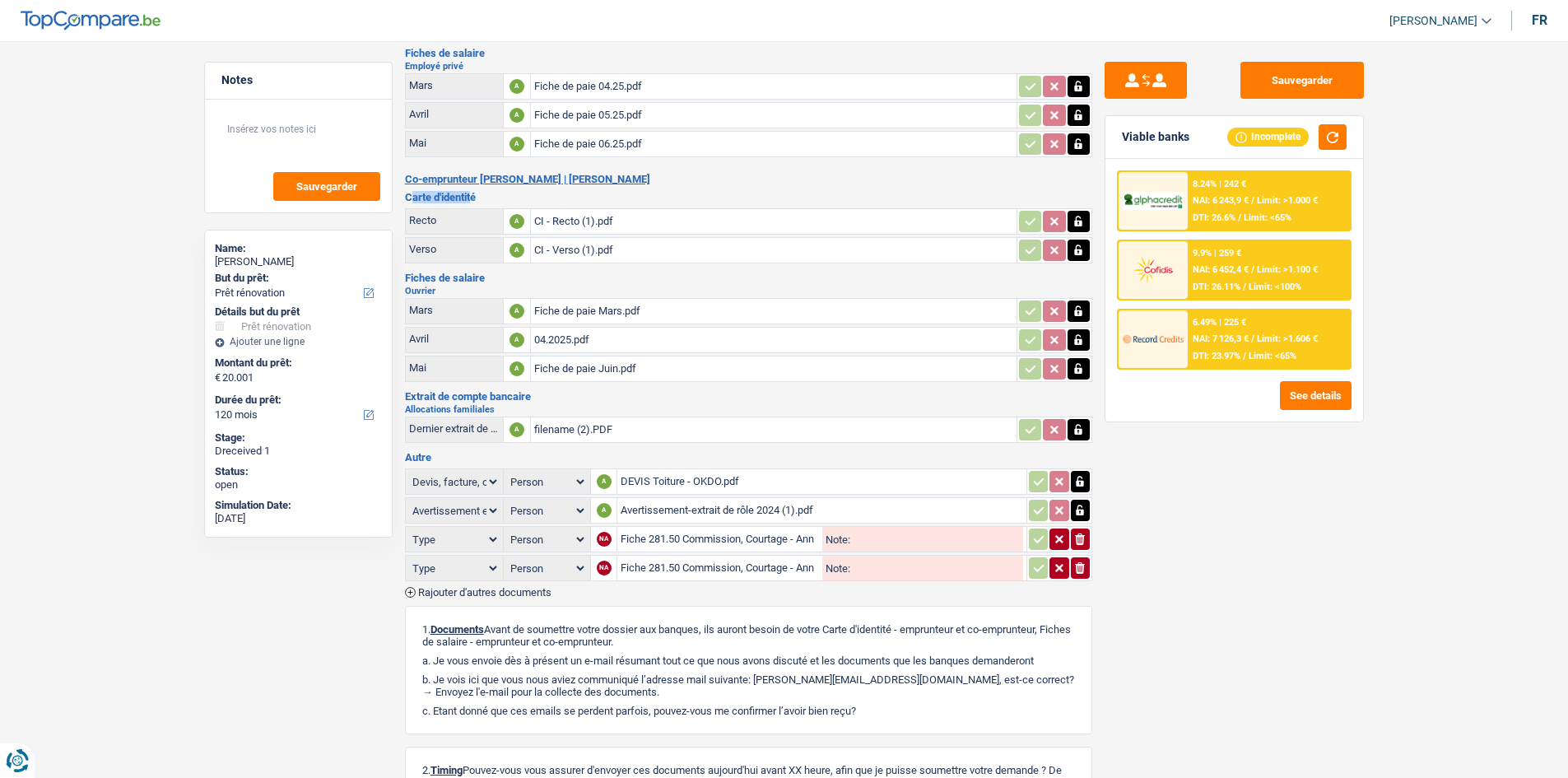drag, startPoint x: 475, startPoint y: 202, endPoint x: 410, endPoint y: 197, distance: 65.19202 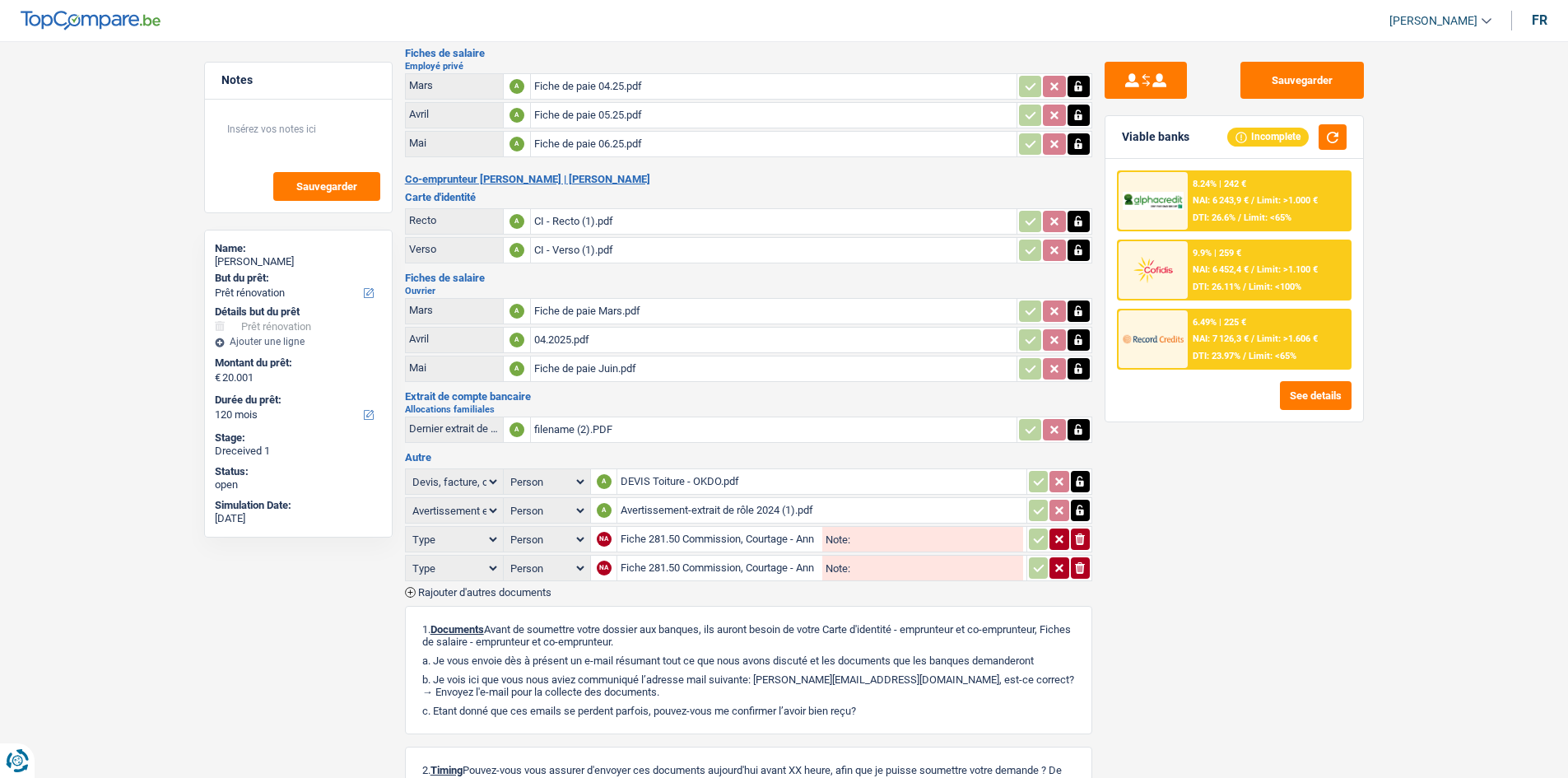 click on "Extrait de compte bancaire" at bounding box center [748, 396] 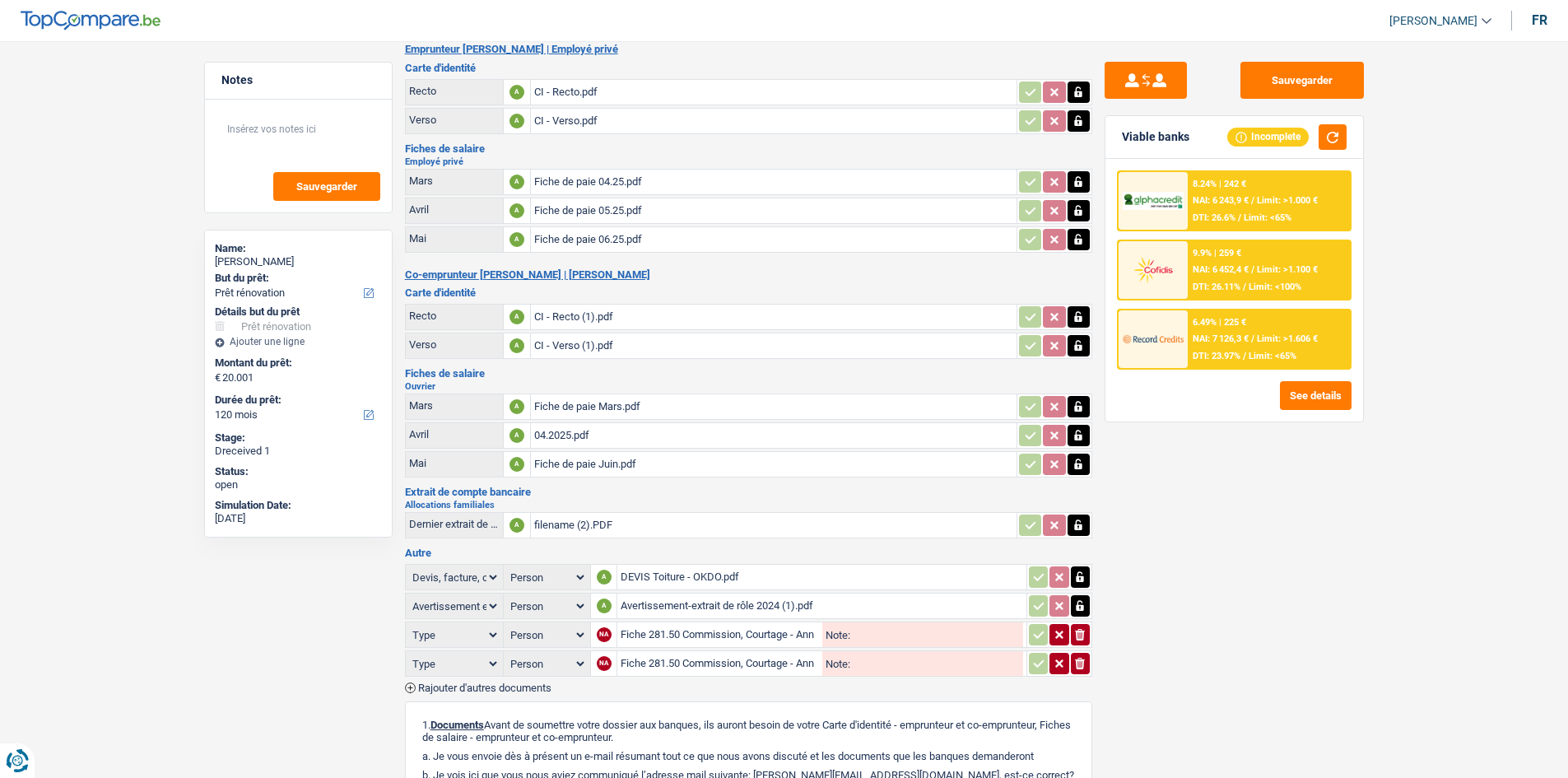 scroll, scrollTop: 0, scrollLeft: 0, axis: both 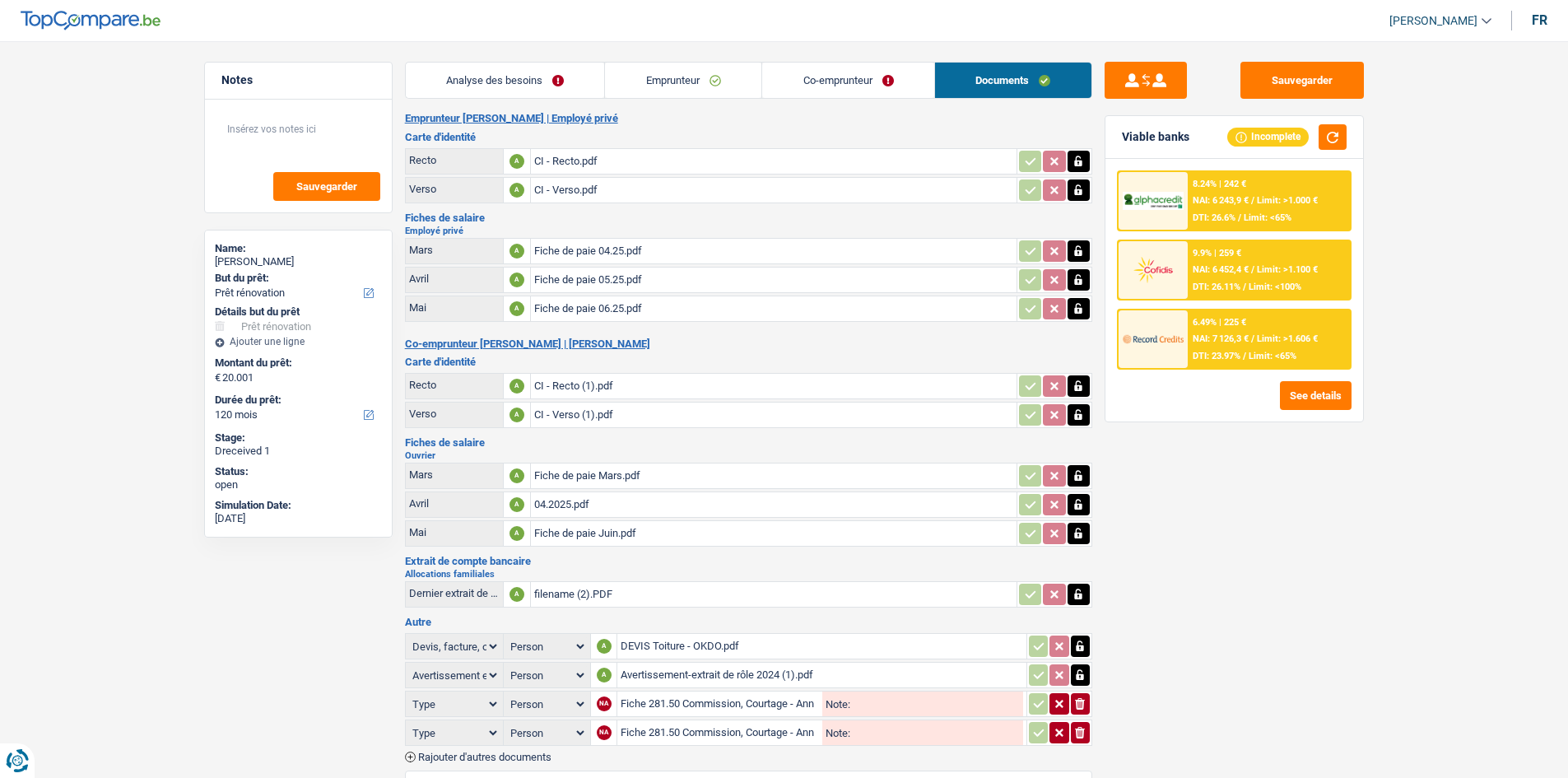 click on "Analyse des besoins" at bounding box center [505, 80] 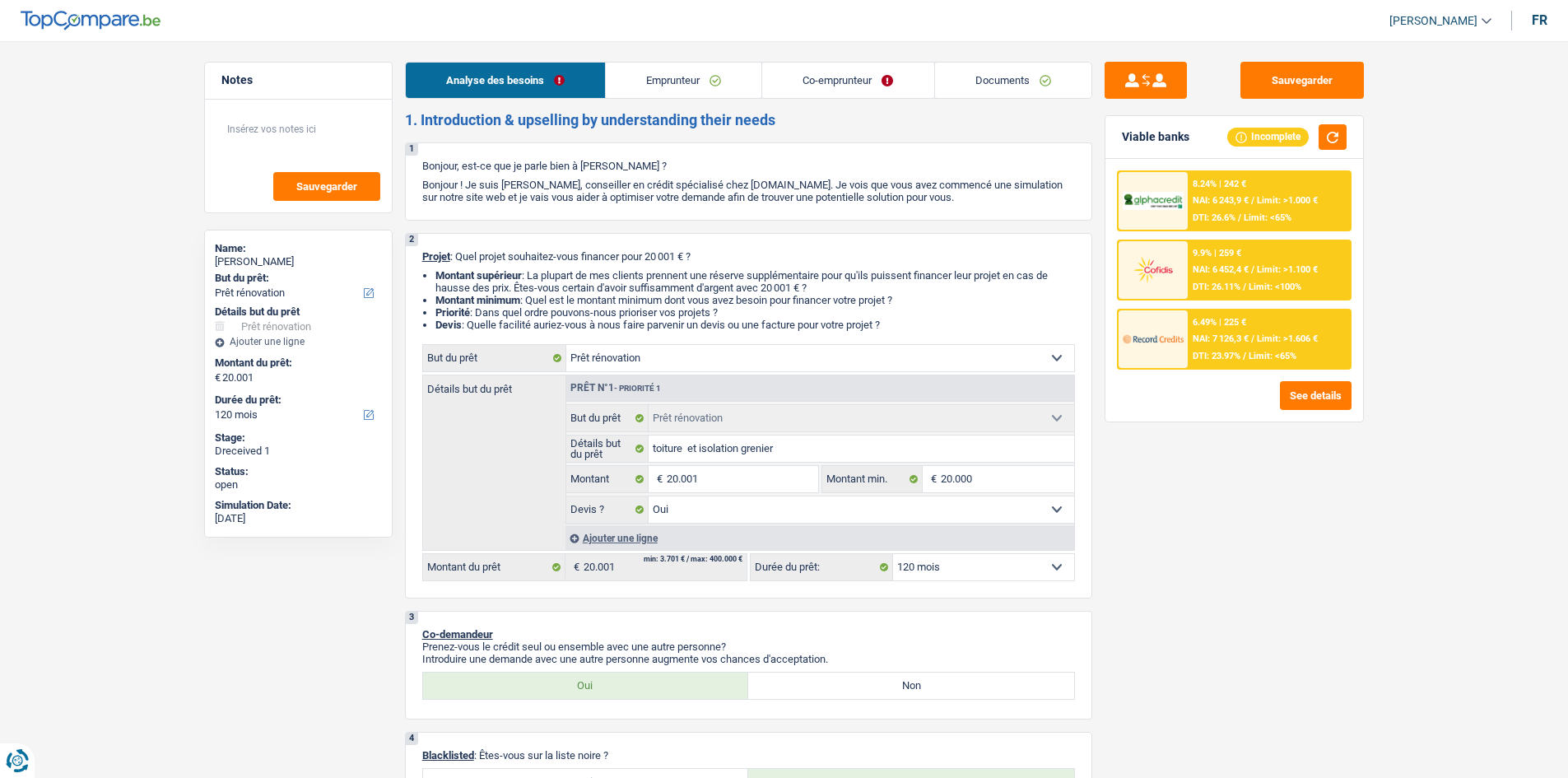 click on "Documents" at bounding box center (1013, 80) 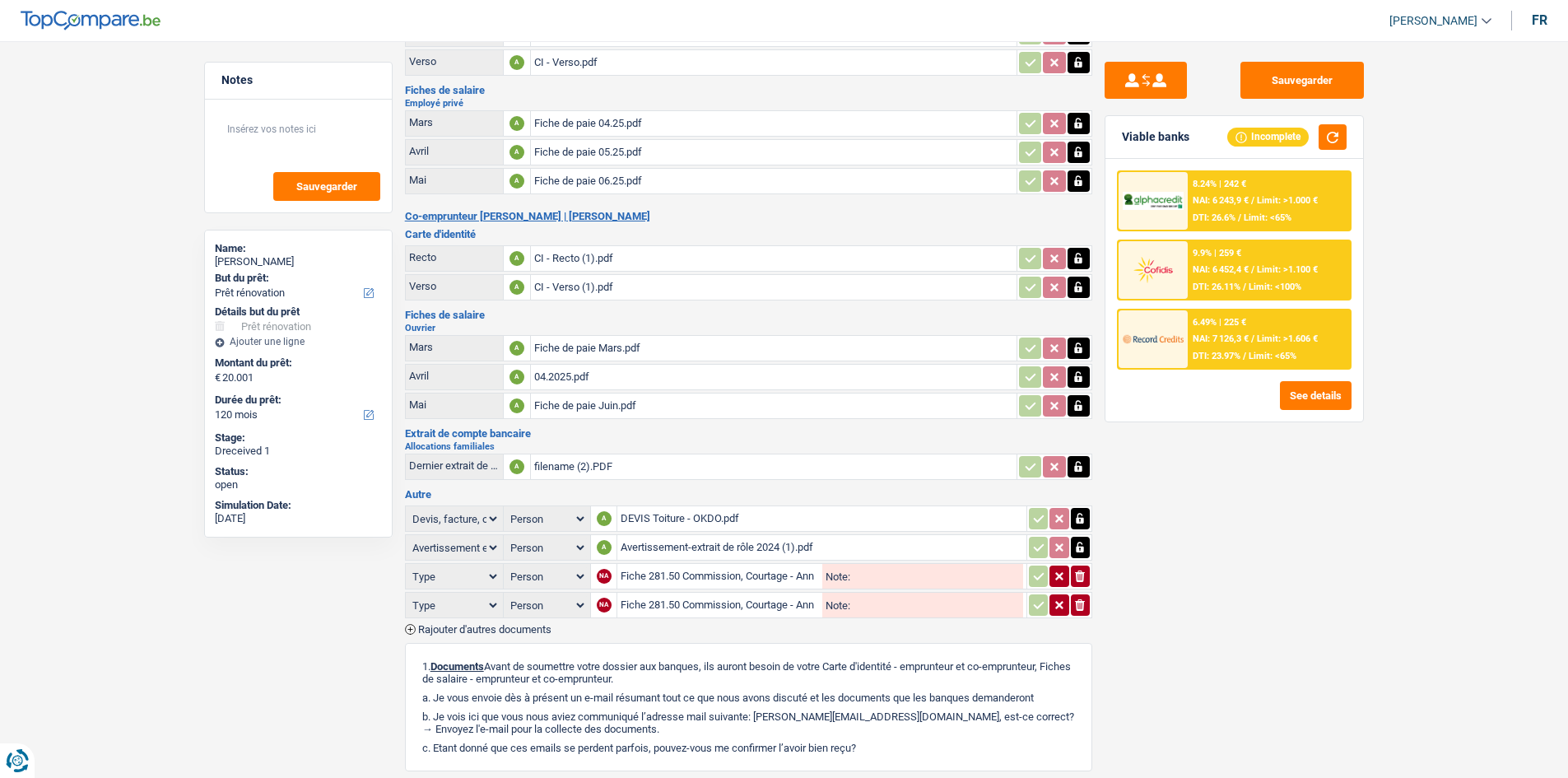 scroll, scrollTop: 165, scrollLeft: 0, axis: vertical 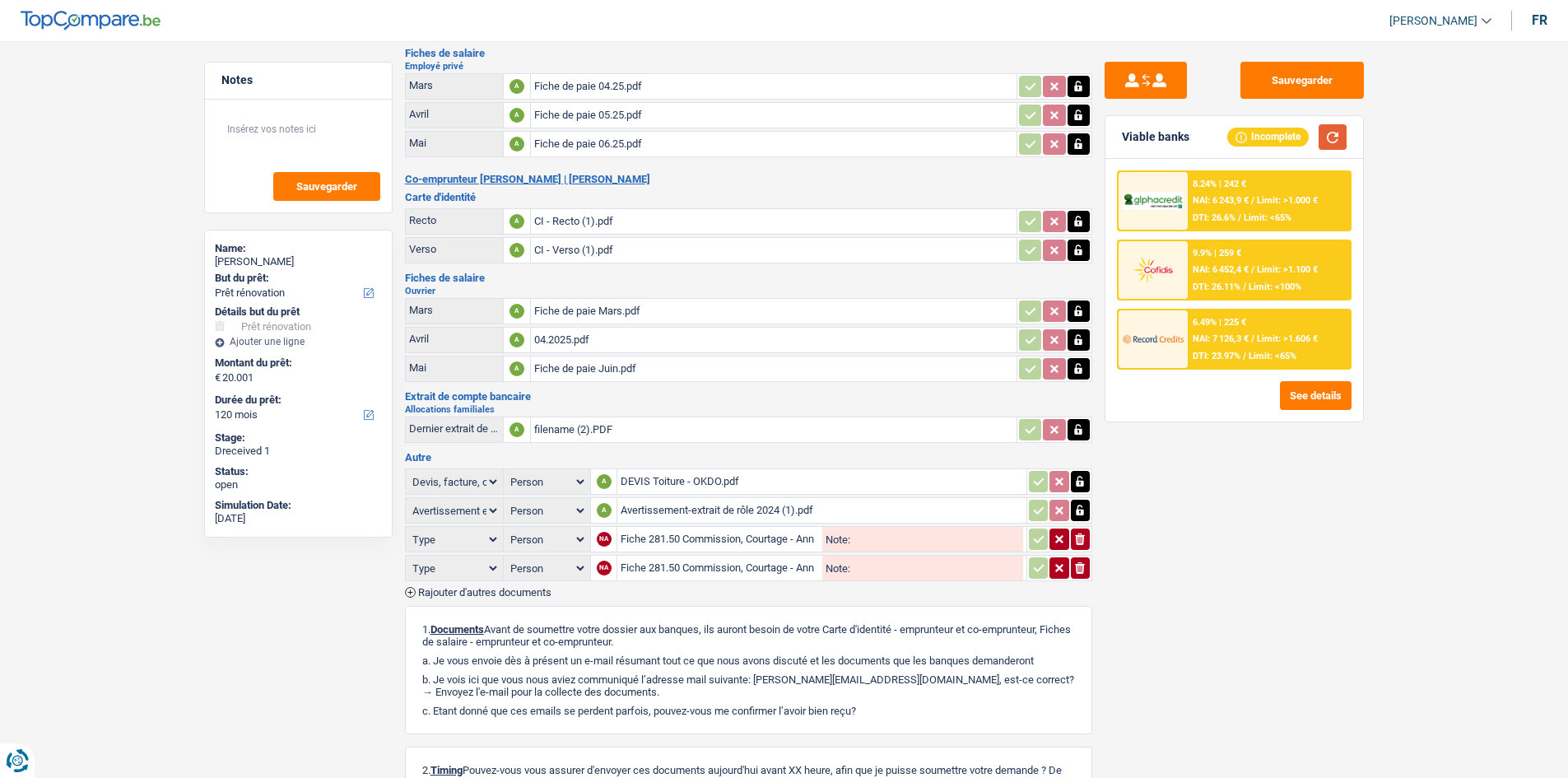 click at bounding box center [1333, 137] 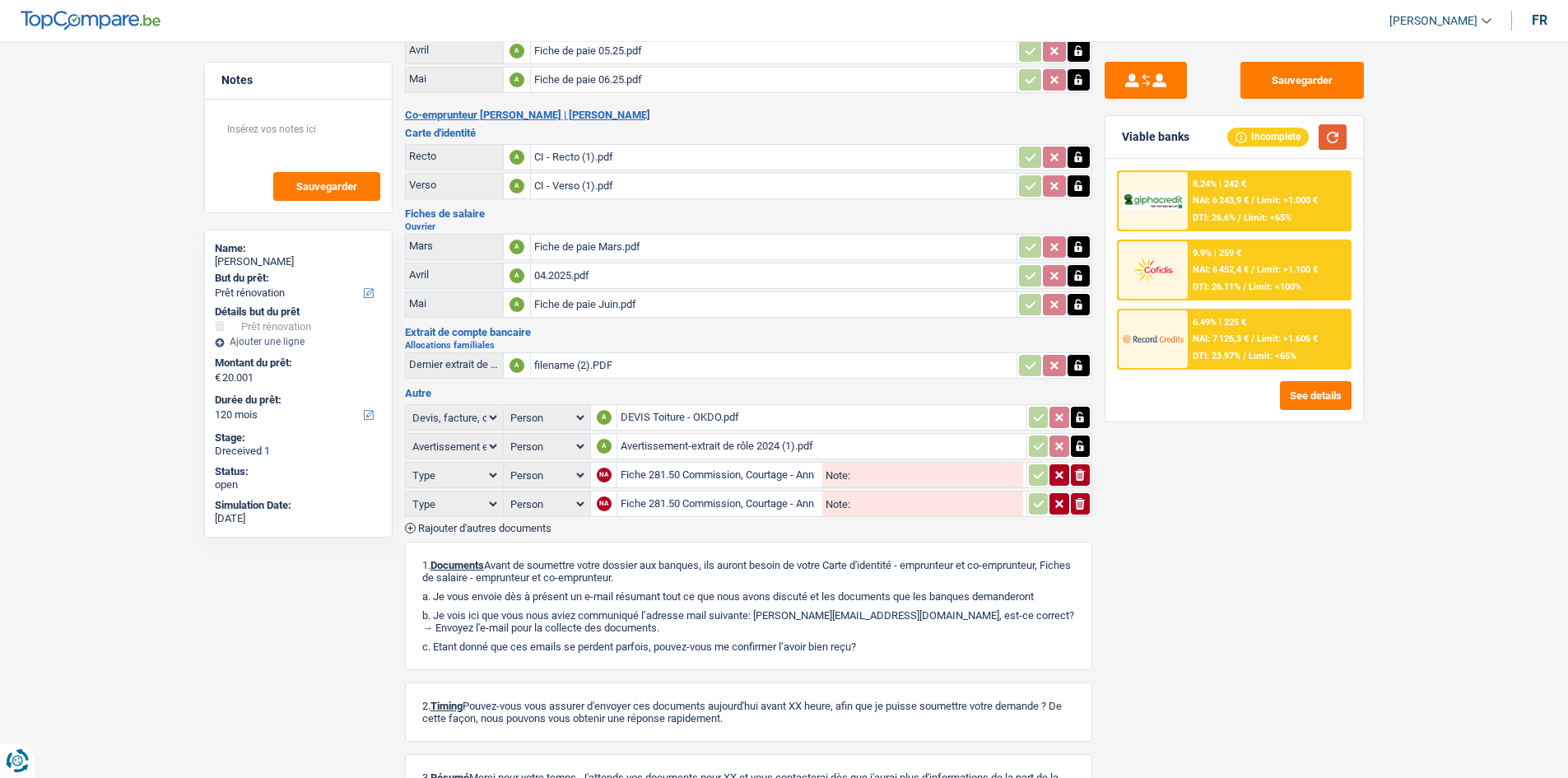 scroll, scrollTop: 356, scrollLeft: 0, axis: vertical 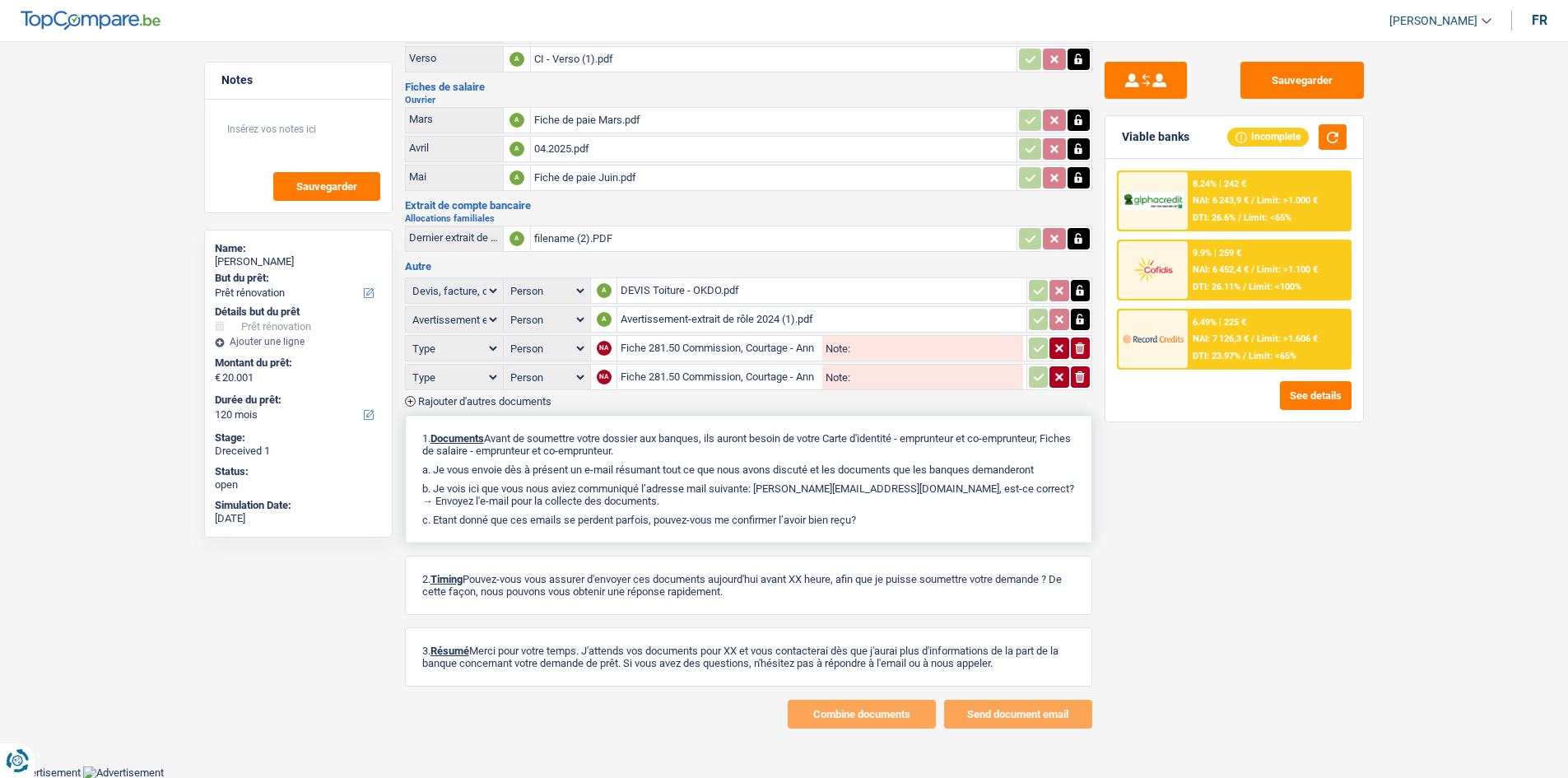 drag, startPoint x: 866, startPoint y: 510, endPoint x: 421, endPoint y: 445, distance: 449.72214 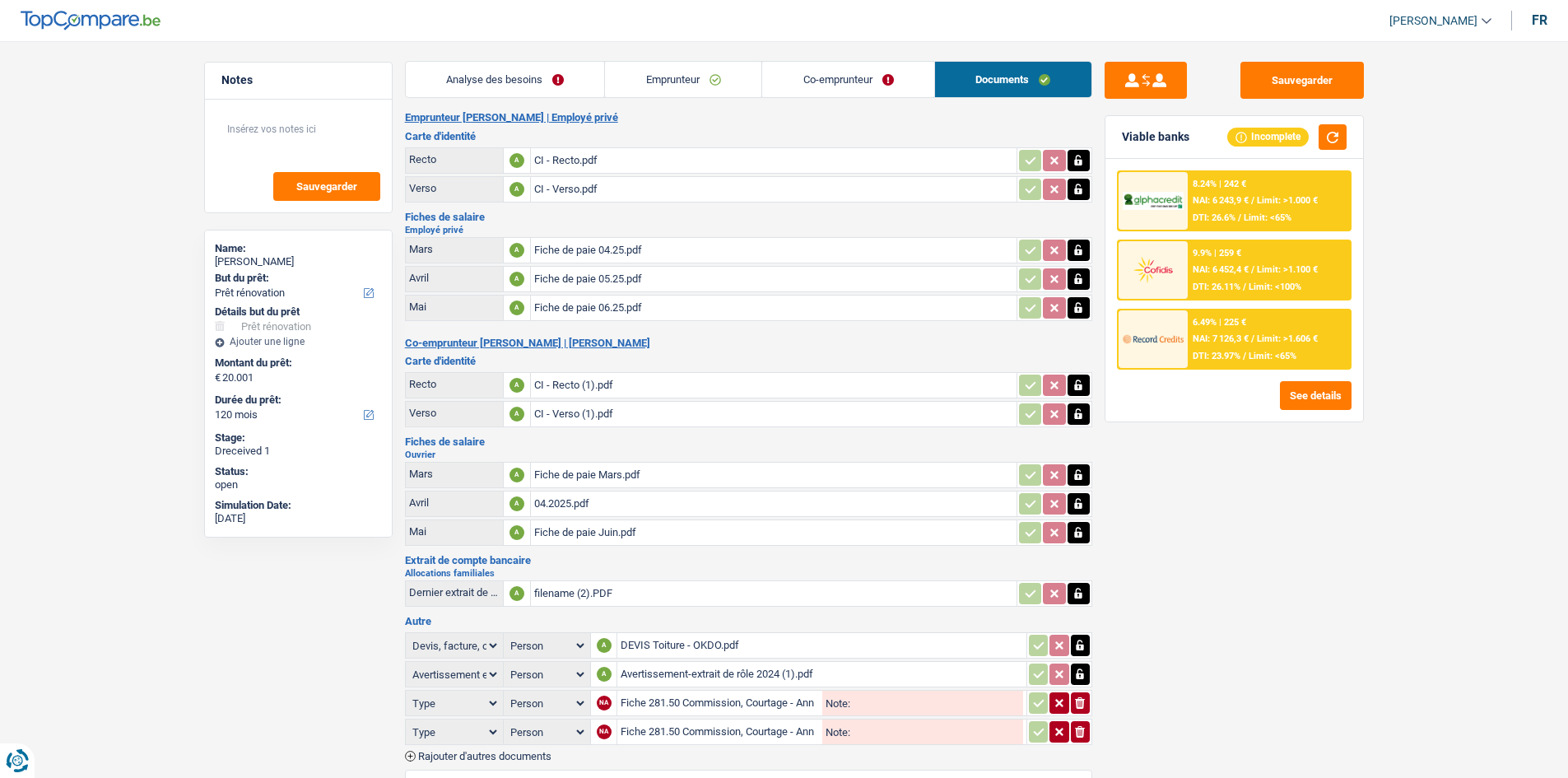 scroll, scrollTop: 0, scrollLeft: 0, axis: both 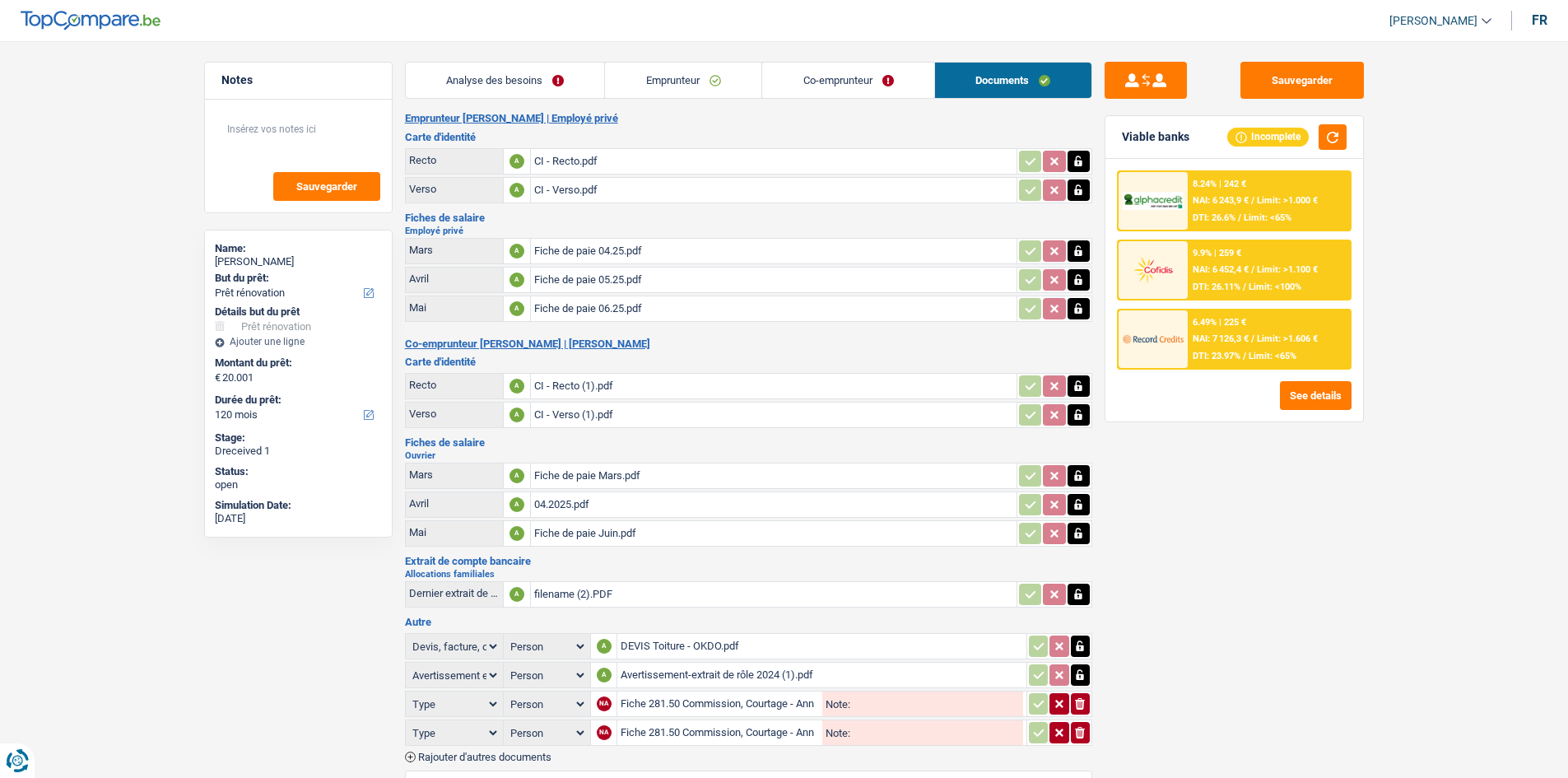 click on "Fiche de paie 04.25.pdf" at bounding box center (774, 251) 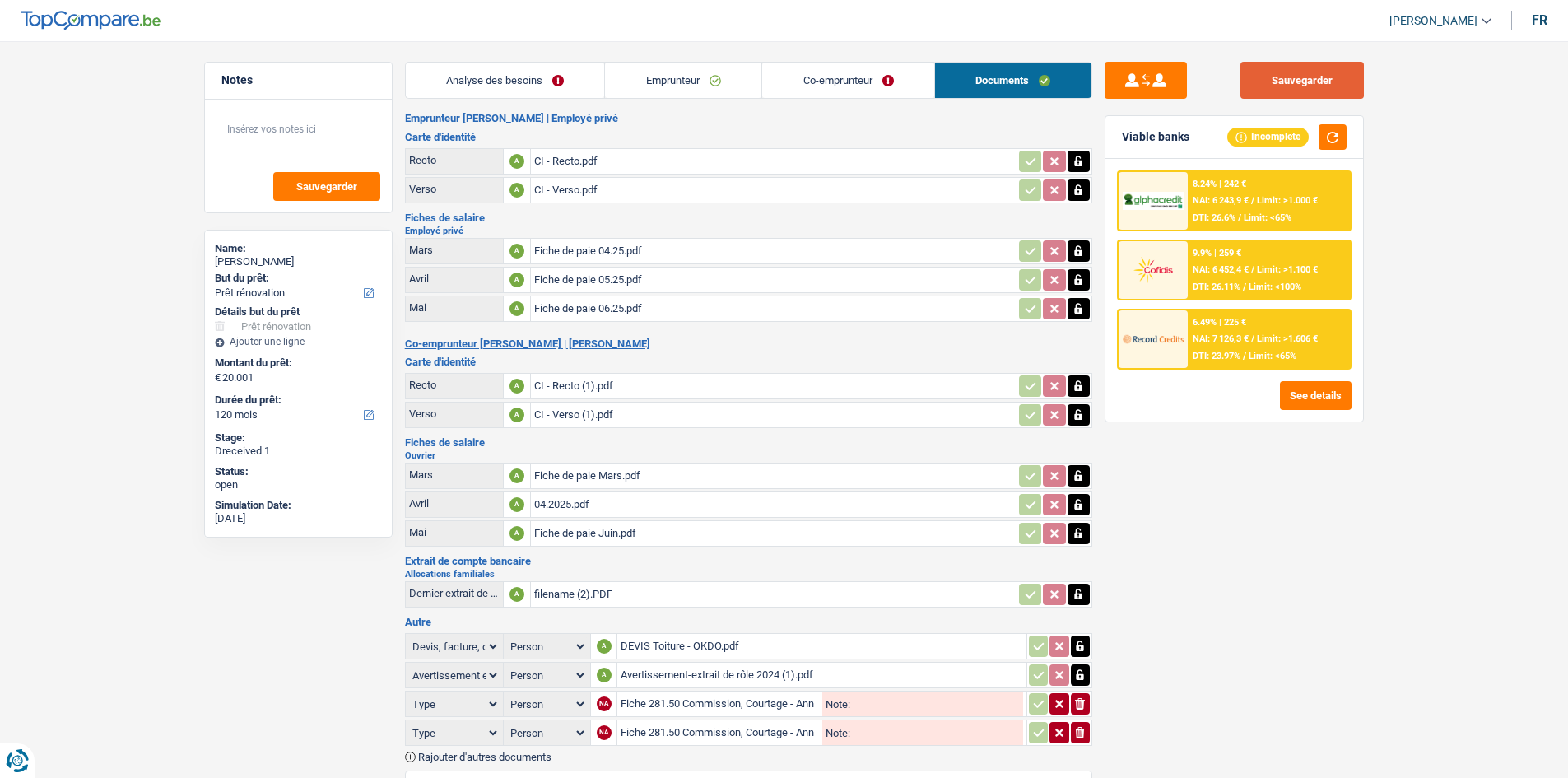 click on "Sauvegarder" at bounding box center [1302, 80] 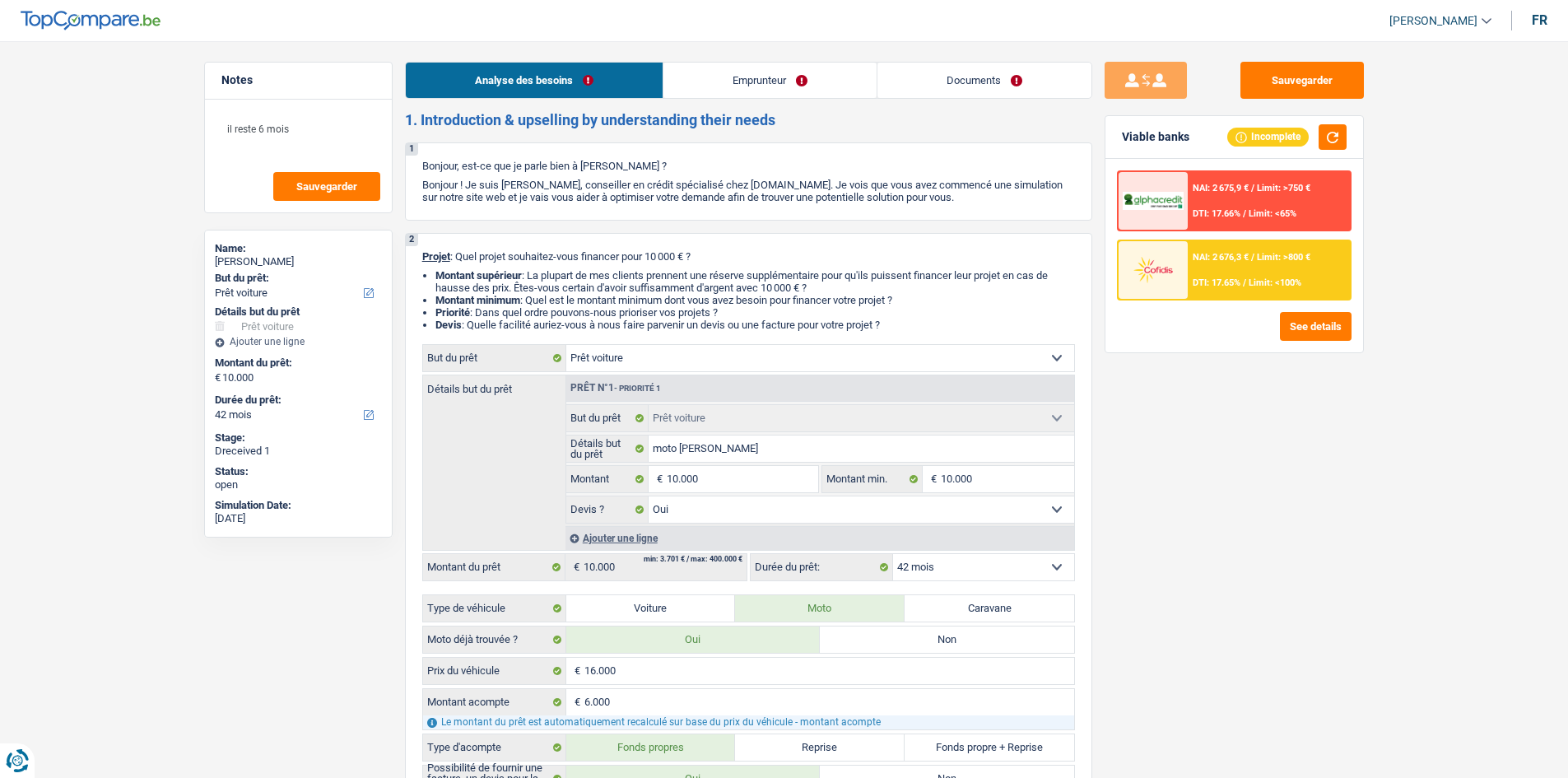 select on "car" 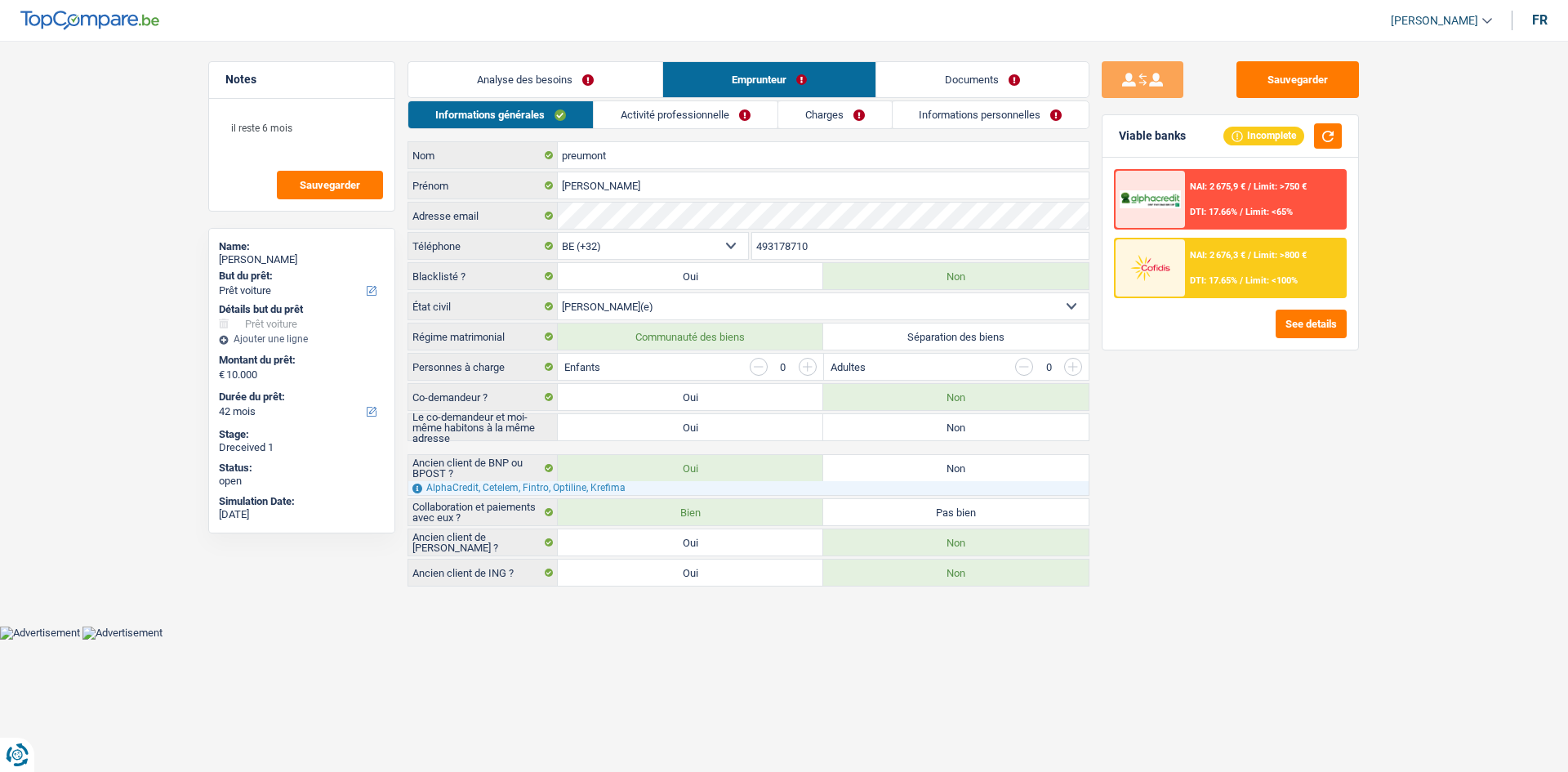 click on "Activité professionnelle" at bounding box center [685, 114] 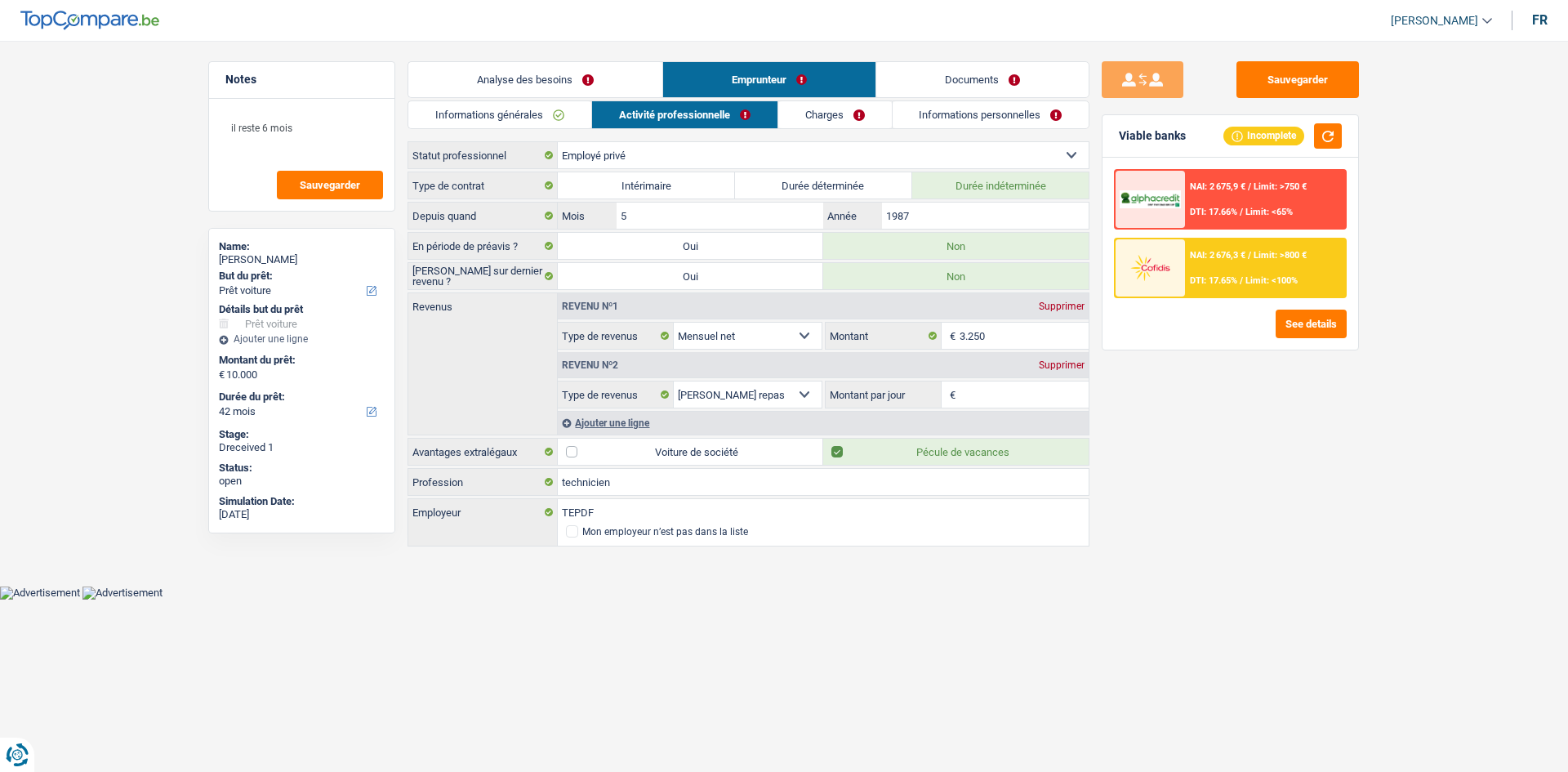 click on "Informations générales" at bounding box center (500, 114) 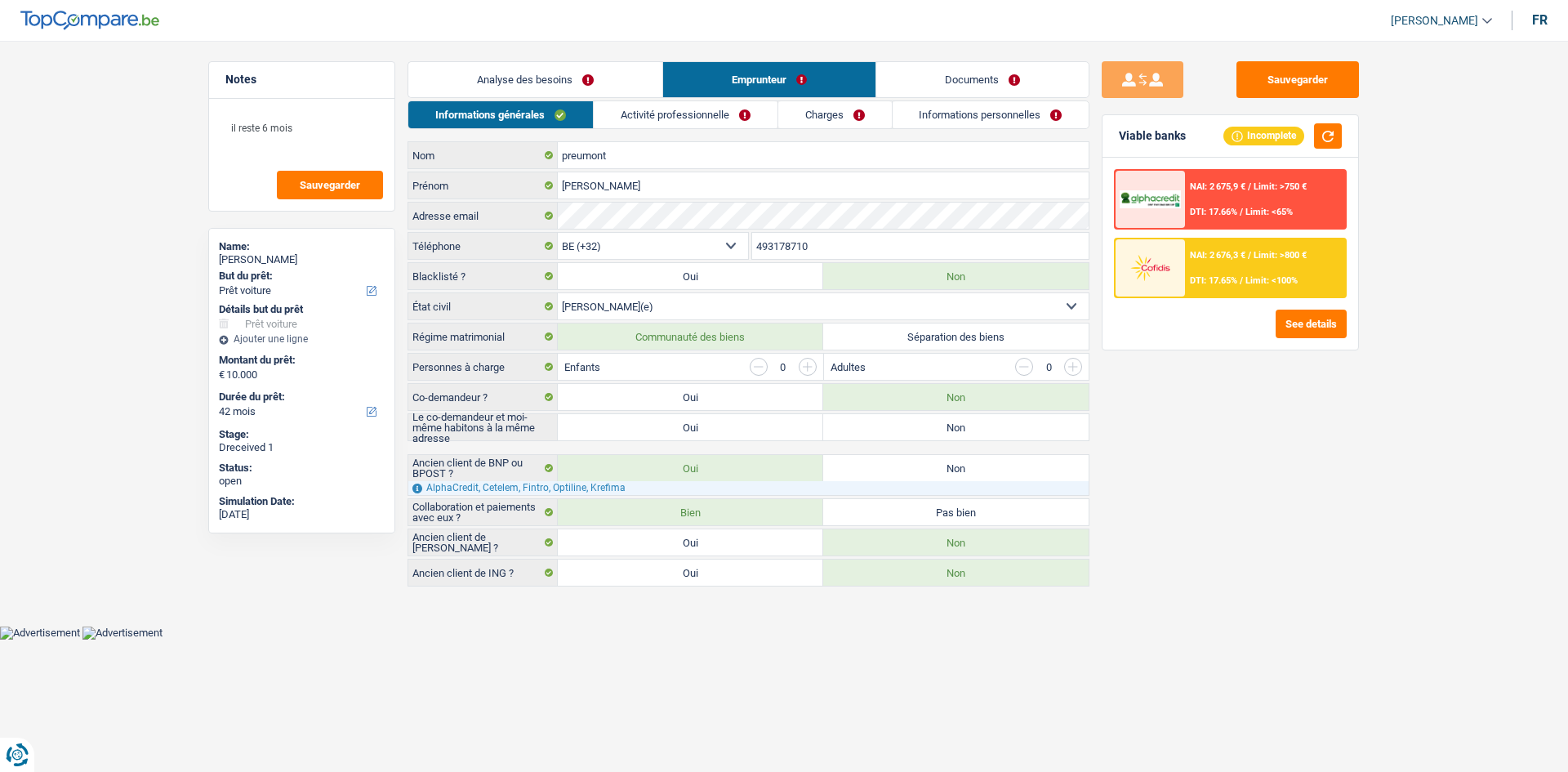 click on "Activité professionnelle" at bounding box center (685, 114) 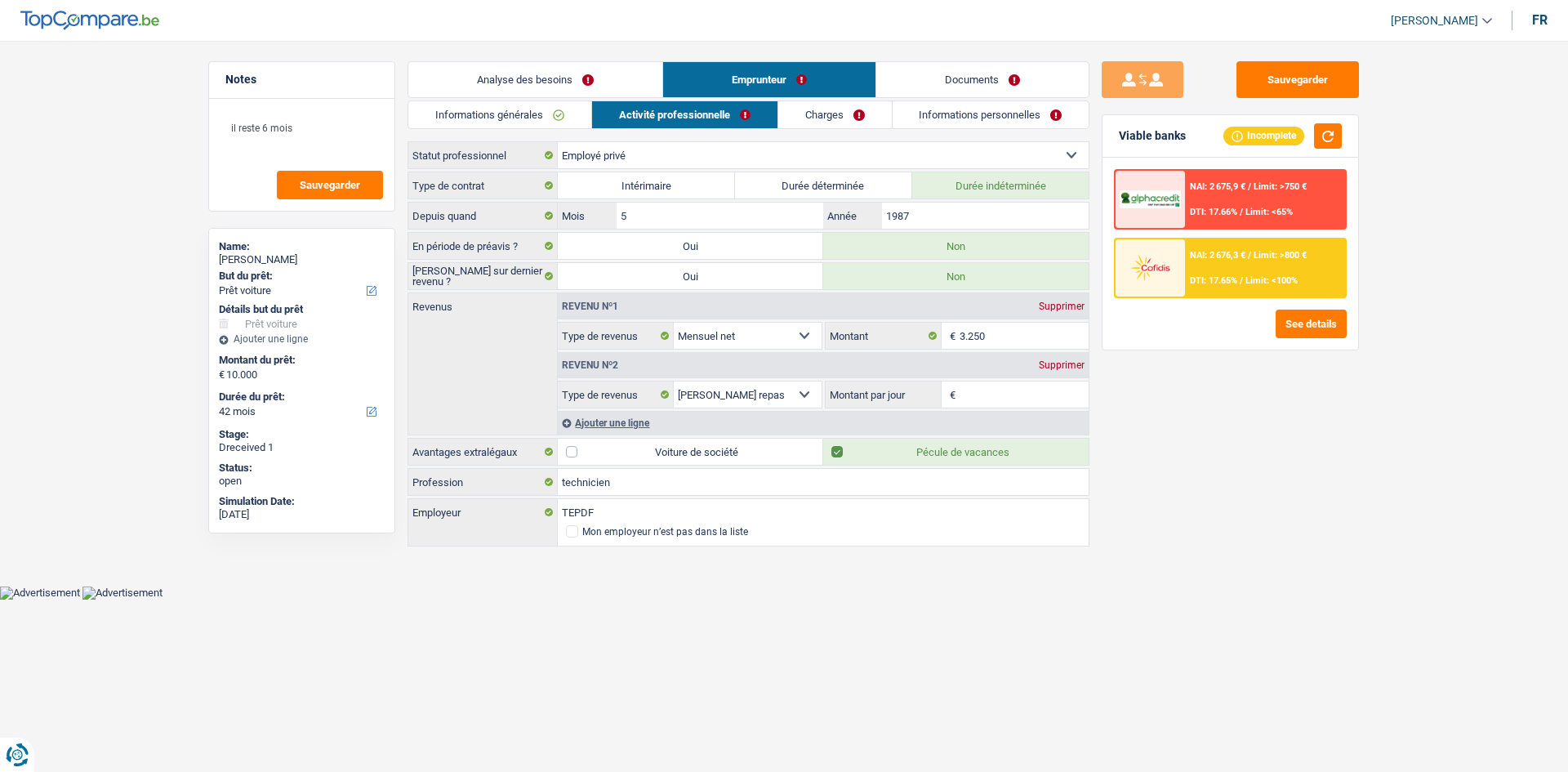 click on "Analyse des besoins" at bounding box center [535, 79] 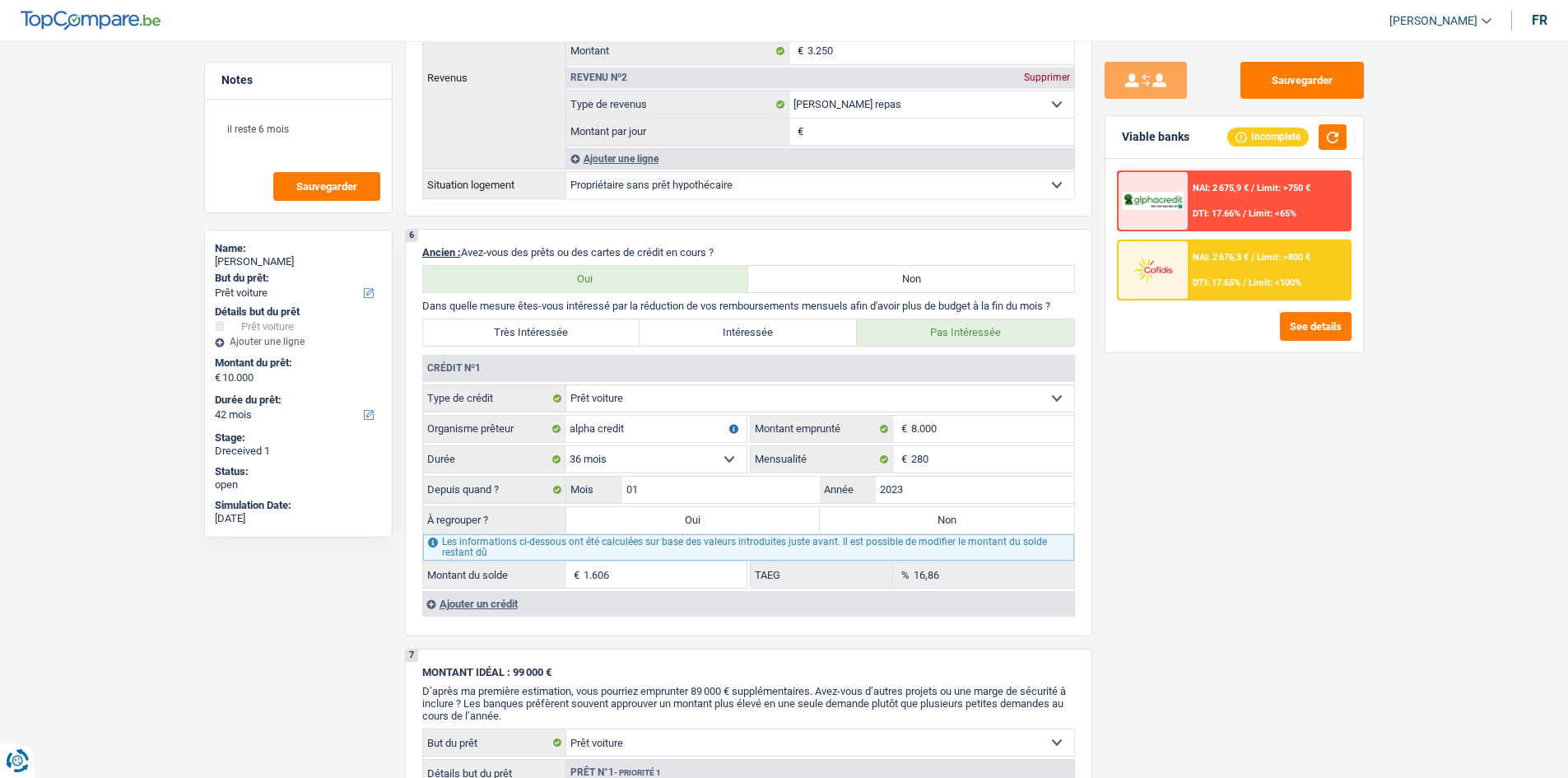 scroll, scrollTop: 1482, scrollLeft: 0, axis: vertical 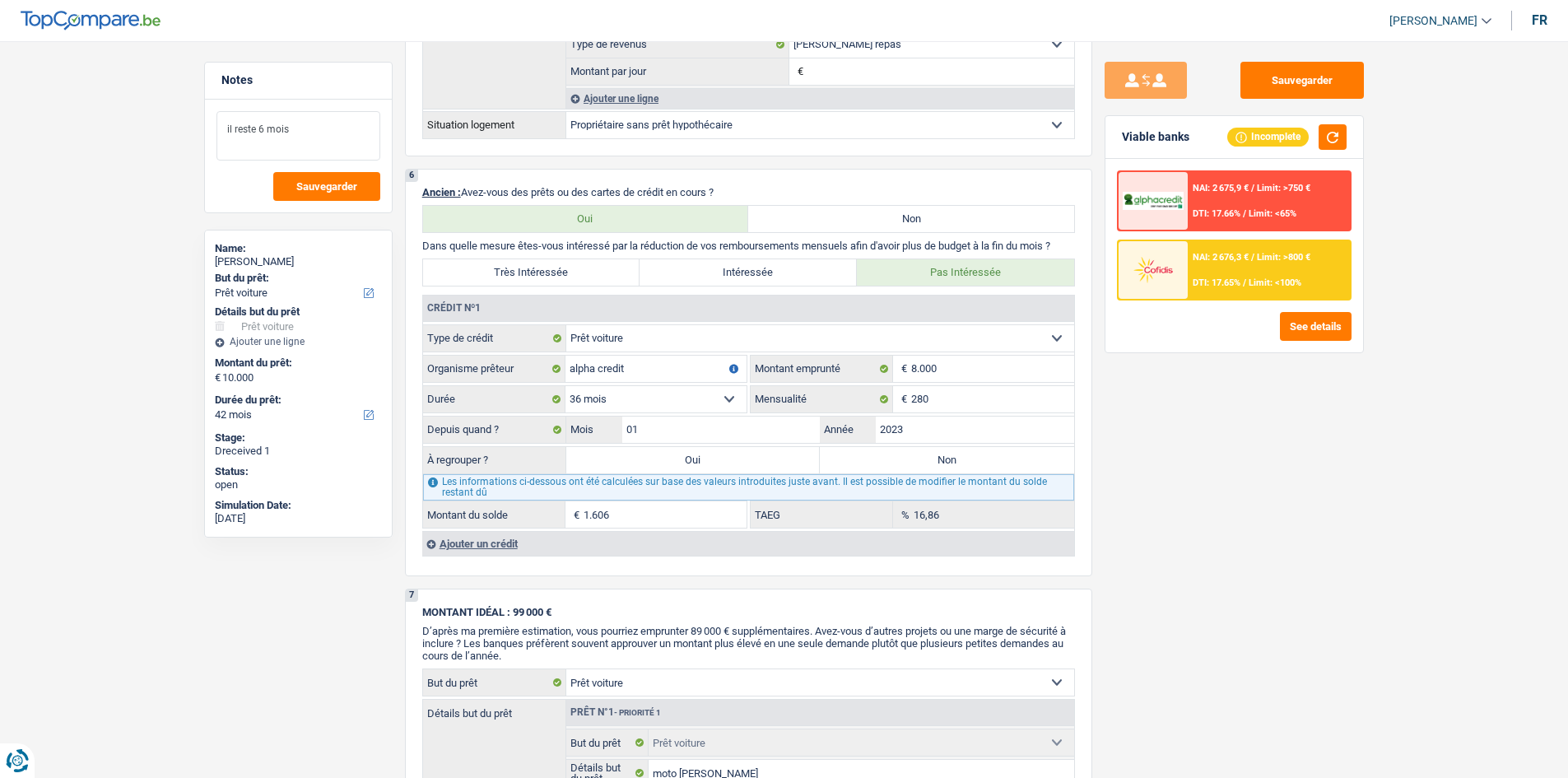 drag, startPoint x: 319, startPoint y: 111, endPoint x: 174, endPoint y: 131, distance: 146.3728 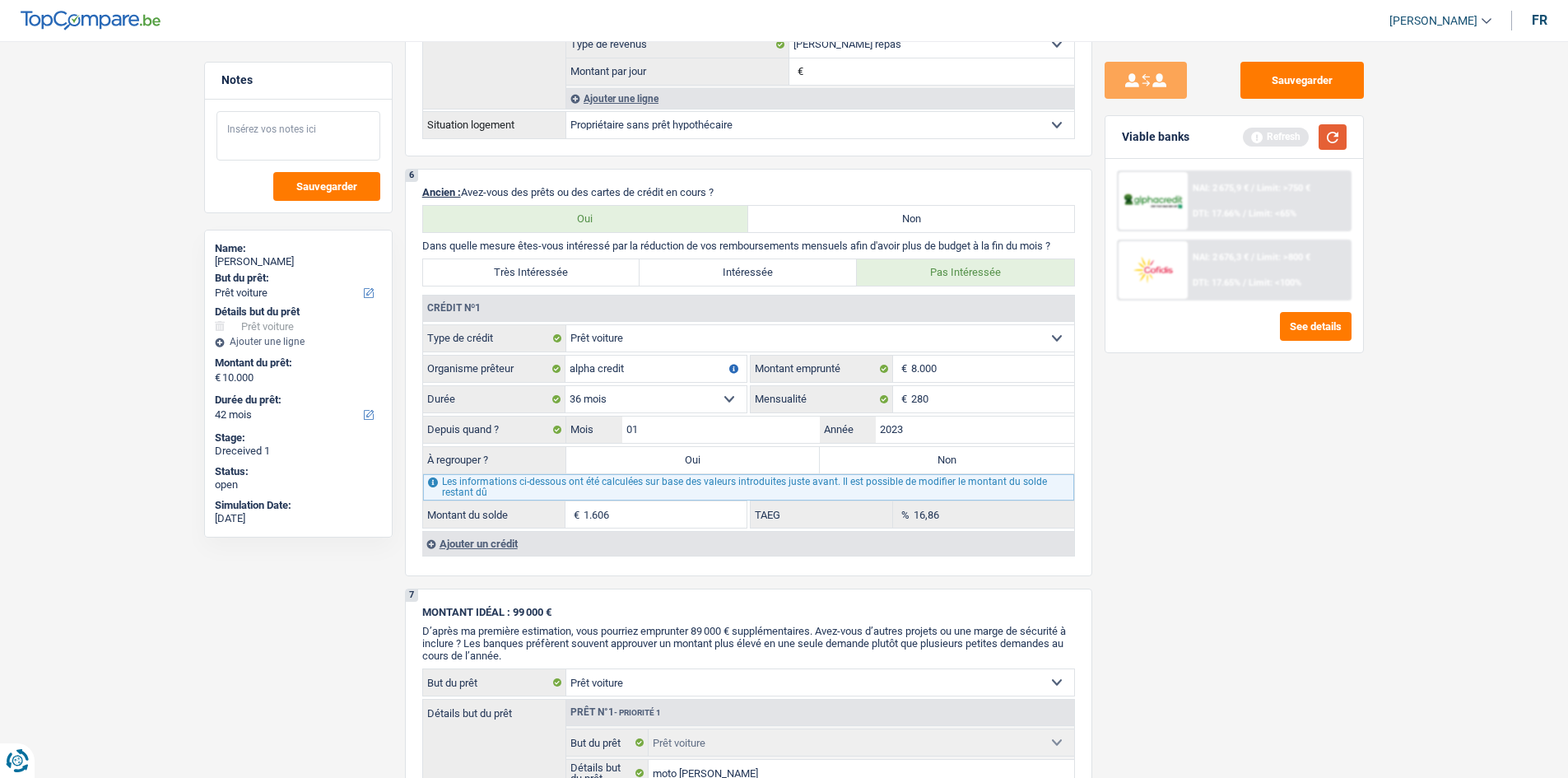 type 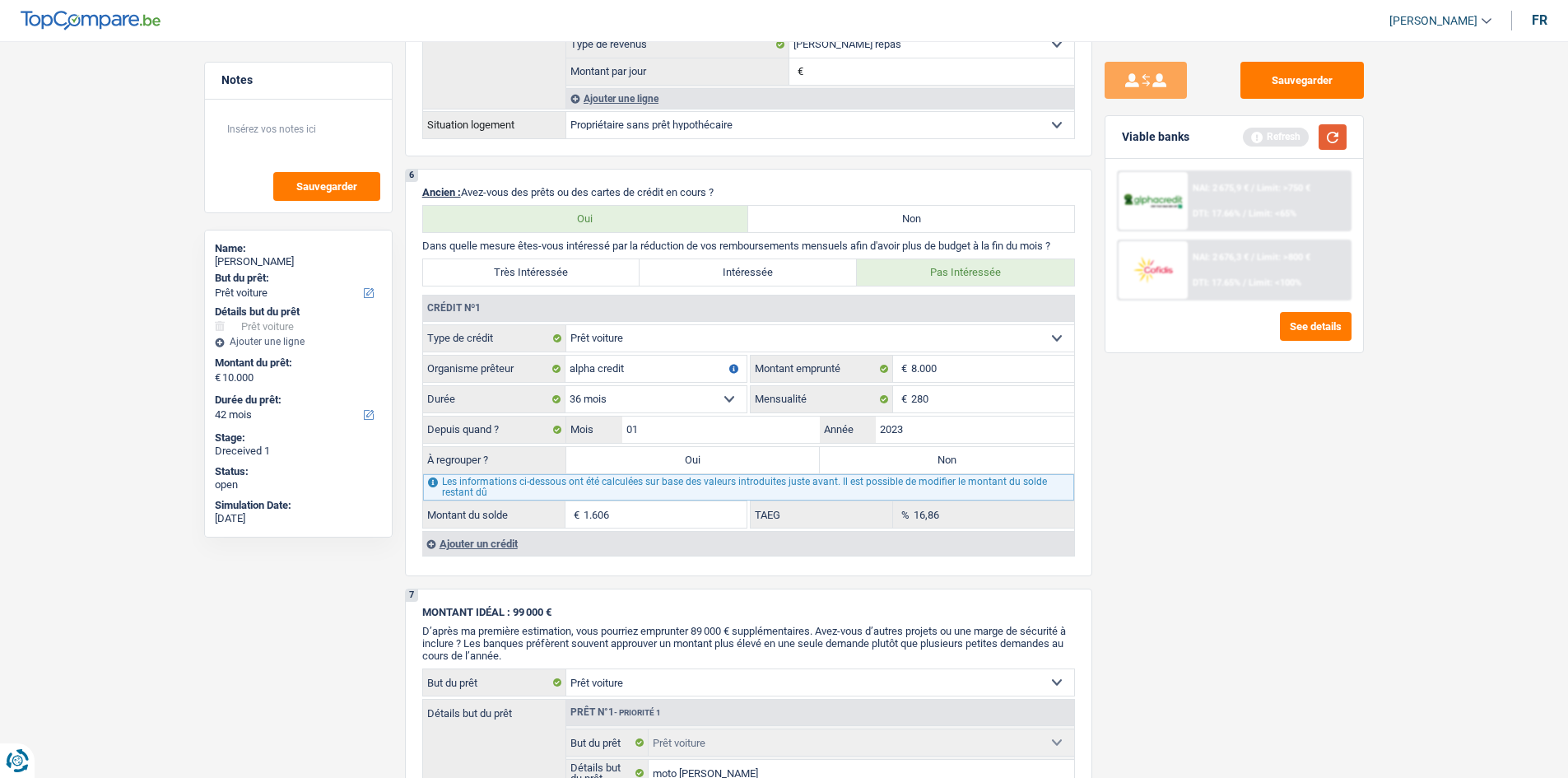 click at bounding box center [1333, 137] 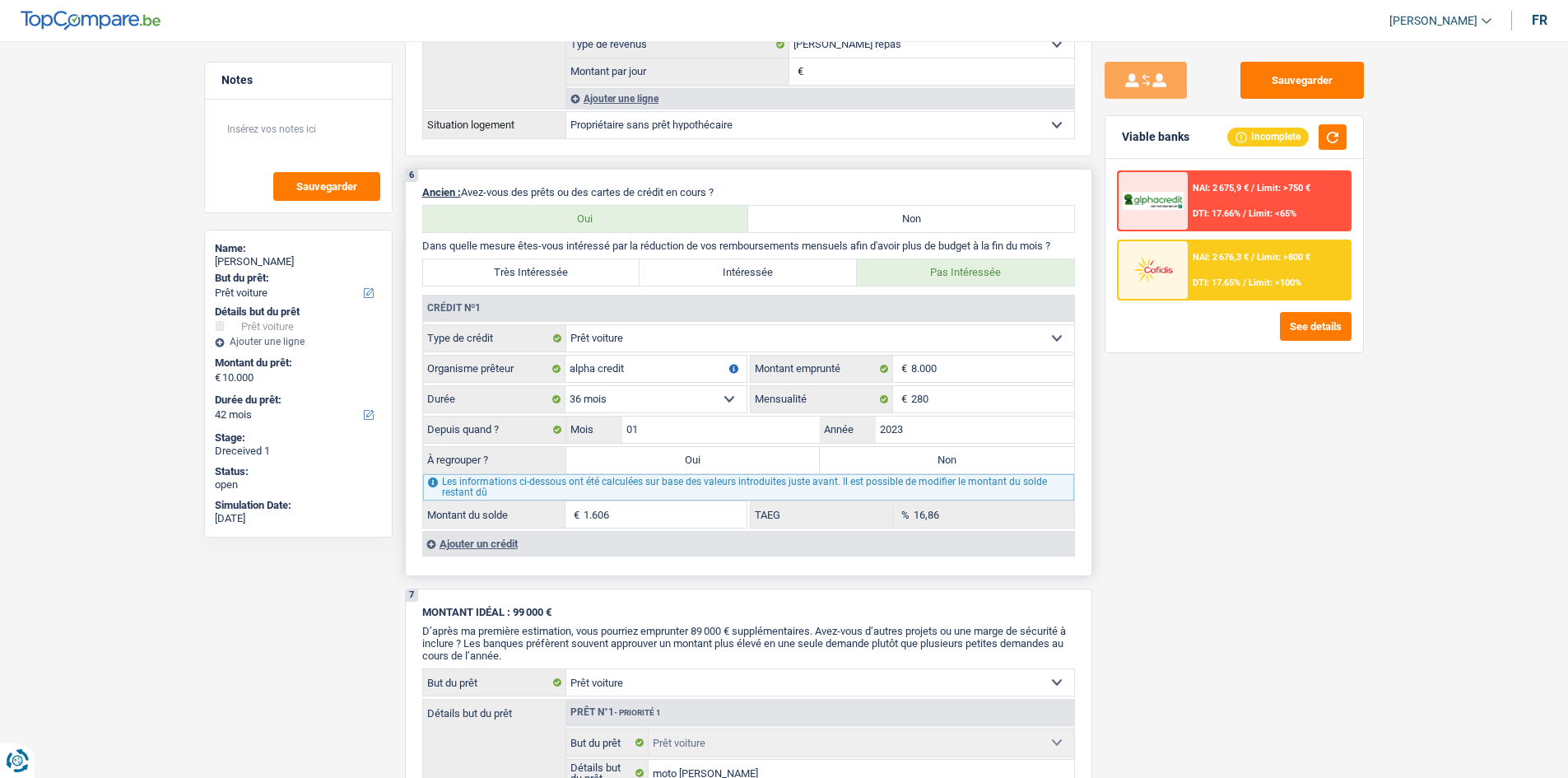 click on "Non" at bounding box center (947, 460) 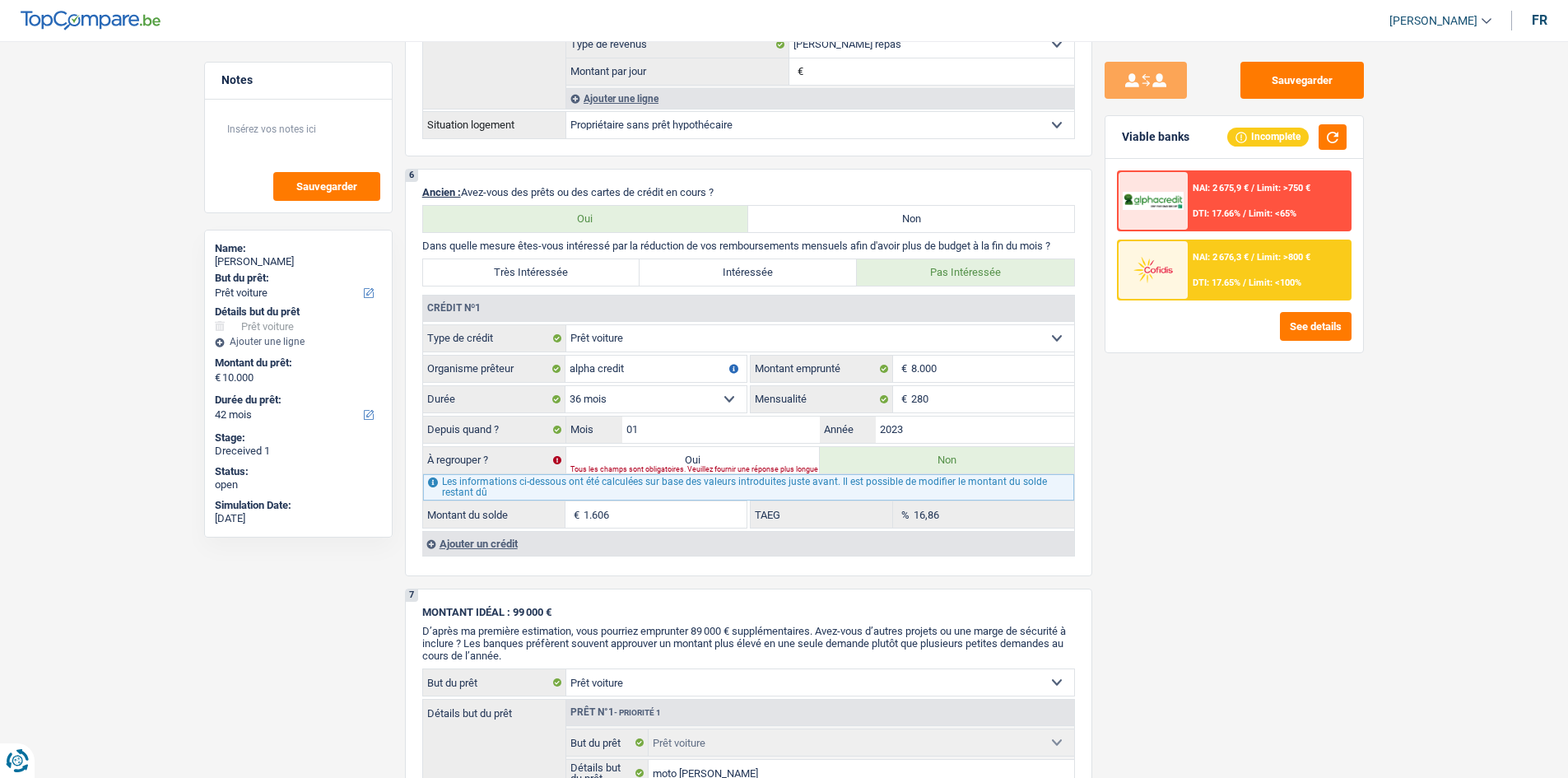 click on "Incomplete" at bounding box center (1287, 137) 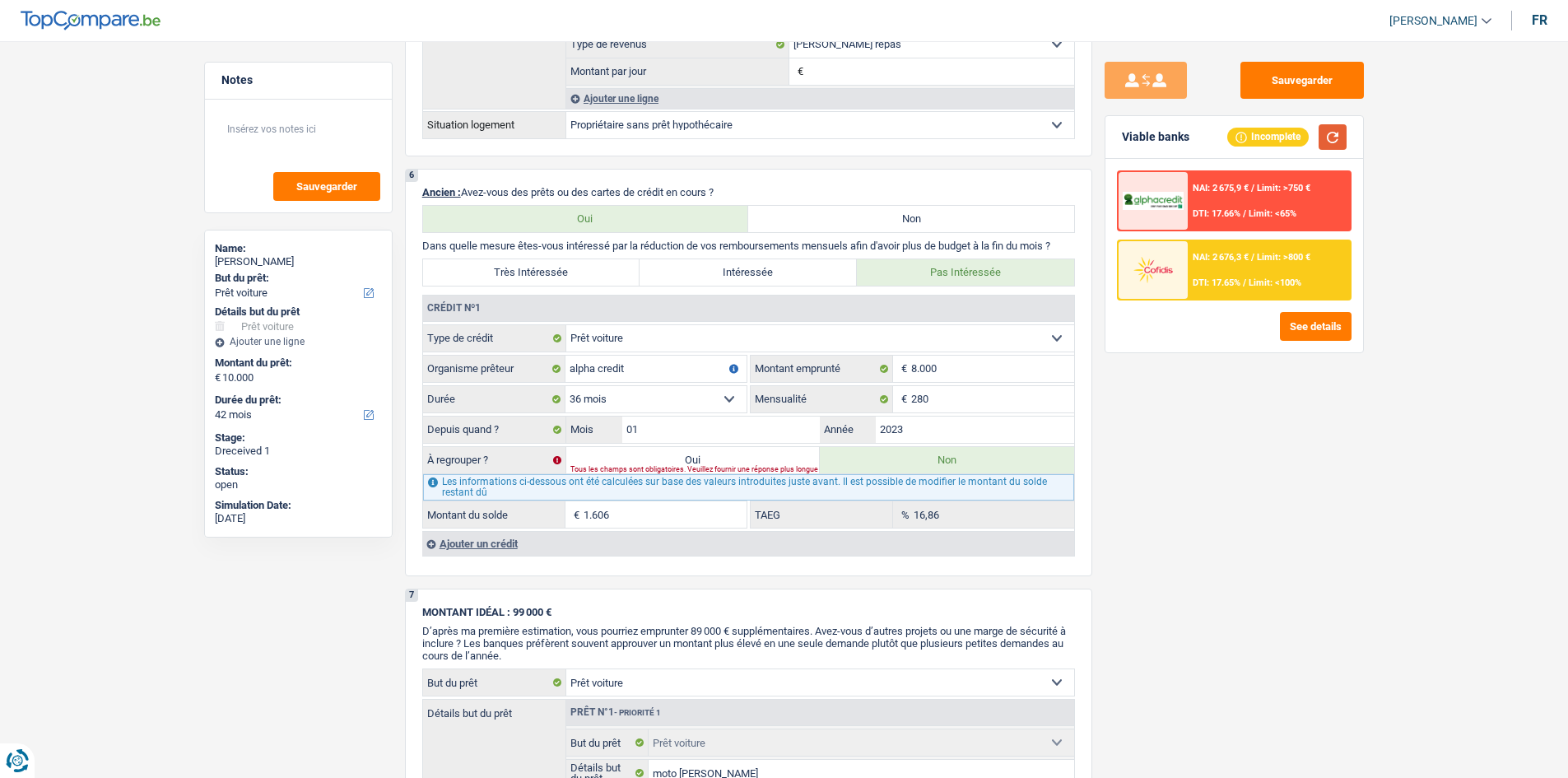 click at bounding box center [1333, 137] 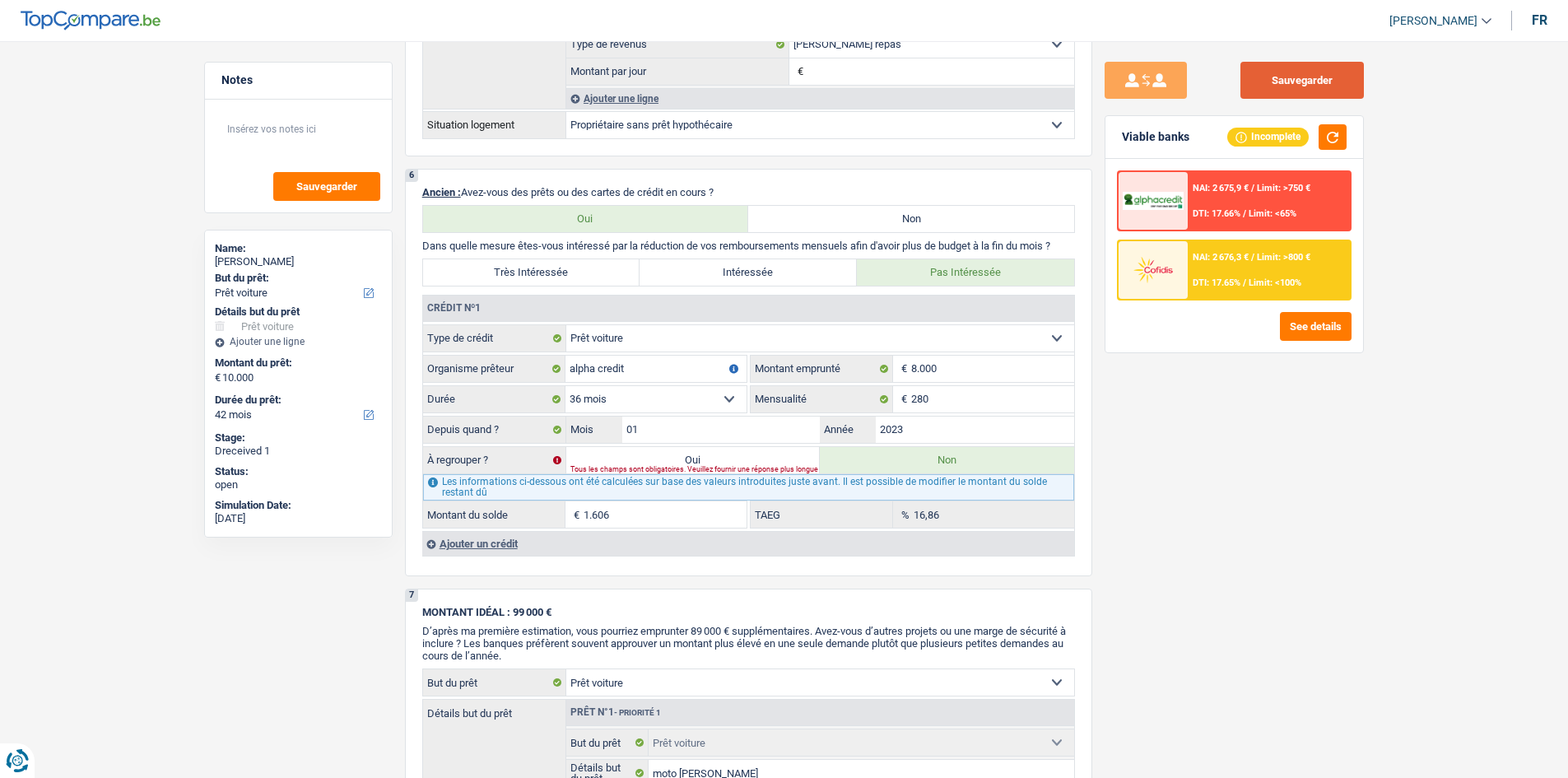 click on "Sauvegarder" at bounding box center [1302, 80] 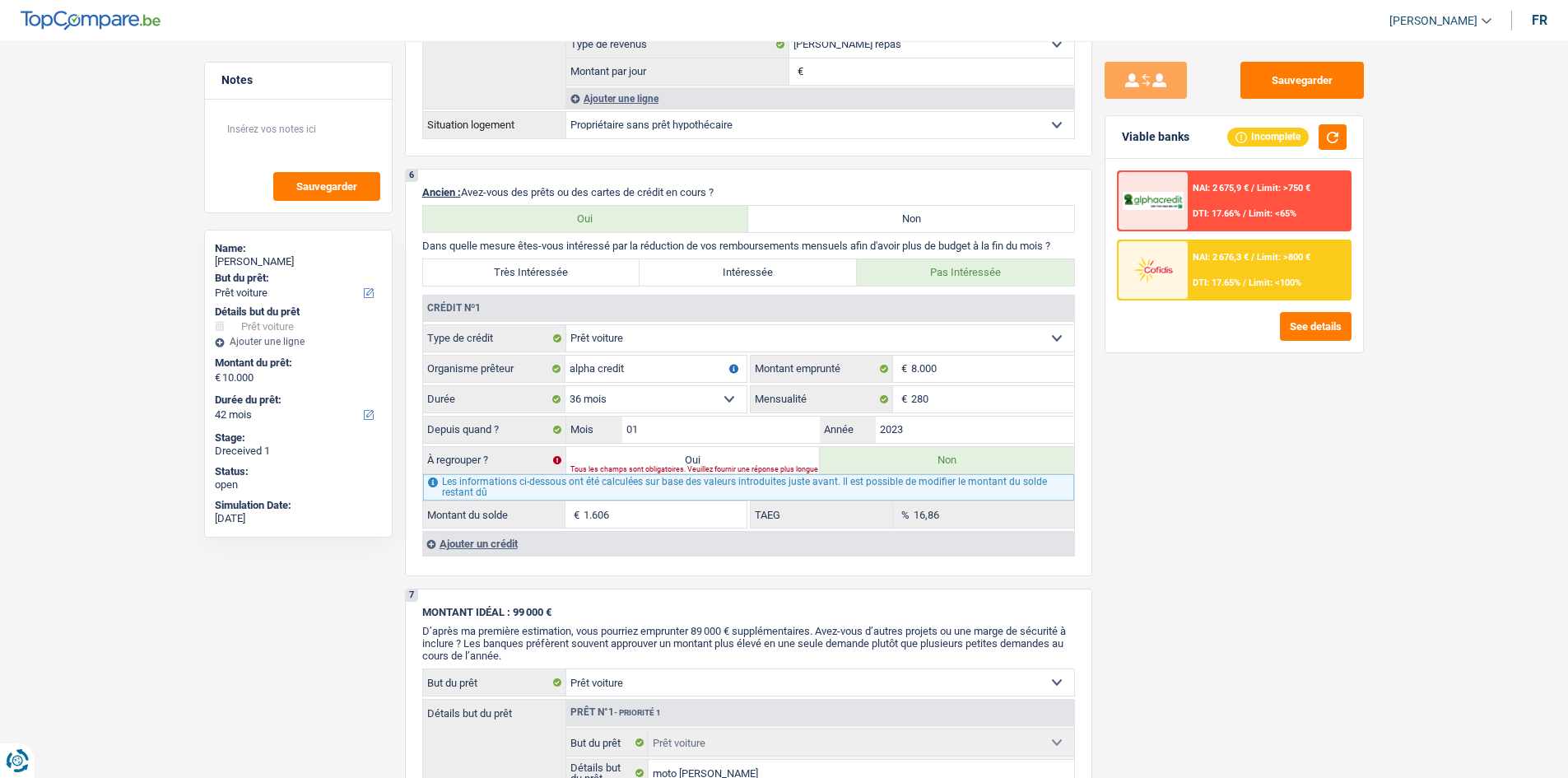 click on "Sauvegarder
Viable banks
Incomplete
NAI: 2 675,9 €
/
Limit: >750 €
DTI: 17.66%
/
Limit: <65%
NAI: 2 676,3 €
/
Limit: >800 €
DTI: 17.65%
/
Limit: <100%
See details" at bounding box center [1234, 404] 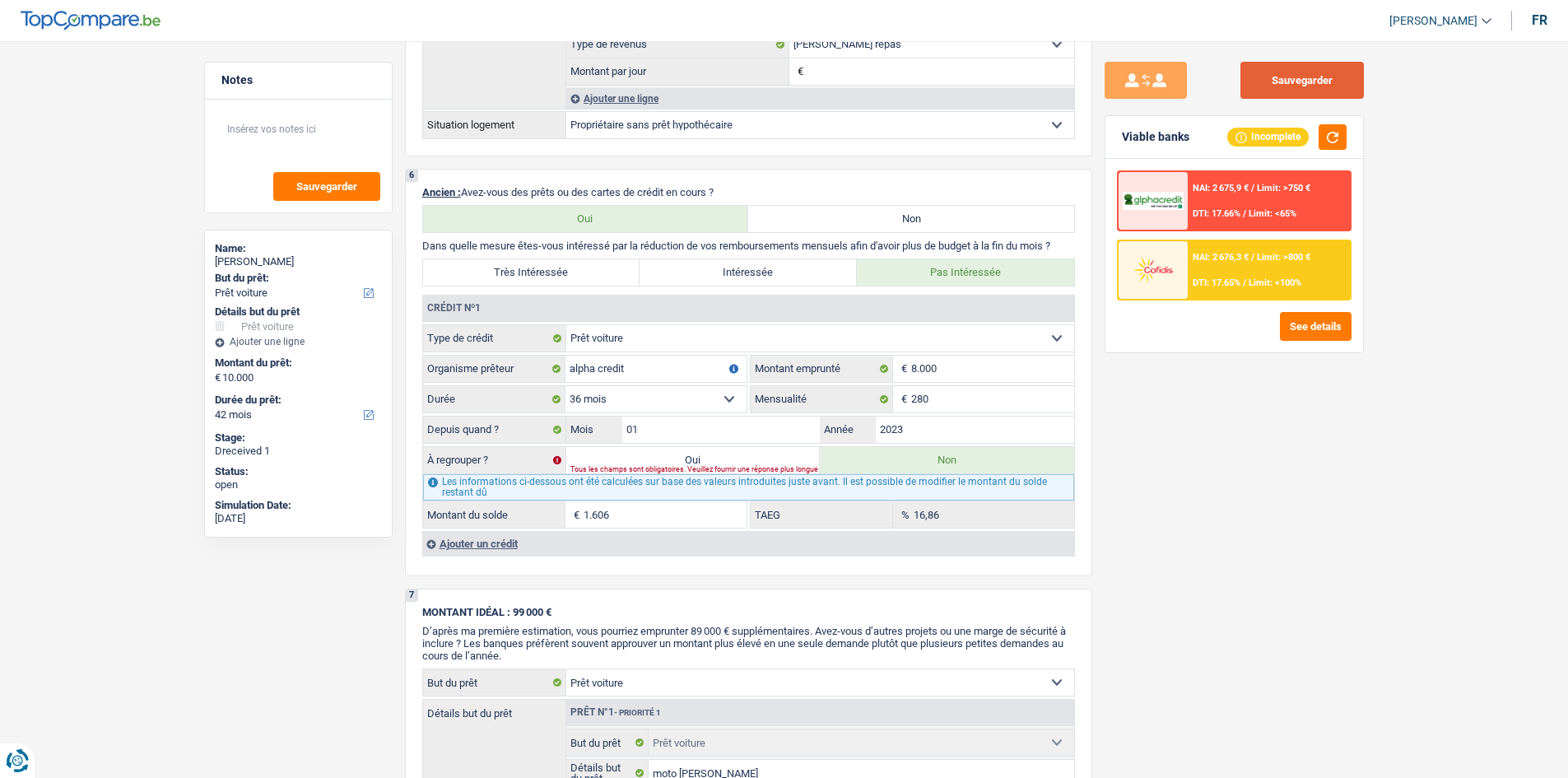 click on "Sauvegarder" at bounding box center [1302, 80] 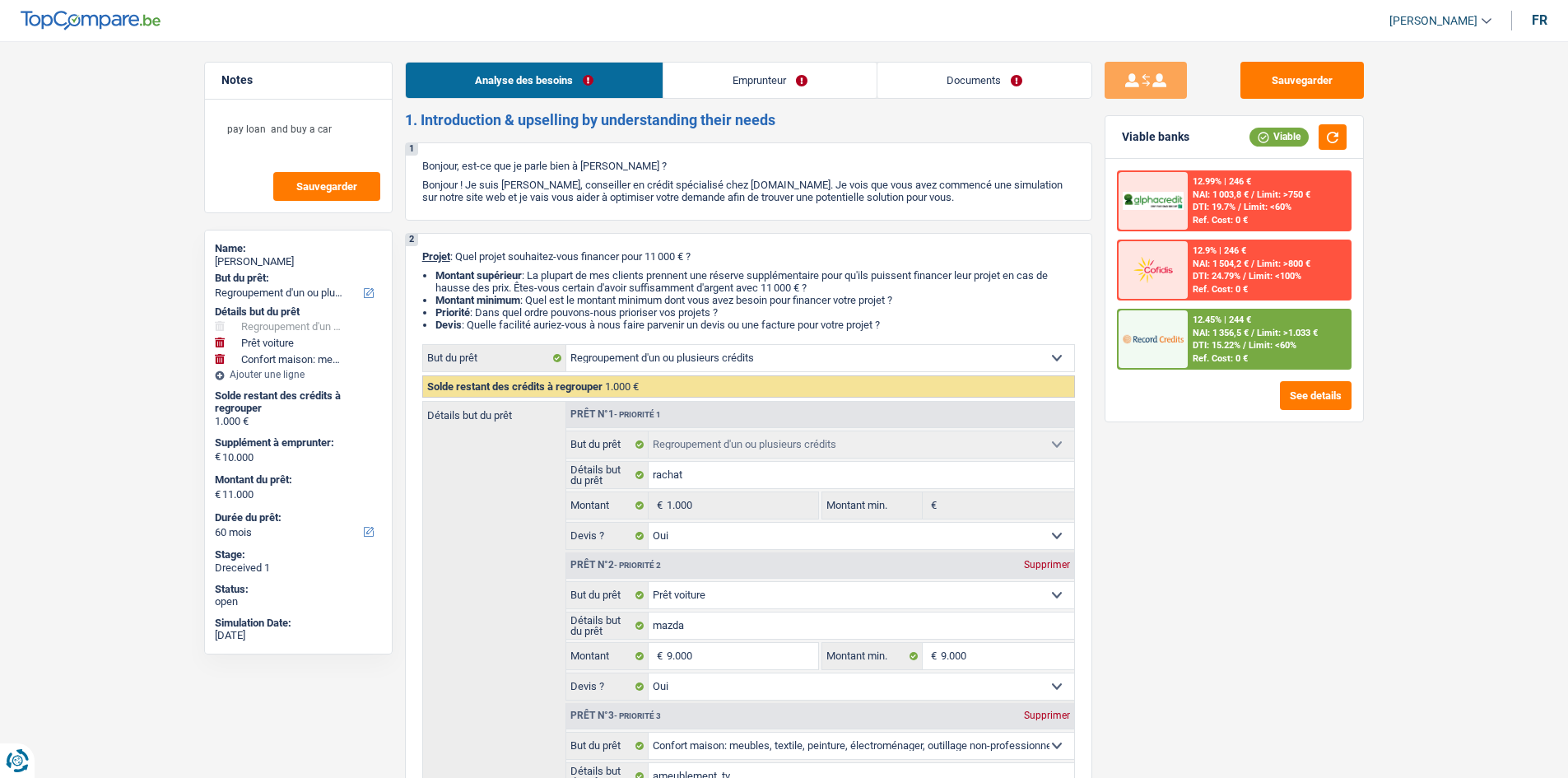 select on "refinancing" 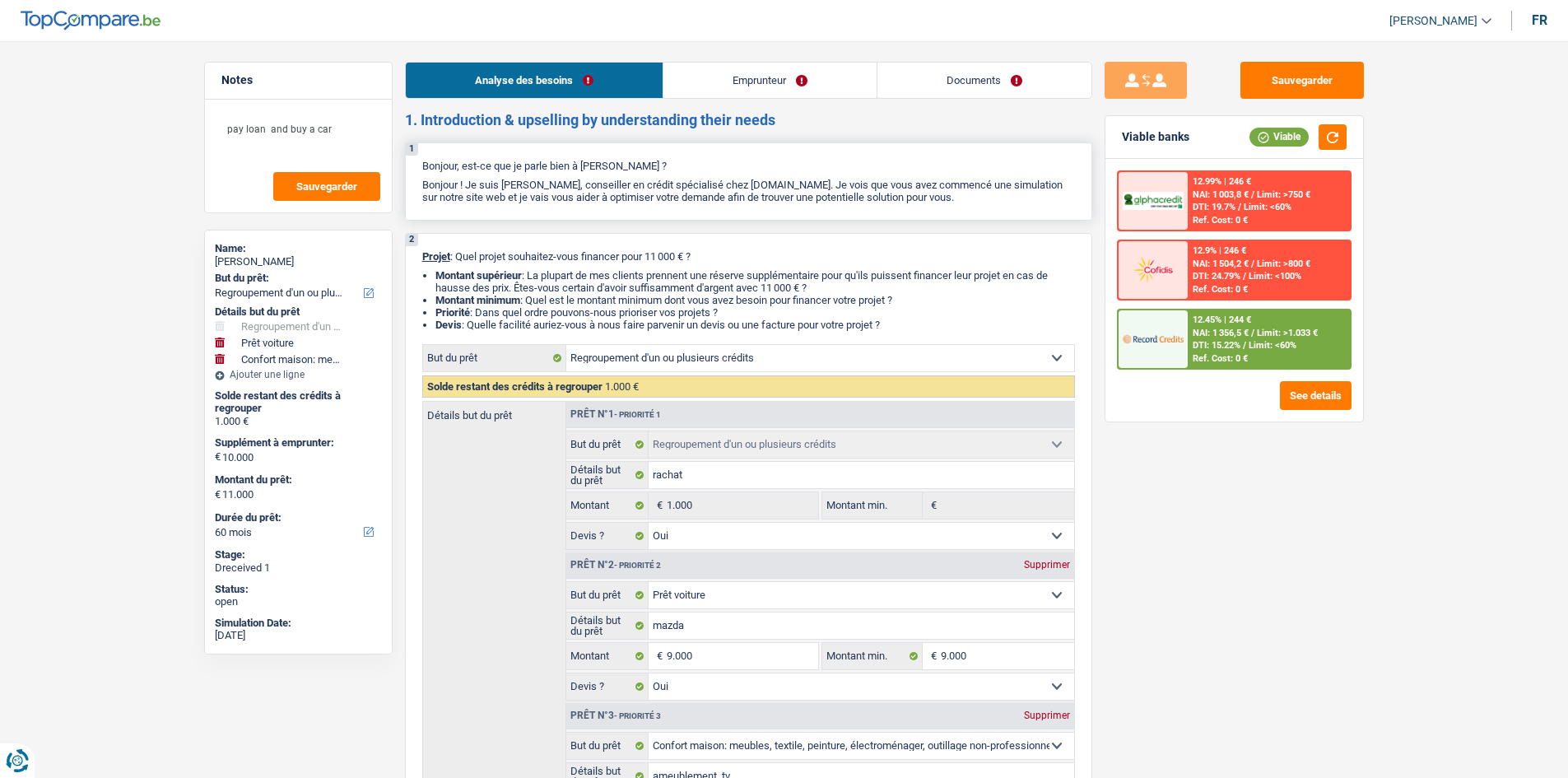 scroll, scrollTop: 0, scrollLeft: 0, axis: both 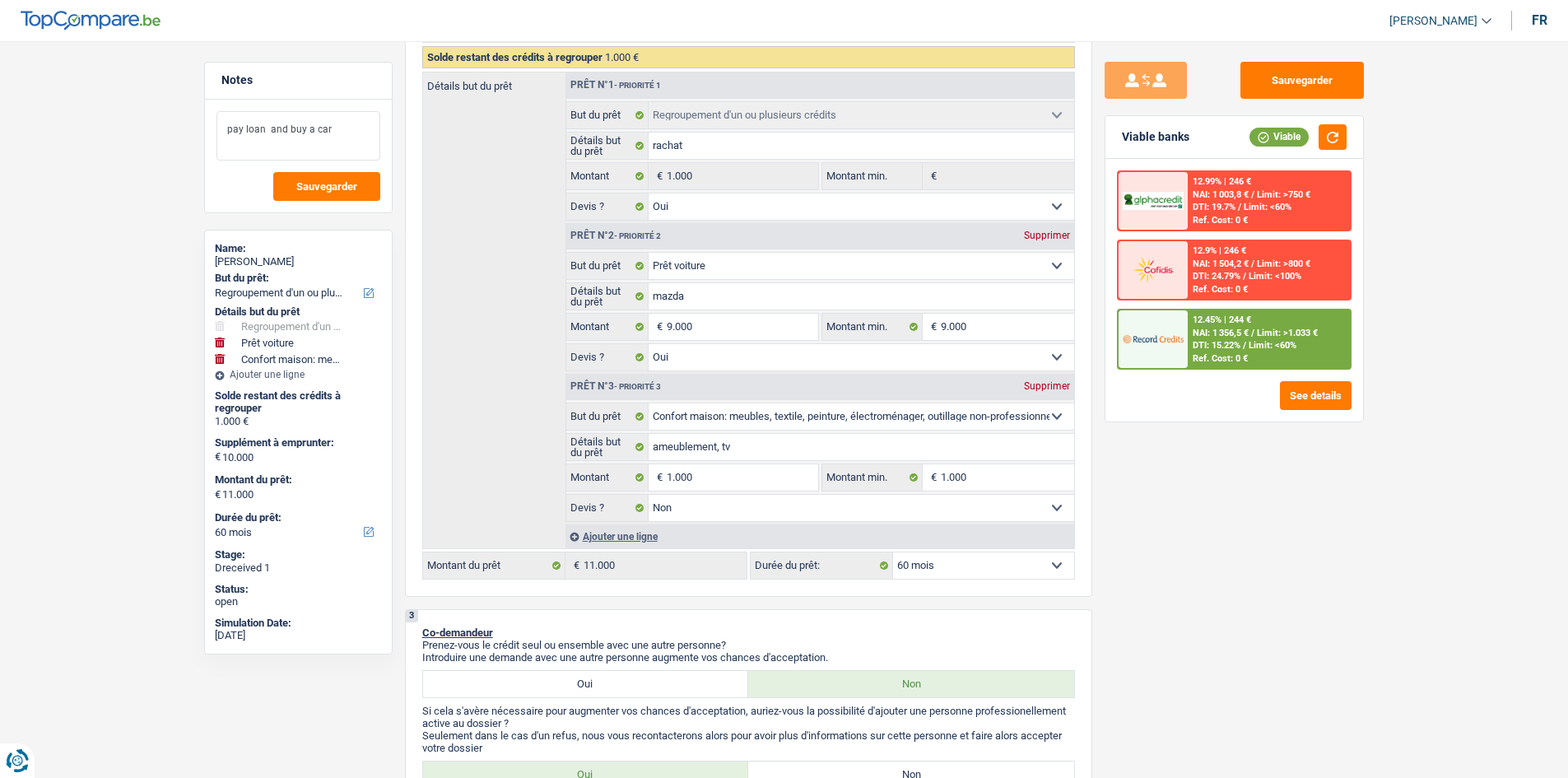 drag, startPoint x: 334, startPoint y: 130, endPoint x: 191, endPoint y: 133, distance: 143.03147 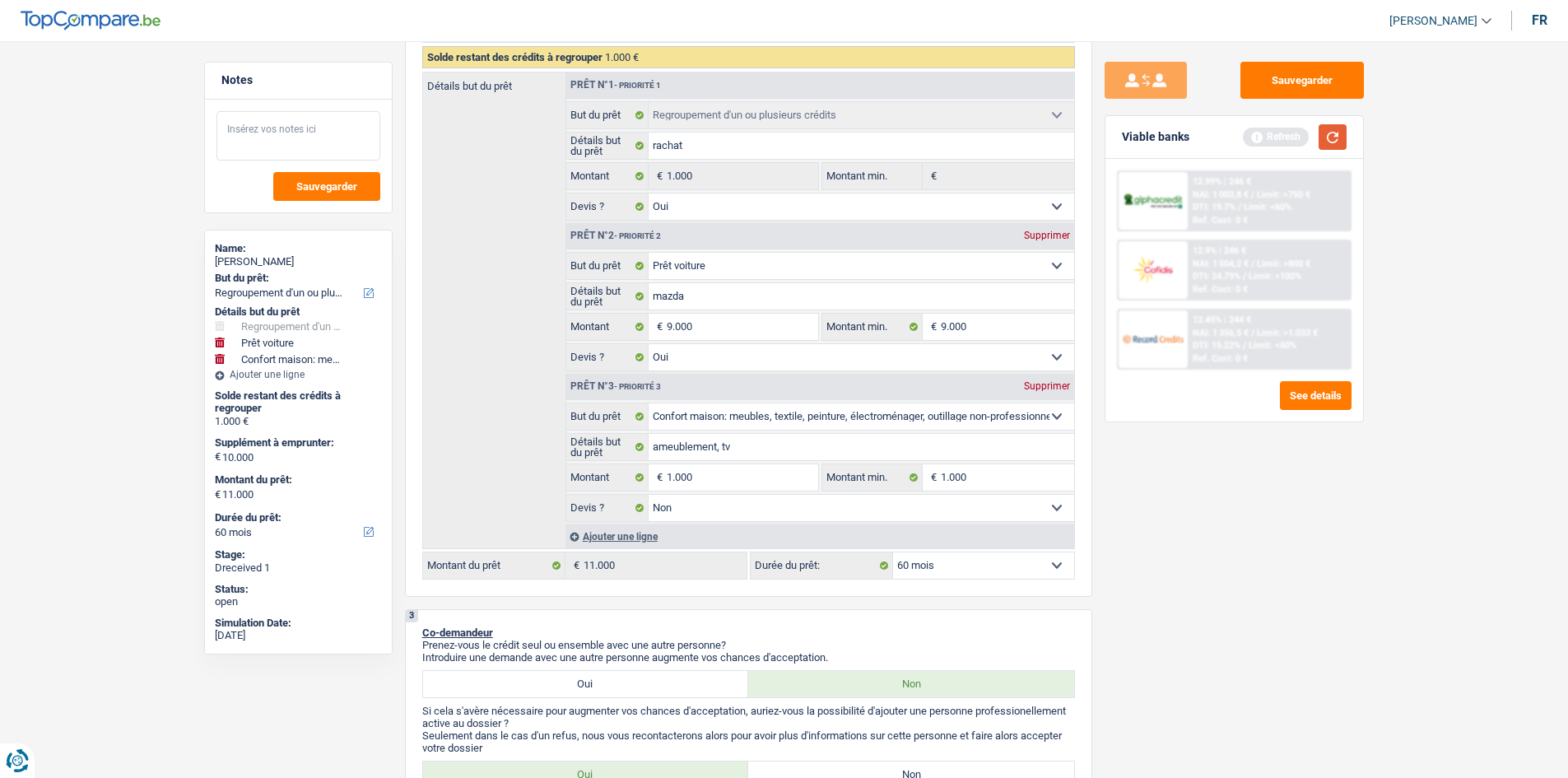 type 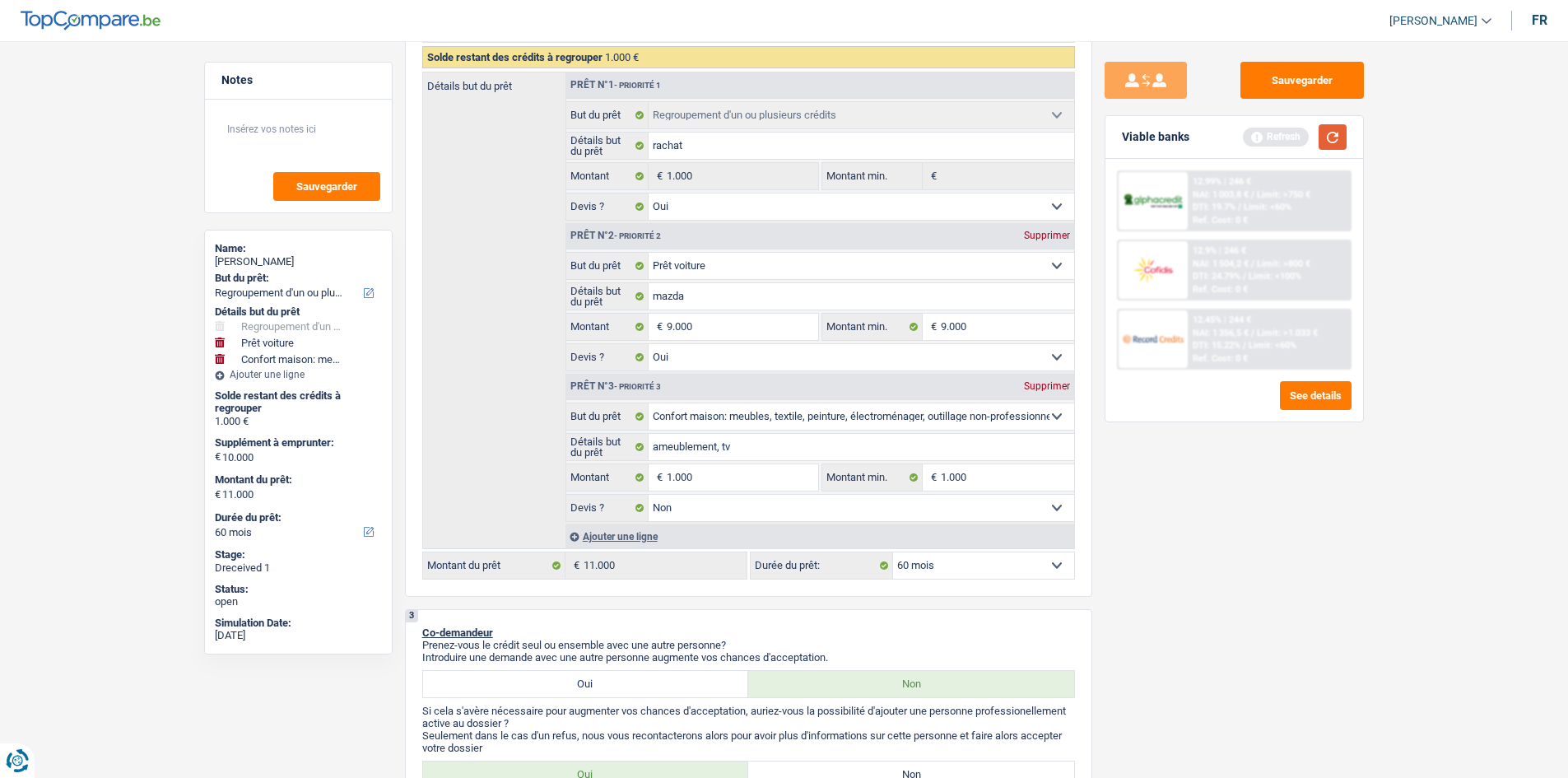 click at bounding box center [1333, 137] 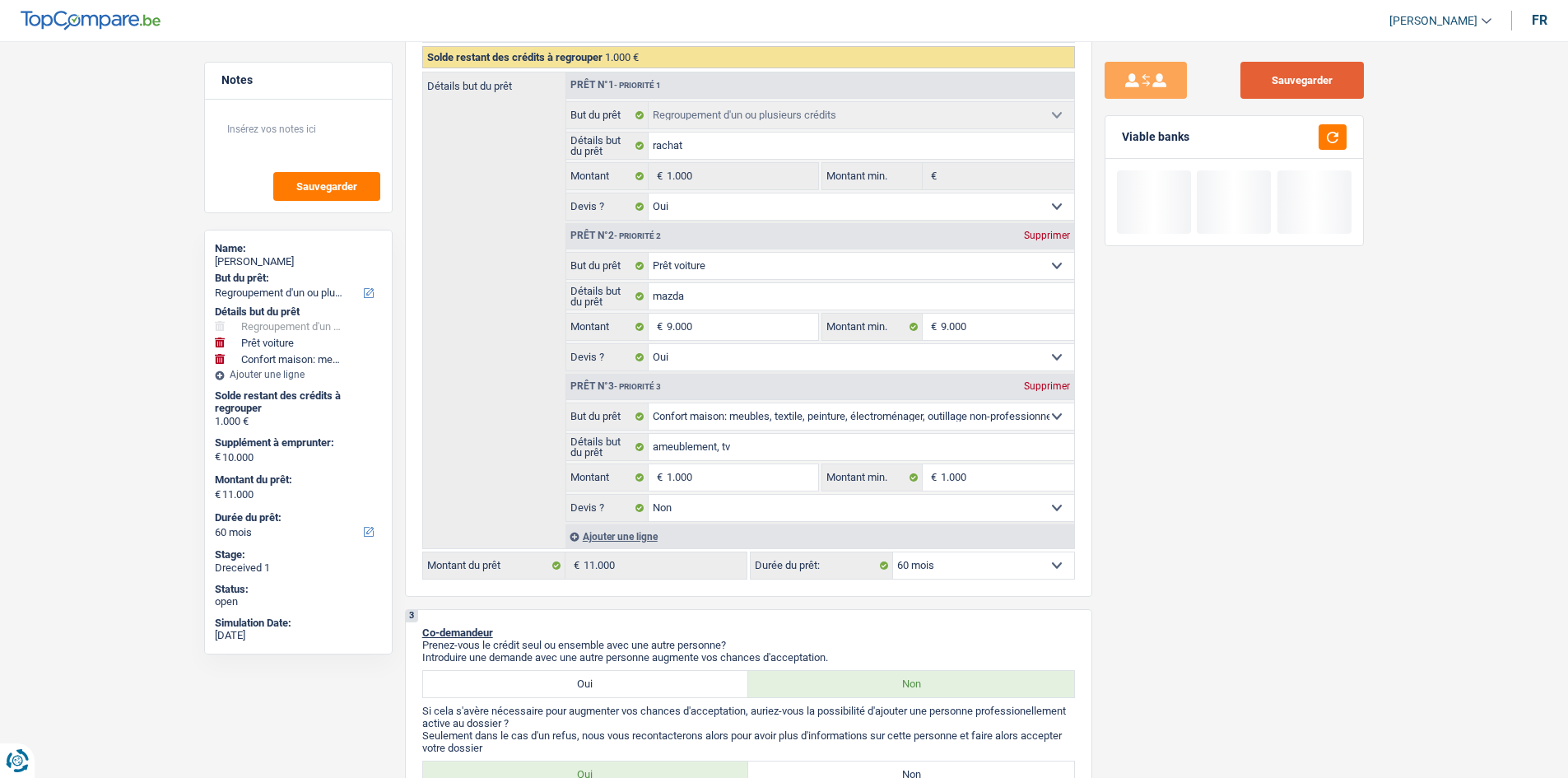 click on "Sauvegarder" at bounding box center (1302, 80) 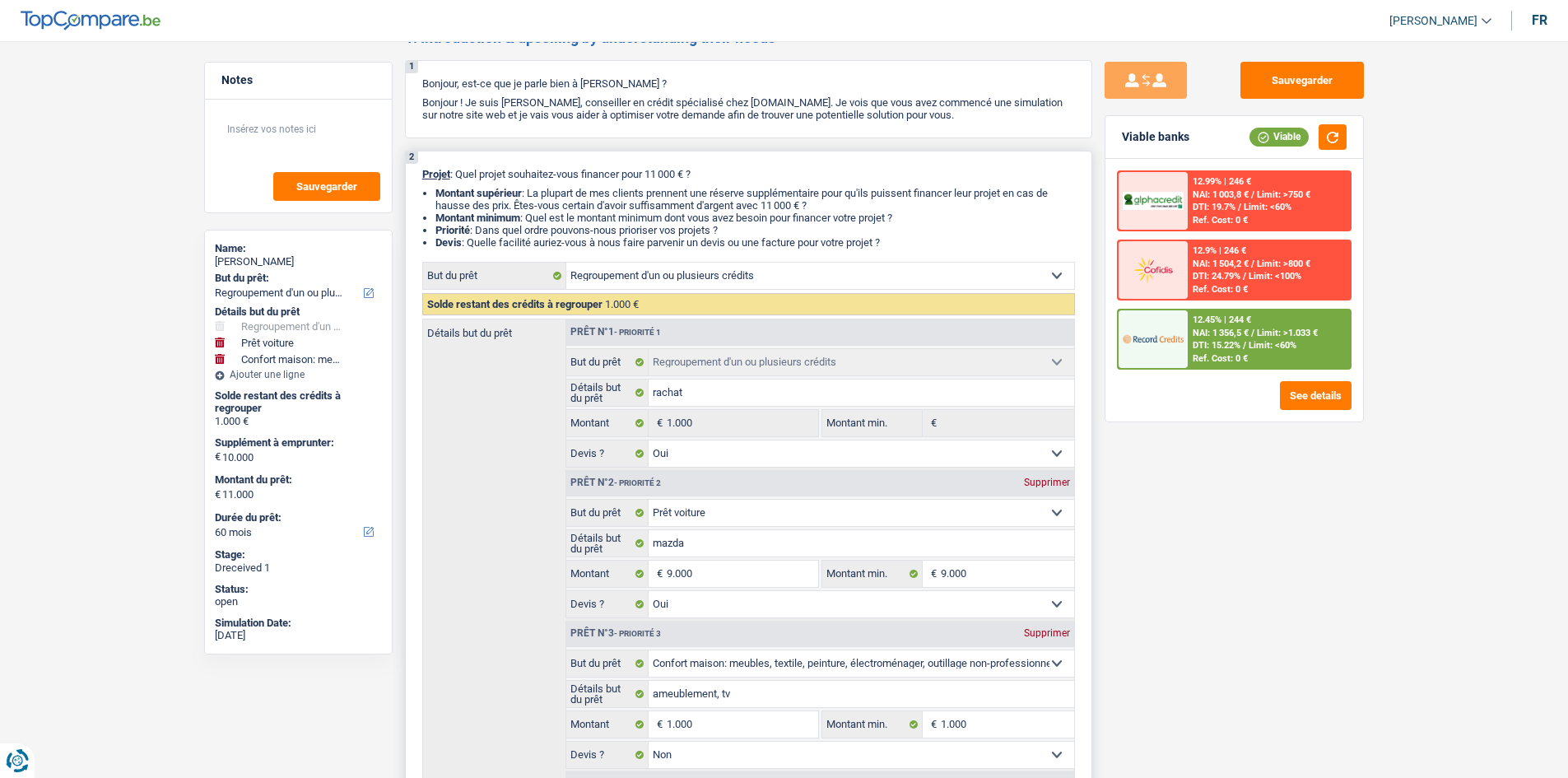 scroll, scrollTop: 0, scrollLeft: 0, axis: both 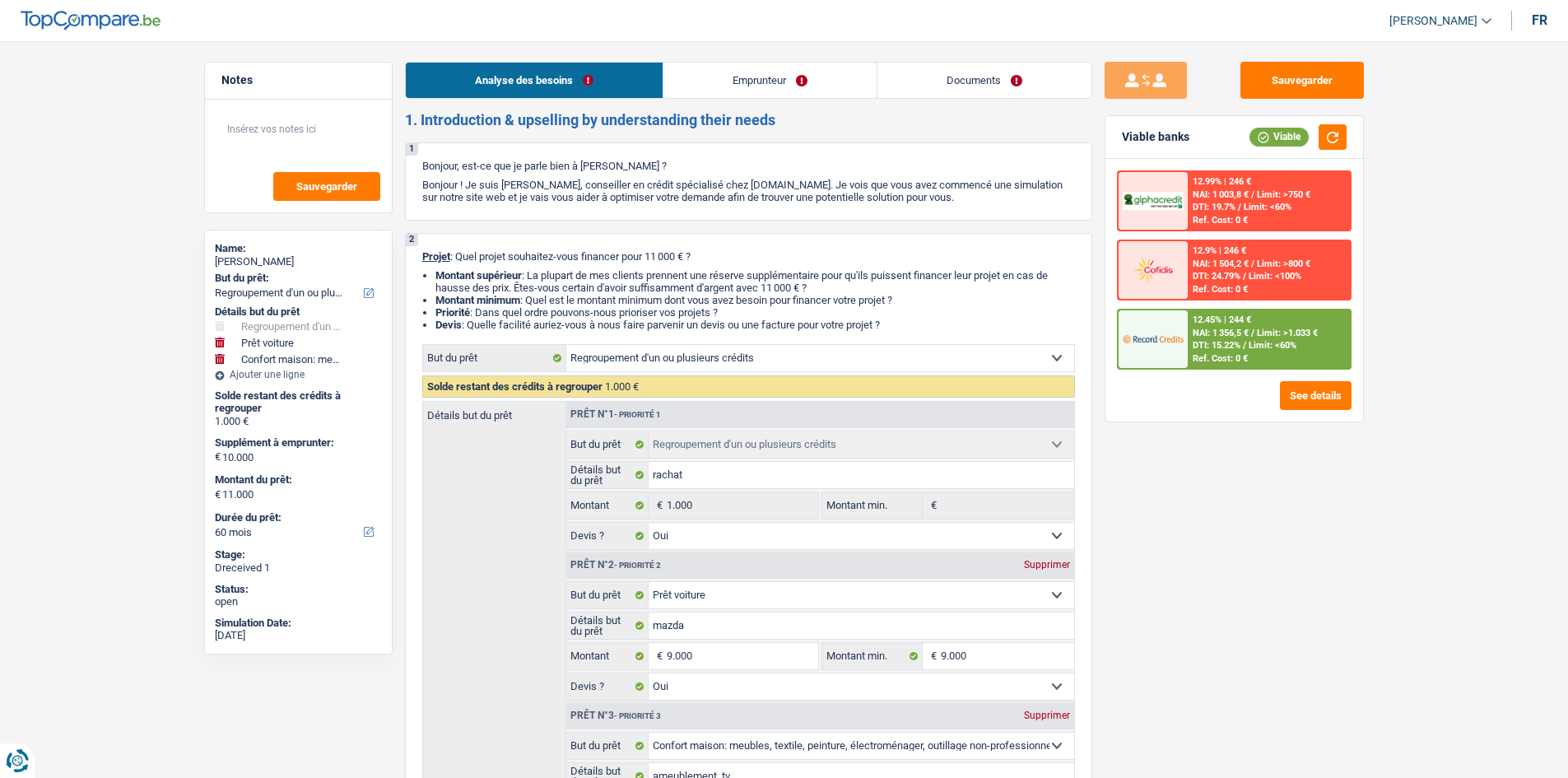 click on "Emprunteur" at bounding box center [770, 80] 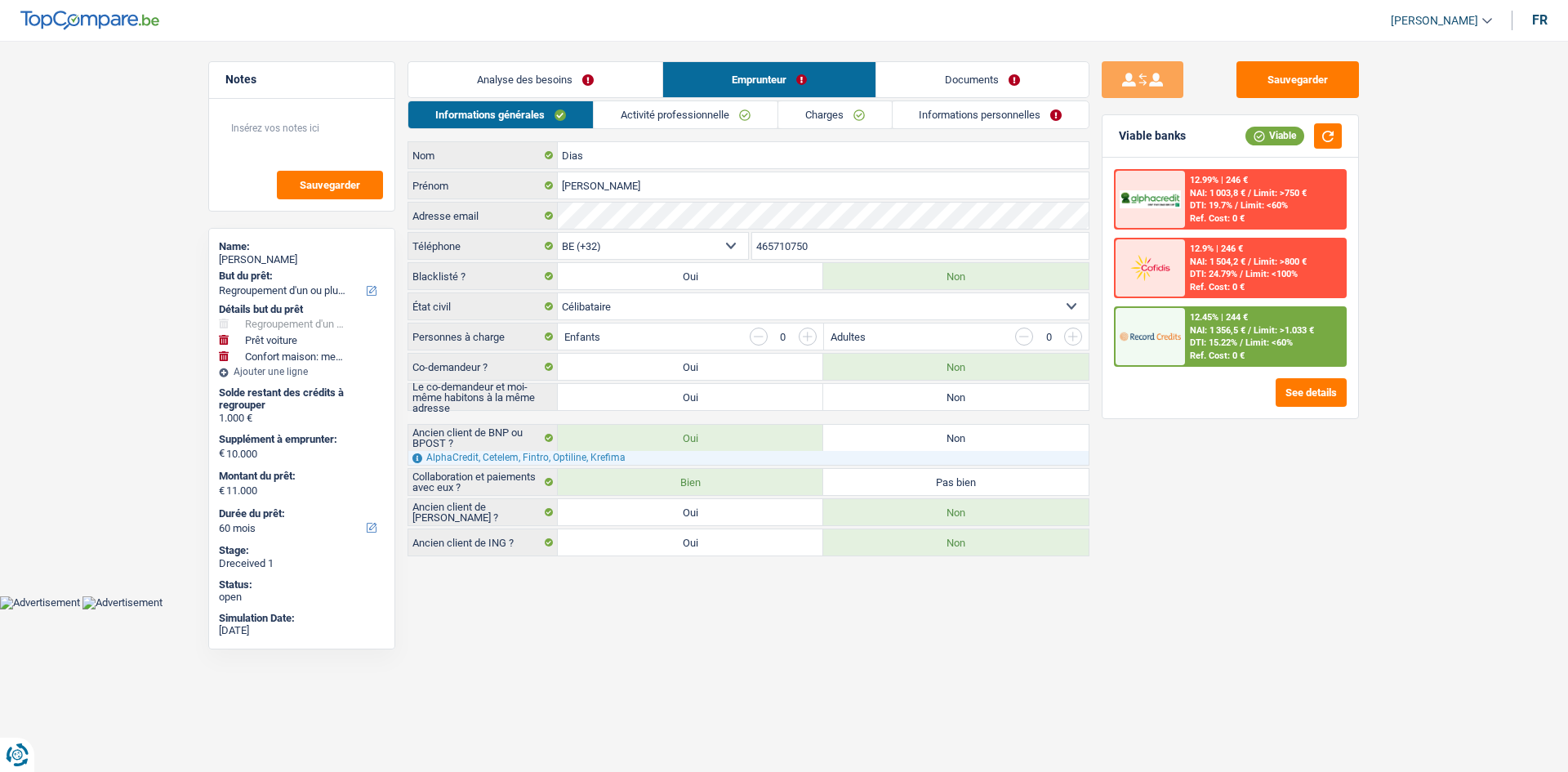 click on "Activité professionnelle" at bounding box center [685, 114] 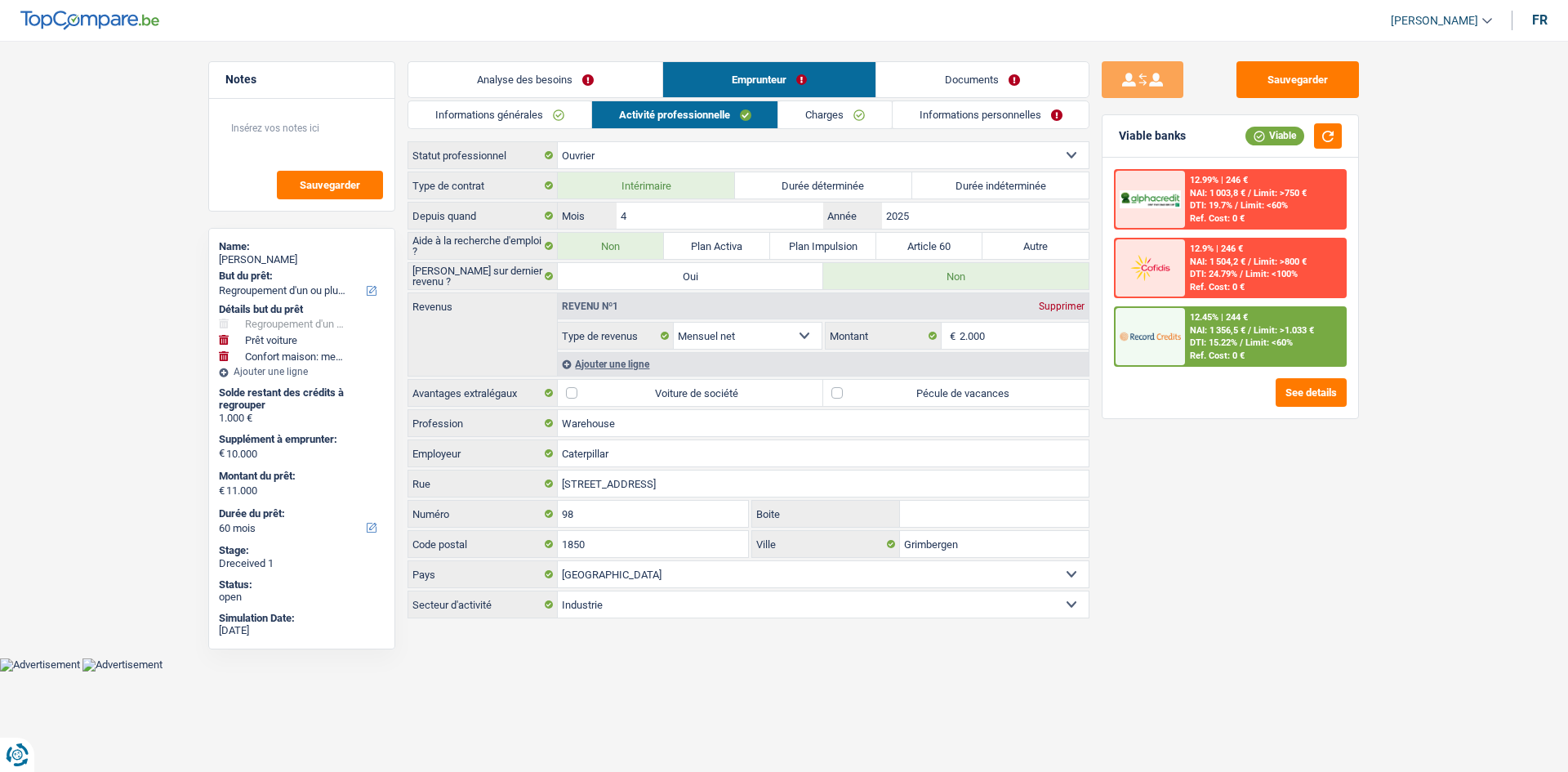 click on "Charges" at bounding box center (835, 114) 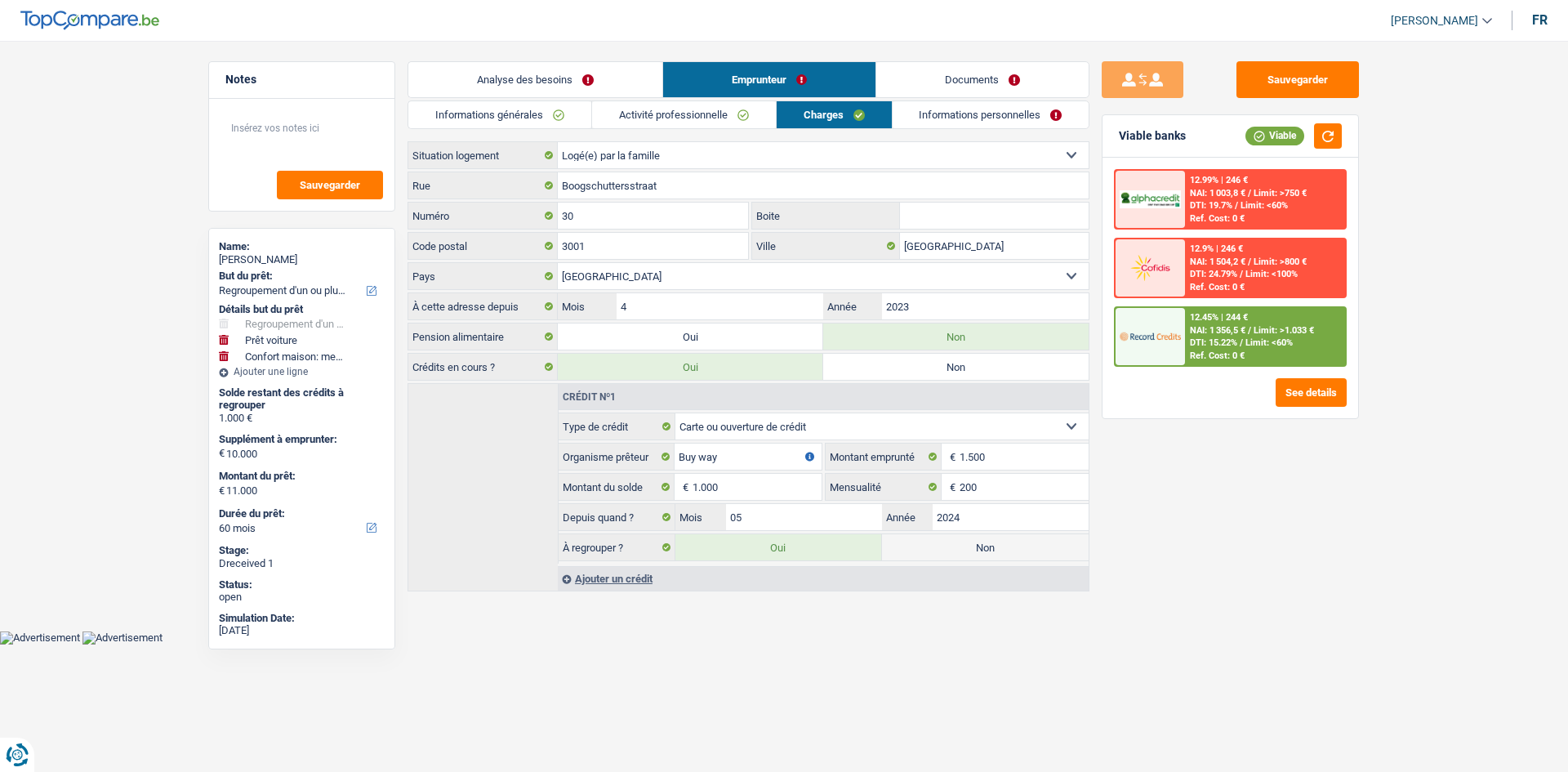 click on "Informations personnelles" at bounding box center [991, 114] 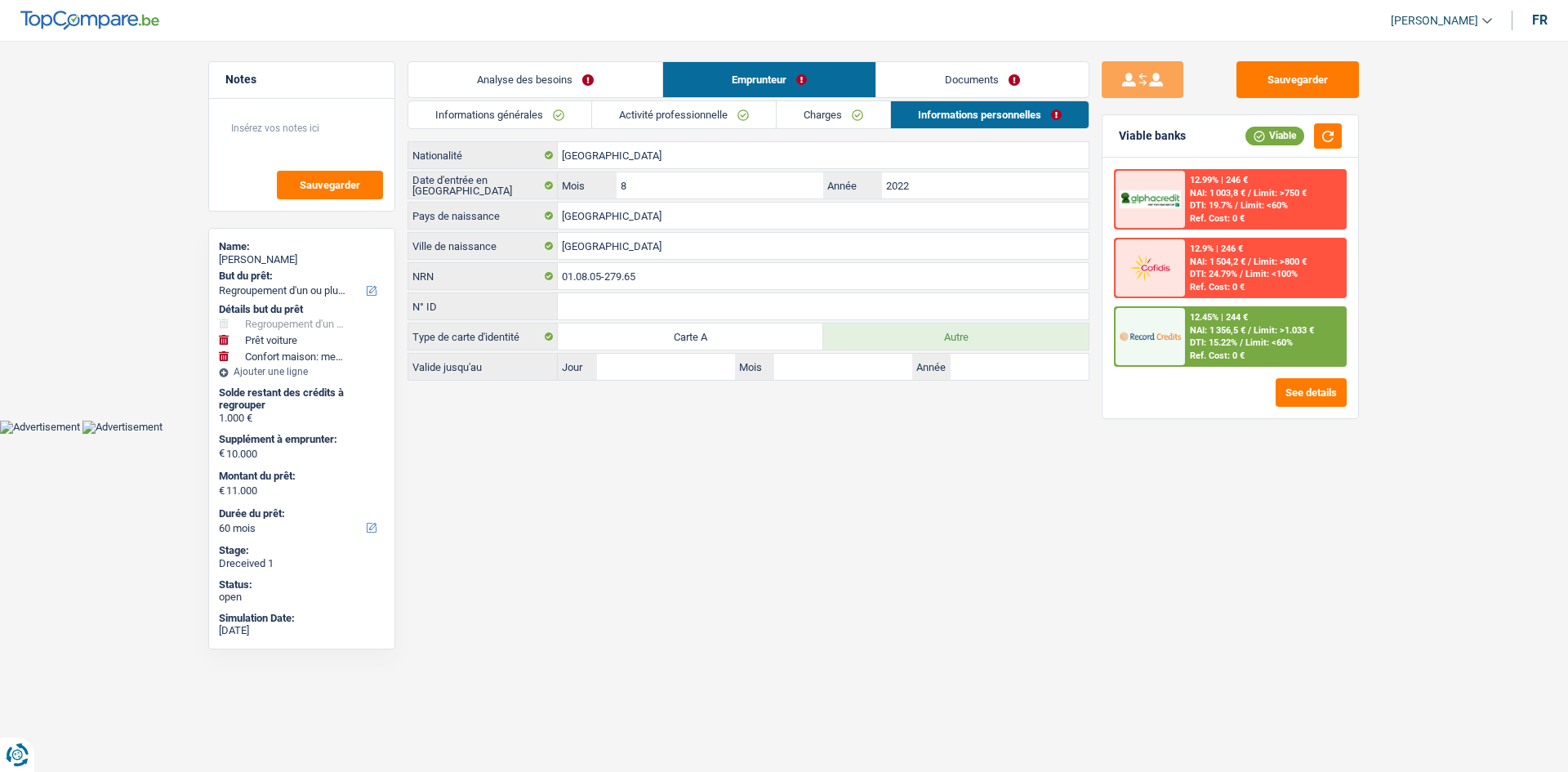 click on "Documents" at bounding box center [982, 79] 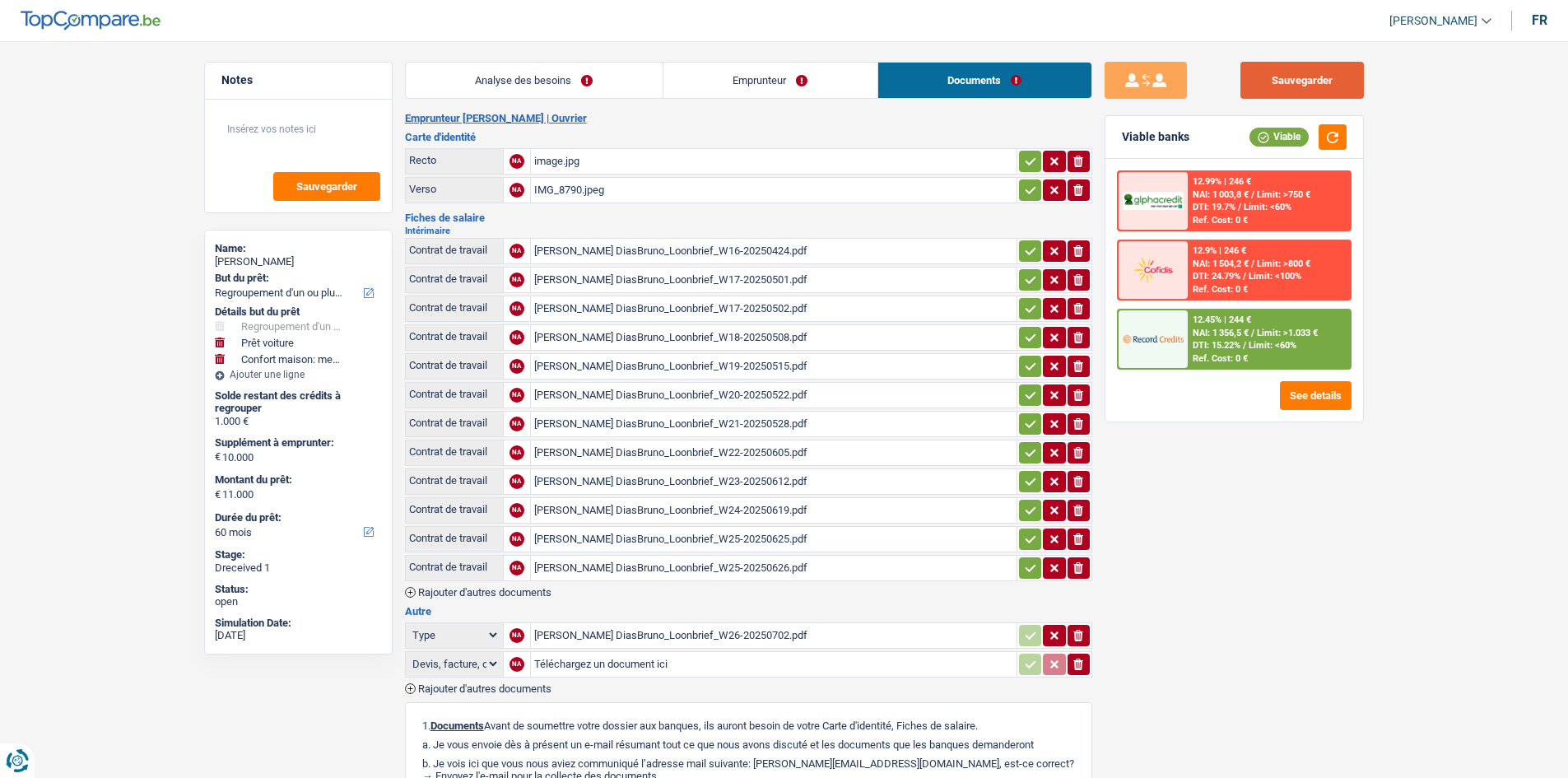 click on "Sauvegarder" at bounding box center [1302, 80] 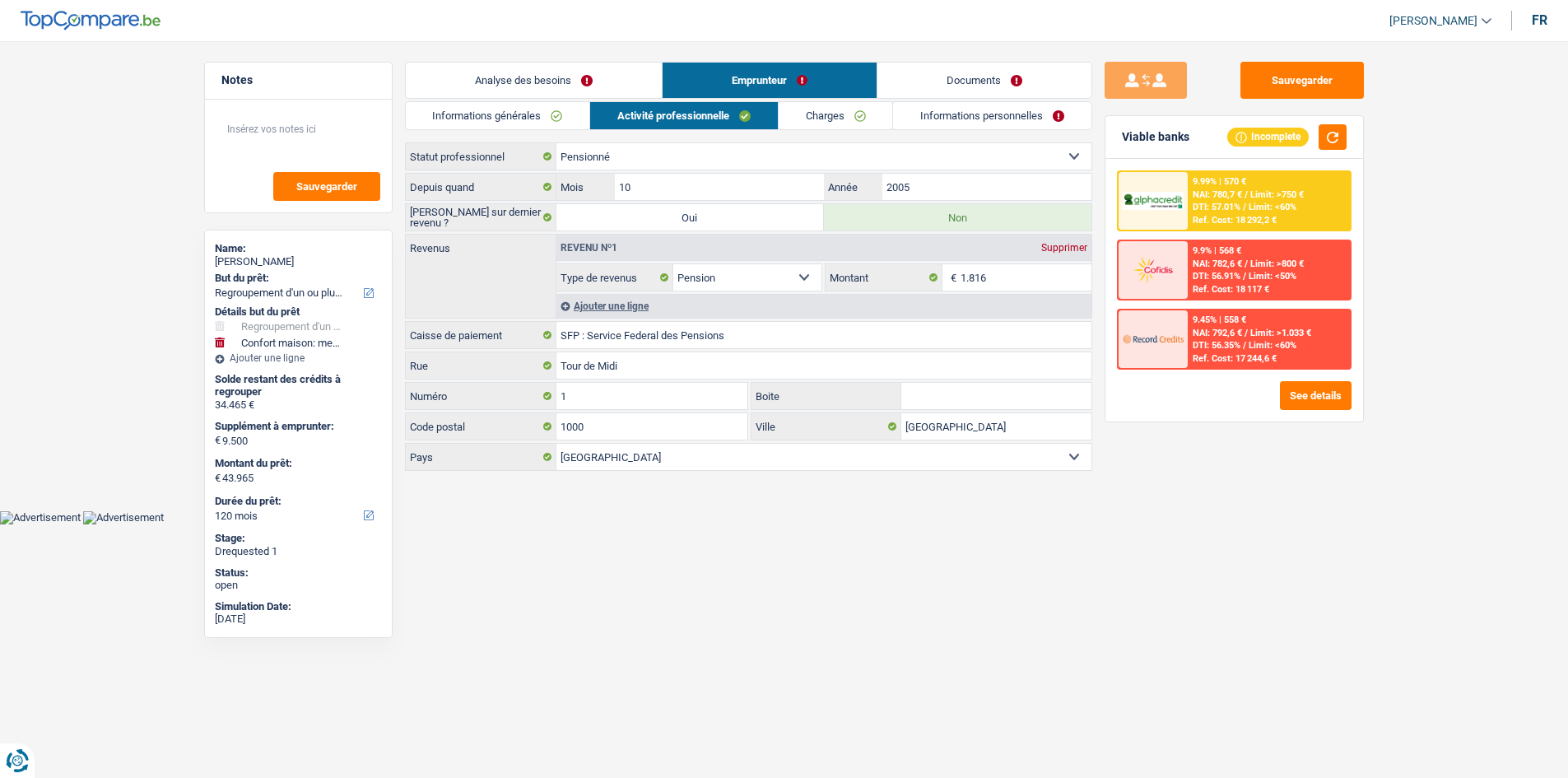 select on "refinancing" 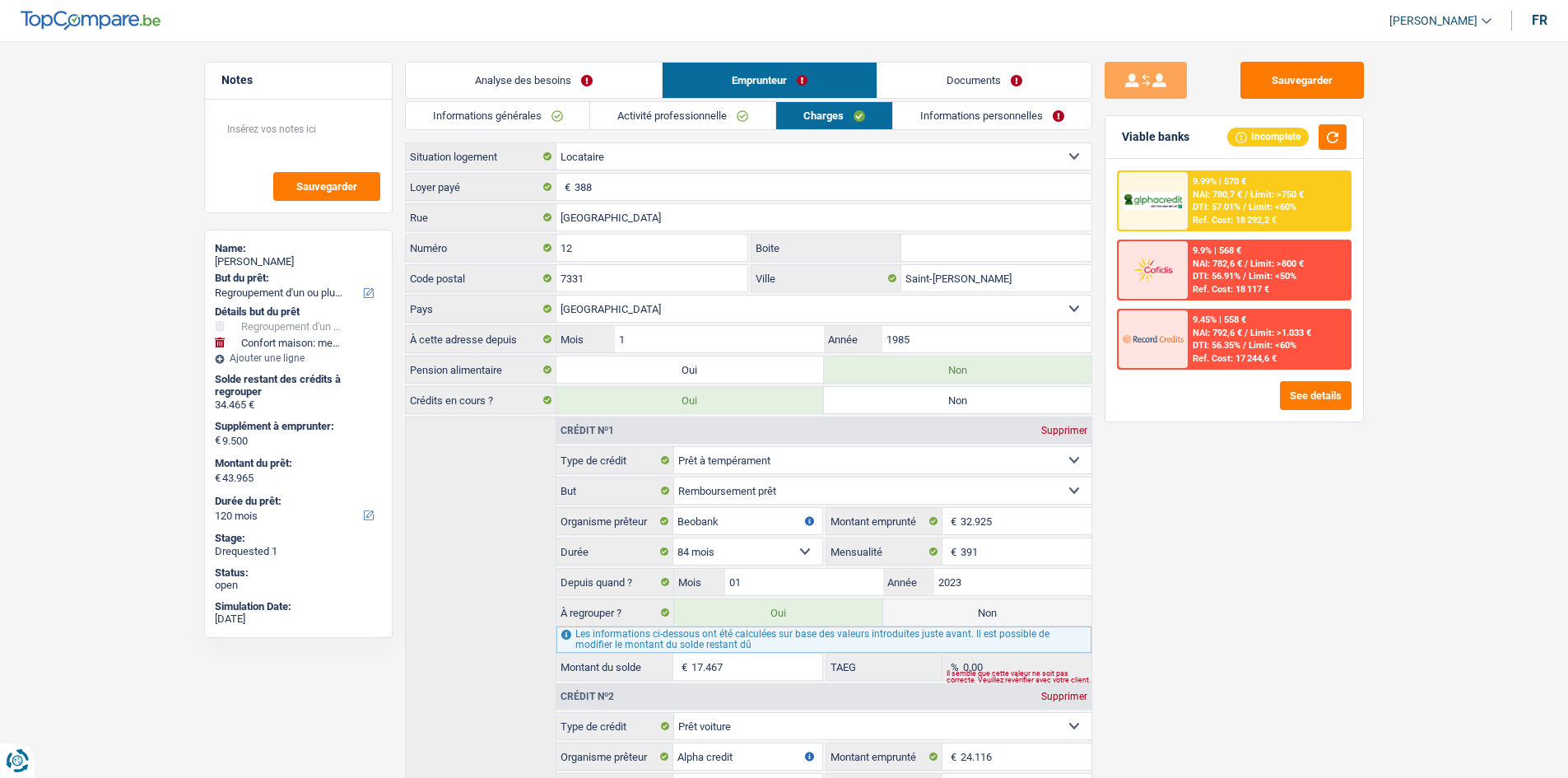 click on "Informations personnelles" at bounding box center [992, 115] 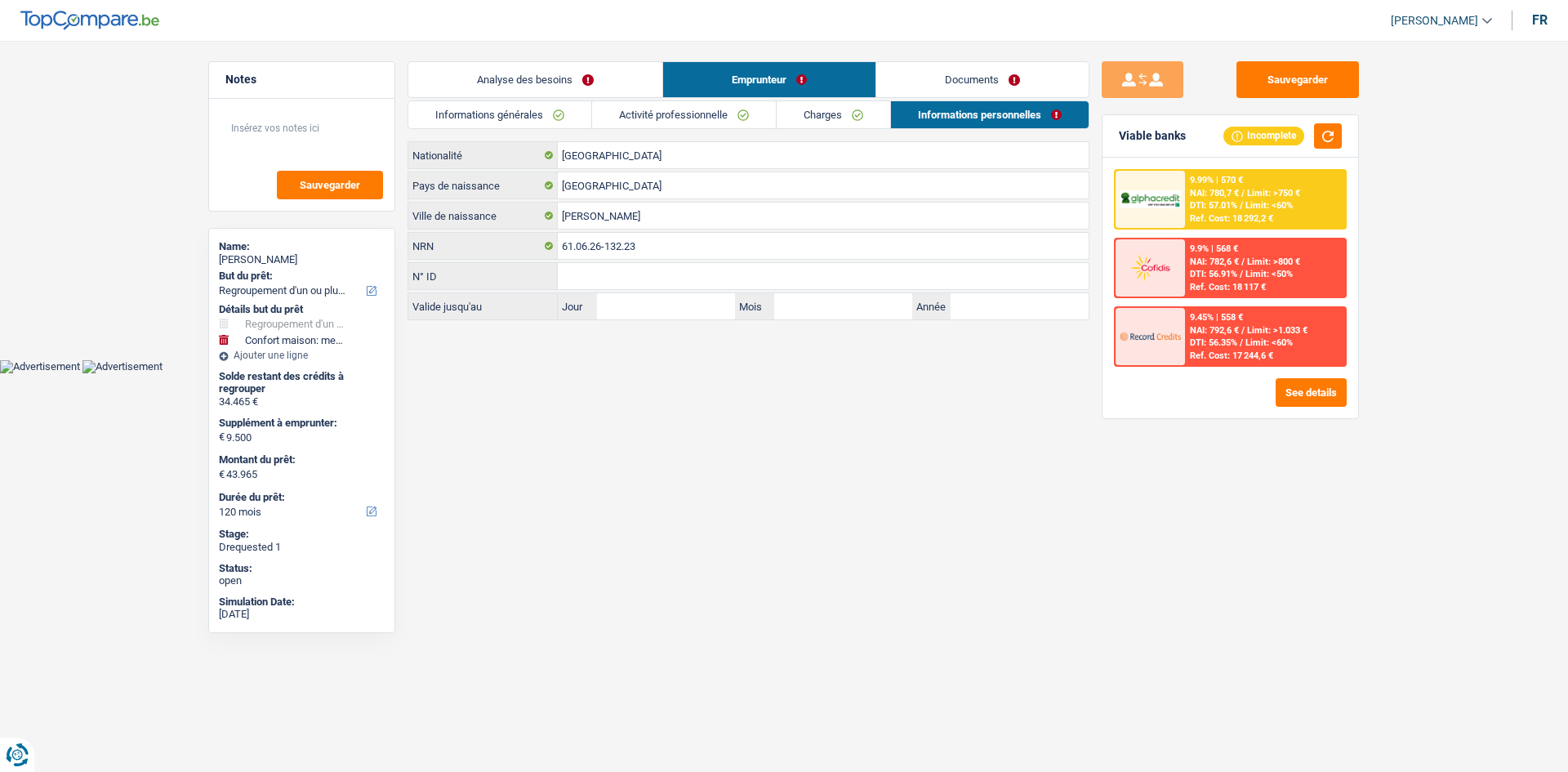 click on "Documents" at bounding box center [982, 79] 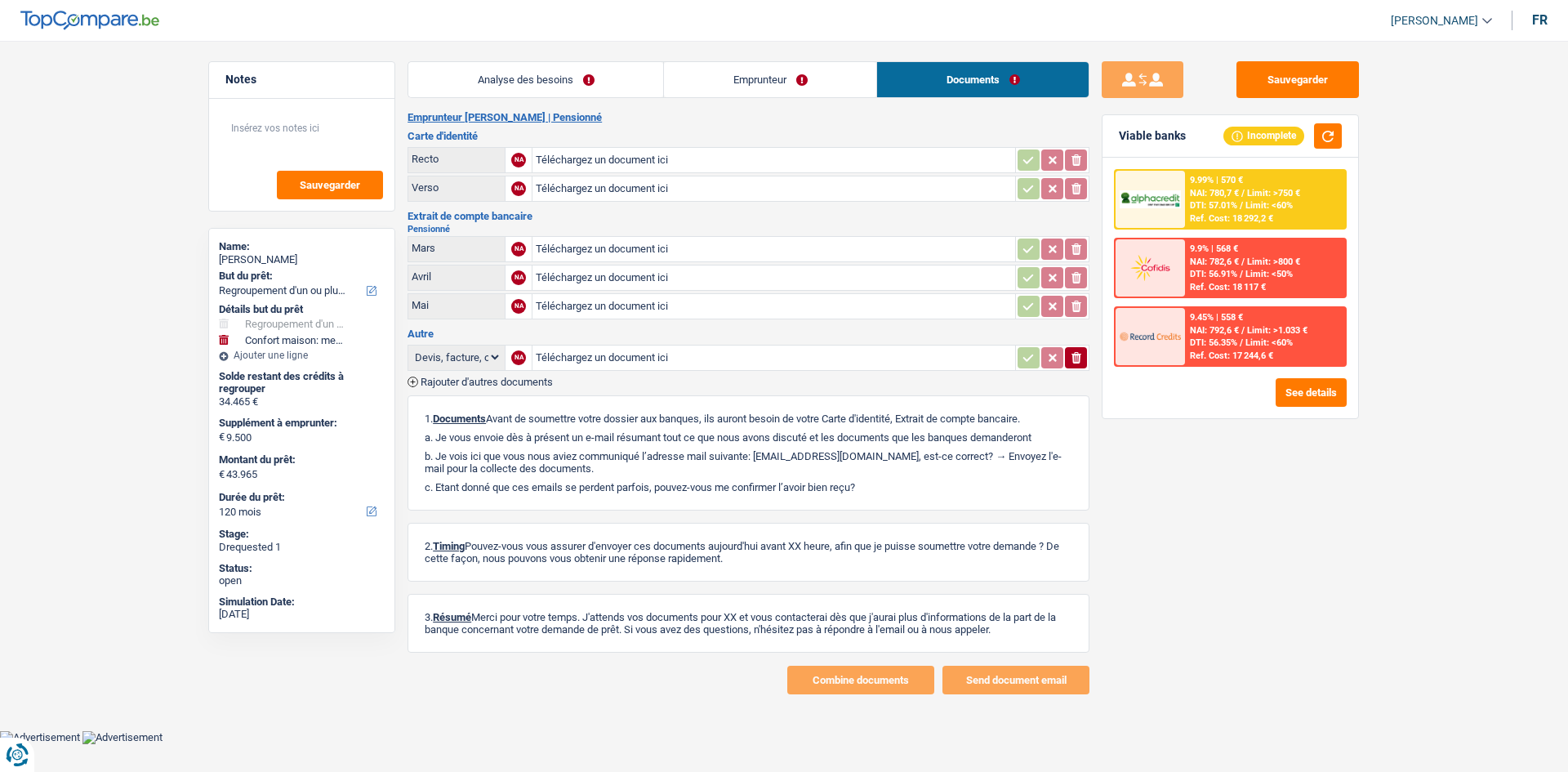 click on "Analyse des besoins" at bounding box center [536, 79] 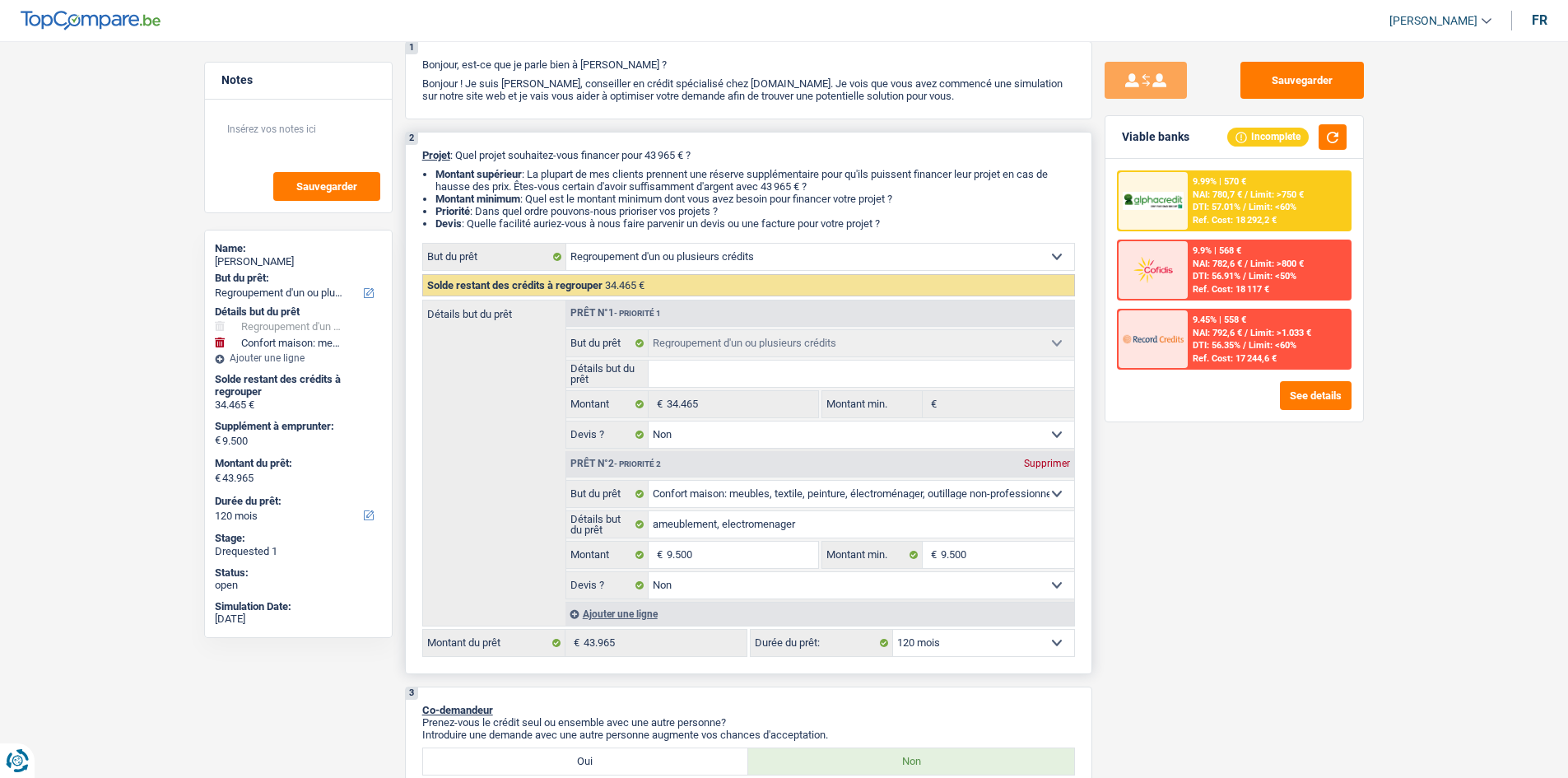 scroll, scrollTop: 247, scrollLeft: 0, axis: vertical 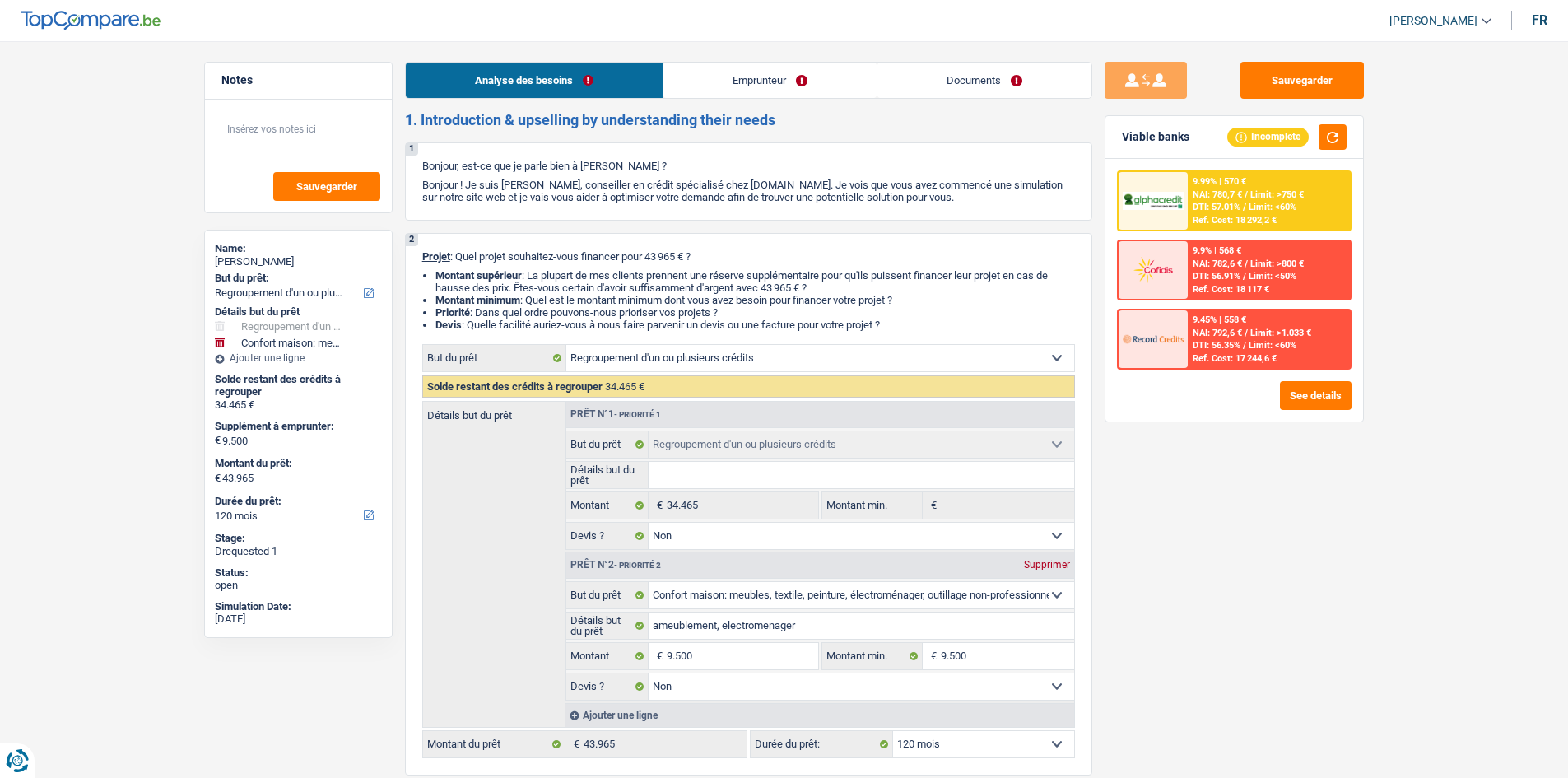 click on "Documents" at bounding box center [984, 80] 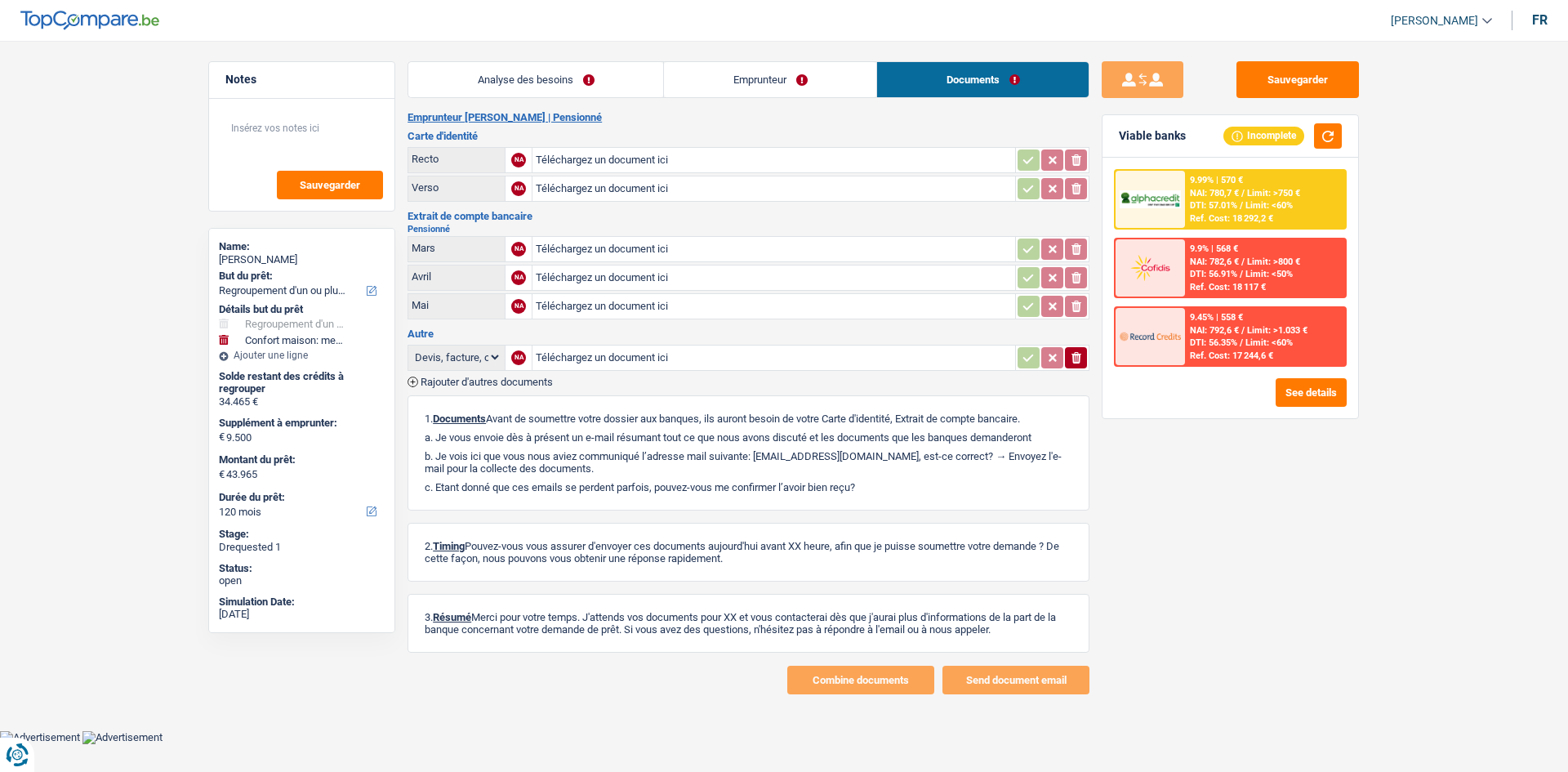 click on "Emprunteur [PERSON_NAME] | Pensionné" at bounding box center (748, 118) 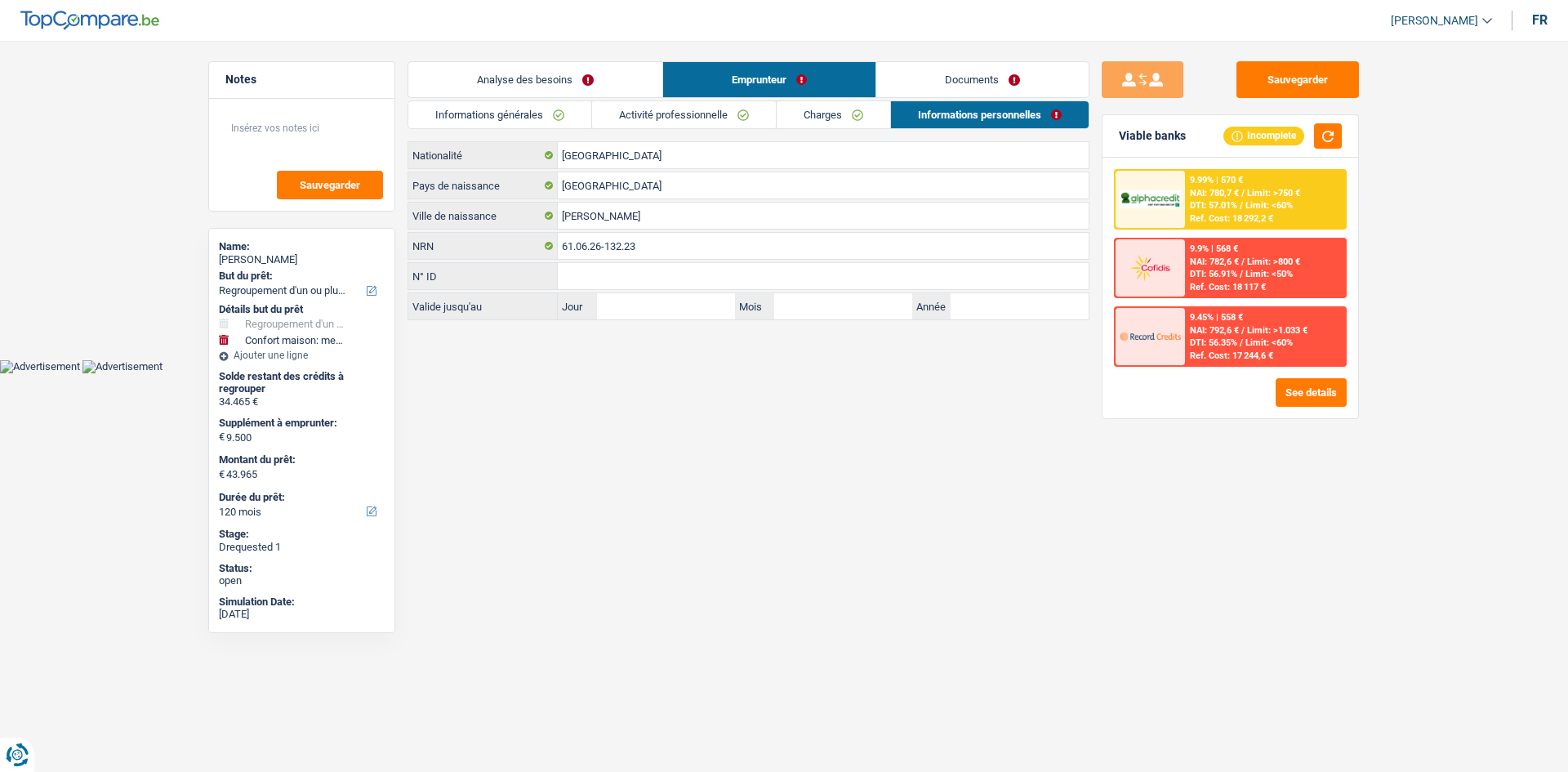 click on "Analyse des besoins" at bounding box center (535, 79) 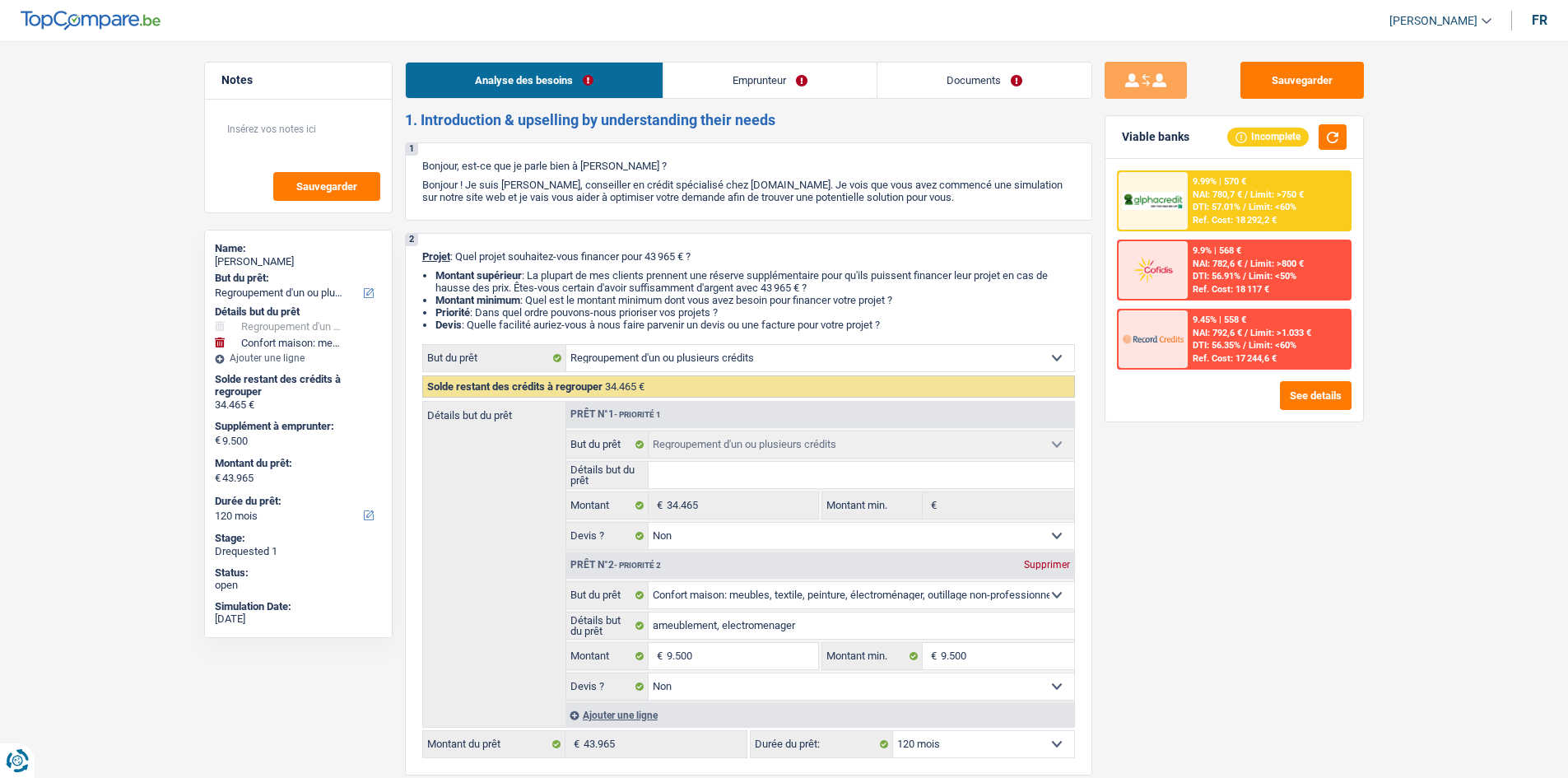 click on "Documents" at bounding box center (984, 80) 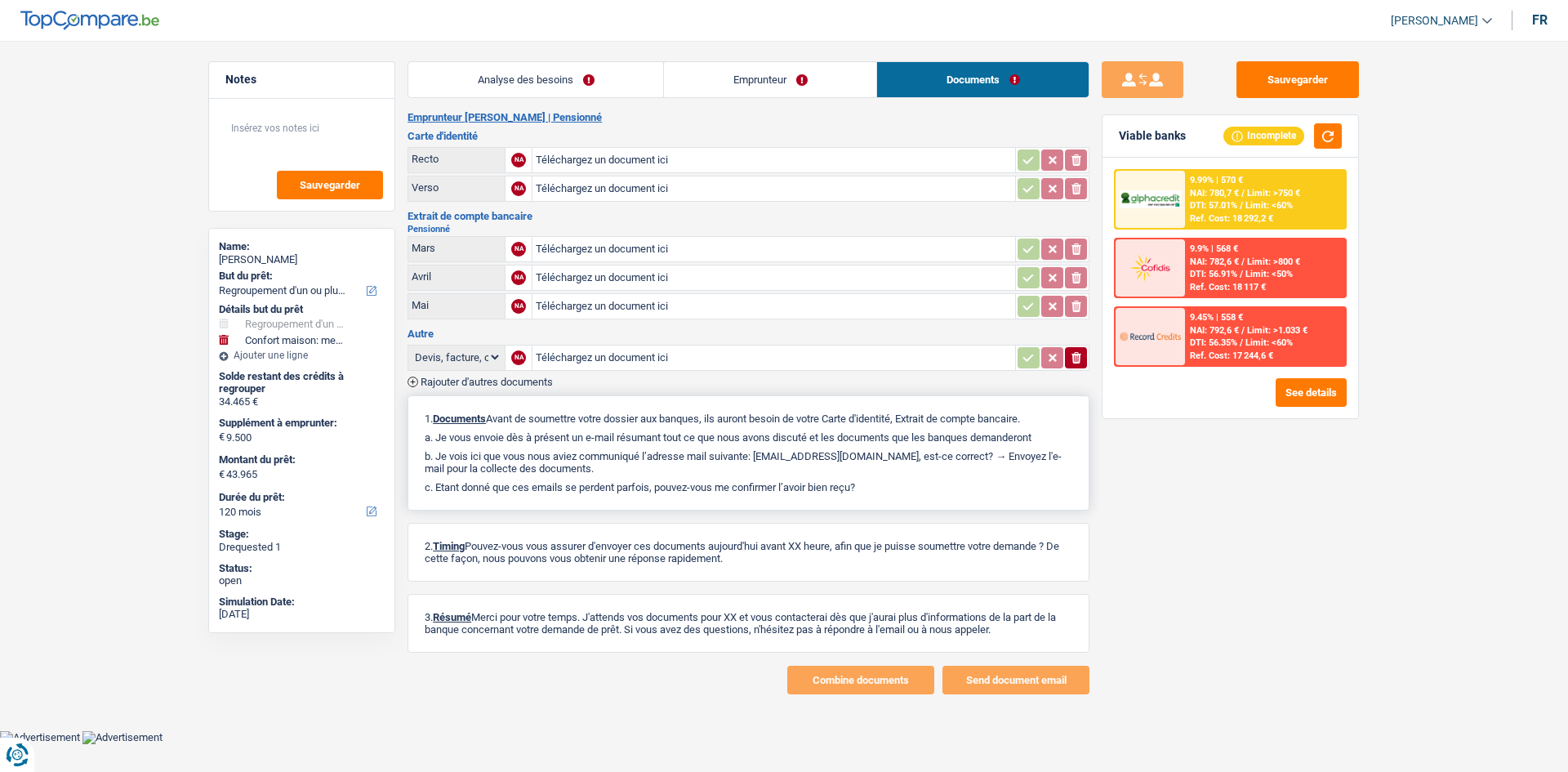 drag, startPoint x: 863, startPoint y: 489, endPoint x: 421, endPoint y: 416, distance: 447.98772 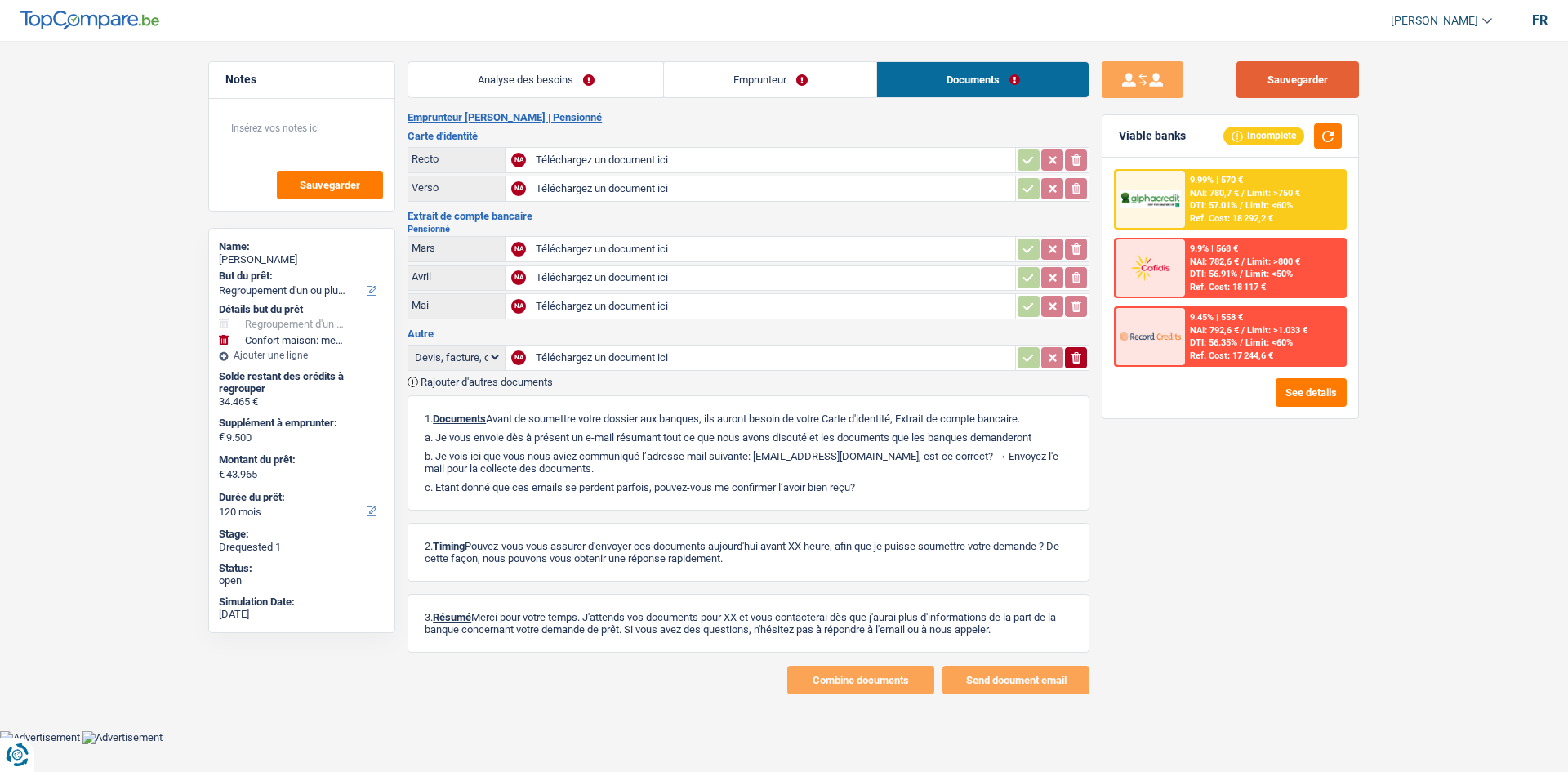 click on "Sauvegarder" at bounding box center [1298, 79] 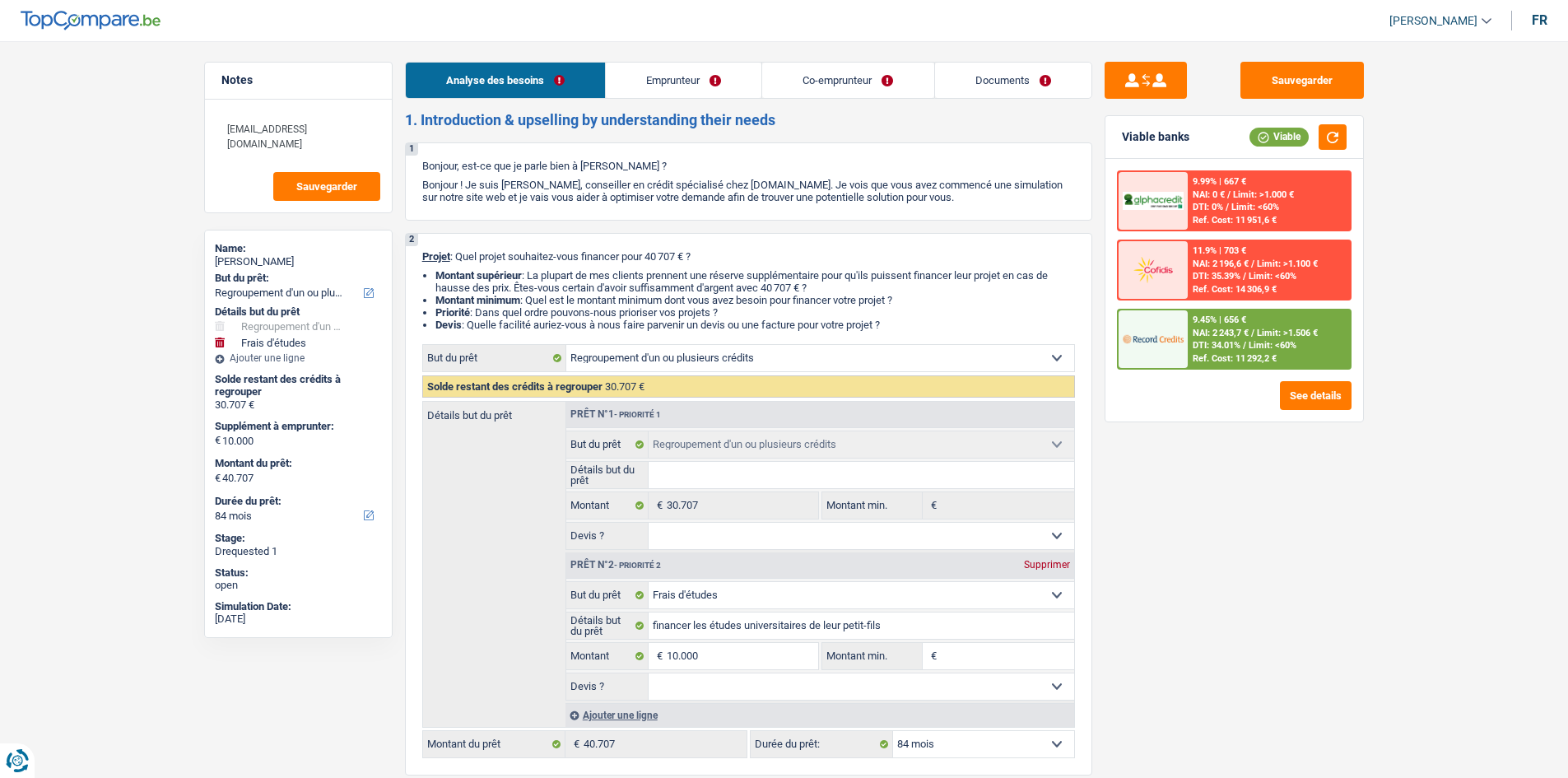 select on "refinancing" 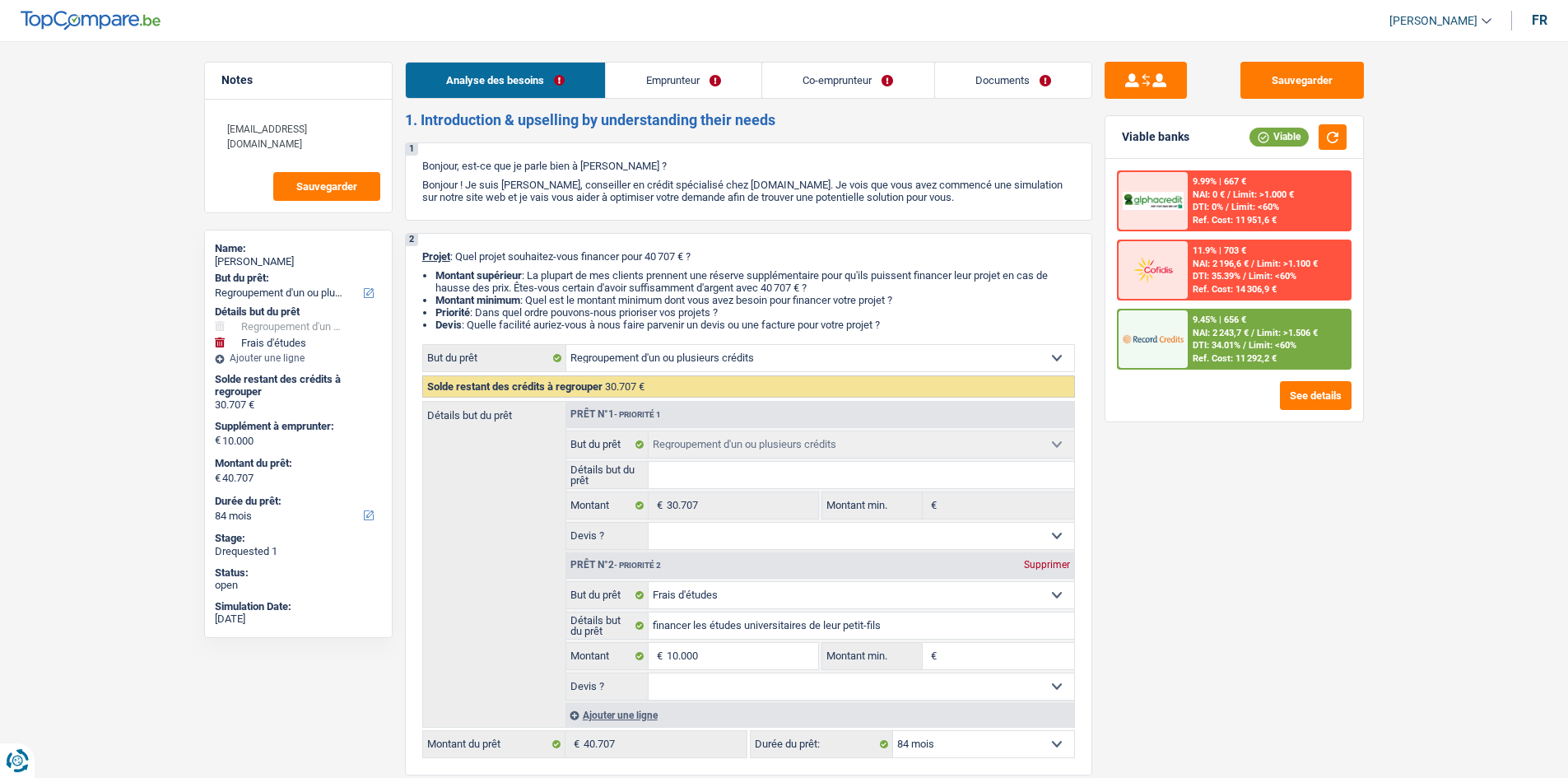 scroll, scrollTop: 0, scrollLeft: 0, axis: both 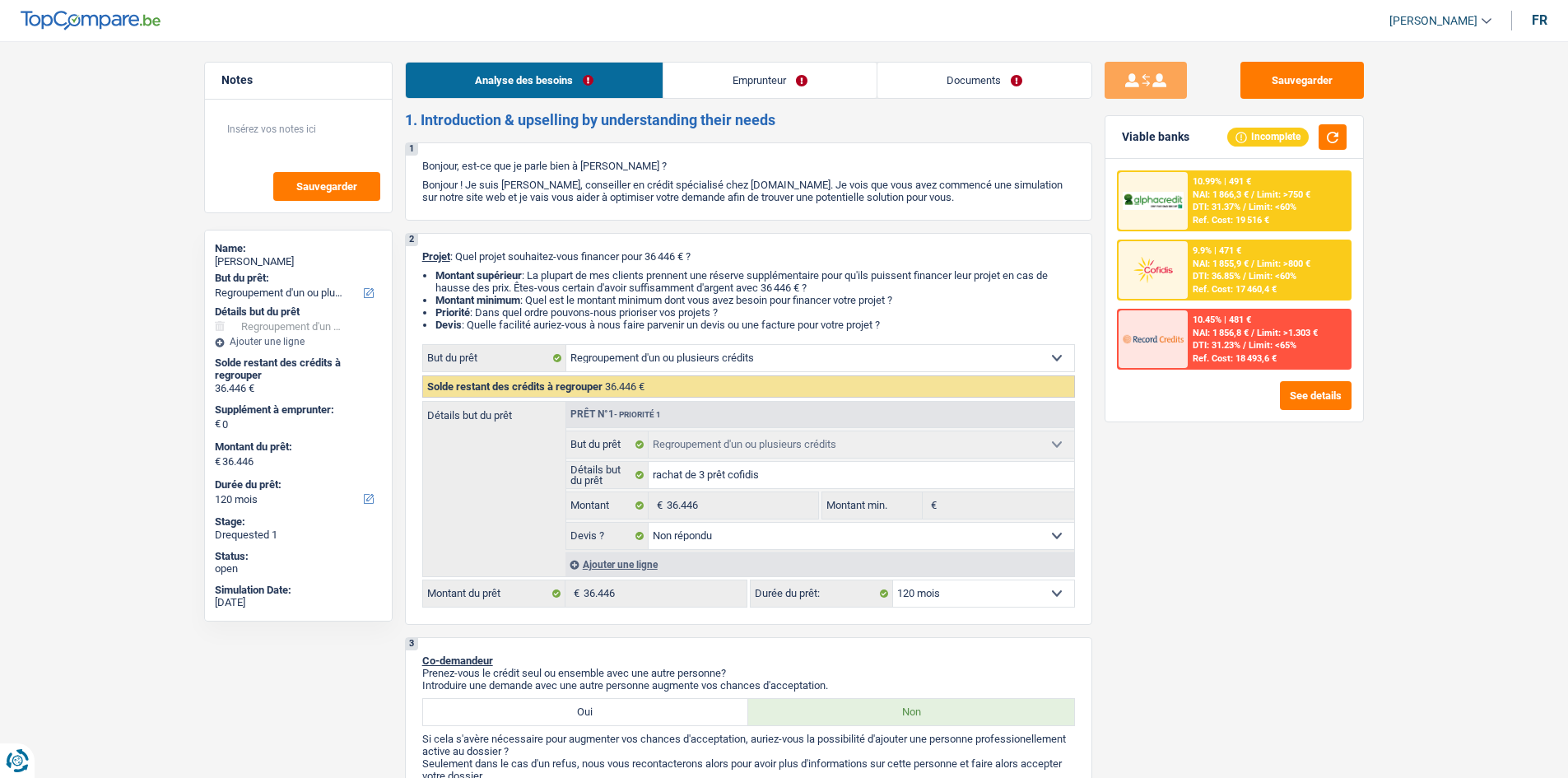 select on "refinancing" 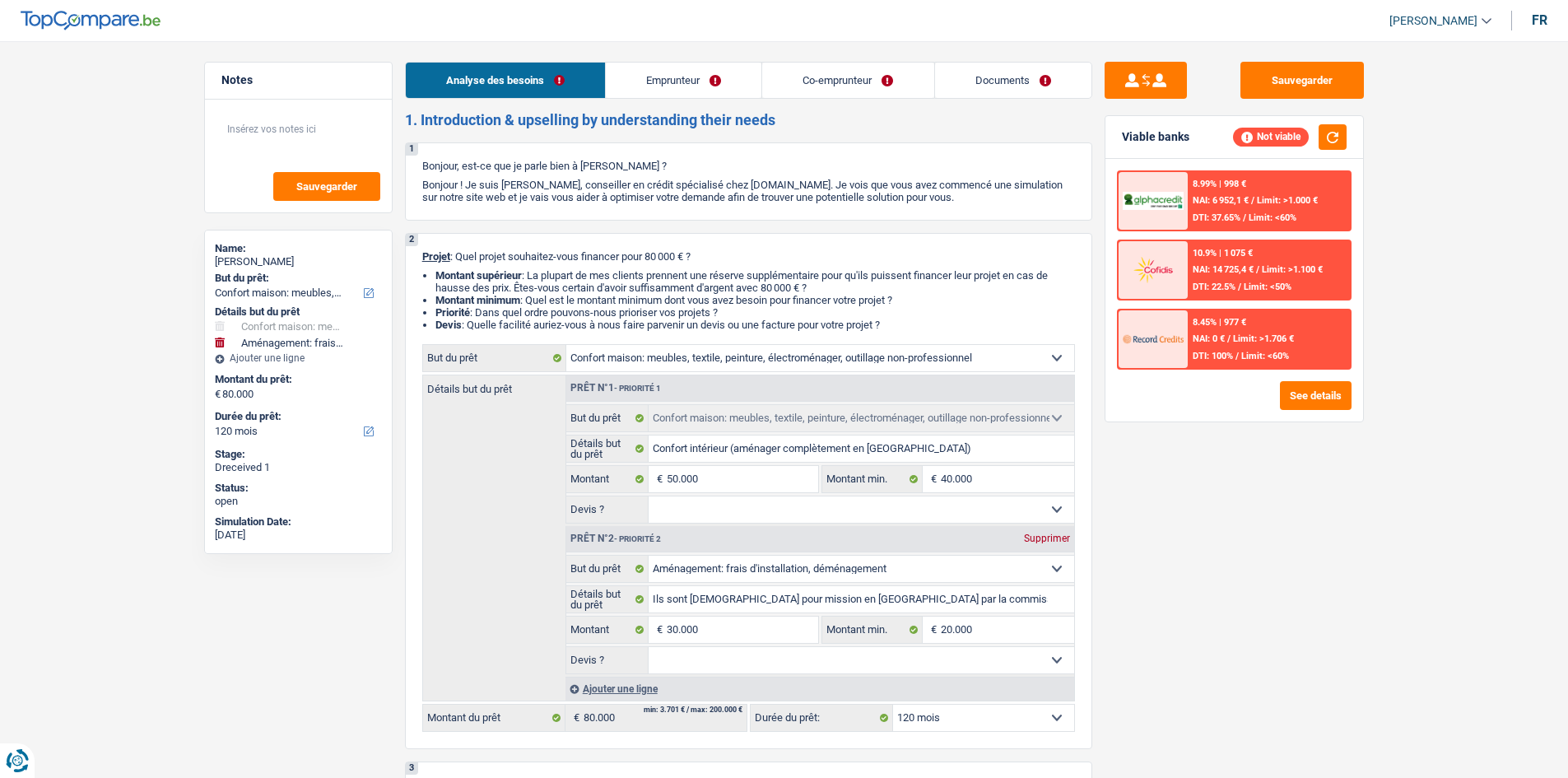 select on "household" 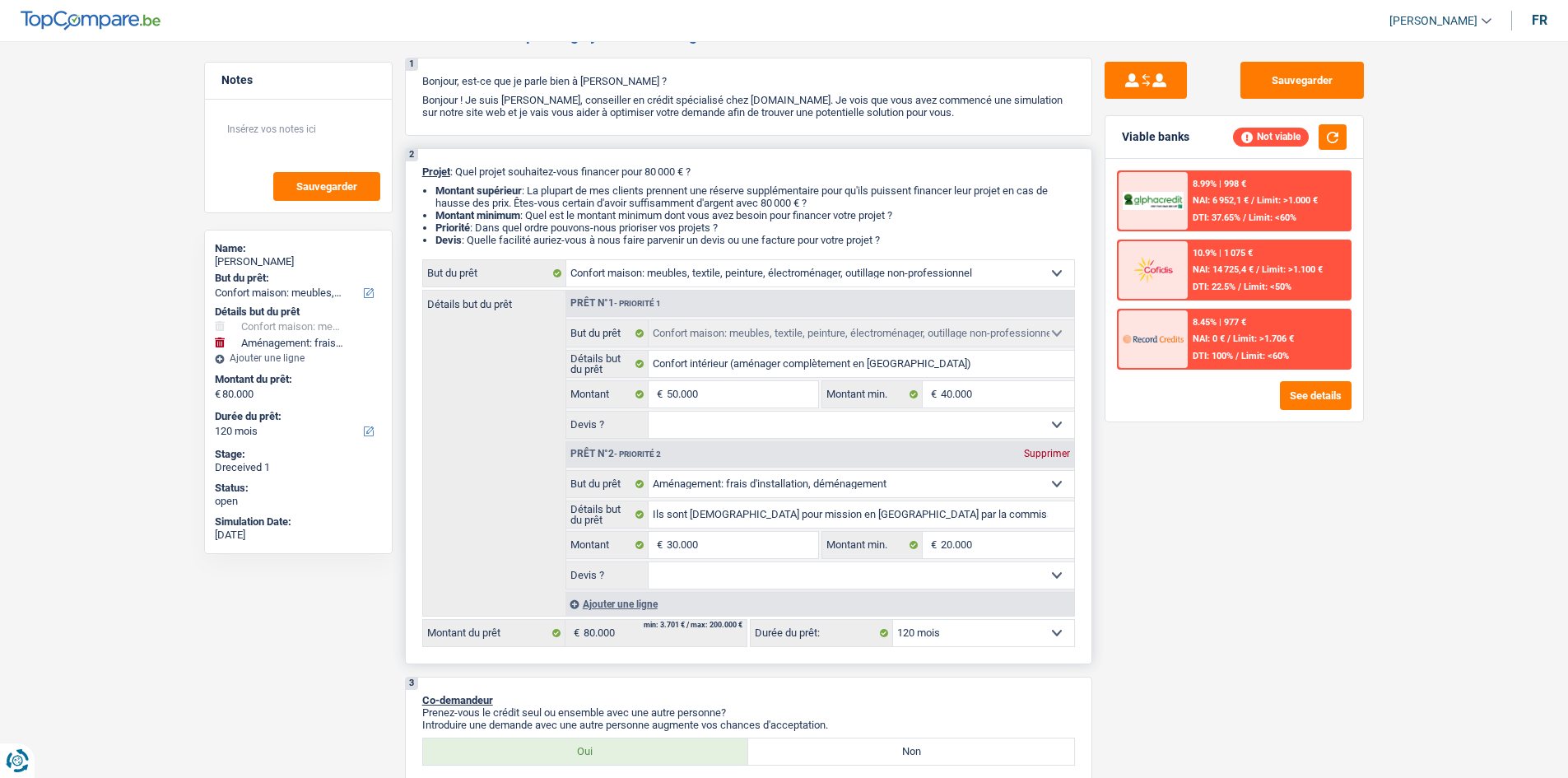 scroll, scrollTop: 0, scrollLeft: 0, axis: both 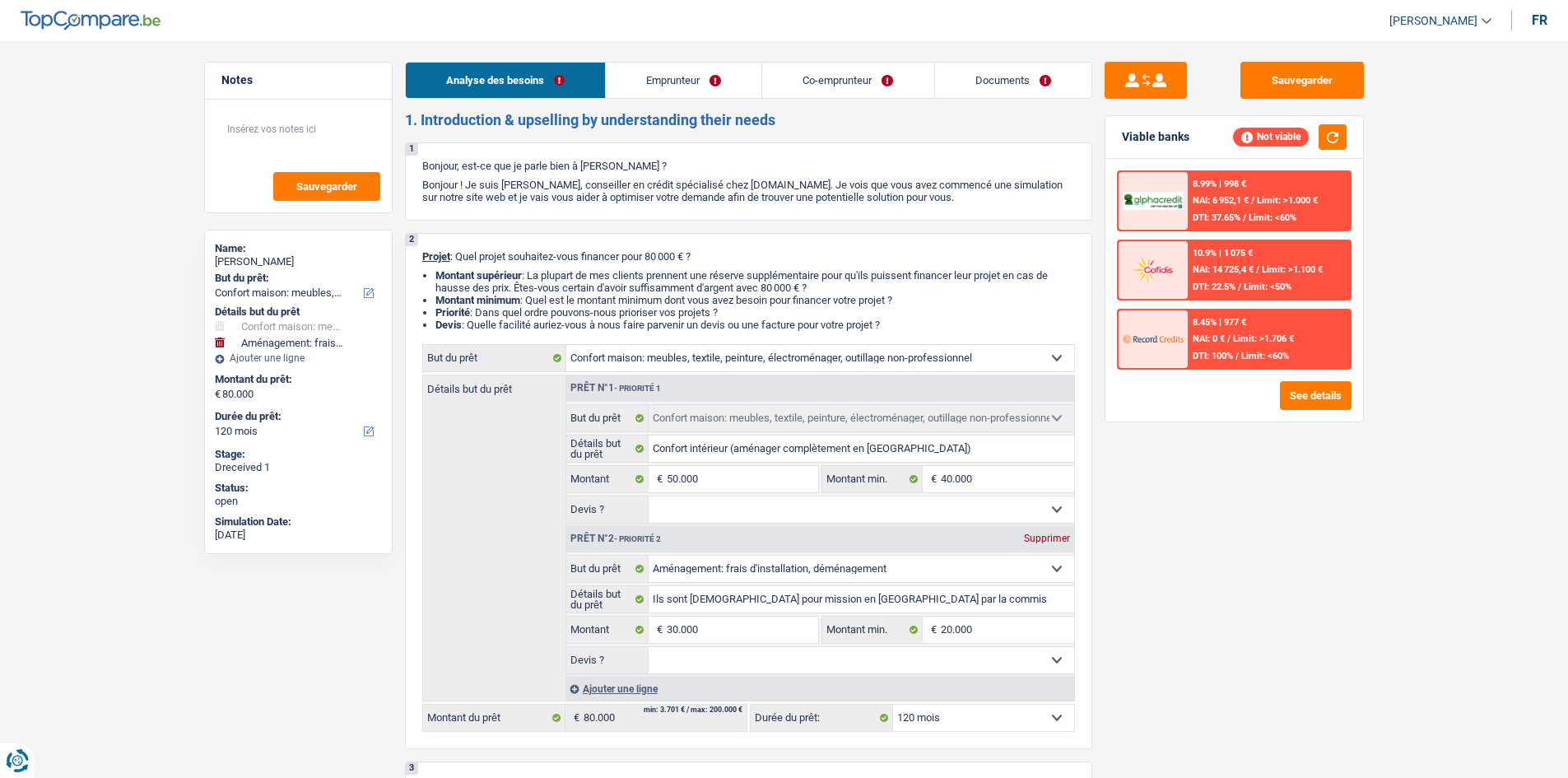 click on "Emprunteur" at bounding box center (683, 80) 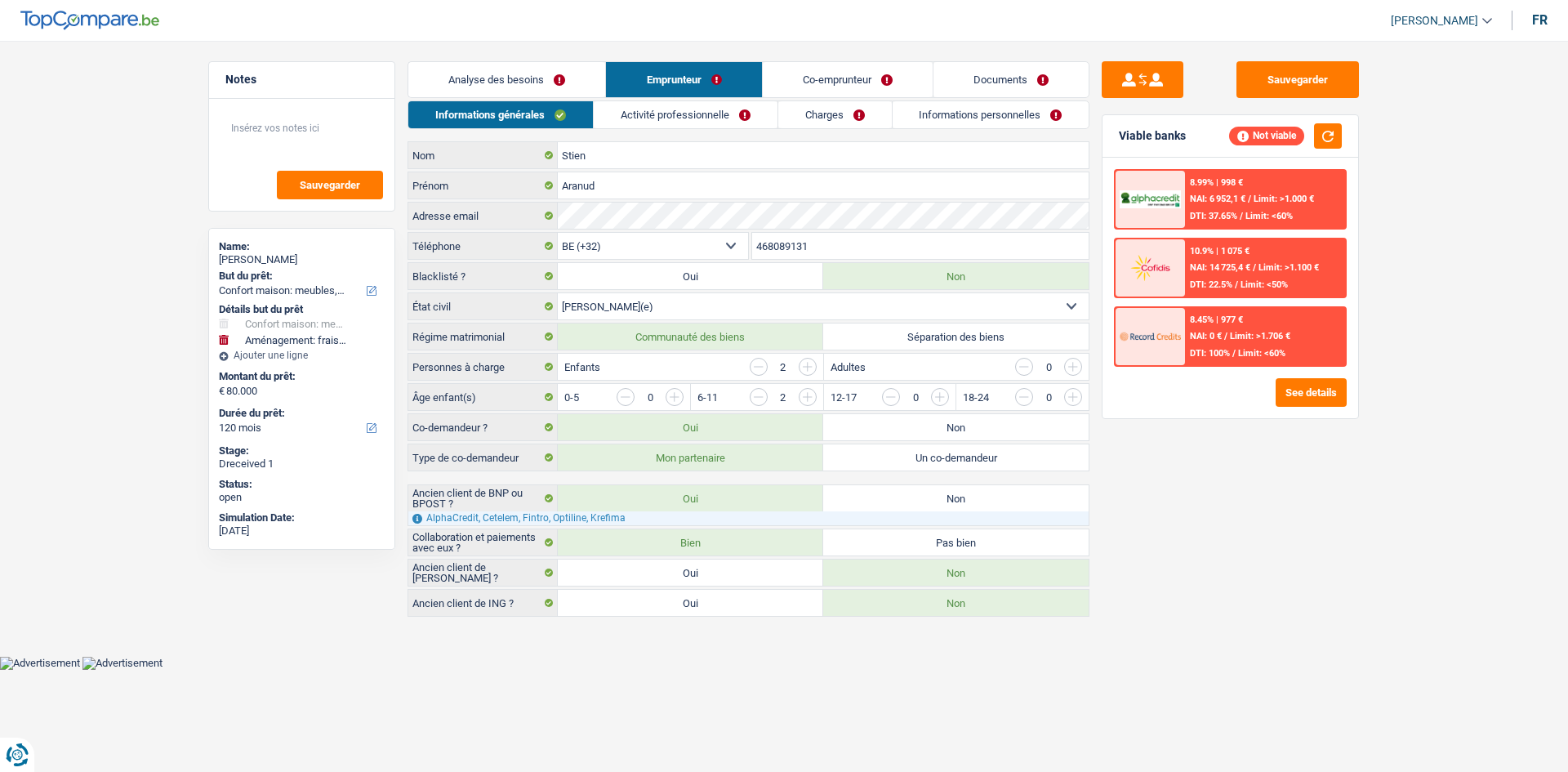 click on "Activité professionnelle" at bounding box center (685, 114) 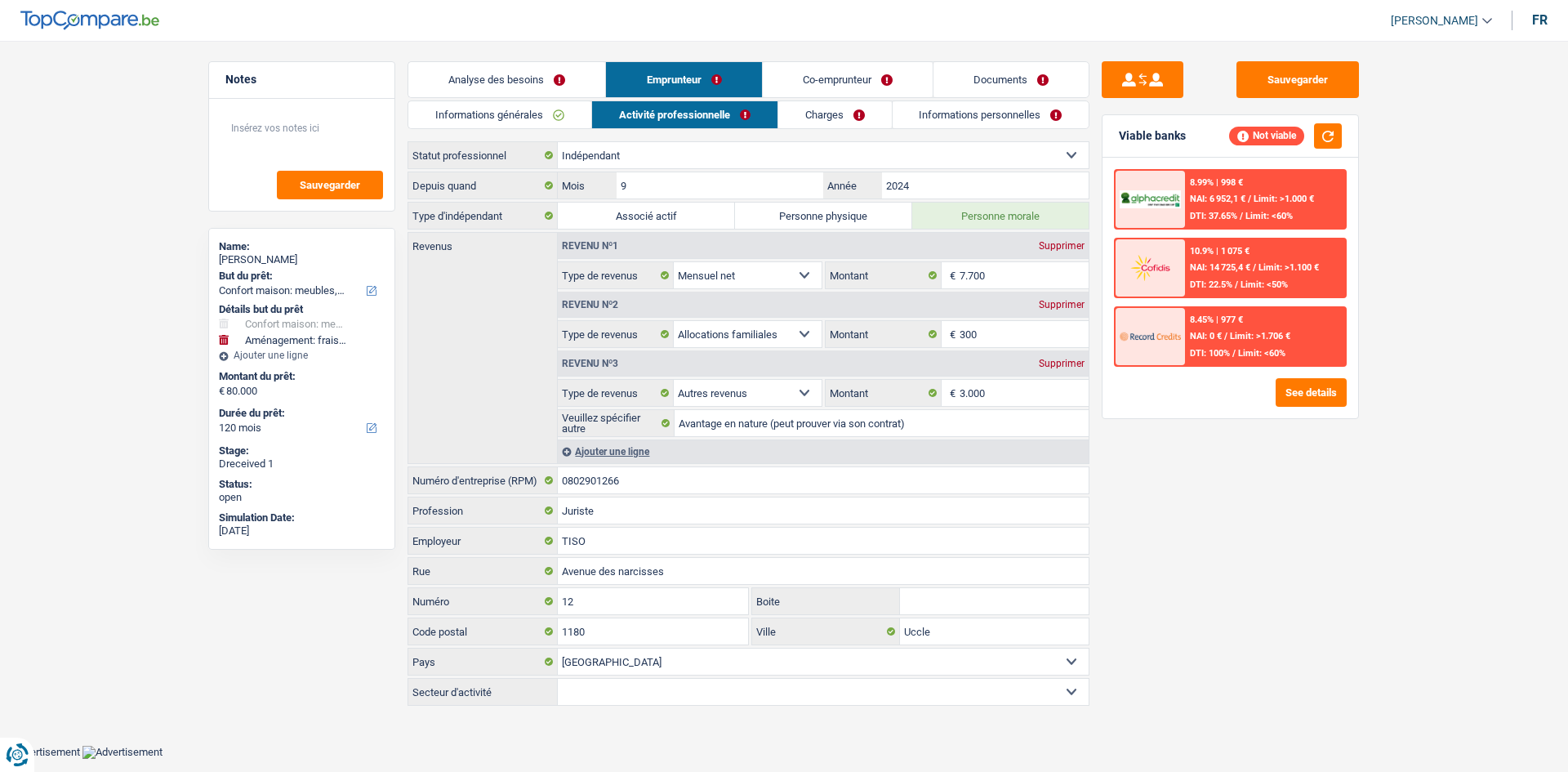 click on "Sauvegarder
Viable banks
Not viable
8.99% | 998 €
NAI: 6 952,1 €
/
Limit: >1.000 €
DTI: 37.65%
/
Limit: <60%
10.9% | 1 075 €
NAI: 14 725,4 €
/
Limit: >1.100 €
DTI: 22.5%
/
Limit: <50%
/" at bounding box center (1230, 401) 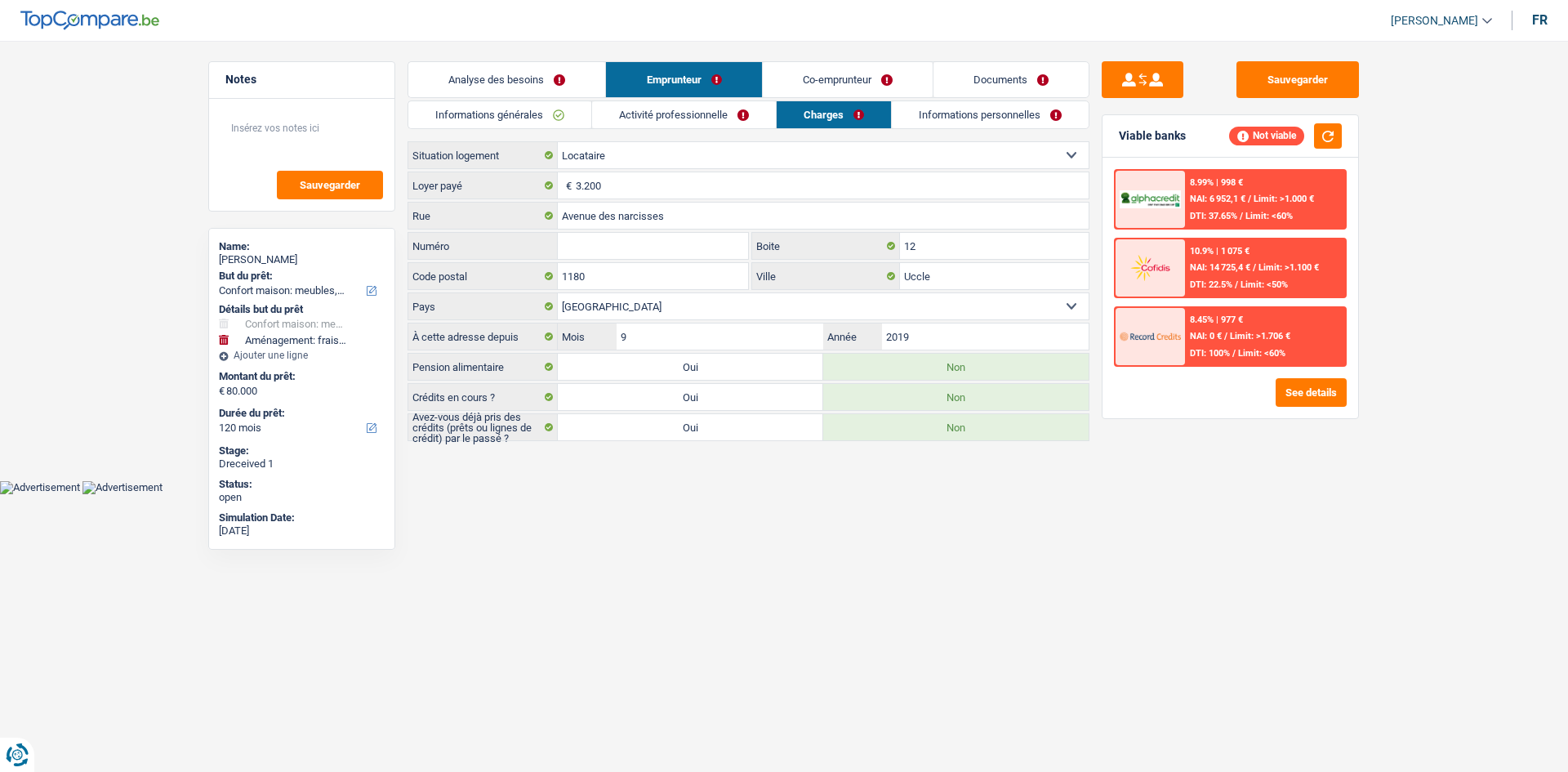 click on "Informations générales Activité professionnelle Charges Informations personnelles Stien
Nom
Aranud
Prénom
Adresse email
BE (+32) LU (+352)
Sélectionner une option
Téléphone
468089131
Téléphone
Blacklisté ?
Oui
Non
Célibataire Marié(e) Cohabitant(e) légal(e) Divorcé(e) Veuf(ve) Séparé (de fait)
Sélectionner une option
État civil
Régime matrimonial
Communauté des biens
Séparation des biens
Personnes à charge
Enfants" at bounding box center (748, 270) 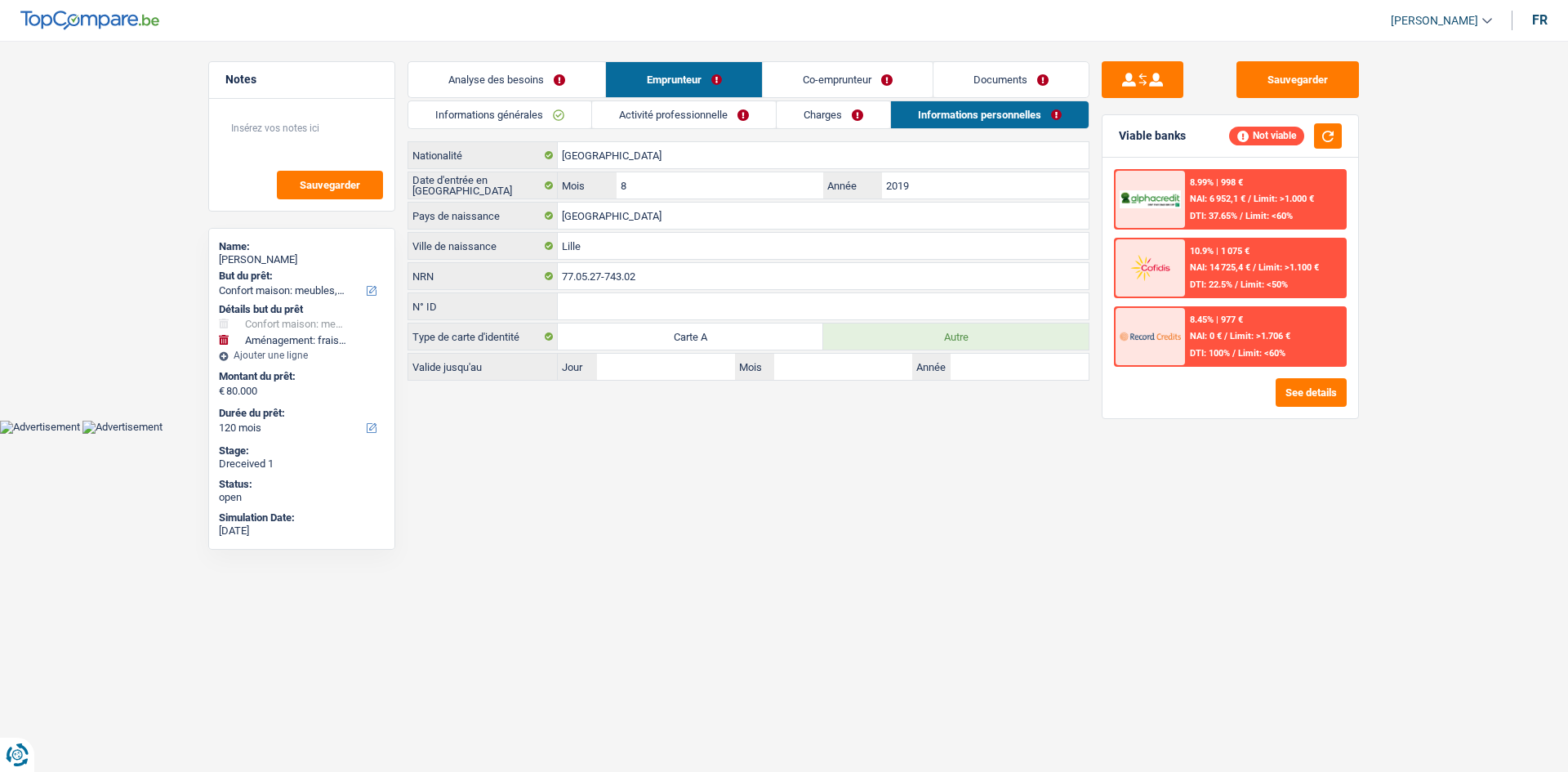click on "Co-emprunteur" at bounding box center (848, 79) 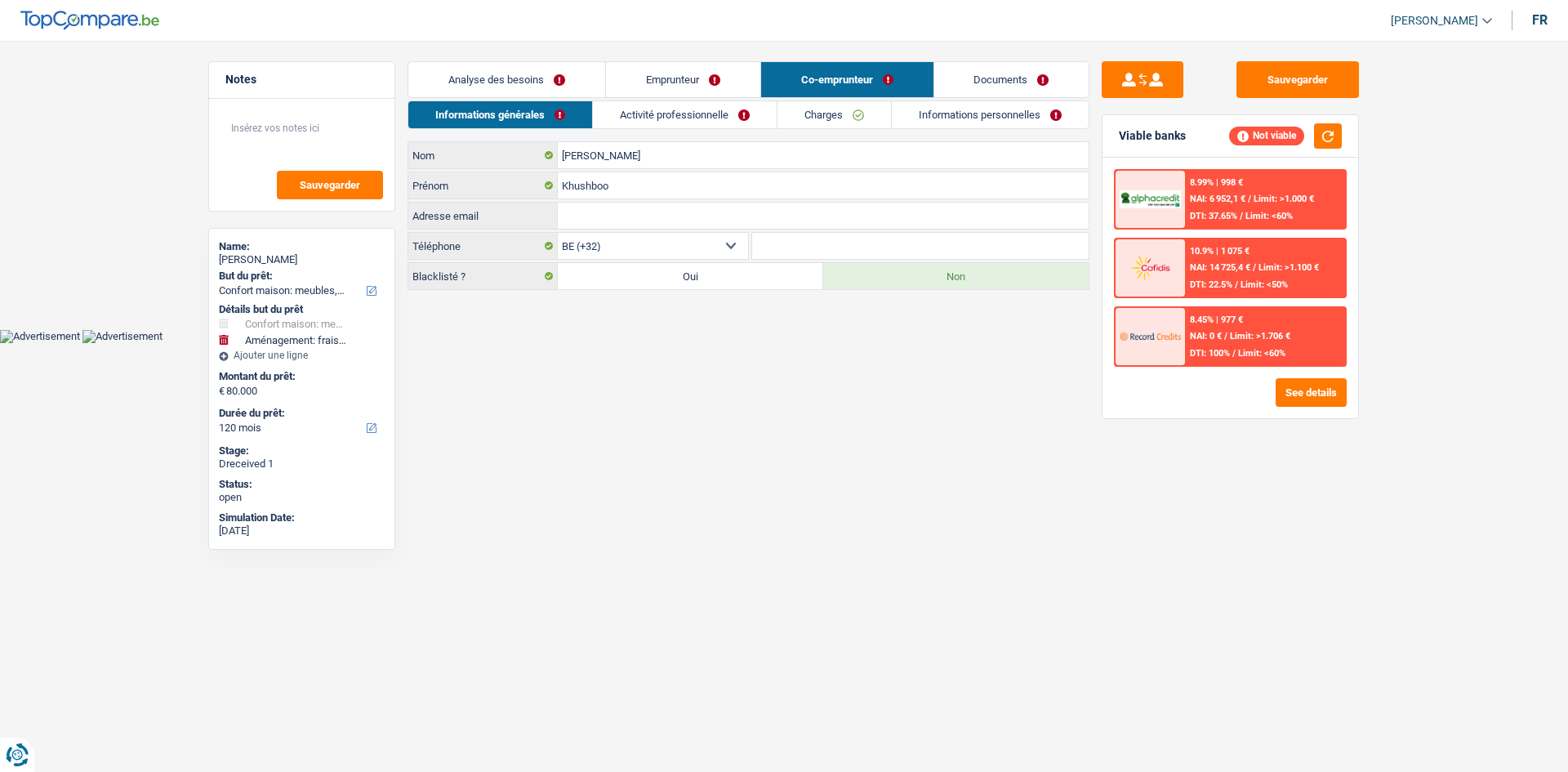 click on "Activité professionnelle" at bounding box center (684, 114) 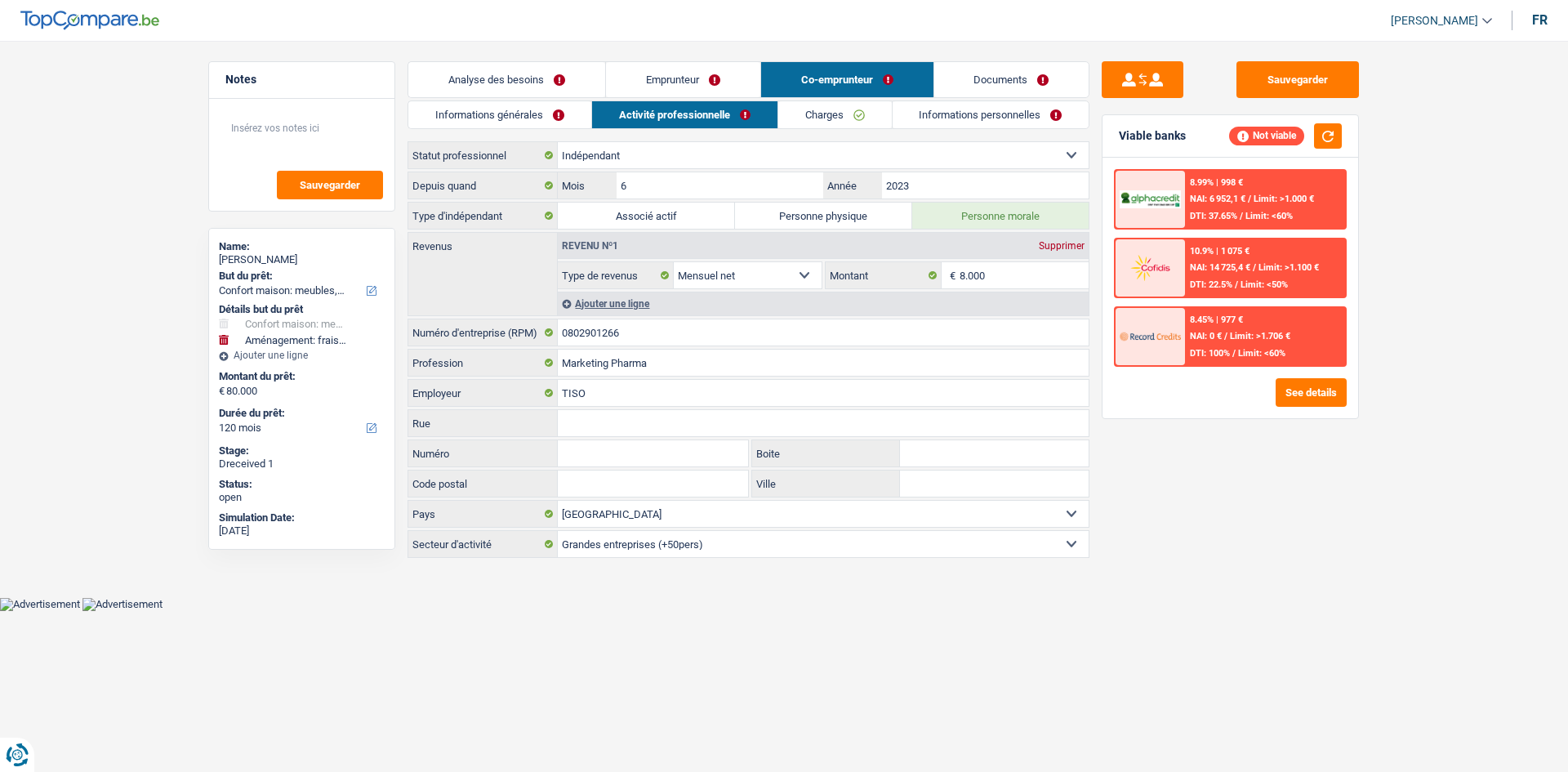 click on "Charges" at bounding box center (835, 114) 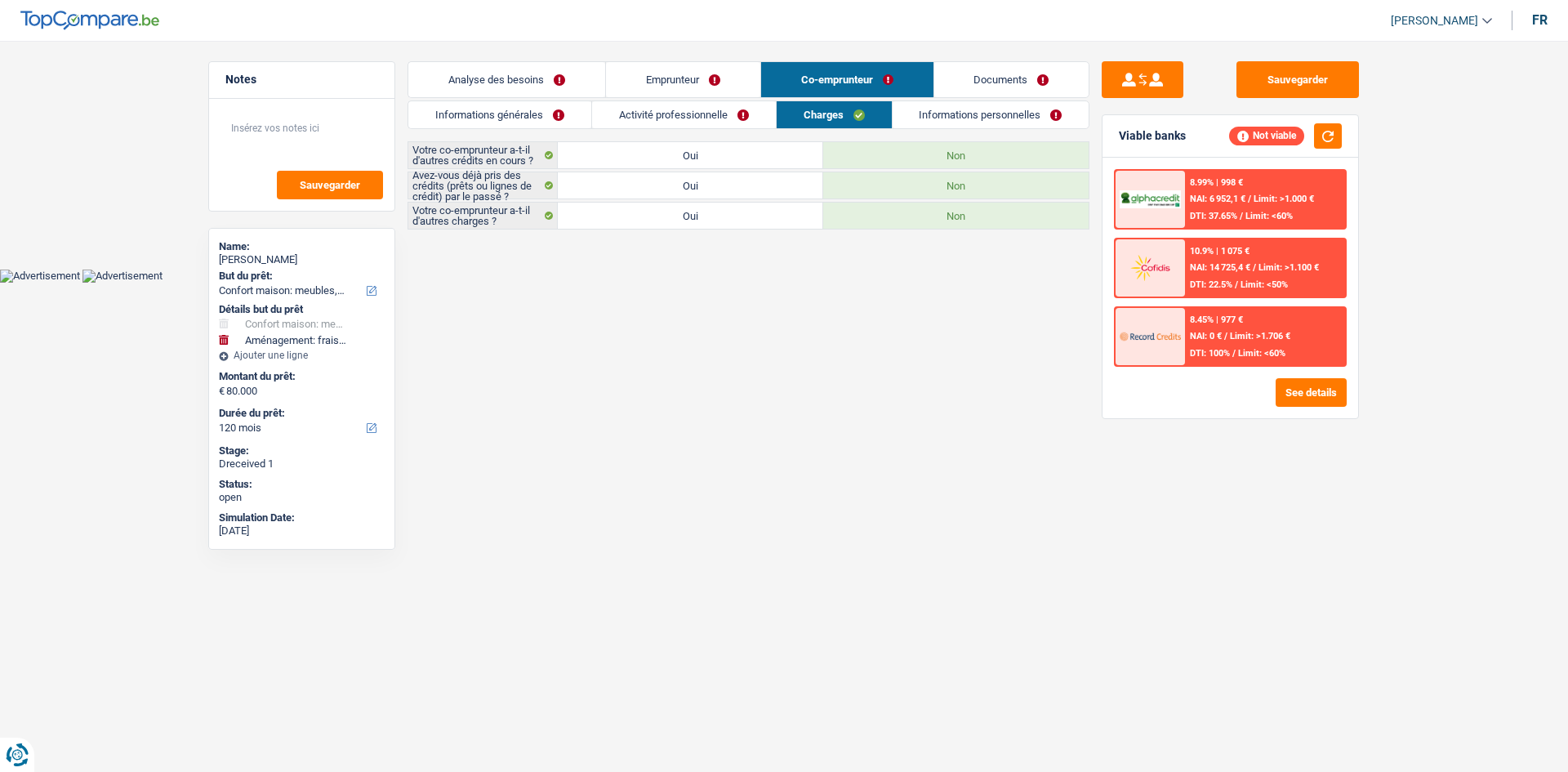 click on "Informations personnelles" at bounding box center [991, 114] 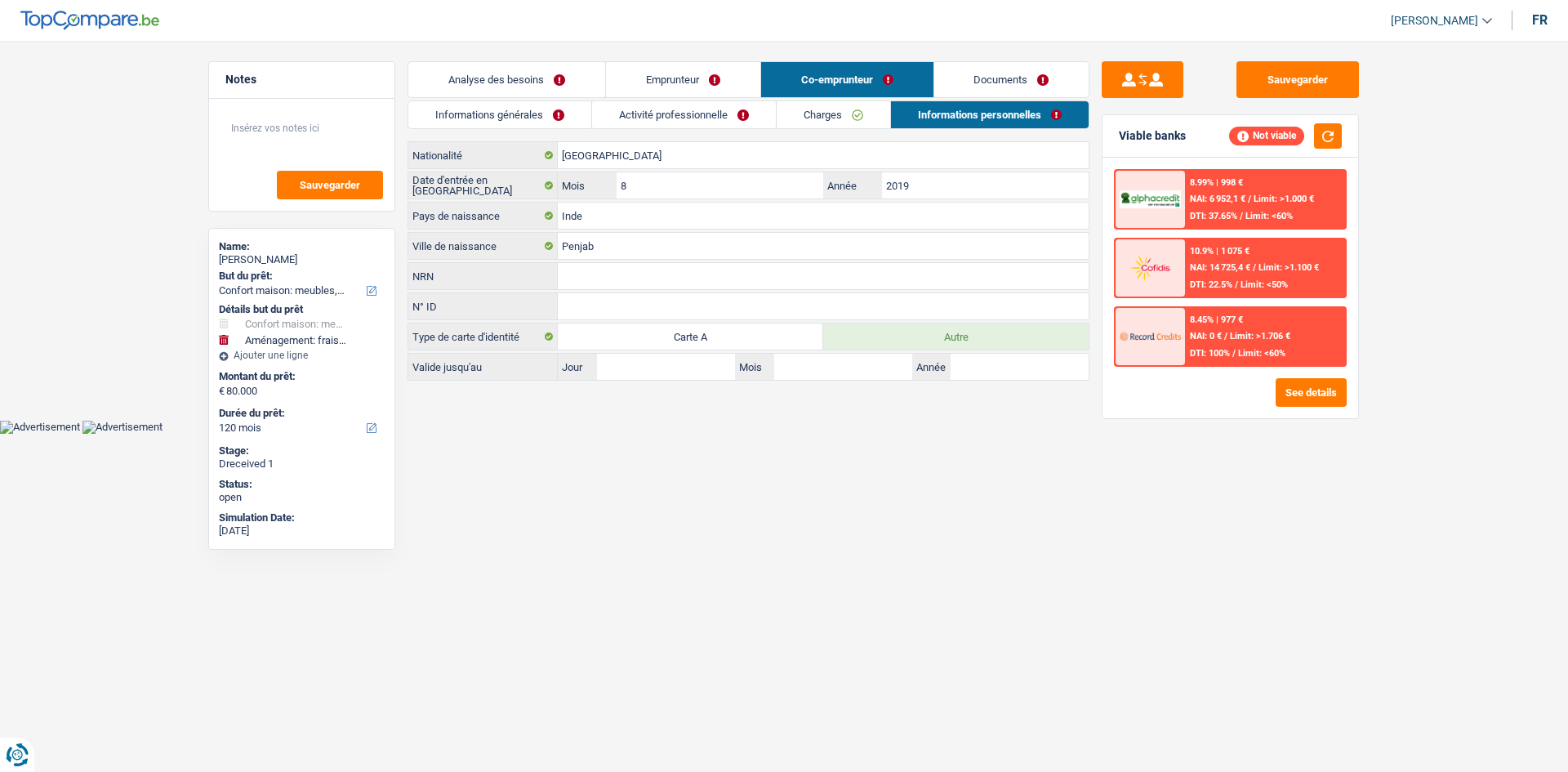 click on "Documents" at bounding box center (1012, 79) 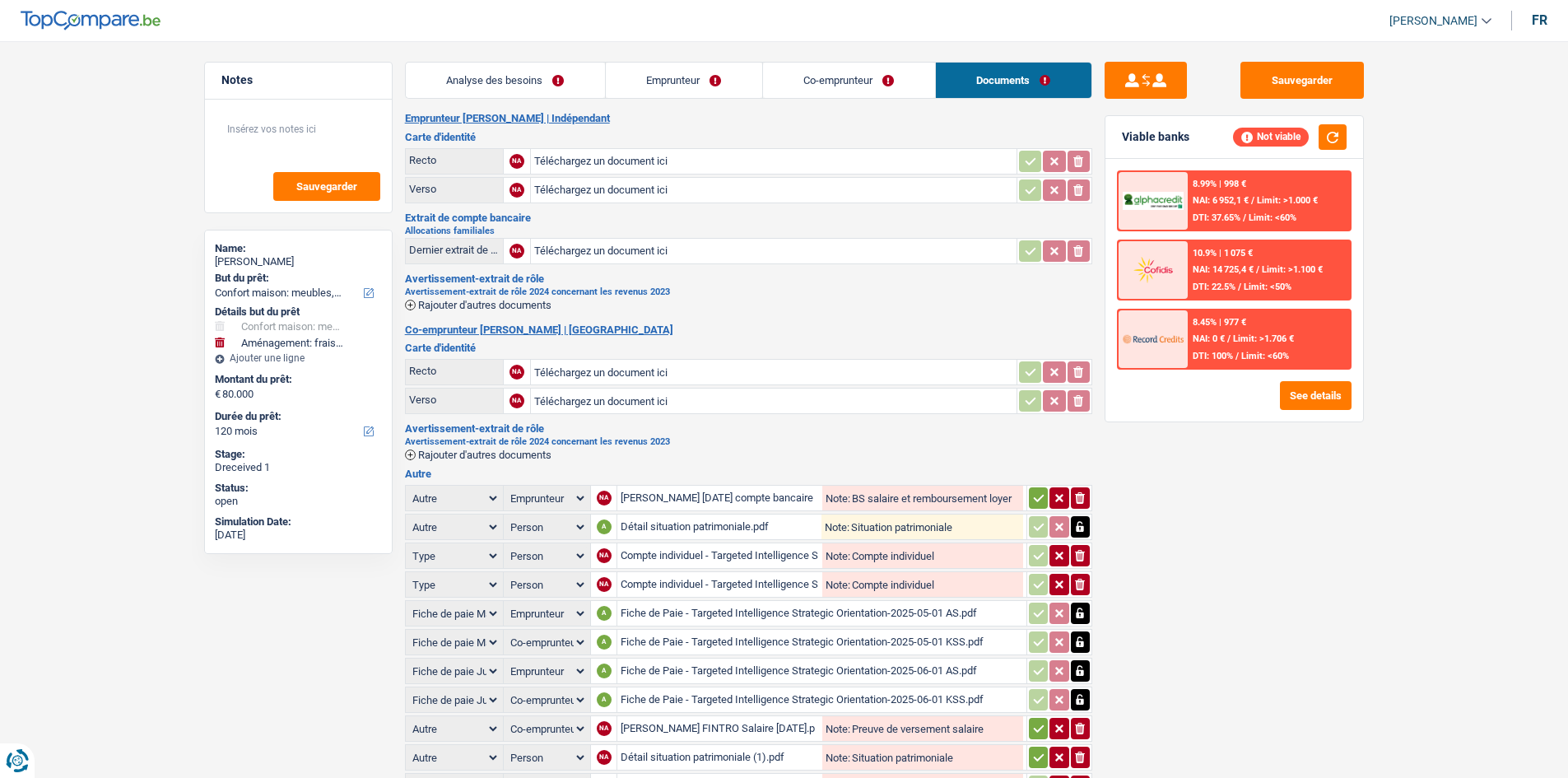 click on "[PERSON_NAME] [DATE] compte bancaire salaire et remboursement loyer.pdf" at bounding box center (719, 498) 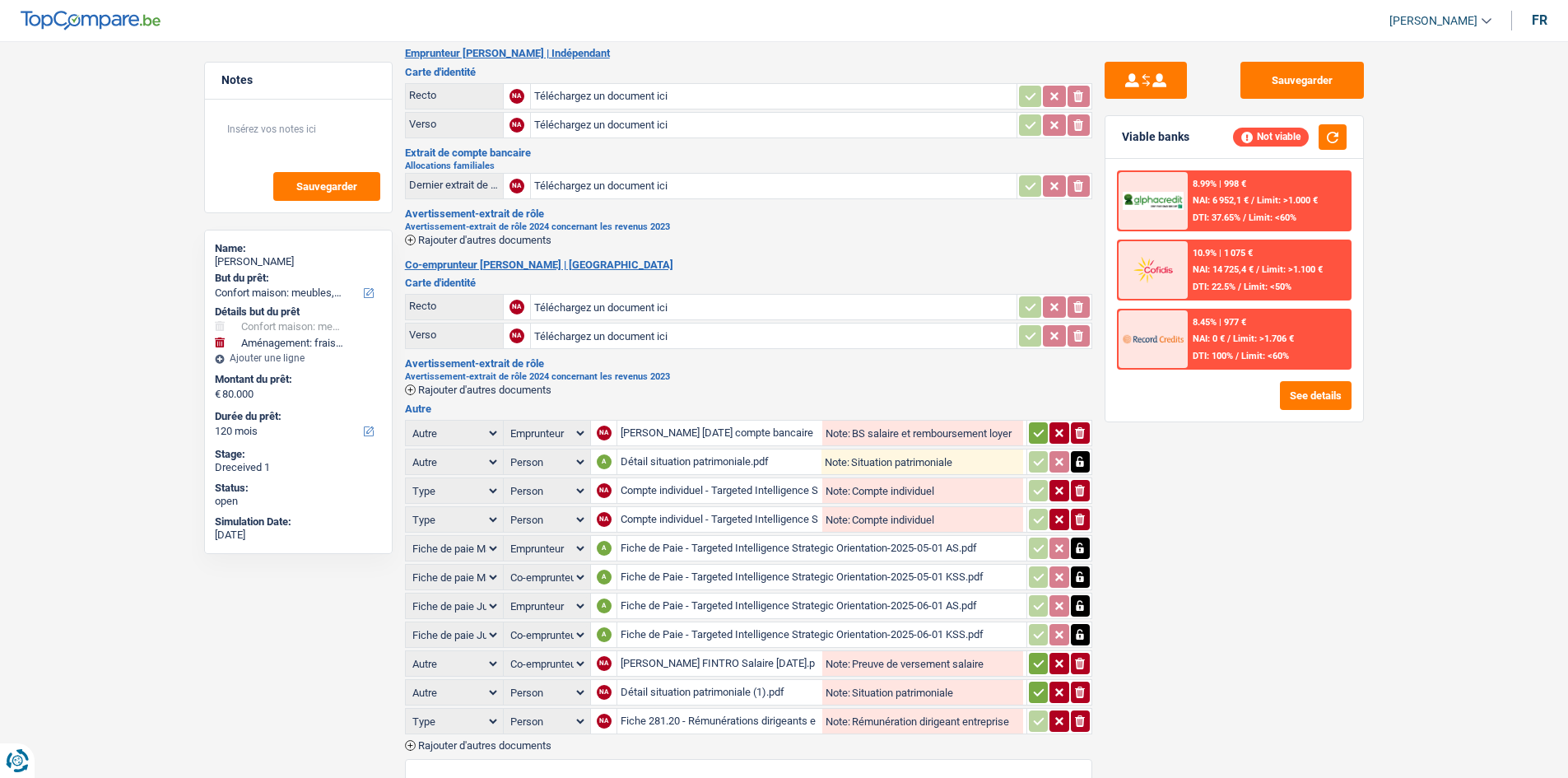 scroll, scrollTop: 165, scrollLeft: 0, axis: vertical 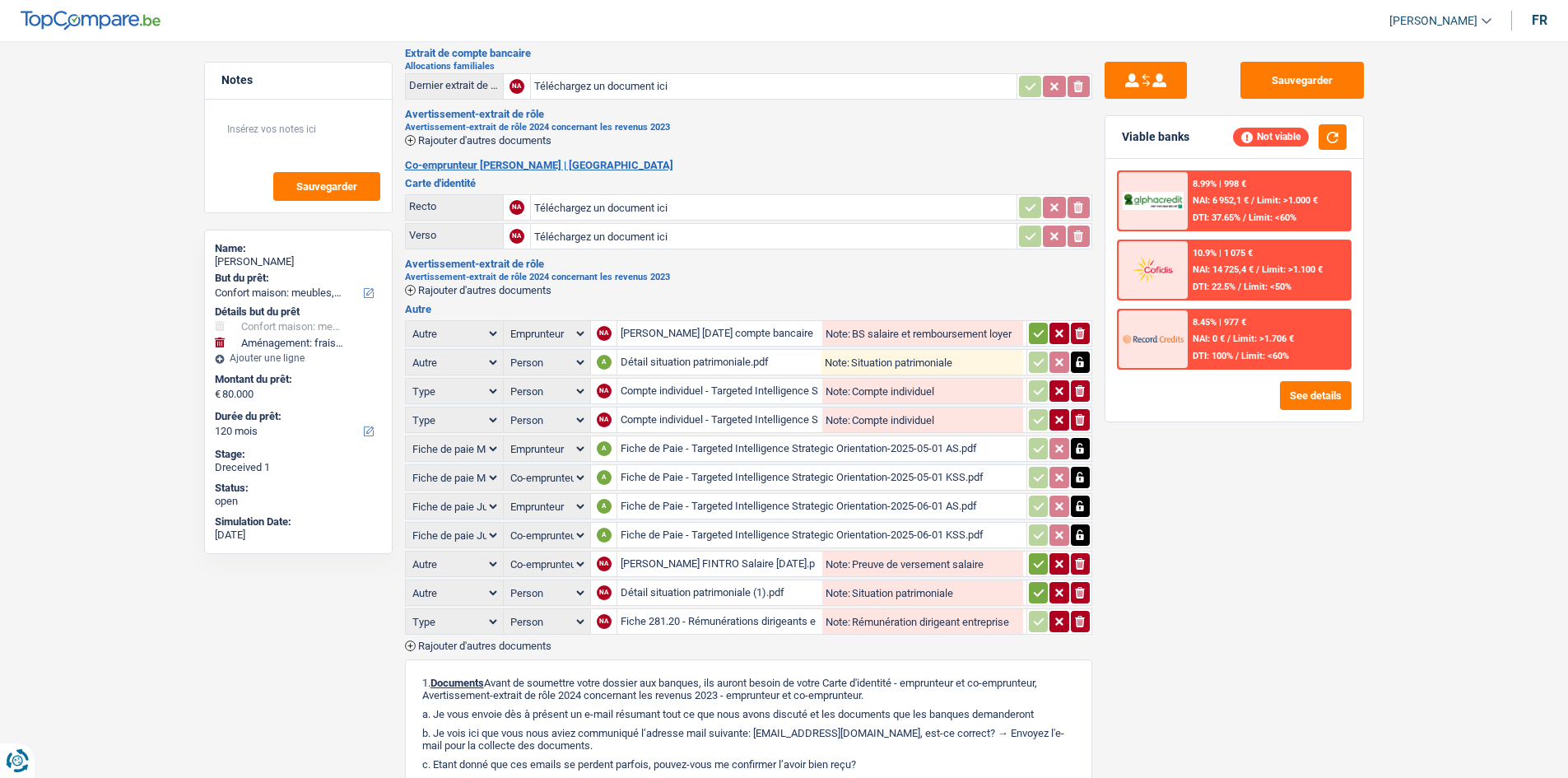 click on "[PERSON_NAME] FINTRO Salaire [DATE].pdf" at bounding box center [719, 564] 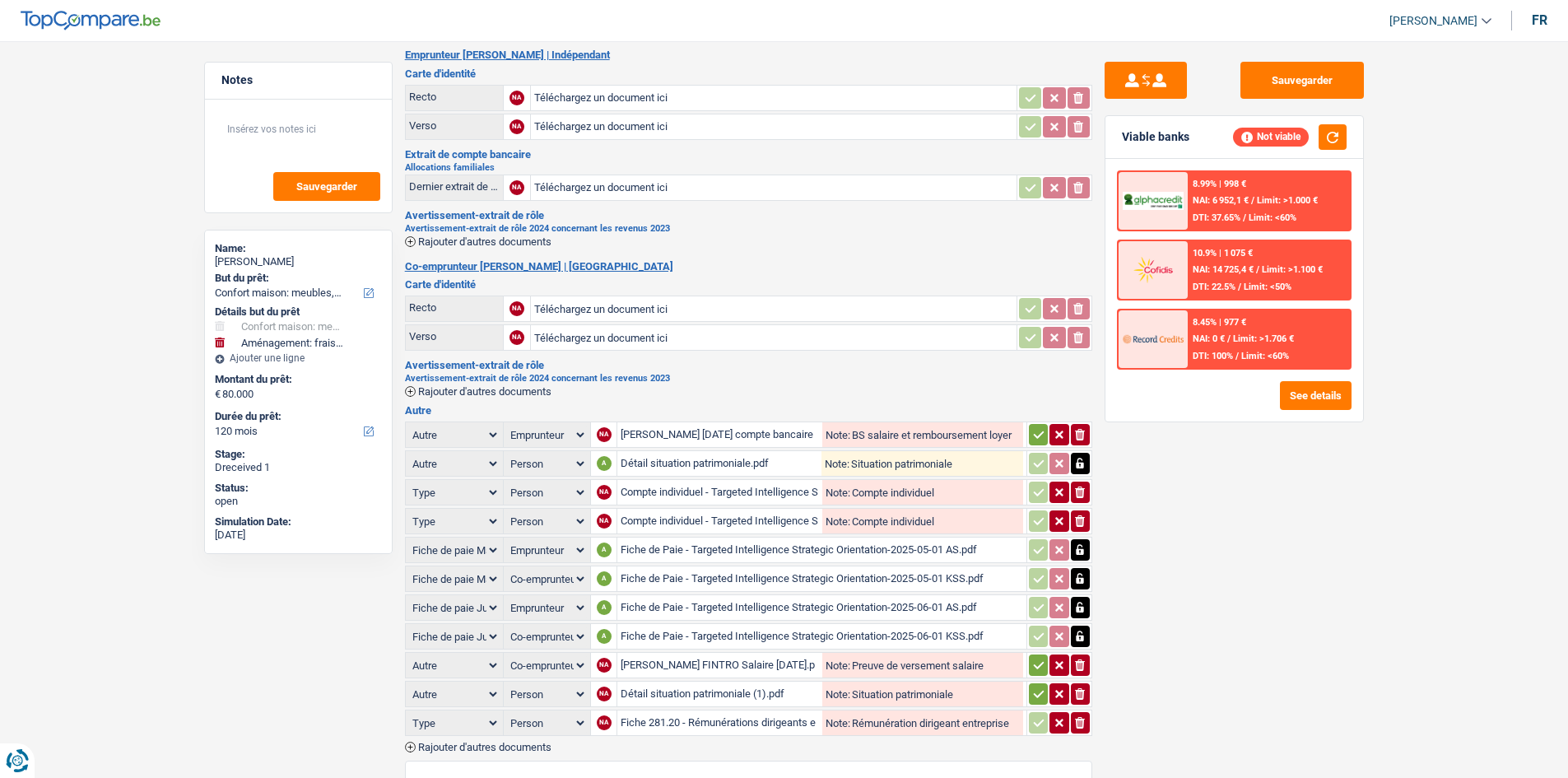 scroll, scrollTop: 0, scrollLeft: 0, axis: both 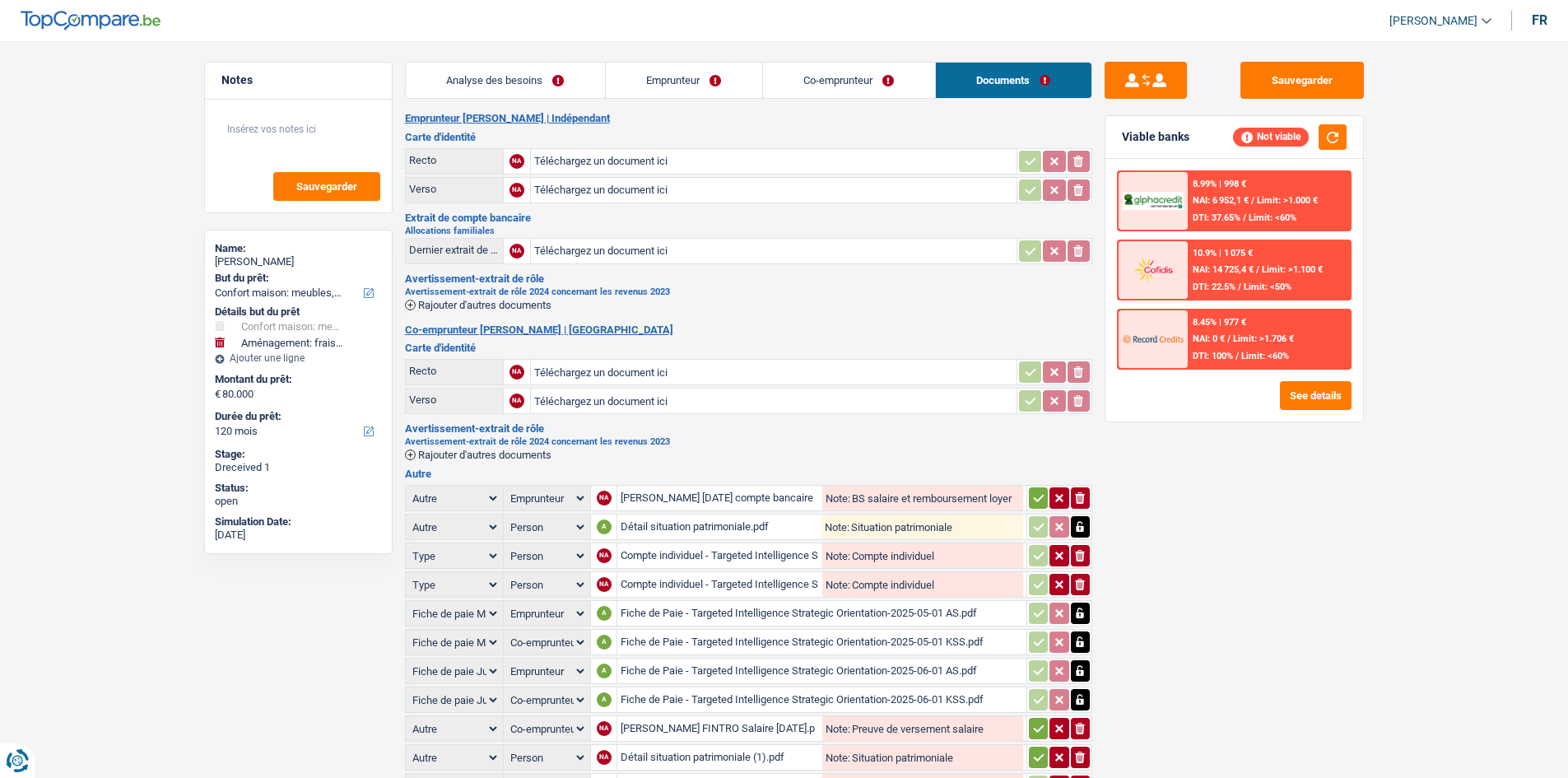 click on "Analyse des besoins" at bounding box center (505, 80) 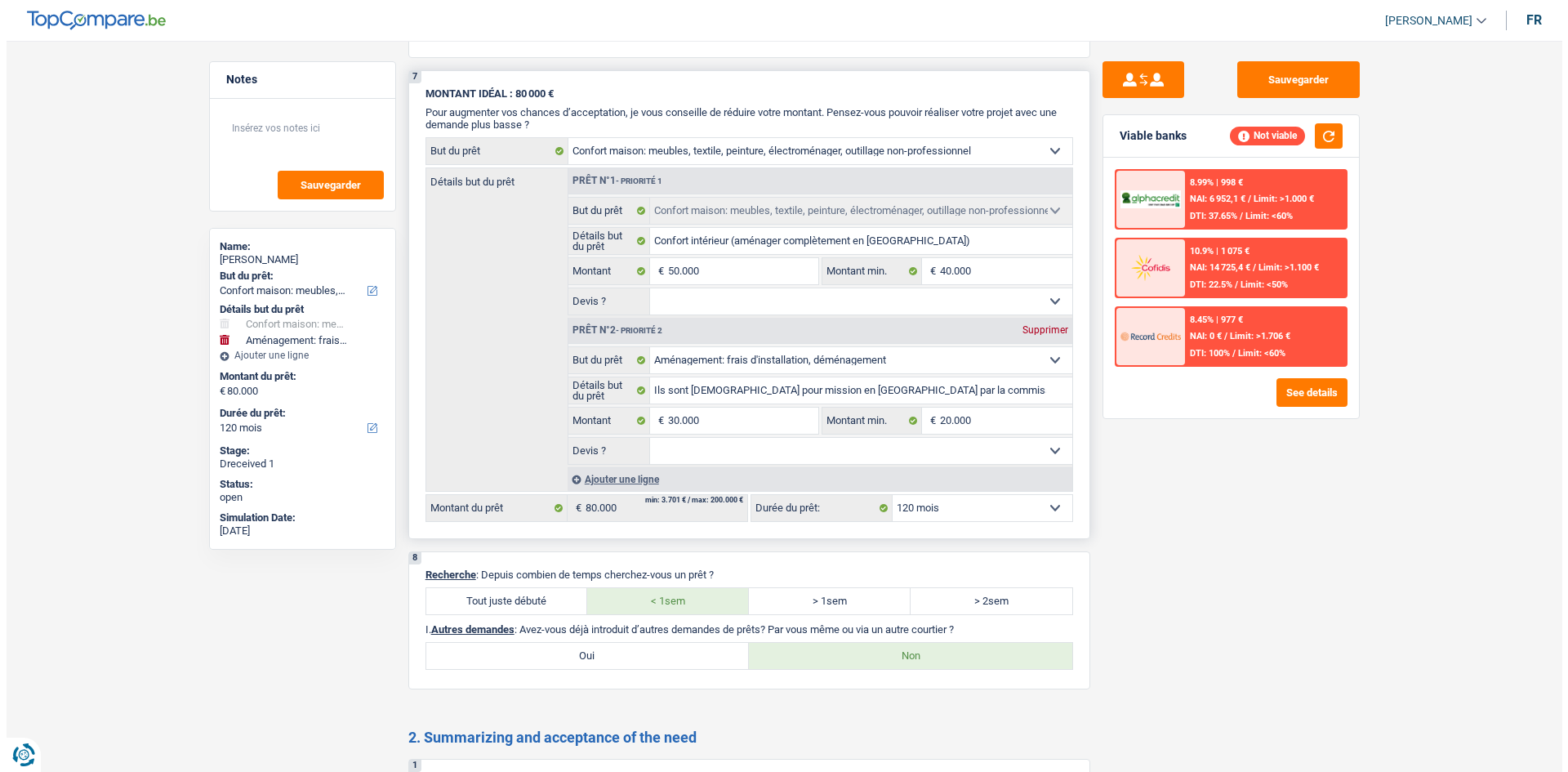 scroll, scrollTop: 1797, scrollLeft: 0, axis: vertical 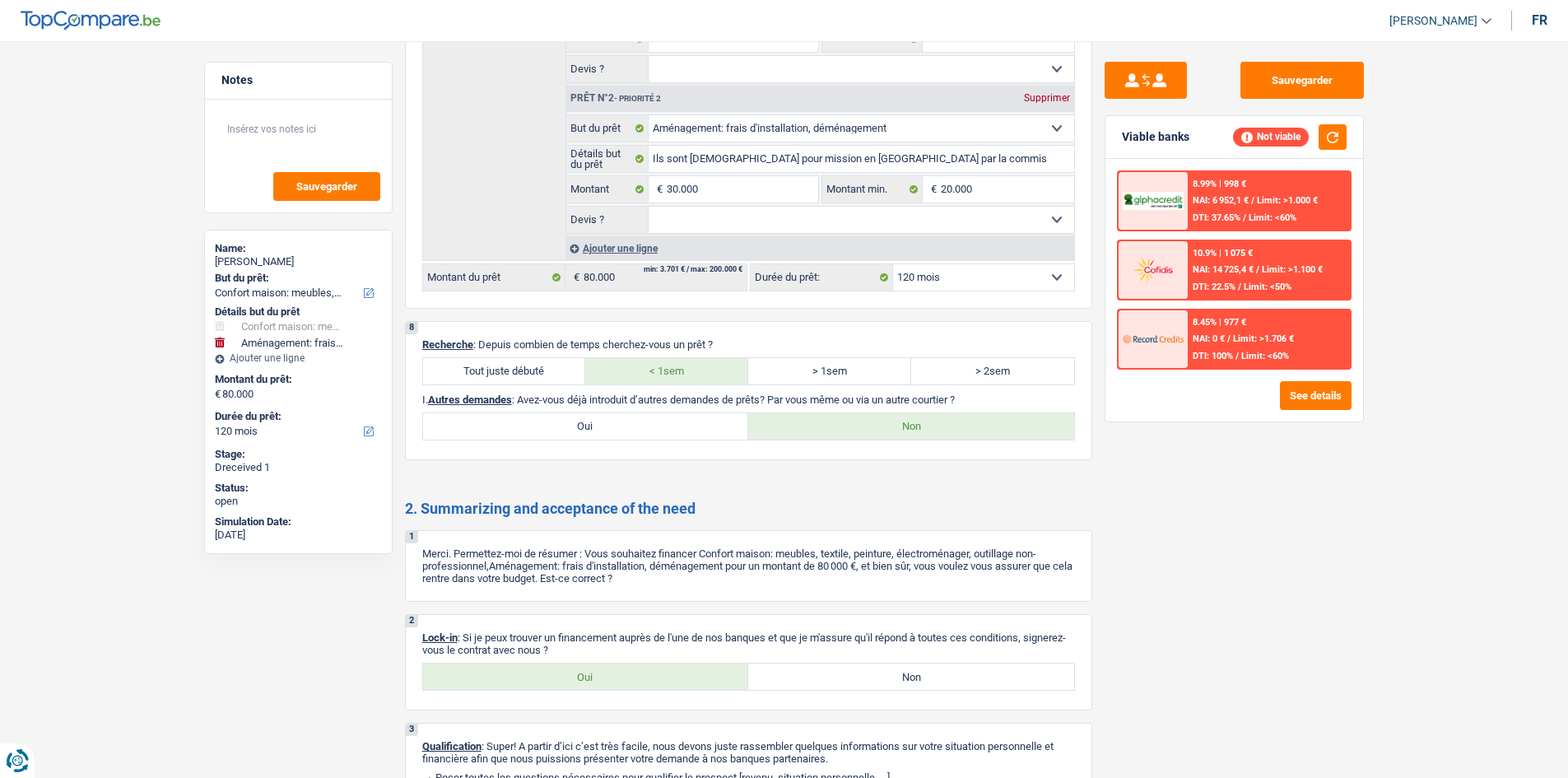 click on "Sauvegarder
Viable banks
Not viable
8.99% | 998 €
NAI: 6 952,1 €
/
Limit: >1.000 €
DTI: 37.65%
/
Limit: <60%
10.9% | 1 075 €
NAI: 14 725,4 €
/
Limit: >1.100 €
DTI: 22.5%
/
Limit: <50%
/" at bounding box center (1234, 404) 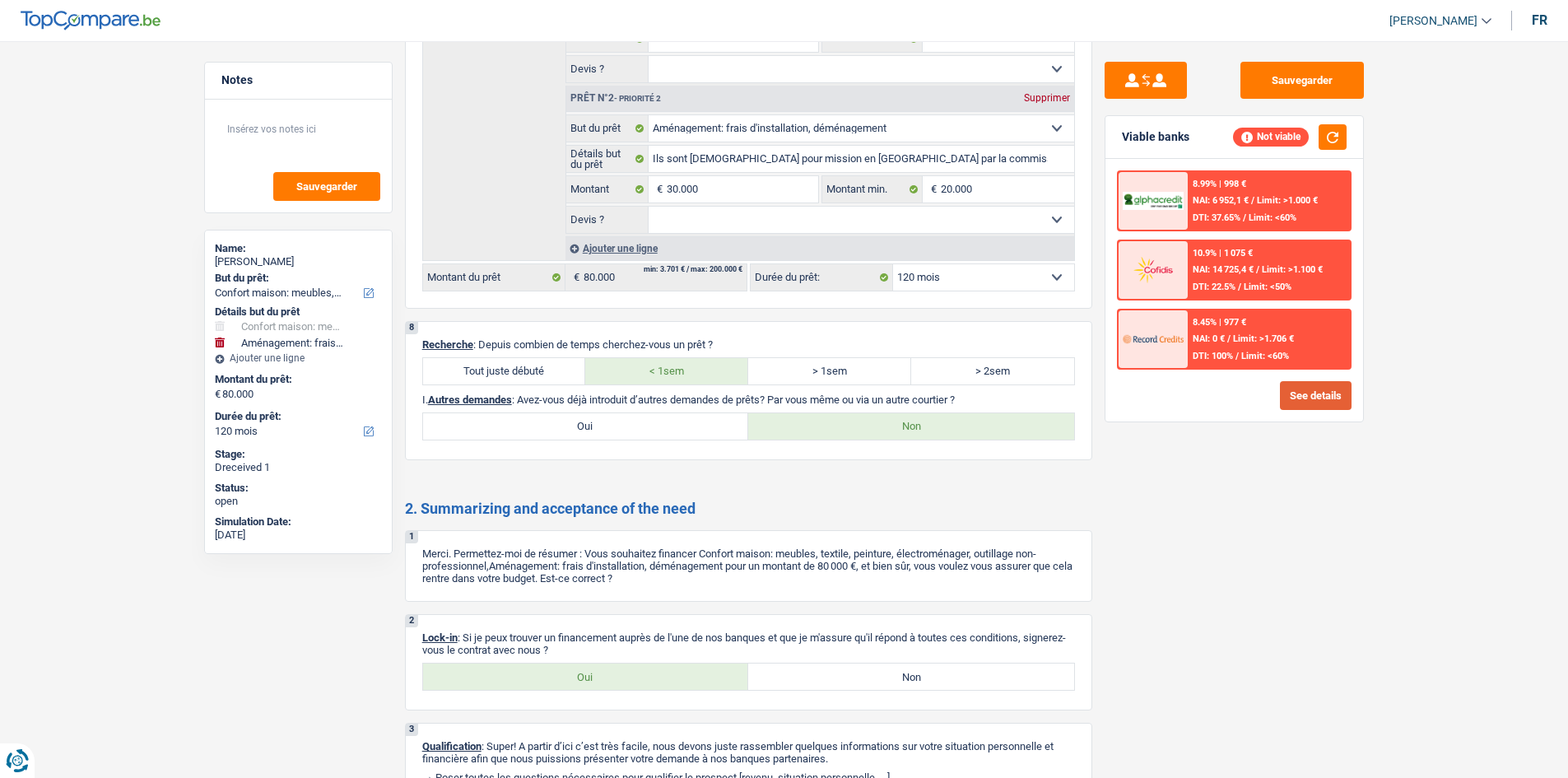 click on "See details" at bounding box center (1315, 395) 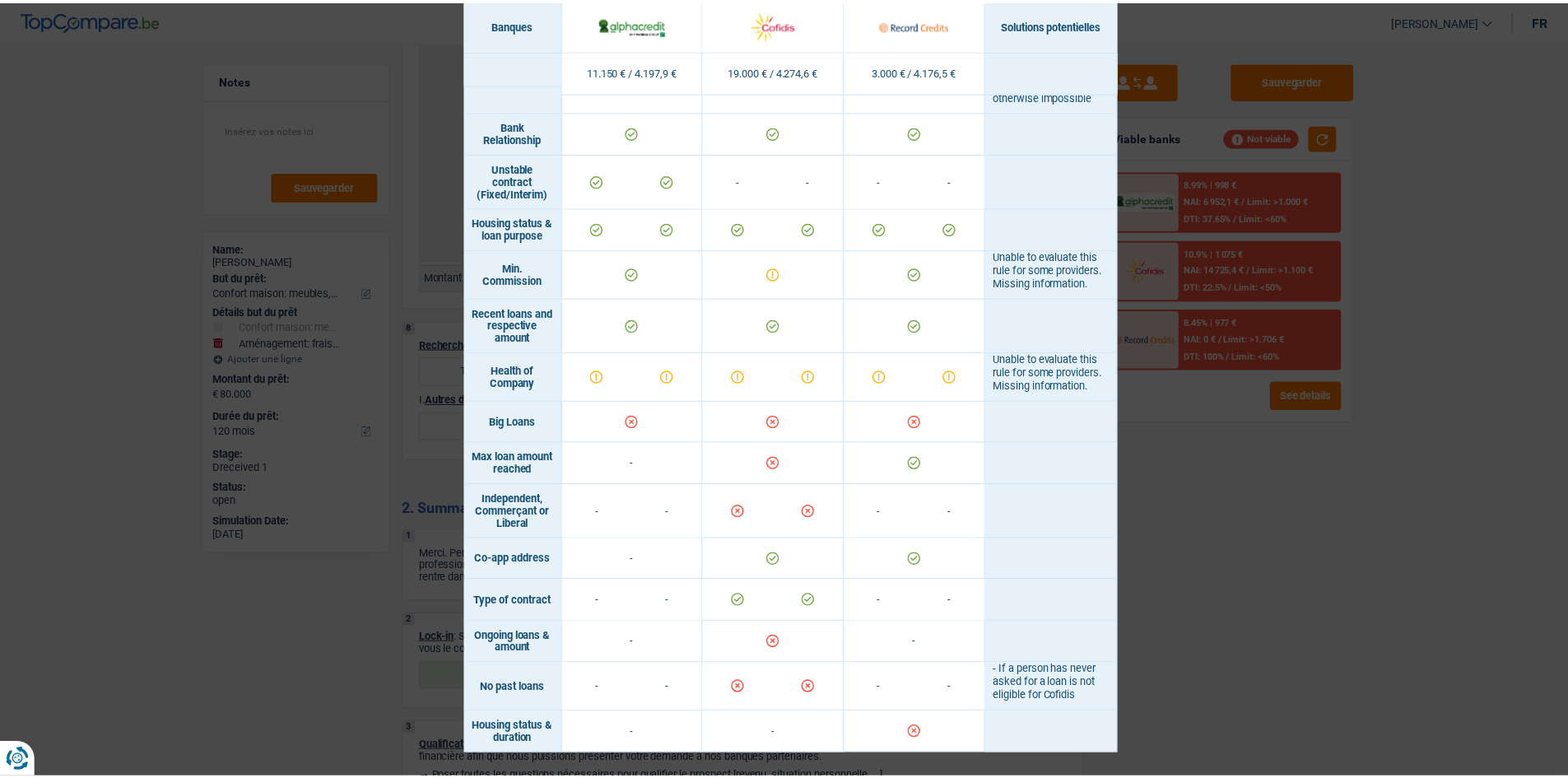 scroll, scrollTop: 953, scrollLeft: 0, axis: vertical 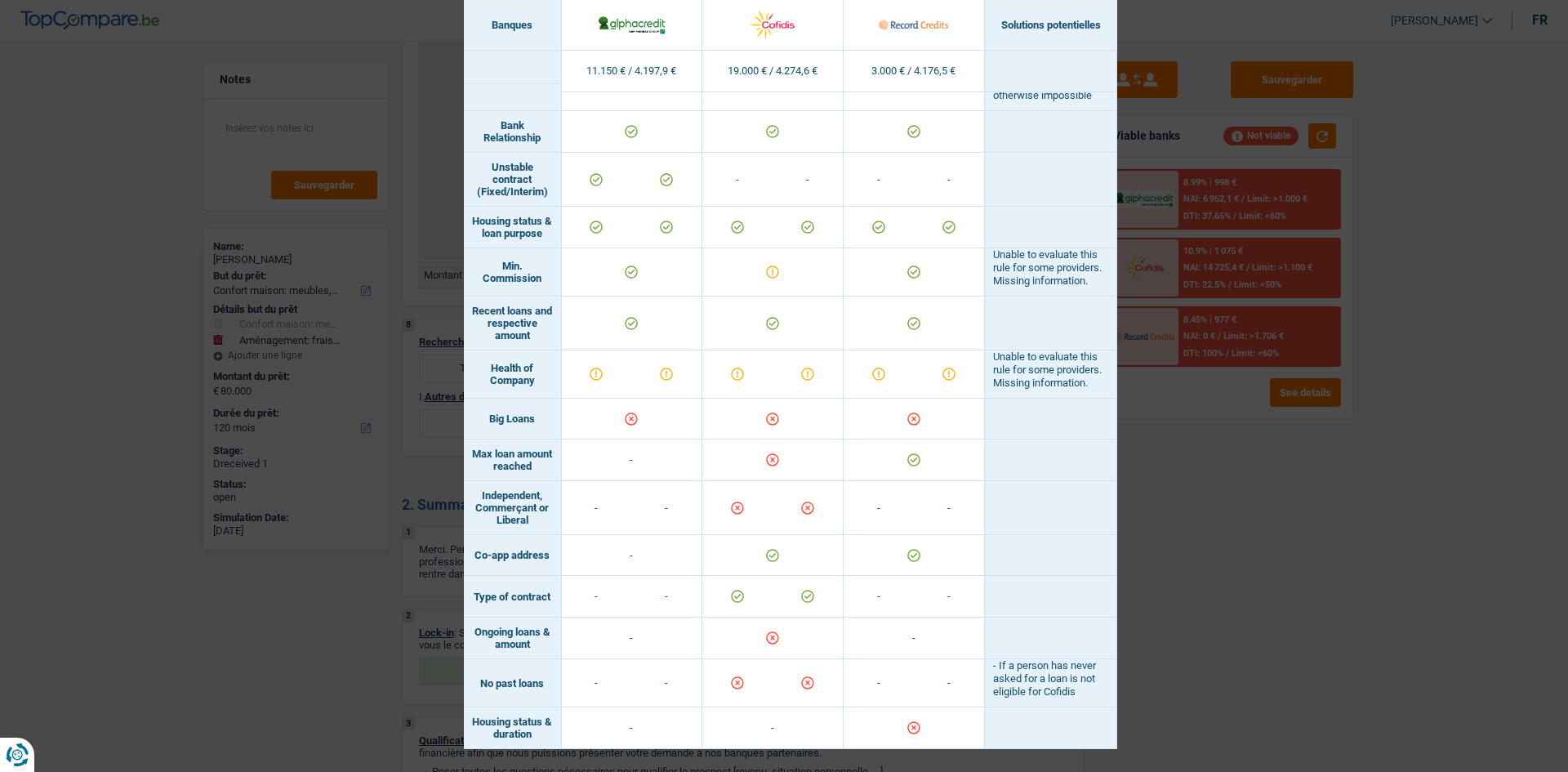 click on "Banks conditions ×
Banques
Solutions potentielles
Revenus / Charges
11.150 € / 4.197,9 €
19.000 € / 4.274,6 €
3.000 € / 4.176,5 €
Professional activity
ID card type" at bounding box center [784, 386] 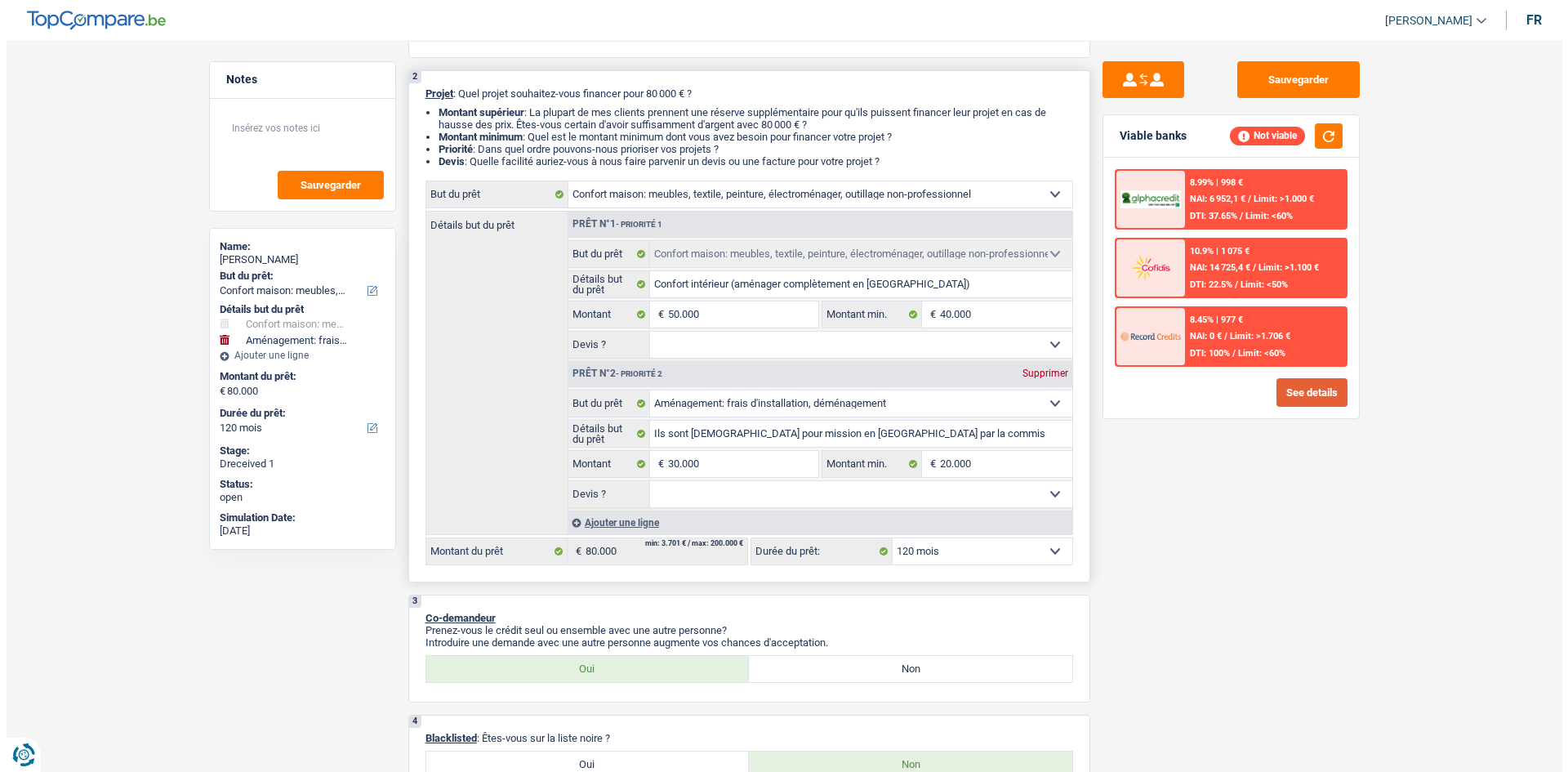scroll, scrollTop: 0, scrollLeft: 0, axis: both 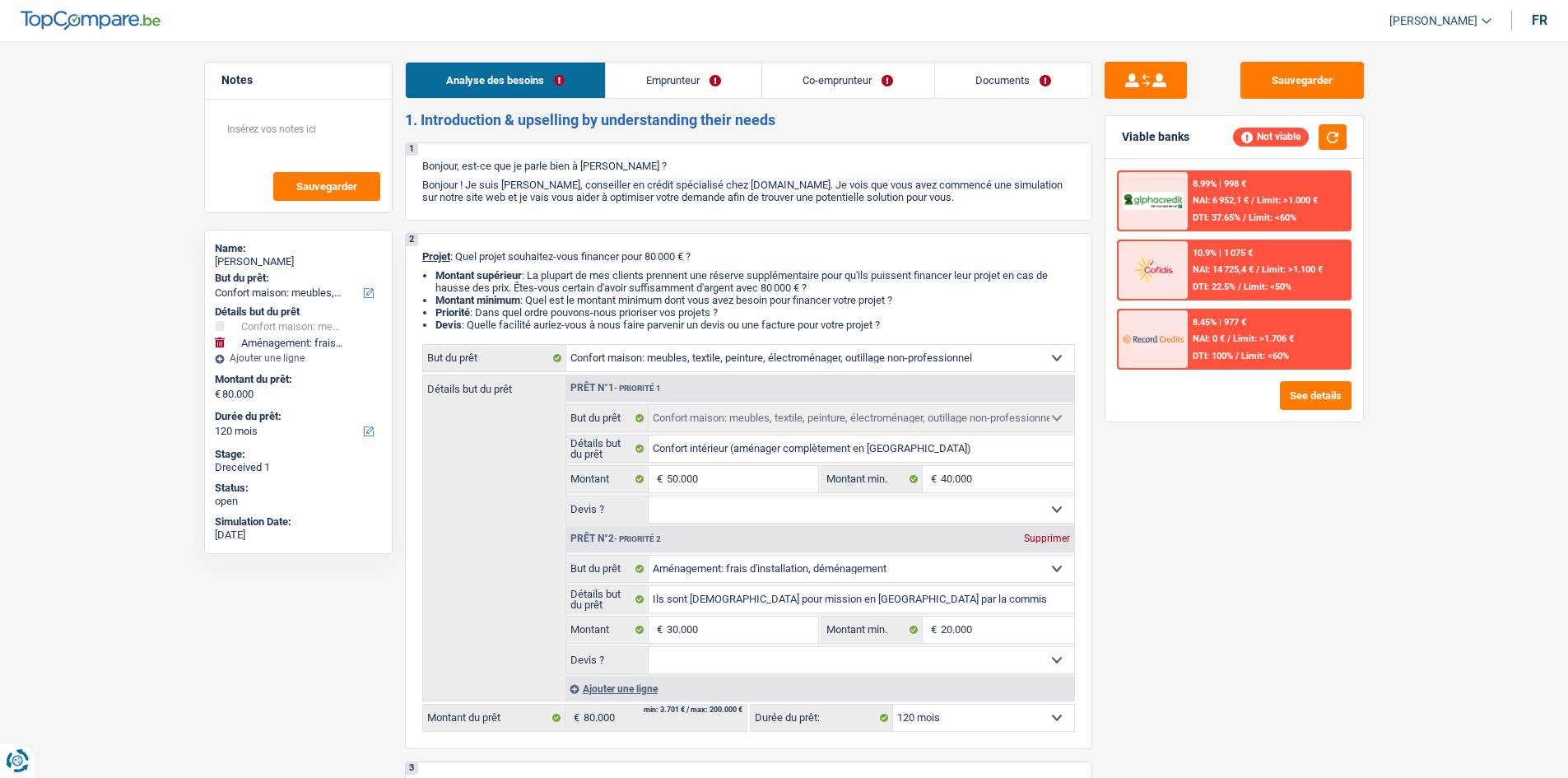 click on "Notes
Sauvegarder
Name:   Aranud Stien   But du prêt: Confort maison: meubles, textile, peinture, électroménager, outillage non-professionnel Hifi, multimédia, gsm, ordinateur Aménagement: frais d'installation, déménagement Evénement familial: naissance, mariage, divorce, communion, décès Frais médicaux Frais d'études Frais permis de conduire Loisirs: voyage, sport, musique Rafraîchissement: petits travaux maison et jardin Frais judiciaires Réparation voiture Prêt rénovation (non disponible pour les non-propriétaires) Prêt énergie (non disponible pour les non-propriétaires) Prêt voiture Taxes, impôts non professionnels Rénovation bien à l'étranger Dettes familiales Assurance Autre
Sélectionner une option
Détails but du prêt
Confort maison: meubles, textile, peinture, électroménager, outillage non-professionnel Hifi, multimédia, gsm, ordinateur" at bounding box center [784, 1343] 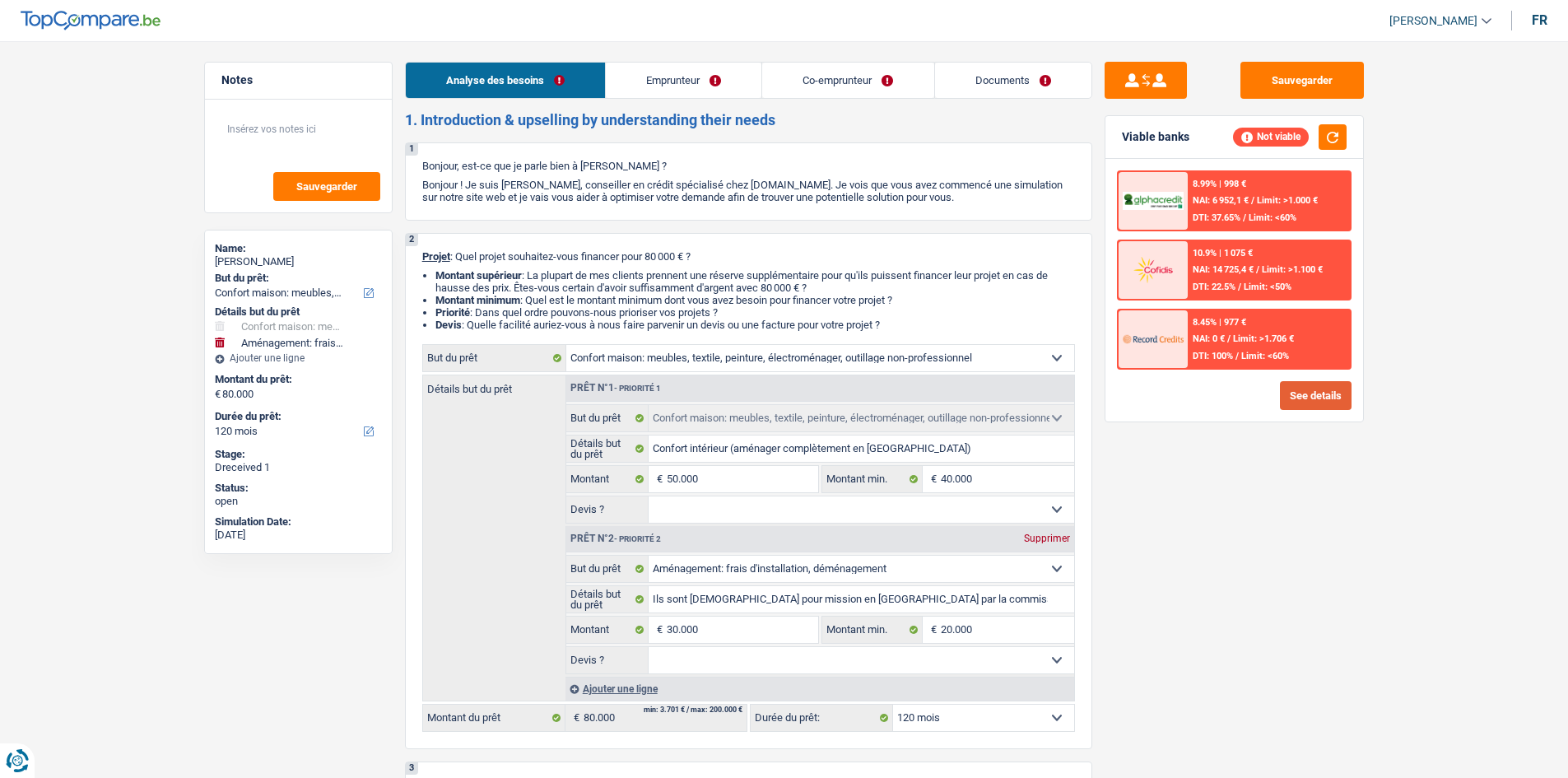 click on "See details" at bounding box center [1234, 395] 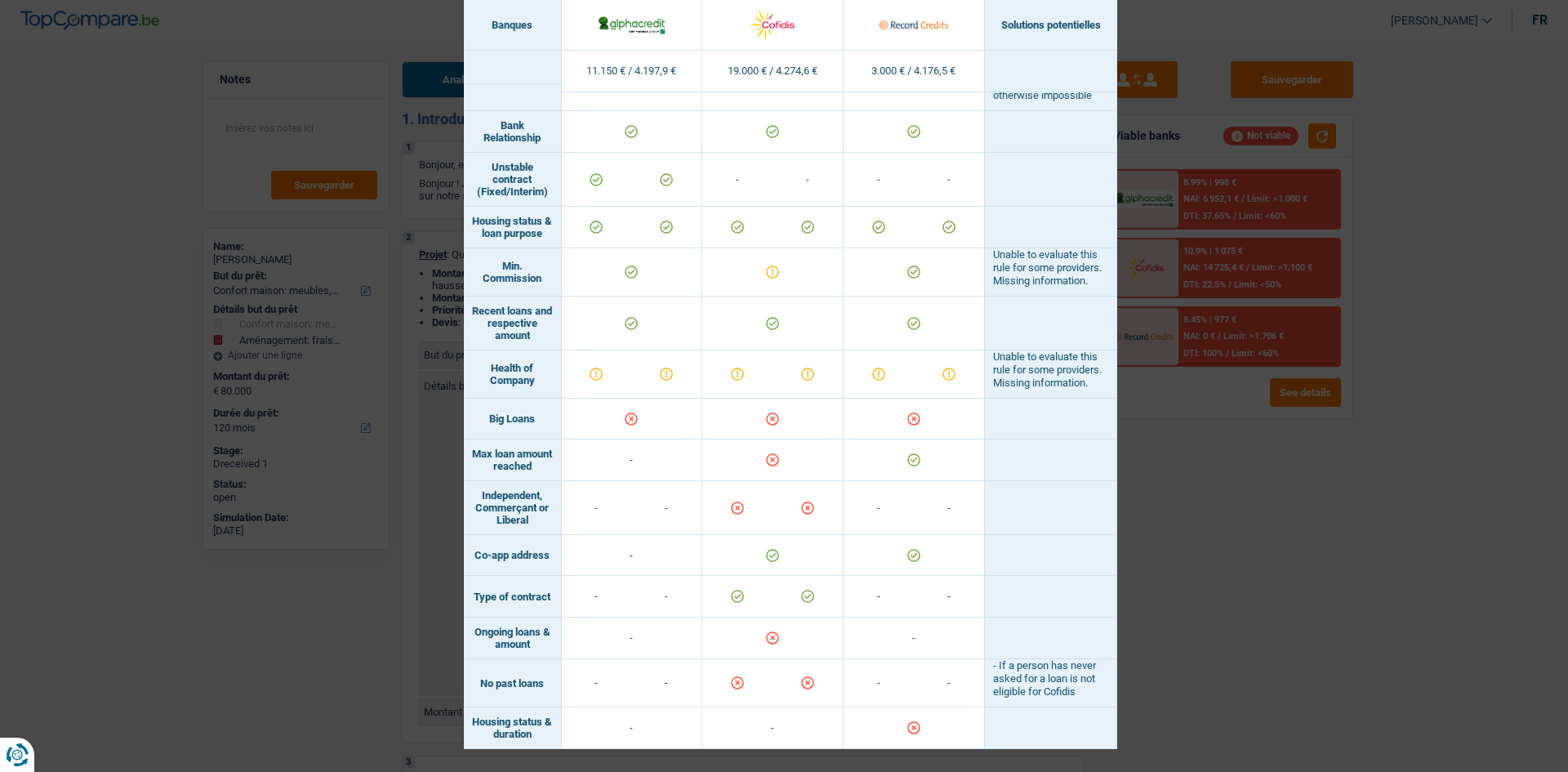 scroll, scrollTop: 946, scrollLeft: 0, axis: vertical 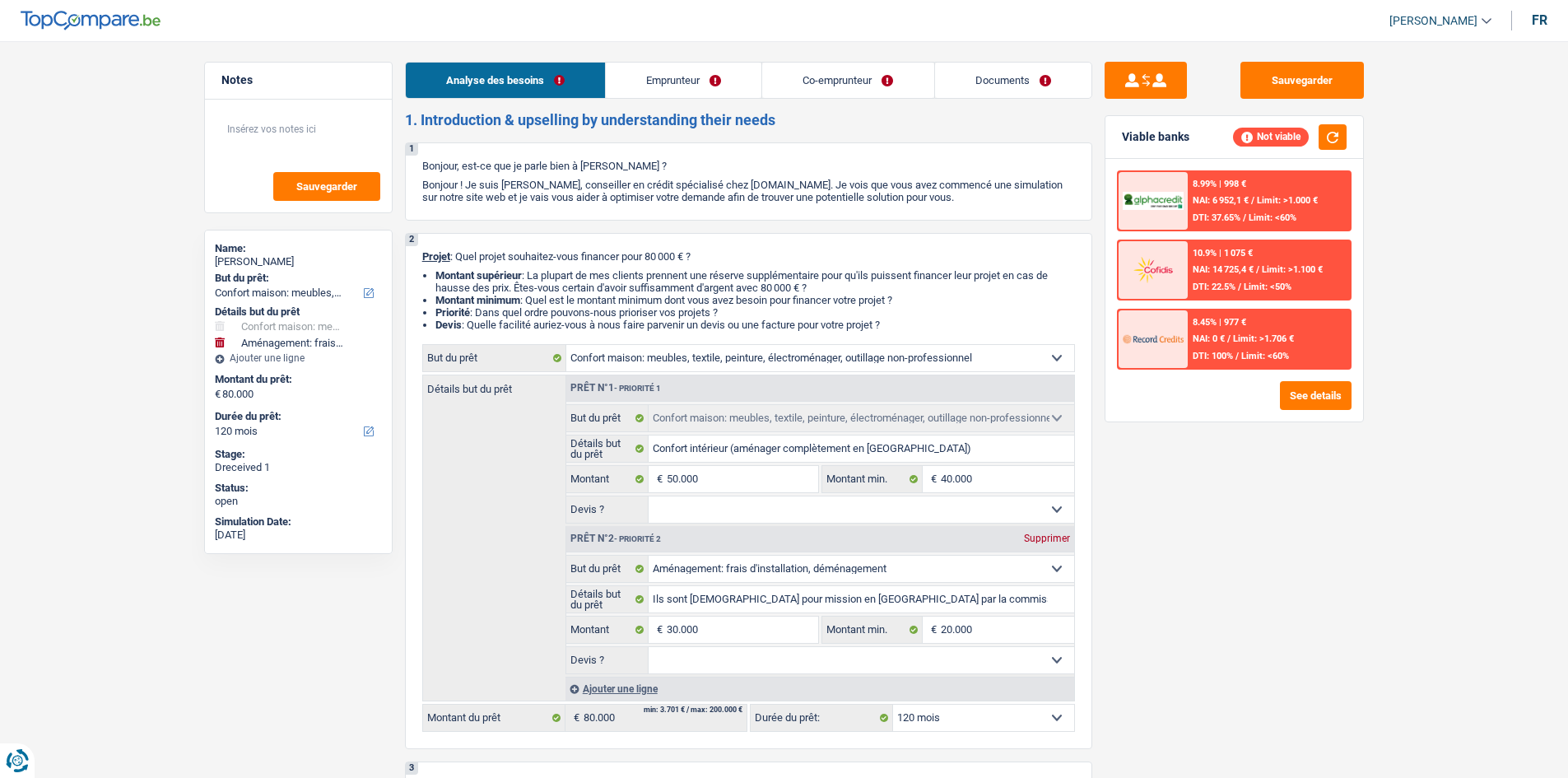 click on "Emprunteur" at bounding box center (683, 80) 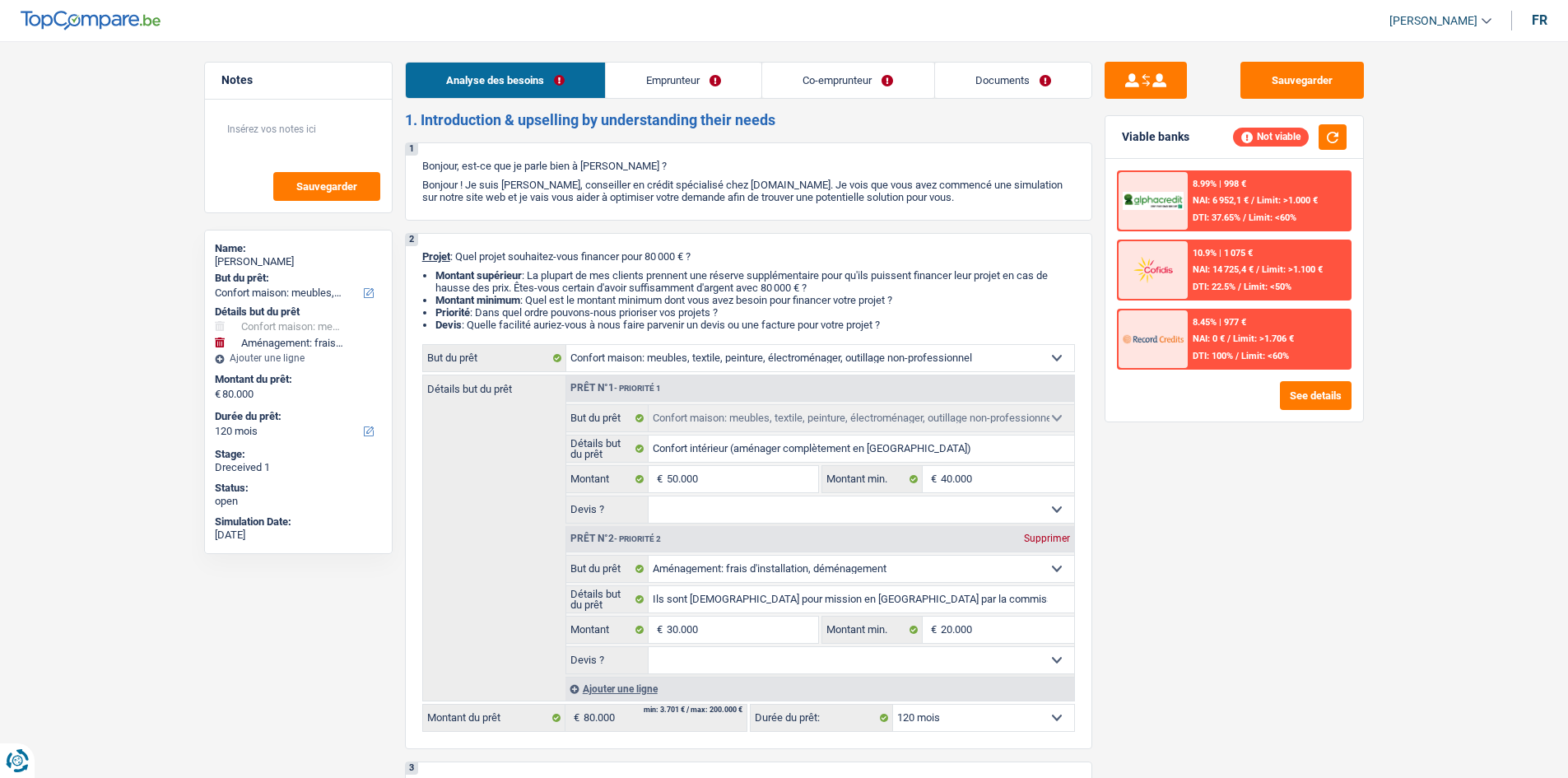 select on "household" 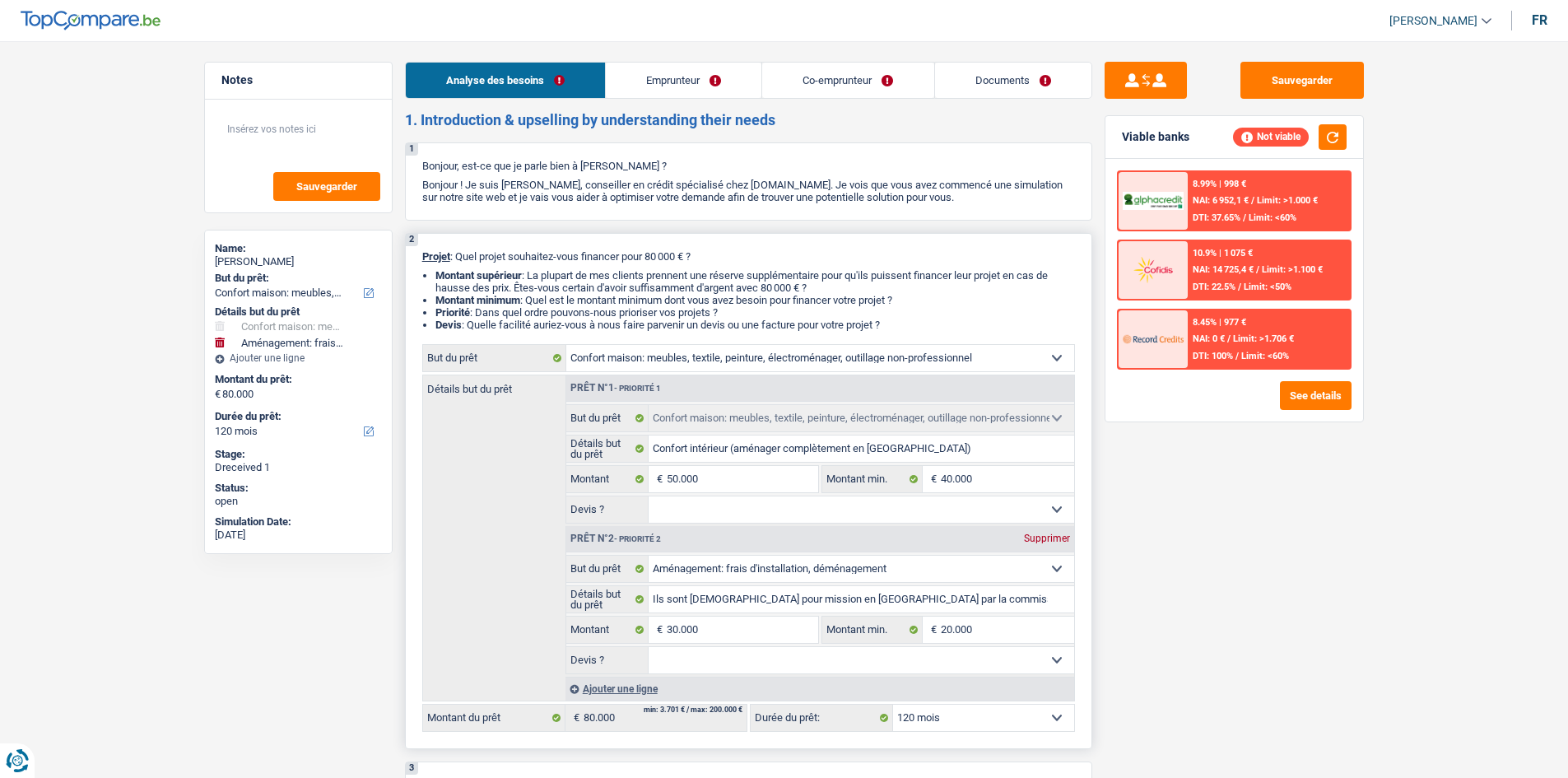 scroll, scrollTop: 165, scrollLeft: 0, axis: vertical 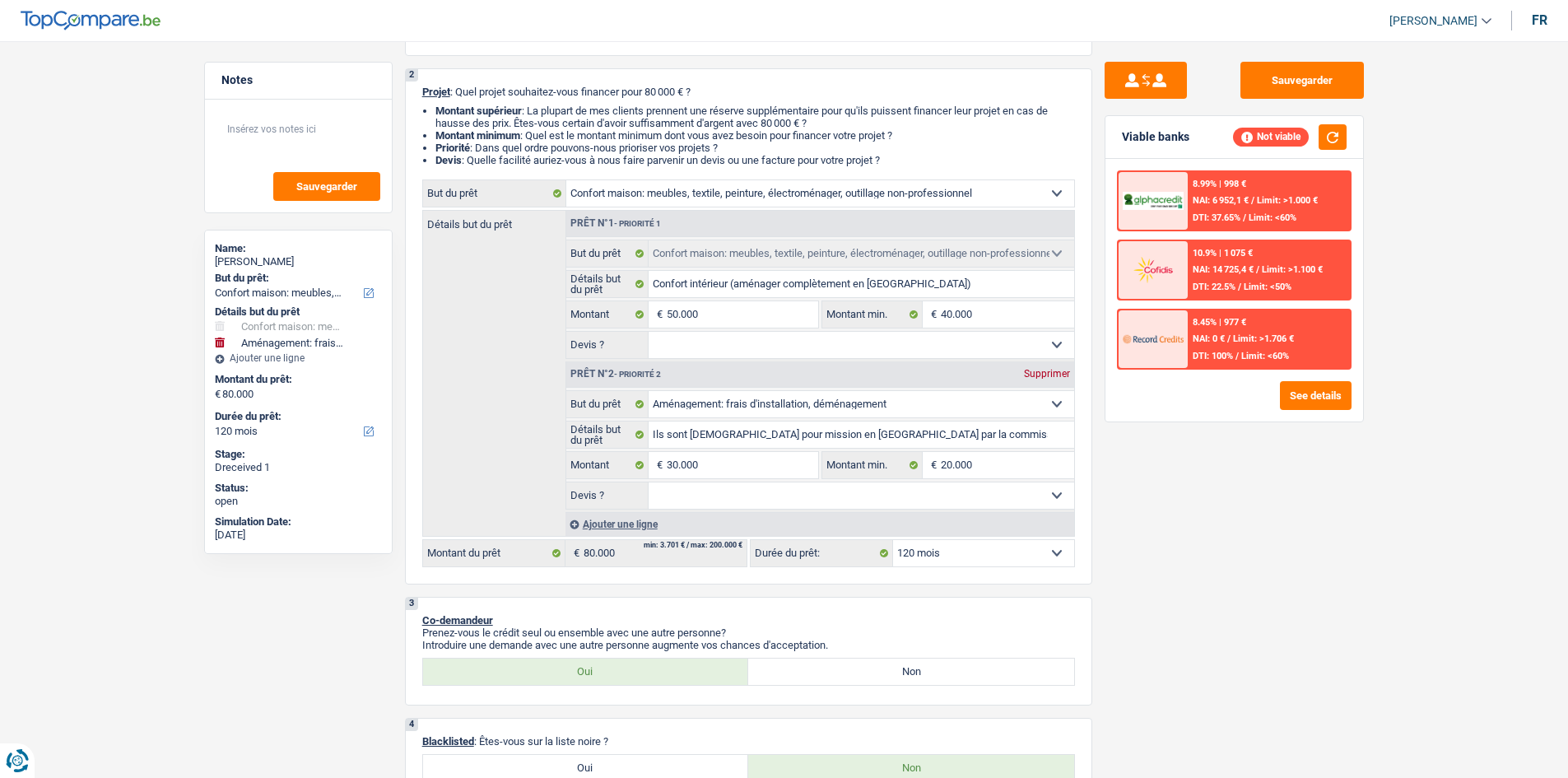 click on "Sauvegarder
Viable banks
Not viable
8.99% | 998 €
NAI: 6 952,1 €
/
Limit: >1.000 €
DTI: 37.65%
/
Limit: <60%
10.9% | 1 075 €
NAI: 14 725,4 €
/
Limit: >1.100 €
DTI: 22.5%
/
Limit: <50%
/" at bounding box center (1234, 404) 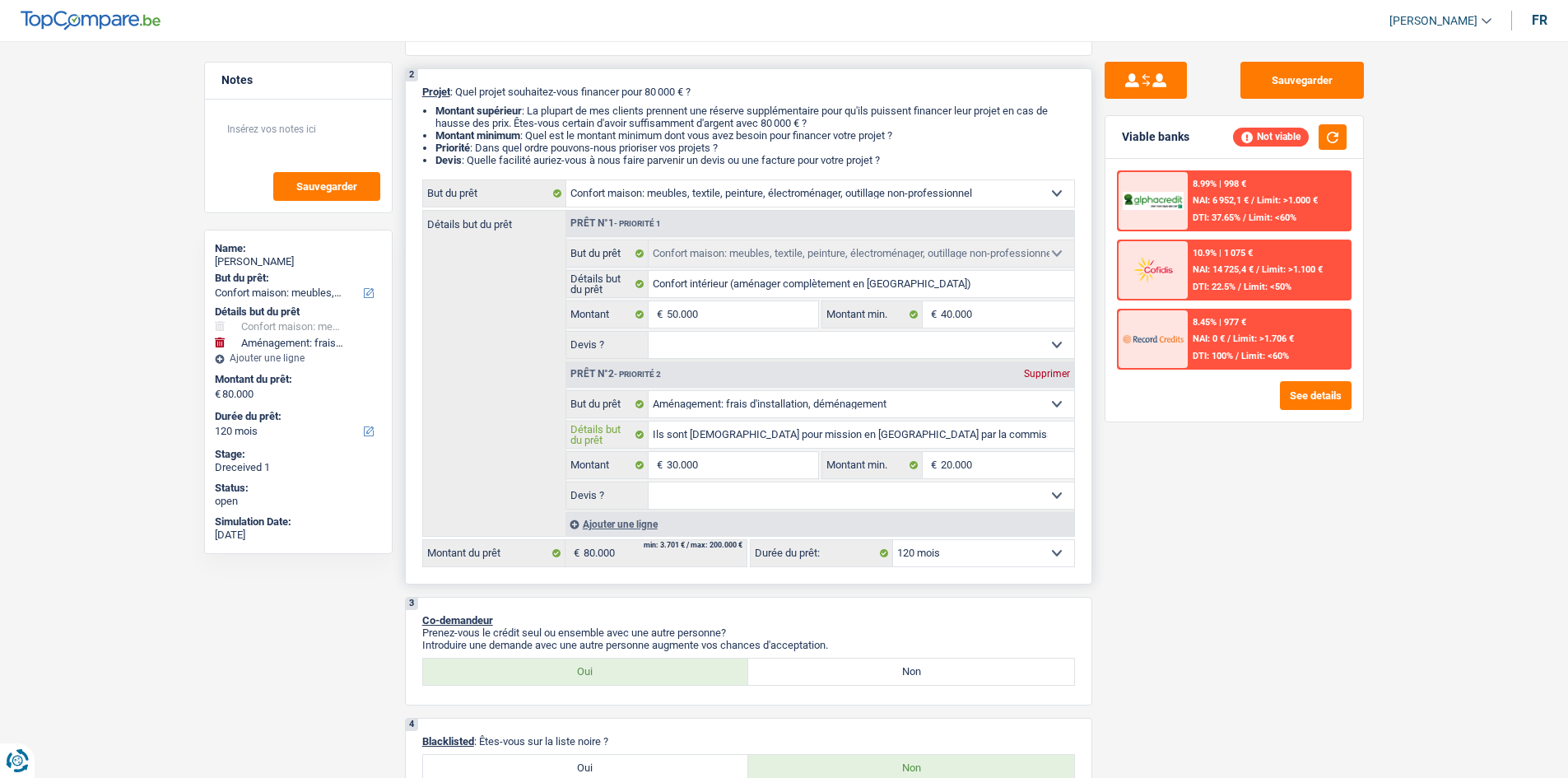 click on "Ils sont [DEMOGRAPHIC_DATA] pour mission en [GEOGRAPHIC_DATA] par la commission (veulent s'installer d'finitivement en [GEOGRAPHIC_DATA])" at bounding box center (861, 435) 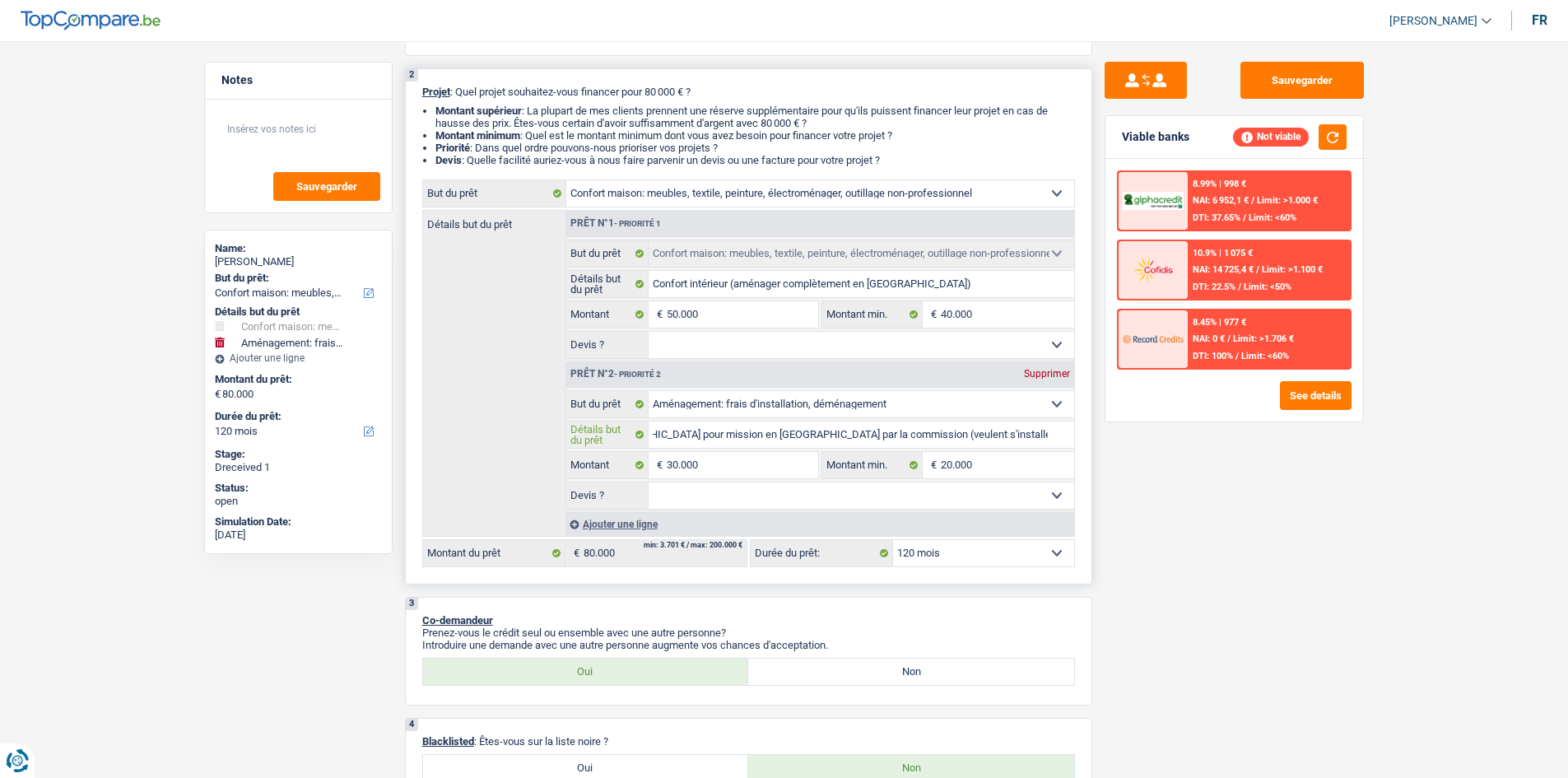 scroll, scrollTop: 0, scrollLeft: 119, axis: horizontal 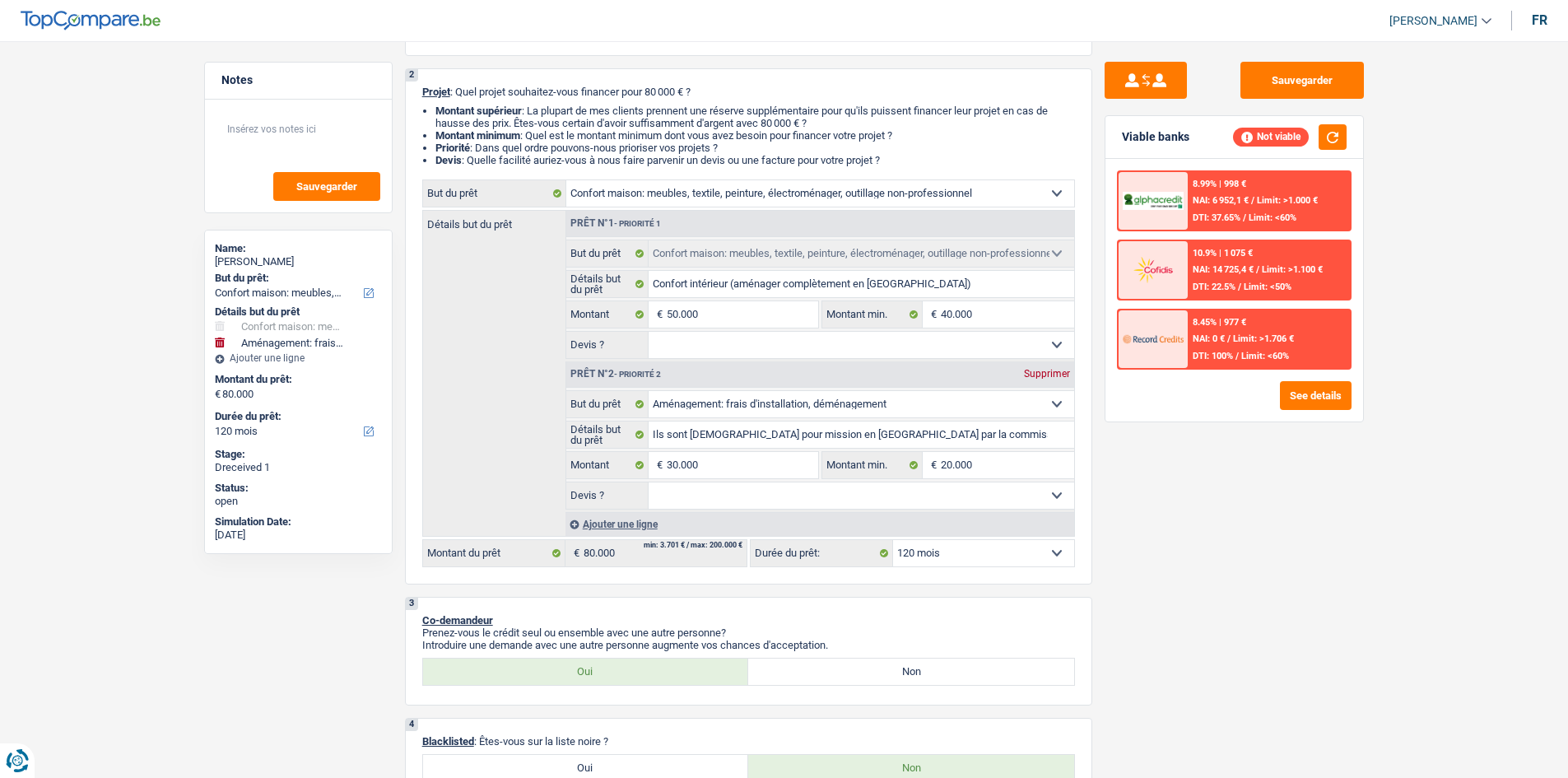click on "Sauvegarder
Viable banks
Not viable
8.99% | 998 €
NAI: 6 952,1 €
/
Limit: >1.000 €
DTI: 37.65%
/
Limit: <60%
10.9% | 1 075 €
NAI: 14 725,4 €
/
Limit: >1.100 €
DTI: 22.5%
/
Limit: <50%
/" at bounding box center [1234, 404] 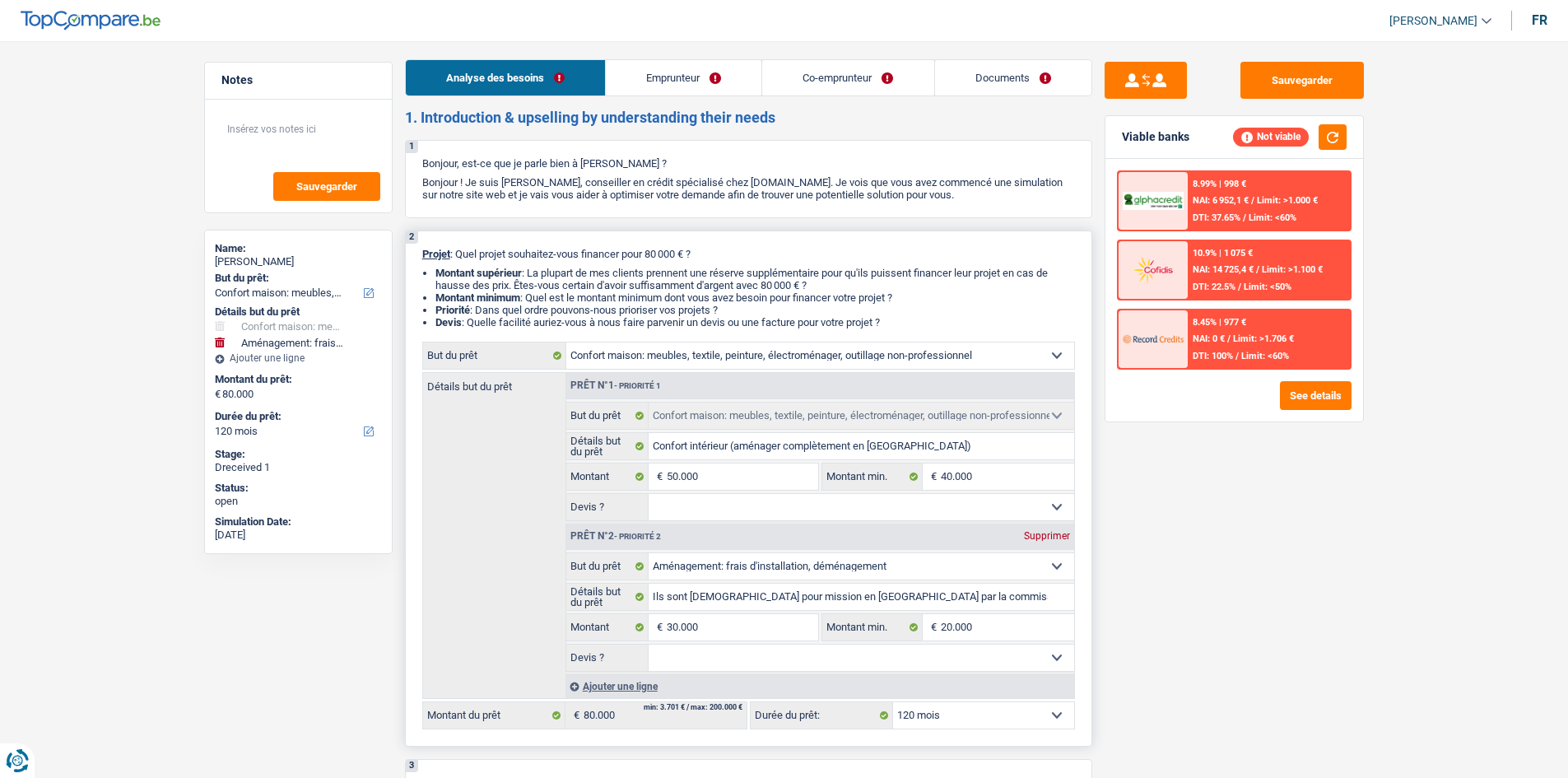 scroll, scrollTop: 0, scrollLeft: 0, axis: both 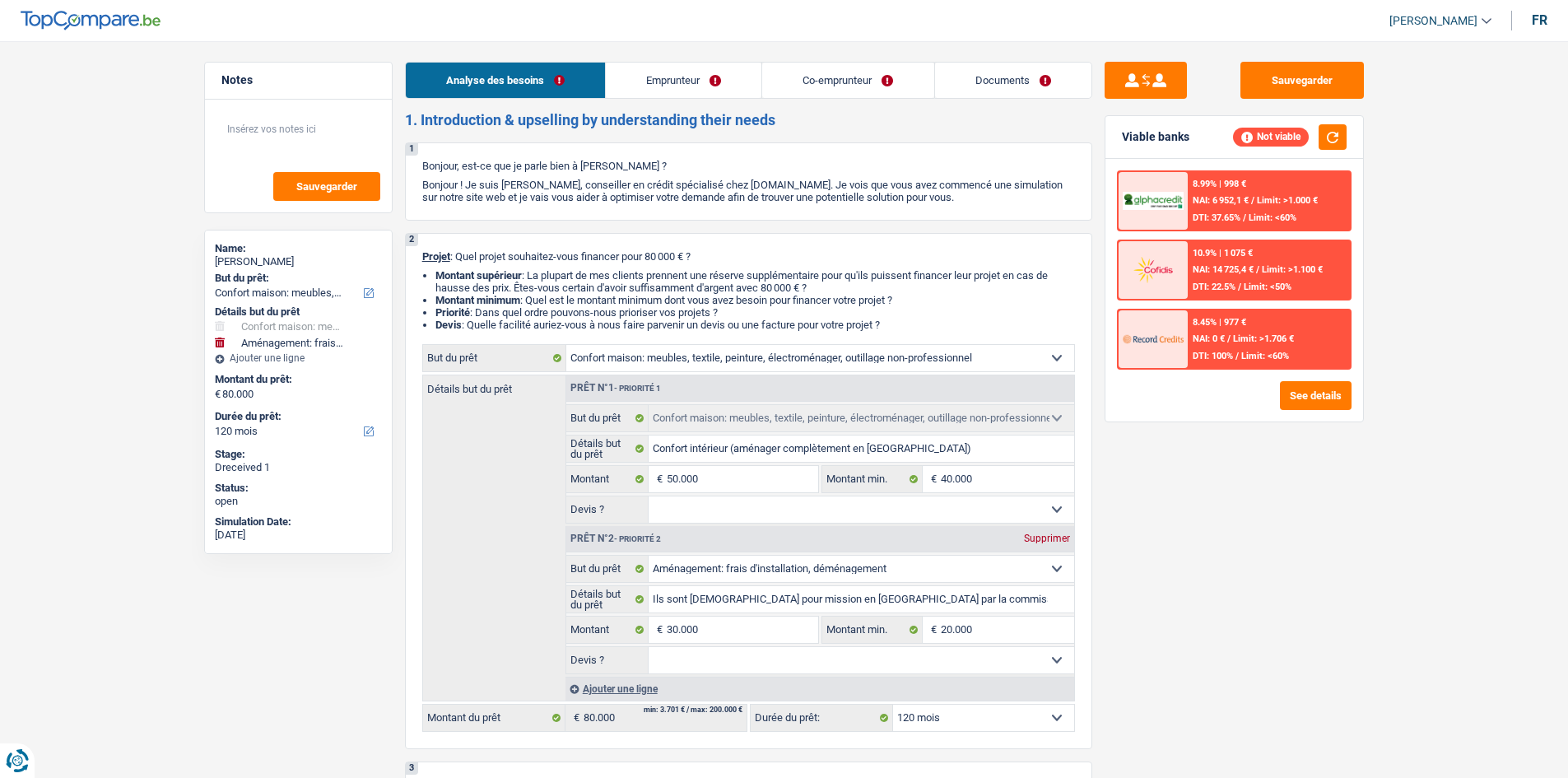 click on "Emprunteur" at bounding box center (683, 80) 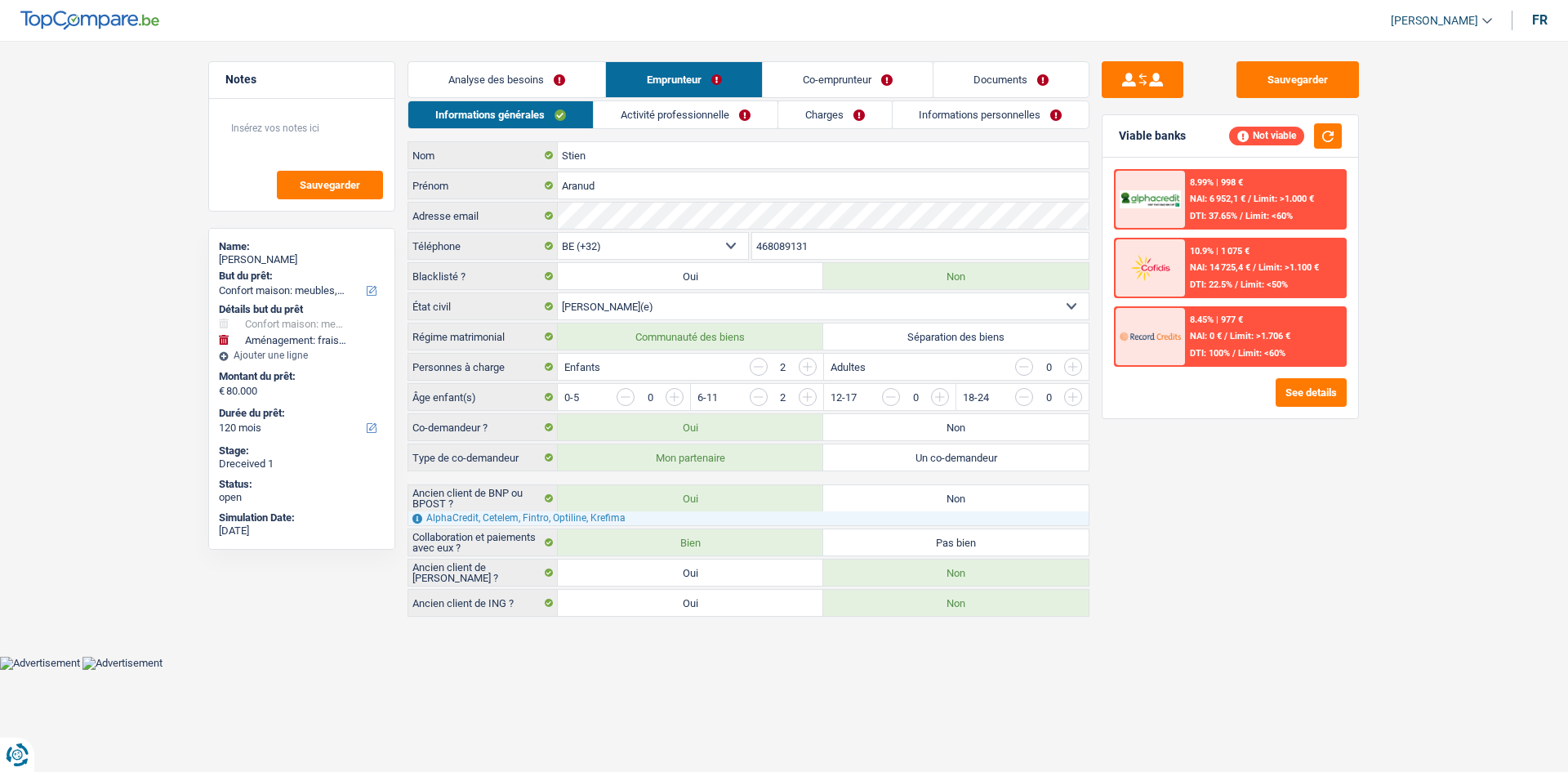 click on "Activité professionnelle" at bounding box center [685, 114] 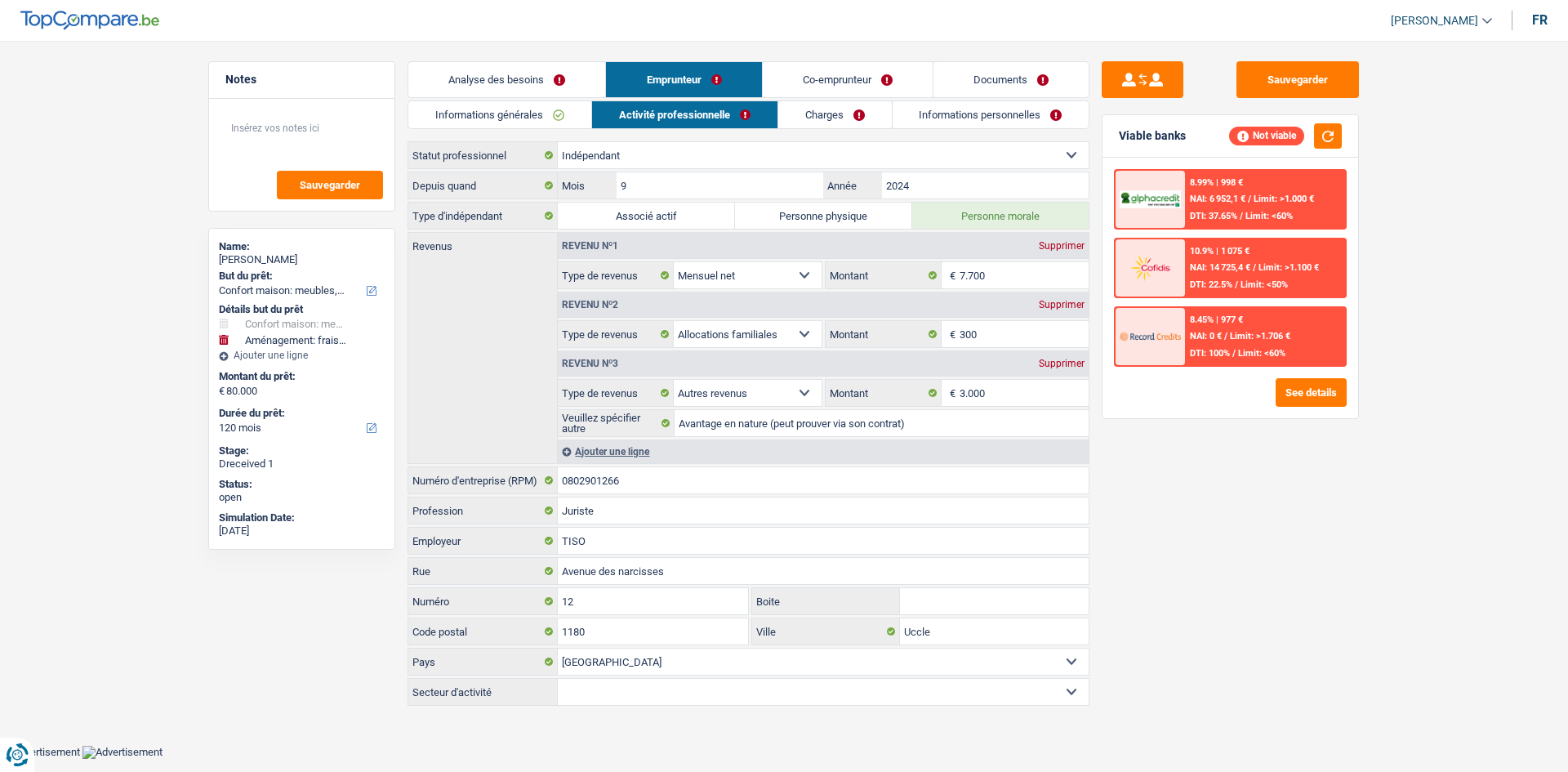 click on "Charges" at bounding box center (835, 114) 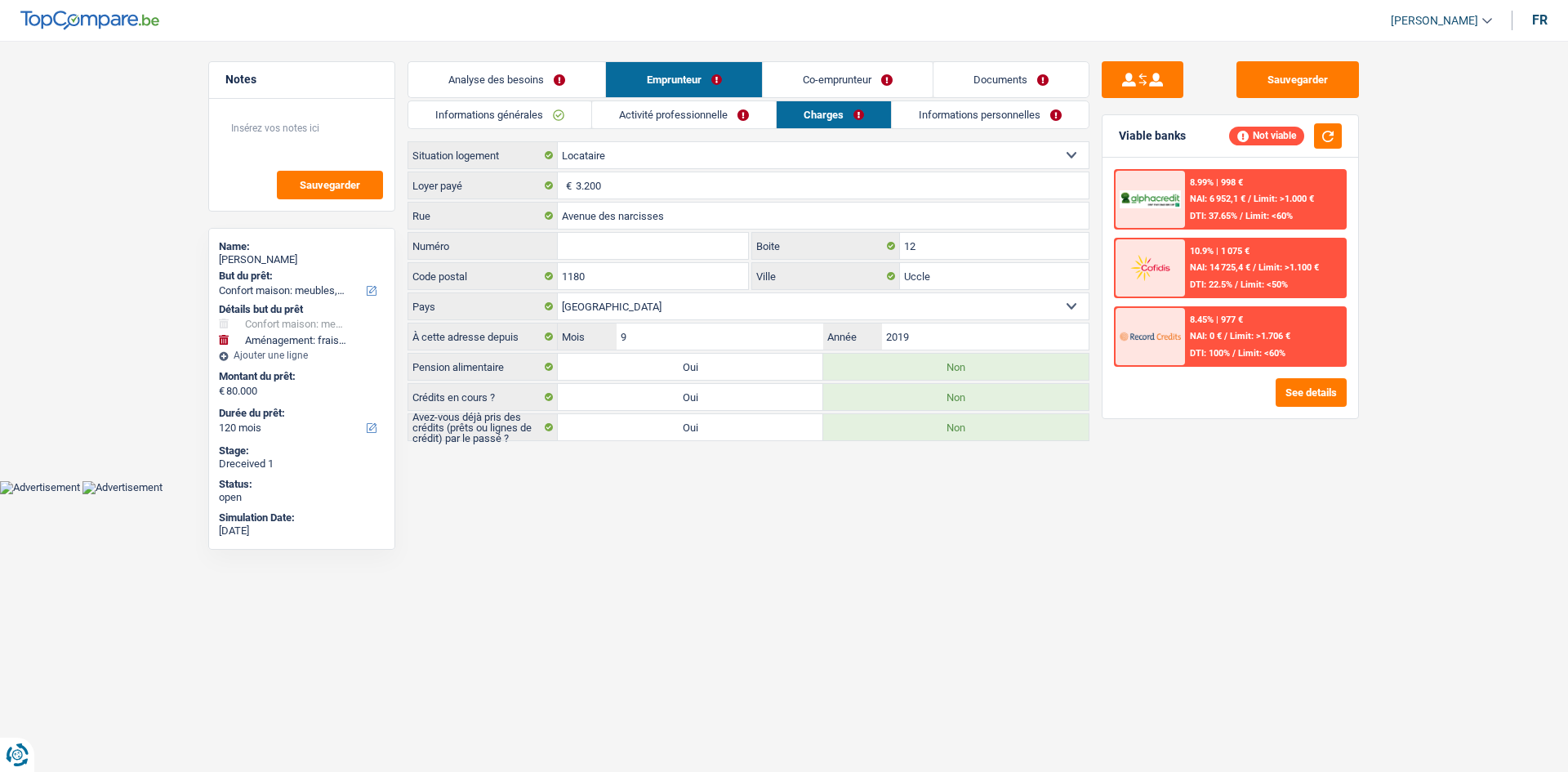 click on "Informations personnelles" at bounding box center [990, 114] 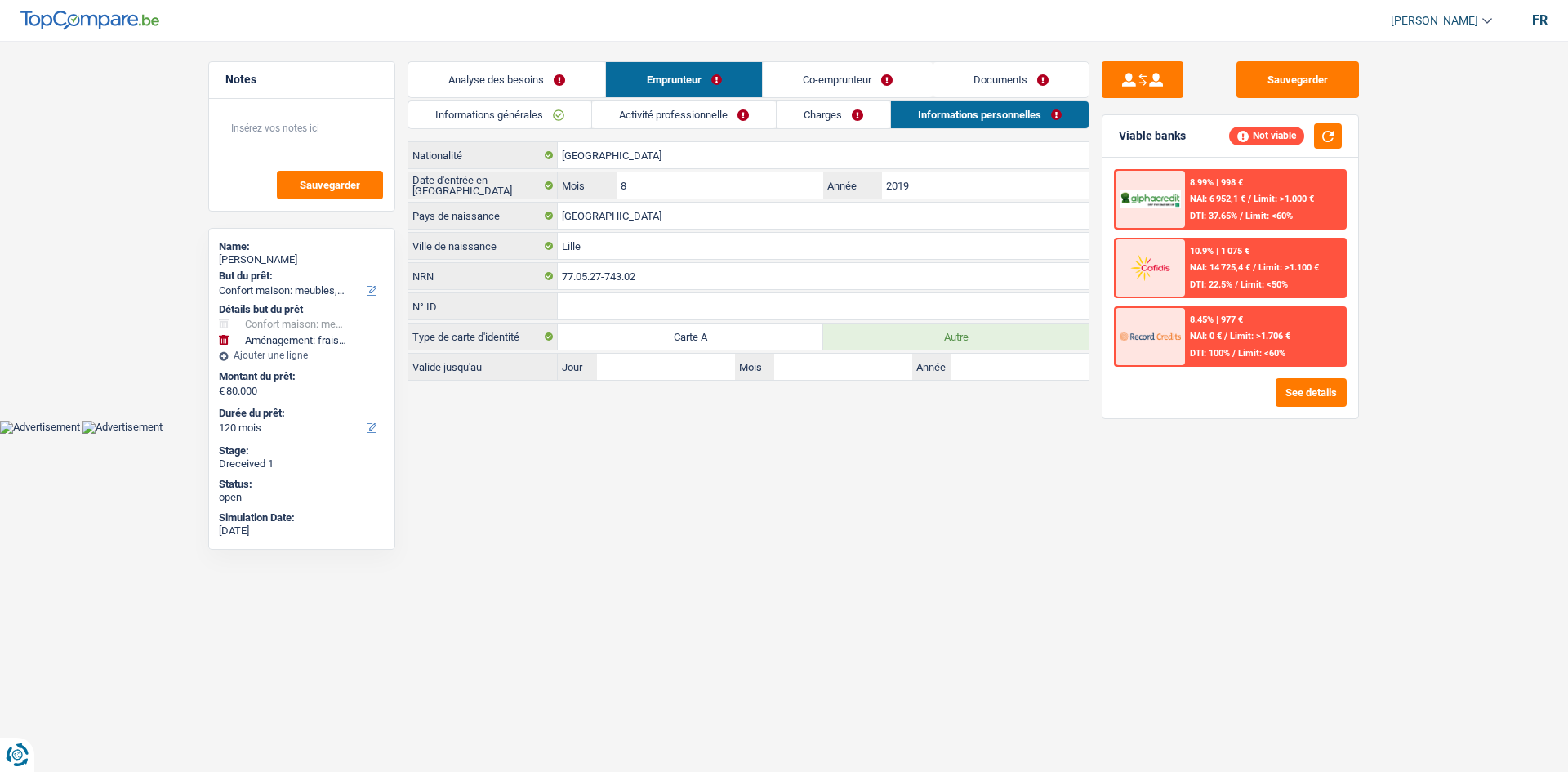 click on "Co-emprunteur" at bounding box center (848, 79) 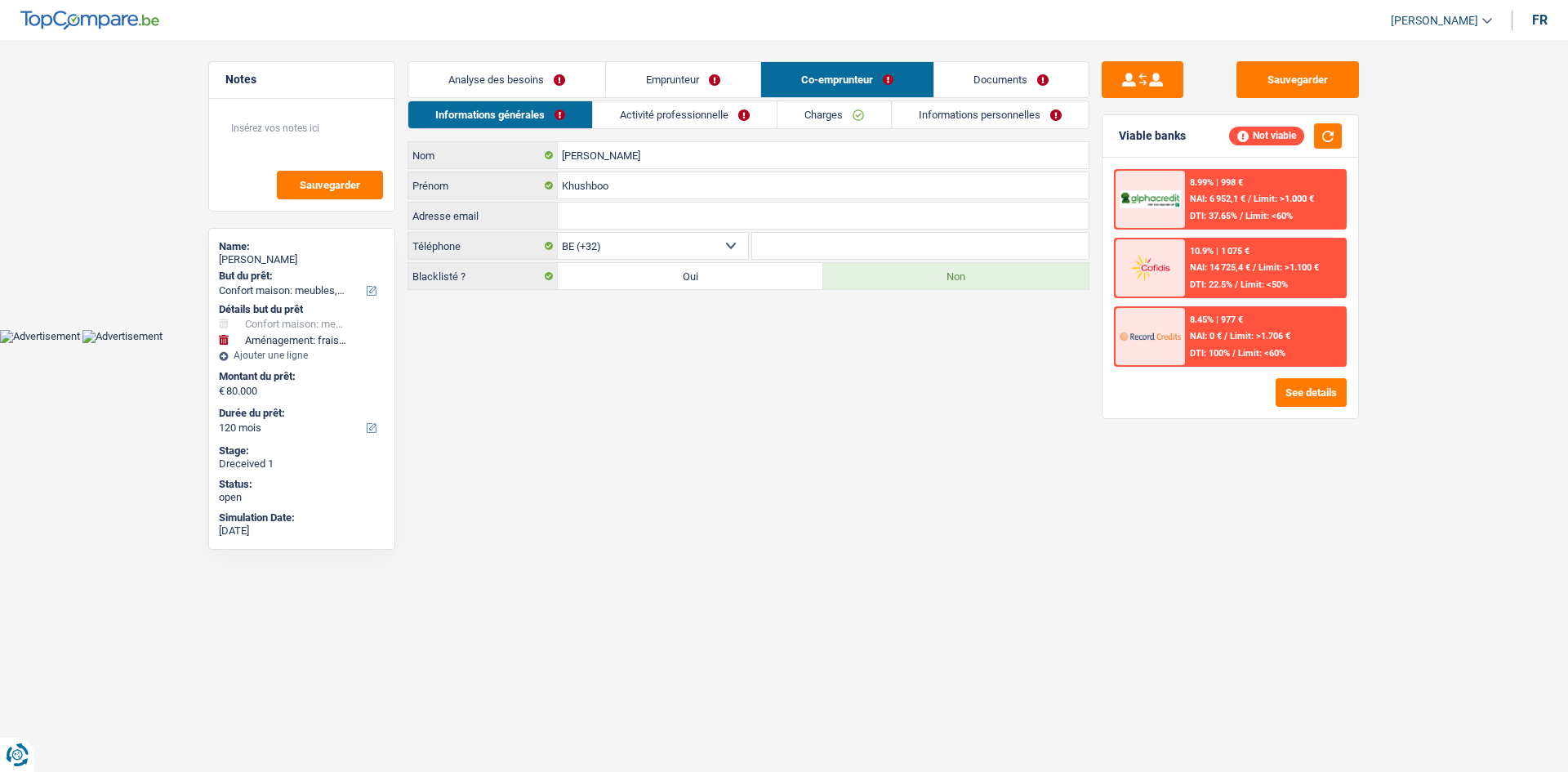 click on "Activité professionnelle" at bounding box center [684, 114] 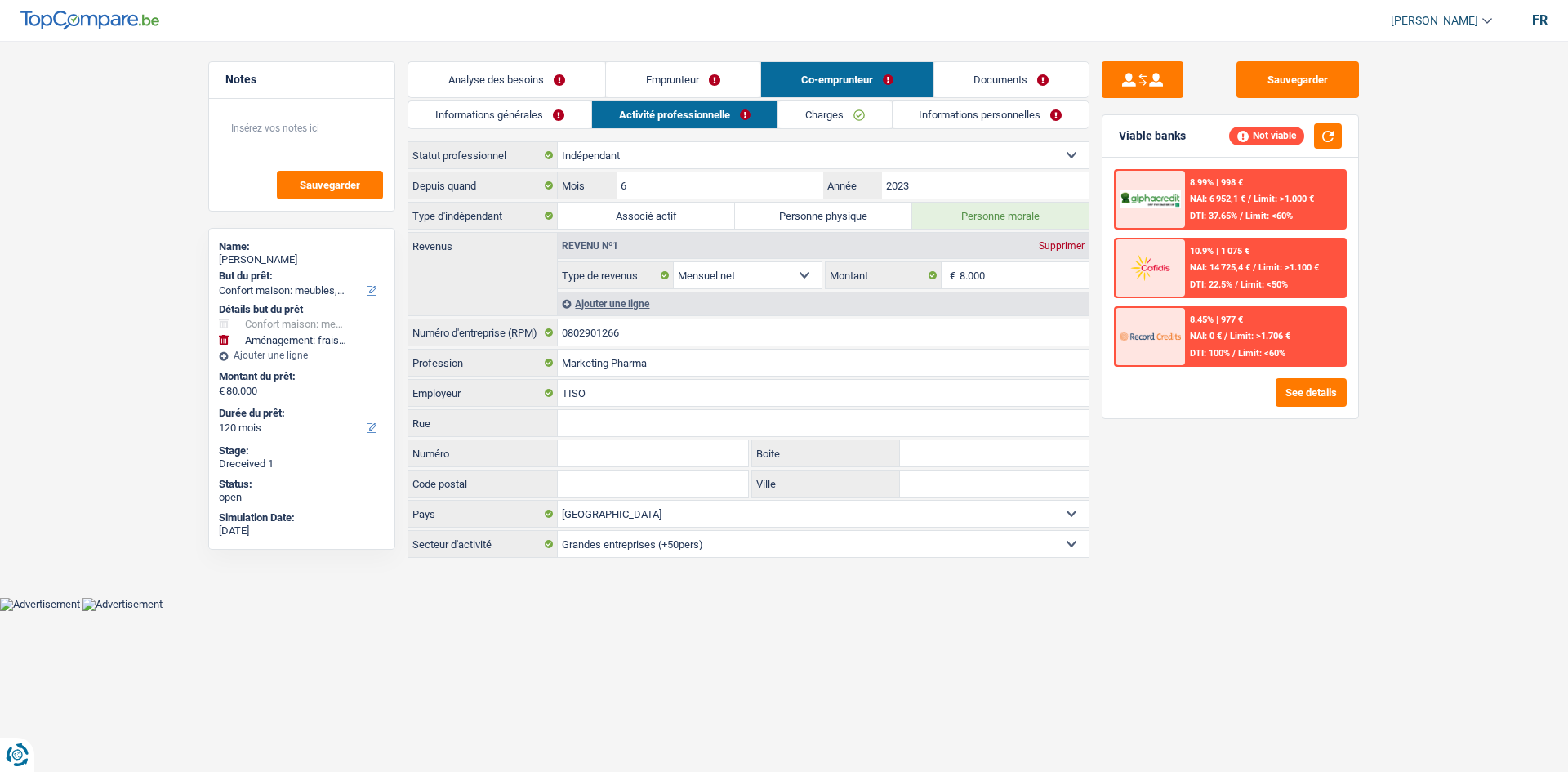 click on "Charges" at bounding box center (835, 114) 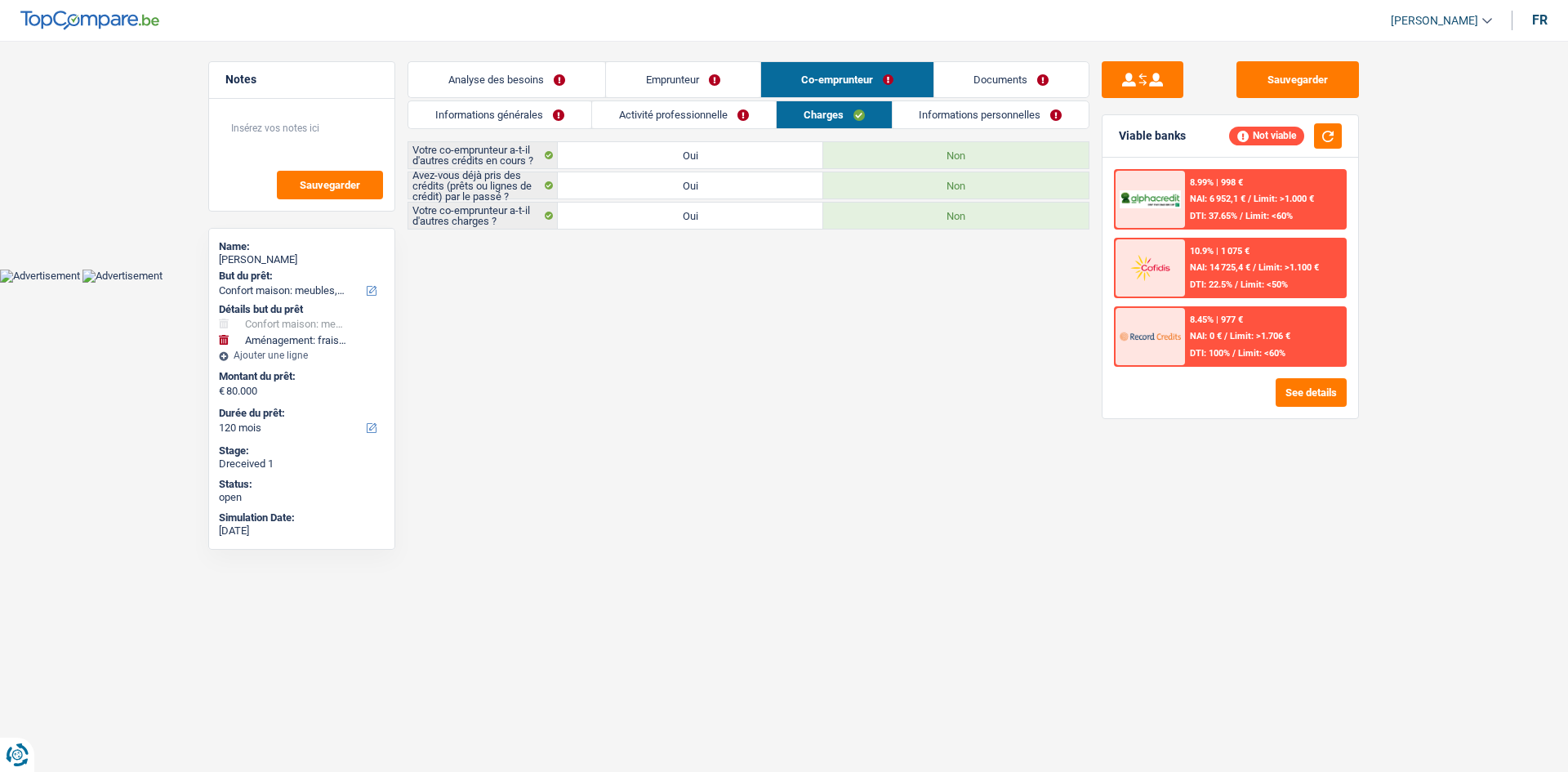 click on "Informations personnelles" at bounding box center [991, 114] 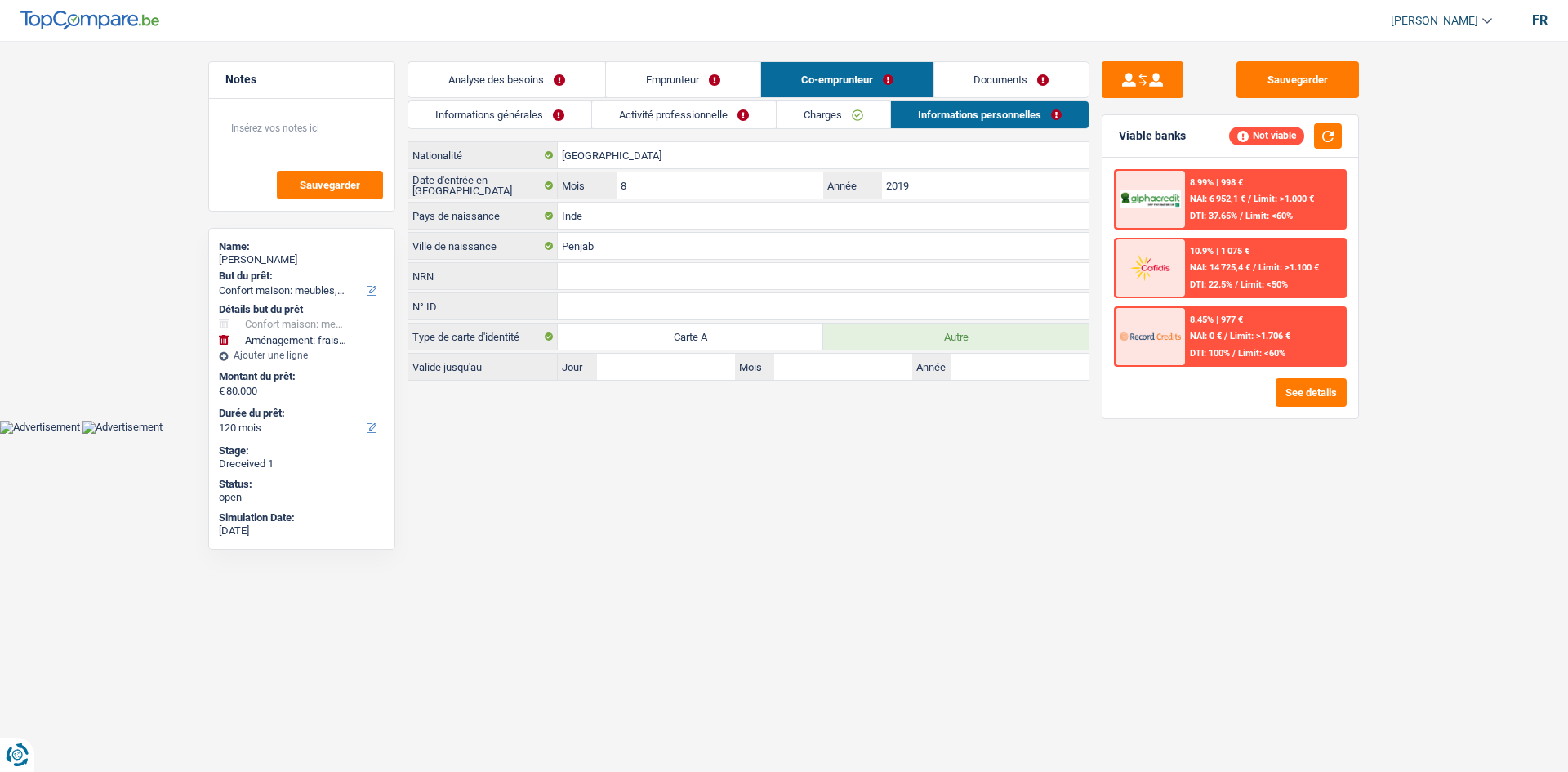 click on "Informations générales" at bounding box center [500, 114] 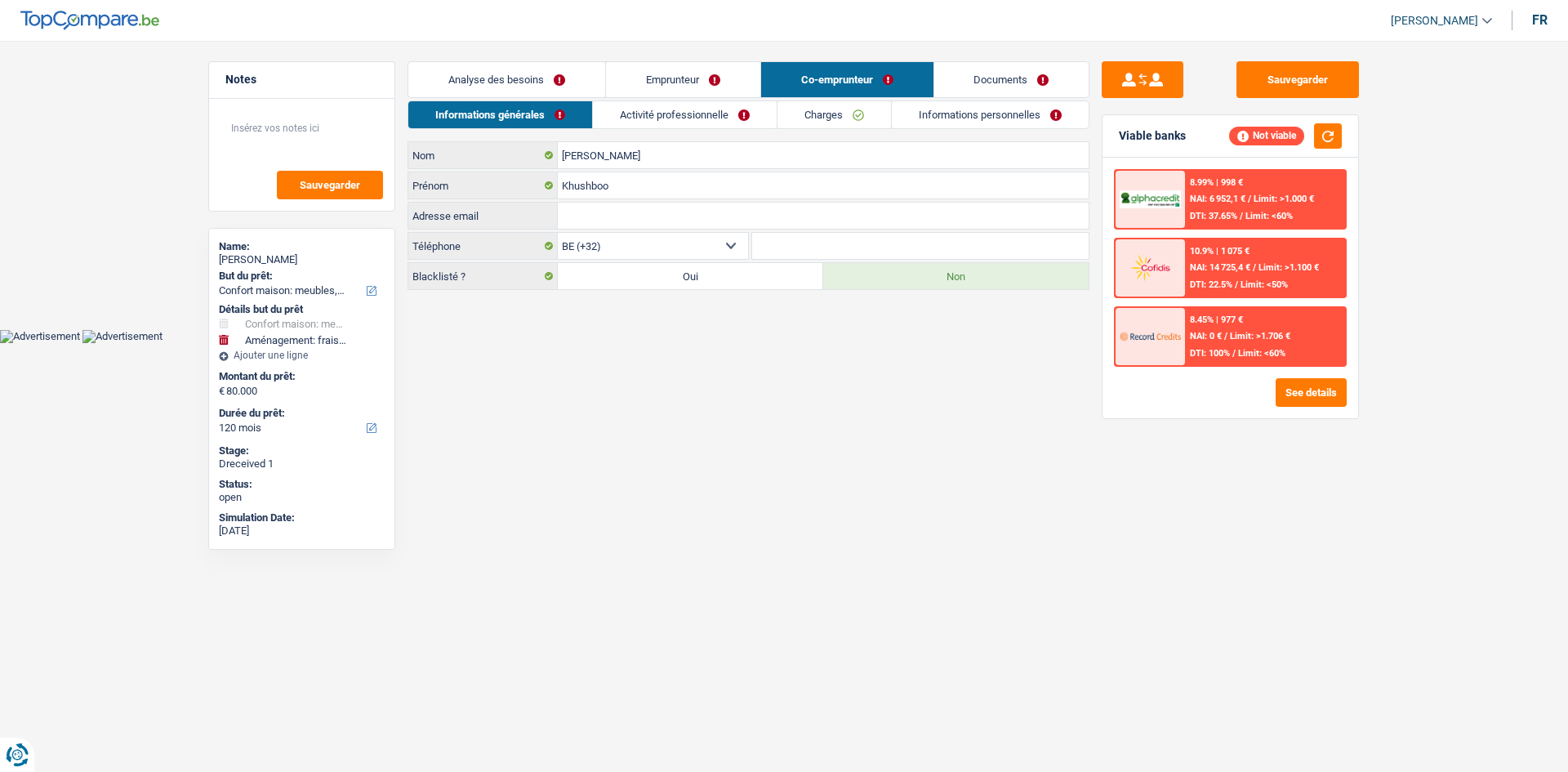 click on "Analyse des besoins" at bounding box center [506, 79] 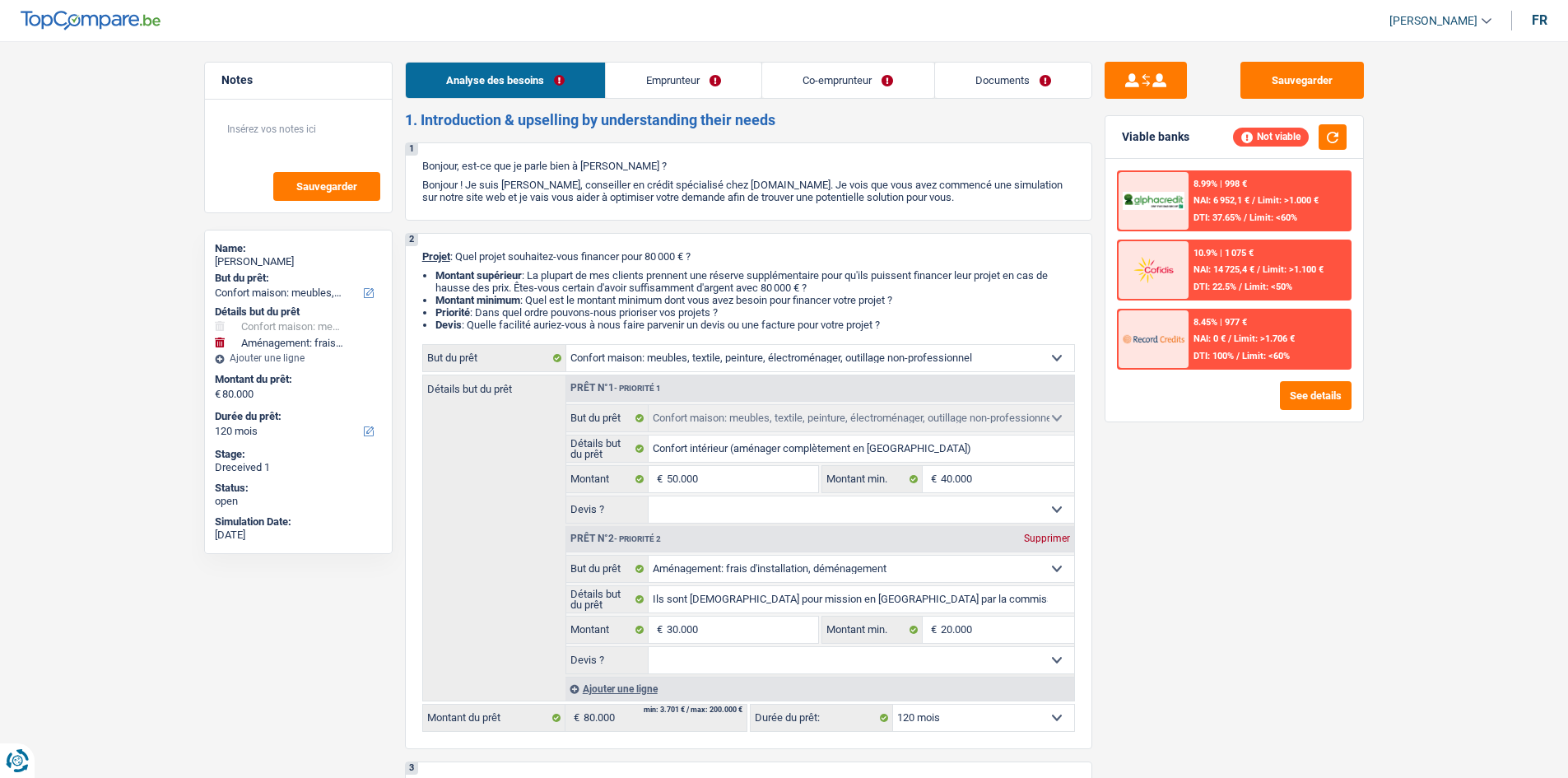 click on "8.99% | 998 €
NAI: 6 952,1 €
/
Limit: >1.000 €
DTI: 37.65%
/
Limit: <60%
10.9% | 1 075 €
NAI: 14 725,4 €
/
Limit: >1.100 €
DTI: 22.5%
/
Limit: <50%
8.45% | 977 €
/       /" at bounding box center [1234, 290] 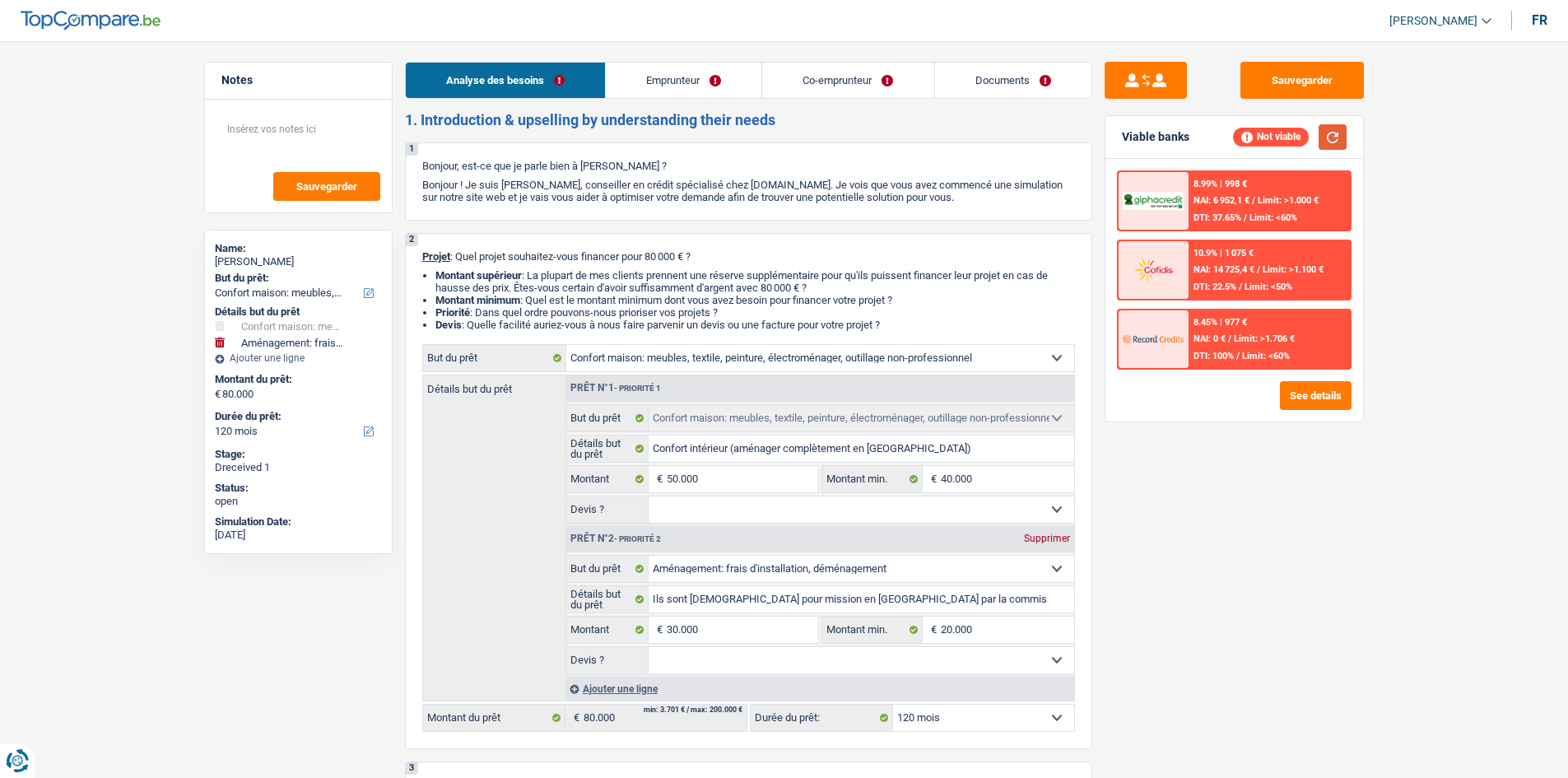 drag, startPoint x: 1329, startPoint y: 154, endPoint x: 1331, endPoint y: 142, distance: 12.165525 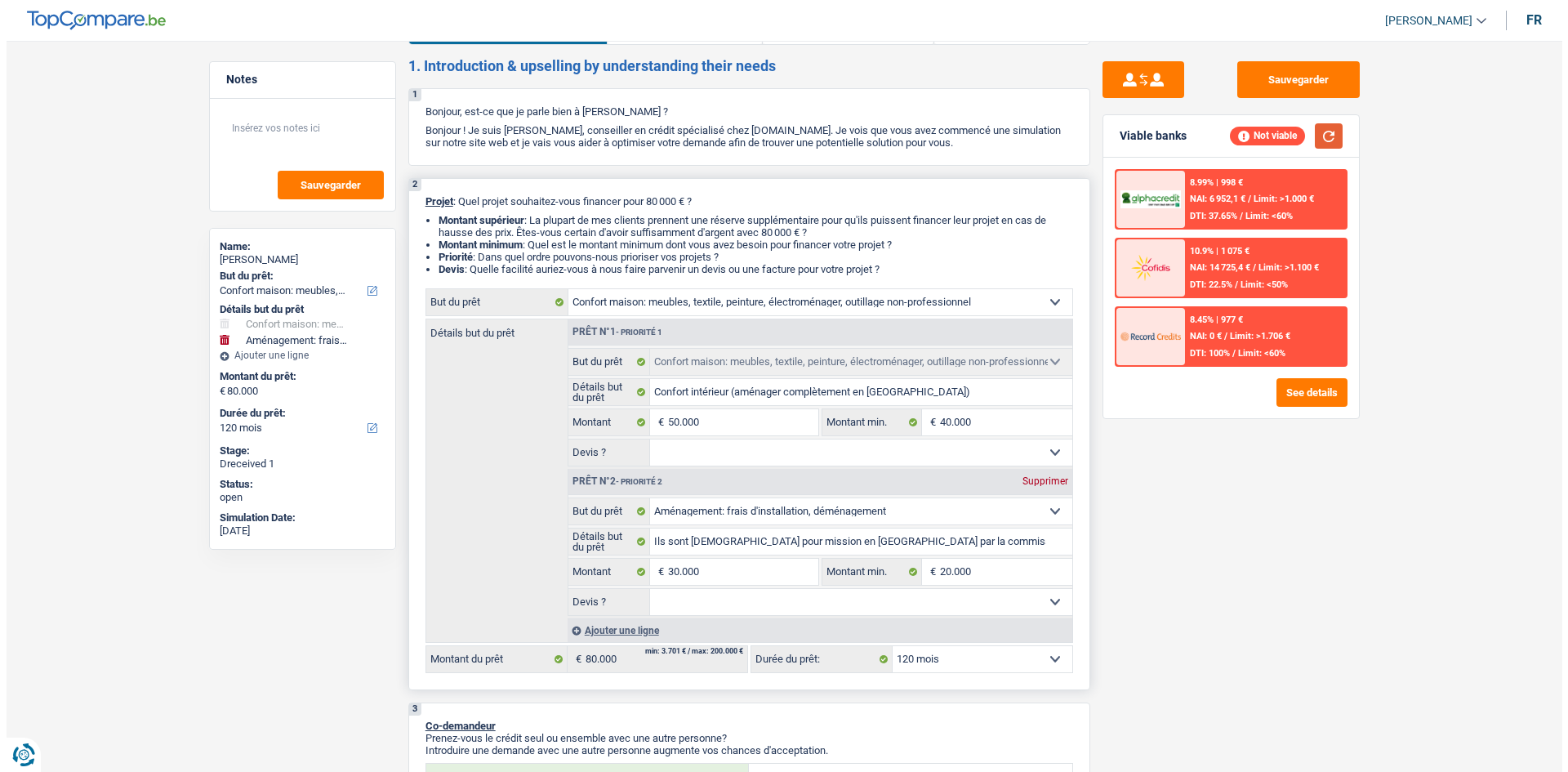 scroll, scrollTop: 82, scrollLeft: 0, axis: vertical 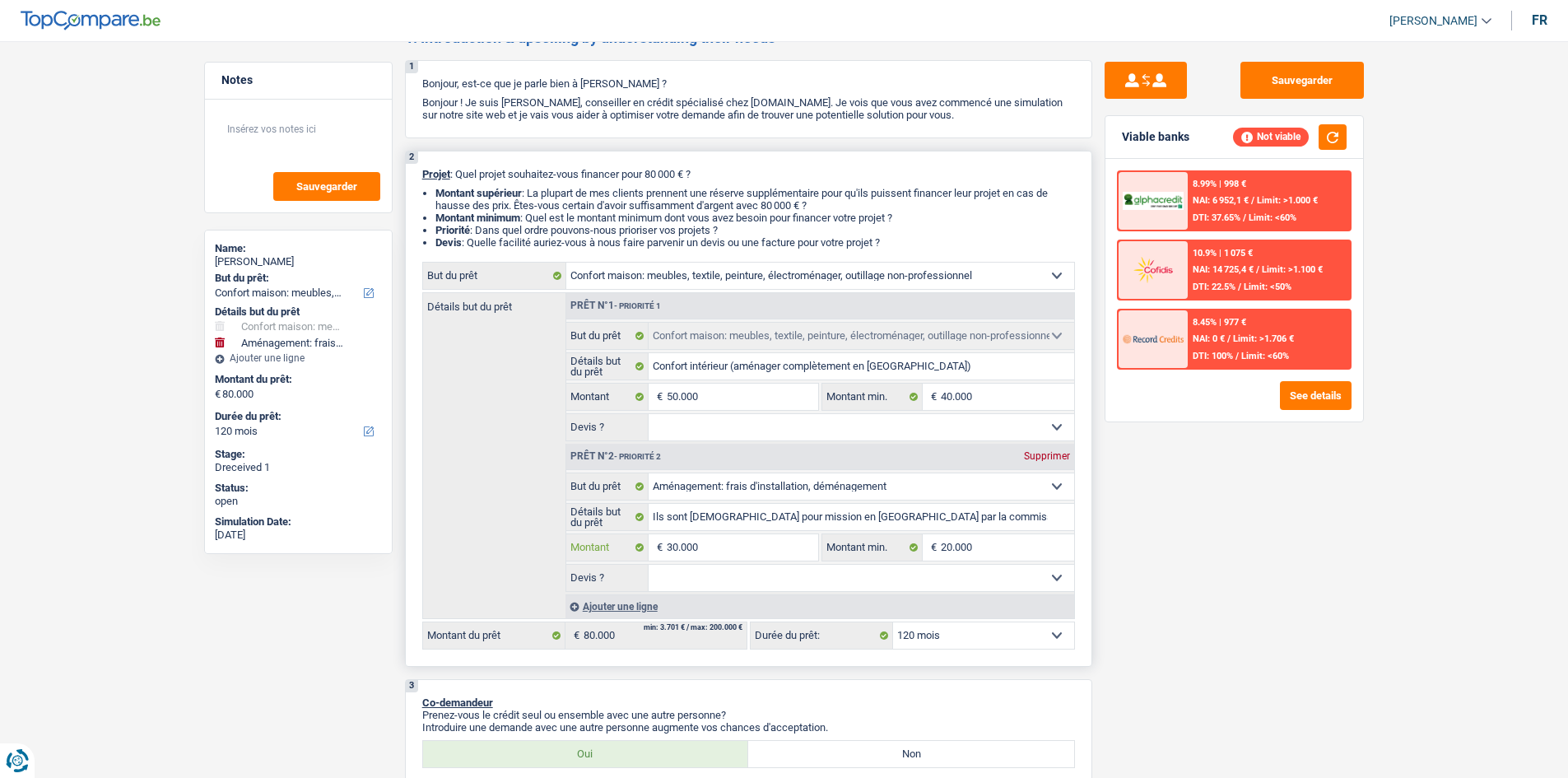click on "30.000" at bounding box center (742, 547) 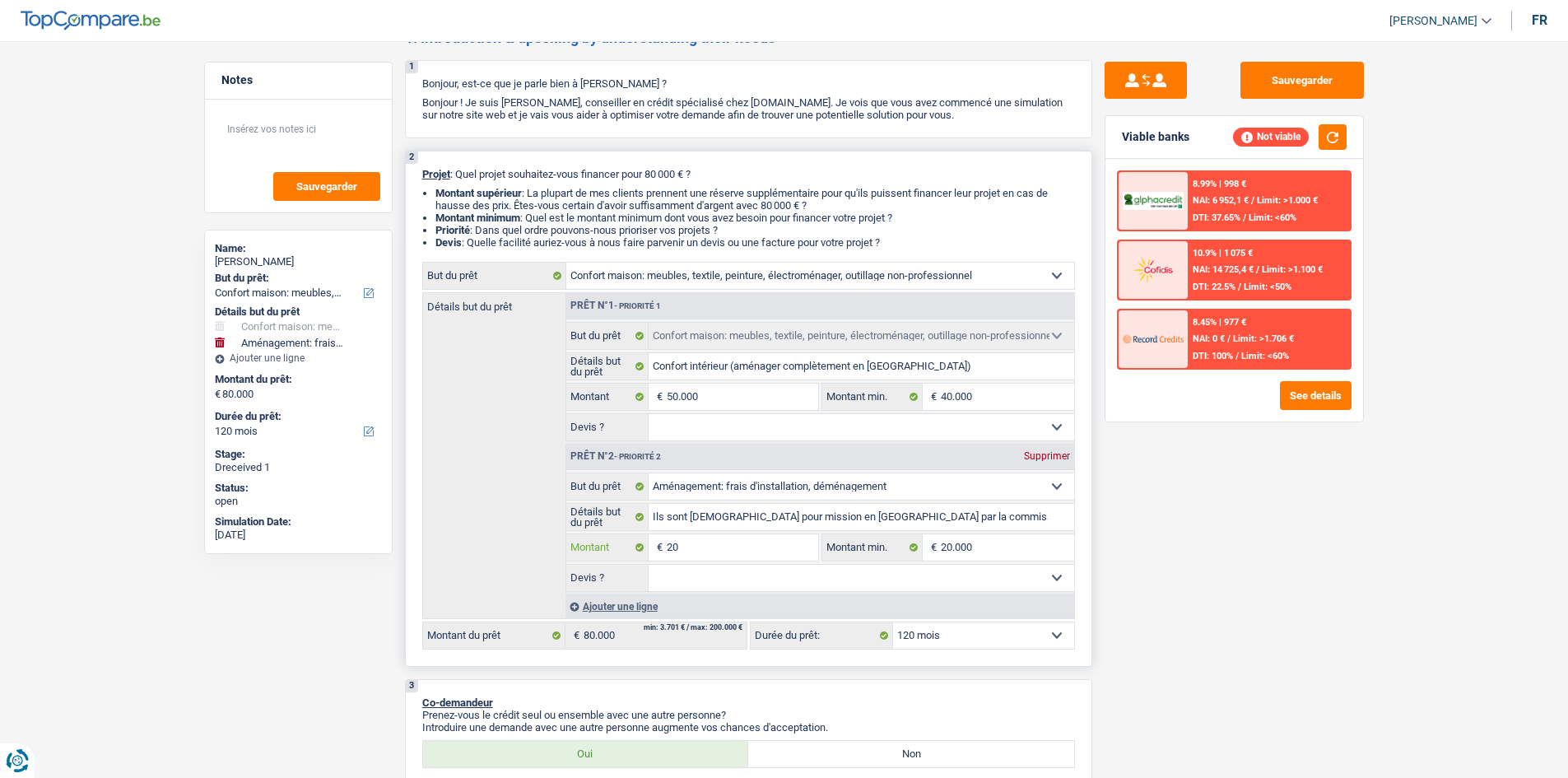 click on "20" at bounding box center [742, 547] 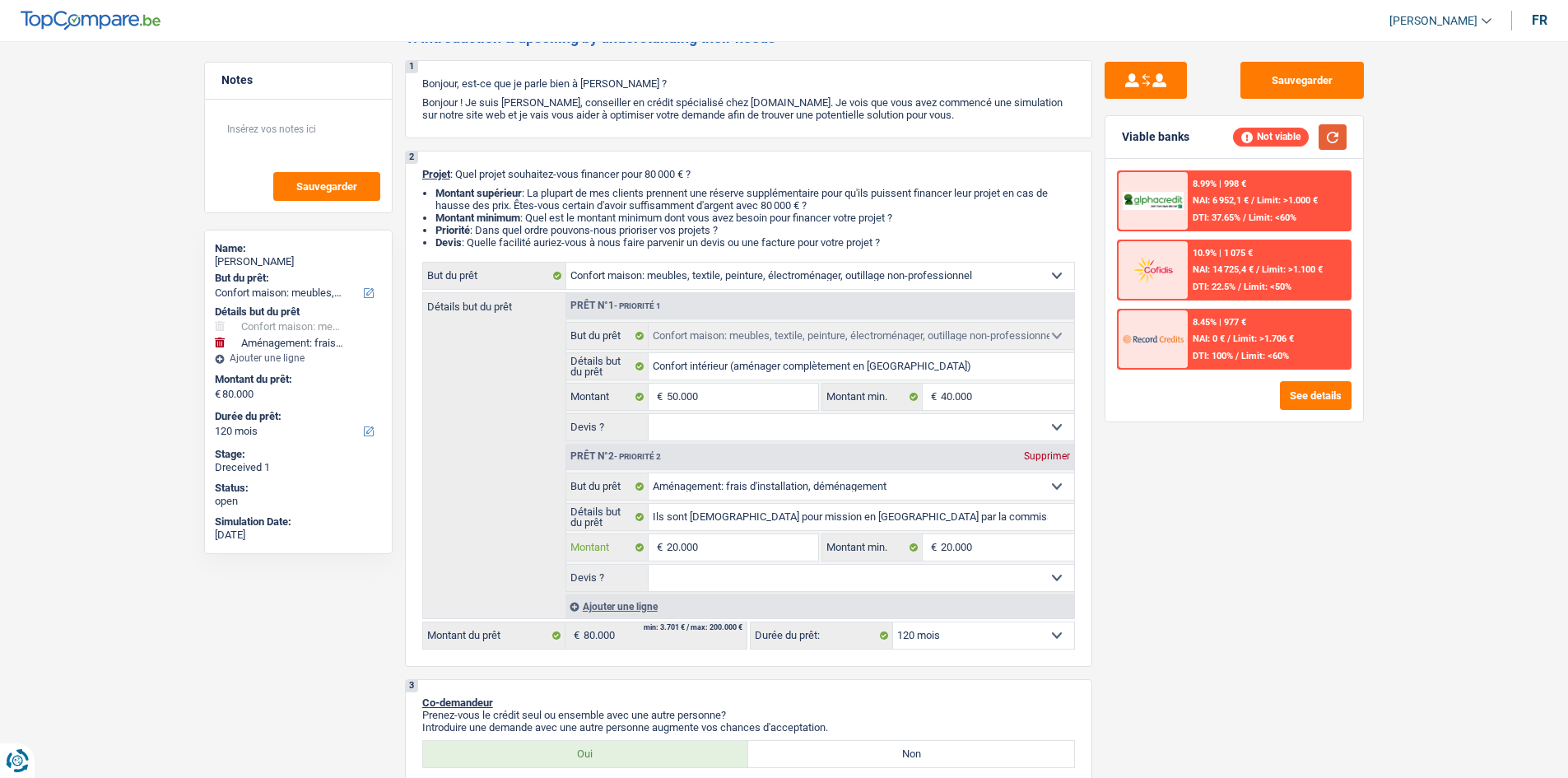 type on "20.000" 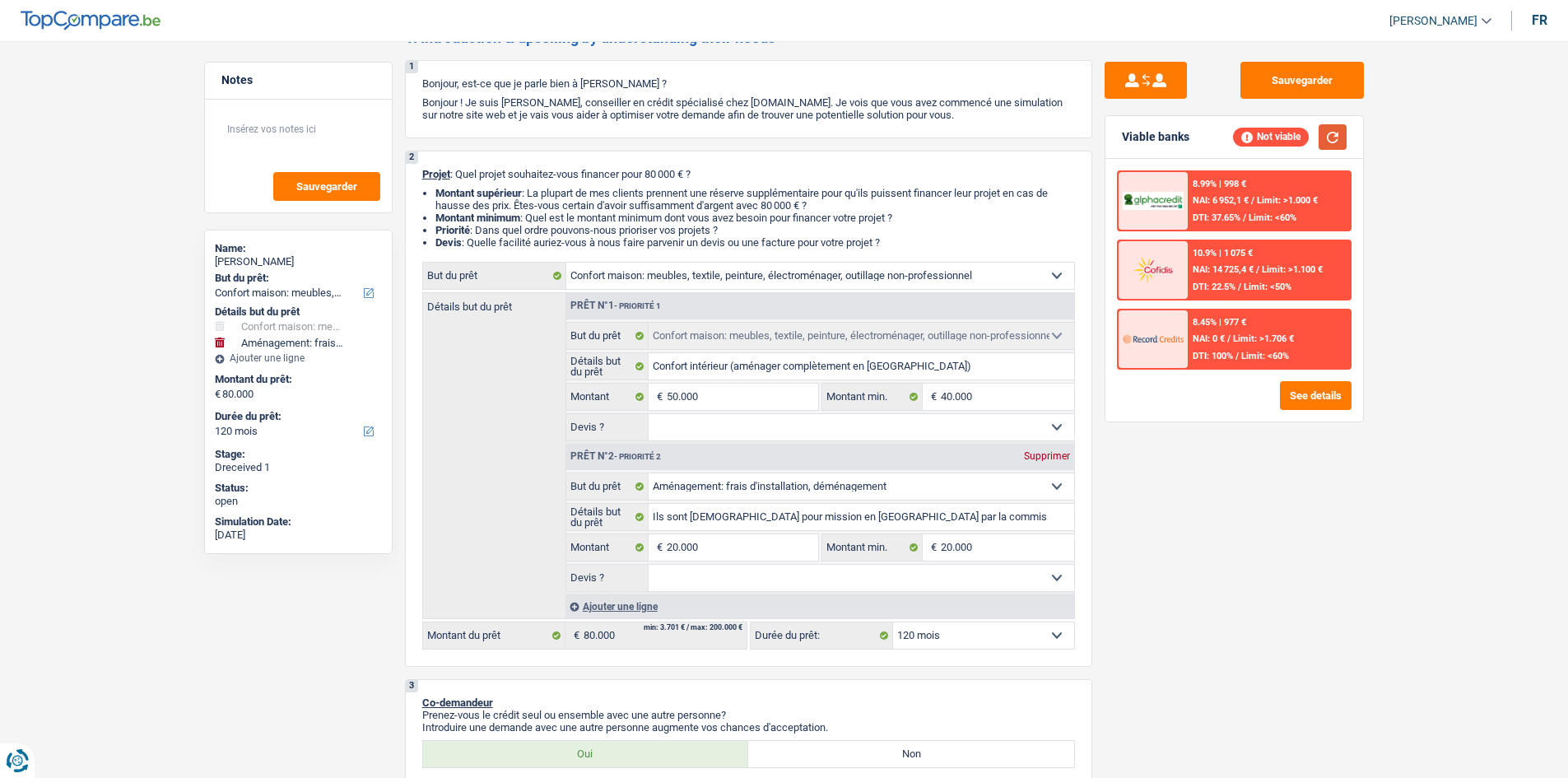type on "70.000" 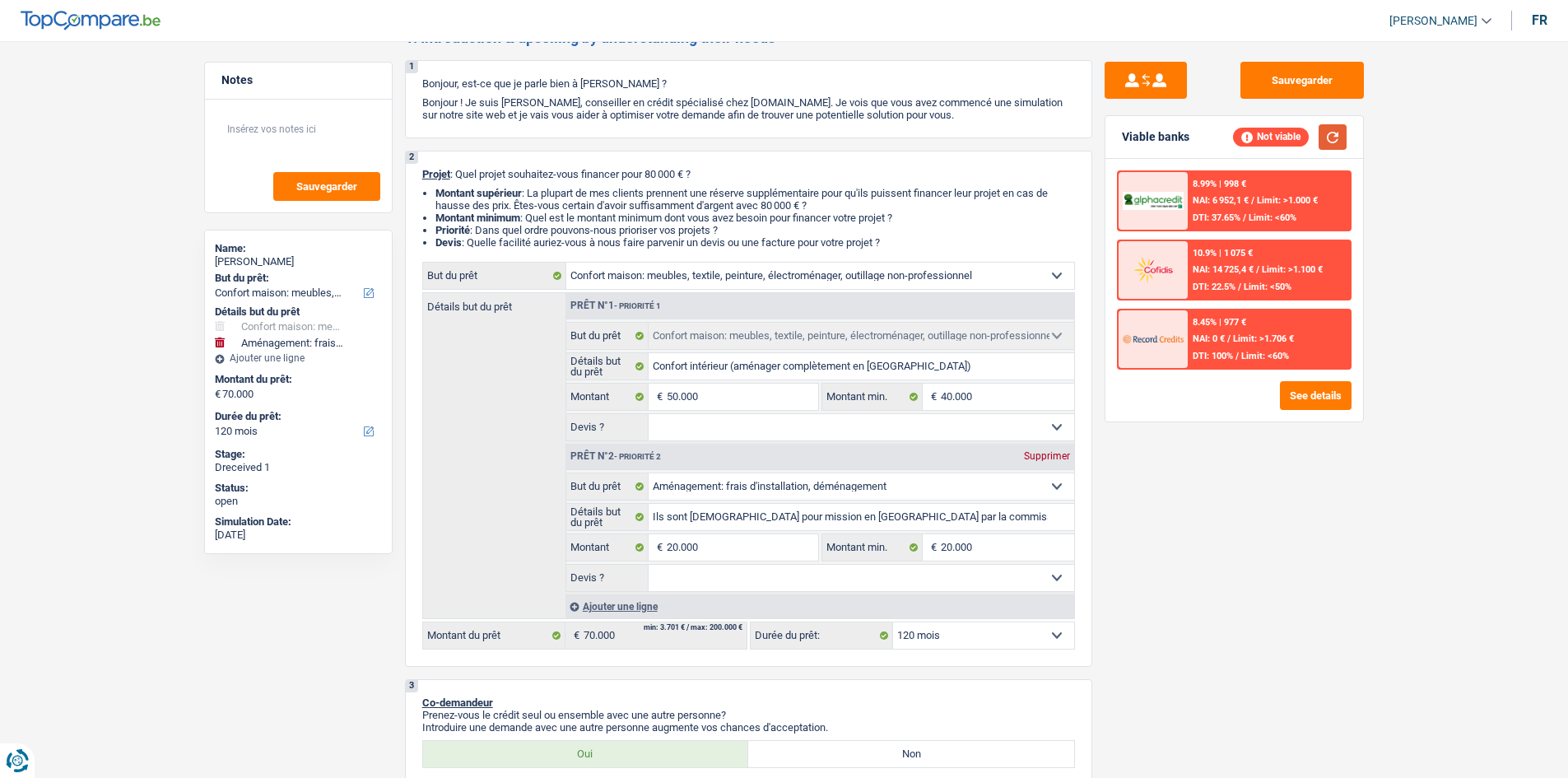 click at bounding box center [1333, 137] 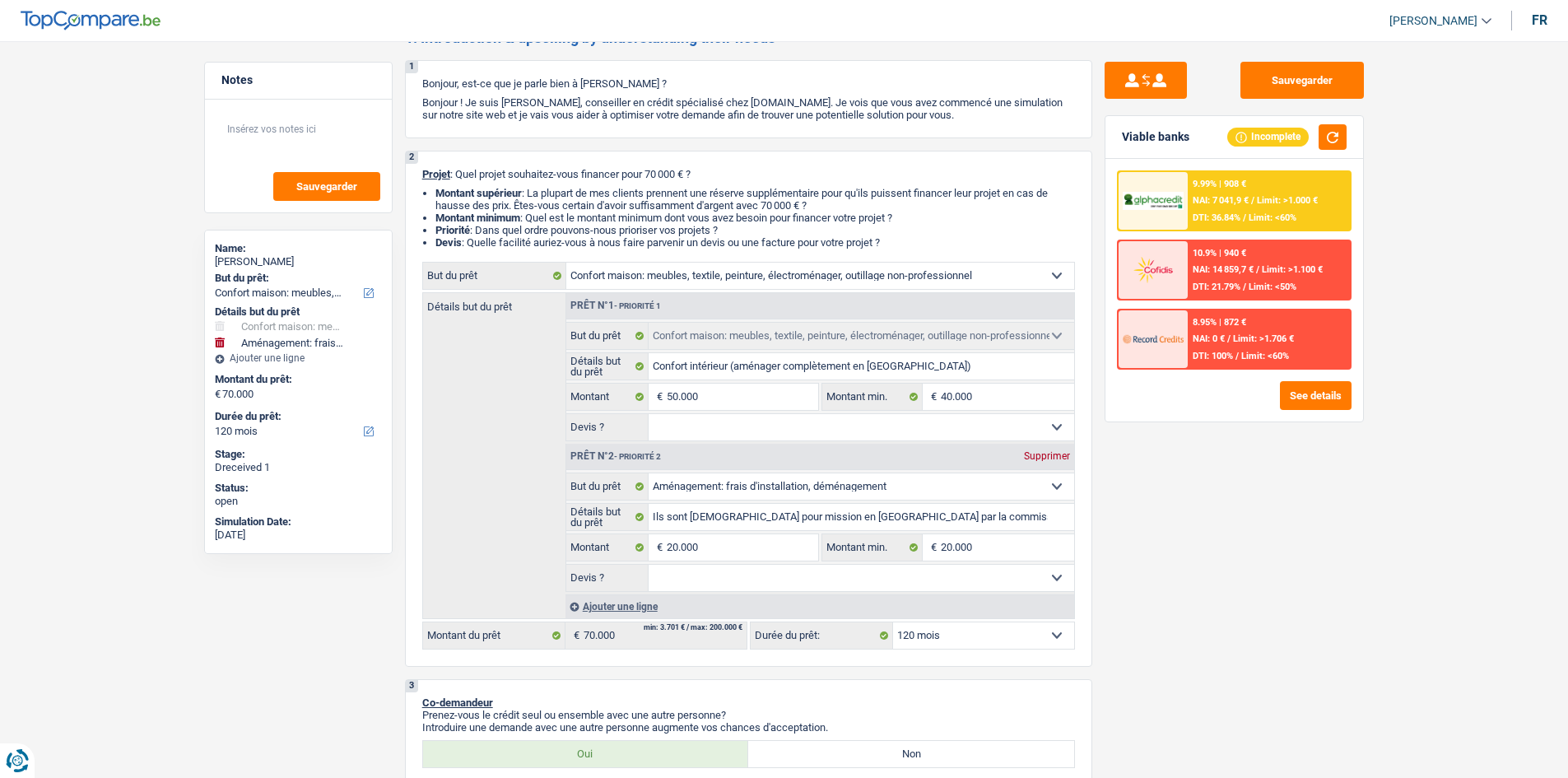 click on "Sauvegarder
Viable banks
Incomplete
9.99% | 908 €
NAI: 7 041,9 €
/
Limit: >1.000 €
DTI: 36.84%
/
Limit: <60%
10.9% | 940 €
NAI: 14 859,7 €
/
Limit: >1.100 €
DTI: 21.79%
/
Limit: <50%
/       /" at bounding box center (1234, 404) 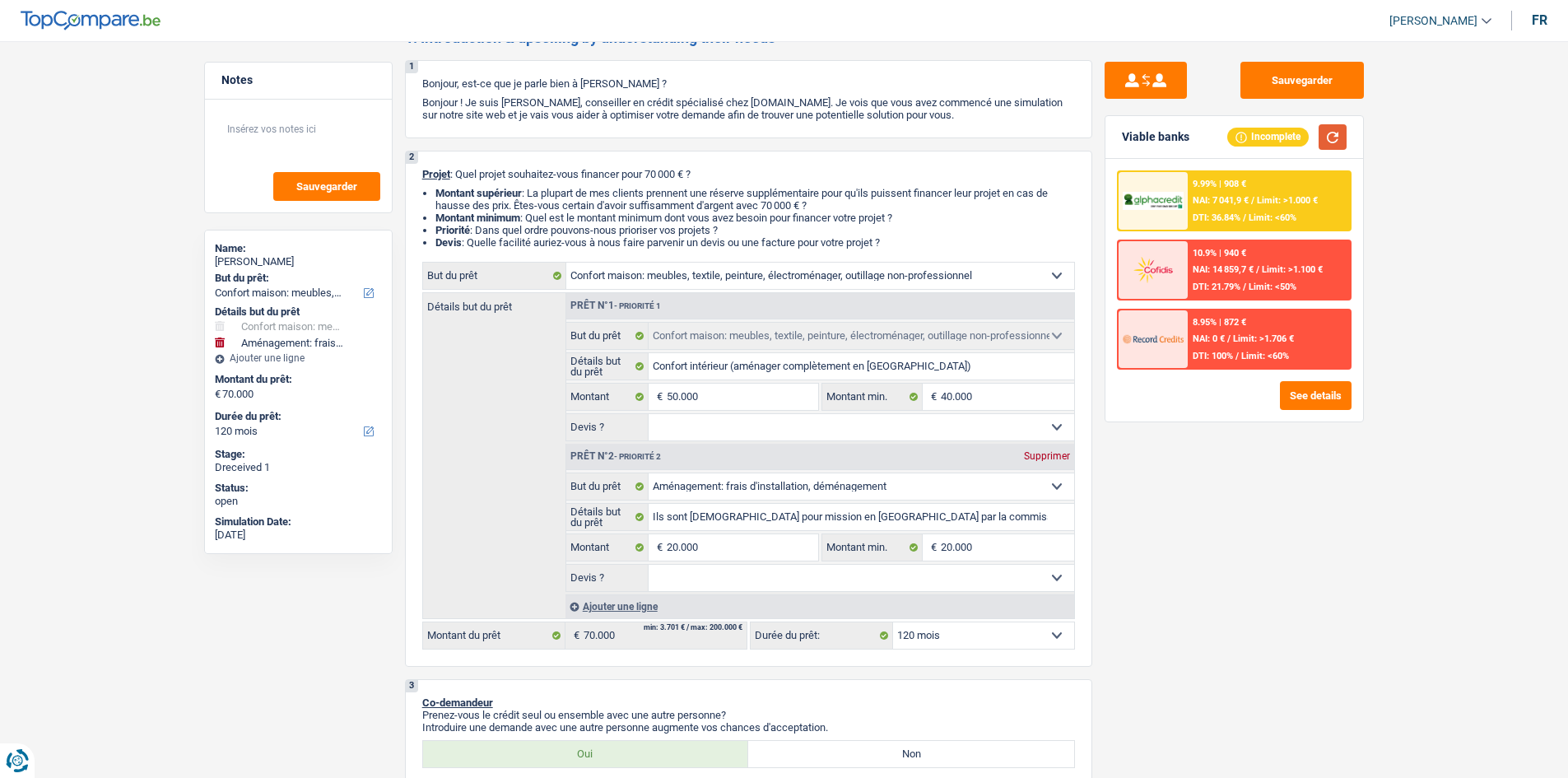 click at bounding box center (1333, 137) 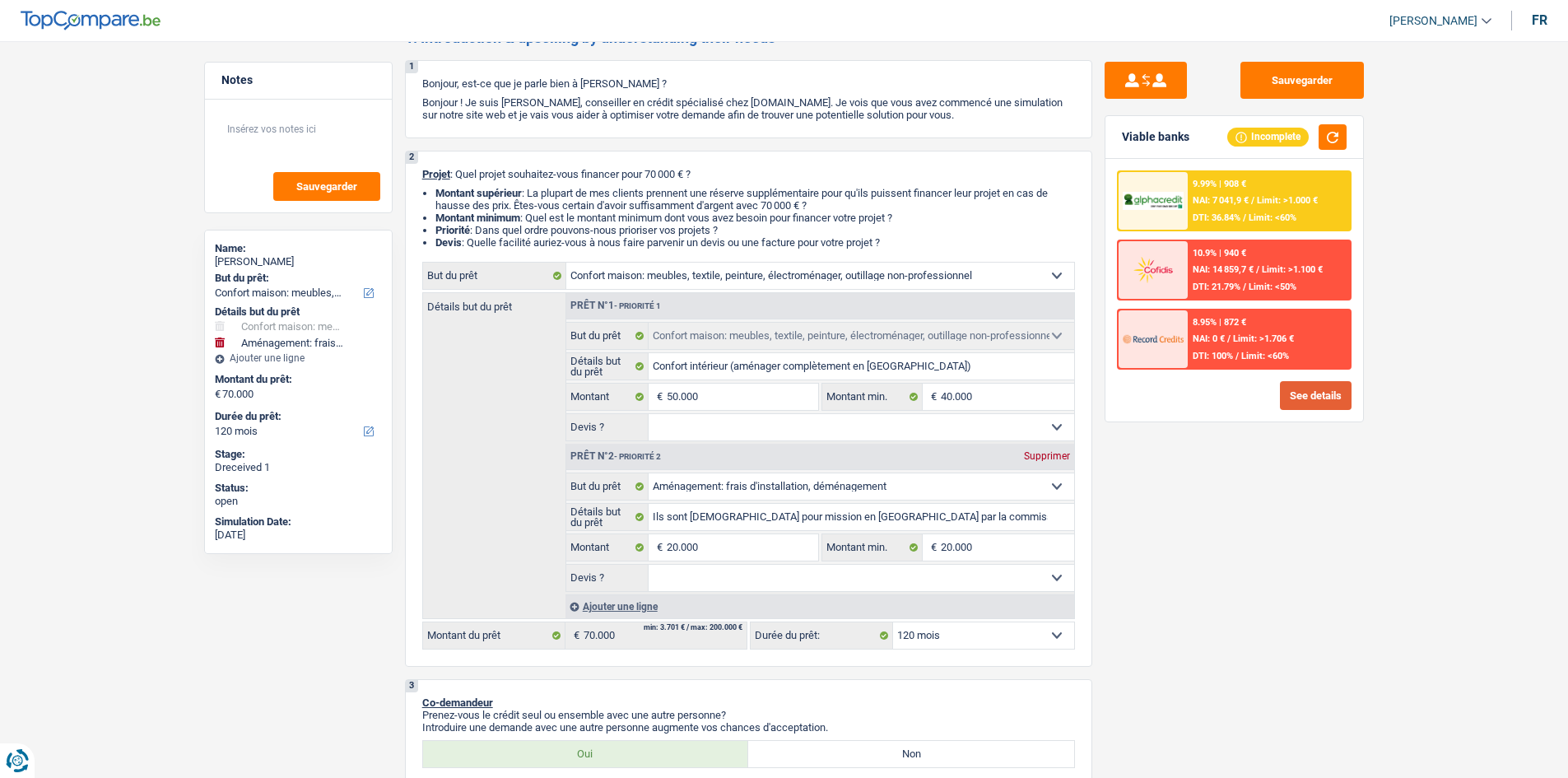 click on "See details" at bounding box center (1315, 395) 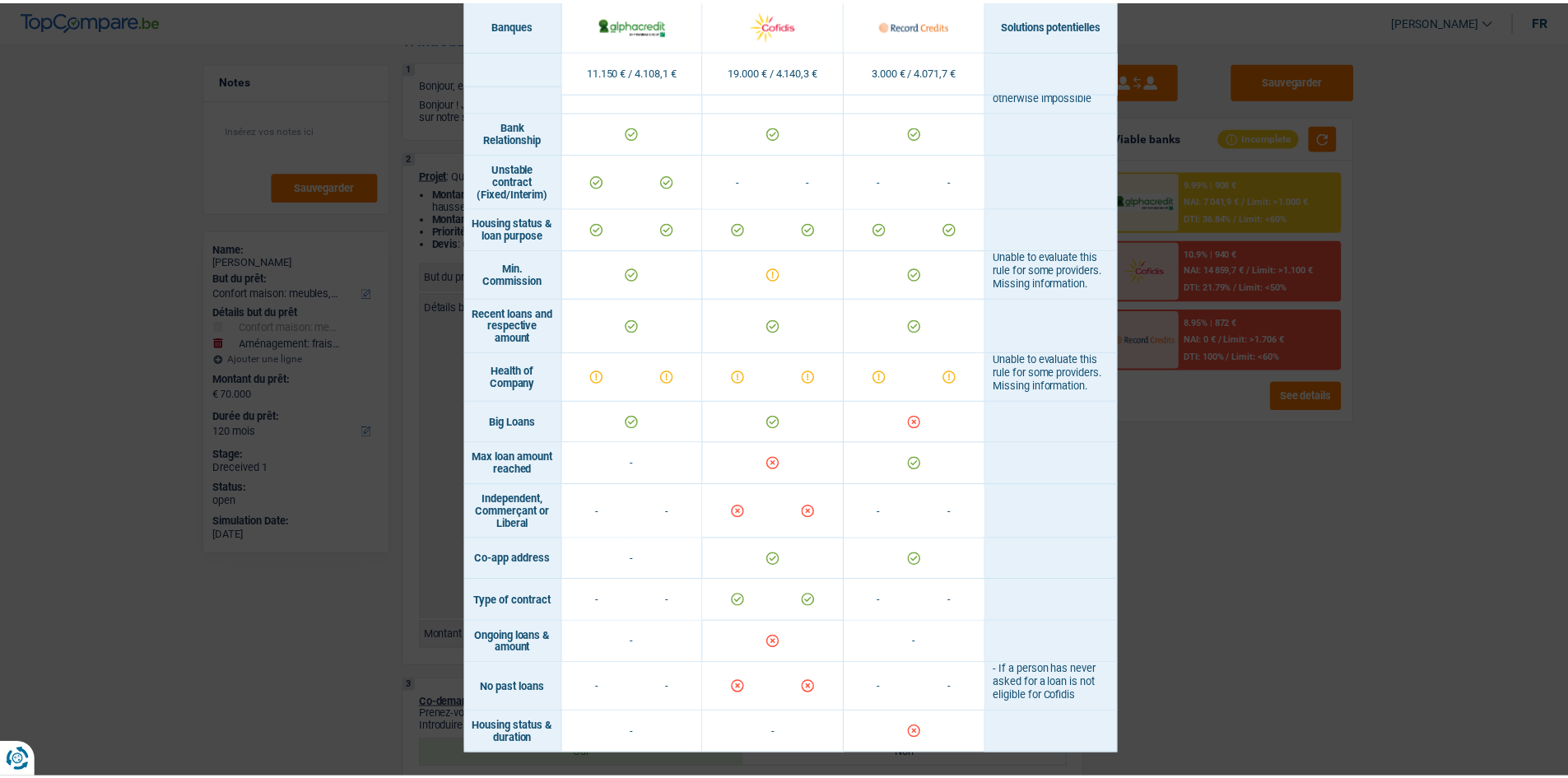 scroll, scrollTop: 953, scrollLeft: 0, axis: vertical 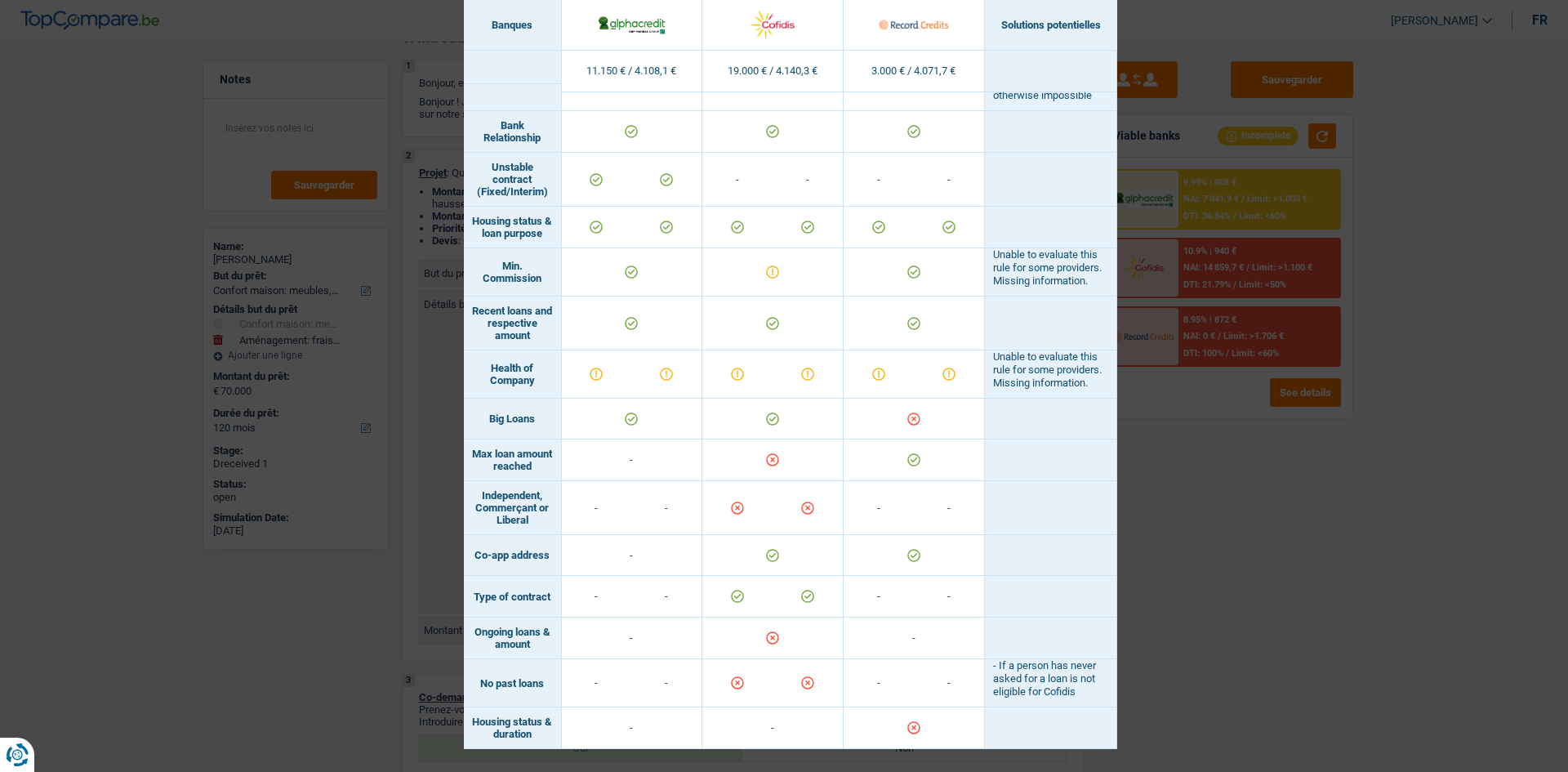 click on "Banks conditions ×
Banques
Solutions potentielles
Revenus / Charges
11.150 € / 4.108,1 €
19.000 € / 4.140,3 €
3.000 € / 4.071,7 €
Professional activity
ID card type" at bounding box center [784, 386] 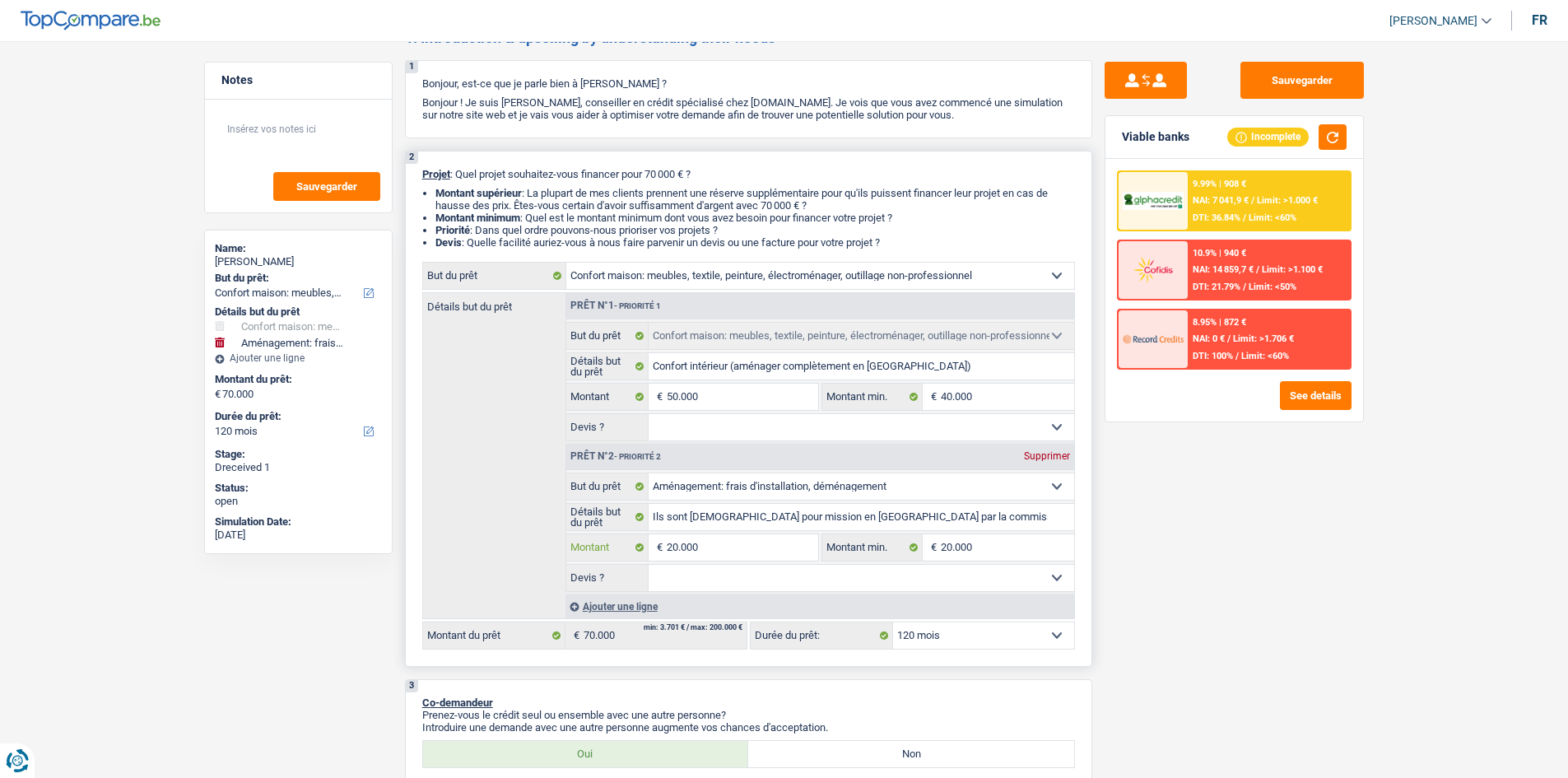 click on "20.000" at bounding box center [742, 547] 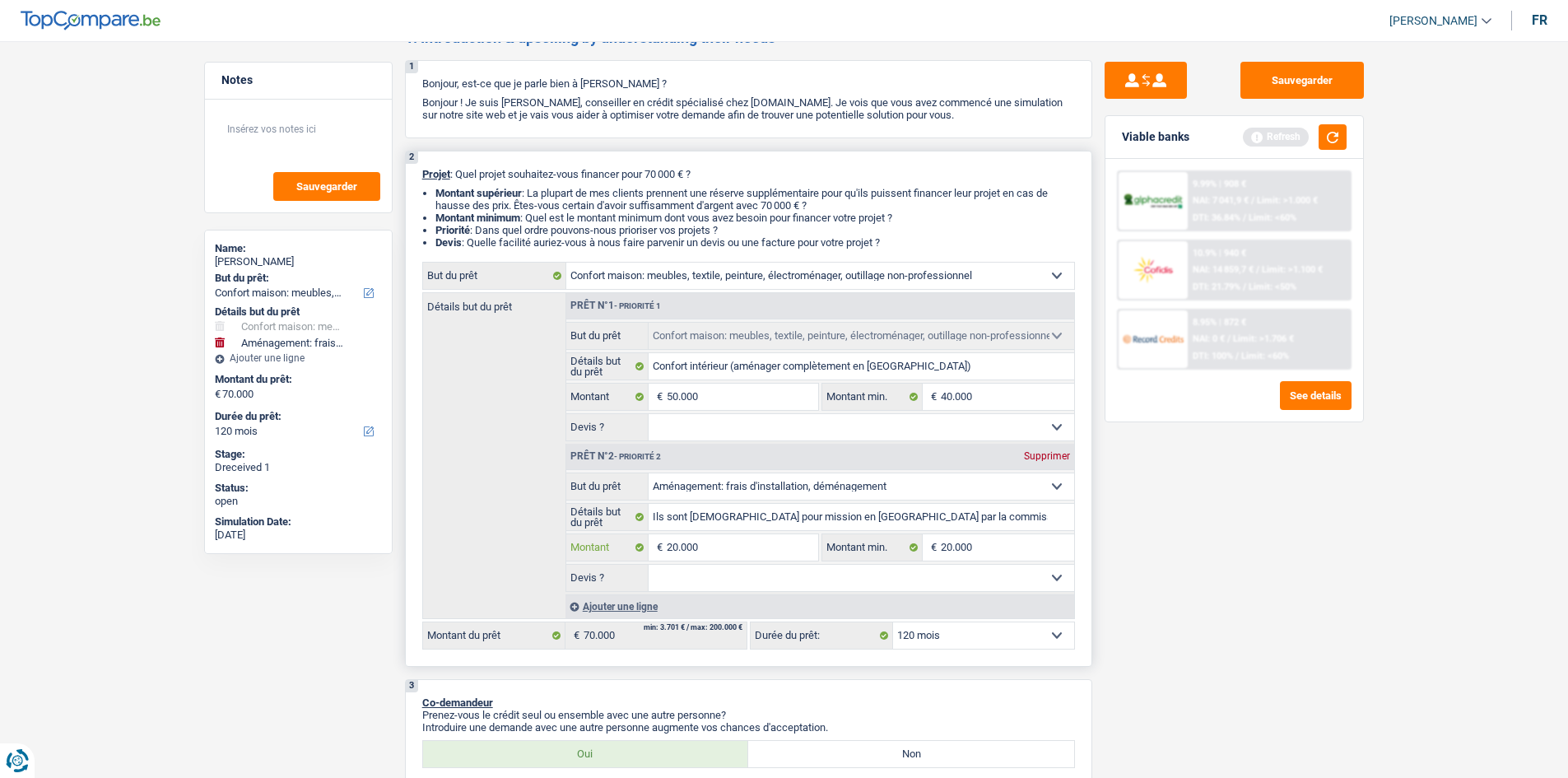 click on "20.000" at bounding box center [742, 547] 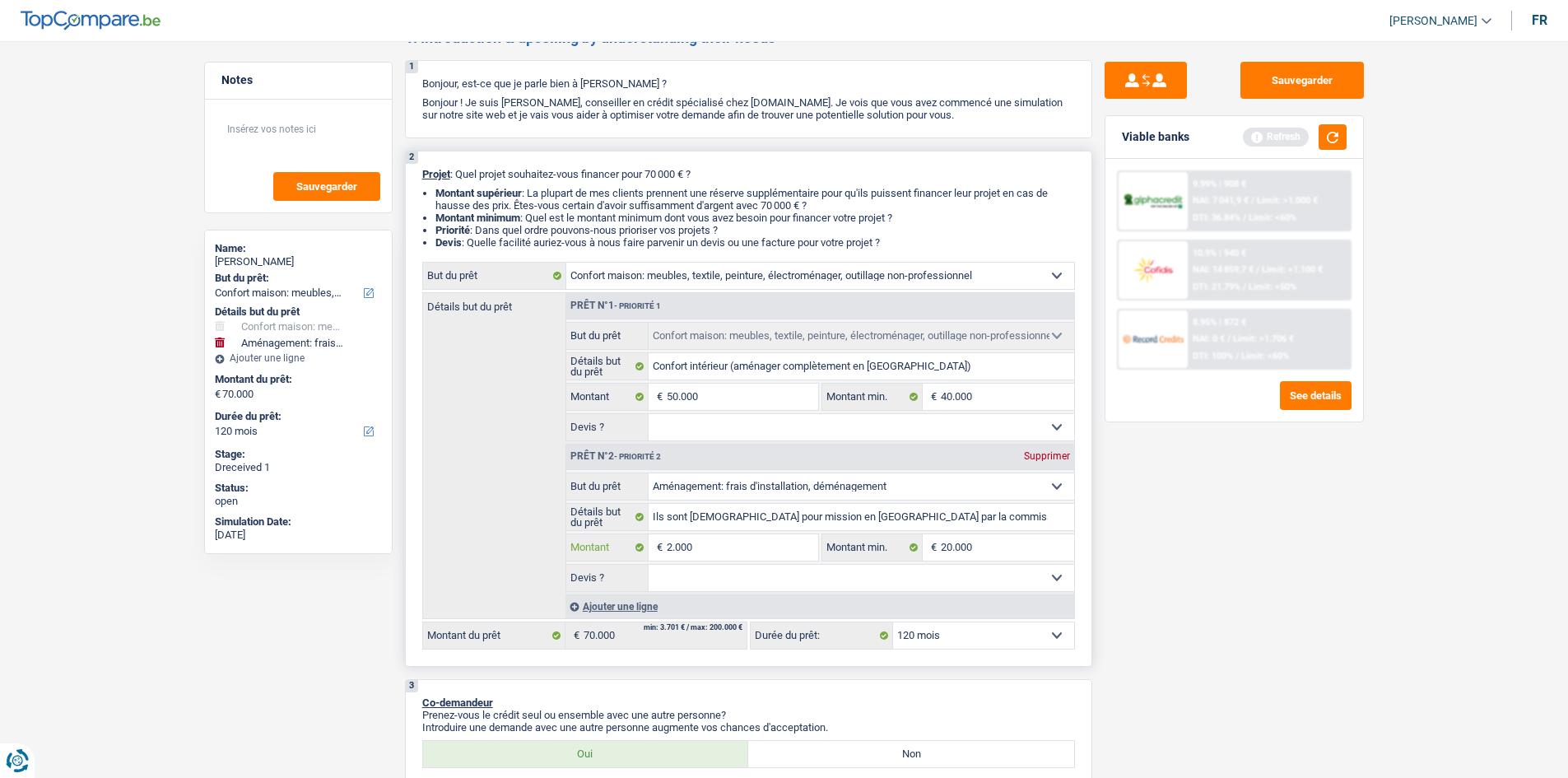 type on "200" 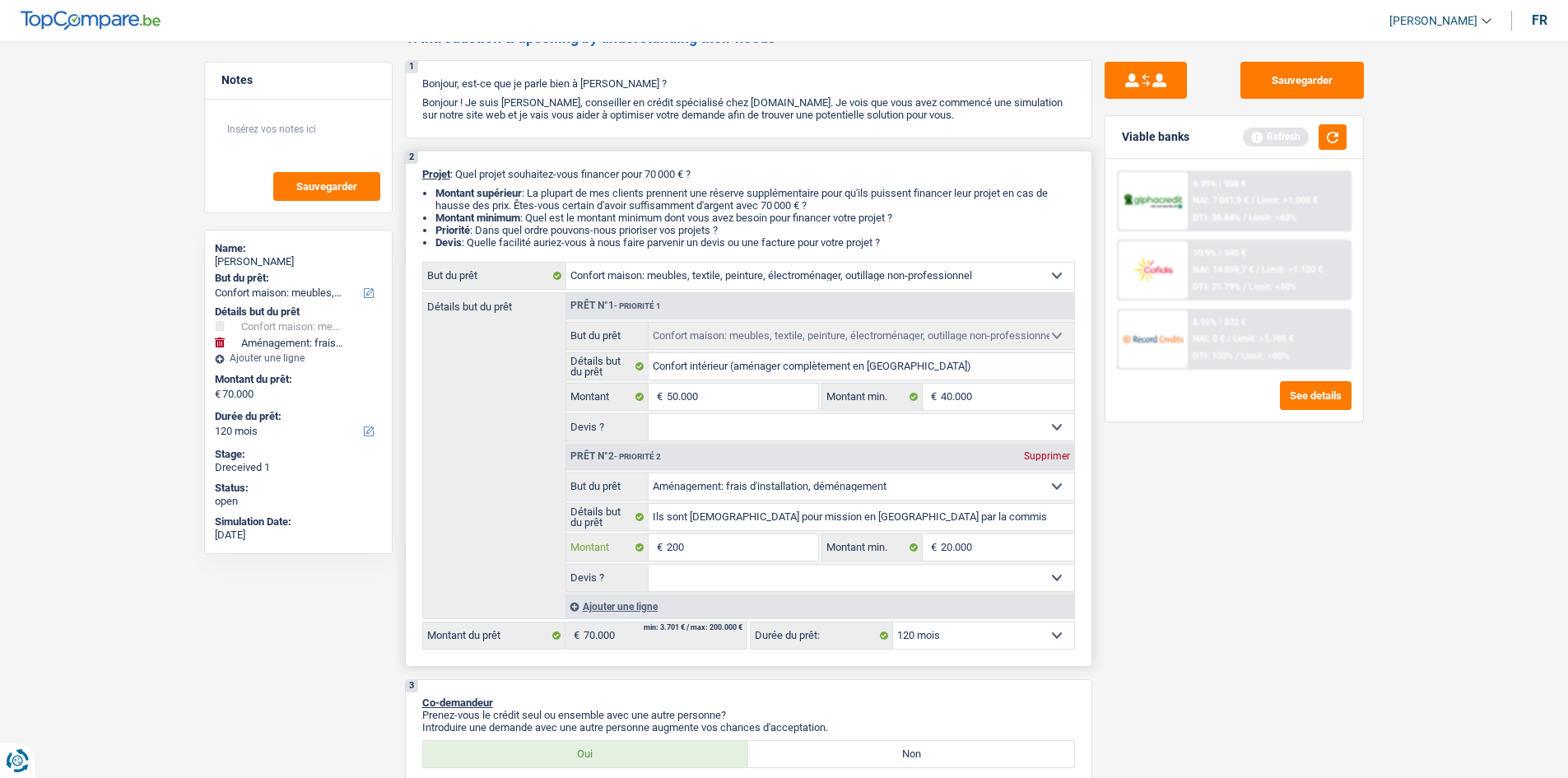 type on "20" 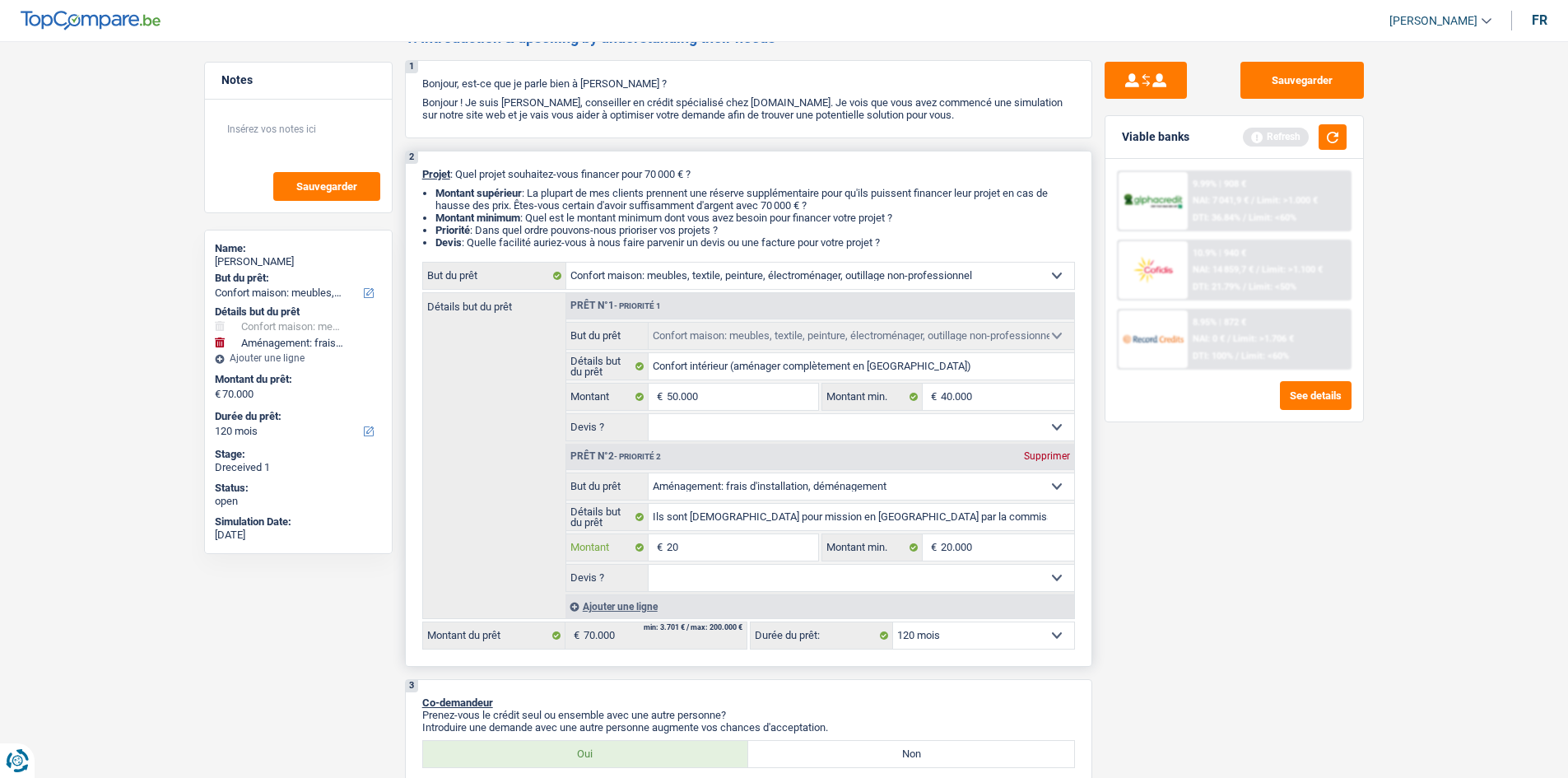 type on "2" 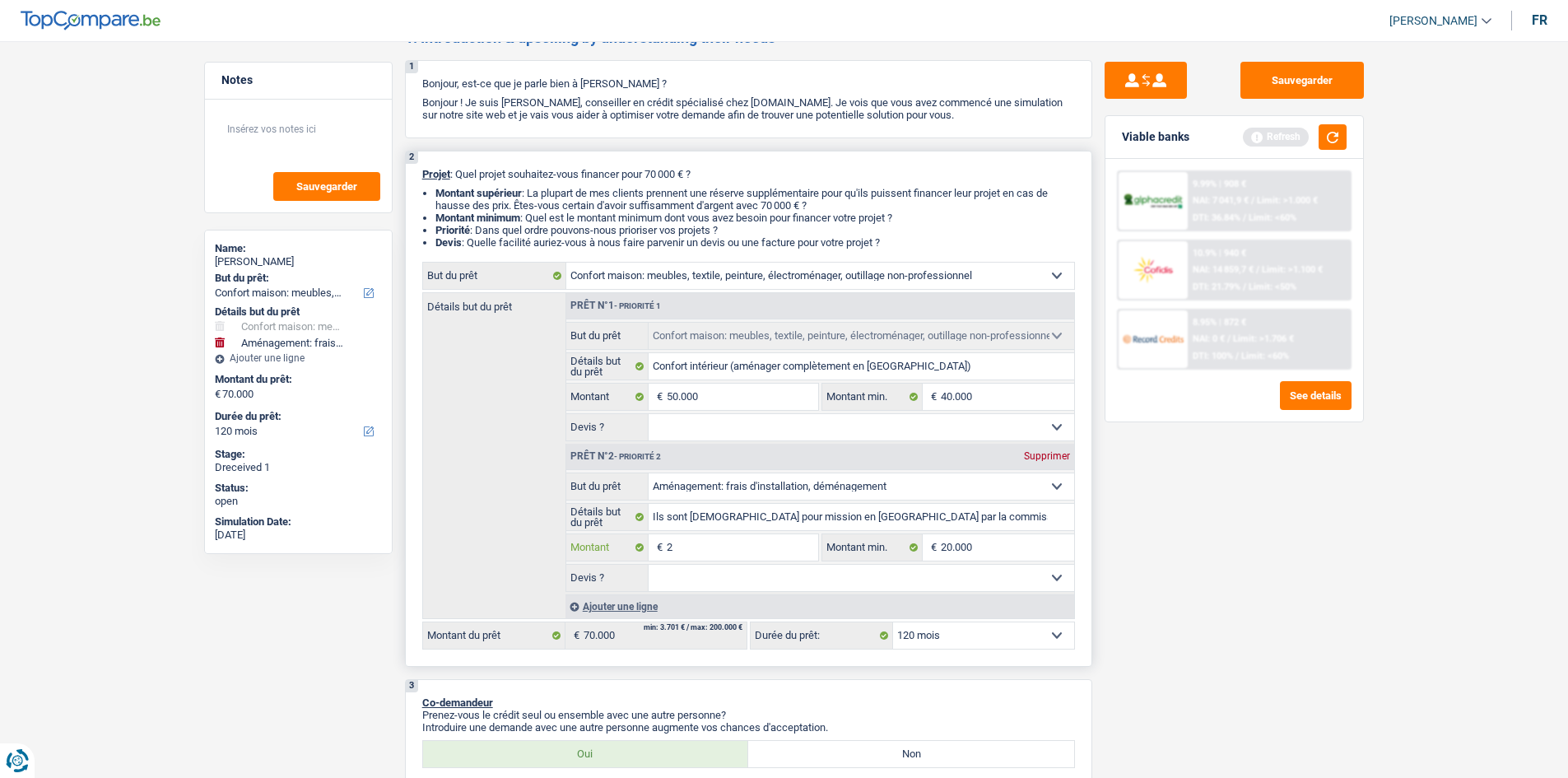 type 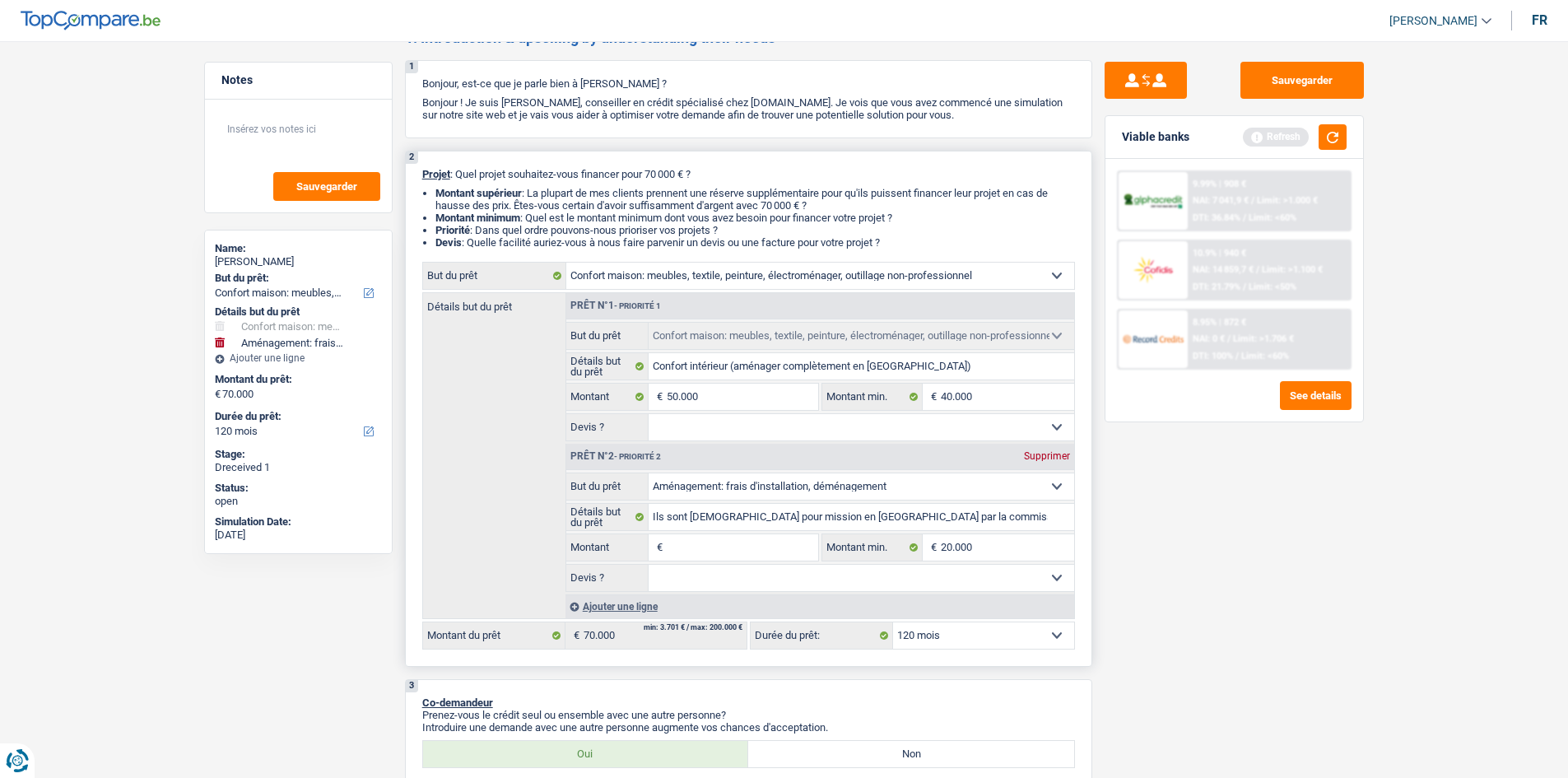 type on "3" 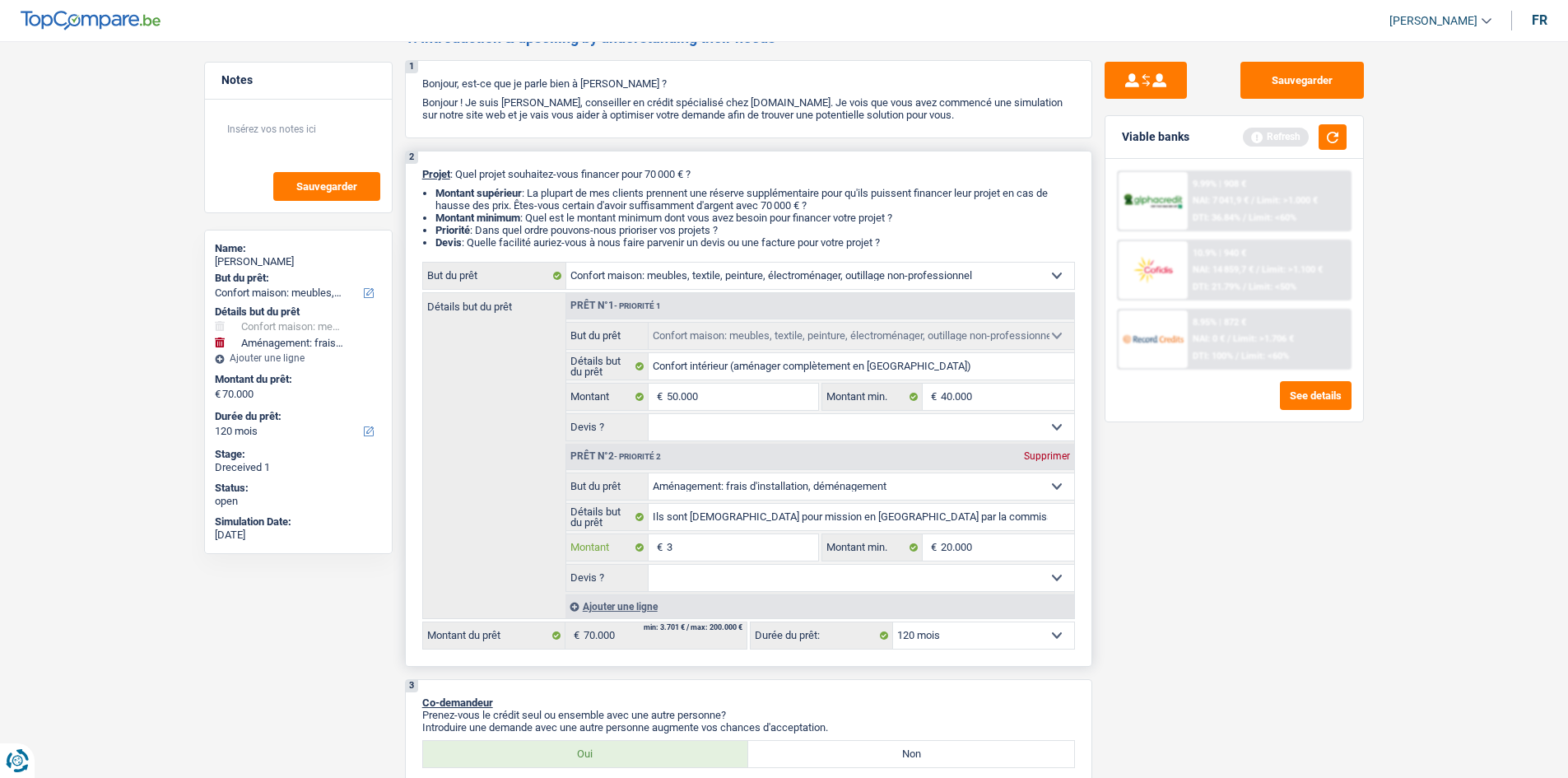 type on "30" 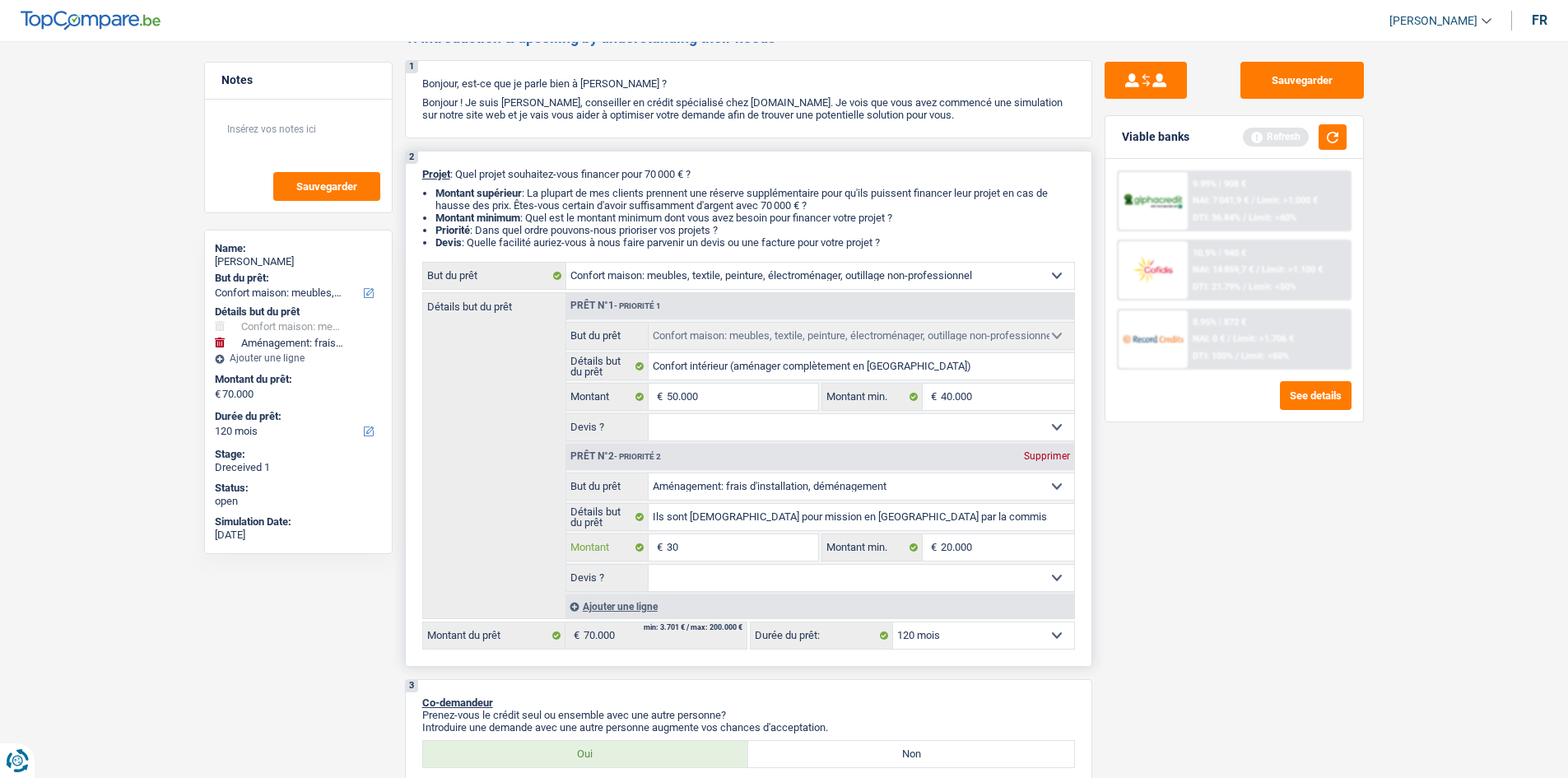 type on "300" 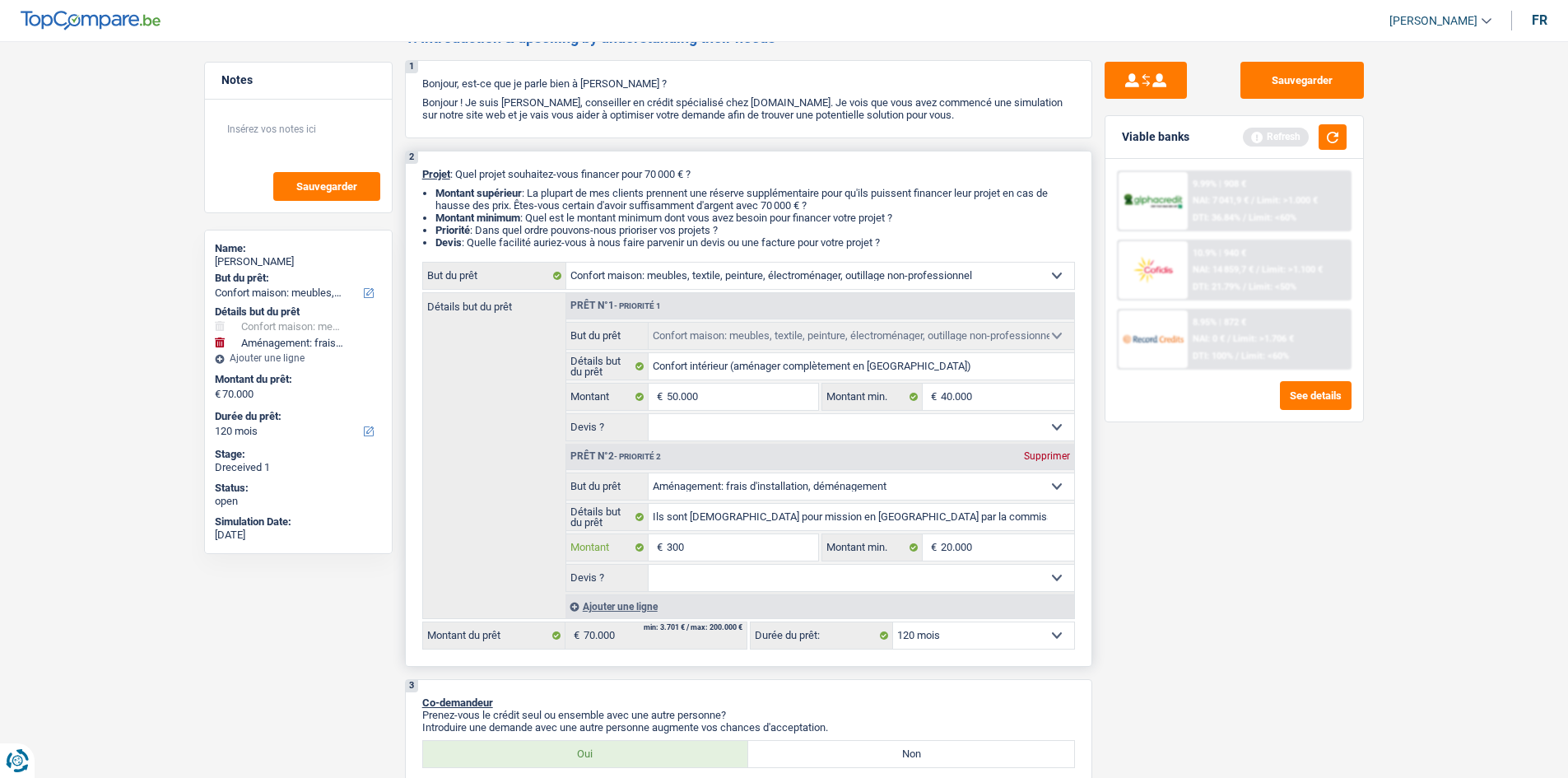 type on "3.000" 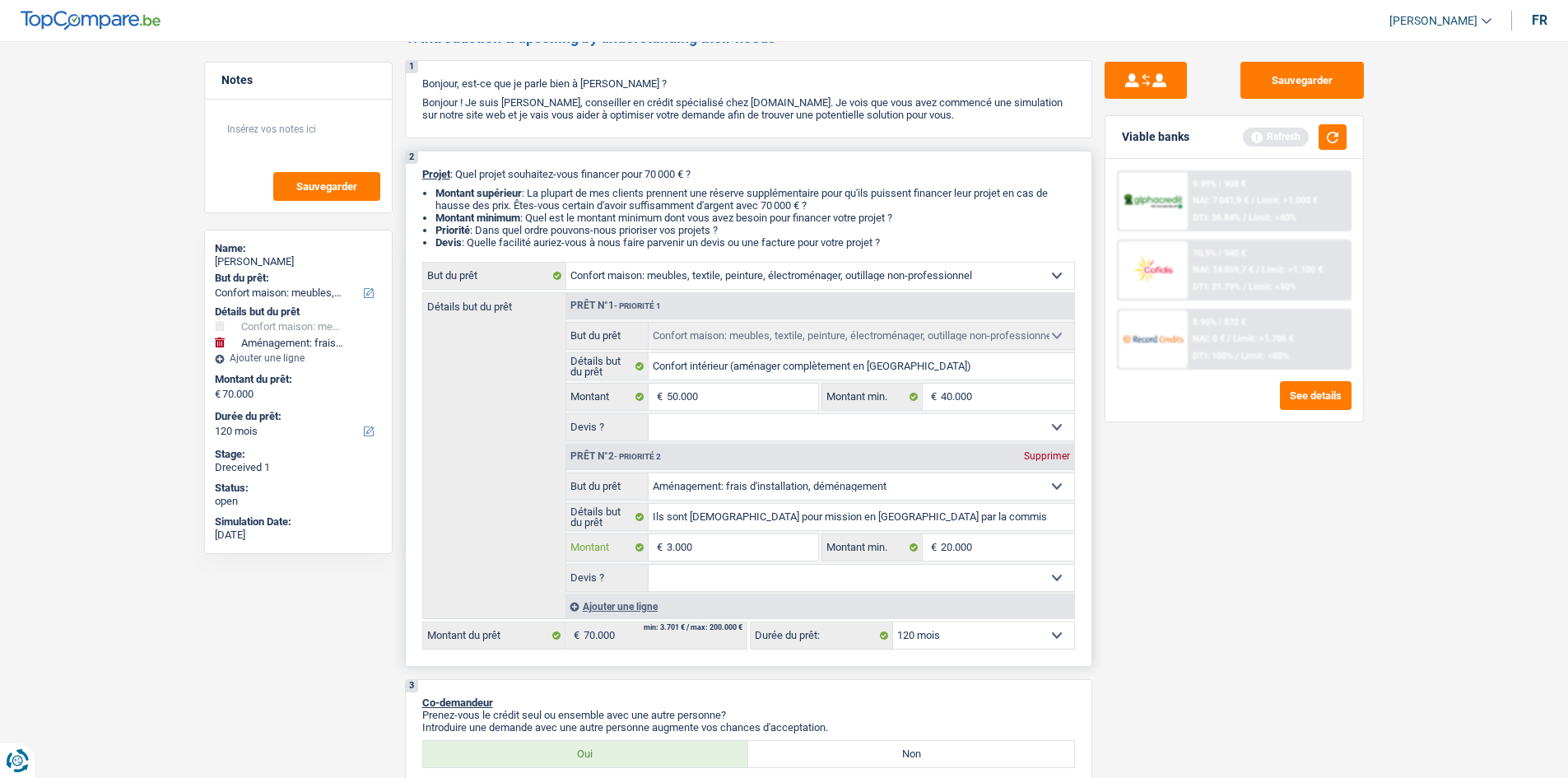 type on "30.000" 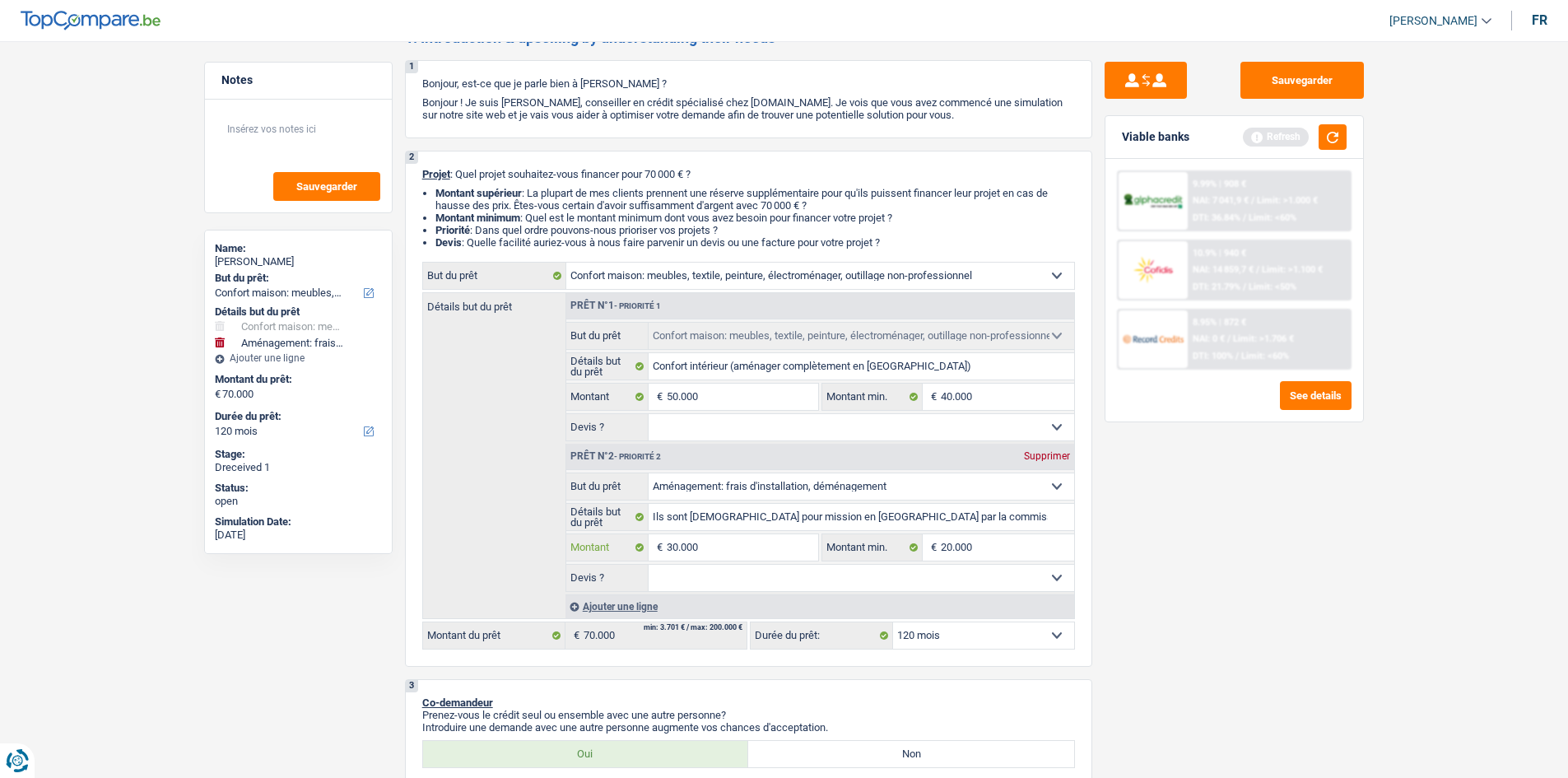 type on "30.000" 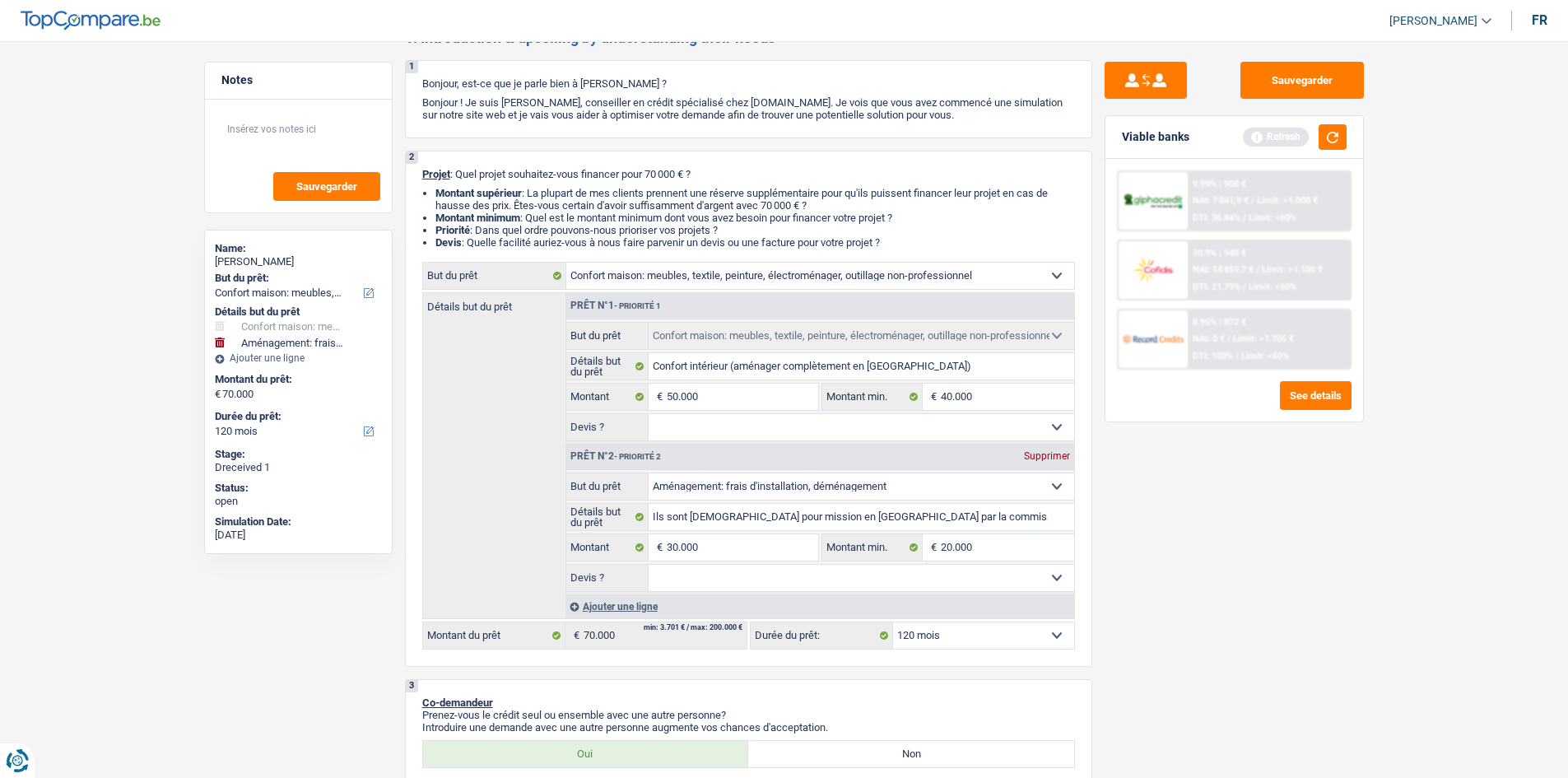 type on "80.000" 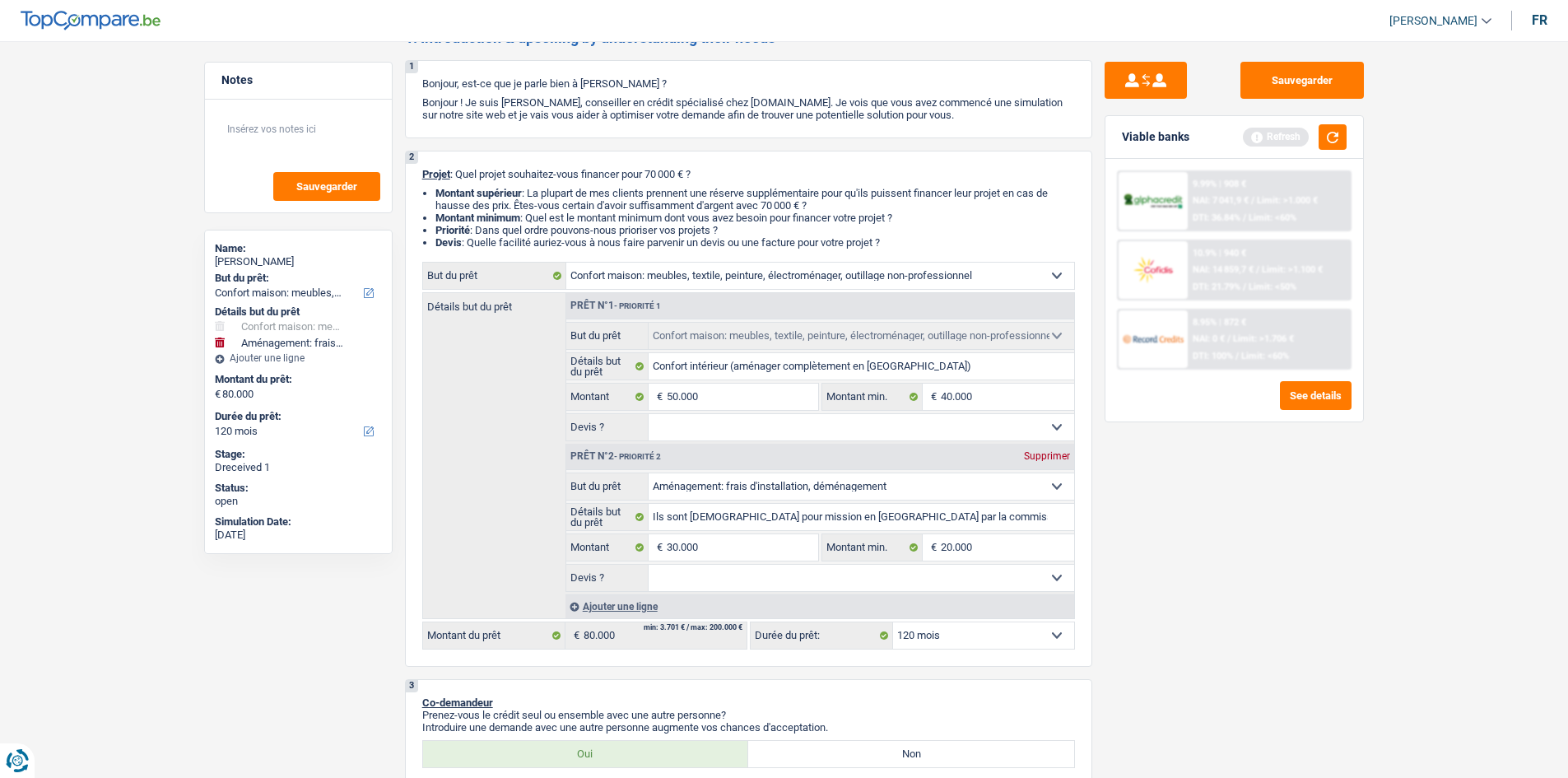 click on "Viable banks
Refresh" at bounding box center (1234, 137) 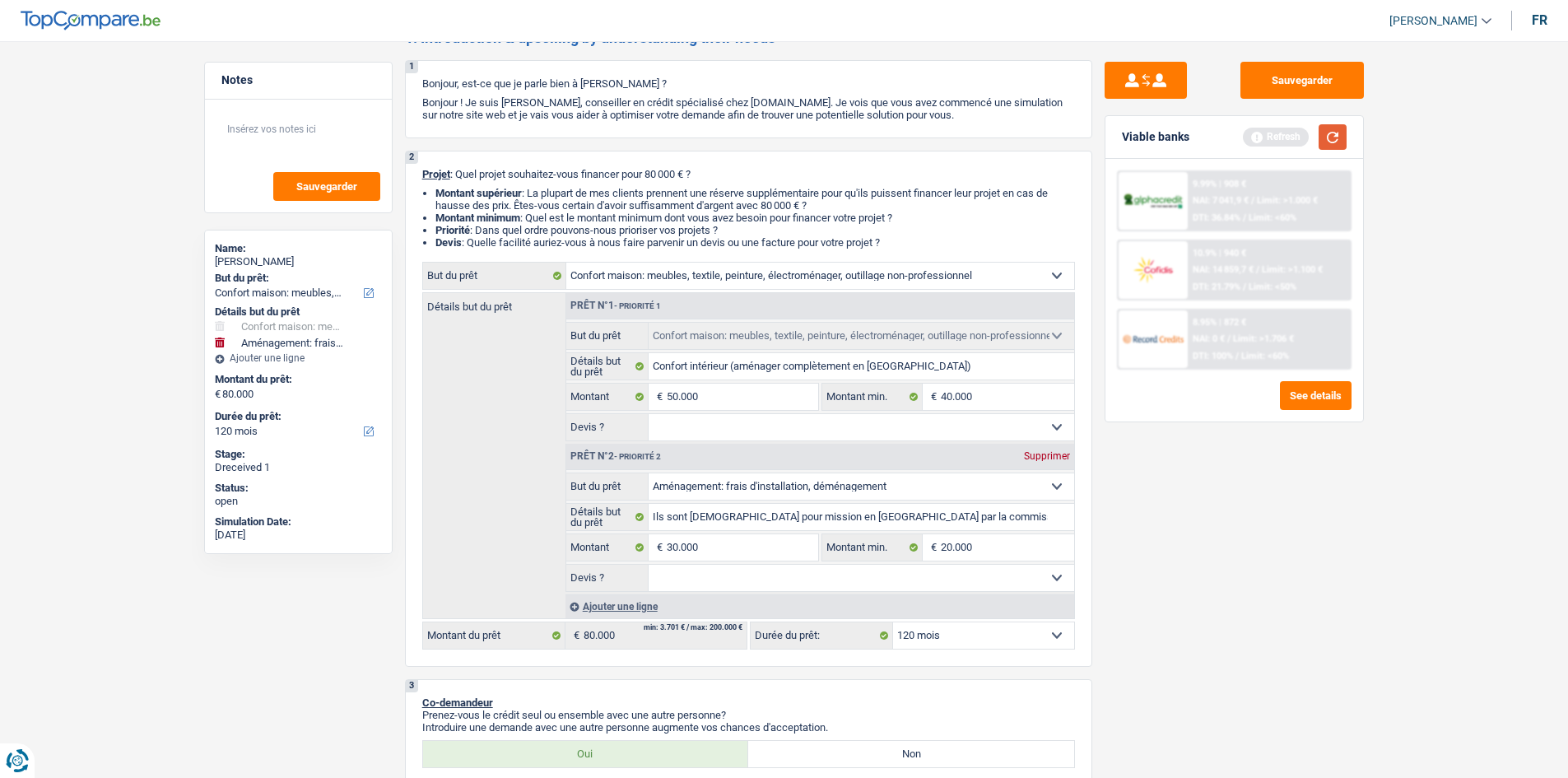 click at bounding box center [1333, 137] 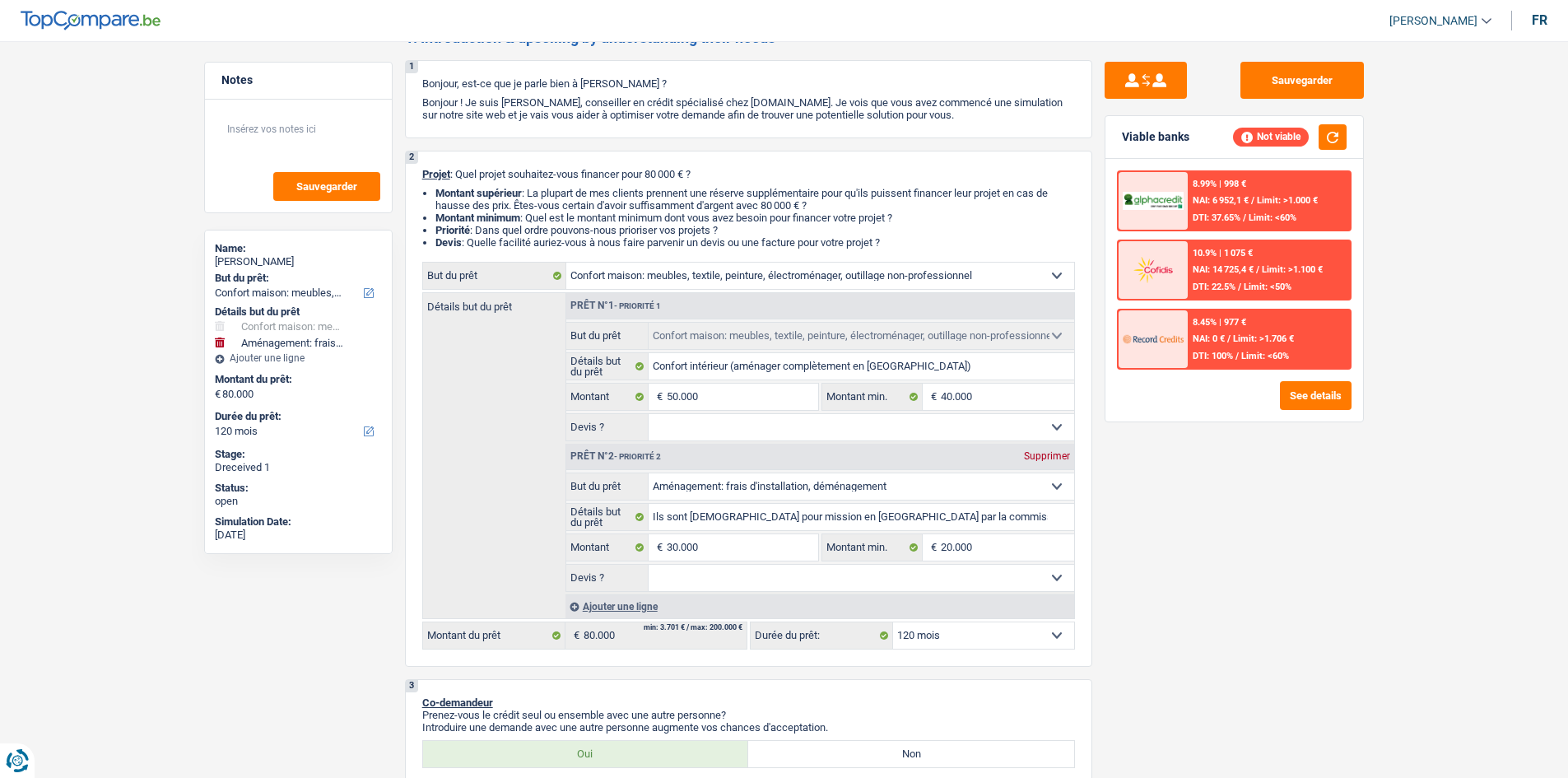 click on "NAI: 6 952,1 €" at bounding box center (1221, 200) 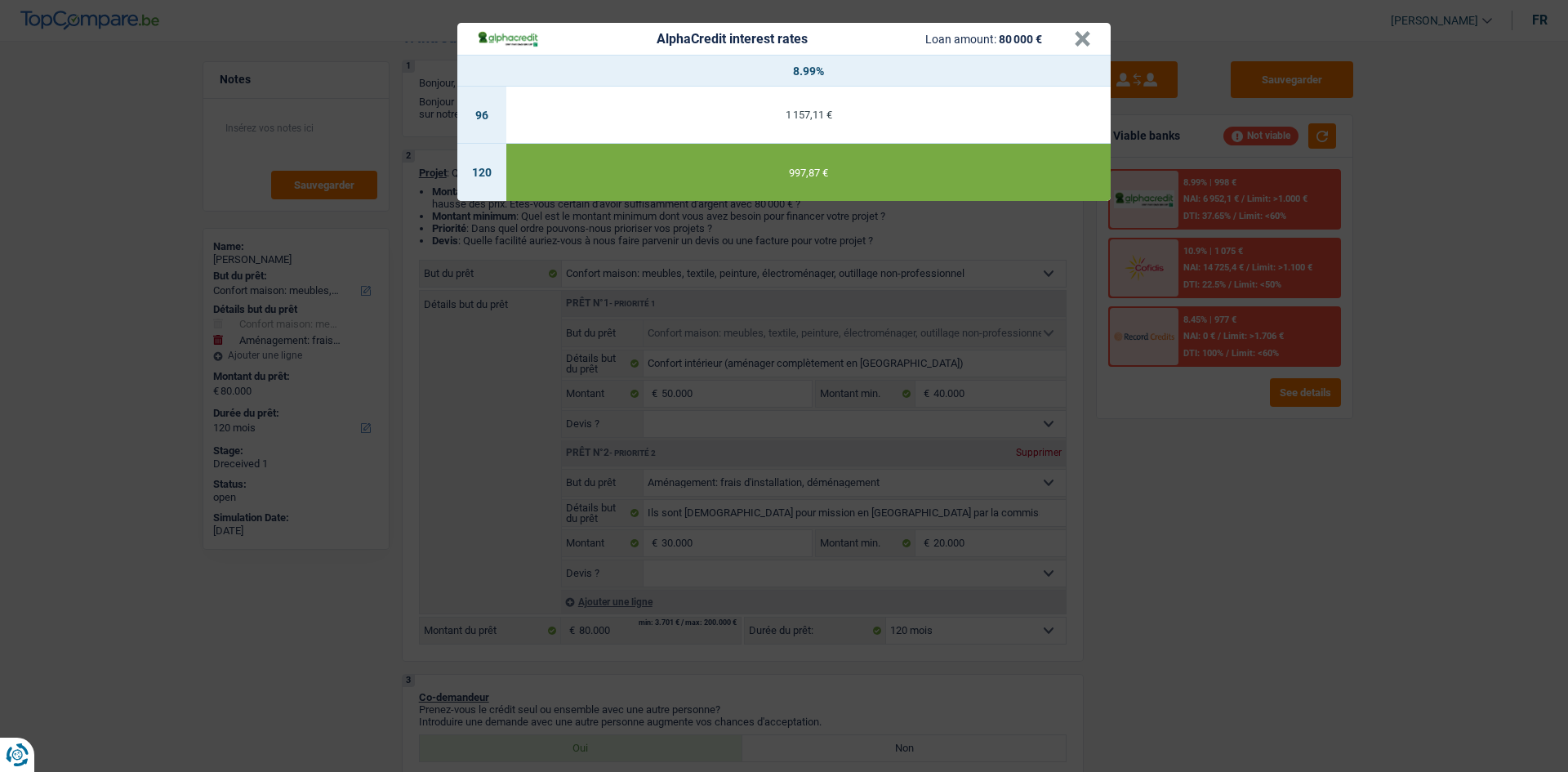 click on "AlphaCredit interest rates
Loan amount:
80 000 €
×
8.99%
96
1 157,11 €
120
997,87 €" at bounding box center [784, 386] 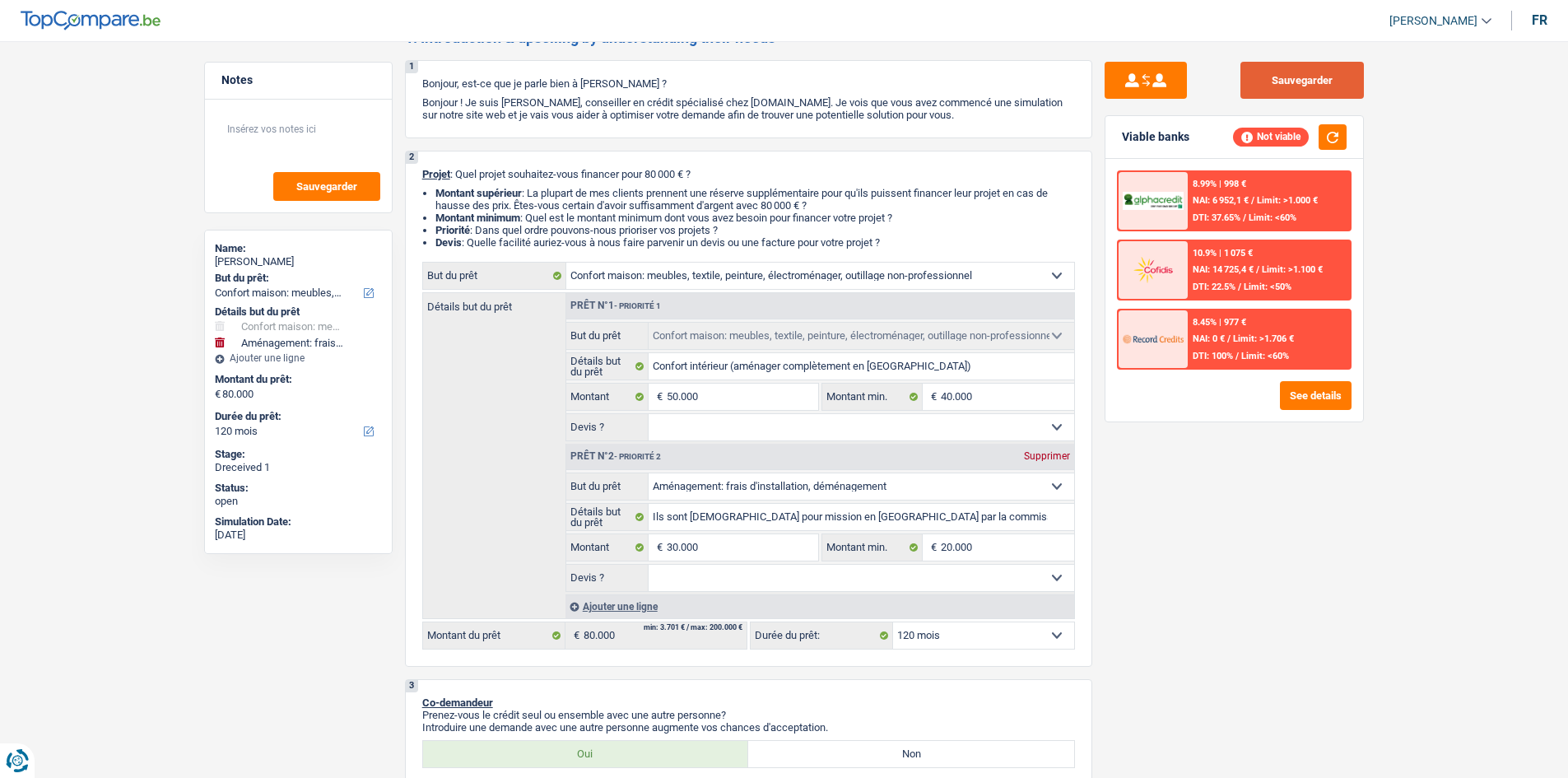 click on "Sauvegarder" at bounding box center (1302, 80) 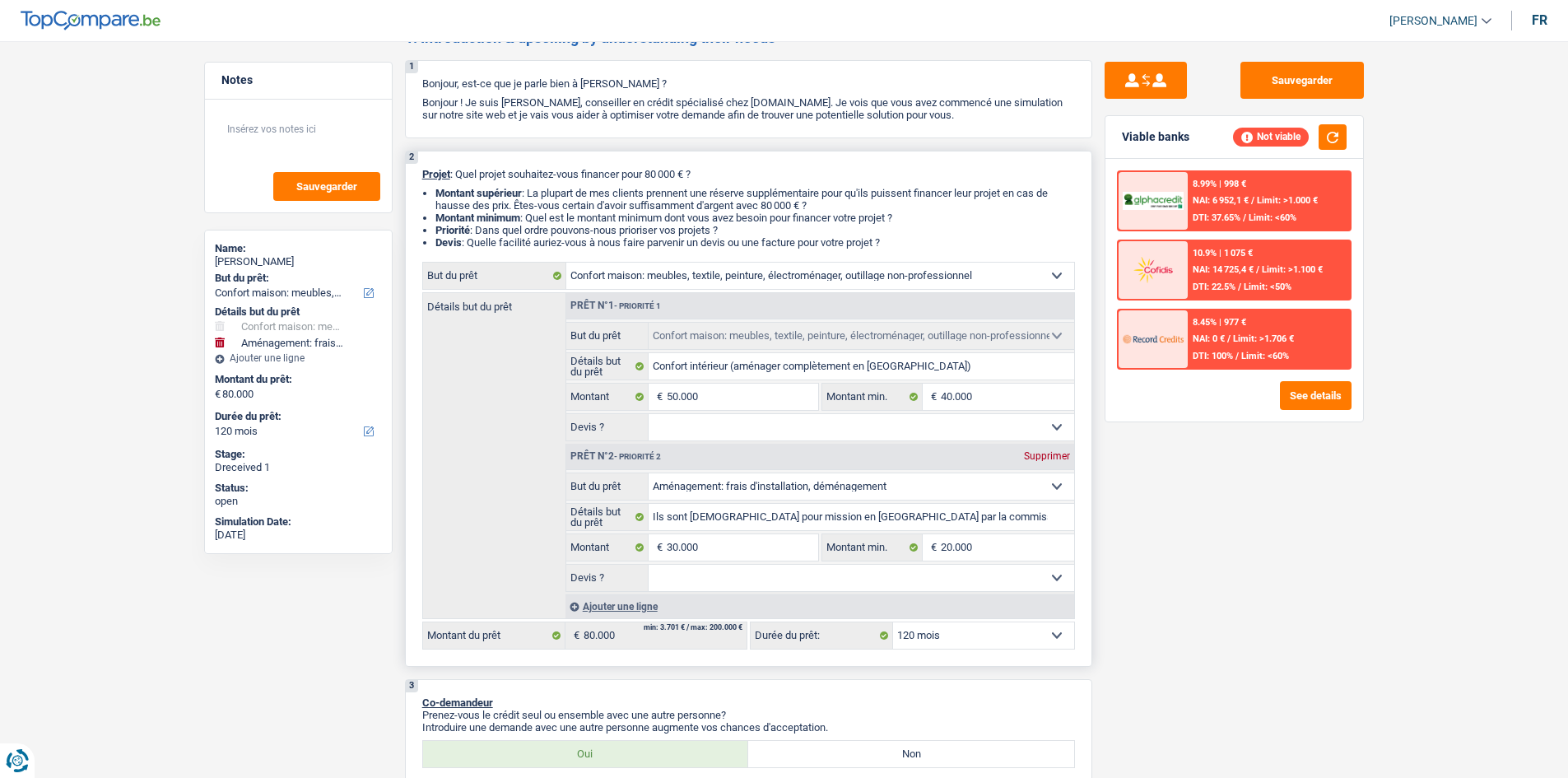 drag, startPoint x: 894, startPoint y: 236, endPoint x: 561, endPoint y: 171, distance: 339.285 